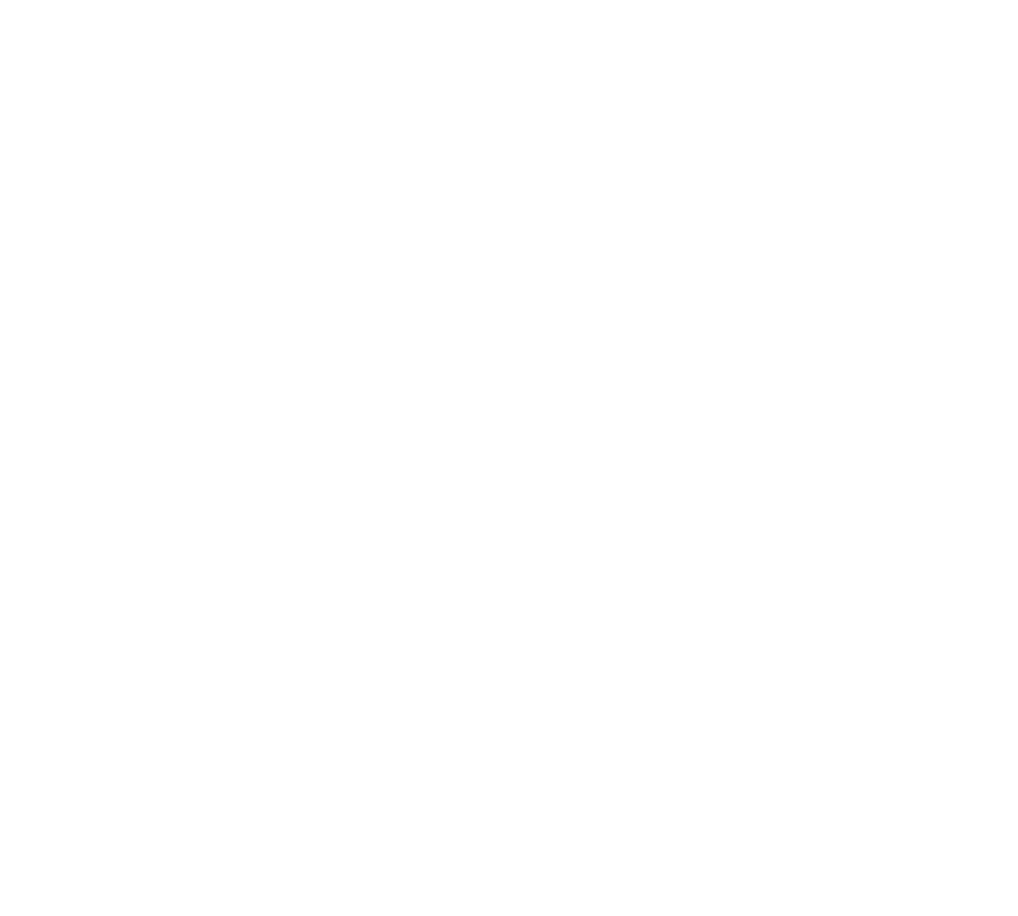 scroll, scrollTop: 0, scrollLeft: 0, axis: both 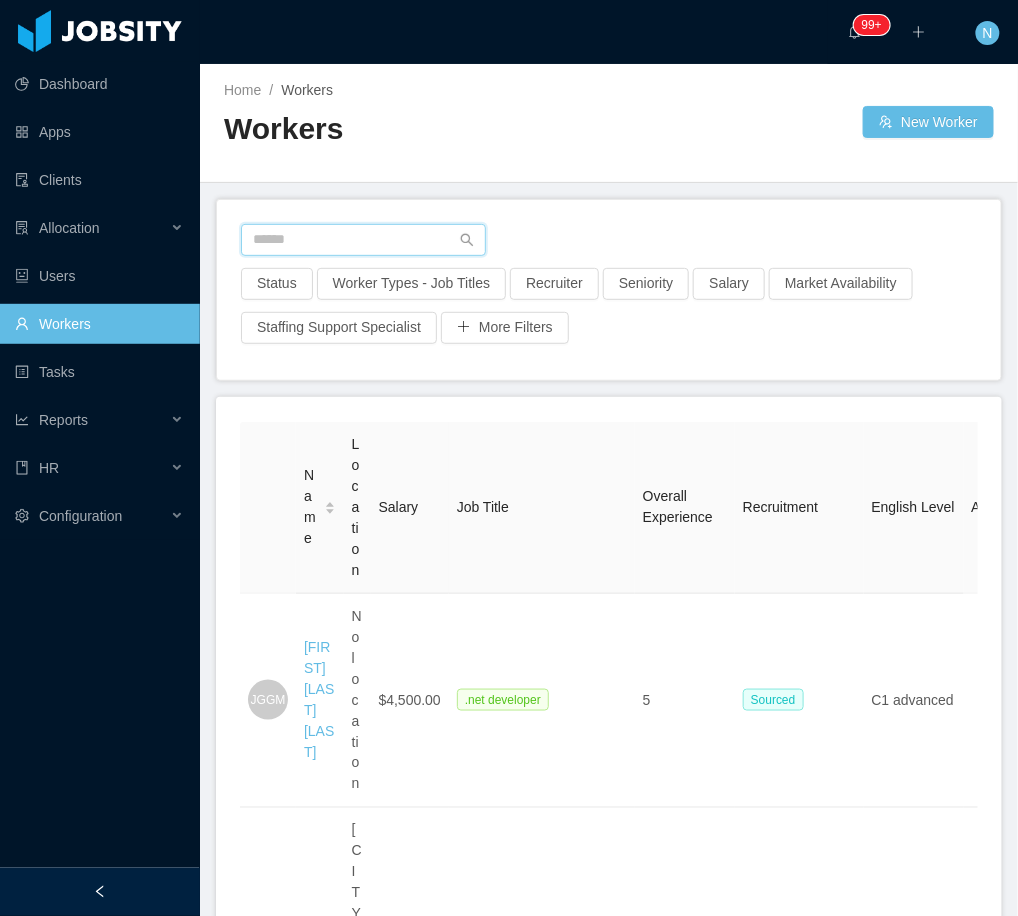 click at bounding box center (363, 240) 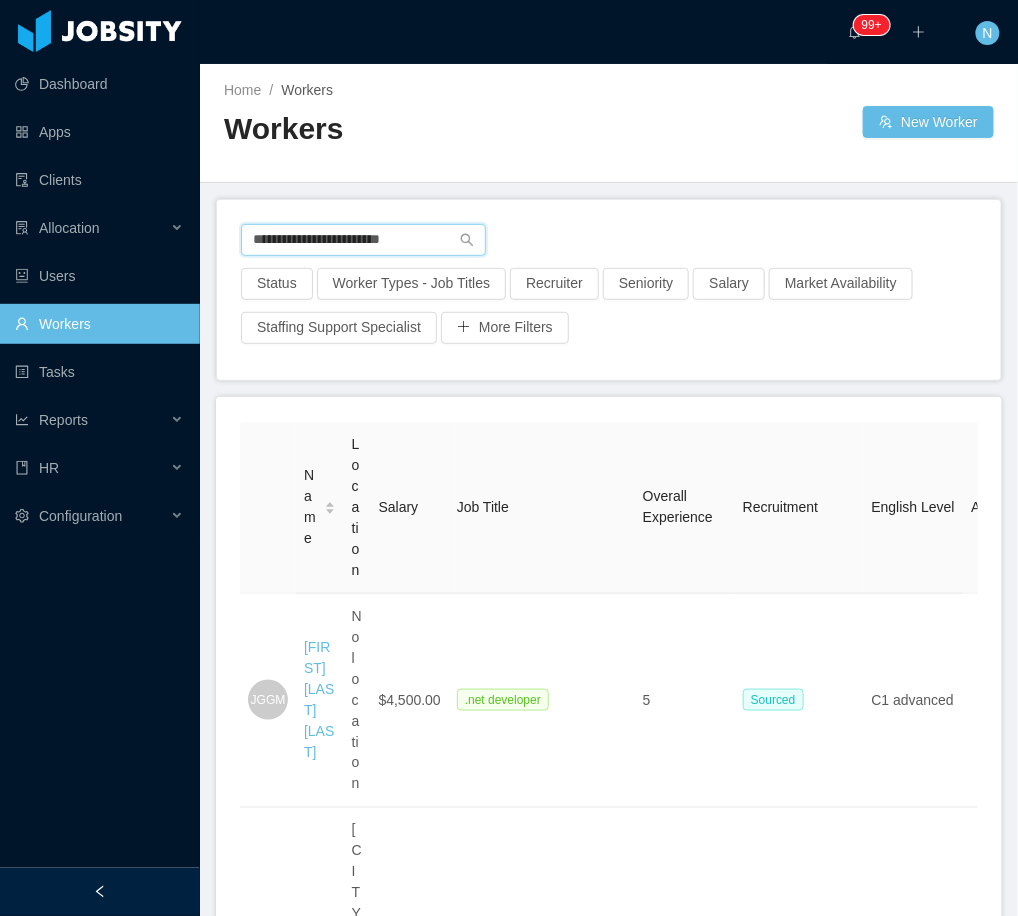type on "**********" 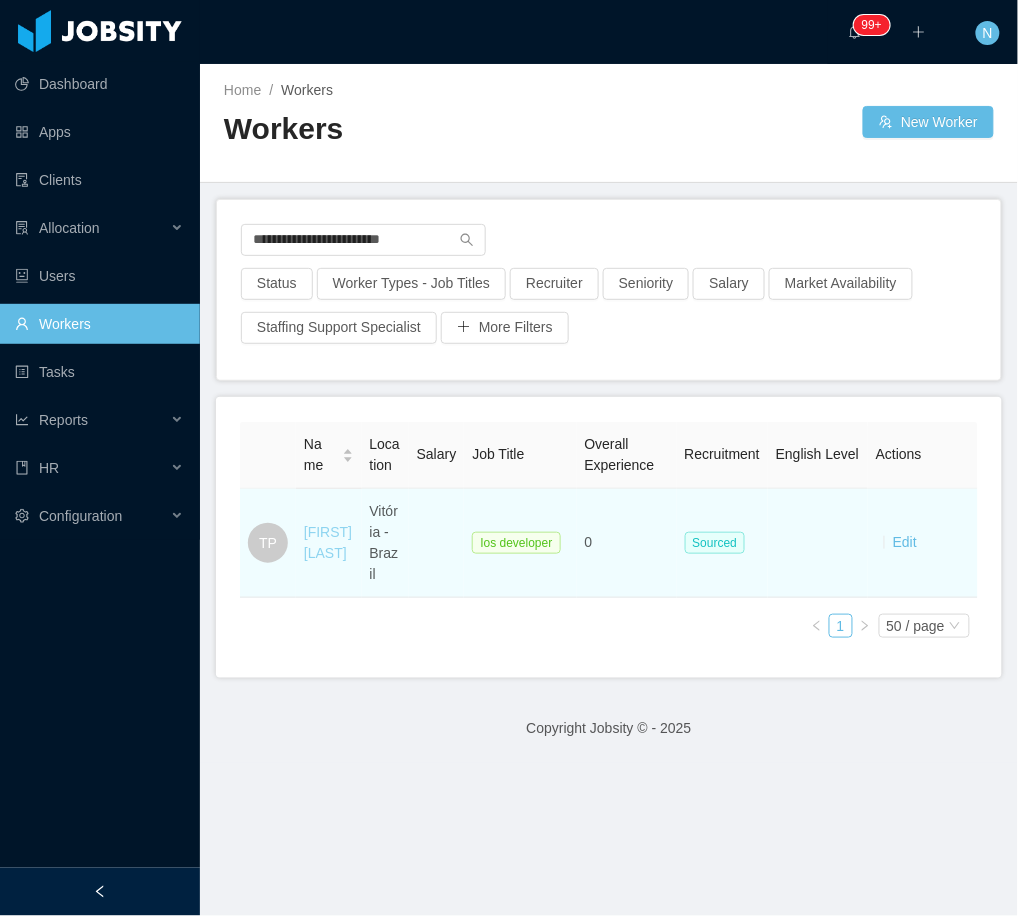 click on "Thomas Pereira" at bounding box center (328, 542) 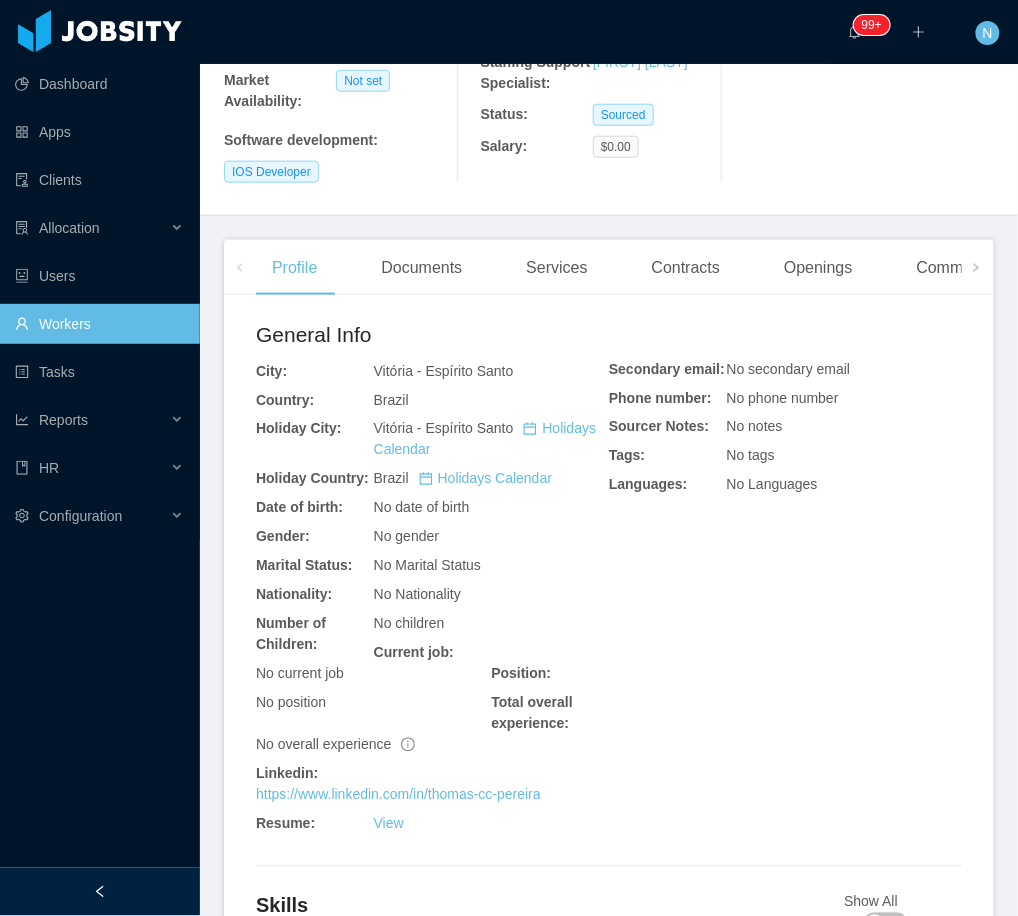 scroll, scrollTop: 371, scrollLeft: 0, axis: vertical 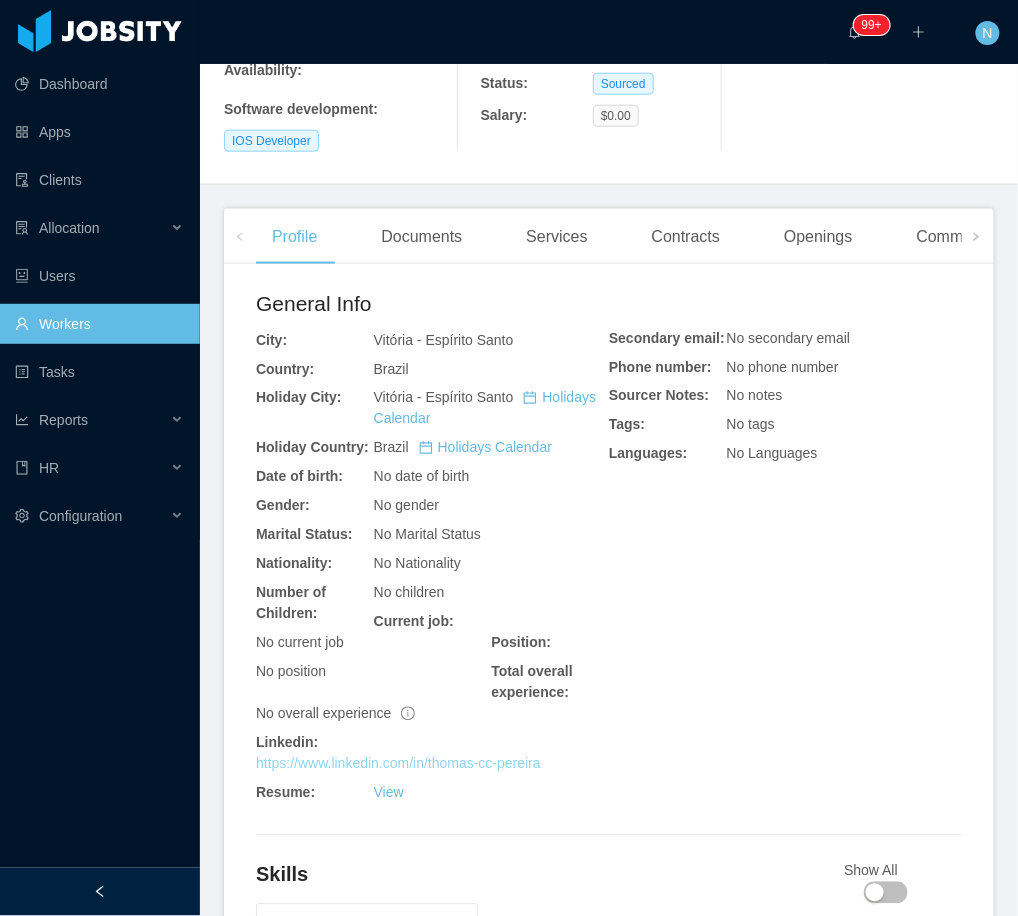 click on "https://www.linkedin.com/in/thomas-cc-pereira" at bounding box center (398, 764) 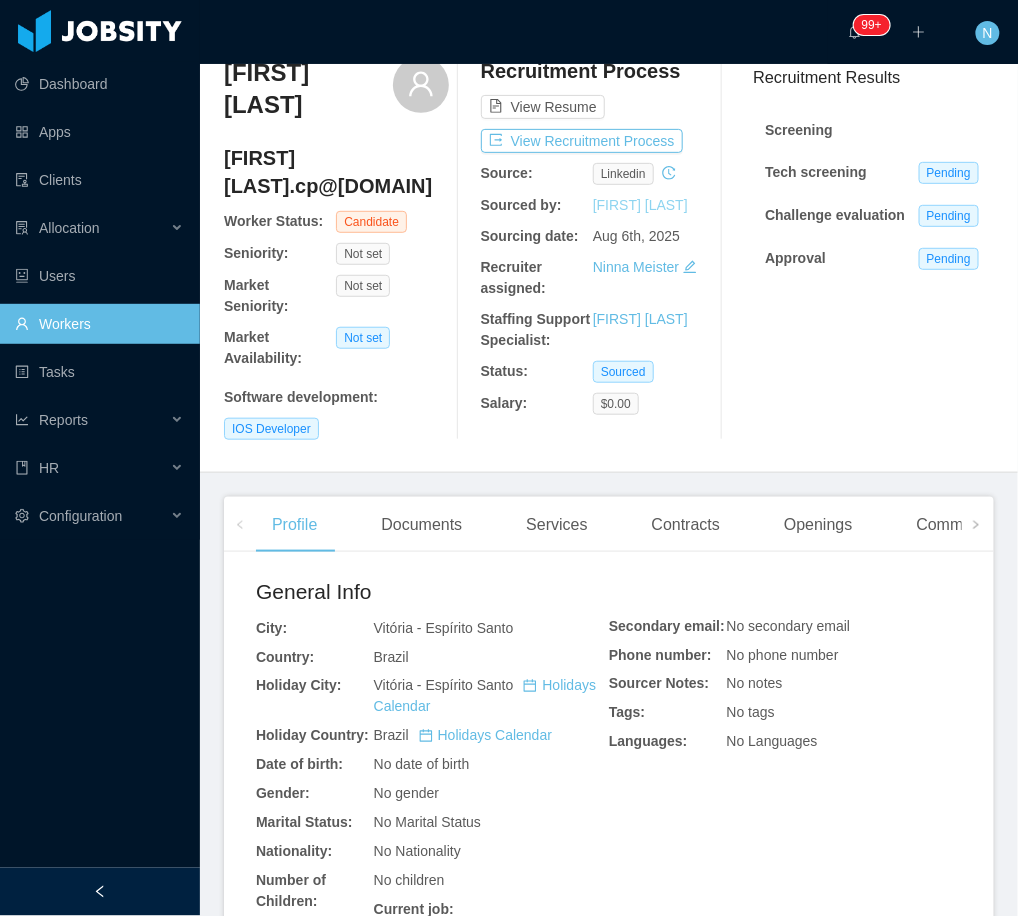 scroll, scrollTop: 0, scrollLeft: 0, axis: both 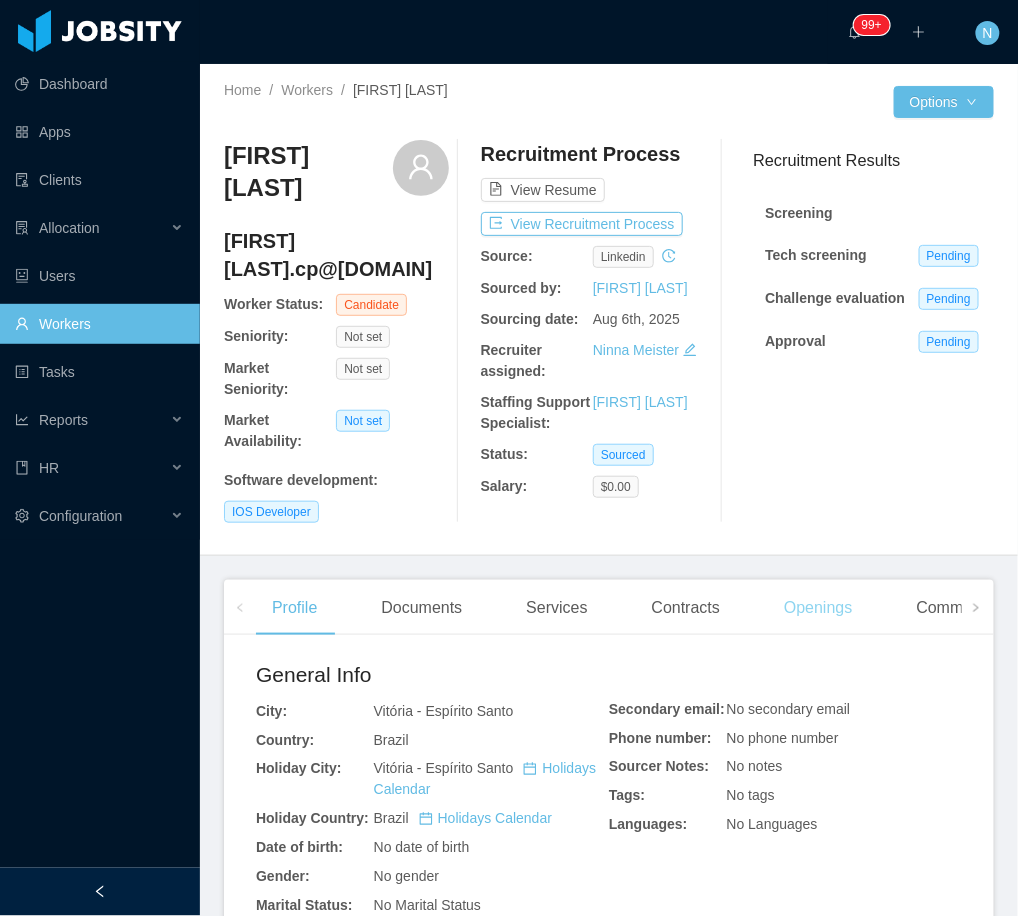 click on "Openings" at bounding box center [818, 608] 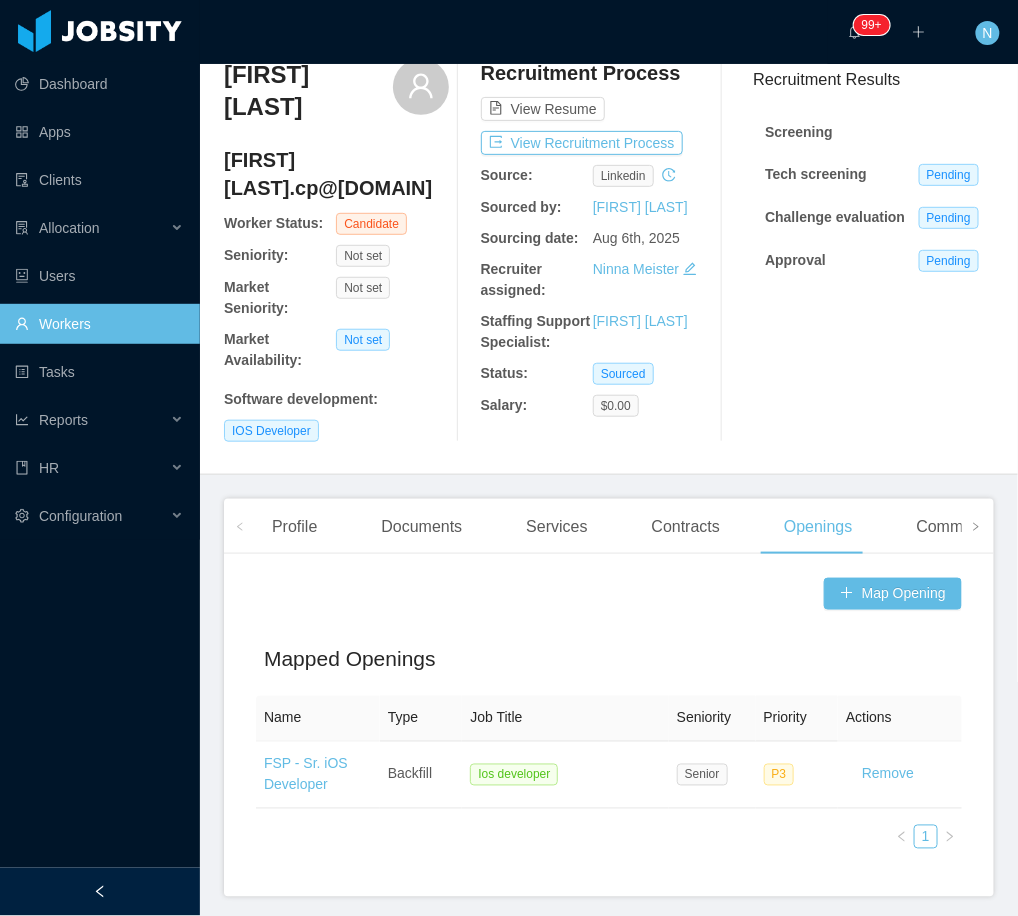 scroll, scrollTop: 154, scrollLeft: 0, axis: vertical 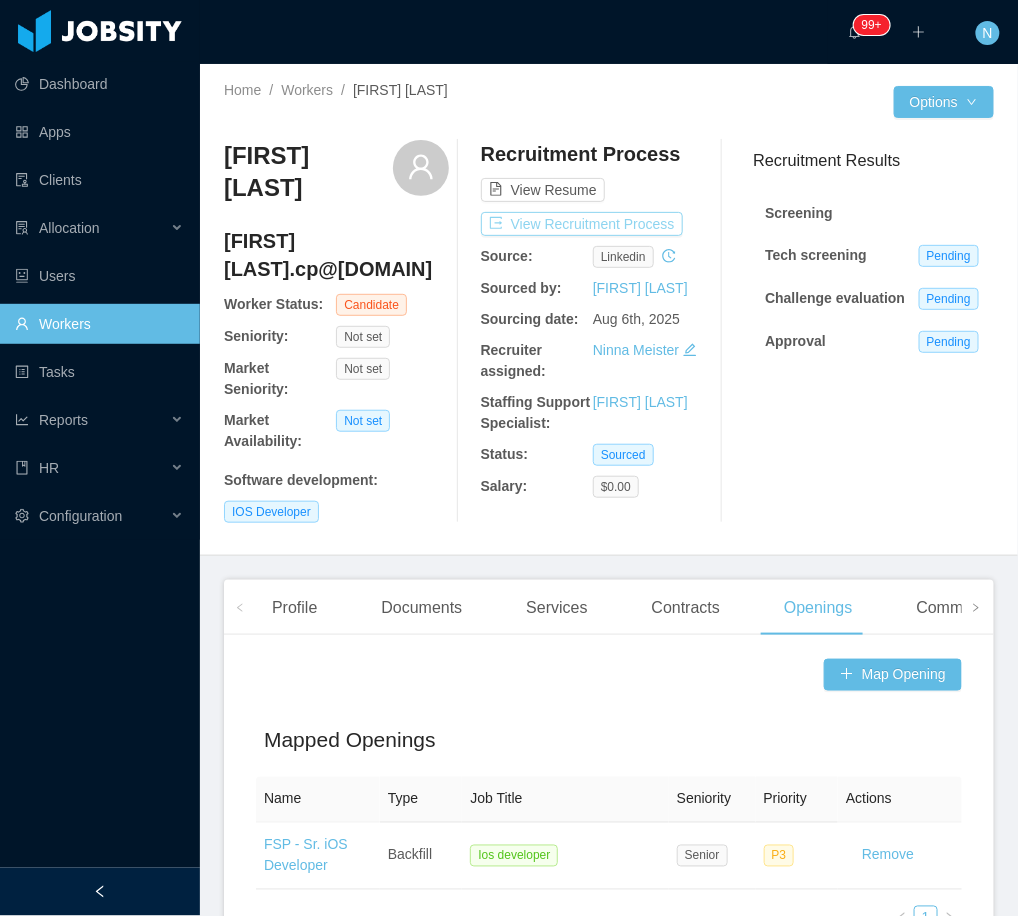 click on "View Recruitment Process" at bounding box center (582, 224) 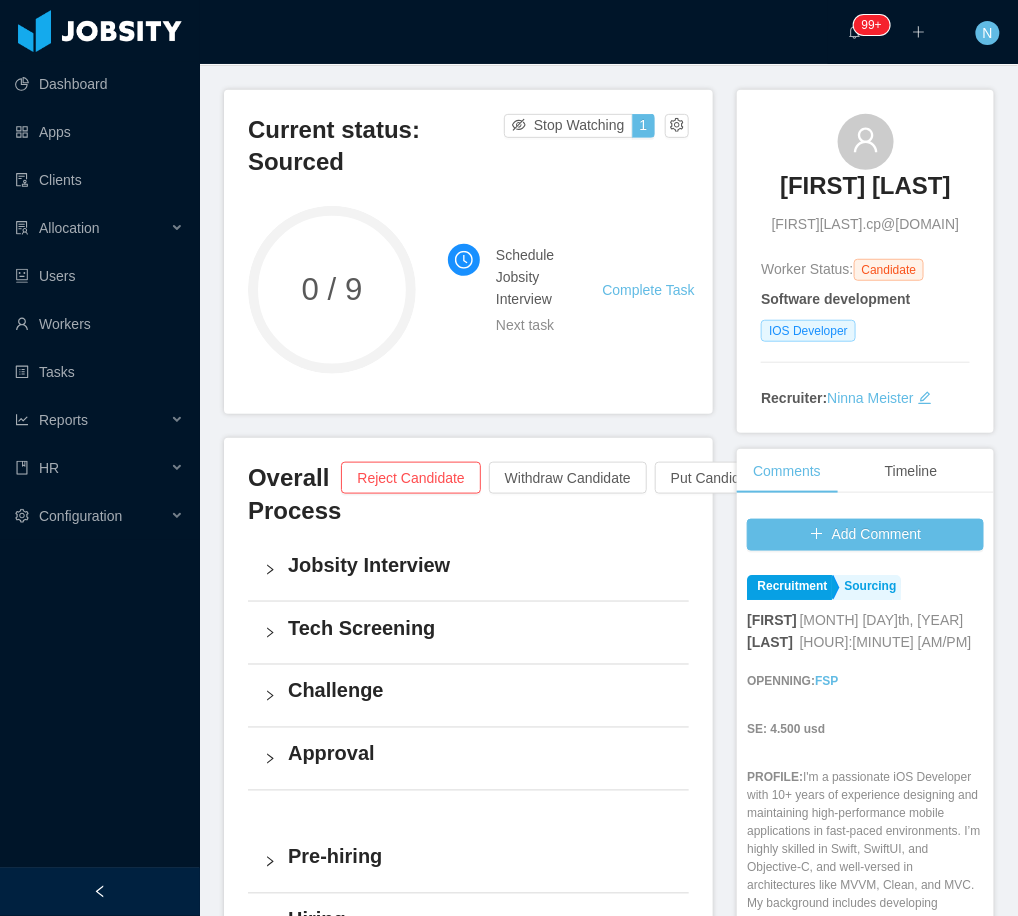 scroll, scrollTop: 133, scrollLeft: 0, axis: vertical 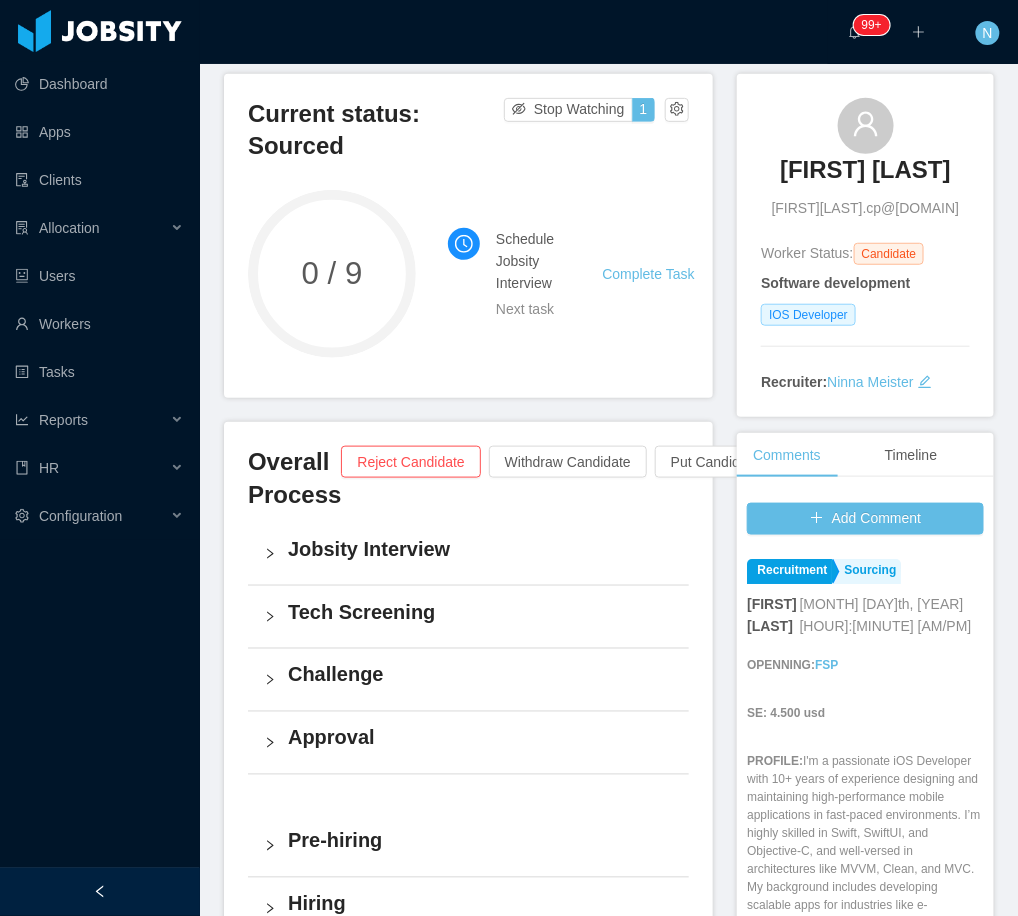 click on "Jobsity Interview" at bounding box center [468, 554] 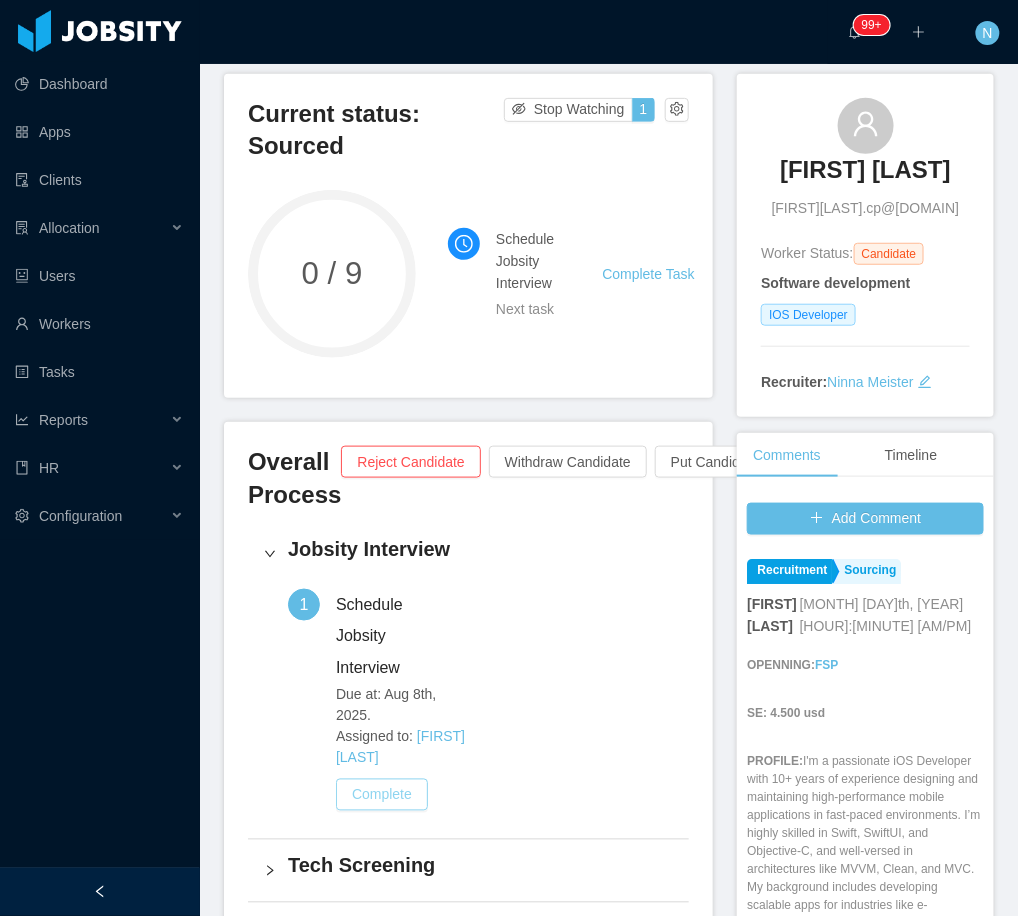 click on "Complete" at bounding box center [382, 795] 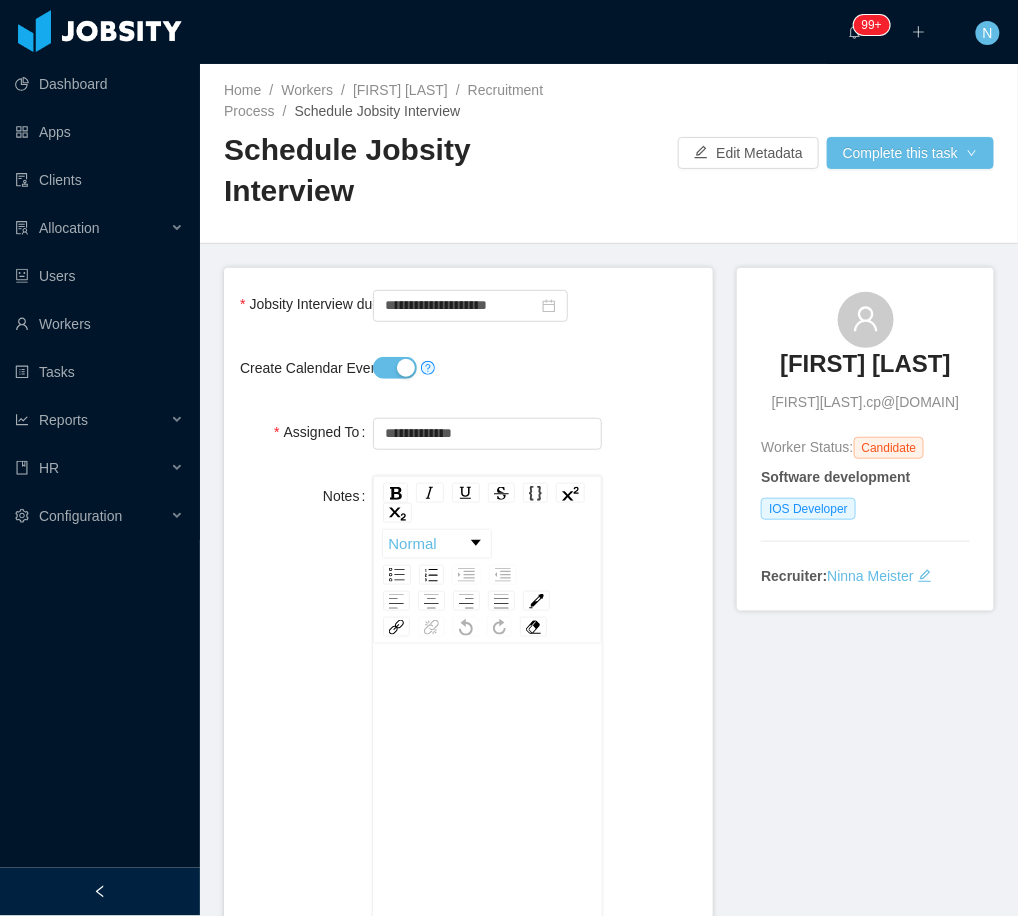 click on "Create Calendar Event?" at bounding box center [395, 368] 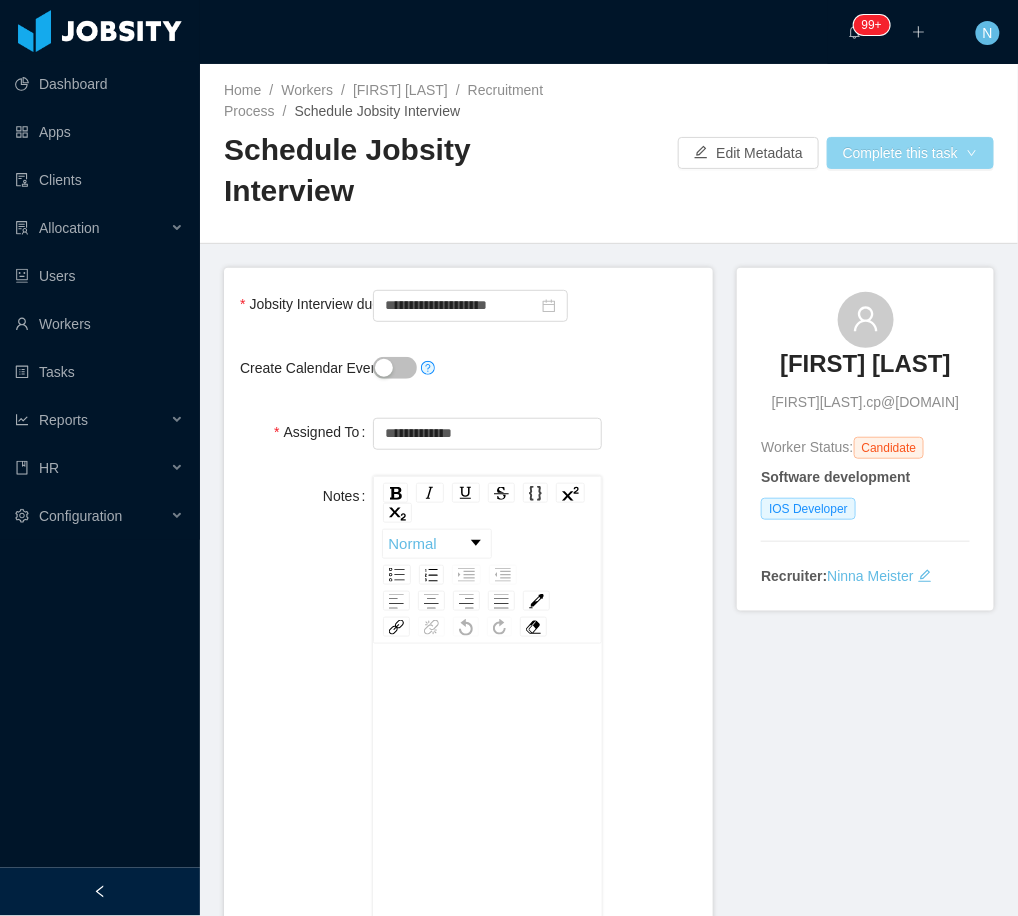 click on "Complete this task" at bounding box center [910, 153] 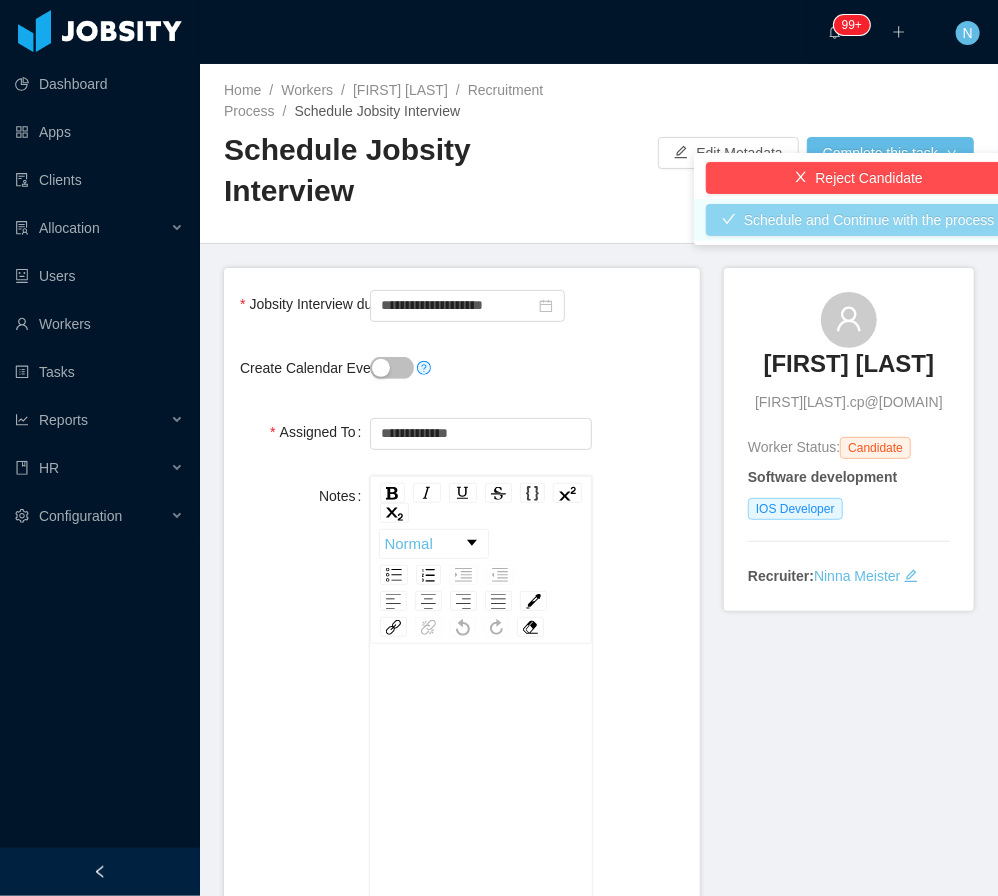 click on "Schedule and Continue with the process" at bounding box center [858, 220] 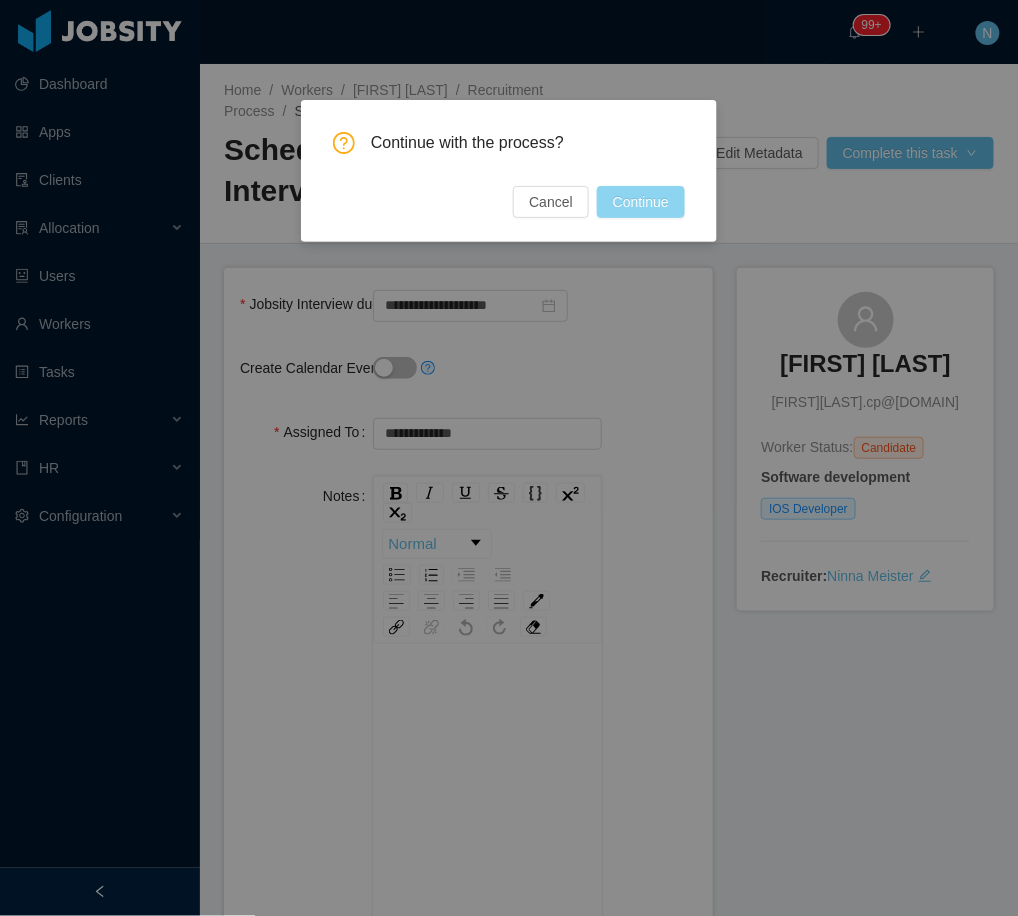 click on "Continue" at bounding box center (641, 202) 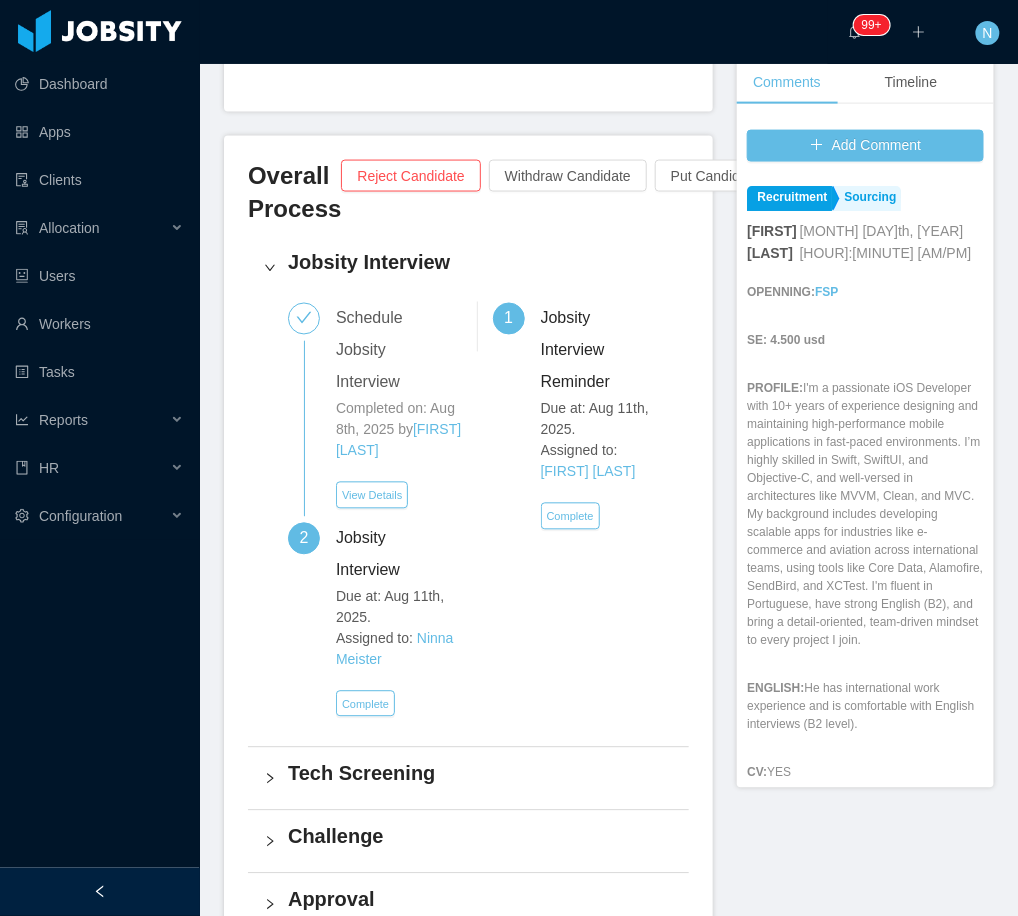 scroll, scrollTop: 533, scrollLeft: 0, axis: vertical 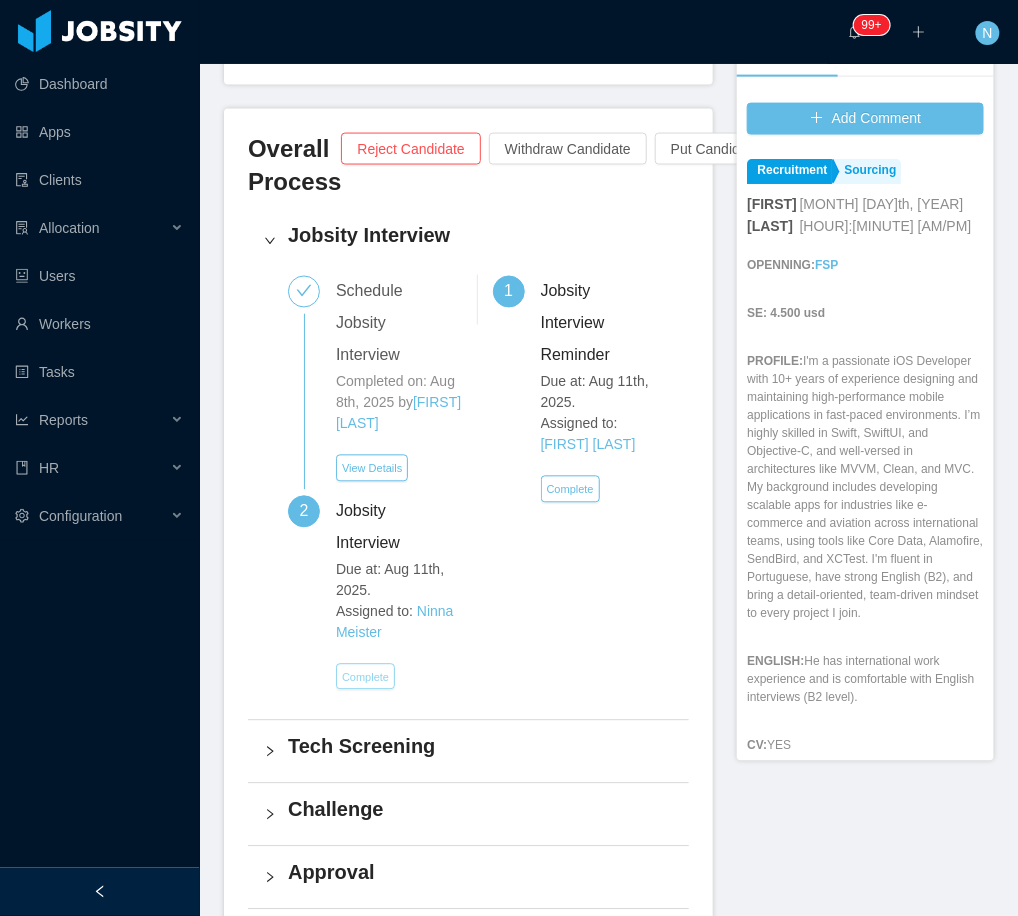 click on "Complete" at bounding box center (365, 677) 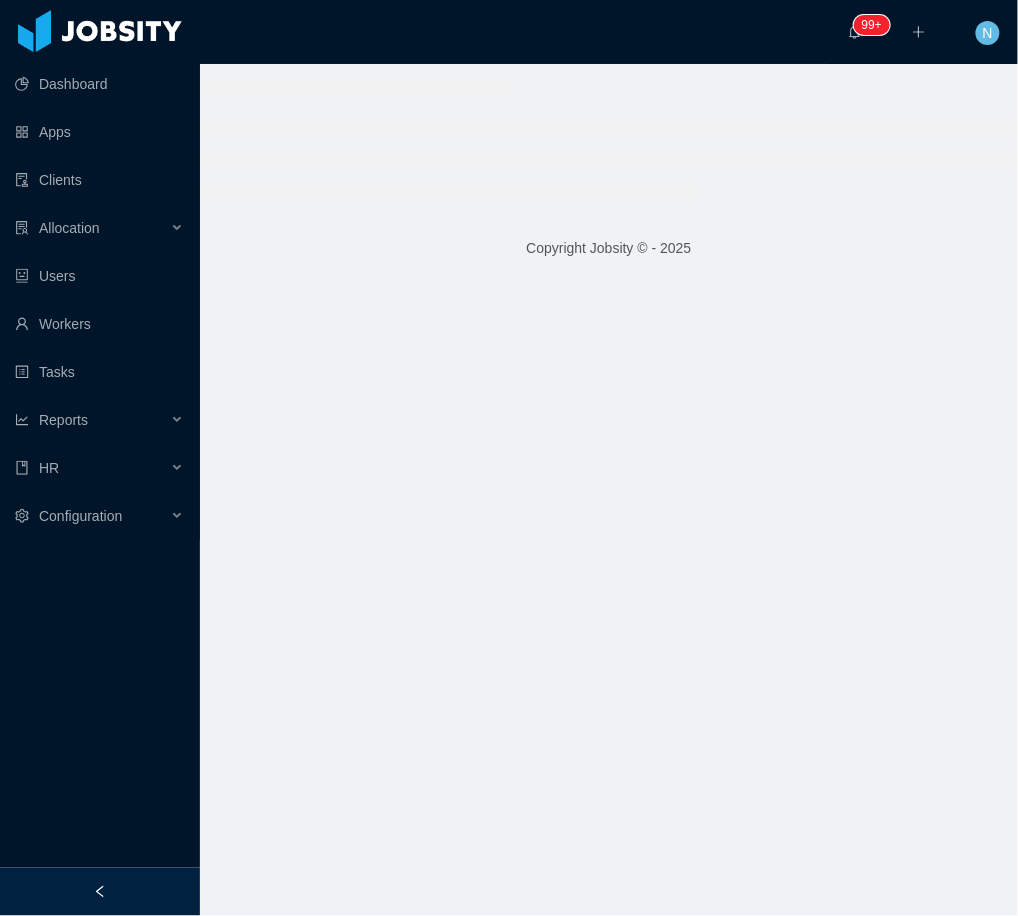 scroll, scrollTop: 0, scrollLeft: 0, axis: both 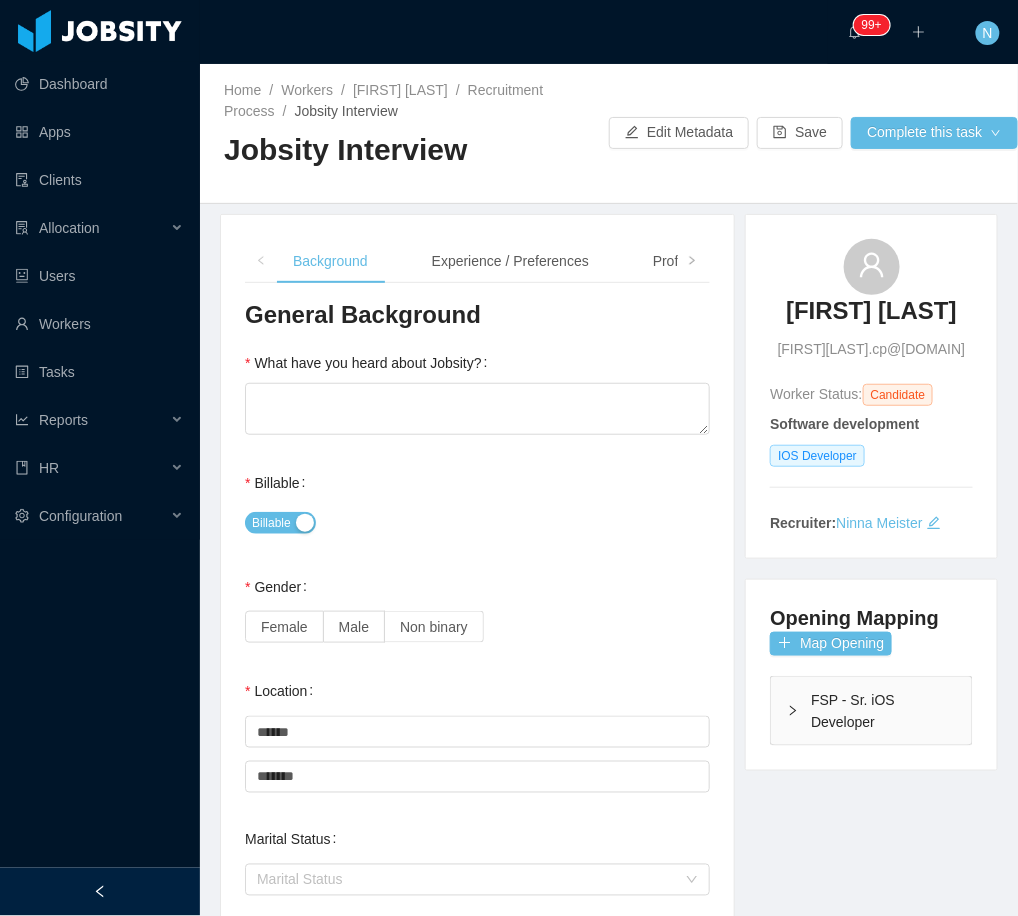 type 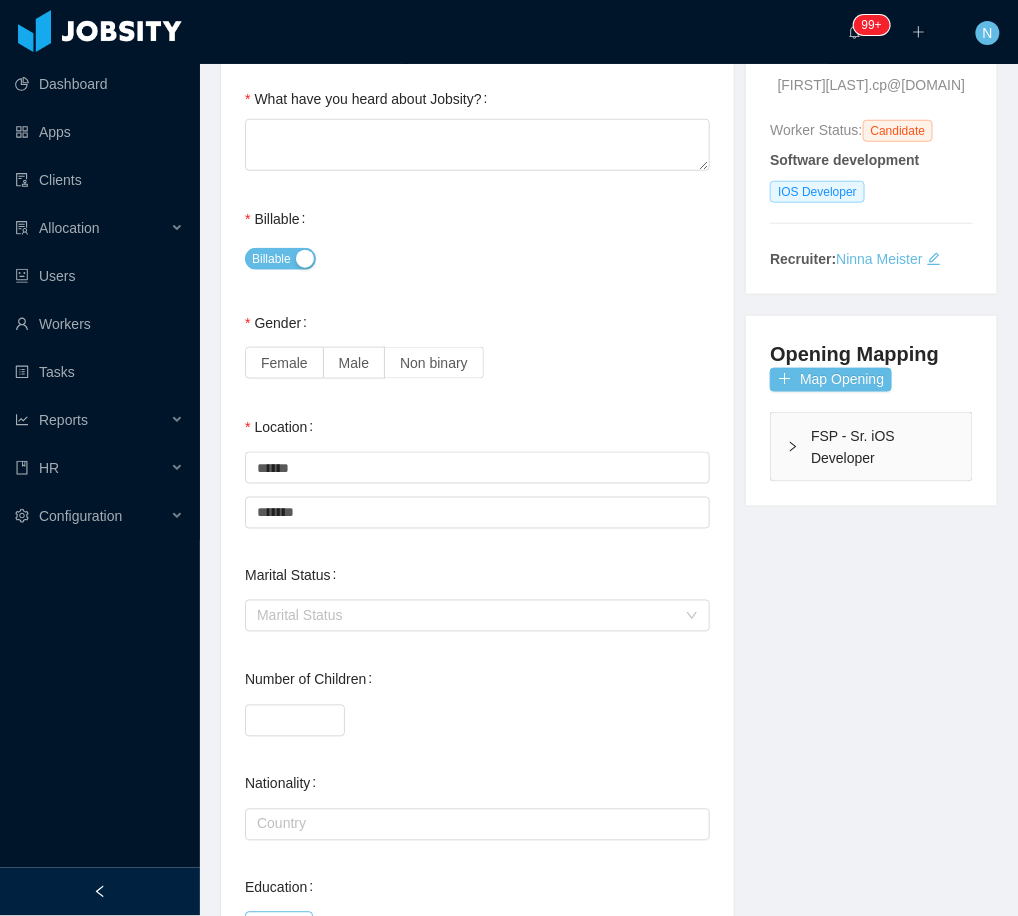 scroll, scrollTop: 266, scrollLeft: 0, axis: vertical 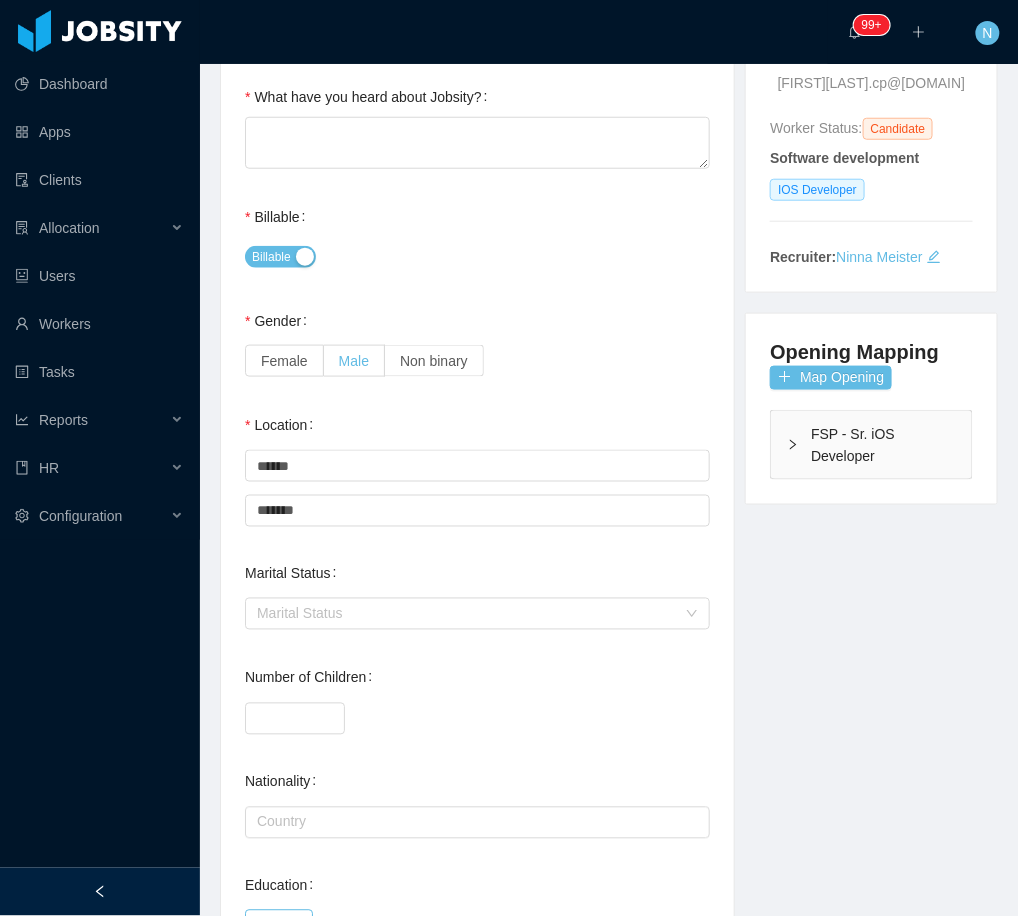 click on "Male" at bounding box center (354, 361) 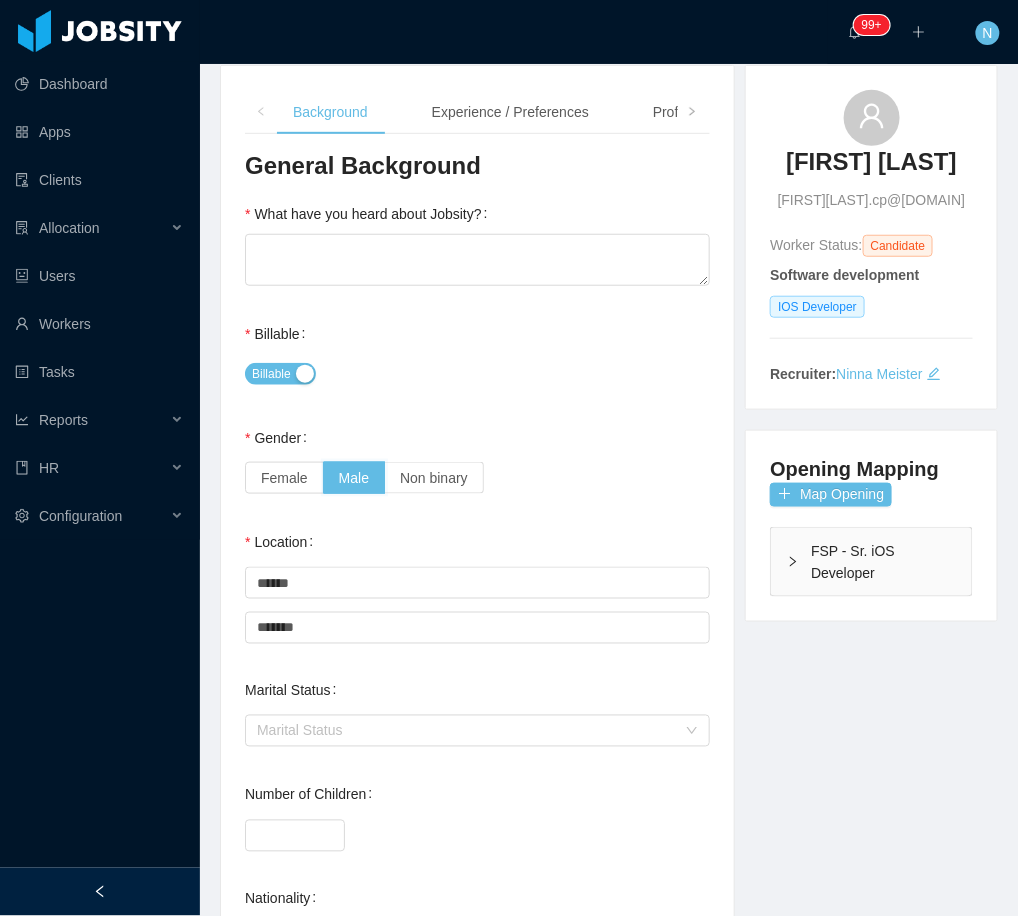 scroll, scrollTop: 133, scrollLeft: 0, axis: vertical 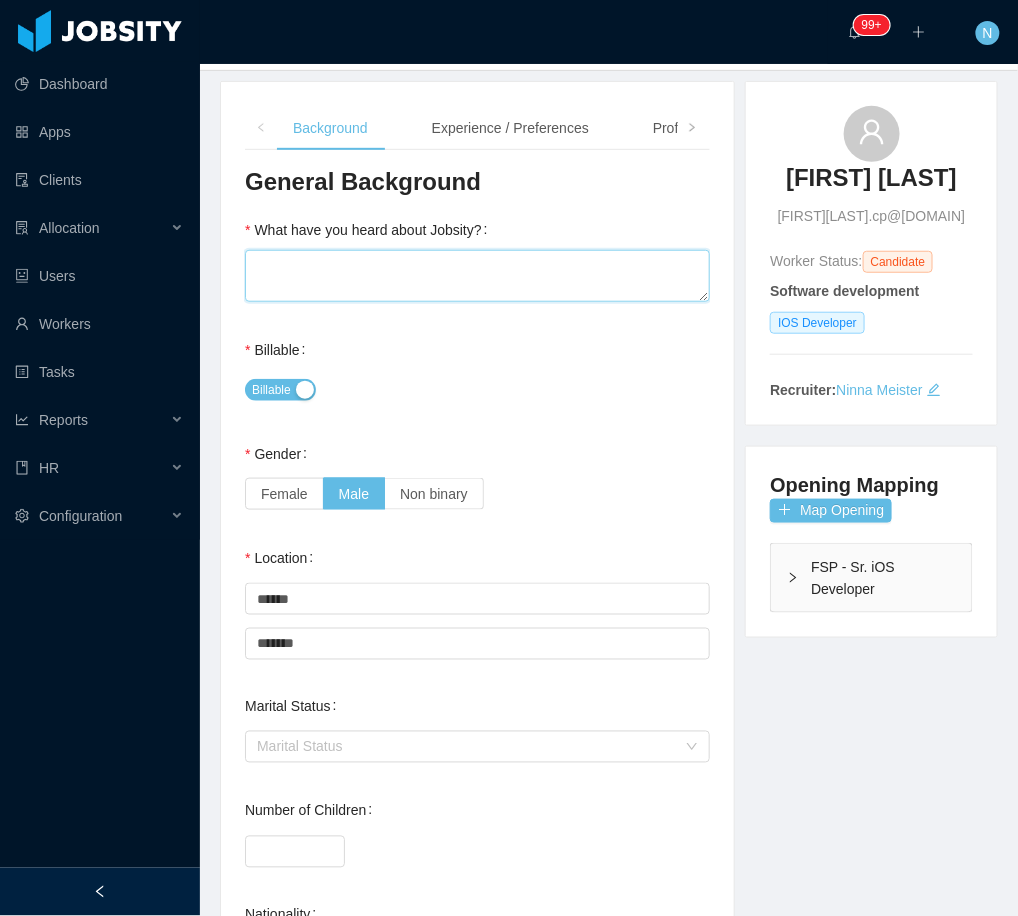 click on "What have you heard about Jobsity?" at bounding box center [477, 276] 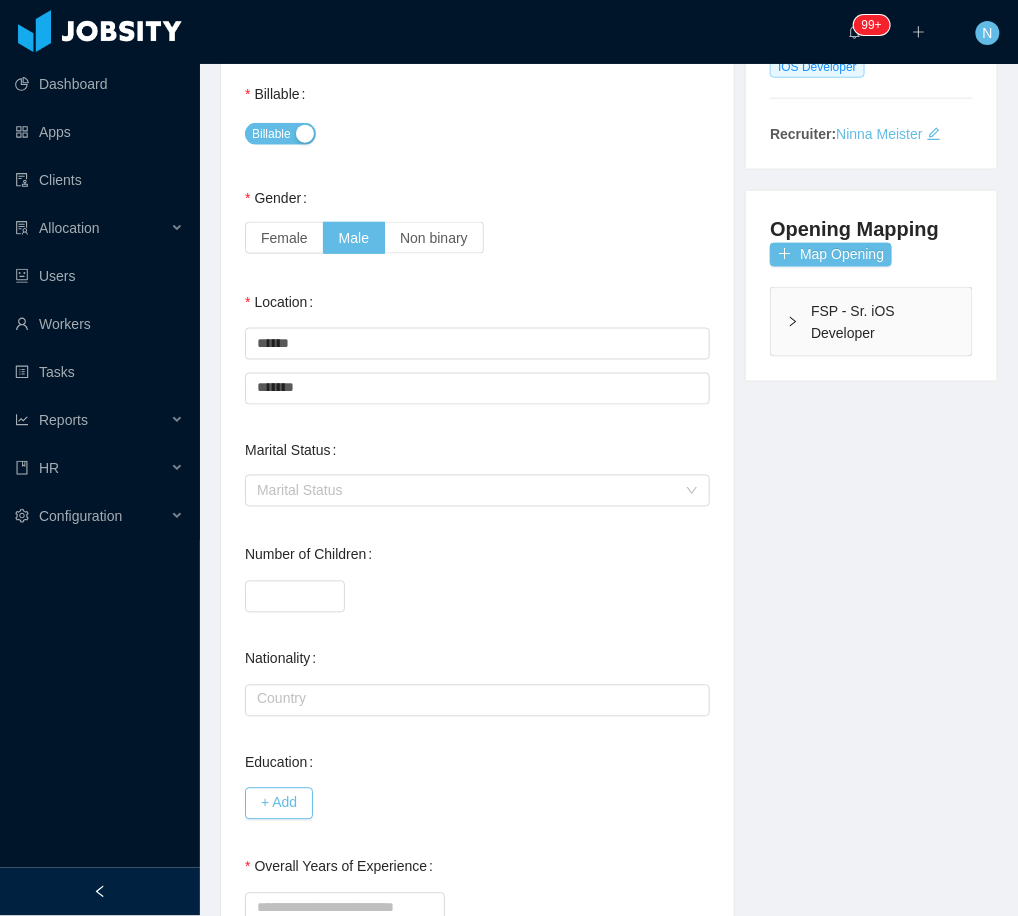 scroll, scrollTop: 533, scrollLeft: 0, axis: vertical 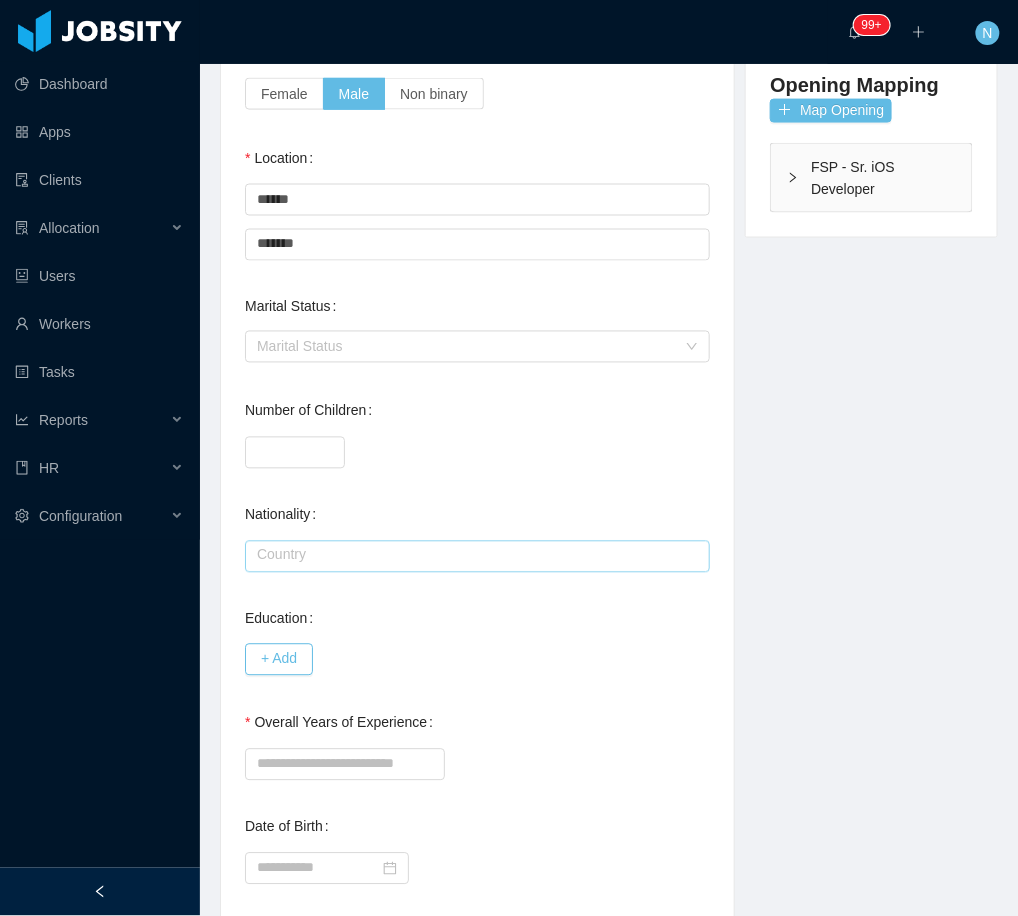 type on "**********" 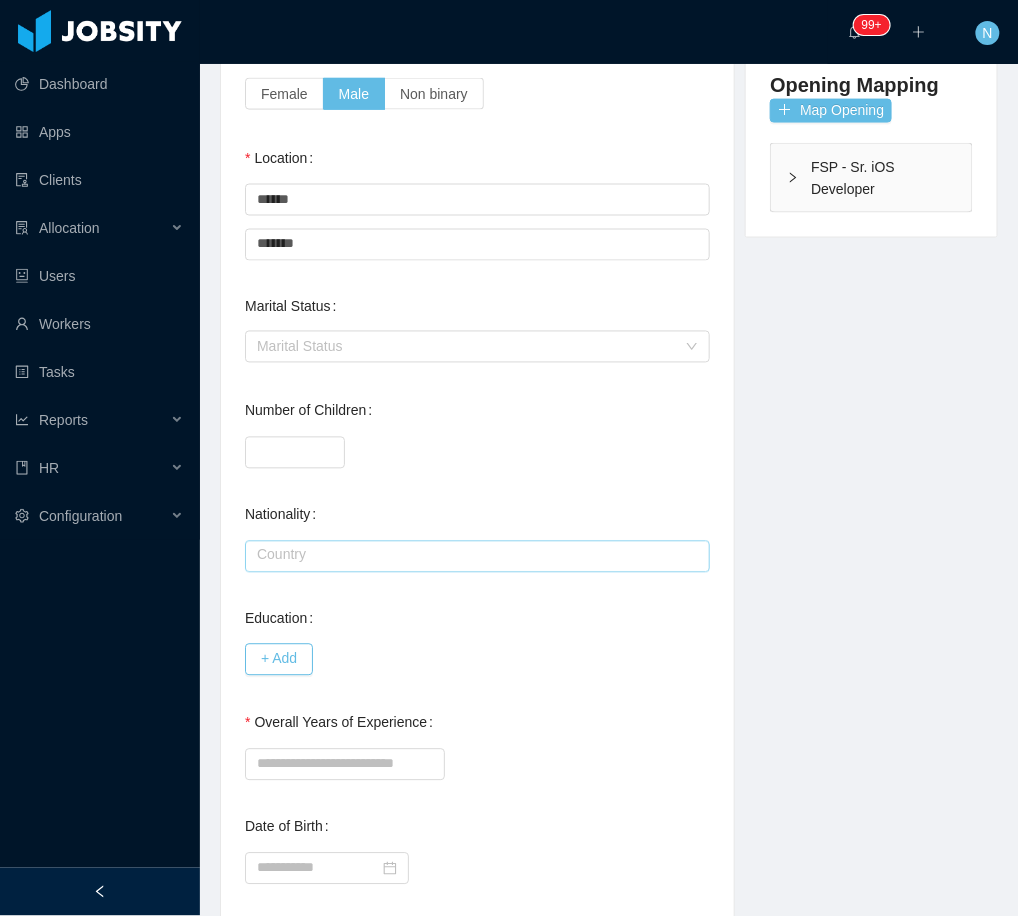 click at bounding box center (477, 557) 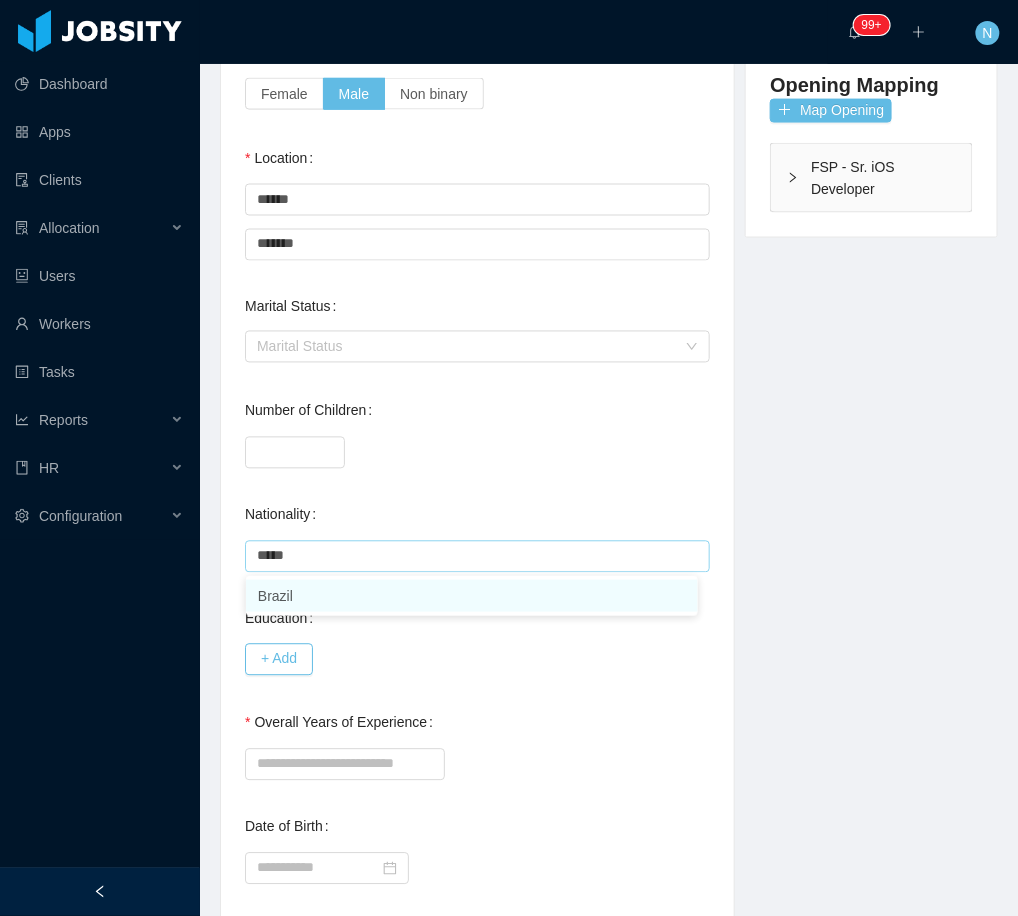 click on "Brazil" at bounding box center (472, 596) 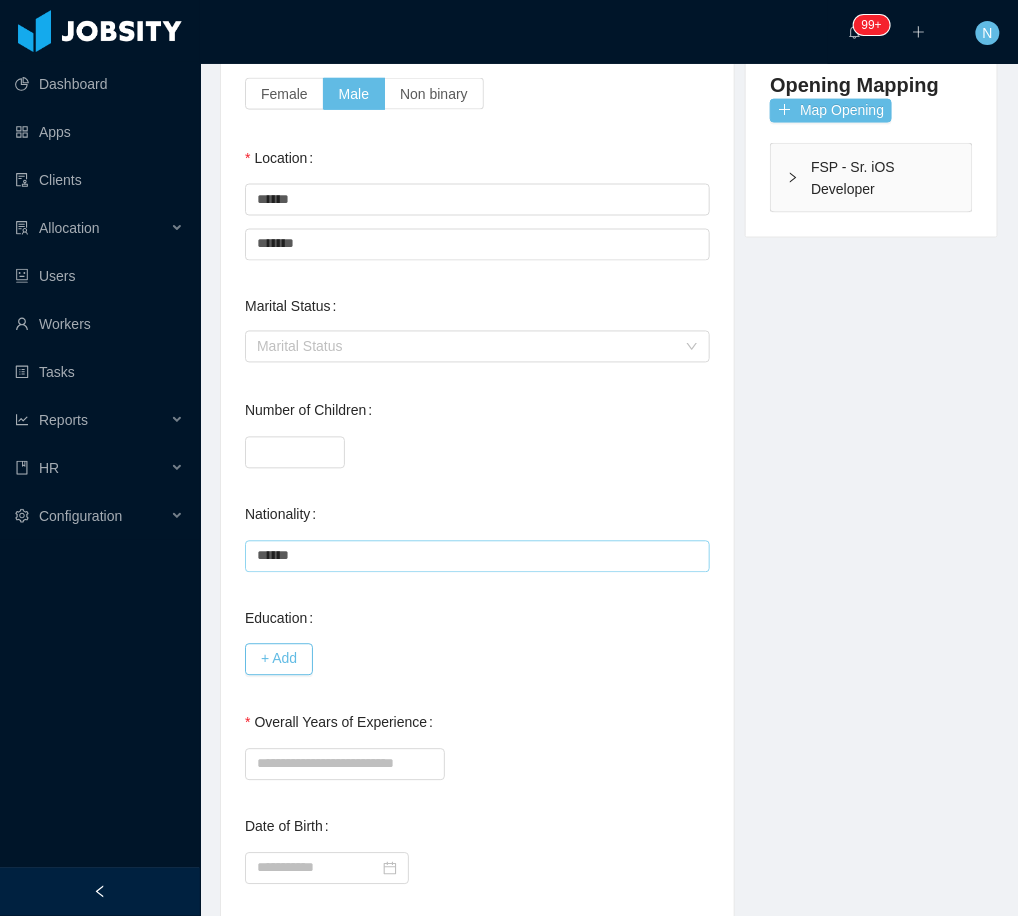 type on "******" 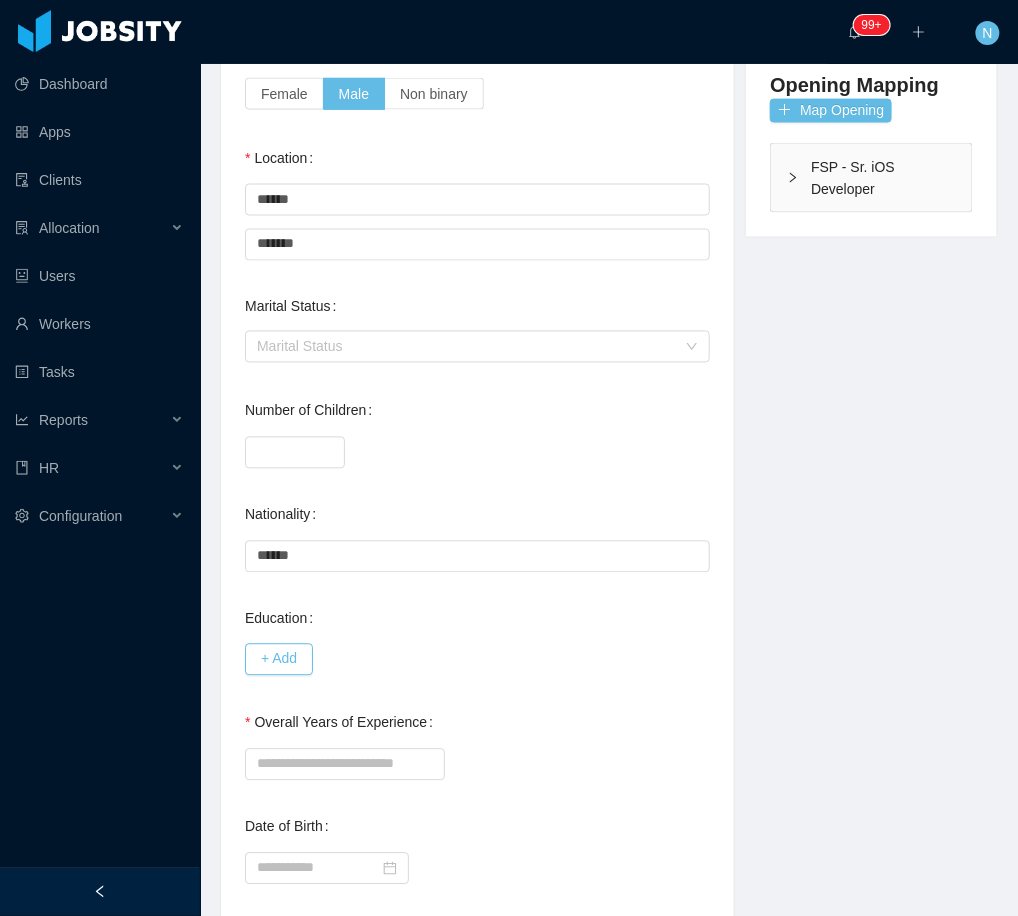 click on "*" at bounding box center [477, 451] 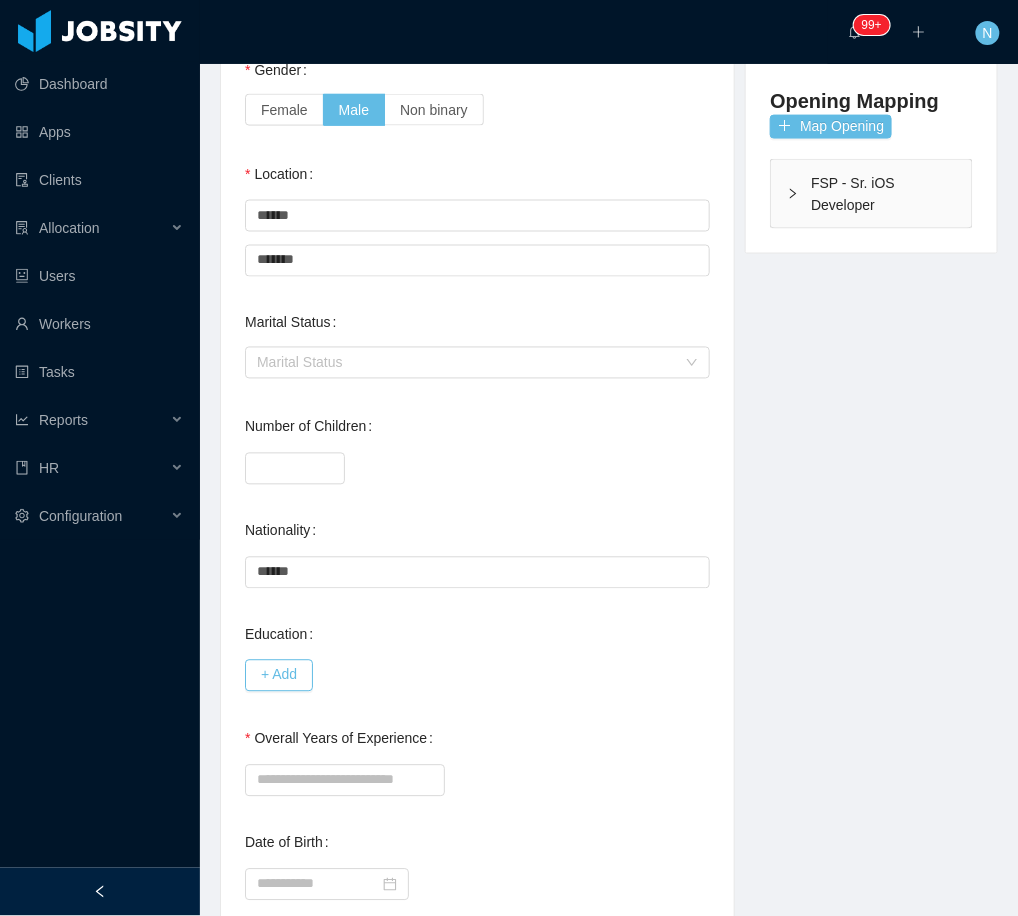scroll, scrollTop: 488, scrollLeft: 0, axis: vertical 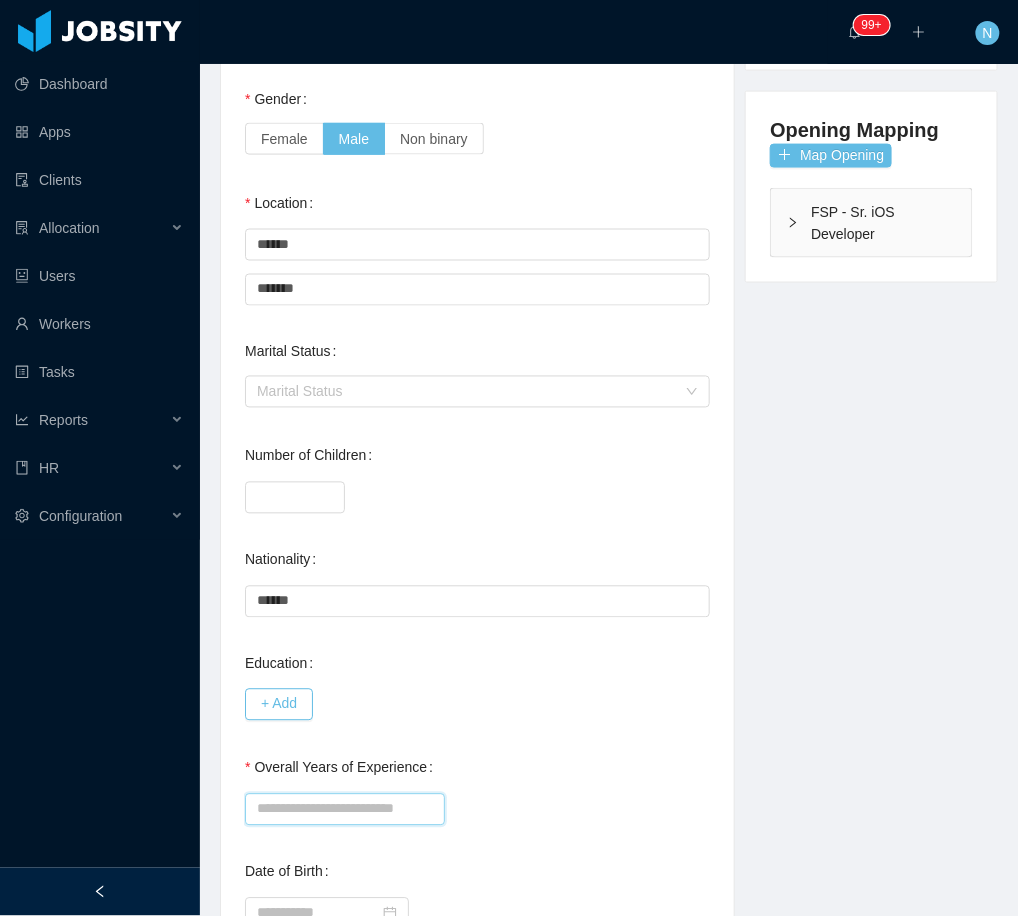 click on "Overall Years of Experience" at bounding box center (345, 810) 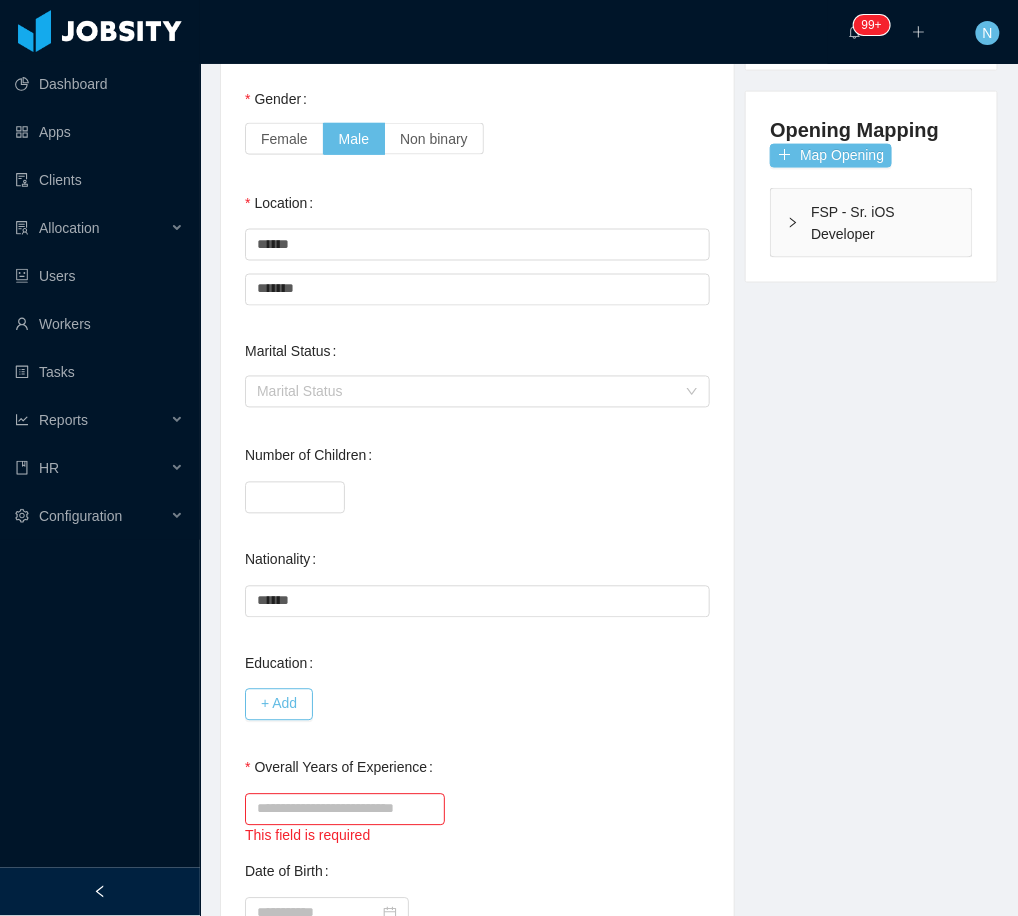 drag, startPoint x: 646, startPoint y: 674, endPoint x: 795, endPoint y: 702, distance: 151.60805 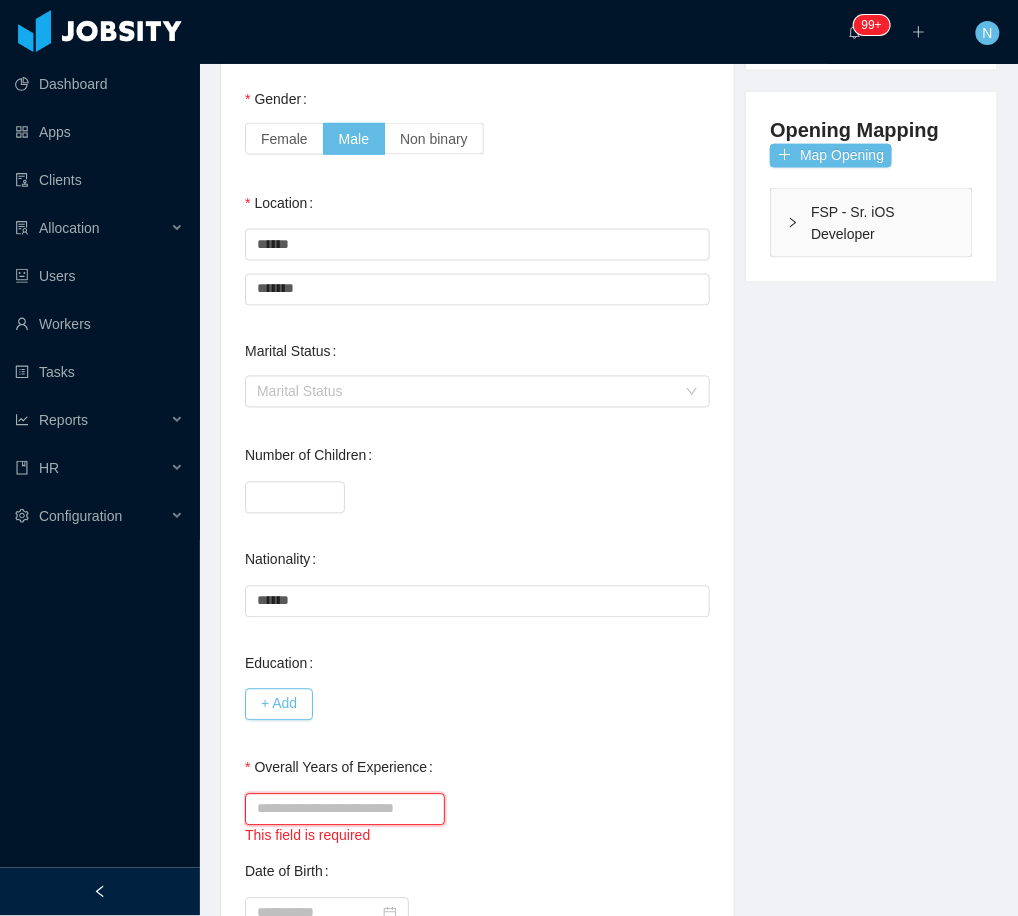 click on "Overall Years of Experience" at bounding box center [345, 810] 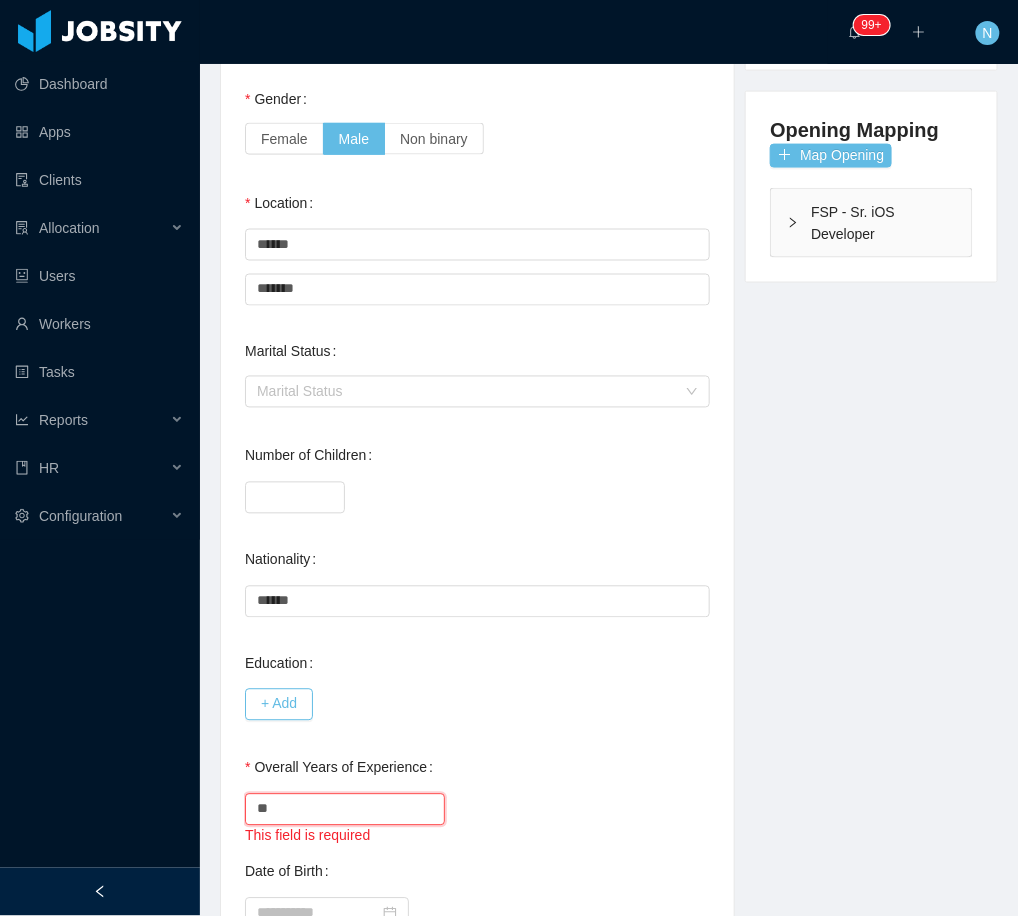 type on "**" 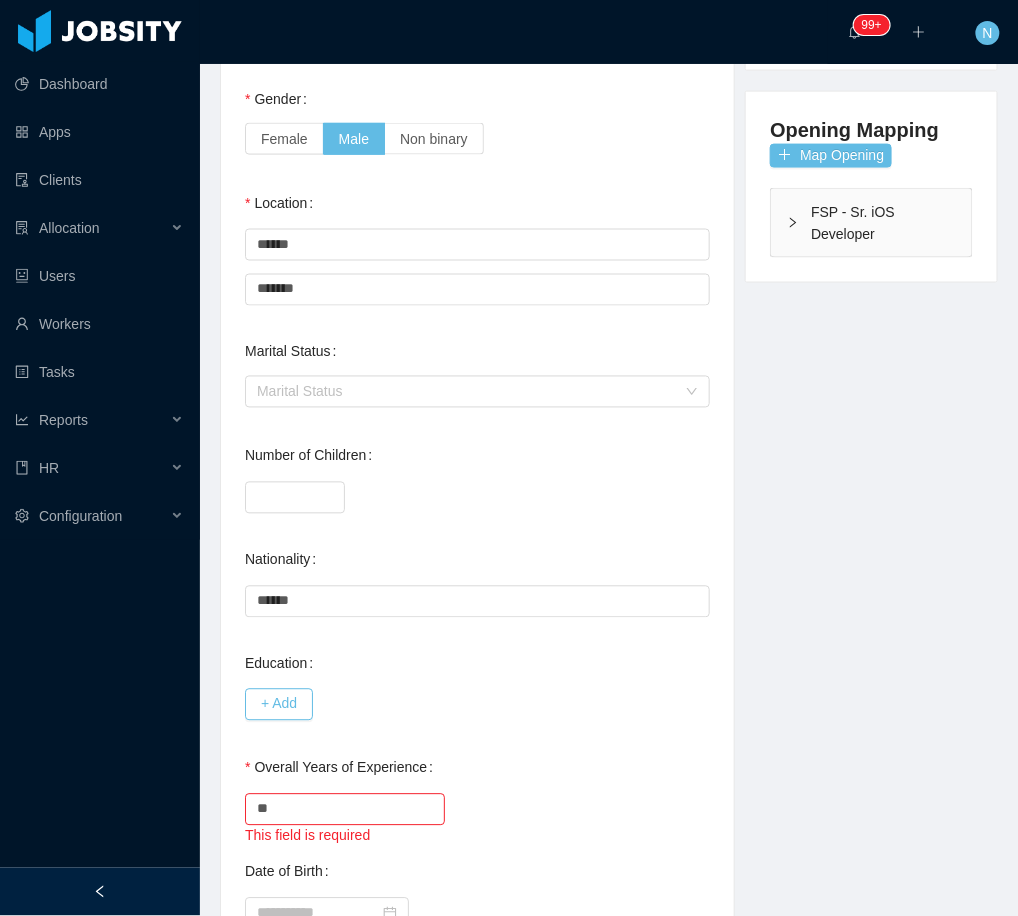 click on "**********" at bounding box center (477, 354) 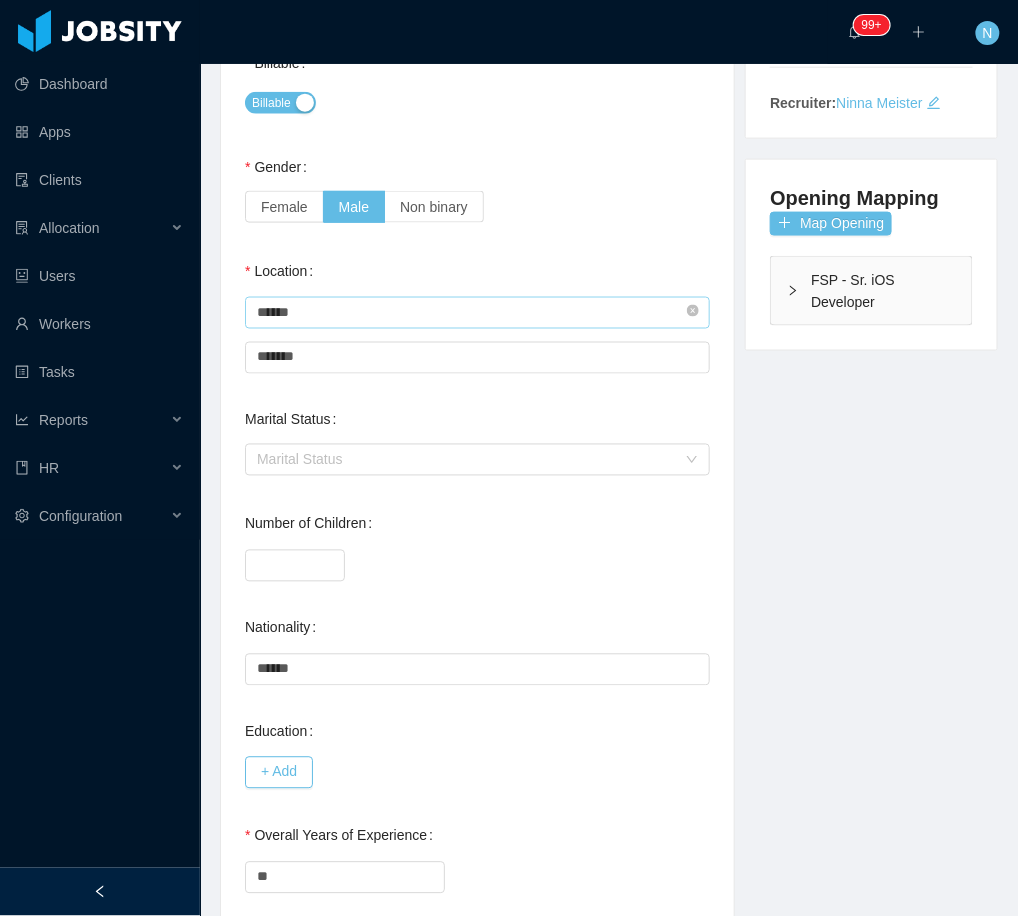 scroll, scrollTop: 0, scrollLeft: 0, axis: both 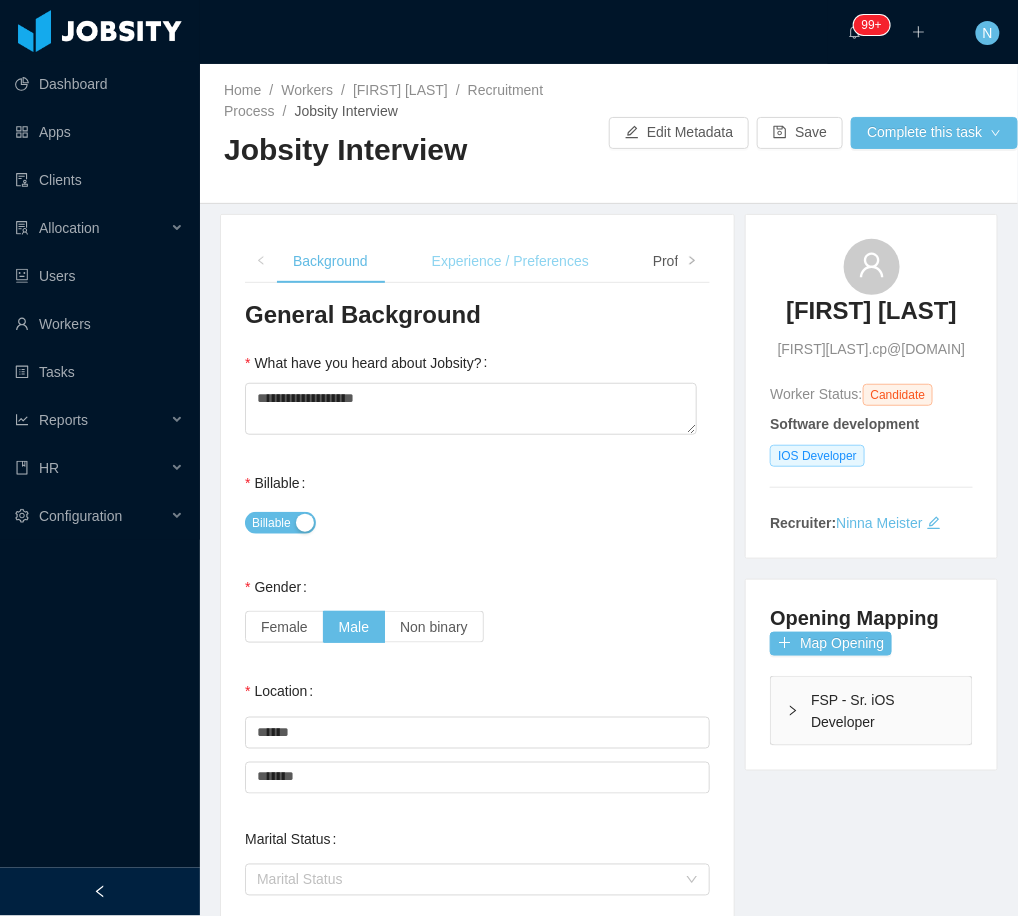 click on "Experience / Preferences" at bounding box center (510, 261) 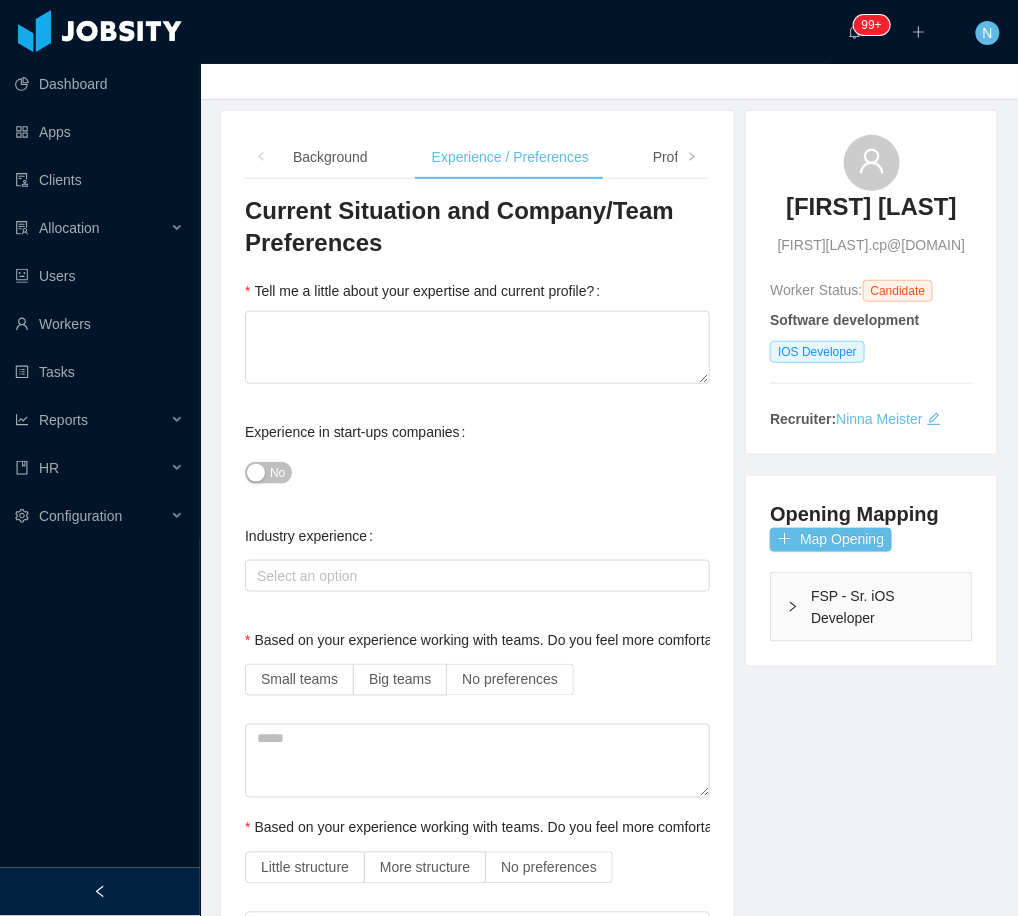scroll, scrollTop: 133, scrollLeft: 0, axis: vertical 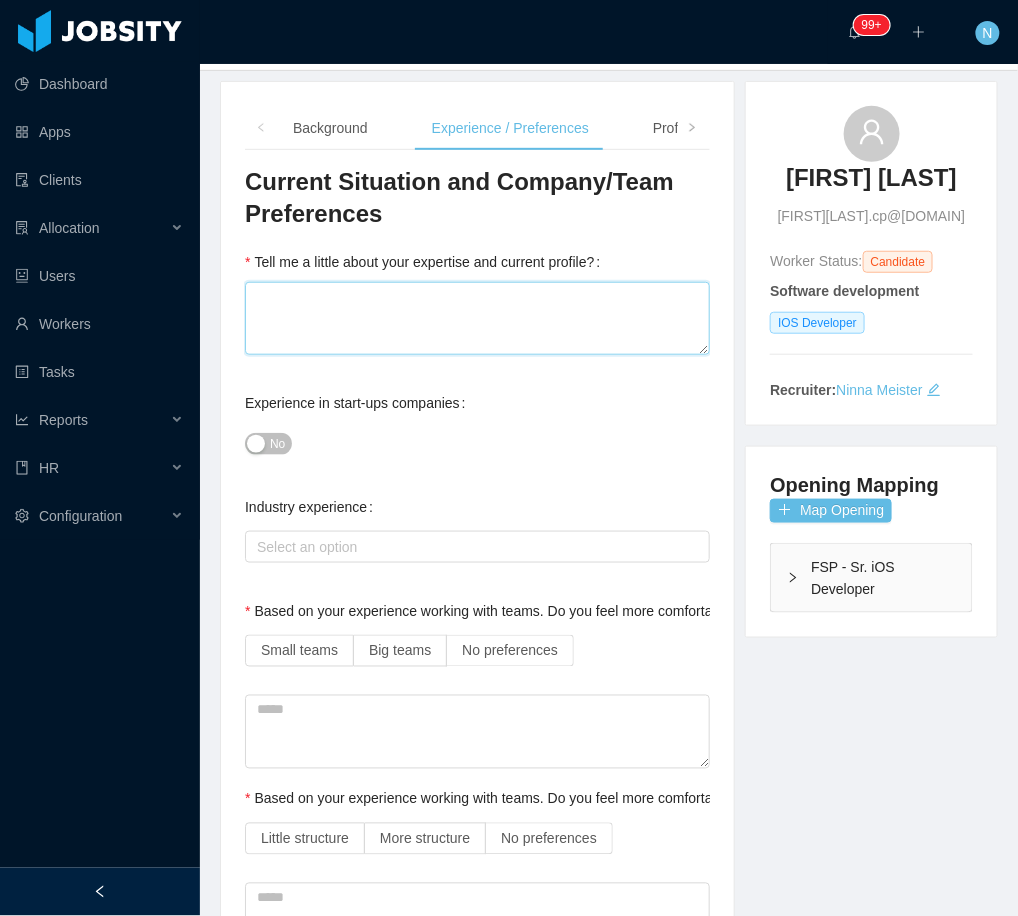 click on "Tell me a little about your expertise and current profile?" at bounding box center [477, 318] 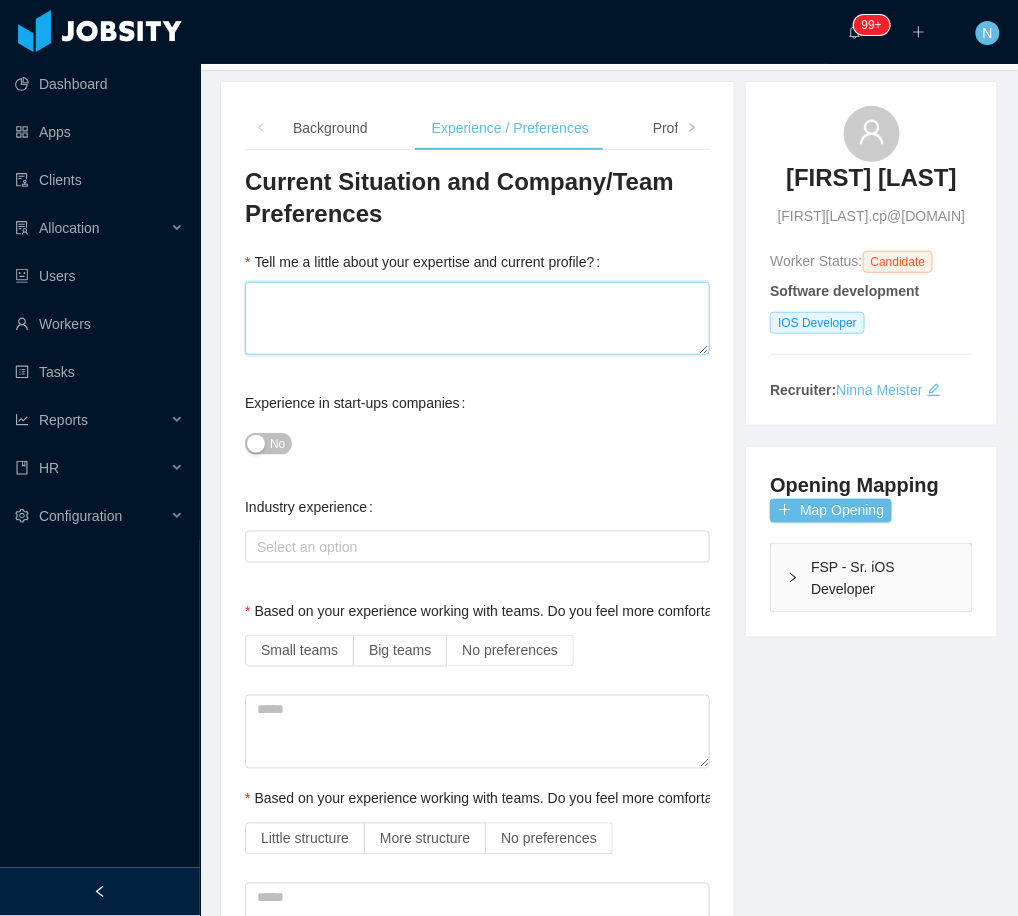type 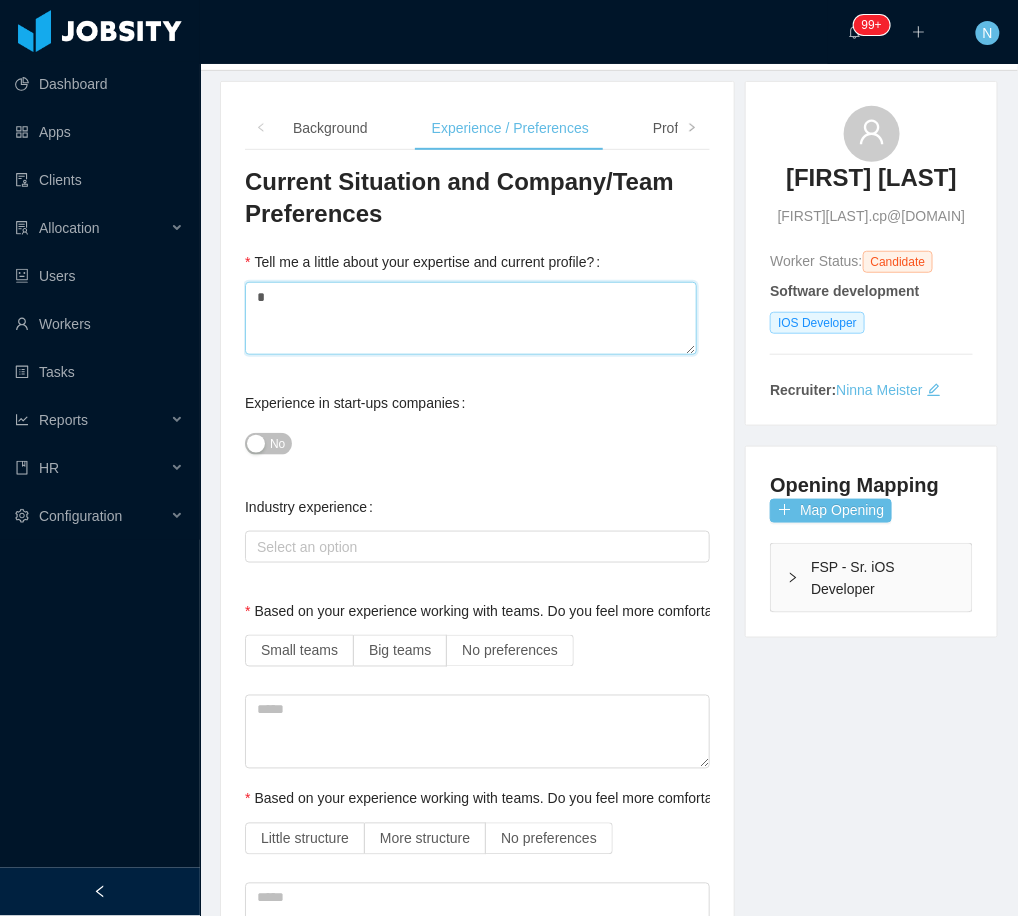 type 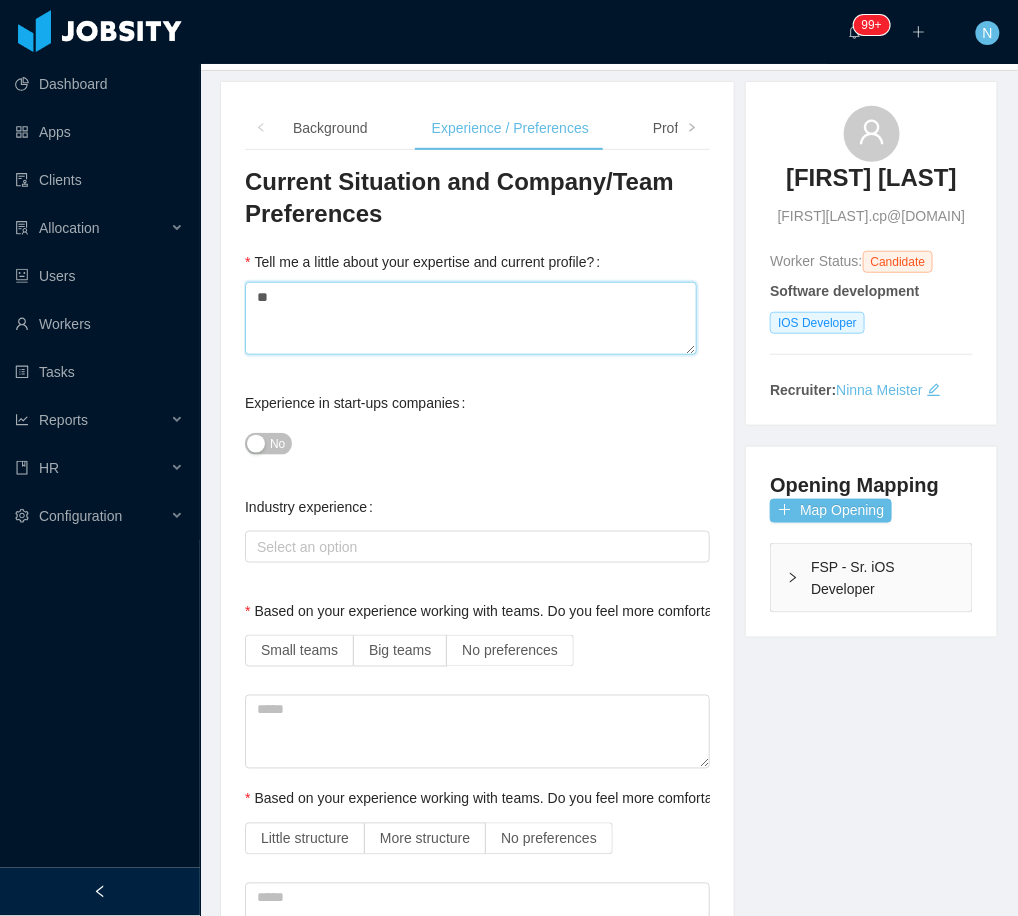 type 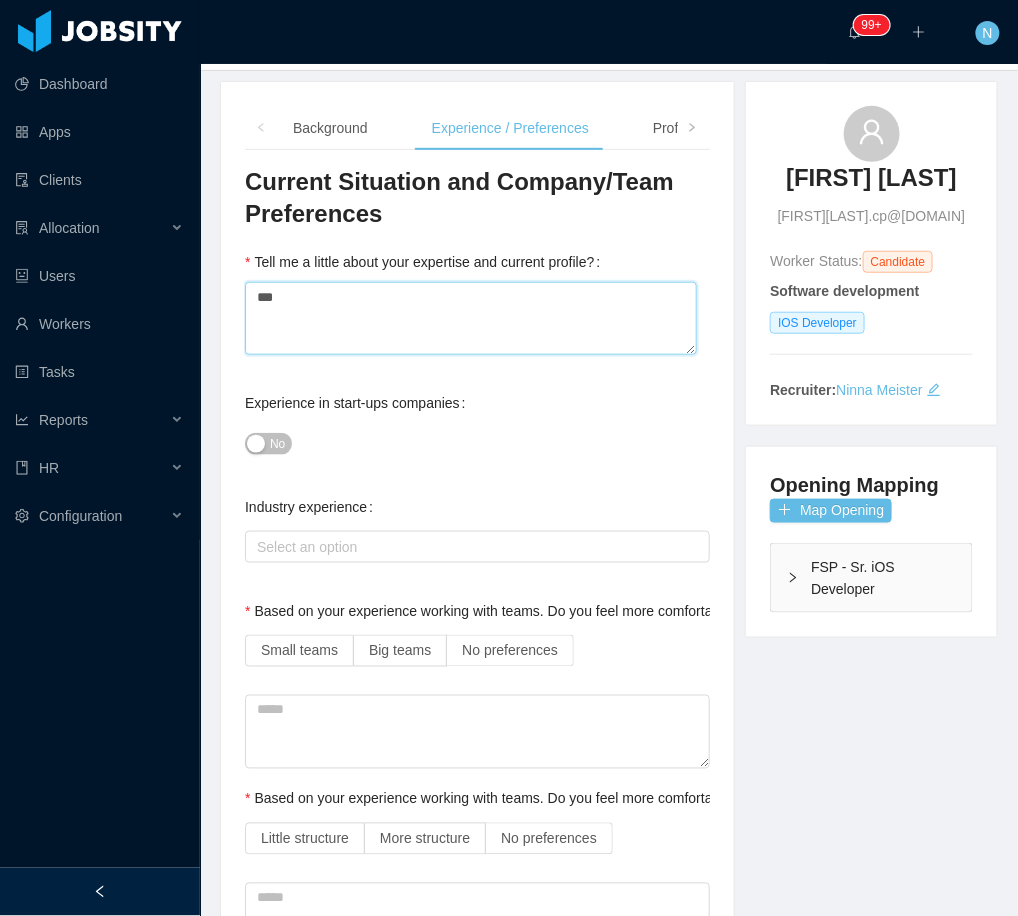 type 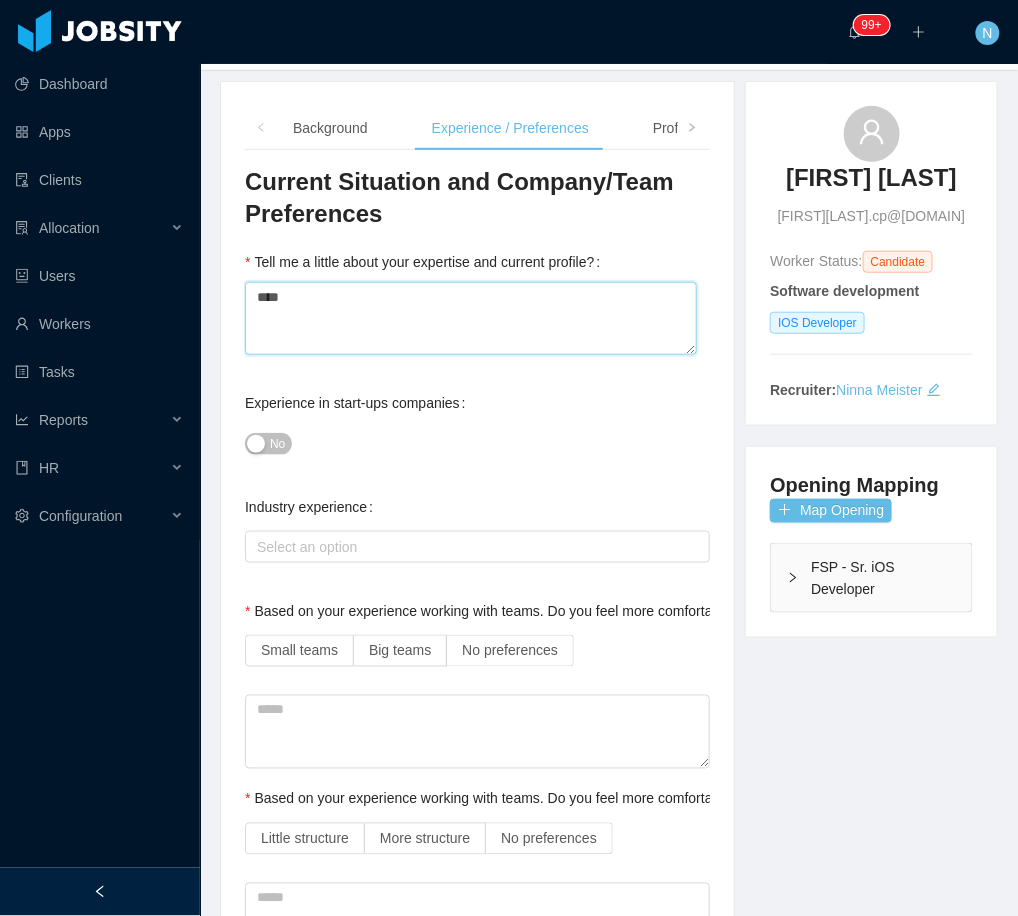 type 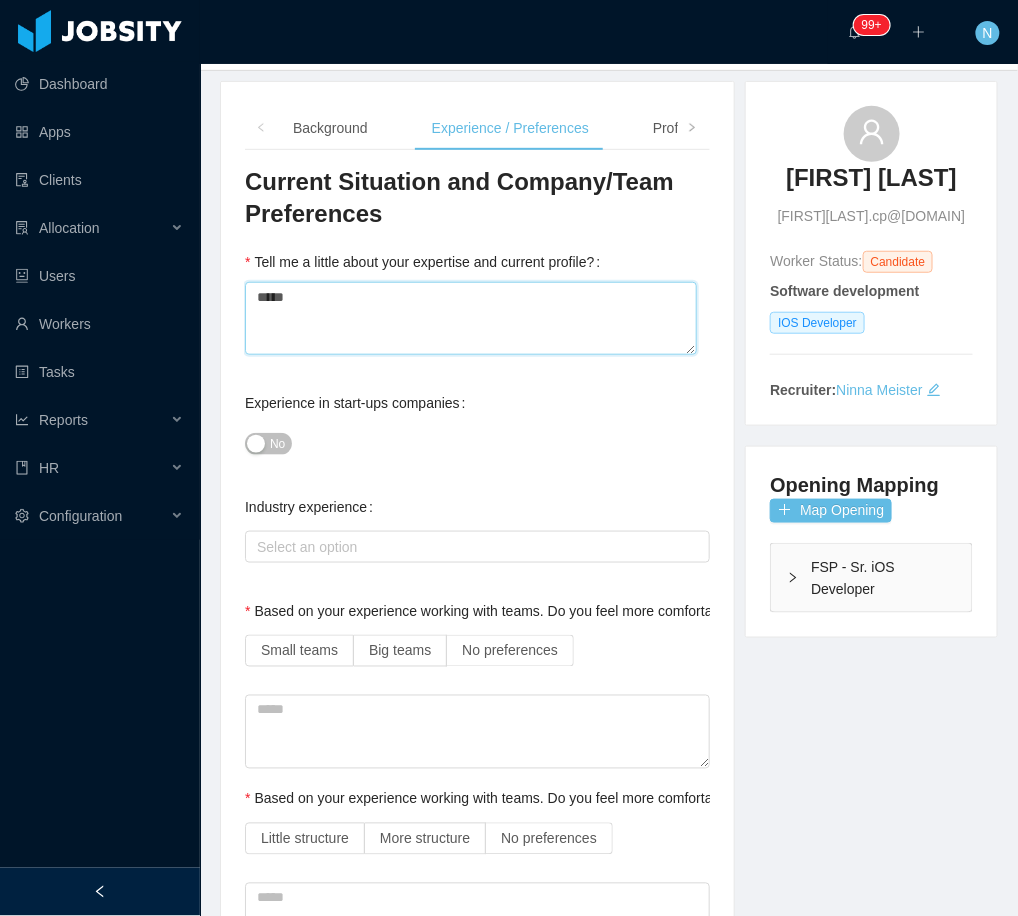 type 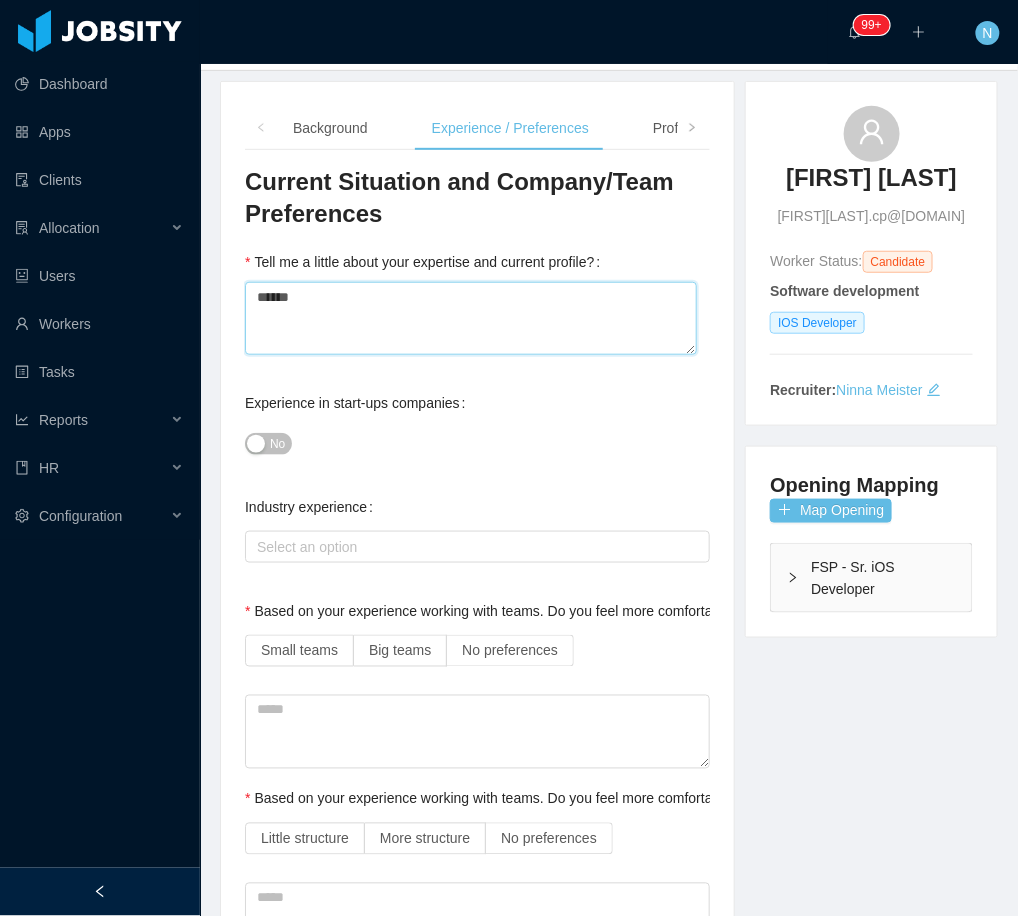 type 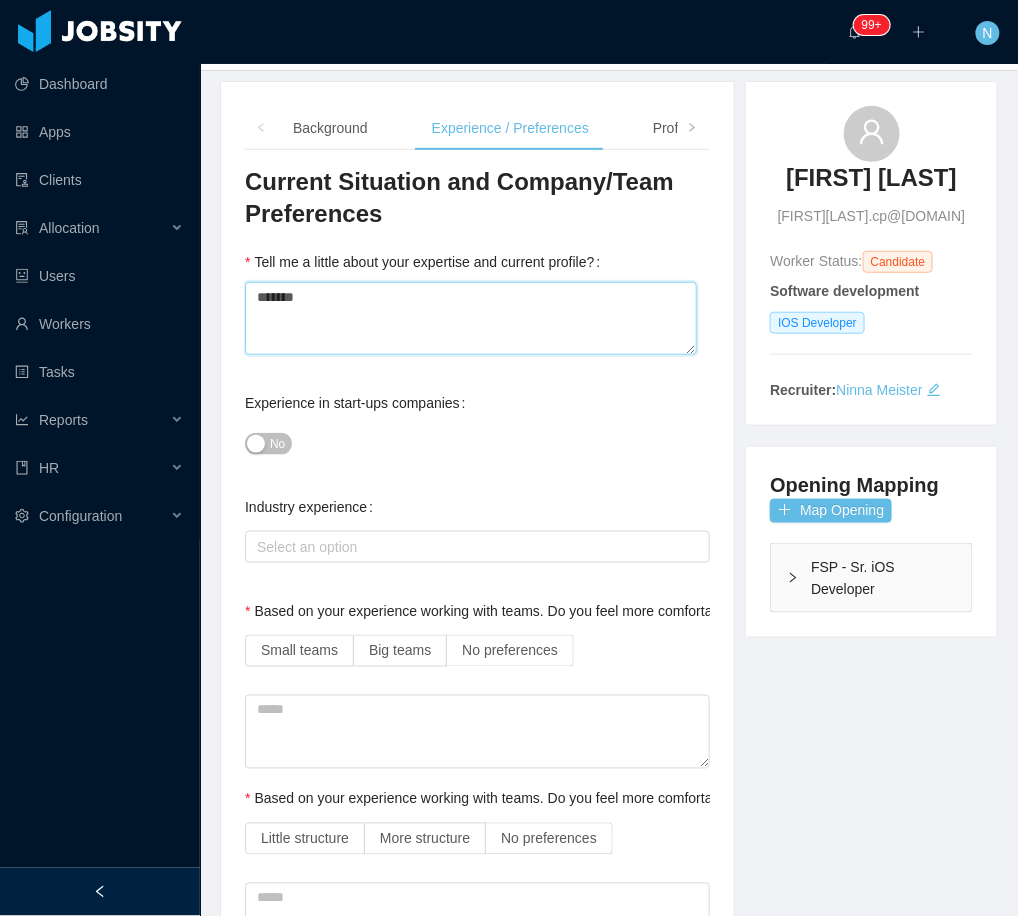 type 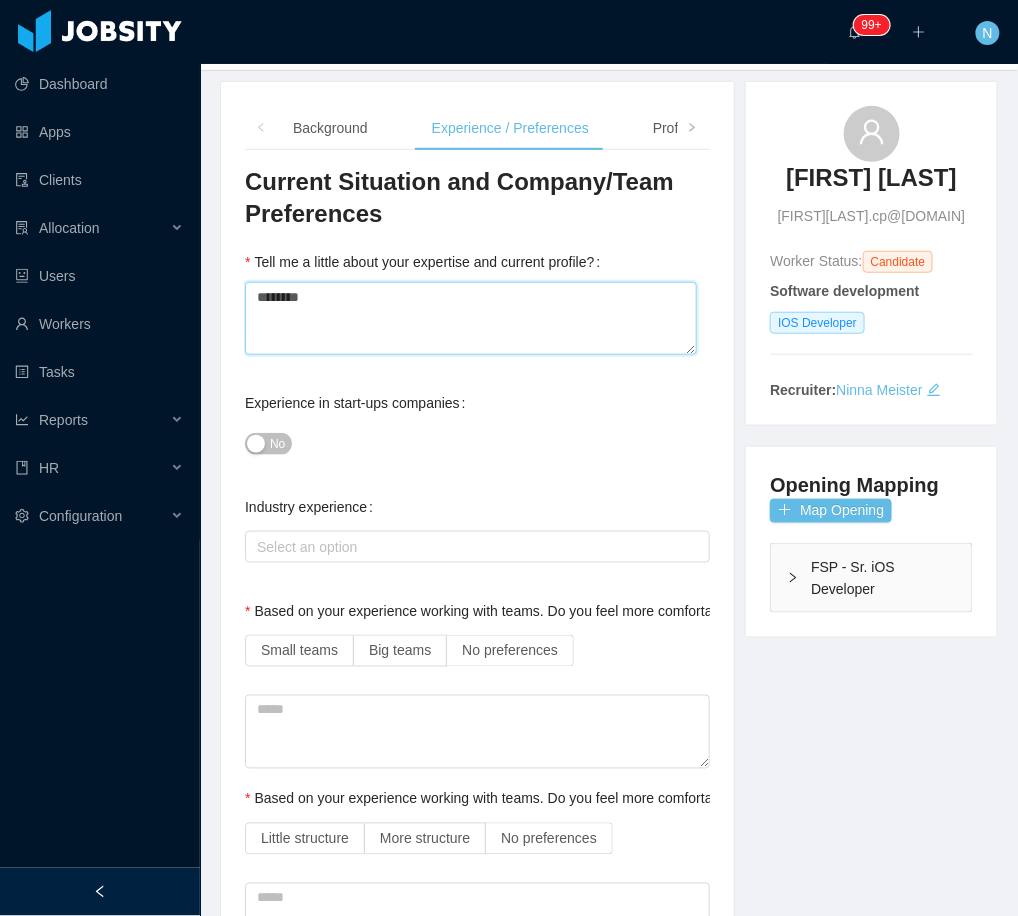 type 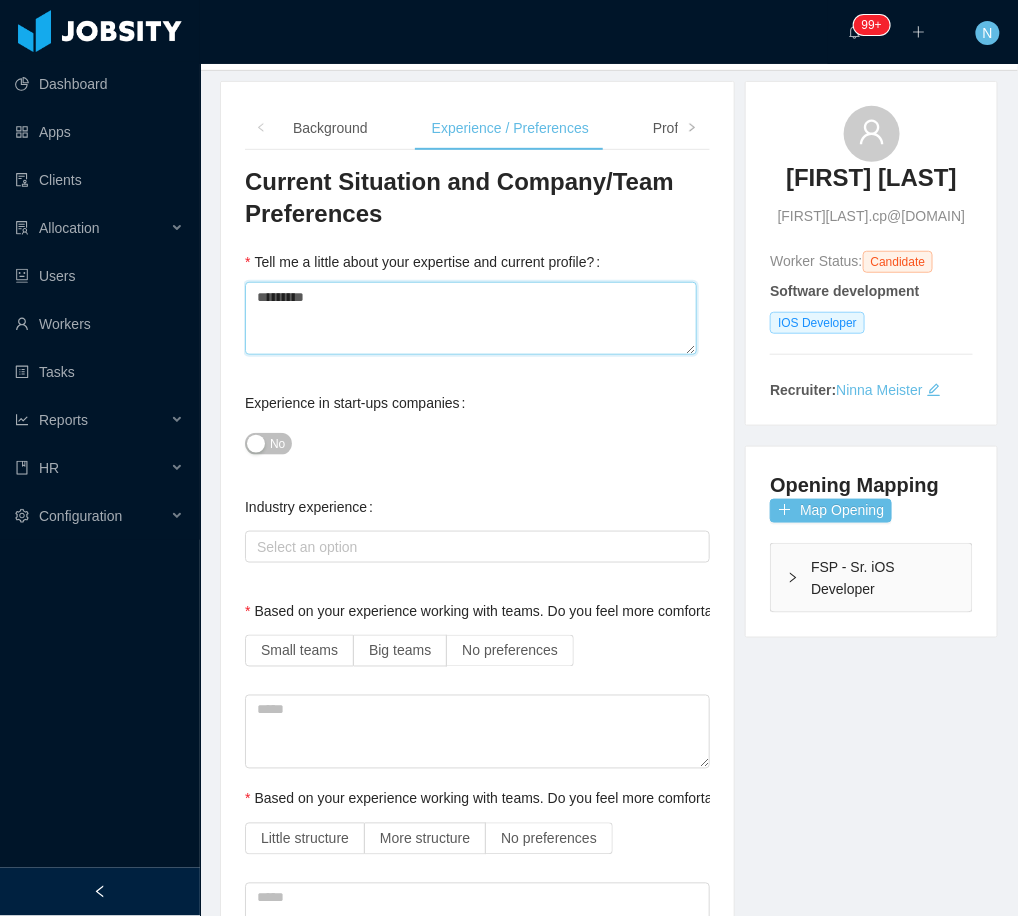 type 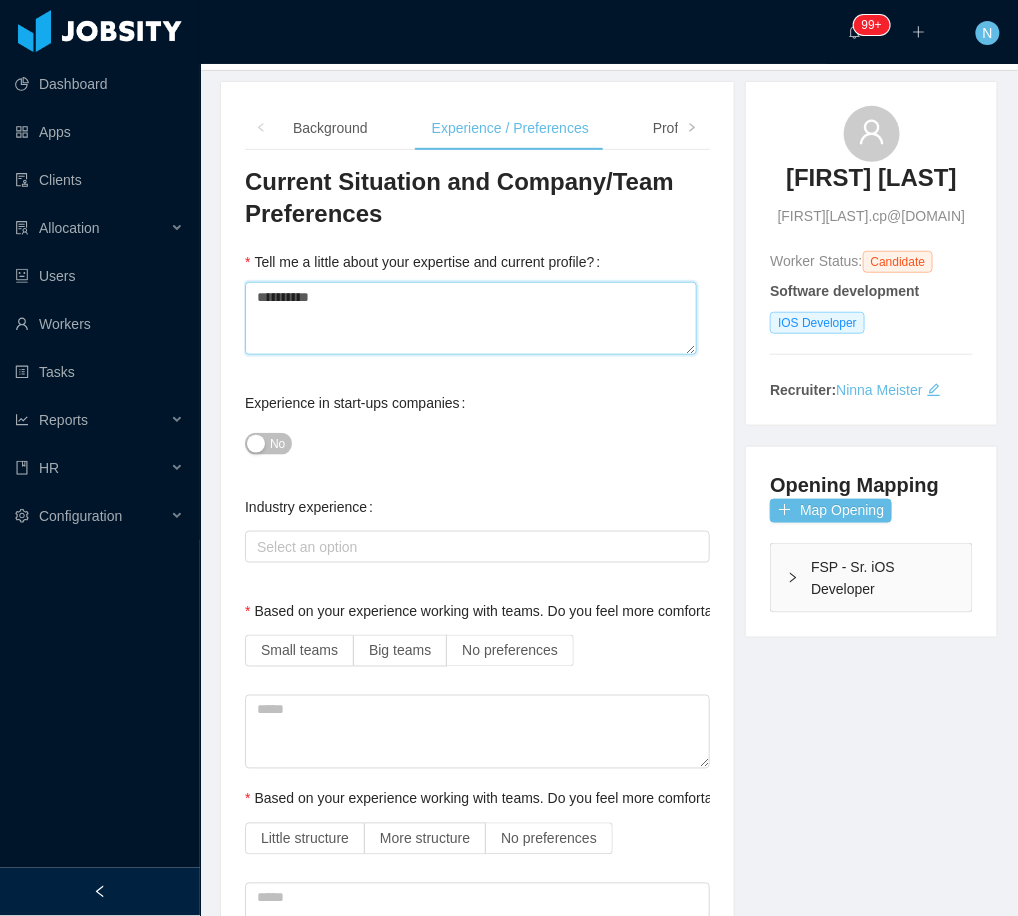 type 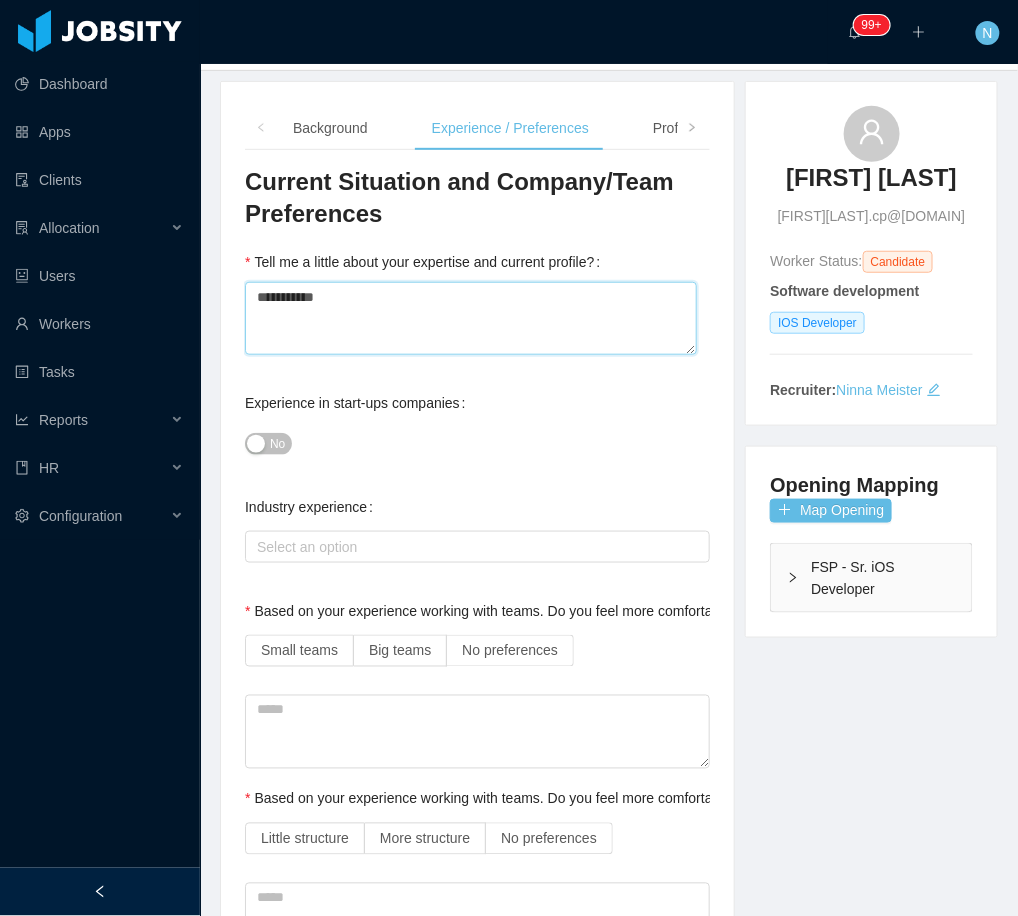 type 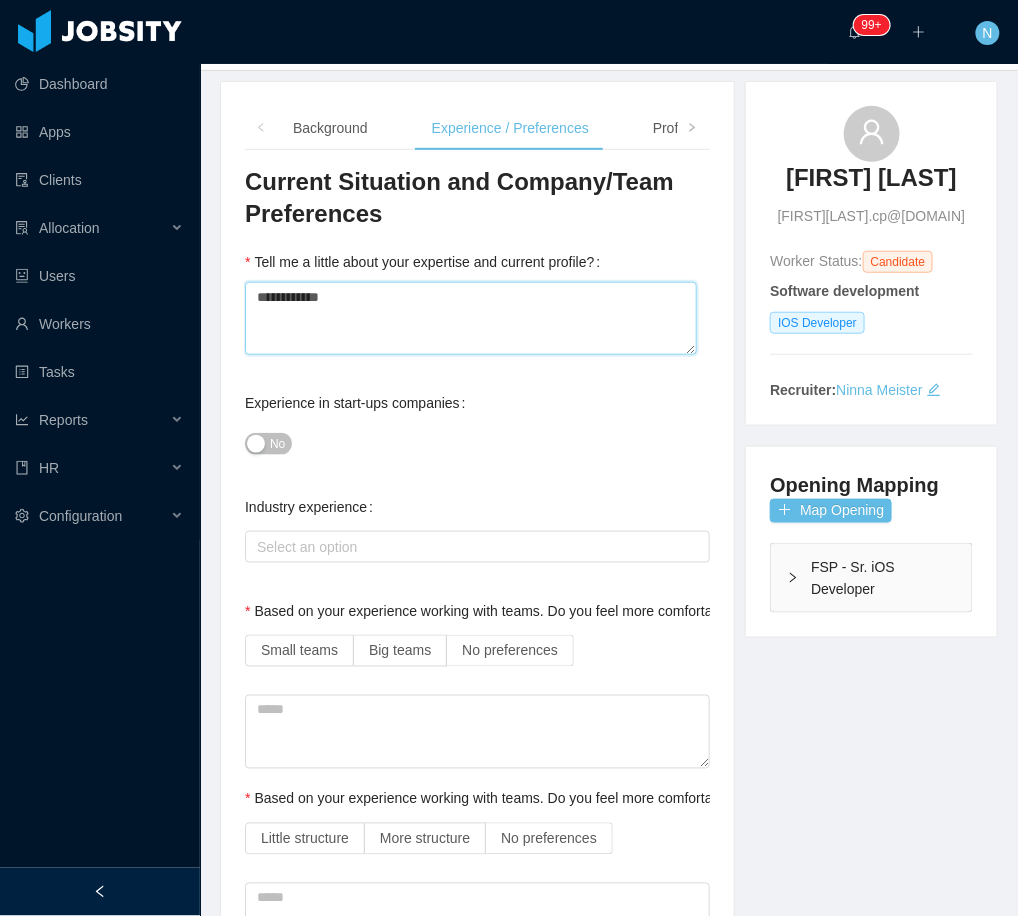 type 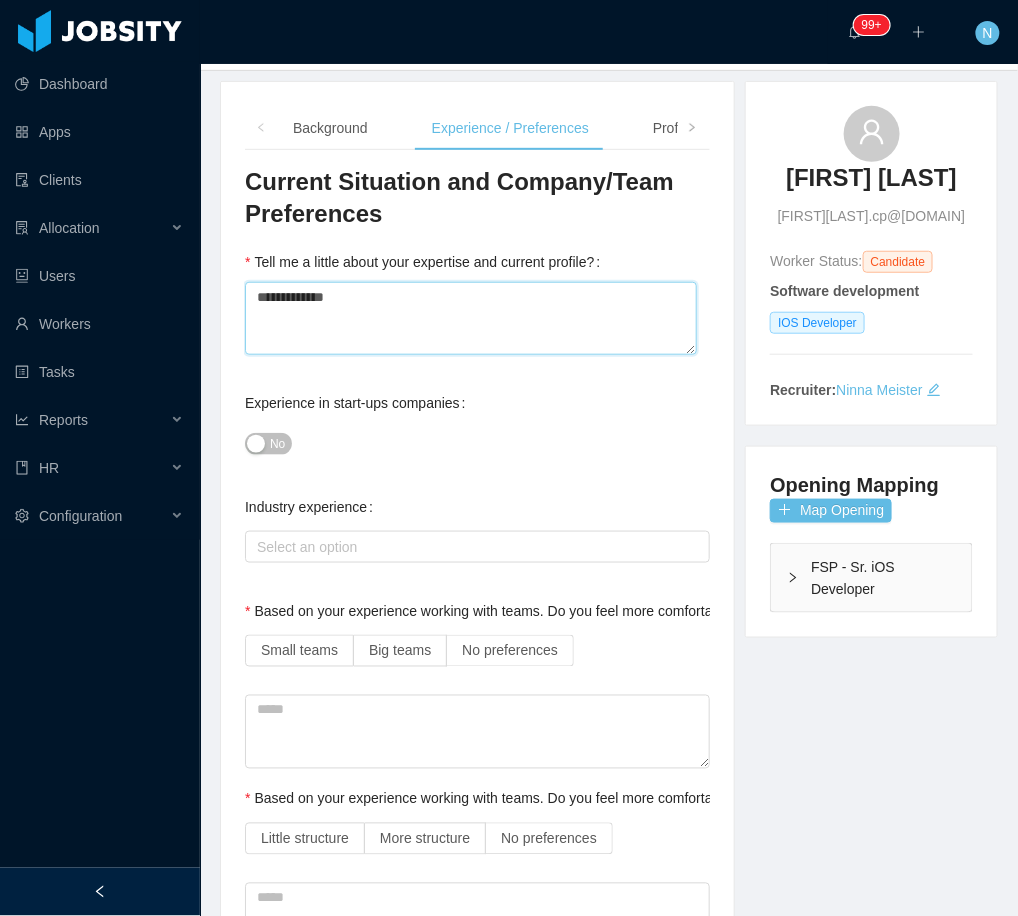 type 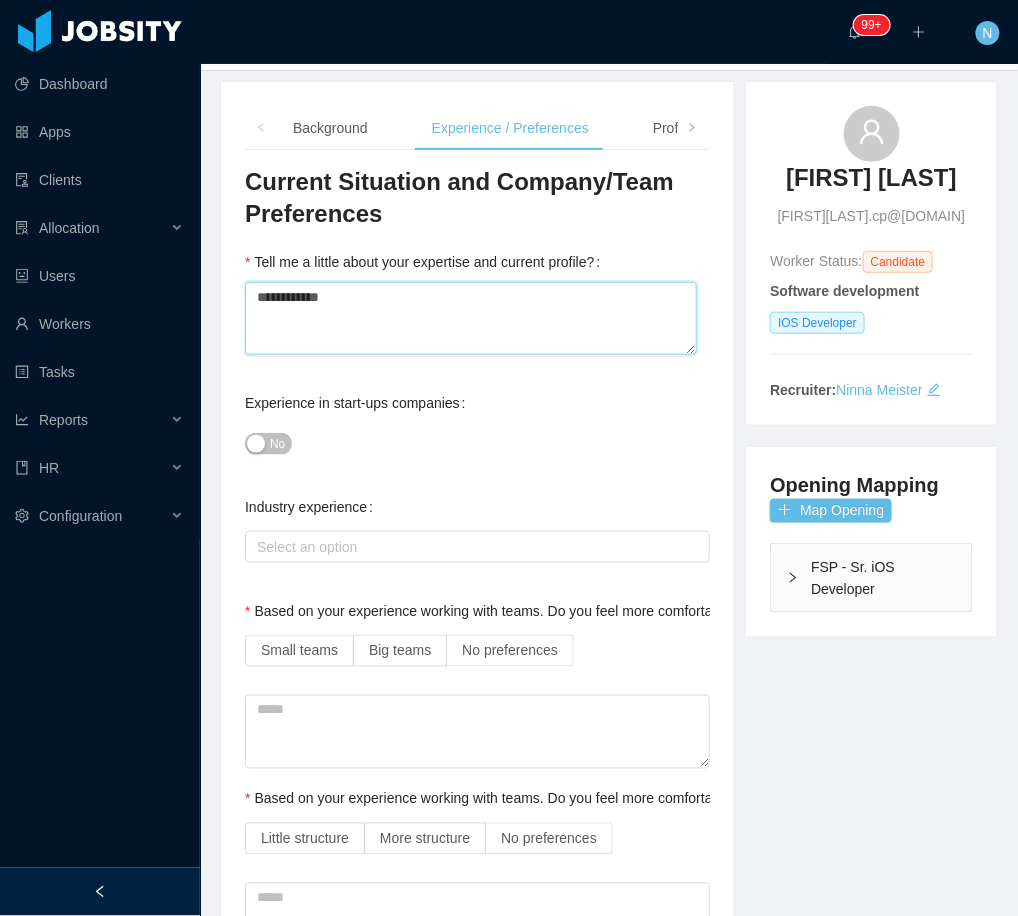 type 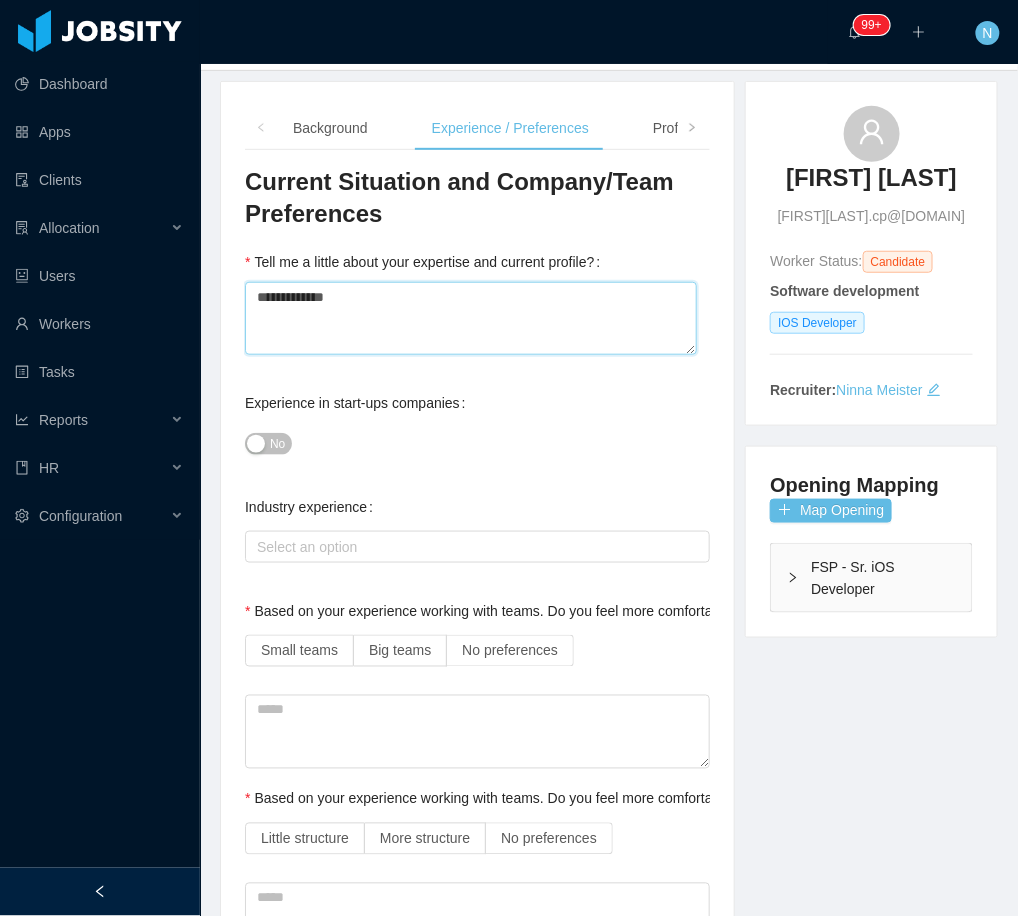 type 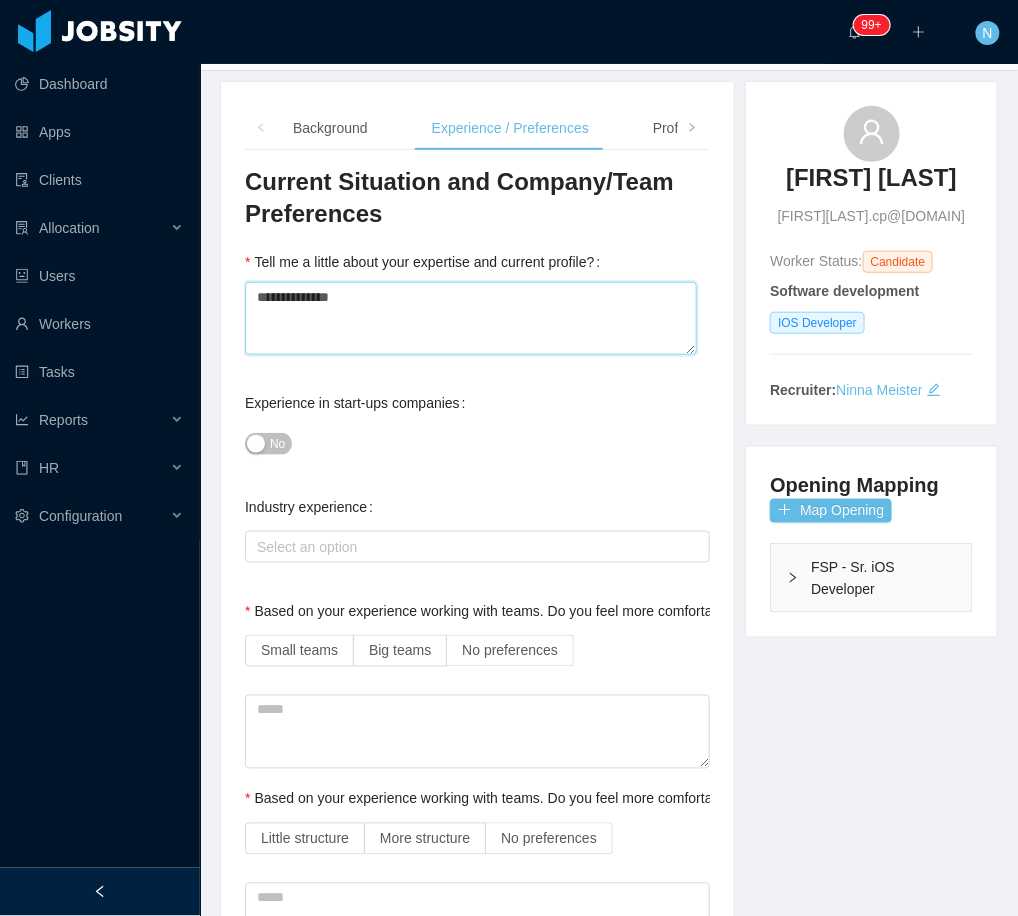 type 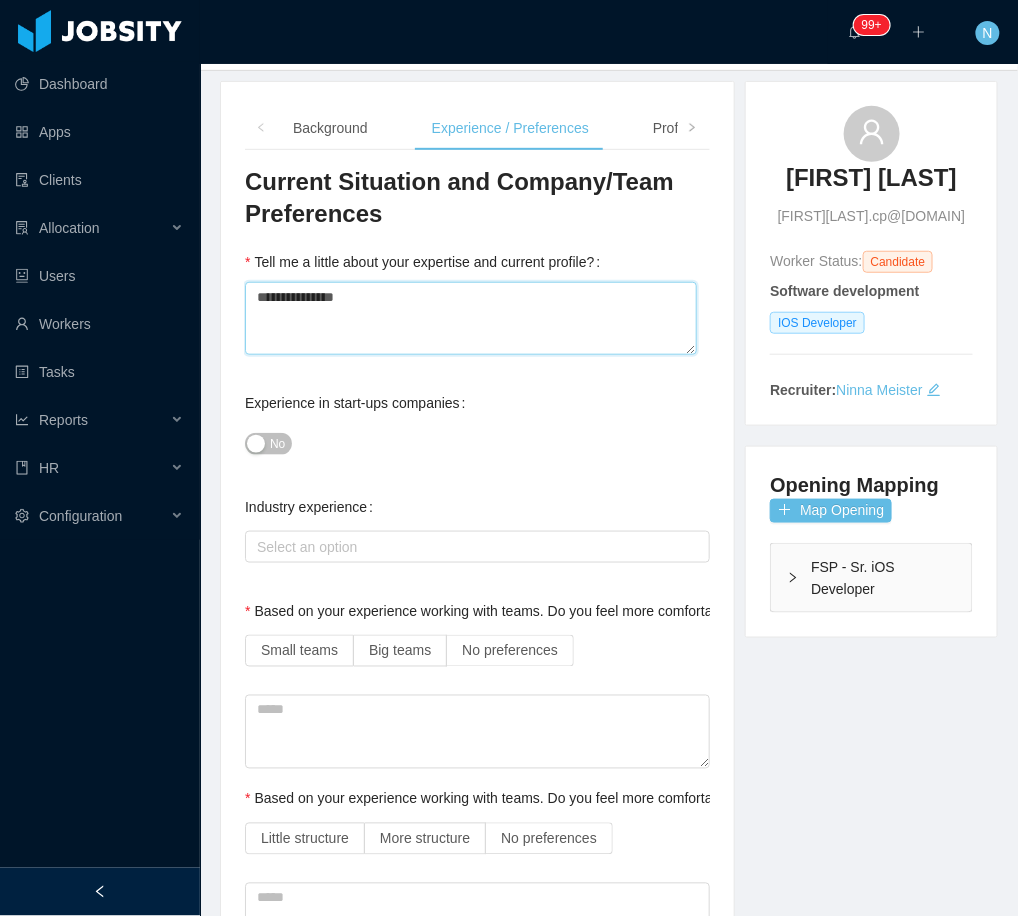 type 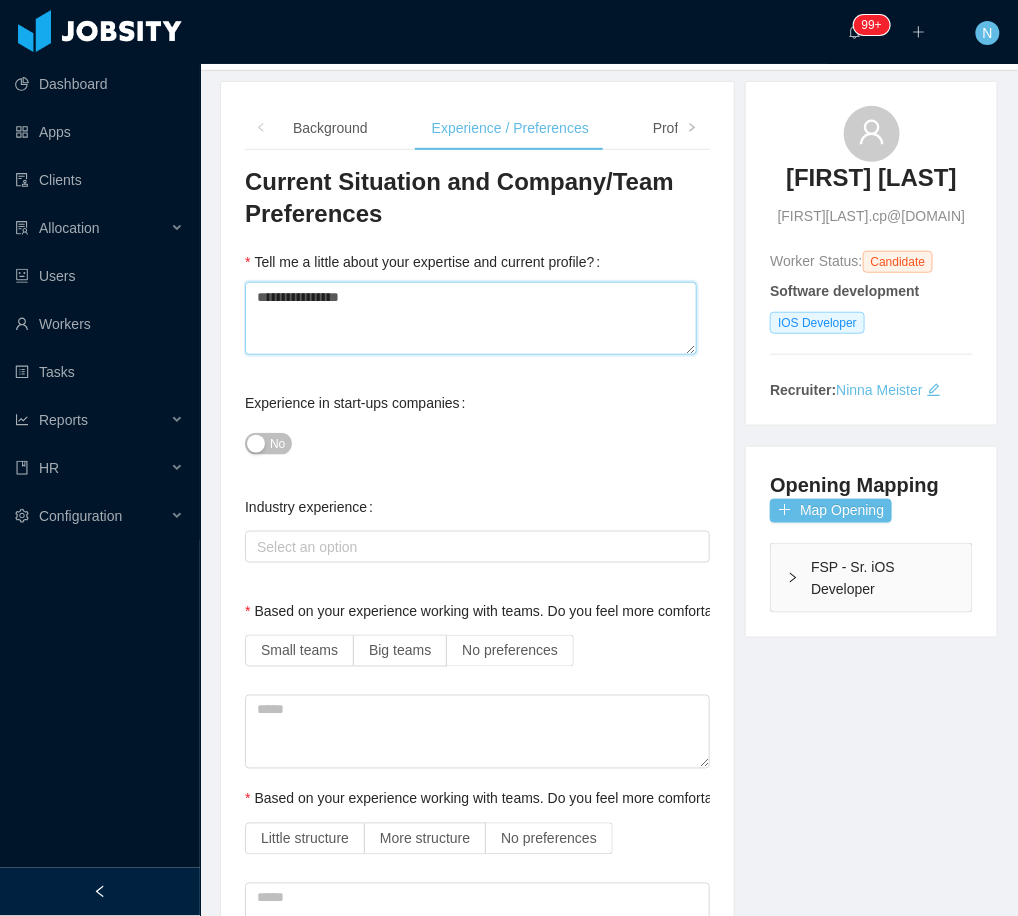type 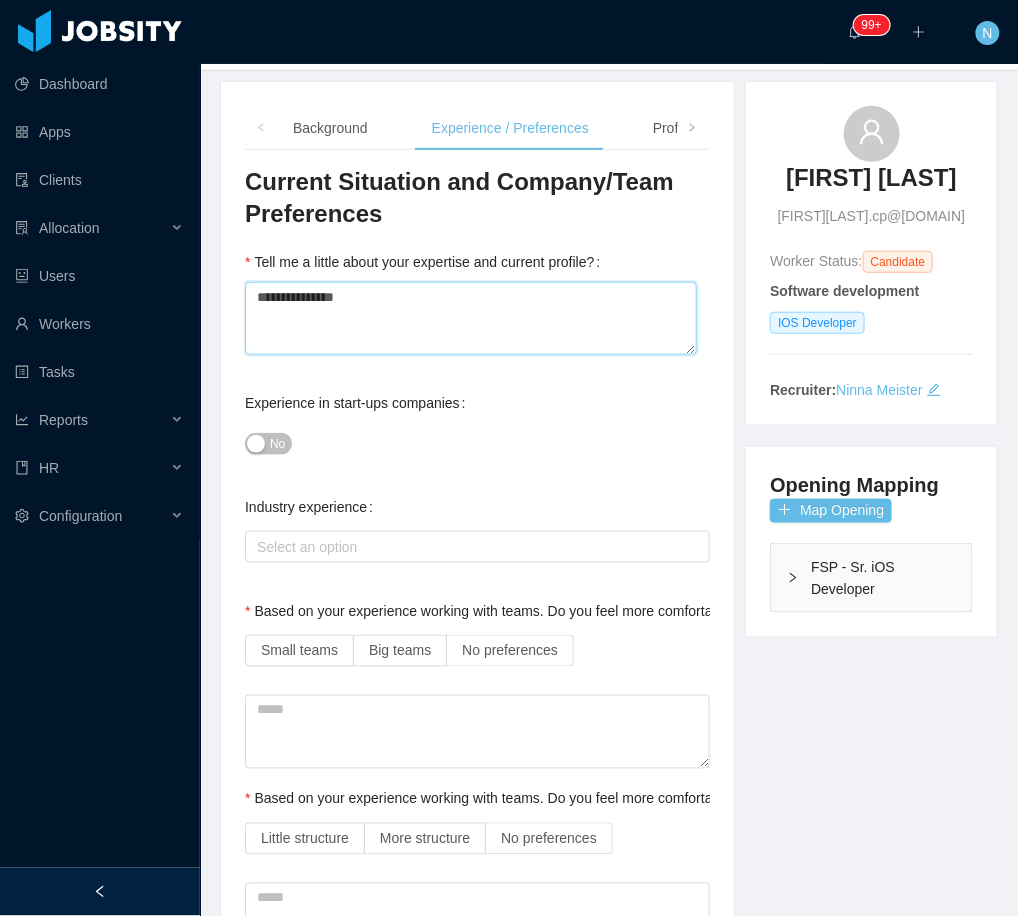 type 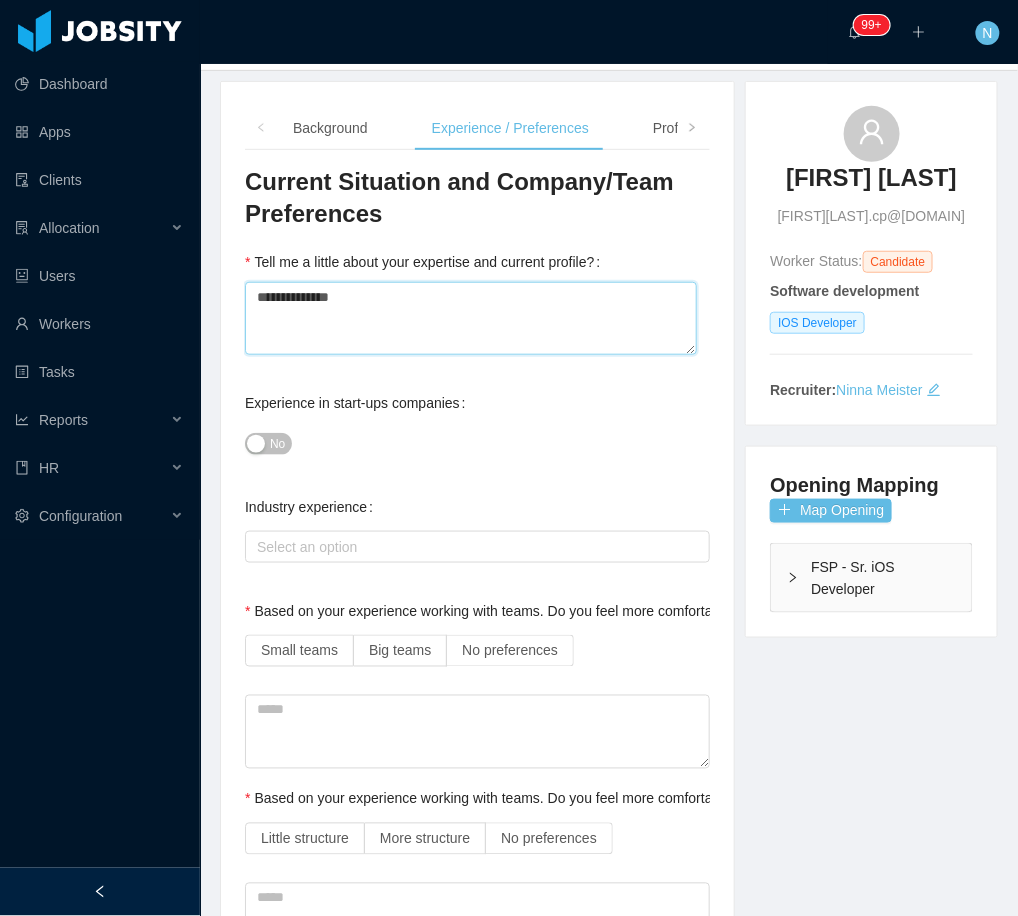 type 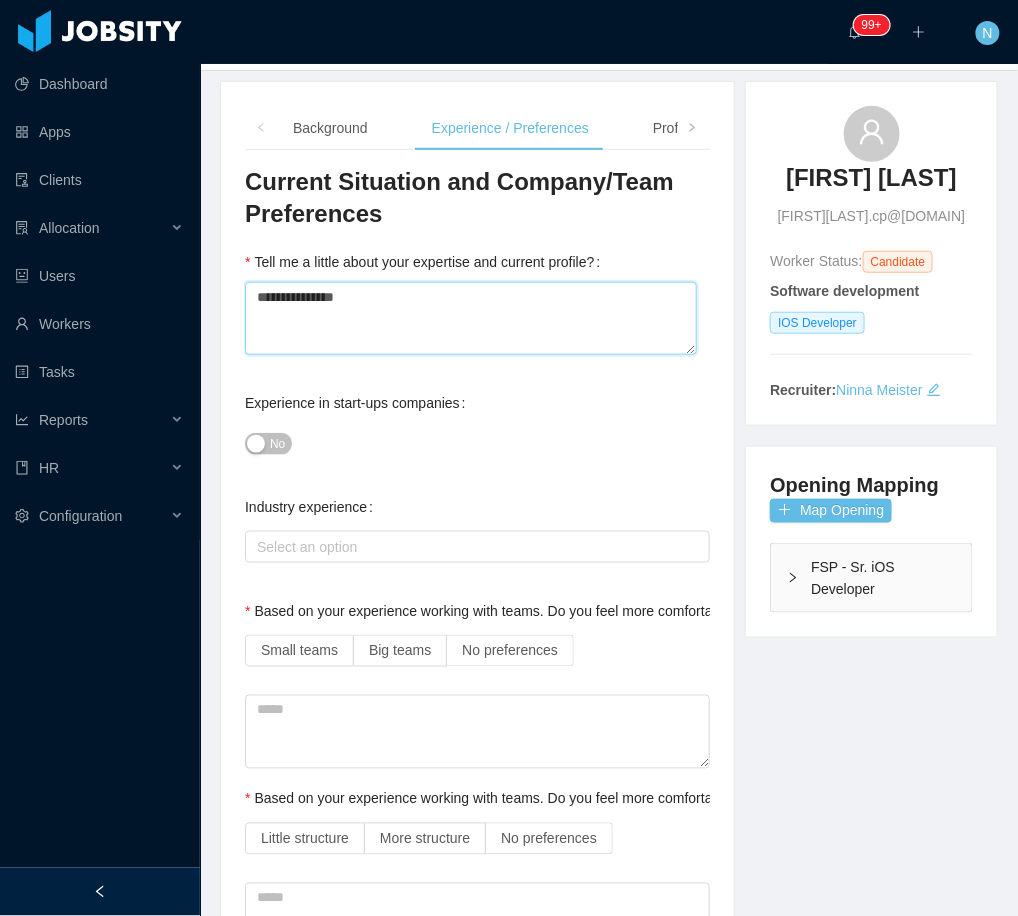 type 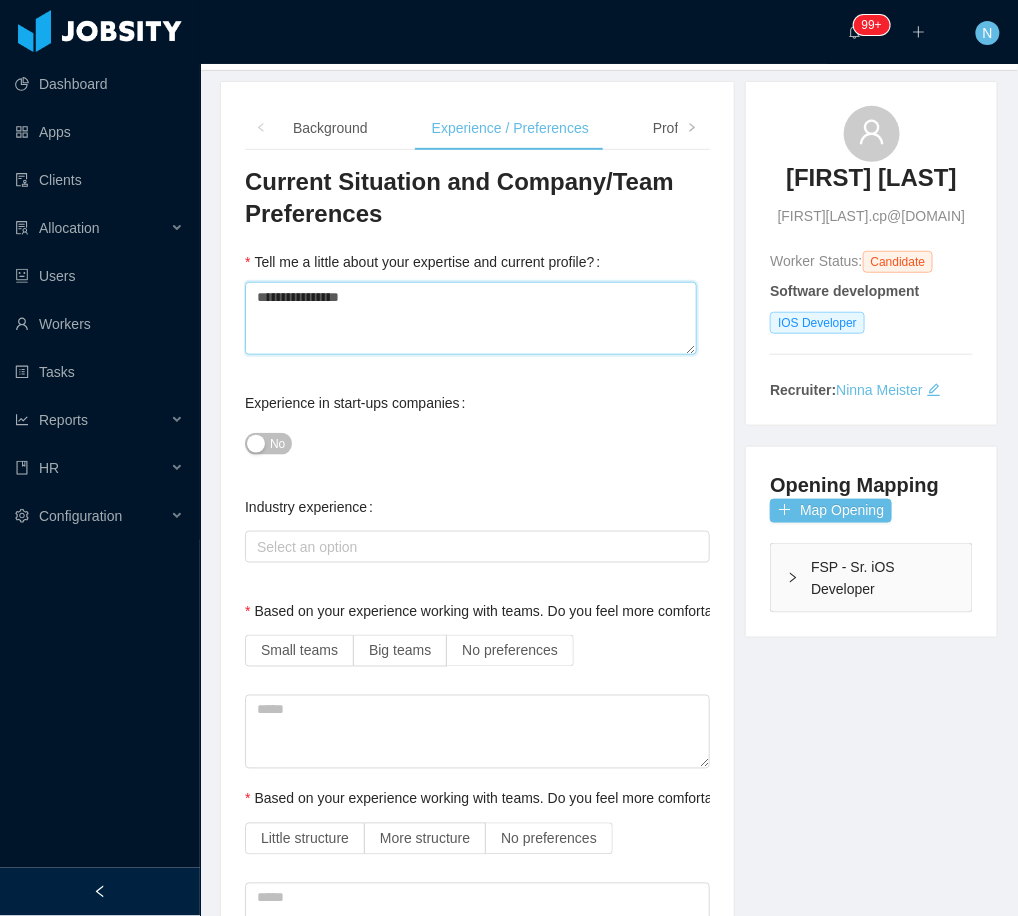 type 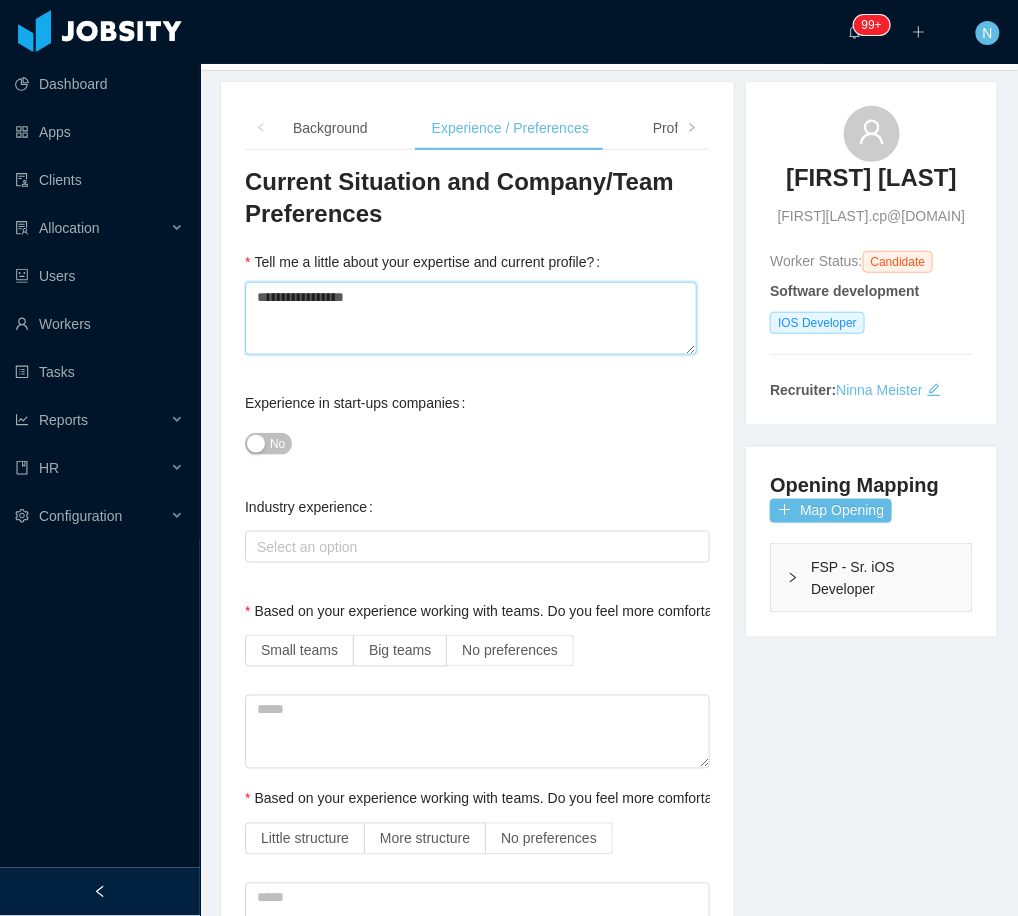 type 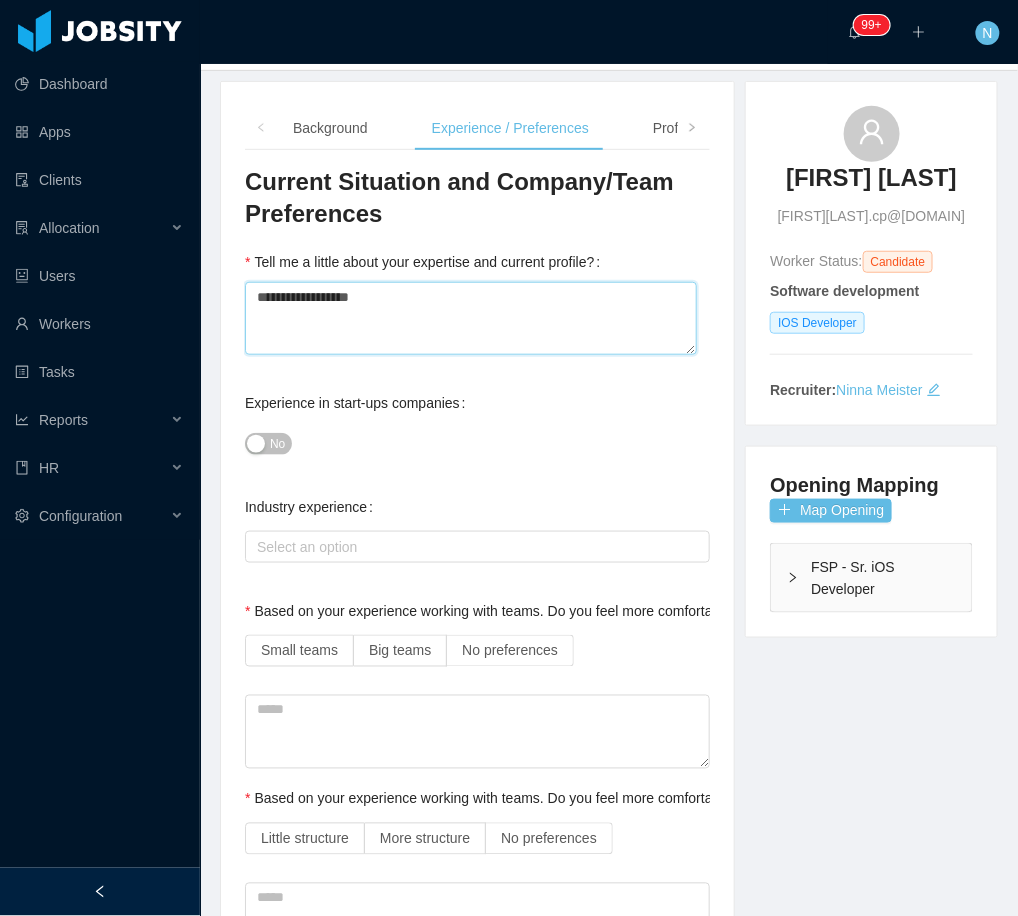 type 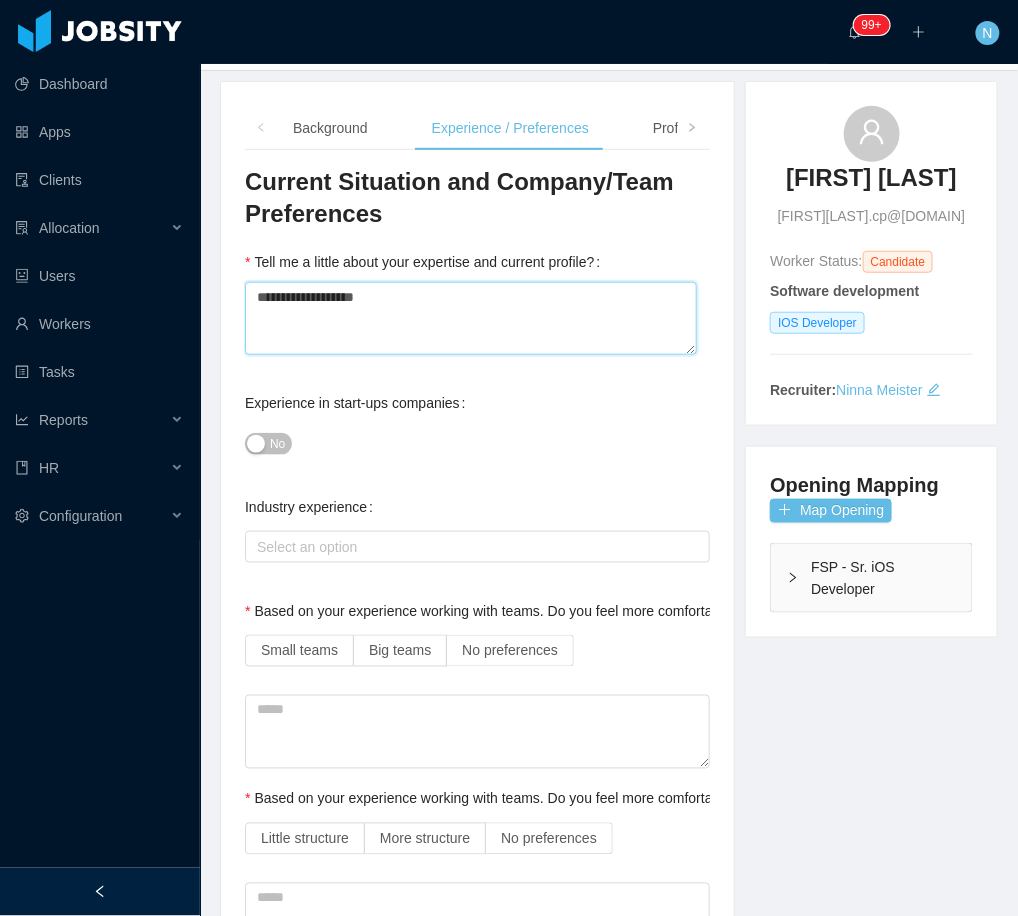 type 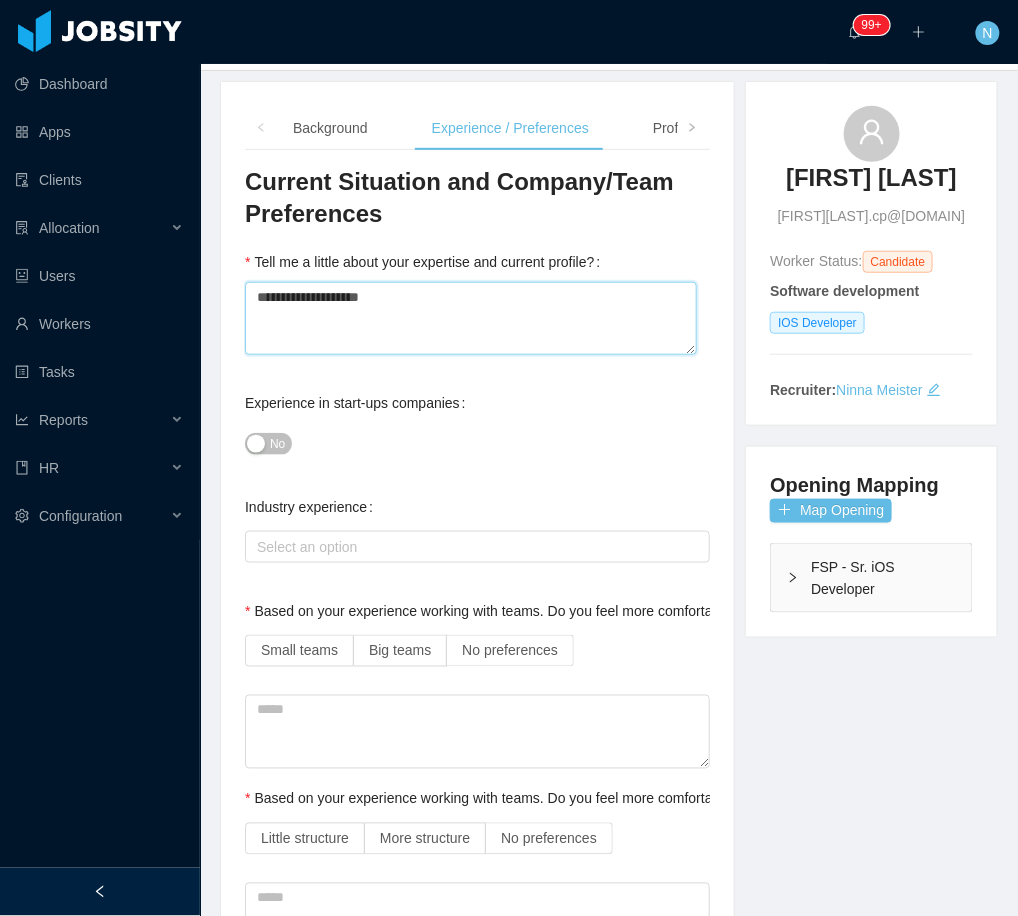 type 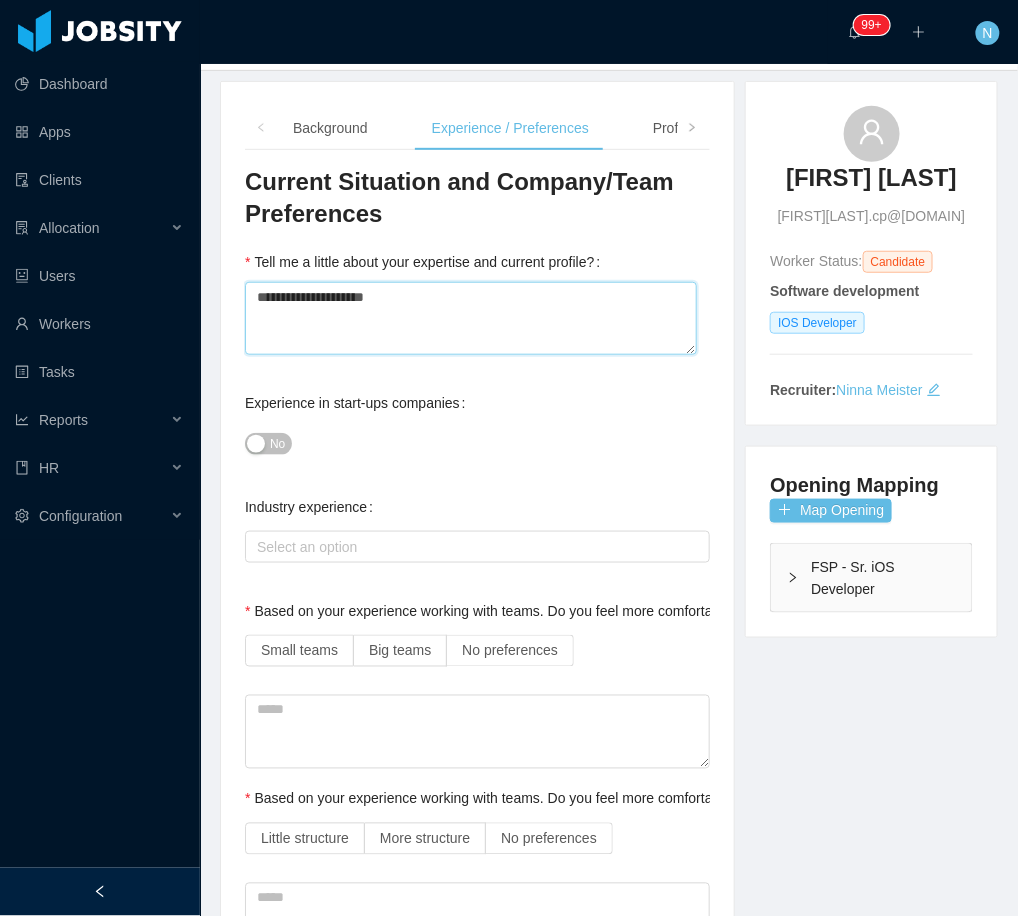 type 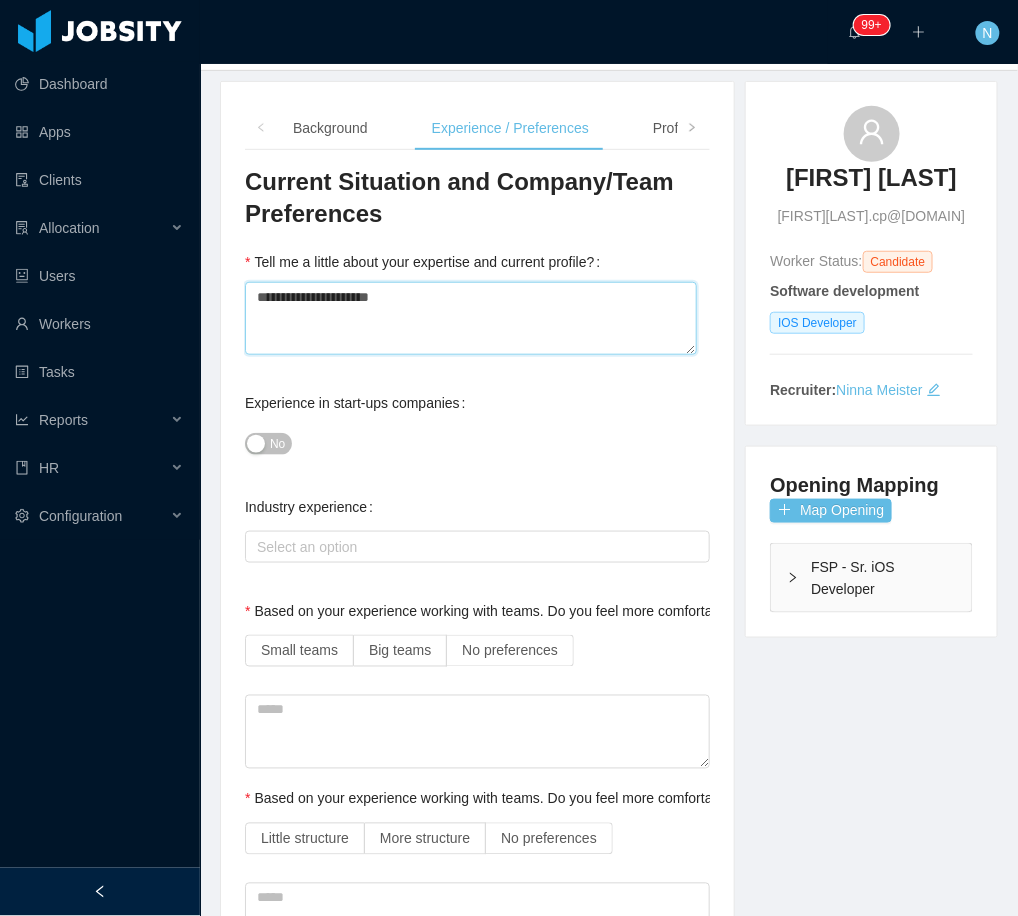 type 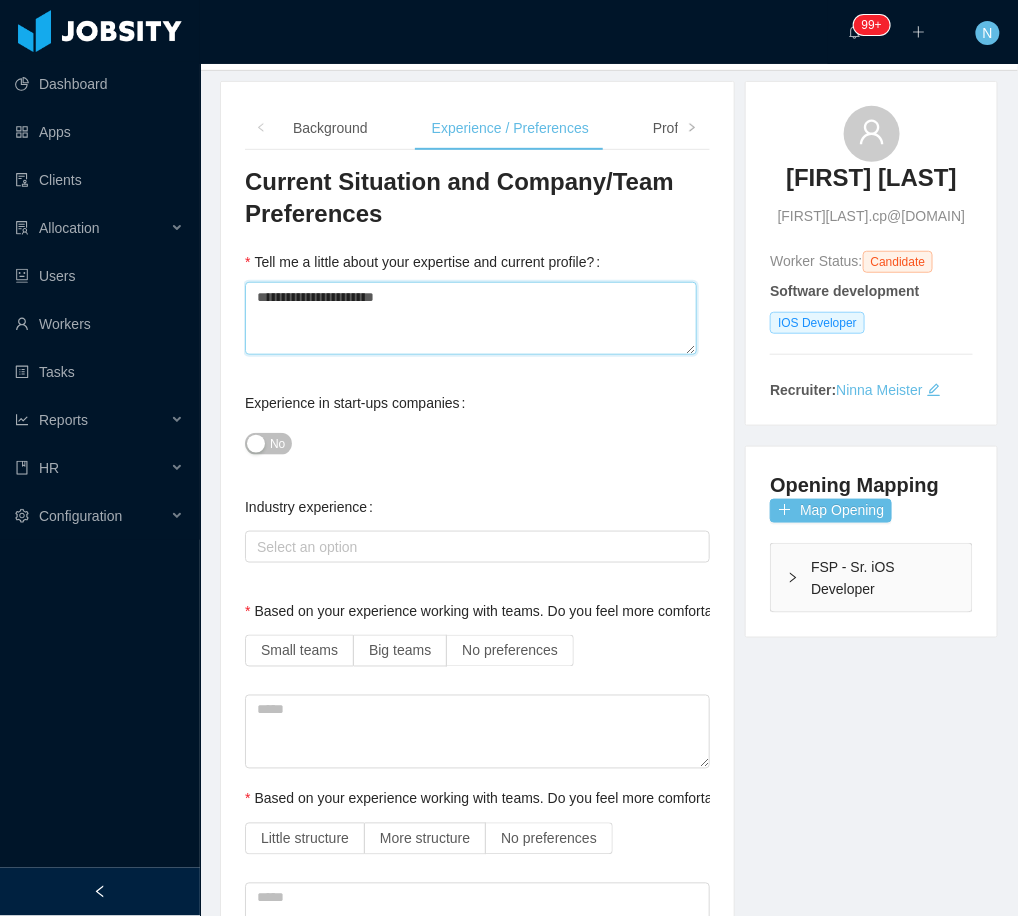 type 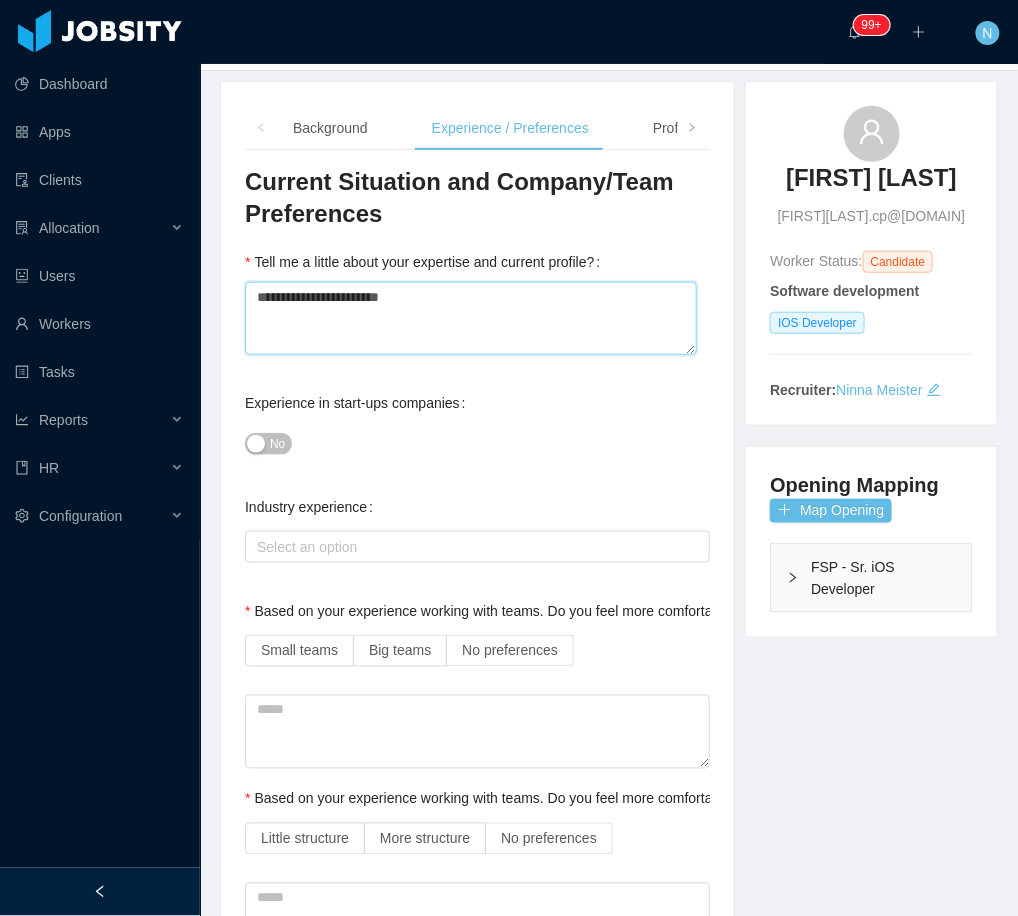 type 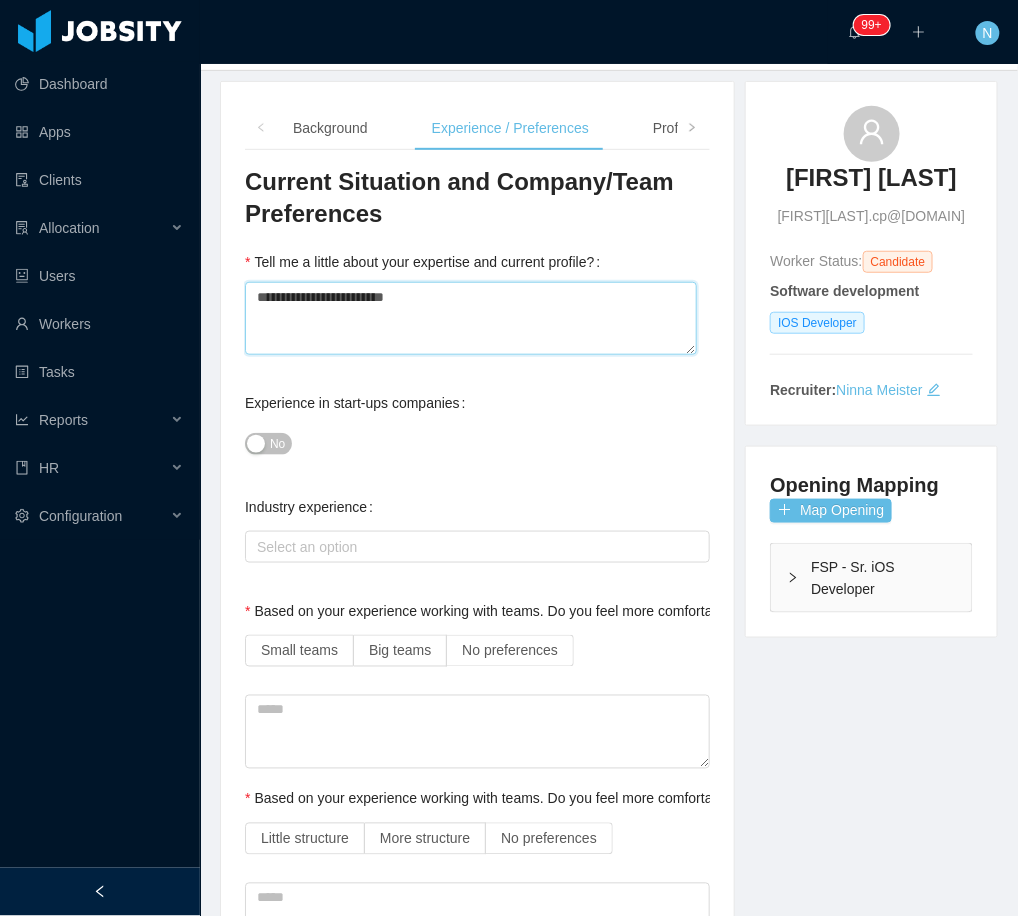 type 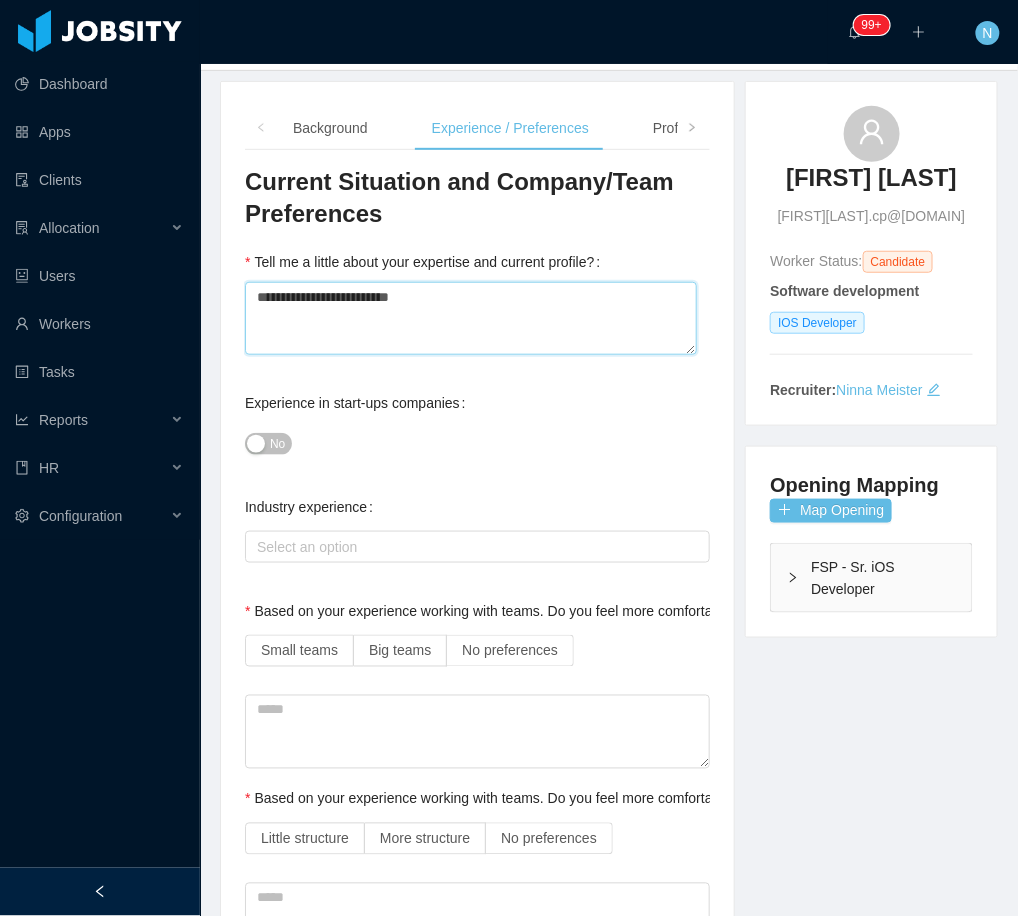 type 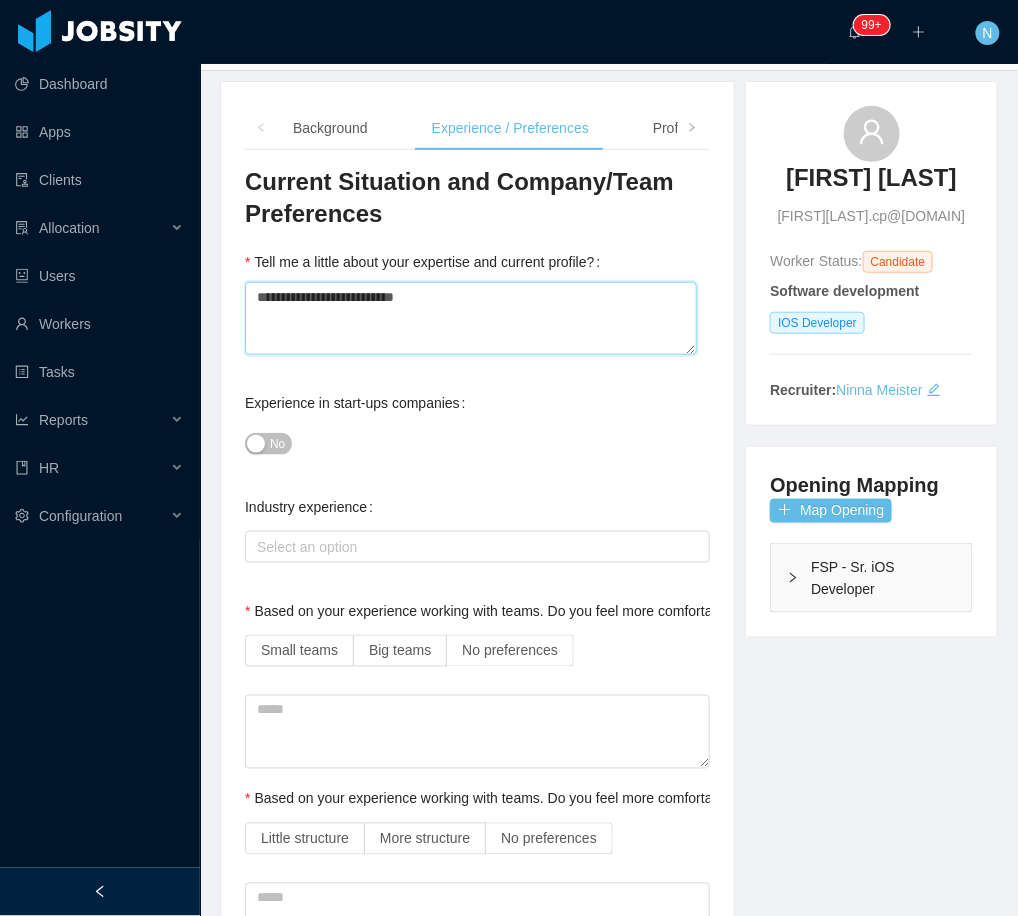 type 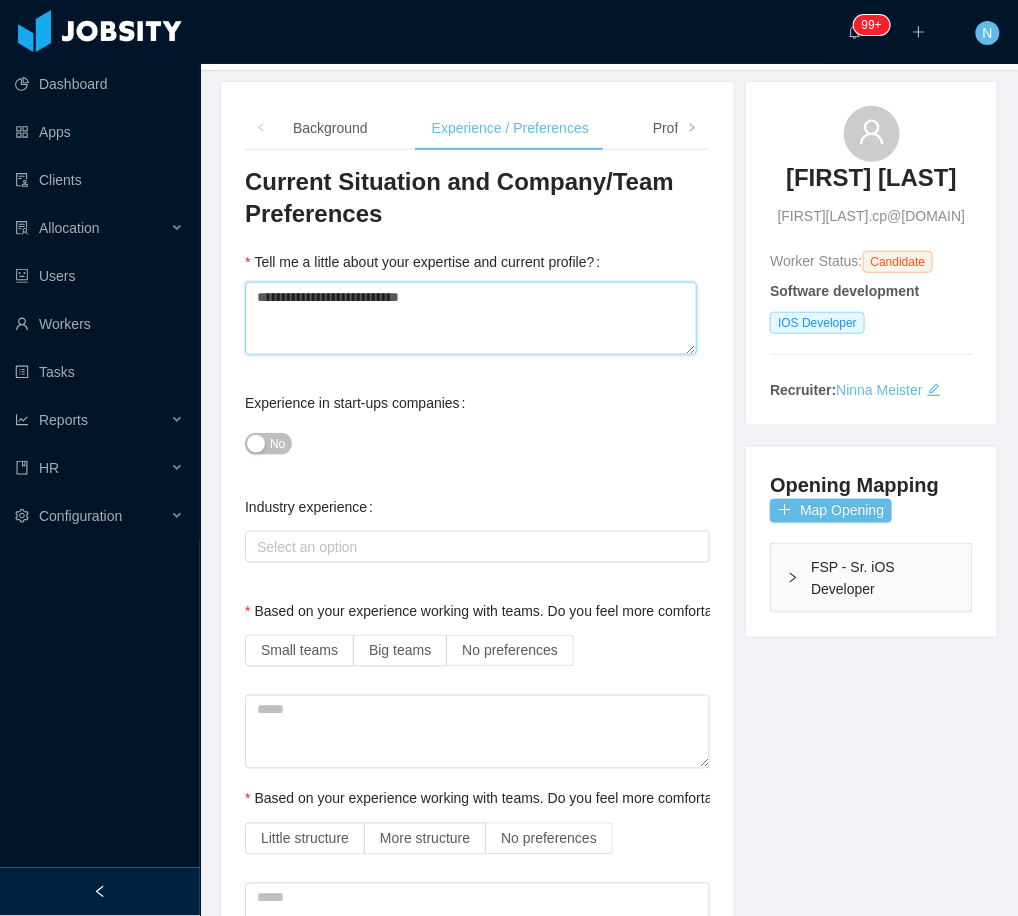 type 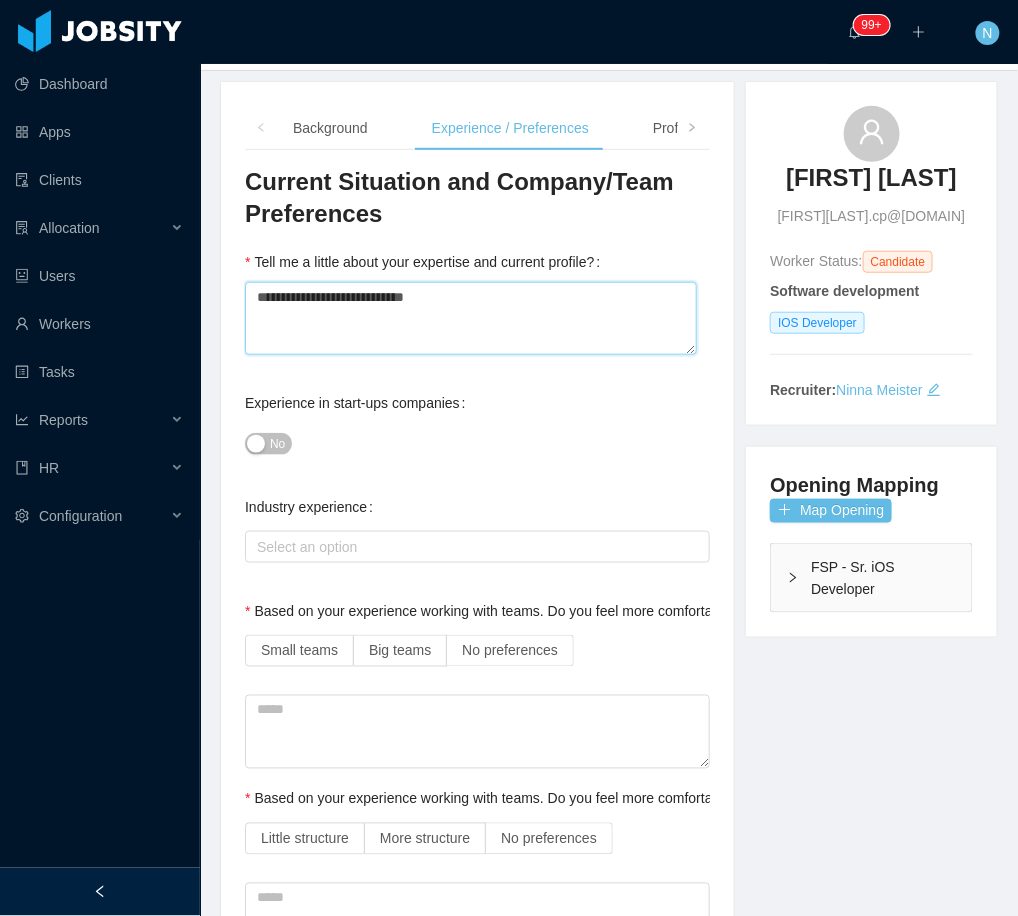 type on "**********" 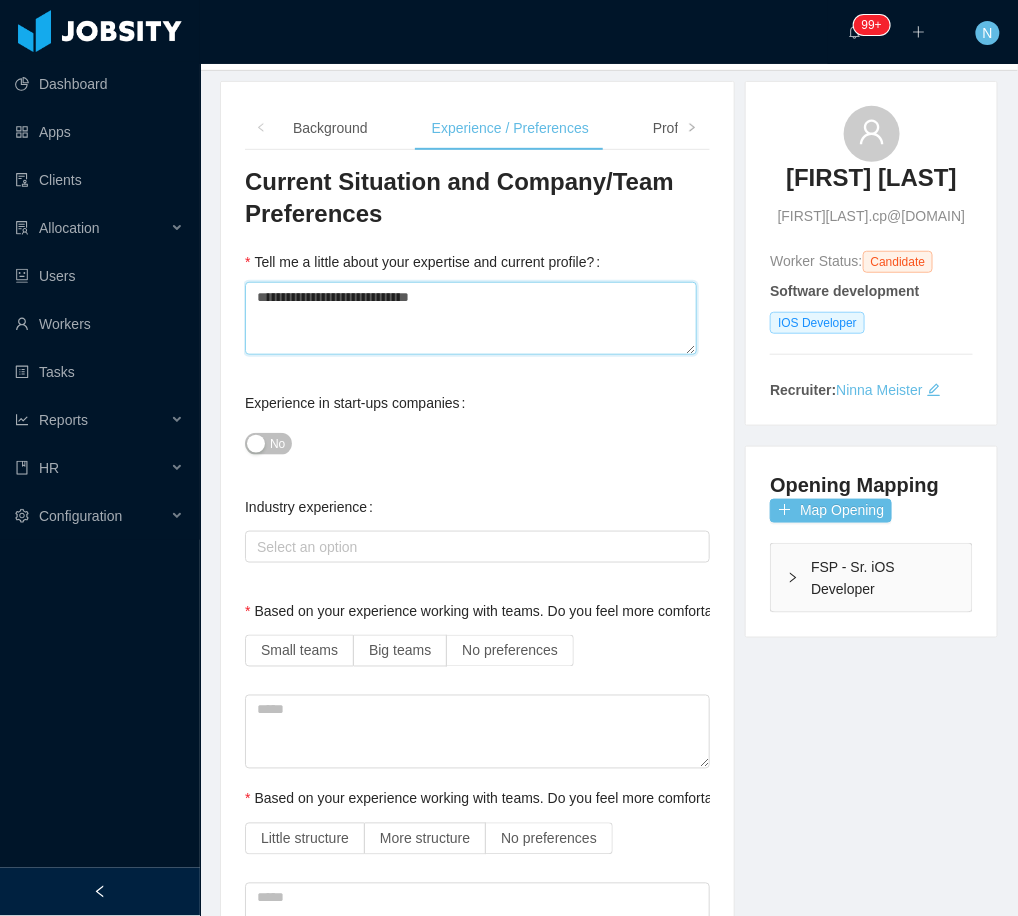 type 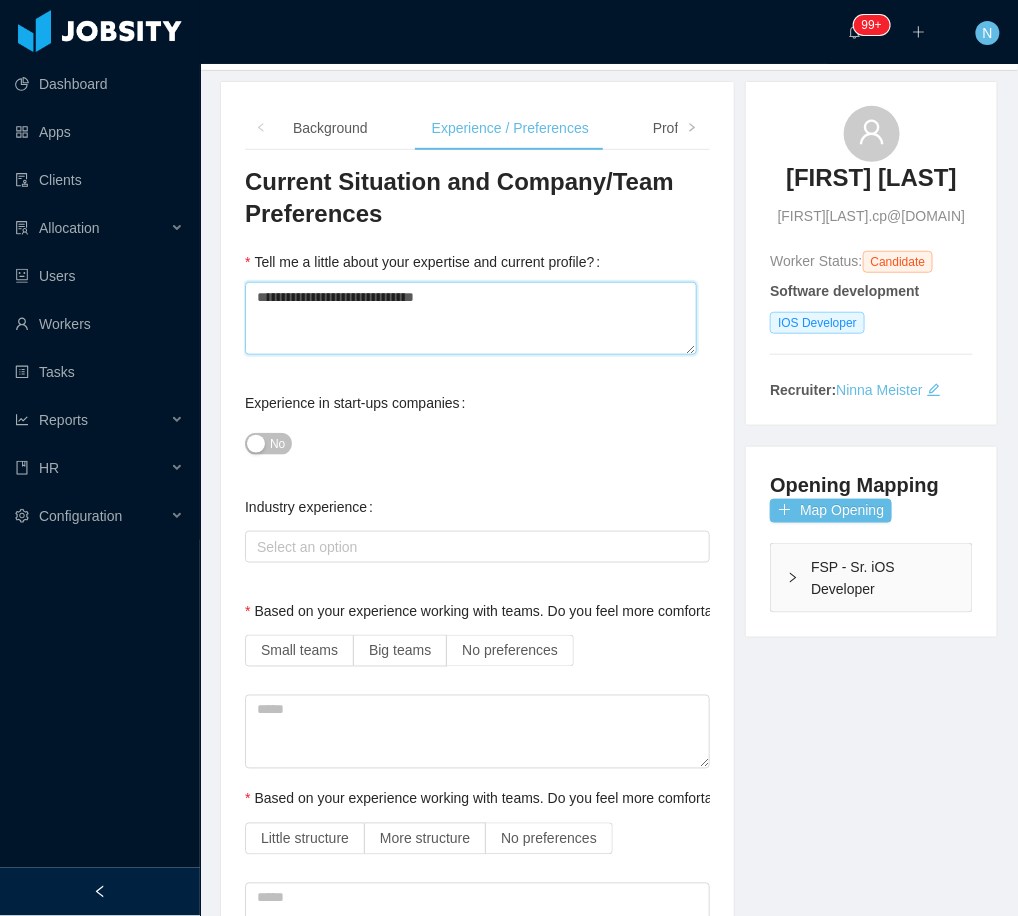 type 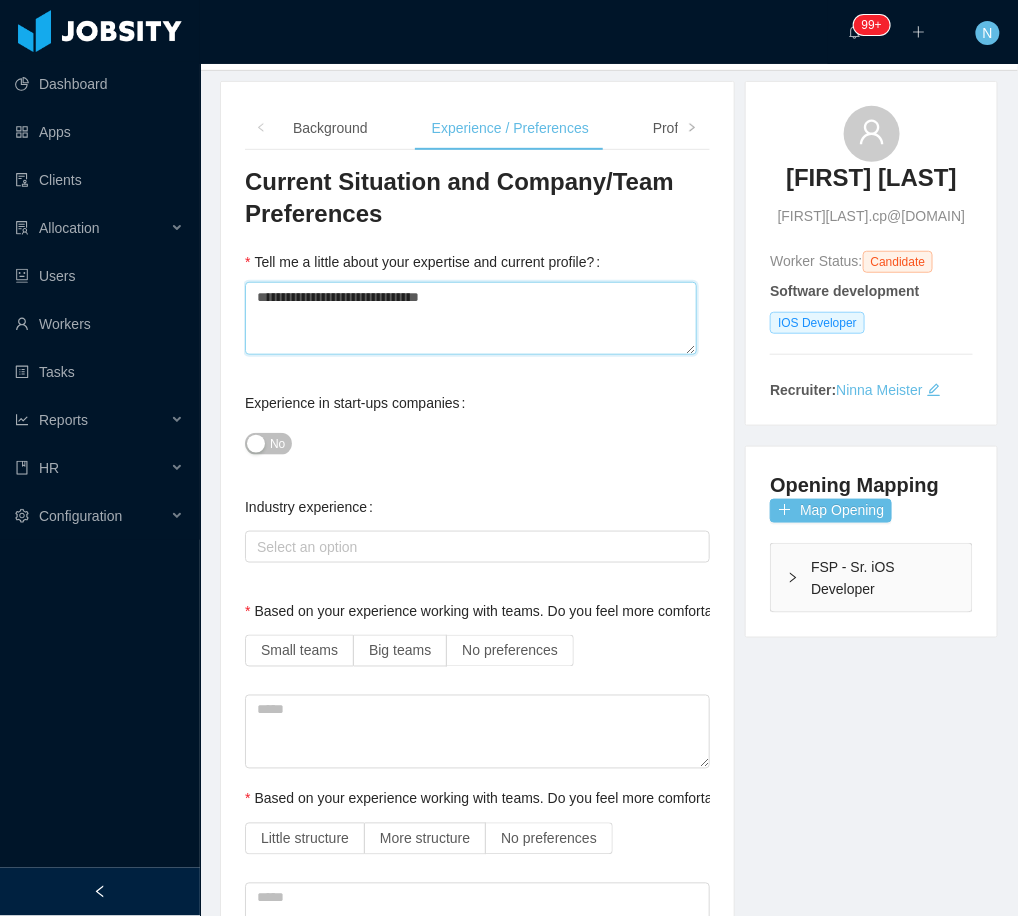 type 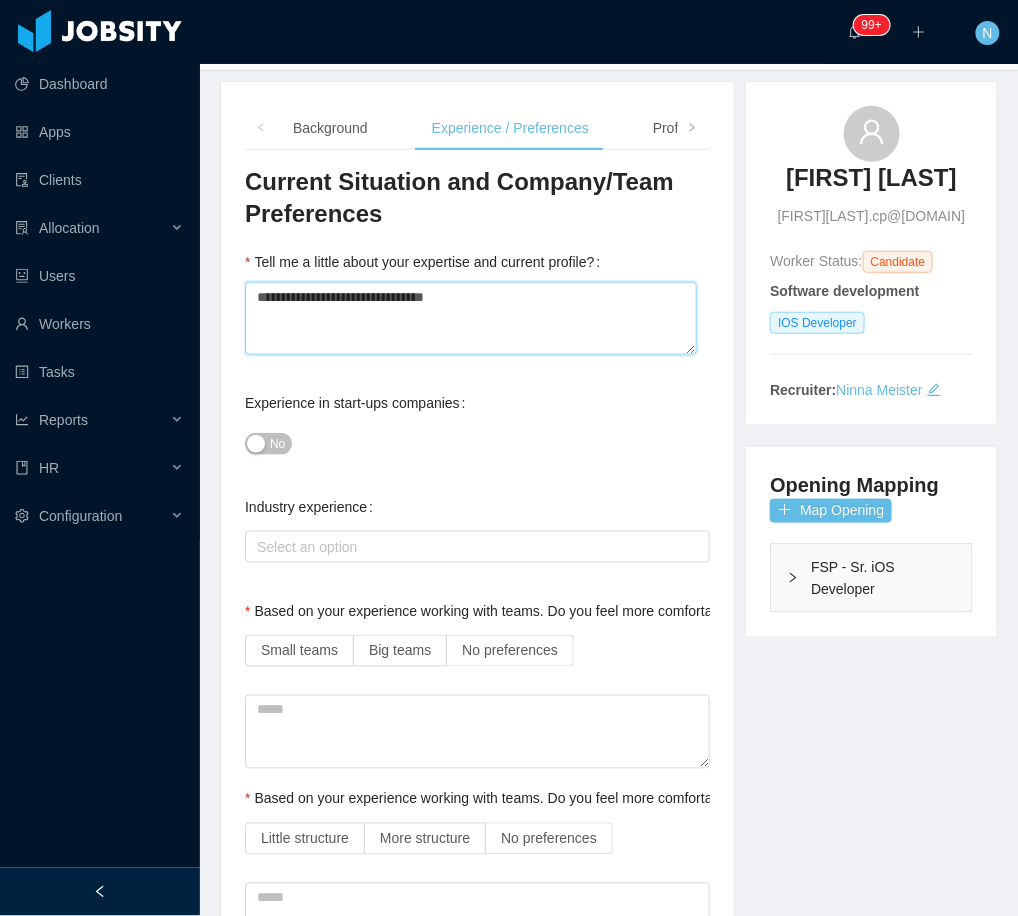 type 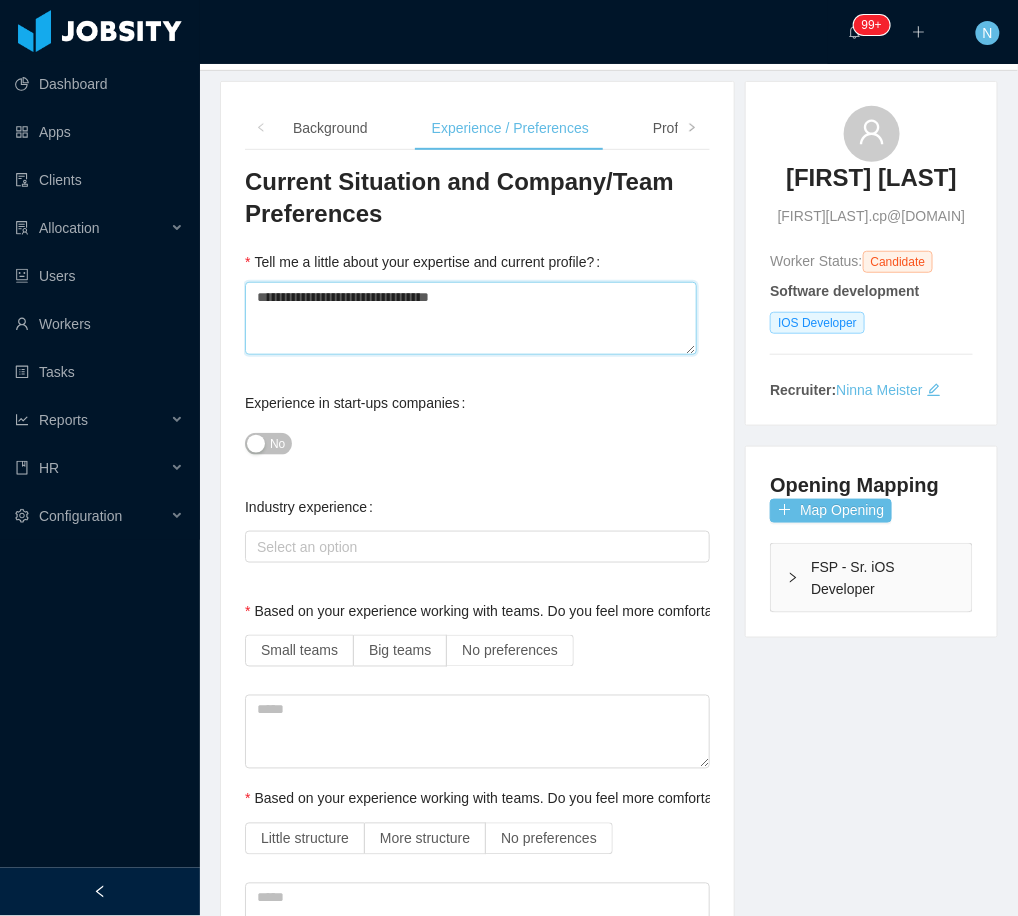 type 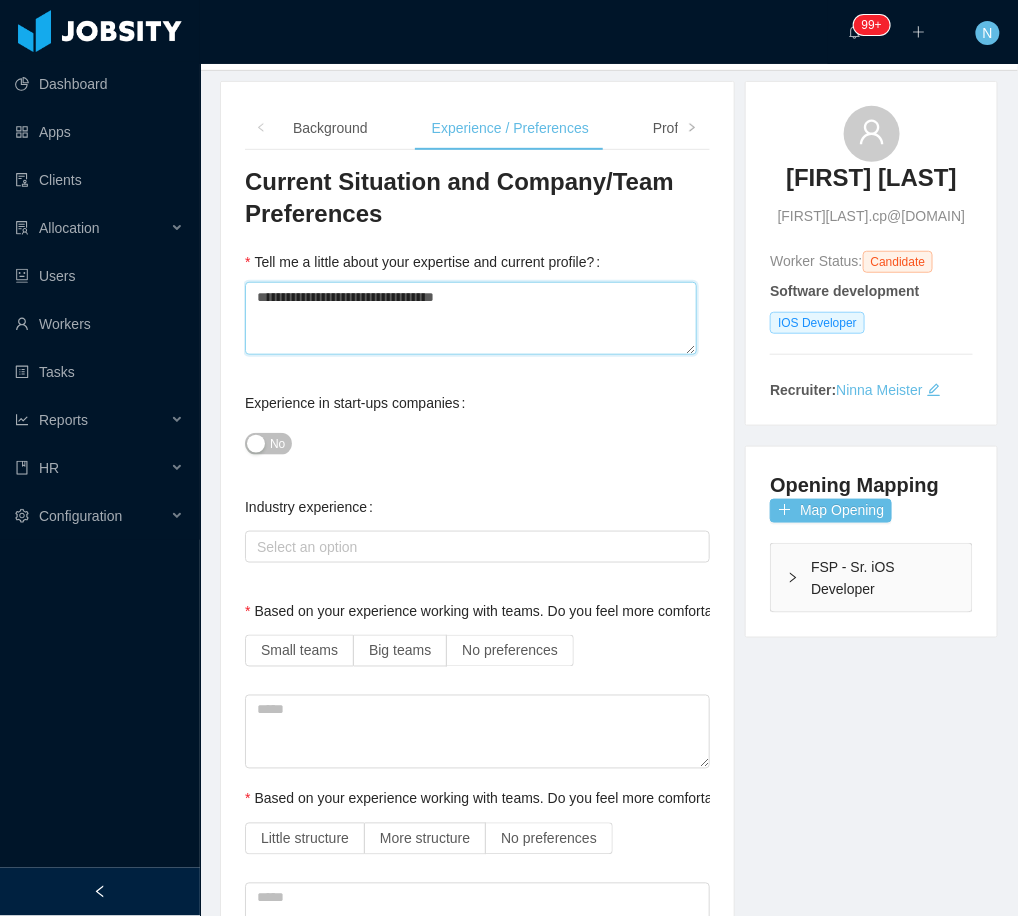 type 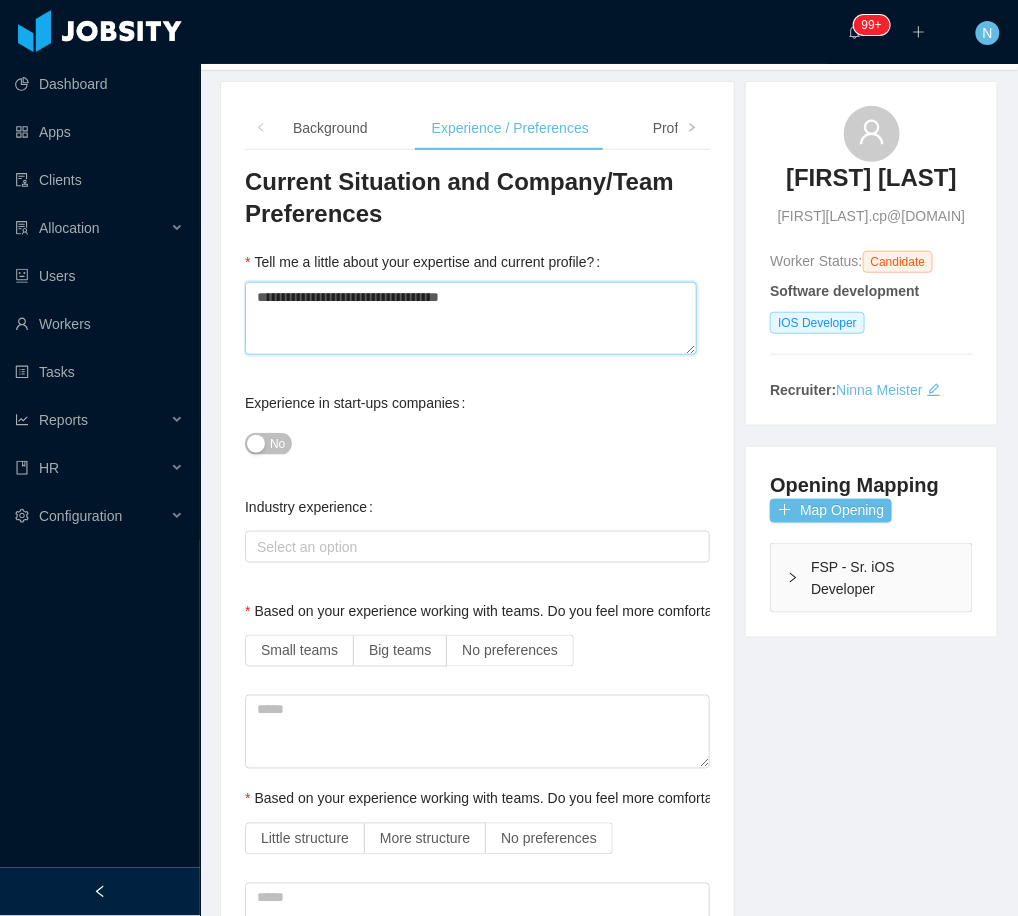 type 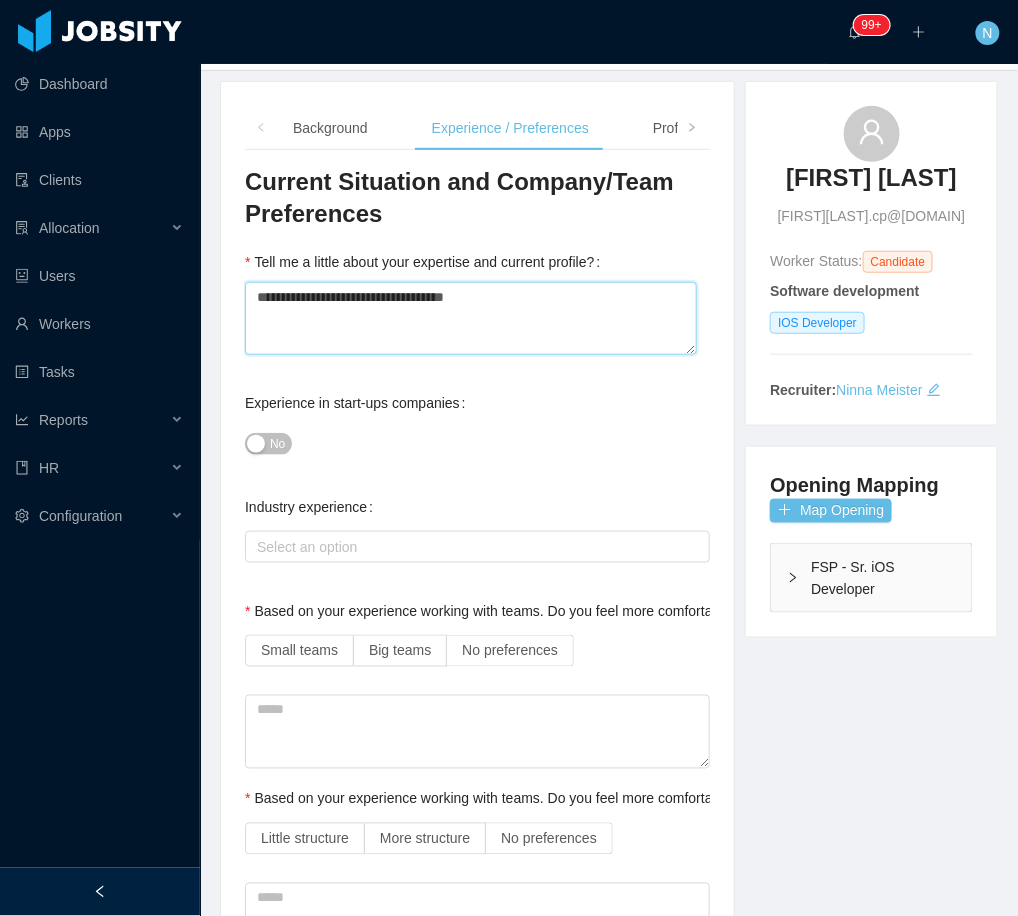 type 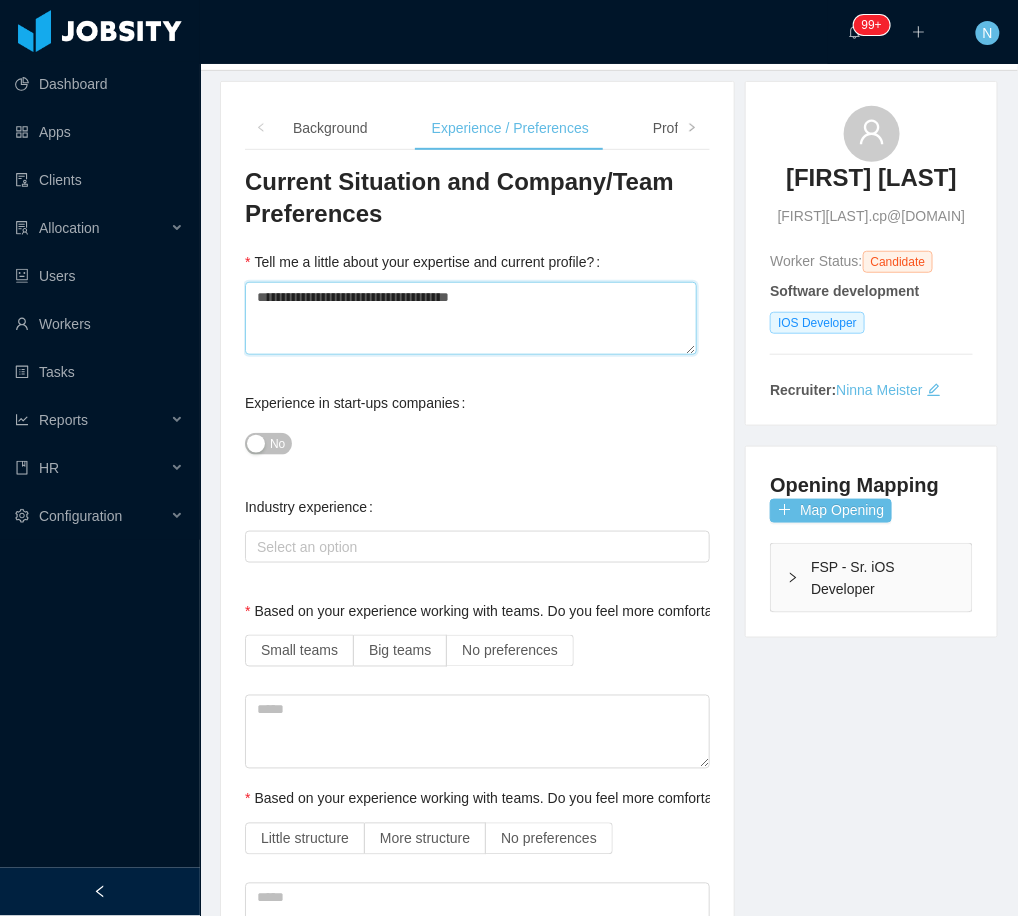 type 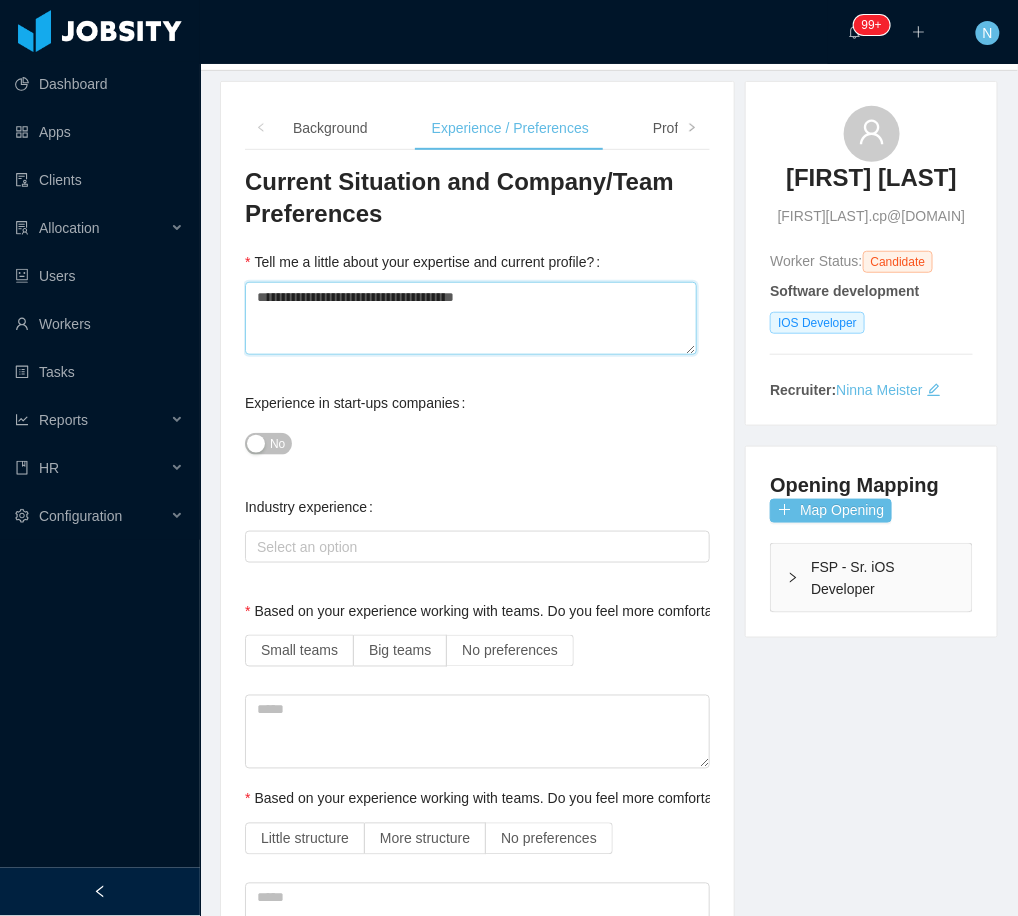 type 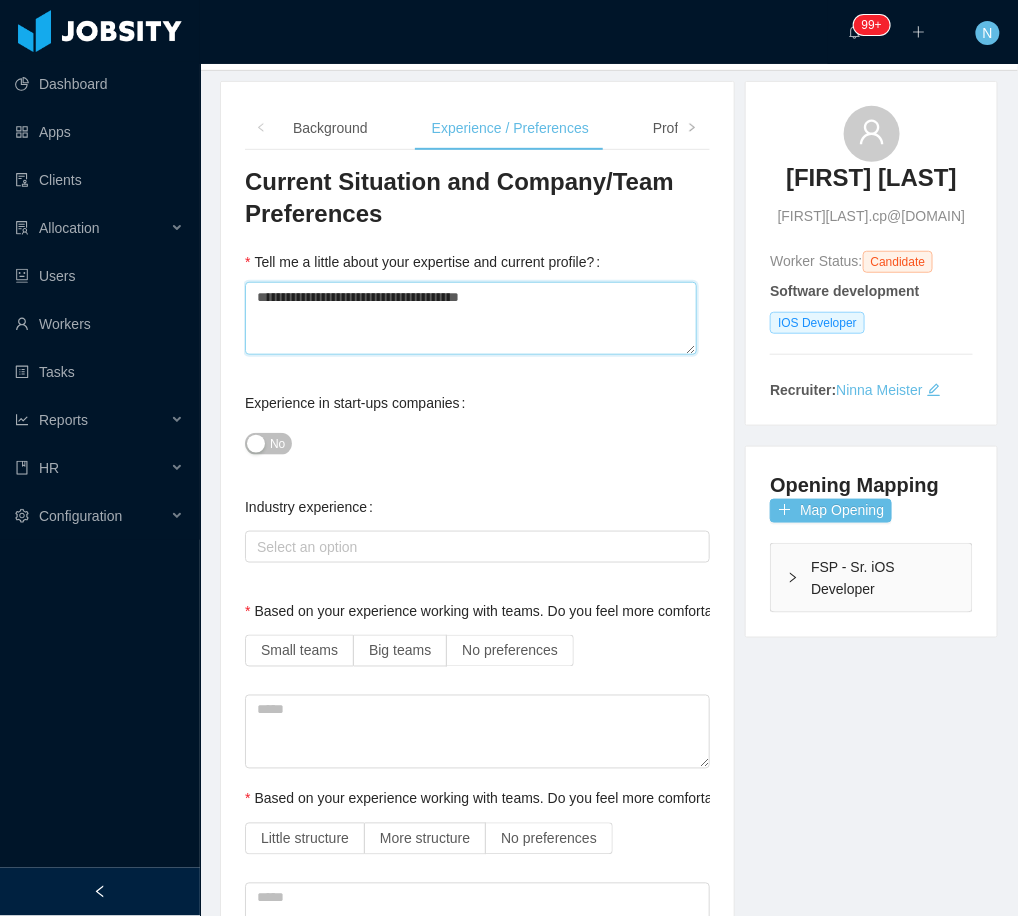 type 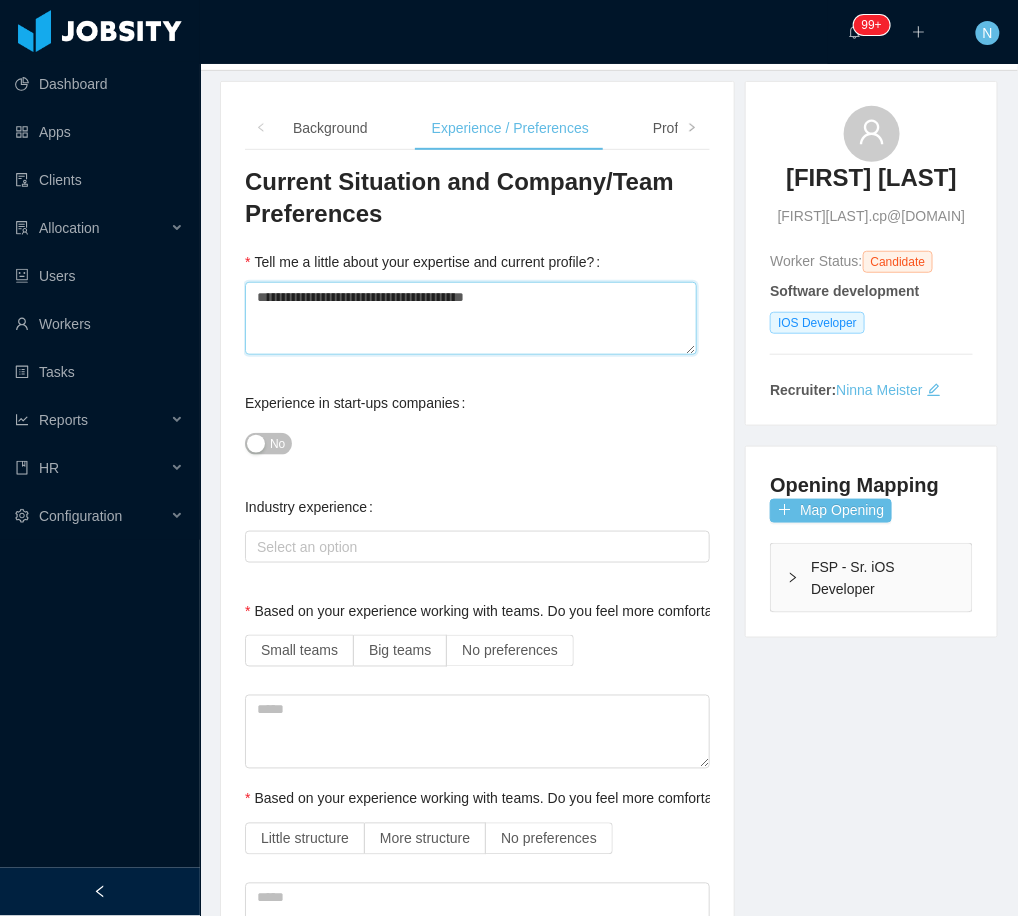 type 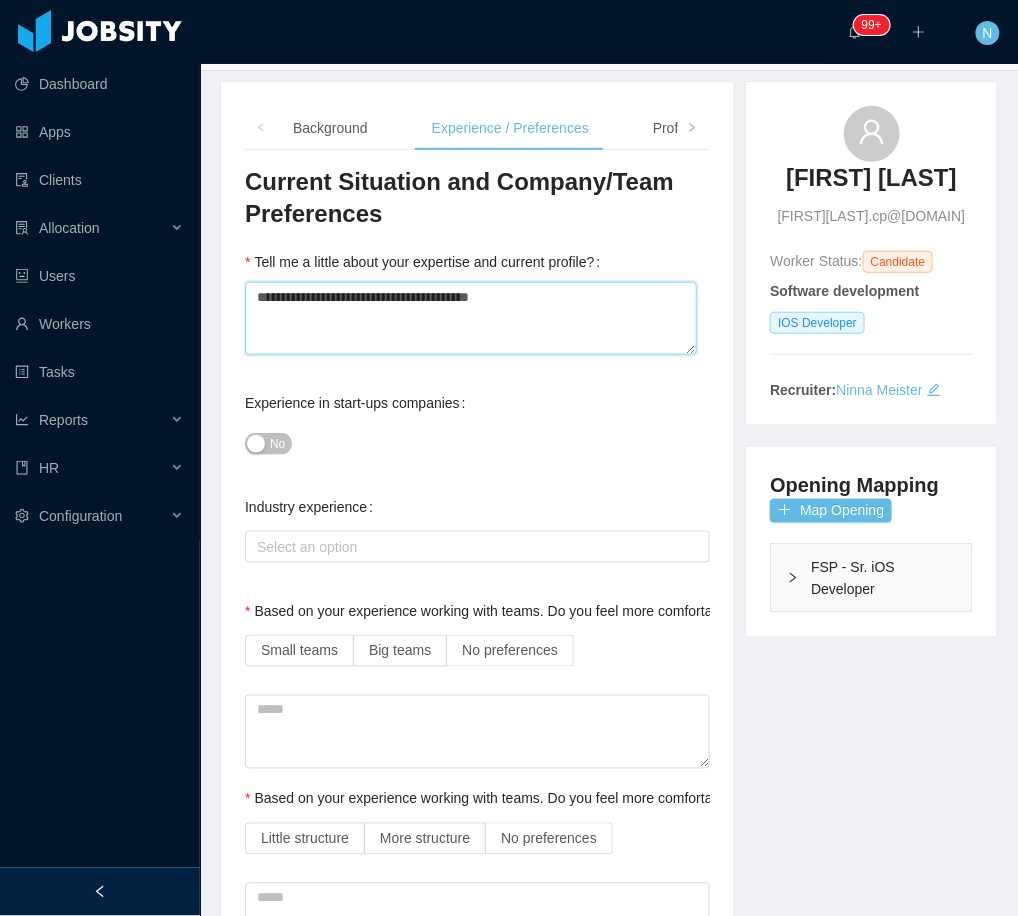 type on "**********" 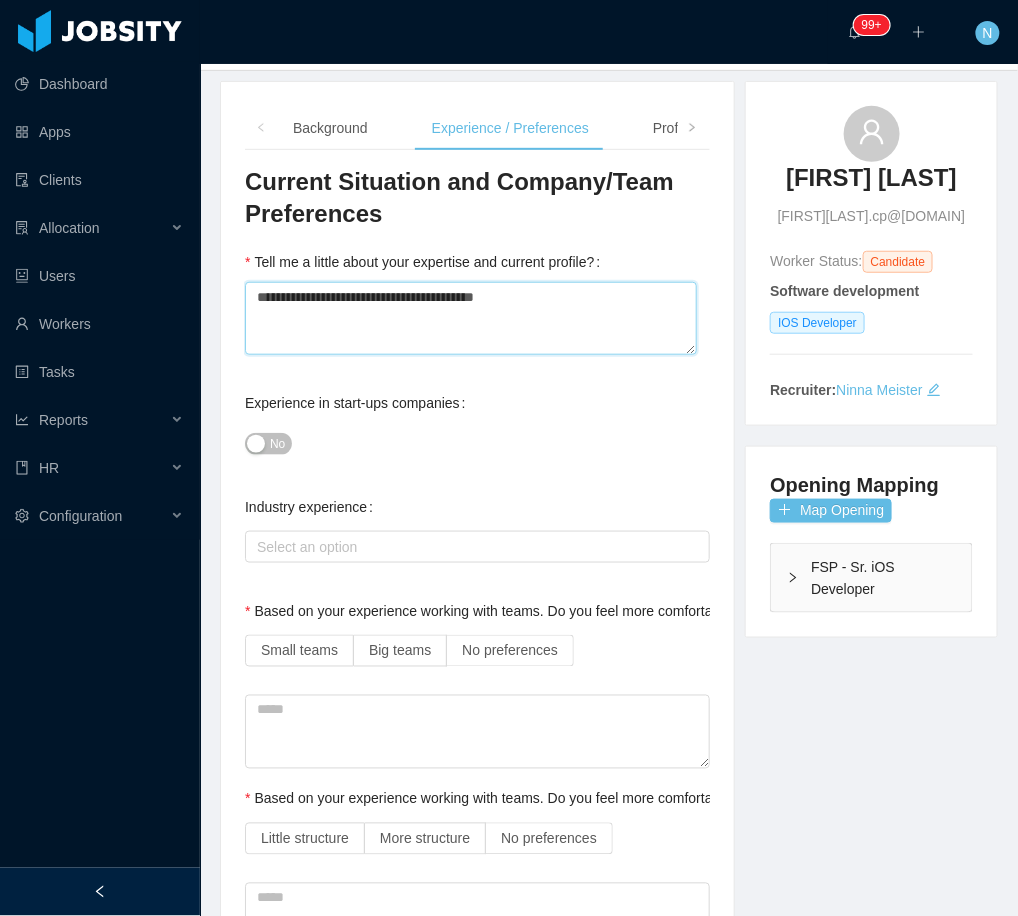 type 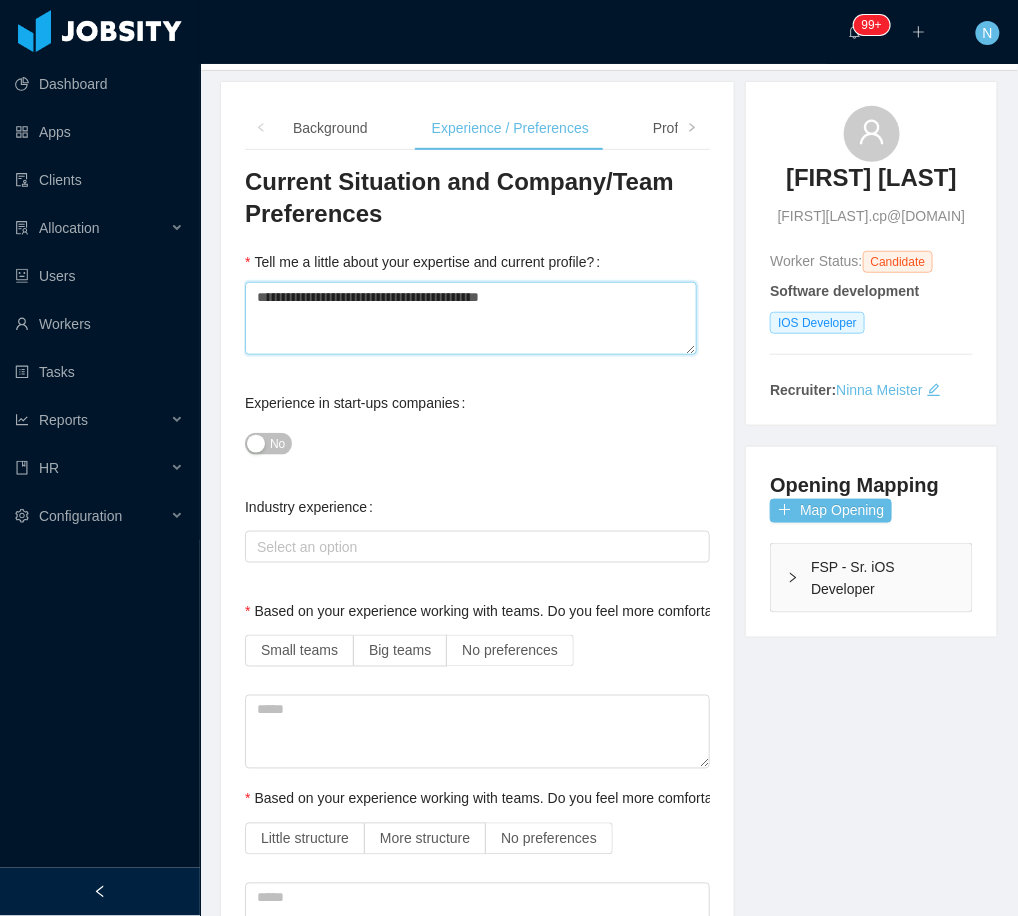 type 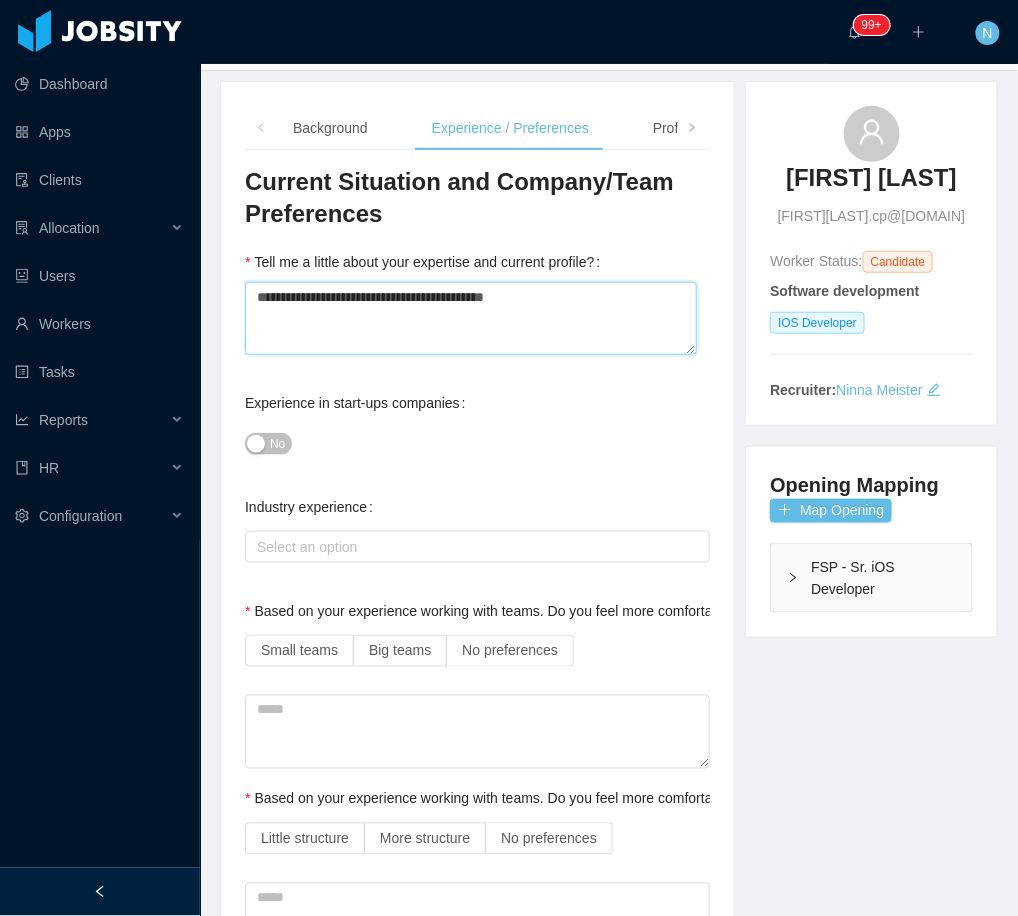 type 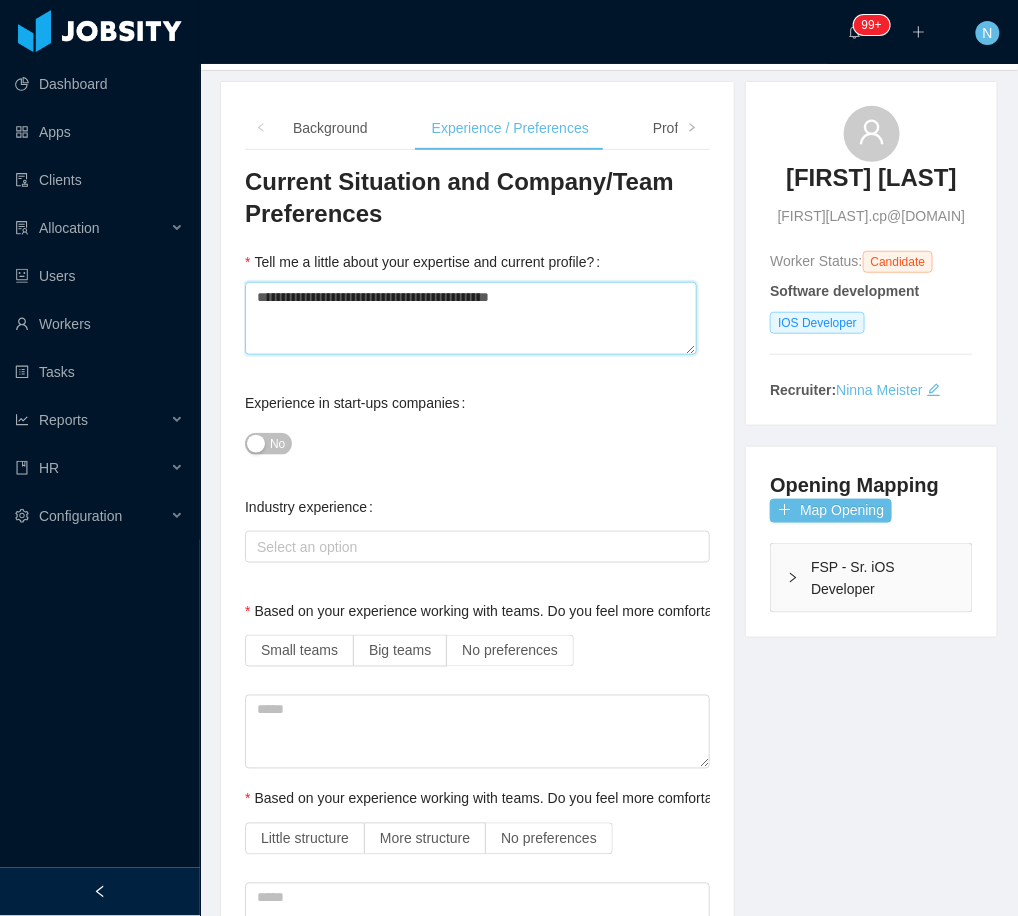 type 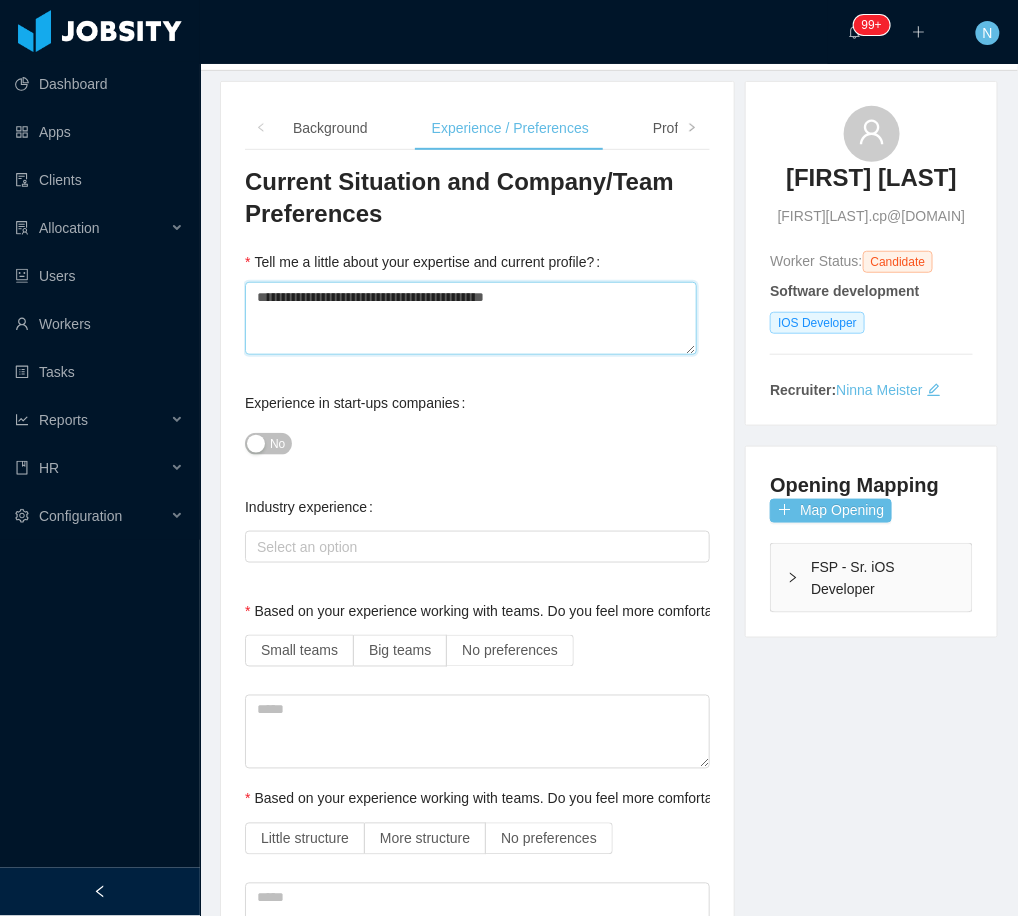 type 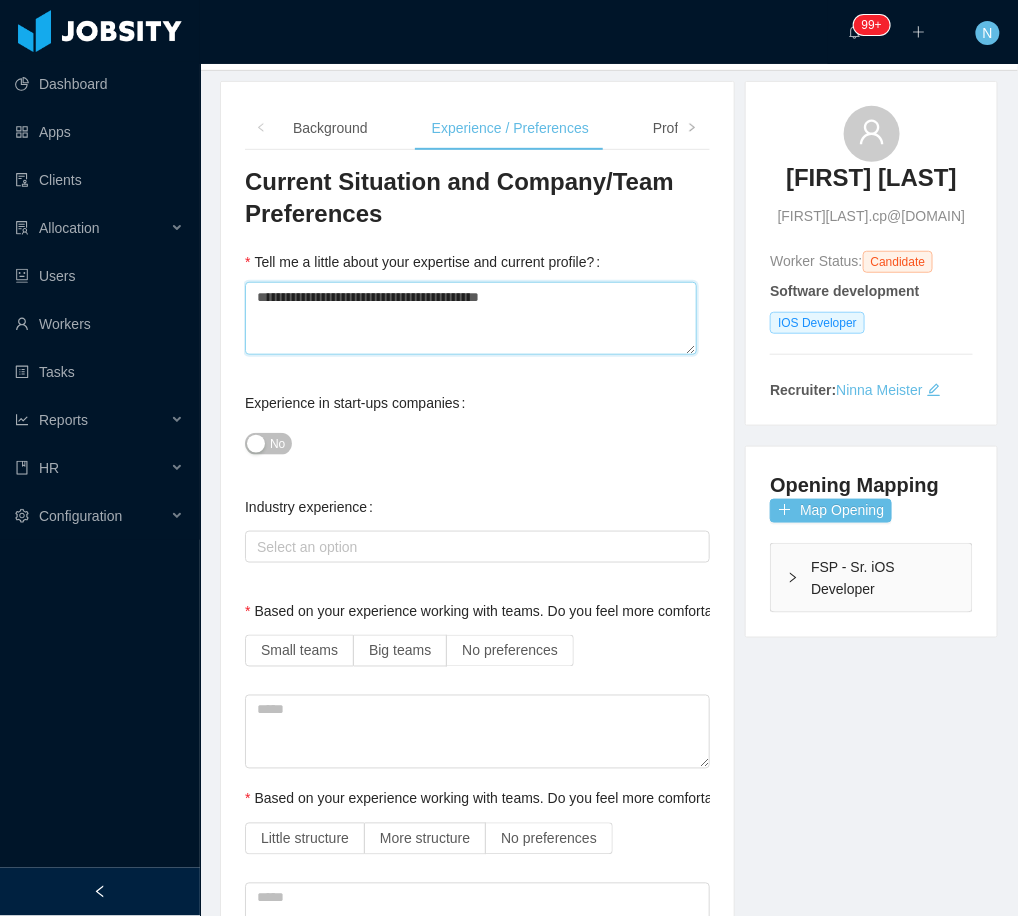 type 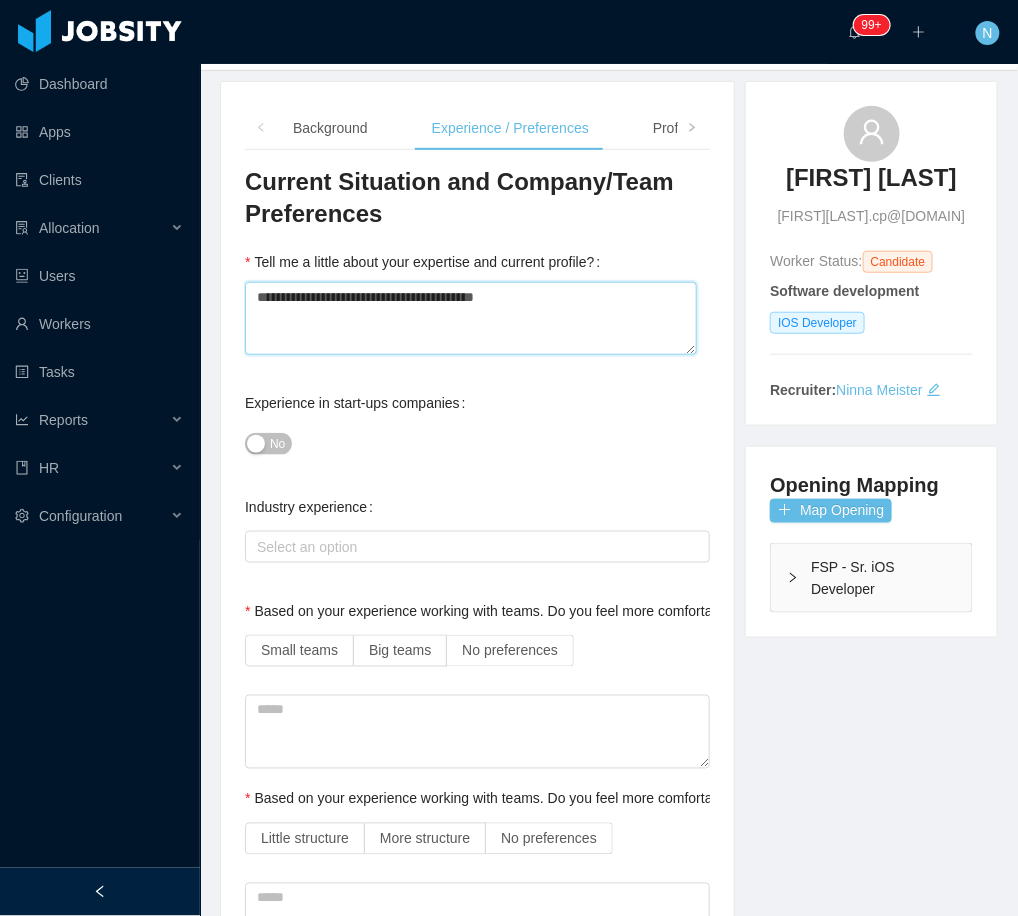 type 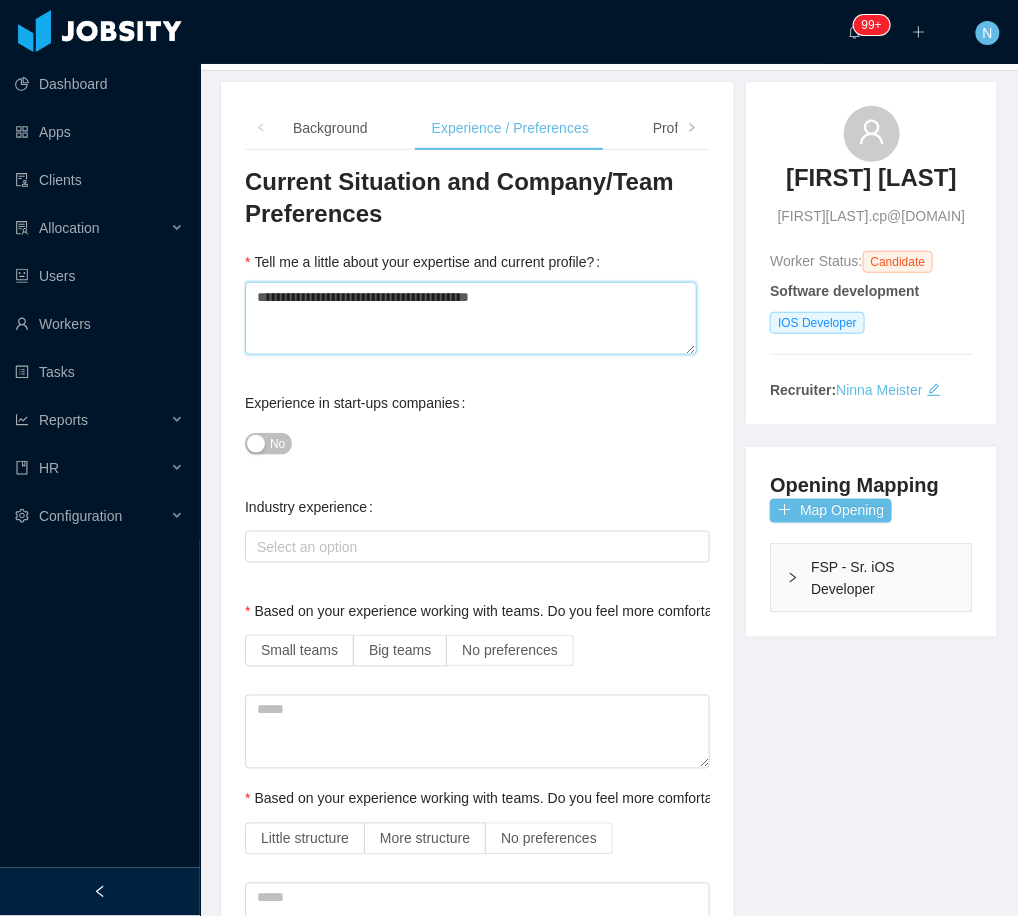 type 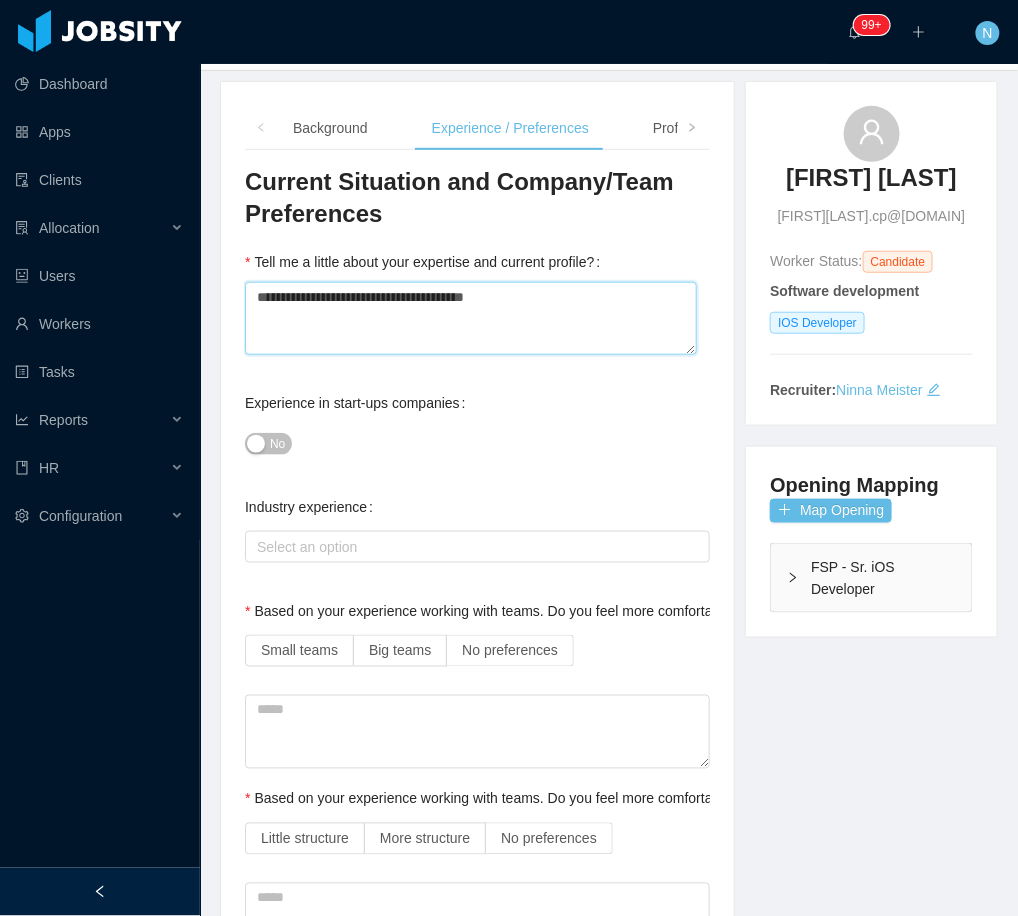 type 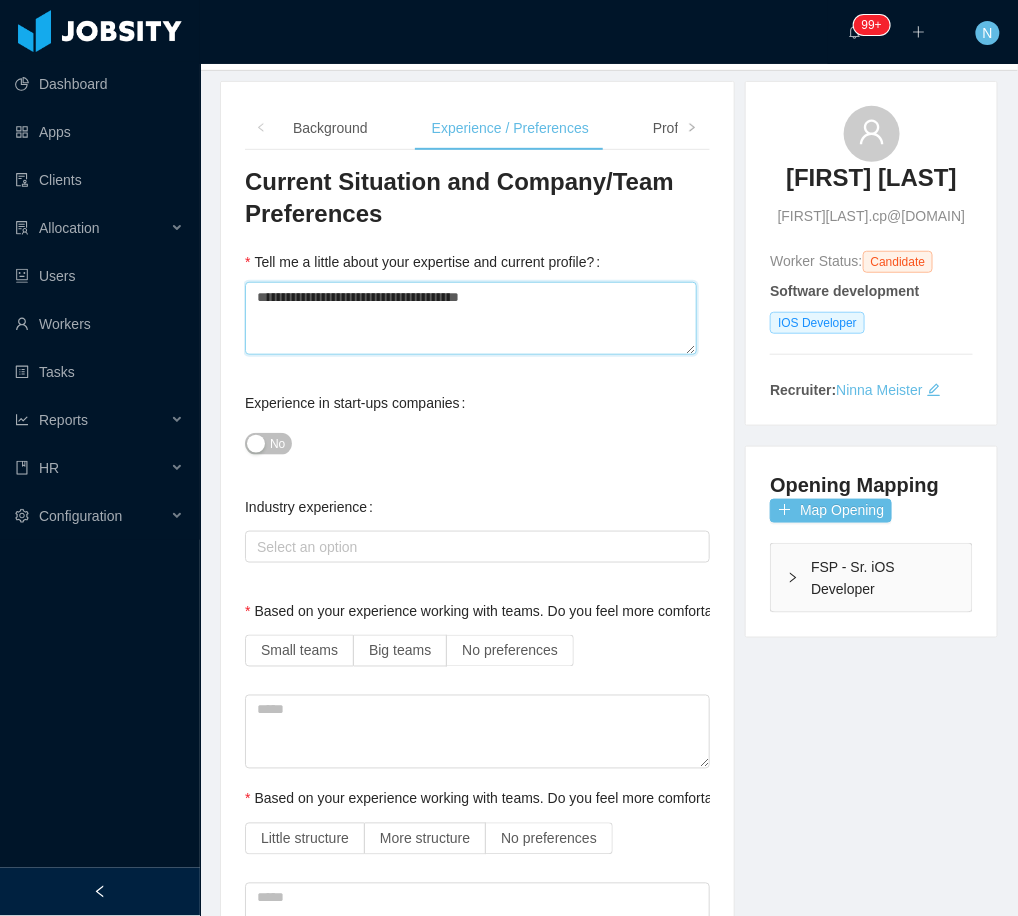 type 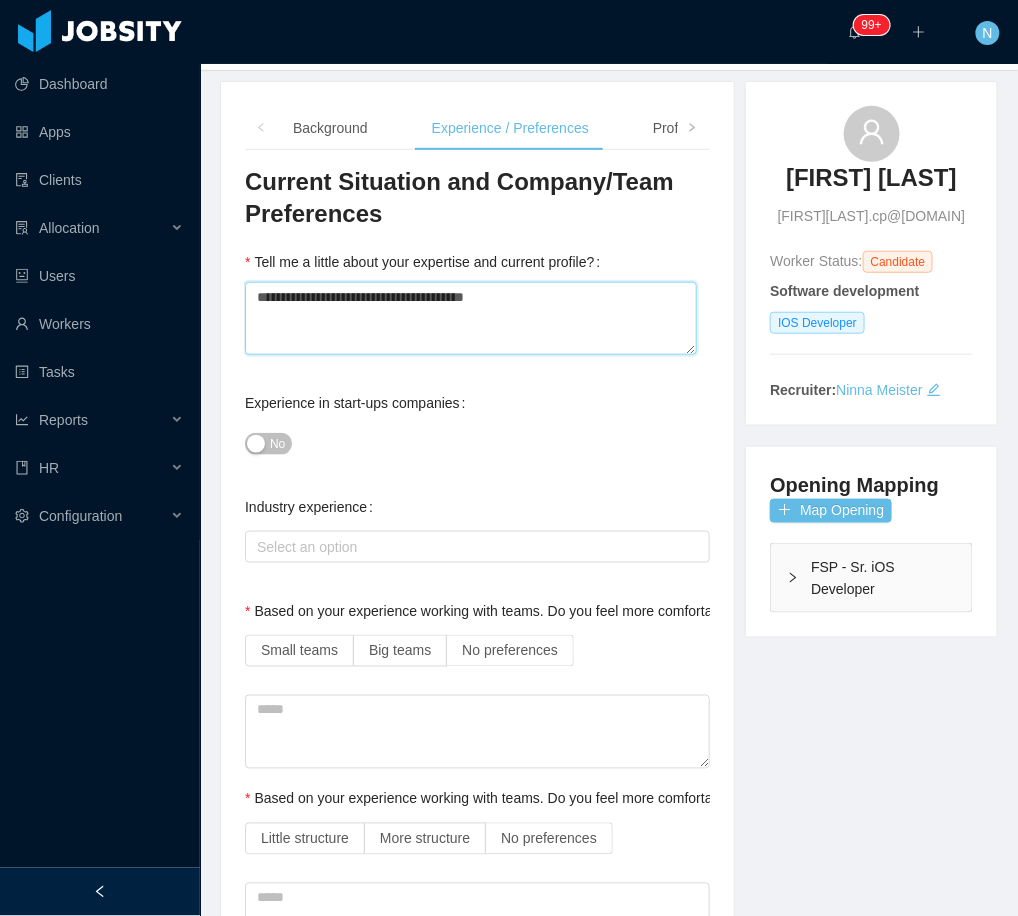 type 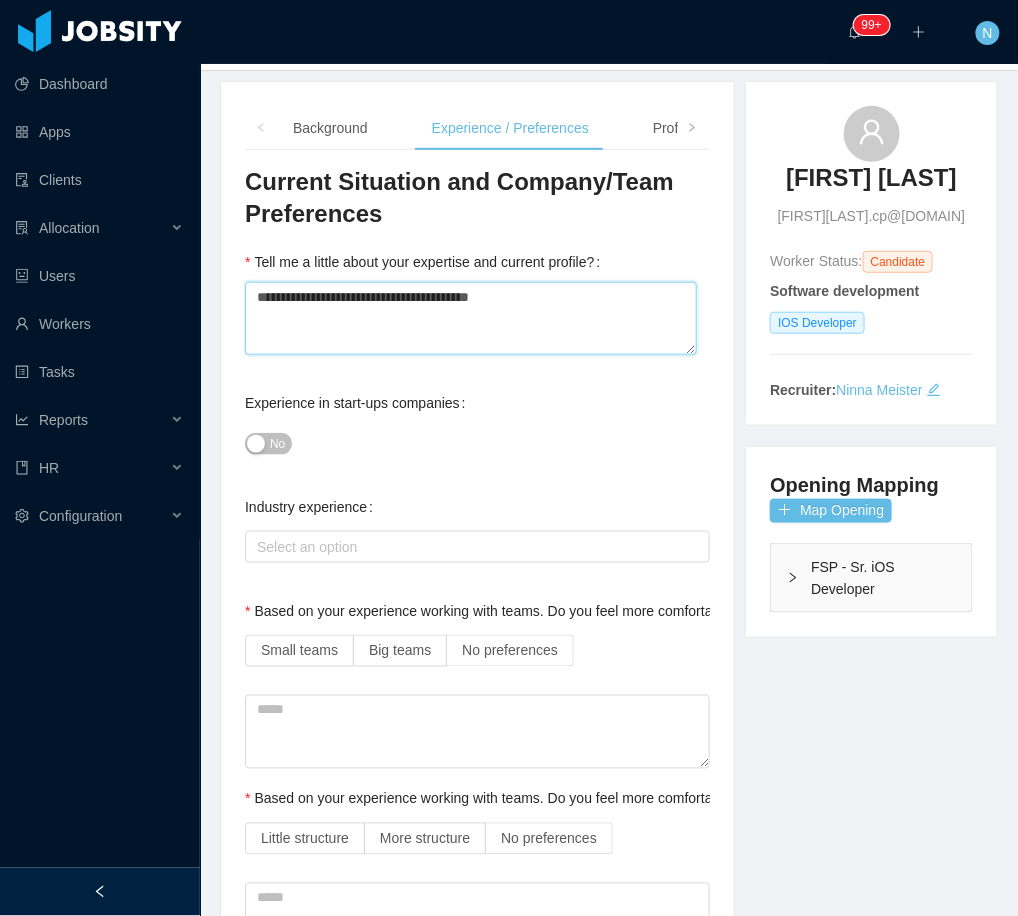 type 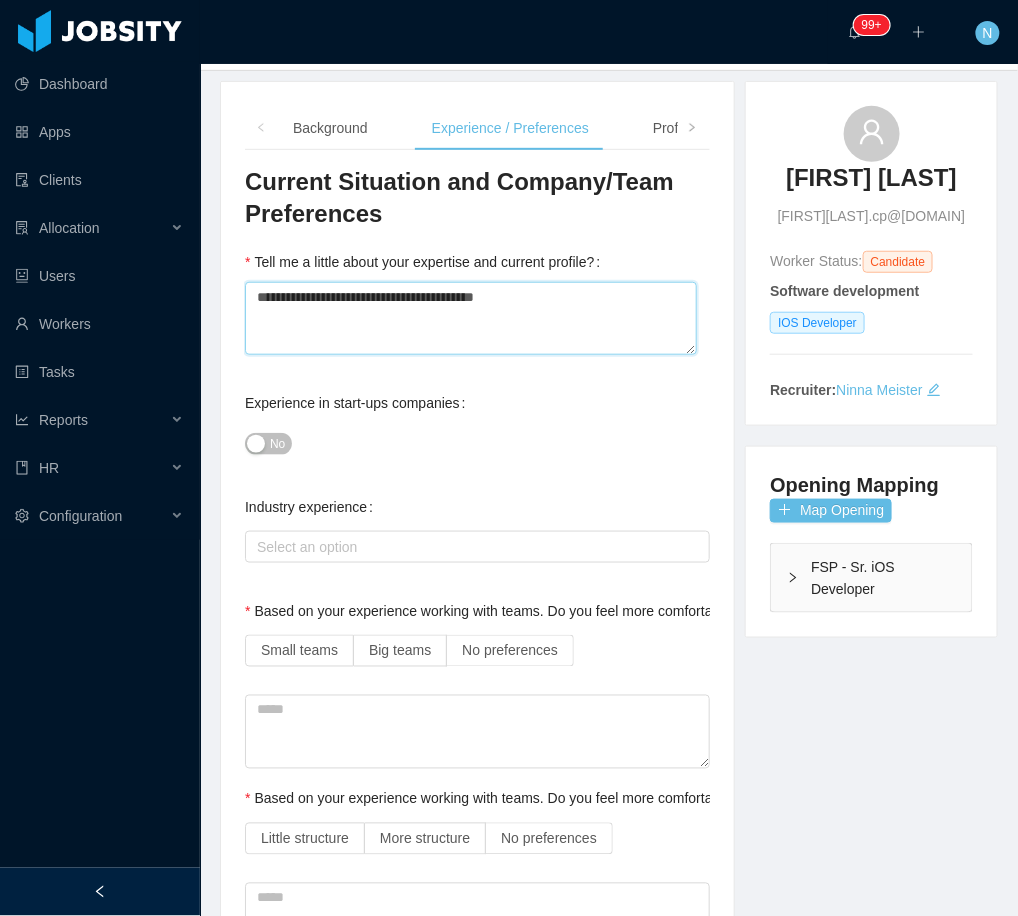 type 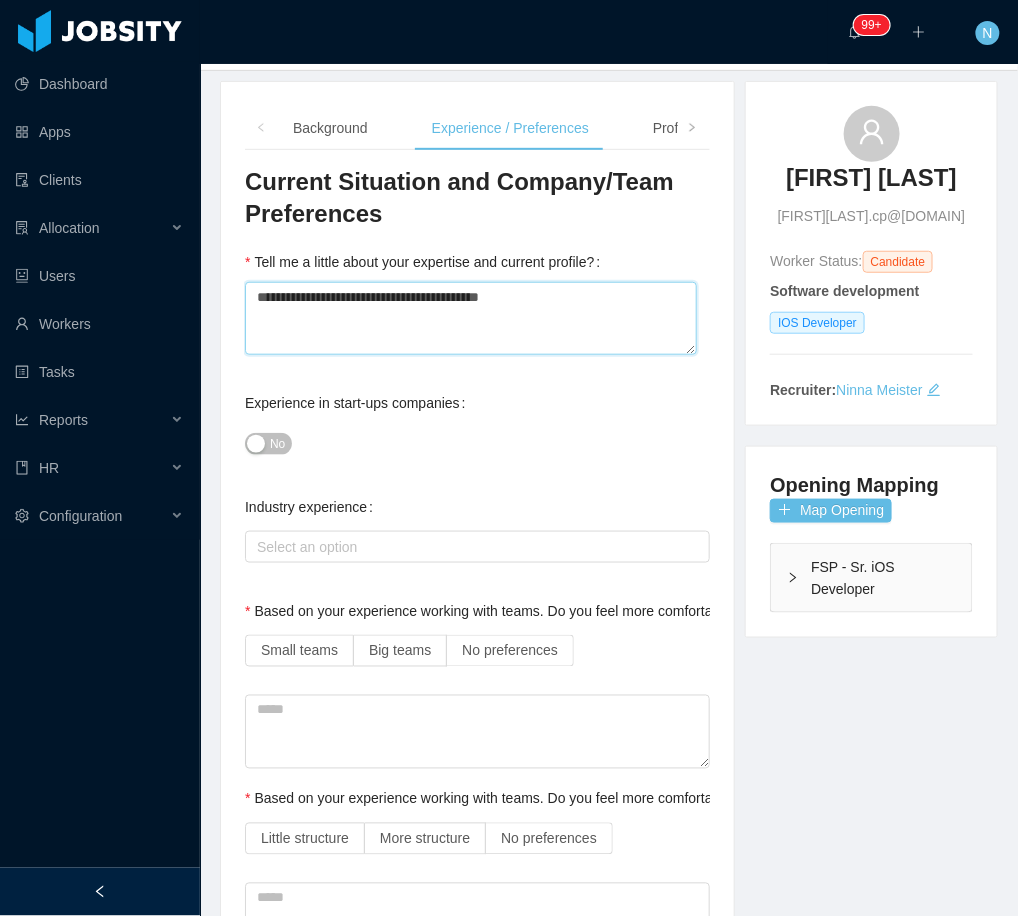 type 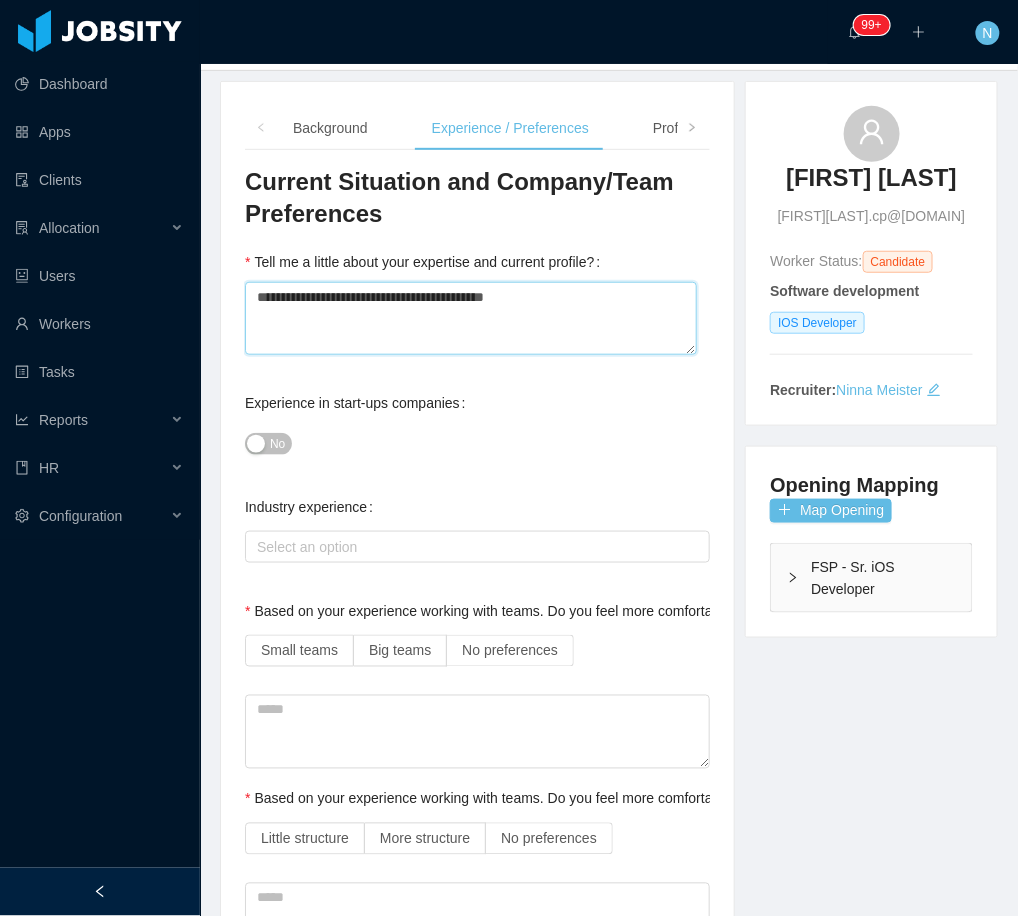 type 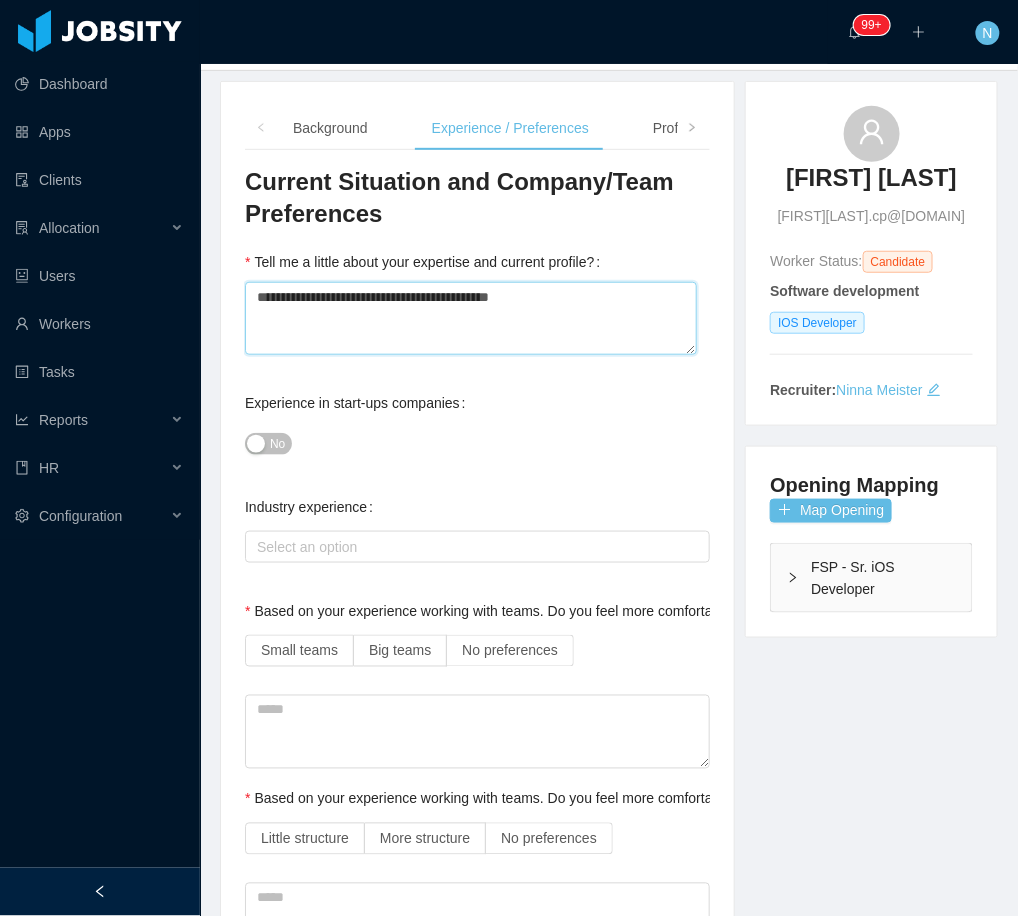 type 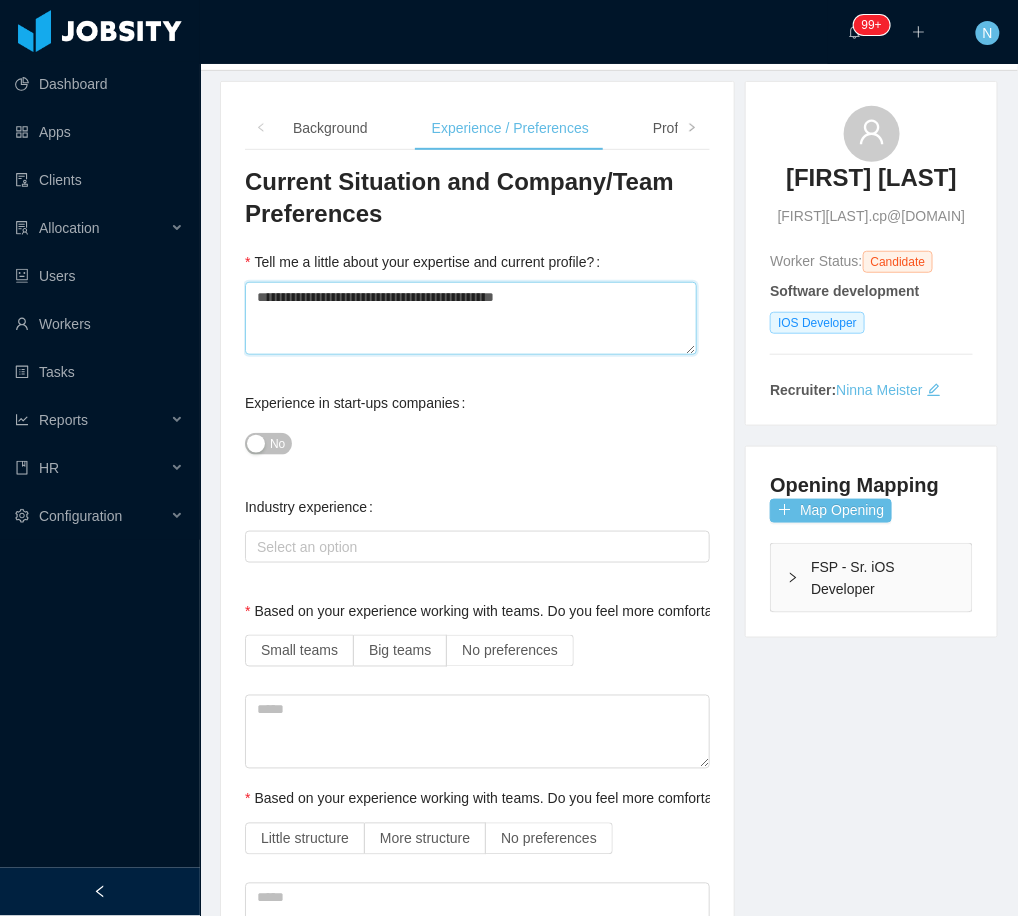 type 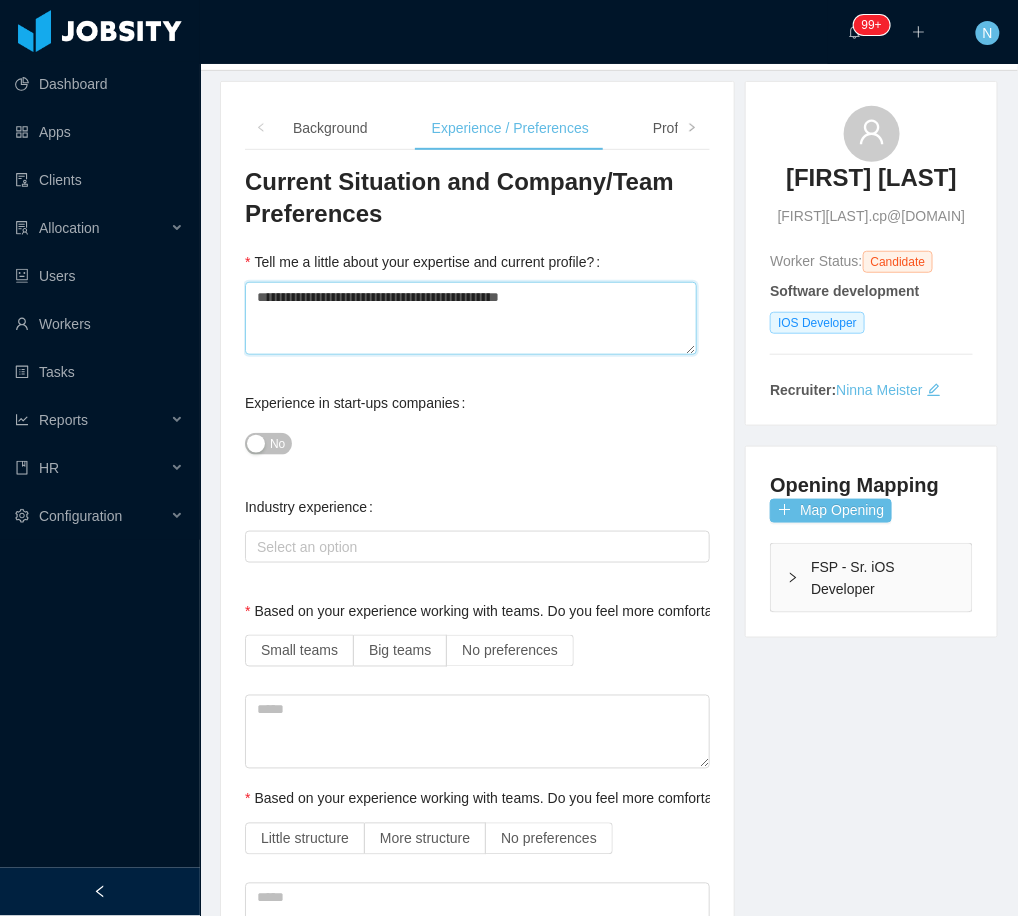 type 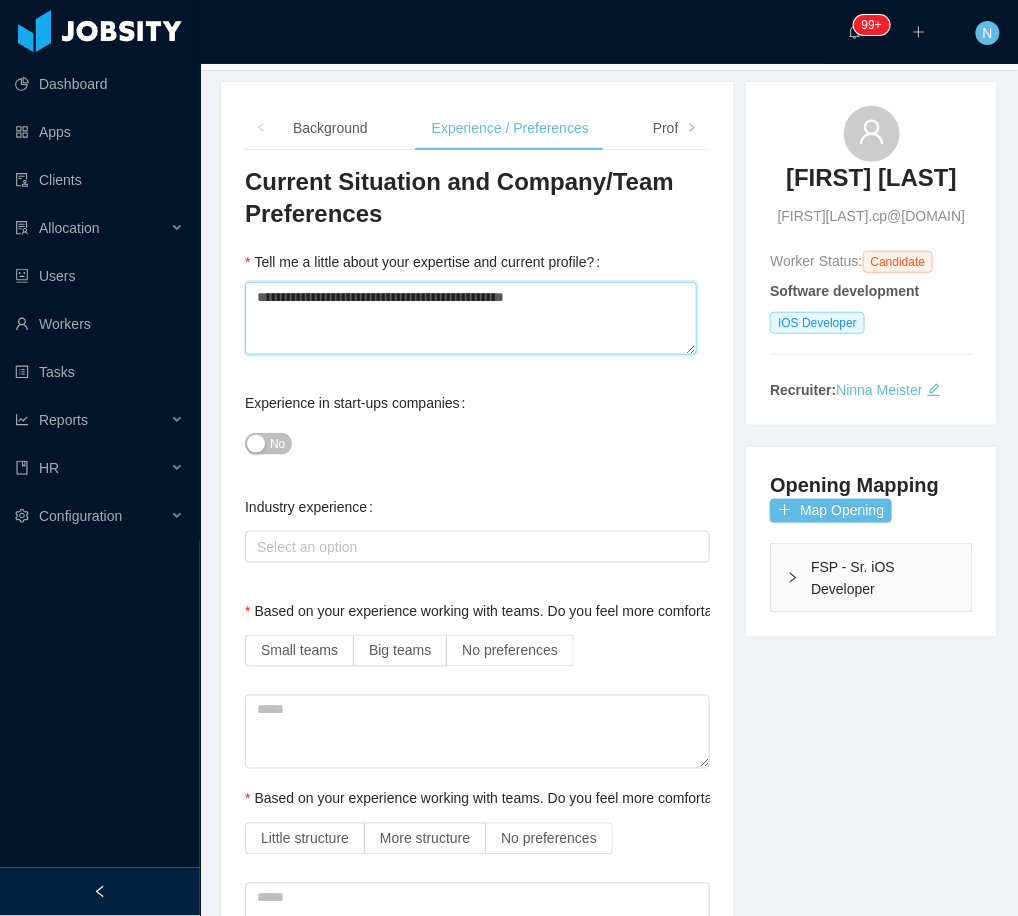 type 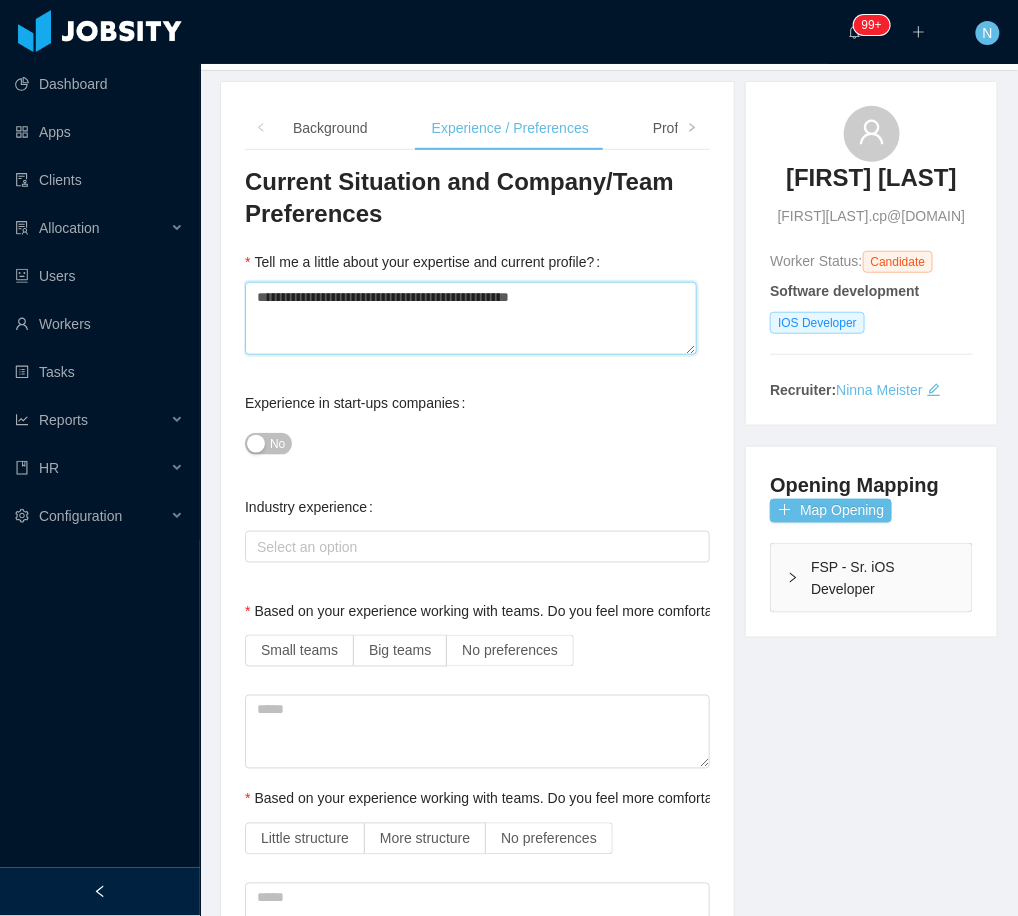 type 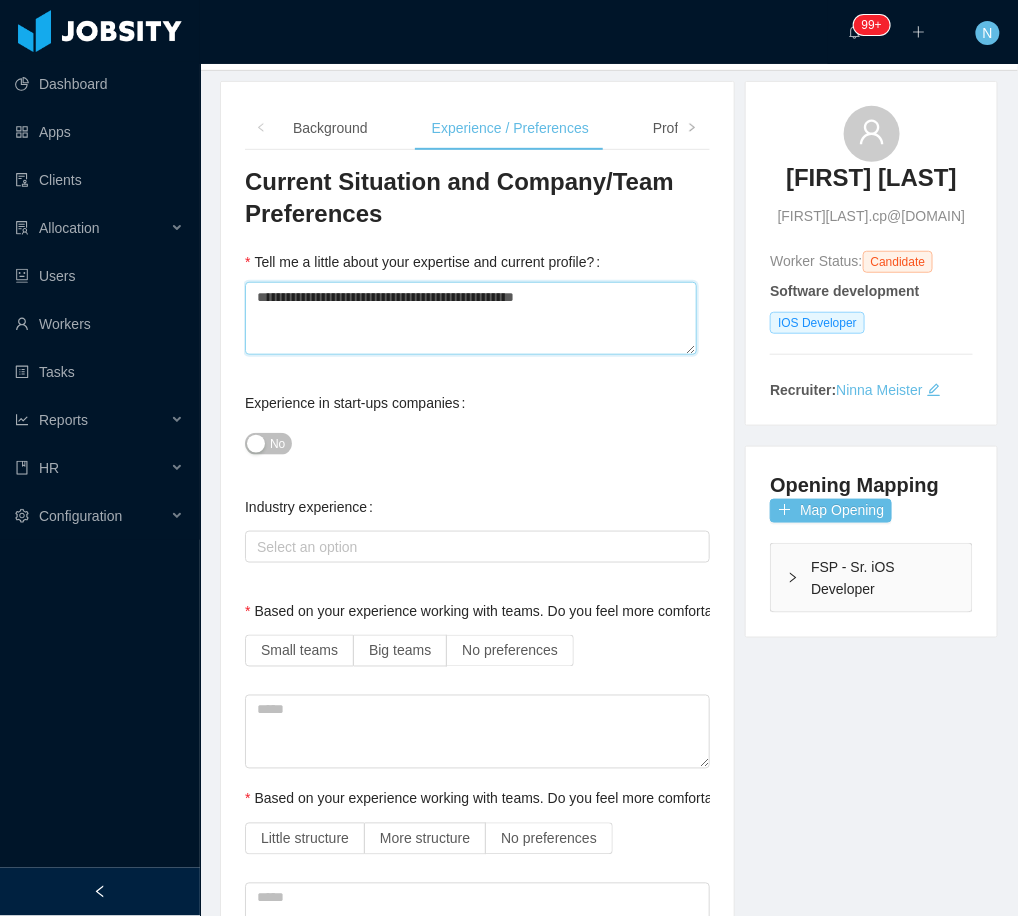 type 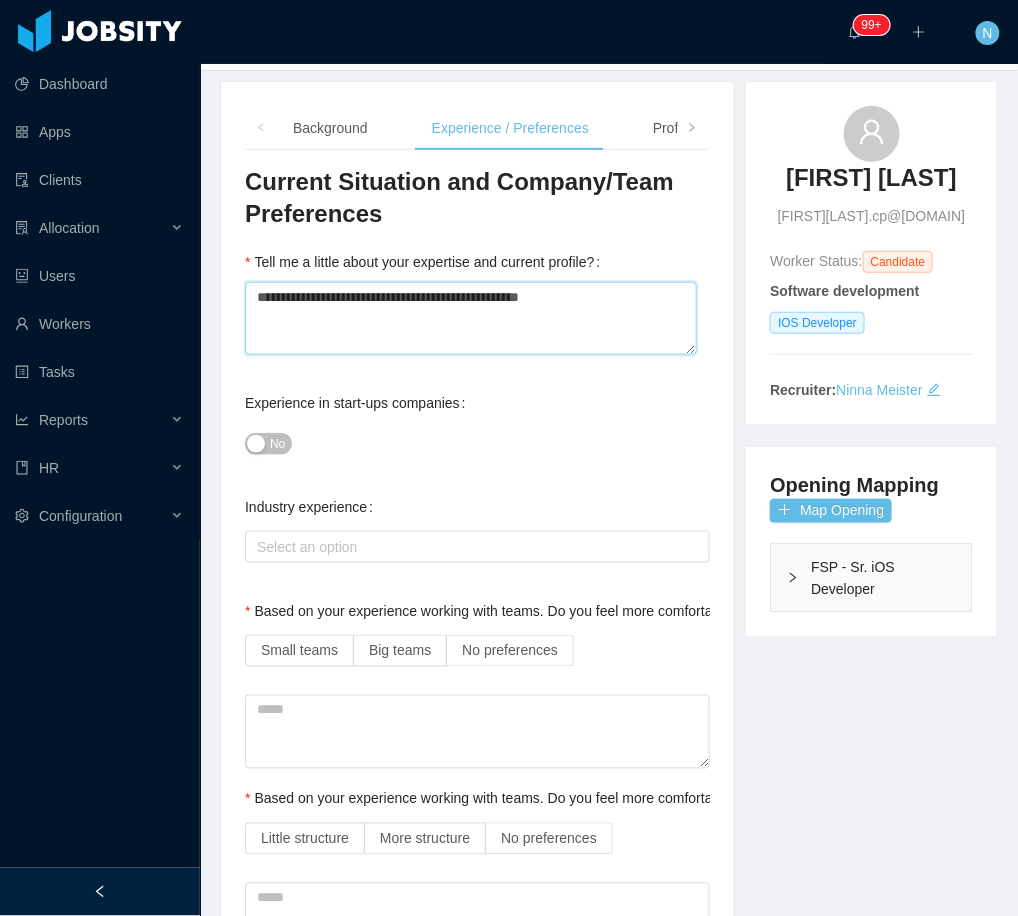 type 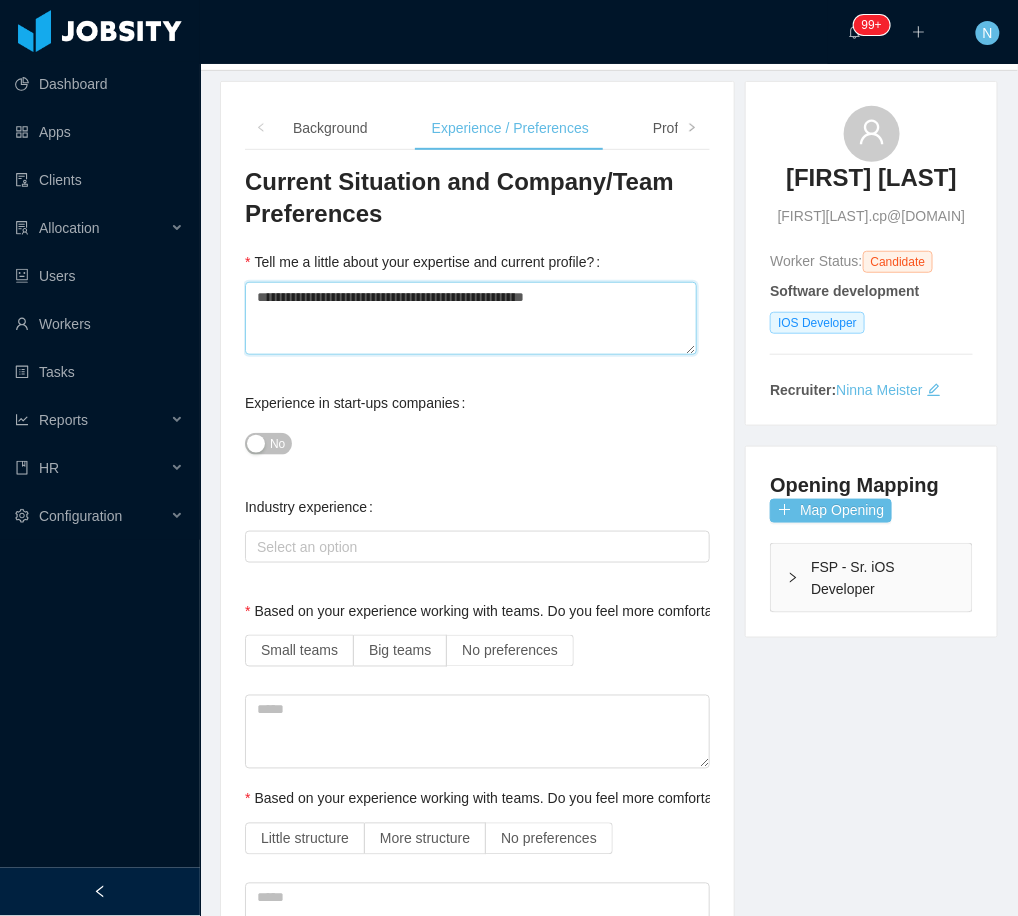type 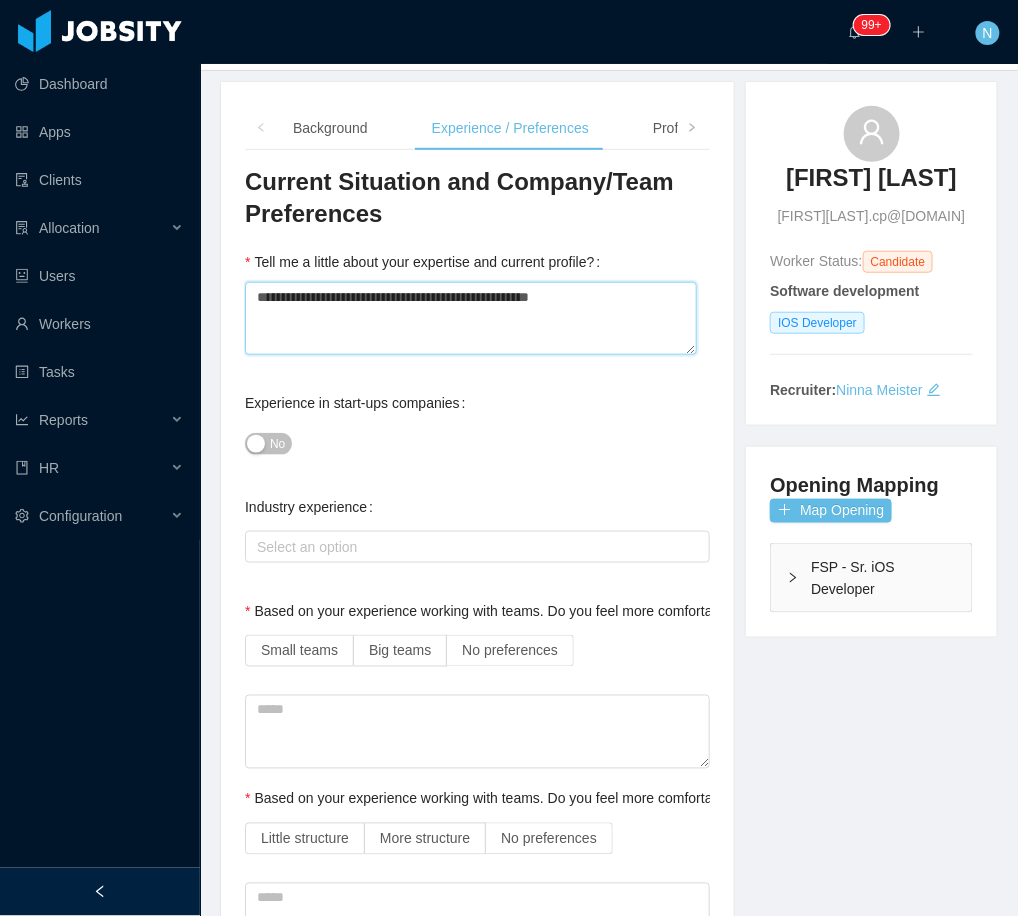 type 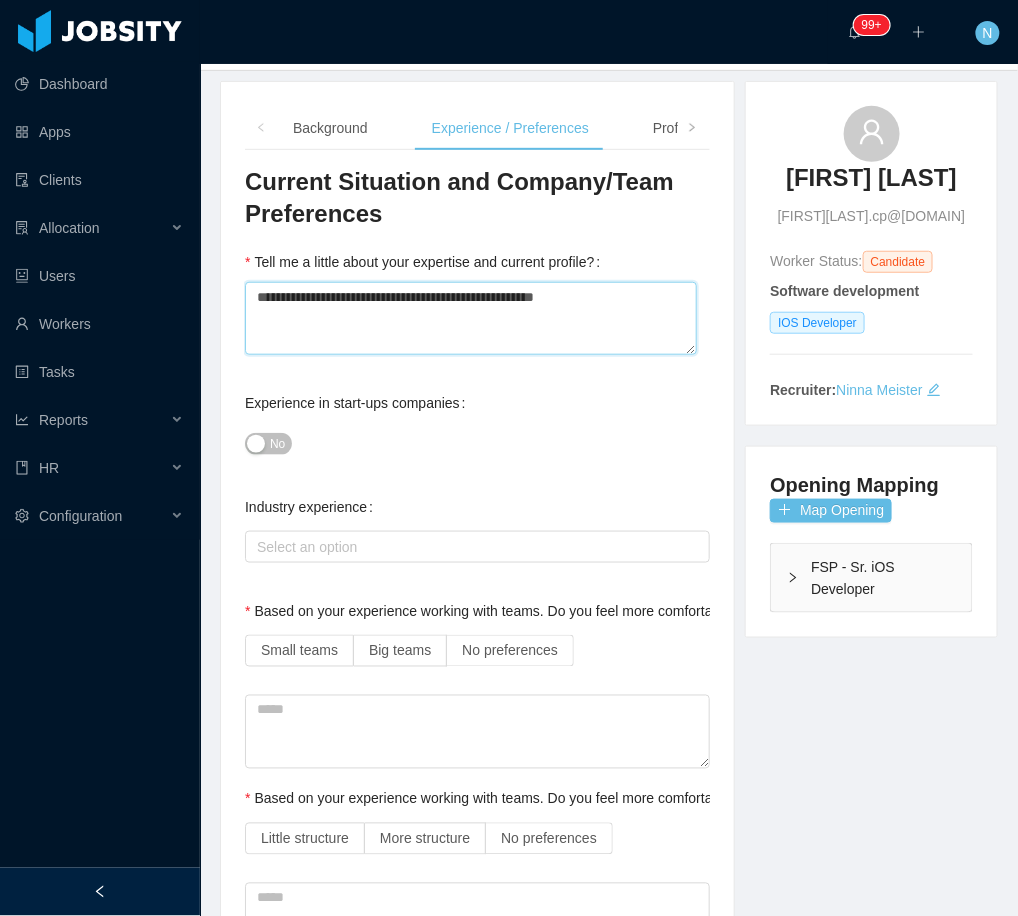 type 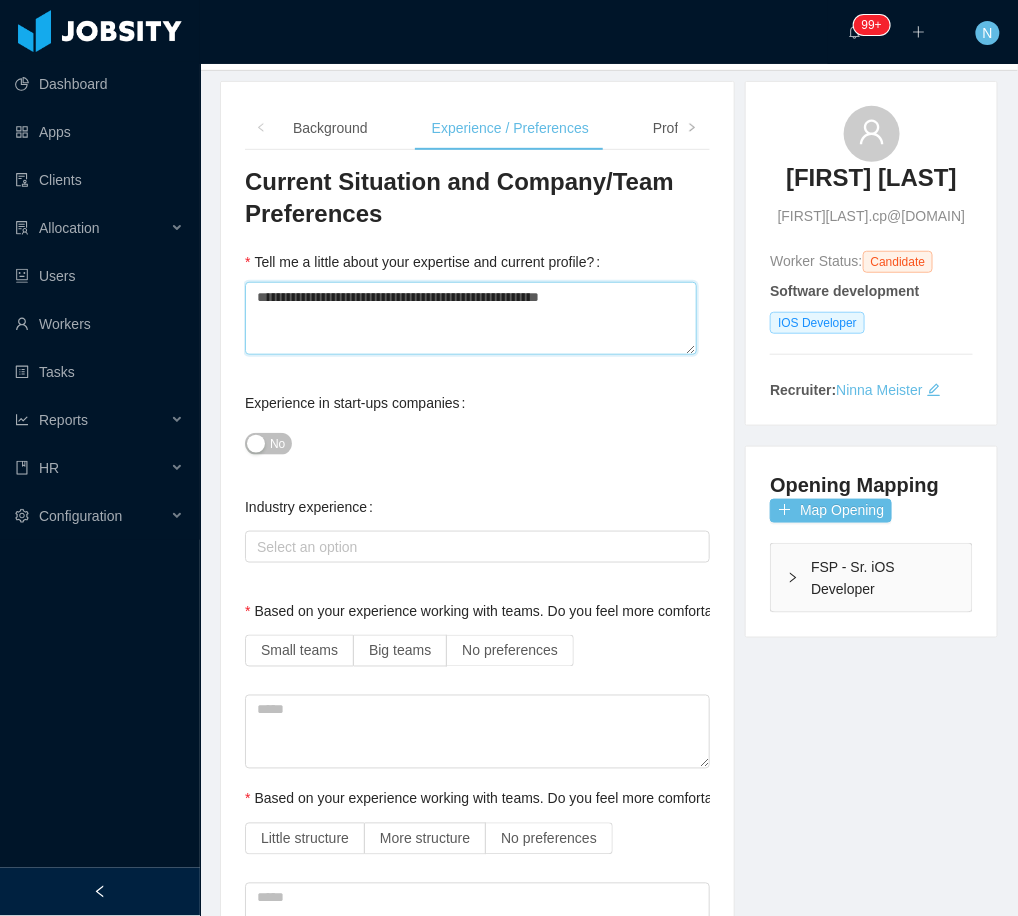 type 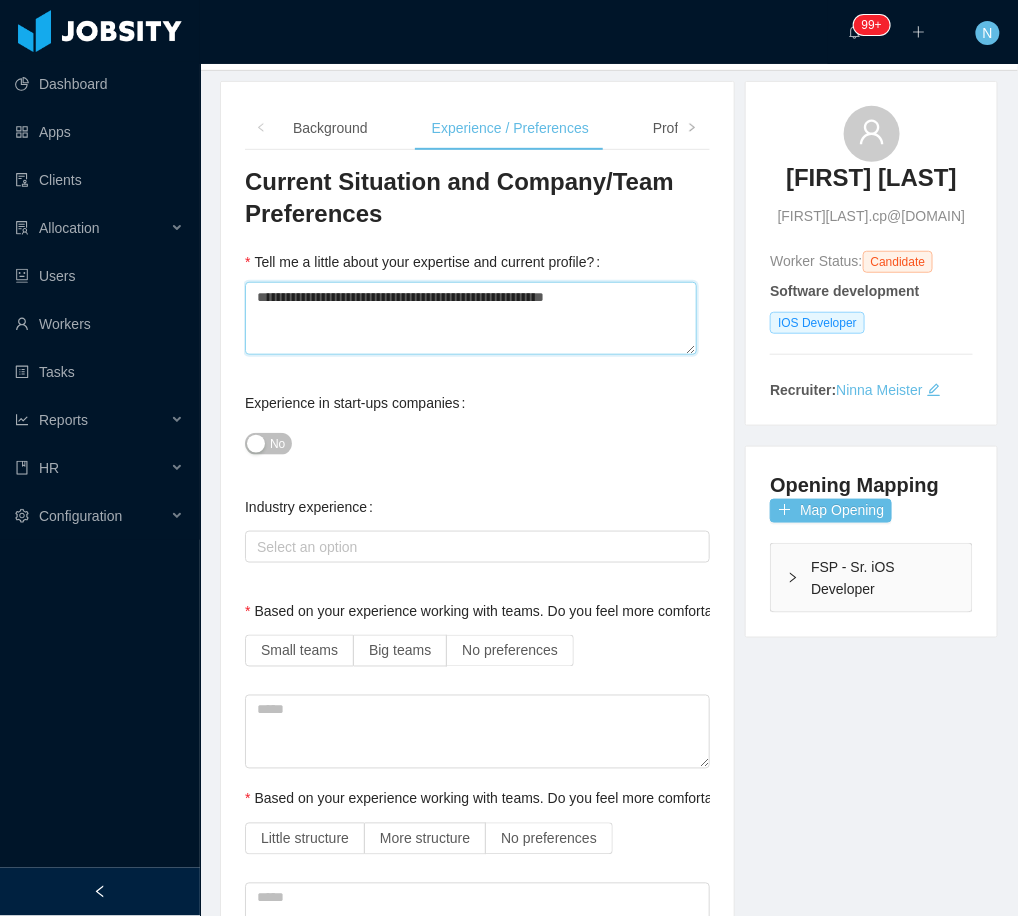 type 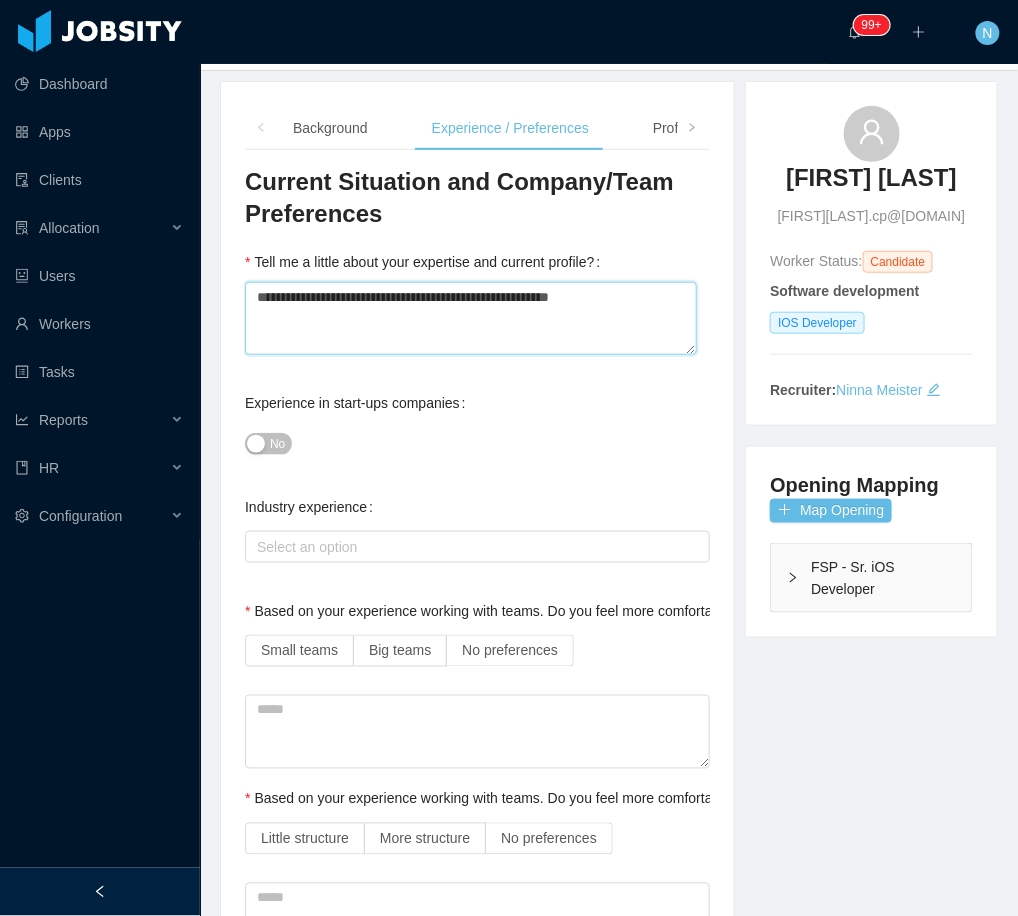 type 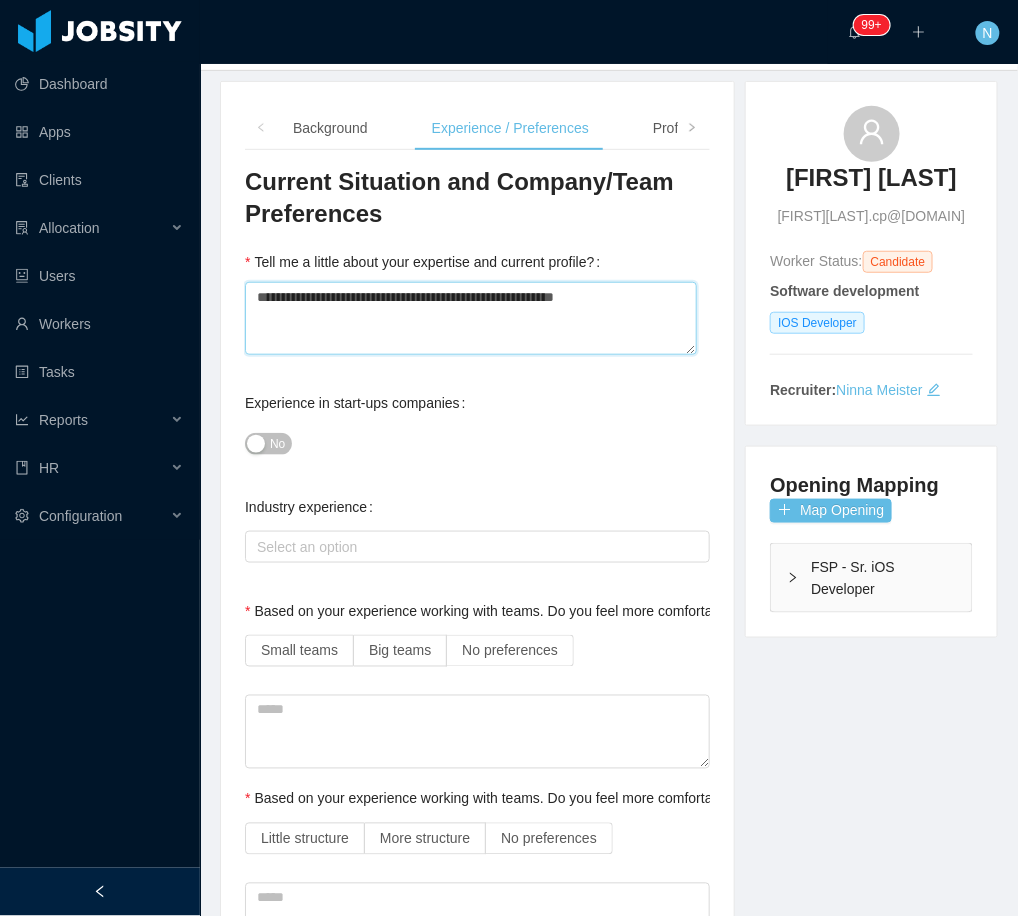 type 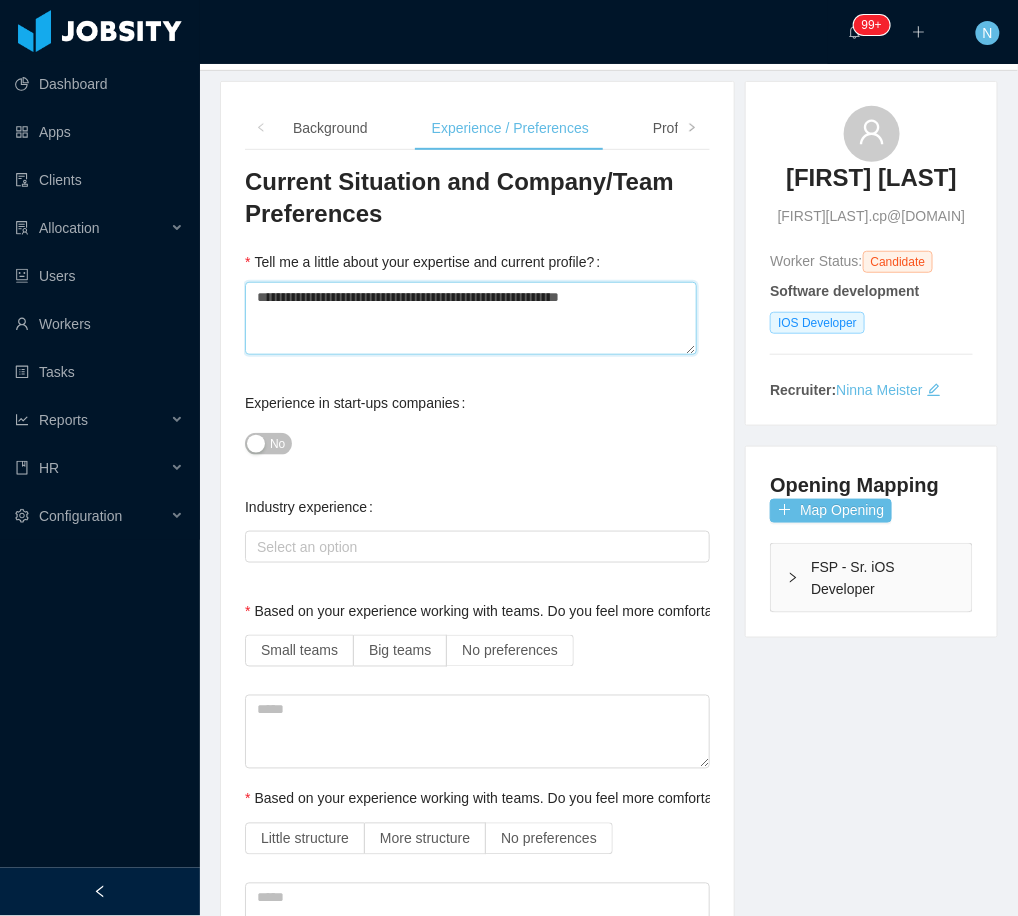 type 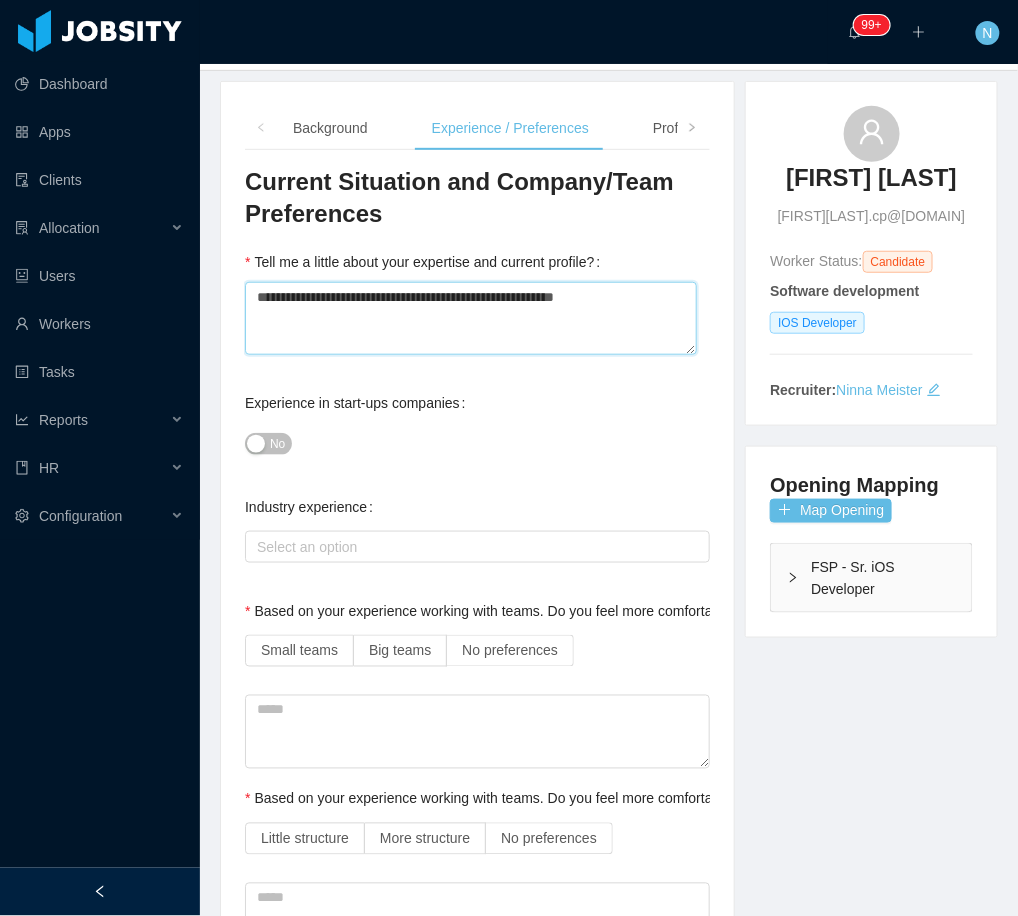 type 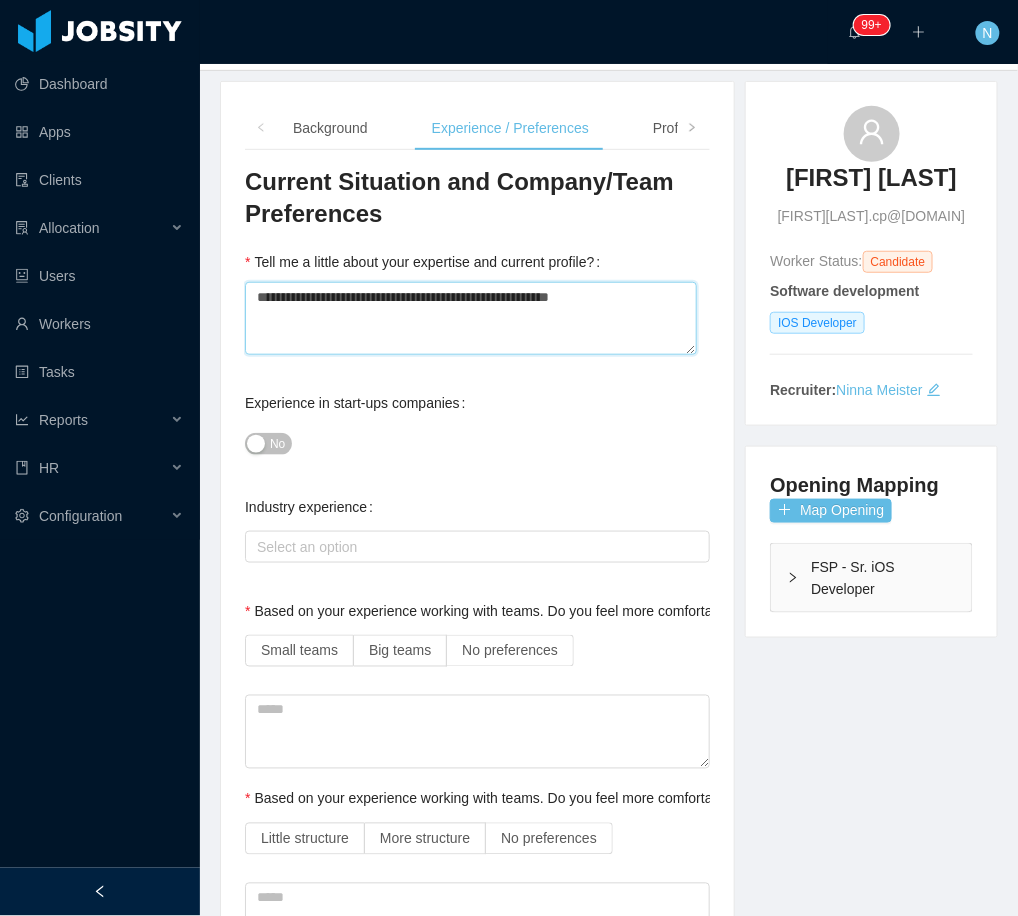 type 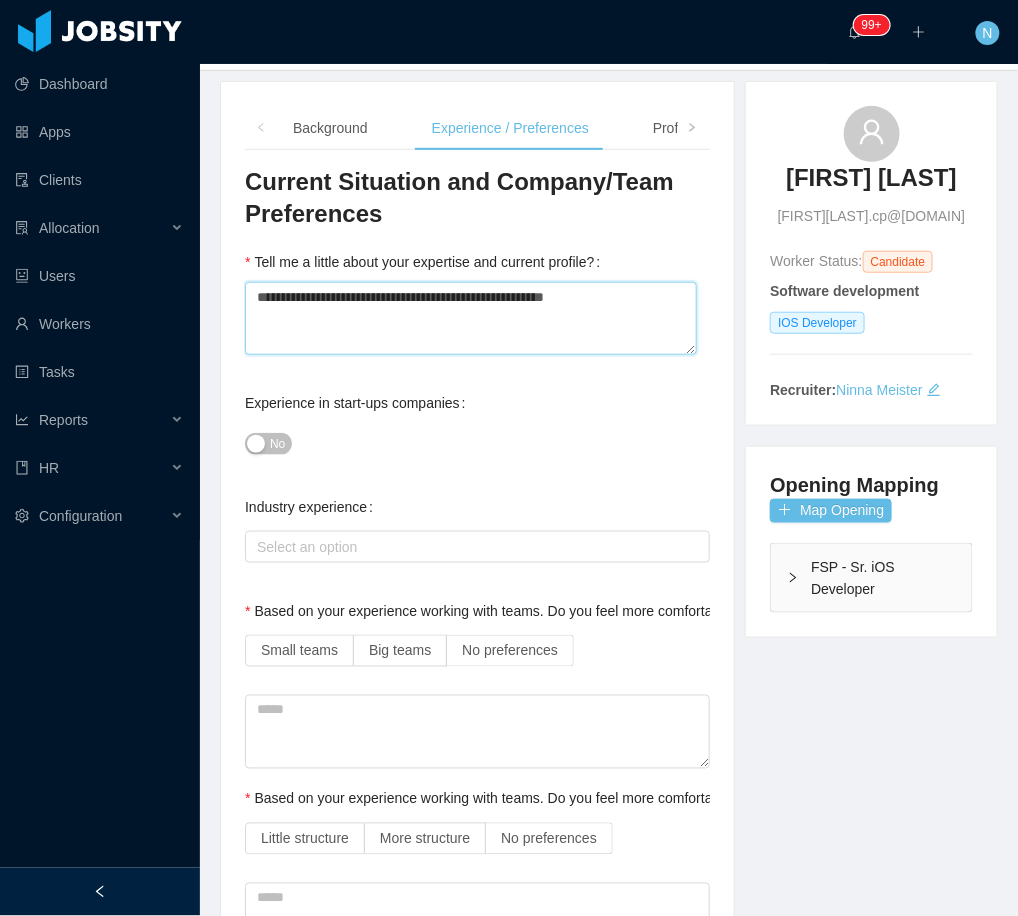 type 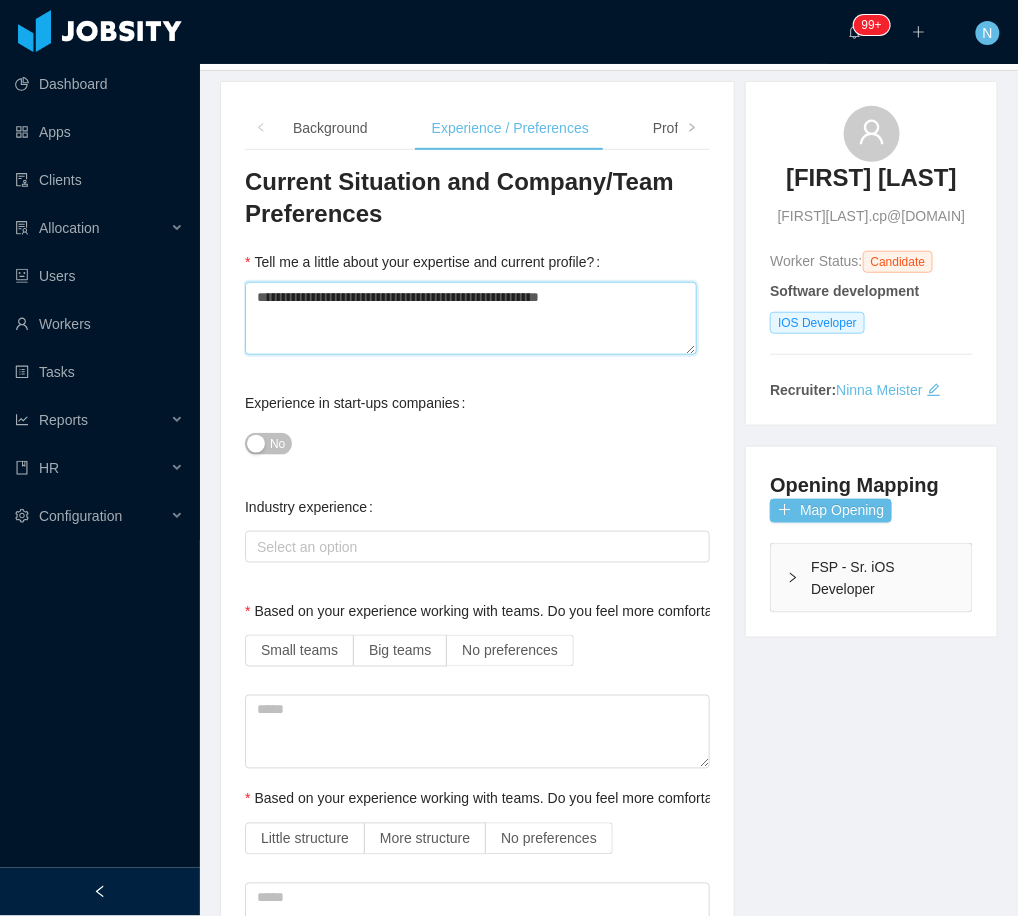 type 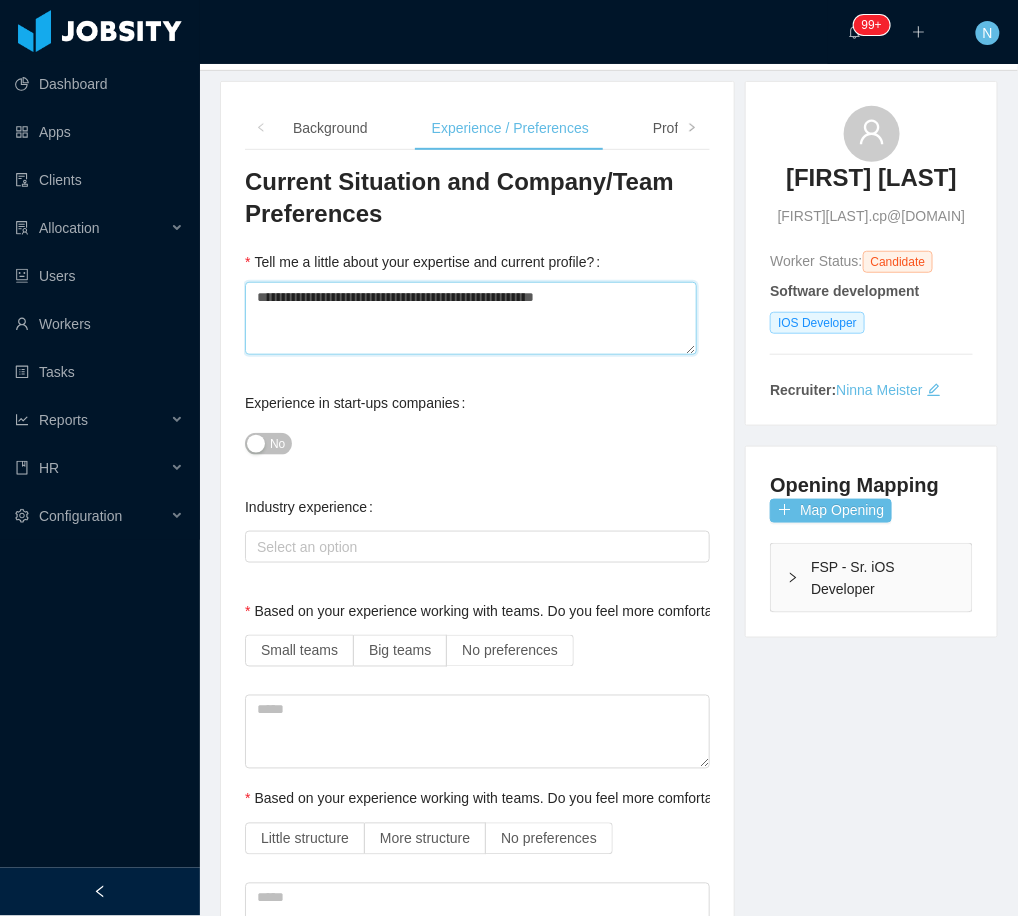 type 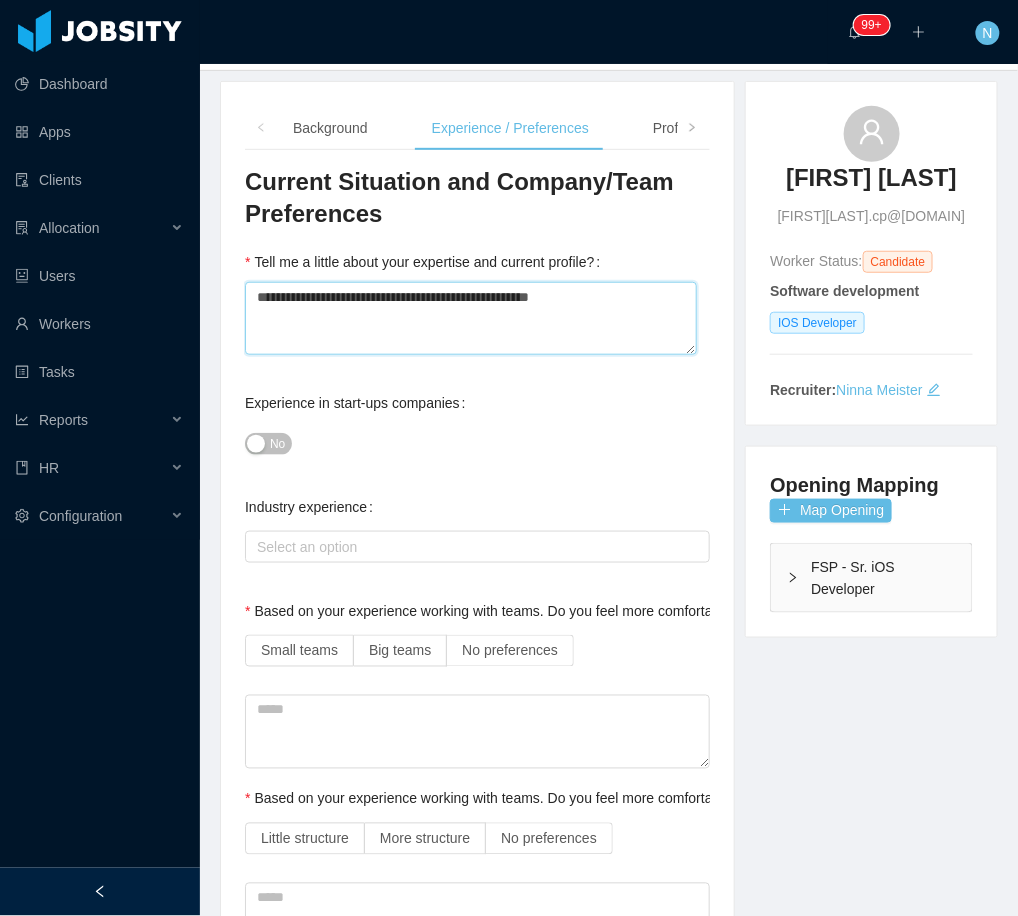 type 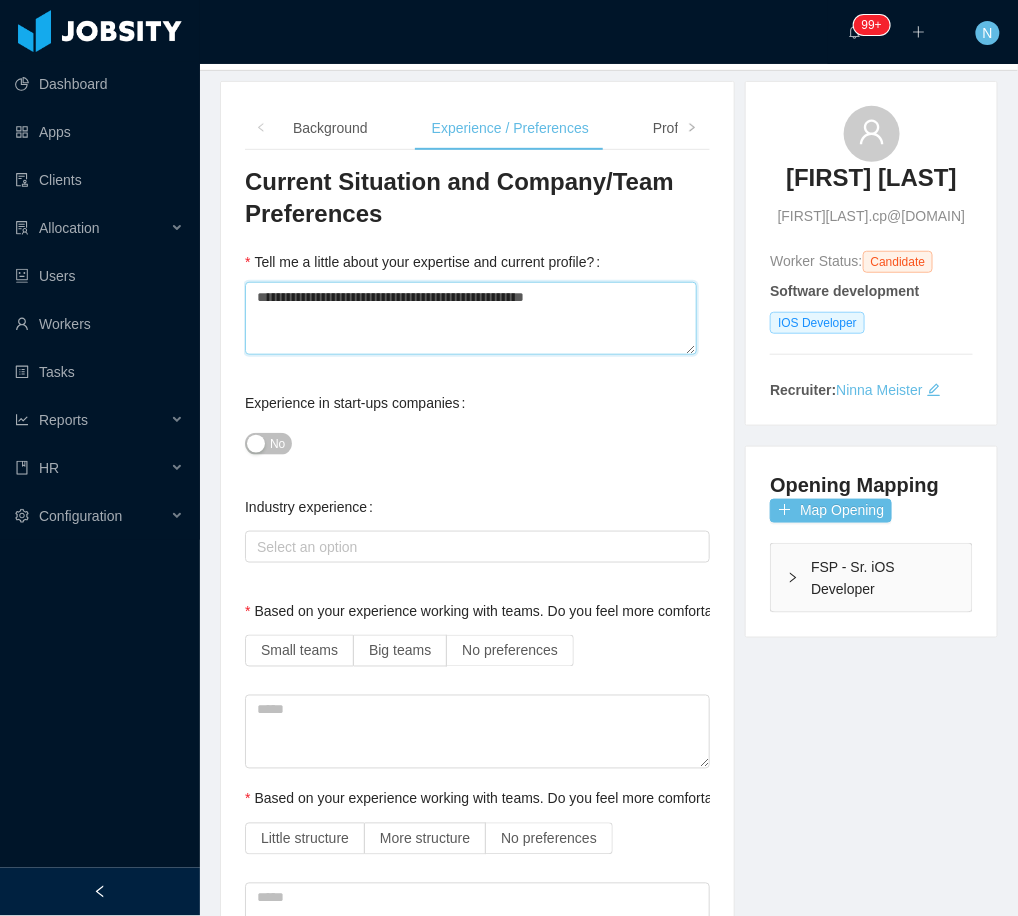 type 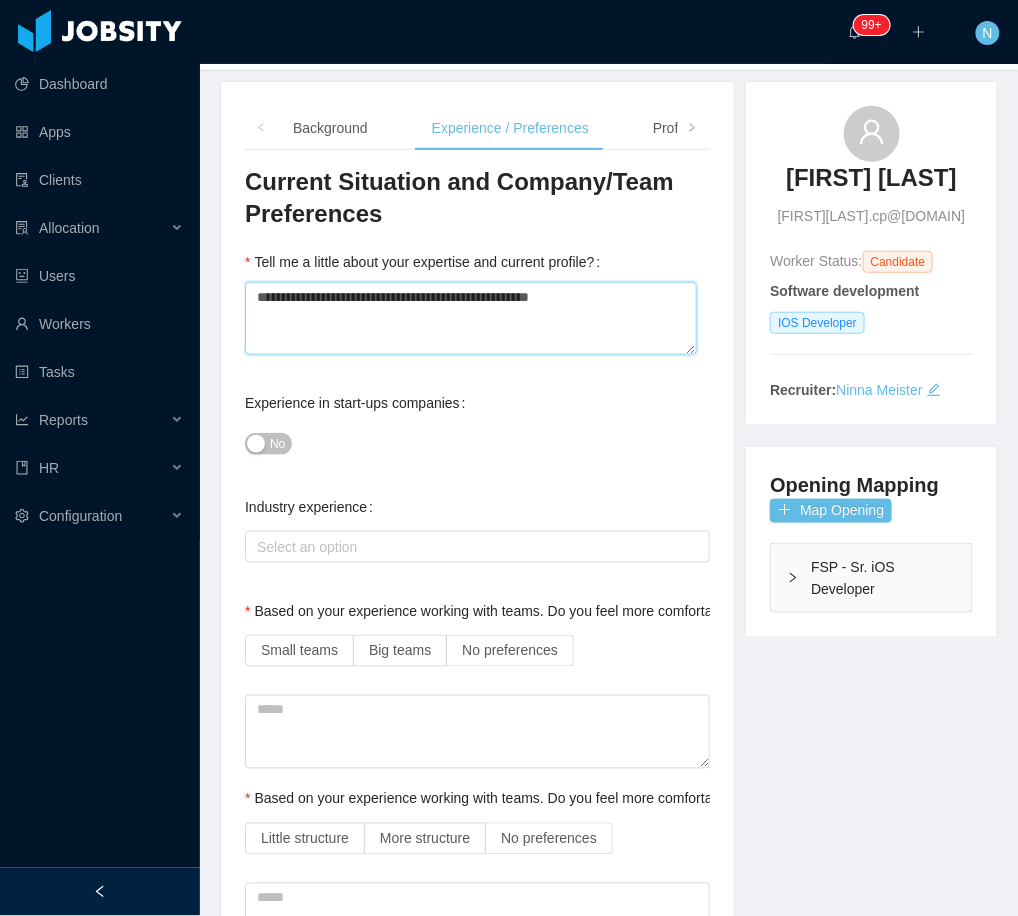 type 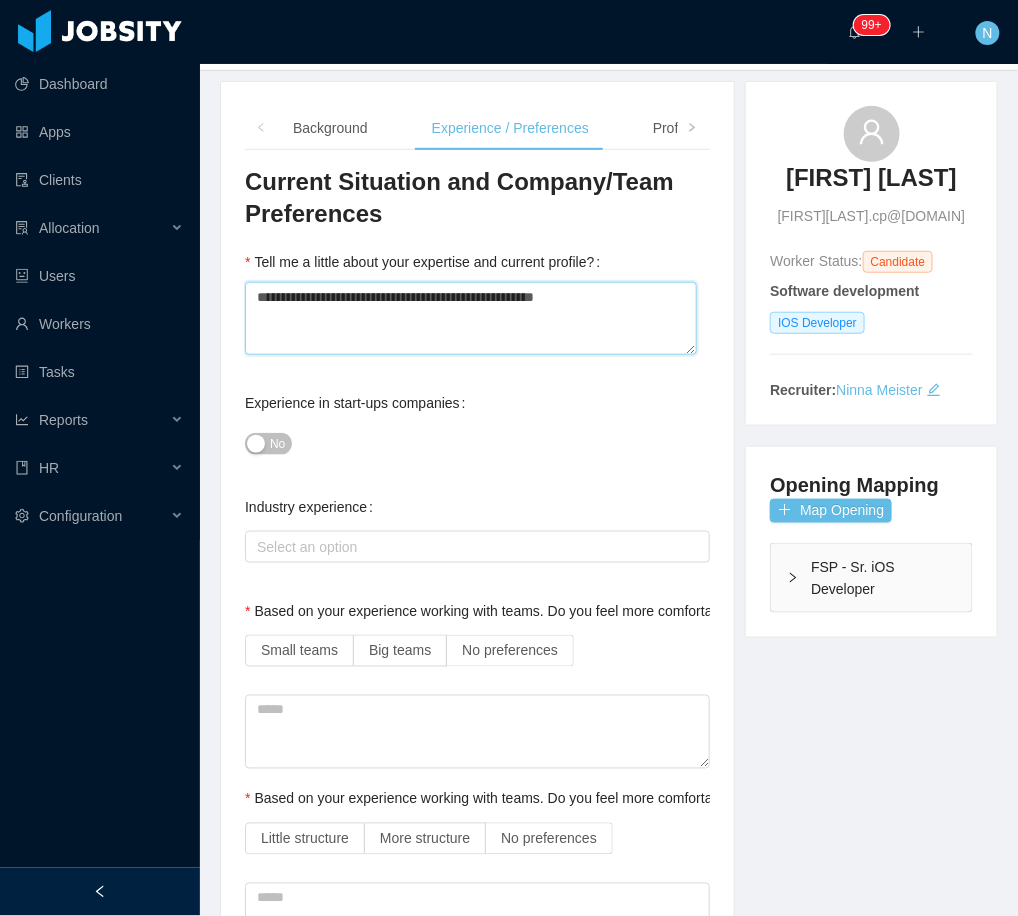 type on "**********" 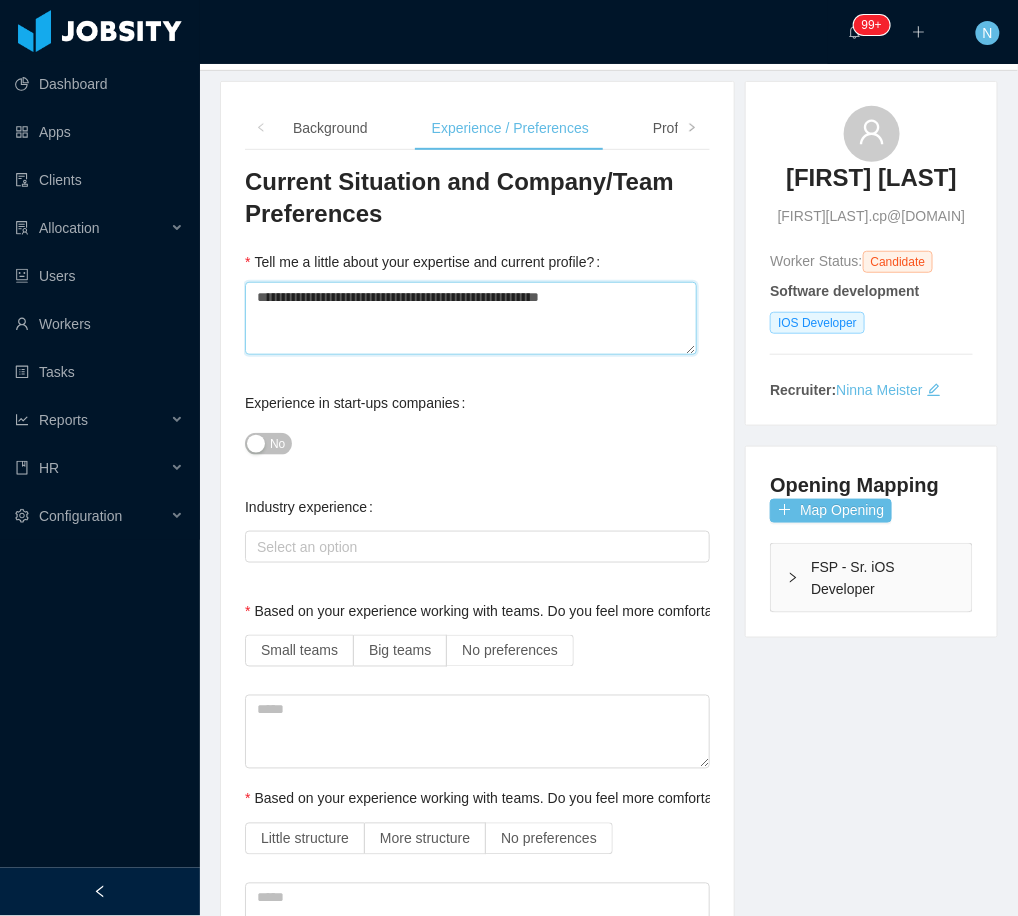 type 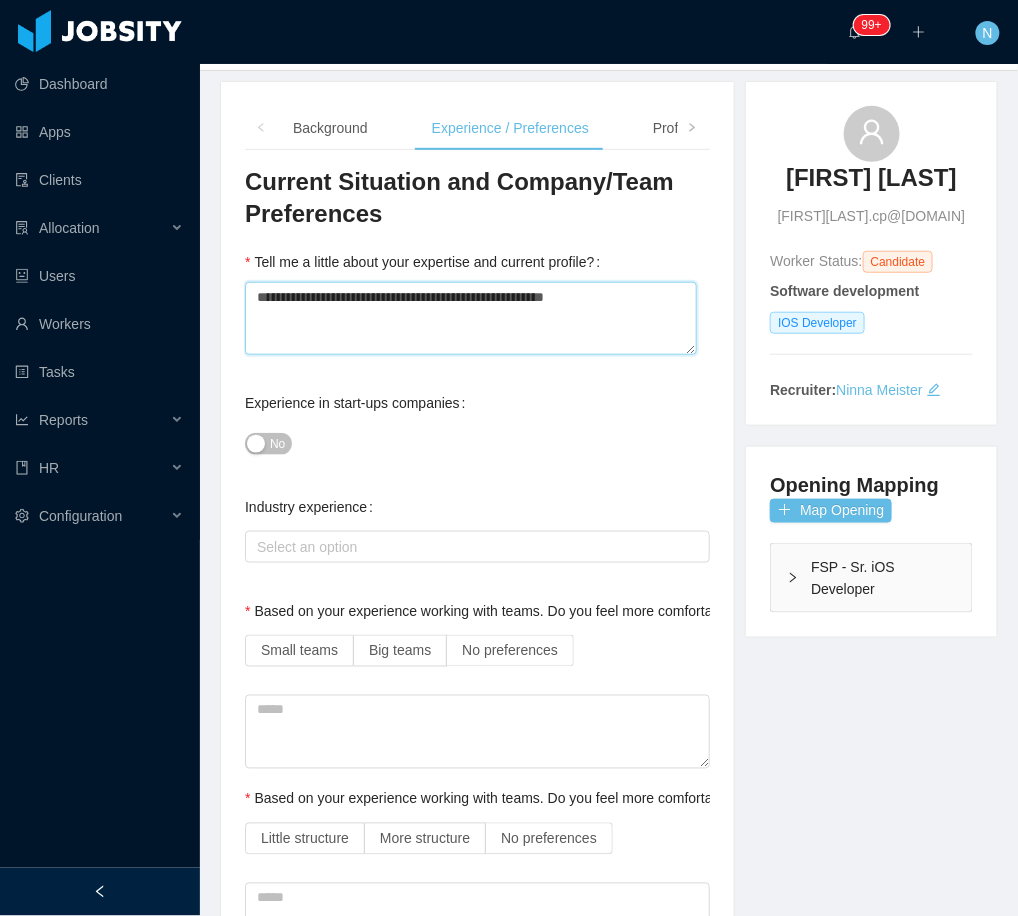type 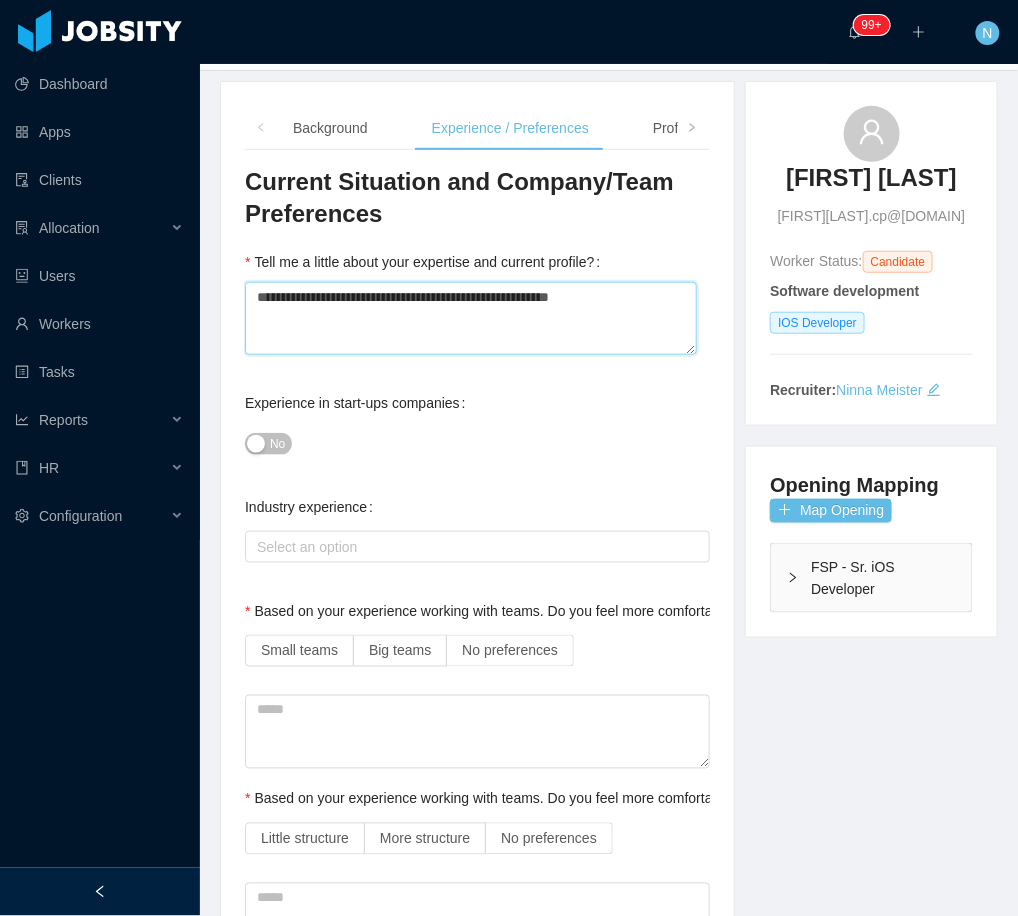 type 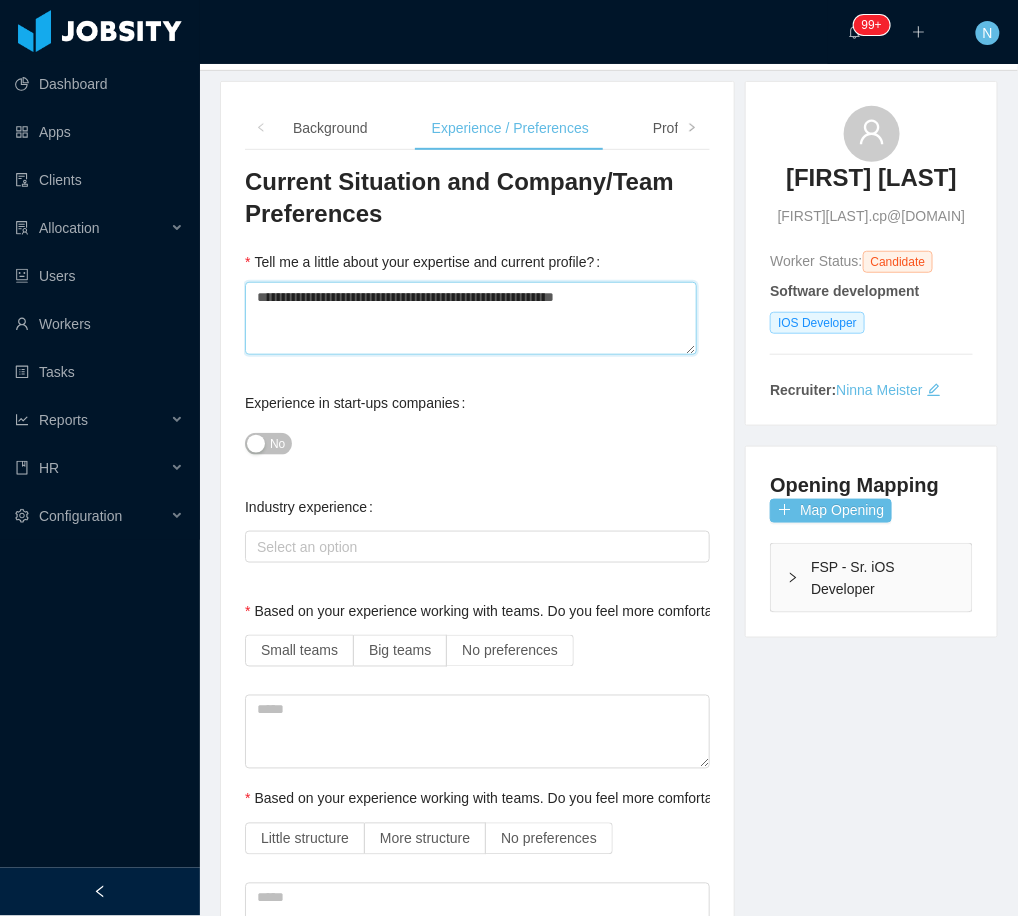 type 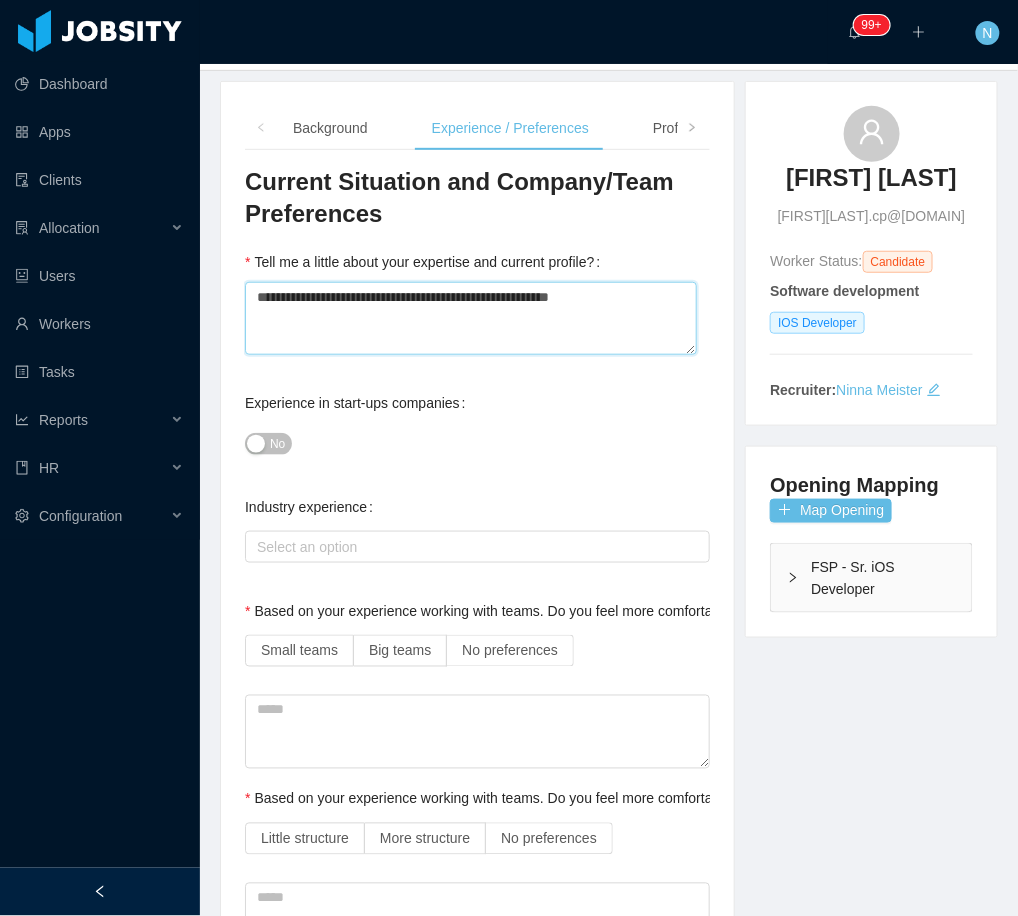type 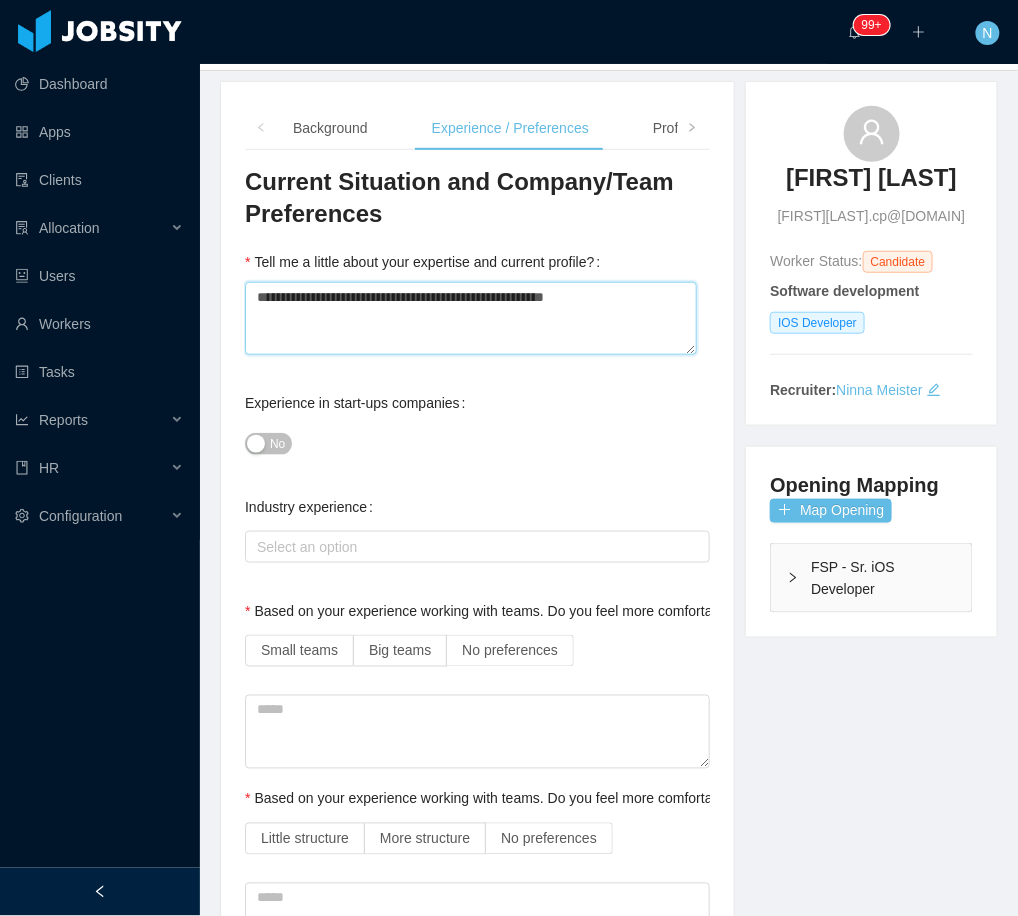 type 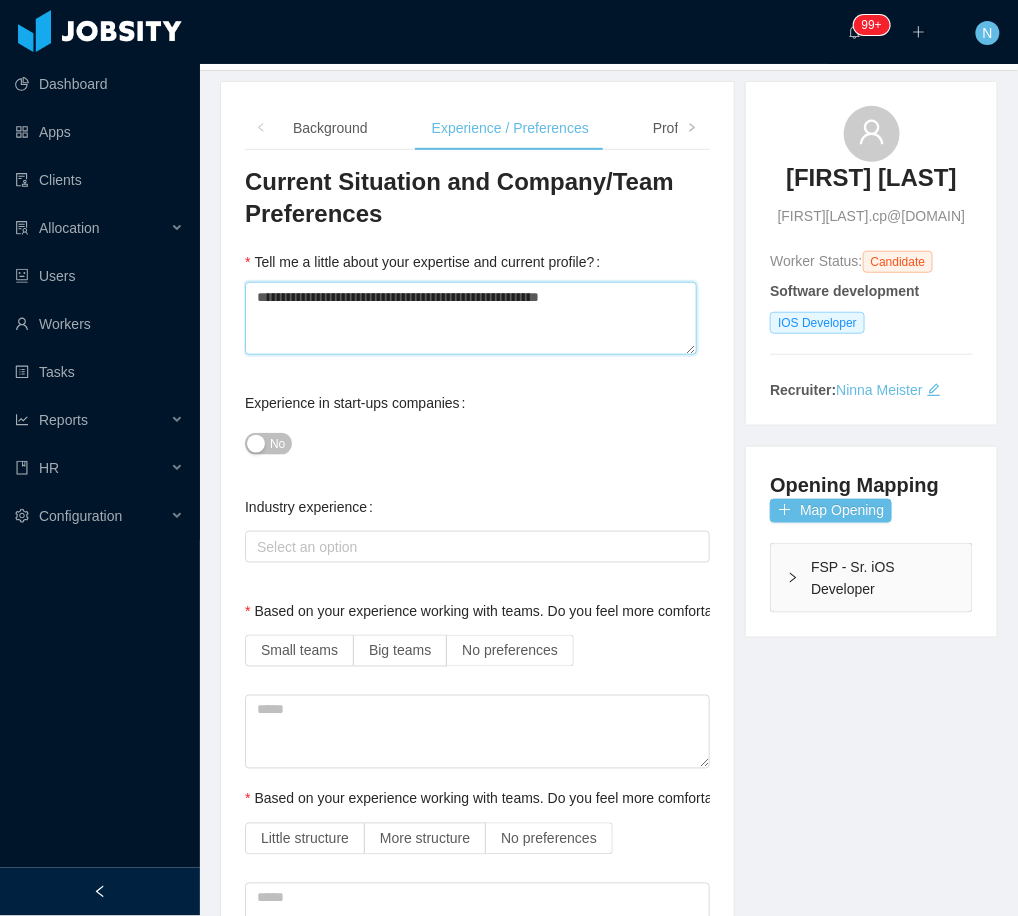 type 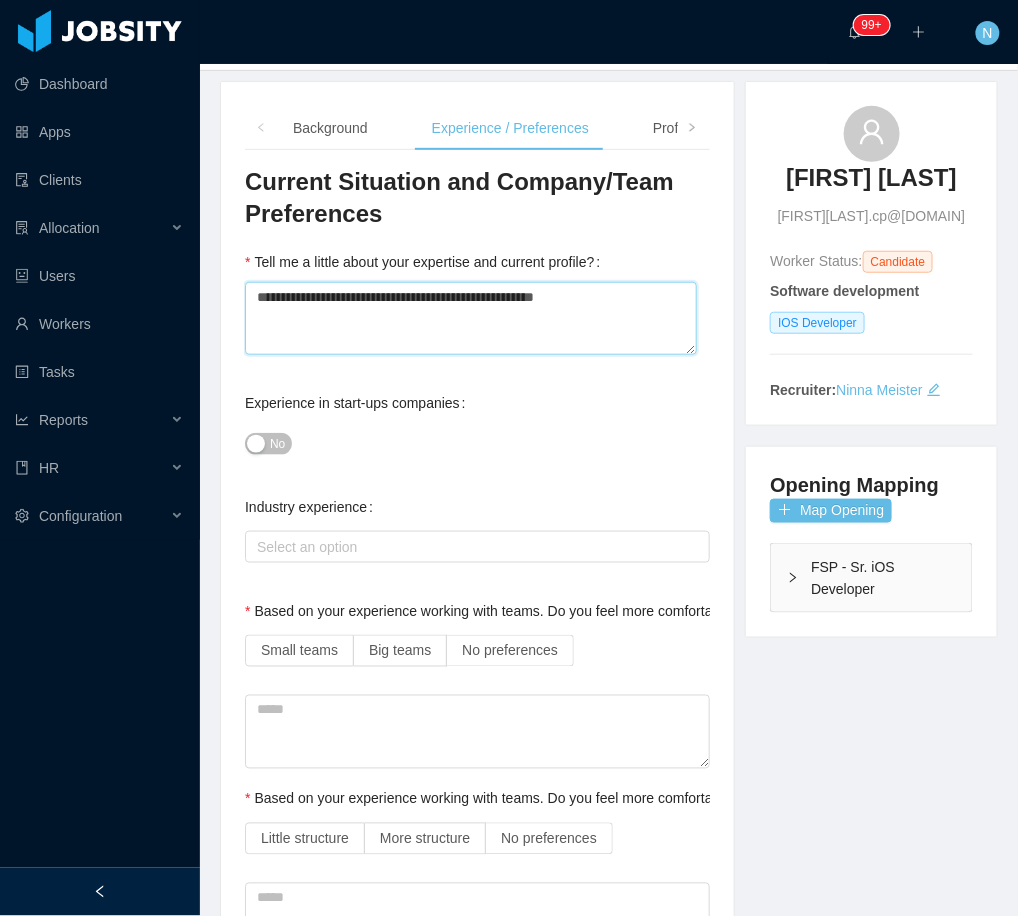 type 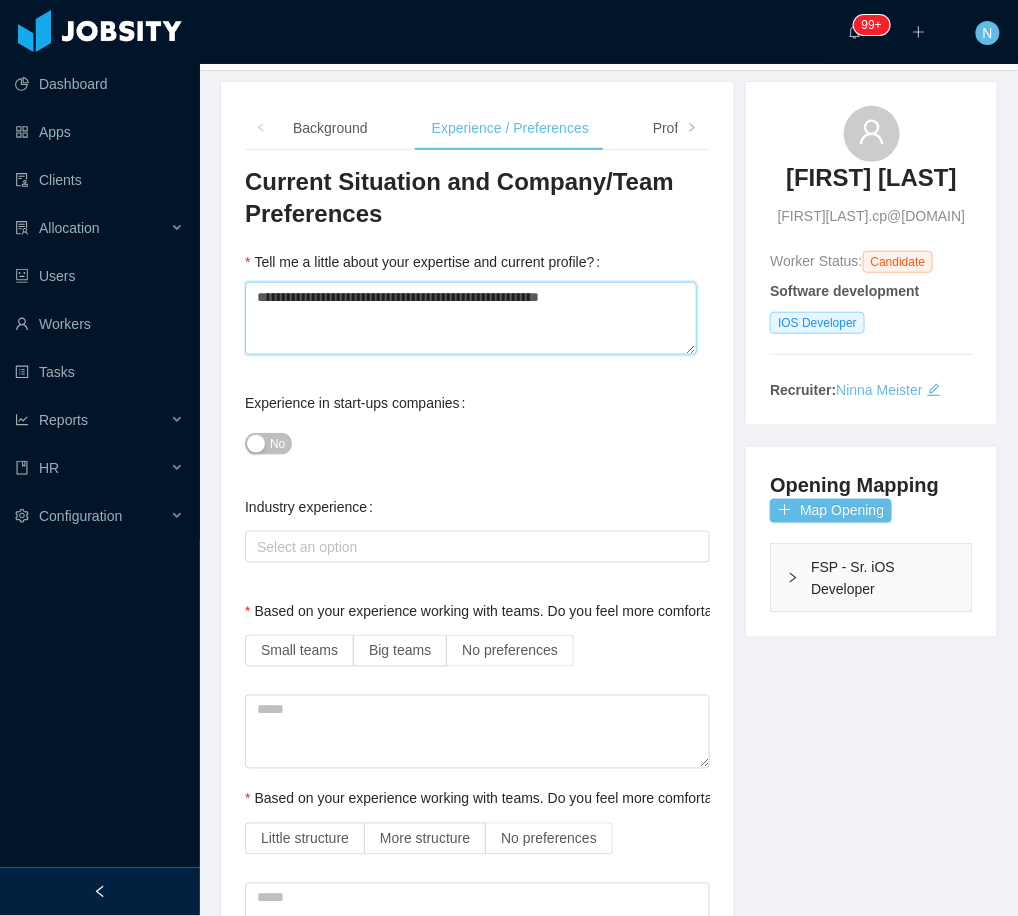 type 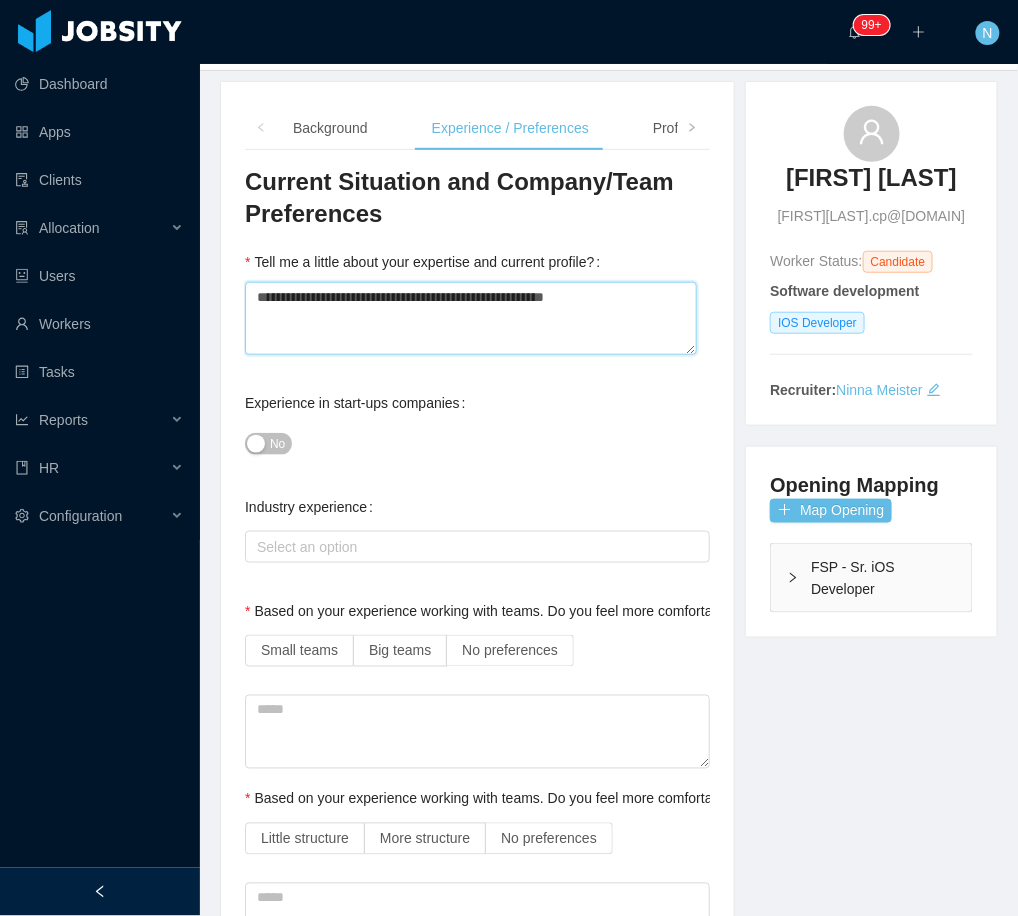 type 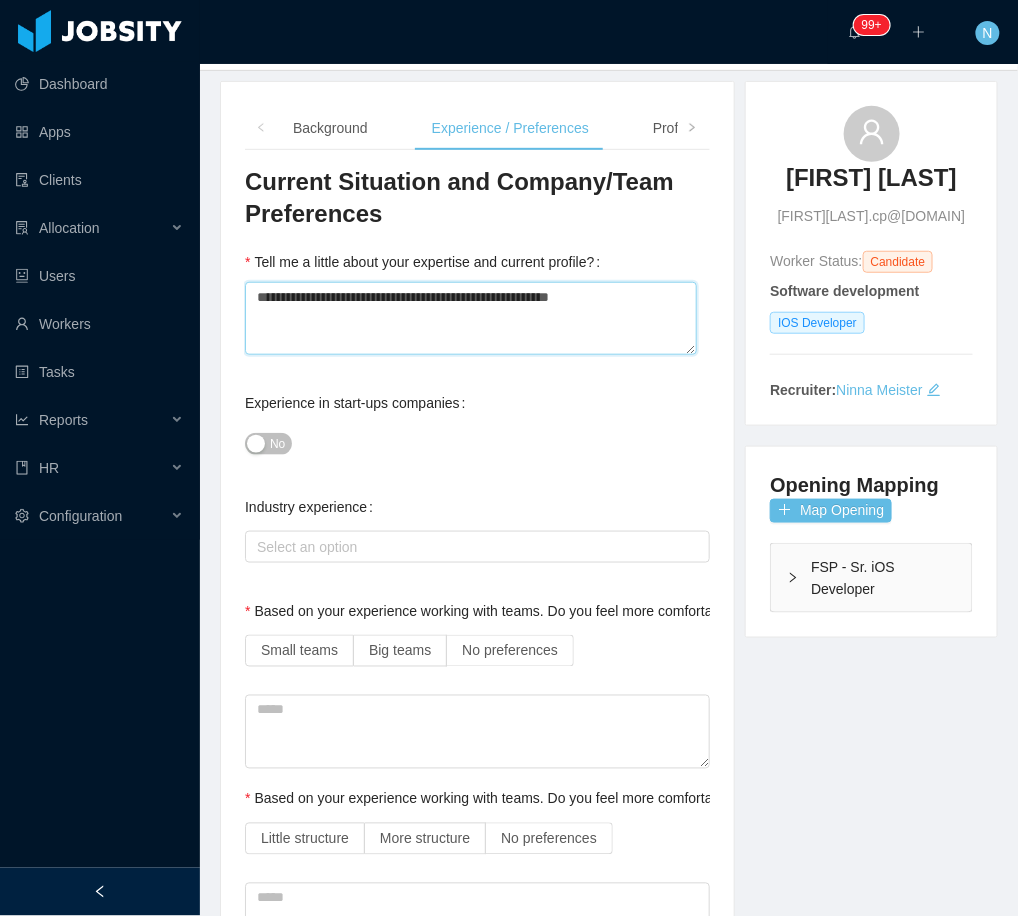 type 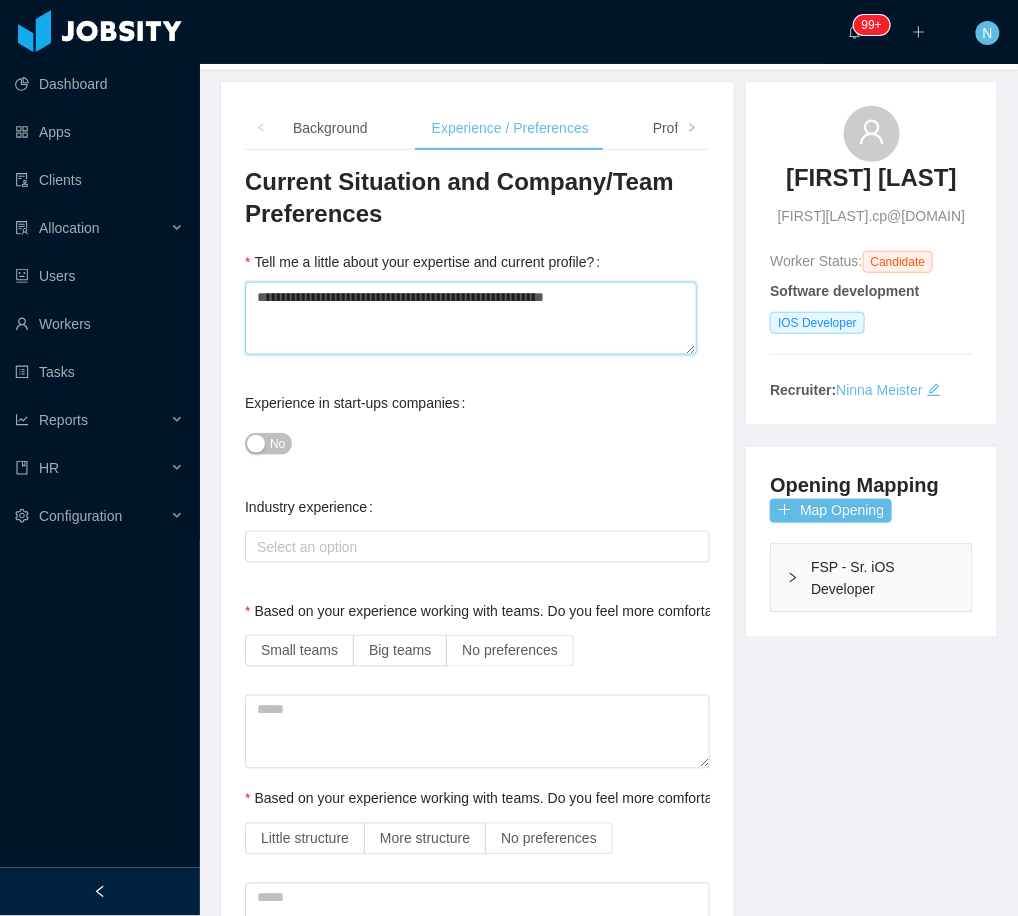type 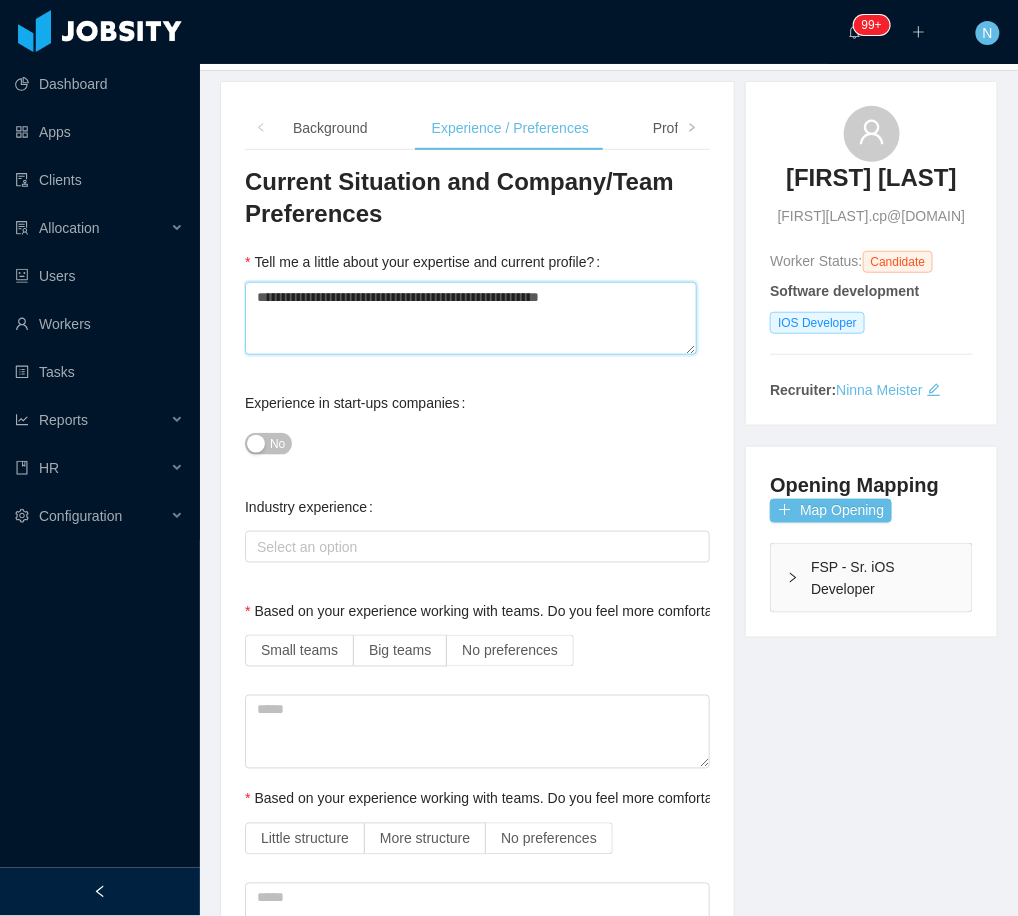 type 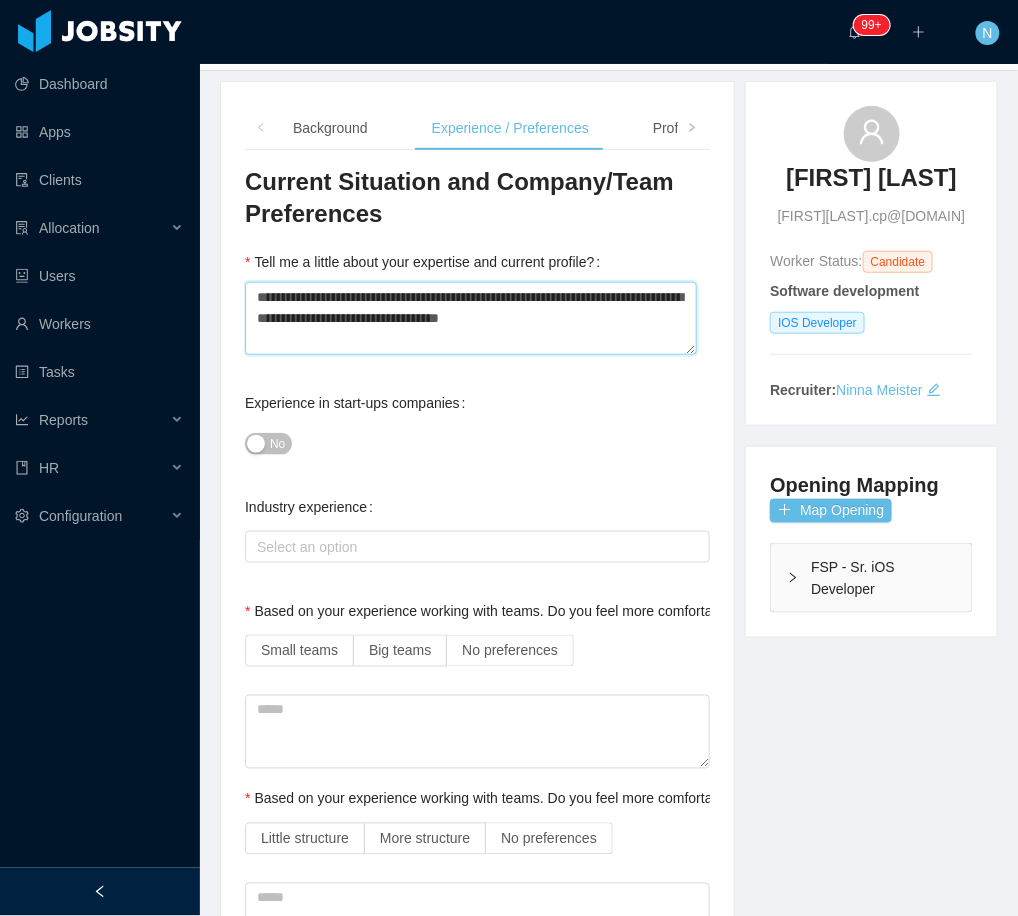 drag, startPoint x: 501, startPoint y: 319, endPoint x: 610, endPoint y: 326, distance: 109.22454 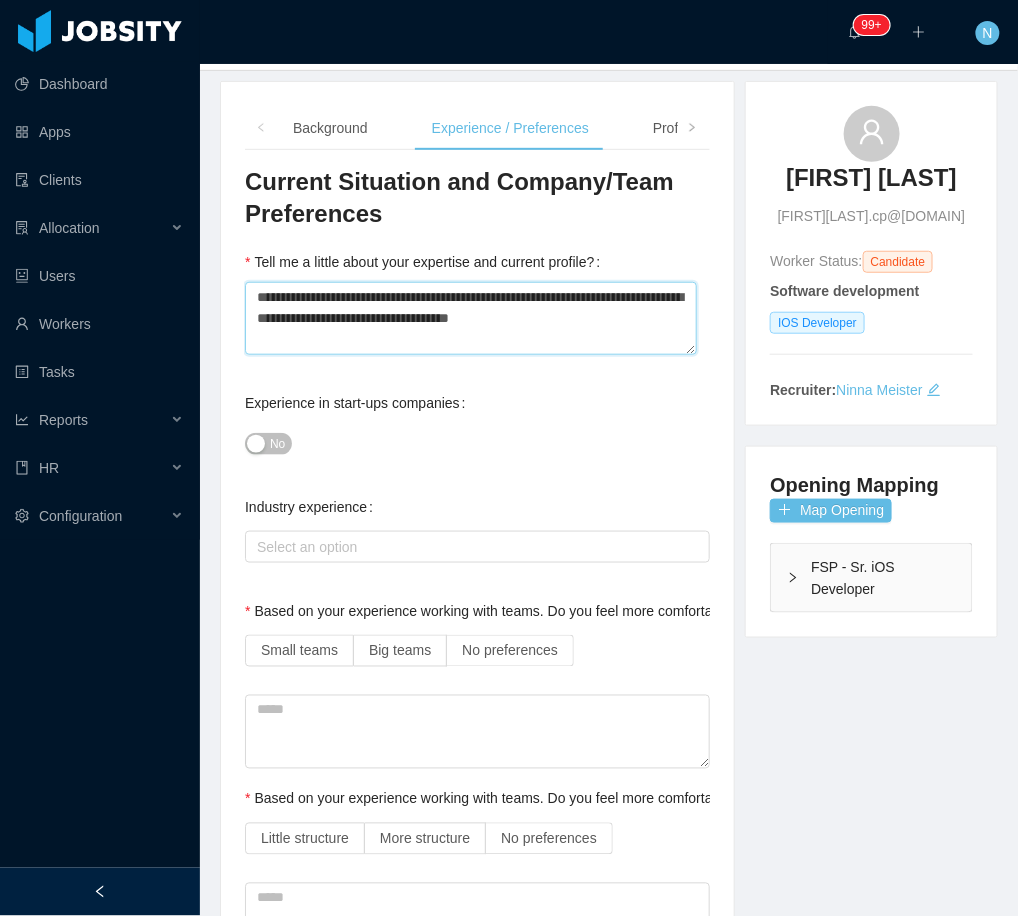 click on "**********" at bounding box center (471, 318) 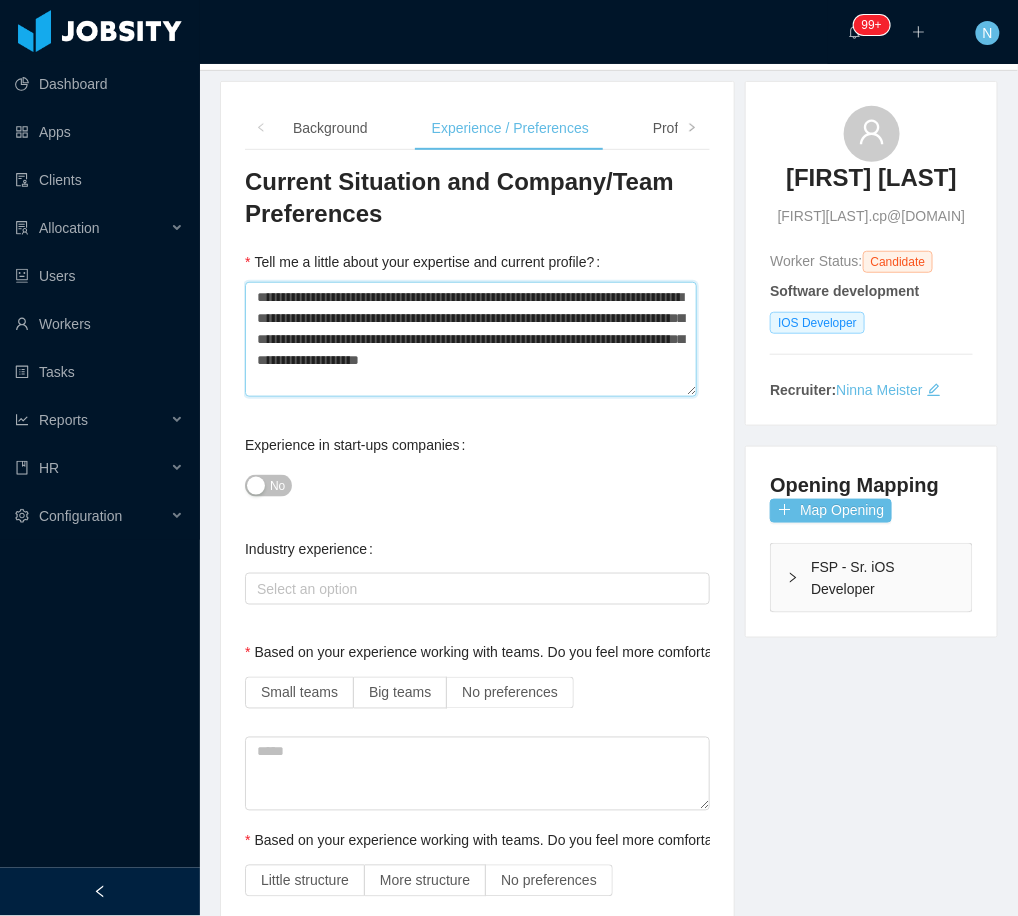 click on "**********" at bounding box center (471, 339) 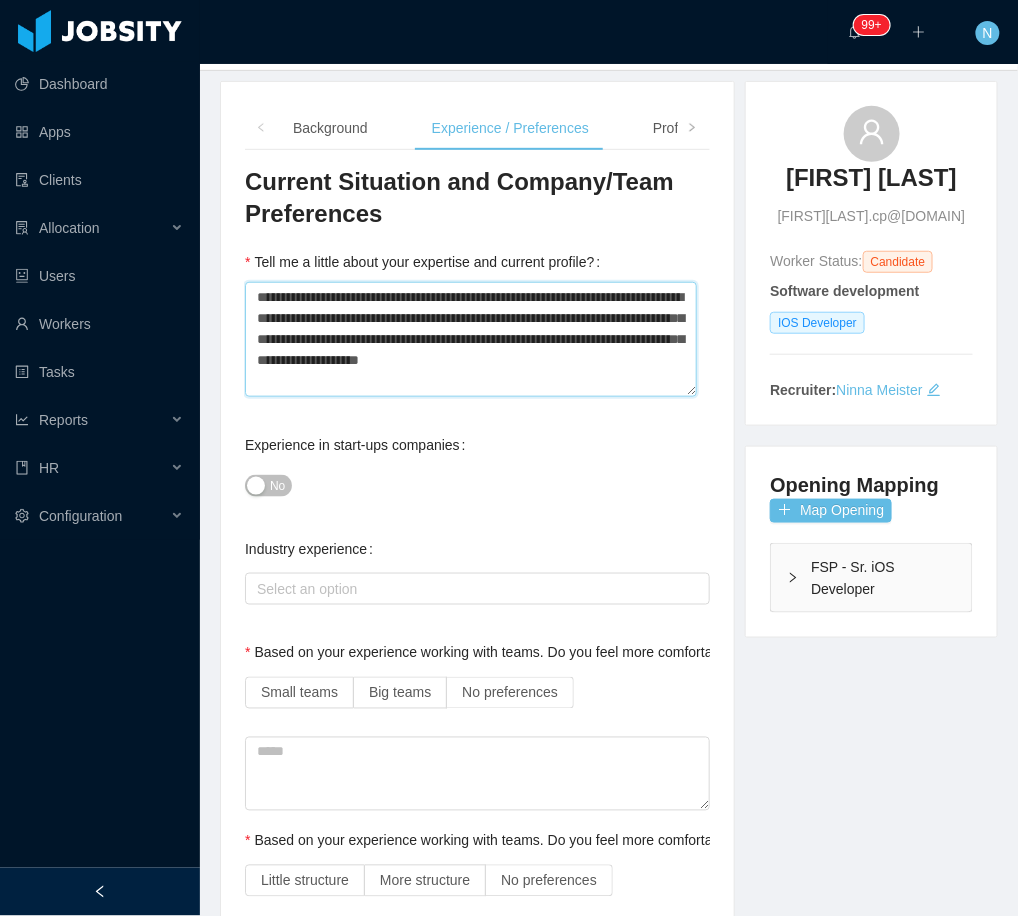 drag, startPoint x: 482, startPoint y: 357, endPoint x: 524, endPoint y: 309, distance: 63.780876 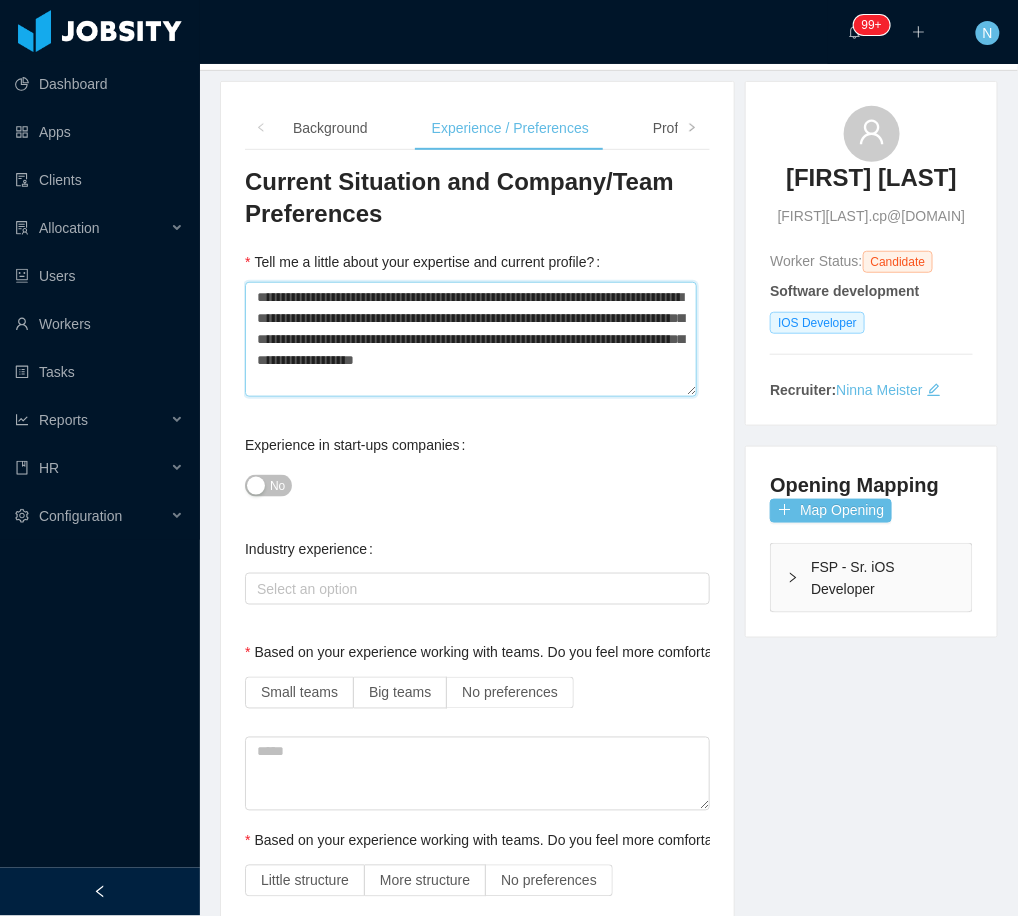 drag, startPoint x: 550, startPoint y: 354, endPoint x: 552, endPoint y: 372, distance: 18.110771 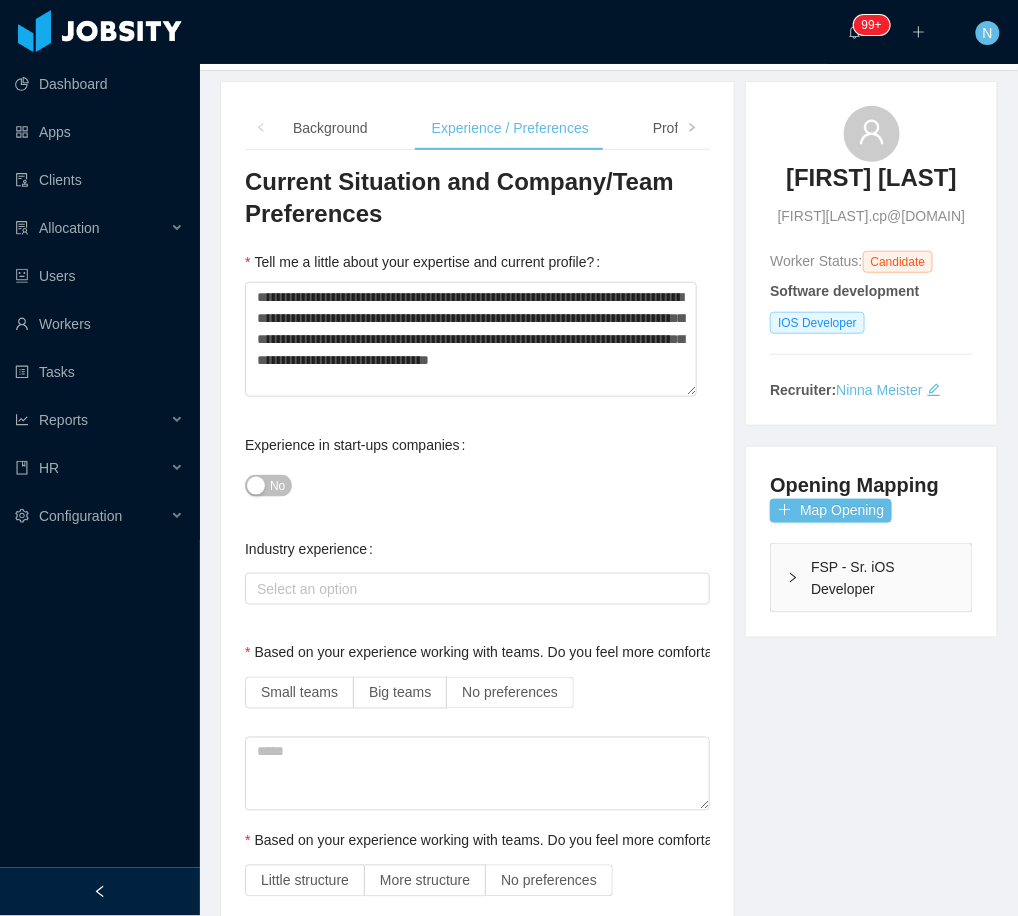 click on "Experience in start-ups companies No" at bounding box center [477, 465] 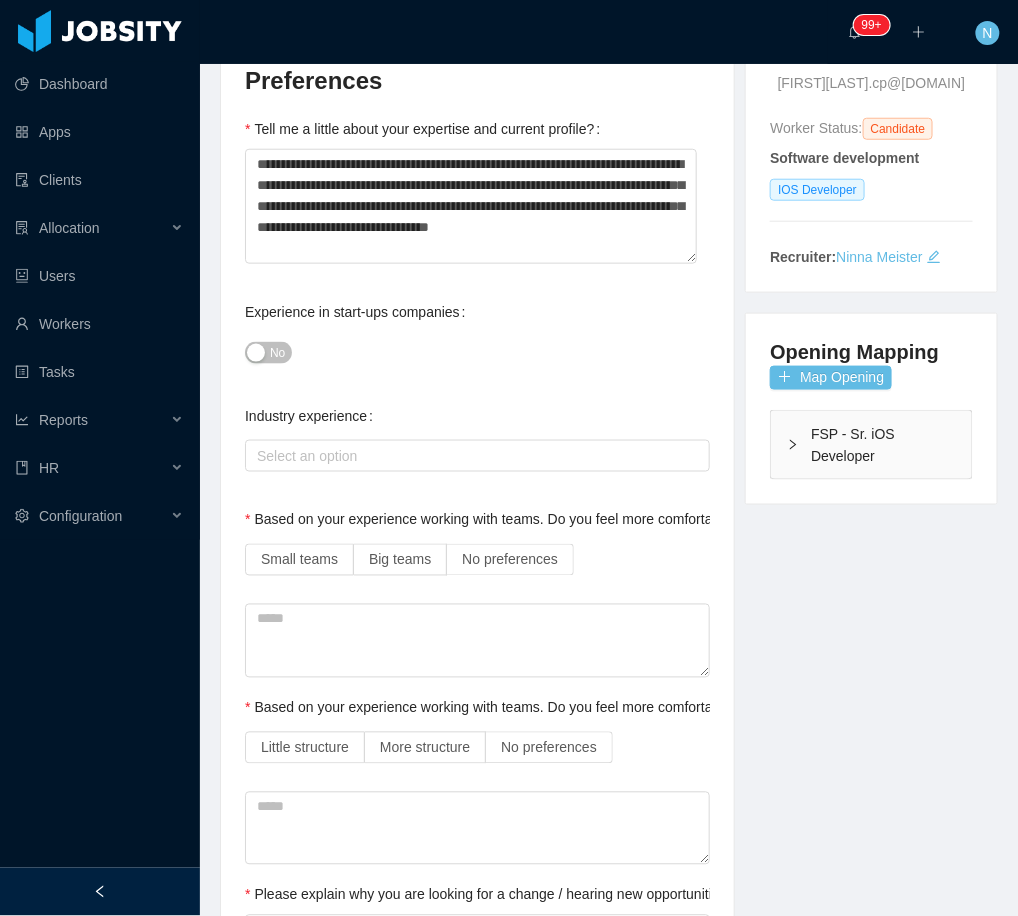 click on "No" at bounding box center [268, 353] 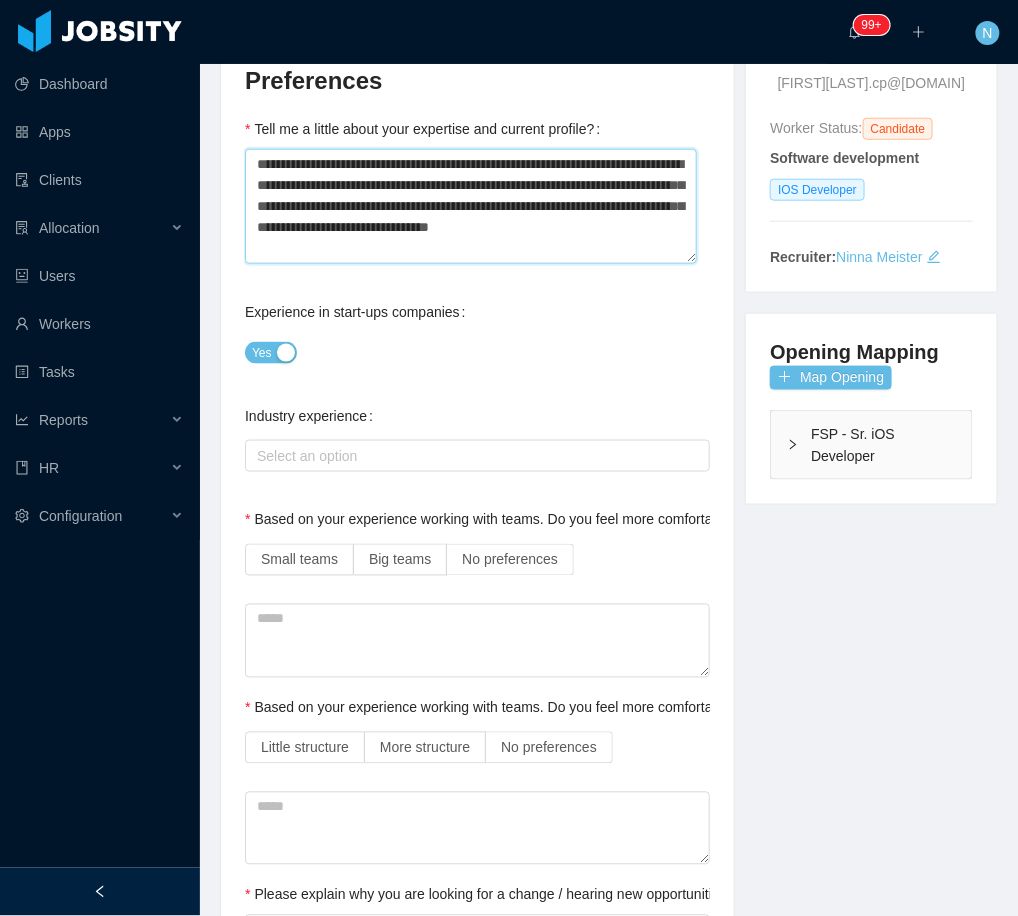 click on "**********" at bounding box center (471, 206) 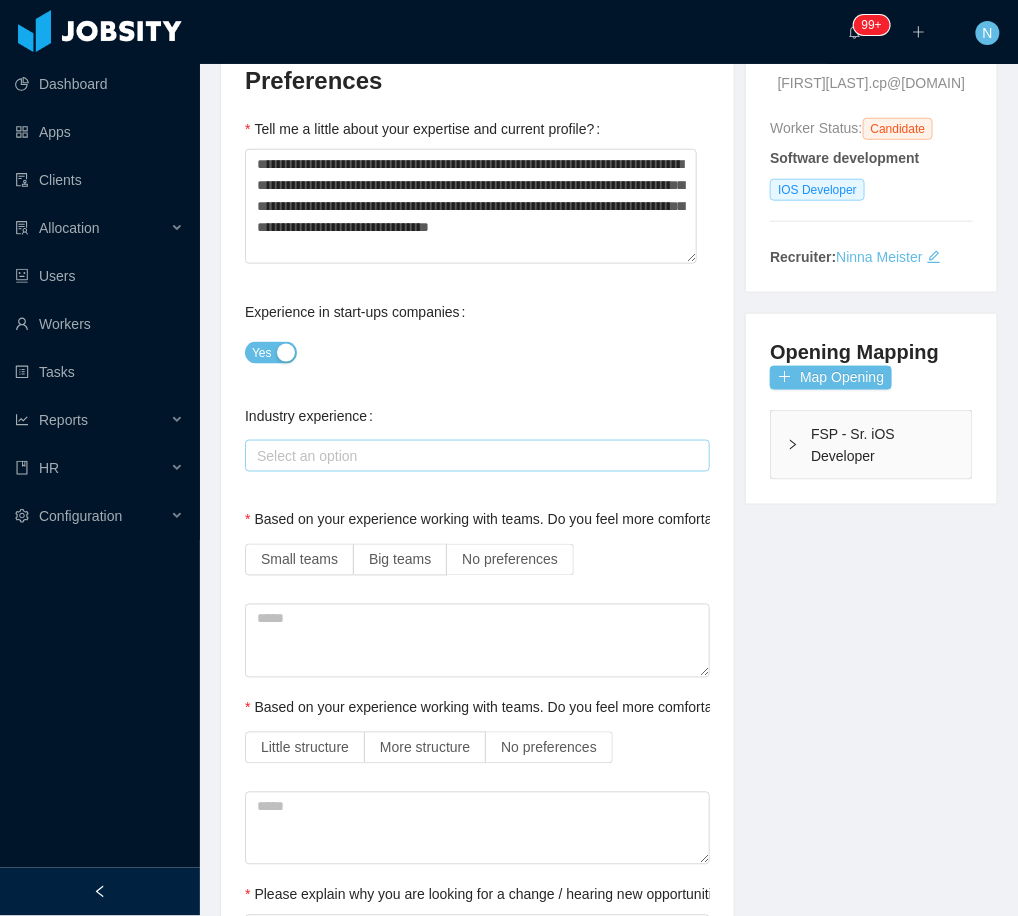 click on "Select an option" at bounding box center (474, 456) 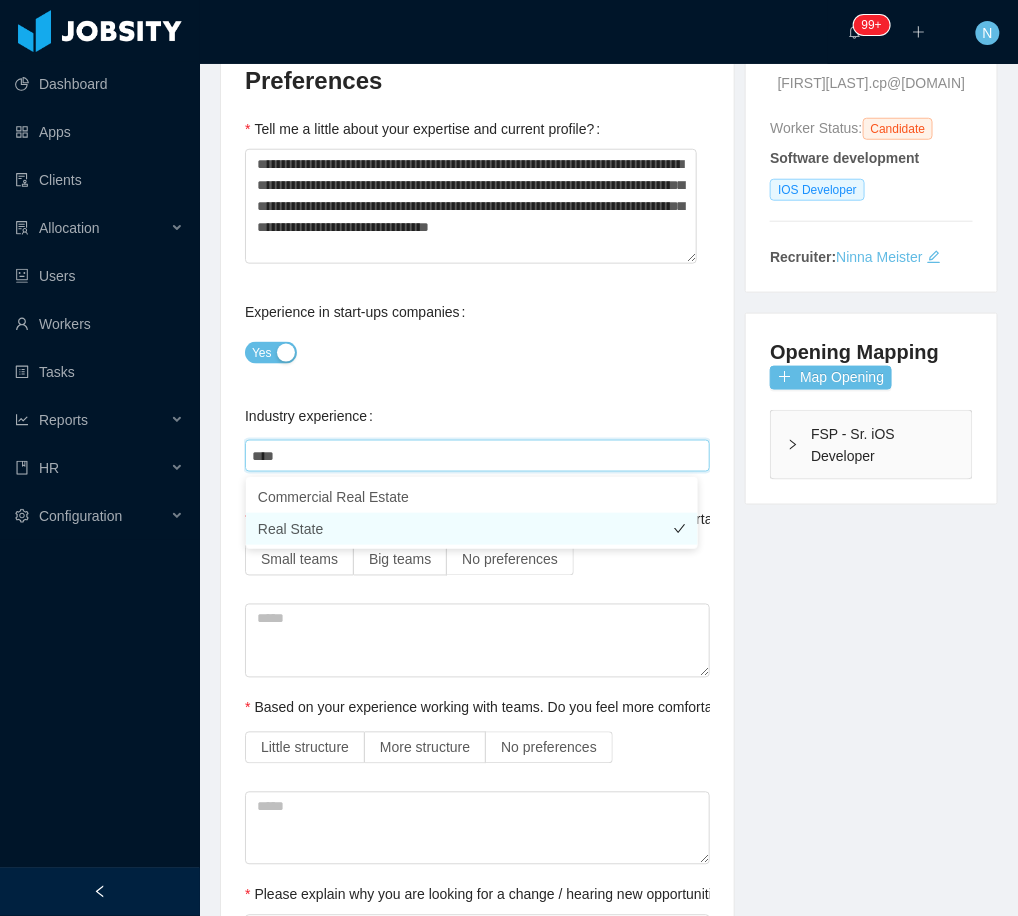 click on "Real State" at bounding box center (472, 529) 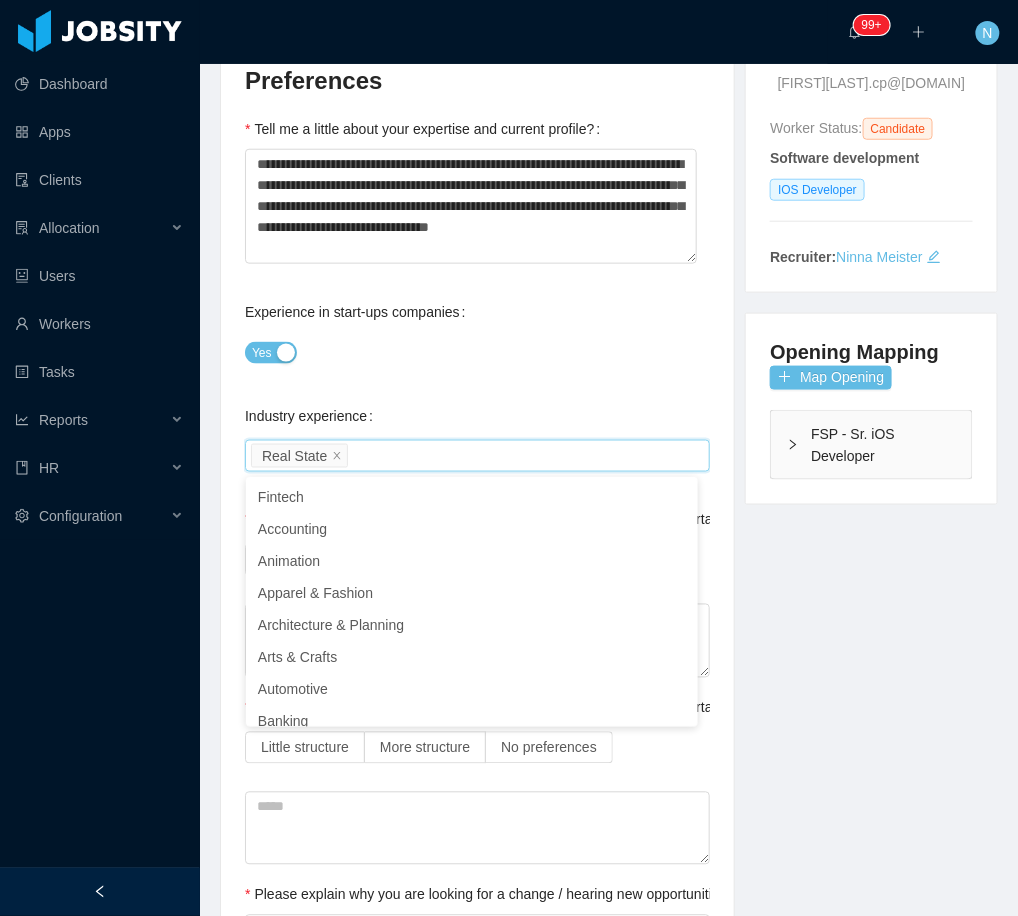 click on "Industry experience Select an option Real State" at bounding box center (477, 436) 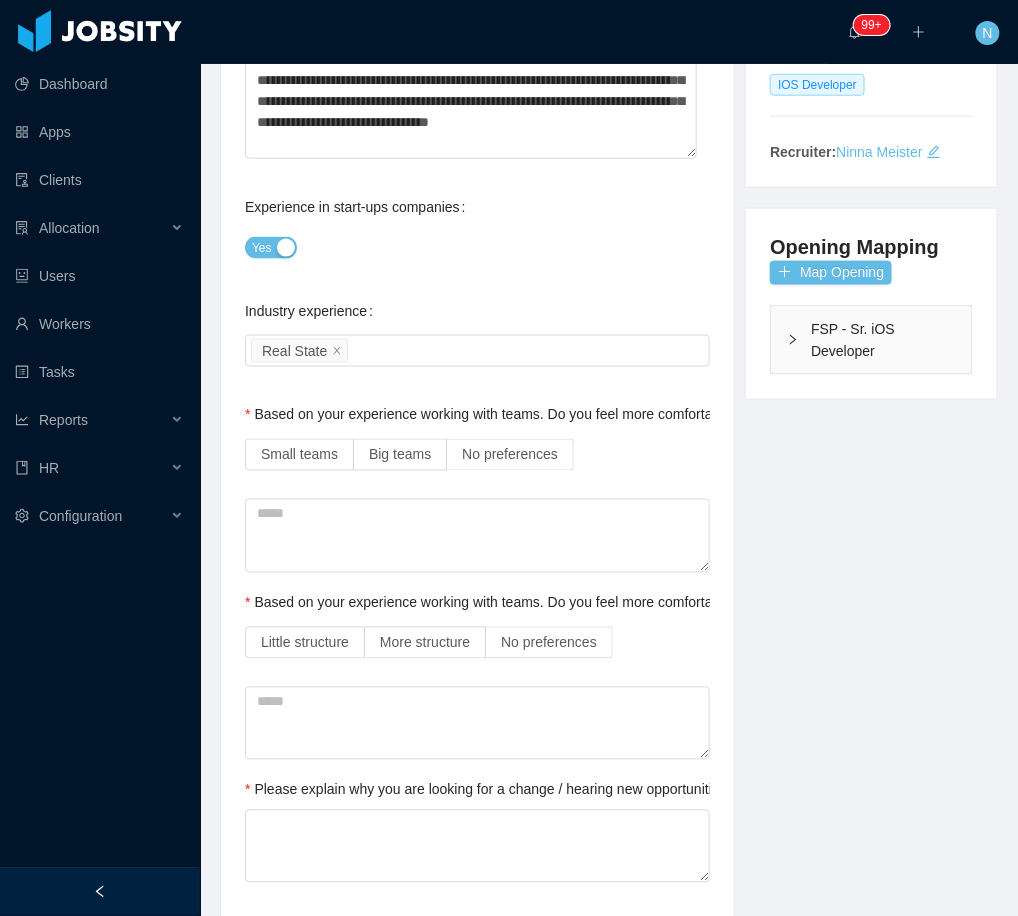 scroll, scrollTop: 400, scrollLeft: 0, axis: vertical 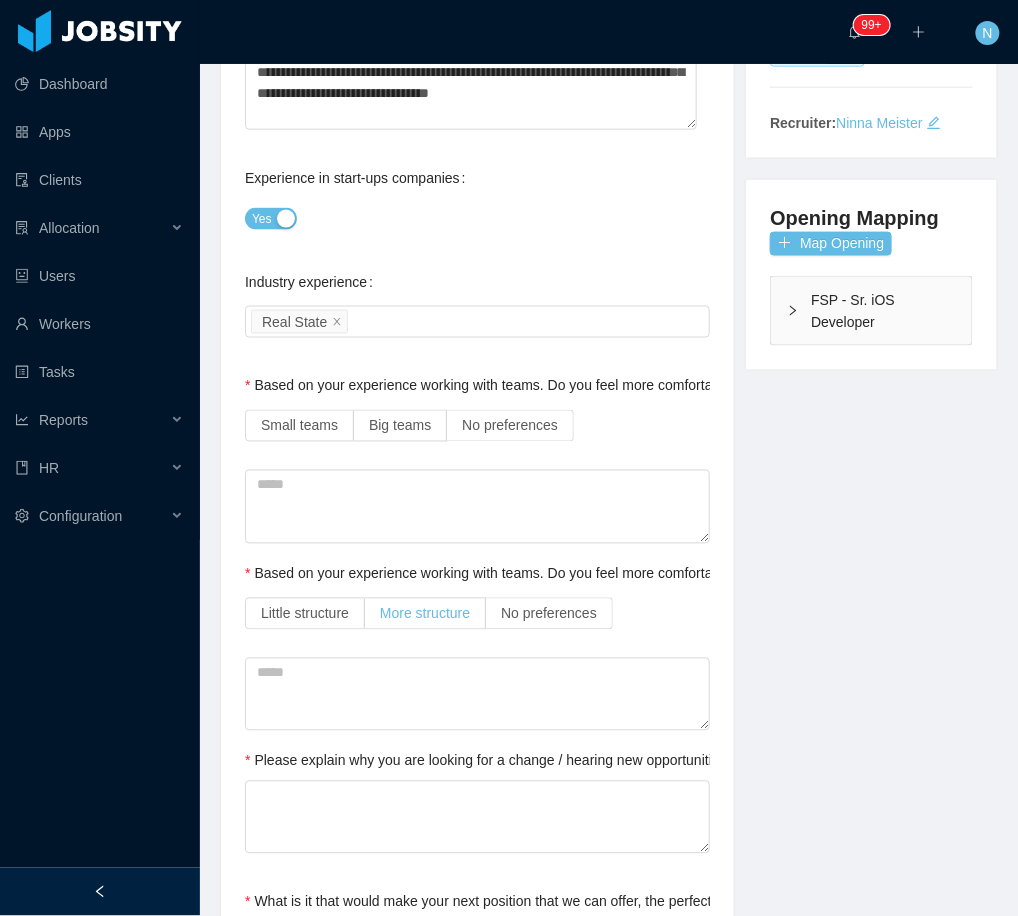 click on "More structure" at bounding box center (425, 614) 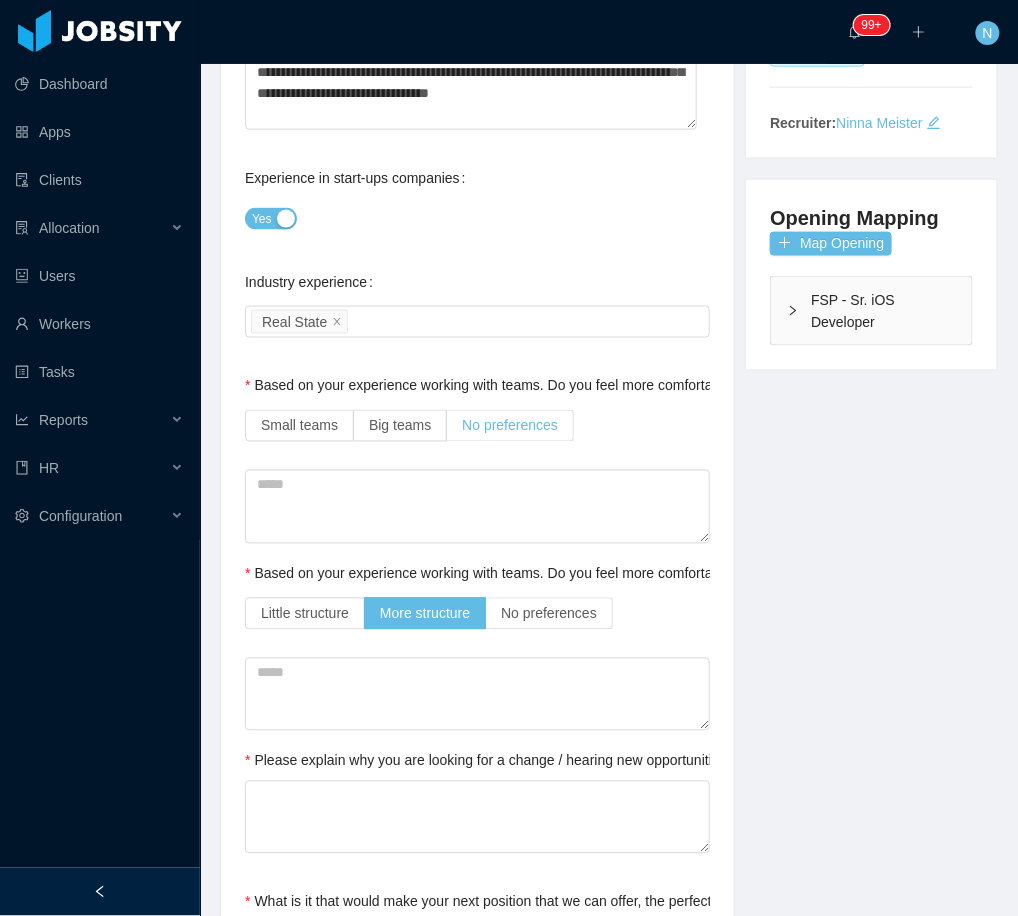 click on "No preferences" at bounding box center [510, 426] 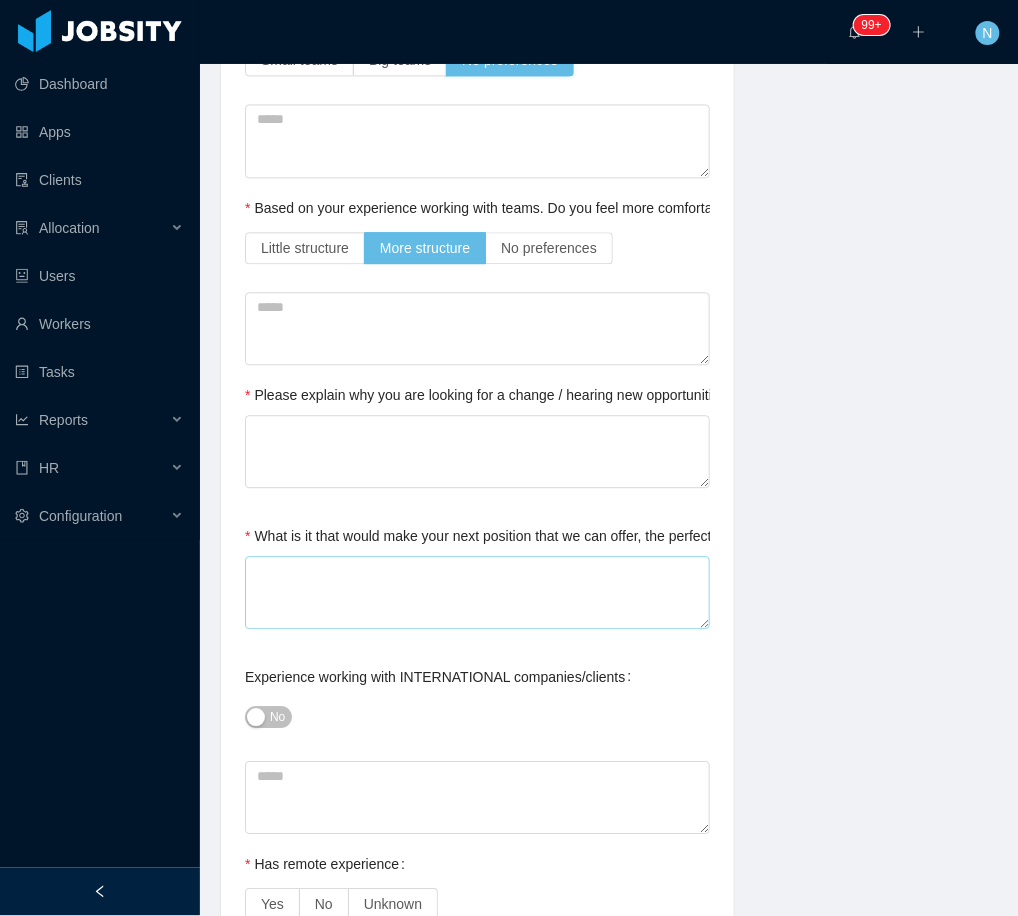 scroll, scrollTop: 800, scrollLeft: 0, axis: vertical 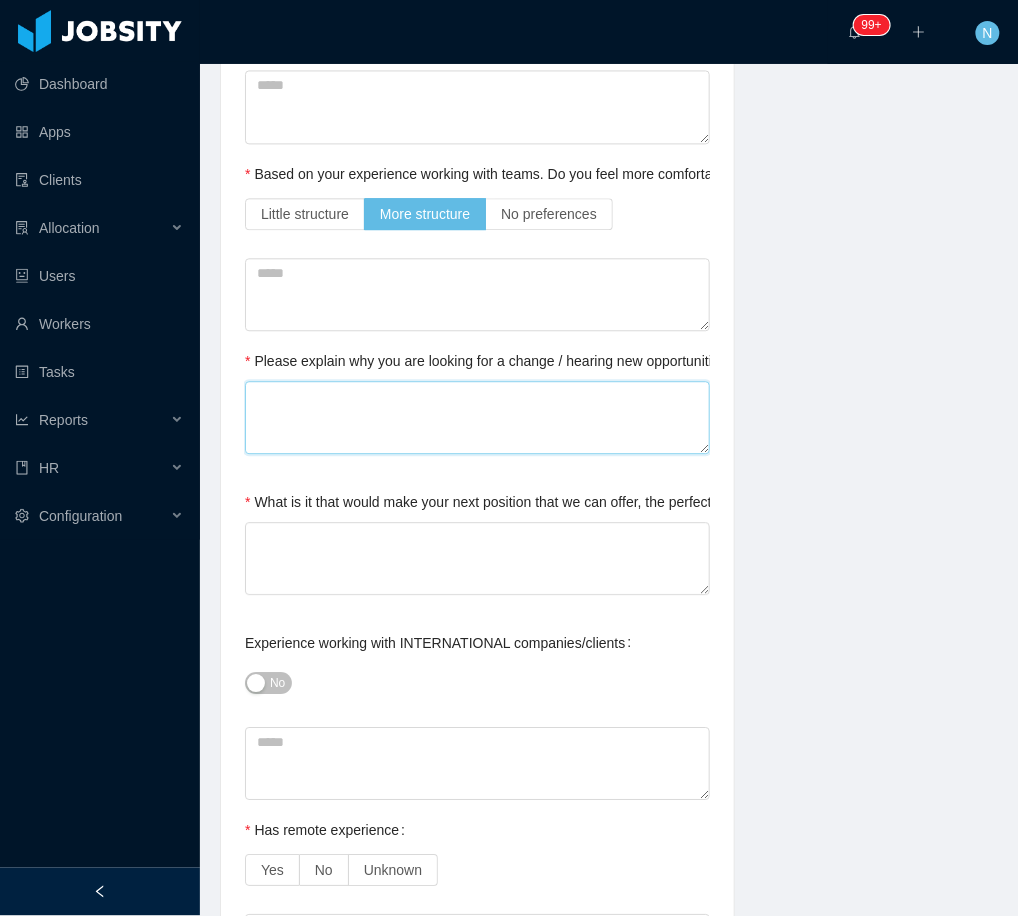 click on "Please explain why you are looking for a change / hearing new opportunities" at bounding box center [477, 417] 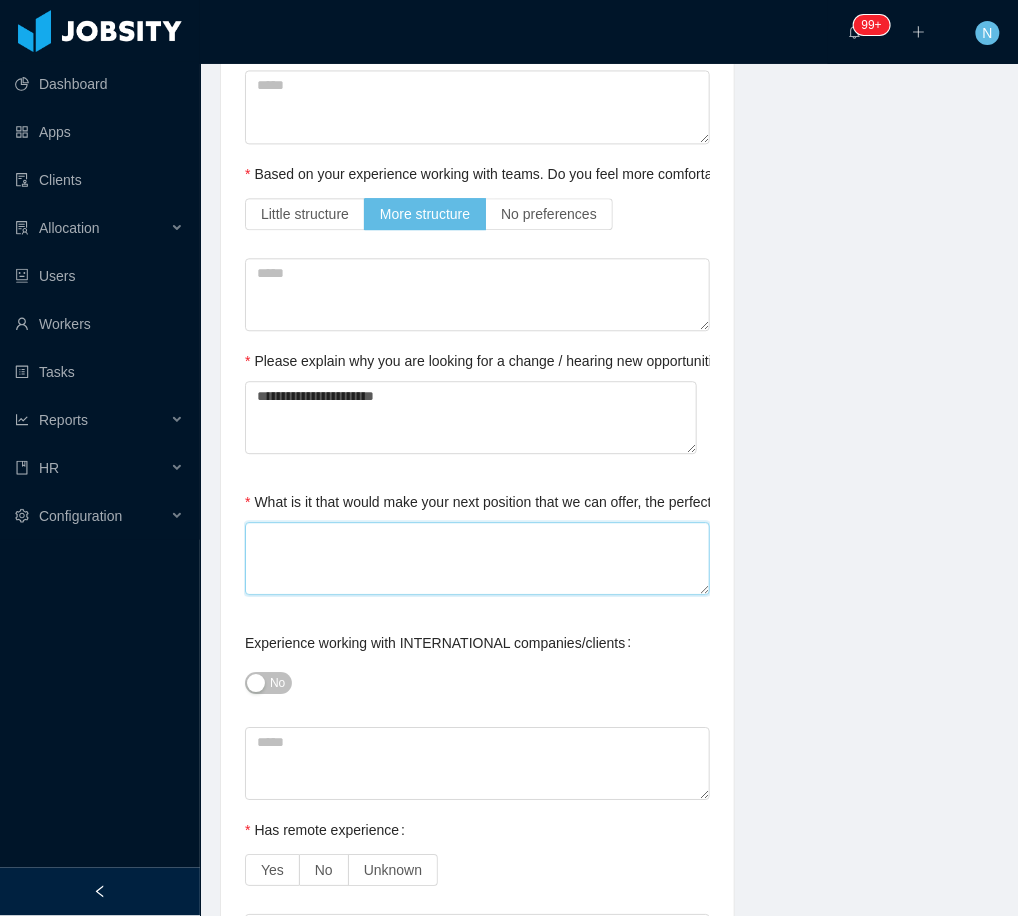 click on "What is it that would make your next position that we can offer, the perfect one for you? / What would be a deal breaker for you?" at bounding box center (477, 558) 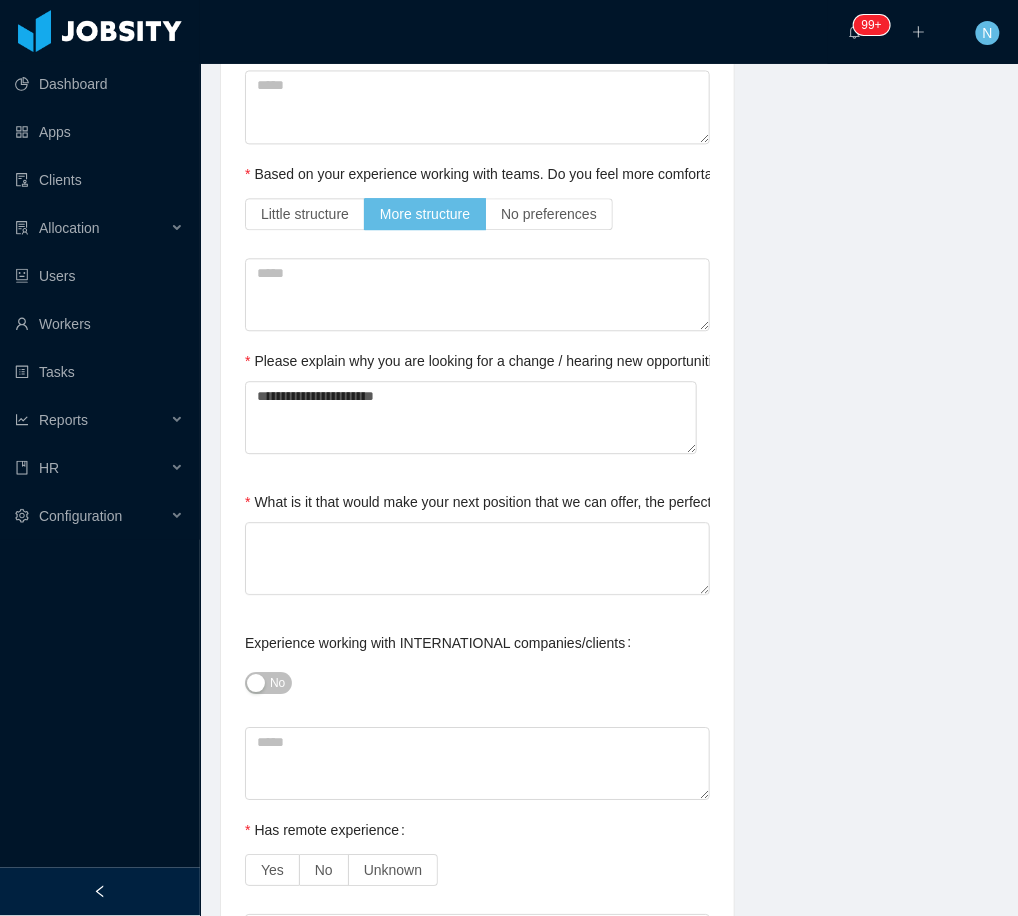 click on "**********" at bounding box center (609, 801) 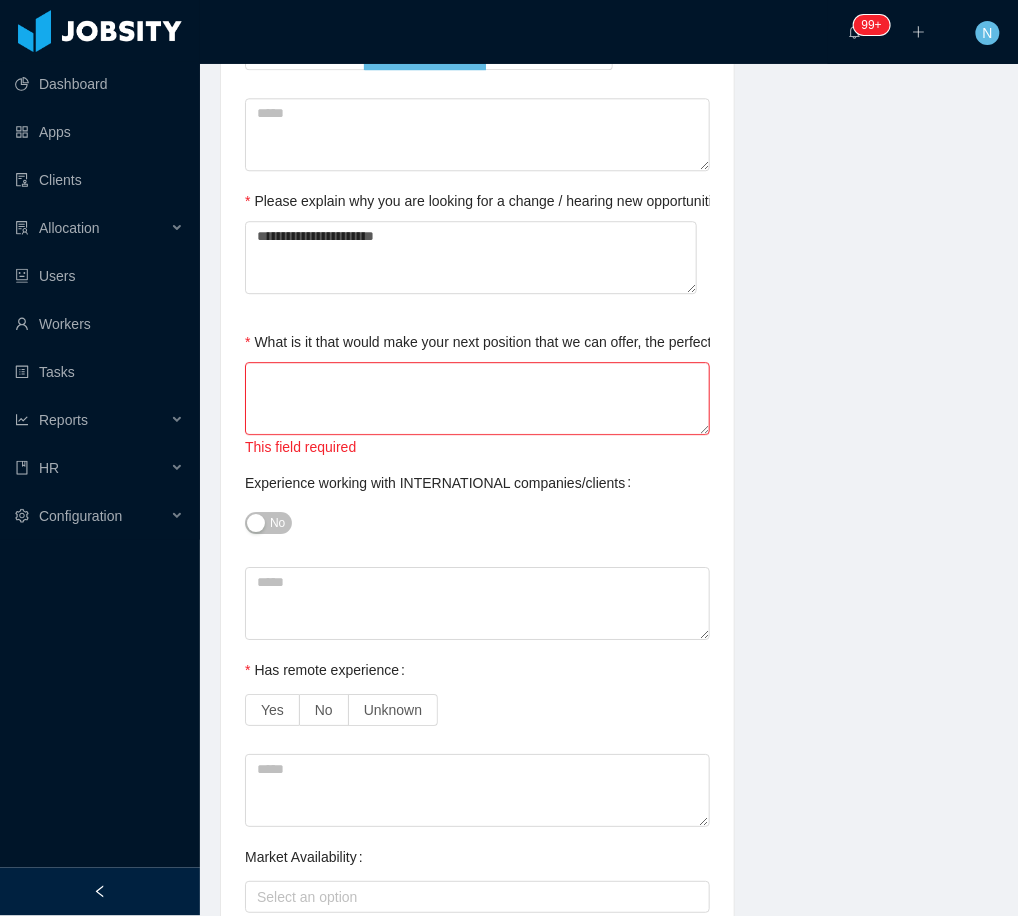 scroll, scrollTop: 1046, scrollLeft: 0, axis: vertical 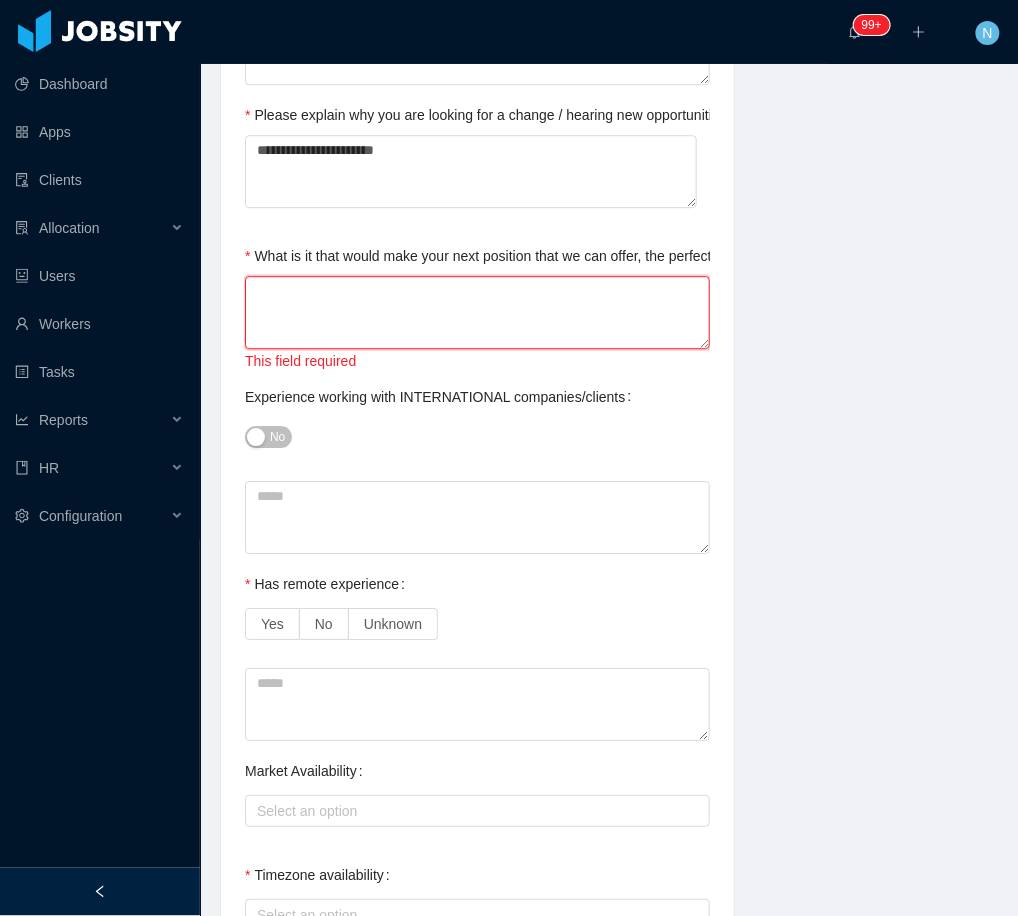 click on "What is it that would make your next position that we can offer, the perfect one for you? / What would be a deal breaker for you?" at bounding box center [477, 312] 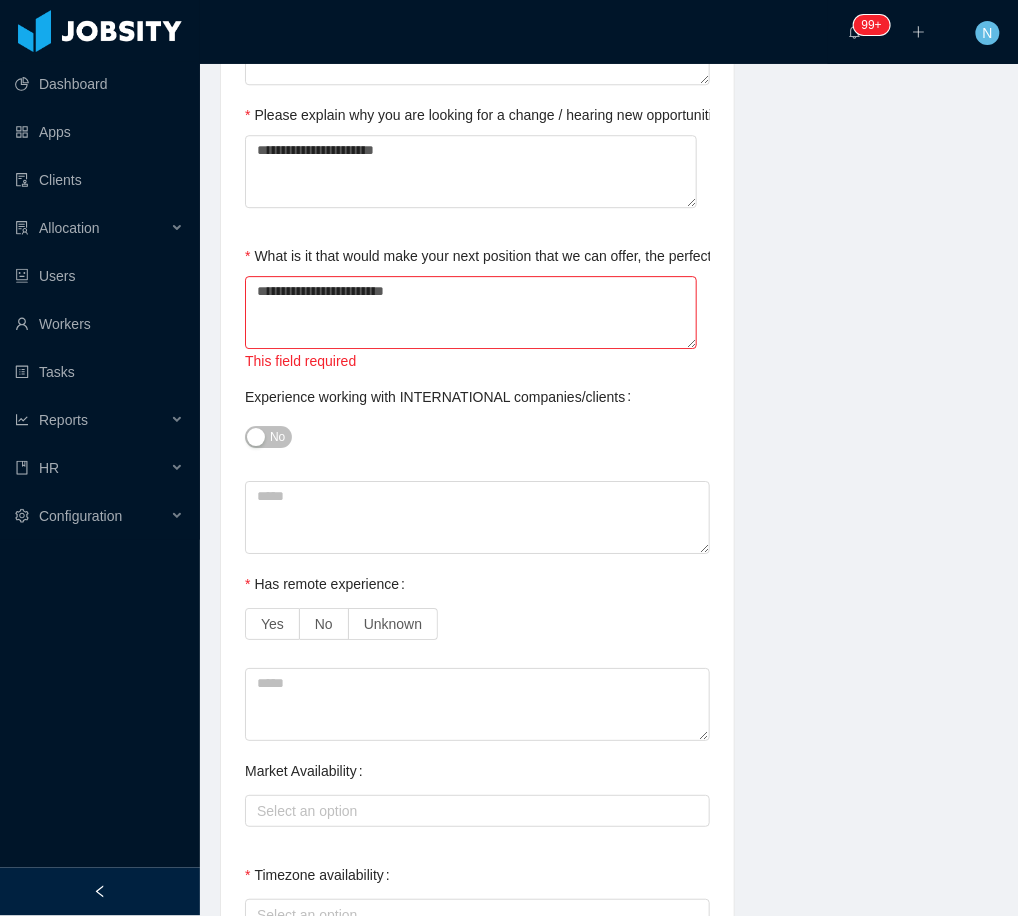 click on "No" at bounding box center [268, 437] 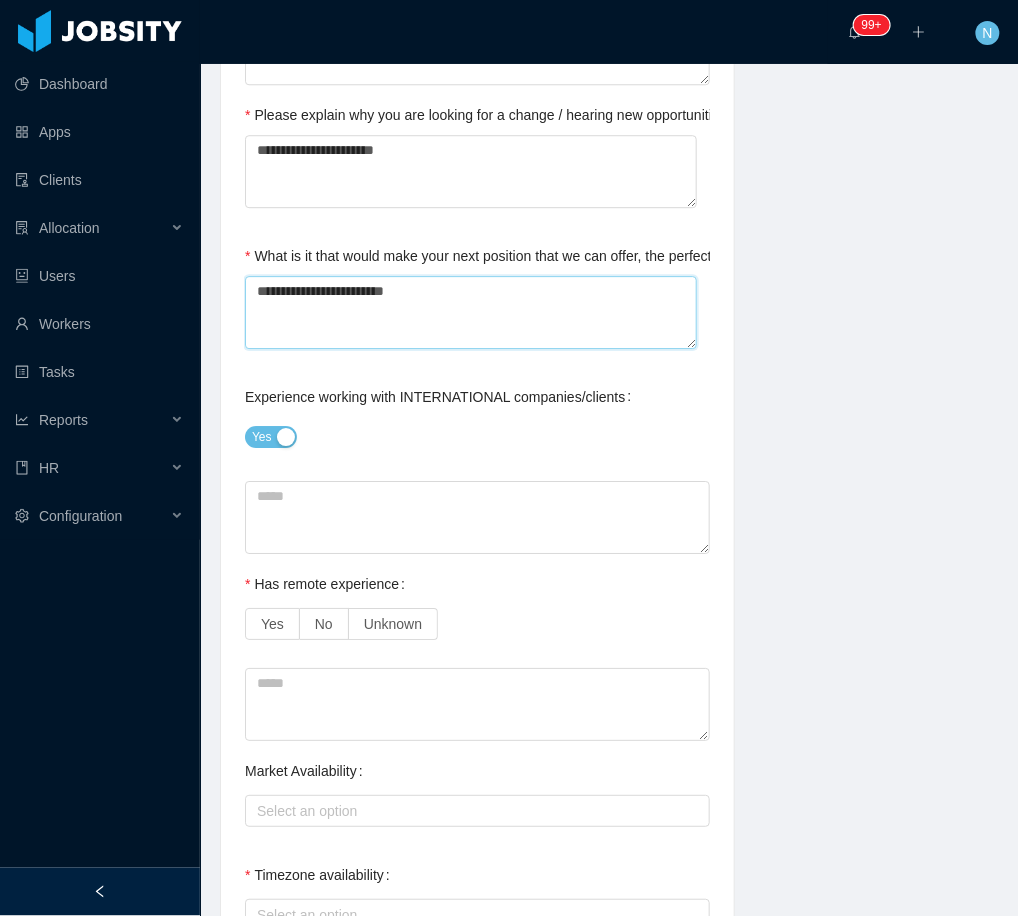 click on "**********" at bounding box center [471, 312] 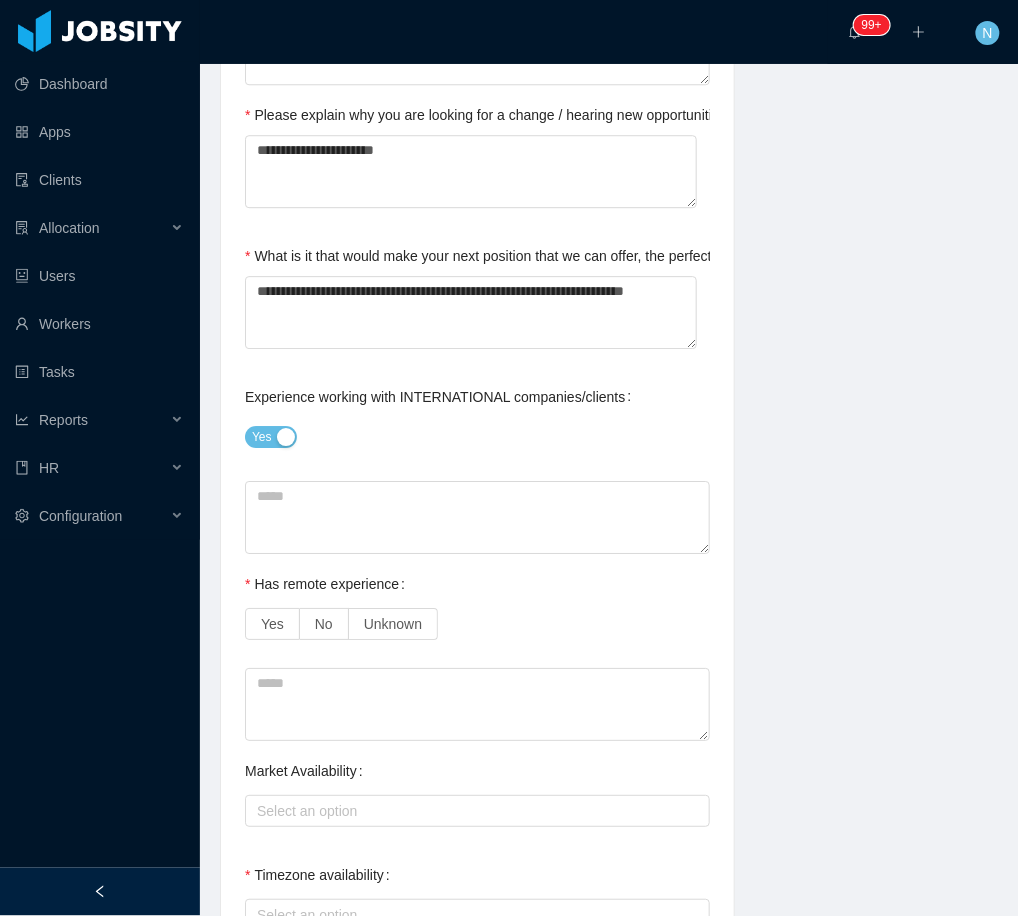 click on "Yes No Unknown" at bounding box center (477, 624) 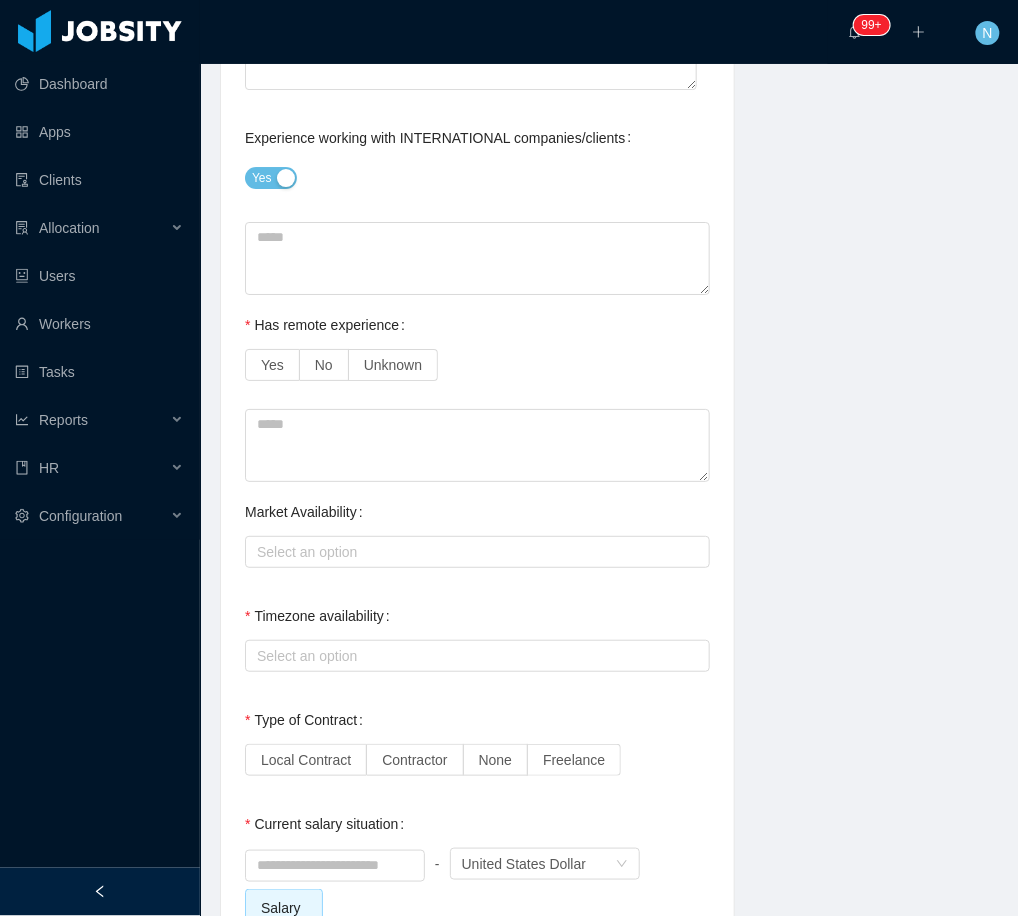 scroll, scrollTop: 1342, scrollLeft: 0, axis: vertical 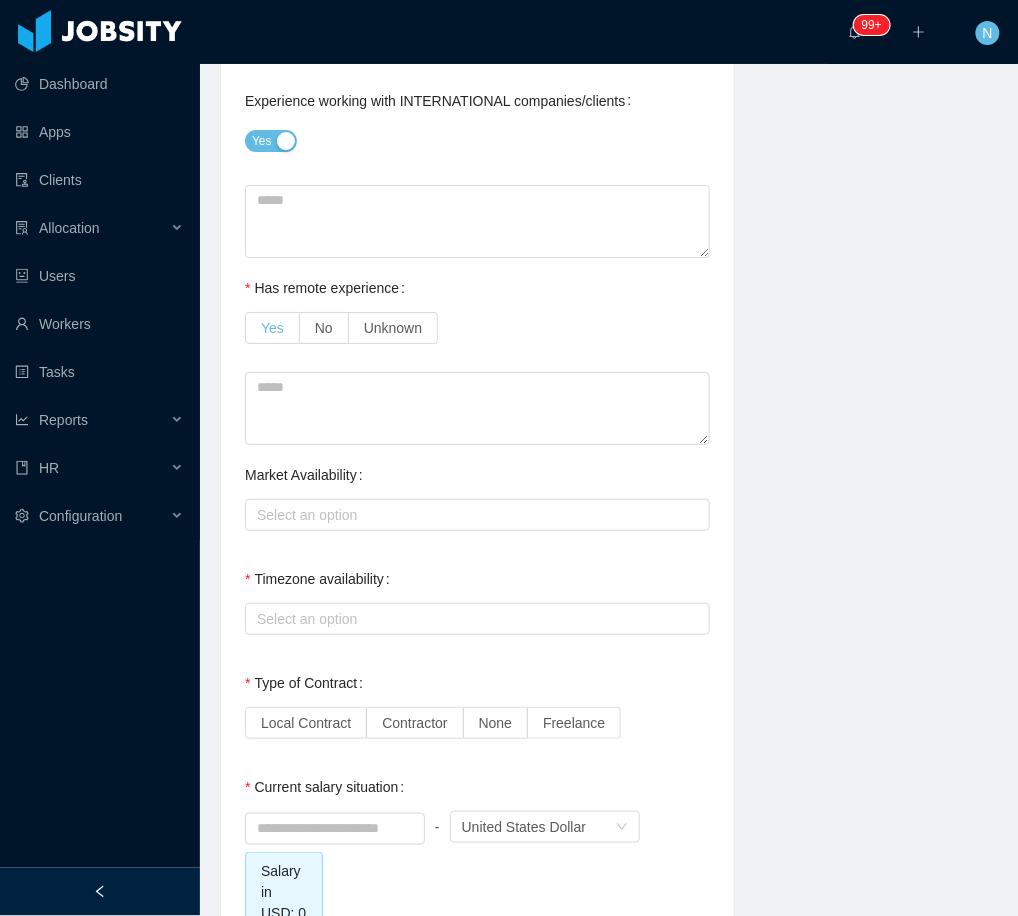 click on "Yes" at bounding box center [272, 328] 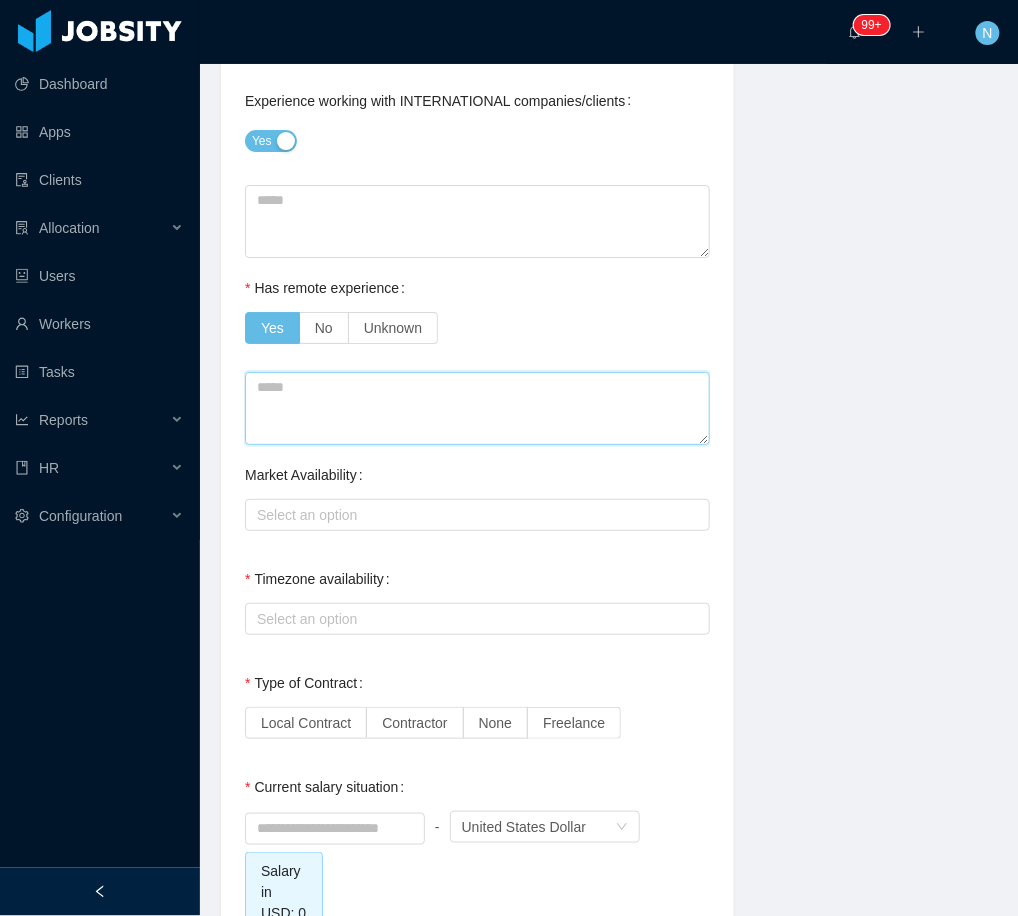 click at bounding box center [477, 408] 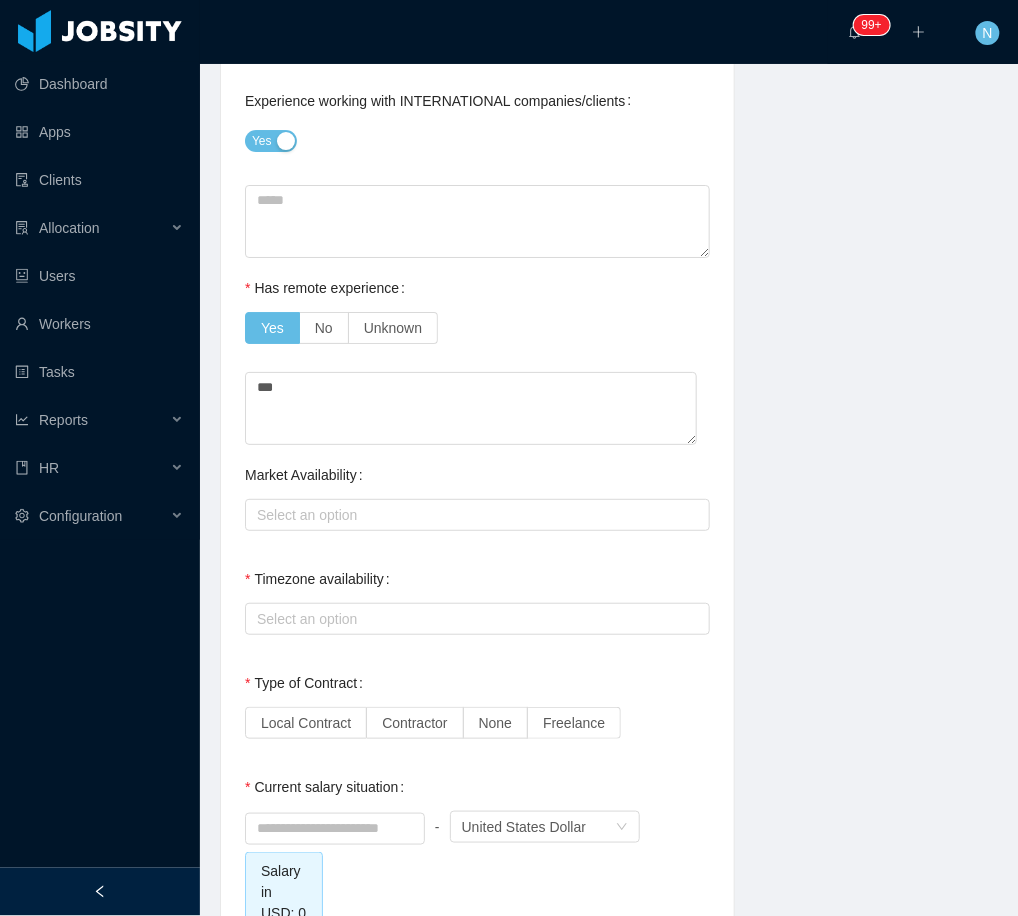 click on "**********" at bounding box center (609, 259) 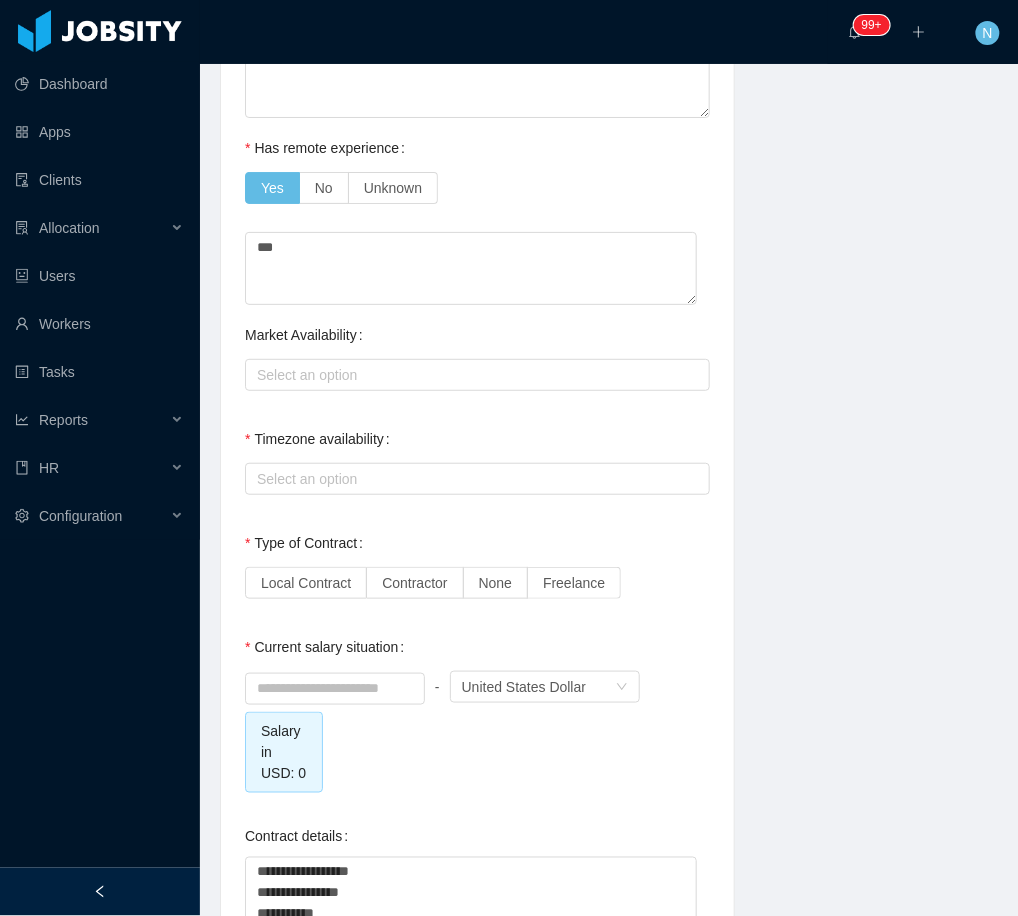 scroll, scrollTop: 1561, scrollLeft: 0, axis: vertical 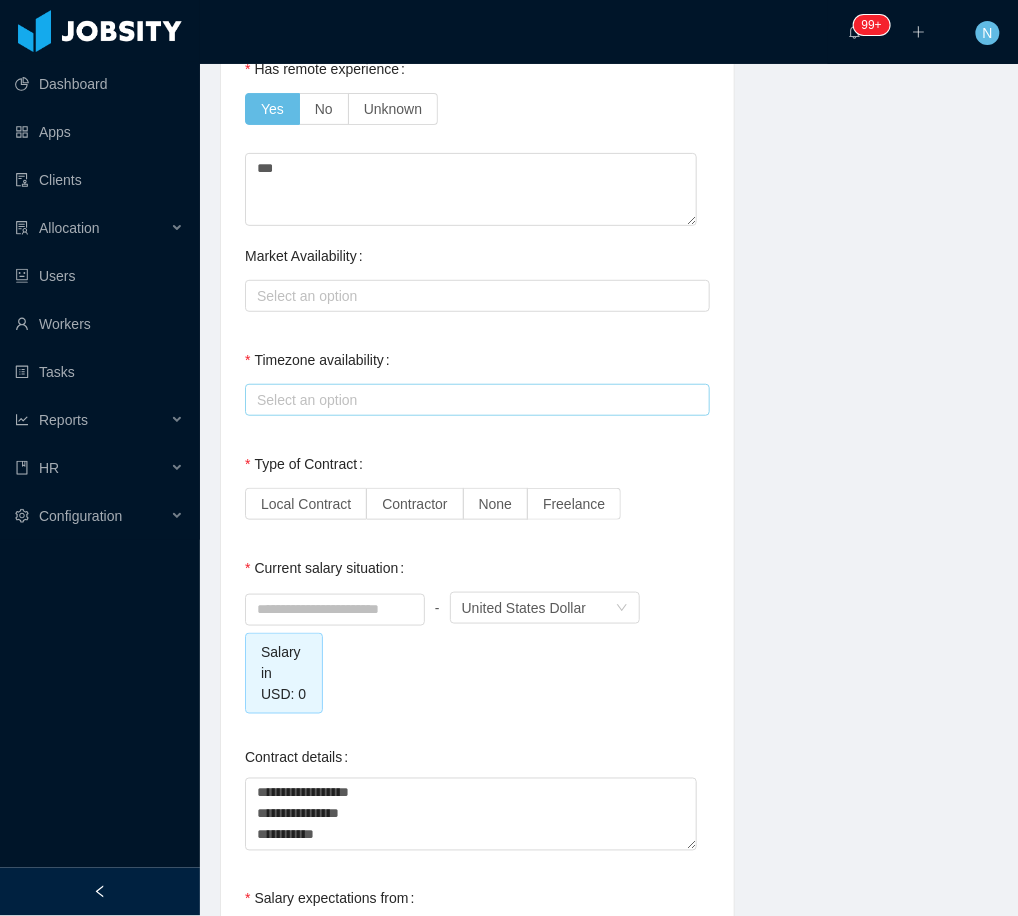 click on "Select an option" at bounding box center (474, 400) 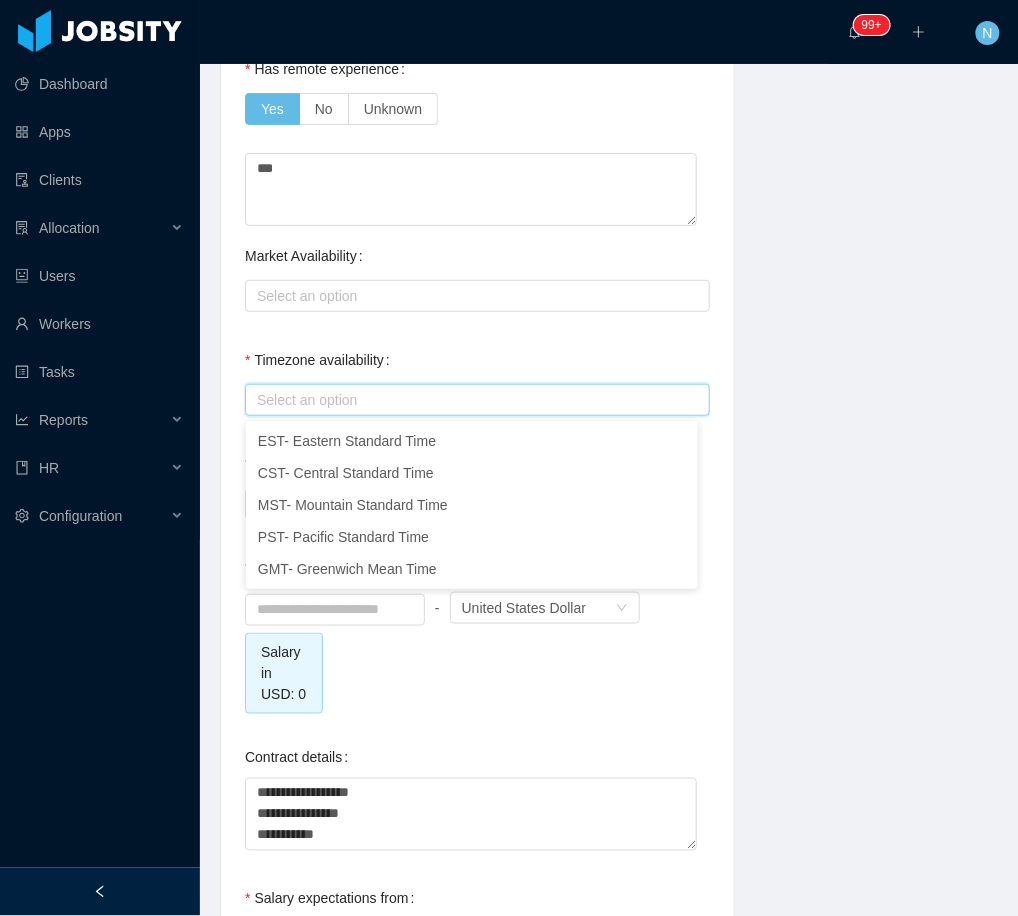 click on "**********" at bounding box center [609, 40] 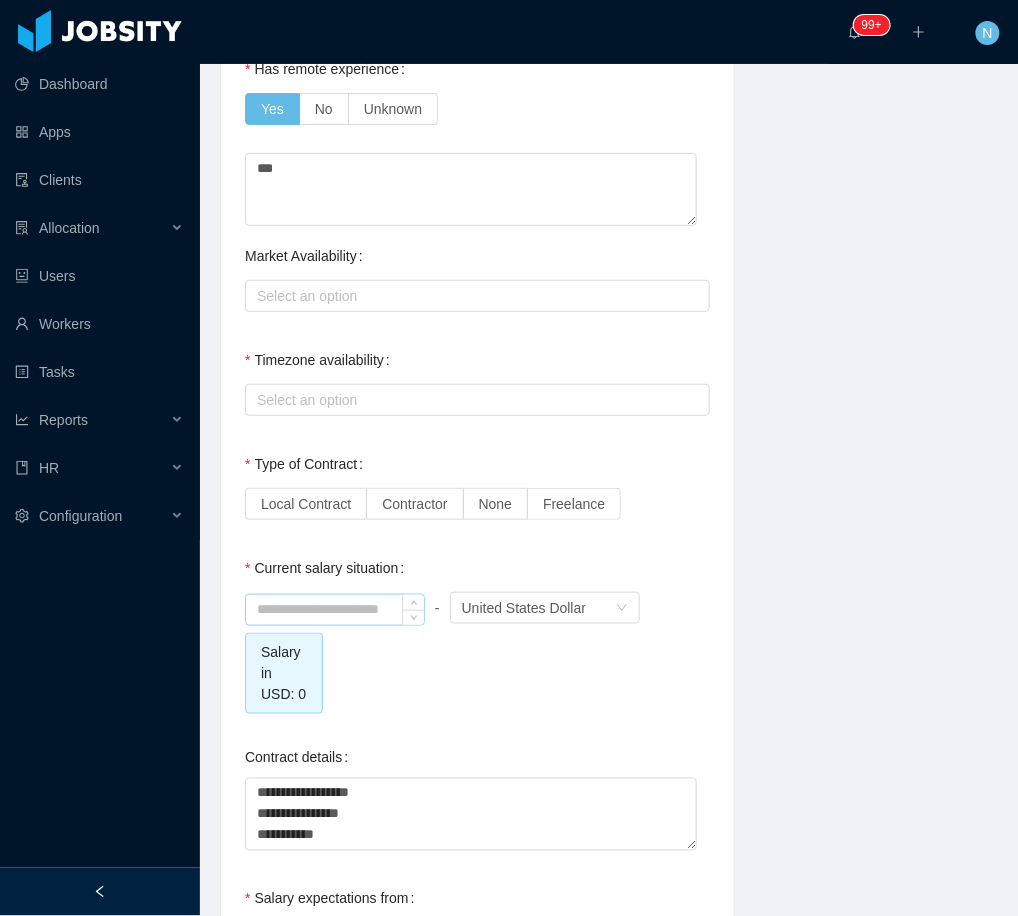 click at bounding box center (335, 610) 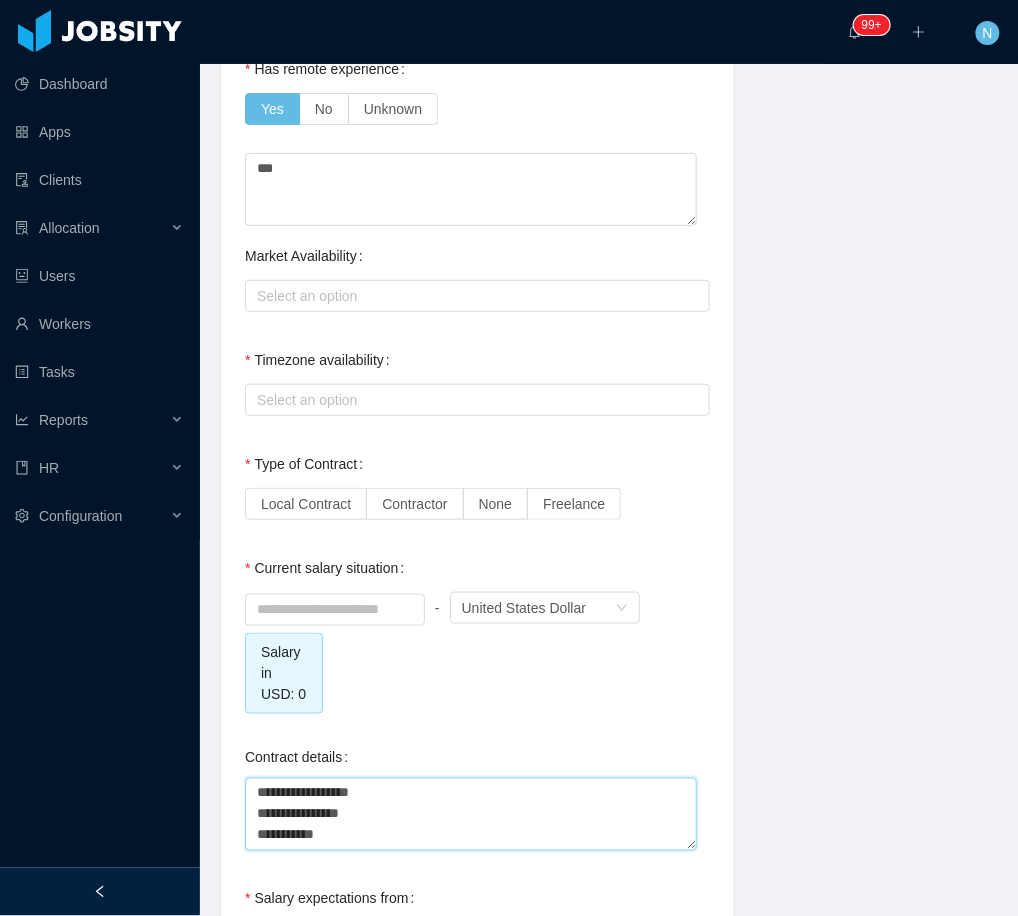 click on "**********" at bounding box center (471, 814) 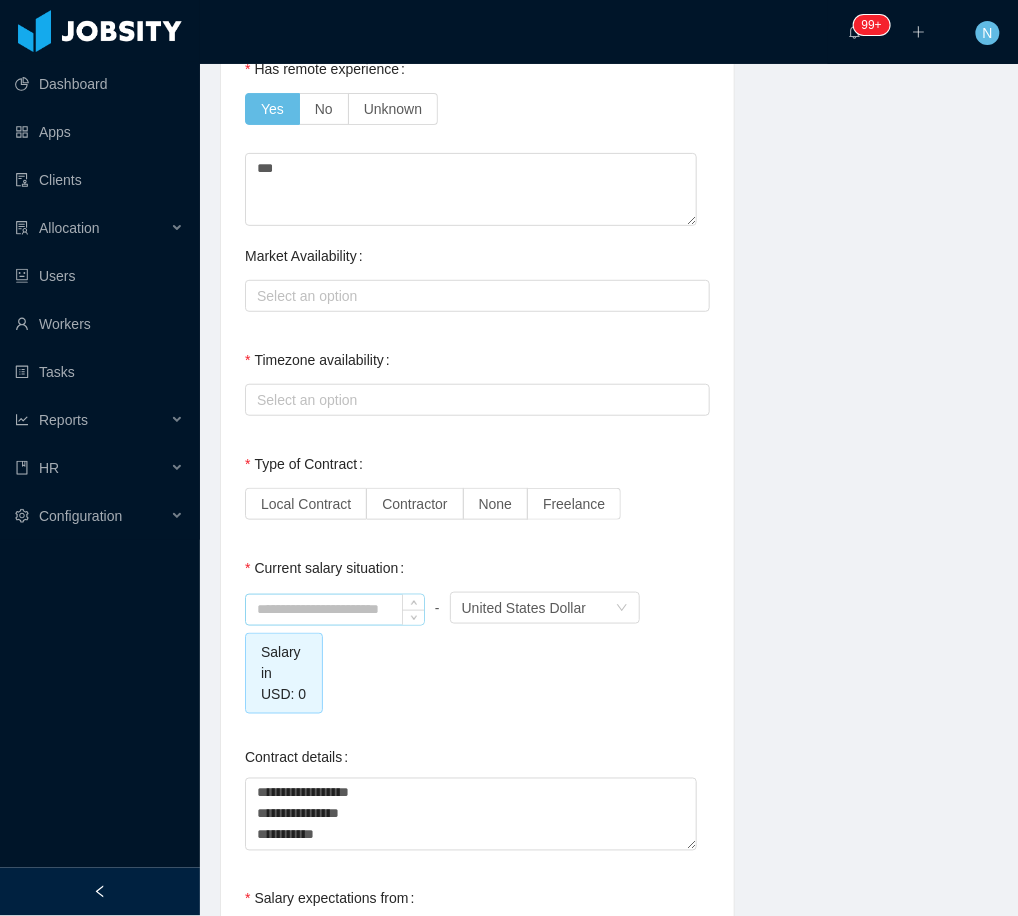 click at bounding box center (335, 610) 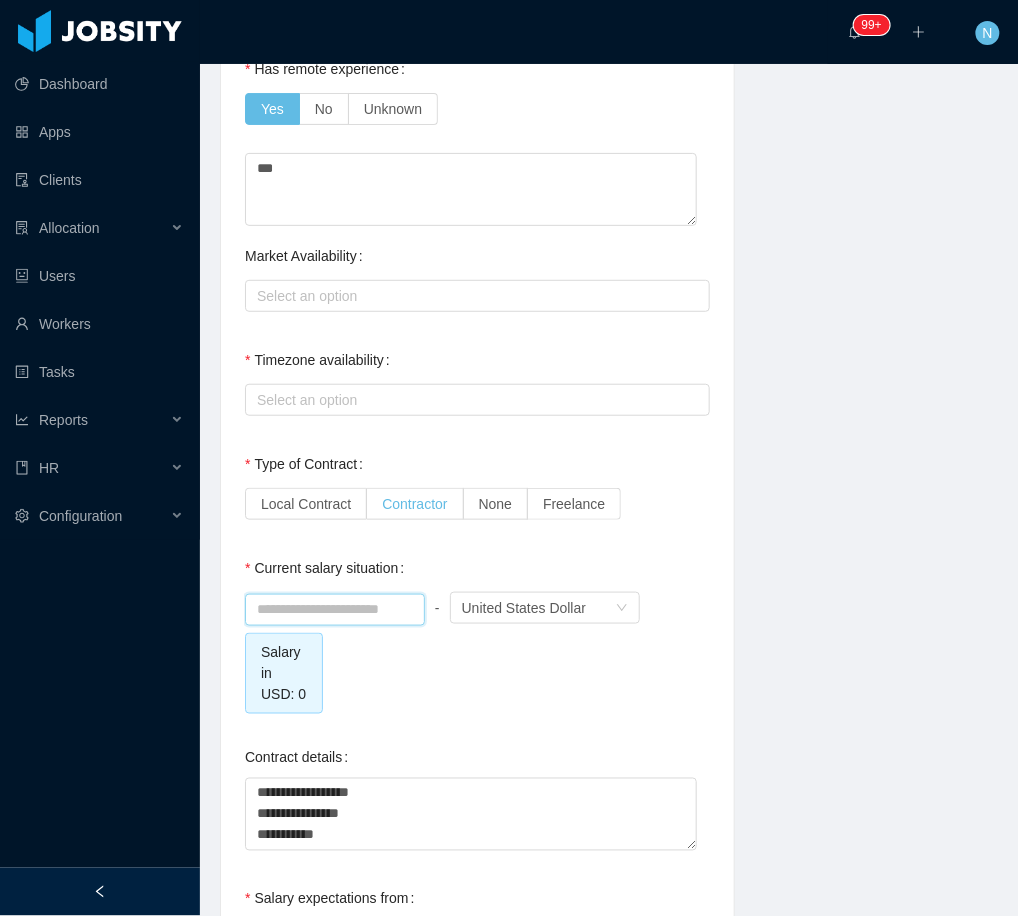 click on "Contractor" at bounding box center (414, 504) 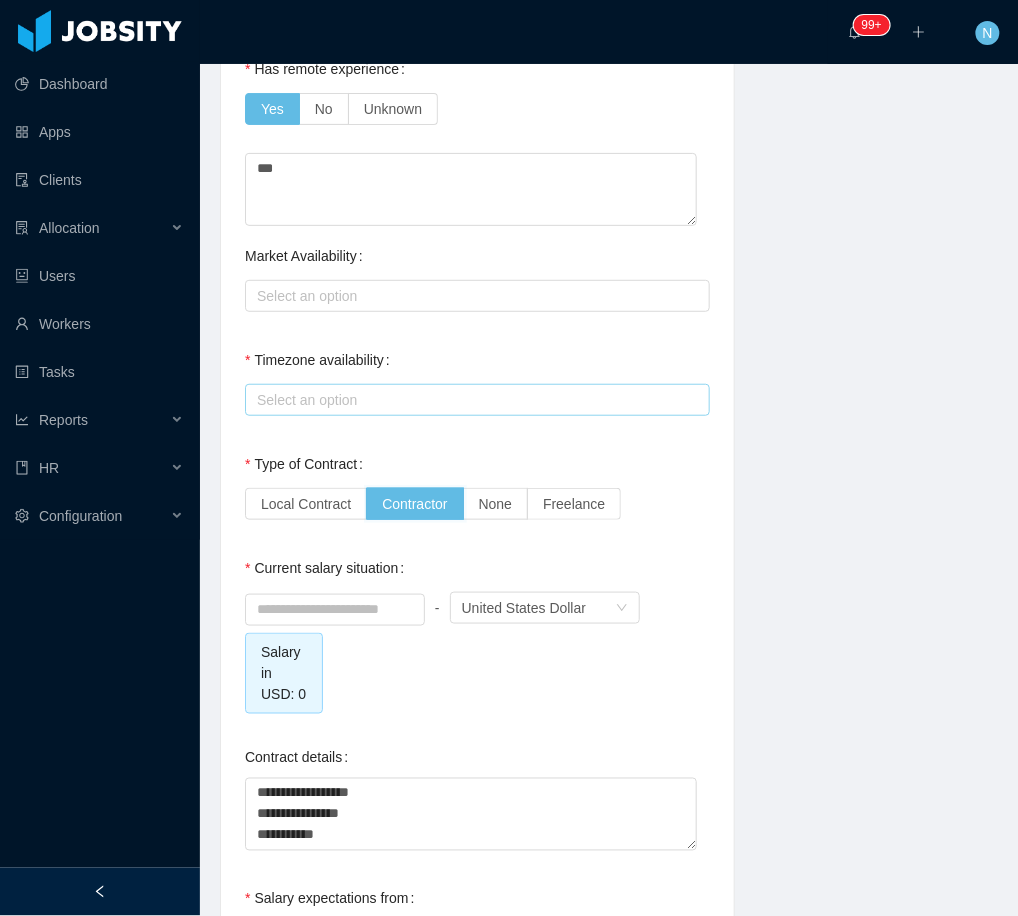click on "Select an option" at bounding box center (473, 400) 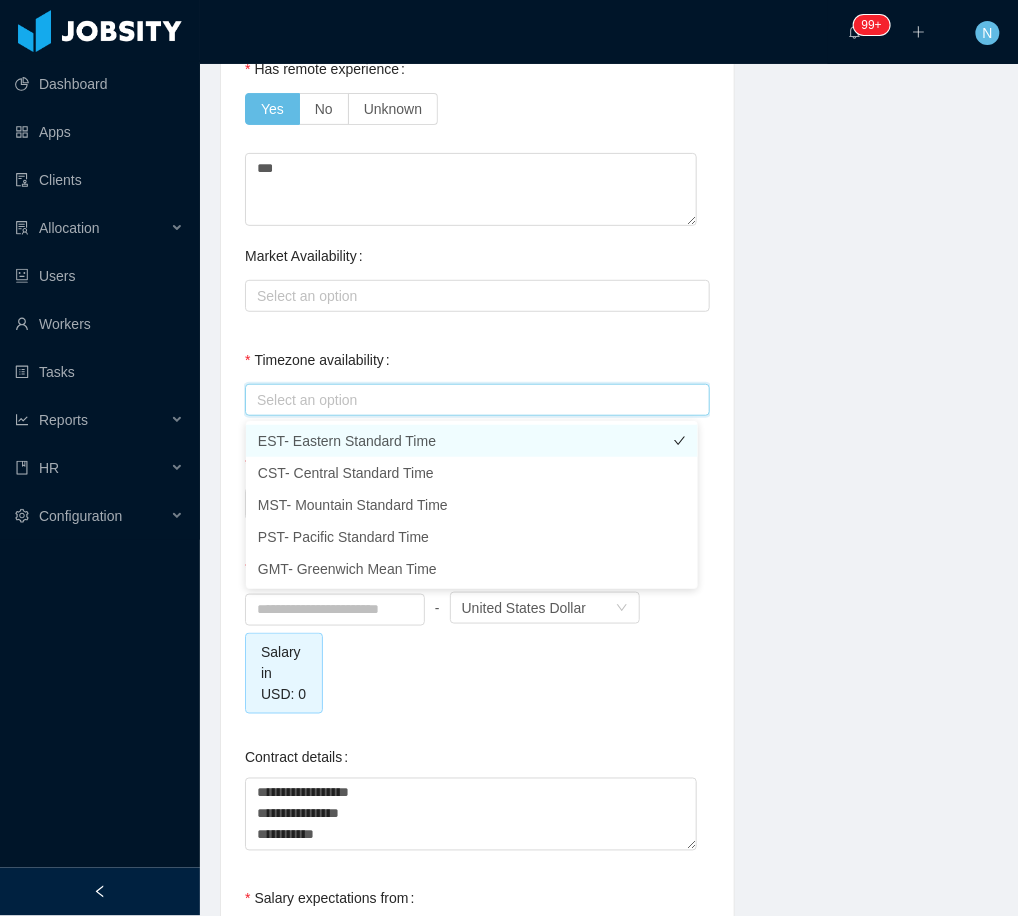 click on "EST- Eastern Standard Time" at bounding box center [472, 441] 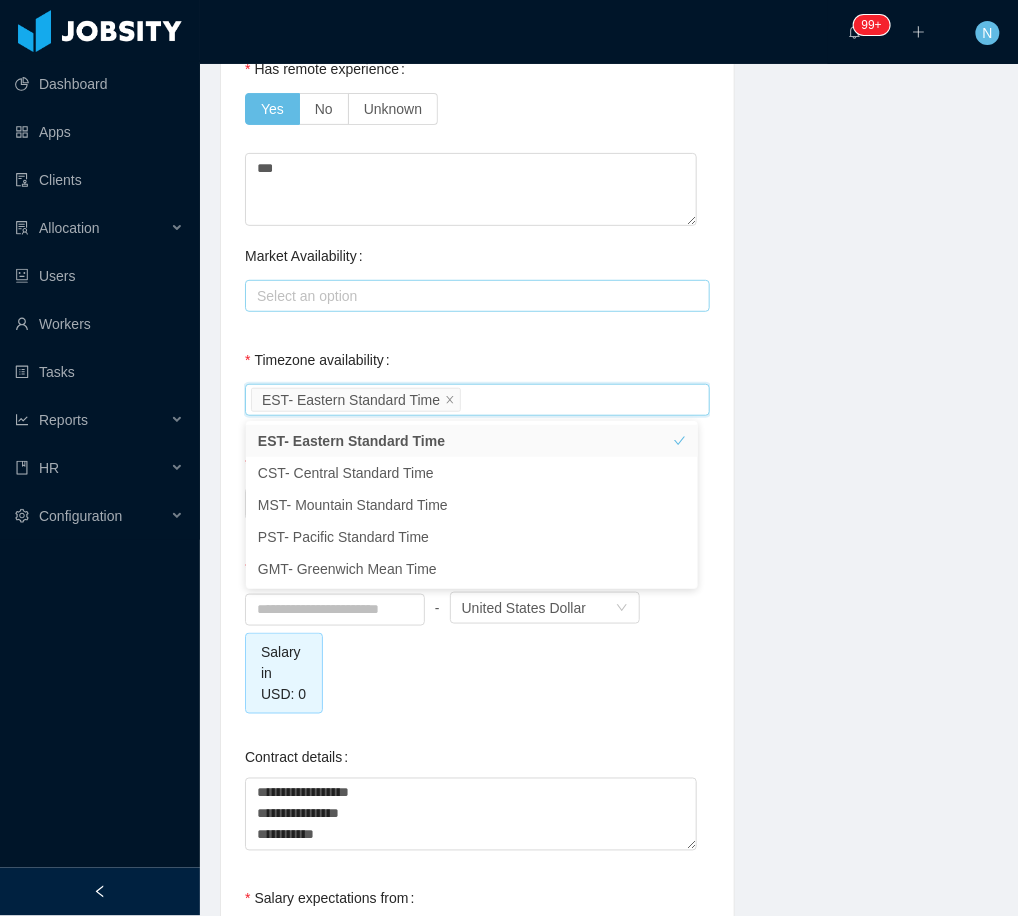 click on "Select an option" at bounding box center (473, 296) 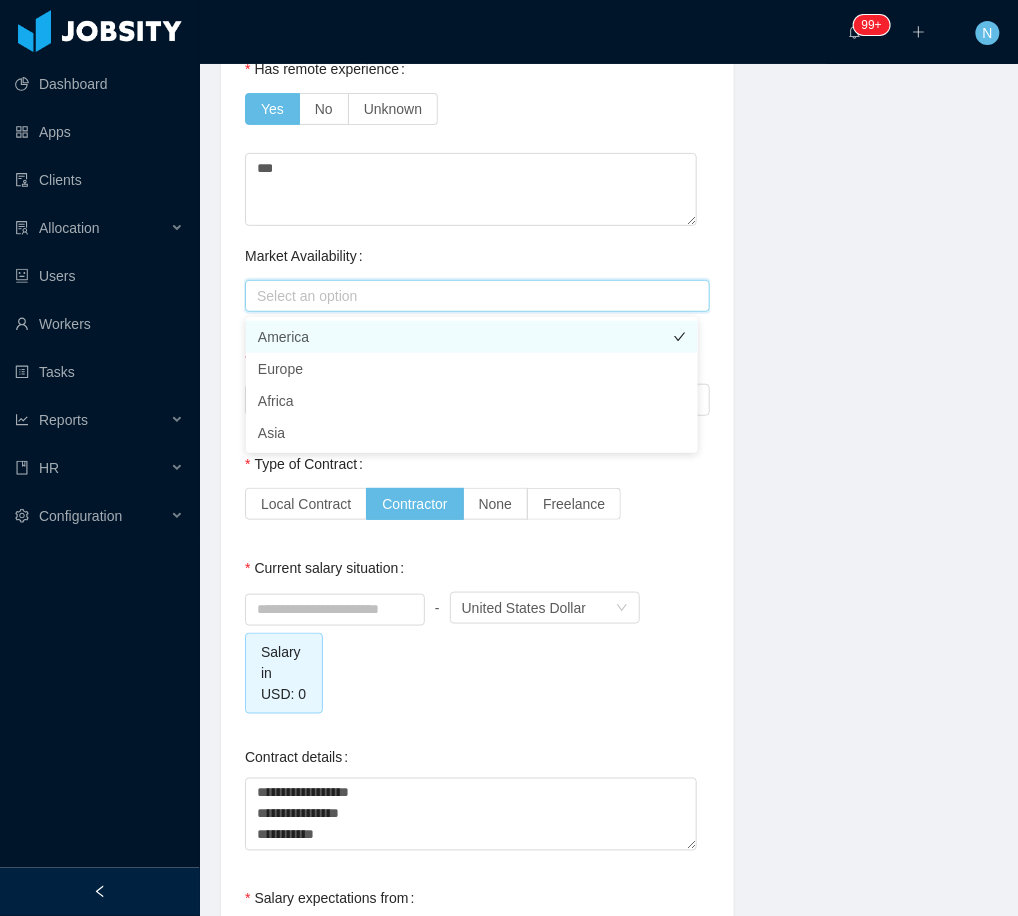 click on "America" at bounding box center [472, 337] 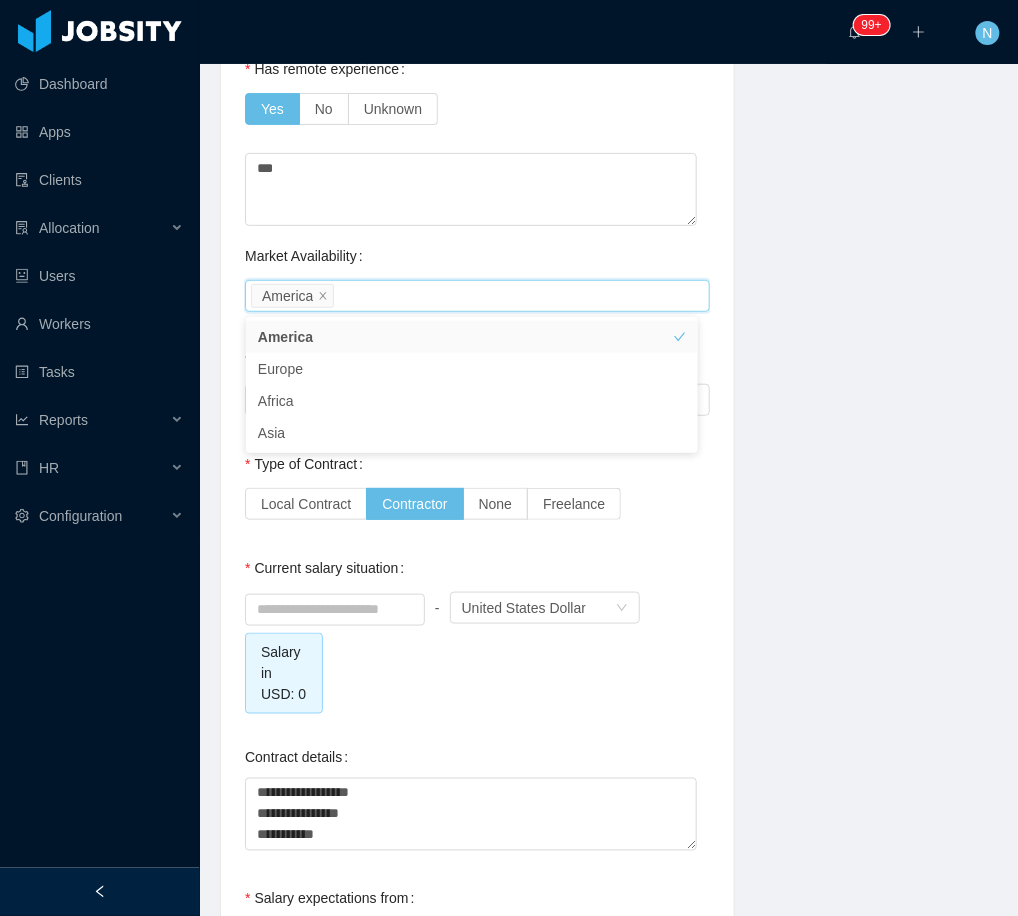 drag, startPoint x: 762, startPoint y: 573, endPoint x: 715, endPoint y: 615, distance: 63.03174 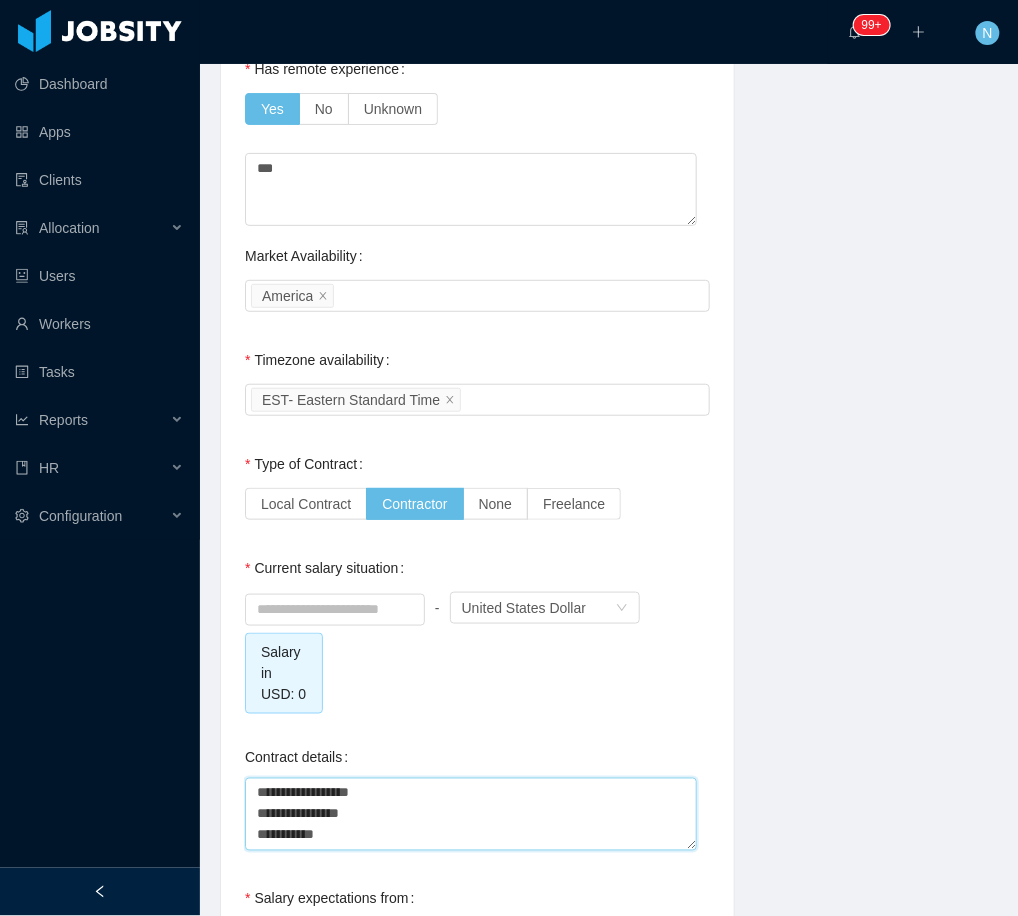 click on "**********" at bounding box center [471, 814] 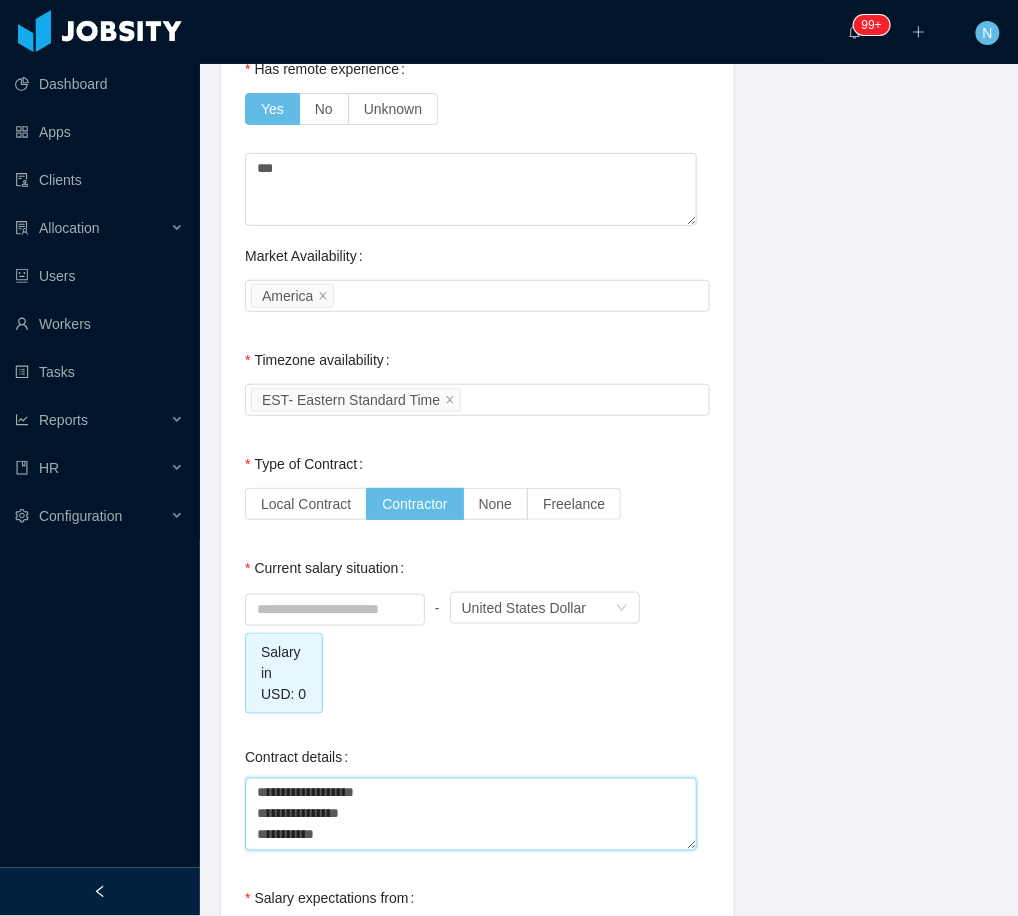 click on "**********" at bounding box center [471, 814] 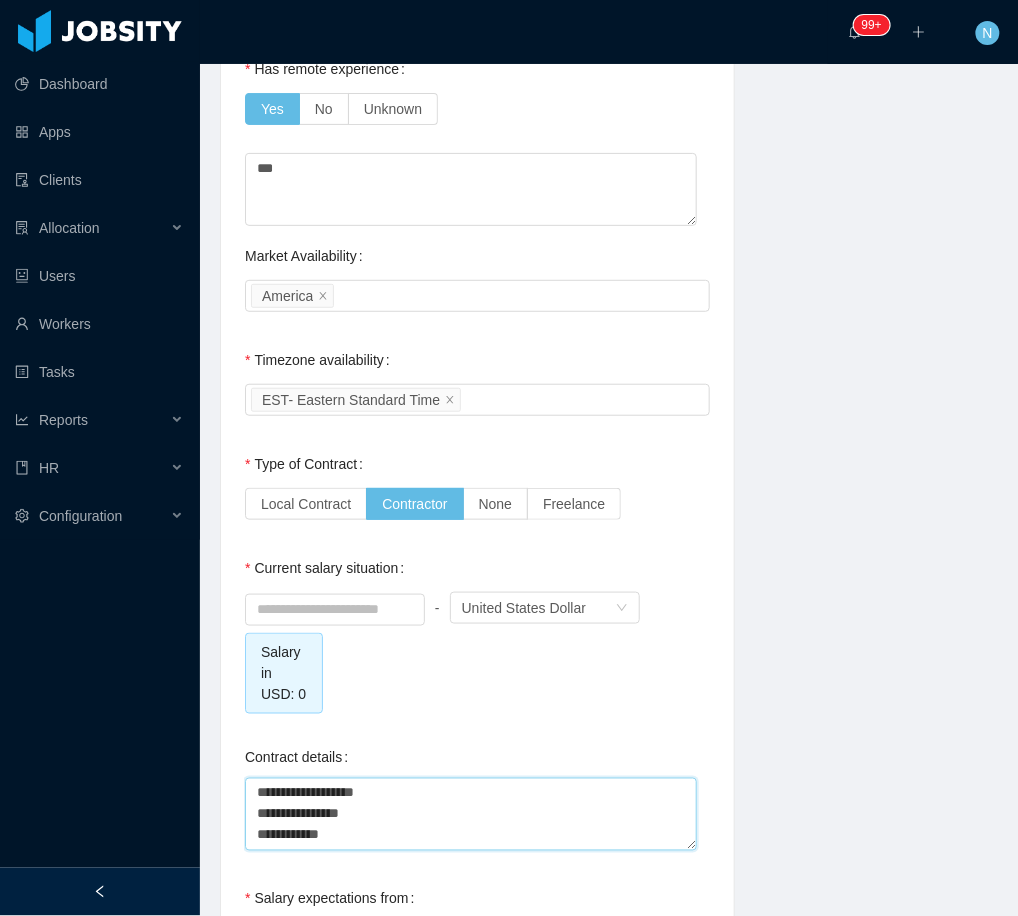click on "**********" at bounding box center (471, 814) 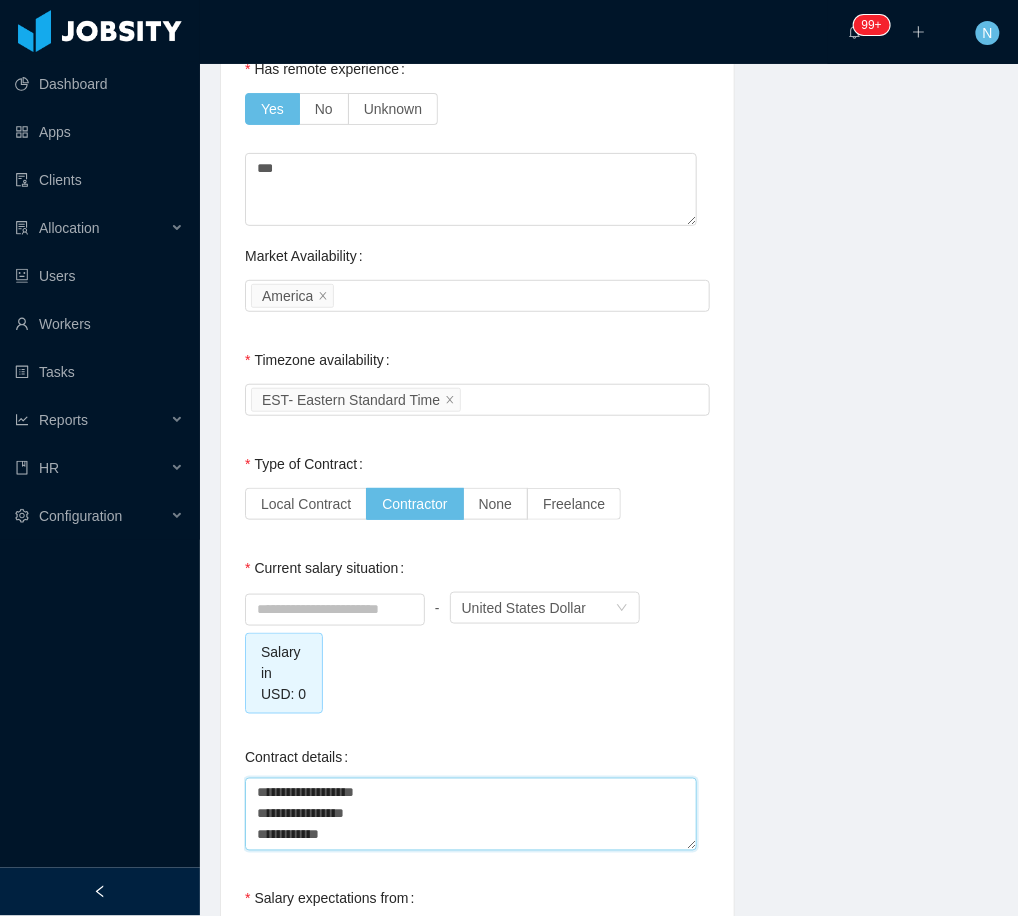 click on "**********" at bounding box center [471, 814] 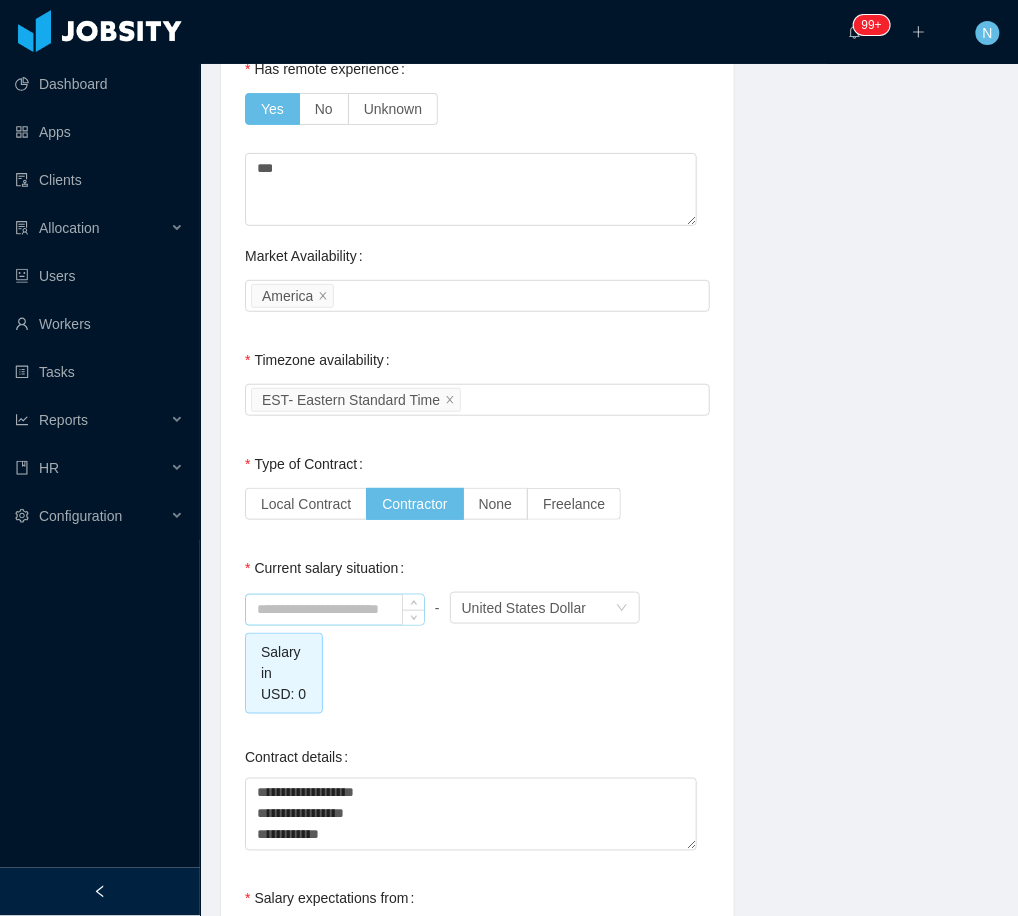 click at bounding box center [335, 610] 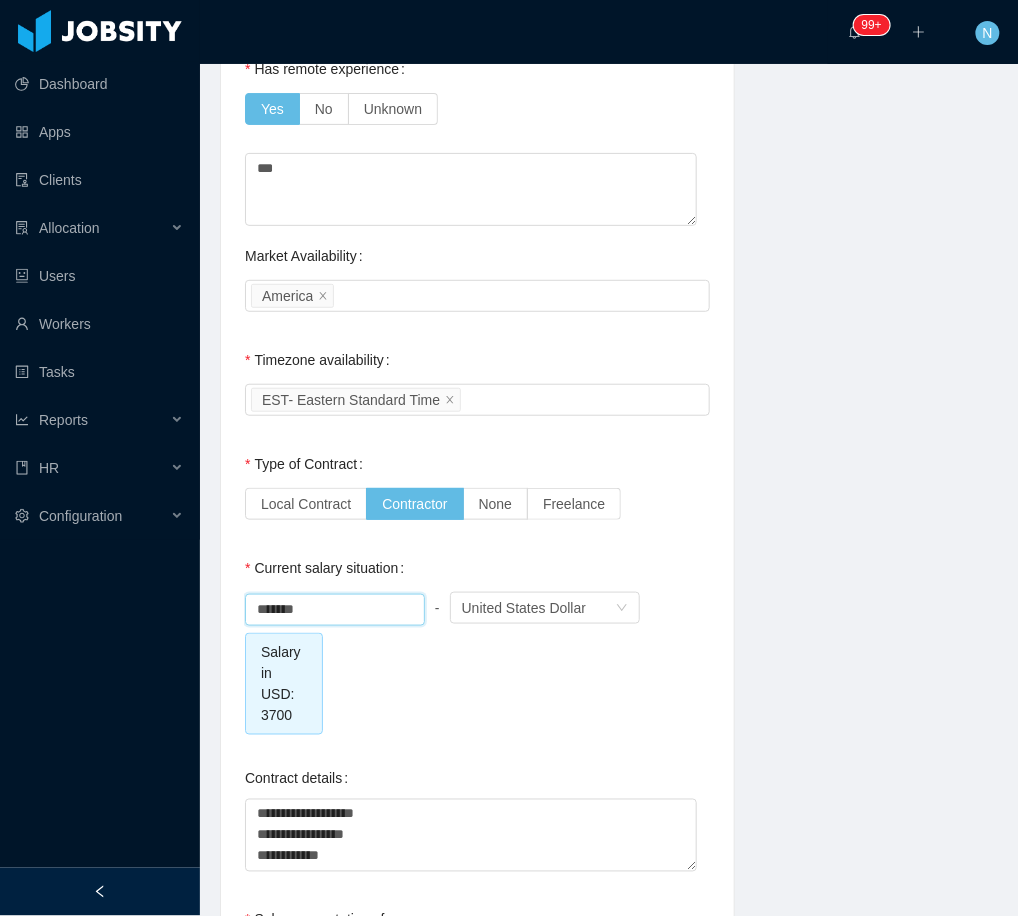 click on "******* - Currency United States Dollar   Salary in USD: 3700" at bounding box center (477, 661) 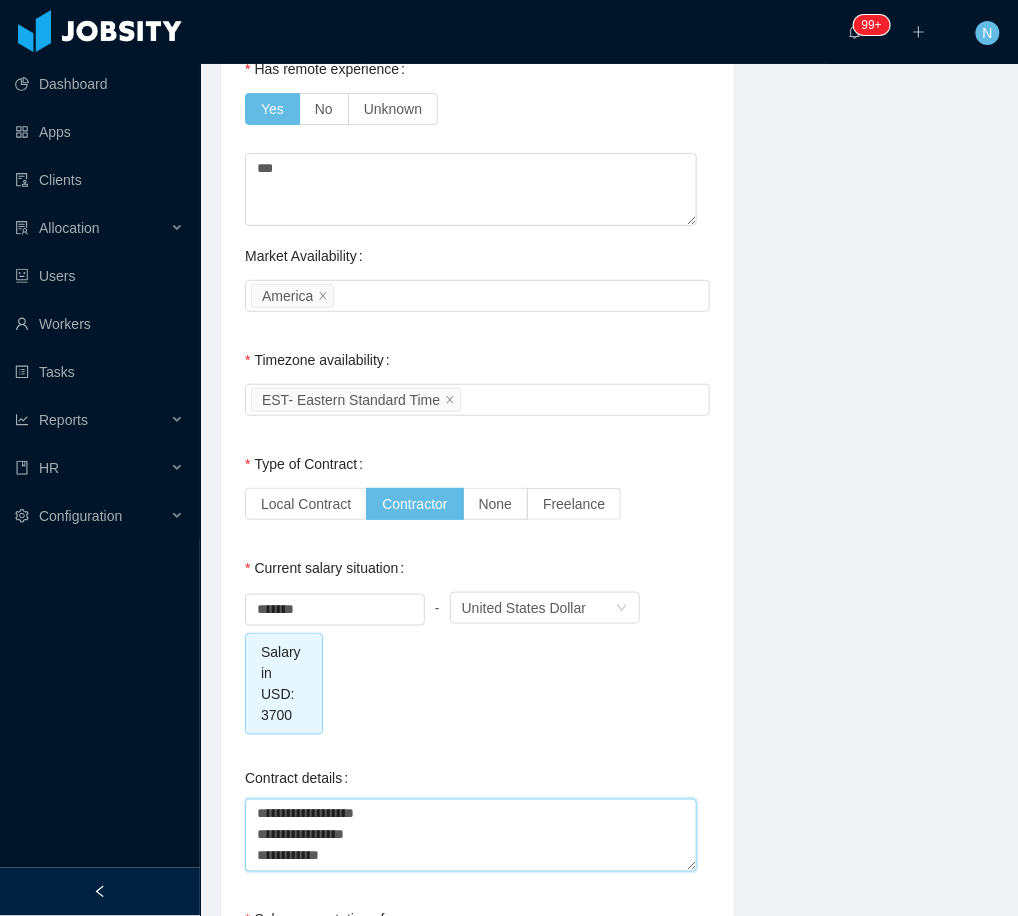 click on "**********" at bounding box center (471, 835) 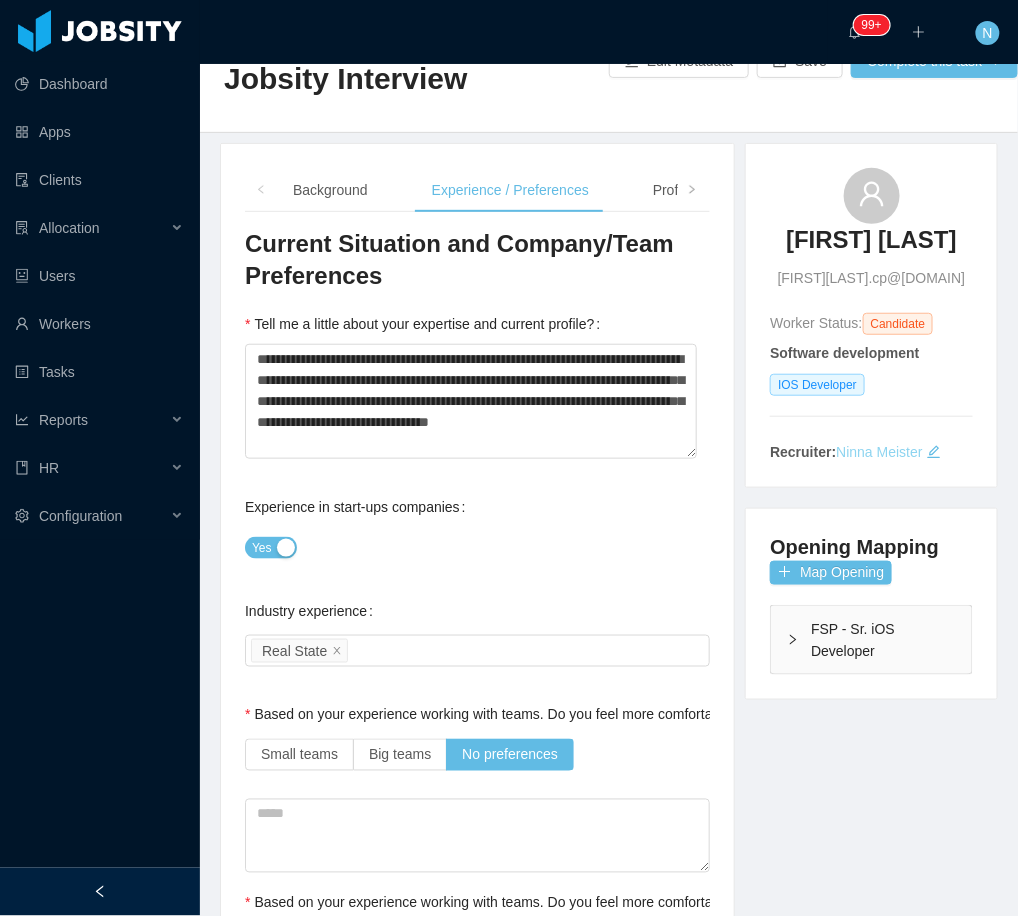 scroll, scrollTop: 0, scrollLeft: 0, axis: both 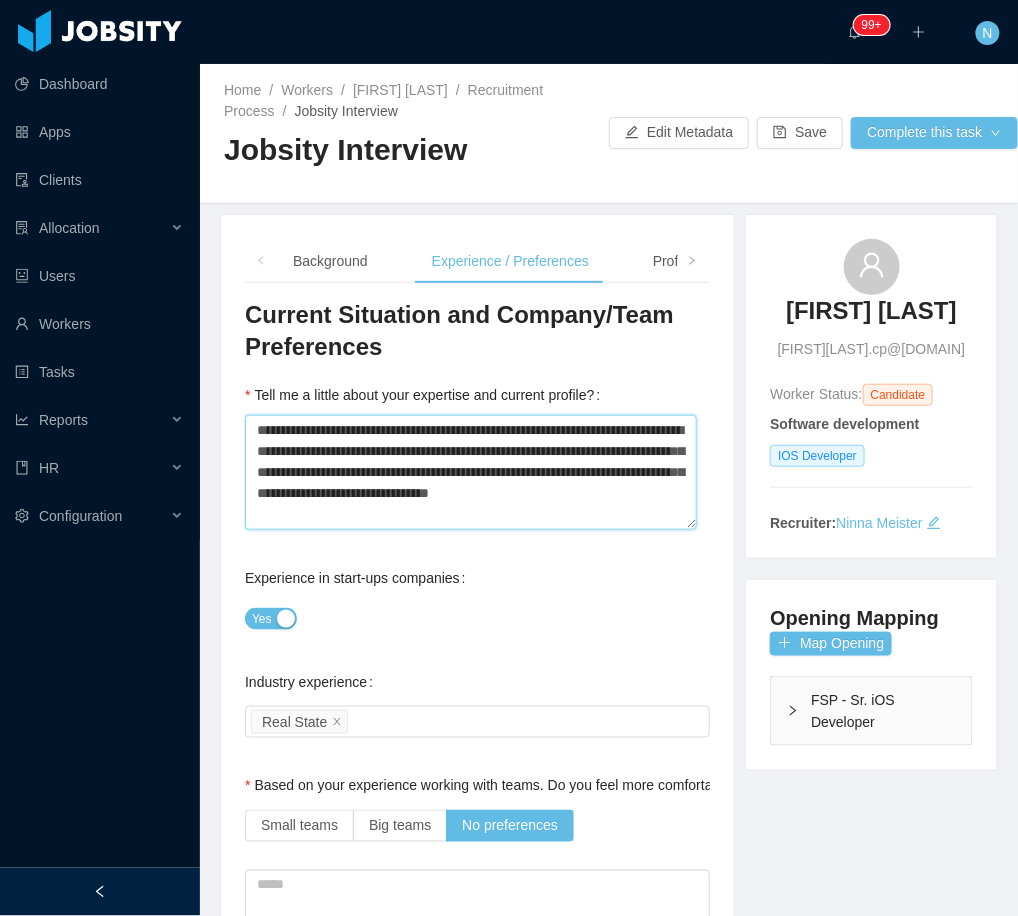 click on "**********" at bounding box center (471, 472) 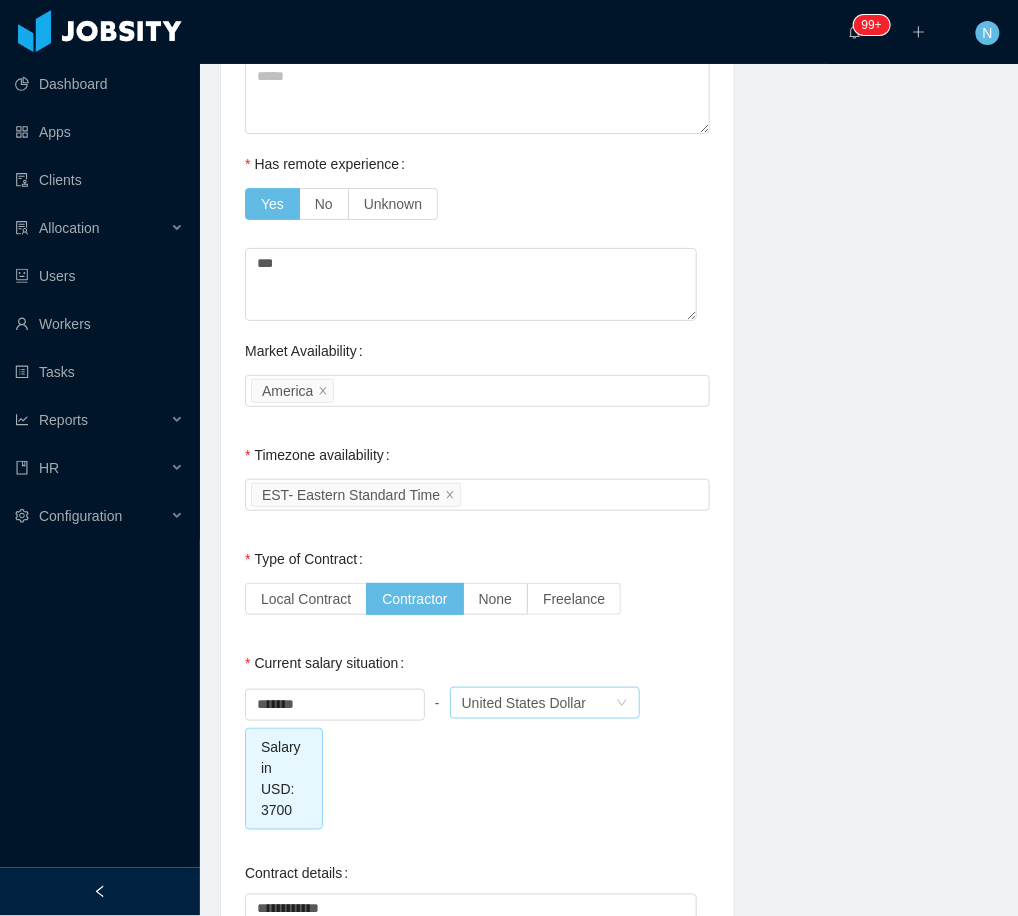 scroll, scrollTop: 1733, scrollLeft: 0, axis: vertical 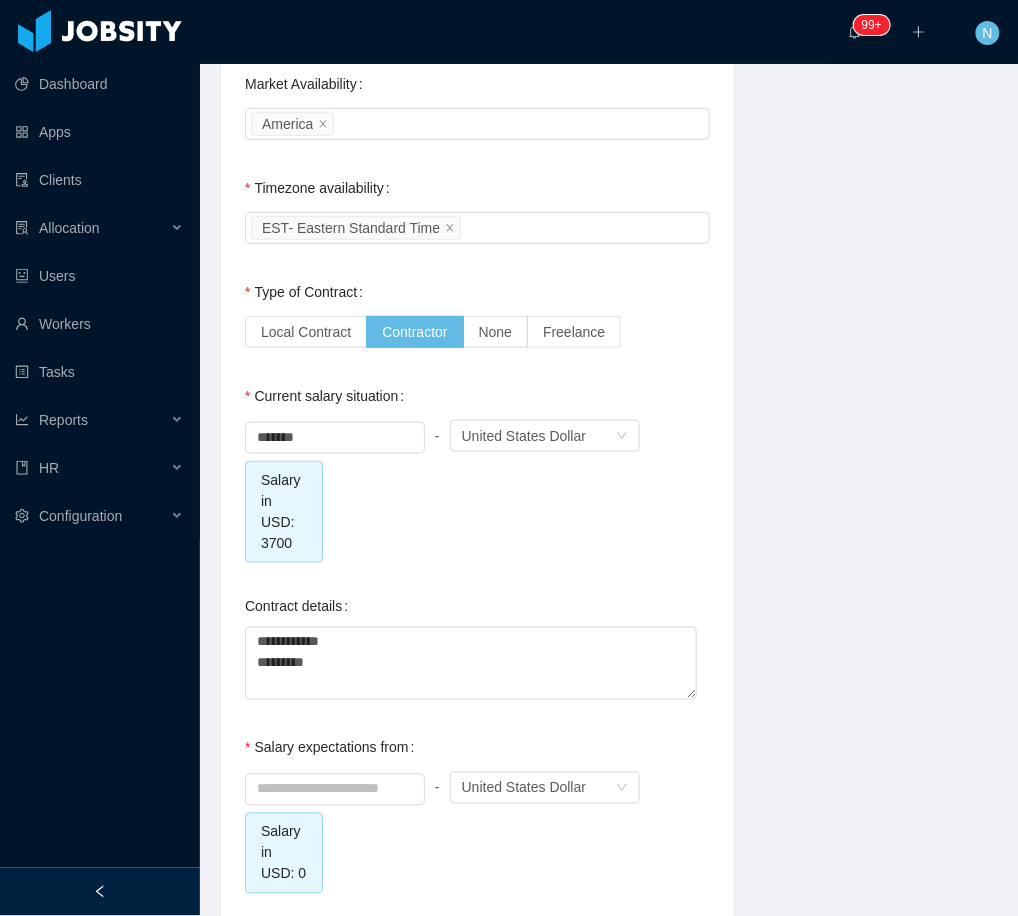 click on "**********" at bounding box center [477, 645] 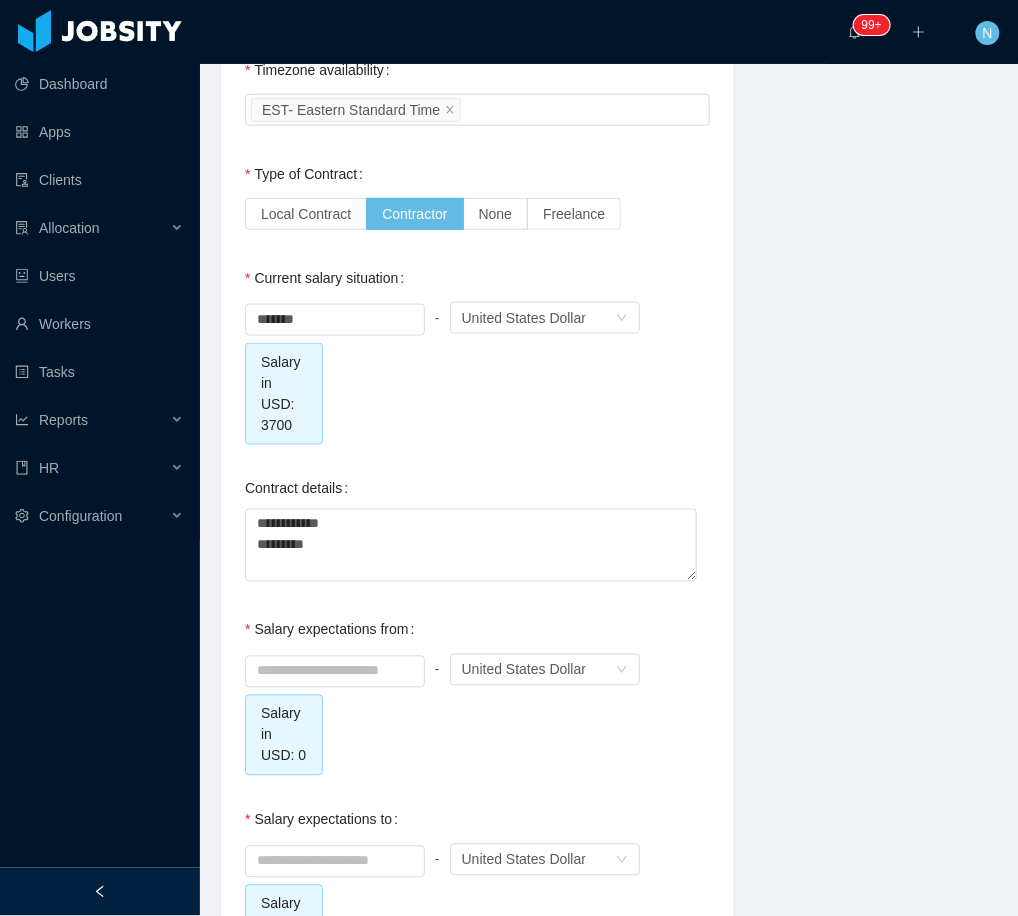 scroll, scrollTop: 1866, scrollLeft: 0, axis: vertical 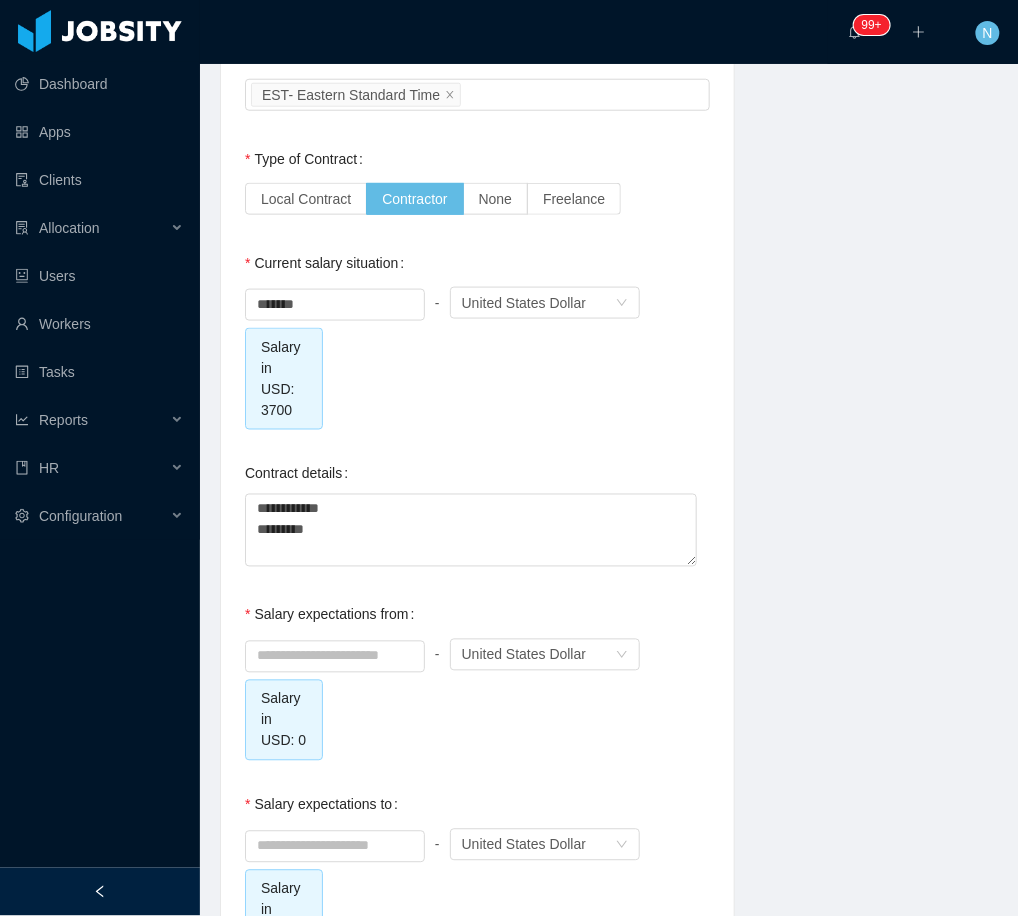 click on "**********" at bounding box center (609, -255) 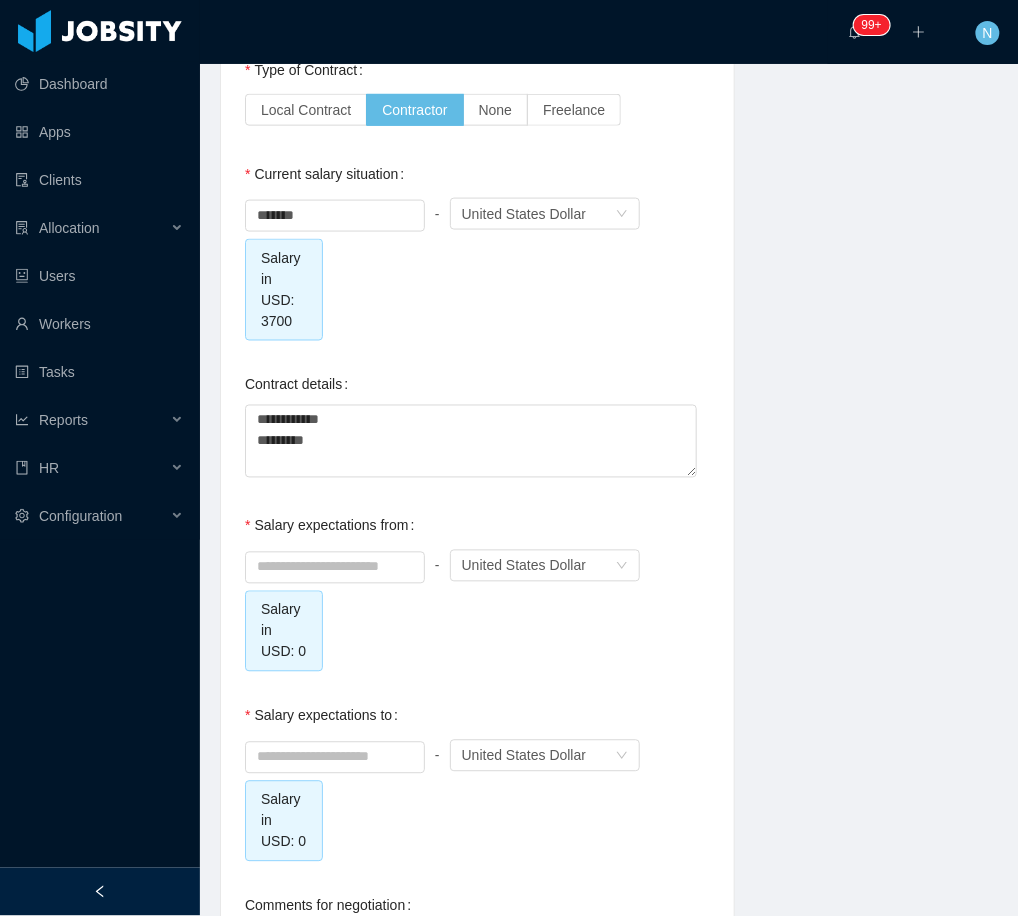 scroll, scrollTop: 2000, scrollLeft: 0, axis: vertical 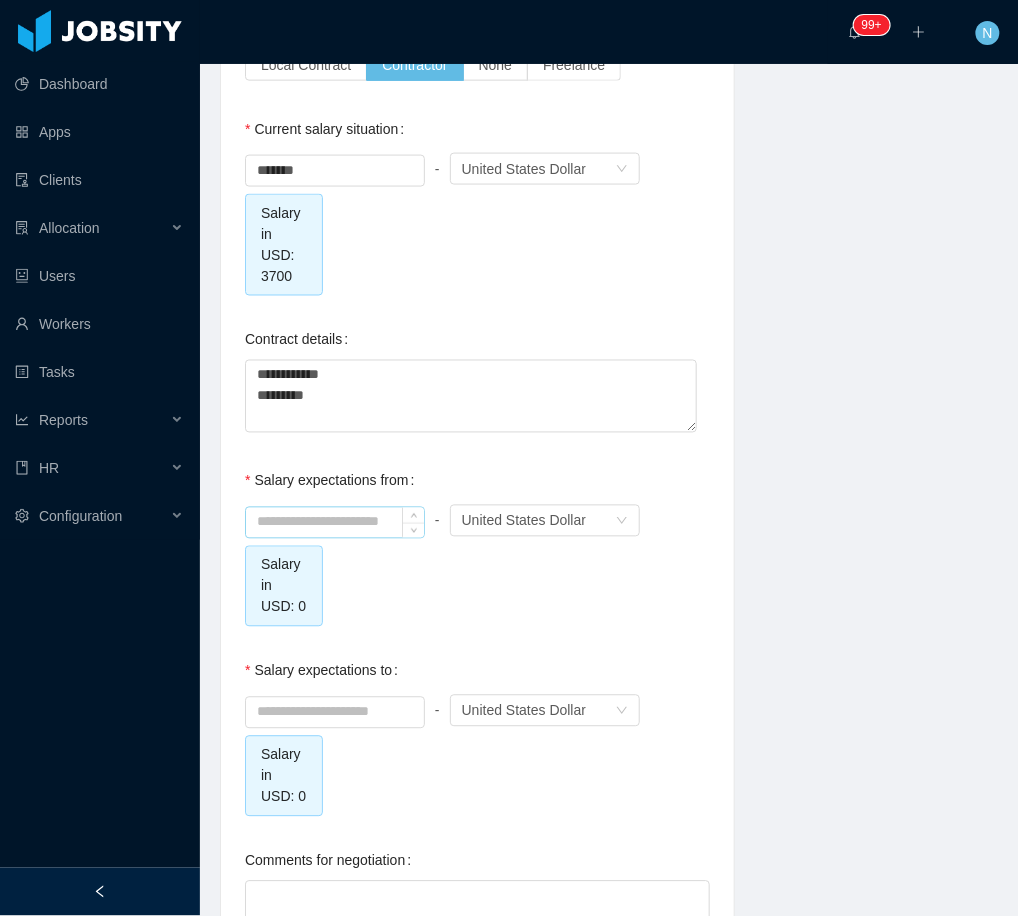 click at bounding box center (335, 523) 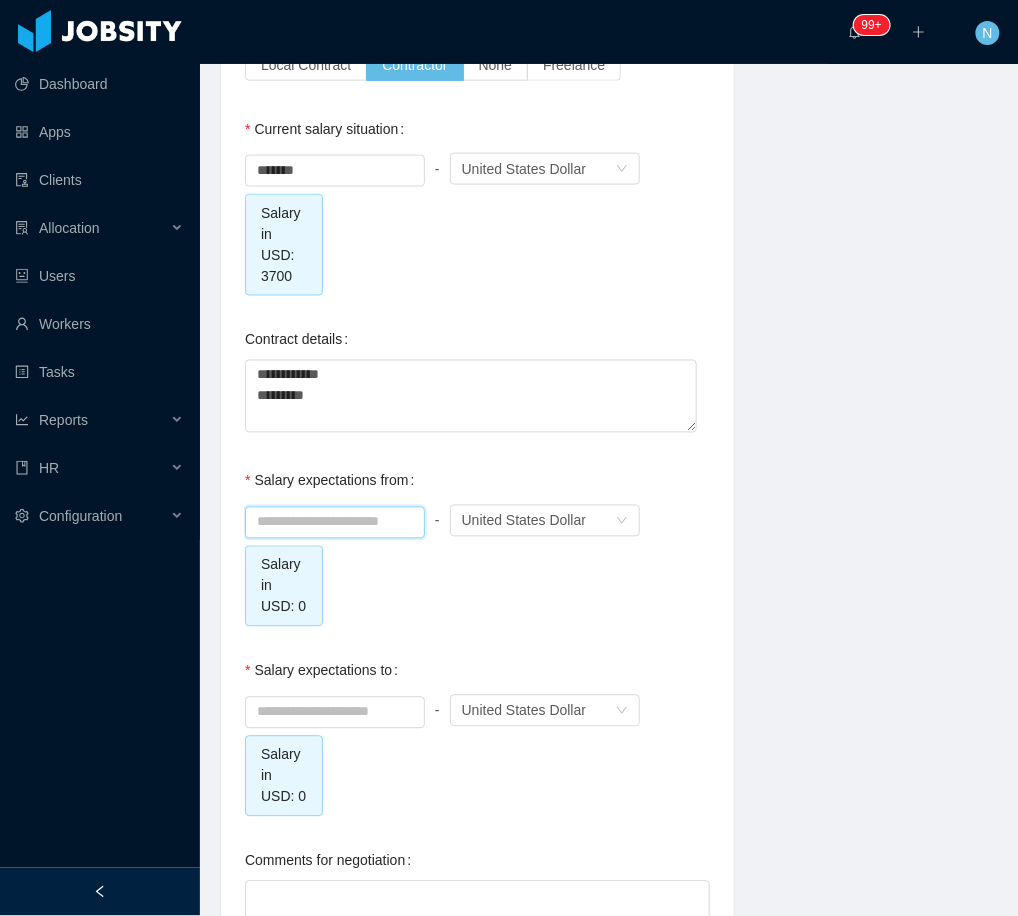 scroll, scrollTop: 2133, scrollLeft: 0, axis: vertical 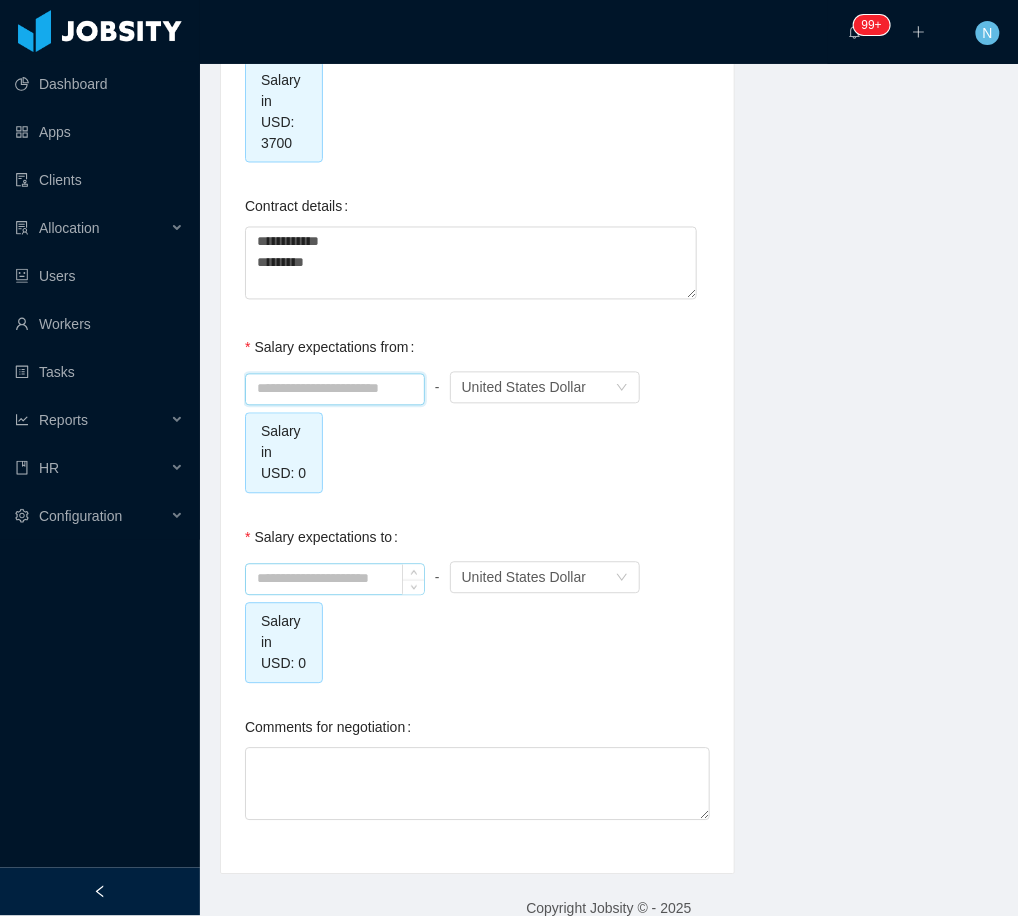 click at bounding box center (335, 580) 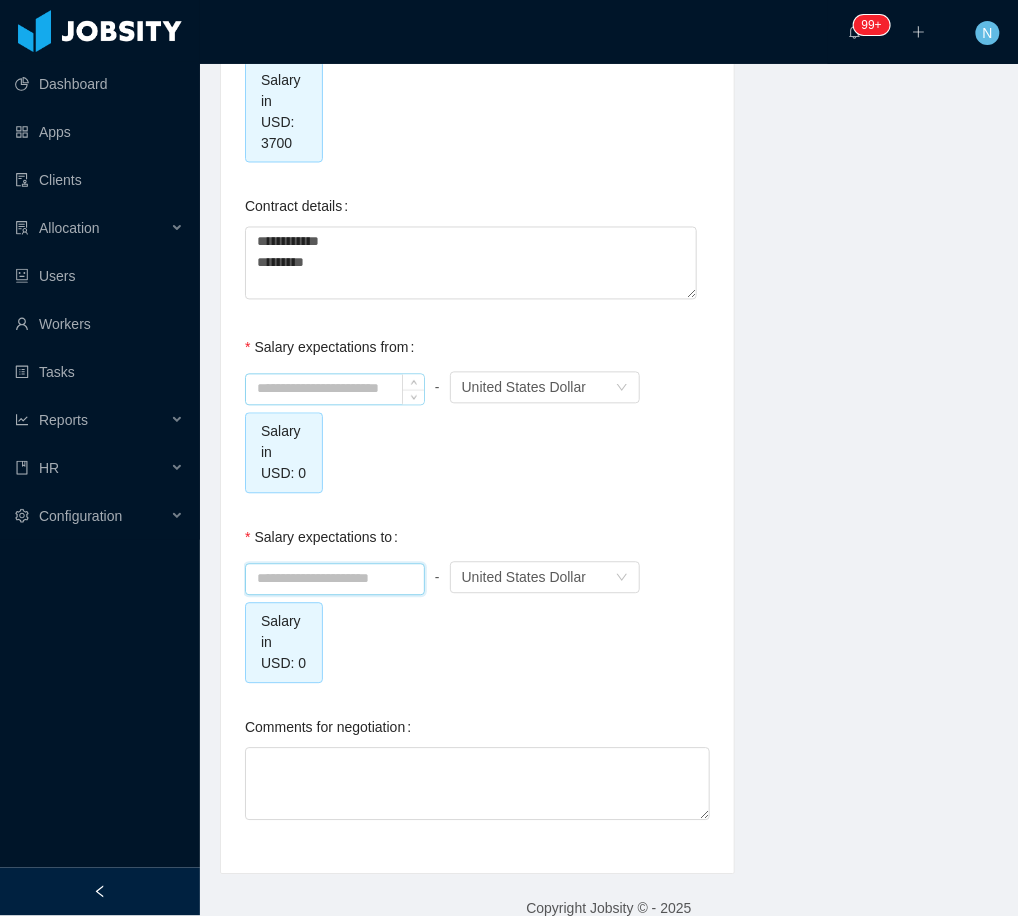 click at bounding box center [335, 390] 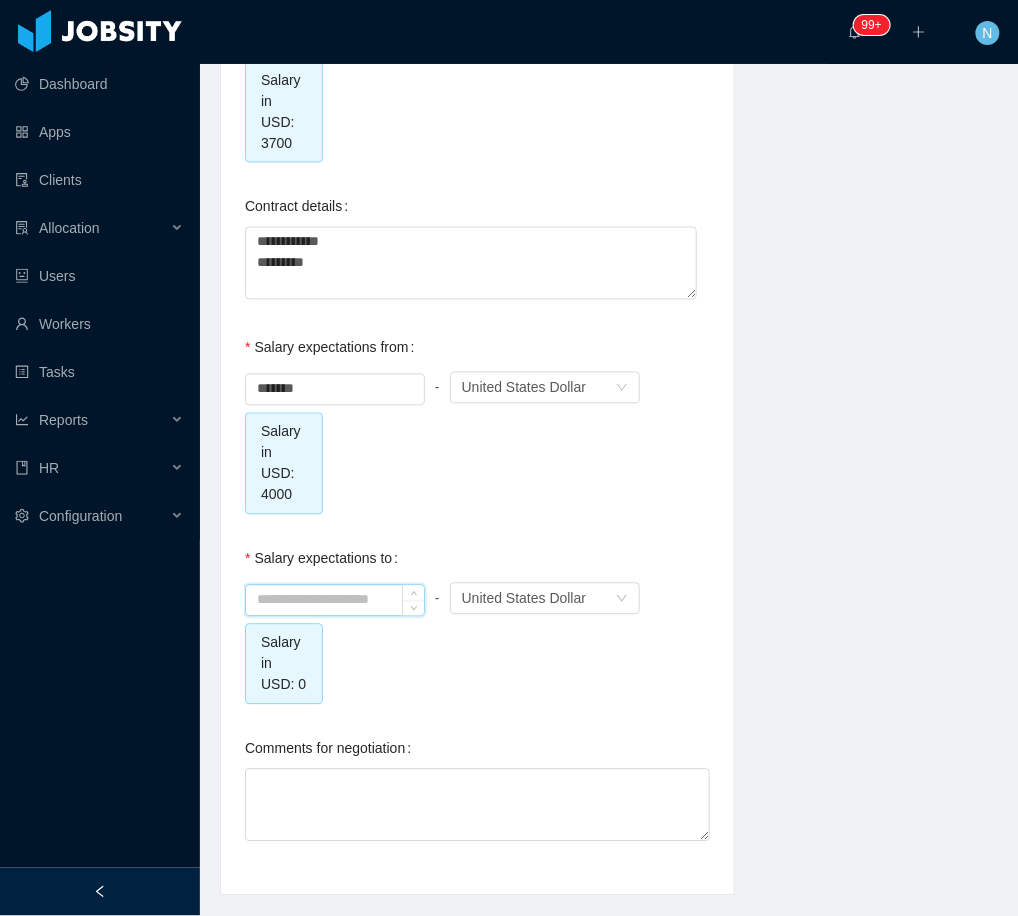 click at bounding box center (335, 601) 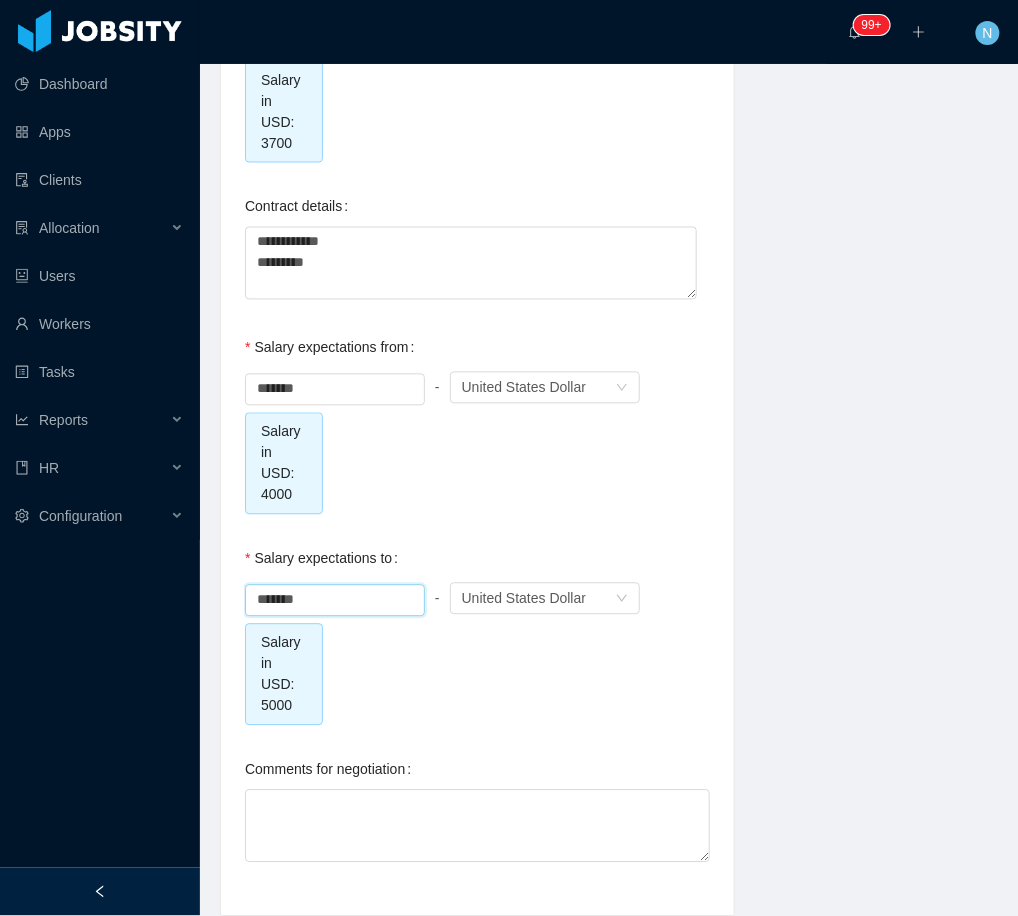 click on "**********" at bounding box center [609, -501] 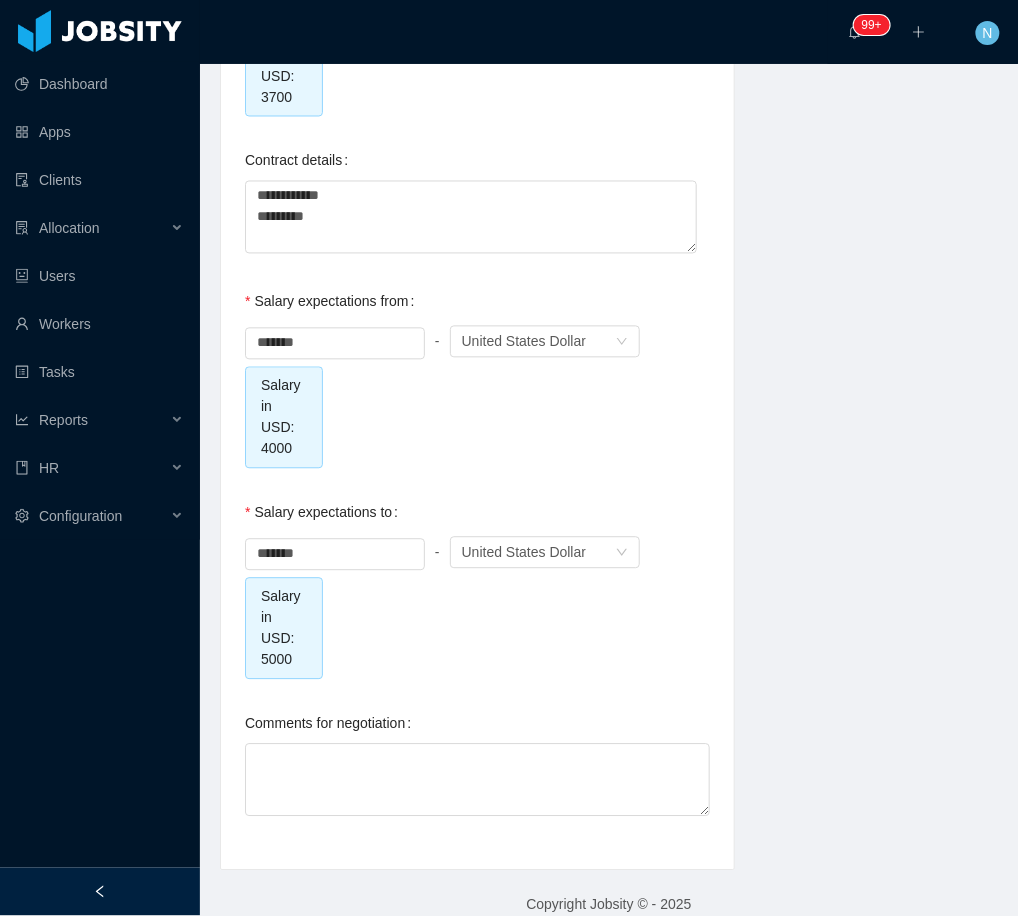 scroll, scrollTop: 2203, scrollLeft: 0, axis: vertical 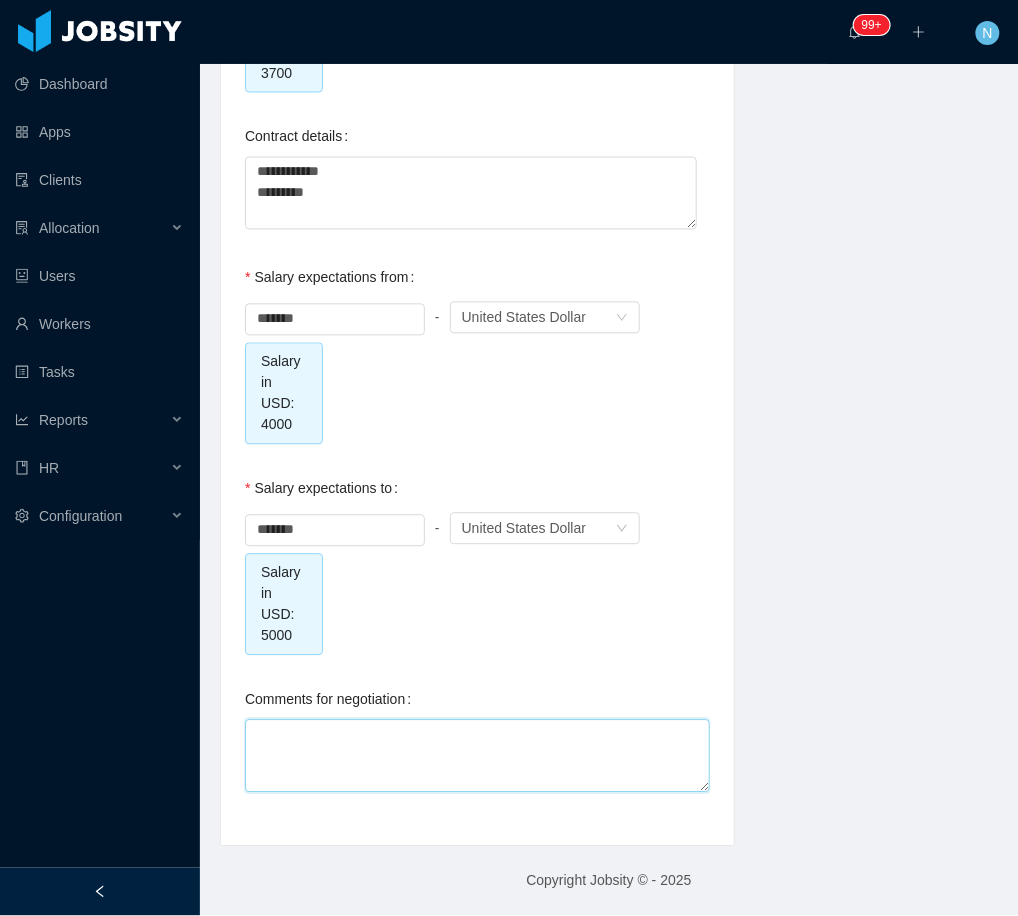 click on "Comments for negotiation" at bounding box center (477, 756) 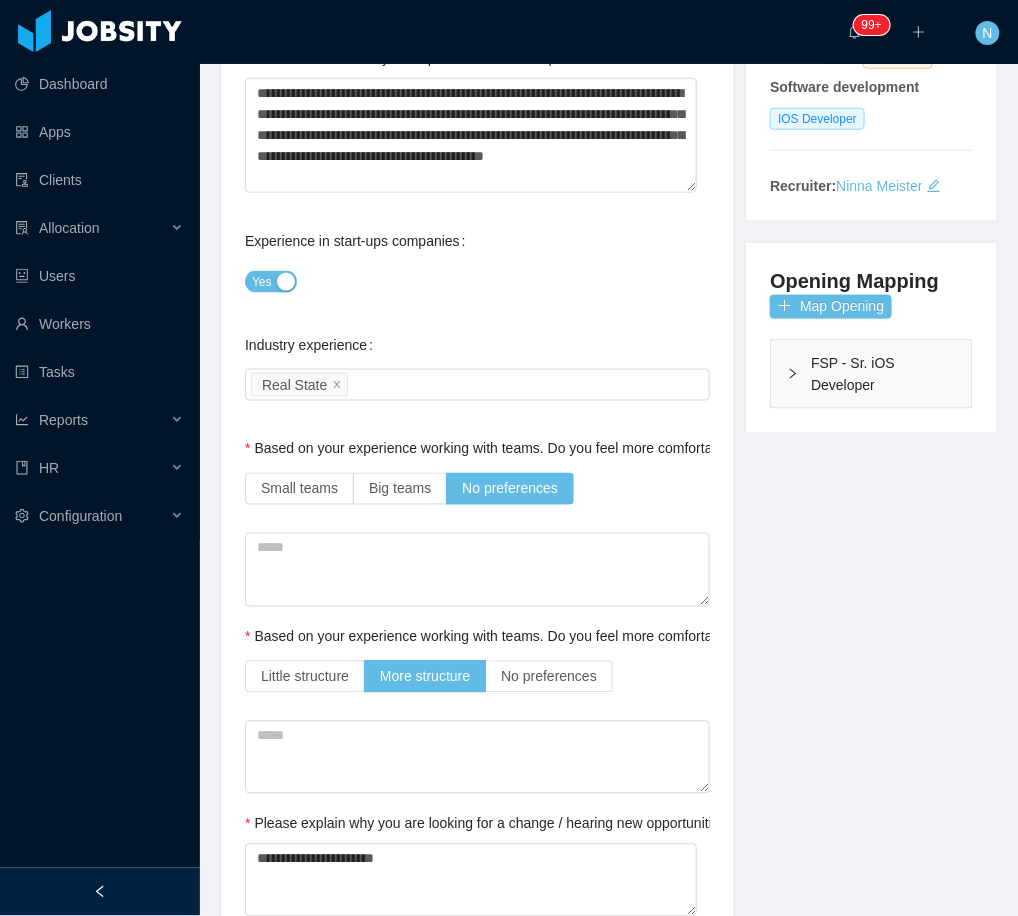 scroll, scrollTop: 0, scrollLeft: 0, axis: both 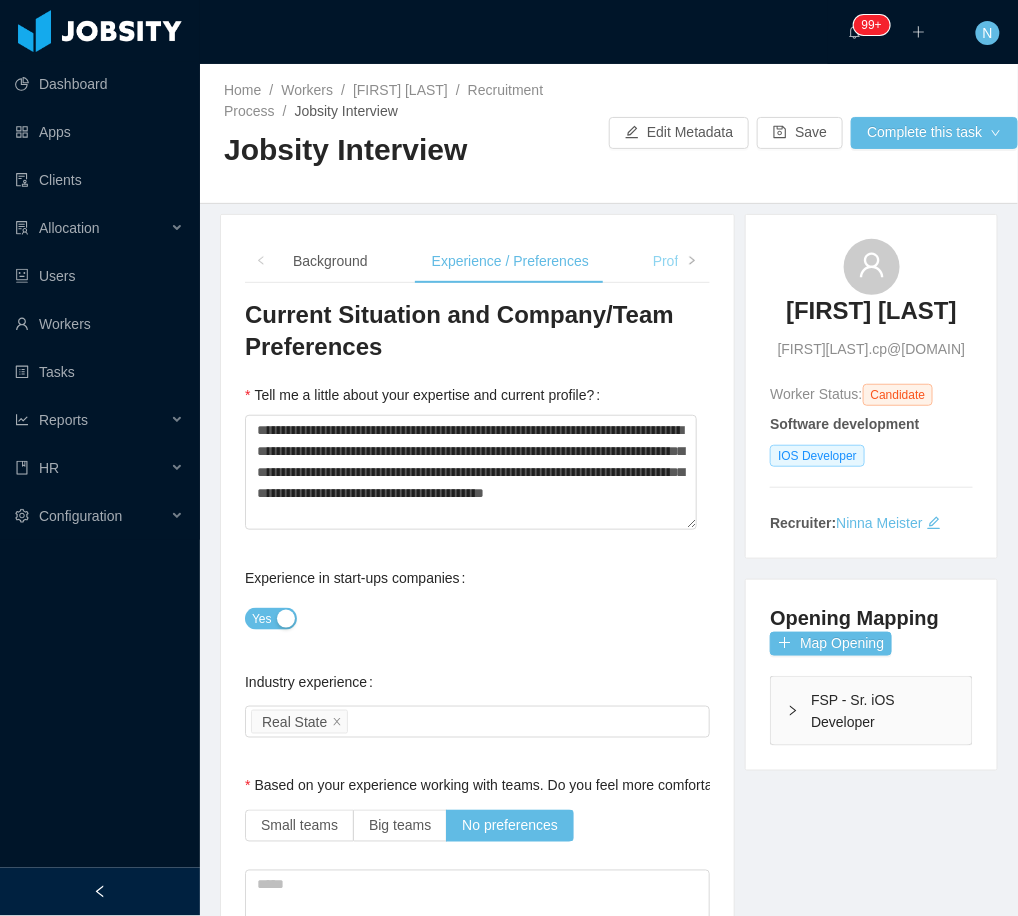 click on "Profile" at bounding box center [673, 261] 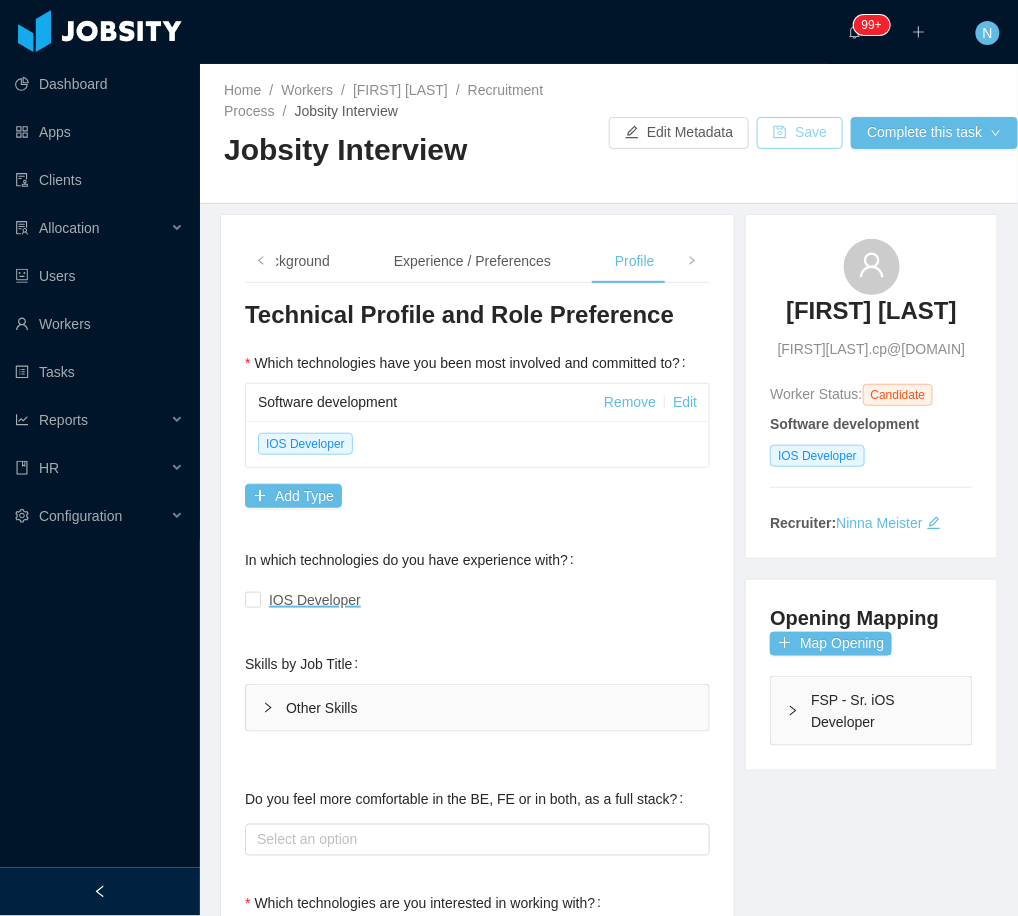 click on "Save" at bounding box center (800, 133) 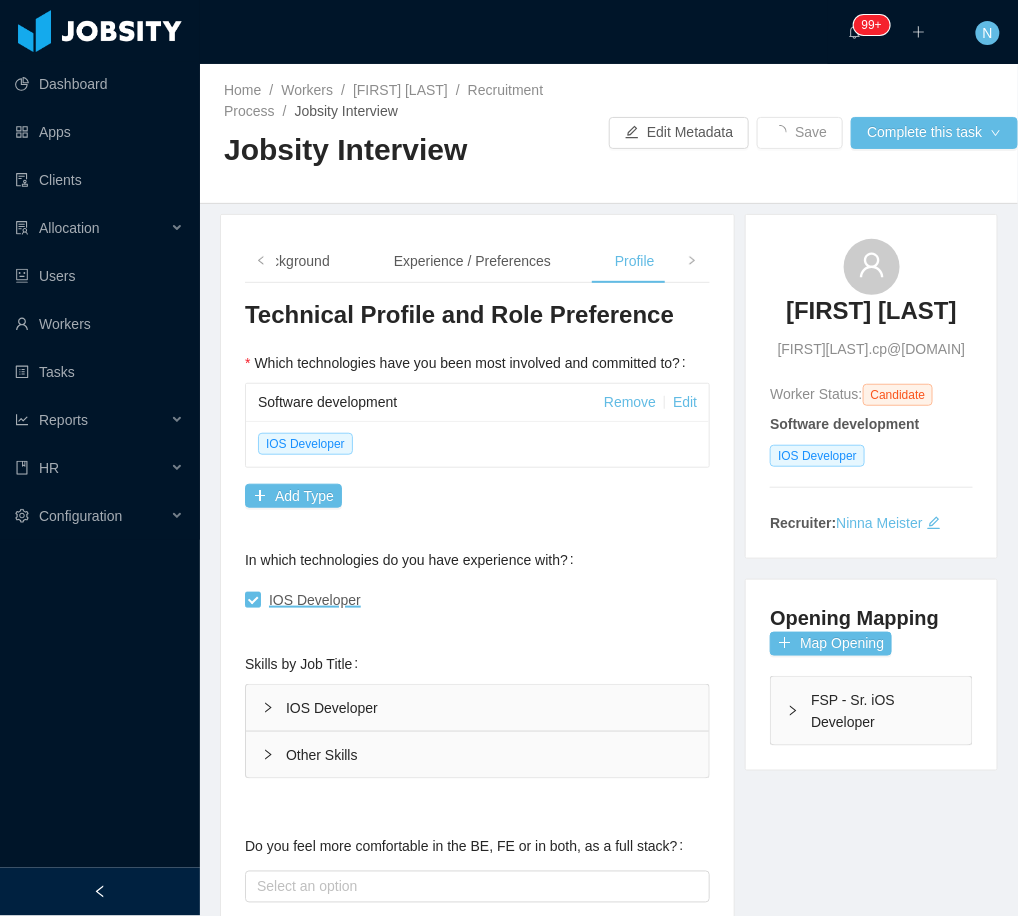 scroll, scrollTop: 133, scrollLeft: 0, axis: vertical 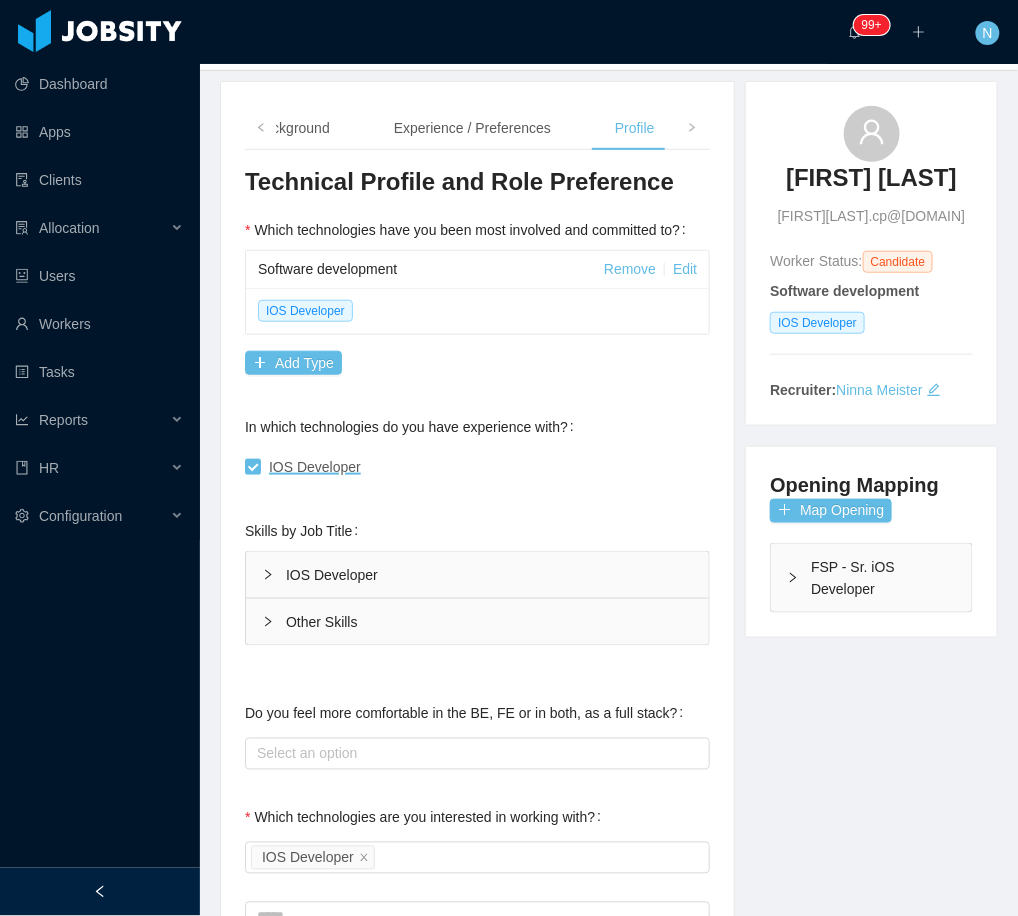 click on "IOS Developer" at bounding box center (477, 575) 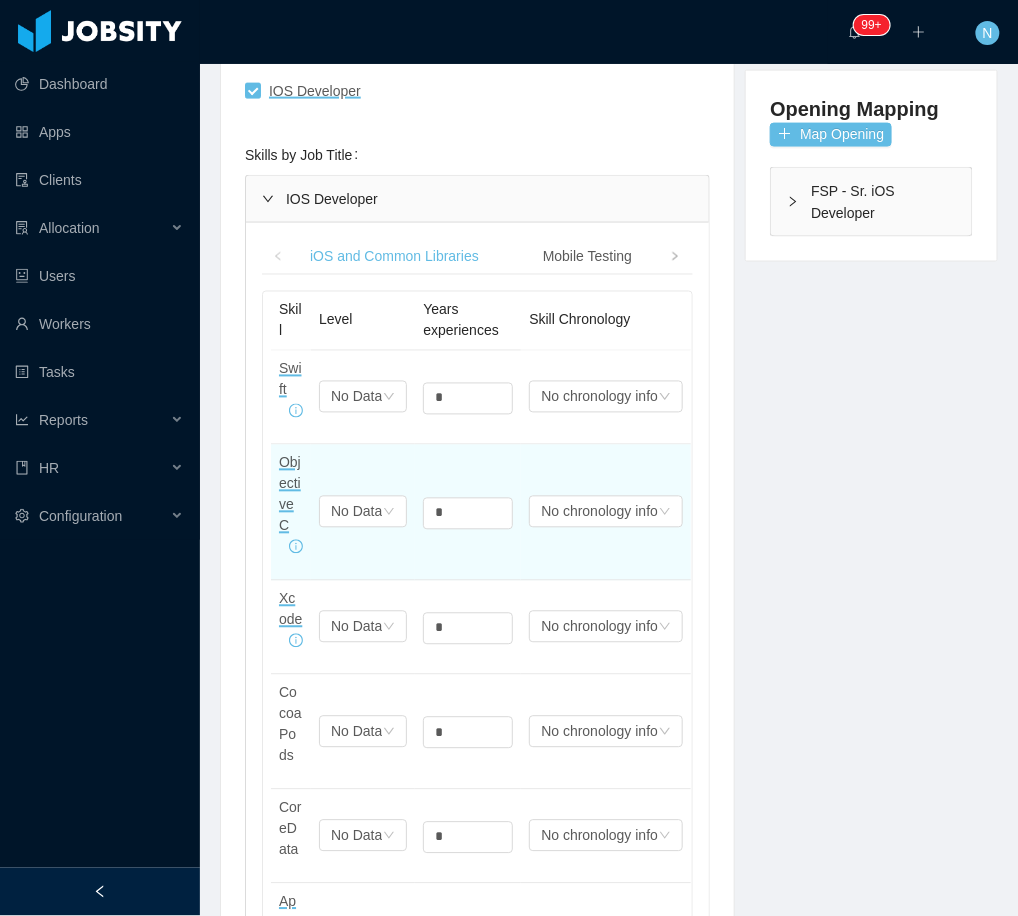 scroll, scrollTop: 533, scrollLeft: 0, axis: vertical 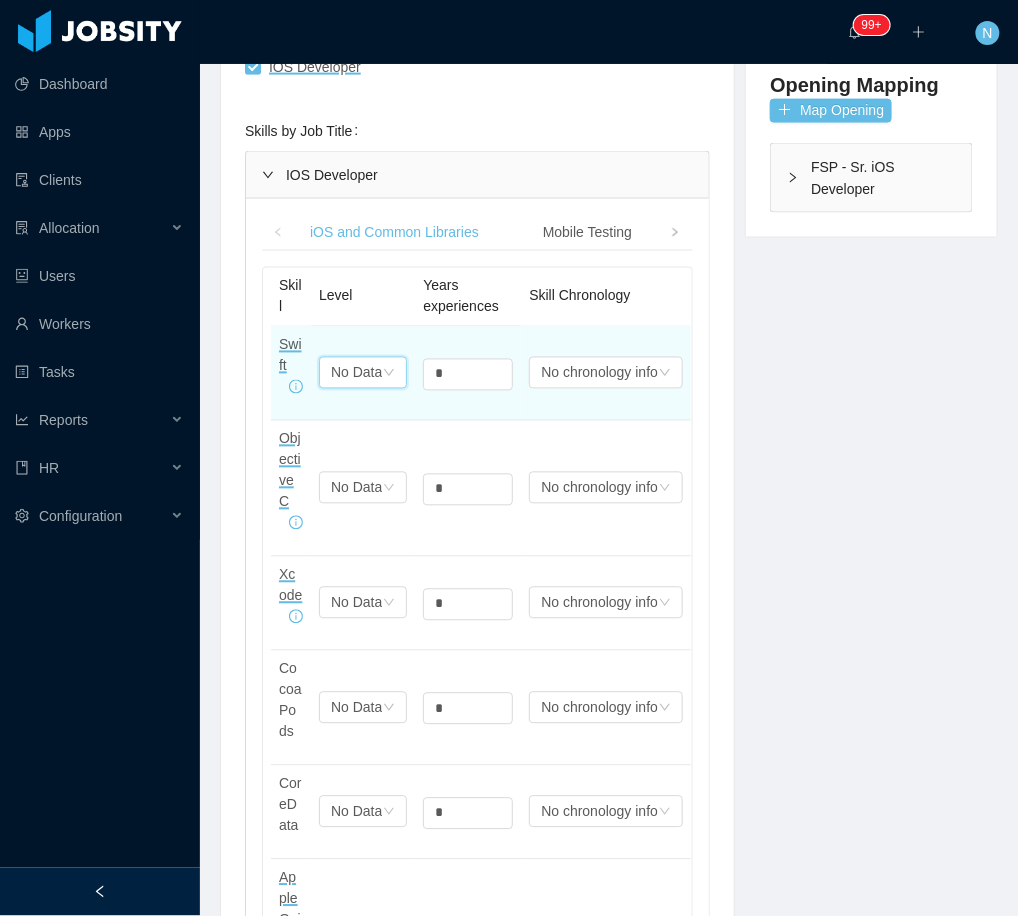 click on "No Data" at bounding box center [356, 373] 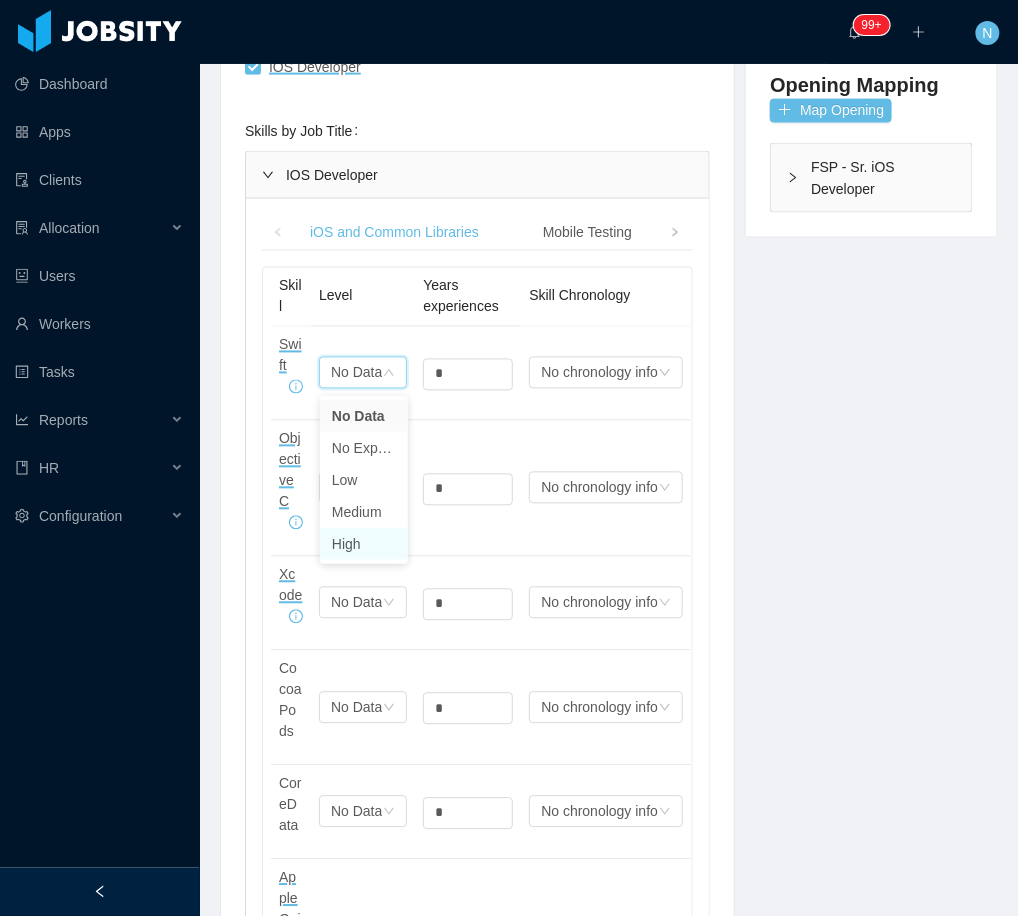 click on "High" at bounding box center (364, 544) 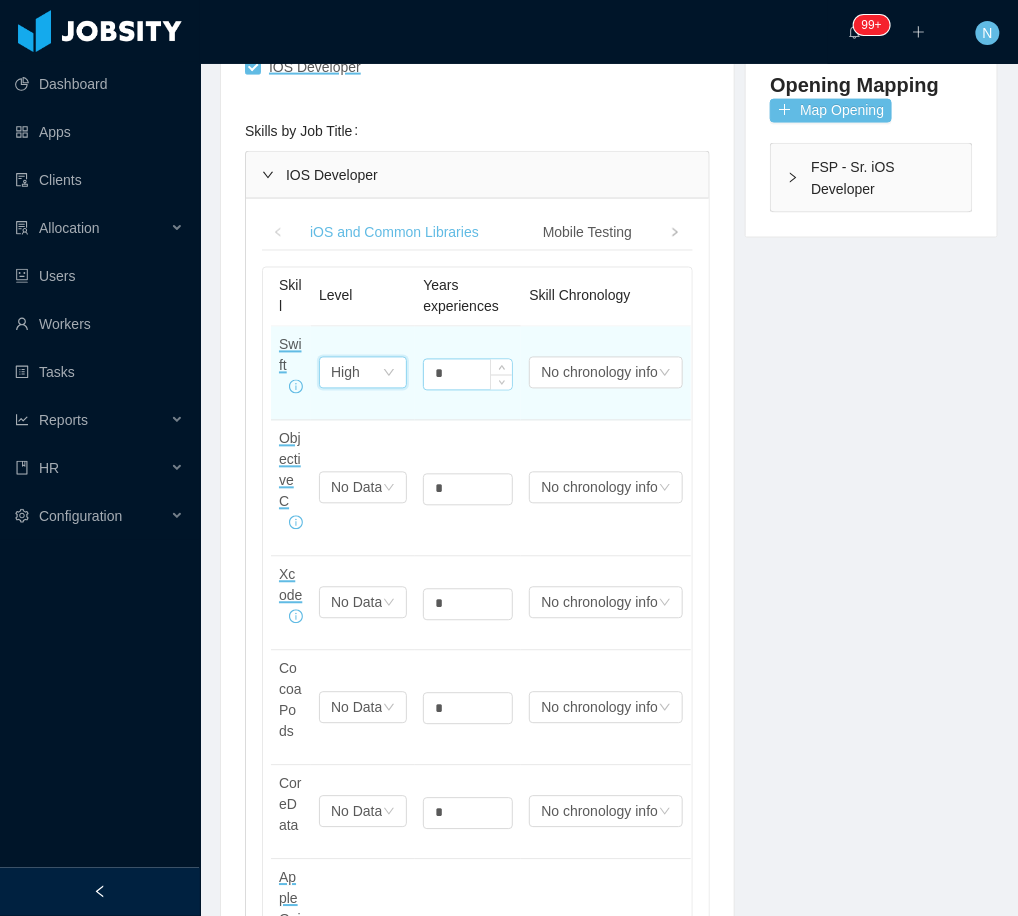 click on "*" at bounding box center (468, 375) 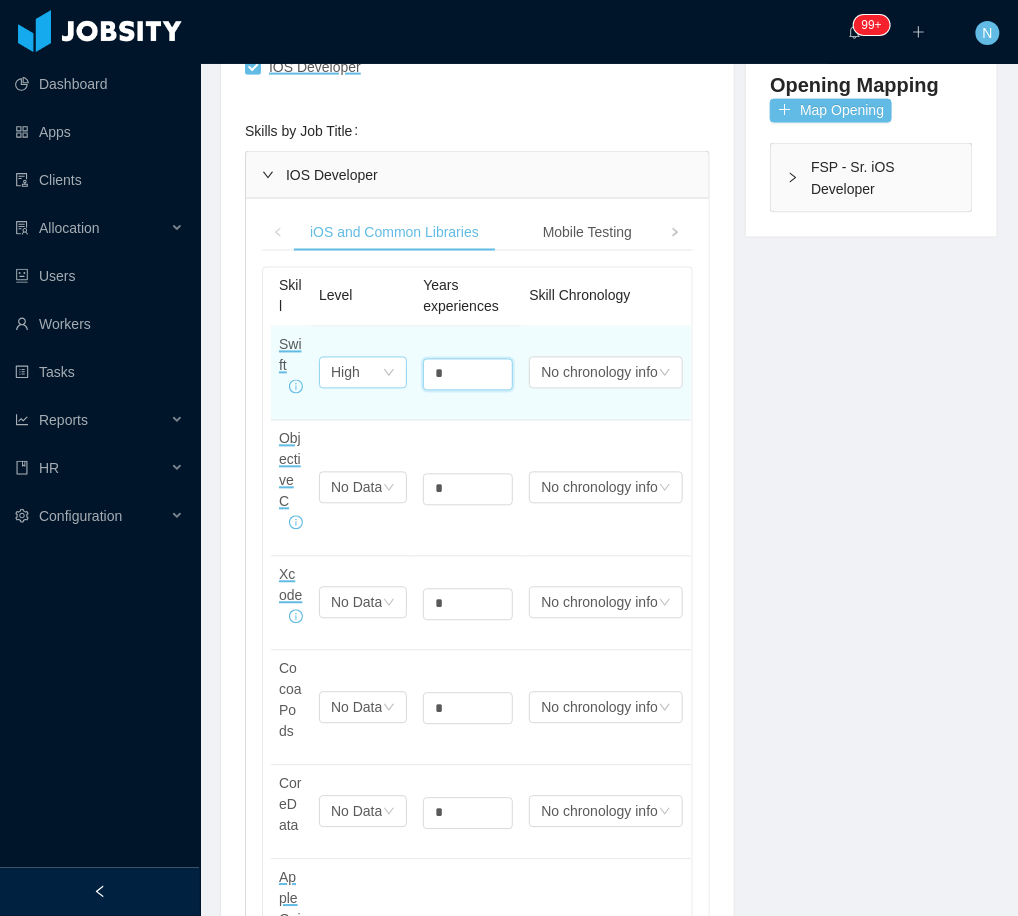 drag, startPoint x: 485, startPoint y: 374, endPoint x: 378, endPoint y: 381, distance: 107.22873 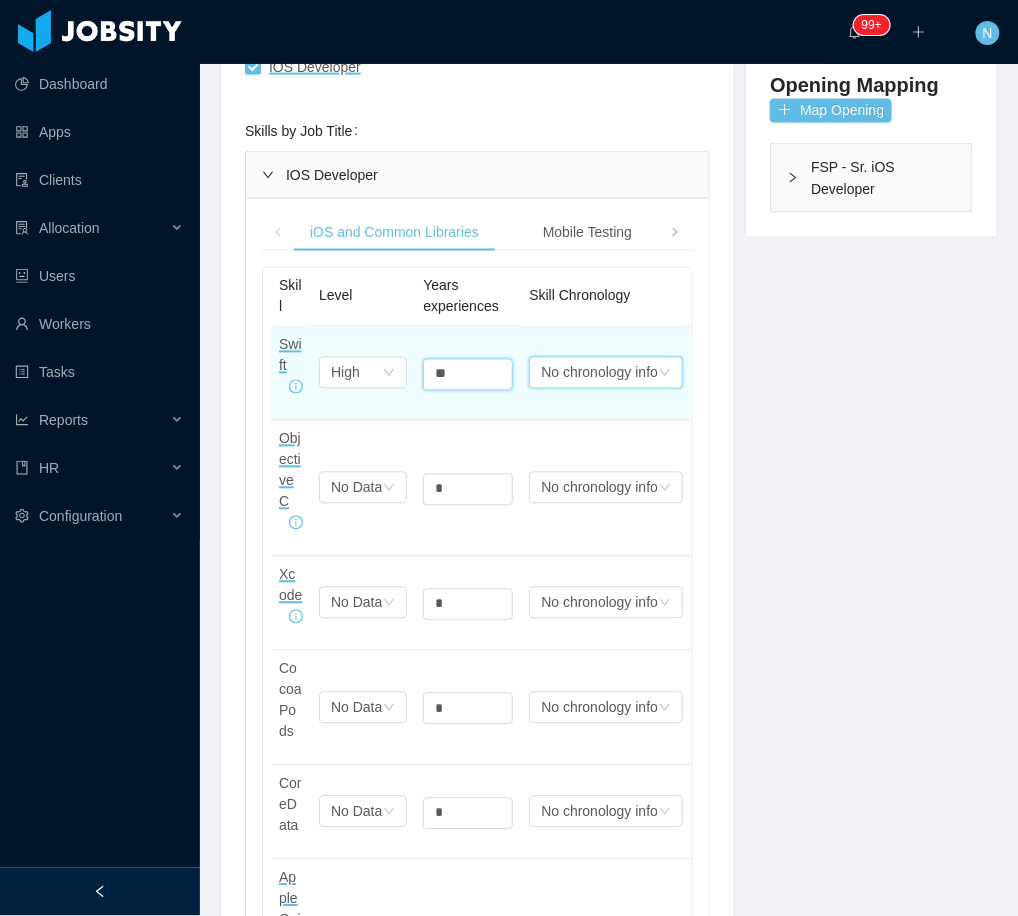 click on "No chronology info" at bounding box center (599, 373) 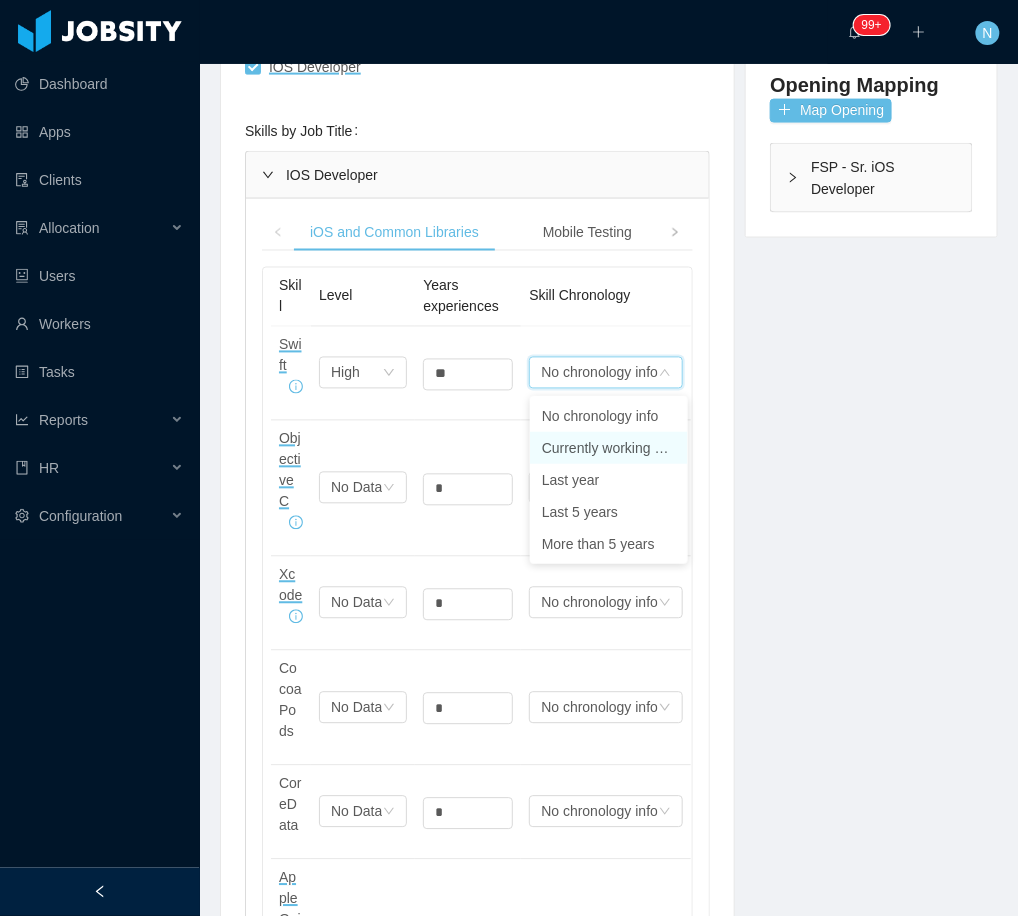 click on "Currently working on it" at bounding box center (609, 448) 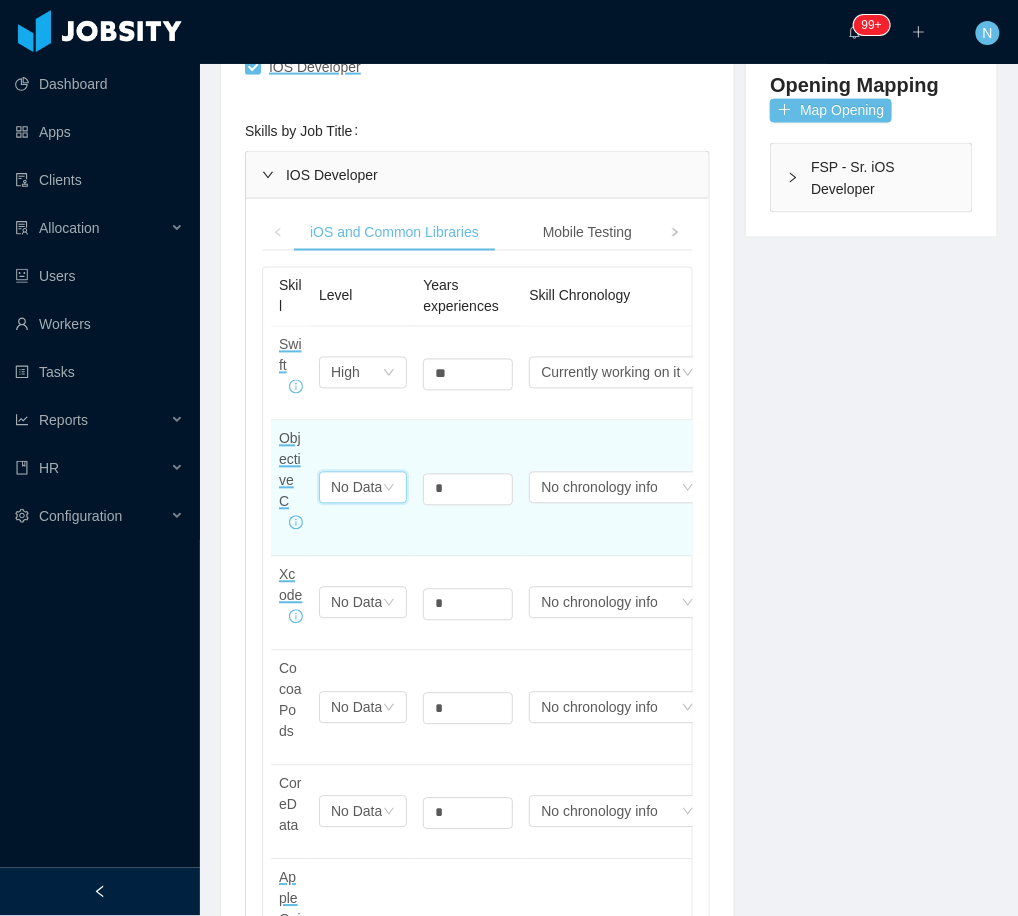 click on "No Data" at bounding box center (356, 488) 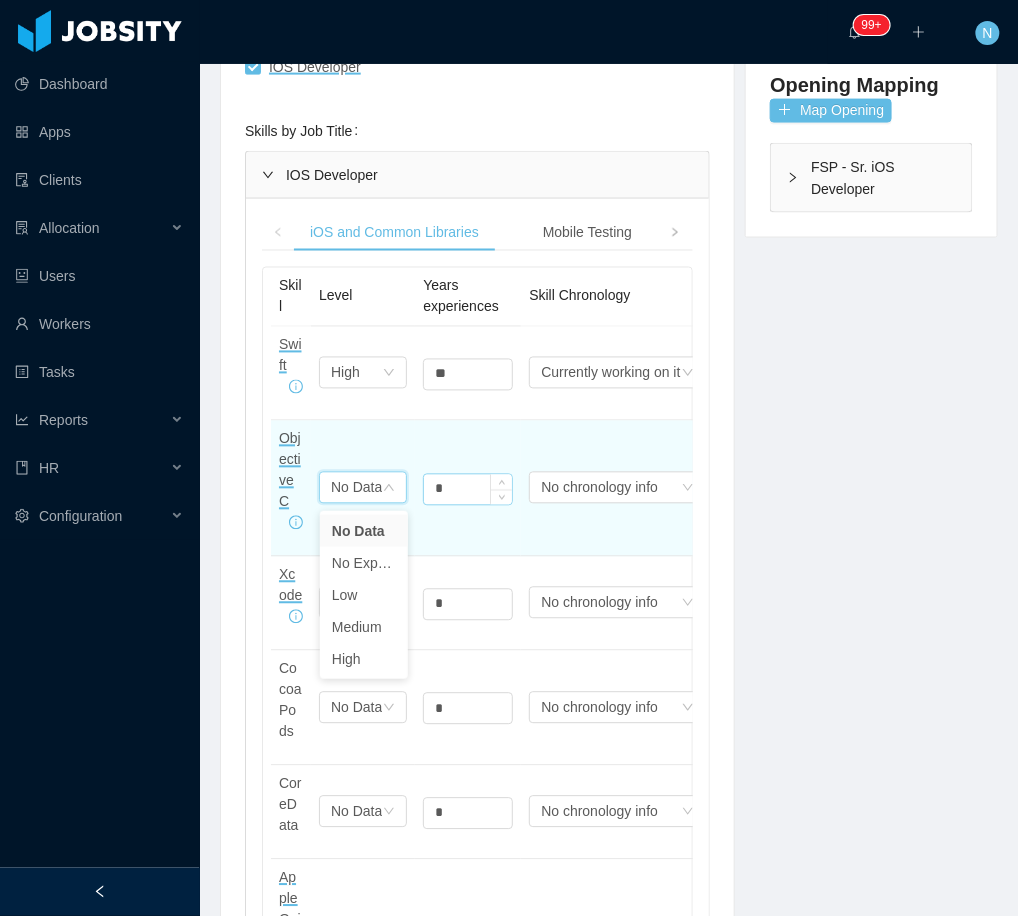 click on "*" at bounding box center [468, 375] 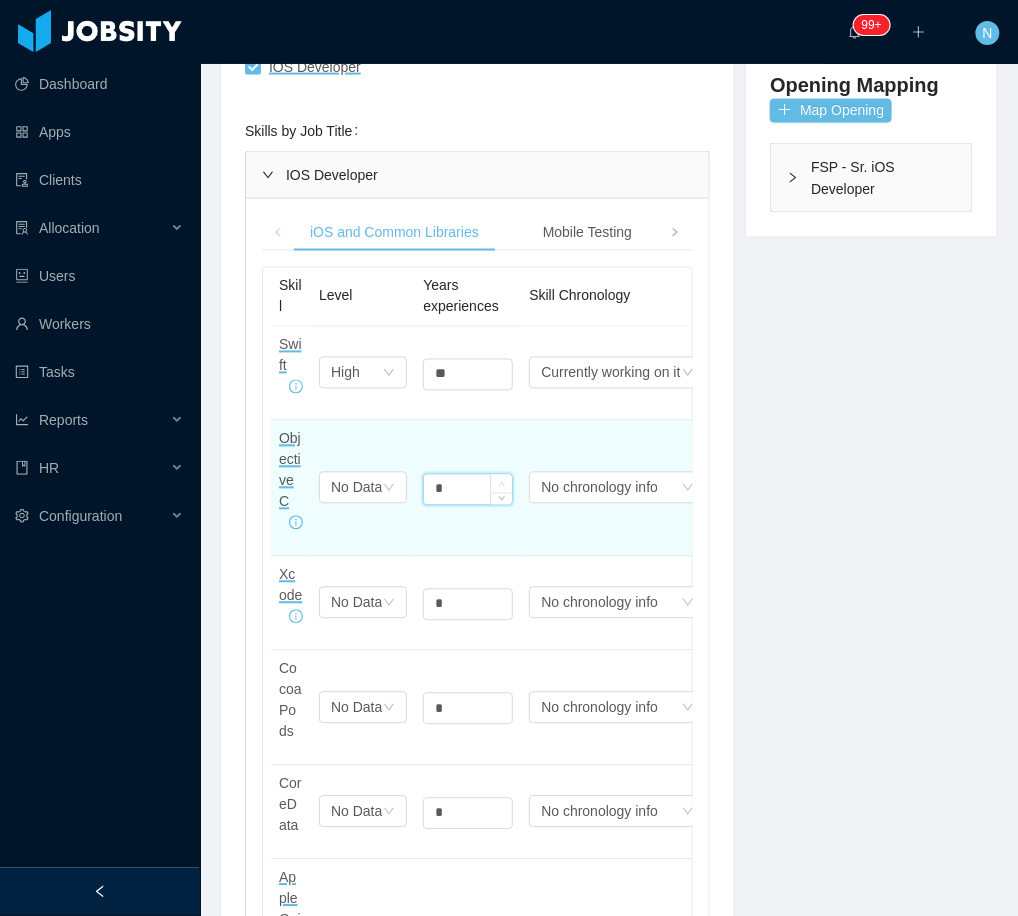 click 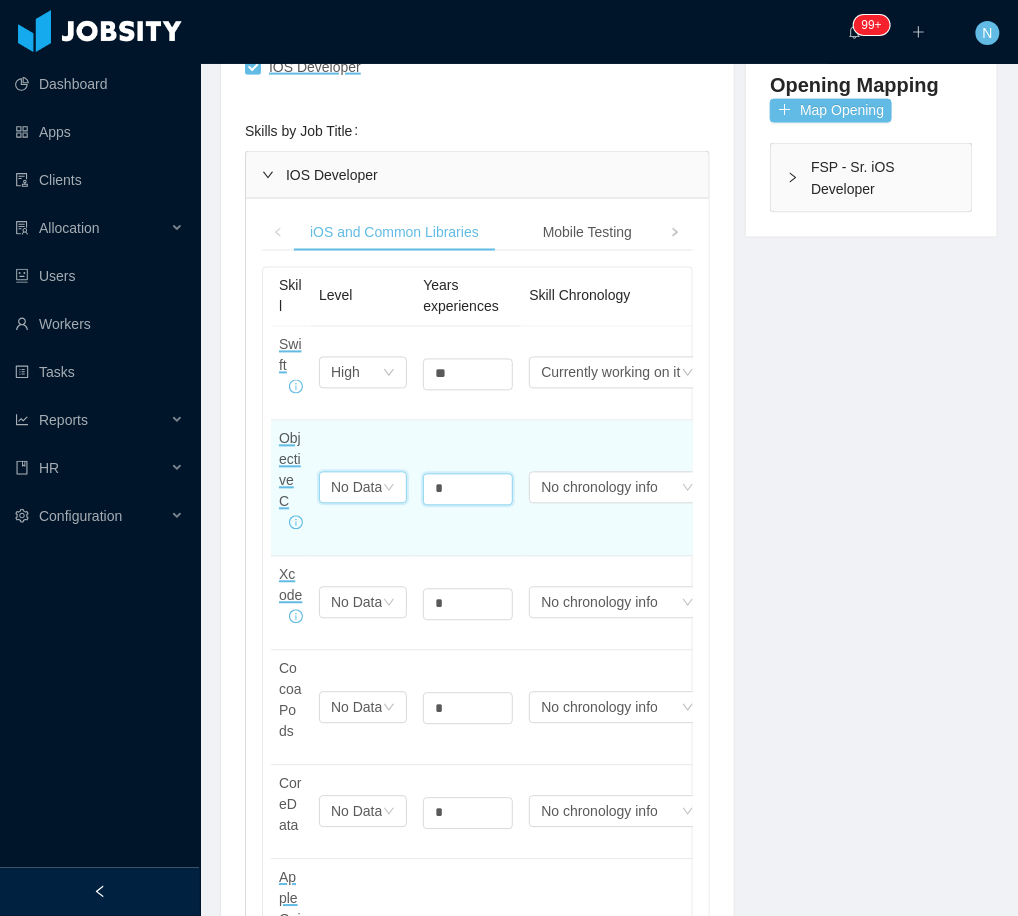 click on "No Data" at bounding box center (345, 373) 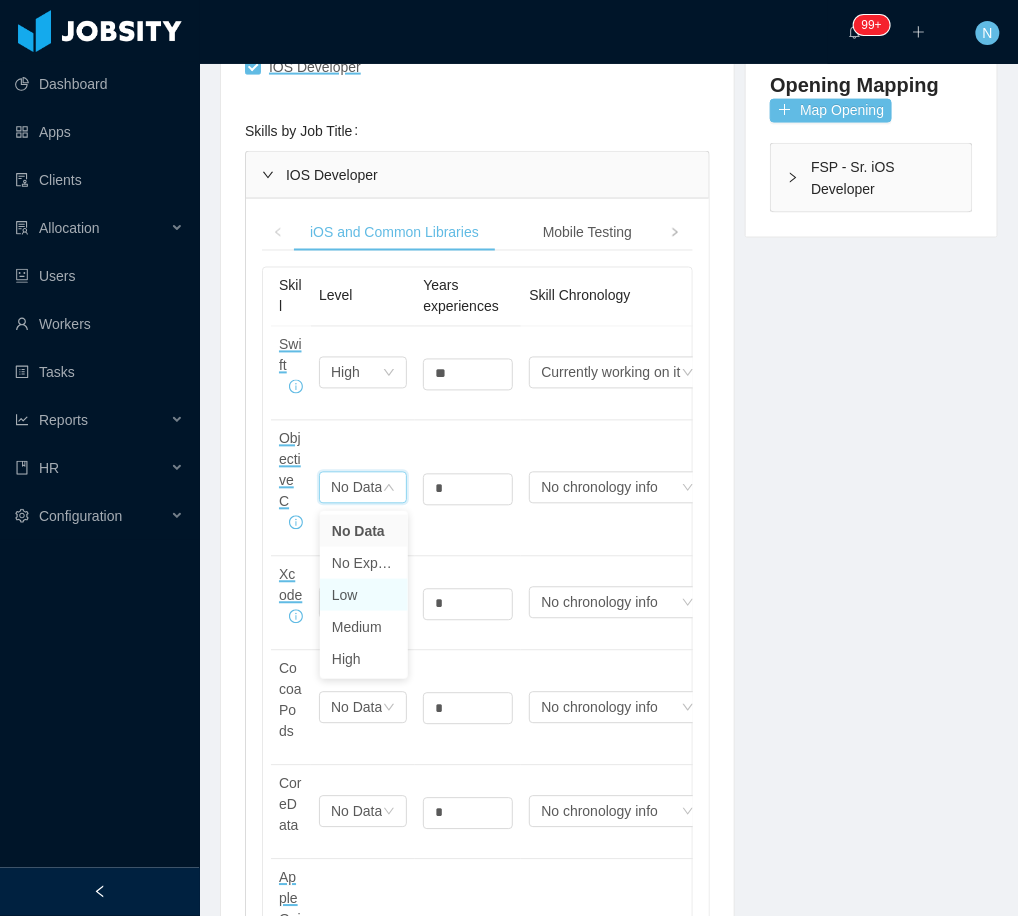 click on "Low" at bounding box center [364, 595] 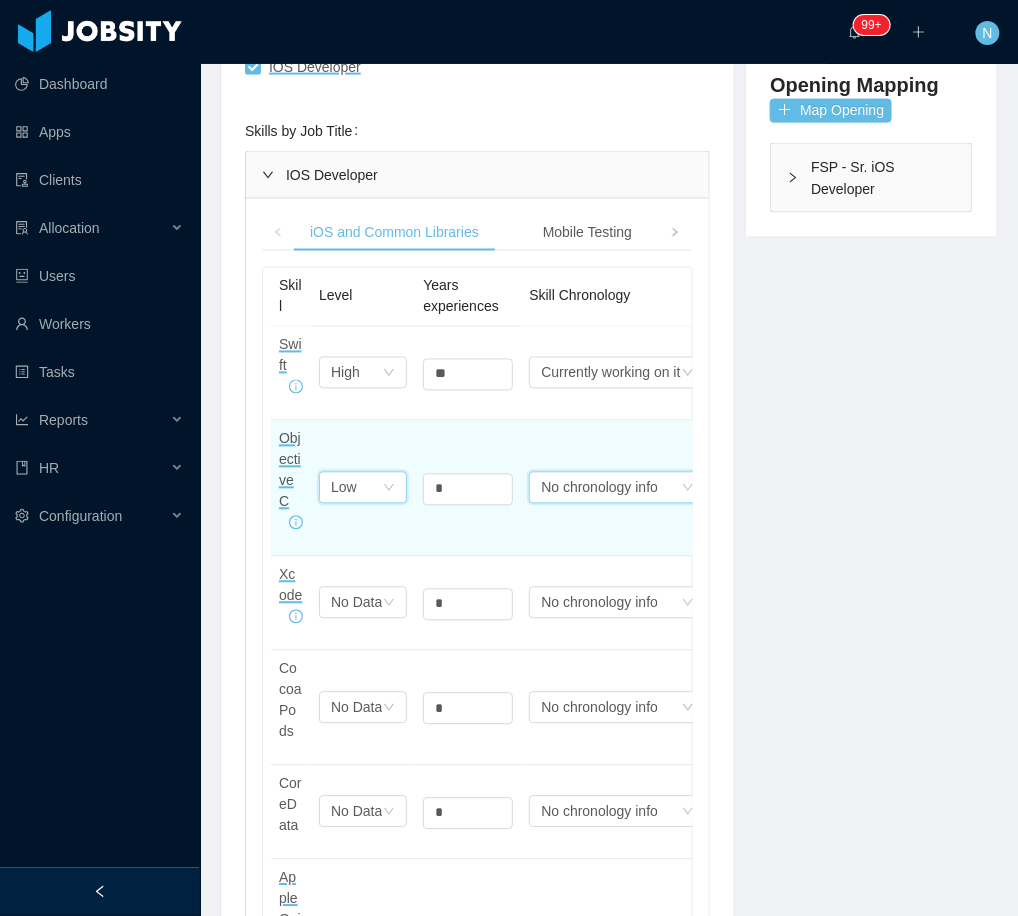 click on "No chronology info" at bounding box center [610, 373] 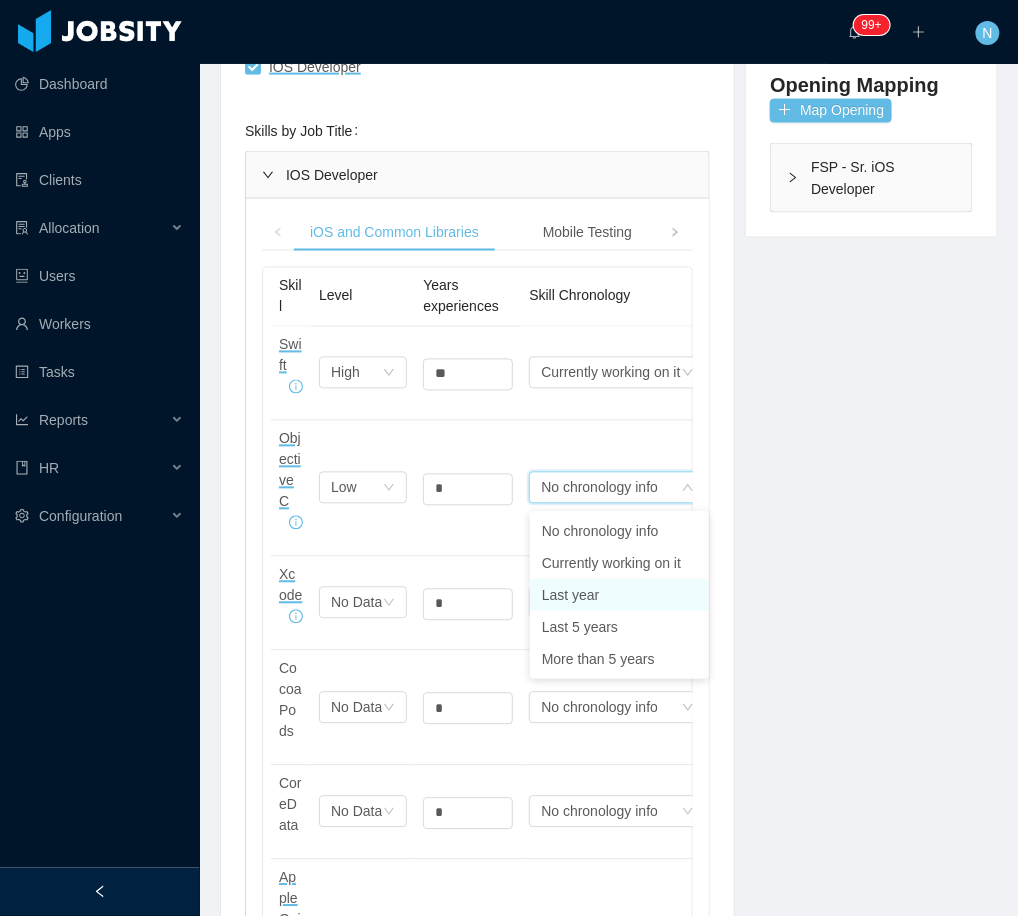 click on "Last year" at bounding box center [619, 595] 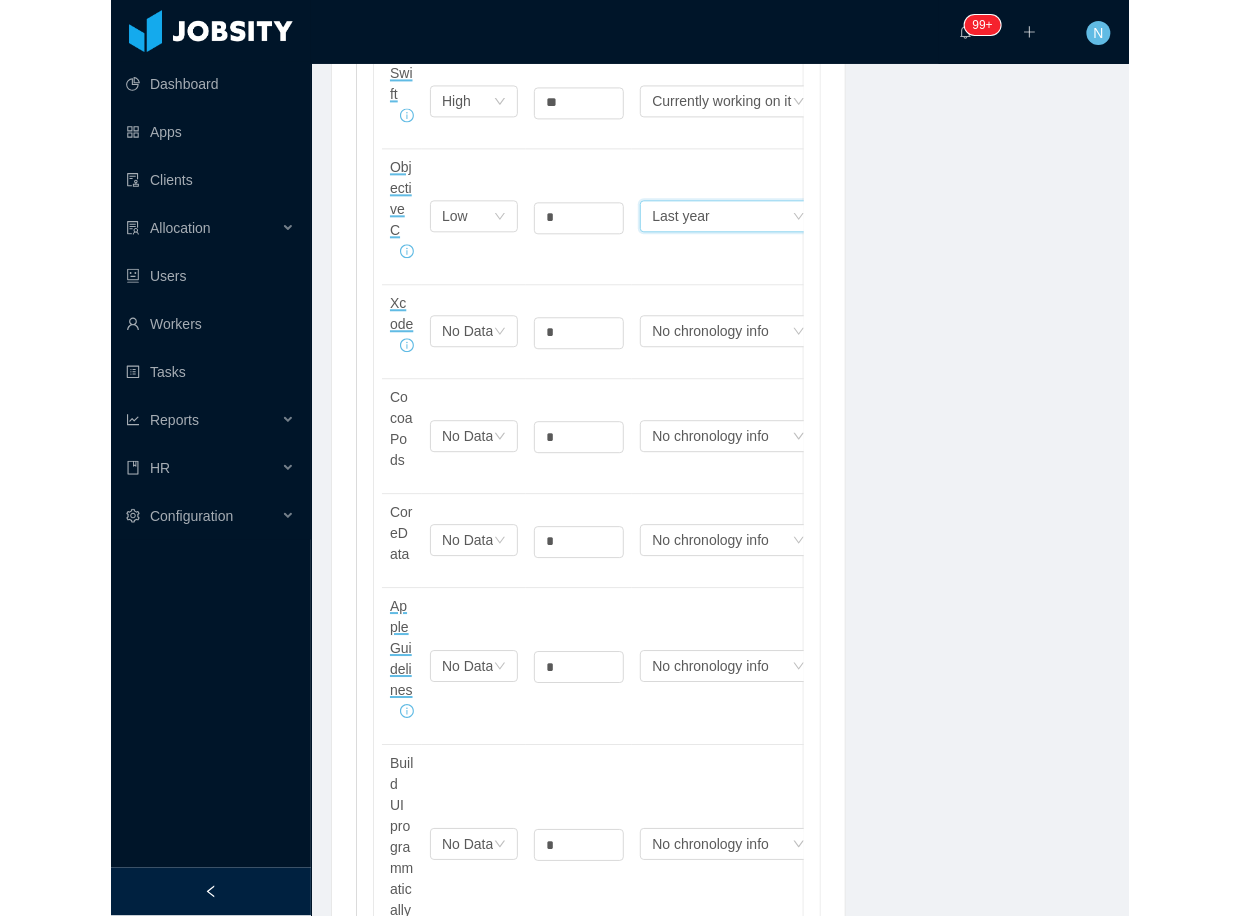 scroll, scrollTop: 852, scrollLeft: 0, axis: vertical 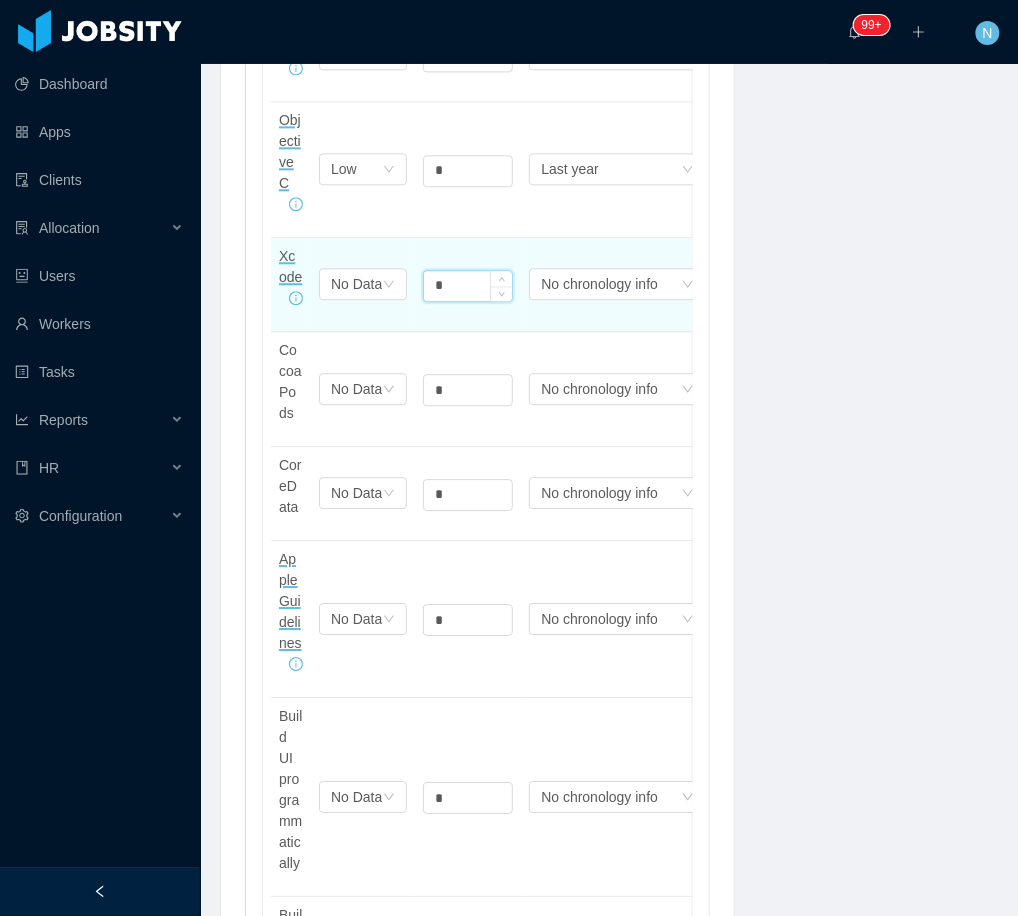 drag, startPoint x: 437, startPoint y: 285, endPoint x: 424, endPoint y: 282, distance: 13.341664 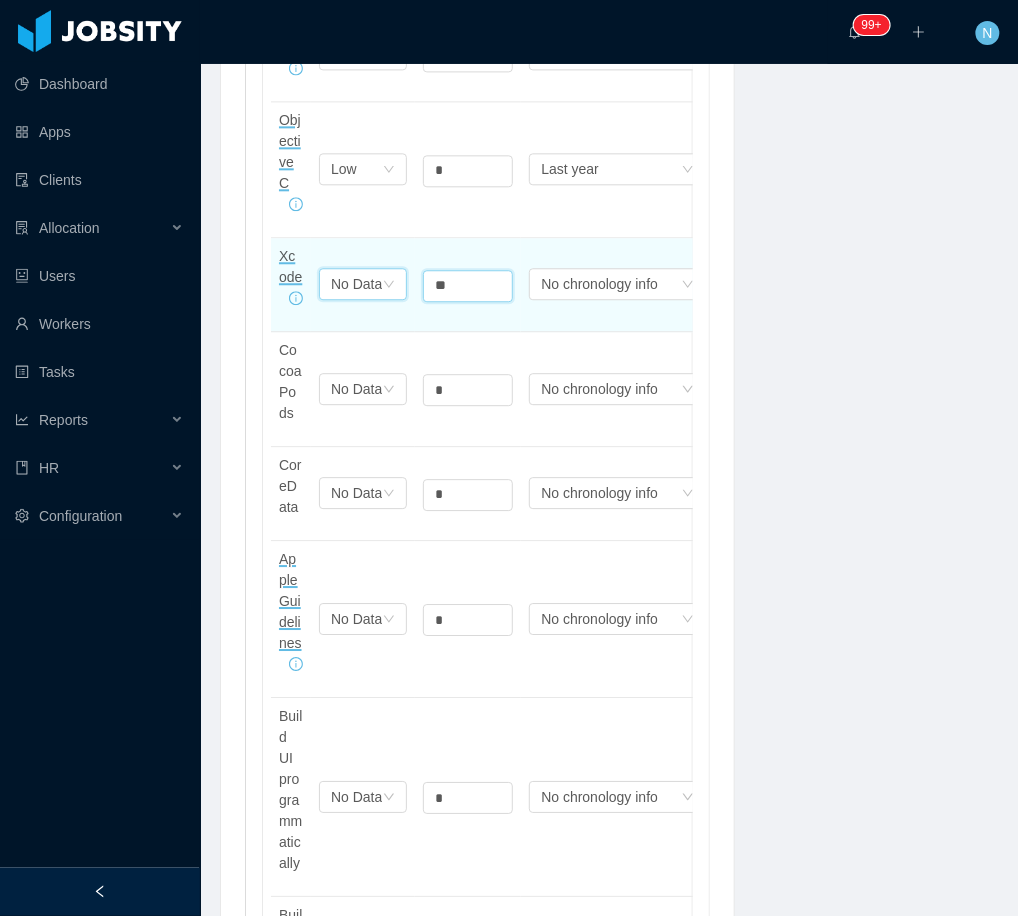 click on "No Data" at bounding box center (345, 54) 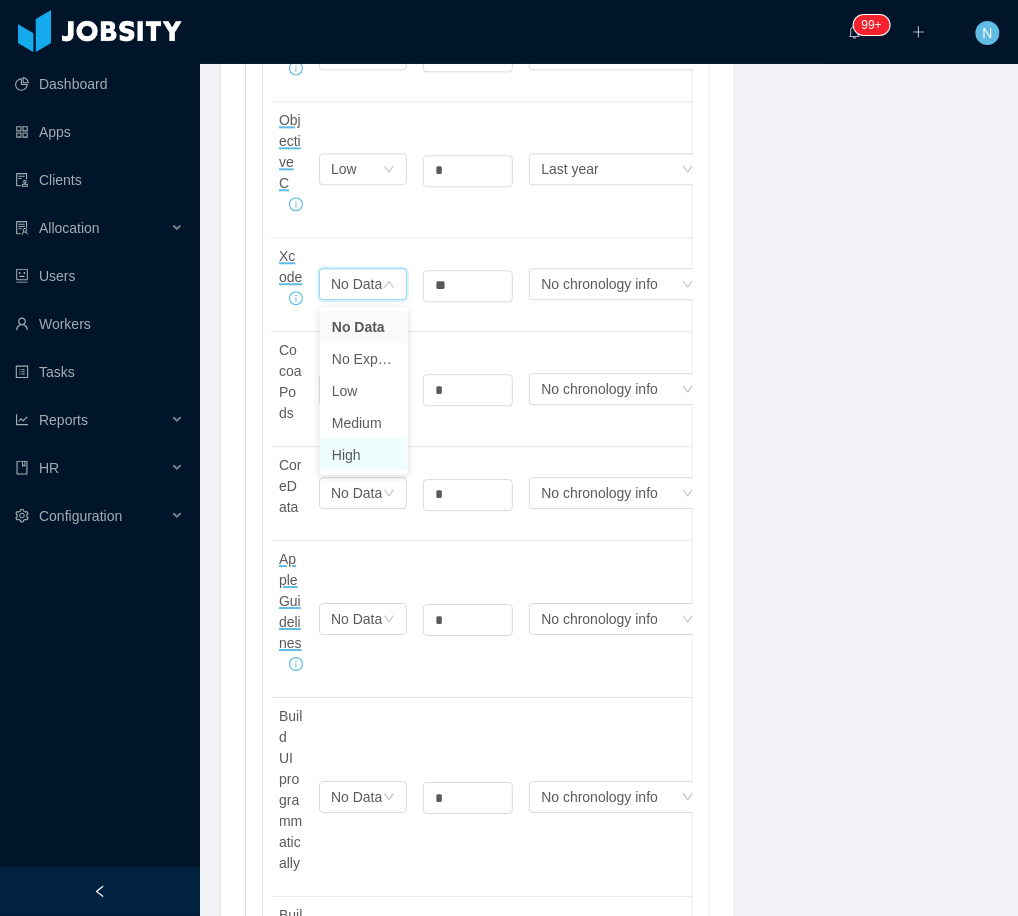 click on "High" at bounding box center (364, 455) 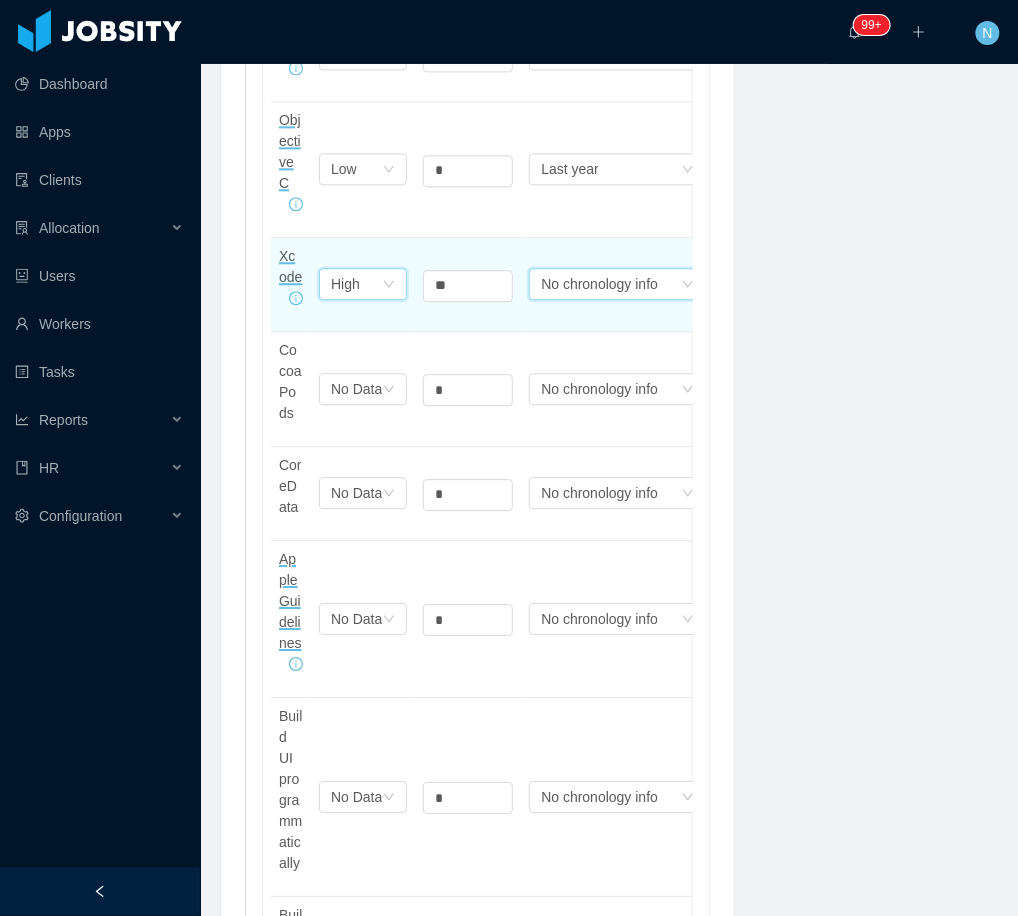 click on "No chronology info" at bounding box center [610, 54] 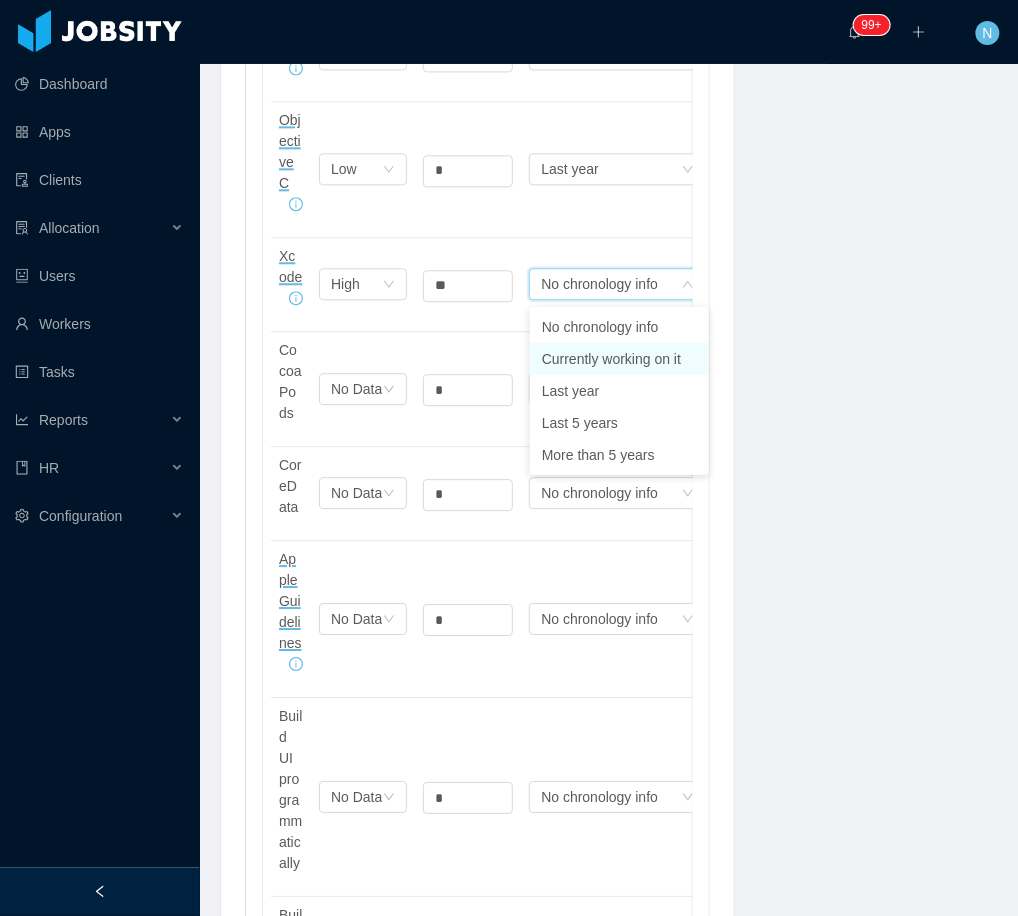 click on "Currently working on it" at bounding box center [619, 359] 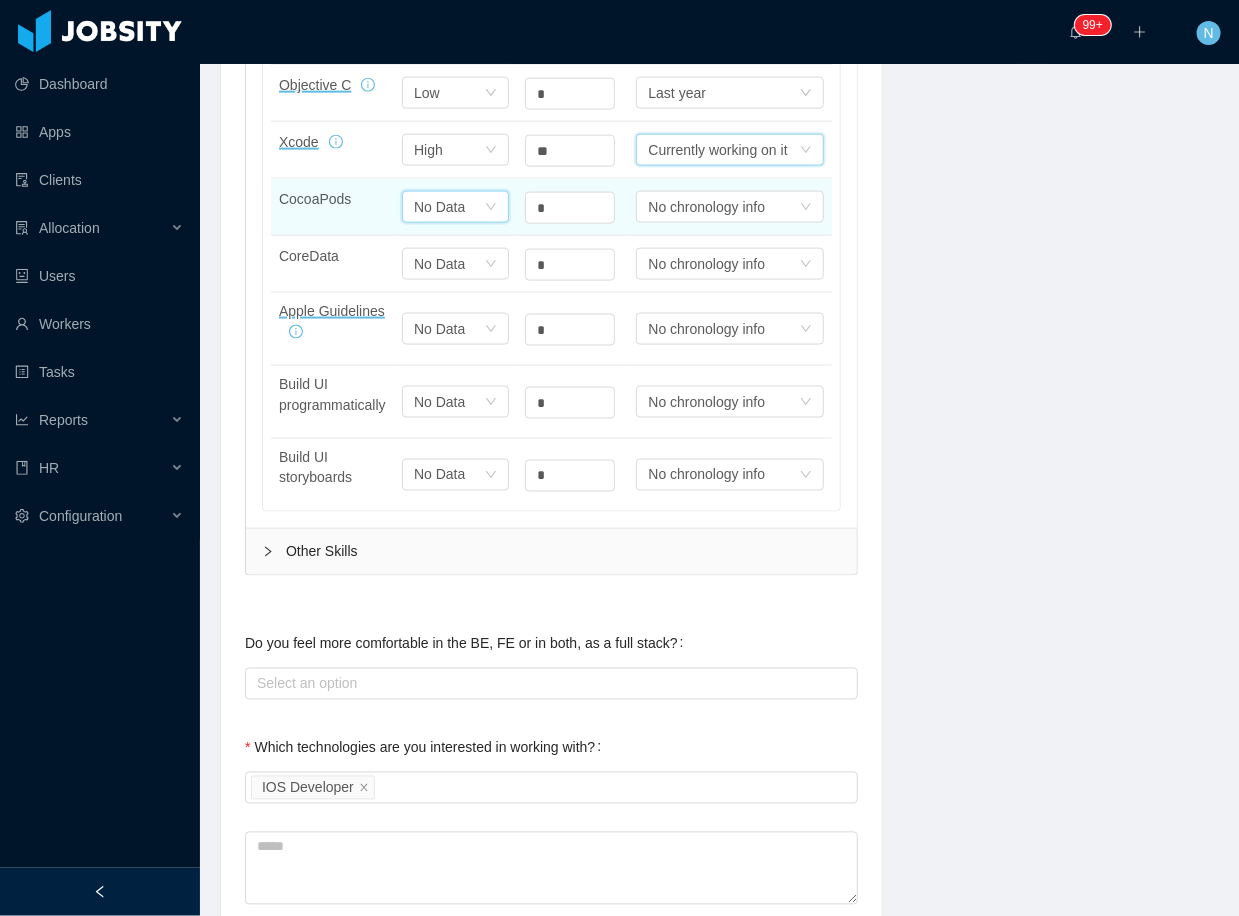 click on "No Data" at bounding box center (428, 36) 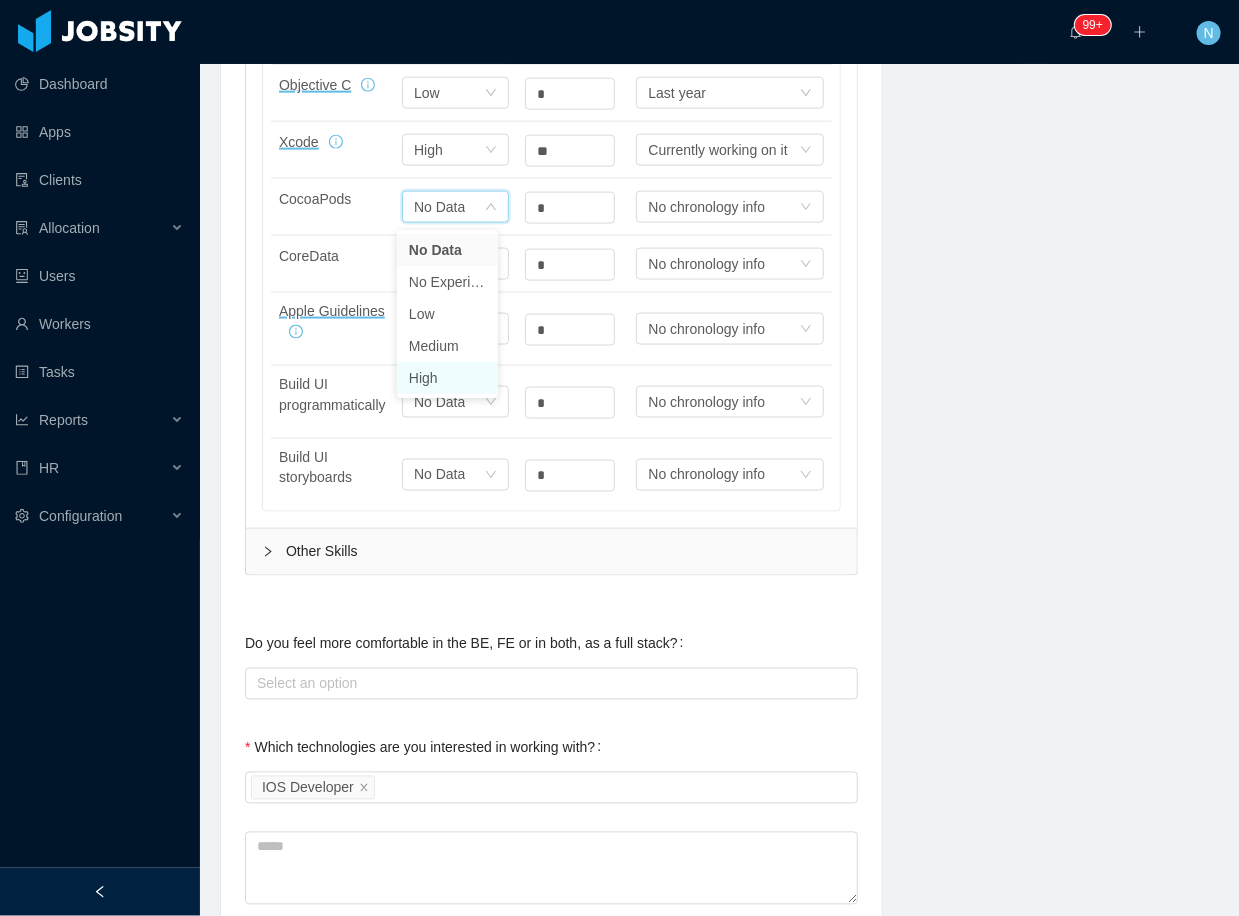 click on "High" at bounding box center (447, 378) 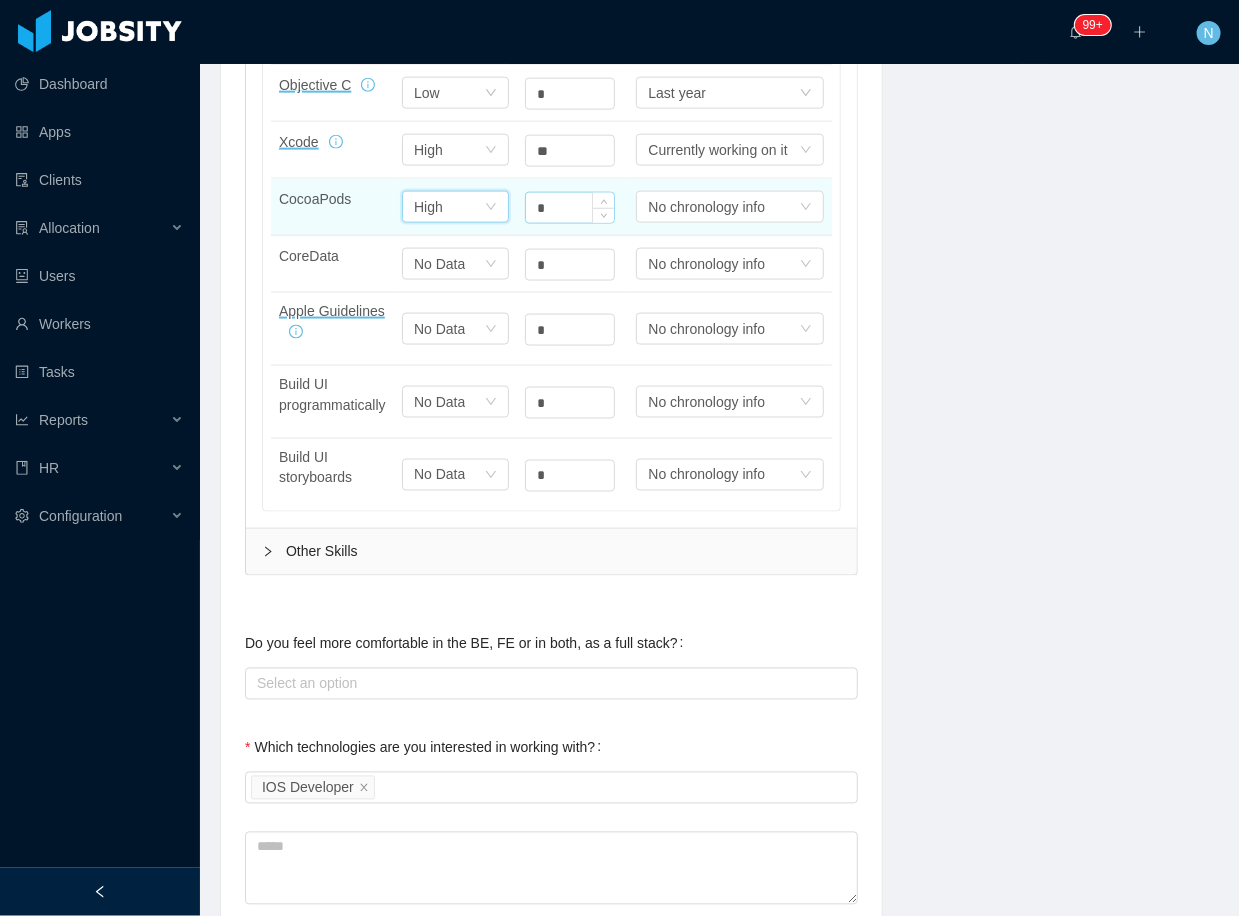 click on "*" at bounding box center (570, 37) 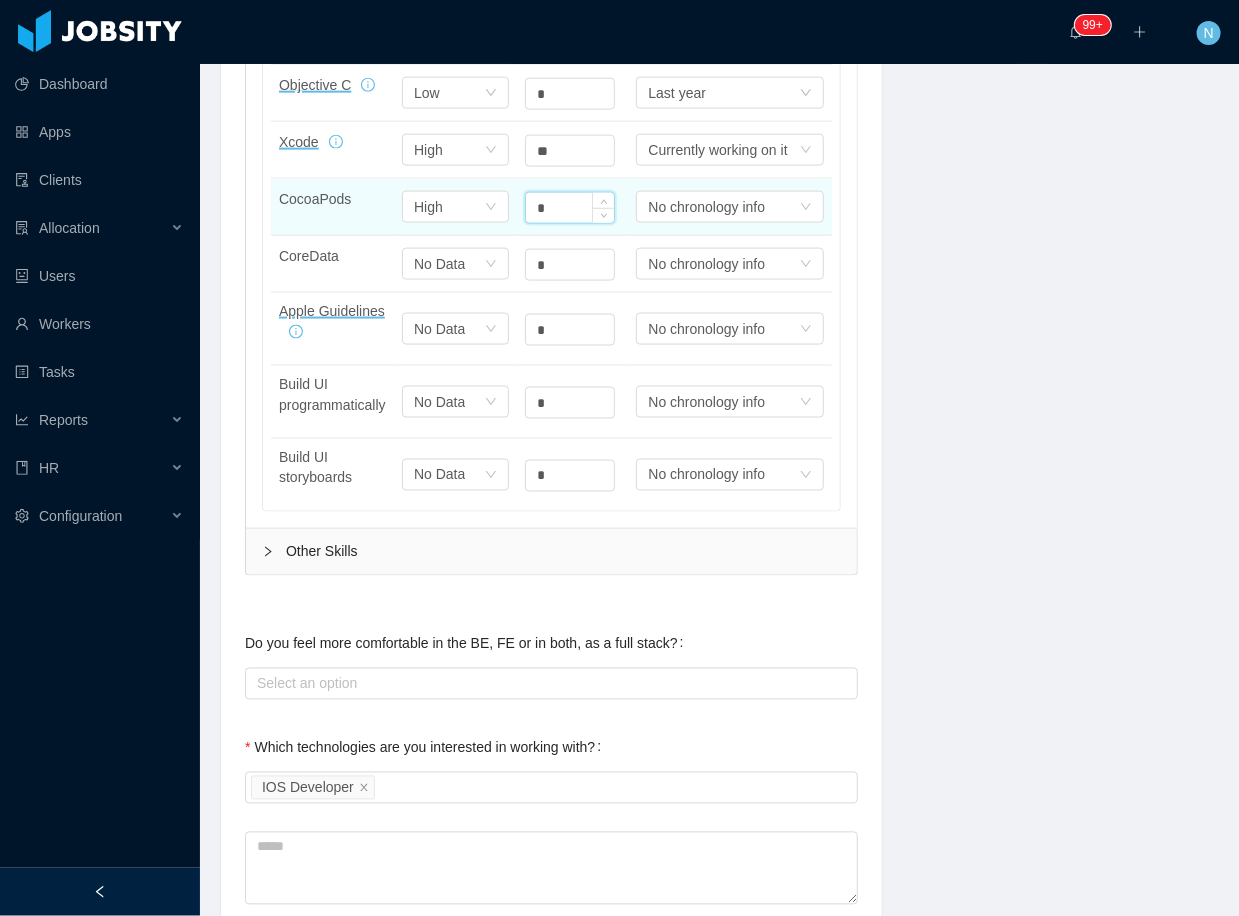 click on "*" at bounding box center [570, 208] 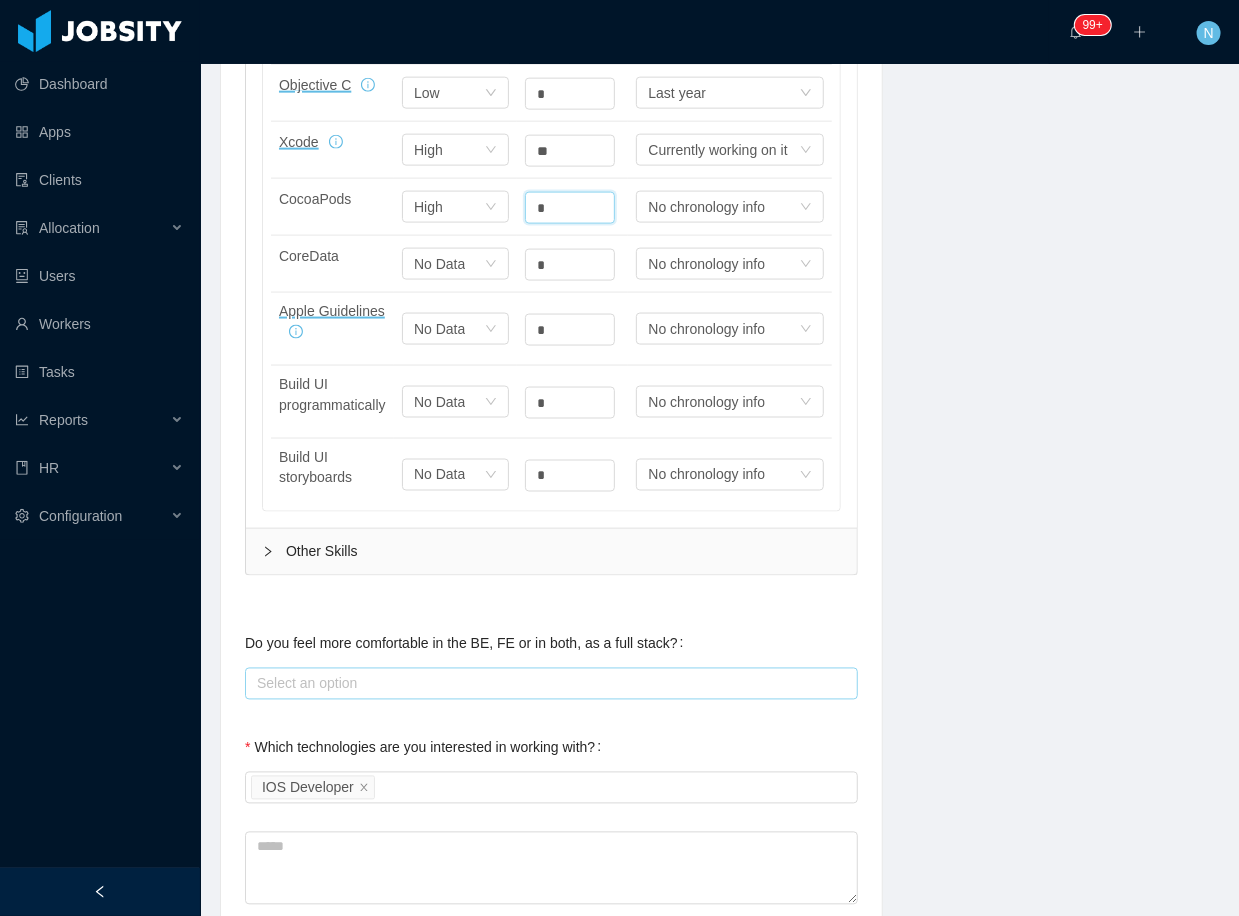 click on "Select an option" at bounding box center (547, 684) 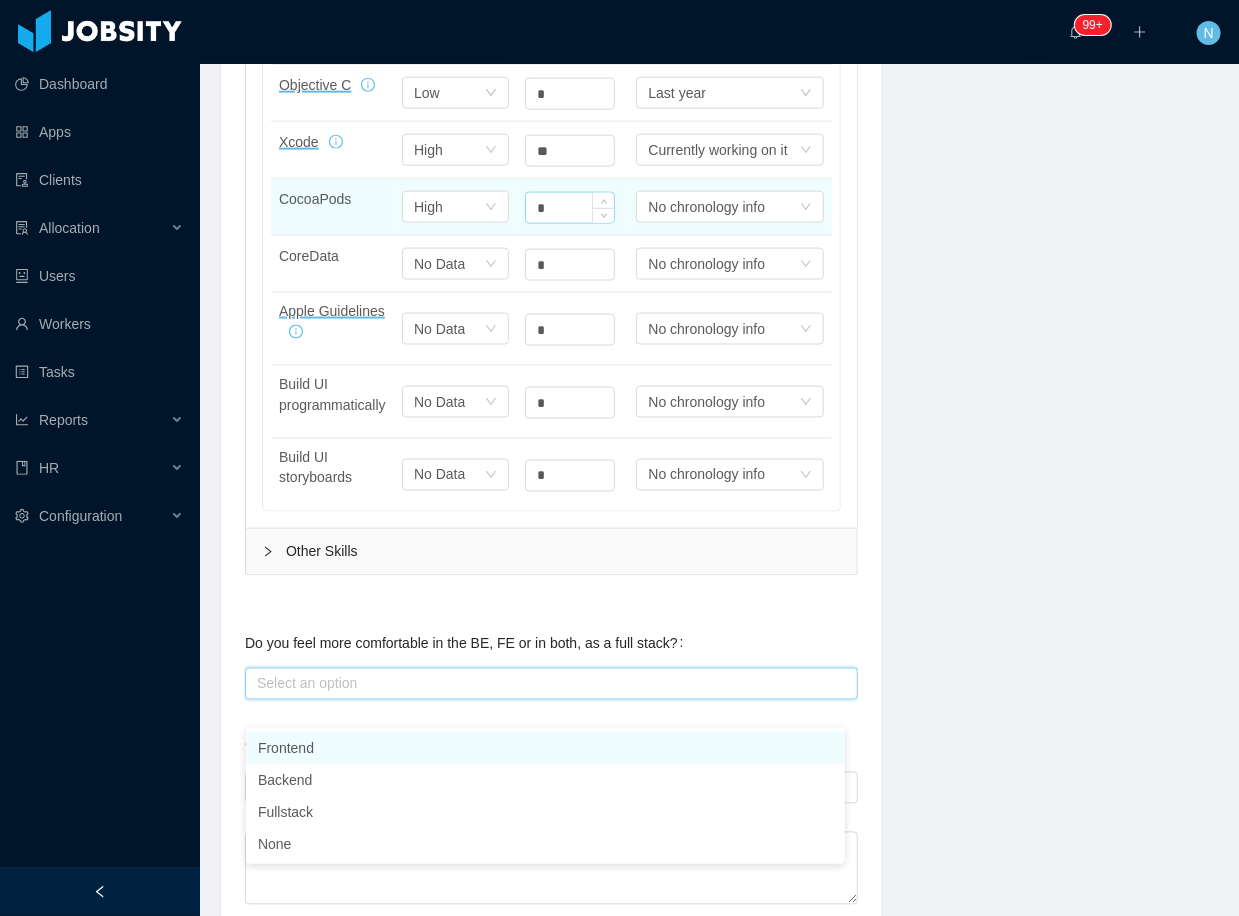 click on "*" at bounding box center (570, 37) 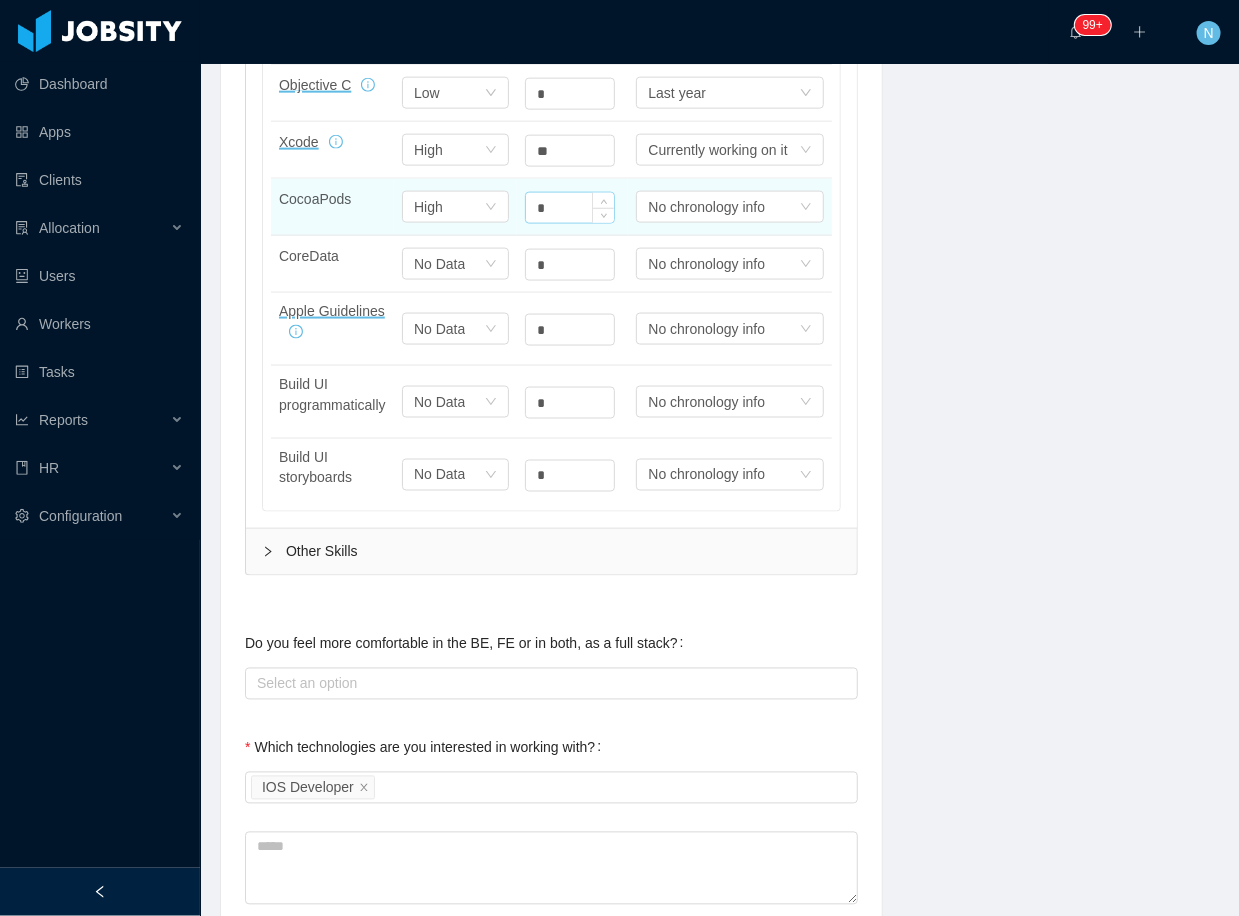 drag, startPoint x: 569, startPoint y: 214, endPoint x: 516, endPoint y: 214, distance: 53 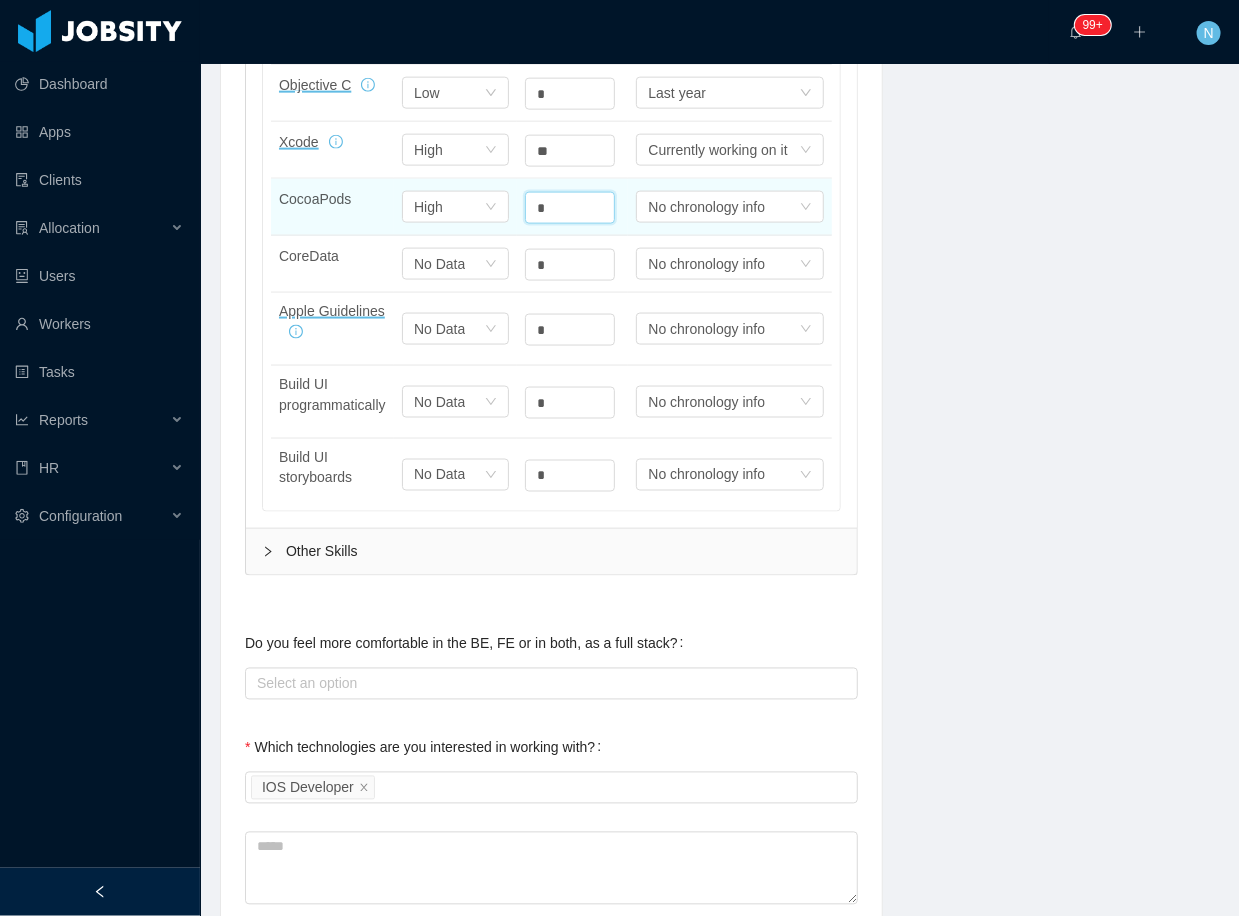 drag, startPoint x: 540, startPoint y: 213, endPoint x: 512, endPoint y: 205, distance: 29.12044 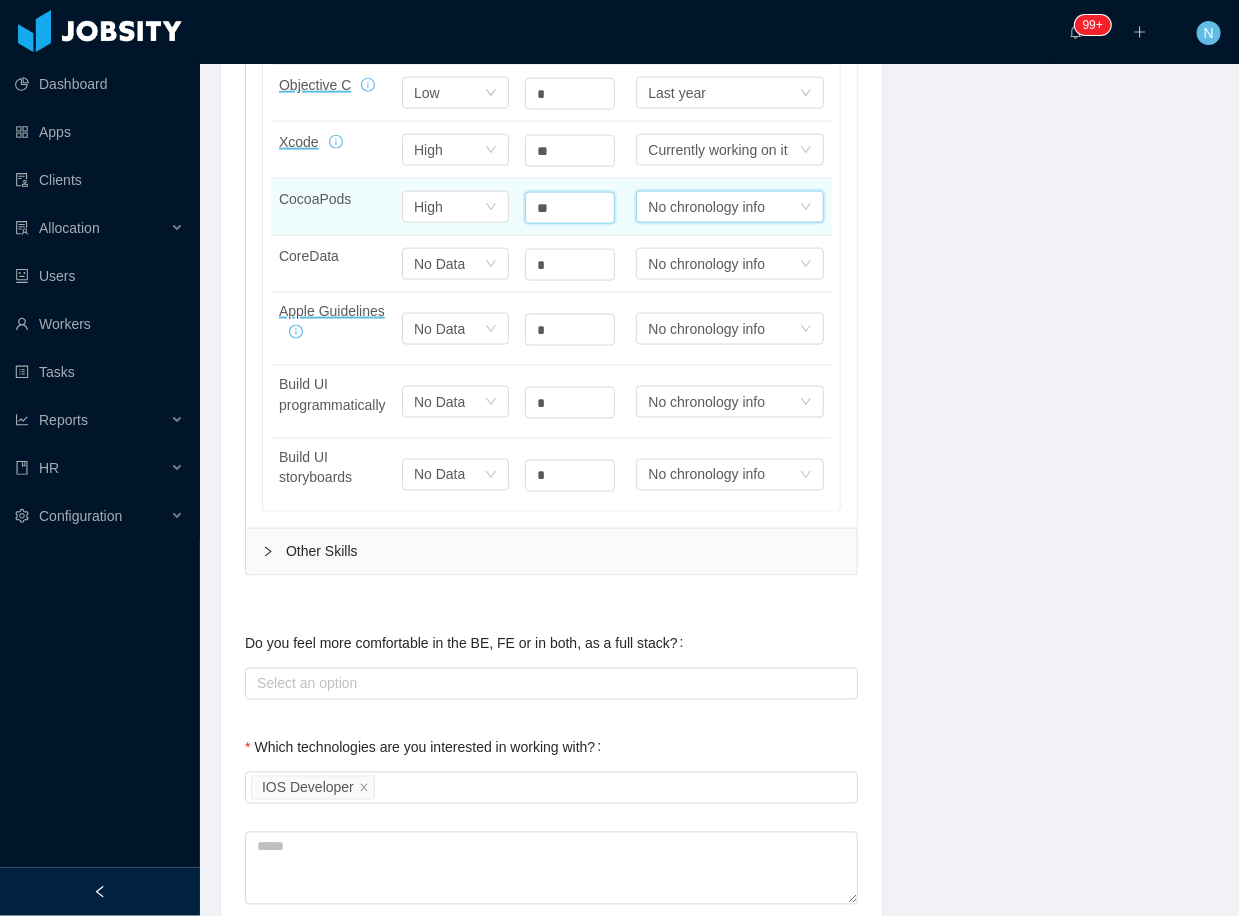 click on "No chronology info" at bounding box center [717, 36] 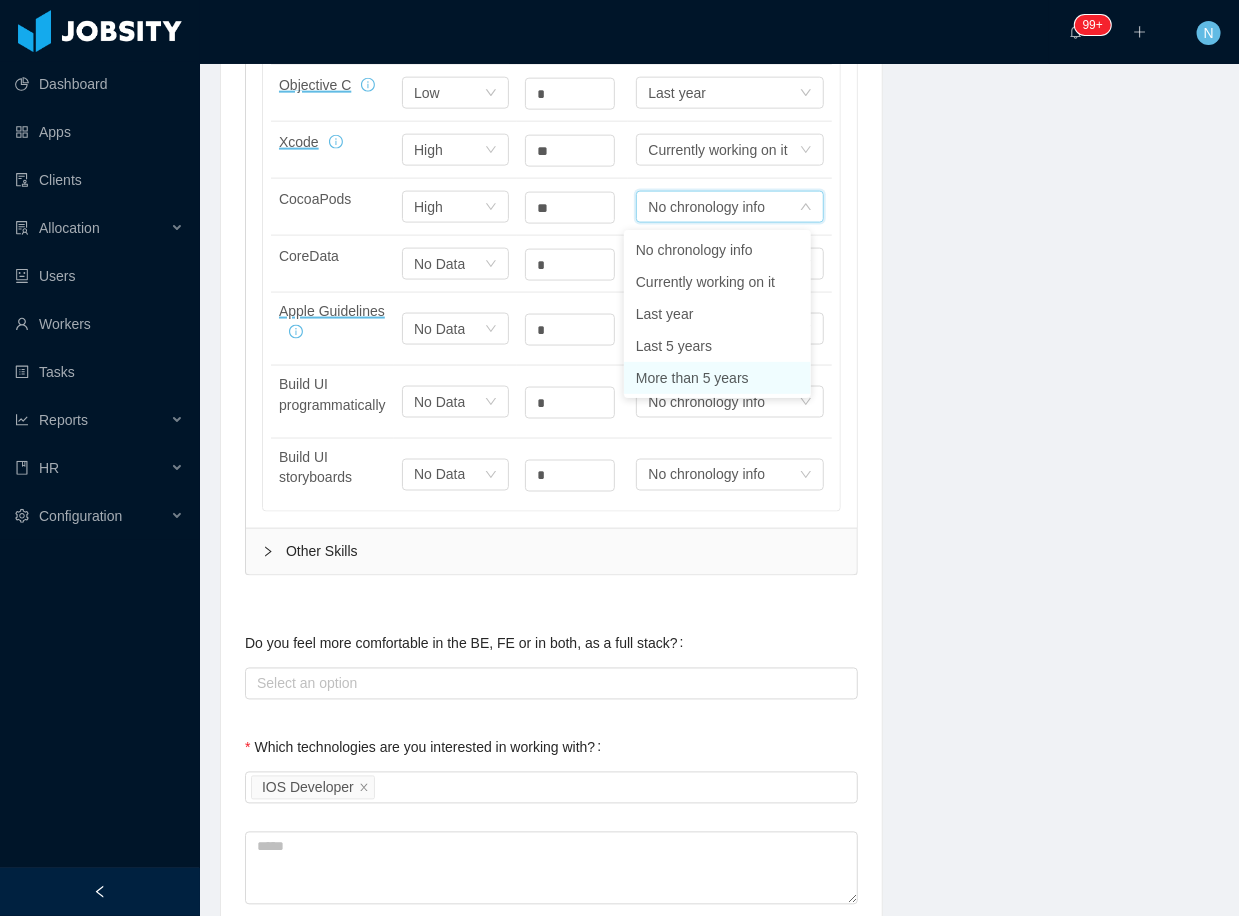 click on "More than 5 years" at bounding box center [717, 378] 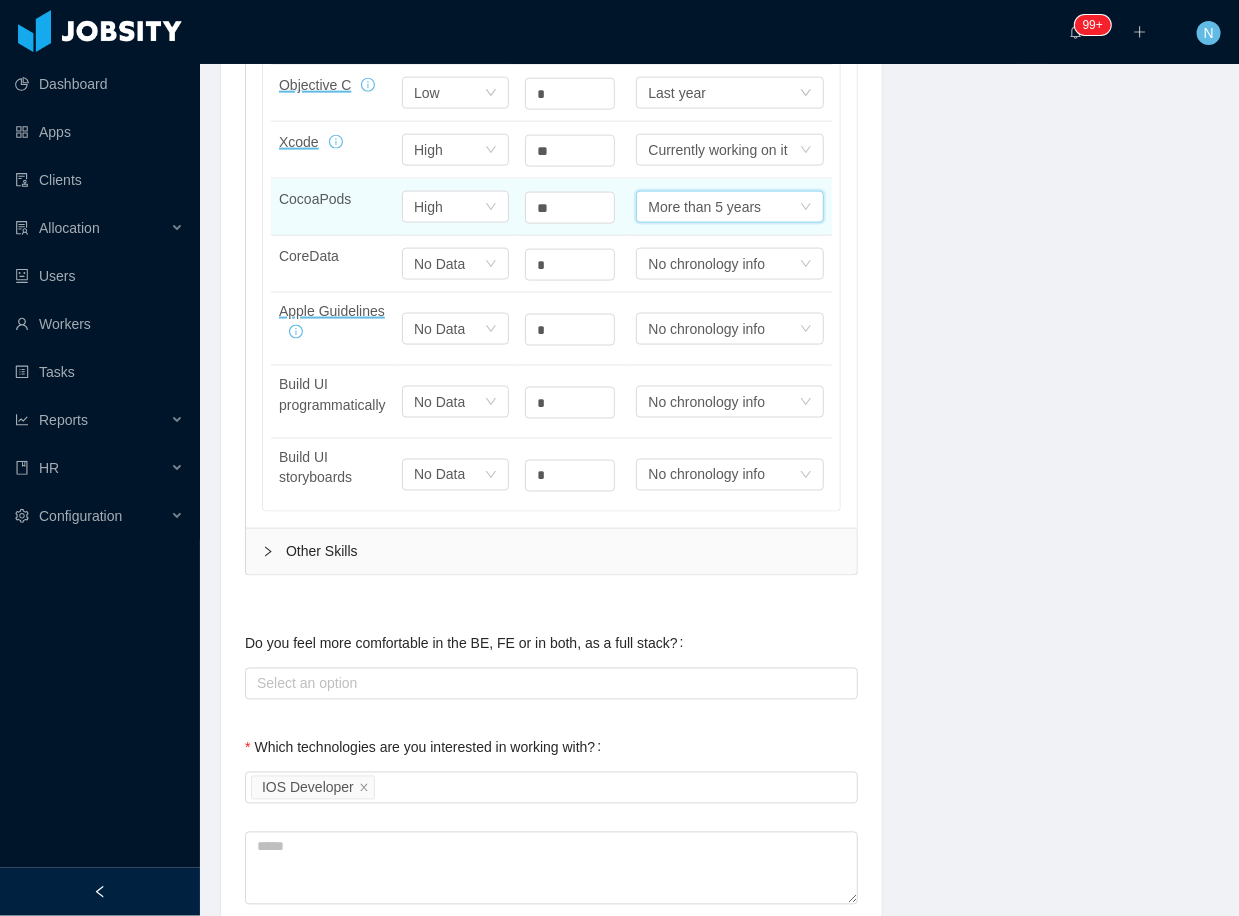 click on "More than 5 years" at bounding box center [704, 207] 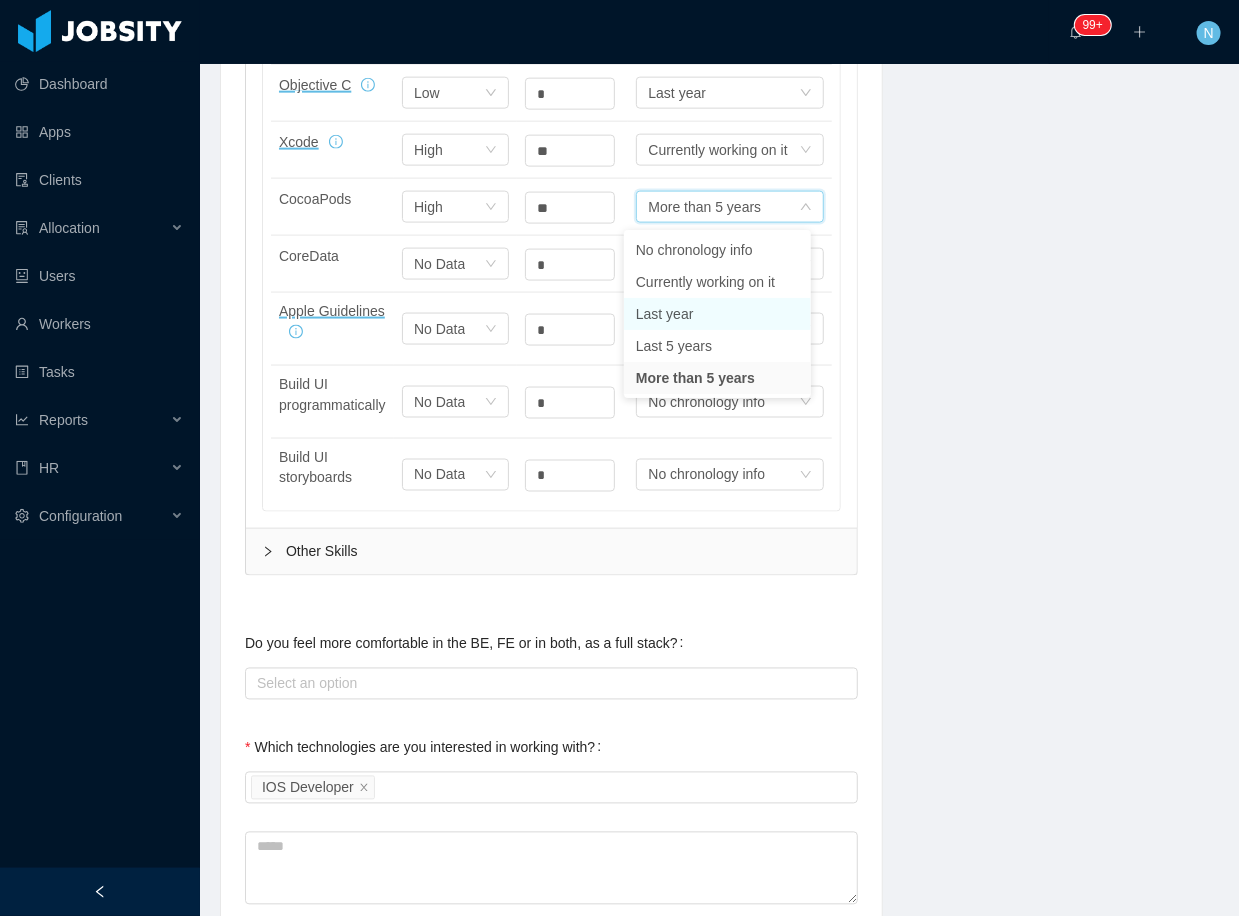 click on "Last year" at bounding box center (717, 314) 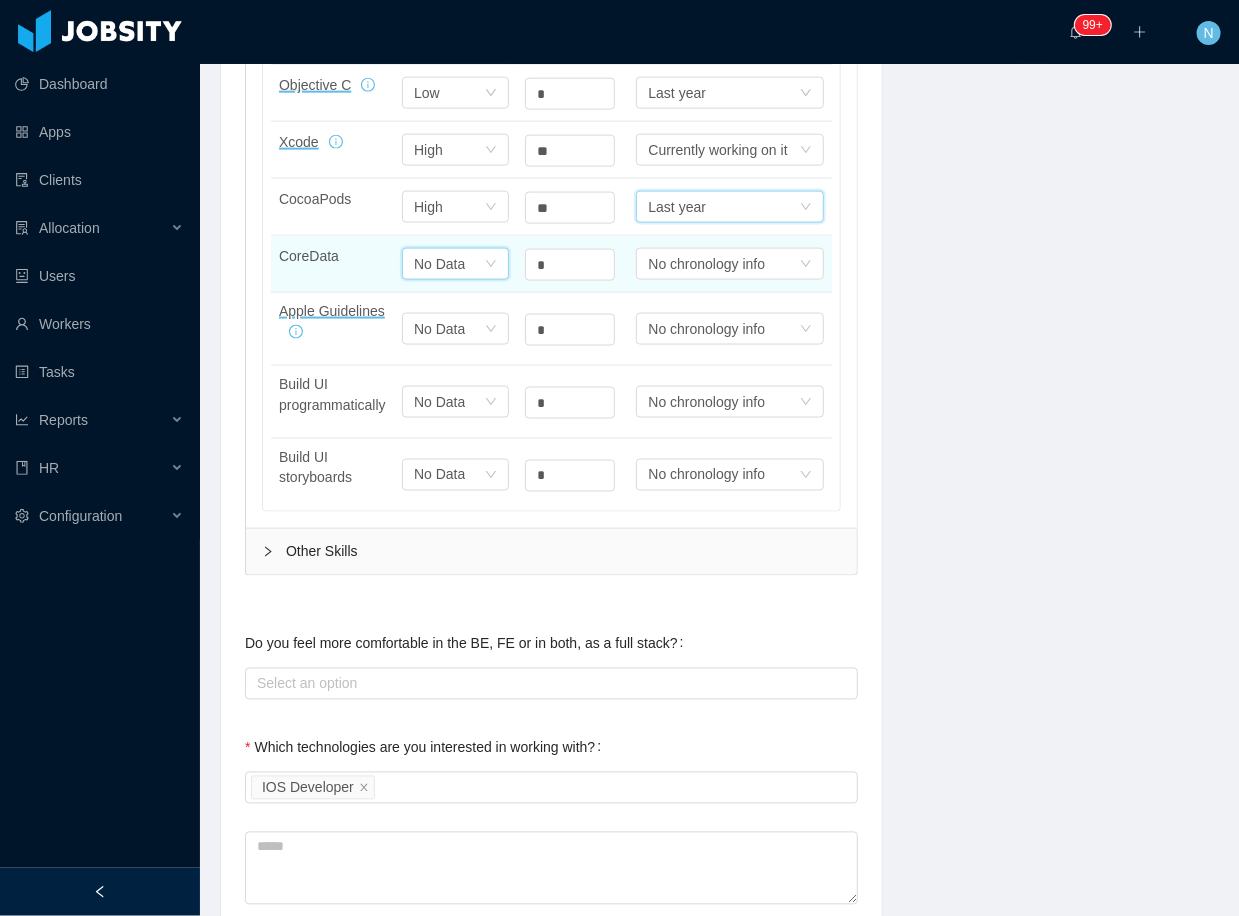 click on "No Data" at bounding box center (428, 36) 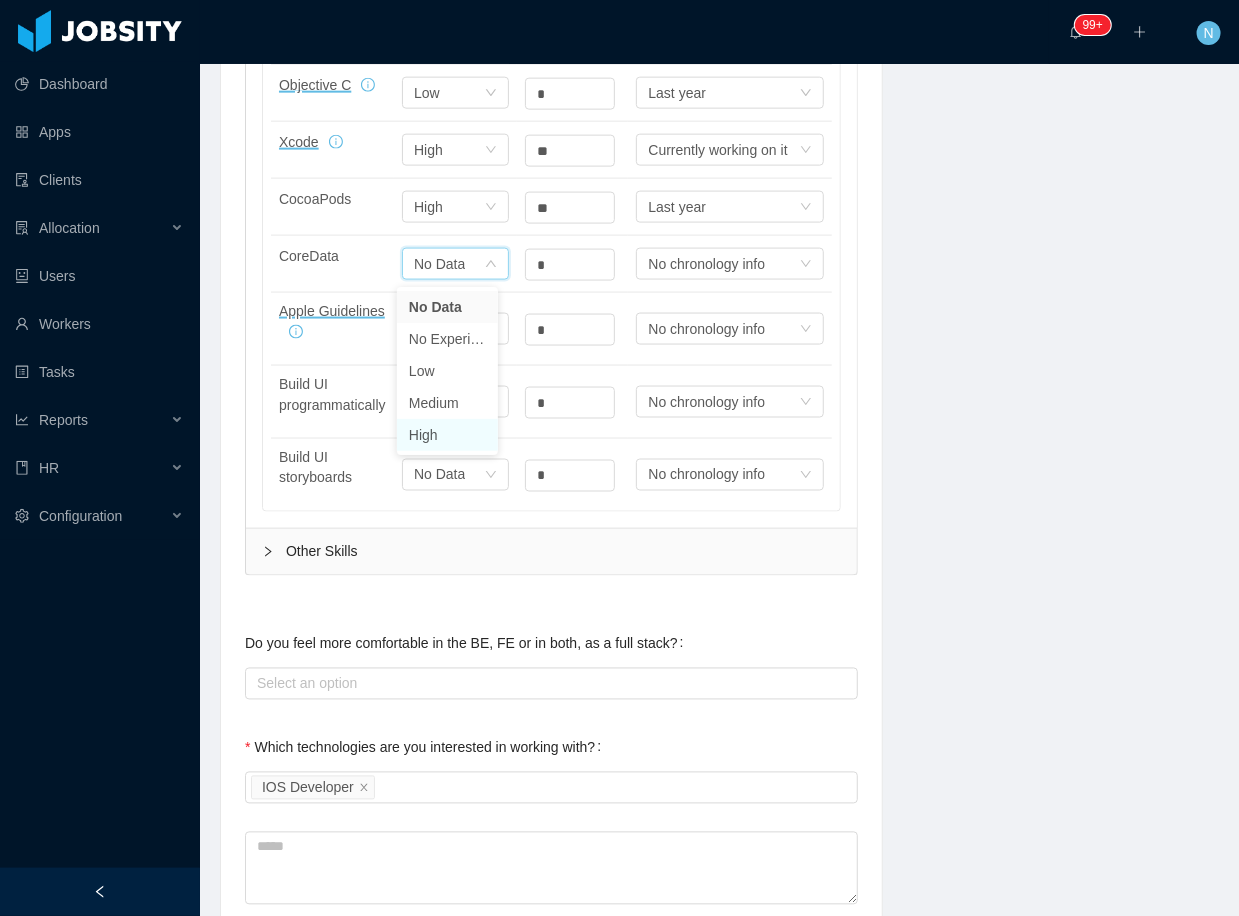 click on "High" at bounding box center [447, 435] 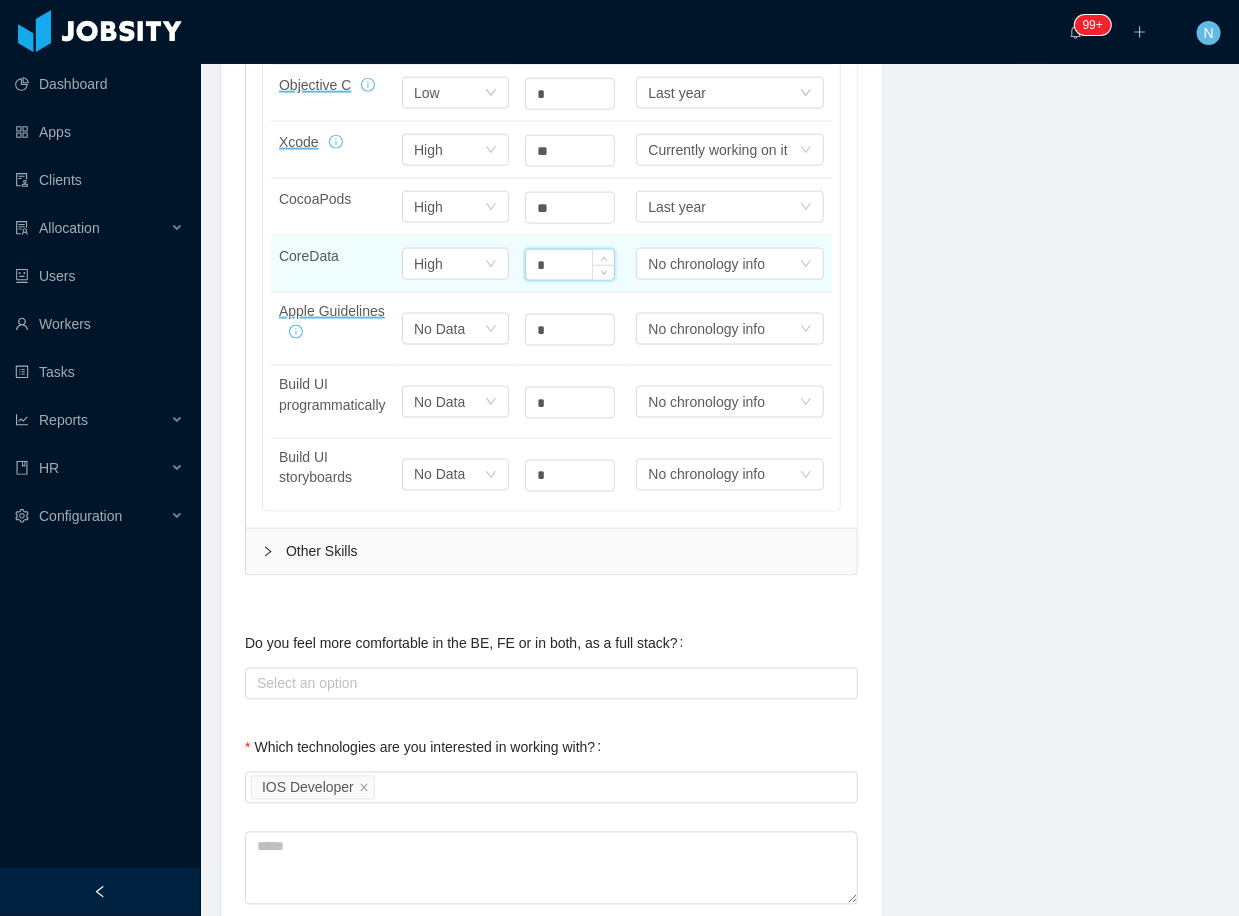 click on "*" at bounding box center (570, 265) 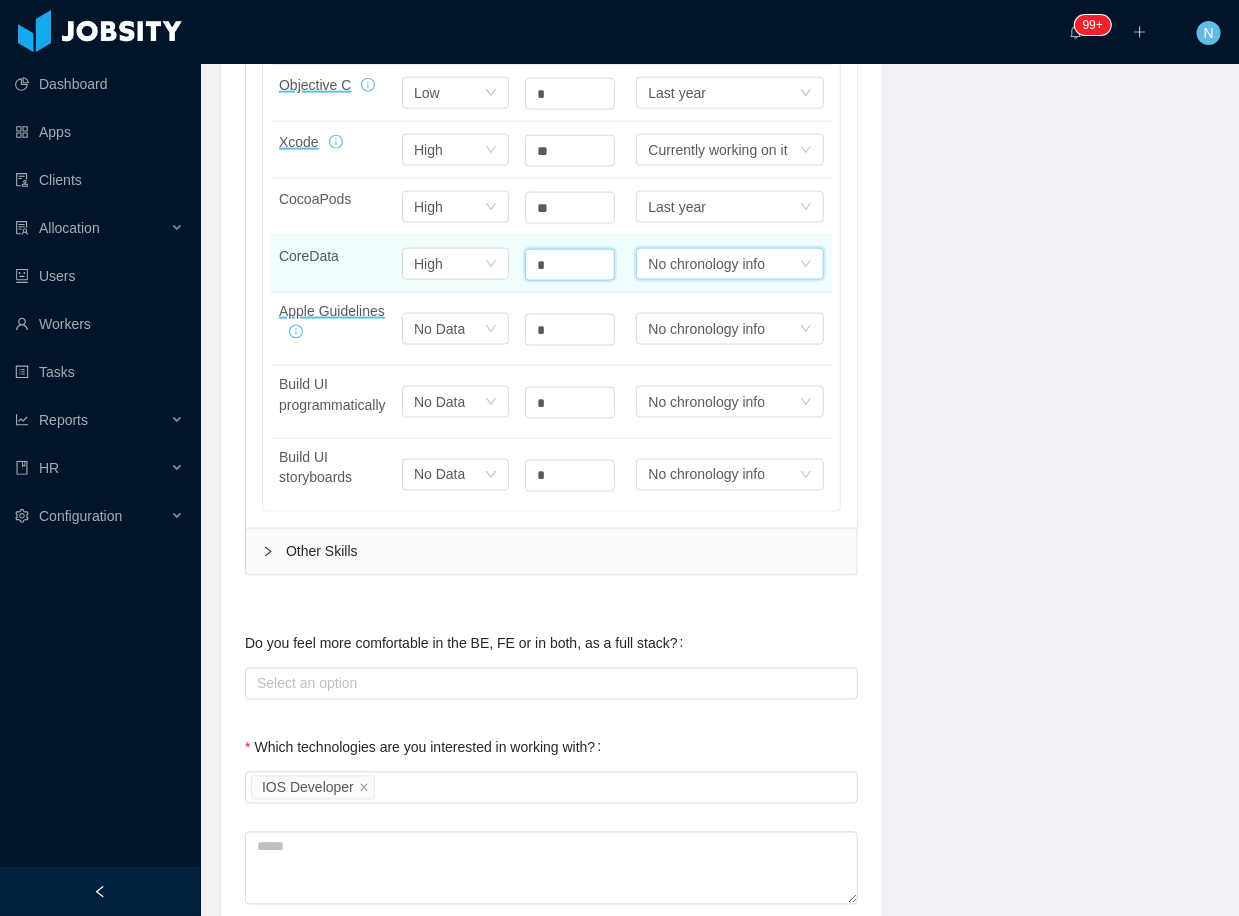 click on "No chronology info" at bounding box center [717, 36] 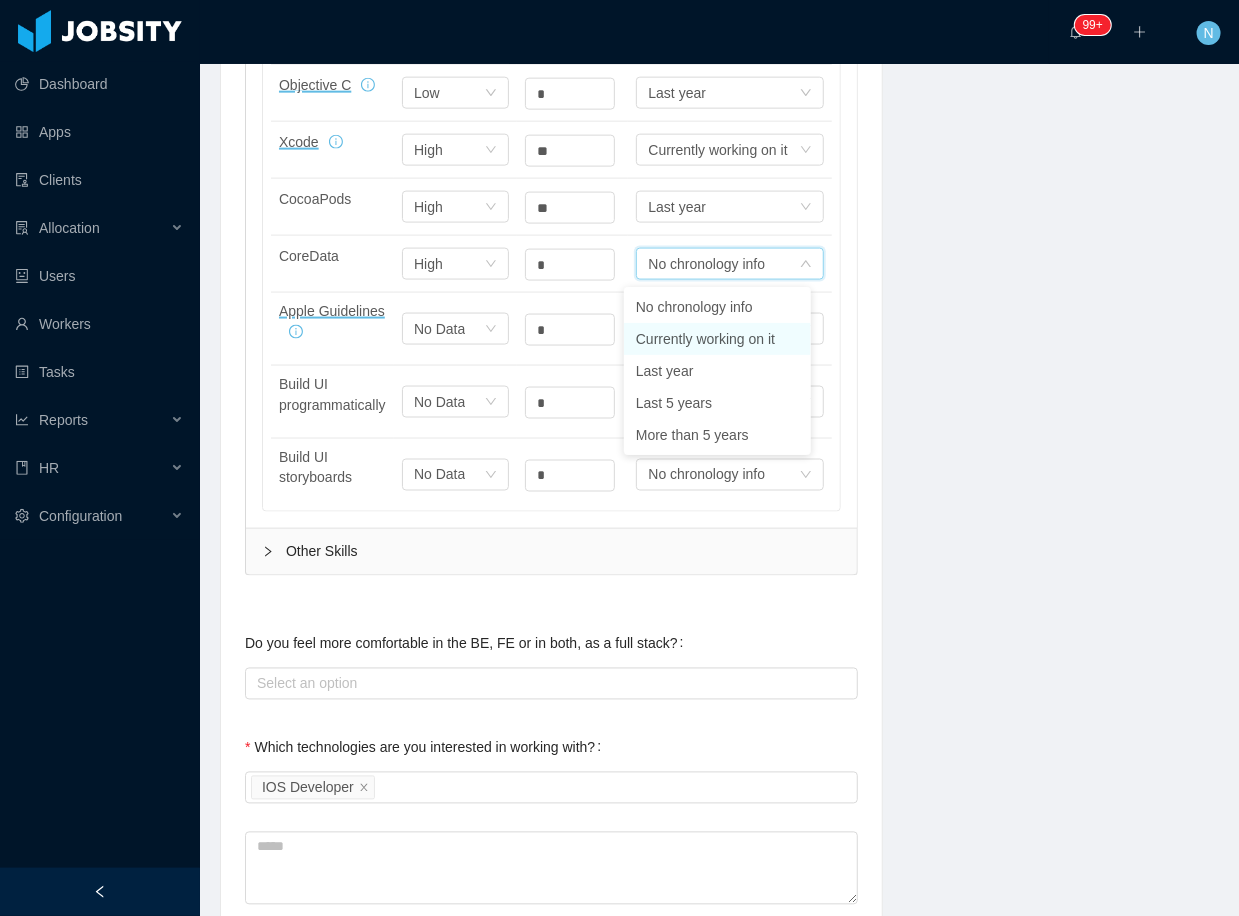 click on "Currently working on it" at bounding box center [717, 339] 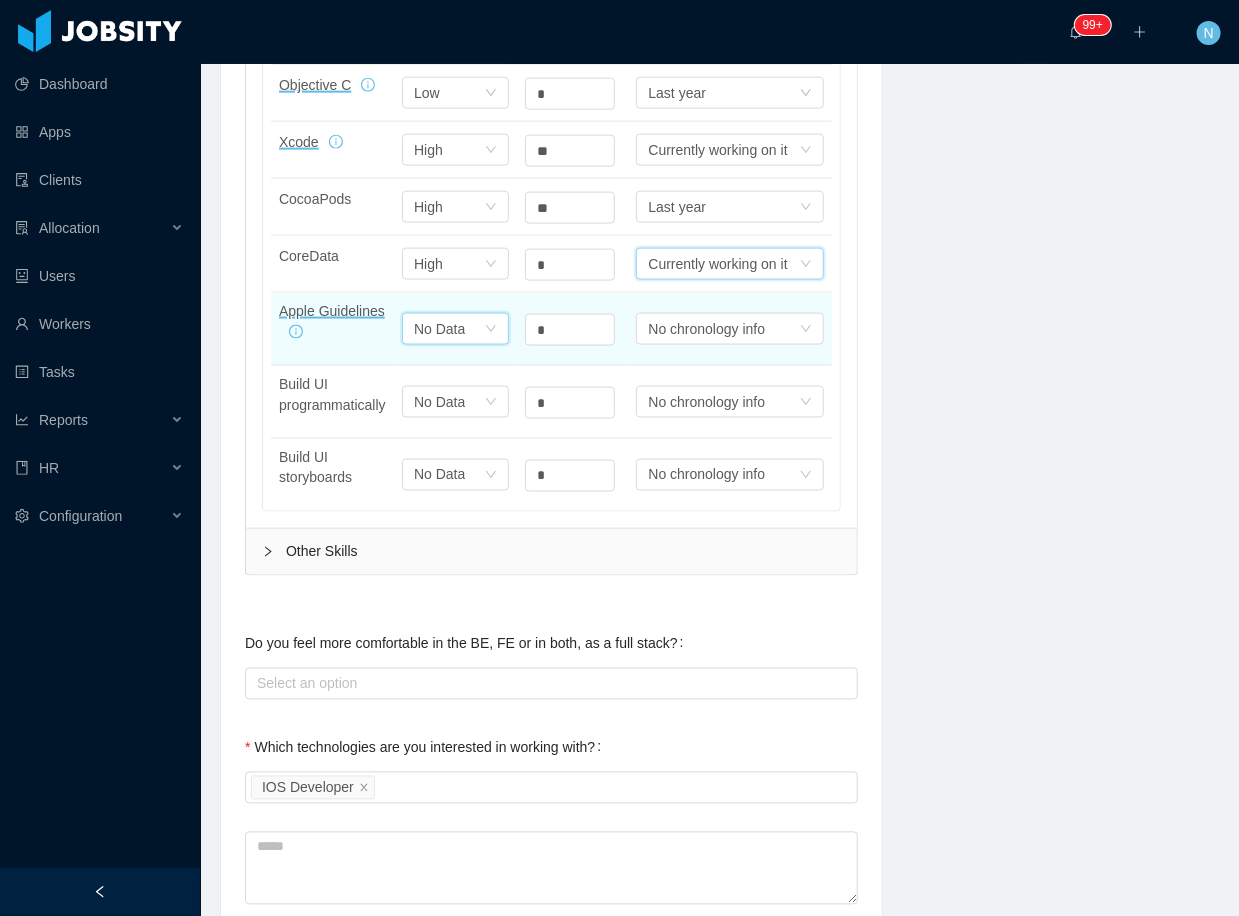 click on "No Data" at bounding box center [428, 36] 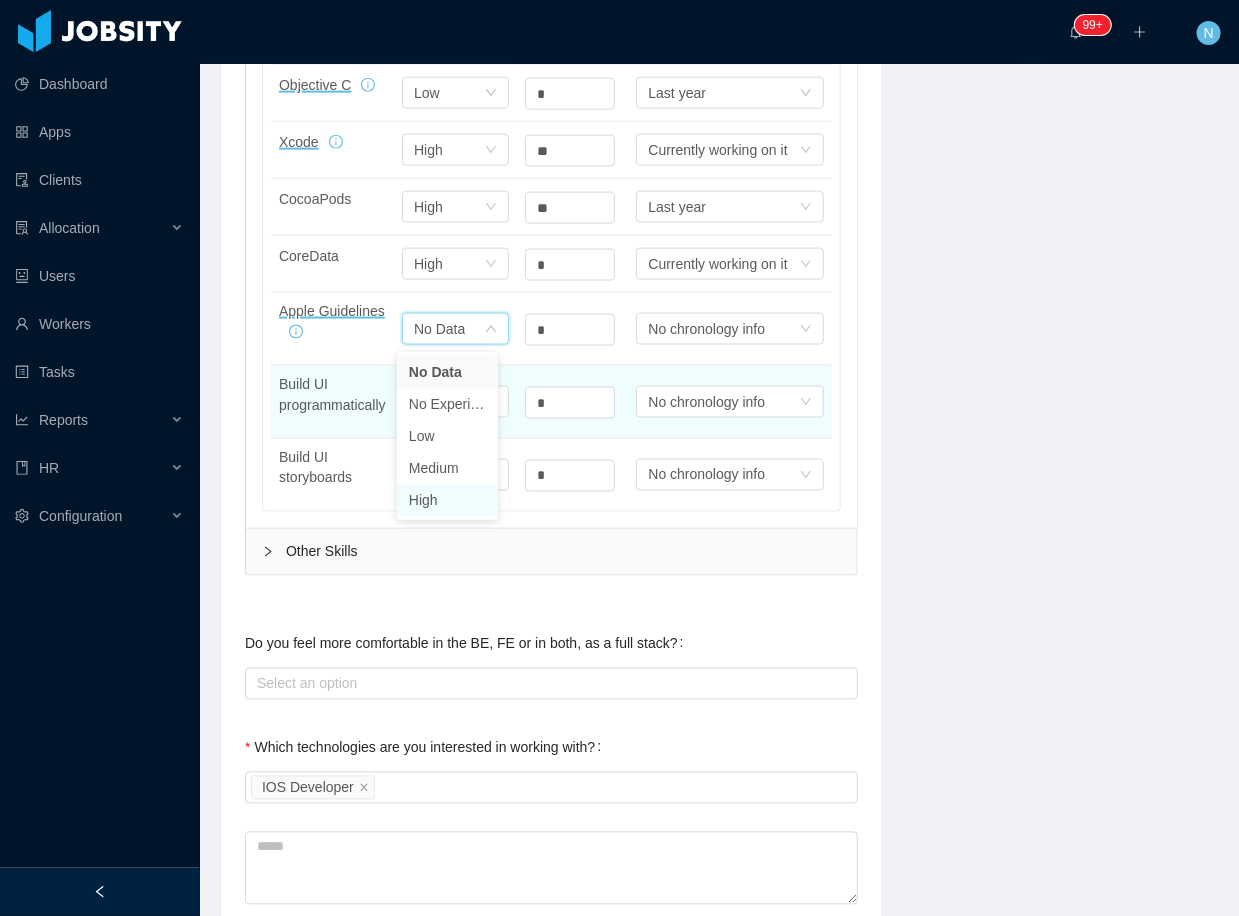 drag, startPoint x: 460, startPoint y: 495, endPoint x: 469, endPoint y: 460, distance: 36.138622 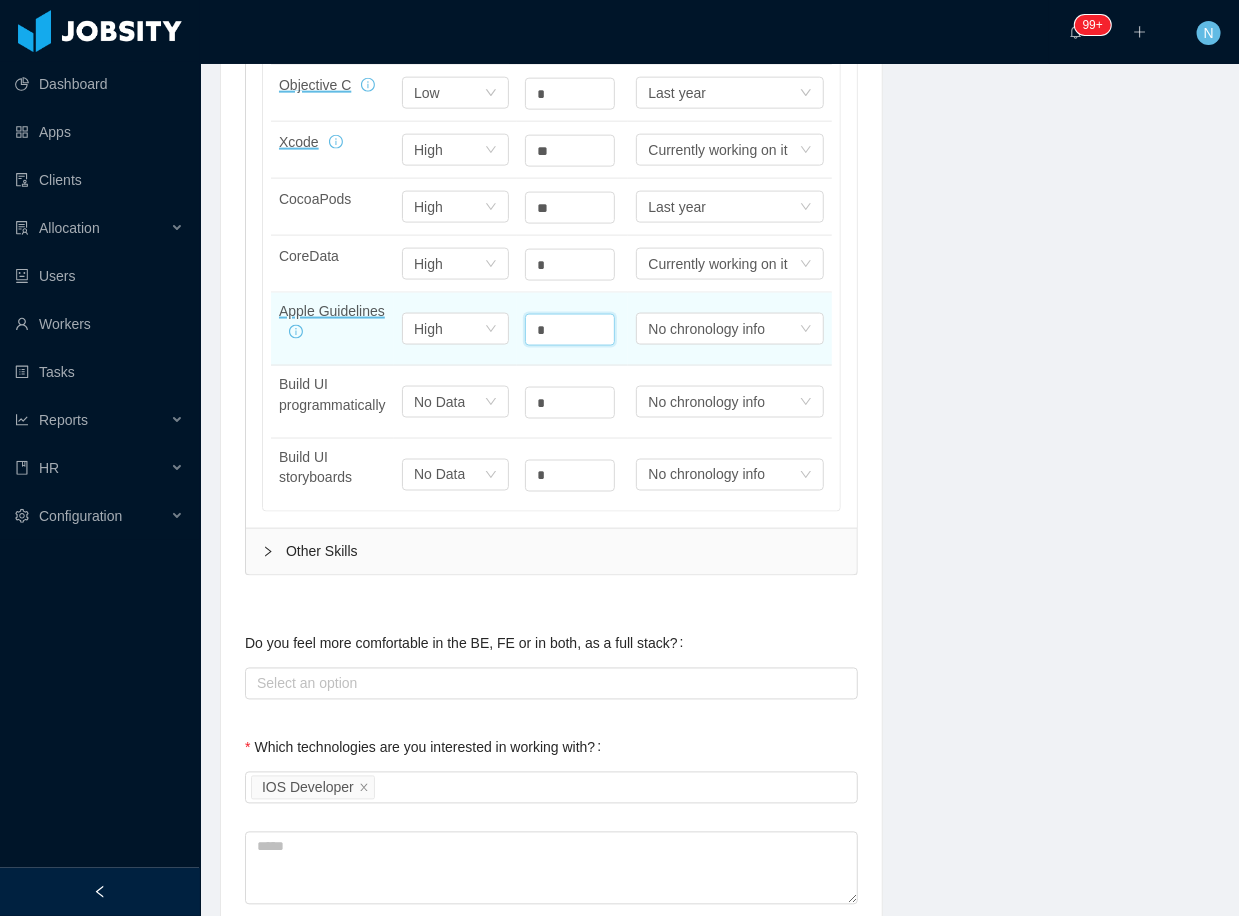 drag, startPoint x: 528, startPoint y: 328, endPoint x: 518, endPoint y: 348, distance: 22.36068 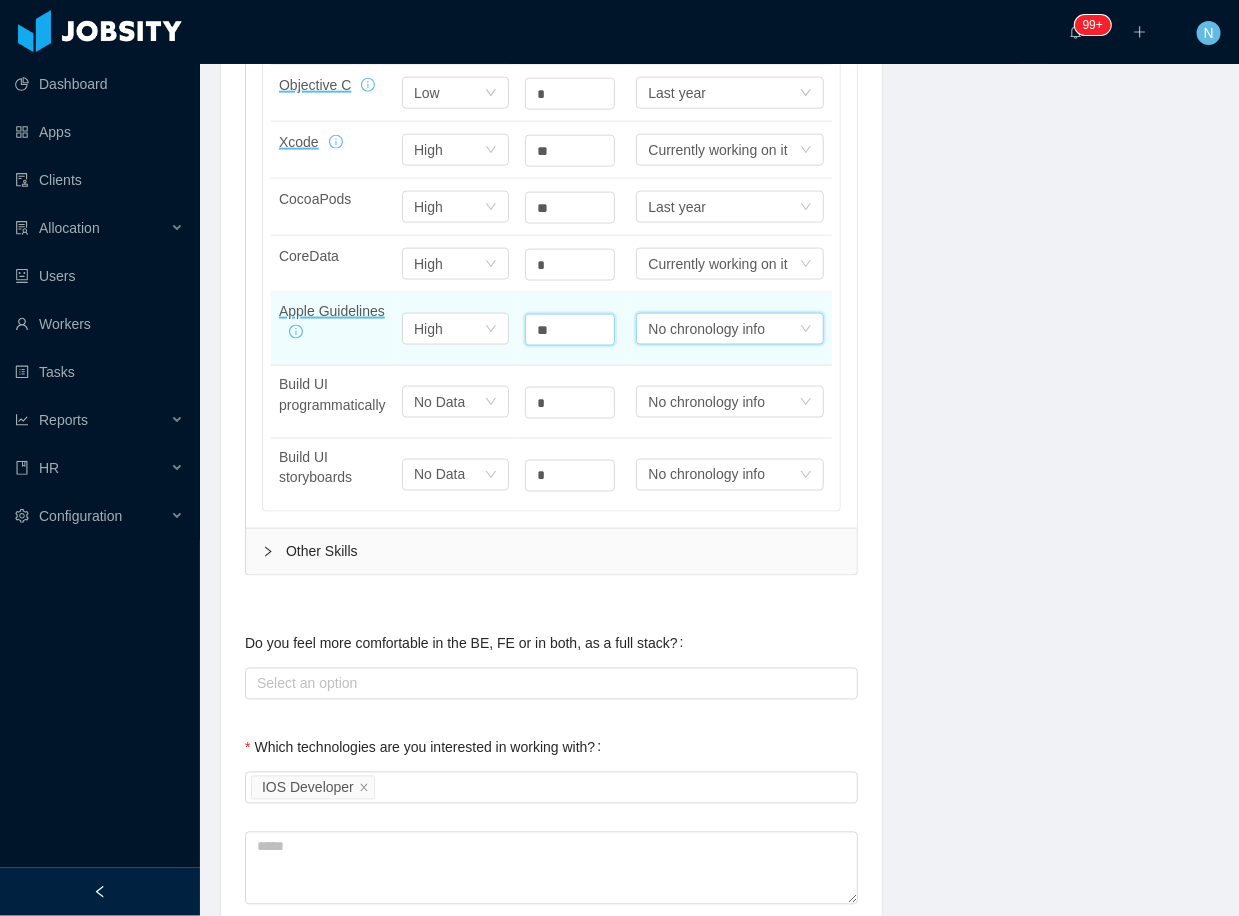 click on "No chronology info" at bounding box center [717, 36] 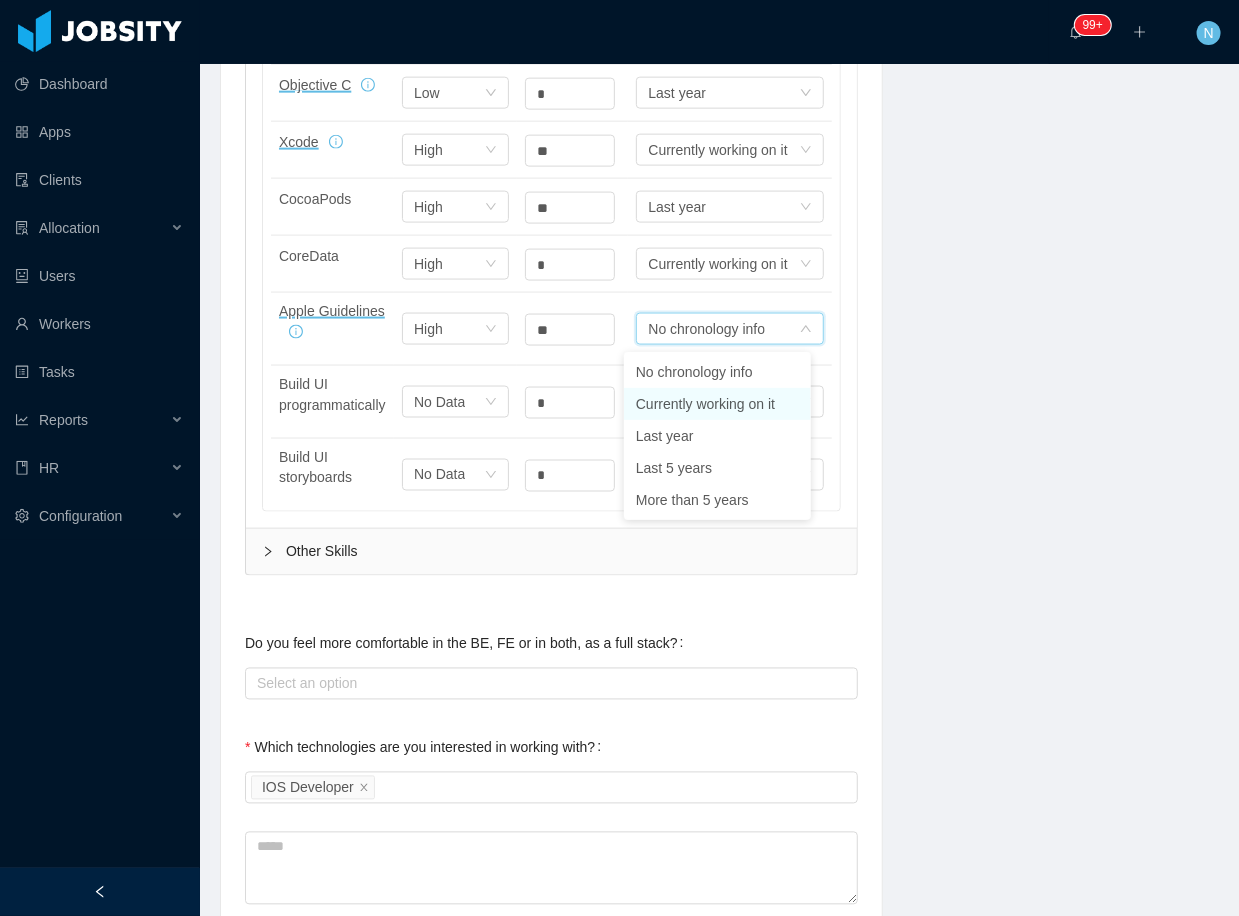 click on "Currently working on it" at bounding box center (717, 404) 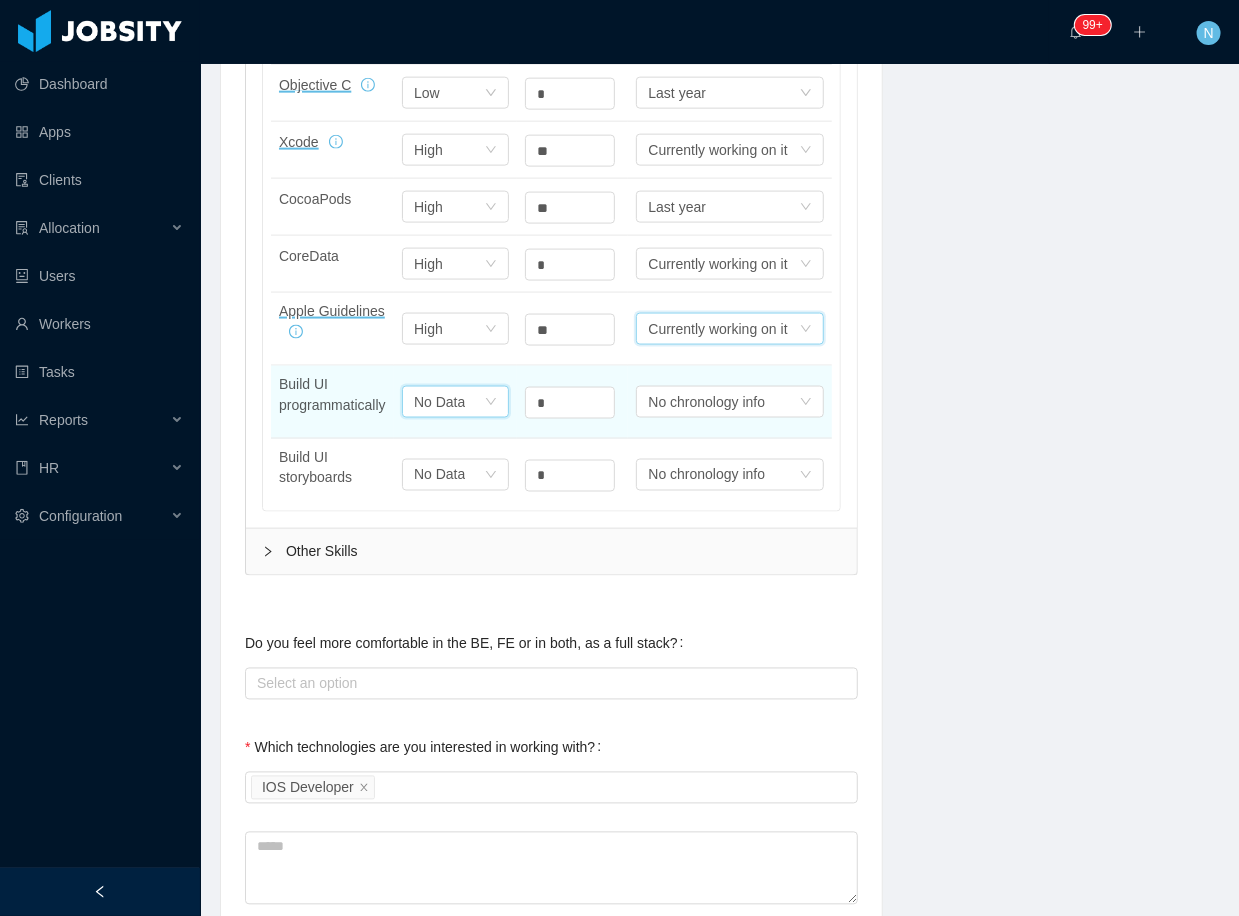 click on "No Data" at bounding box center [428, 36] 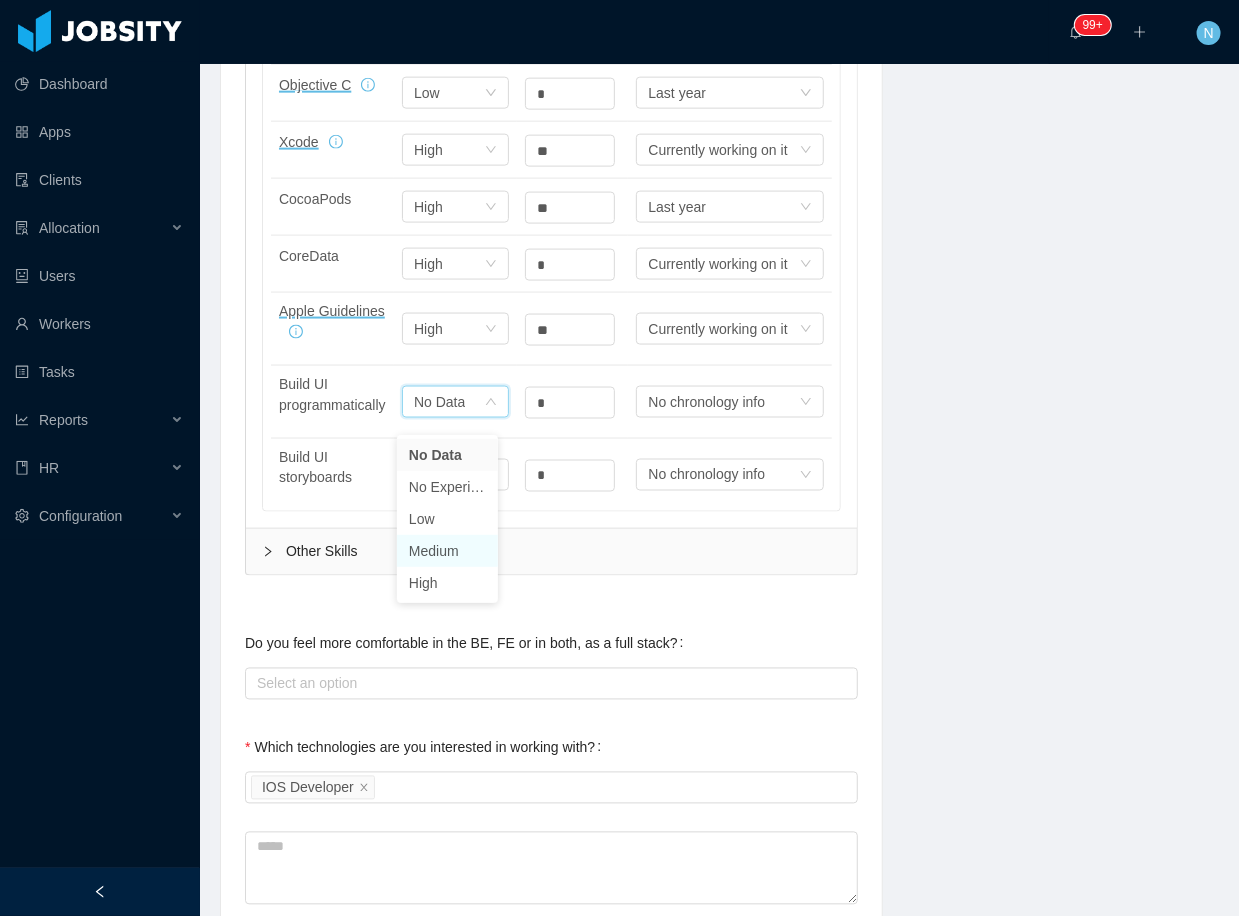 click on "Medium" at bounding box center (447, 551) 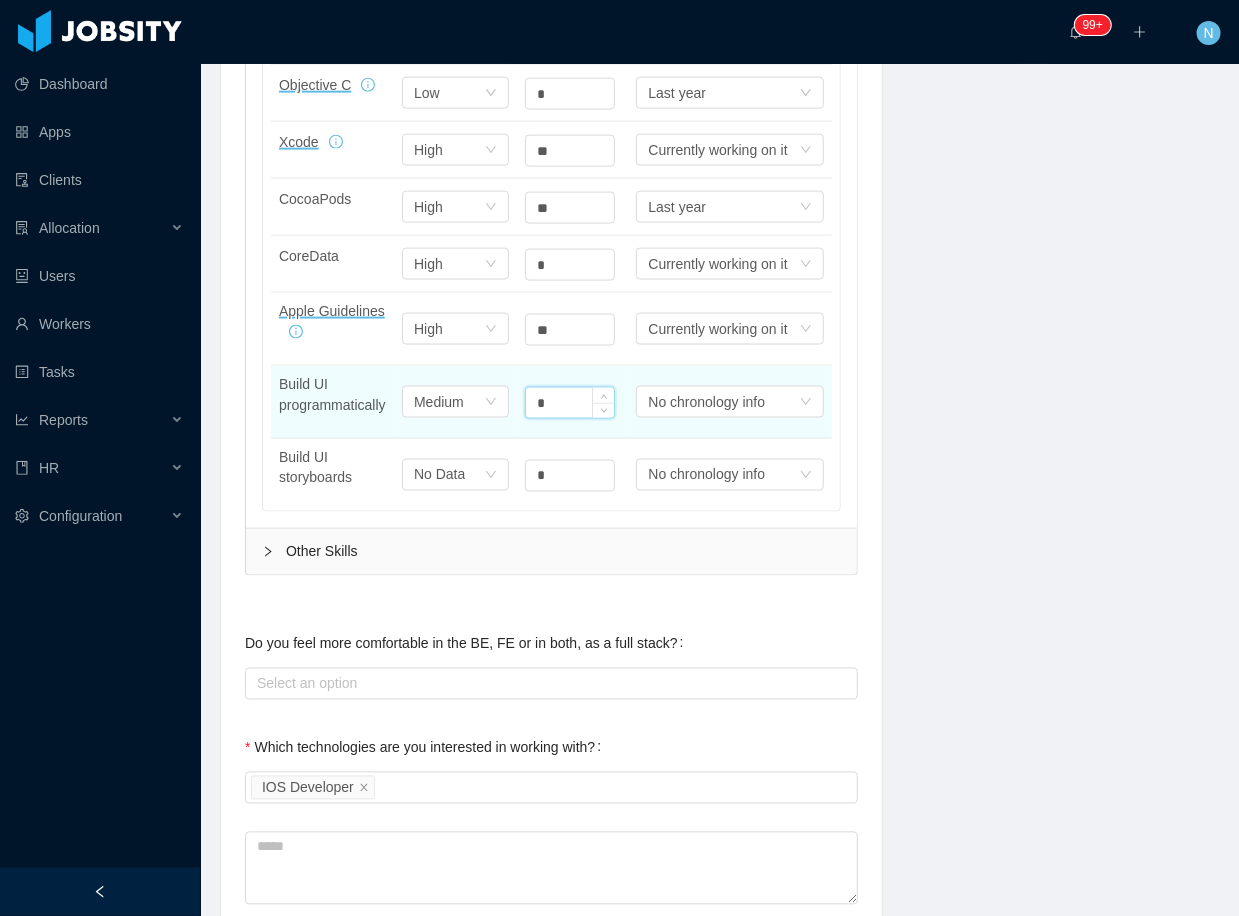 click on "*" at bounding box center [570, 403] 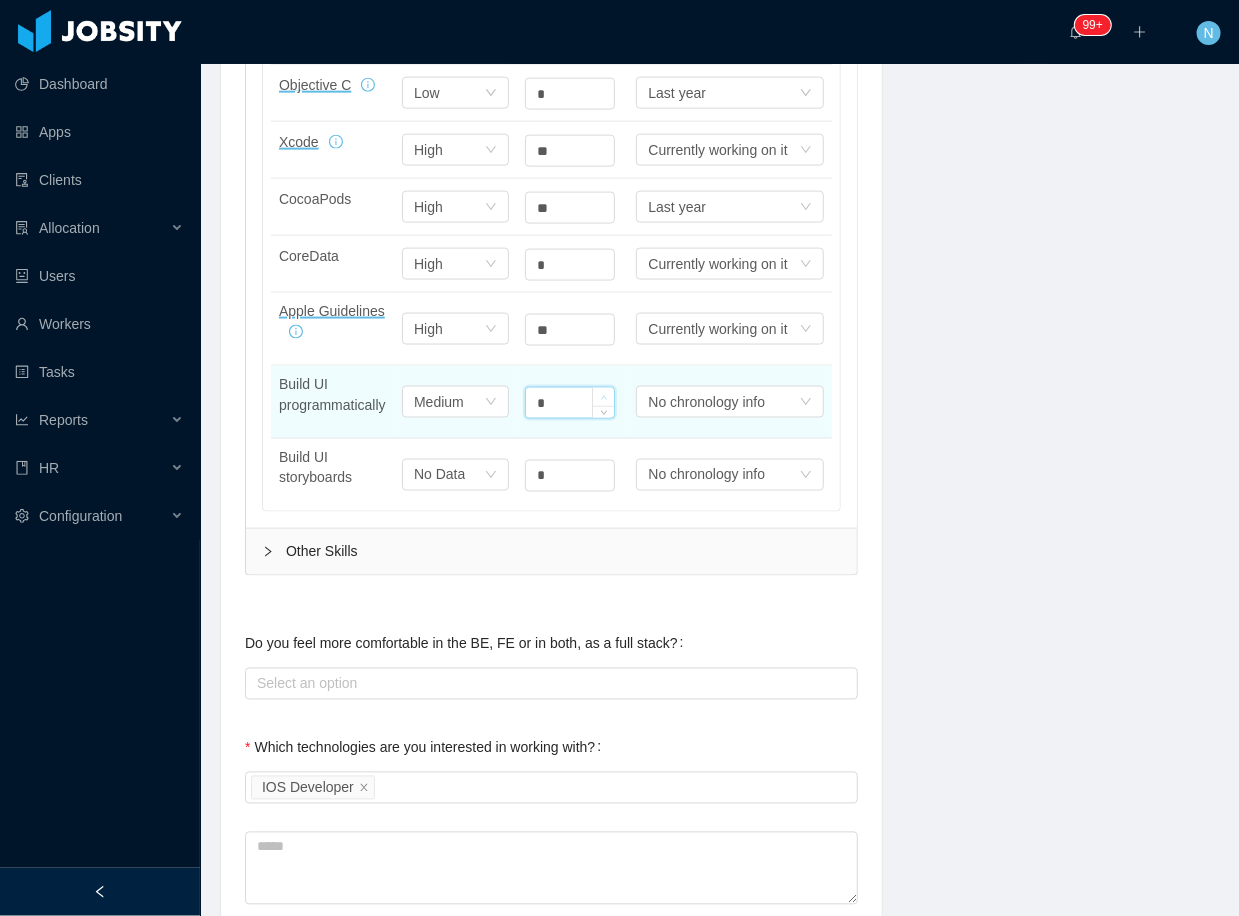 click at bounding box center [603, 397] 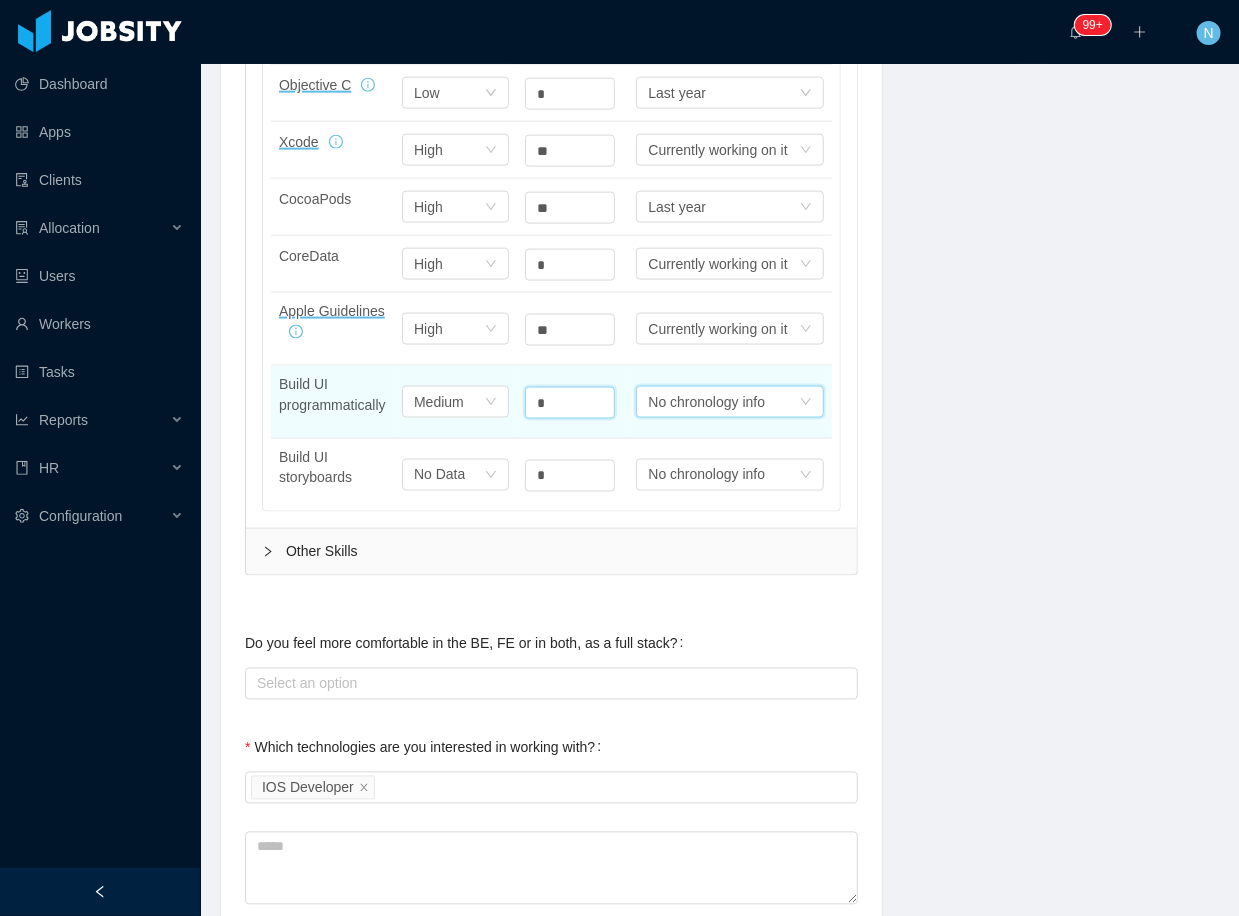 click on "No chronology info" at bounding box center [717, 36] 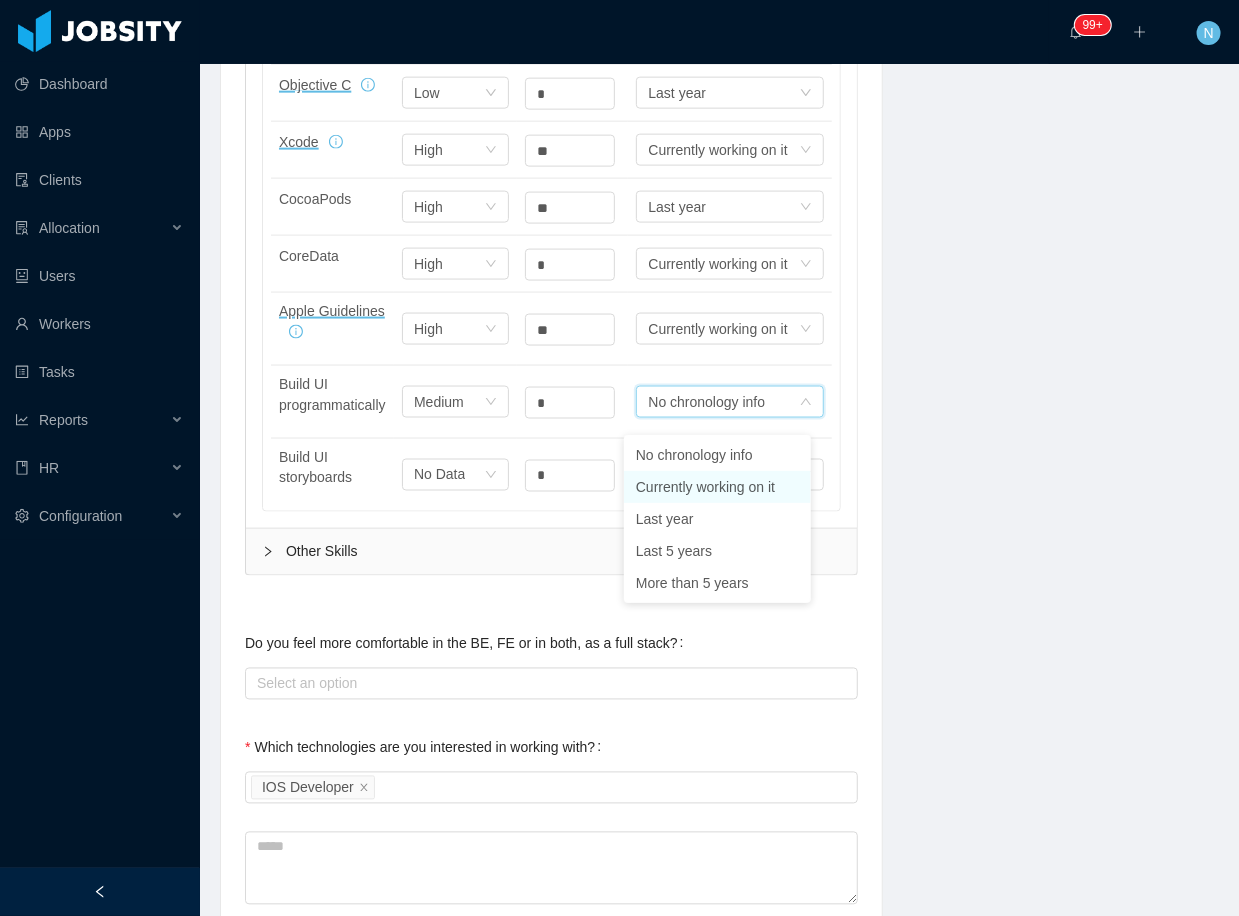 click on "Currently working on it" at bounding box center [717, 487] 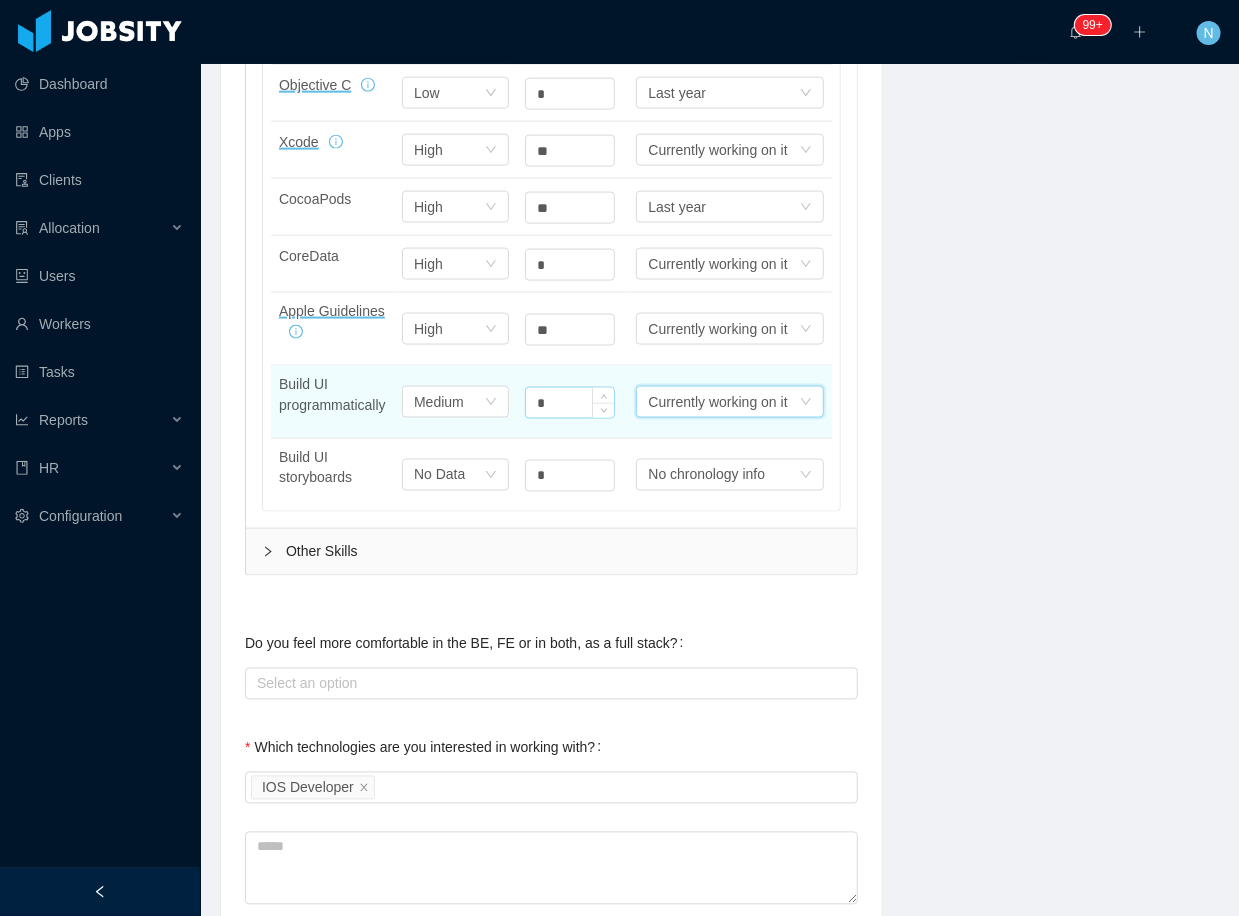 click on "*" at bounding box center (570, 37) 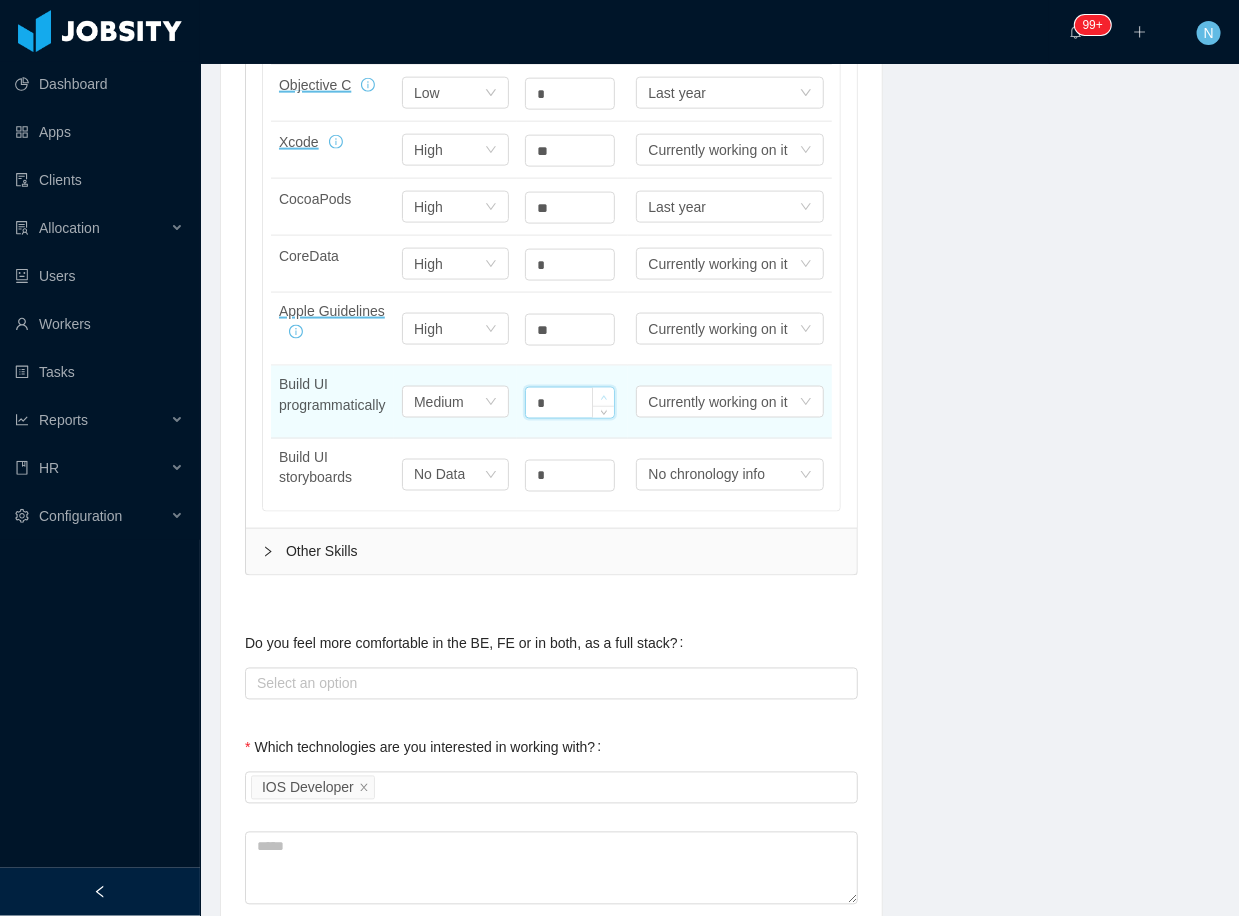 click 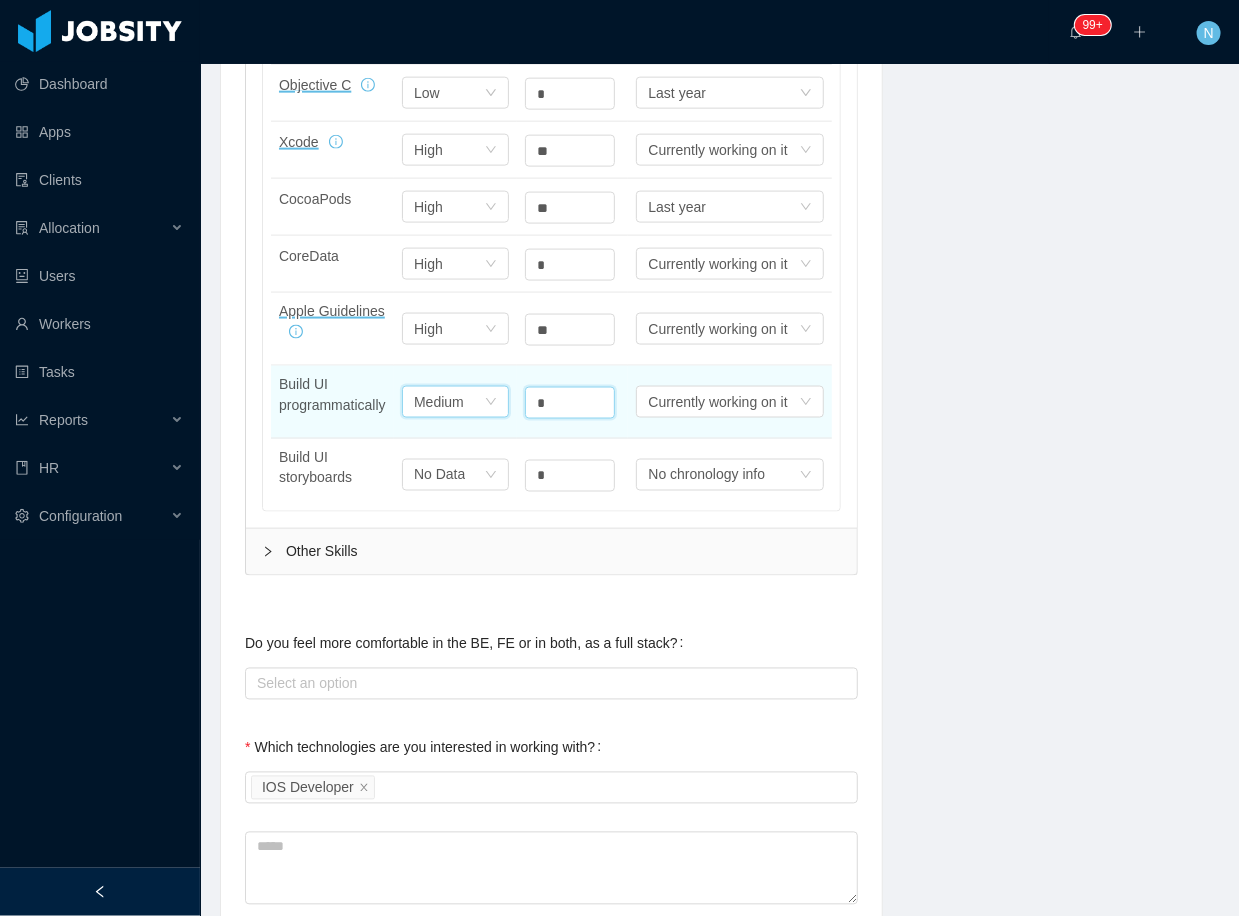 click on "Medium" at bounding box center (428, 36) 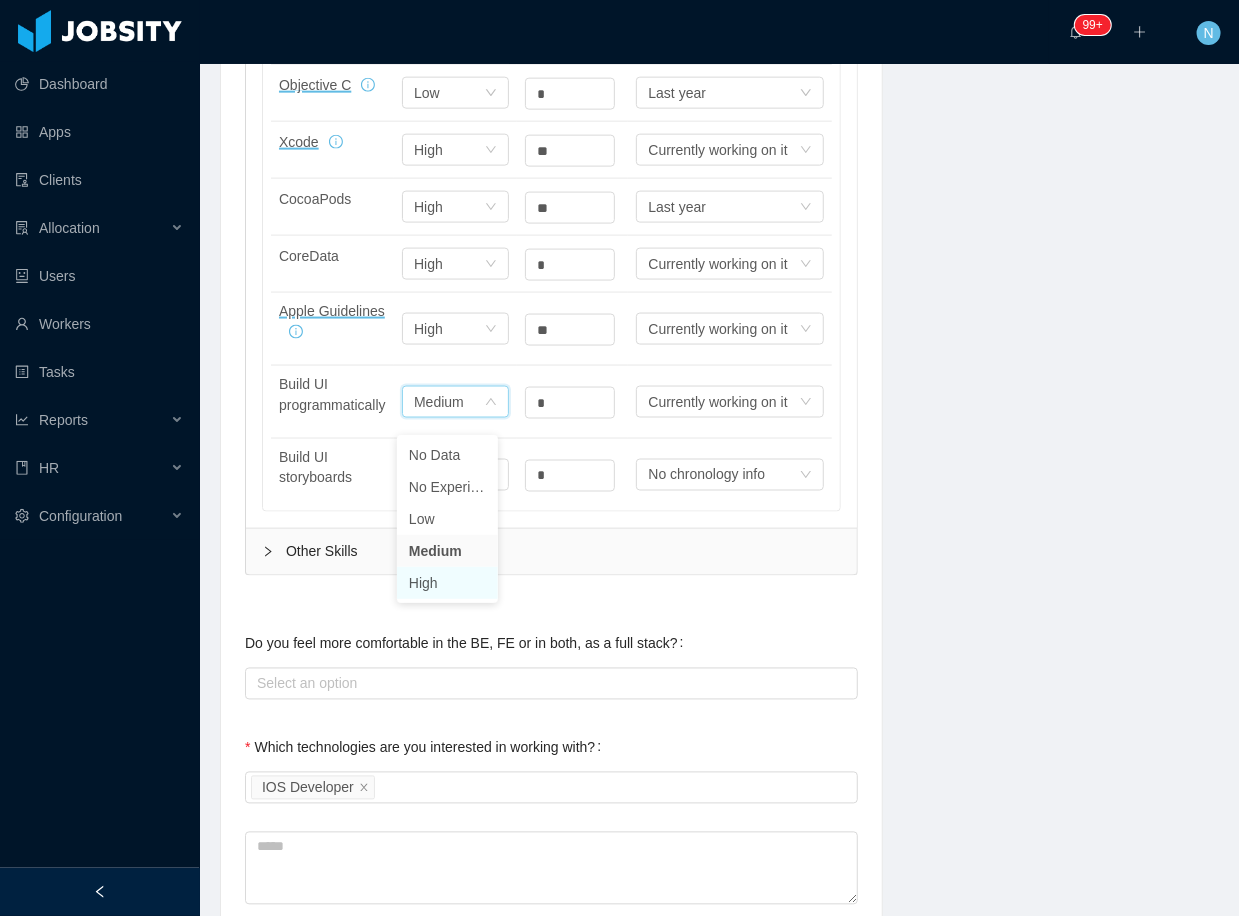 click on "High" at bounding box center [447, 583] 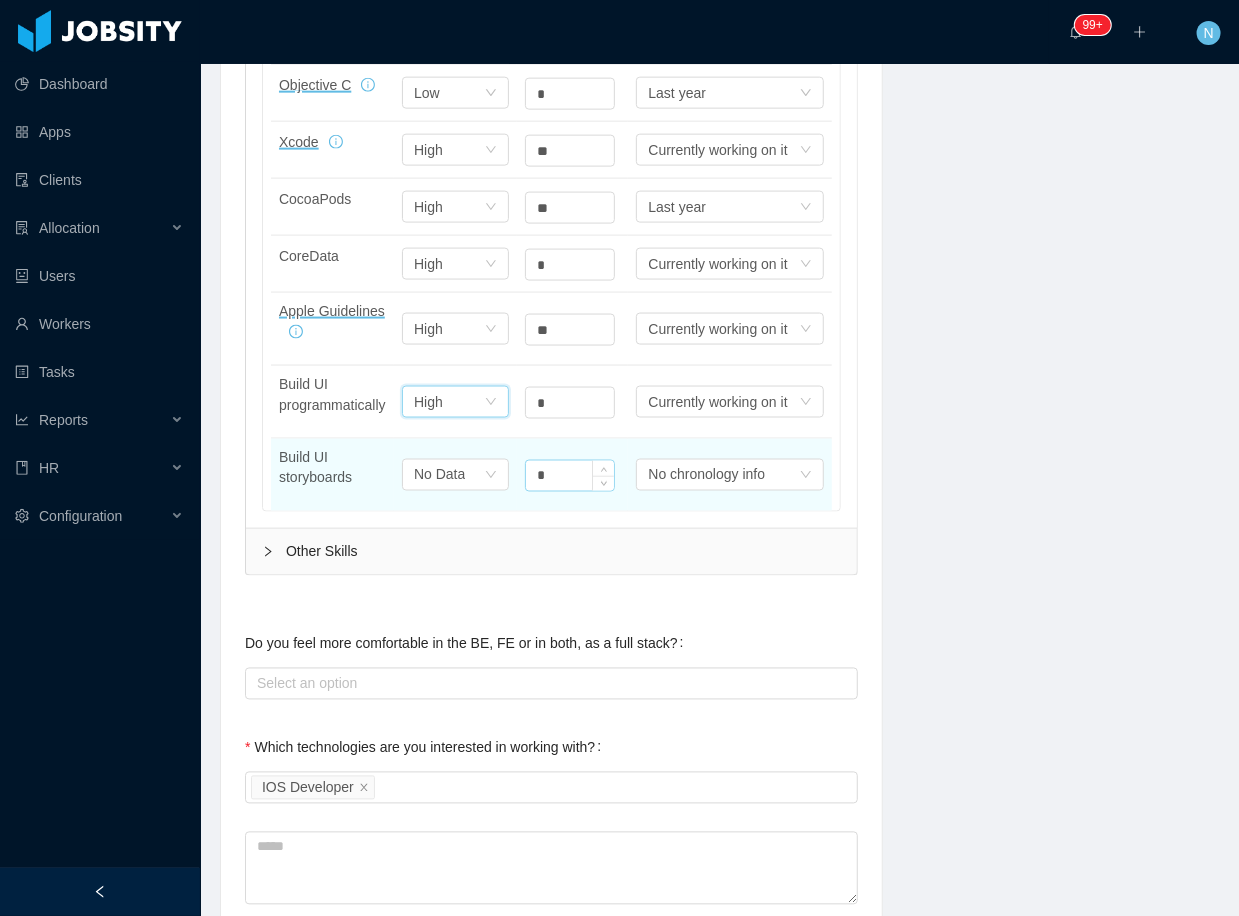 click on "*" at bounding box center [570, 37] 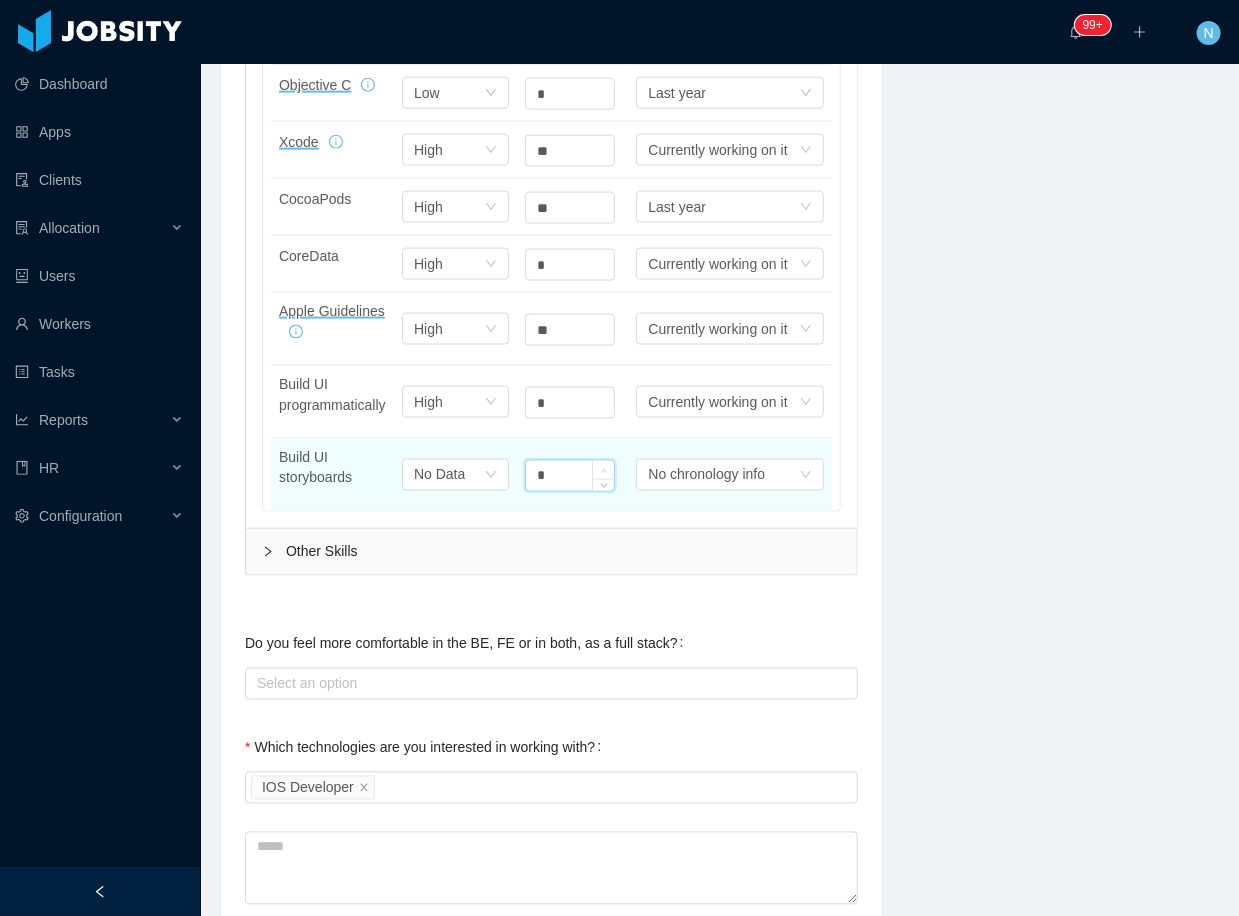 click at bounding box center [603, 470] 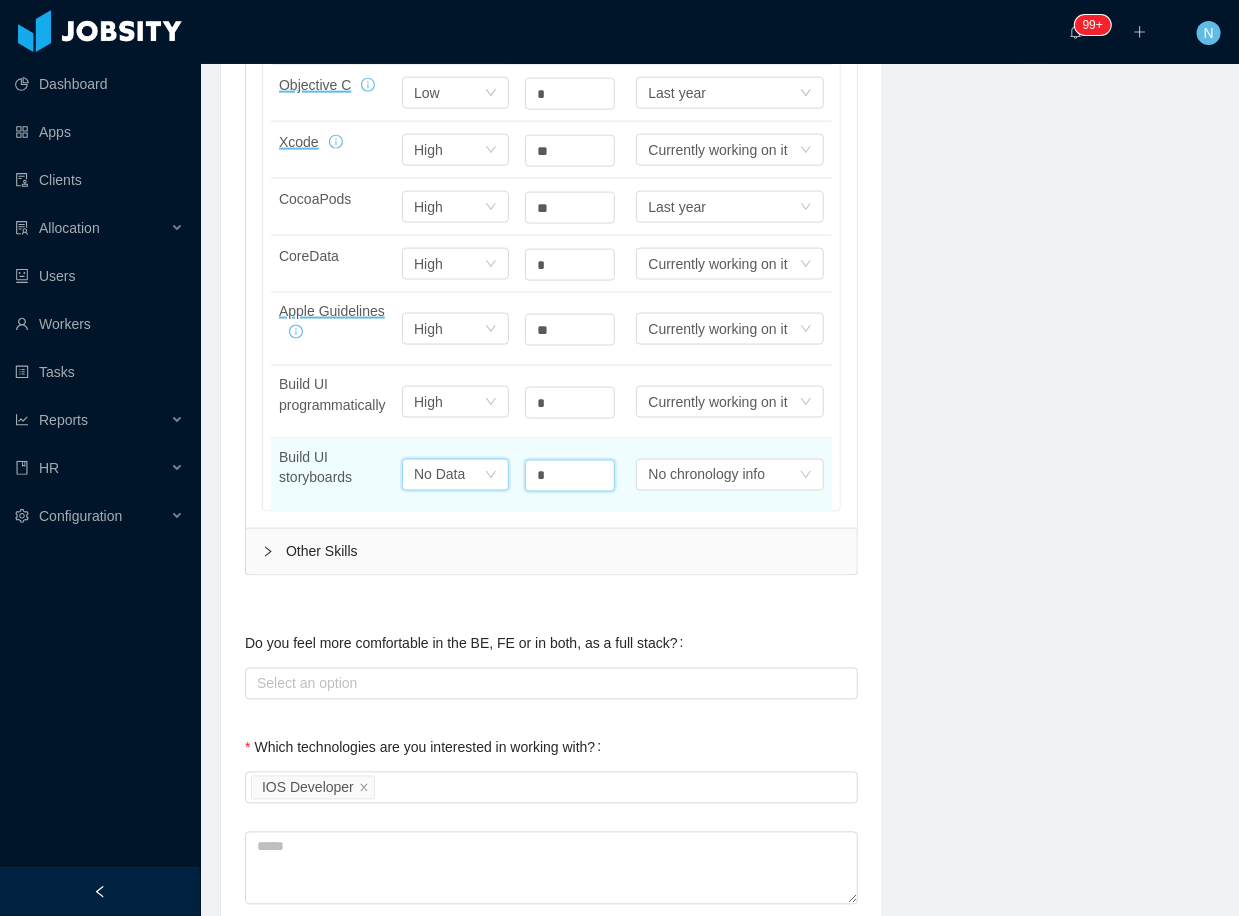 click 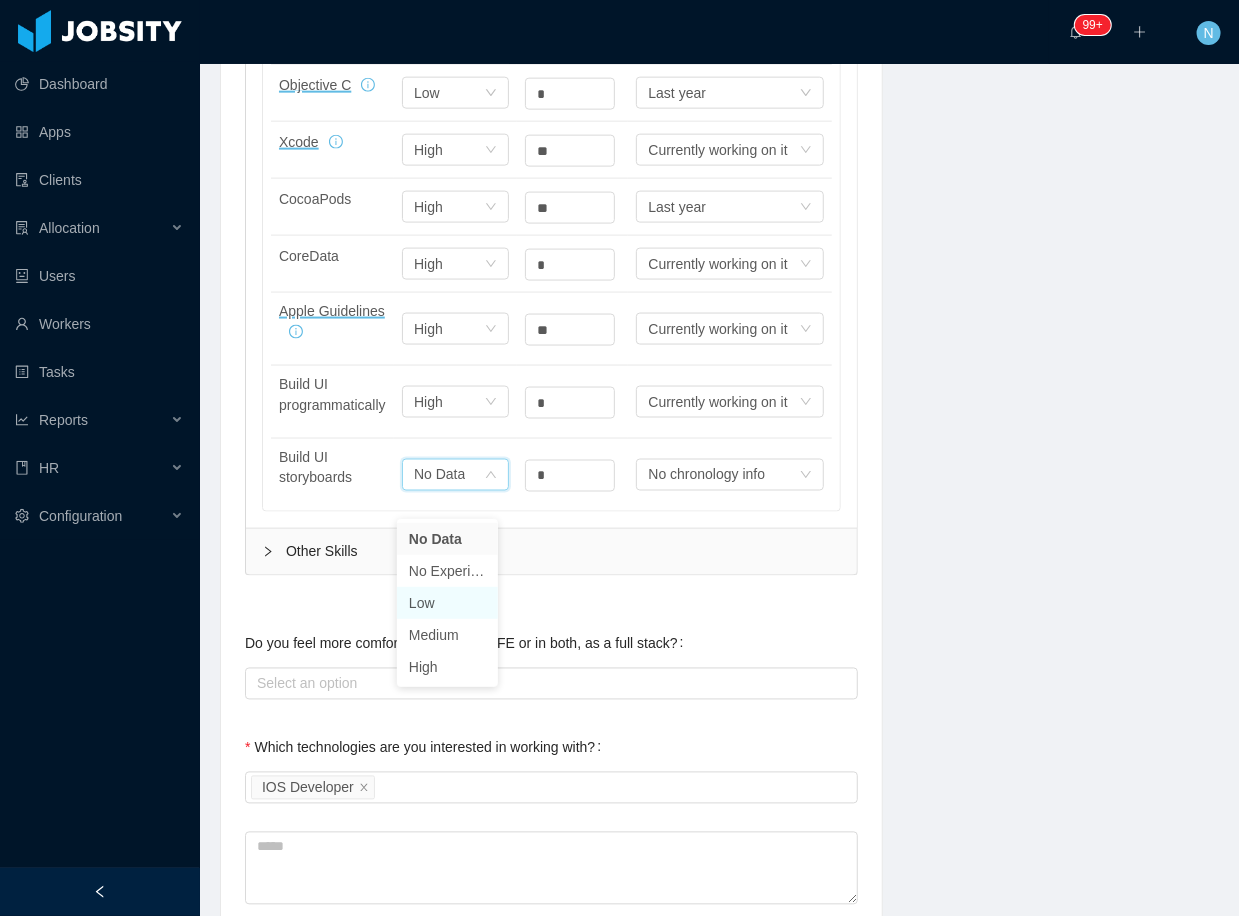 click on "Low" at bounding box center [447, 603] 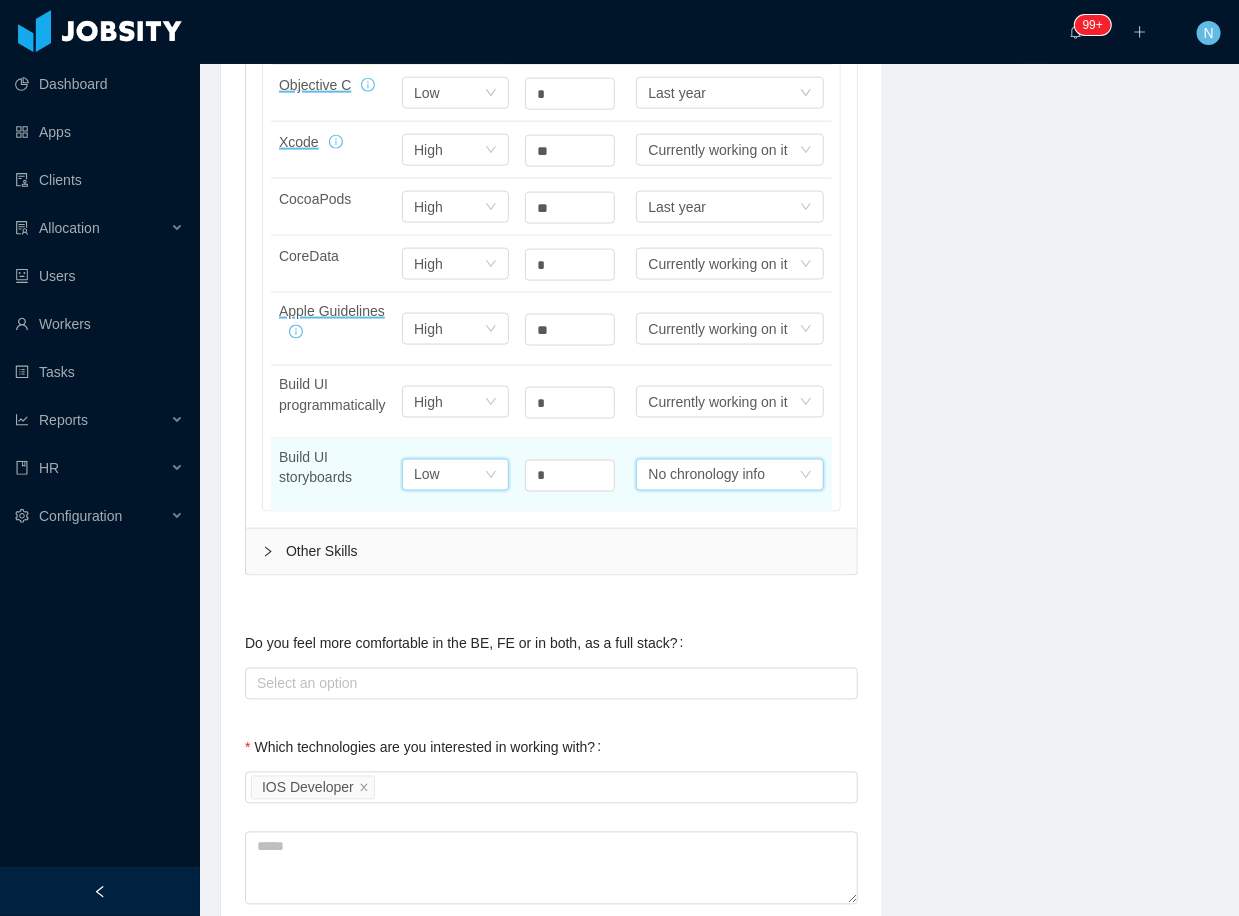 click on "No chronology info" at bounding box center [717, 36] 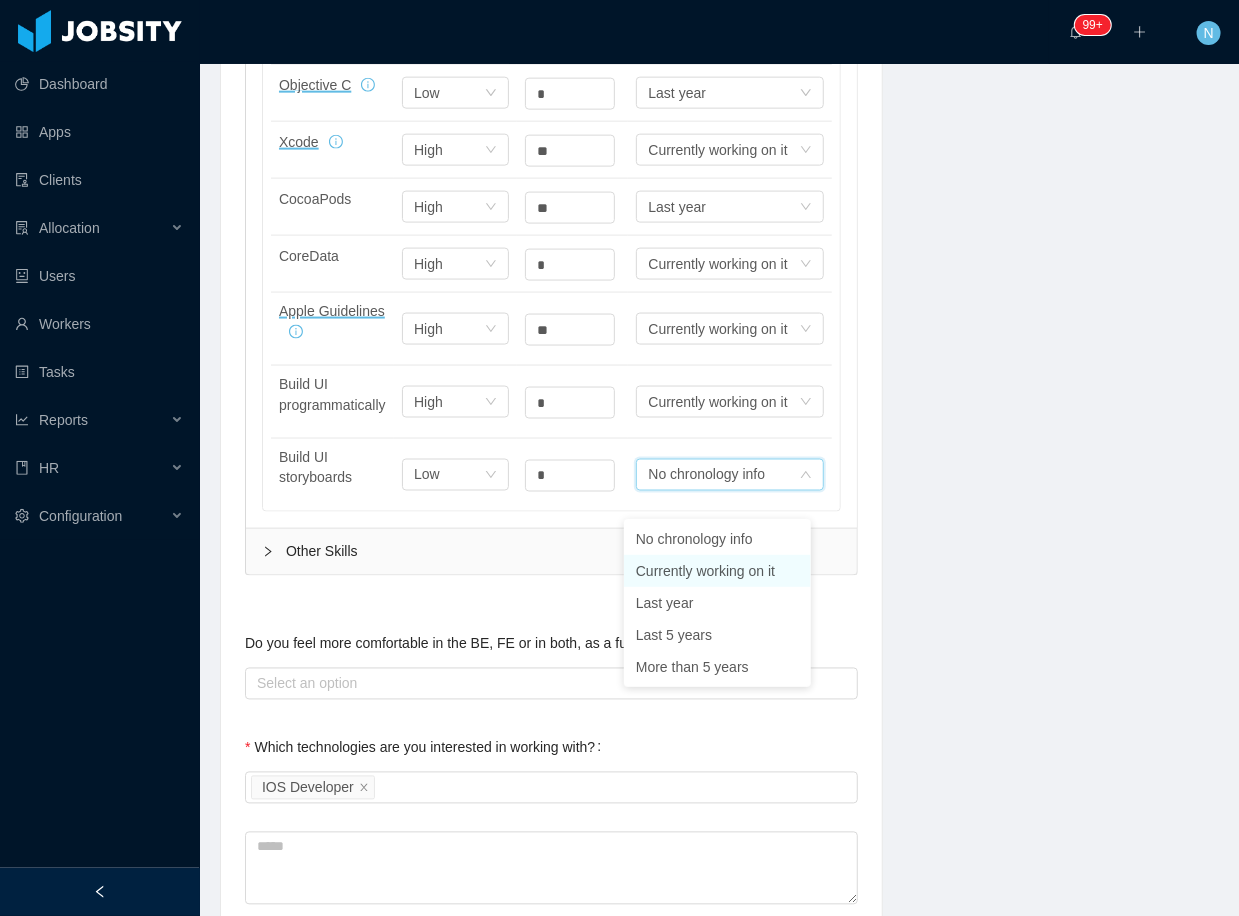 click on "Currently working on it" at bounding box center [717, 571] 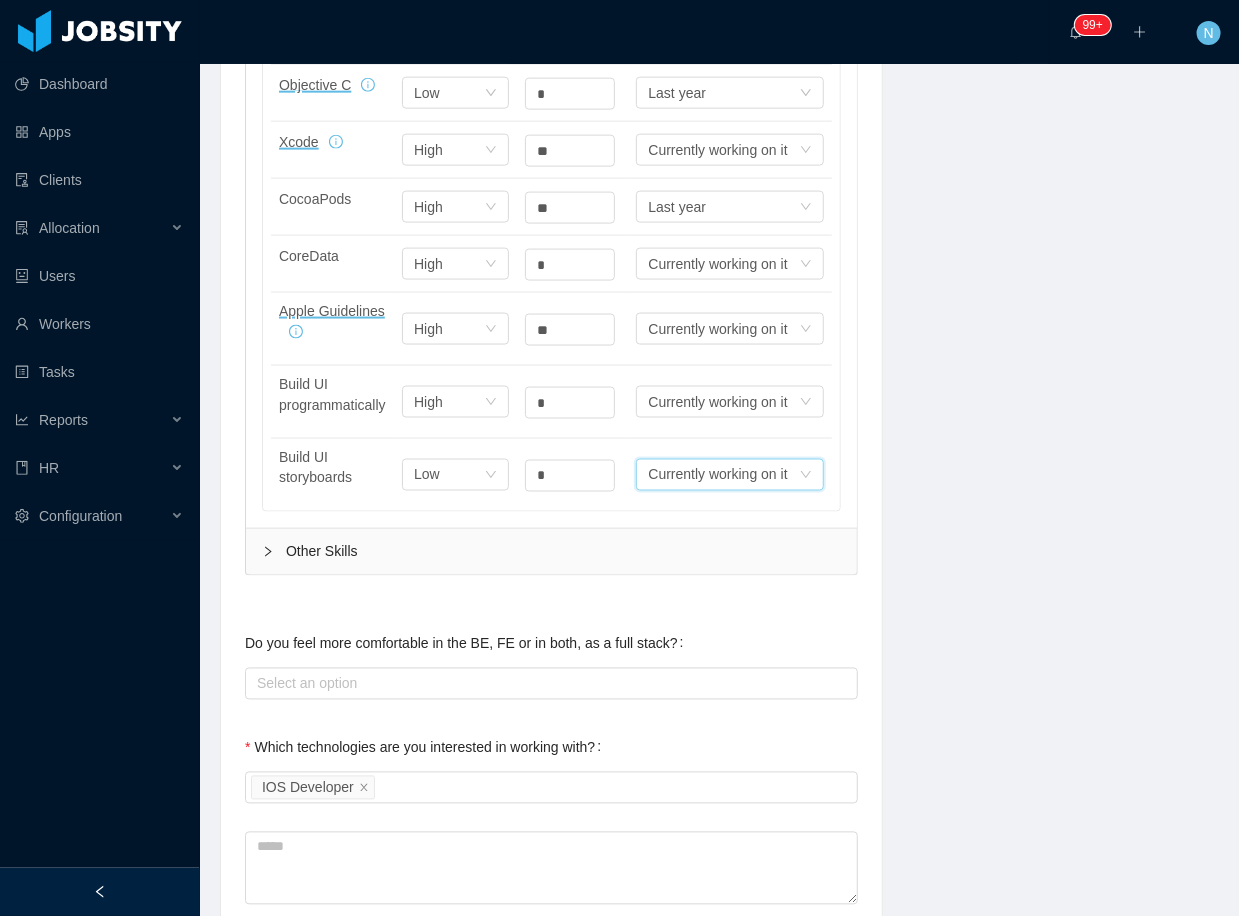 click on "**********" at bounding box center [719, 432] 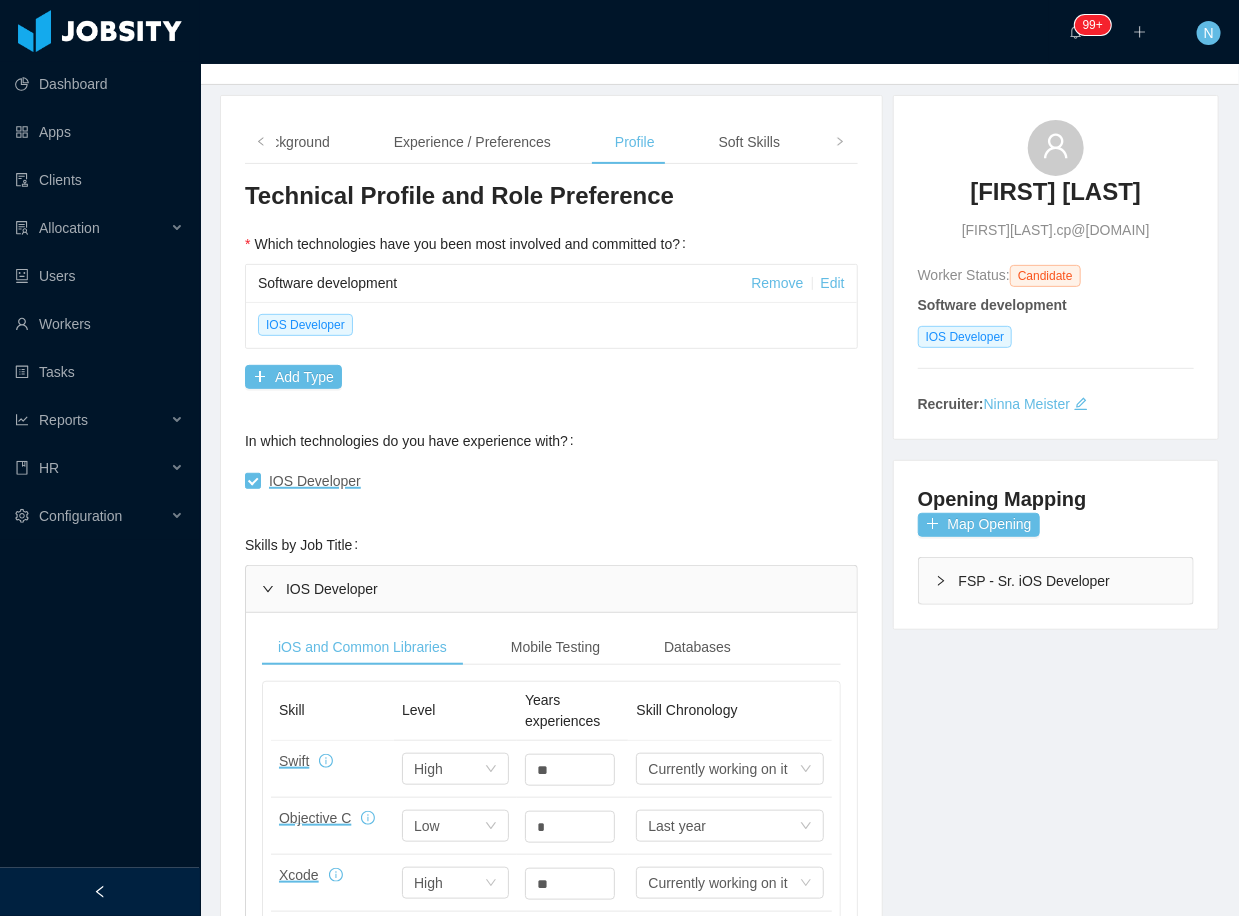 scroll, scrollTop: 0, scrollLeft: 0, axis: both 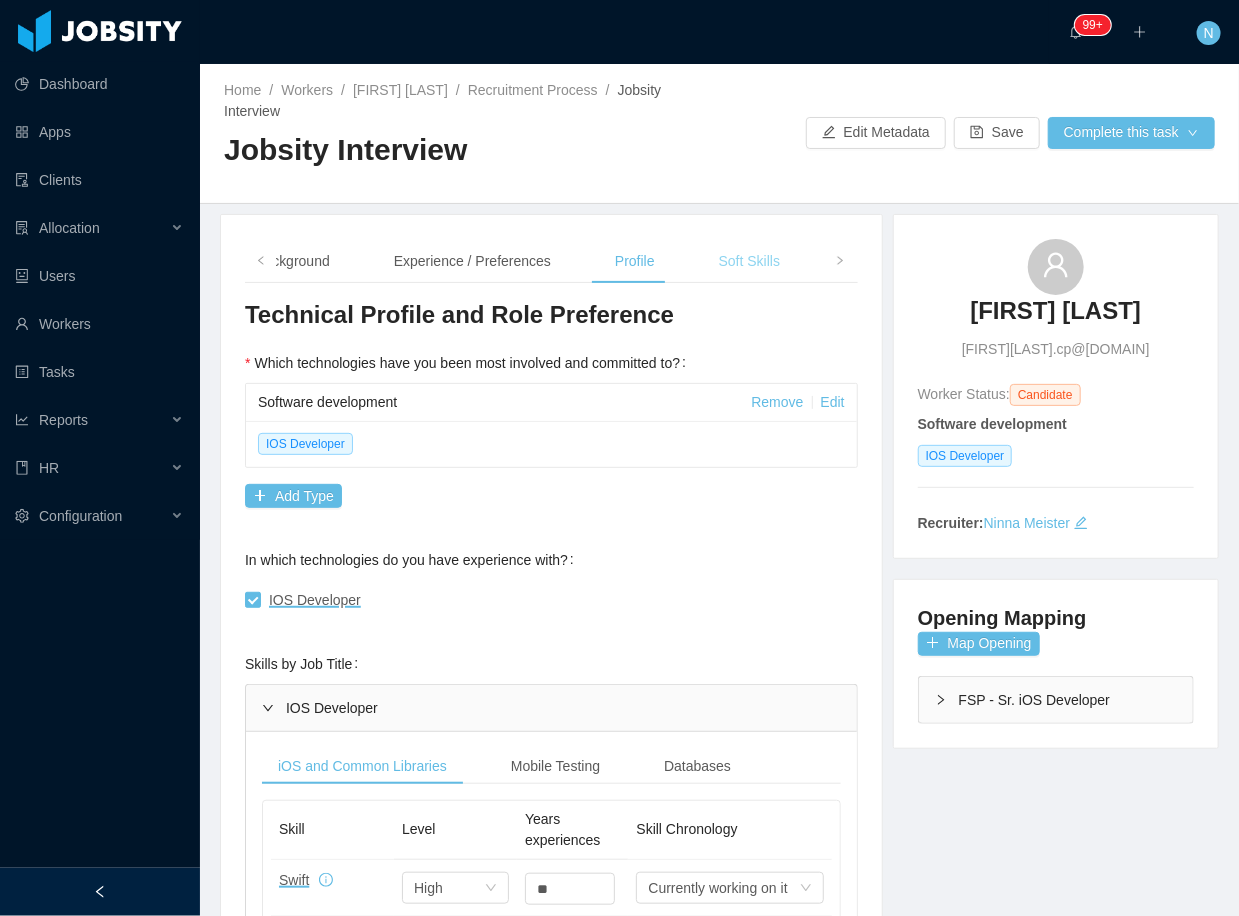 click on "Soft Skills" at bounding box center [749, 261] 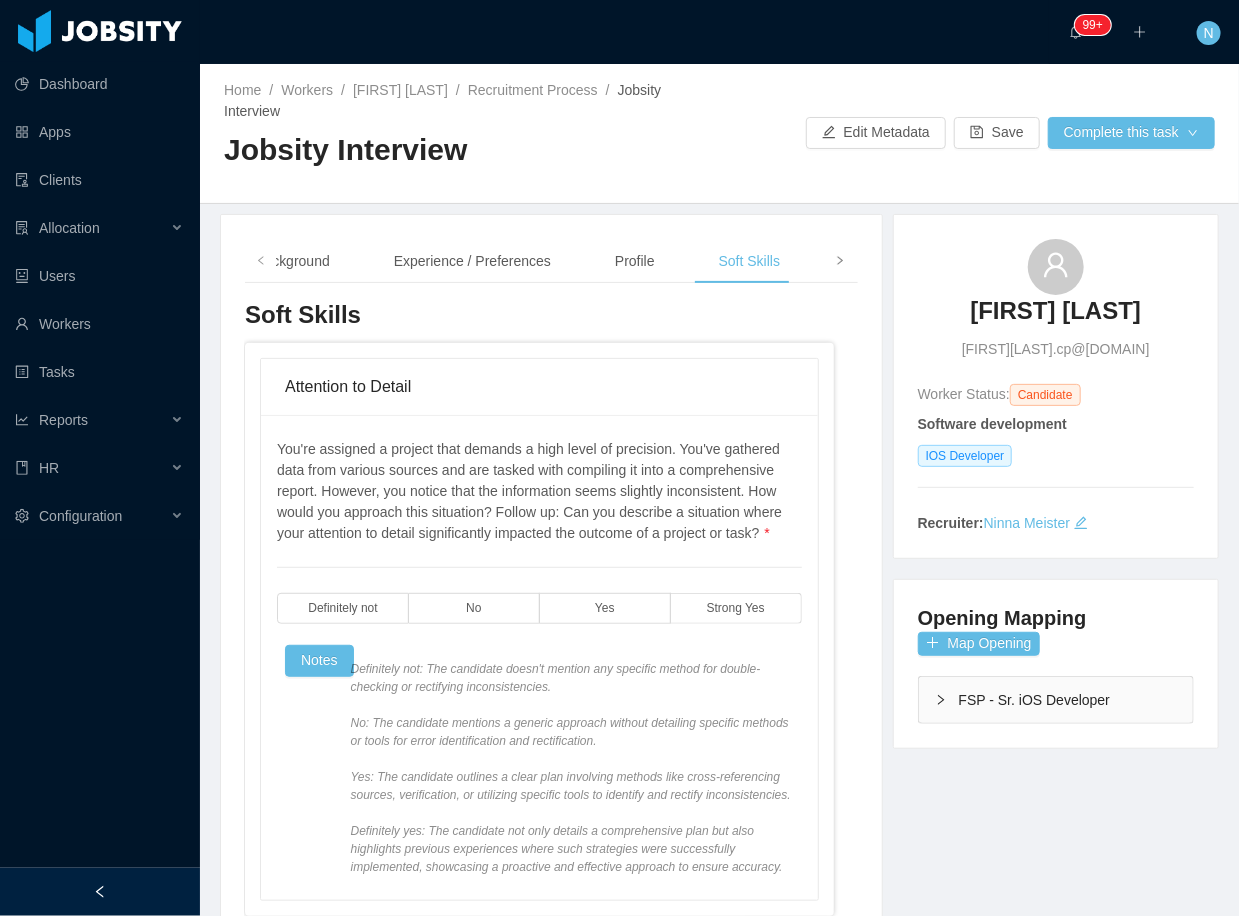 click at bounding box center [840, 261] 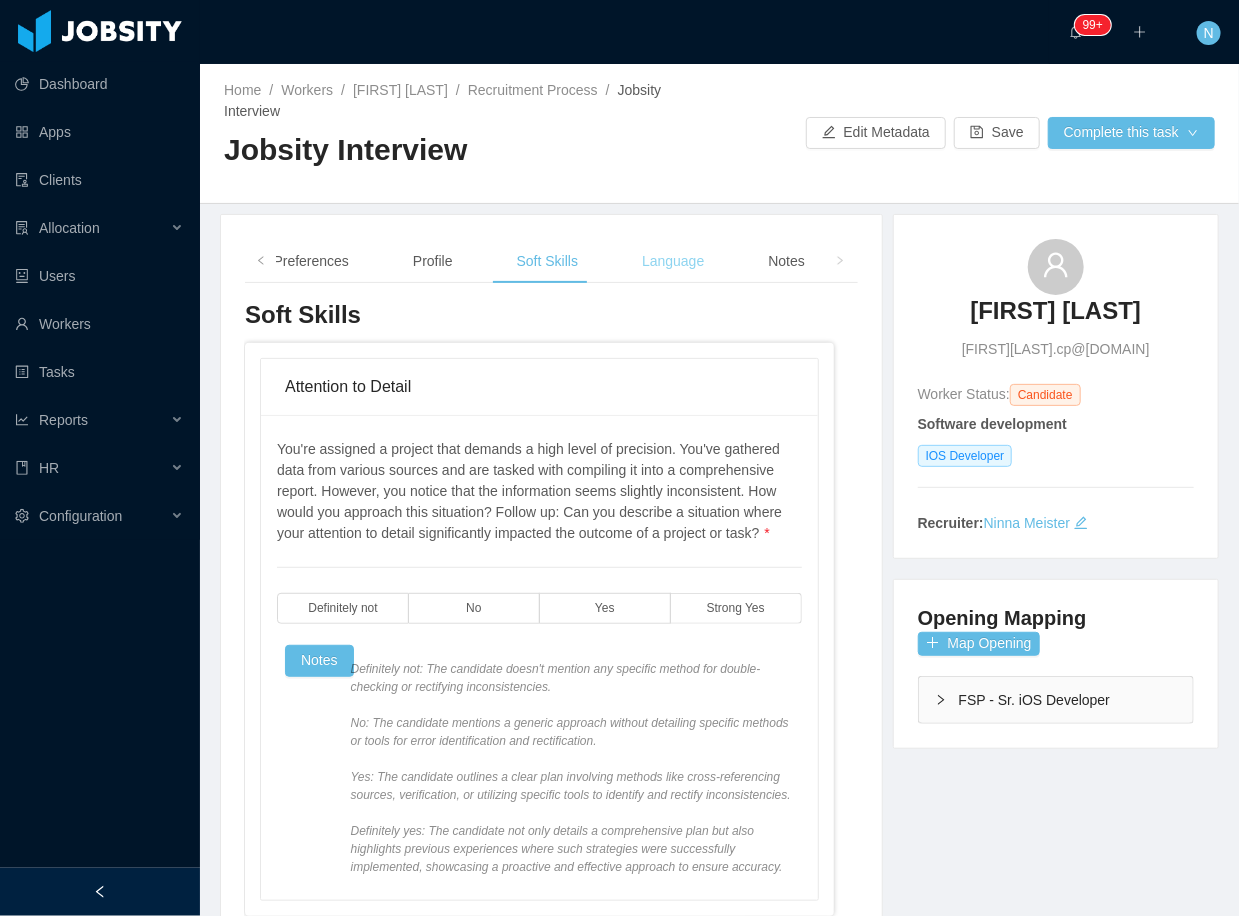 click on "Language" at bounding box center [673, 261] 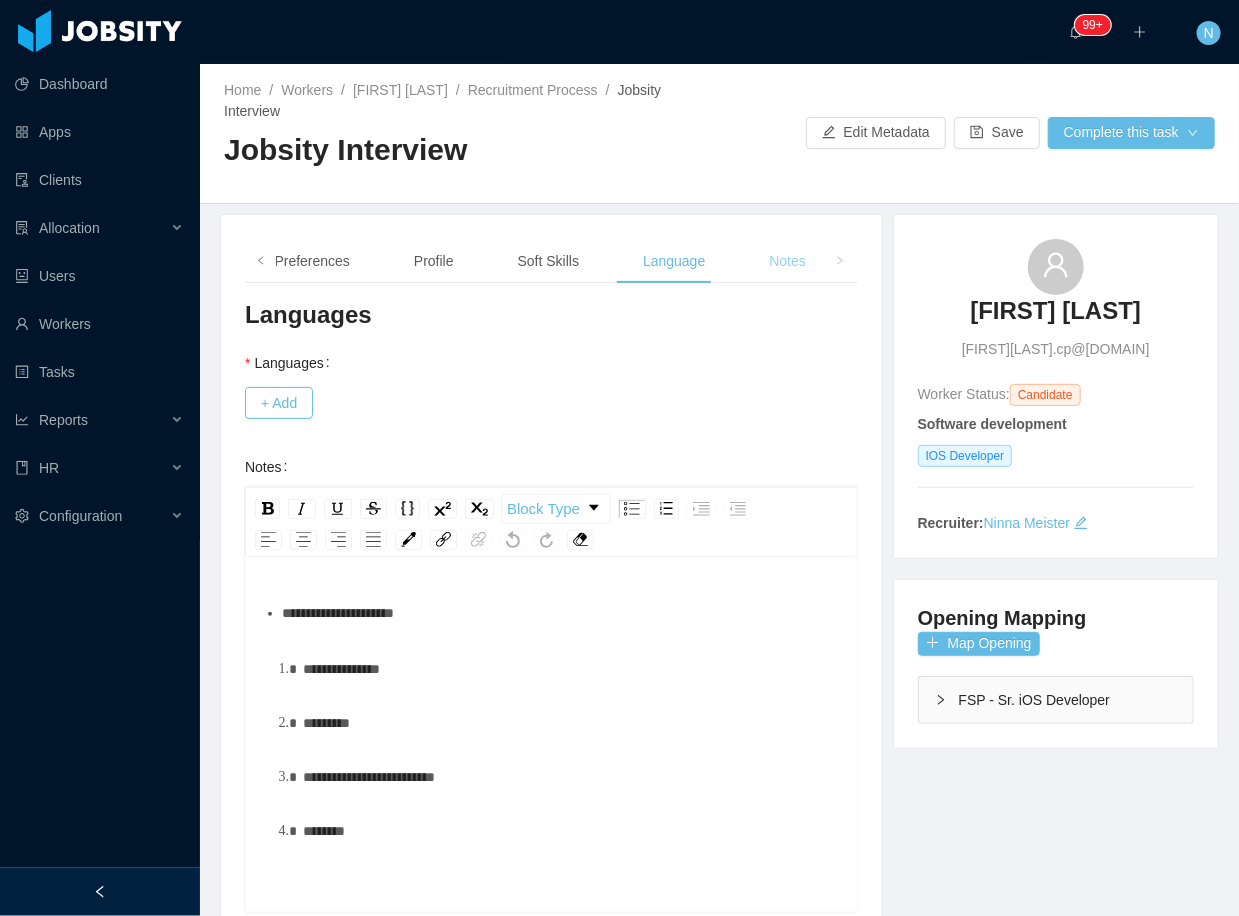 click on "Notes" at bounding box center (787, 261) 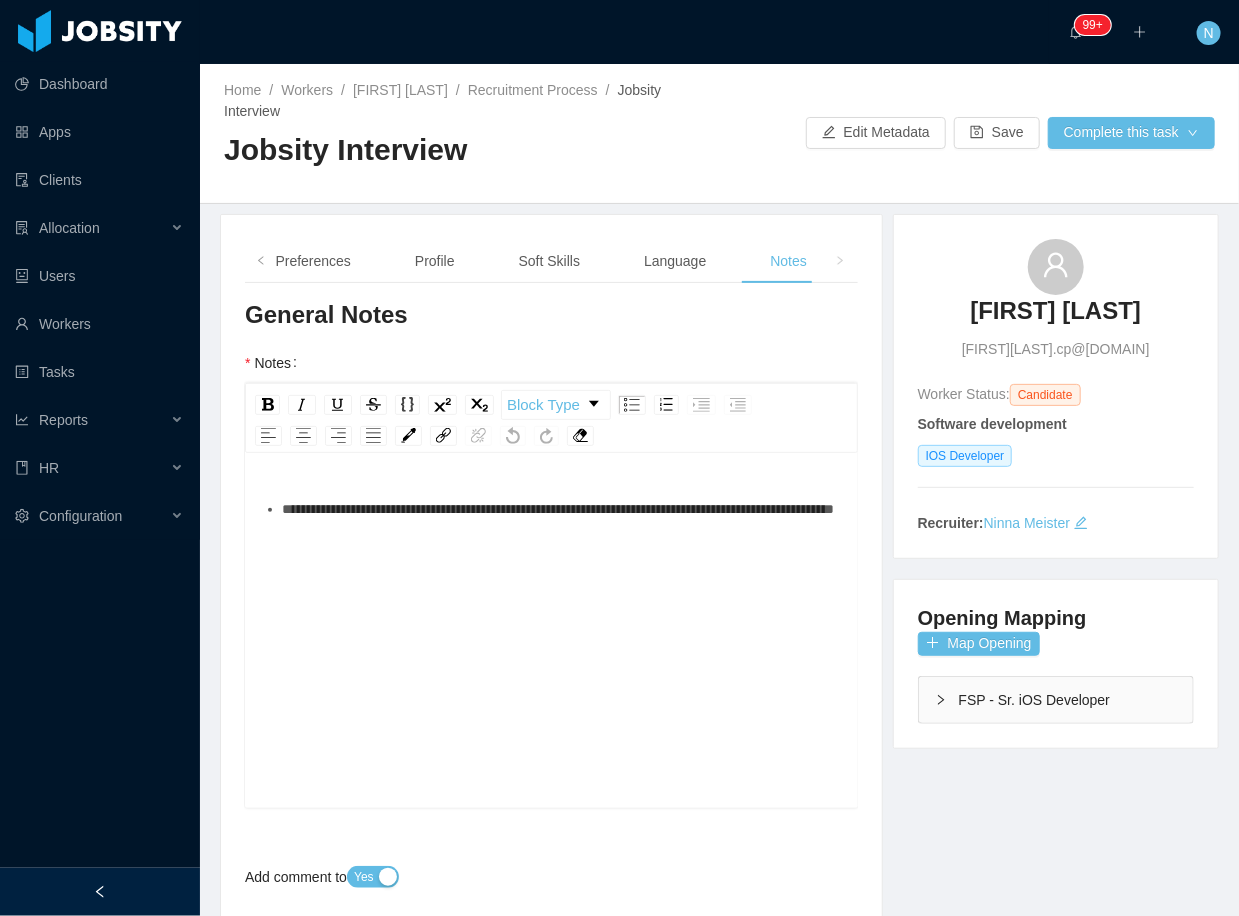 click on "**********" at bounding box center [562, 509] 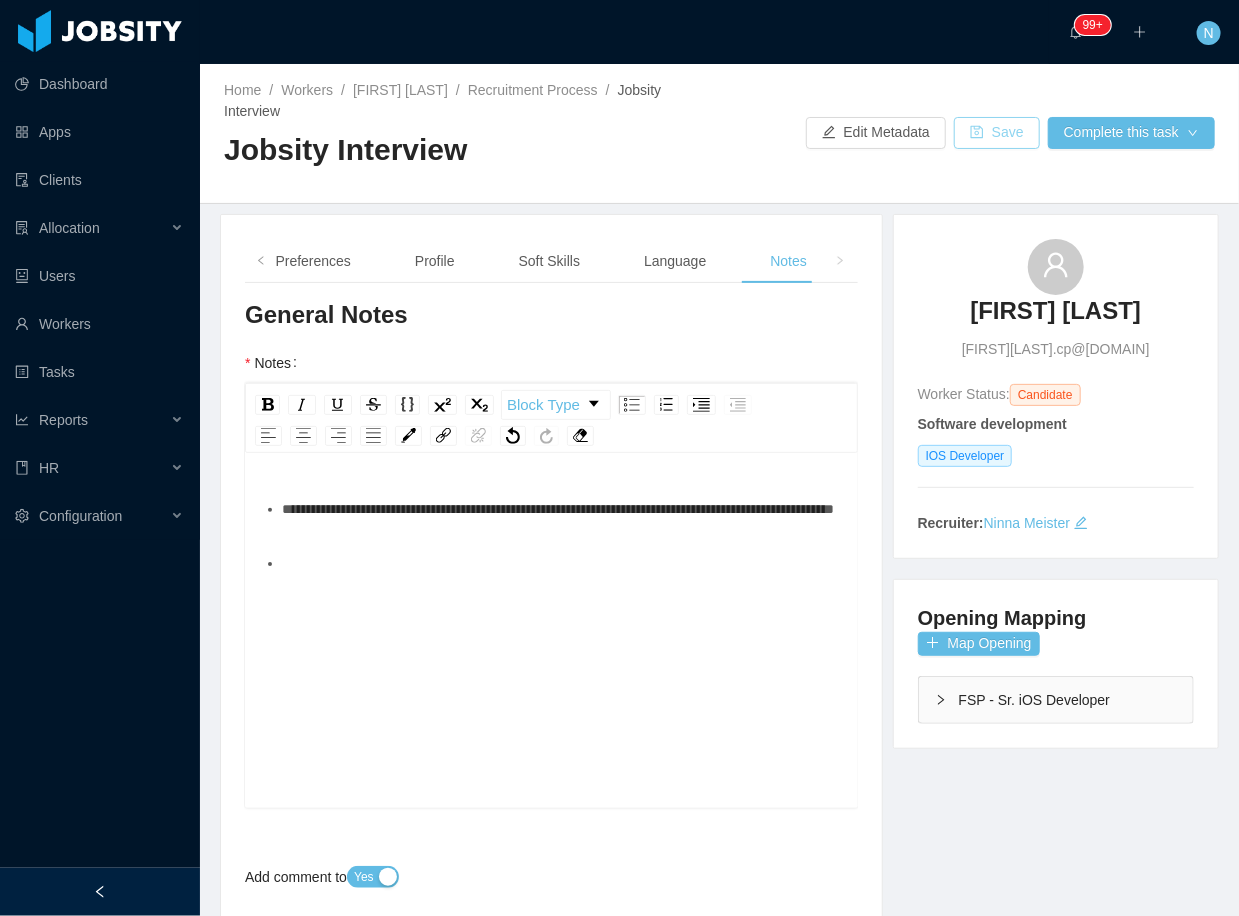 click on "Save" at bounding box center [997, 133] 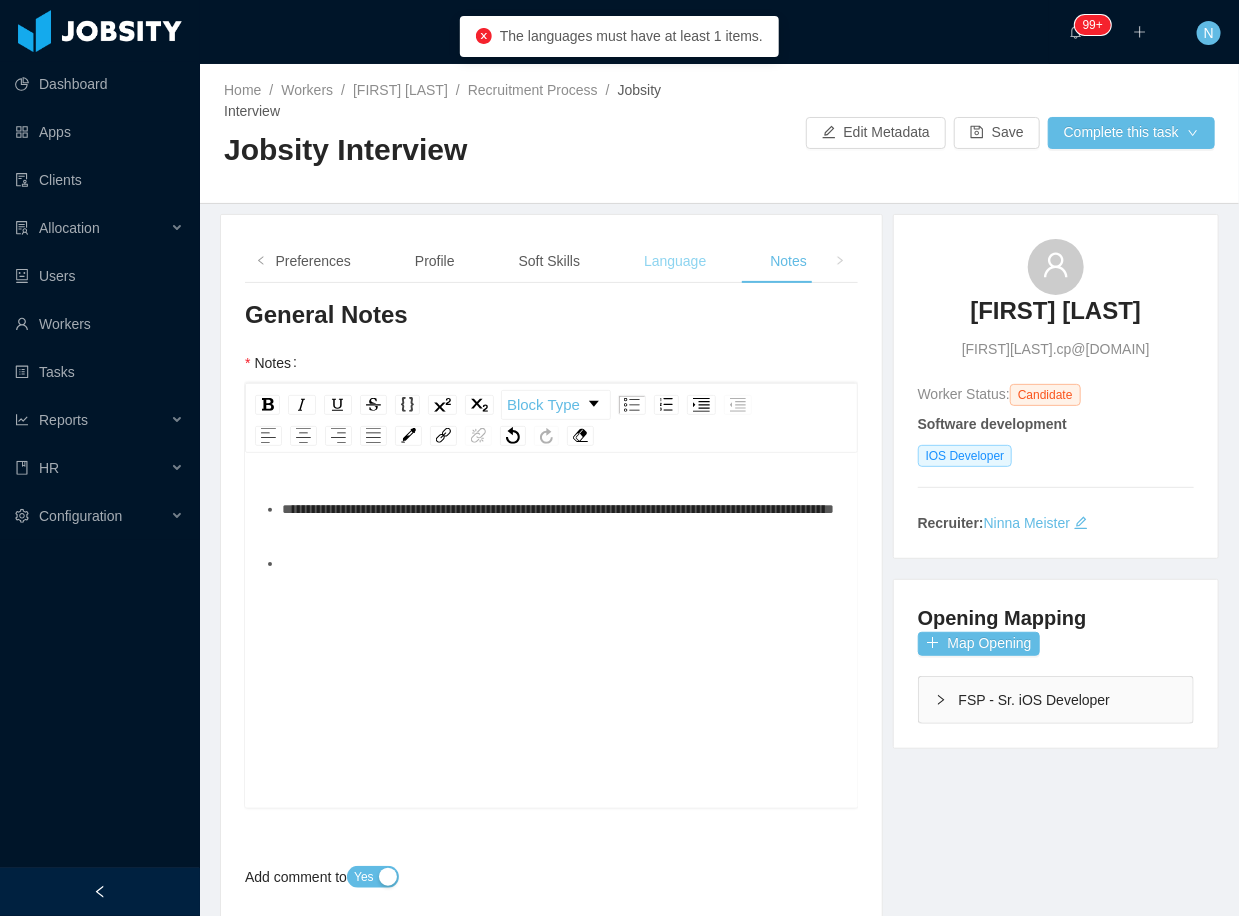 click on "Language" at bounding box center [675, 261] 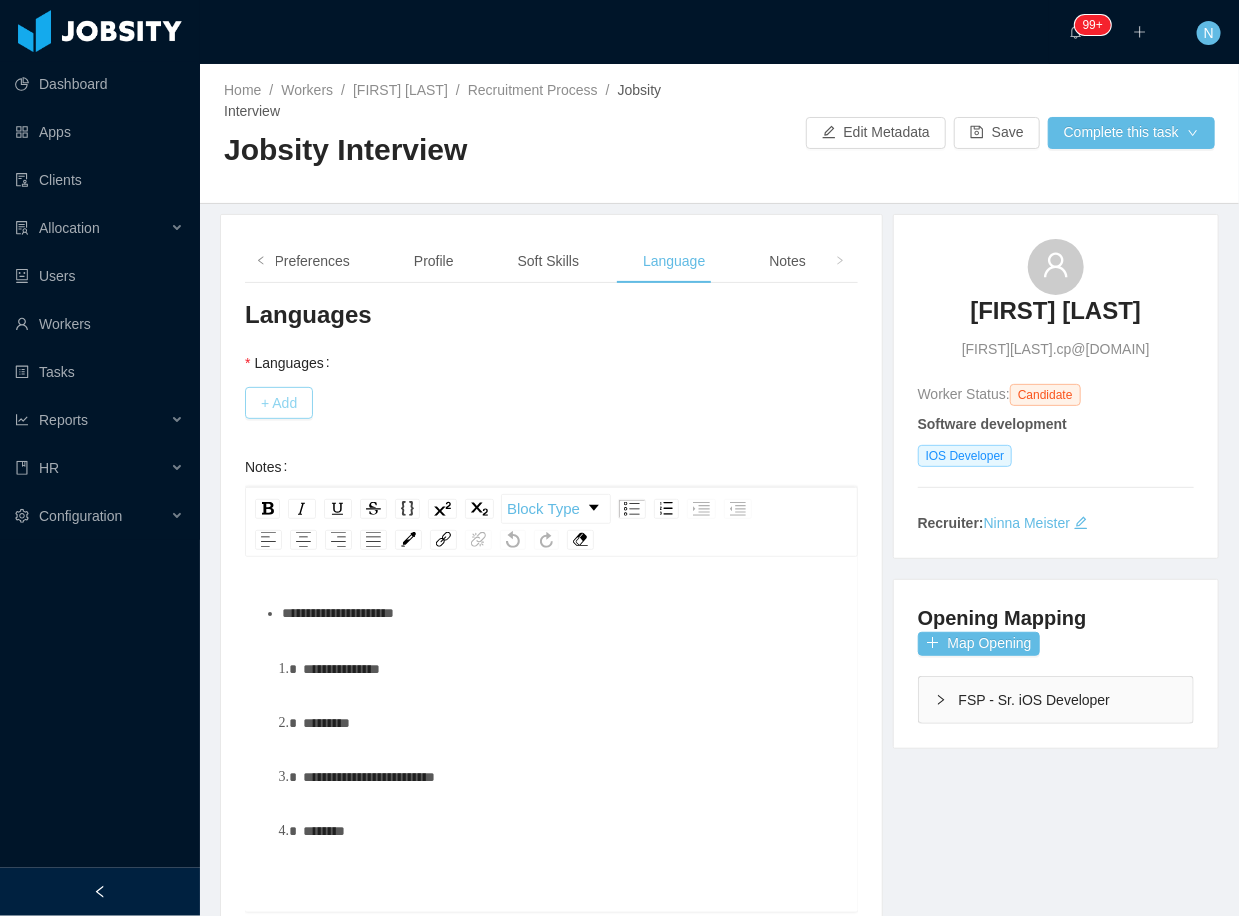 click on "+ Add" at bounding box center (279, 403) 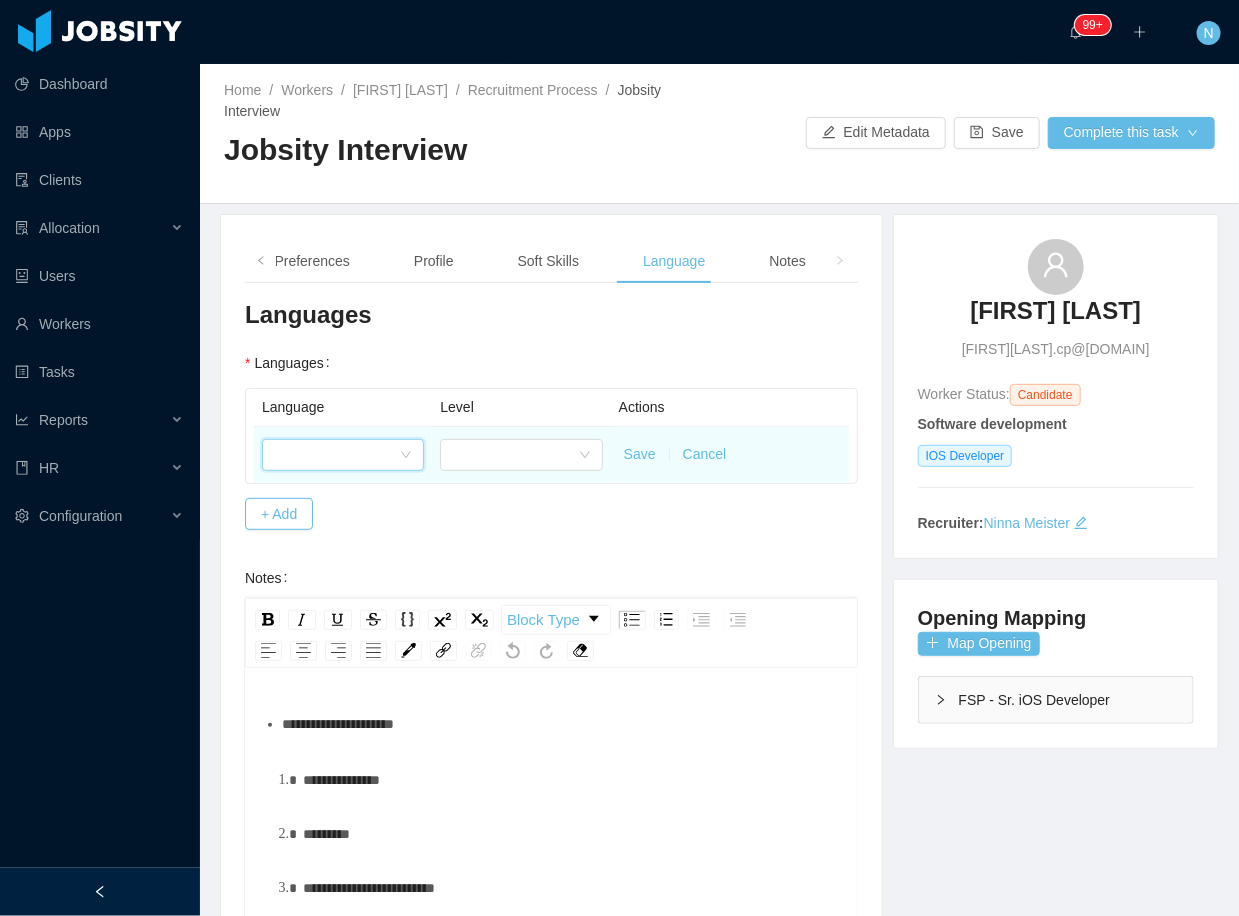 click at bounding box center [336, 455] 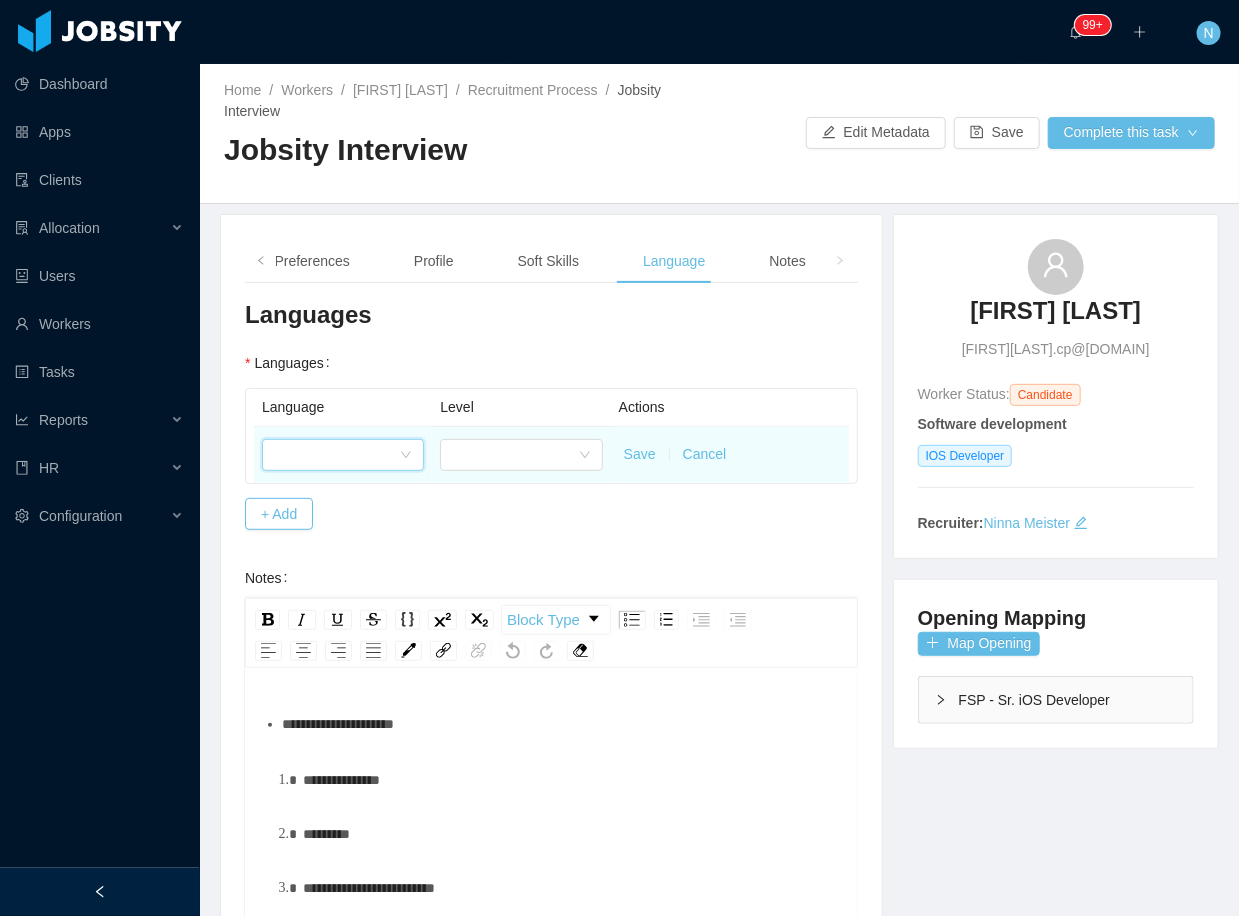 click at bounding box center (336, 455) 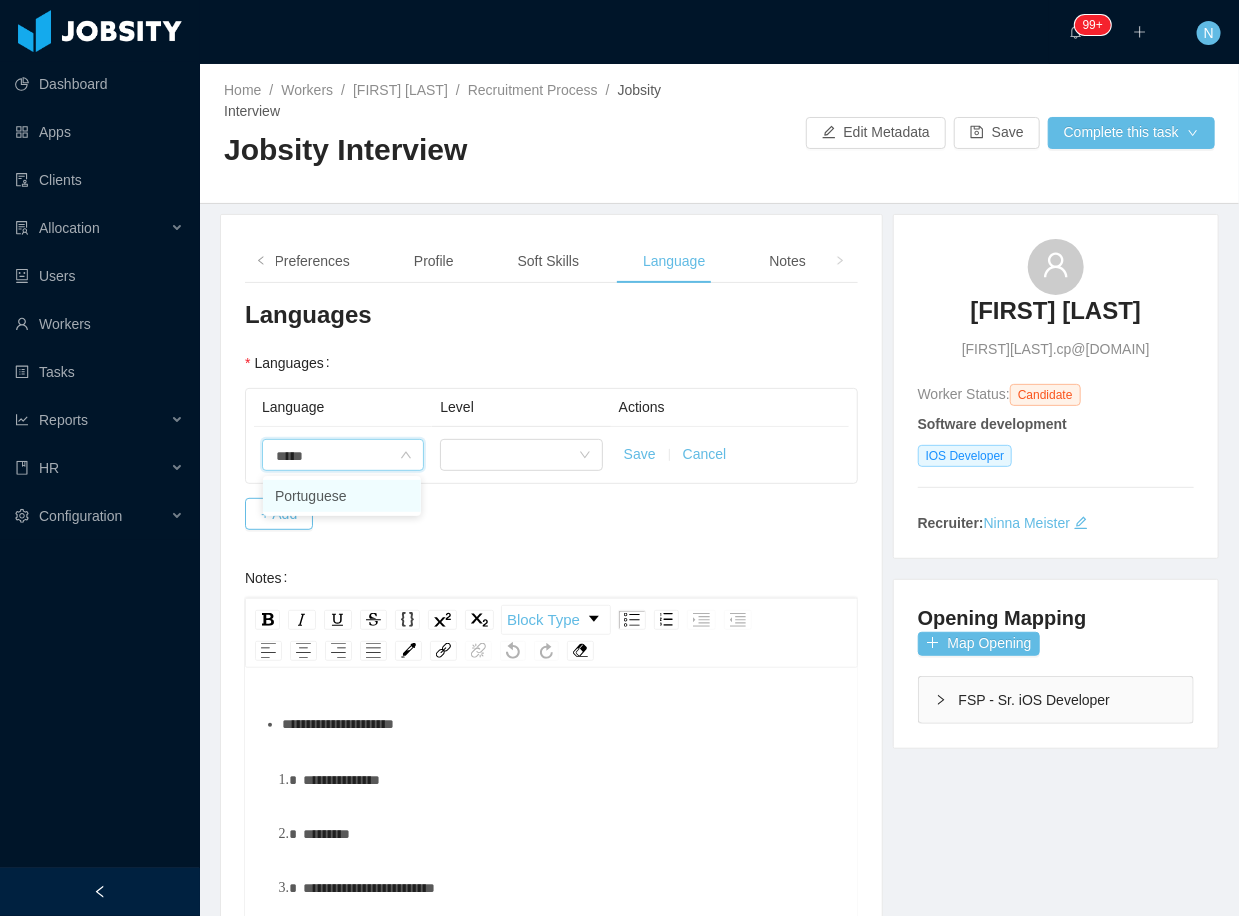 click on "Portuguese" at bounding box center [342, 496] 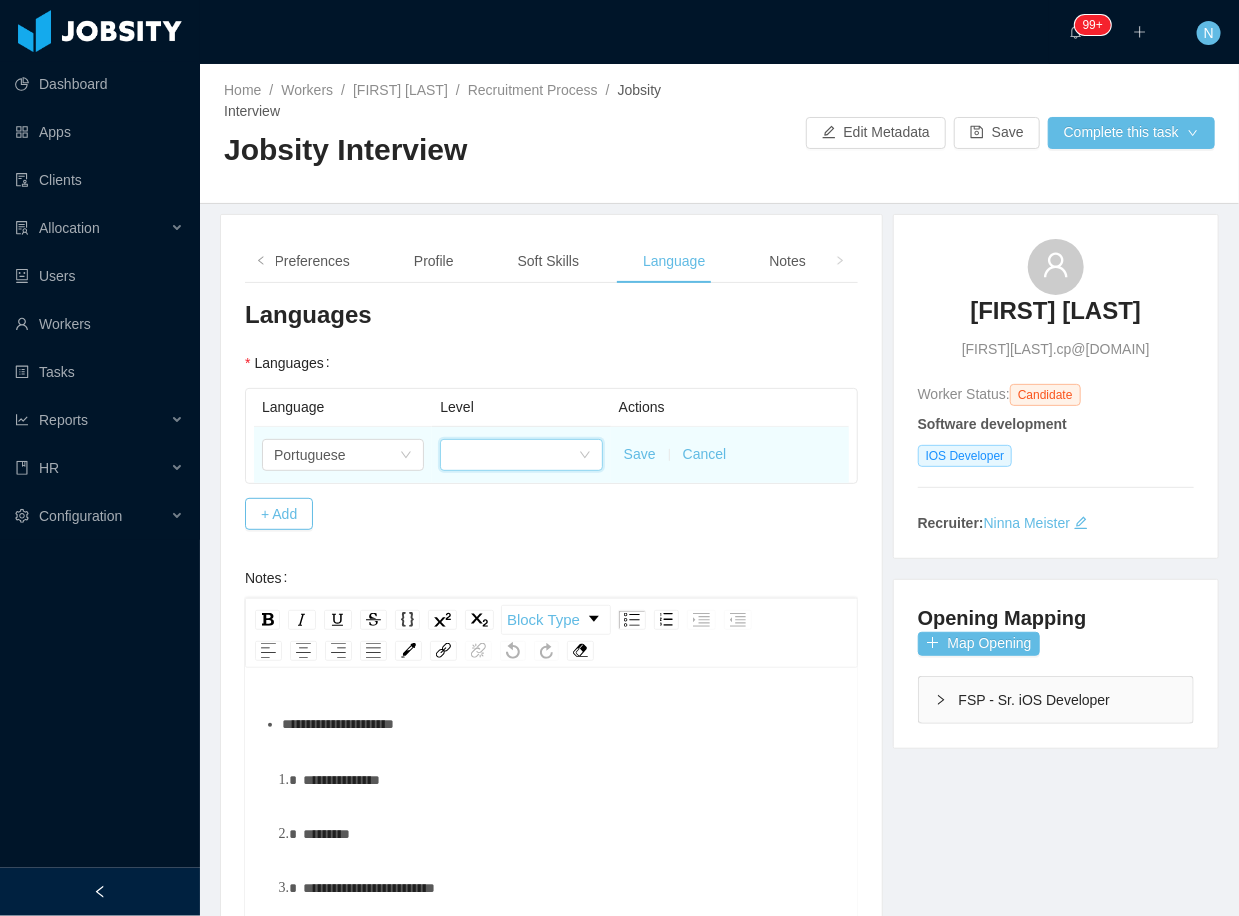 click at bounding box center (514, 455) 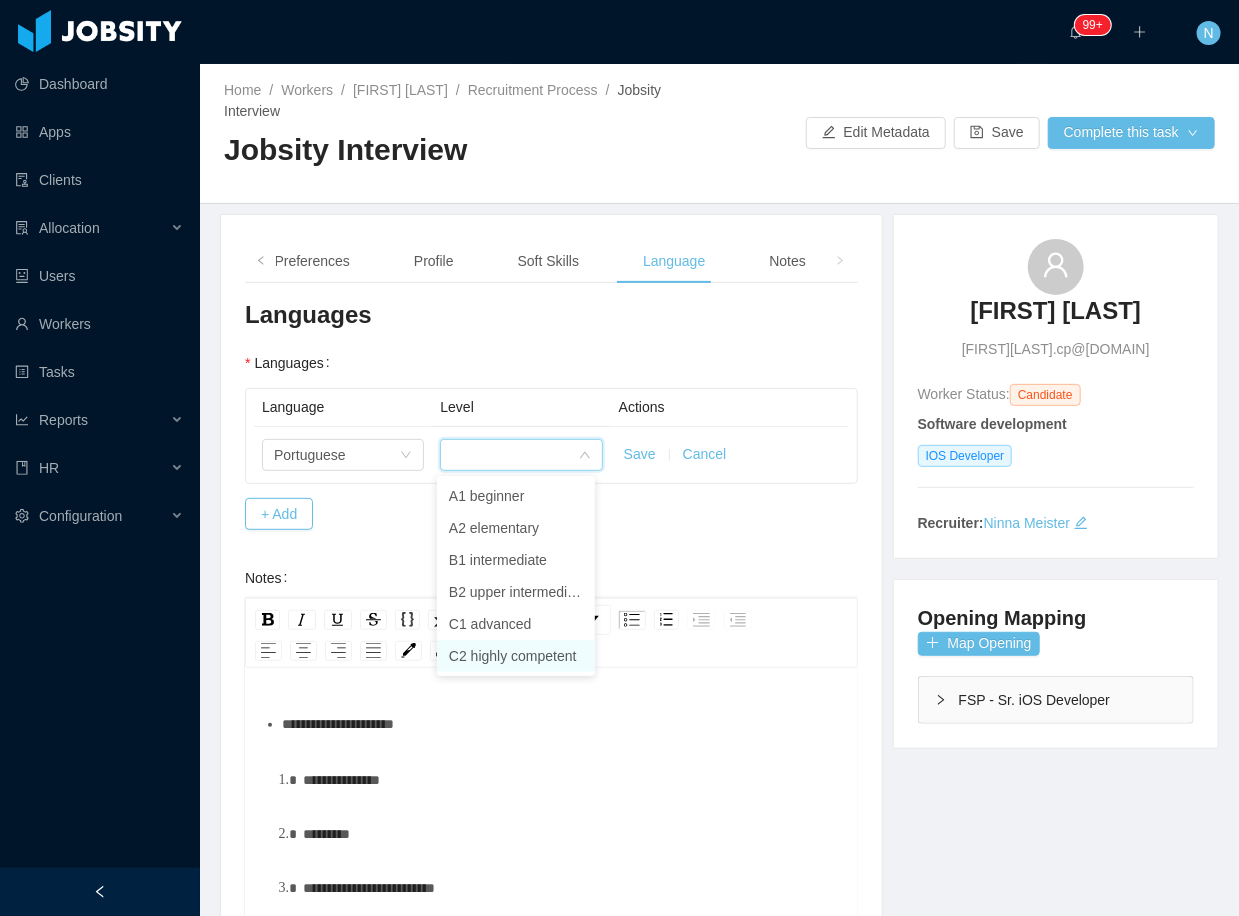 click on "C2 highly competent" at bounding box center (516, 656) 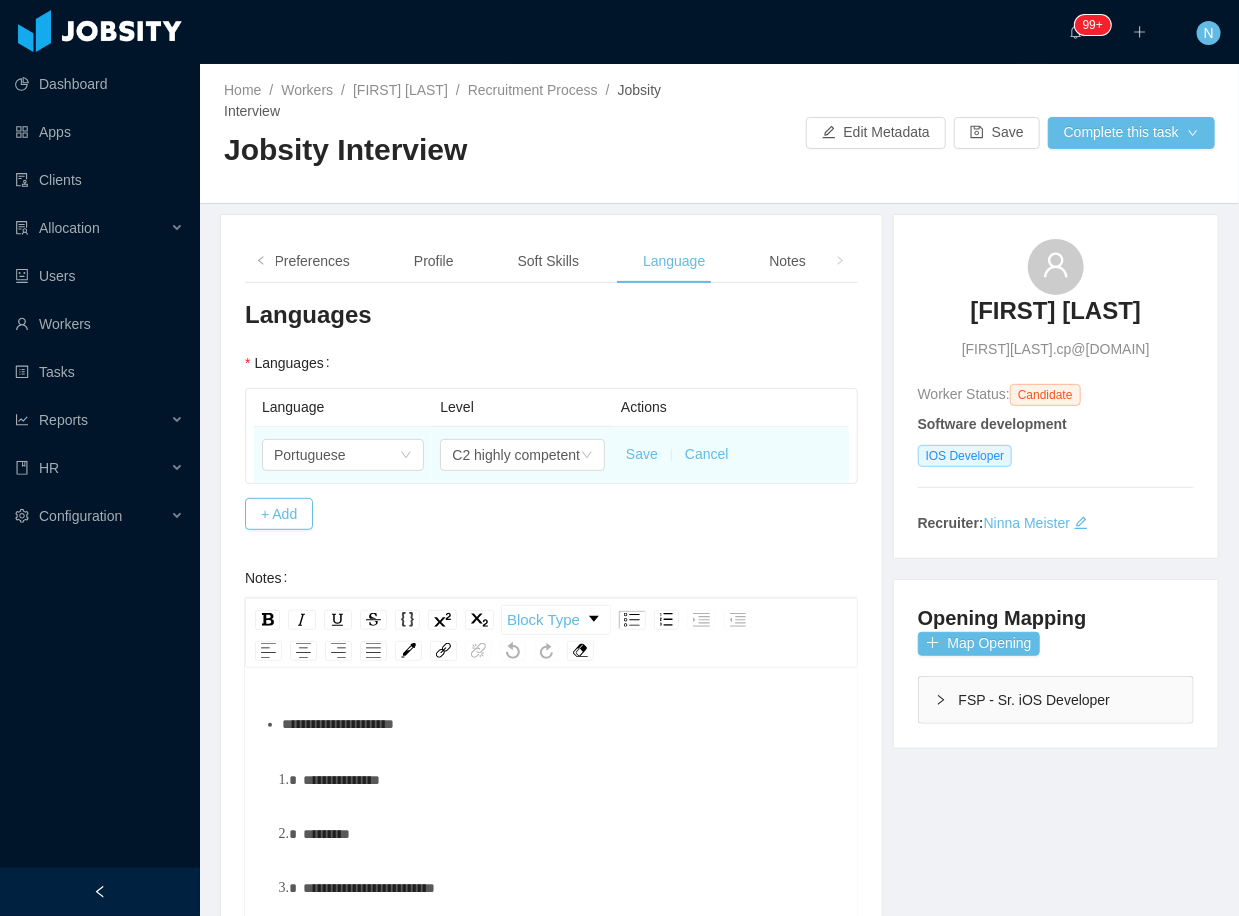 click on "Save" at bounding box center (642, 454) 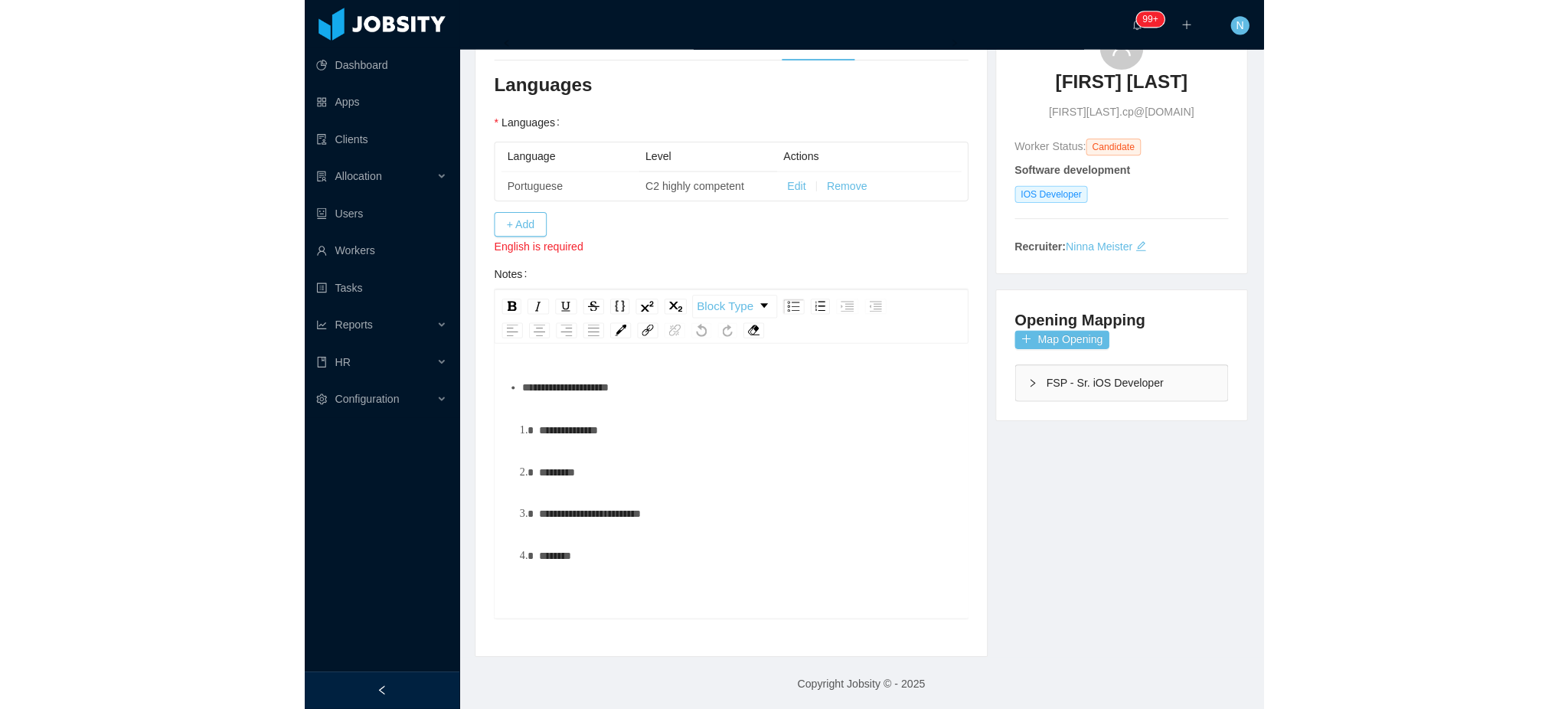 scroll, scrollTop: 158, scrollLeft: 0, axis: vertical 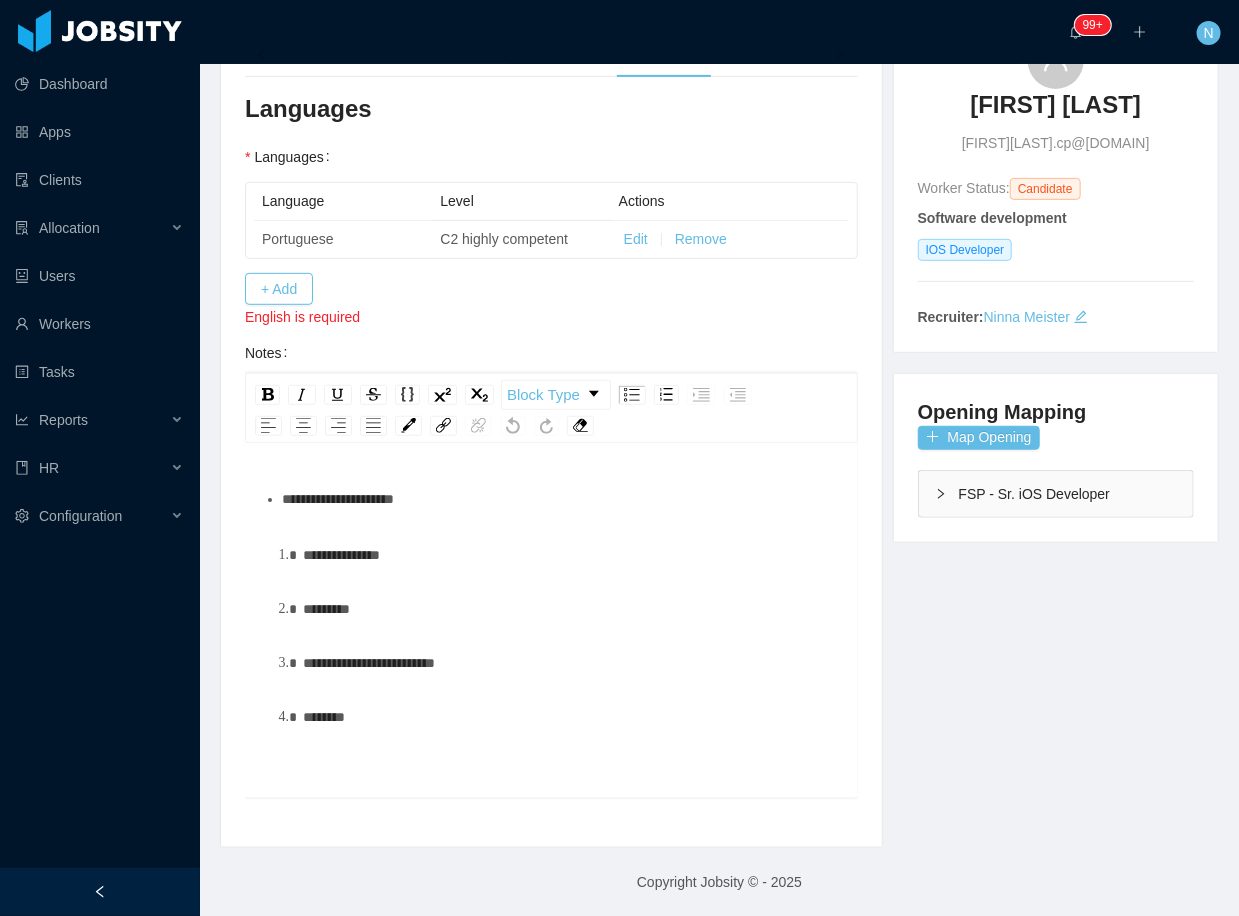 click on "**********" at bounding box center (562, 499) 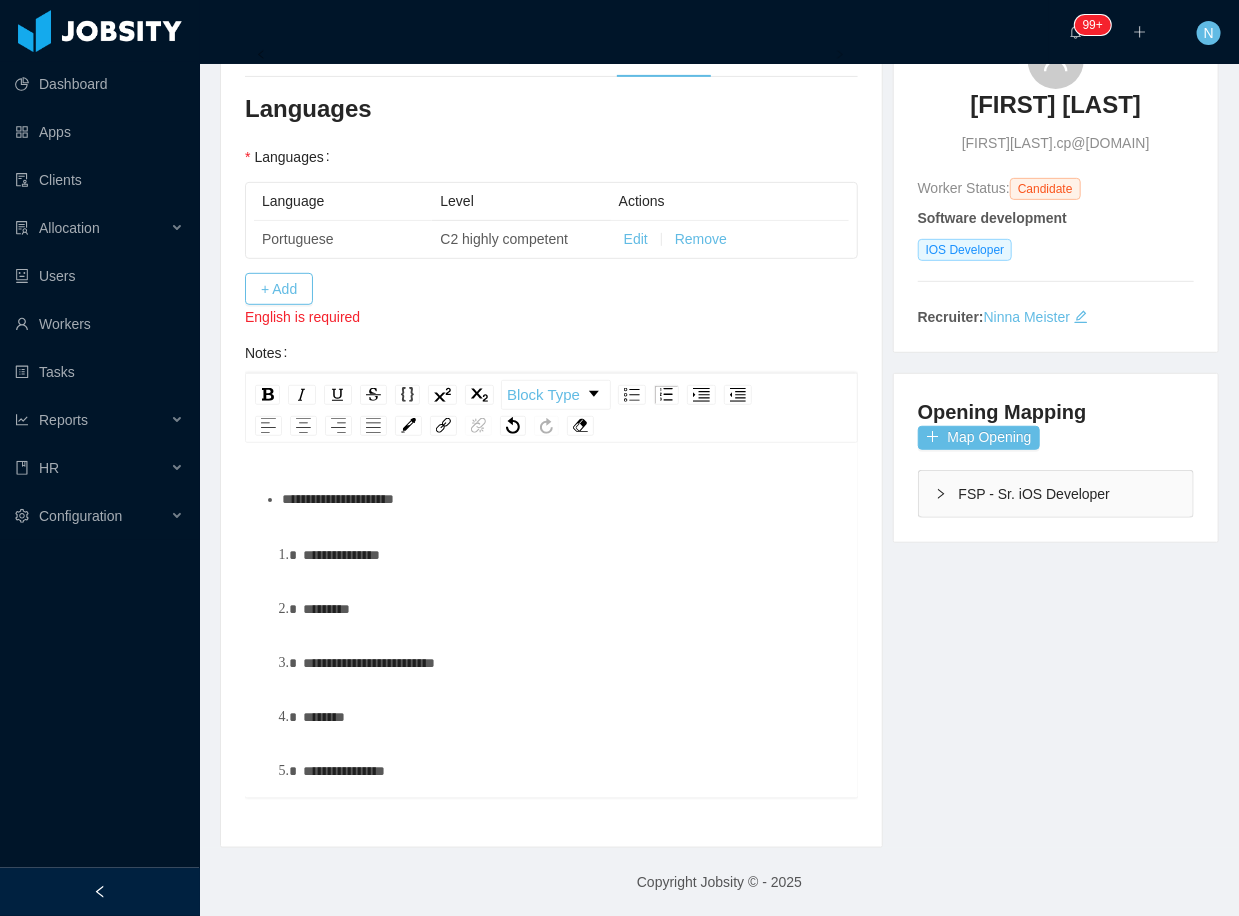 click on "**********" at bounding box center [573, 771] 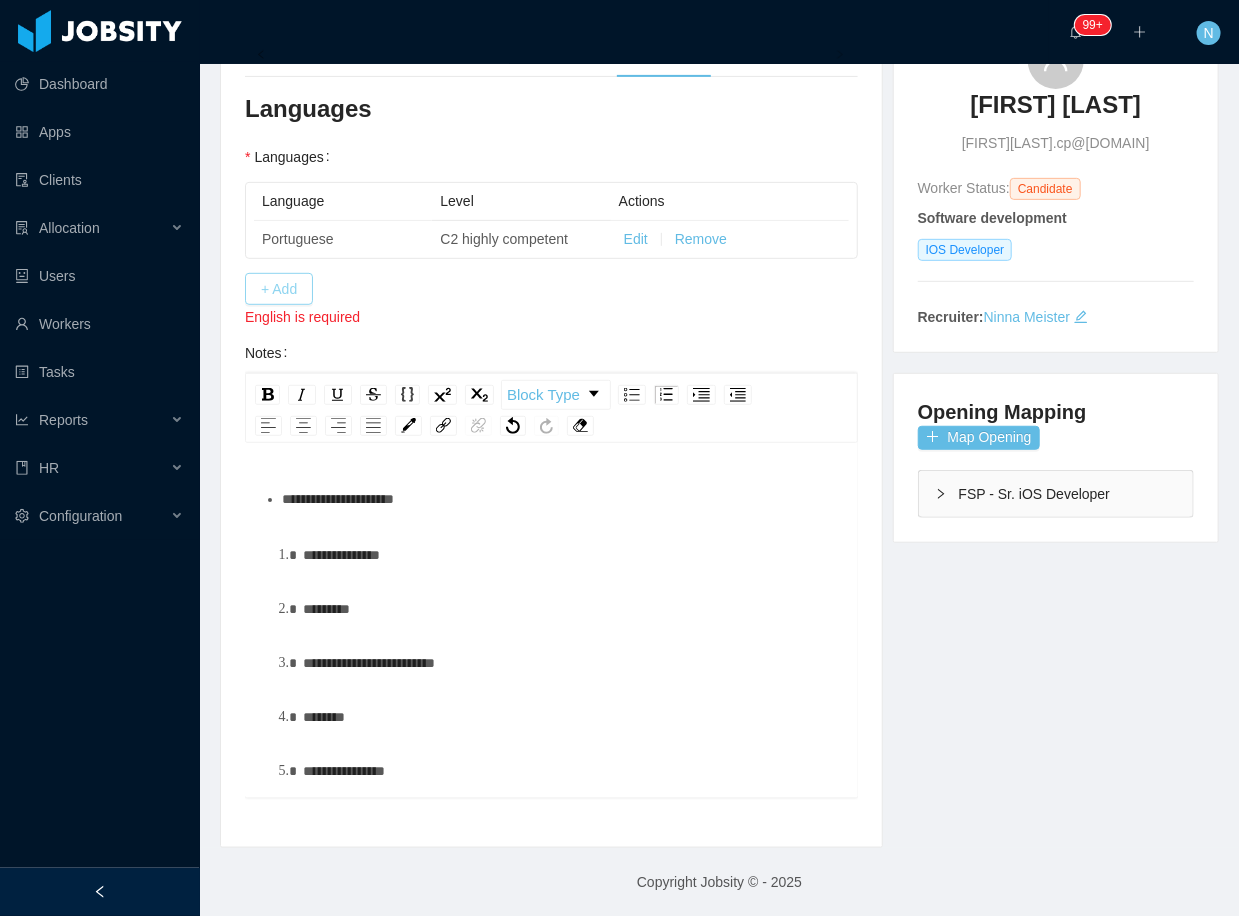 click on "+ Add" at bounding box center [279, 289] 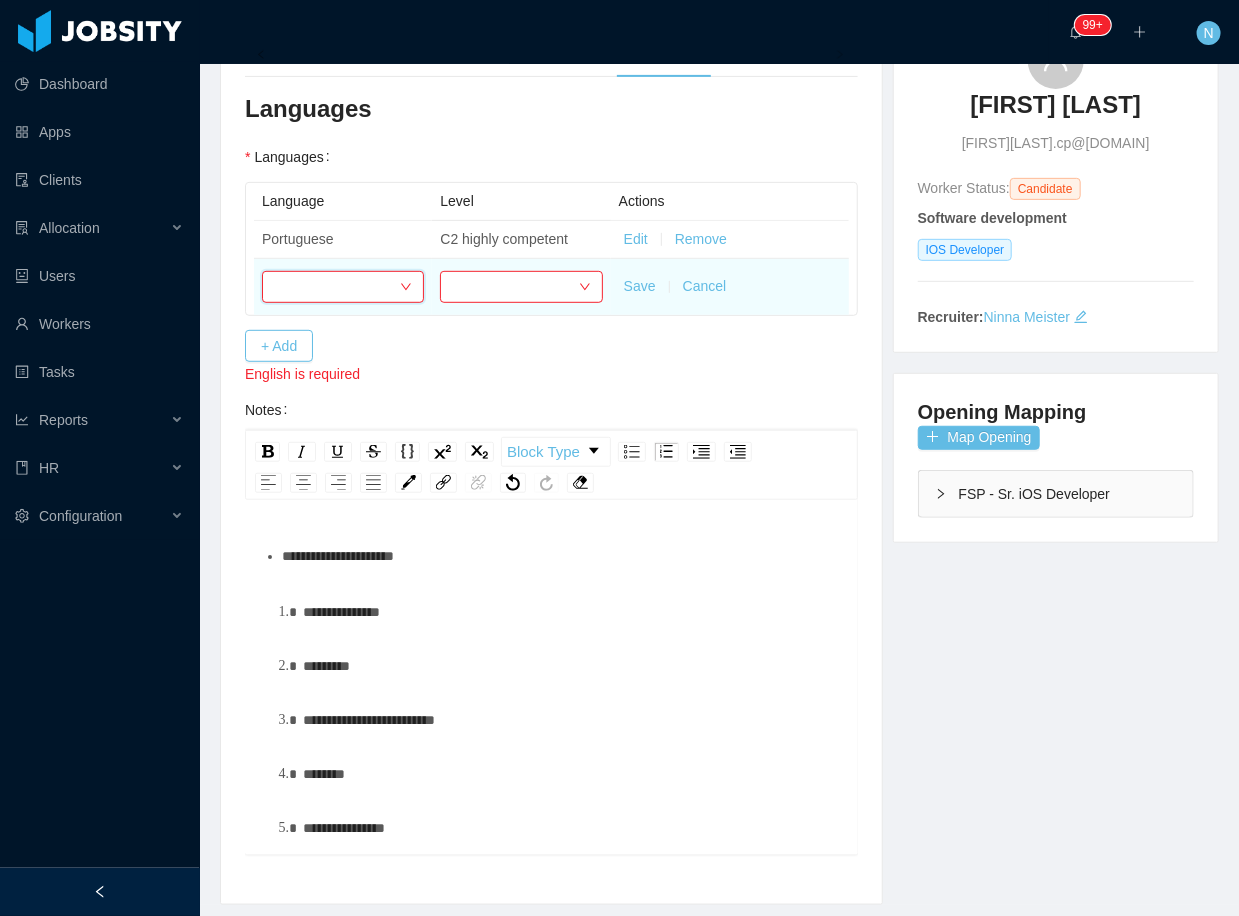 click at bounding box center (336, 287) 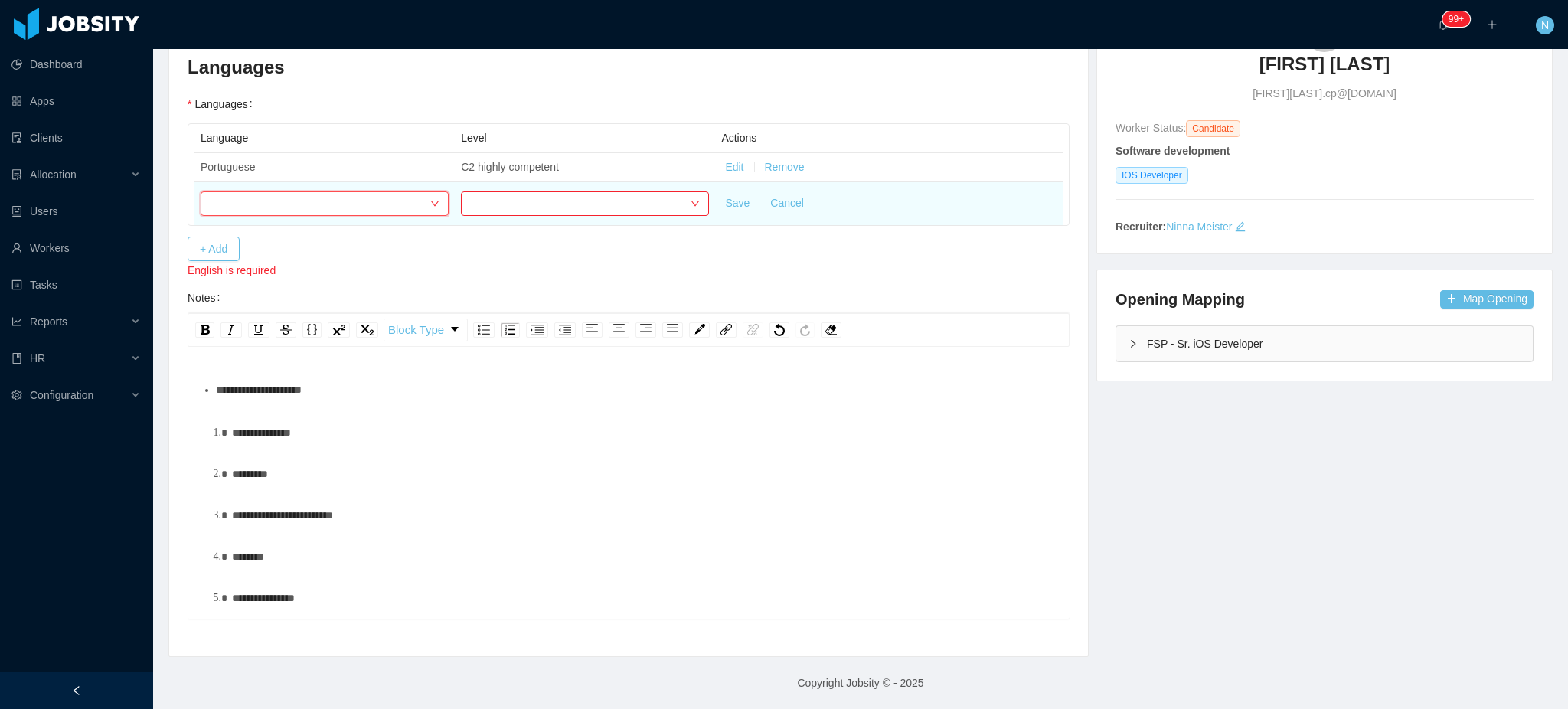 click at bounding box center (319, 204) 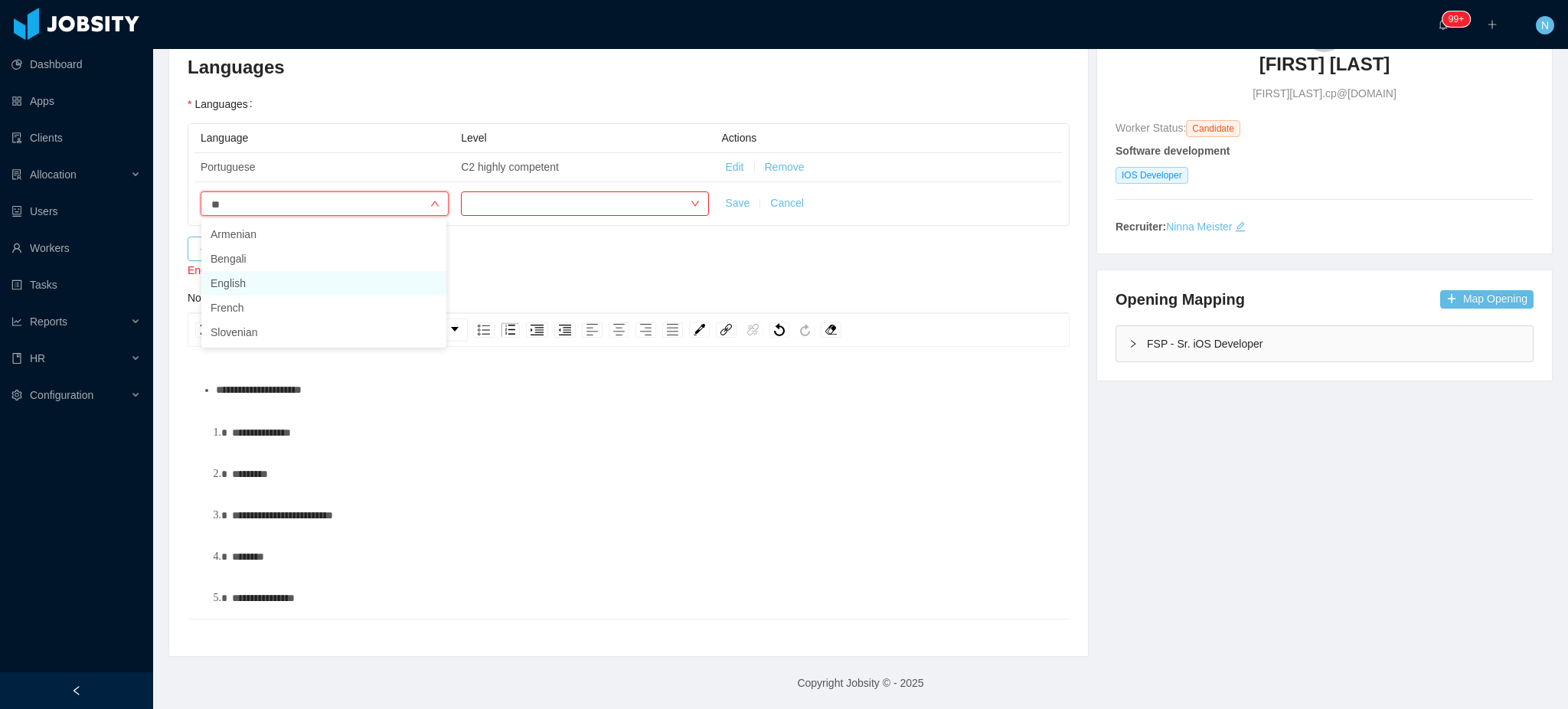 click on "English" at bounding box center [324, 283] 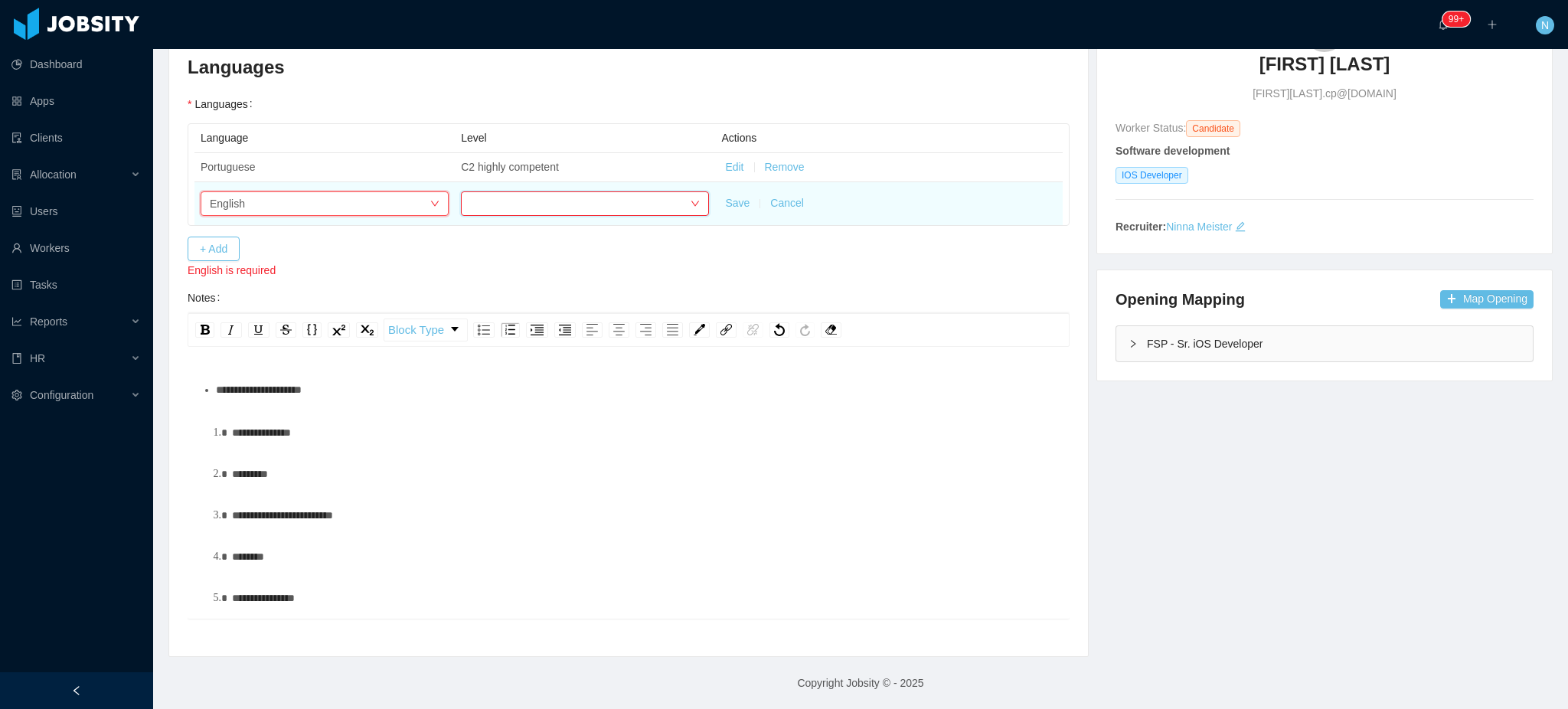 click at bounding box center (580, 204) 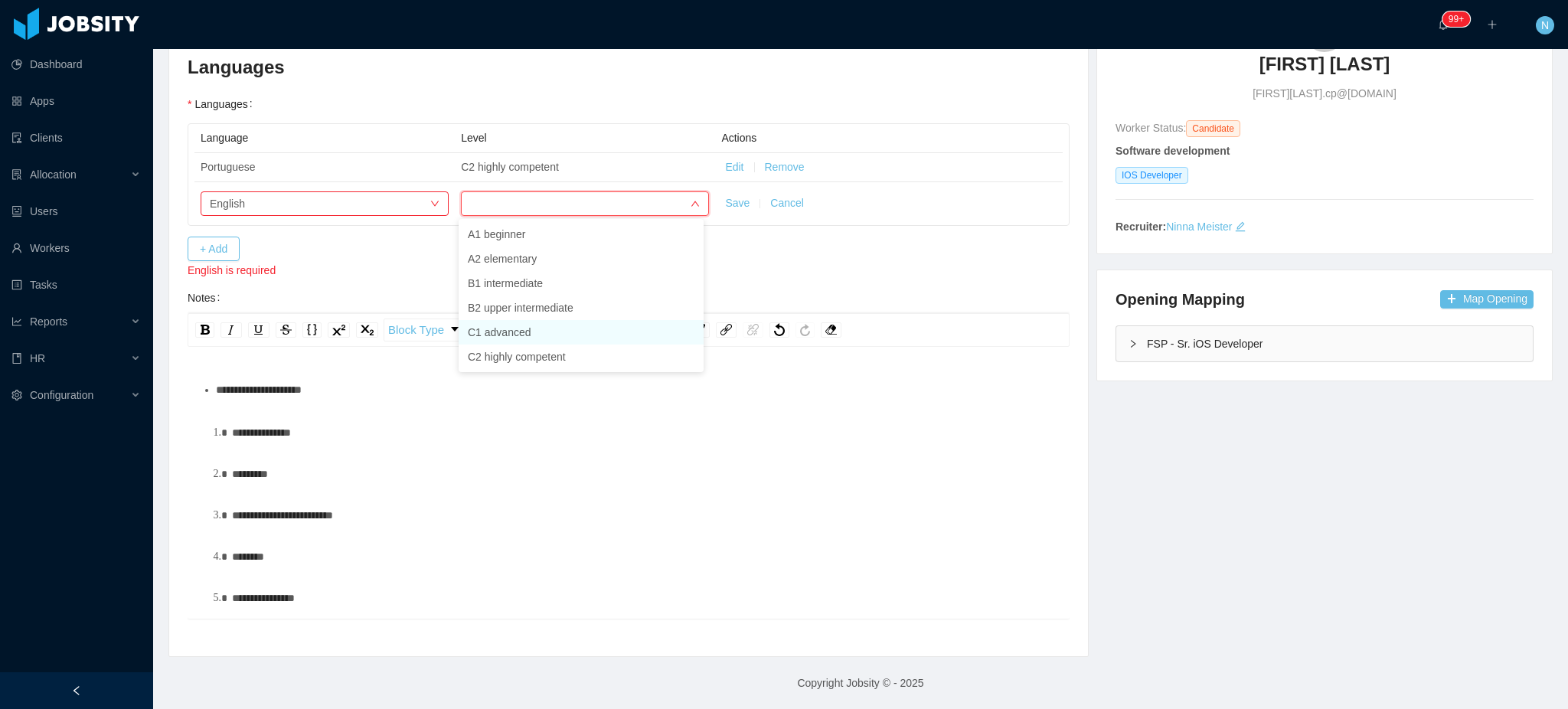 click on "C1 advanced" at bounding box center [581, 332] 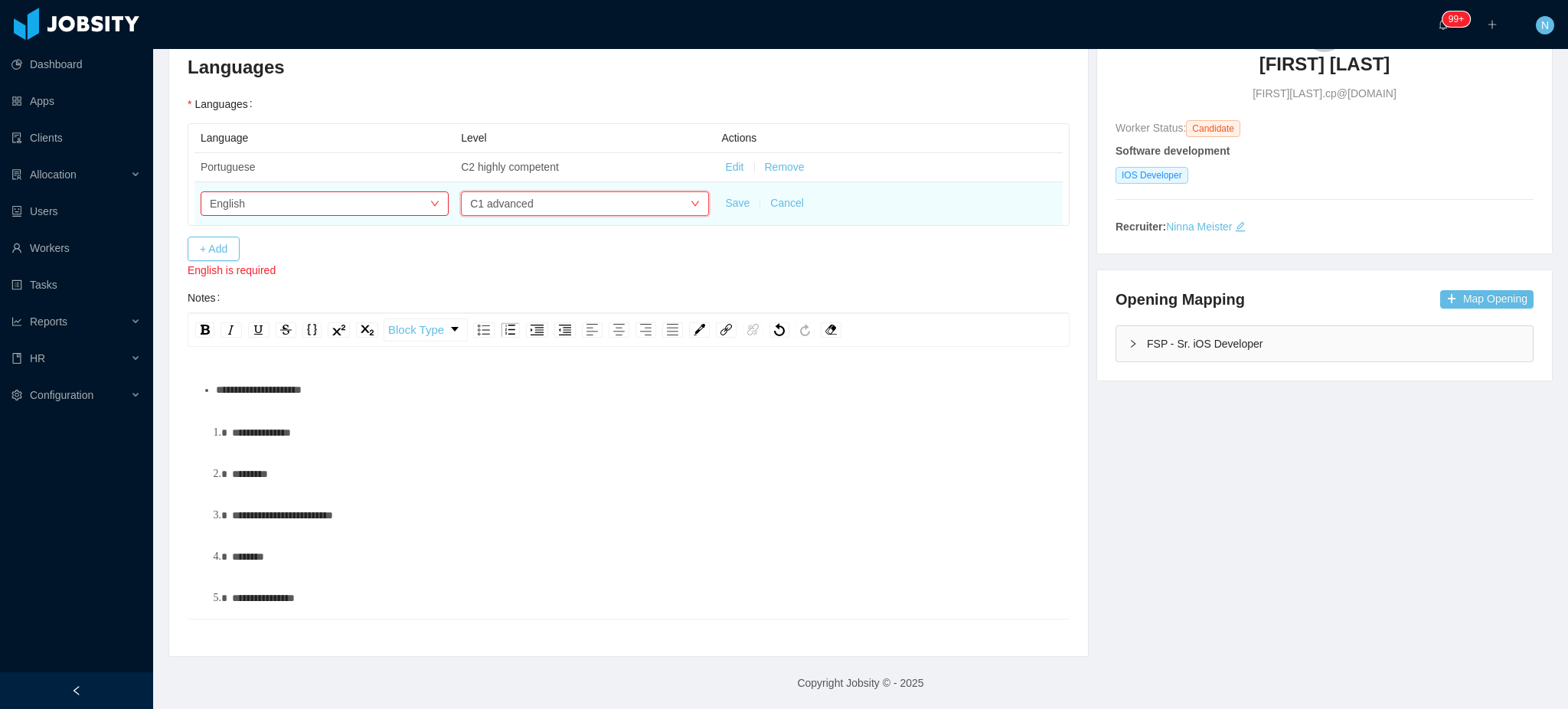 click on "Save" at bounding box center [737, 203] 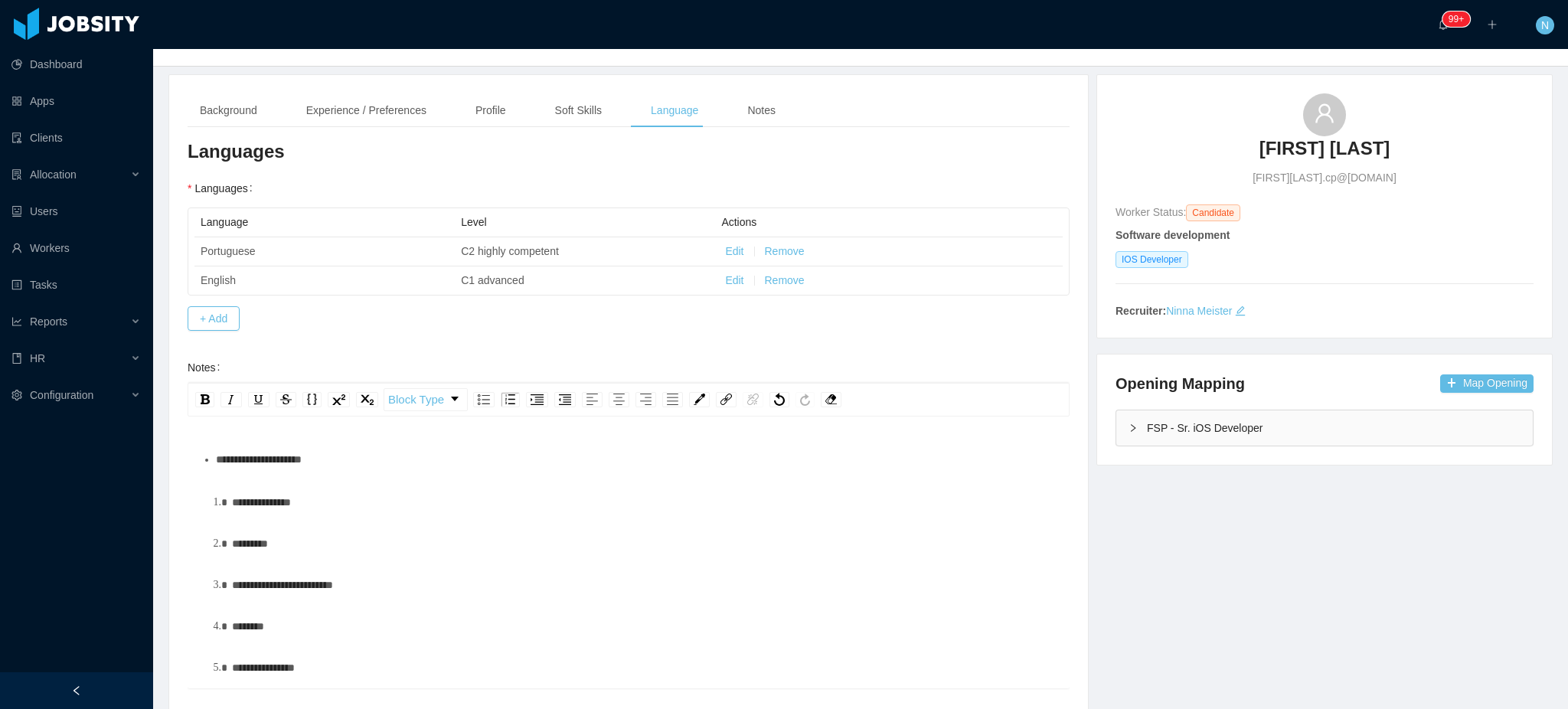 scroll, scrollTop: 0, scrollLeft: 0, axis: both 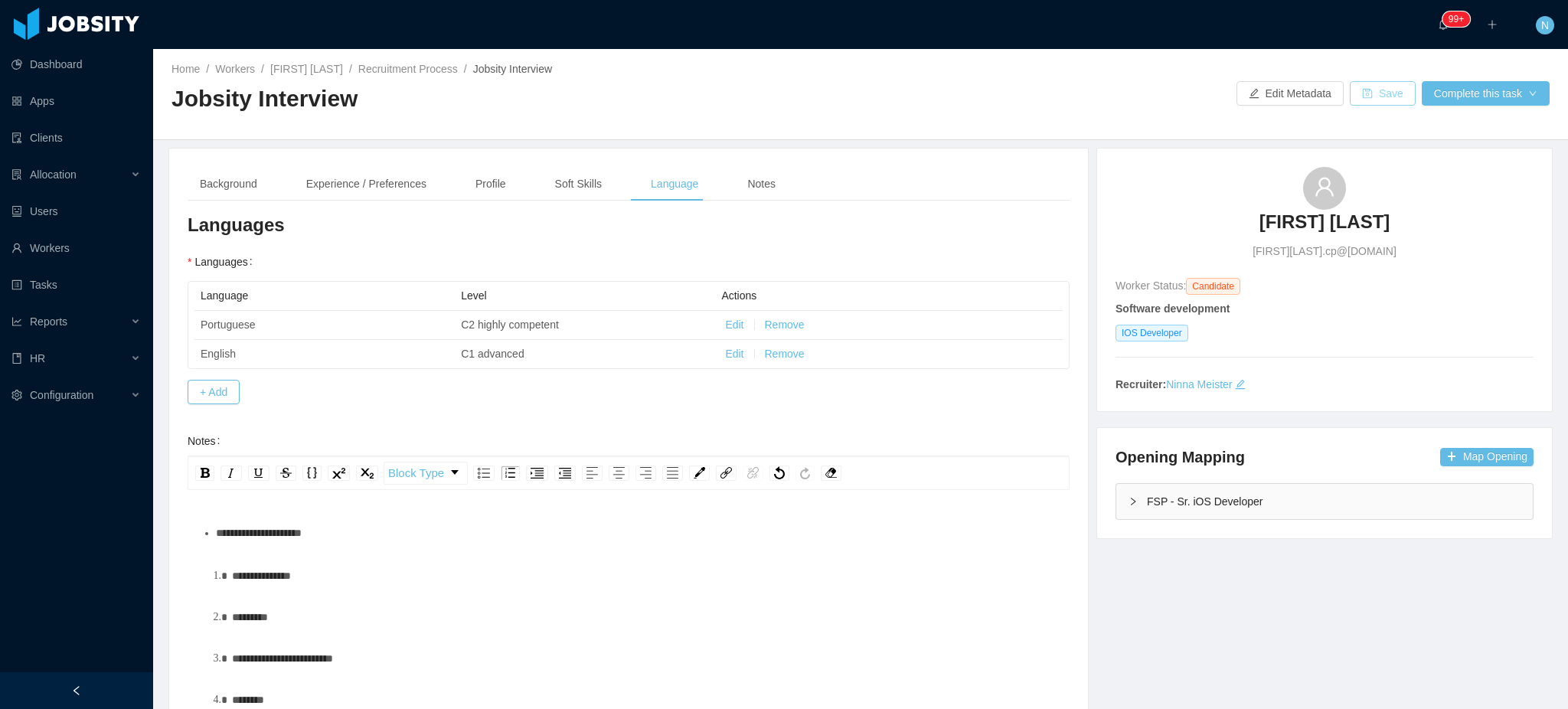click on "Save" at bounding box center (1383, 93) 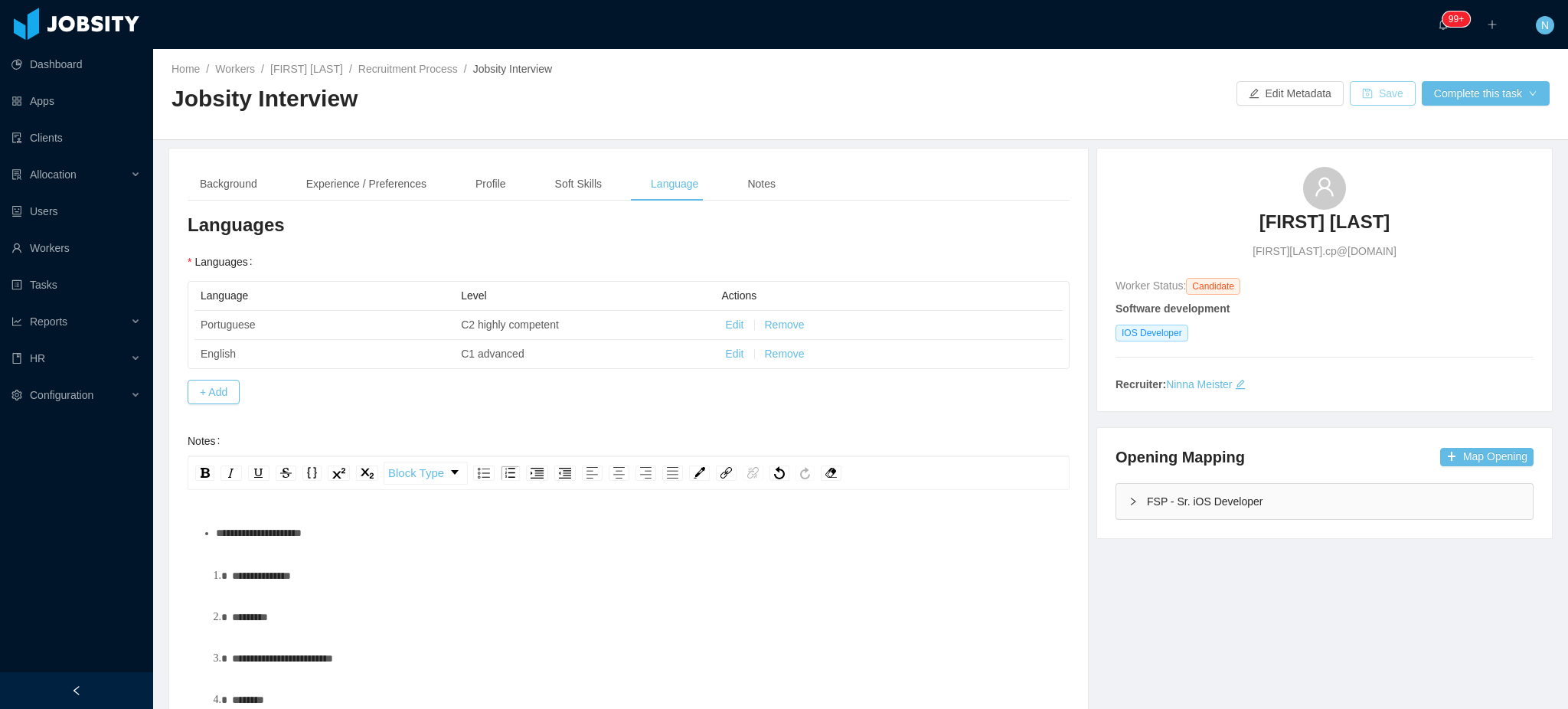 click on "Save" at bounding box center [1383, 93] 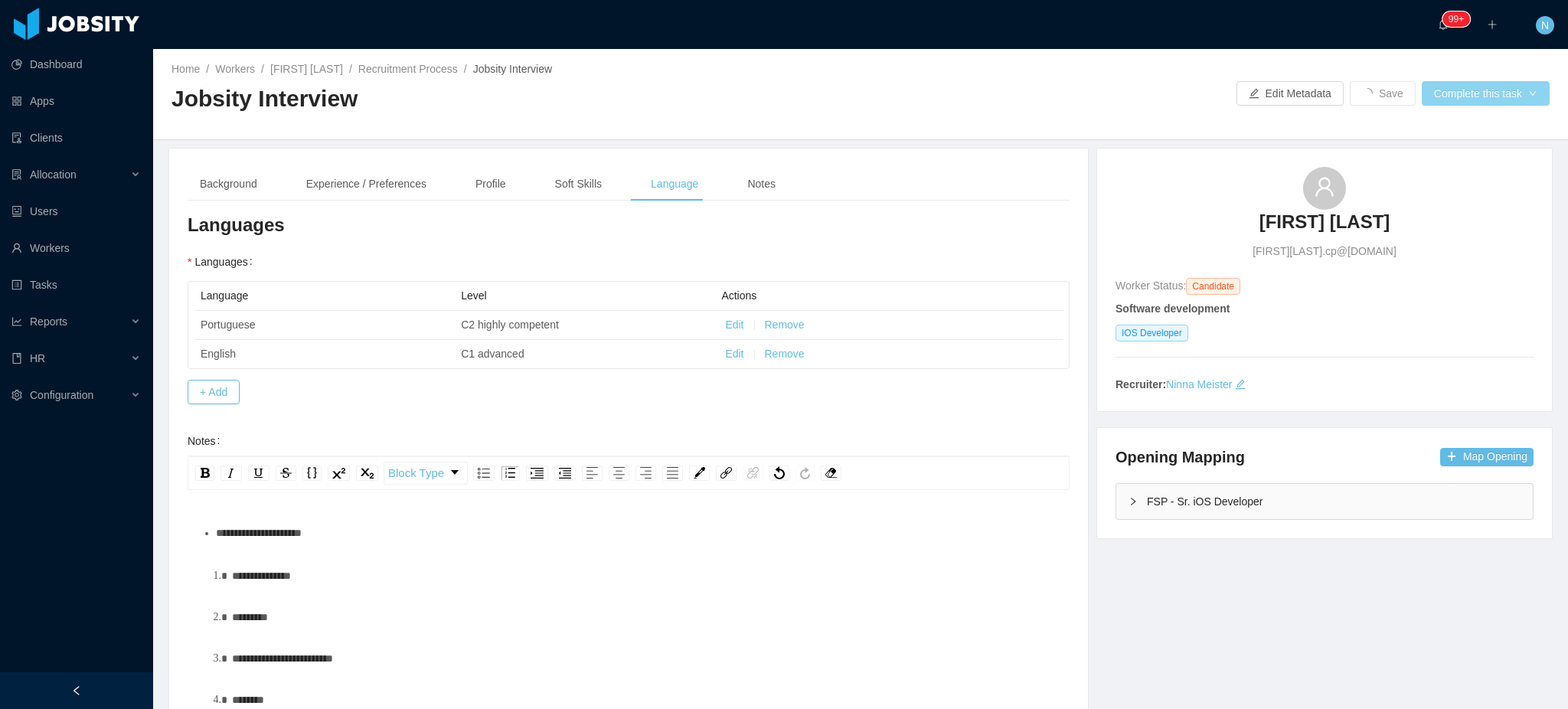 click on "Complete this task" at bounding box center [1485, 93] 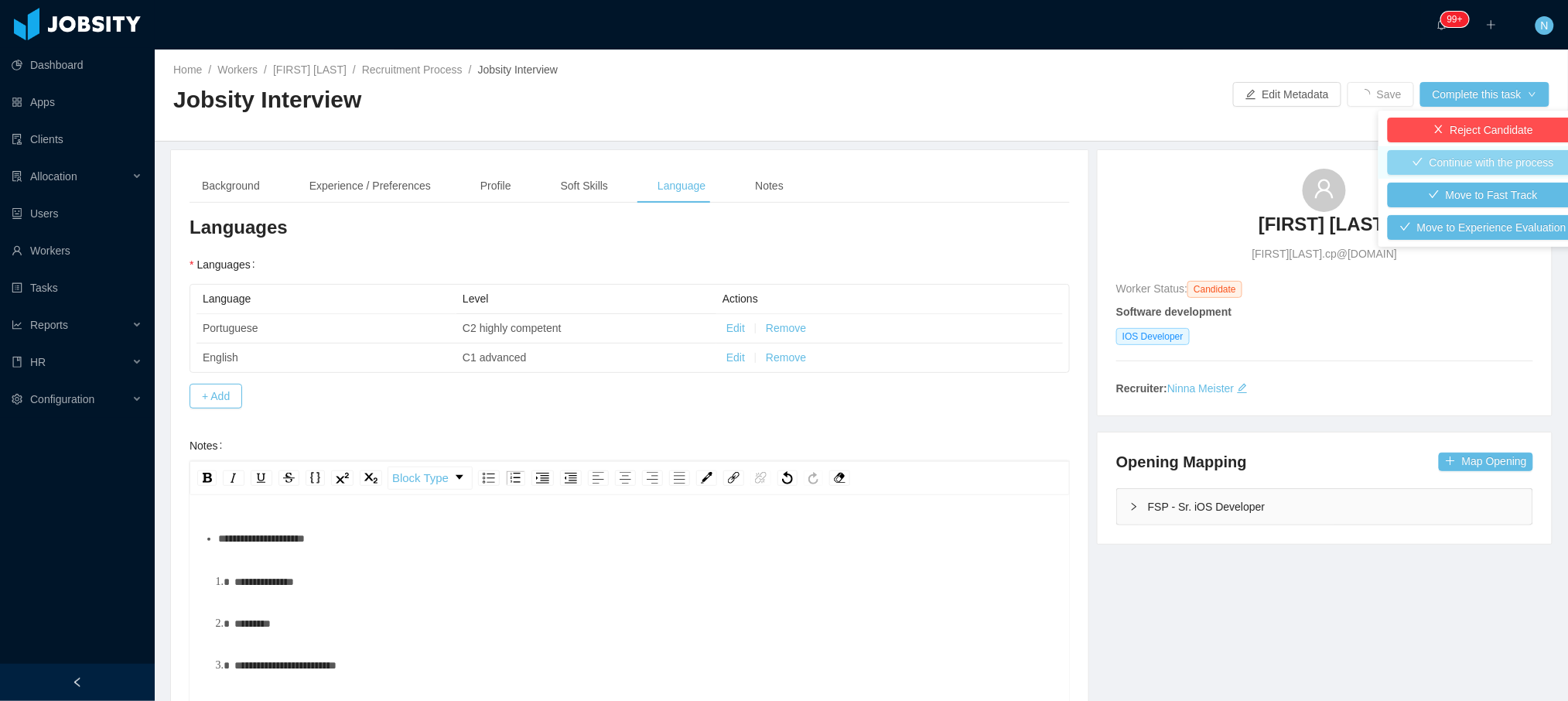 click on "Continue with the process" at bounding box center (1483, 162) 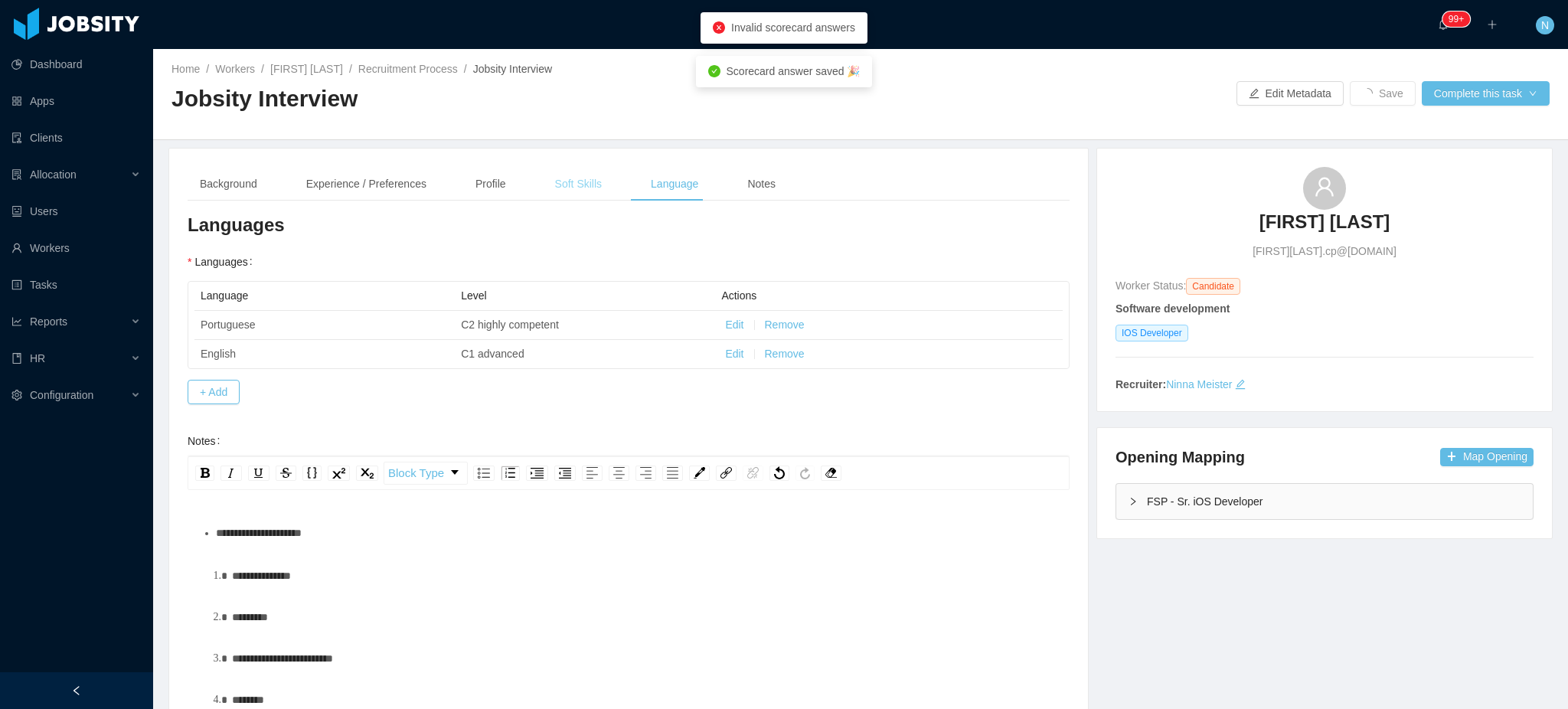 click on "Soft Skills" at bounding box center [578, 184] 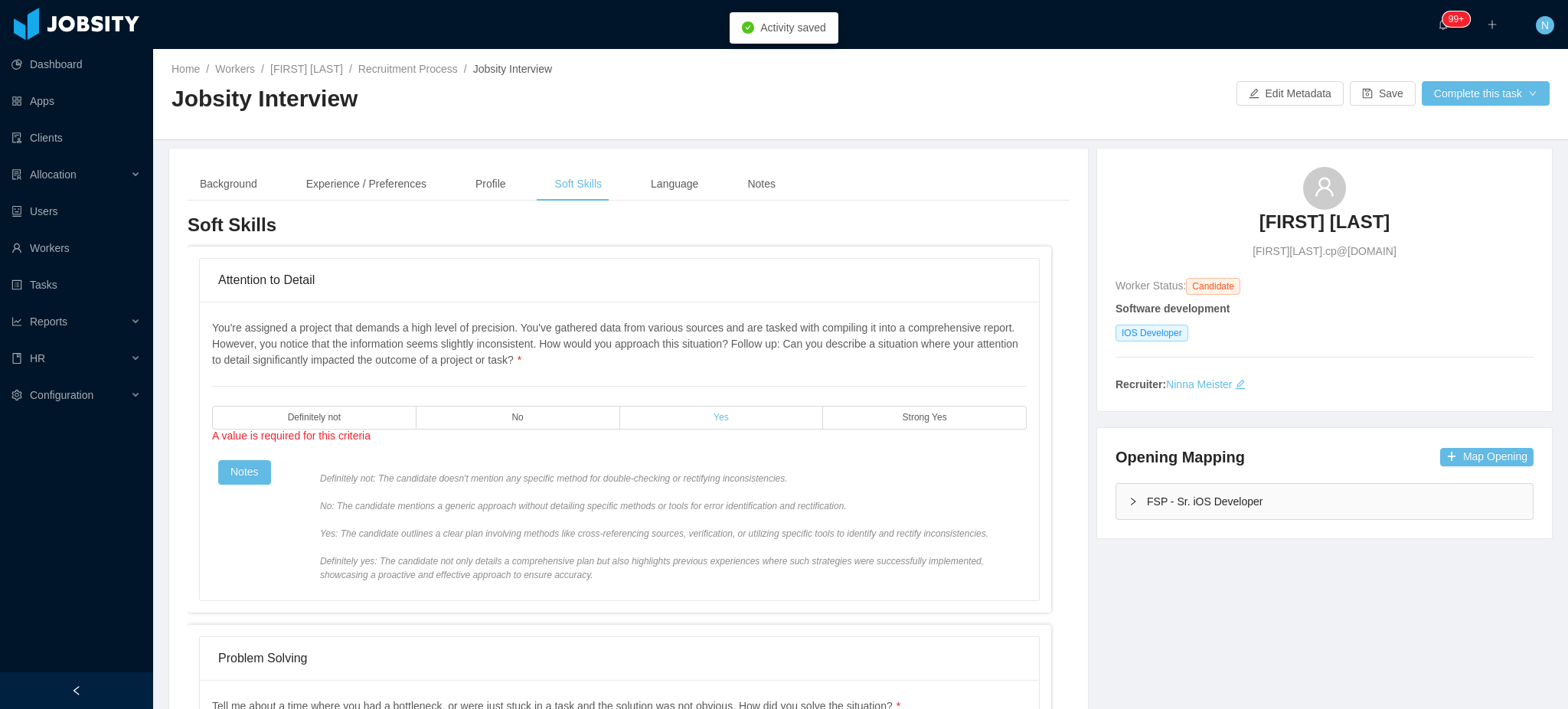 click on "Yes" at bounding box center (722, 417) 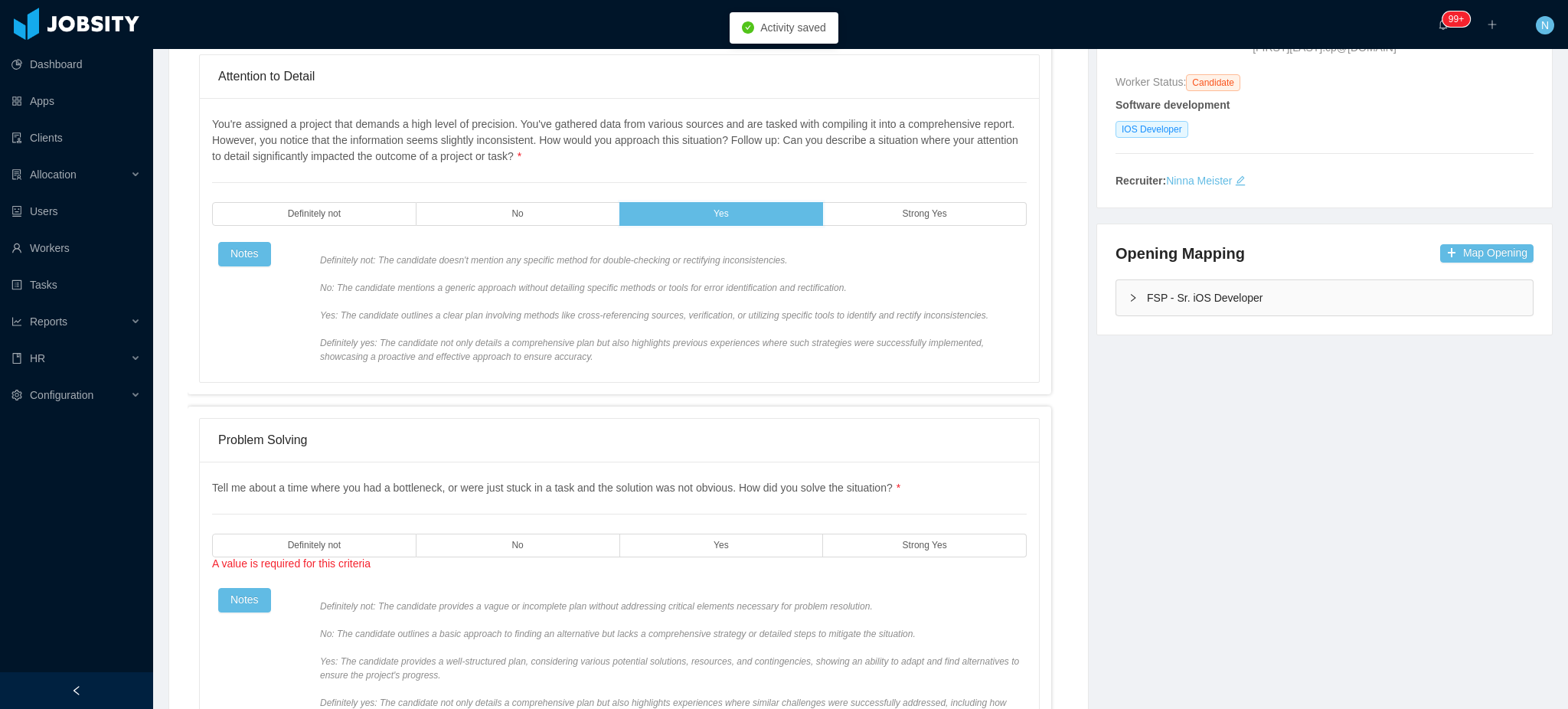 scroll, scrollTop: 408, scrollLeft: 0, axis: vertical 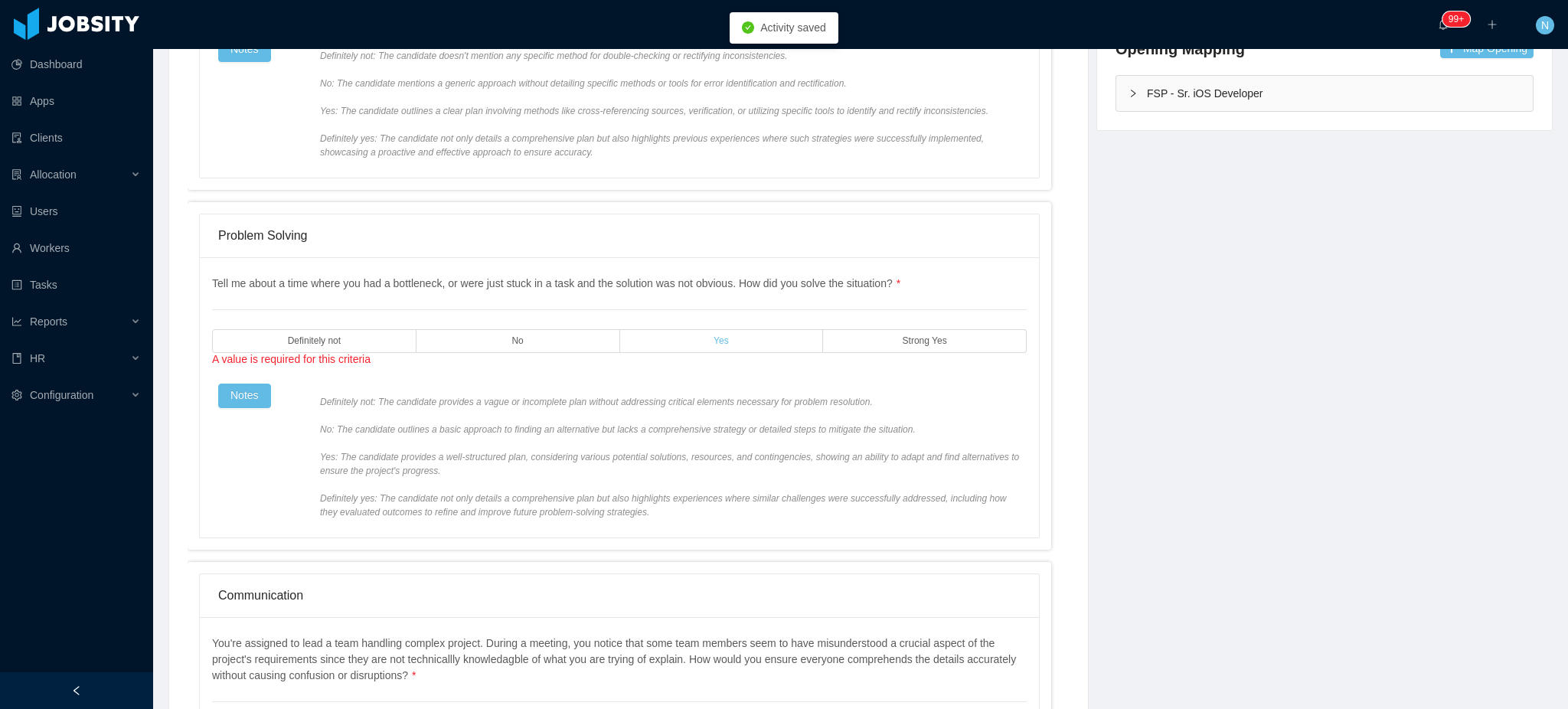 click on "Yes" at bounding box center (722, 341) 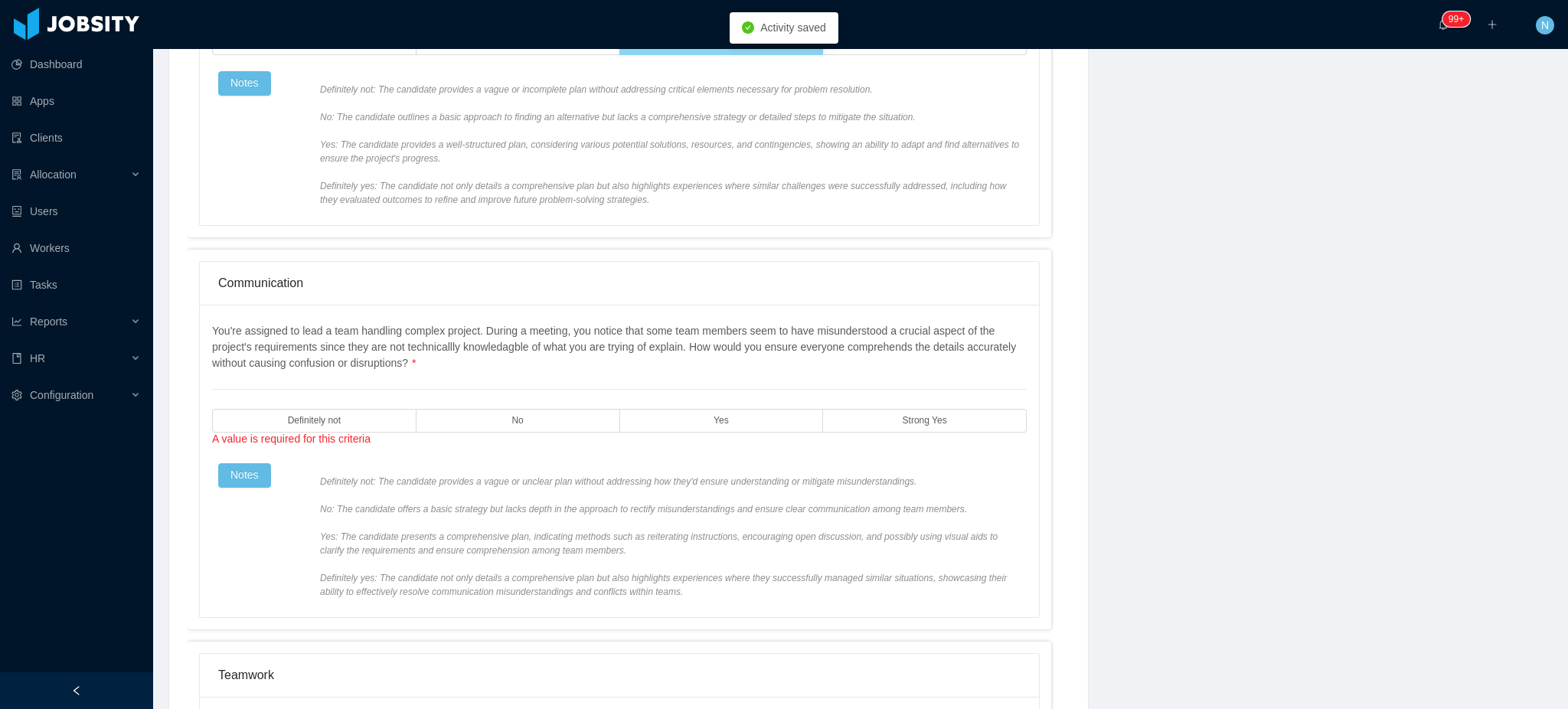 scroll, scrollTop: 816, scrollLeft: 0, axis: vertical 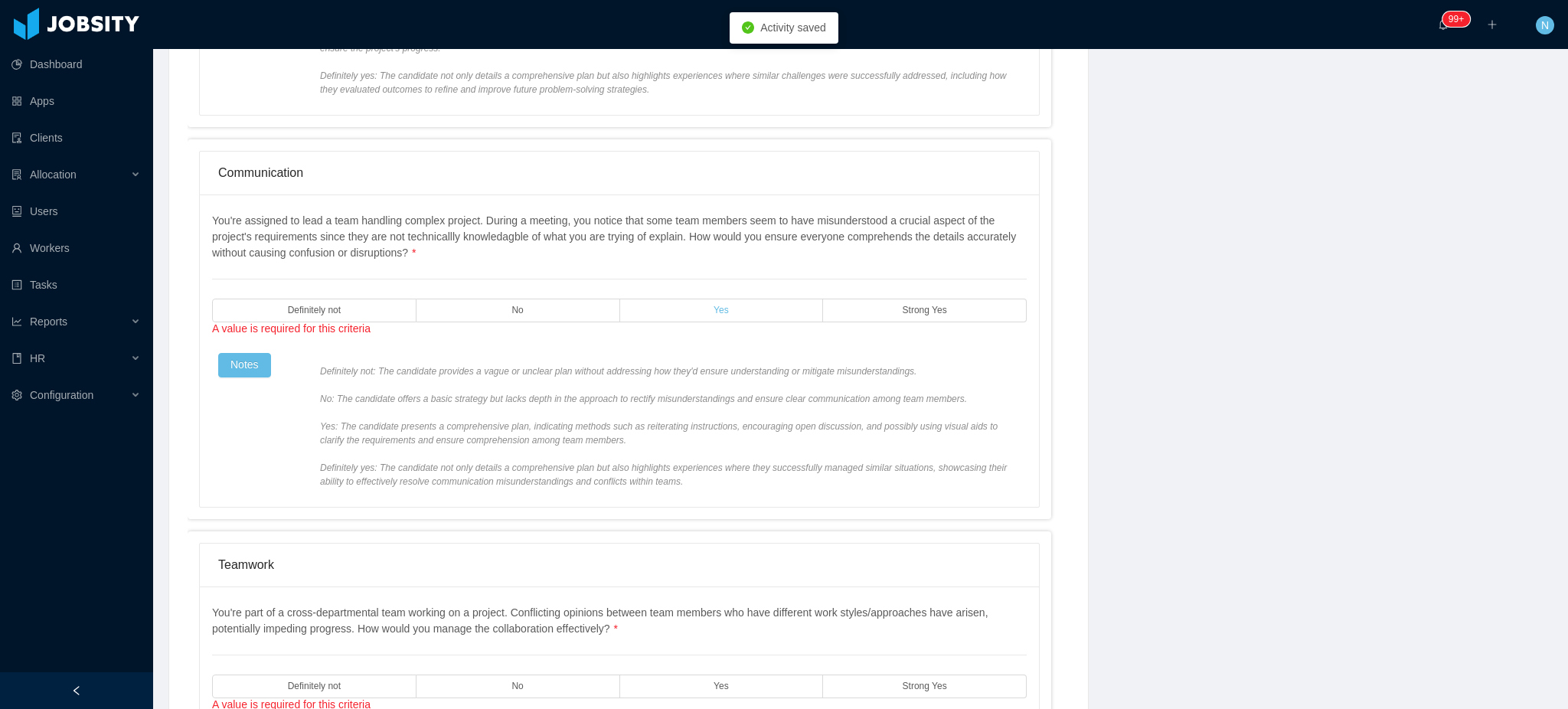 click on "Yes" at bounding box center (722, 310) 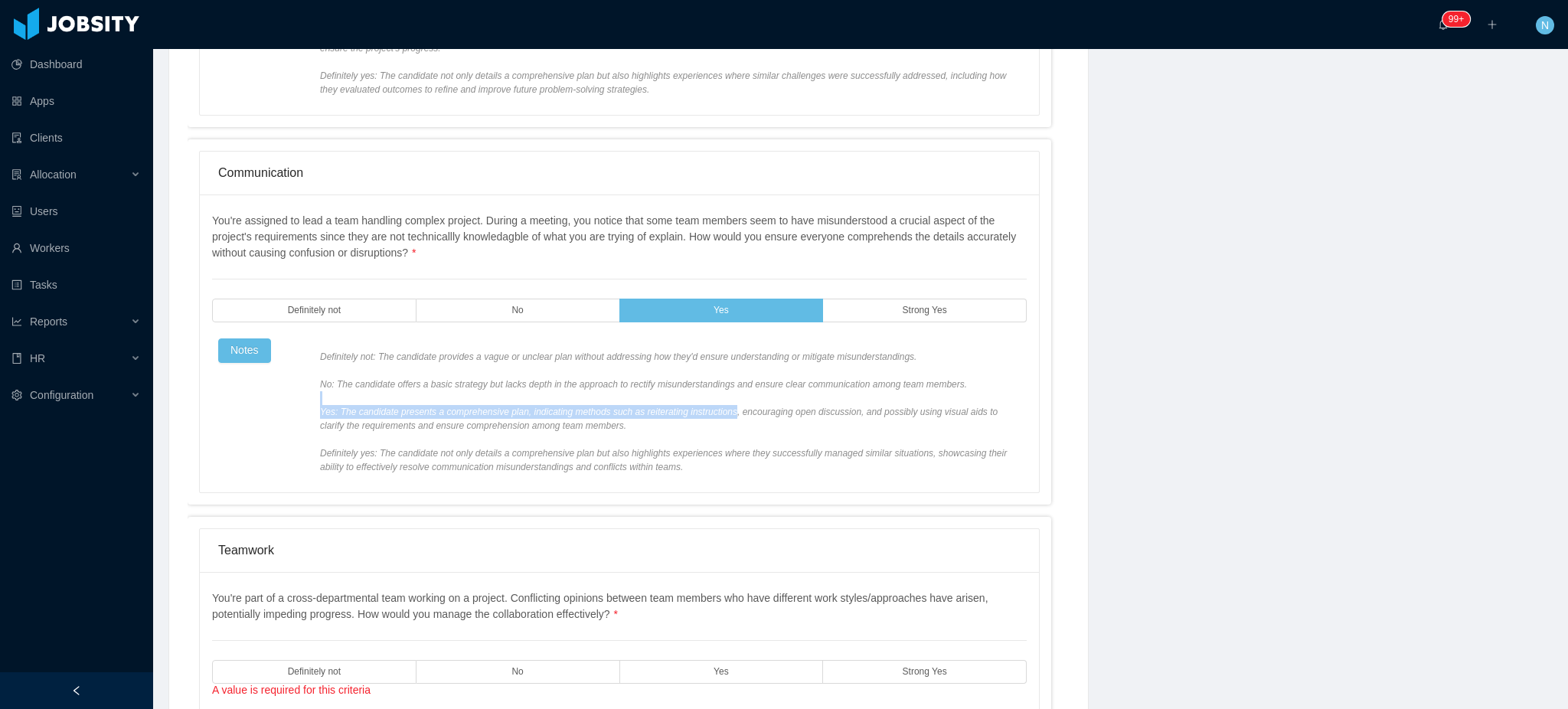 drag, startPoint x: 776, startPoint y: 308, endPoint x: 719, endPoint y: 407, distance: 114.2366 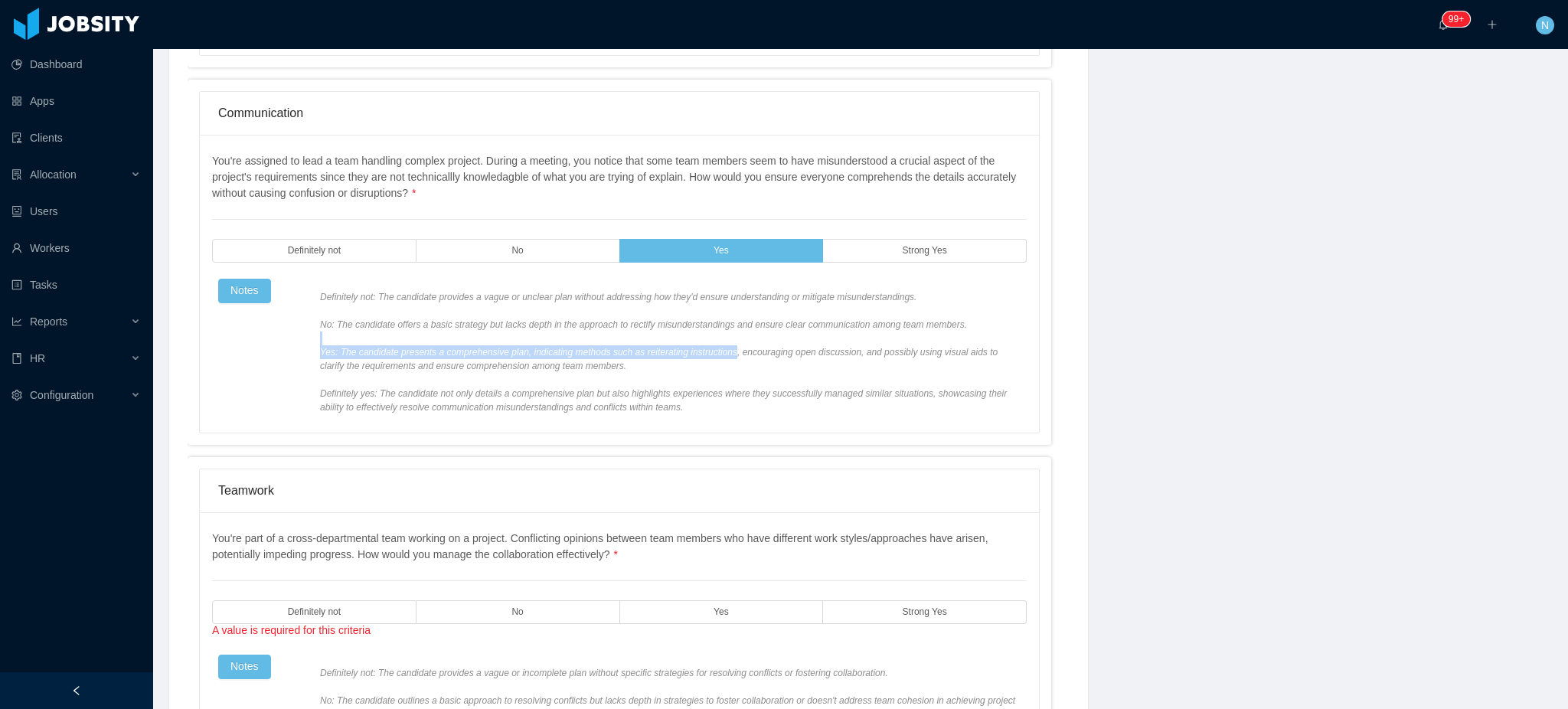 scroll, scrollTop: 1092, scrollLeft: 0, axis: vertical 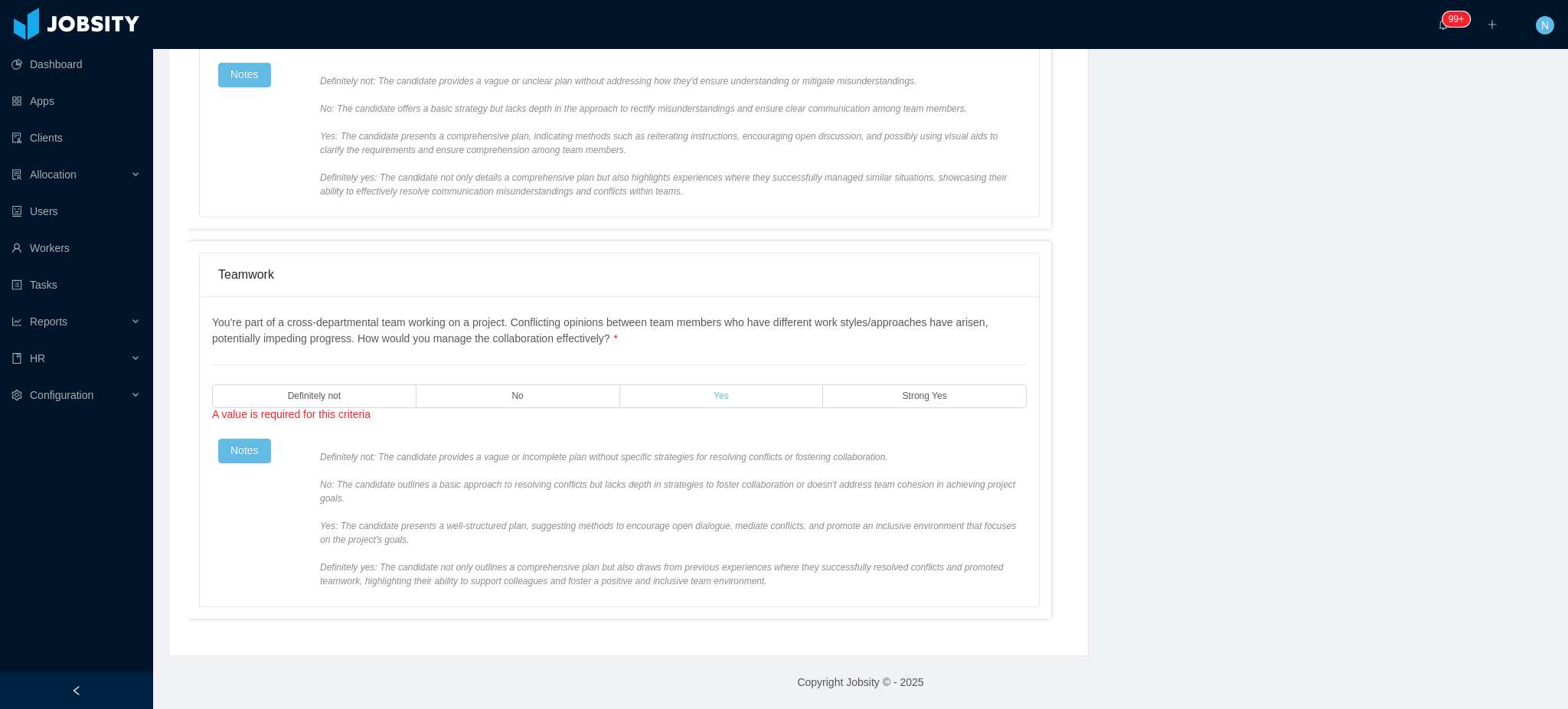 click on "Yes" at bounding box center (722, 396) 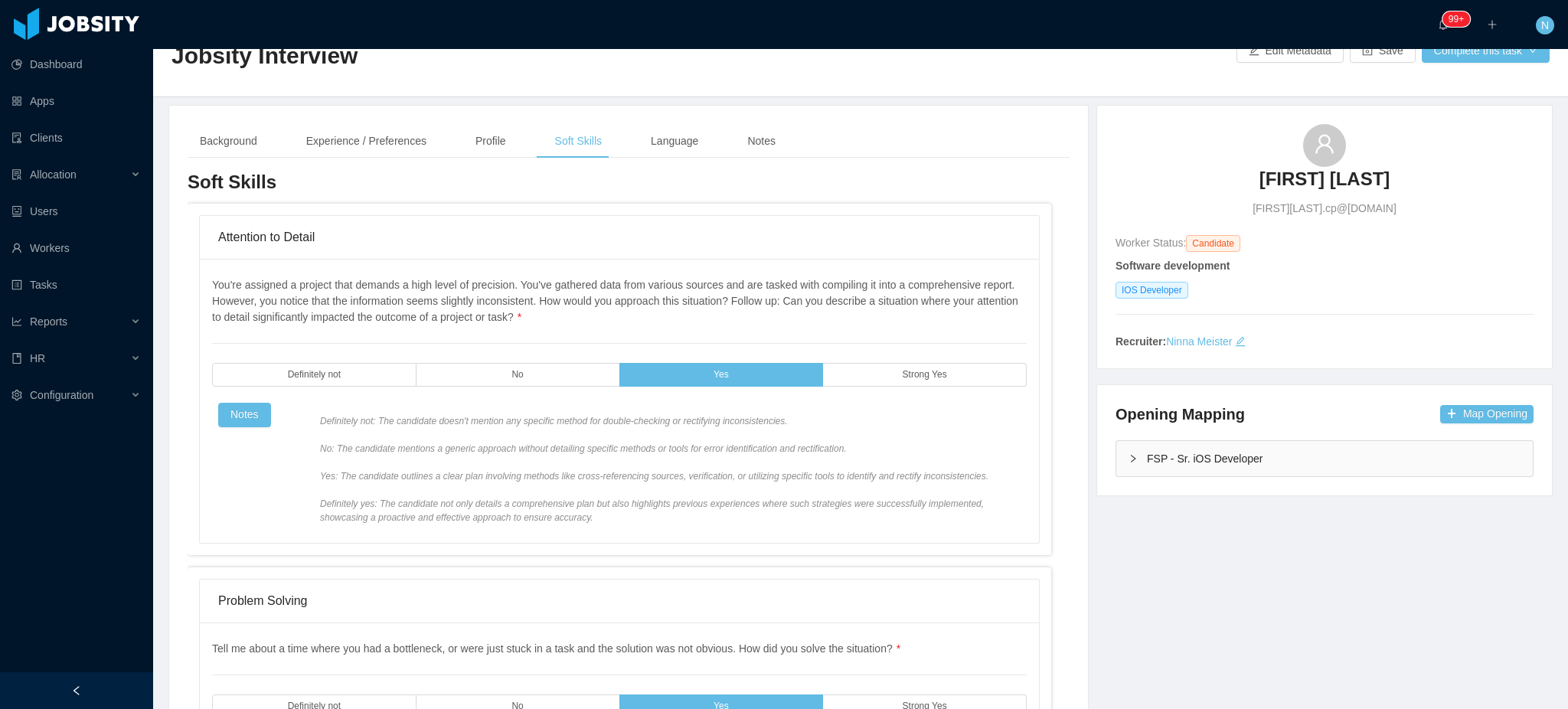 scroll, scrollTop: 0, scrollLeft: 0, axis: both 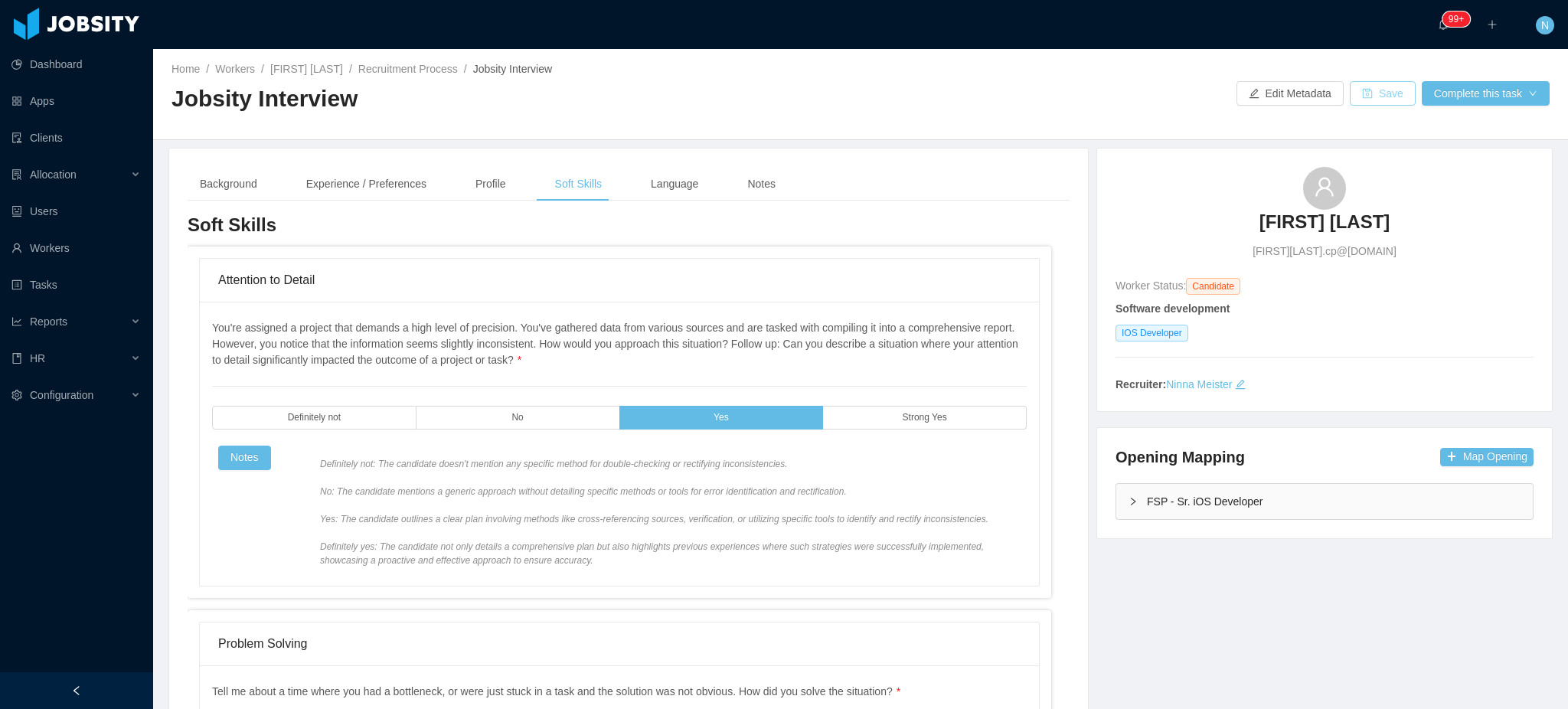 click on "Save" at bounding box center [1383, 93] 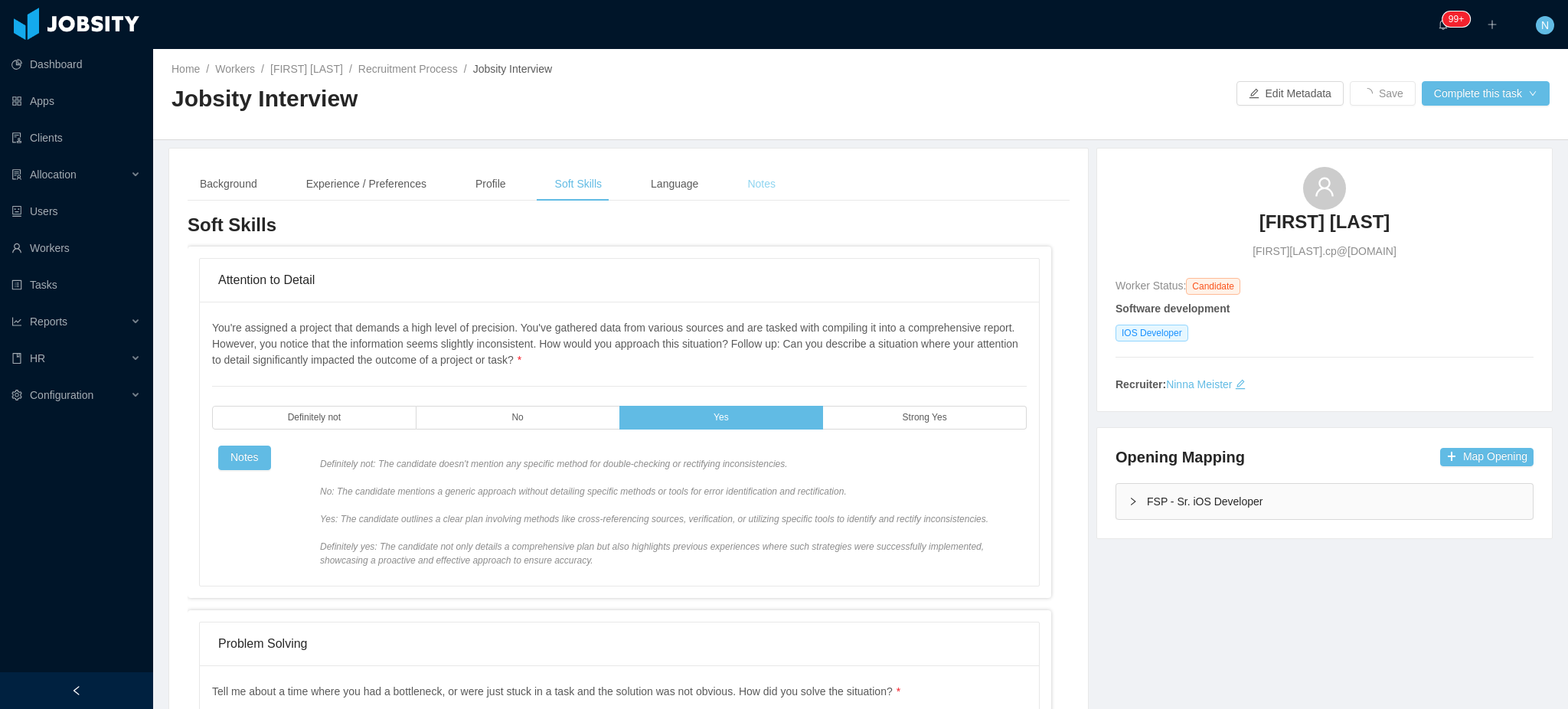 click on "Notes" at bounding box center [761, 184] 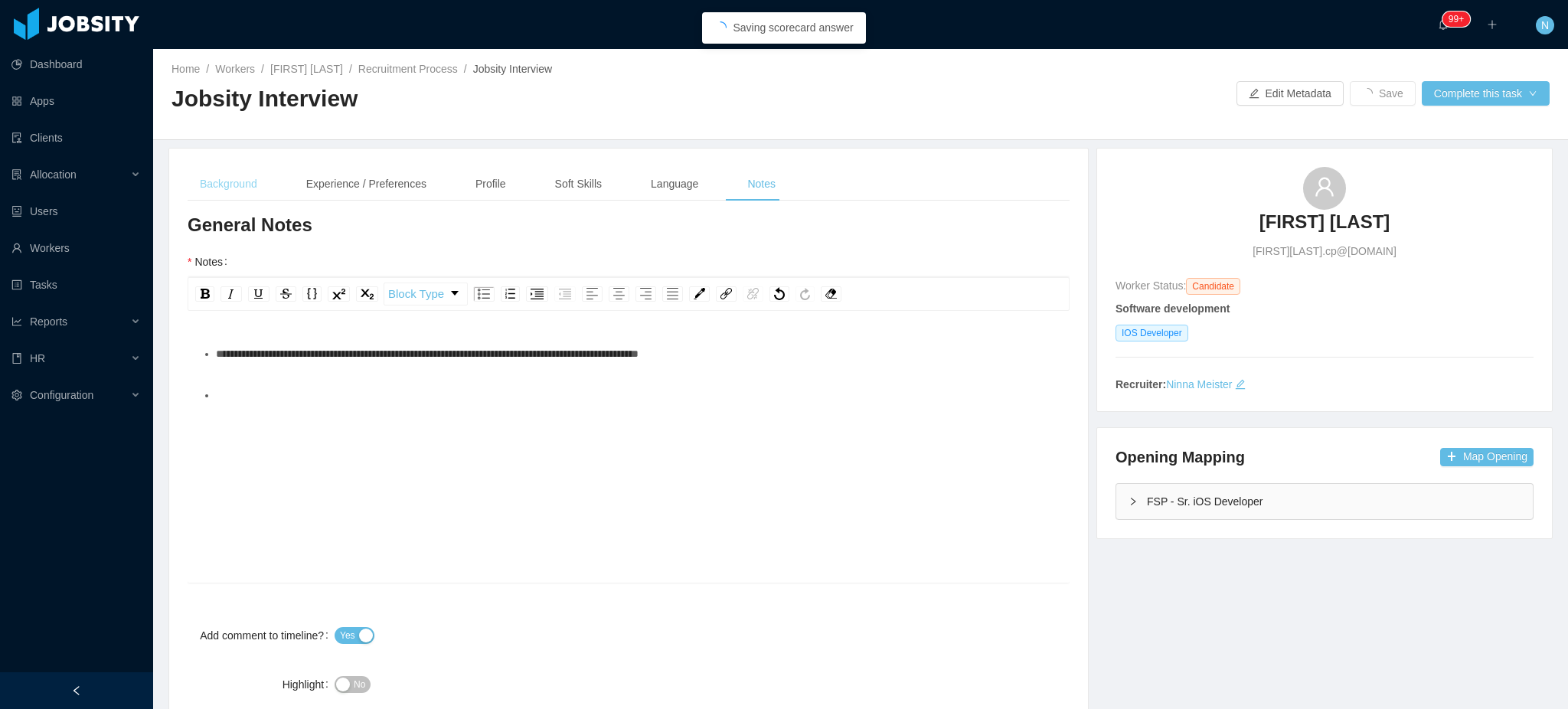 click on "Background" at bounding box center (228, 184) 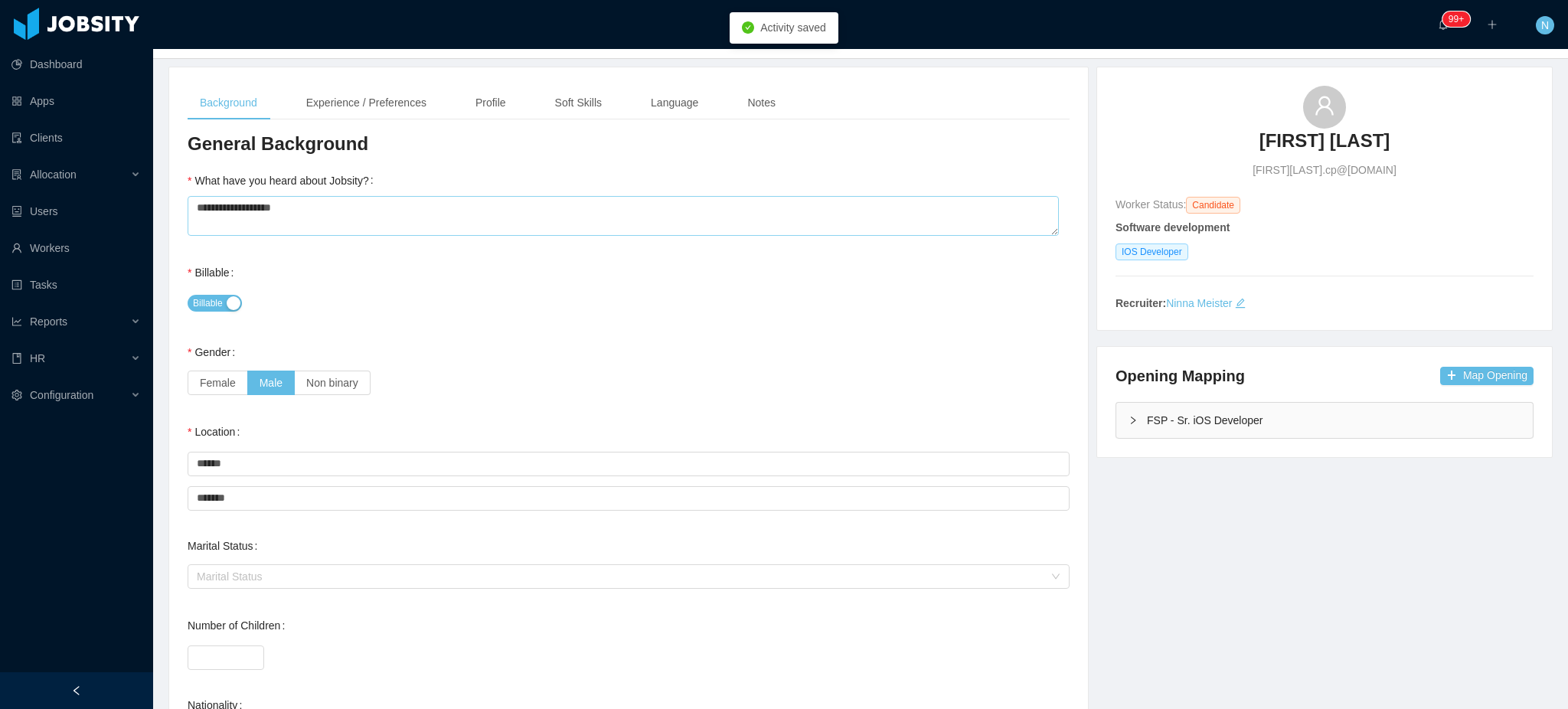 scroll, scrollTop: 0, scrollLeft: 0, axis: both 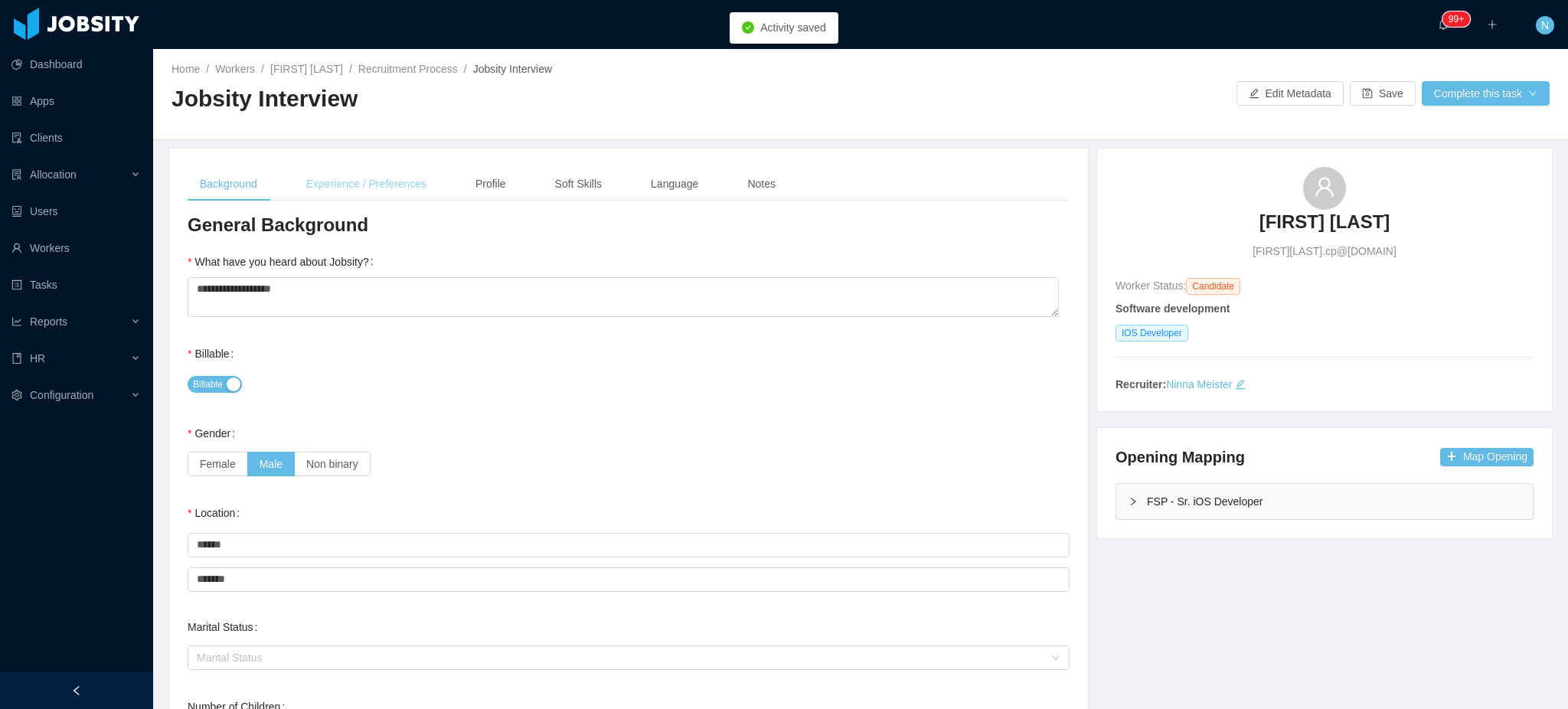 click on "Experience / Preferences" at bounding box center (366, 184) 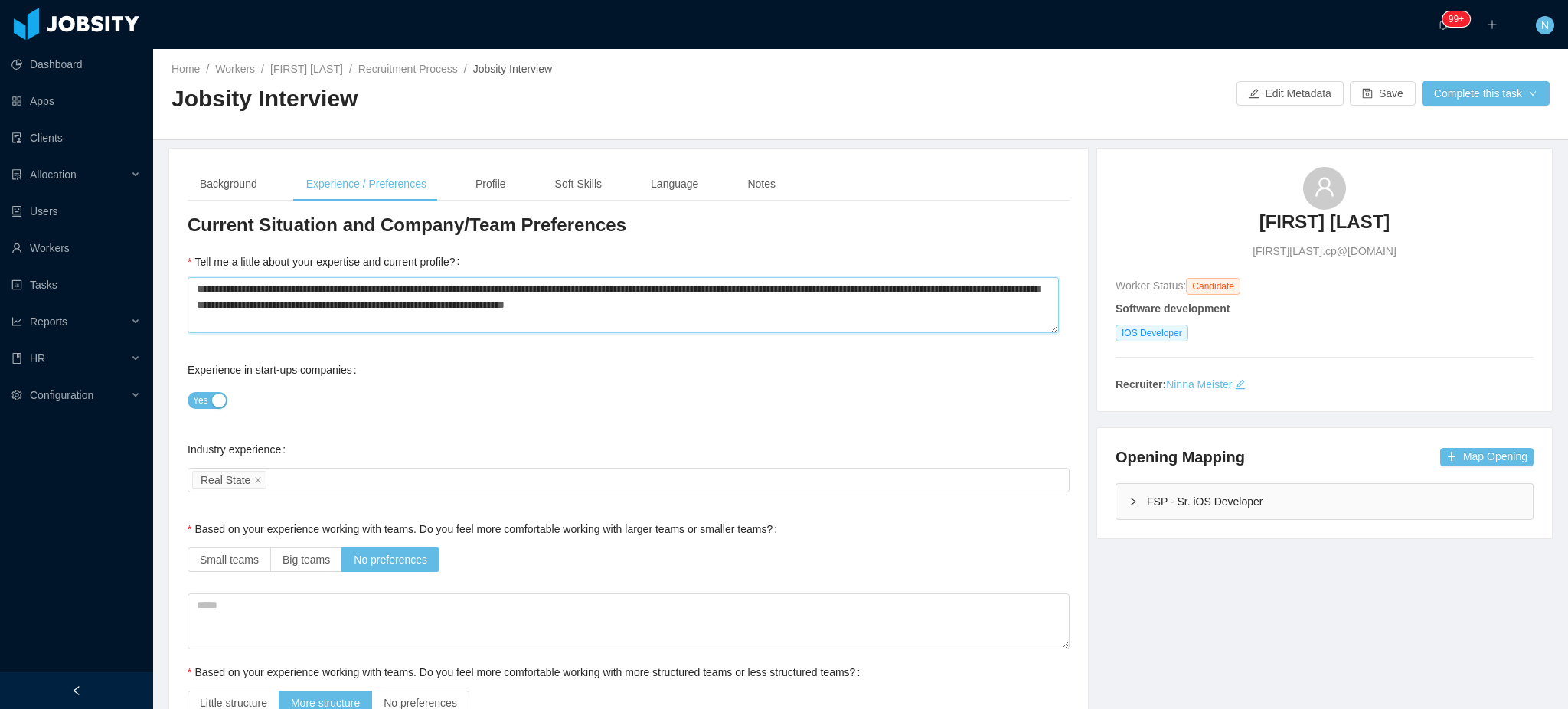 click on "**********" at bounding box center (623, 305) 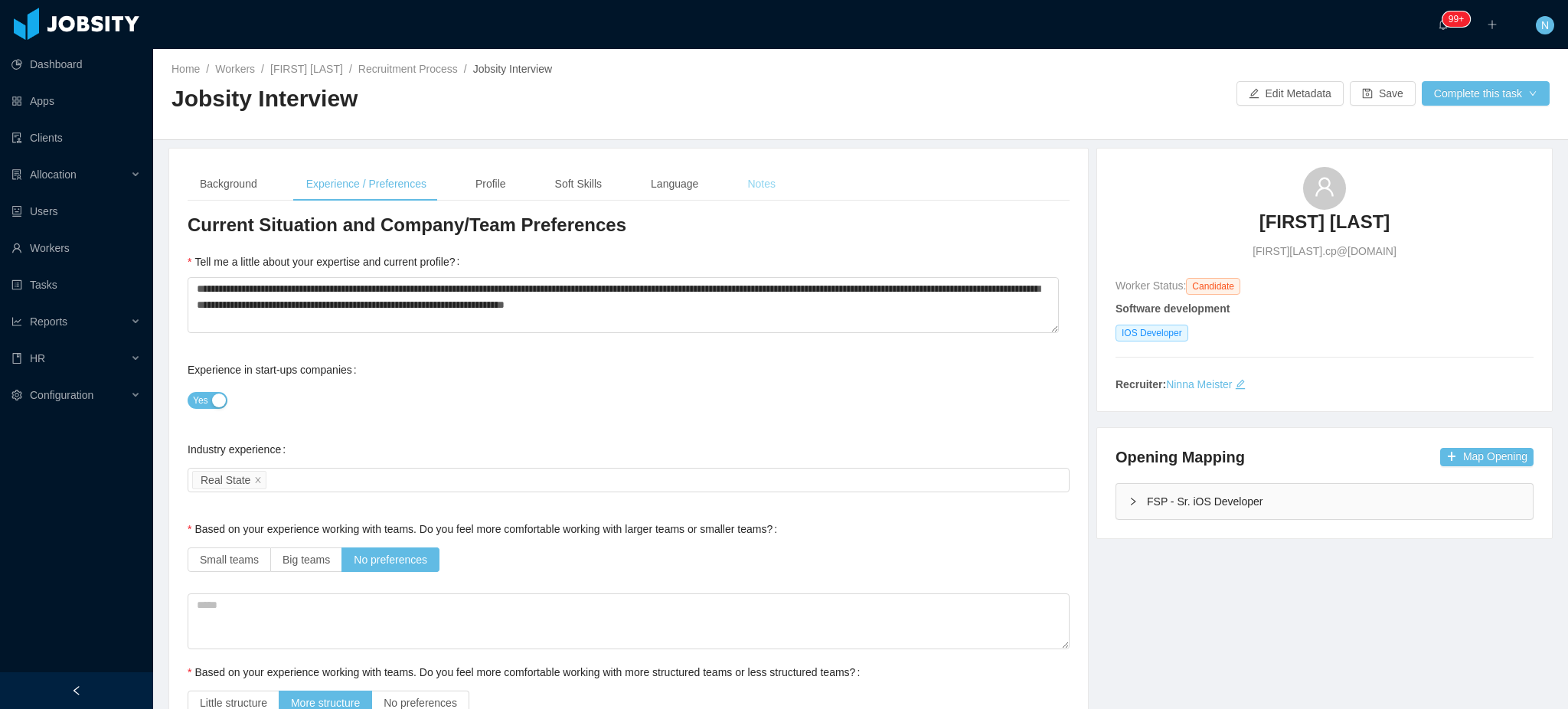 click on "Notes" at bounding box center (761, 184) 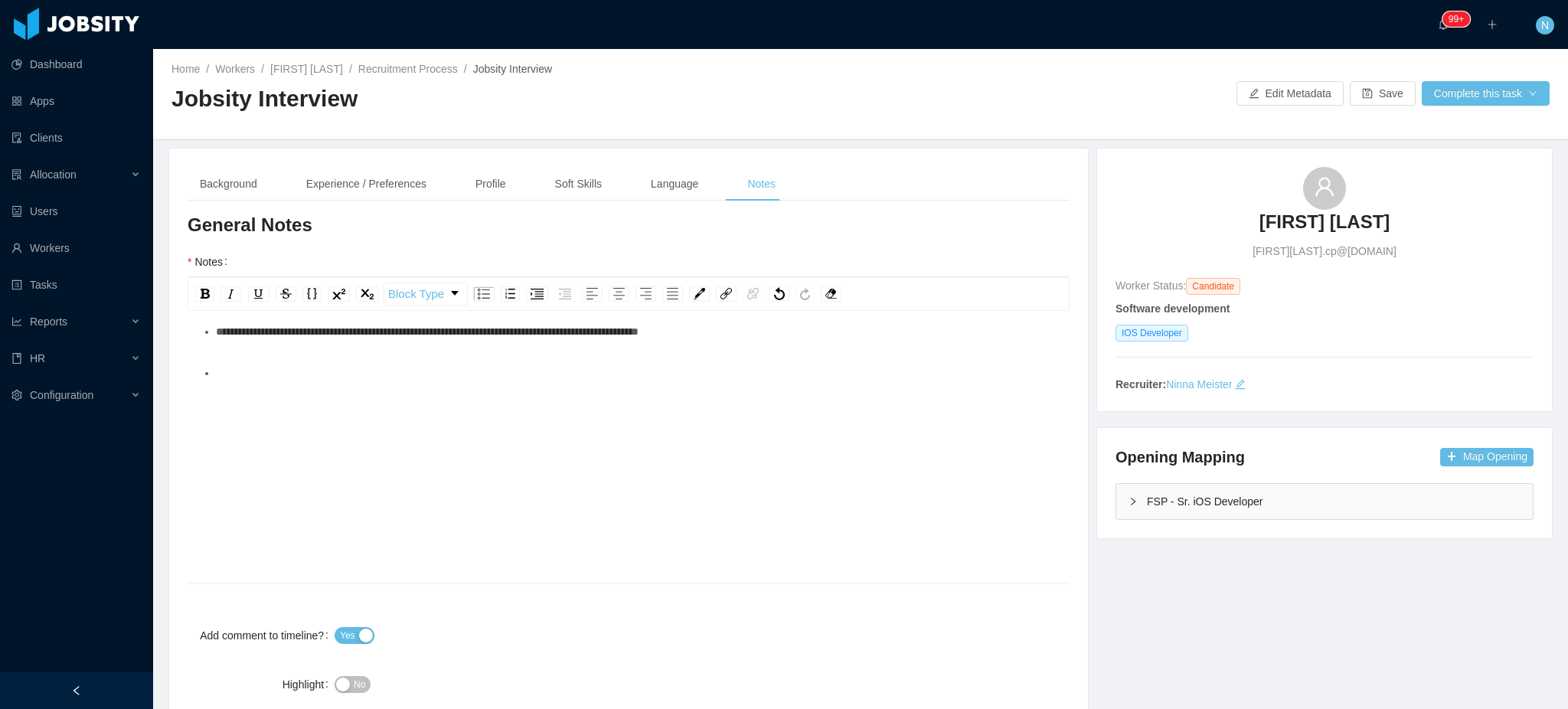 scroll, scrollTop: 34, scrollLeft: 0, axis: vertical 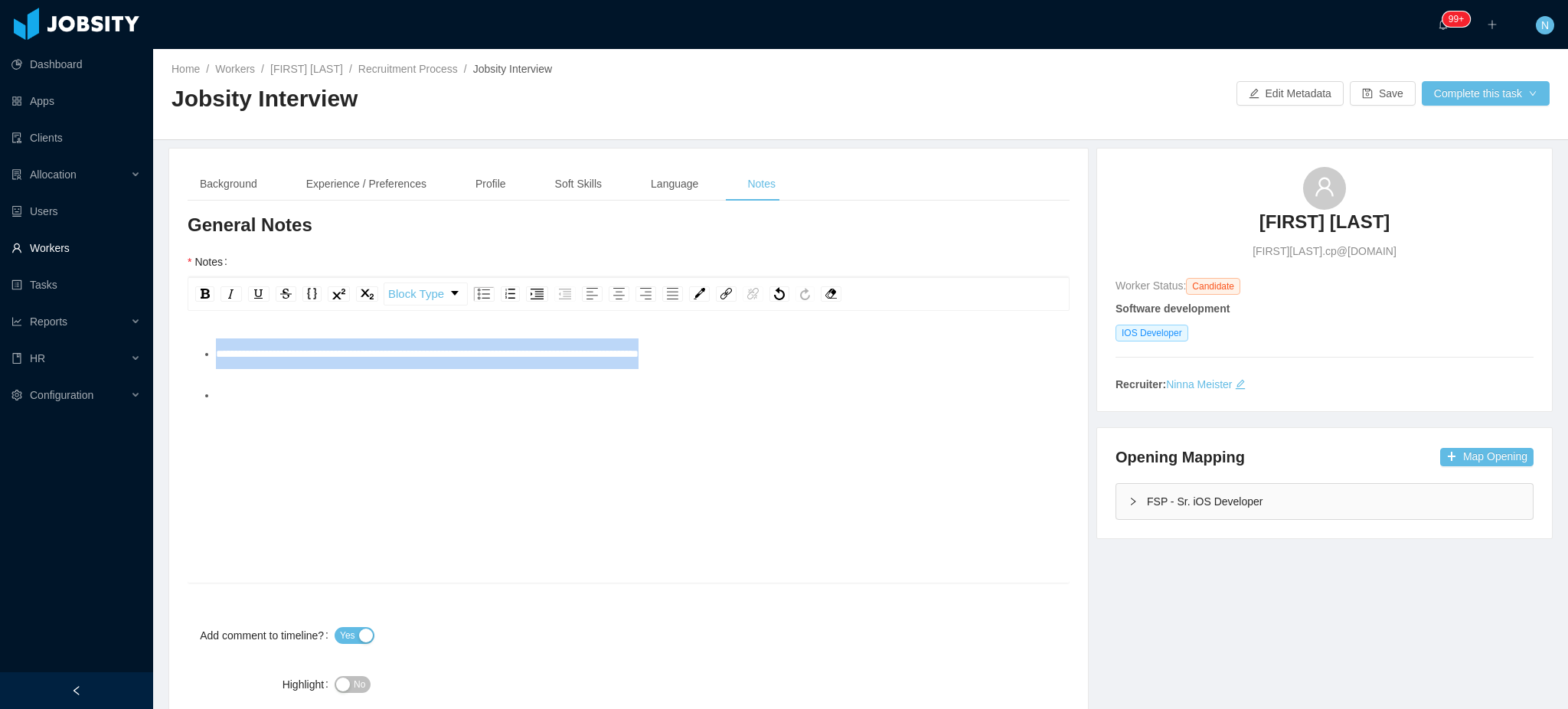 drag, startPoint x: 266, startPoint y: 355, endPoint x: 118, endPoint y: 261, distance: 175.32826 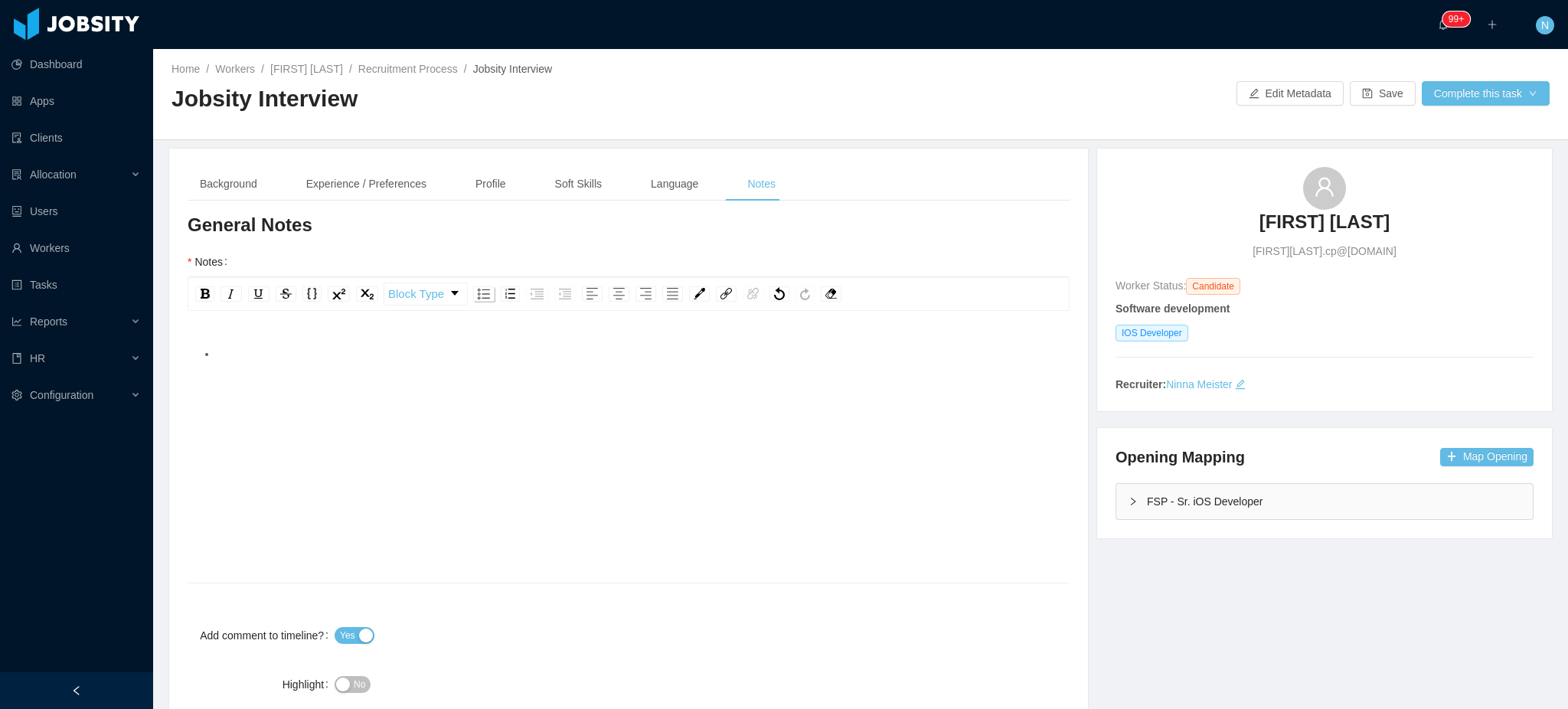click at bounding box center (484, 294) 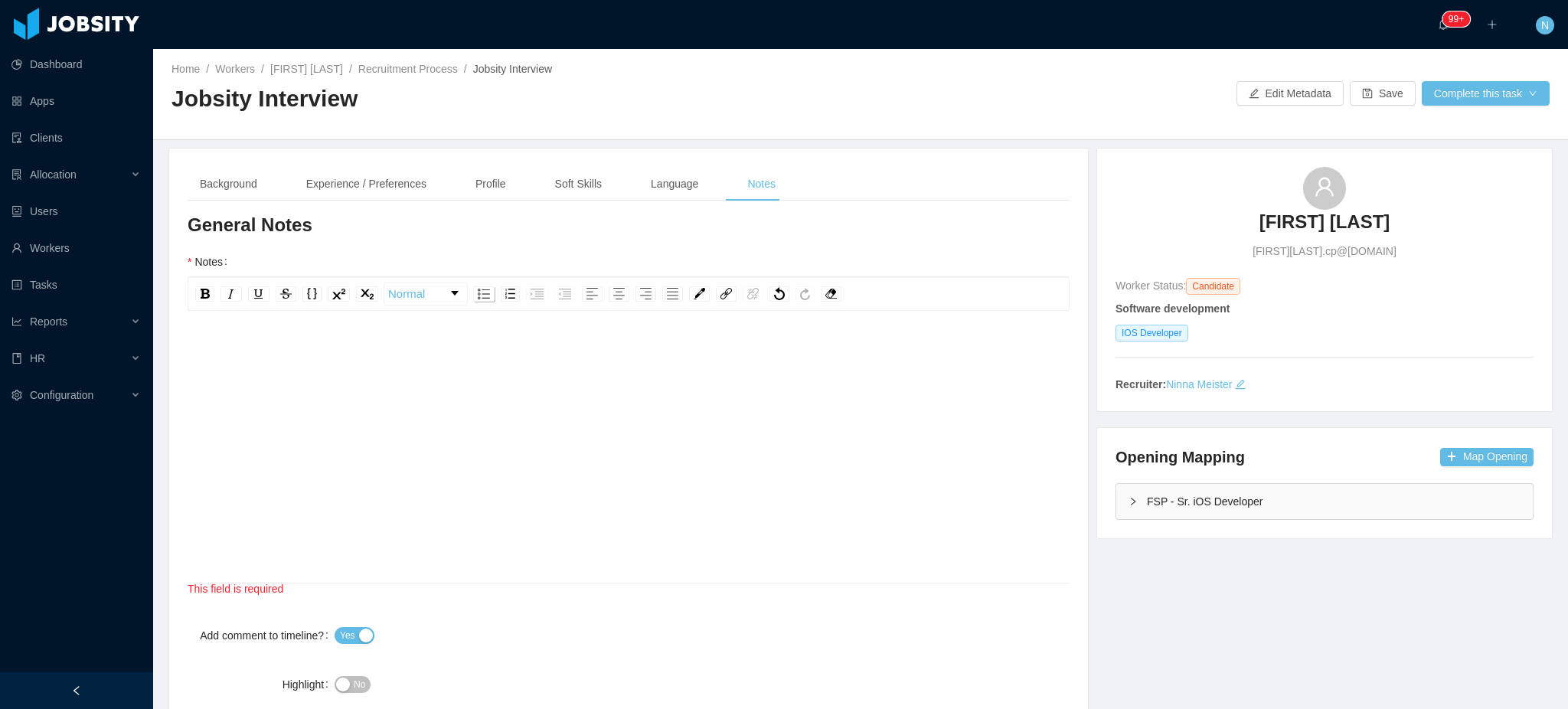 paste 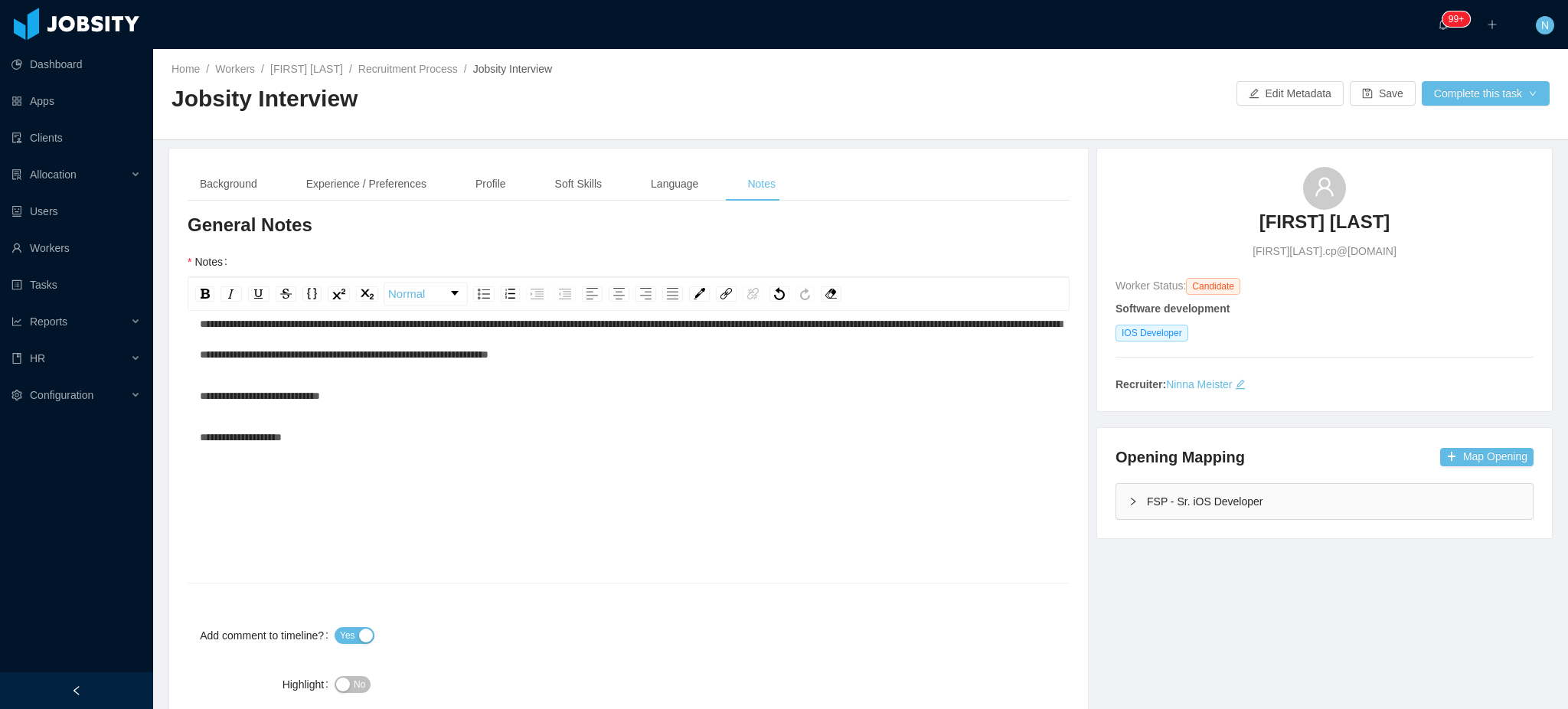 scroll, scrollTop: 33, scrollLeft: 0, axis: vertical 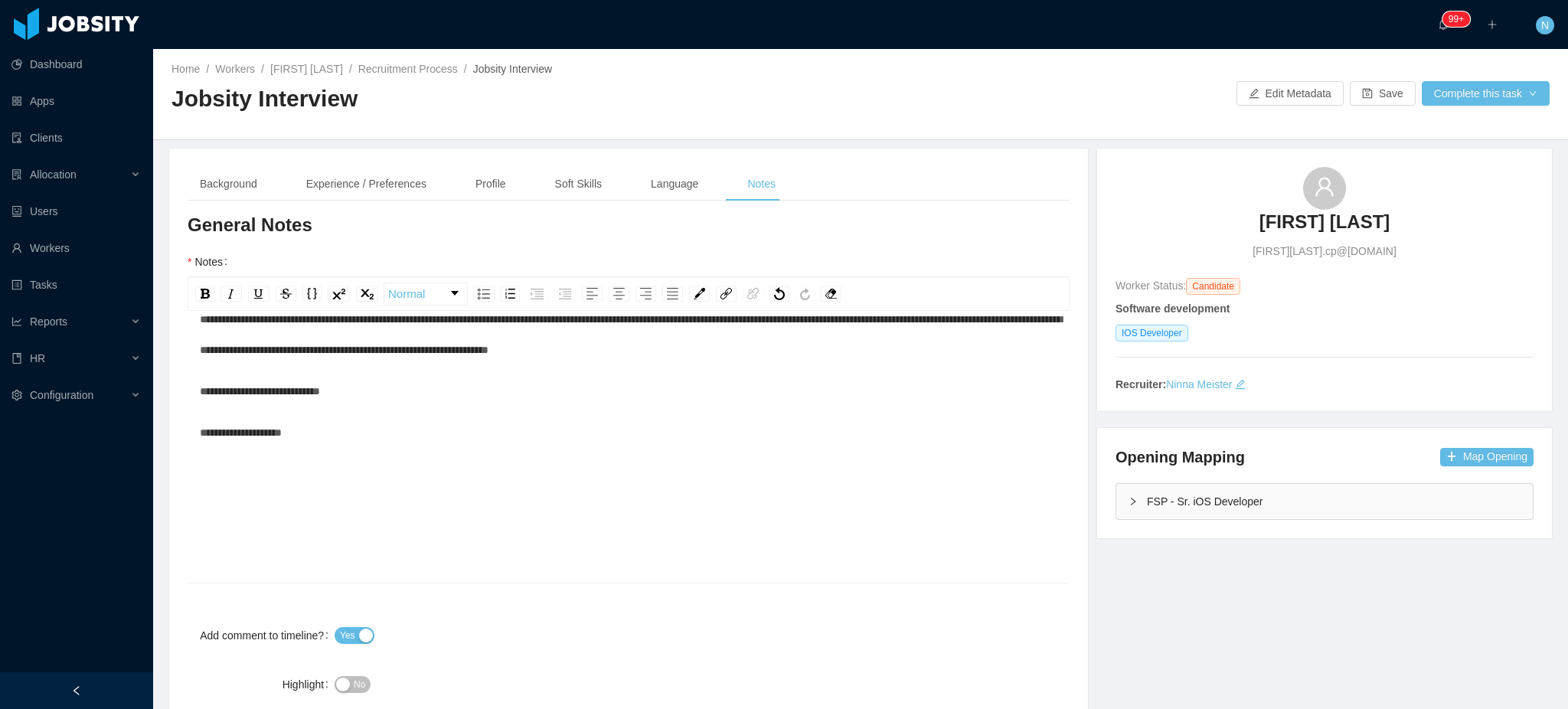 click on "**********" at bounding box center [629, 391] 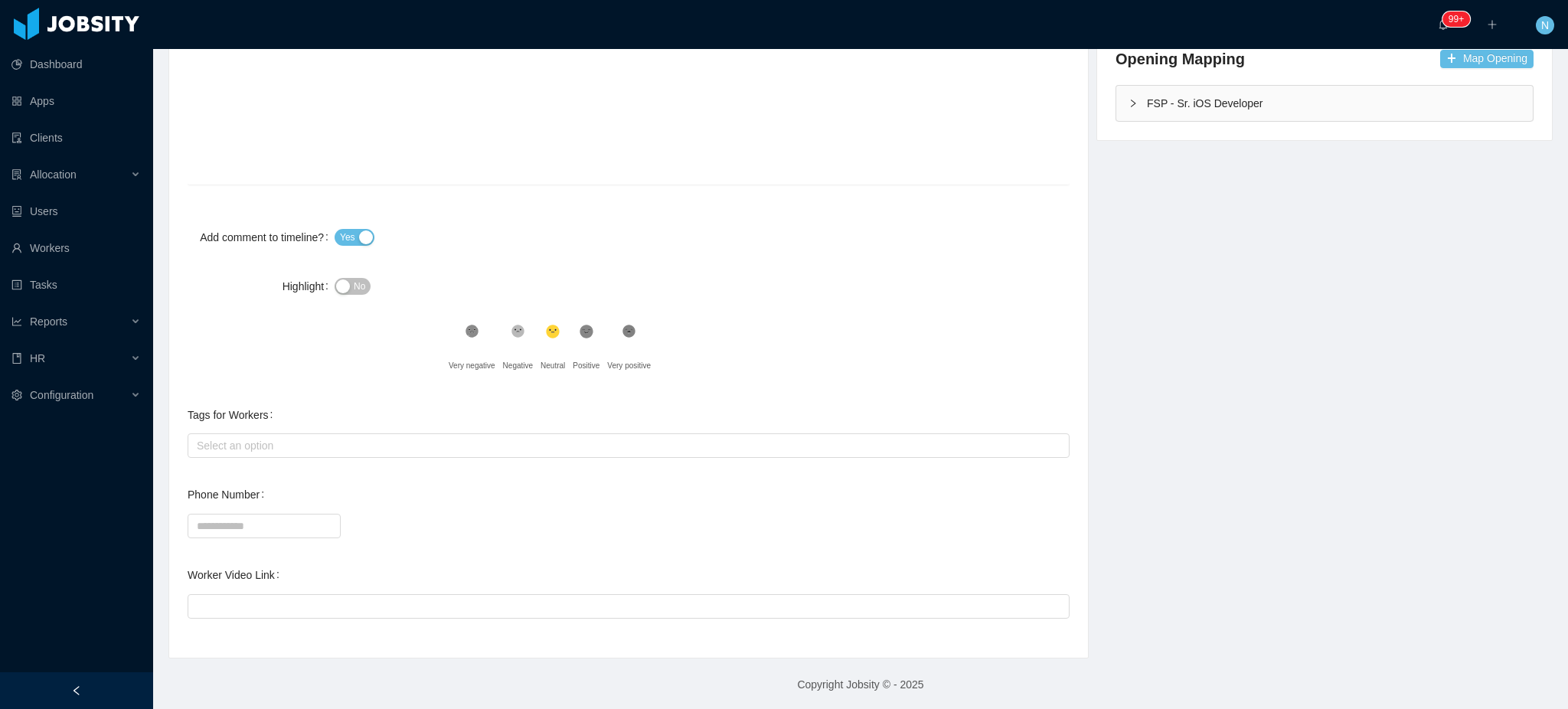 scroll, scrollTop: 400, scrollLeft: 0, axis: vertical 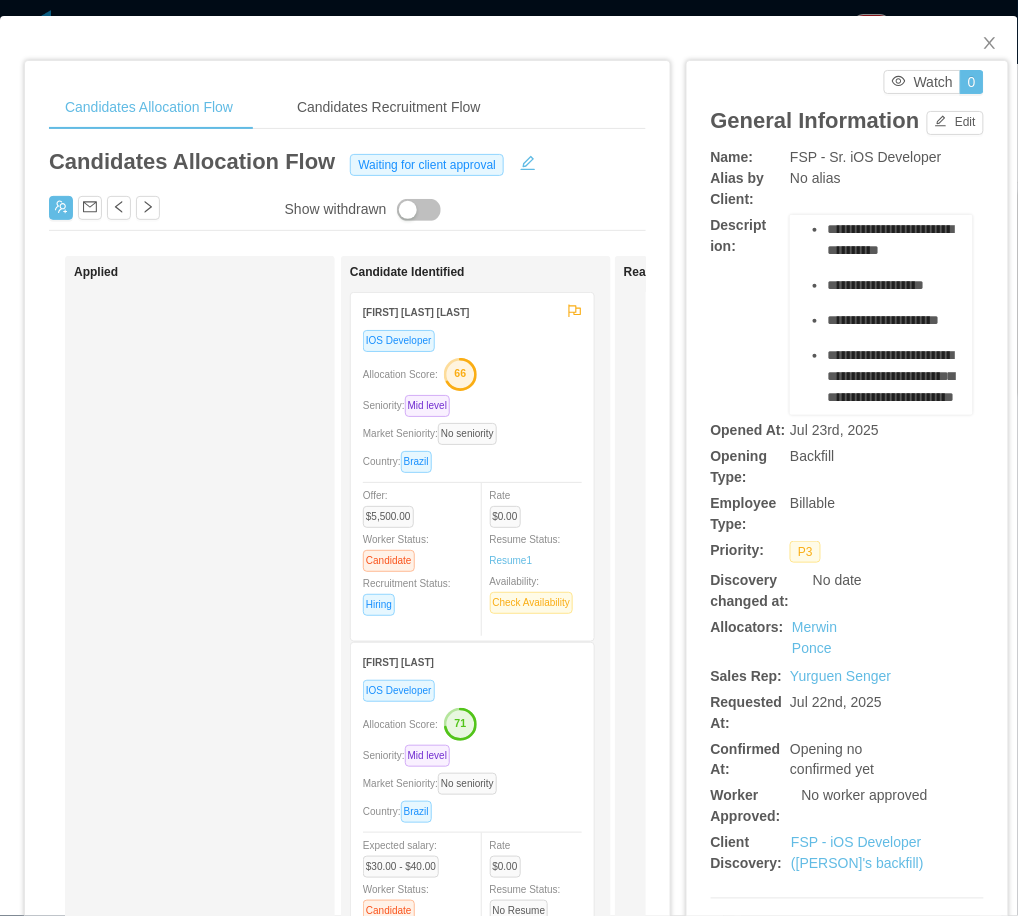 drag, startPoint x: 942, startPoint y: 295, endPoint x: 235, endPoint y: 394, distance: 713.89777 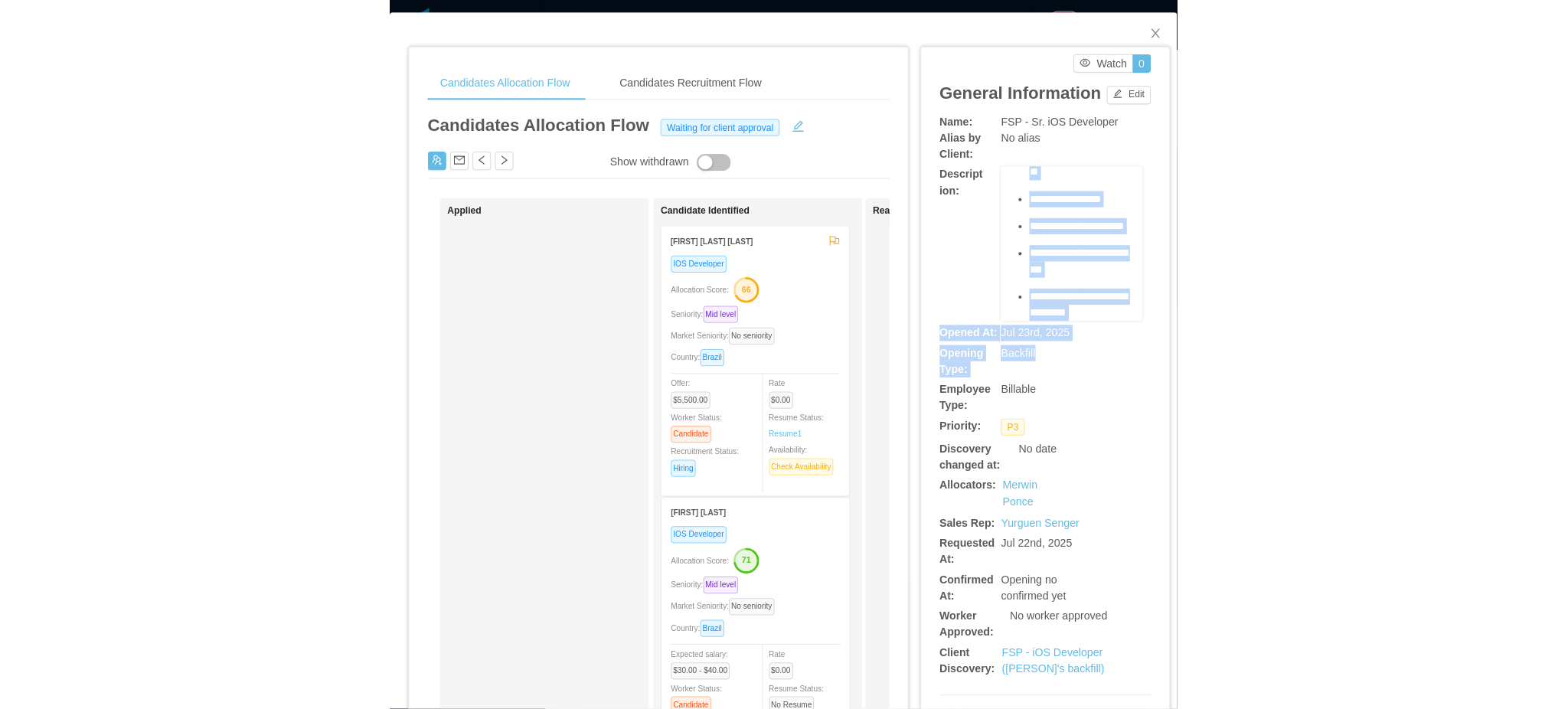 scroll, scrollTop: 983, scrollLeft: 0, axis: vertical 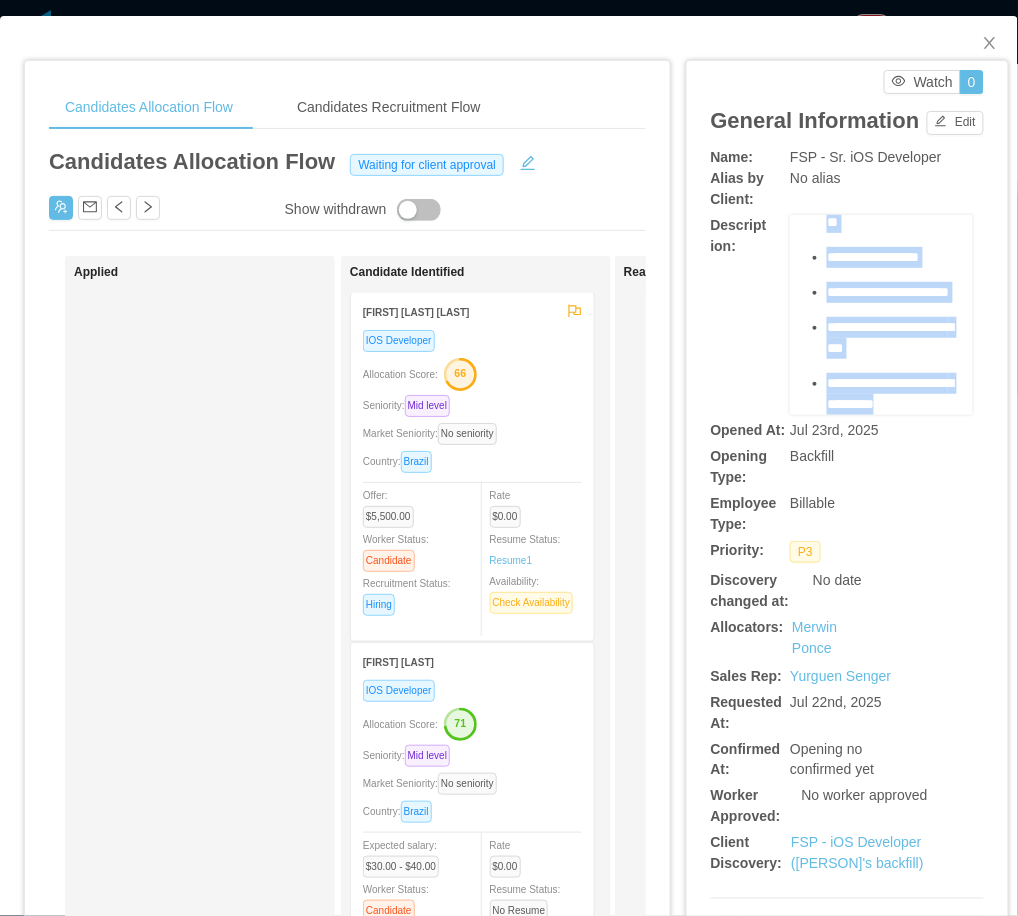 drag, startPoint x: 812, startPoint y: 306, endPoint x: 877, endPoint y: 400, distance: 114.28473 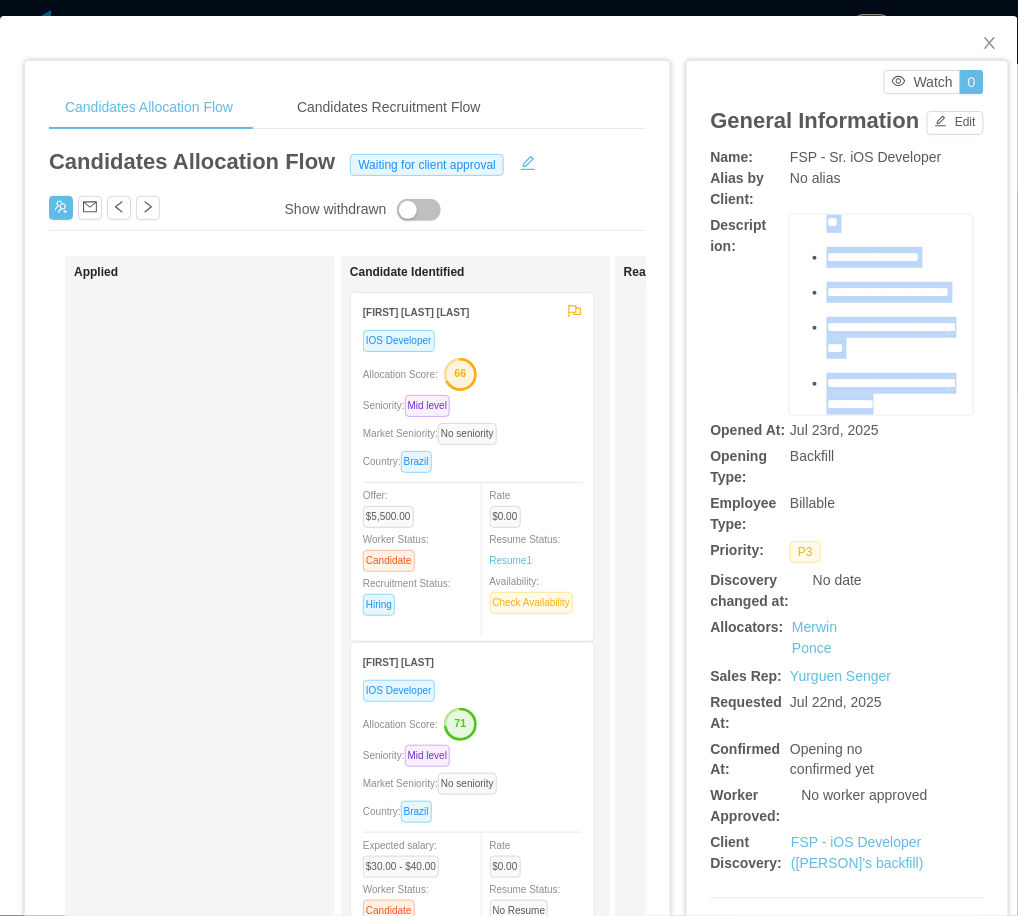 click on "**********" at bounding box center [881, 103] 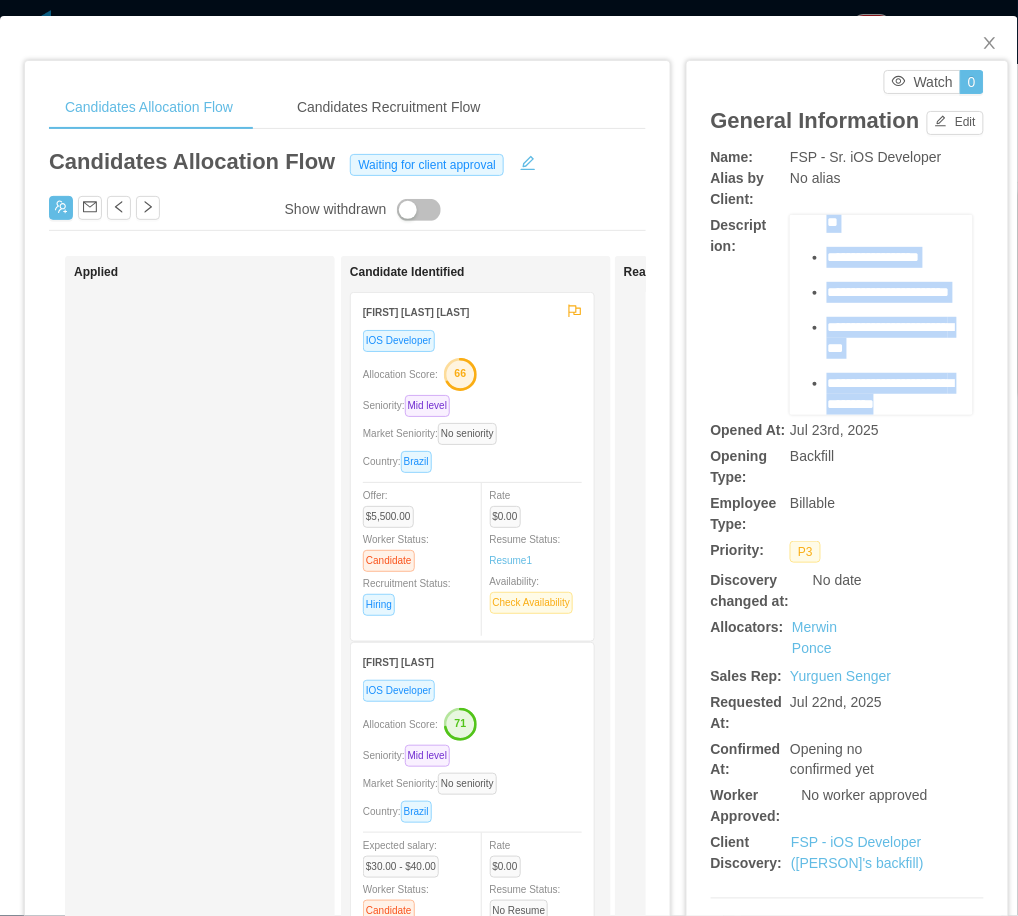copy on "**********" 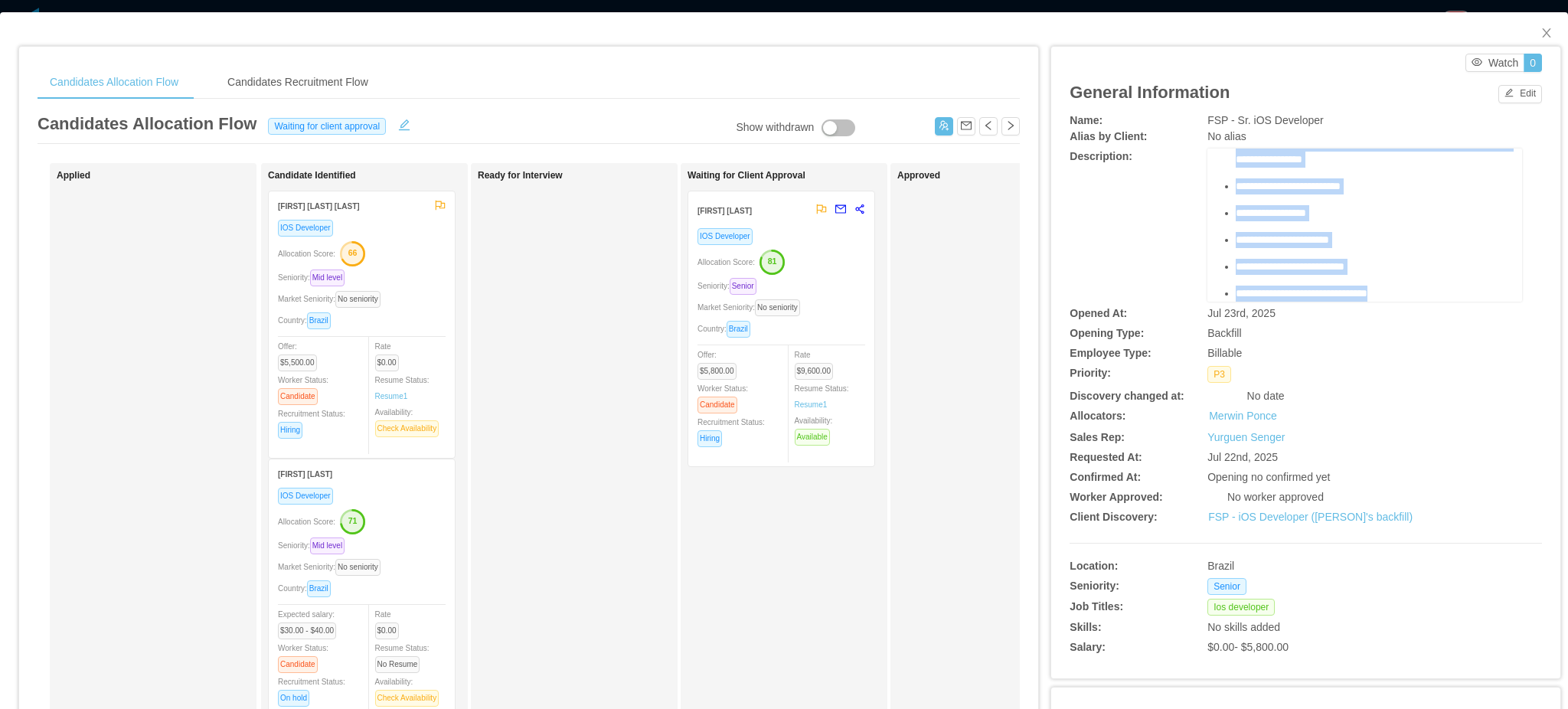scroll, scrollTop: 420, scrollLeft: 0, axis: vertical 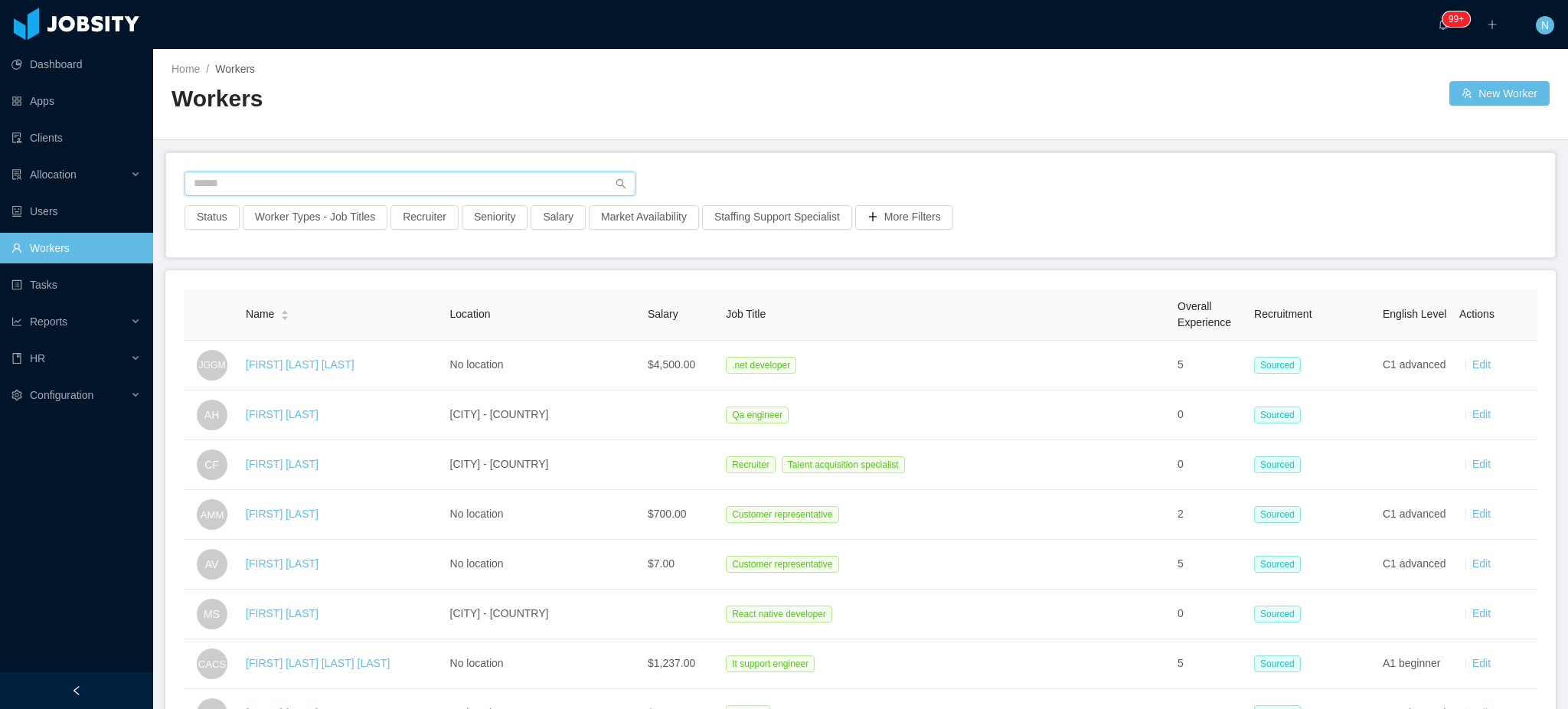 click at bounding box center [410, 184] 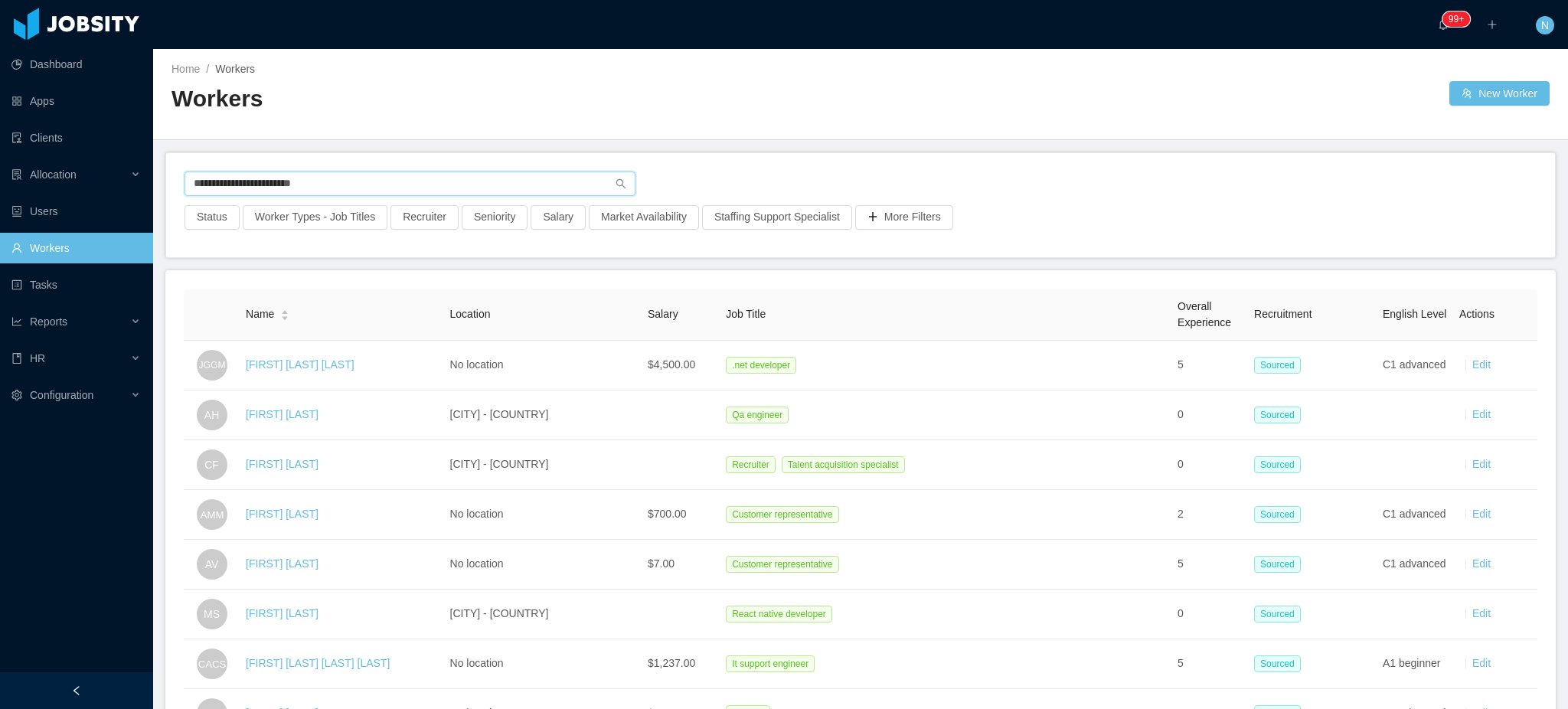 type on "**********" 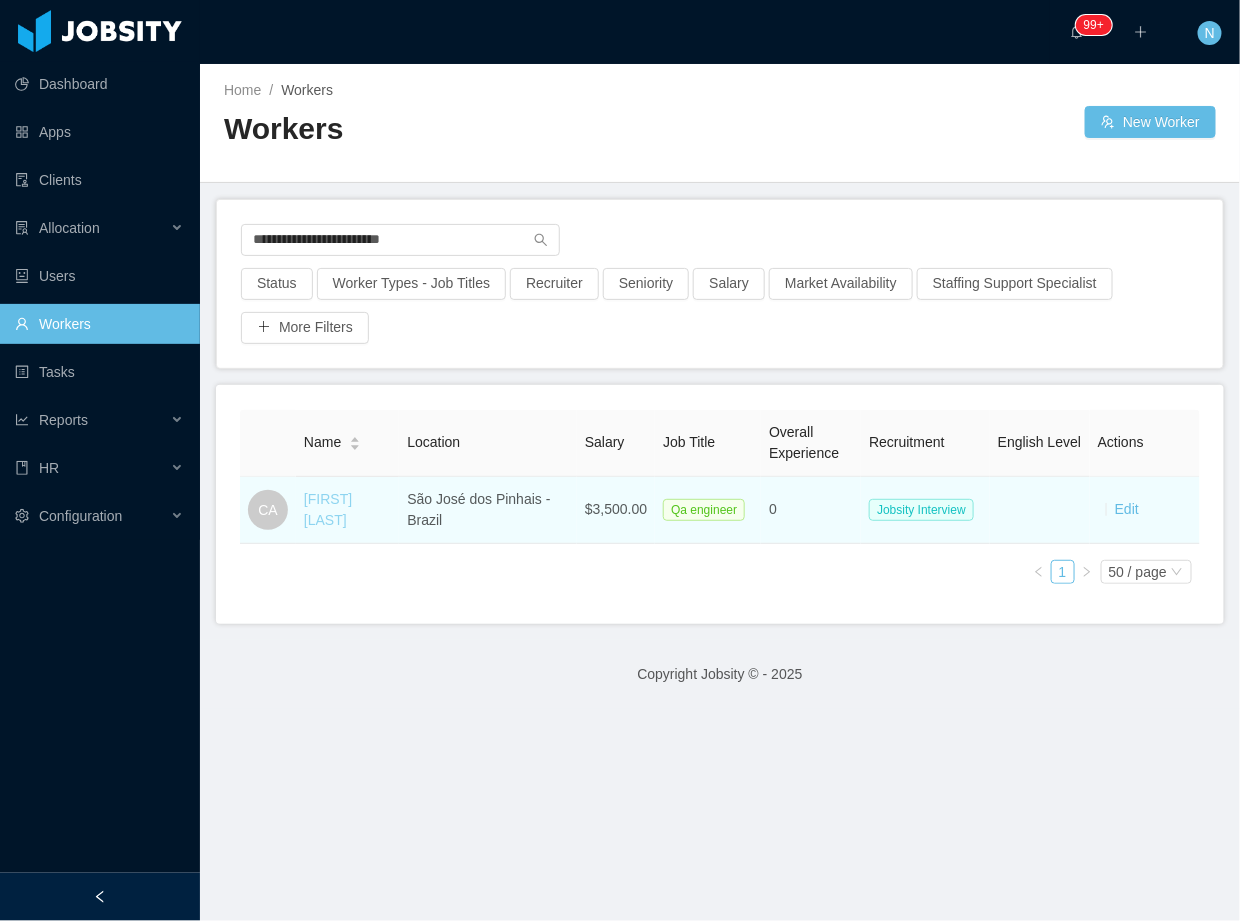 click on "Cleison Alves" at bounding box center [328, 509] 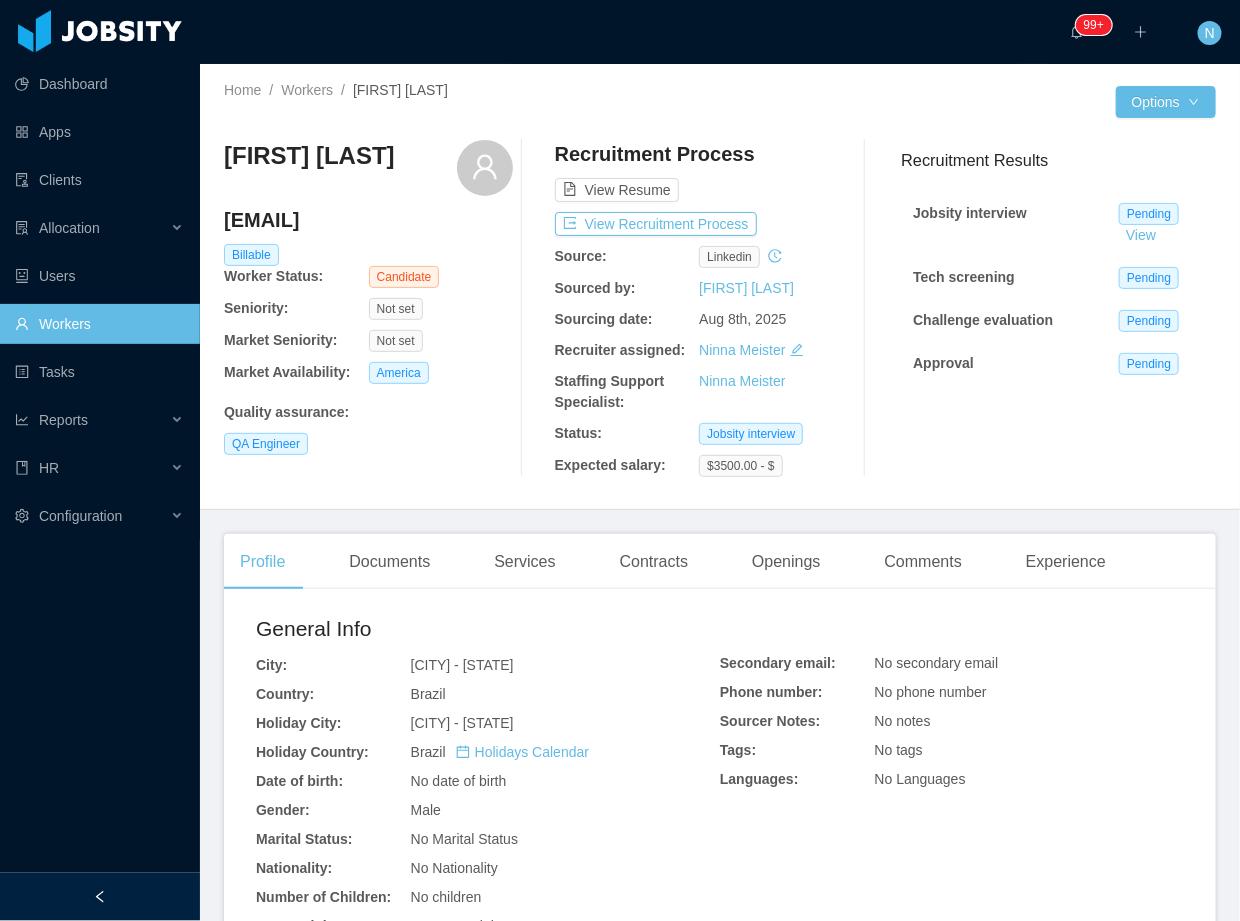 scroll, scrollTop: 400, scrollLeft: 0, axis: vertical 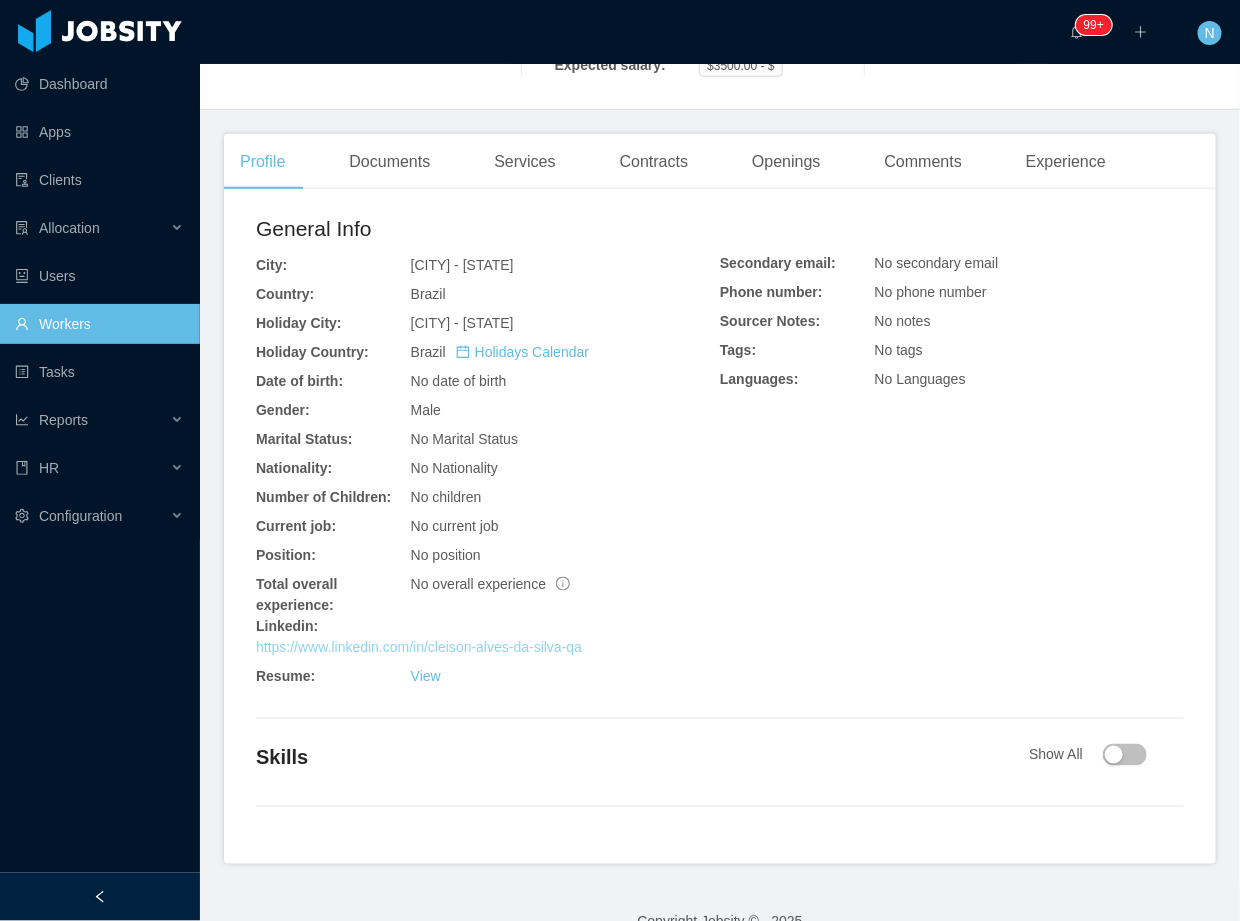 click on "https://www.linkedin.com/in/cleison-alves-da-silva-qa" at bounding box center [419, 647] 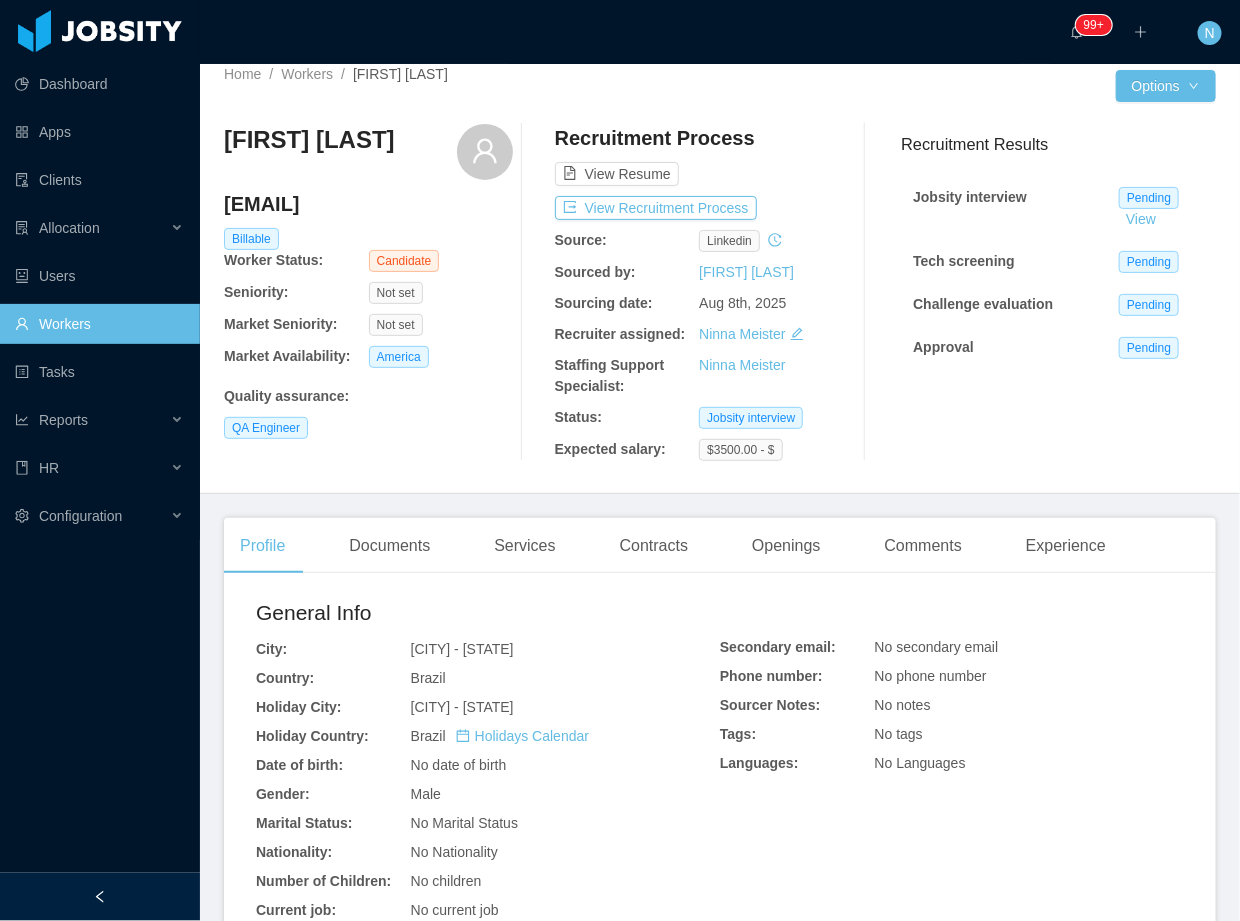 scroll, scrollTop: 0, scrollLeft: 0, axis: both 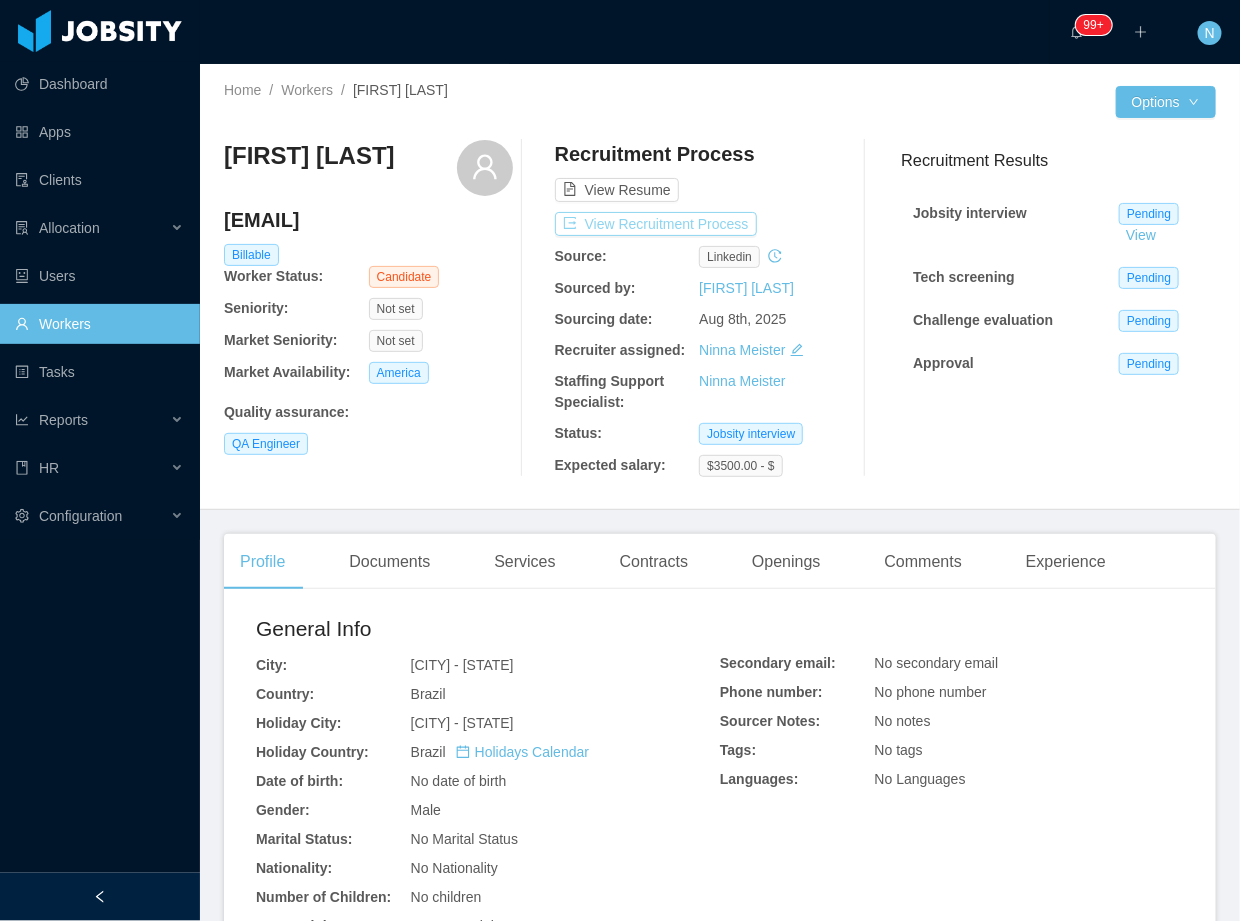 click on "View Recruitment Process" at bounding box center (656, 224) 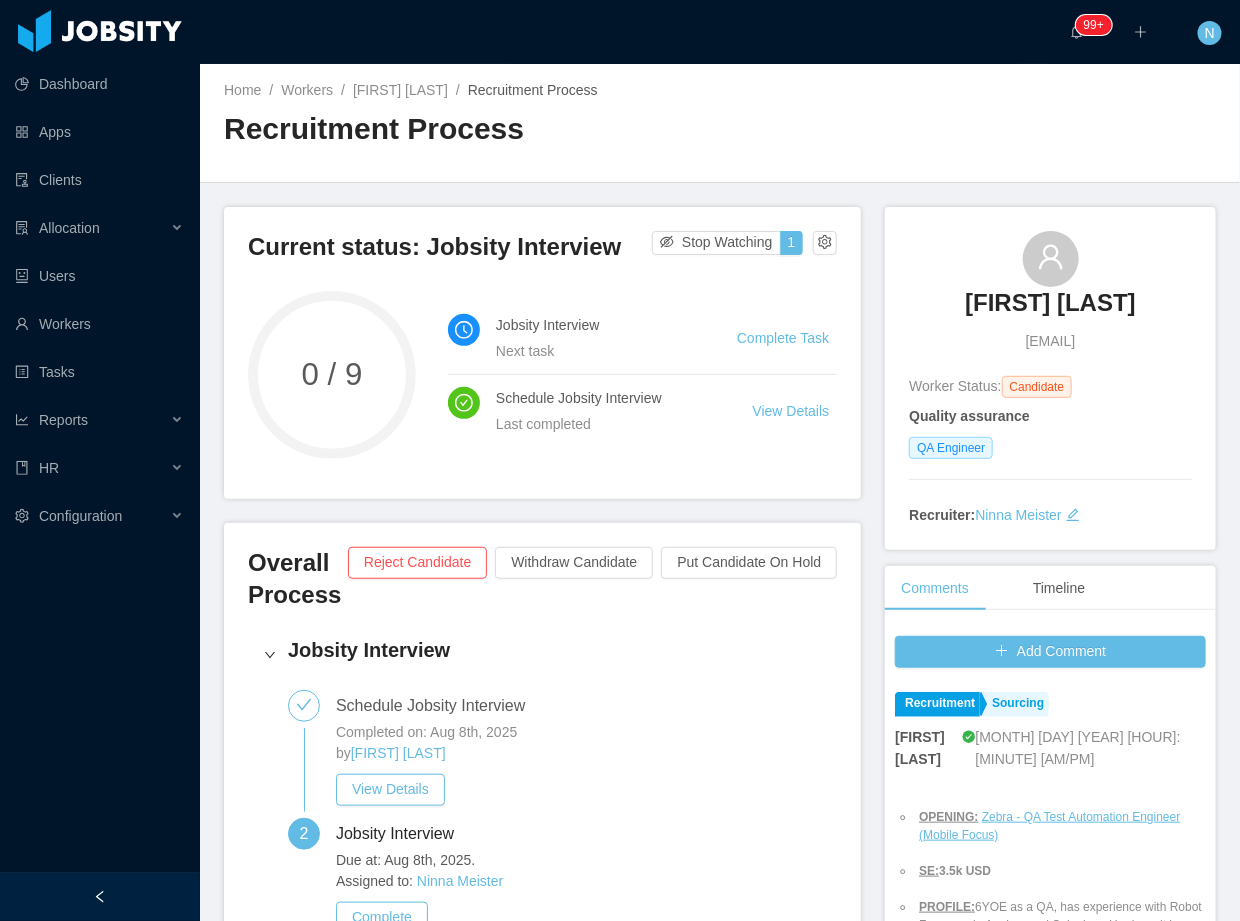 scroll, scrollTop: 133, scrollLeft: 0, axis: vertical 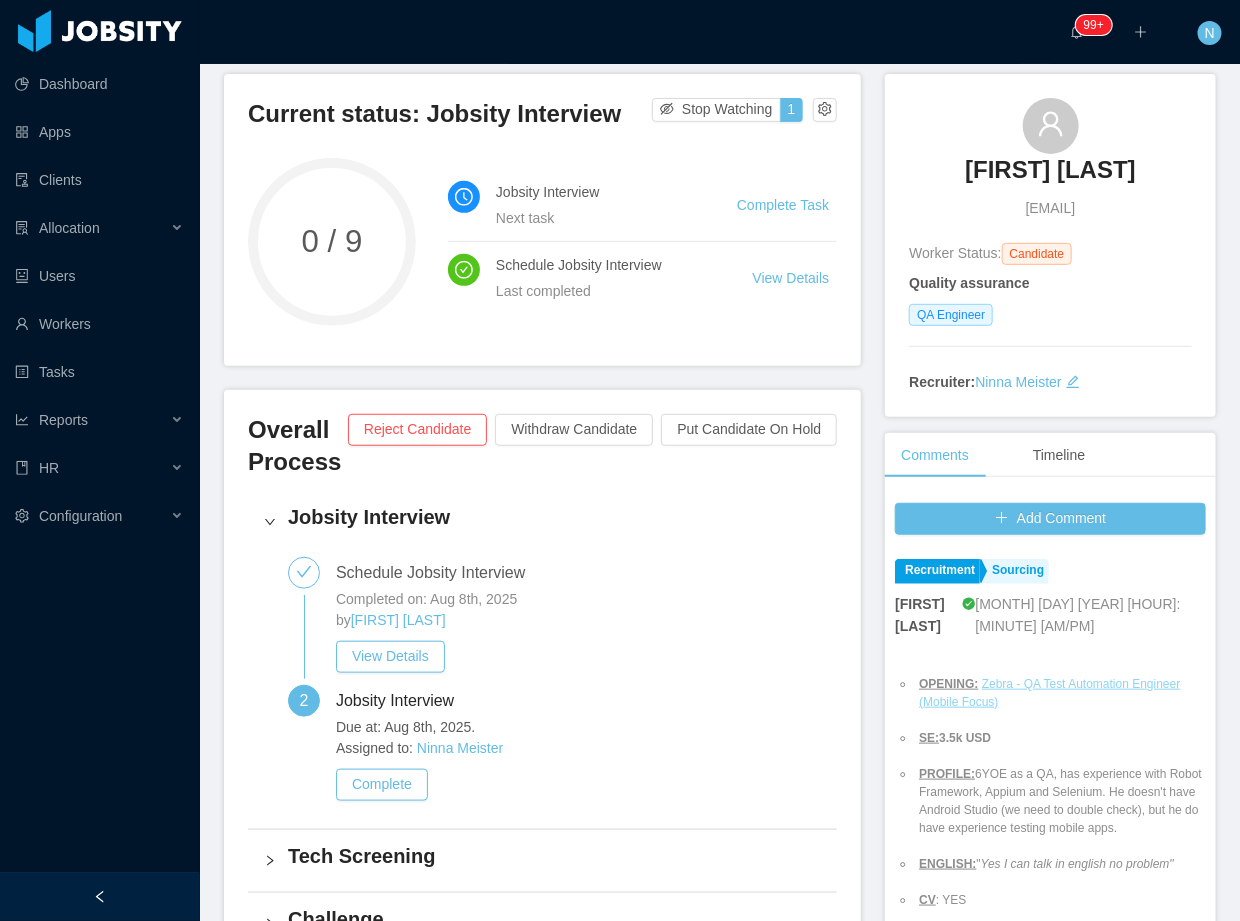 click on "Zebra - QA Test Automation Engineer (Mobile Focus)" at bounding box center [1049, 693] 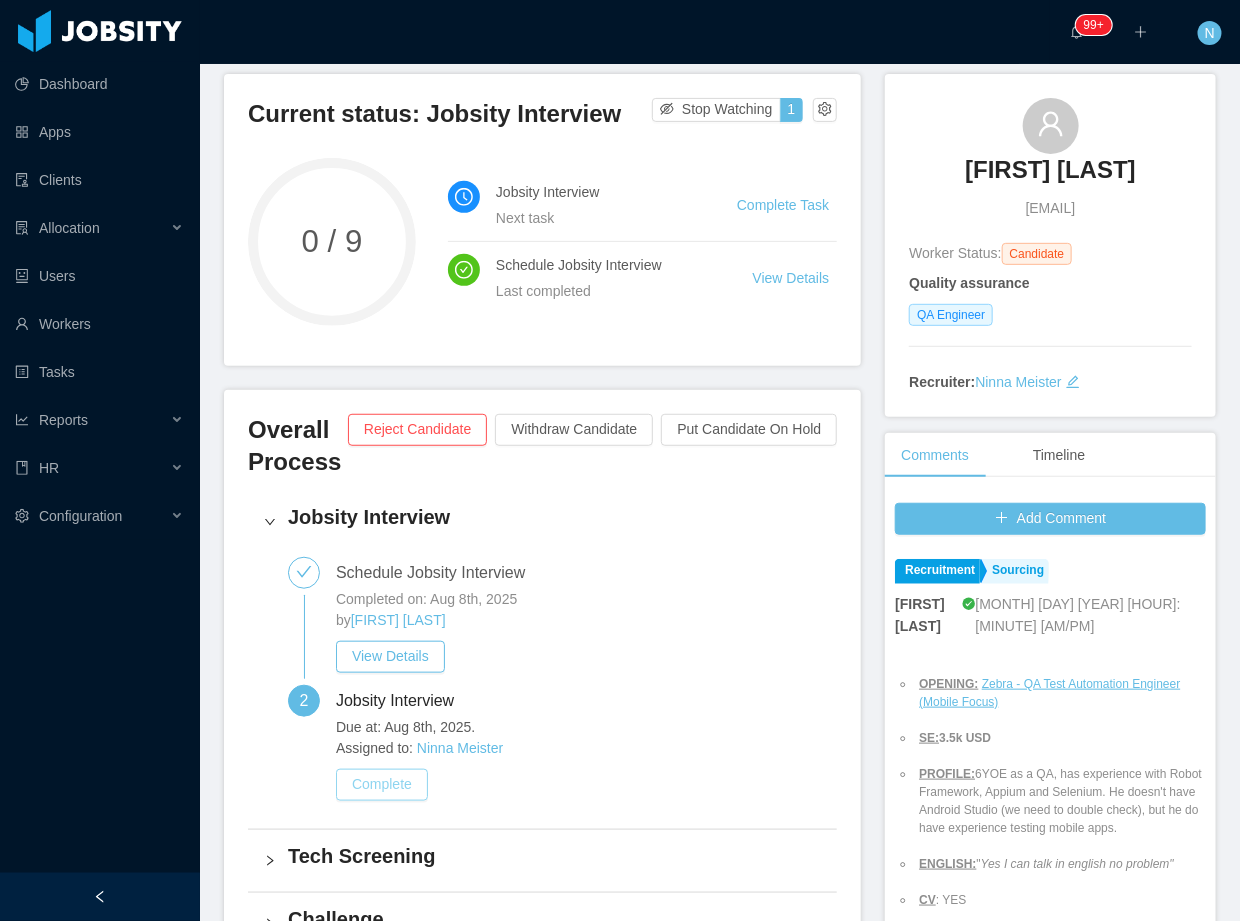 click on "Complete" at bounding box center [382, 785] 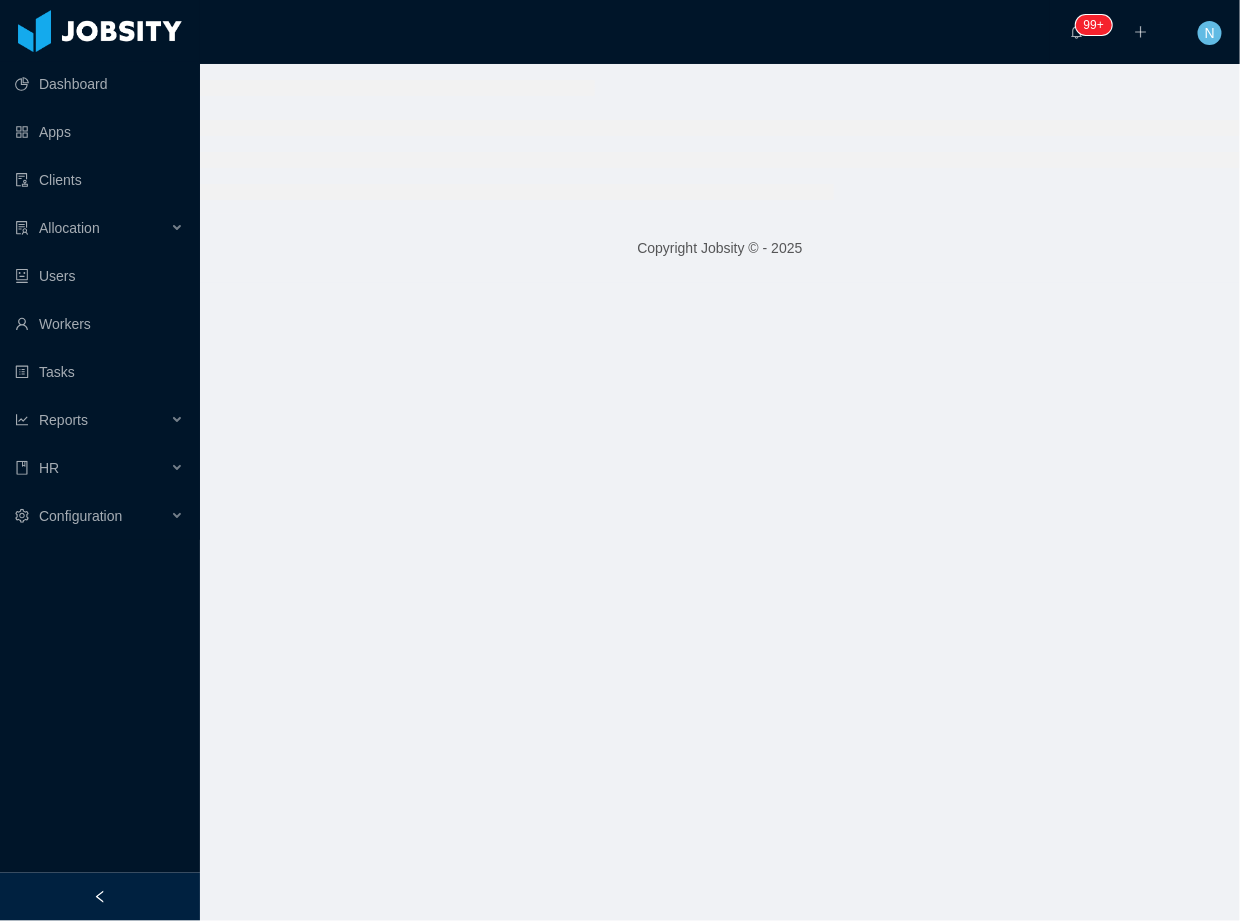 scroll, scrollTop: 0, scrollLeft: 0, axis: both 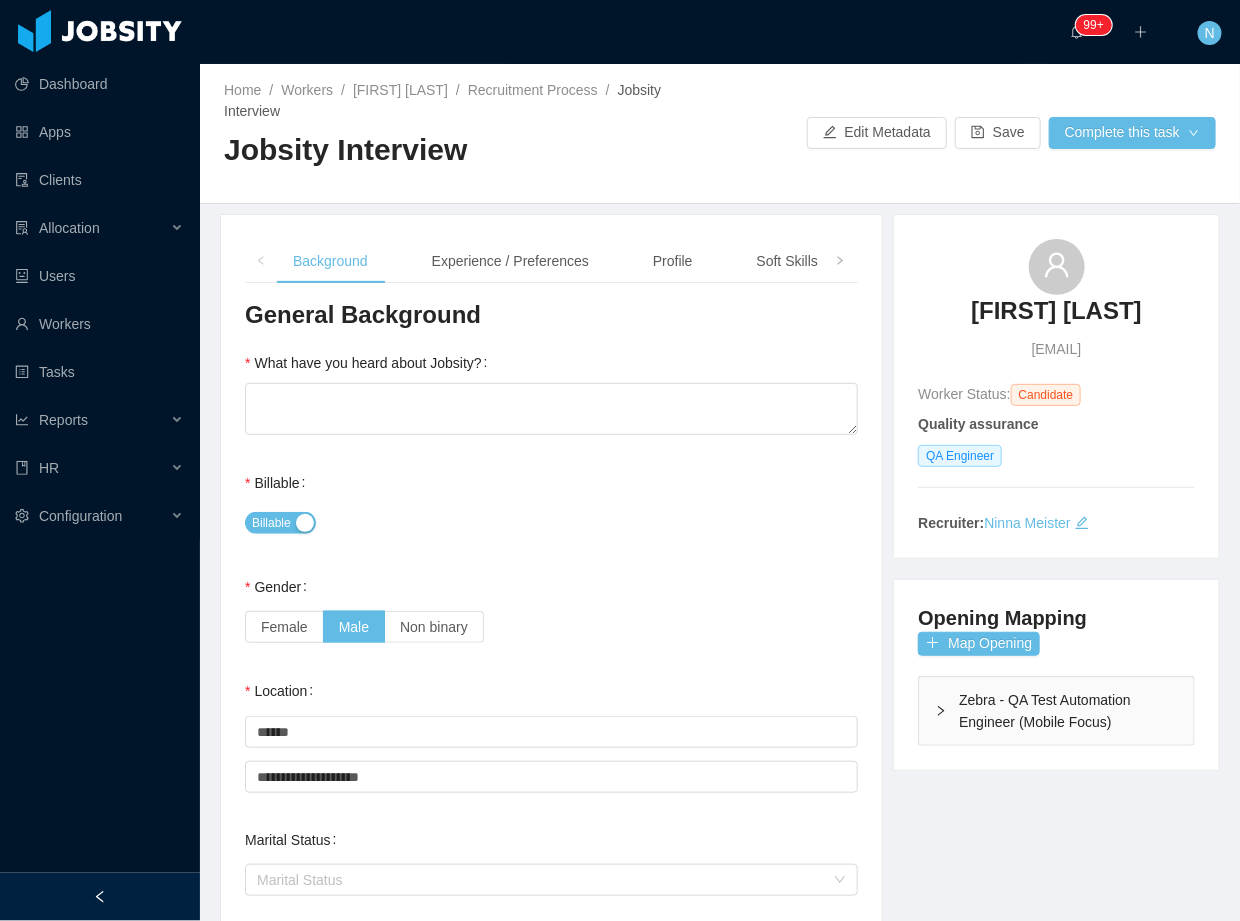 type 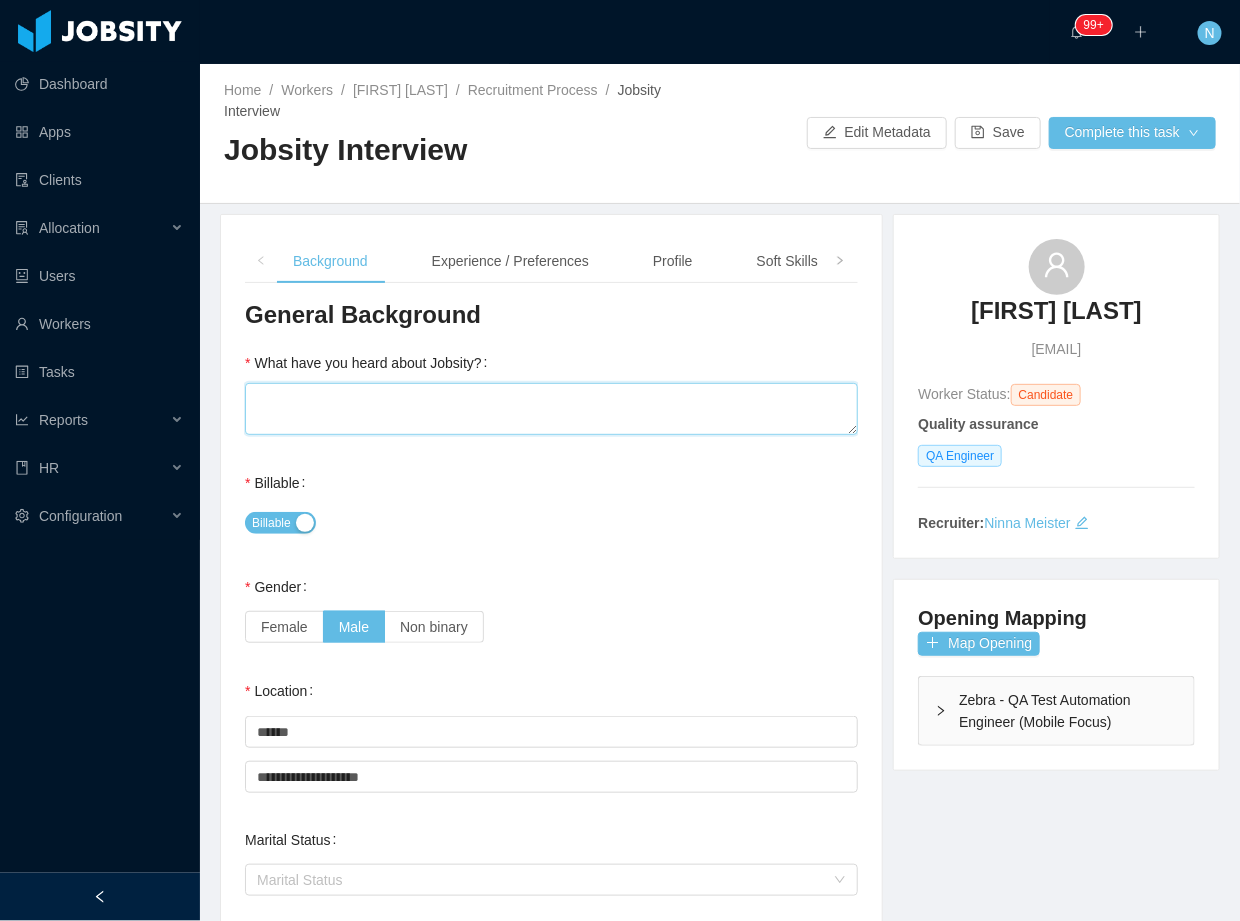 click on "What have you heard about Jobsity?" at bounding box center [551, 409] 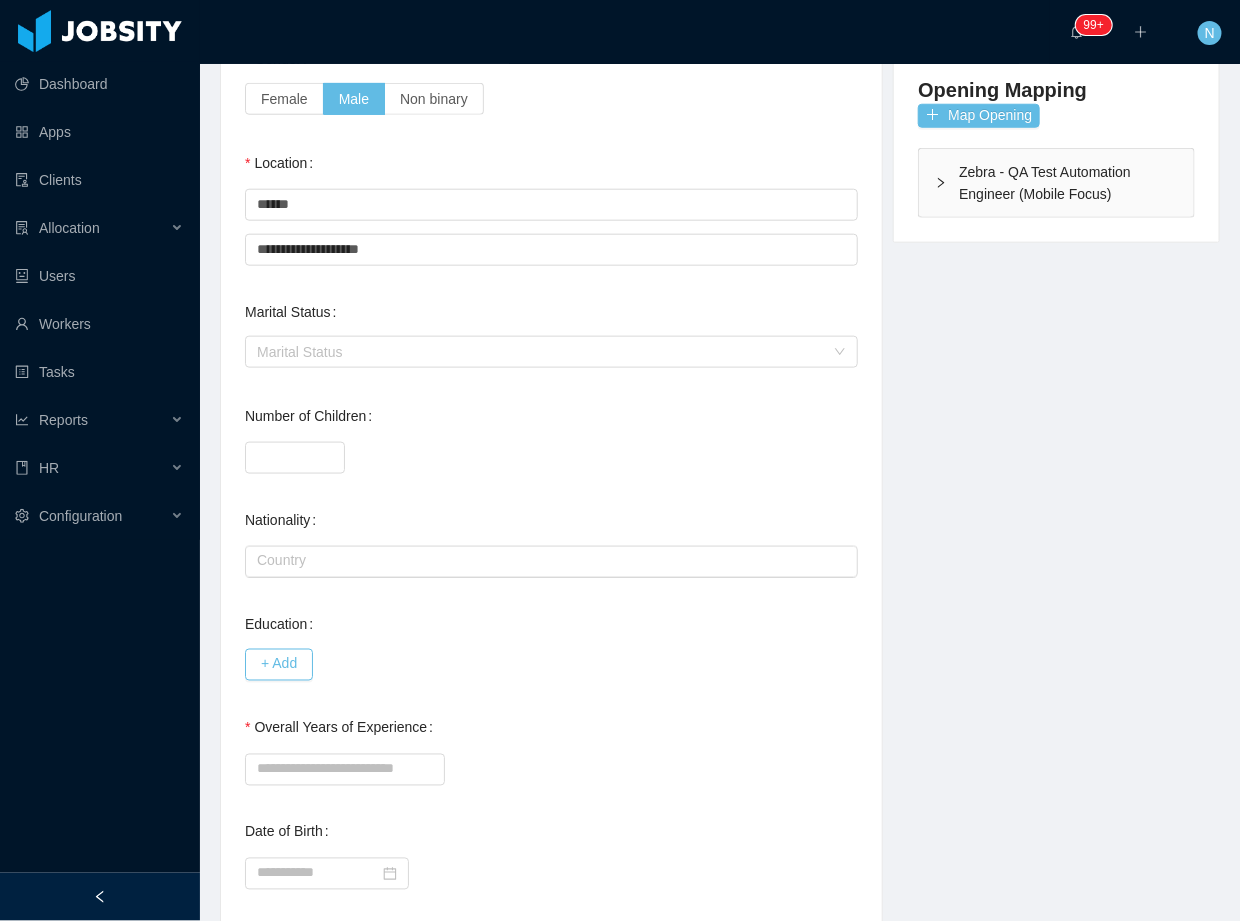 scroll, scrollTop: 533, scrollLeft: 0, axis: vertical 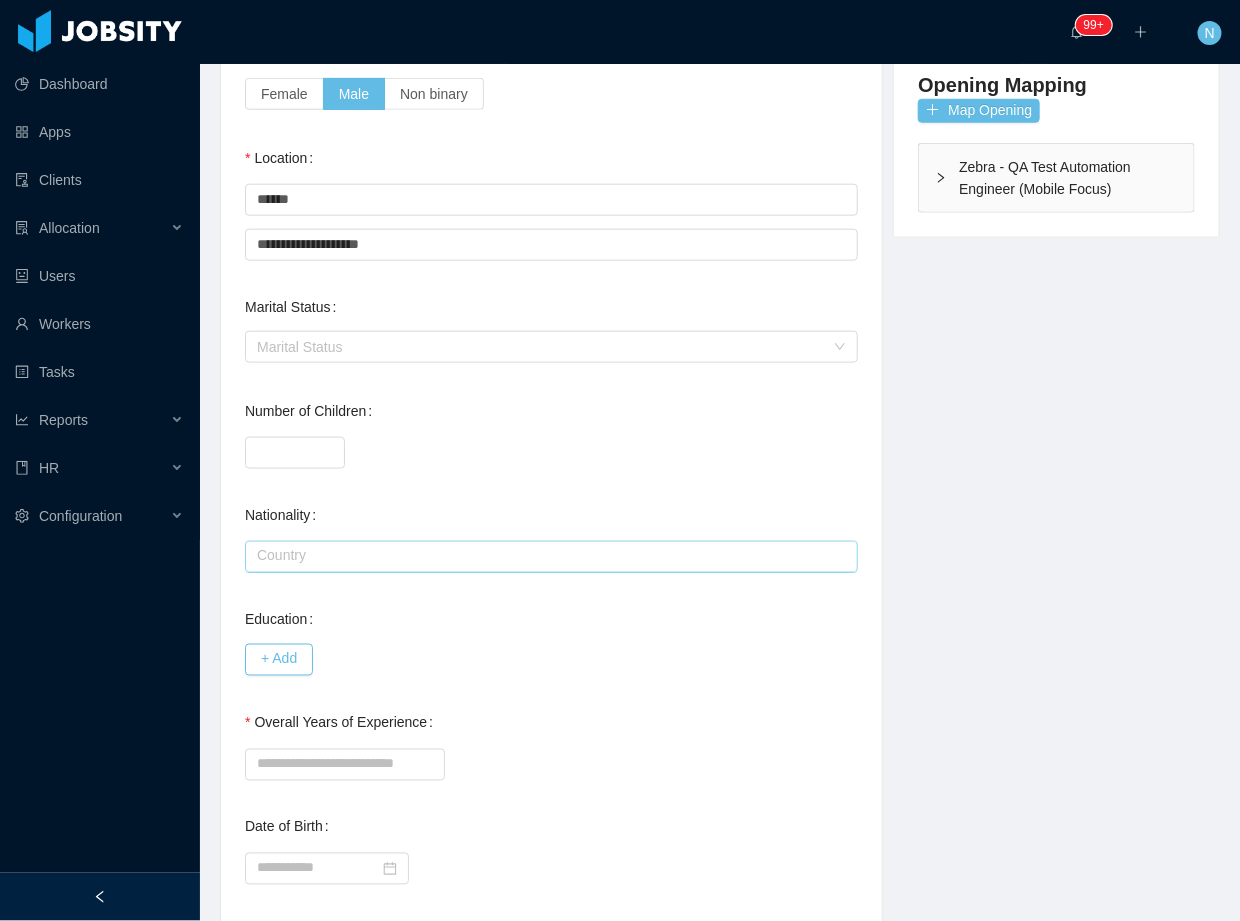 type on "**********" 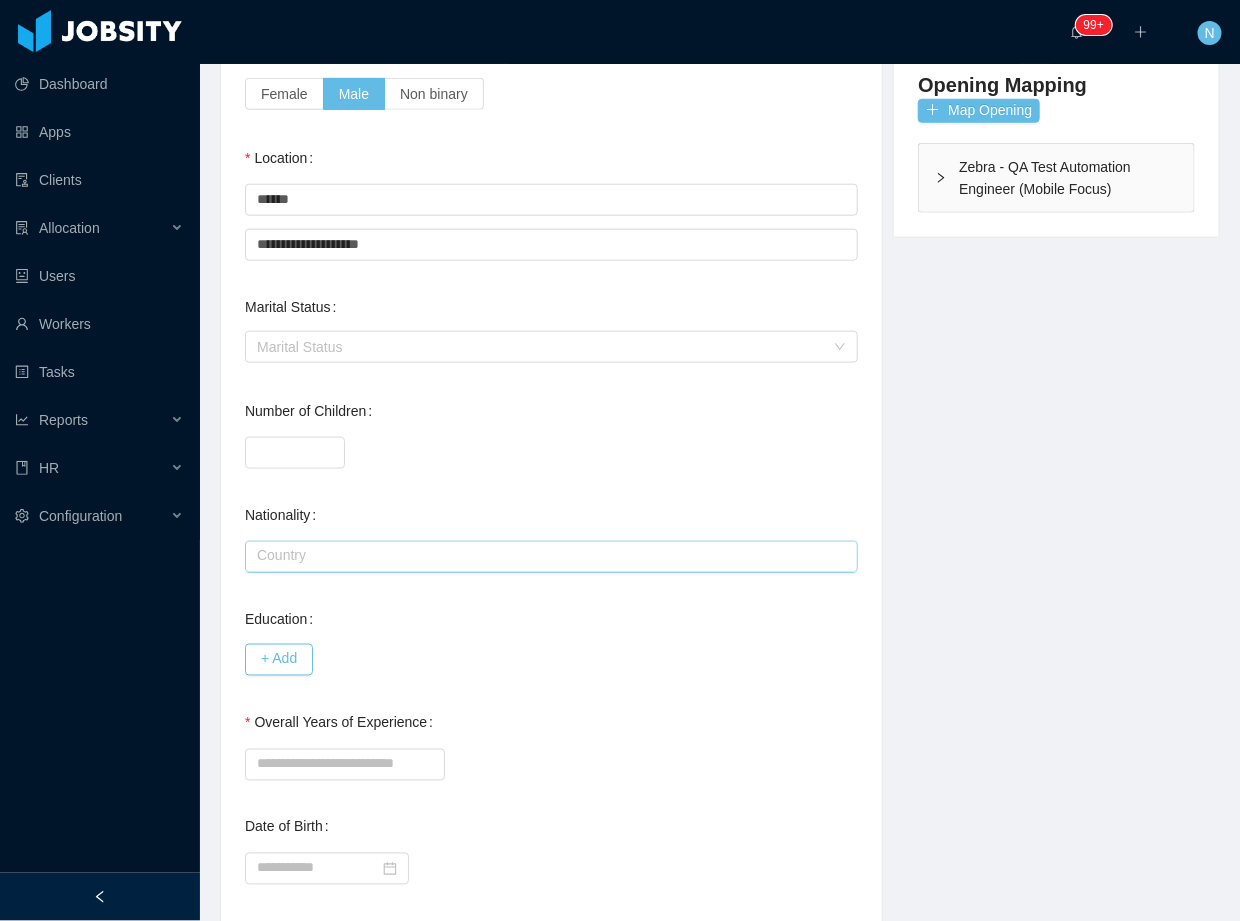 click at bounding box center [551, 557] 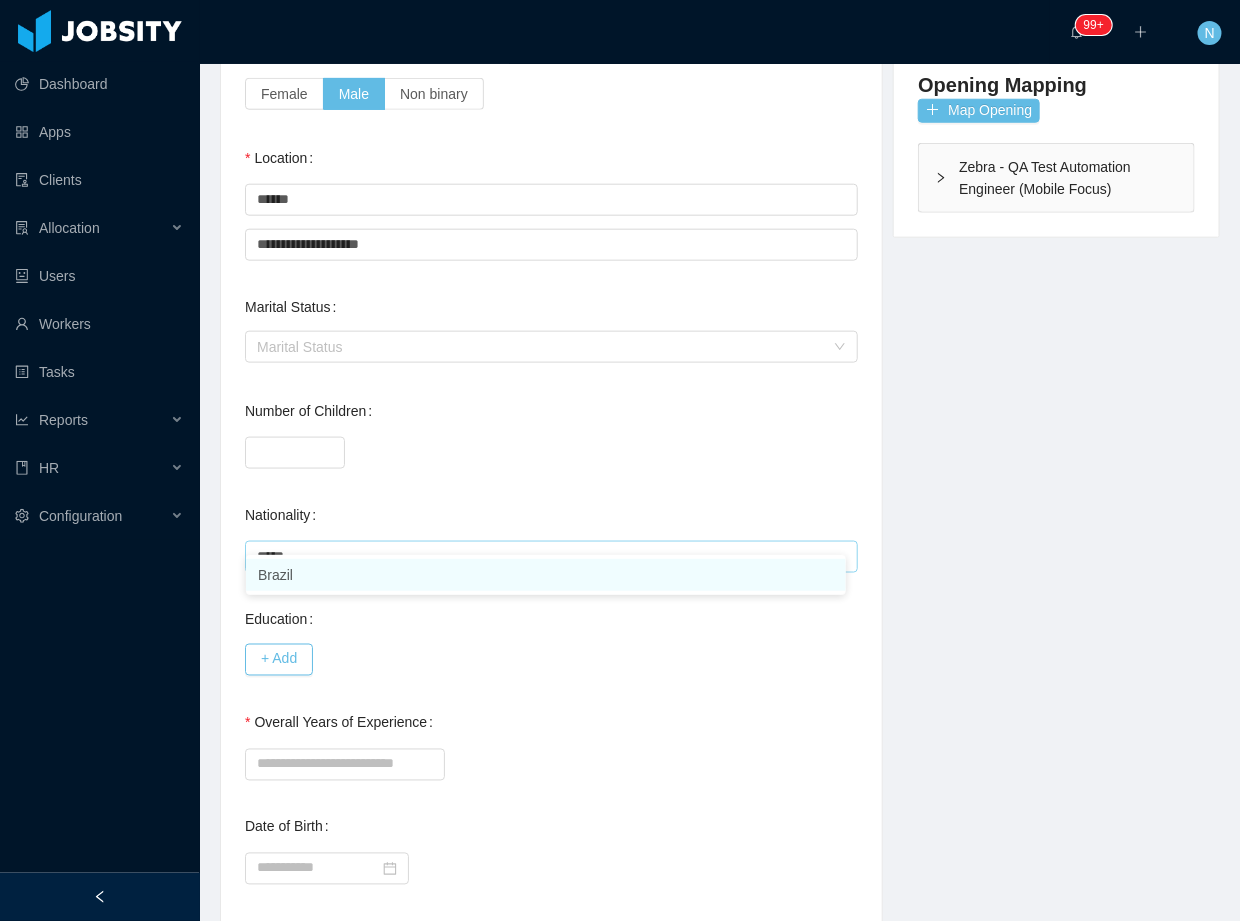 click on "Brazil" at bounding box center (546, 575) 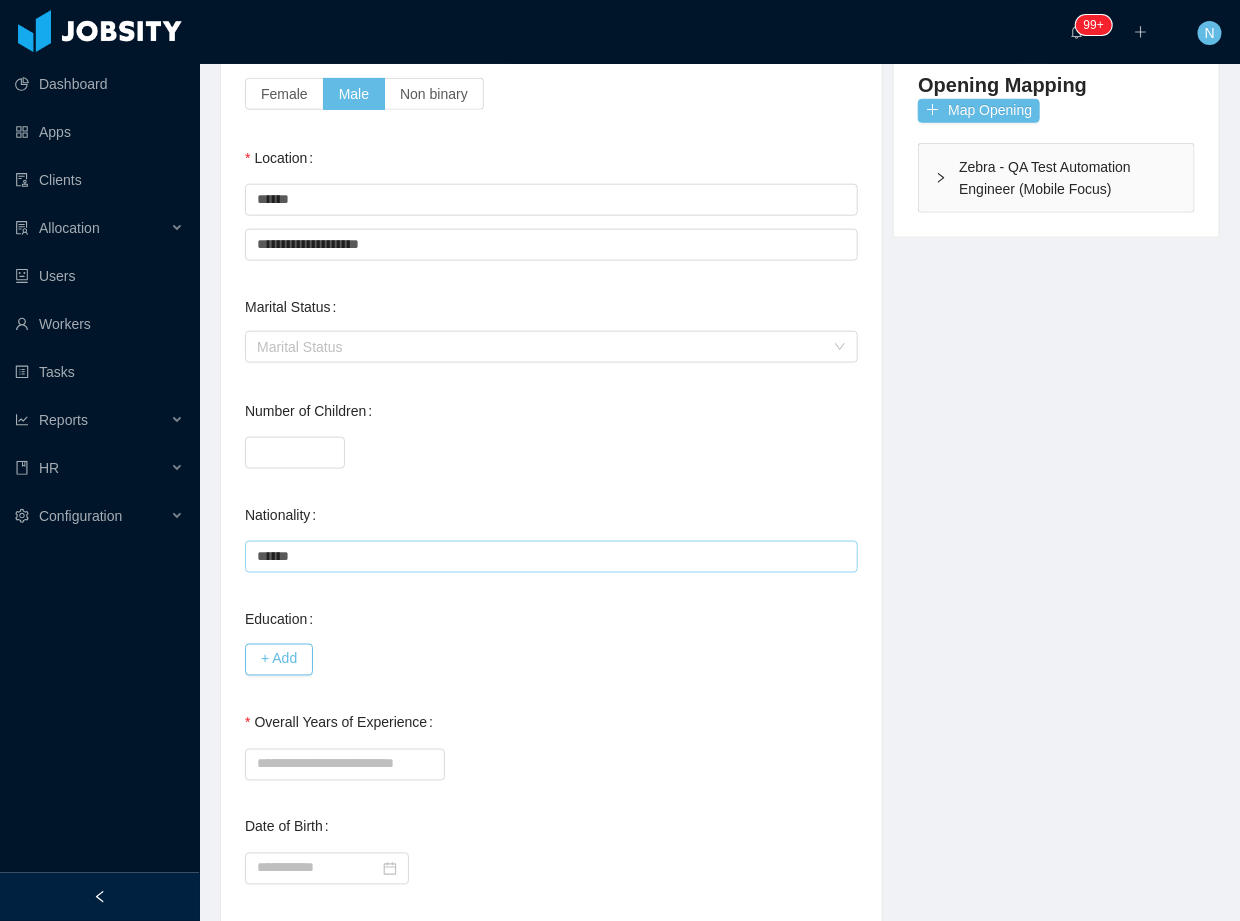 type on "******" 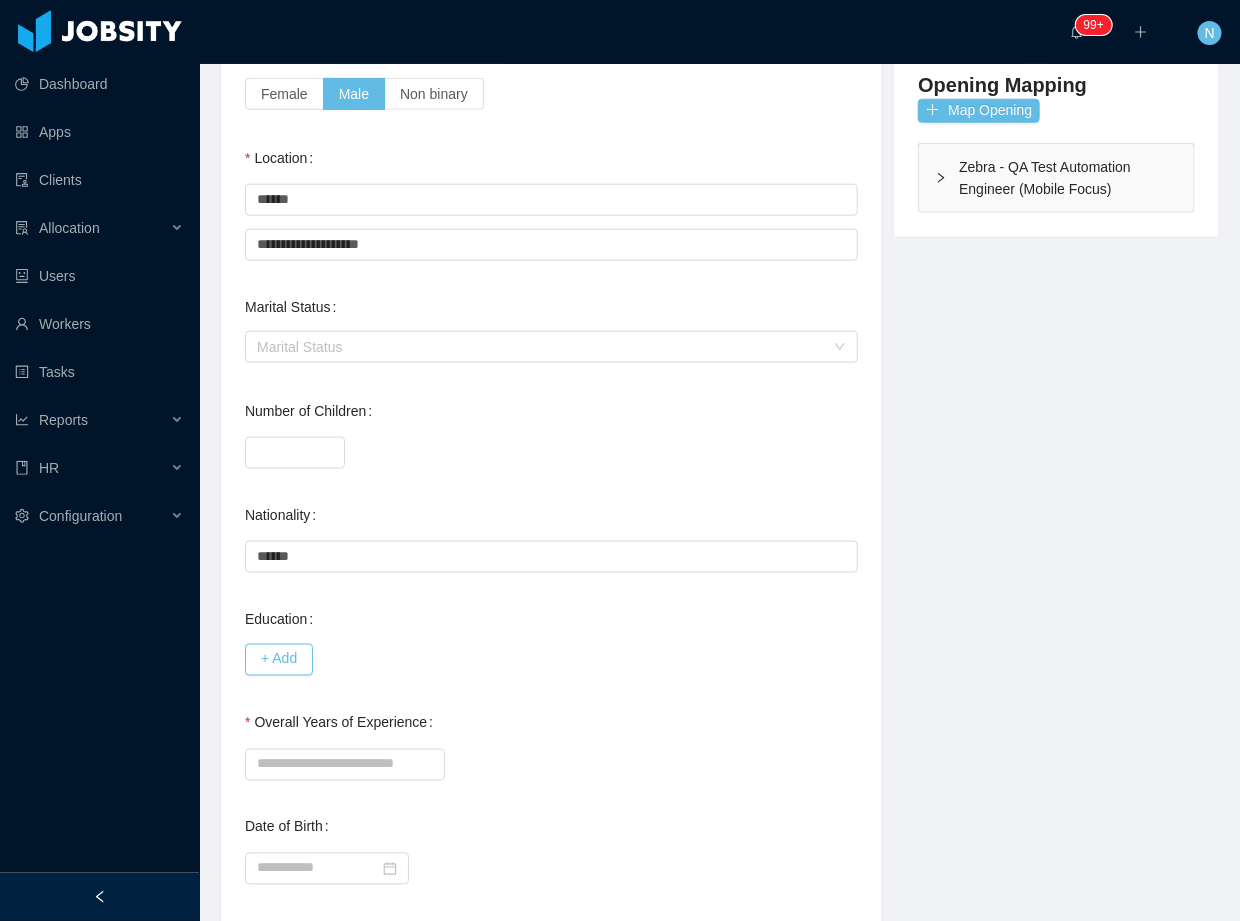 click on "**********" at bounding box center (551, 339) 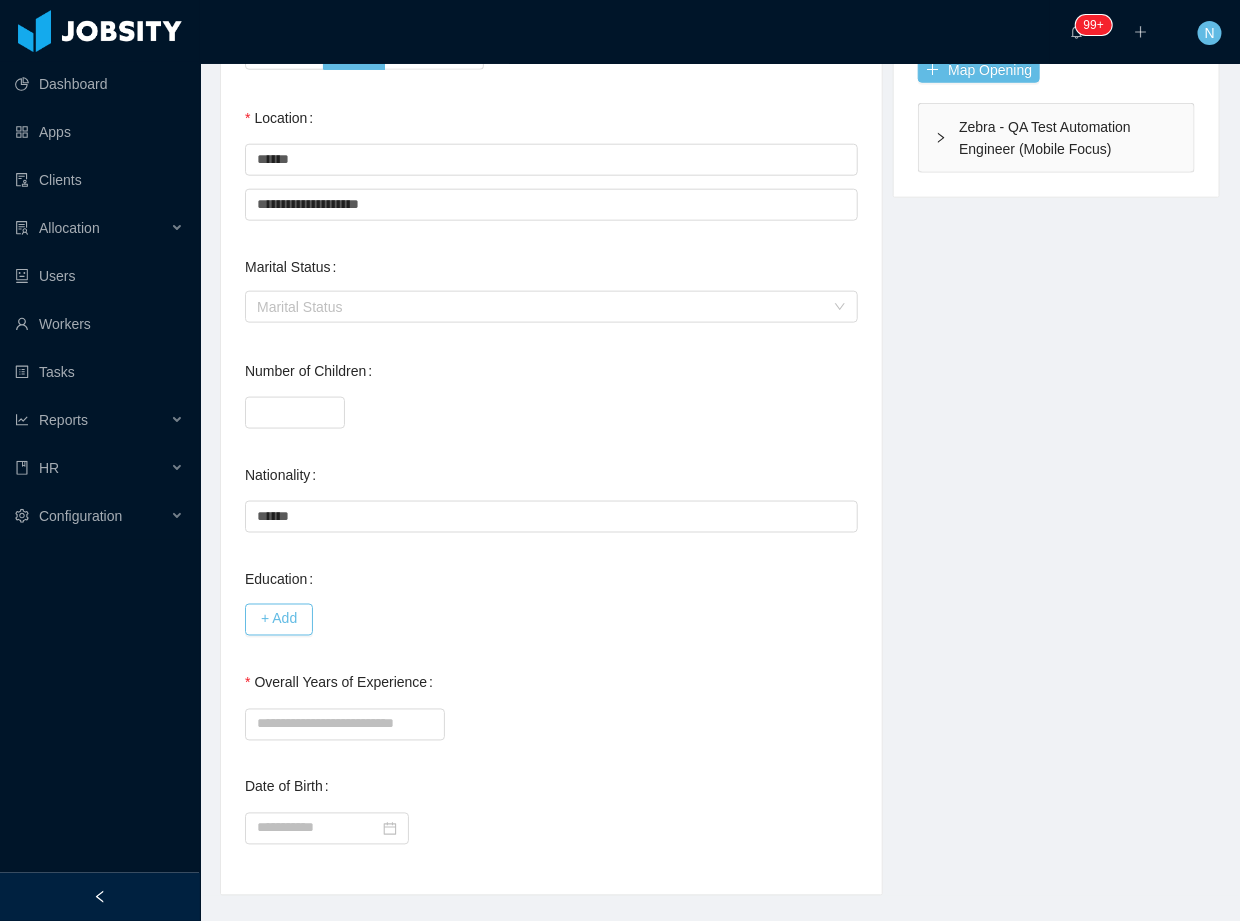 scroll, scrollTop: 595, scrollLeft: 0, axis: vertical 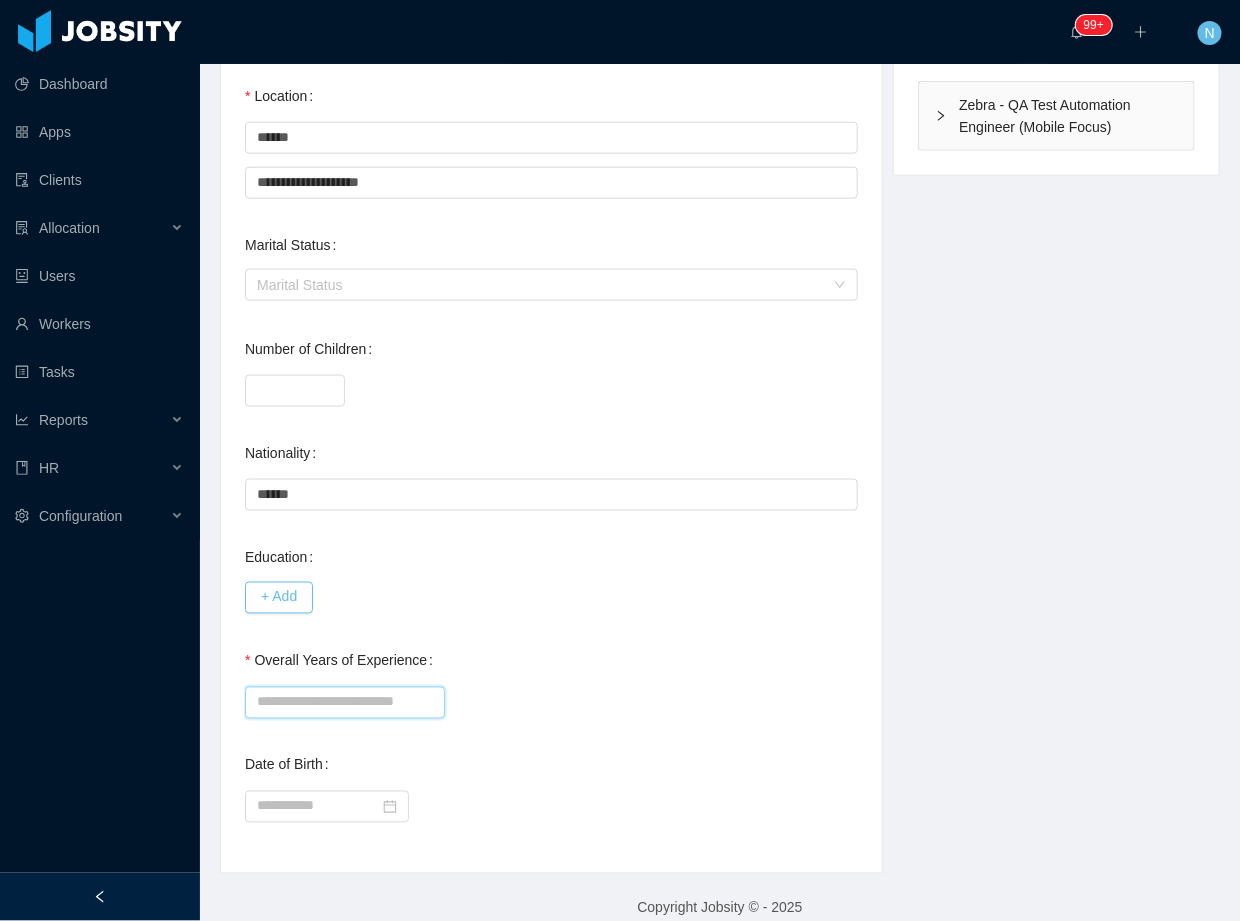 click on "Overall Years of Experience" at bounding box center [345, 703] 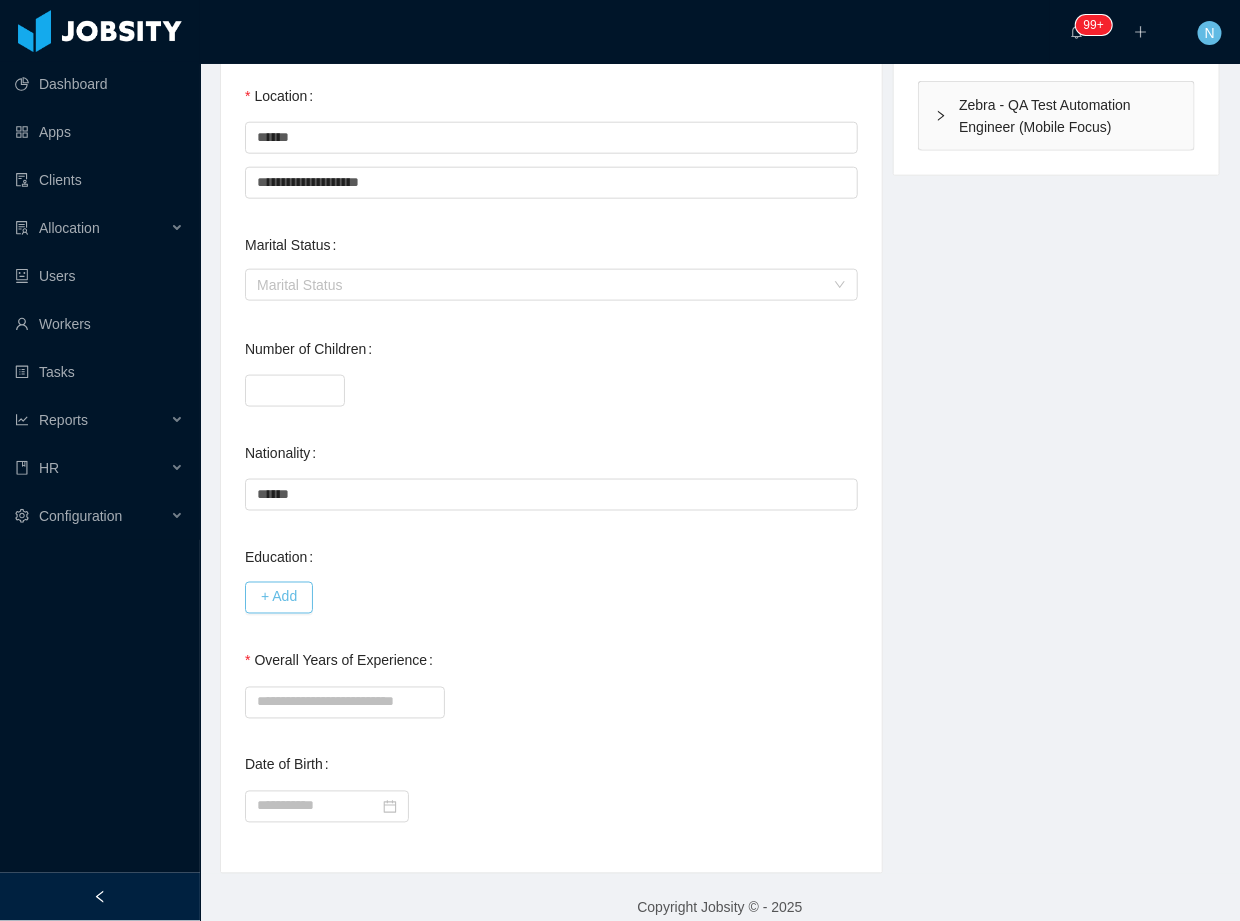 click on "+ Add" at bounding box center [551, 597] 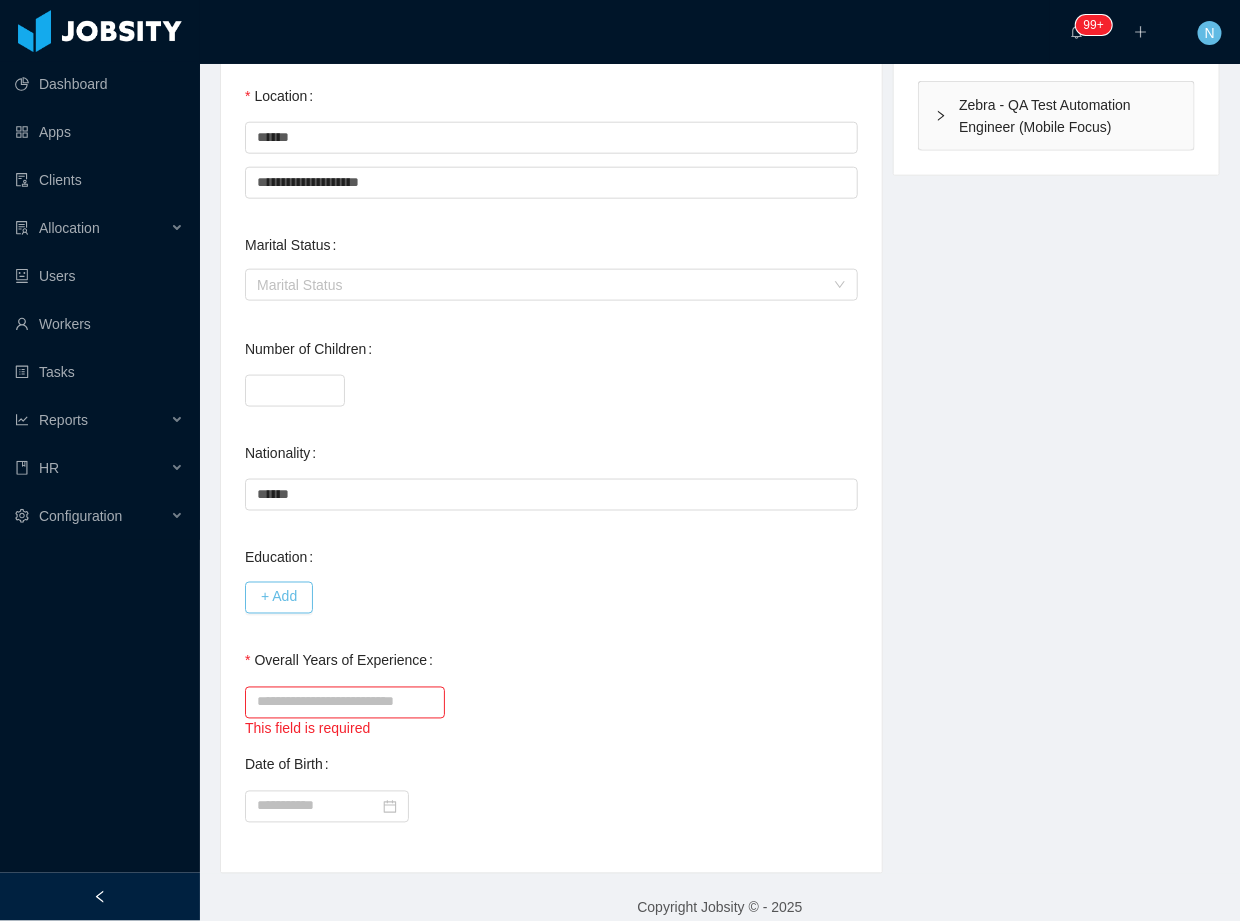 click on "This field is required" at bounding box center [551, 710] 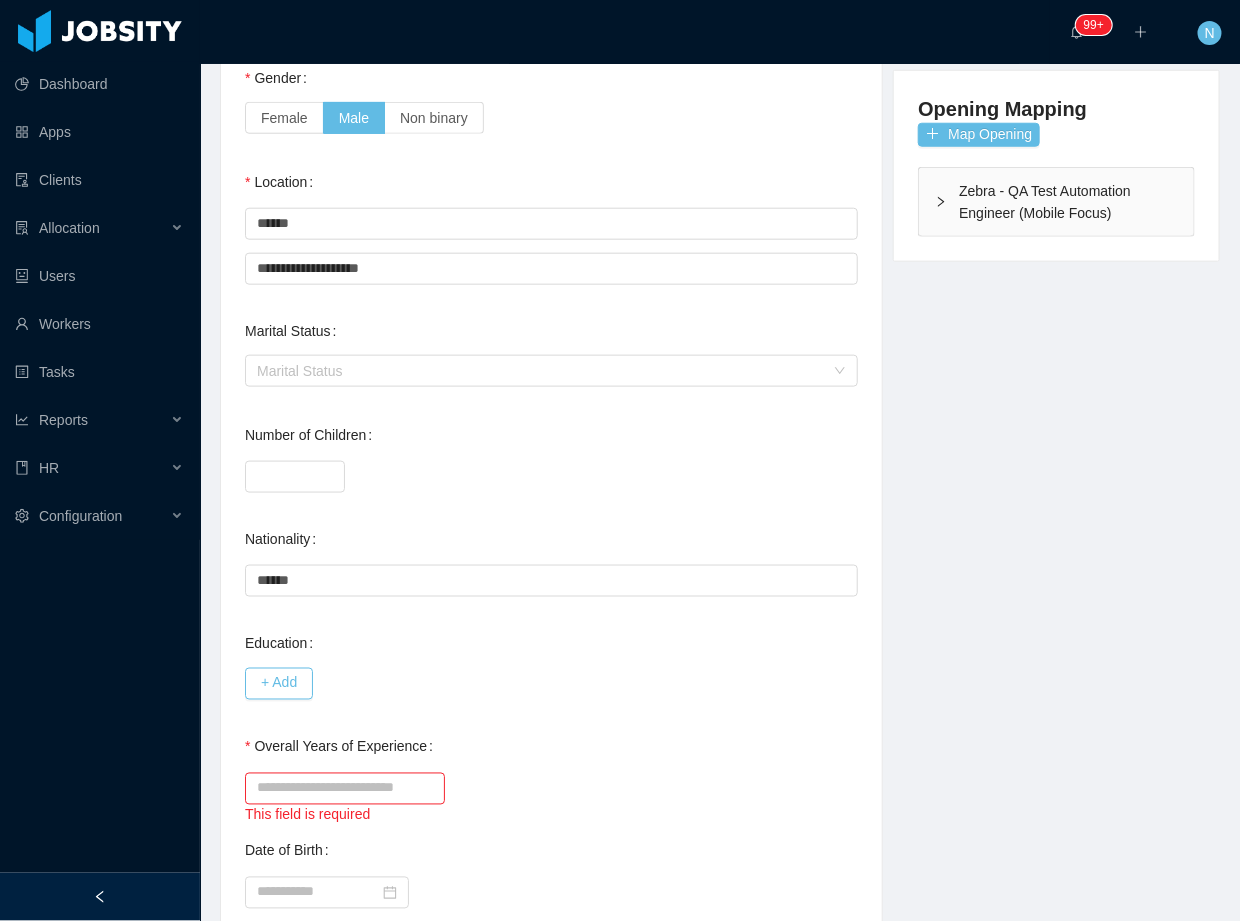 scroll, scrollTop: 595, scrollLeft: 0, axis: vertical 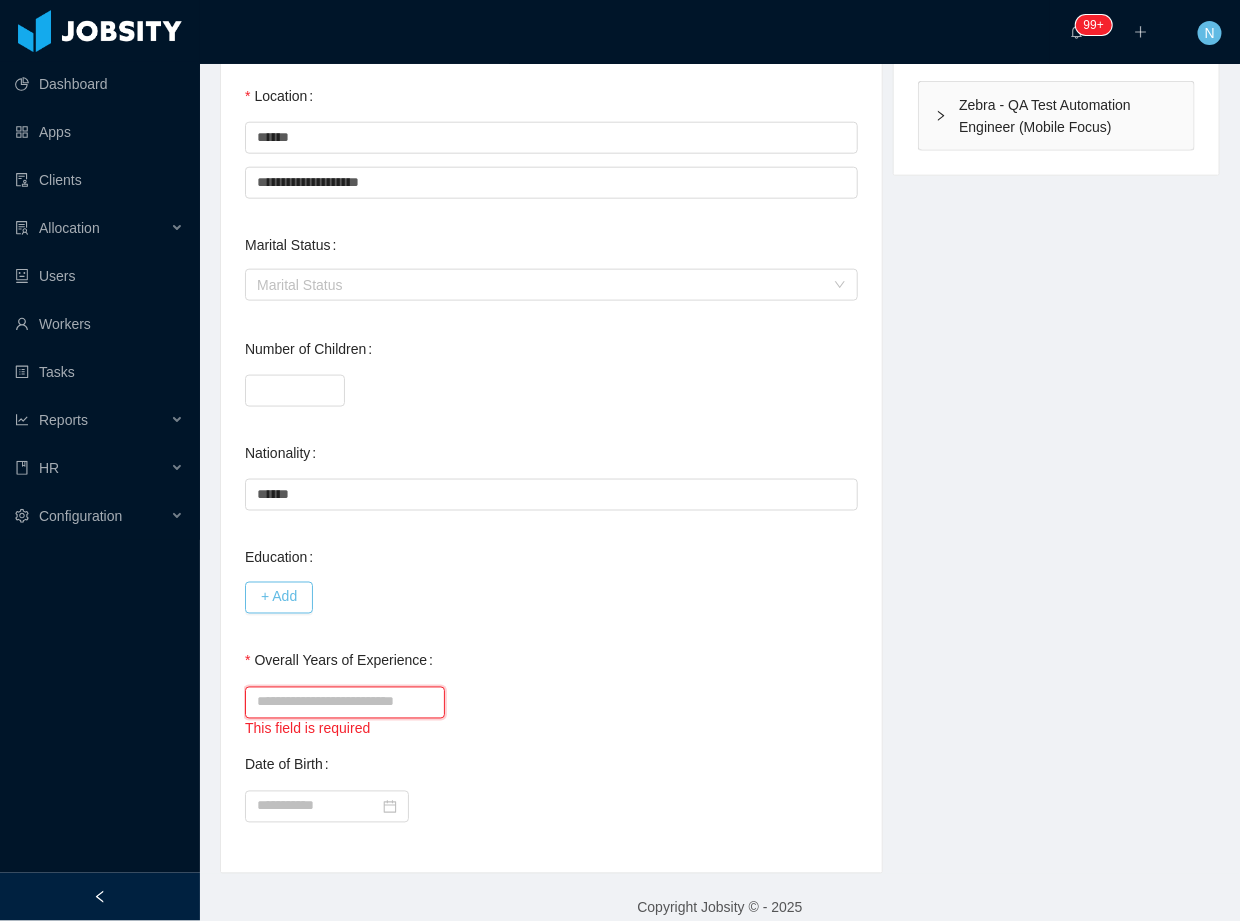 click on "Overall Years of Experience" at bounding box center [345, 703] 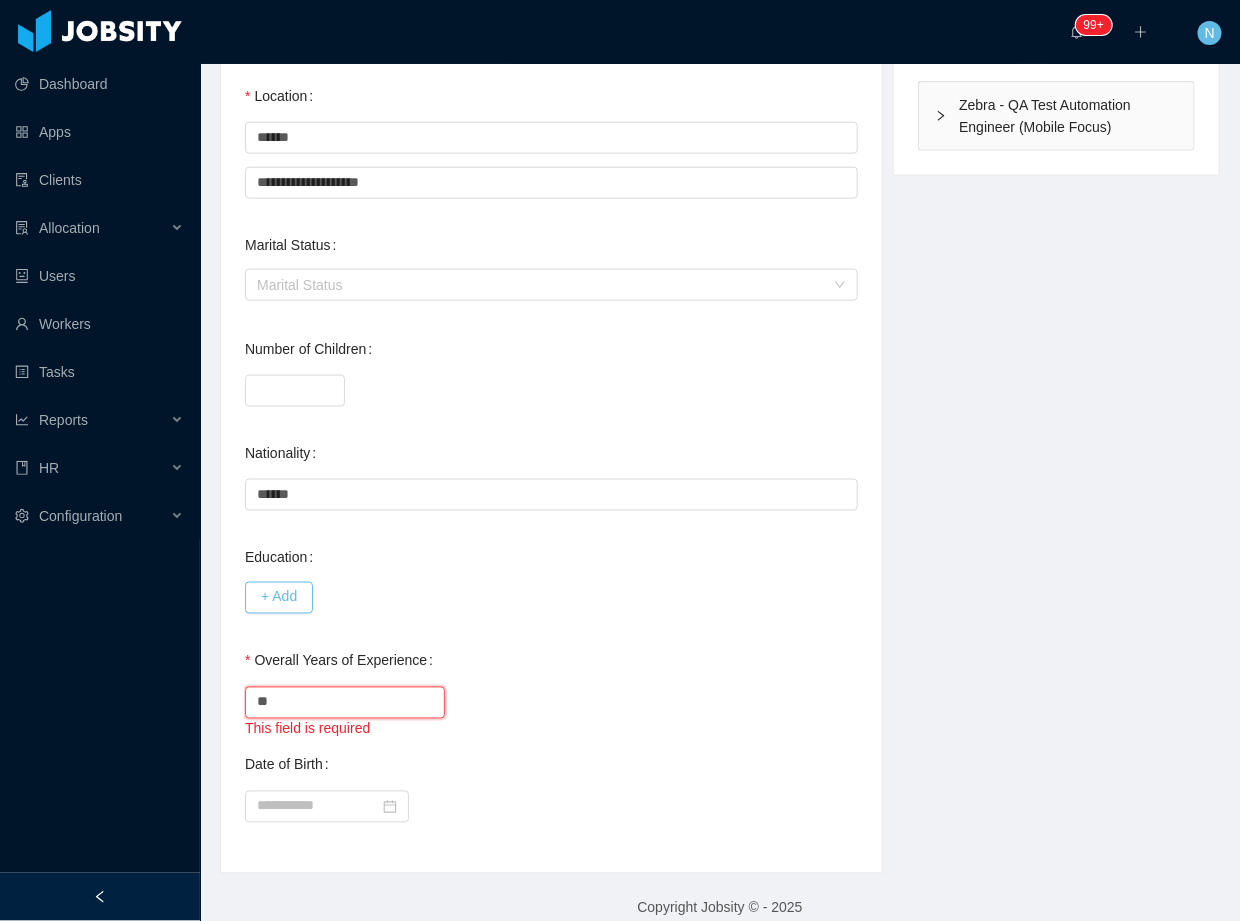 type on "**" 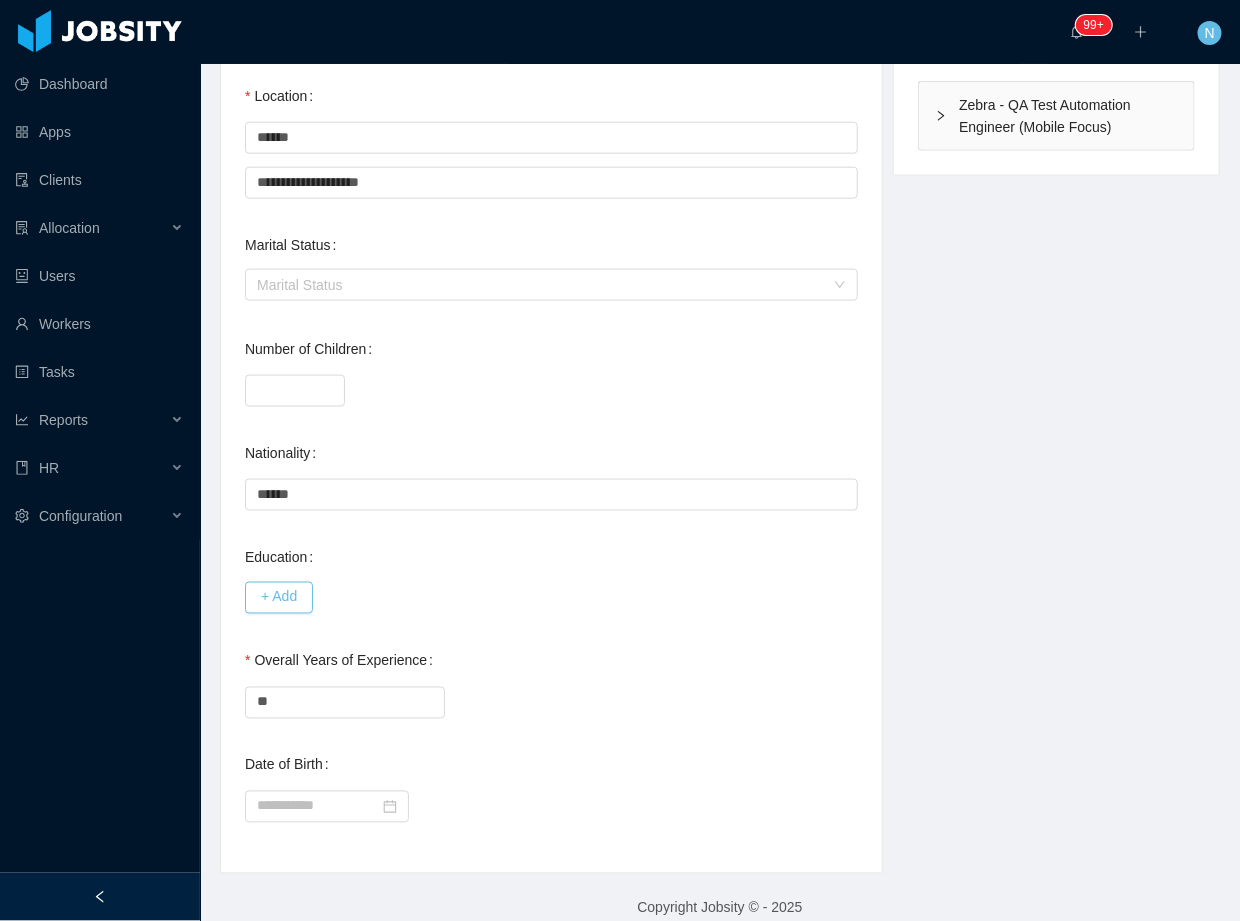 click on "**********" at bounding box center [551, 277] 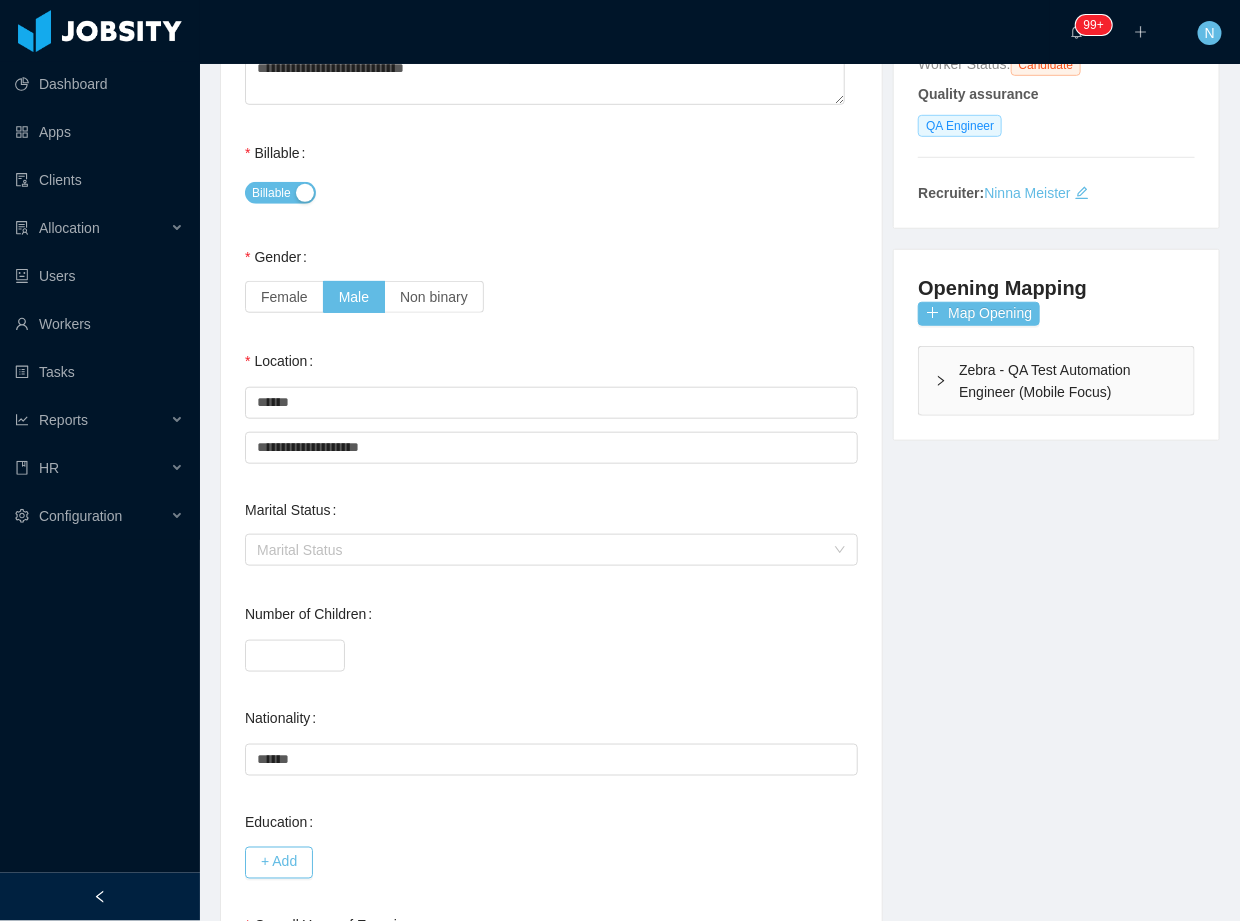 scroll, scrollTop: 0, scrollLeft: 0, axis: both 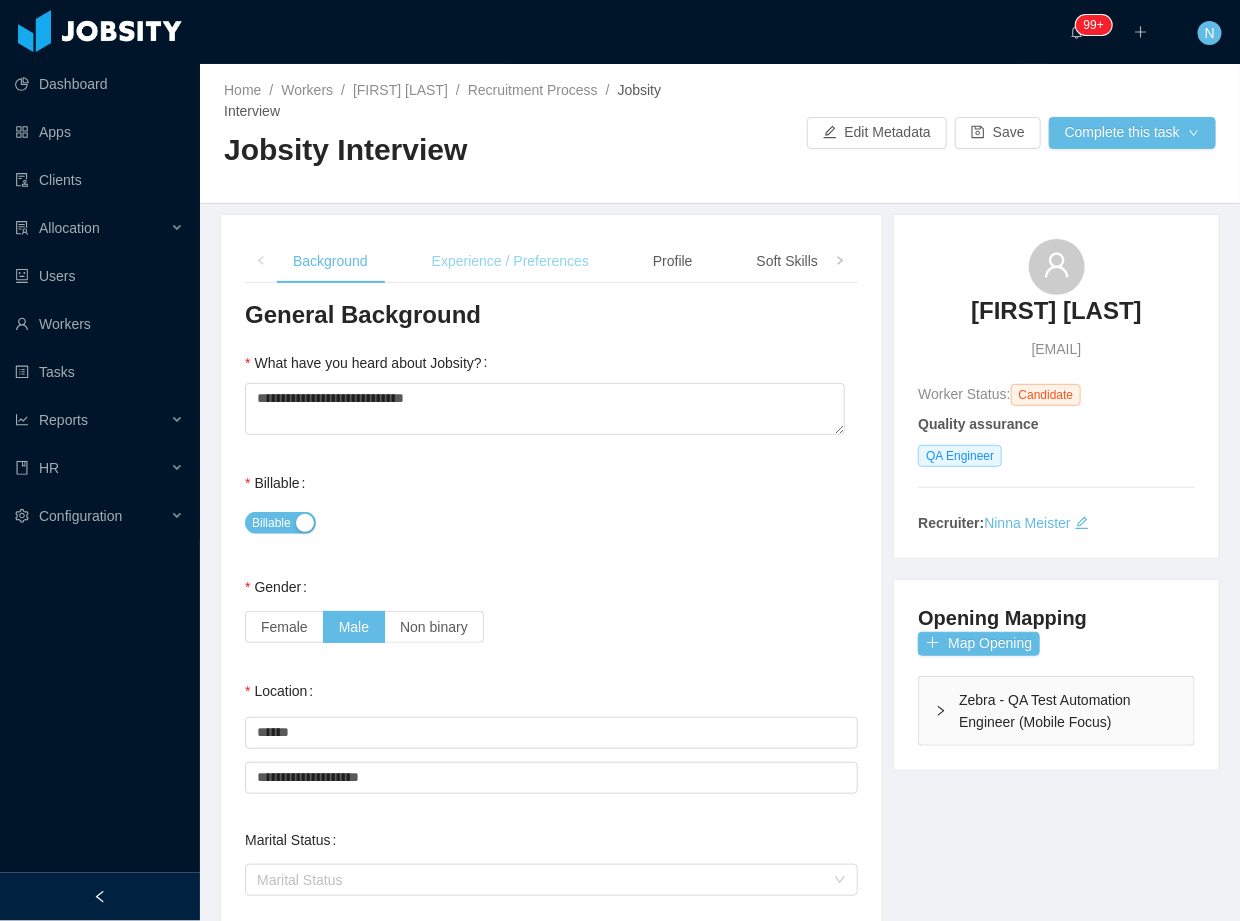 click on "Experience / Preferences" at bounding box center [510, 261] 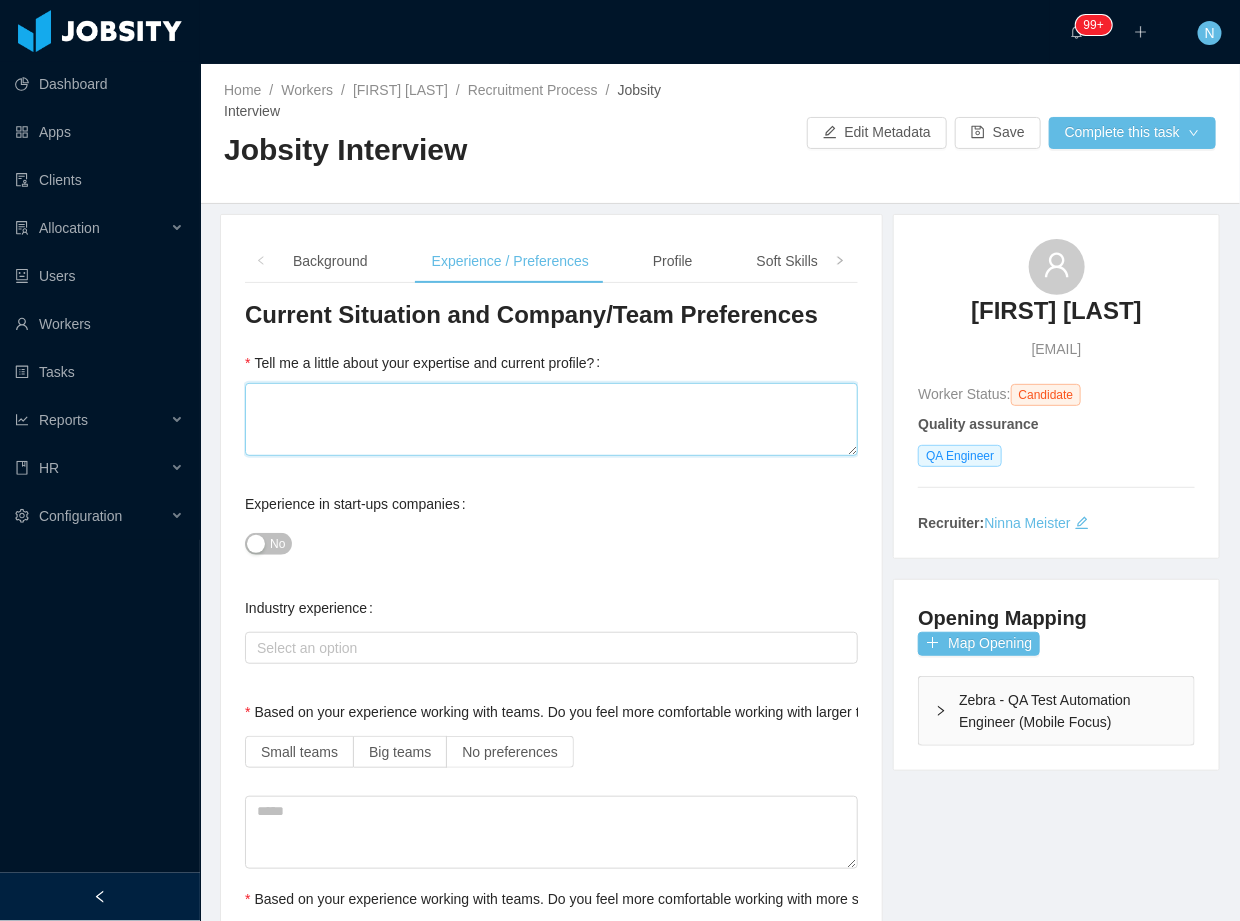 click on "Tell me a little about your expertise and current profile?" at bounding box center (551, 419) 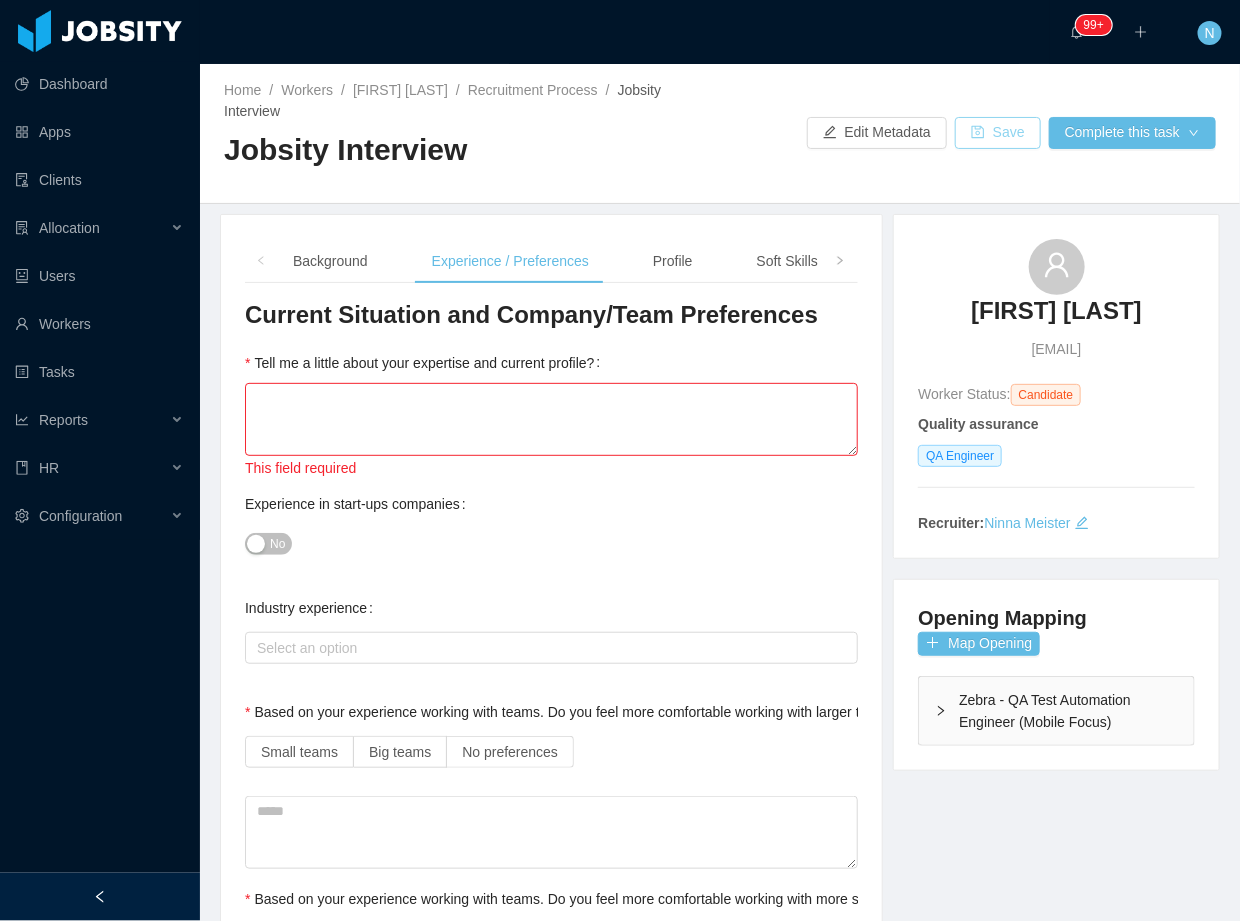 click on "Save" at bounding box center (998, 133) 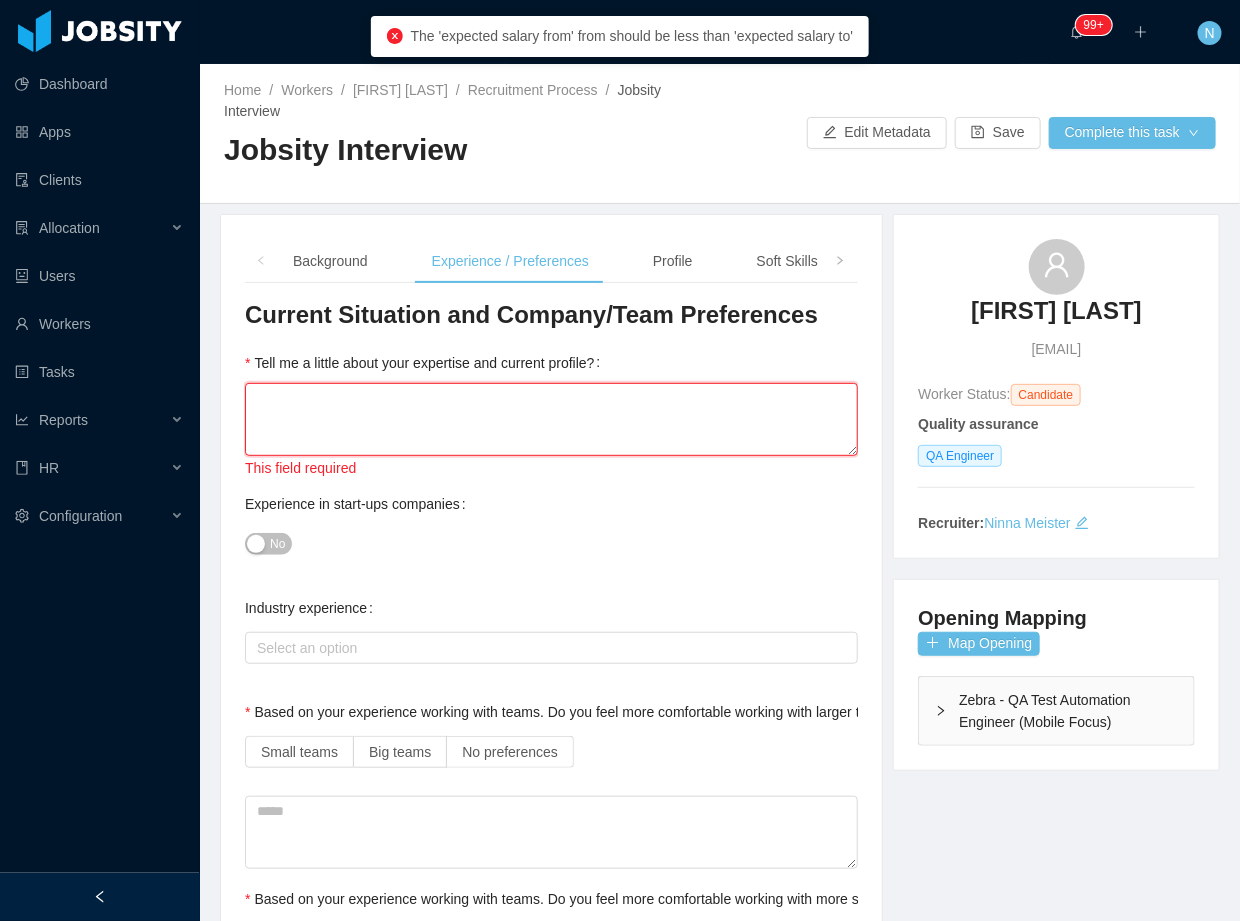 click on "Tell me a little about your expertise and current profile?" at bounding box center [551, 419] 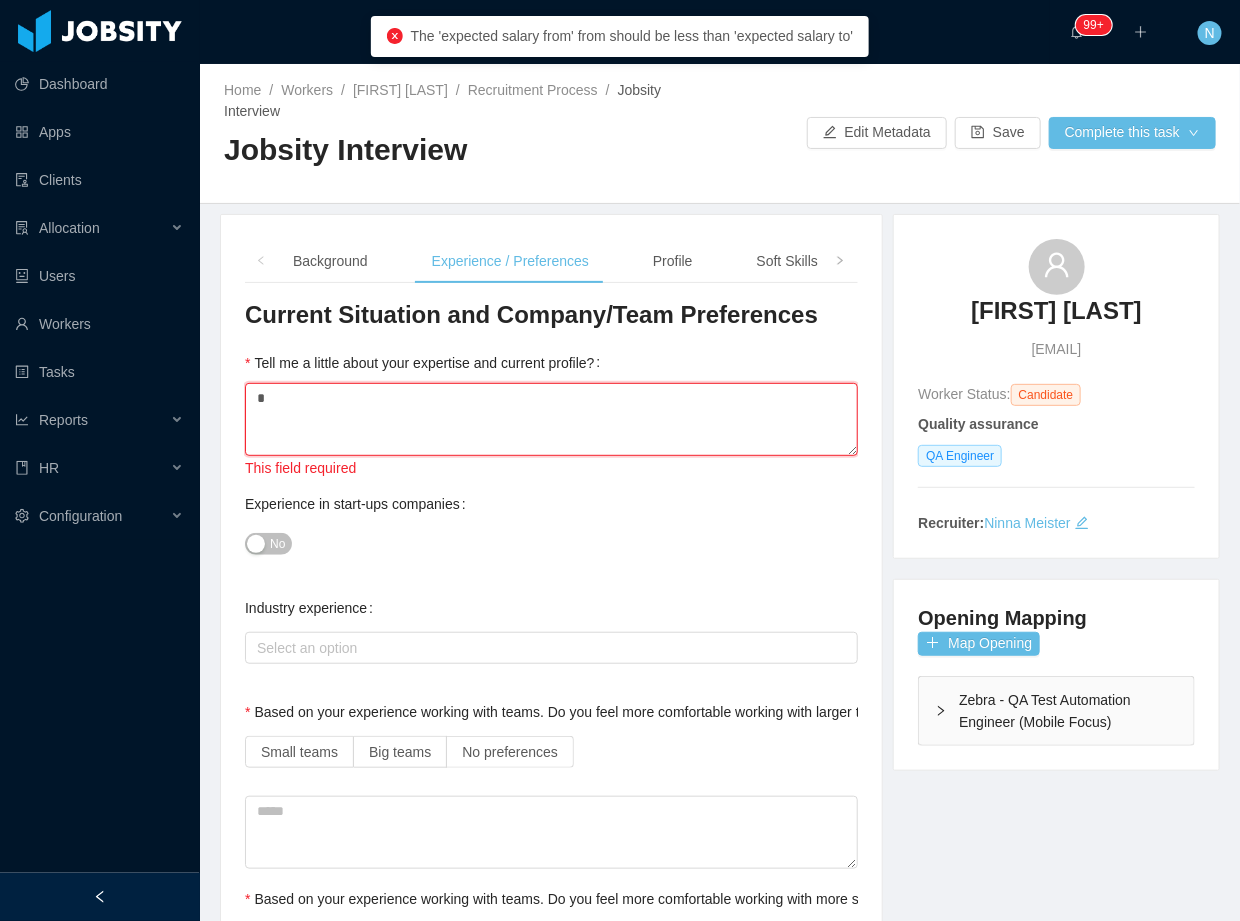 type 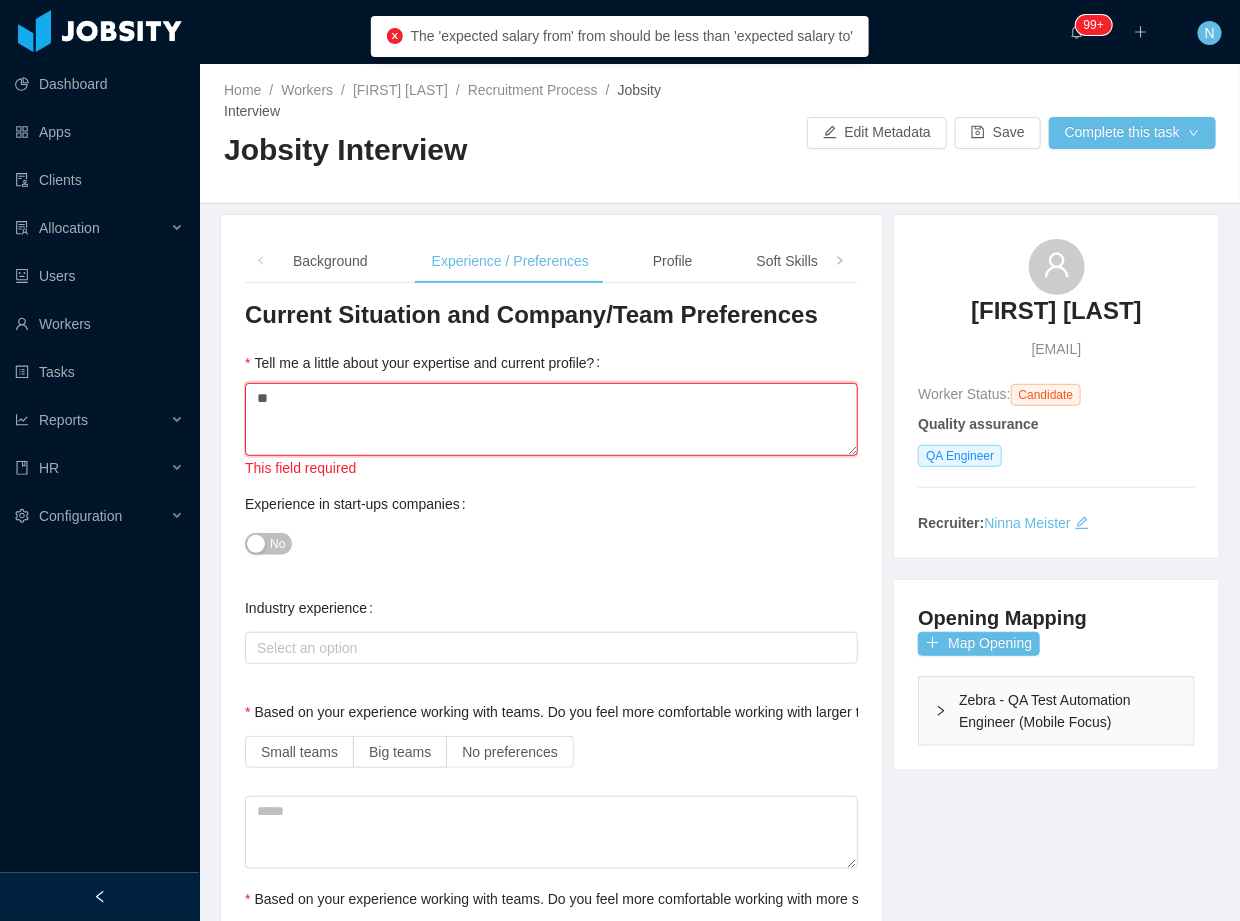 type 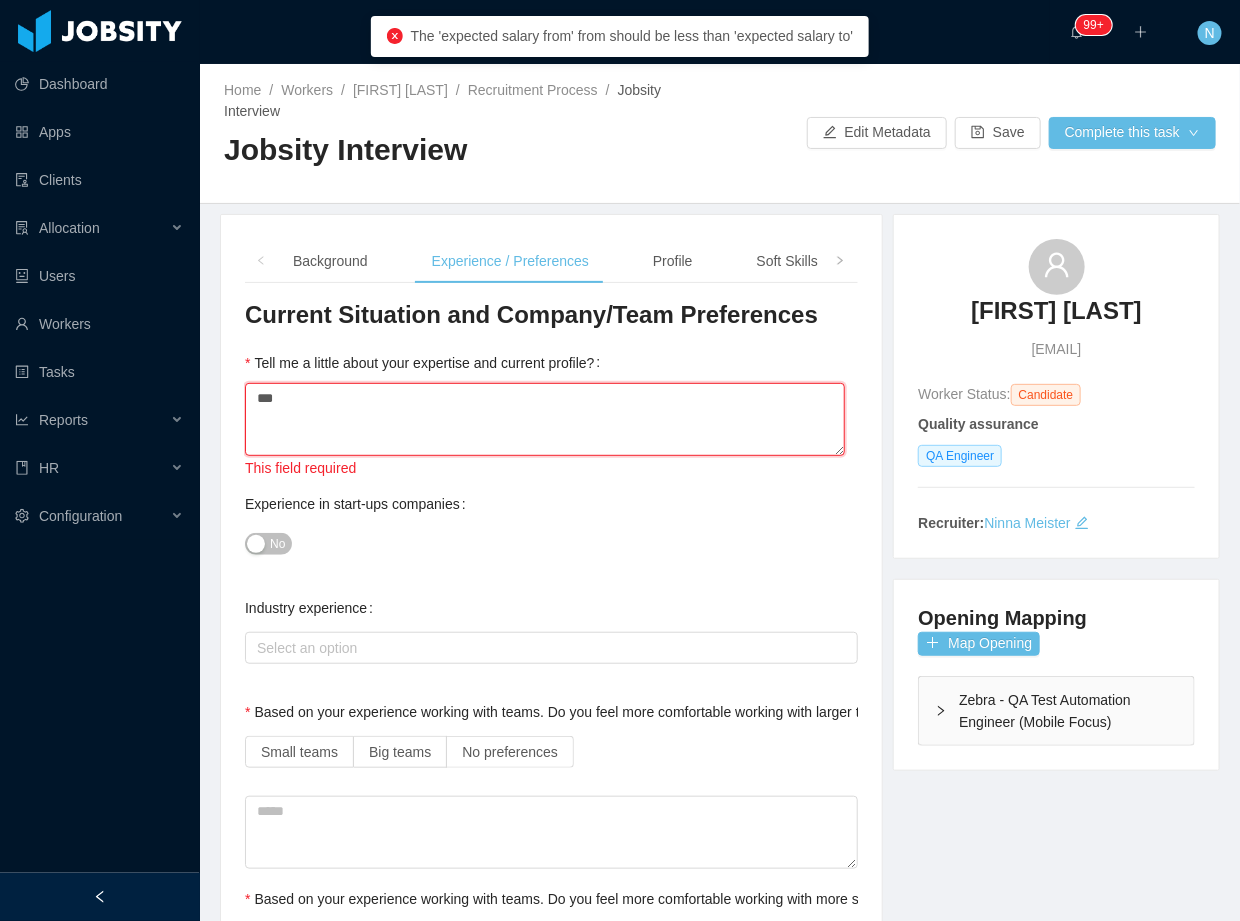 type 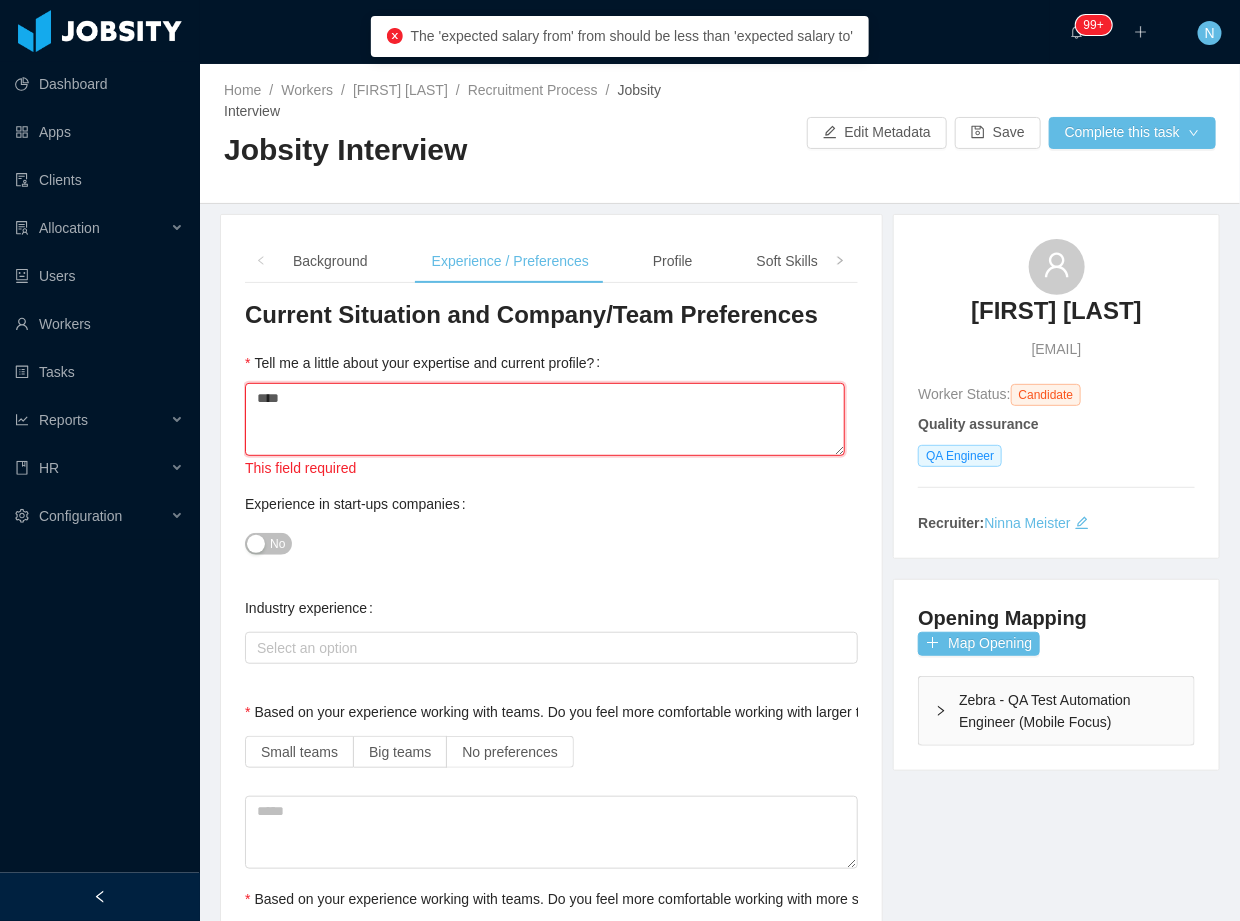type 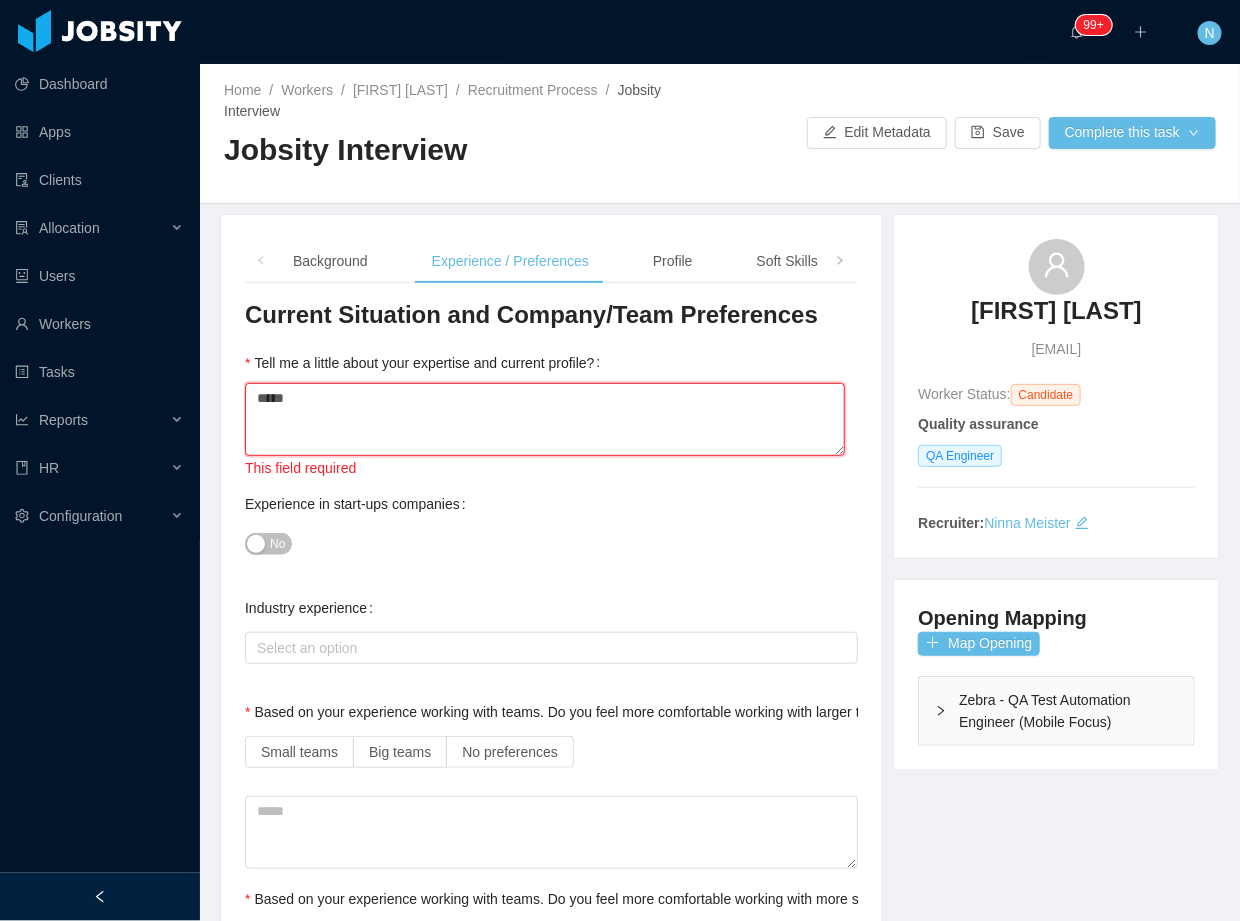 type 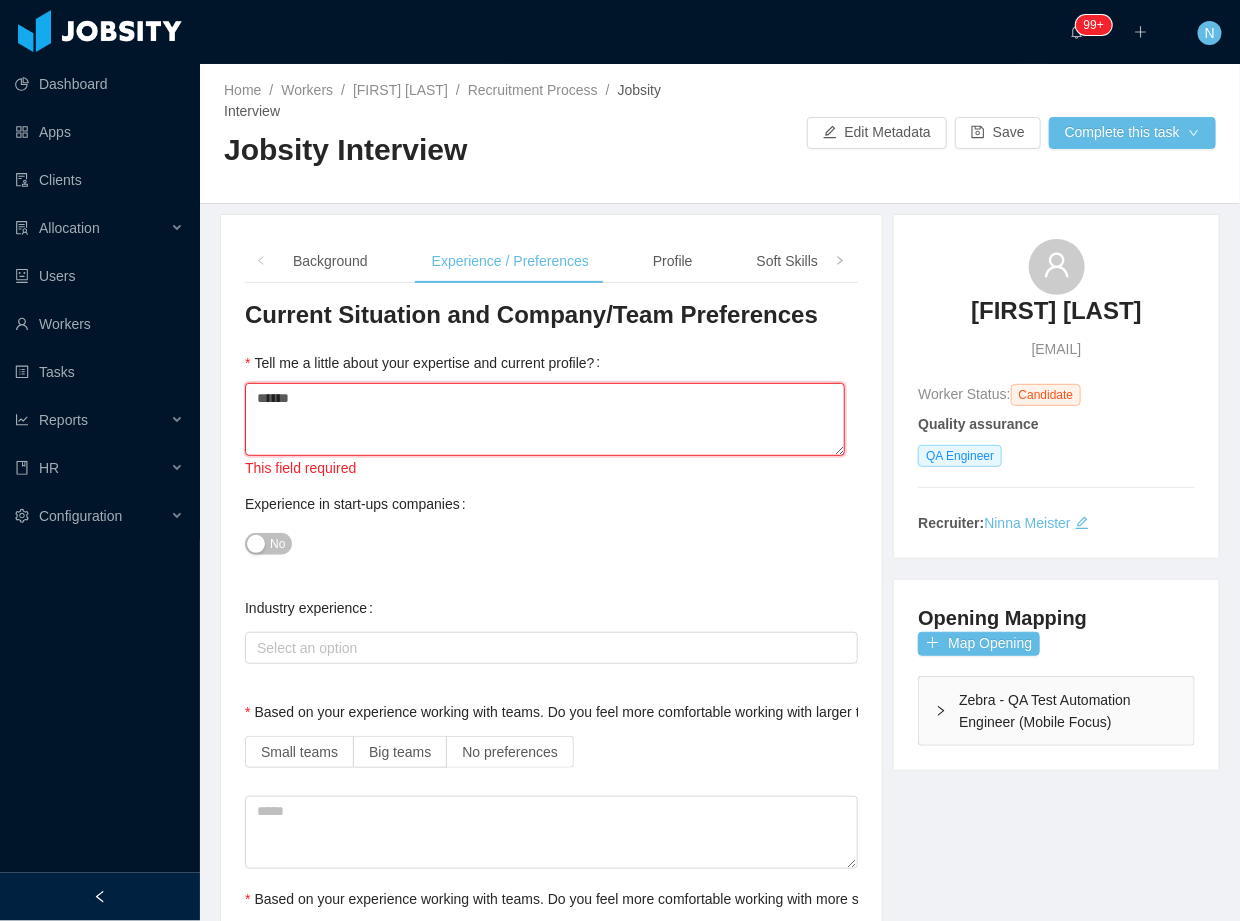 type on "*******" 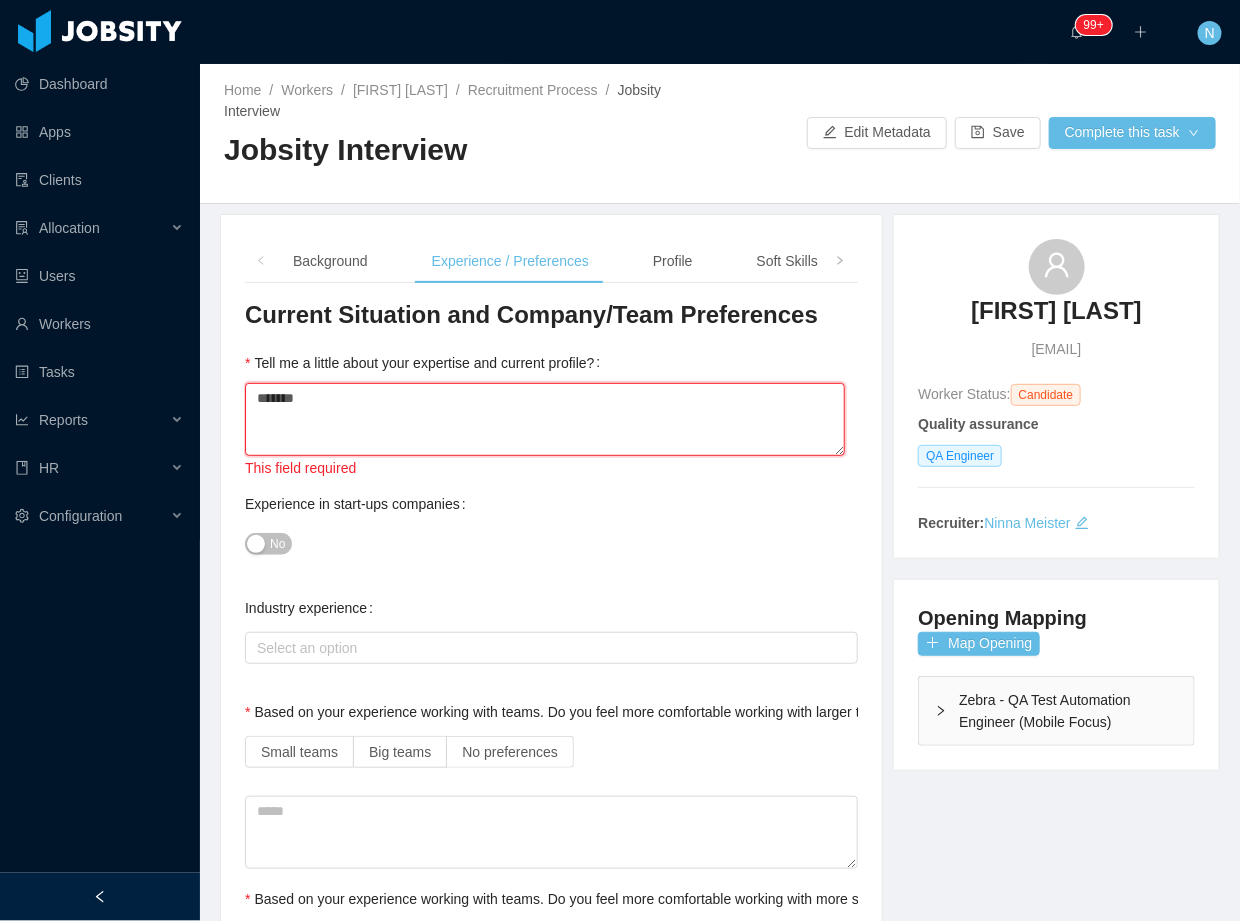 type 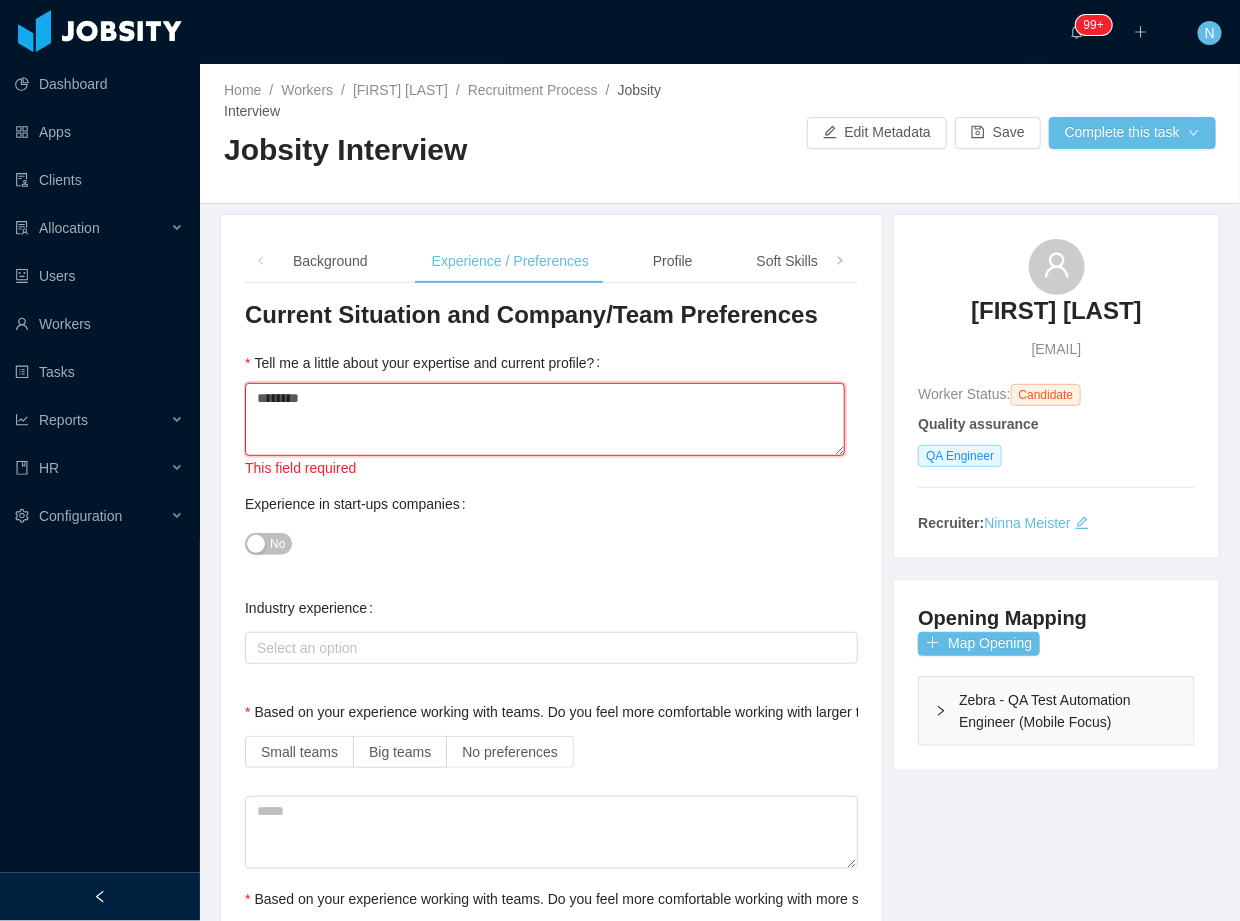 type 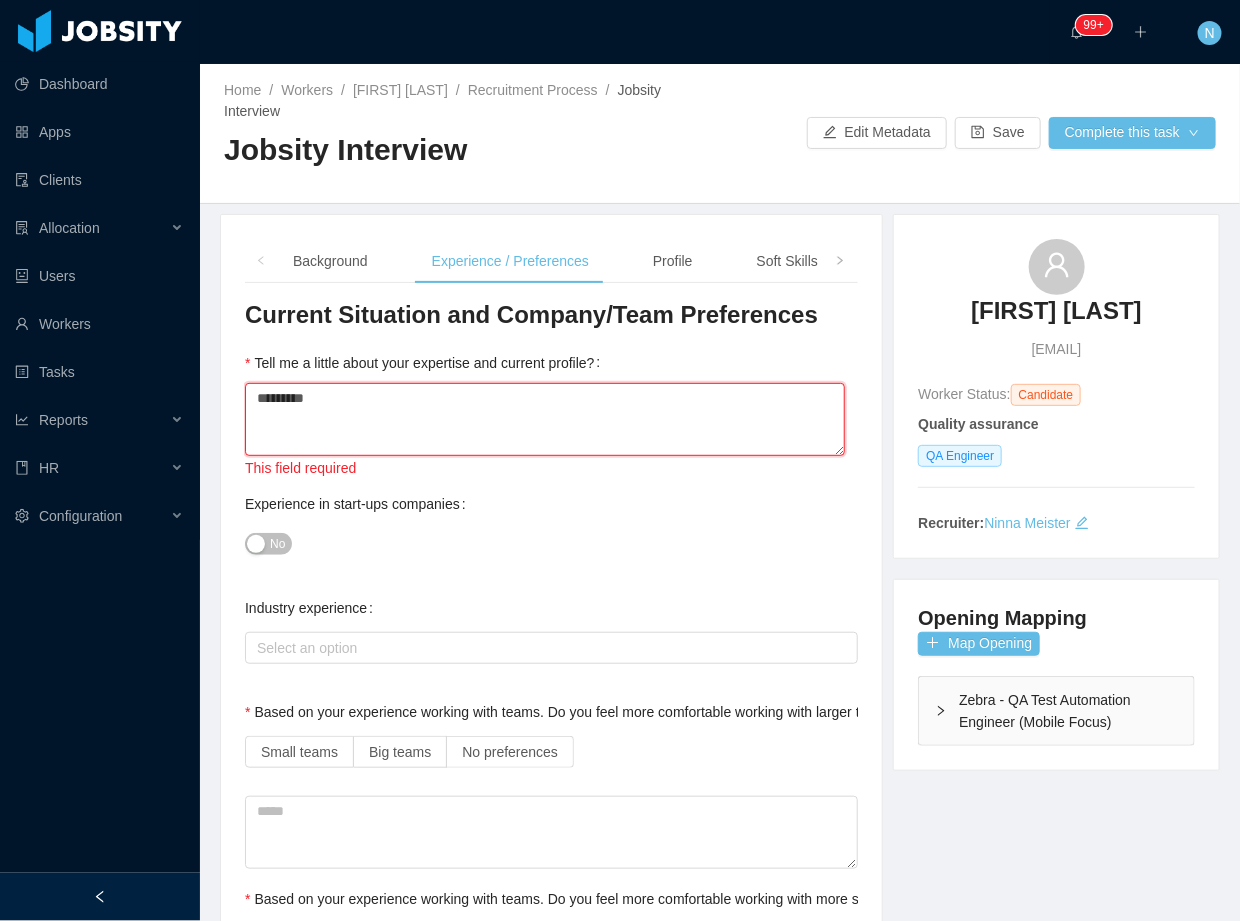 type 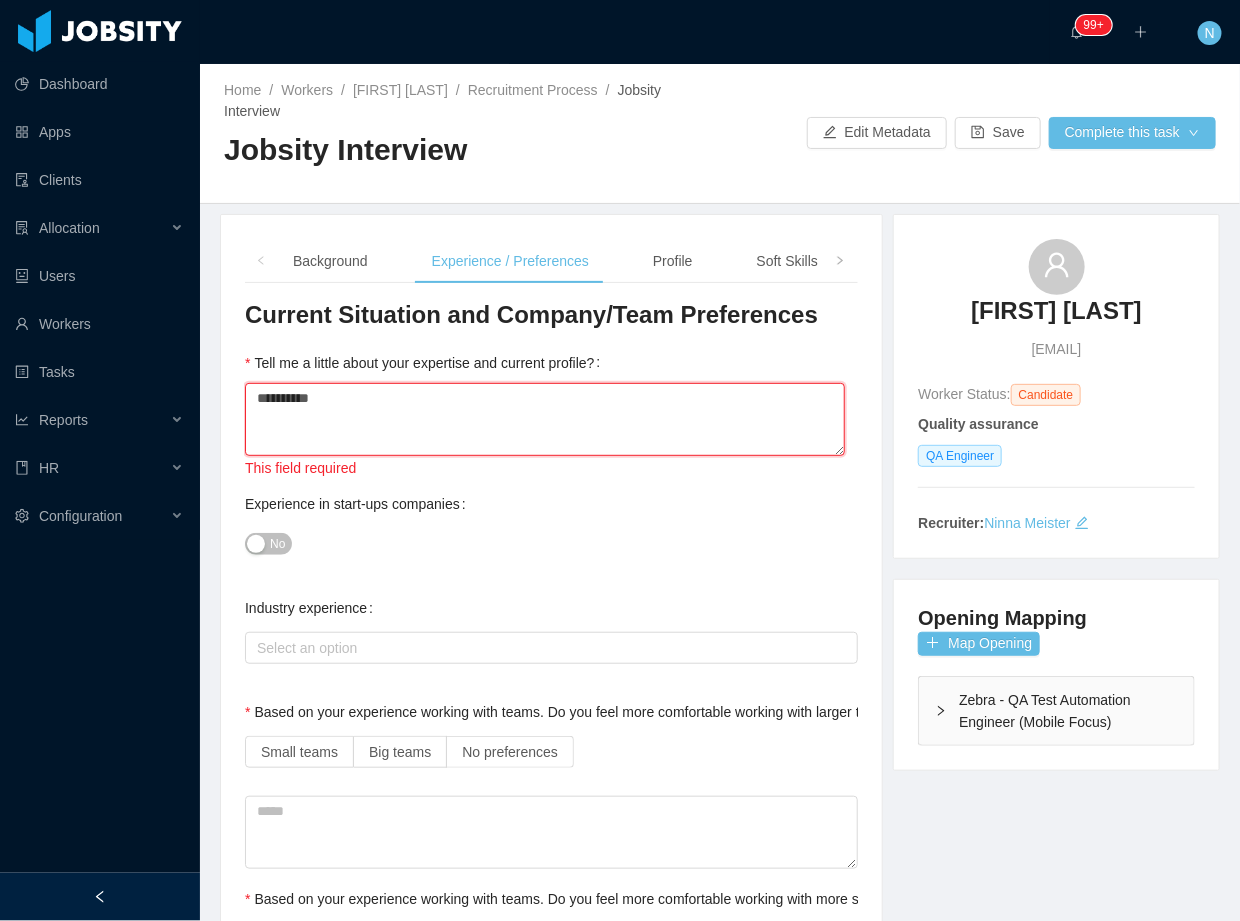 type 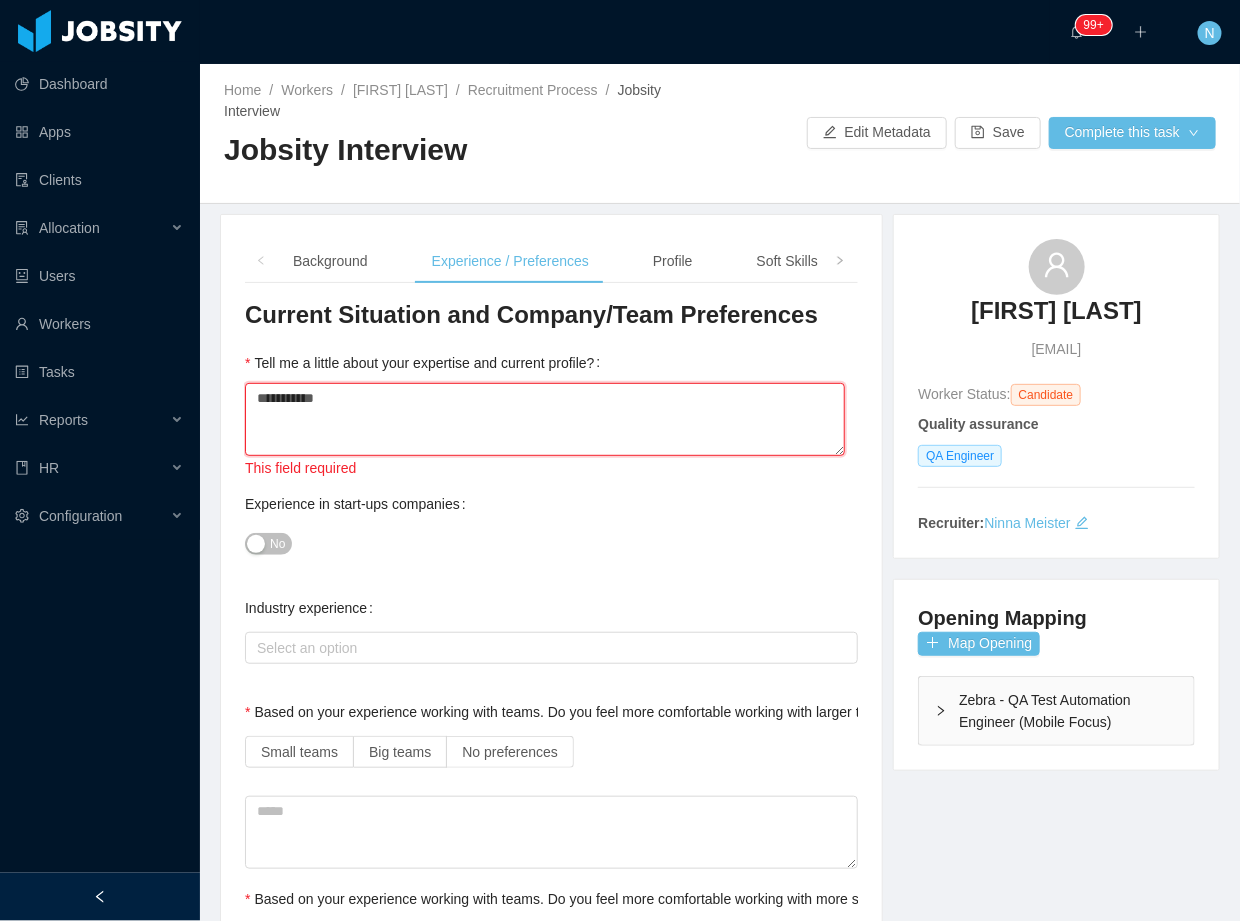 type 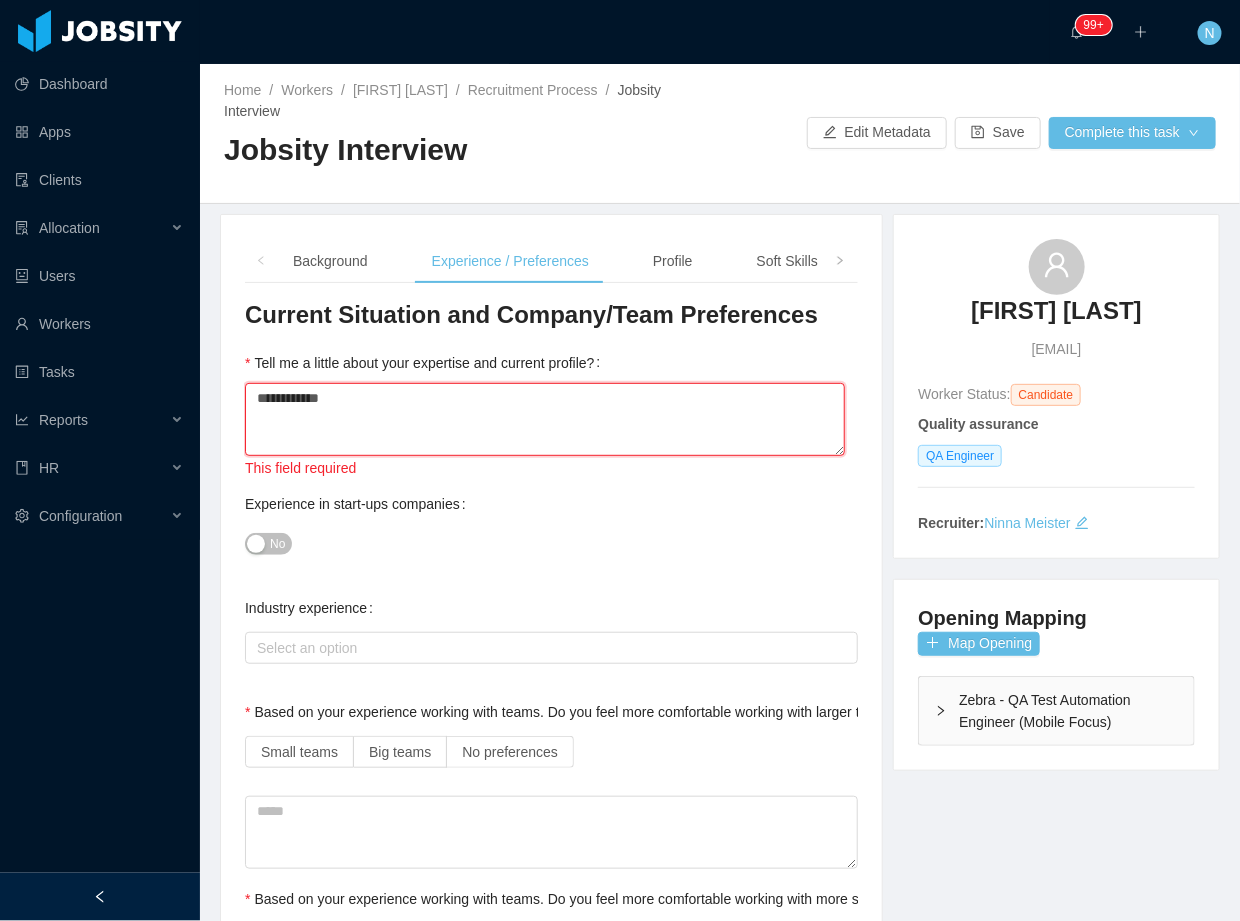 type 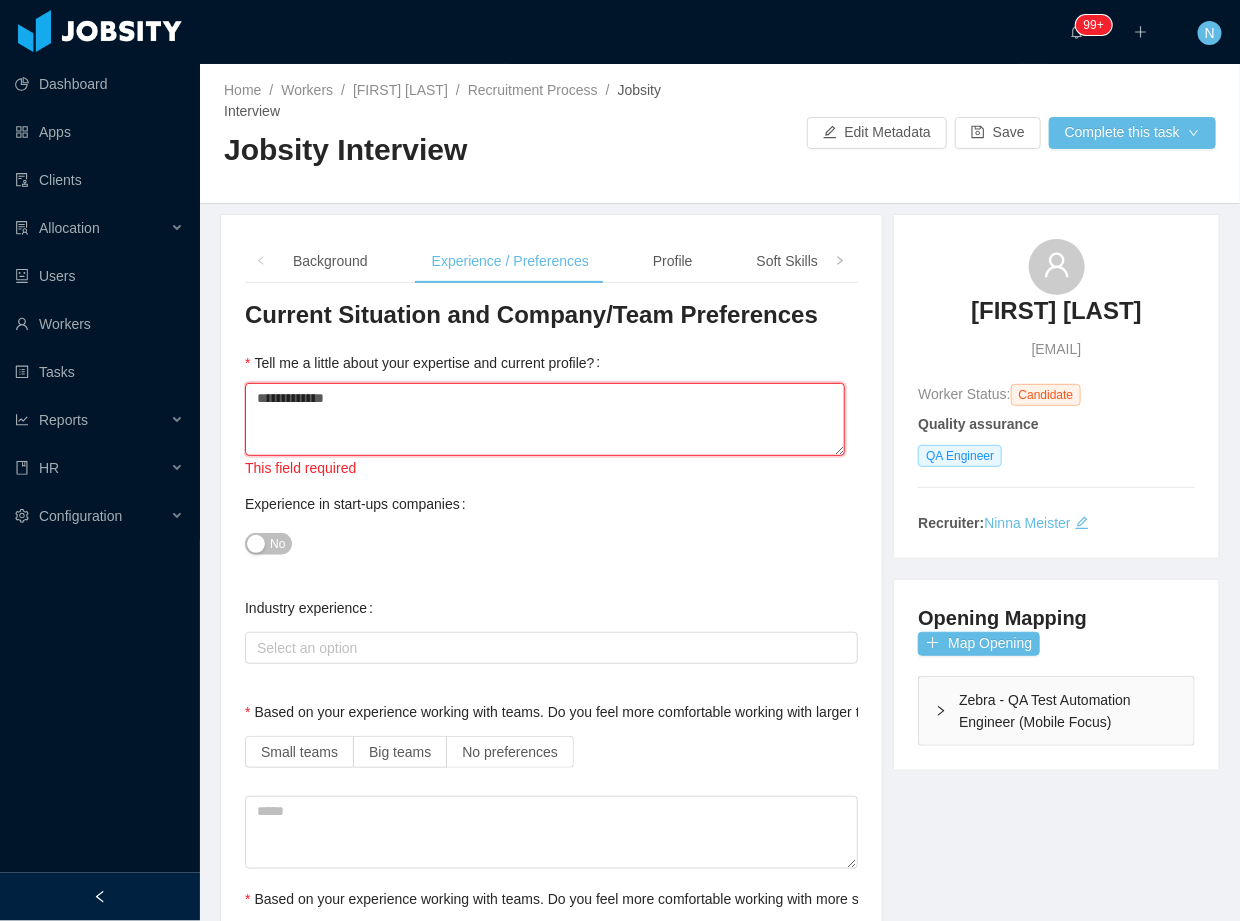 type 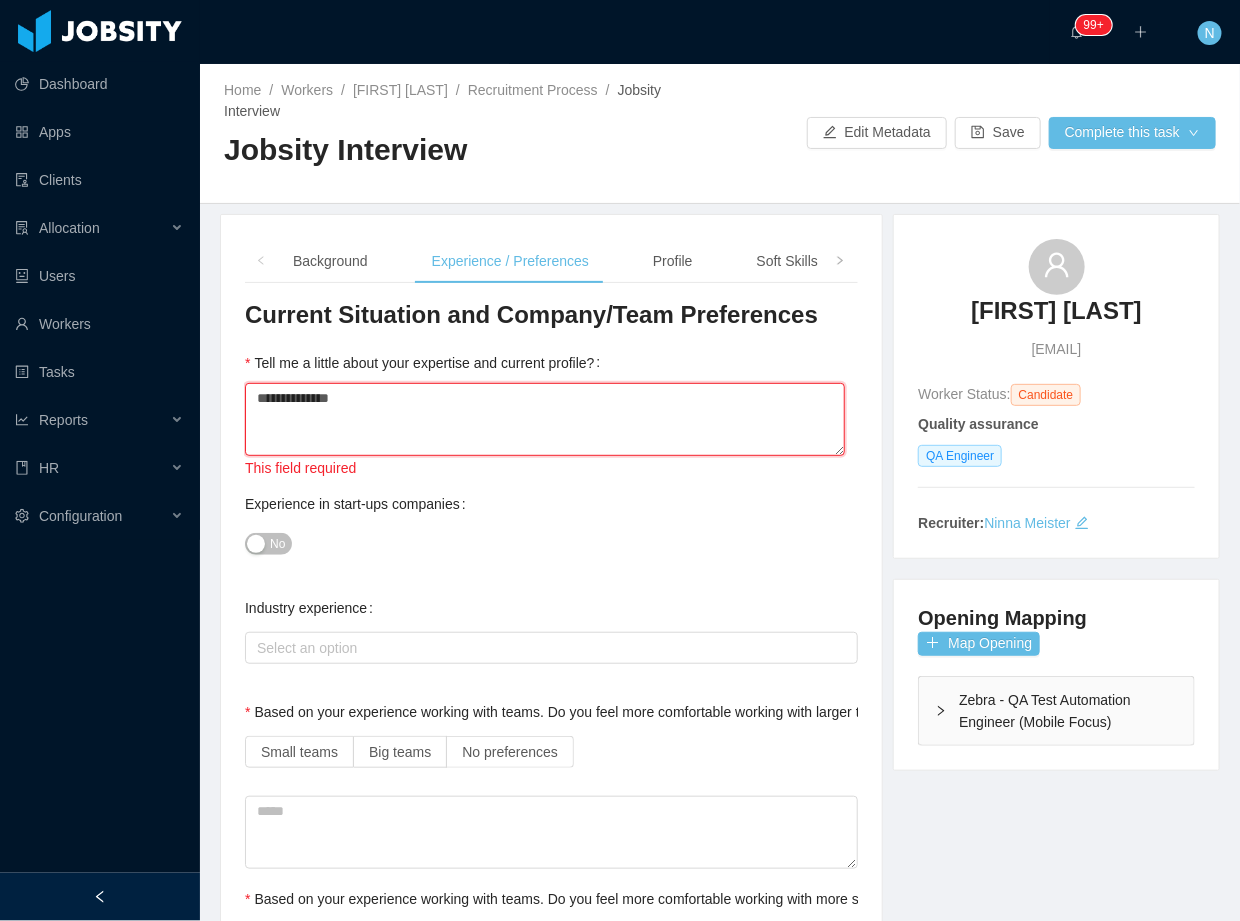 type 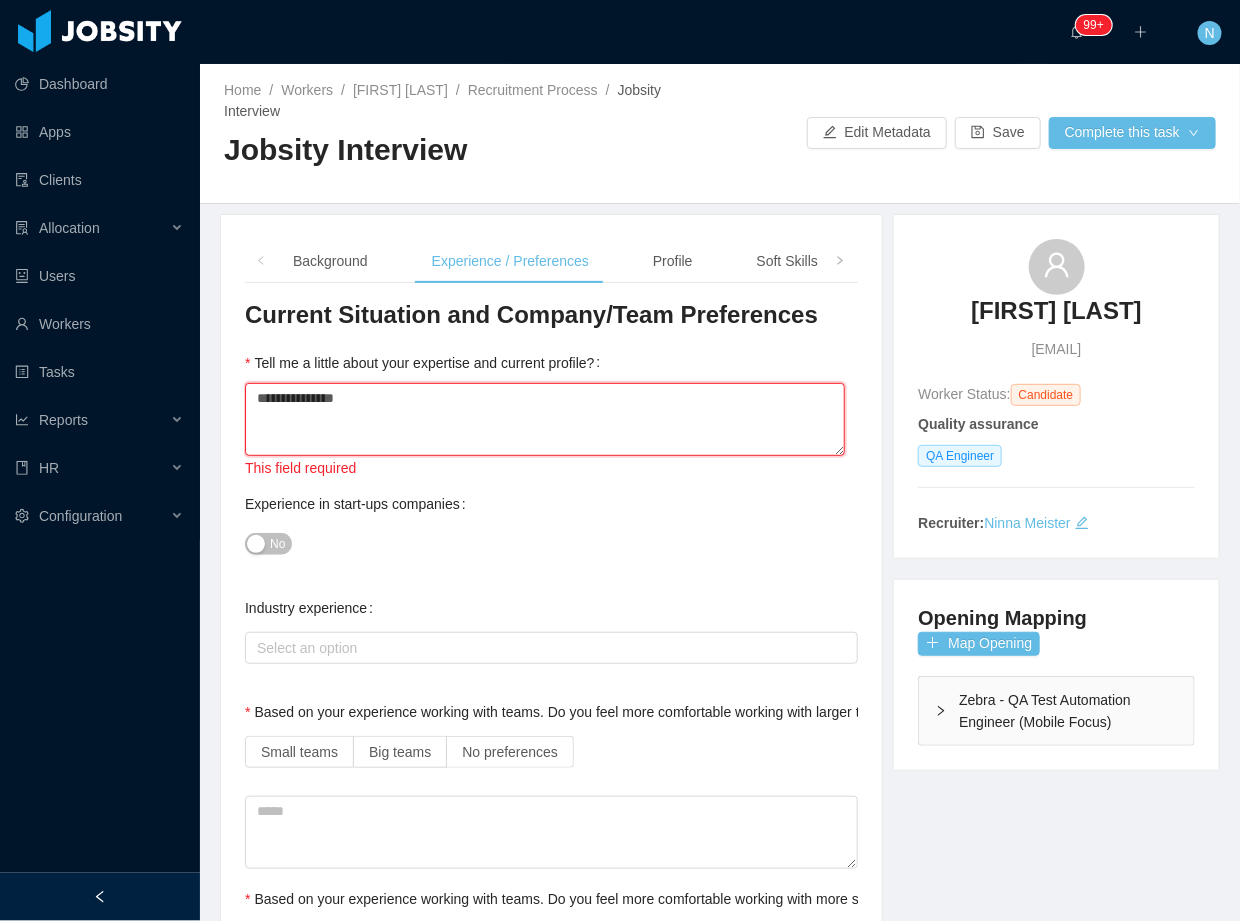 type 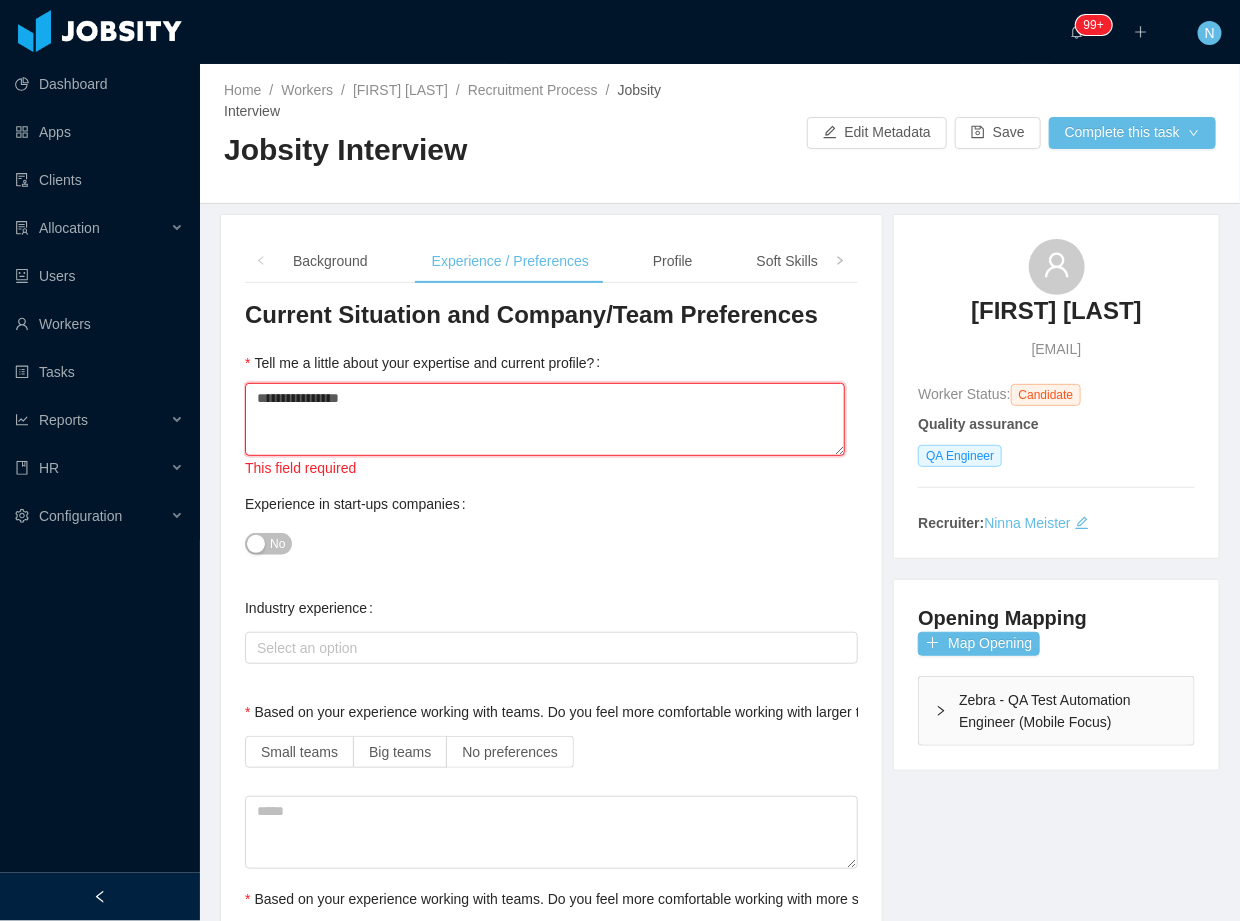 type 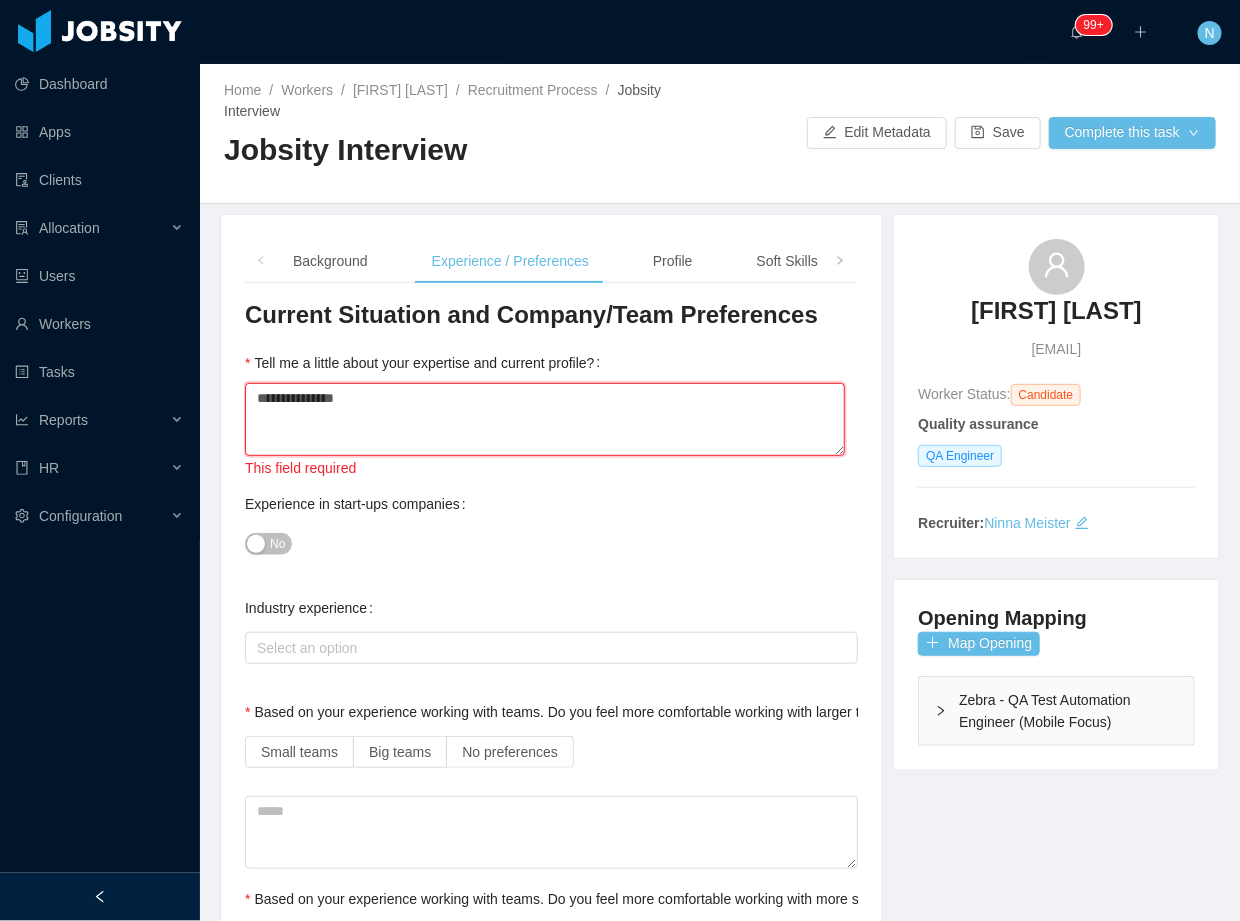 type 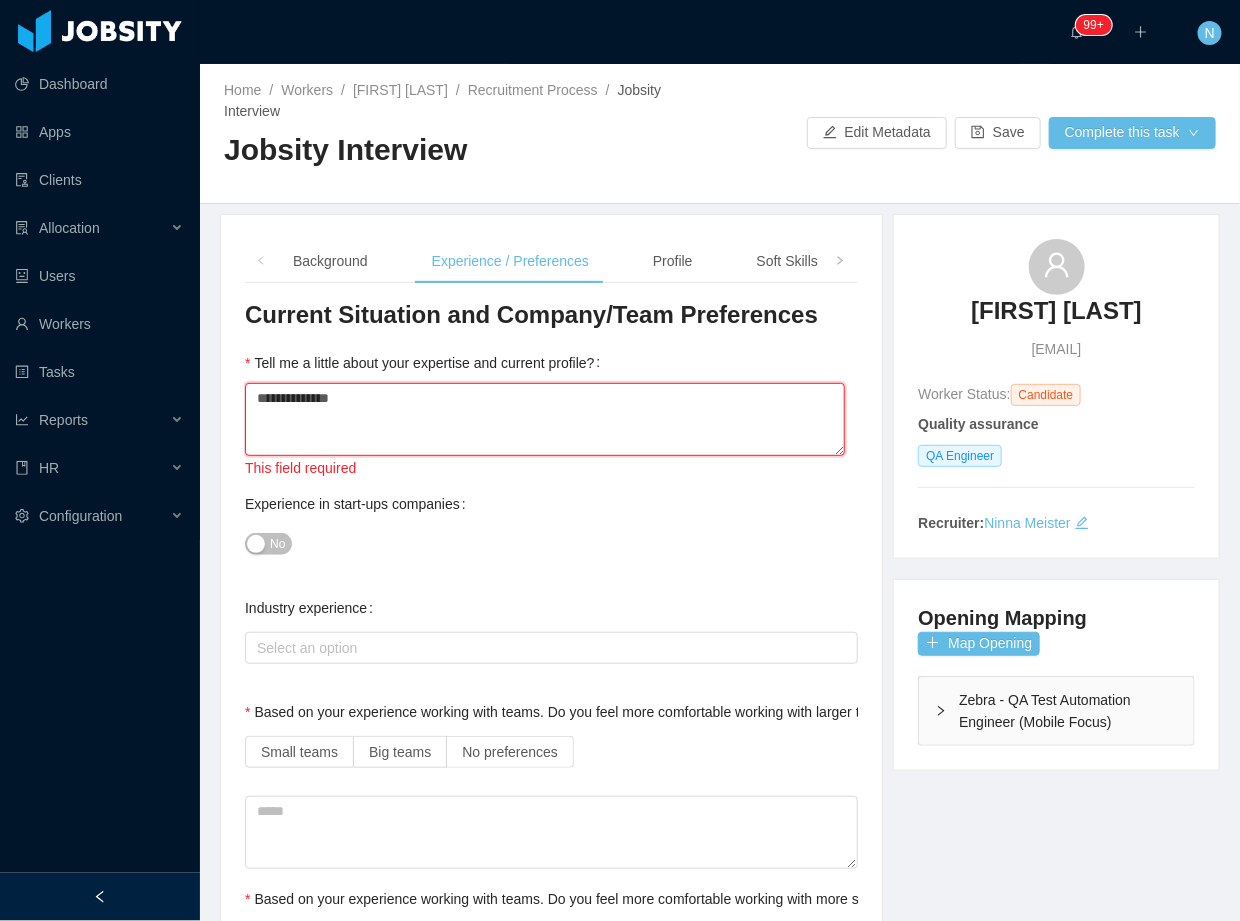 type 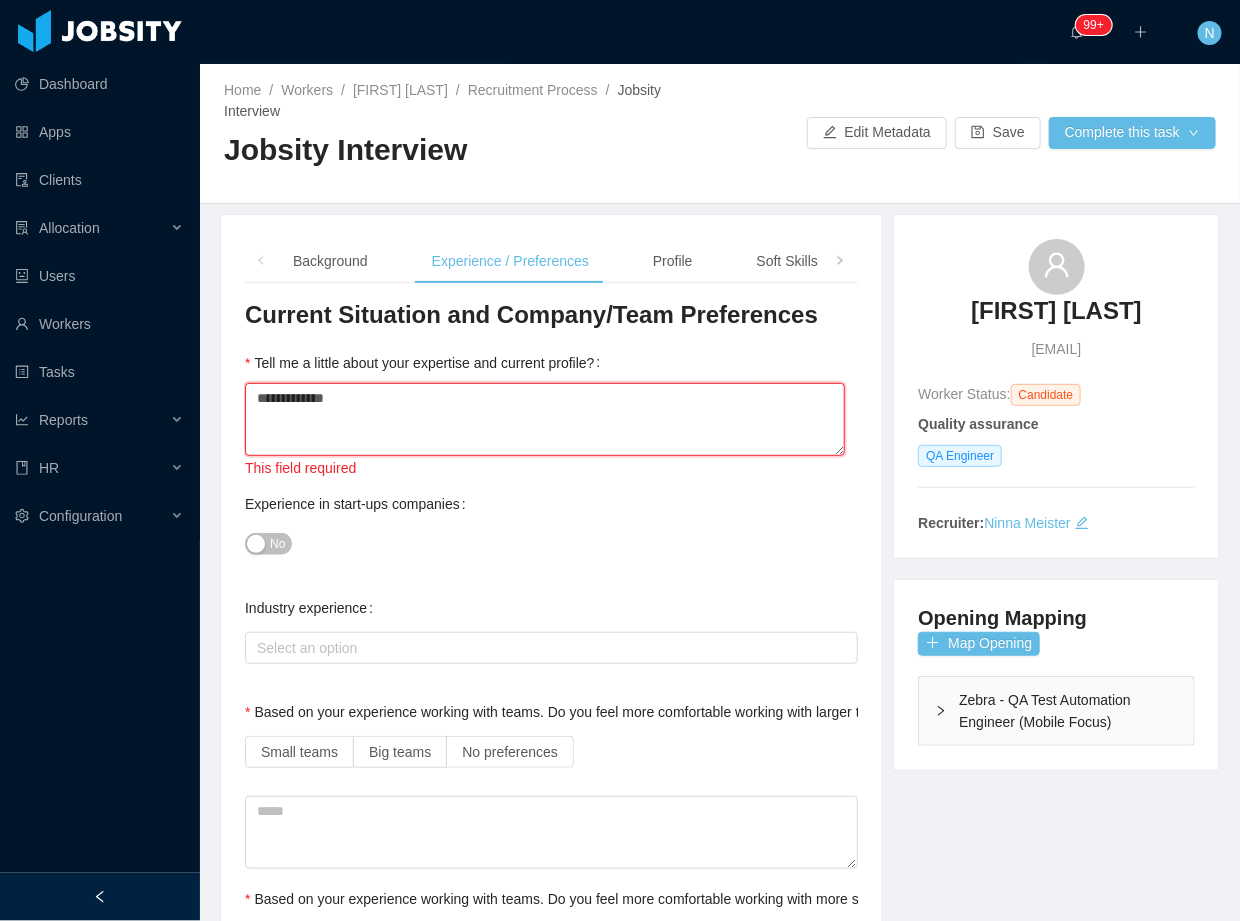 type 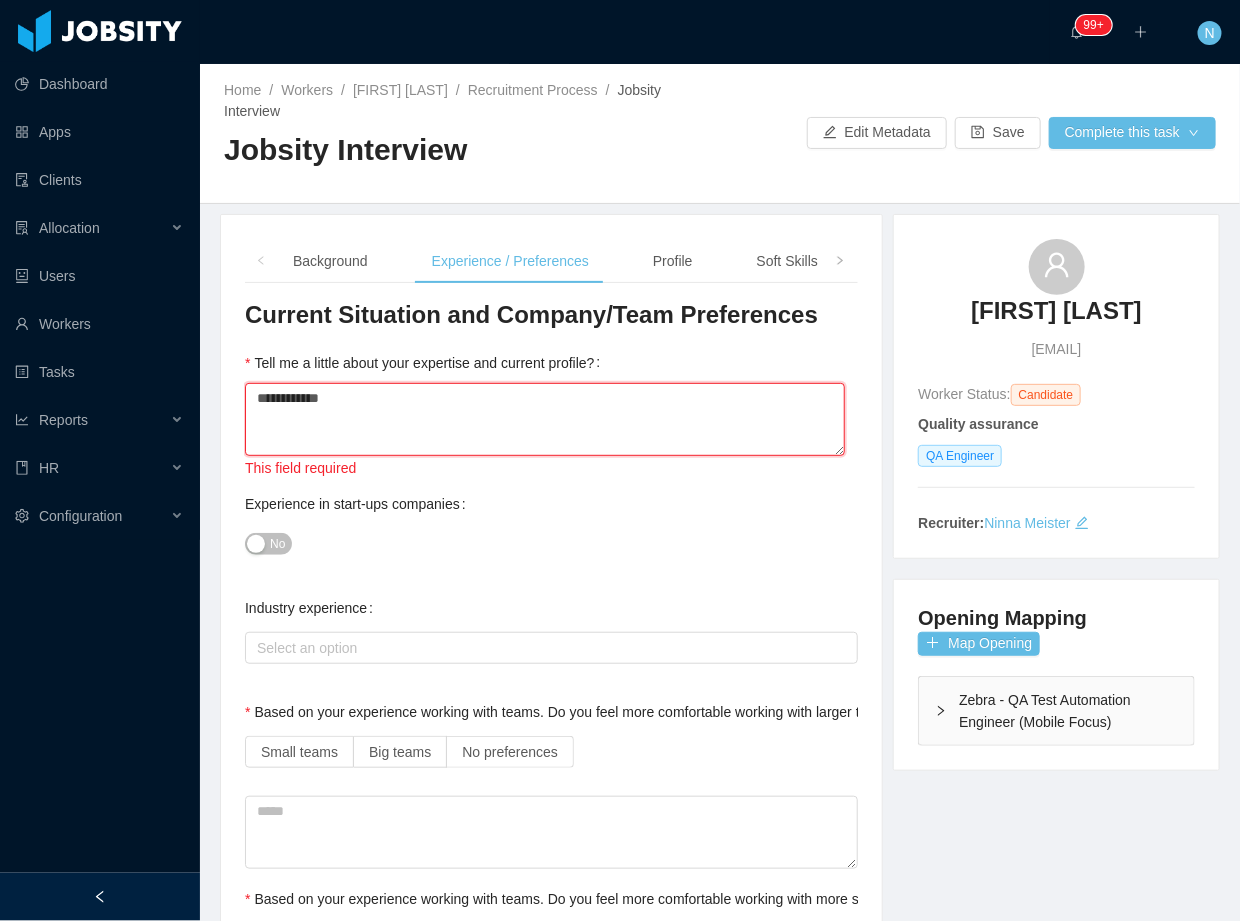 type 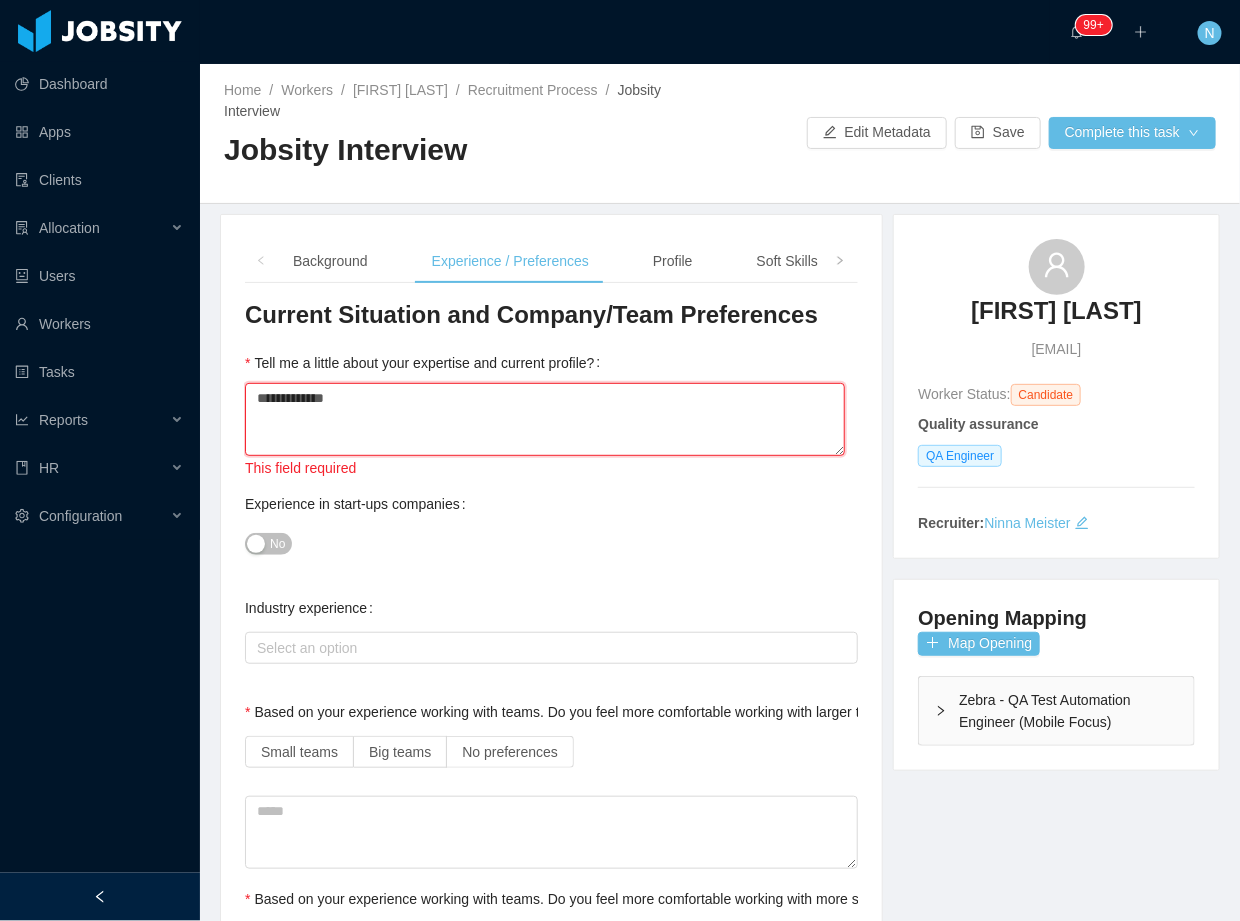 type 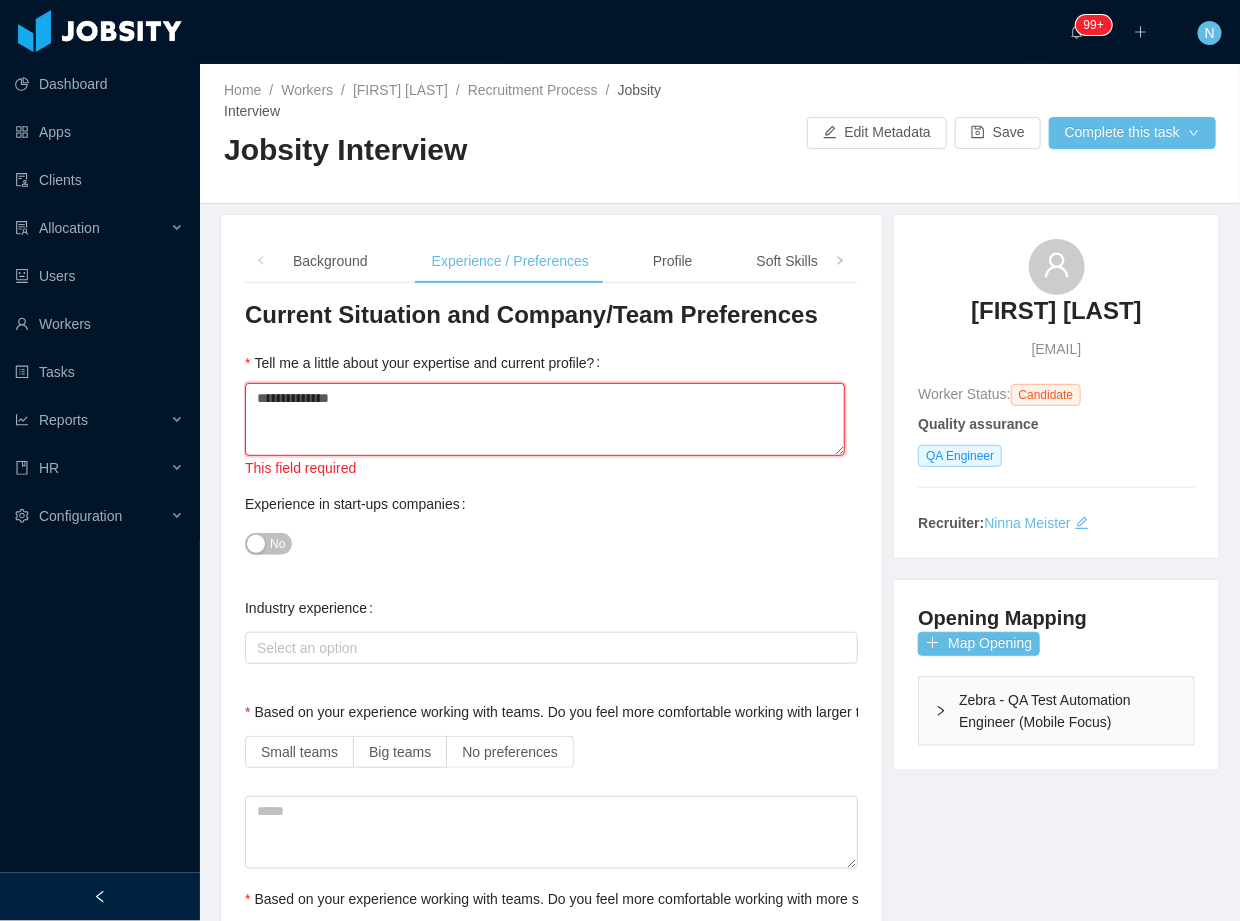 type 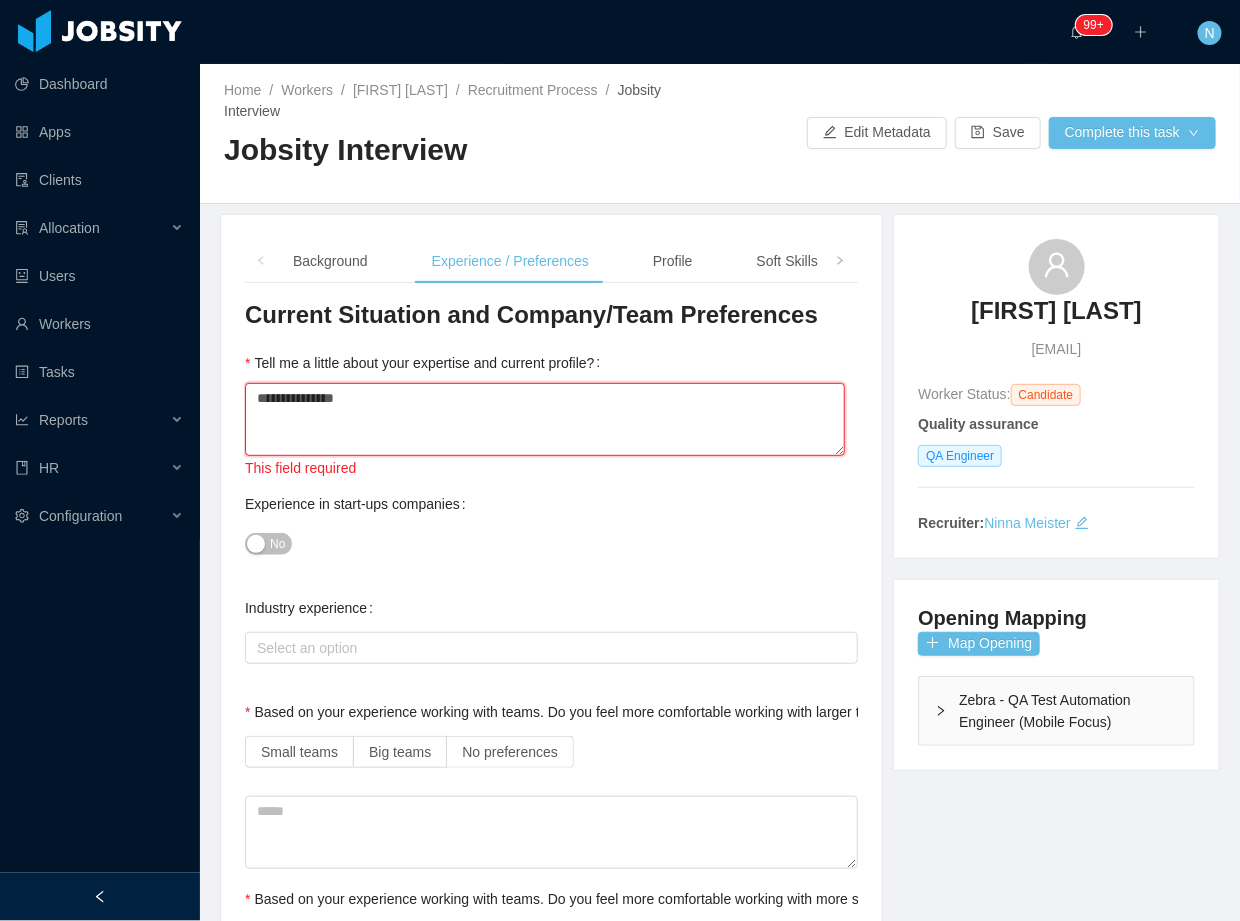 type 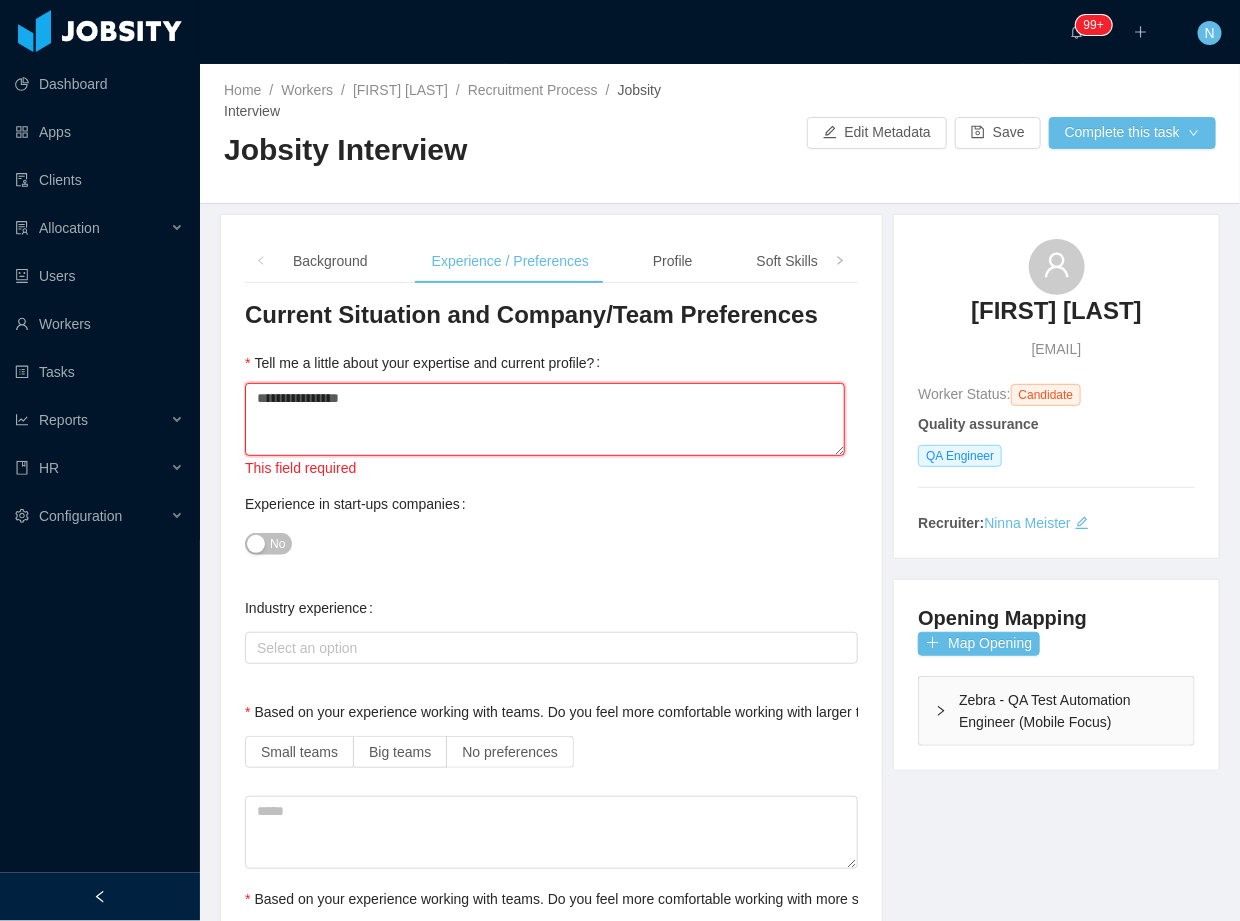 type 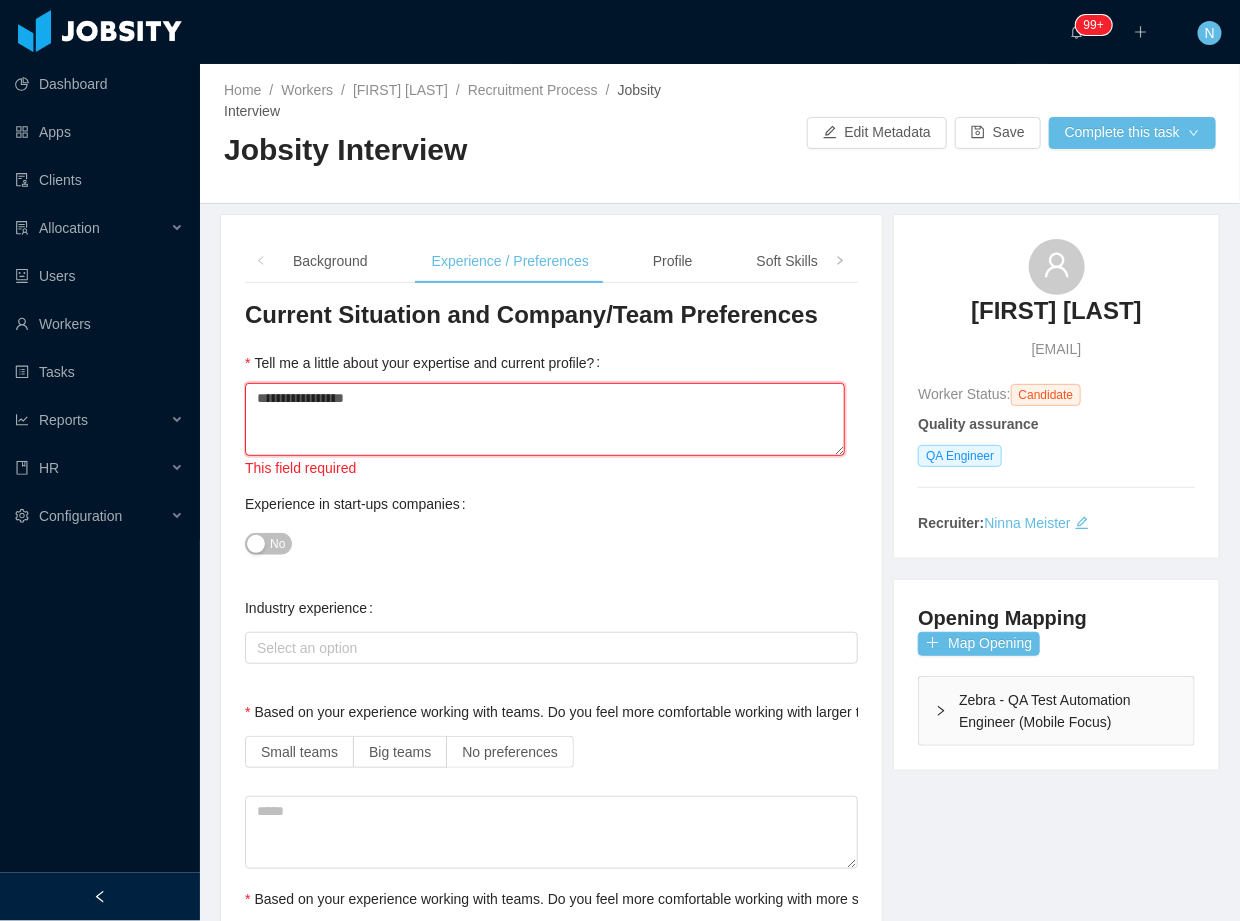 type 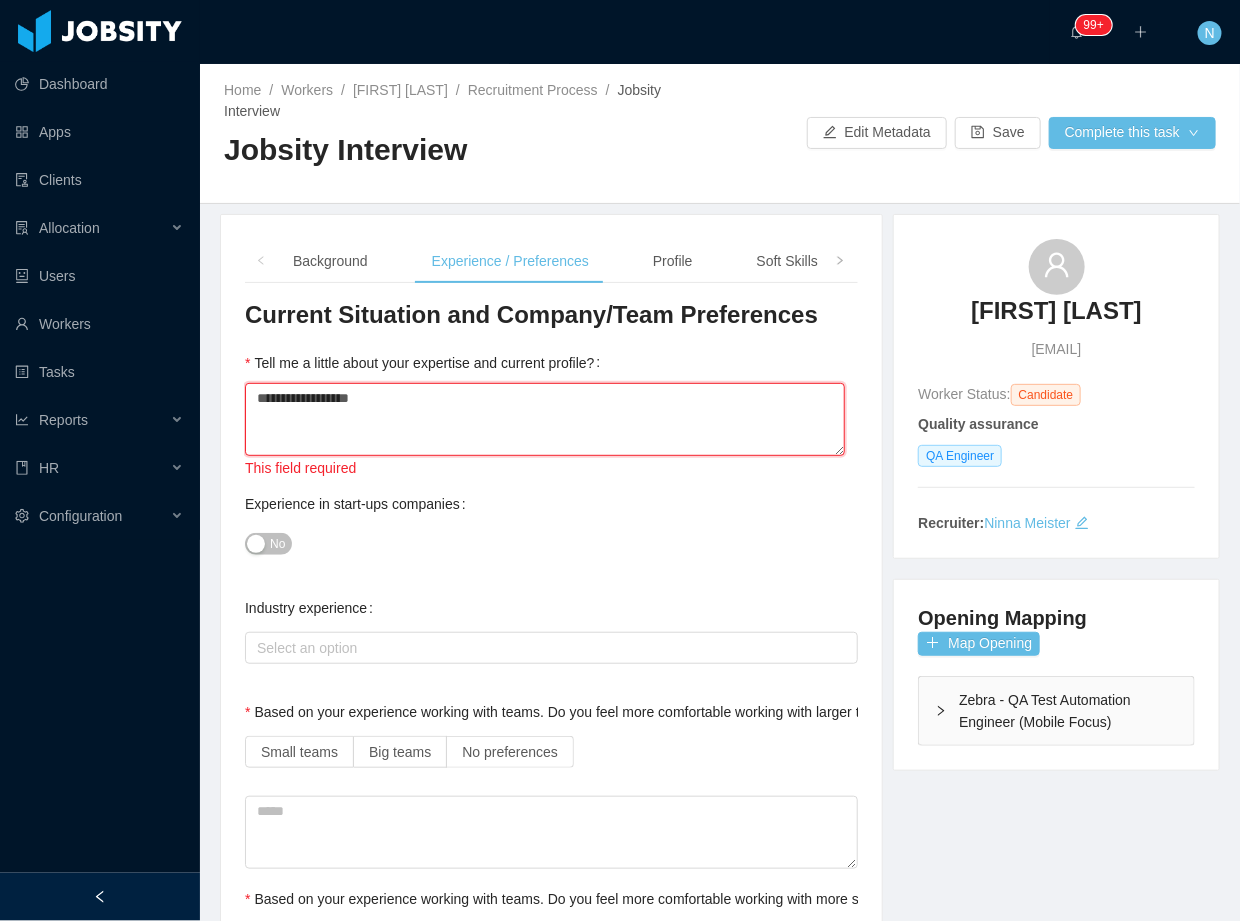 type 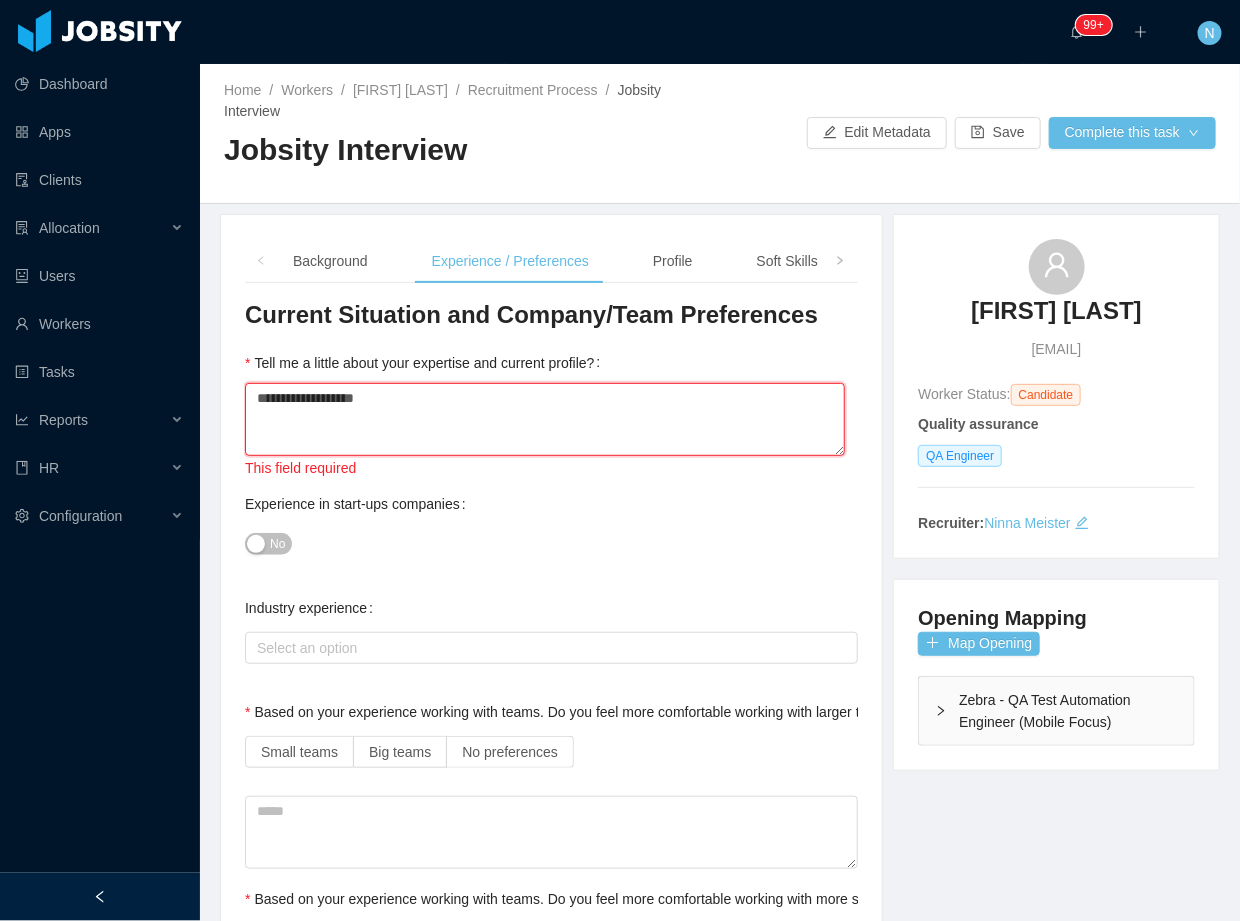 type on "**********" 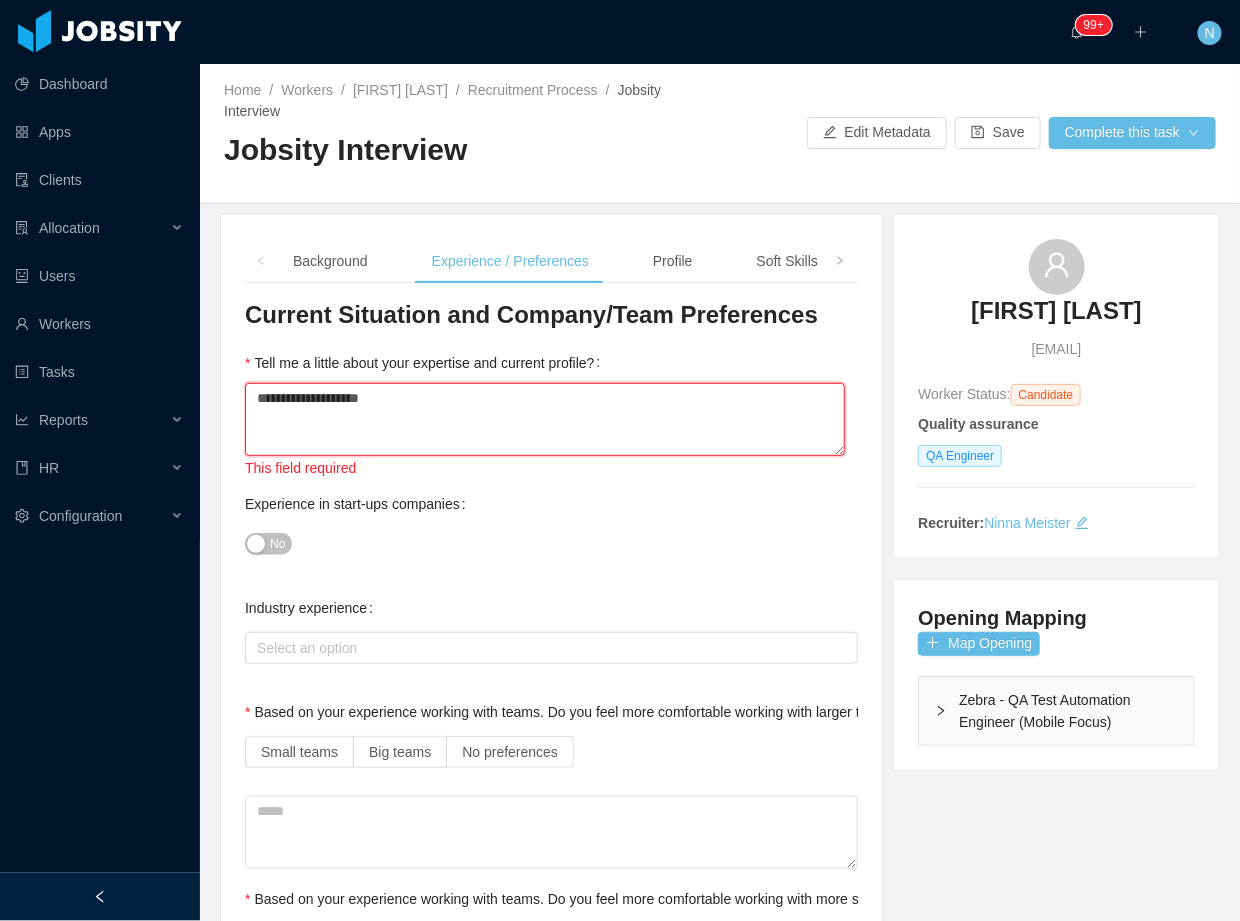 type 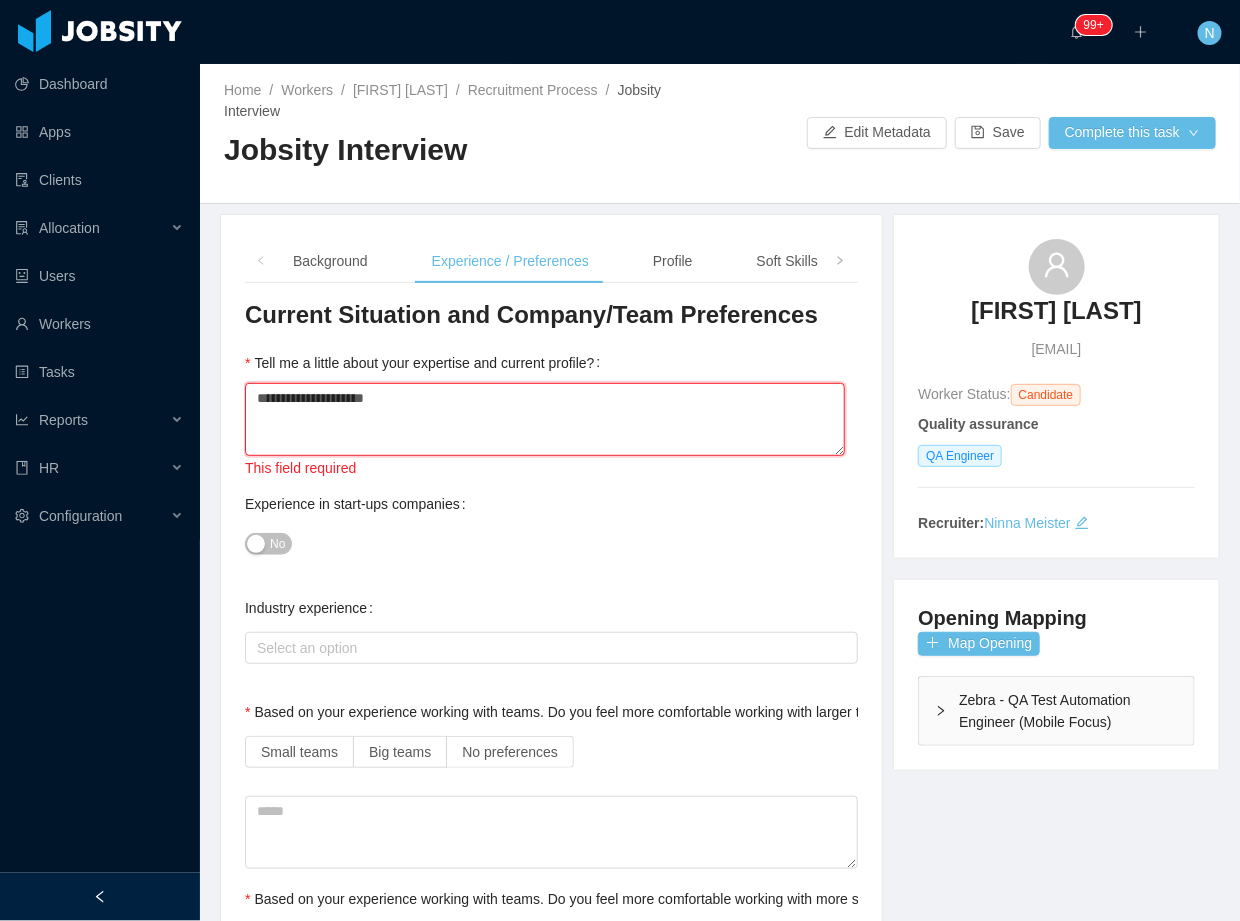 type 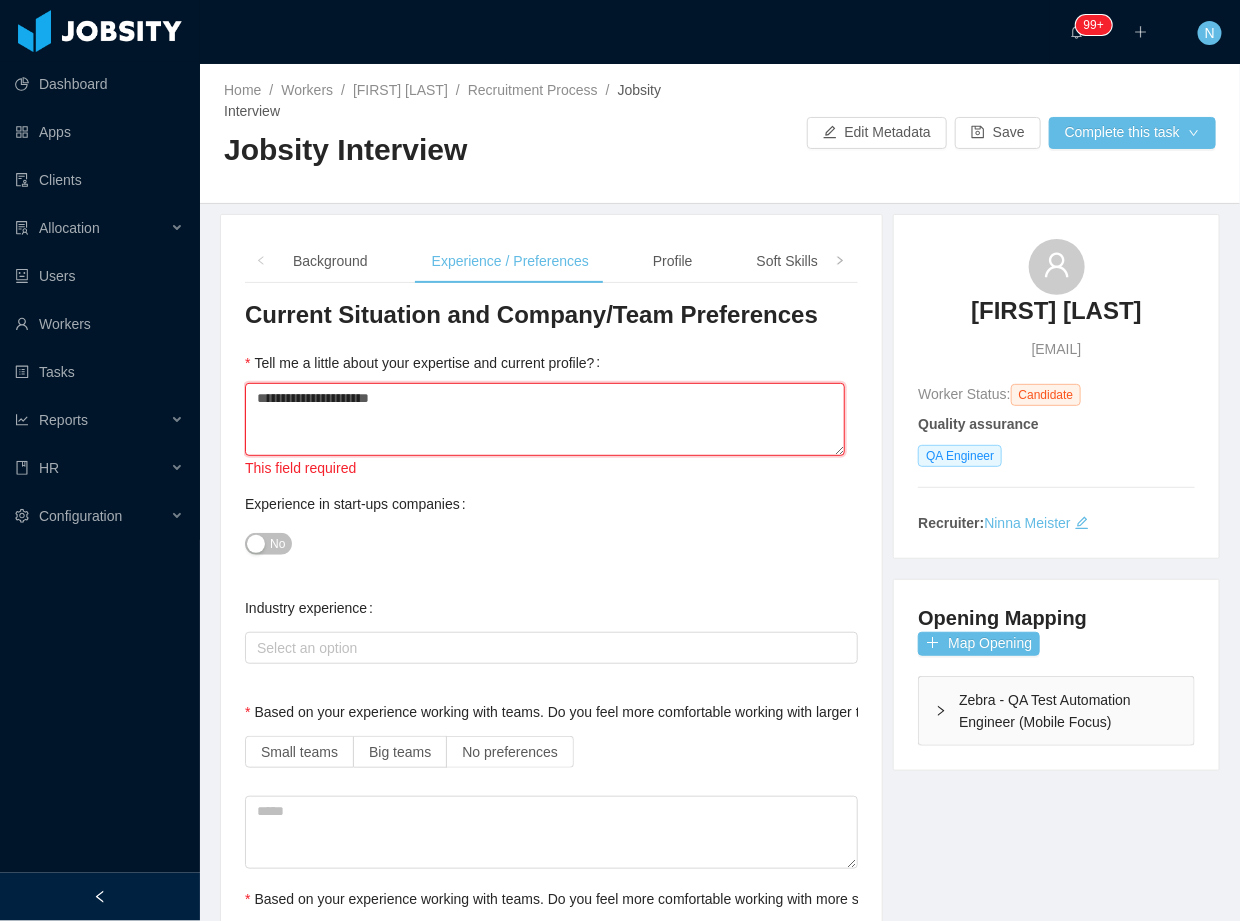 type 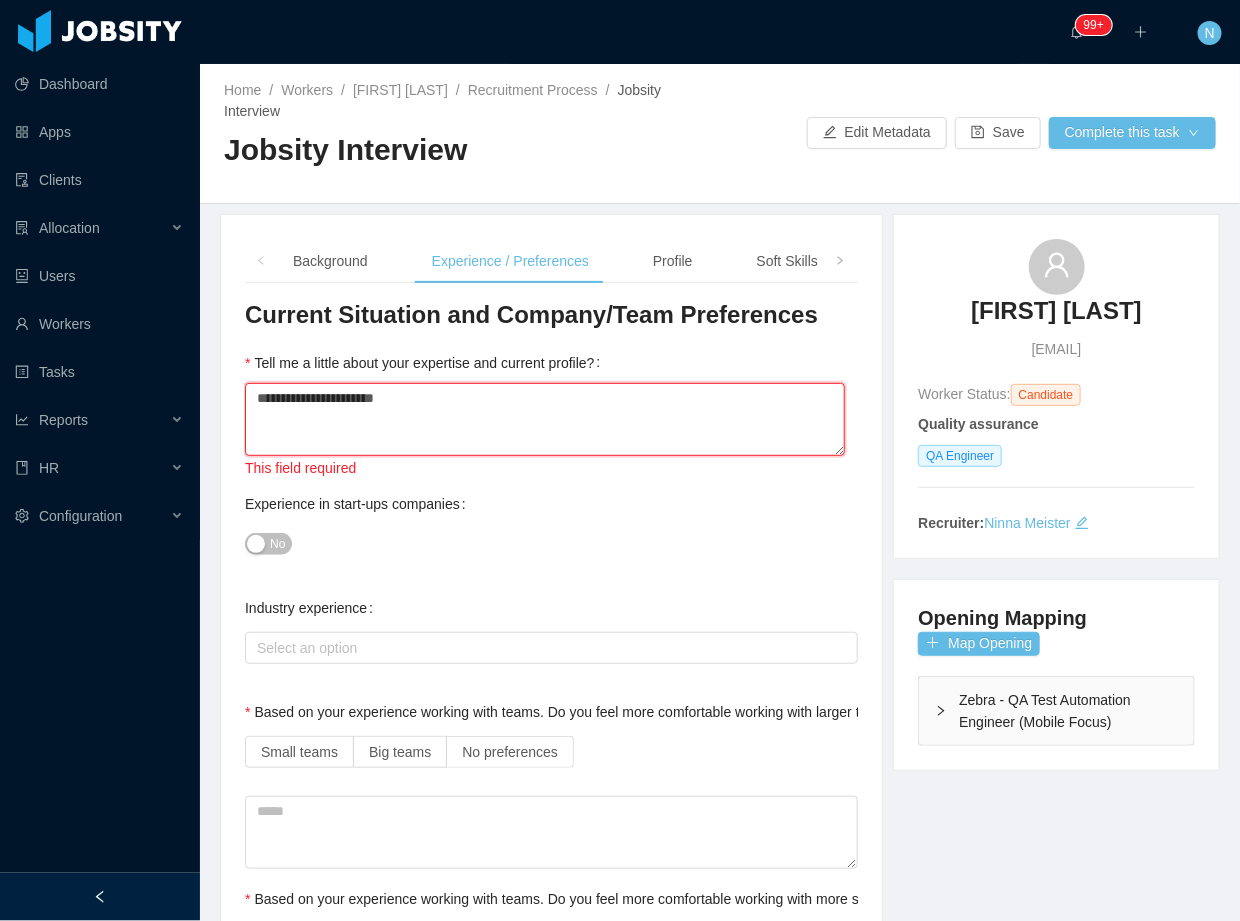 type 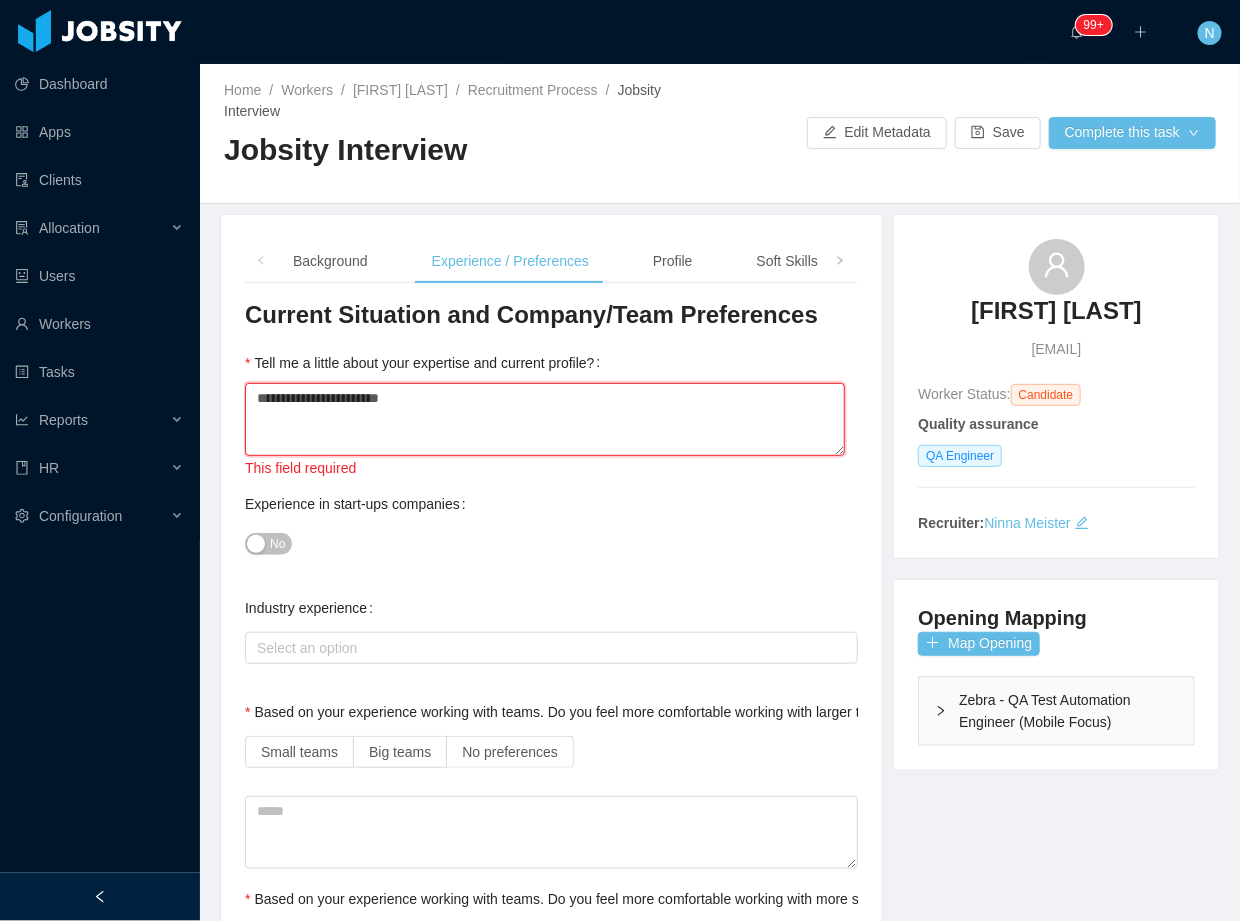 type 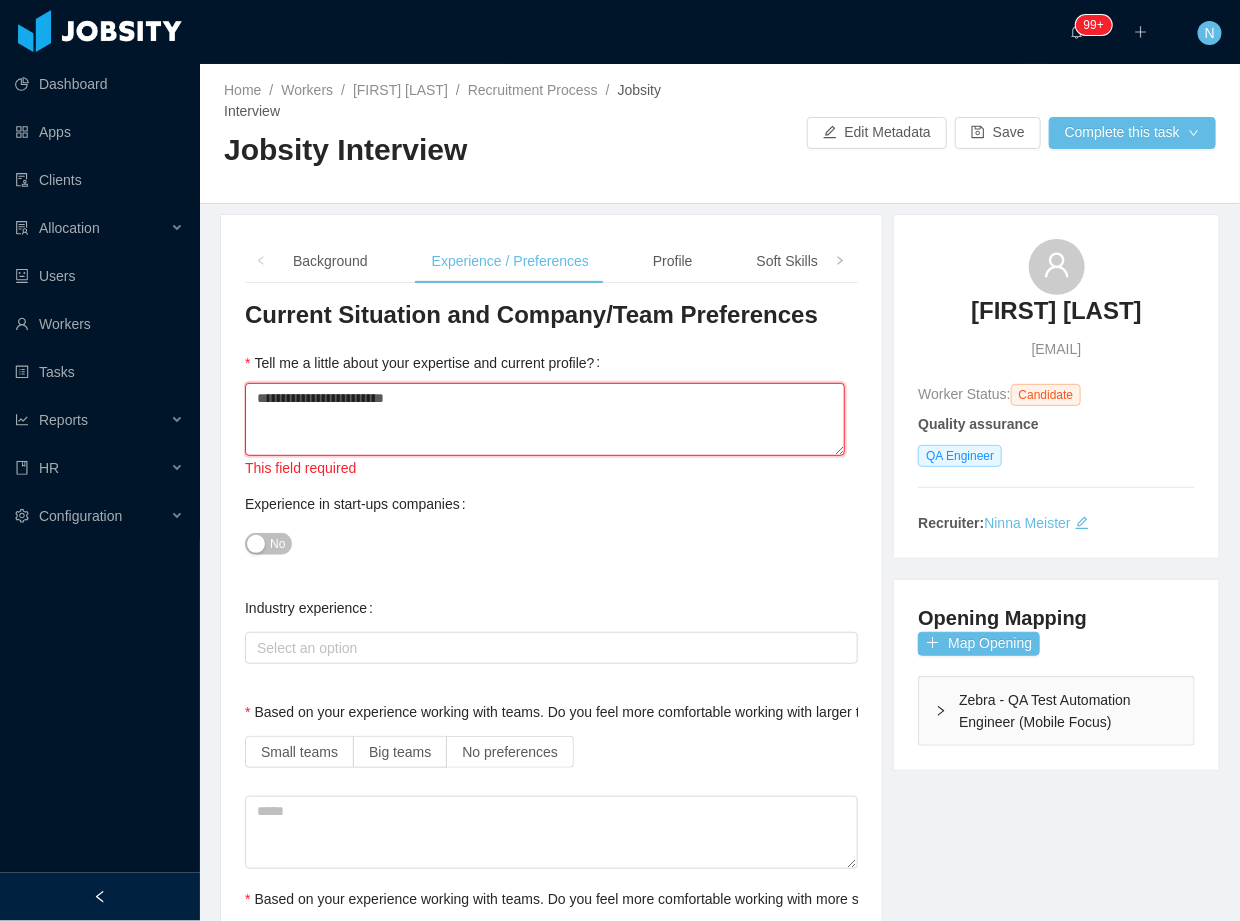 type 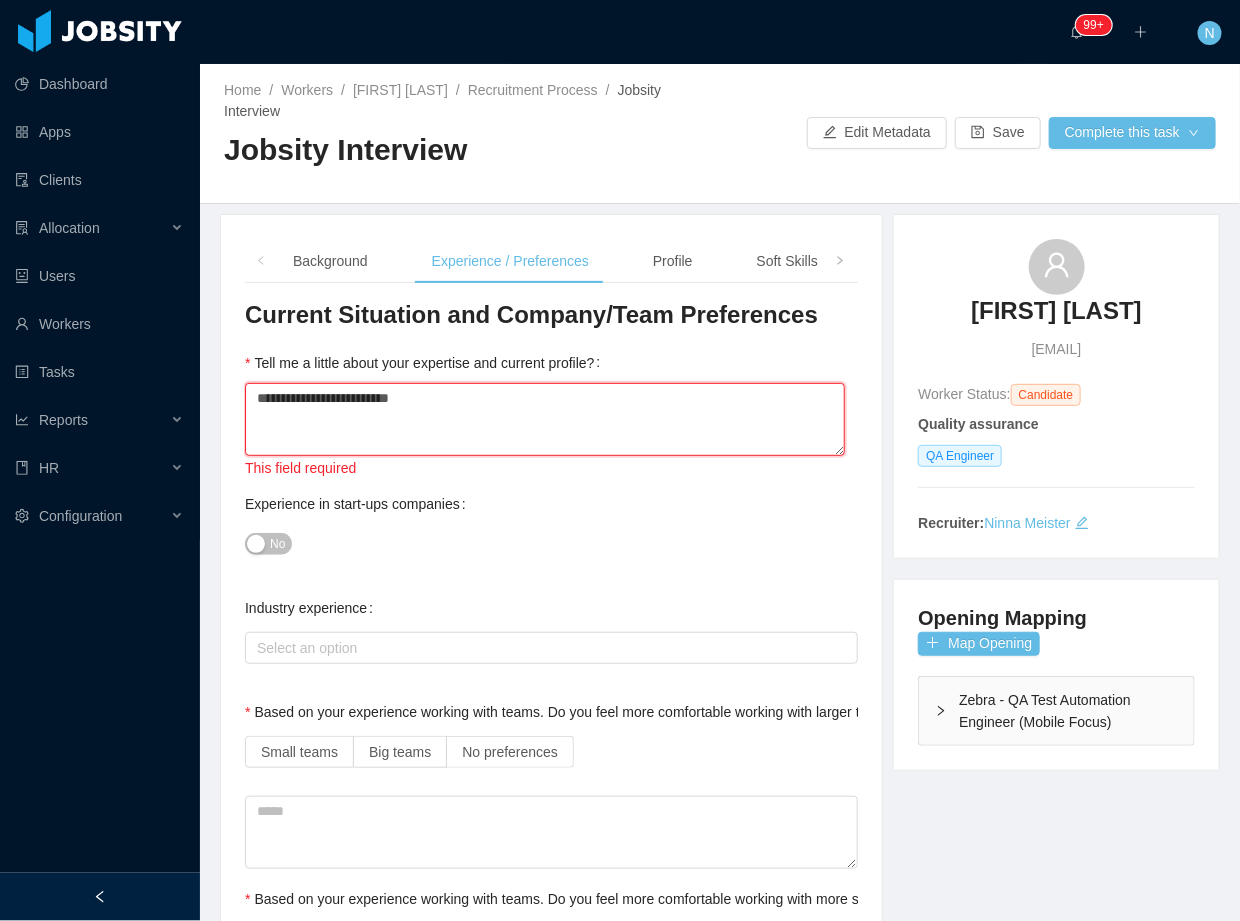 type 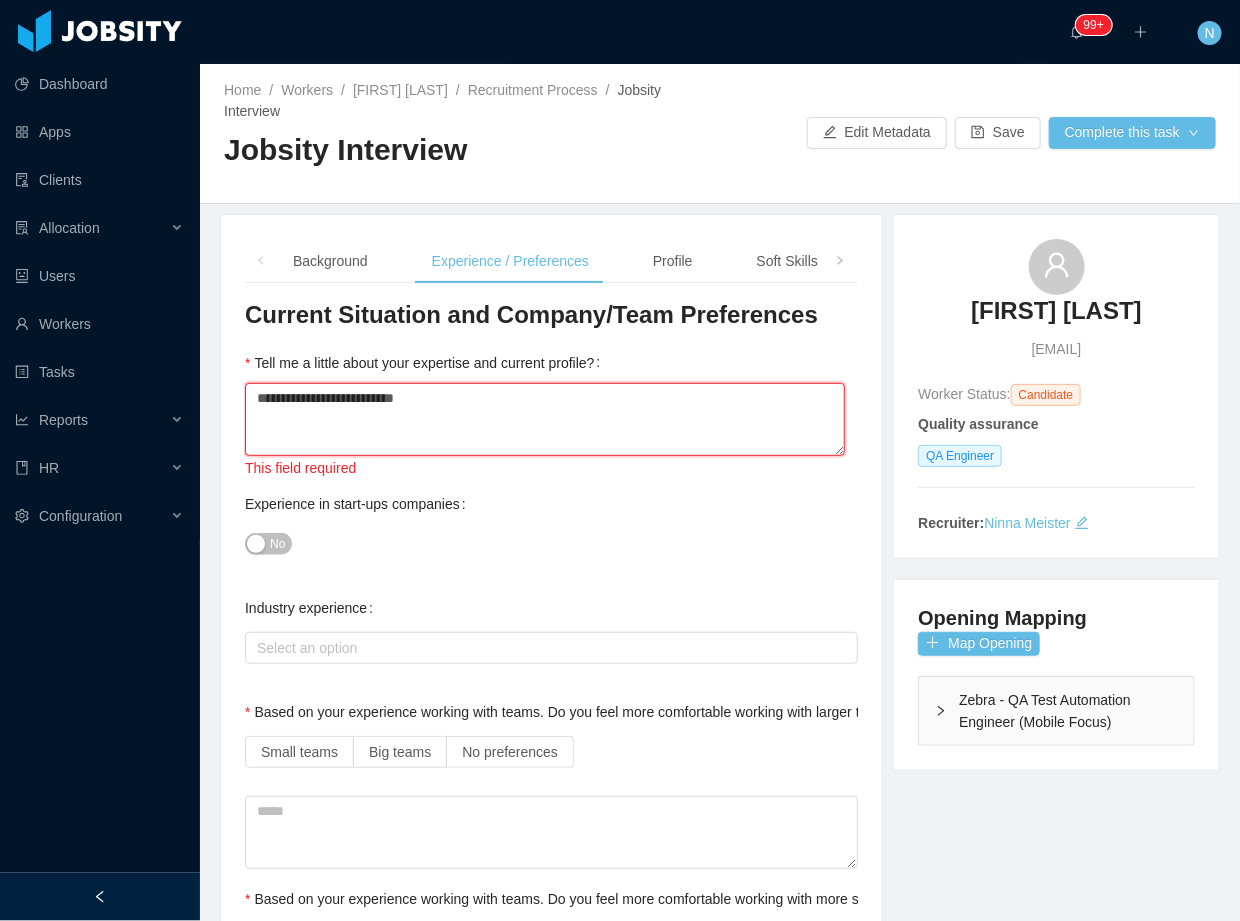 type 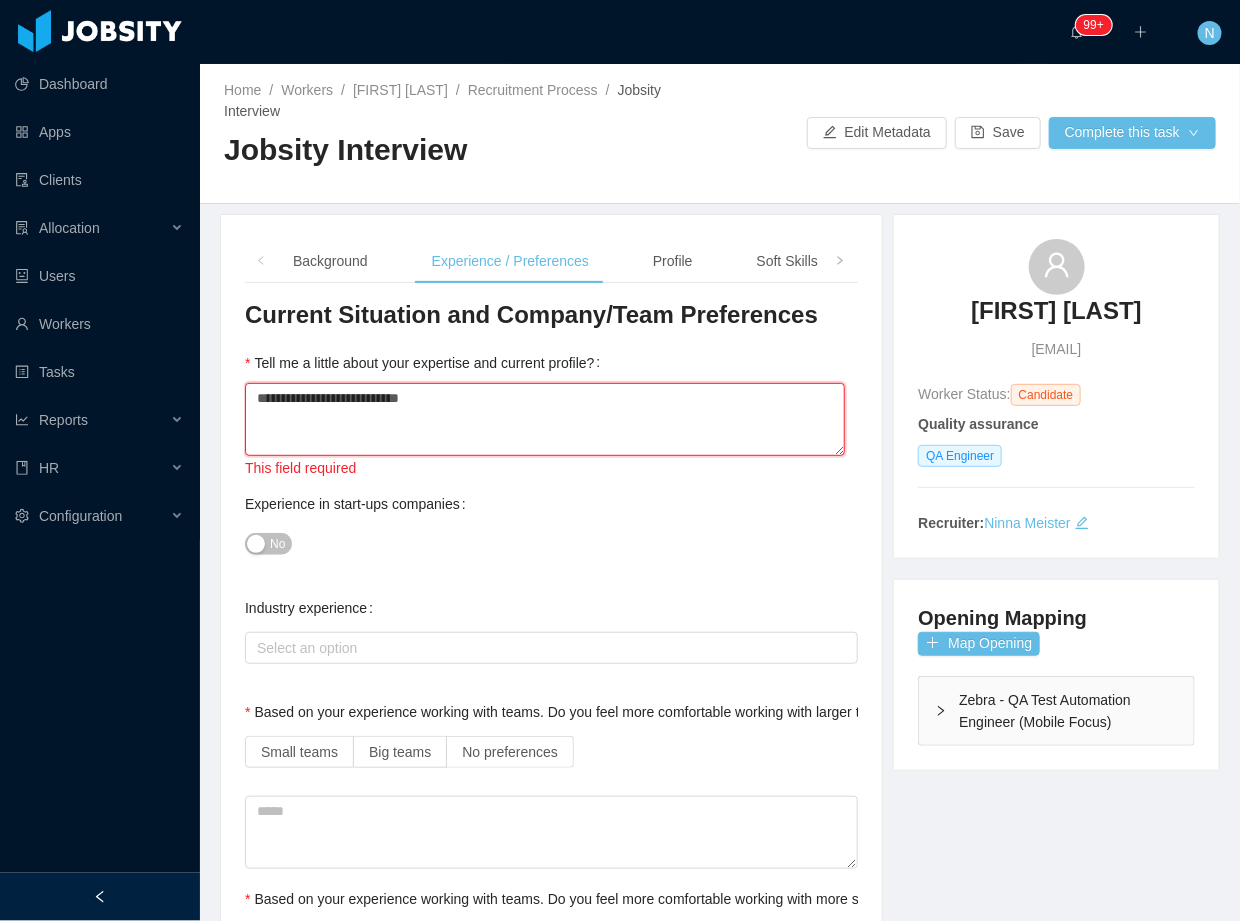 type 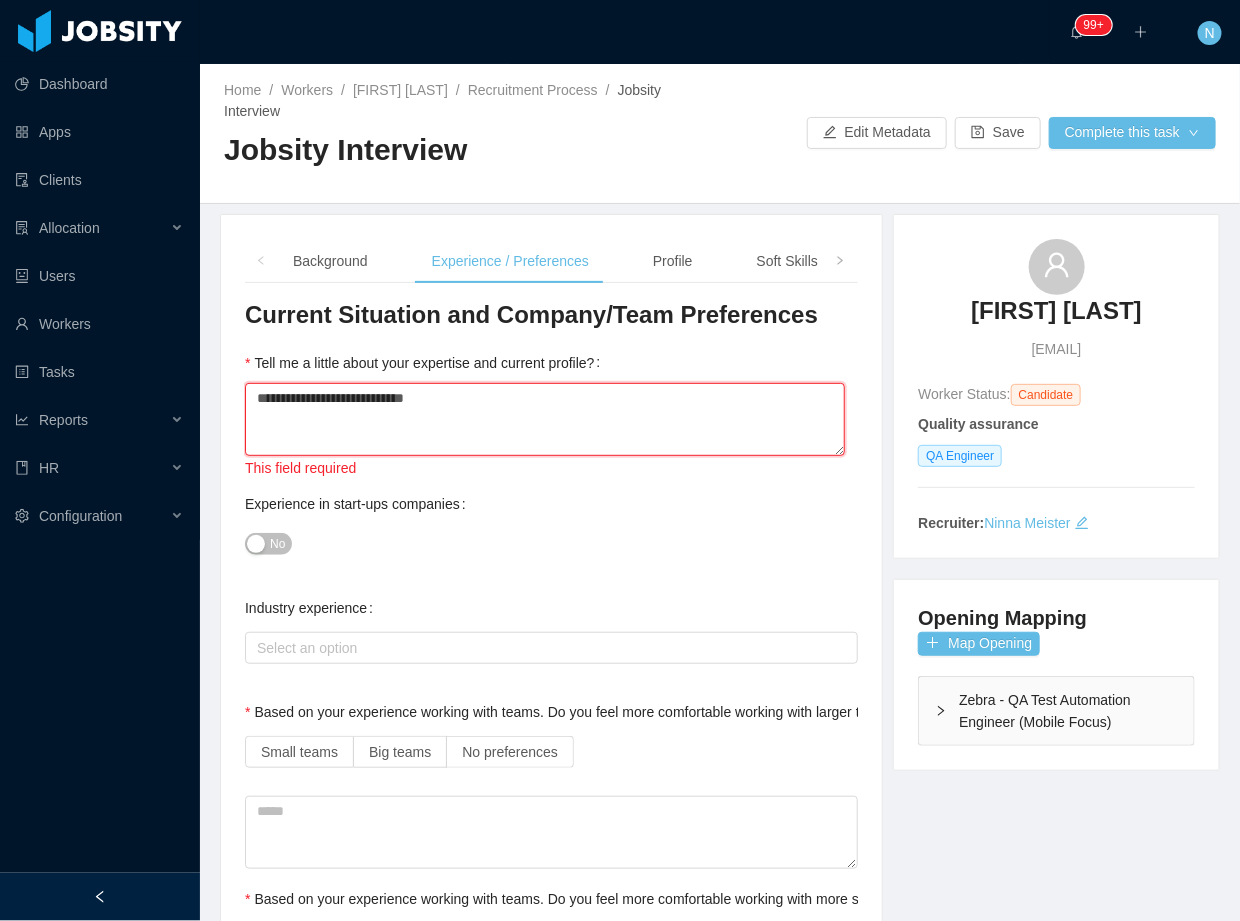 type 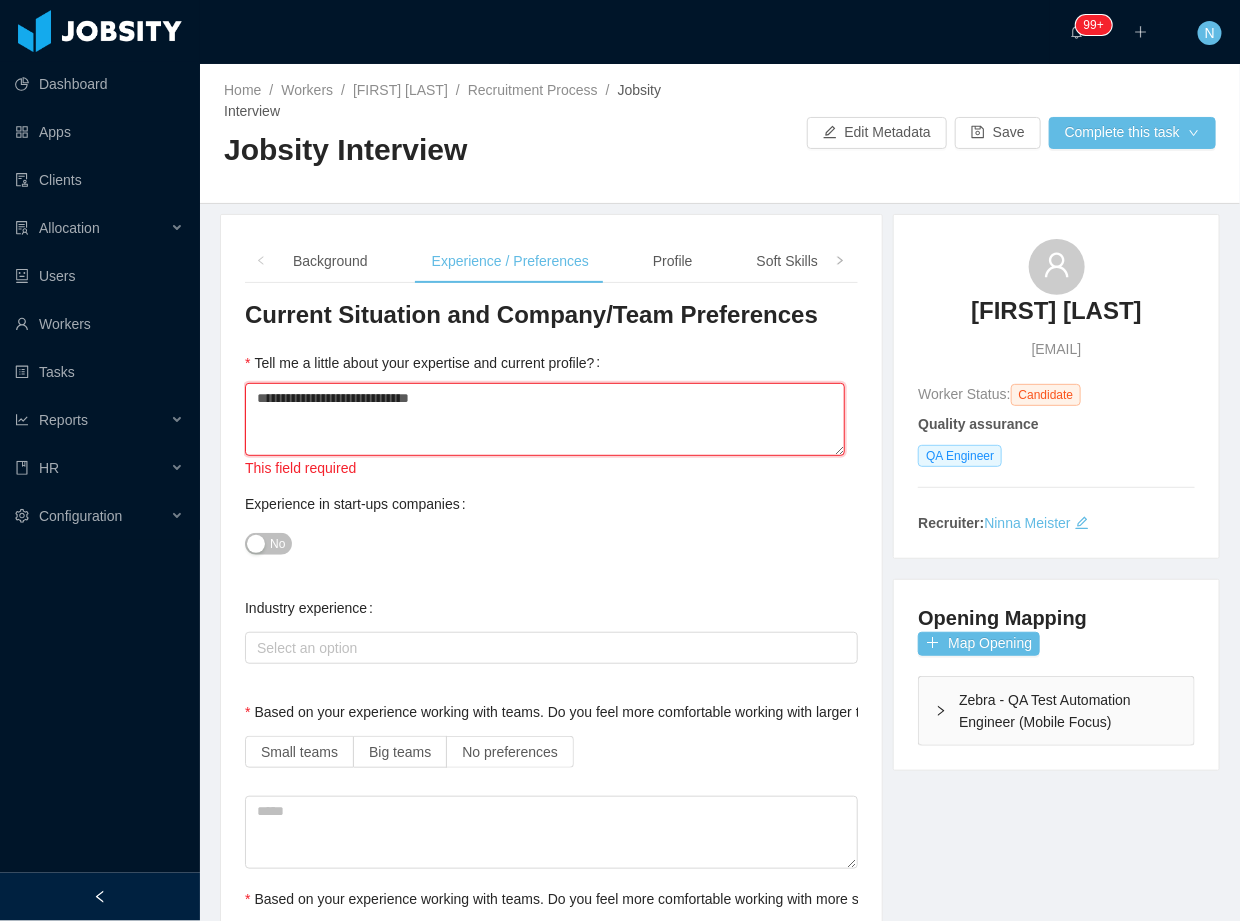 type 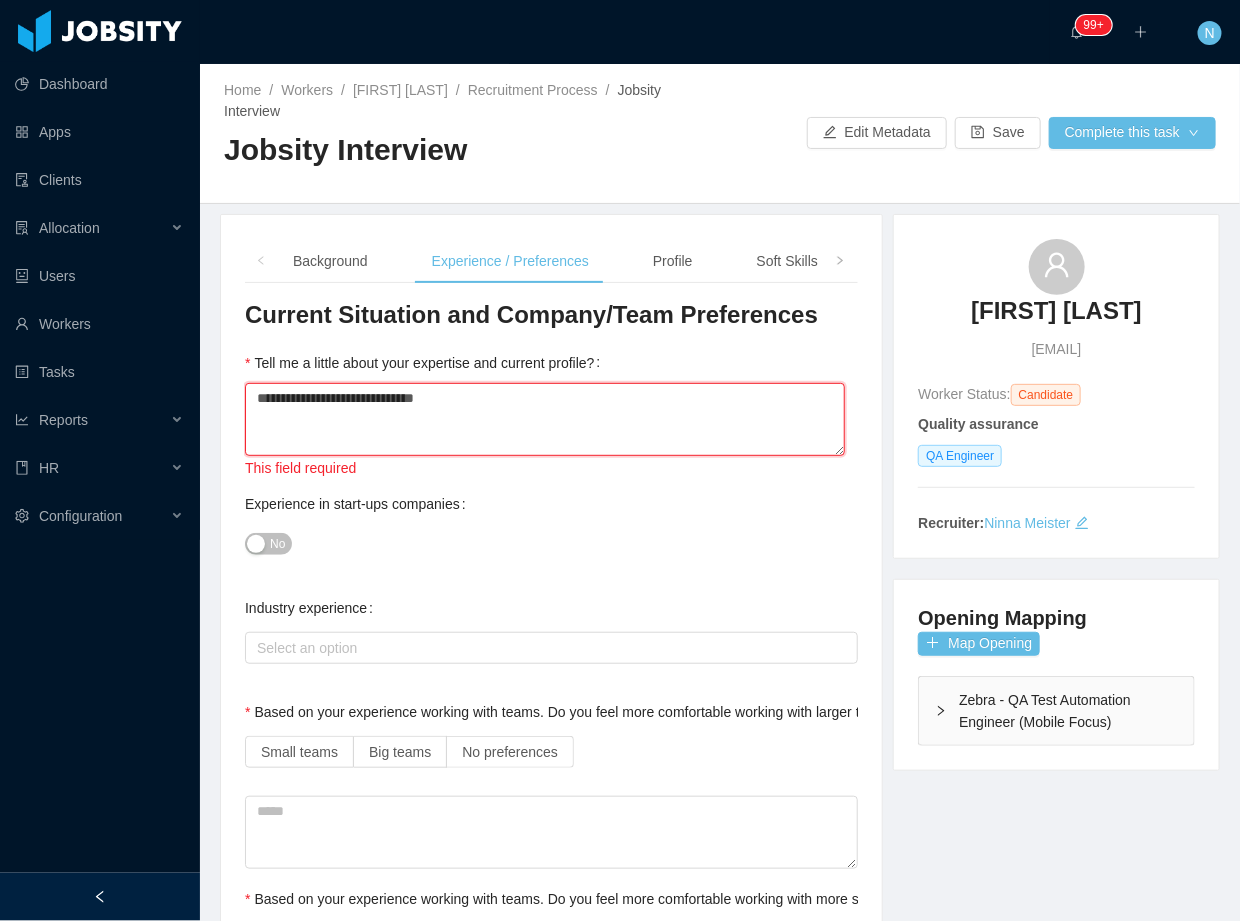 type 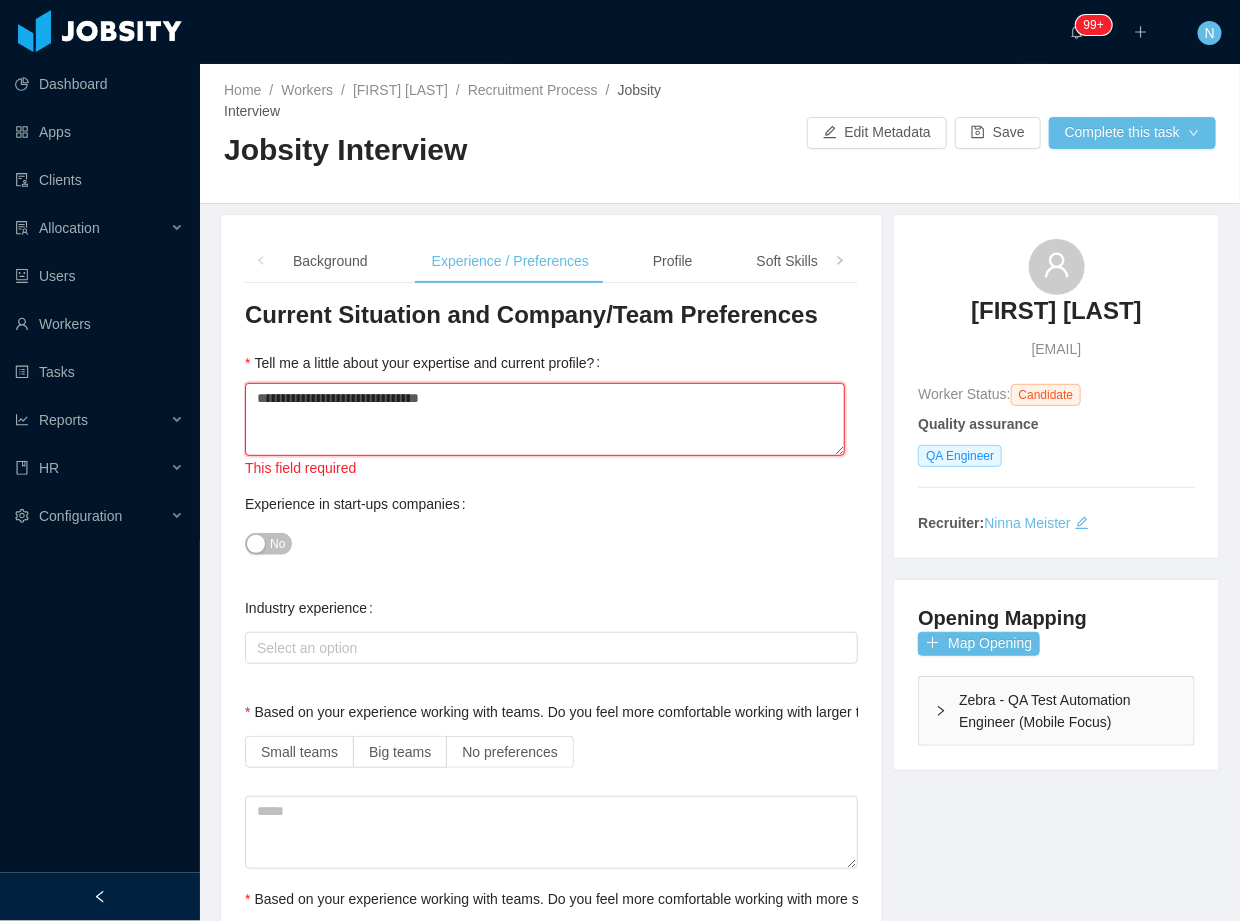type 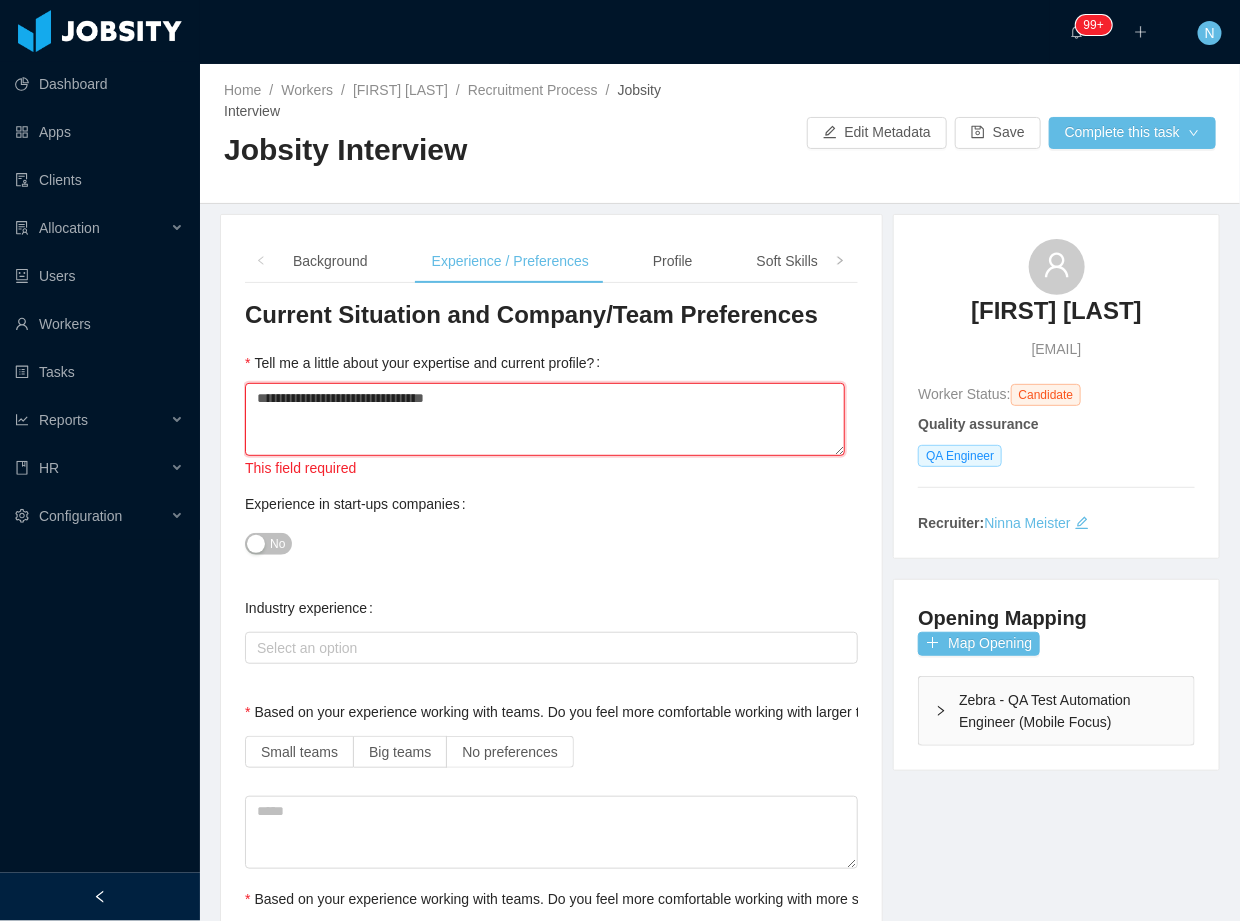 type 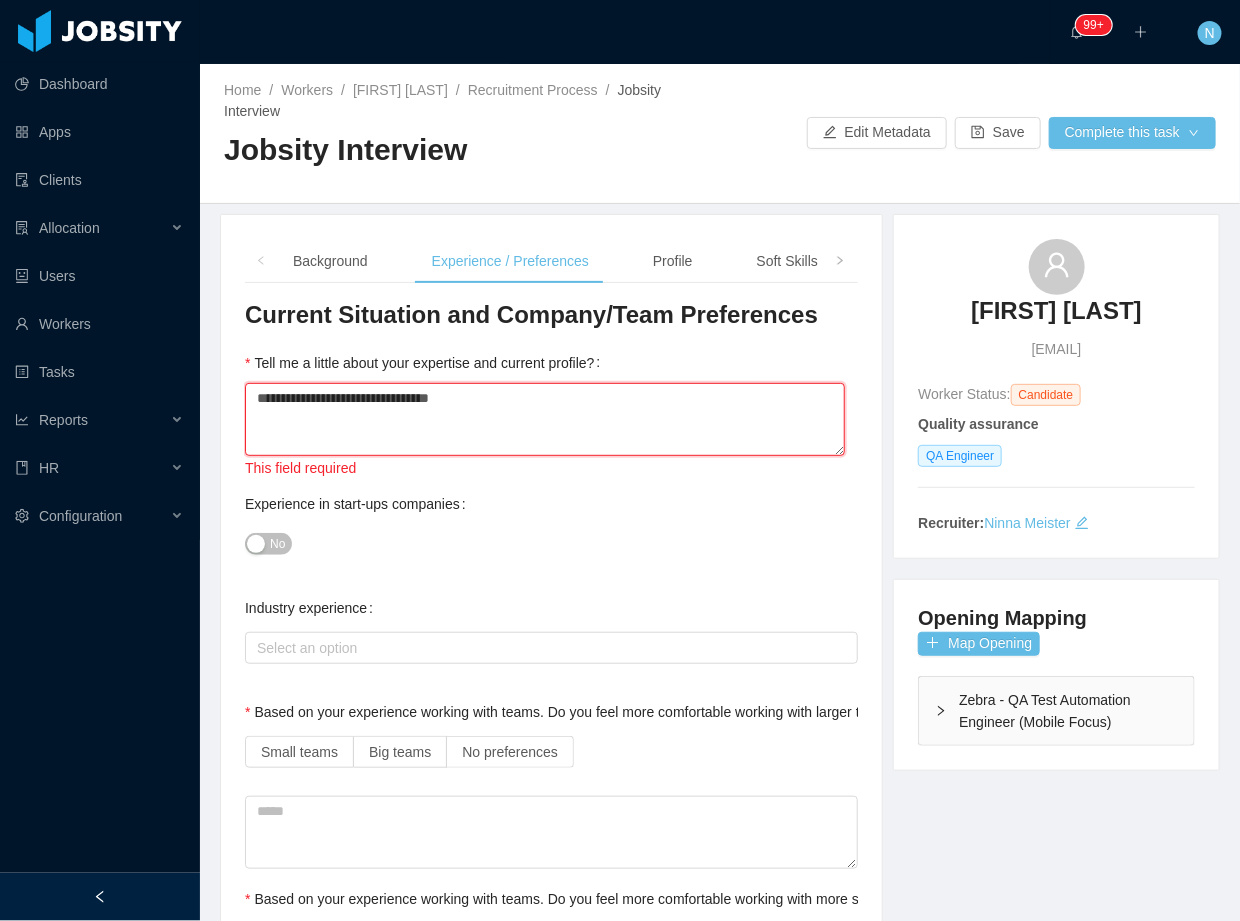 type 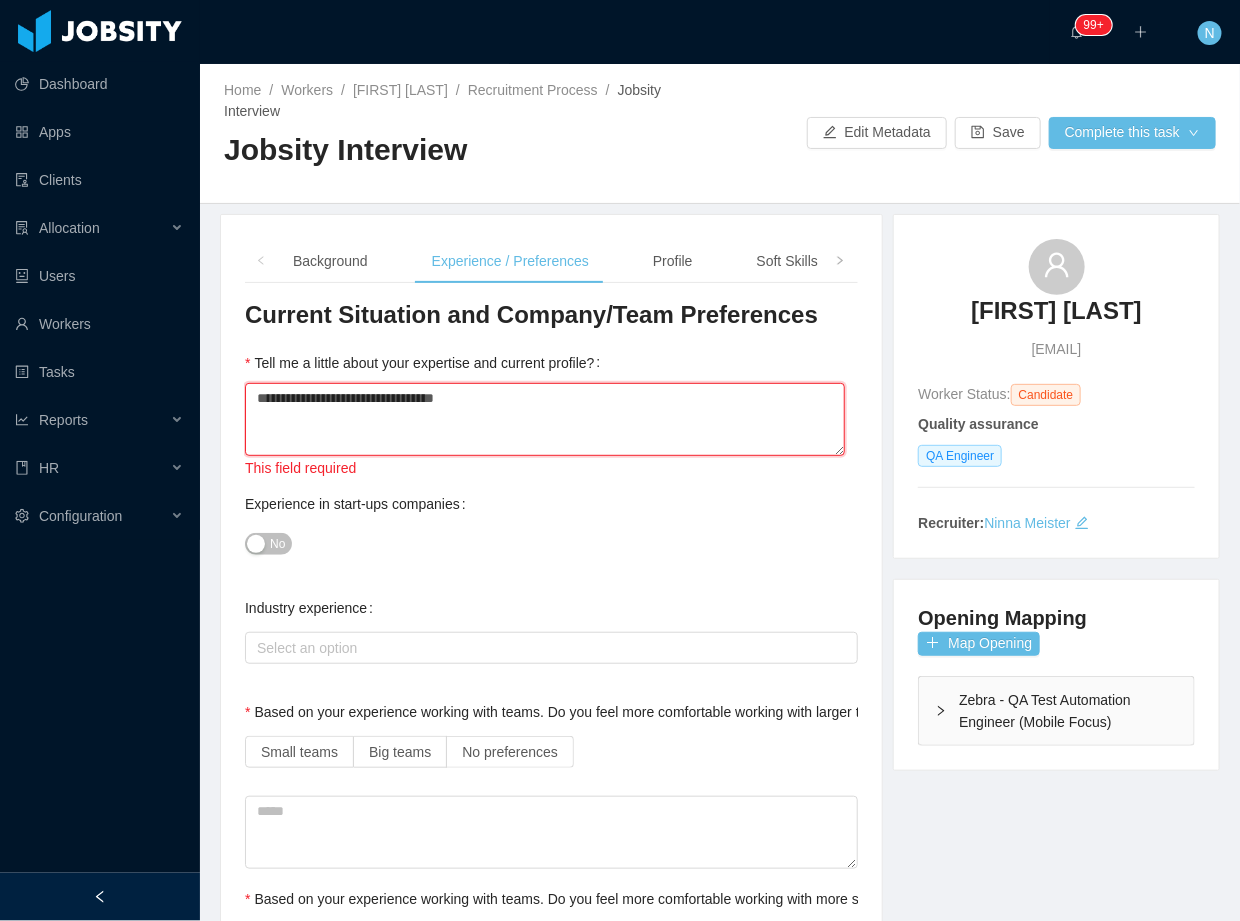 type on "**********" 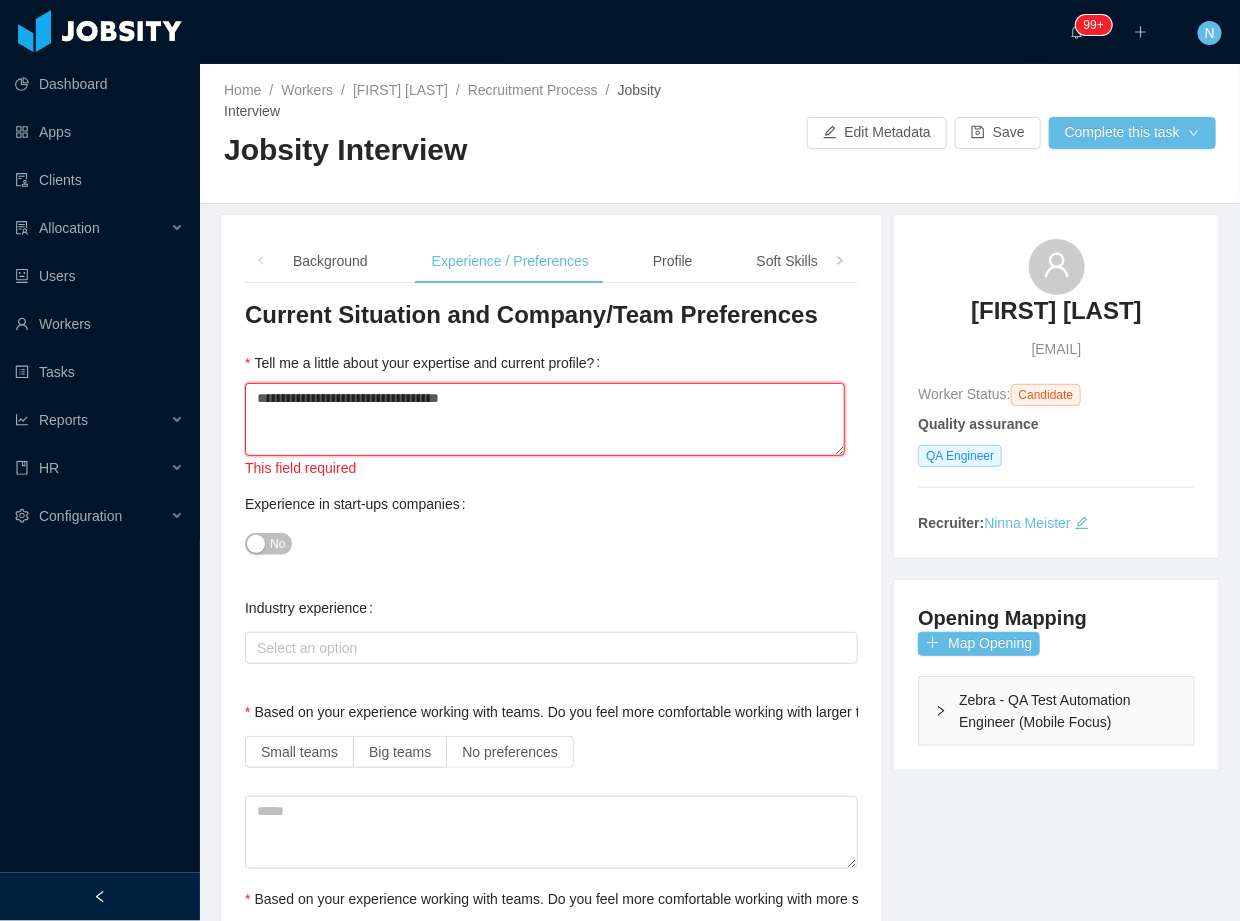 type 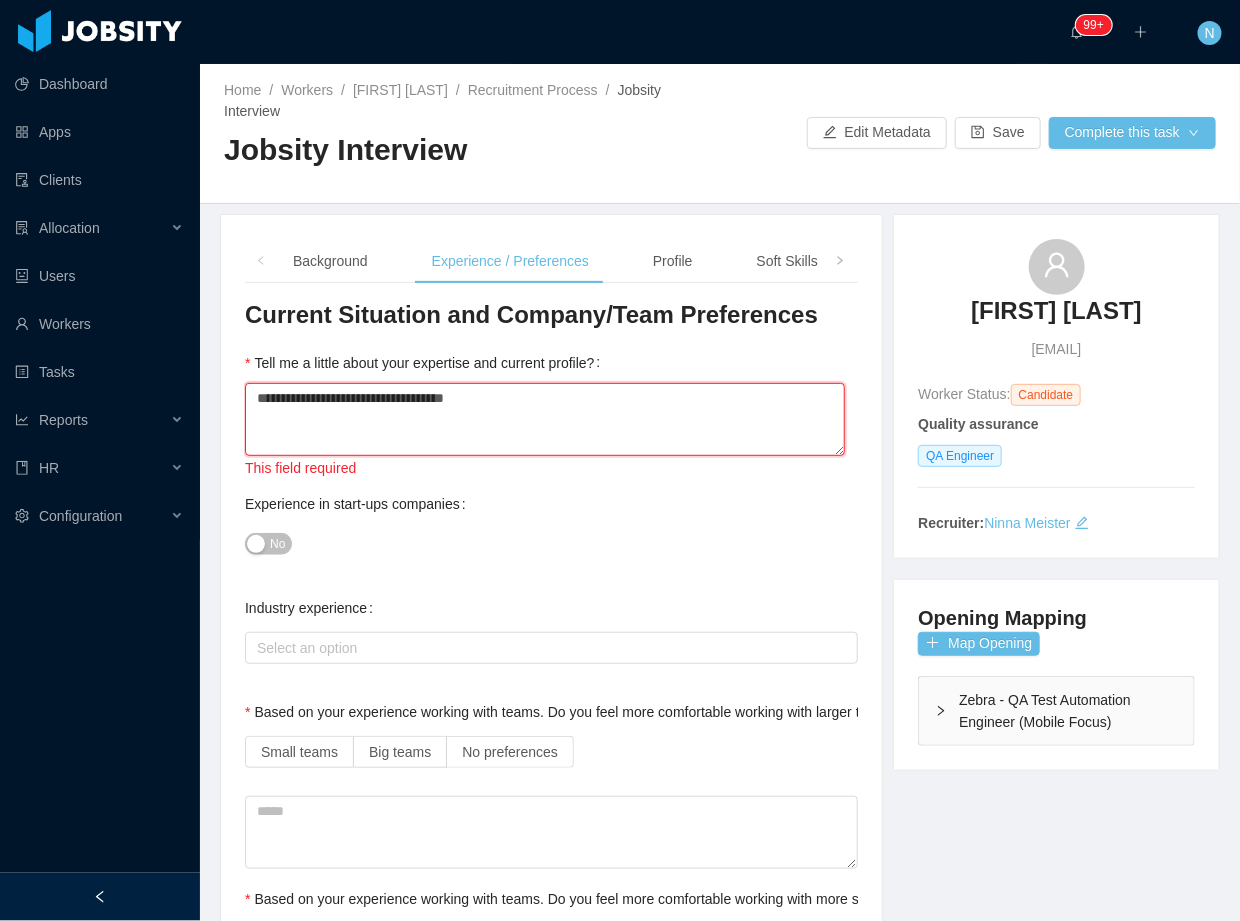 type 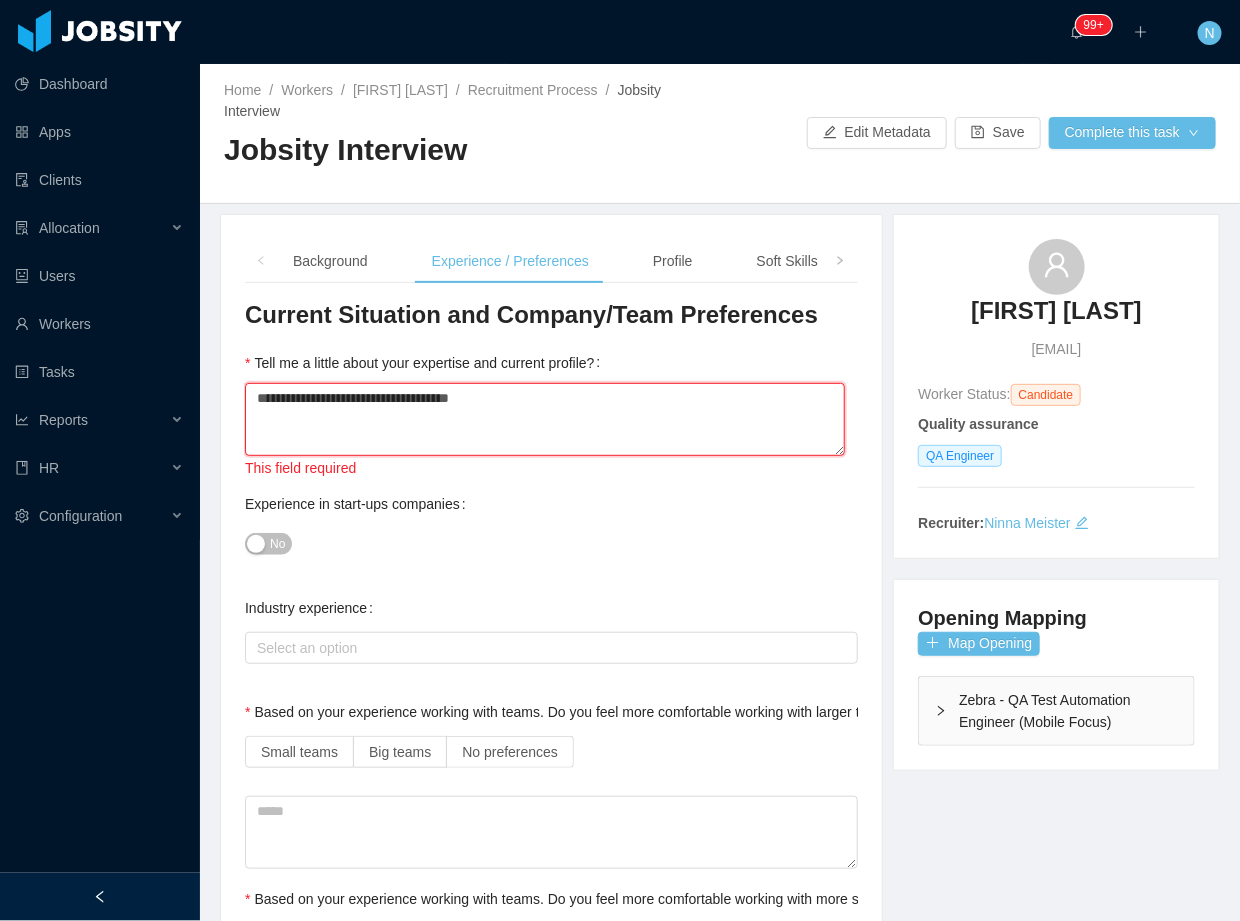 type 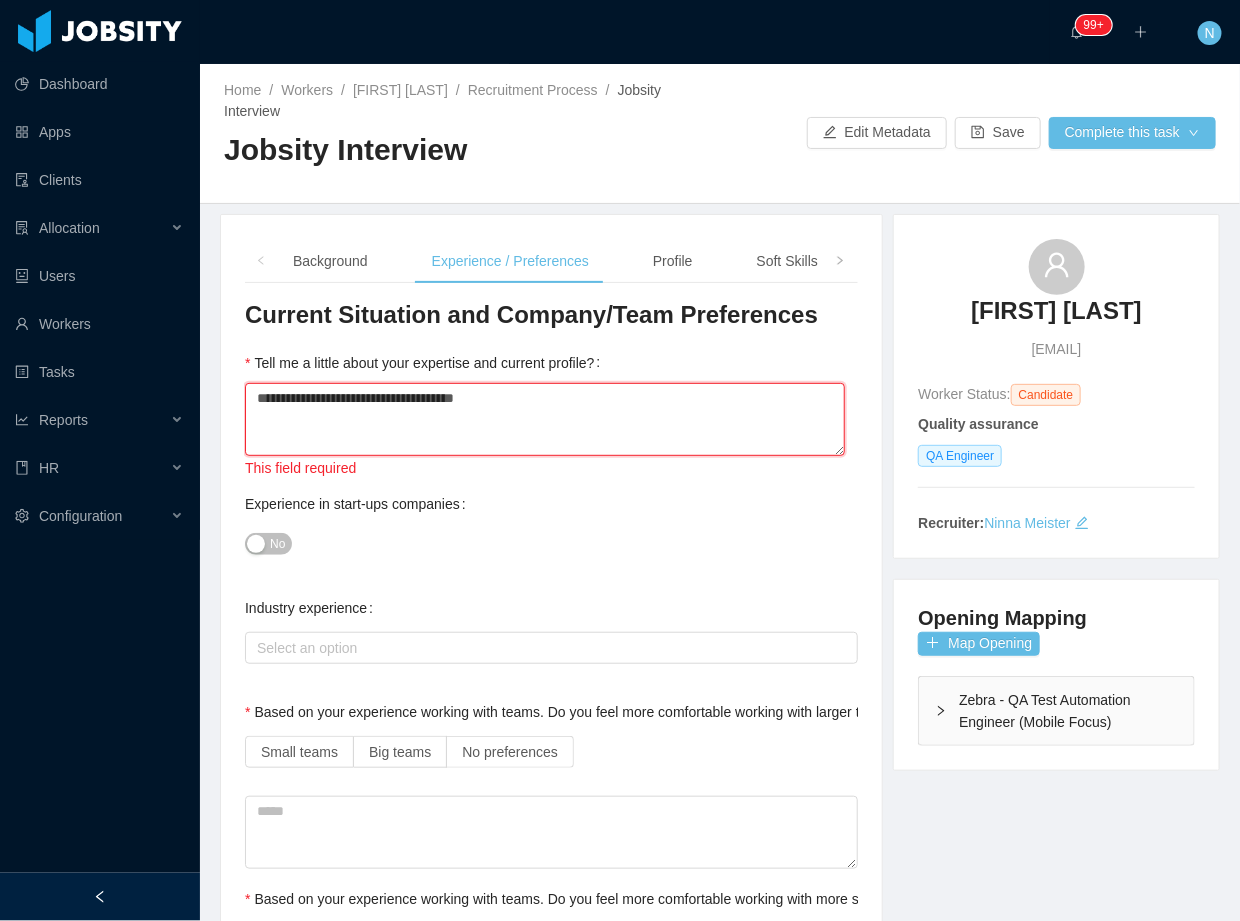 type 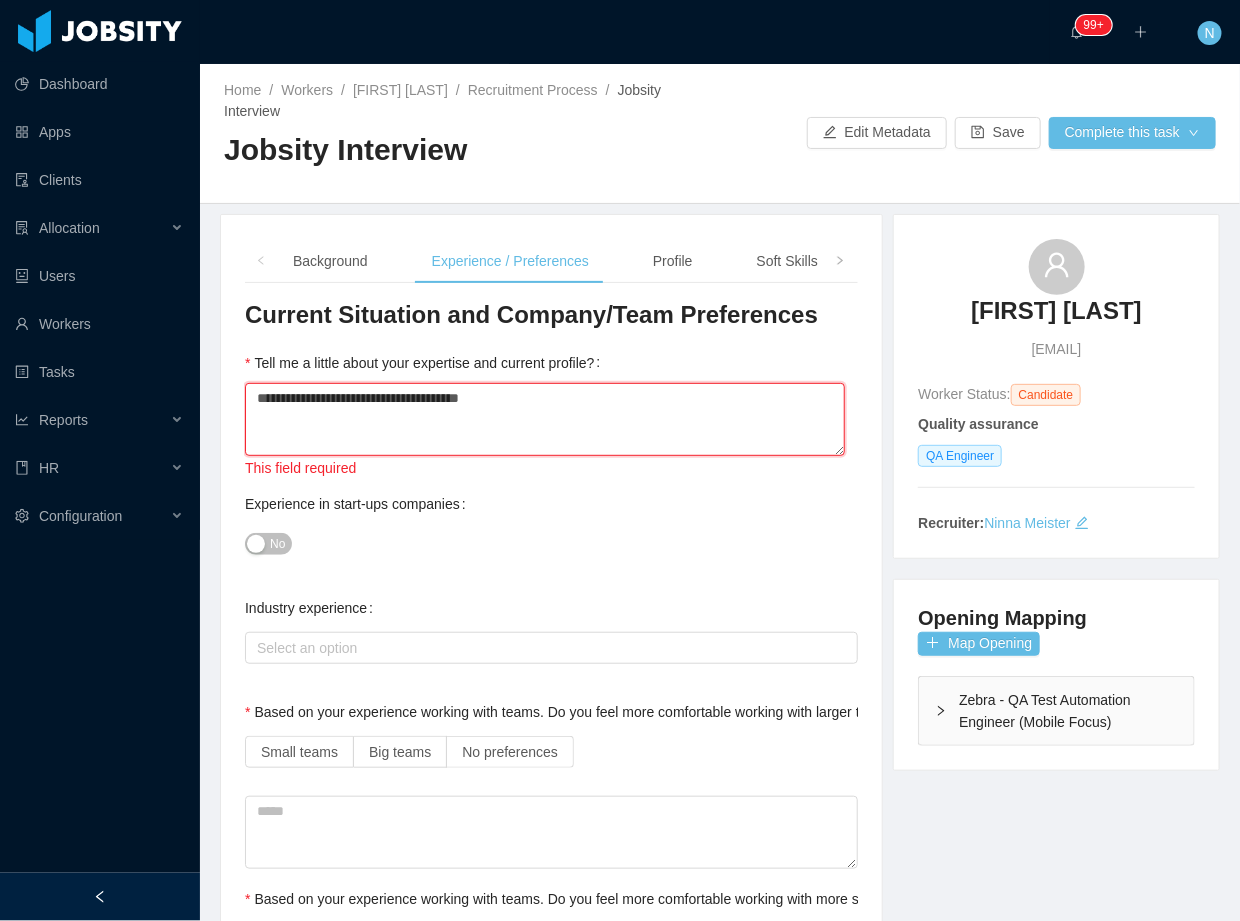 type 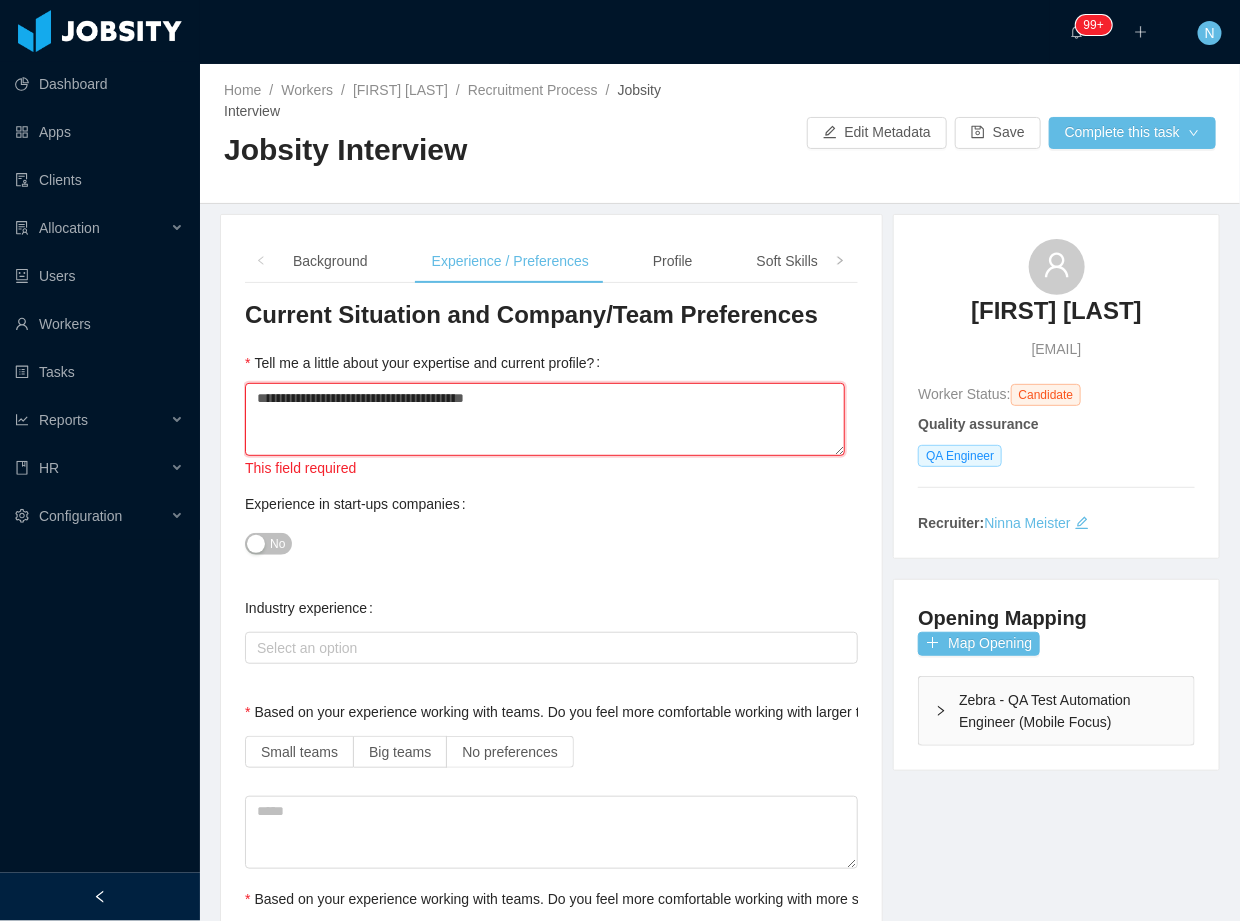 type 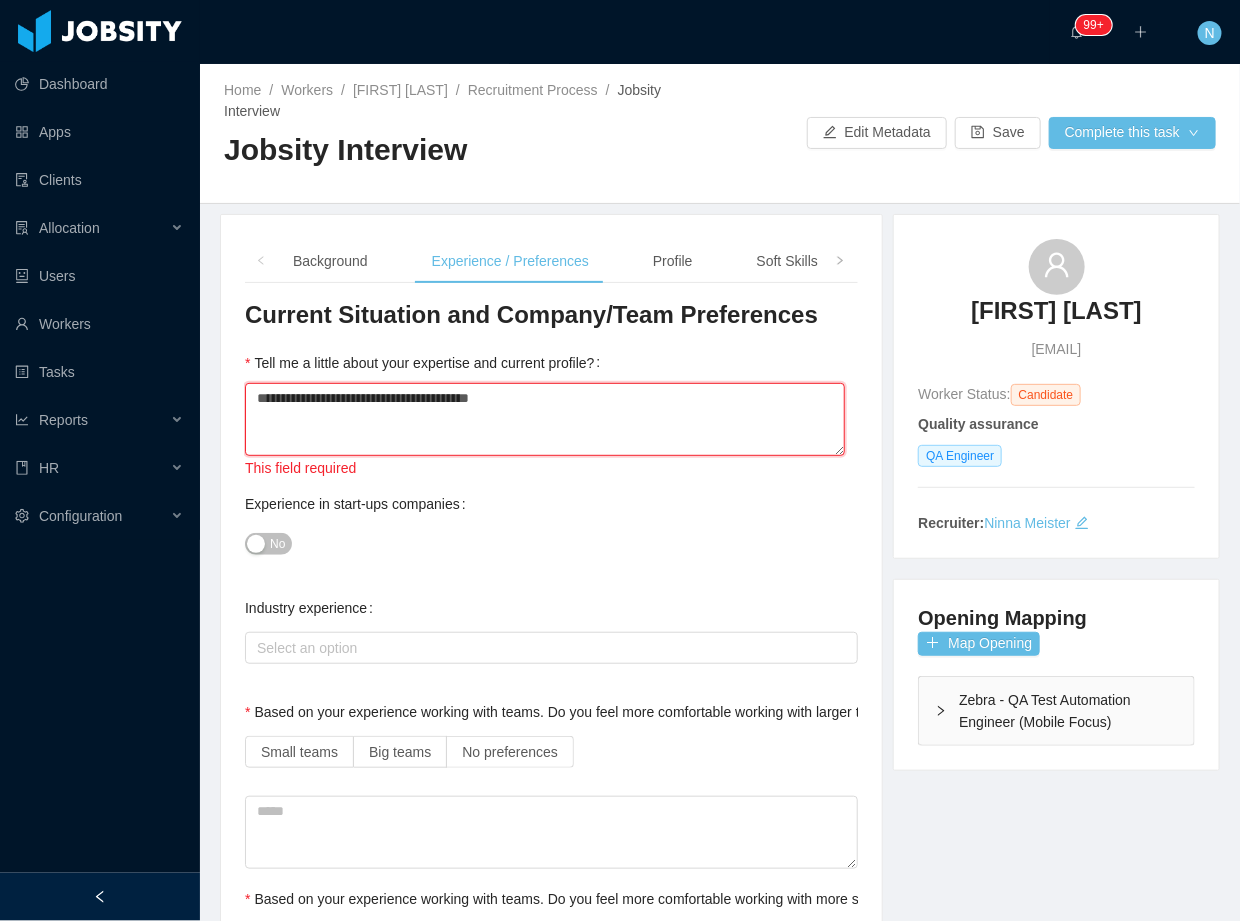 type 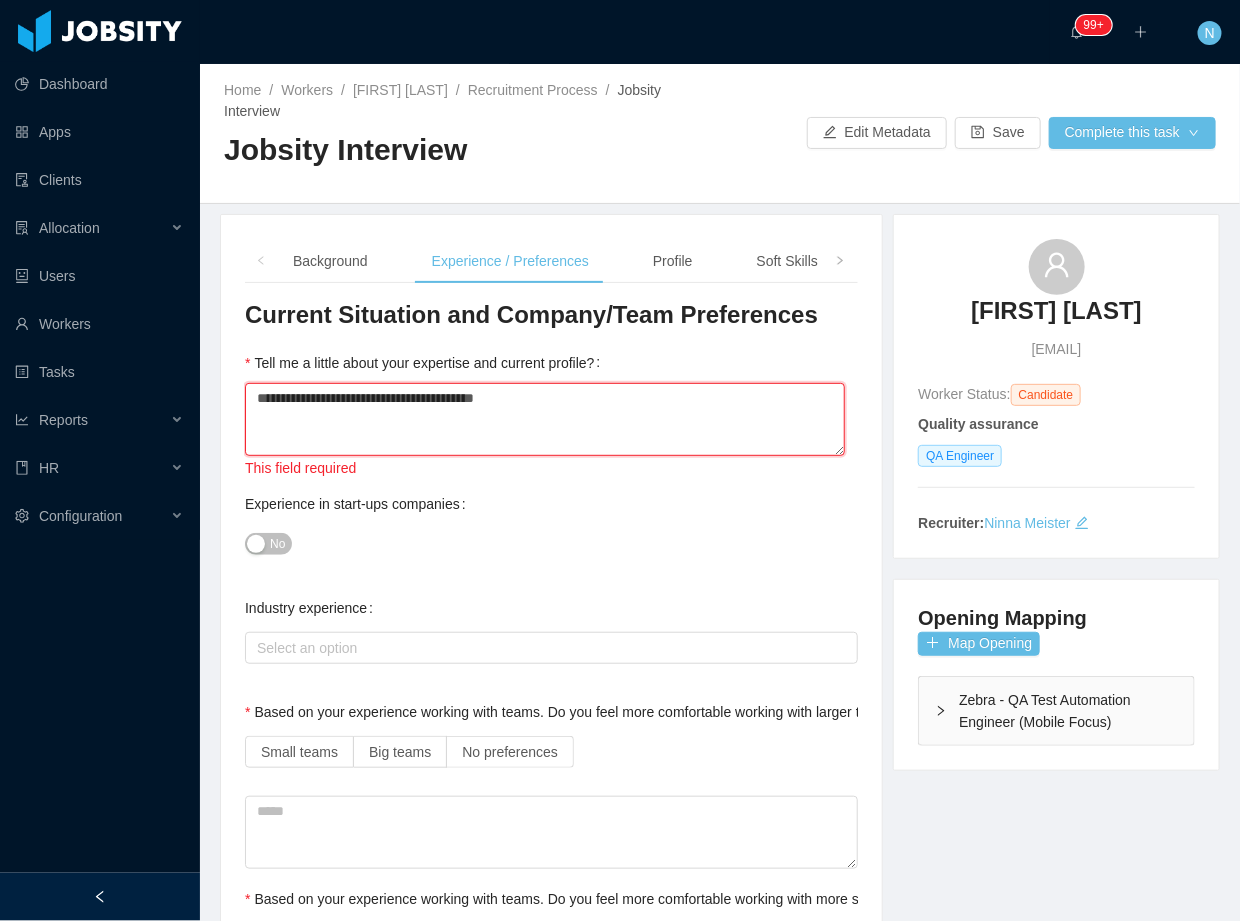 type 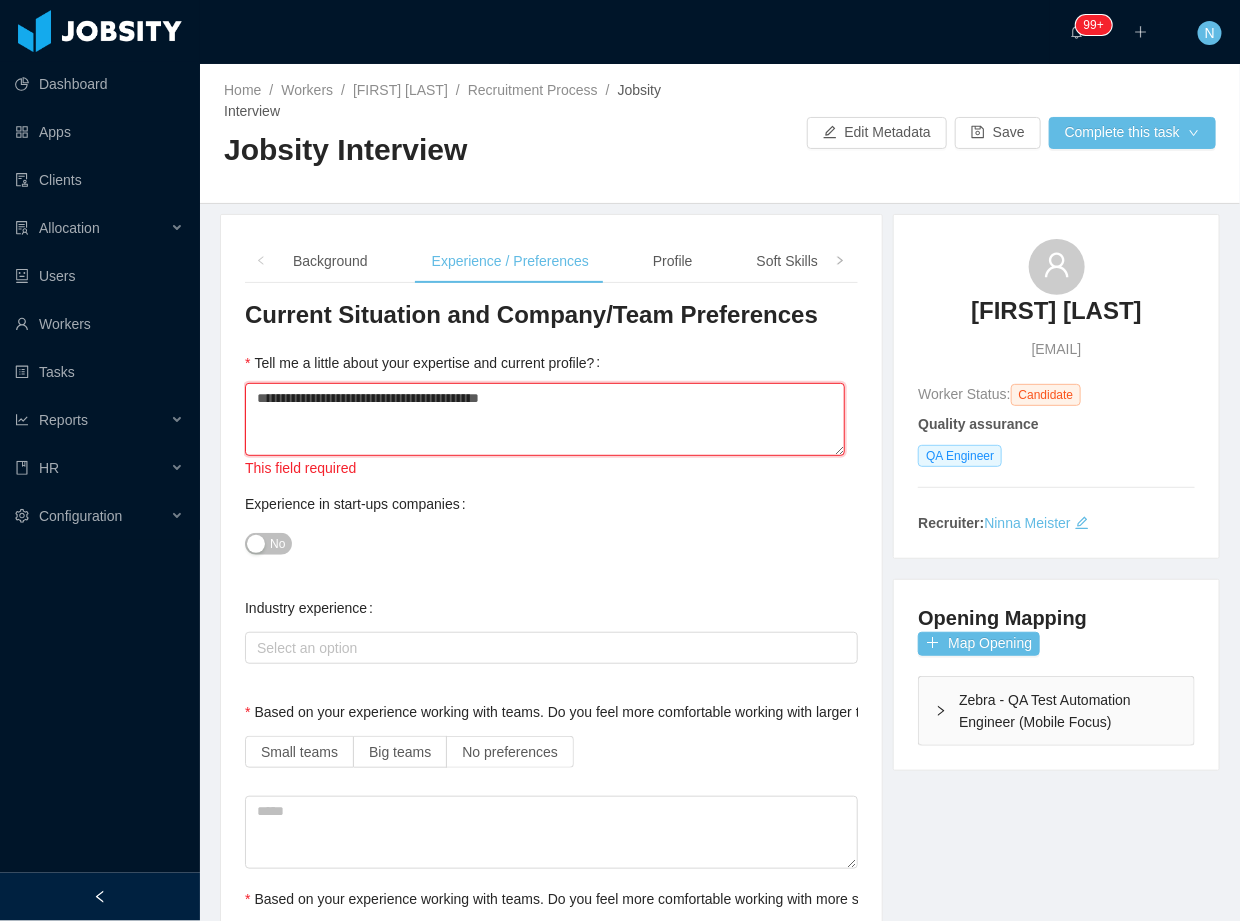 type 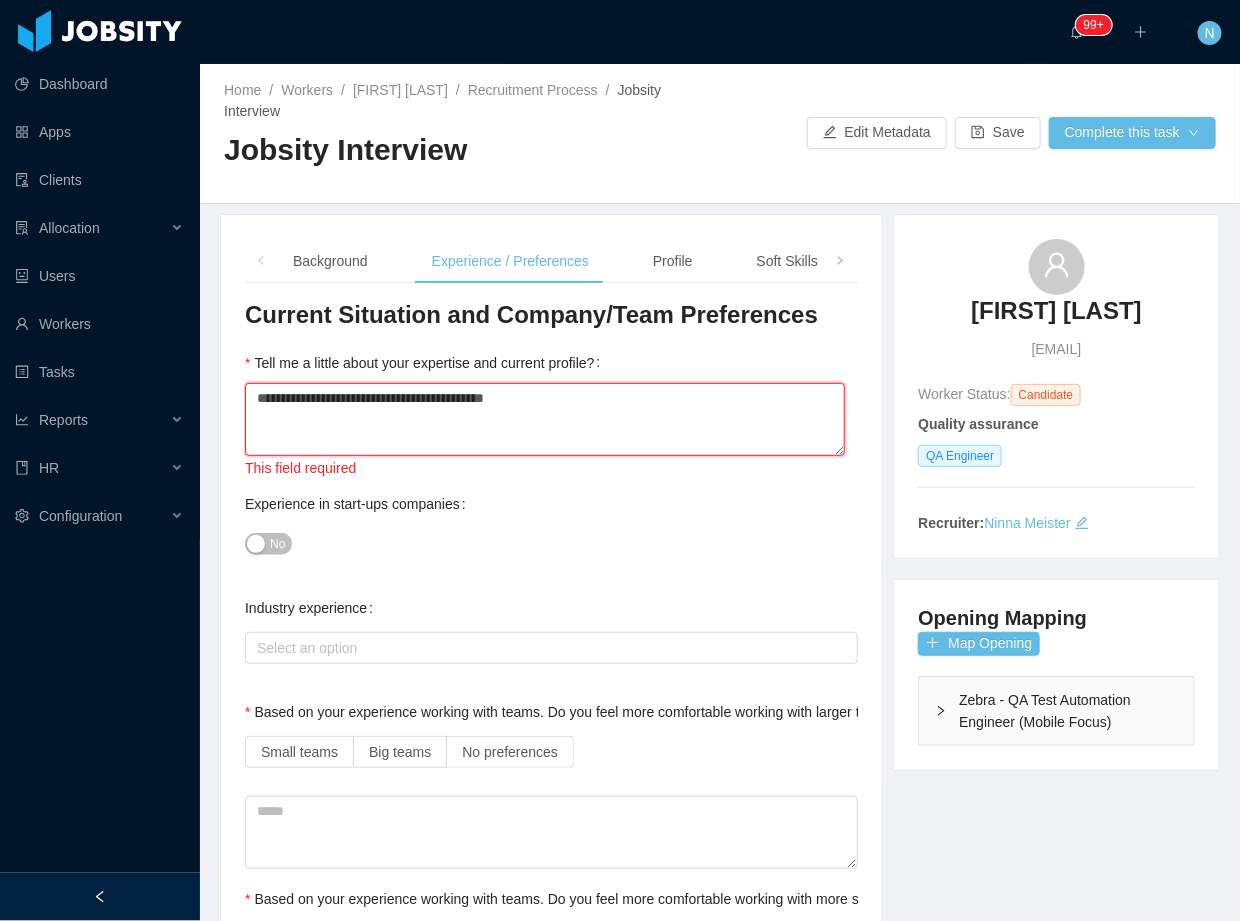 type 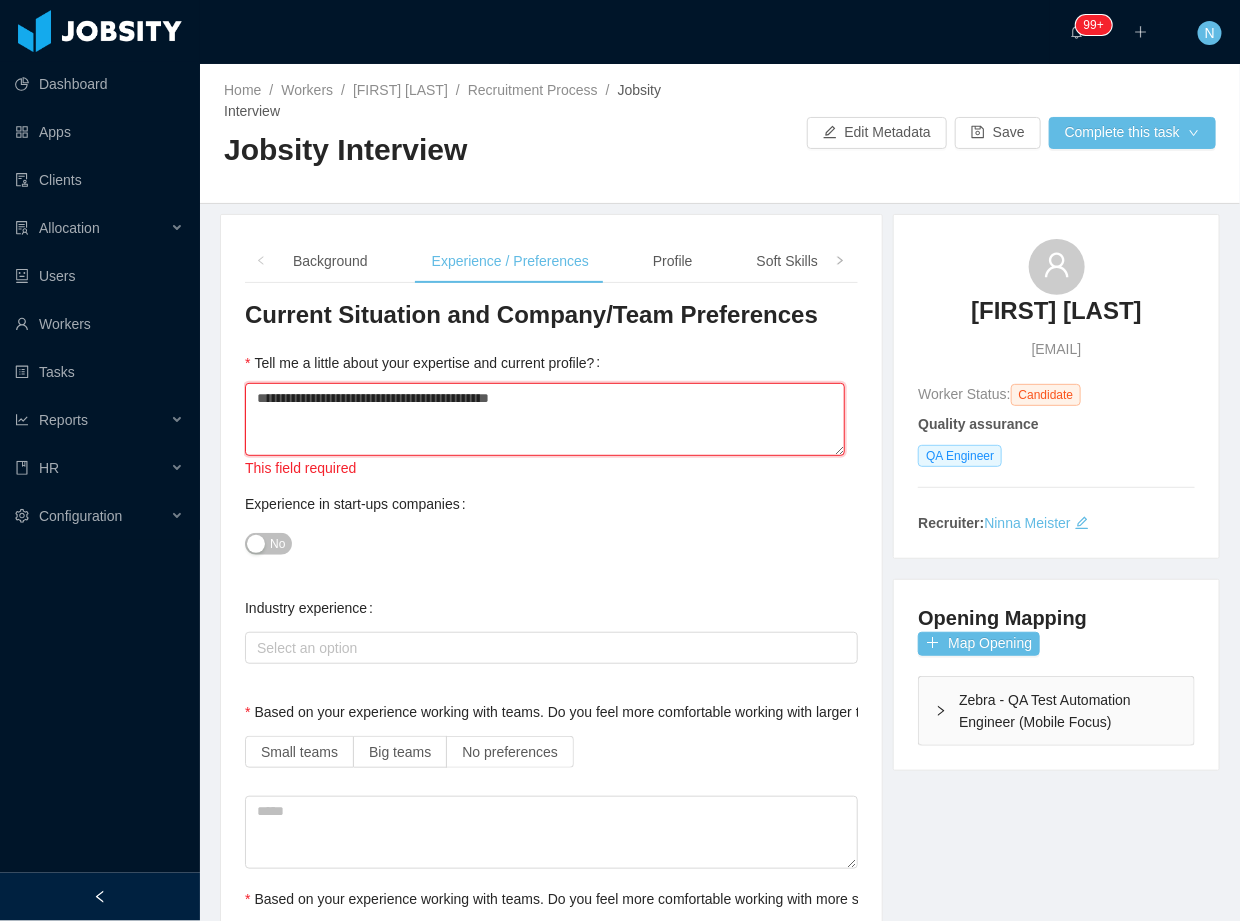 type 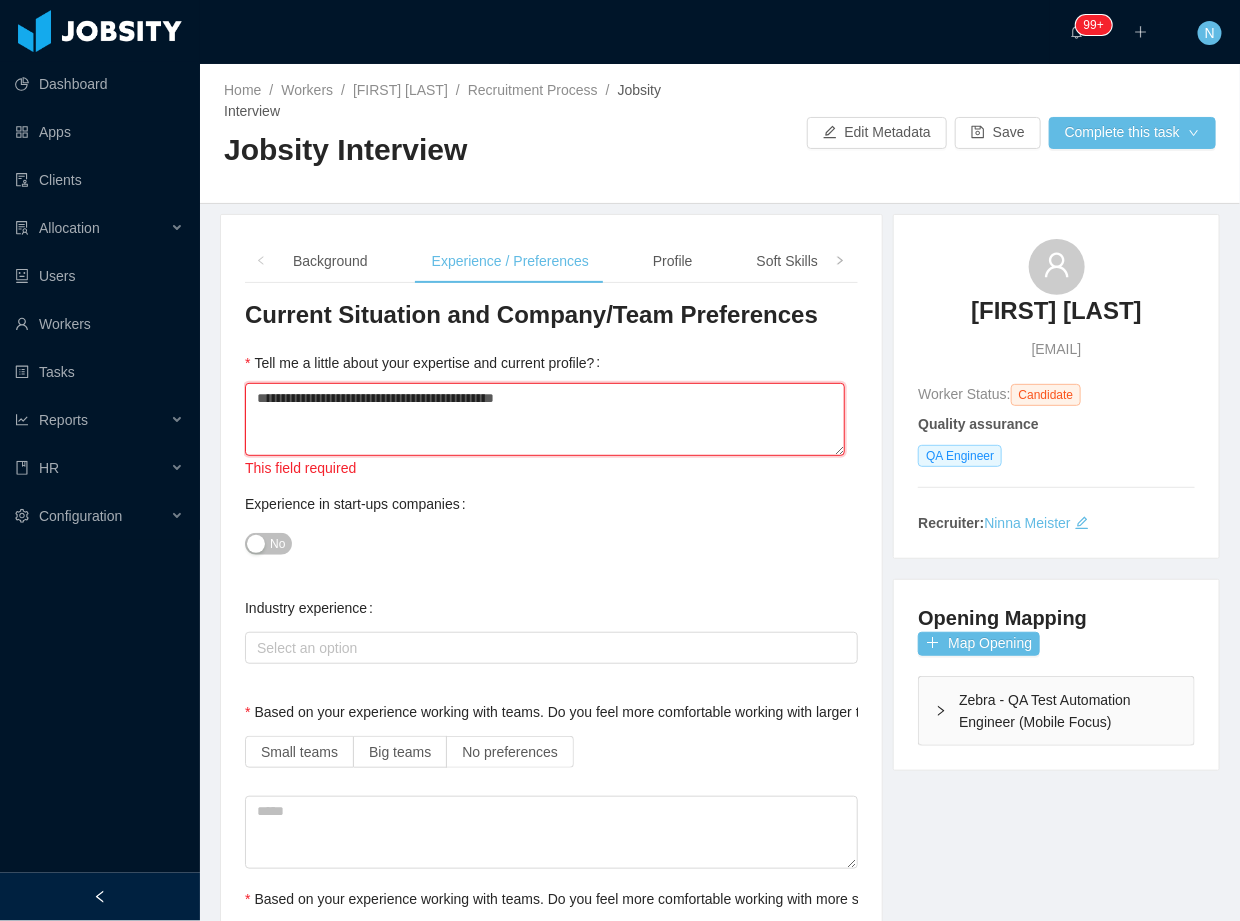 type 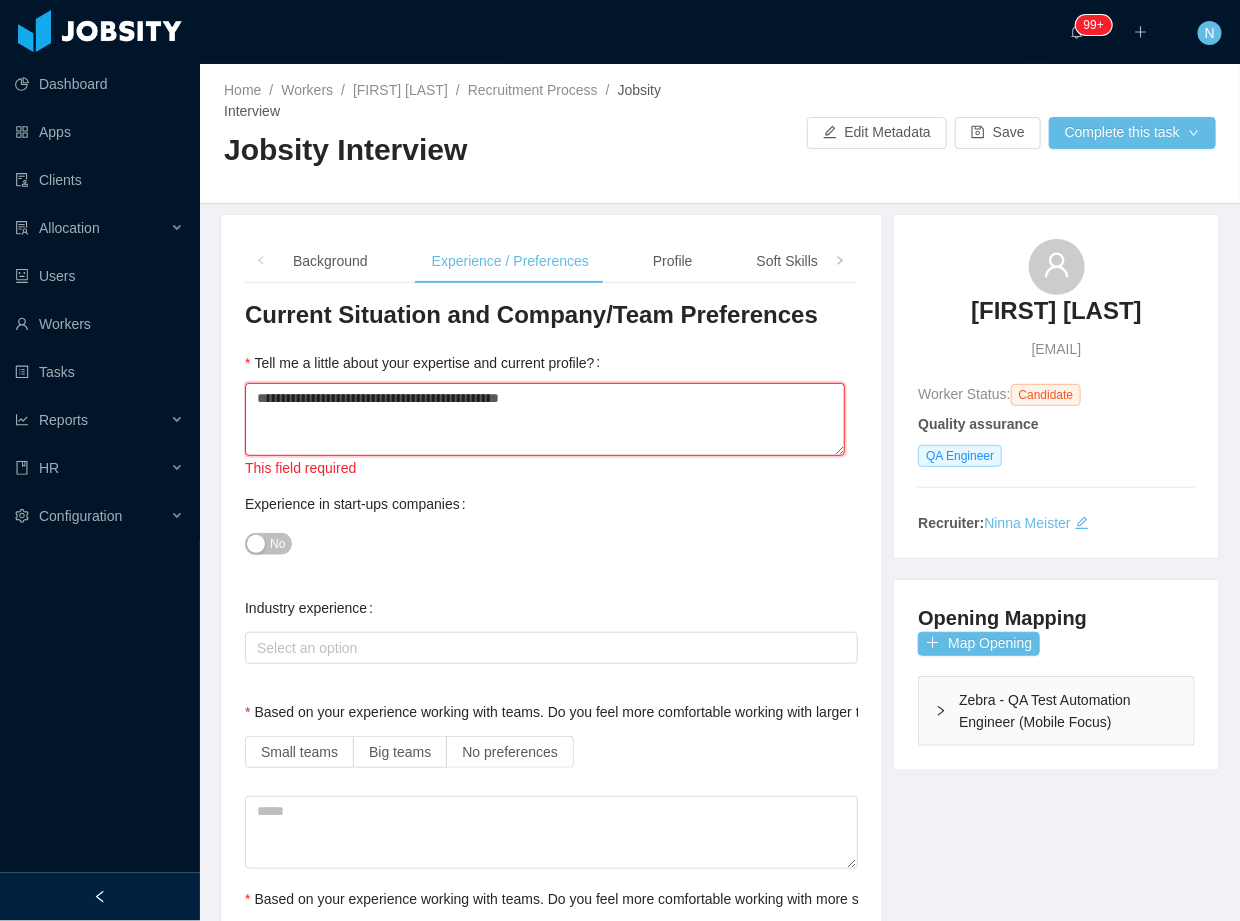 type 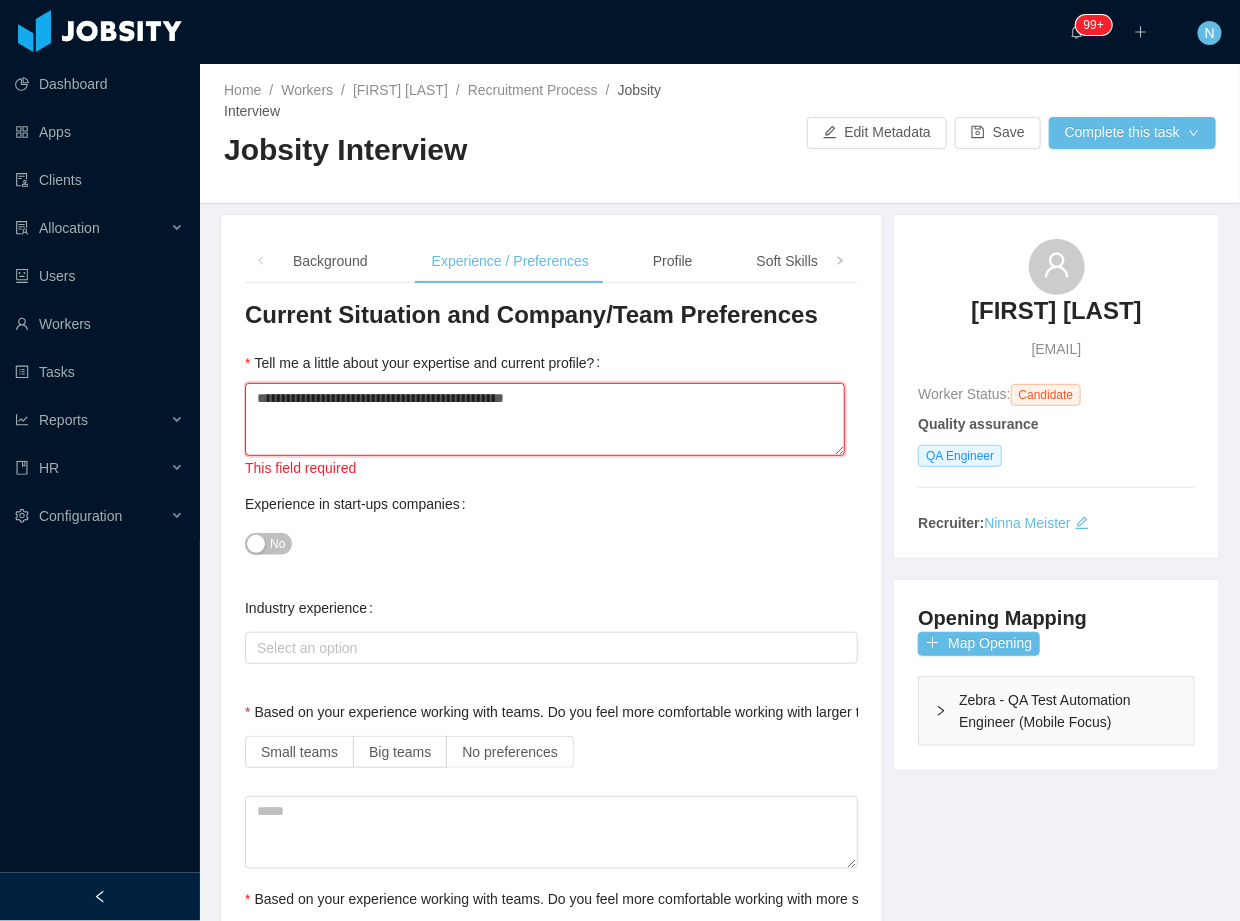 type on "**********" 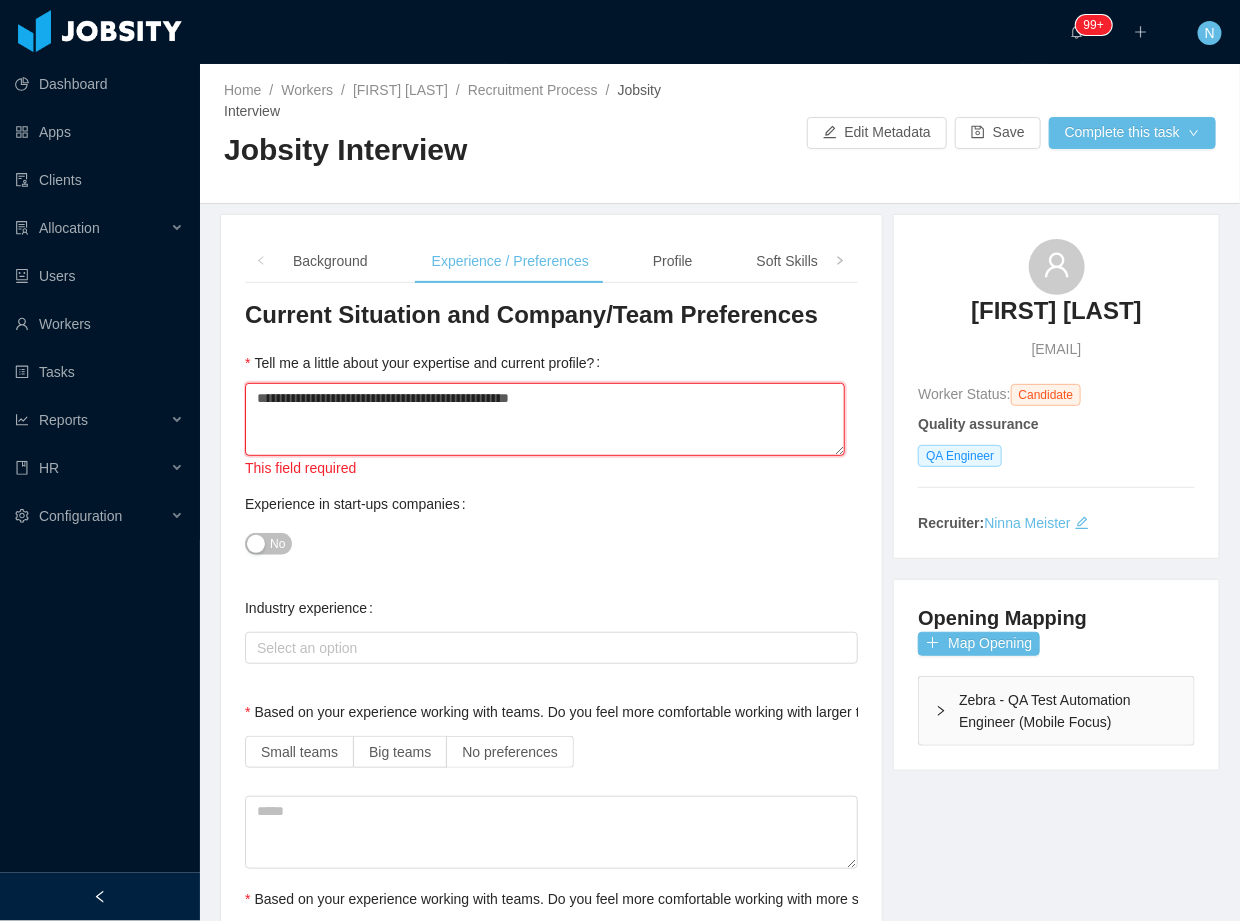 type 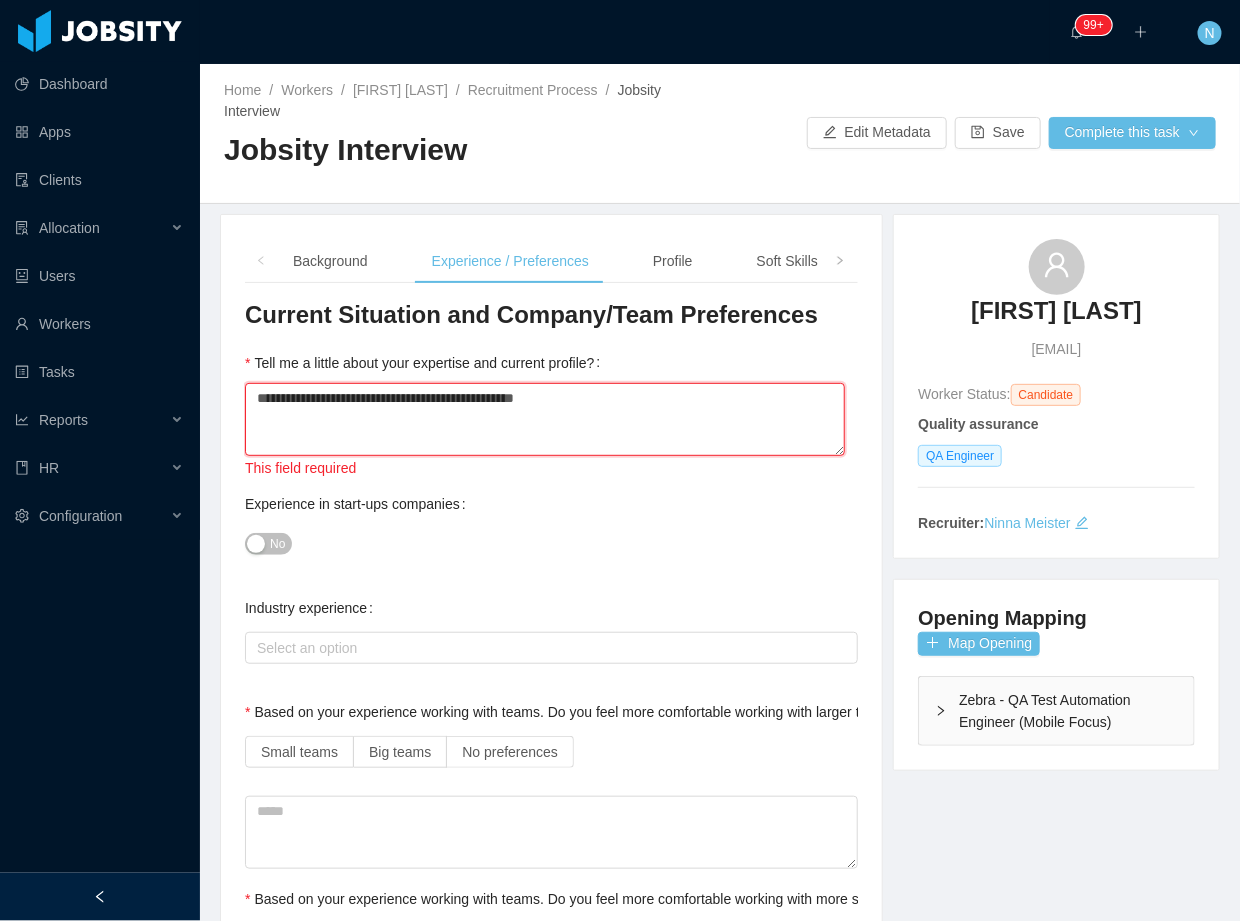 type 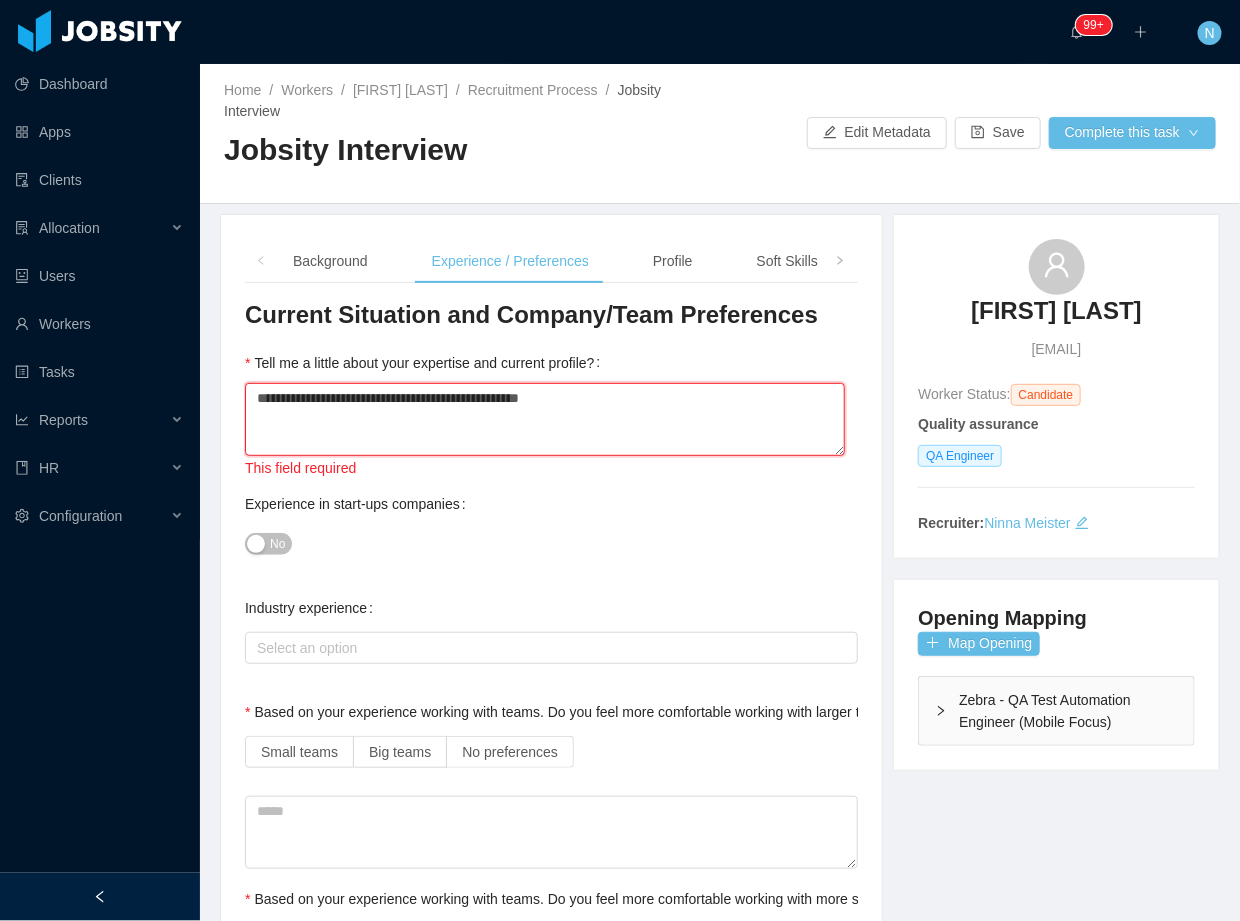 type 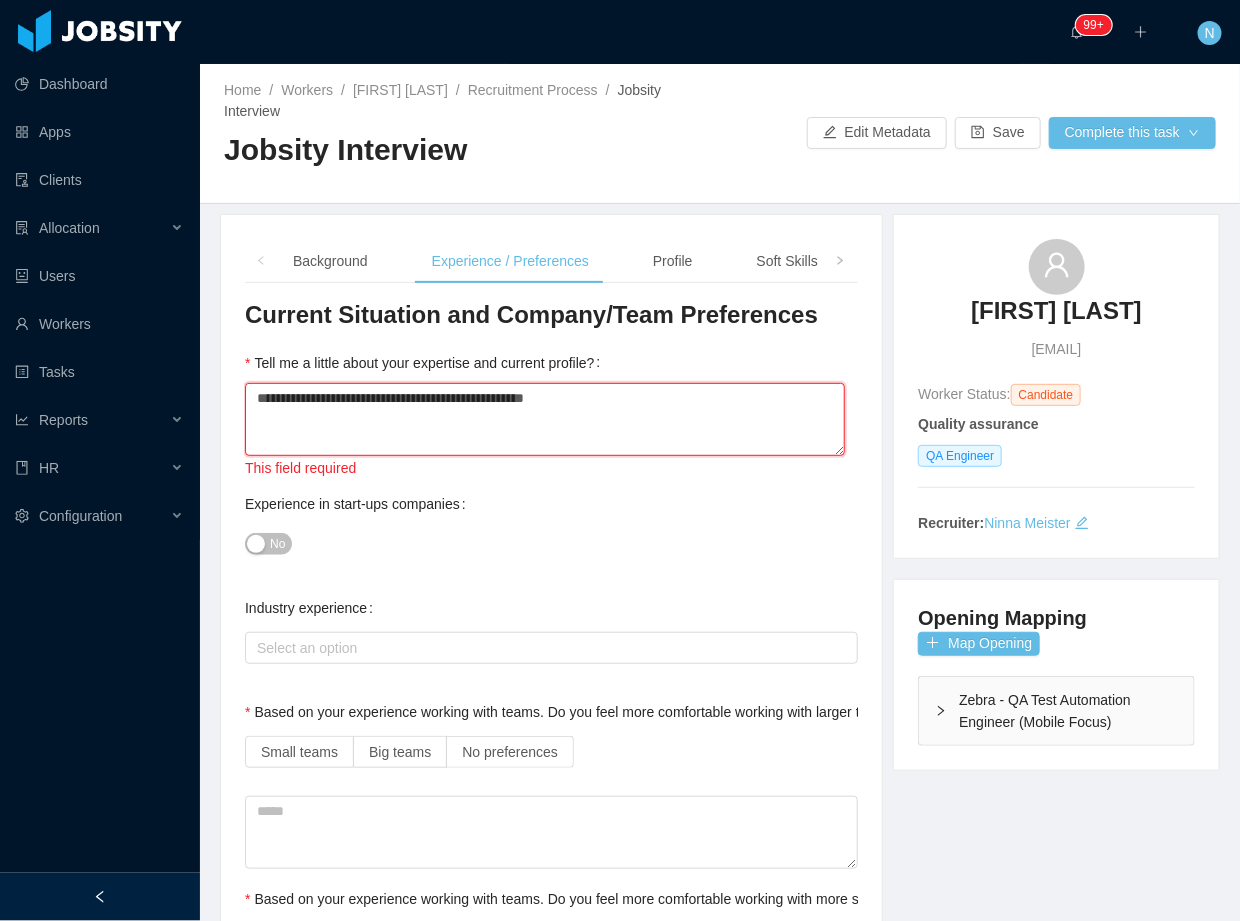 type 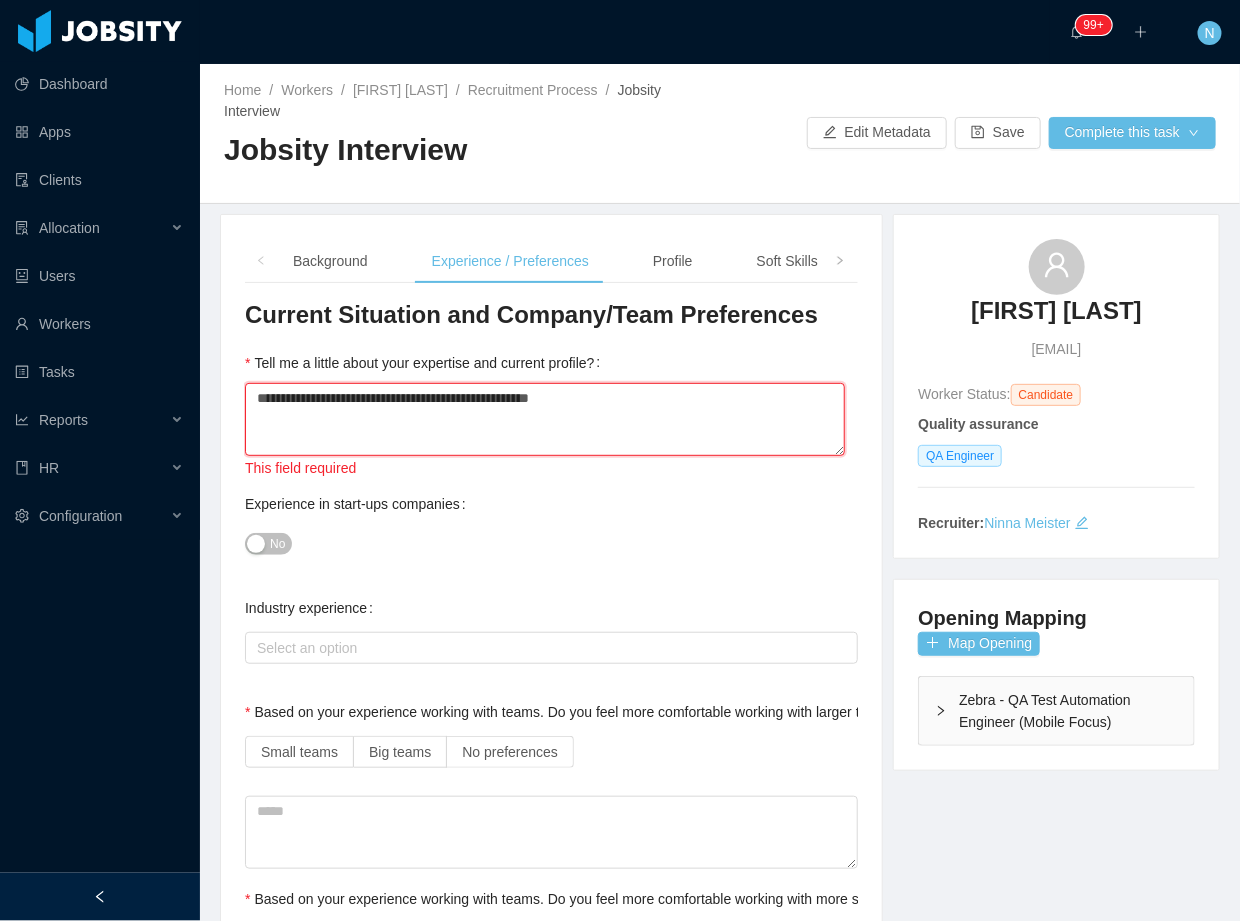 type 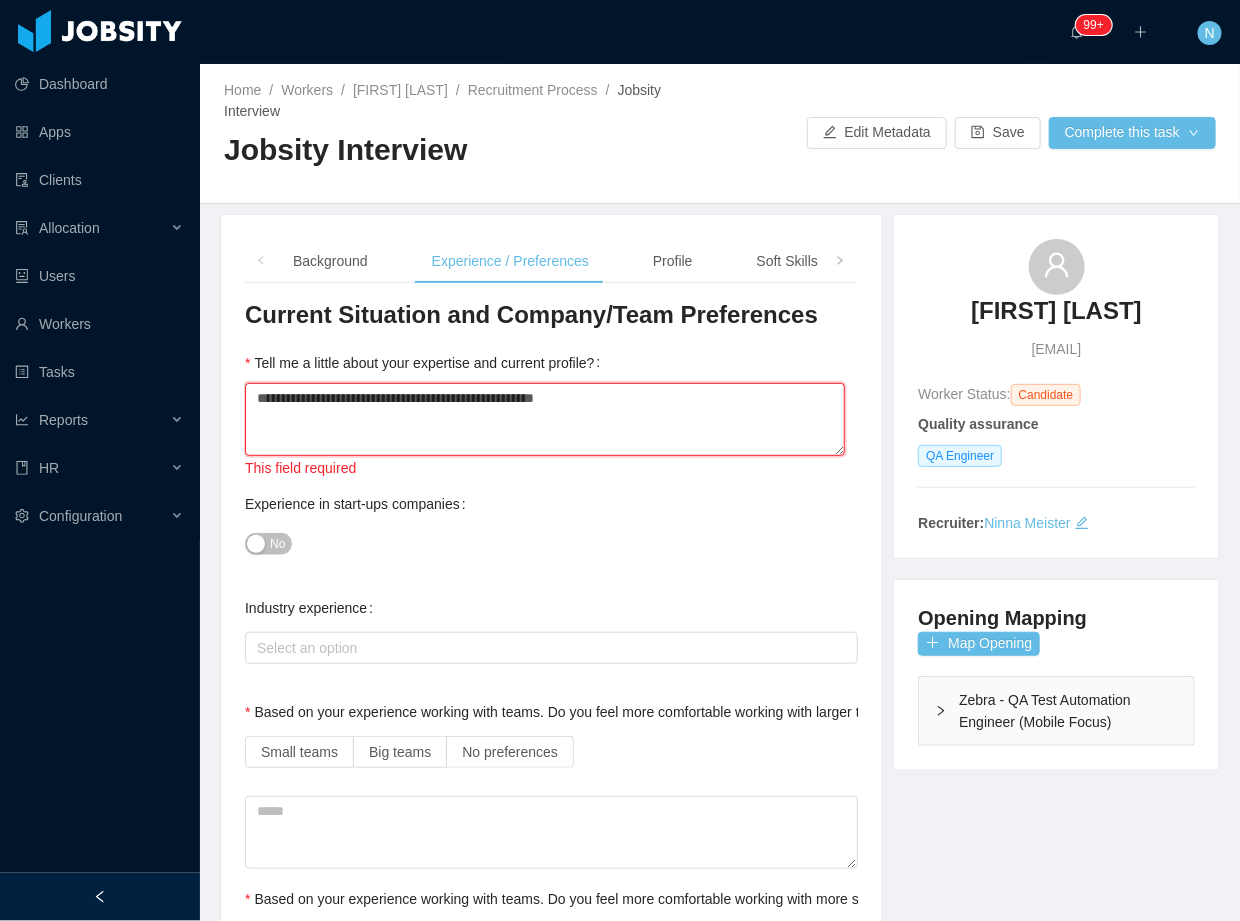 type on "**********" 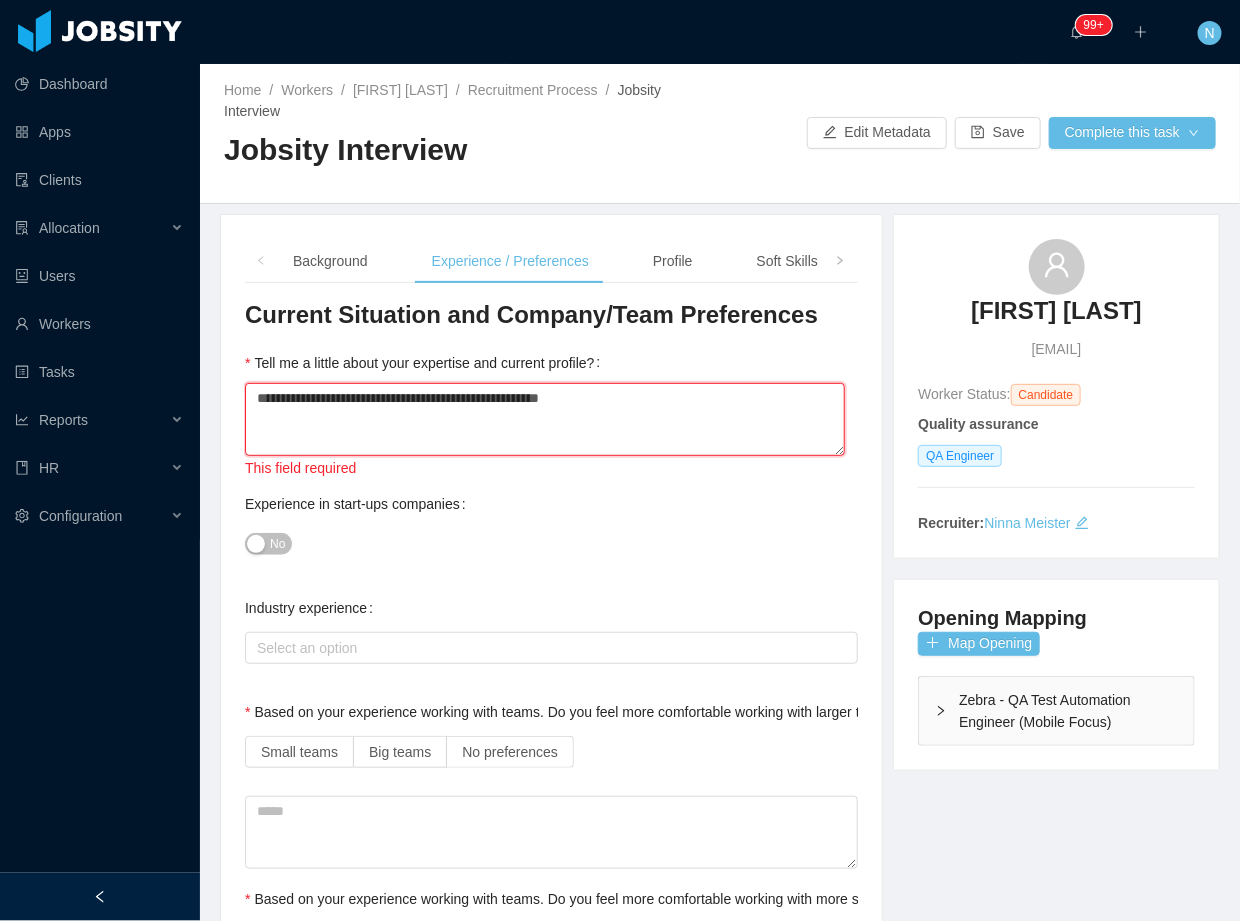 type 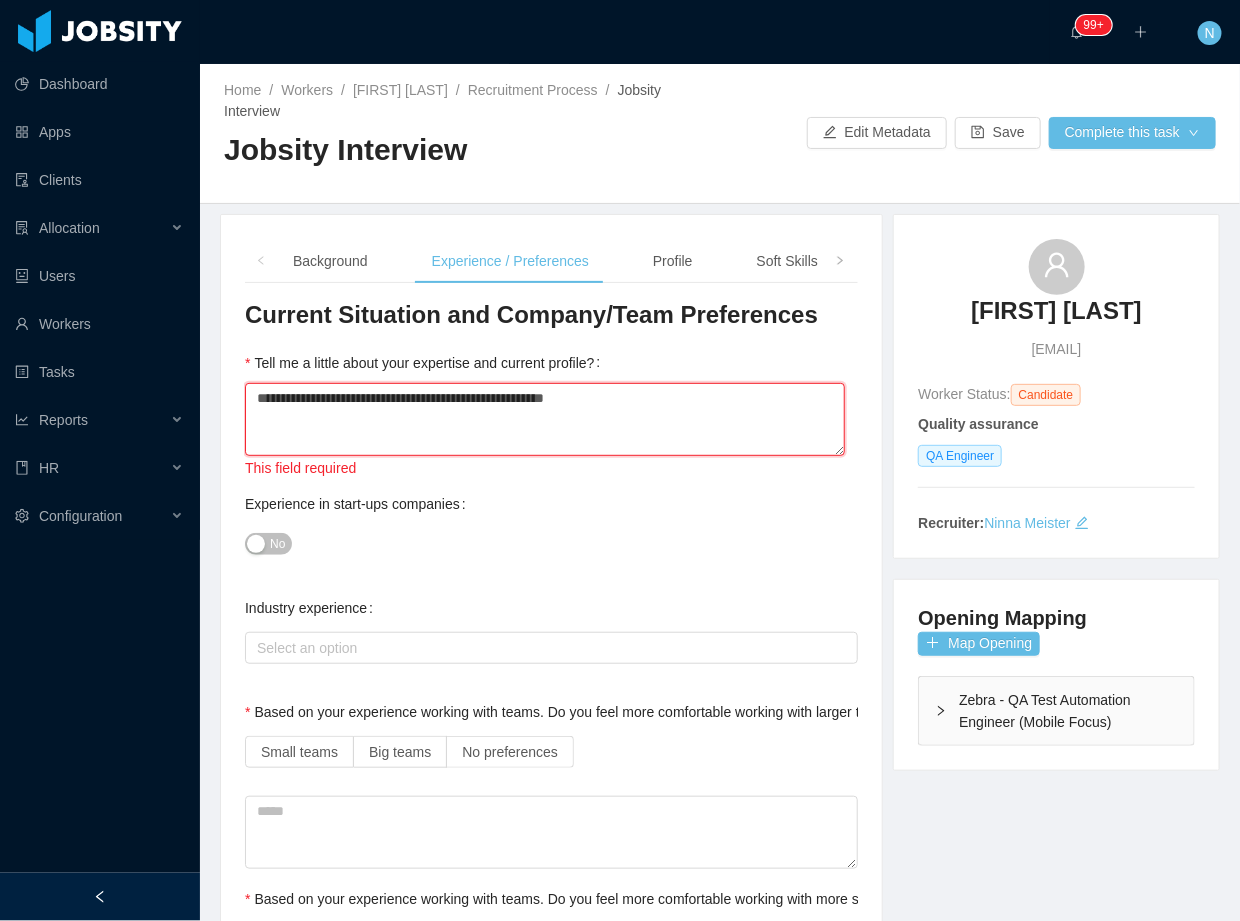 type 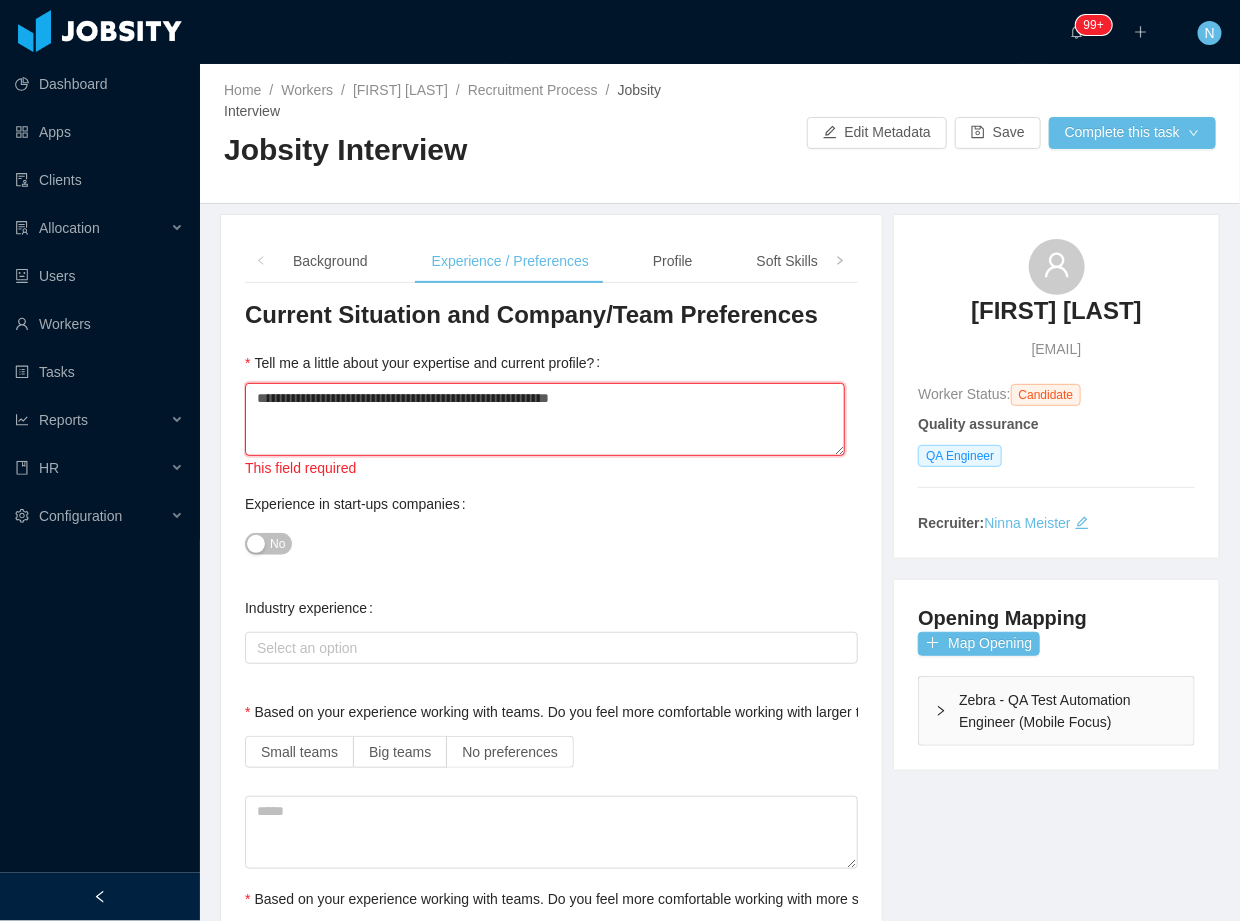 type 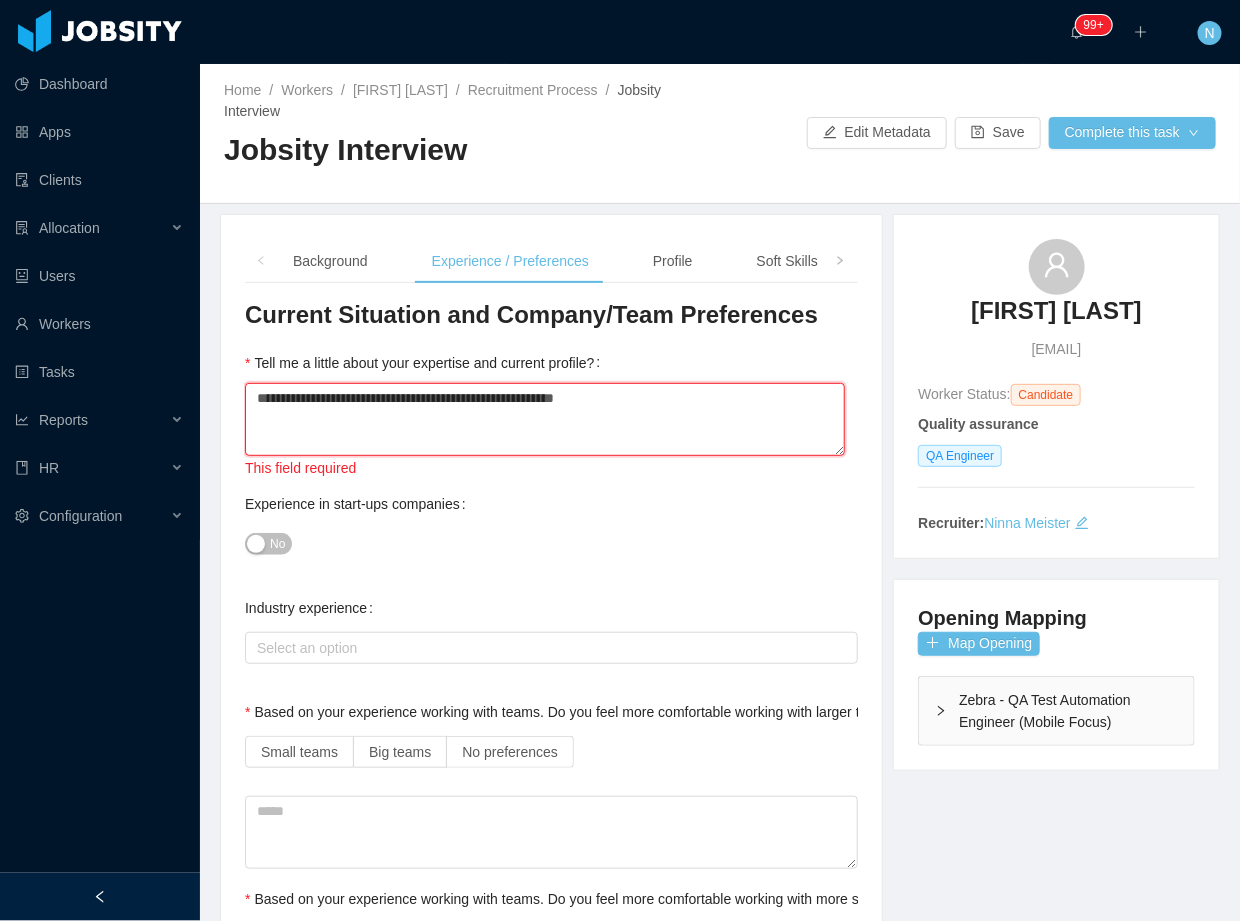 type 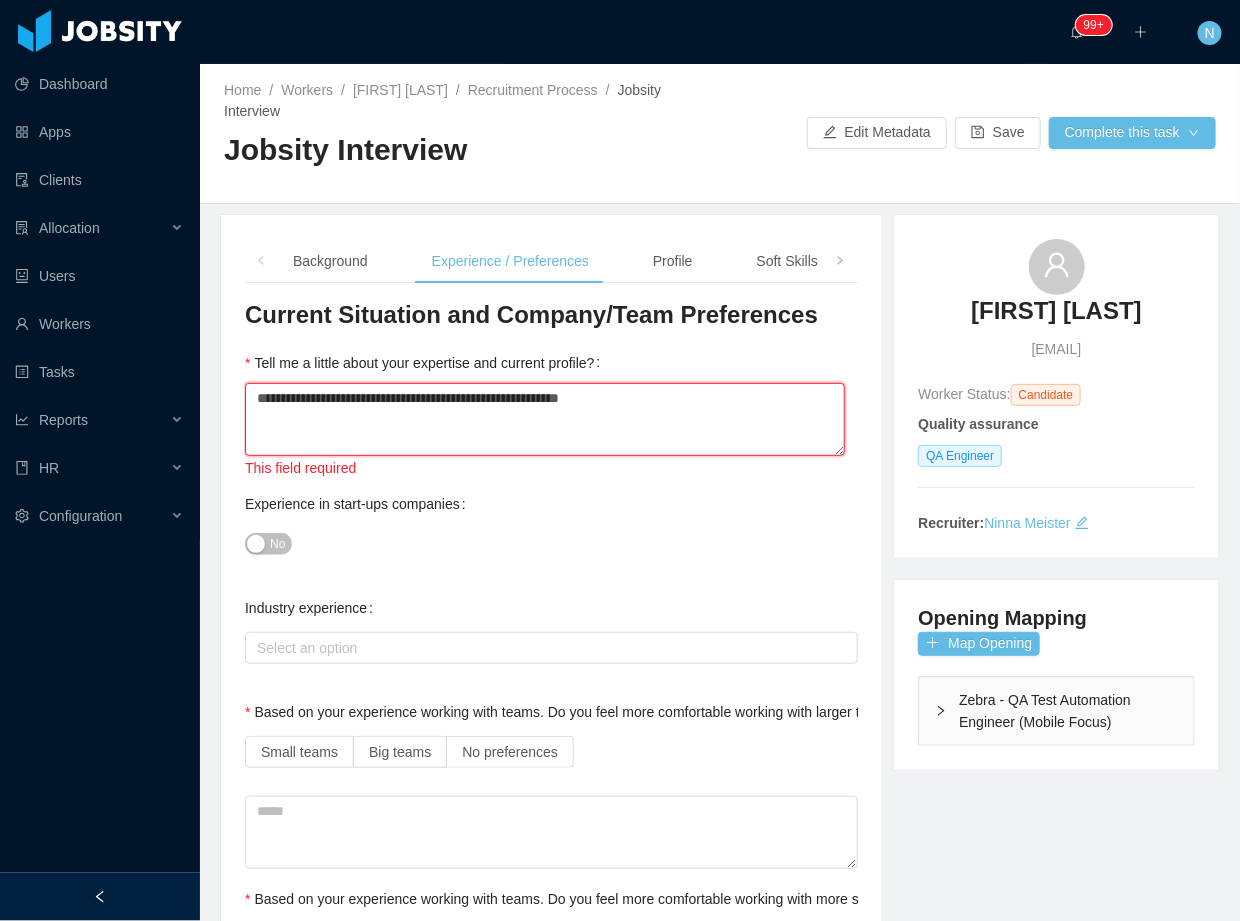 type 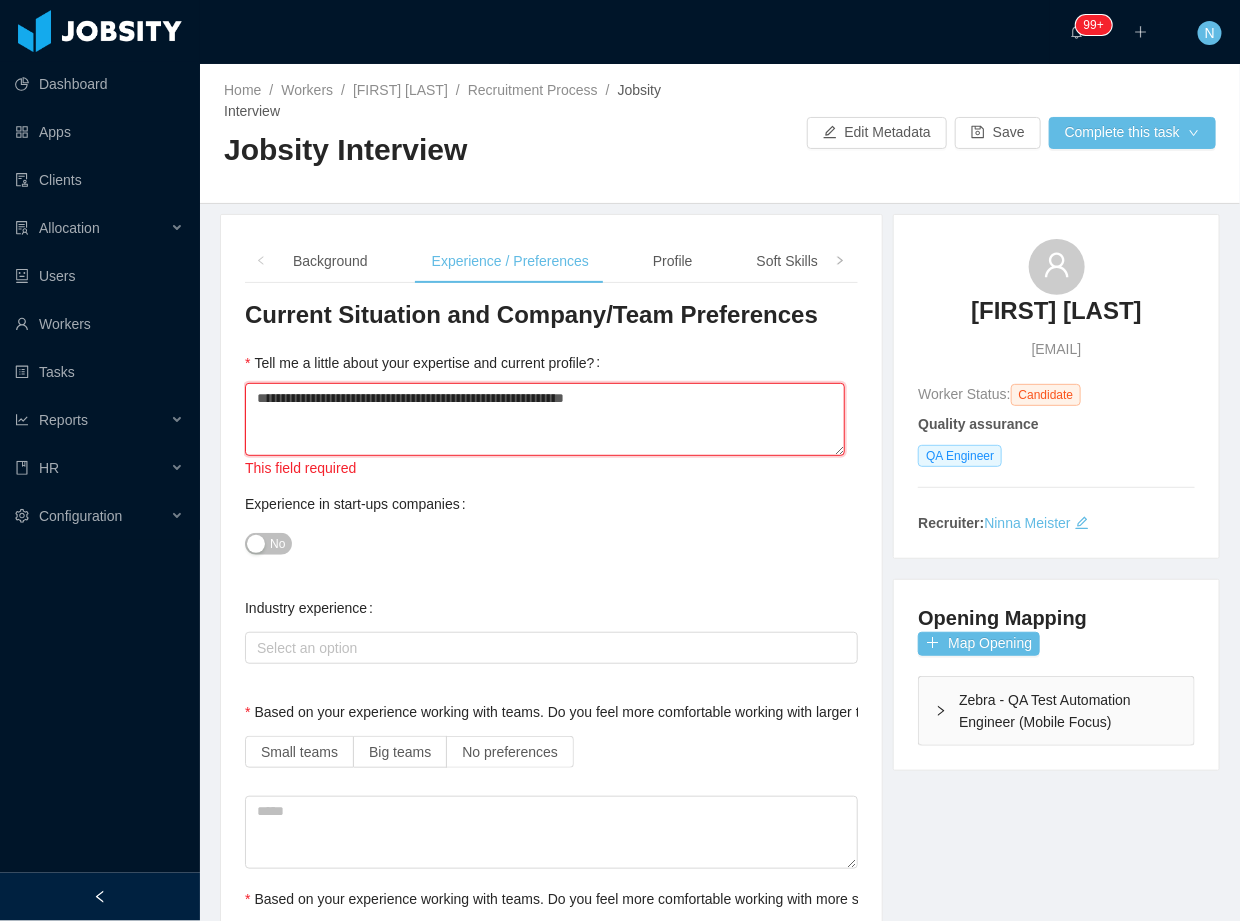 type 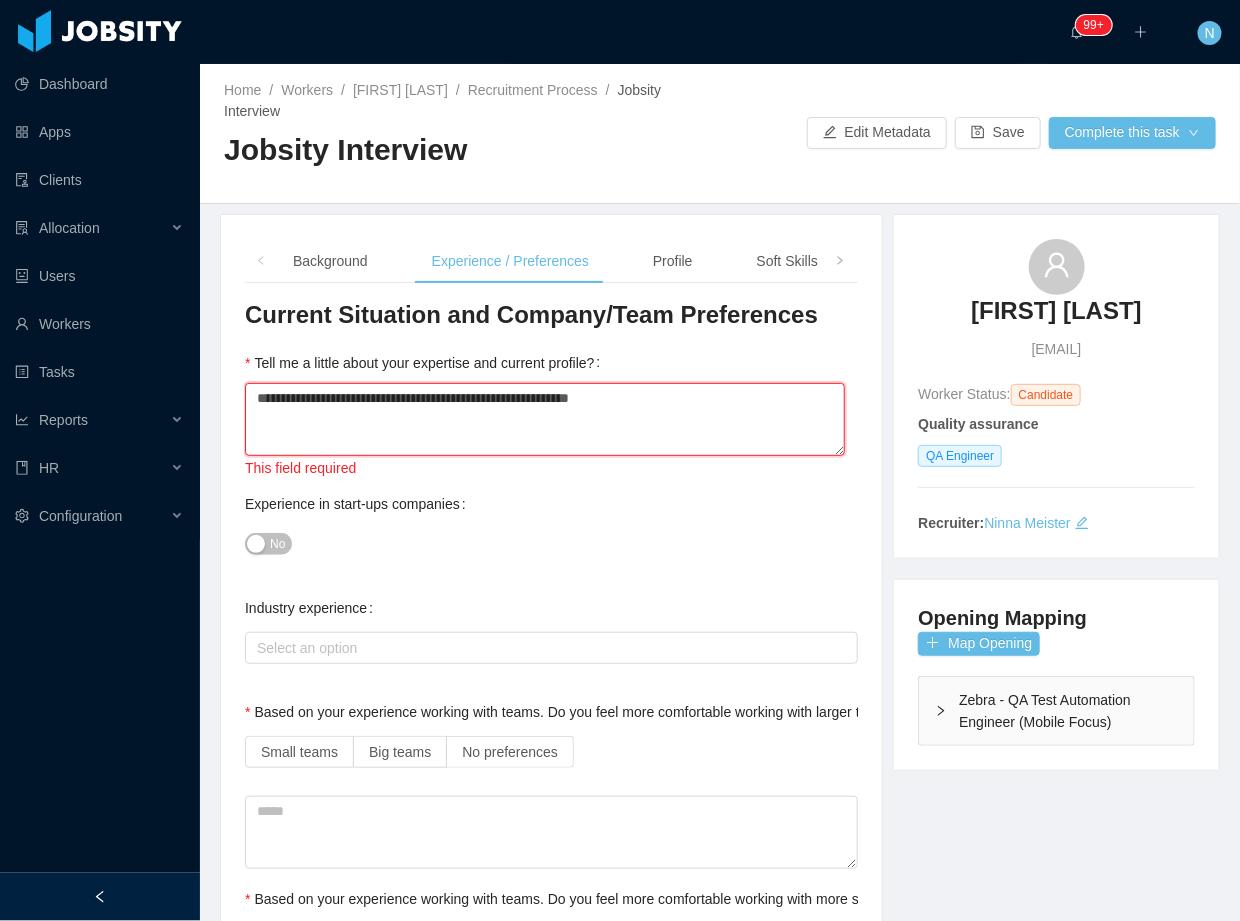type 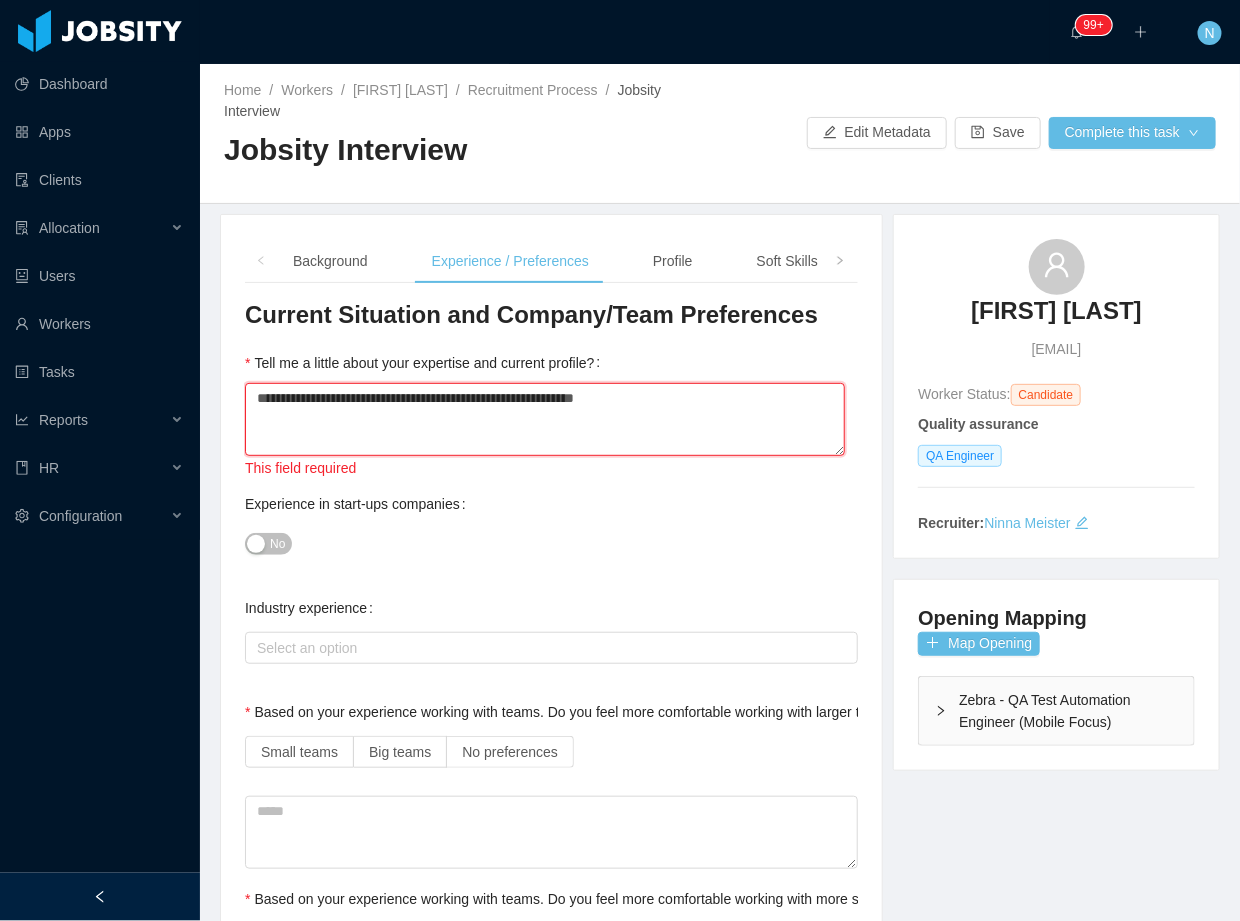 type 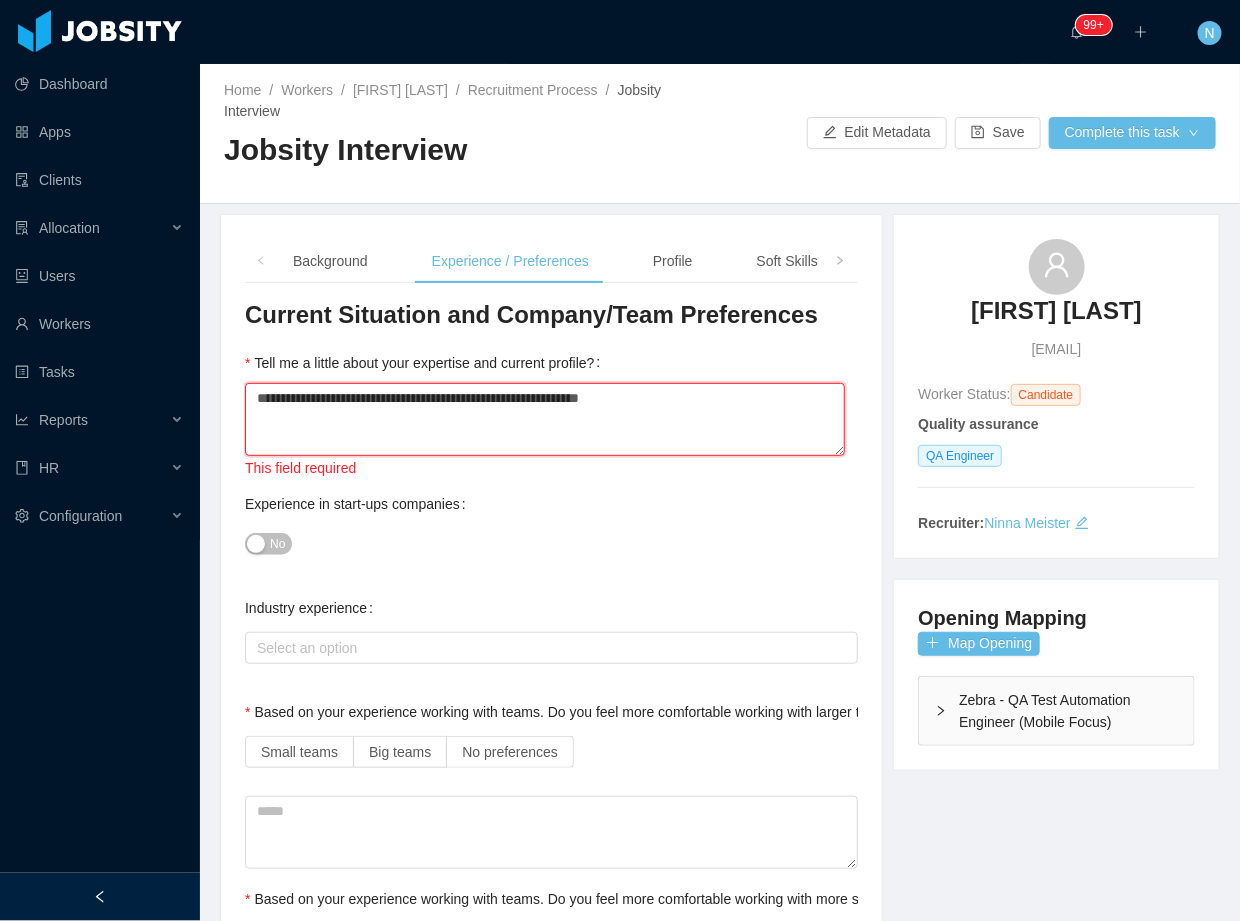 type 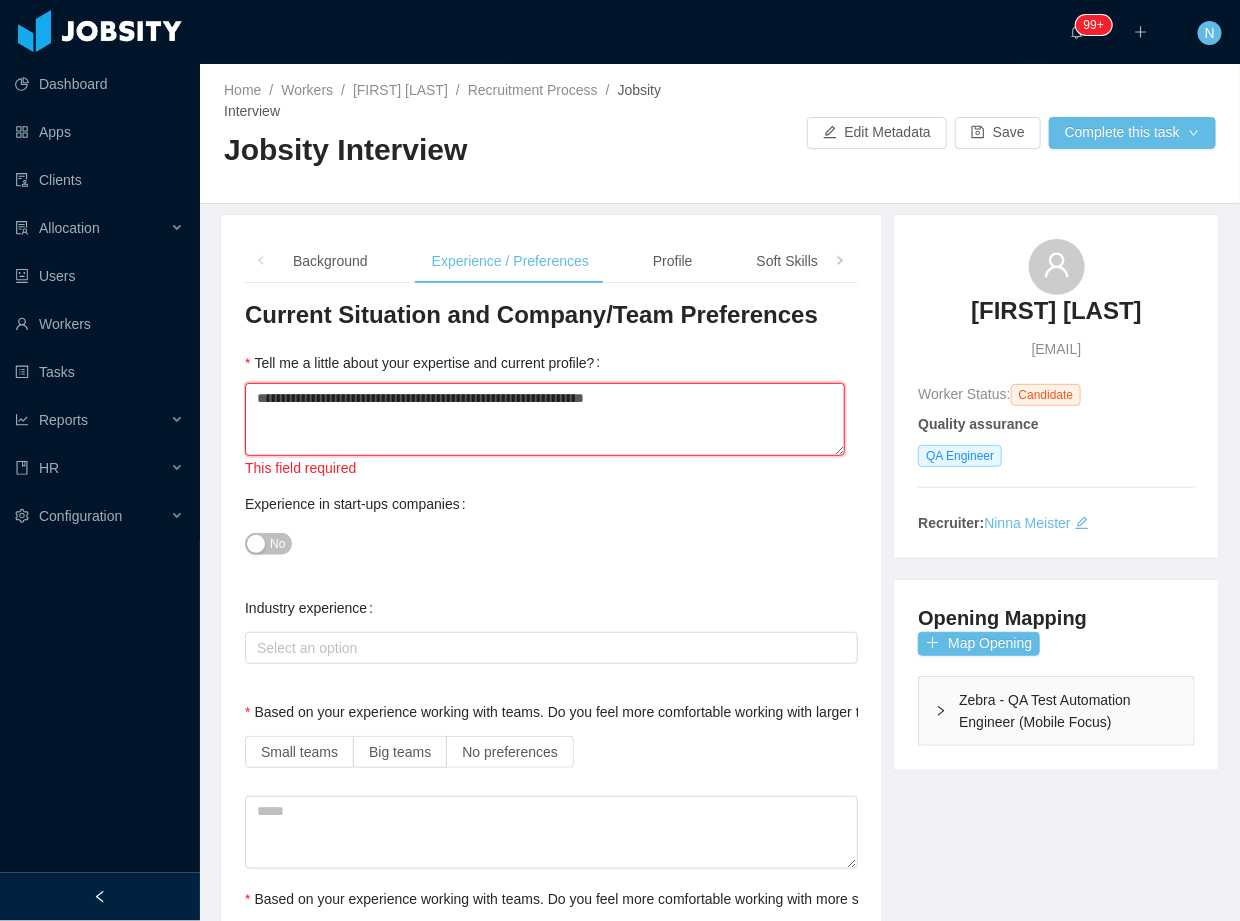 type 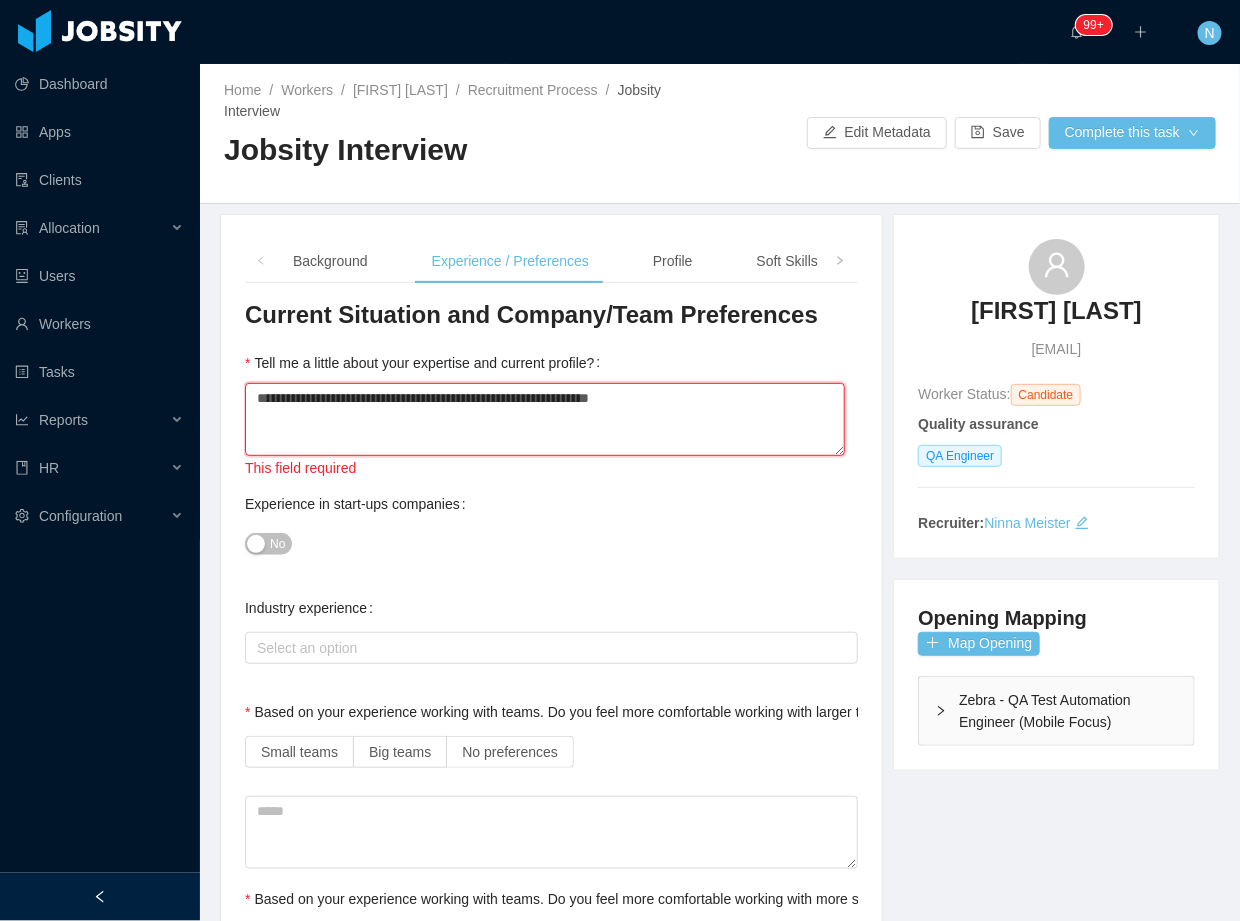 type 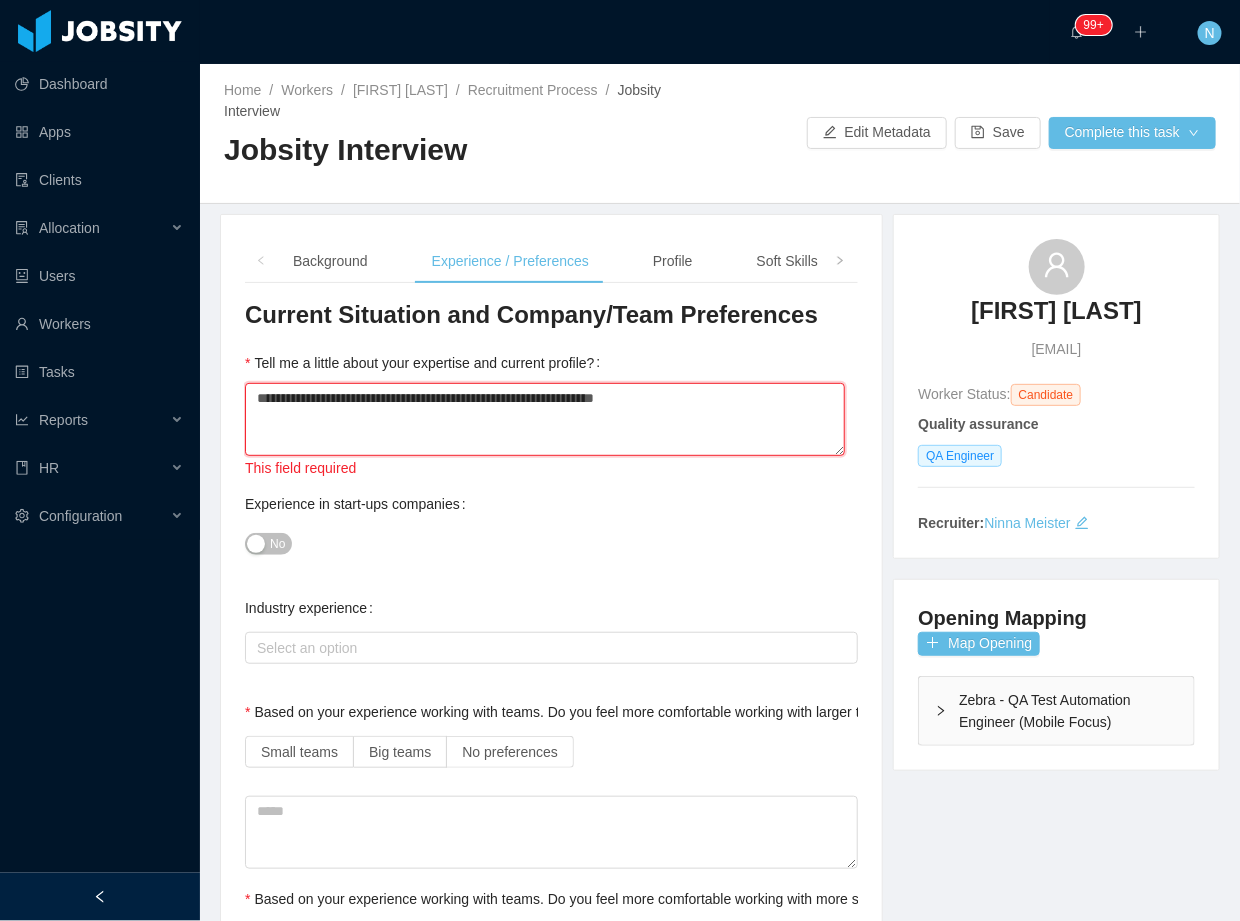 type 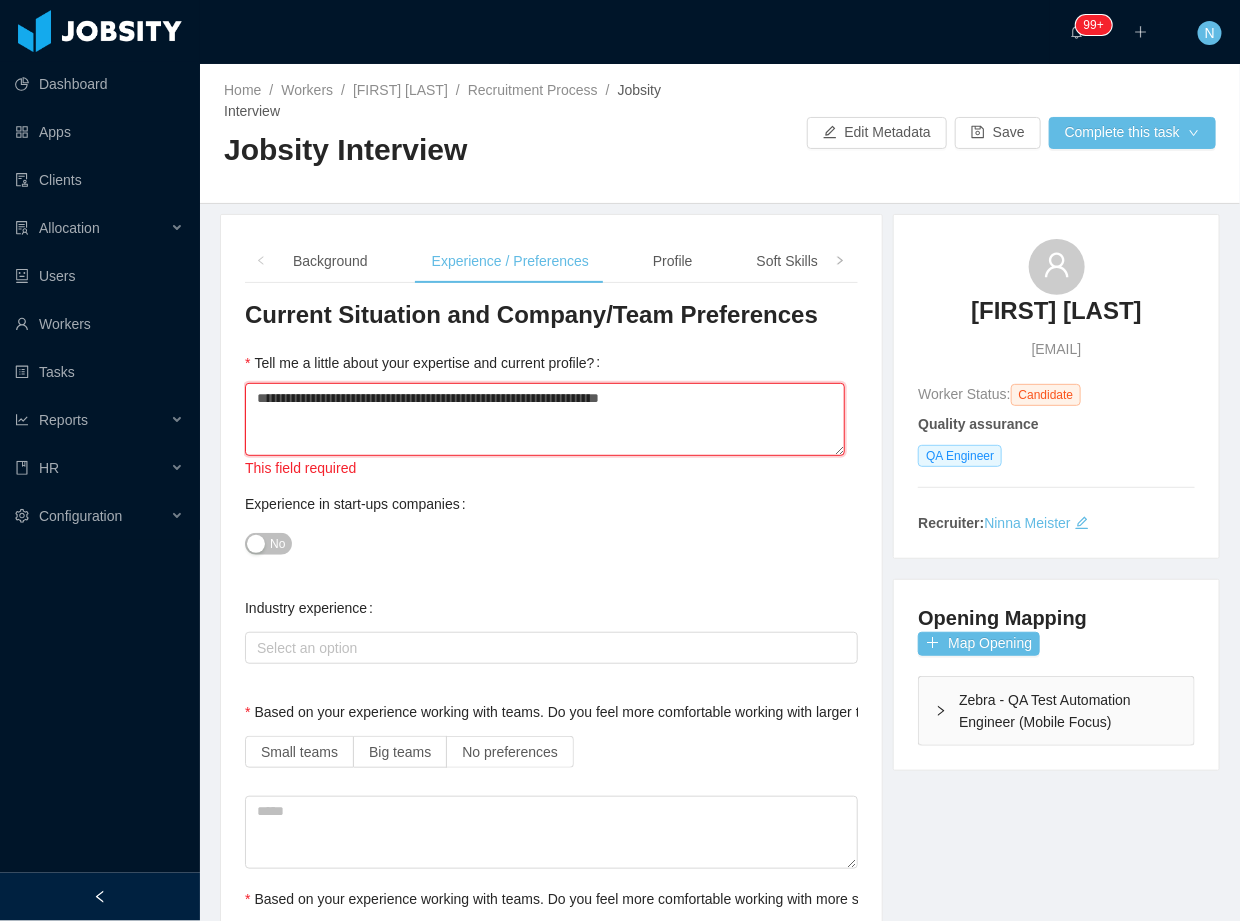 type on "**********" 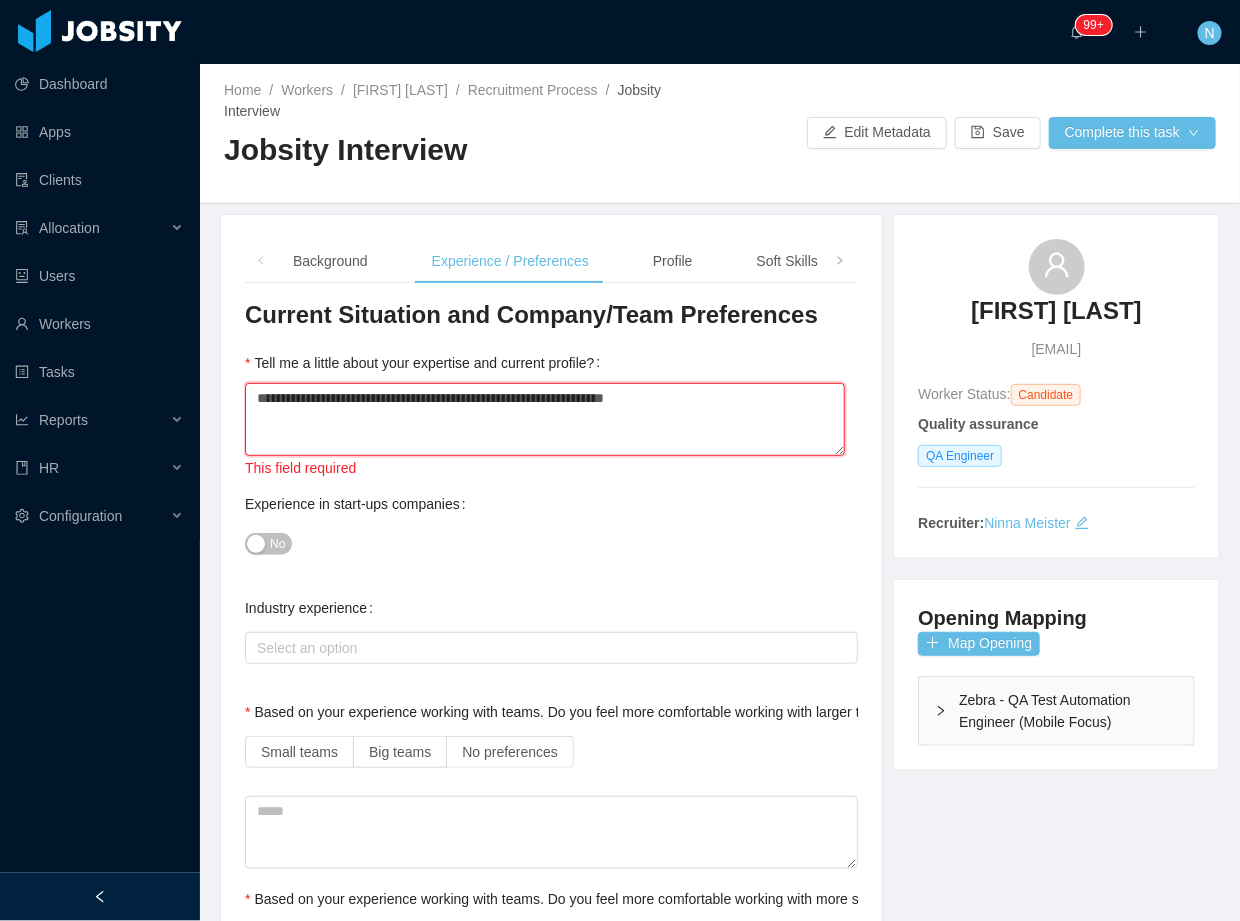 type 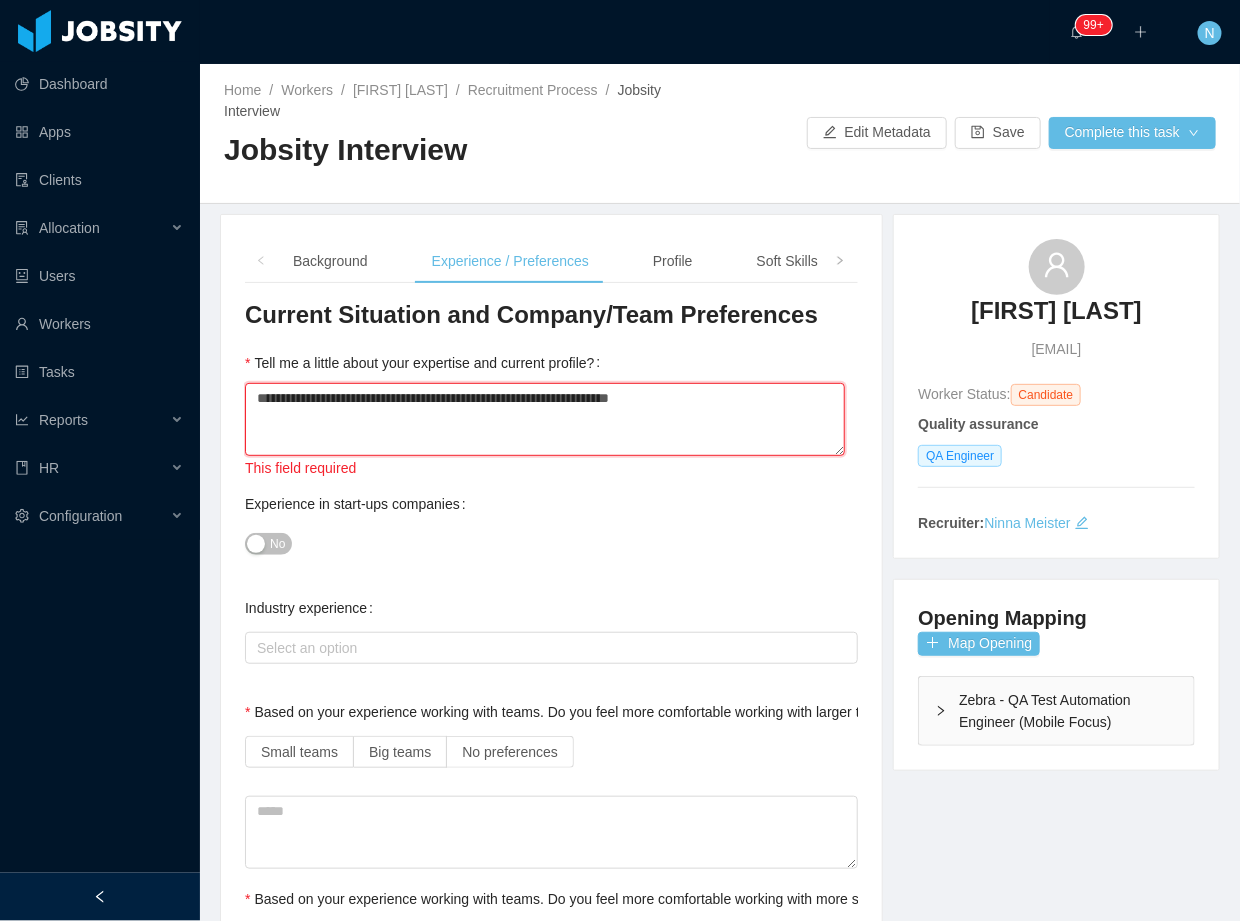 type 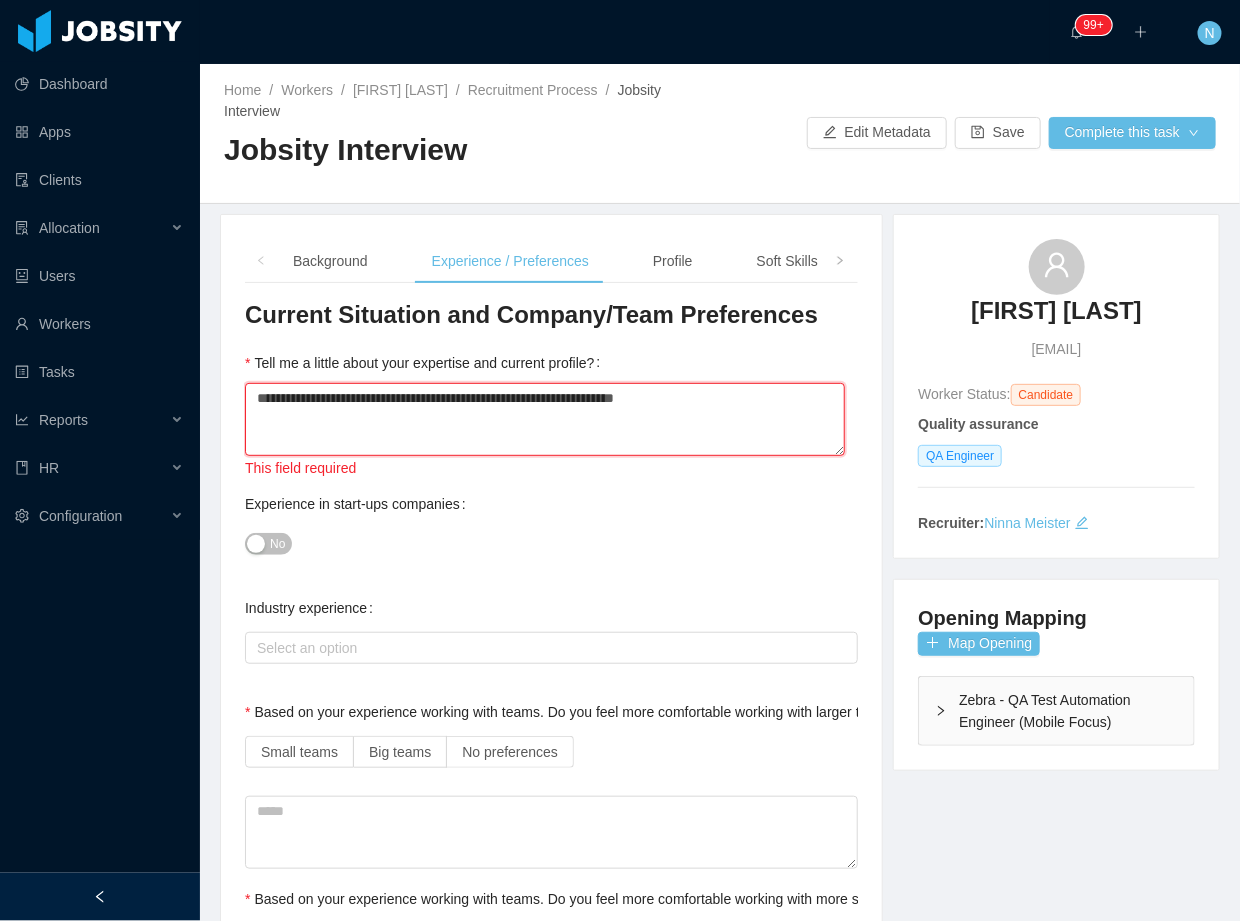 type 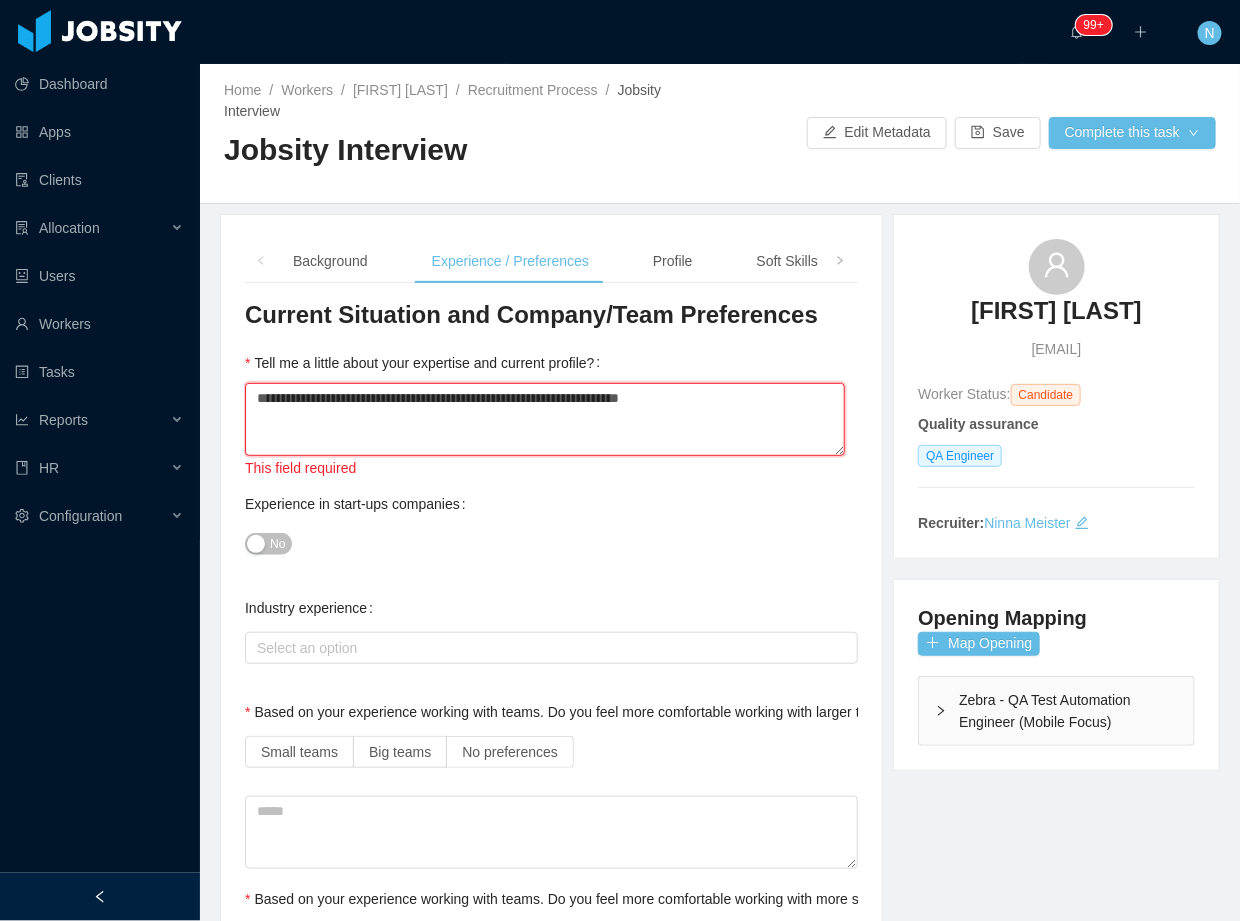 type 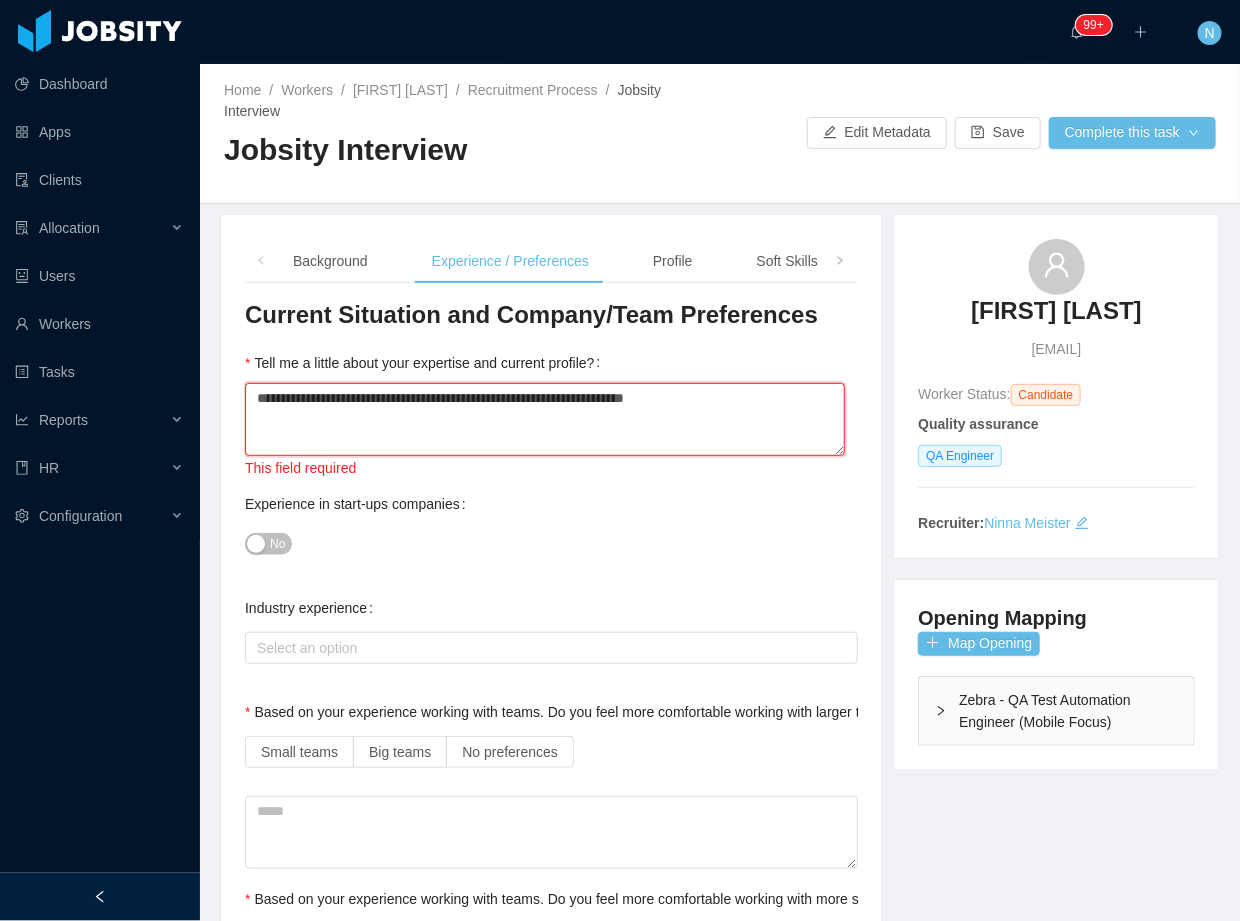 type 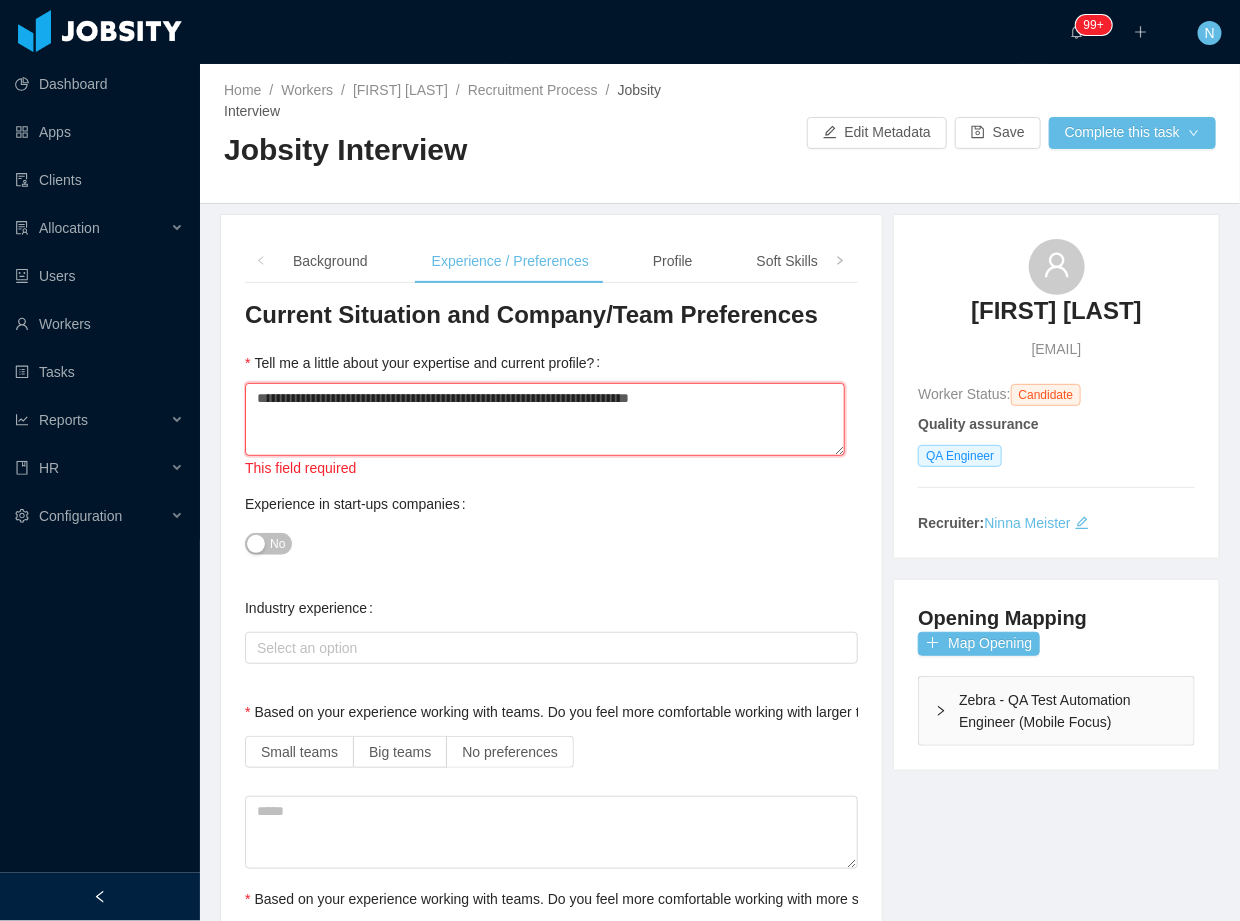 type on "**********" 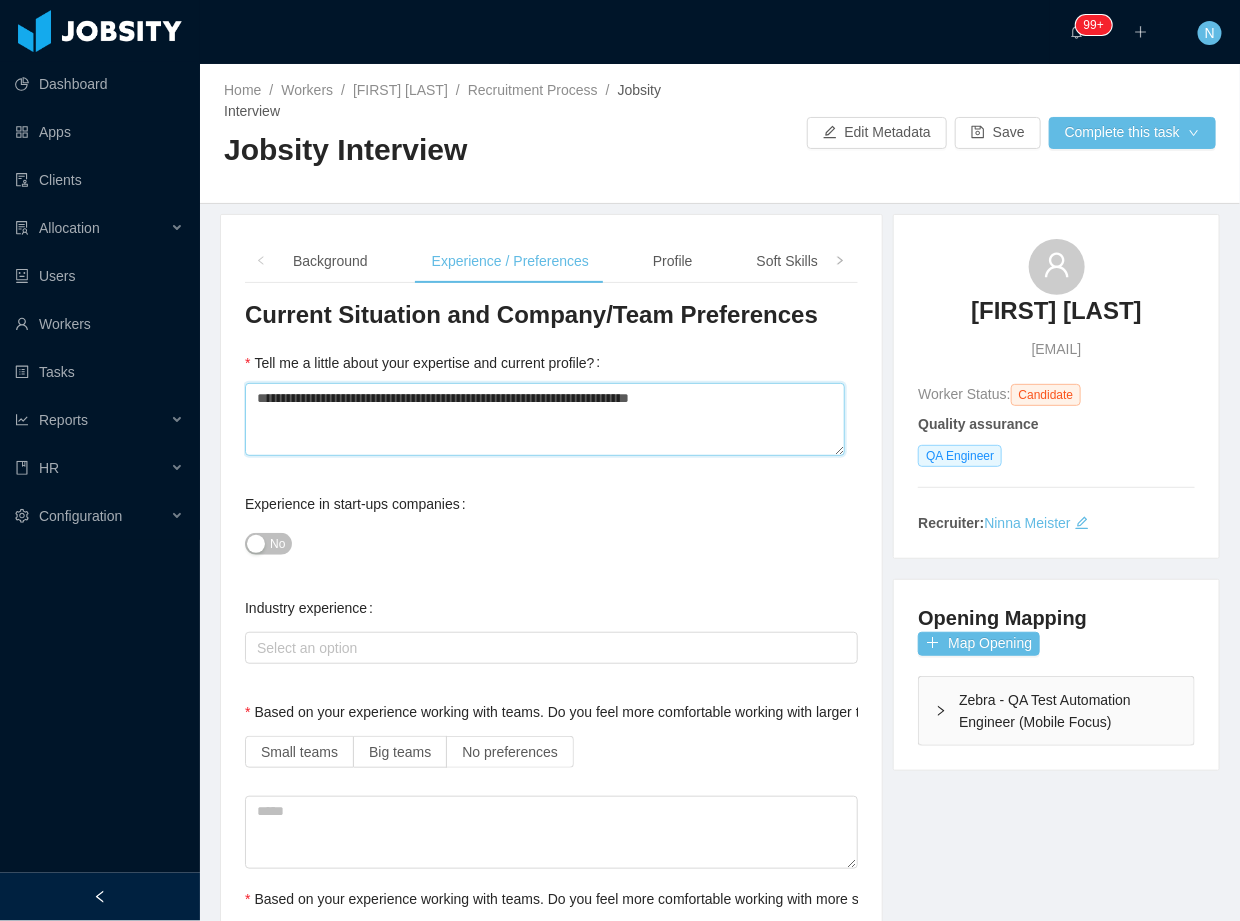 click on "**********" at bounding box center (545, 419) 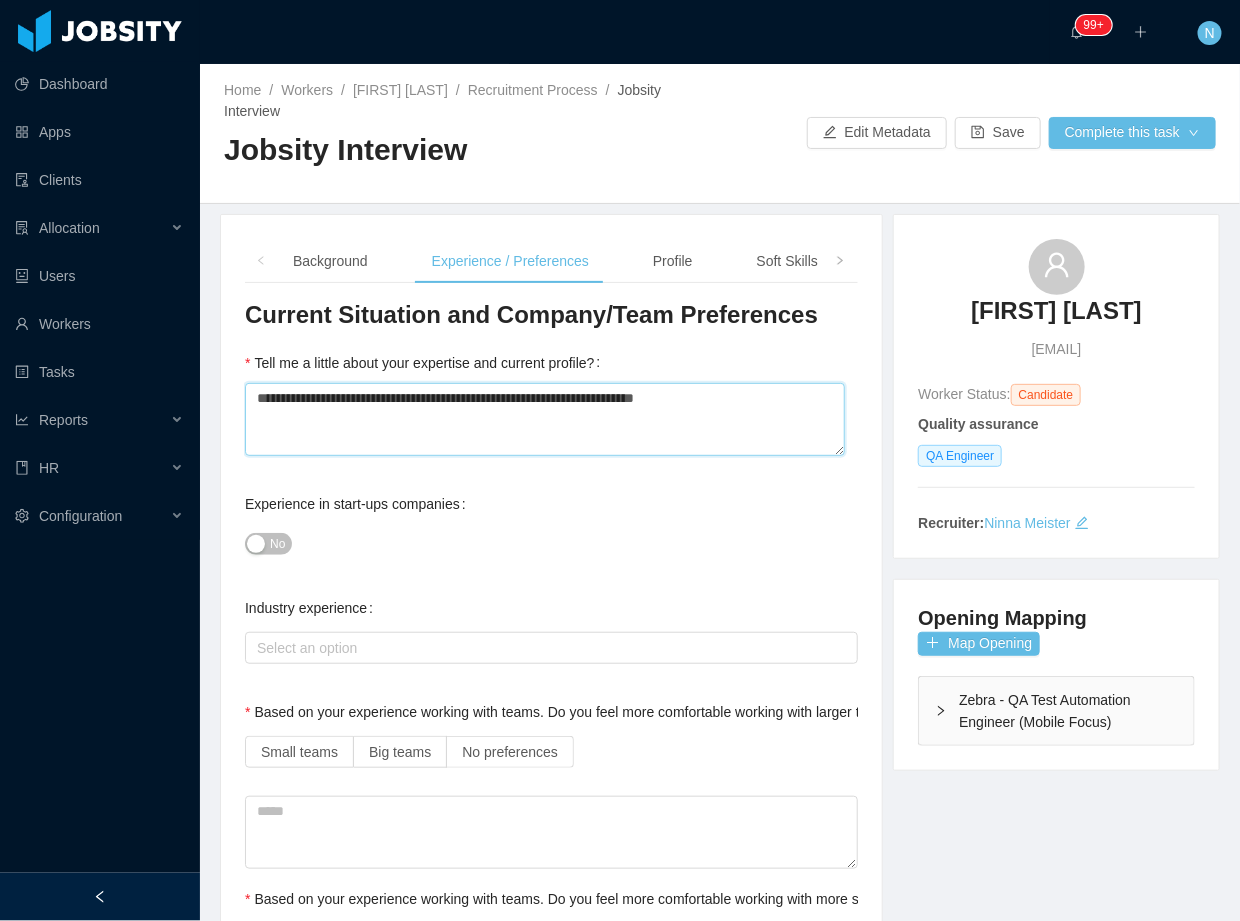type 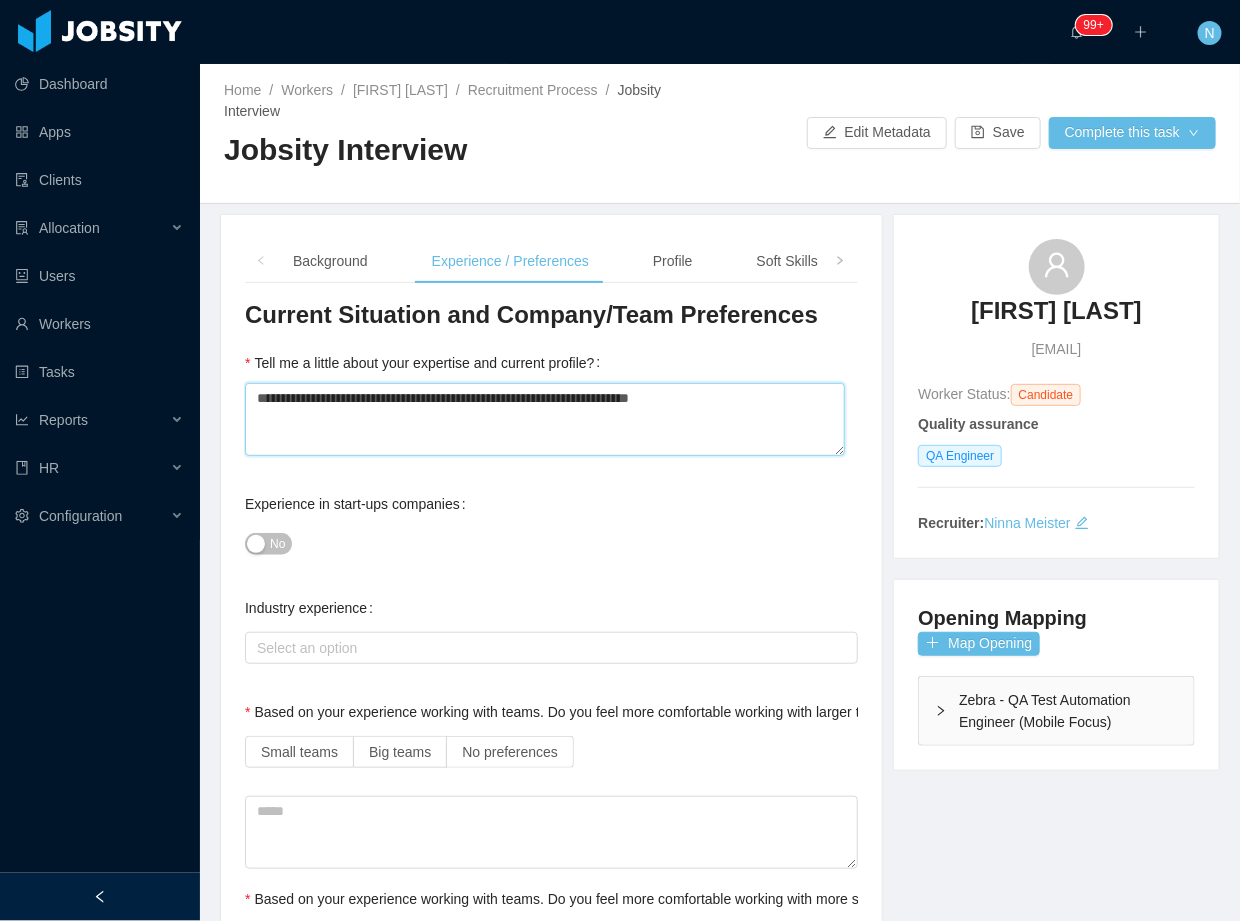 type 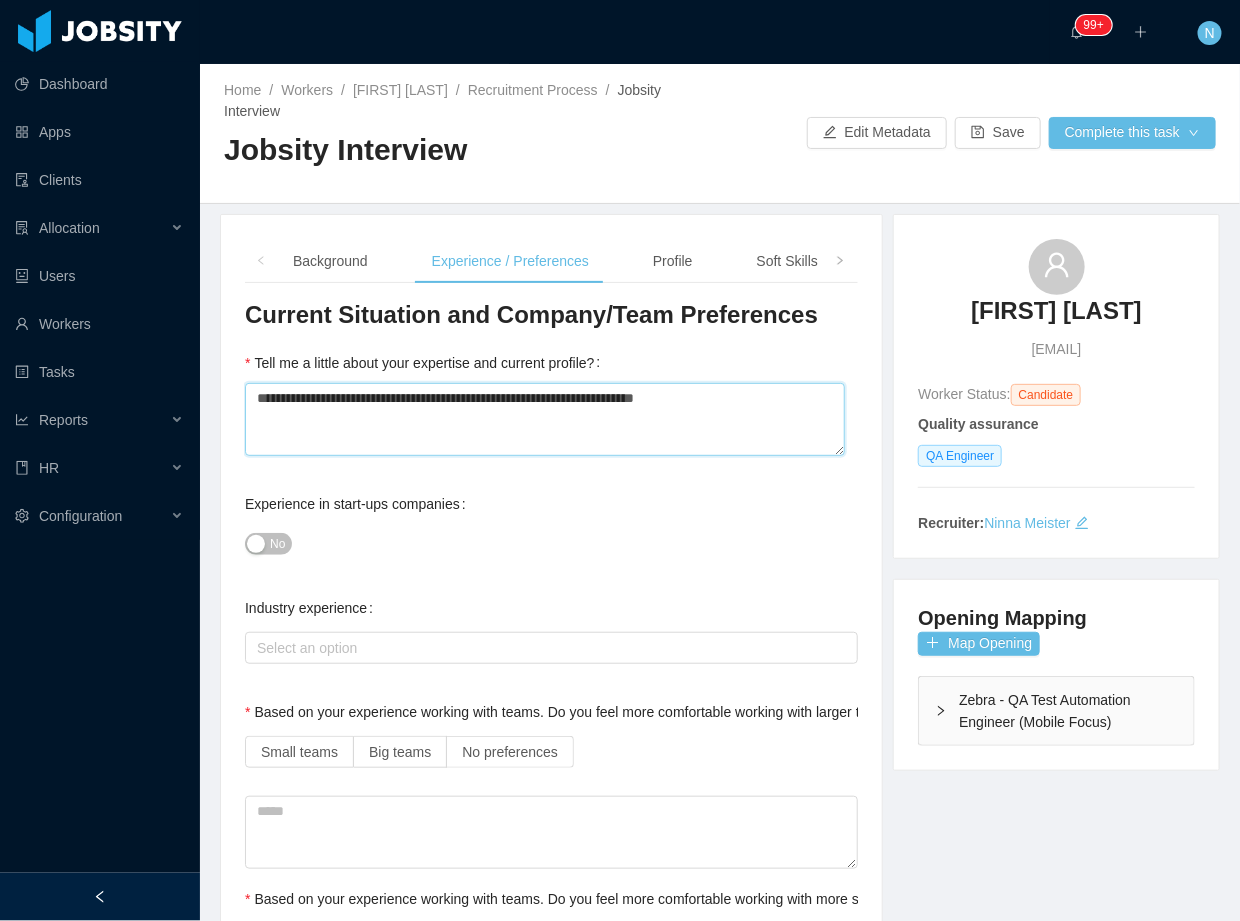 type 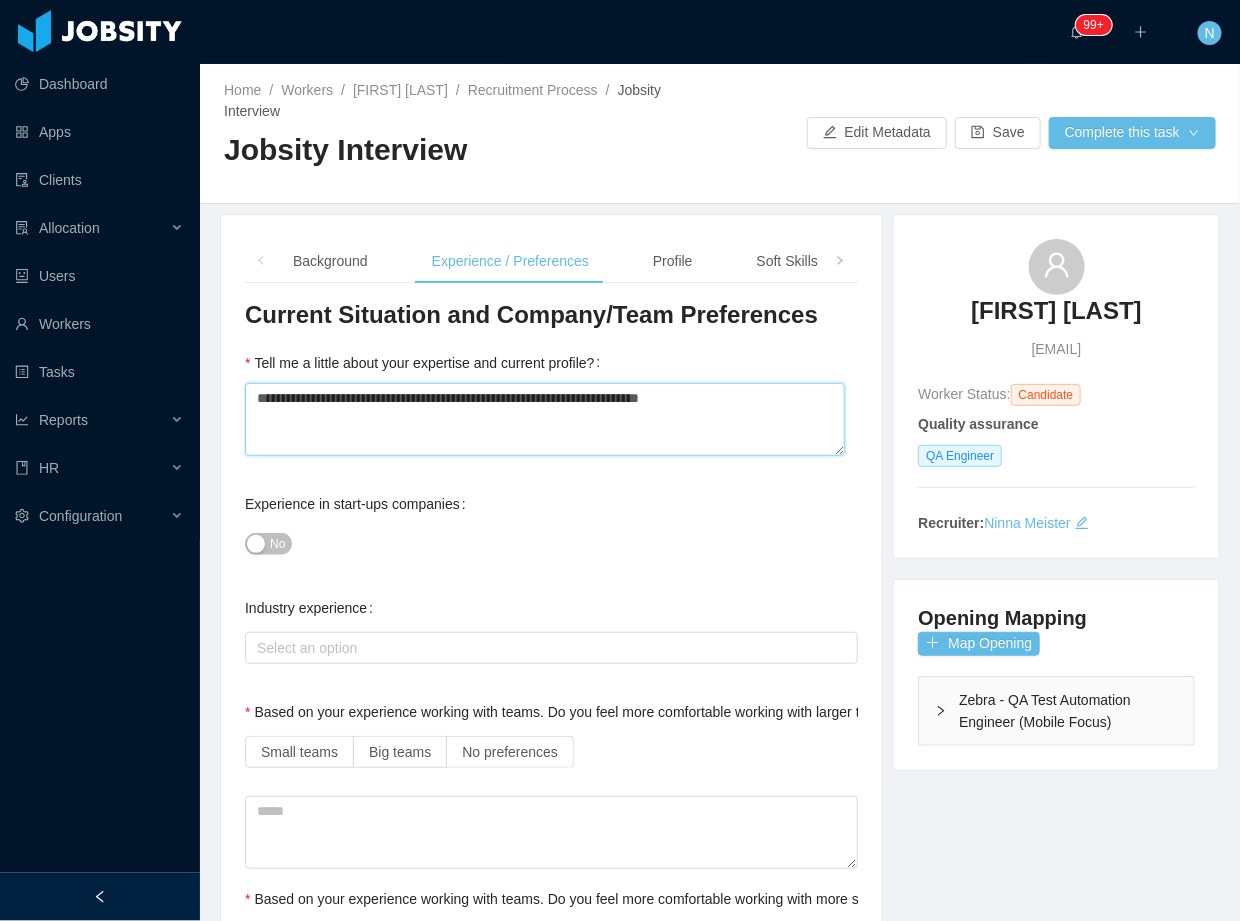 type 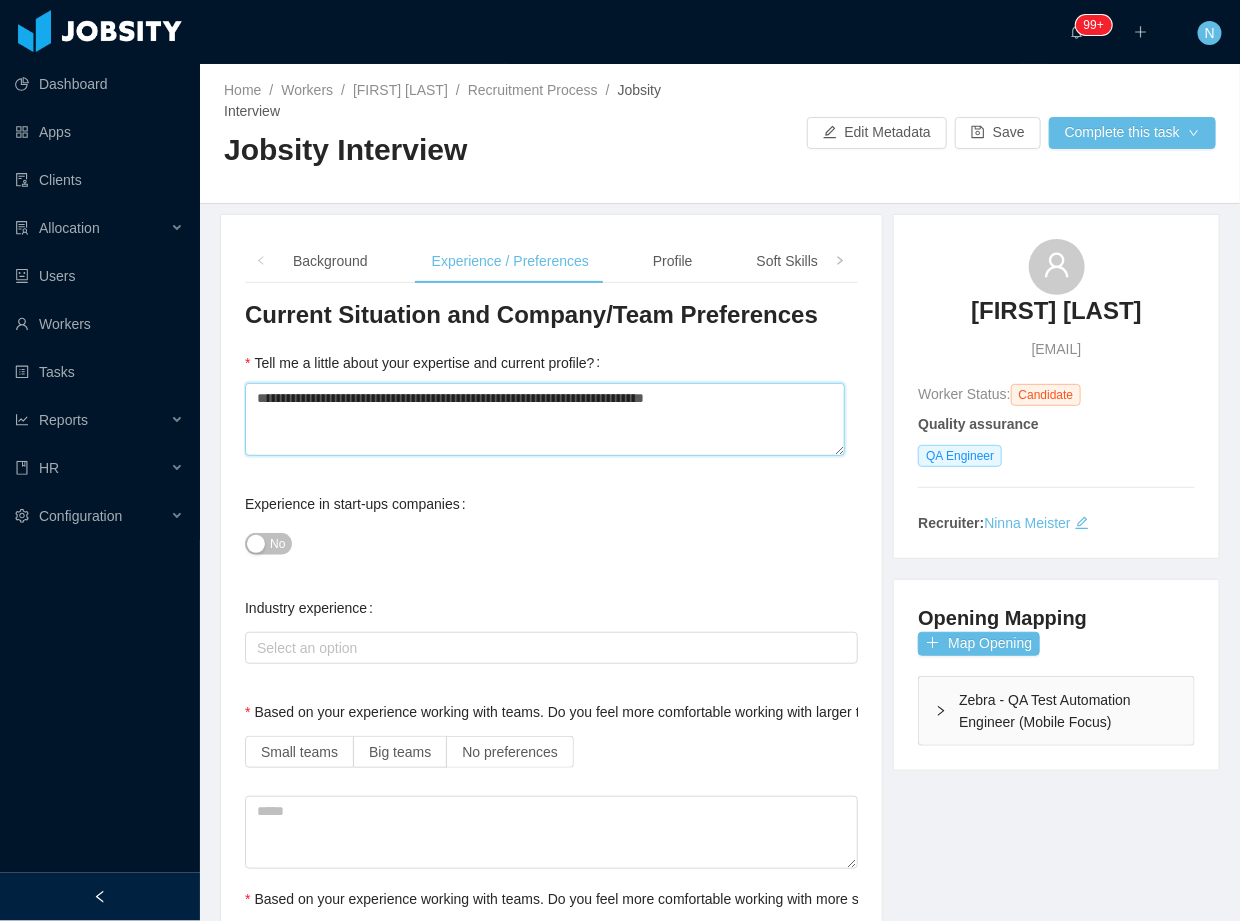 type 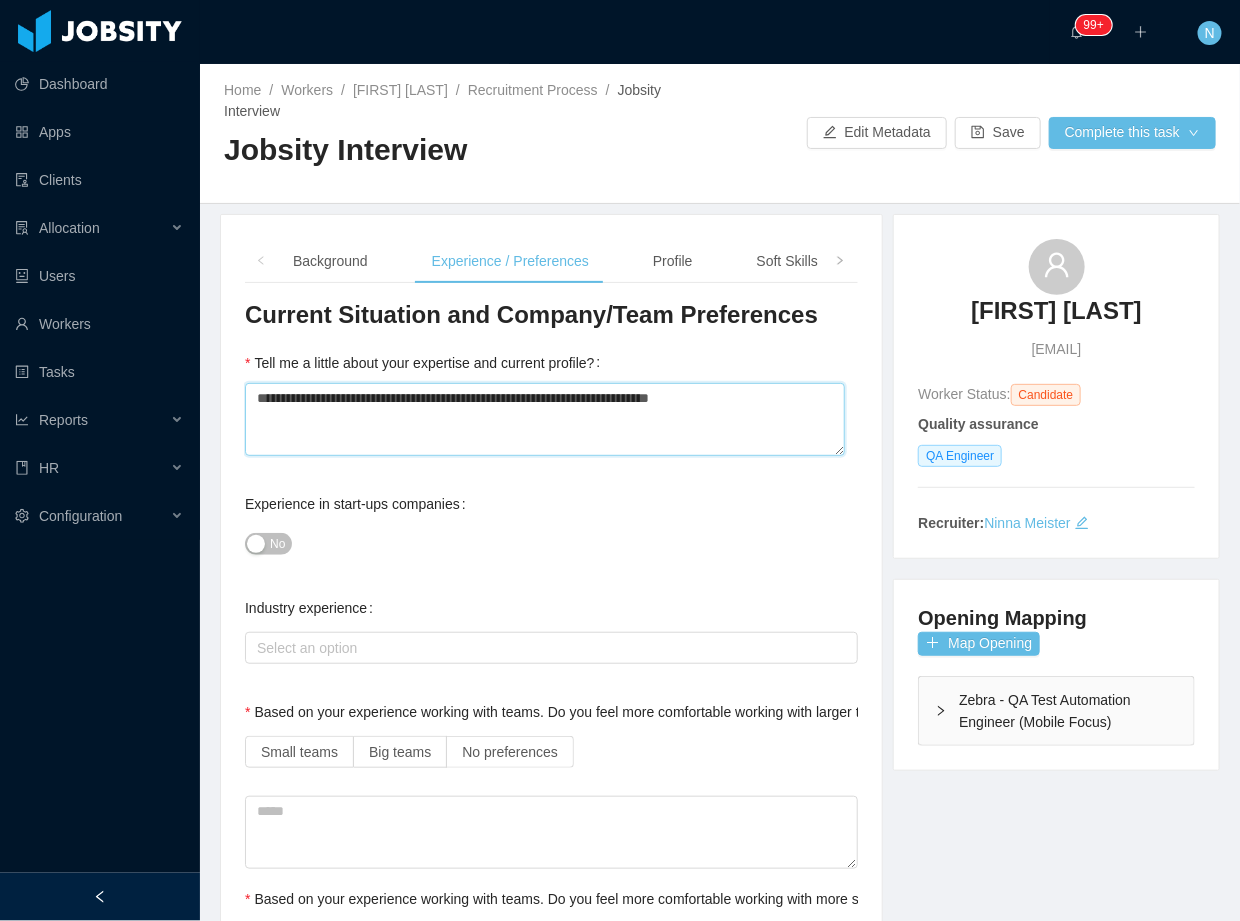 type 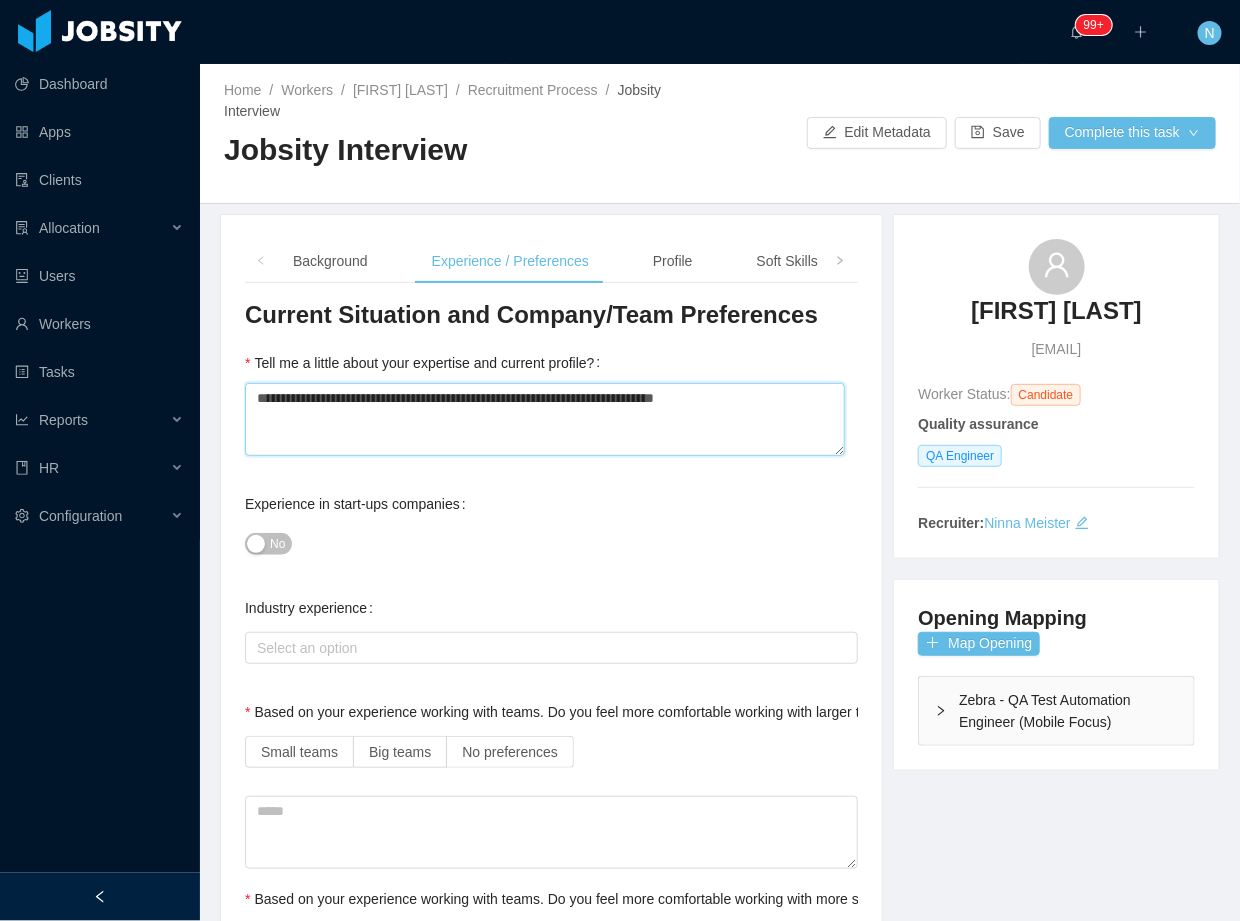 type on "**********" 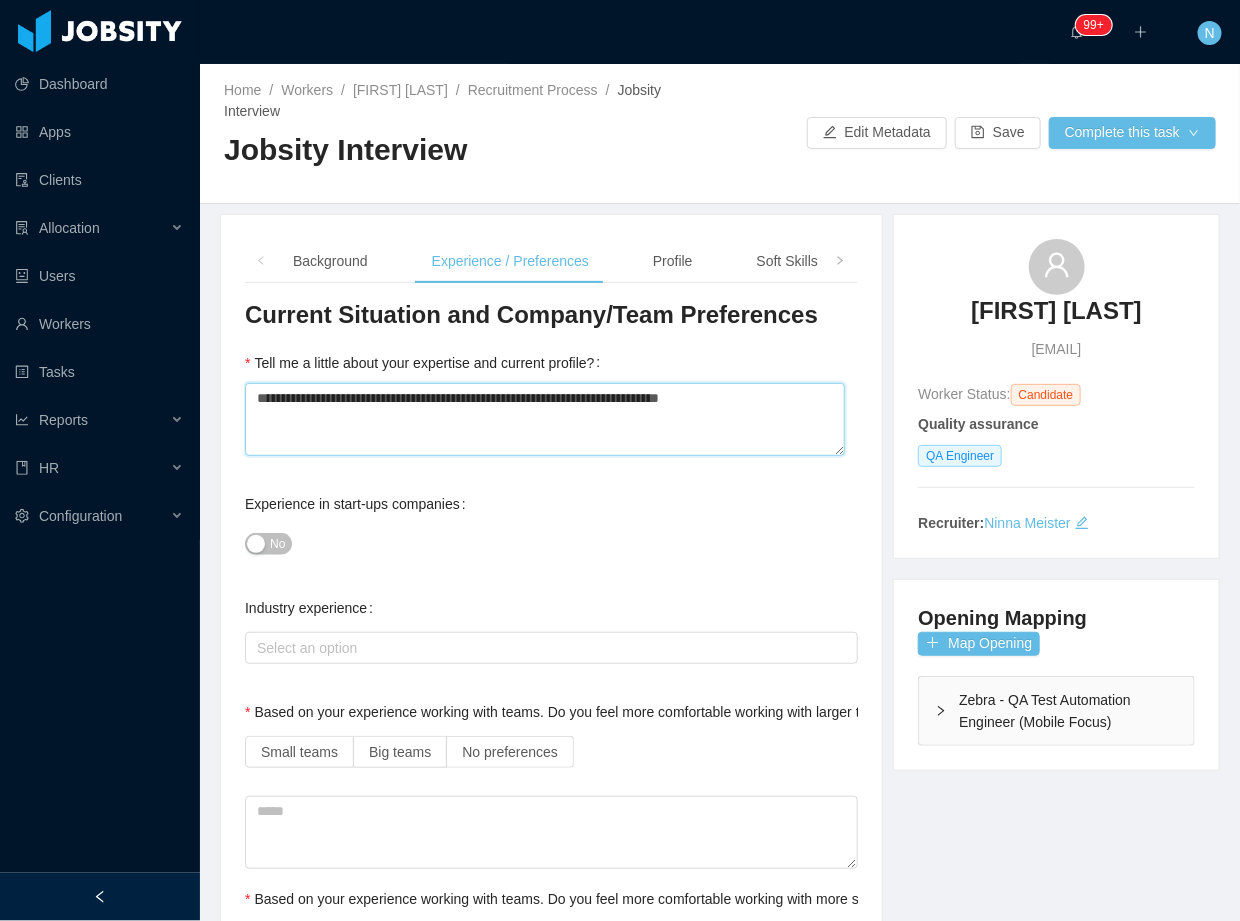 type 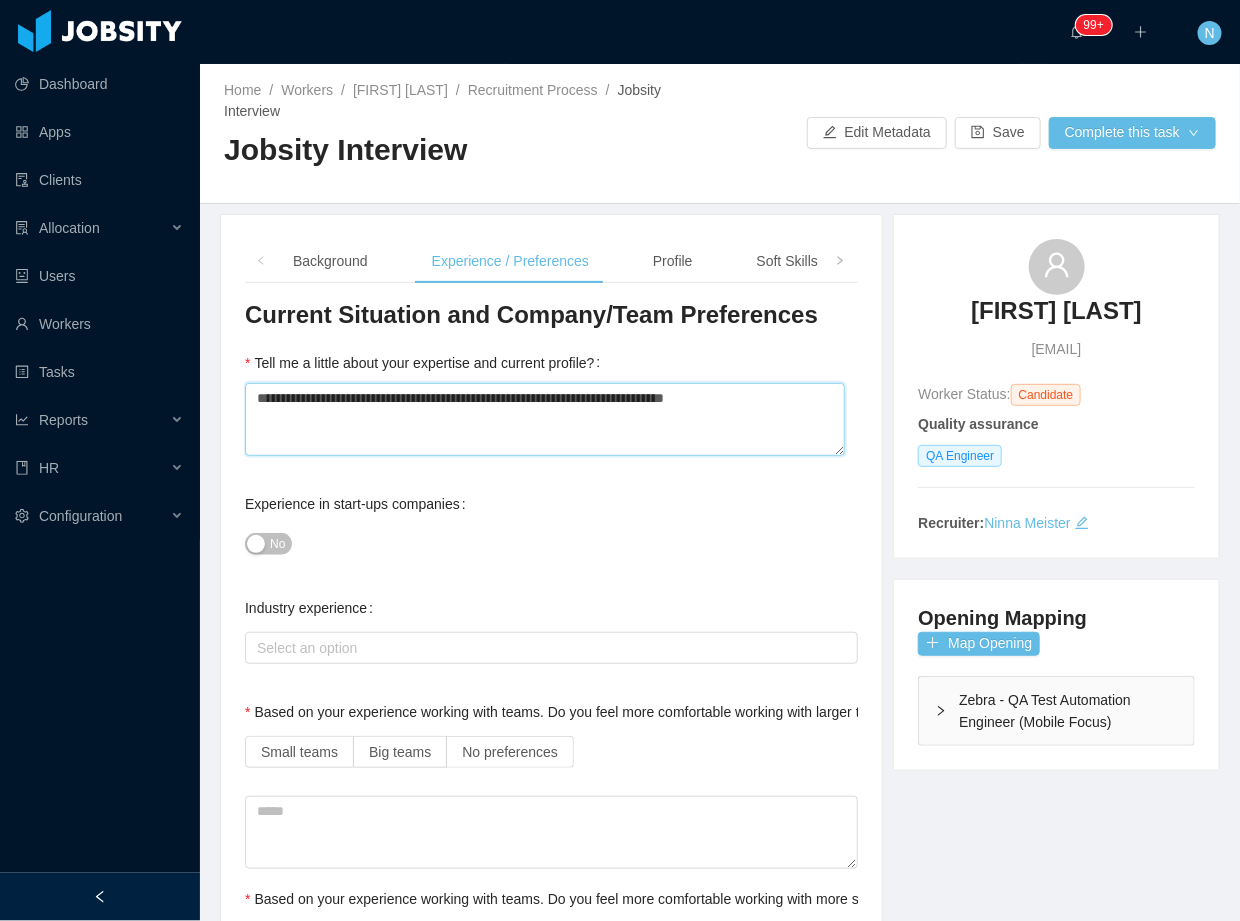 type 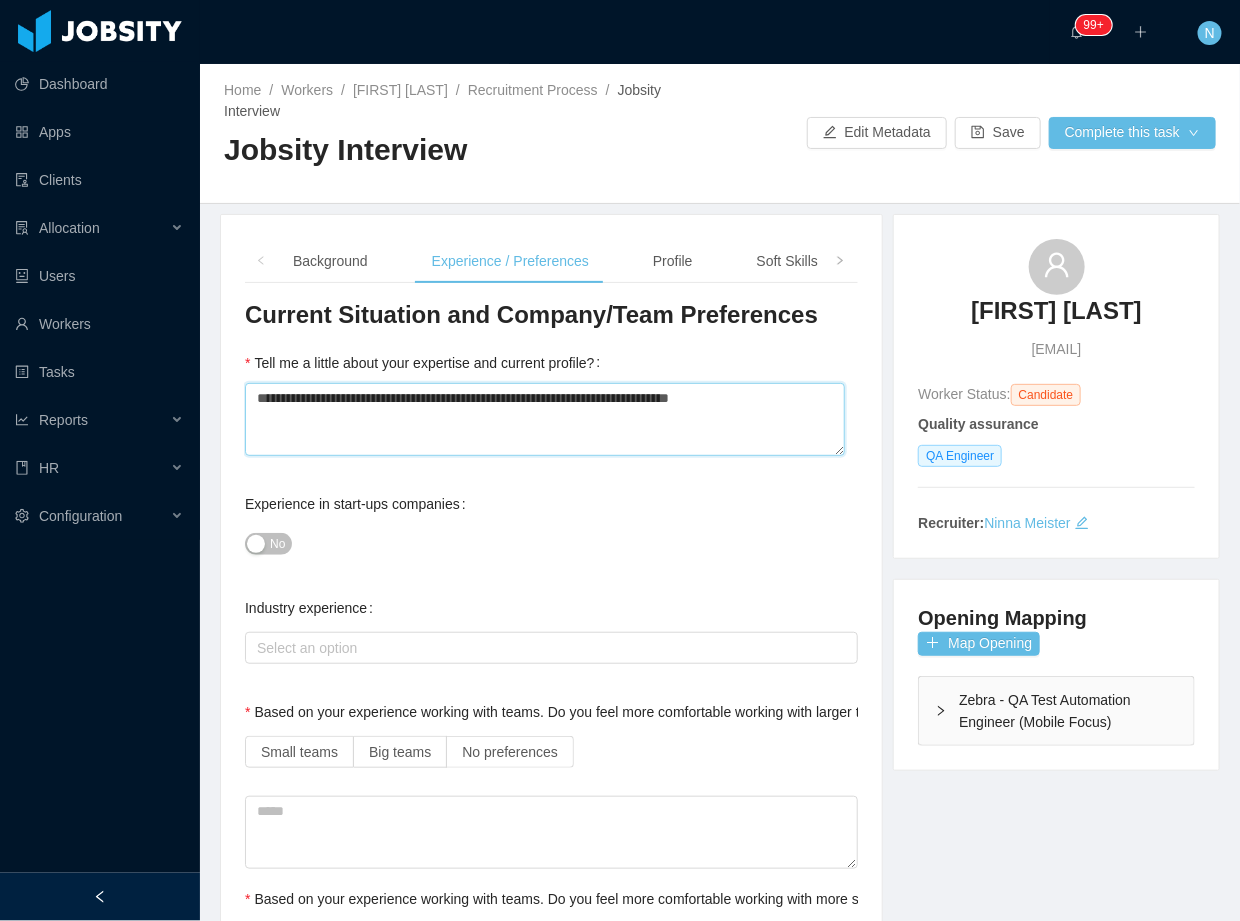 type 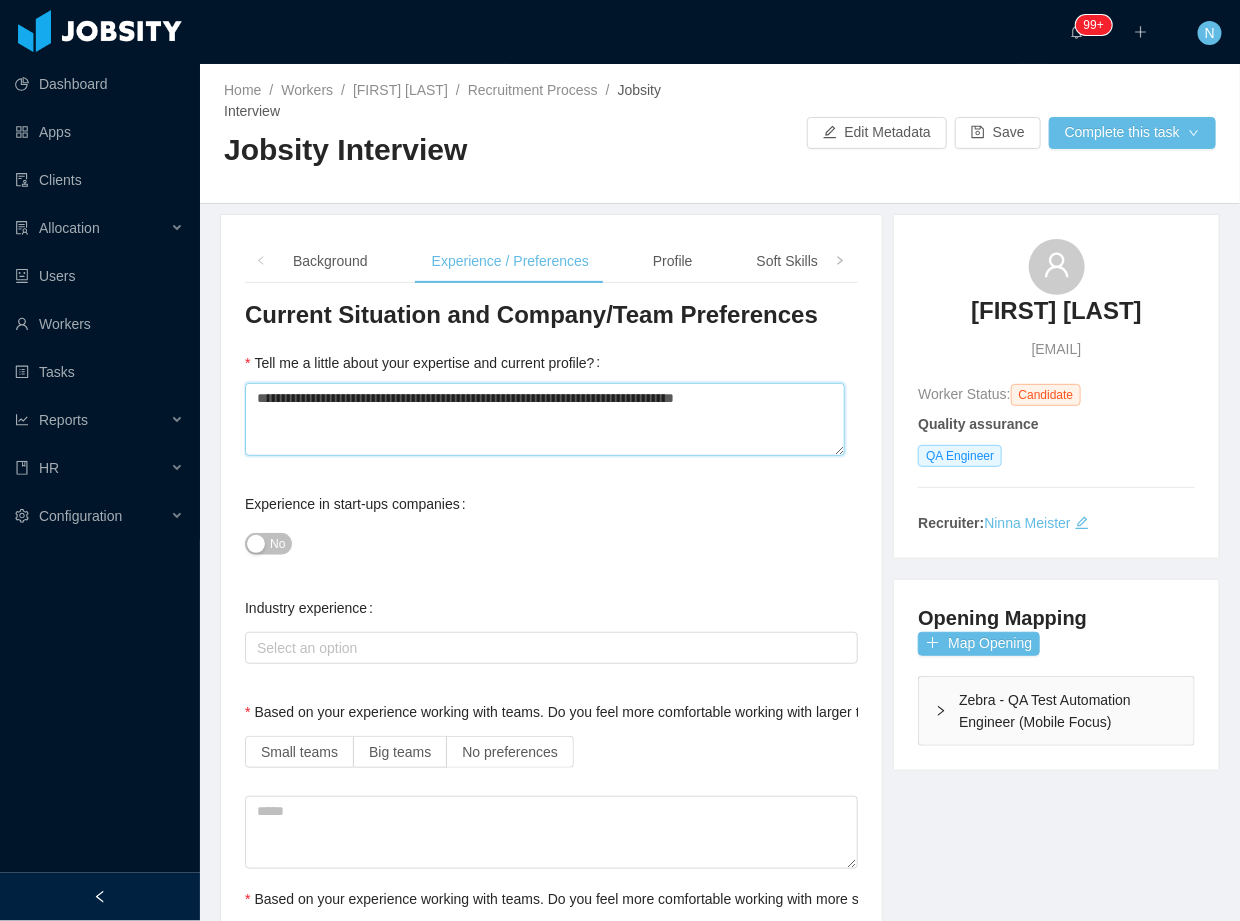 type 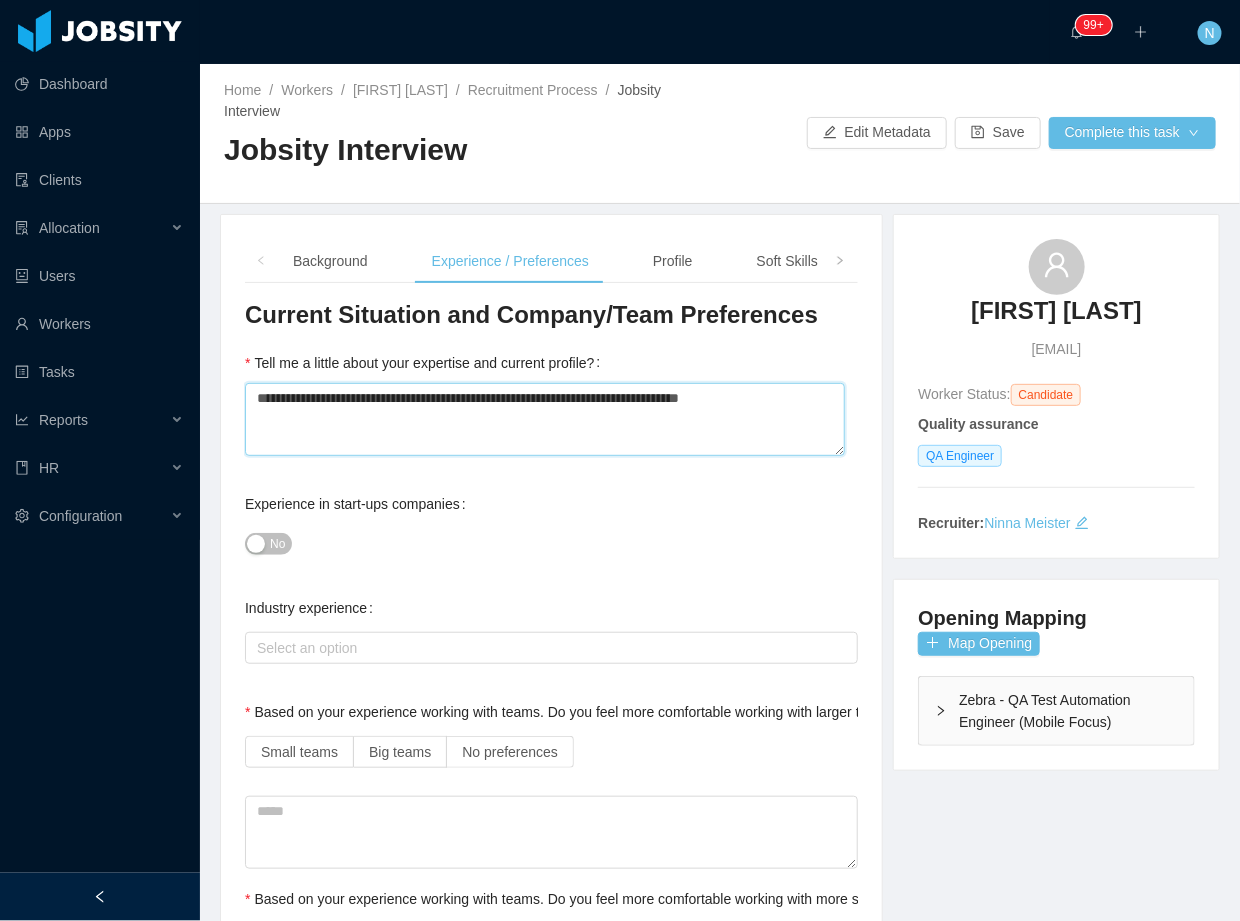 type 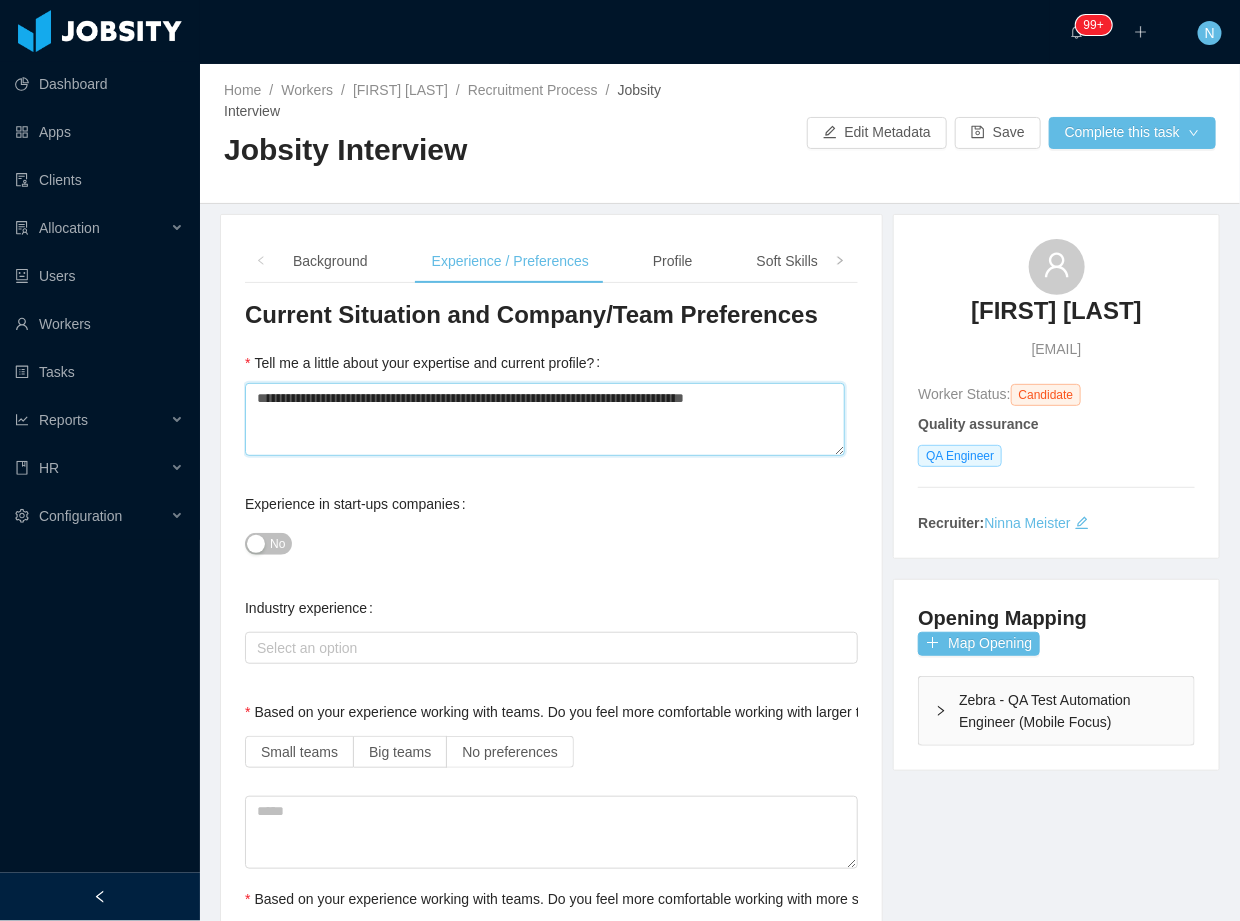 type 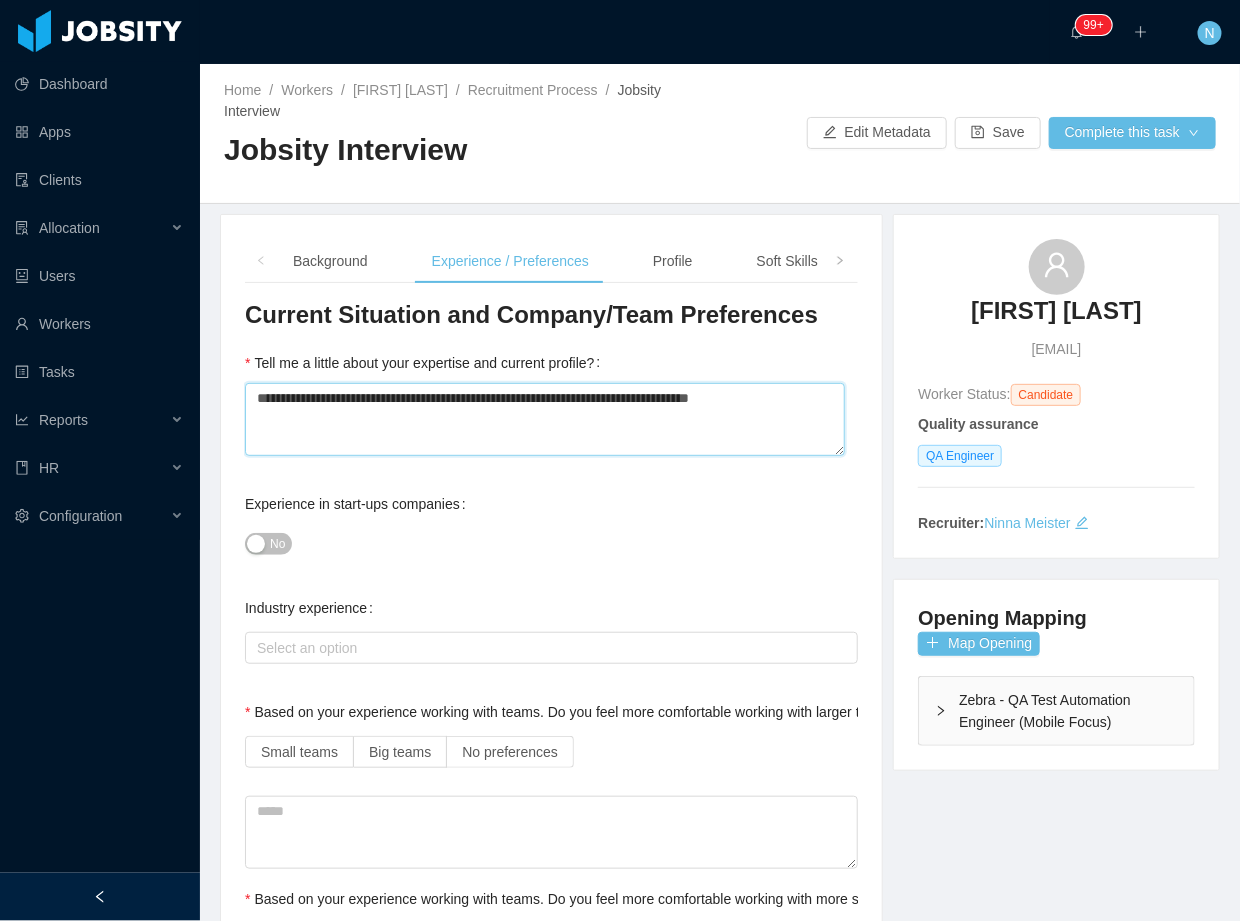 type 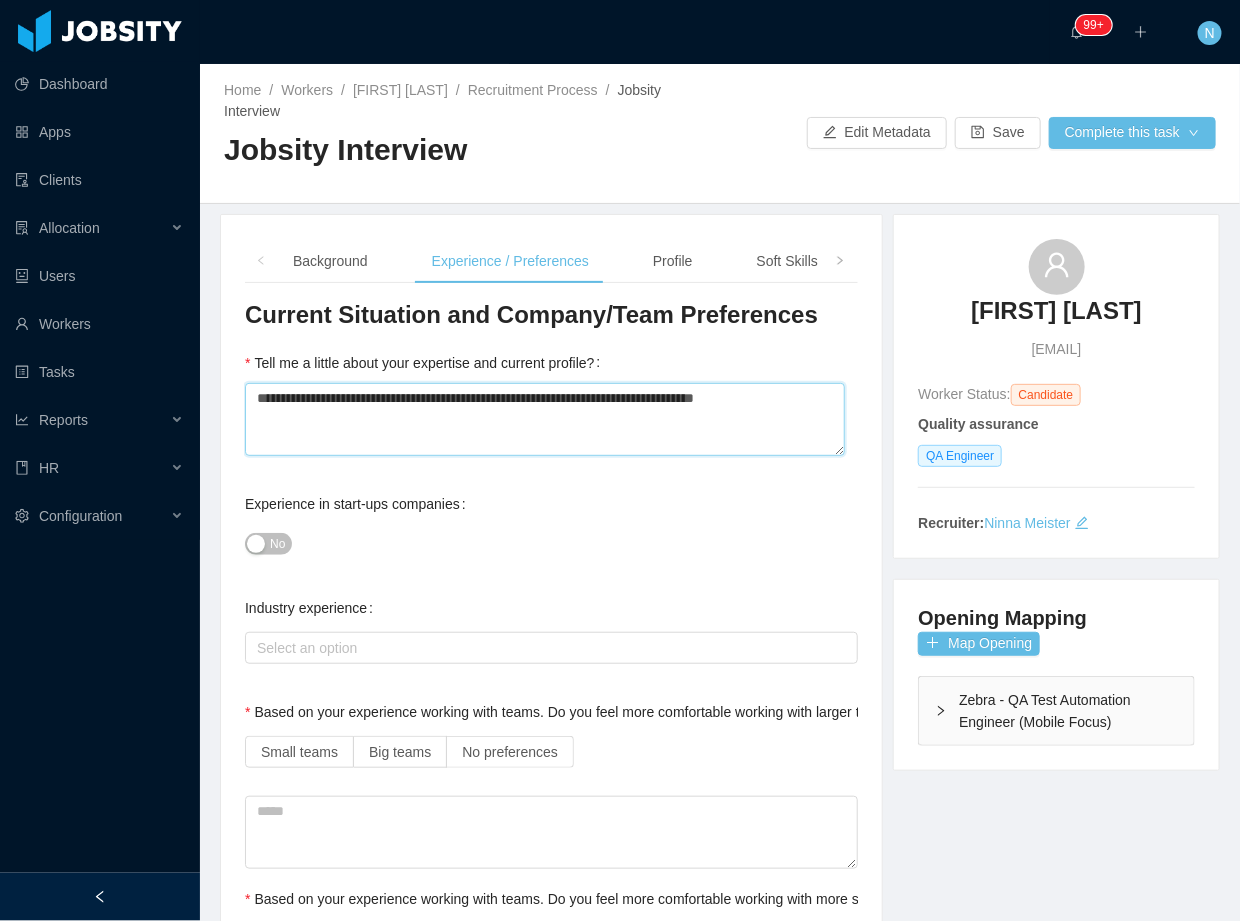 type 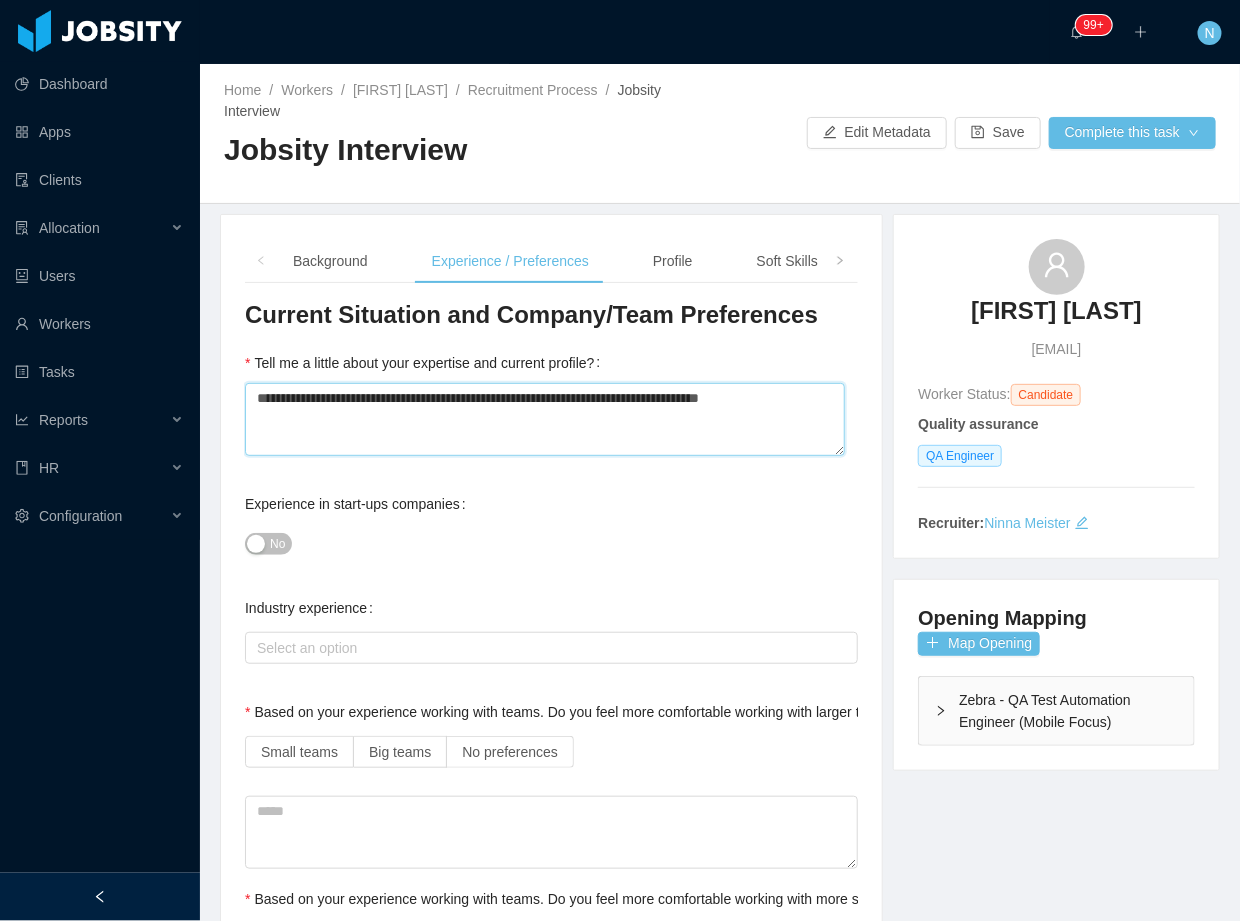 type 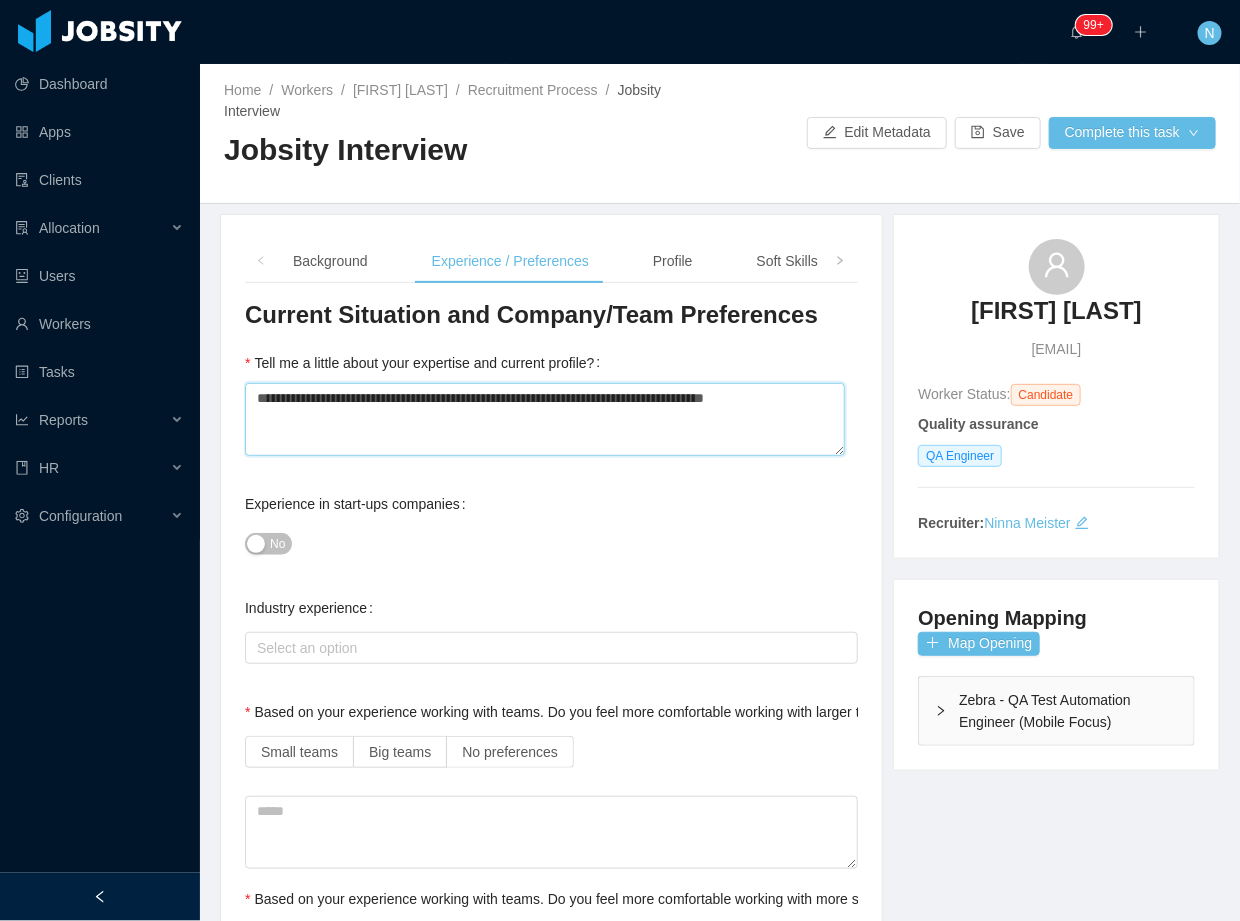 type 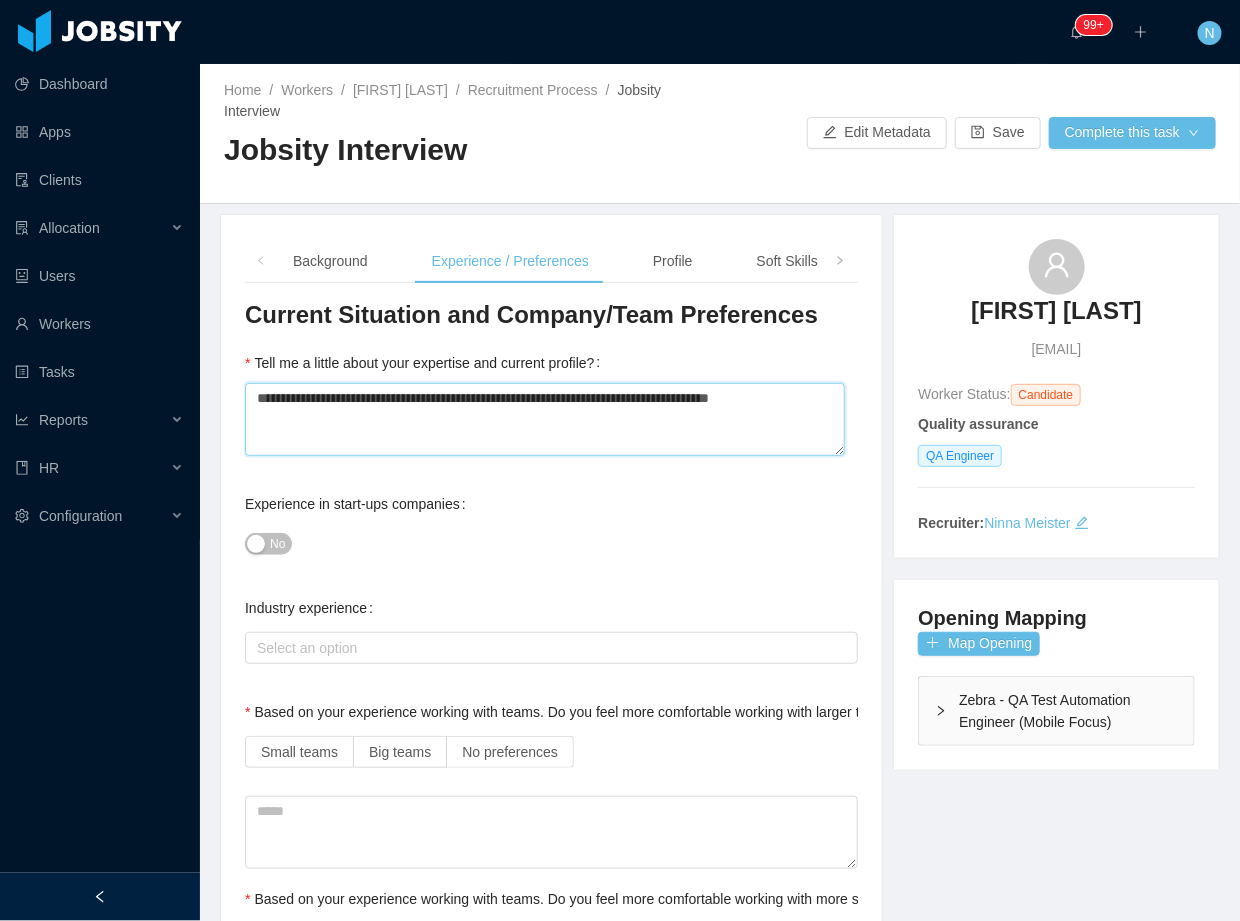type 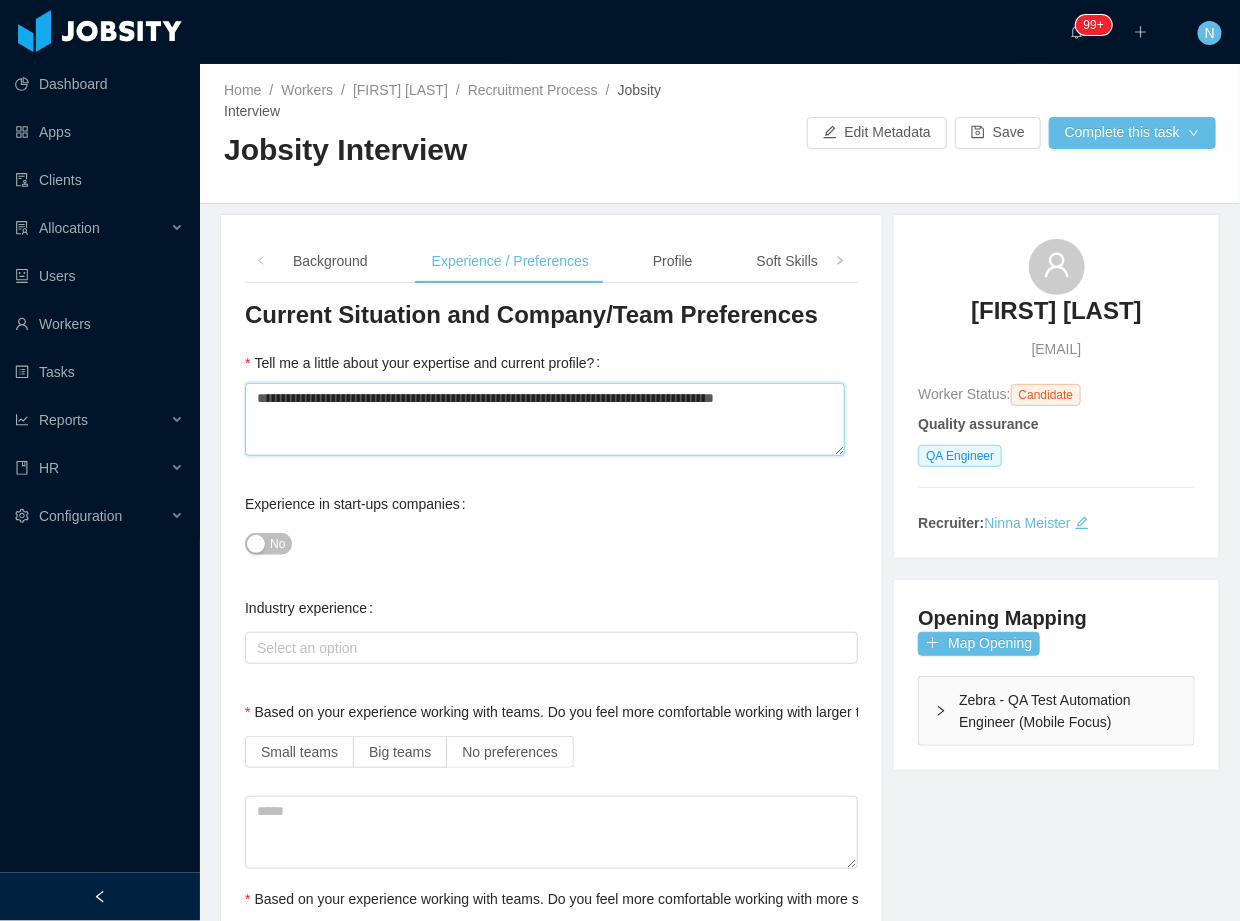 type 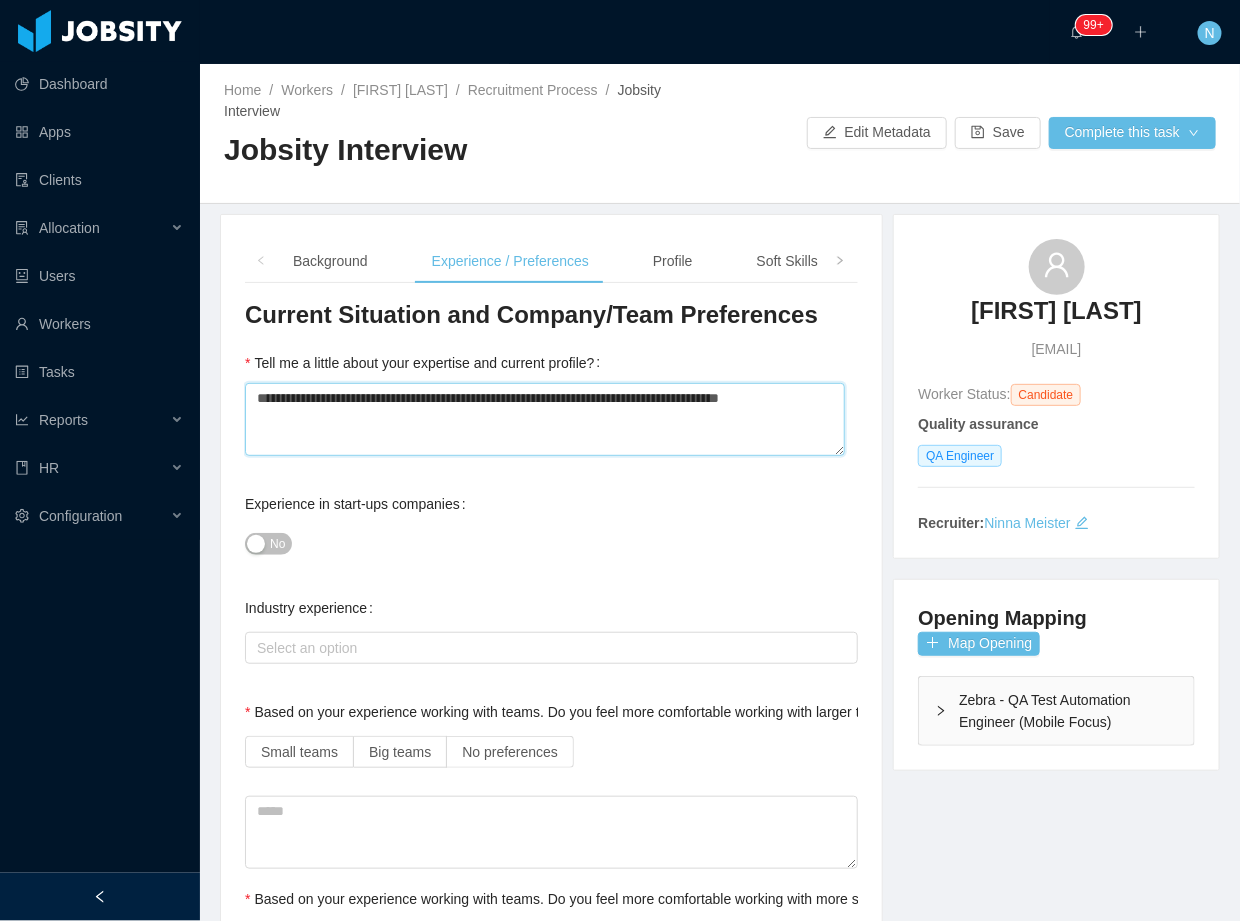 type 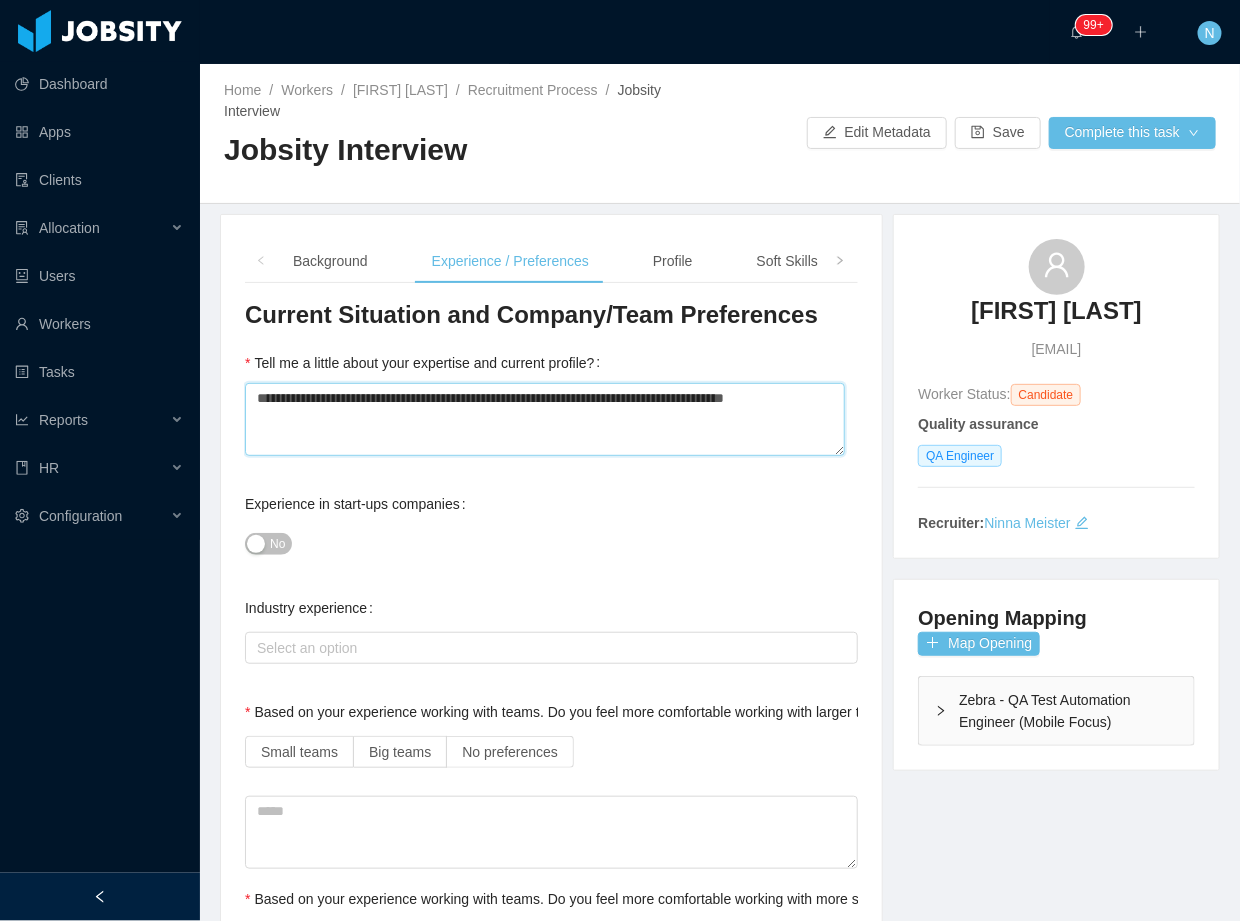 type 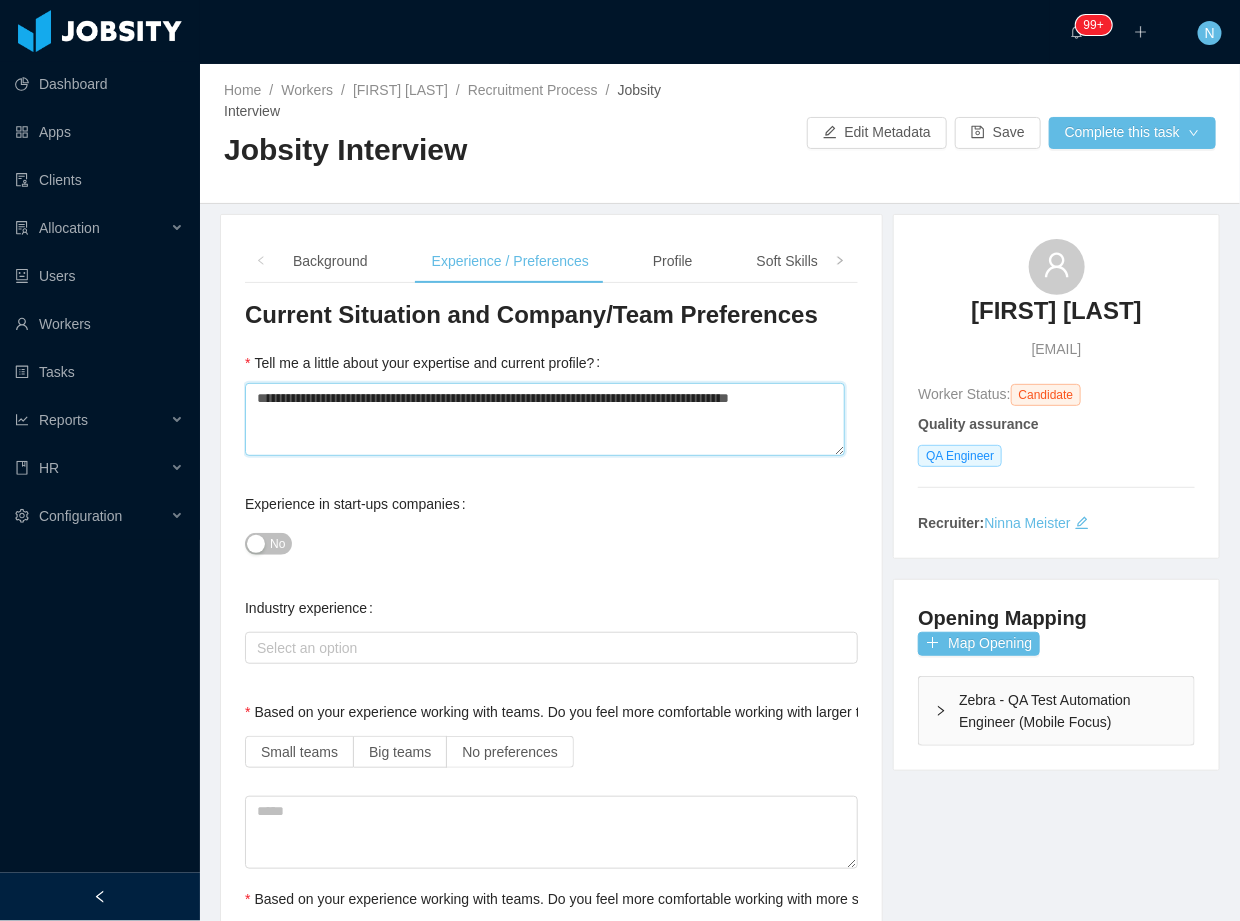 type 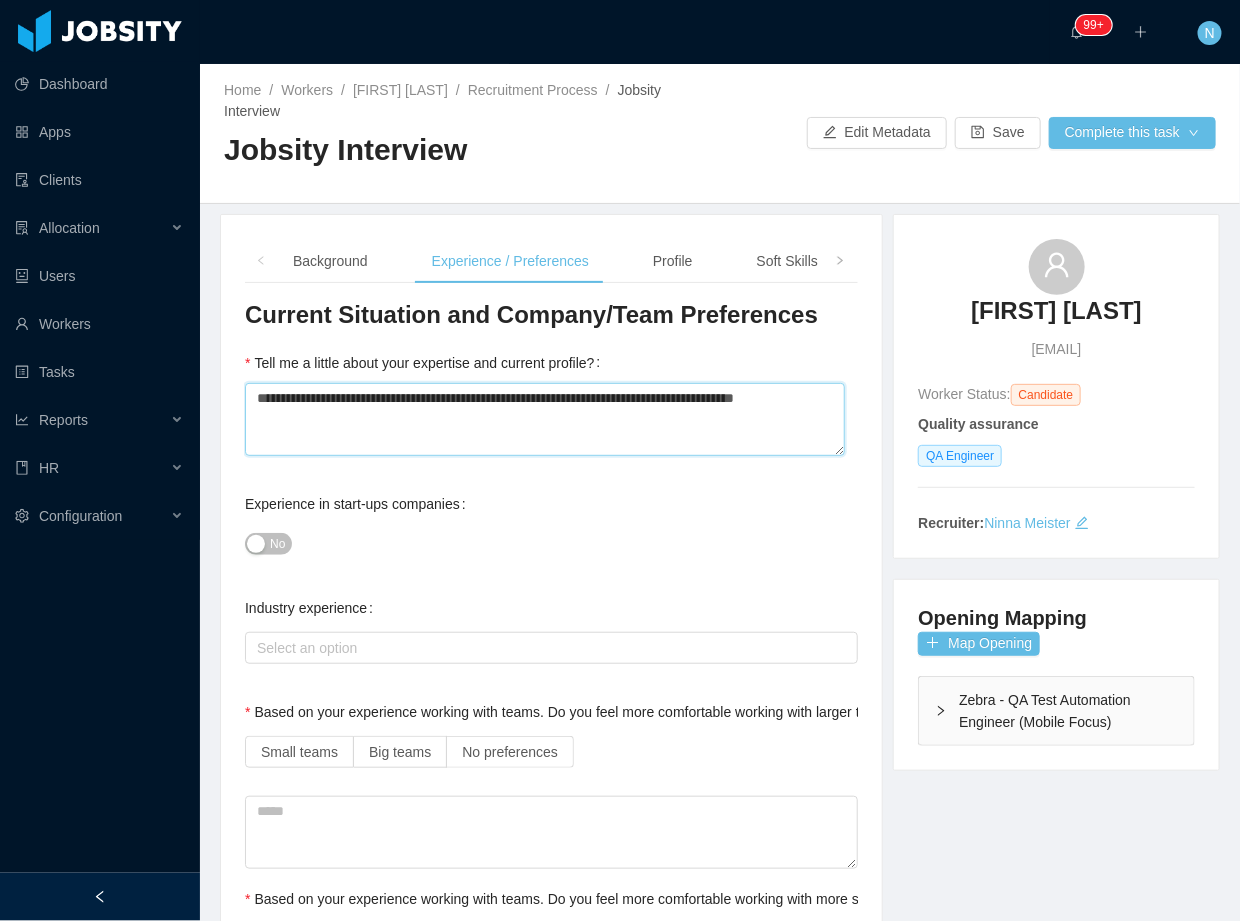 type 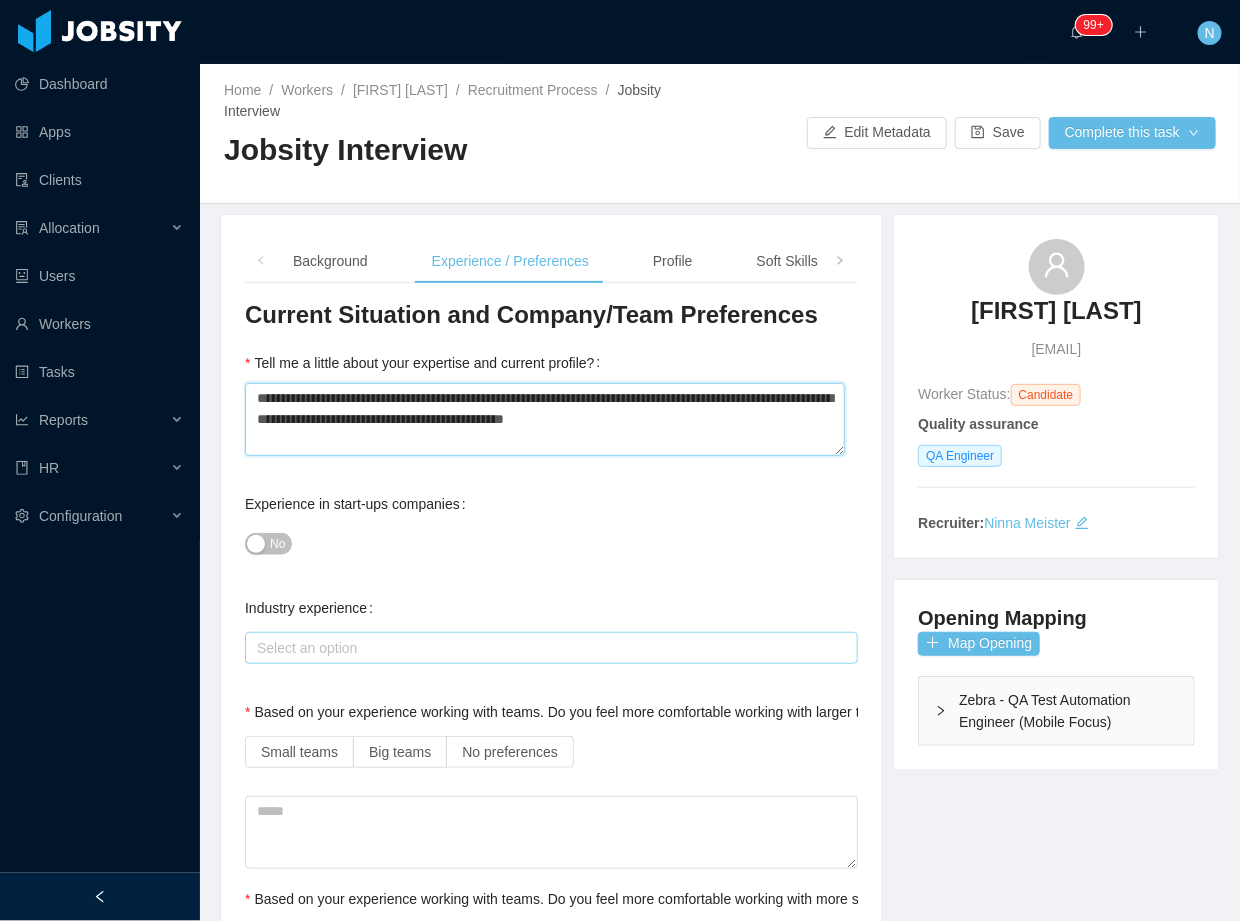 click on "Select an option" at bounding box center (547, 648) 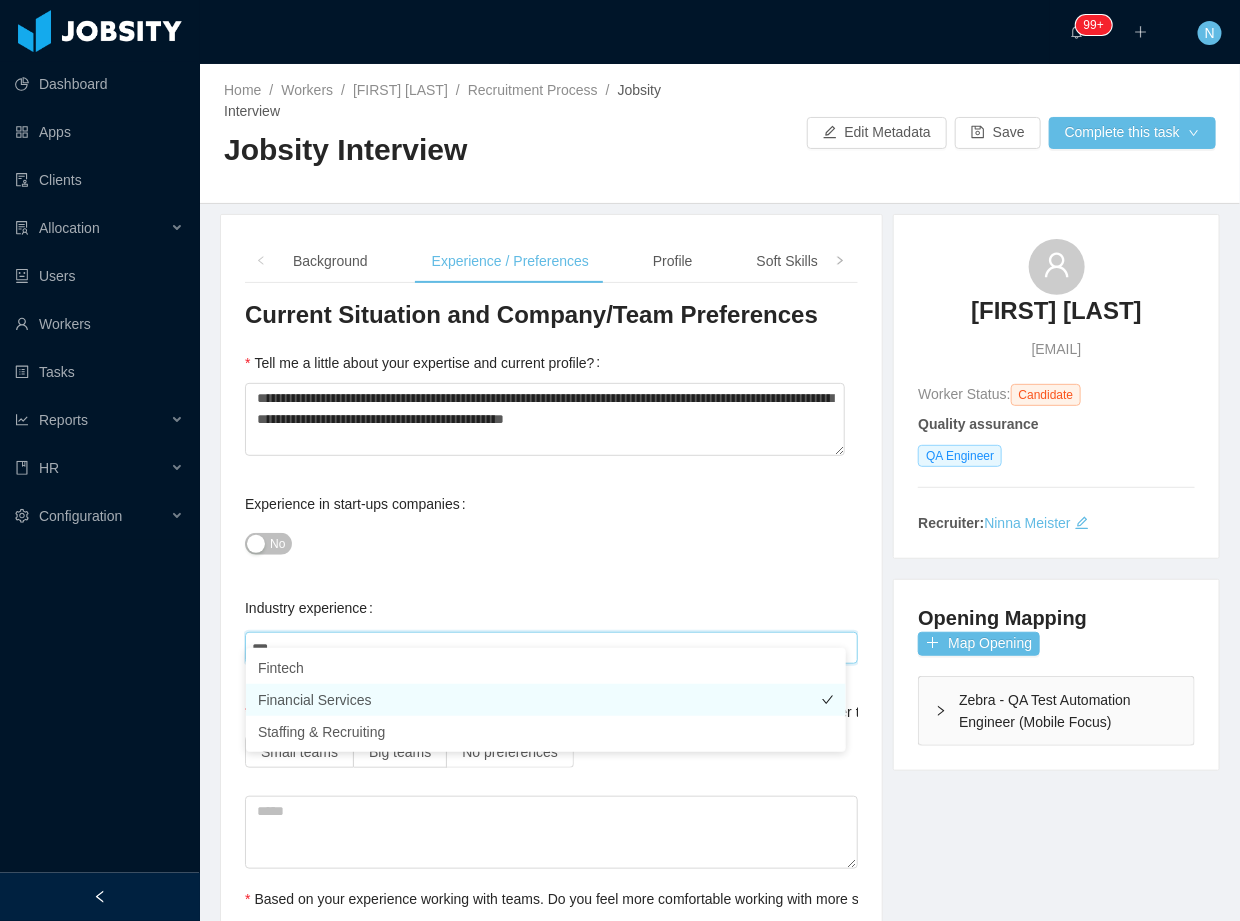 click on "Financial Services" at bounding box center [546, 700] 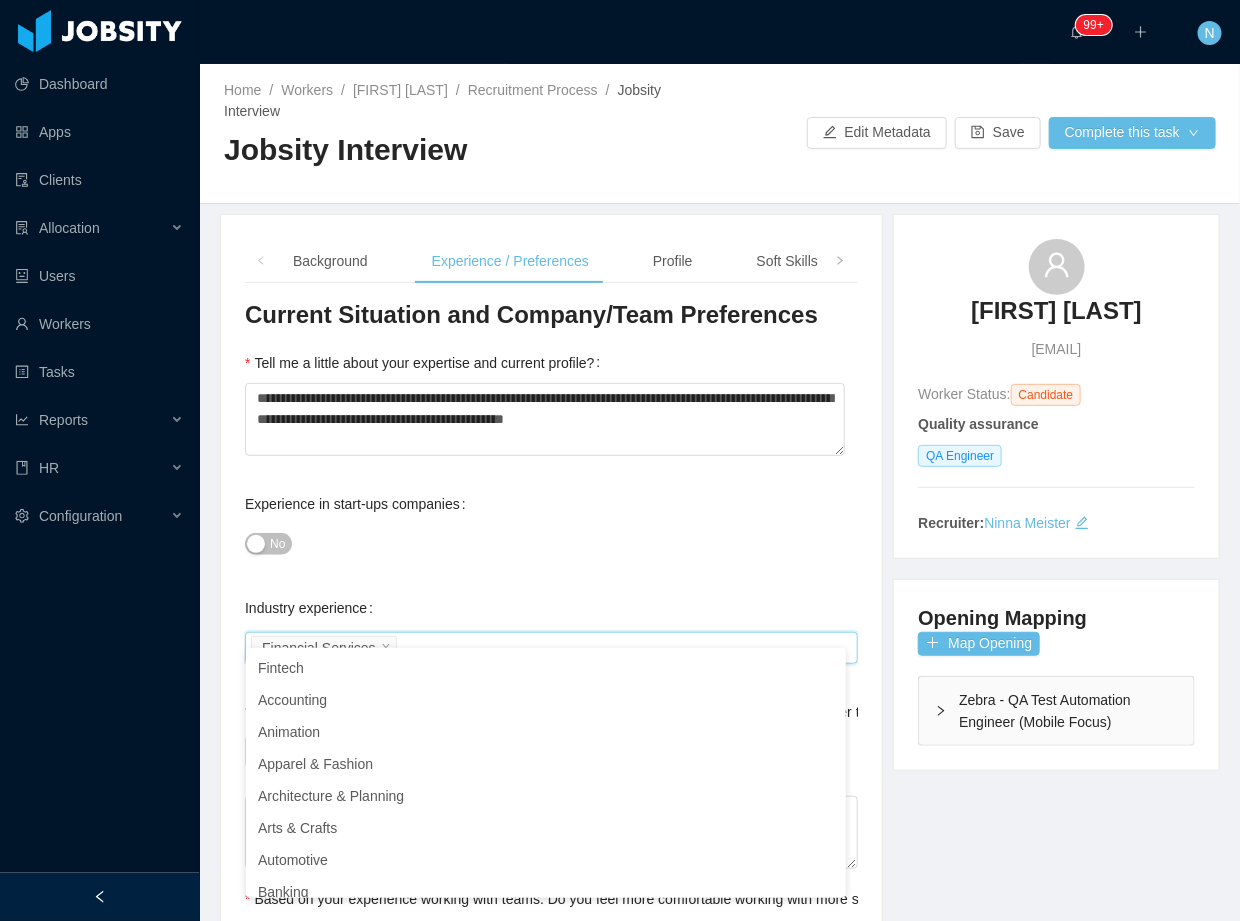click on "**********" at bounding box center (551, 1573) 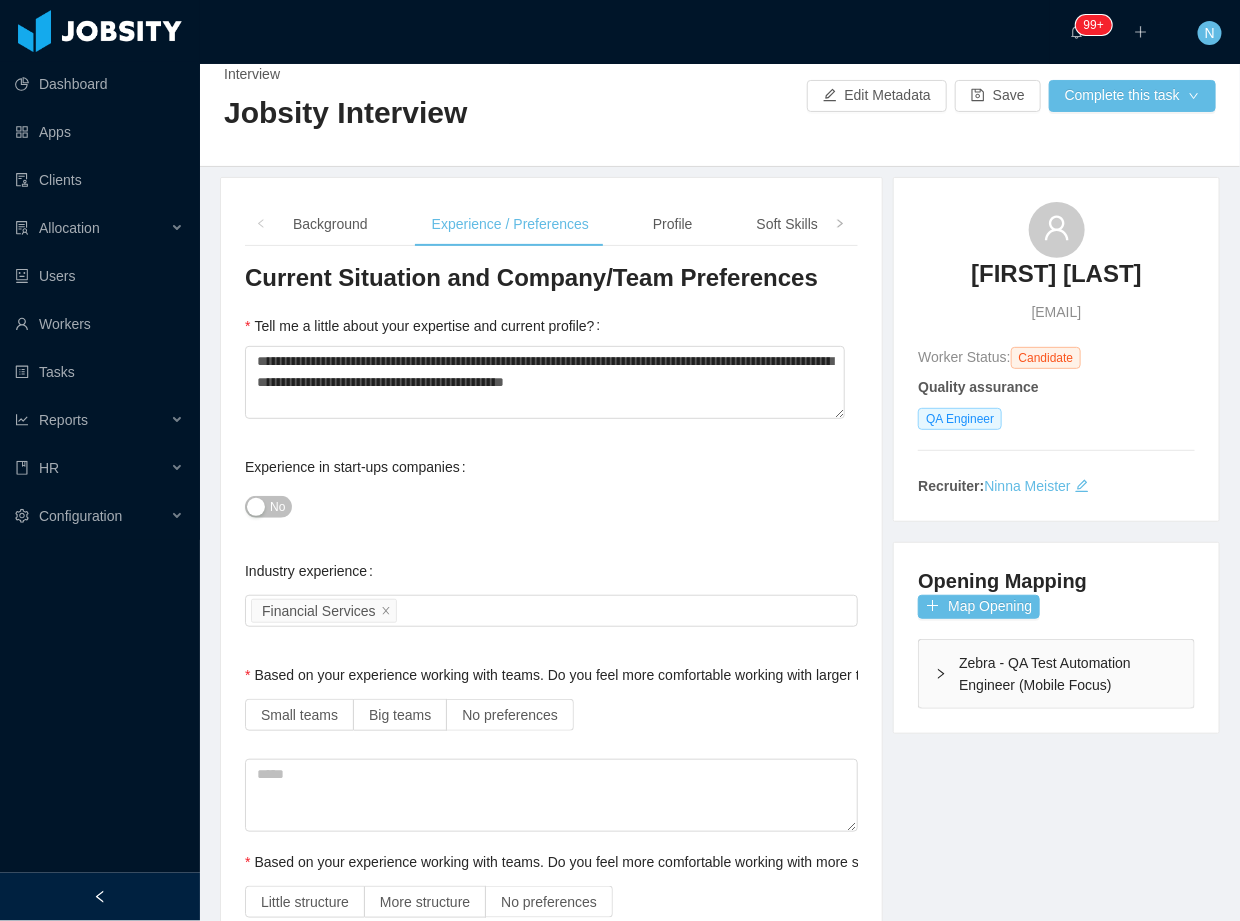 scroll, scrollTop: 0, scrollLeft: 0, axis: both 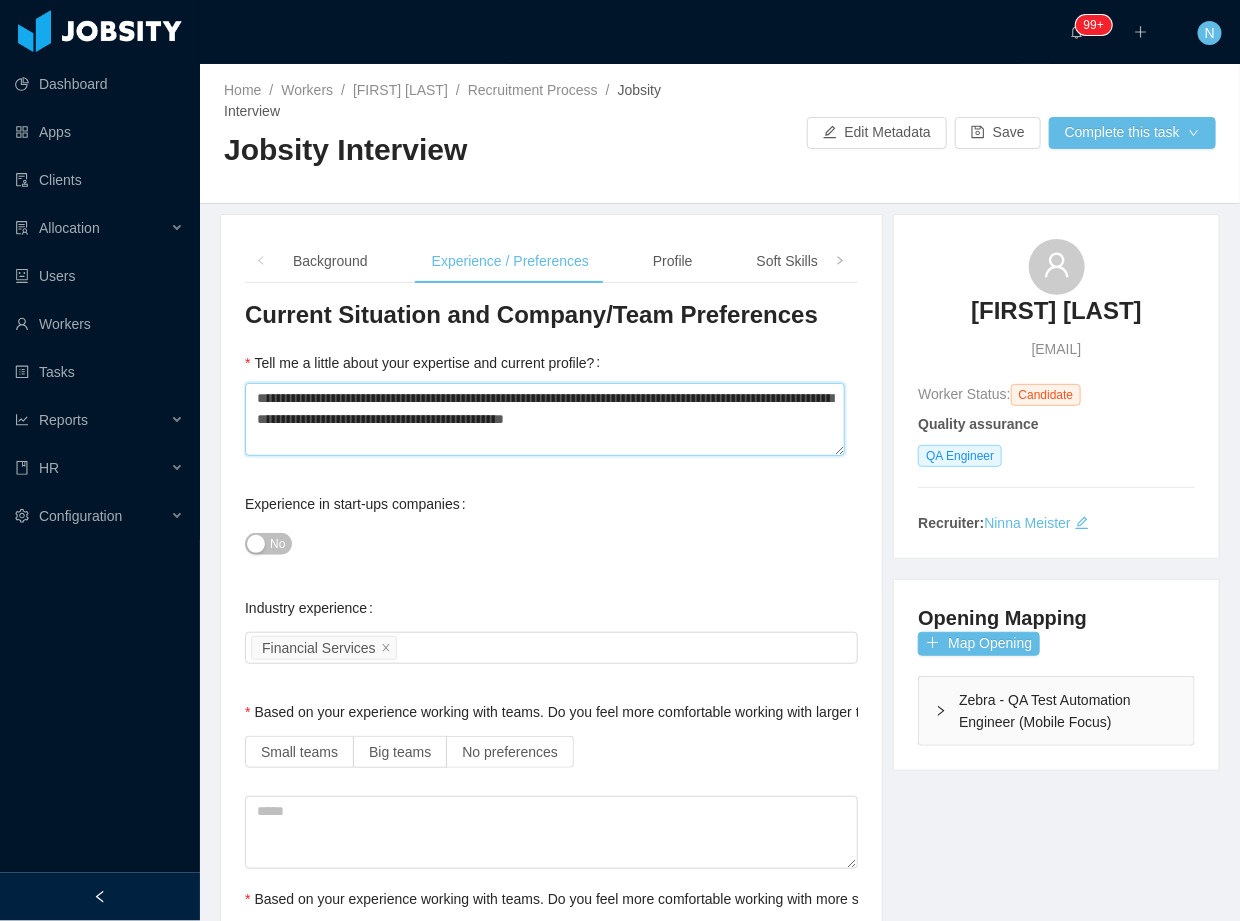 click on "**********" at bounding box center (545, 419) 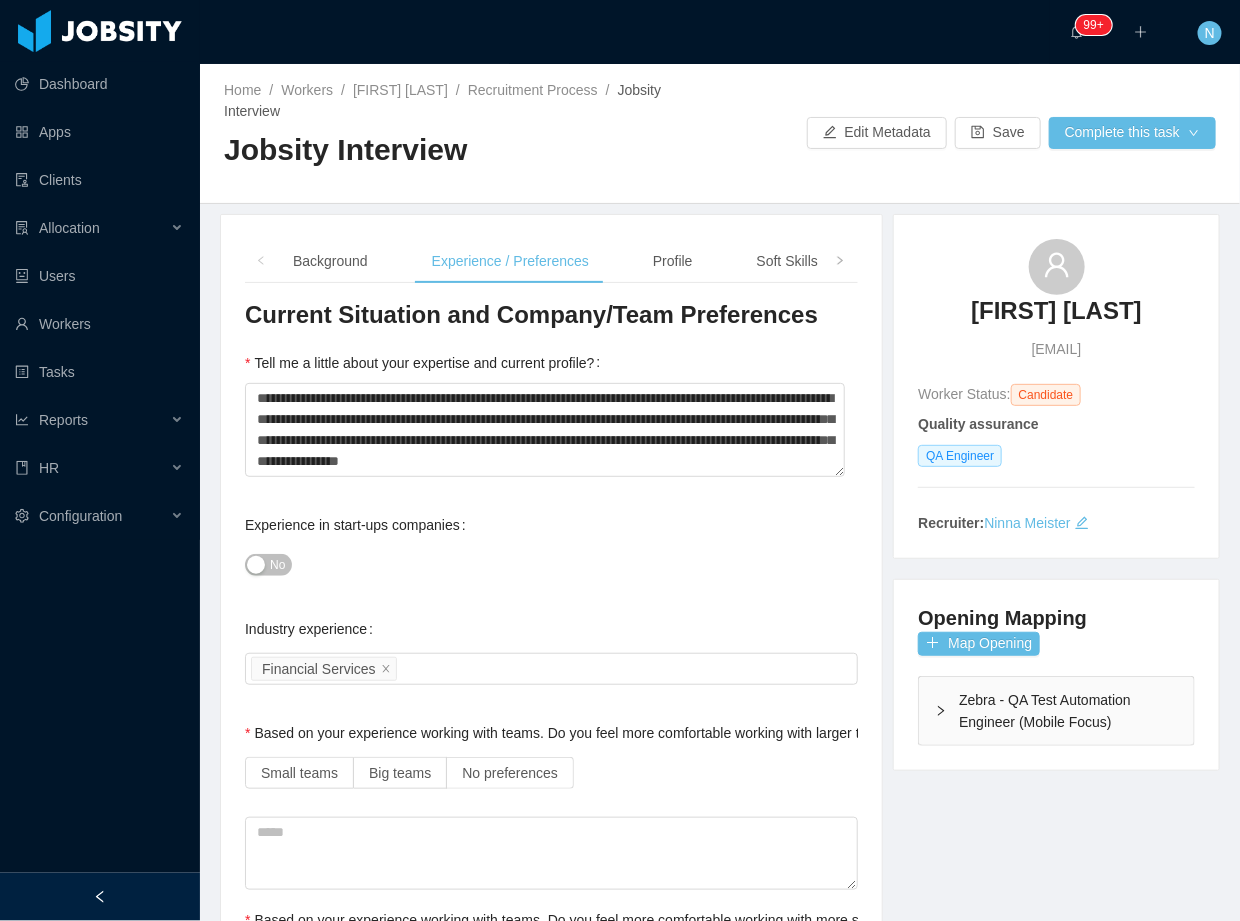 click on "No" at bounding box center (551, 565) 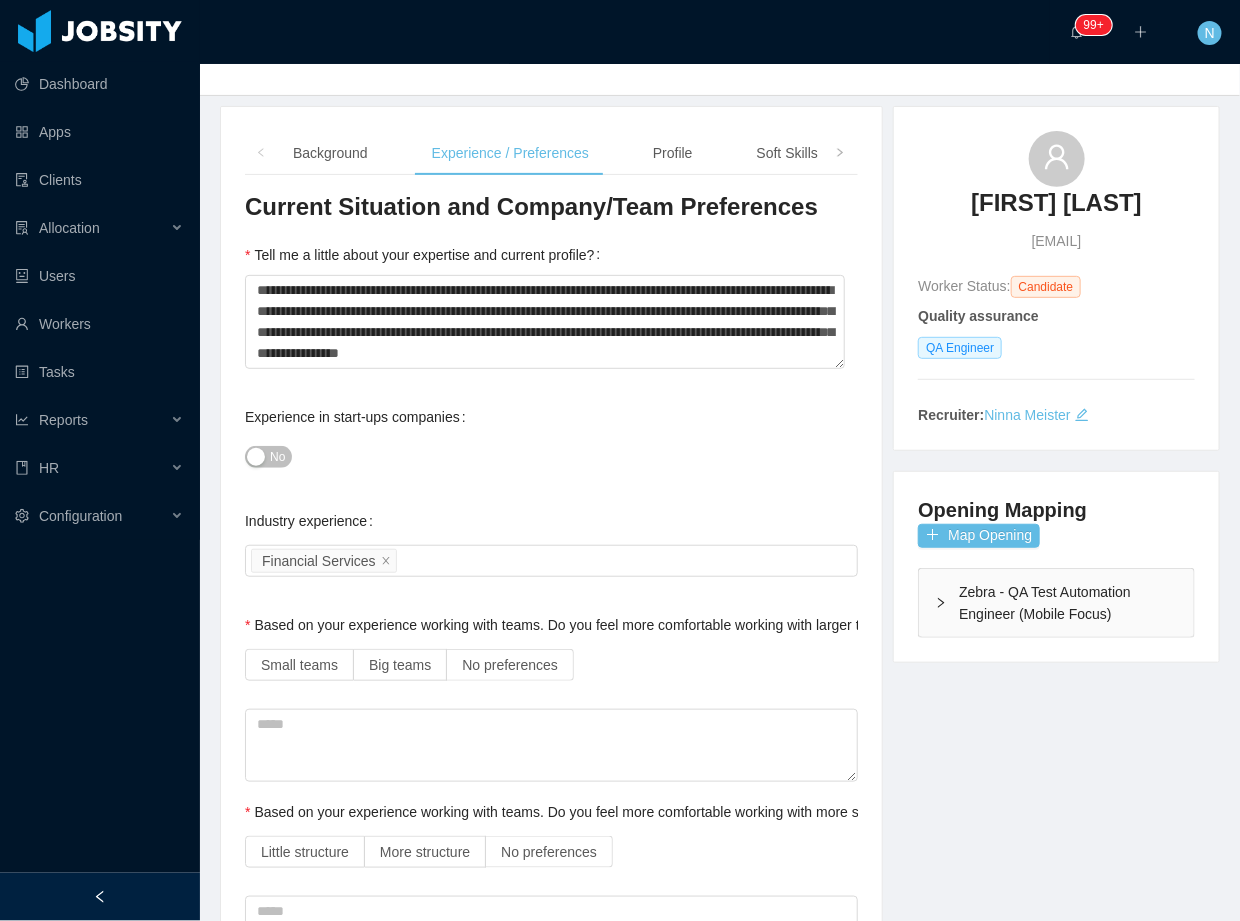 scroll, scrollTop: 133, scrollLeft: 0, axis: vertical 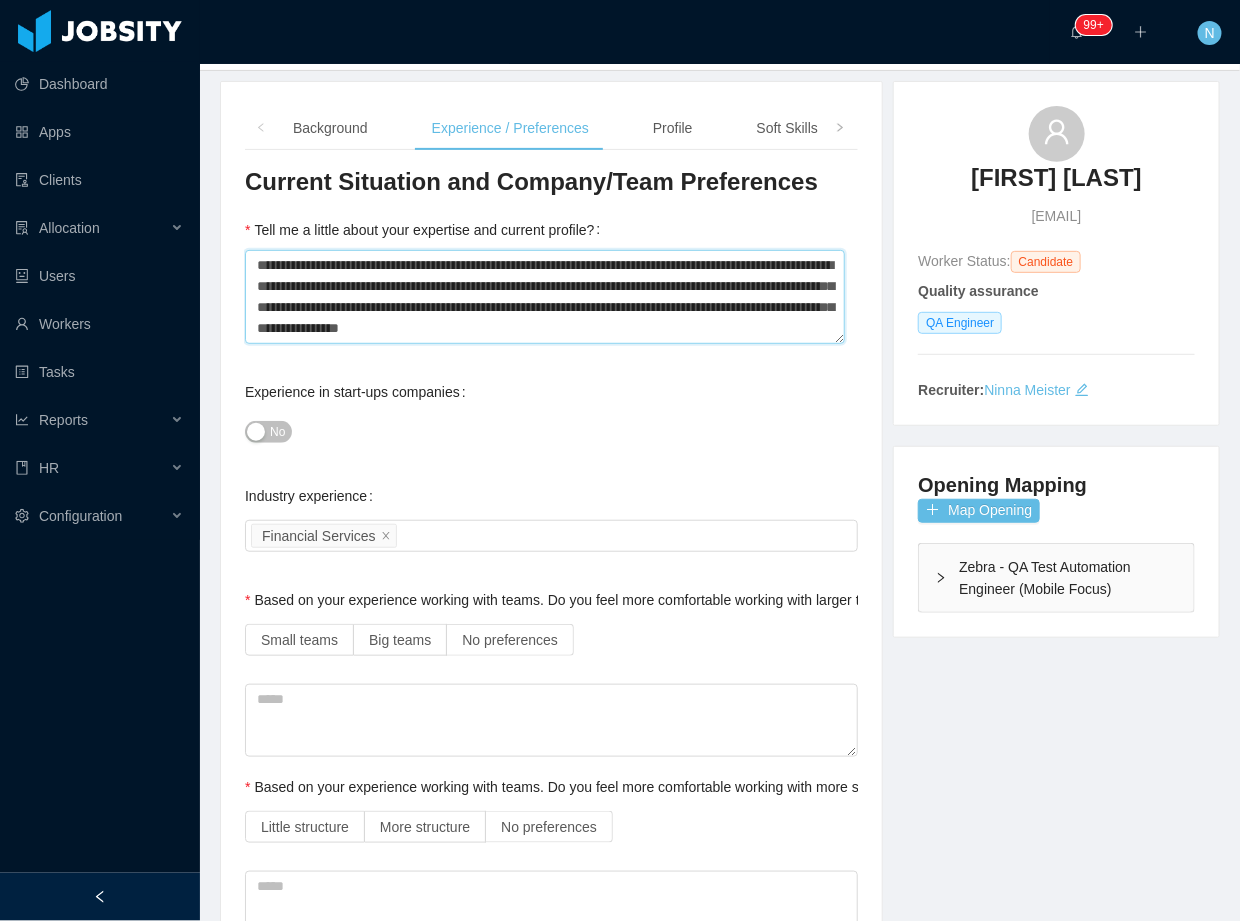 click on "**********" at bounding box center (545, 297) 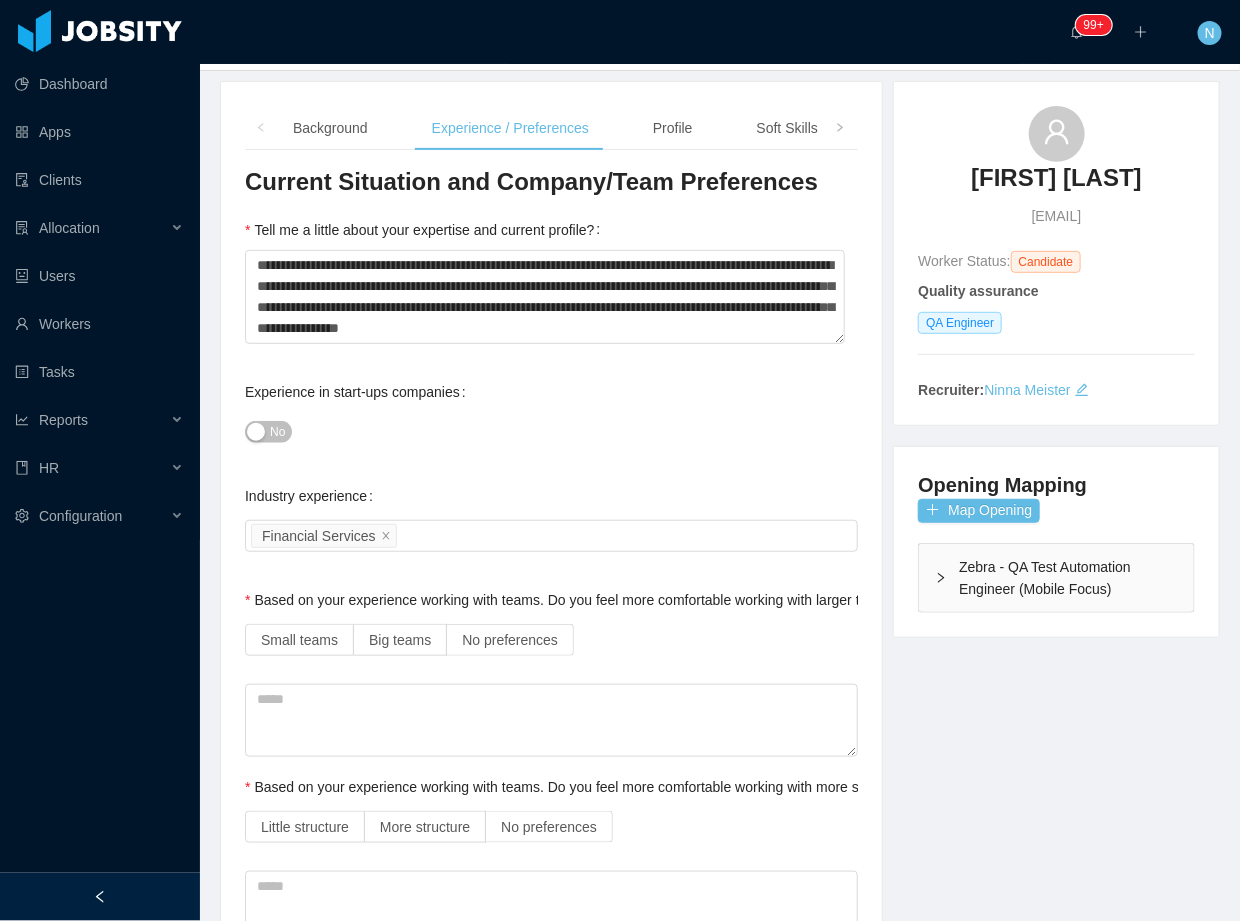 click on "No" at bounding box center (551, 432) 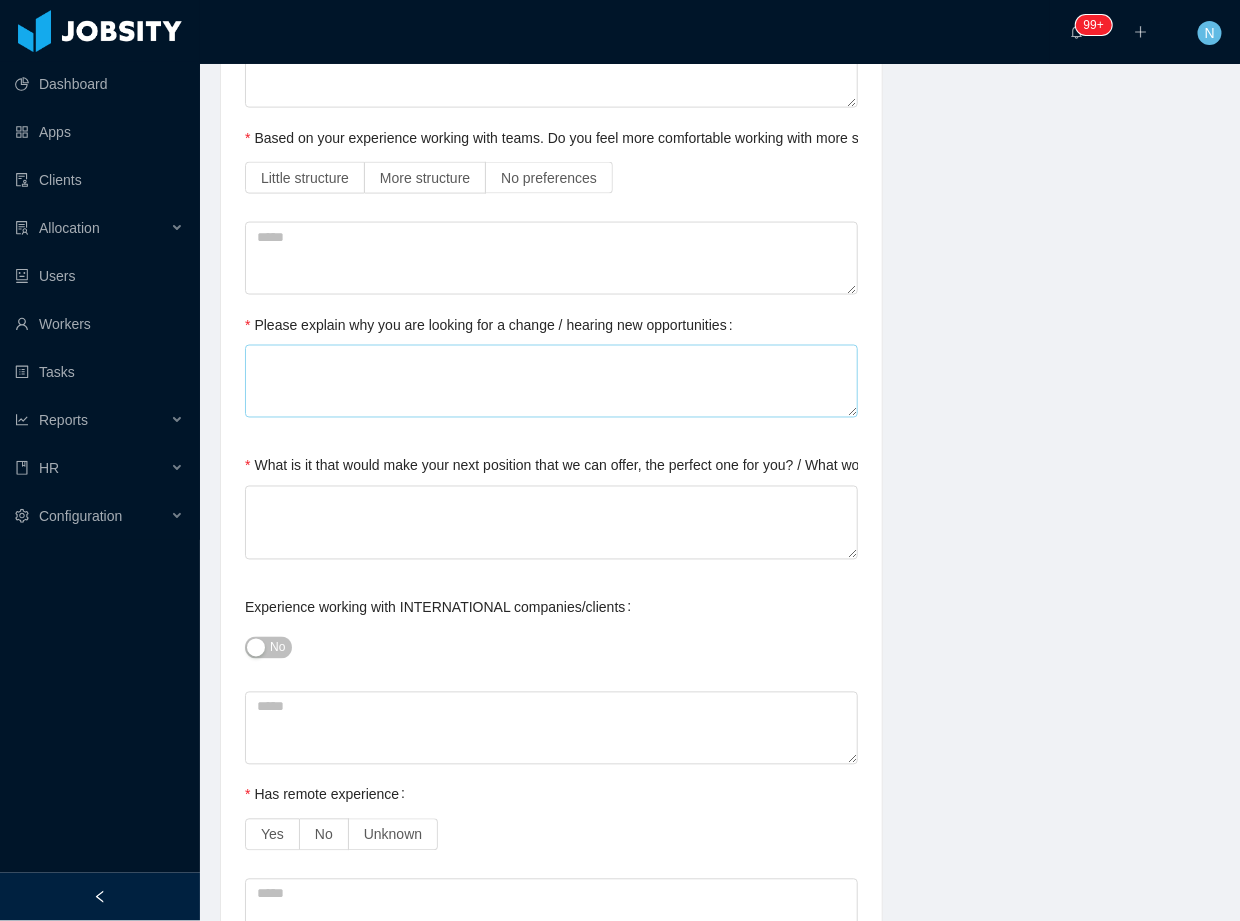 scroll, scrollTop: 800, scrollLeft: 0, axis: vertical 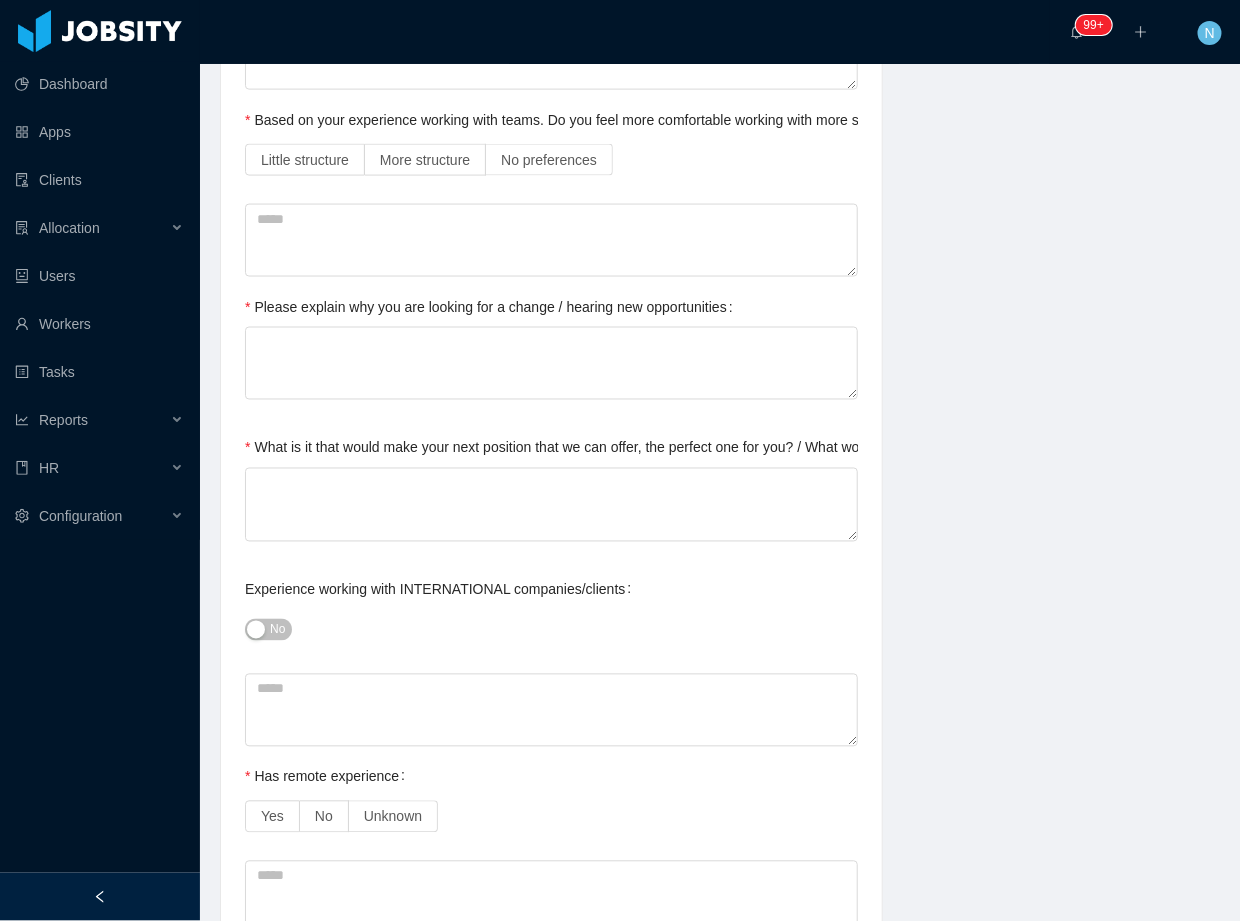 click on "No" at bounding box center [268, 630] 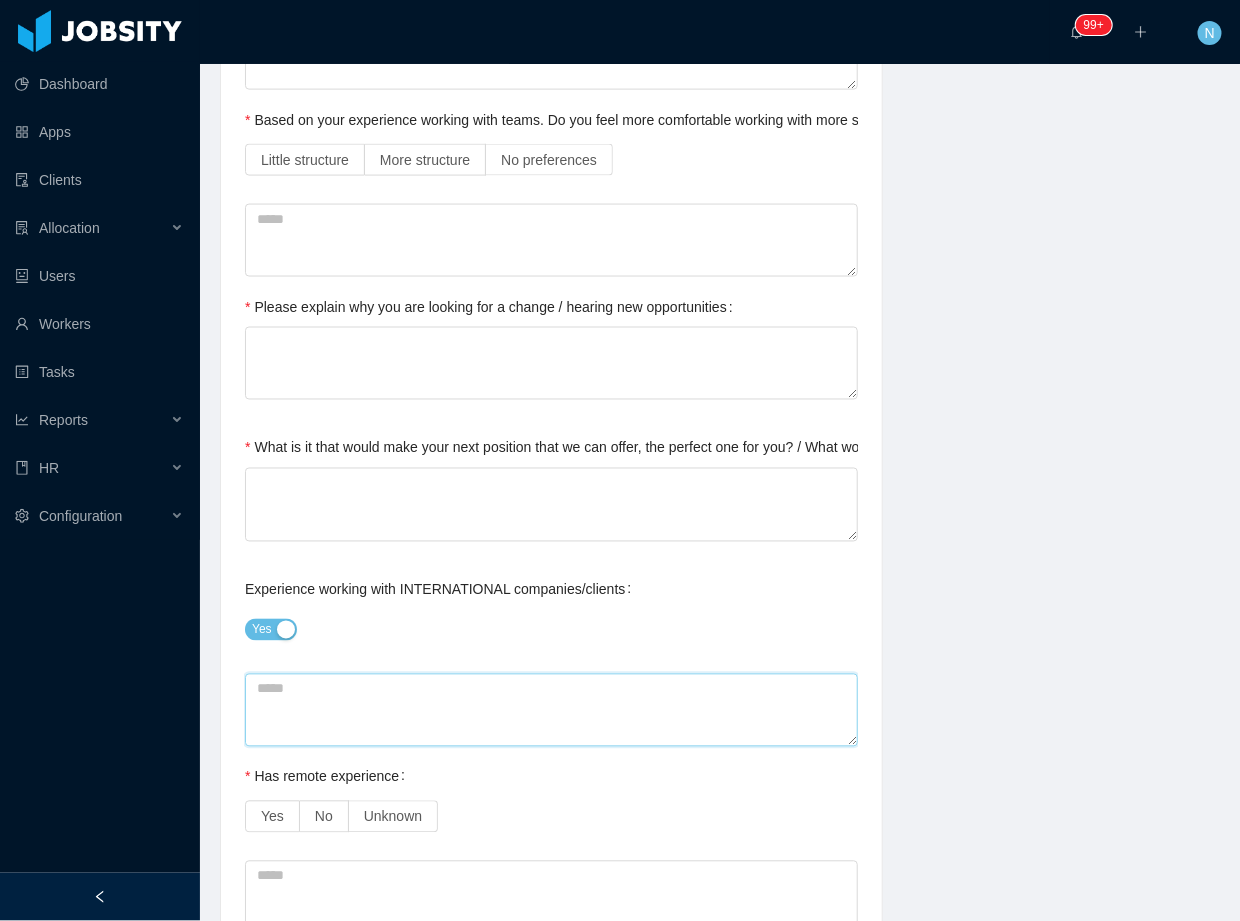click at bounding box center (551, 710) 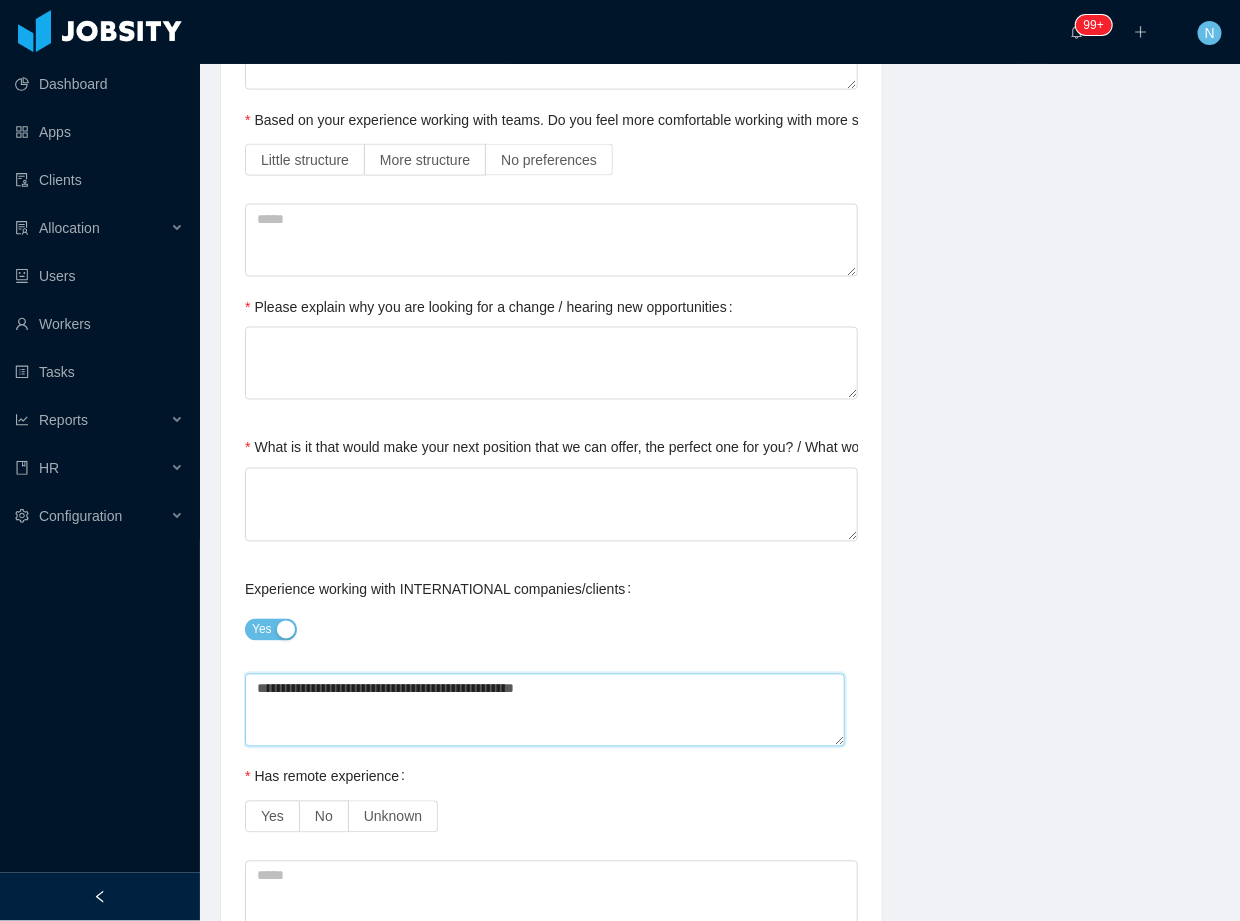 click on "**********" at bounding box center (545, 710) 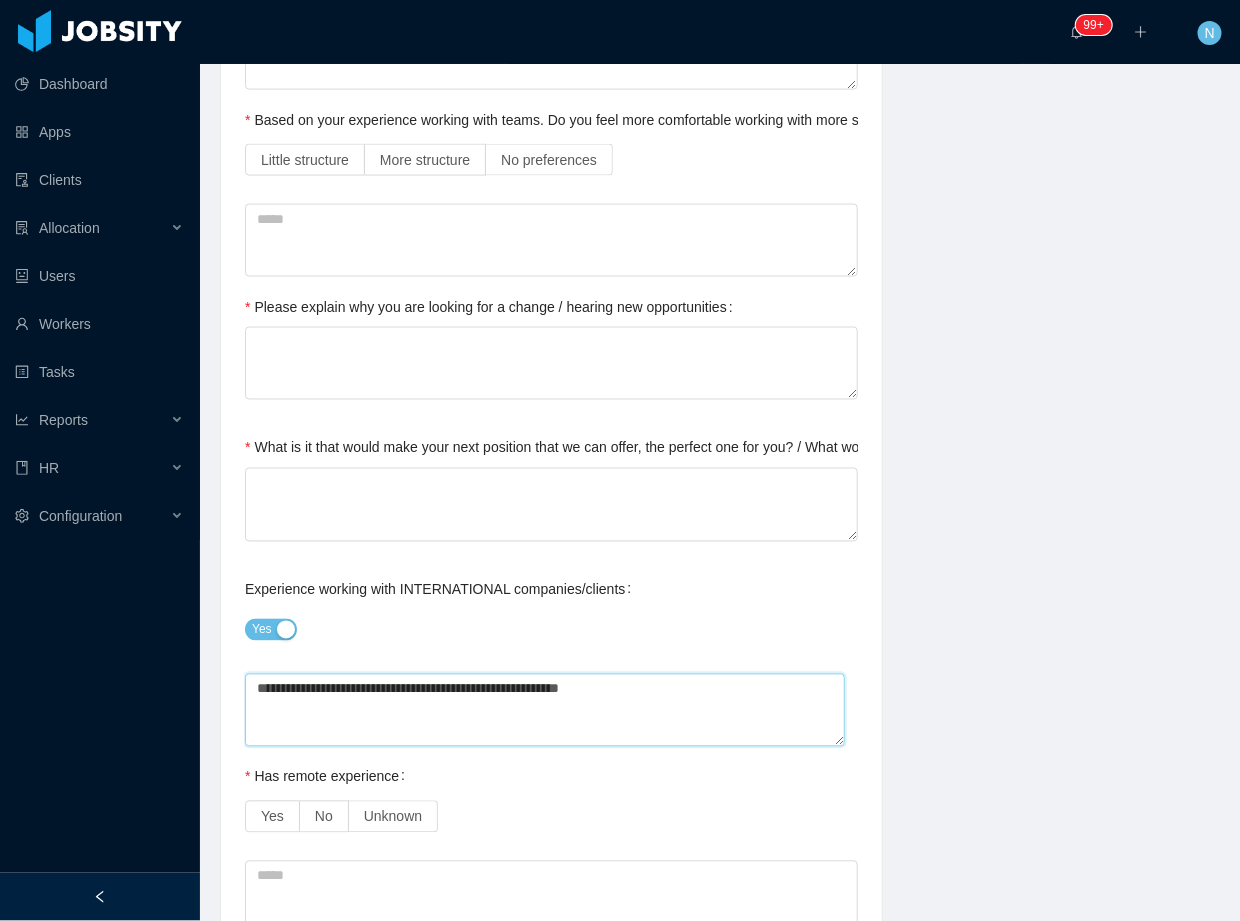 click on "**********" at bounding box center (545, 710) 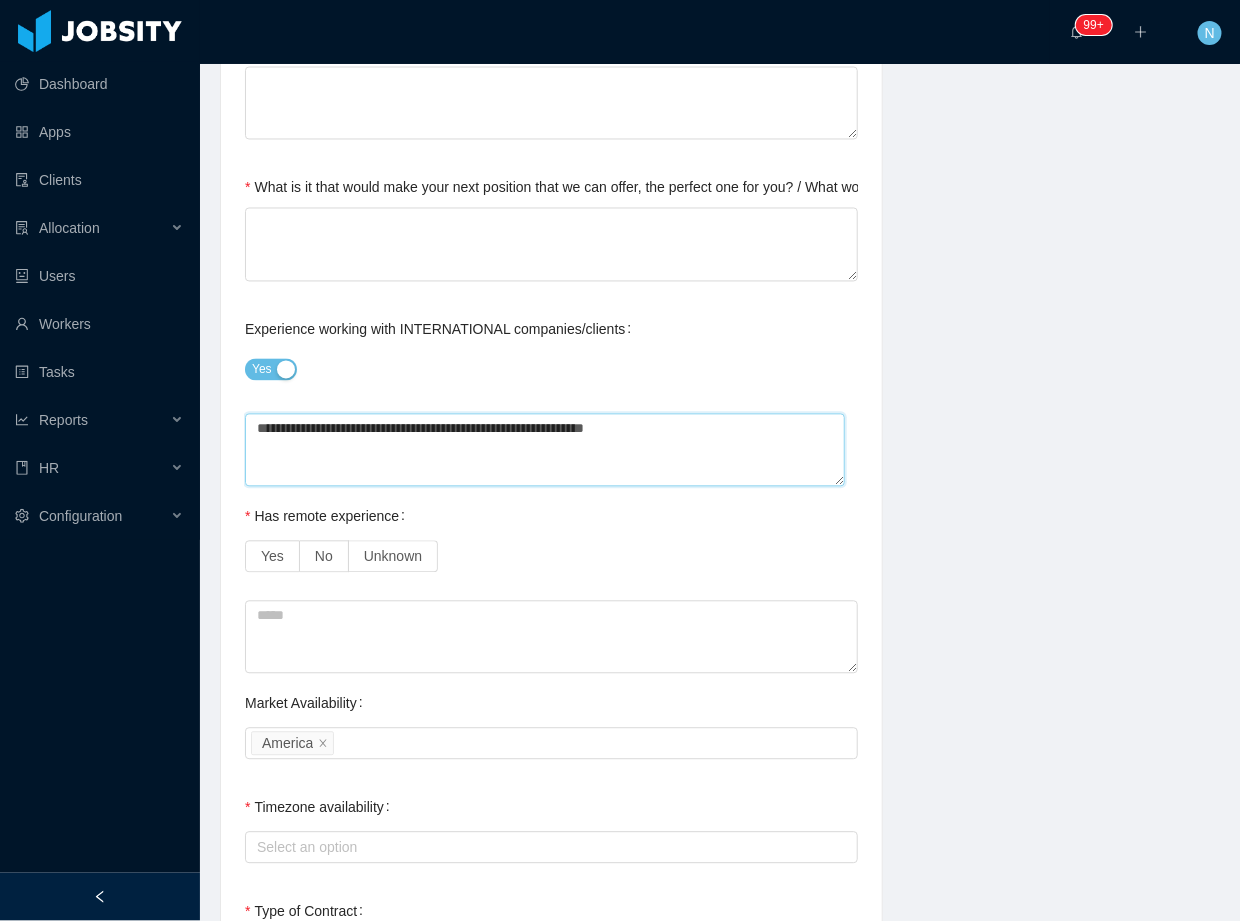 scroll, scrollTop: 1066, scrollLeft: 0, axis: vertical 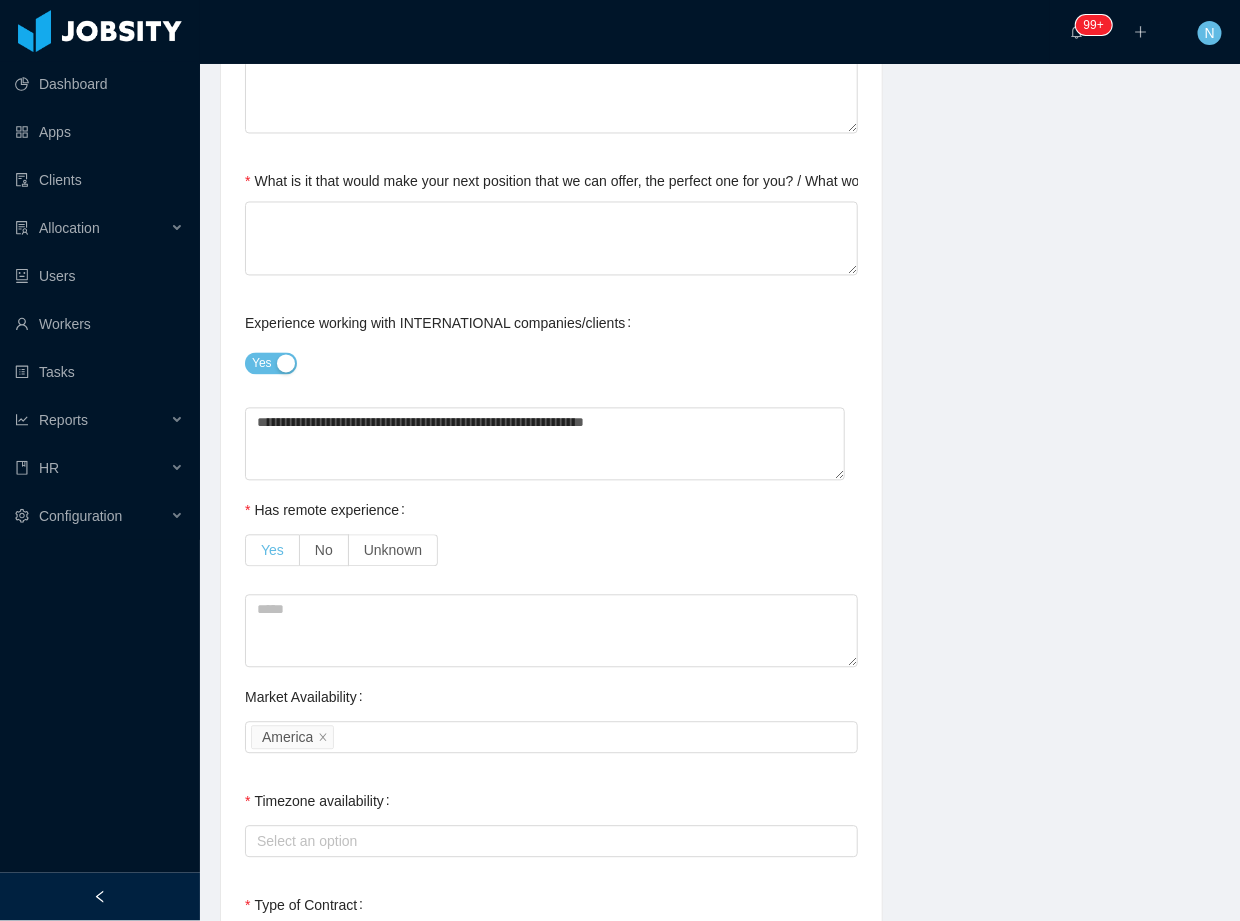 click on "Yes" at bounding box center (272, 551) 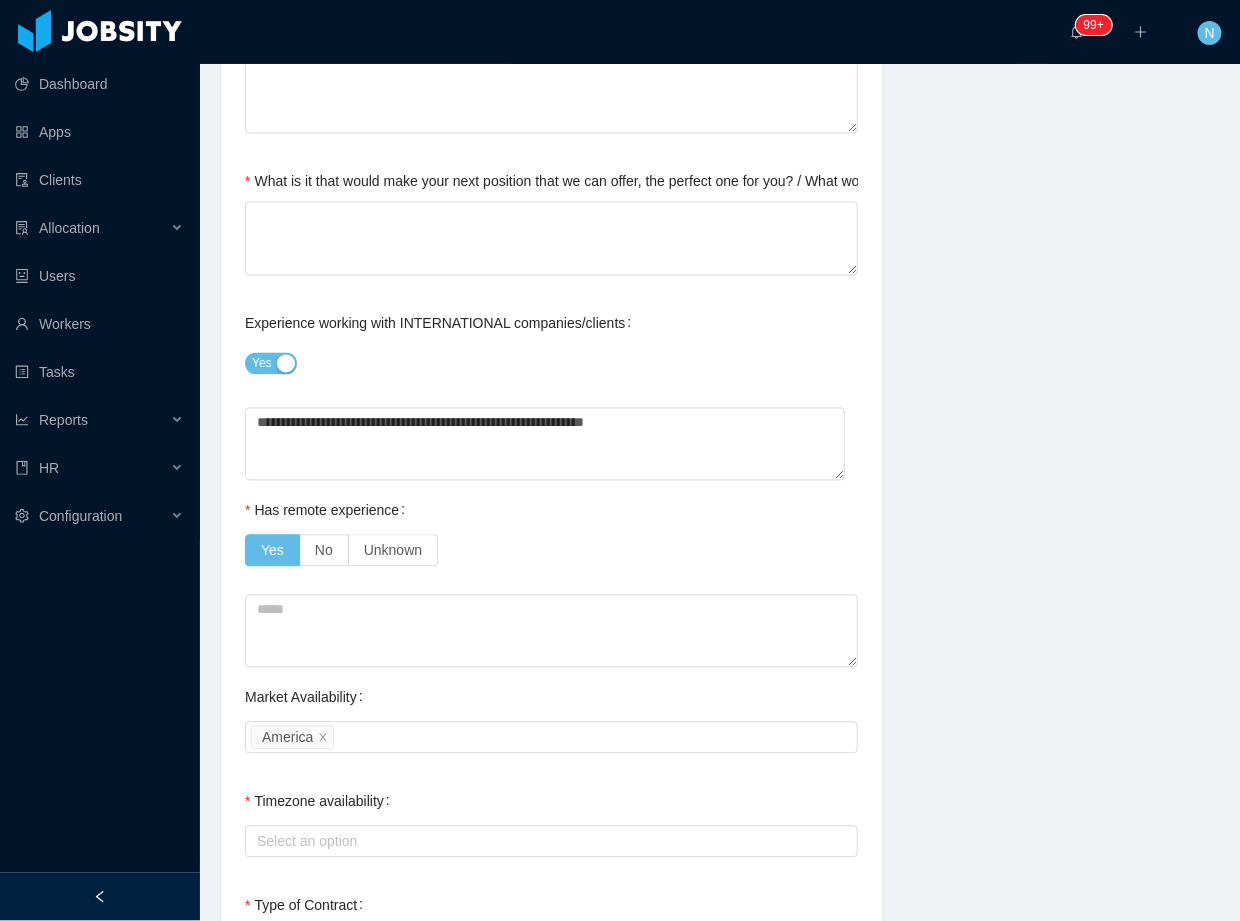 scroll, scrollTop: 1333, scrollLeft: 0, axis: vertical 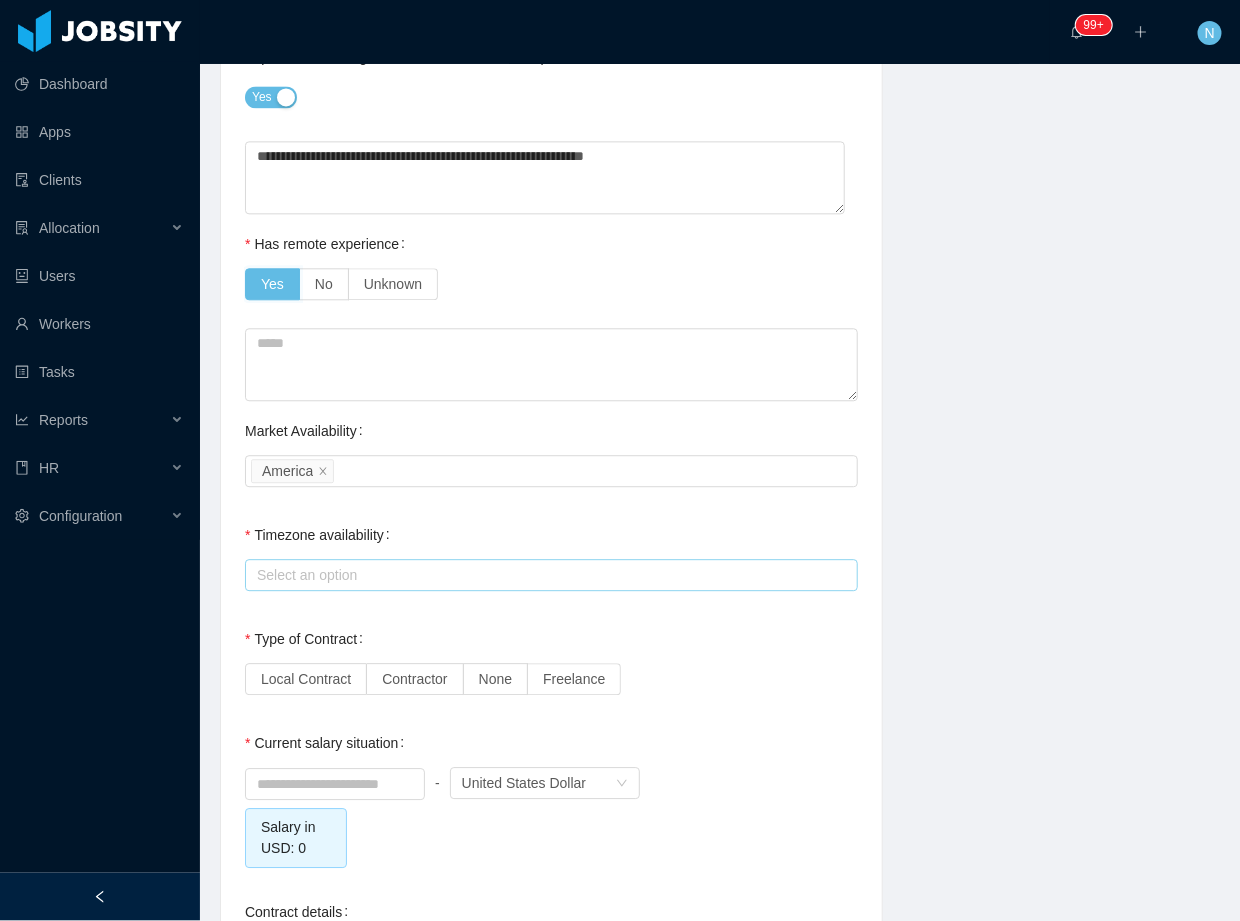 click on "Select an option" at bounding box center [547, 575] 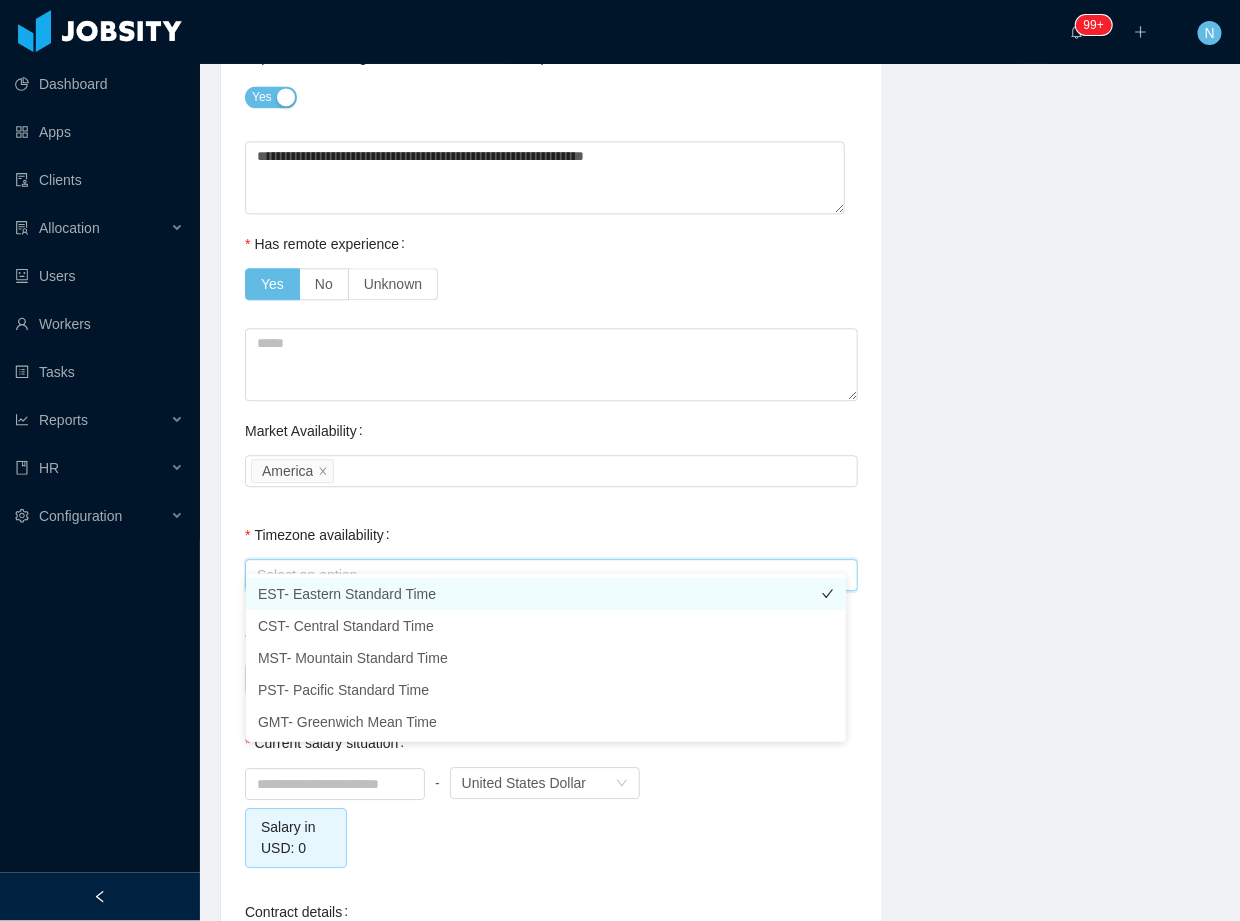click on "EST- Eastern Standard Time" at bounding box center [546, 594] 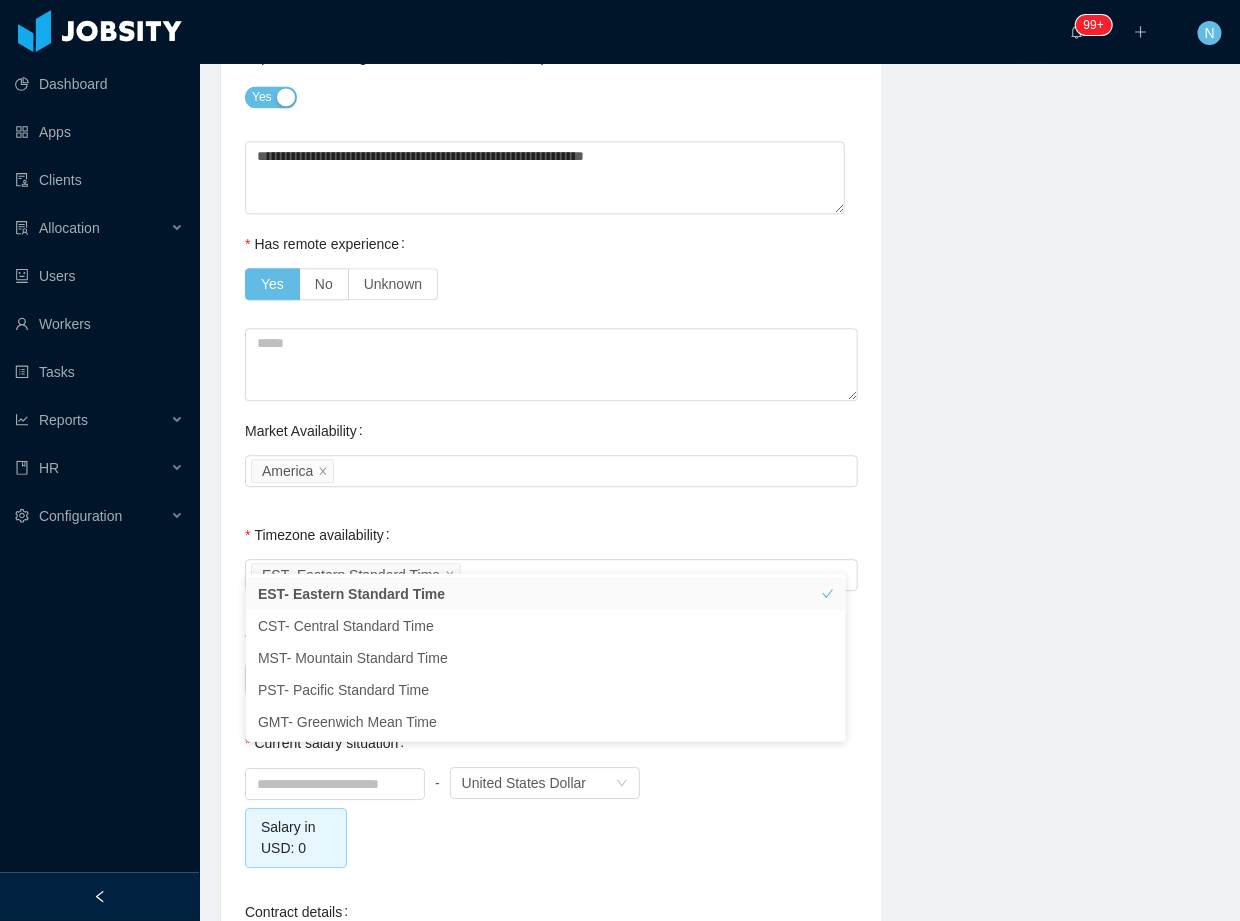 click on "**********" at bounding box center (720, 220) 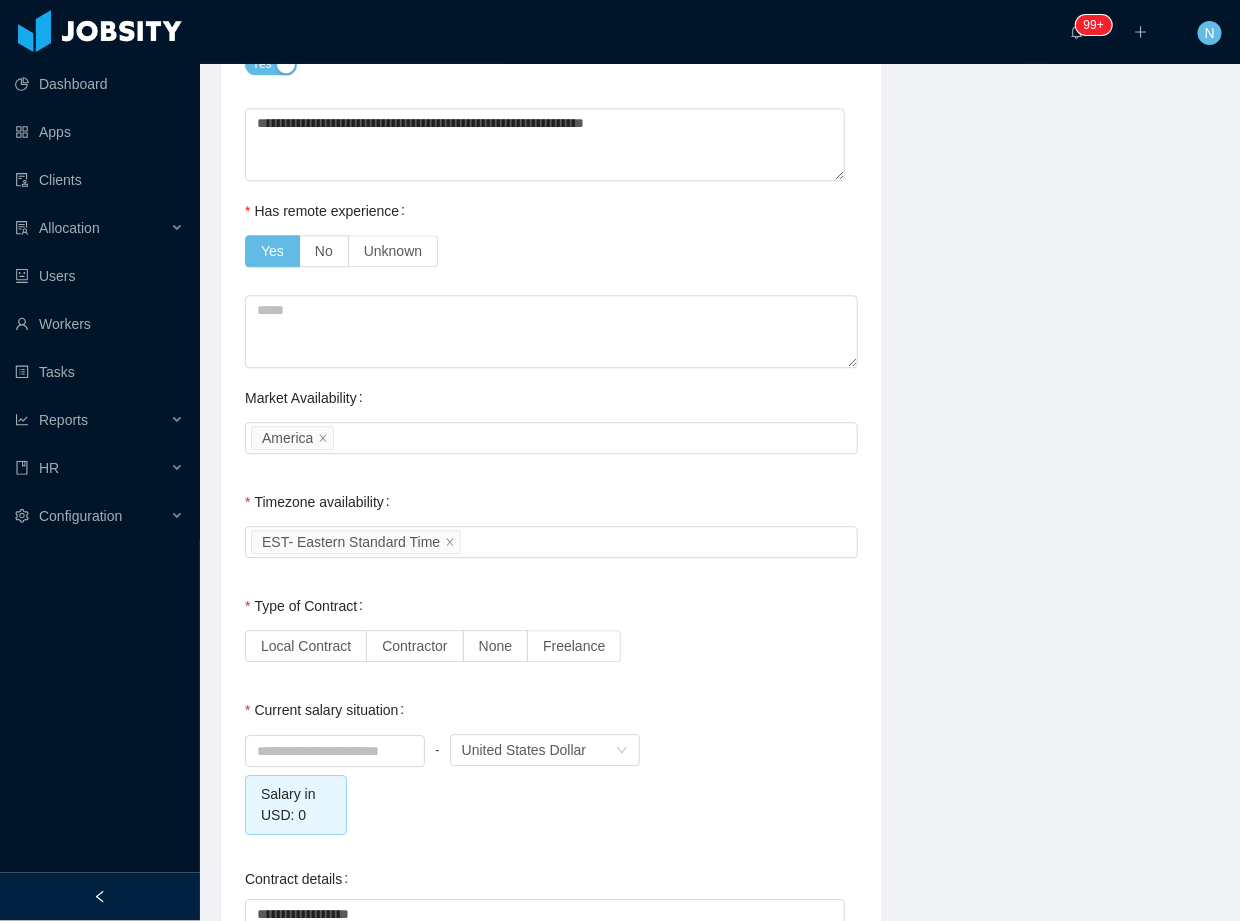 scroll, scrollTop: 1466, scrollLeft: 0, axis: vertical 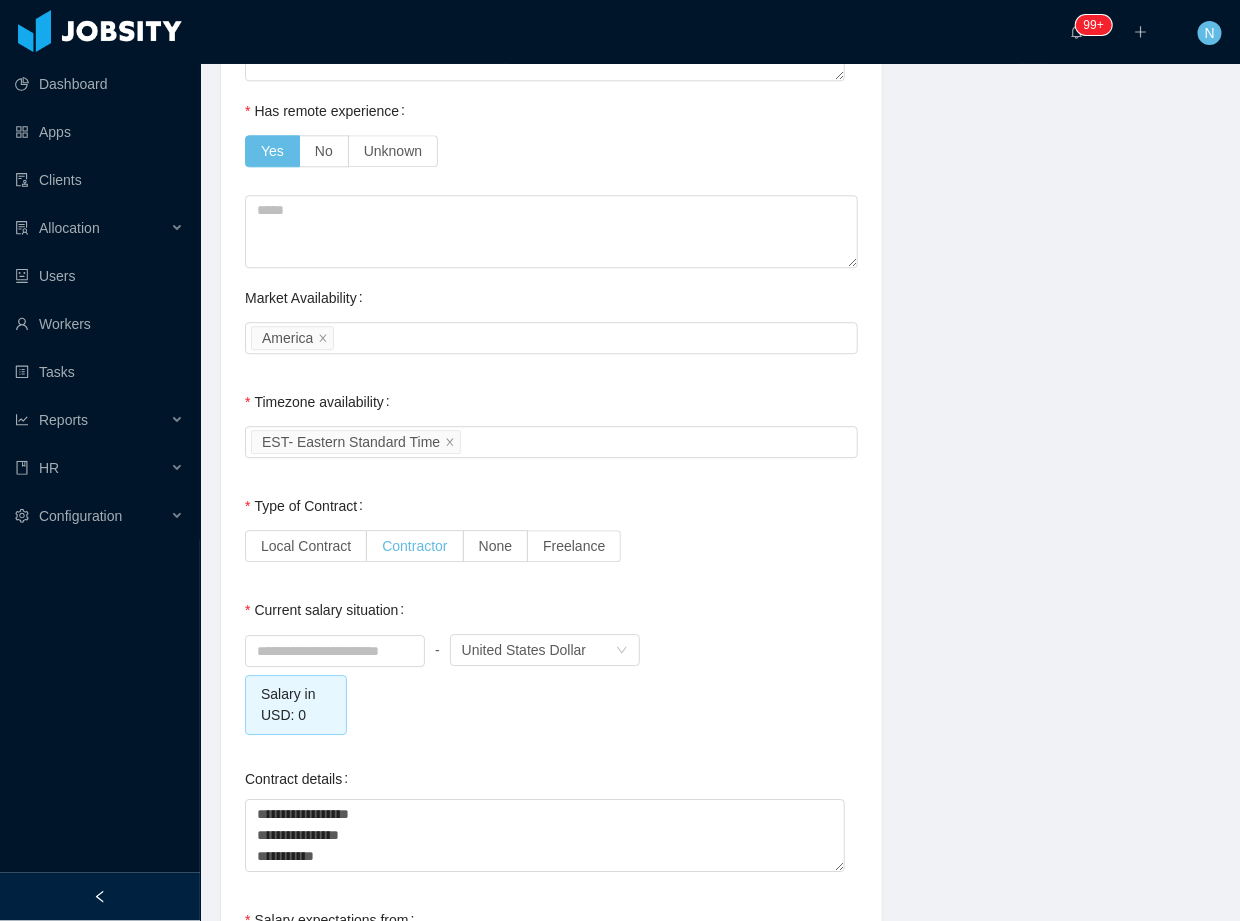 click on "Contractor" at bounding box center (415, 546) 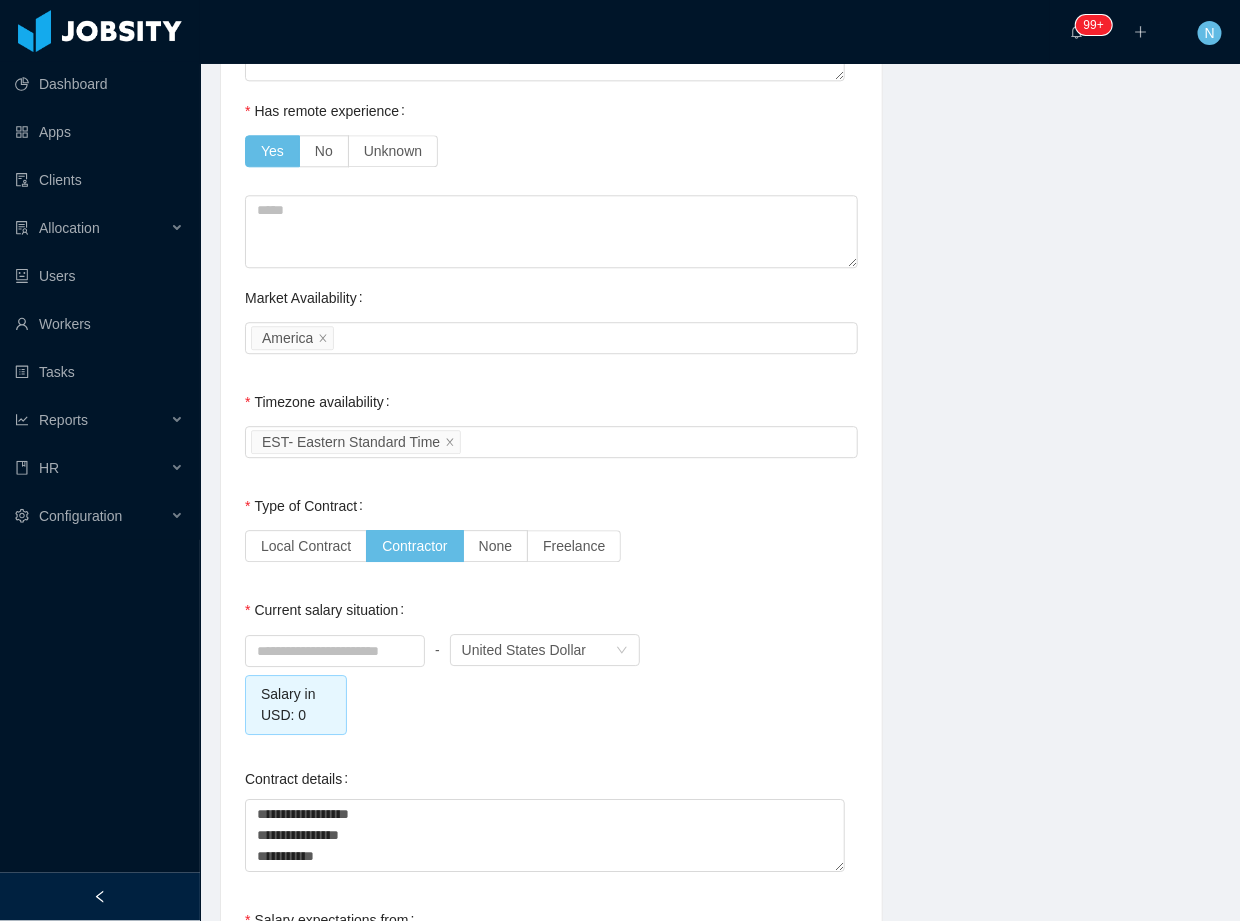 click on "**********" at bounding box center (551, 117) 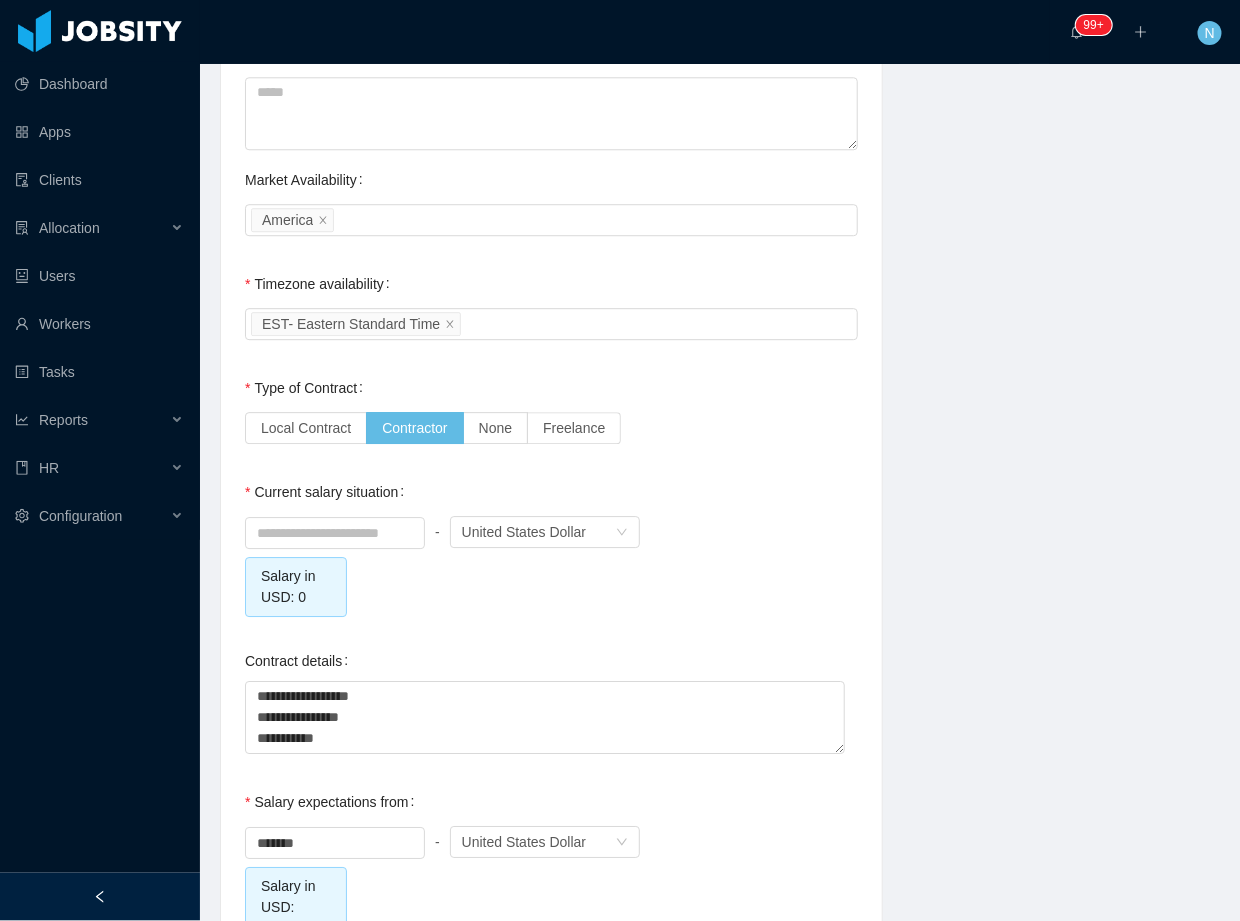scroll, scrollTop: 1600, scrollLeft: 0, axis: vertical 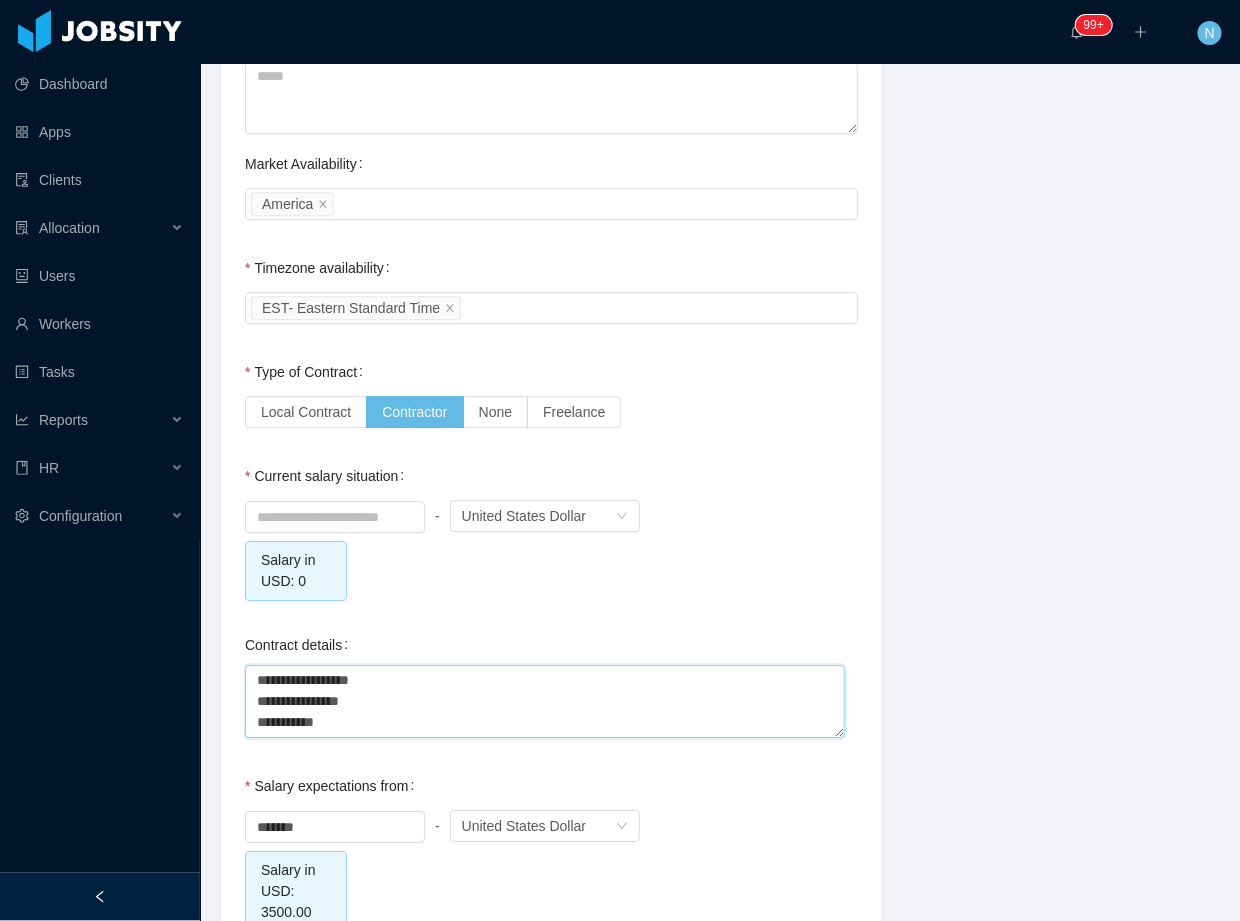 drag, startPoint x: 395, startPoint y: 708, endPoint x: 246, endPoint y: 623, distance: 171.54008 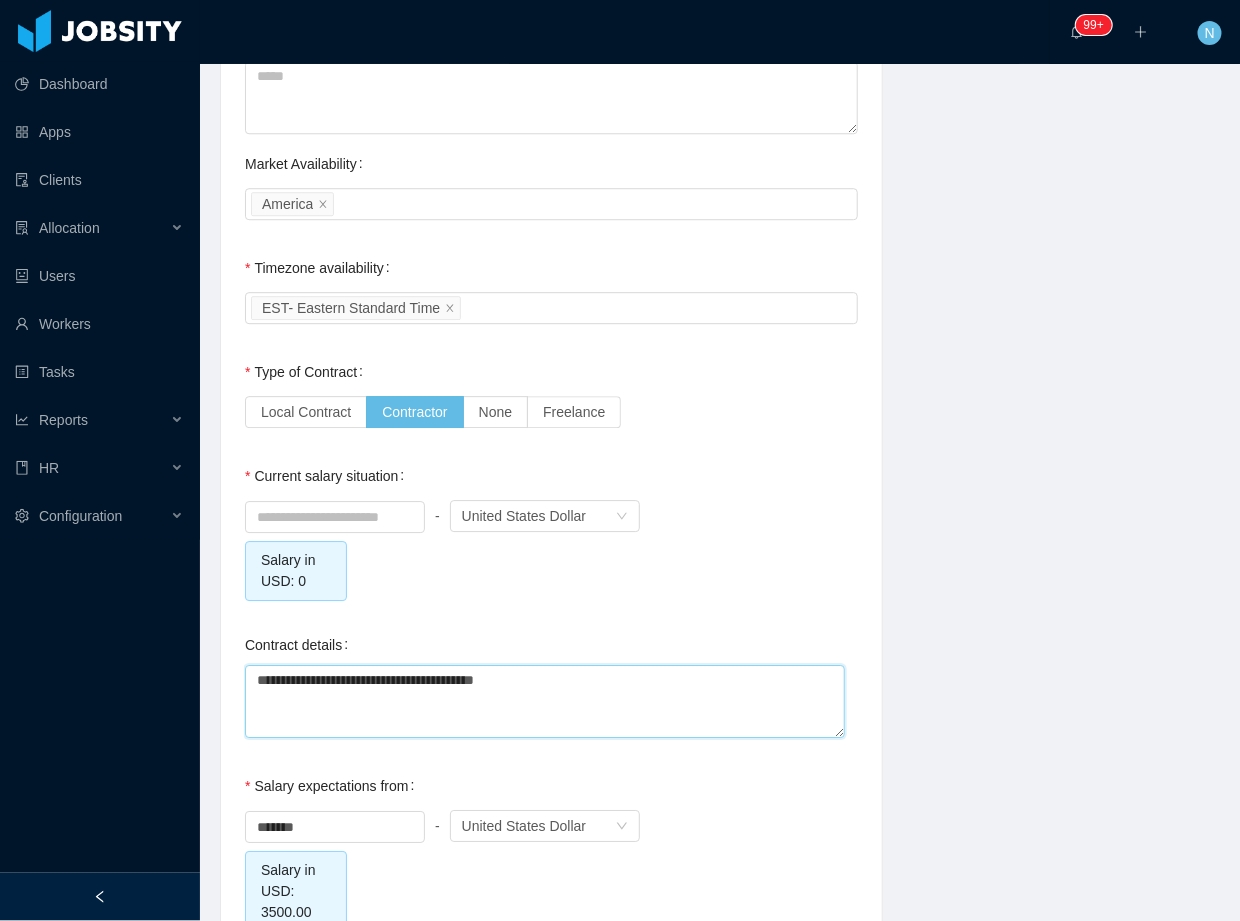 scroll, scrollTop: 1733, scrollLeft: 0, axis: vertical 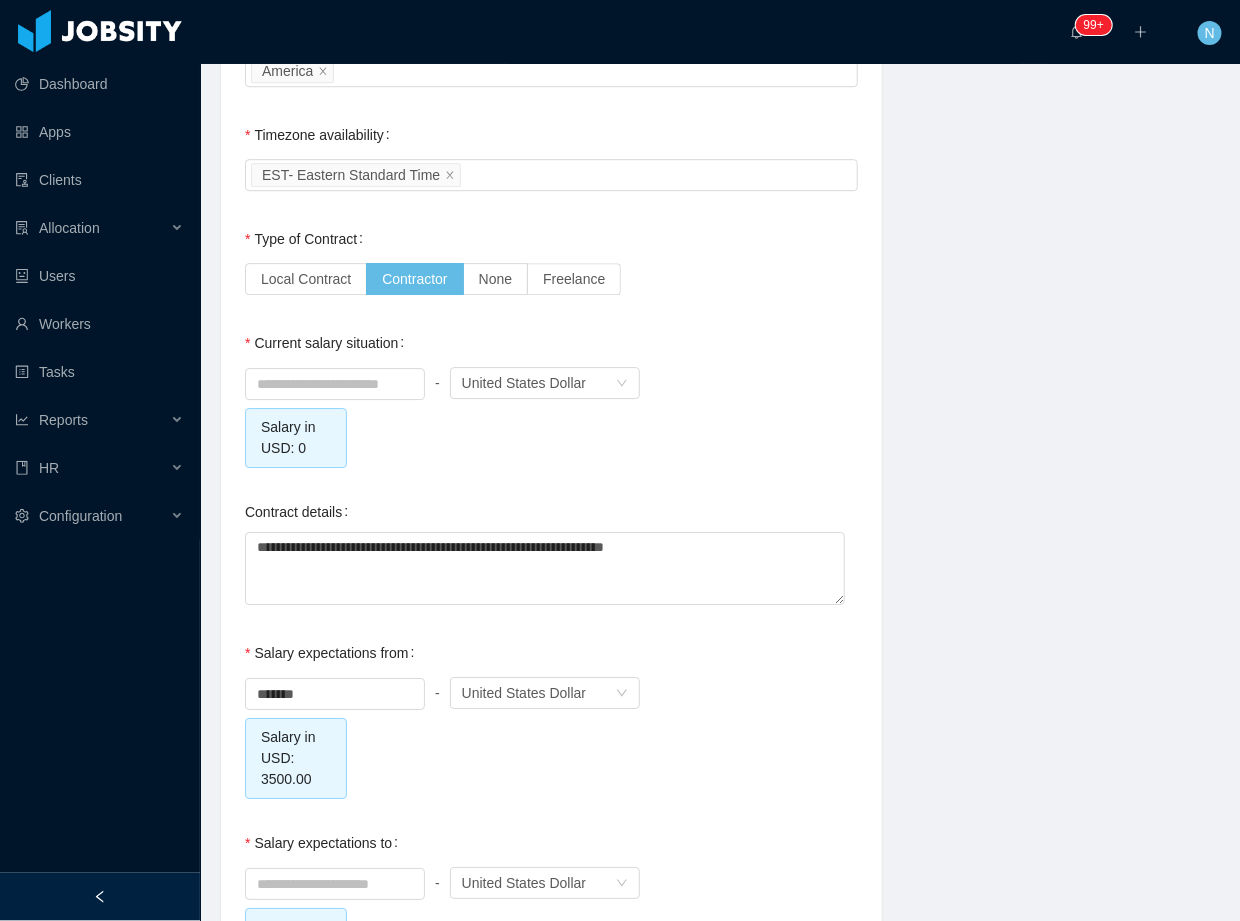 click on "**********" at bounding box center (551, -150) 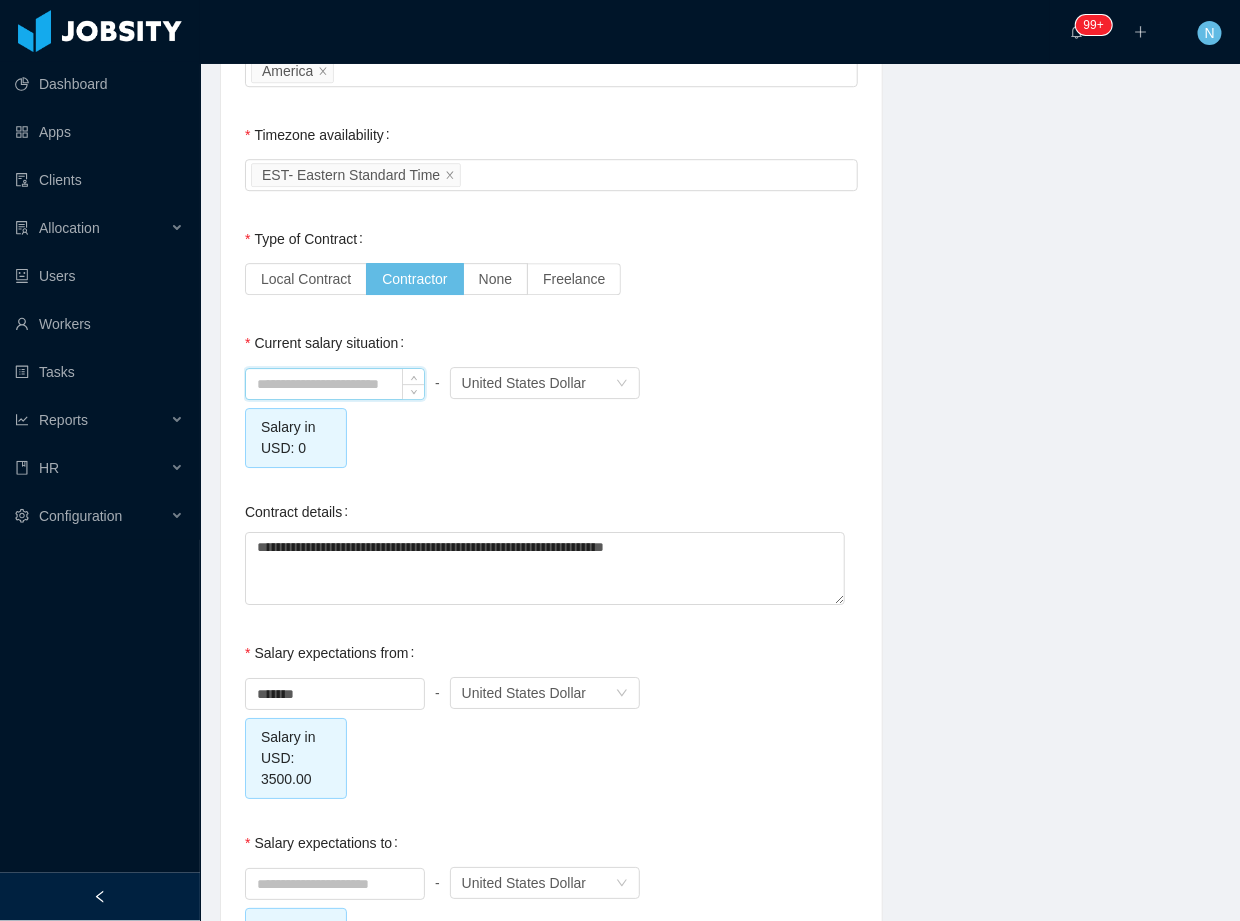 click at bounding box center [335, 384] 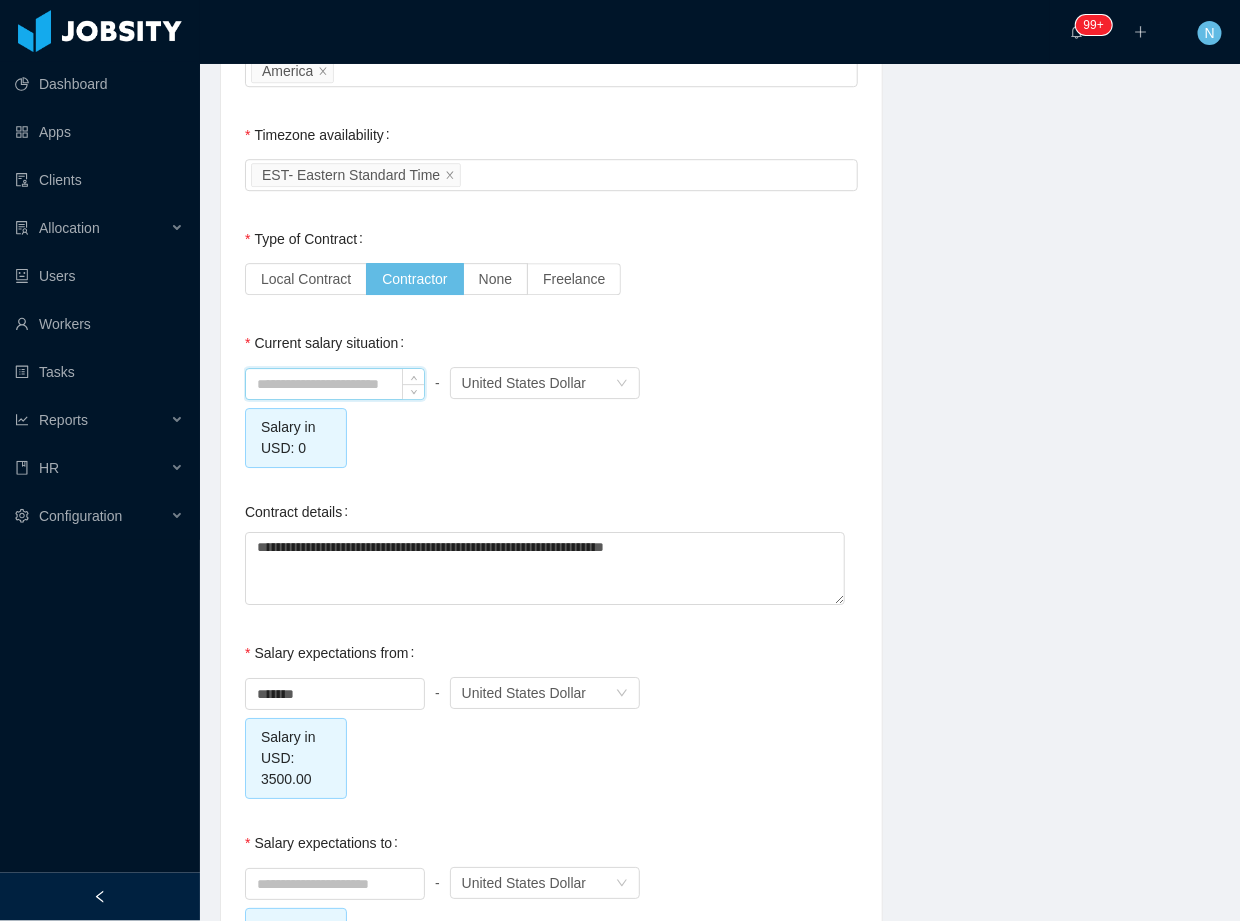click at bounding box center (335, 384) 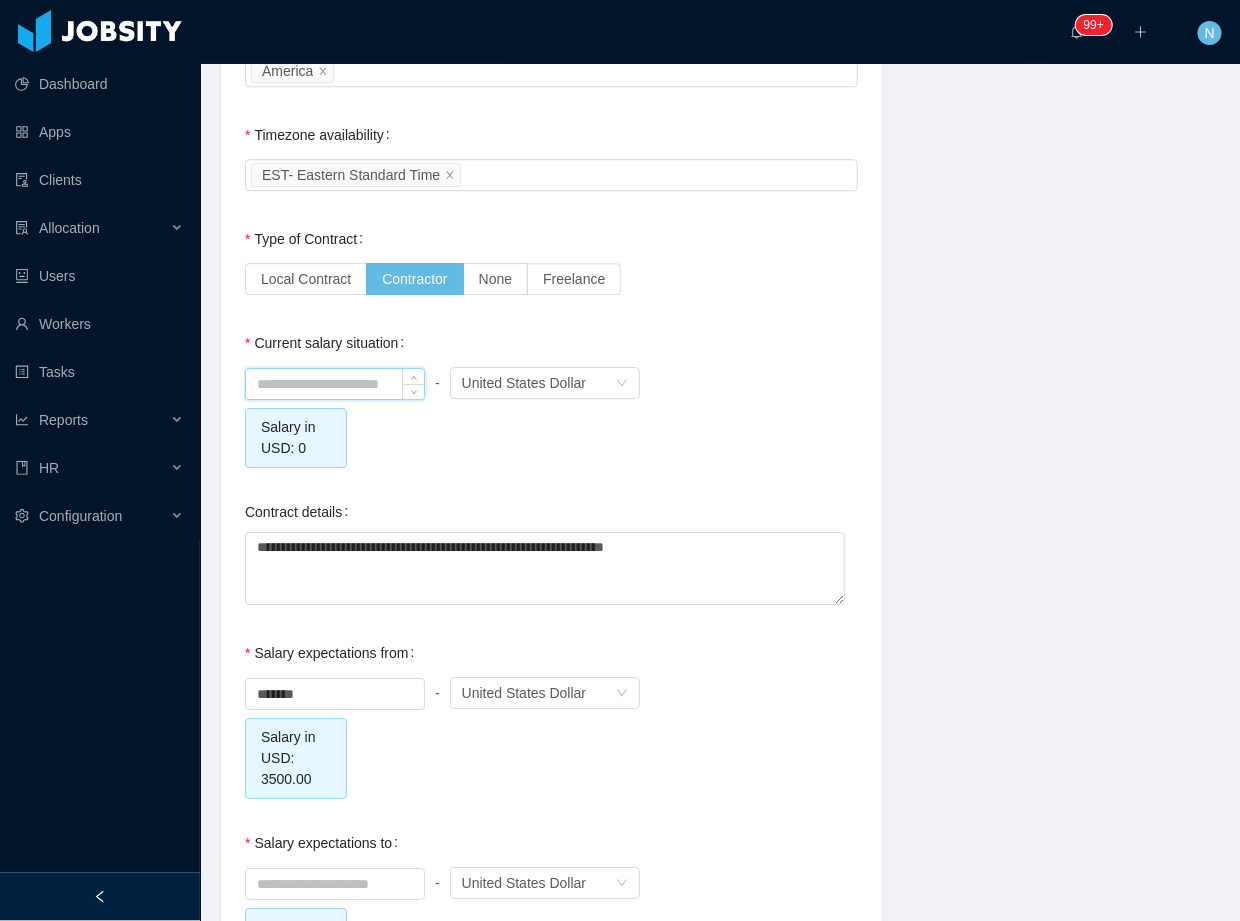 click at bounding box center (335, 384) 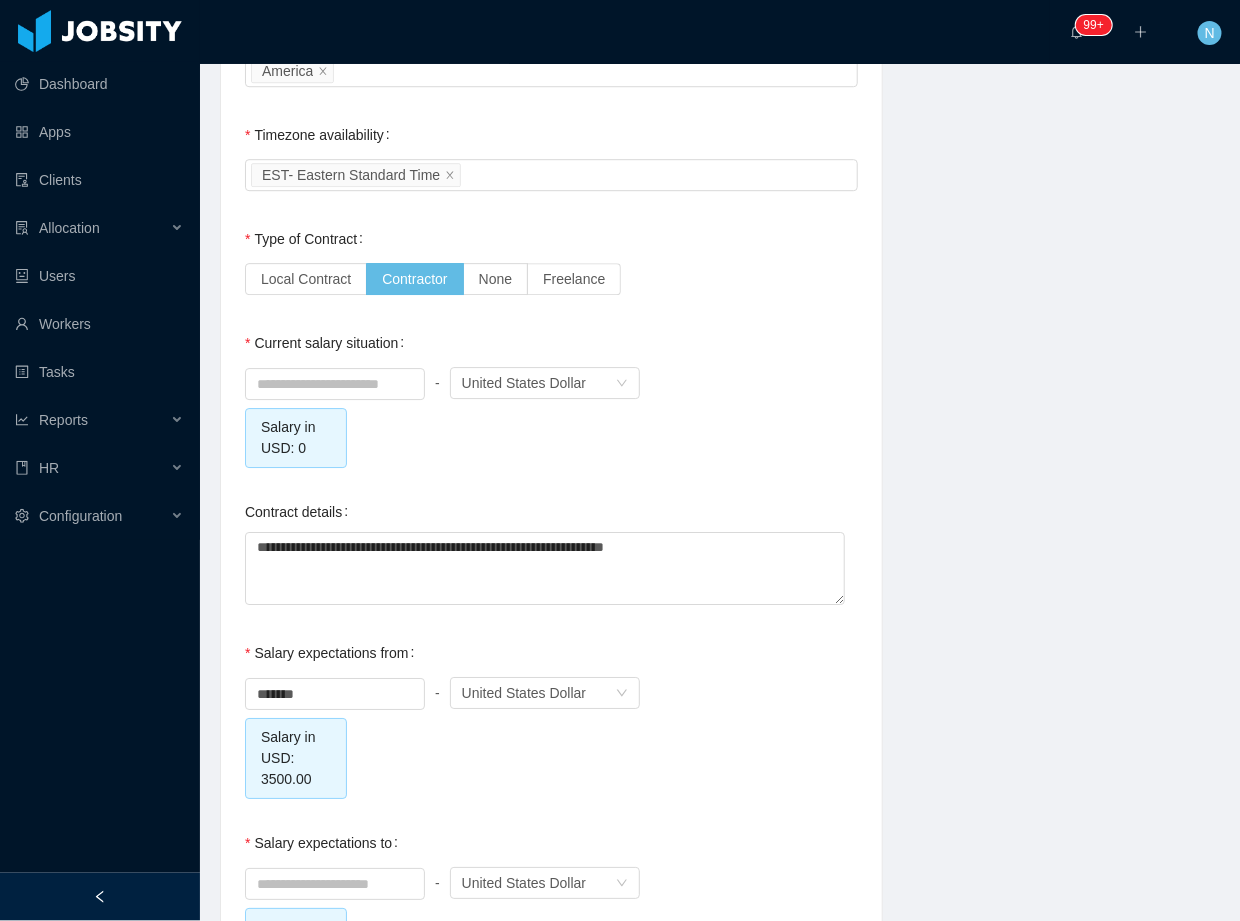 click on "******* - Currency United States Dollar   Salary in USD: 3500.00" at bounding box center (551, 736) 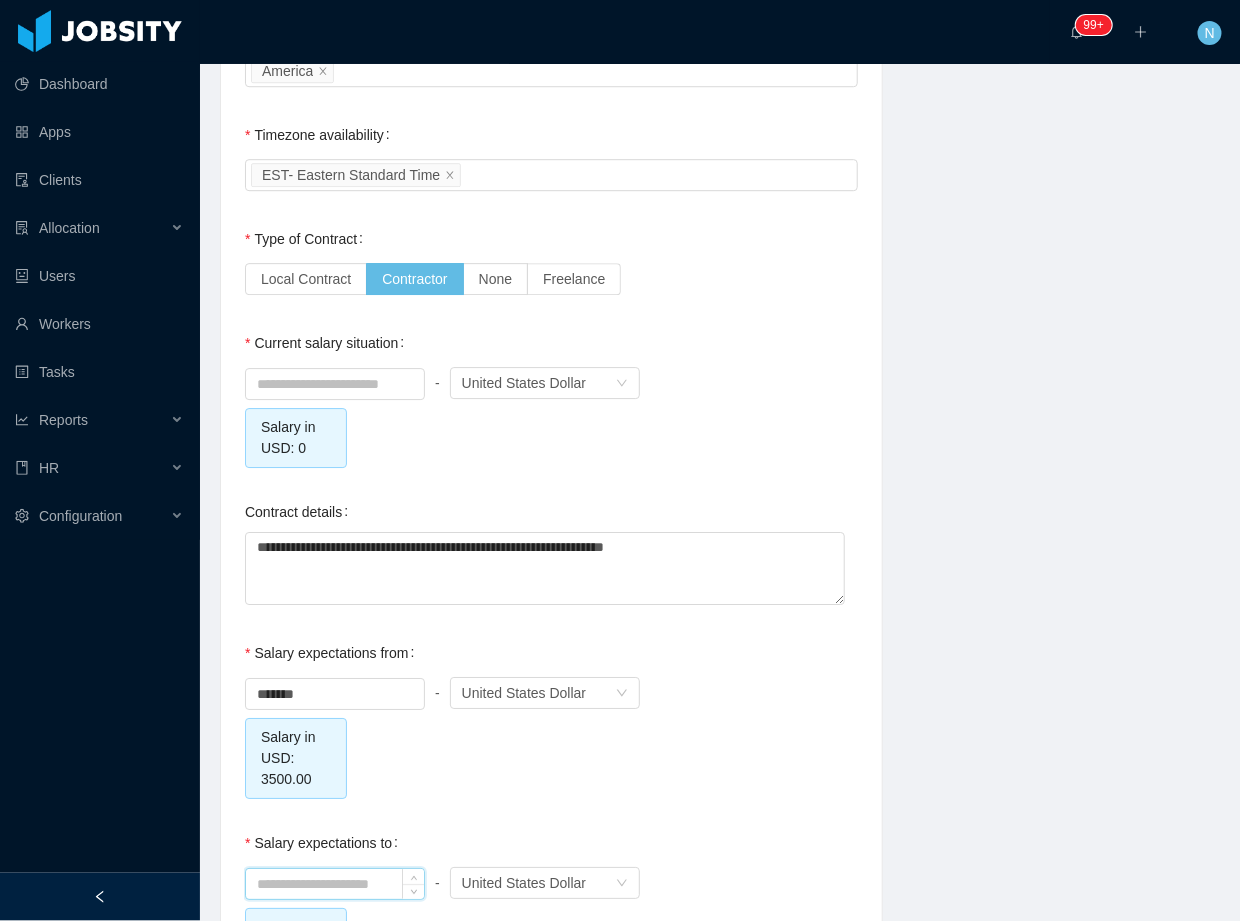click at bounding box center (335, 884) 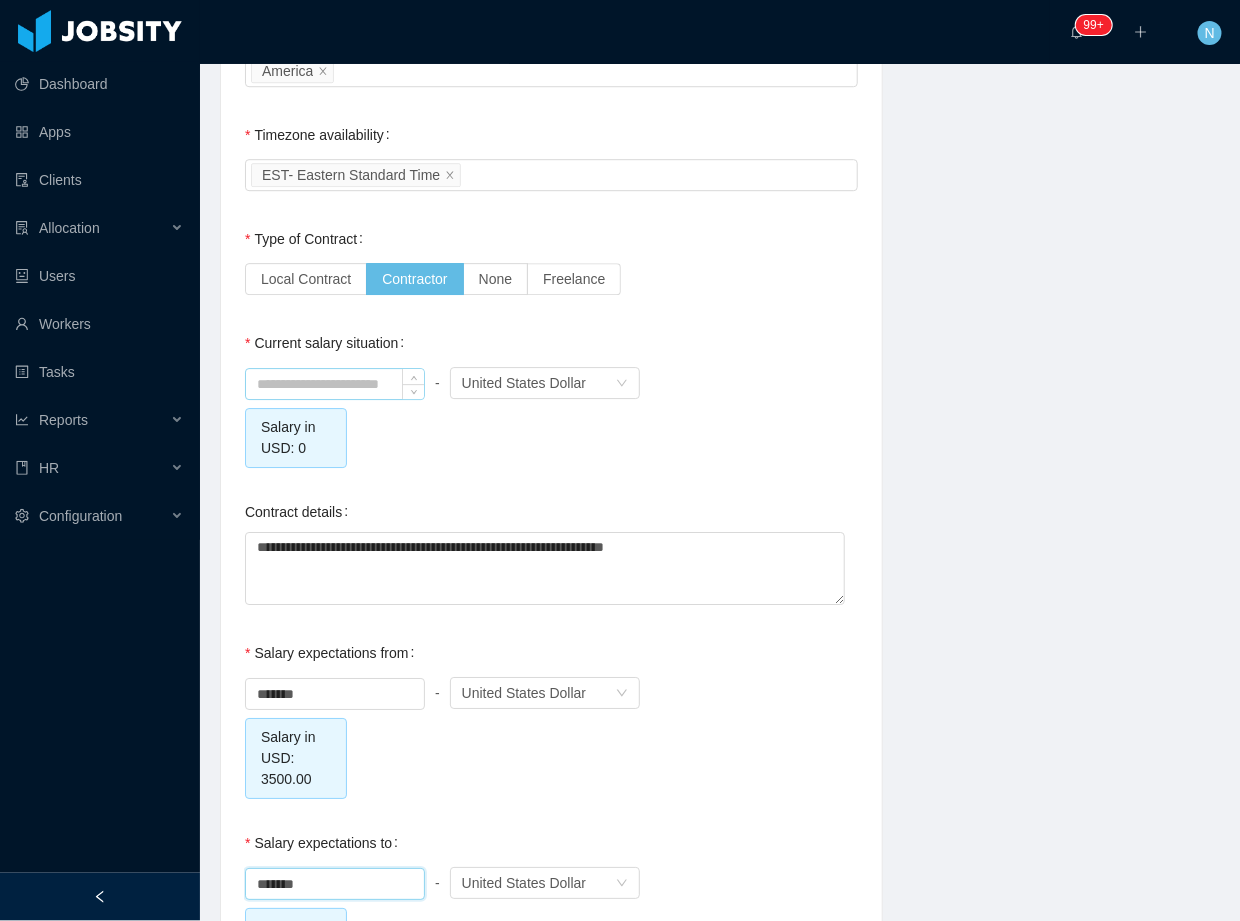 click at bounding box center [335, 384] 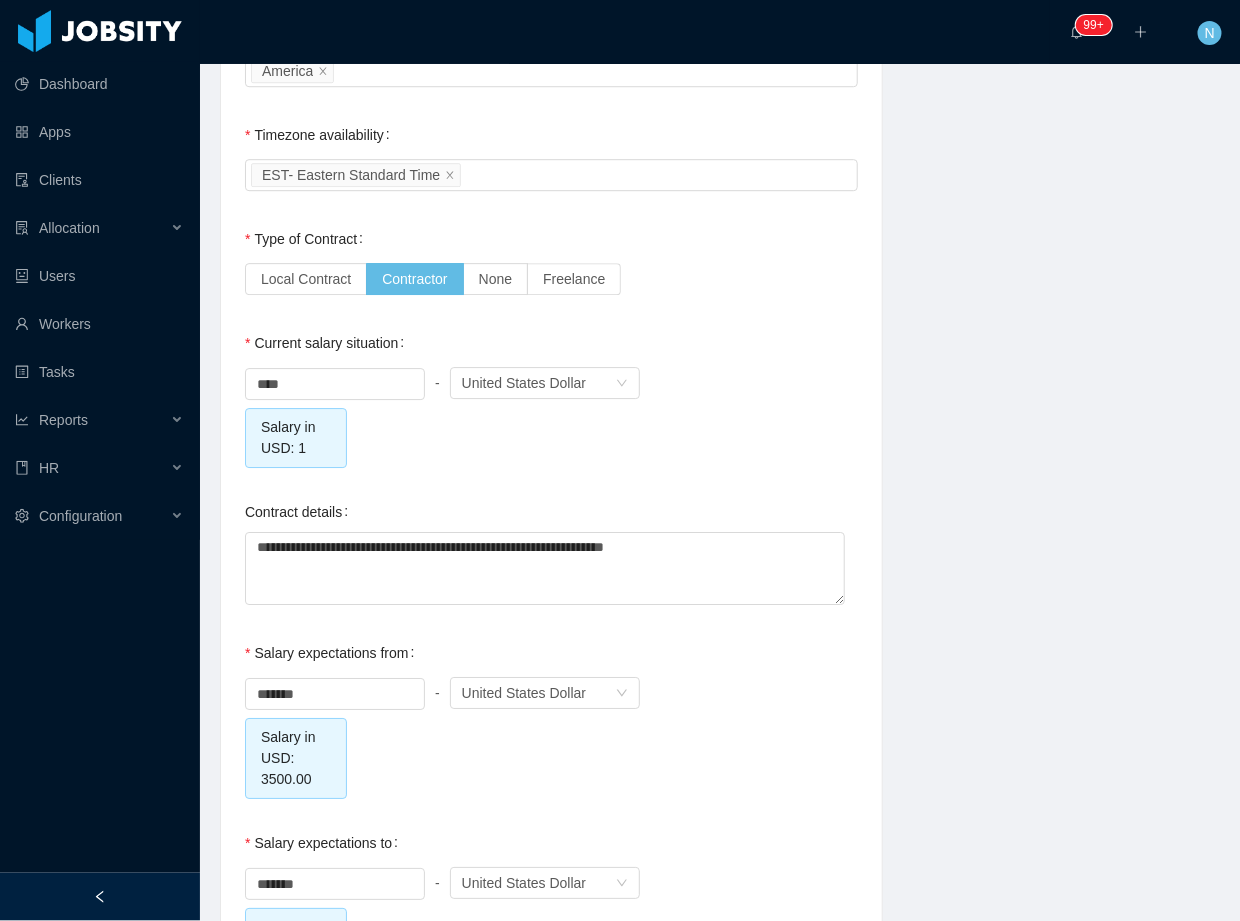 click on "**** - Currency United States Dollar   Salary in USD: 1" at bounding box center (551, 415) 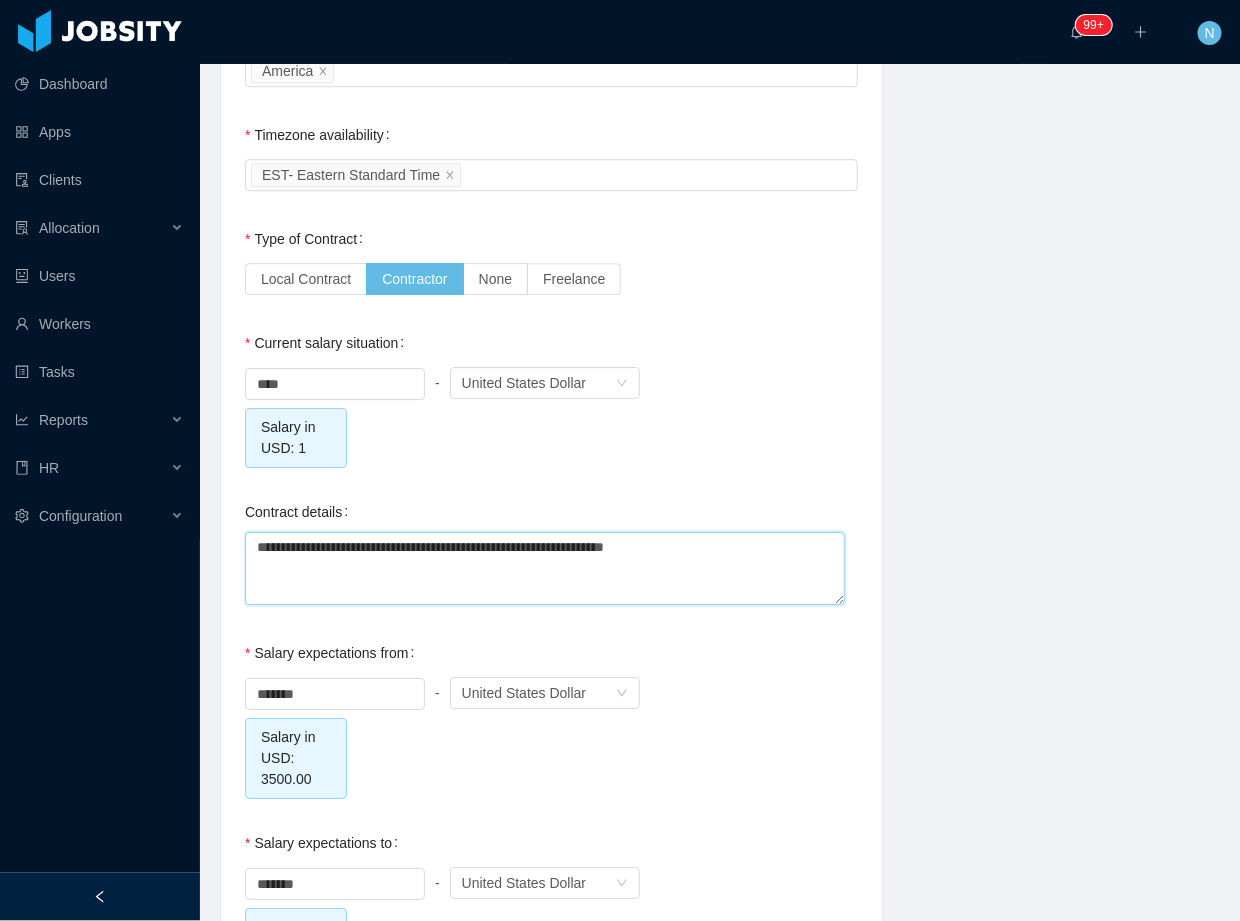 click on "**********" at bounding box center [545, 568] 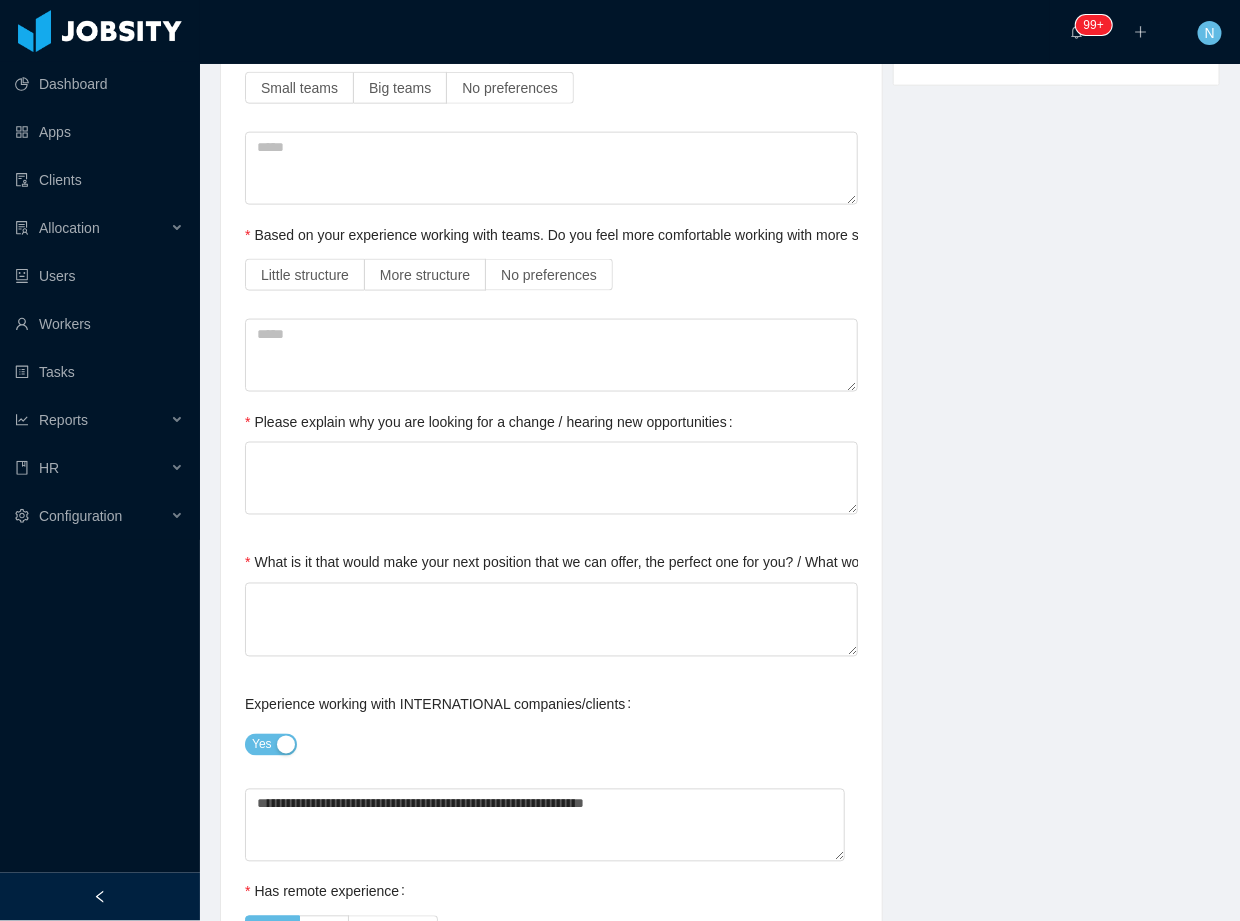 scroll, scrollTop: 19, scrollLeft: 0, axis: vertical 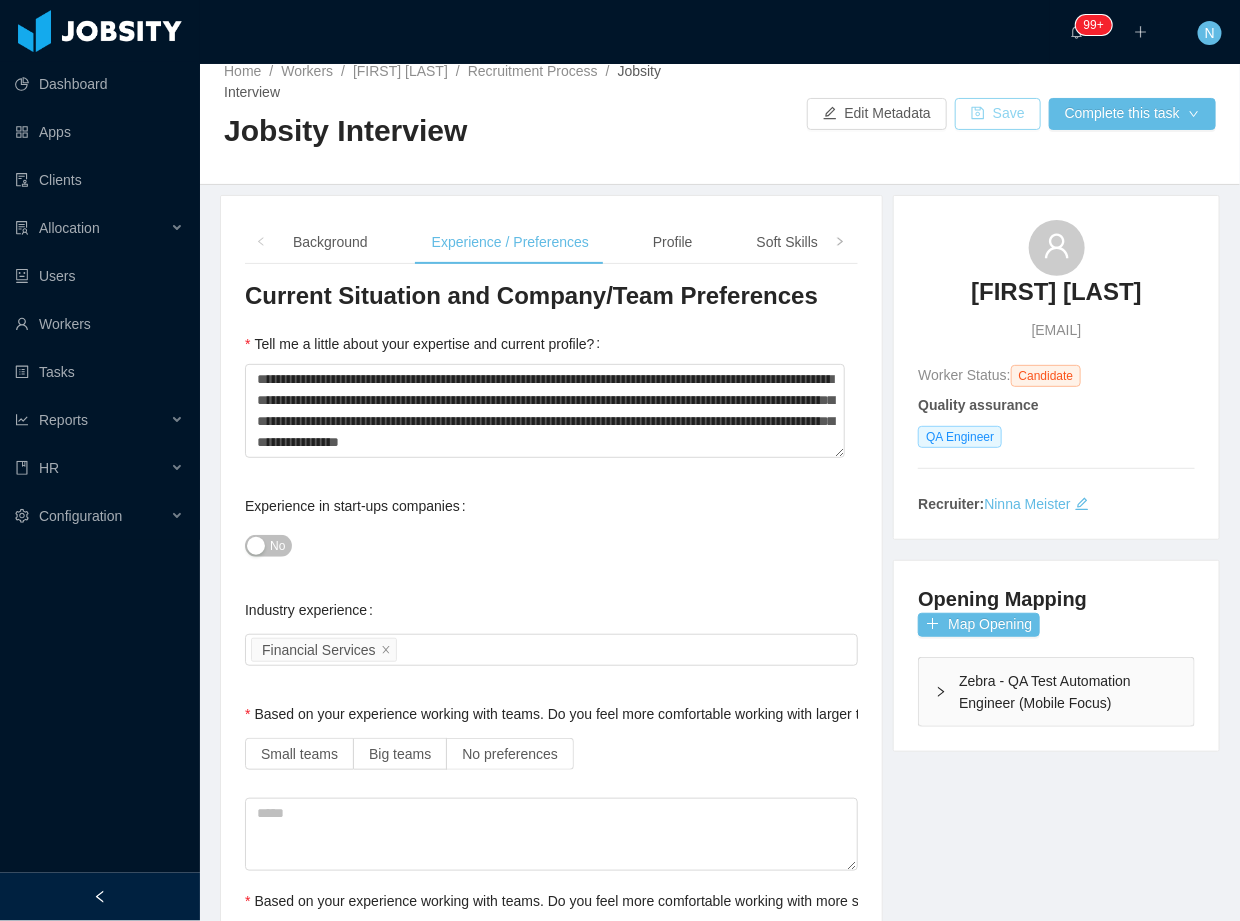 click on "Save" at bounding box center [998, 114] 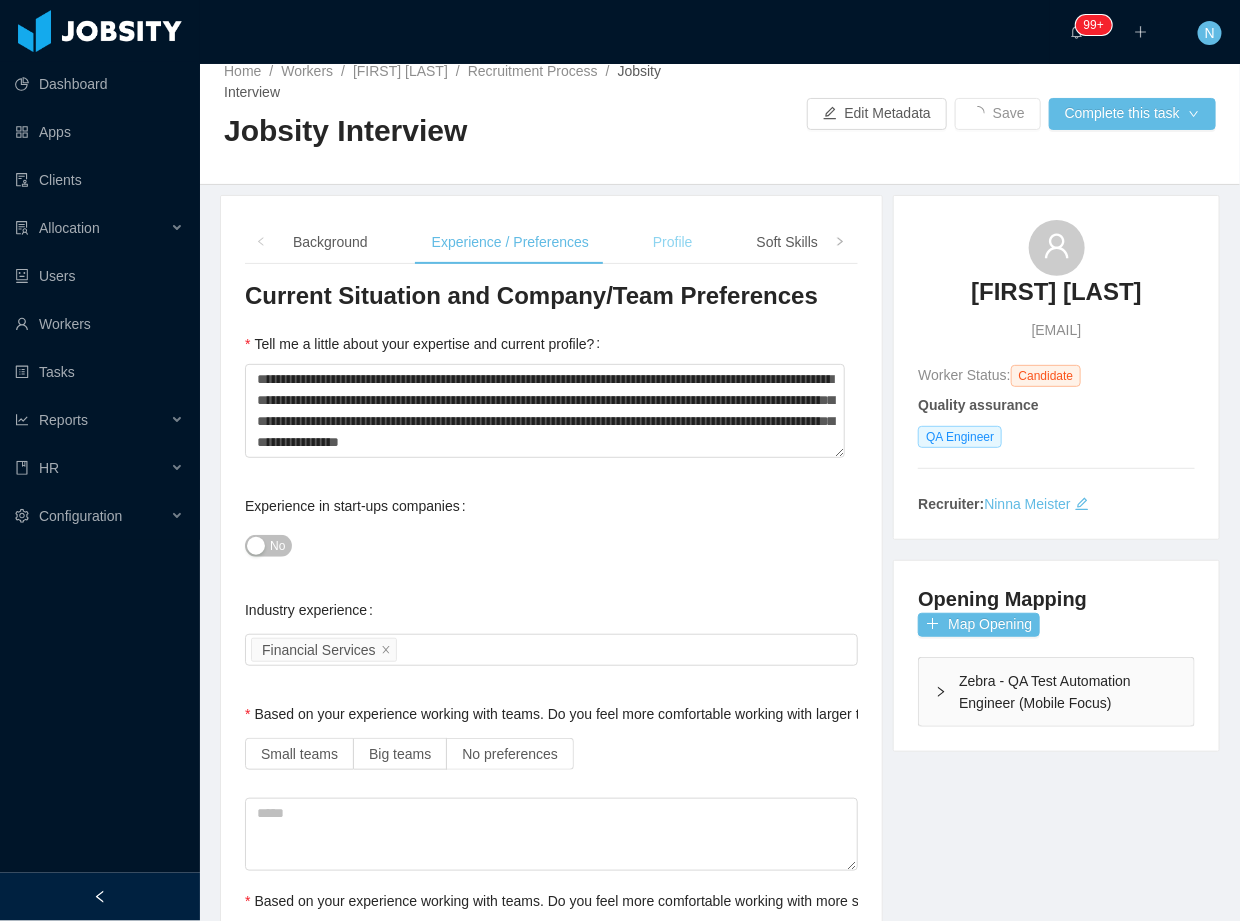 click on "Profile" at bounding box center (673, 242) 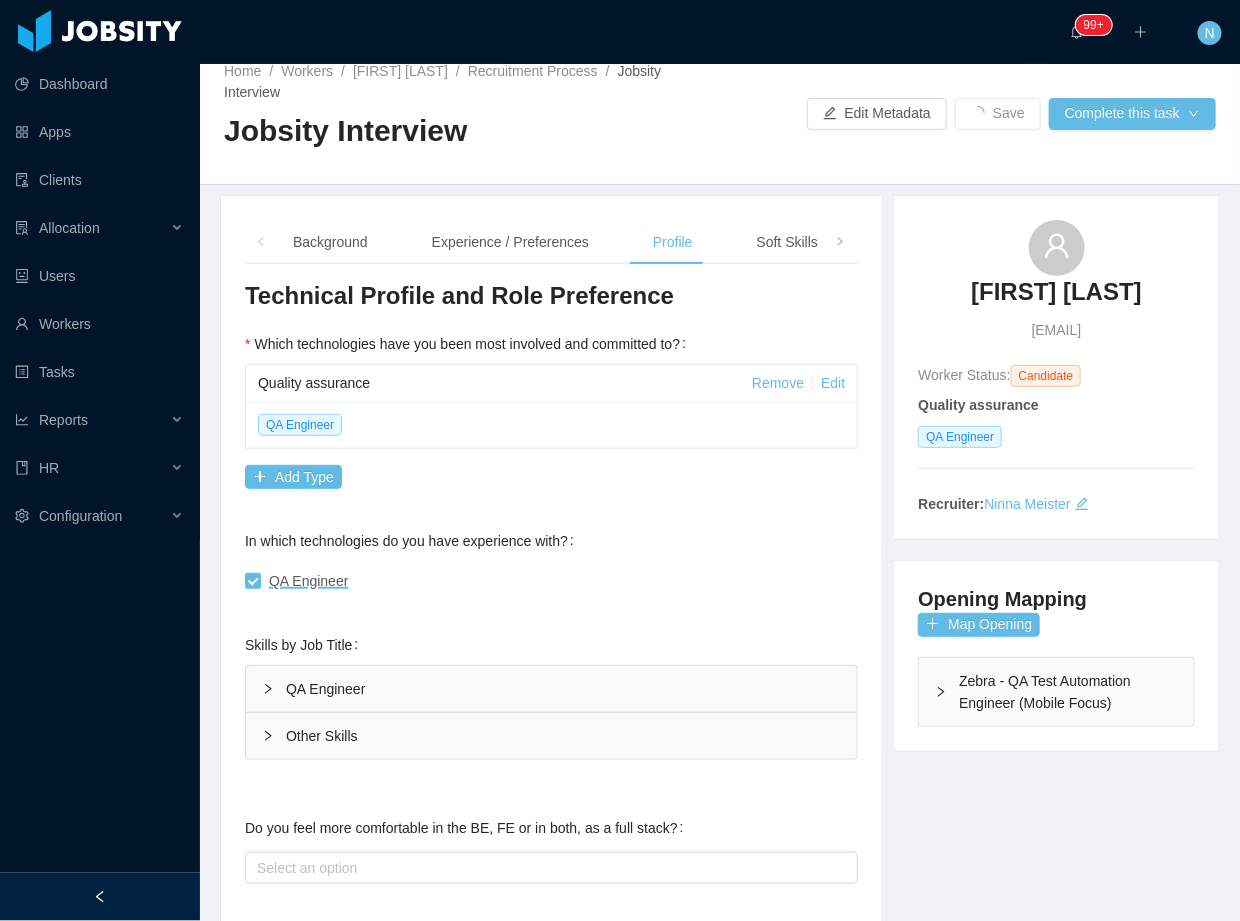 click on "QA Engineer" at bounding box center [551, 689] 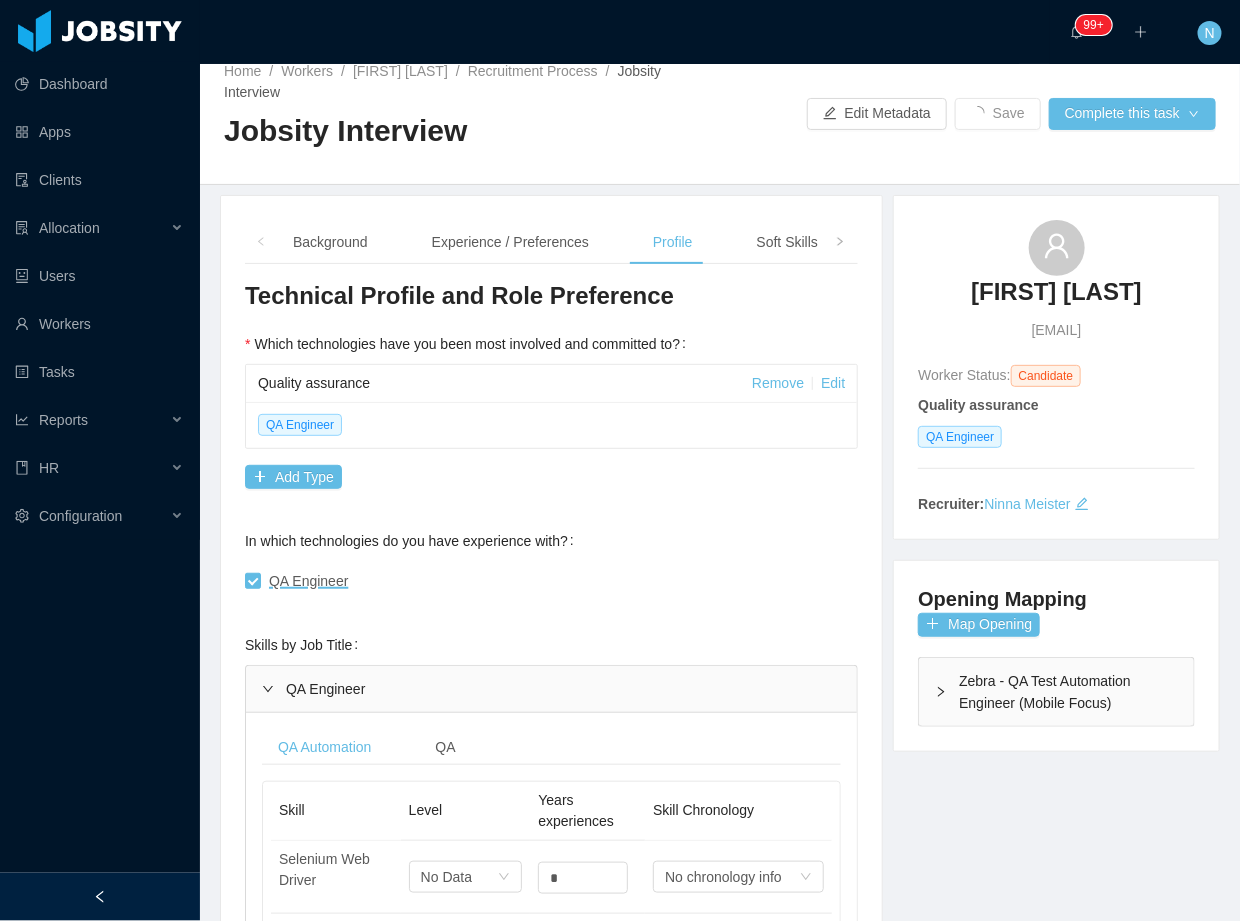 click on "QA Engineer" at bounding box center [551, 581] 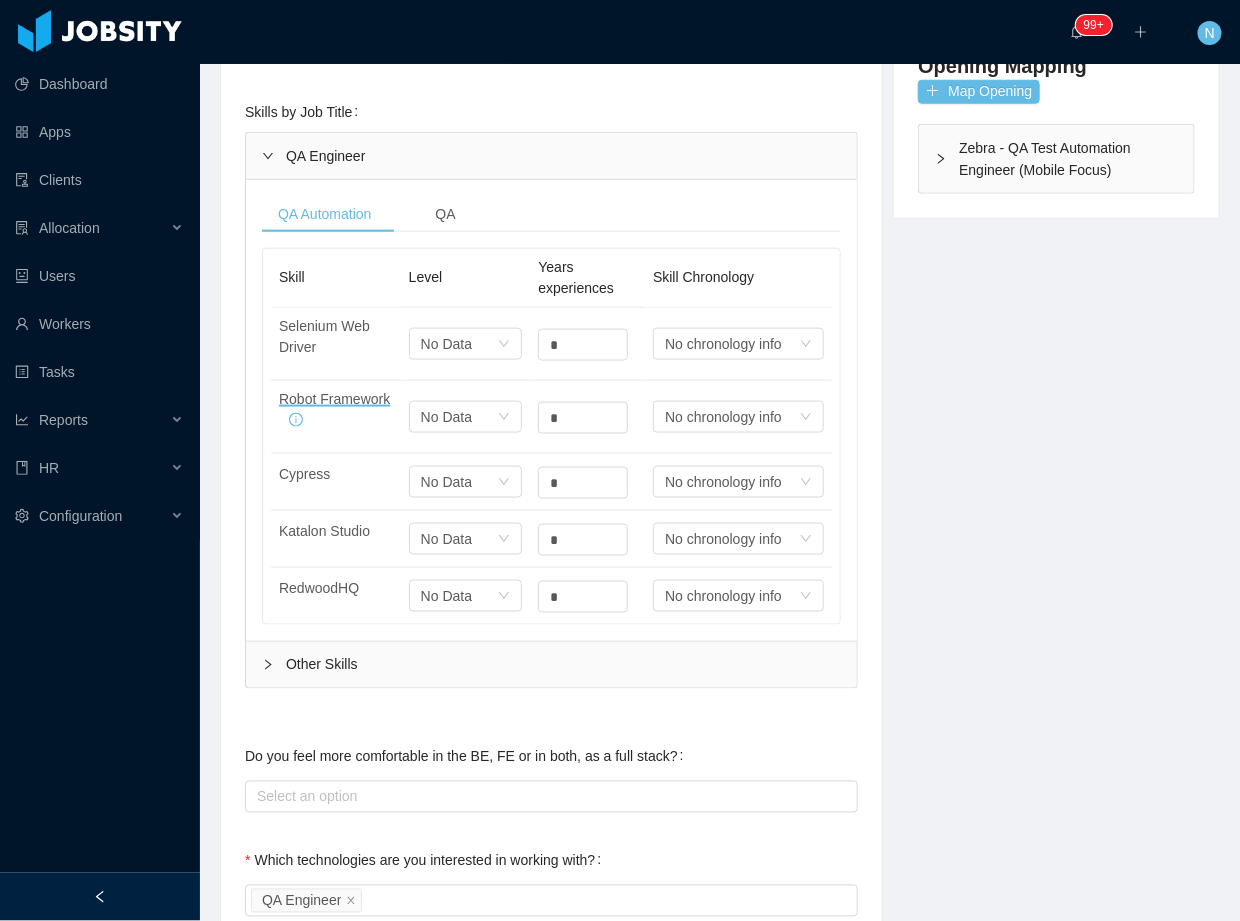 scroll, scrollTop: 0, scrollLeft: 0, axis: both 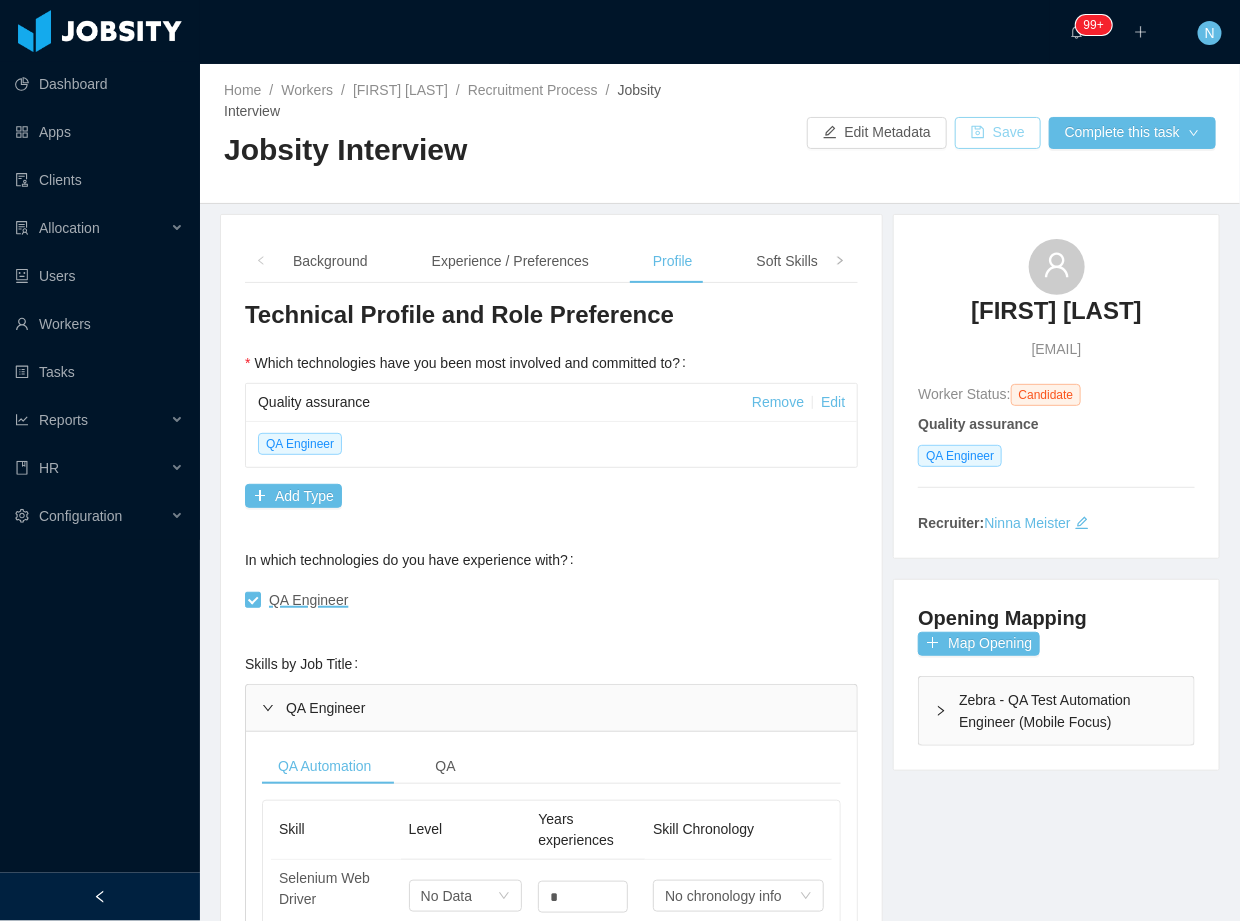 click on "Save" at bounding box center [998, 133] 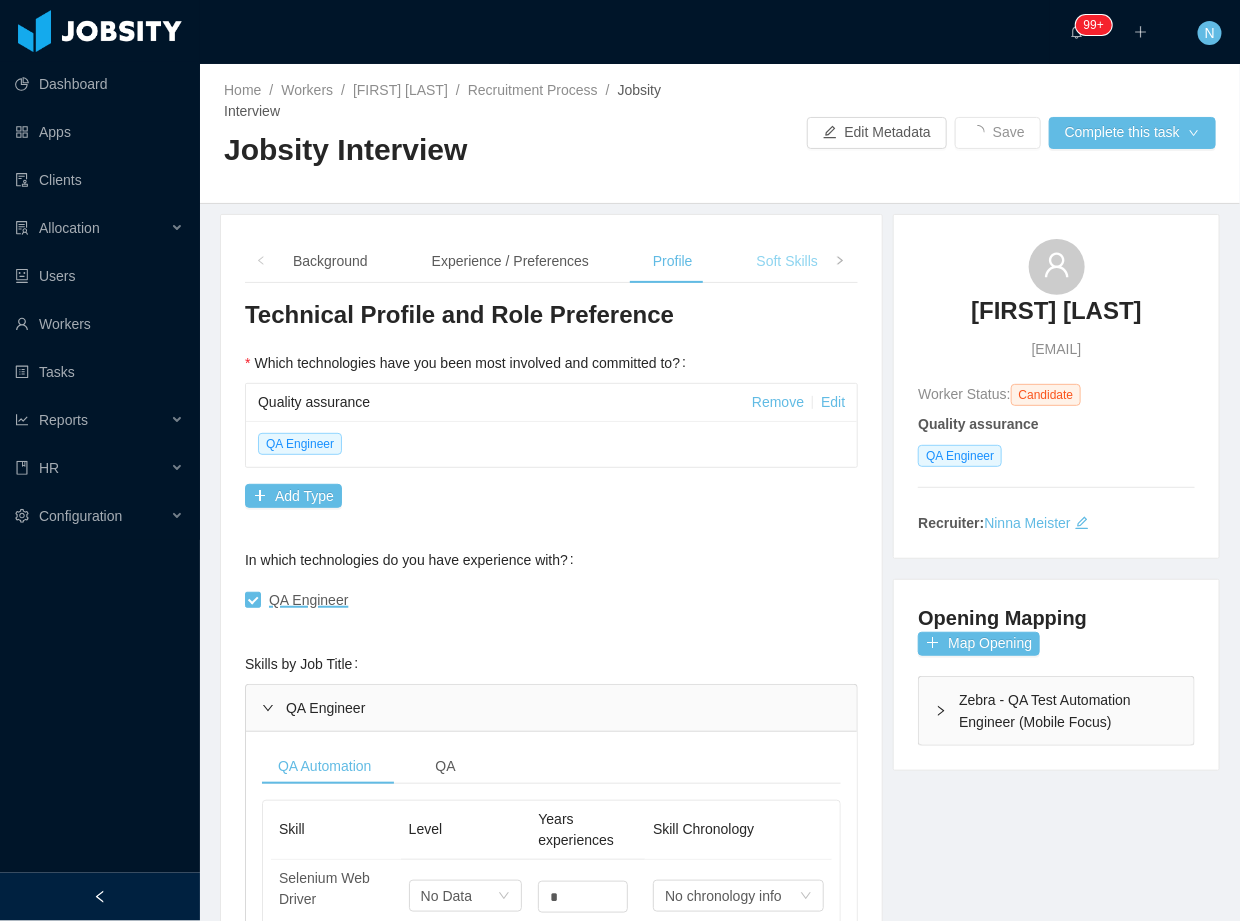 click on "Soft Skills" at bounding box center (787, 261) 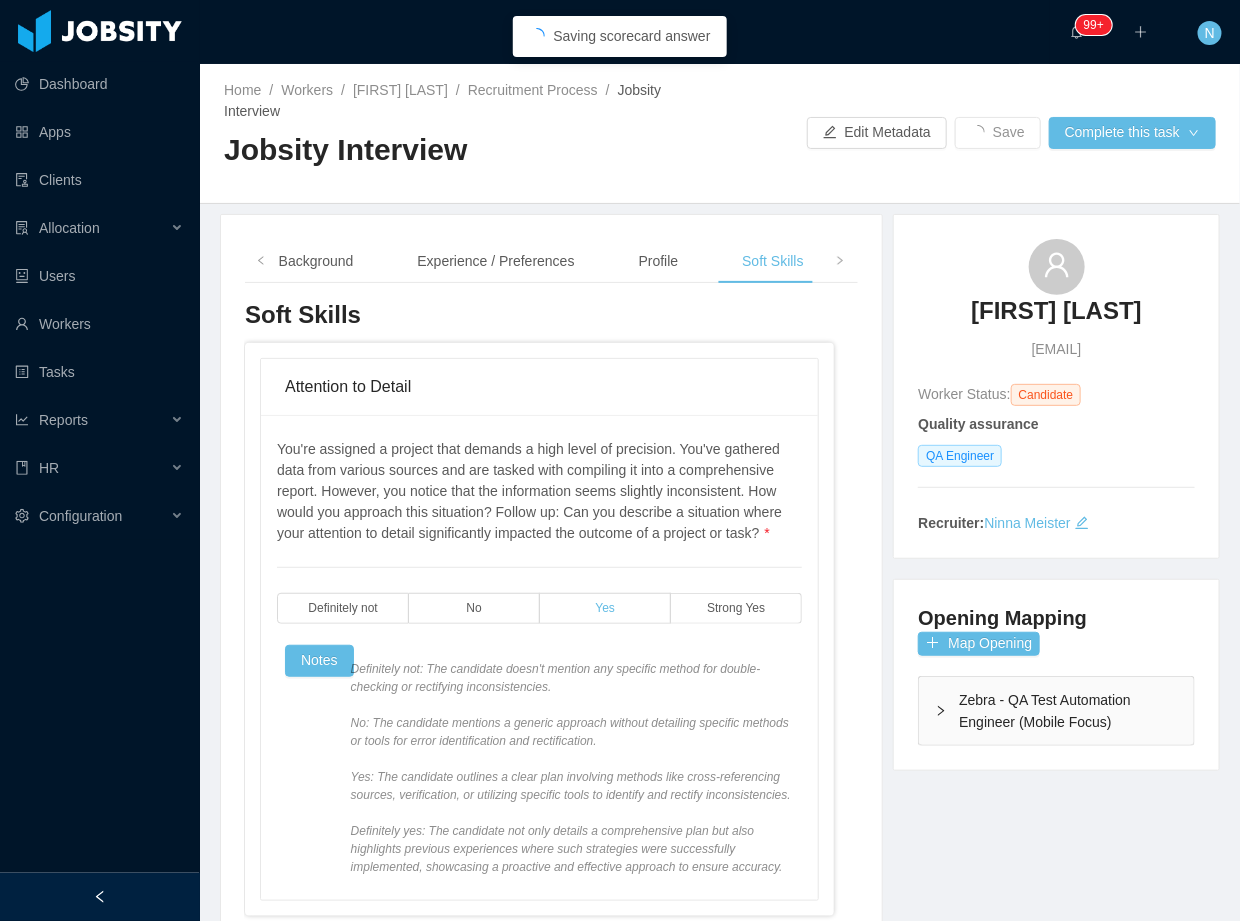 click on "Yes" at bounding box center [605, 608] 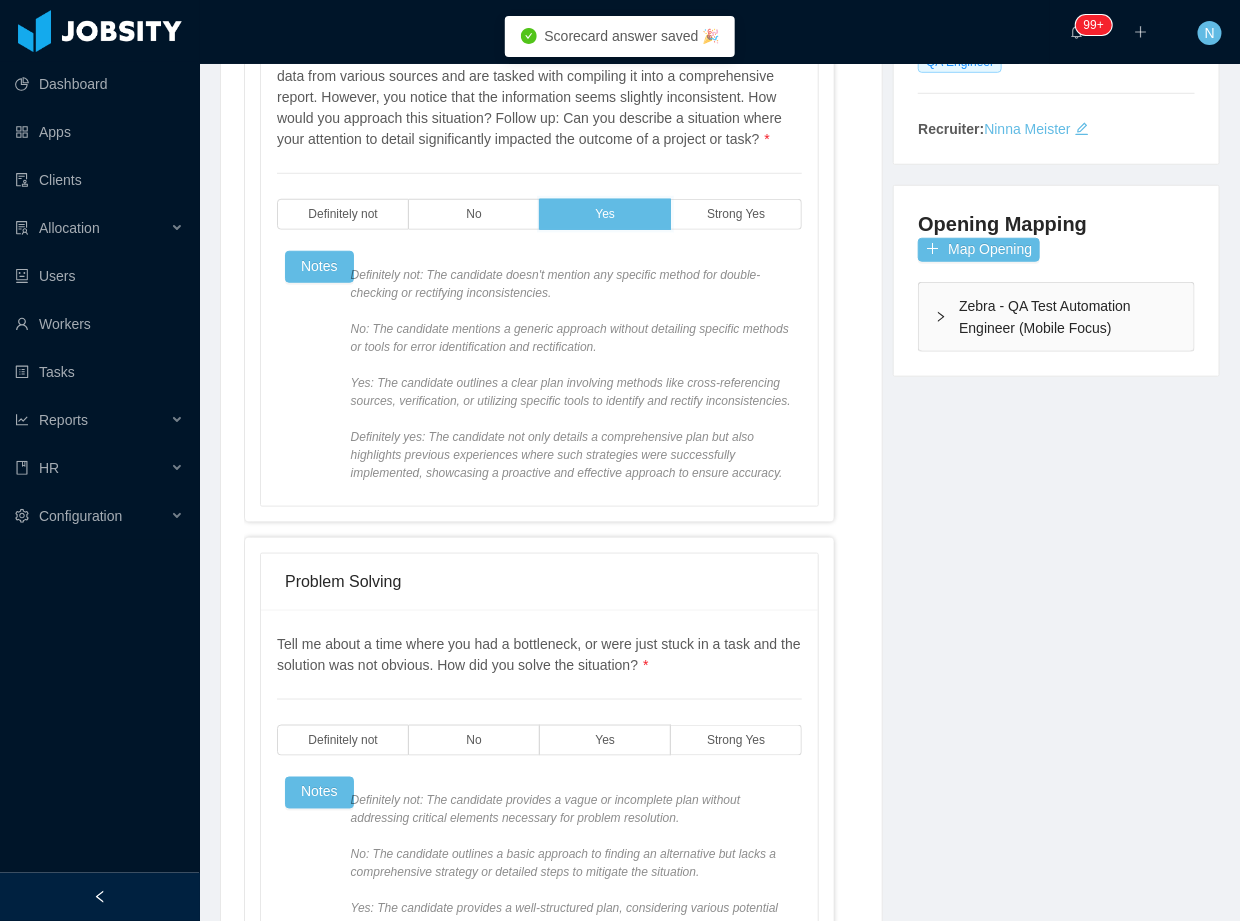 scroll, scrollTop: 400, scrollLeft: 0, axis: vertical 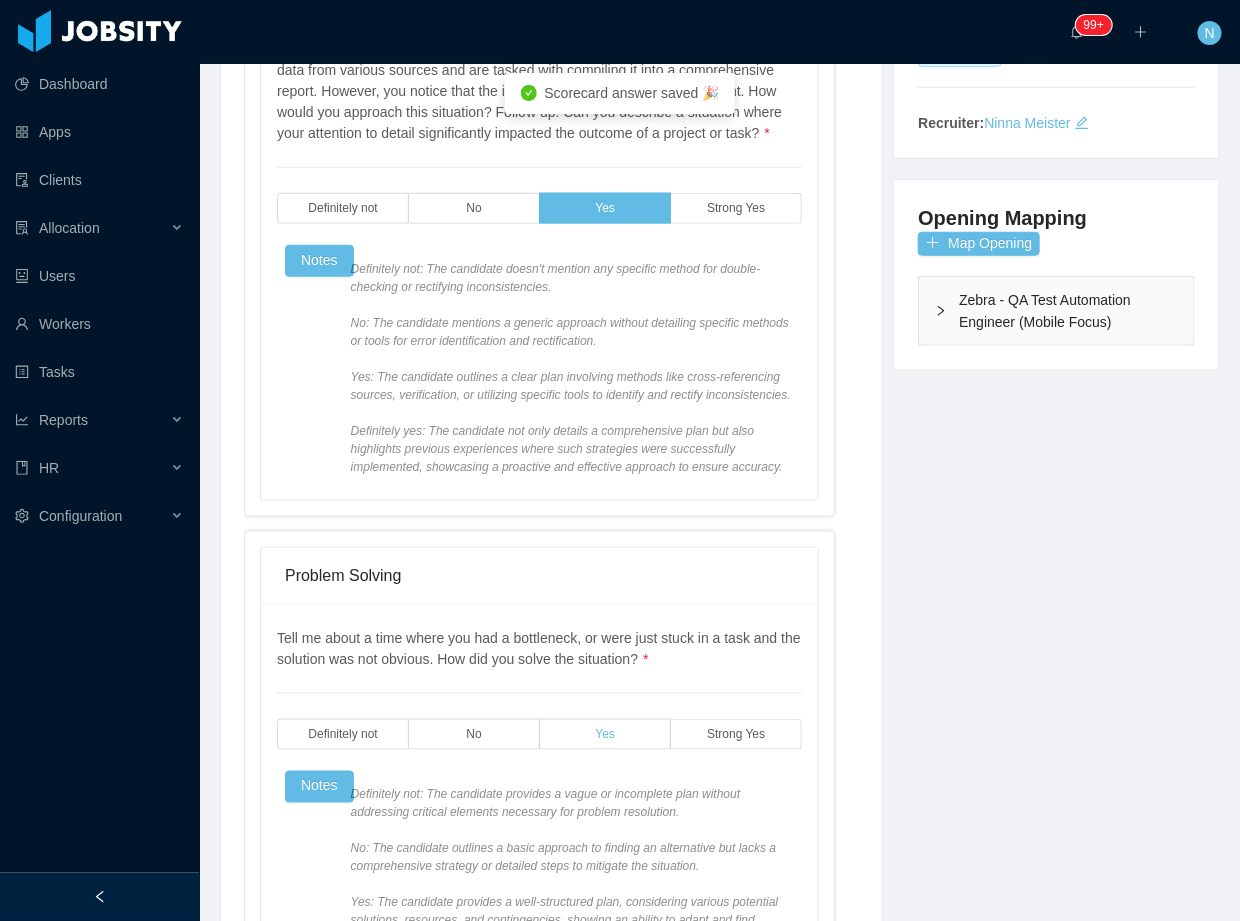 click on "Yes" at bounding box center [605, 734] 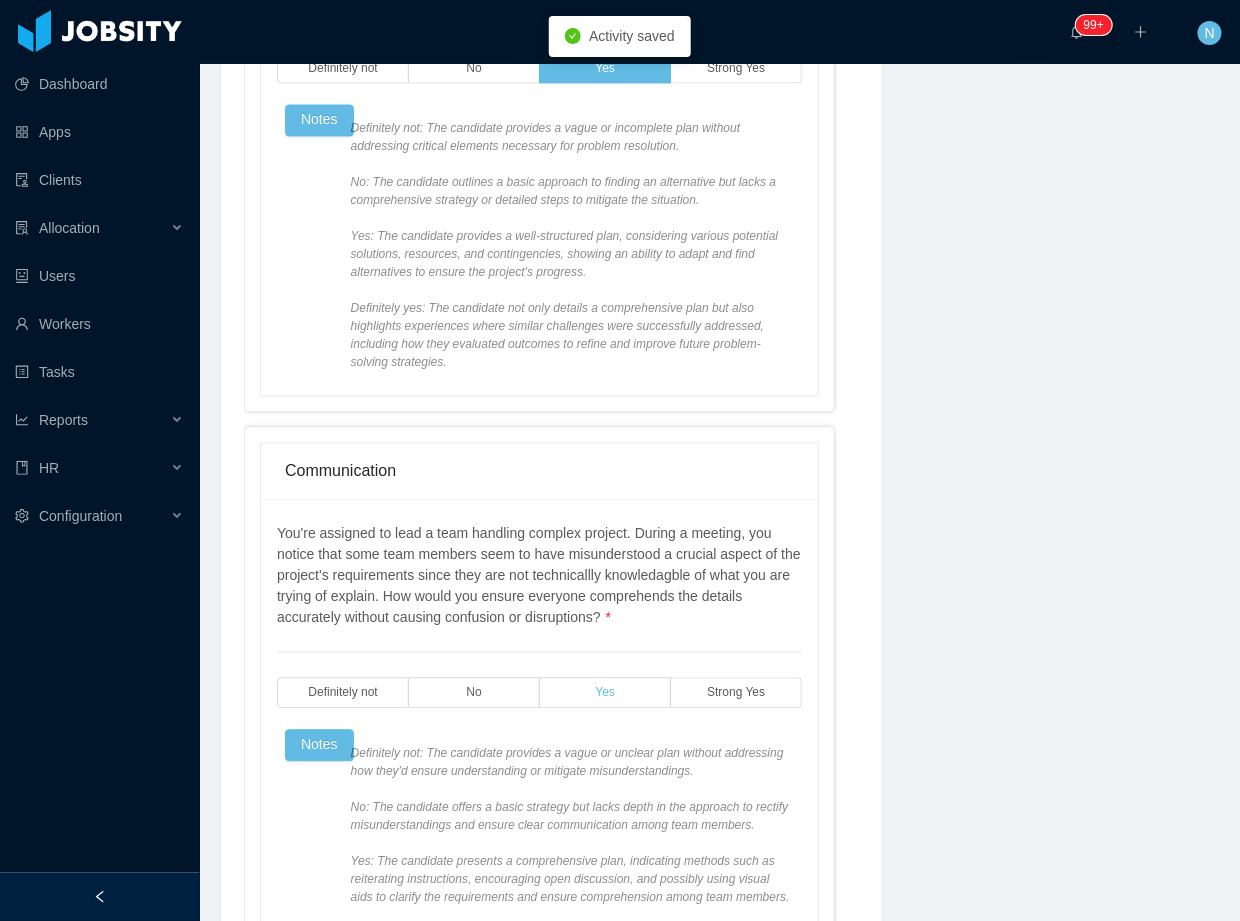 click on "Yes" at bounding box center (605, 693) 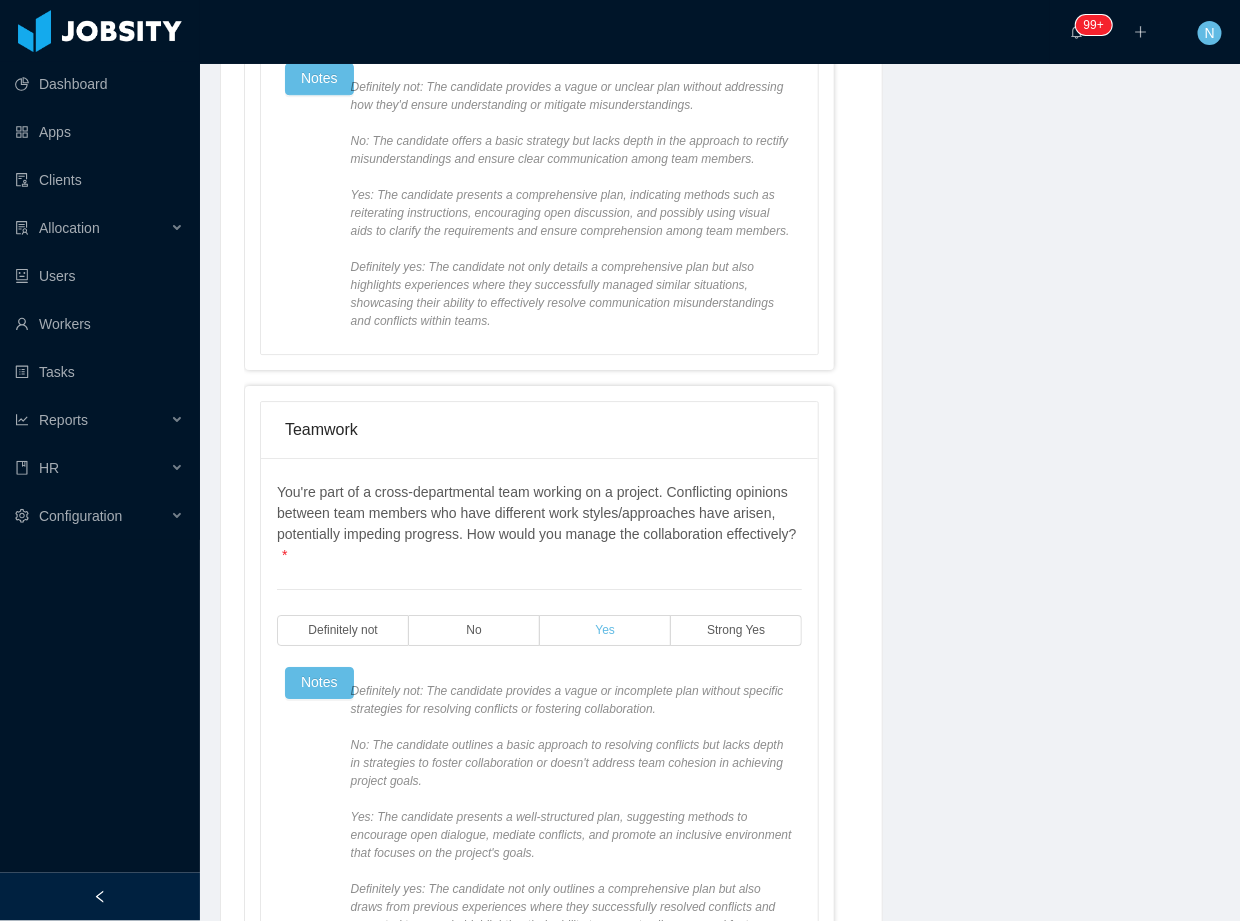 click on "Yes" at bounding box center [605, 630] 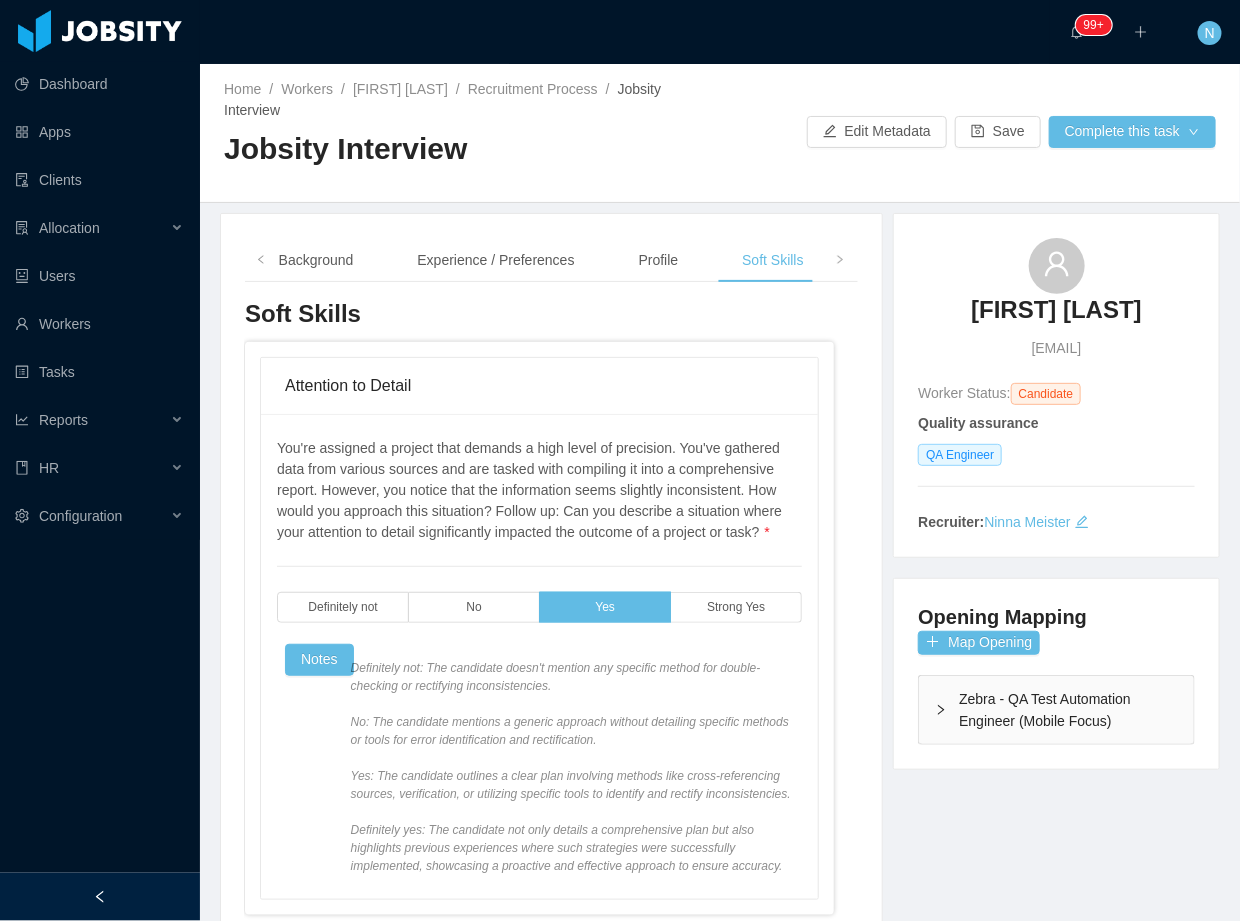 scroll, scrollTop: 0, scrollLeft: 0, axis: both 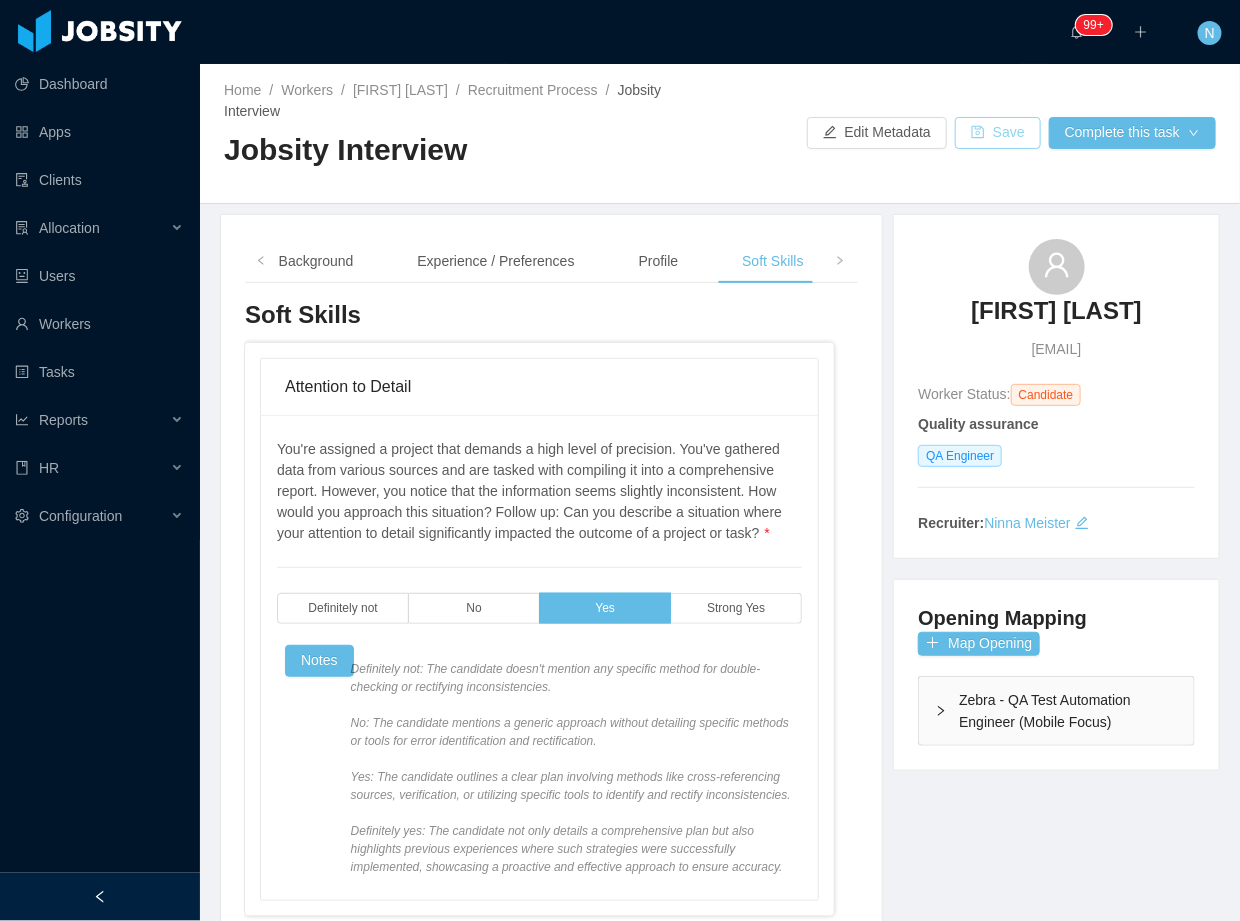 click on "Save" at bounding box center (998, 133) 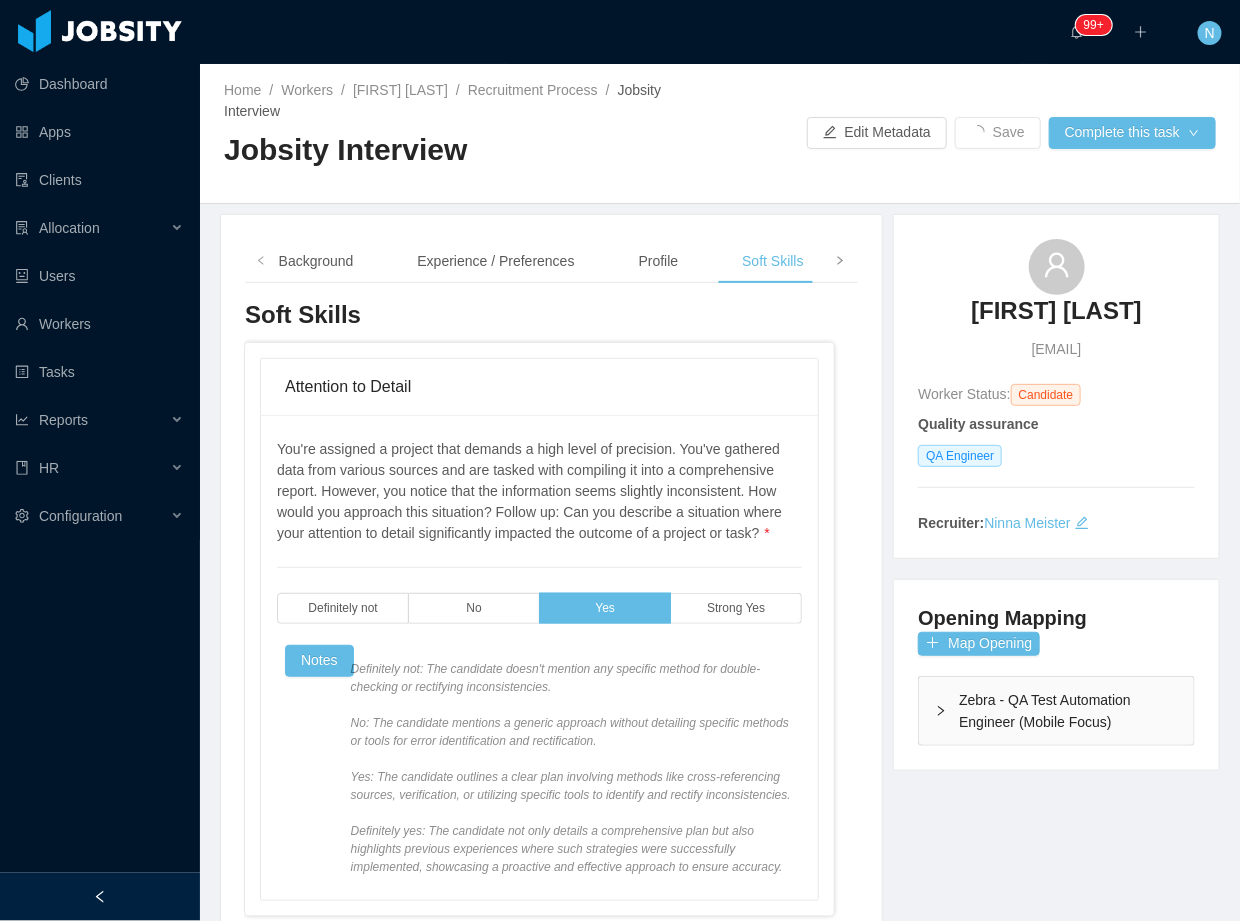click 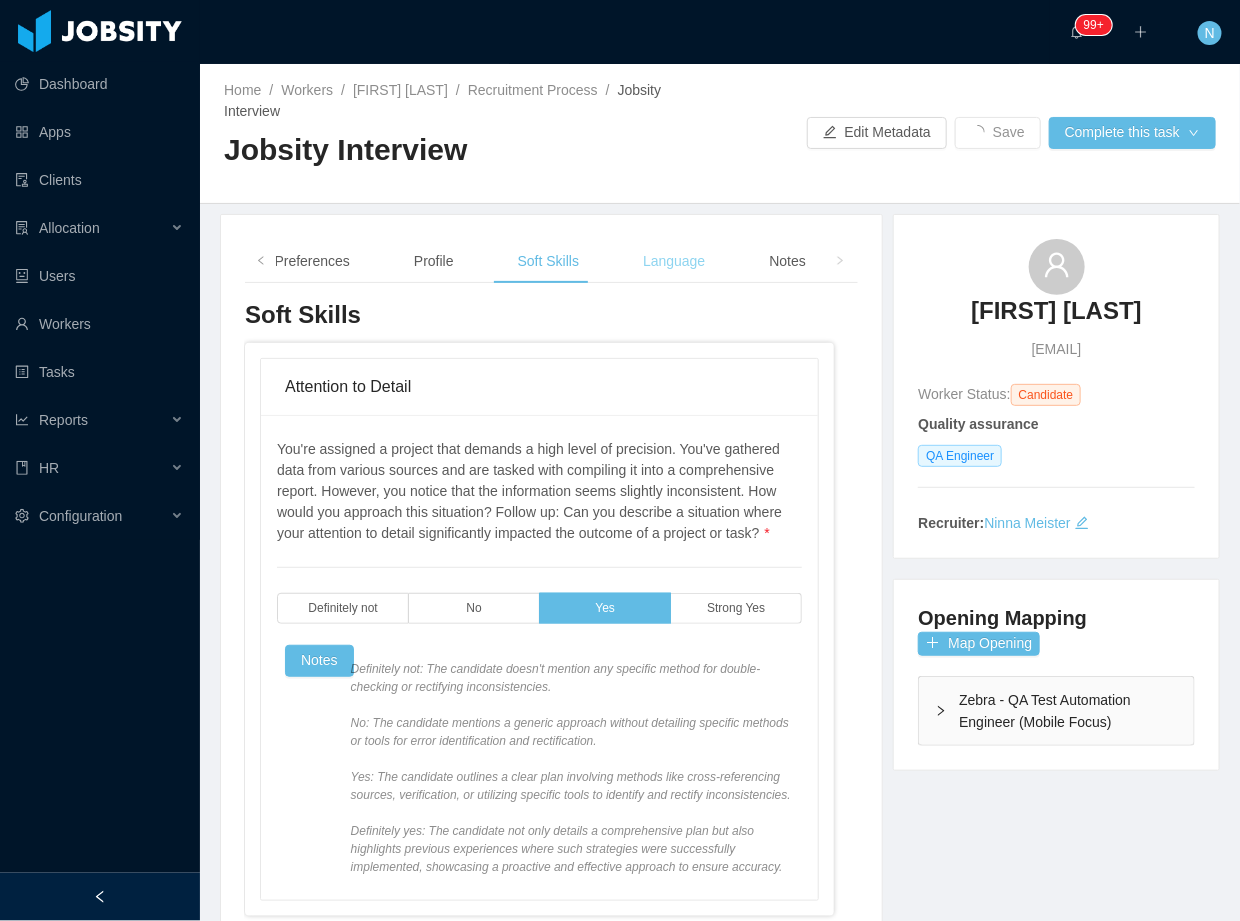 click on "Language" at bounding box center [674, 261] 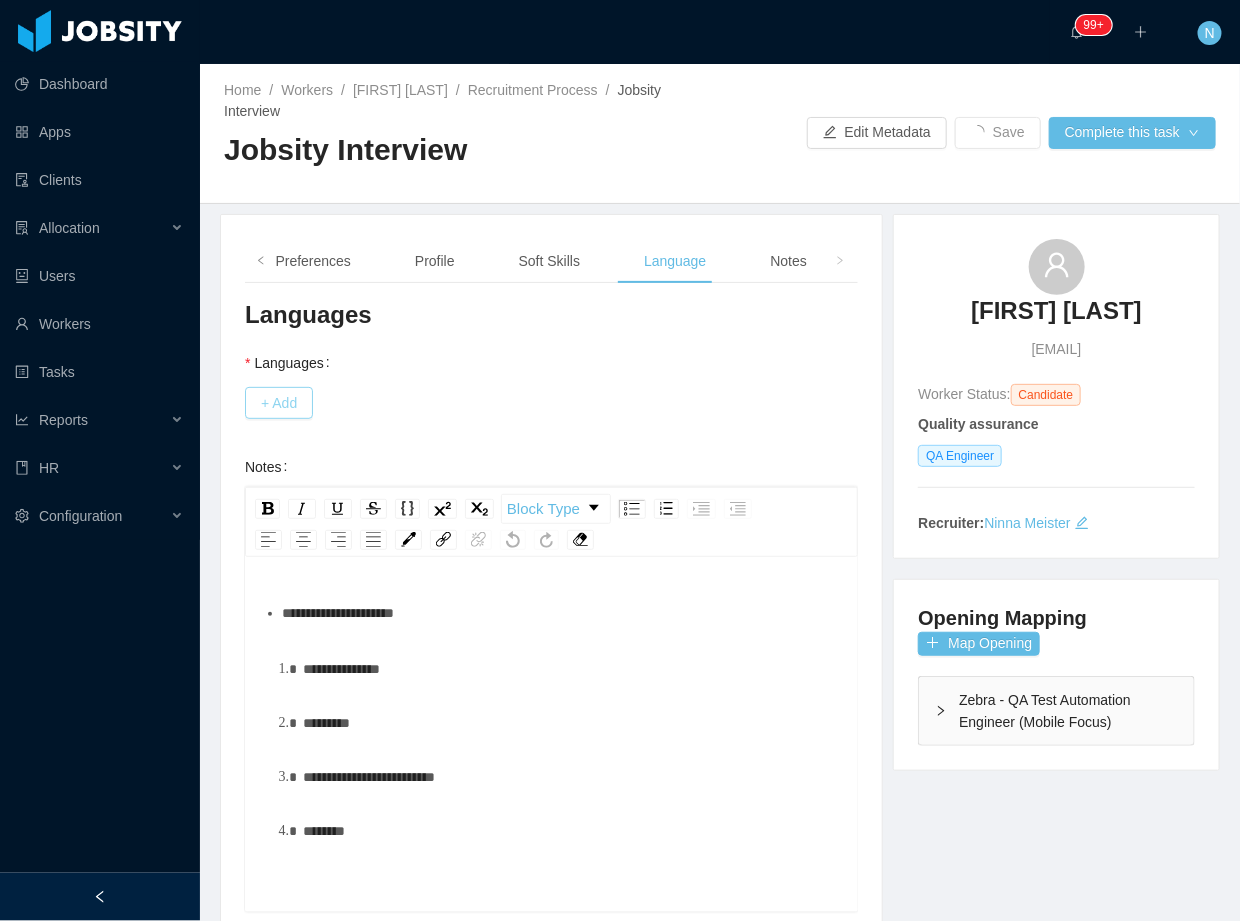 click on "+ Add" at bounding box center [279, 403] 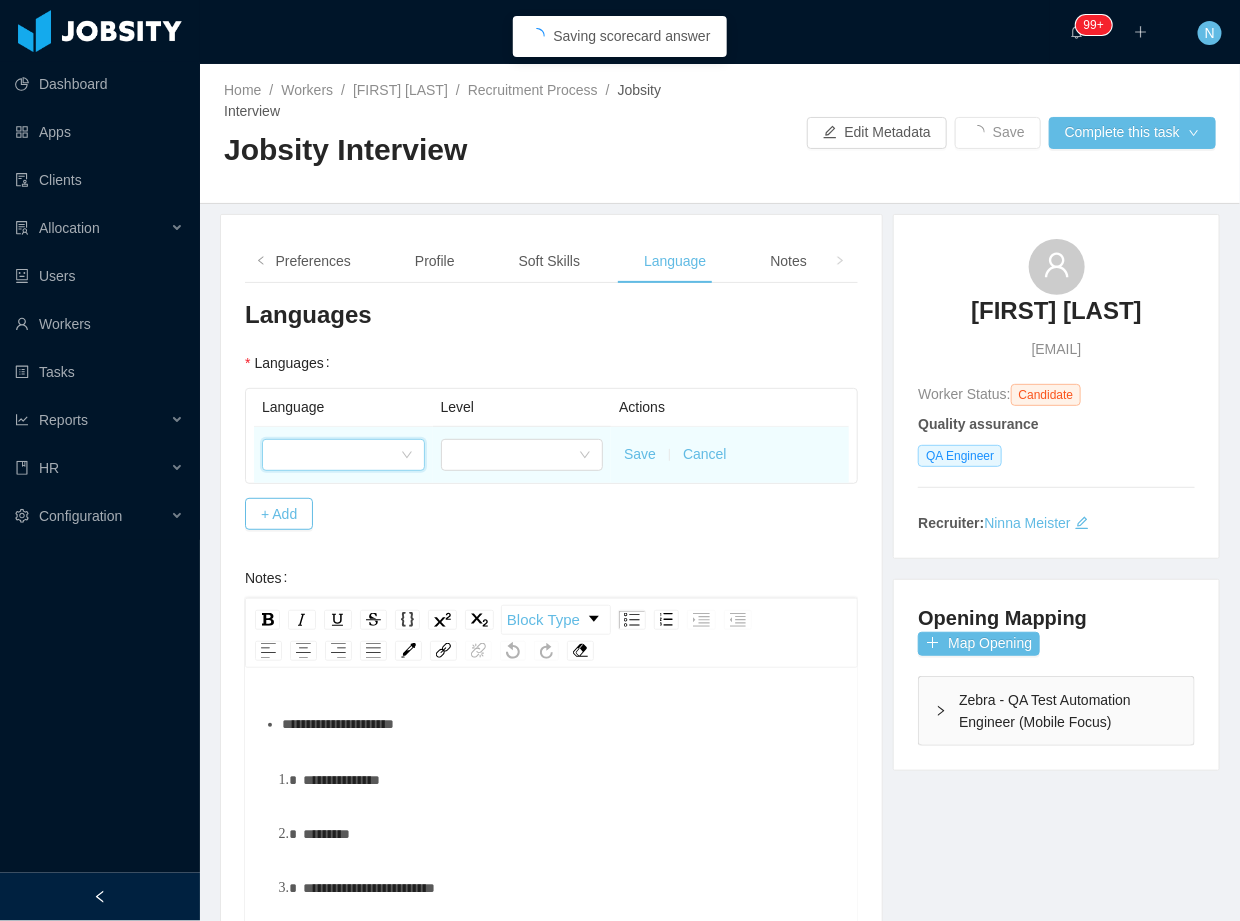 click at bounding box center (337, 455) 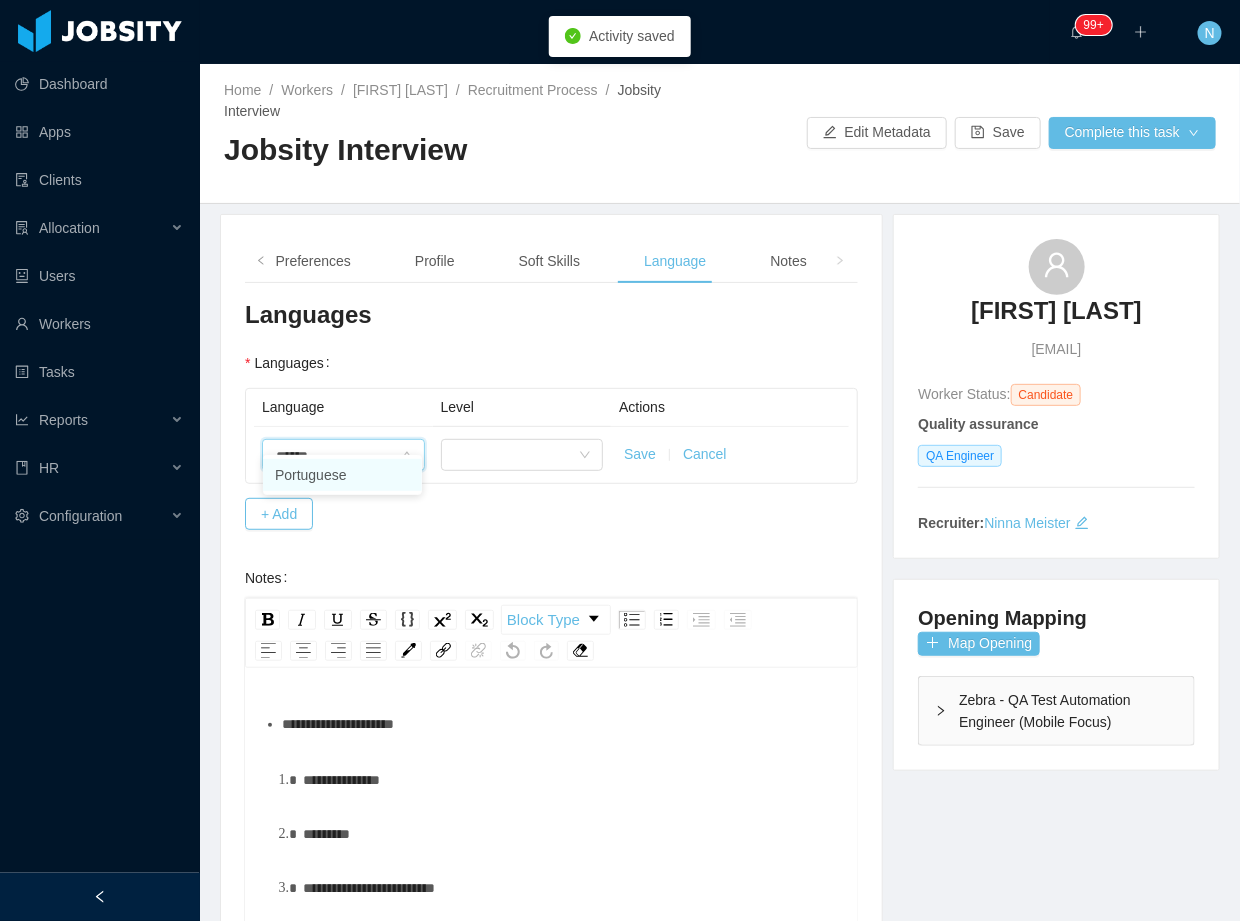 click on "Portuguese" at bounding box center (342, 475) 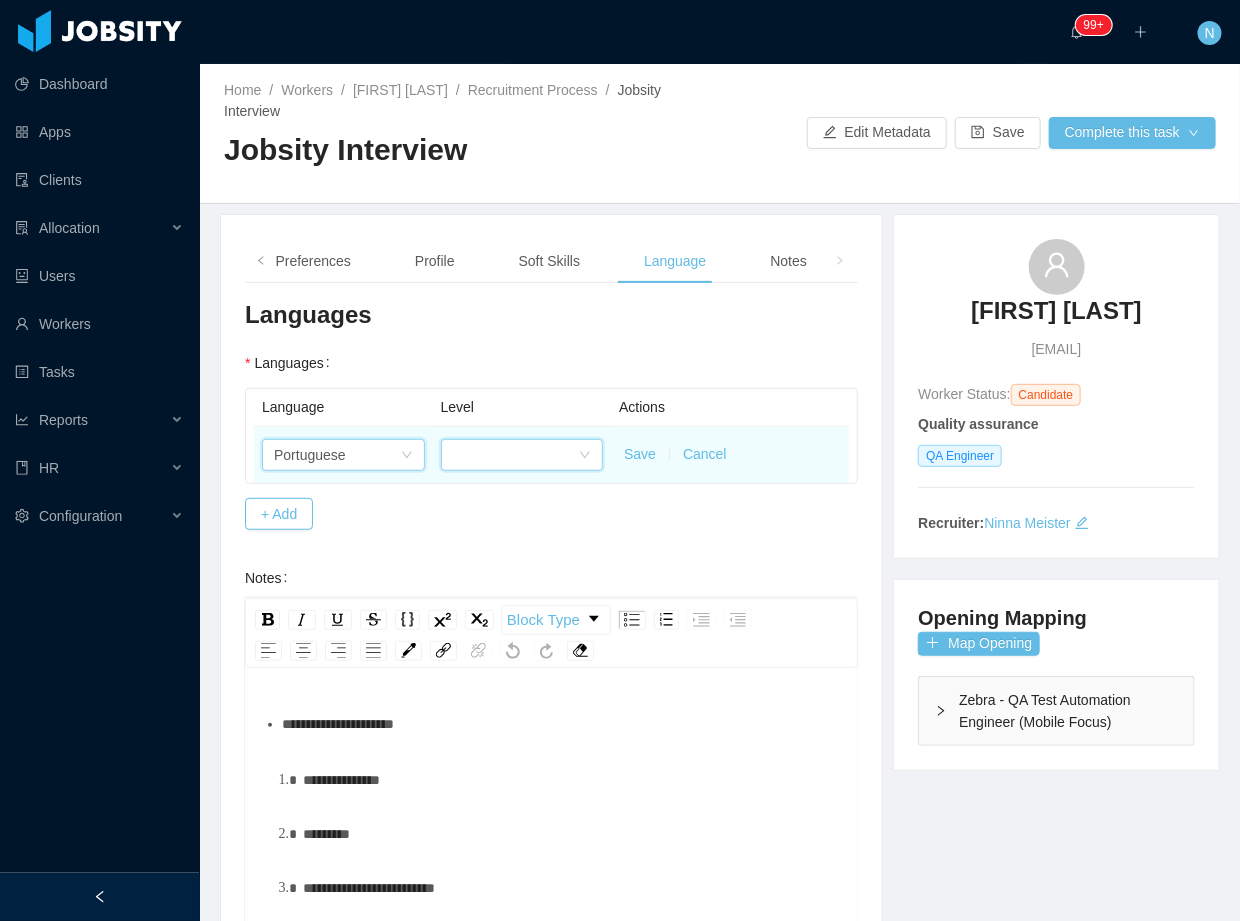 click at bounding box center [516, 455] 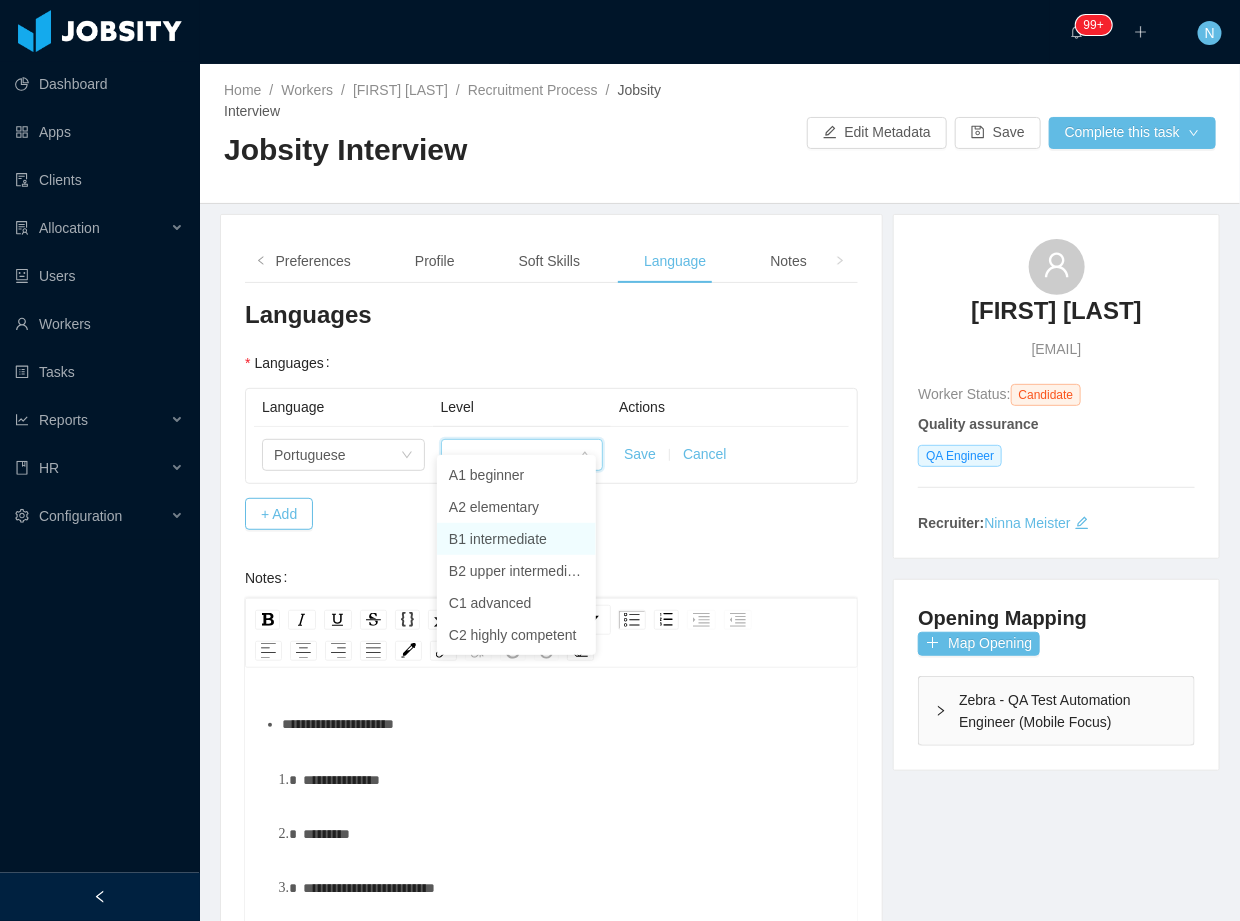 click on "B1 intermediate" at bounding box center [516, 539] 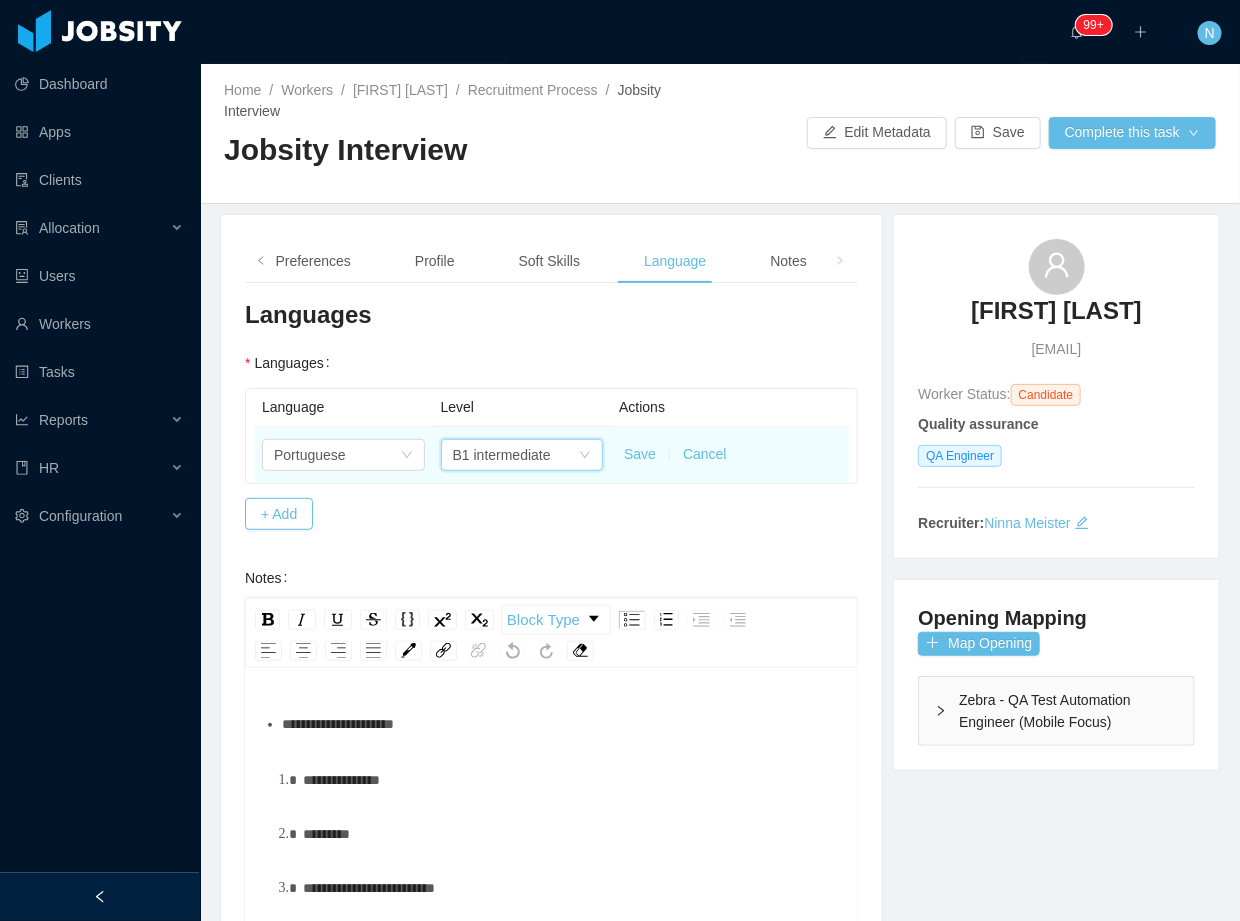 click on "Save" at bounding box center (640, 454) 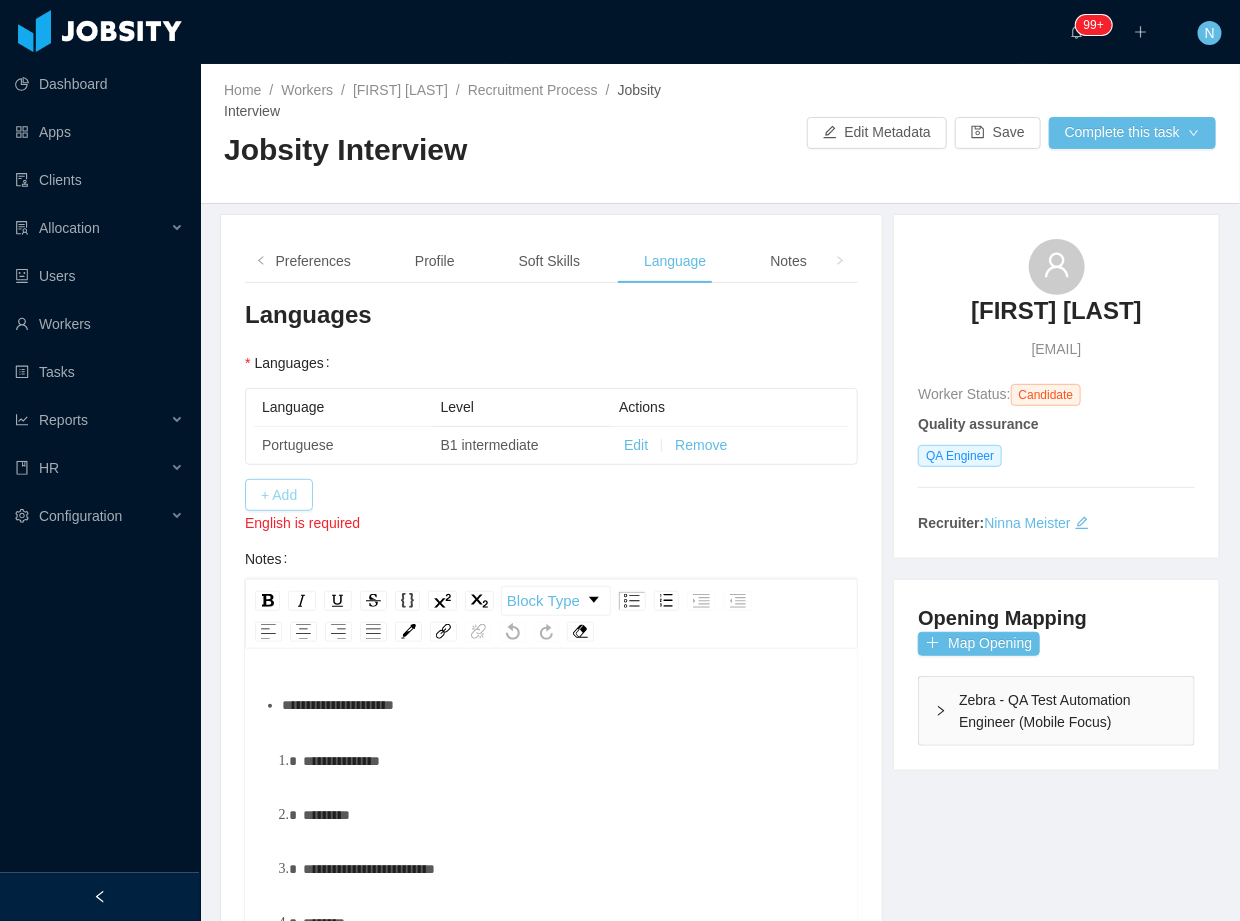 click on "+ Add" at bounding box center [279, 495] 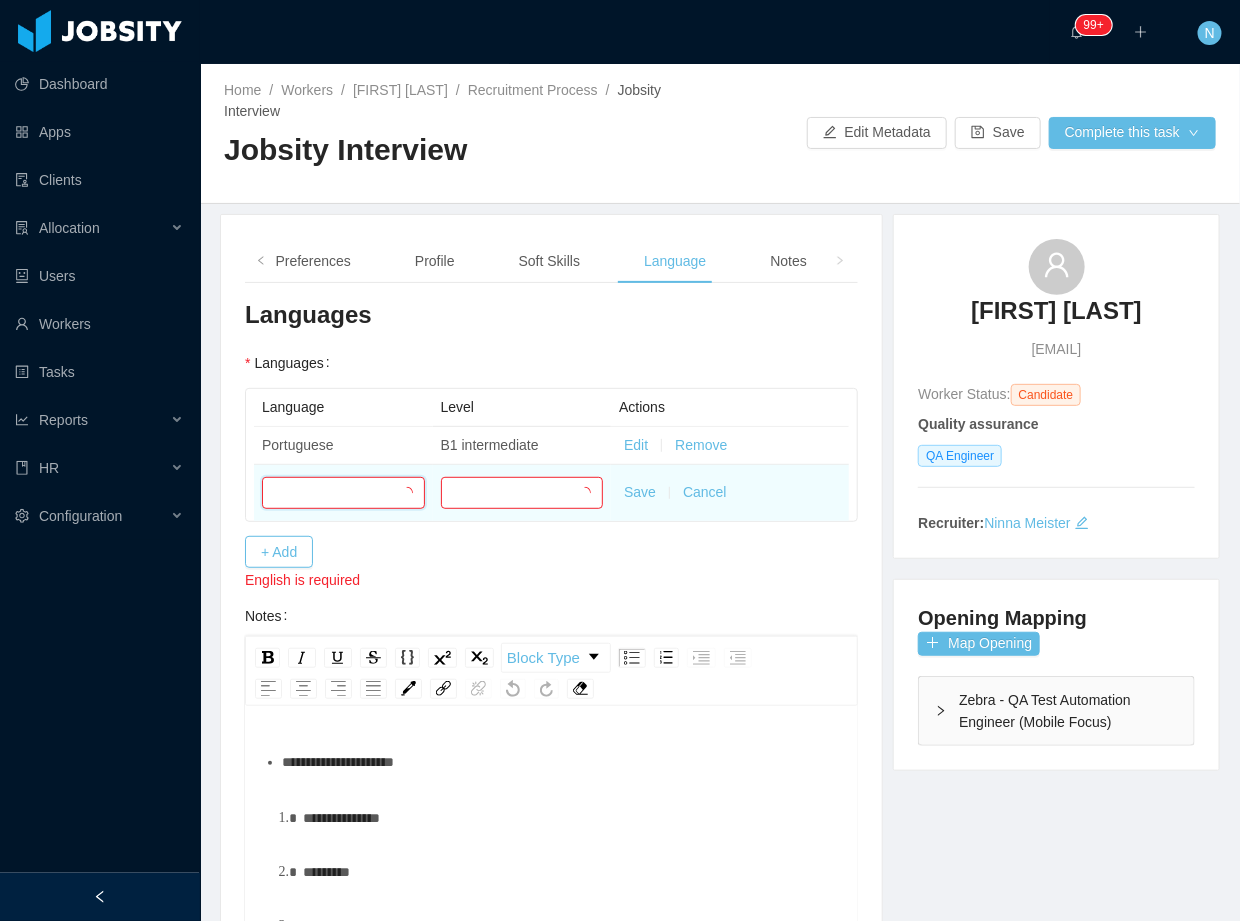 click at bounding box center [343, 493] 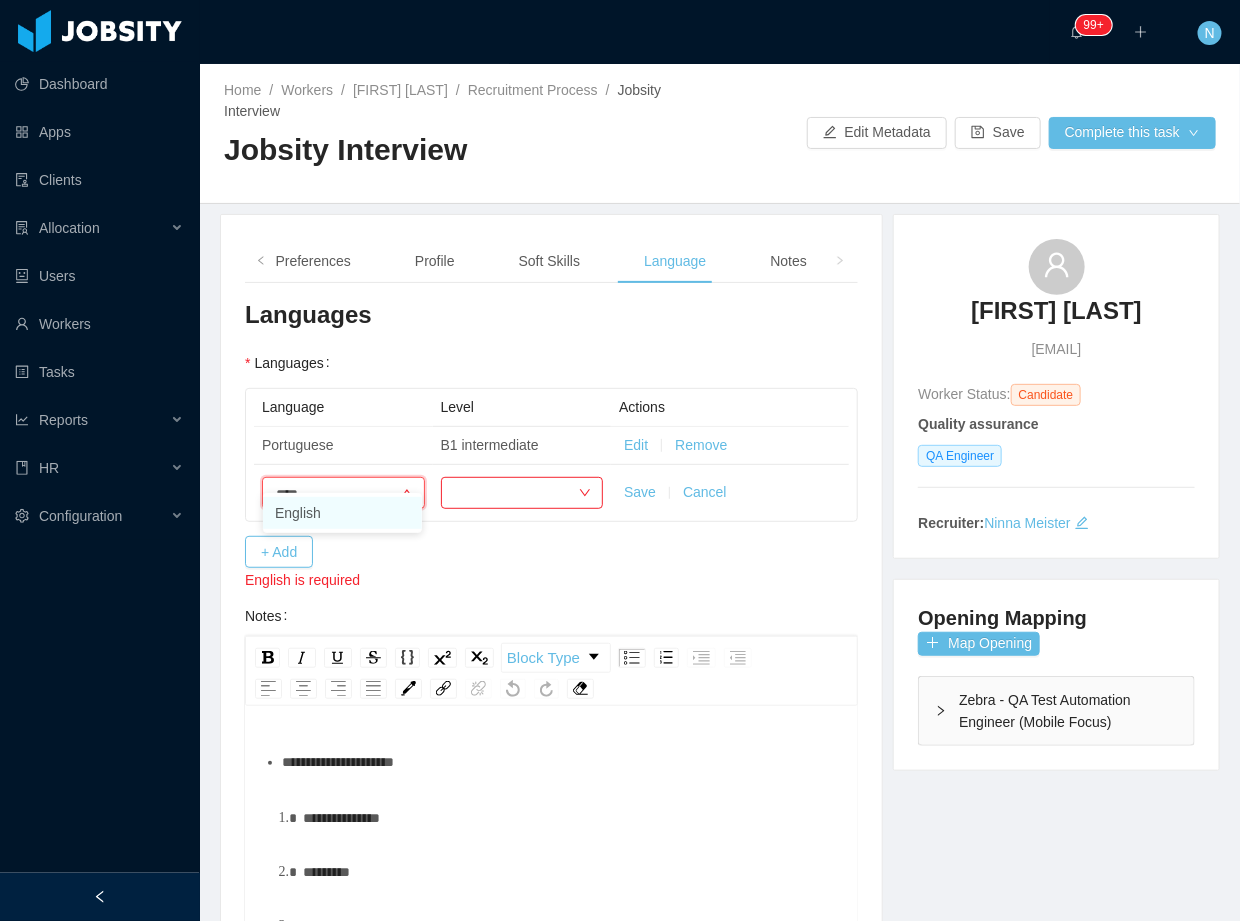 click on "English" at bounding box center [342, 513] 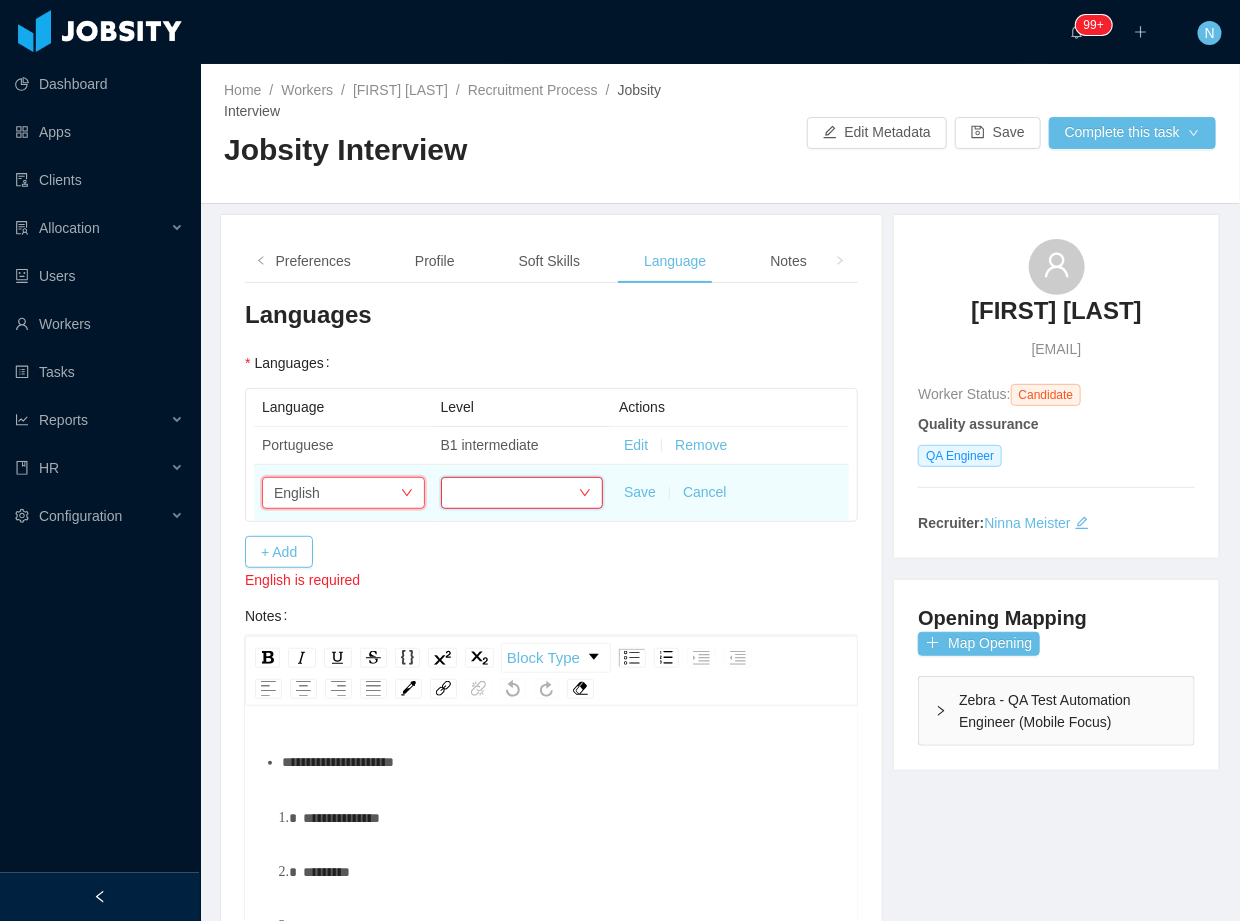 click at bounding box center (516, 493) 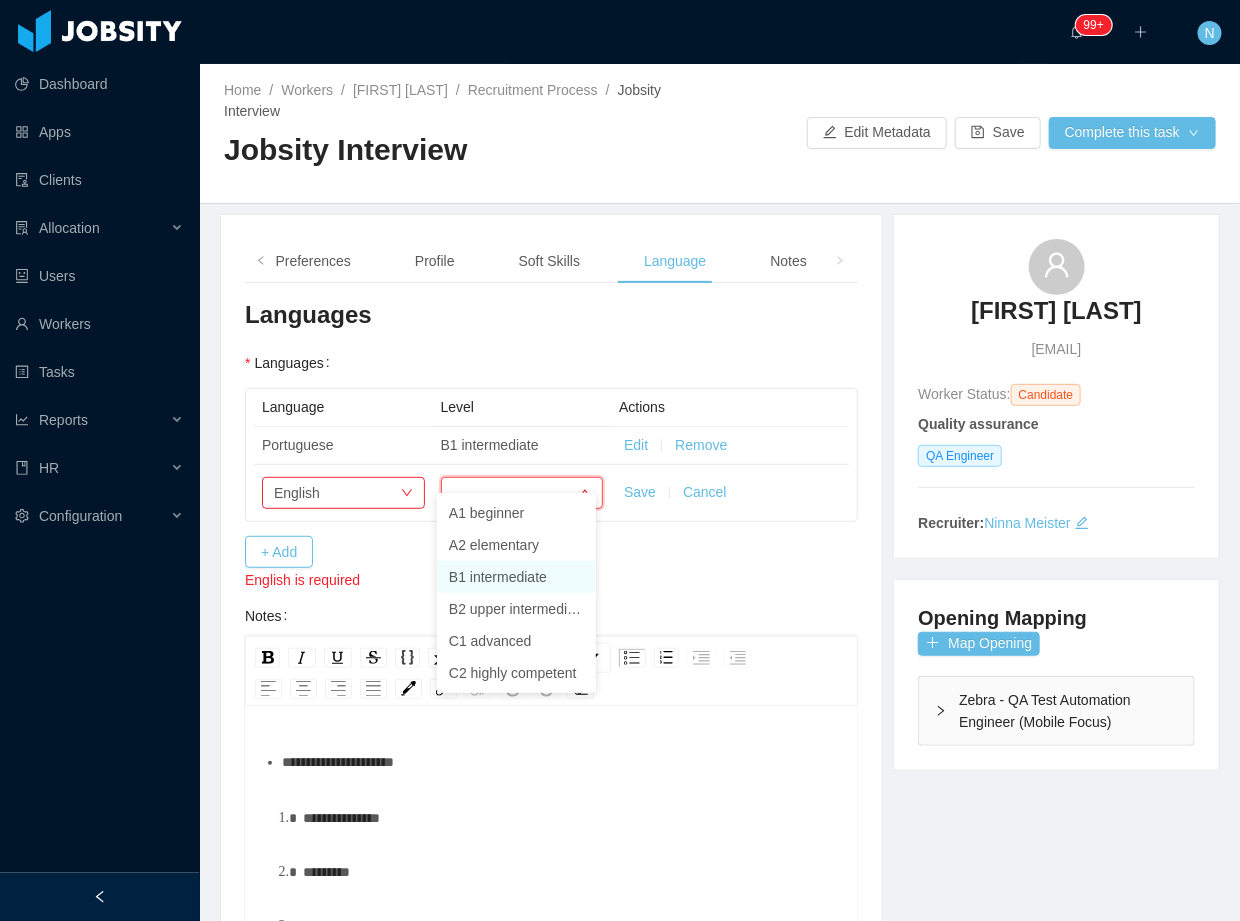 click on "B1 intermediate" at bounding box center (516, 577) 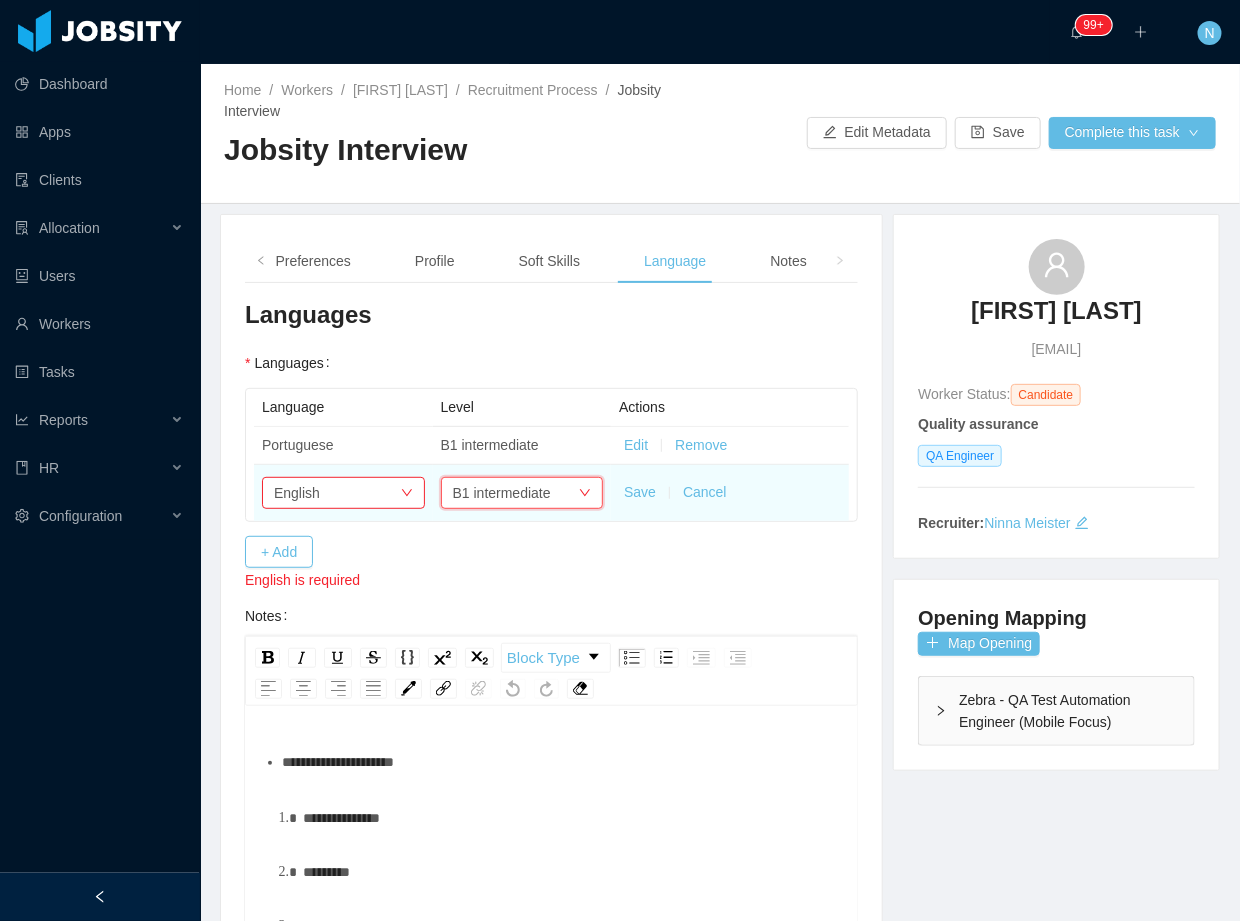 click on "Save" at bounding box center [640, 492] 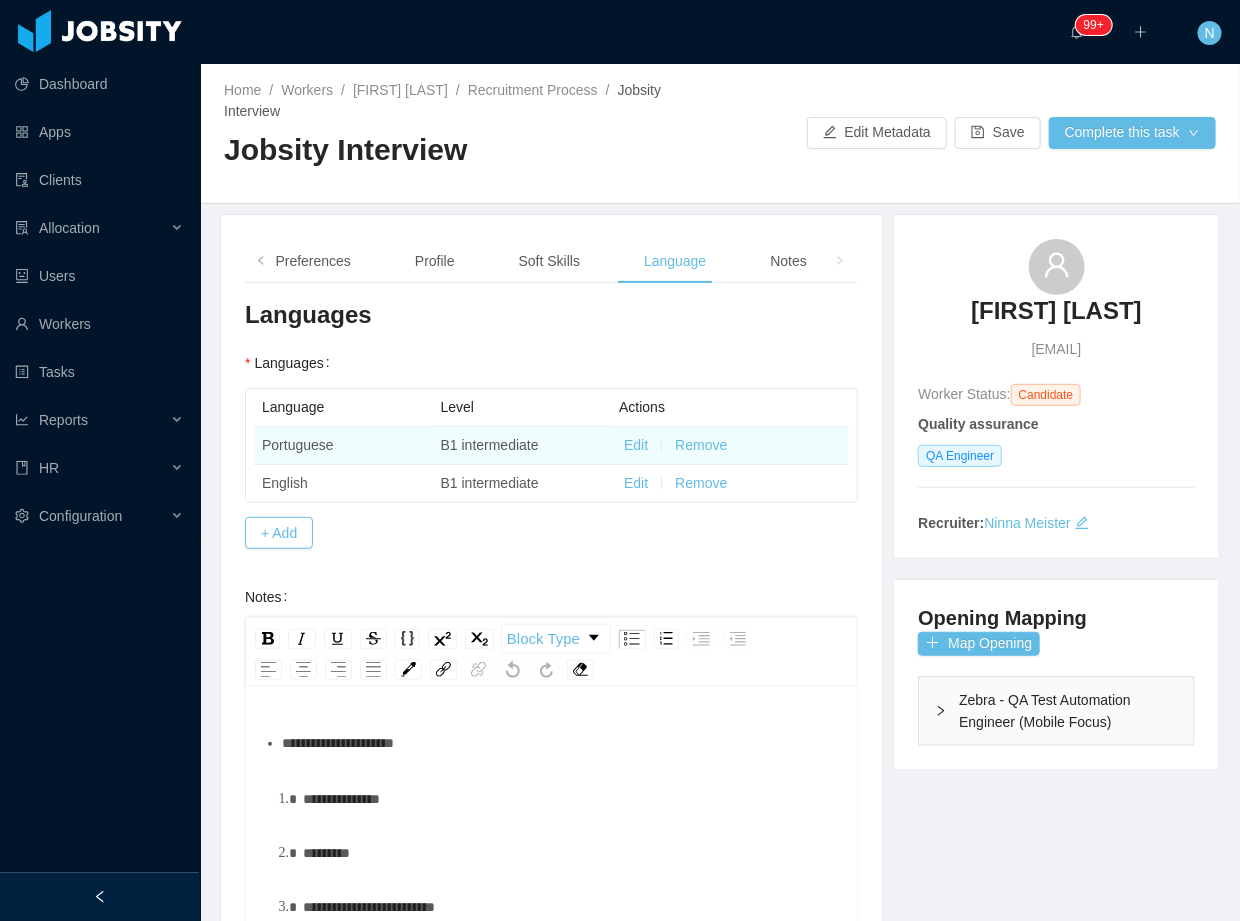click on "B1 intermediate" at bounding box center (522, 446) 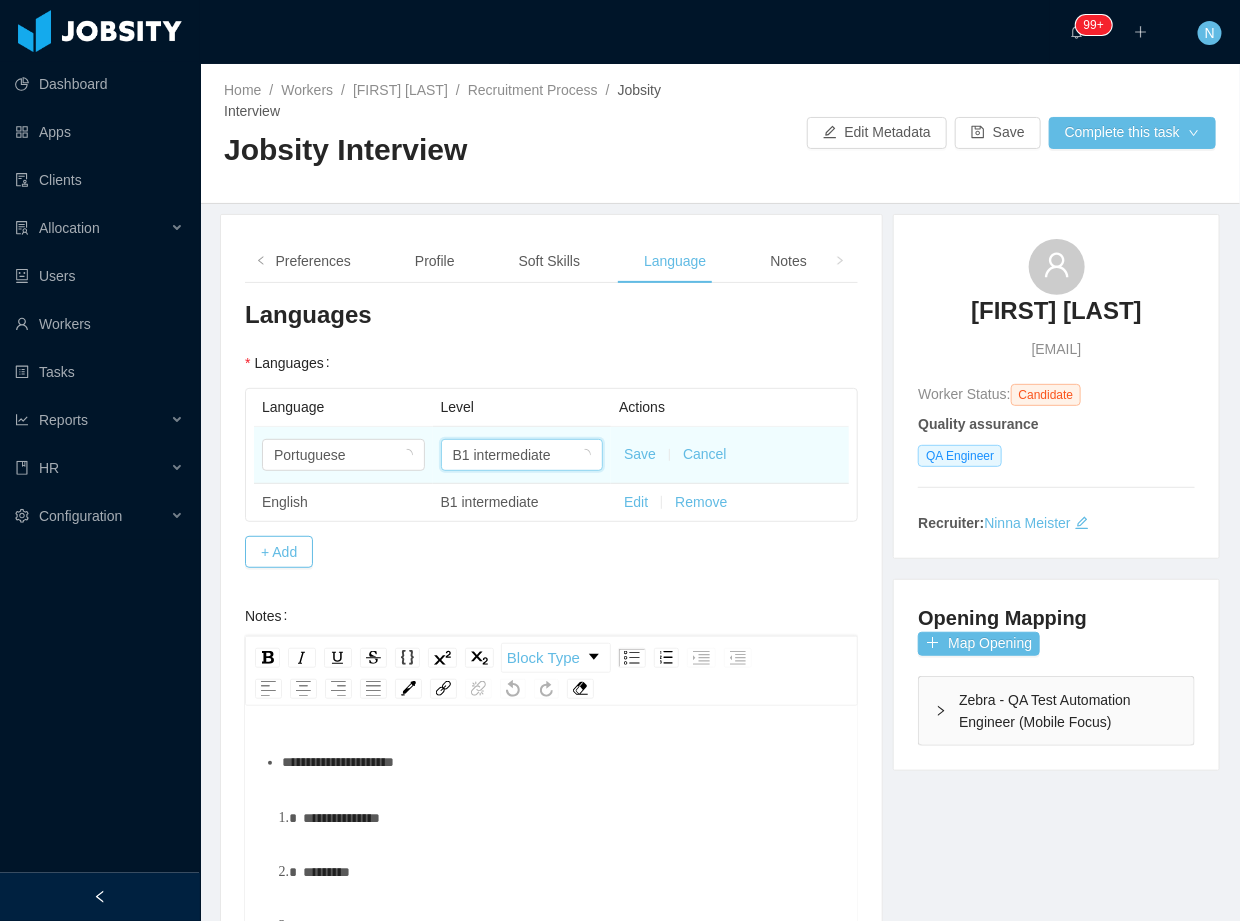 click on "B1 intermediate" at bounding box center (502, 455) 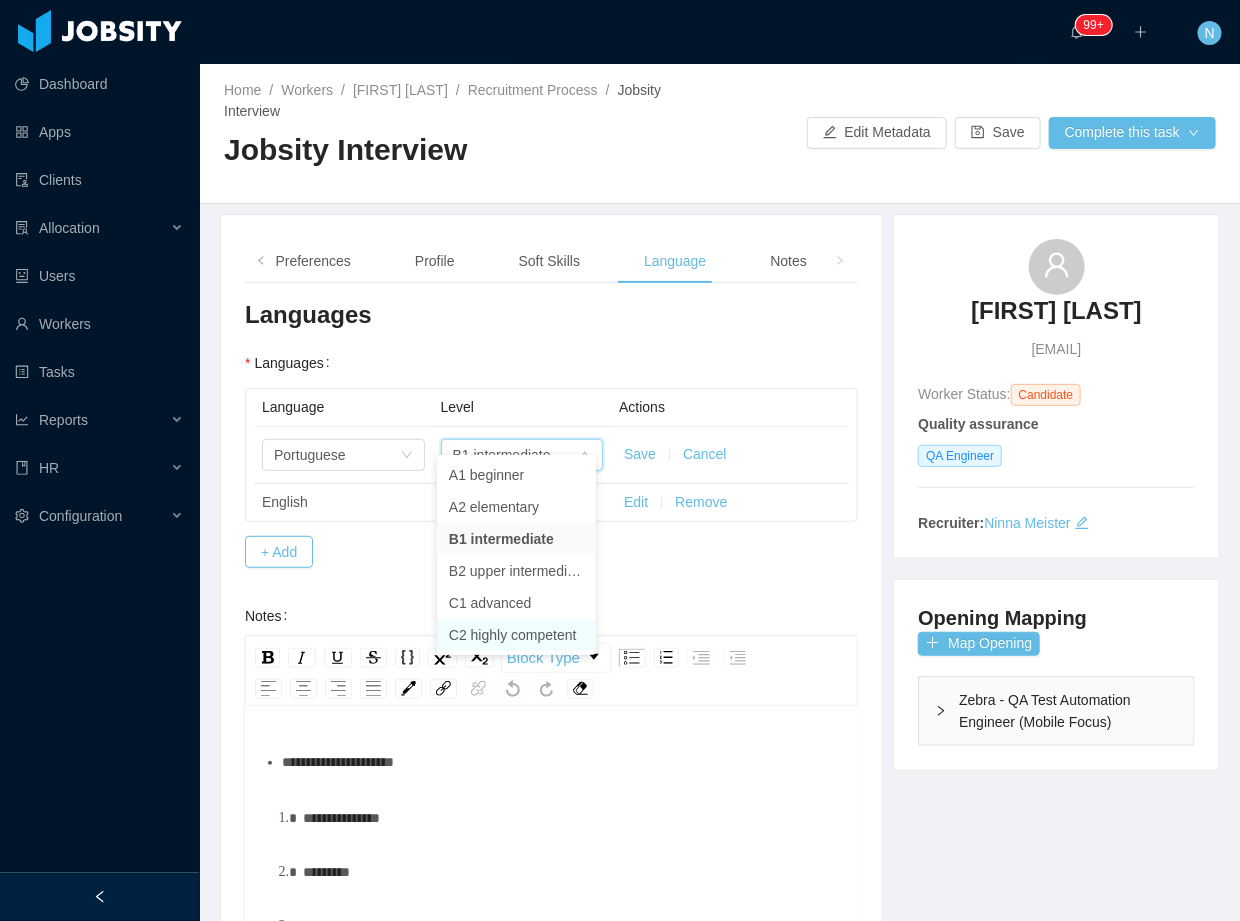 click on "C2 highly competent" at bounding box center [516, 635] 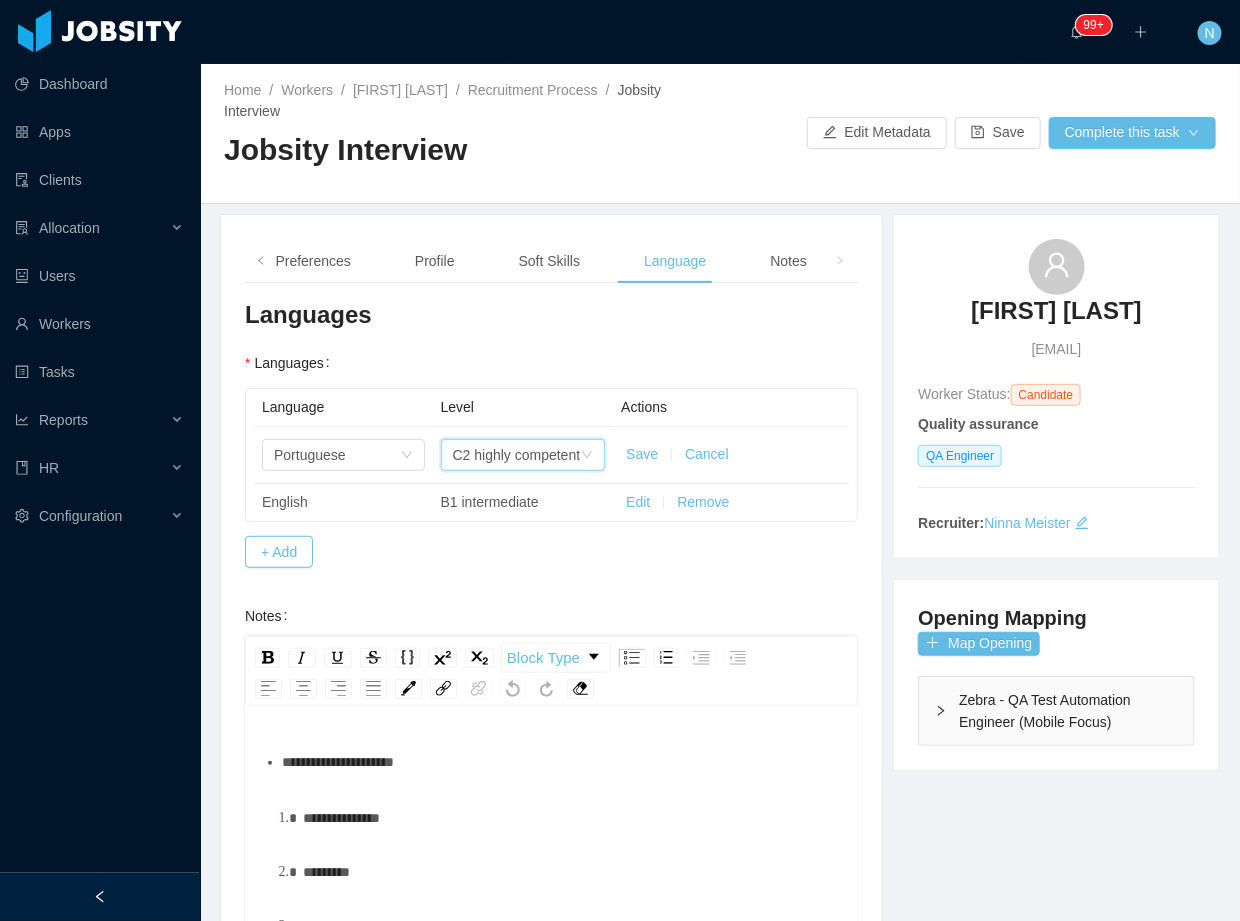 click on "Save" at bounding box center (642, 454) 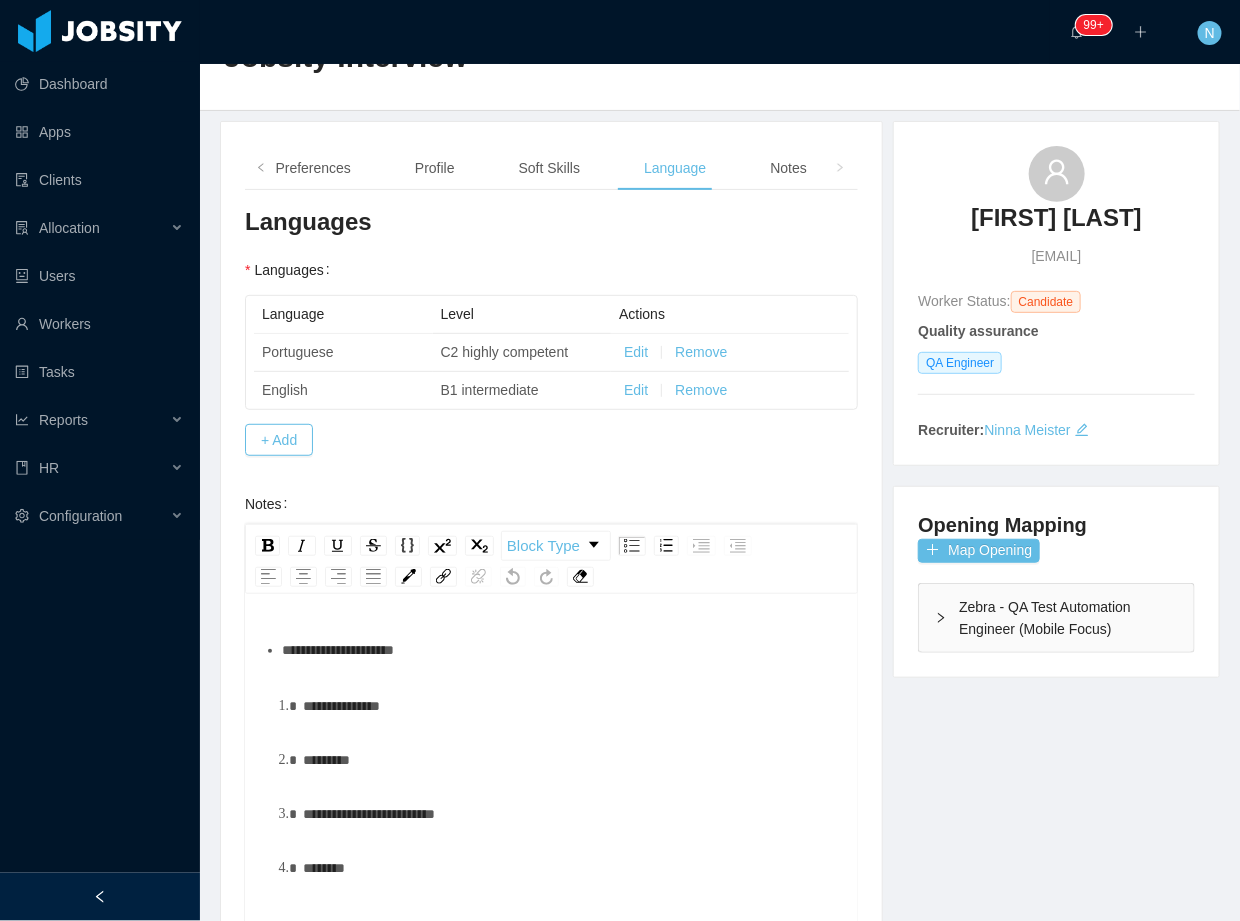 scroll, scrollTop: 133, scrollLeft: 0, axis: vertical 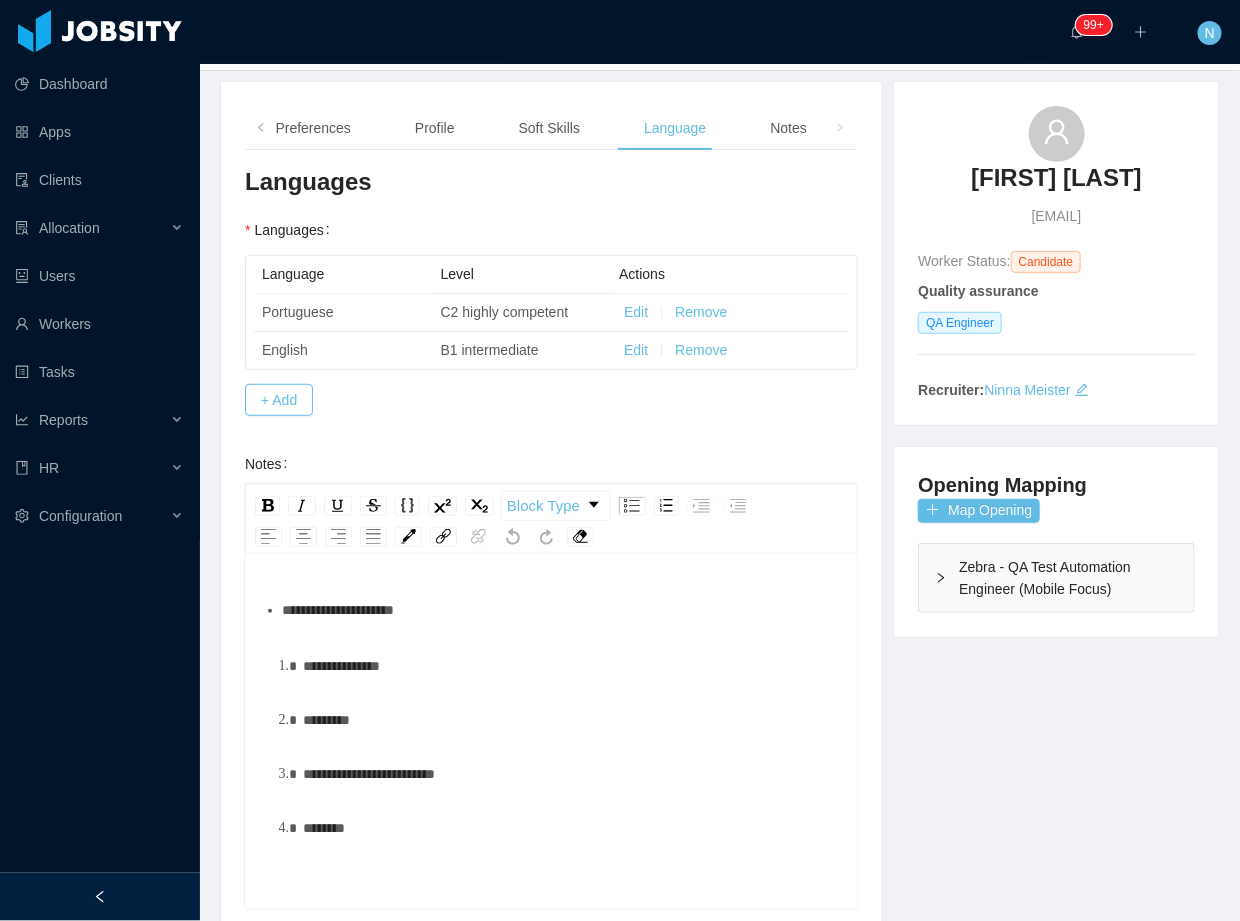 click on "**********" at bounding box center (573, 666) 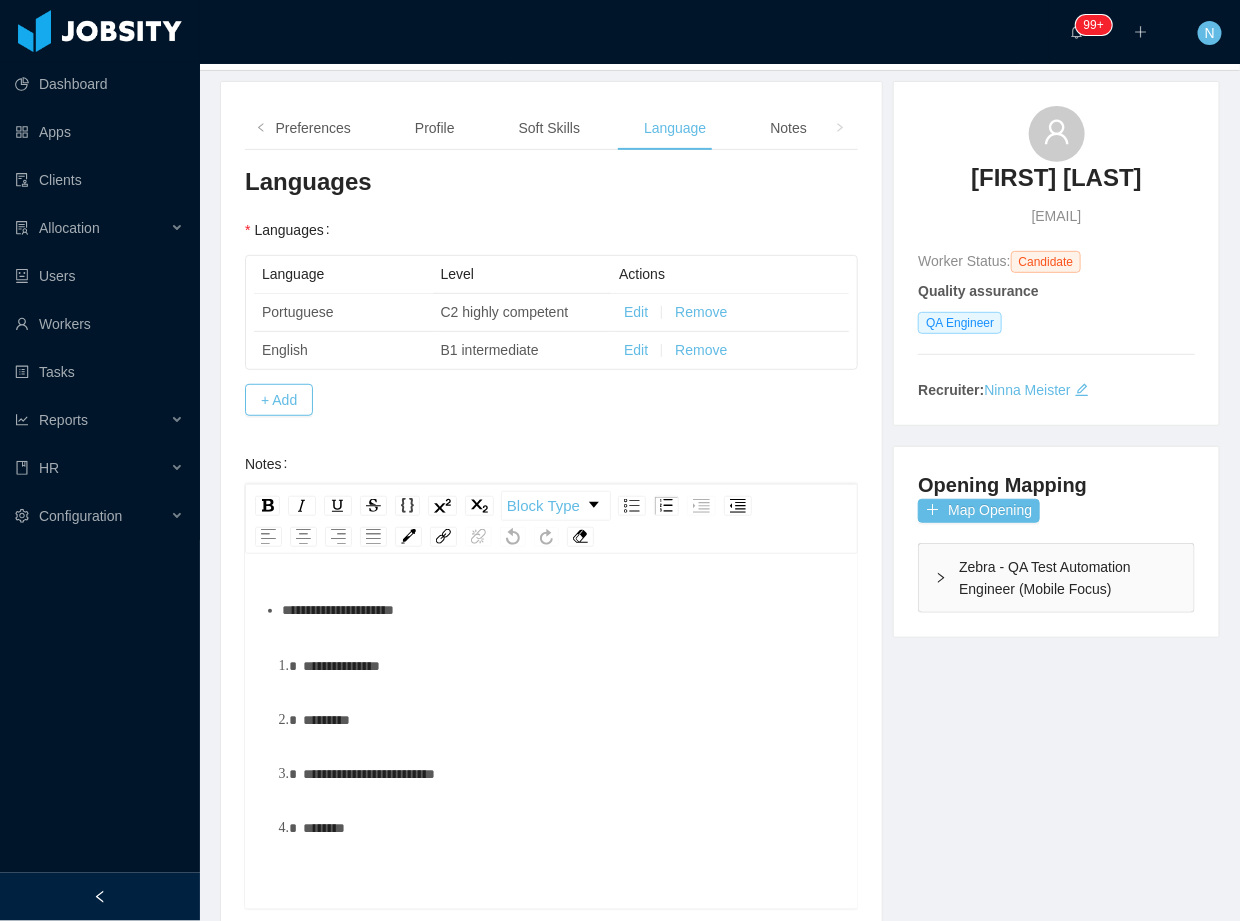 click on "**********" at bounding box center (562, 610) 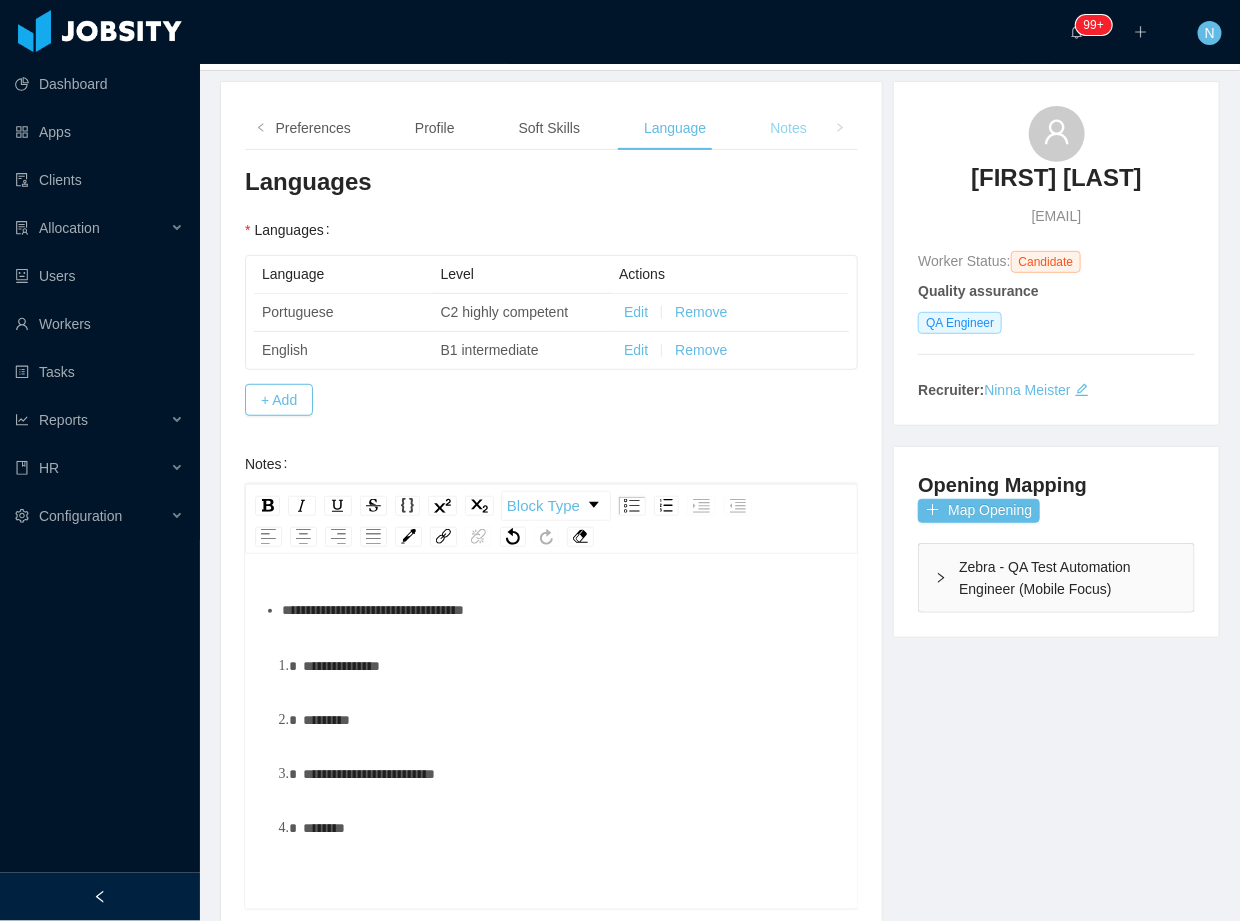 click on "Notes" at bounding box center (788, 128) 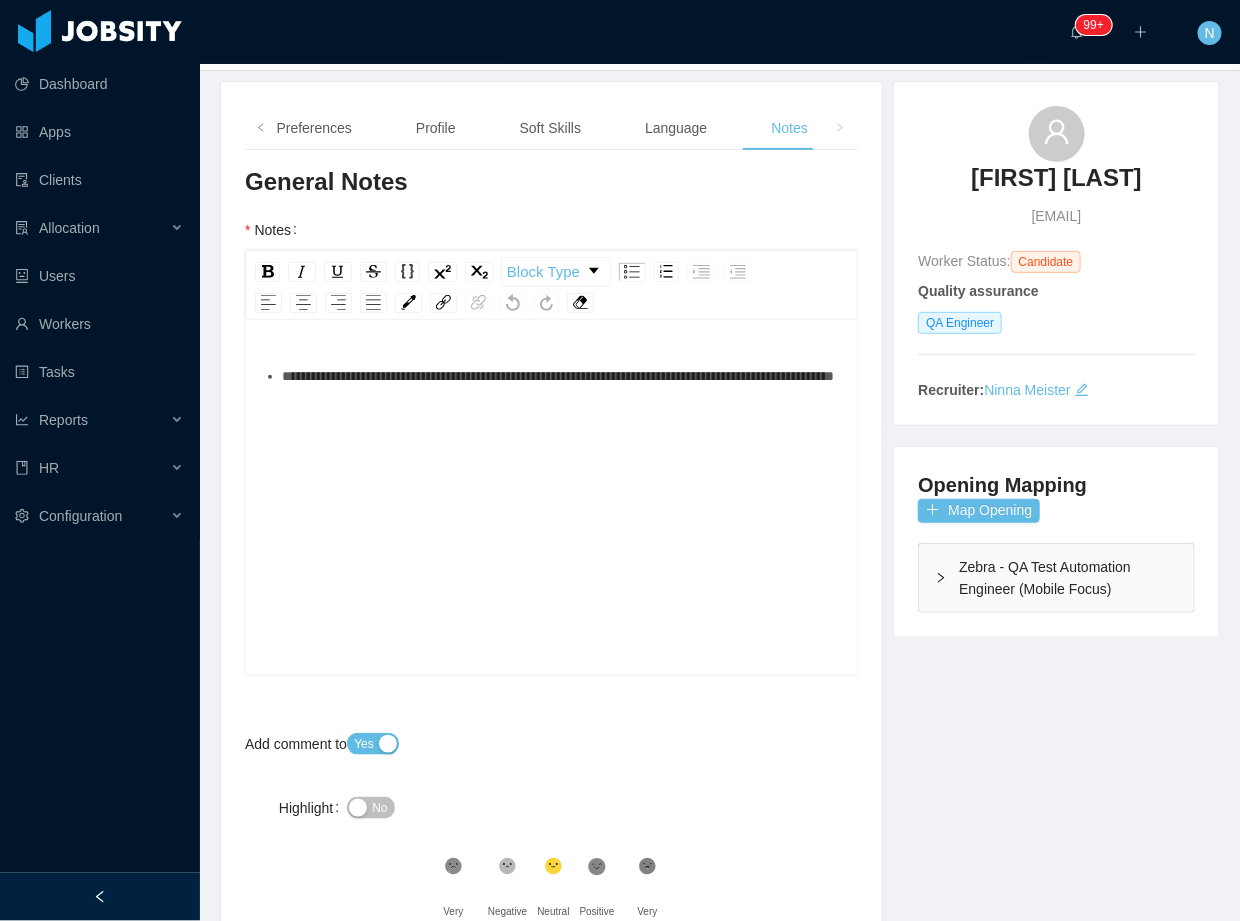 click on "**********" at bounding box center [562, 376] 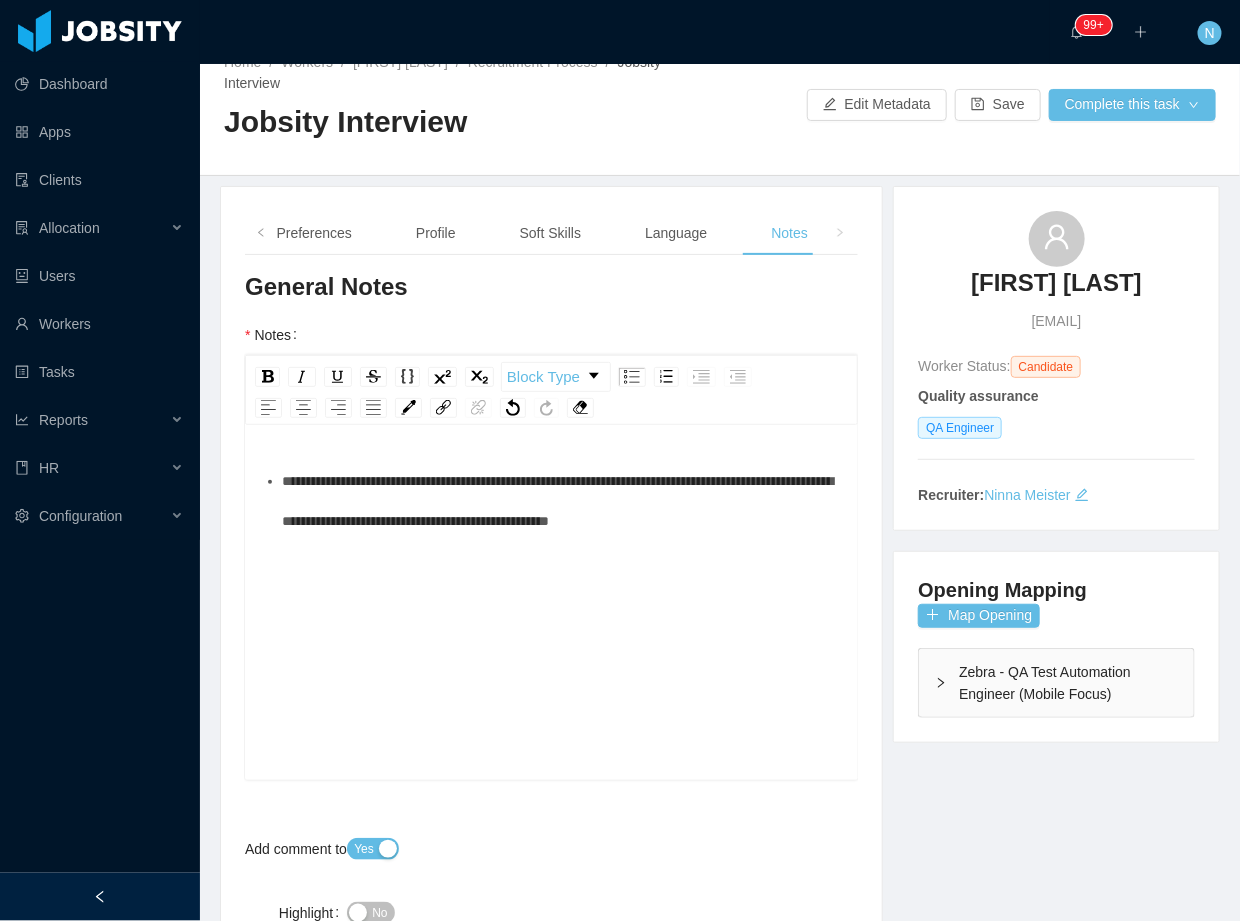 scroll, scrollTop: 0, scrollLeft: 0, axis: both 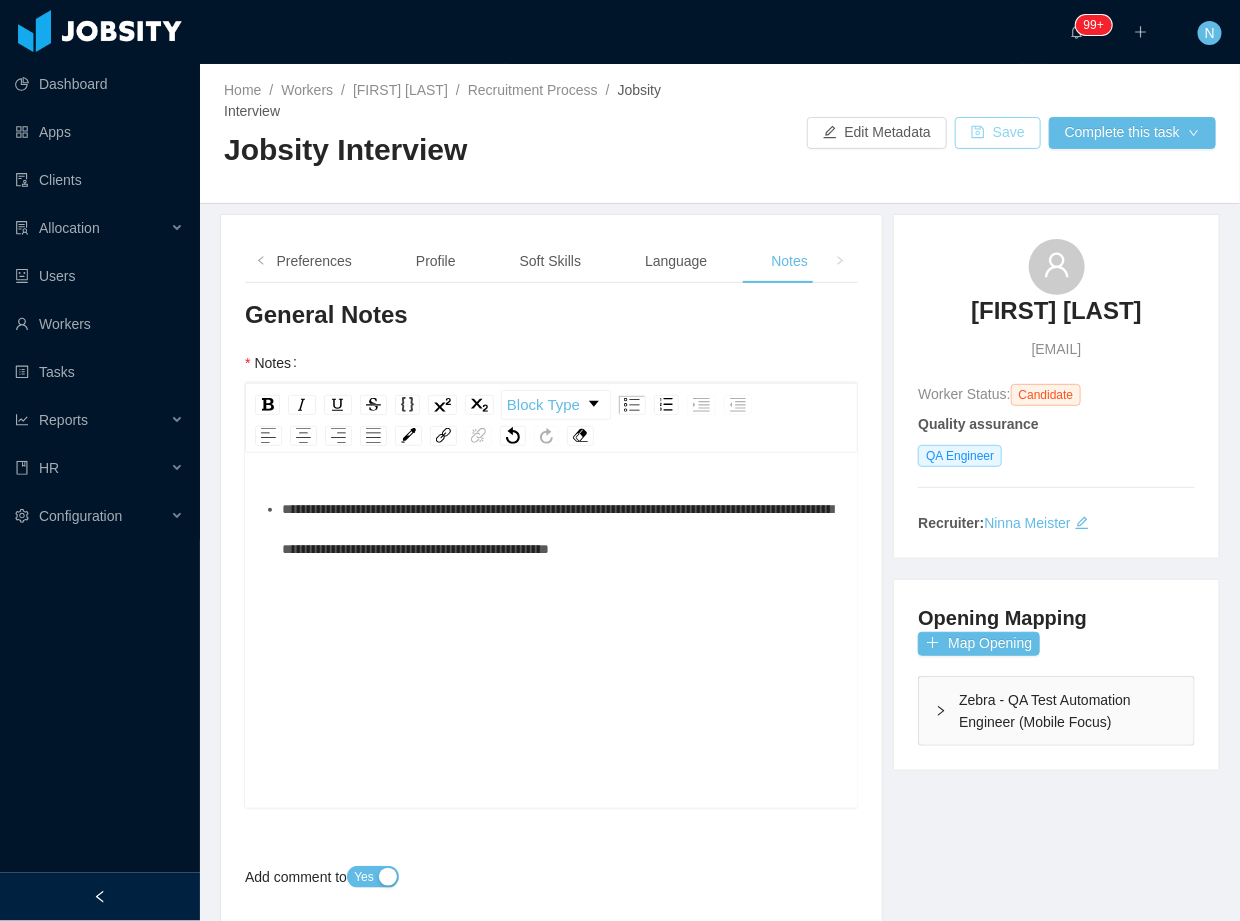 click on "Save" at bounding box center [998, 133] 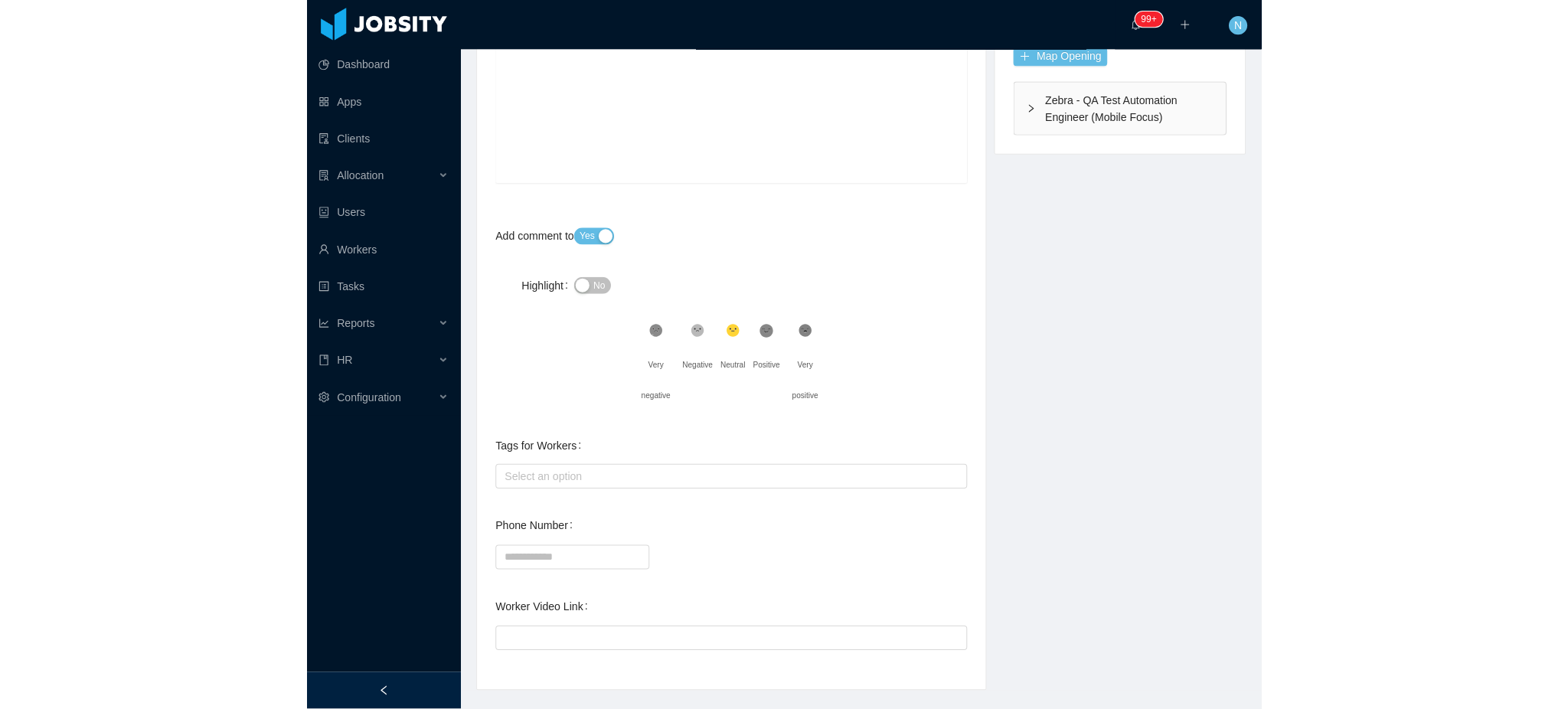 scroll, scrollTop: 455, scrollLeft: 0, axis: vertical 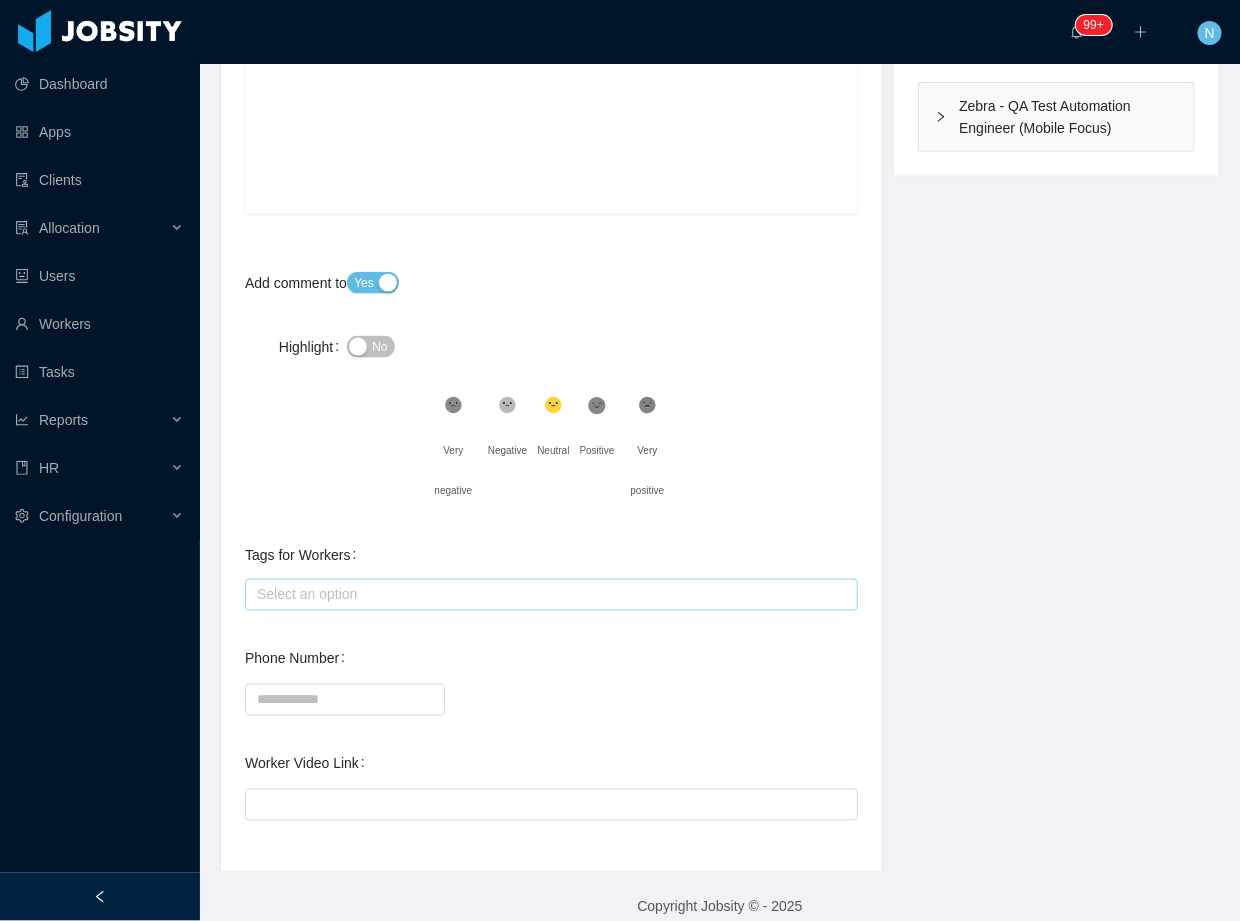 click on "Select an option" at bounding box center [547, 595] 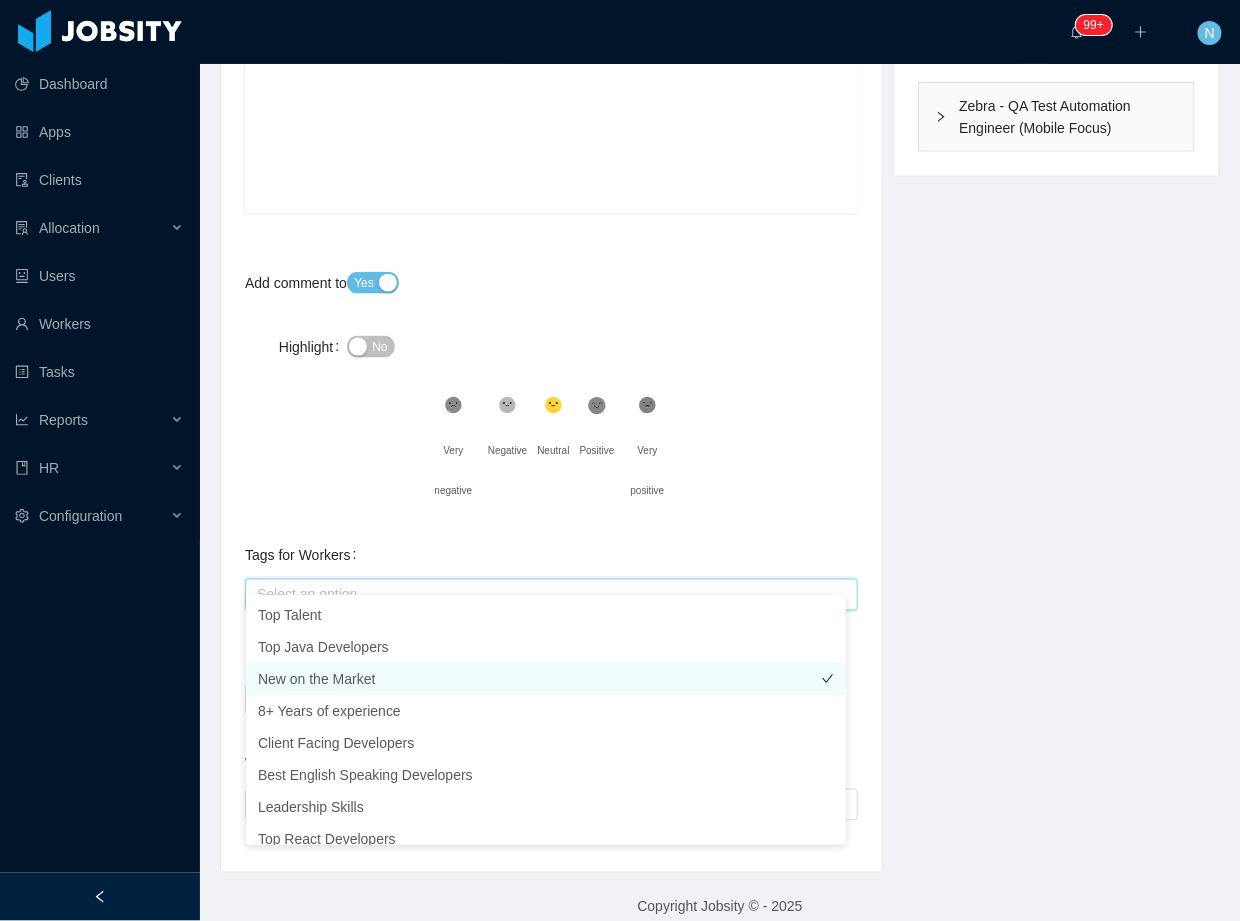 click on "New on the Market" at bounding box center (546, 679) 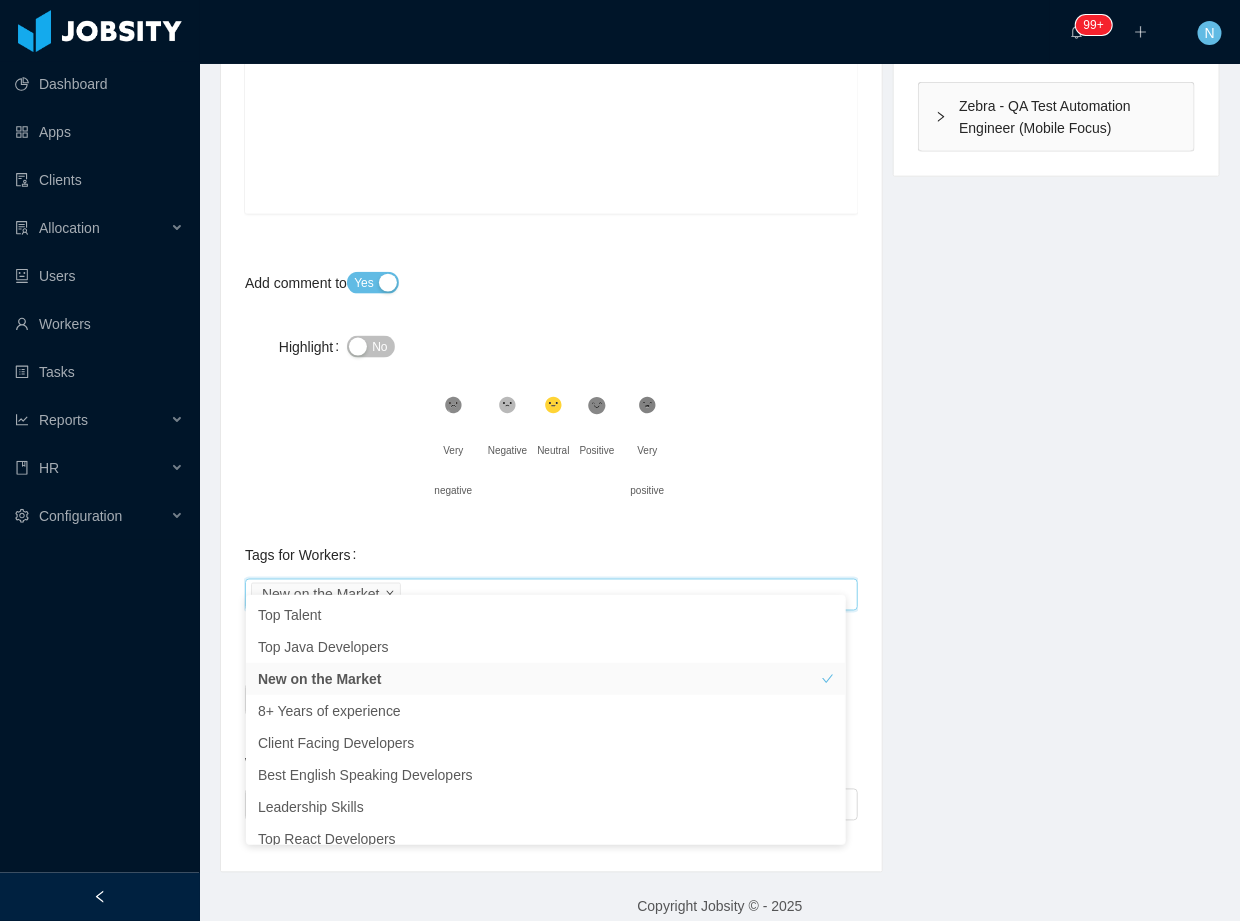 click 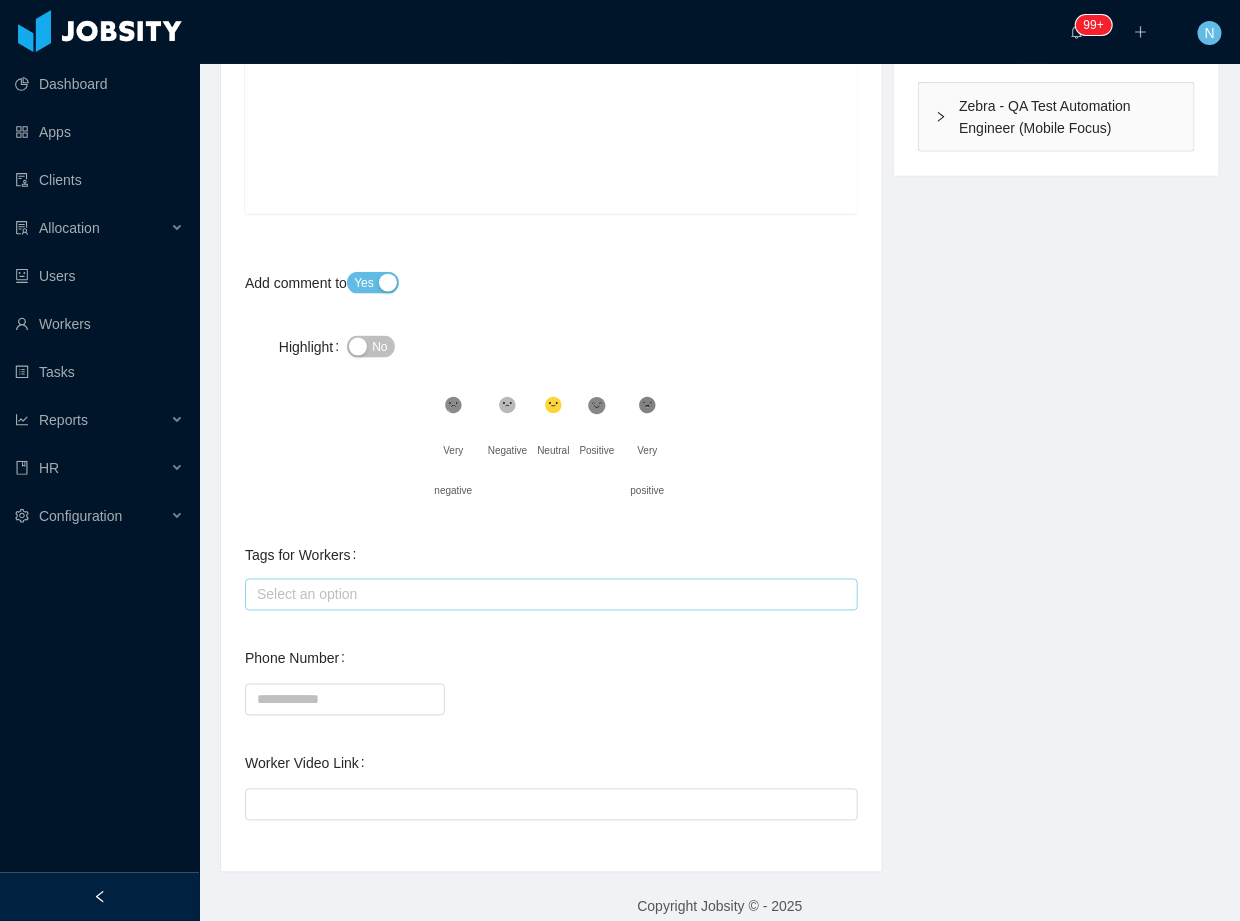click on "**********" at bounding box center (720, 246) 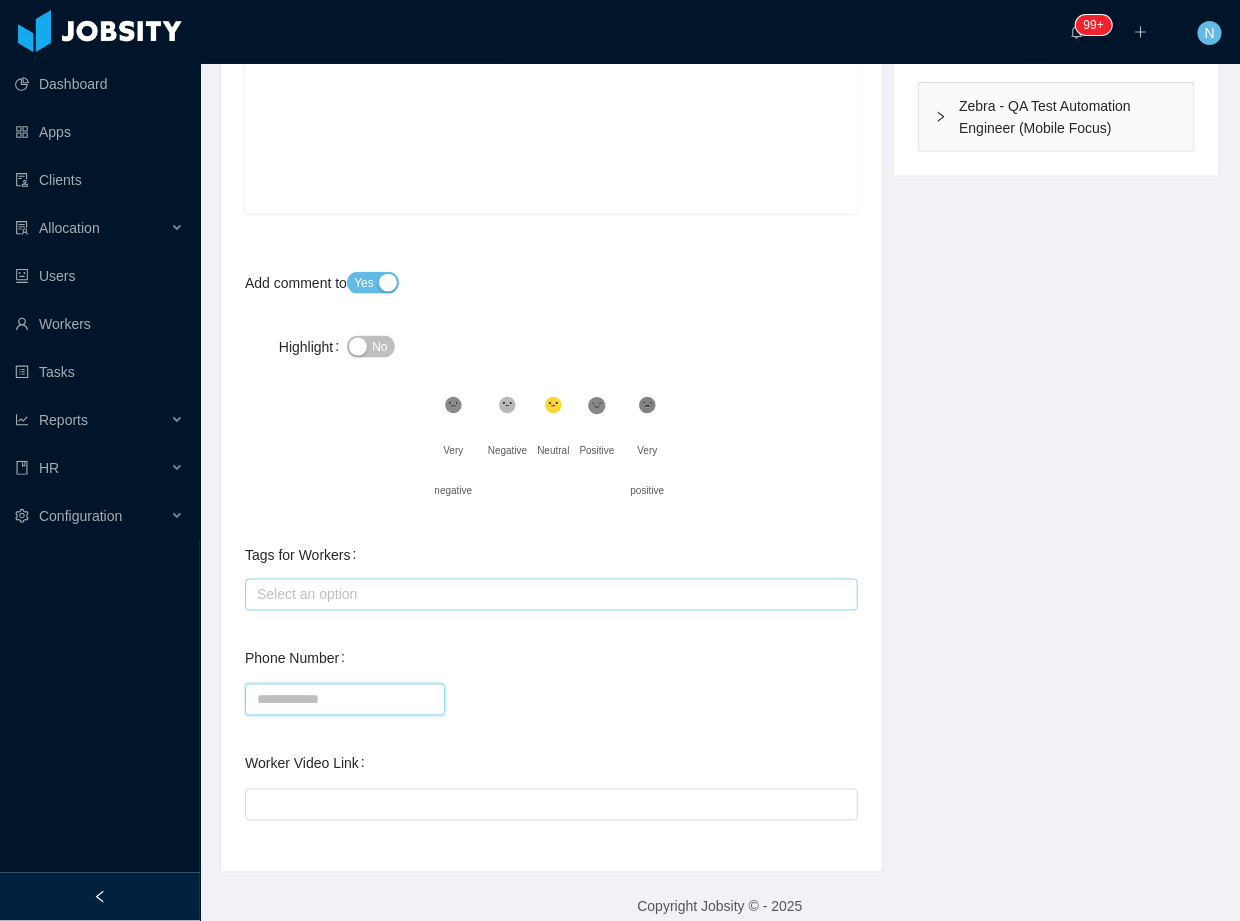 click on "Phone Number" at bounding box center (345, 700) 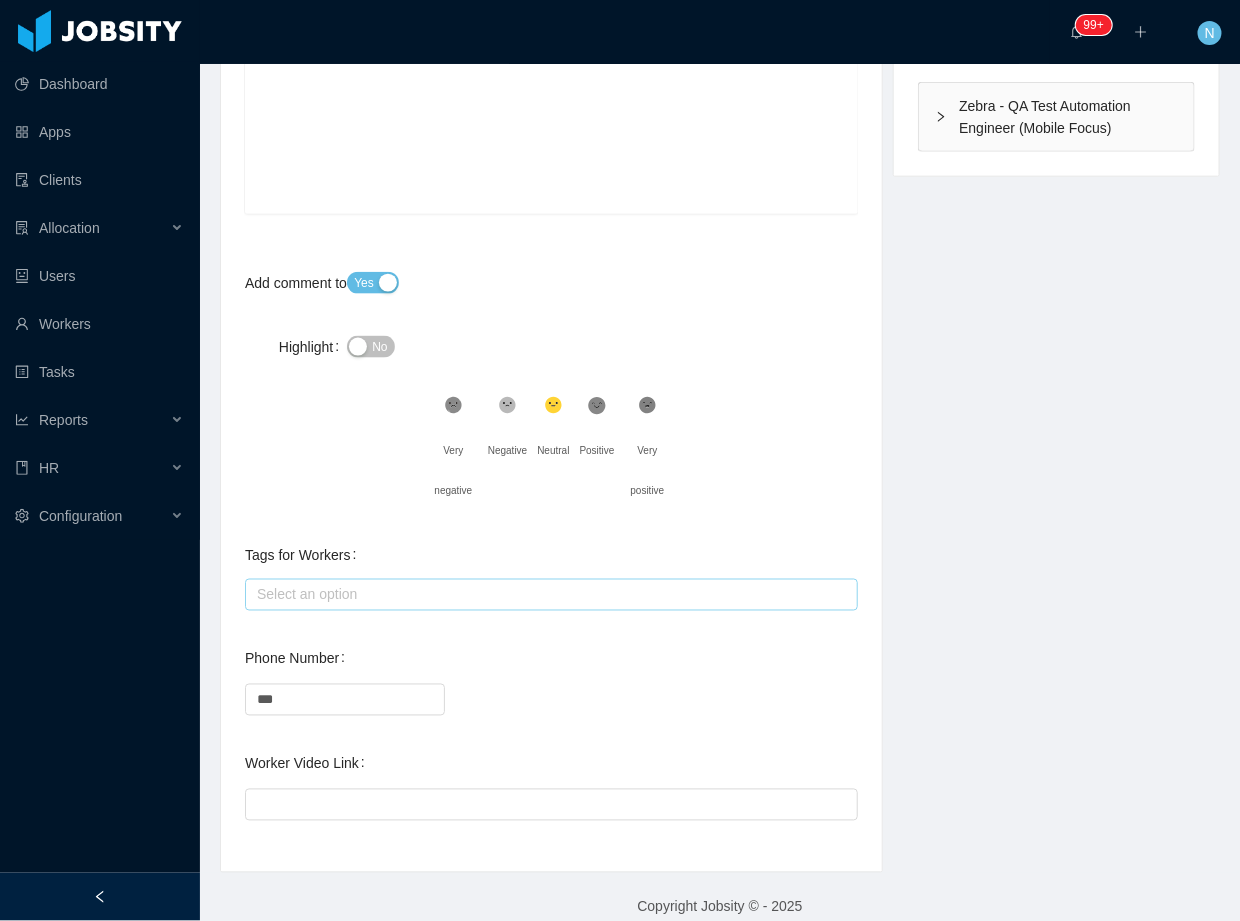 click on "***" at bounding box center [551, 699] 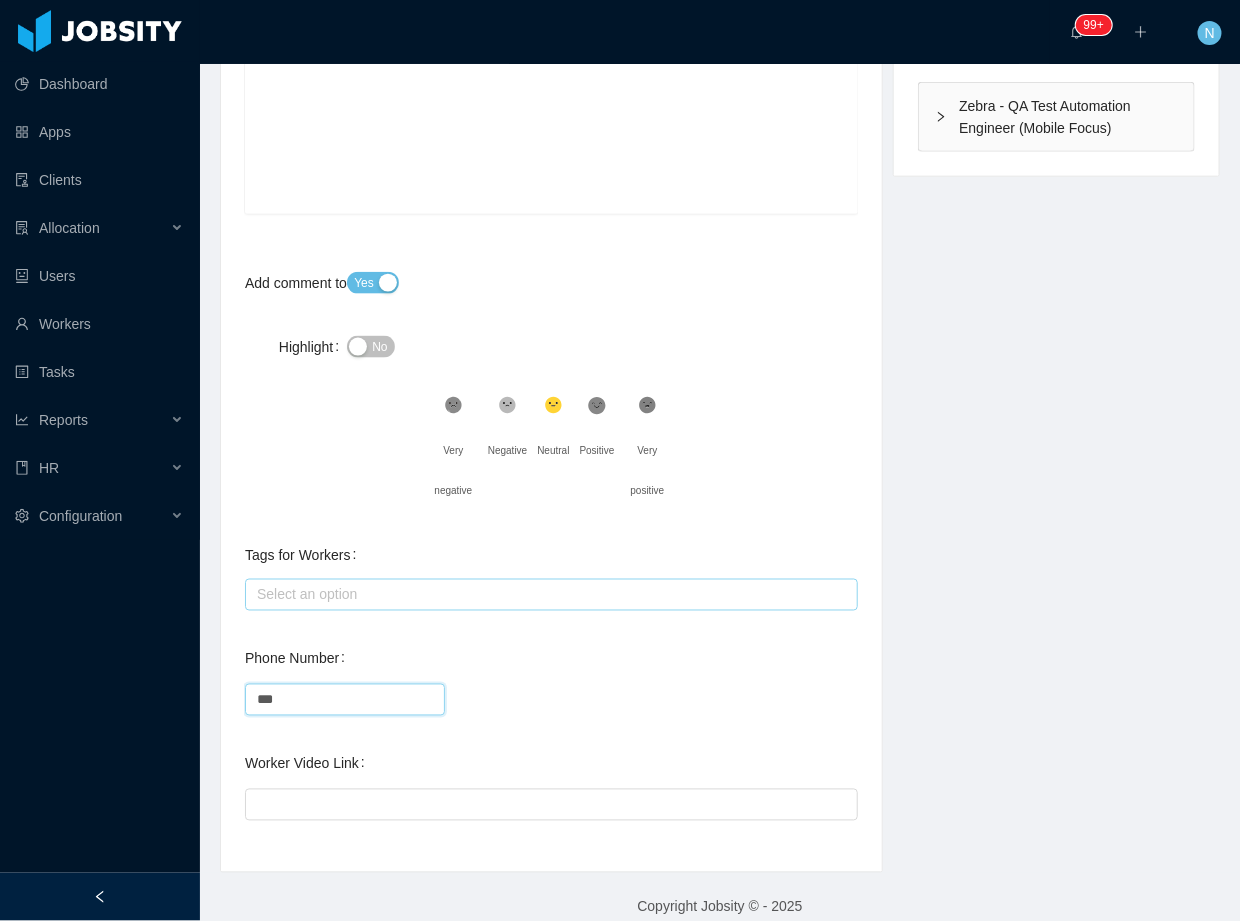 click on "***" at bounding box center [345, 700] 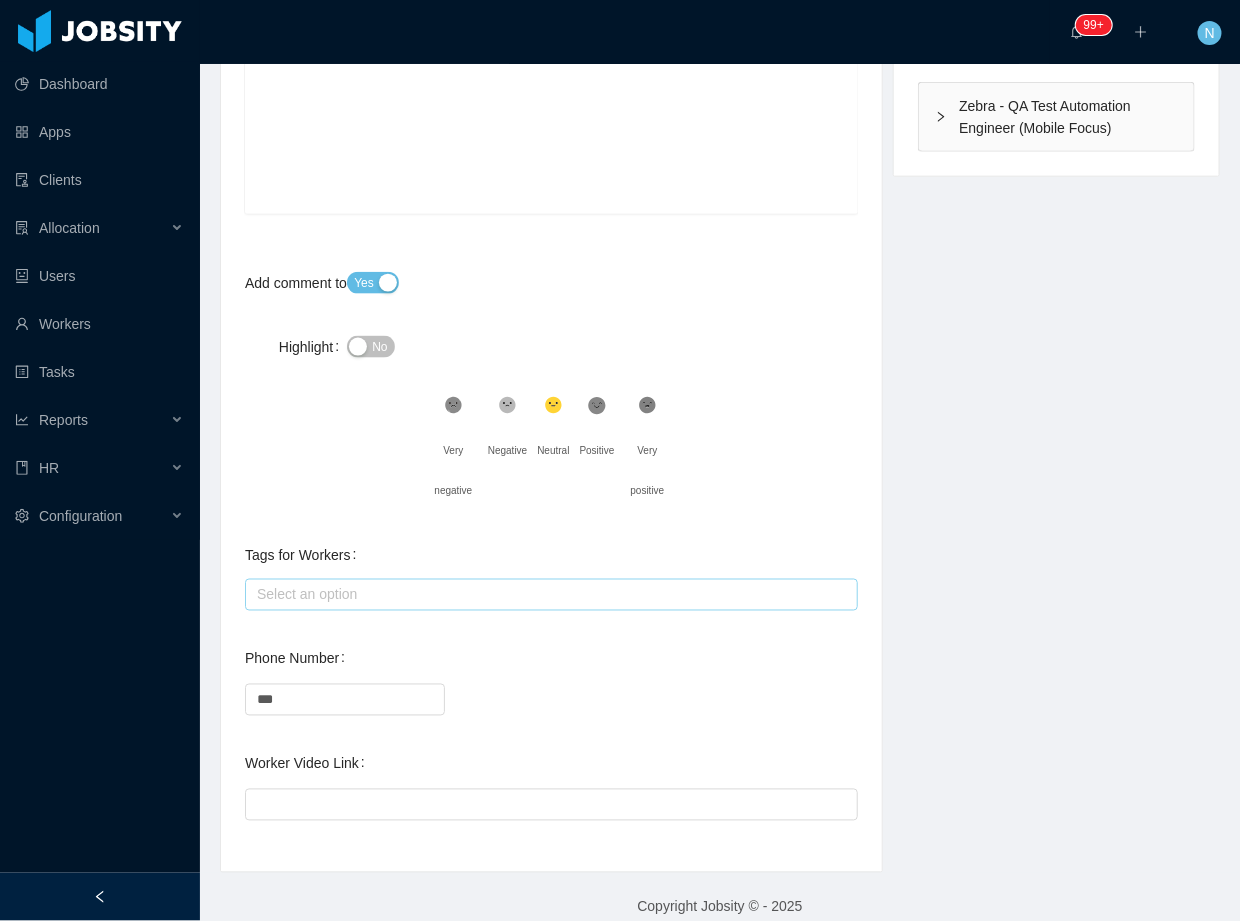 click on "**********" at bounding box center (551, 276) 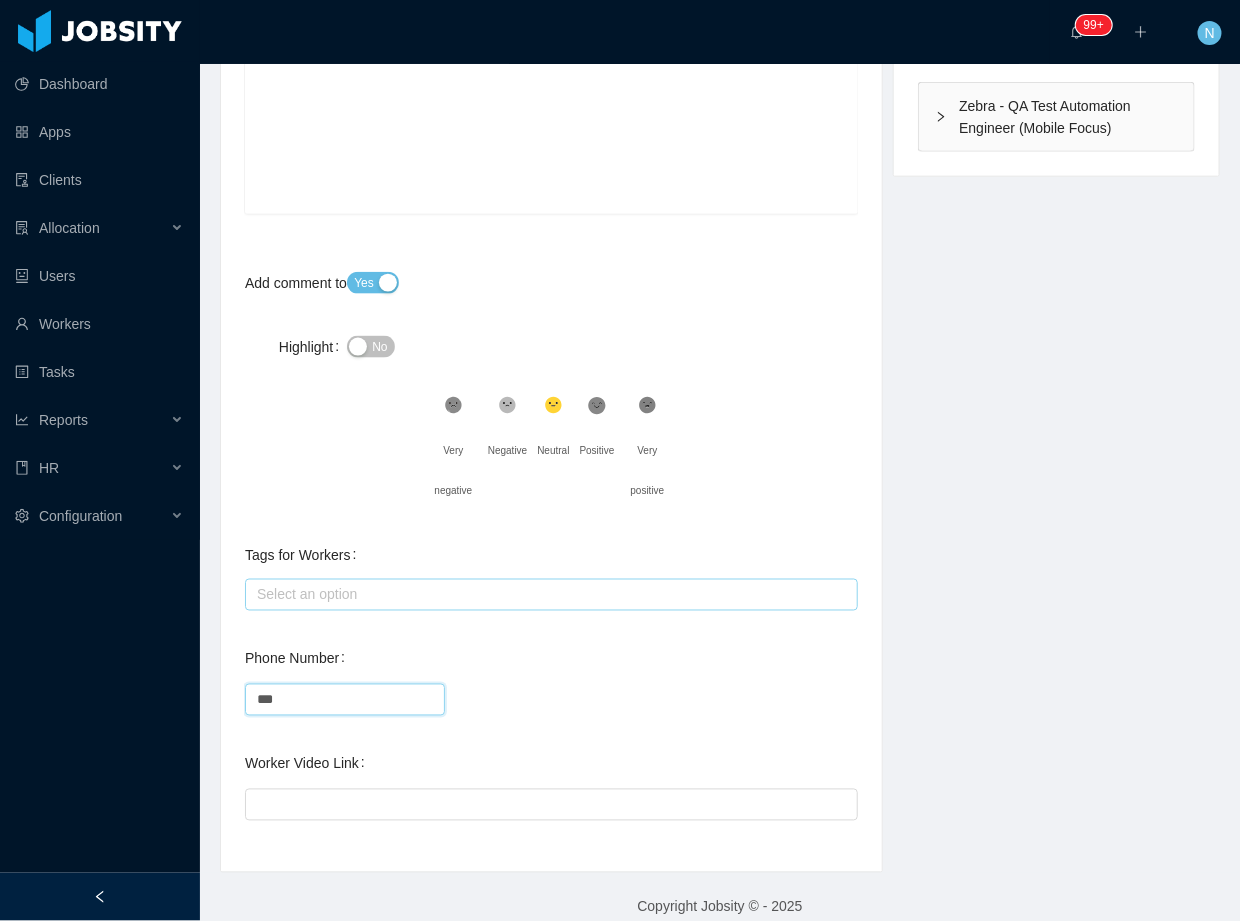 drag, startPoint x: 330, startPoint y: 685, endPoint x: 378, endPoint y: 661, distance: 53.66563 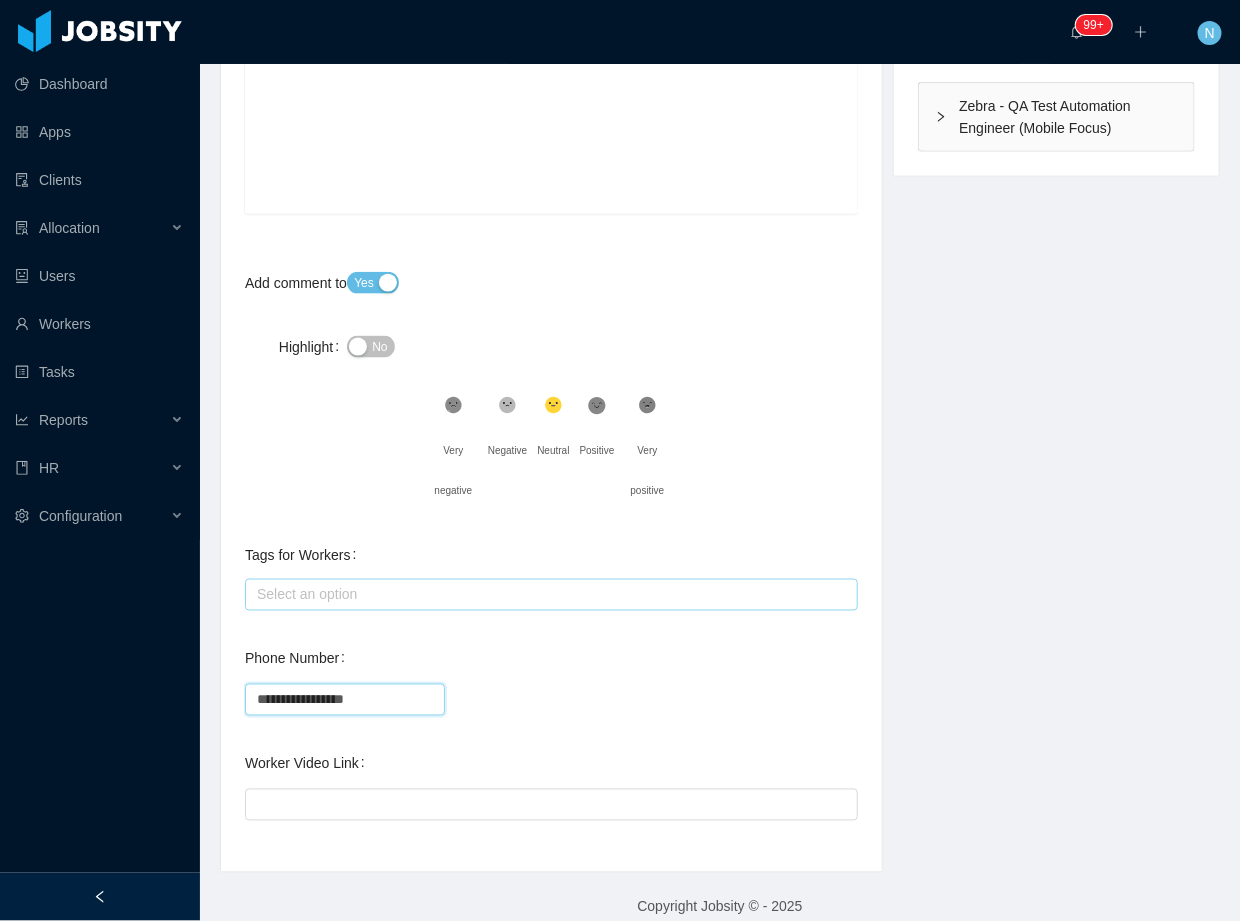 drag, startPoint x: 349, startPoint y: 682, endPoint x: 368, endPoint y: 670, distance: 22.472204 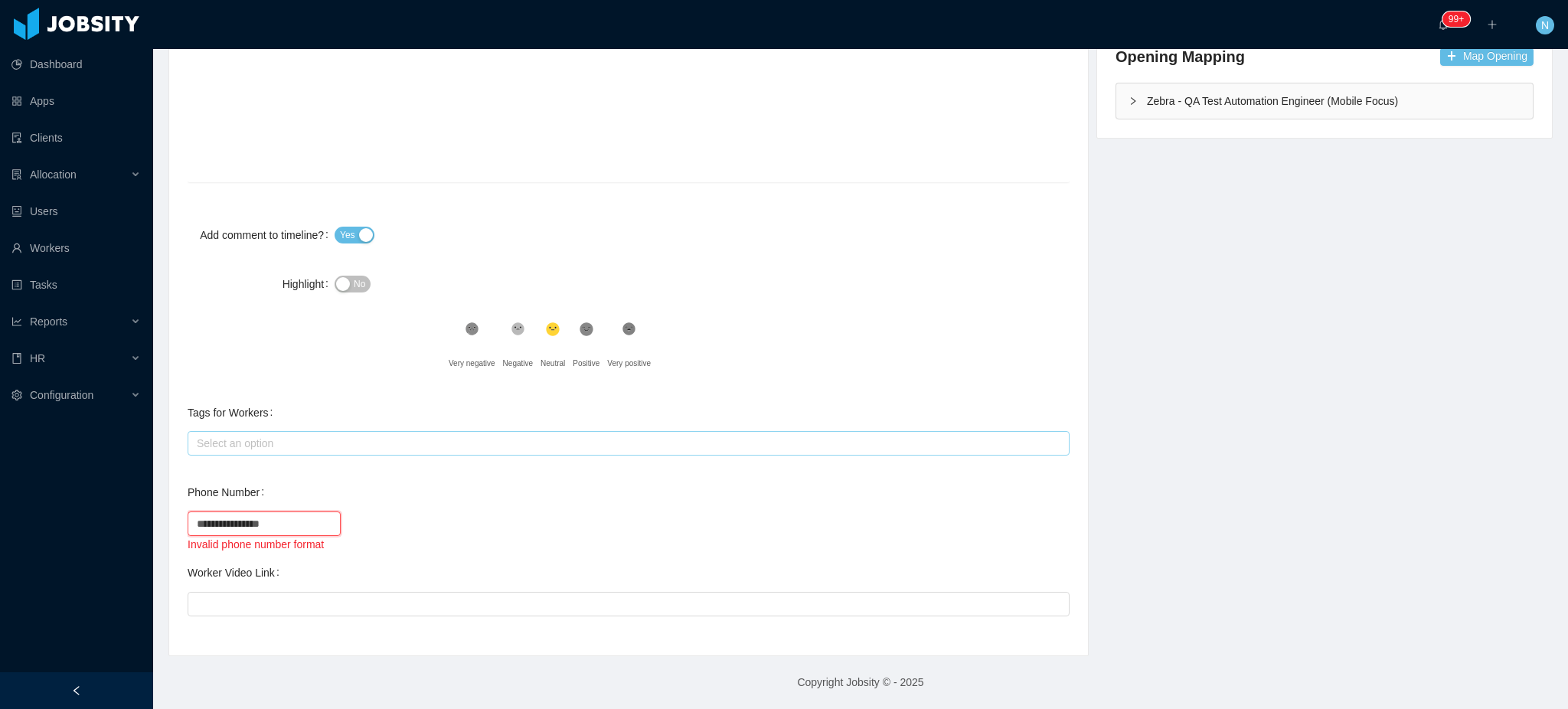 scroll, scrollTop: 400, scrollLeft: 0, axis: vertical 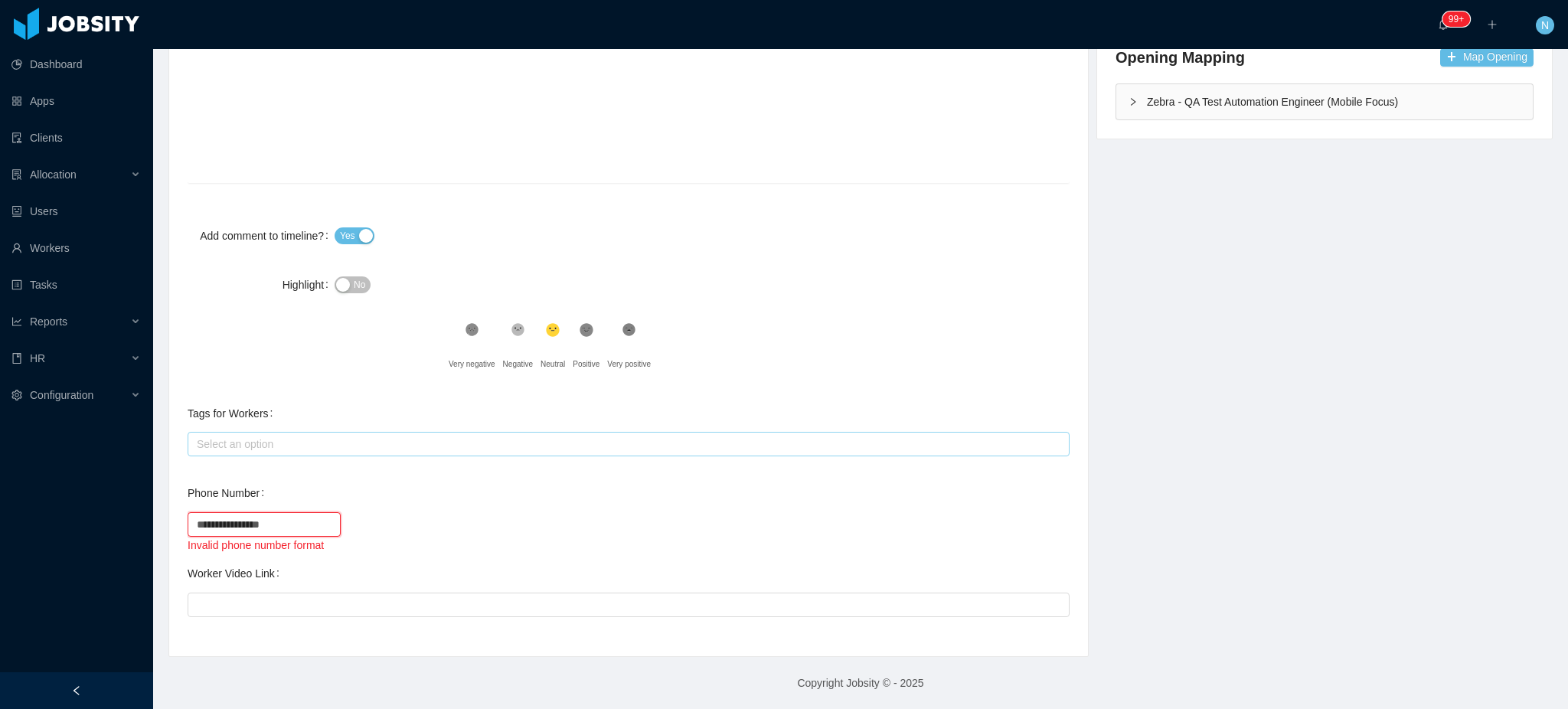 click on "**********" at bounding box center [264, 524] 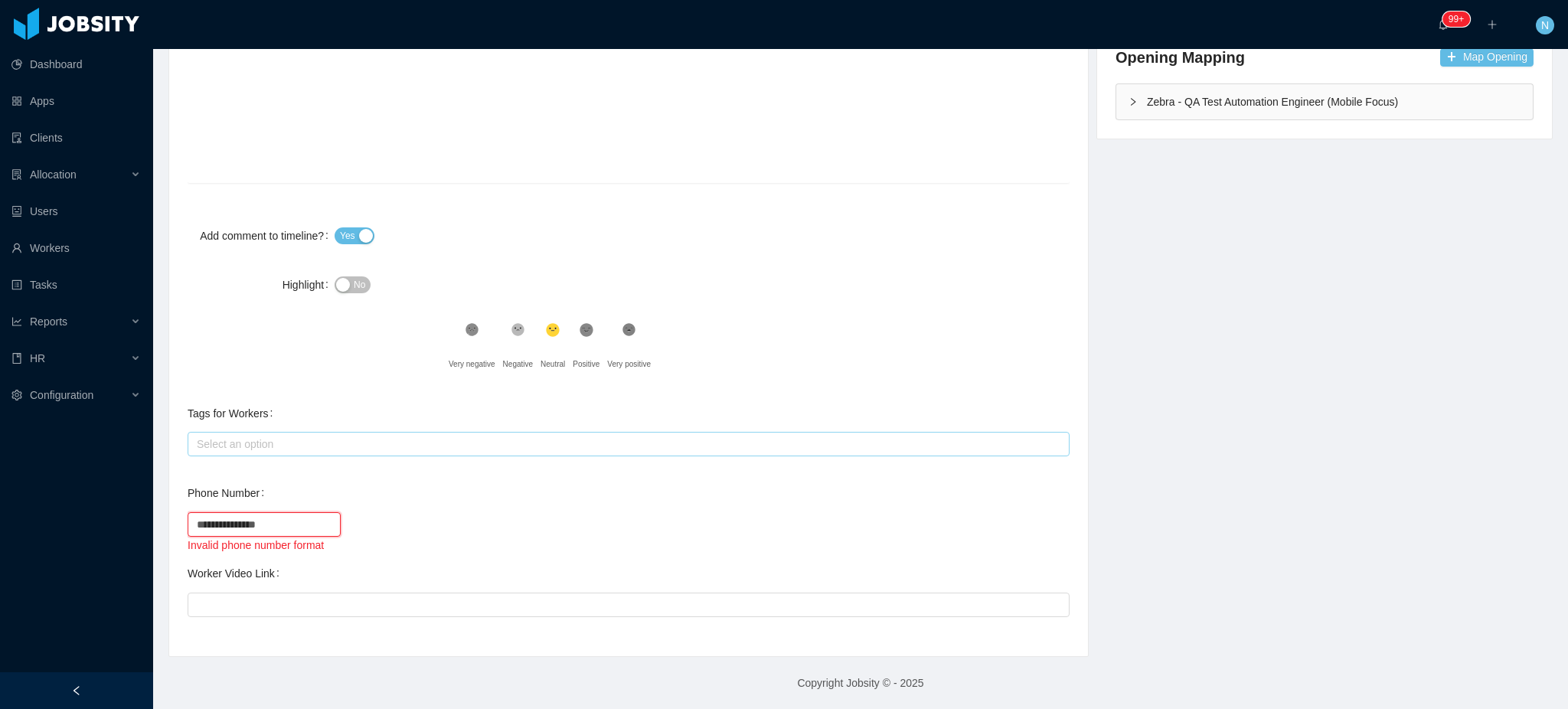 click on "**********" at bounding box center (264, 524) 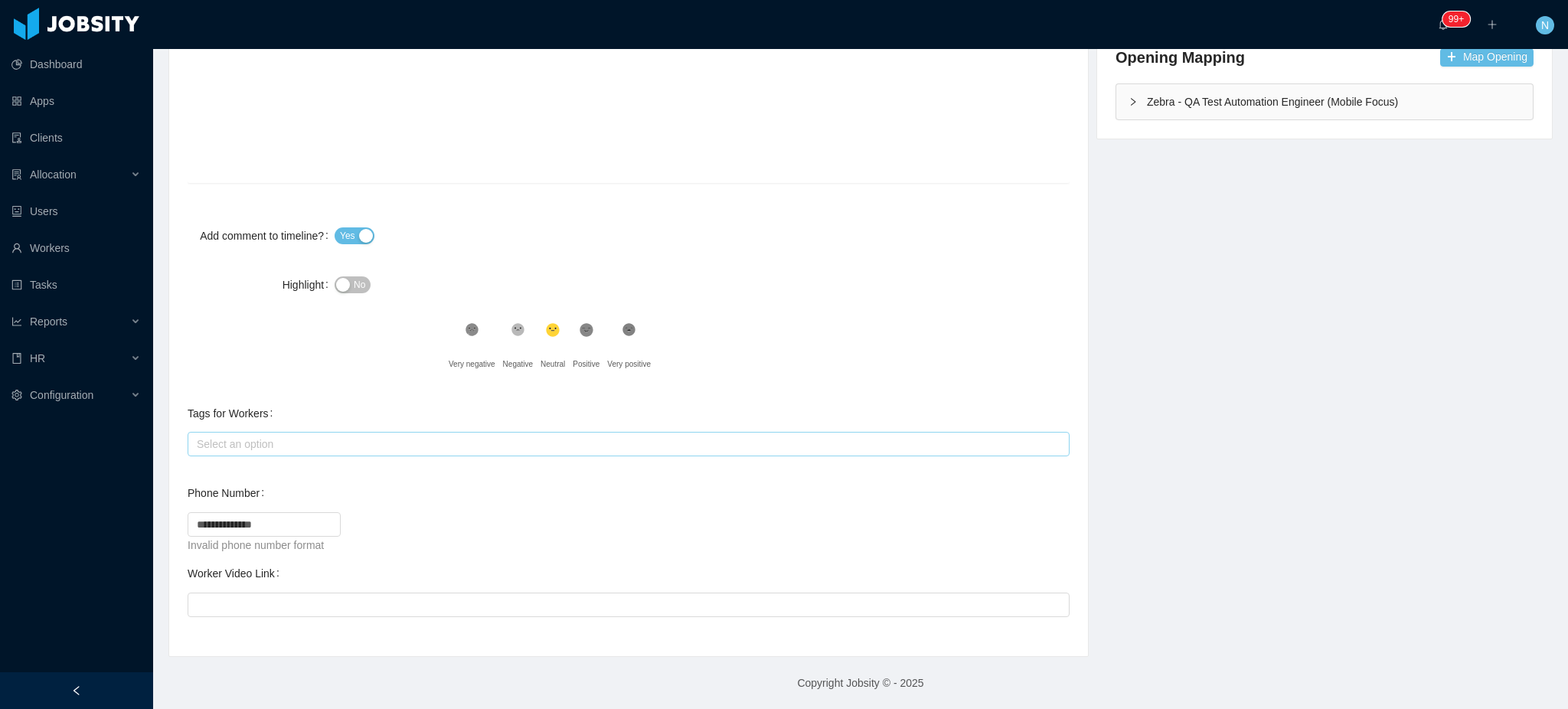click on "**********" at bounding box center [629, 531] 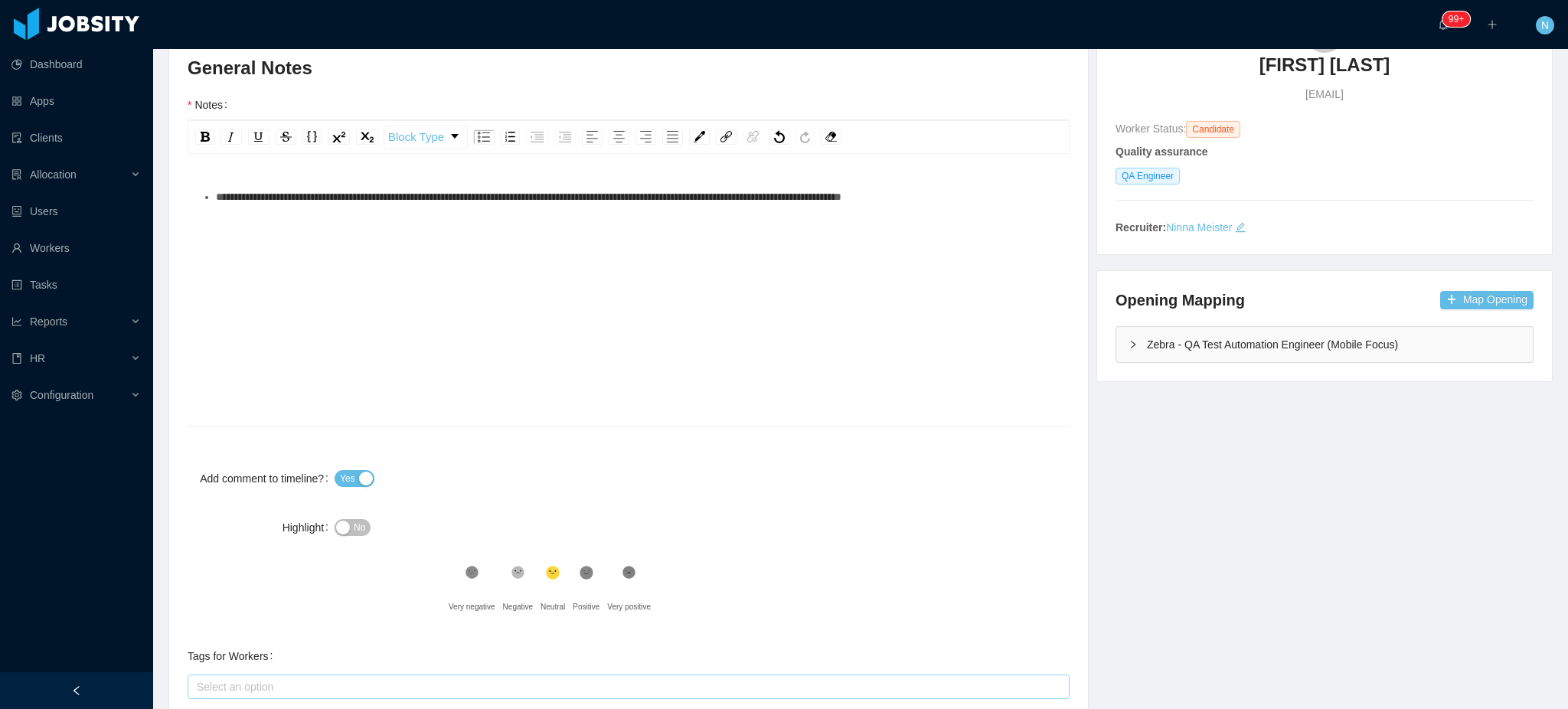 scroll, scrollTop: 0, scrollLeft: 0, axis: both 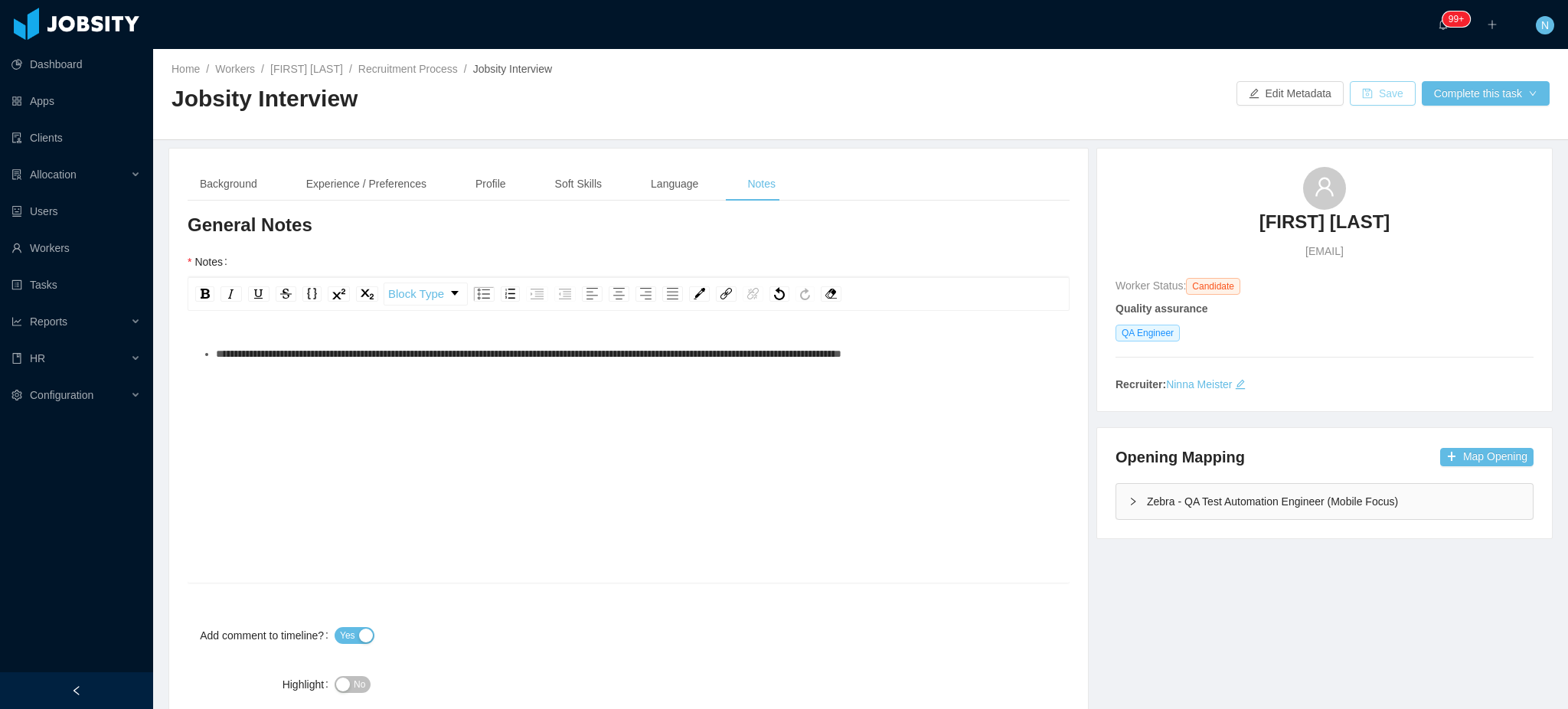 click on "Save" at bounding box center [1383, 93] 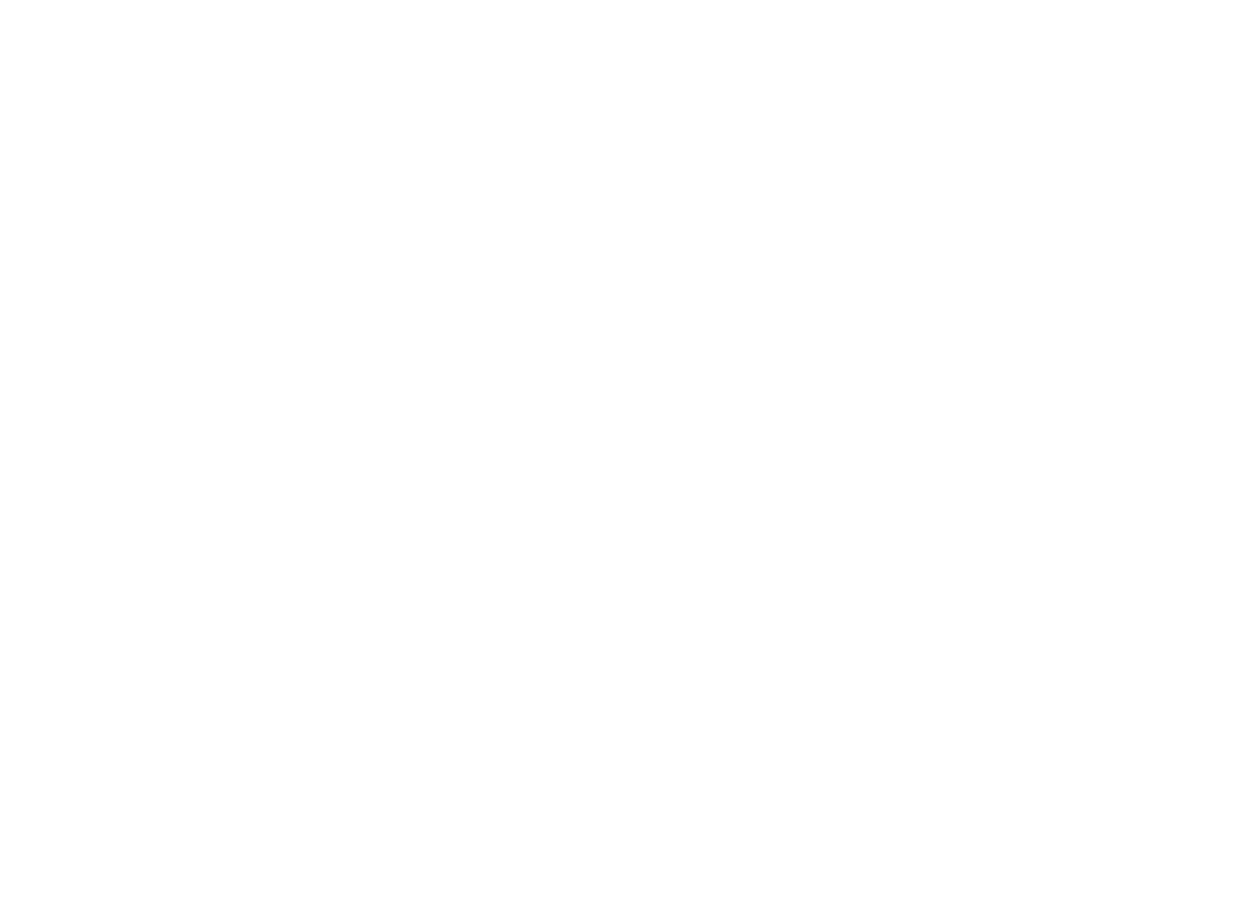 scroll, scrollTop: 0, scrollLeft: 0, axis: both 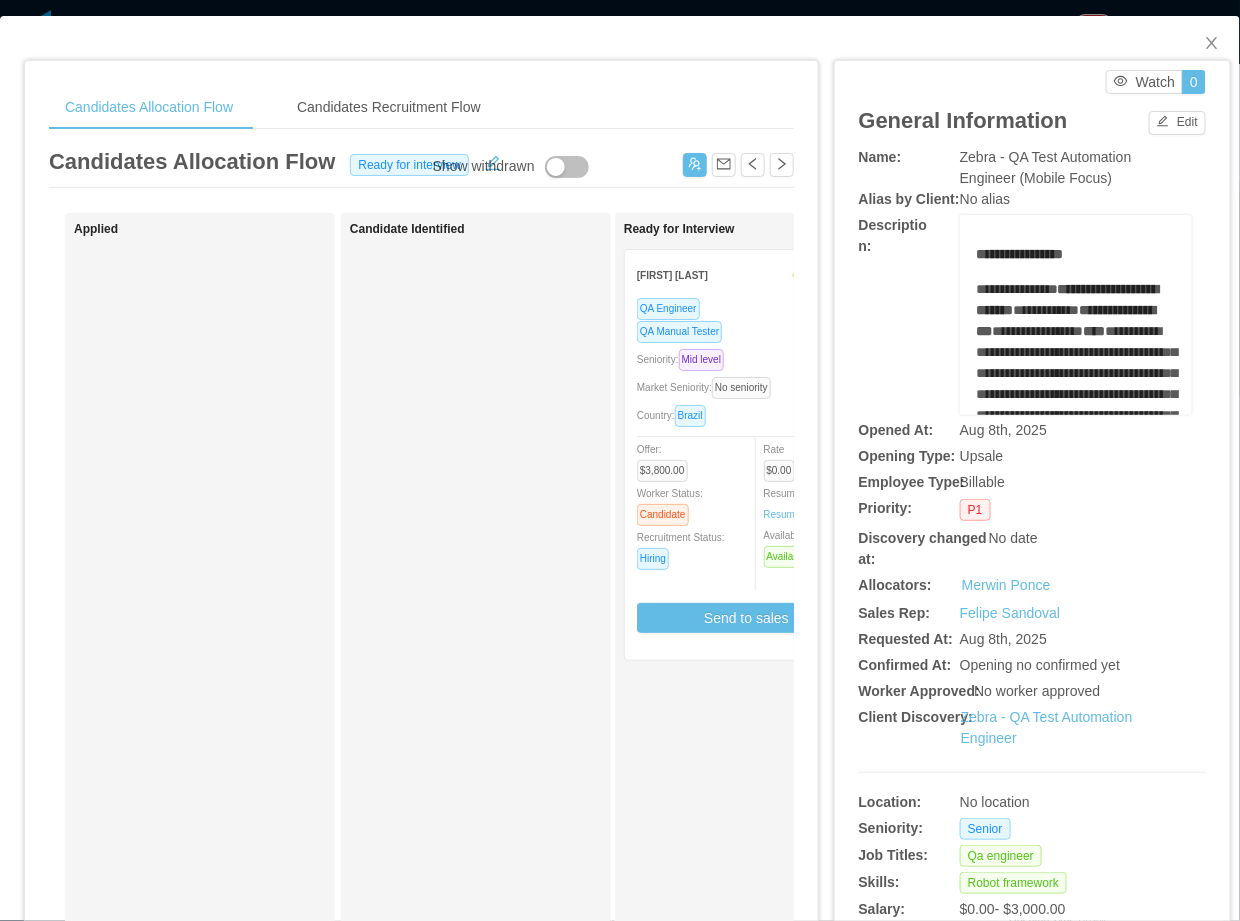 click on "**********" at bounding box center (1017, 289) 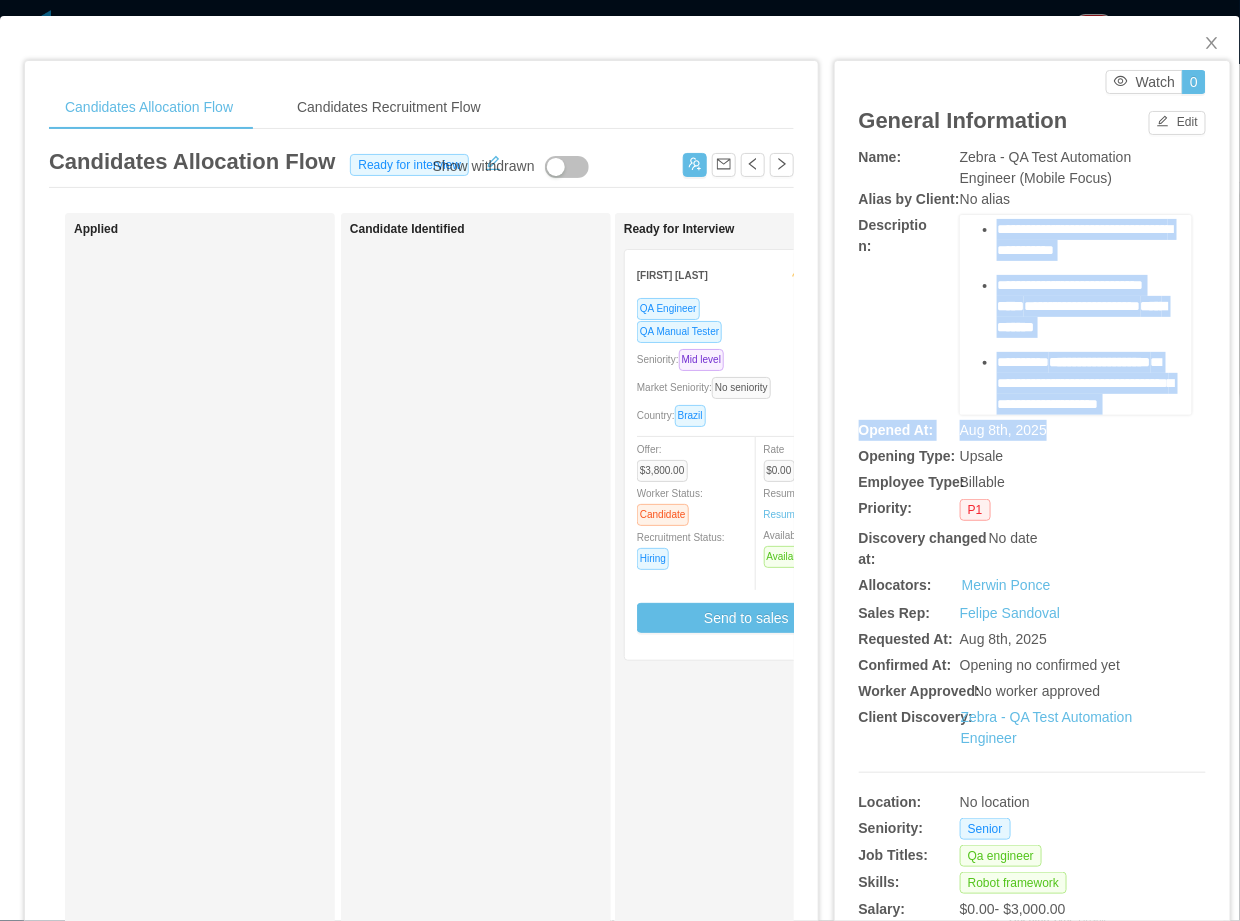 scroll, scrollTop: 1714, scrollLeft: 0, axis: vertical 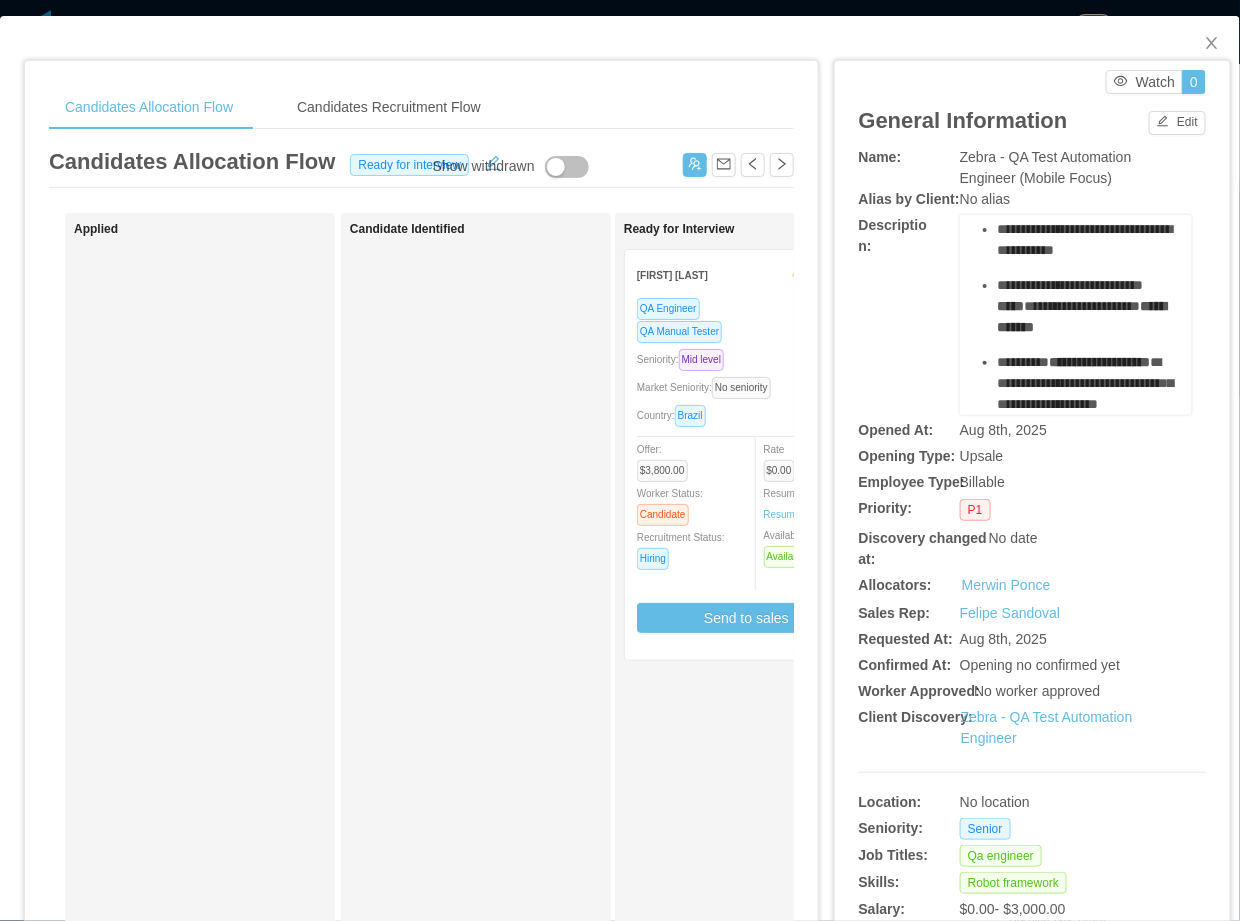 drag, startPoint x: 963, startPoint y: 287, endPoint x: 1144, endPoint y: 340, distance: 188.60011 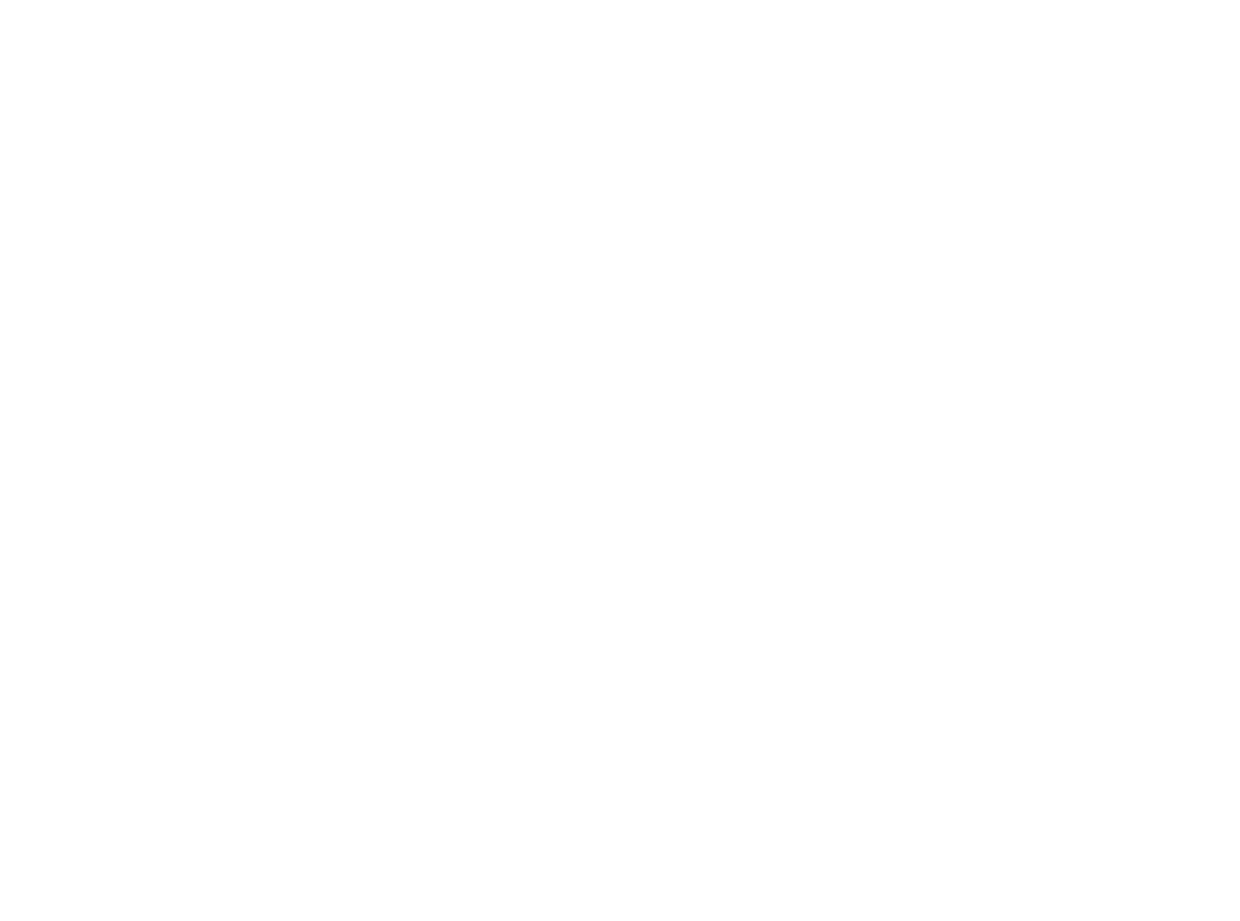 scroll, scrollTop: 0, scrollLeft: 0, axis: both 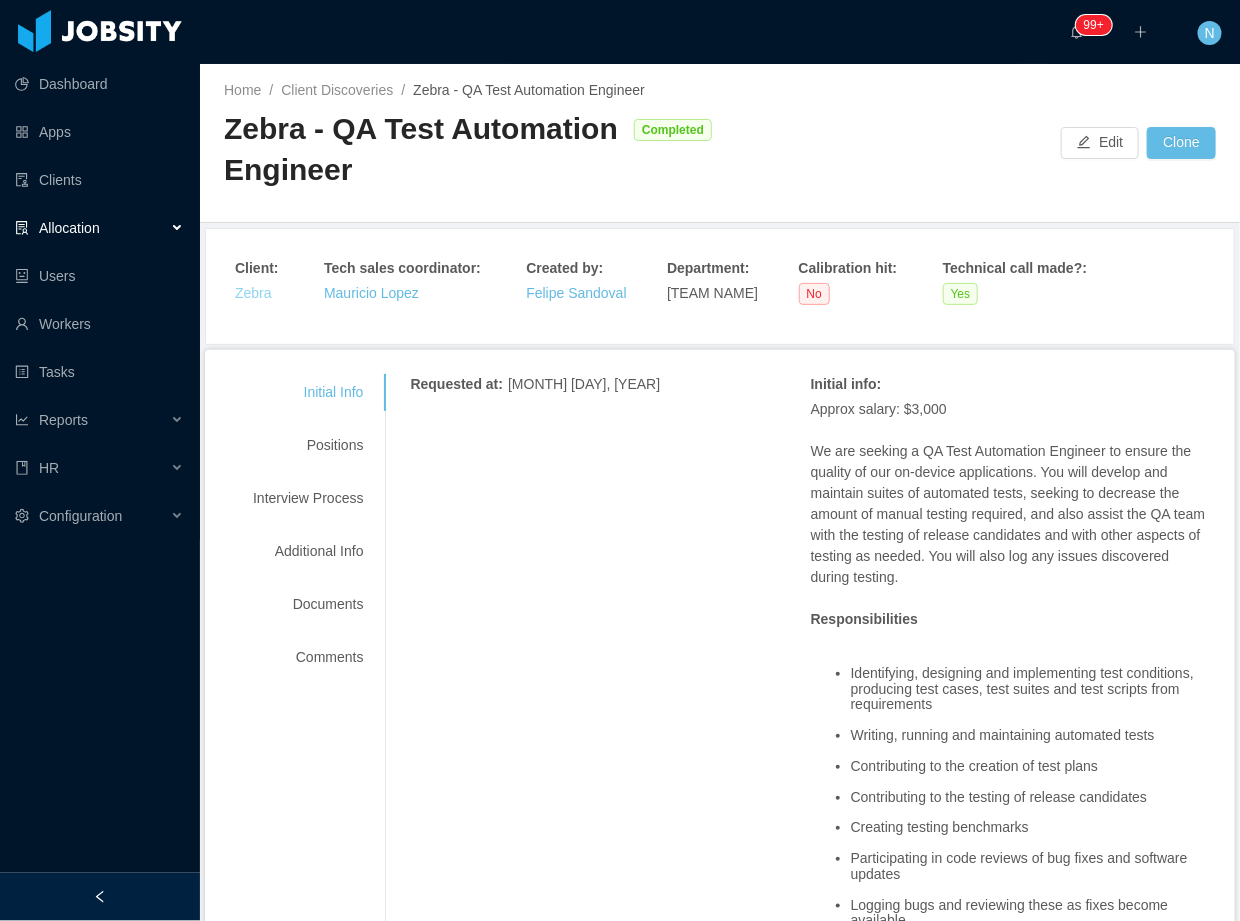 click on "Zebra" at bounding box center (253, 293) 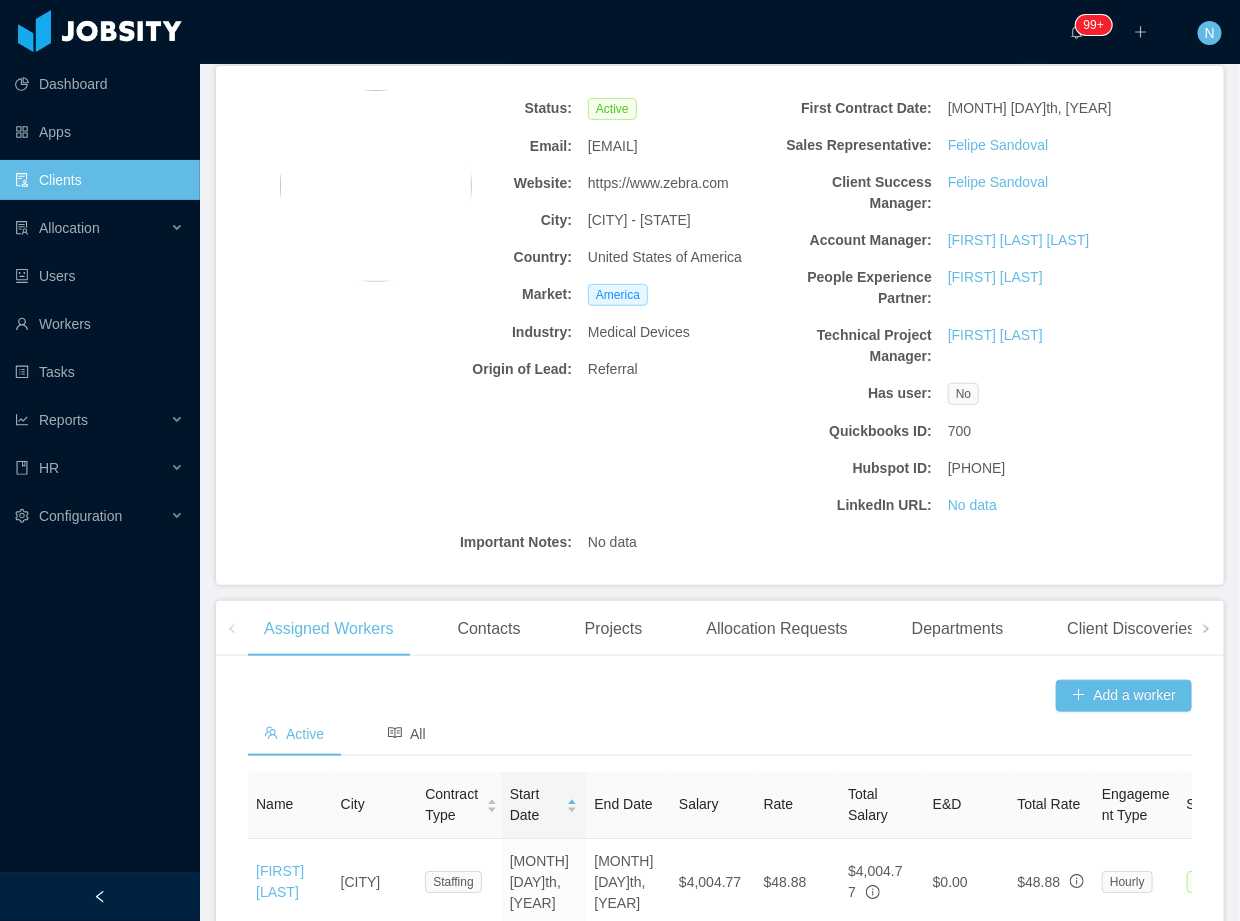 scroll, scrollTop: 0, scrollLeft: 0, axis: both 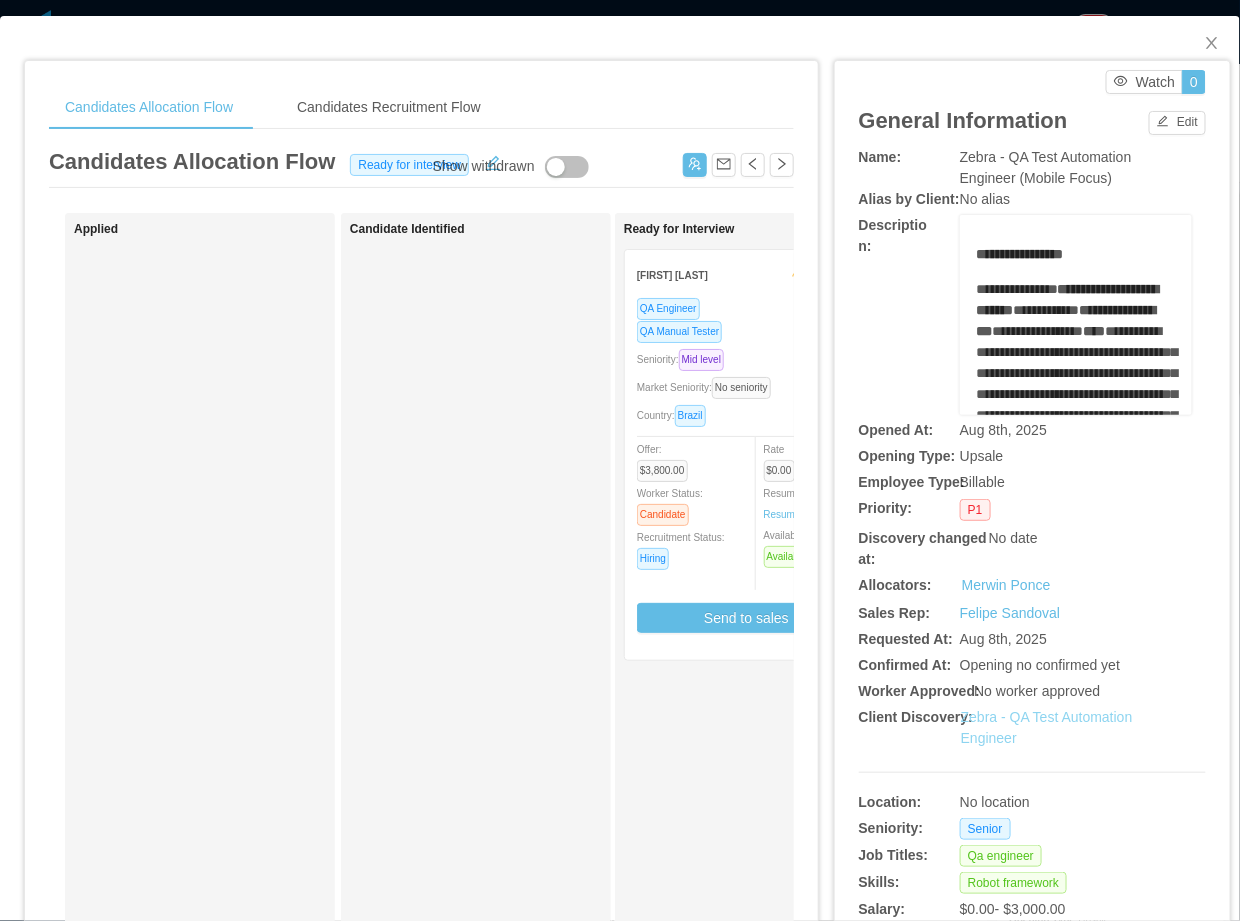 click on "Zebra - QA Test Automation Engineer" at bounding box center [1047, 727] 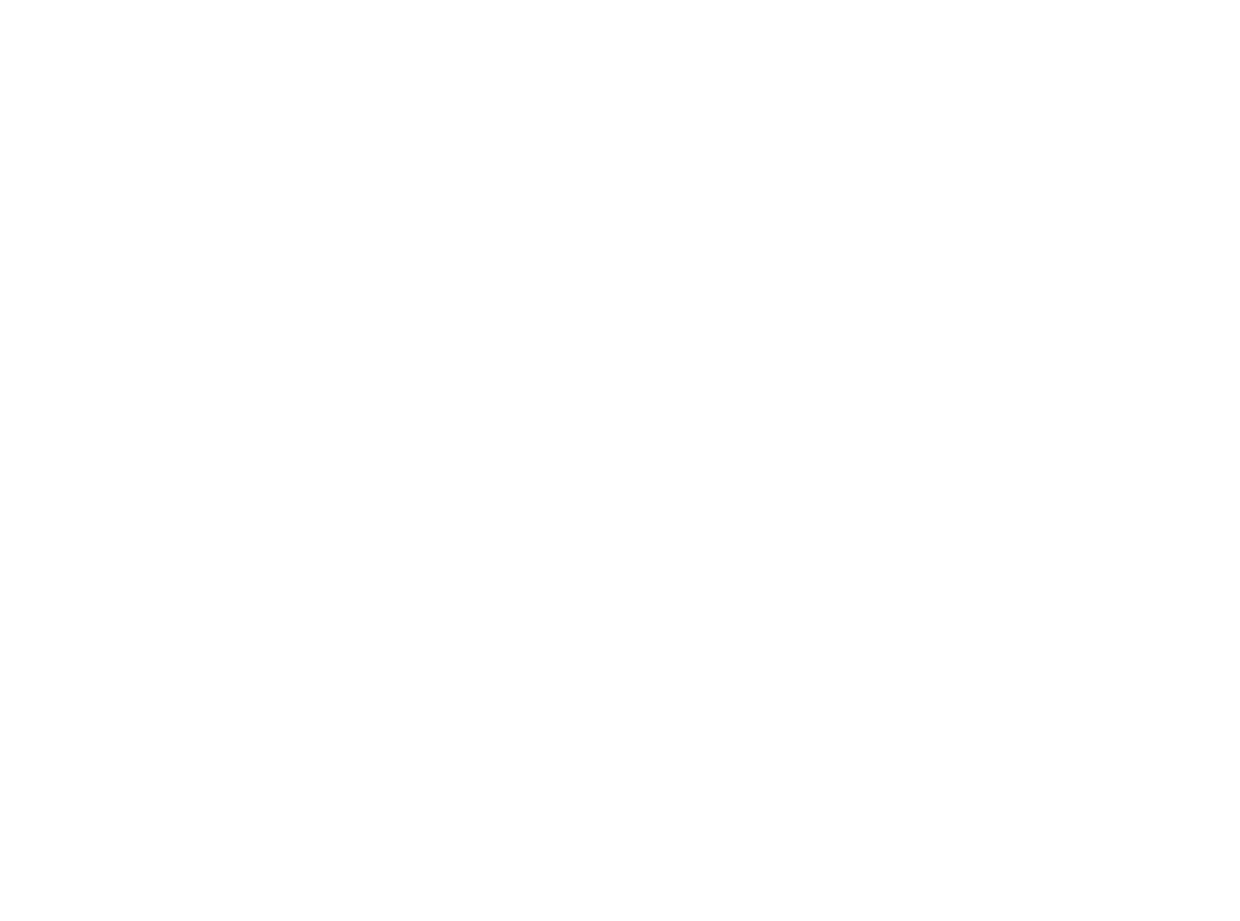 scroll, scrollTop: 0, scrollLeft: 0, axis: both 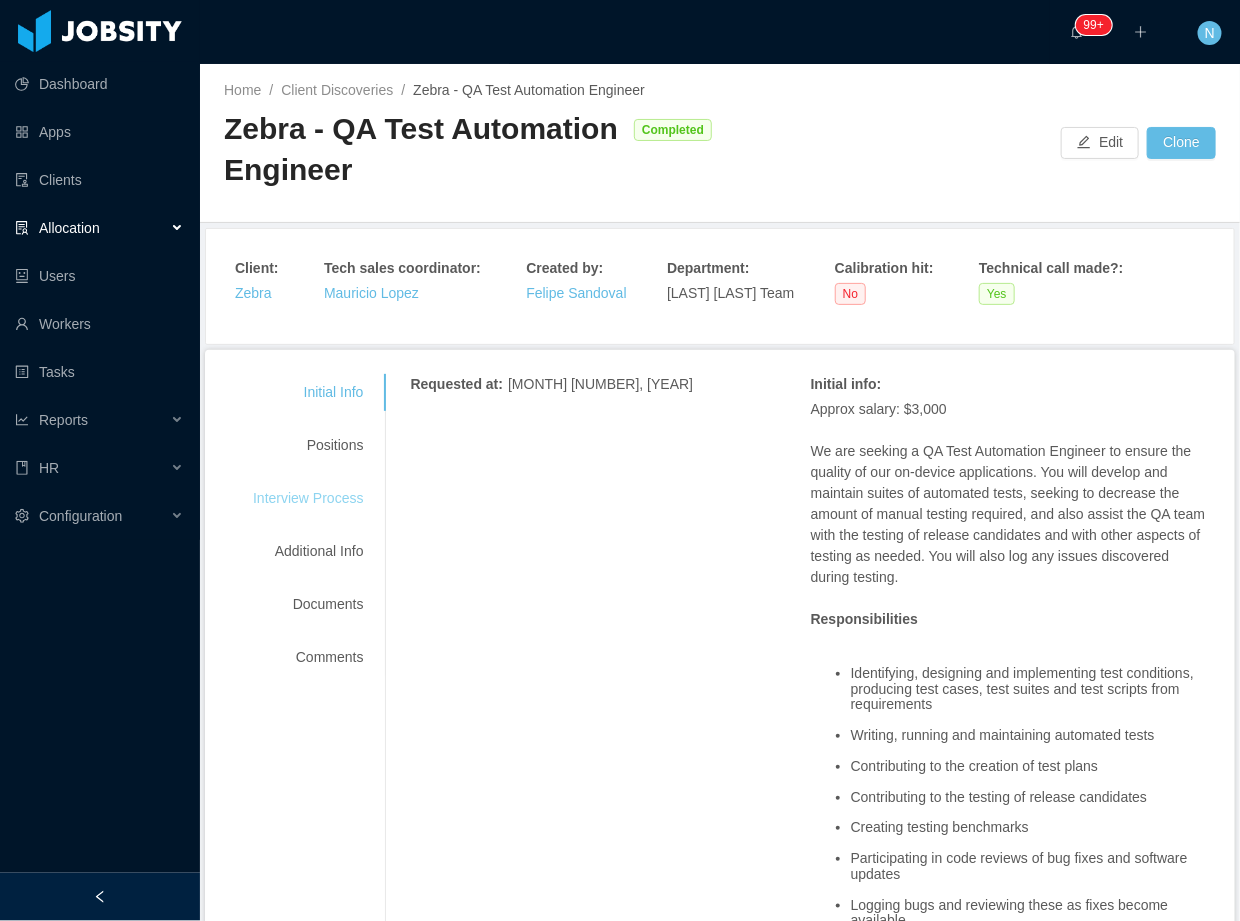 click on "Interview Process" at bounding box center [308, 498] 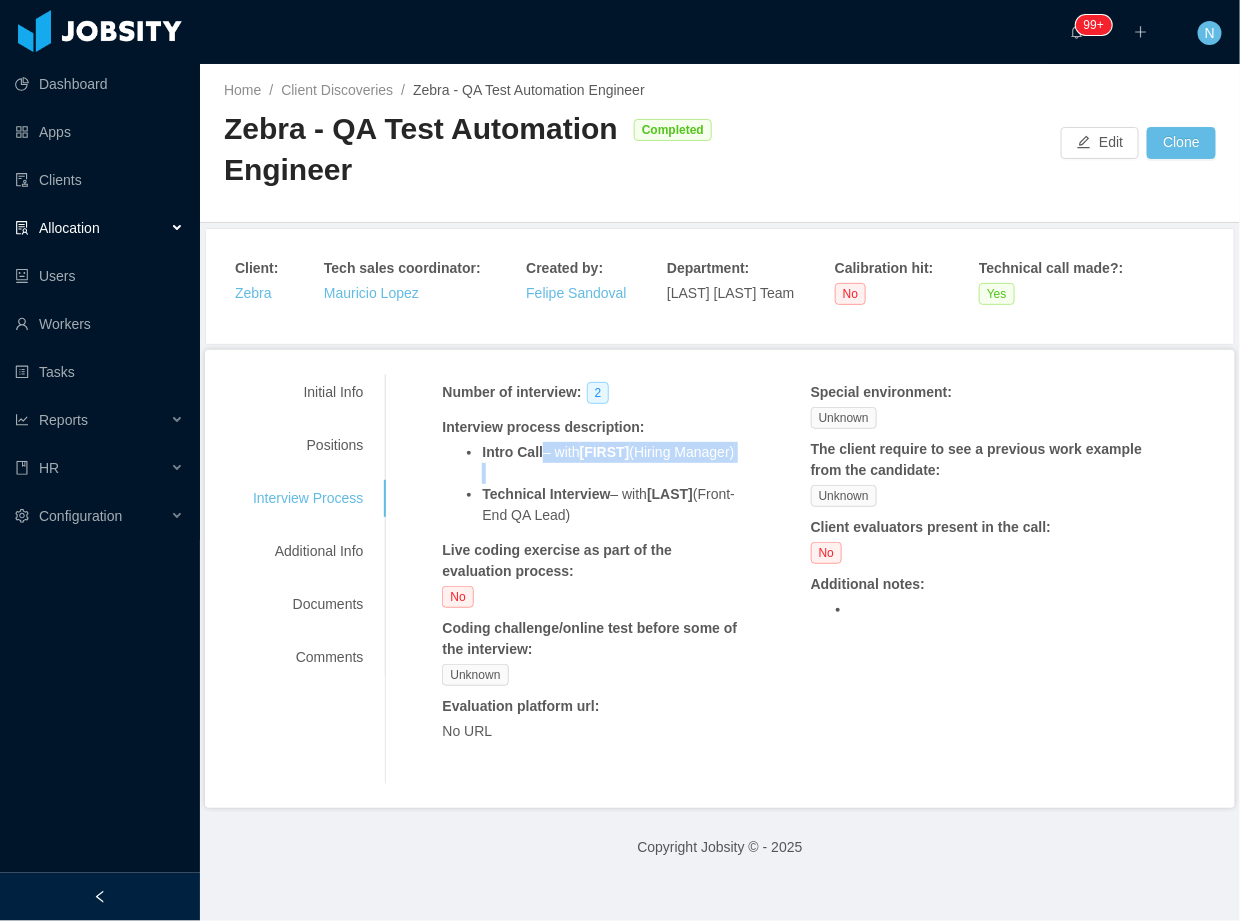 drag, startPoint x: 554, startPoint y: 446, endPoint x: 612, endPoint y: 475, distance: 64.84597 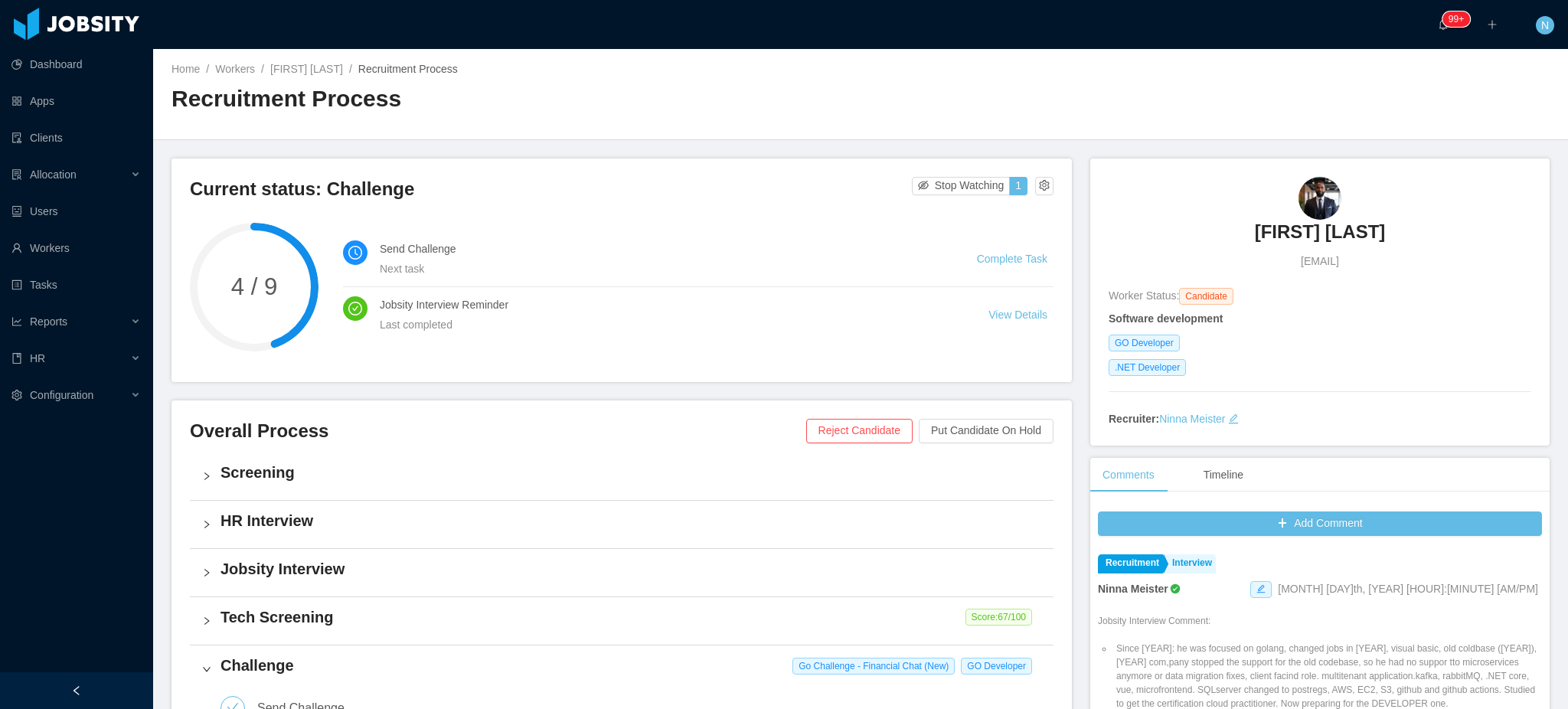 scroll, scrollTop: 0, scrollLeft: 0, axis: both 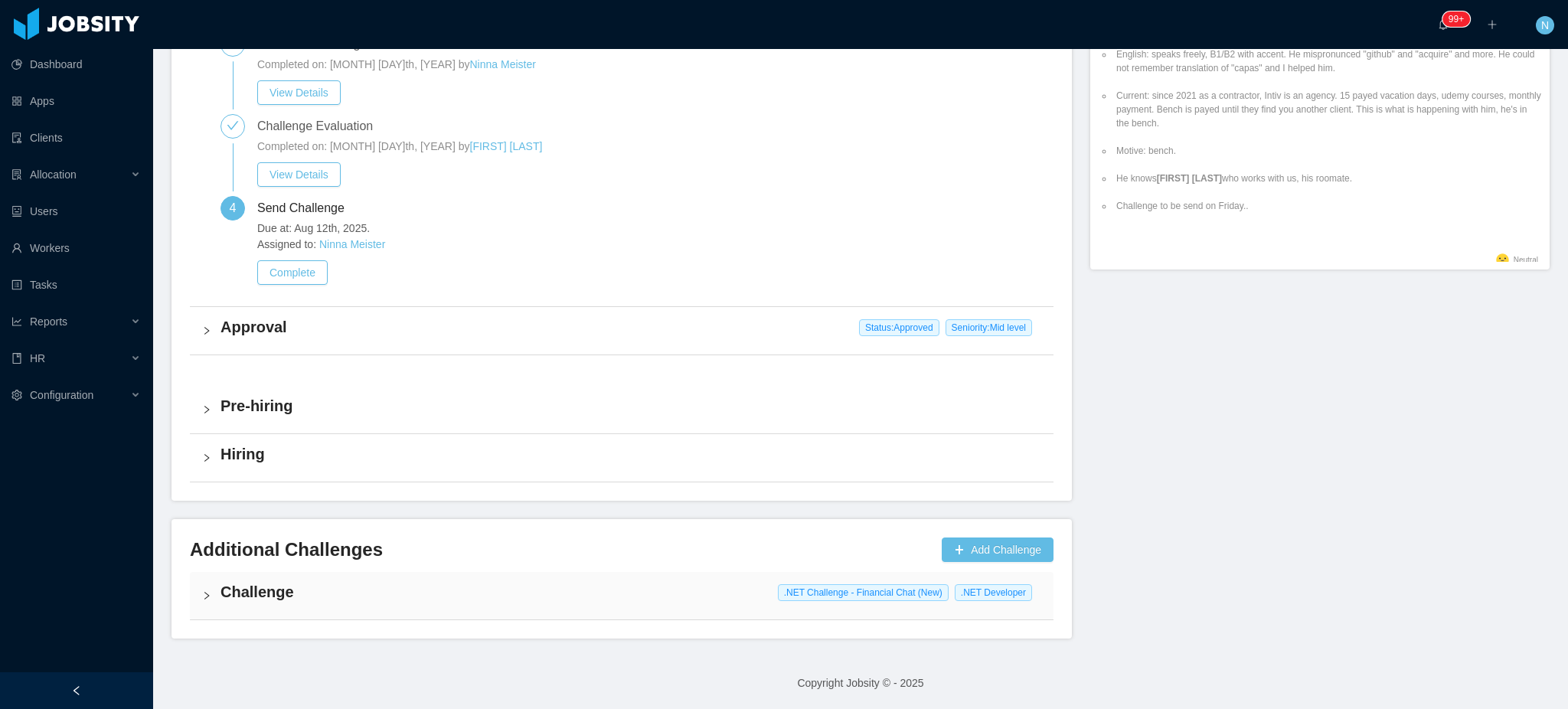 click on "Challenge" at bounding box center [631, 592] 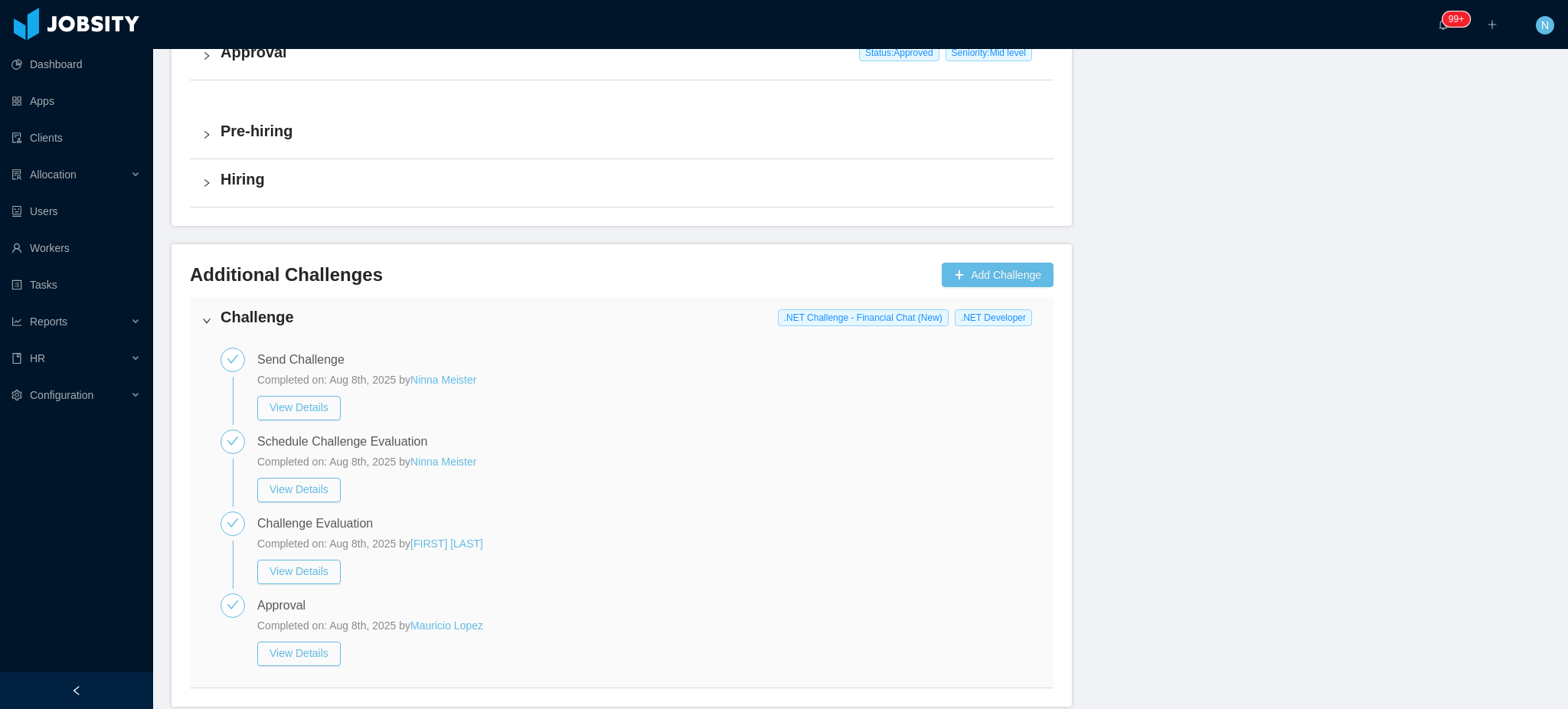 scroll, scrollTop: 1089, scrollLeft: 0, axis: vertical 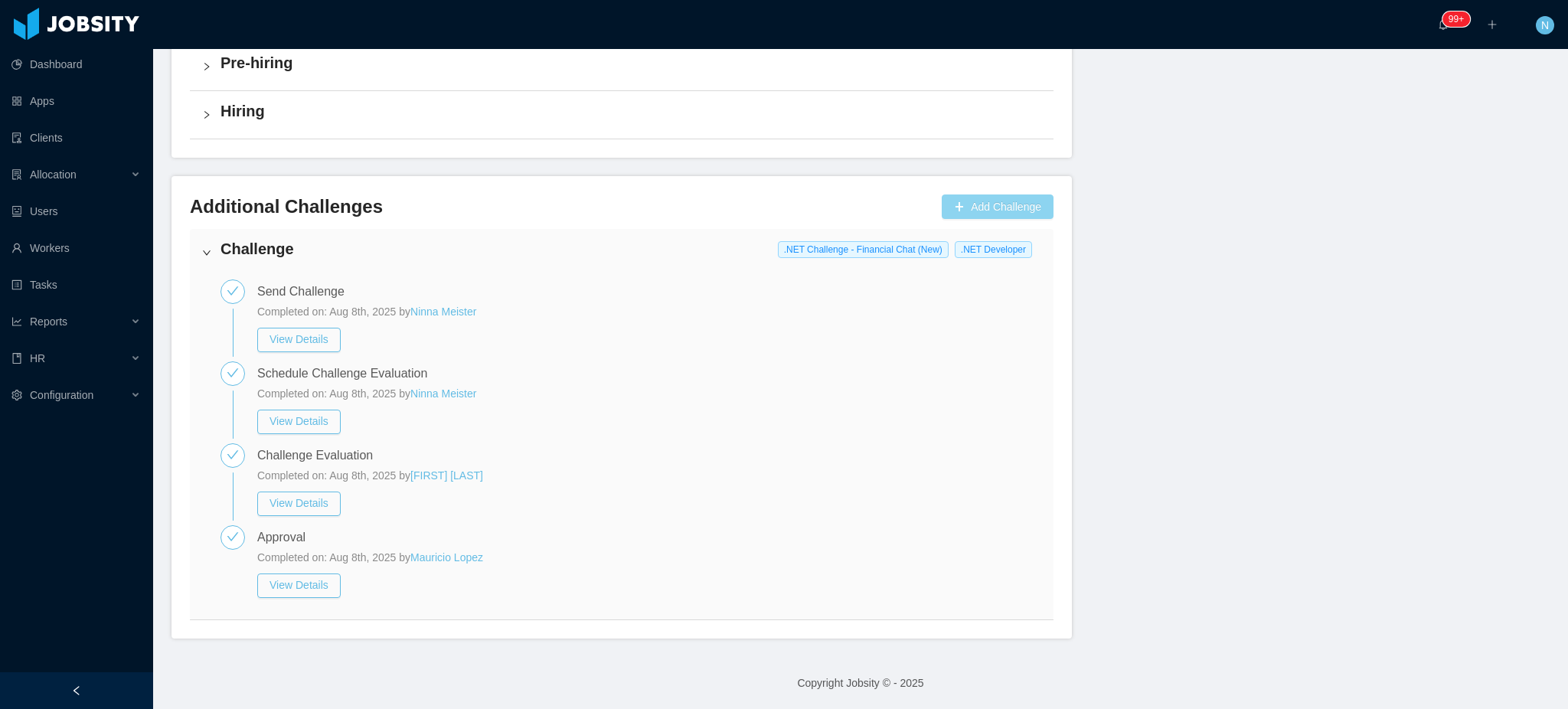 click on "Add Challenge" at bounding box center [998, 207] 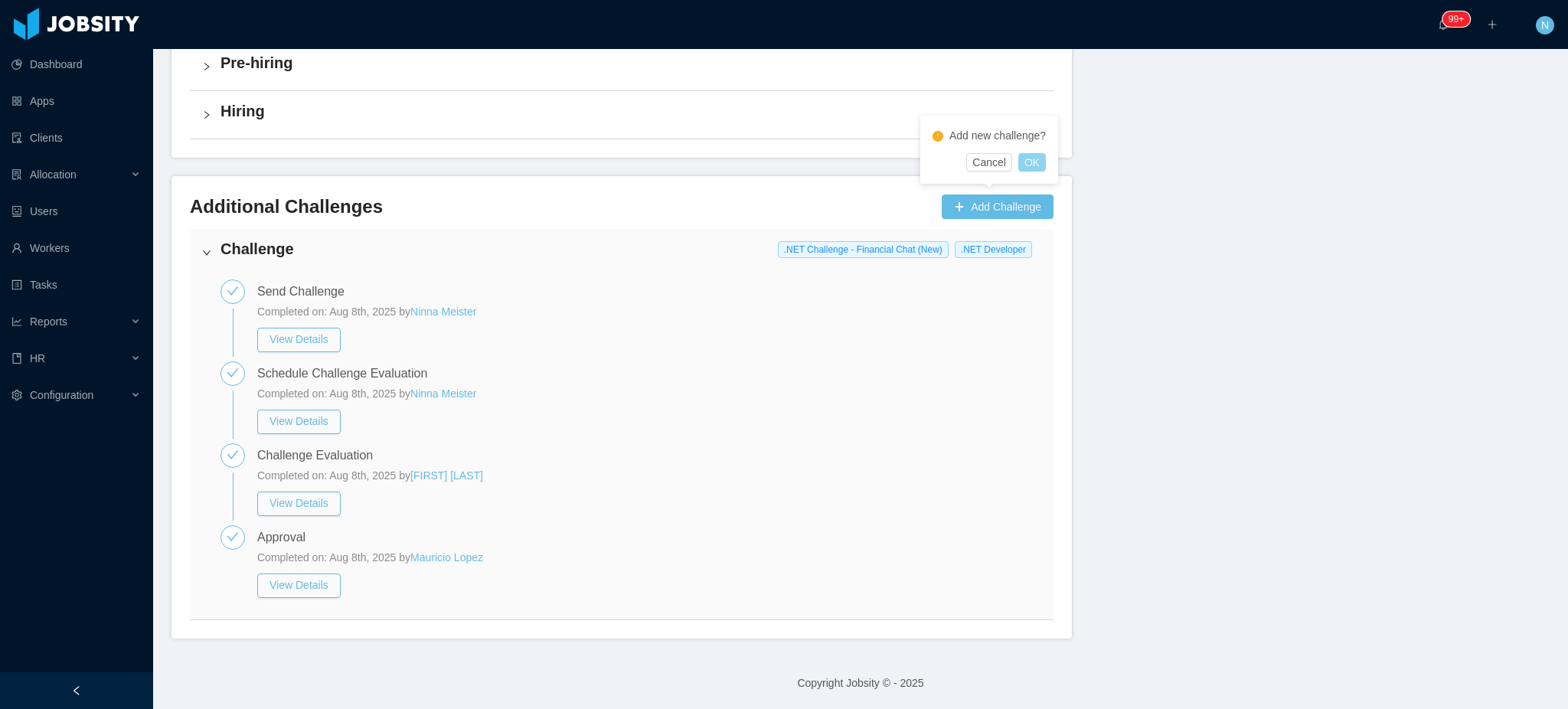 click on "OK" at bounding box center (1032, 162) 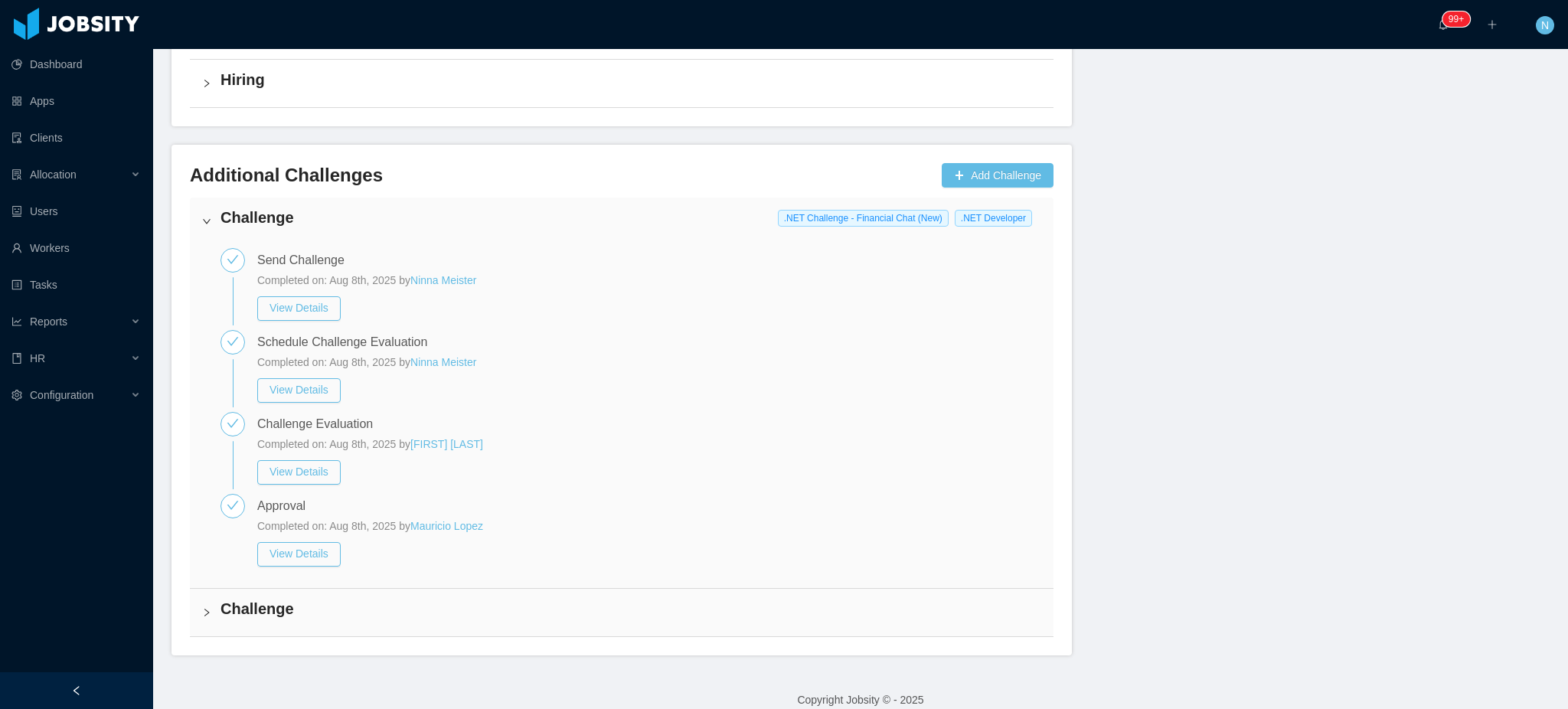 scroll, scrollTop: 1137, scrollLeft: 0, axis: vertical 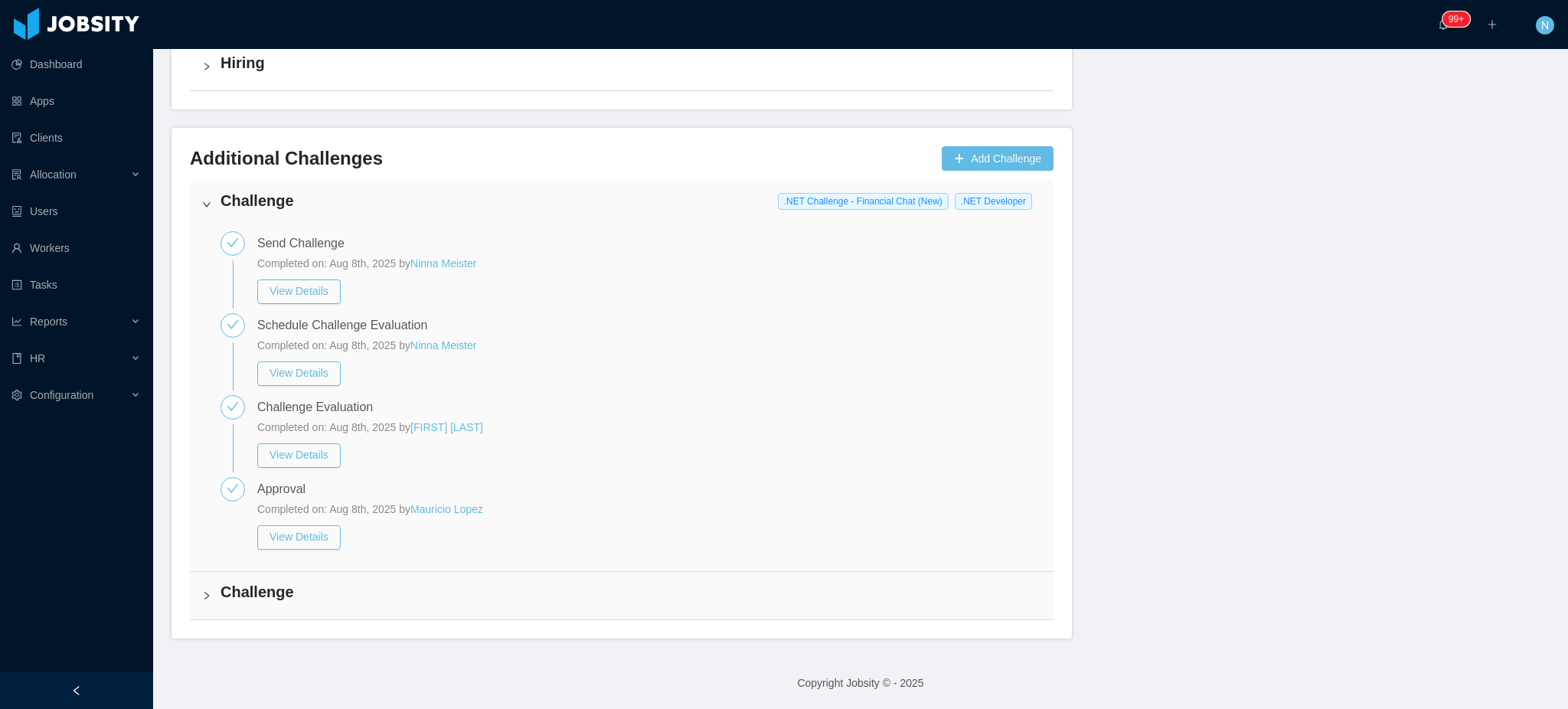 click on "Challenge" at bounding box center [631, 592] 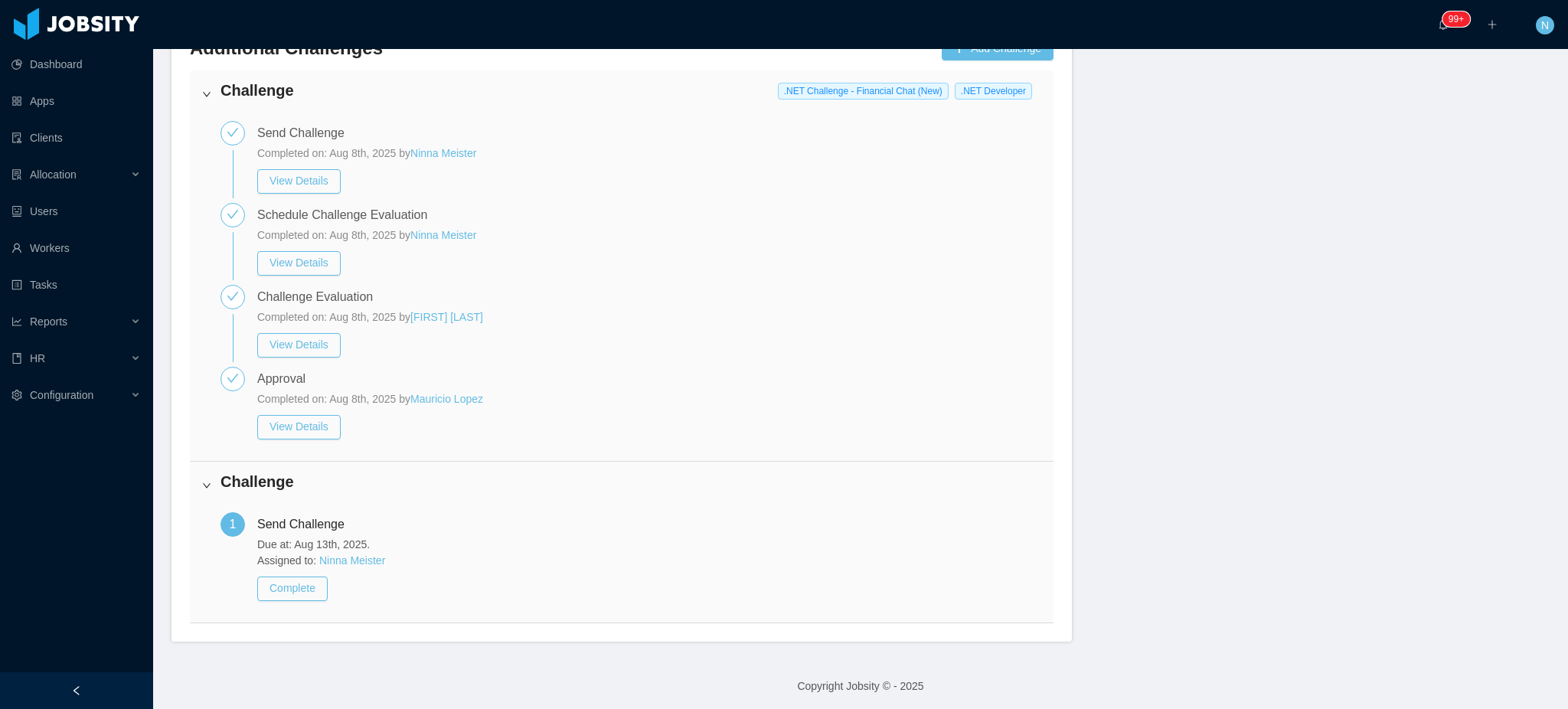 scroll, scrollTop: 1250, scrollLeft: 0, axis: vertical 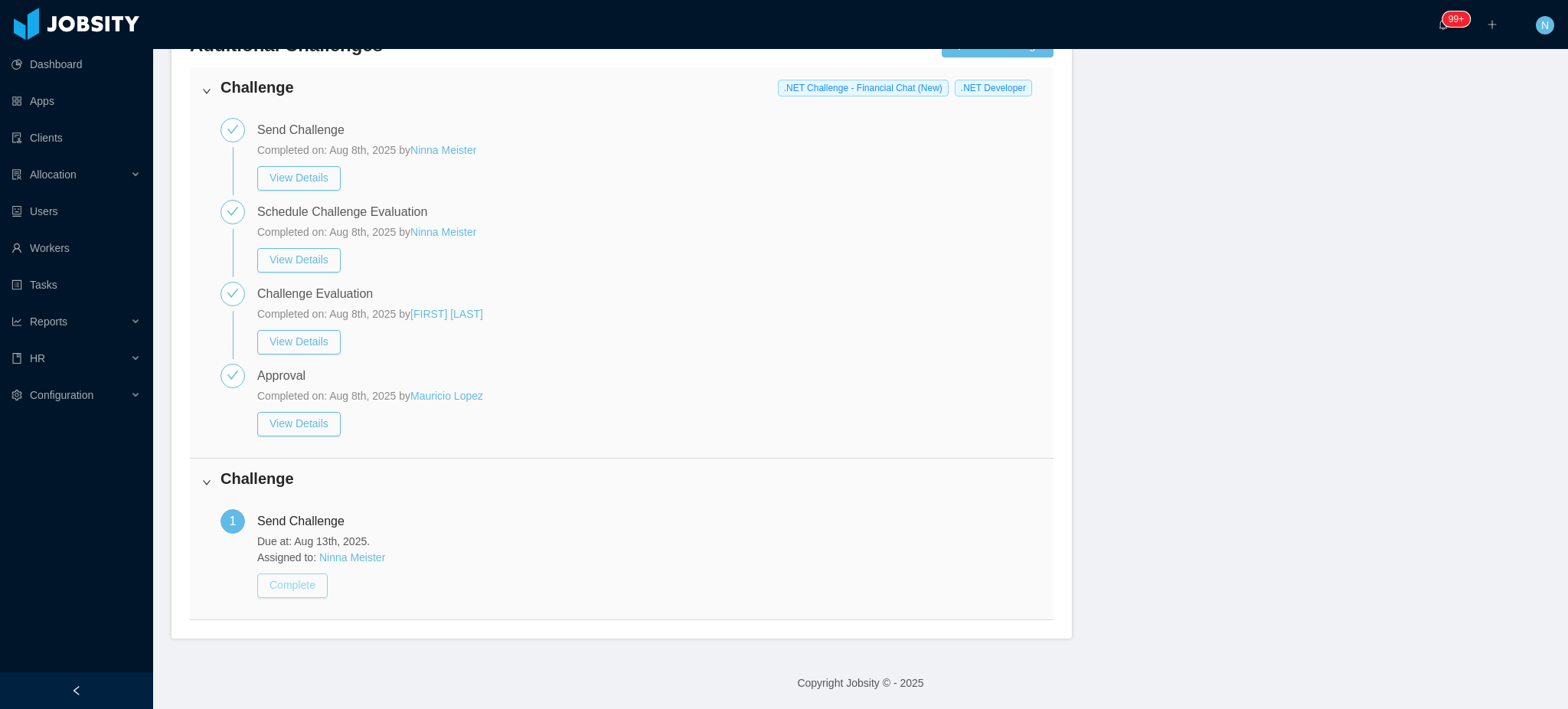 click on "Complete" at bounding box center [292, 586] 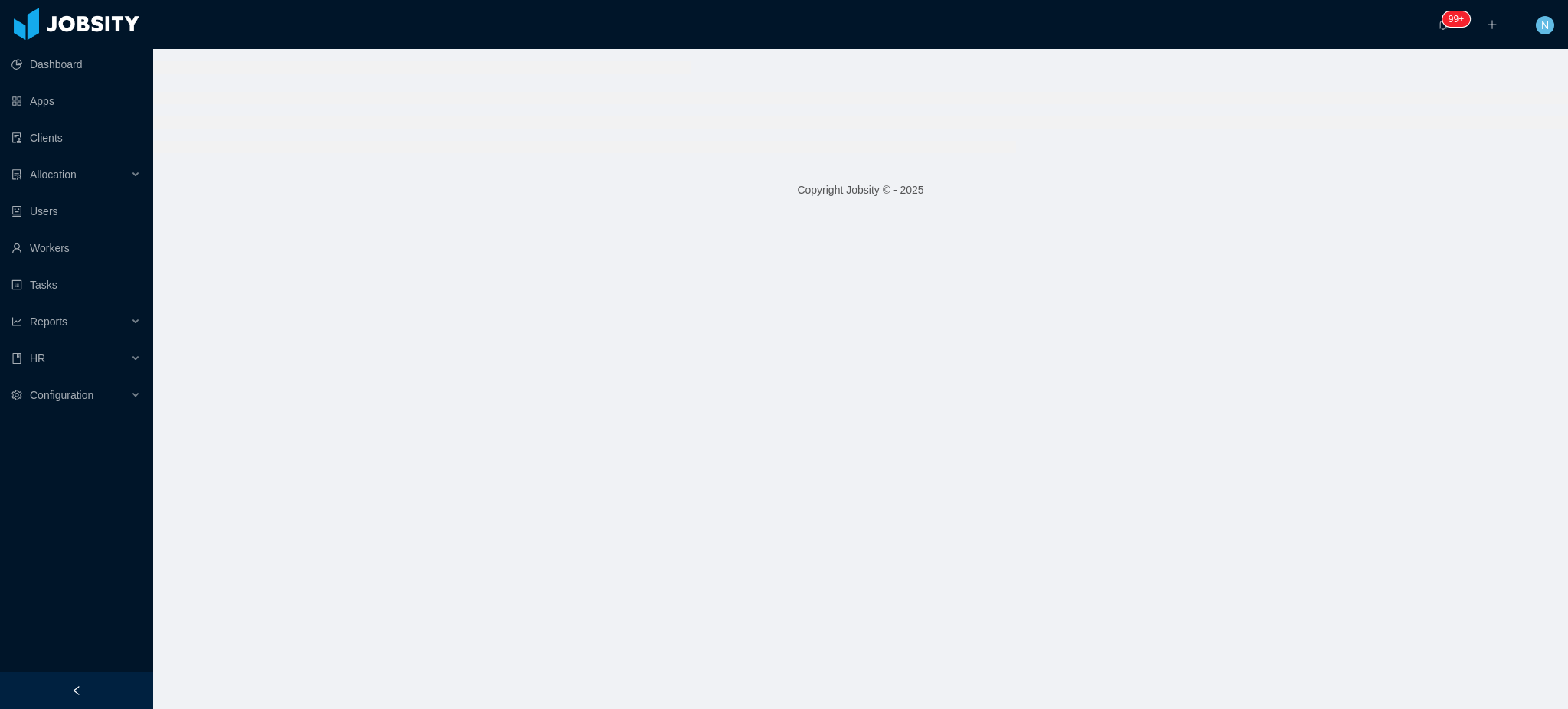 scroll, scrollTop: 0, scrollLeft: 0, axis: both 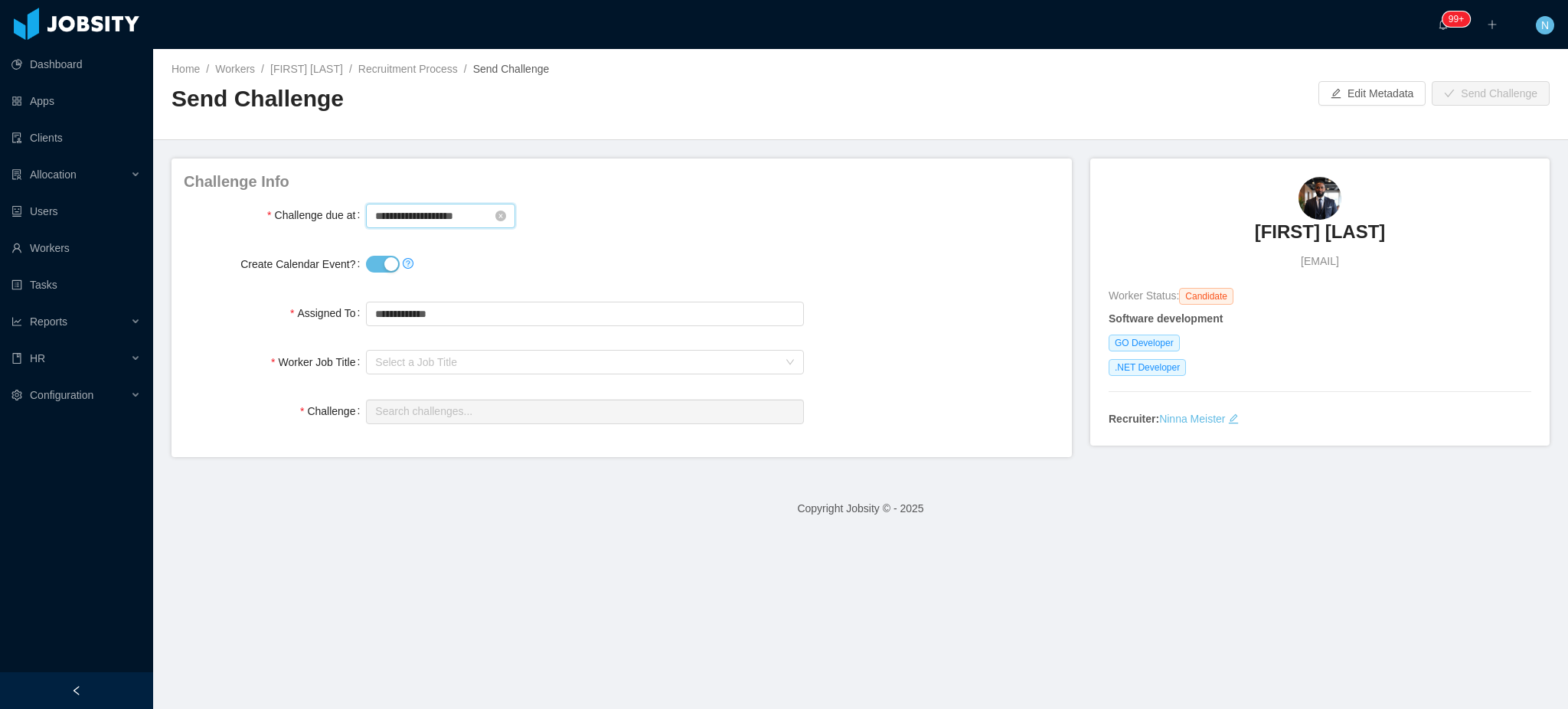 click on "**********" at bounding box center (440, 216) 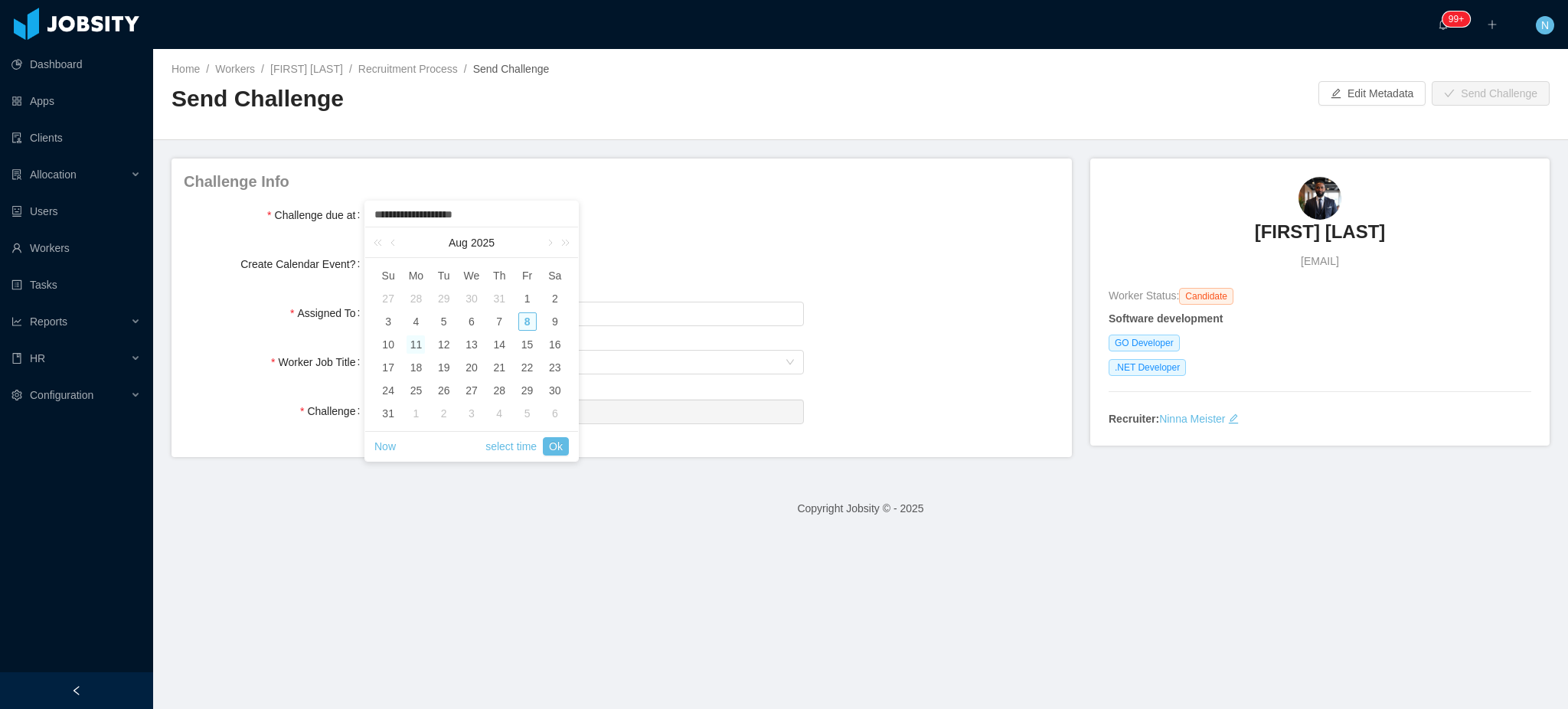 click on "11" at bounding box center (416, 345) 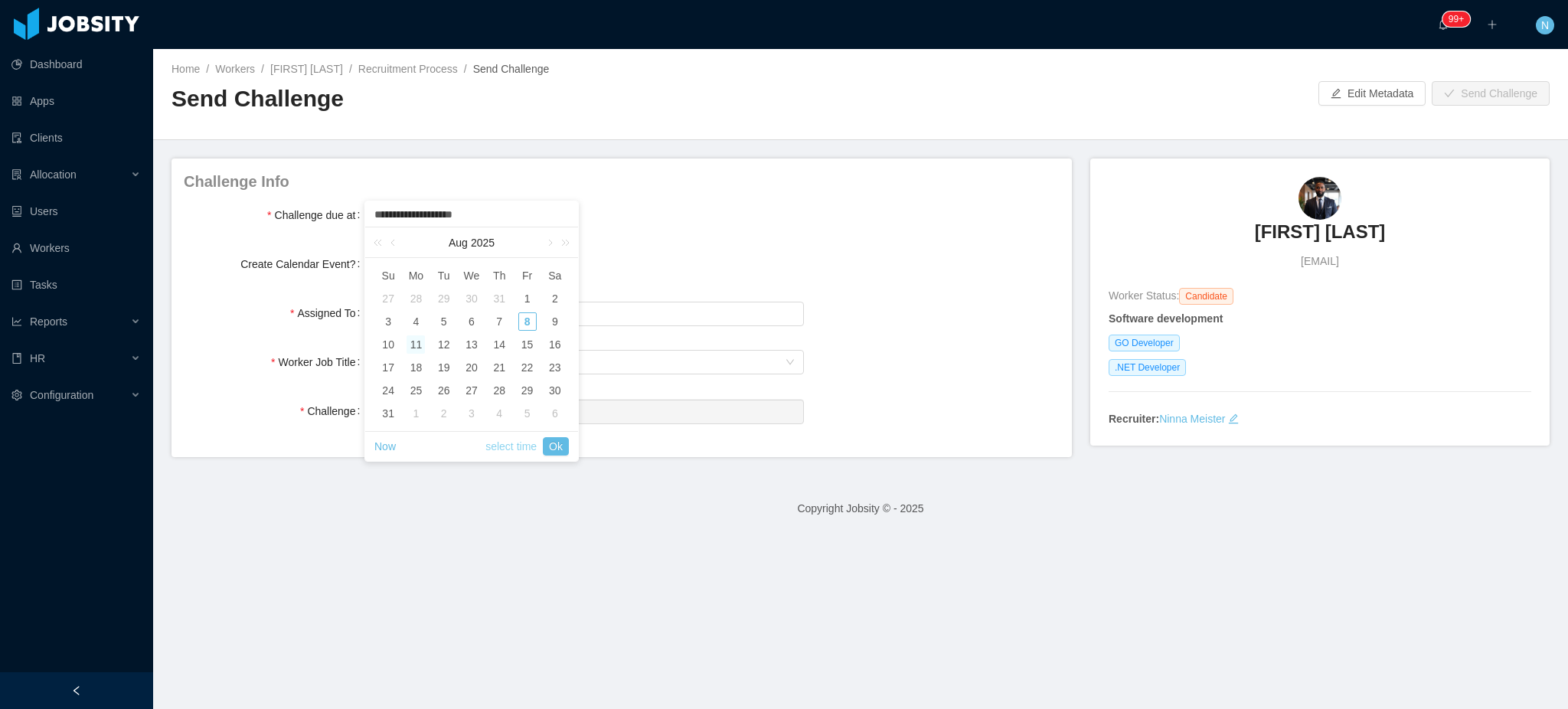 click on "select time" at bounding box center [511, 446] 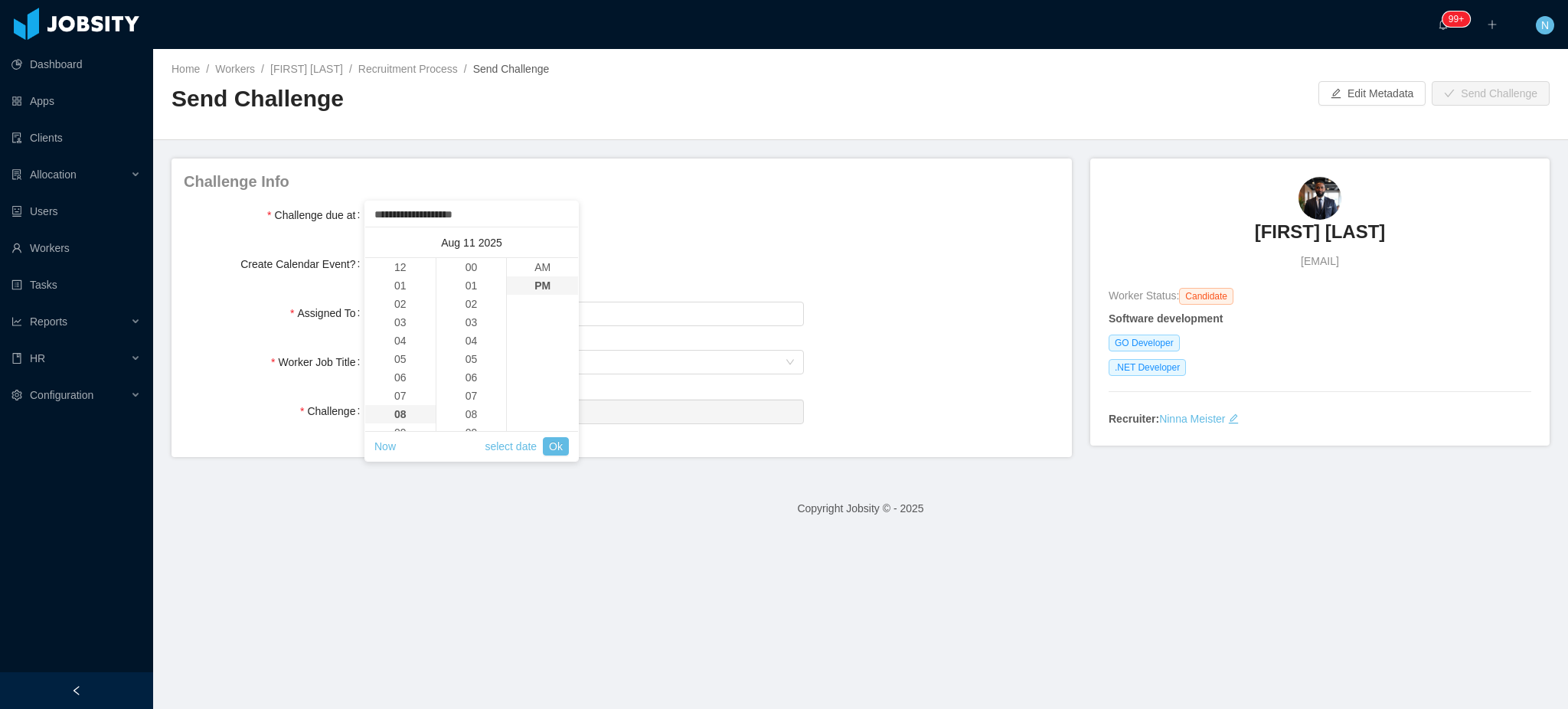 scroll, scrollTop: 147, scrollLeft: 0, axis: vertical 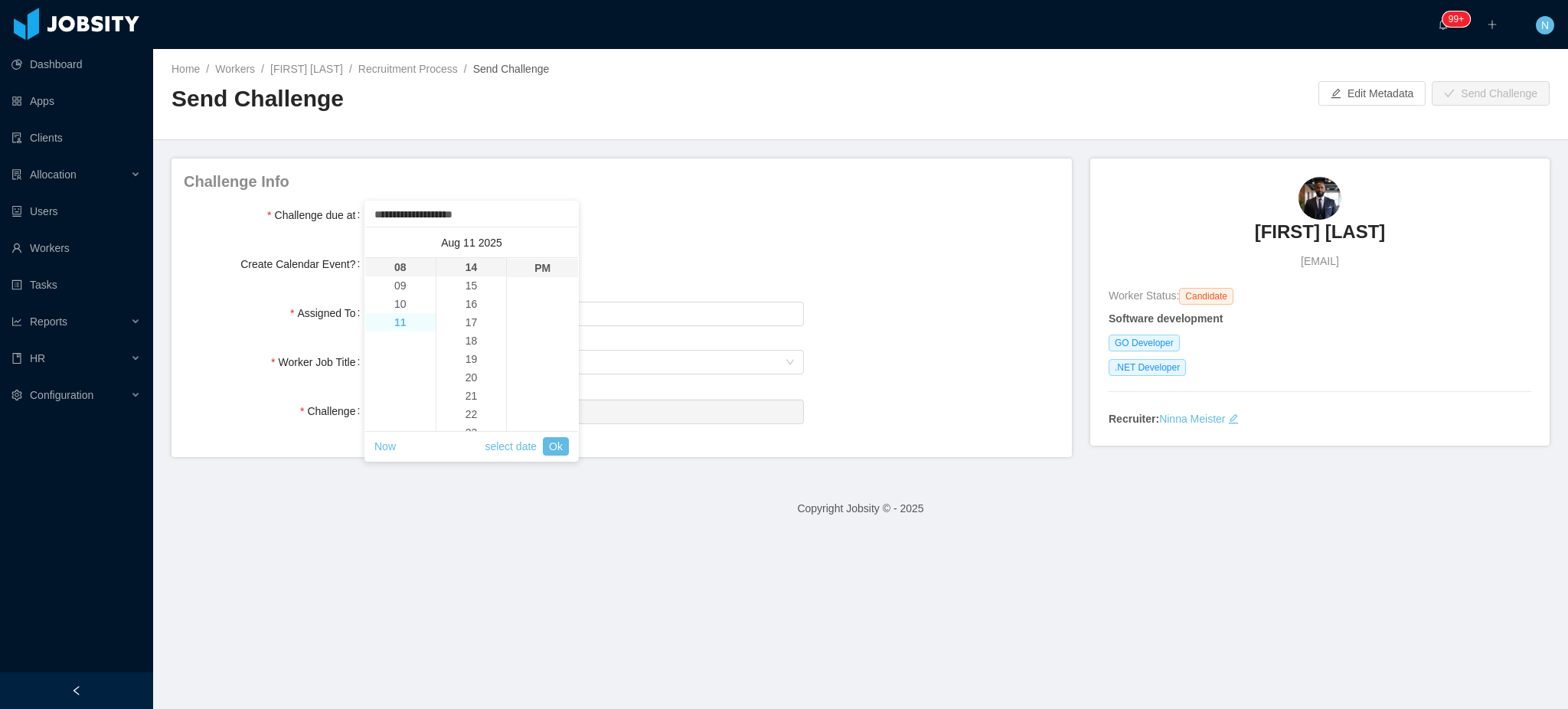 click on "11" at bounding box center [400, 322] 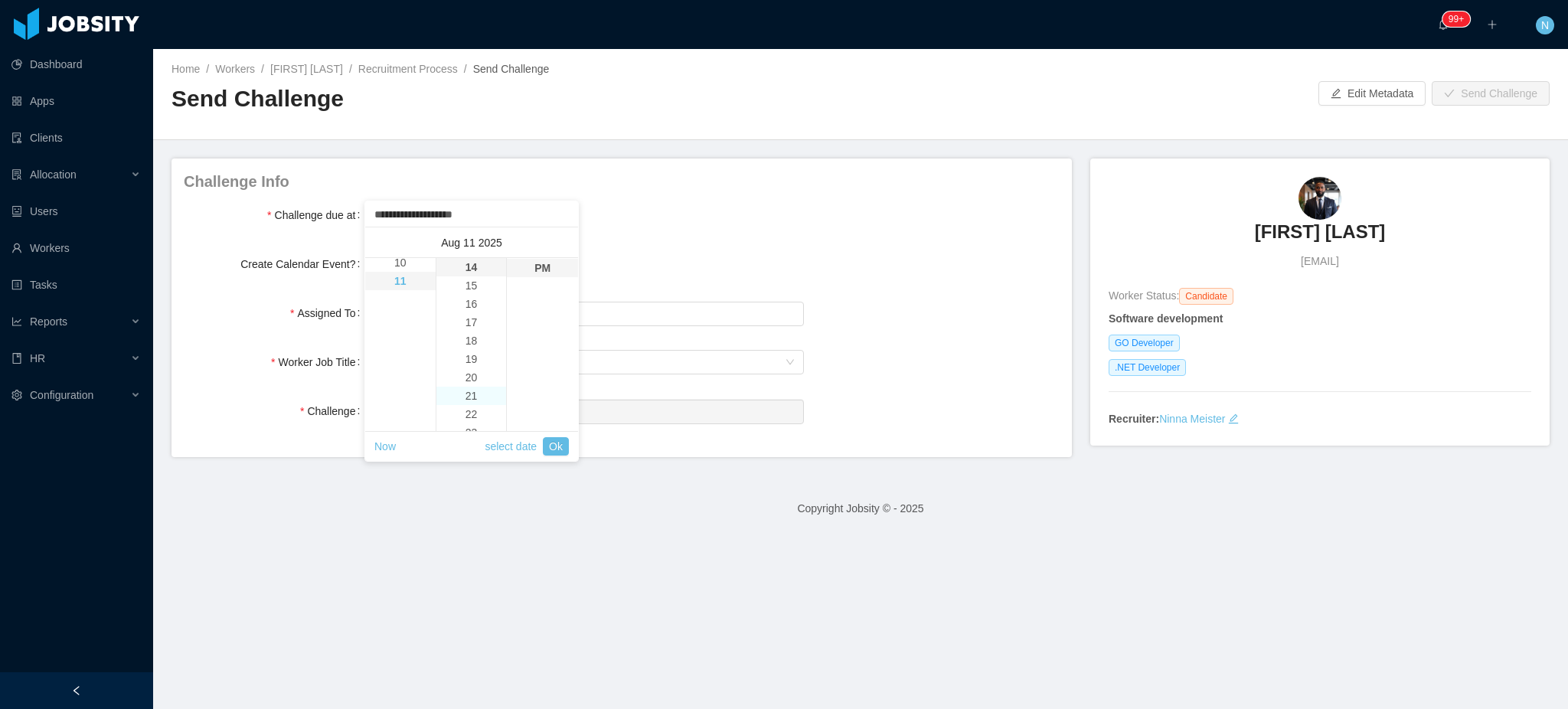 scroll, scrollTop: 201, scrollLeft: 0, axis: vertical 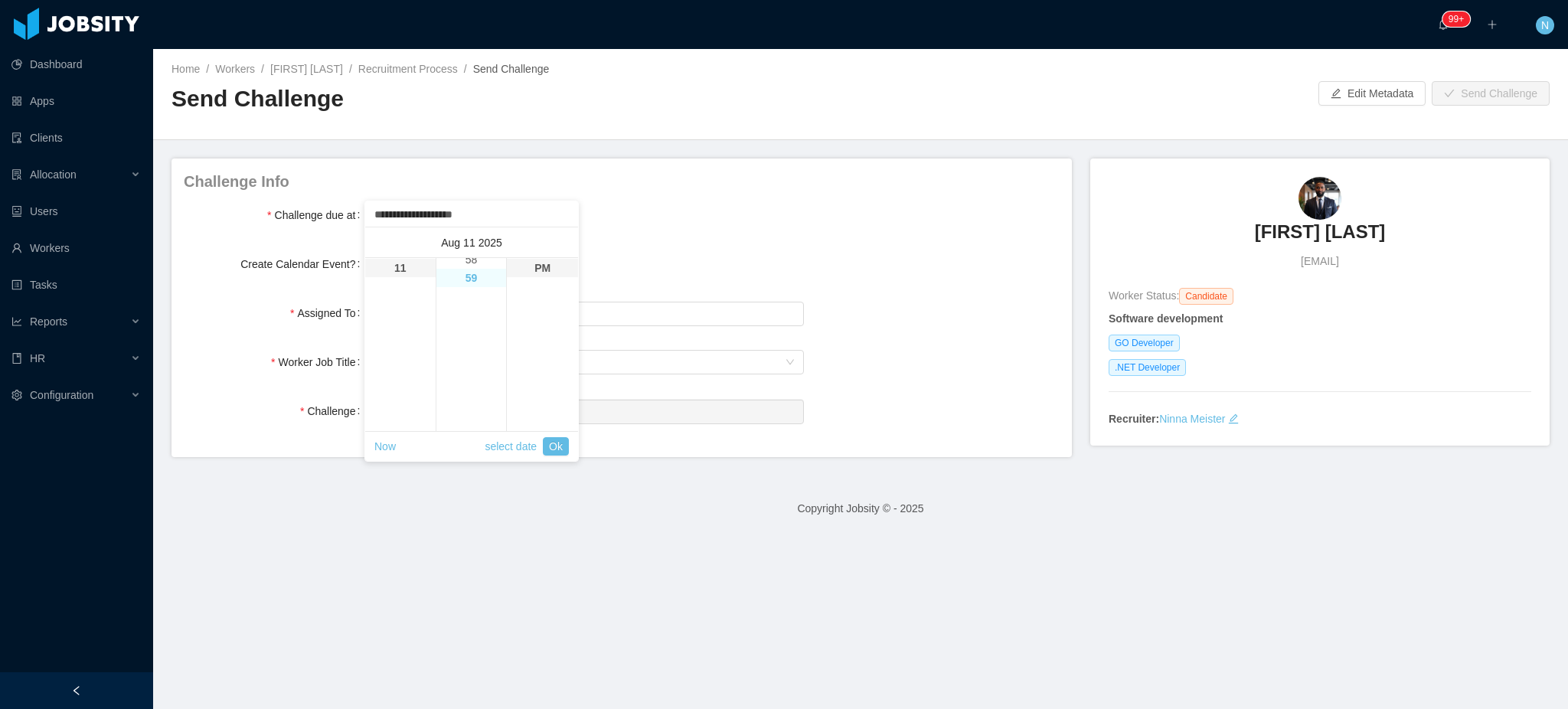 click on "59" at bounding box center (472, 278) 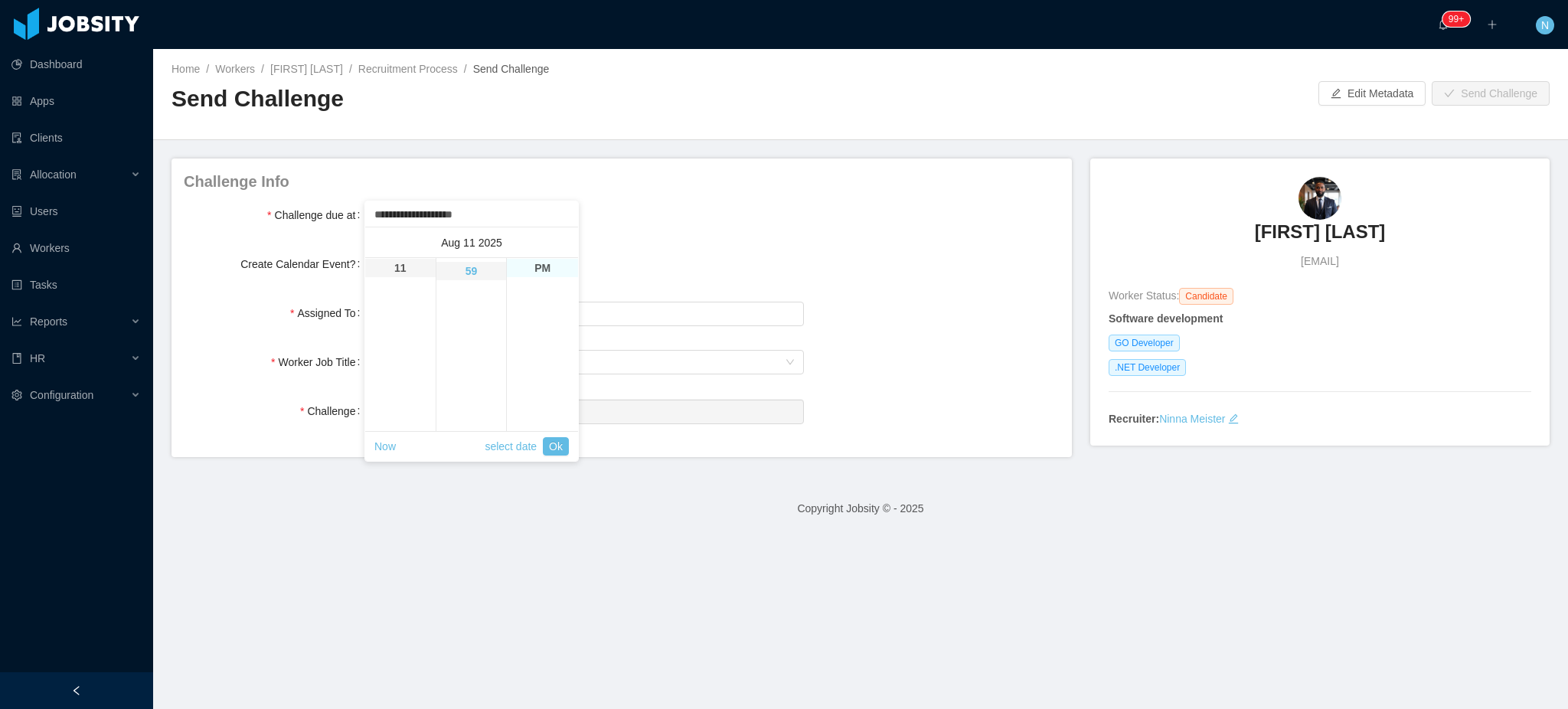 scroll, scrollTop: 1083, scrollLeft: 0, axis: vertical 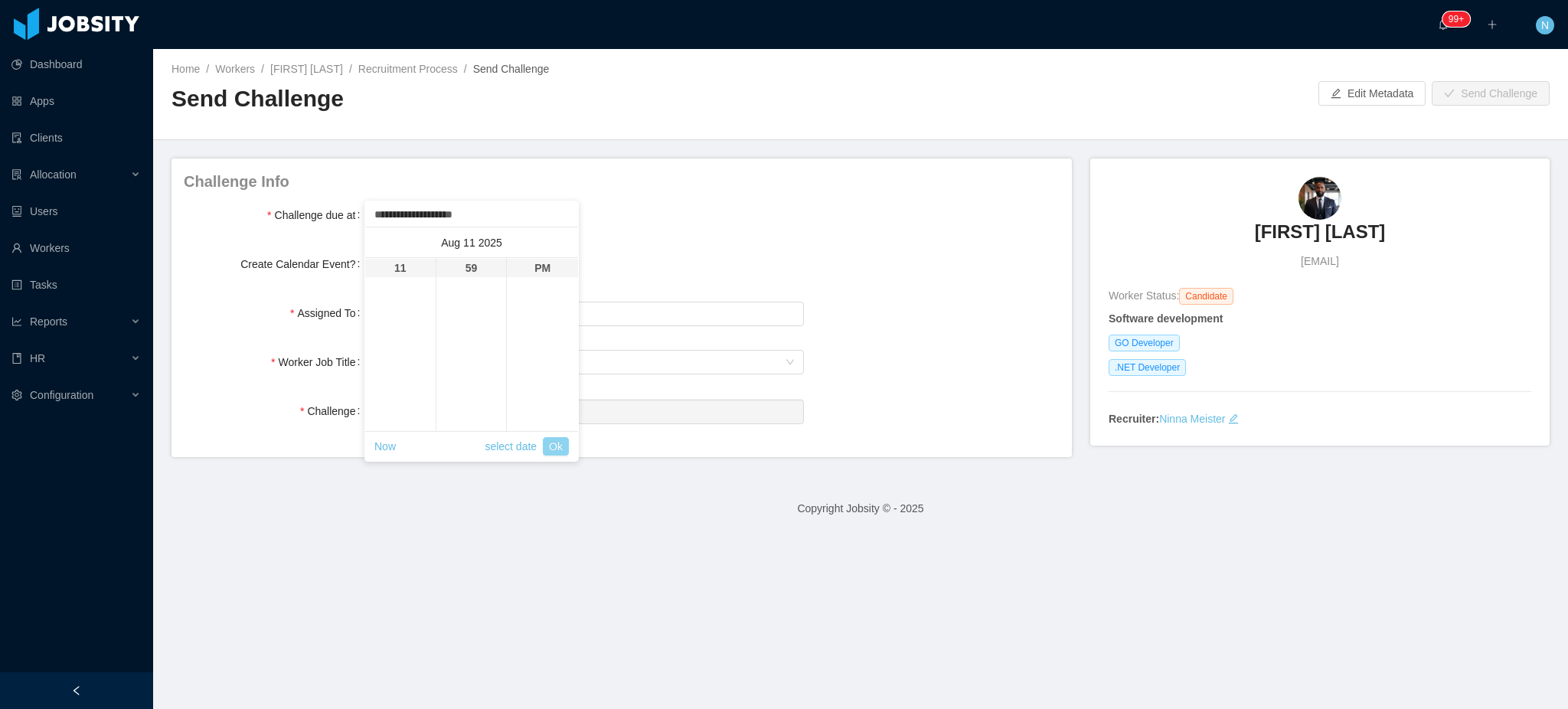 click on "Ok" at bounding box center [556, 446] 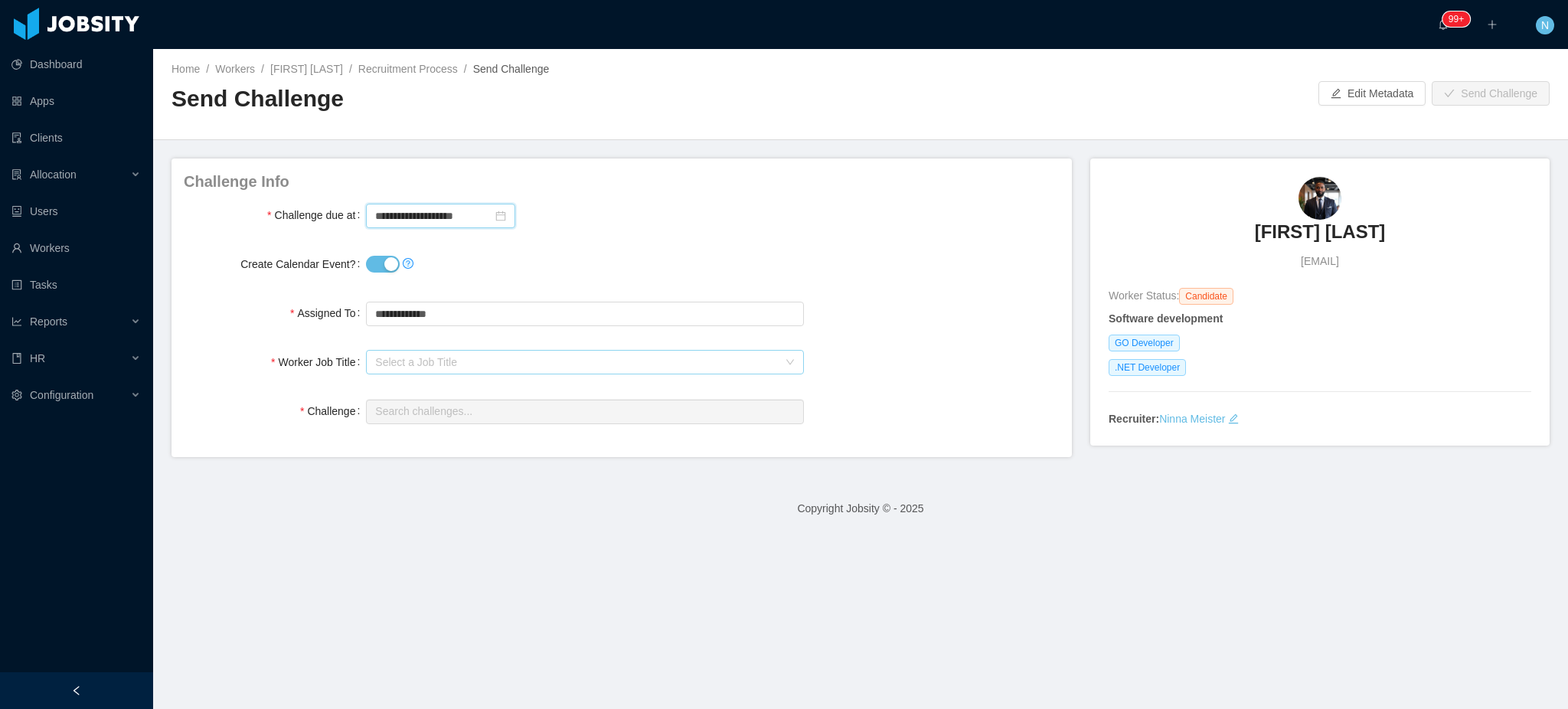 click on "Select a Job Title" at bounding box center [577, 362] 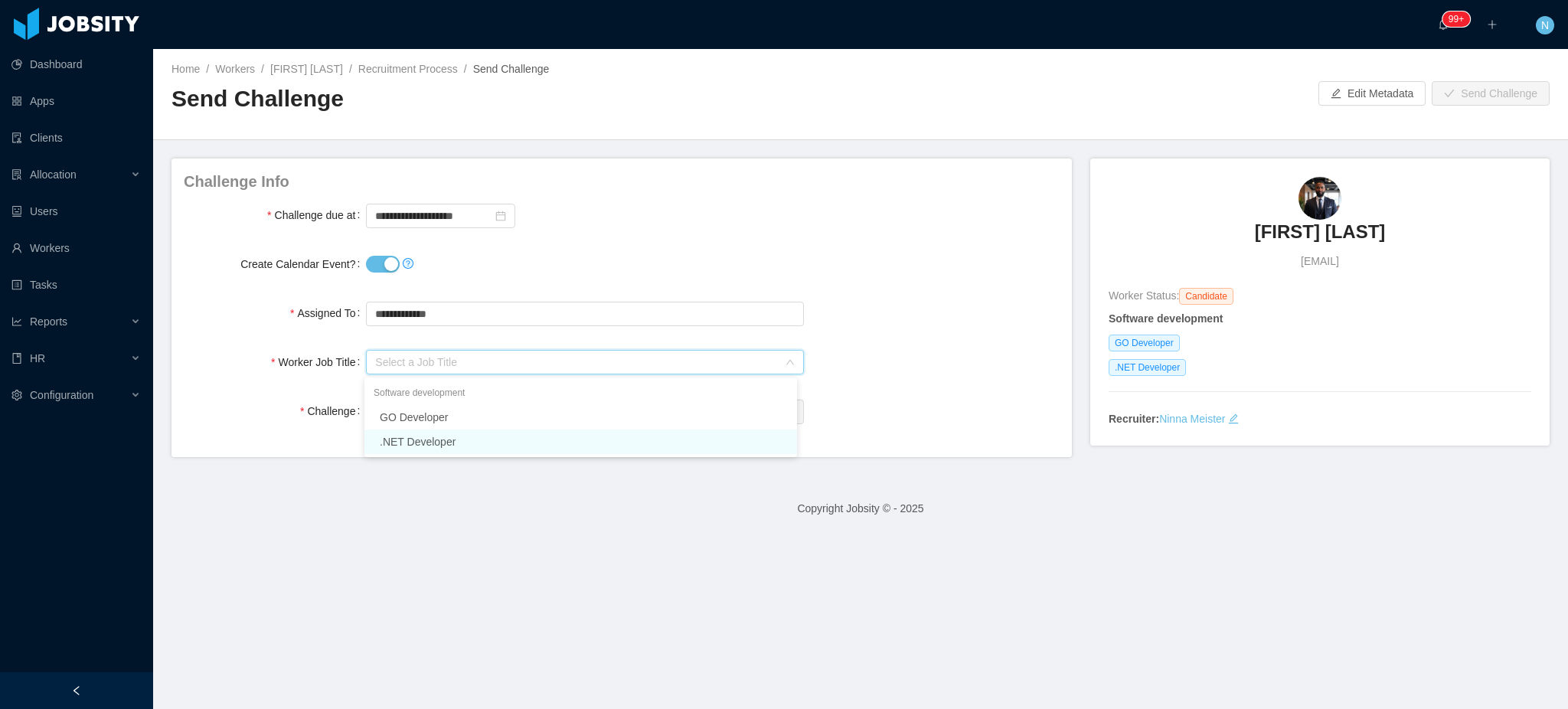 click on ".NET Developer" at bounding box center (580, 442) 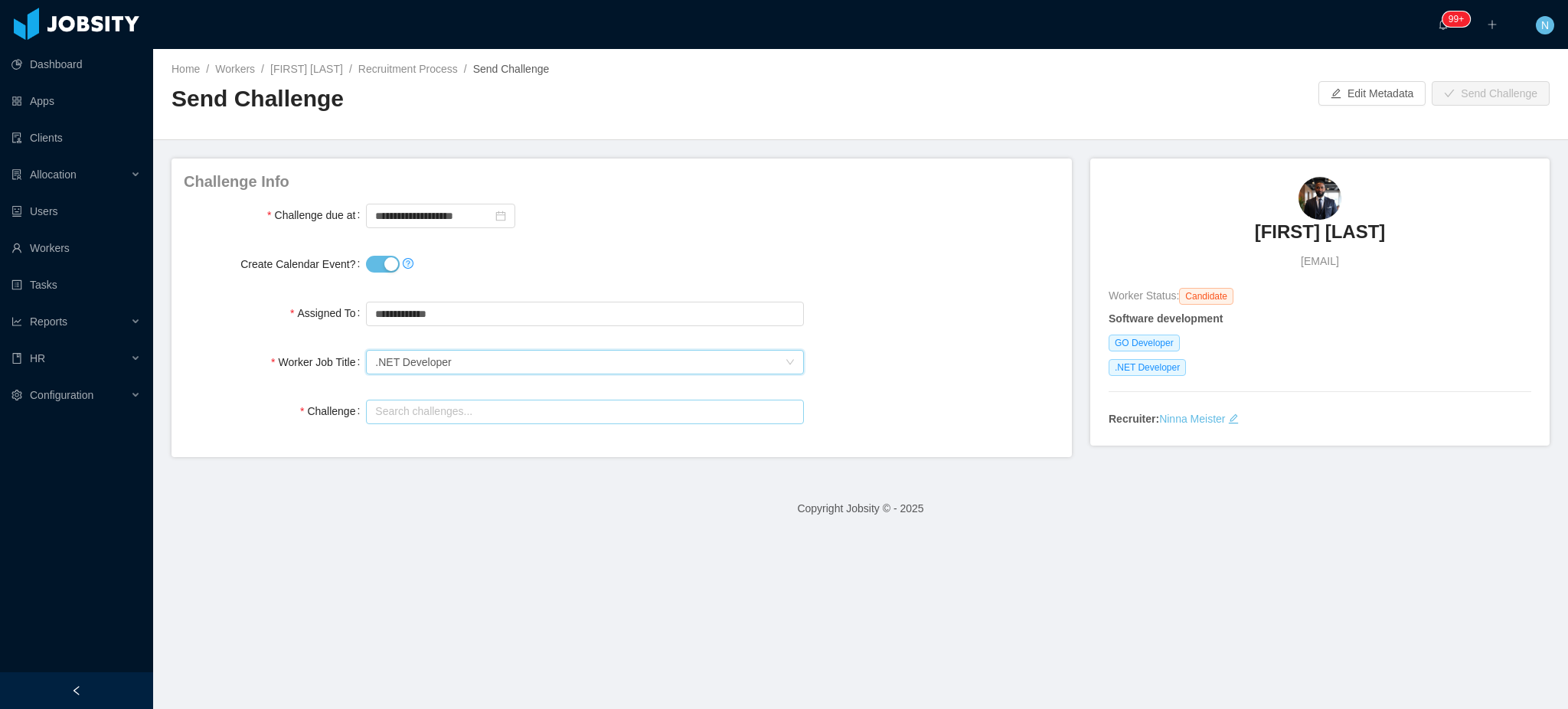 click at bounding box center [585, 412] 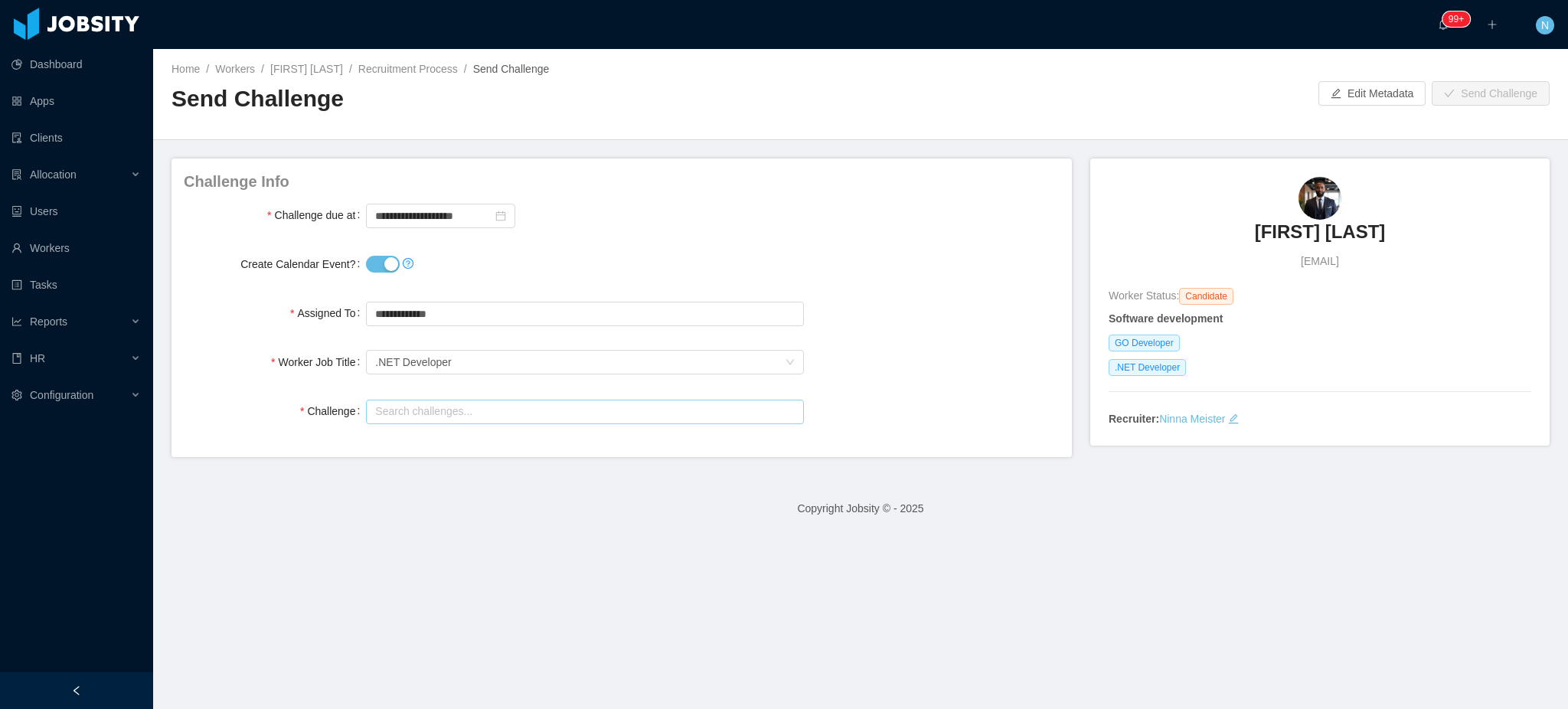 click at bounding box center [585, 412] 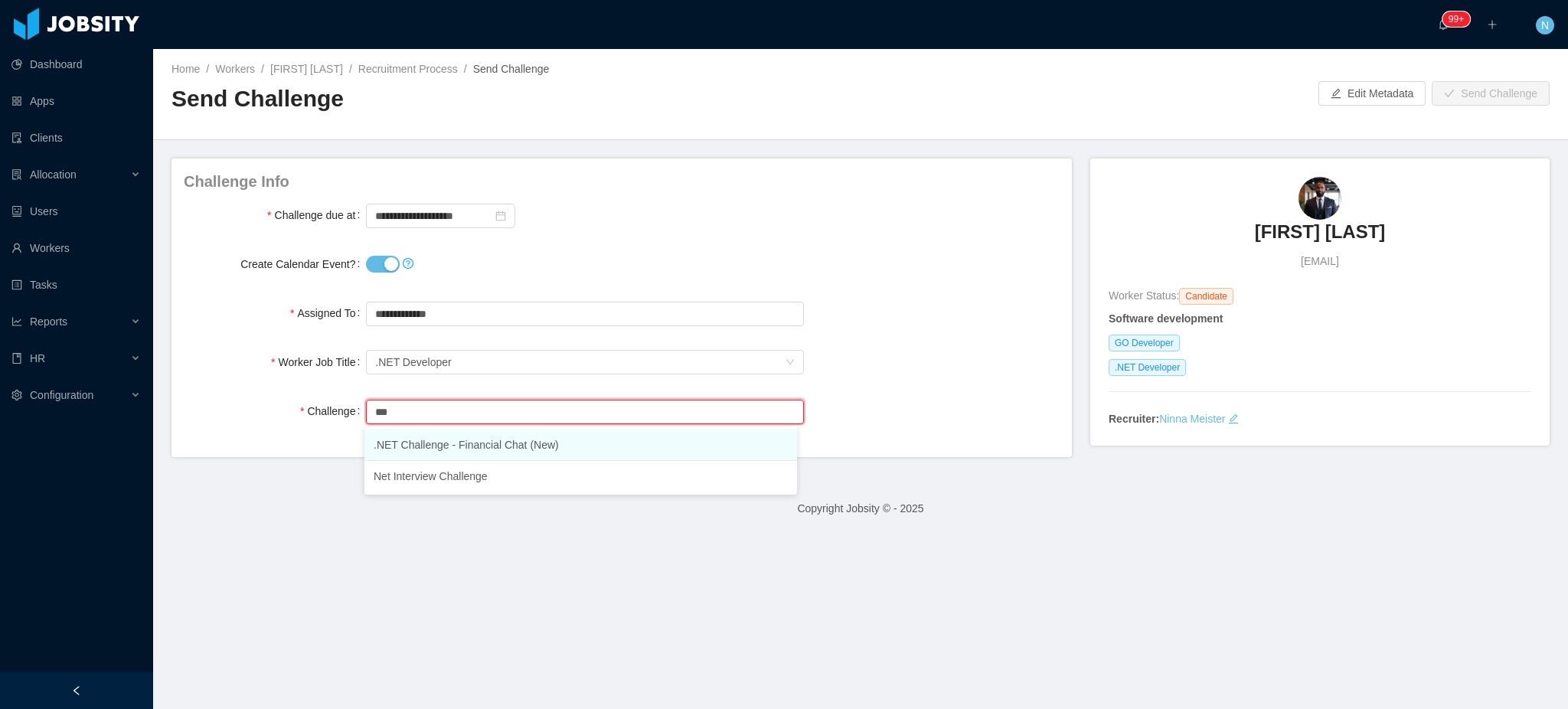 click on ".NET Challenge - Financial Chat (New)" at bounding box center [580, 445] 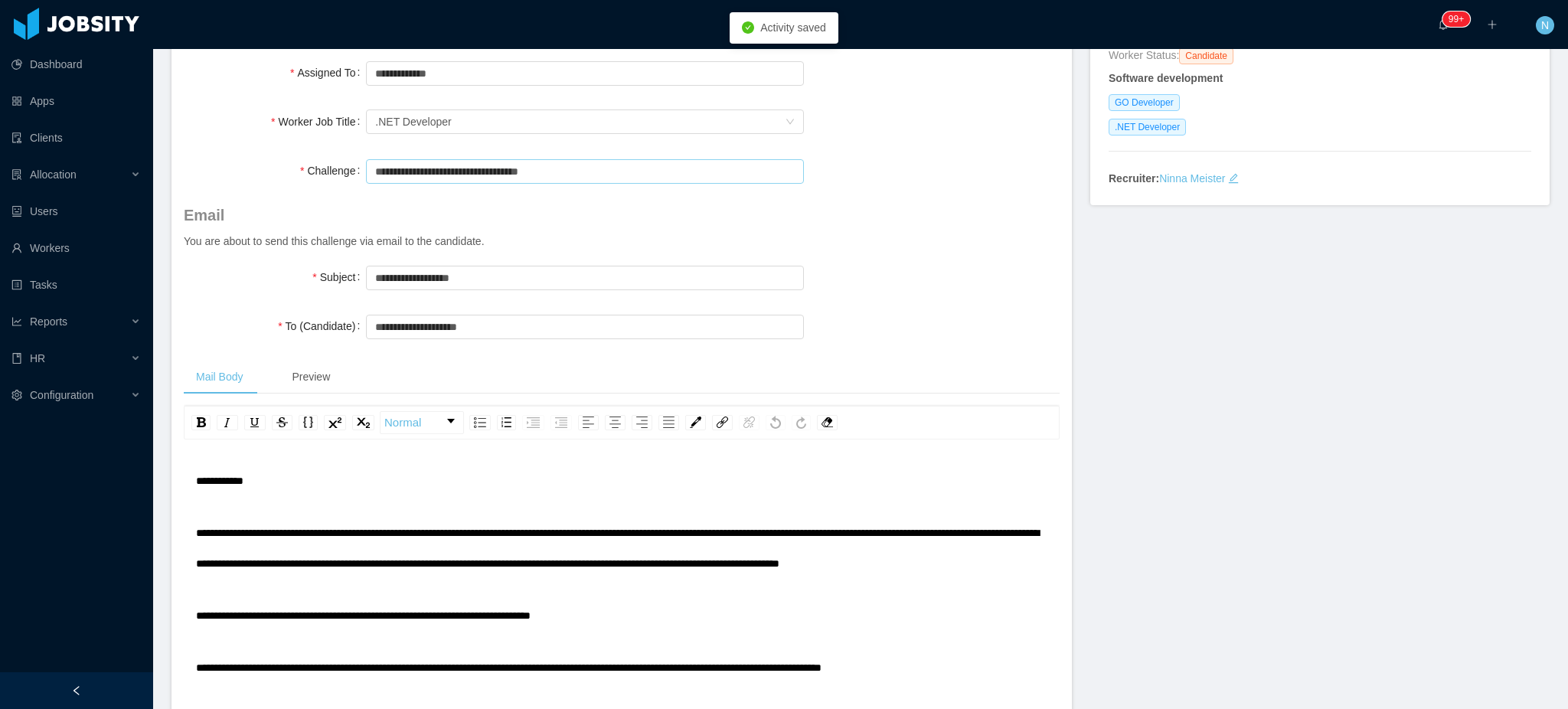 scroll, scrollTop: 0, scrollLeft: 0, axis: both 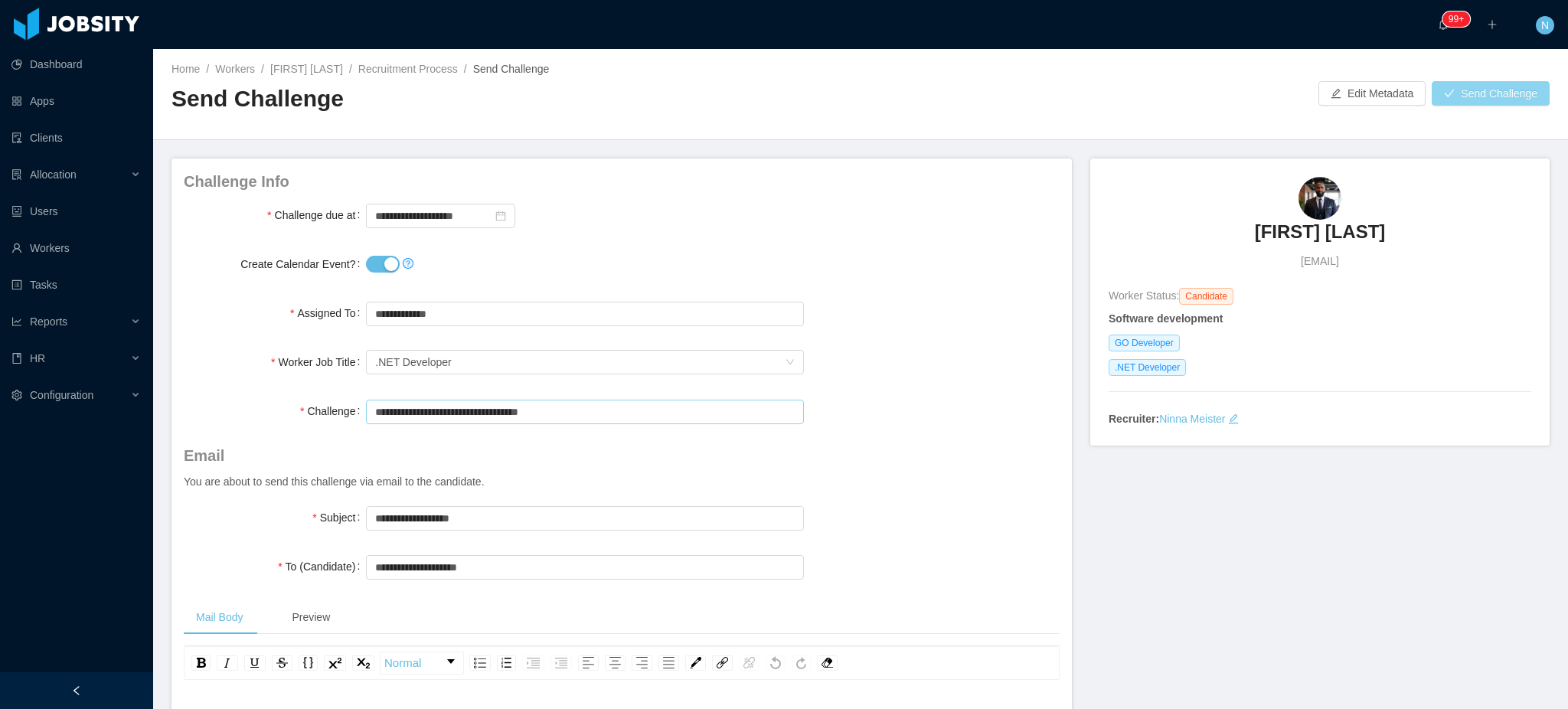 type on "**********" 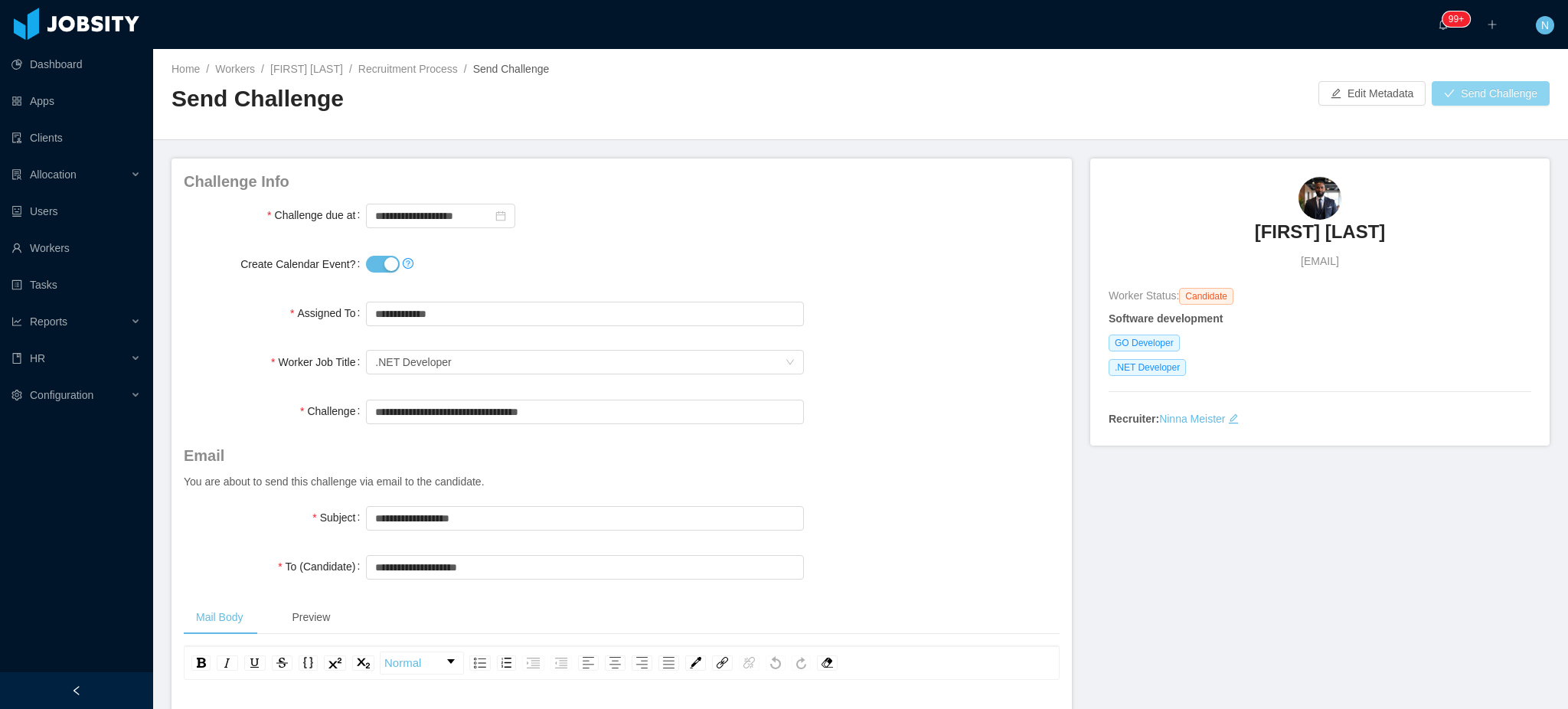 click on "Send Challenge" at bounding box center (1491, 93) 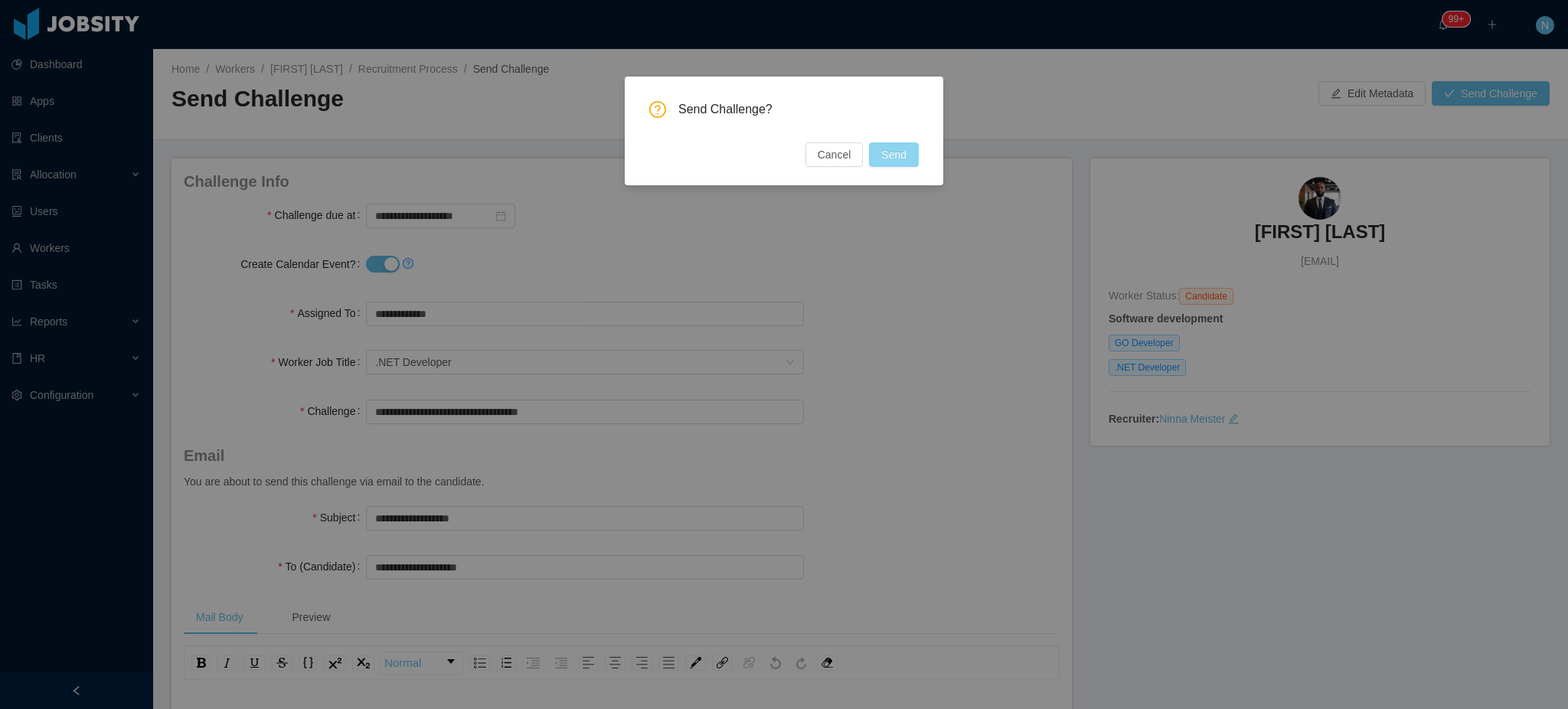 click on "Send" at bounding box center (893, 155) 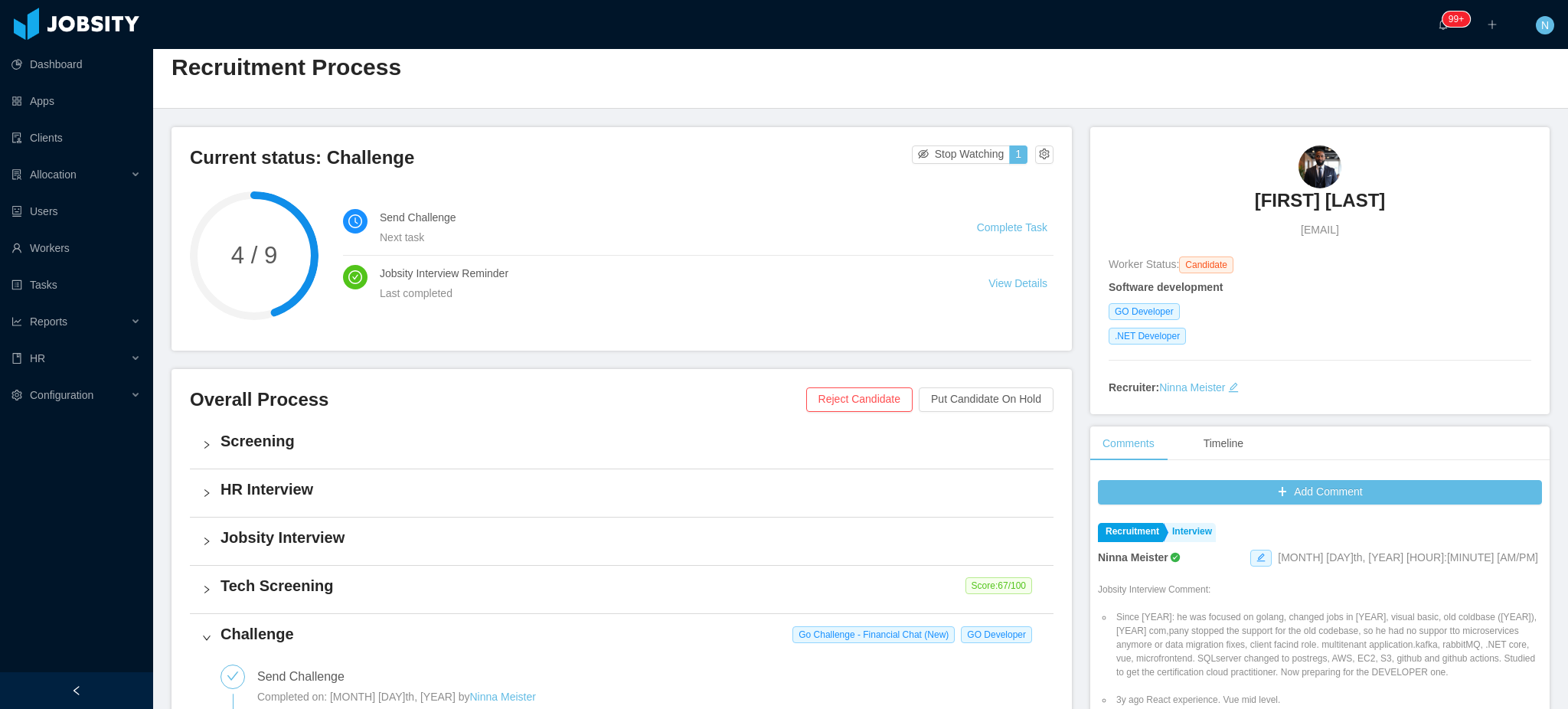 scroll, scrollTop: 0, scrollLeft: 0, axis: both 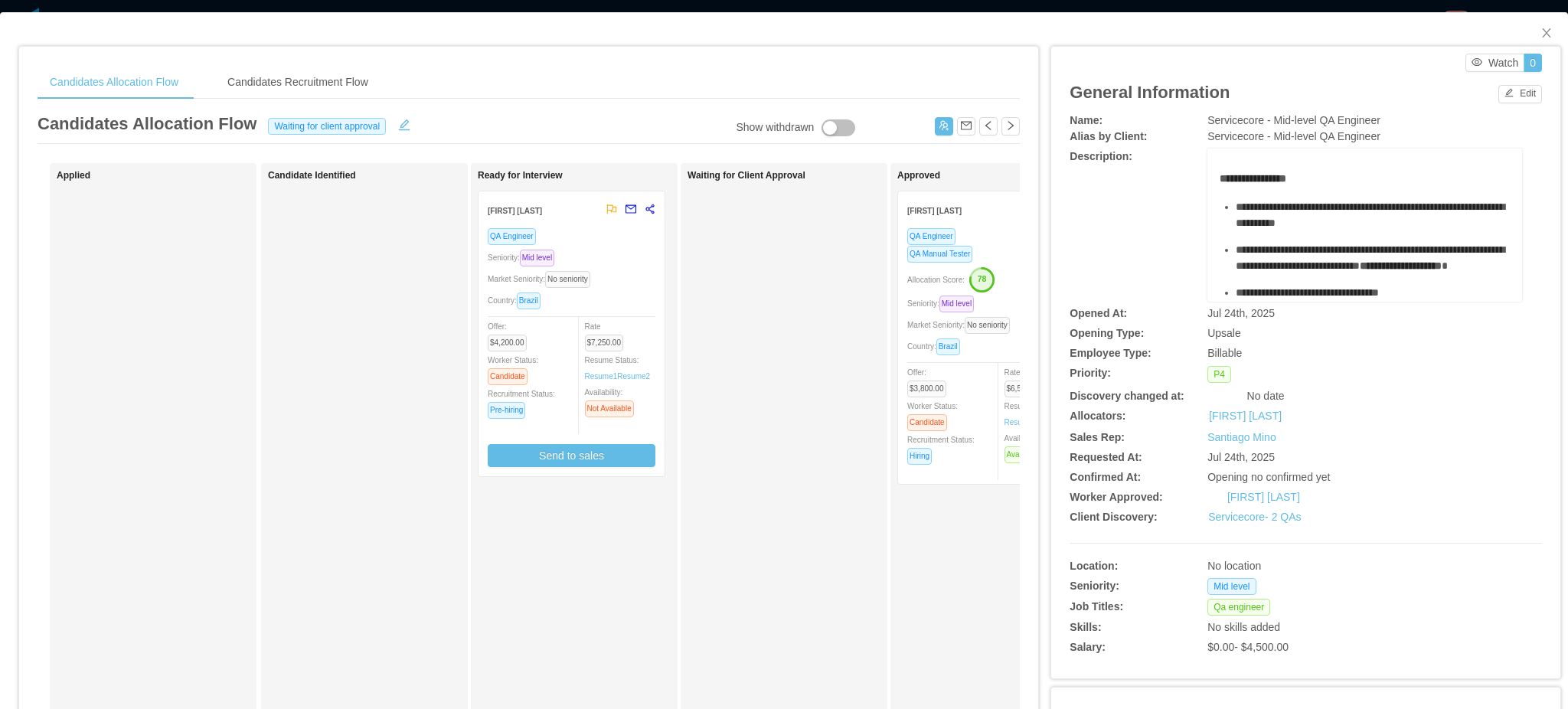 click on "Offer:  $3,800.00 Worker Status:   Candidate Recruitment Status:   Hiring" at bounding box center (949, 414) 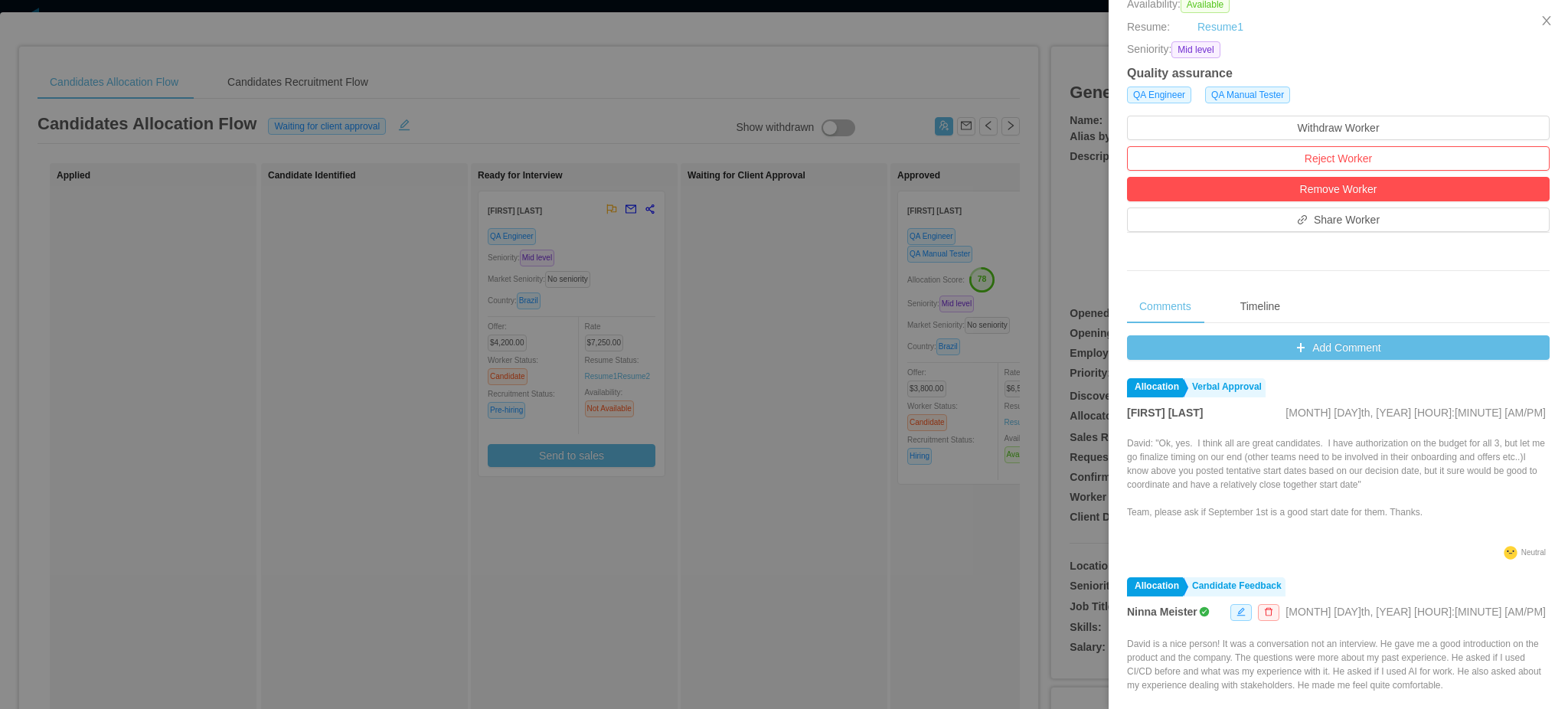 scroll, scrollTop: 0, scrollLeft: 0, axis: both 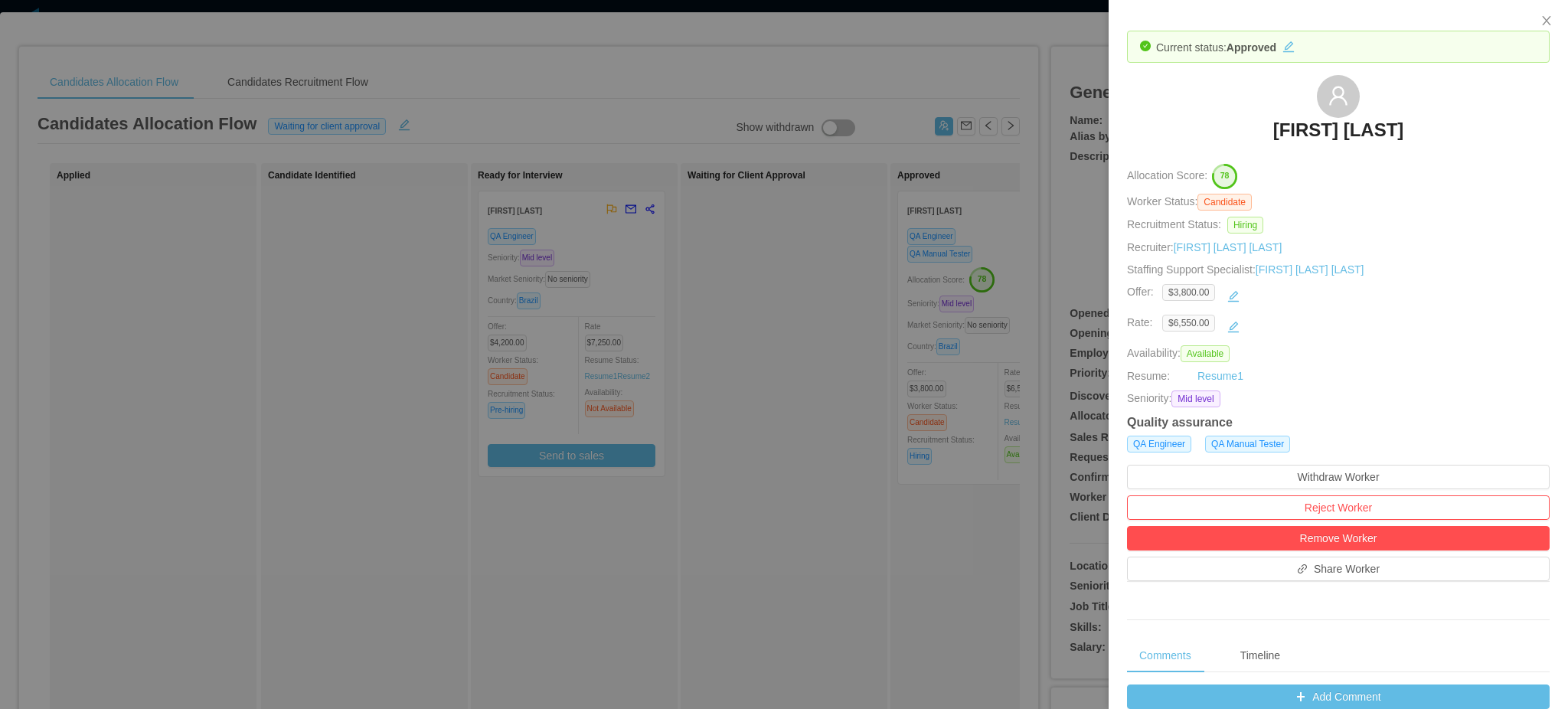 click at bounding box center (784, 354) 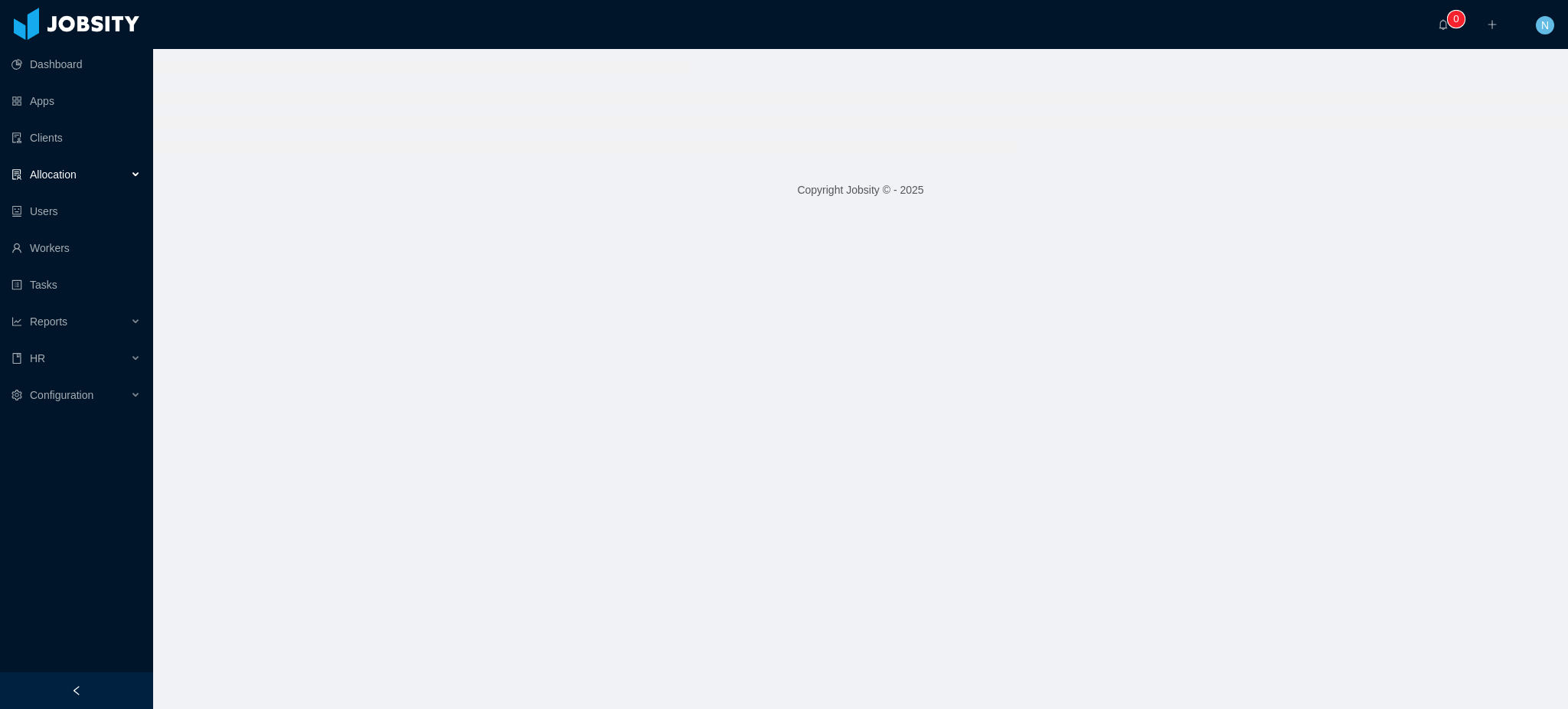 scroll, scrollTop: 0, scrollLeft: 0, axis: both 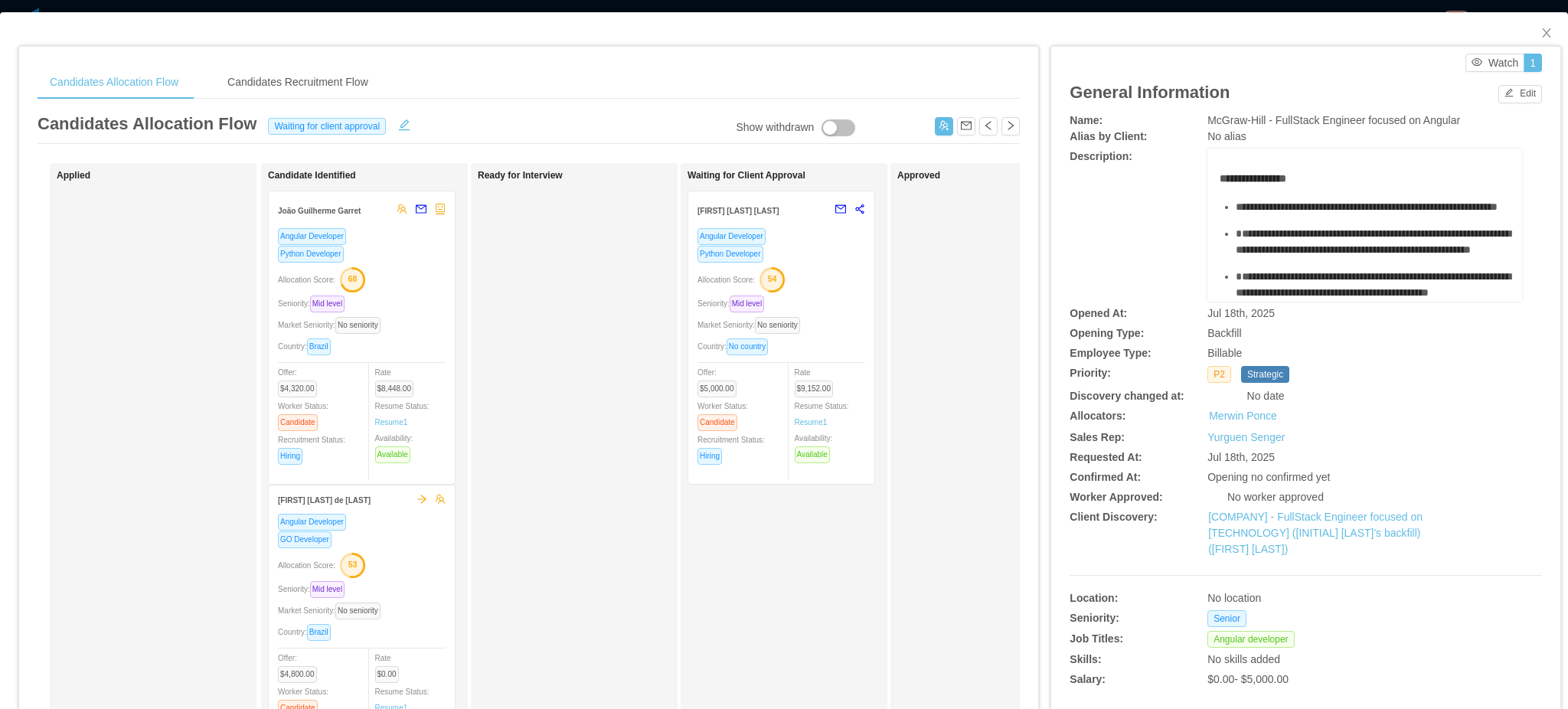 click on "Rate $9,152.00 Resume Status:   Resume  1 Availability:     Available" at bounding box center [837, 413] 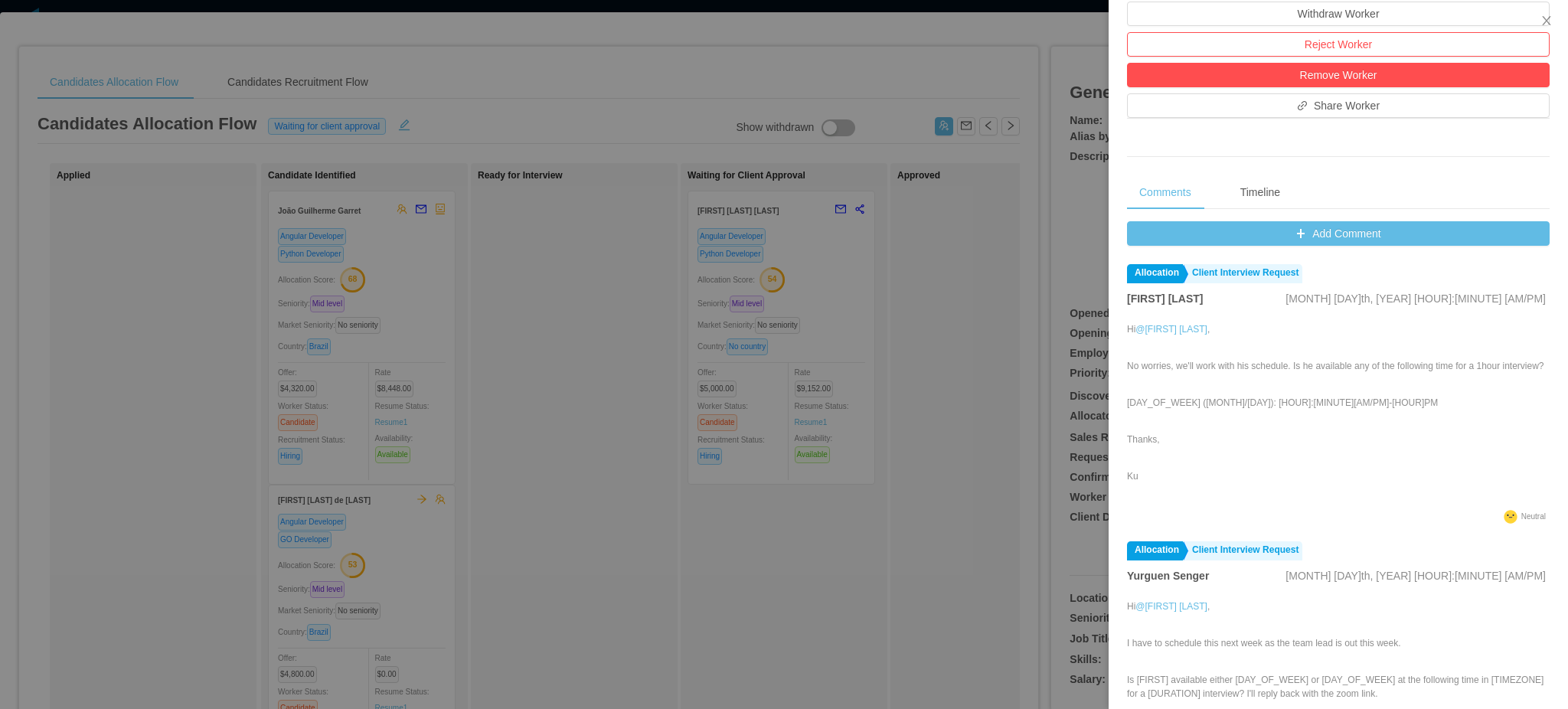 scroll, scrollTop: 494, scrollLeft: 0, axis: vertical 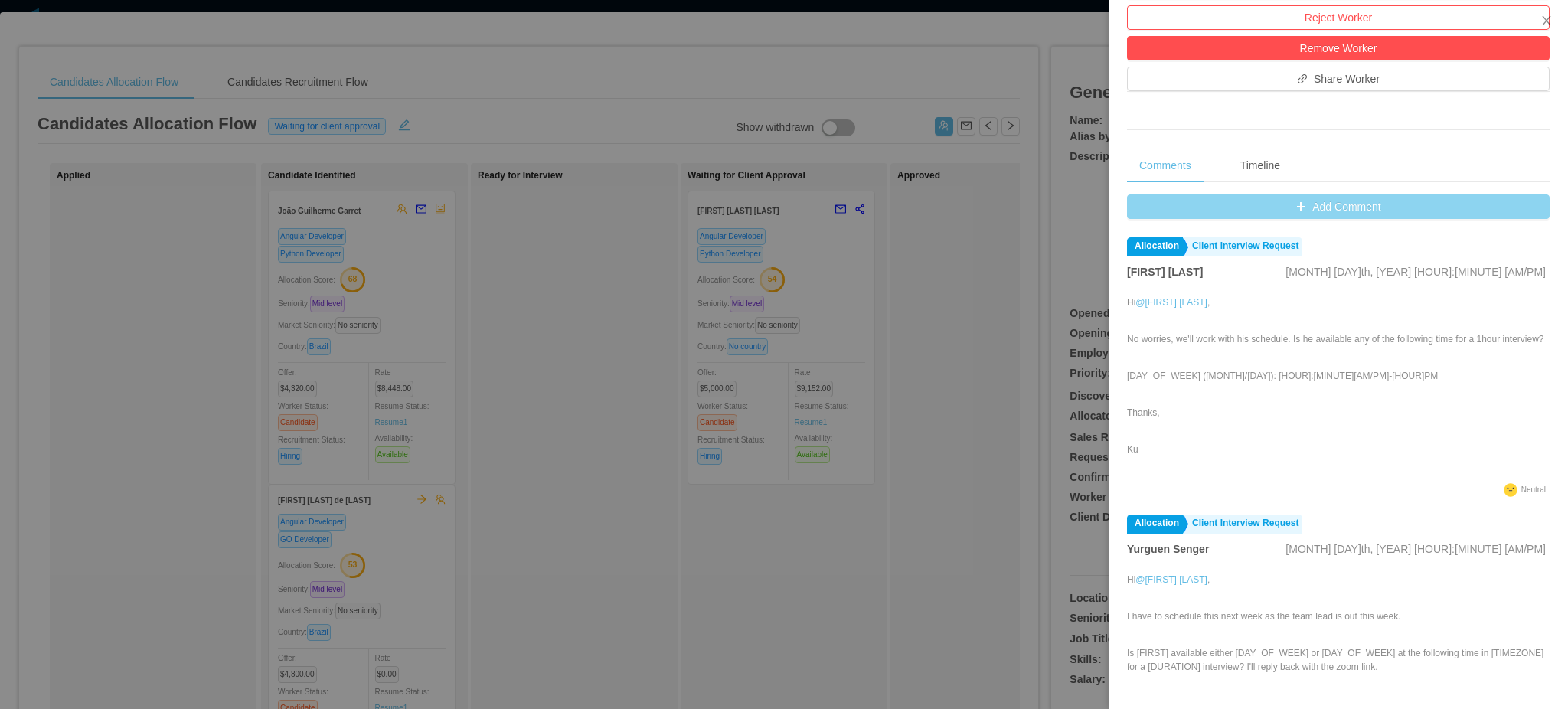 click on "Add Comment" at bounding box center [1338, 207] 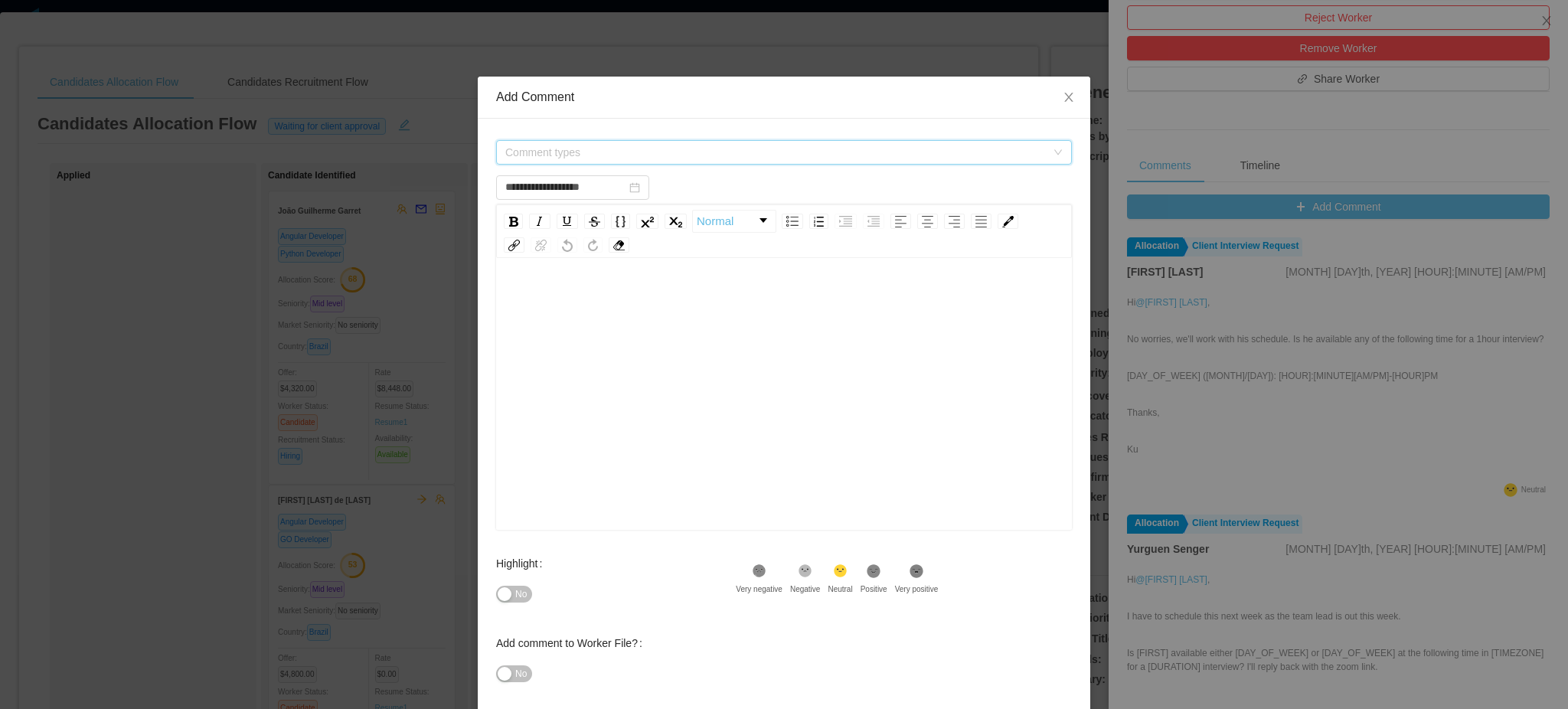 click on "Comment types" at bounding box center (776, 152) 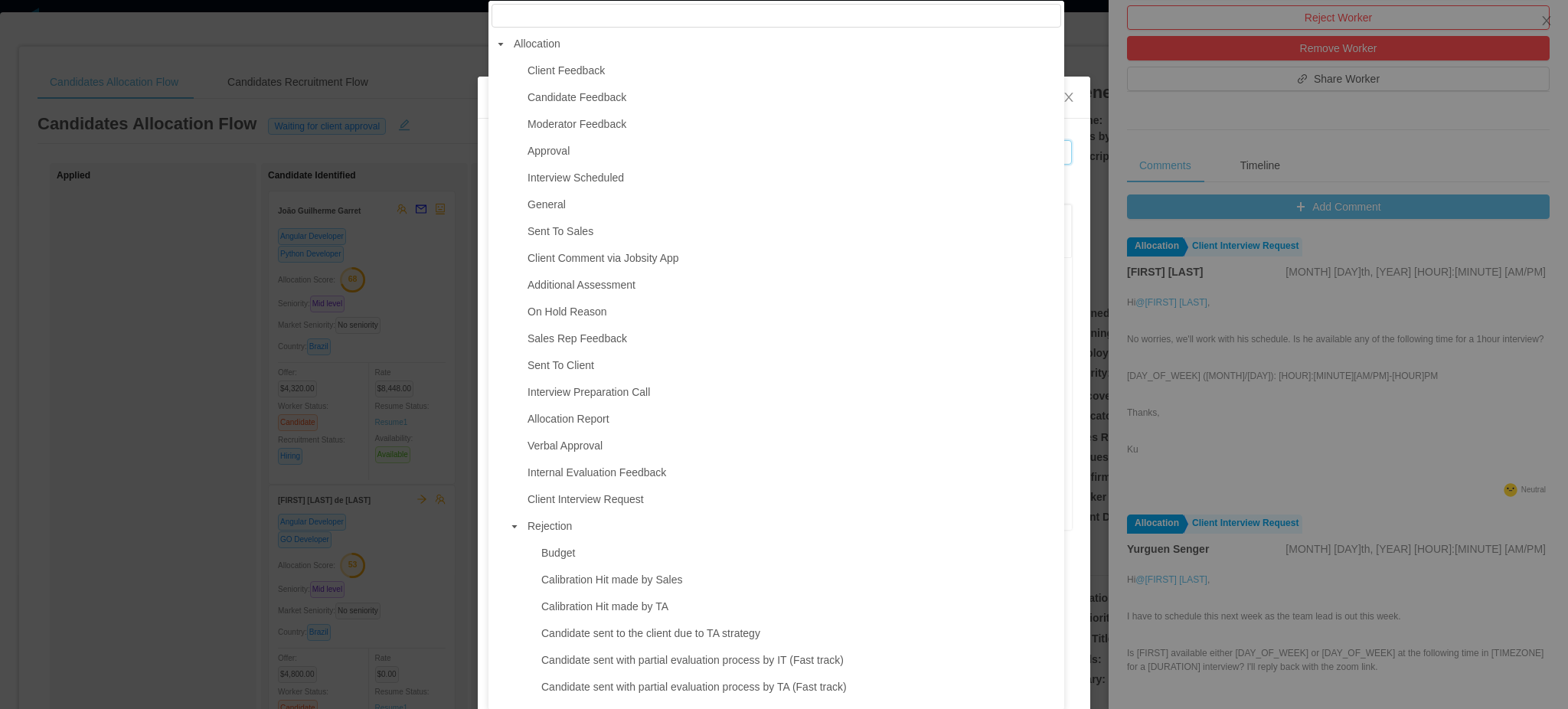 click 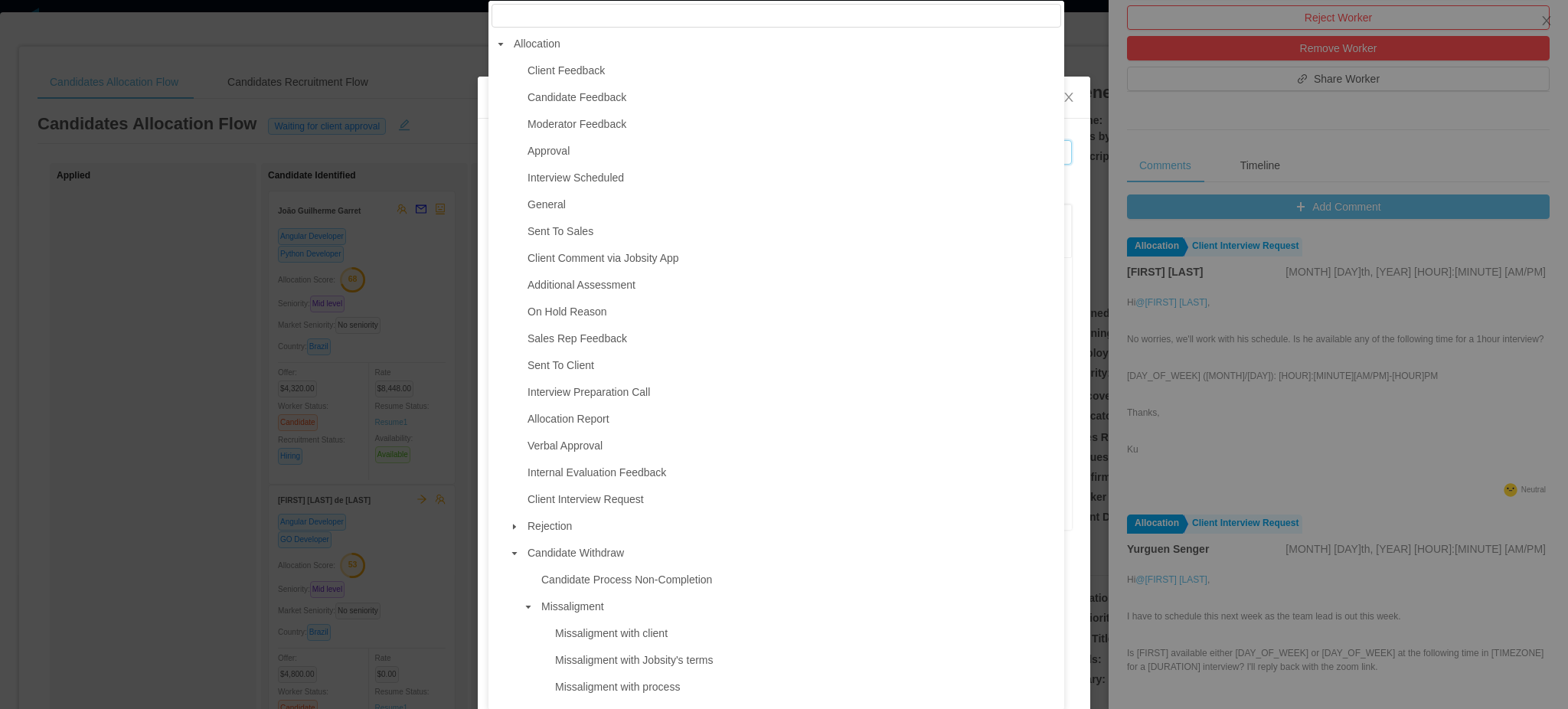 click at bounding box center (514, 554) 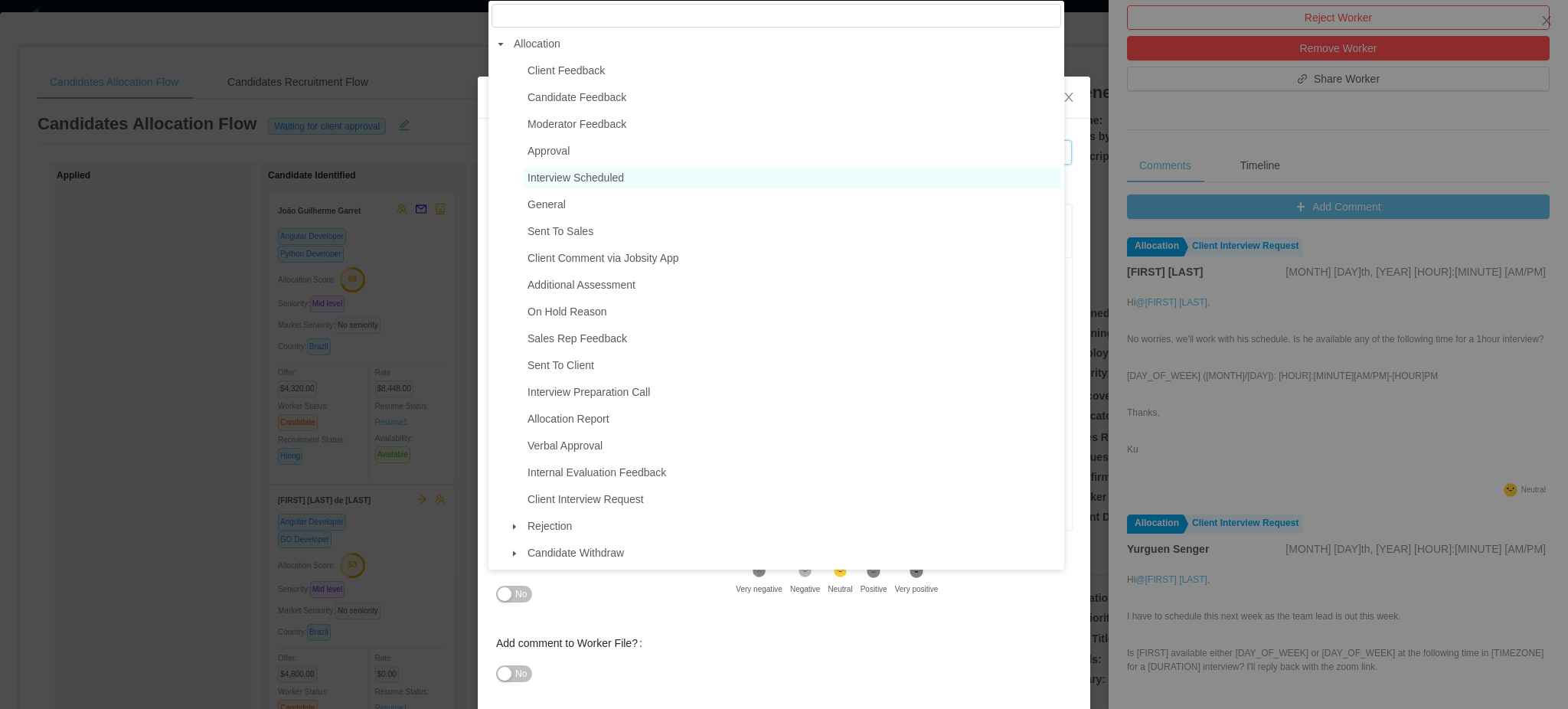 click on "Interview Scheduled" at bounding box center [576, 178] 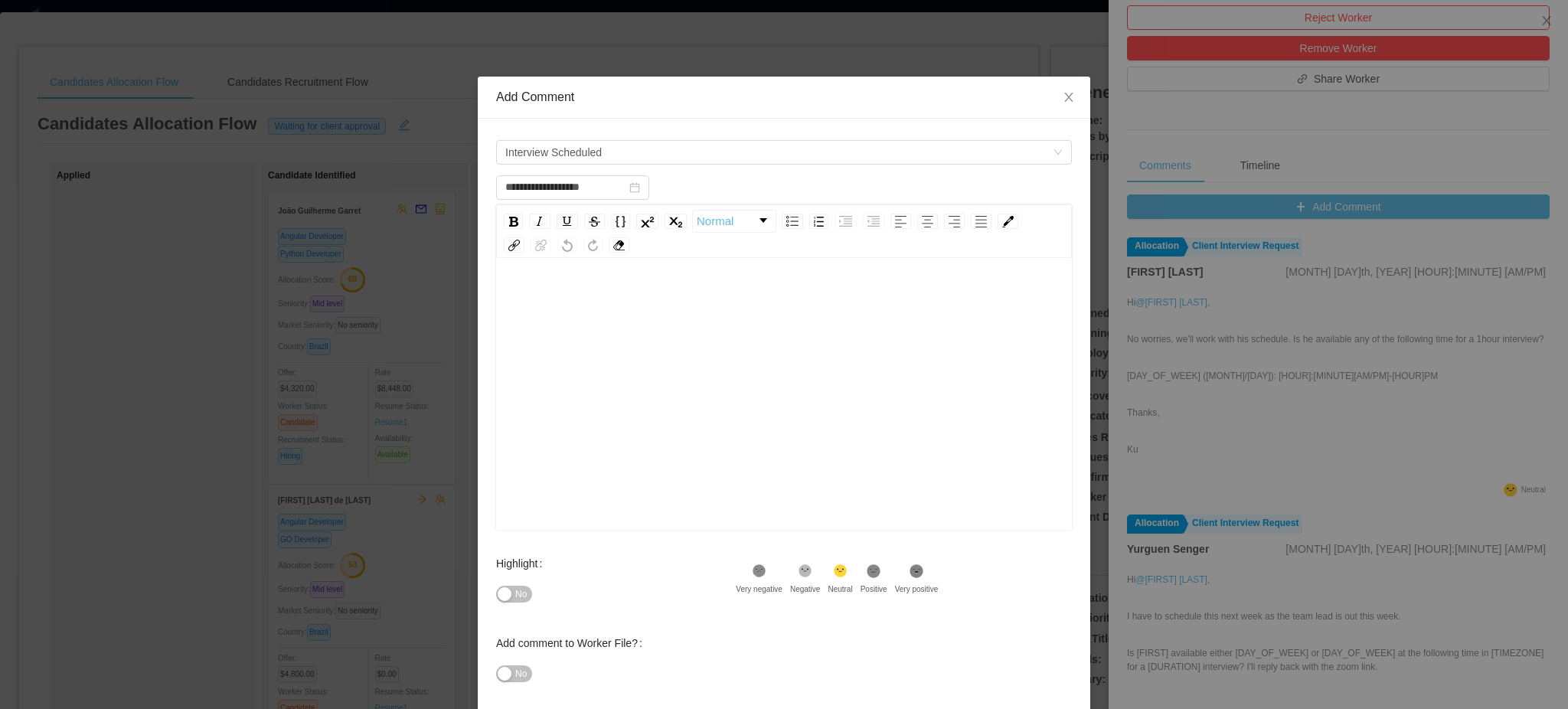 click at bounding box center (784, 299) 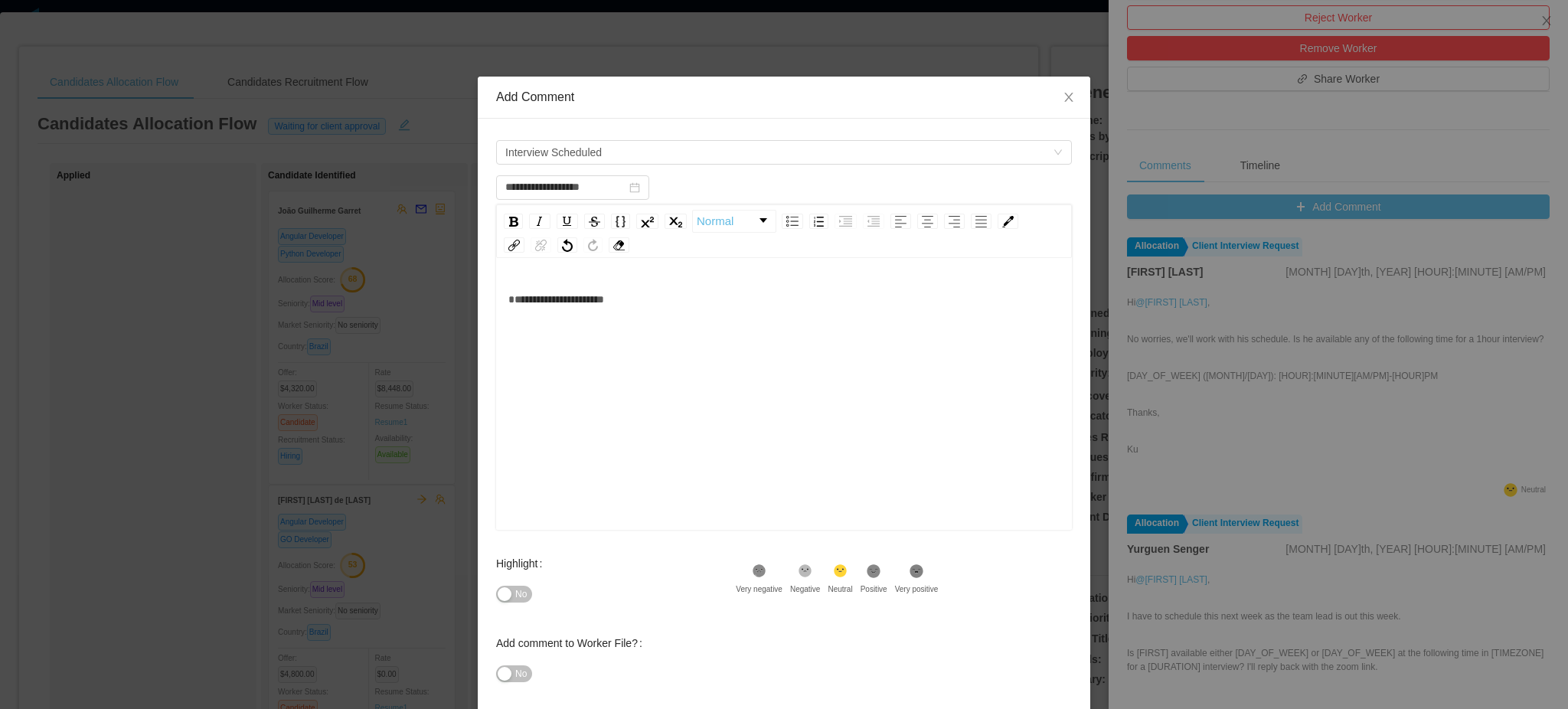 click on "**********" at bounding box center [556, 299] 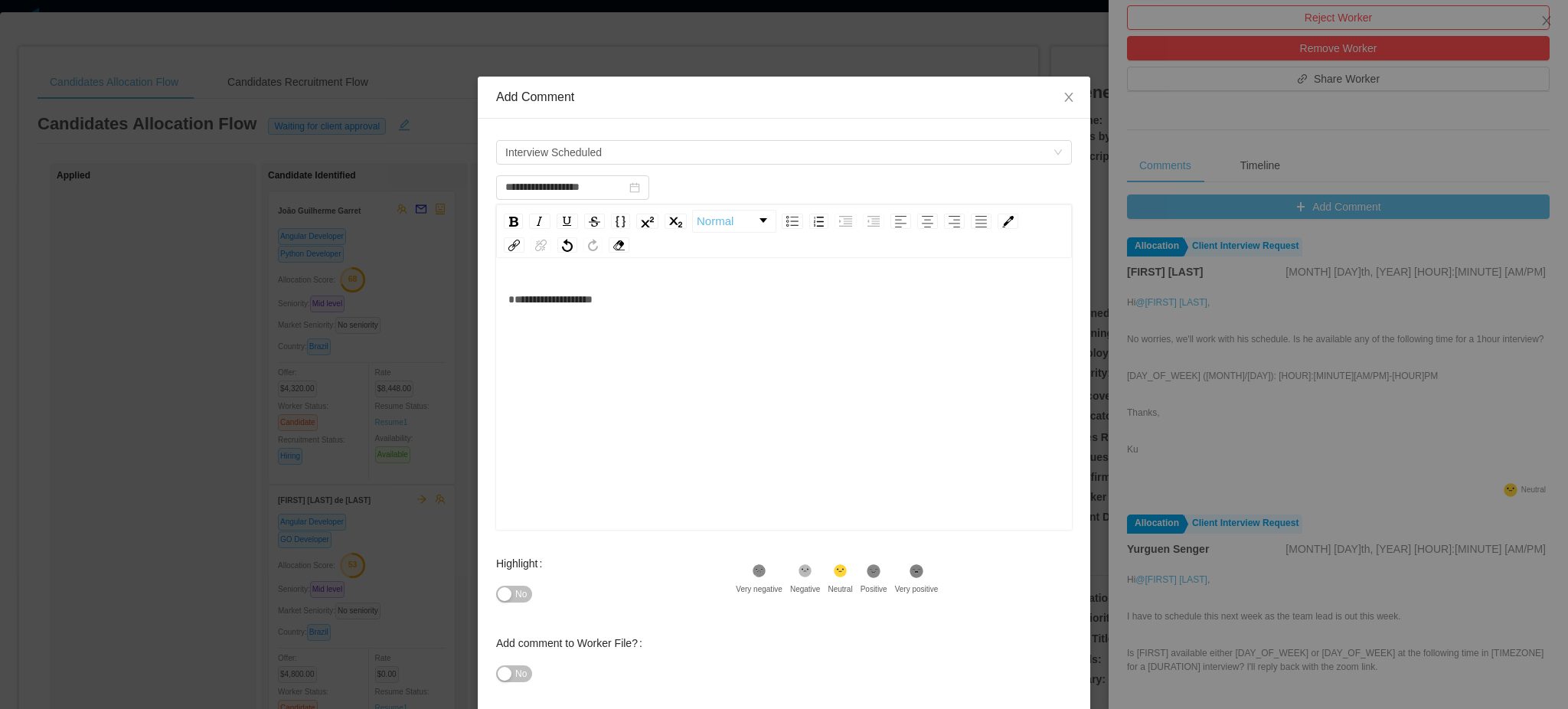 type 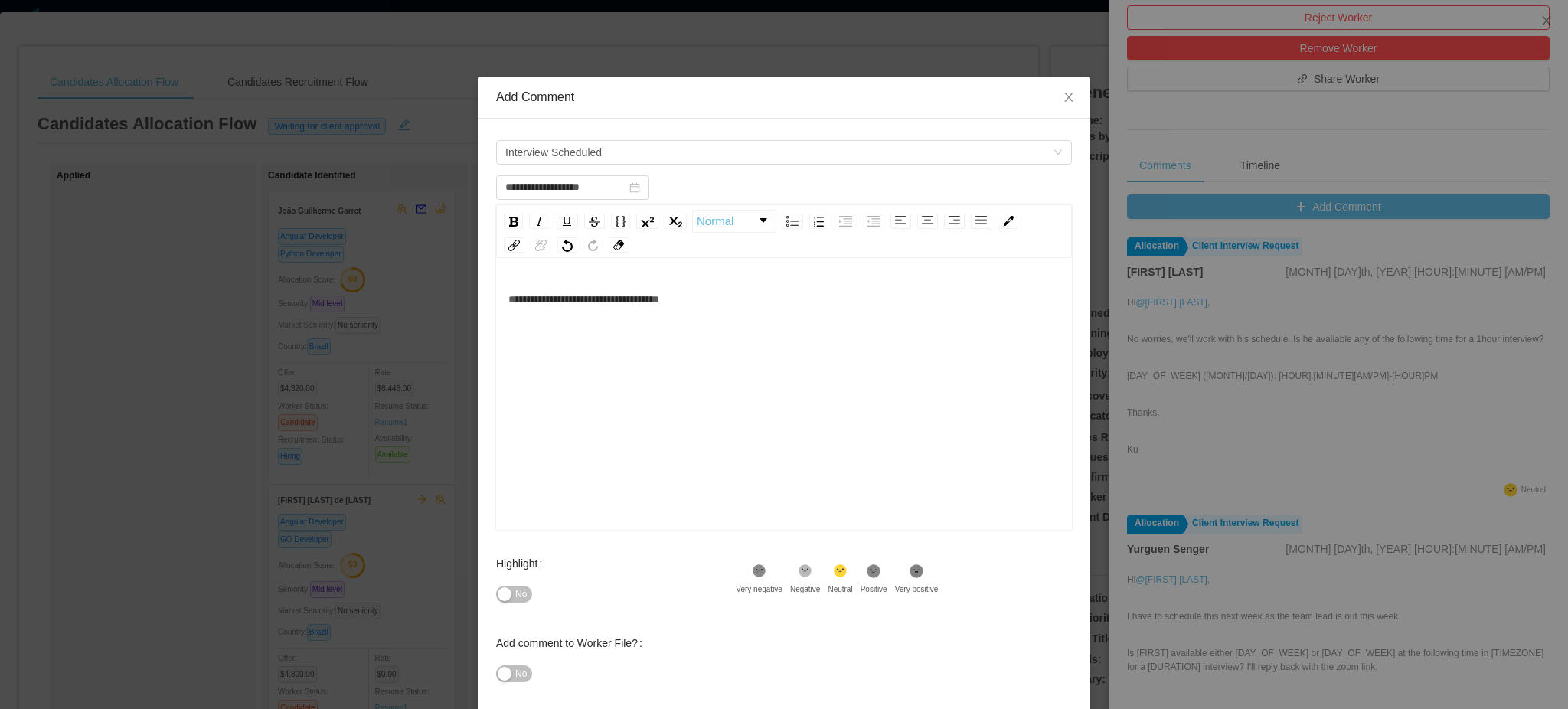 scroll, scrollTop: 75, scrollLeft: 0, axis: vertical 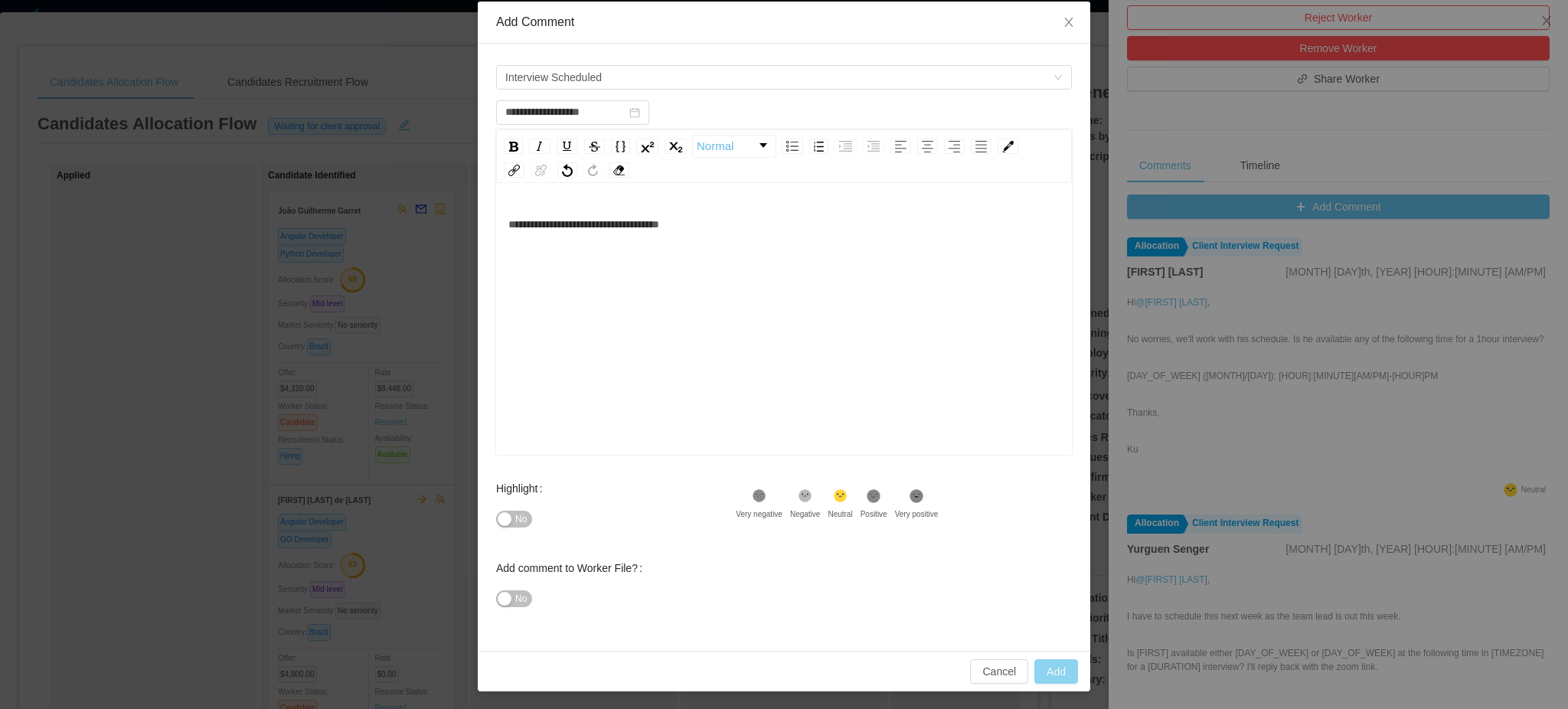 type on "**********" 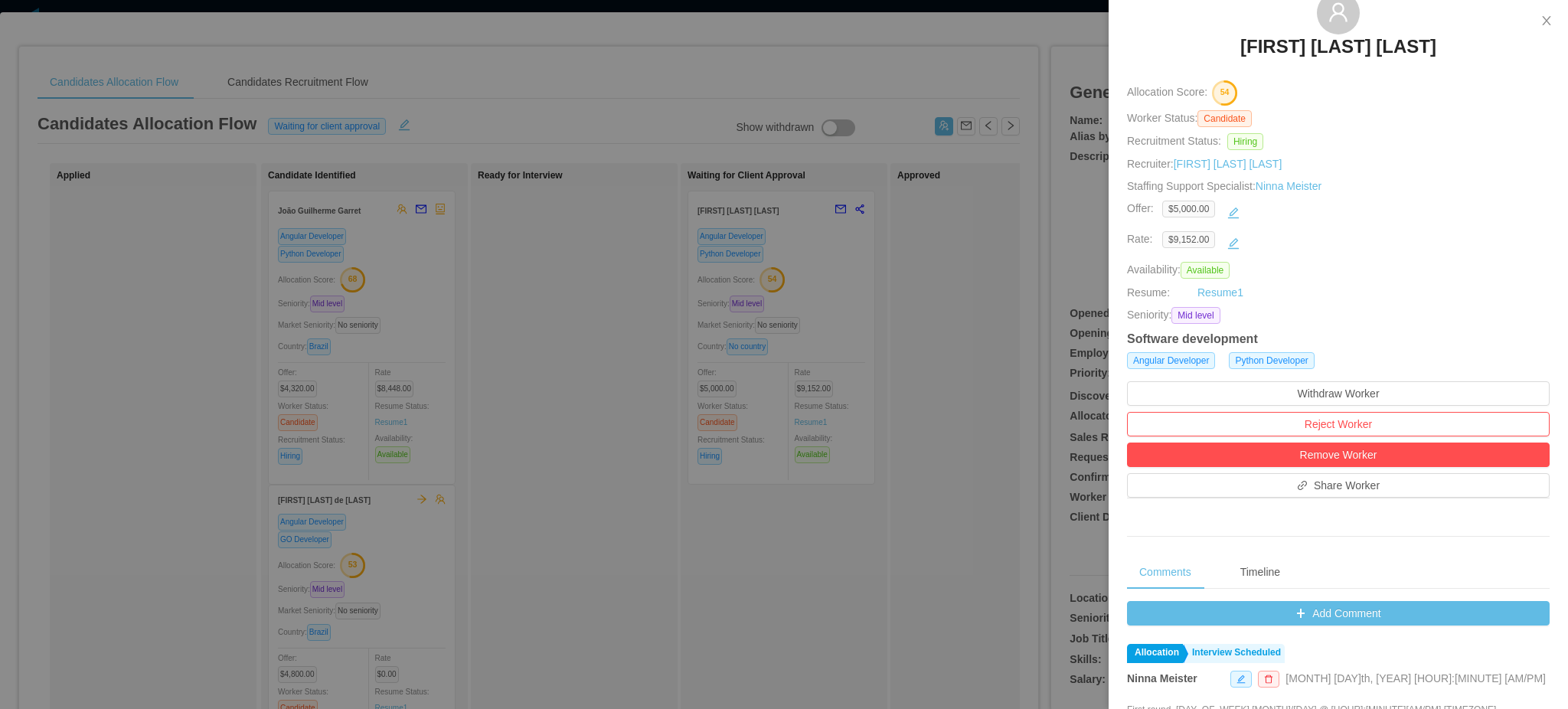 scroll, scrollTop: 0, scrollLeft: 0, axis: both 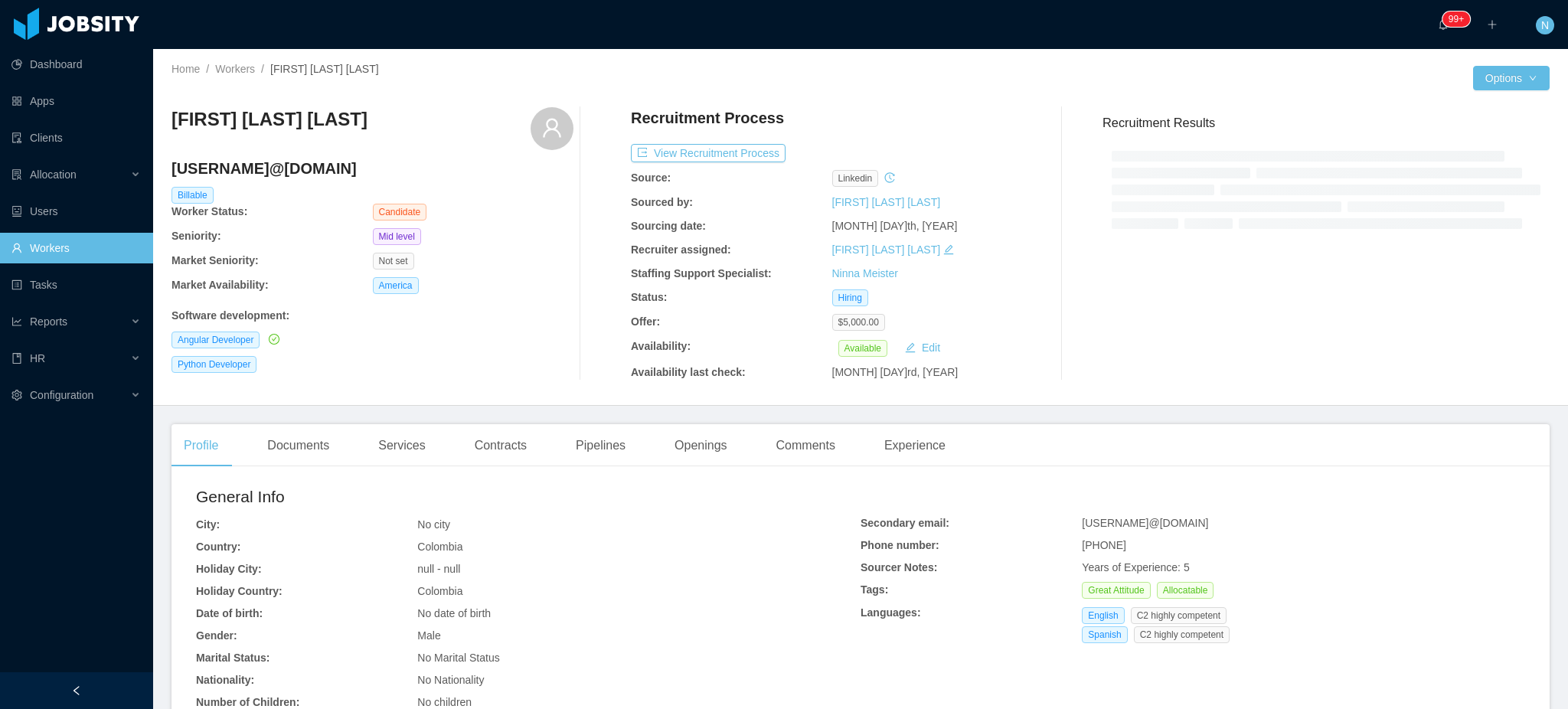 click on "[USERNAME]@[DOMAIN]" at bounding box center (372, 168) 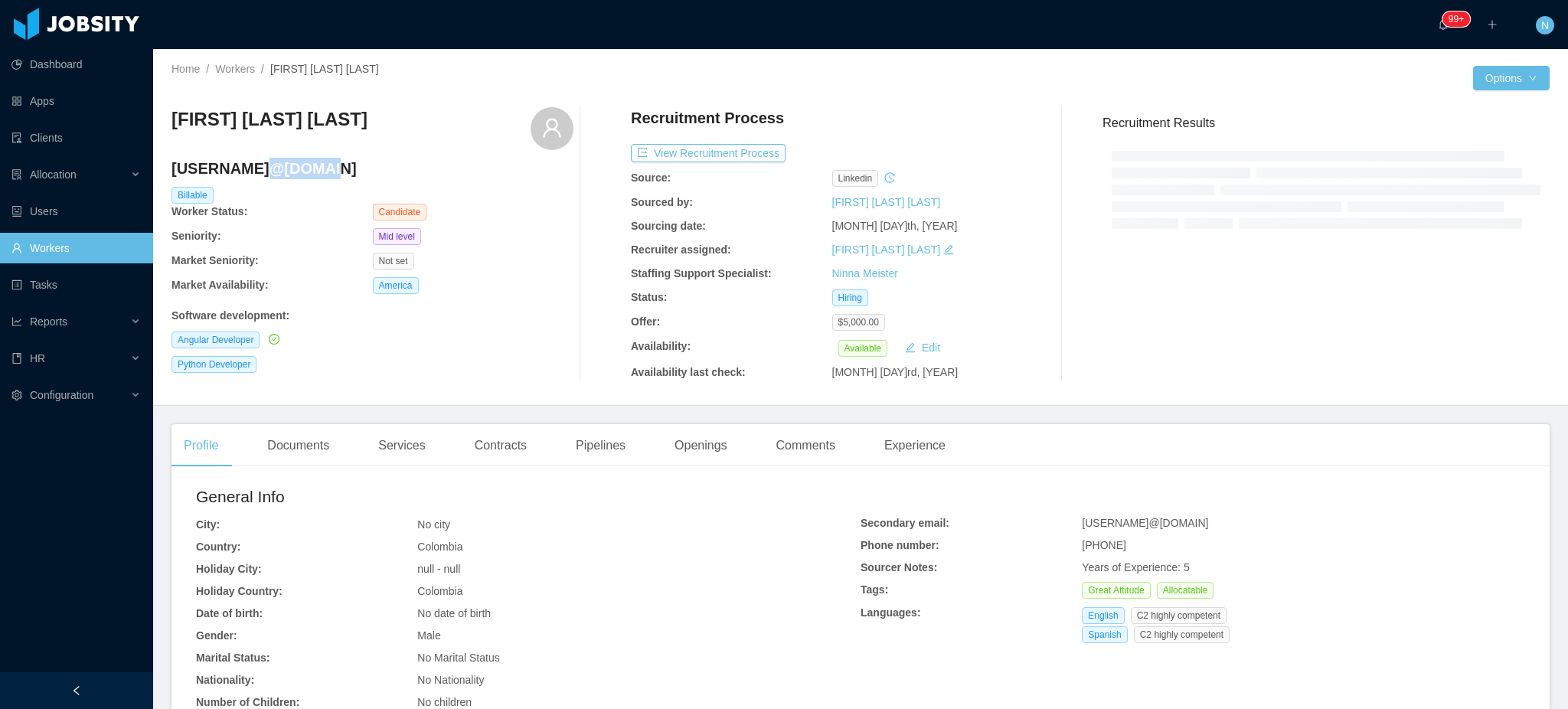 click on "[USERNAME]@[DOMAIN]" at bounding box center (372, 168) 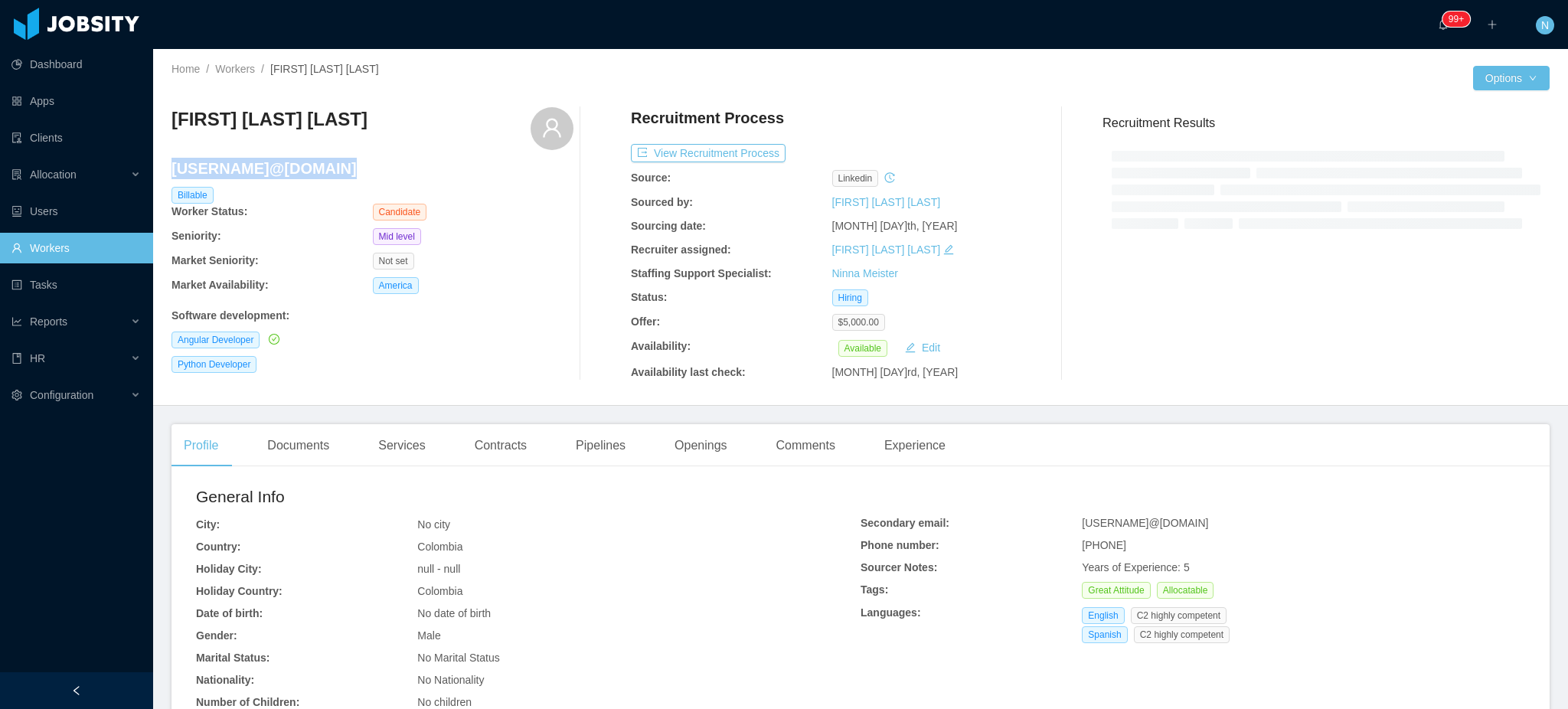 click on "[USERNAME]@[DOMAIN]" at bounding box center (372, 168) 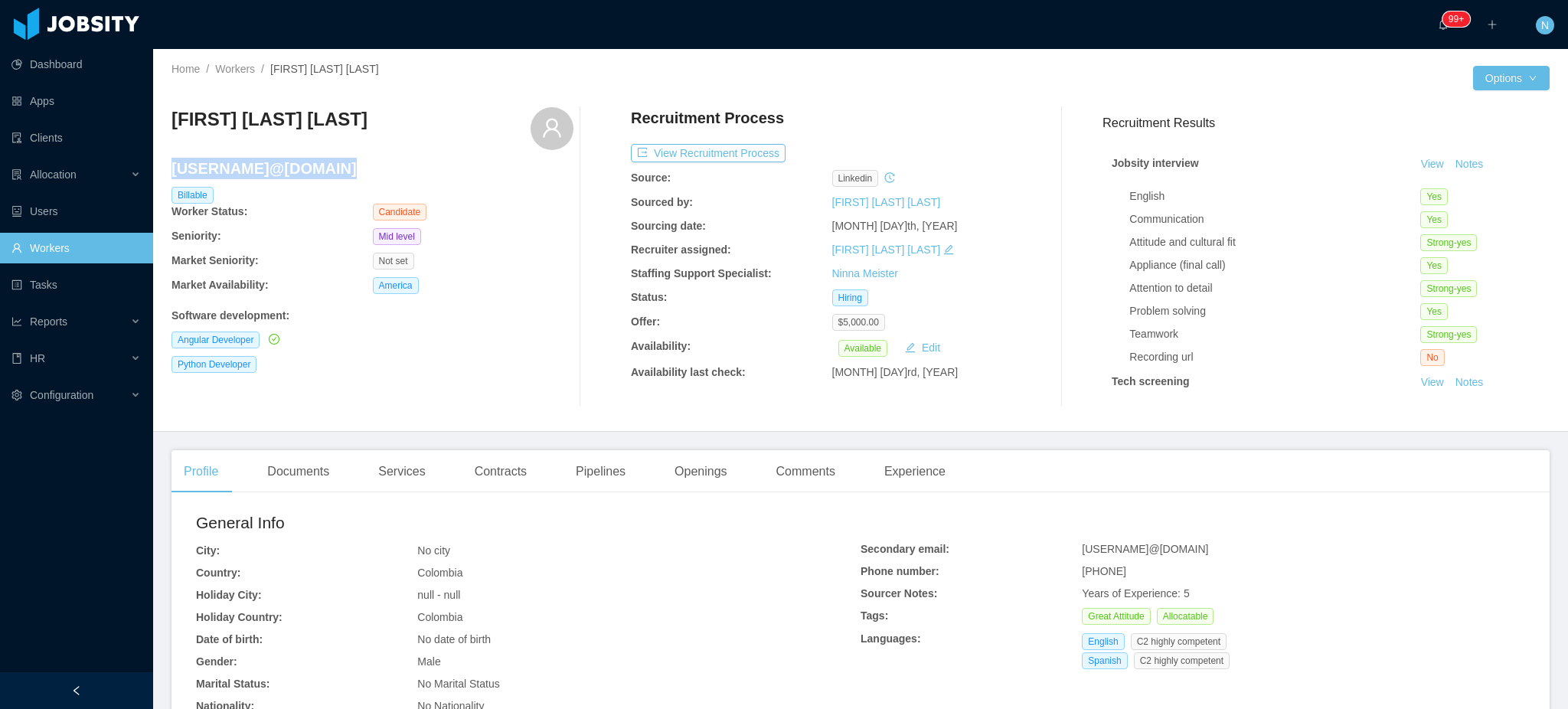 copy on "[USERNAME]@[DOMAIN]" 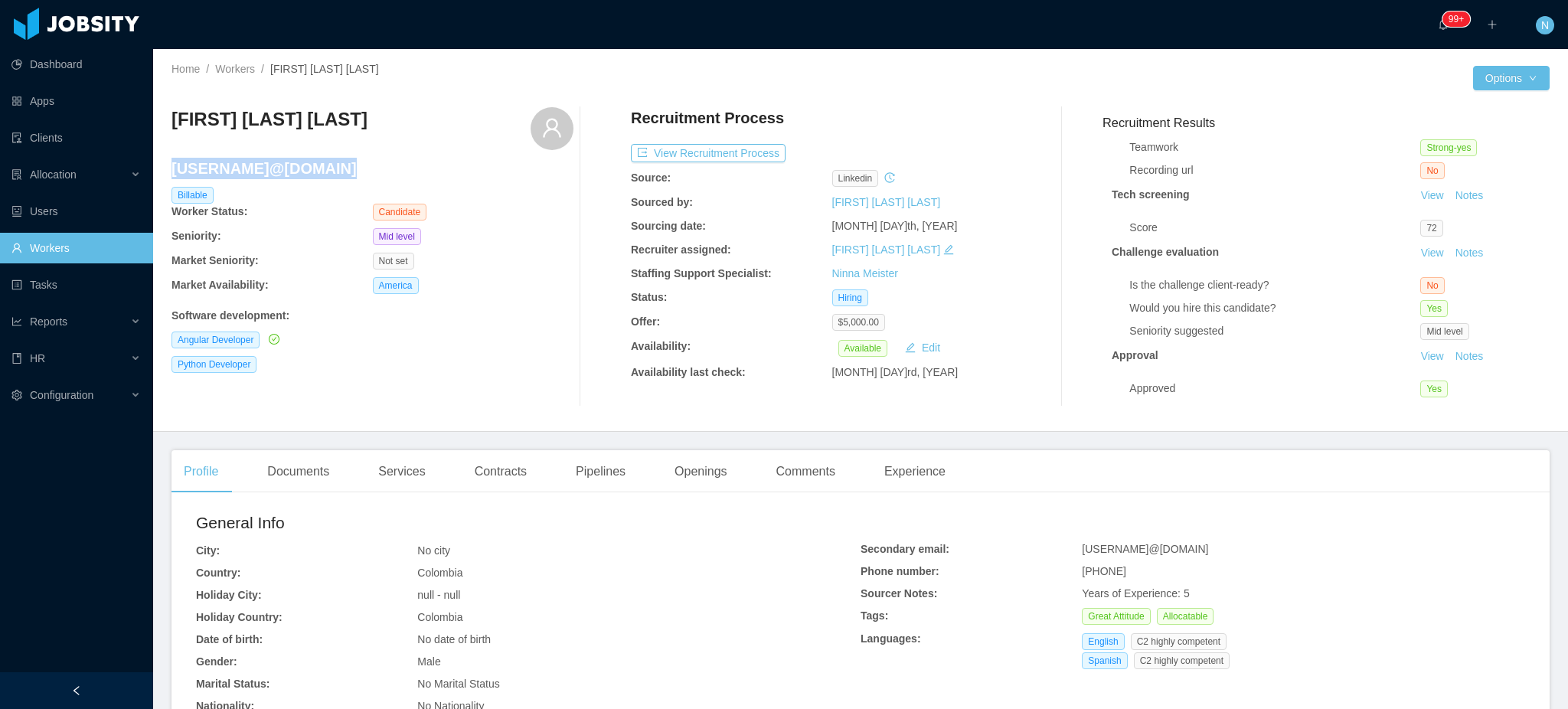 scroll, scrollTop: 214, scrollLeft: 0, axis: vertical 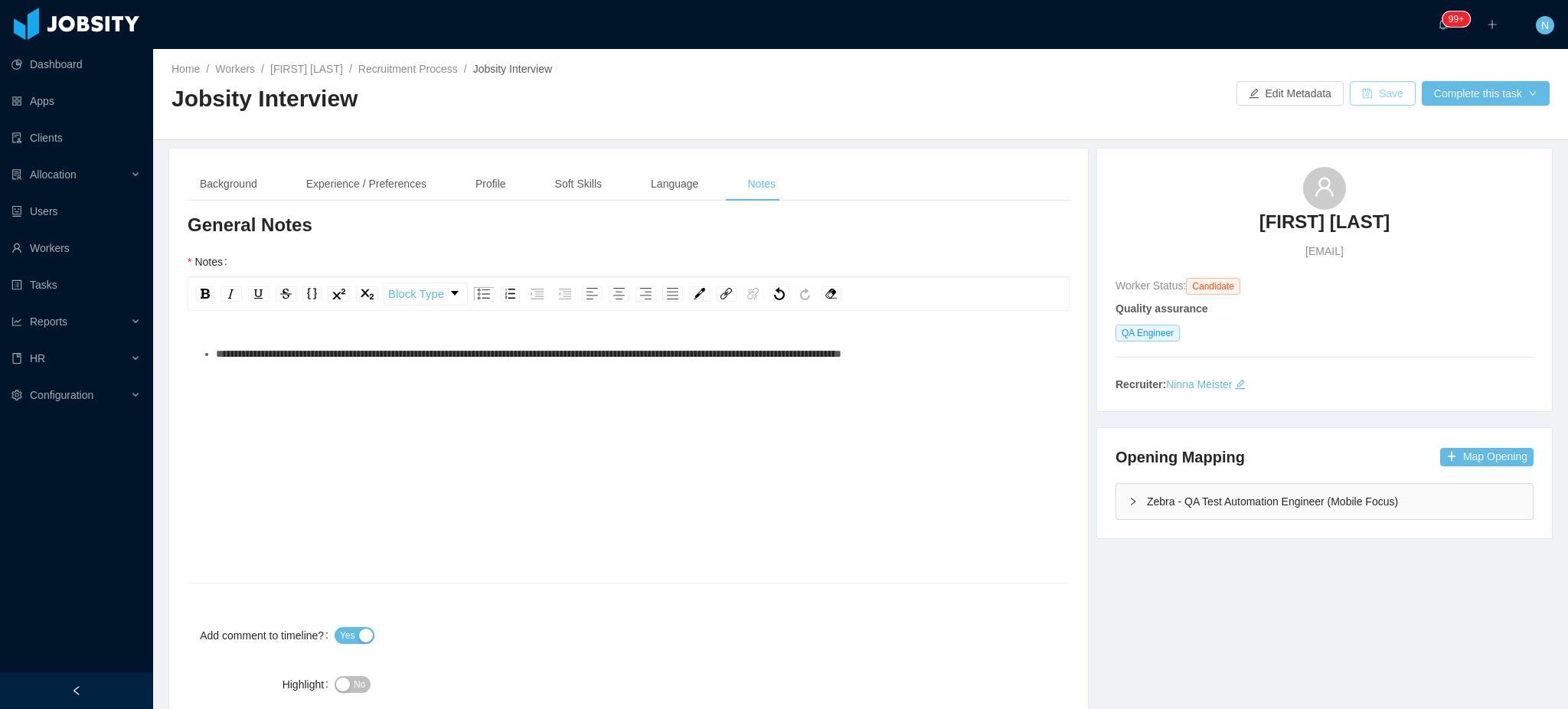 click on "Save" at bounding box center (1383, 93) 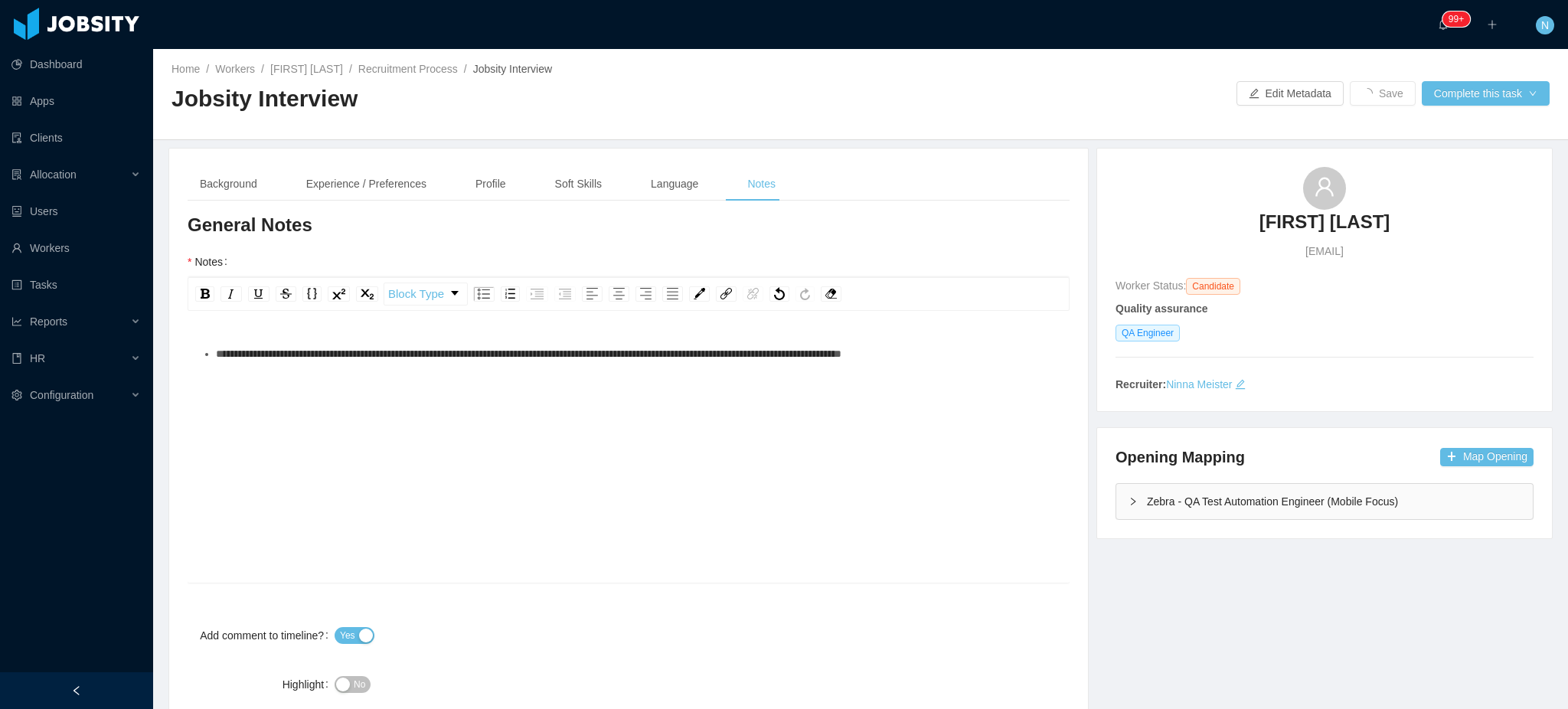 click on "**********" at bounding box center [637, 354] 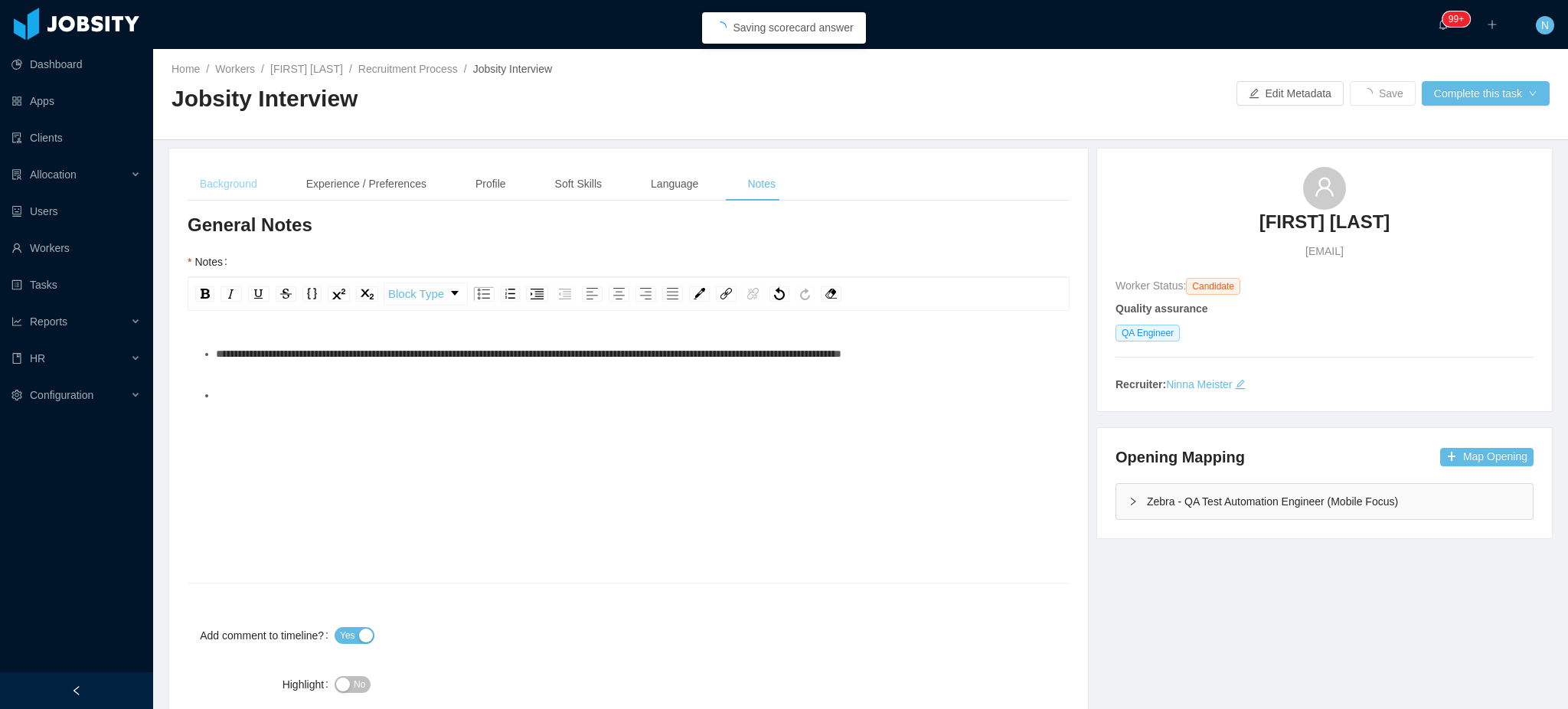 click on "Background" at bounding box center (228, 184) 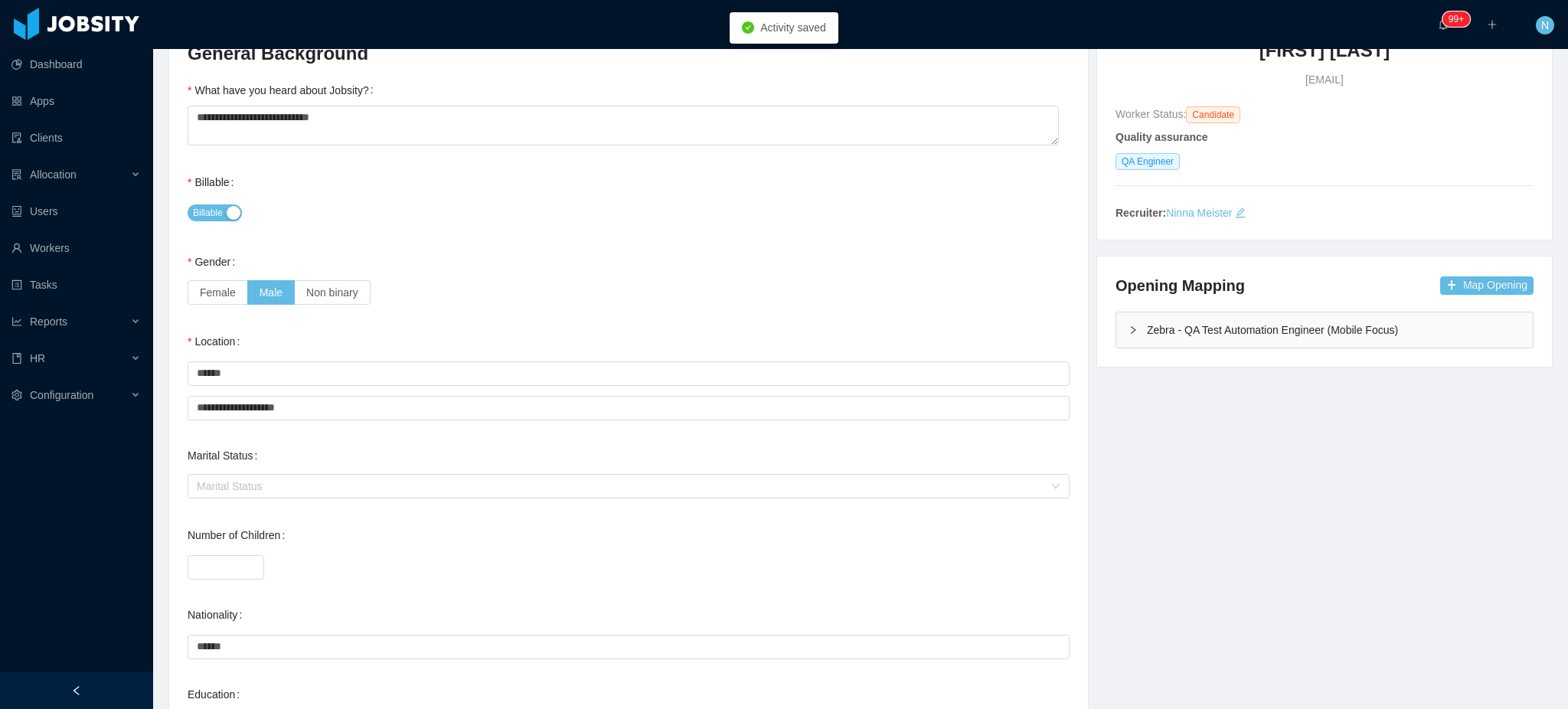 scroll, scrollTop: 0, scrollLeft: 0, axis: both 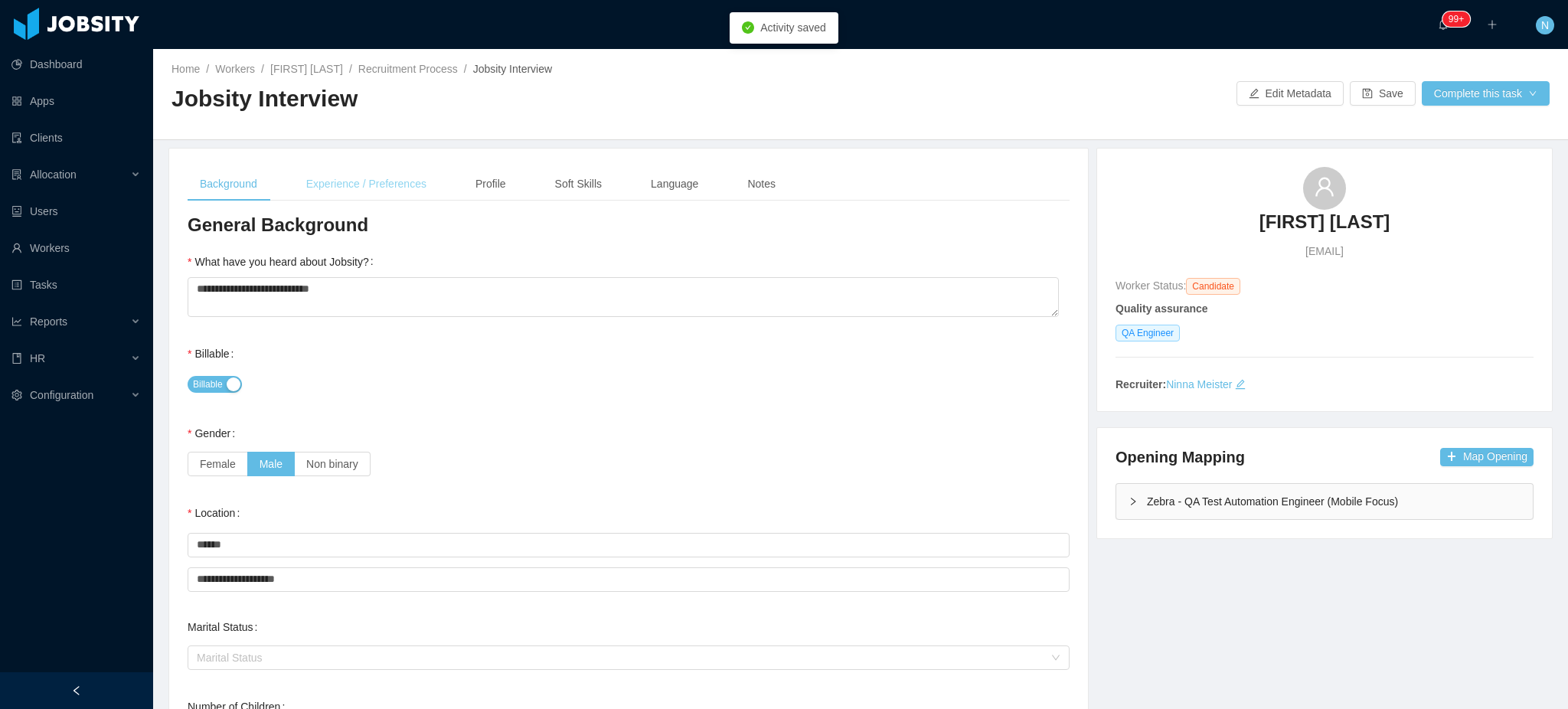click on "Experience / Preferences" at bounding box center (366, 184) 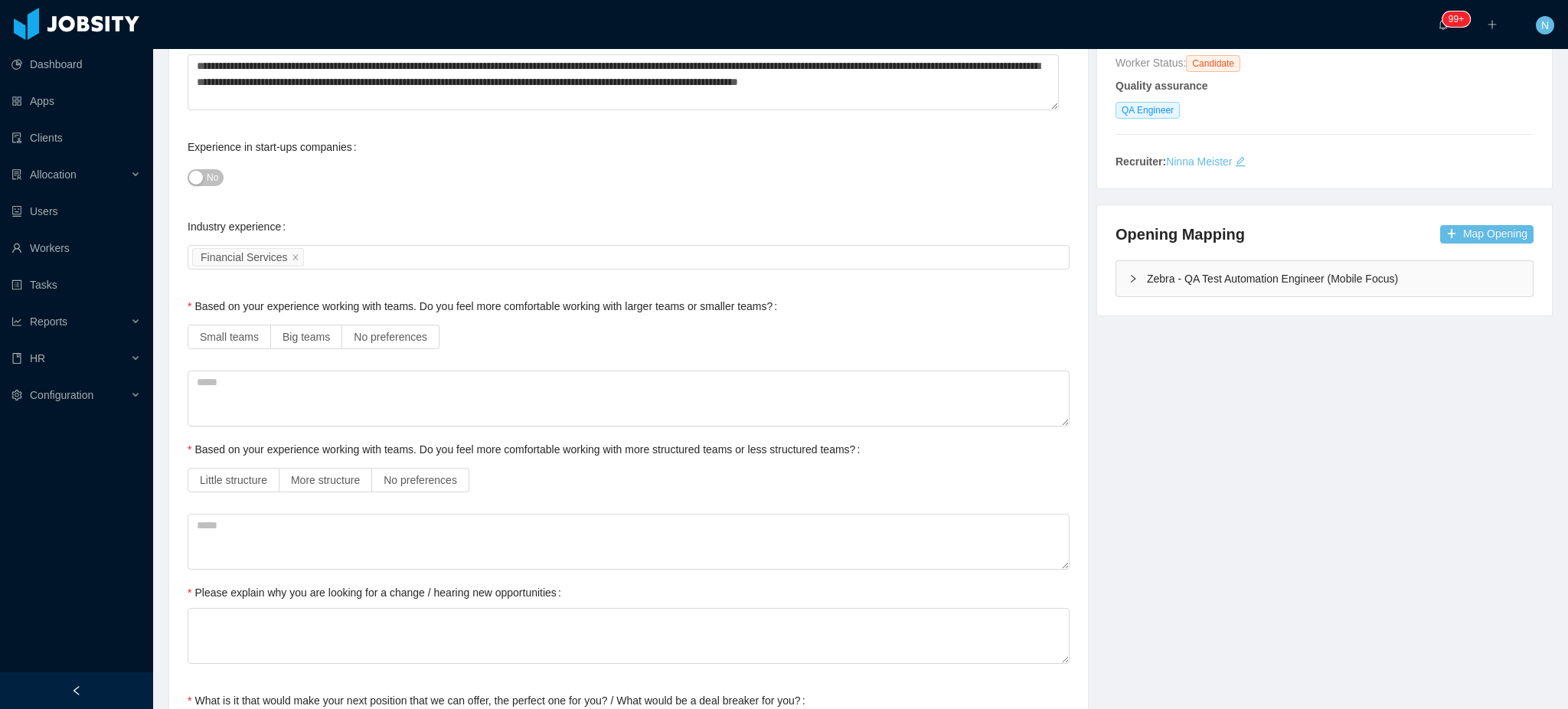 scroll, scrollTop: 0, scrollLeft: 0, axis: both 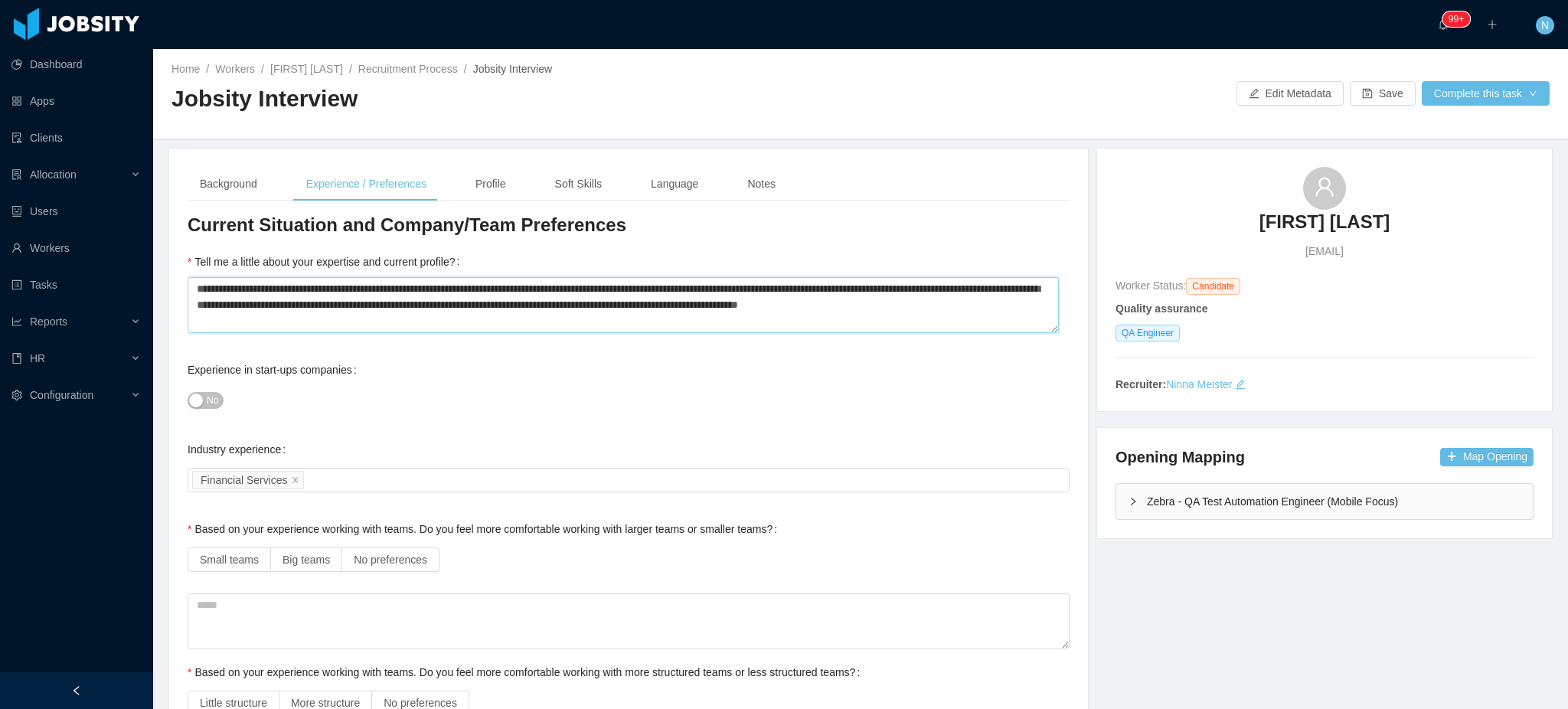 click on "**********" at bounding box center (623, 305) 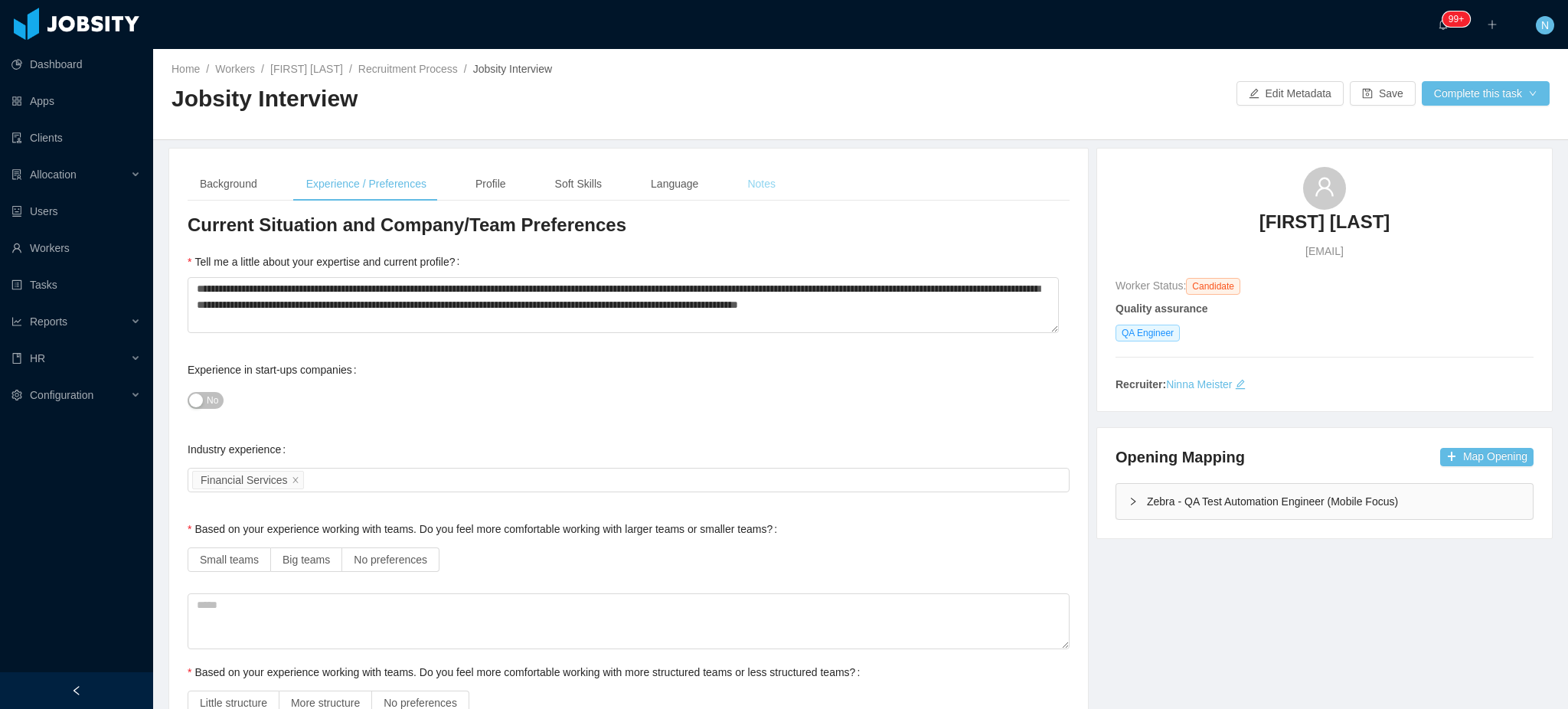 click on "Notes" at bounding box center [761, 184] 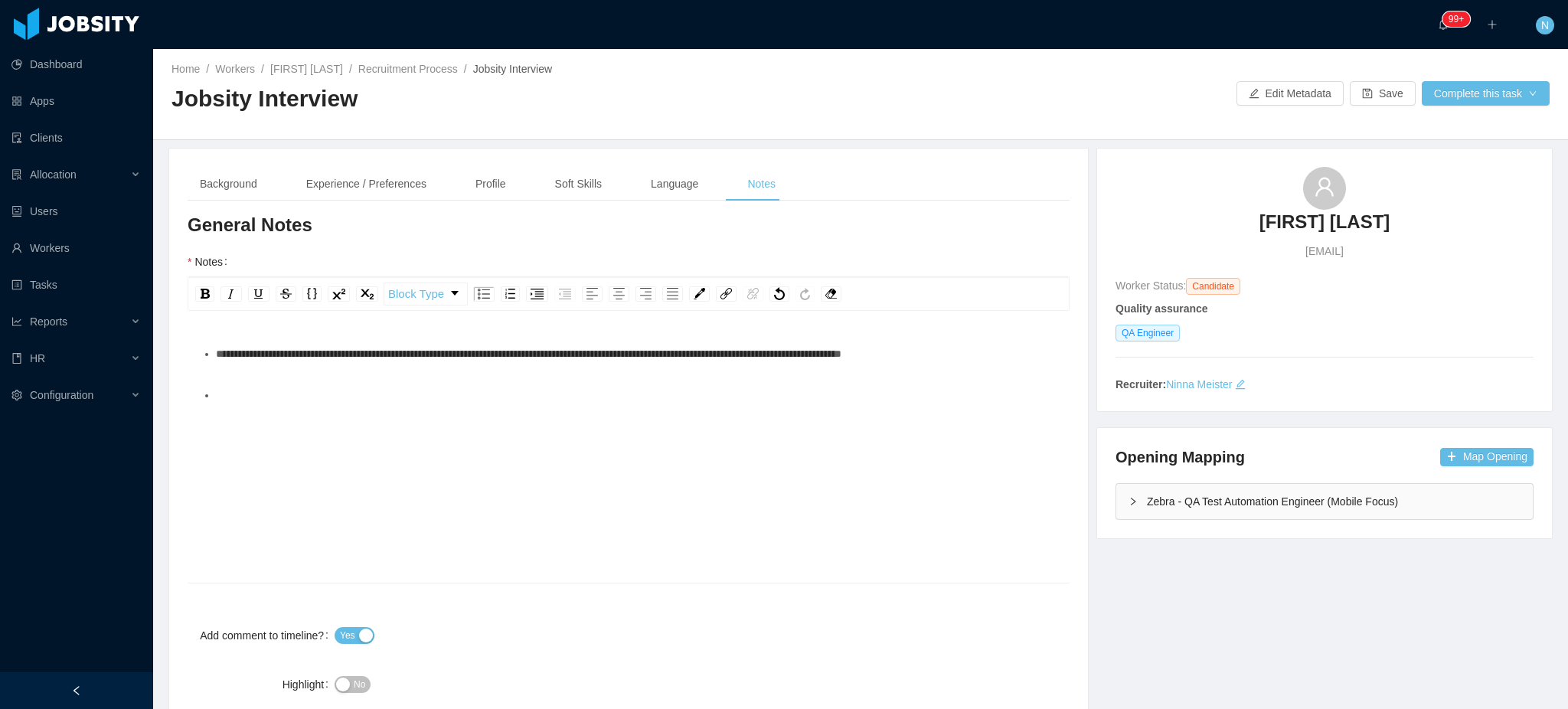 click at bounding box center (637, 395) 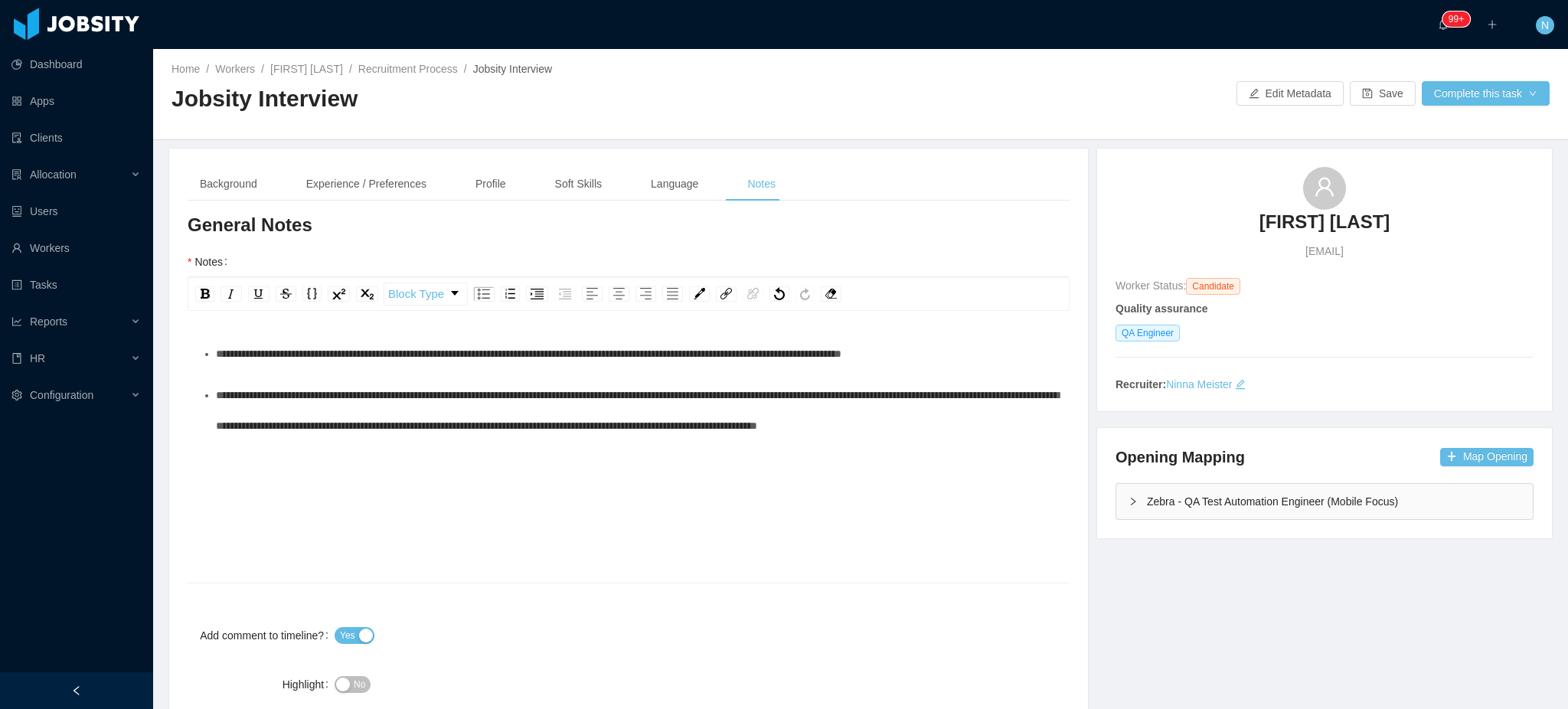 click on "**********" at bounding box center [528, 354] 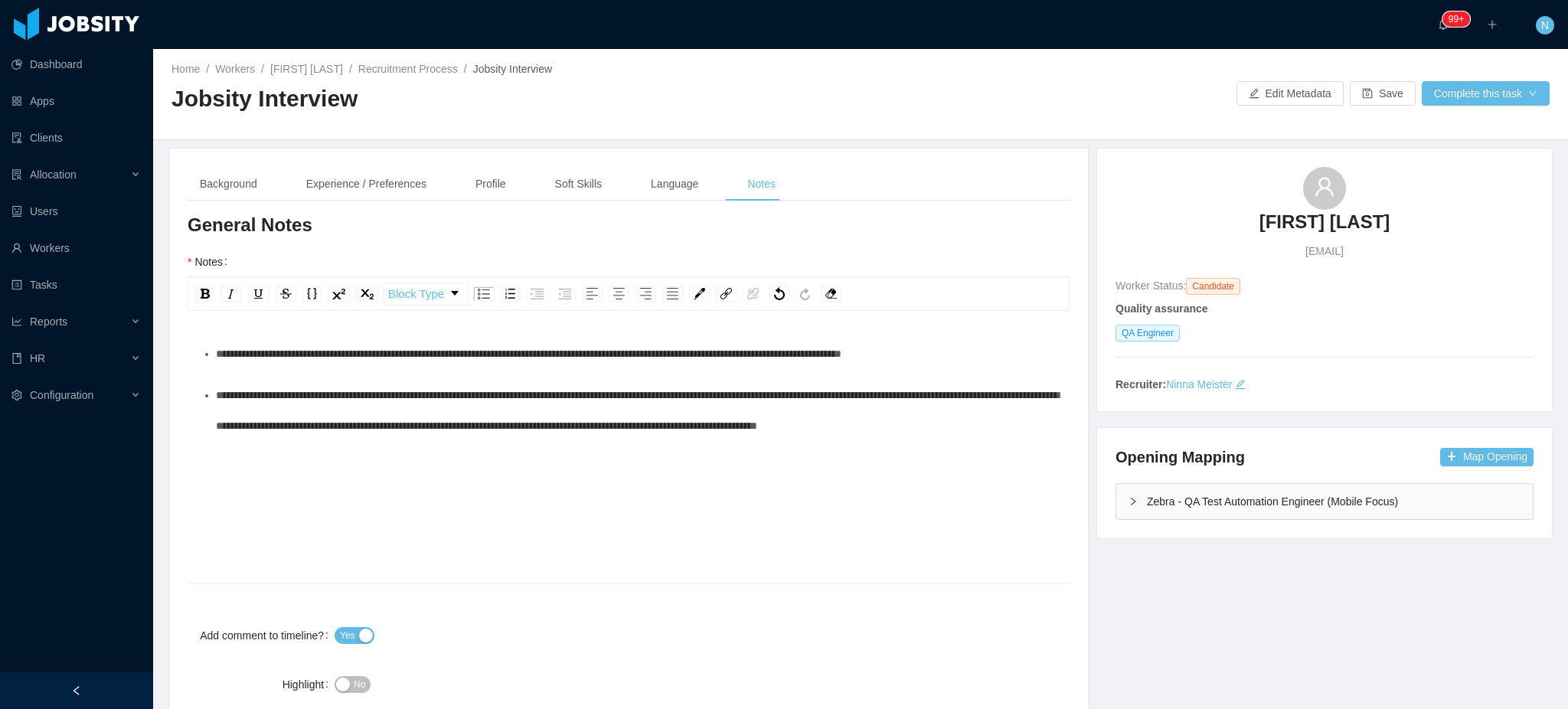 type 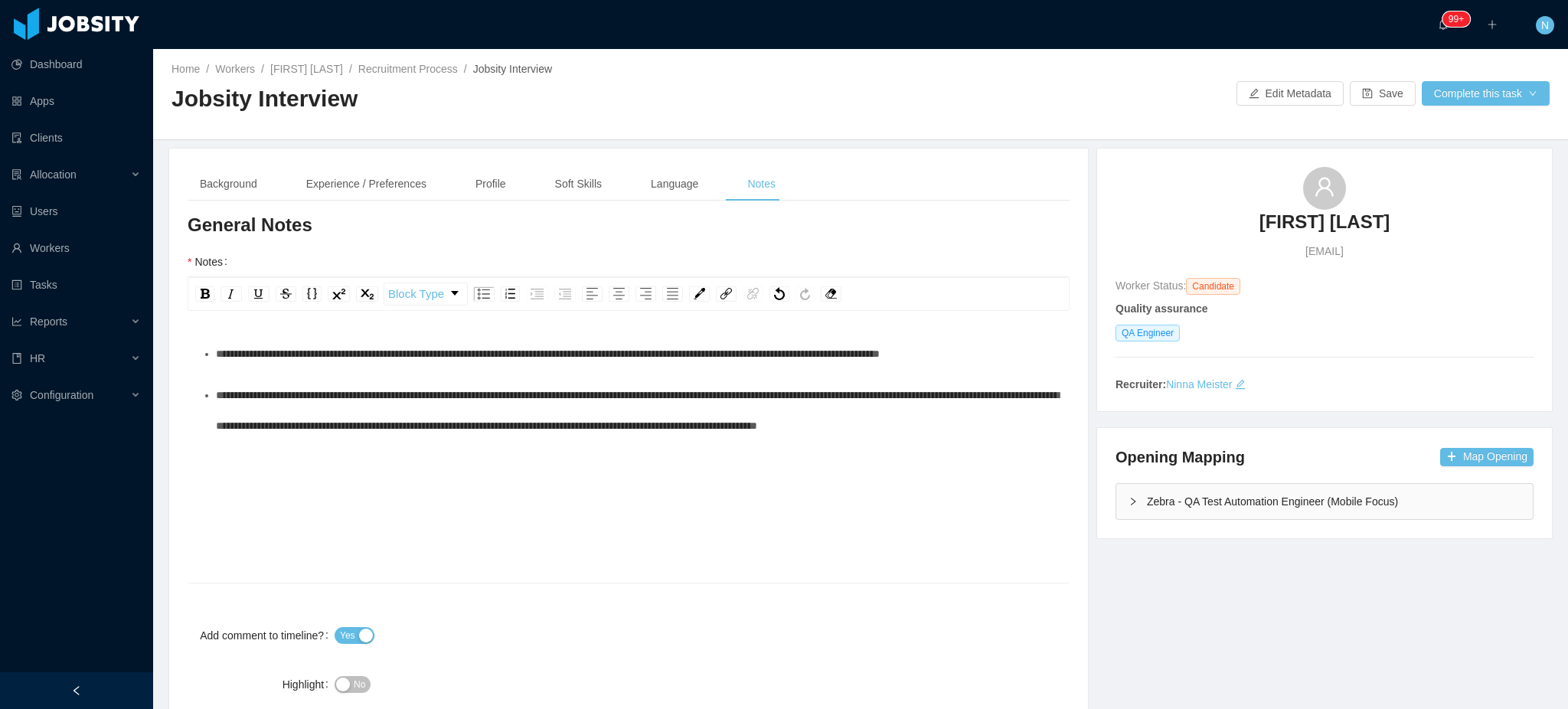 click on "**********" at bounding box center (637, 410) 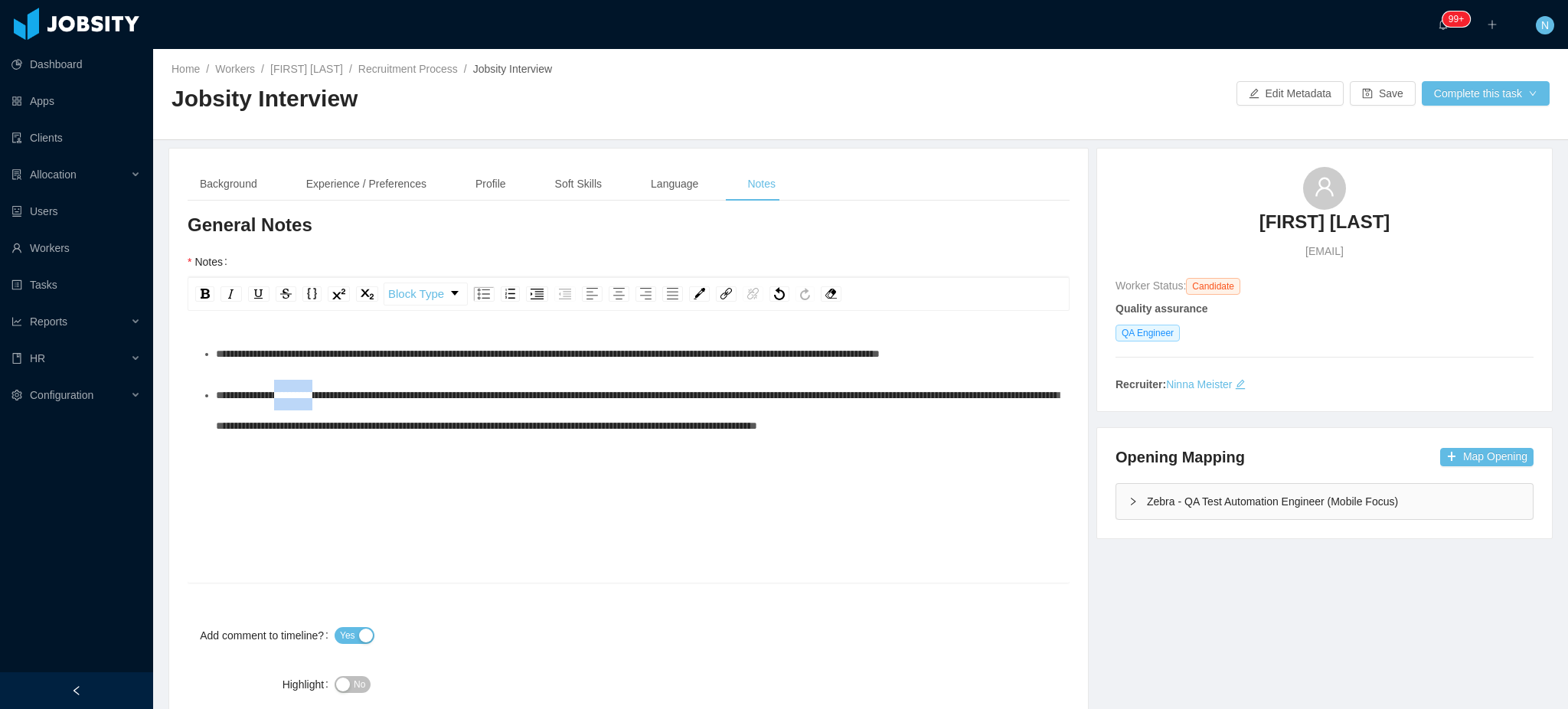 click on "**********" at bounding box center (637, 410) 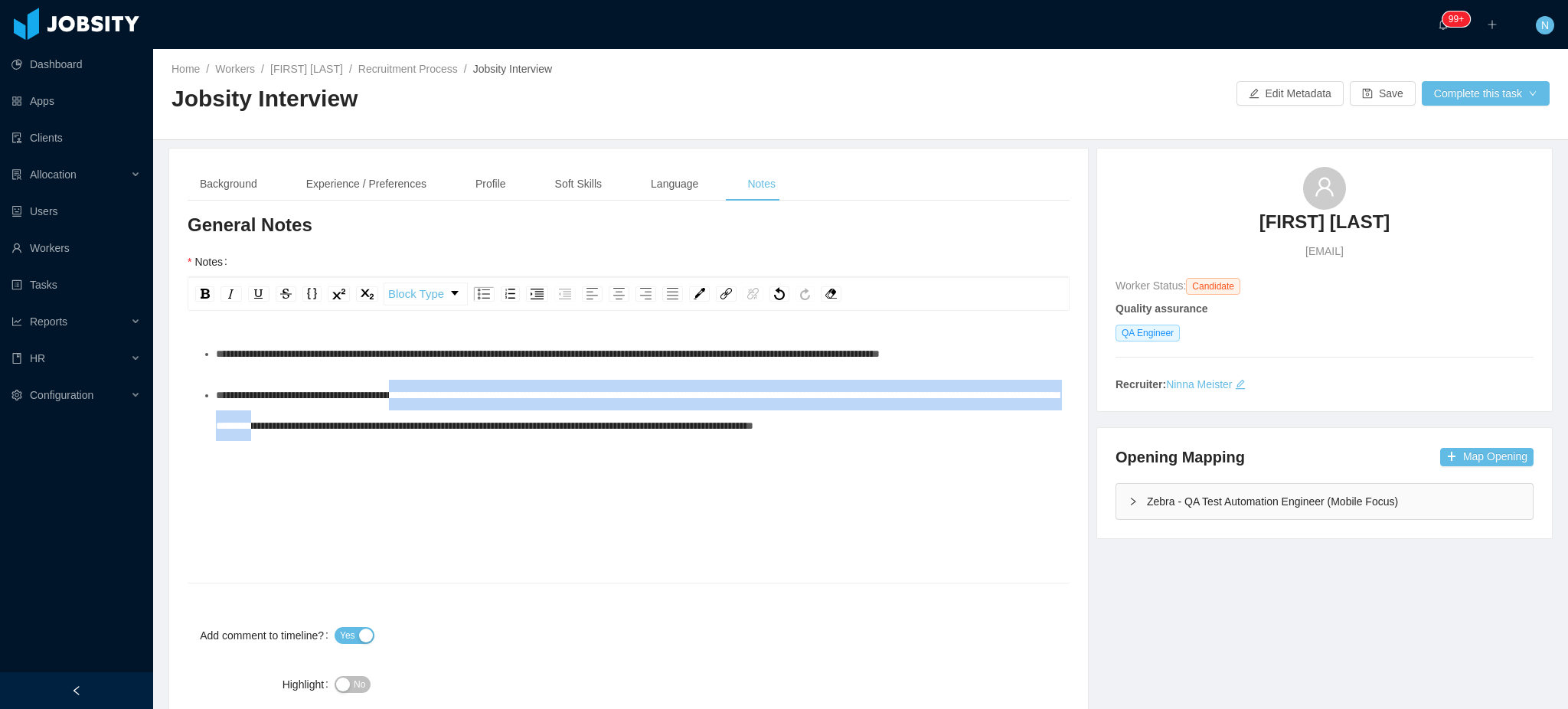 drag, startPoint x: 472, startPoint y: 444, endPoint x: 479, endPoint y: 462, distance: 19.313208 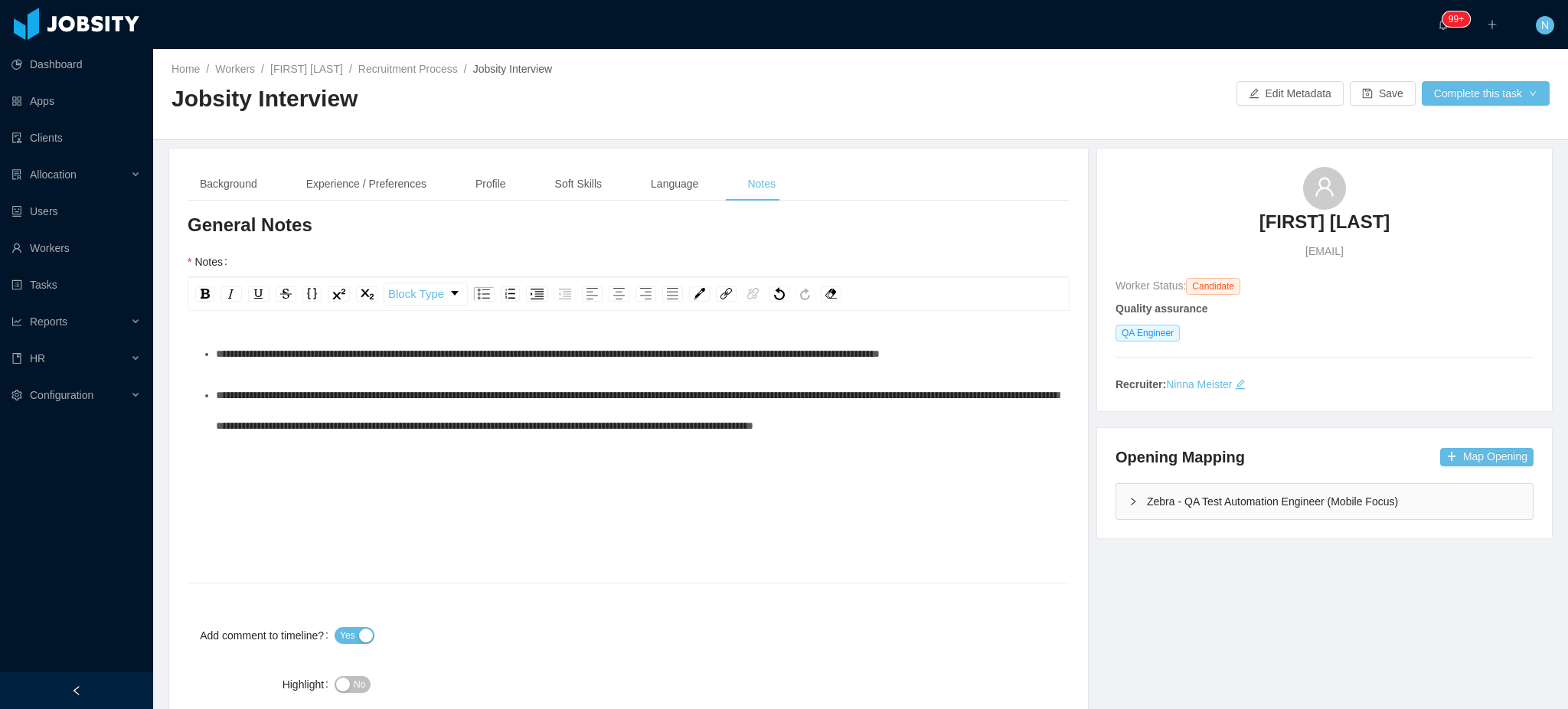 click on "**********" at bounding box center [637, 410] 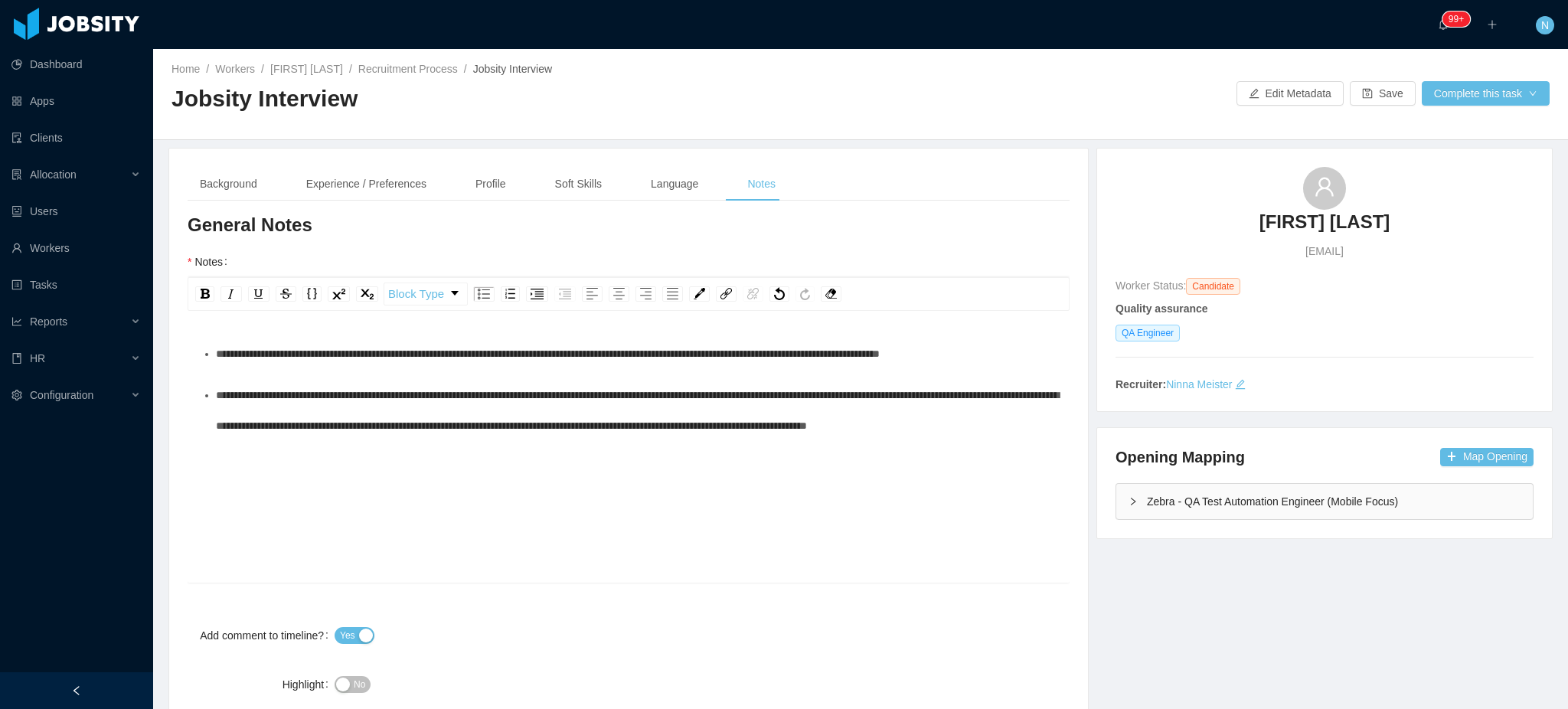 click on "**********" at bounding box center (637, 410) 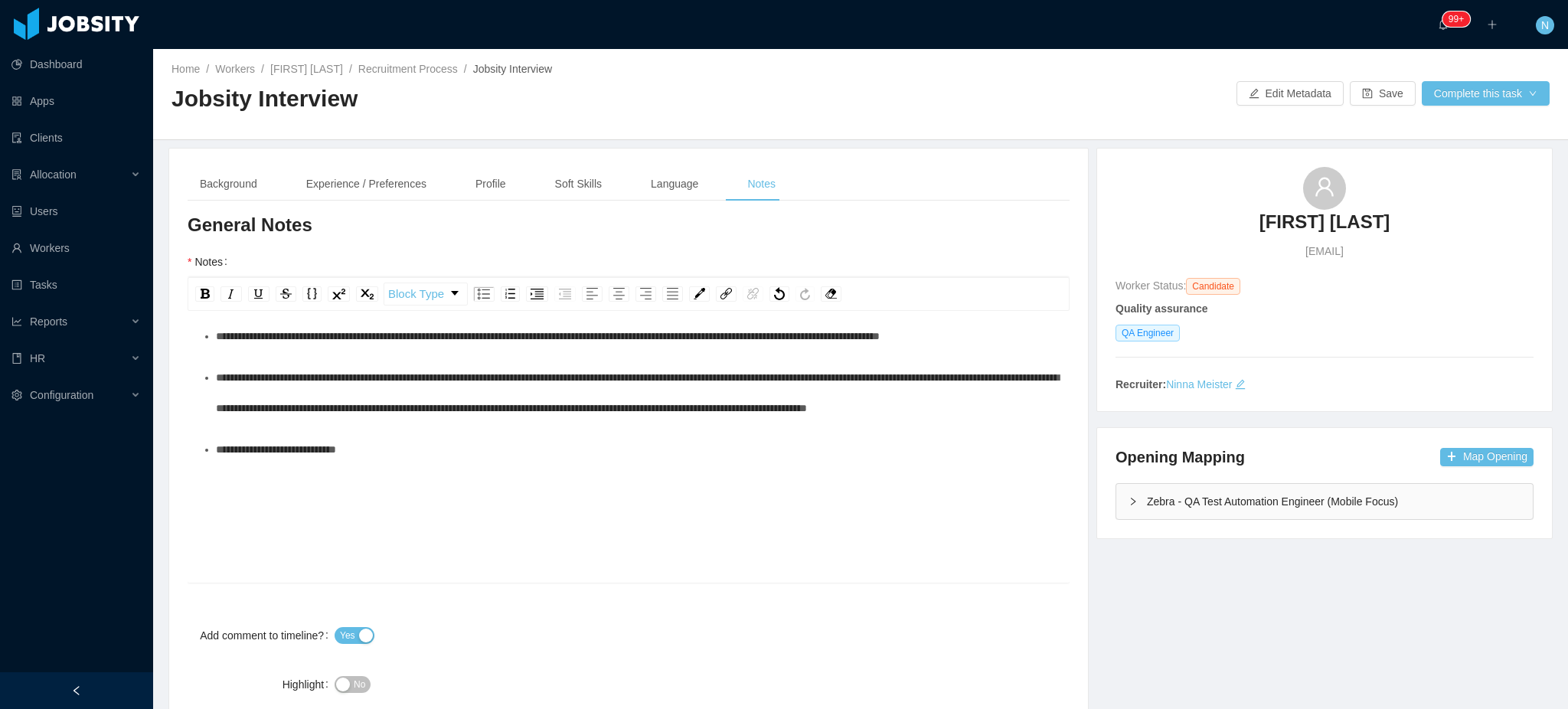 scroll, scrollTop: 34, scrollLeft: 0, axis: vertical 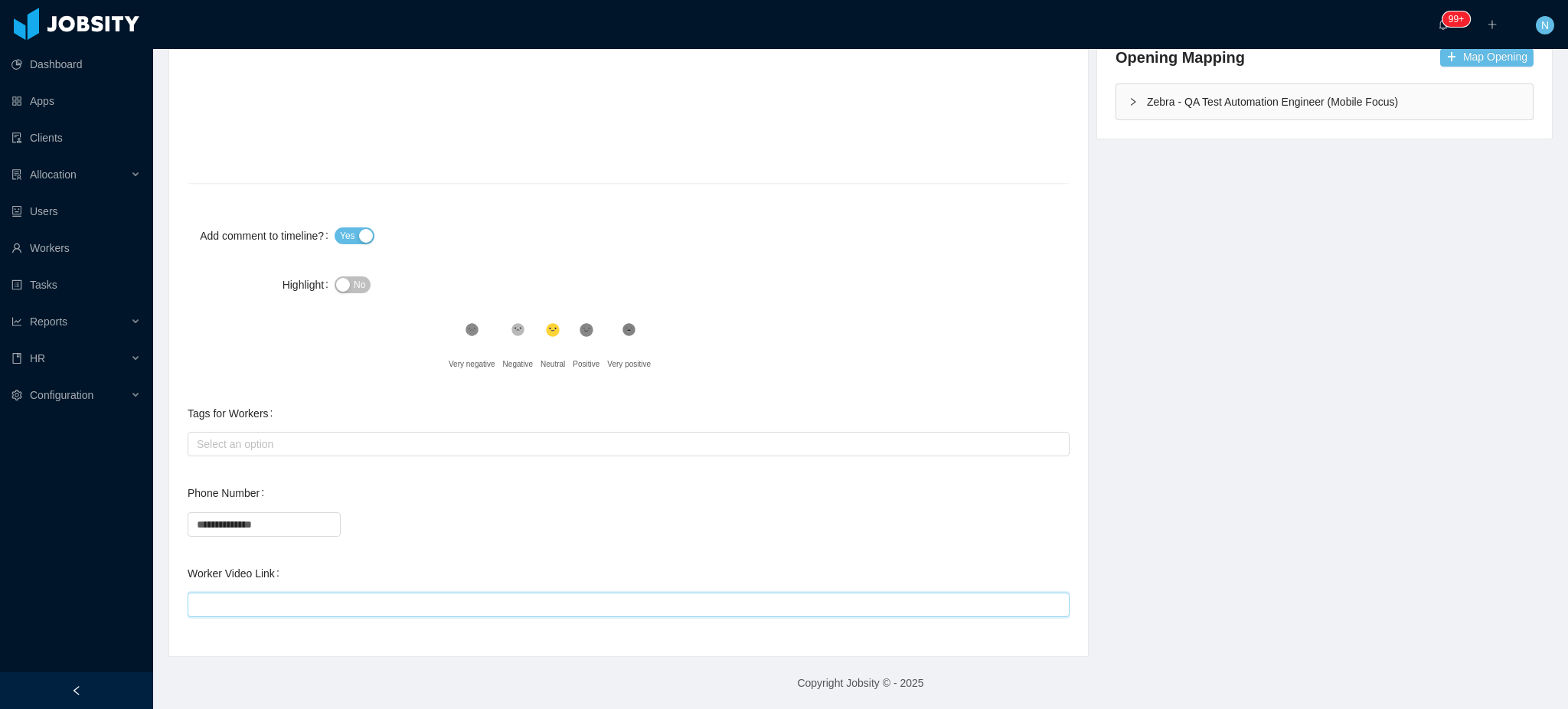 click on "Worker Video Link" at bounding box center [629, 605] 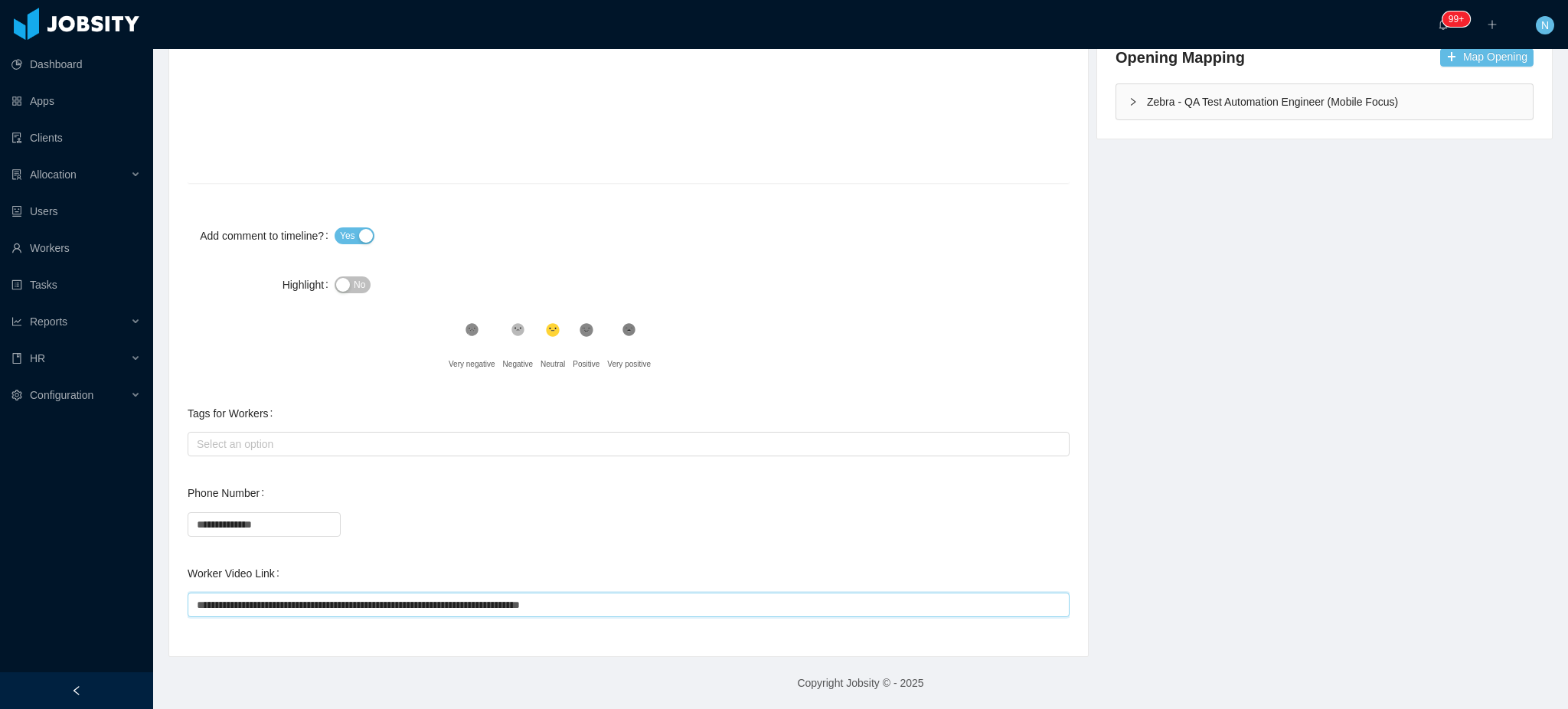 type on "**********" 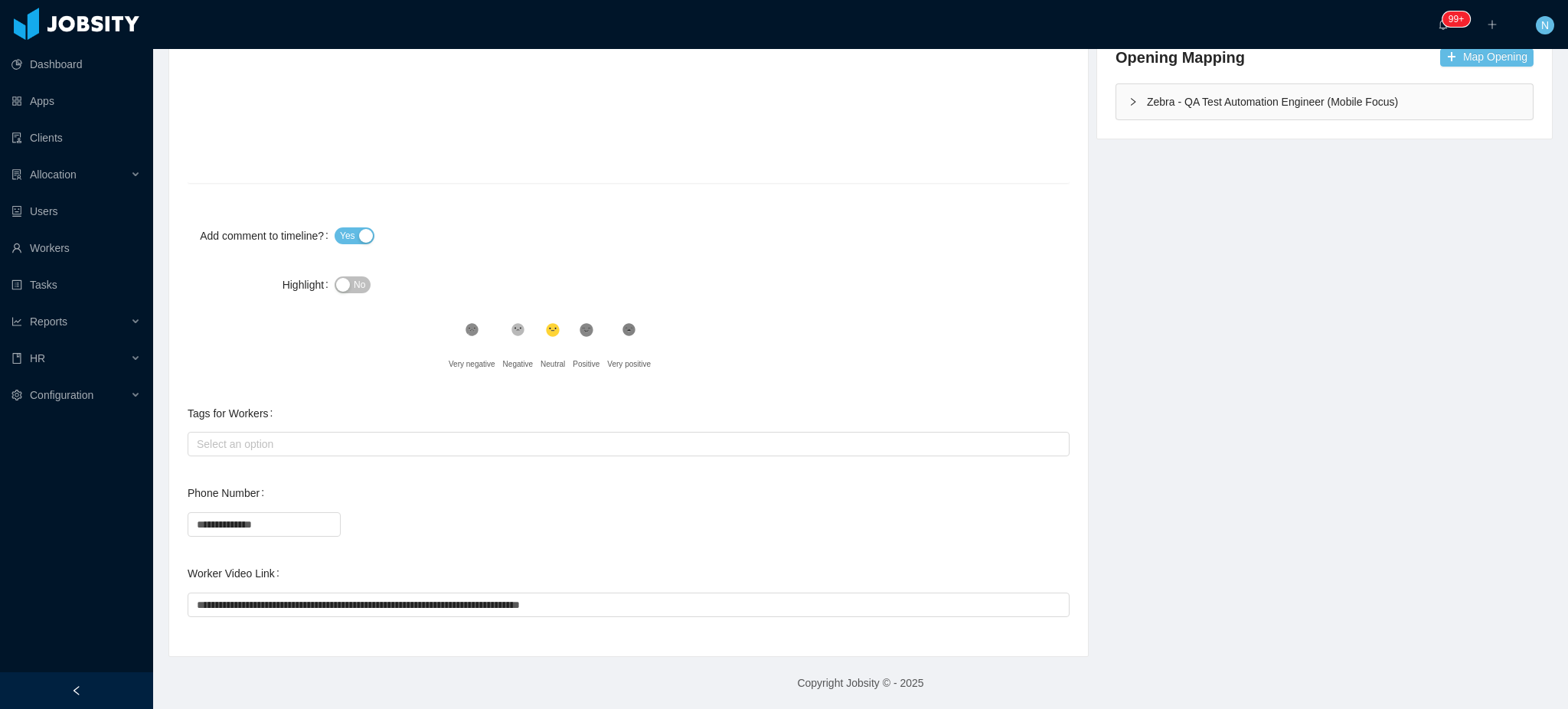 click on "**********" at bounding box center [629, 524] 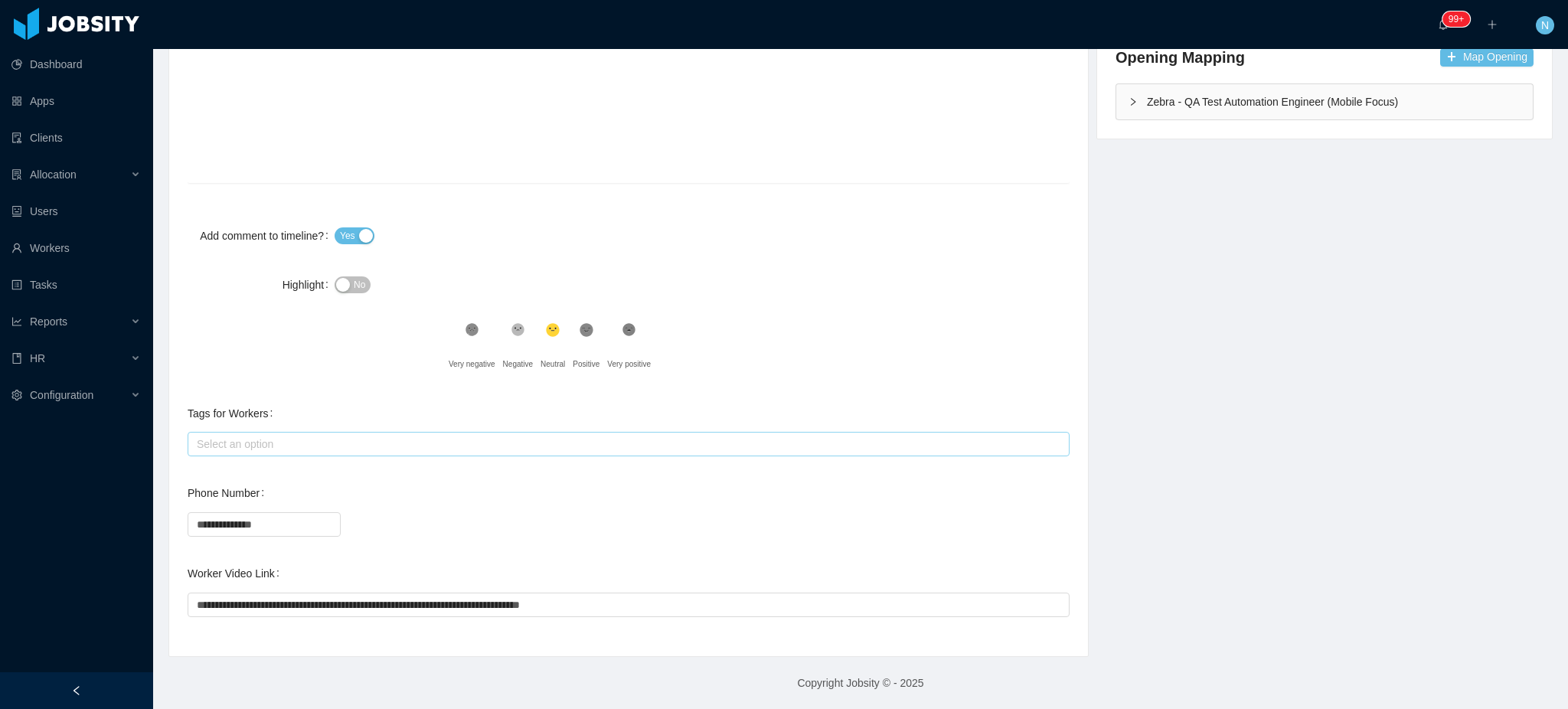 click on "Select an option" at bounding box center (625, 444) 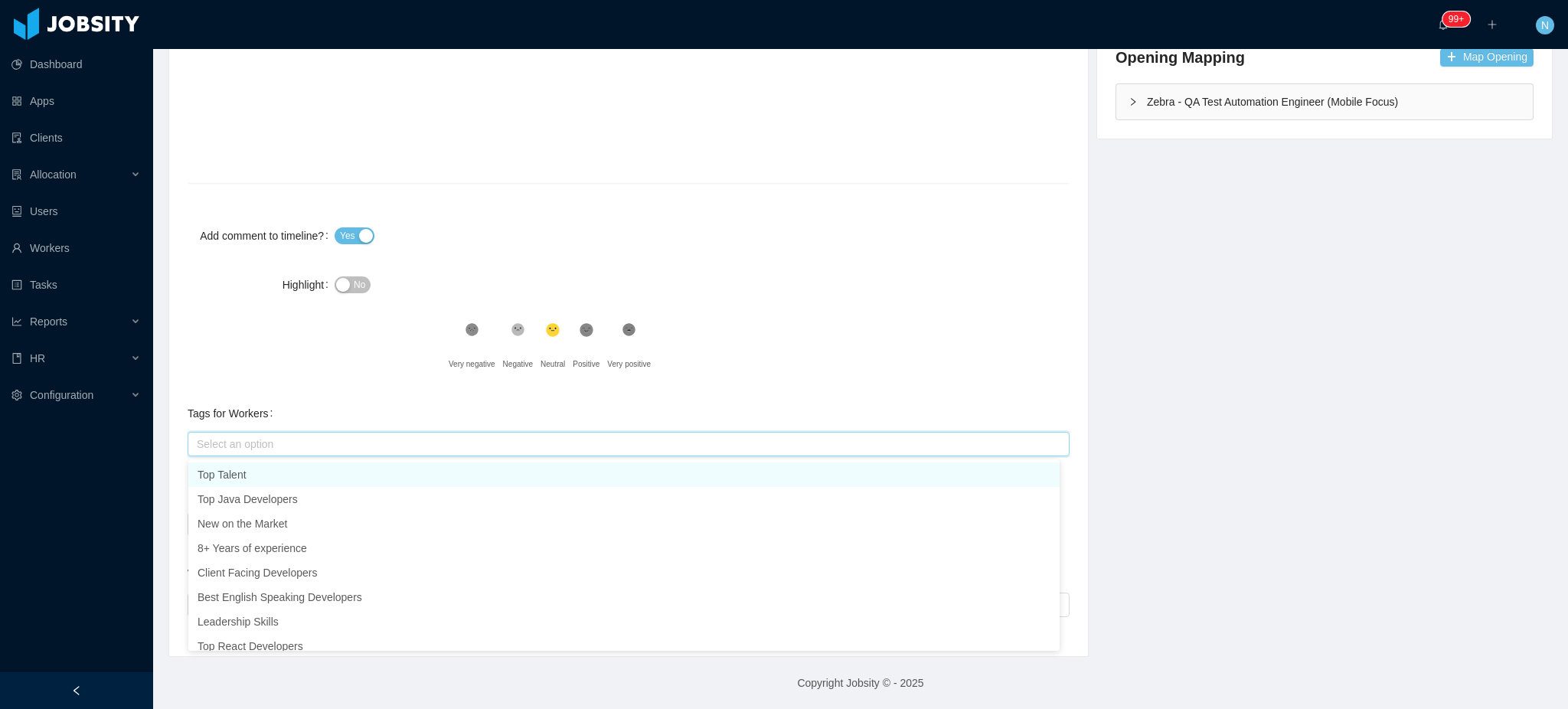 click on ".st0{fill:#8a8a8a}.st2{fill:#262626} Very negative .st1{fill:#262626} Negative .st2{fill:#2a2522} Neutral .st1{fill:#232323} Positive .st1{fill:#222} Very positive" at bounding box center (886, 349) 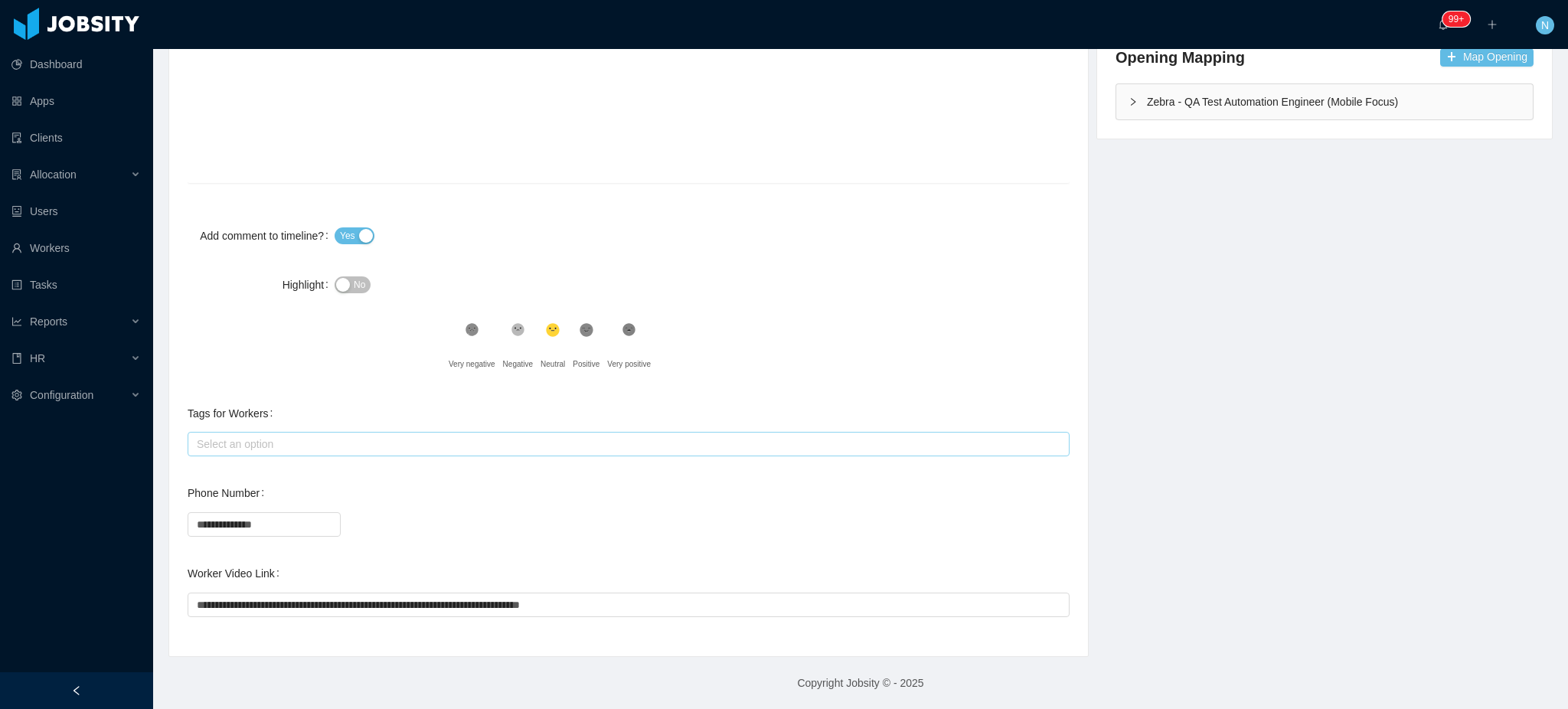 click on "Select an option" at bounding box center (625, 444) 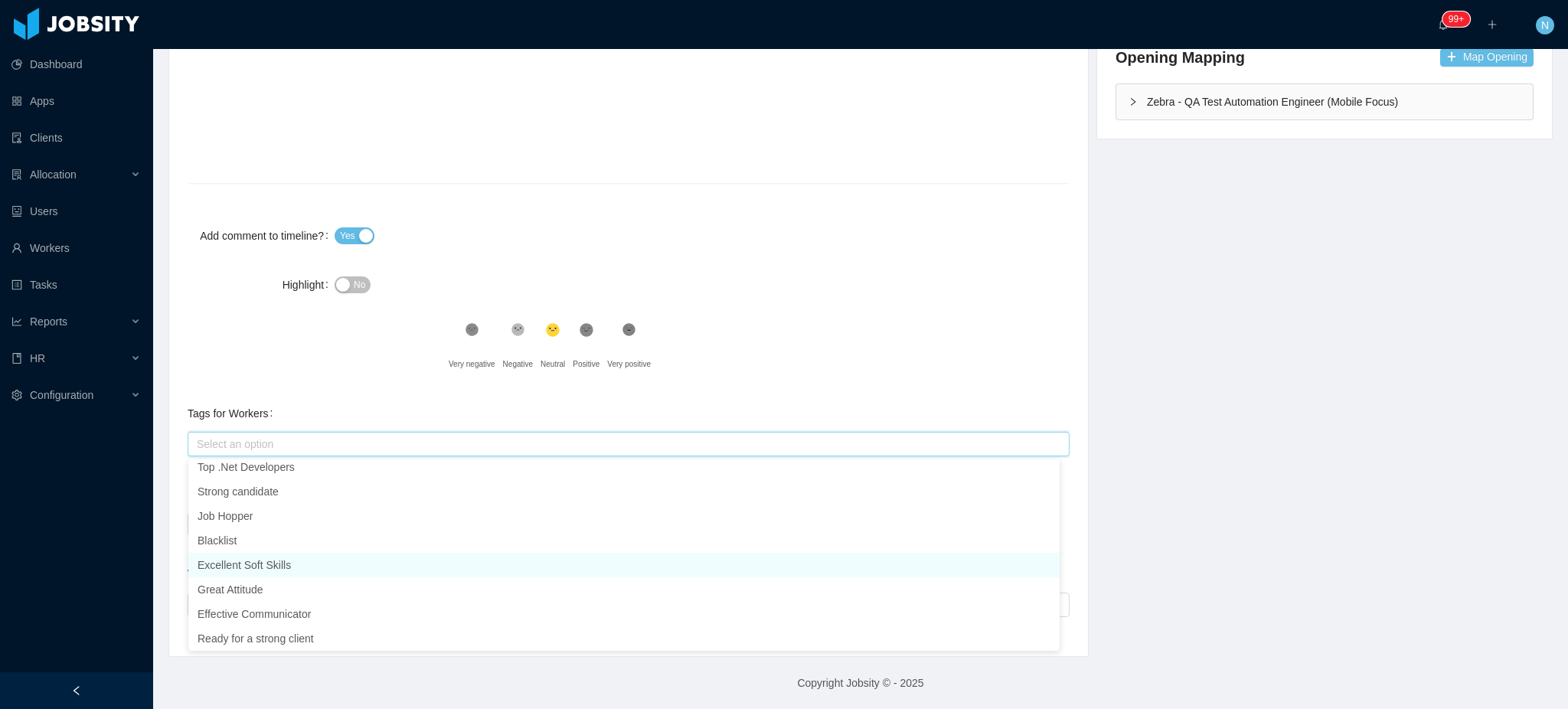 scroll, scrollTop: 306, scrollLeft: 0, axis: vertical 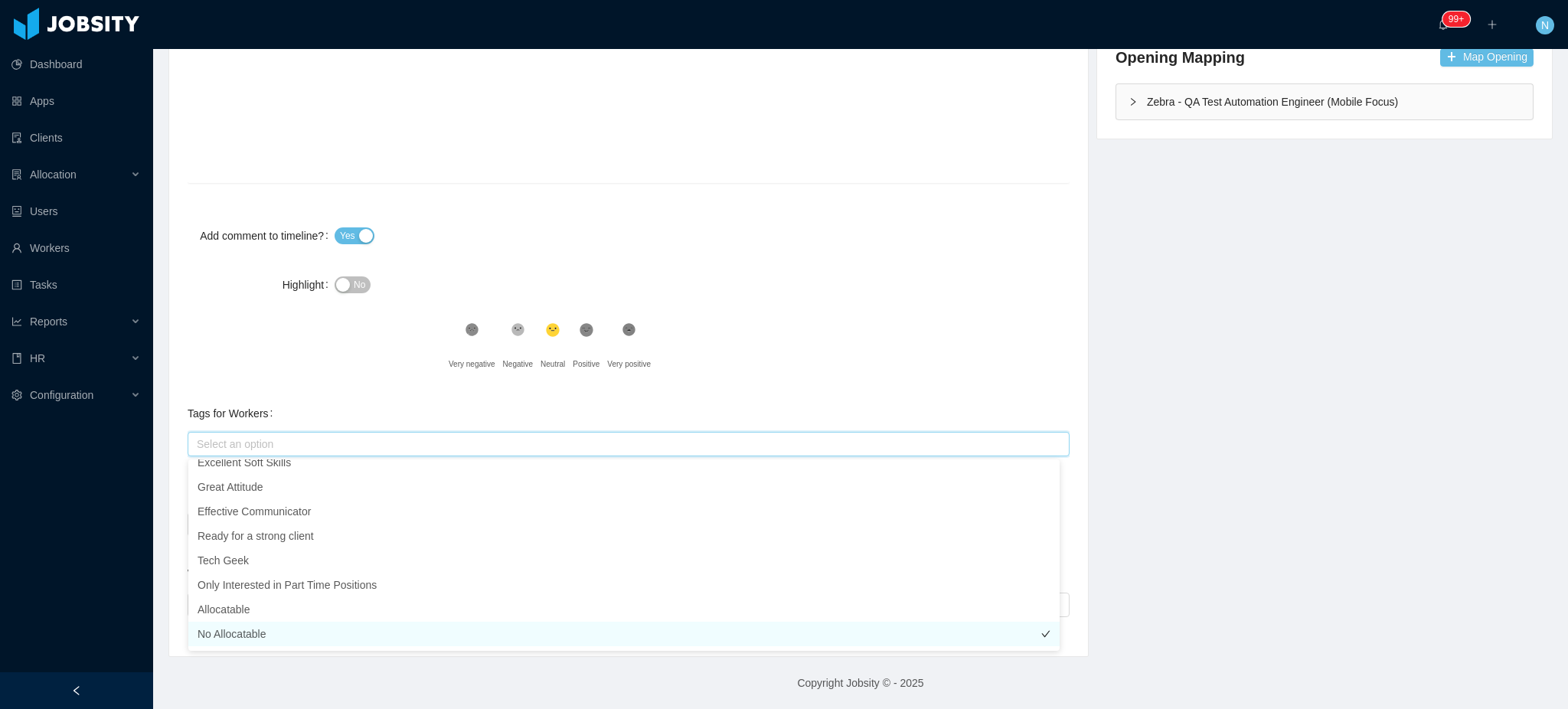 click on "No Allocatable" at bounding box center [624, 634] 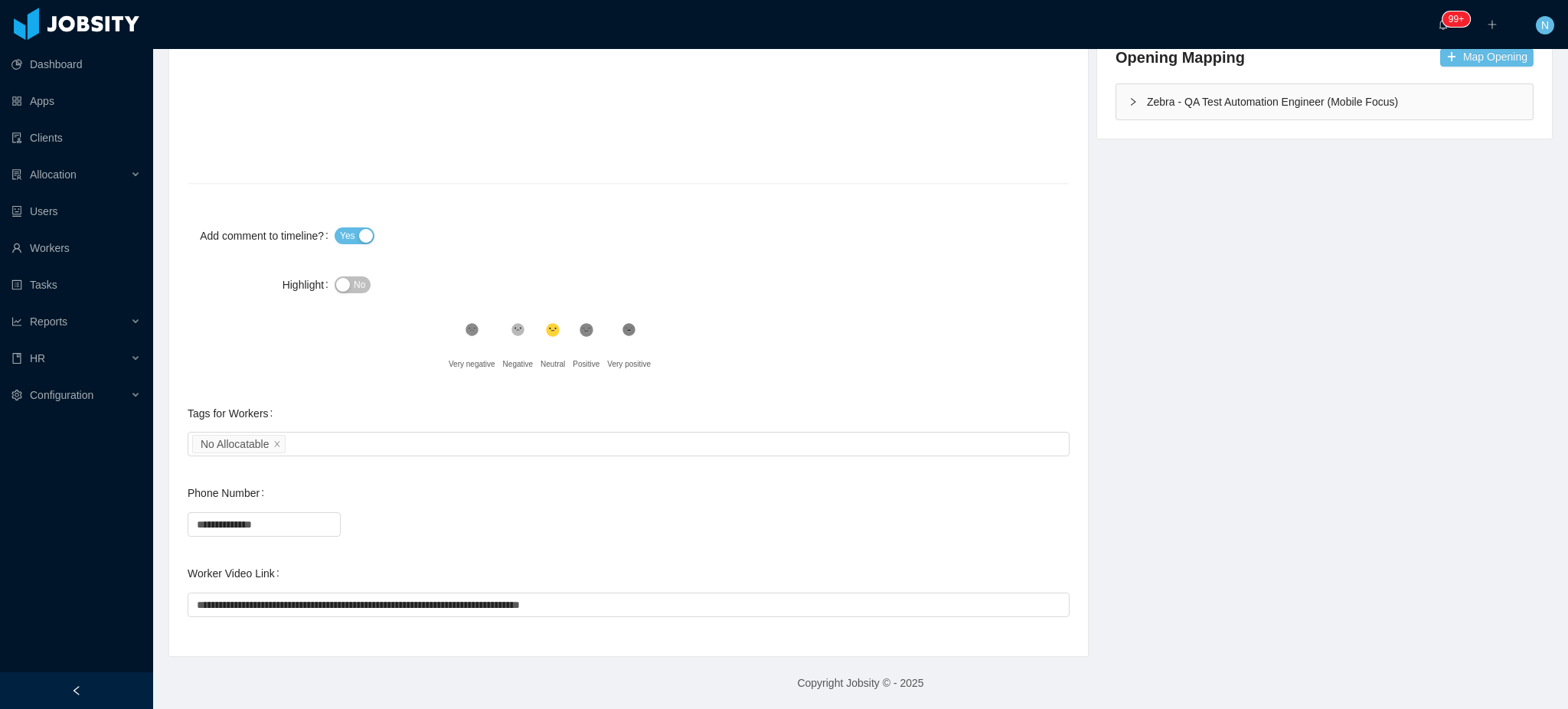 click on "Tags for Workers Select an option No Allocatable" at bounding box center [629, 429] 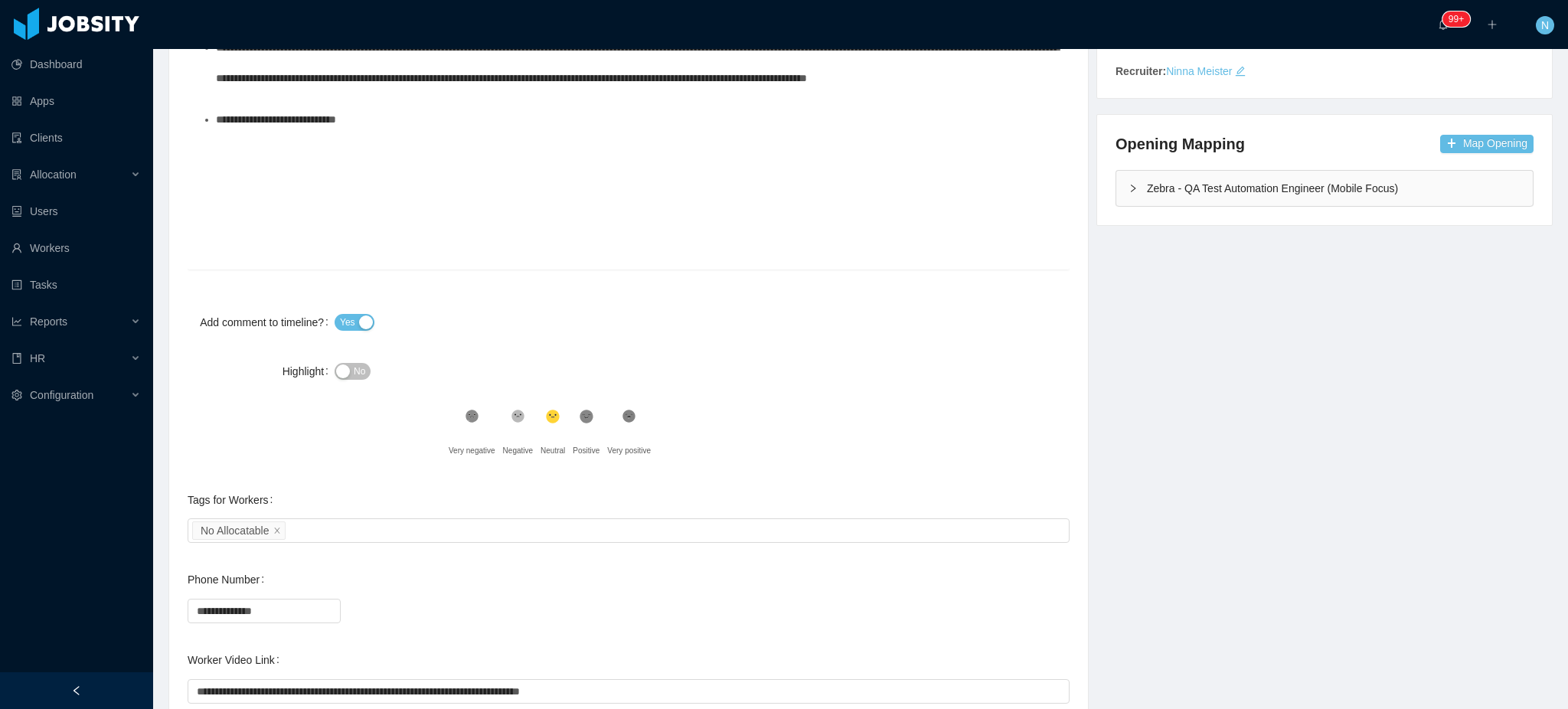 scroll, scrollTop: 93, scrollLeft: 0, axis: vertical 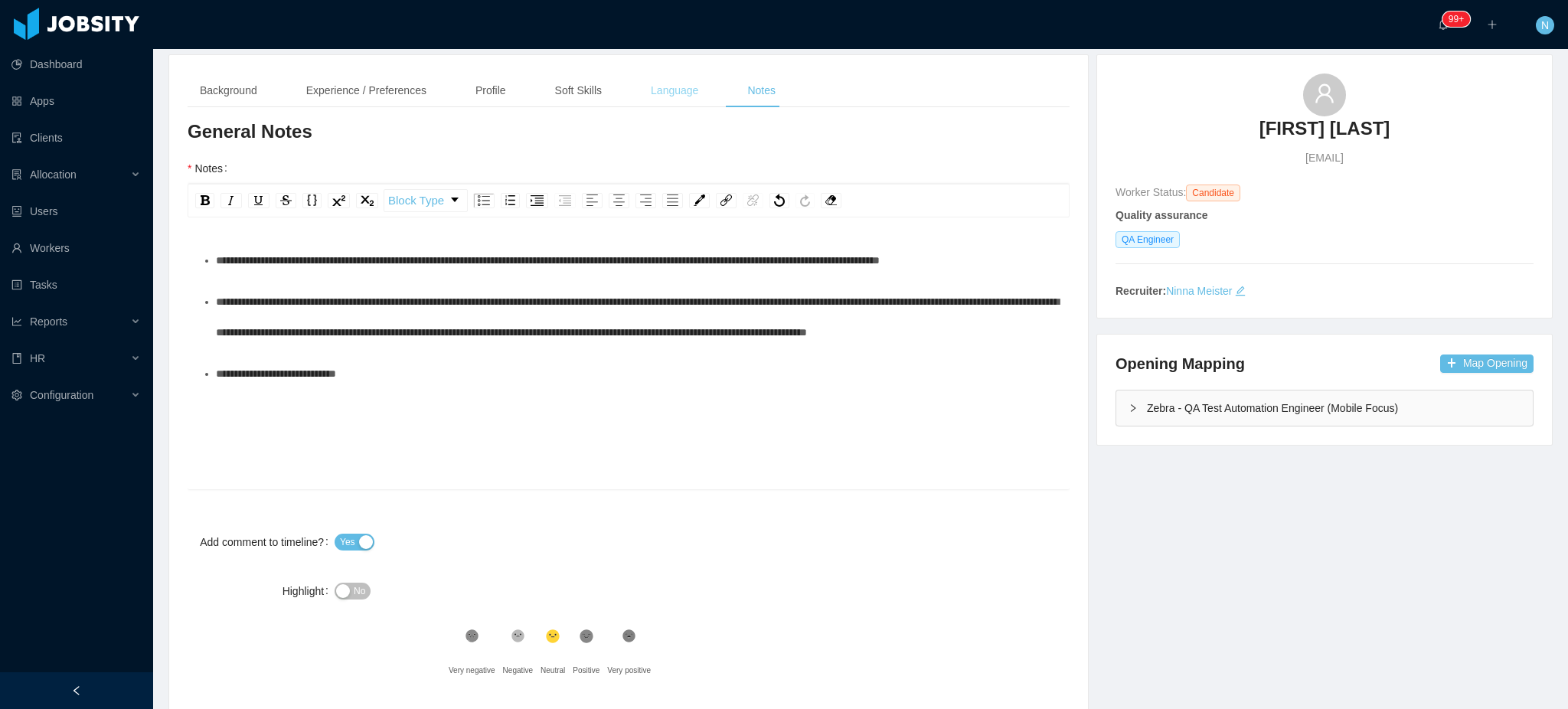 click on "Language" at bounding box center (675, 90) 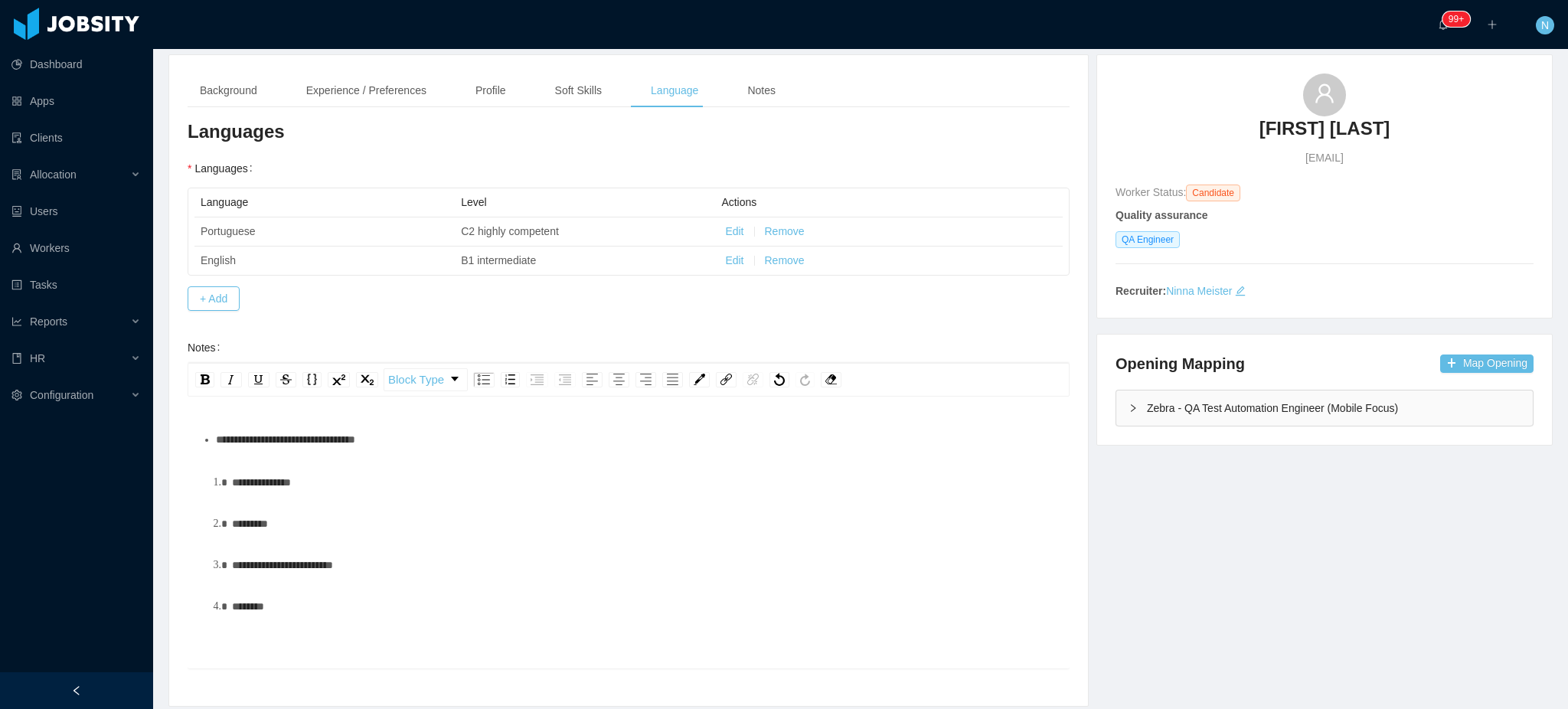 click on "**********" at bounding box center (637, 439) 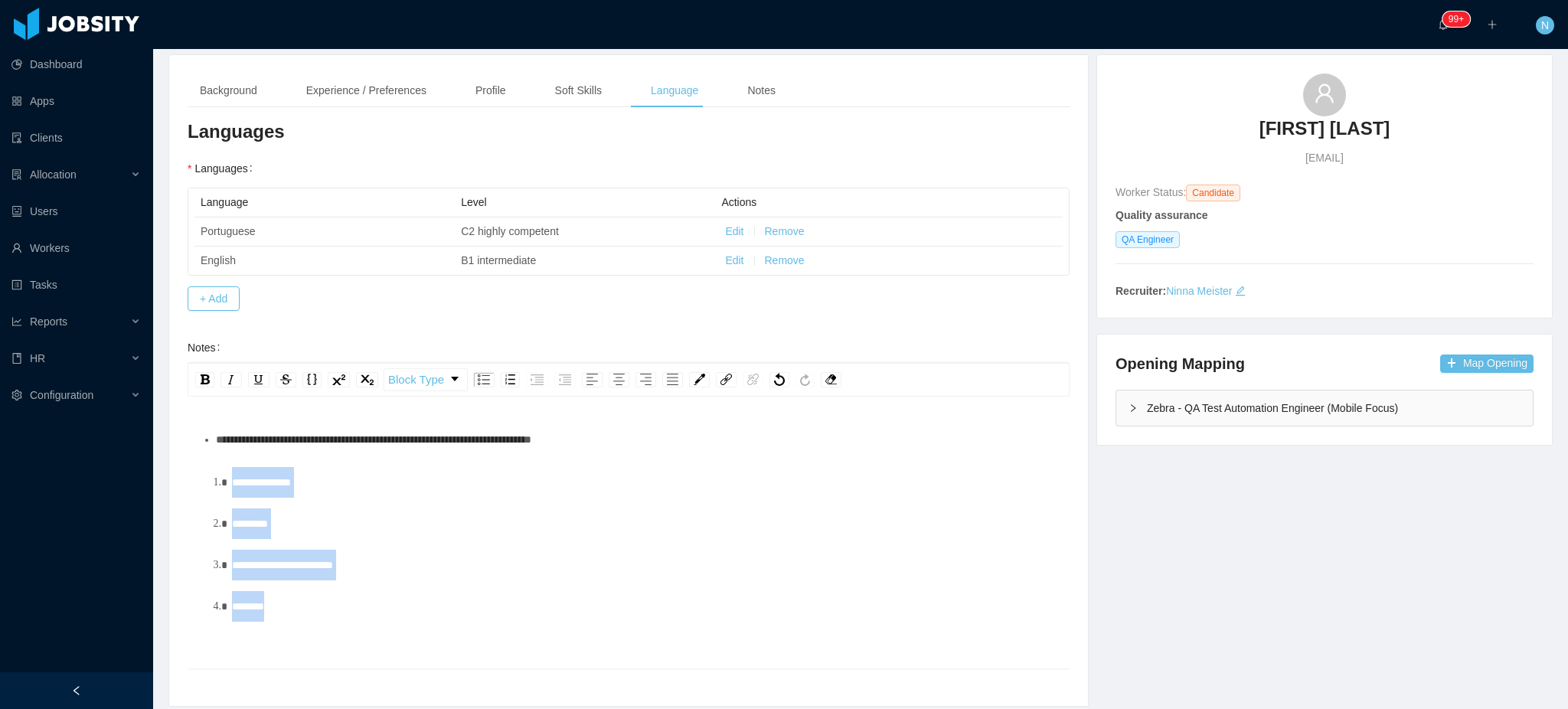 drag, startPoint x: 638, startPoint y: 441, endPoint x: 583, endPoint y: 635, distance: 201.64573 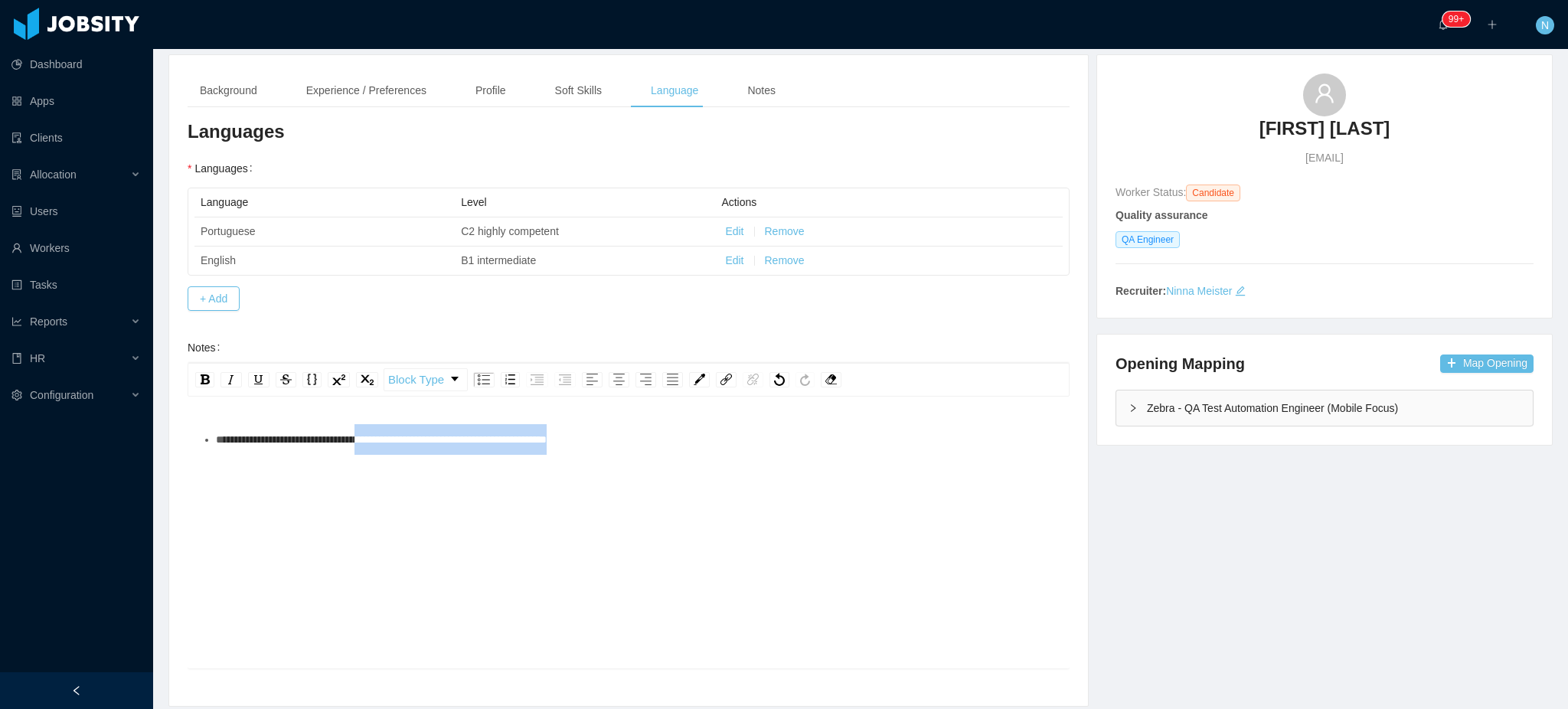 drag, startPoint x: 518, startPoint y: 445, endPoint x: 615, endPoint y: 449, distance: 97.082439 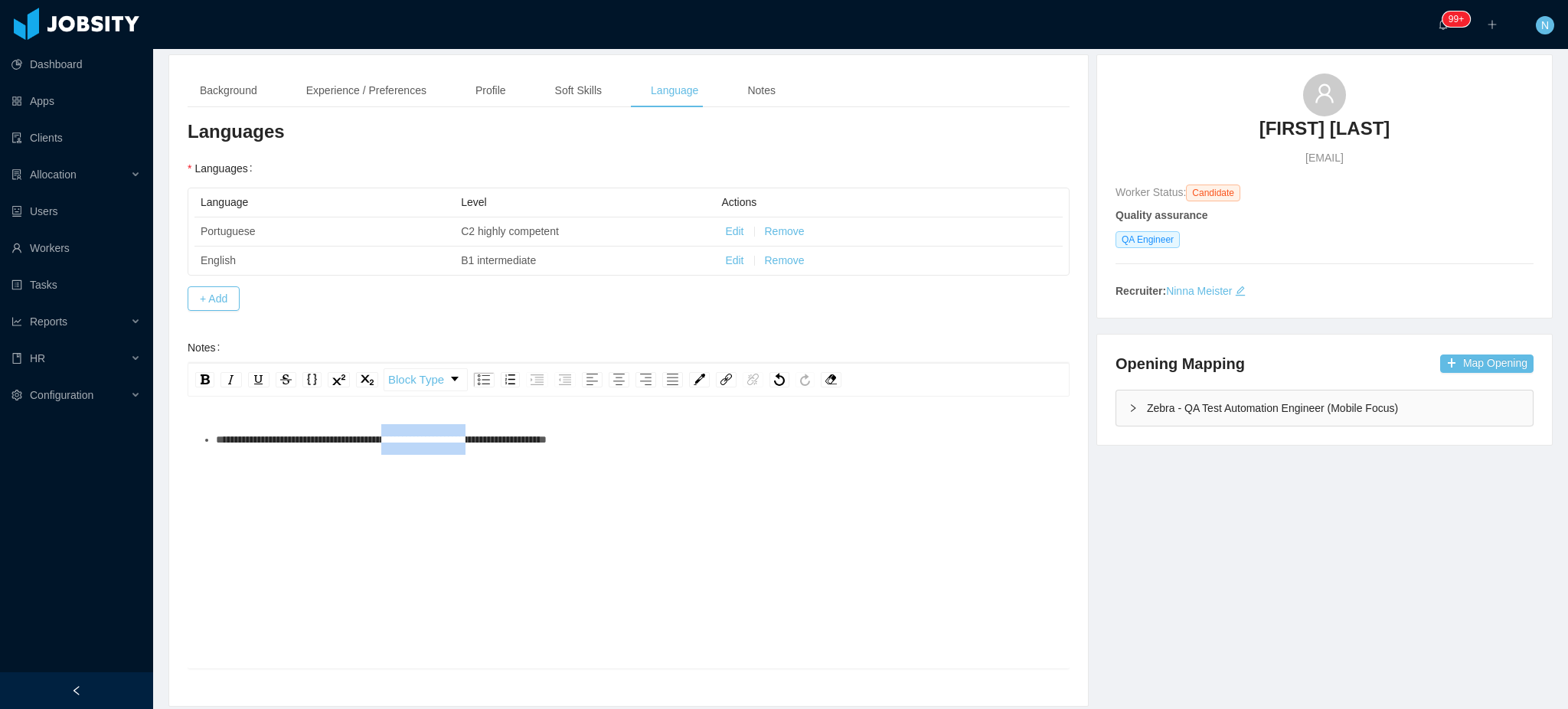 drag, startPoint x: 484, startPoint y: 439, endPoint x: 518, endPoint y: 439, distance: 34 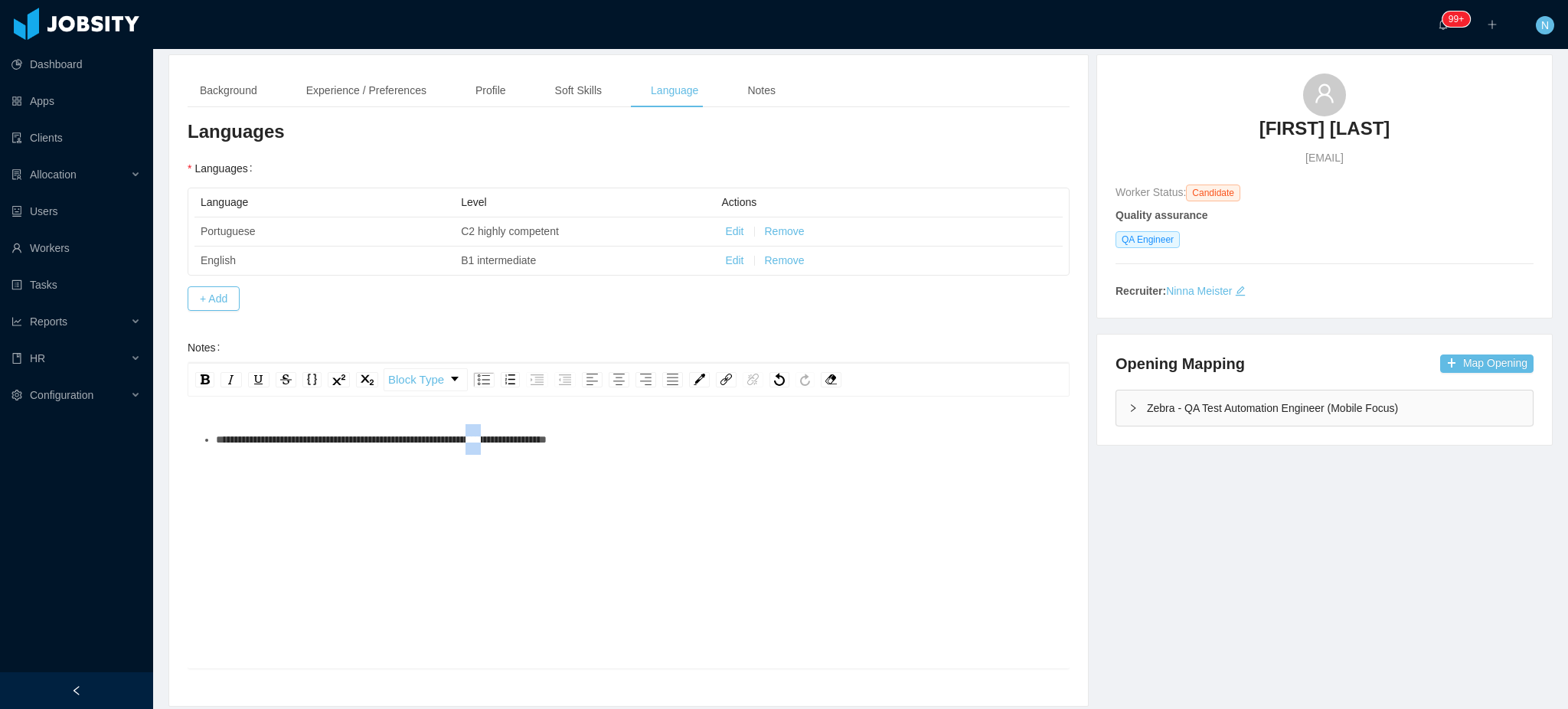 drag, startPoint x: 519, startPoint y: 439, endPoint x: 531, endPoint y: 440, distance: 12.04159 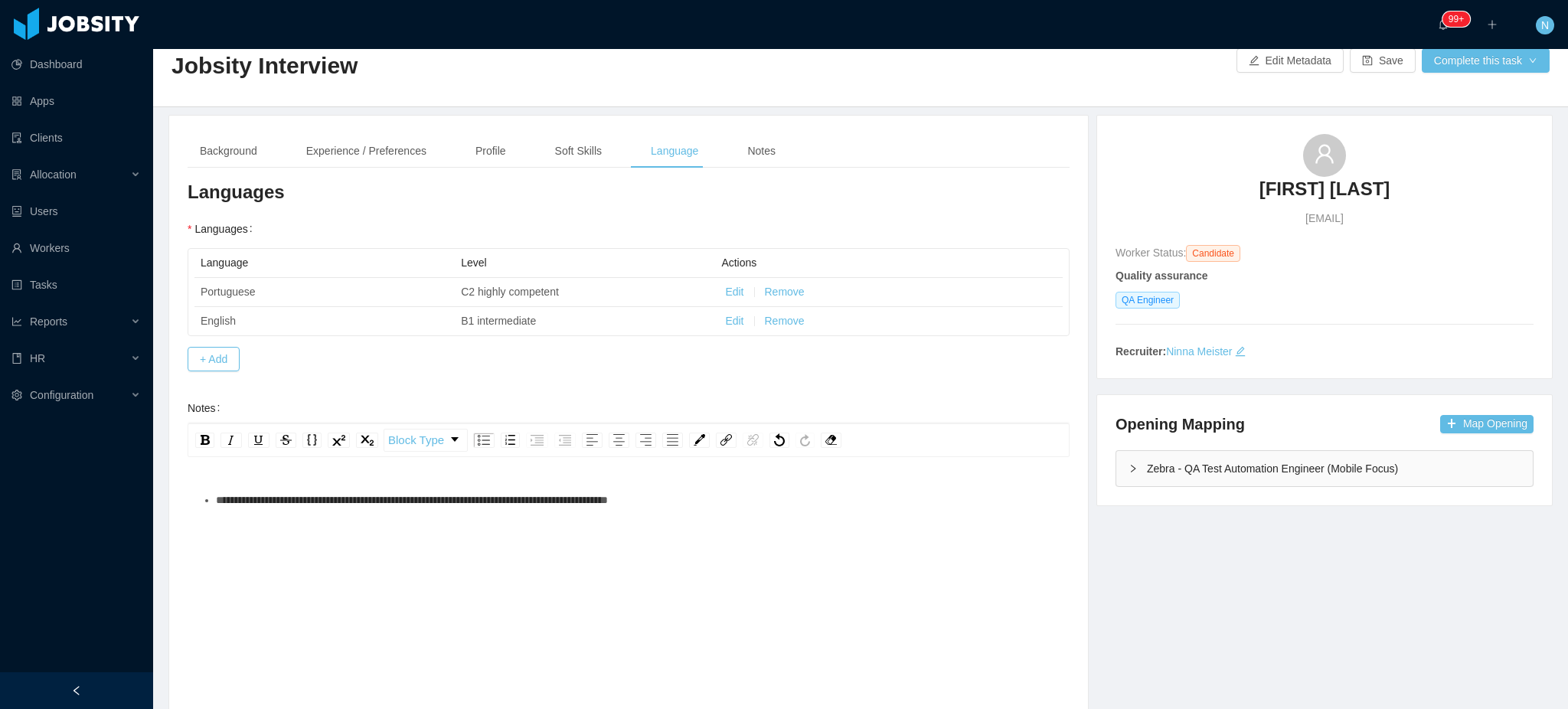 scroll, scrollTop: 0, scrollLeft: 0, axis: both 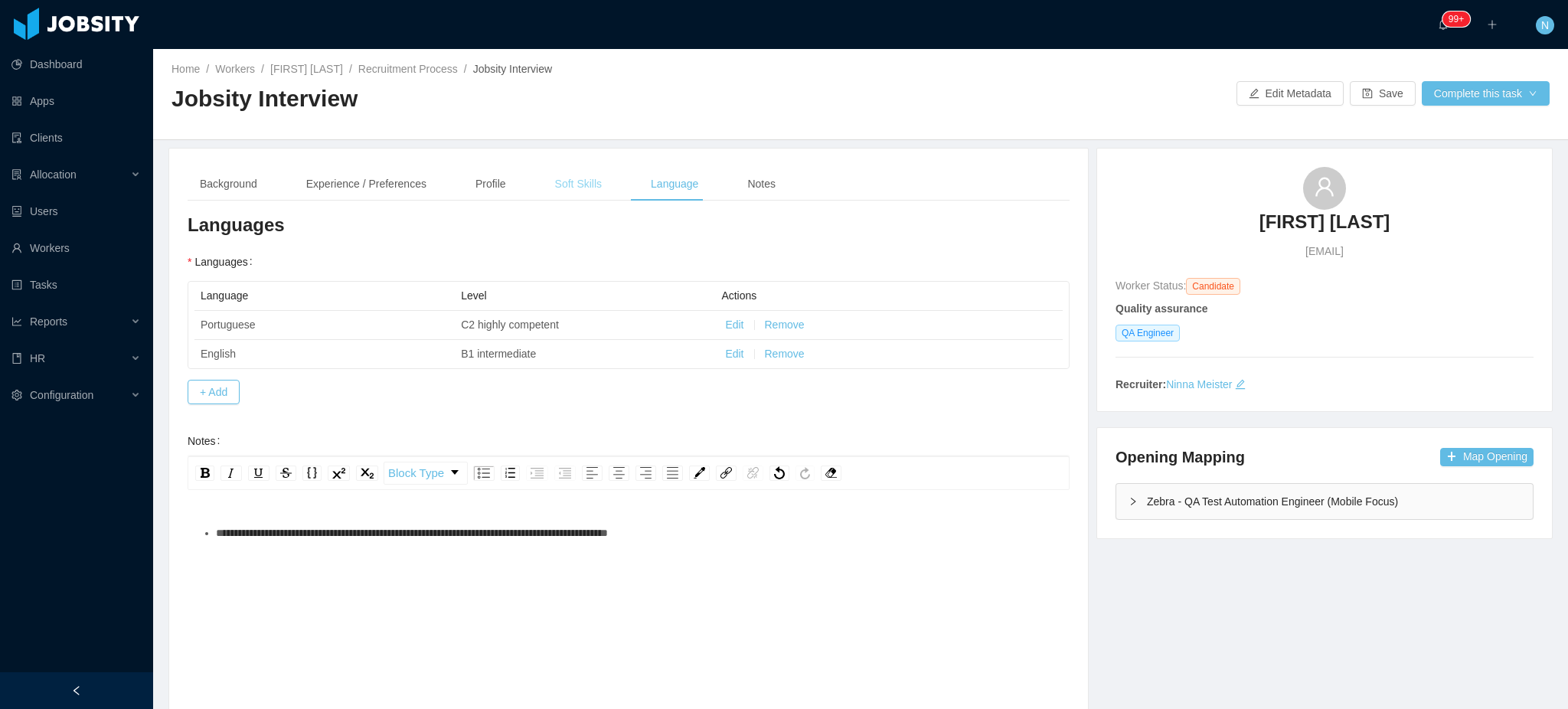 click on "Soft Skills" at bounding box center [578, 184] 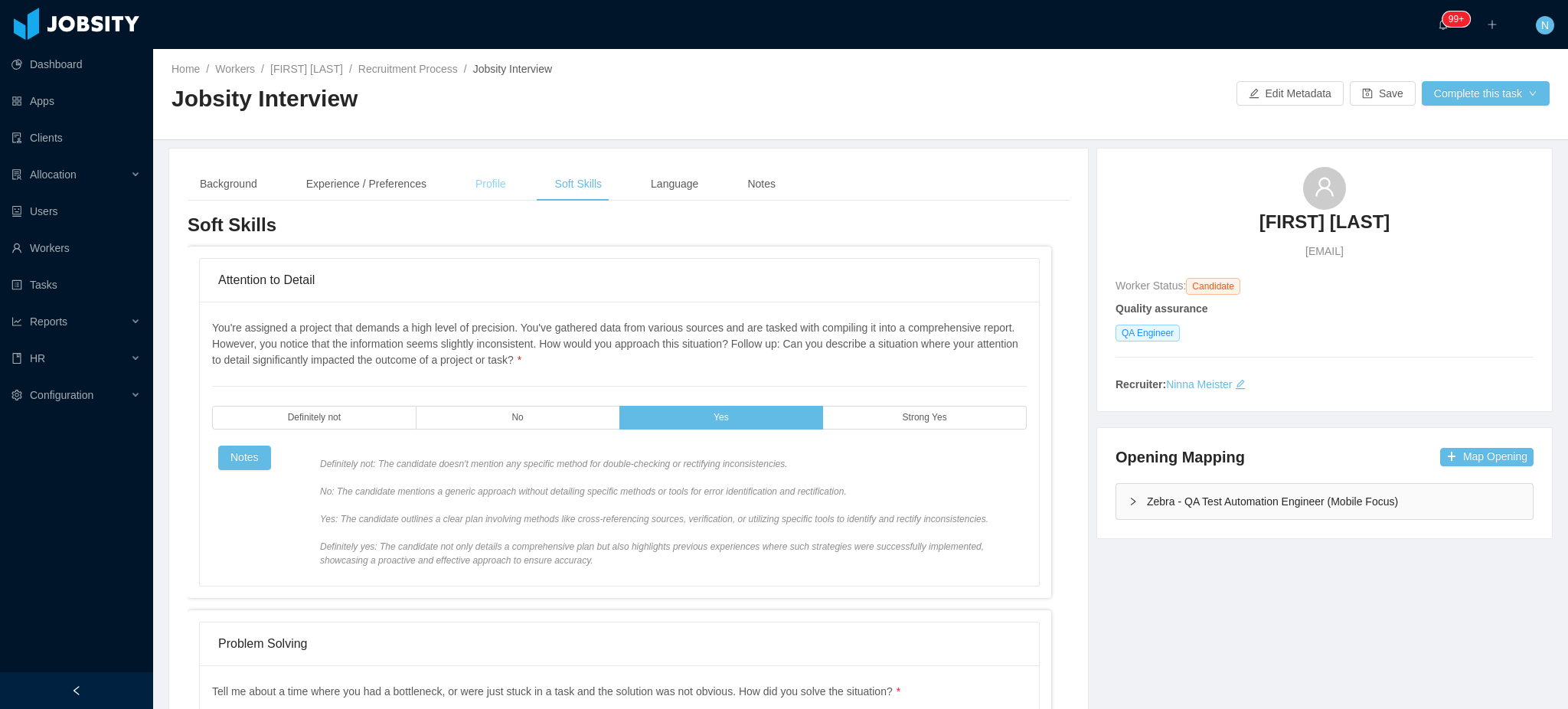 click on "Profile" at bounding box center (491, 184) 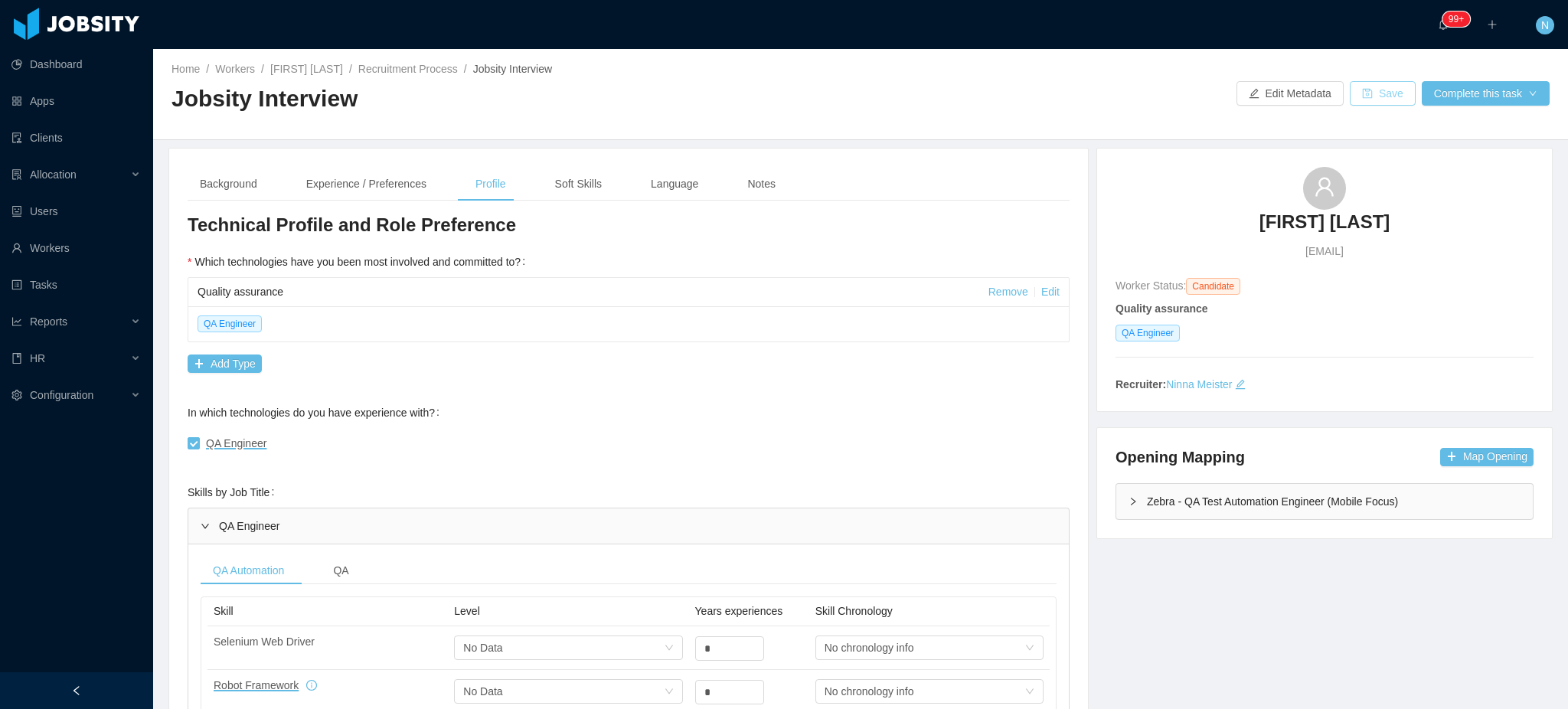 drag, startPoint x: 1377, startPoint y: 96, endPoint x: 1391, endPoint y: 94, distance: 14.142136 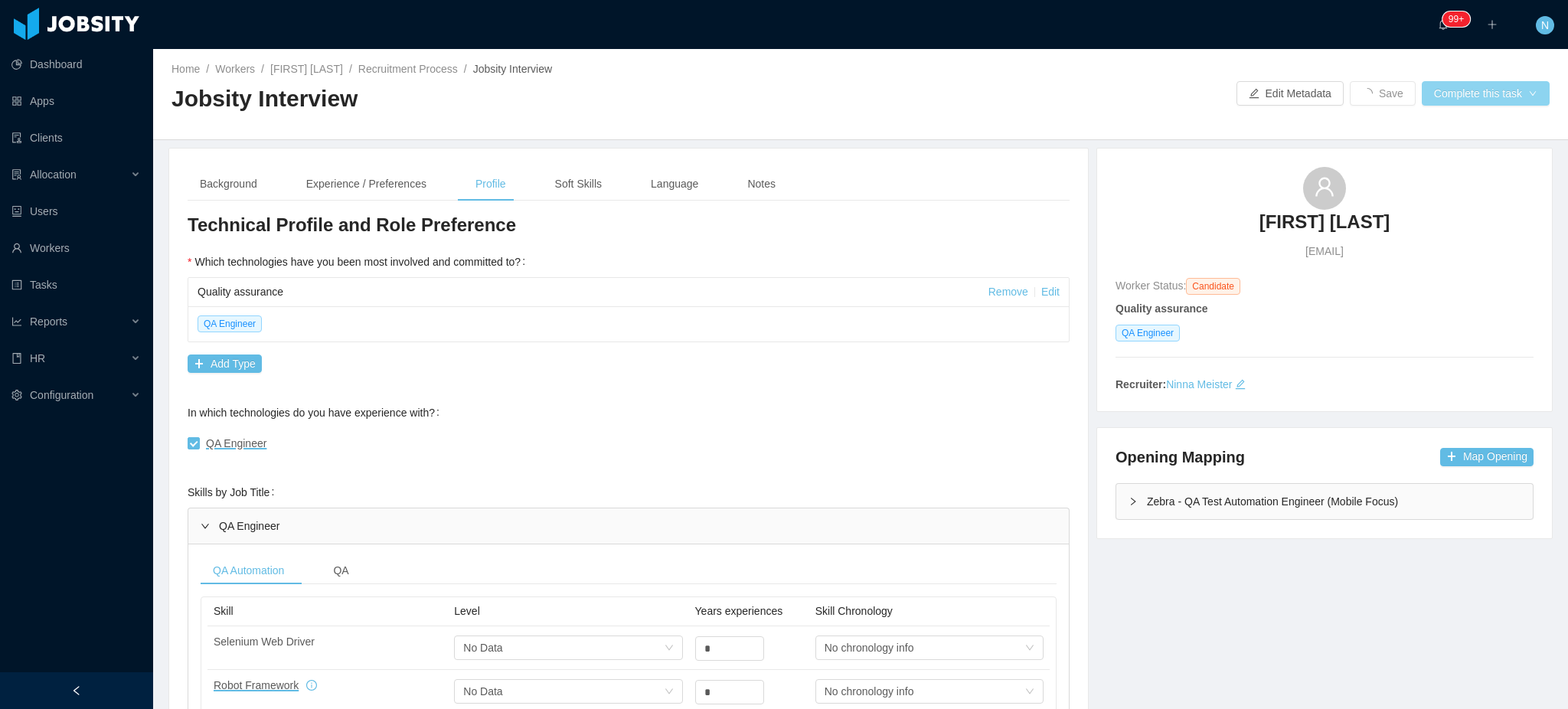 click on "Complete this task" at bounding box center [1485, 93] 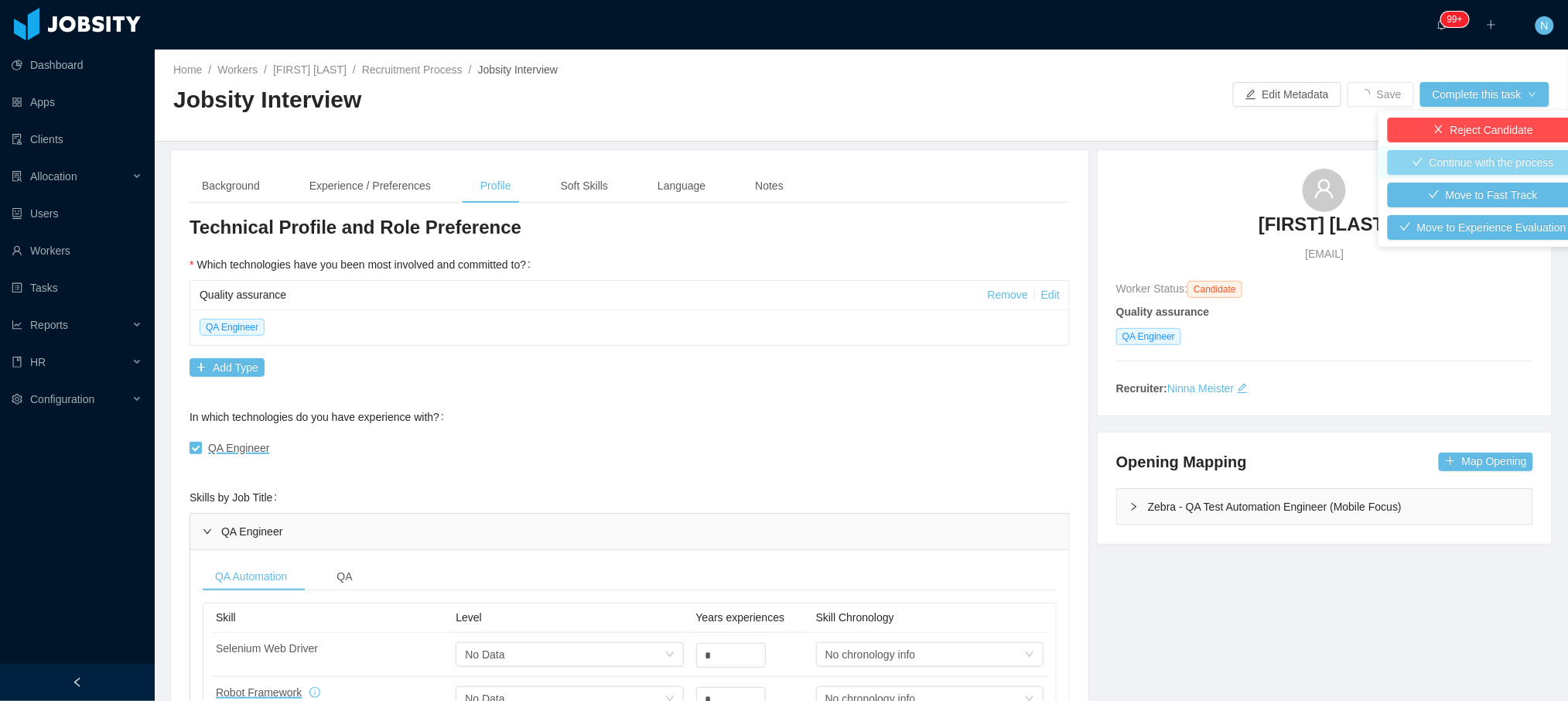 click on "Continue with the process" at bounding box center (1483, 162) 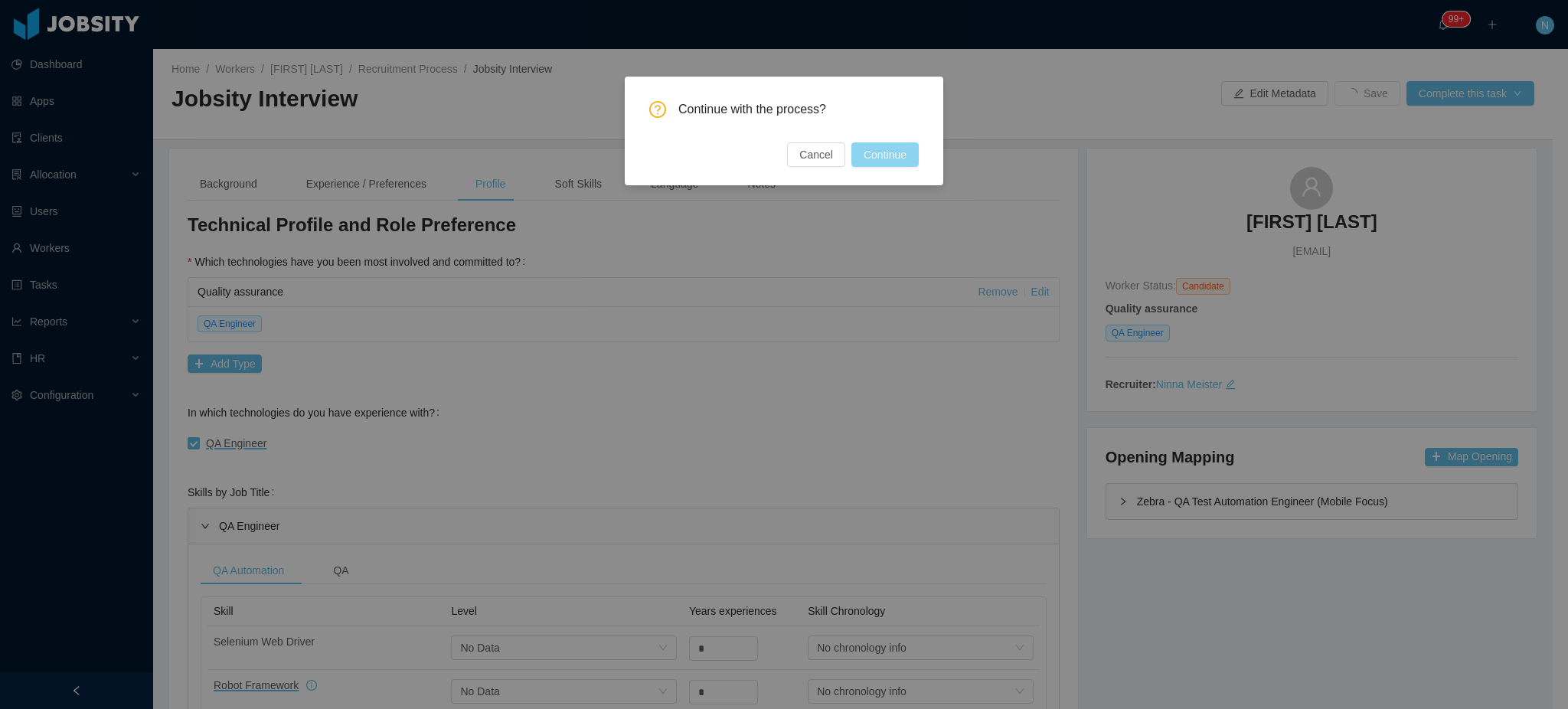 click on "Continue" at bounding box center [885, 155] 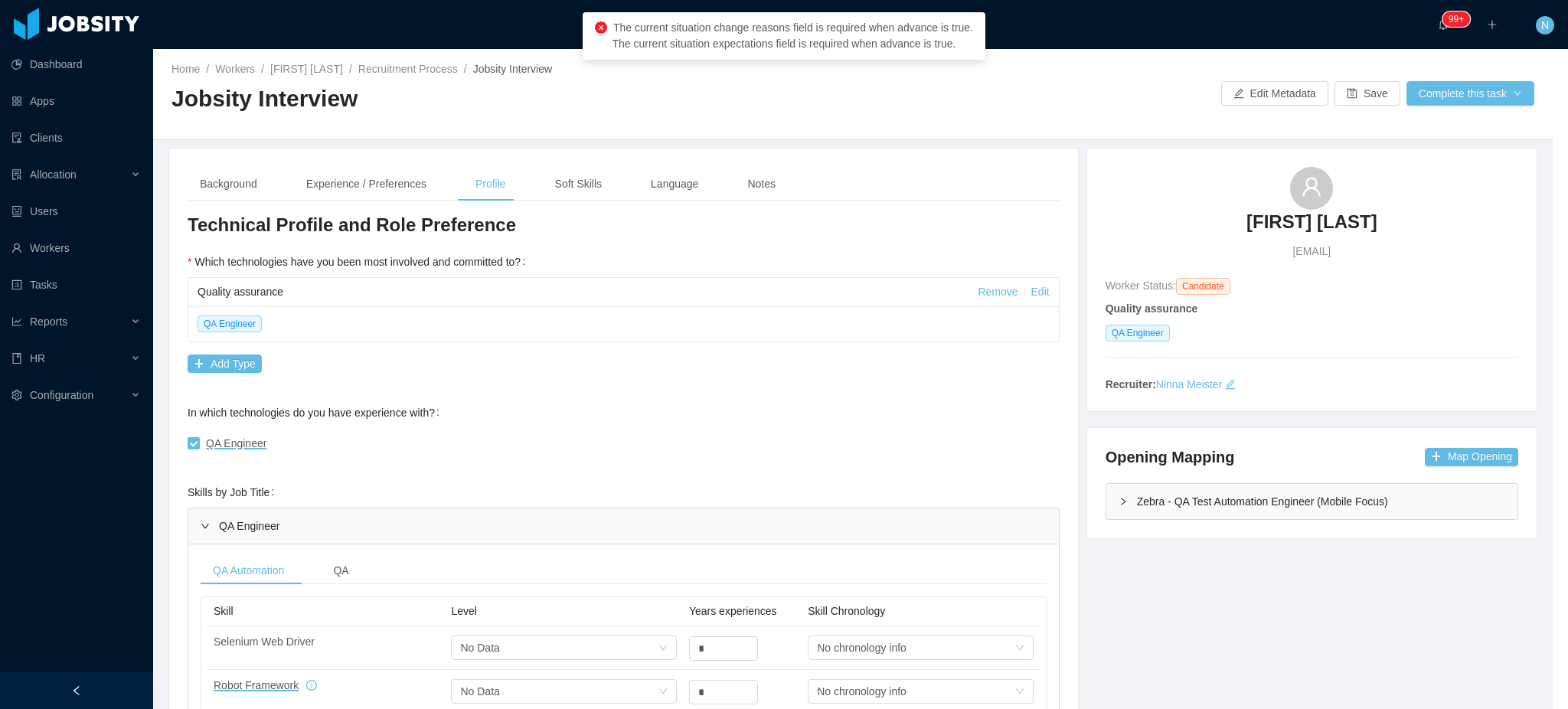 type 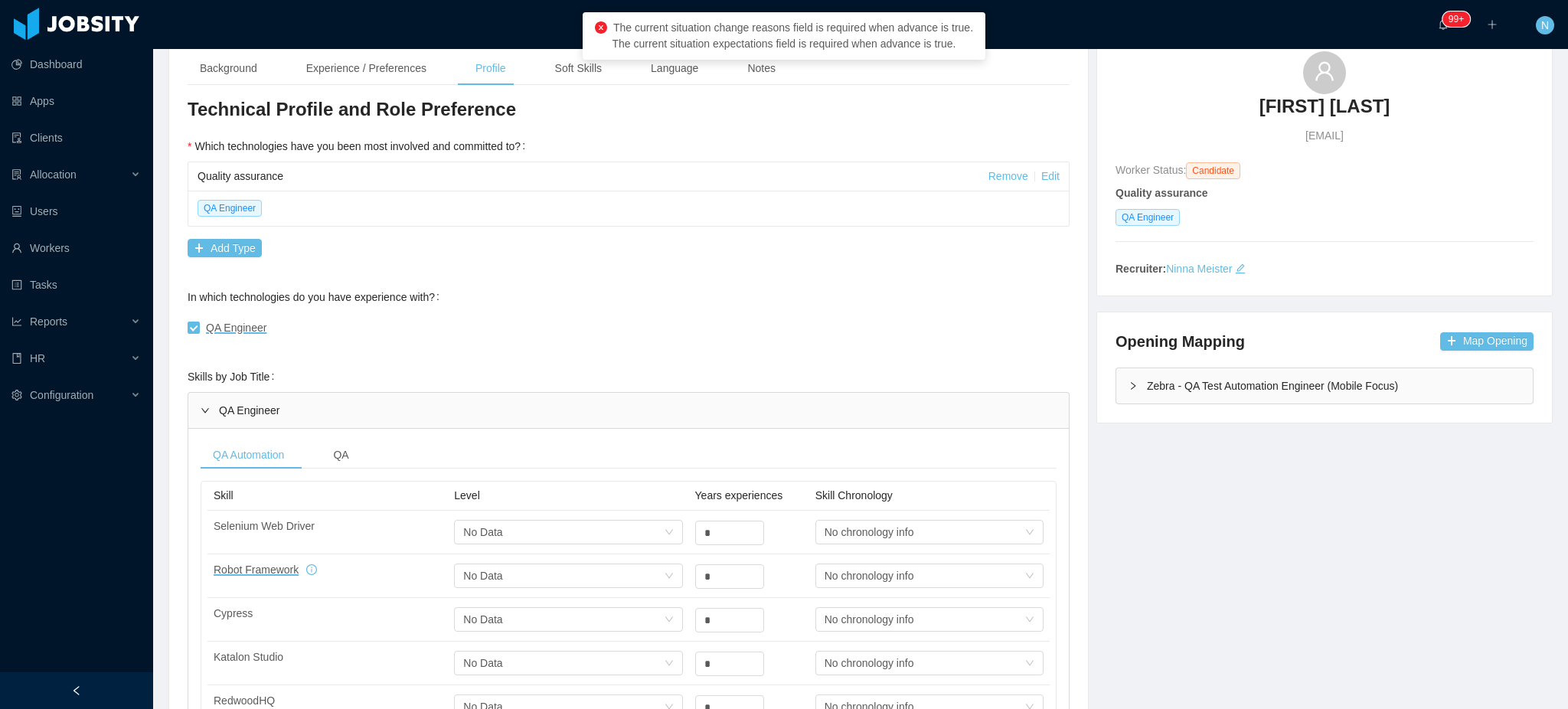 scroll, scrollTop: 0, scrollLeft: 0, axis: both 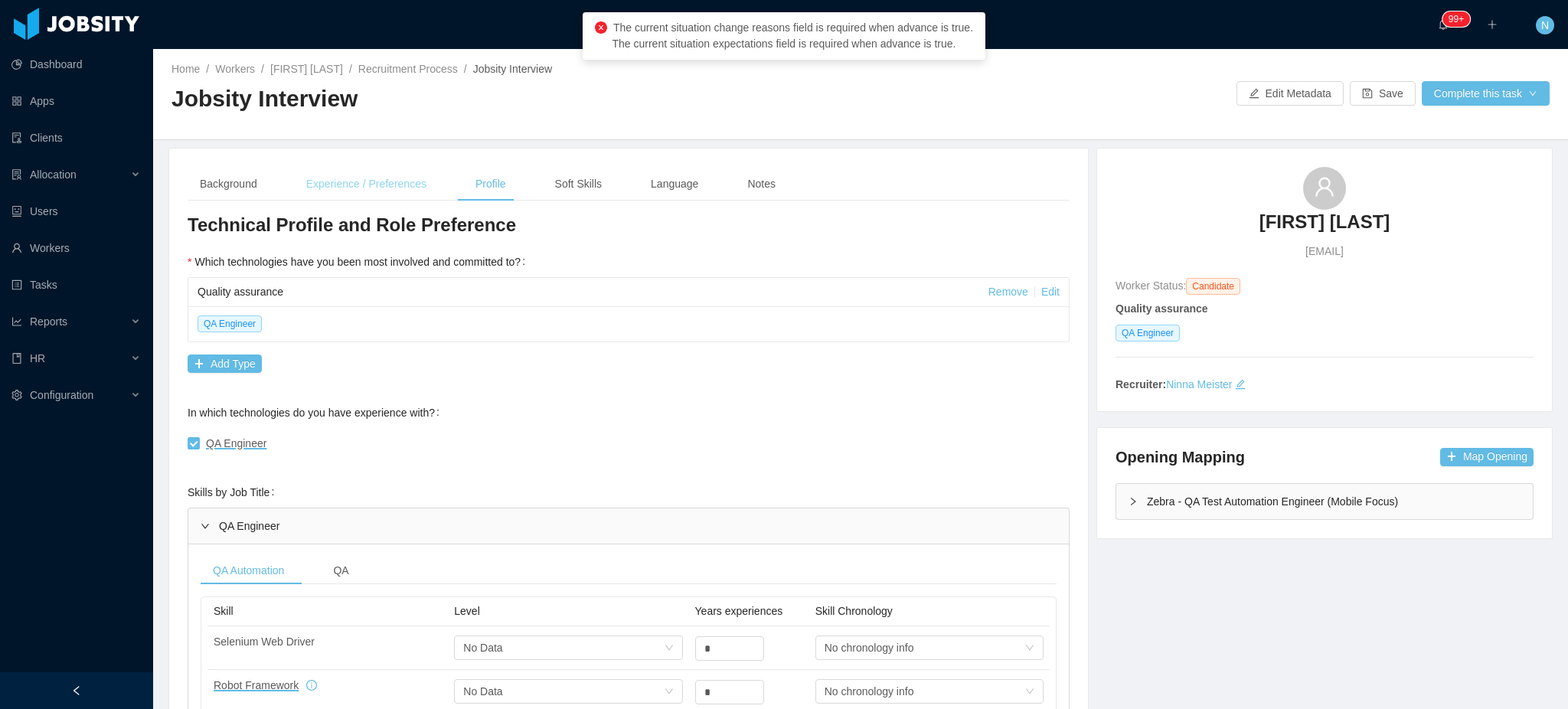 click on "Experience / Preferences" at bounding box center (366, 184) 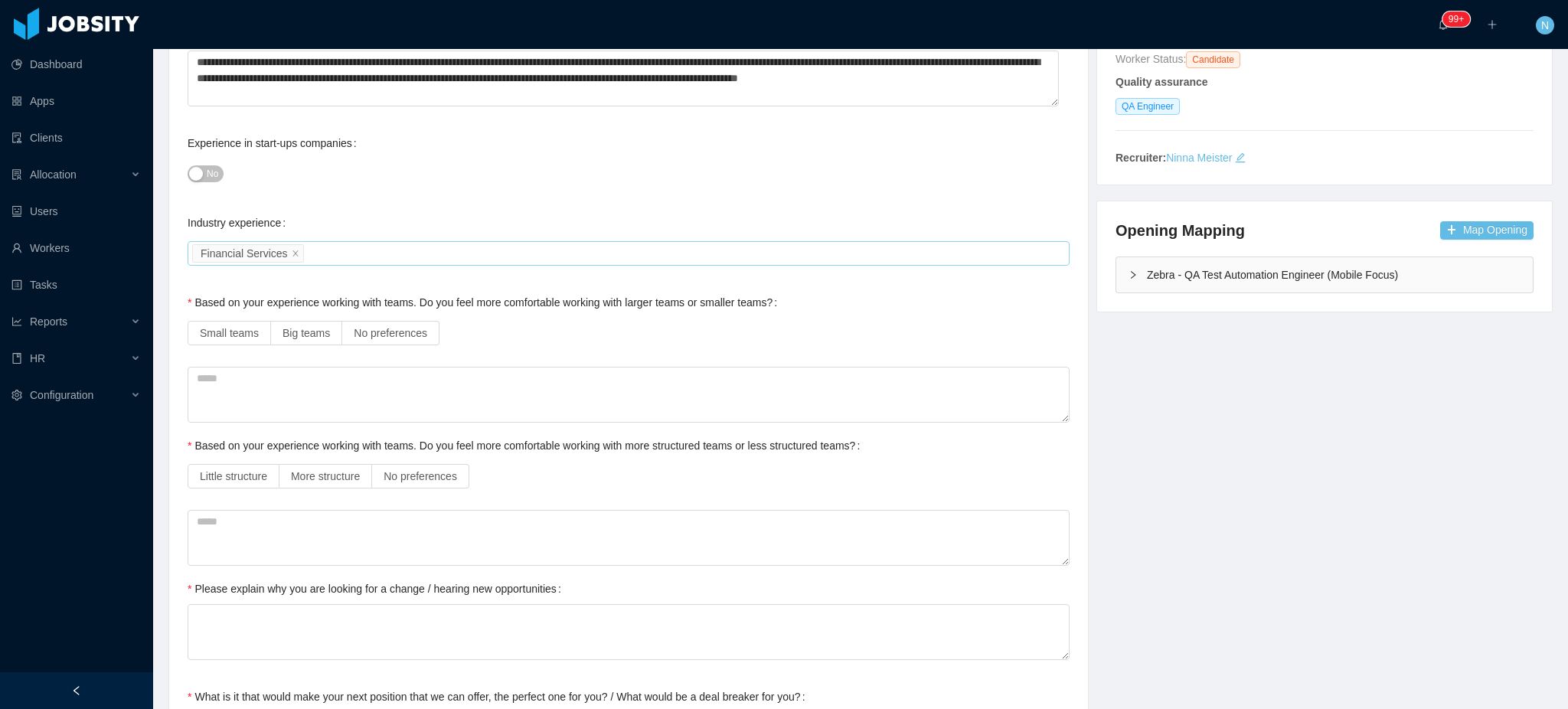 scroll, scrollTop: 204, scrollLeft: 0, axis: vertical 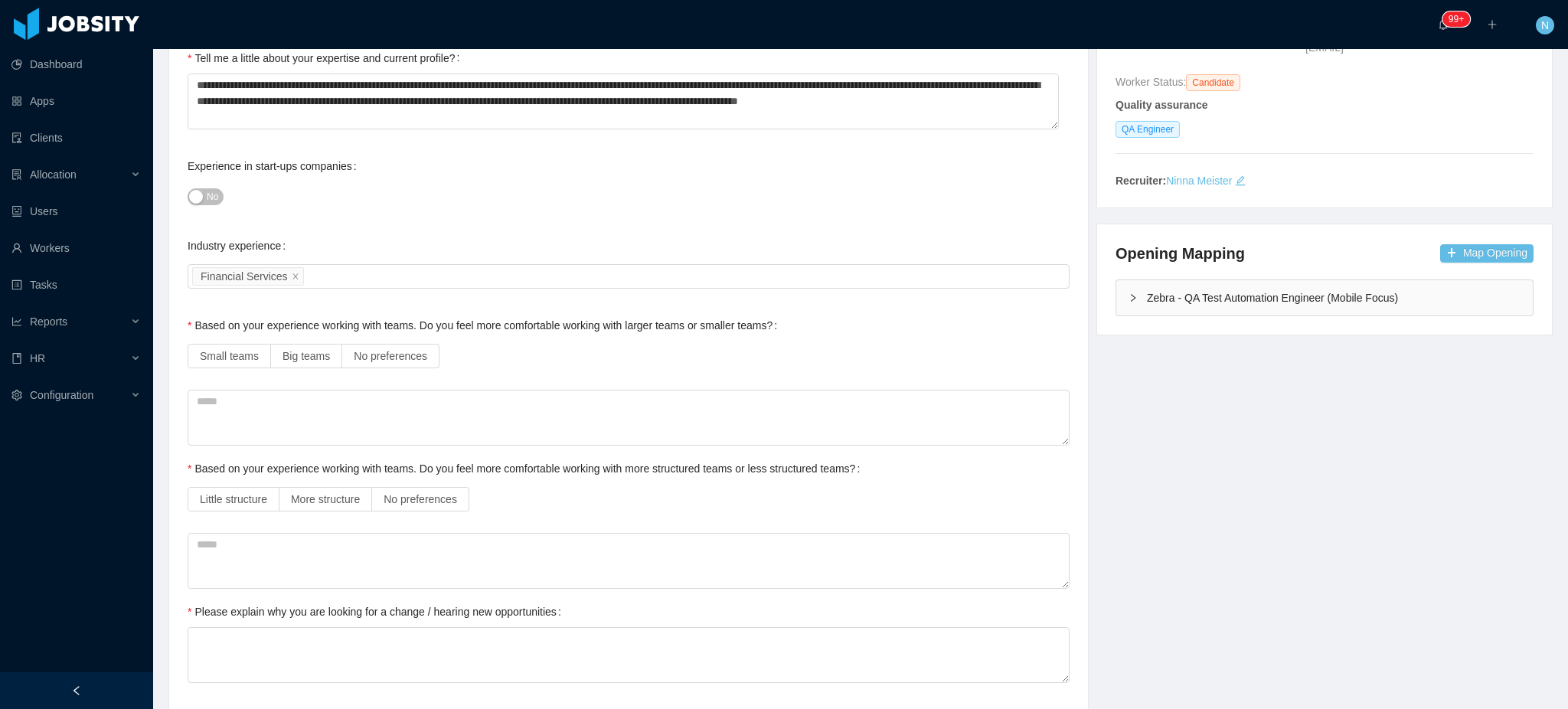 click on "No" at bounding box center (212, 197) 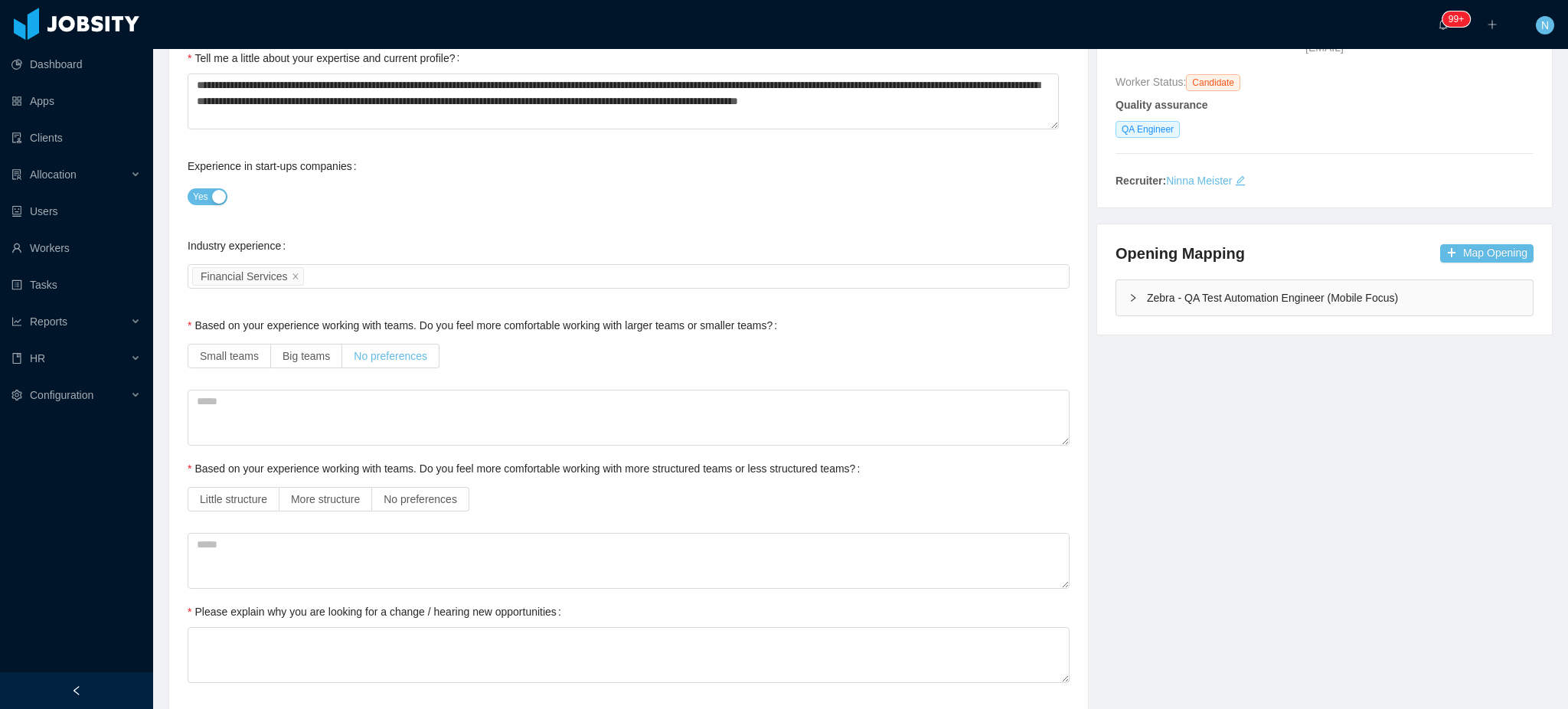 click on "No preferences" at bounding box center [390, 356] 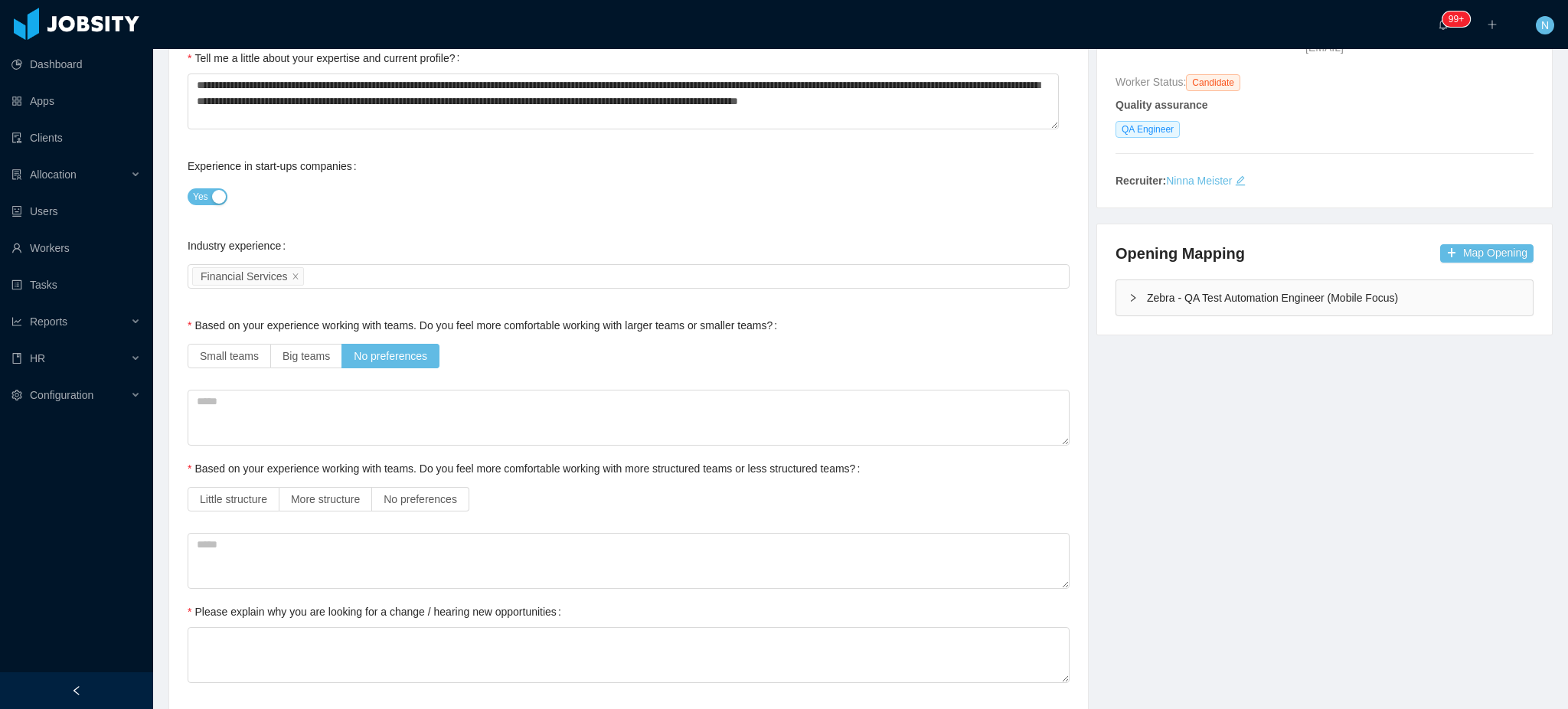 click on "**********" at bounding box center (629, 952) 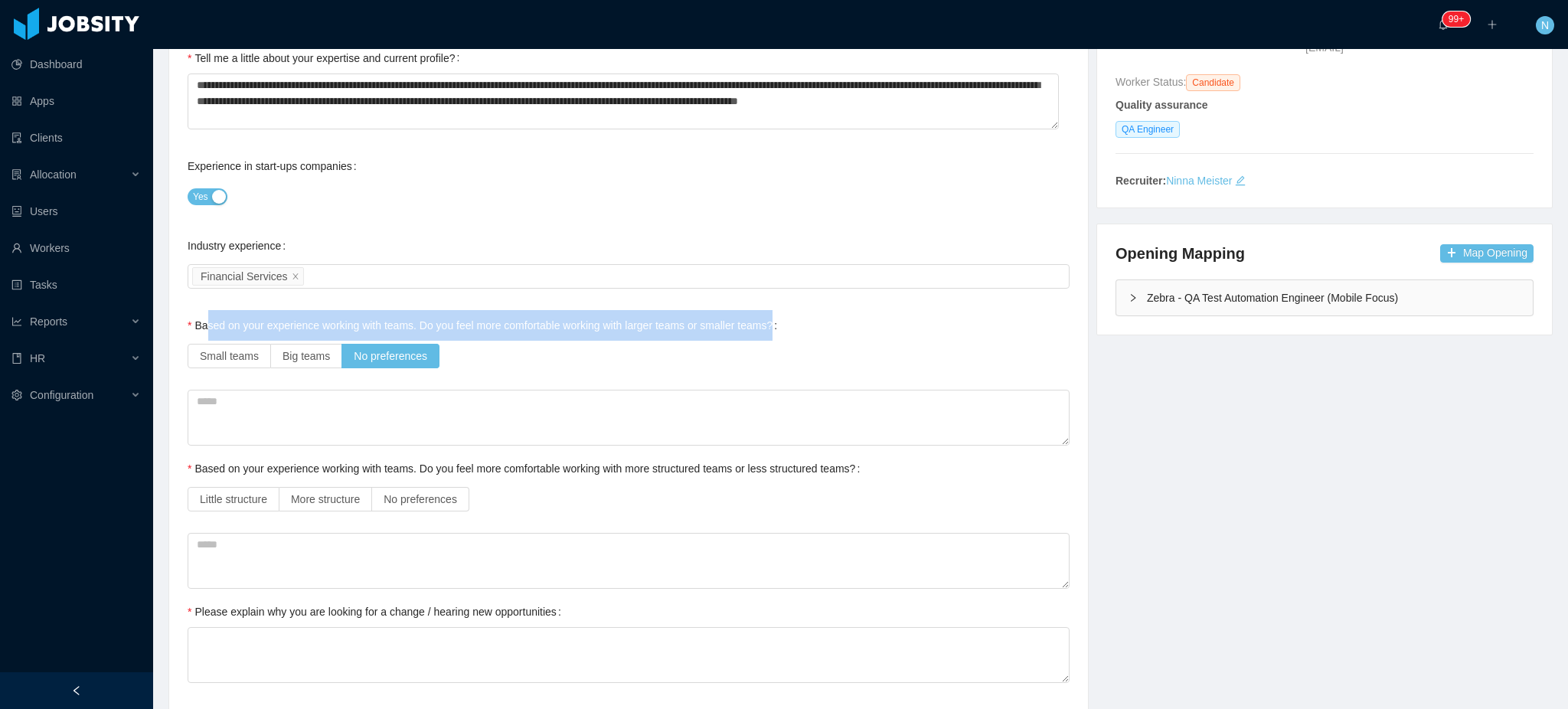 drag, startPoint x: 285, startPoint y: 325, endPoint x: 815, endPoint y: 316, distance: 530.0764 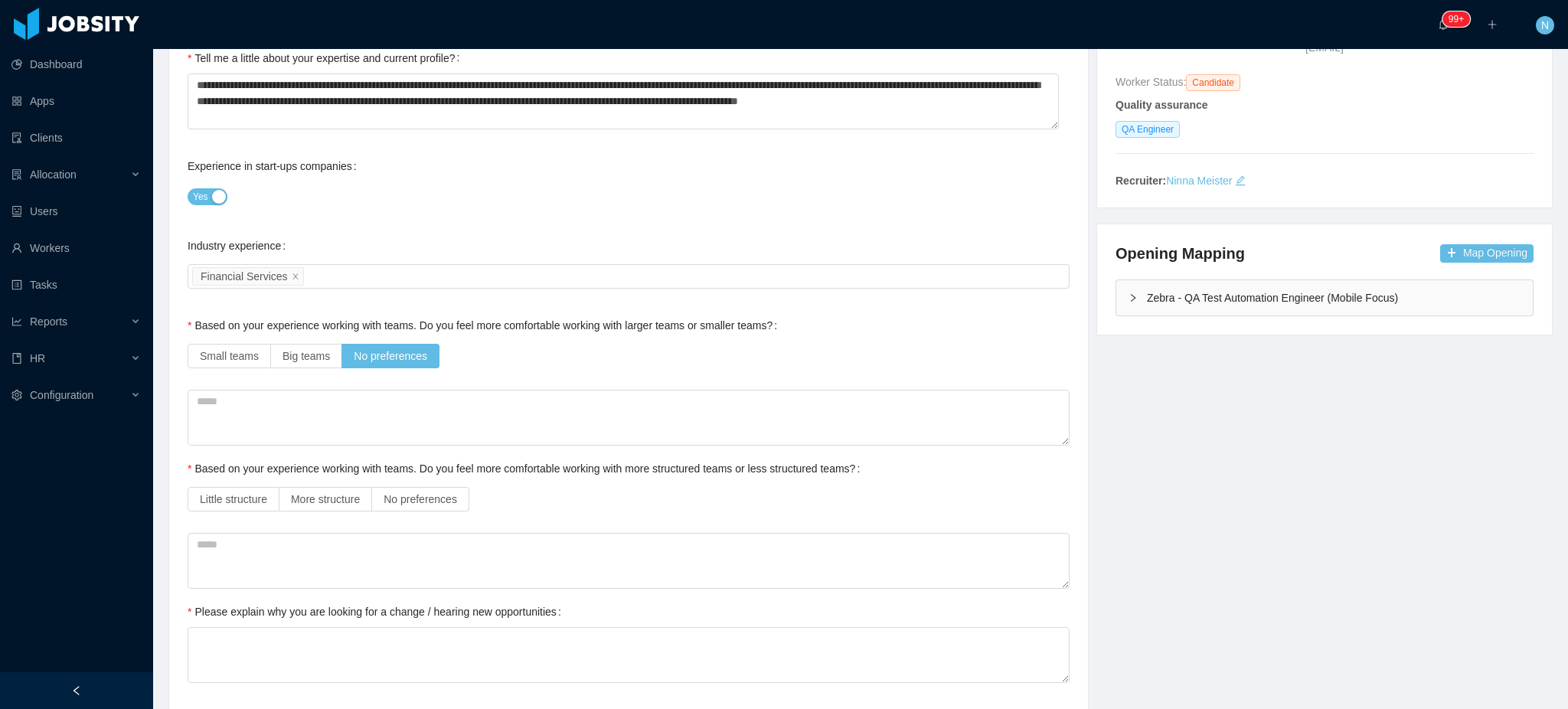 click on "Based on your experience working with teams. Do you feel more comfortable working with larger teams or smaller teams? Small teams Big teams No preferences" at bounding box center (629, 341) 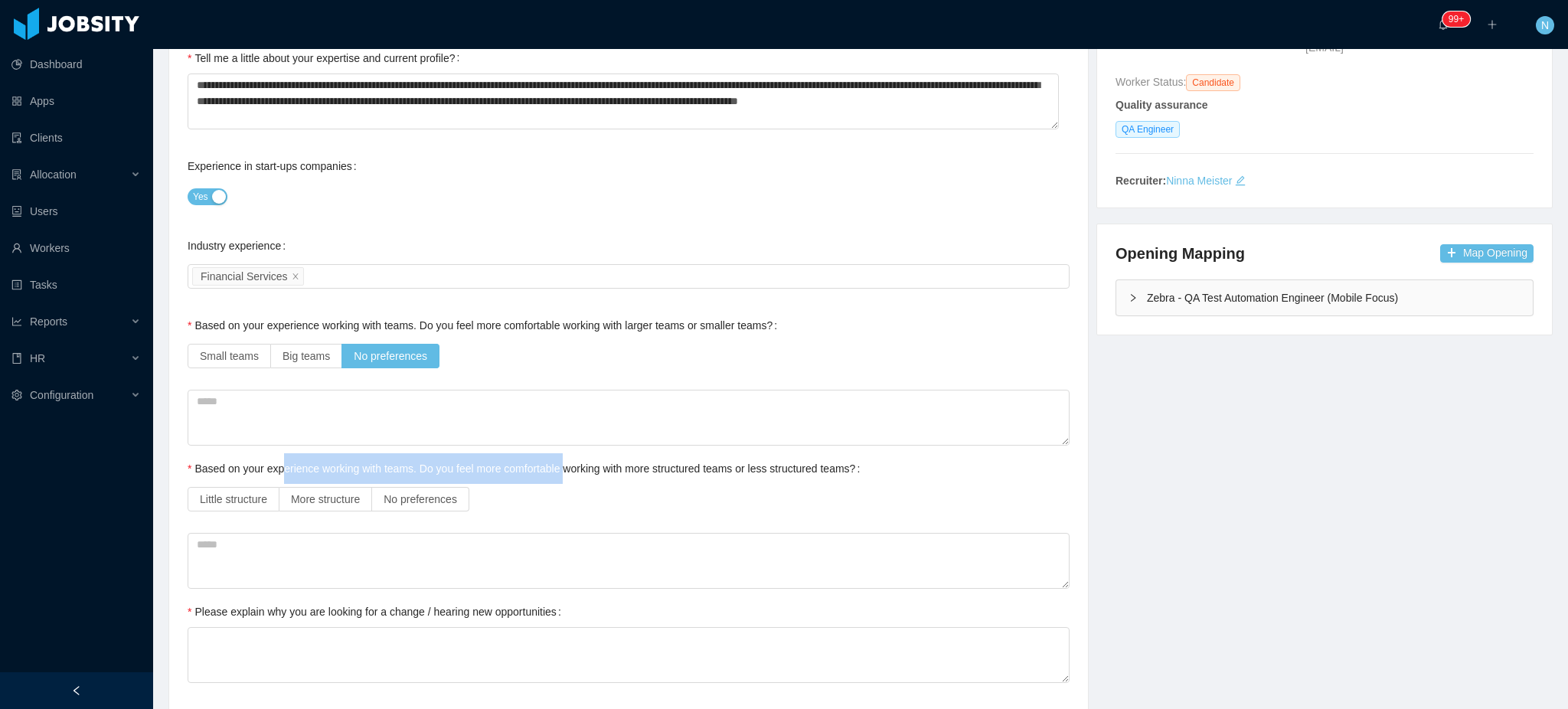 drag, startPoint x: 472, startPoint y: 475, endPoint x: 568, endPoint y: 478, distance: 96.04686 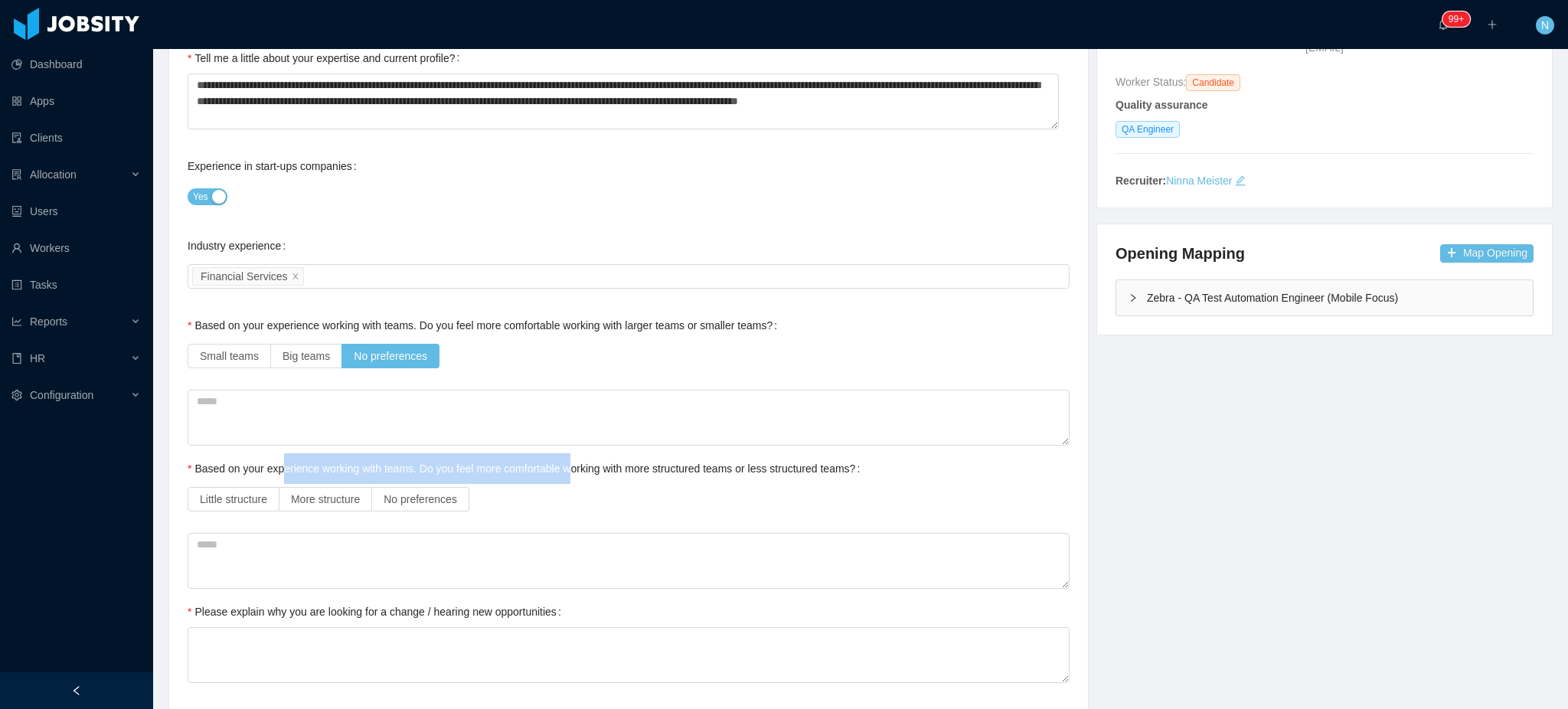 click on "Based on your experience working with teams. Do you feel more comfortable working with more structured teams or less structured teams?" at bounding box center (527, 469) 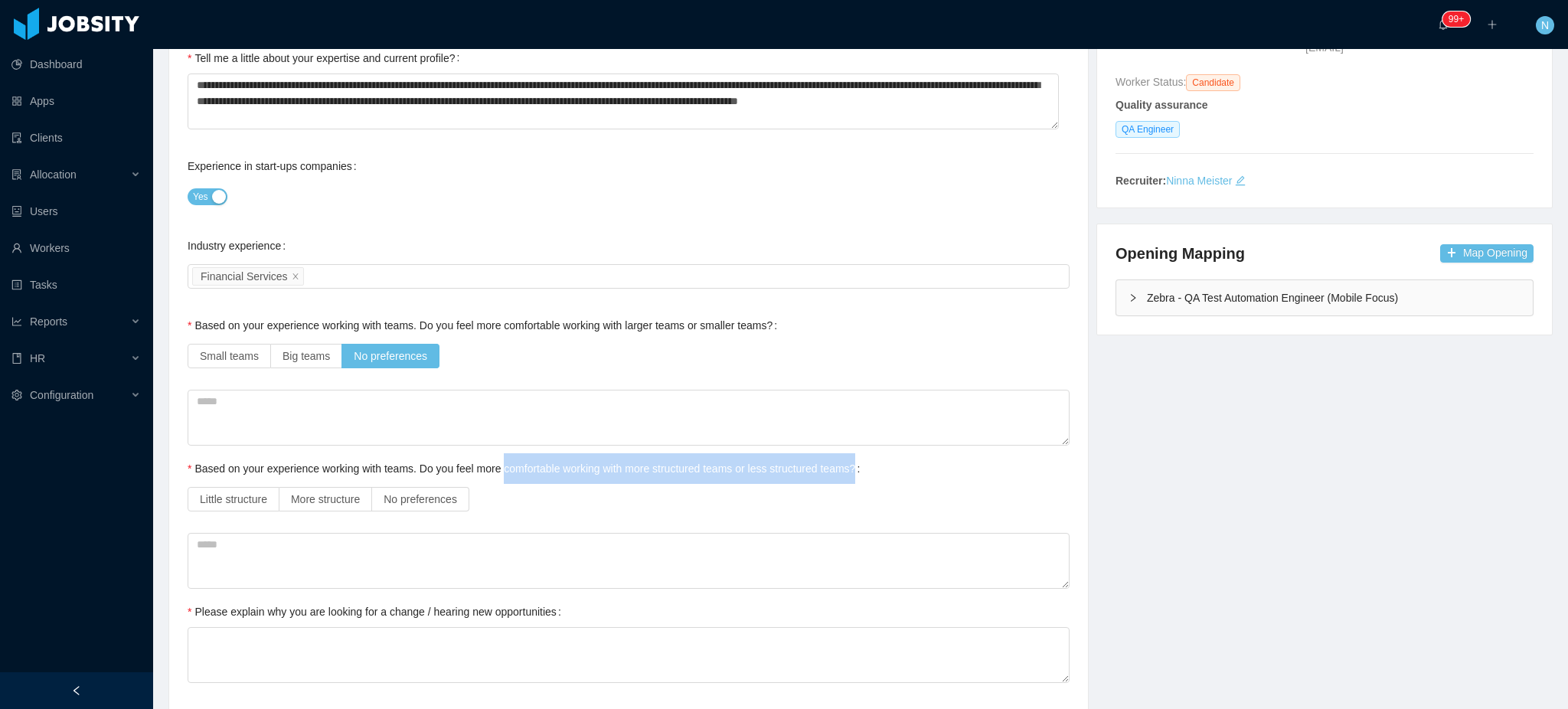 drag, startPoint x: 503, startPoint y: 474, endPoint x: 878, endPoint y: 474, distance: 375 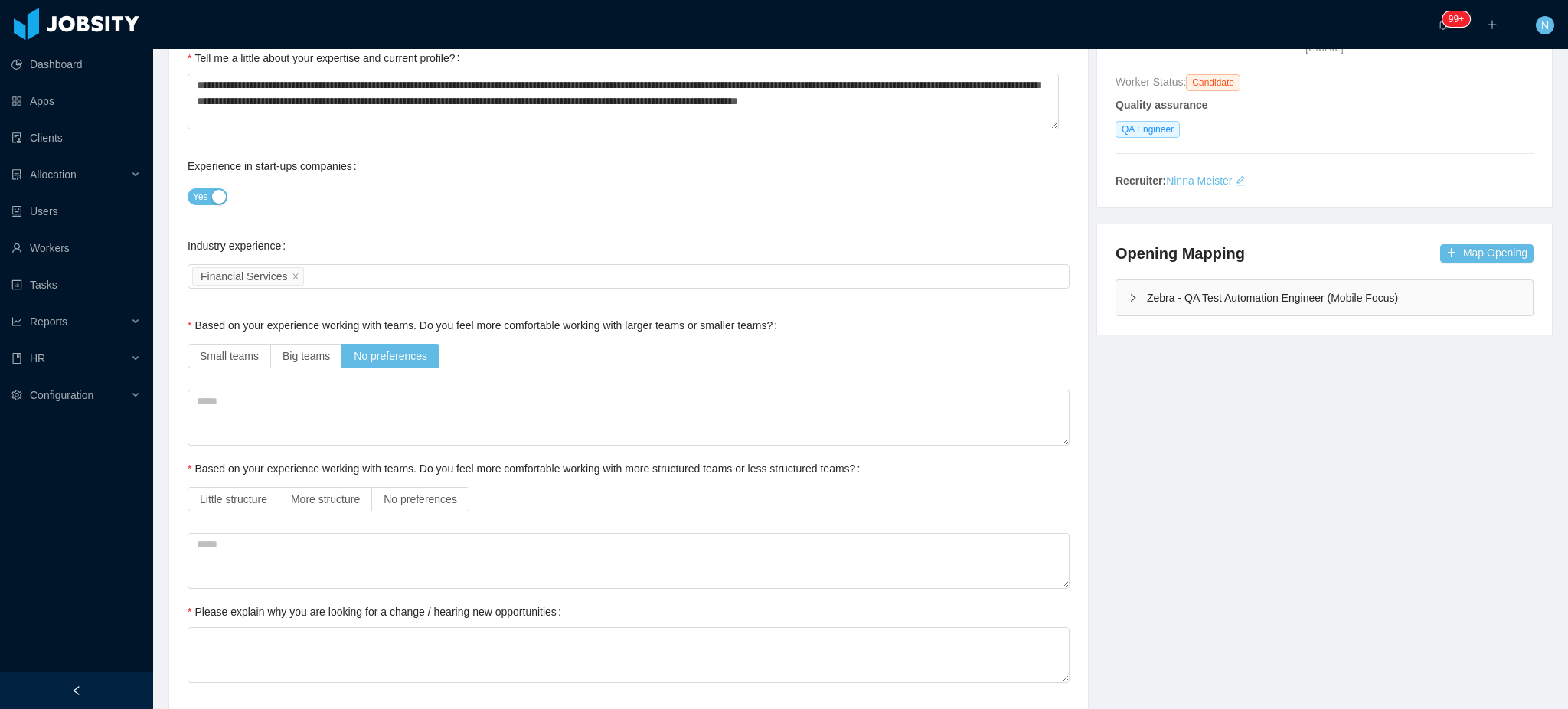 click on "Based on your experience working with teams. Do you feel more comfortable working with more structured teams or less structured teams? Little structure More structure No preferences" at bounding box center [629, 484] 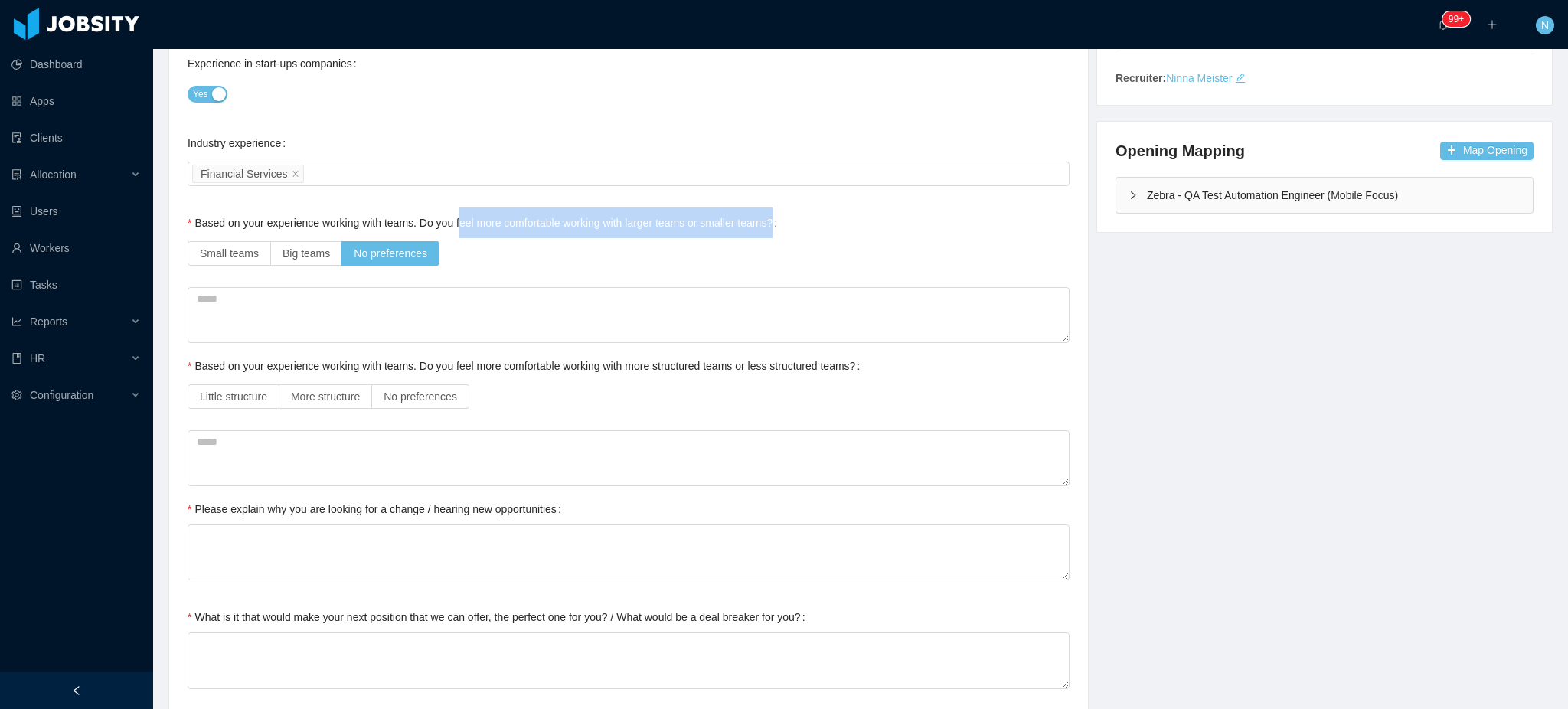 drag, startPoint x: 644, startPoint y: 221, endPoint x: 799, endPoint y: 212, distance: 155.26107 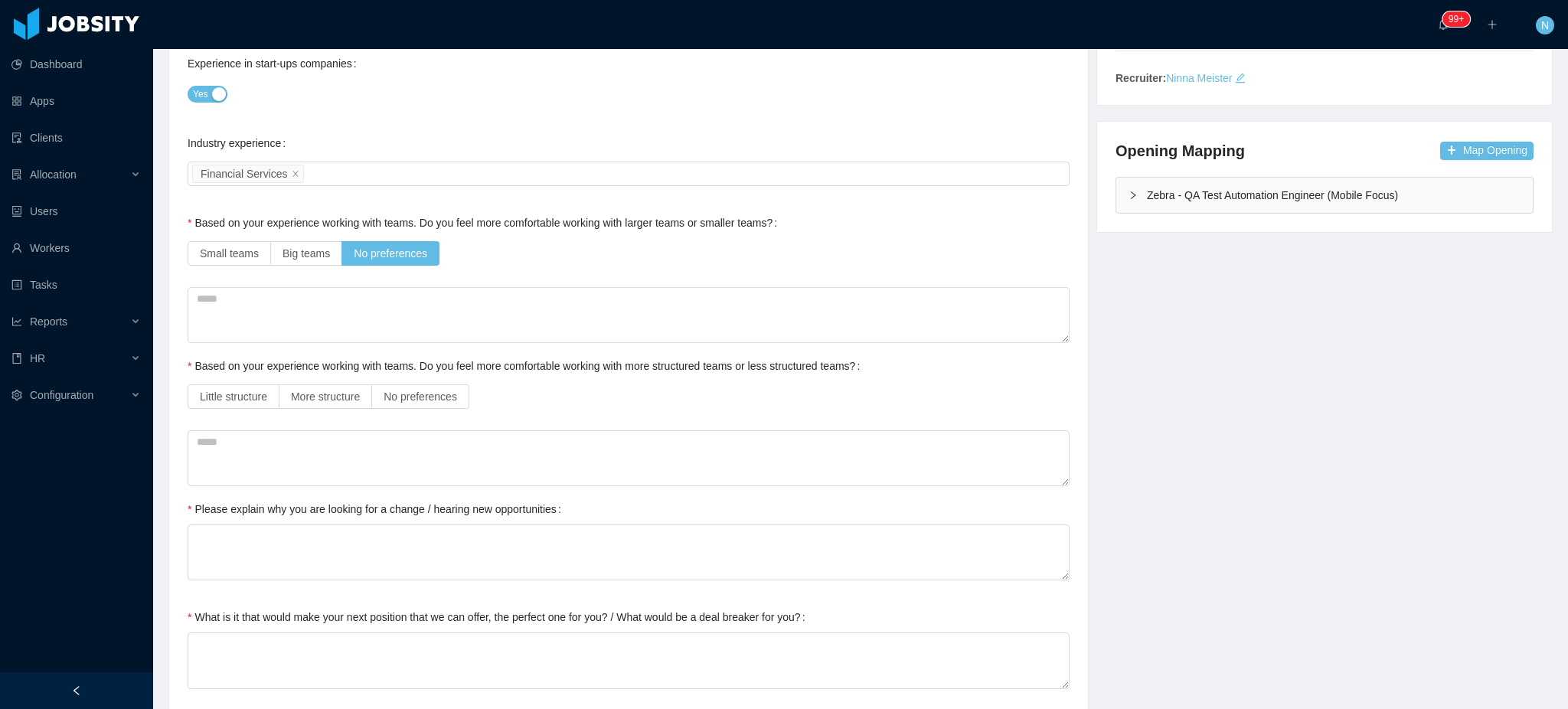 click on "Based on your experience working with teams. Do you feel more comfortable working with larger teams or smaller teams? Small teams Big teams No preferences" at bounding box center (629, 238) 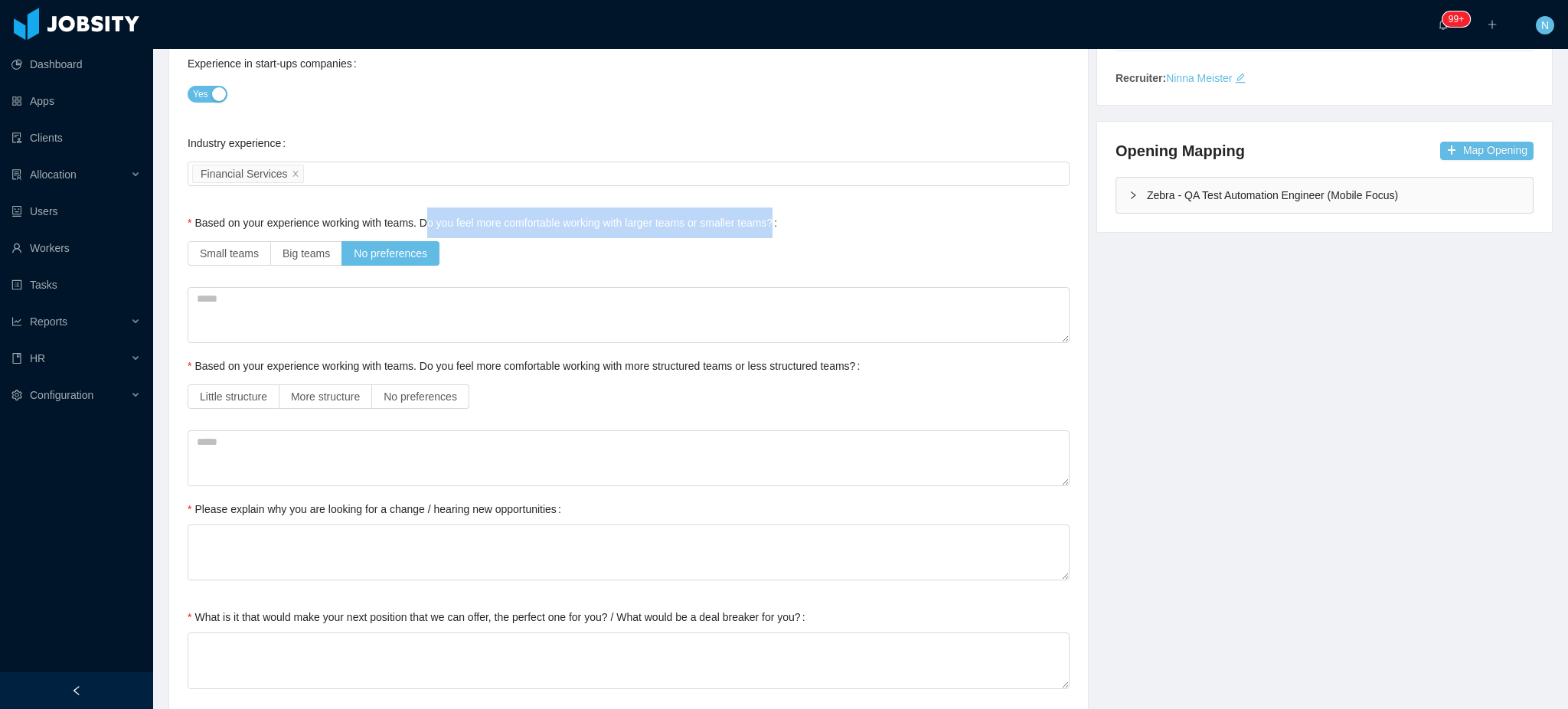 drag, startPoint x: 516, startPoint y: 216, endPoint x: 926, endPoint y: 215, distance: 410.0012 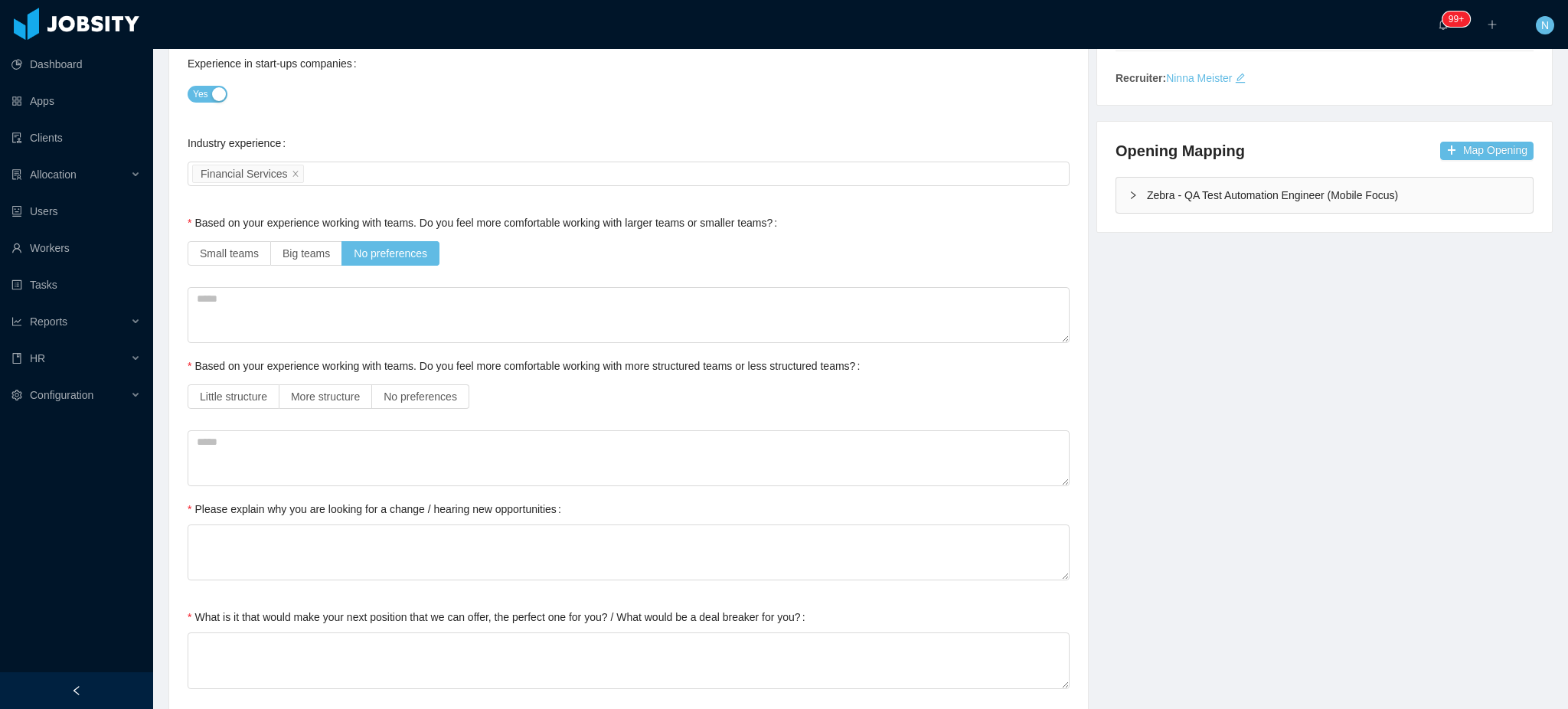 click on "Based on your experience working with teams. Do you feel more comfortable working with larger teams or smaller teams? Small teams Big teams No preferences" at bounding box center [629, 238] 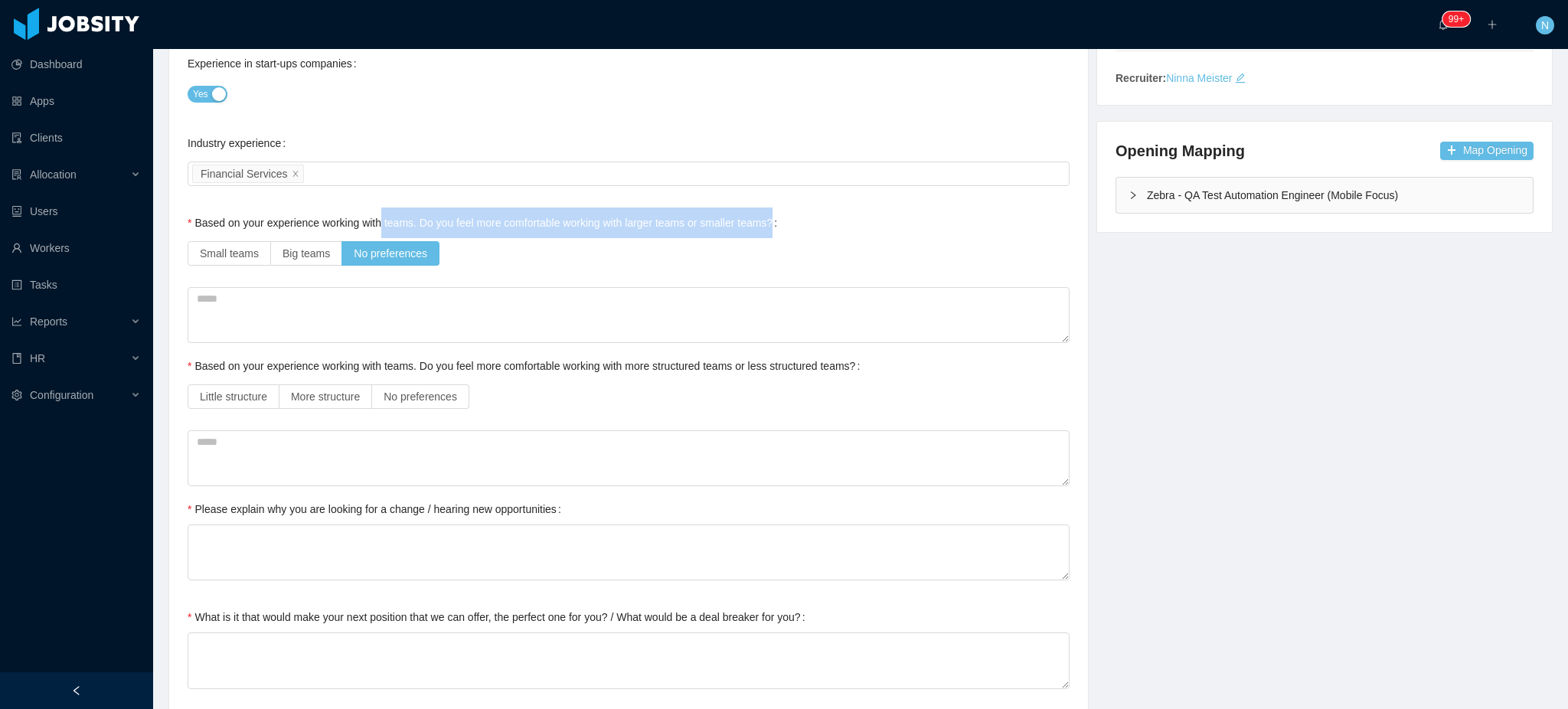 drag, startPoint x: 378, startPoint y: 217, endPoint x: 891, endPoint y: 224, distance: 513.04776 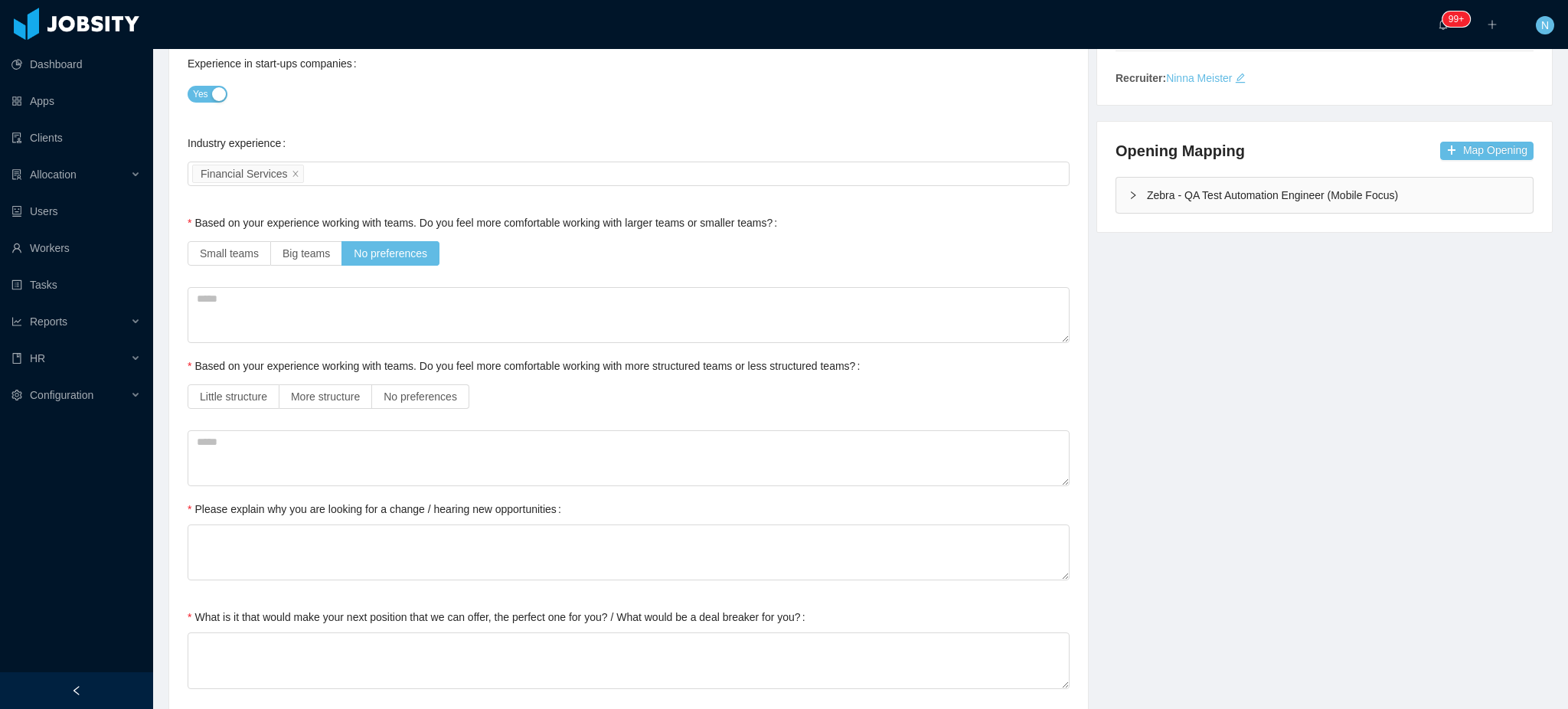 click on "Based on your experience working with teams. Do you feel more comfortable working with larger teams or smaller teams? Small teams Big teams No preferences" at bounding box center [629, 238] 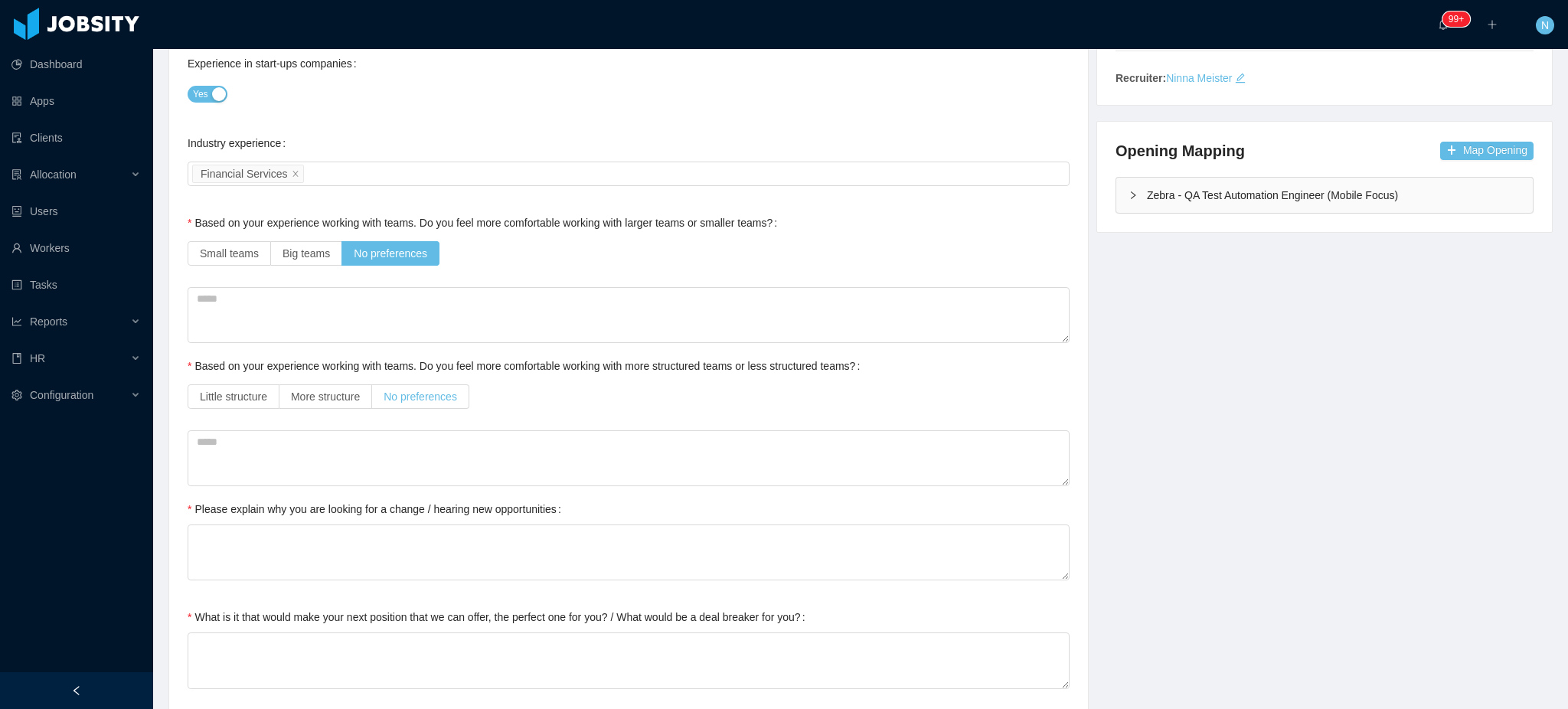 click on "No preferences" at bounding box center [420, 397] 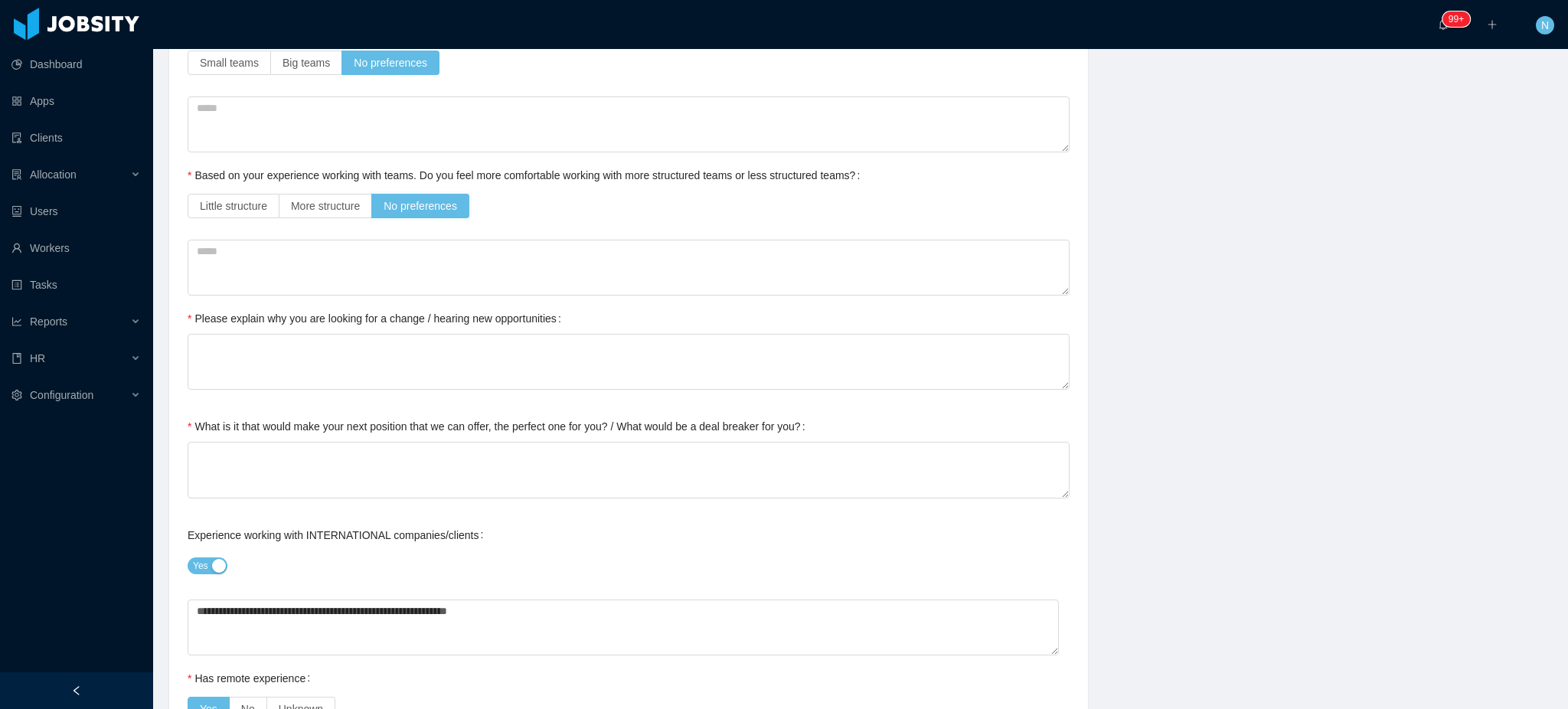 scroll, scrollTop: 510, scrollLeft: 0, axis: vertical 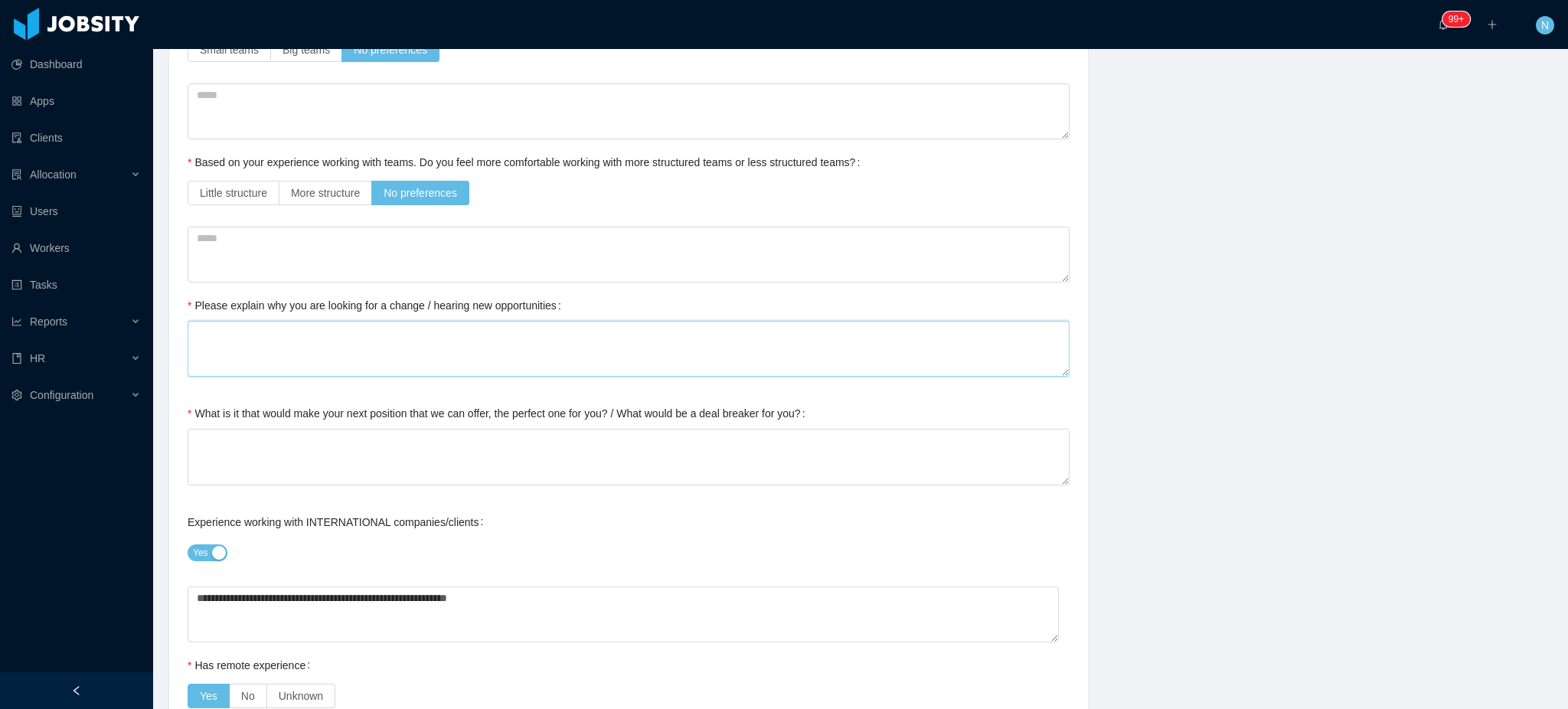 click on "Please explain why you are looking for a change / hearing new opportunities" at bounding box center (629, 348) 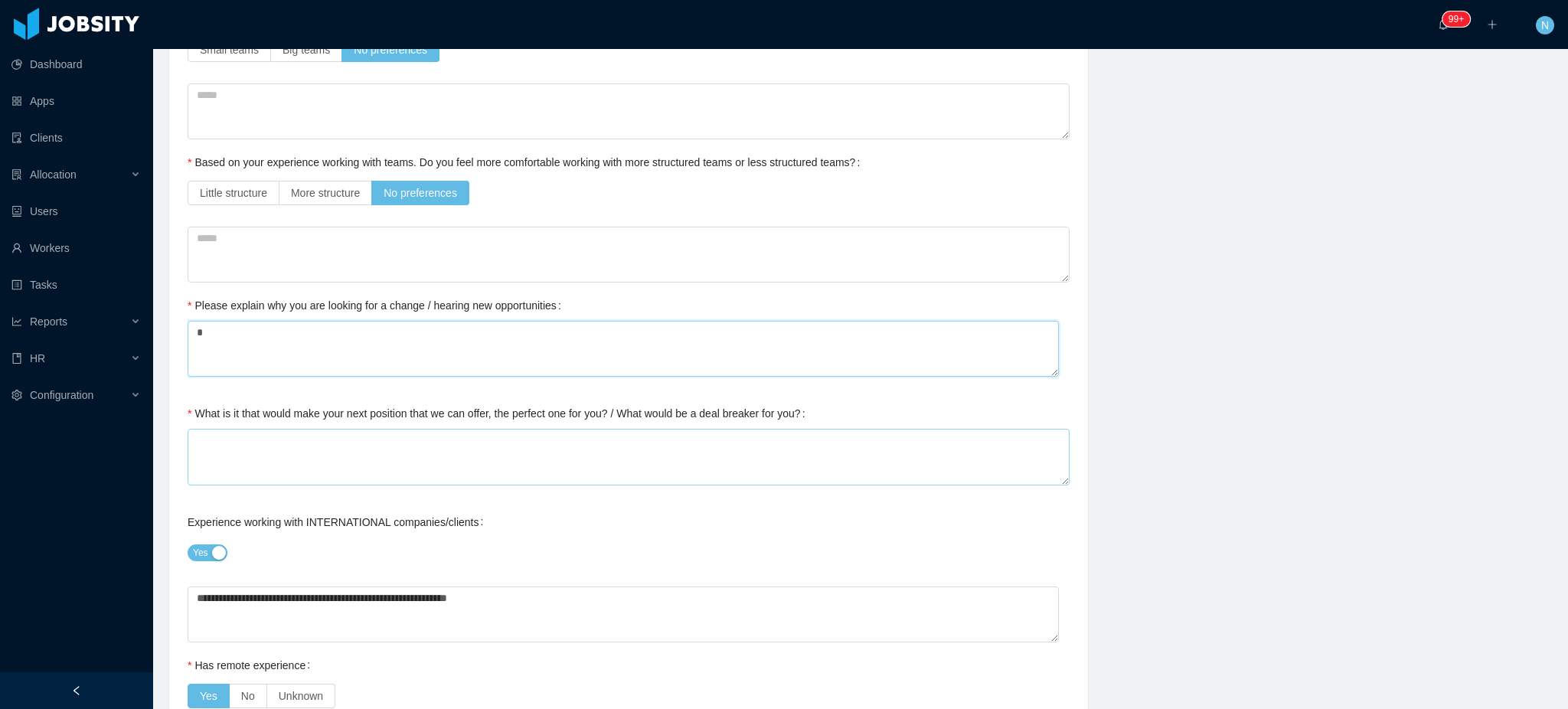 type on "*" 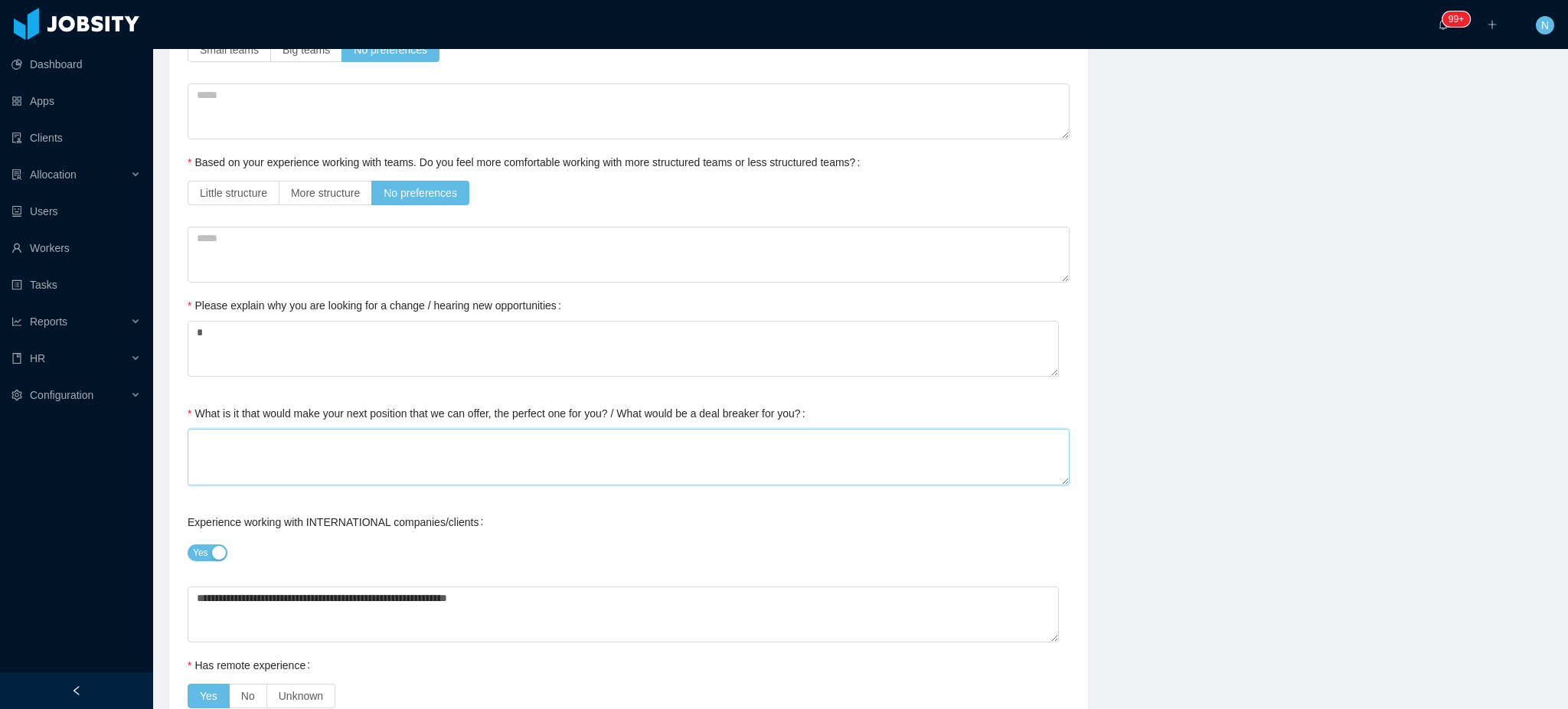 click on "What is it that would make your next position that we can offer, the perfect one for you? / What would be a deal breaker for you?" at bounding box center [629, 456] 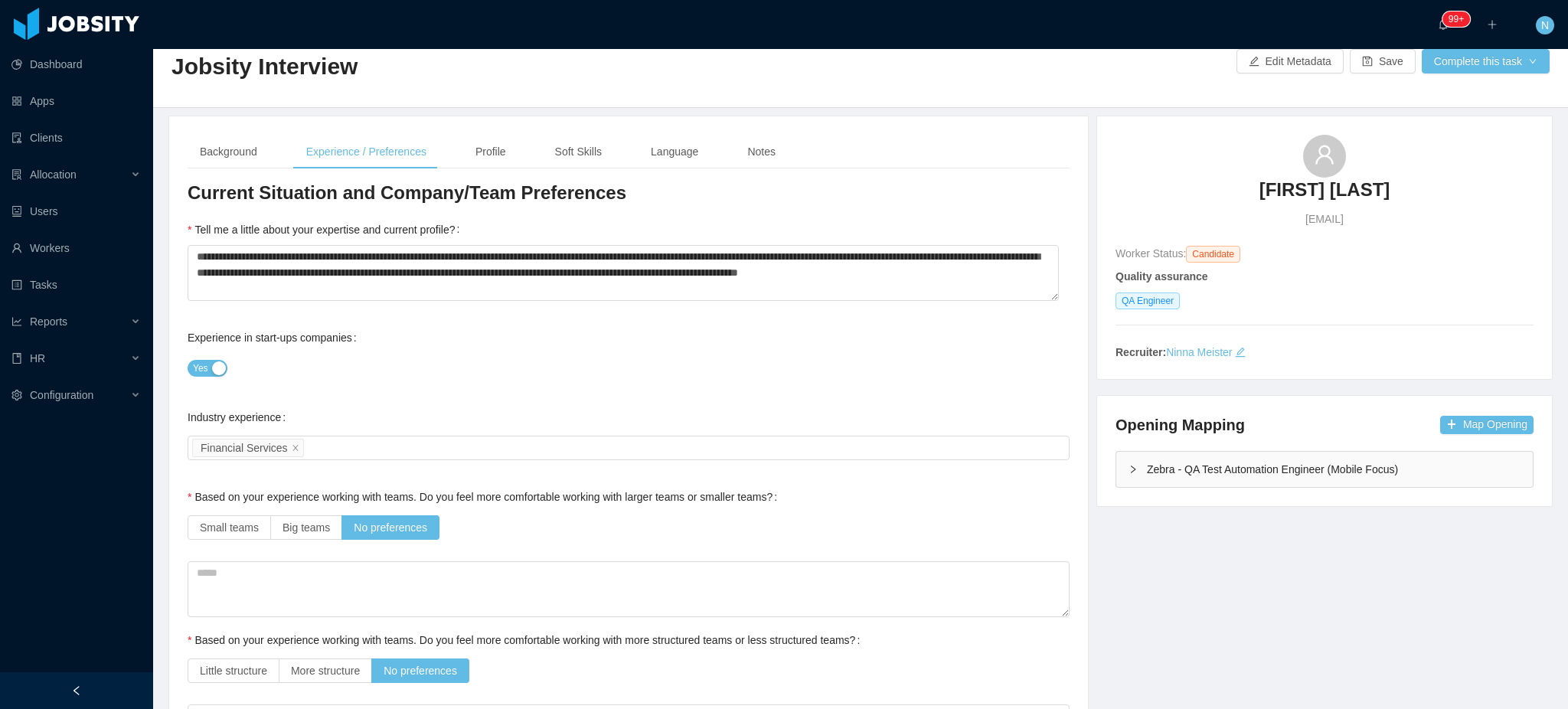 scroll, scrollTop: 0, scrollLeft: 0, axis: both 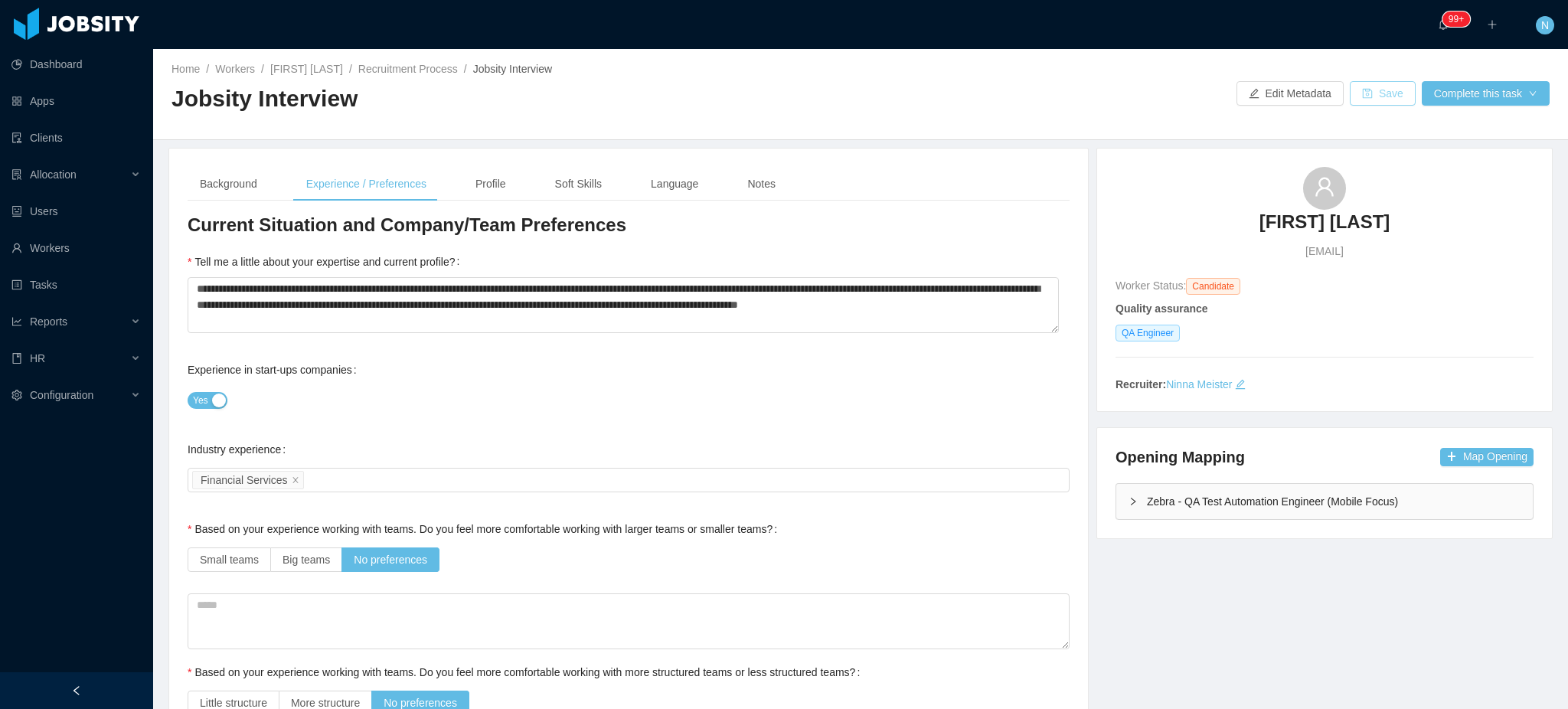 type on "*" 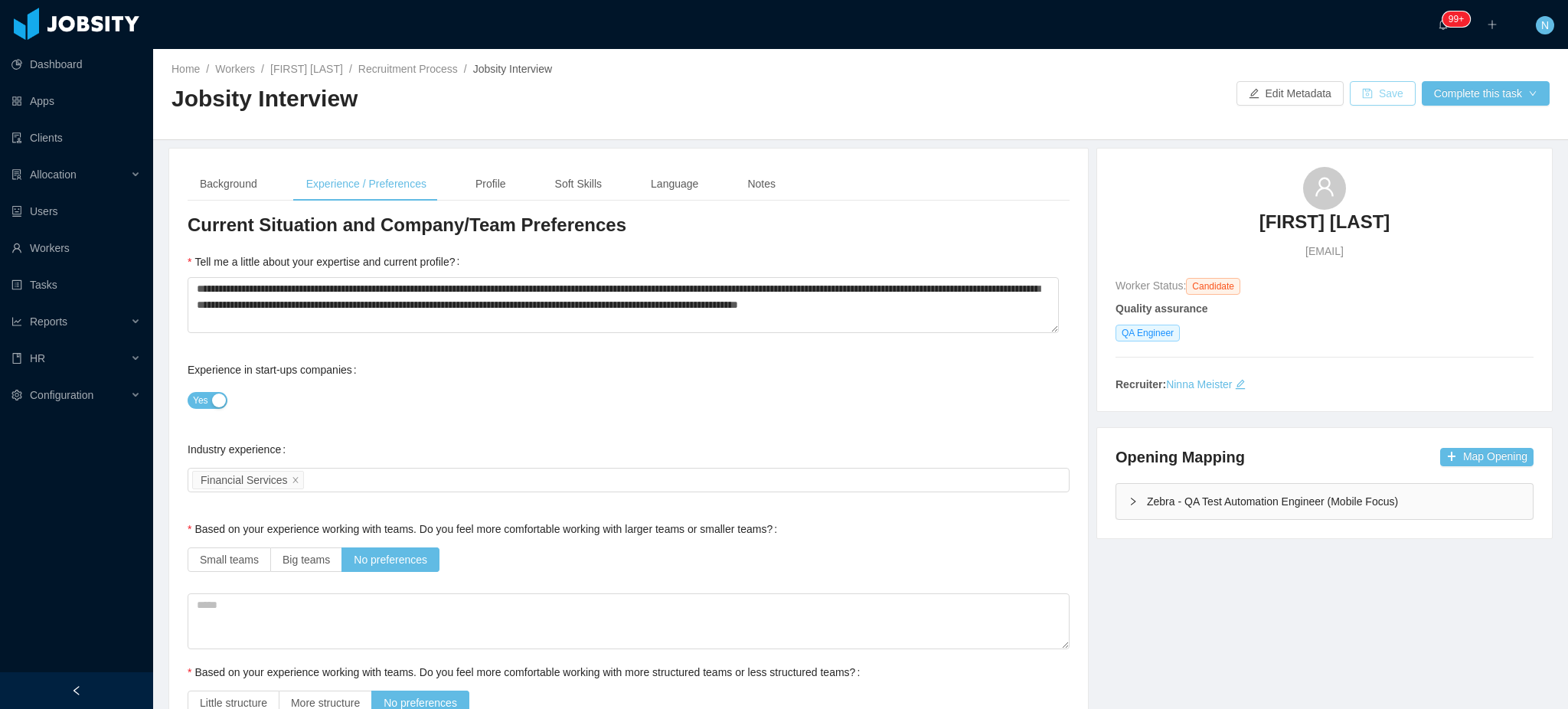 click on "Save" at bounding box center (1383, 93) 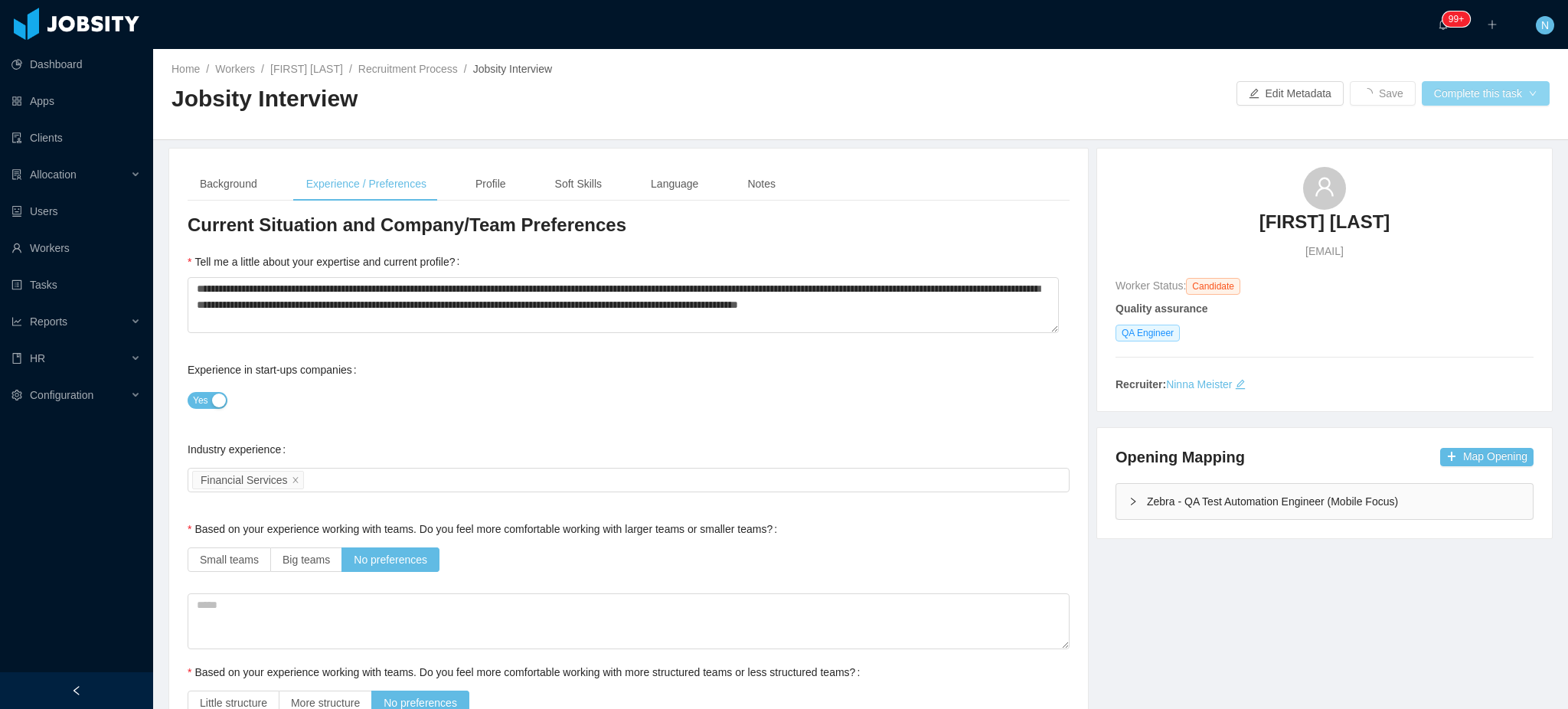click on "Complete this task" at bounding box center [1485, 93] 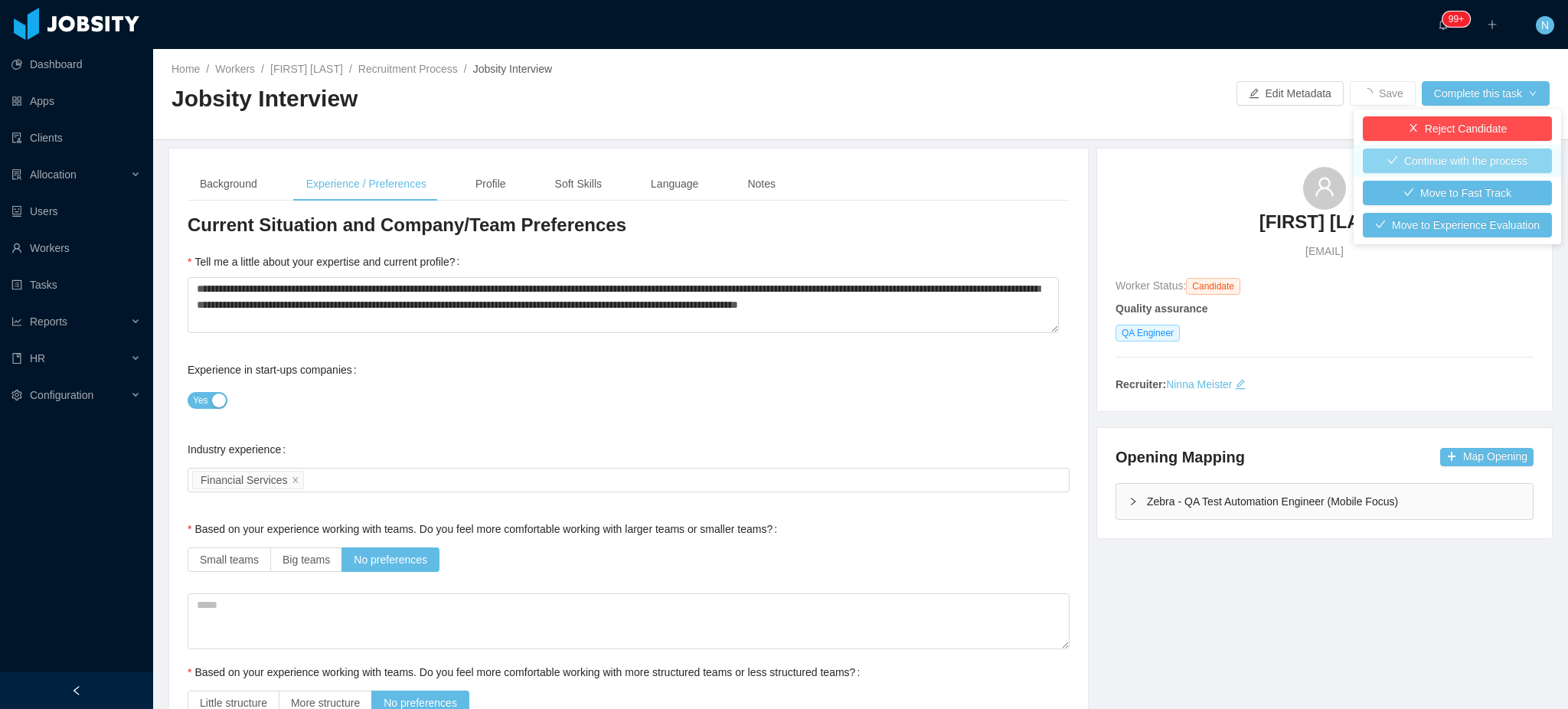 click on "Continue with the process" at bounding box center [1457, 161] 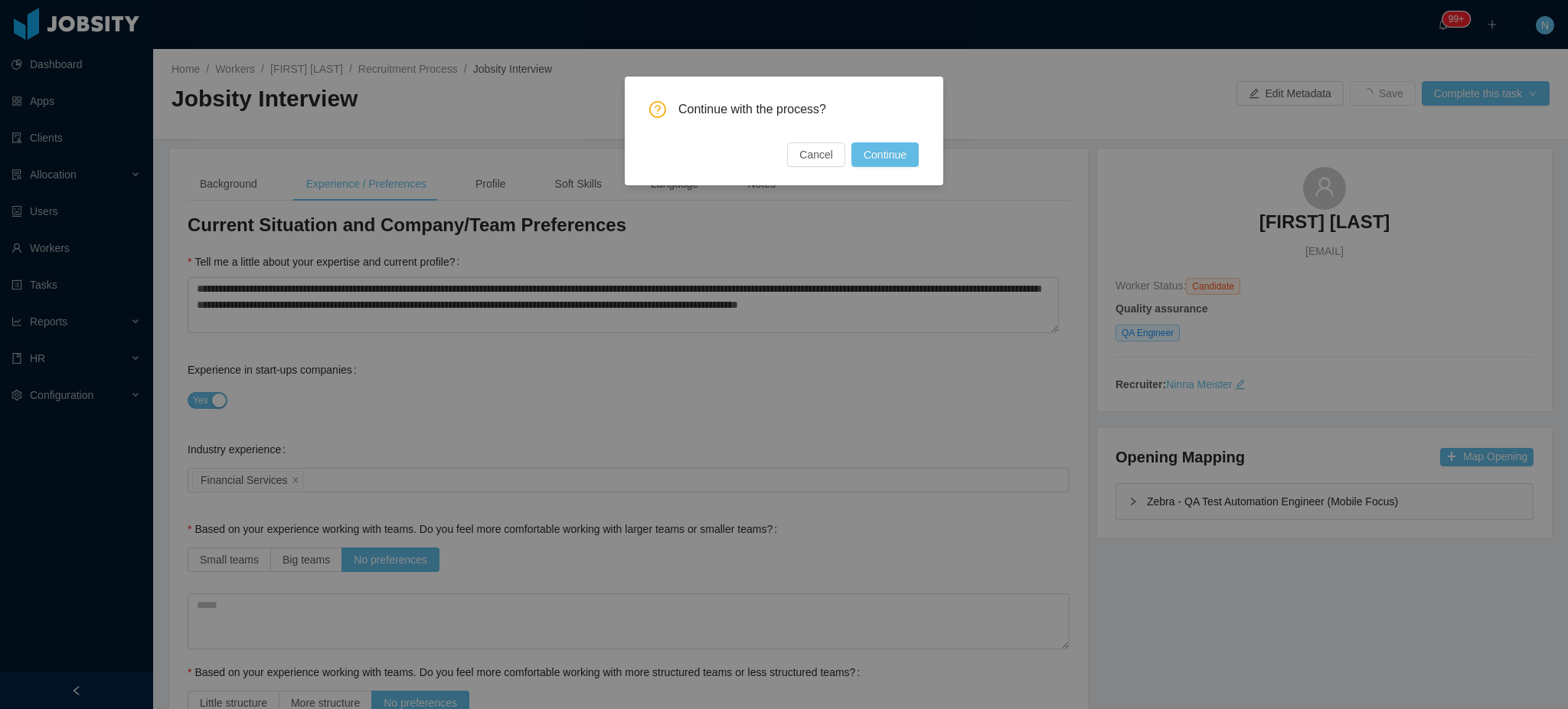 click on "Continue with the process? Cancel Continue" at bounding box center [784, 354] 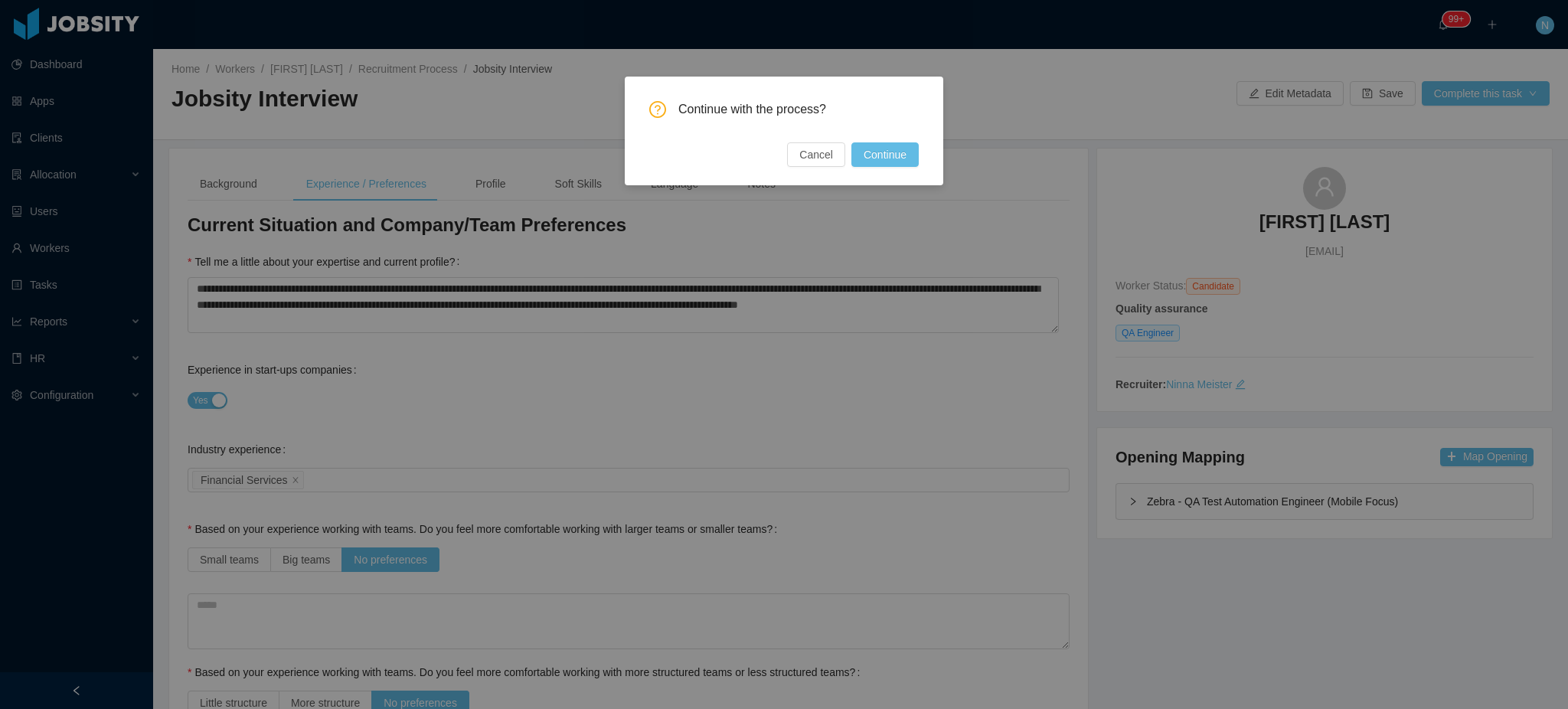 click on "Continue with the process? Cancel Continue" at bounding box center (784, 354) 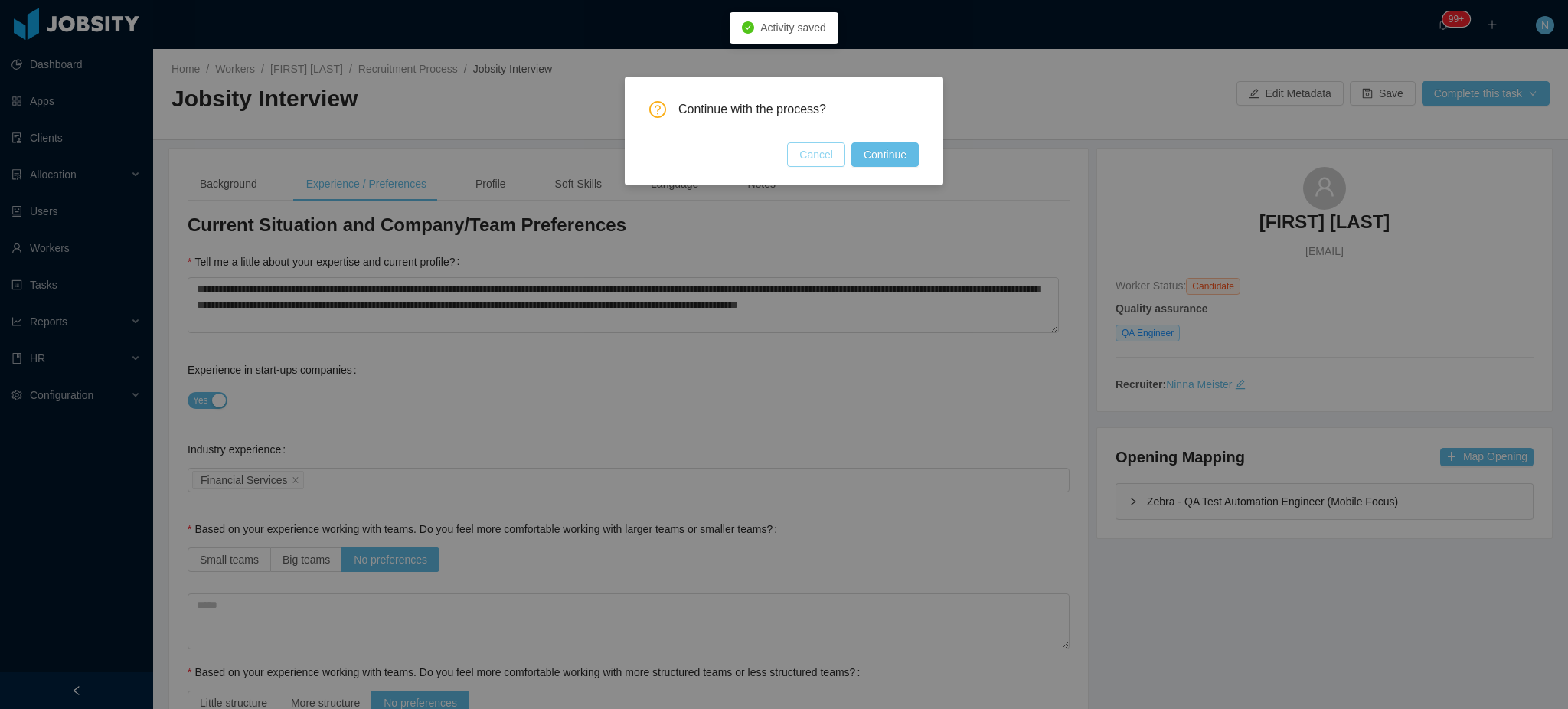 click on "Cancel" at bounding box center [816, 155] 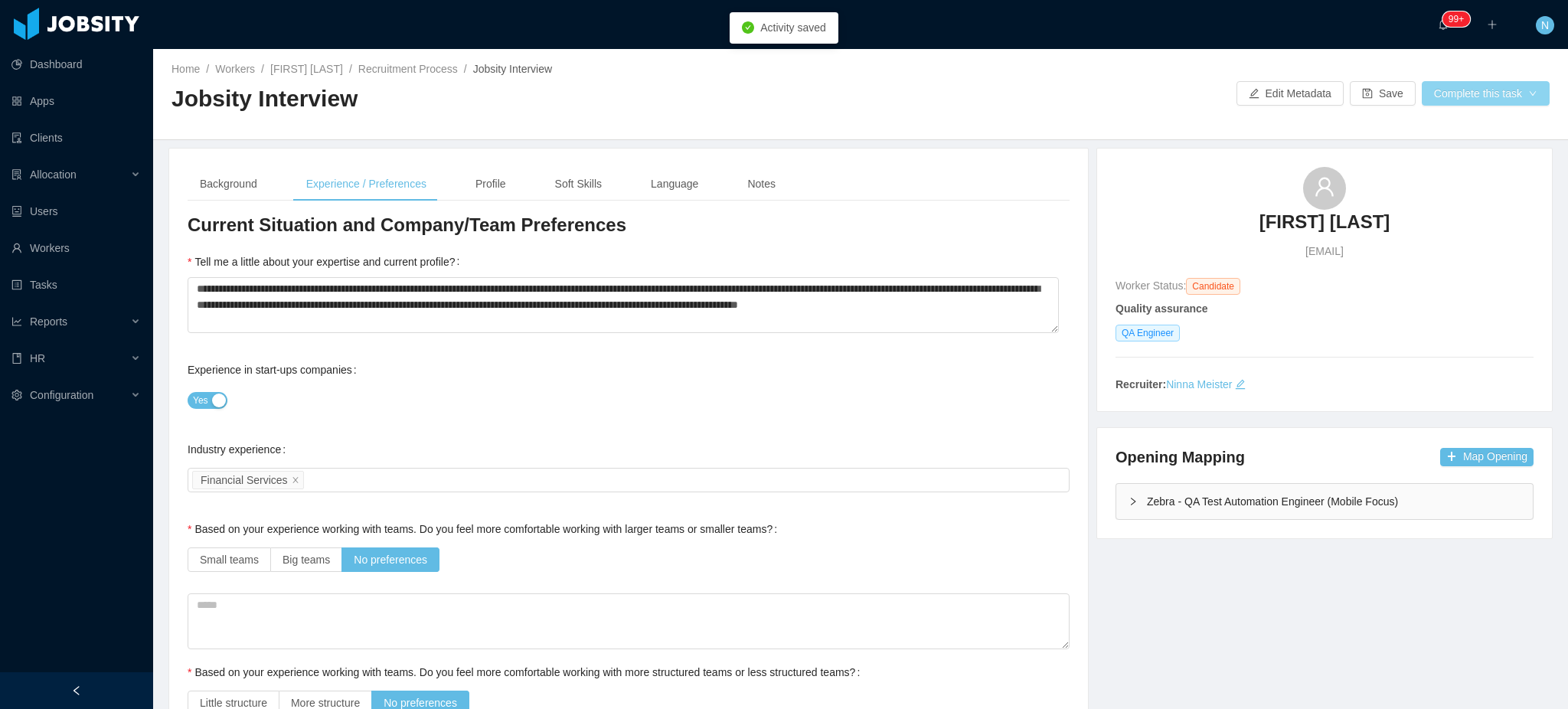 click on "Complete this task" at bounding box center (1485, 93) 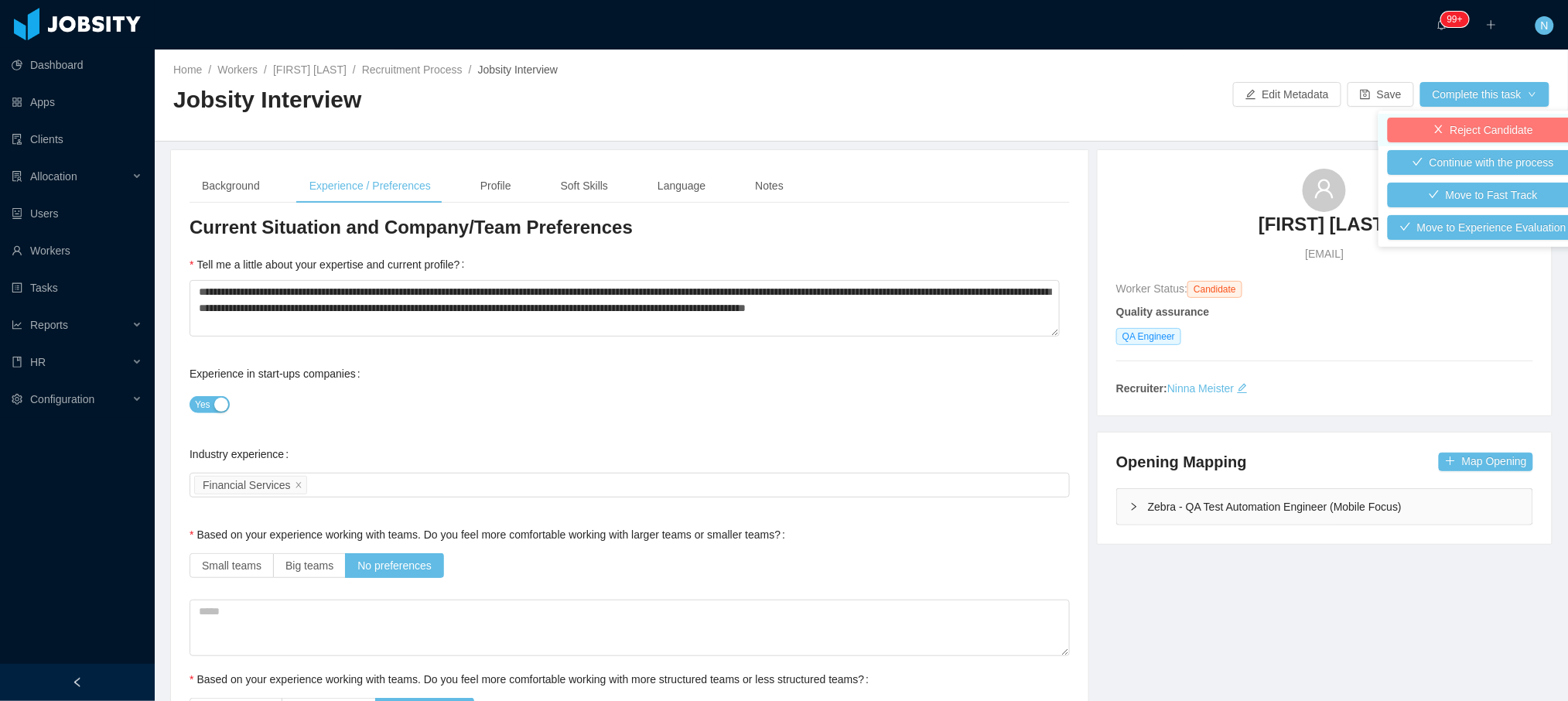 click on "Reject Candidate" at bounding box center [1483, 130] 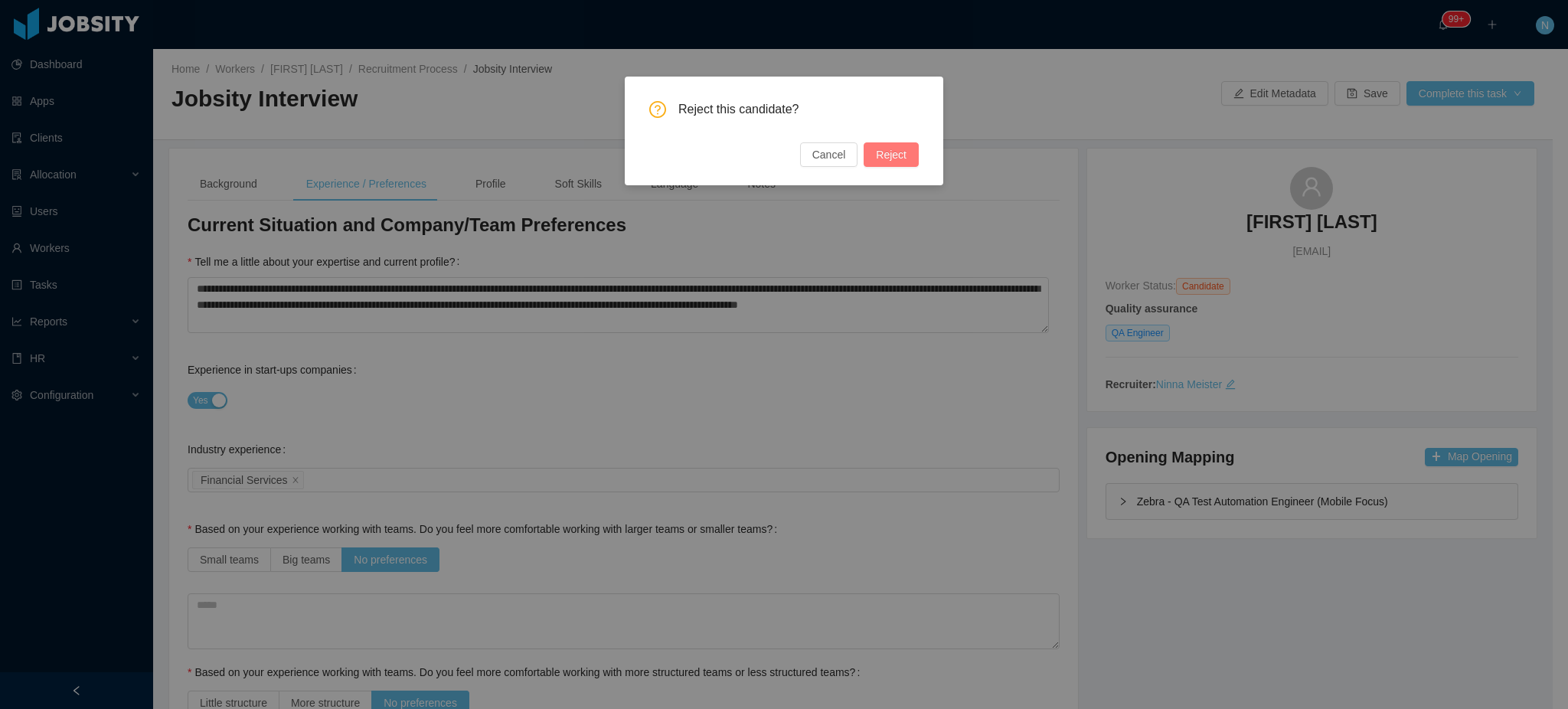 click on "Reject" at bounding box center [891, 155] 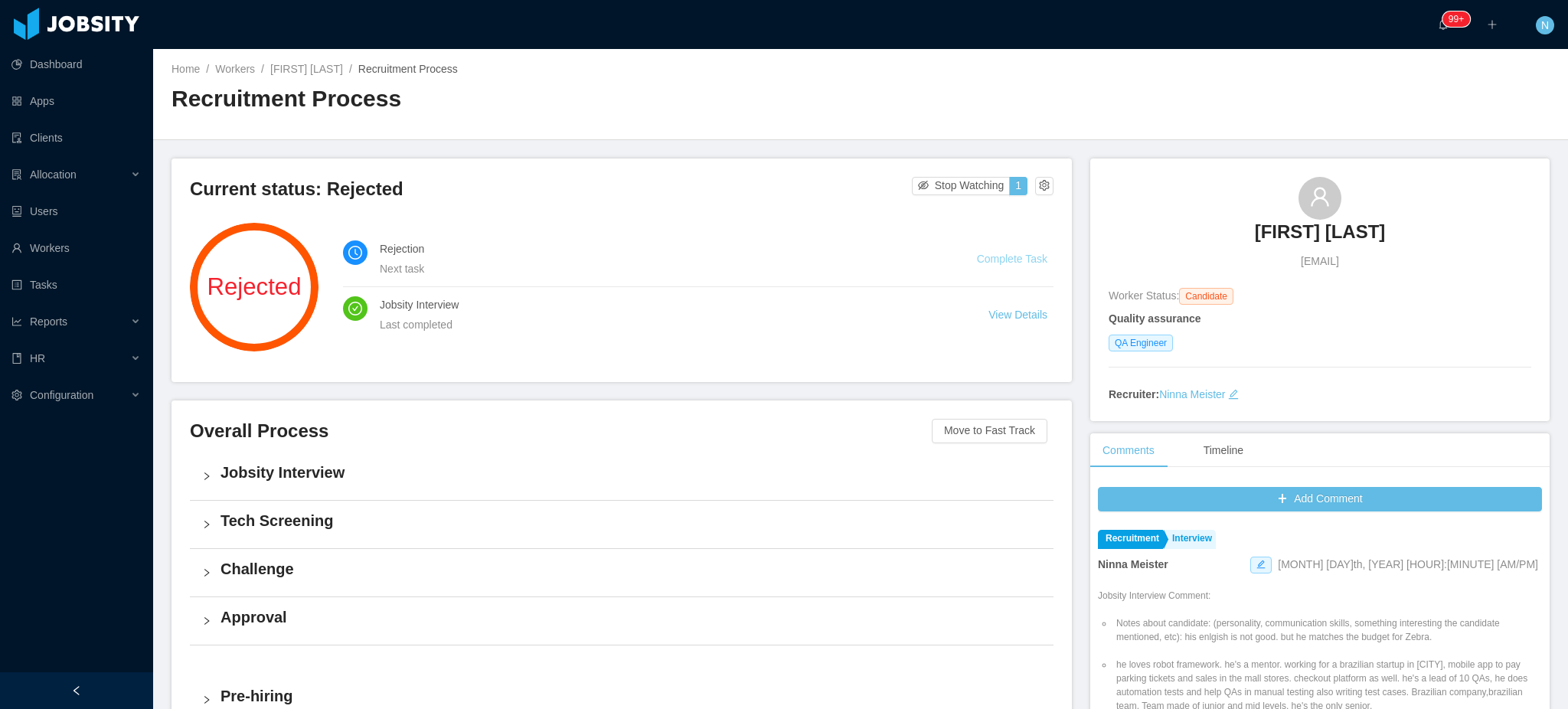 click on "Complete Task" at bounding box center (1012, 259) 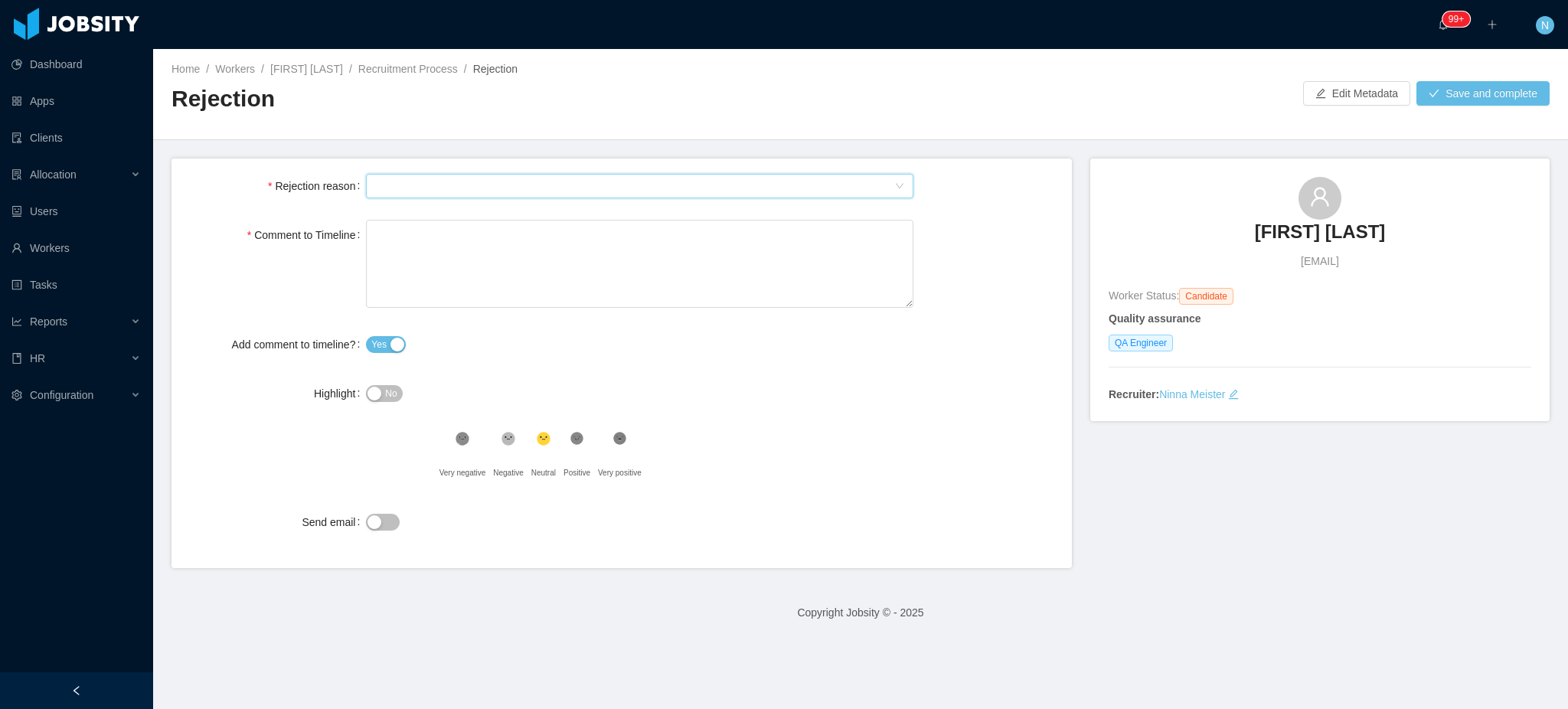 click on "Select Type" at bounding box center [635, 186] 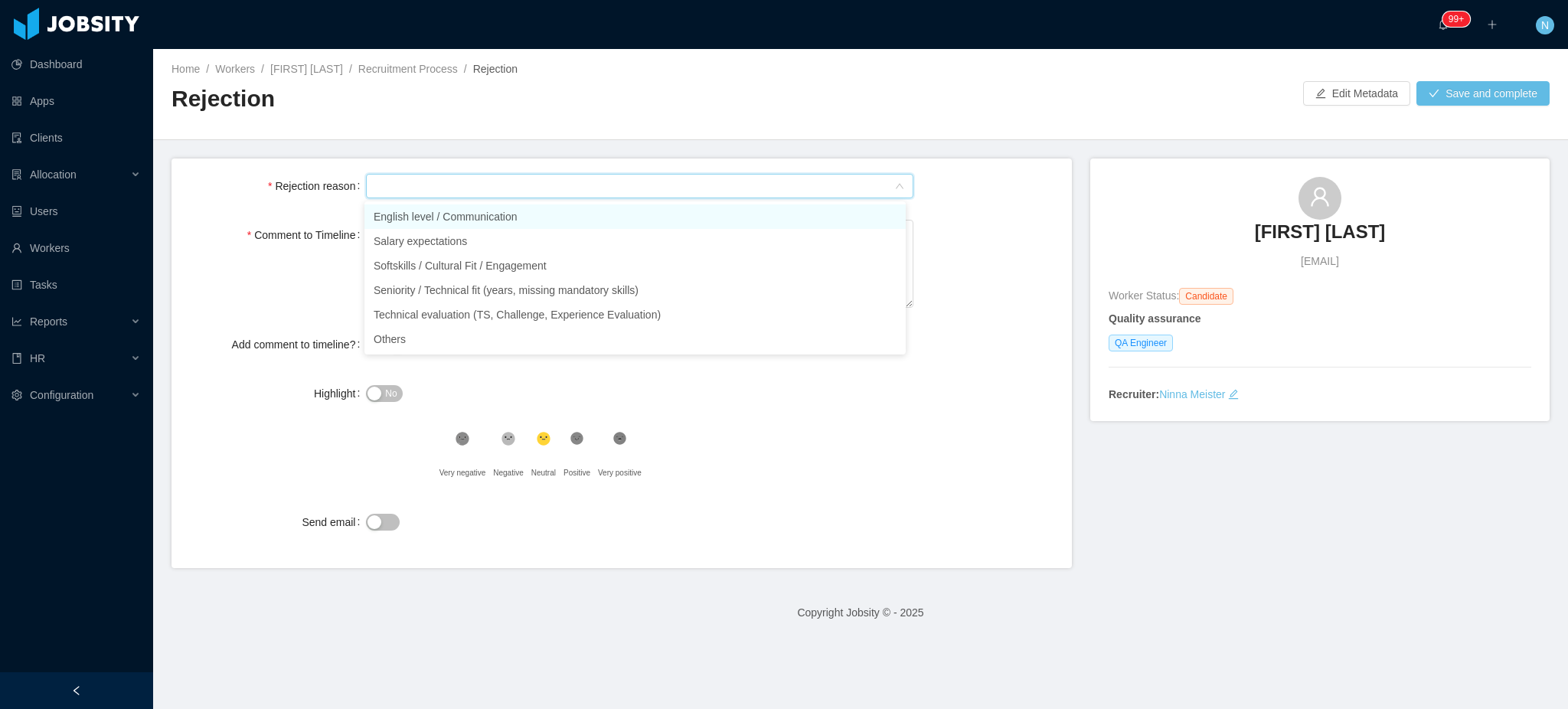 click on "English level / Communication" at bounding box center [635, 217] 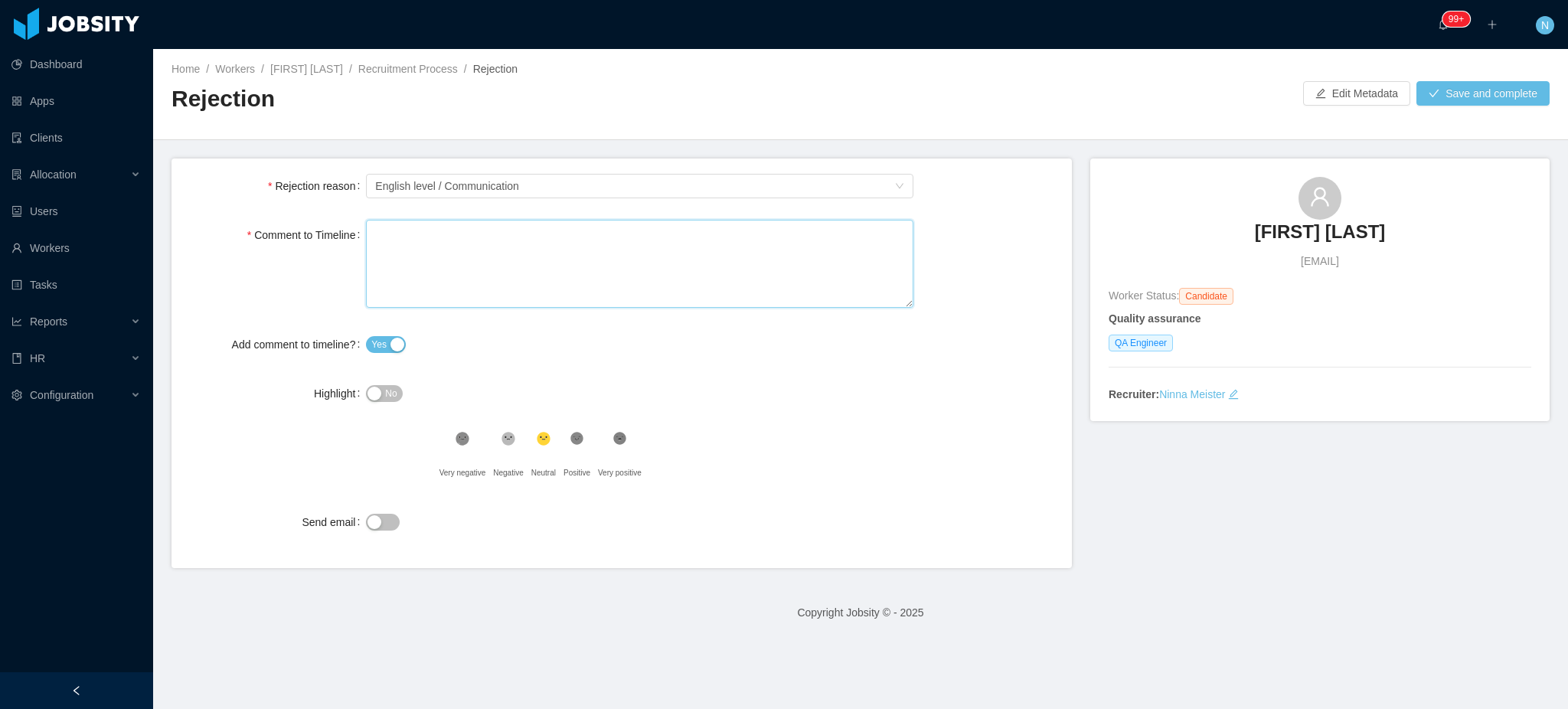 click on "Comment to Timeline" at bounding box center [639, 263] 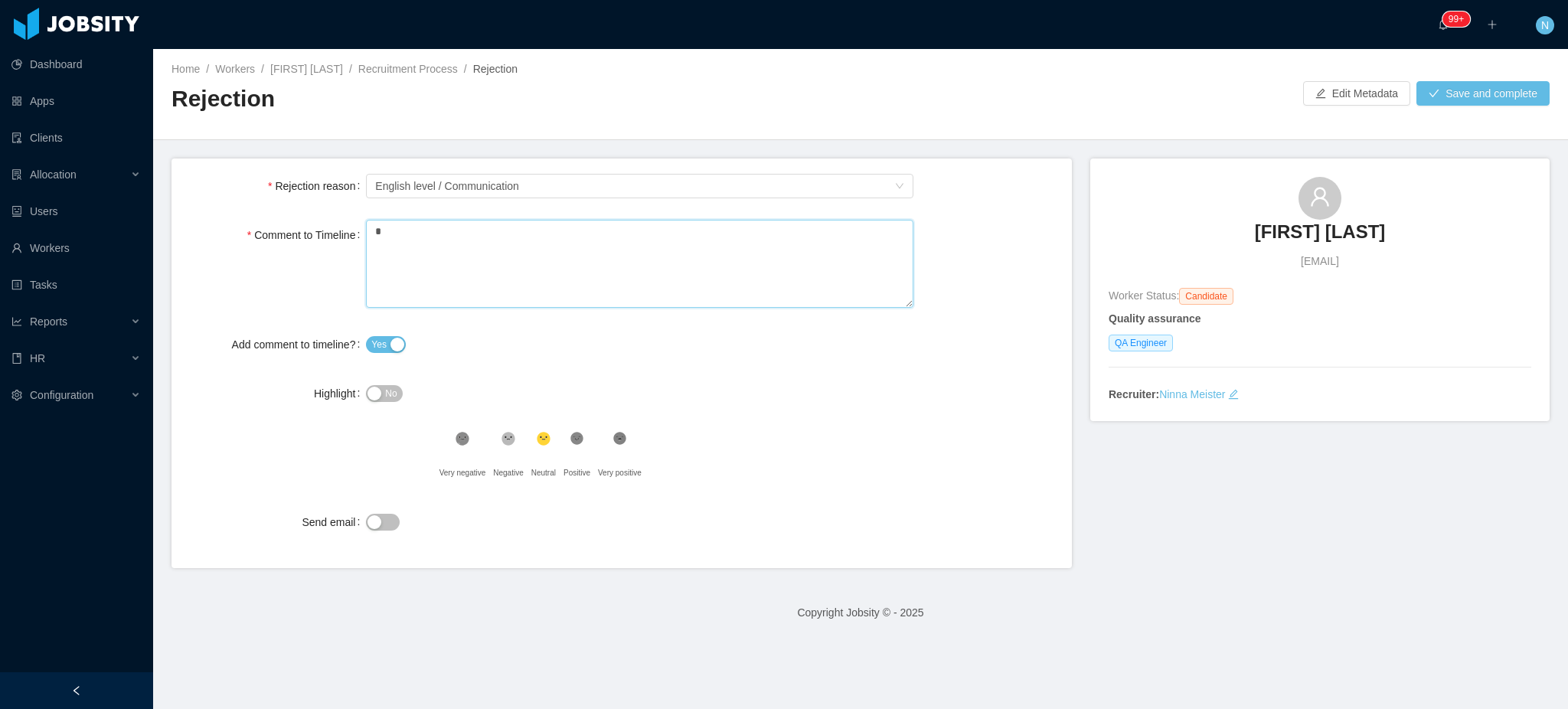 type 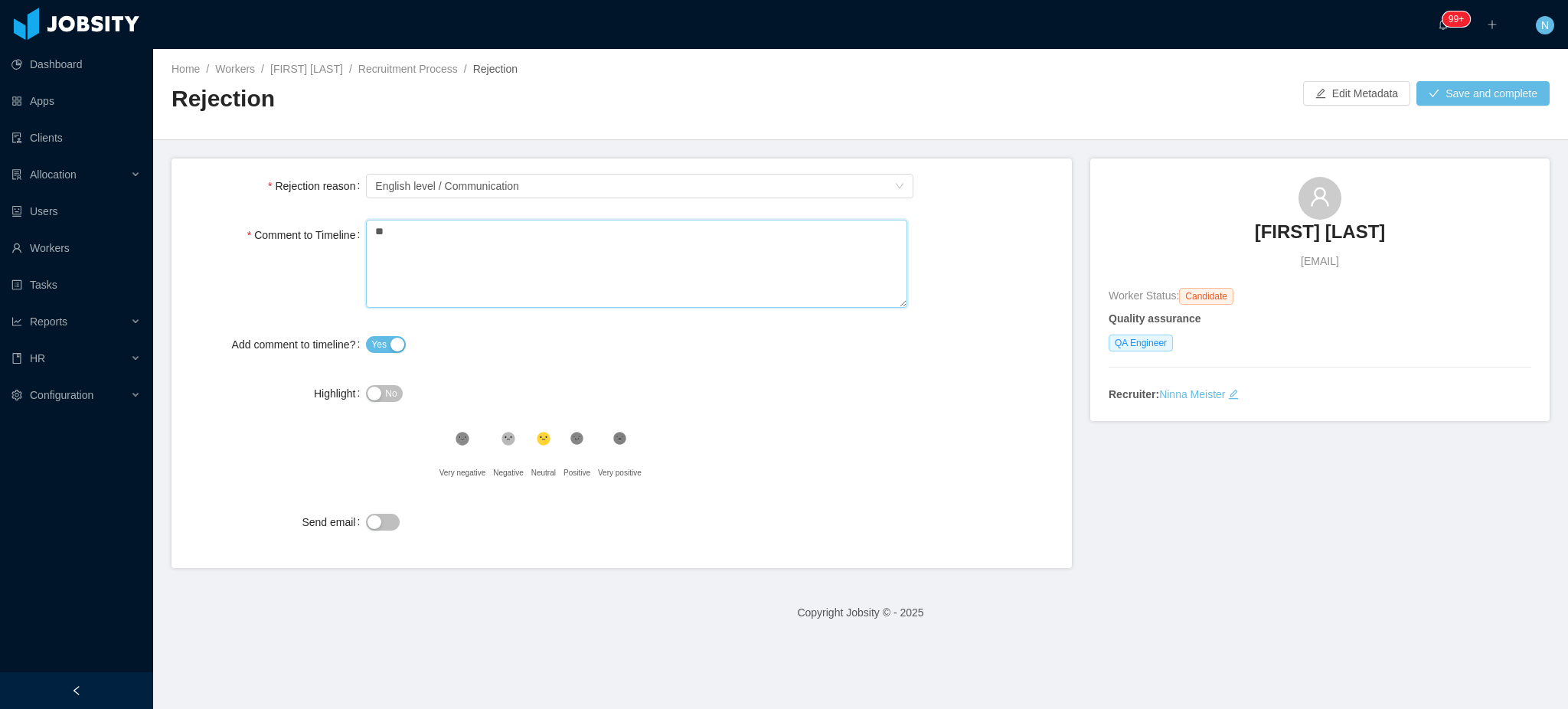 type 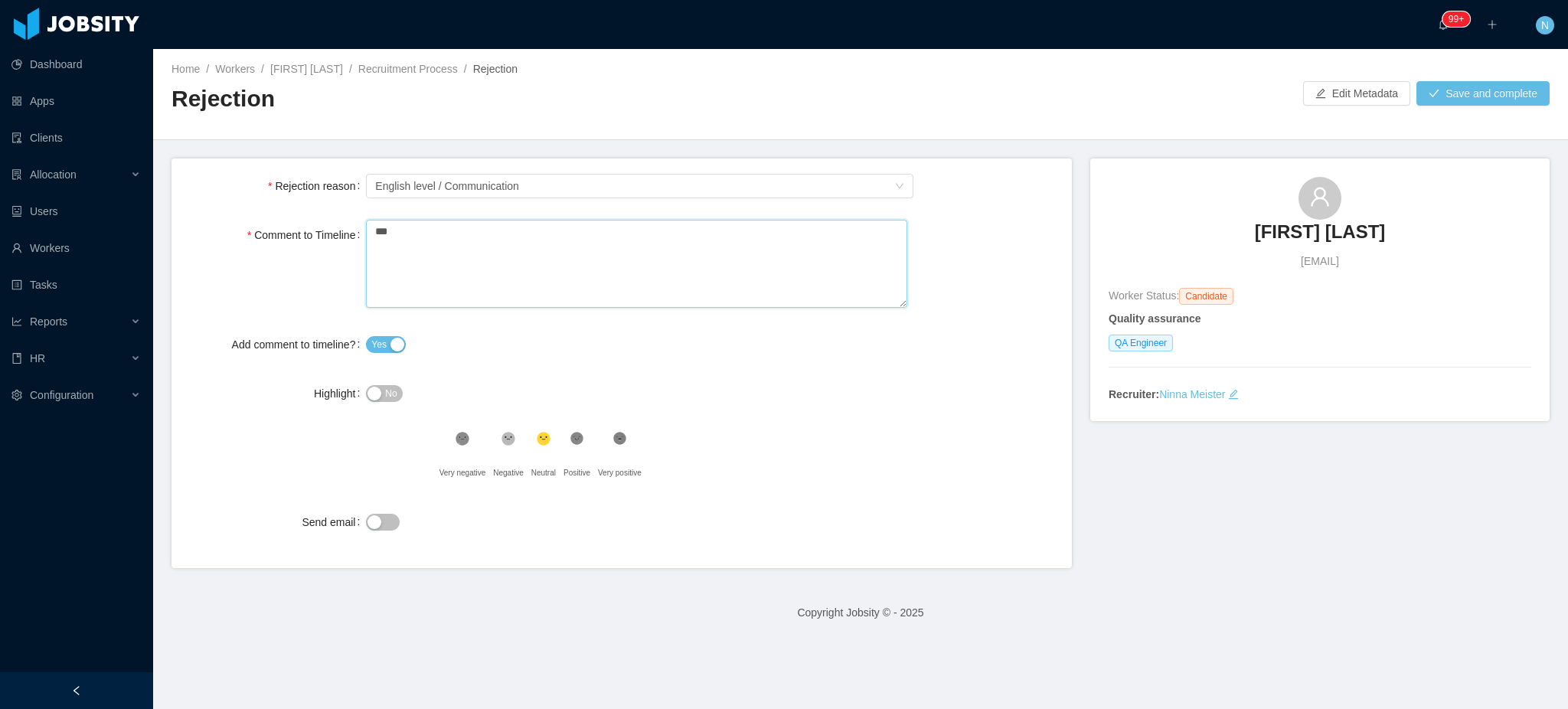 type 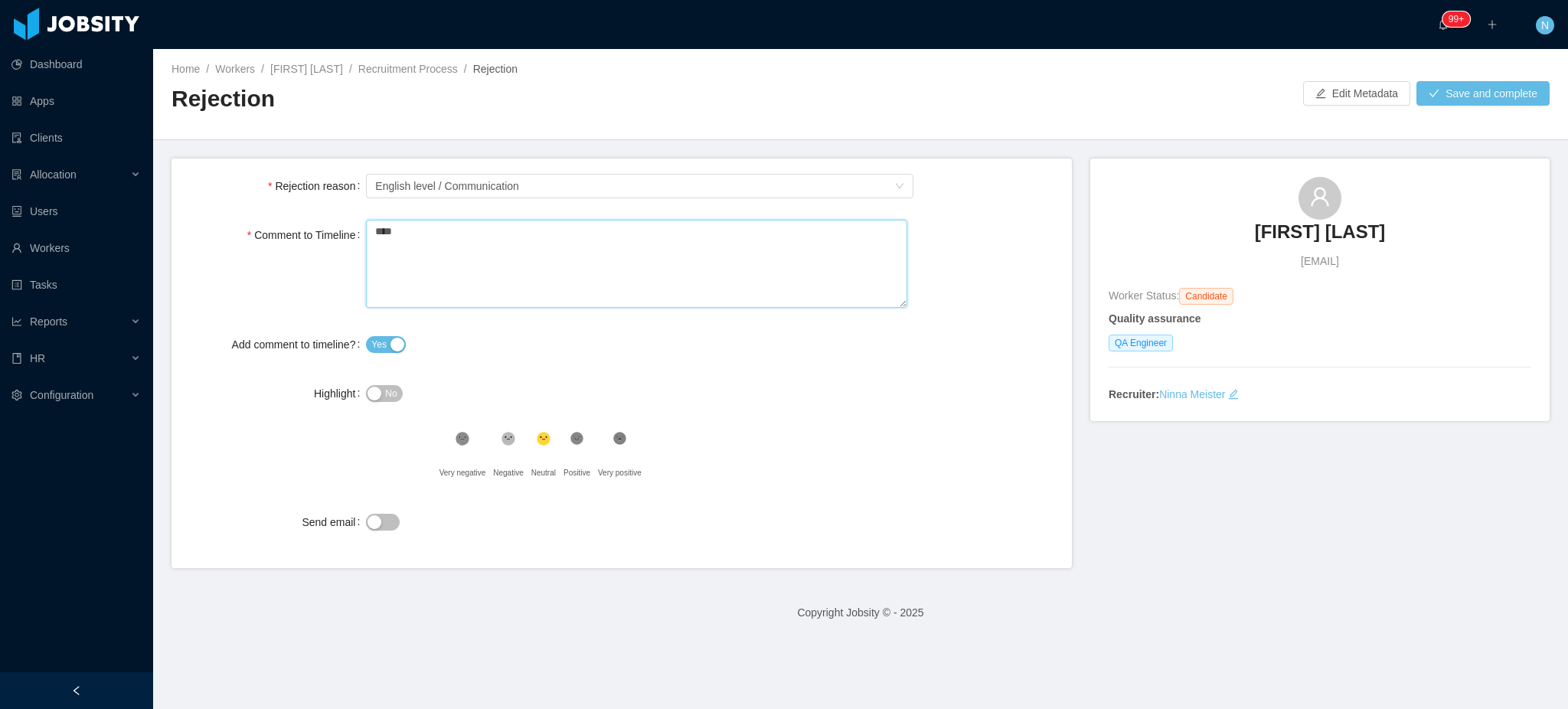 type 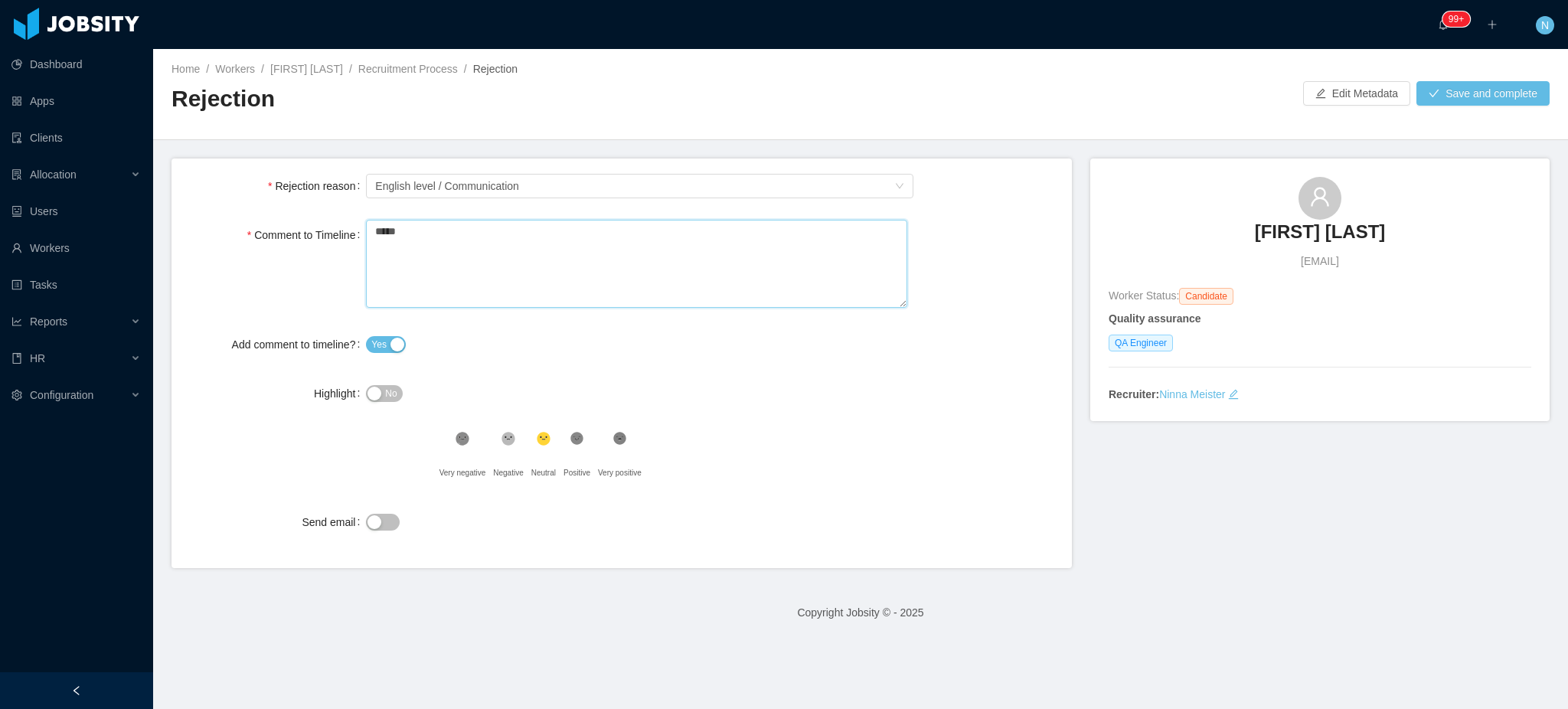 type 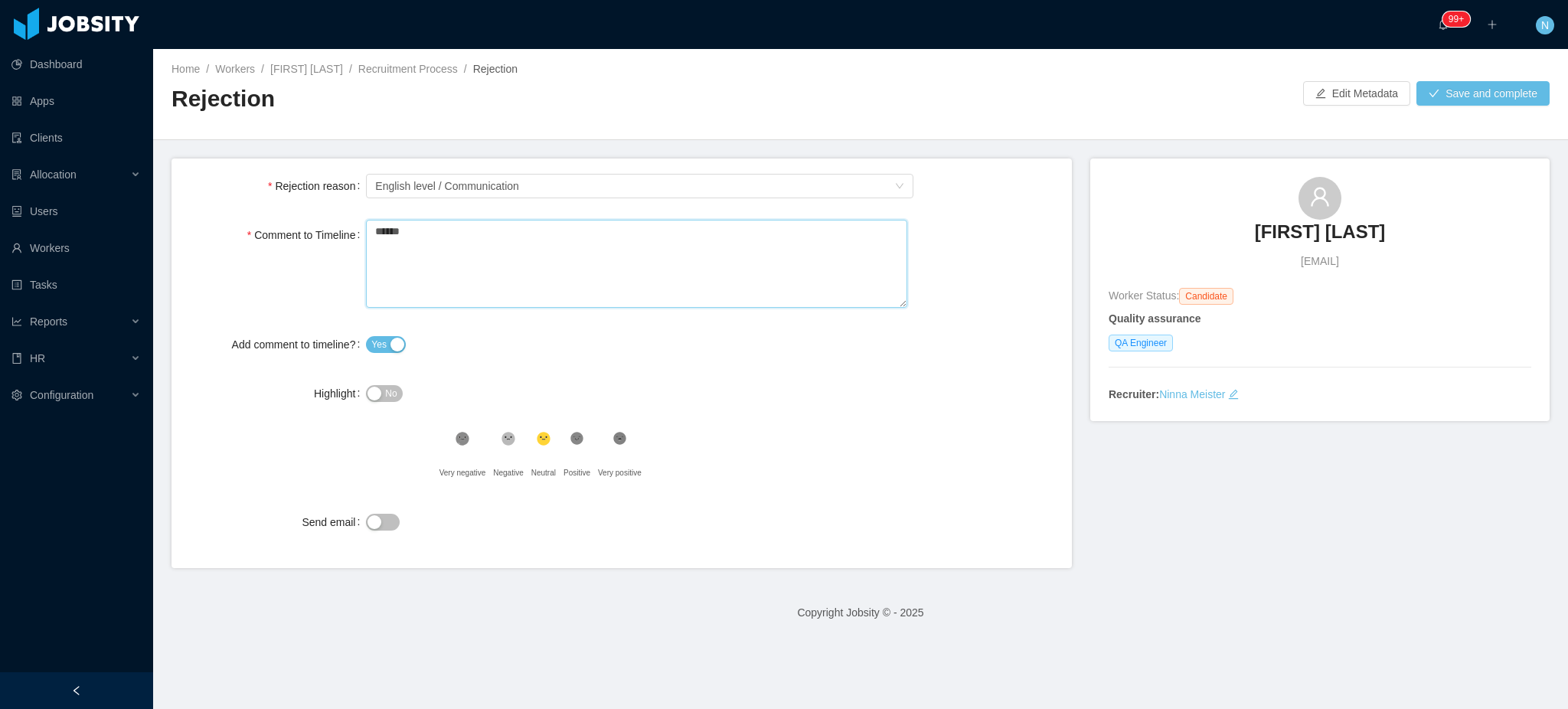 type 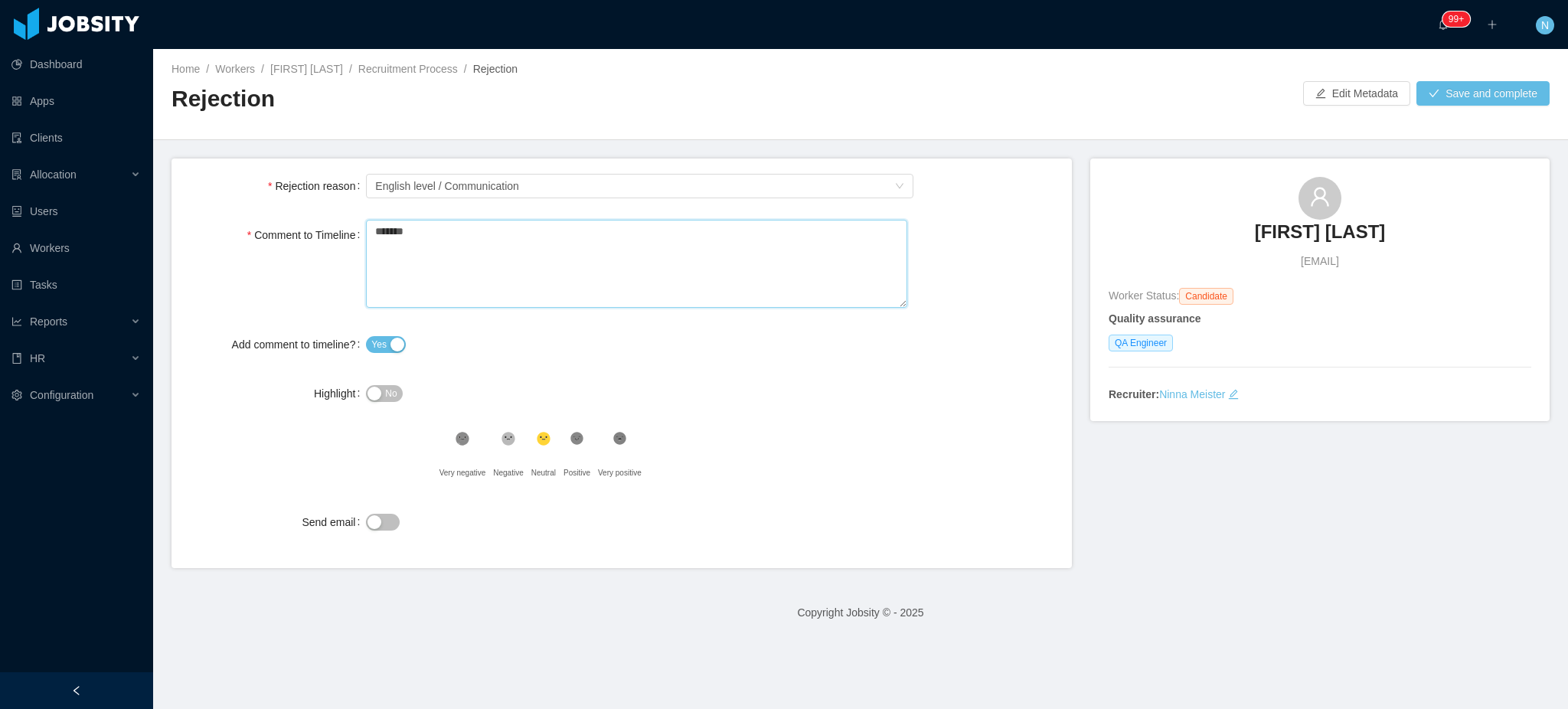 type 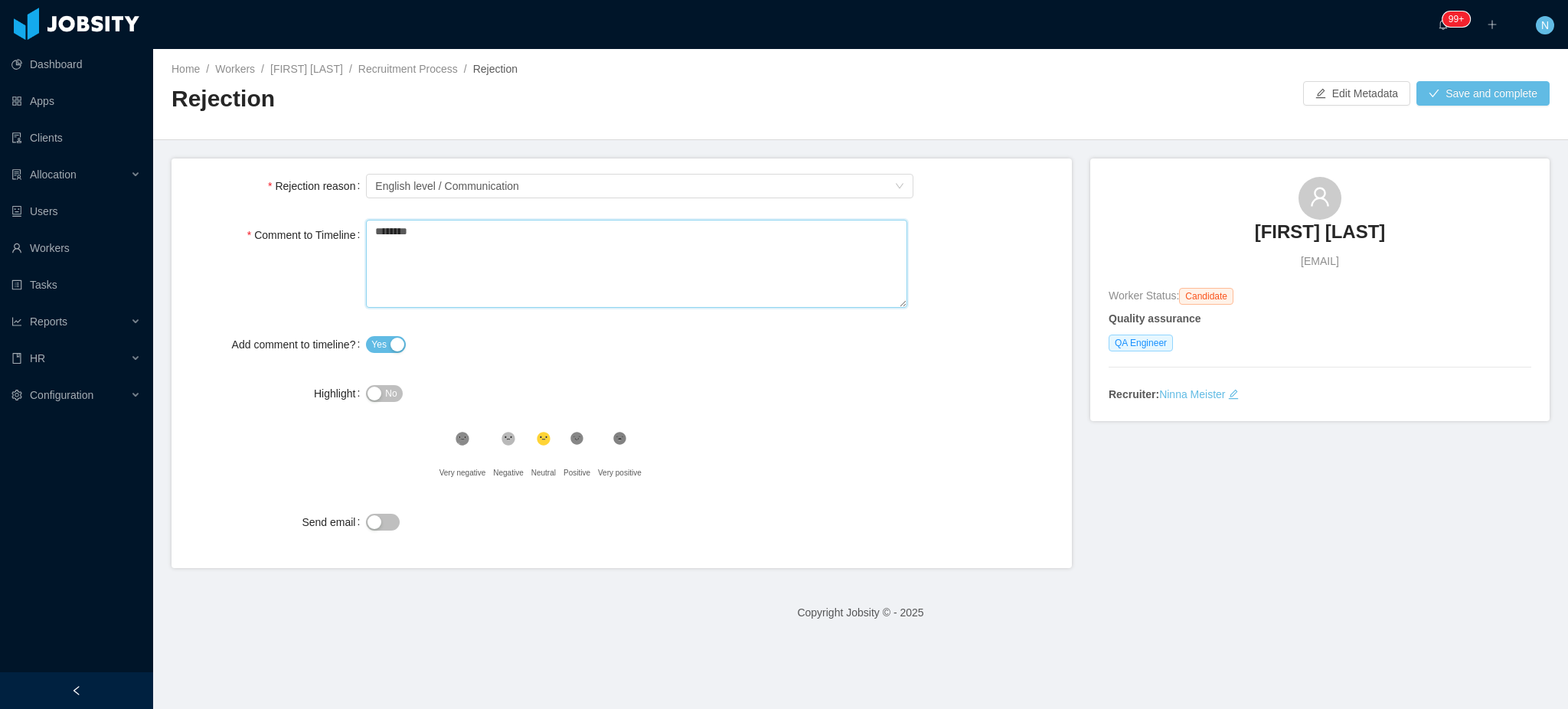 type 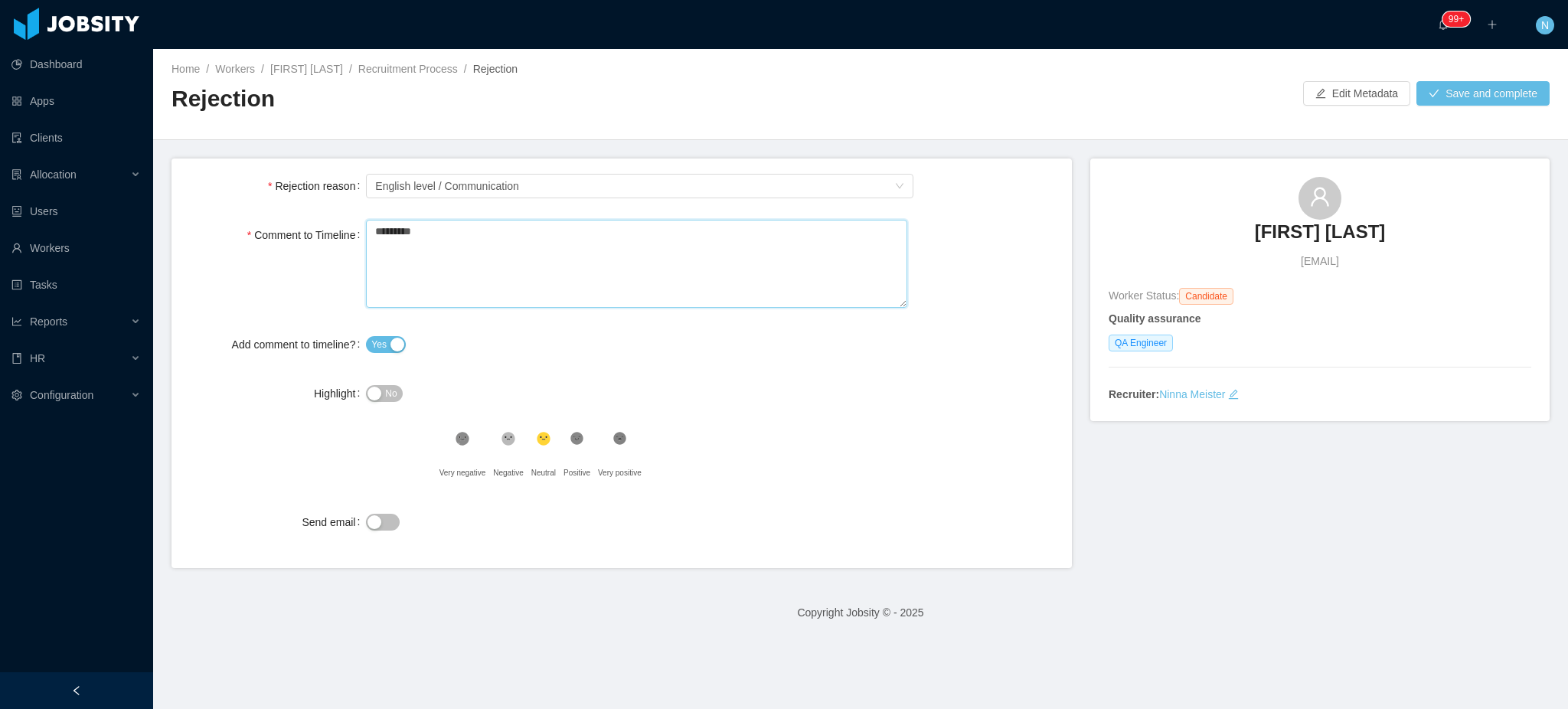 type 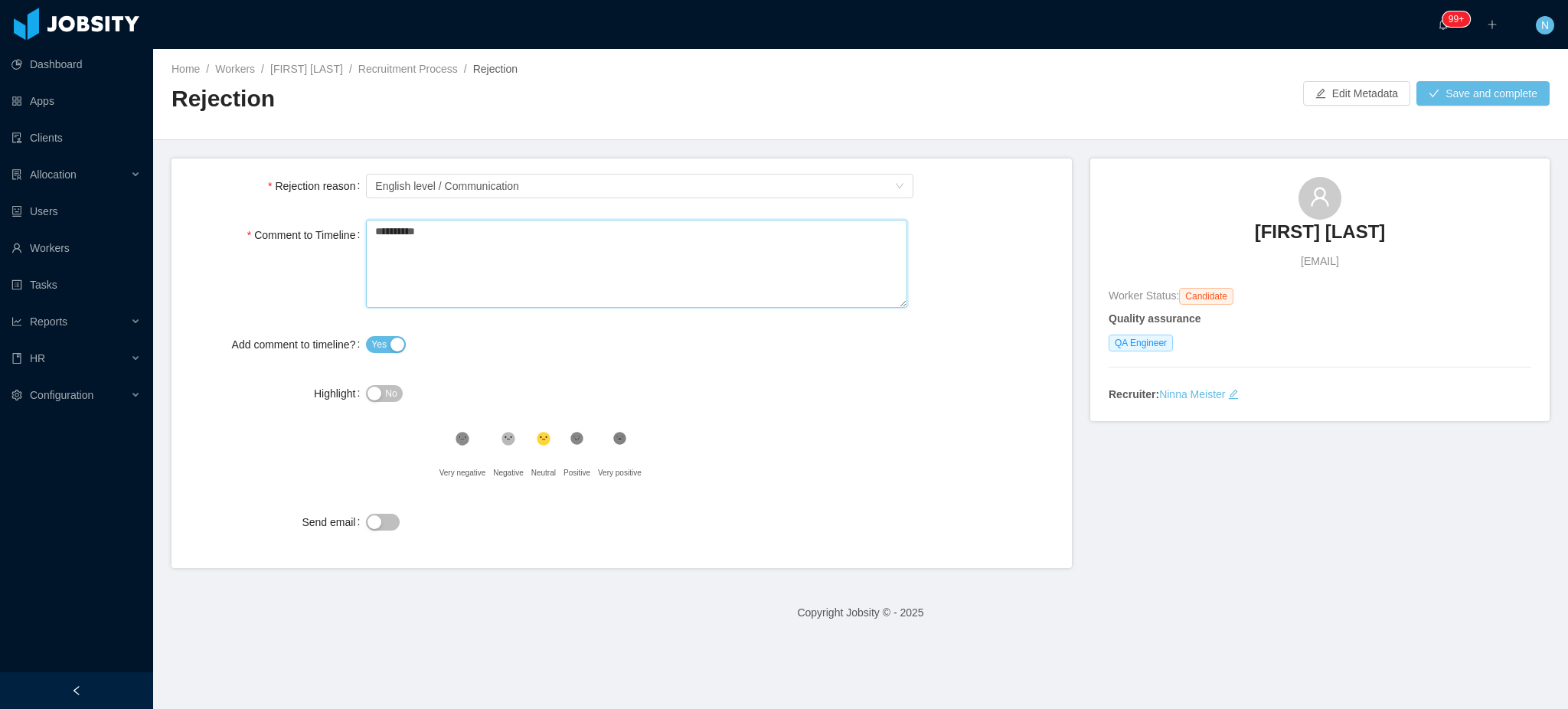 type 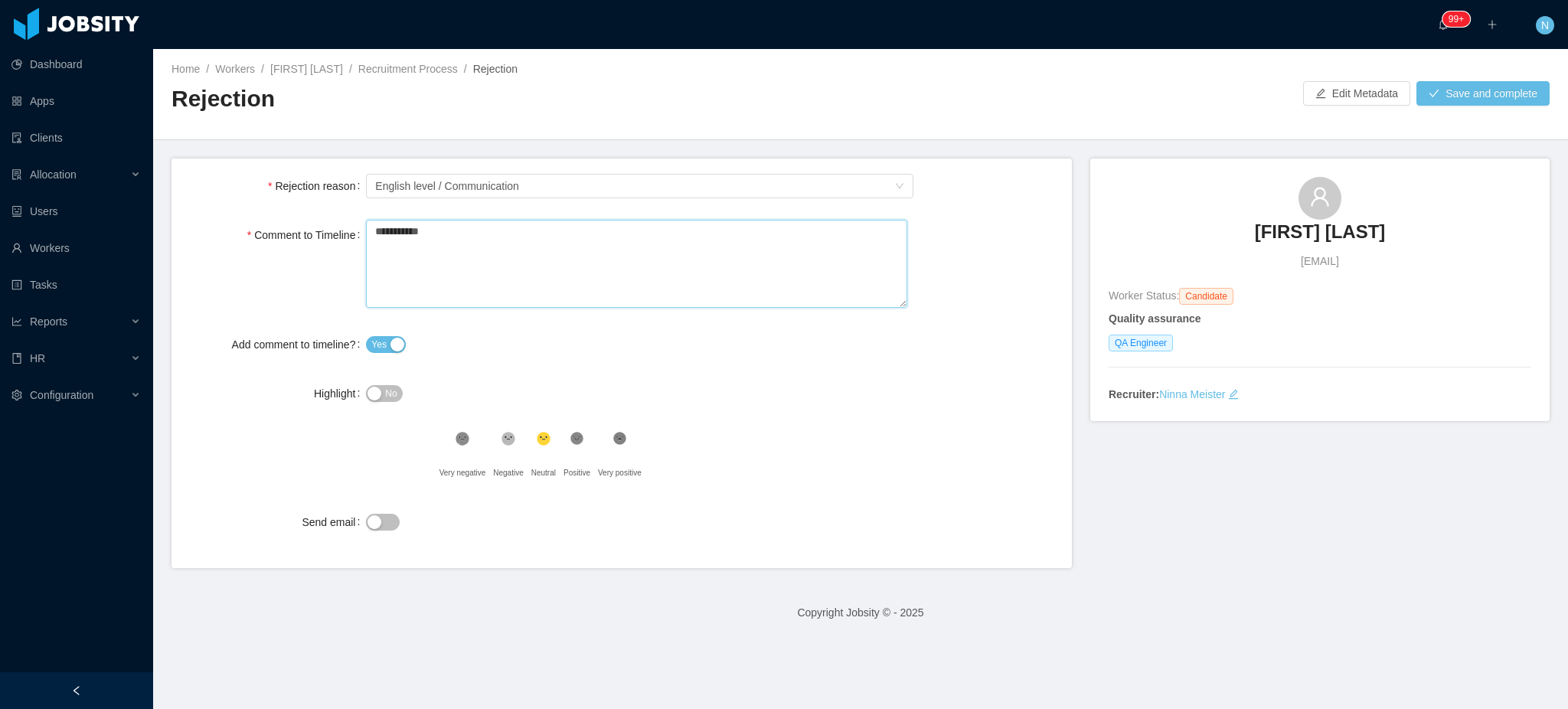 type 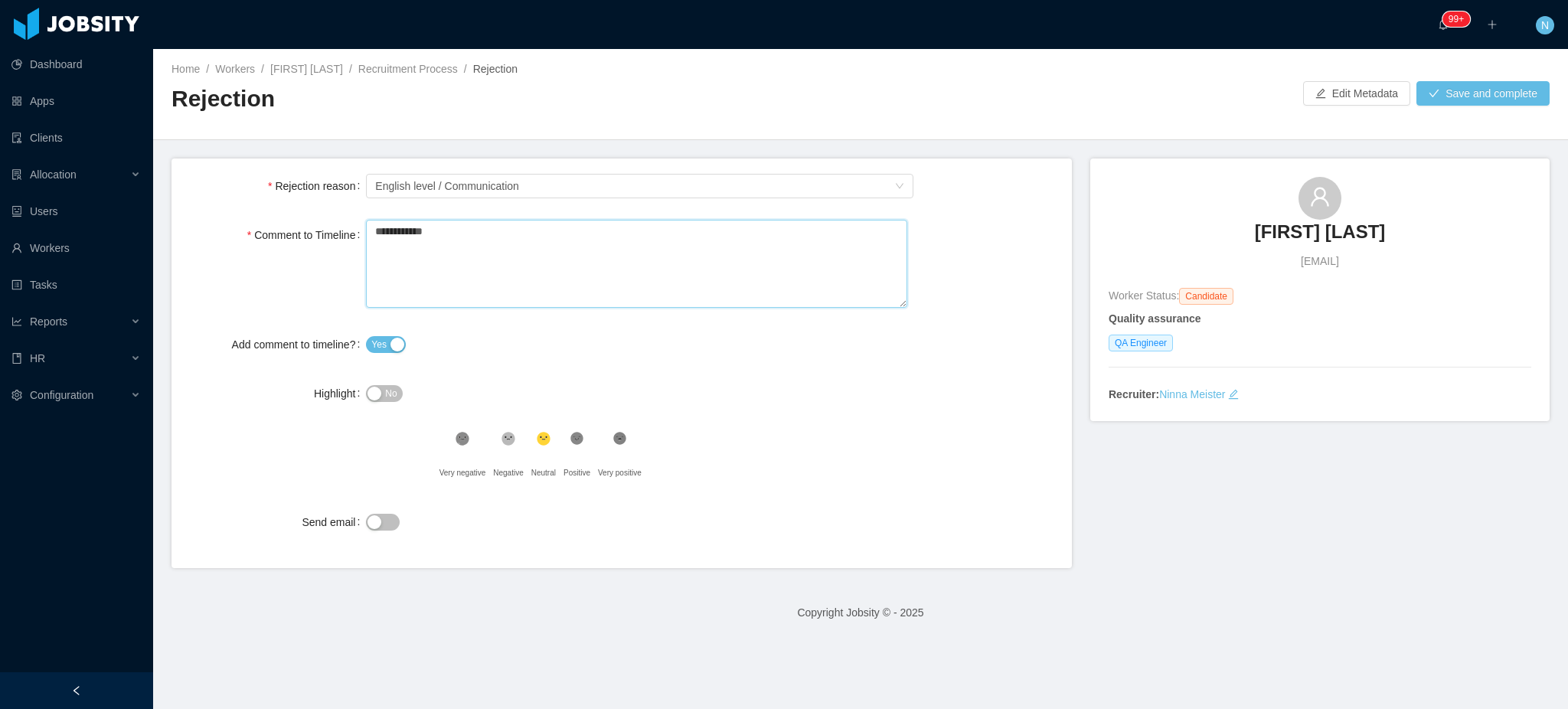 type on "**********" 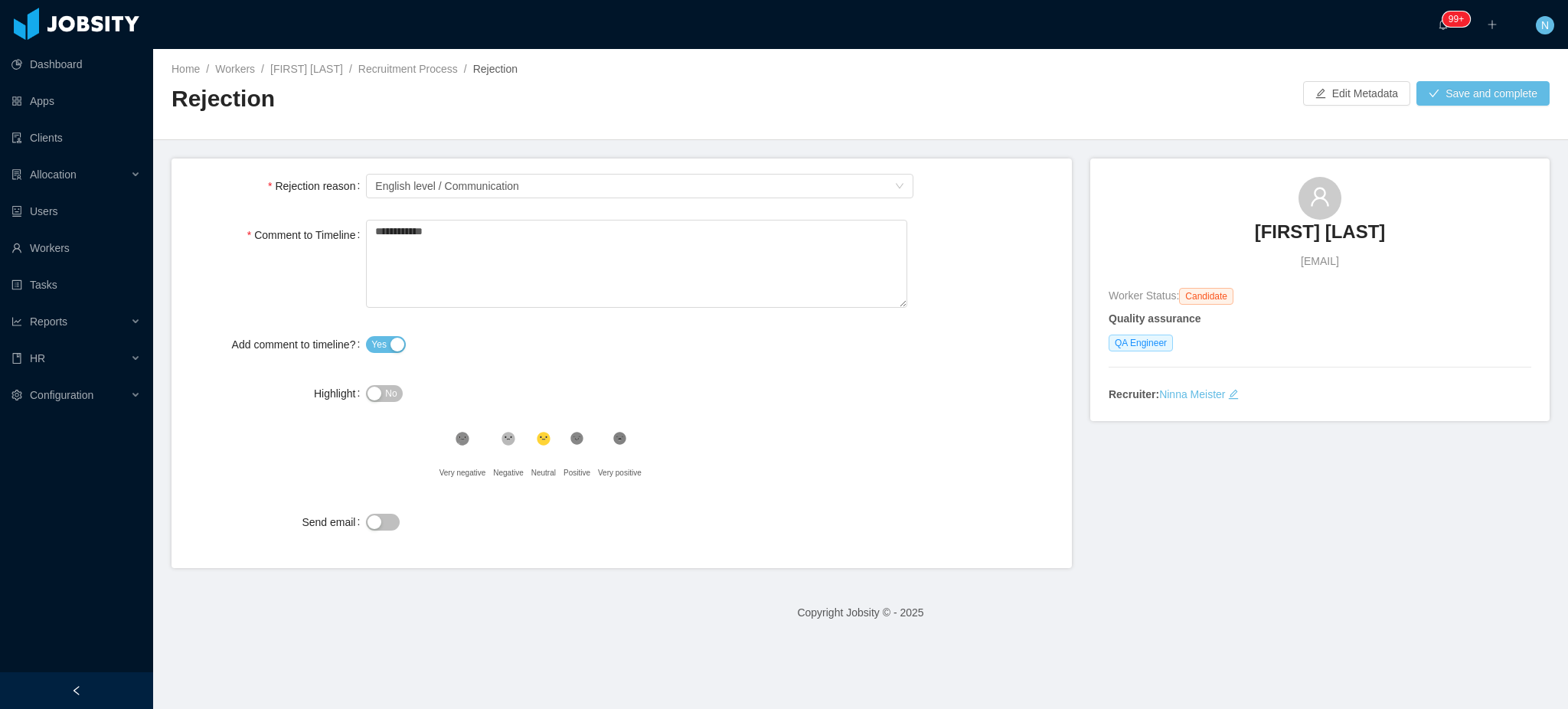 click on "Send email" at bounding box center [383, 522] 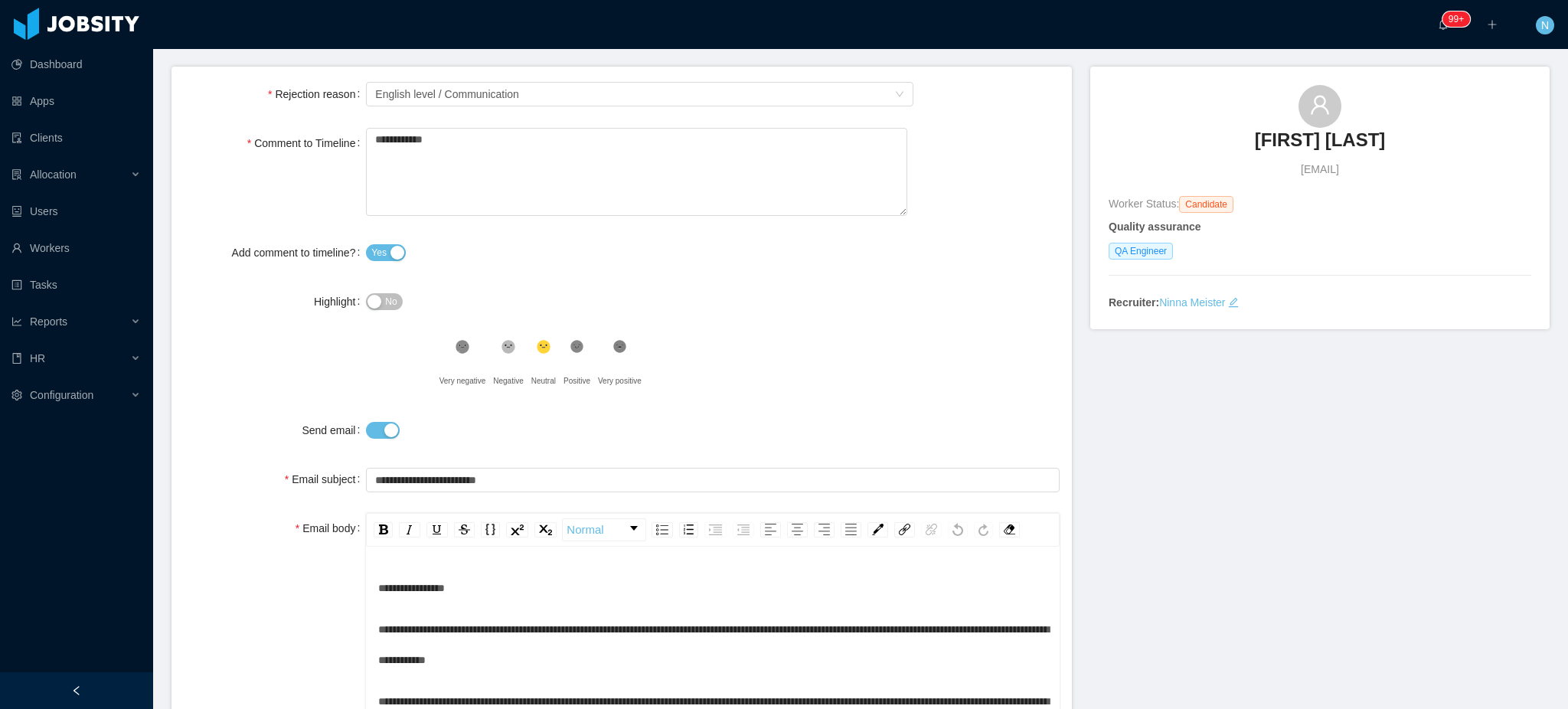 scroll, scrollTop: 204, scrollLeft: 0, axis: vertical 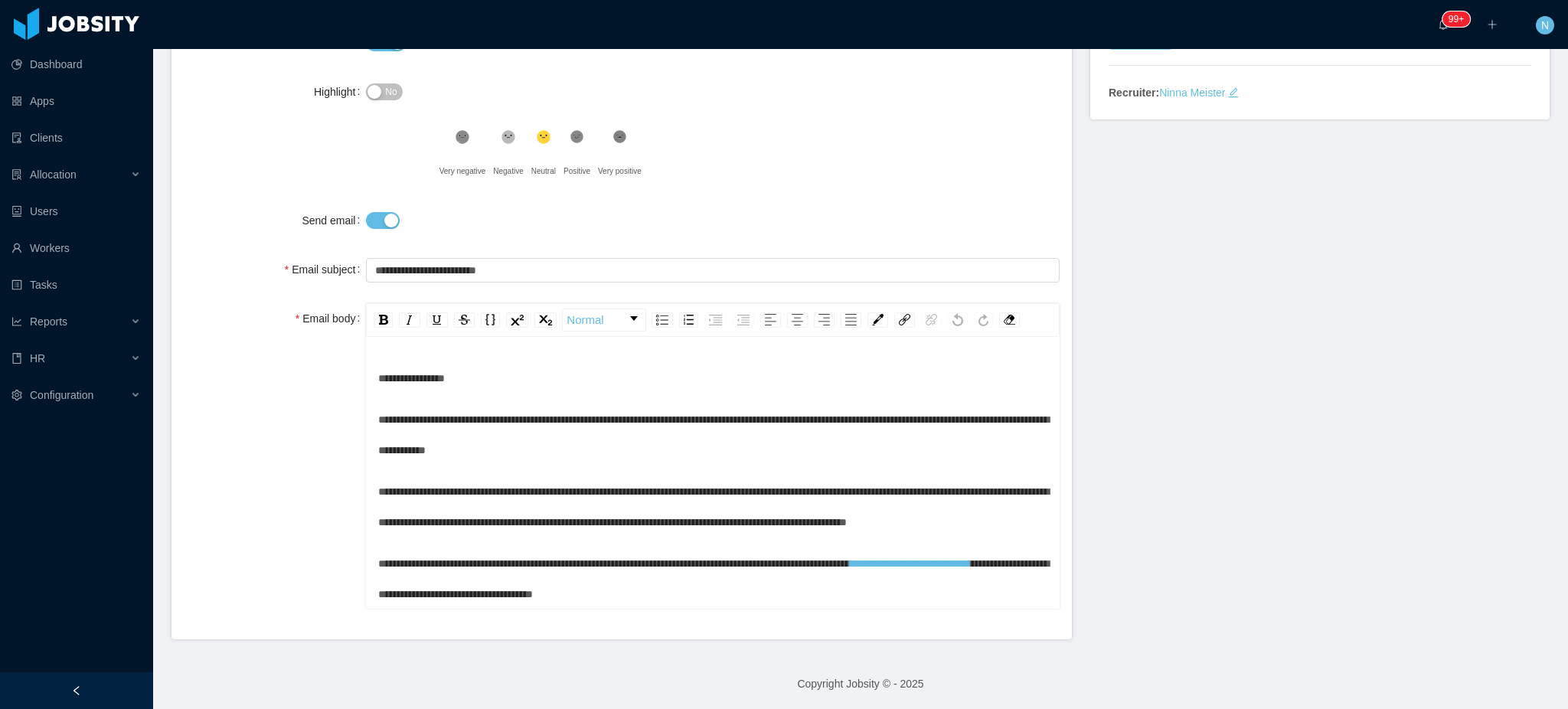 click on "**********" at bounding box center [411, 378] 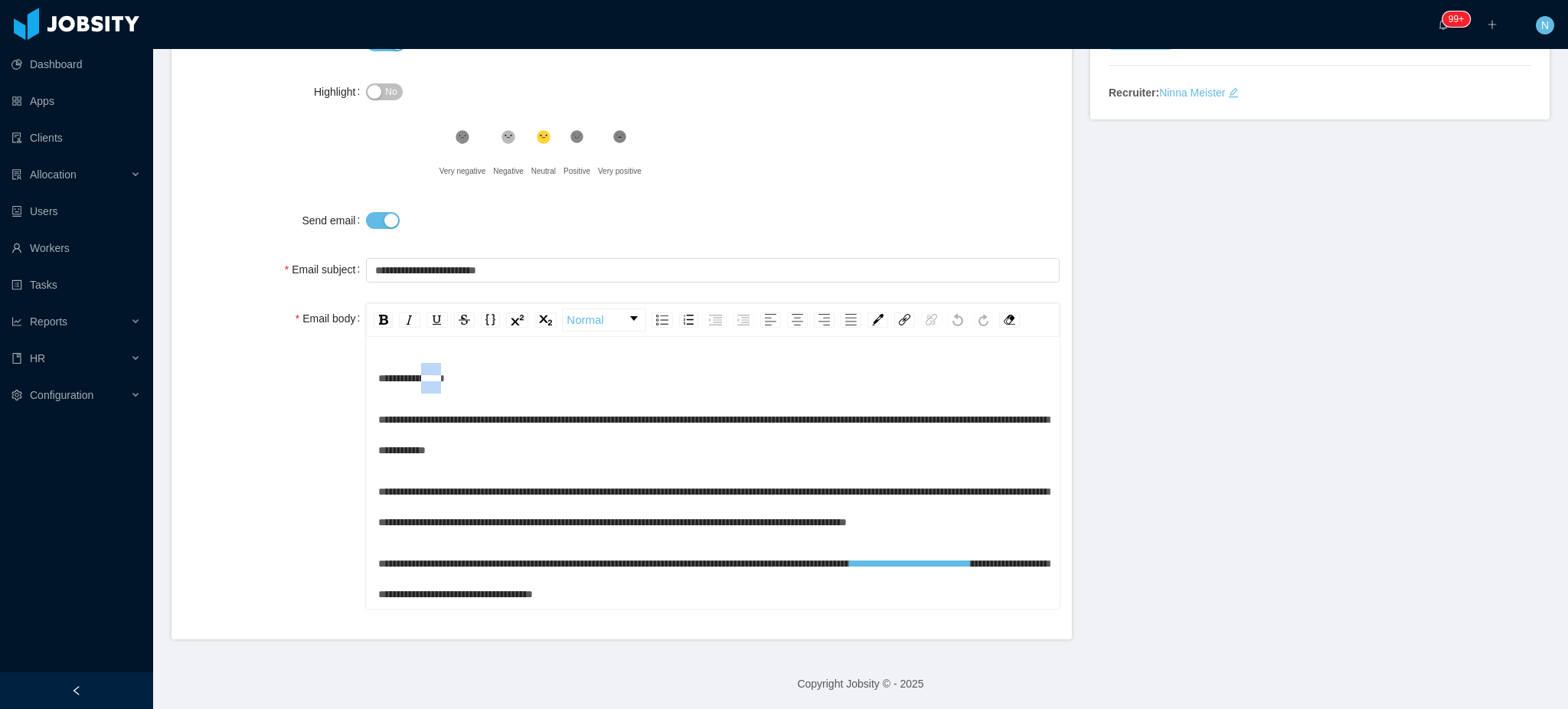 click on "**********" at bounding box center [411, 378] 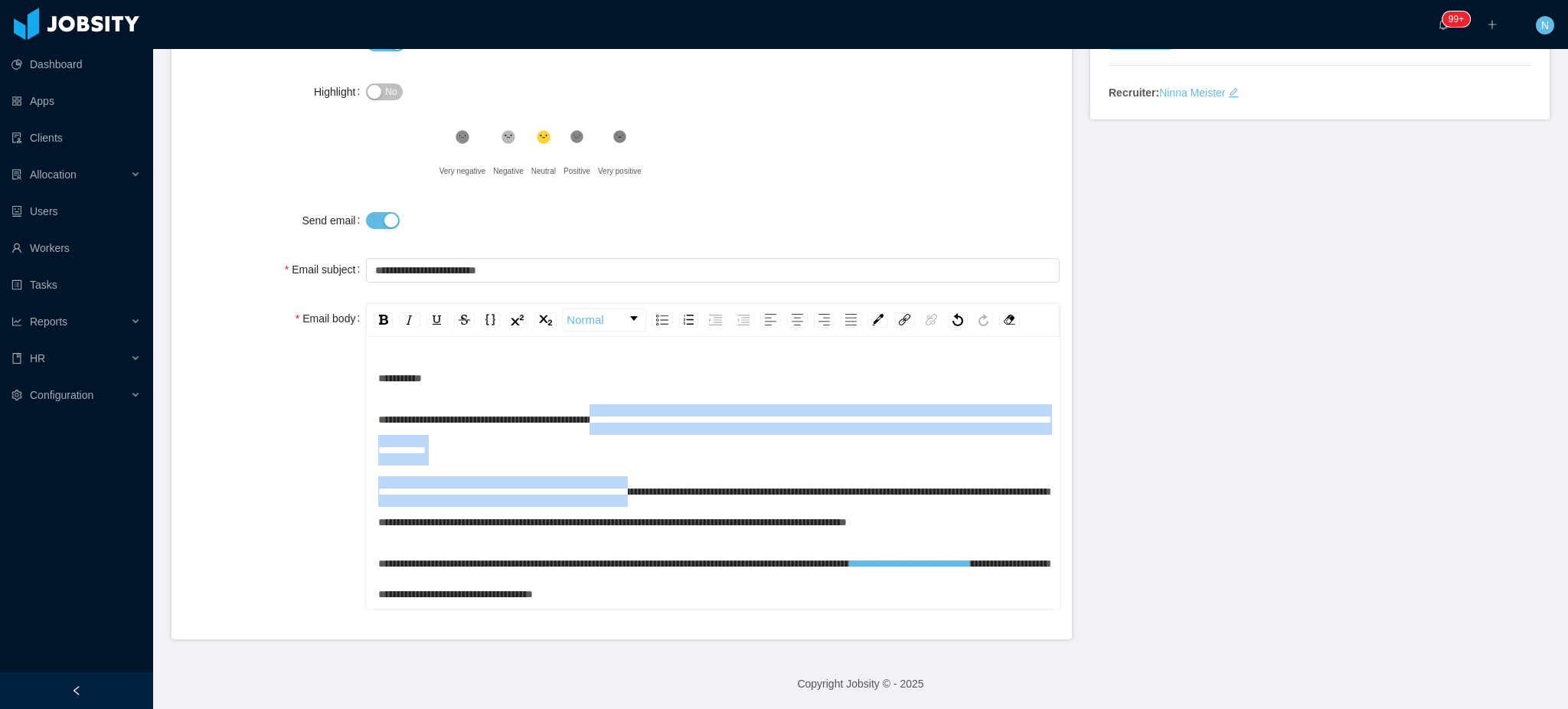 drag, startPoint x: 674, startPoint y: 482, endPoint x: 679, endPoint y: 511, distance: 29.42788 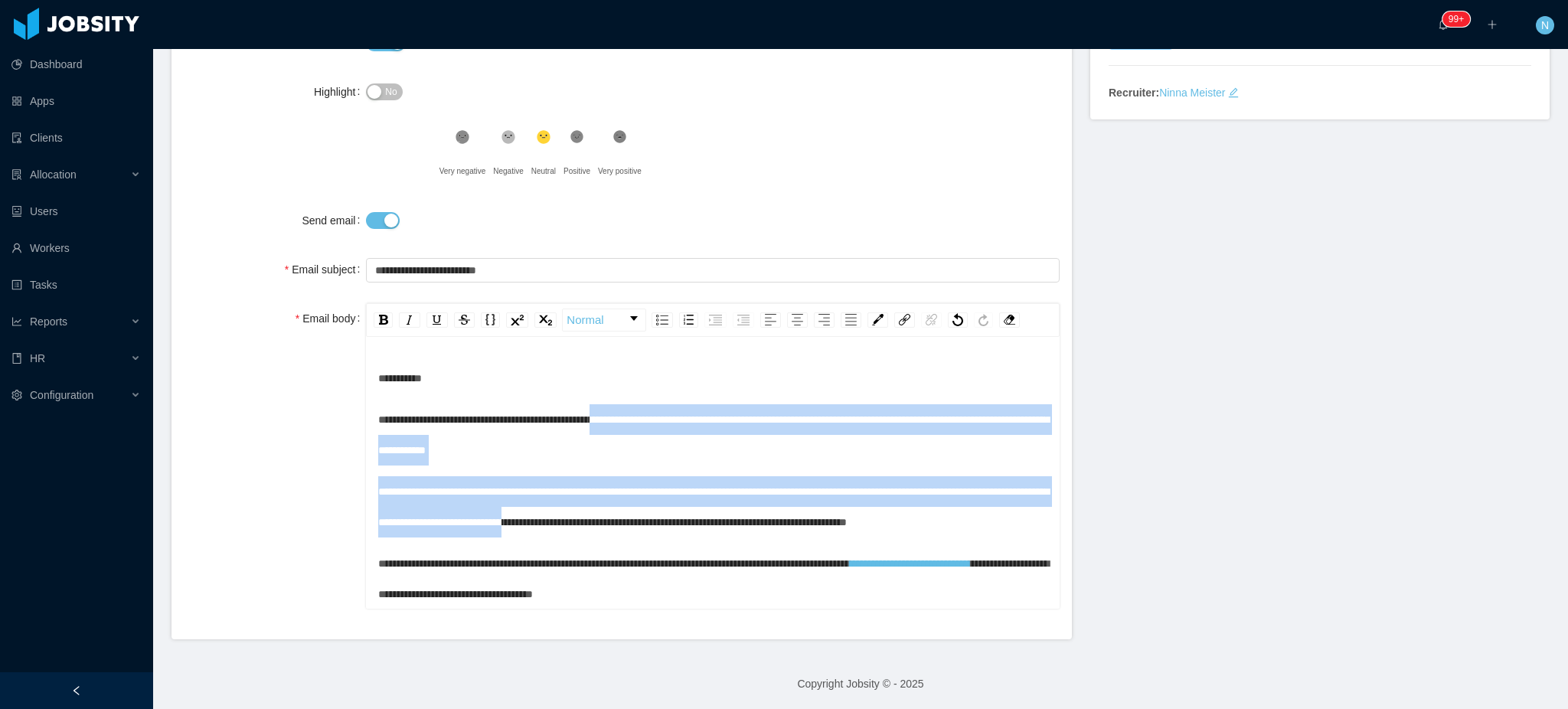 click on "**********" at bounding box center (713, 507) 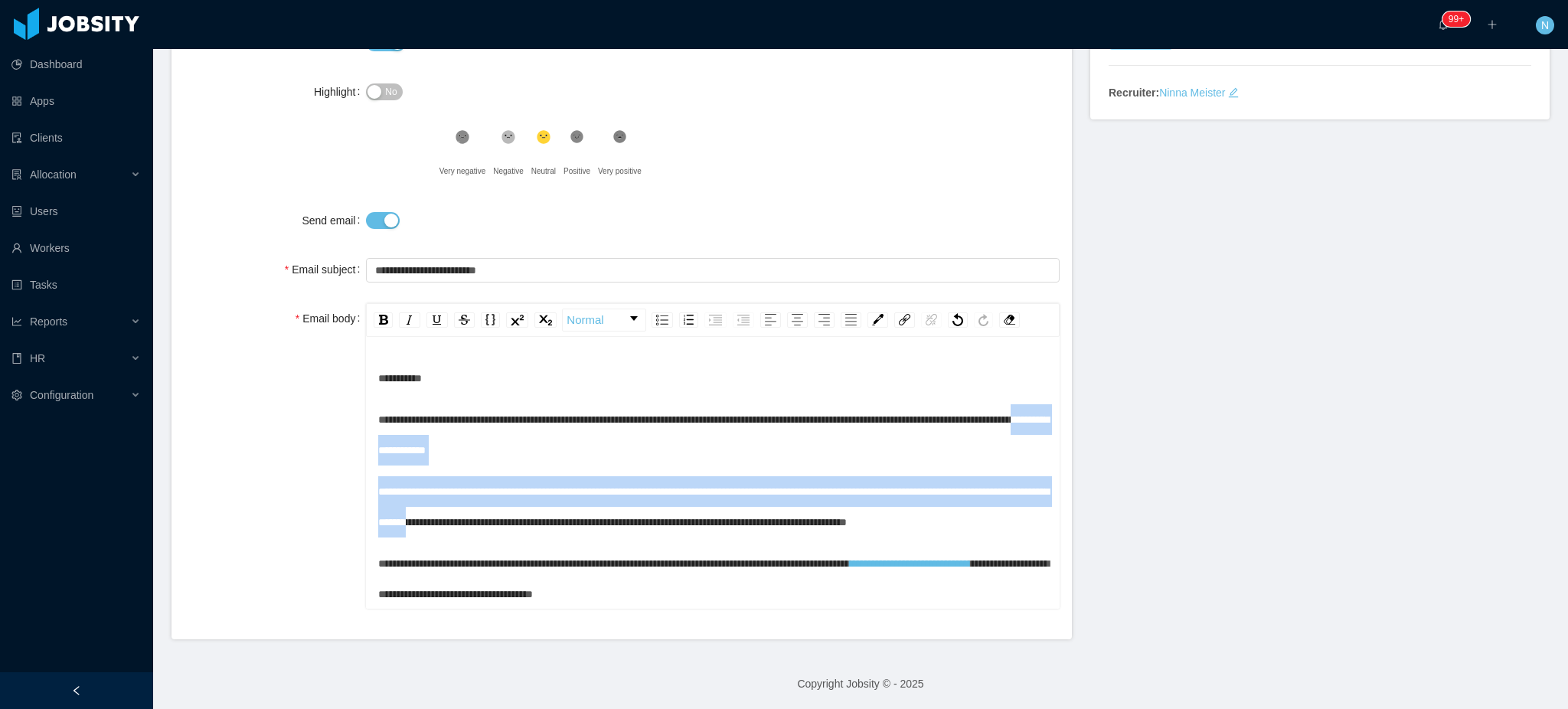 drag, startPoint x: 528, startPoint y: 445, endPoint x: 573, endPoint y: 516, distance: 84.0595 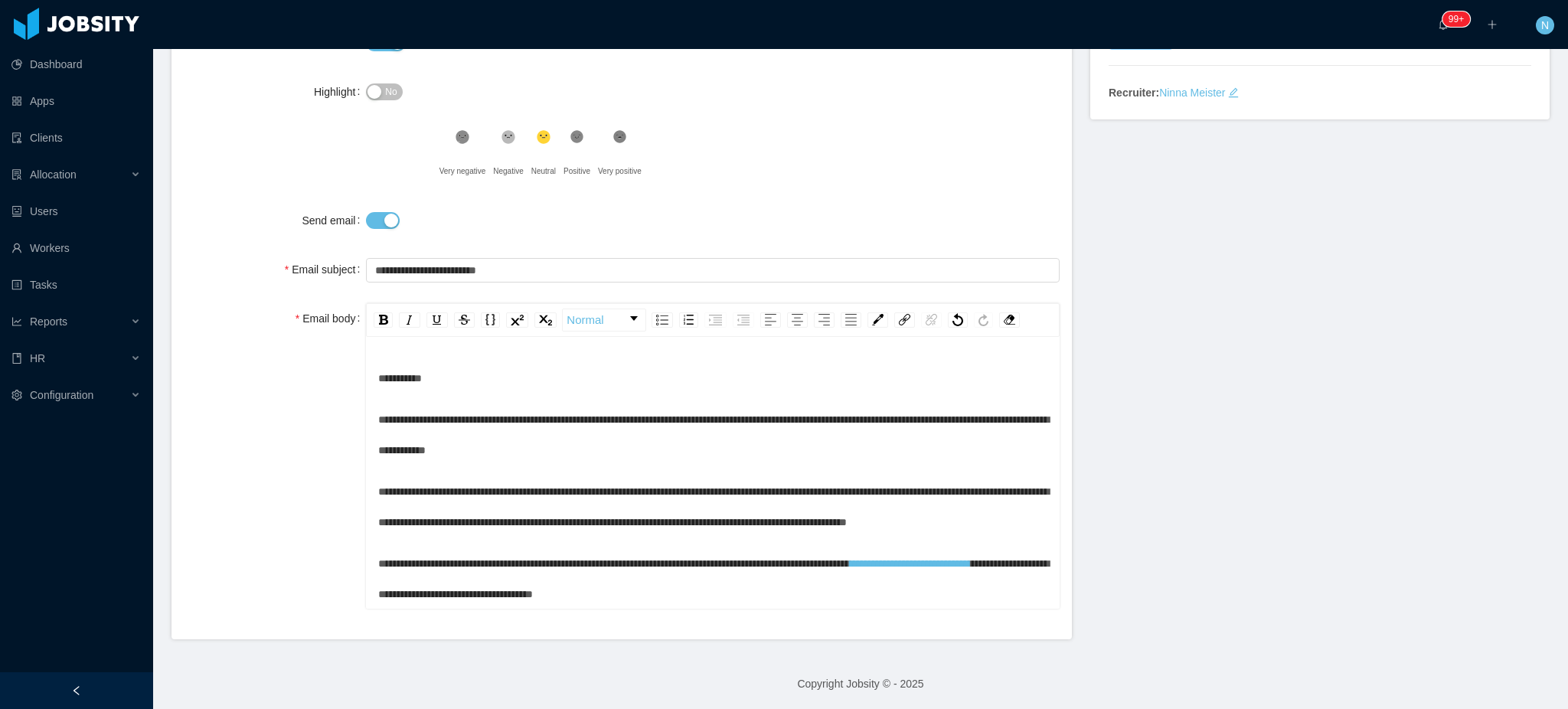 click on "**********" at bounding box center [714, 507] 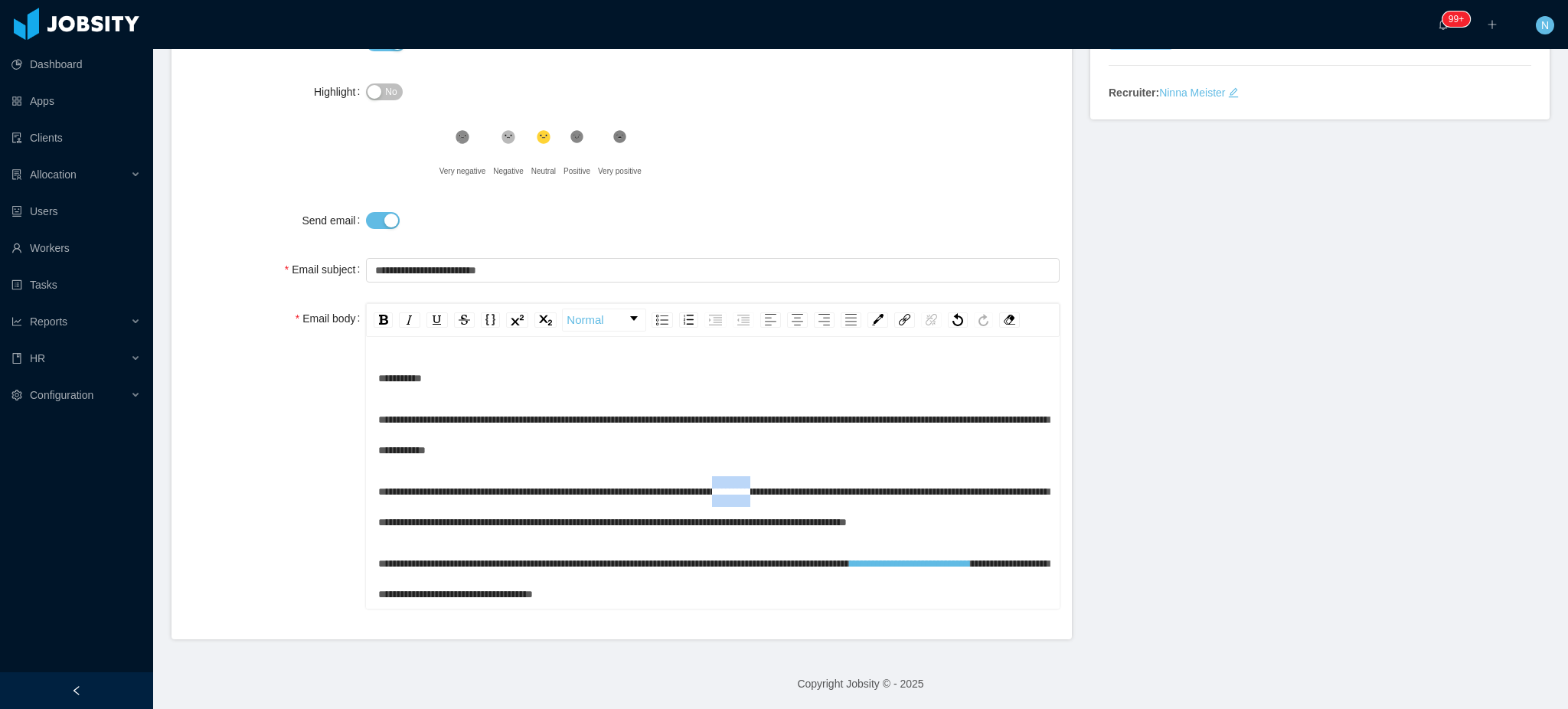click on "**********" at bounding box center (714, 507) 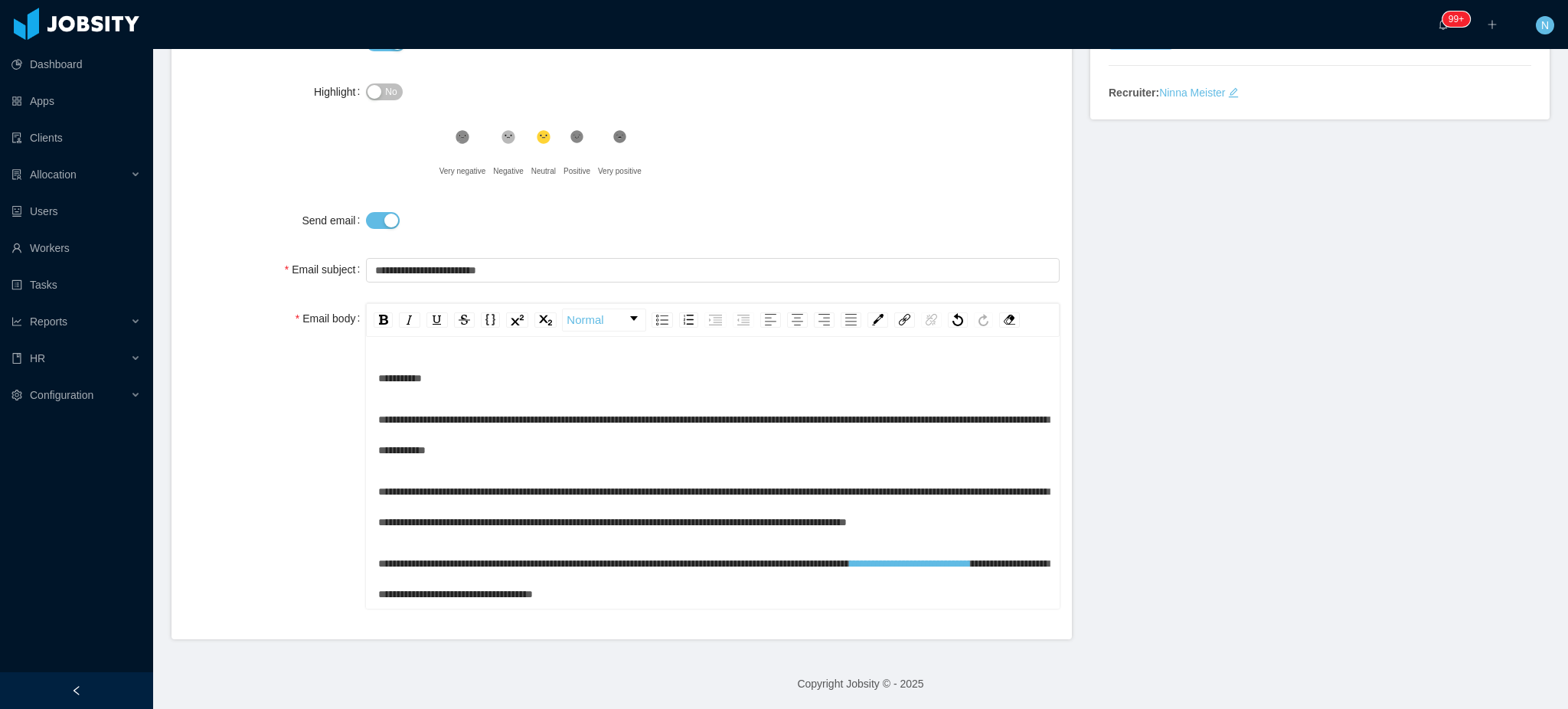 type 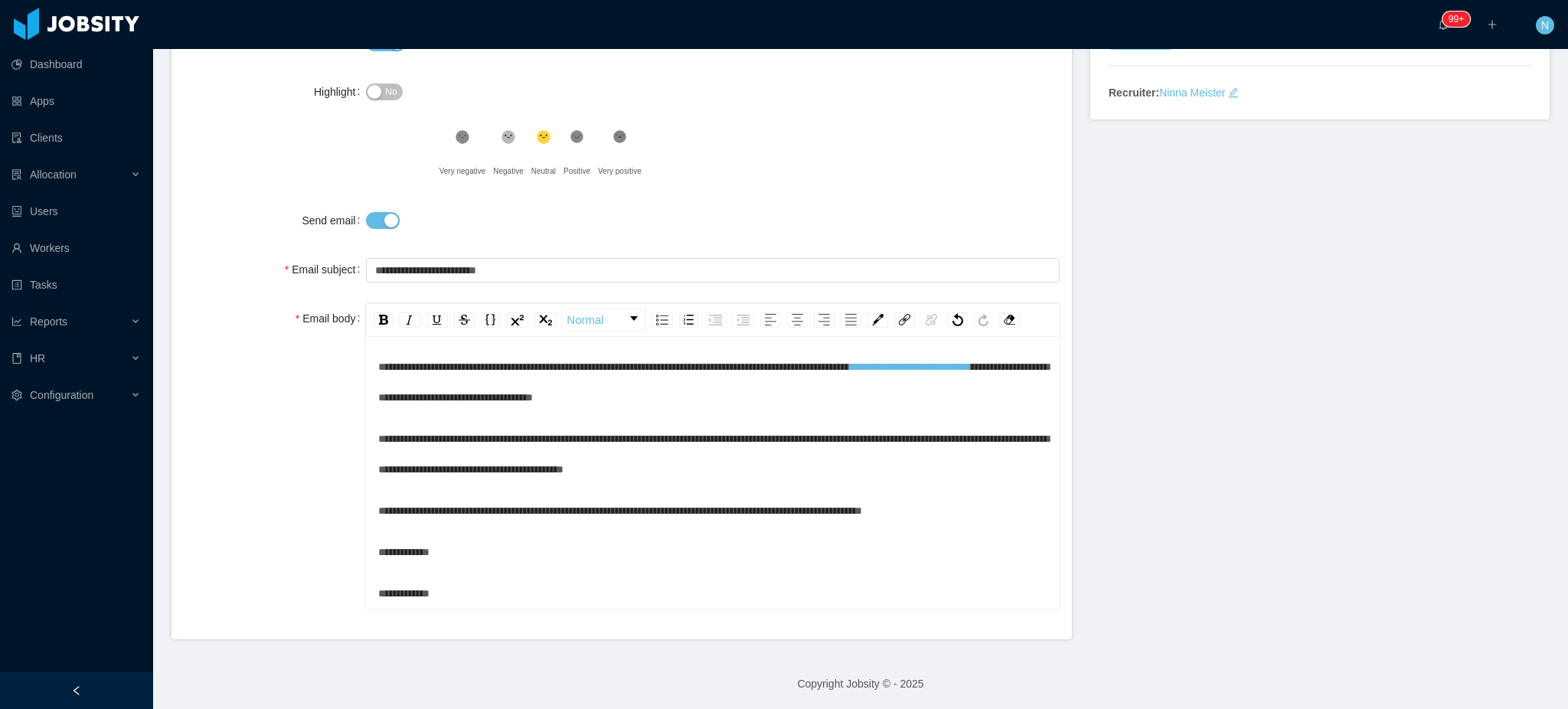 scroll, scrollTop: 227, scrollLeft: 0, axis: vertical 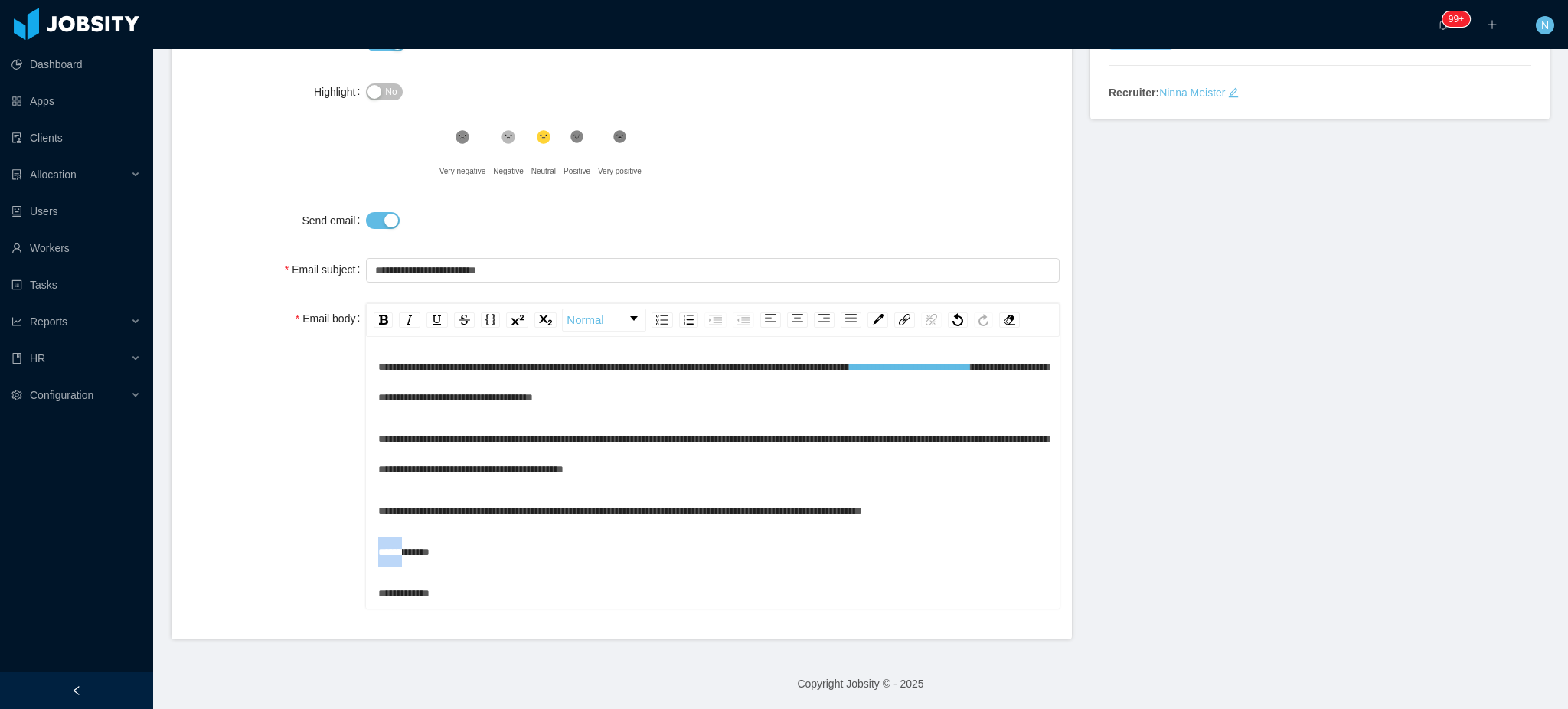 drag, startPoint x: 410, startPoint y: 552, endPoint x: 323, endPoint y: 547, distance: 87.14356 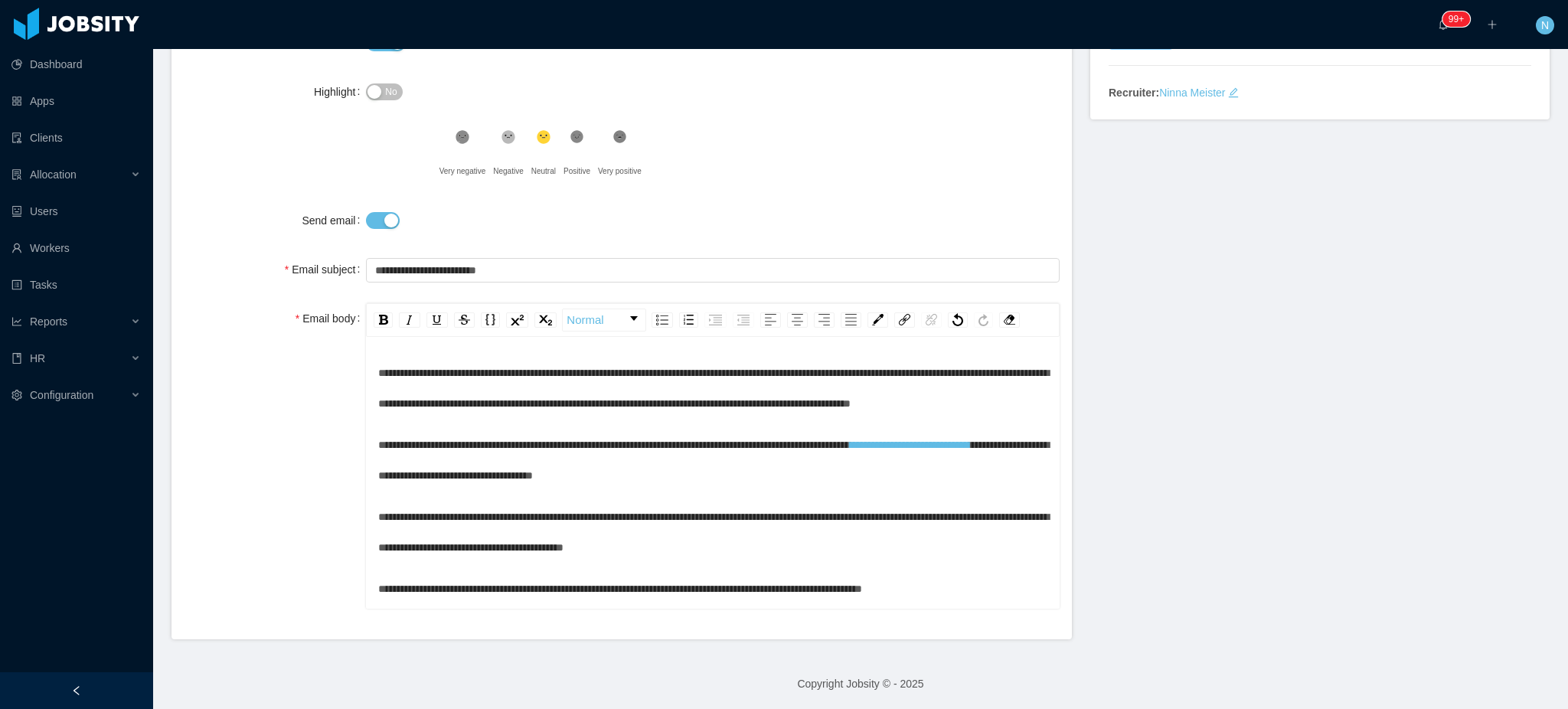 scroll, scrollTop: 0, scrollLeft: 0, axis: both 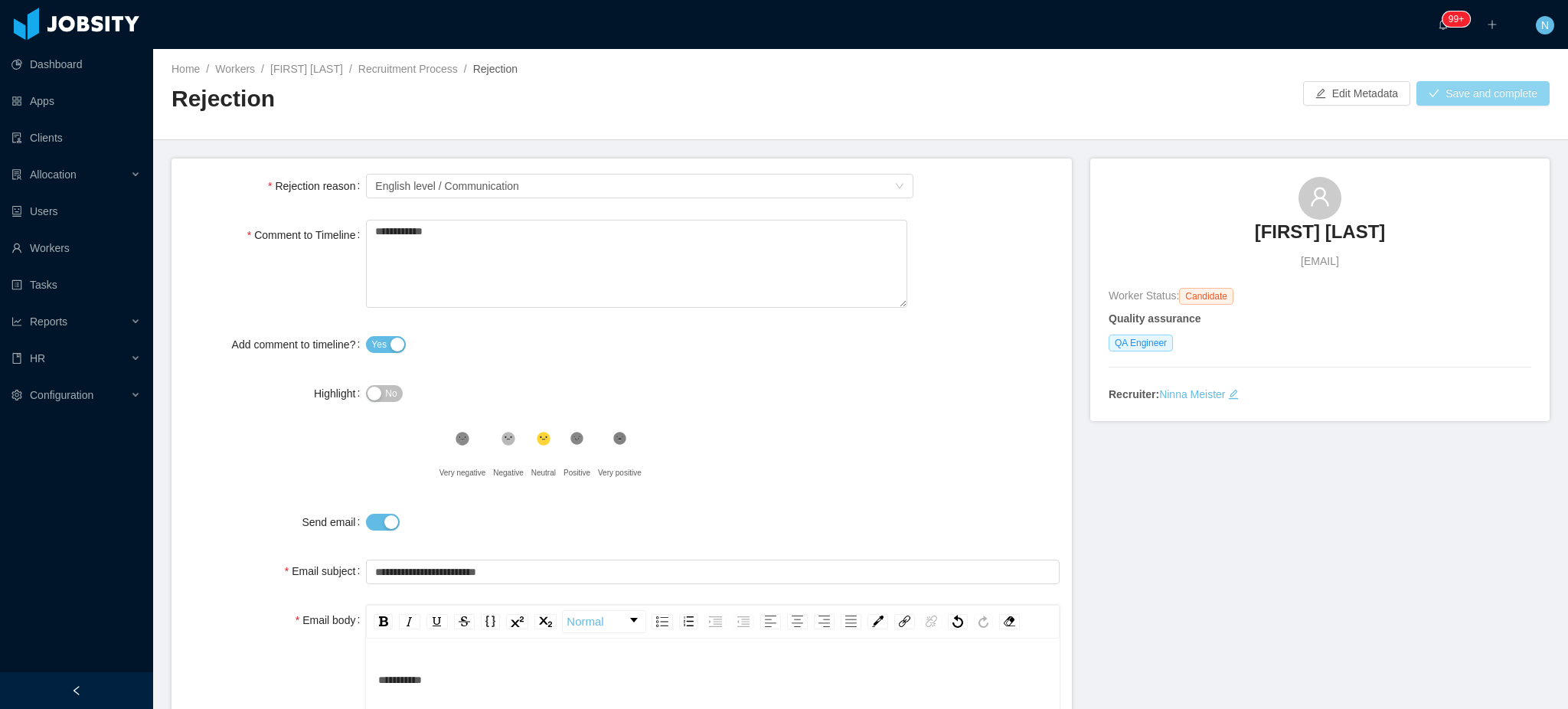 click on "Save and complete" at bounding box center (1483, 93) 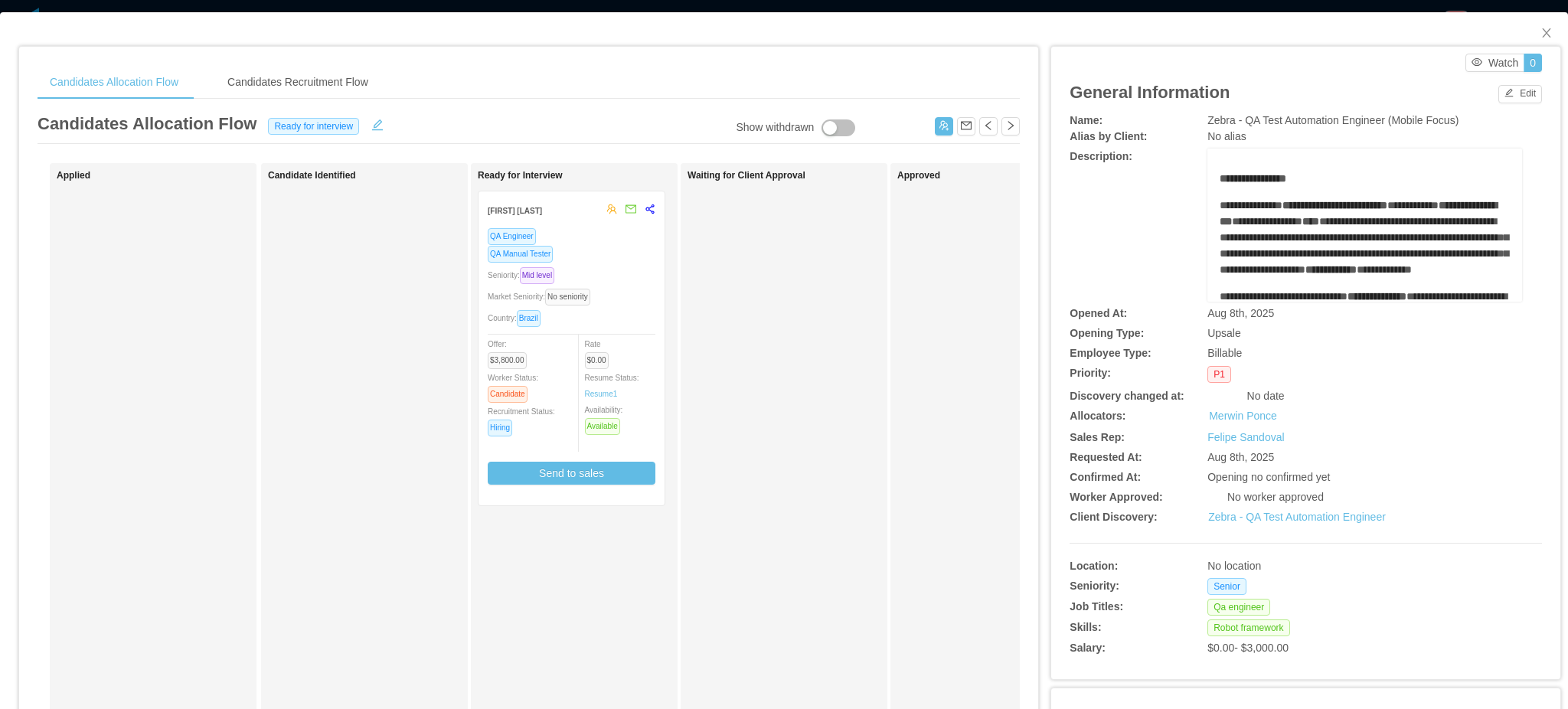 scroll, scrollTop: 0, scrollLeft: 0, axis: both 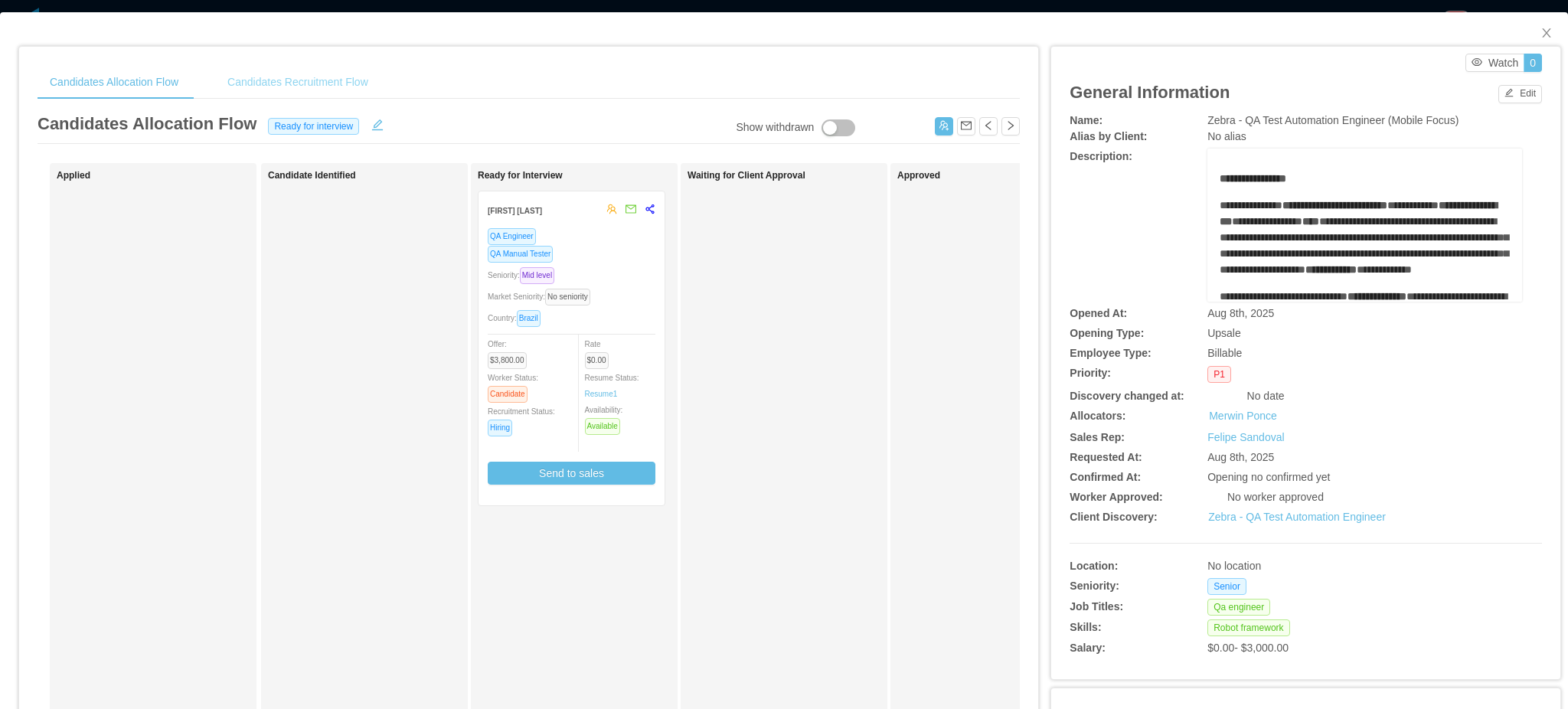 click on "Candidates Recruitment Flow" at bounding box center [298, 82] 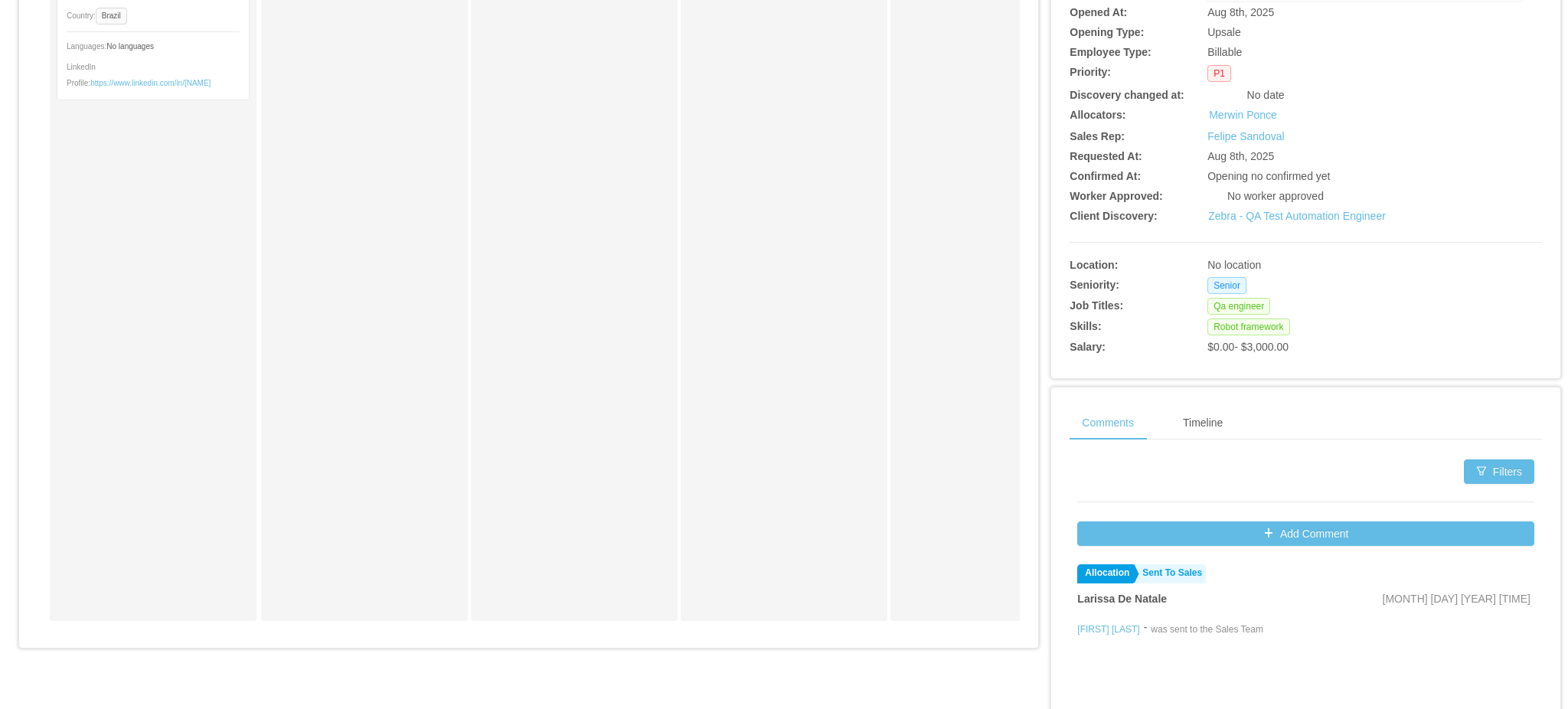 scroll, scrollTop: 306, scrollLeft: 0, axis: vertical 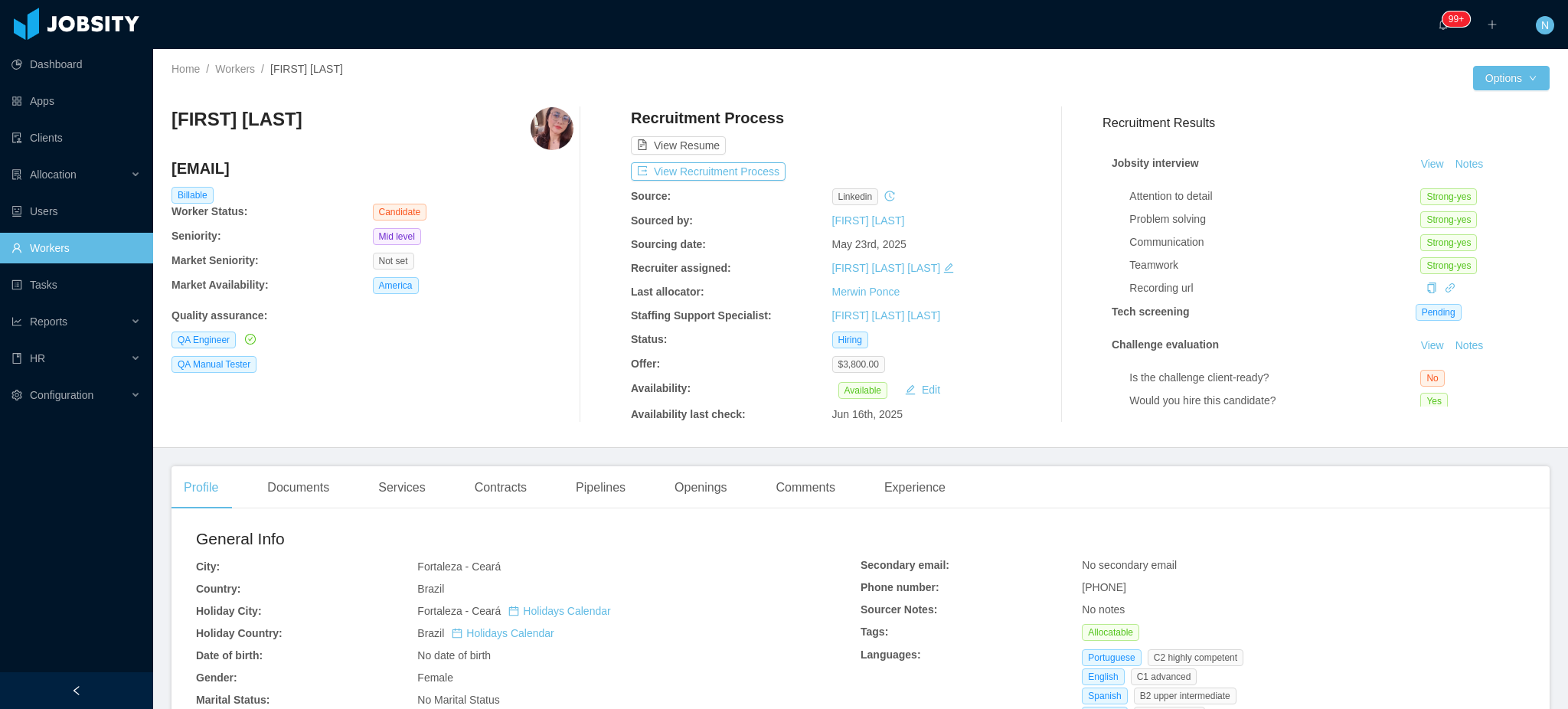 click on "[EMAIL]" at bounding box center [372, 168] 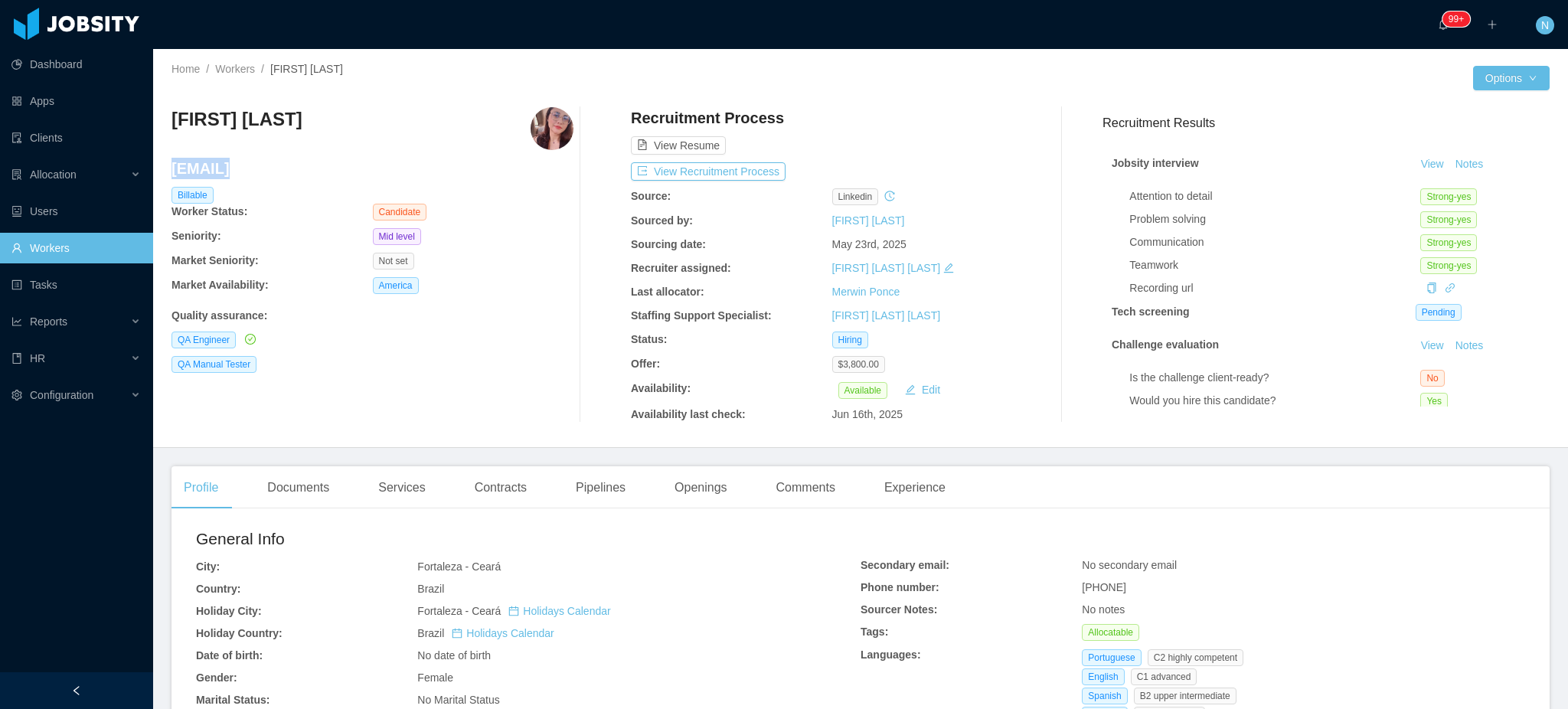 click on "[EMAIL]" at bounding box center (372, 168) 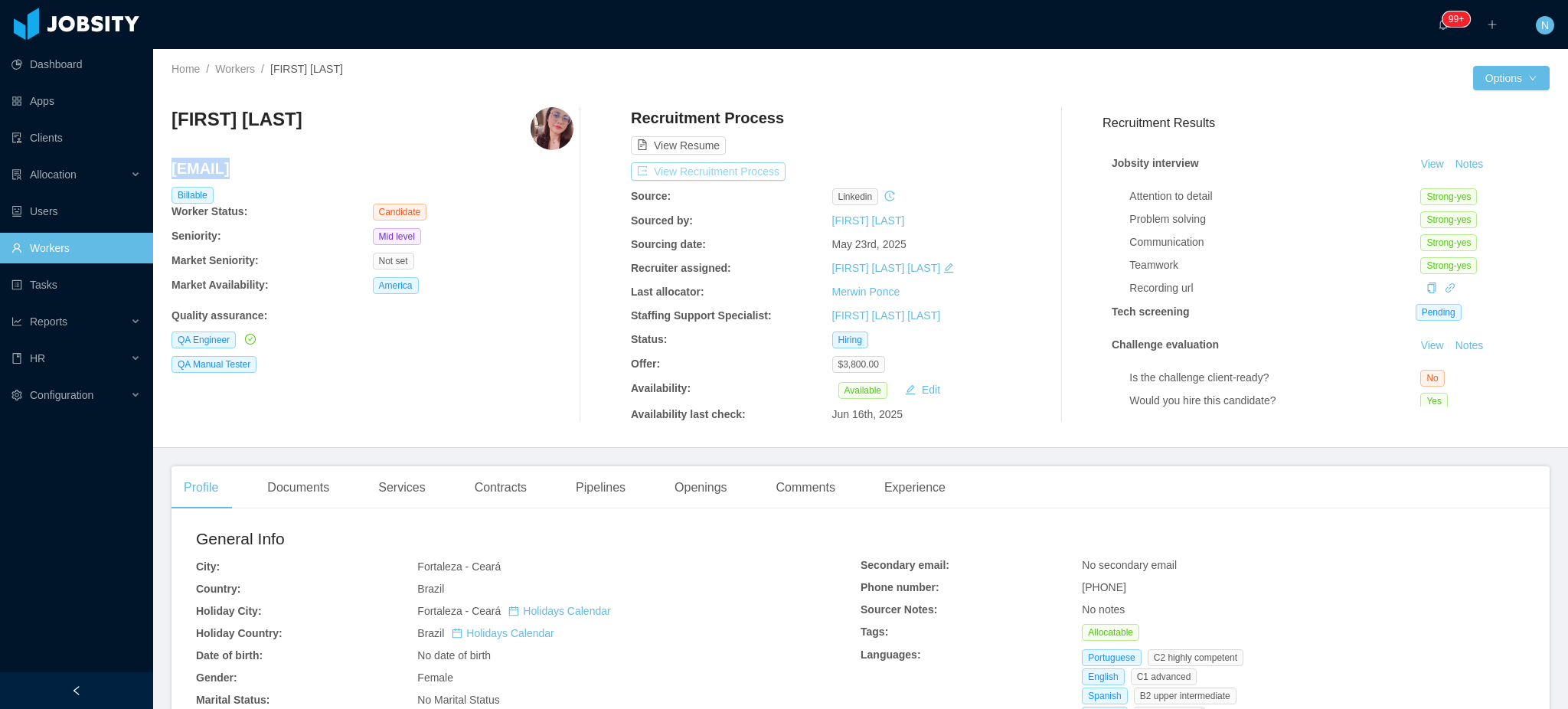 click on "View Recruitment Process" at bounding box center [708, 172] 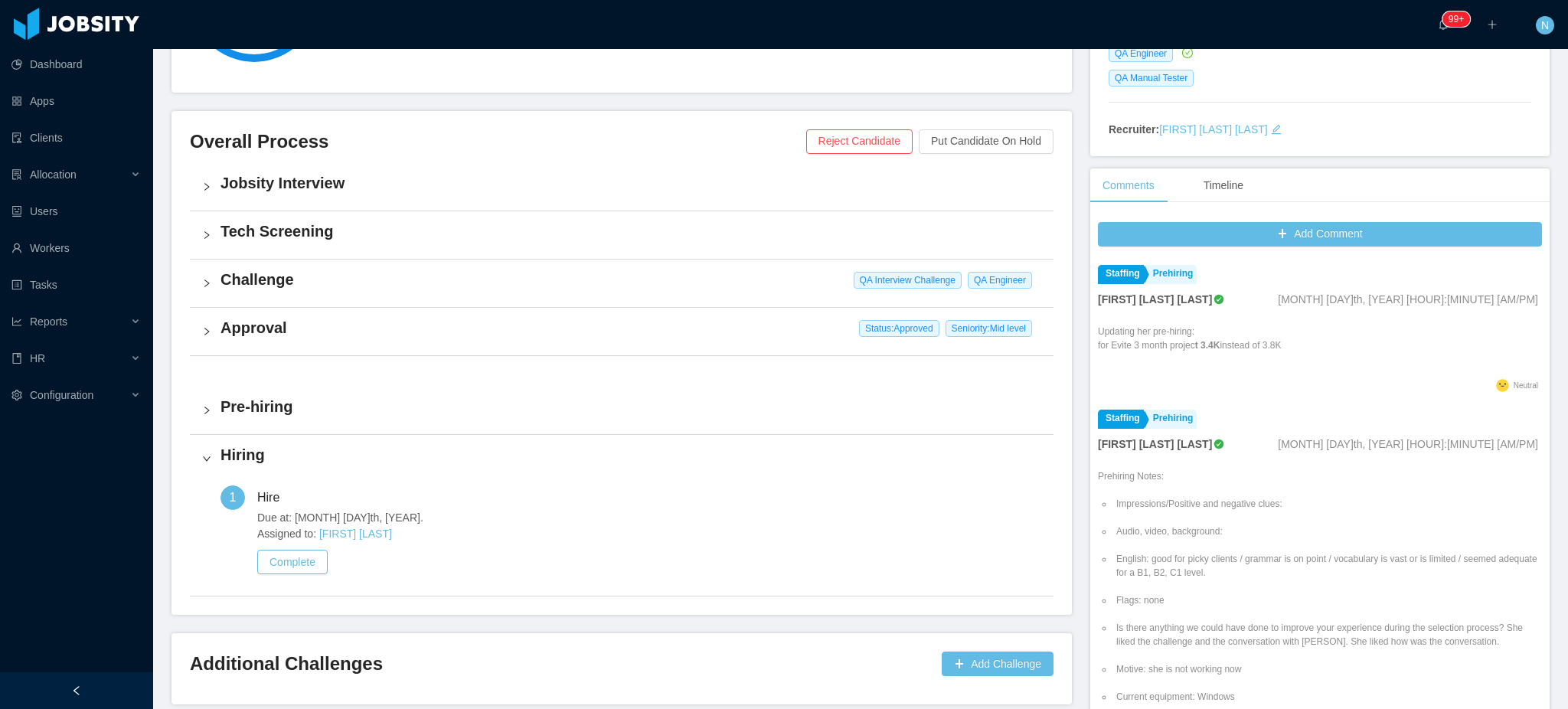 scroll, scrollTop: 0, scrollLeft: 0, axis: both 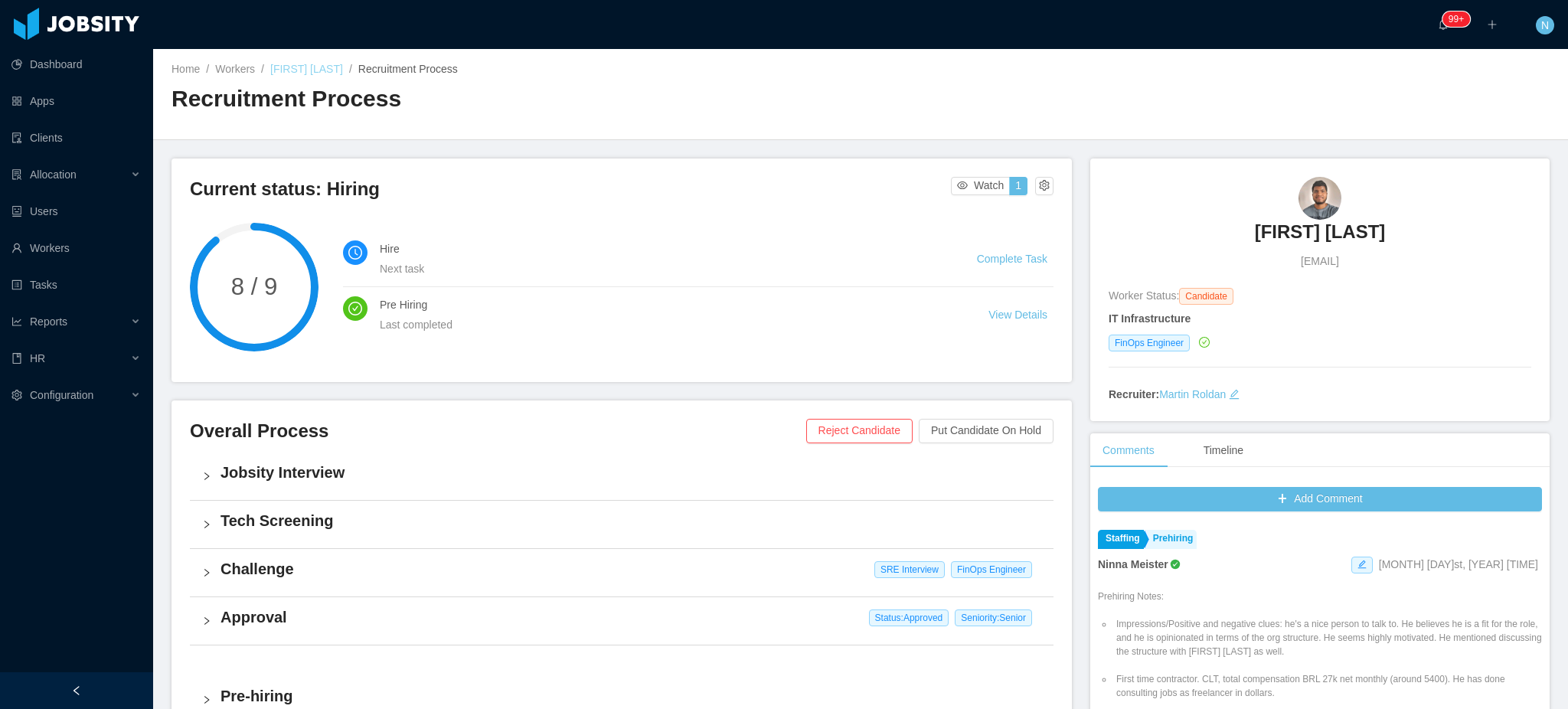 click on "[FIRST] [LAST]" at bounding box center [306, 69] 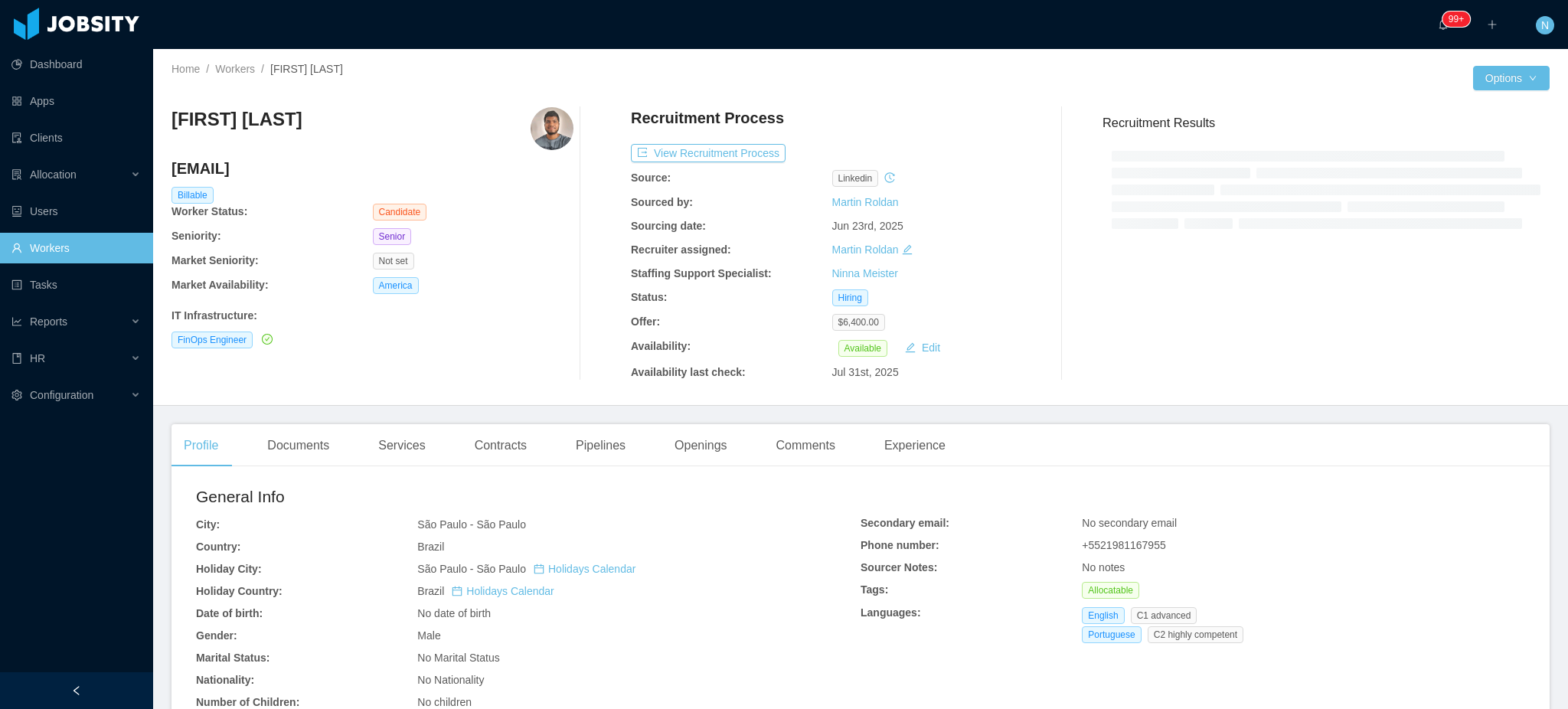 scroll, scrollTop: 102, scrollLeft: 0, axis: vertical 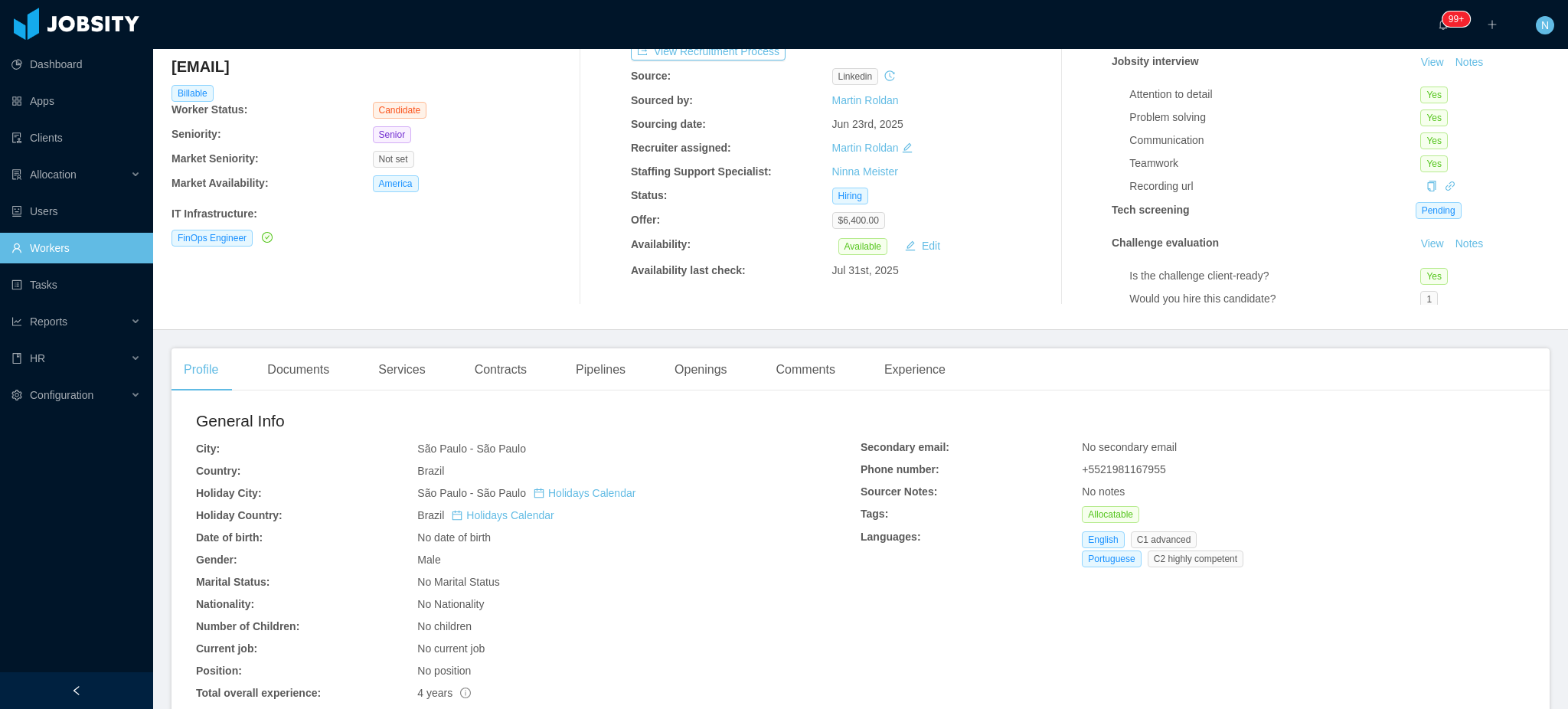 click on "No secondary email" at bounding box center (1129, 447) 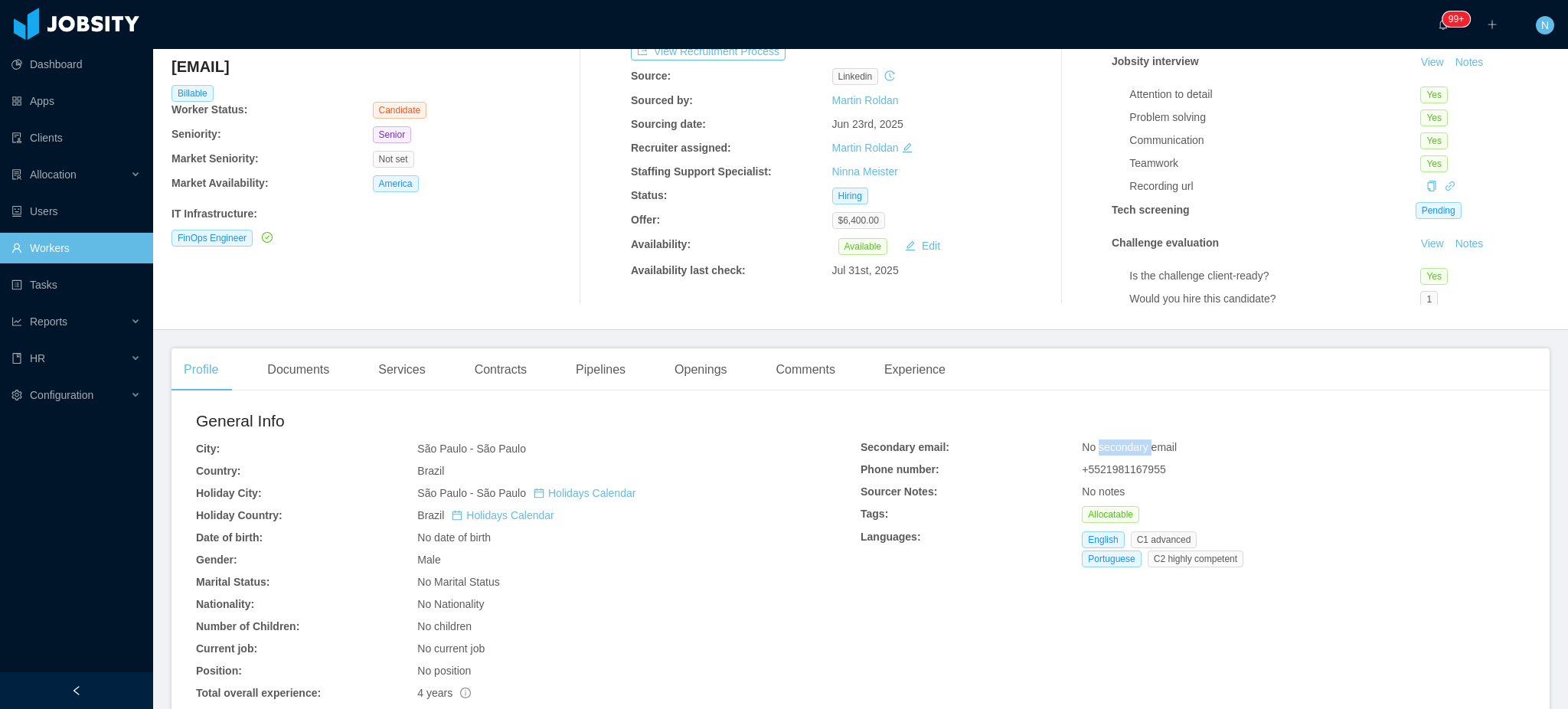 click on "No secondary email" at bounding box center [1129, 447] 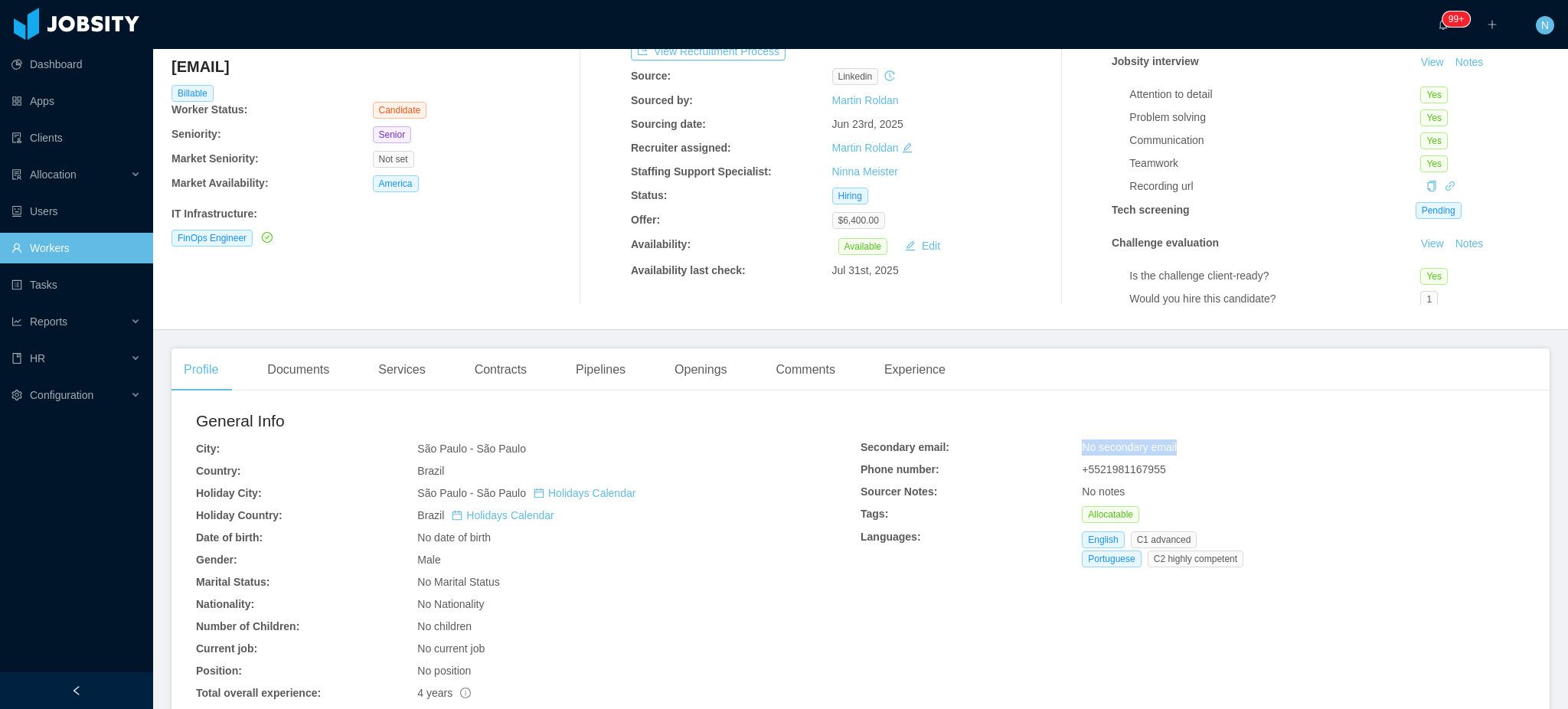 click on "No secondary email" at bounding box center [1129, 447] 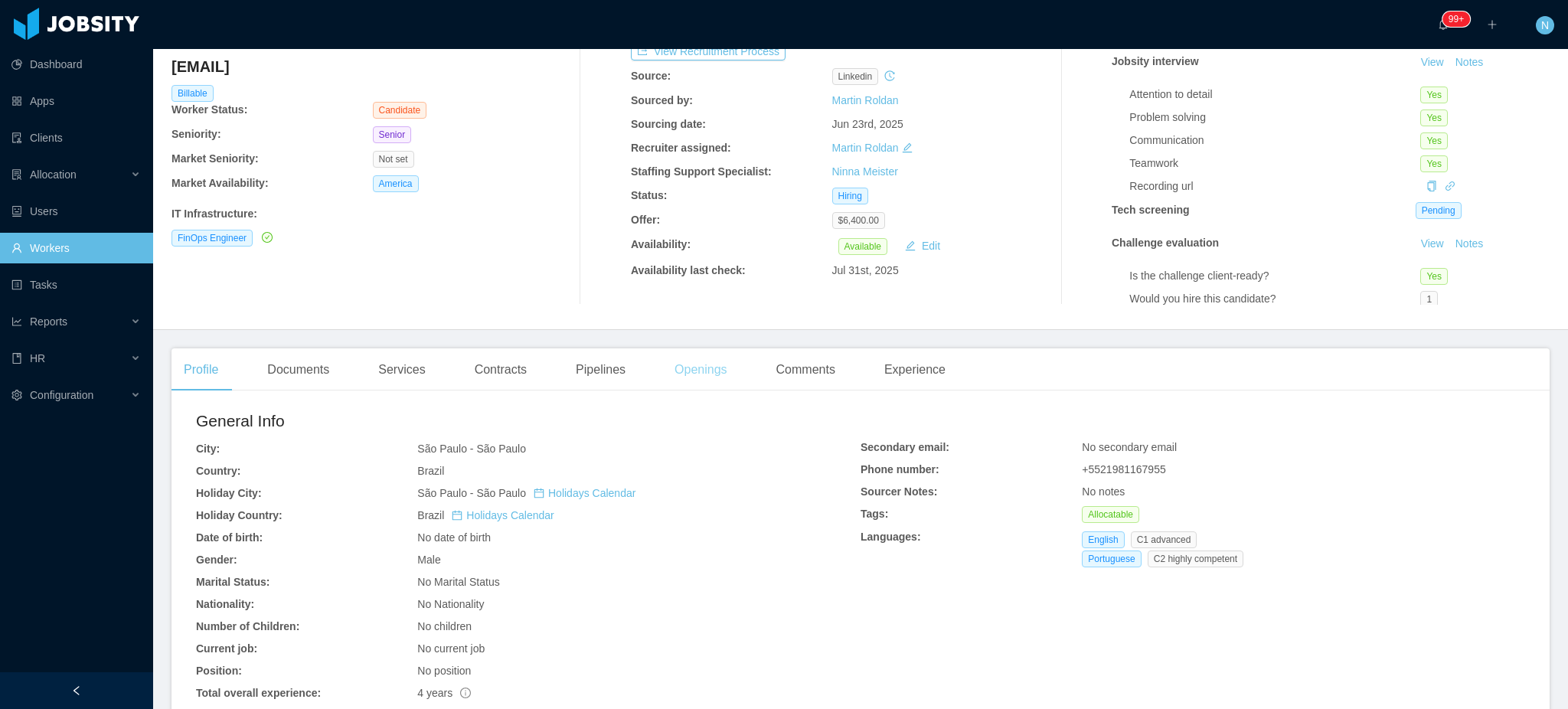click on "Openings" at bounding box center [701, 370] 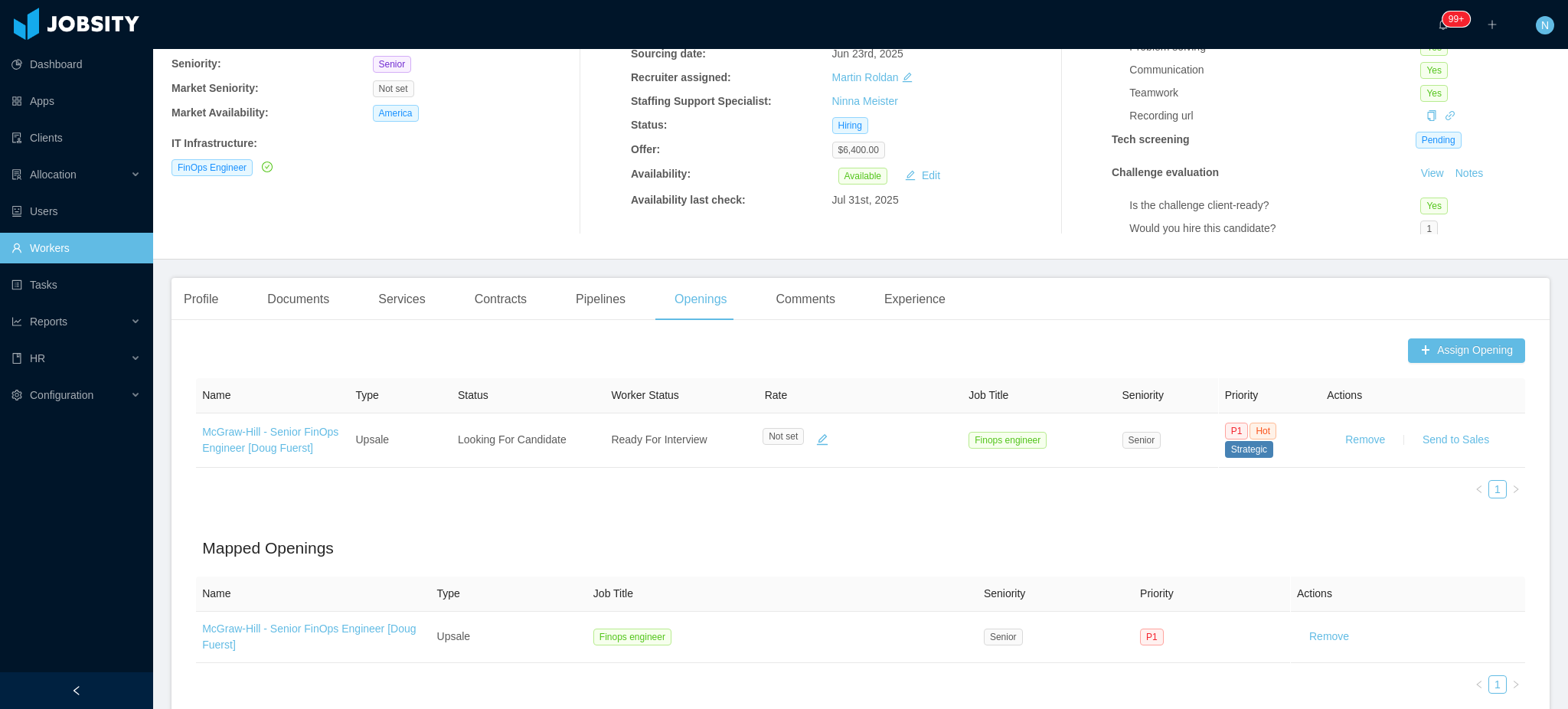 scroll, scrollTop: 280, scrollLeft: 0, axis: vertical 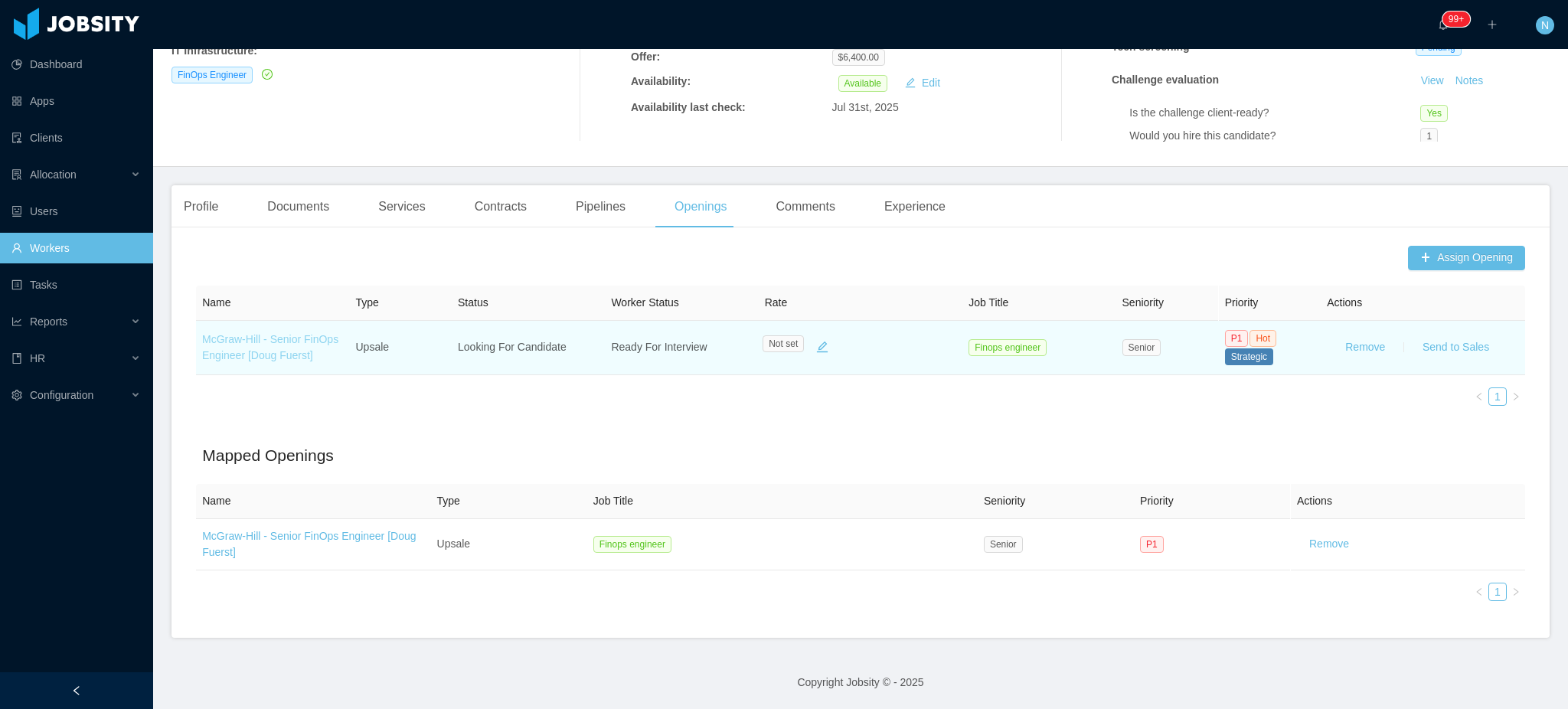 click on "McGraw-Hill - Senior FinOps Engineer [Doug Fuerst]" at bounding box center [270, 347] 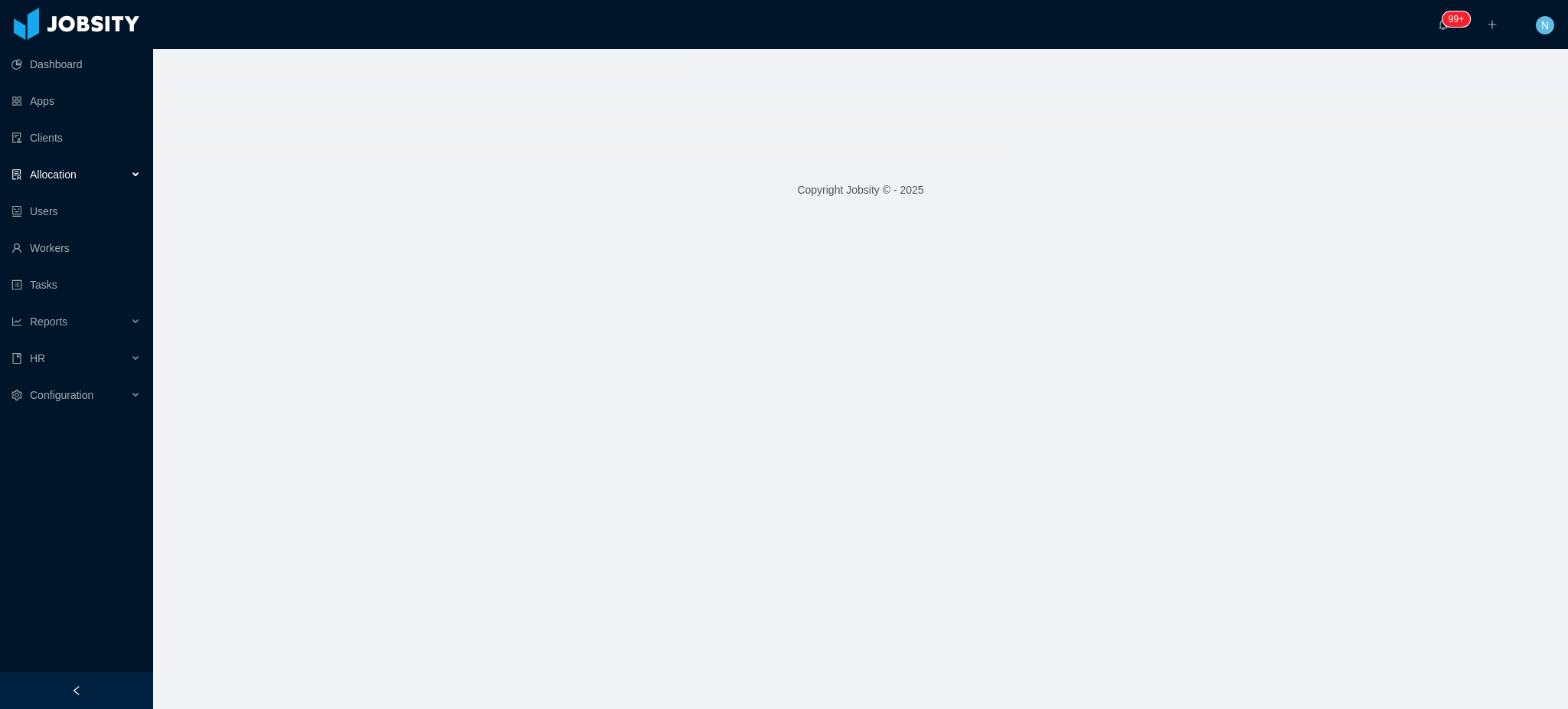 scroll, scrollTop: 0, scrollLeft: 0, axis: both 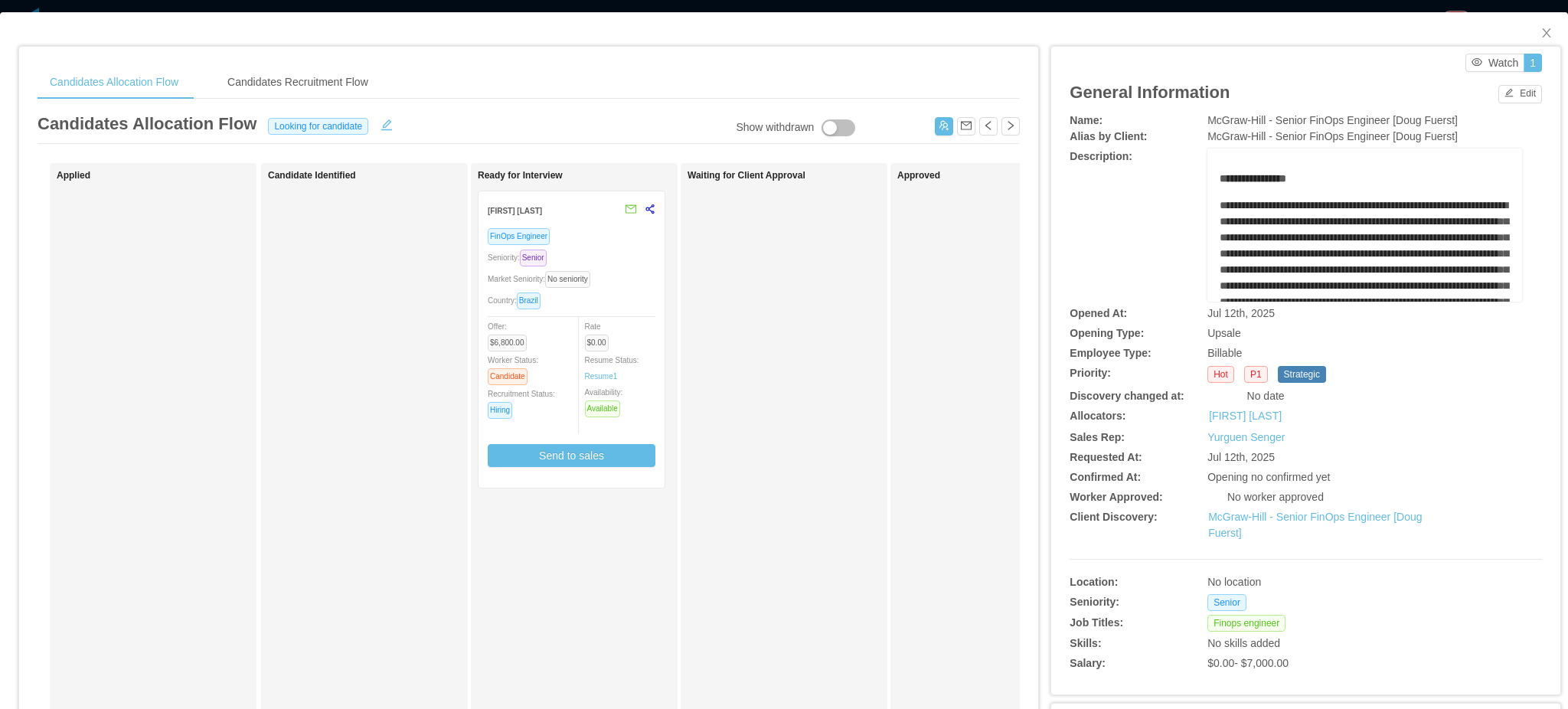 click on "Market Seniority:   No seniority" at bounding box center (571, 279) 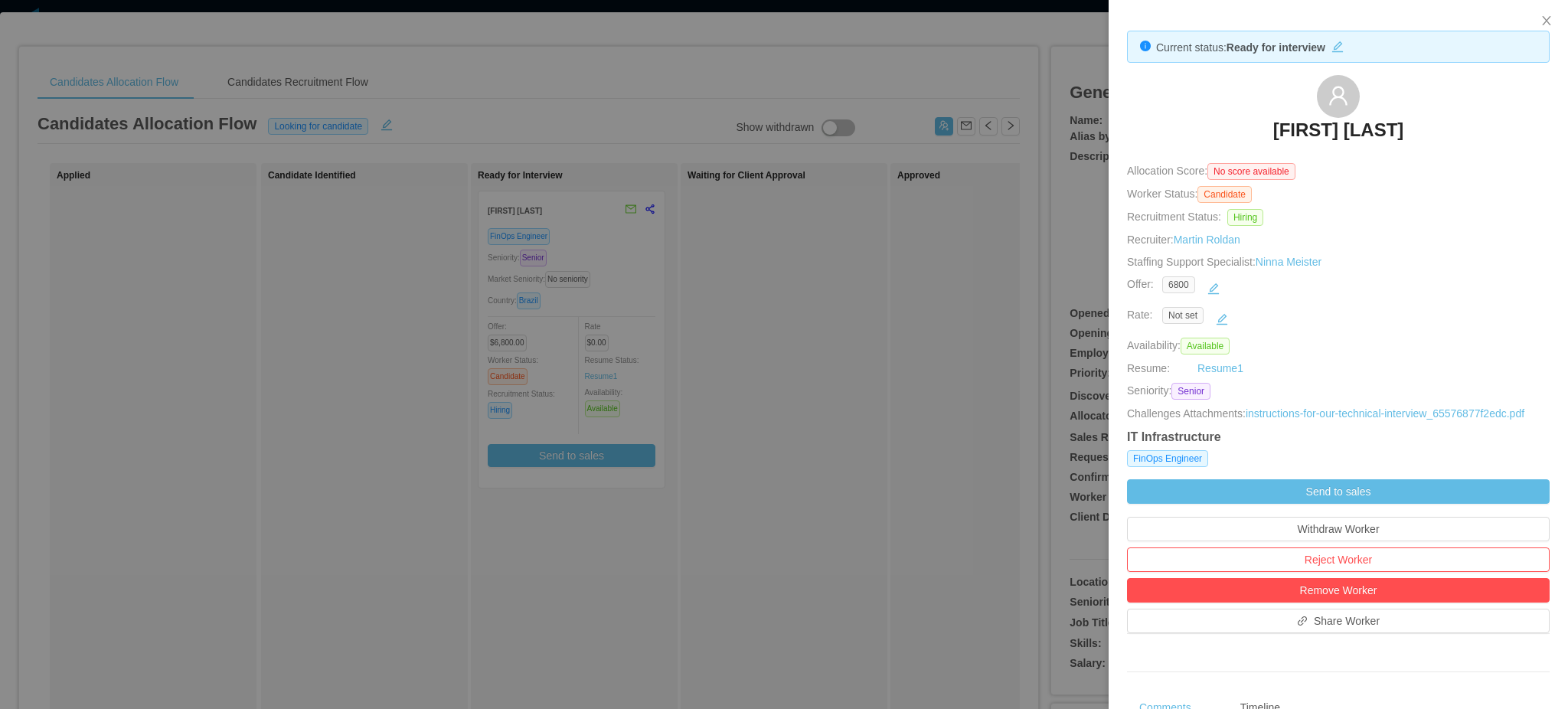 click on "Rafael Teixeira" at bounding box center (1338, 130) 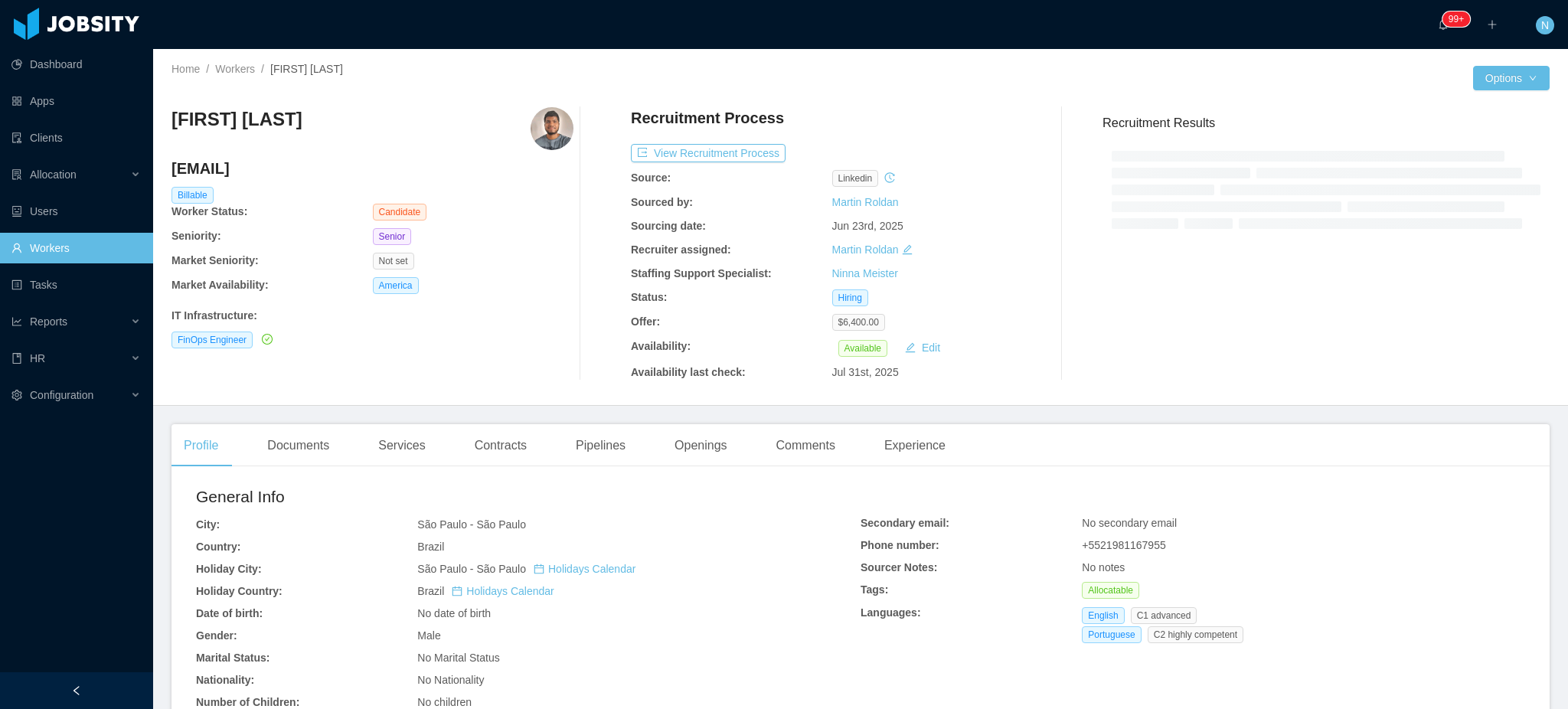 click on "+5521981167955" at bounding box center (1123, 545) 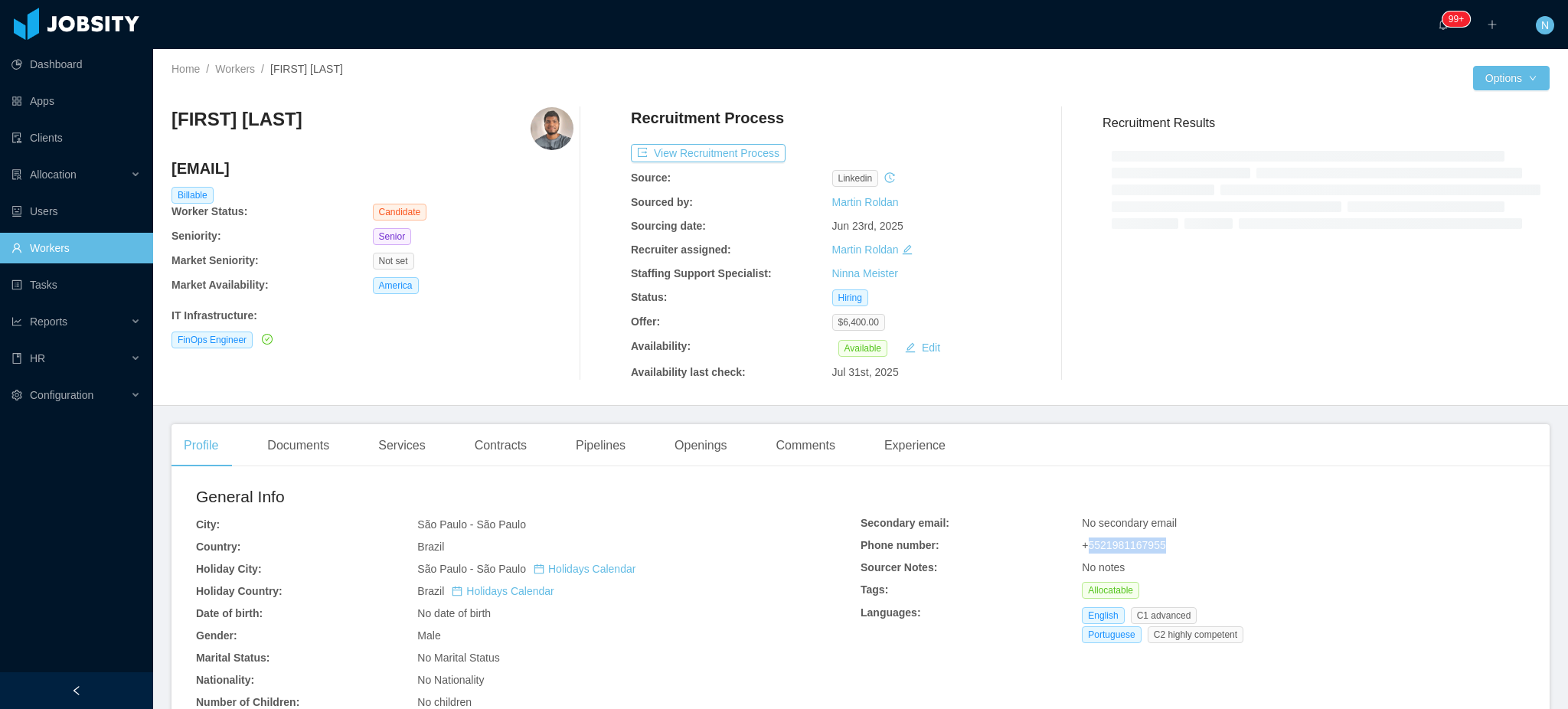 click on "+5521981167955" at bounding box center [1123, 545] 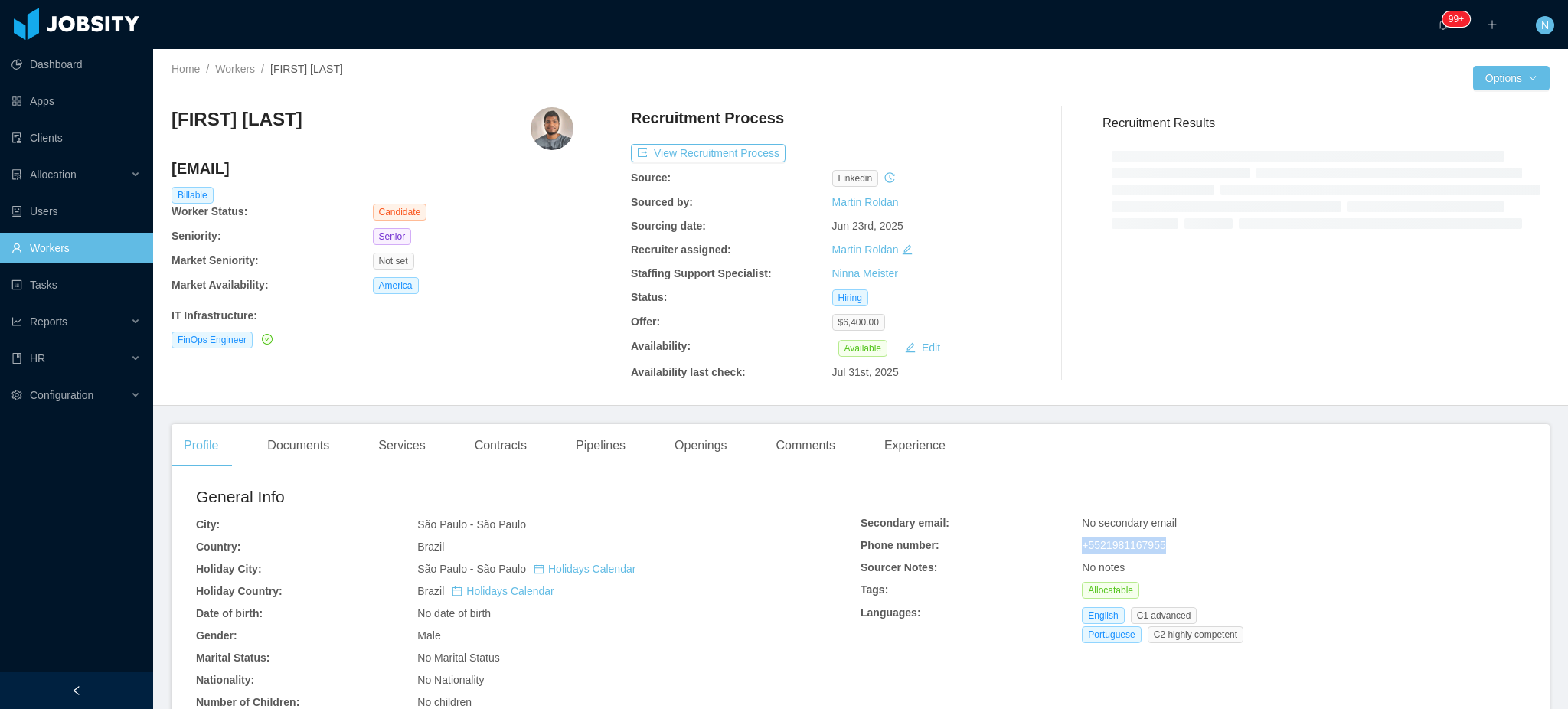 click on "+5521981167955" at bounding box center [1123, 545] 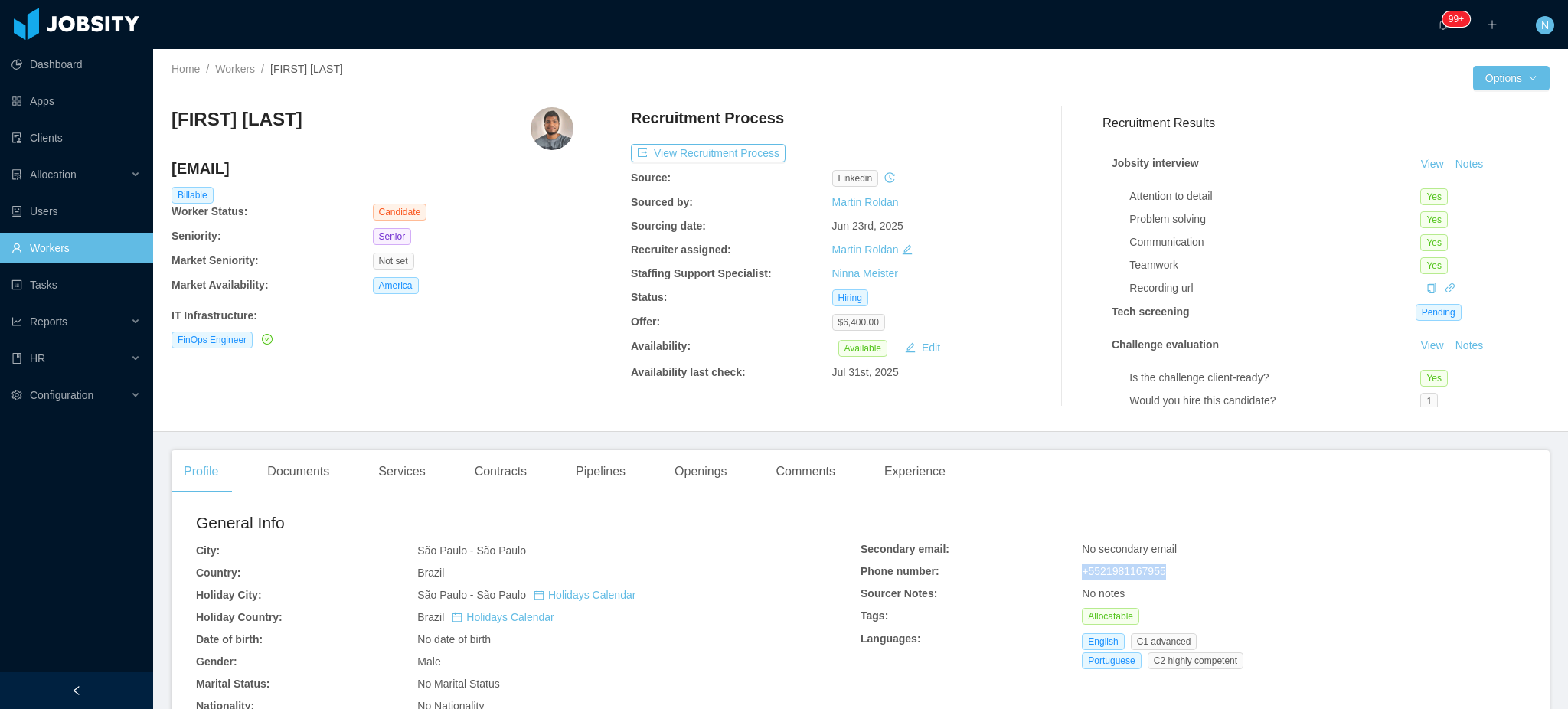 copy on "+5521981167955" 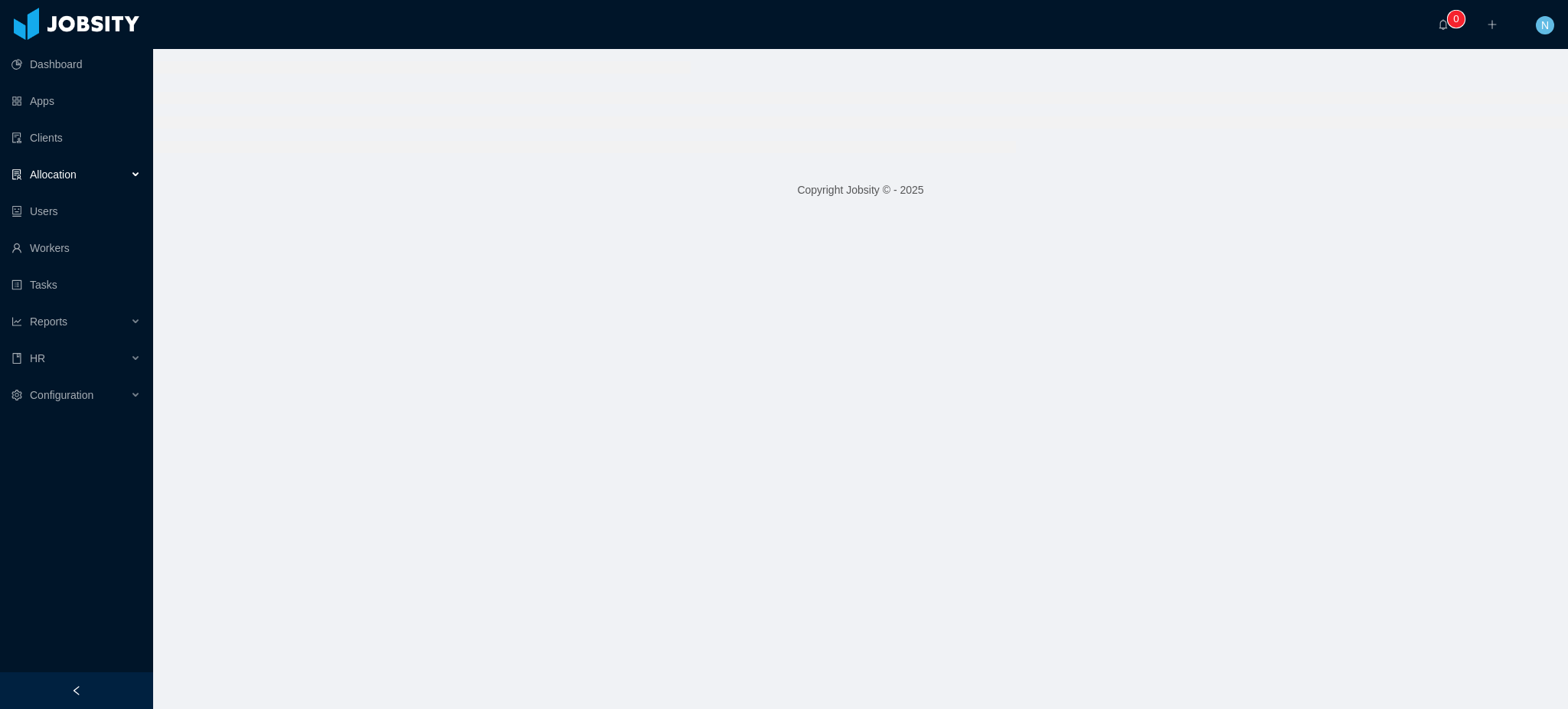 scroll, scrollTop: 0, scrollLeft: 0, axis: both 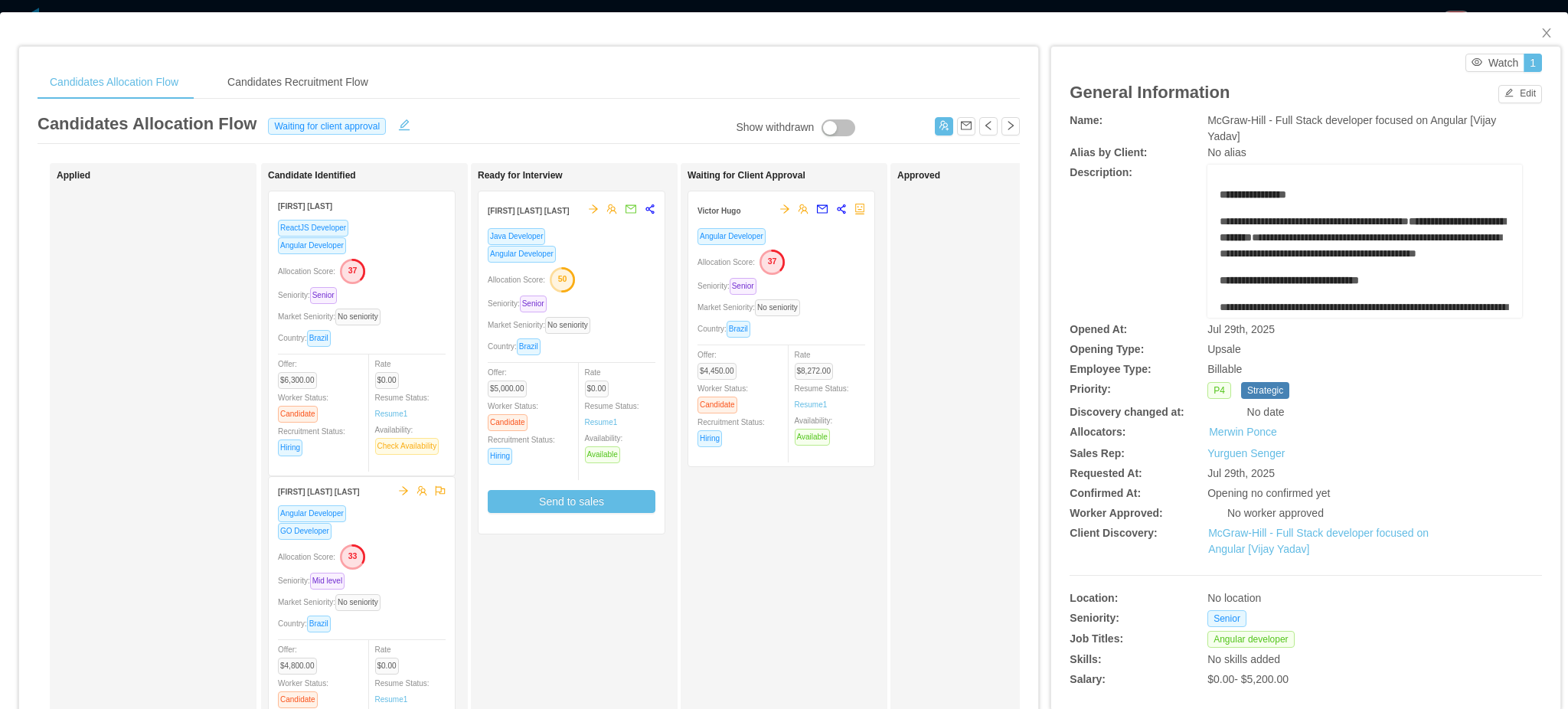 click on "Seniority:   Senior" at bounding box center (781, 286) 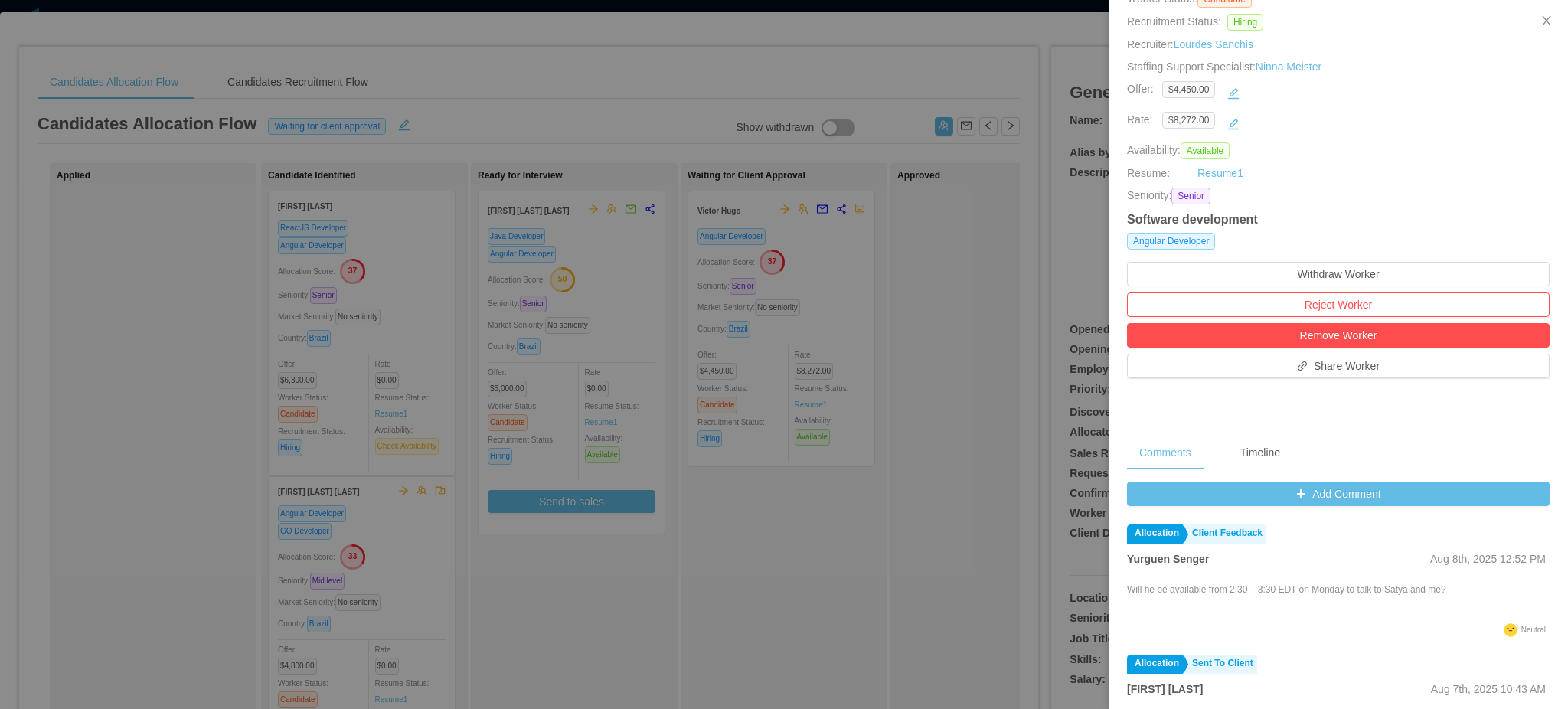 scroll, scrollTop: 494, scrollLeft: 0, axis: vertical 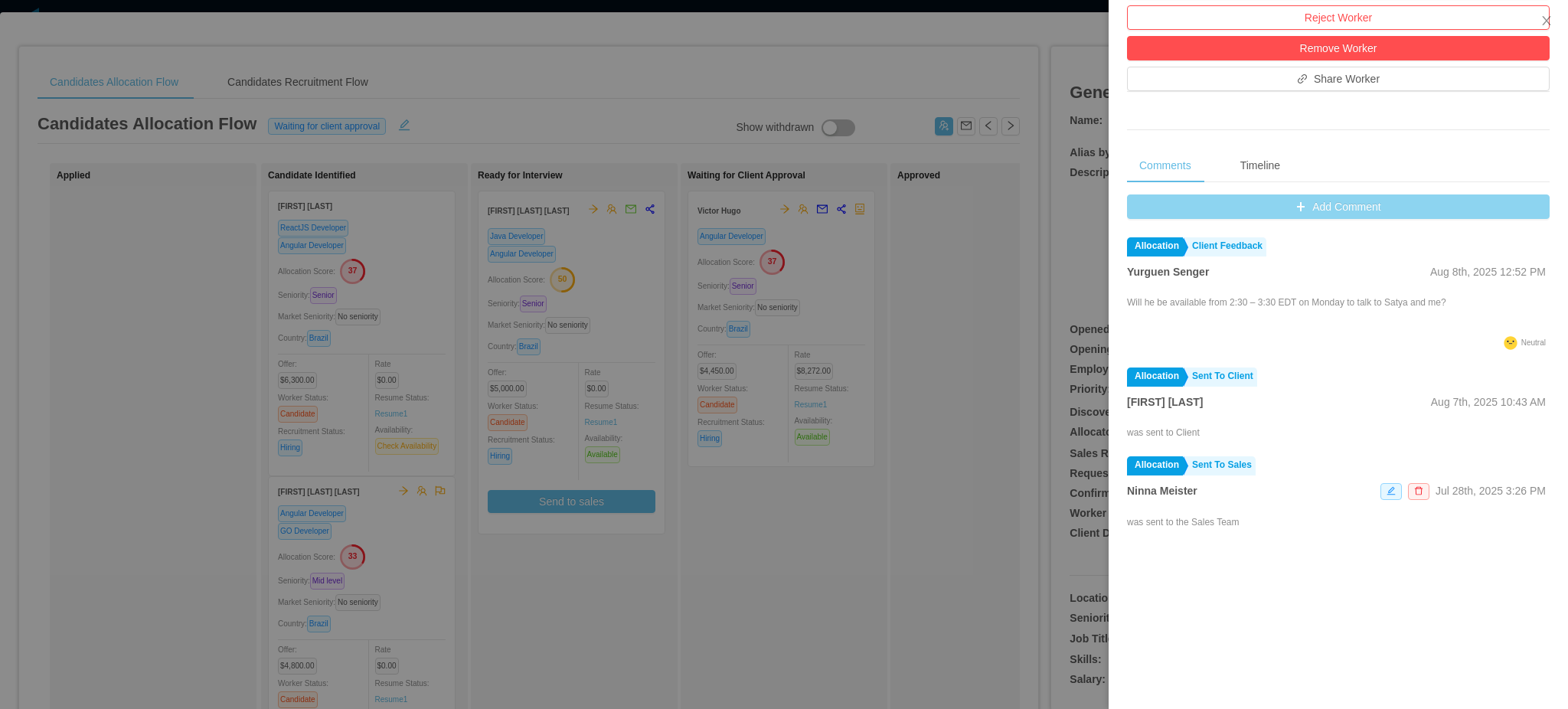 click on "Add Comment" at bounding box center (1338, 207) 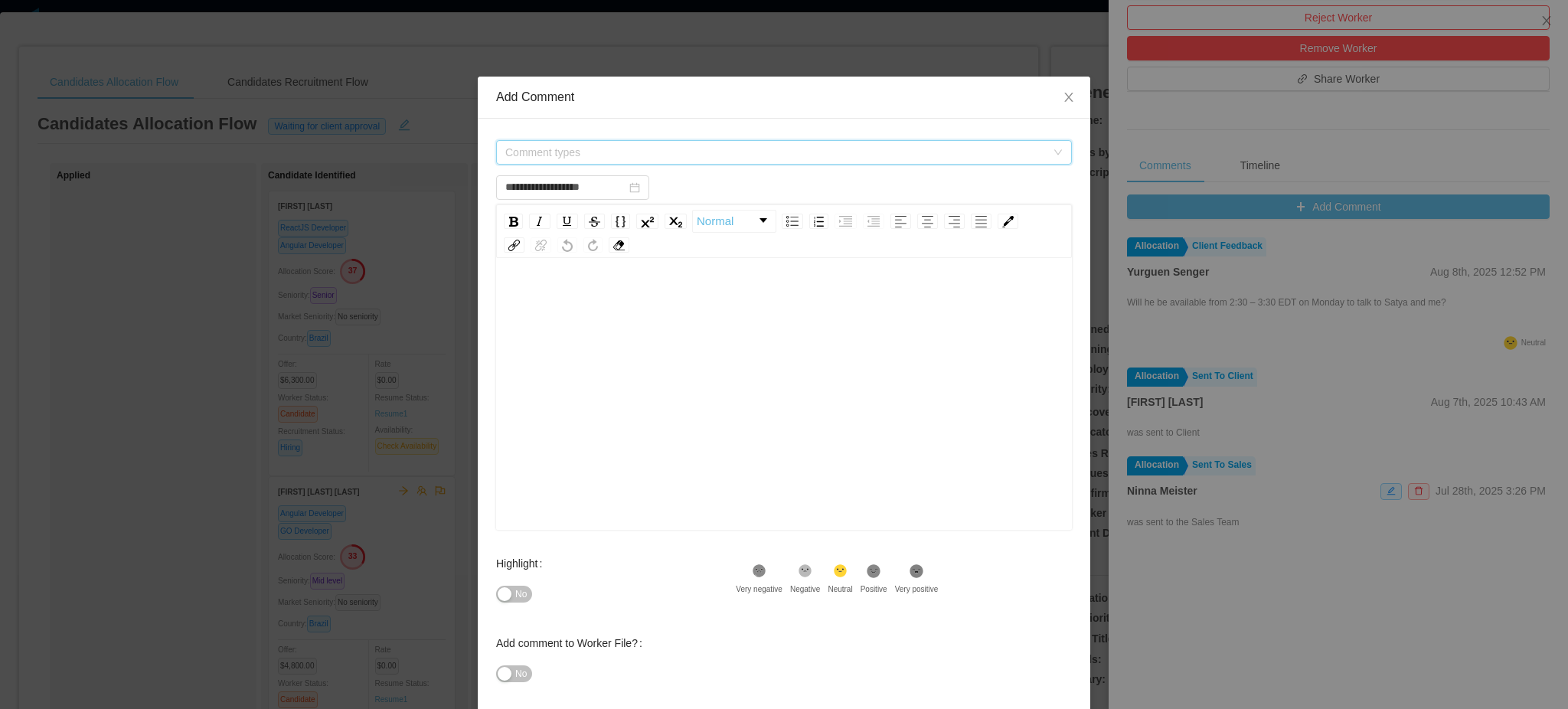 click on "Comment types" at bounding box center [776, 152] 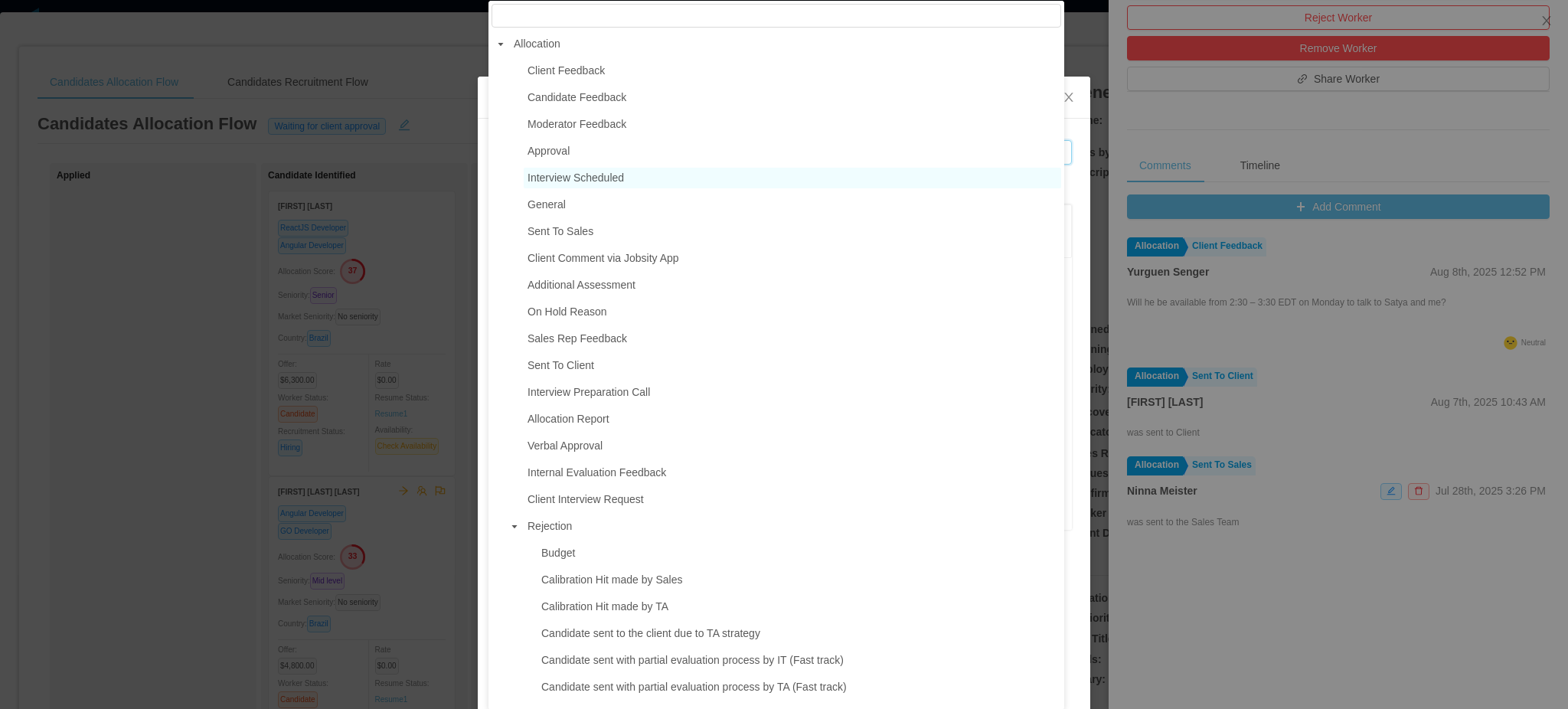 type on "**********" 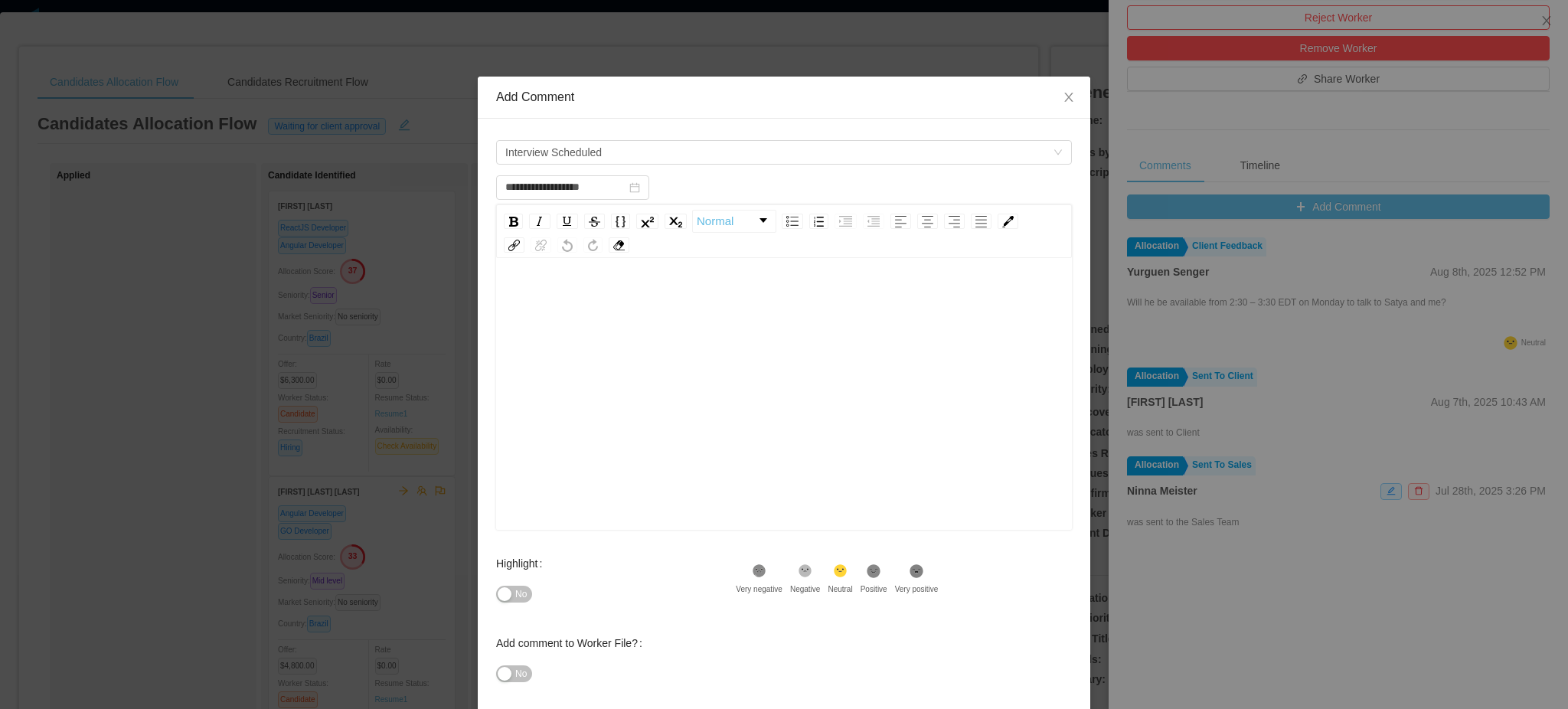 click at bounding box center [784, 418] 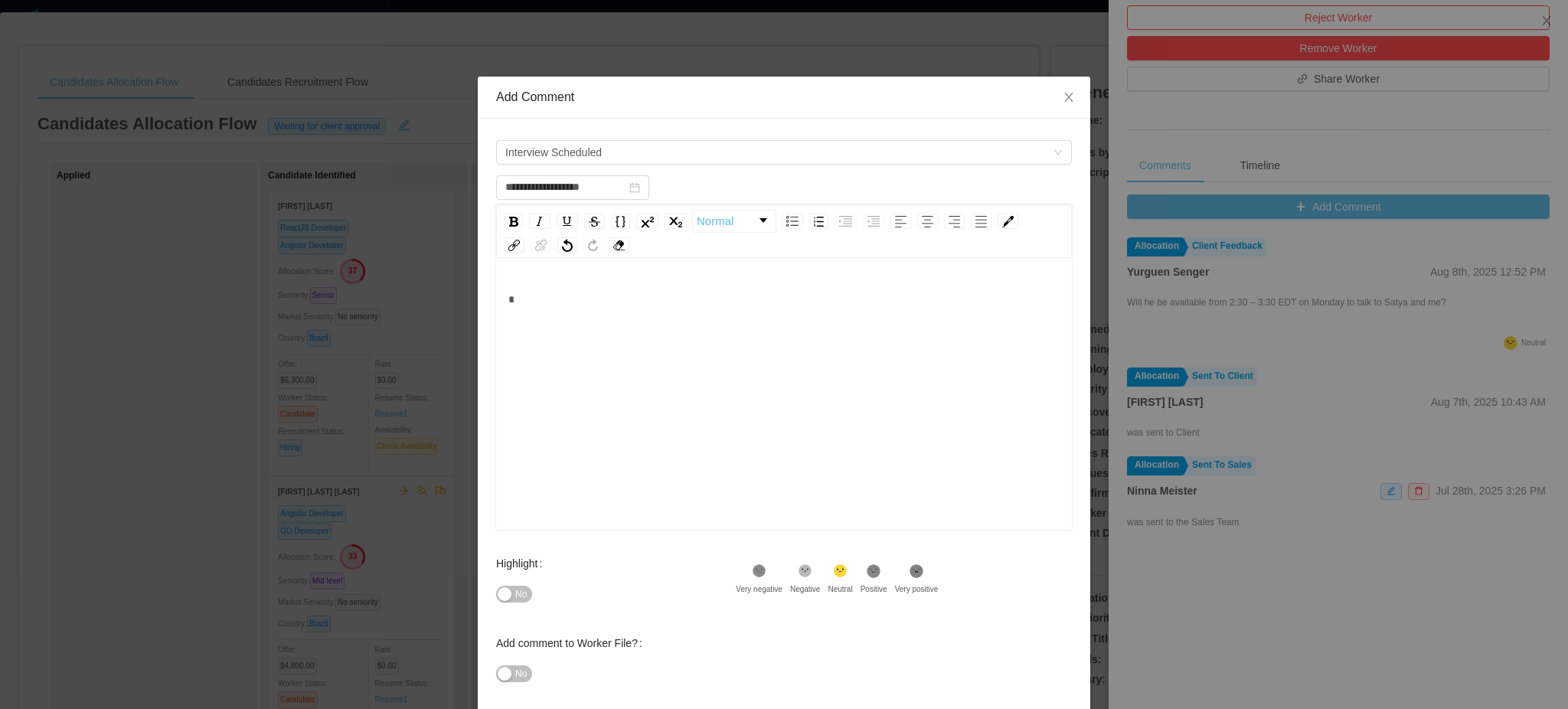 type 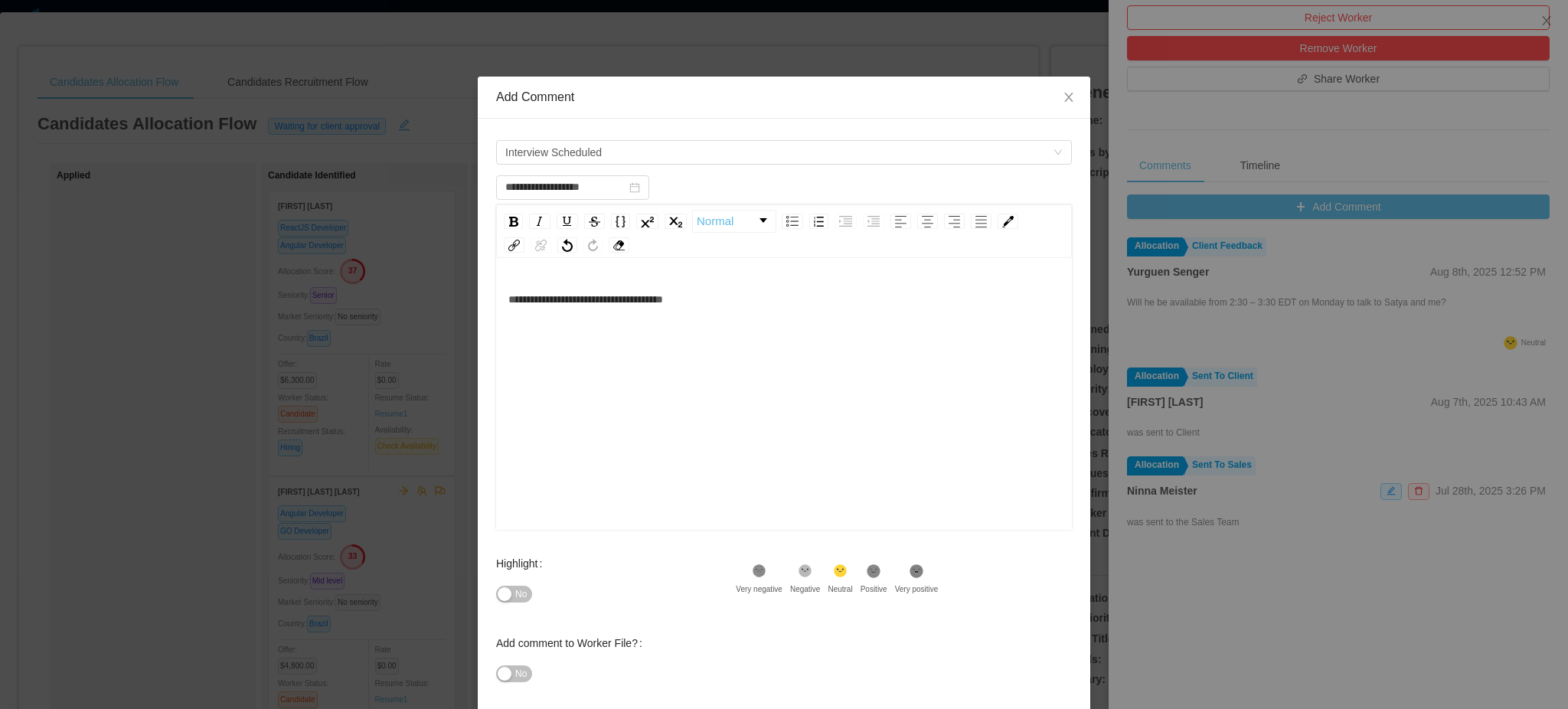 click on "**********" at bounding box center (586, 299) 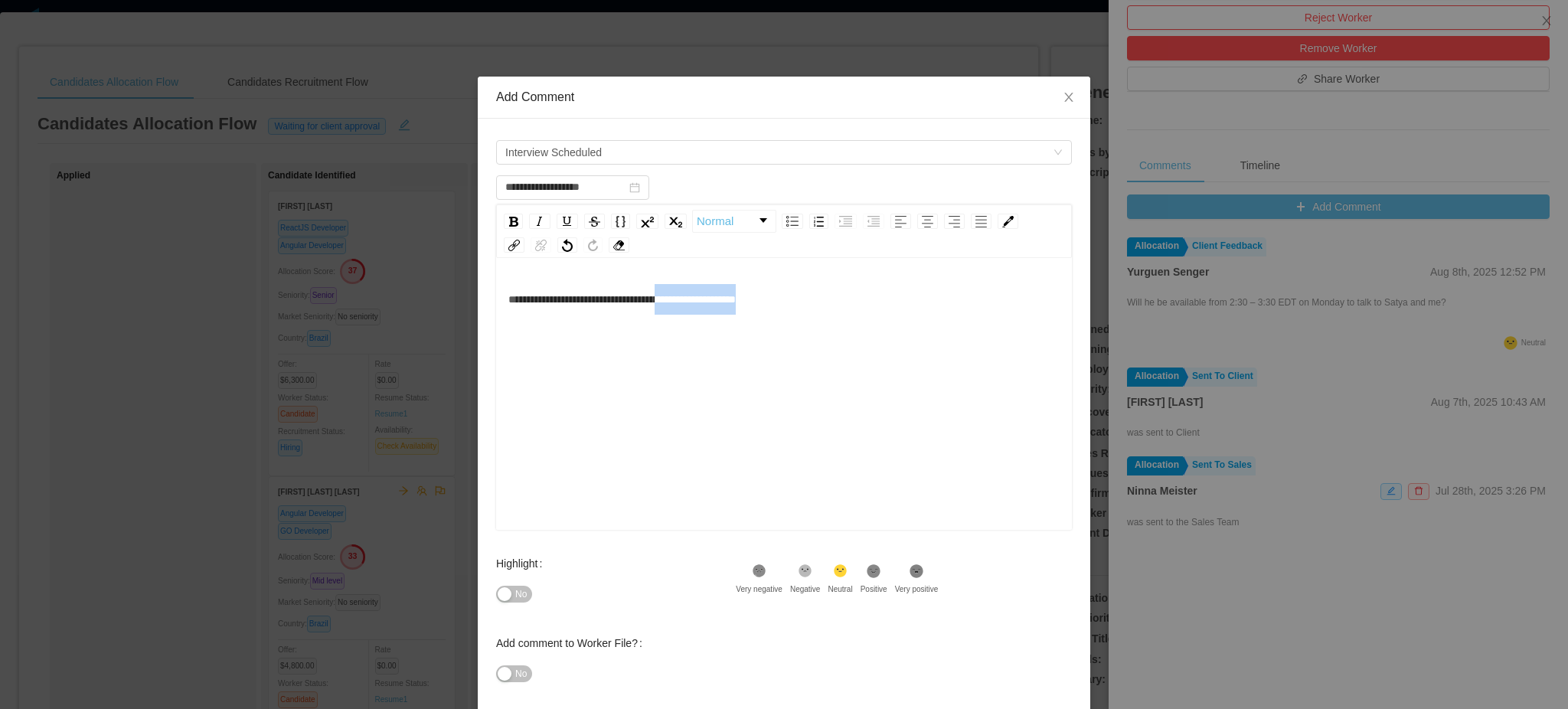 drag, startPoint x: 684, startPoint y: 304, endPoint x: 871, endPoint y: 306, distance: 187.01069 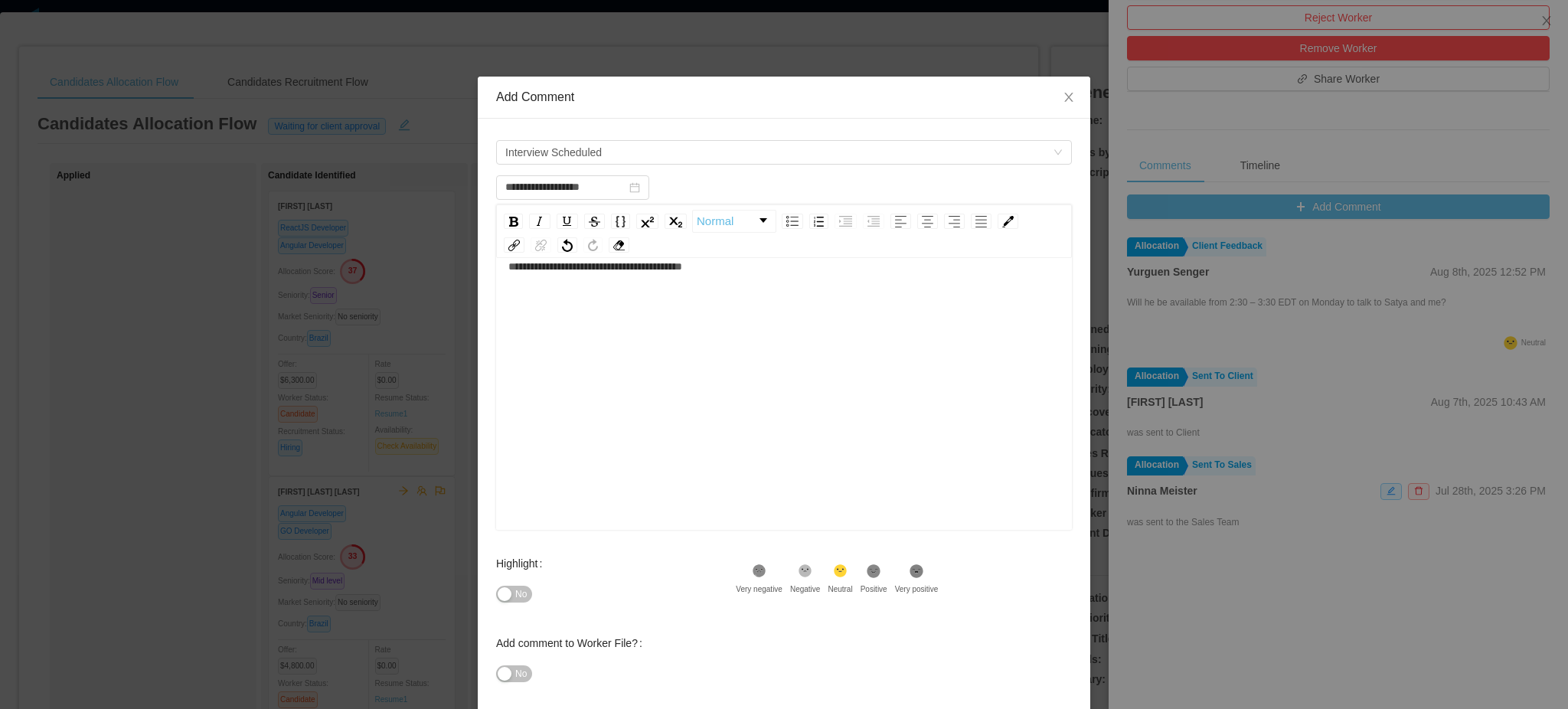 scroll, scrollTop: 0, scrollLeft: 0, axis: both 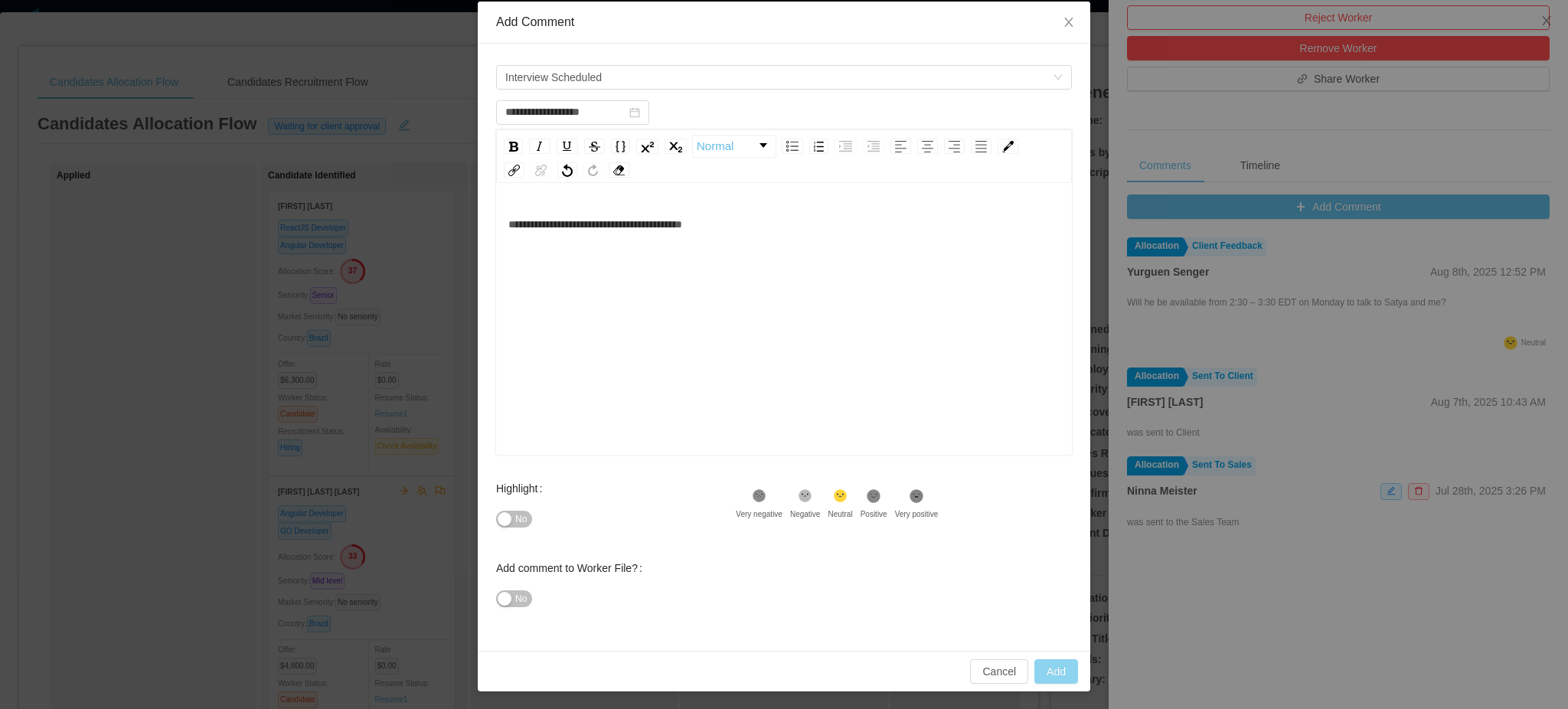 type on "**********" 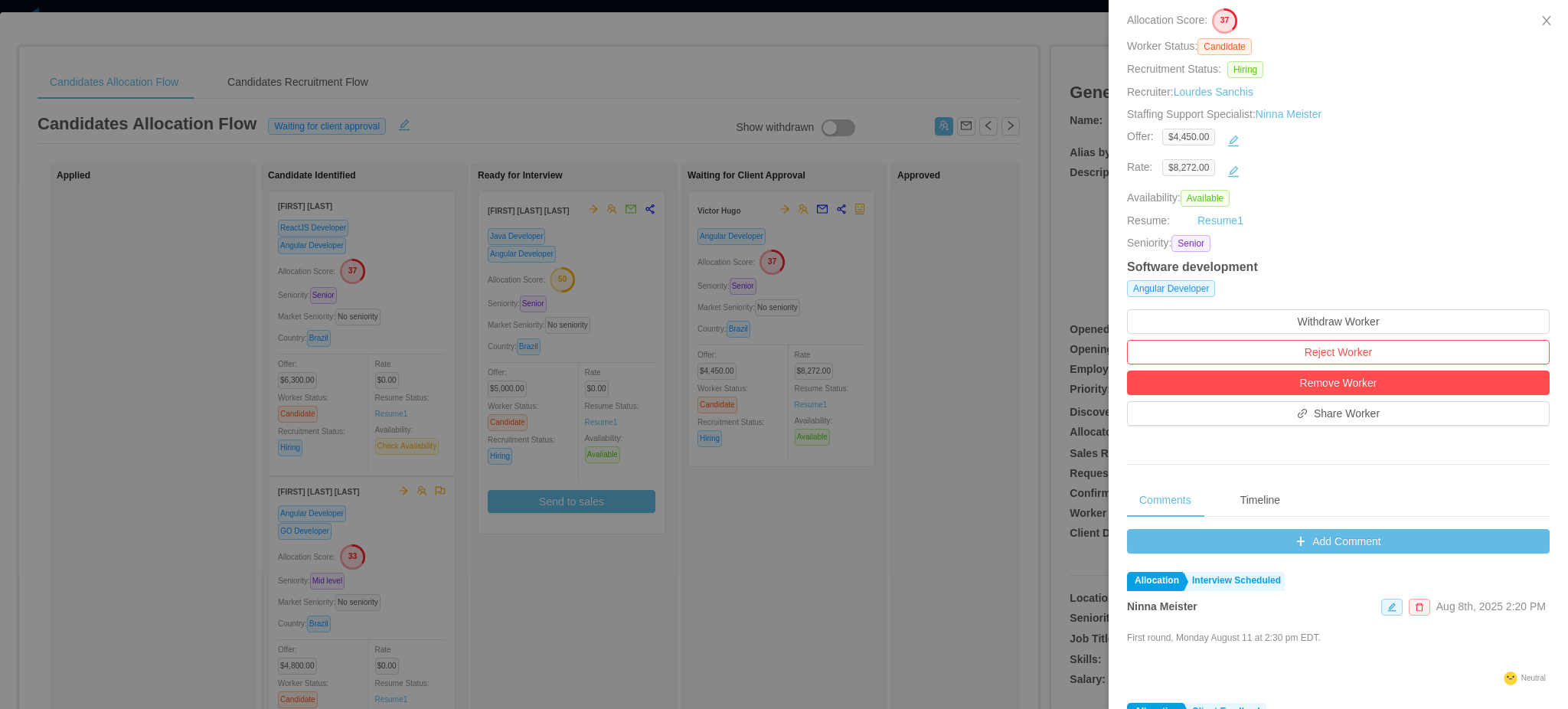 scroll, scrollTop: 86, scrollLeft: 0, axis: vertical 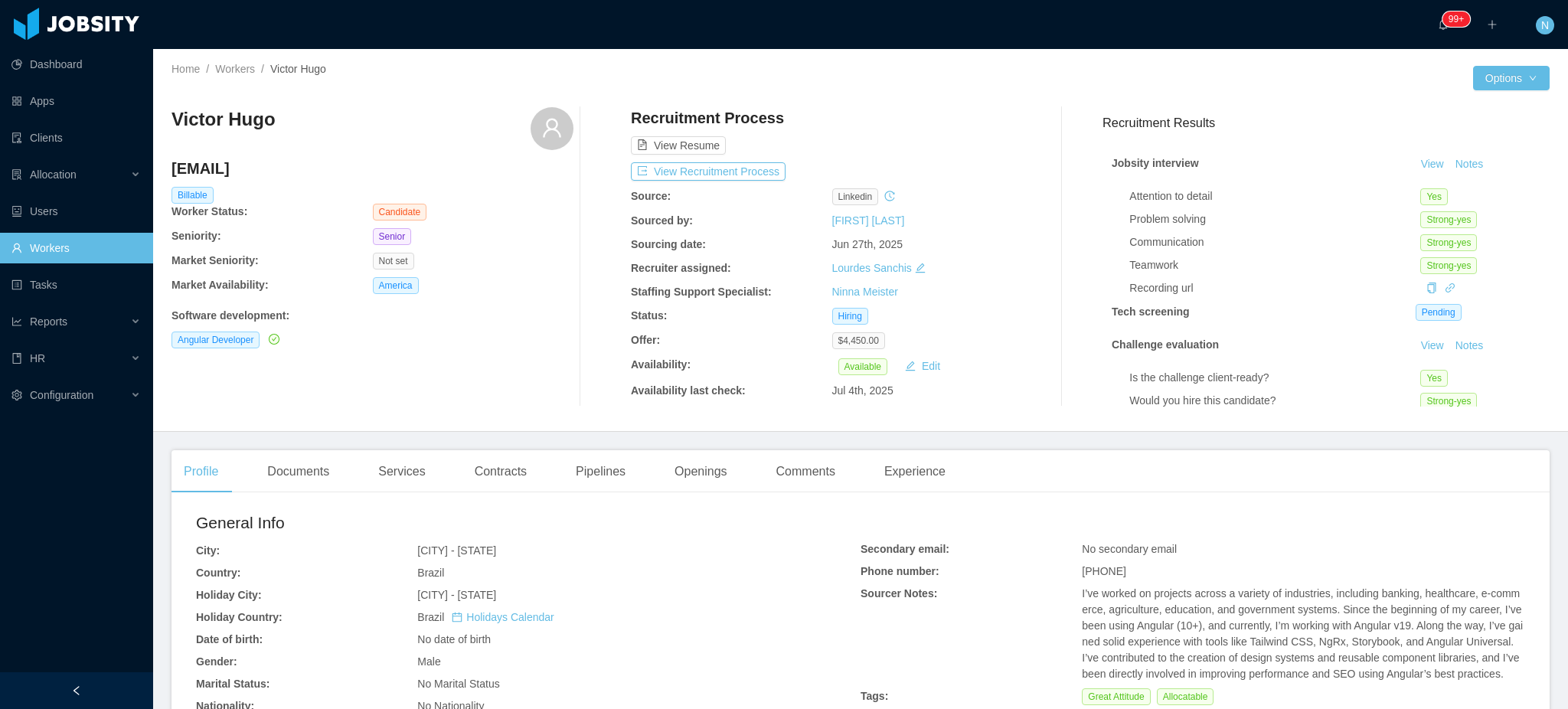 click on "[EMAIL]" at bounding box center (372, 168) 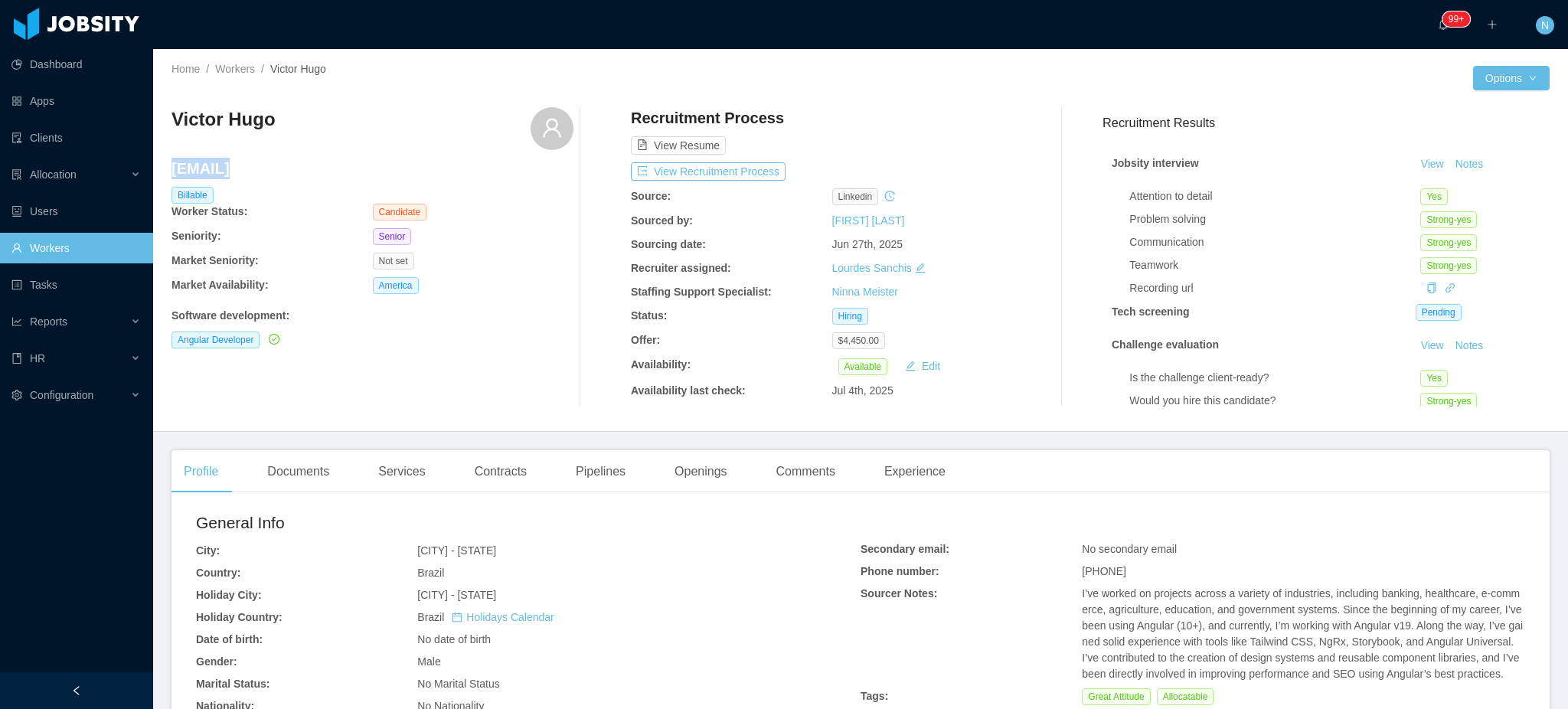 click on "viteras10@gmail.com" at bounding box center (372, 168) 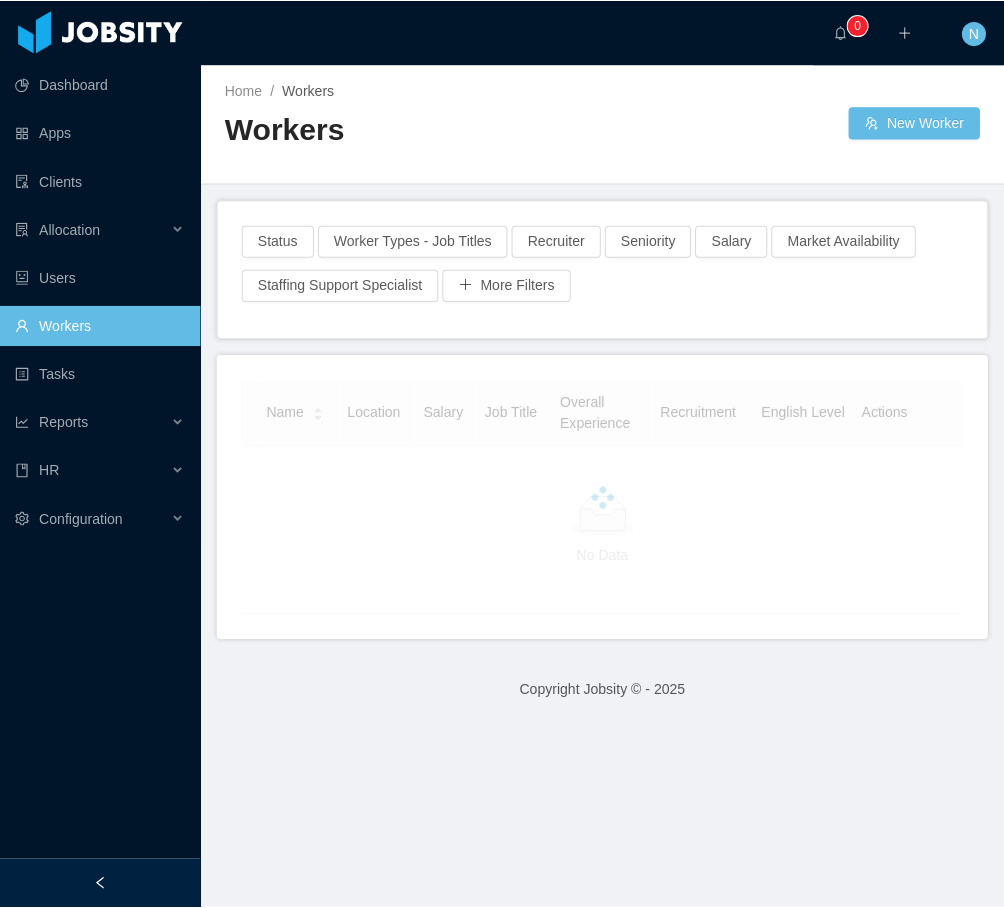 scroll, scrollTop: 0, scrollLeft: 0, axis: both 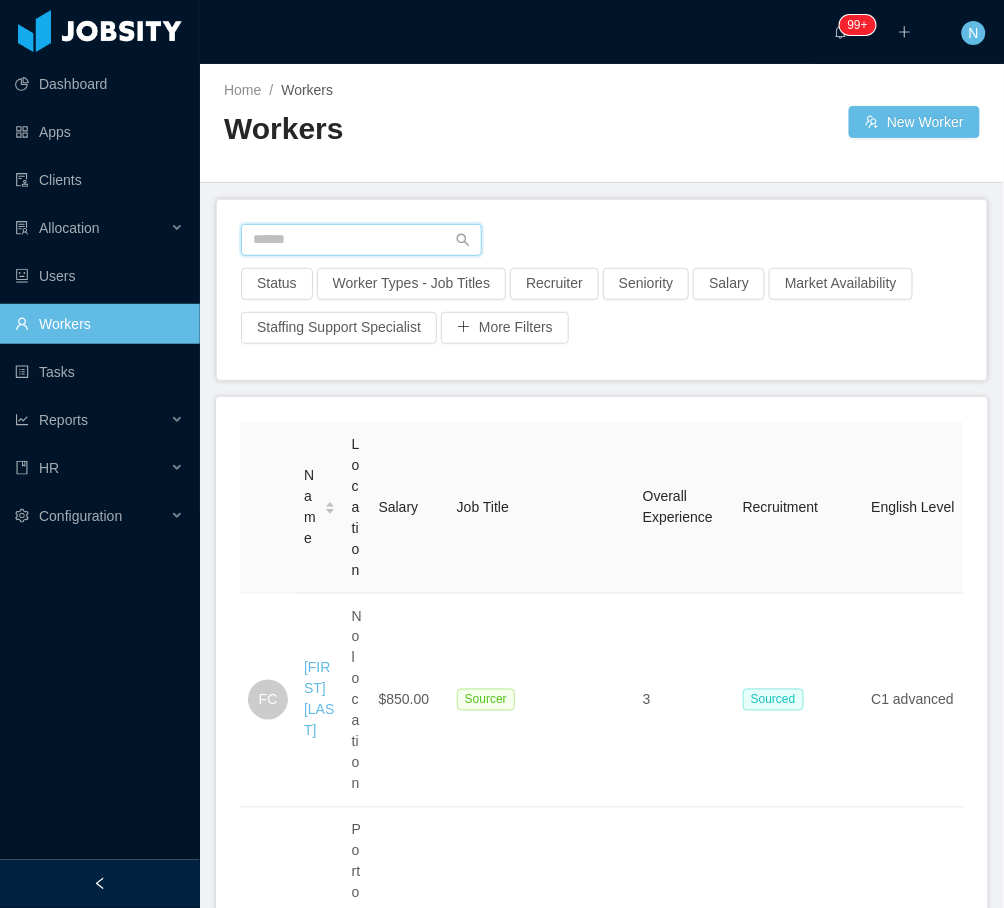 click at bounding box center (361, 240) 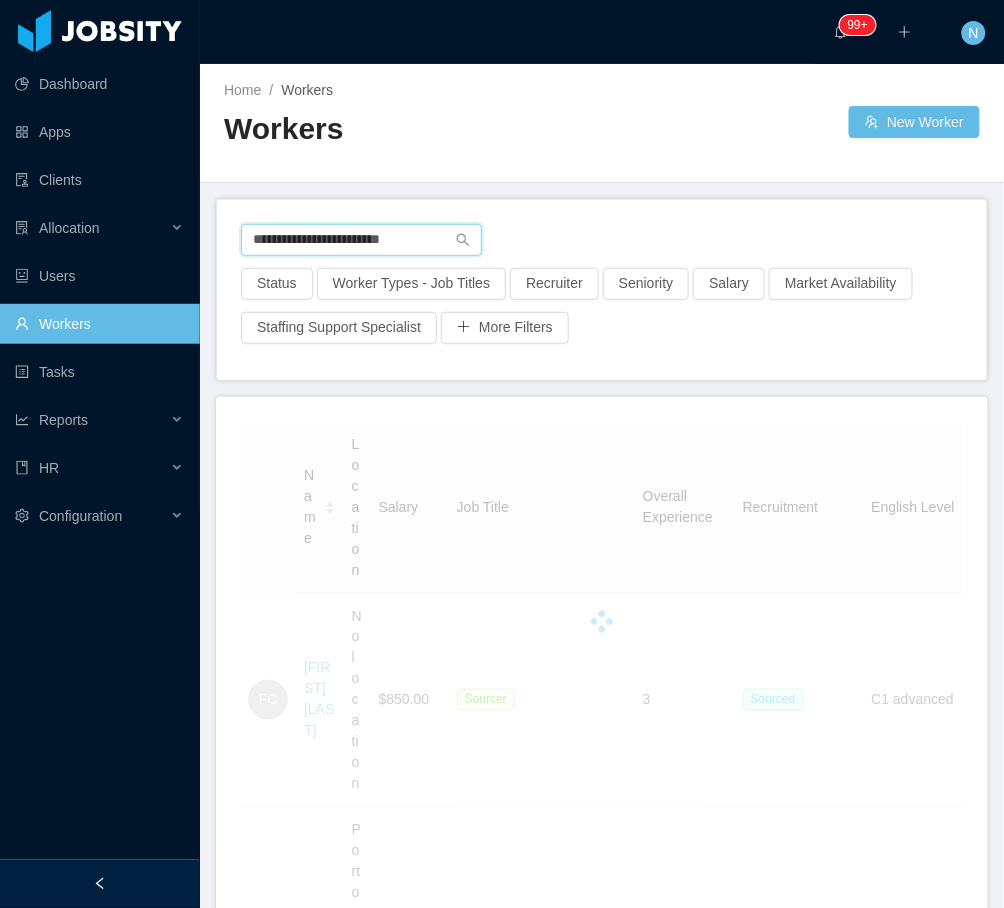 type on "**********" 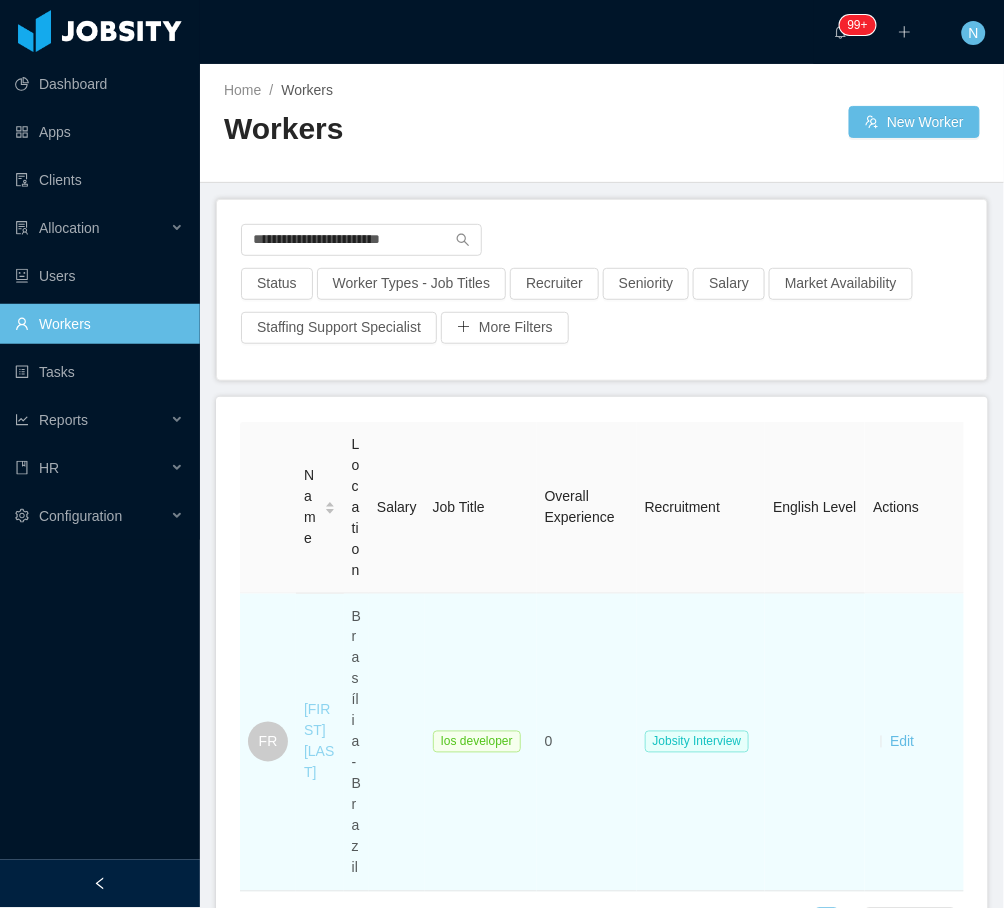 click on "[FIRST] [LAST]" at bounding box center [319, 741] 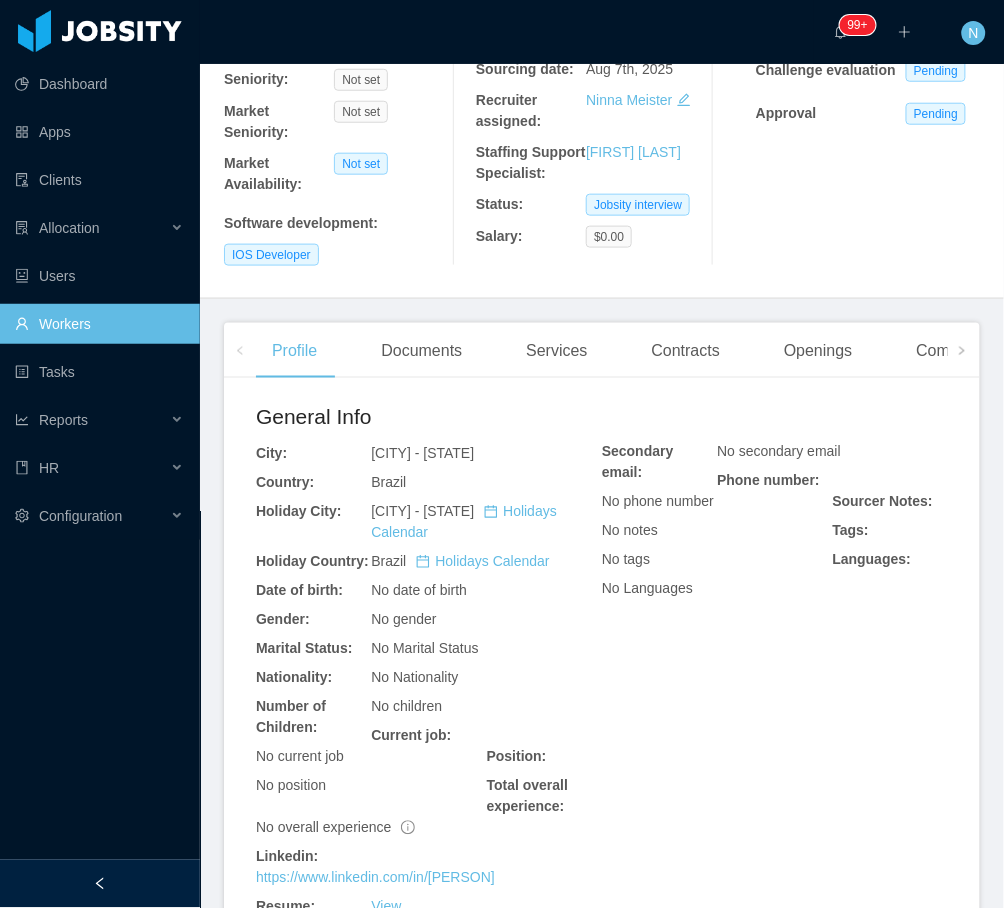 scroll, scrollTop: 266, scrollLeft: 0, axis: vertical 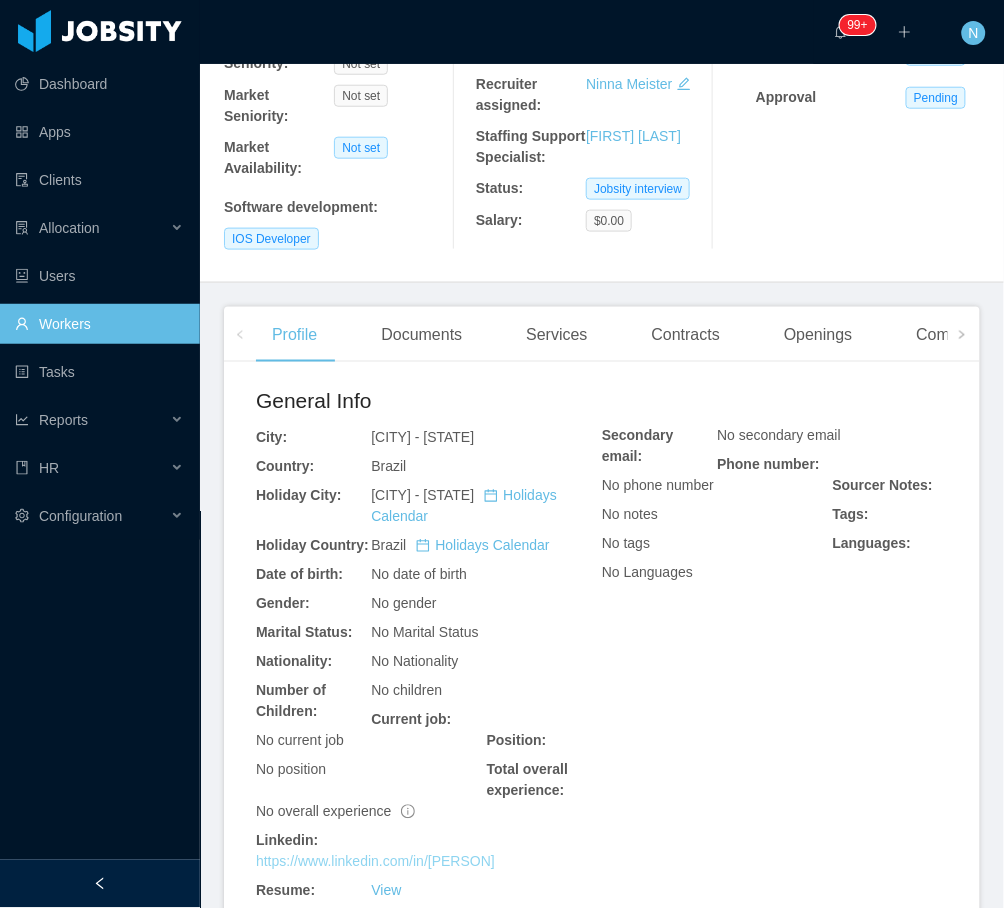 click on "https://www.linkedin.com/in/[PERSON]" at bounding box center (375, 862) 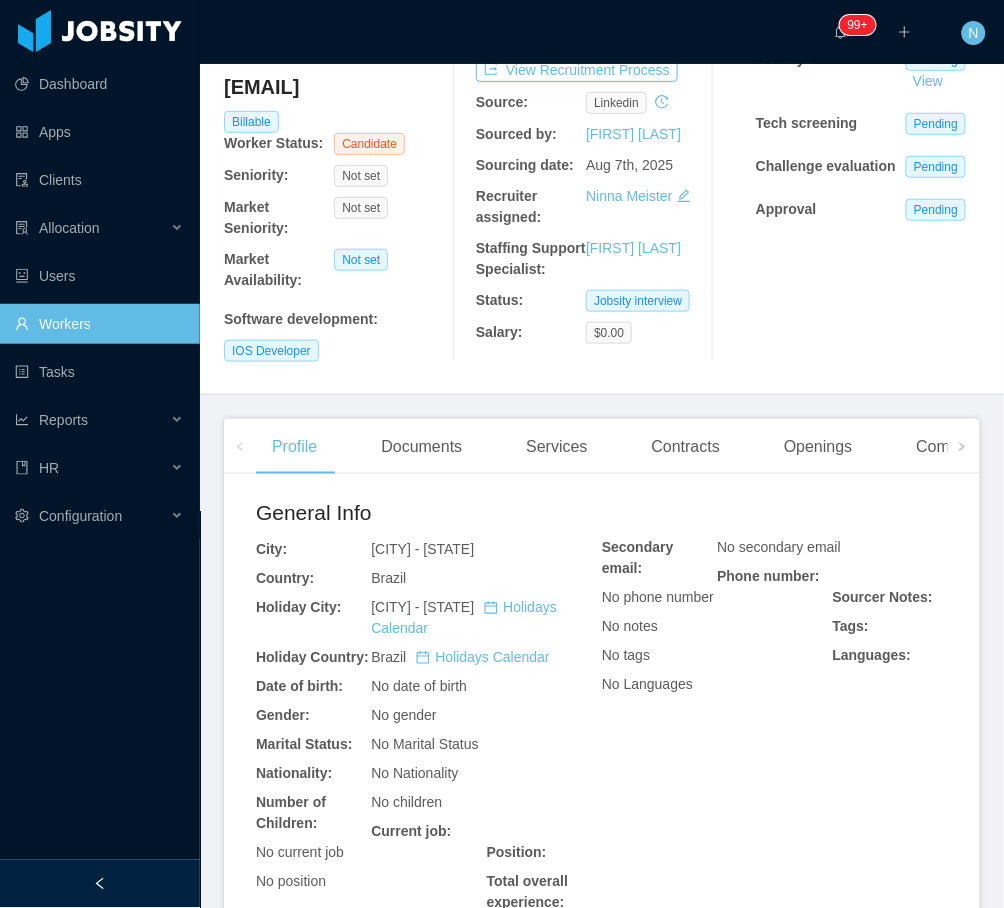 scroll, scrollTop: 0, scrollLeft: 0, axis: both 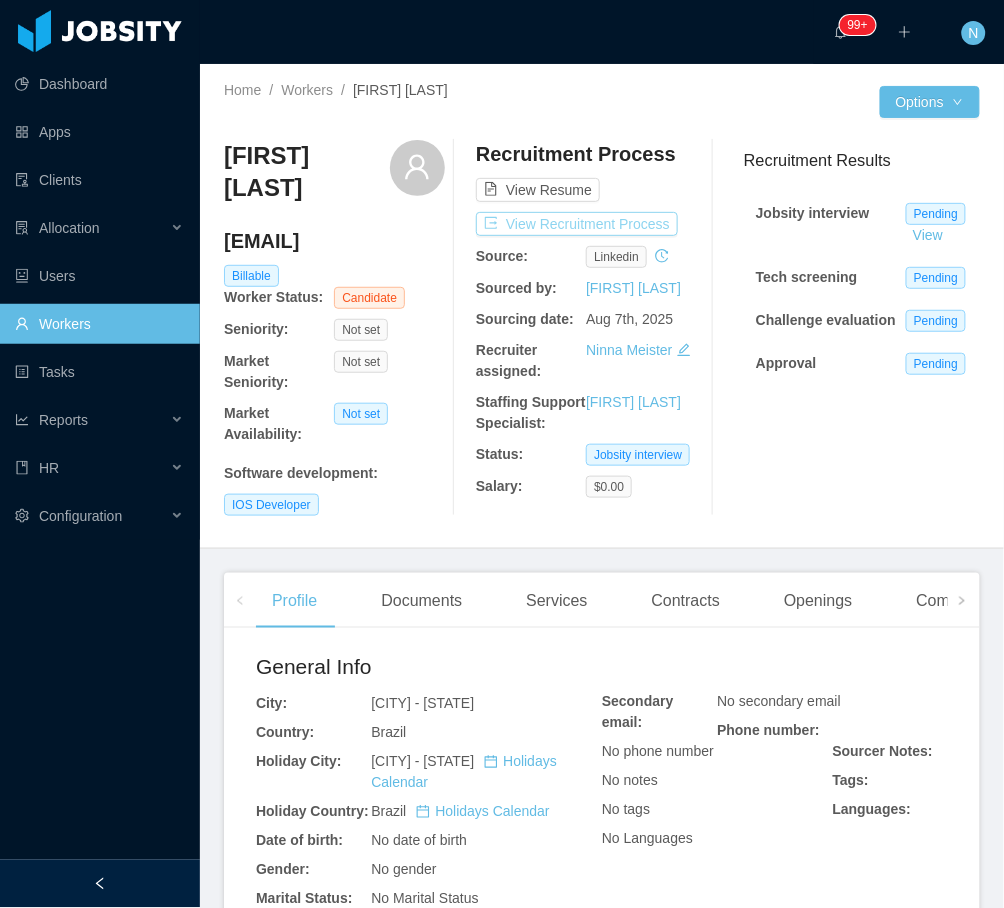 click on "View Recruitment Process" at bounding box center [577, 224] 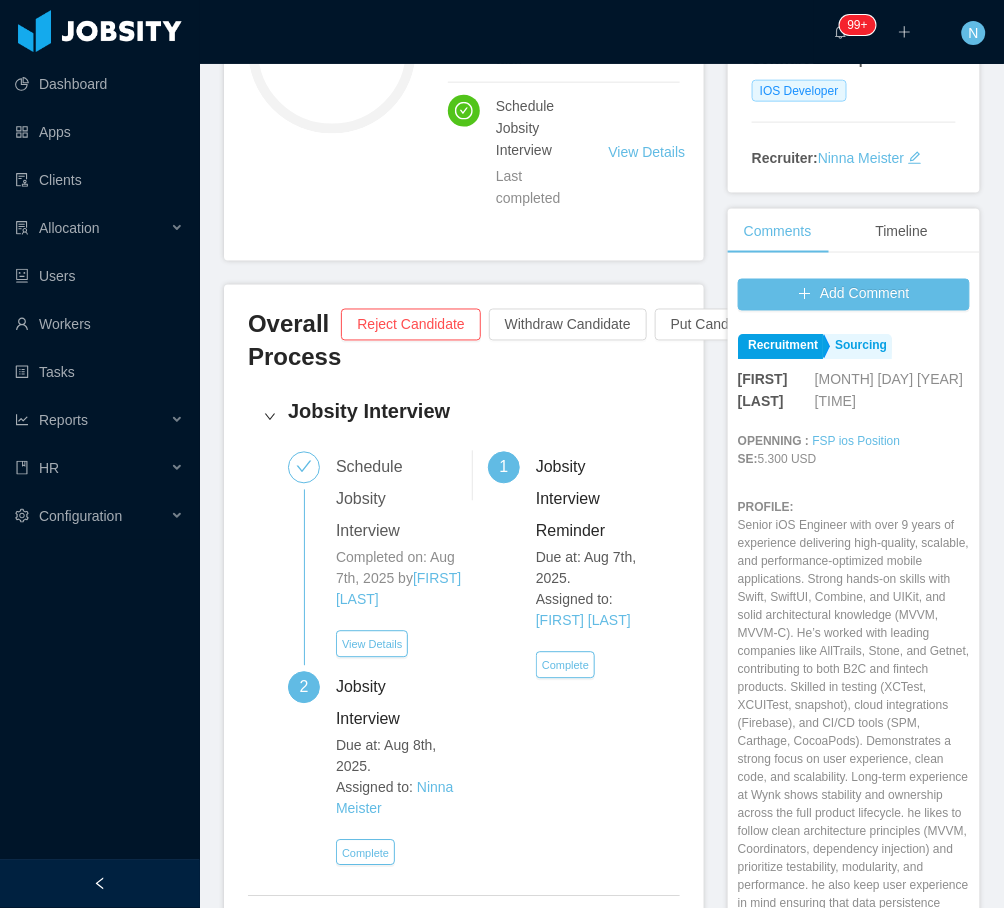 scroll, scrollTop: 400, scrollLeft: 0, axis: vertical 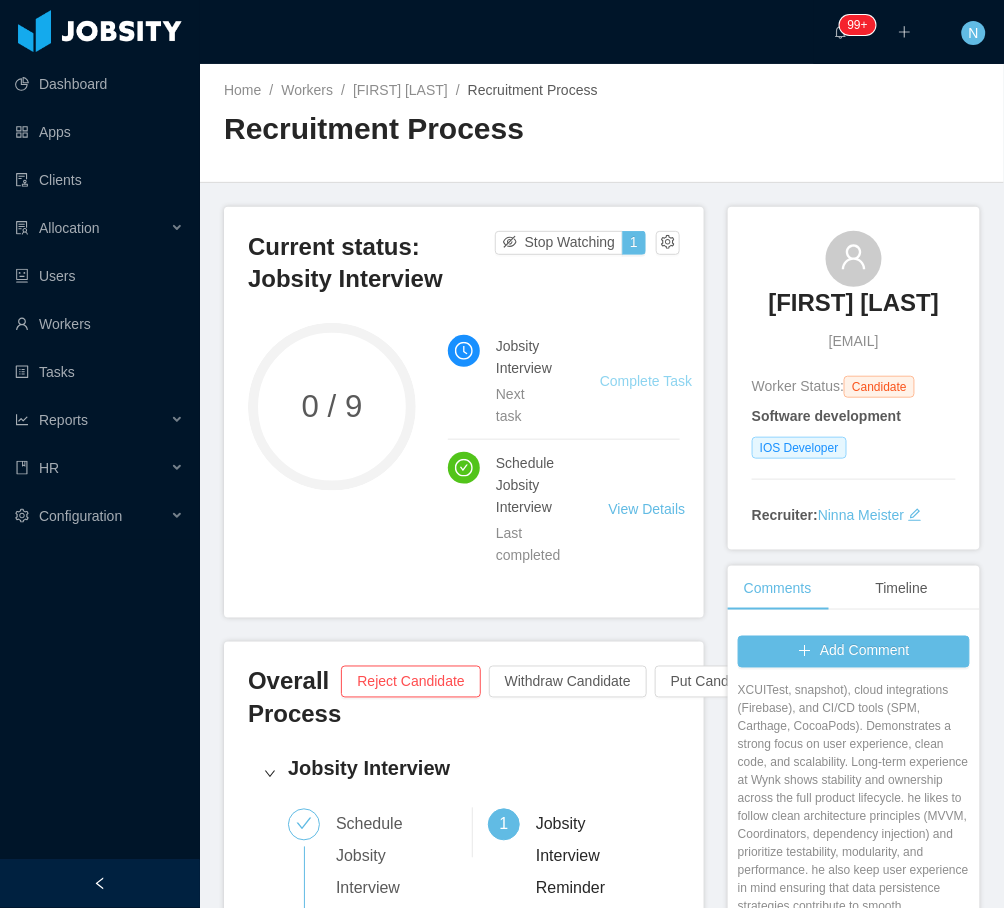 click on "Complete Task" at bounding box center (646, 381) 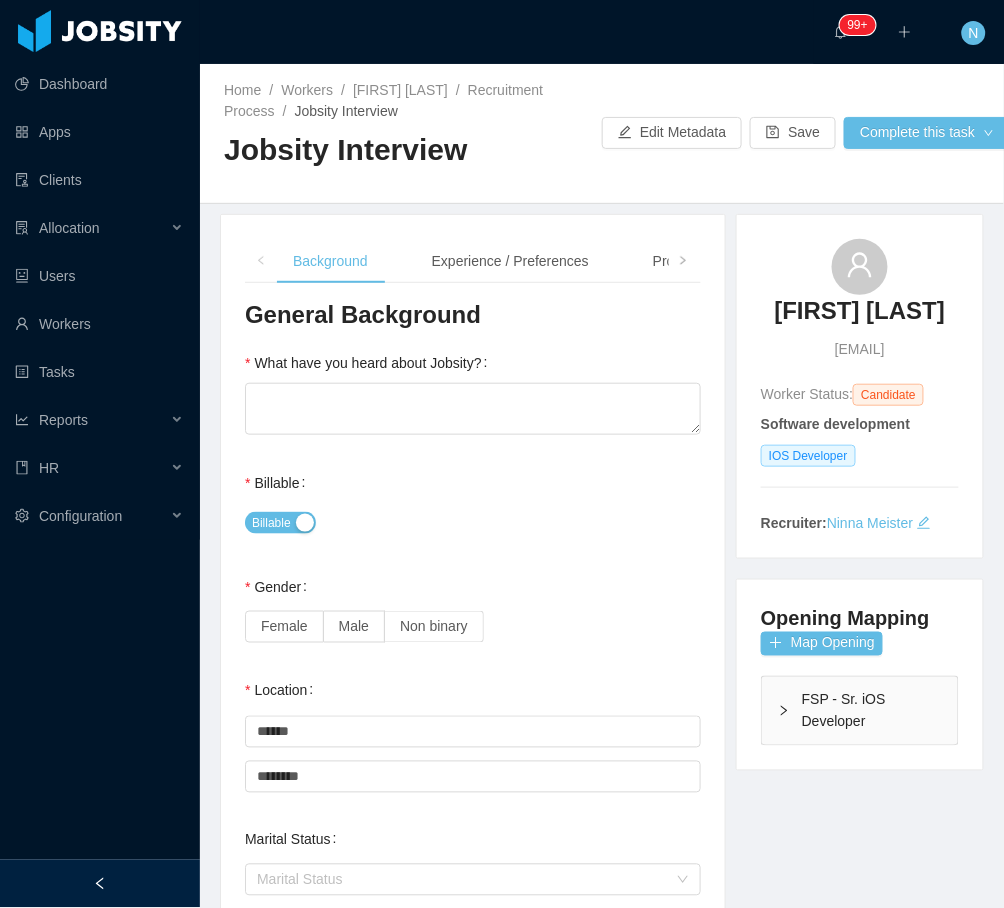 type 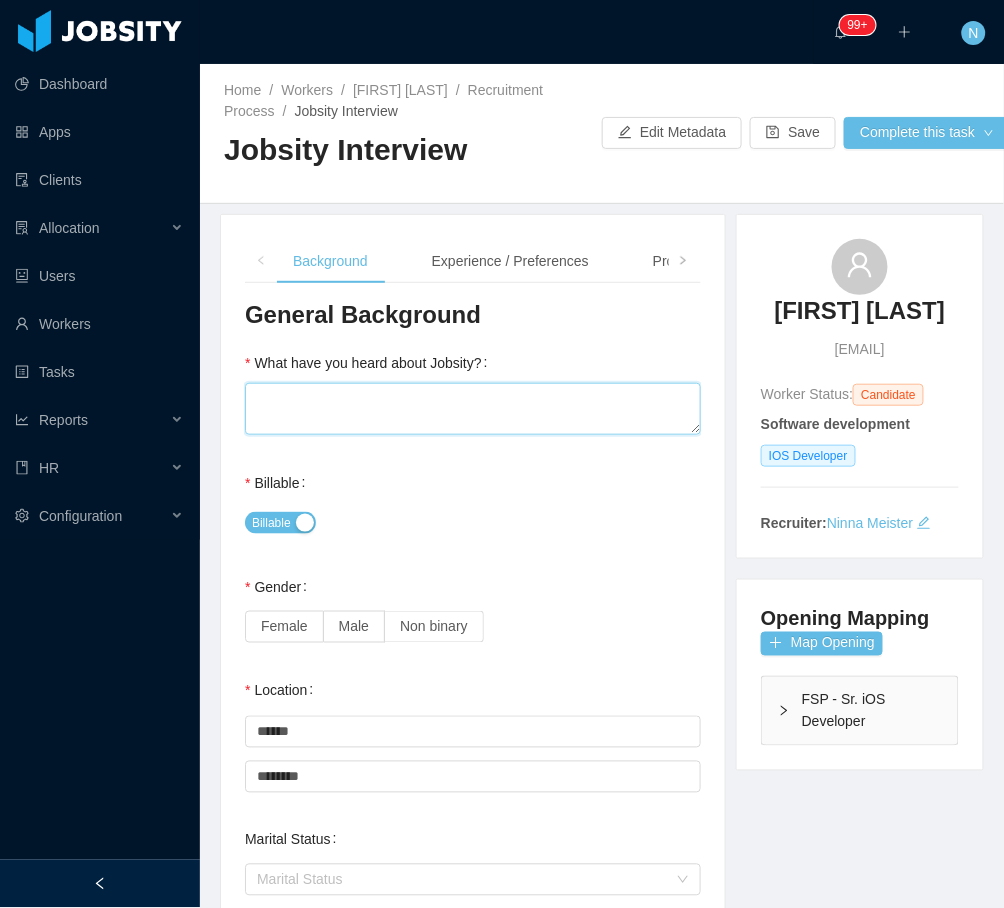 click on "What have you heard about Jobsity?" at bounding box center (473, 409) 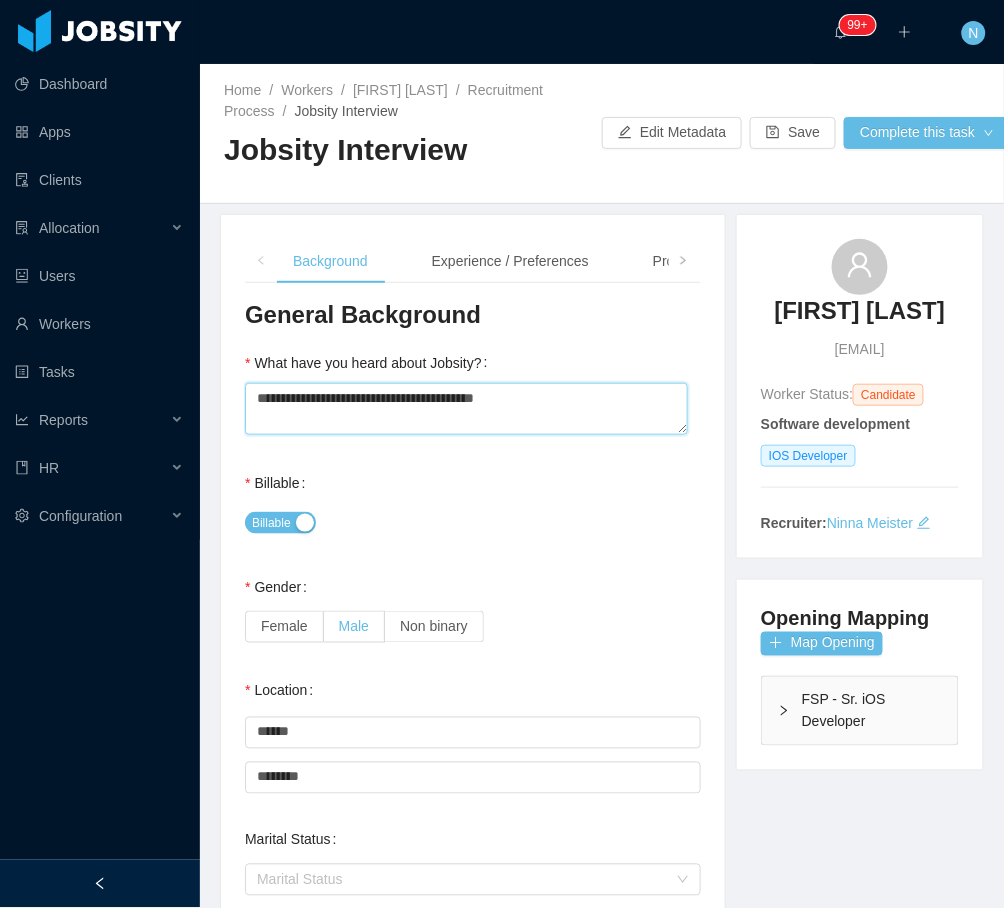 type on "**********" 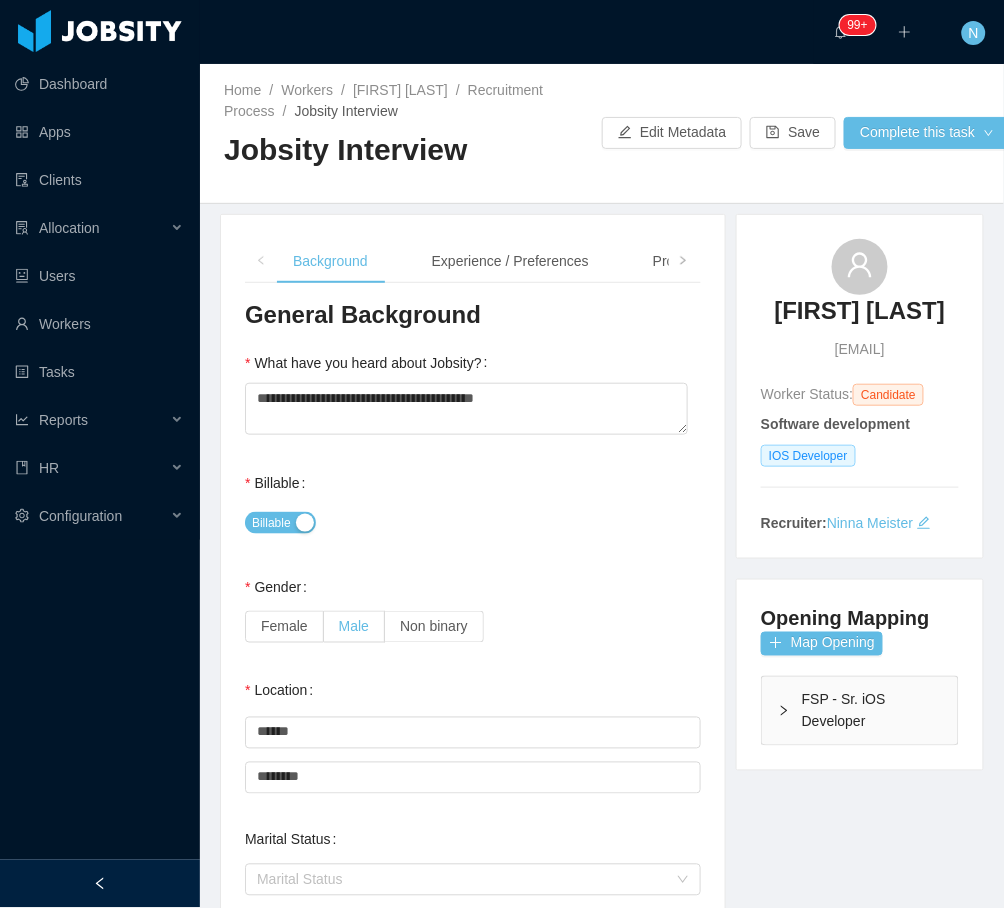 click on "Male" at bounding box center (354, 627) 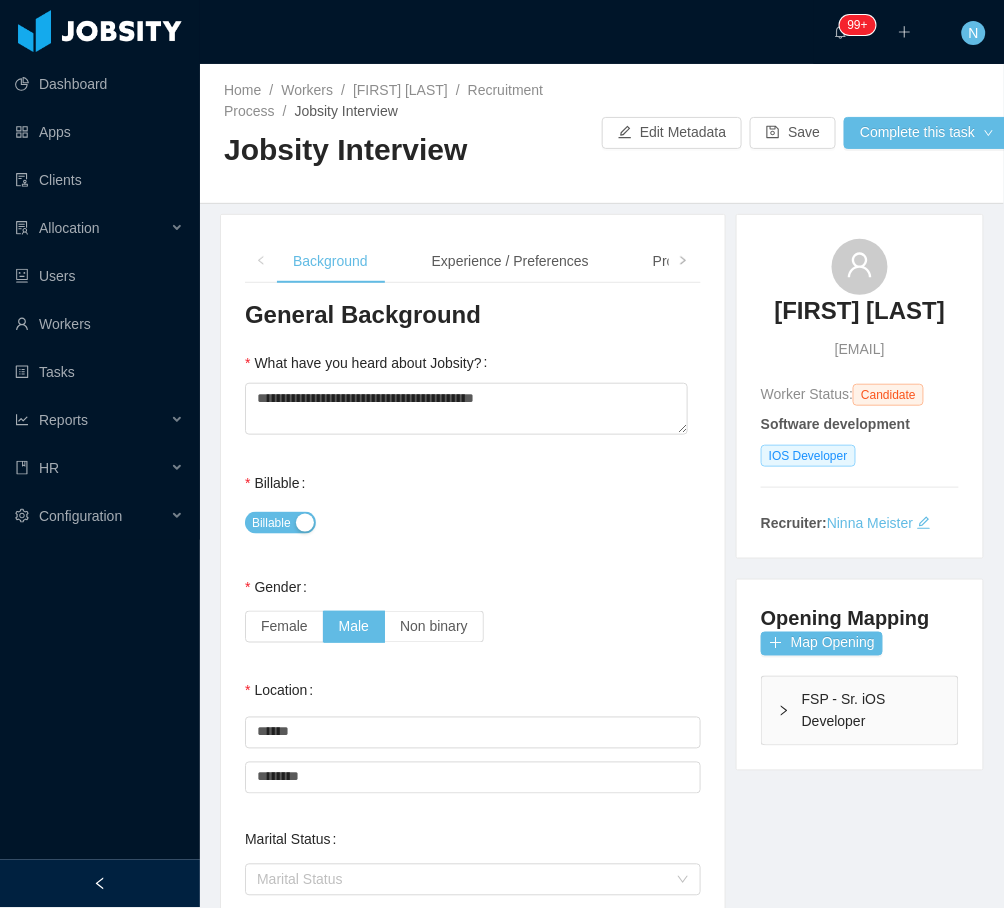 click on "Female Male Non binary" at bounding box center [473, 627] 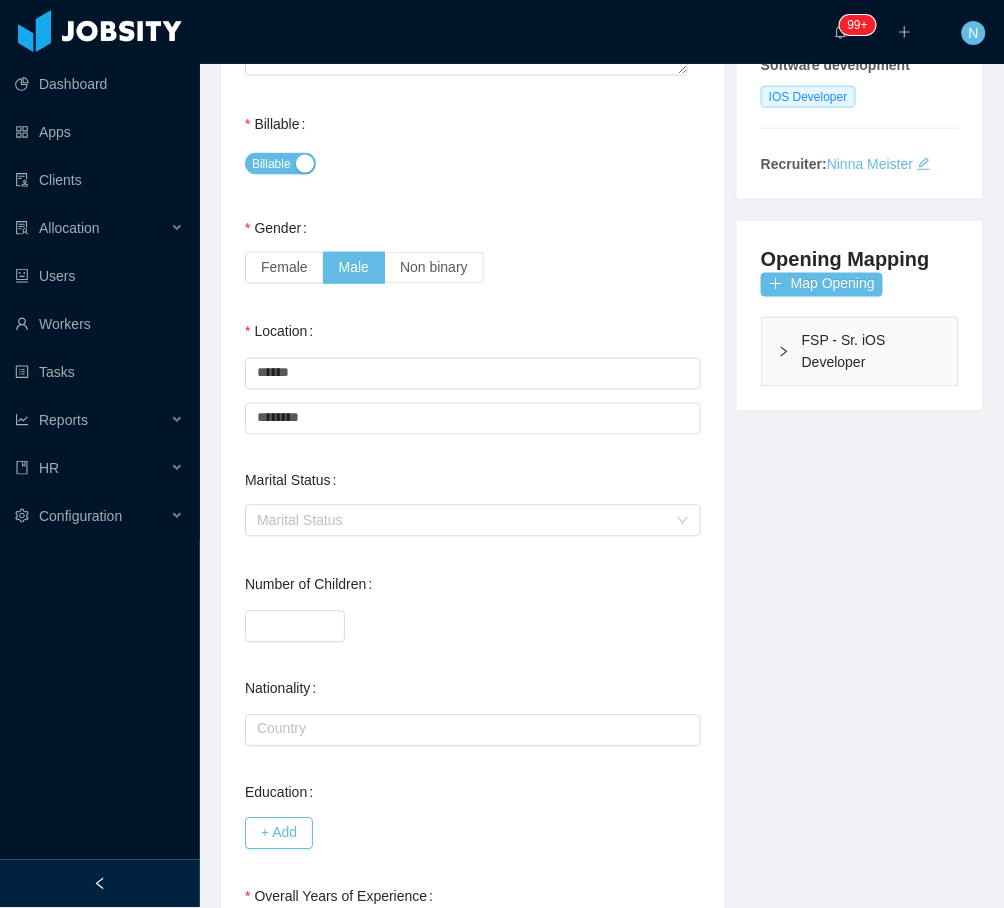 scroll, scrollTop: 400, scrollLeft: 0, axis: vertical 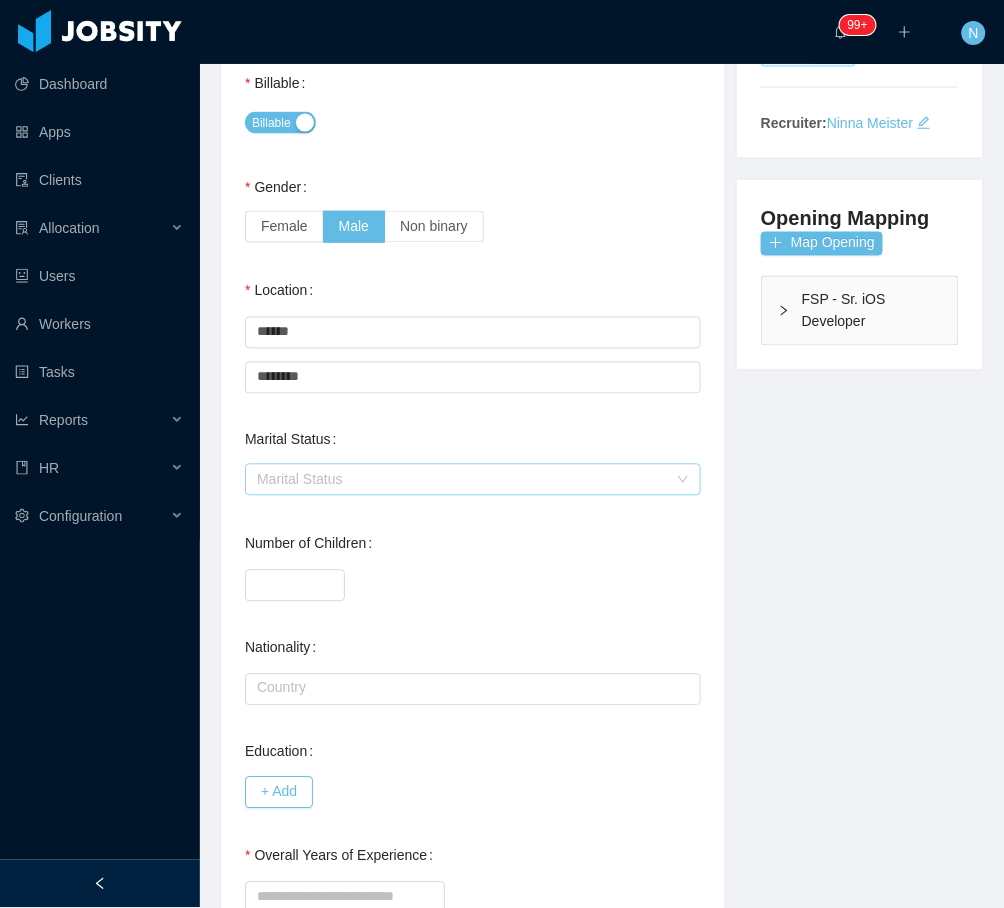 click on "Marital Status" at bounding box center [462, 480] 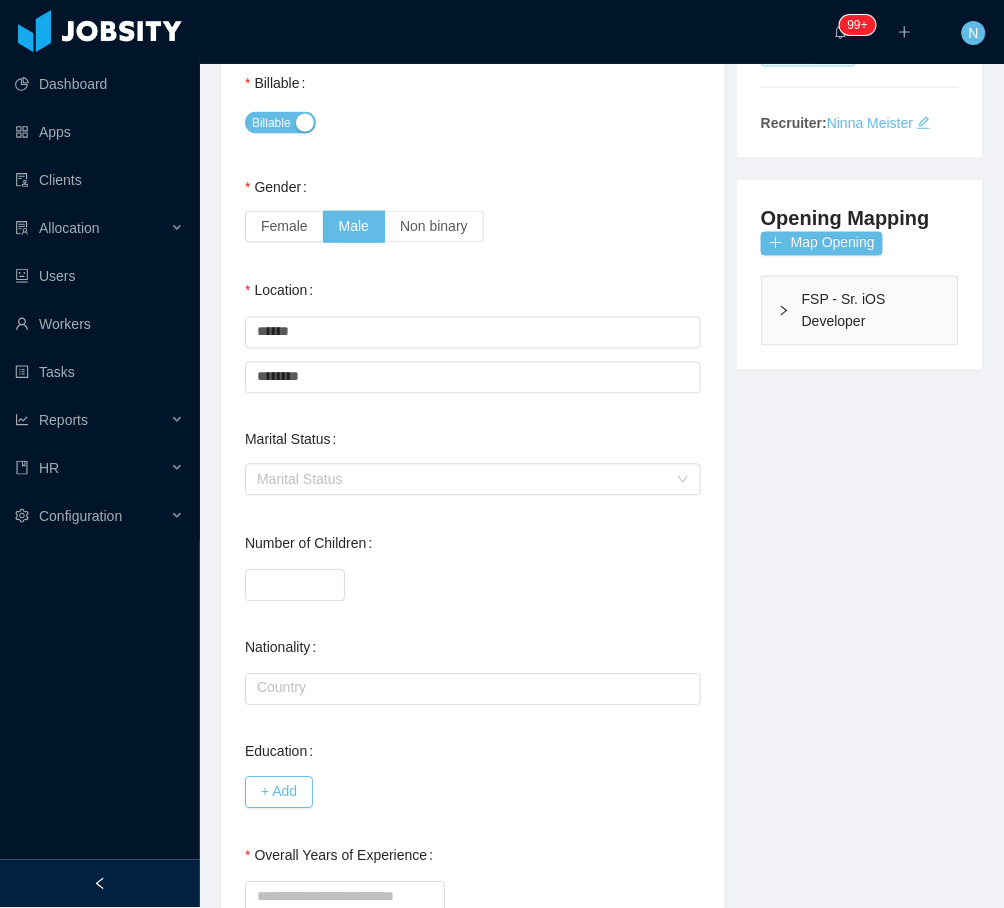 click on "**********" at bounding box center [602, 442] 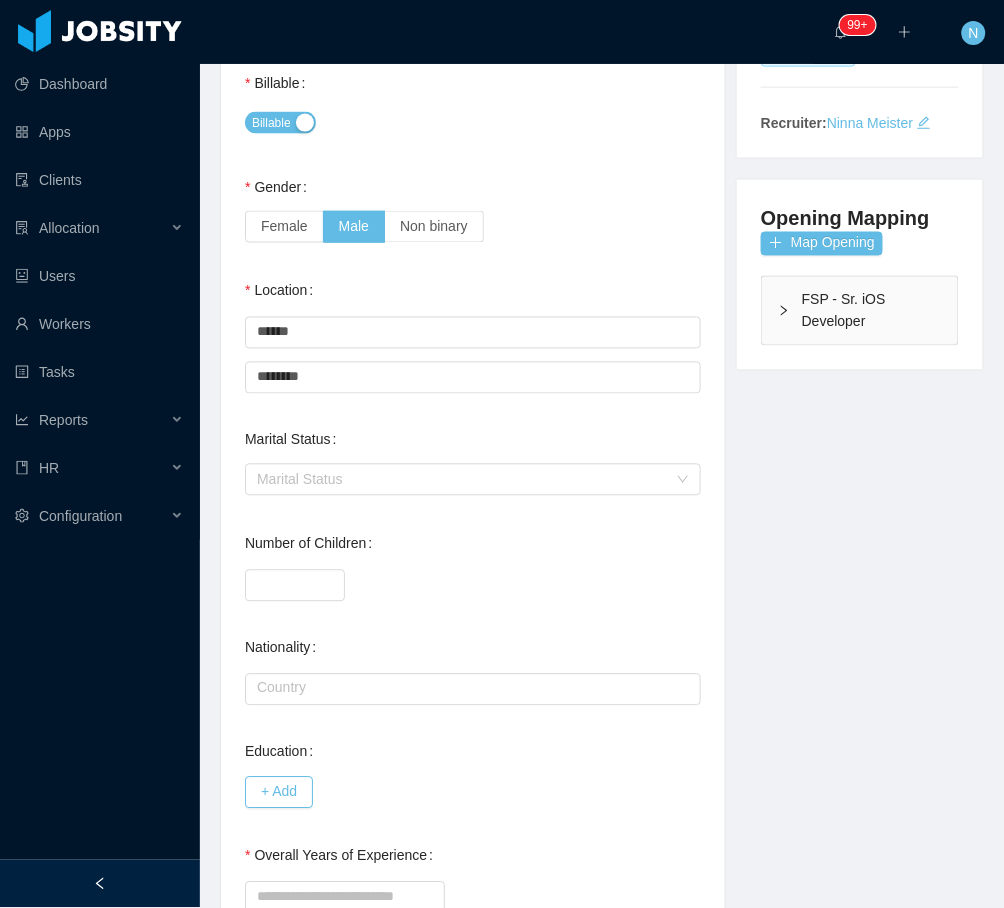 click on "Country" at bounding box center [473, 688] 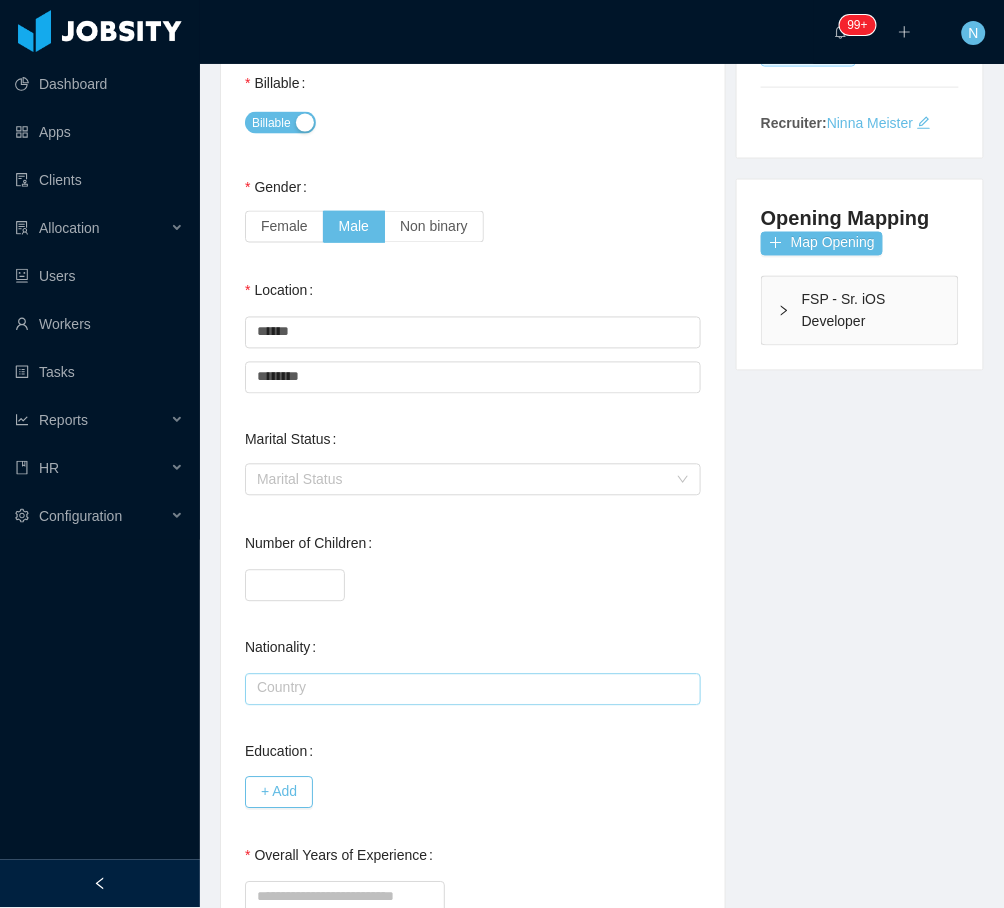click at bounding box center (473, 690) 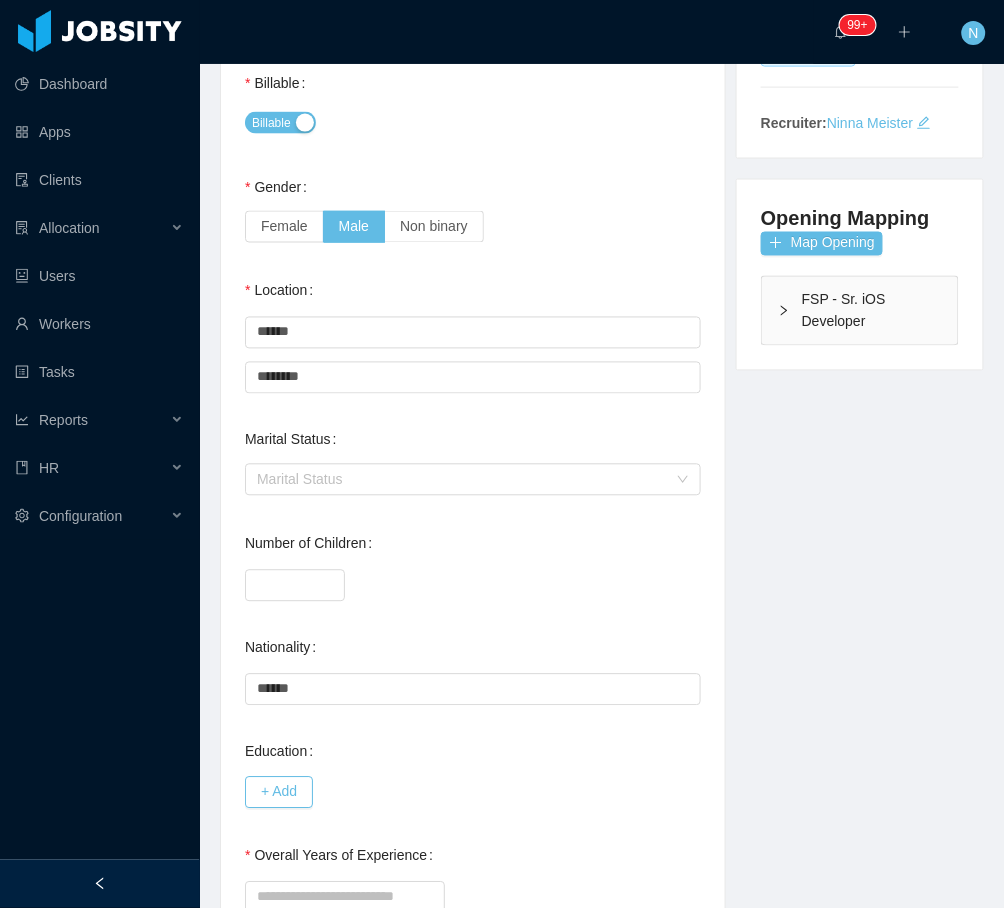 click on "*" at bounding box center [473, 584] 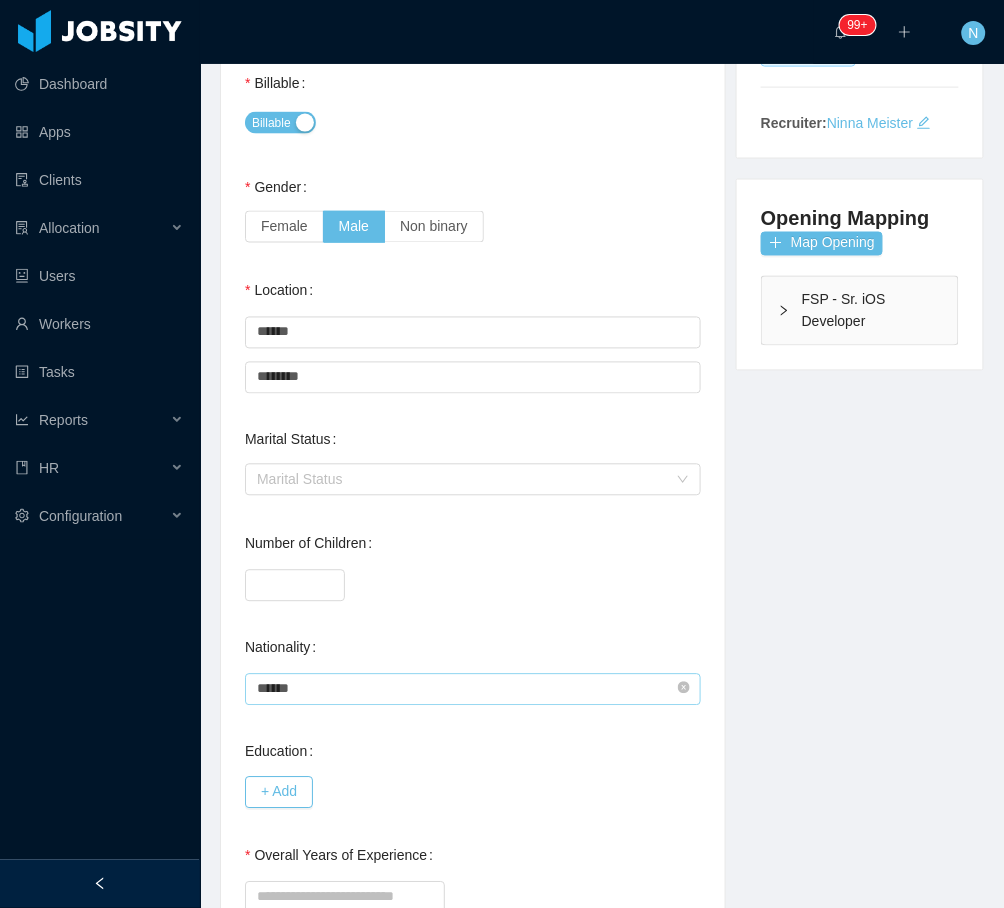 click on "******" at bounding box center (473, 690) 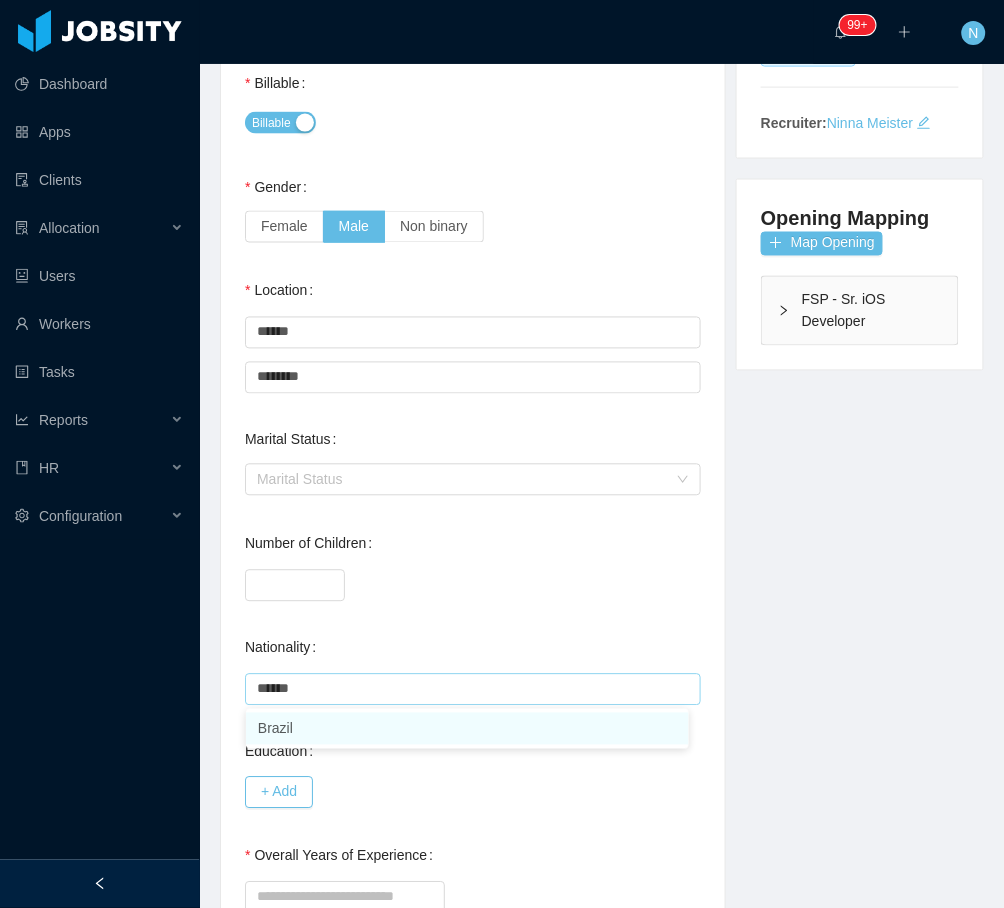 click on "Brazil" at bounding box center [467, 729] 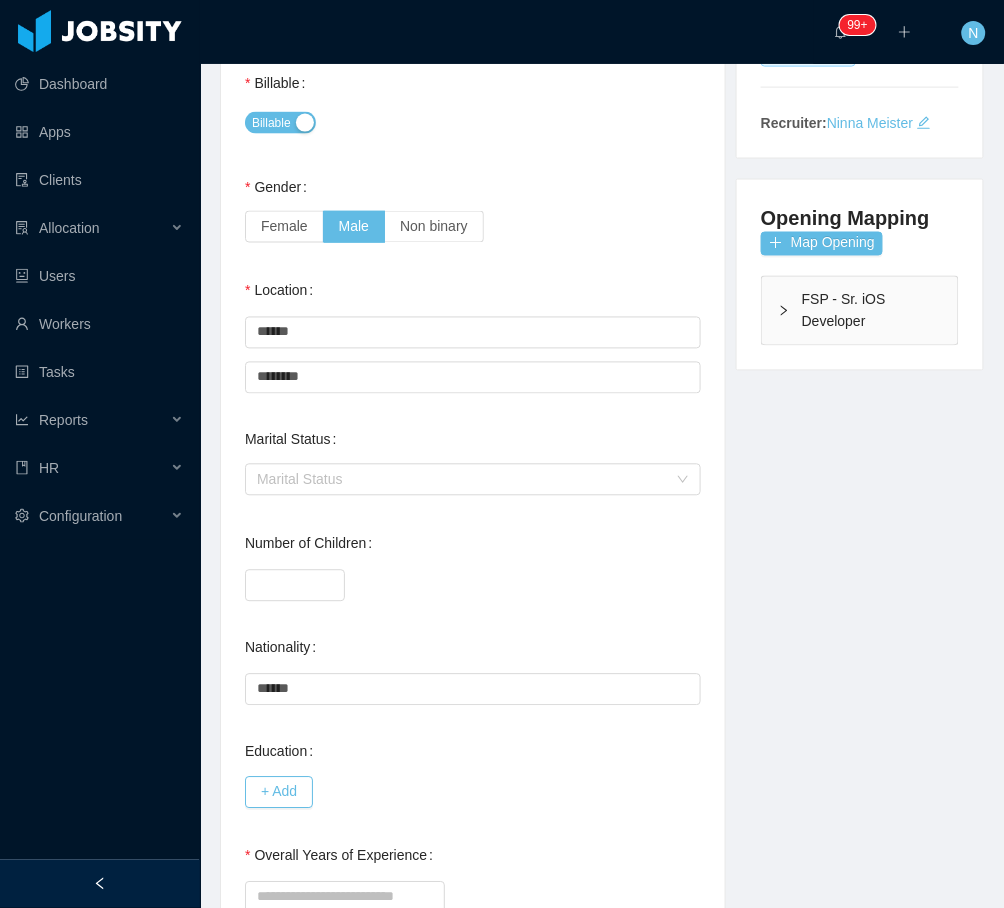 click on "**********" at bounding box center [473, 472] 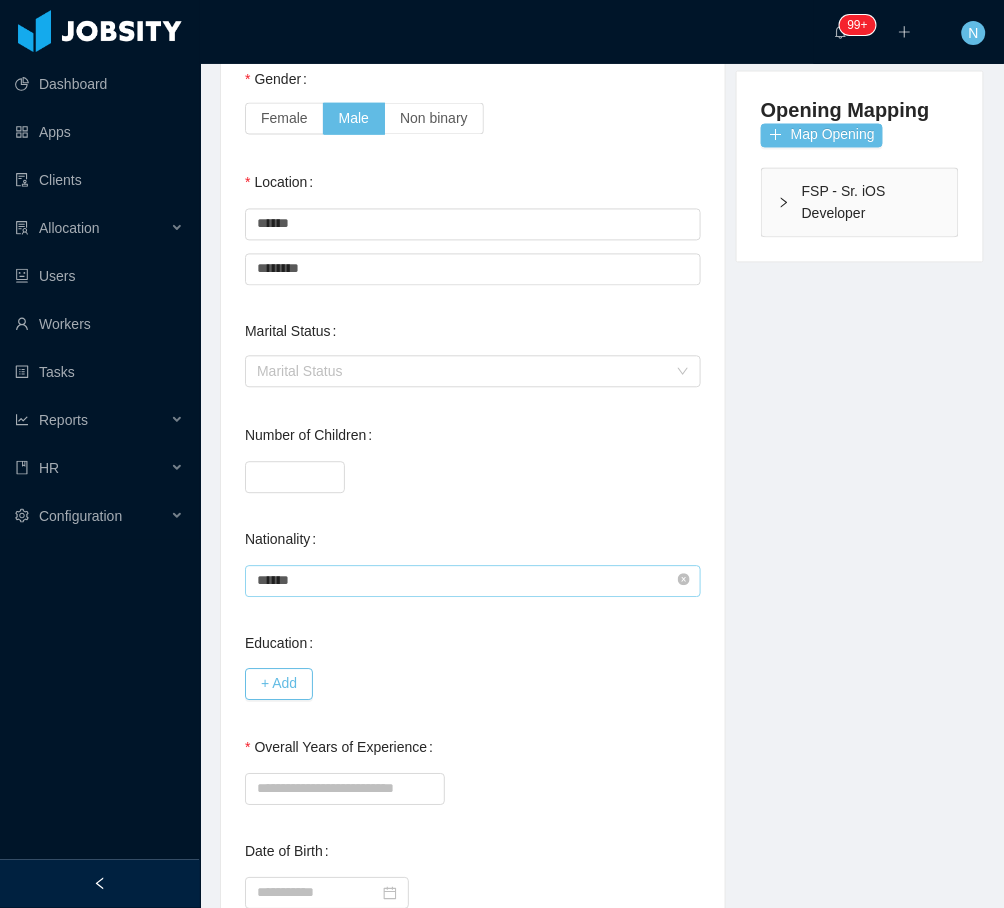 scroll, scrollTop: 629, scrollLeft: 0, axis: vertical 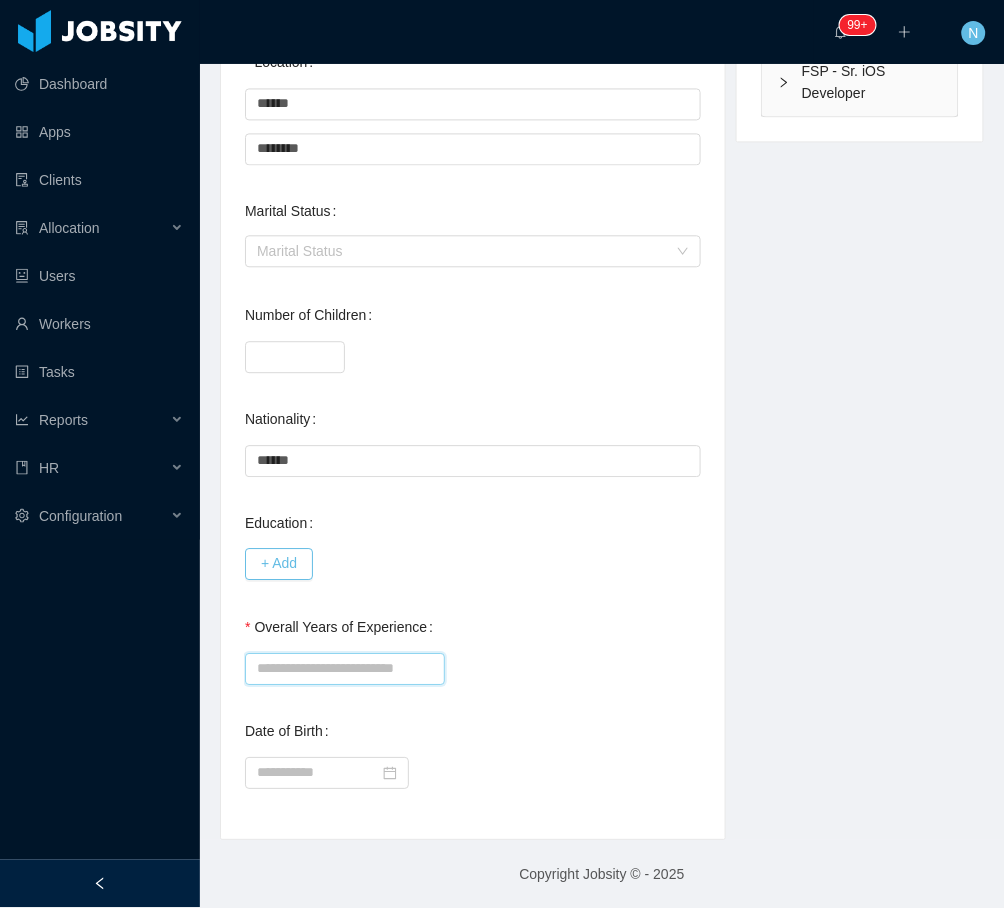 click on "Overall Years of Experience" at bounding box center [345, 669] 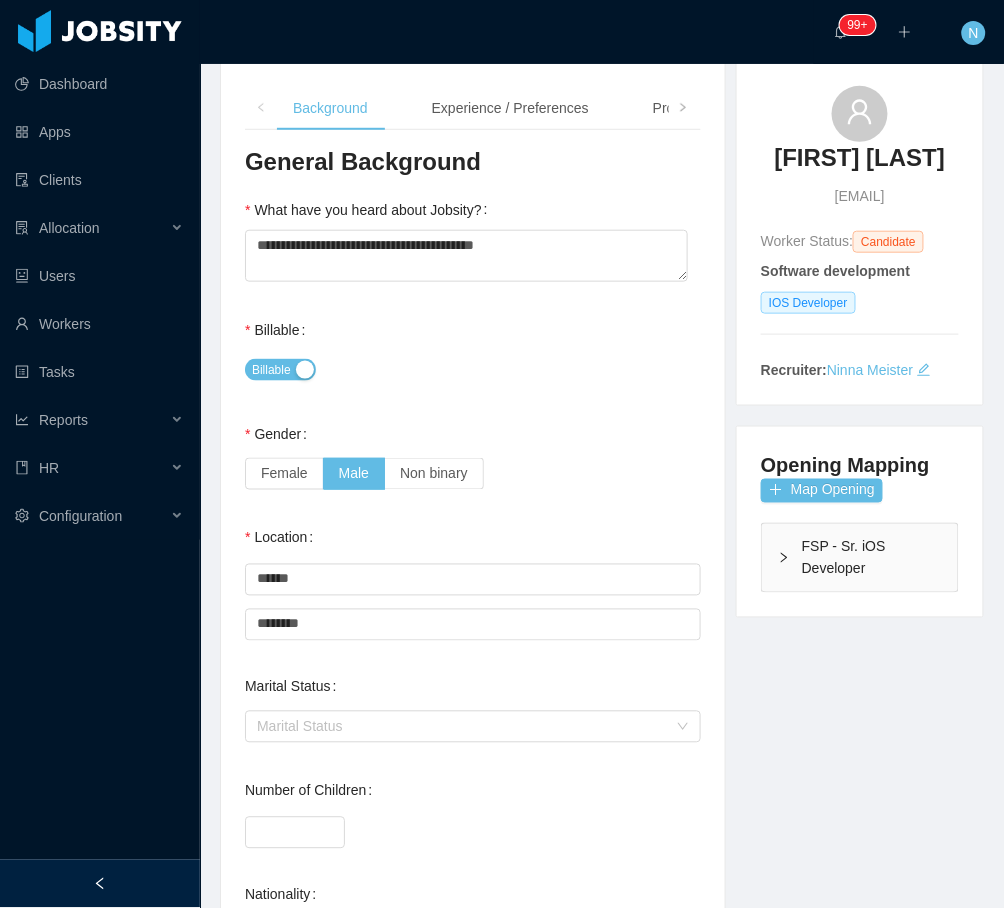 scroll, scrollTop: 629, scrollLeft: 0, axis: vertical 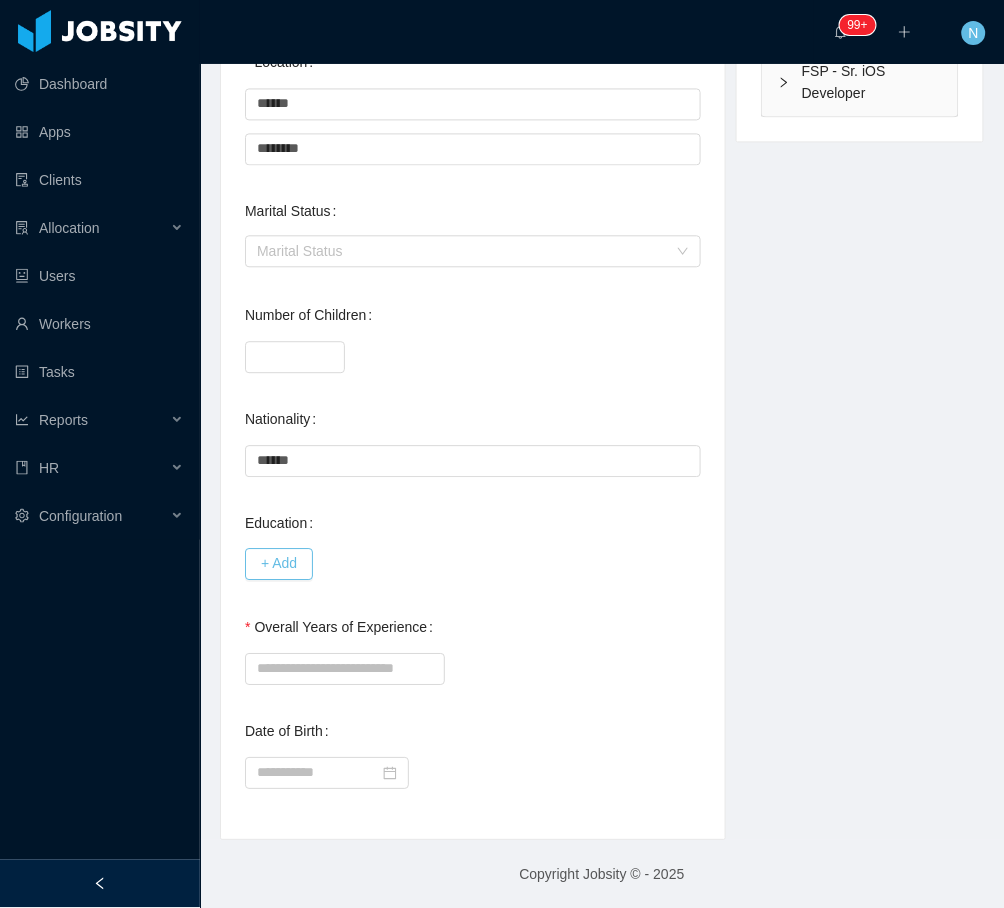 click on "Date of Birth" at bounding box center [473, 751] 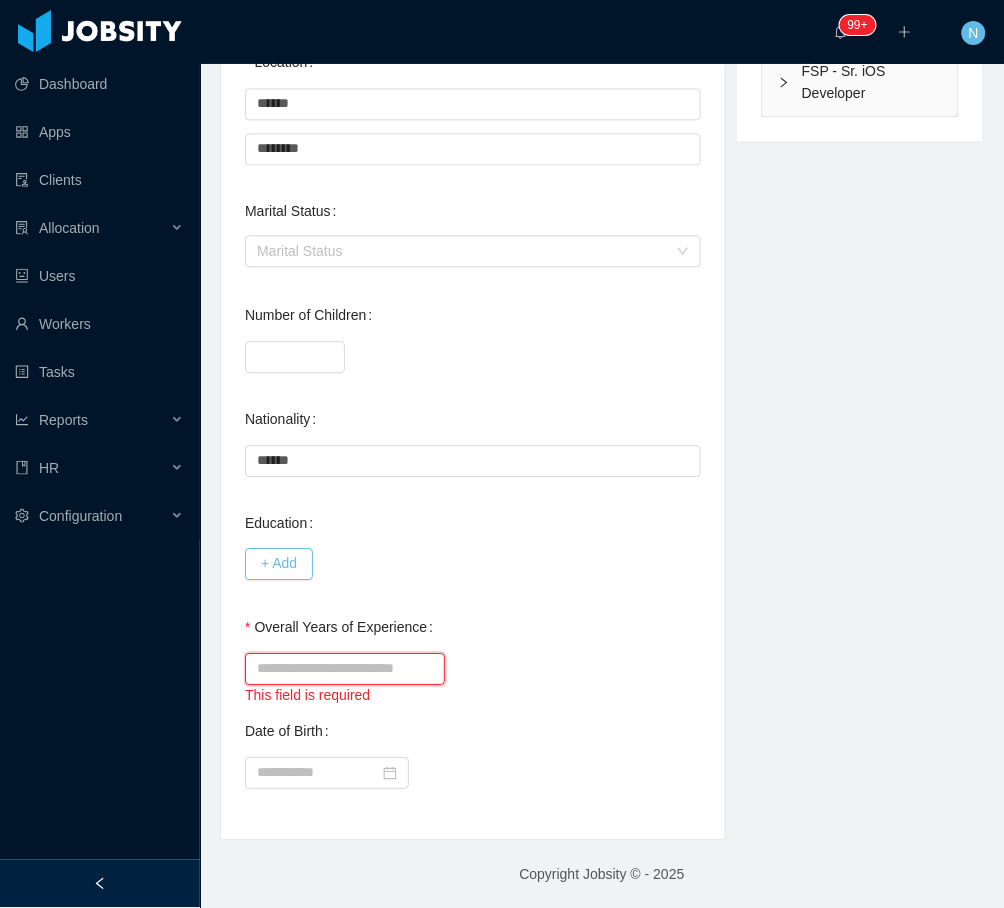 click on "Overall Years of Experience" at bounding box center [345, 669] 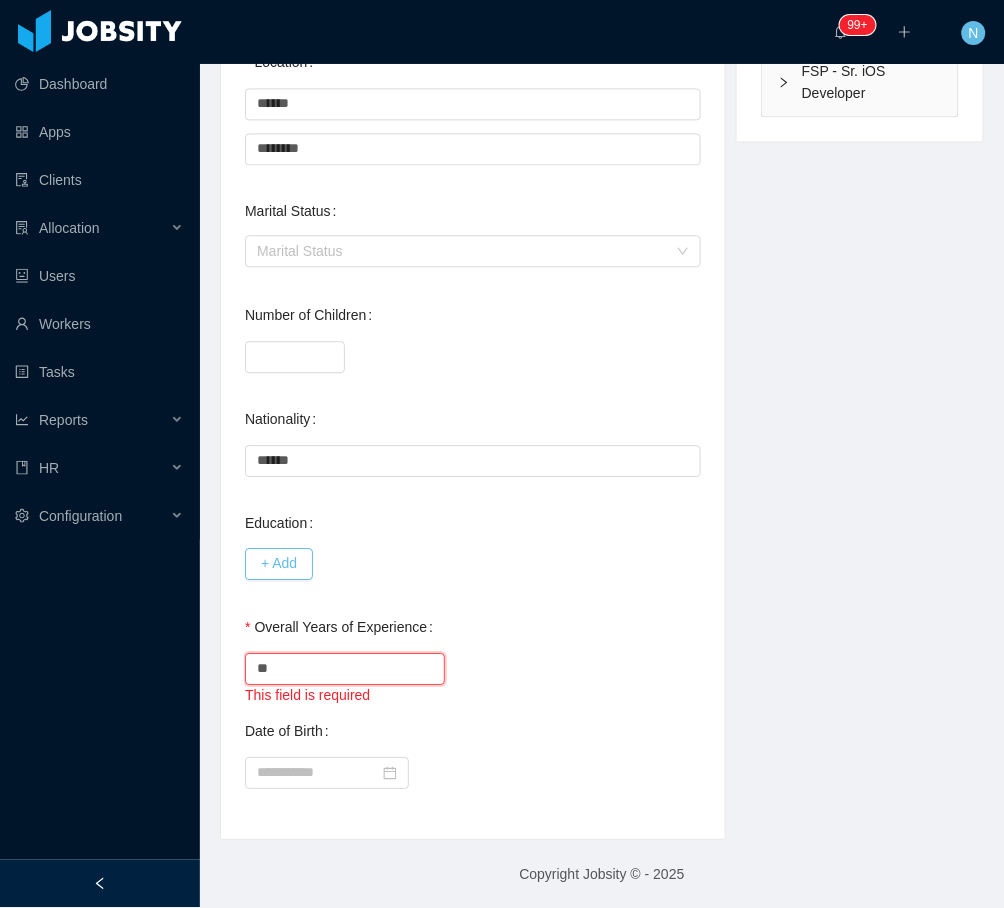 type on "**" 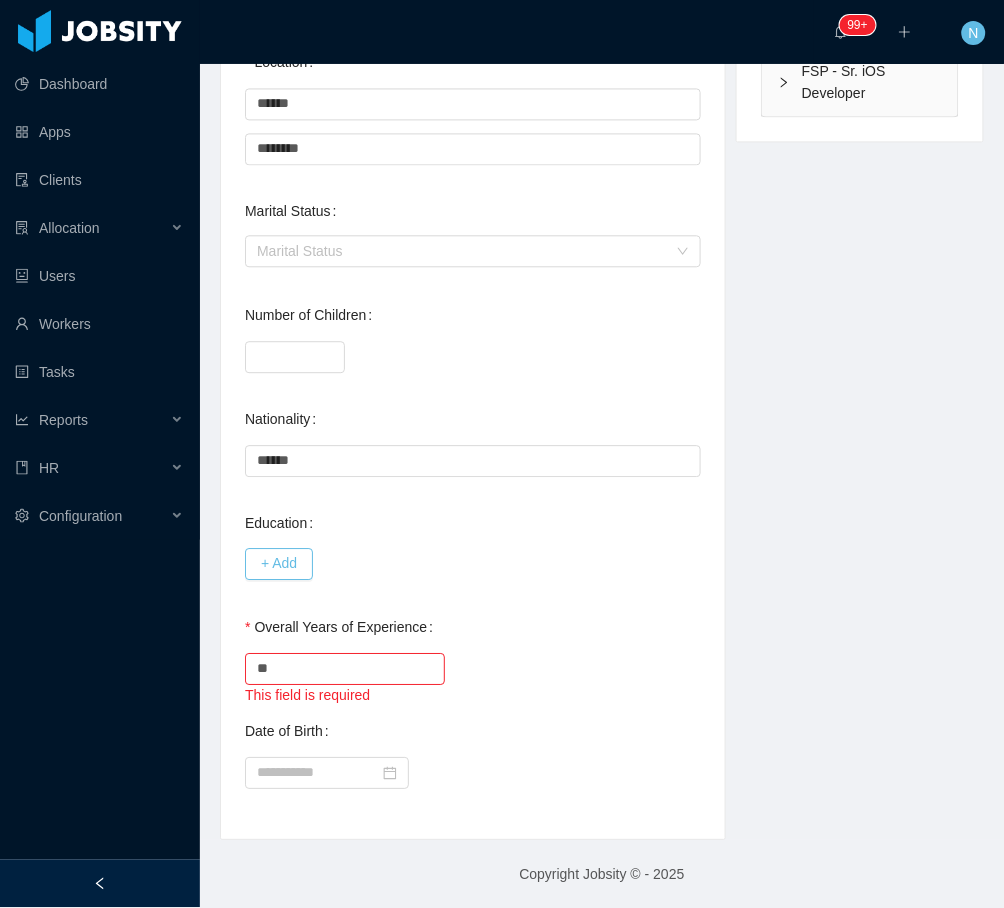 click on "Overall Years of Experience ** This field is required" at bounding box center [473, 656] 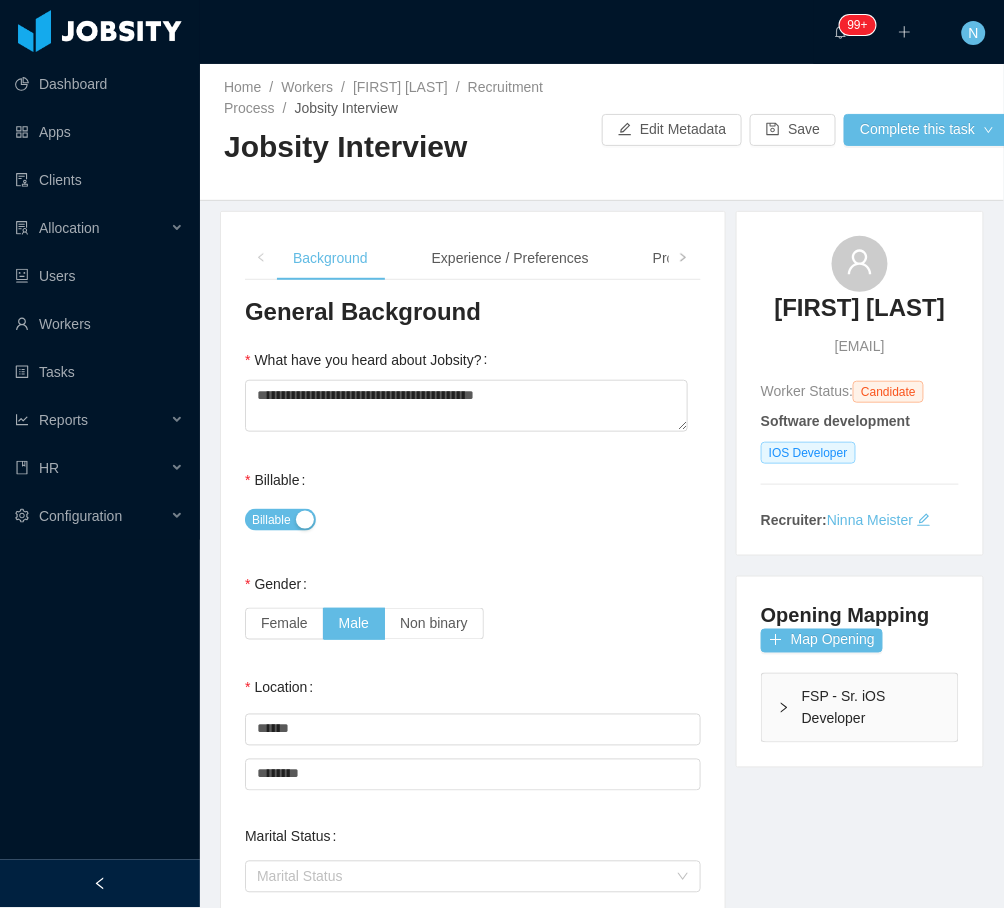 scroll, scrollTop: 0, scrollLeft: 0, axis: both 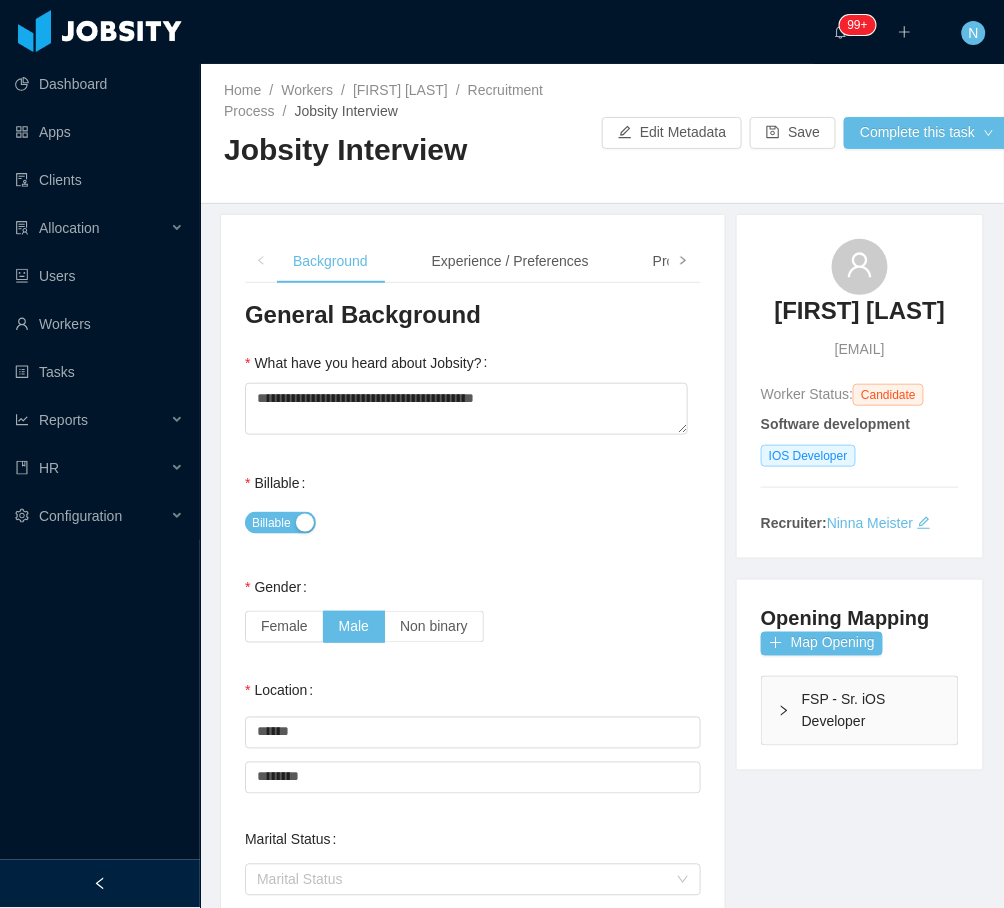 click 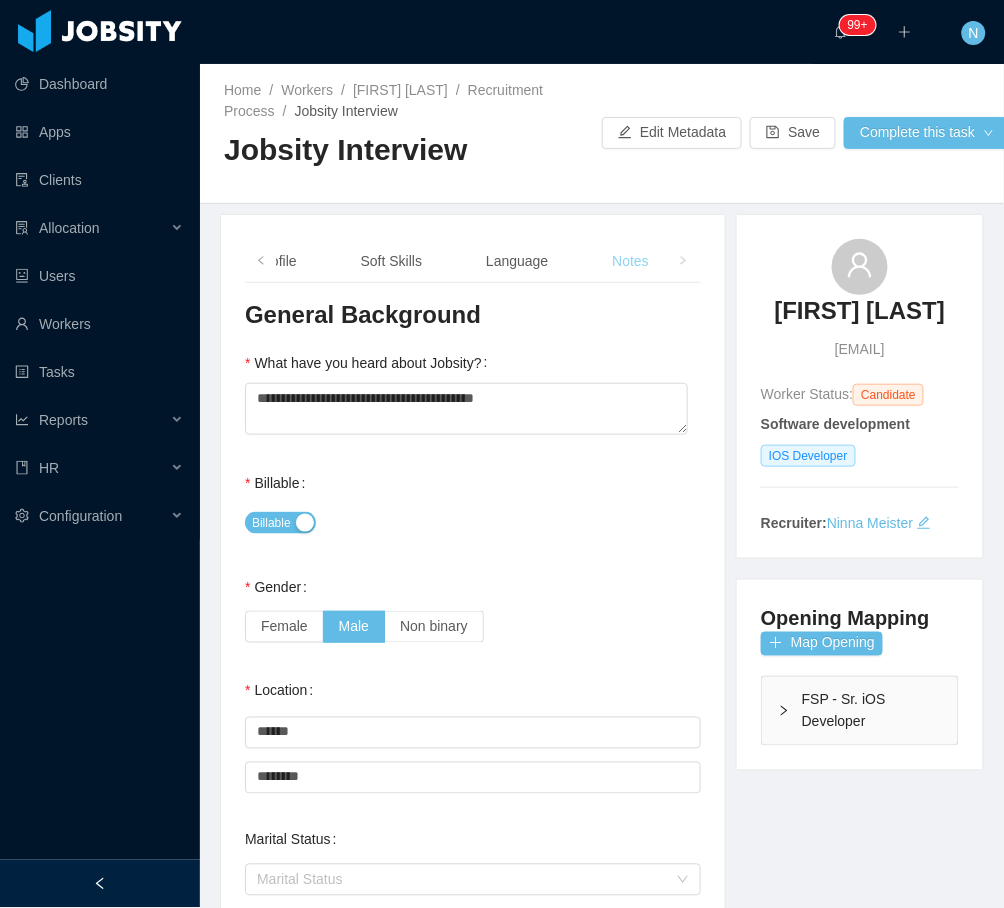 click on "Notes" at bounding box center (630, 261) 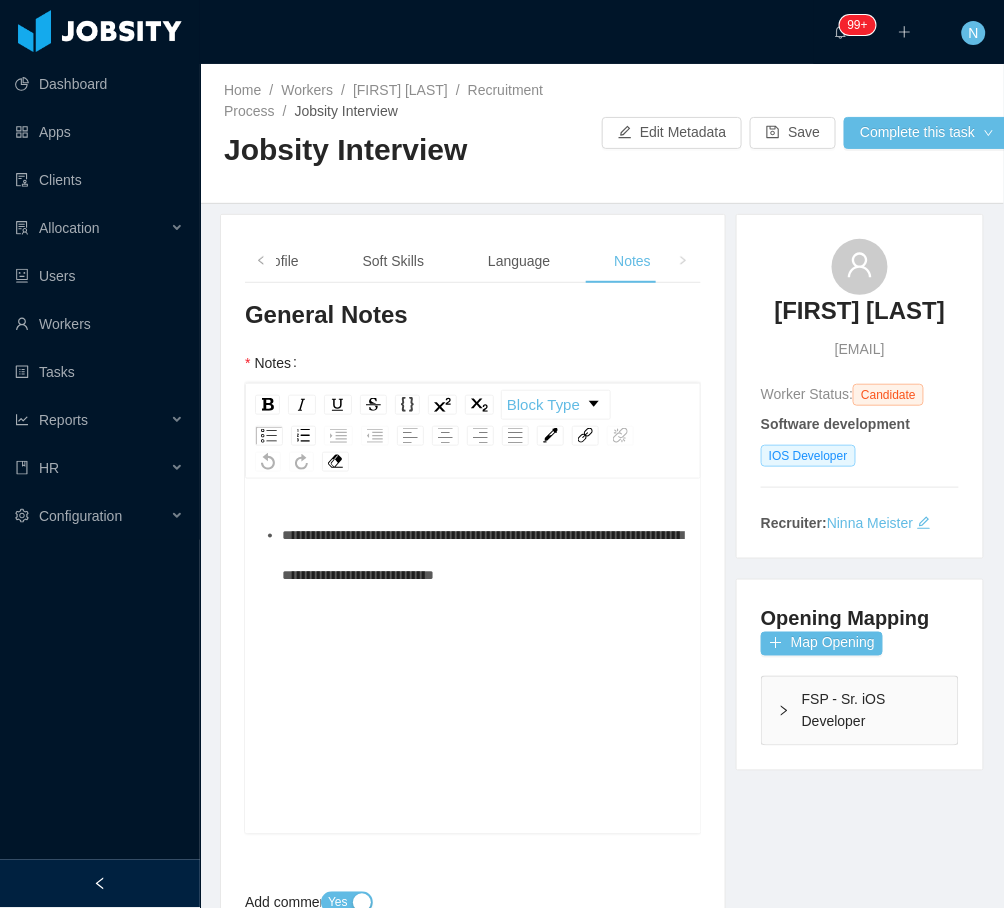 click on "**********" at bounding box center [484, 555] 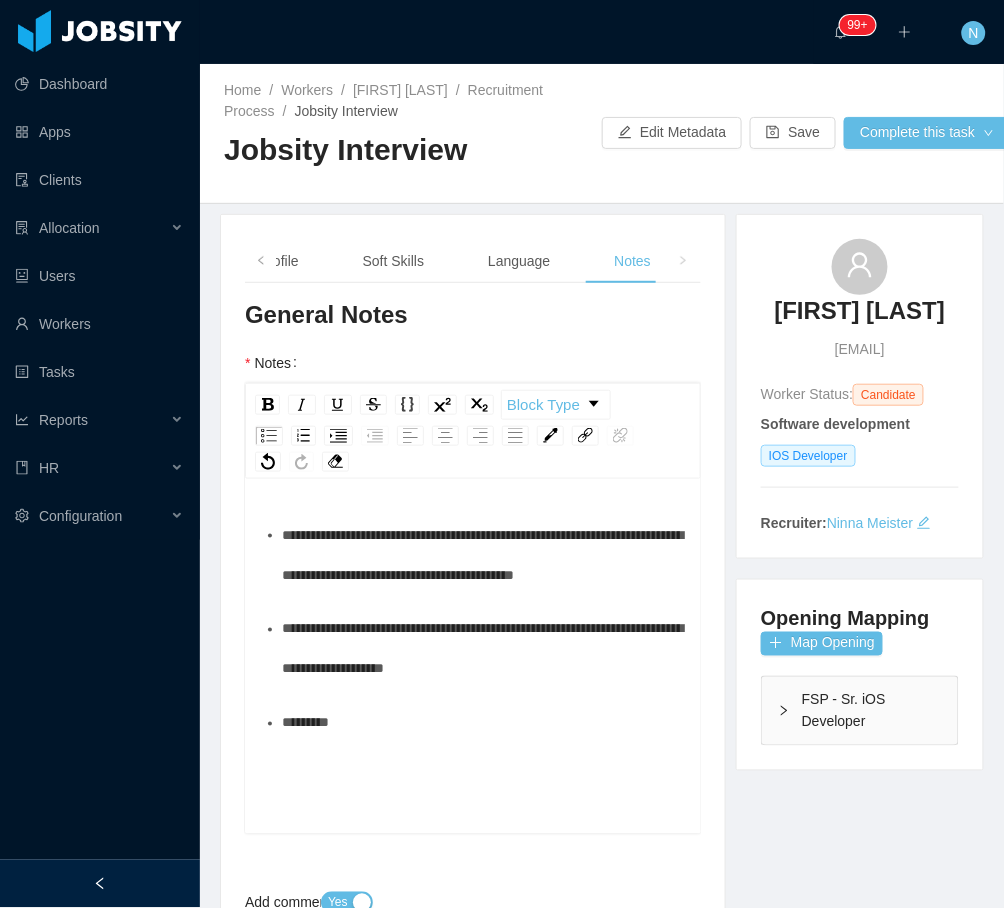 click on "**********" at bounding box center (484, 555) 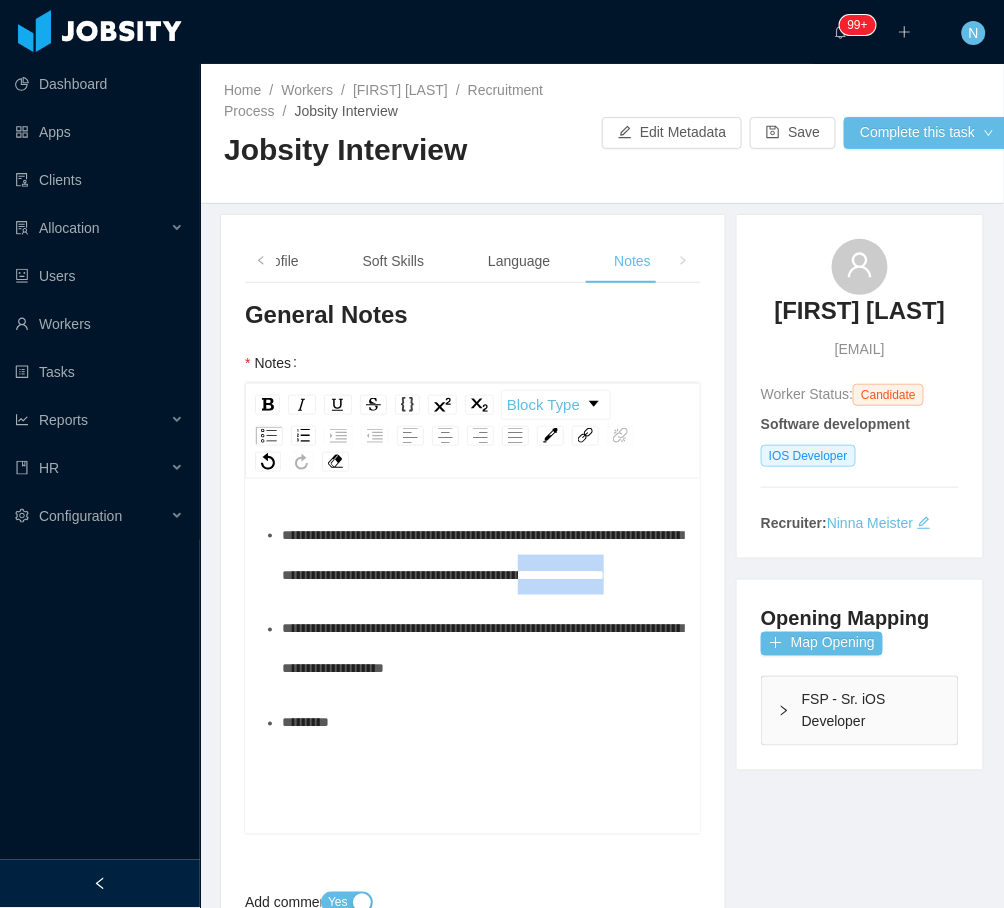 drag, startPoint x: 538, startPoint y: 606, endPoint x: 373, endPoint y: 620, distance: 165.59288 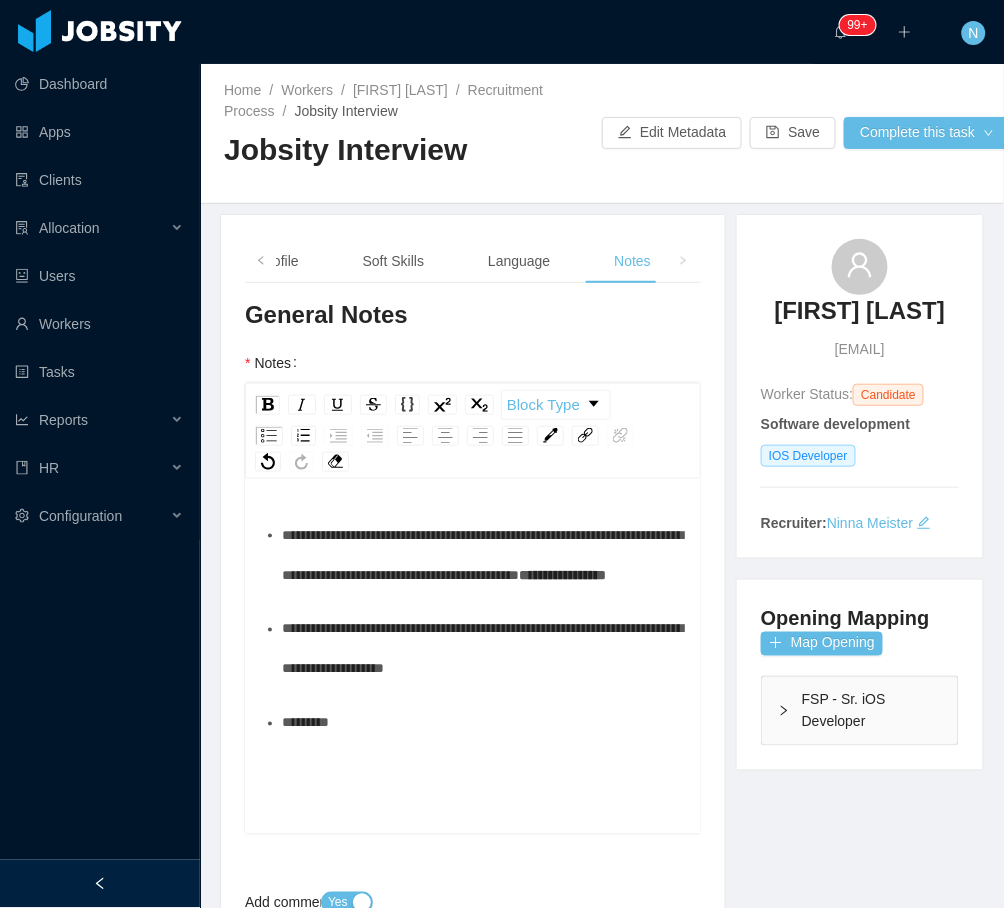 click on "**********" at bounding box center (484, 555) 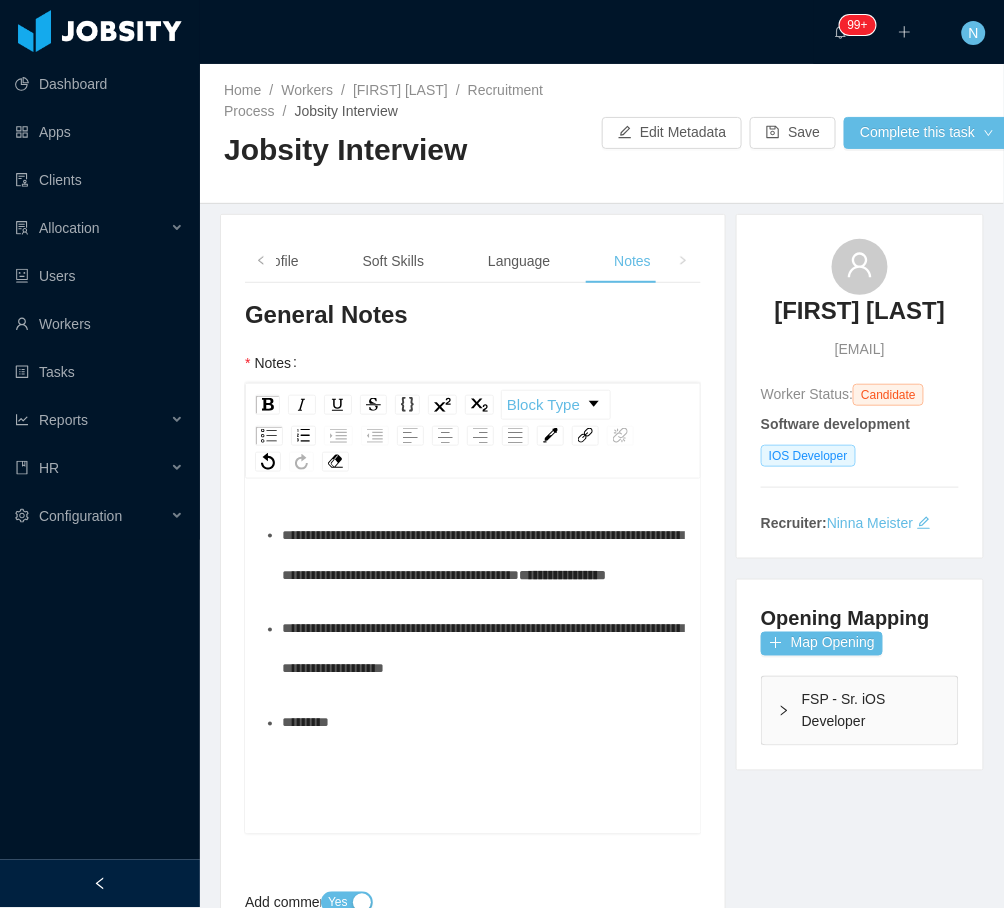 click on "********" at bounding box center [484, 723] 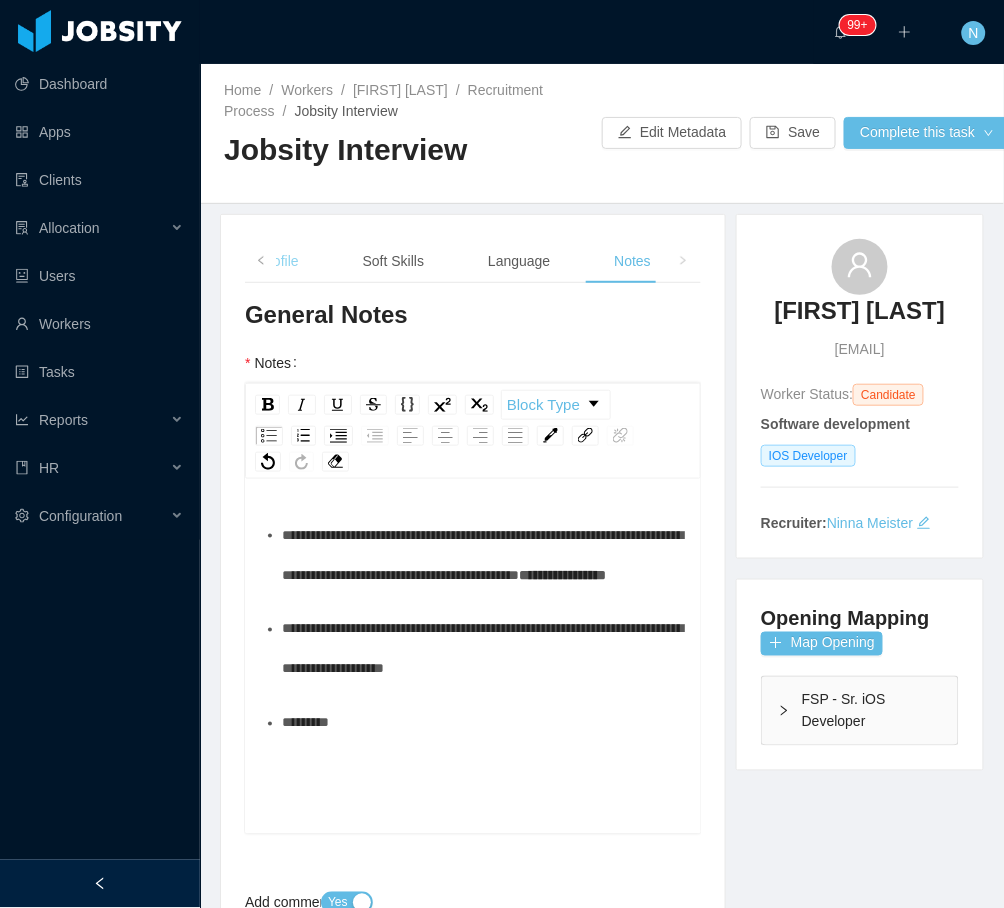 click on "Profile" at bounding box center (279, 261) 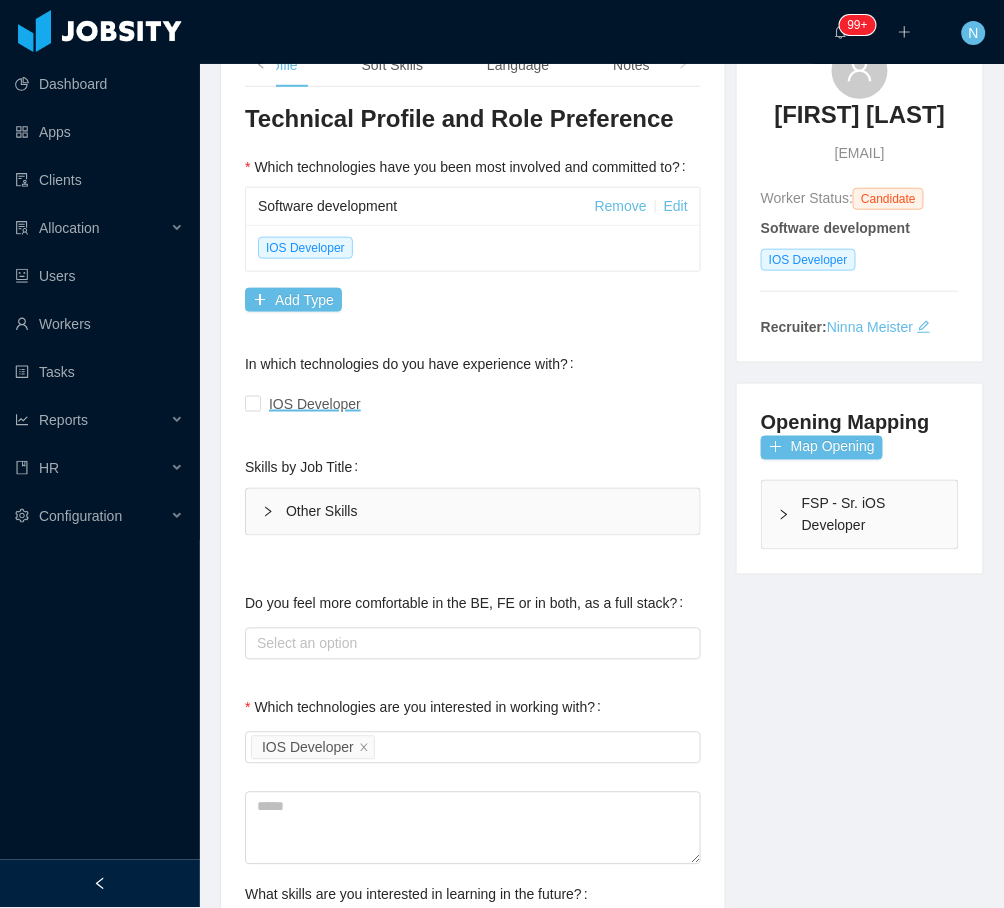 scroll, scrollTop: 266, scrollLeft: 0, axis: vertical 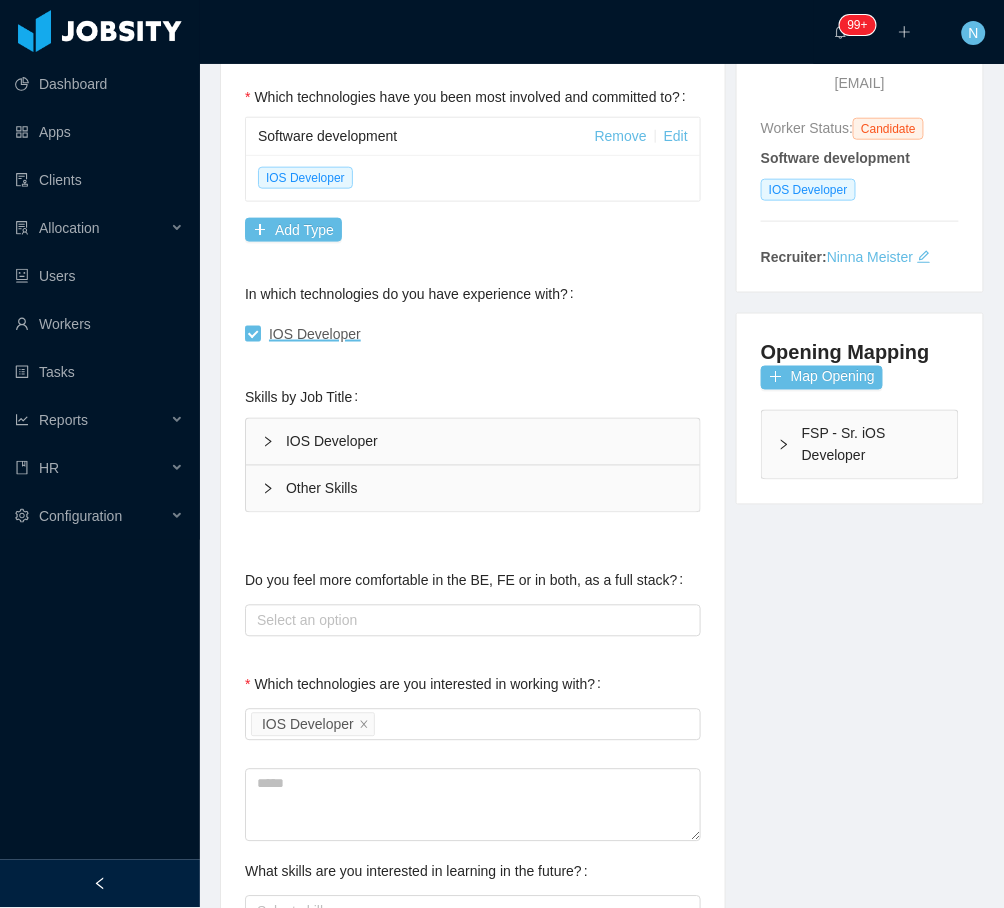 click on "Technical Profile and Role Preference Which technologies have you been most involved and committed to? Software development Remove Edit IOS Developer Add Type In which technologies do you have experience with? IOS Developer Skills by Job Title IOS Developer iOS and Common Libraries Mobile Testing Databases Skill Level Years experiences Skill Chronology Swift Select one No Data * Select one No chronology info Objective C Select one No Data * Select one No chronology info Xcode Select one No Data * Select one No chronology info CocoaPods Select one No Data * Select one No chronology info CoreData Select one No Data * Select one No chronology info Apple Guidelines Select one No Data * Select one No chronology info Build UI programmatically Select one No Data * Select one No chronology info Build UI storyboards Select one No Data * Select one No chronology info Skill Level Years experiences Skill Chronology Appium Select one No Data * Select one No chronology info Skill Level Years experiences Skill Chronology *" at bounding box center [473, 724] 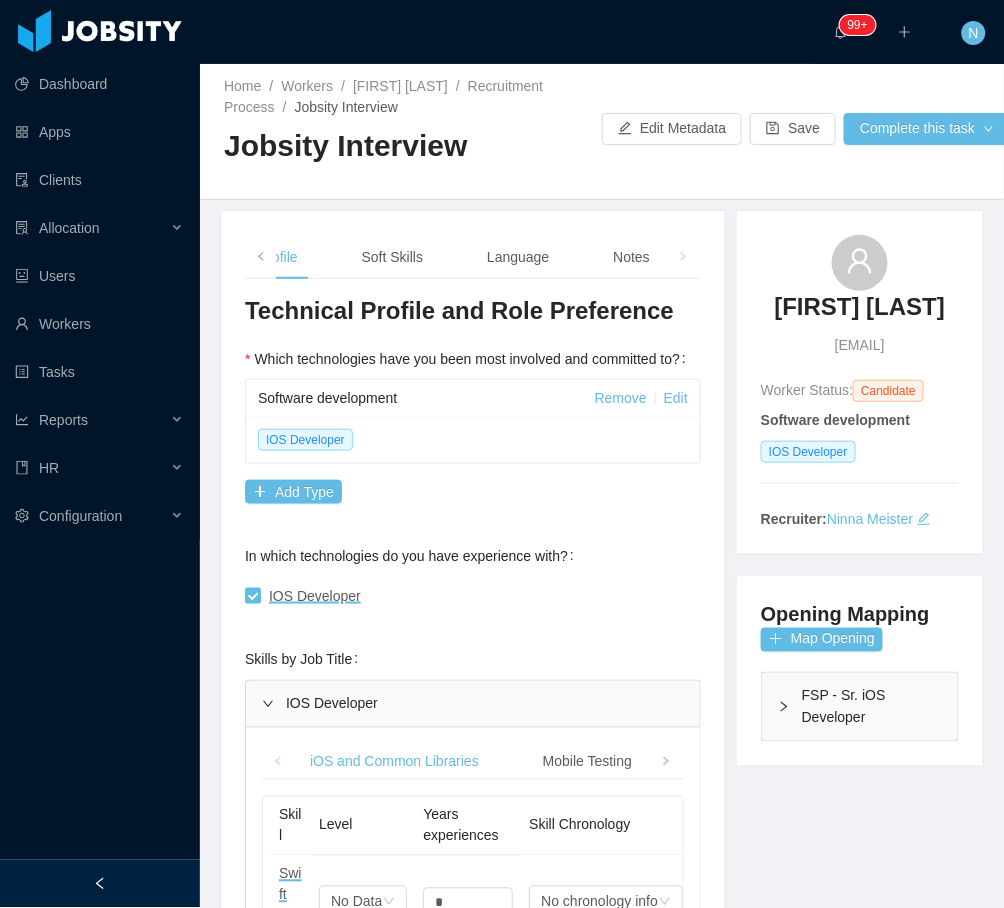scroll, scrollTop: 0, scrollLeft: 0, axis: both 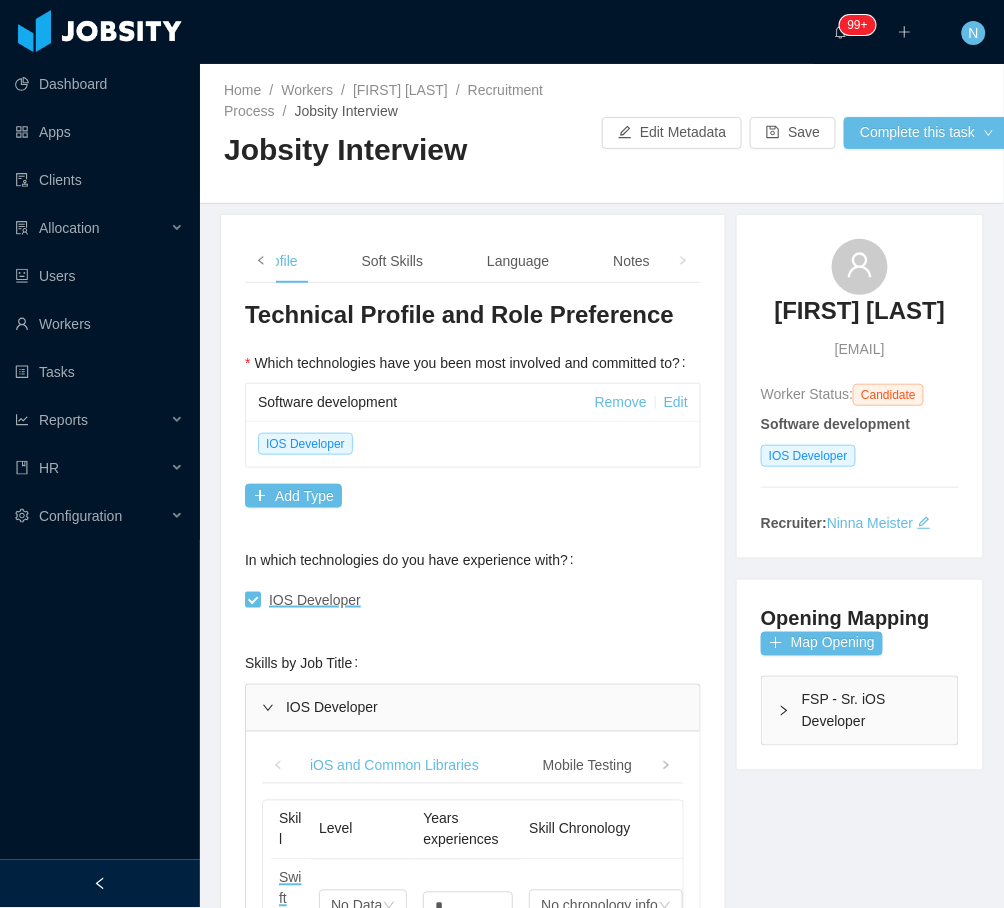 click 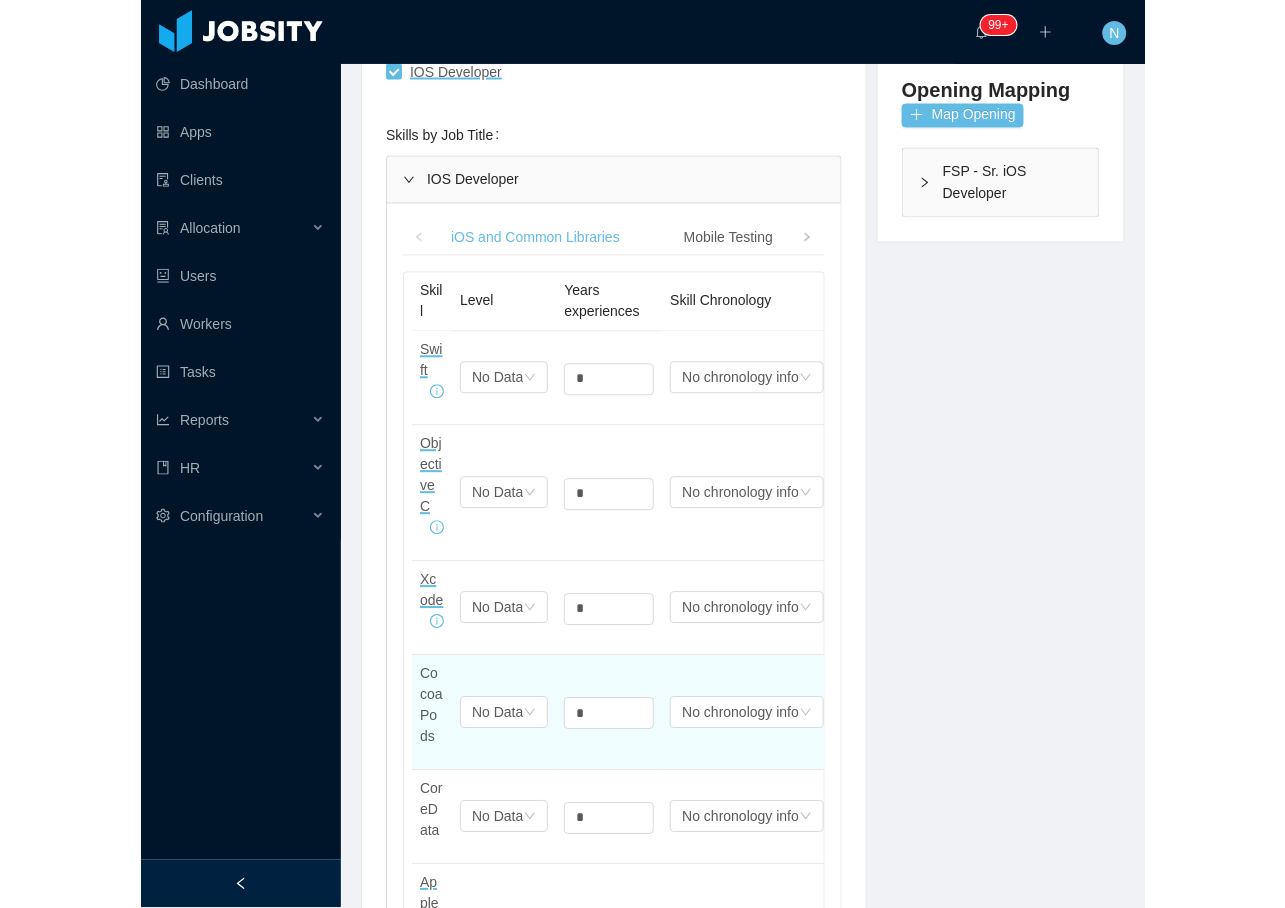 scroll, scrollTop: 666, scrollLeft: 0, axis: vertical 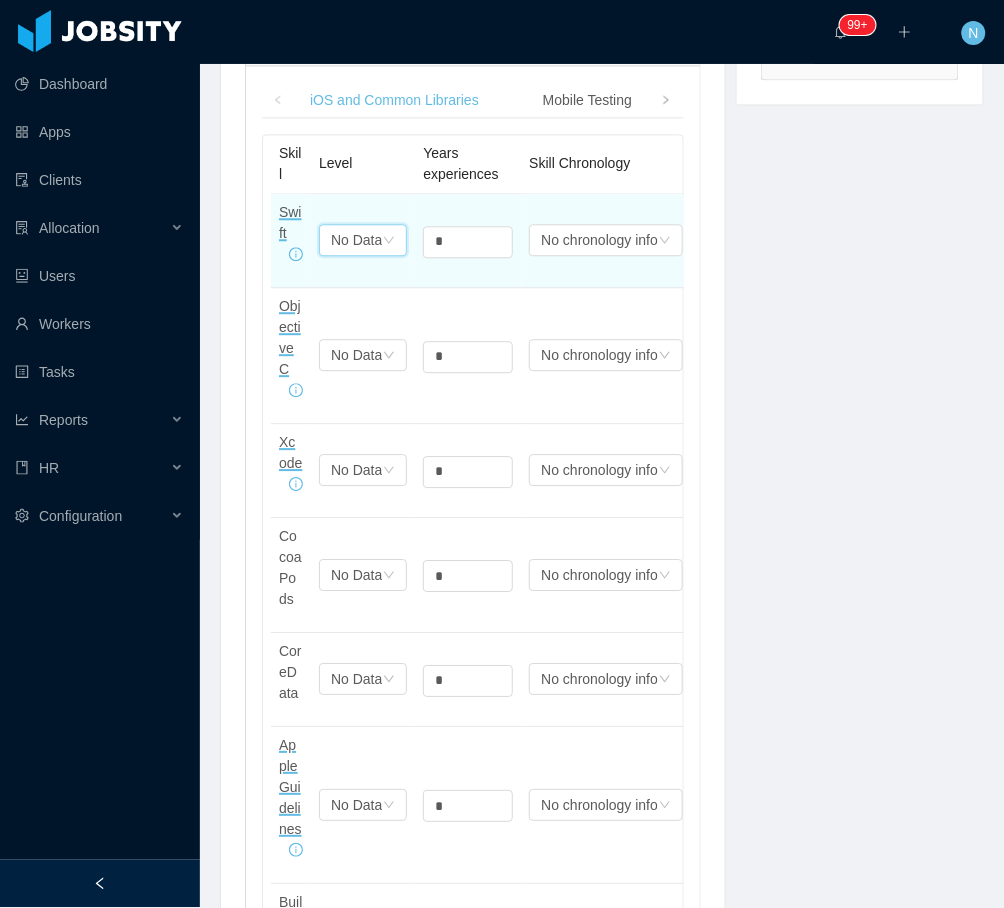 click on "No Data" at bounding box center [356, 240] 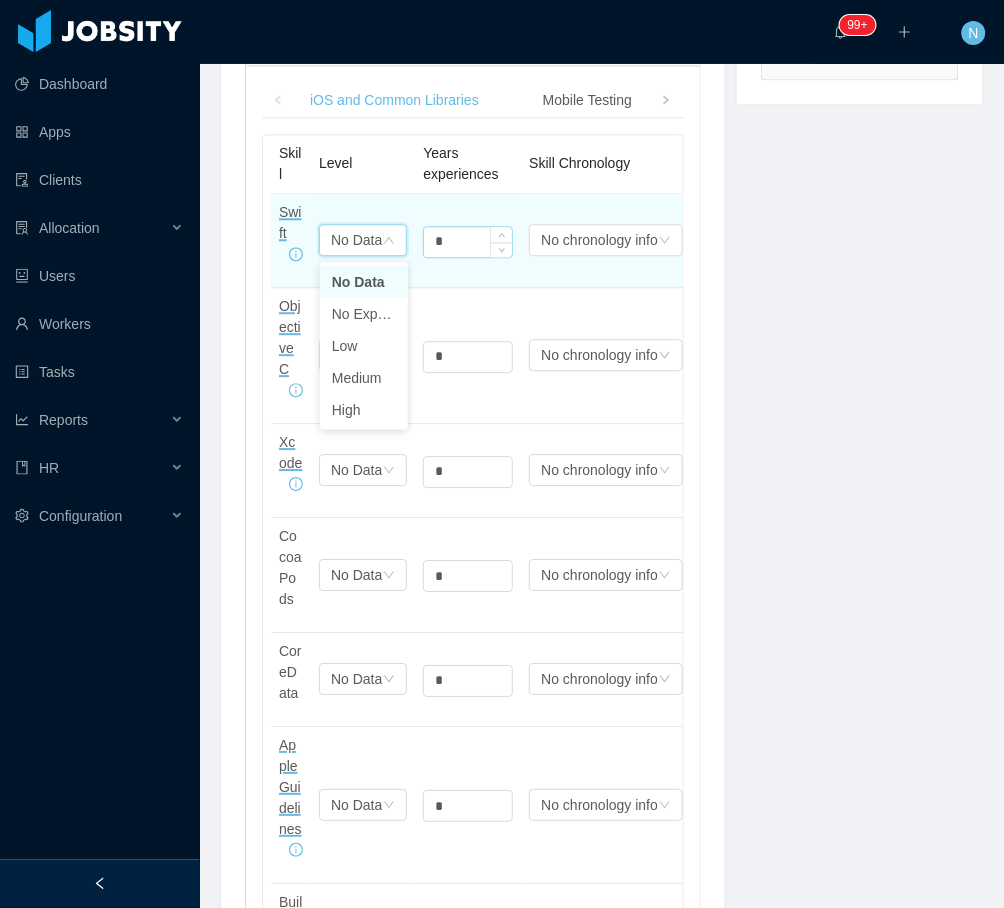 click on "*" at bounding box center [468, 242] 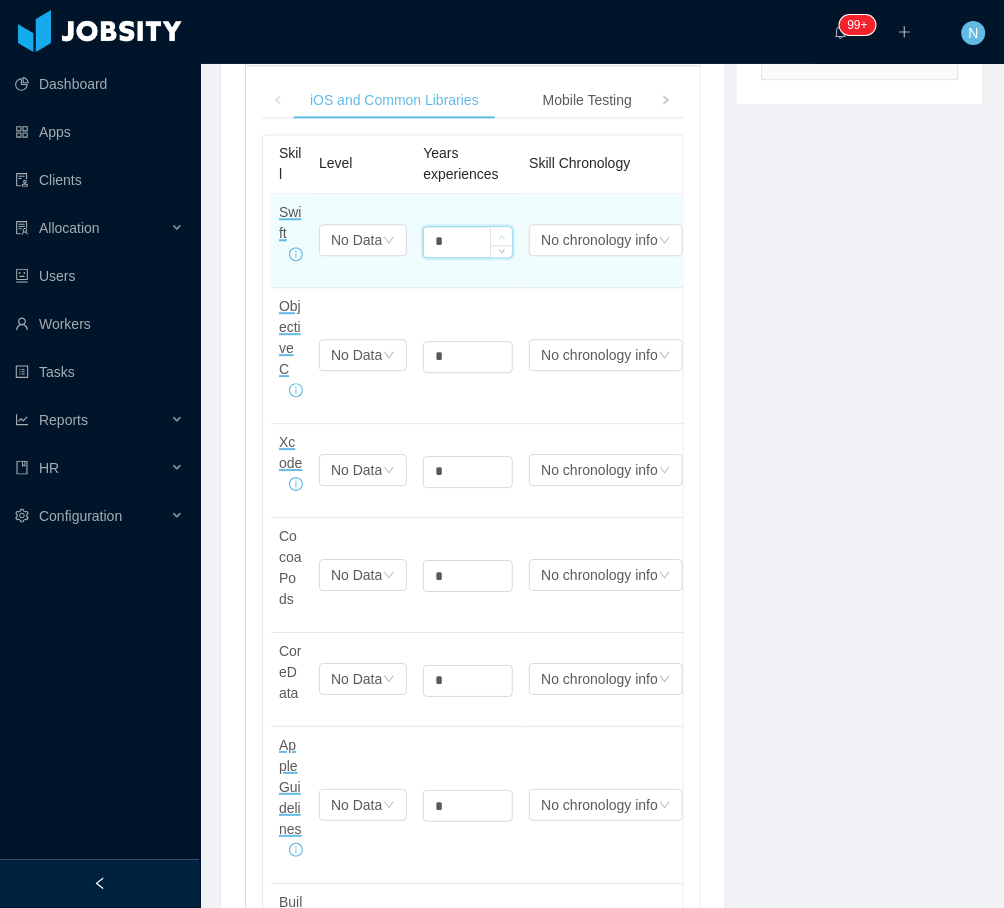 click 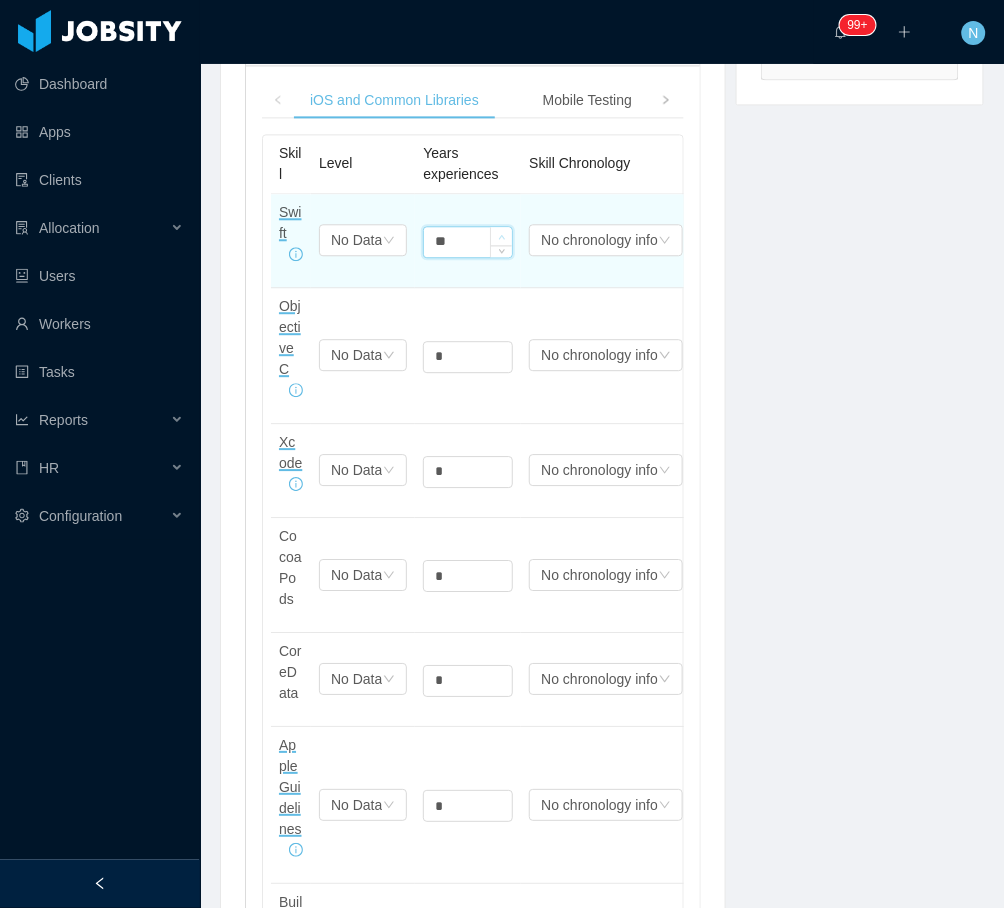 click 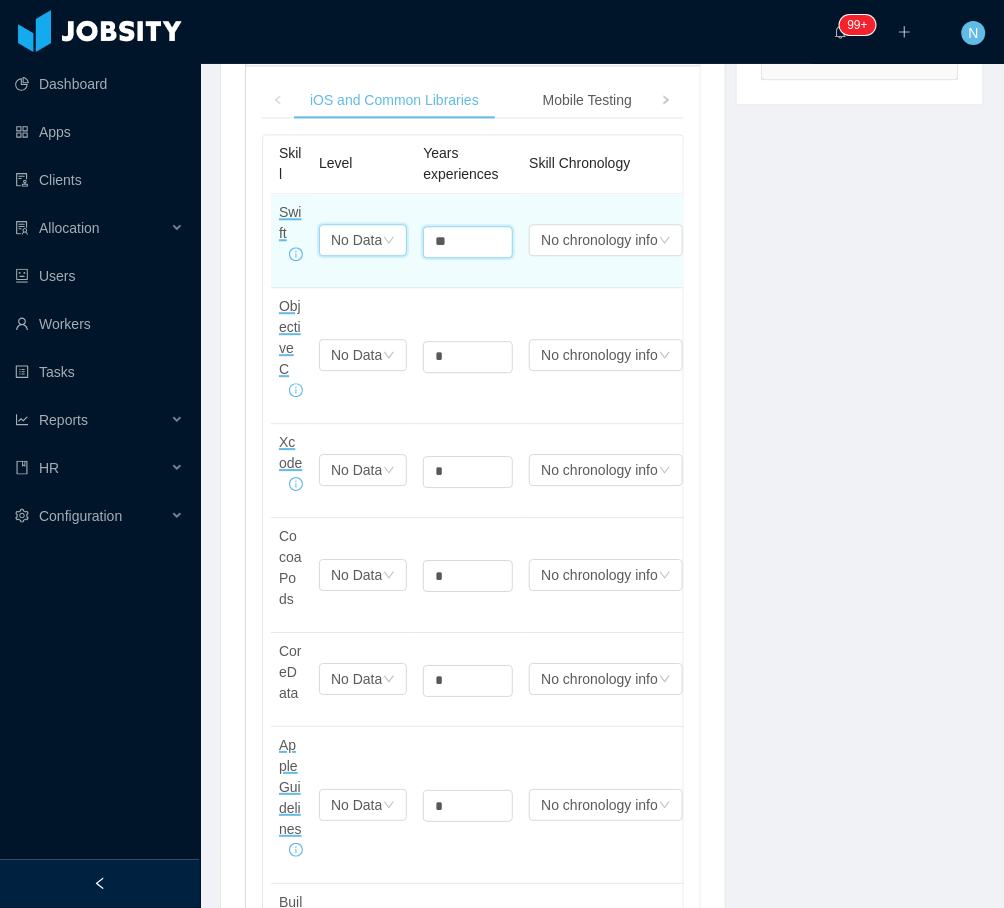 click on "No Data" at bounding box center (356, 240) 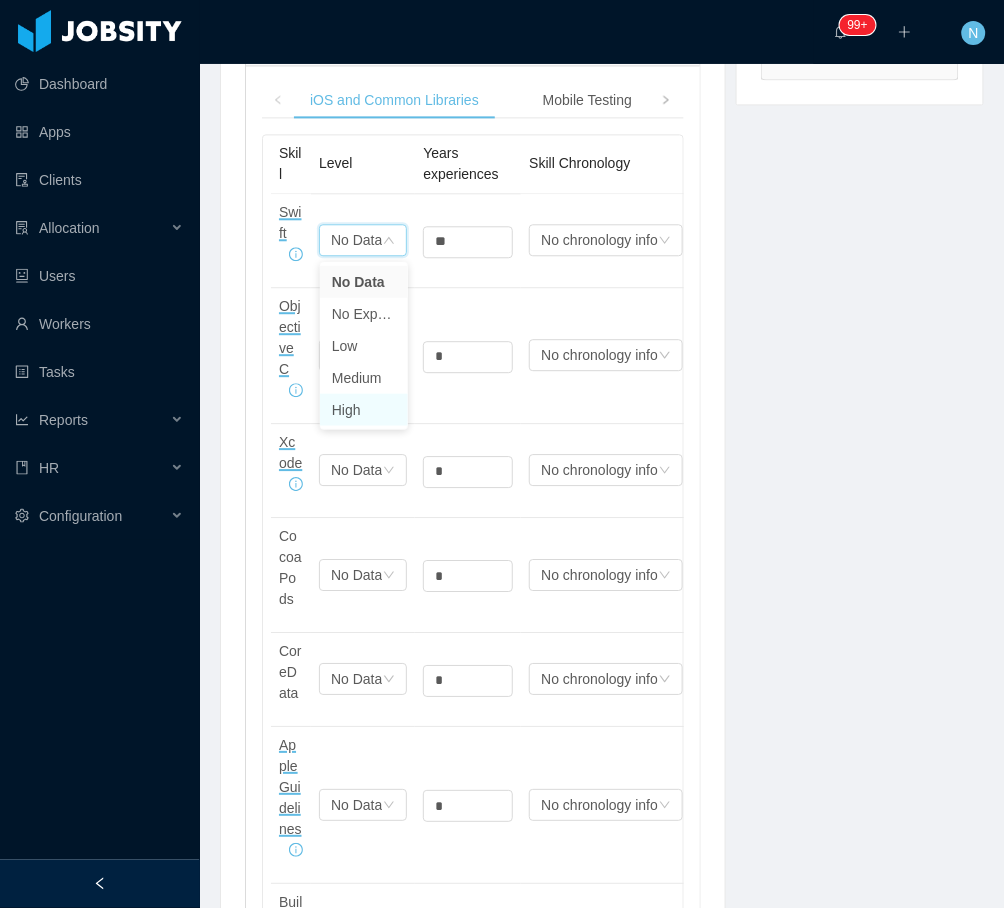 click on "High" at bounding box center (364, 410) 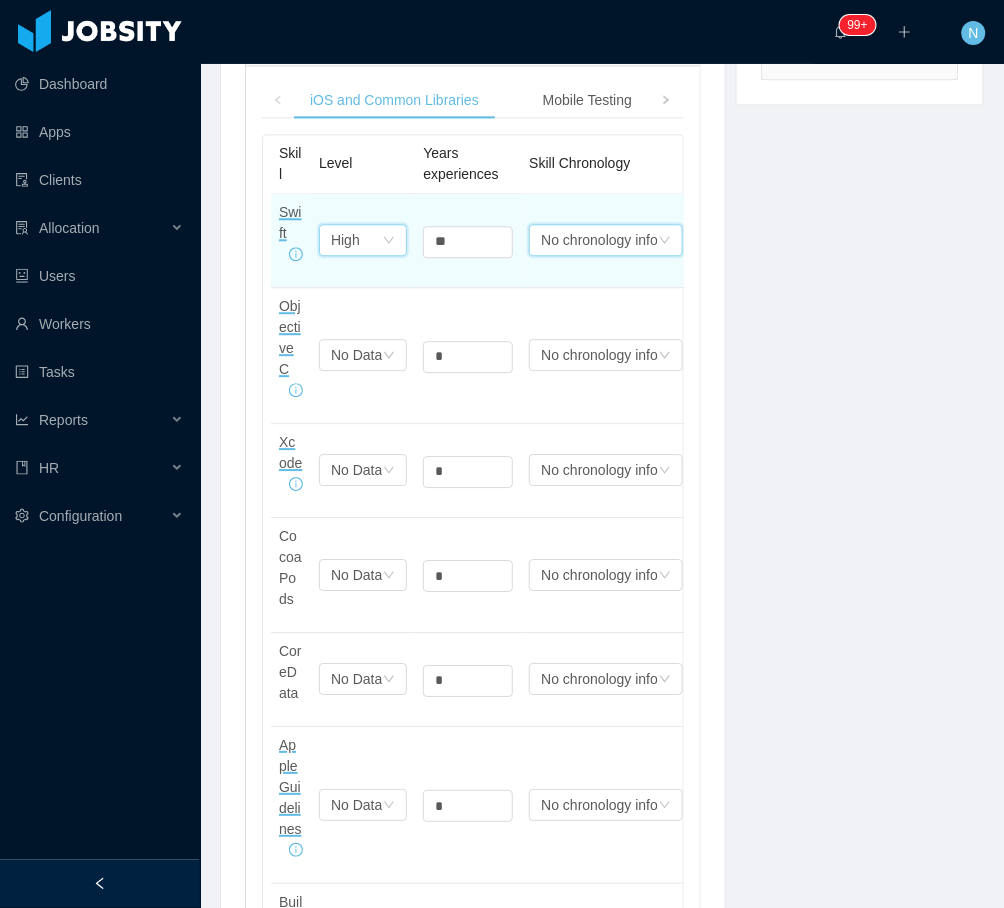 click on "No chronology info" at bounding box center (599, 240) 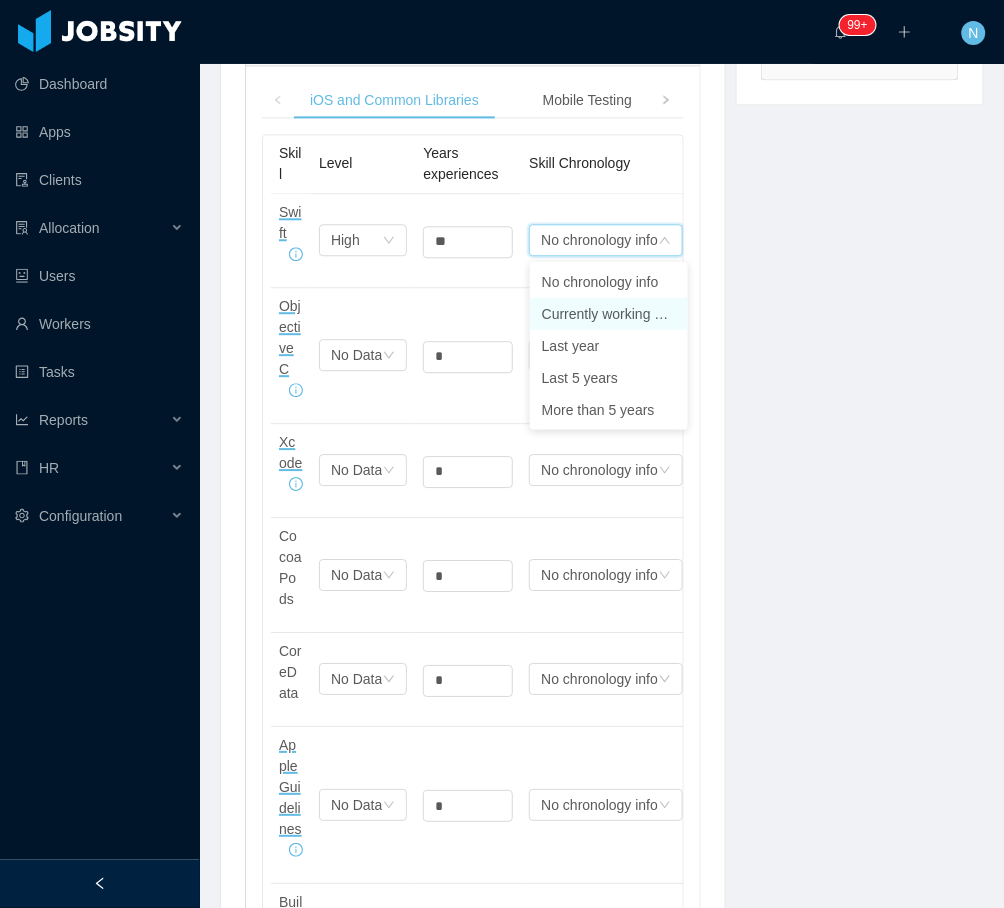 click on "Currently working on it" at bounding box center [609, 314] 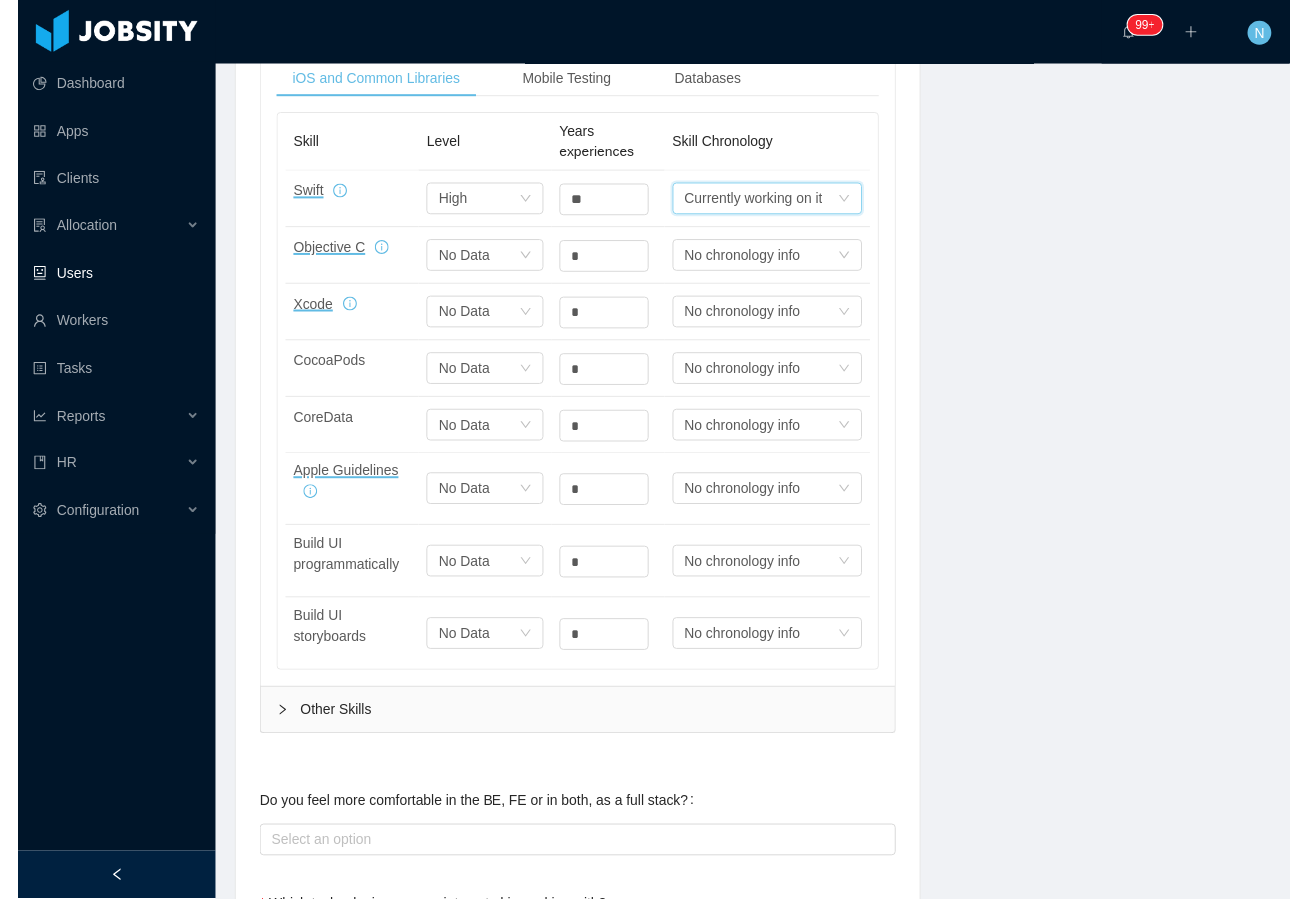 scroll, scrollTop: 643, scrollLeft: 0, axis: vertical 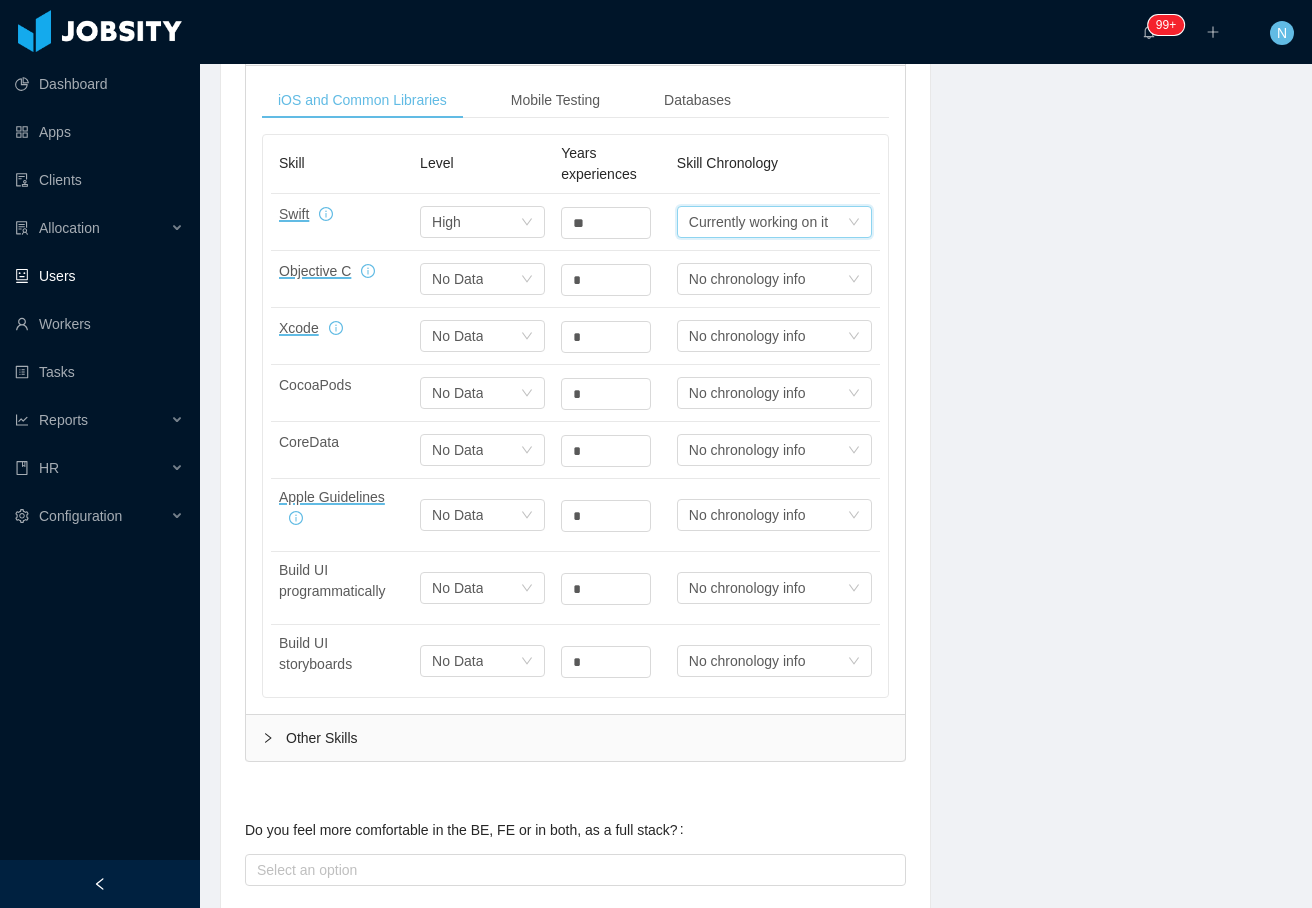 type 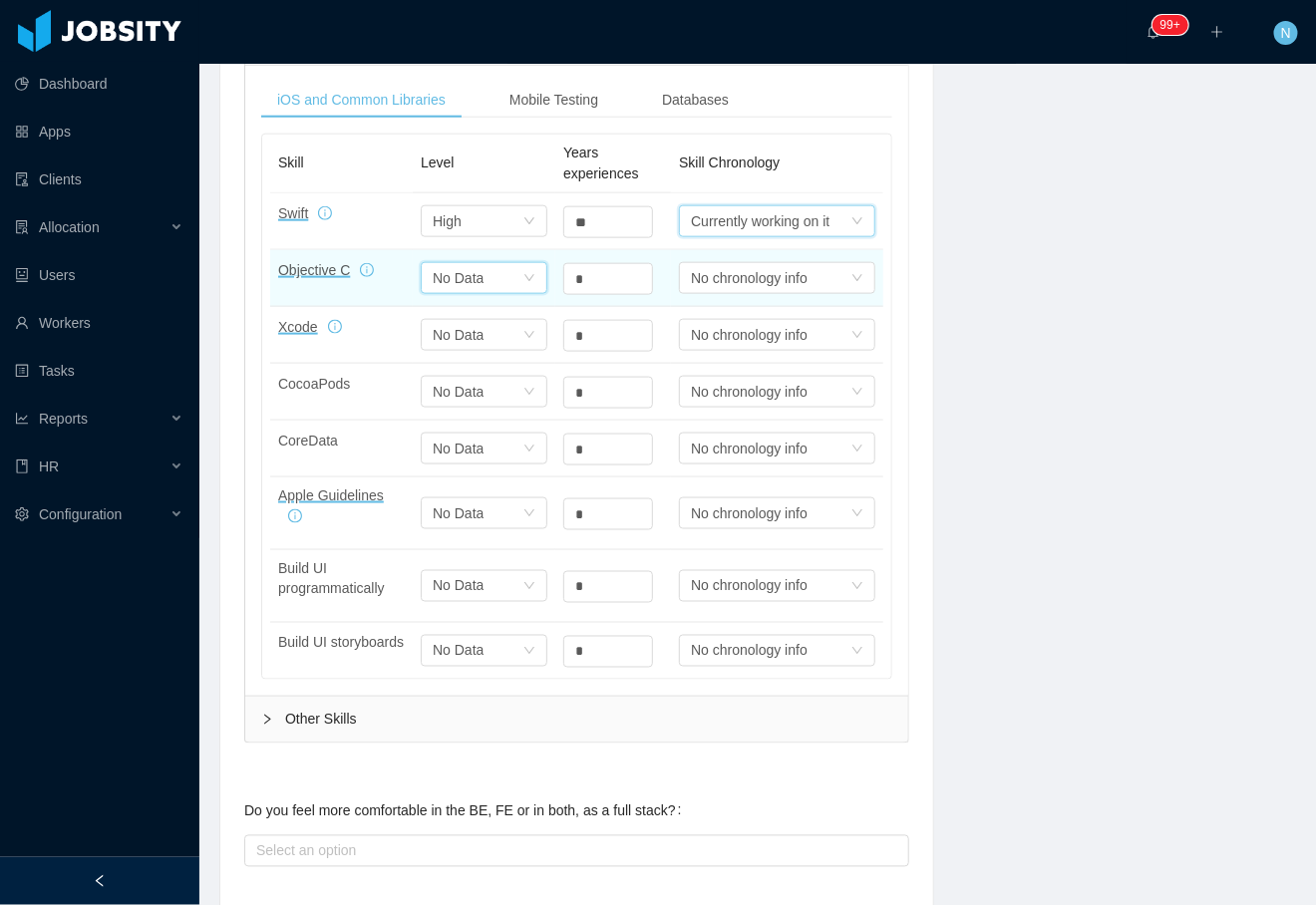 click on "No Data" at bounding box center [447, 221] 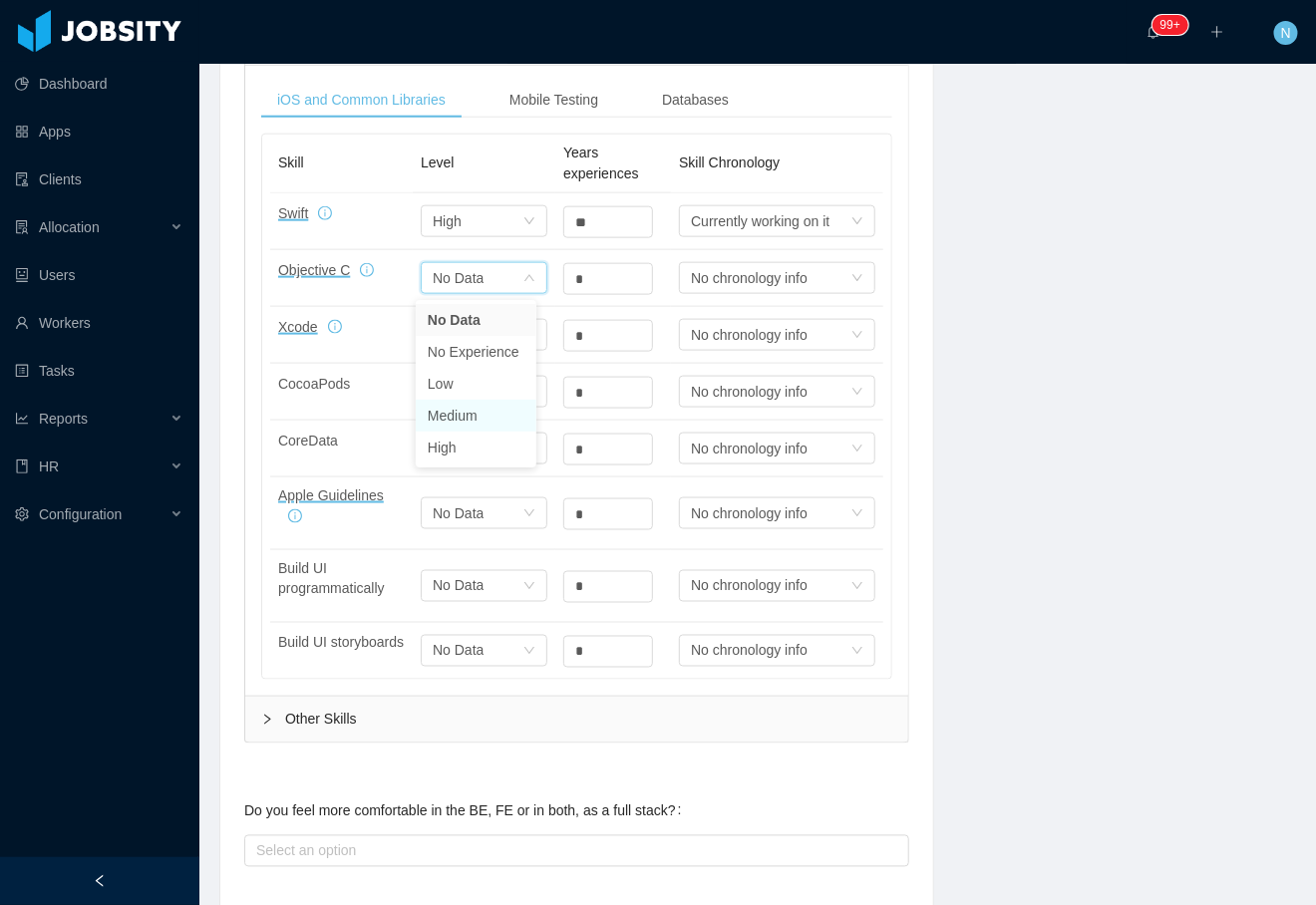 click on "Medium" at bounding box center [476, 416] 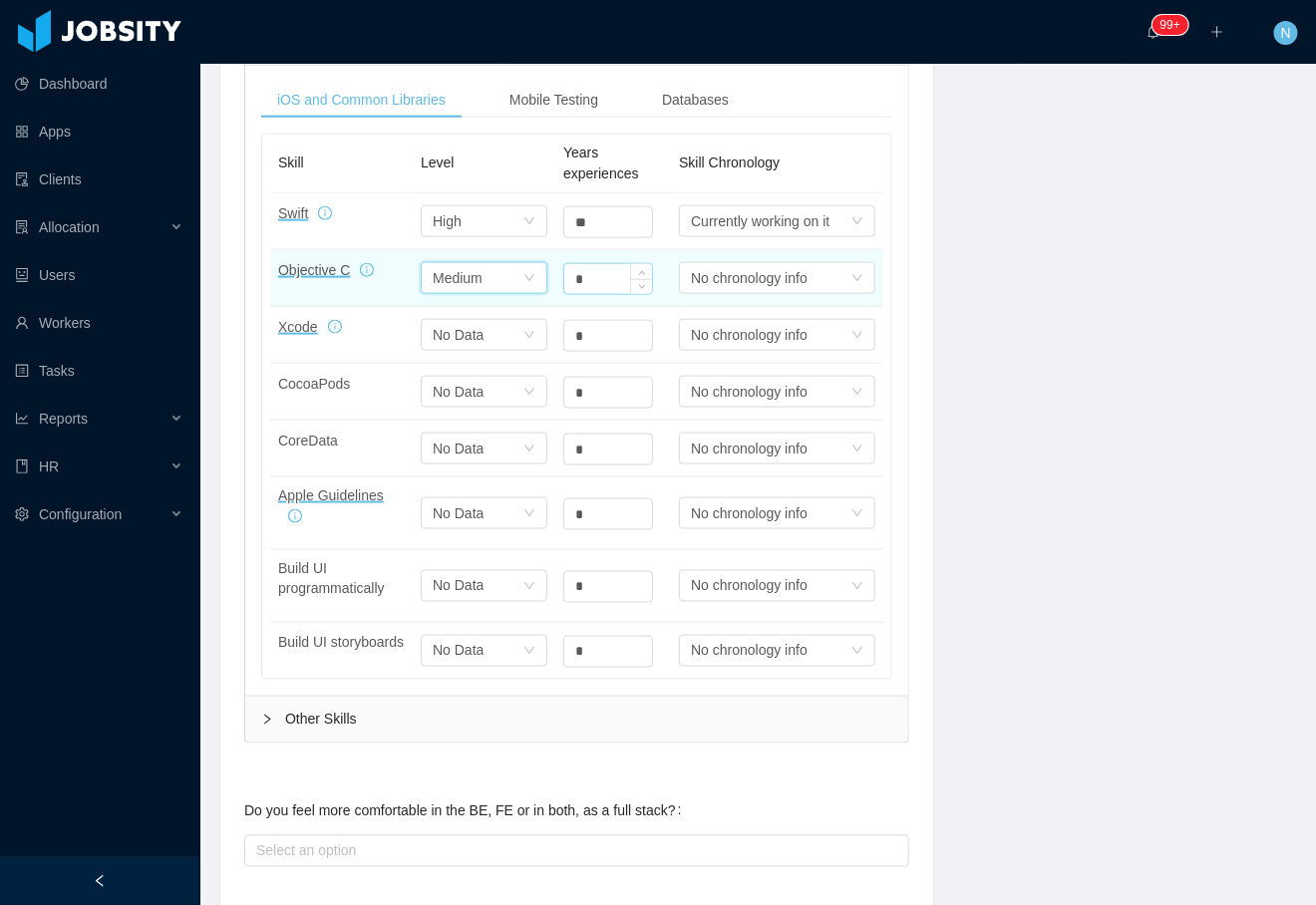 click on "*" at bounding box center (608, 222) 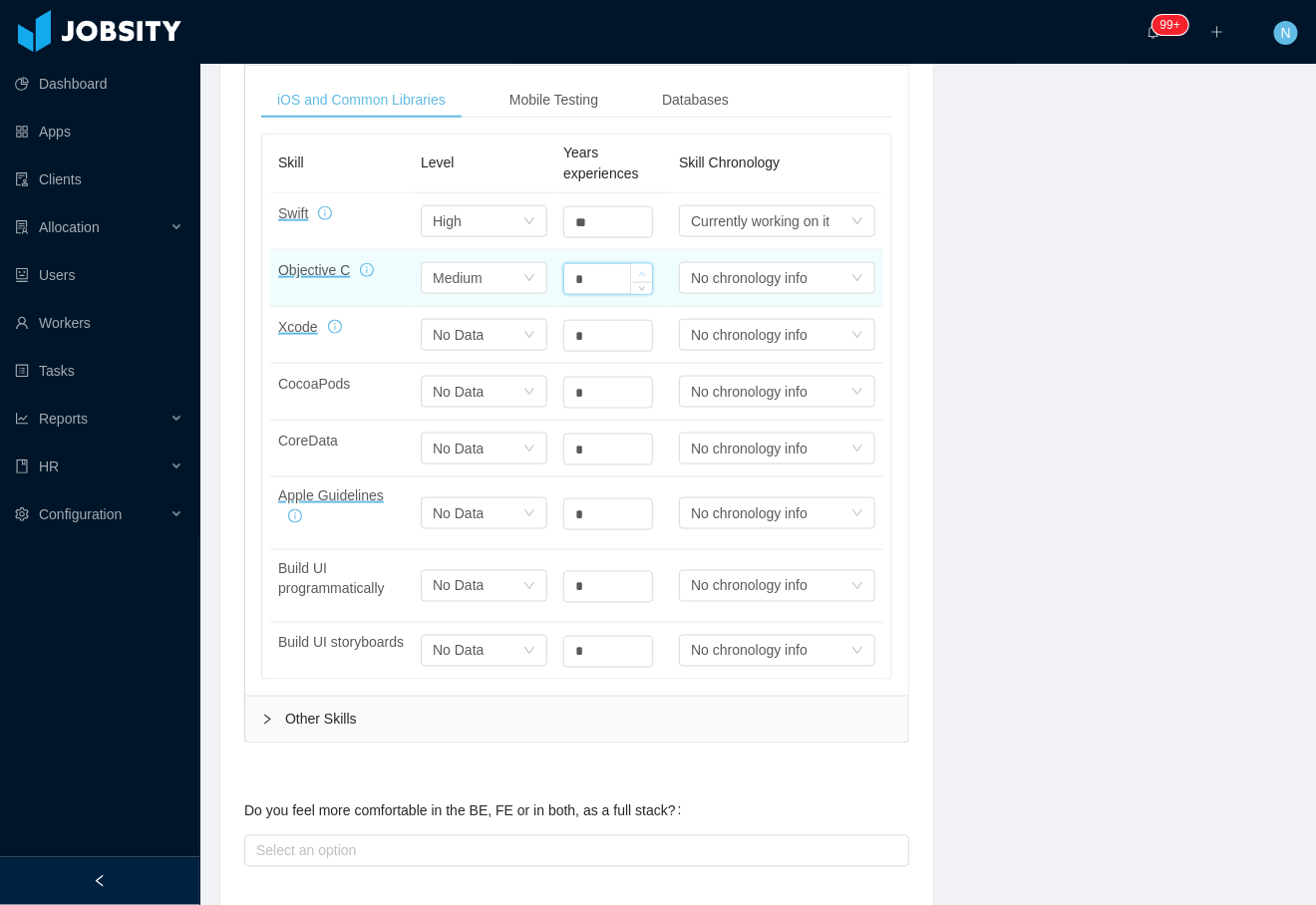 click at bounding box center (641, 273) 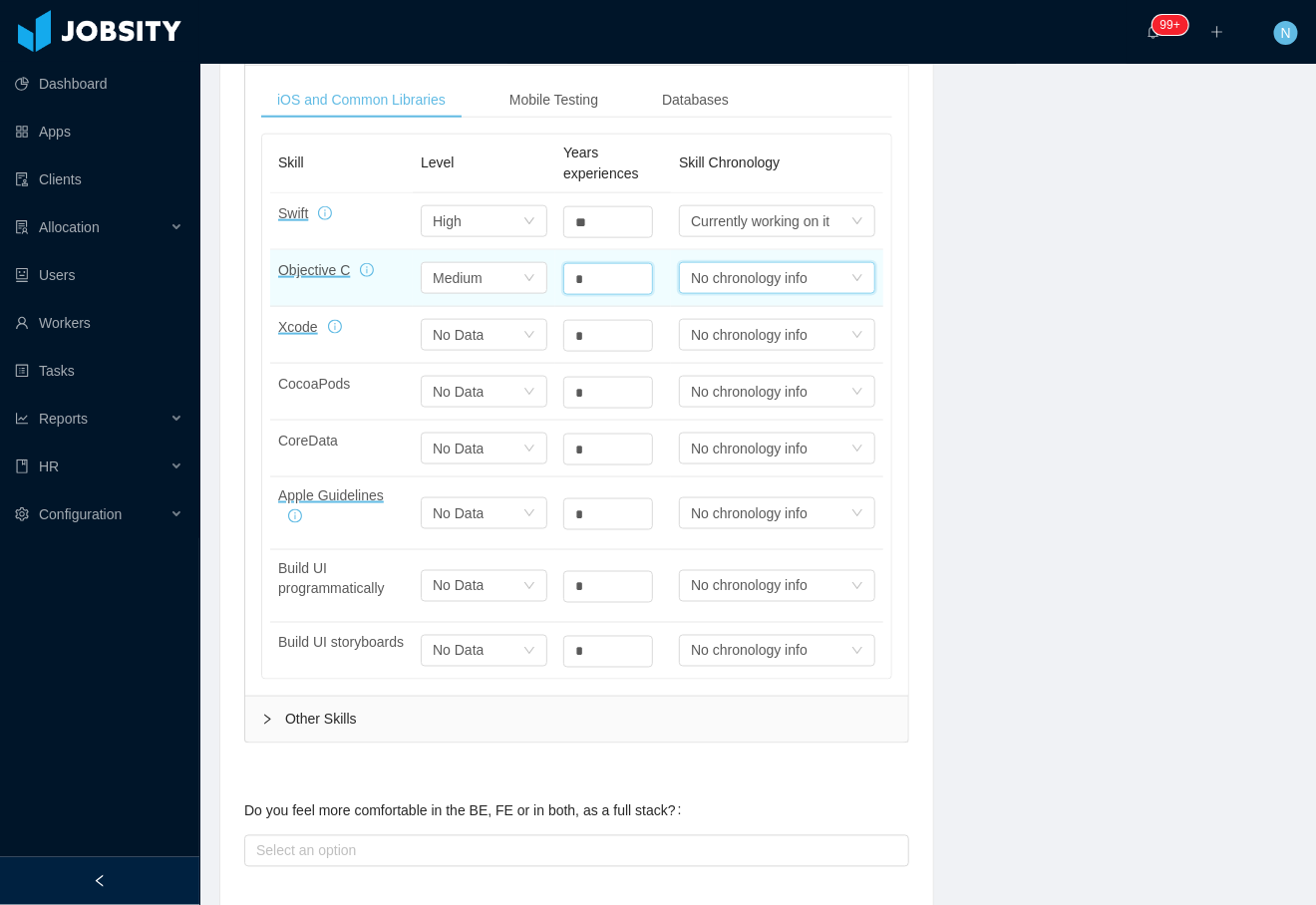 click on "No chronology info" at bounding box center [760, 221] 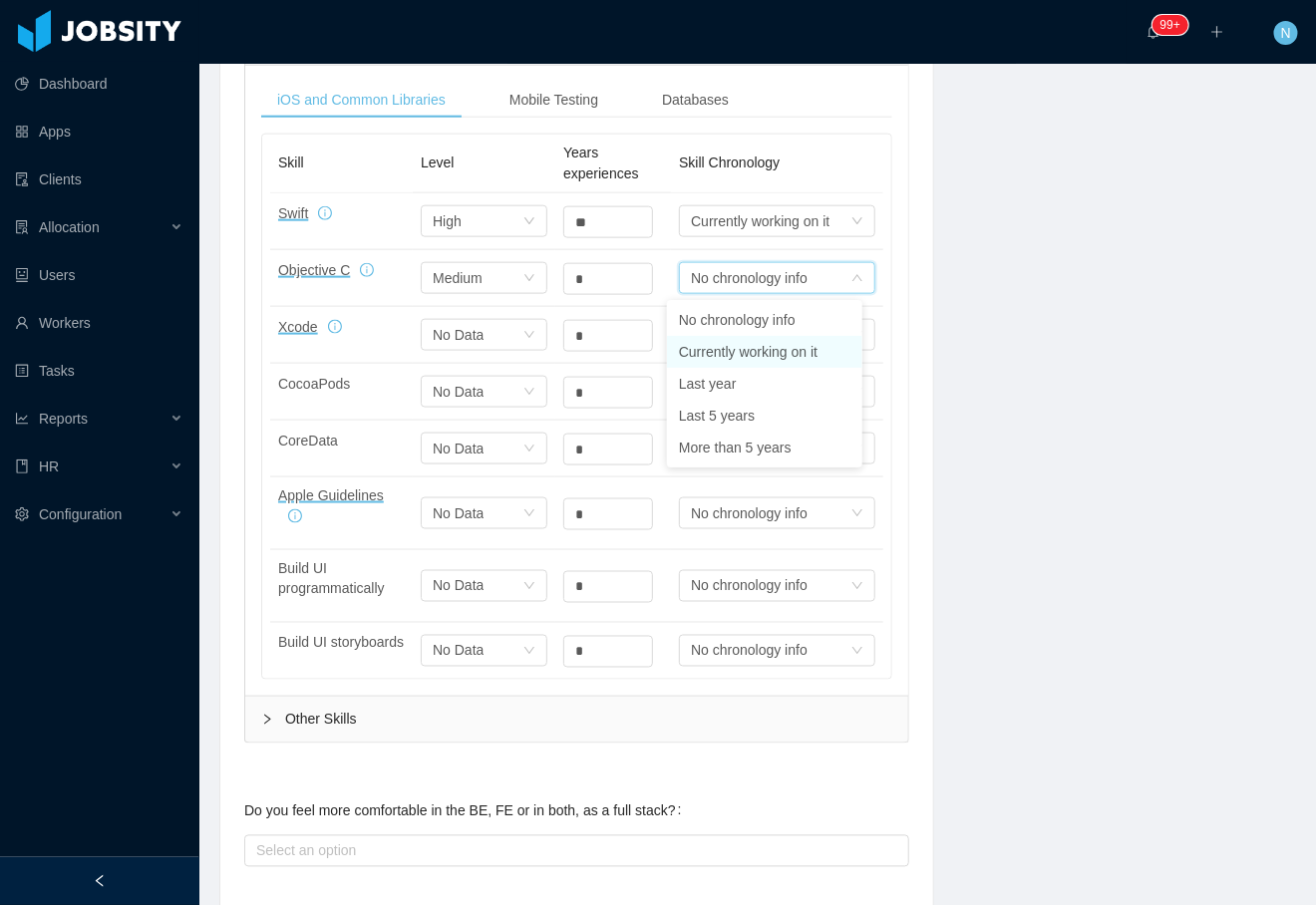 click on "Currently working on it" at bounding box center (765, 352) 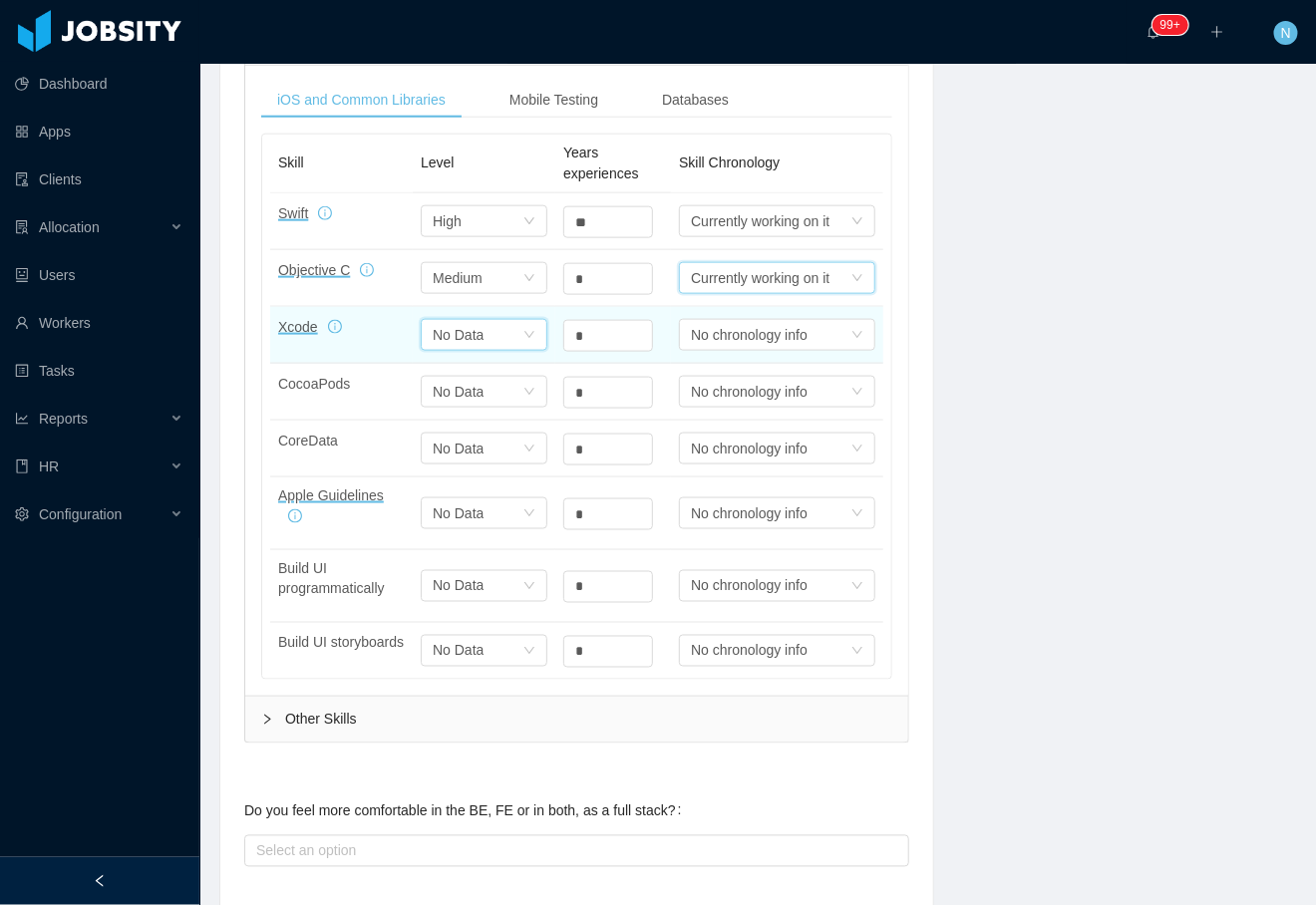 click on "No Data" at bounding box center [447, 221] 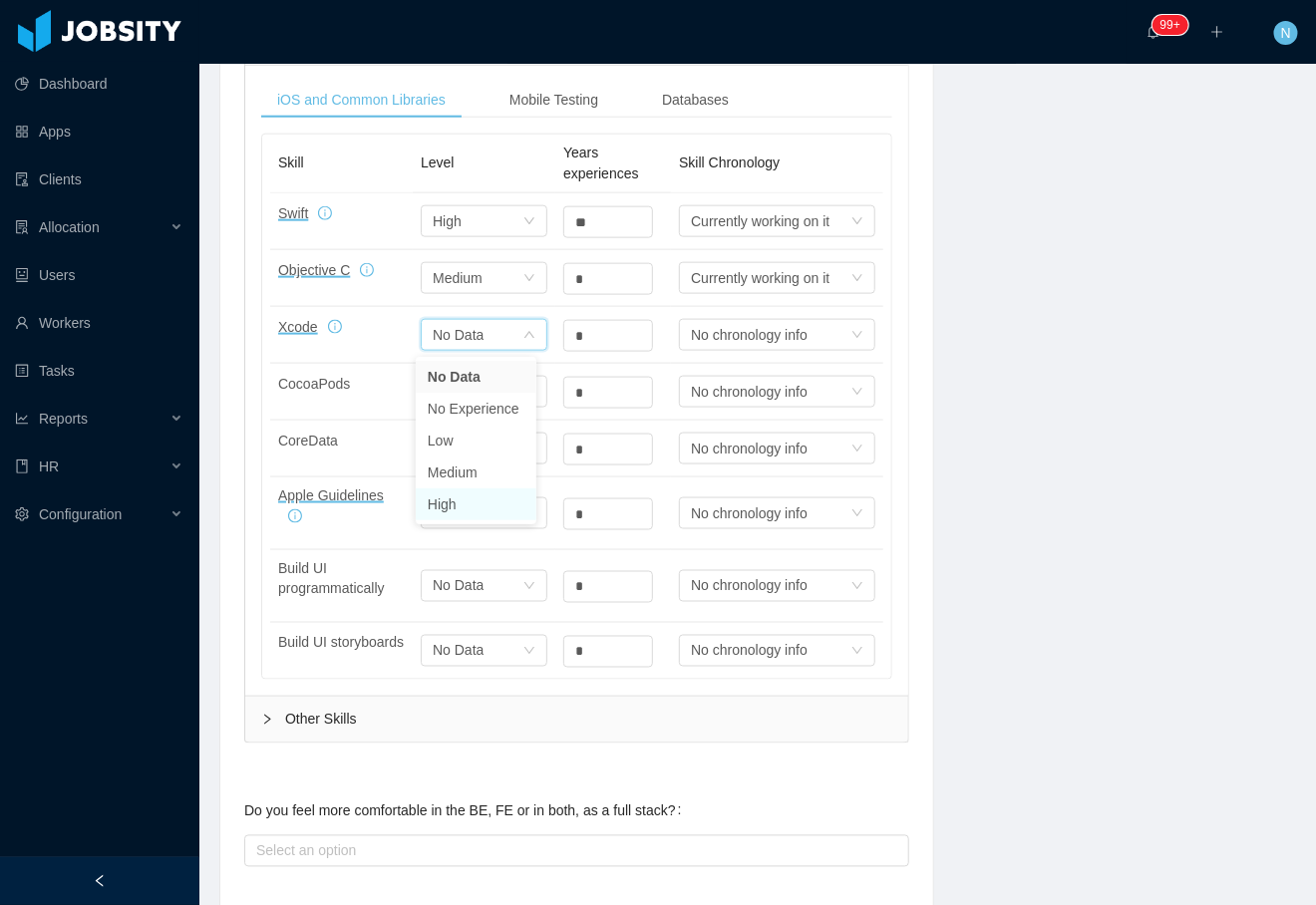 click on "High" at bounding box center (476, 504) 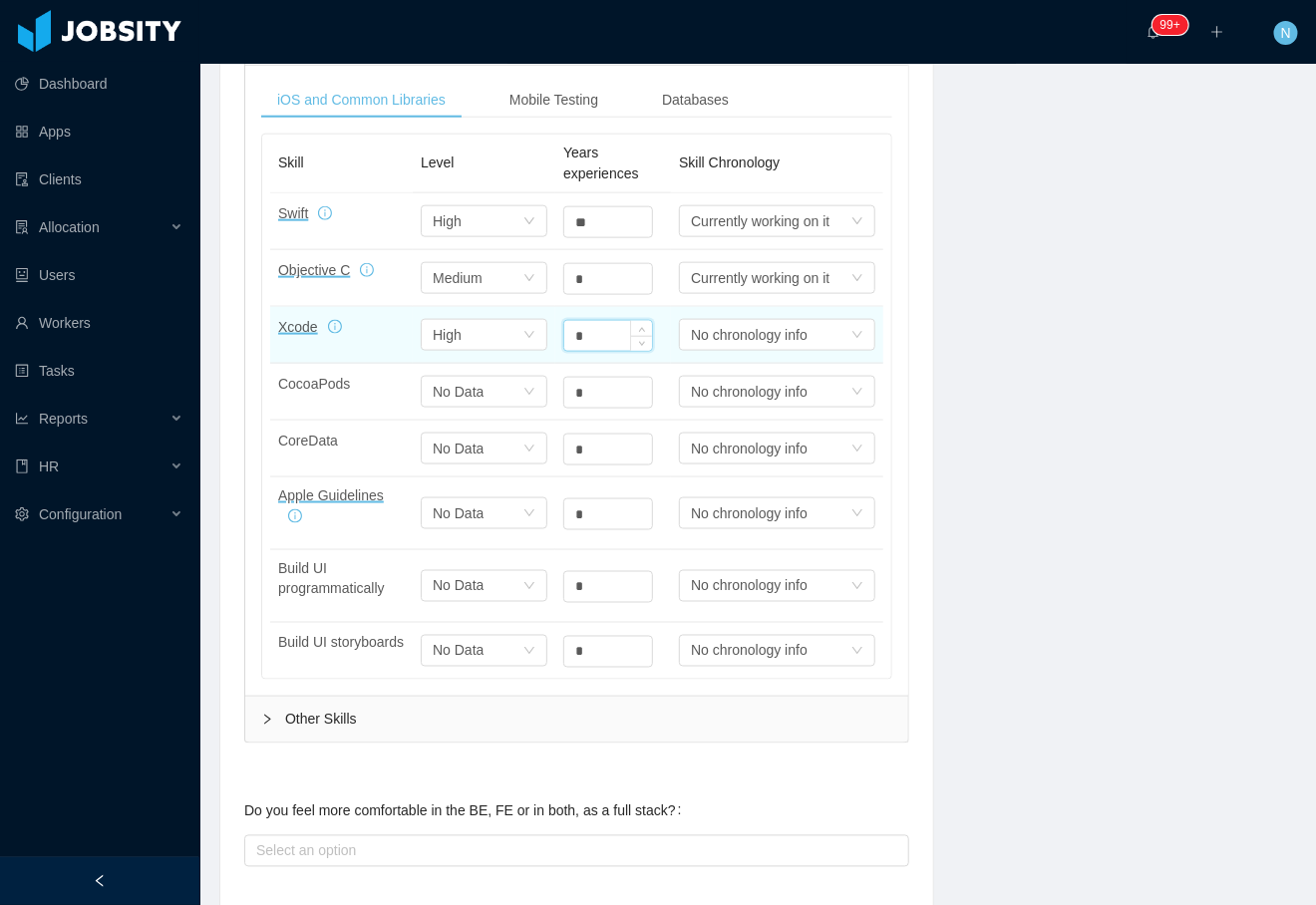 drag, startPoint x: 593, startPoint y: 329, endPoint x: 554, endPoint y: 330, distance: 39.012818 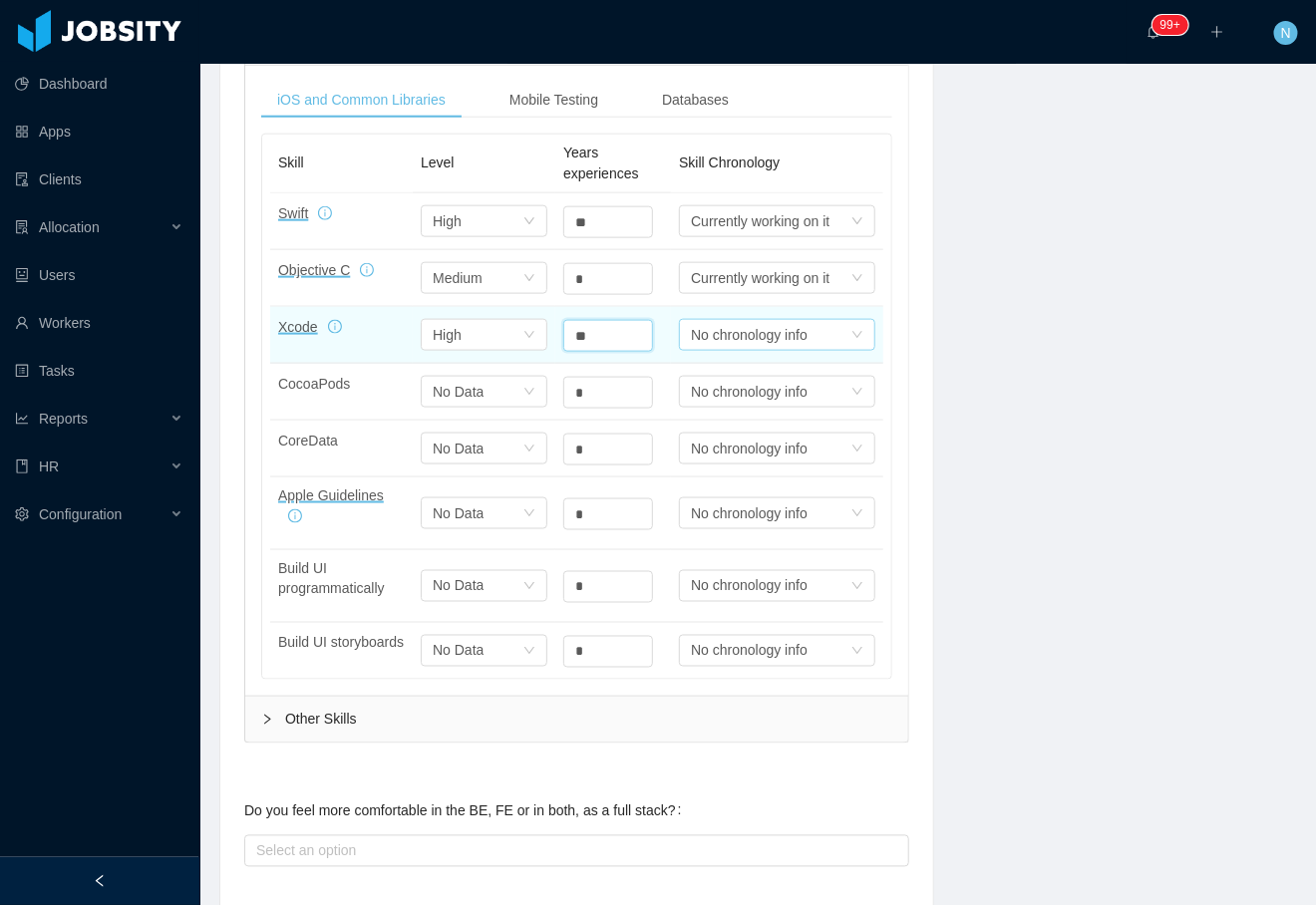 type on "**" 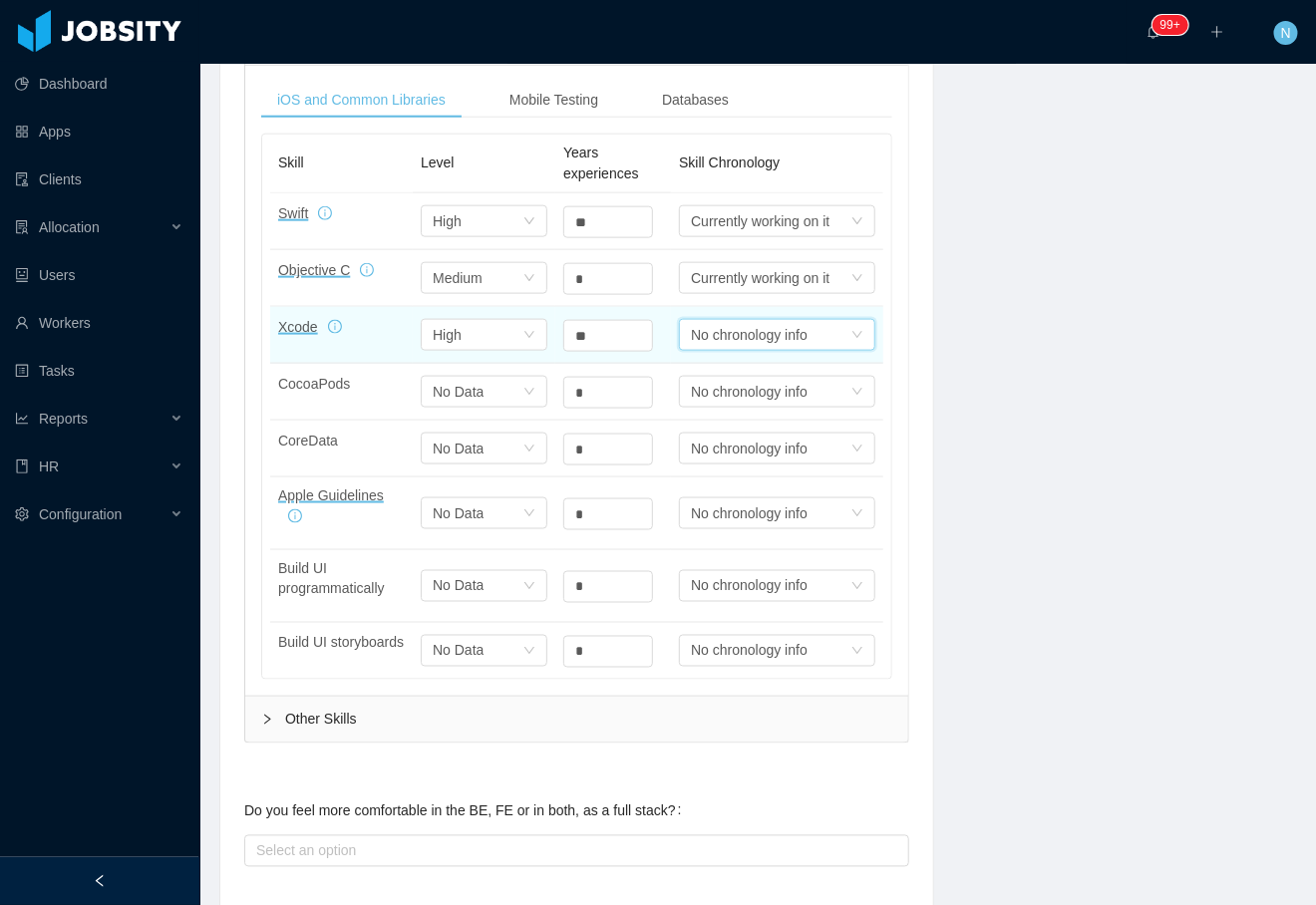 click on "No chronology info" at bounding box center (749, 335) 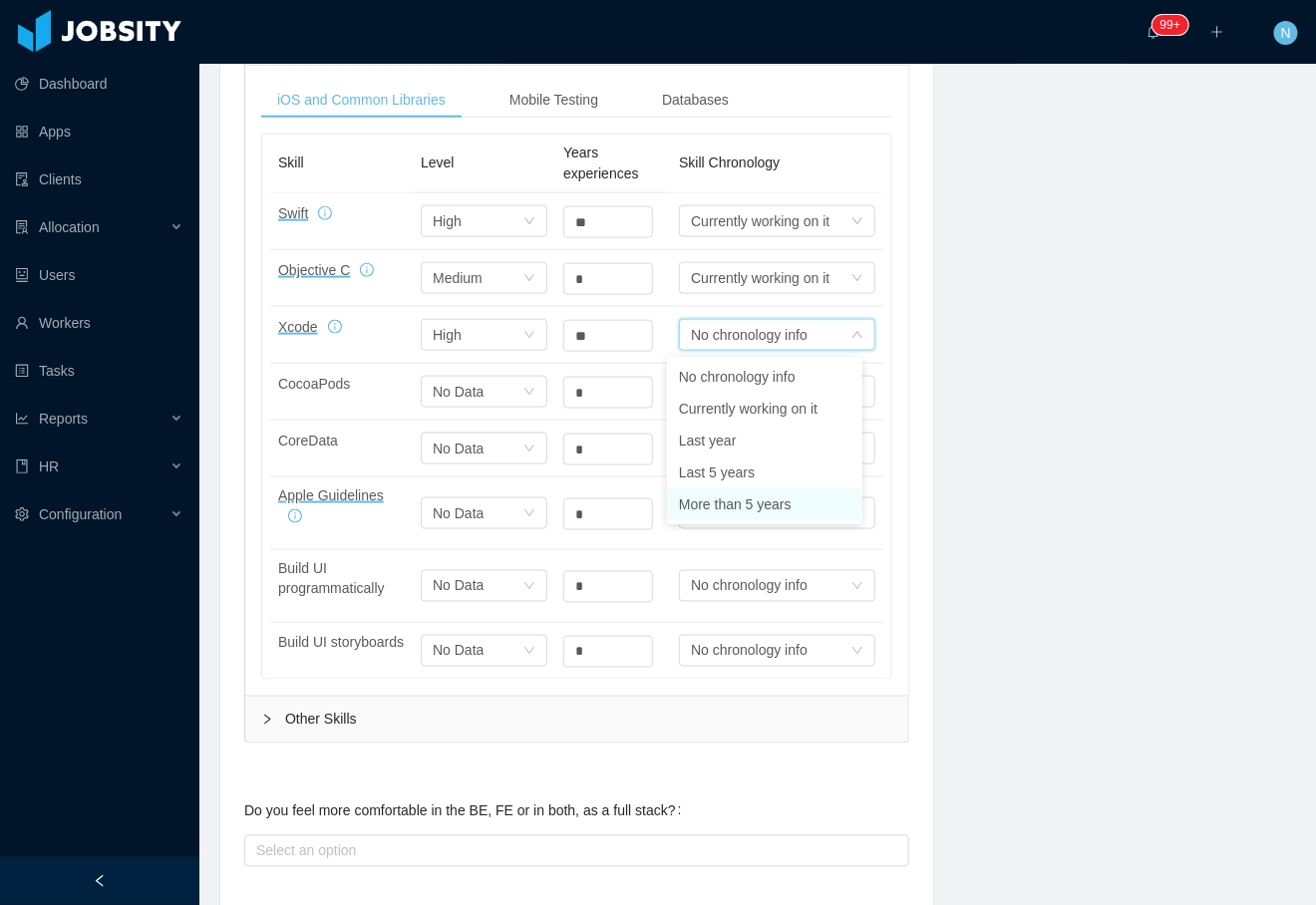 click on "More than 5 years" at bounding box center (765, 504) 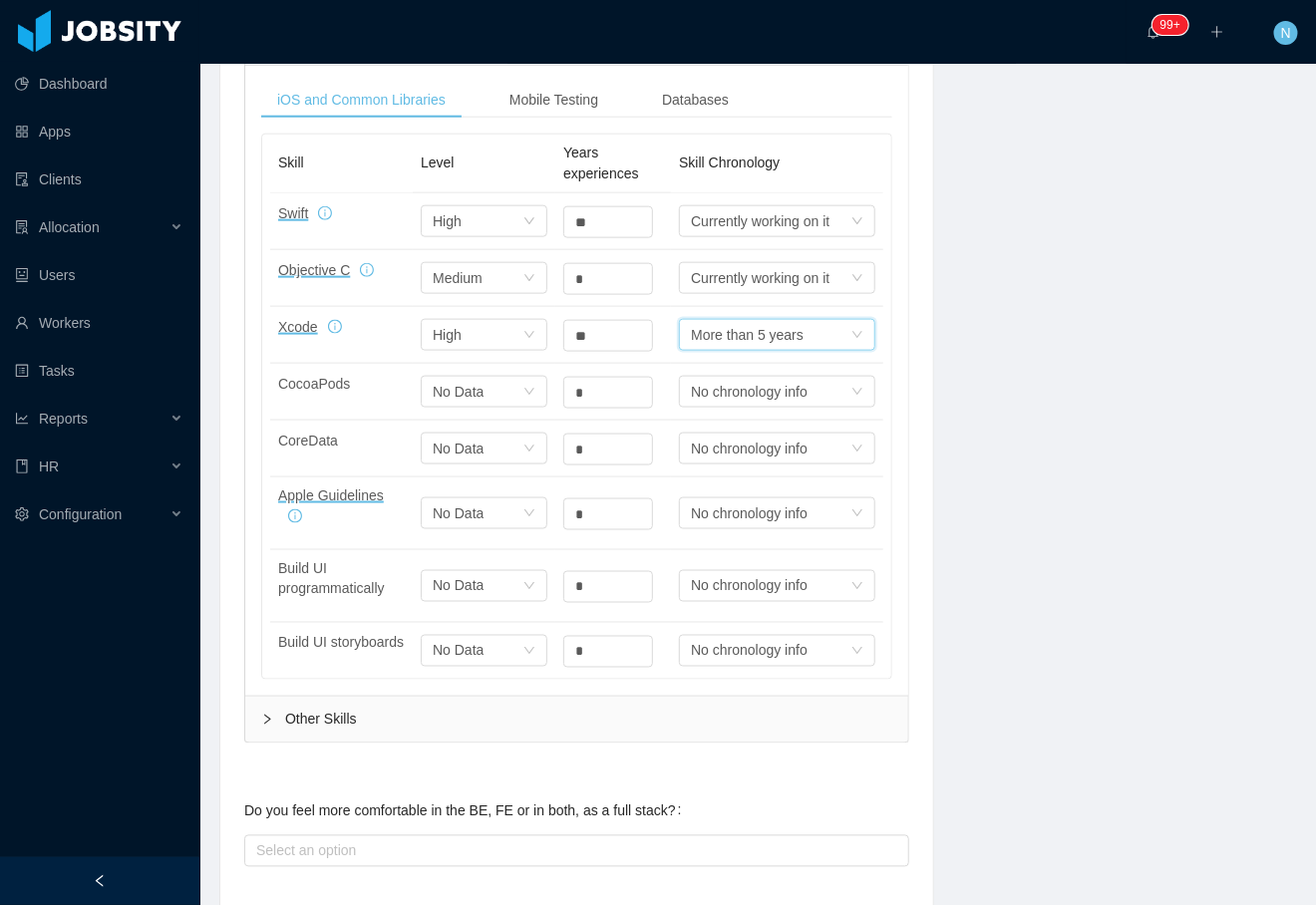 click on "**********" at bounding box center [758, 608] 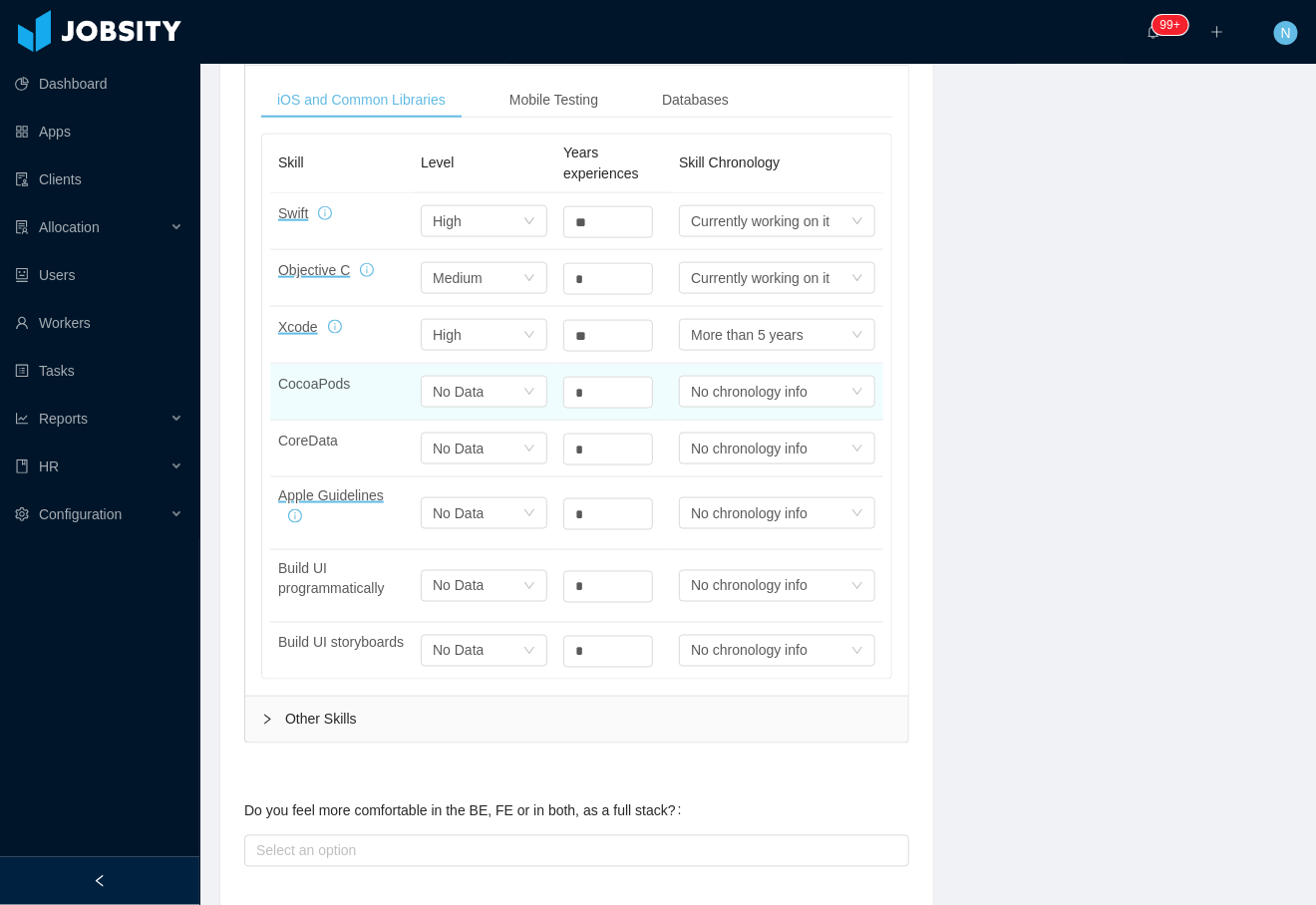click on "Select one No Data" at bounding box center [484, 392] 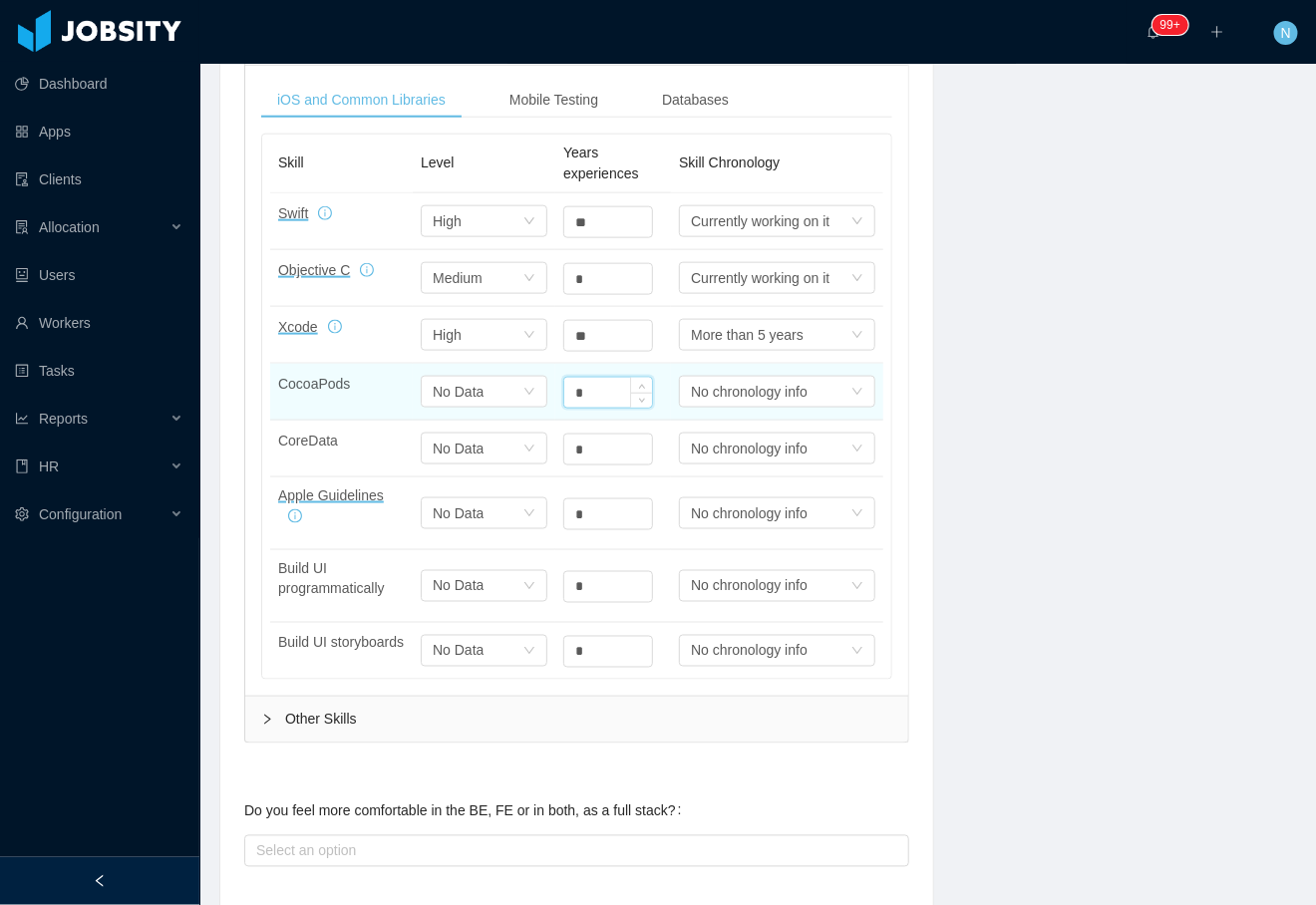 drag, startPoint x: 579, startPoint y: 405, endPoint x: 556, endPoint y: 400, distance: 23.537205 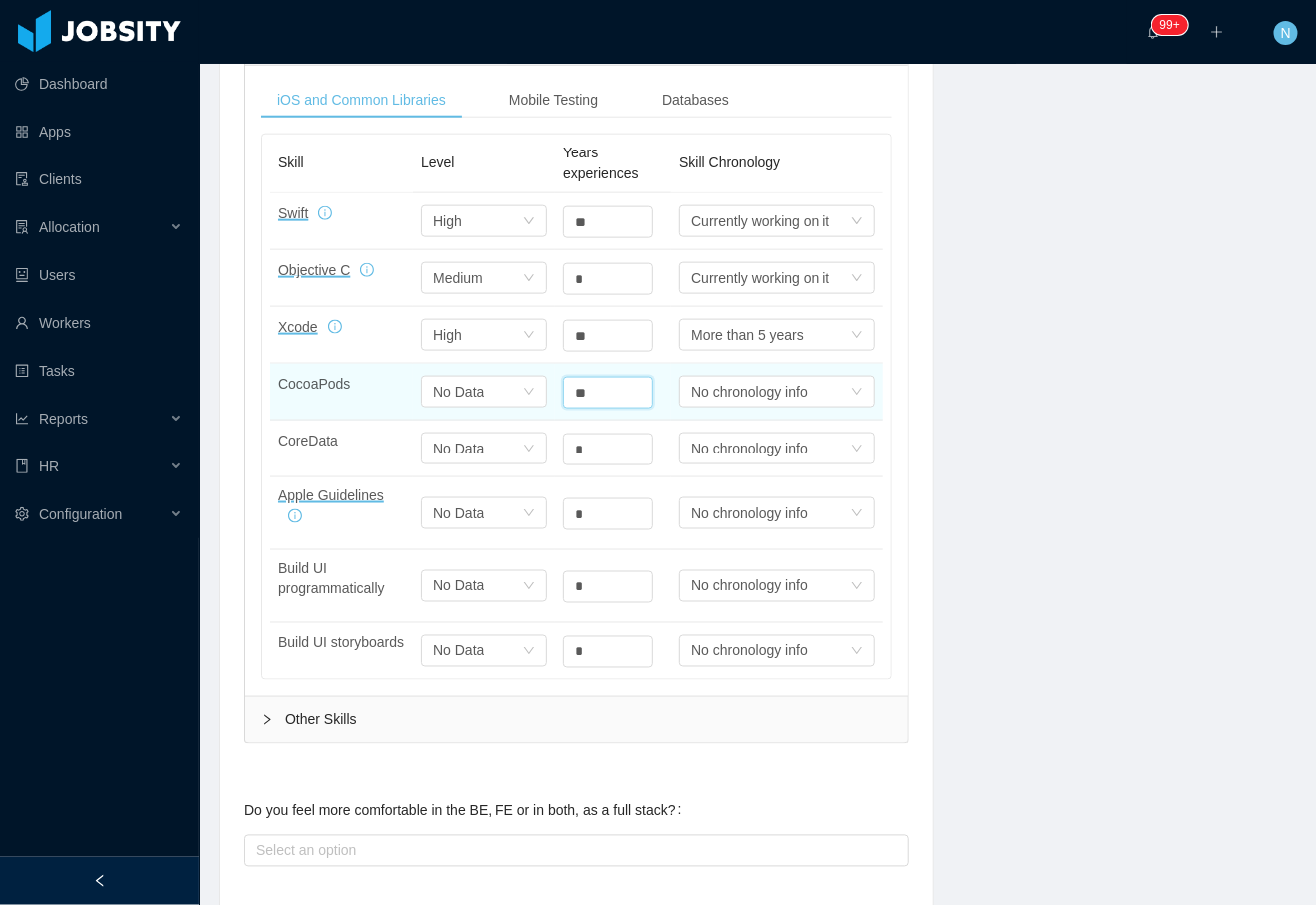 type on "**" 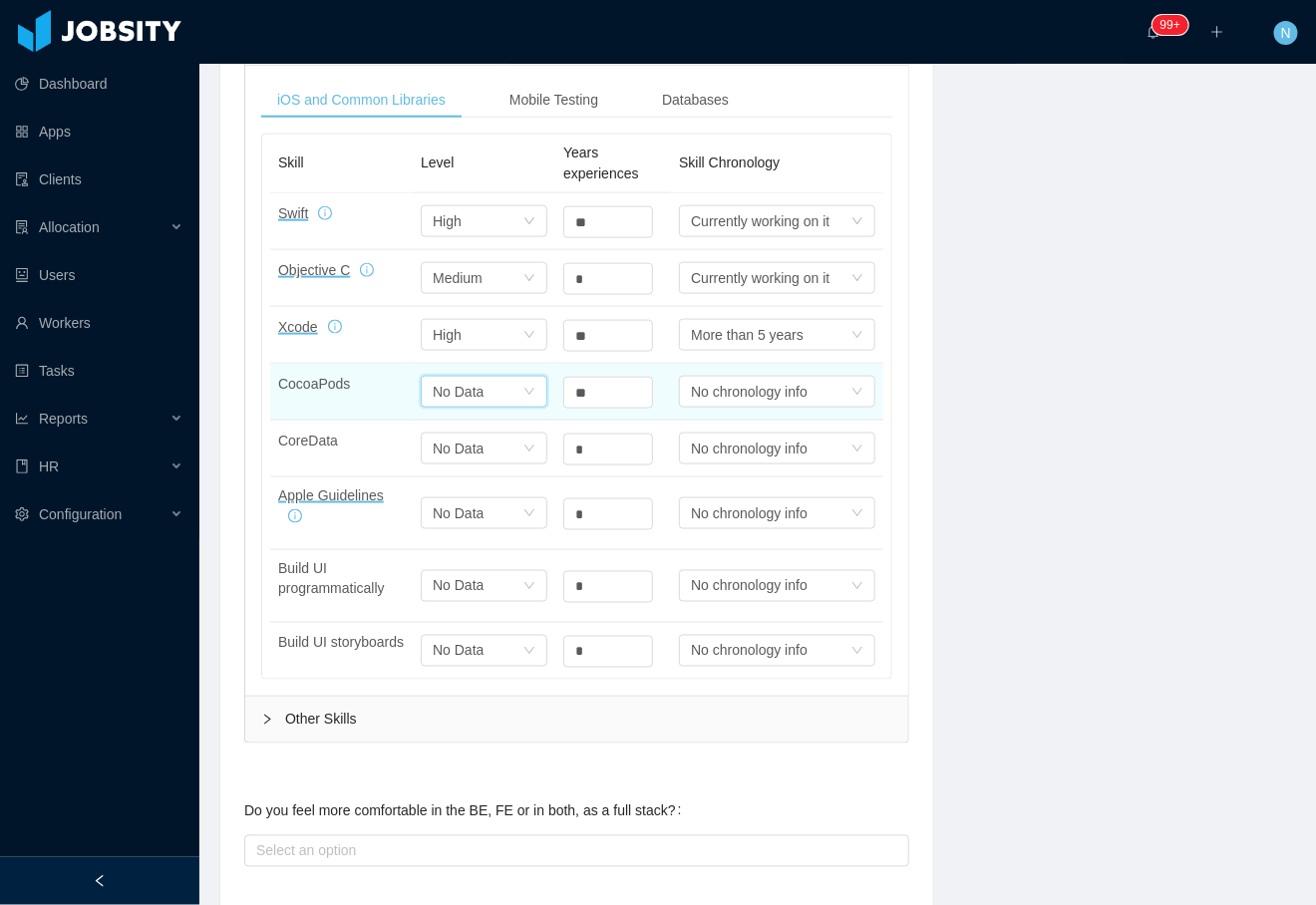 click on "No Data" at bounding box center (458, 392) 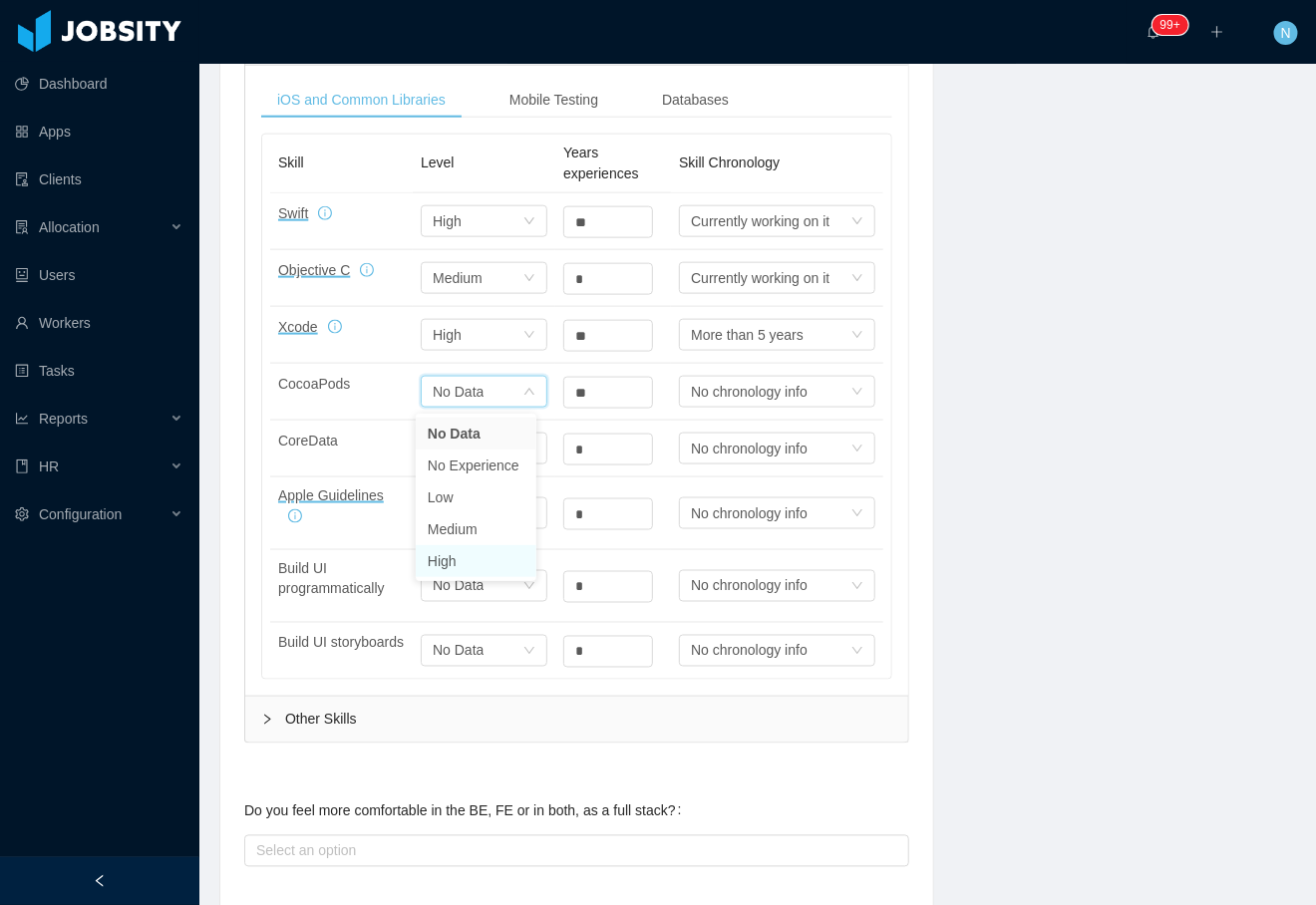 click on "High" at bounding box center [476, 561] 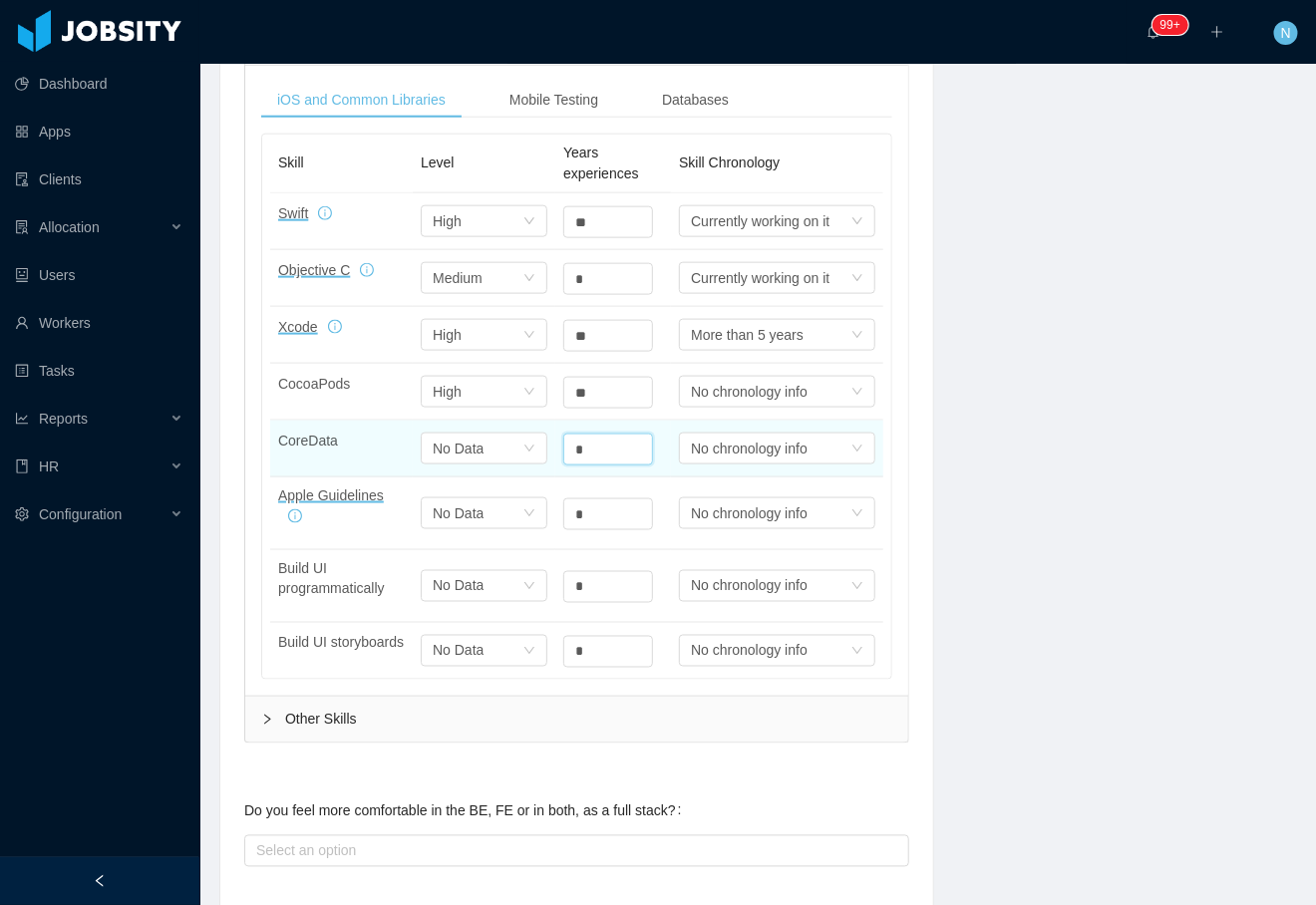 drag, startPoint x: 585, startPoint y: 453, endPoint x: 546, endPoint y: 453, distance: 39 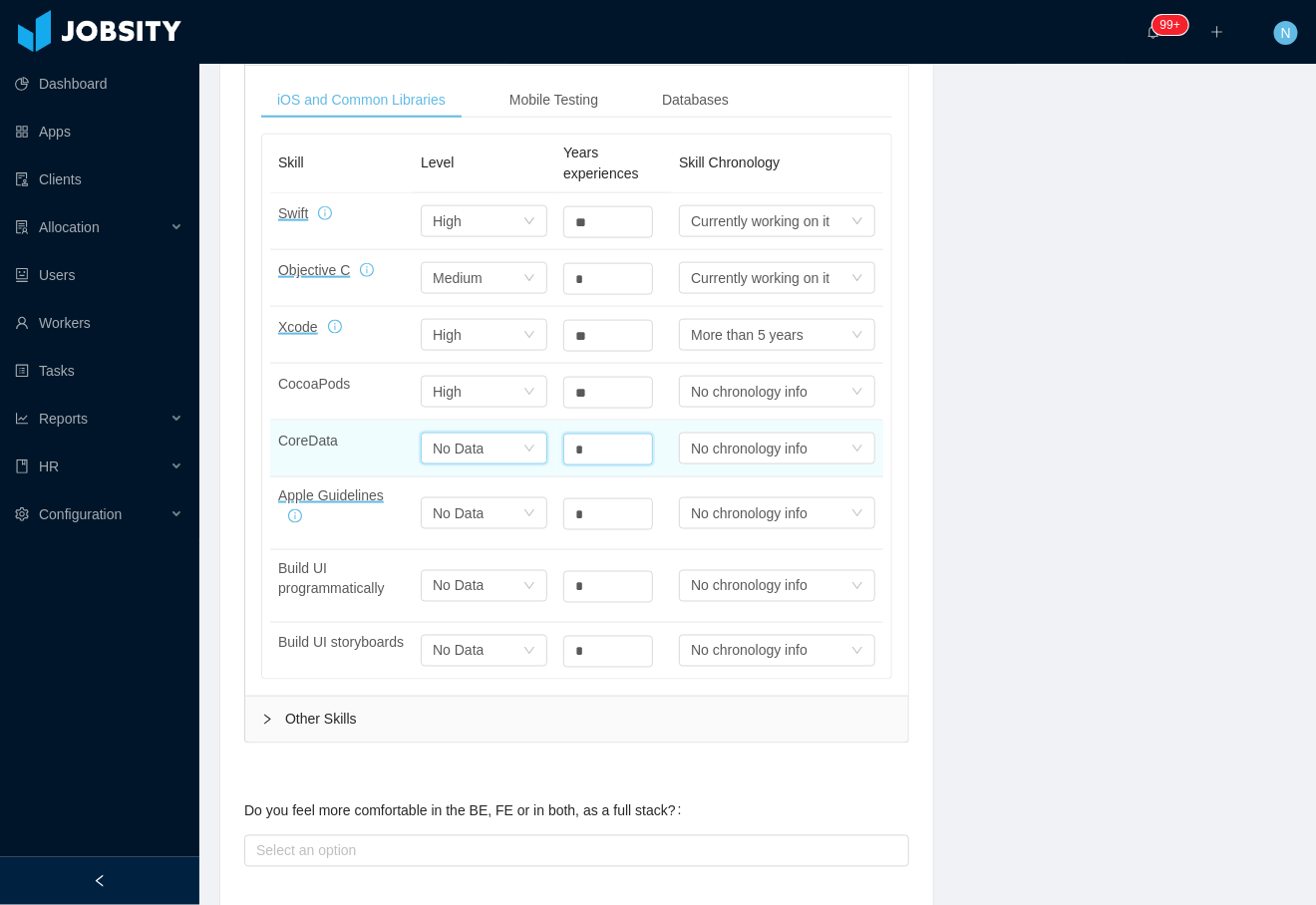 click on "Select one No Data" at bounding box center (478, 221) 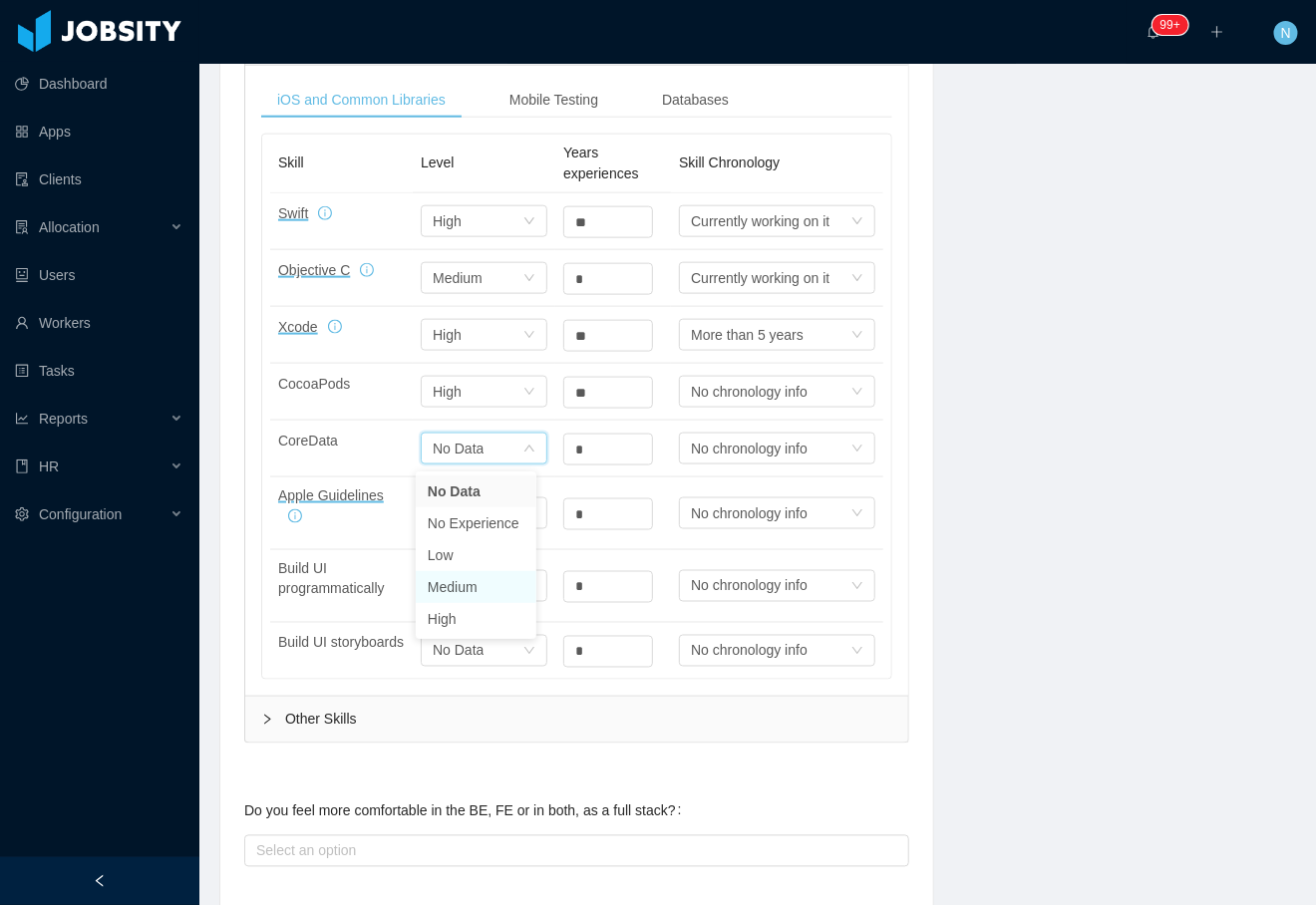 click on "Medium" at bounding box center (476, 587) 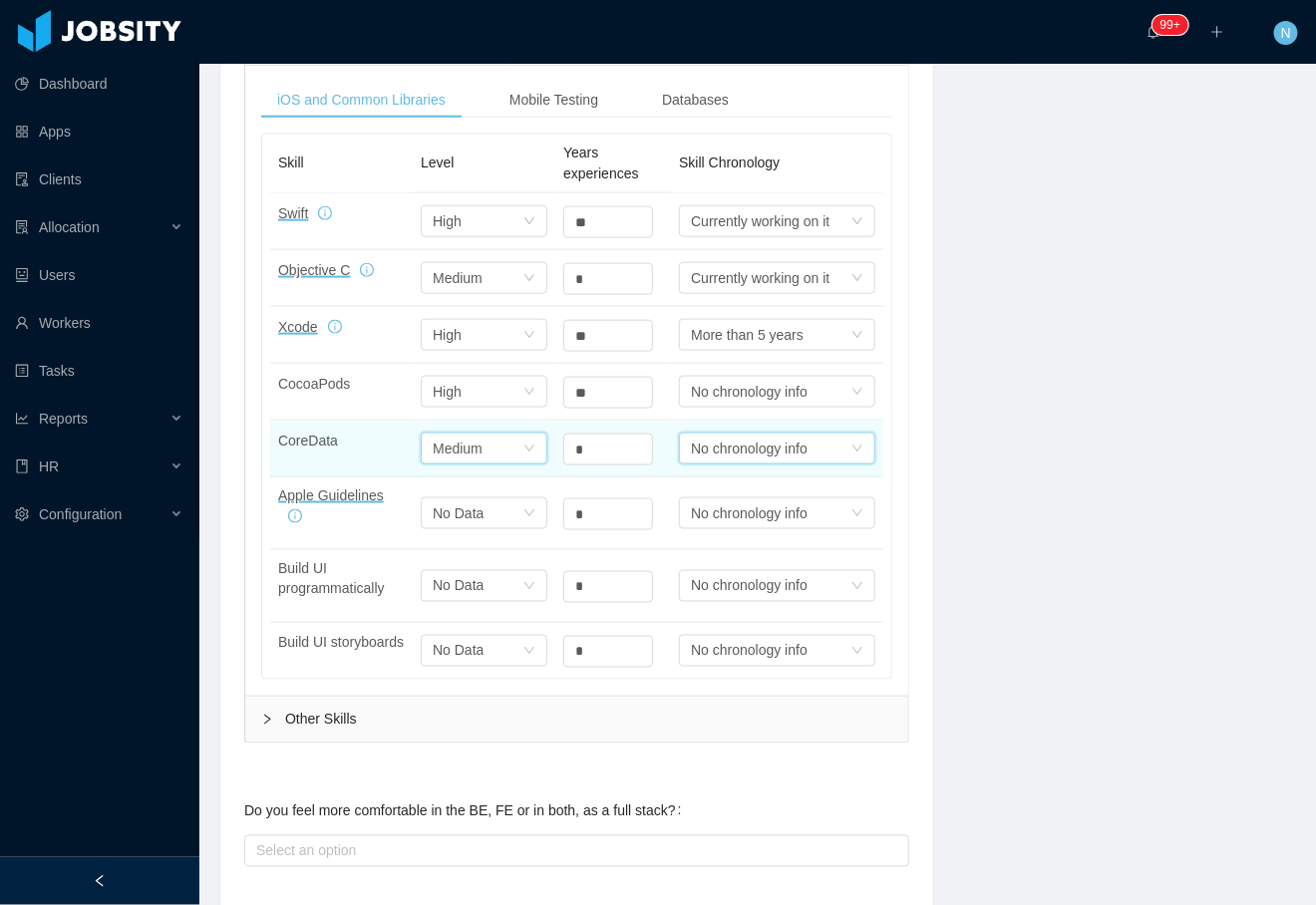 click on "No chronology info" at bounding box center (760, 221) 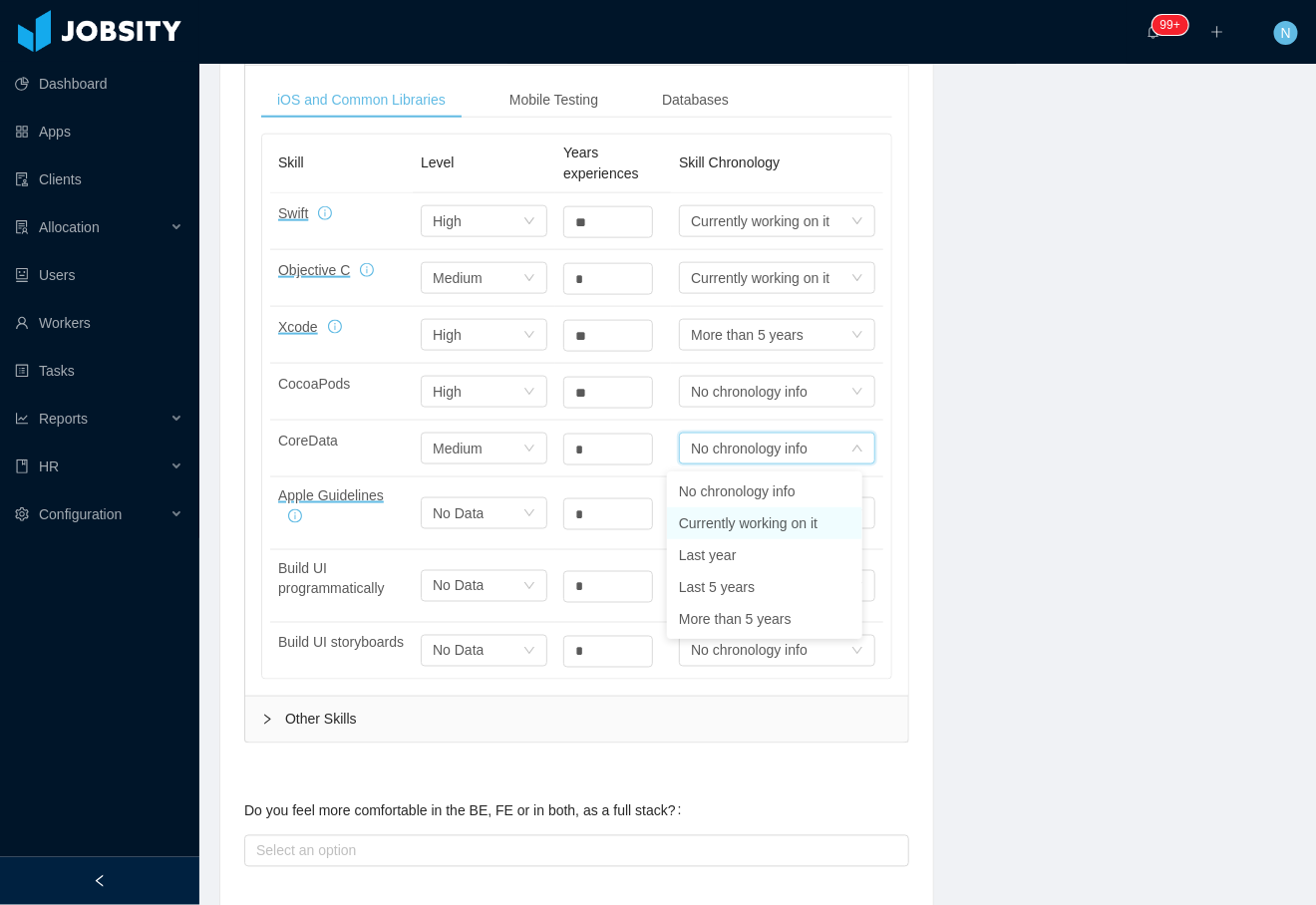 click on "Currently working on it" at bounding box center [765, 523] 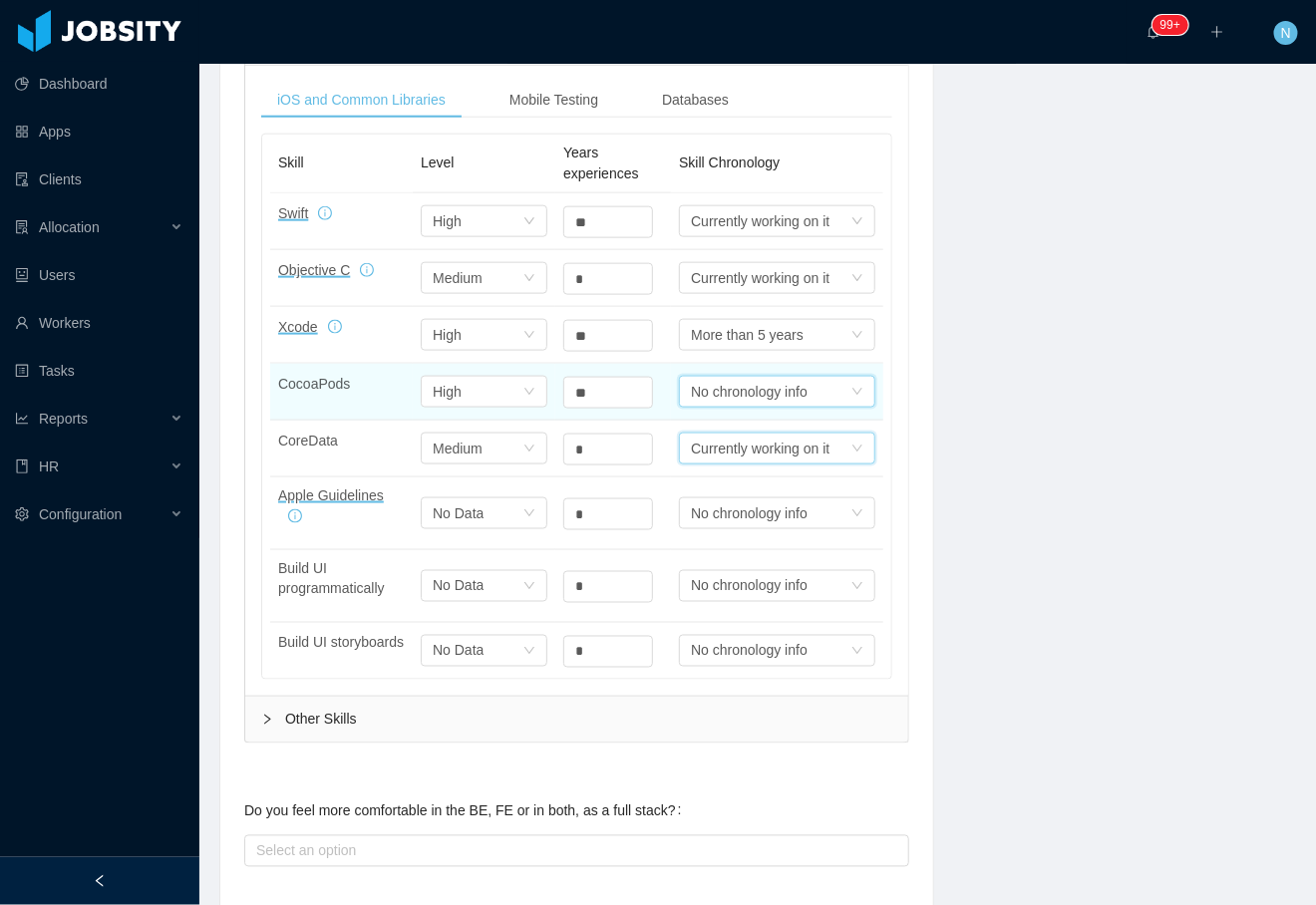click on "No chronology info" at bounding box center [760, 221] 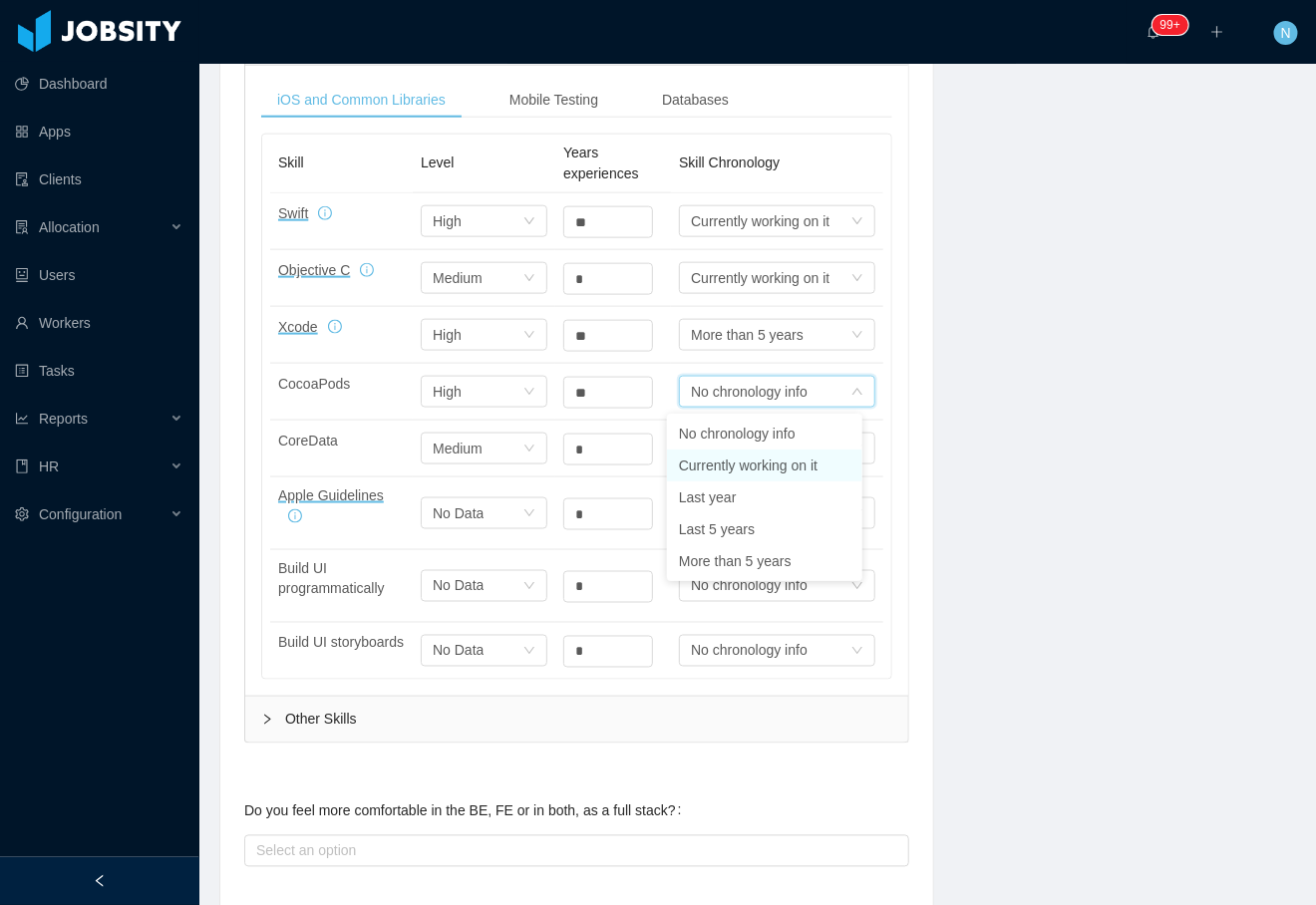 click on "Currently working on it" at bounding box center (765, 465) 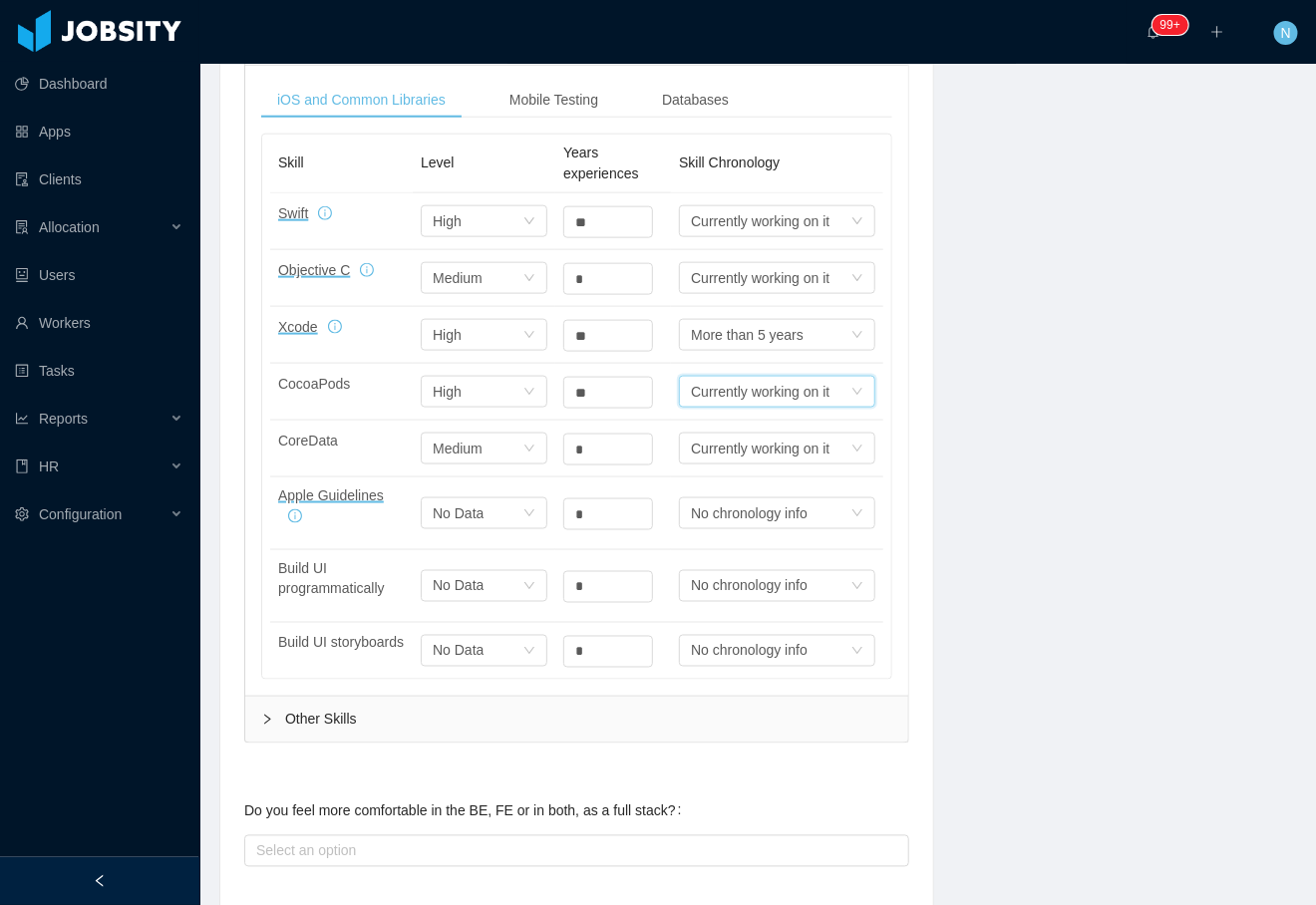 click on "**********" at bounding box center (758, 608) 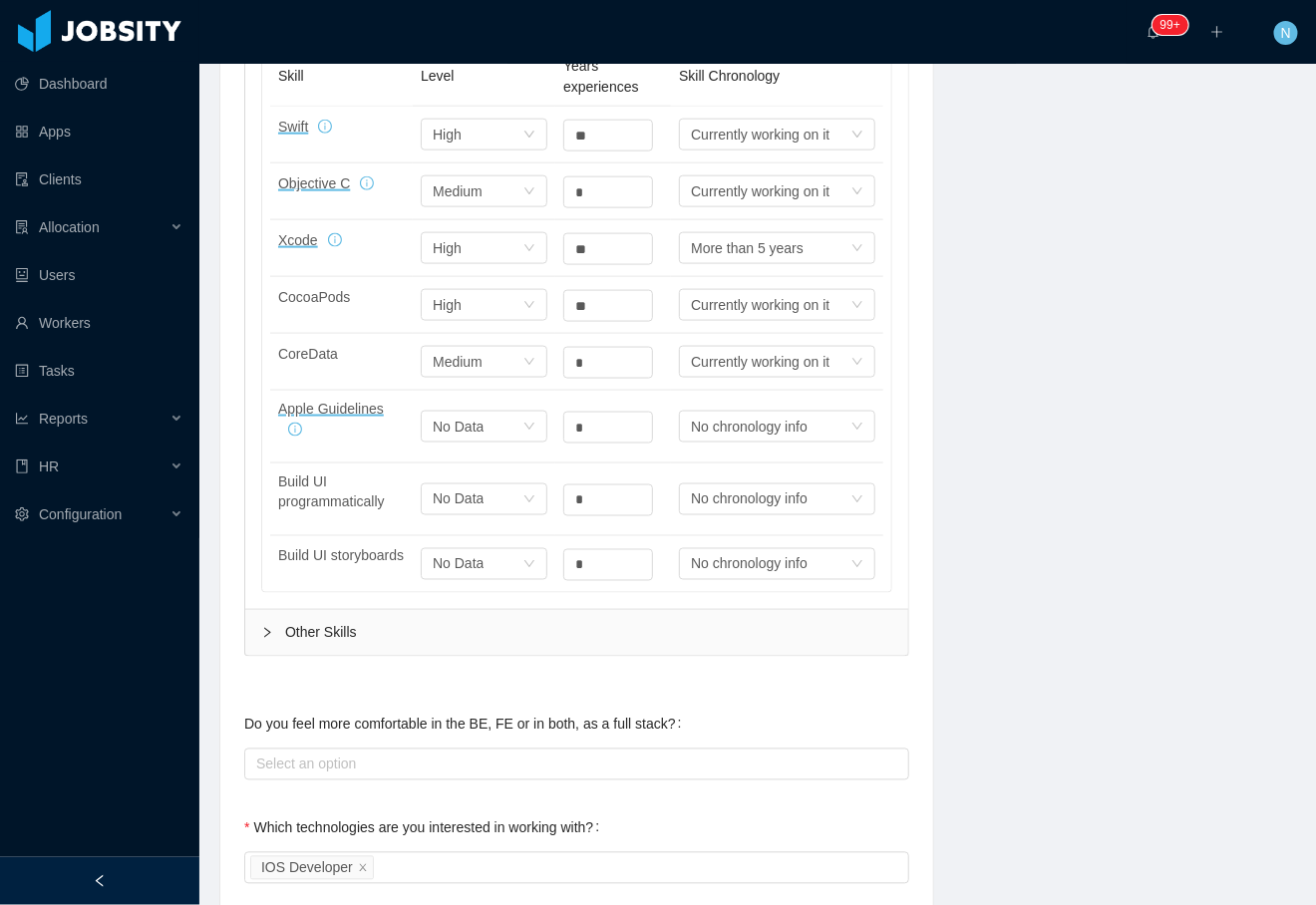 scroll, scrollTop: 775, scrollLeft: 0, axis: vertical 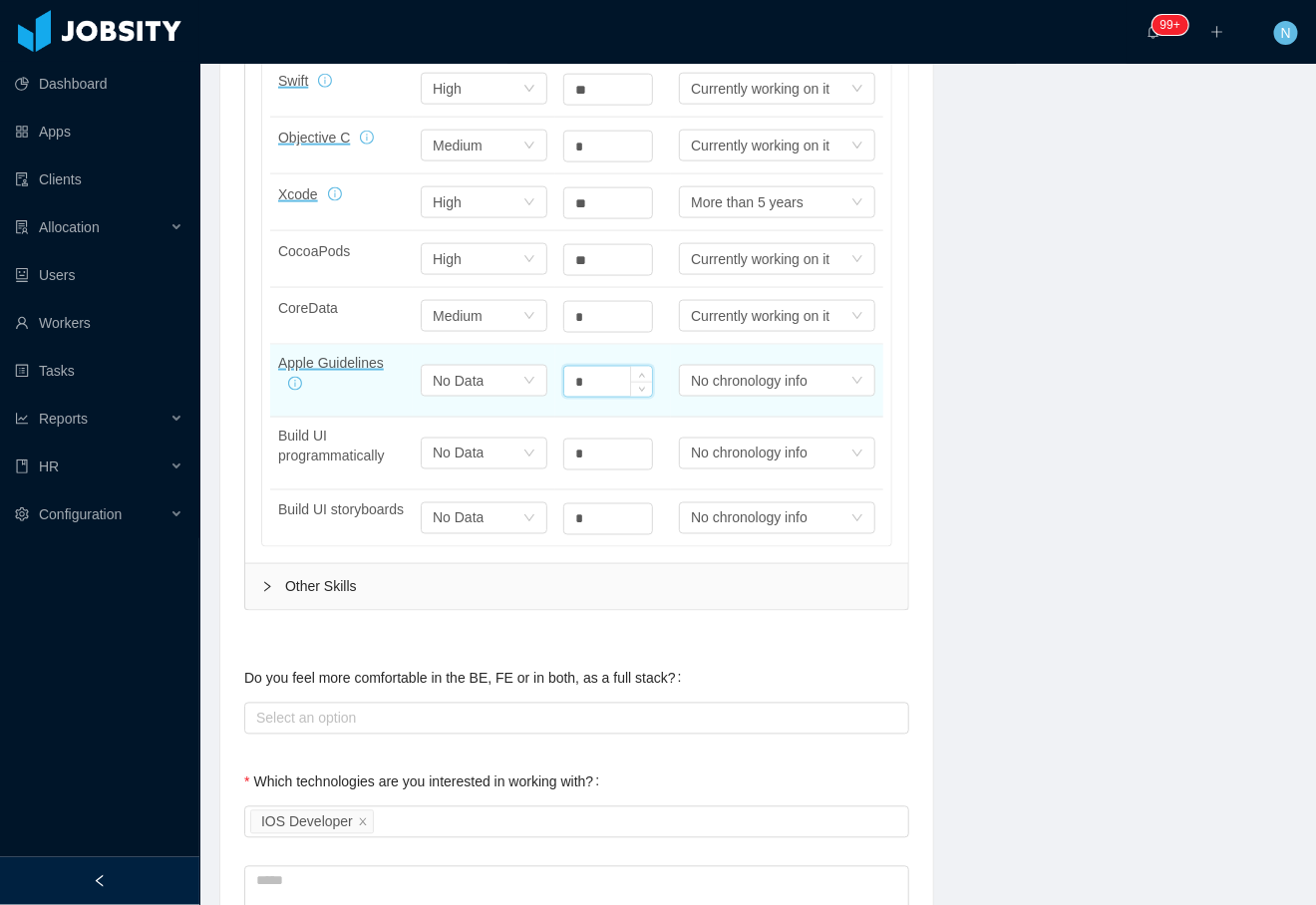 drag, startPoint x: 590, startPoint y: 390, endPoint x: 556, endPoint y: 382, distance: 34.928498 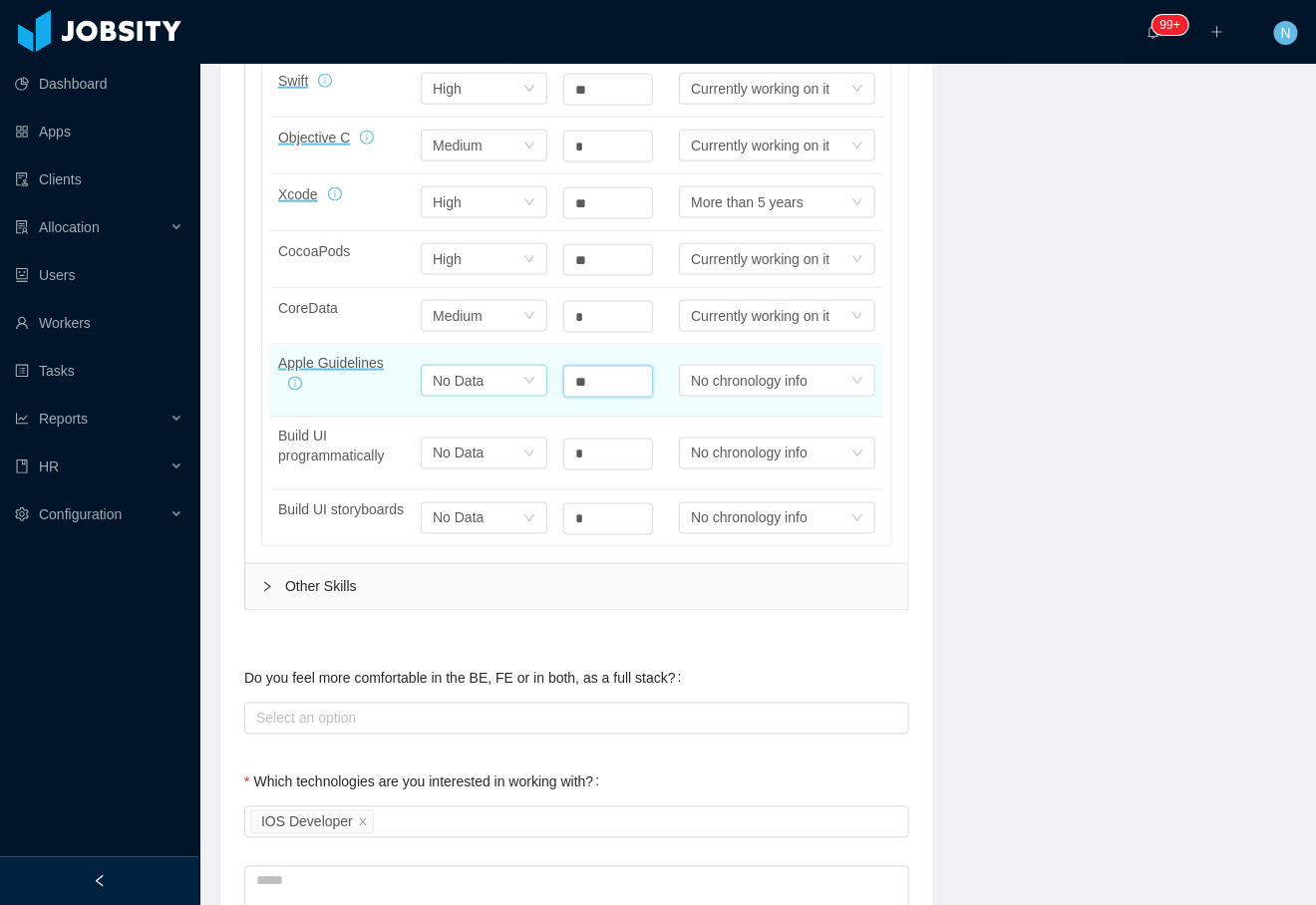 type on "**" 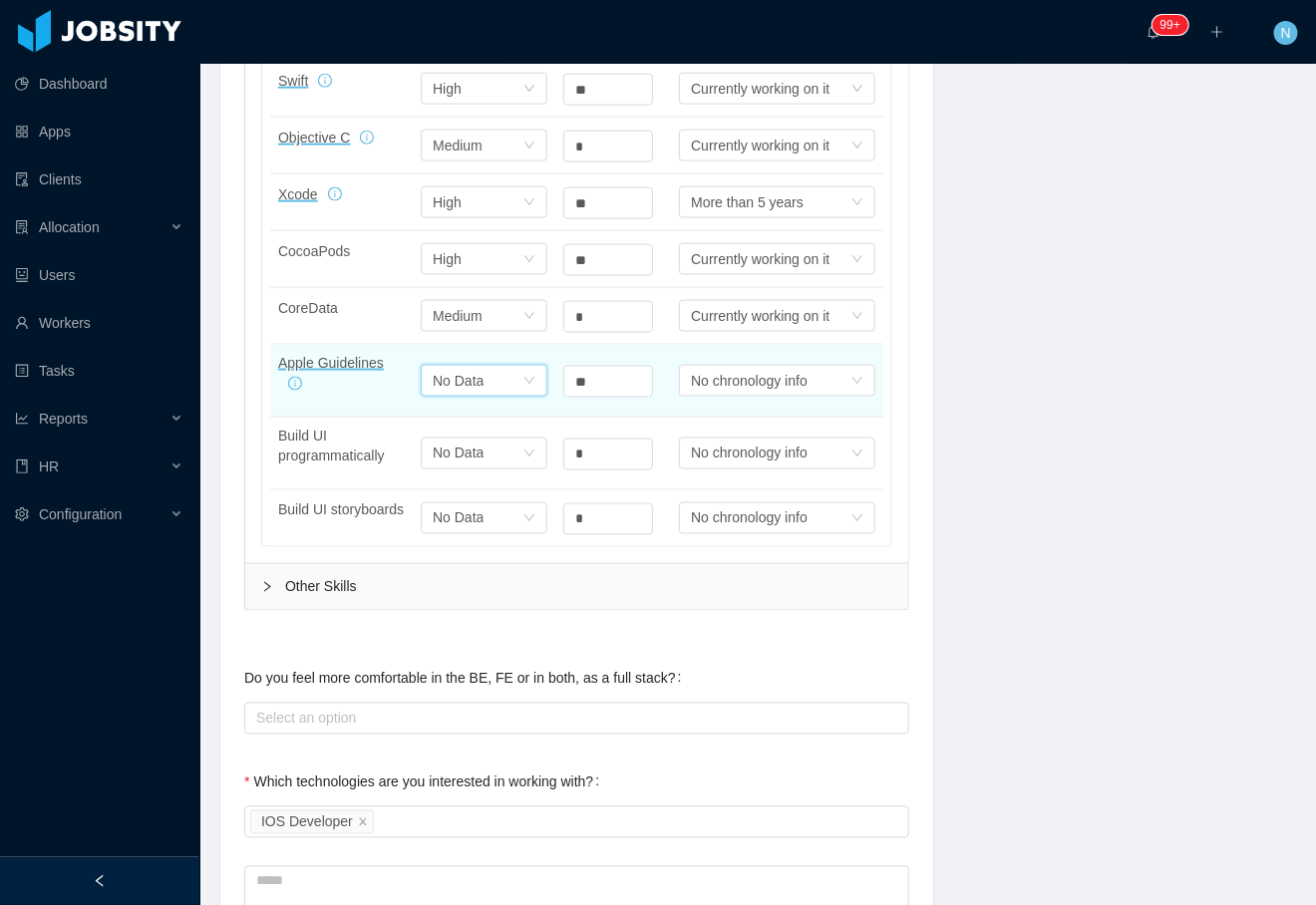 click on "No Data" at bounding box center (458, 381) 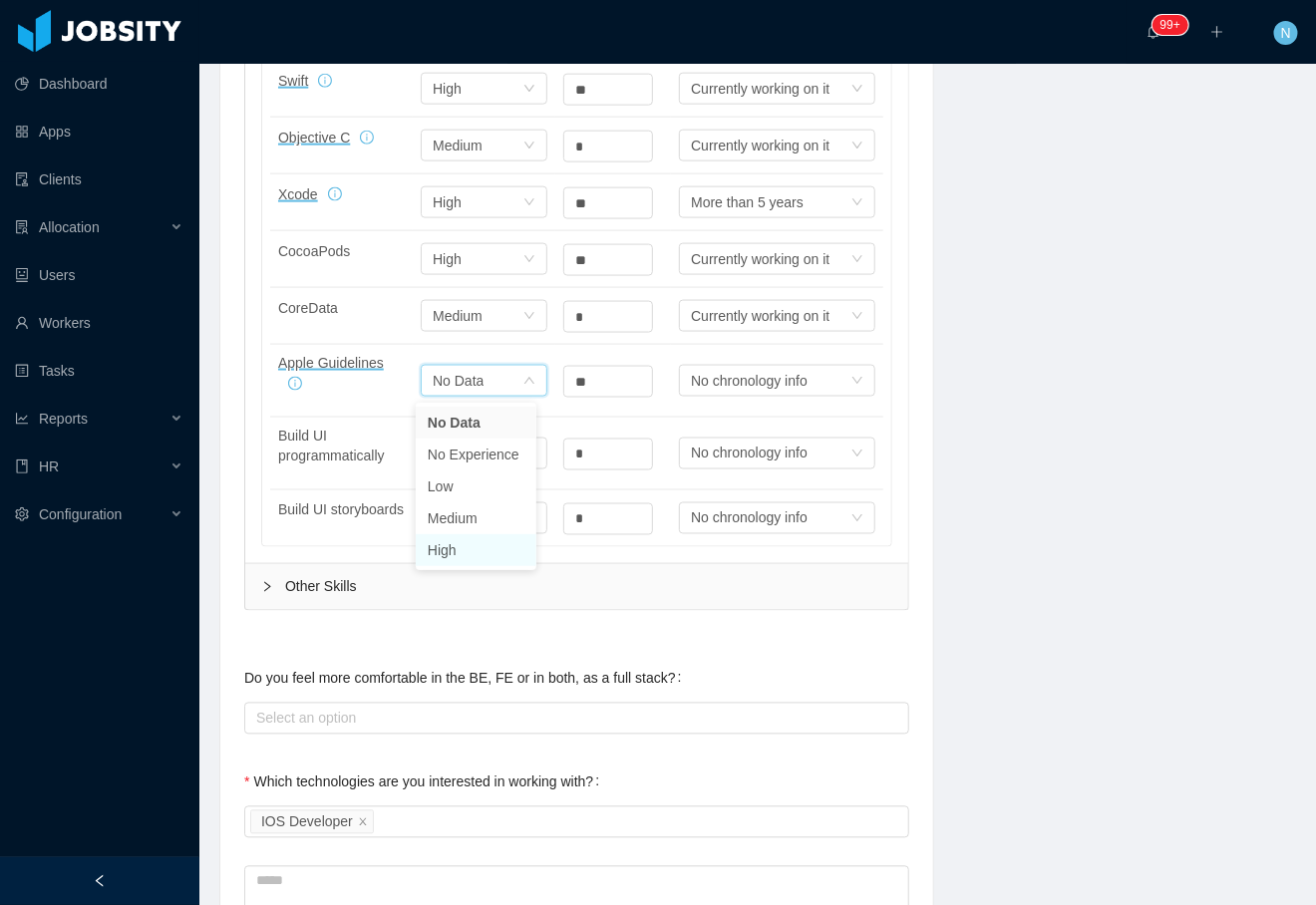 click on "High" at bounding box center (476, 550) 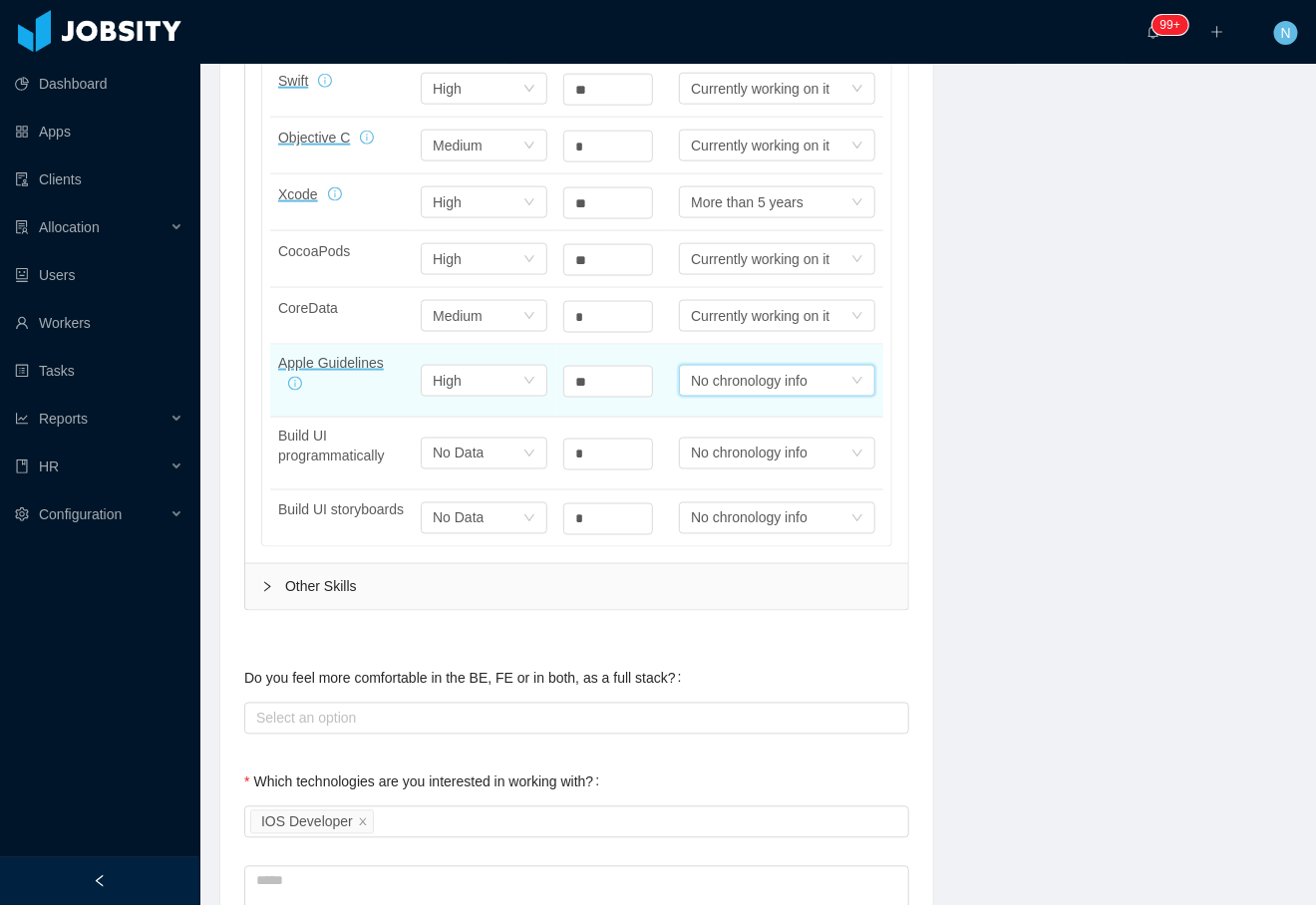 click on "No chronology info" at bounding box center [749, 381] 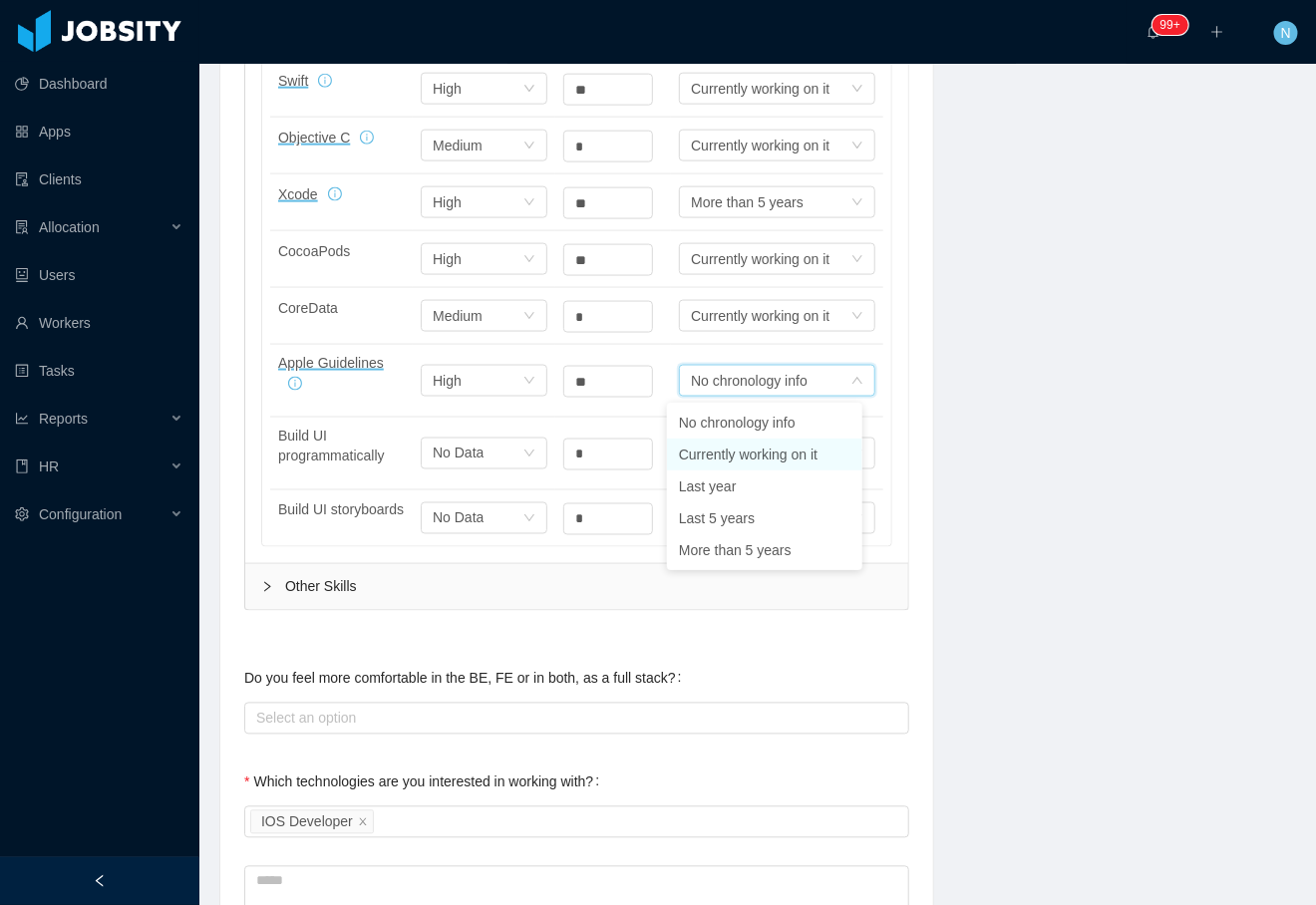 click on "Currently working on it" at bounding box center (765, 454) 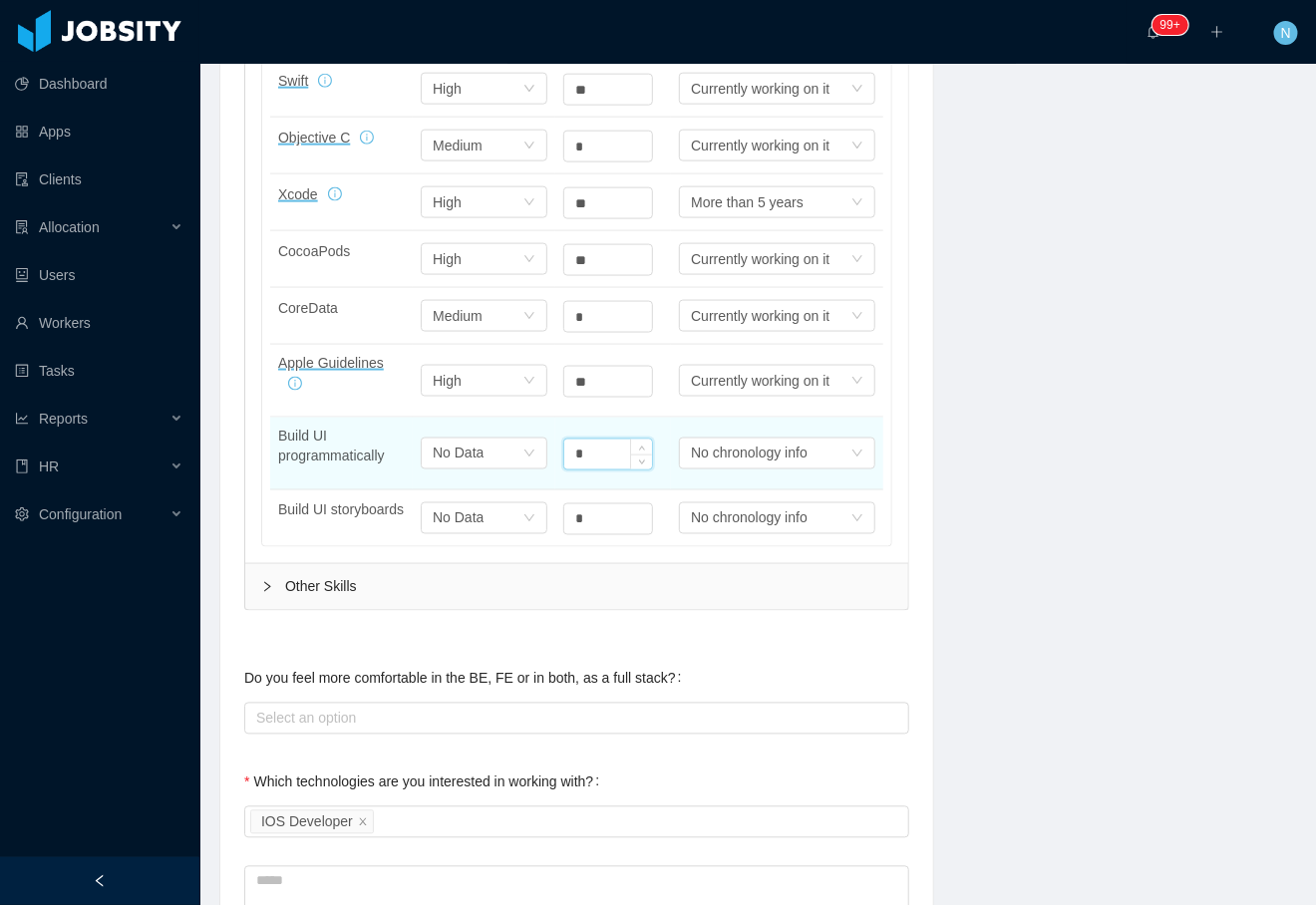 click on "*" at bounding box center (608, 454) 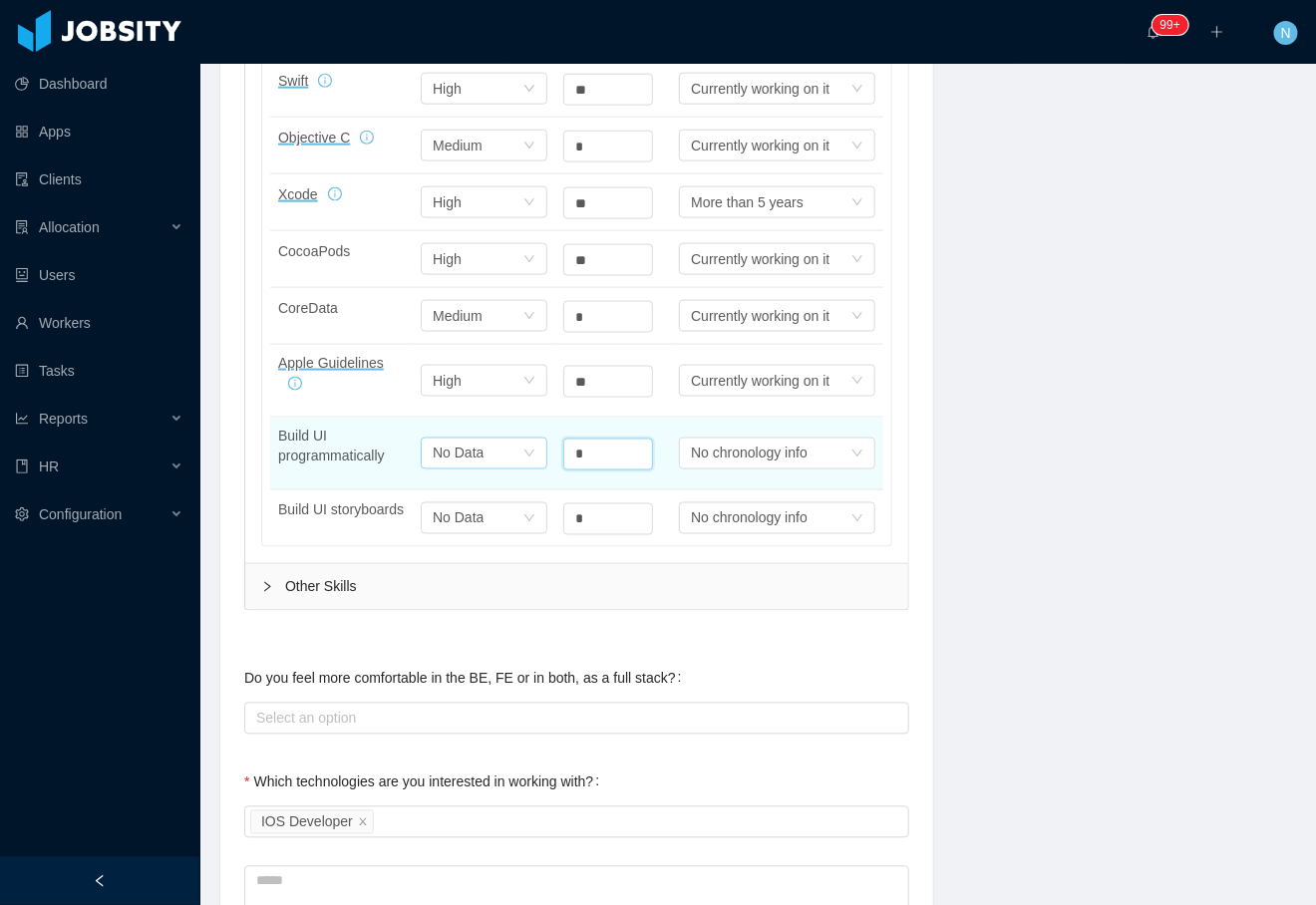 type on "*" 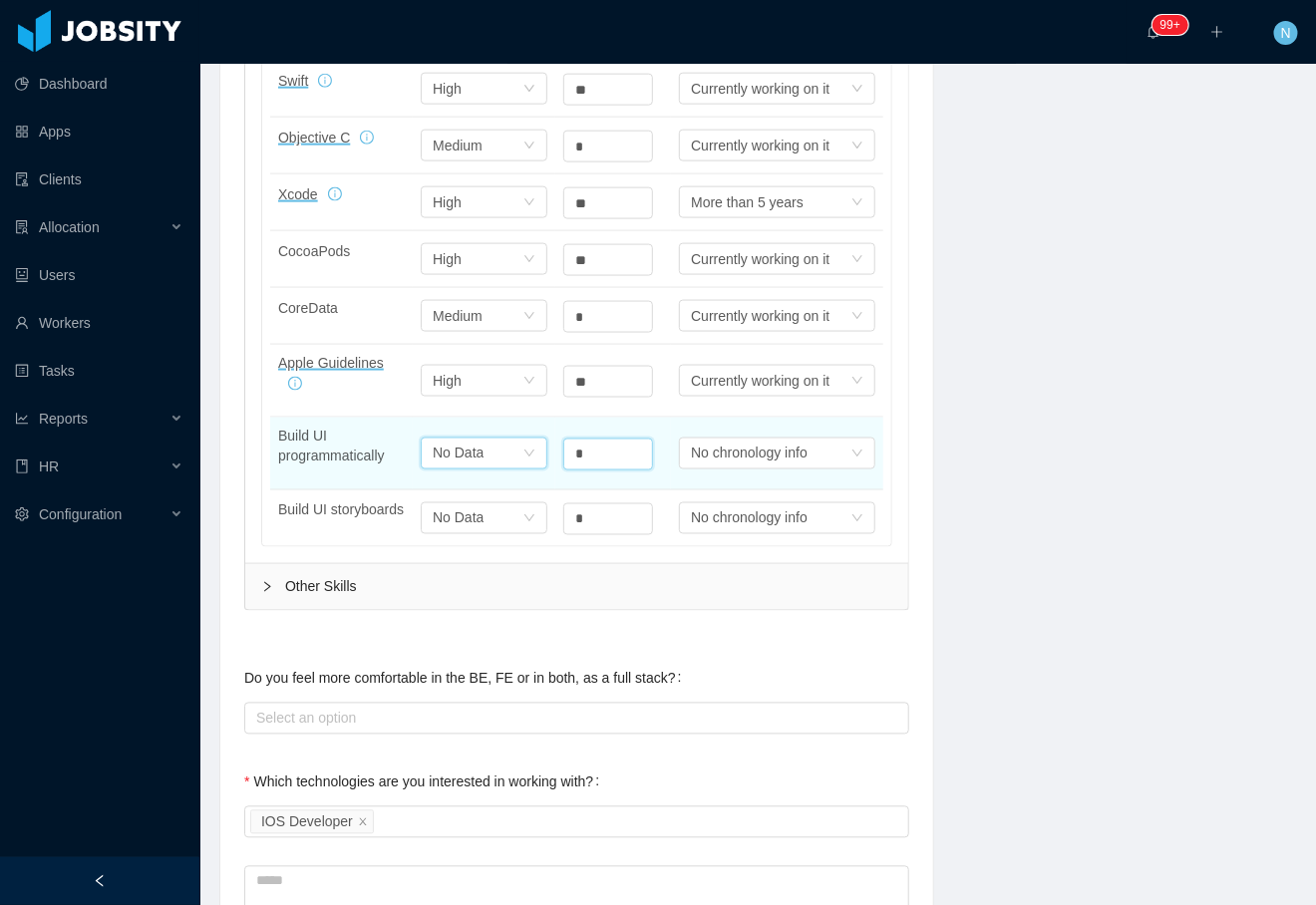 click on "No Data" at bounding box center [447, 89] 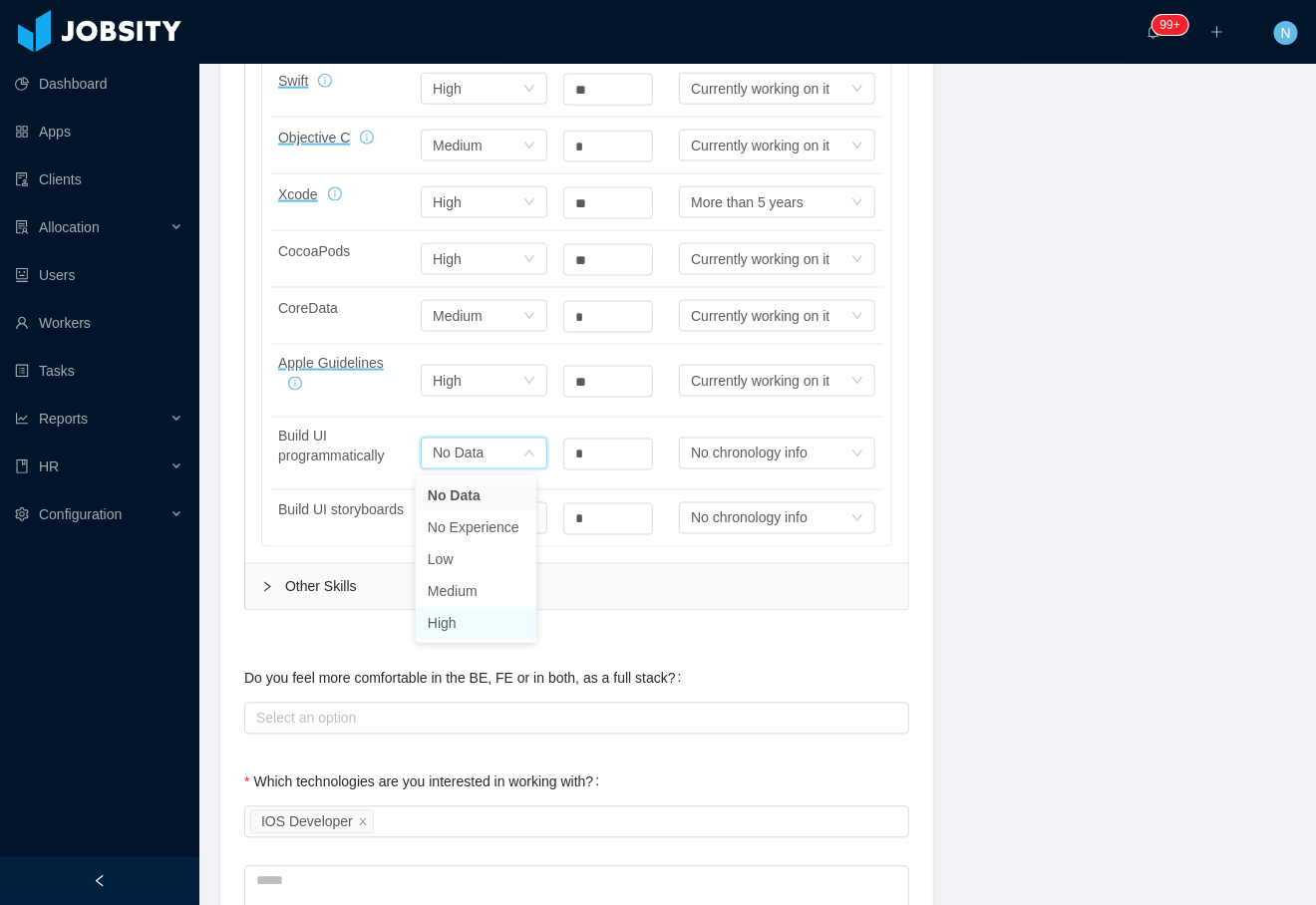 click on "High" at bounding box center [476, 623] 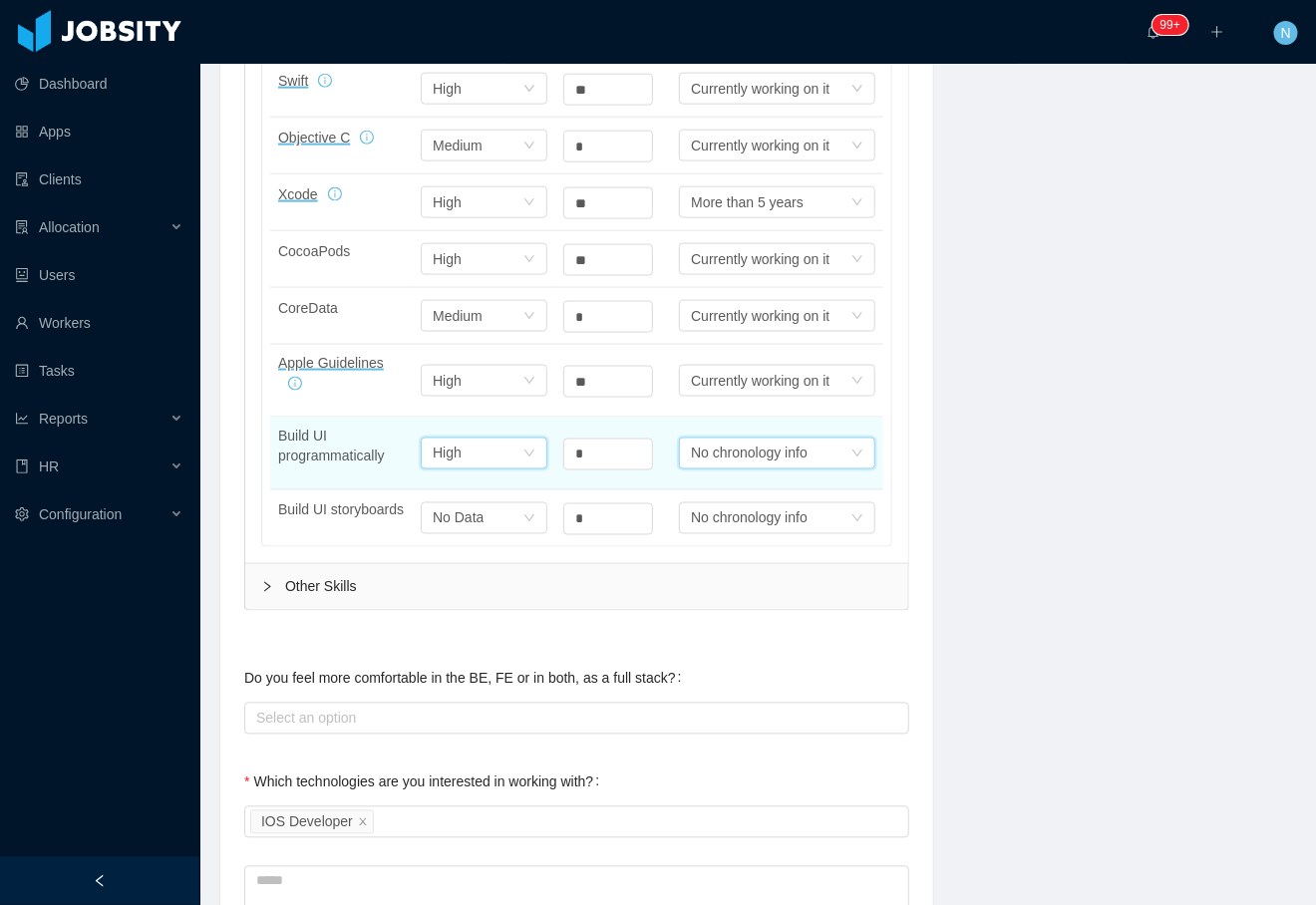 click on "No chronology info" at bounding box center [760, 89] 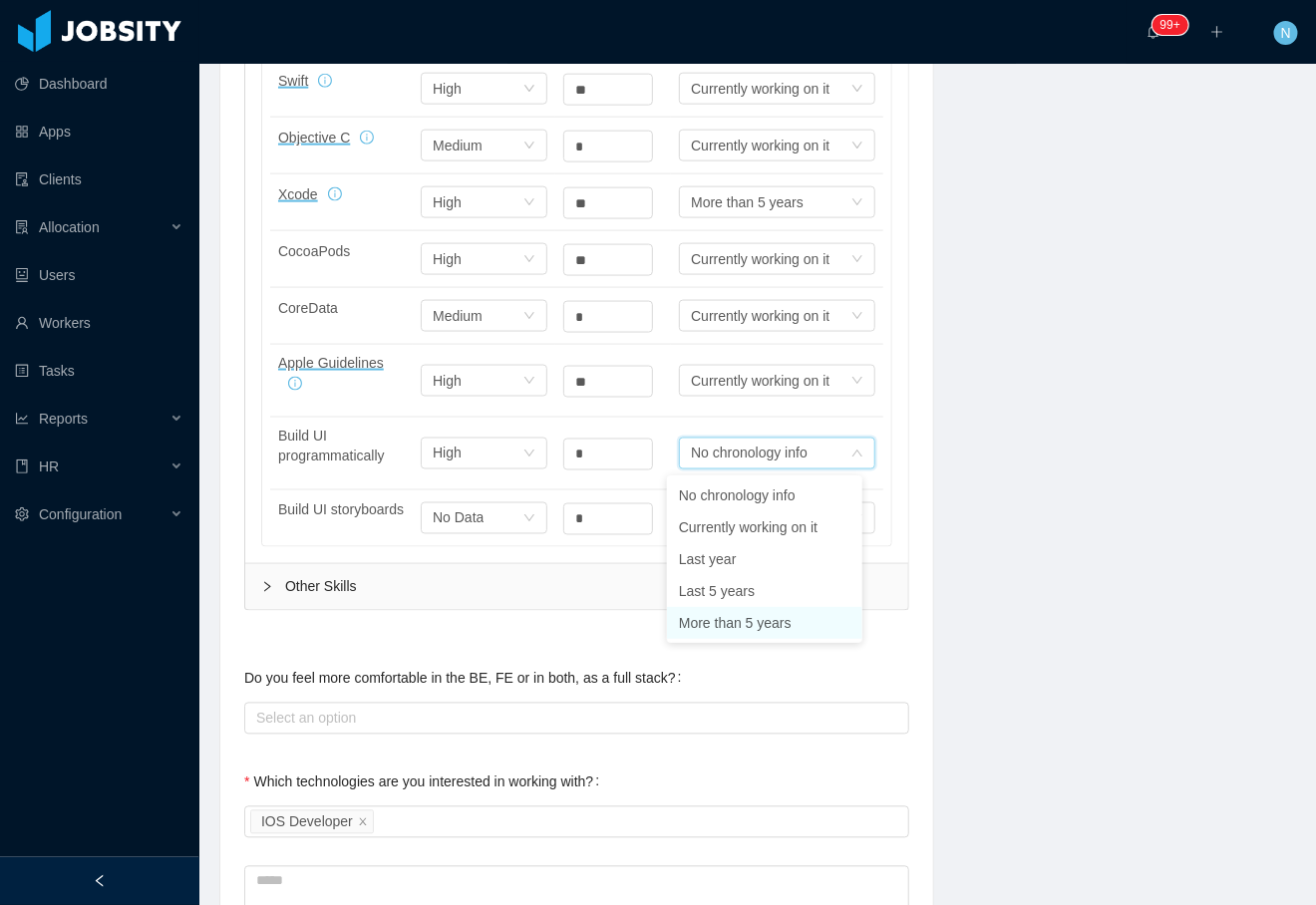 click on "More than 5 years" at bounding box center [765, 623] 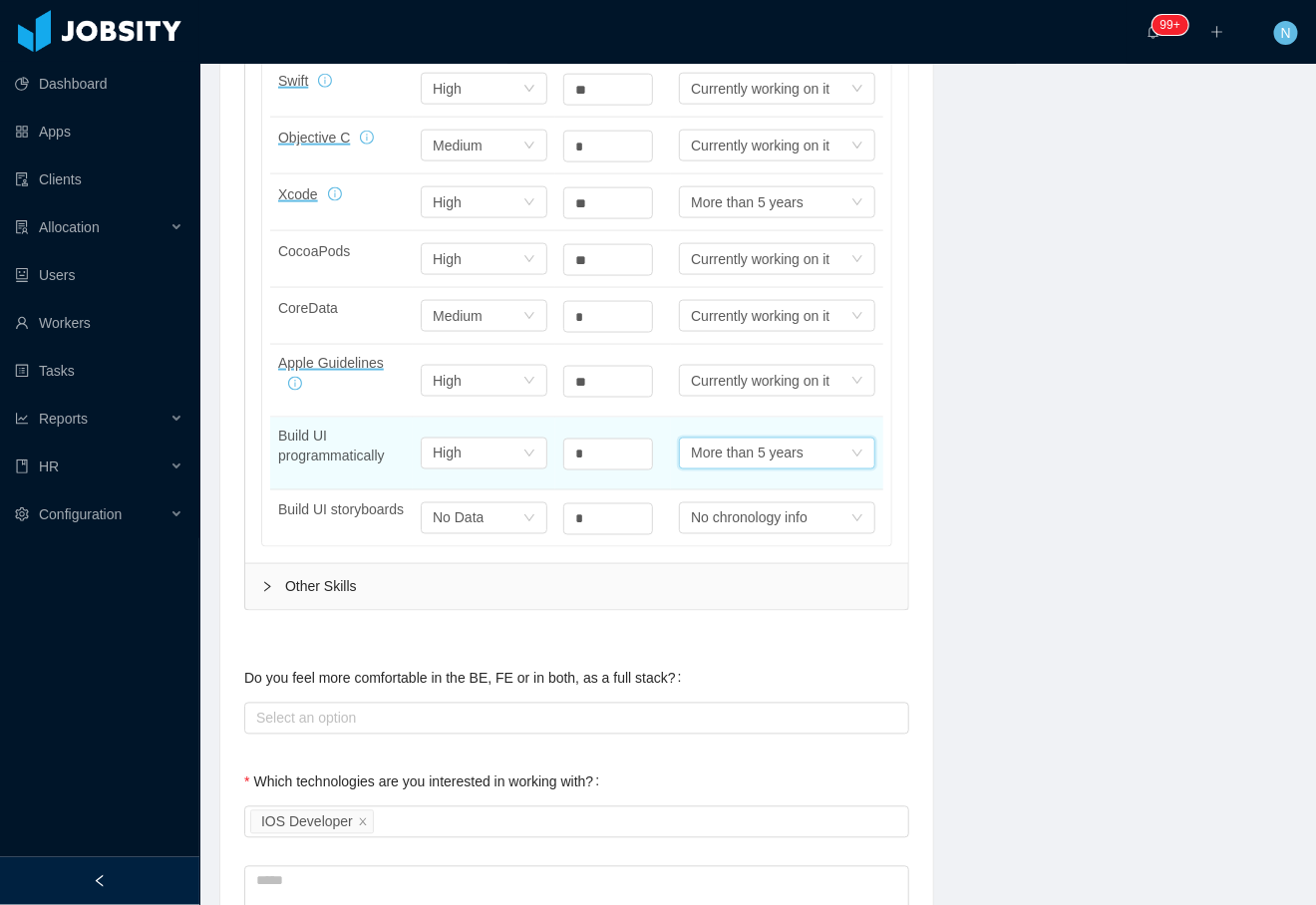 click on "Select one More than 5 years" at bounding box center [770, 453] 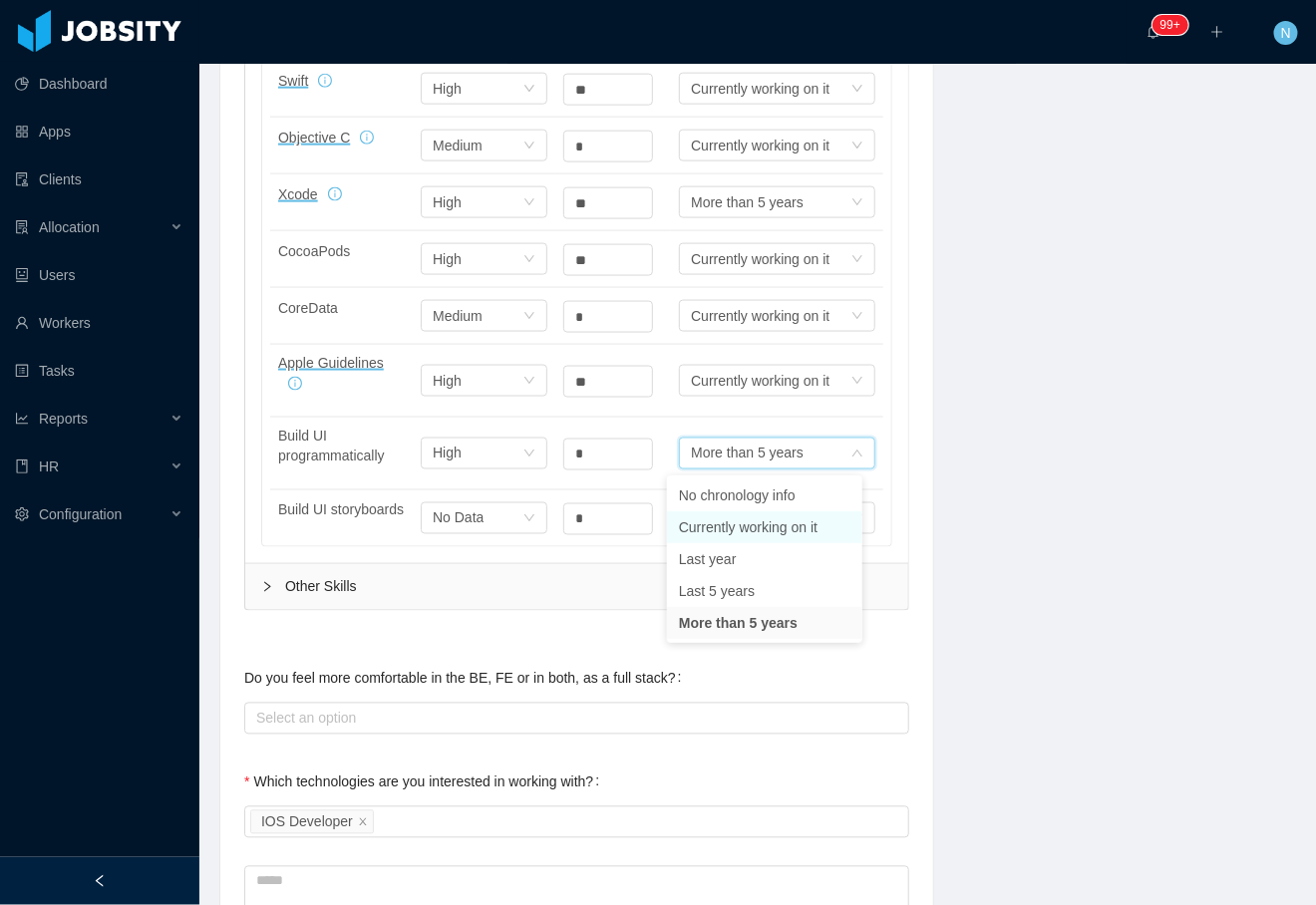 click on "Currently working on it" at bounding box center [765, 527] 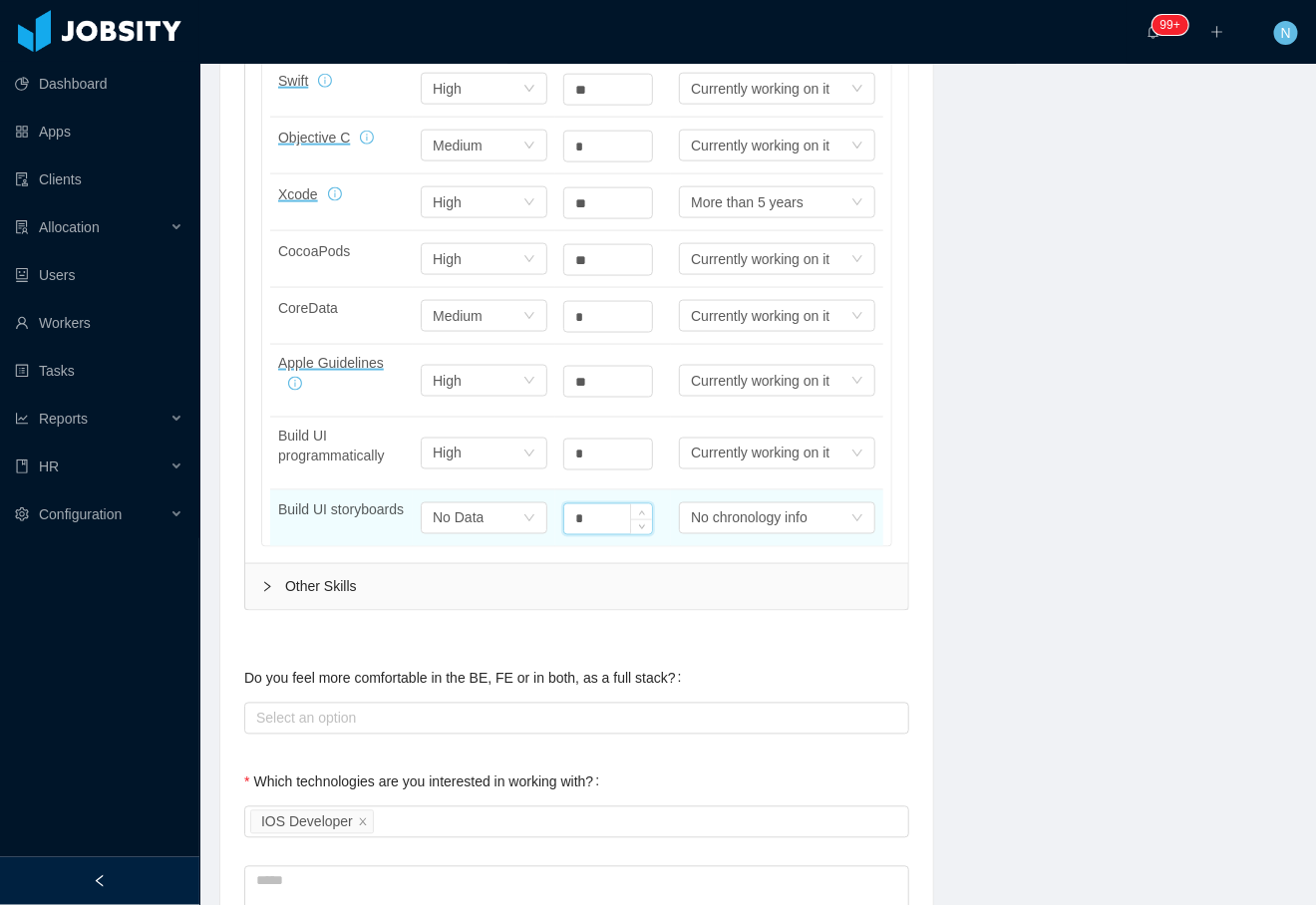 drag, startPoint x: 571, startPoint y: 519, endPoint x: 552, endPoint y: 519, distance: 19 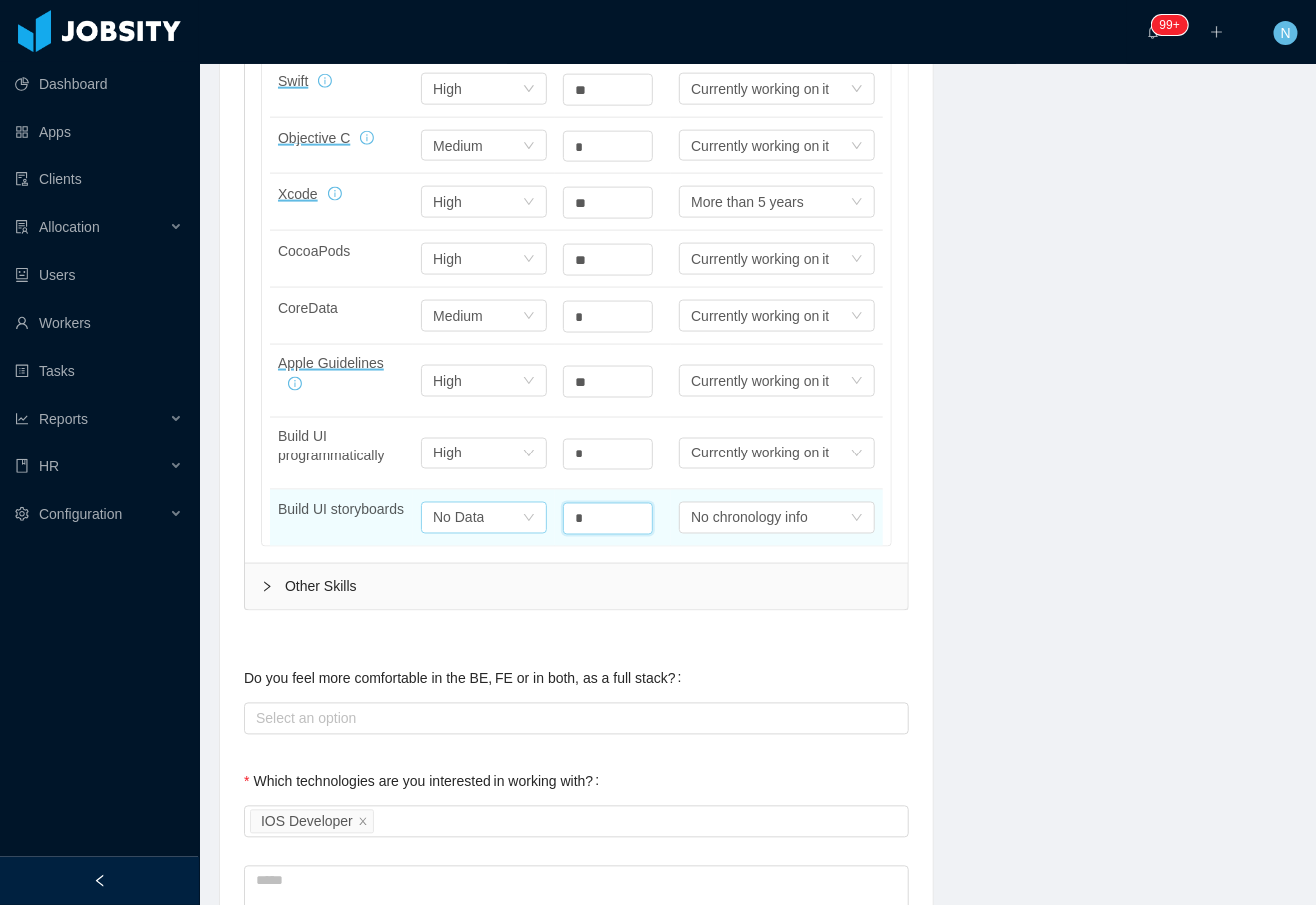 type on "*" 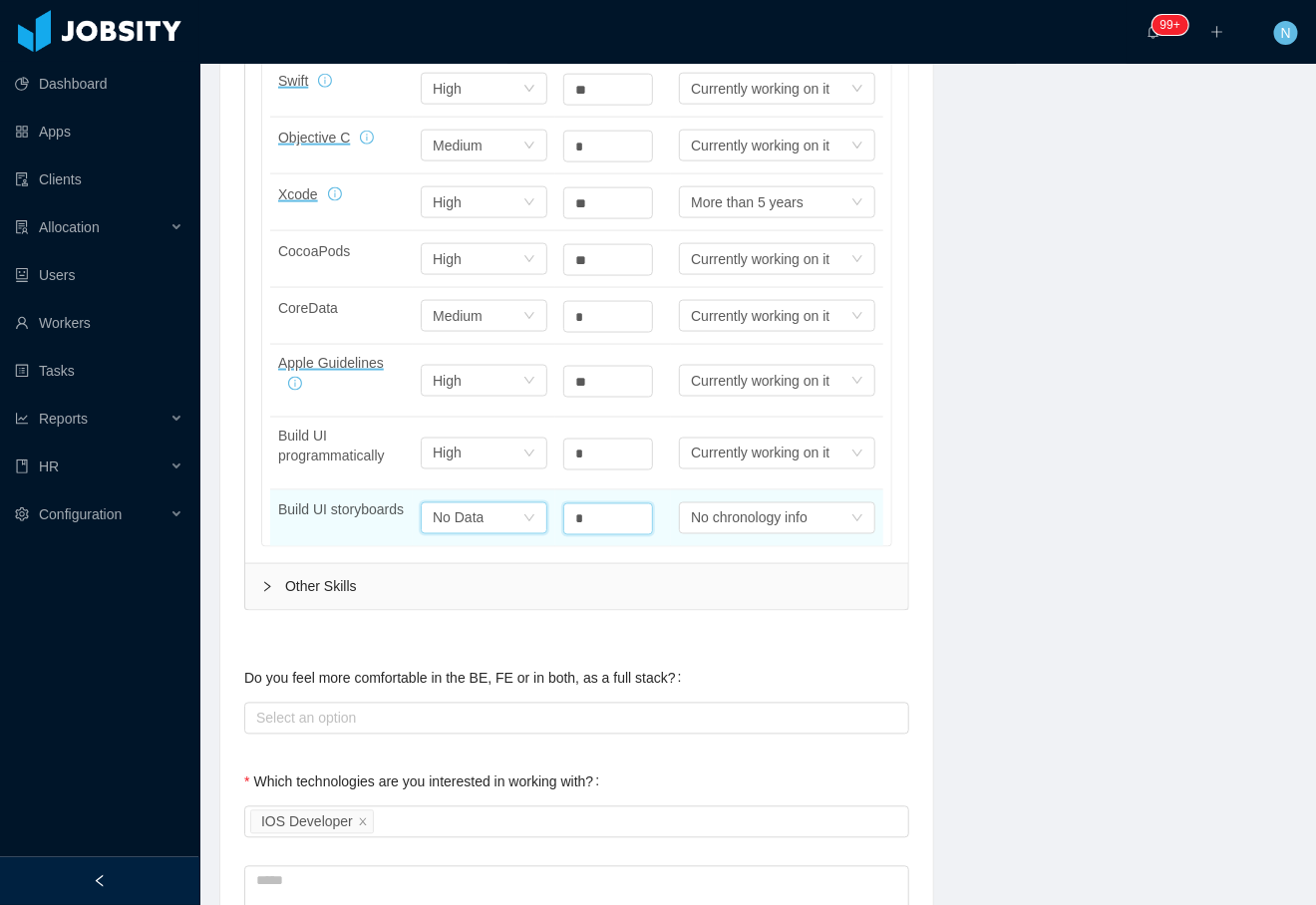 click 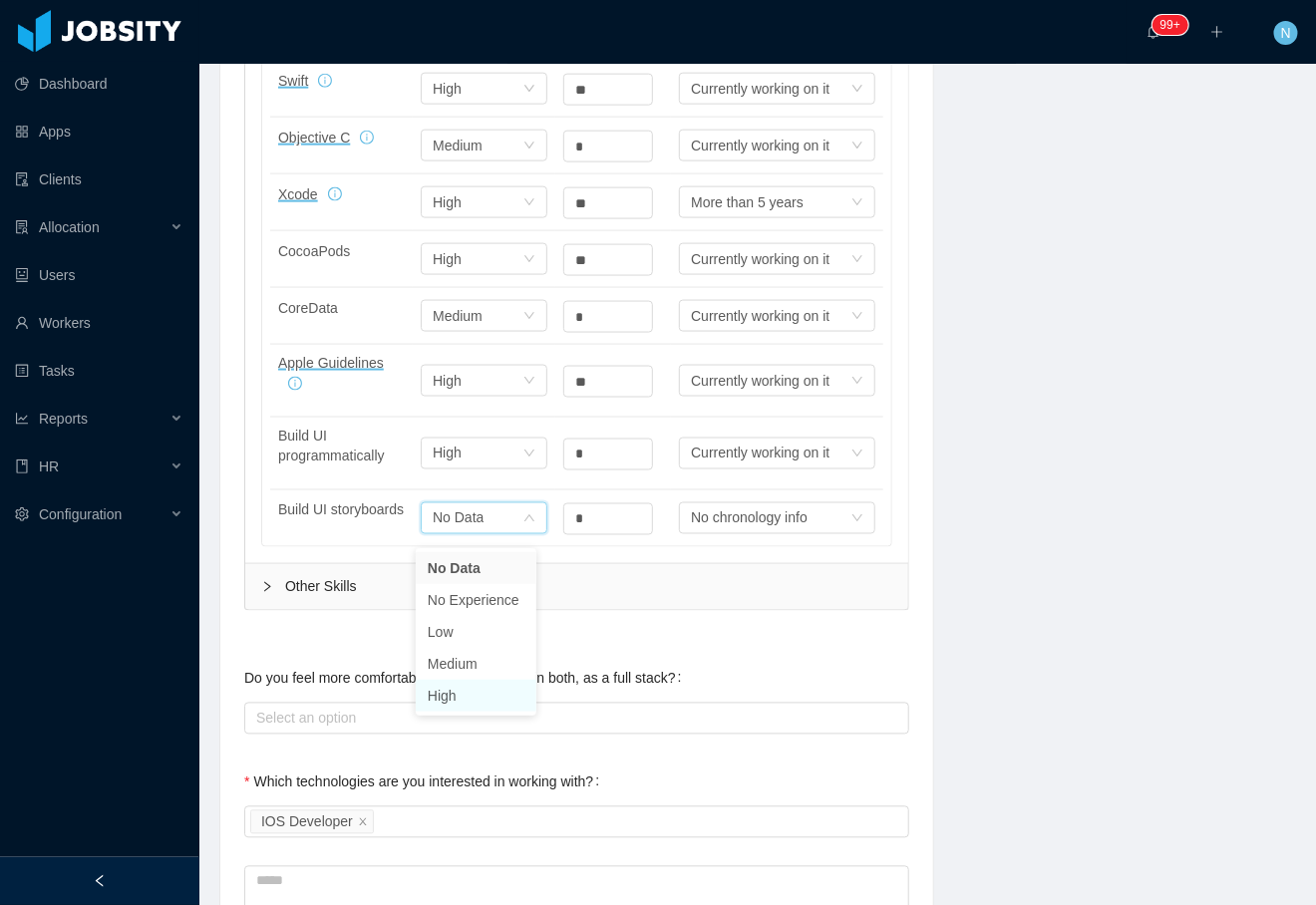 click on "High" at bounding box center [476, 696] 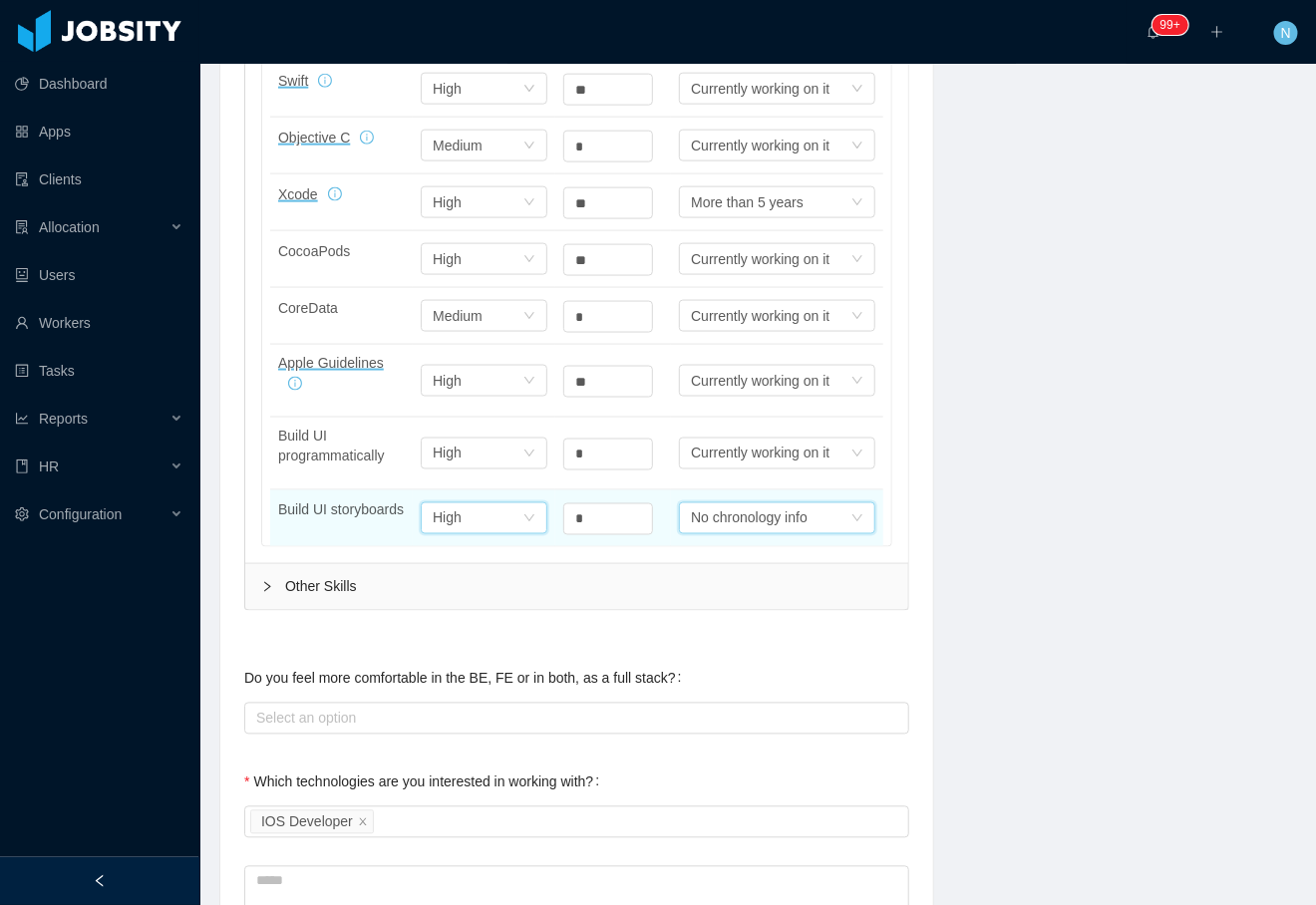 click on "No chronology info" at bounding box center [760, 89] 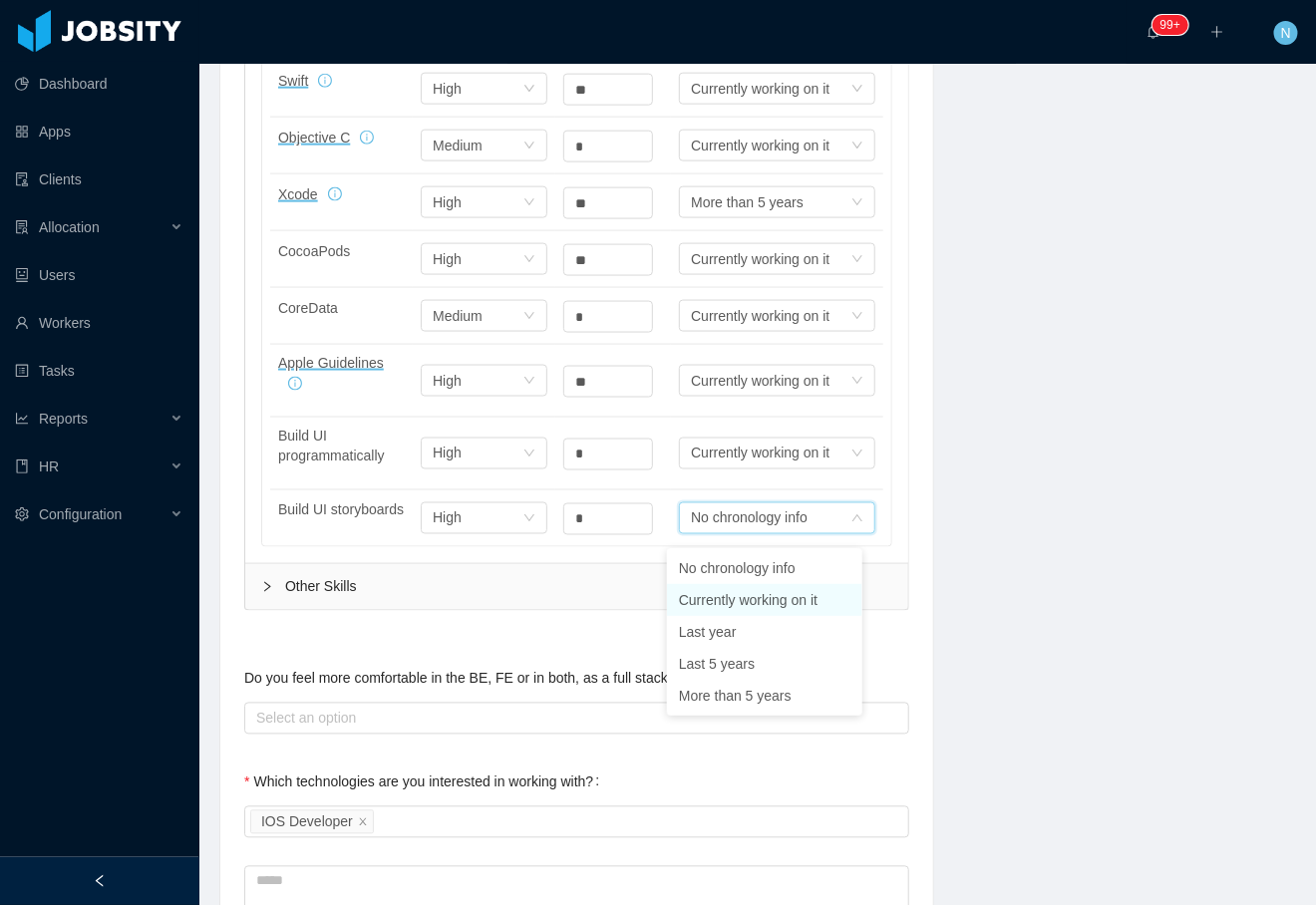 click on "Currently working on it" at bounding box center [765, 600] 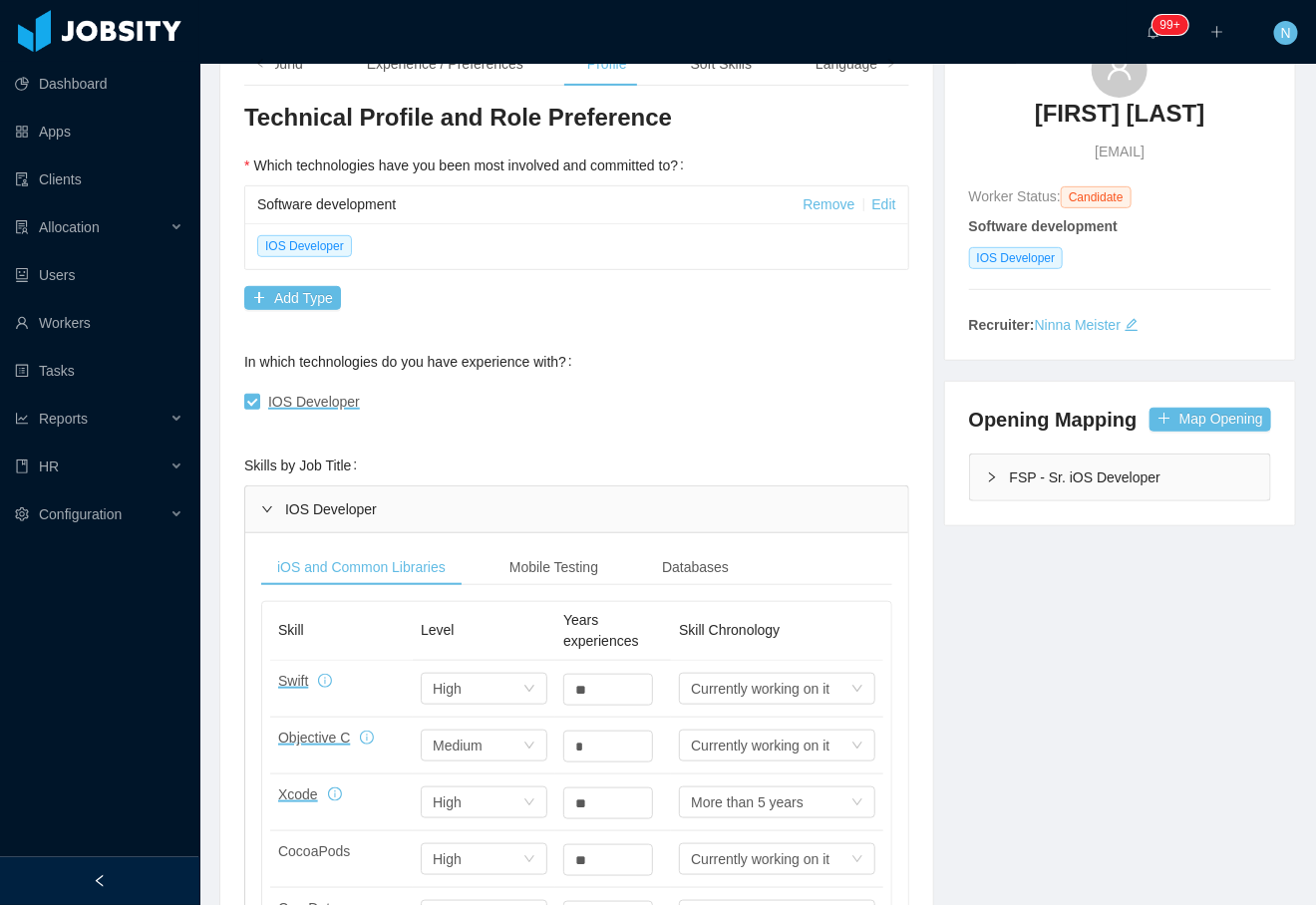 scroll, scrollTop: 112, scrollLeft: 0, axis: vertical 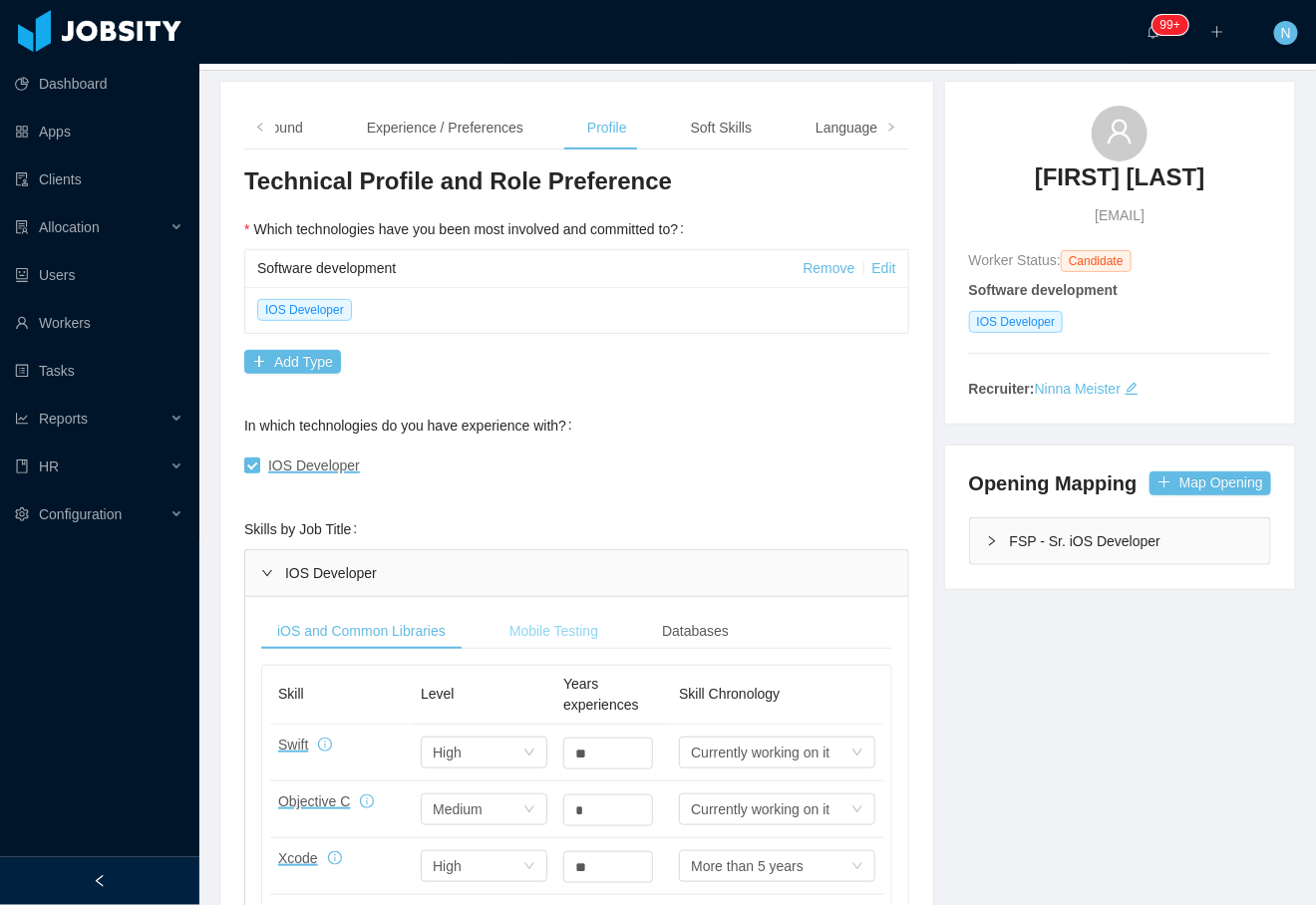click on "Mobile Testing" at bounding box center [553, 631] 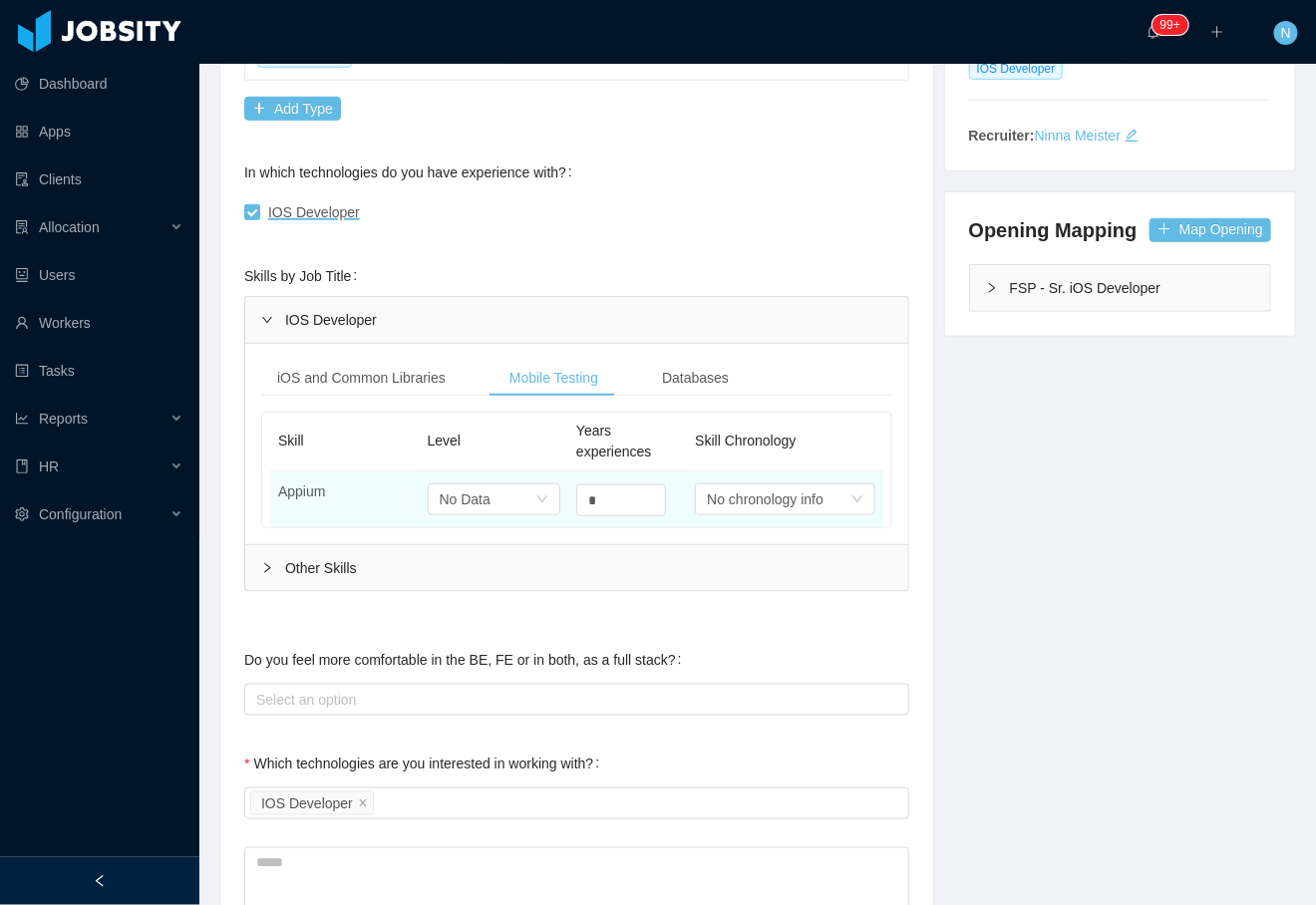 scroll, scrollTop: 377, scrollLeft: 0, axis: vertical 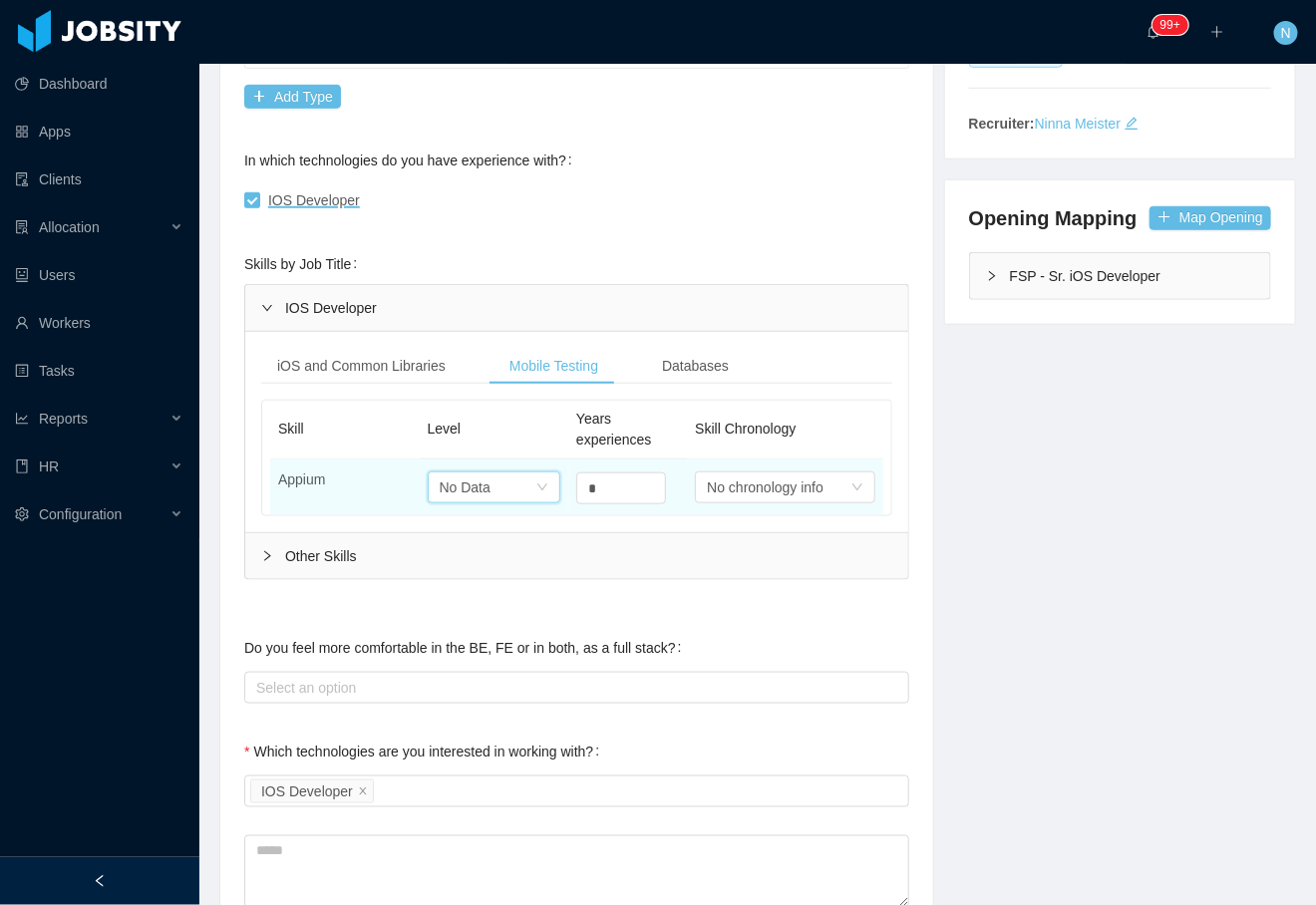 click on "No Data" at bounding box center [465, 487] 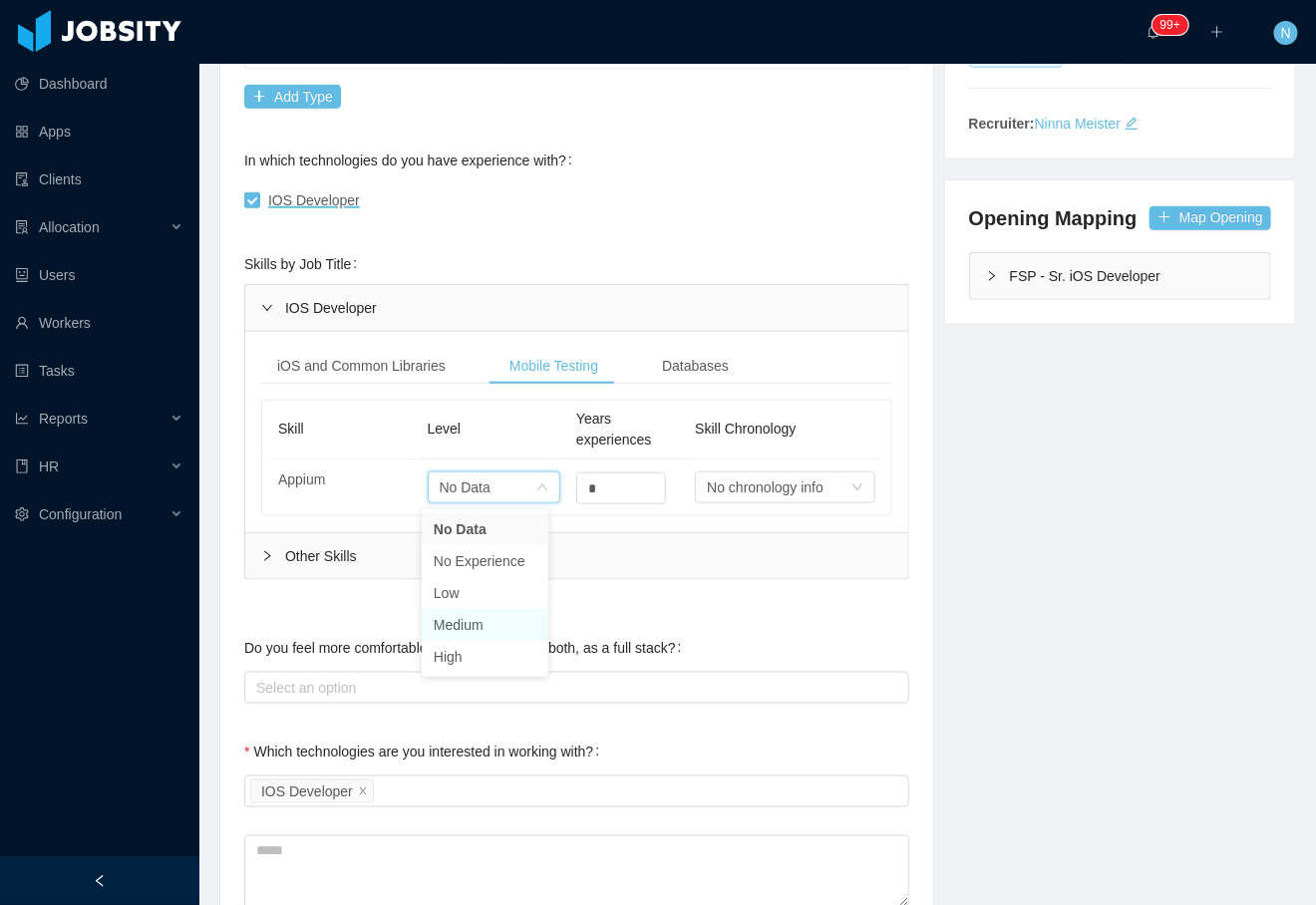 click on "Medium" at bounding box center [485, 625] 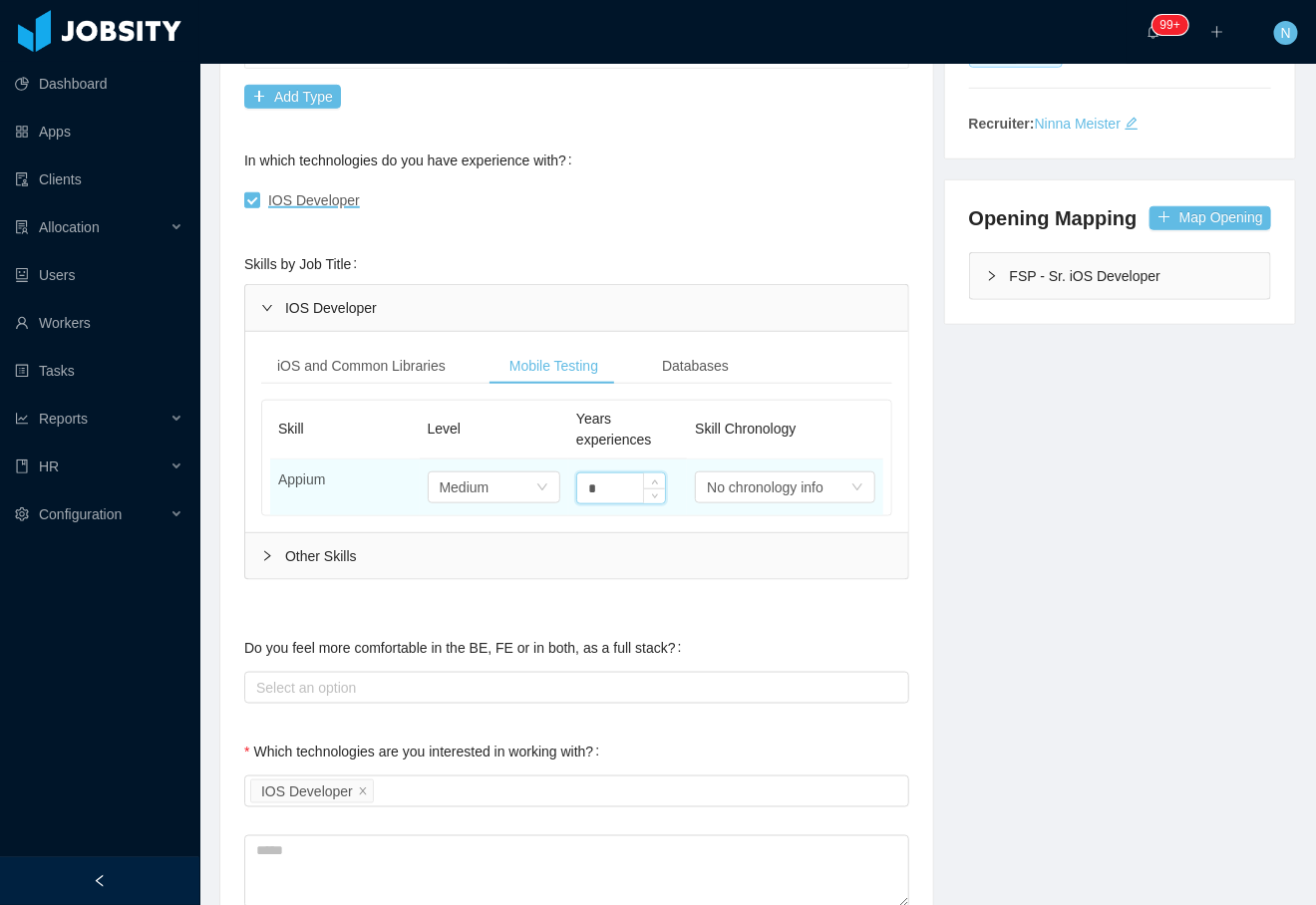 drag, startPoint x: 593, startPoint y: 487, endPoint x: 564, endPoint y: 480, distance: 29.832868 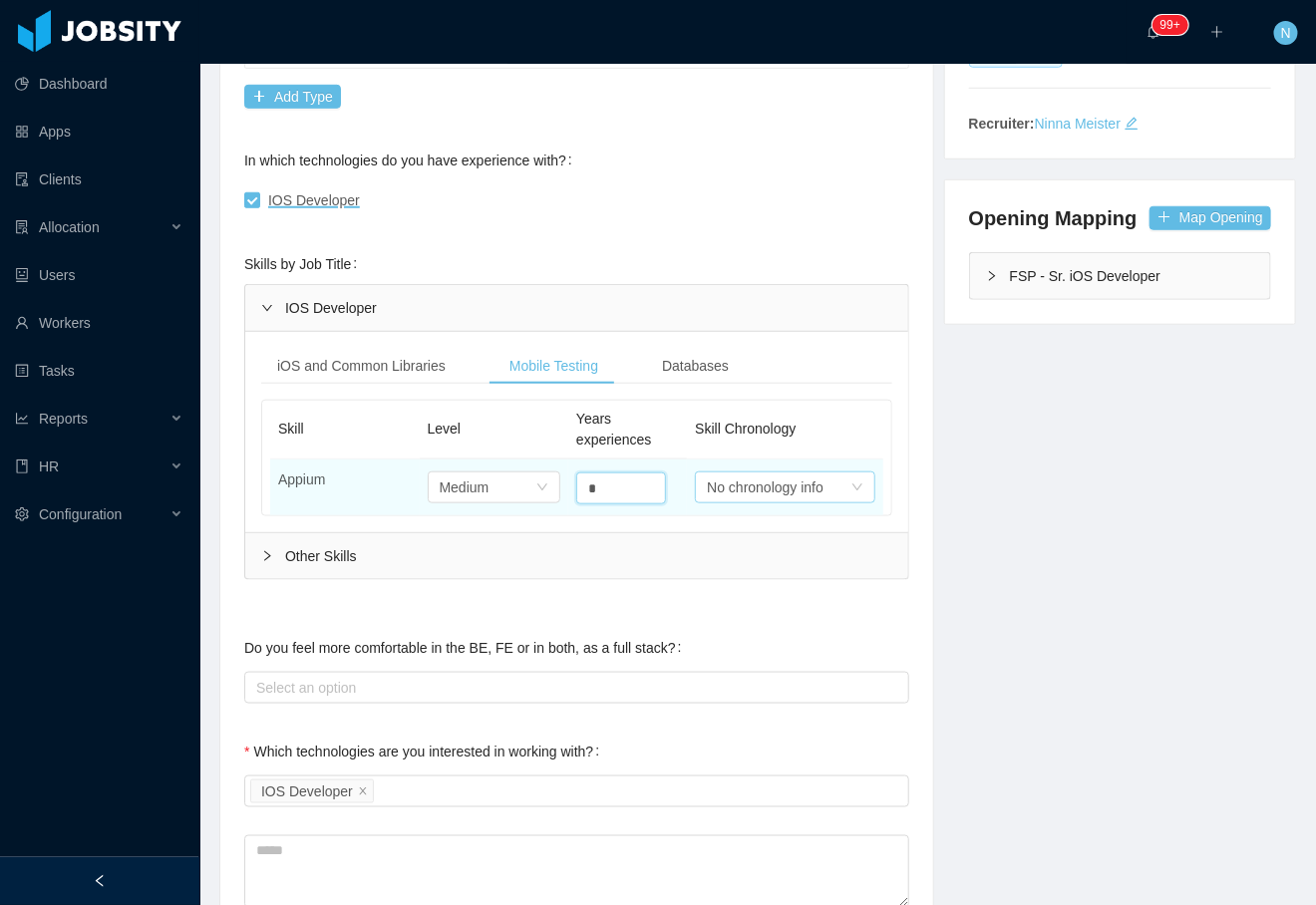 type on "*" 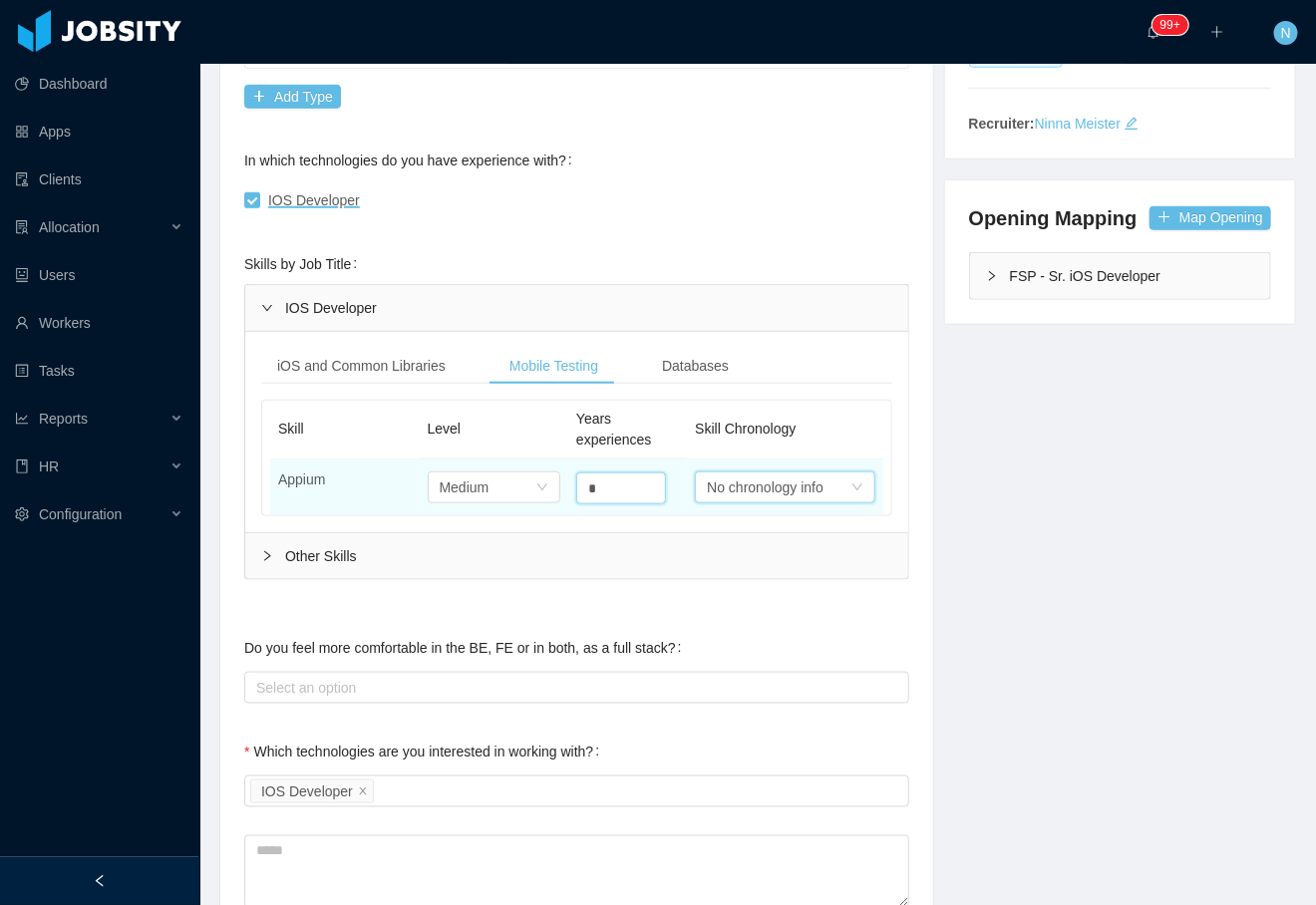 click on "No chronology info" at bounding box center (765, 487) 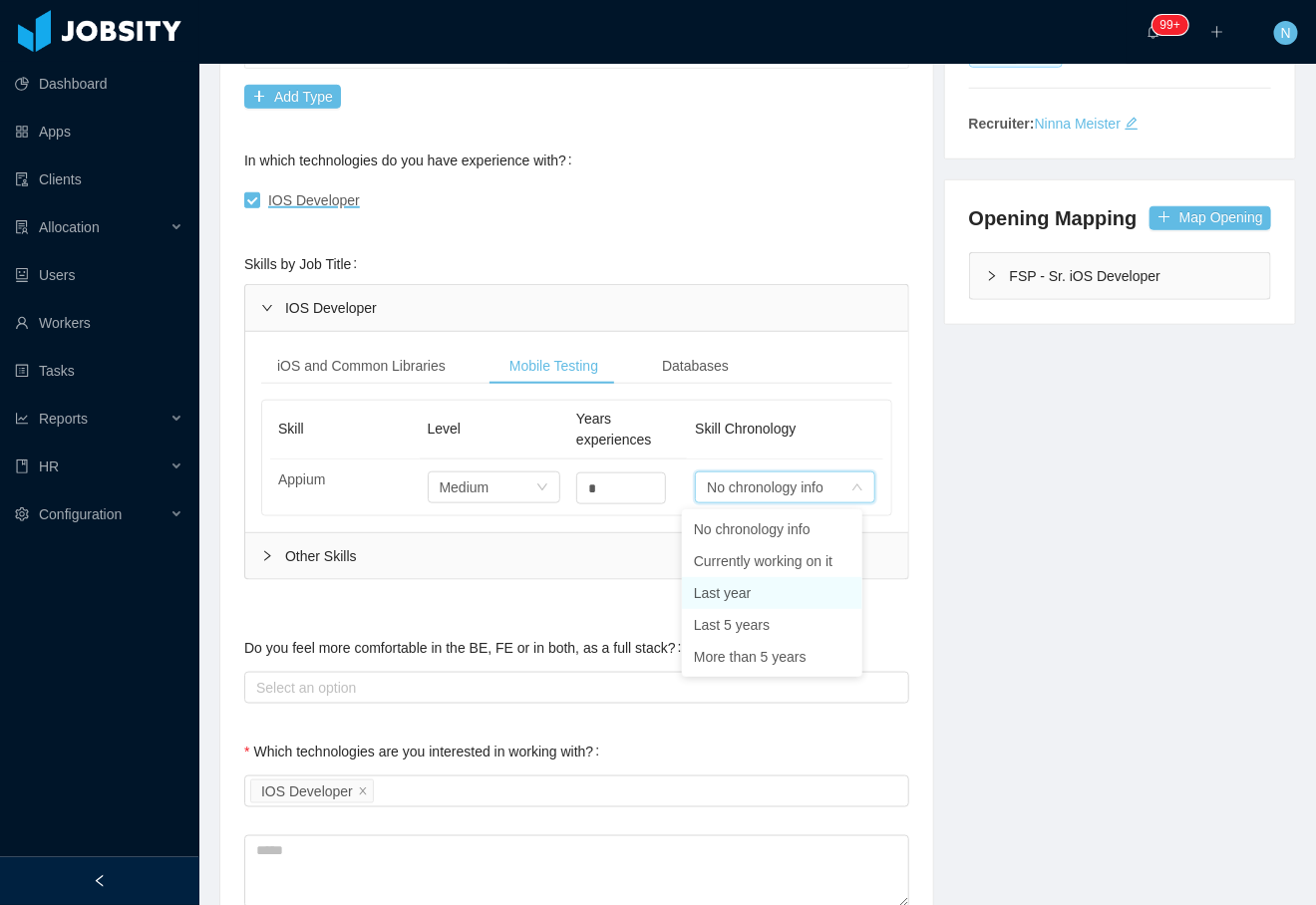 click on "Last year" at bounding box center [772, 593] 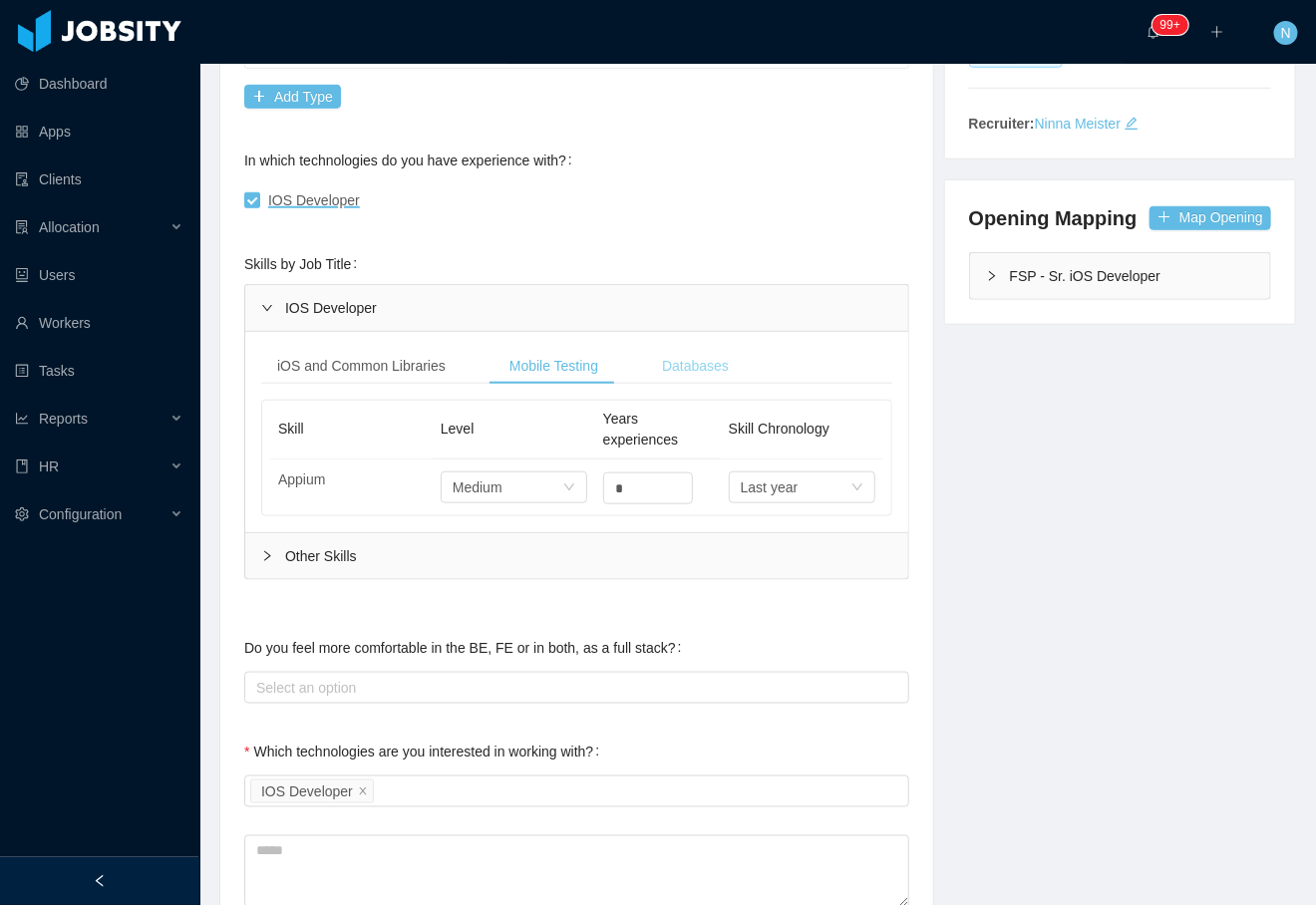 click on "Databases" at bounding box center [695, 366] 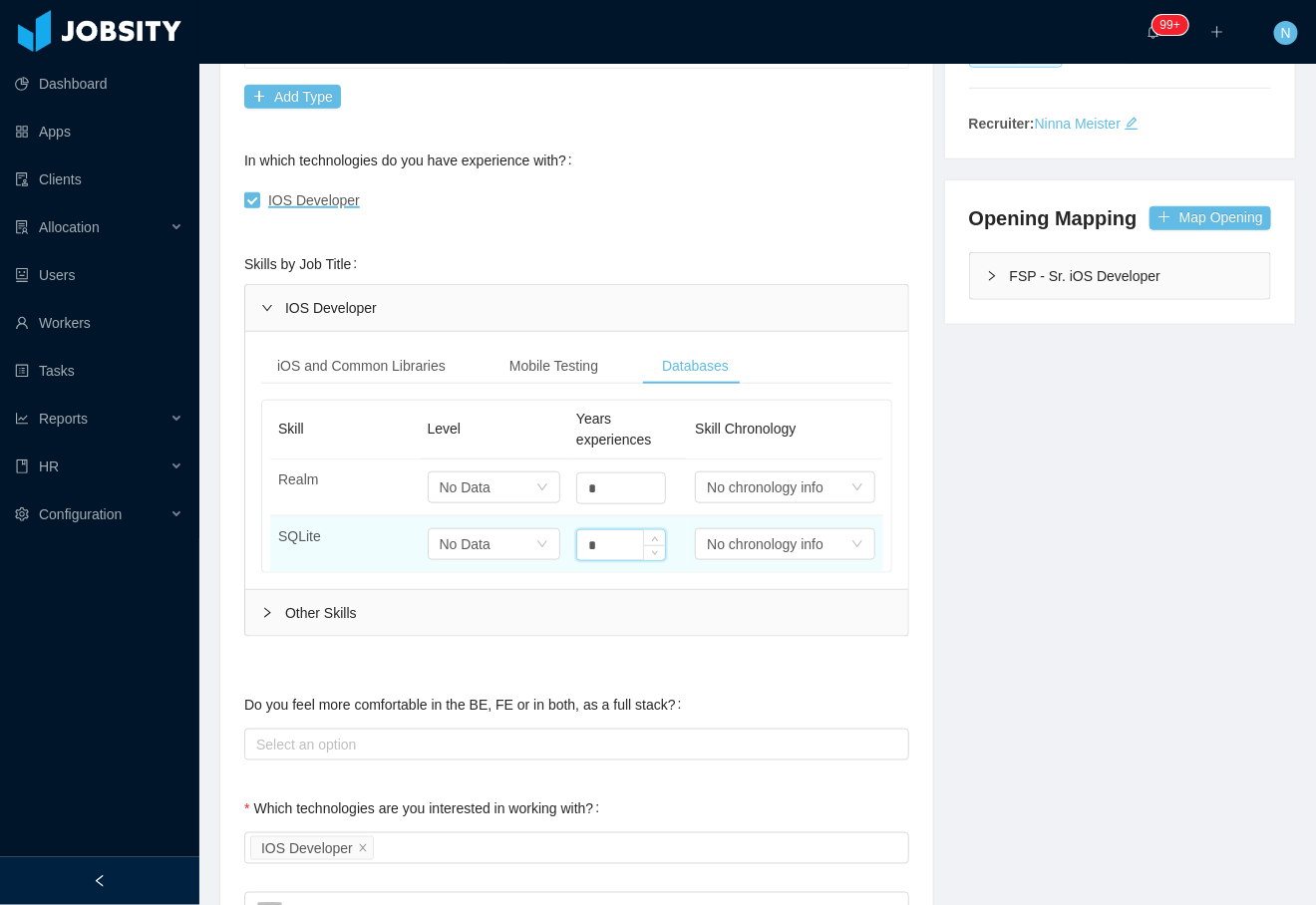 click on "*" at bounding box center (621, 545) 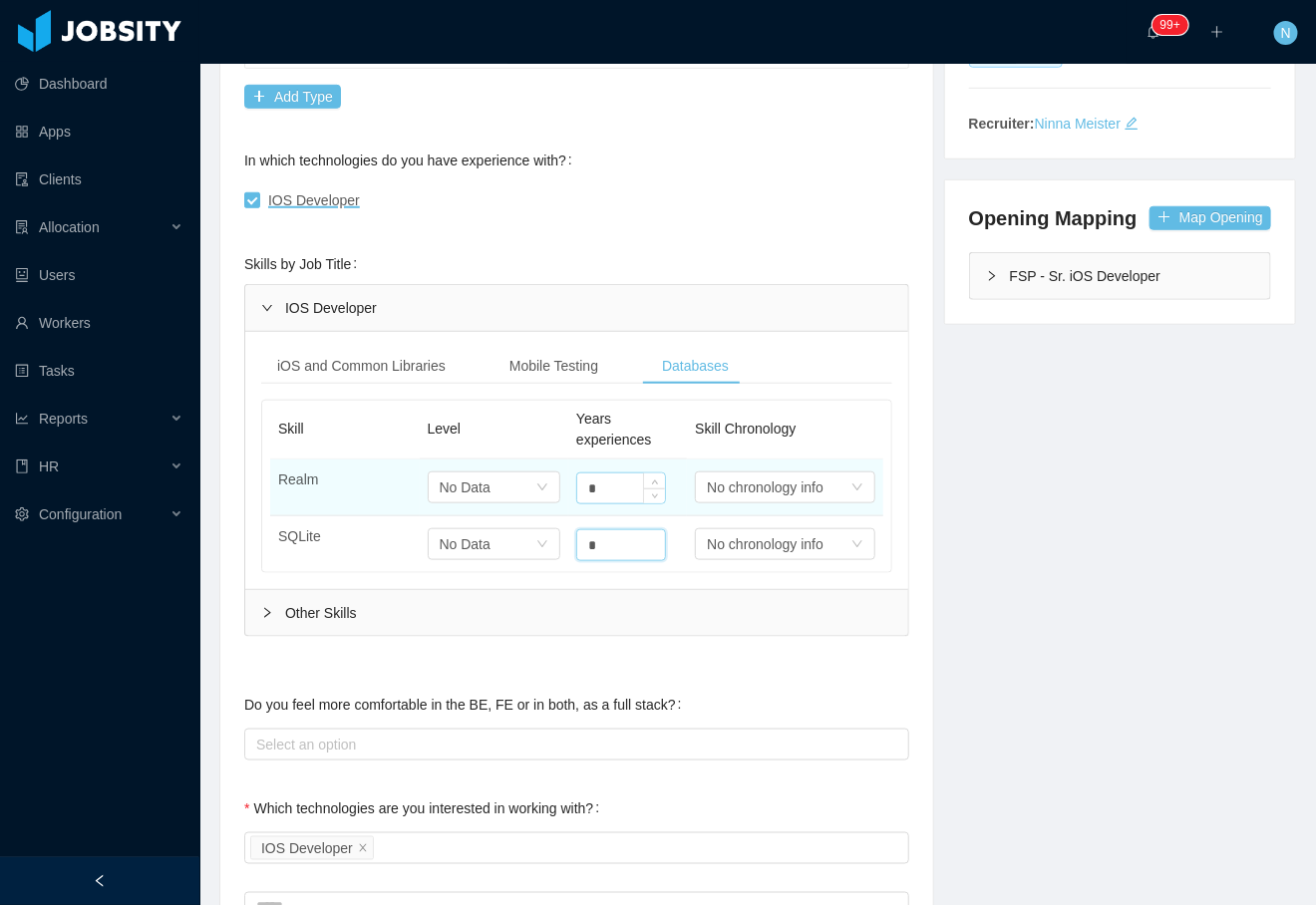 type on "*" 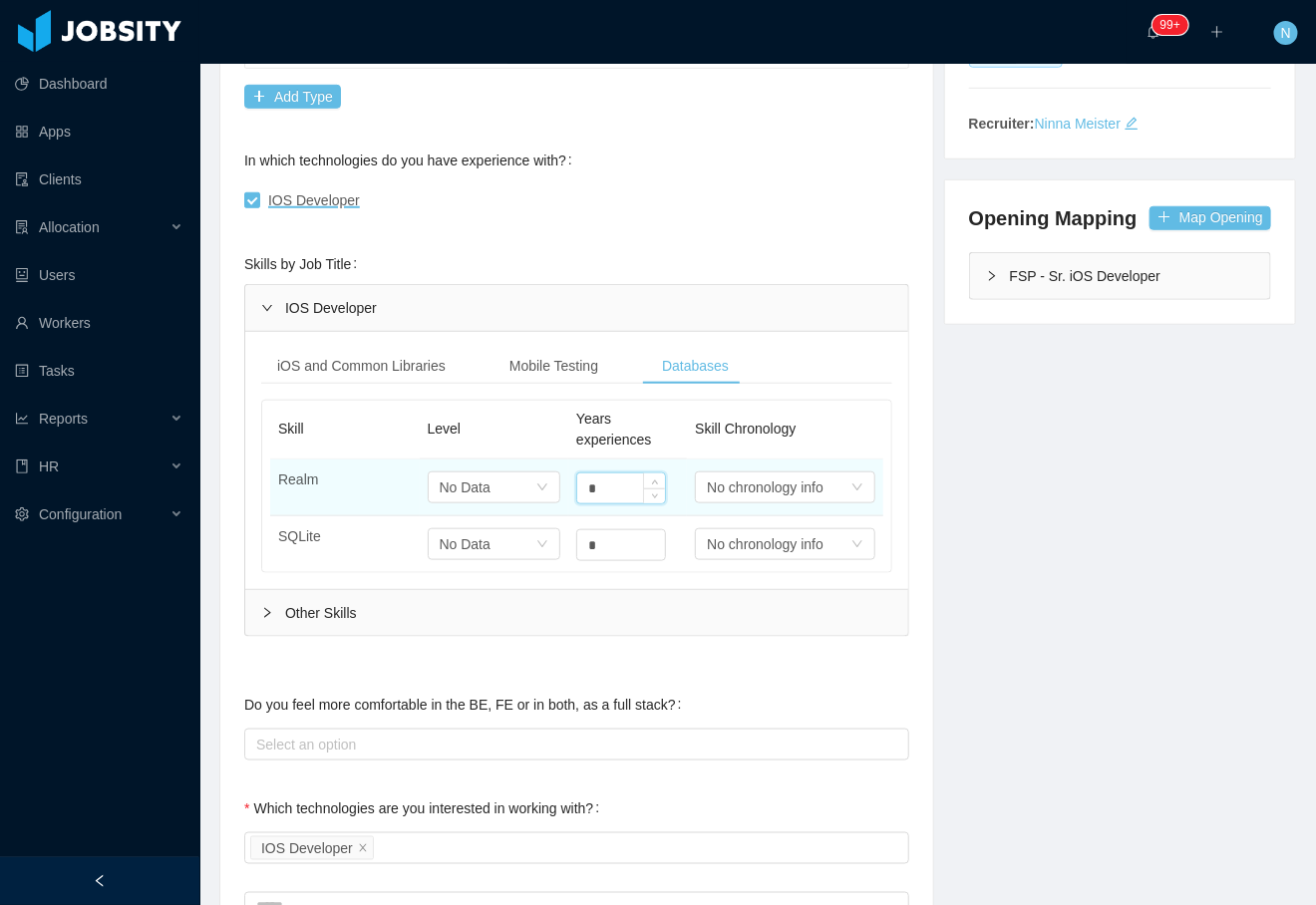 drag, startPoint x: 595, startPoint y: 490, endPoint x: 575, endPoint y: 490, distance: 20 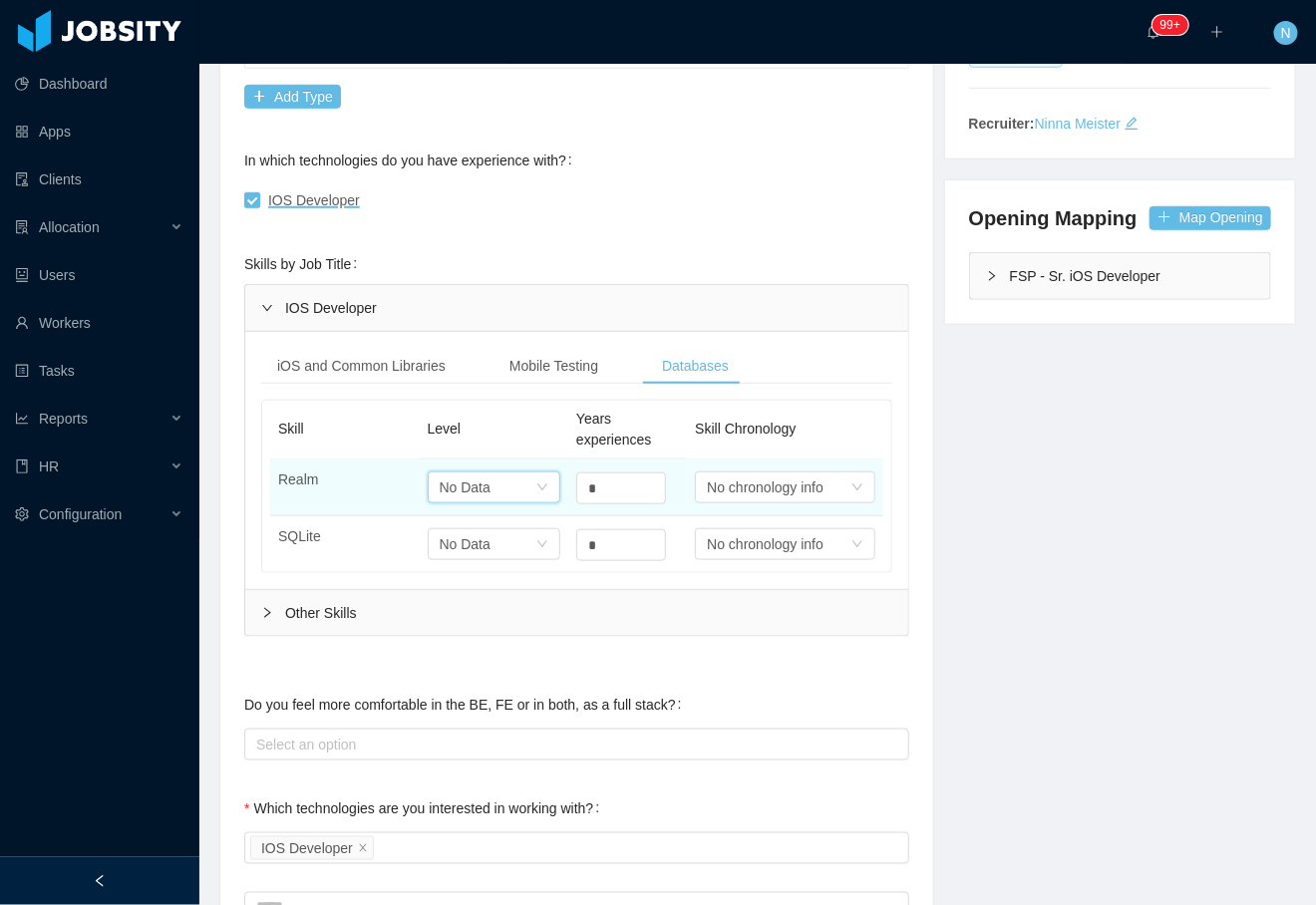 click on "Select one No Data" at bounding box center (488, 487) 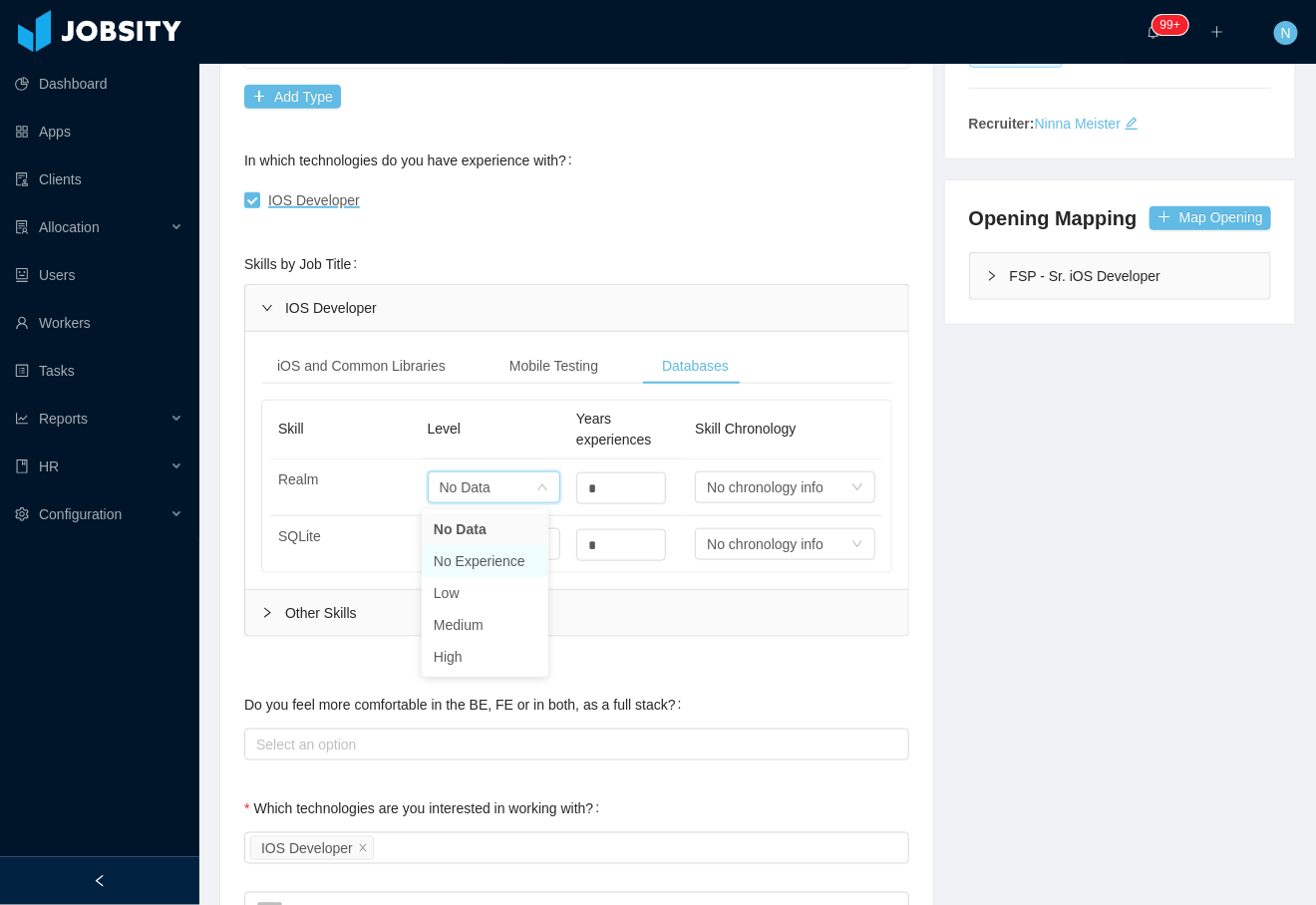 click on "No Experience" at bounding box center [485, 561] 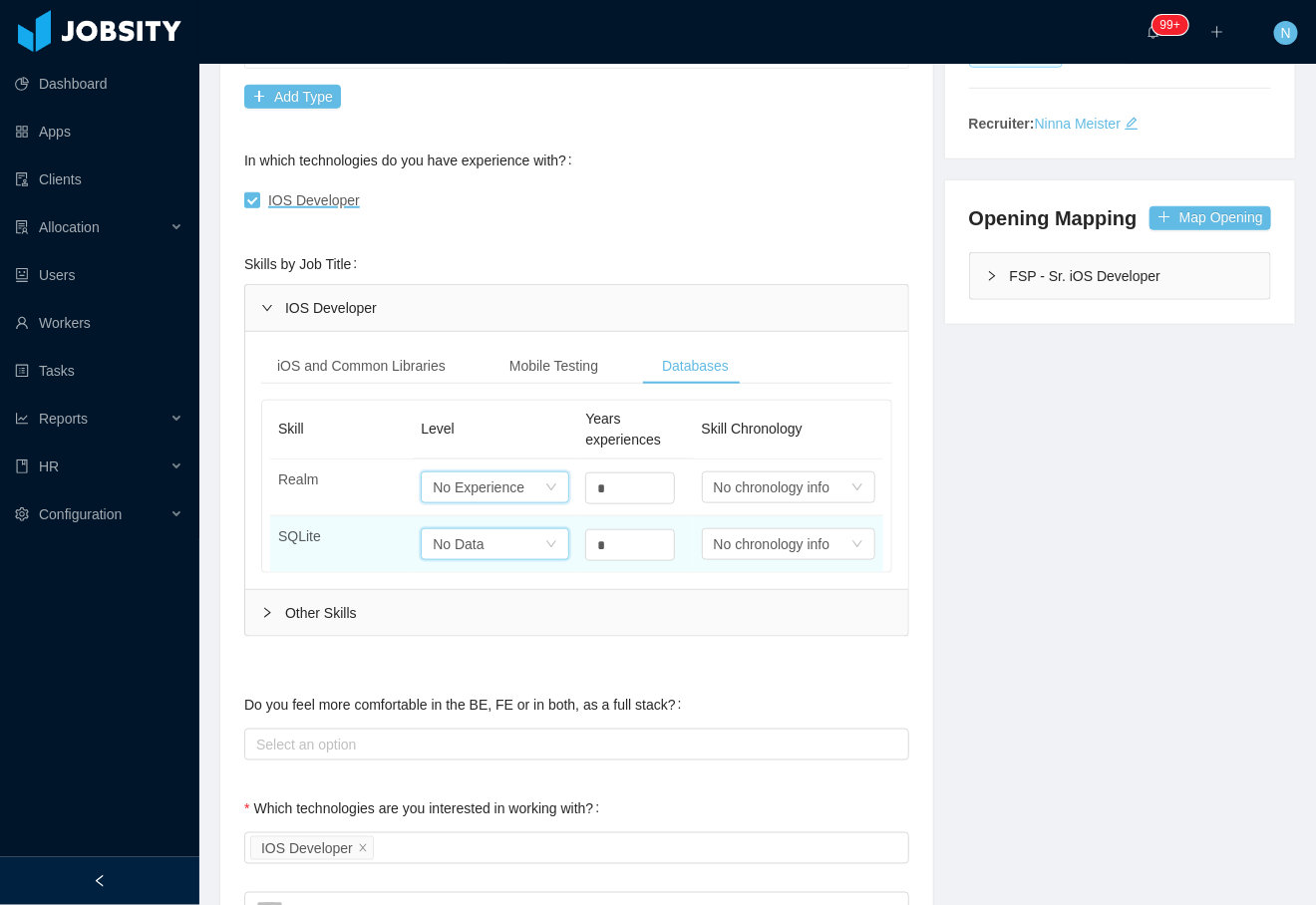click on "Select one No Data" at bounding box center (489, 487) 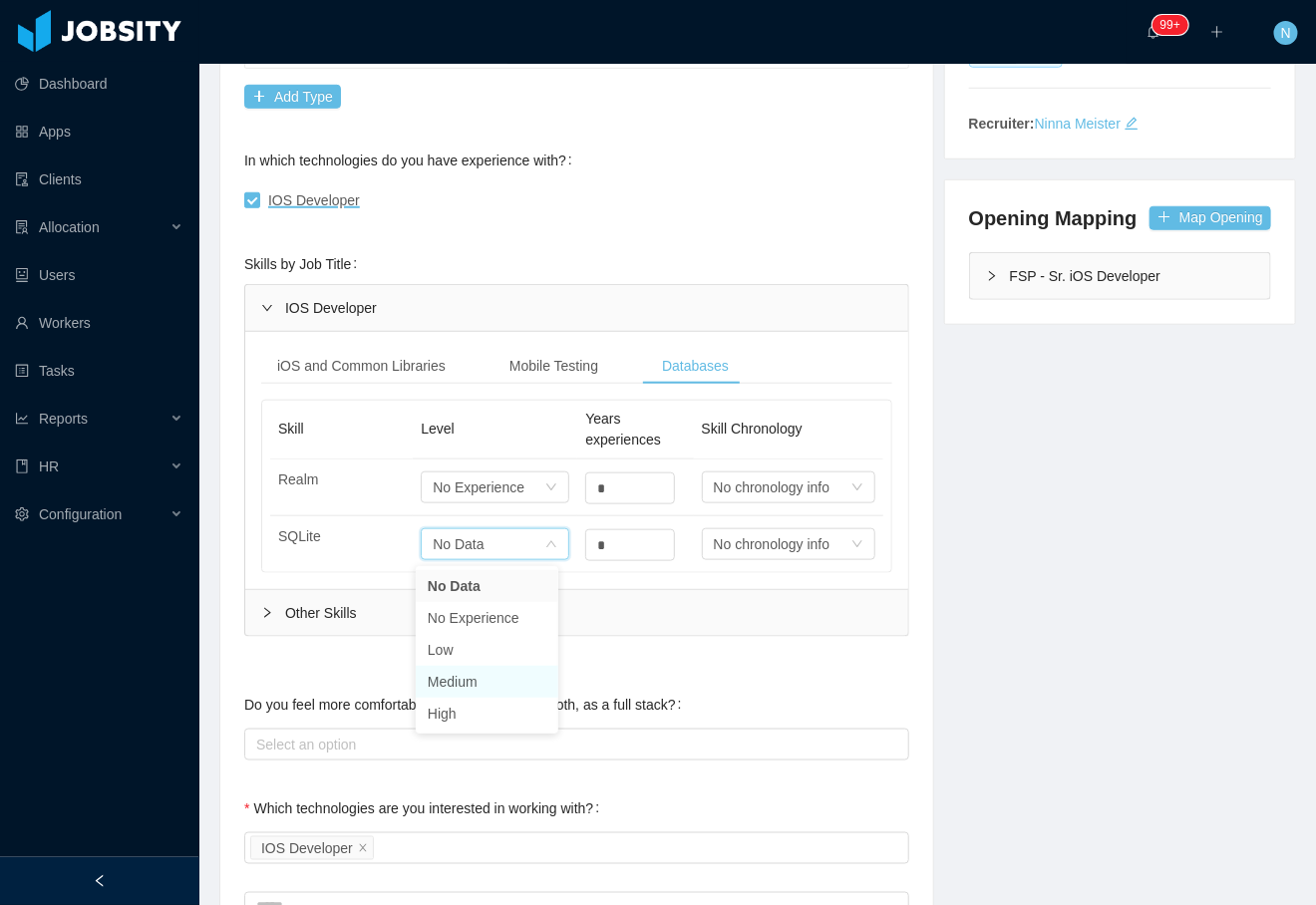 click on "Medium" at bounding box center [487, 682] 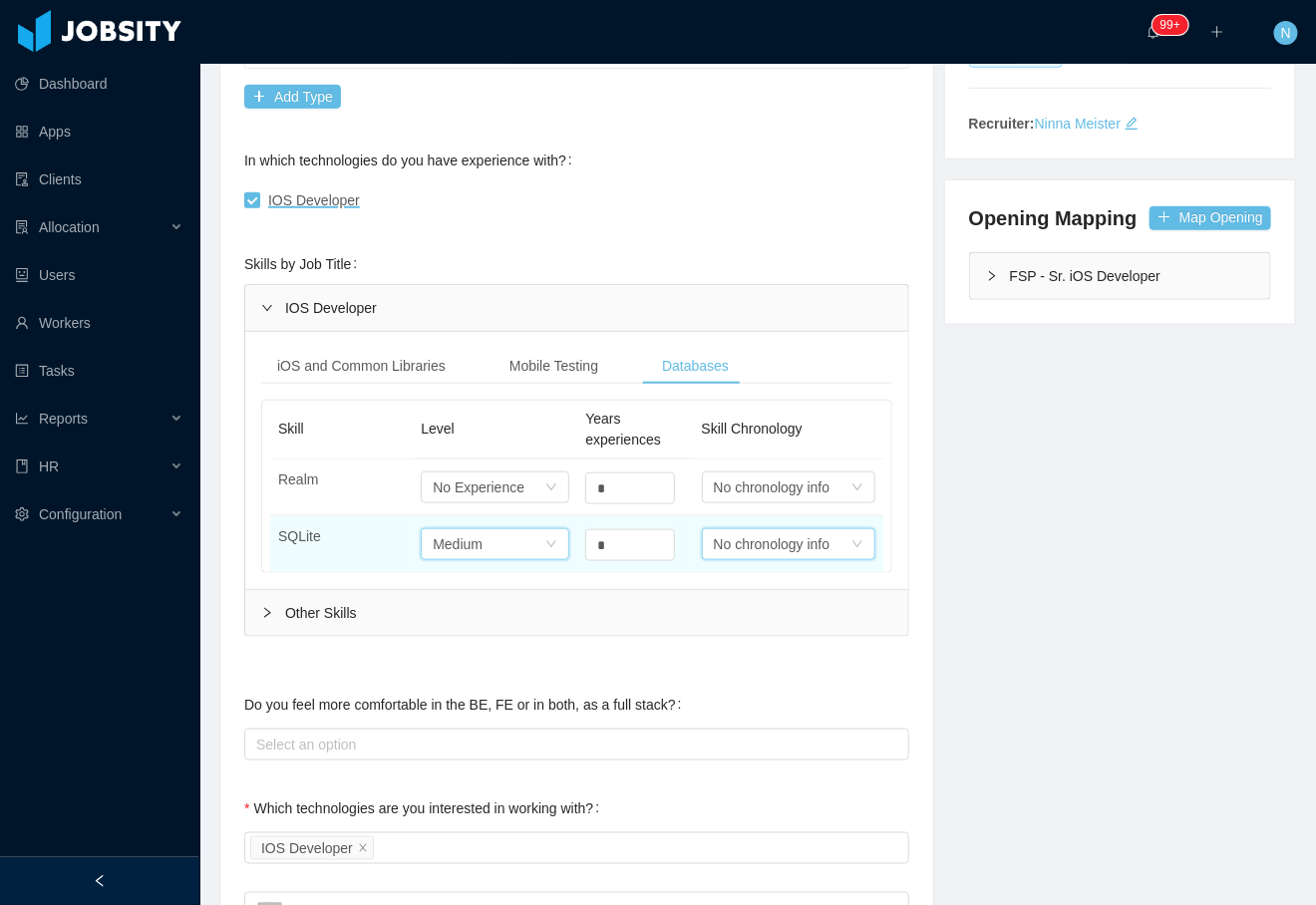 click on "No chronology info" at bounding box center [772, 487] 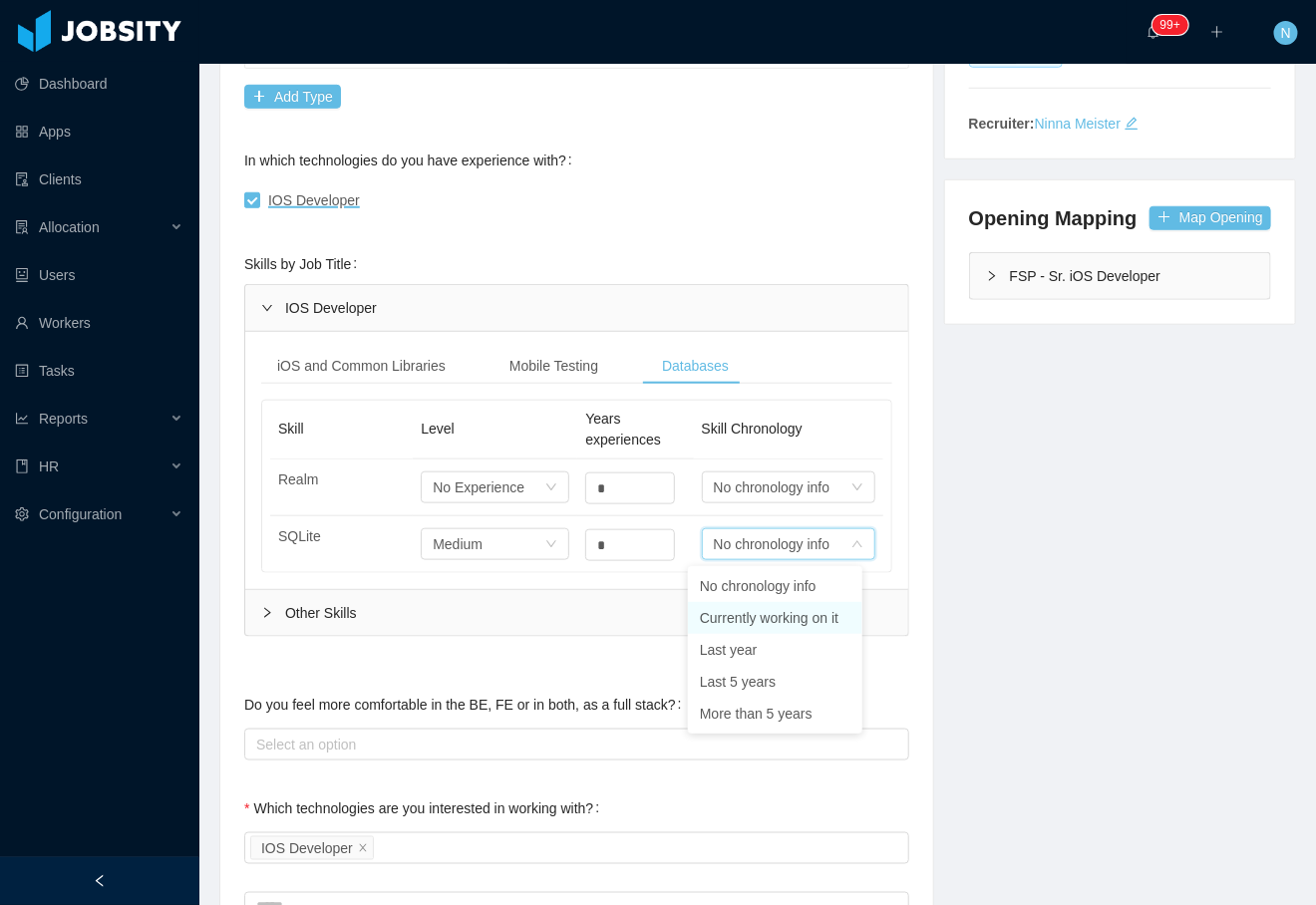click on "Currently working on it" at bounding box center [775, 618] 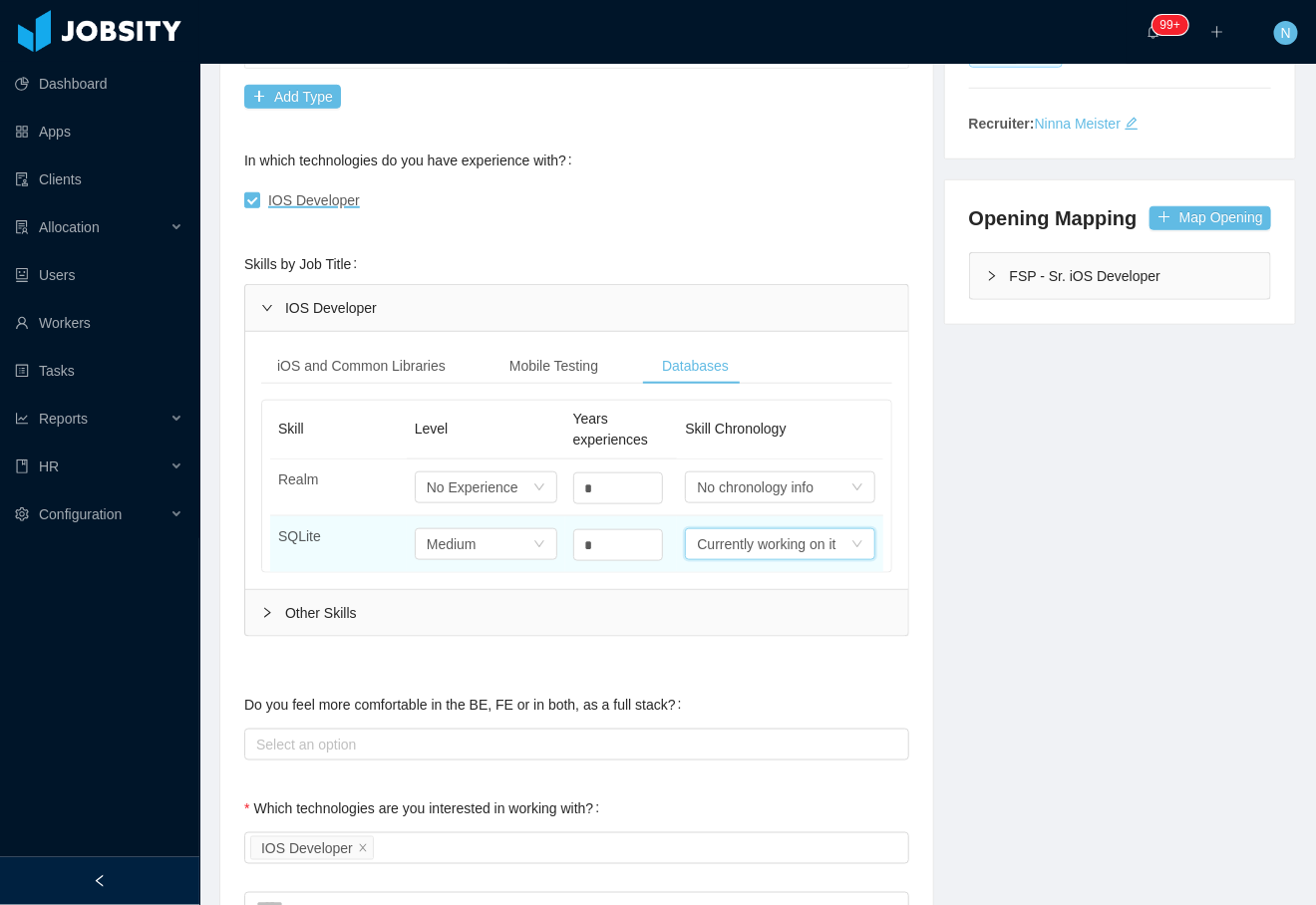 click on "Currently working on it" at bounding box center (766, 544) 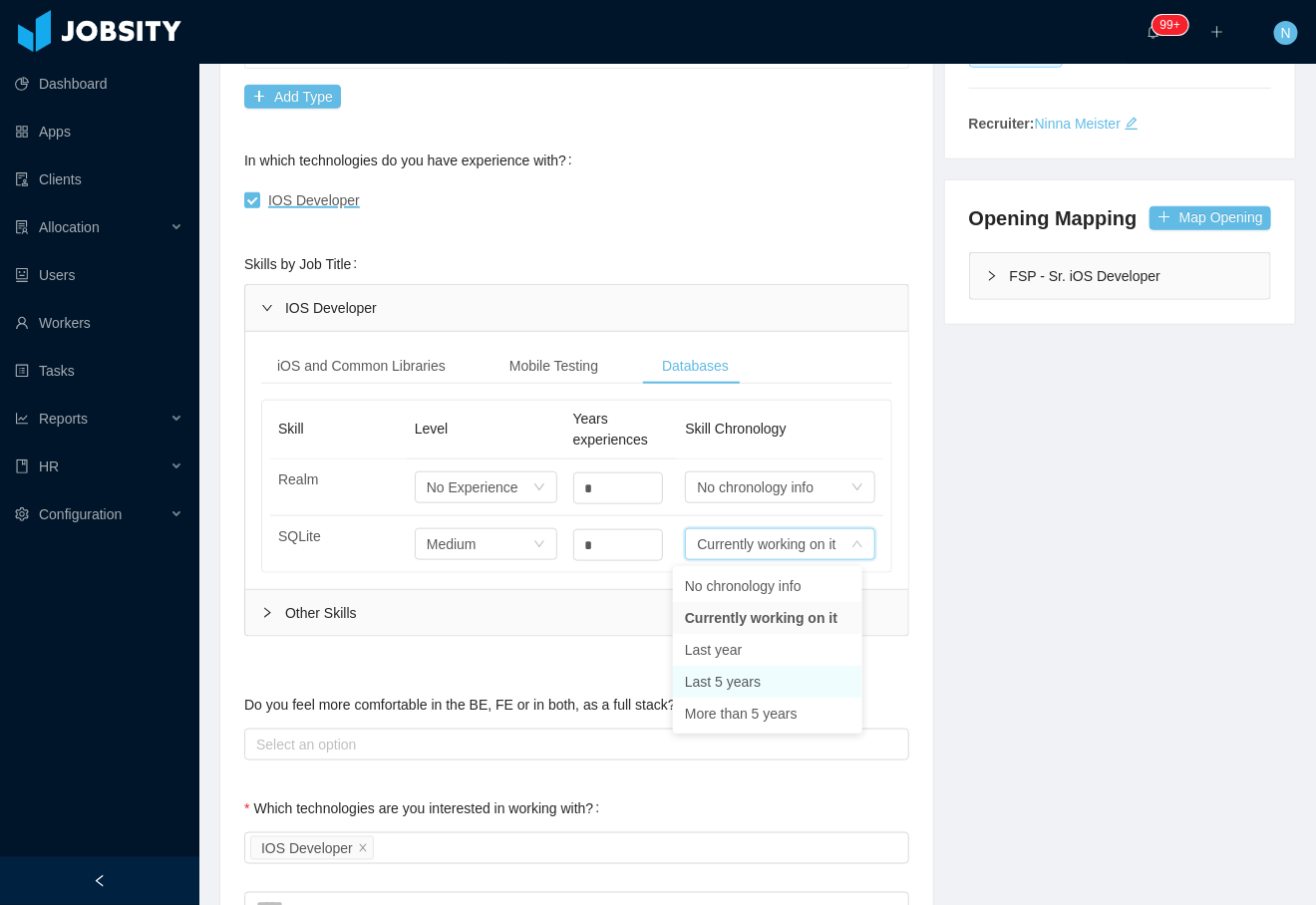 click on "Last 5 years" at bounding box center (768, 682) 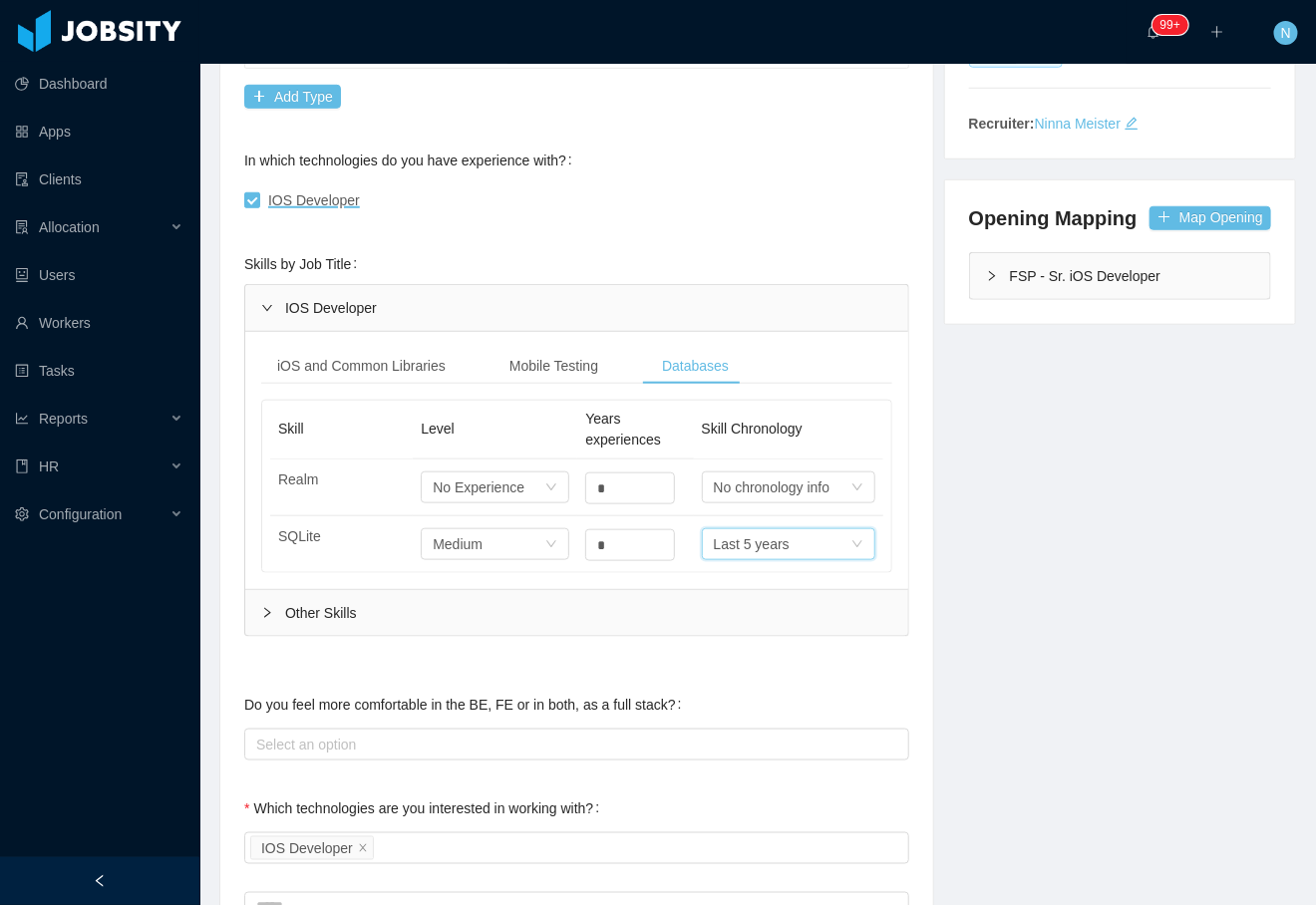 click on "**********" at bounding box center (758, 688) 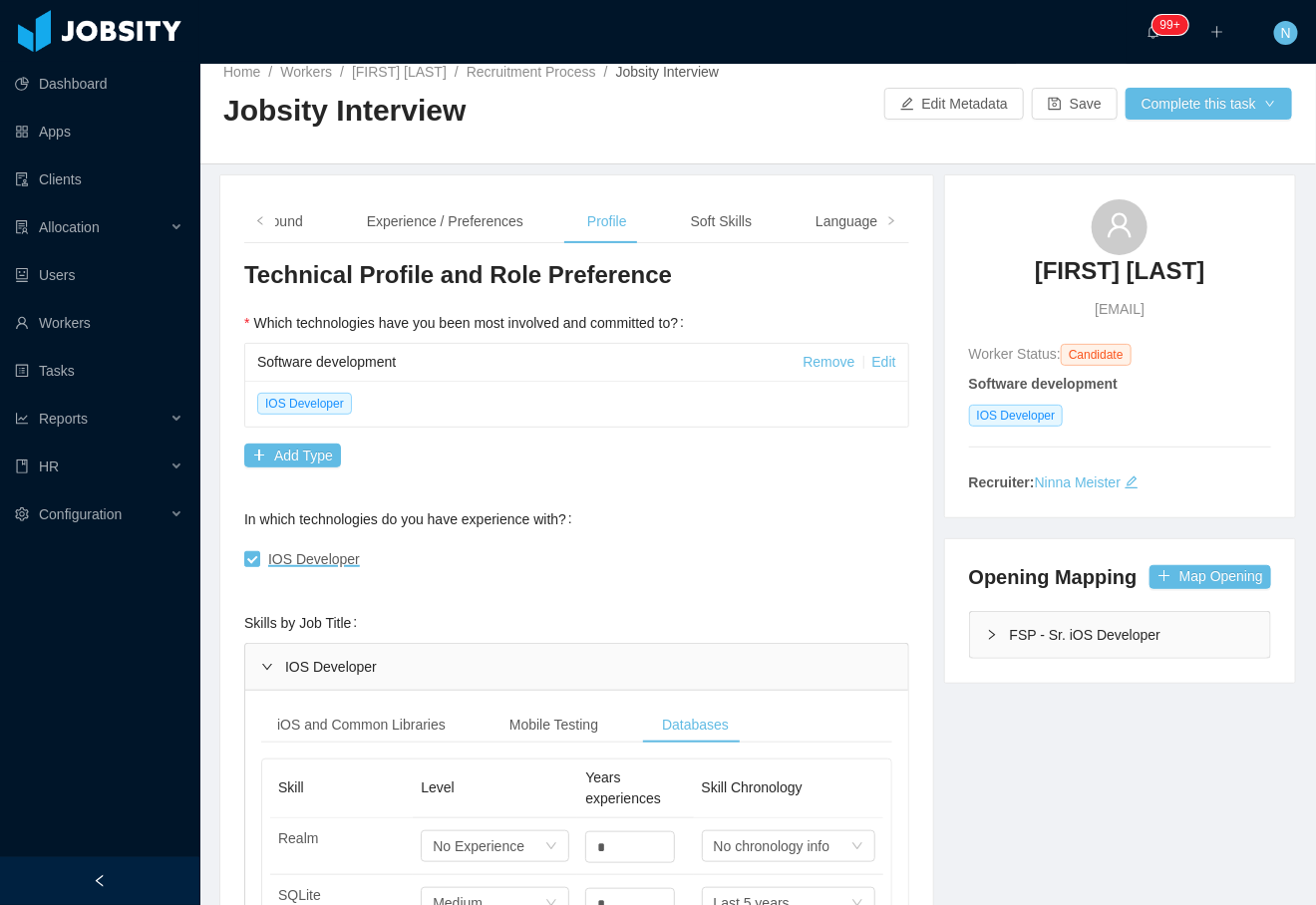 scroll, scrollTop: 0, scrollLeft: 0, axis: both 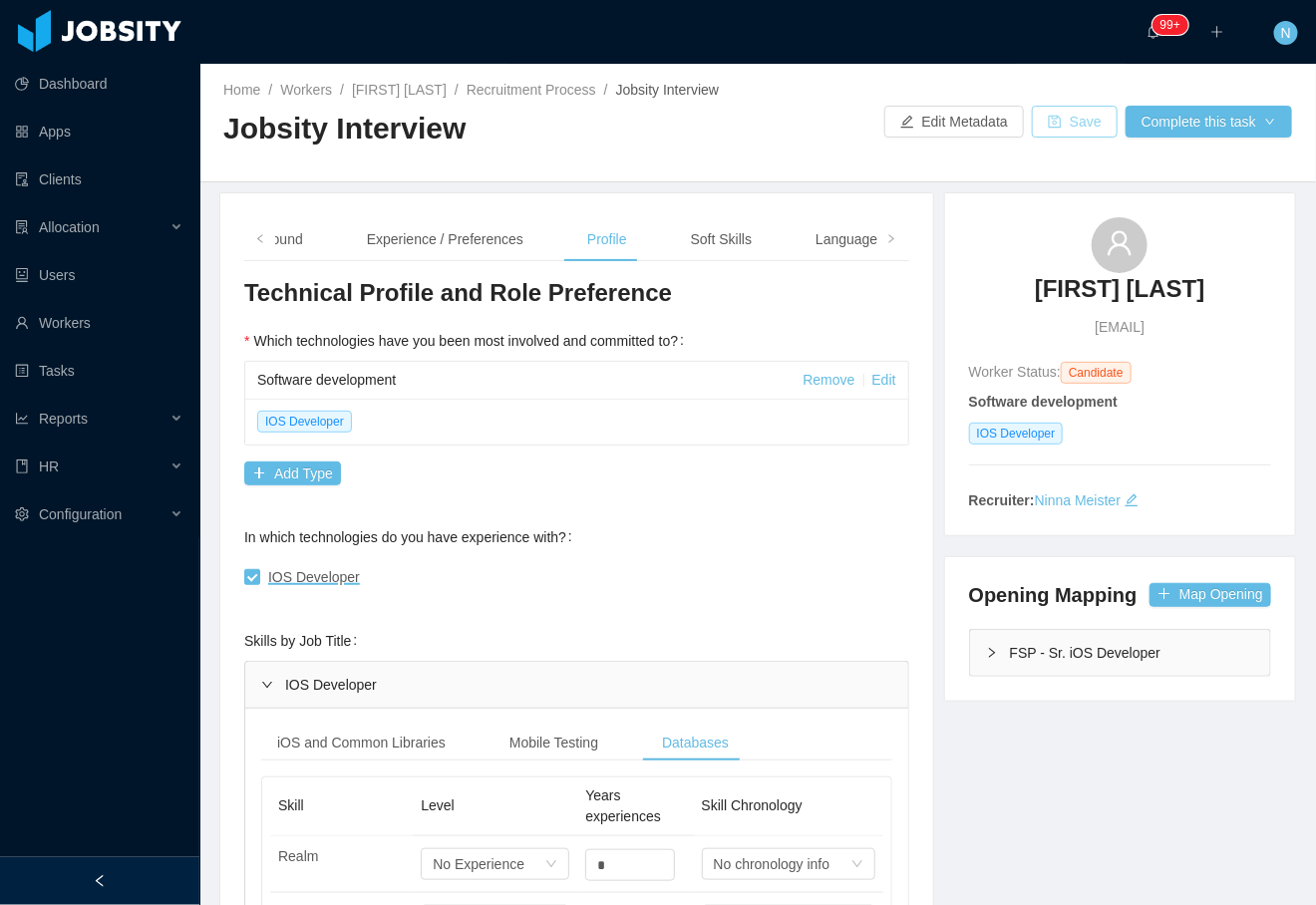 click on "Save" at bounding box center (1075, 122) 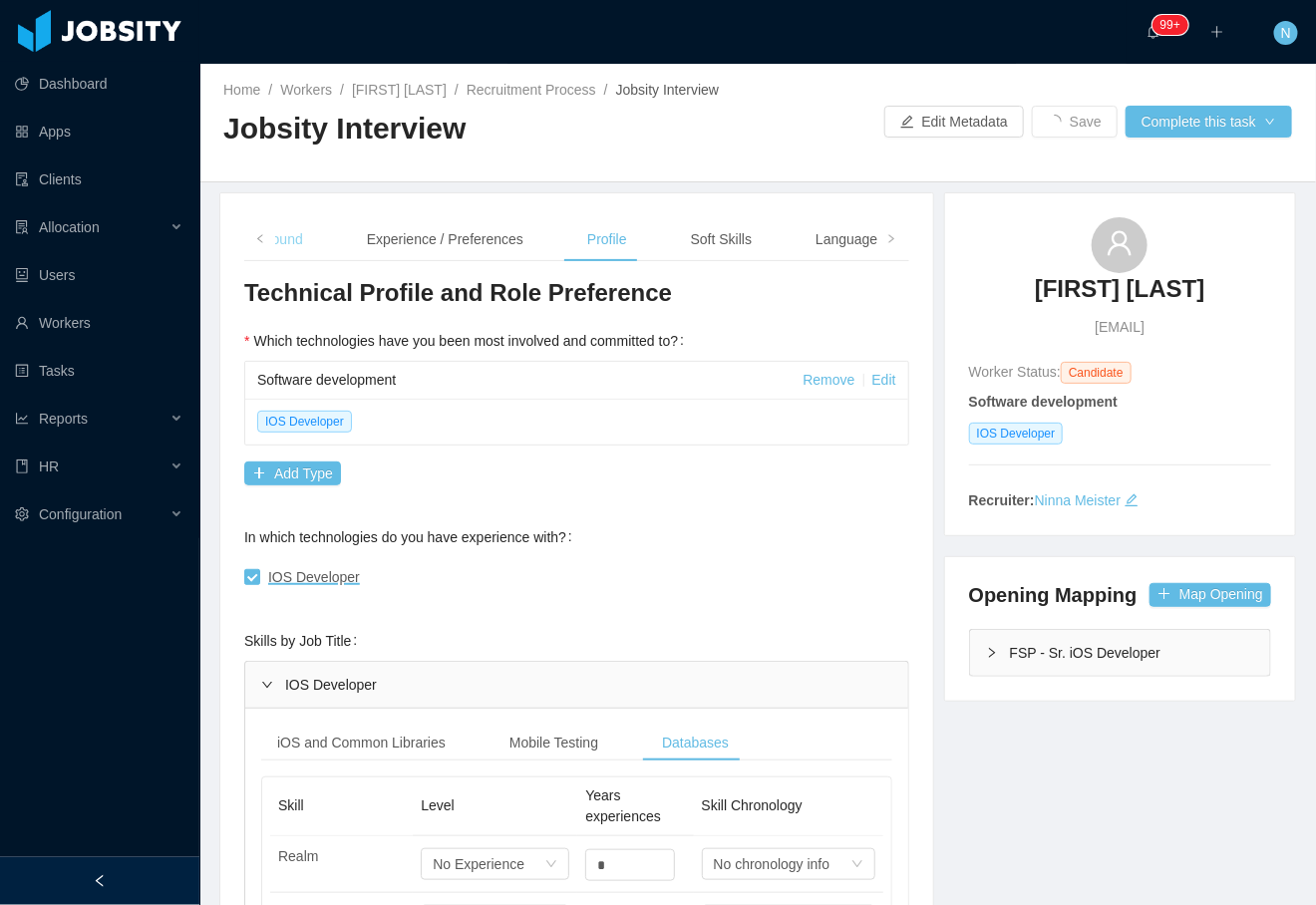 click on "Background" at bounding box center (265, 239) 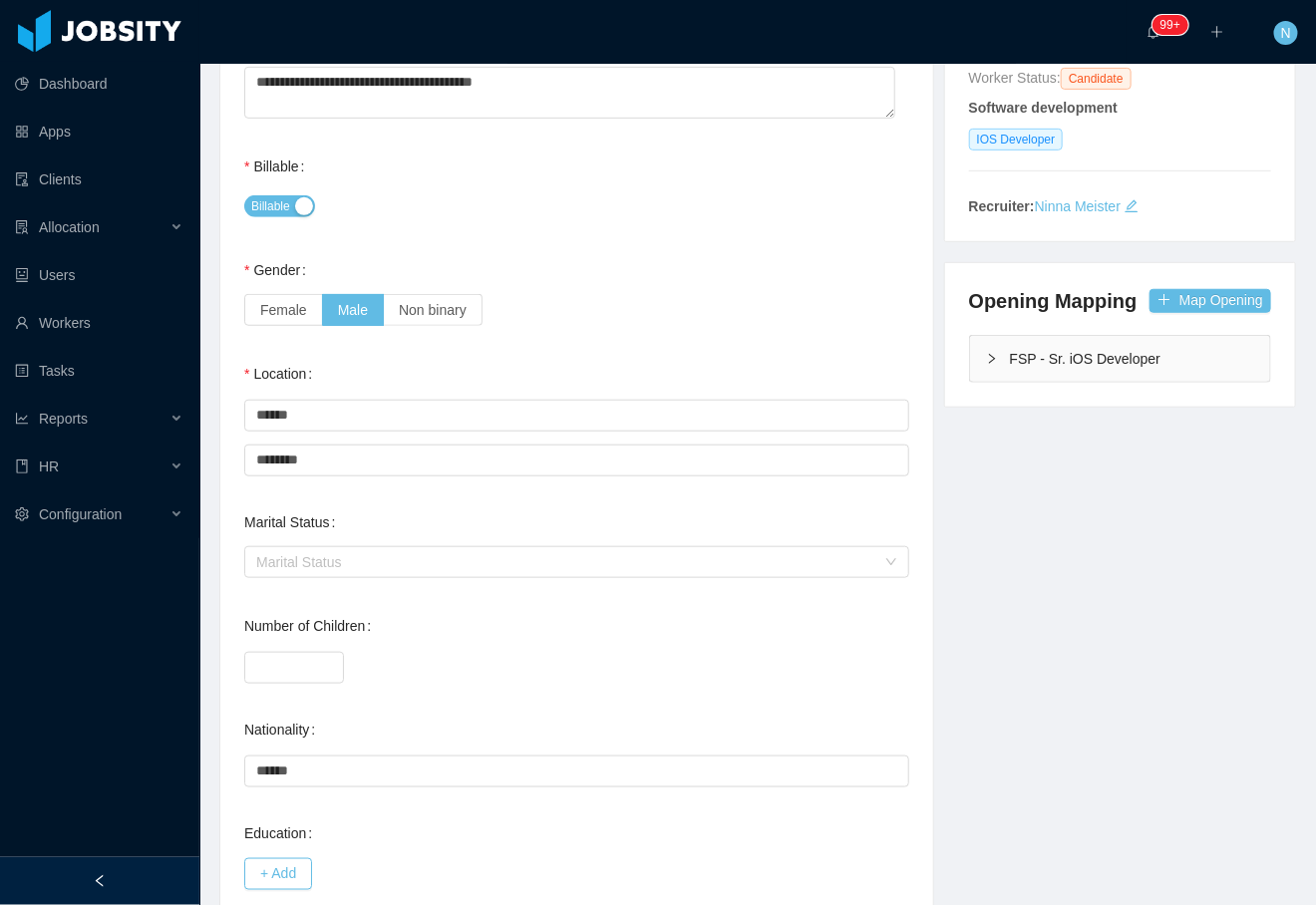 scroll, scrollTop: 74, scrollLeft: 0, axis: vertical 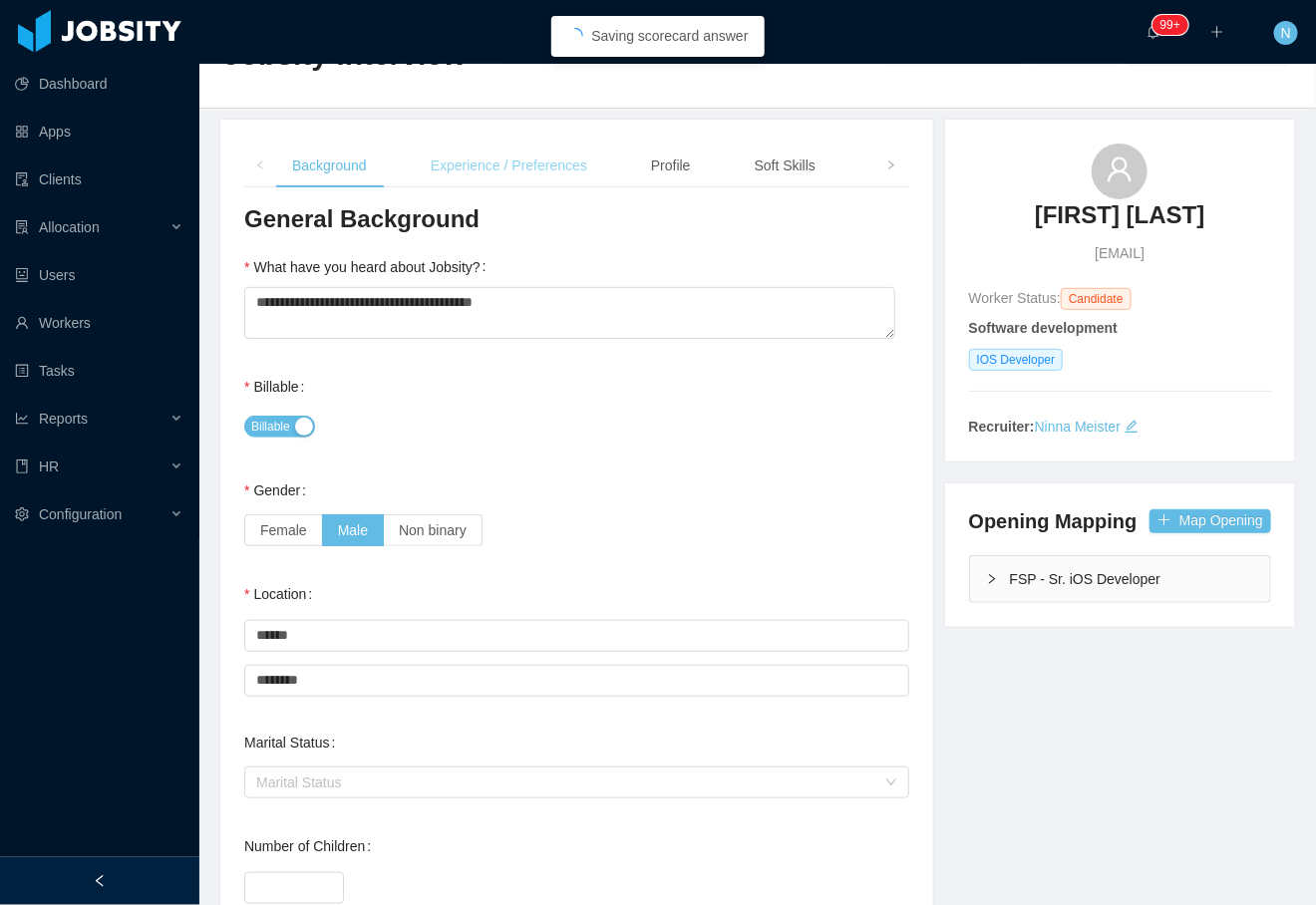 click on "Experience / Preferences" at bounding box center (508, 165) 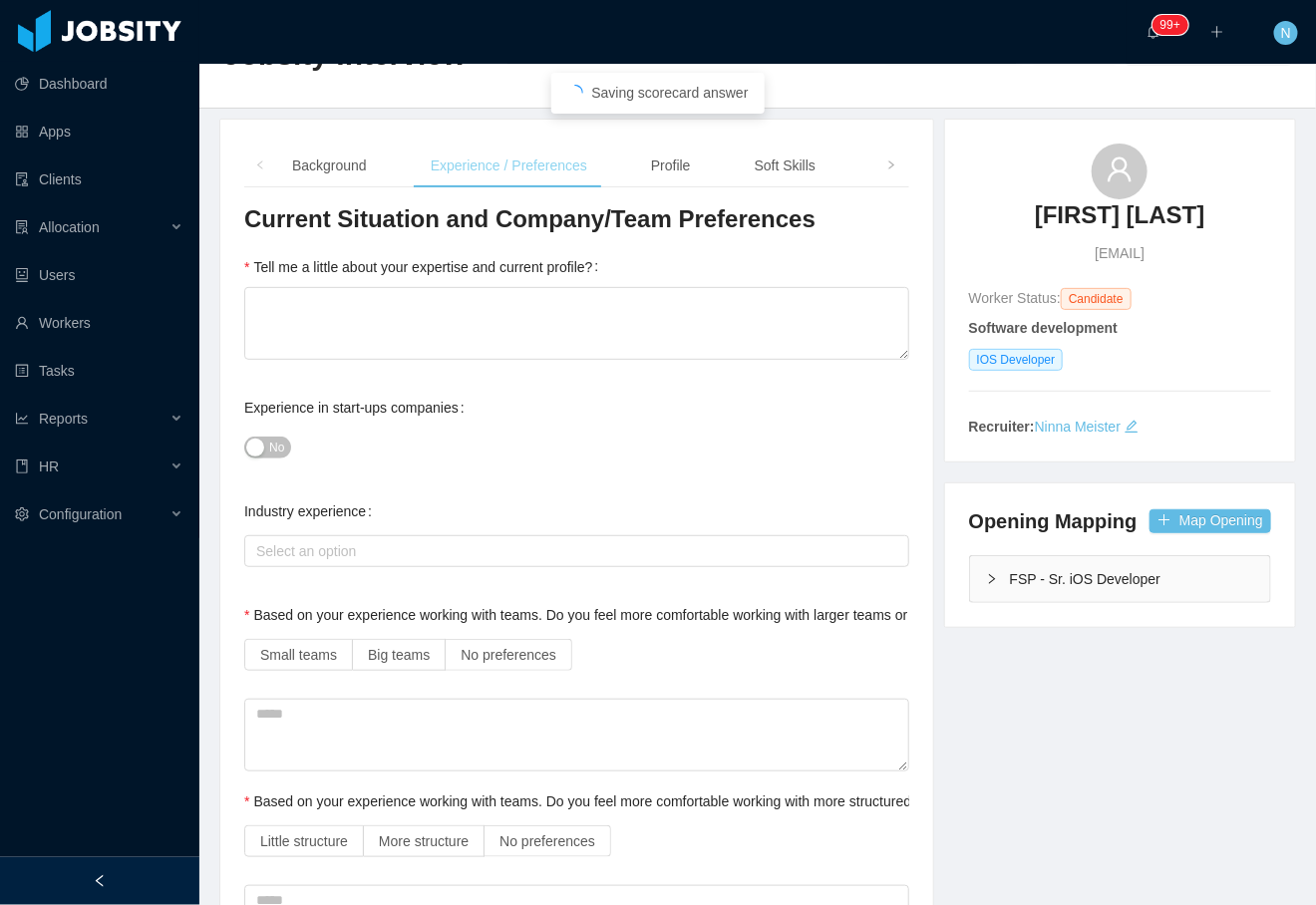 type 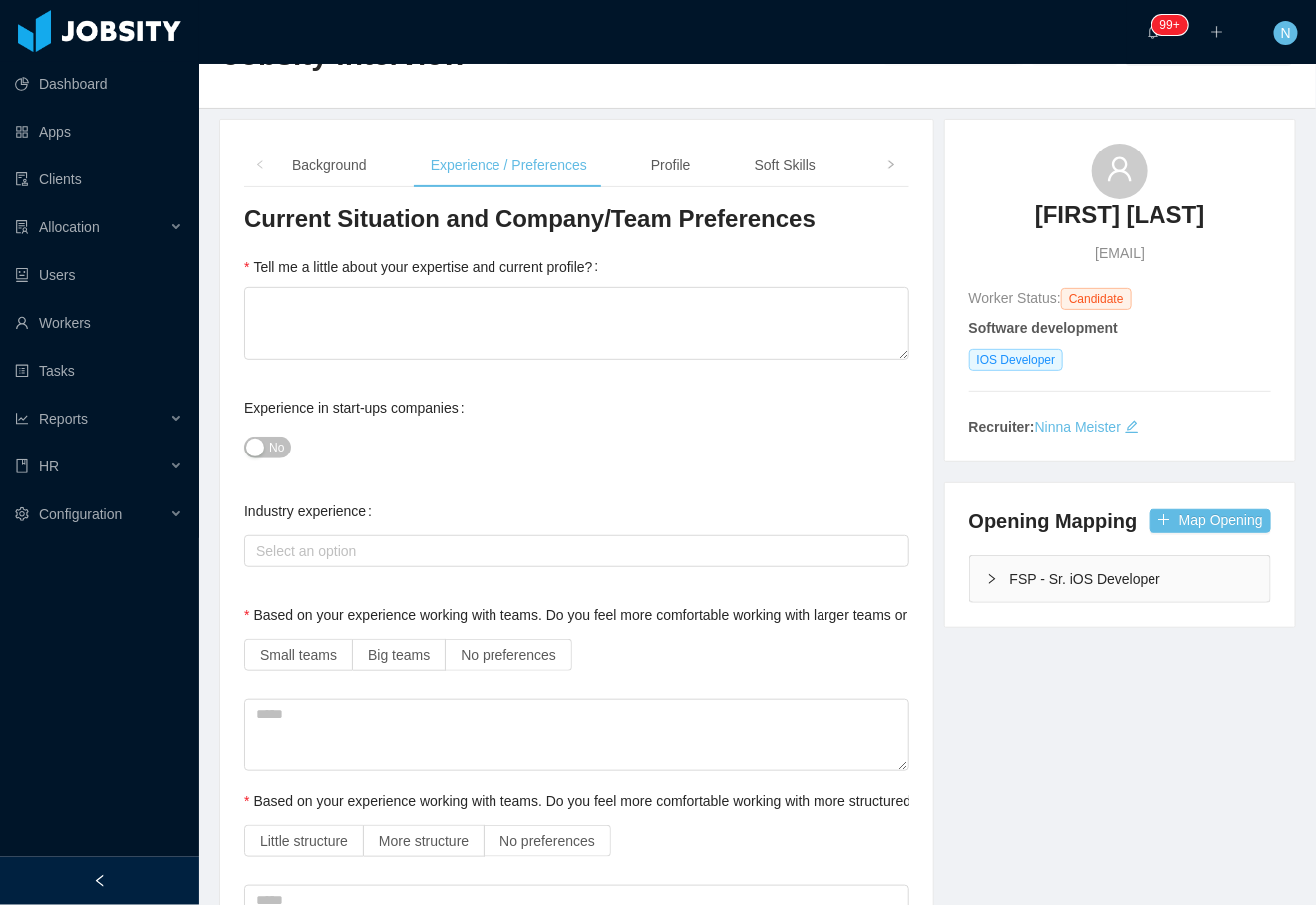 click on "No" at bounding box center (267, 448) 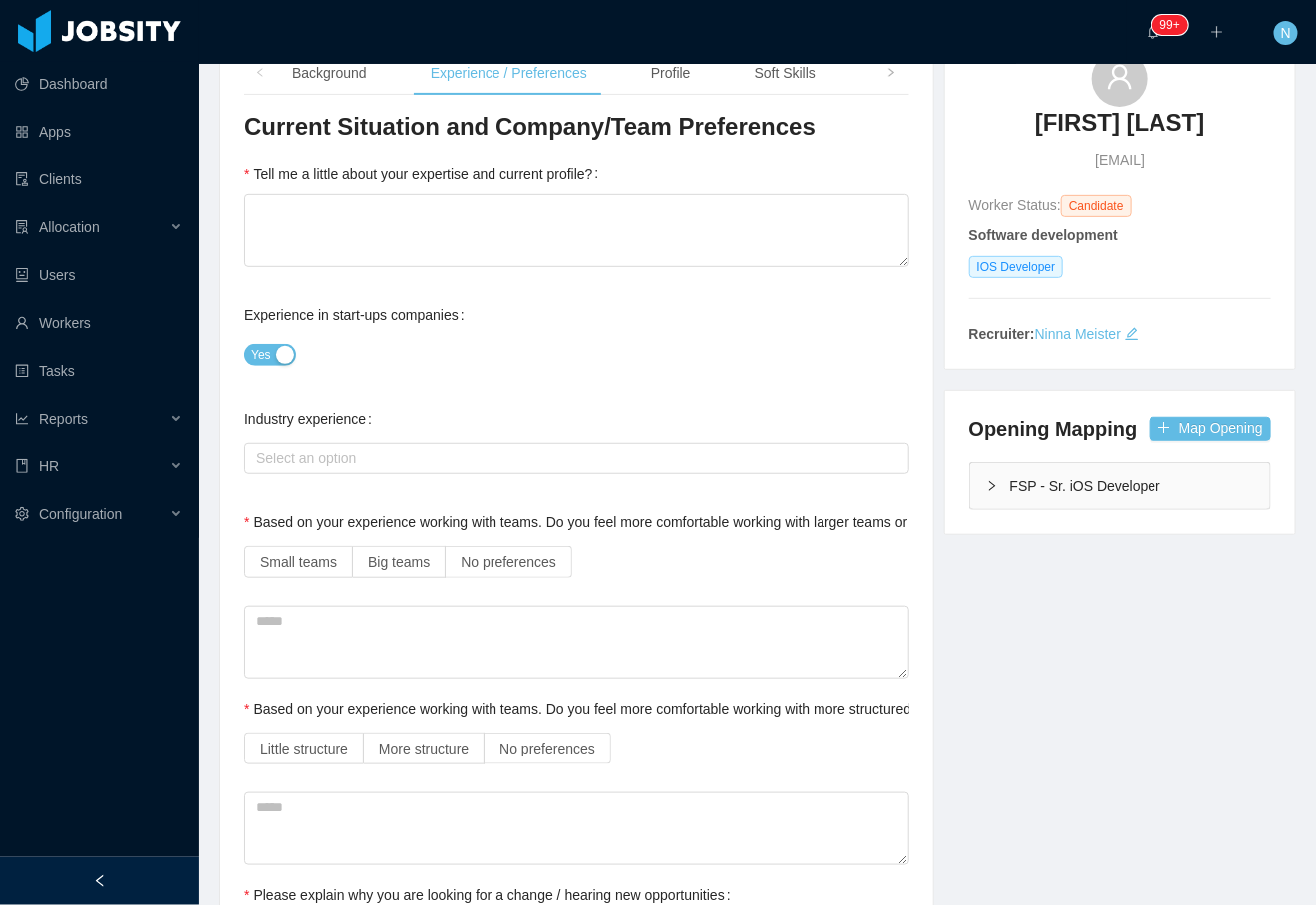 scroll, scrollTop: 207, scrollLeft: 0, axis: vertical 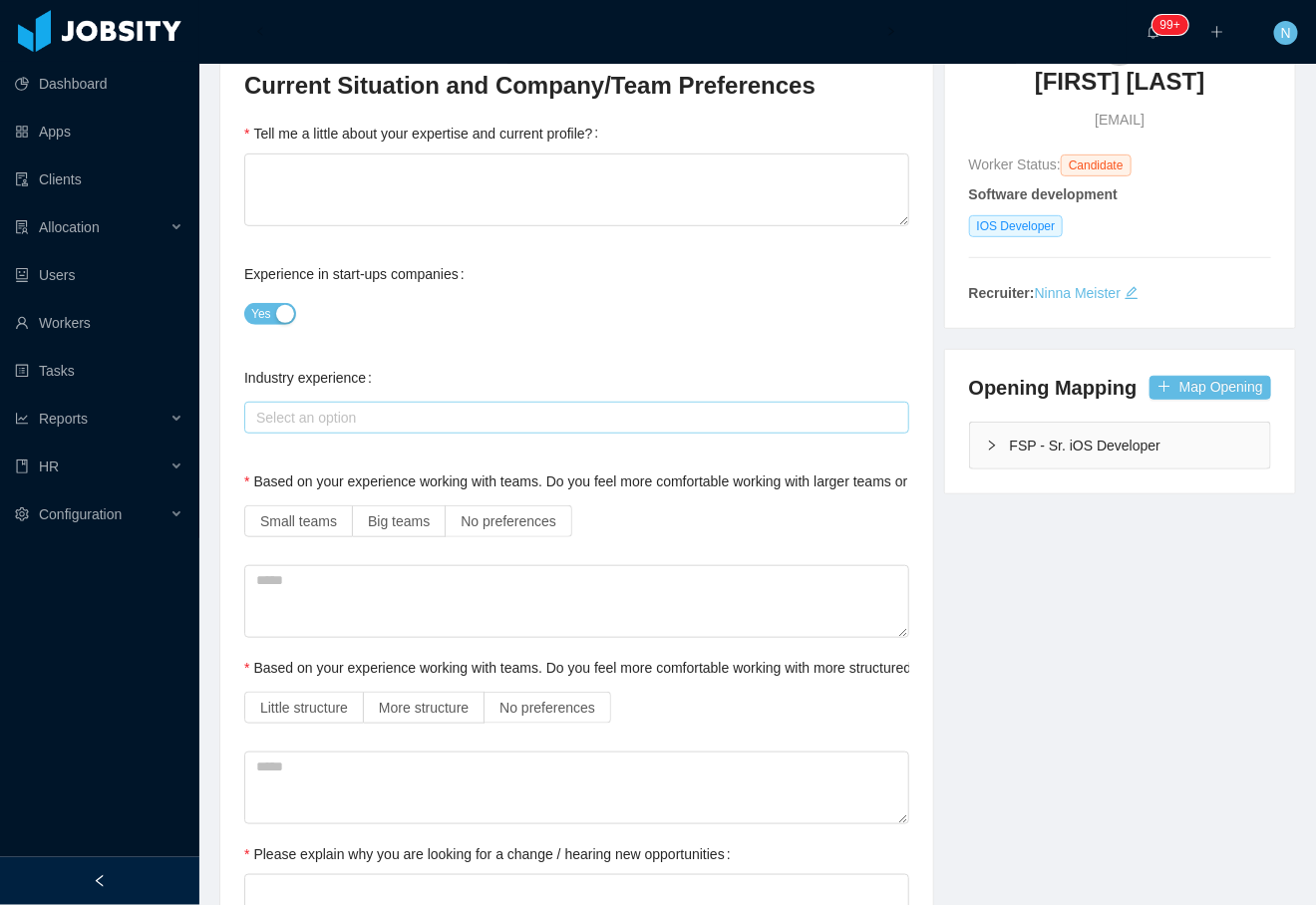 click on "Select an option" at bounding box center [572, 418] 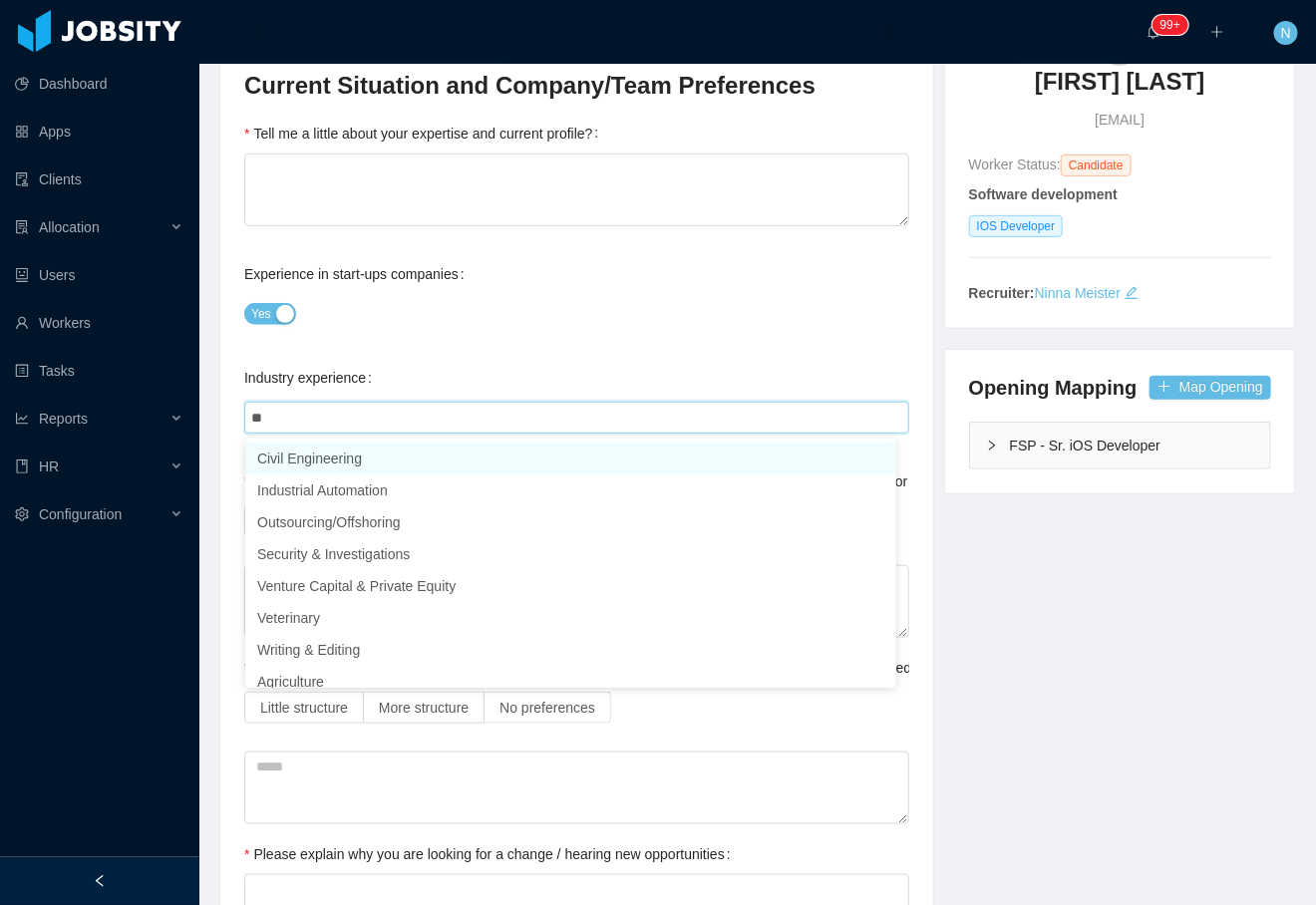 type on "*" 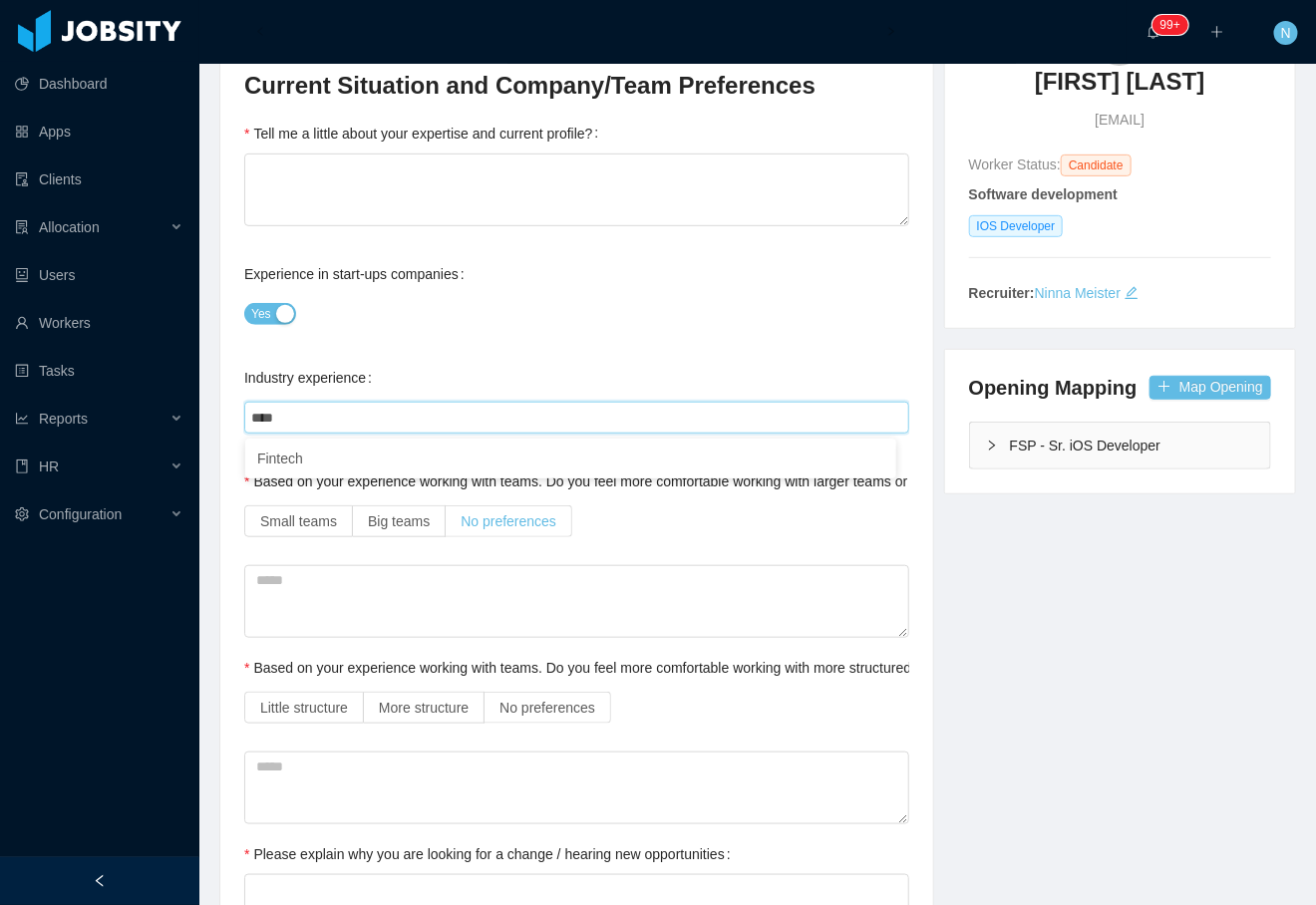 type on "****" 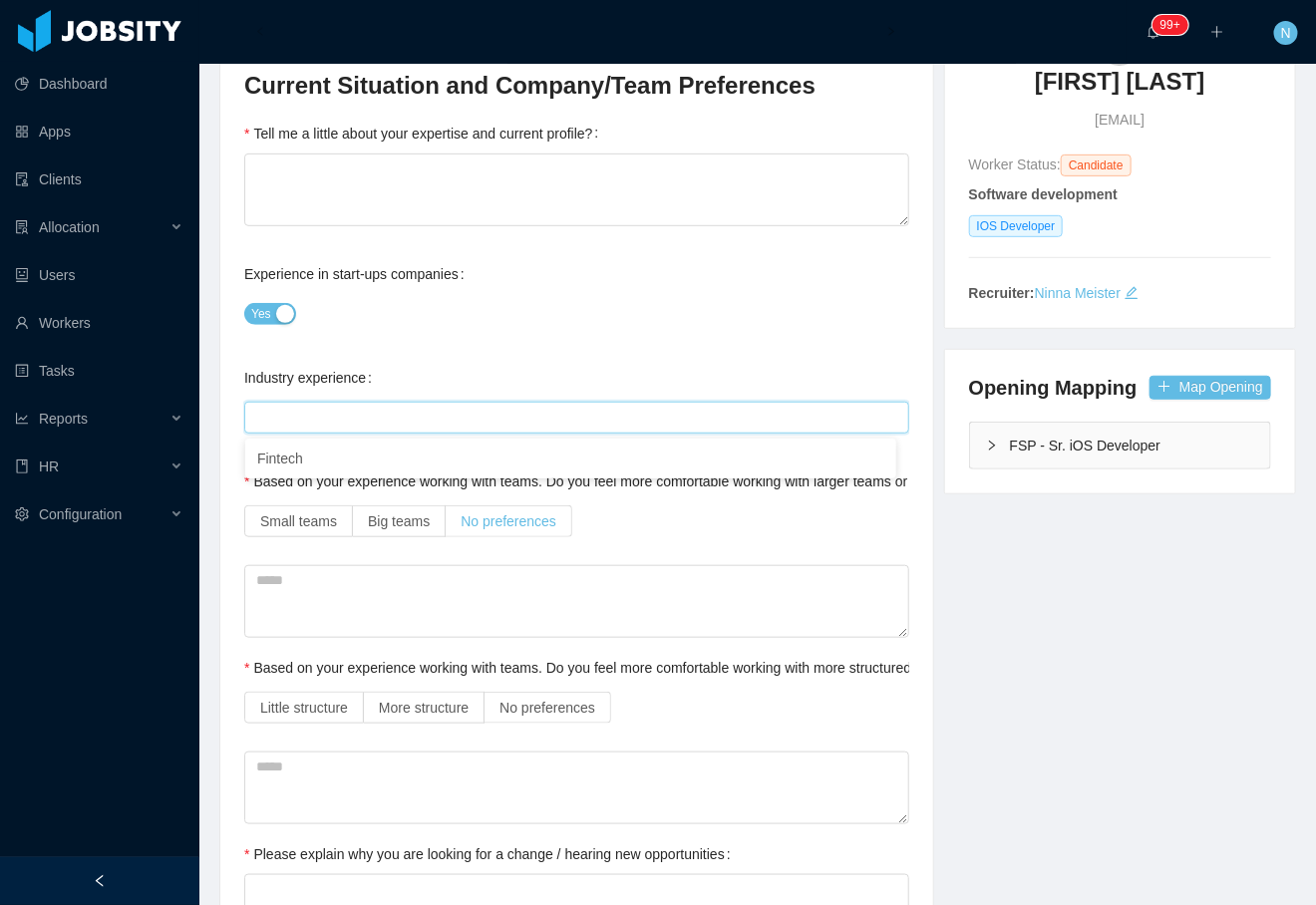 click on "No preferences" at bounding box center [508, 521] 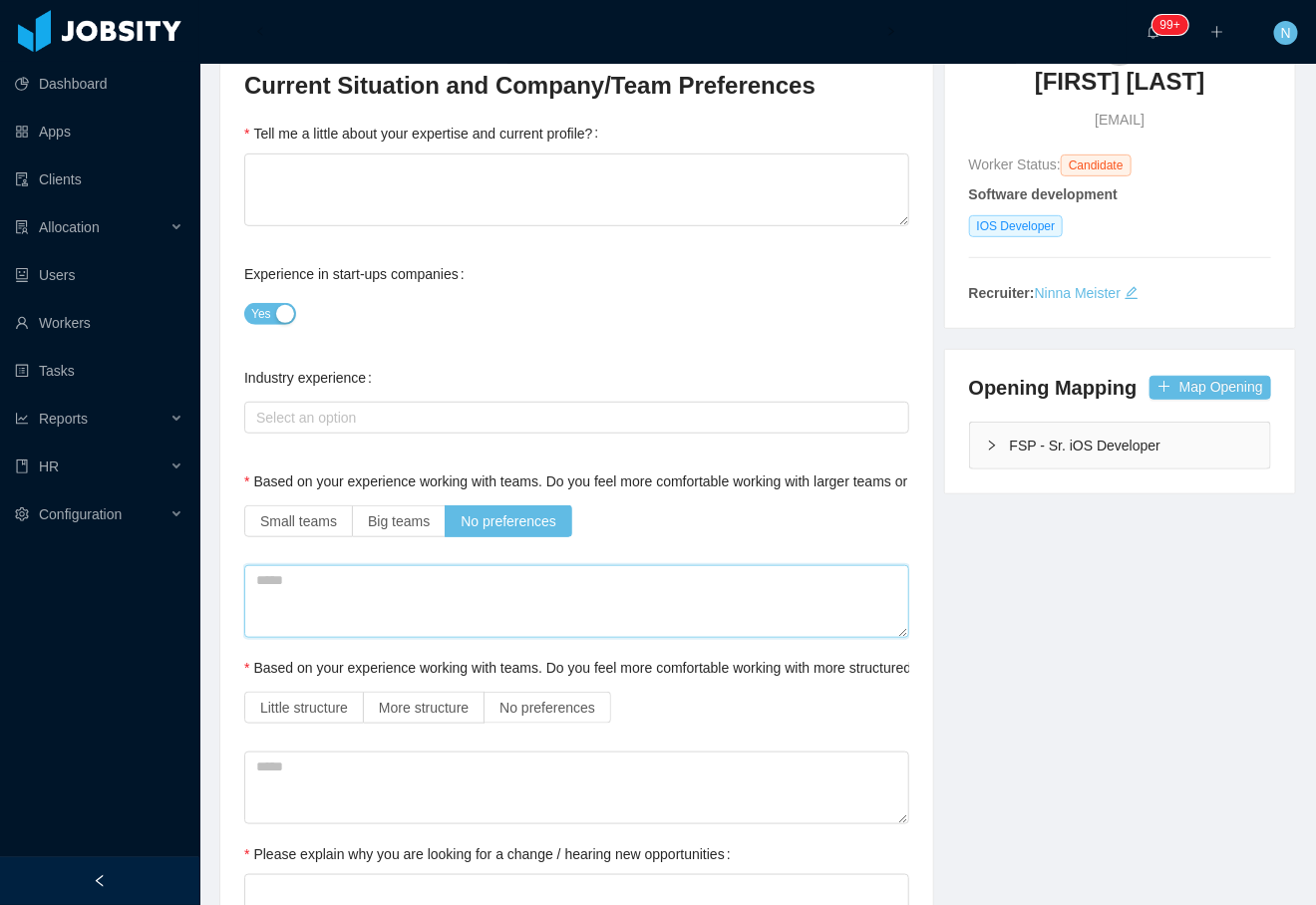 click at bounding box center [576, 601] 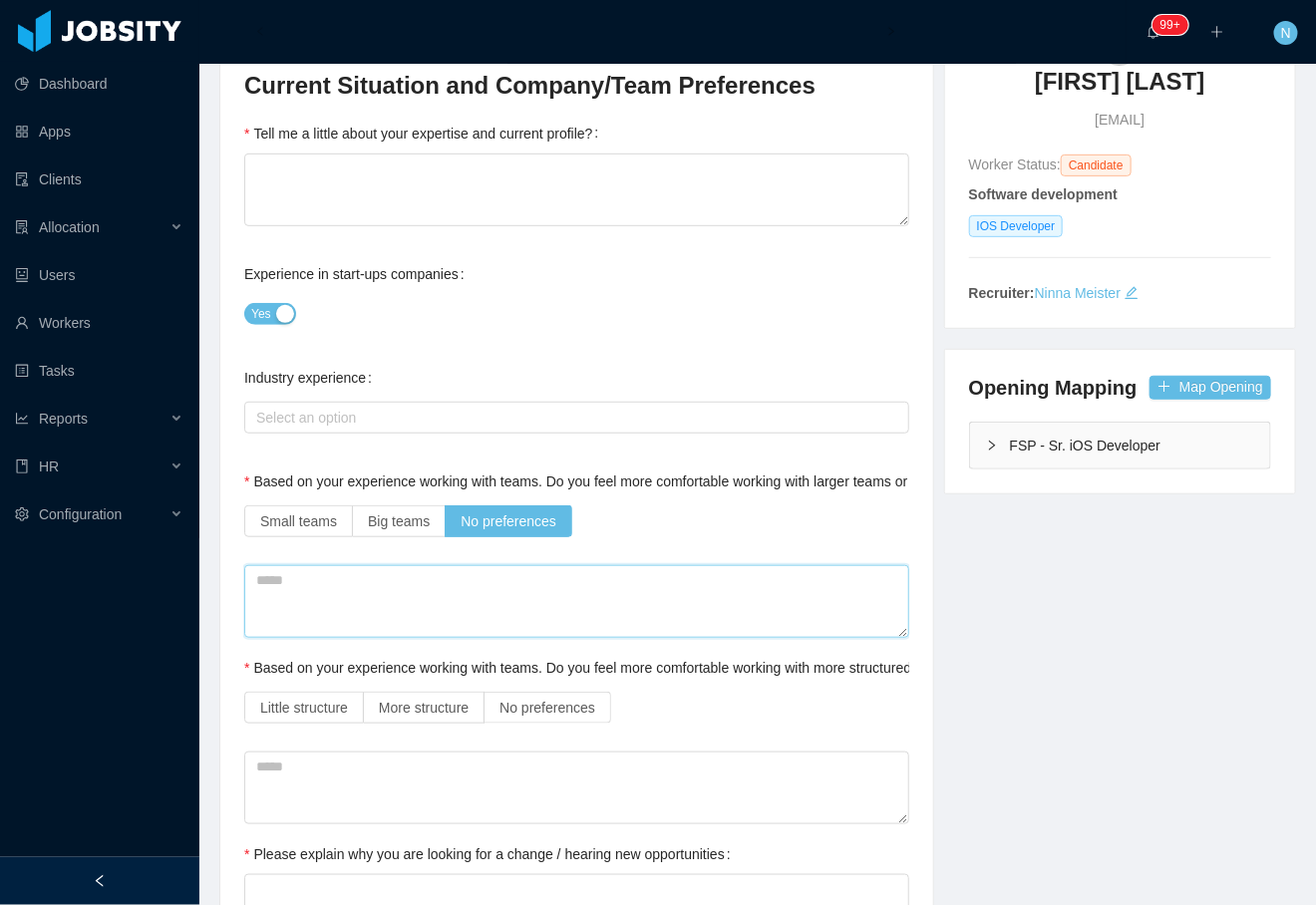 type 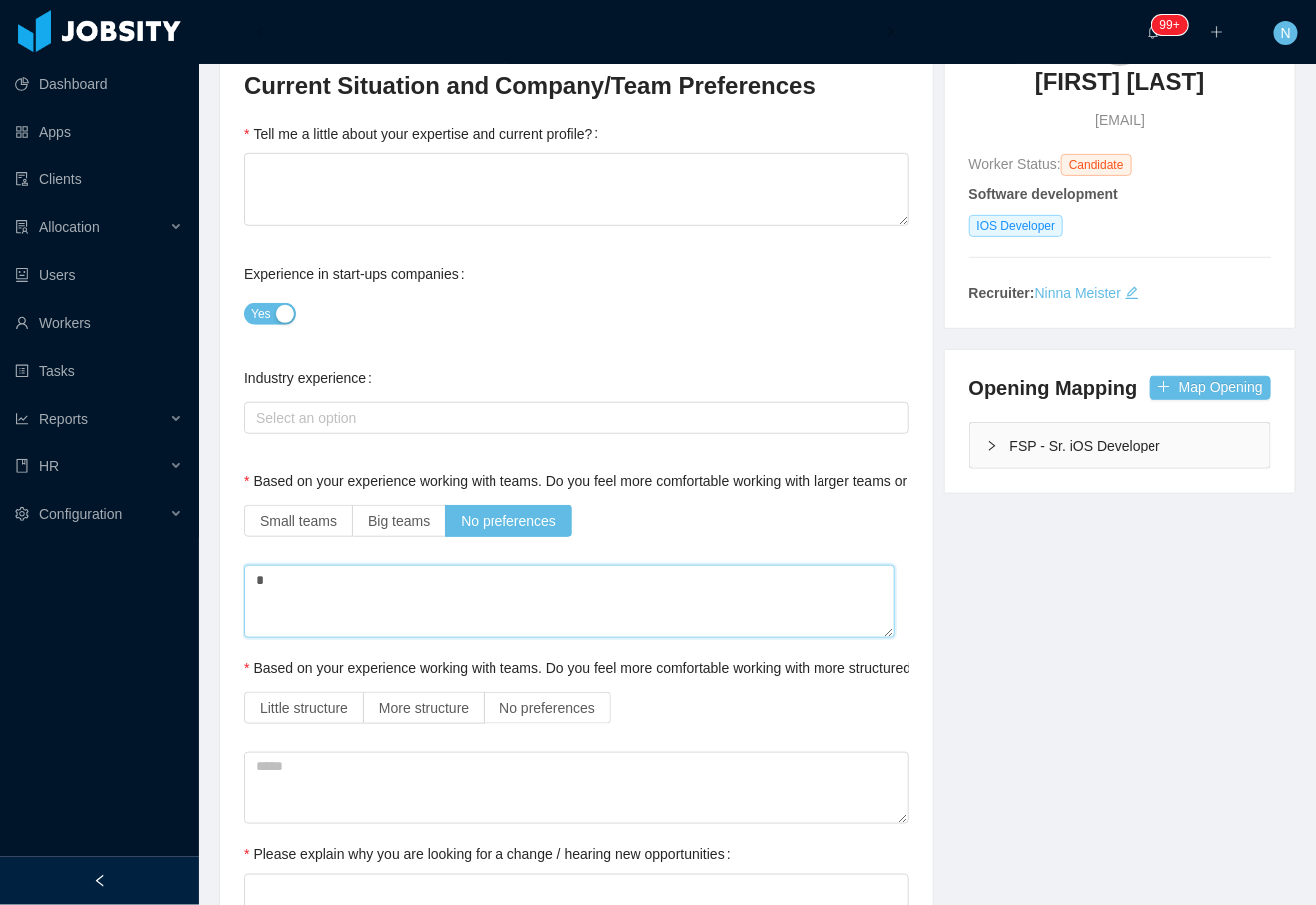 type 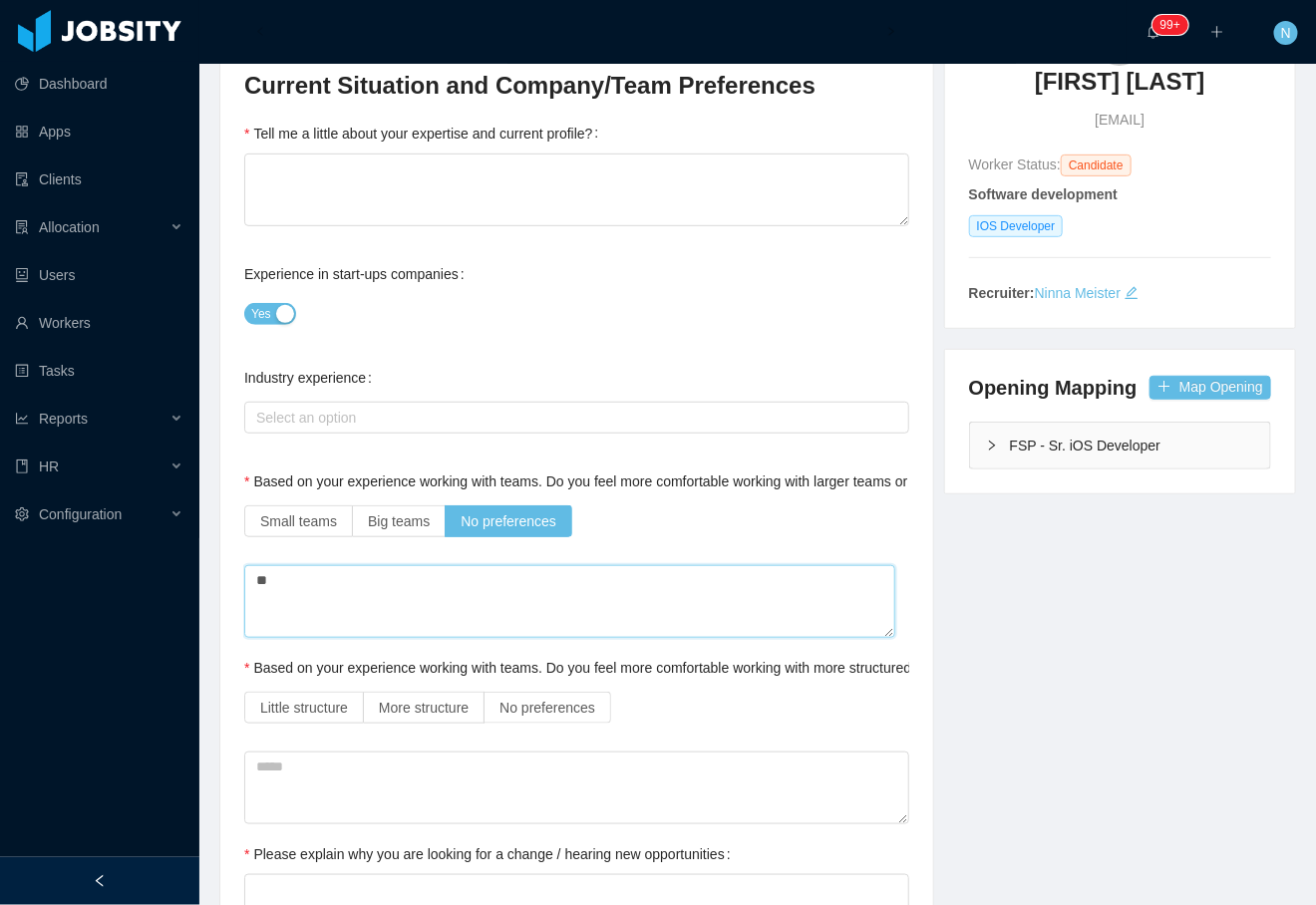 type 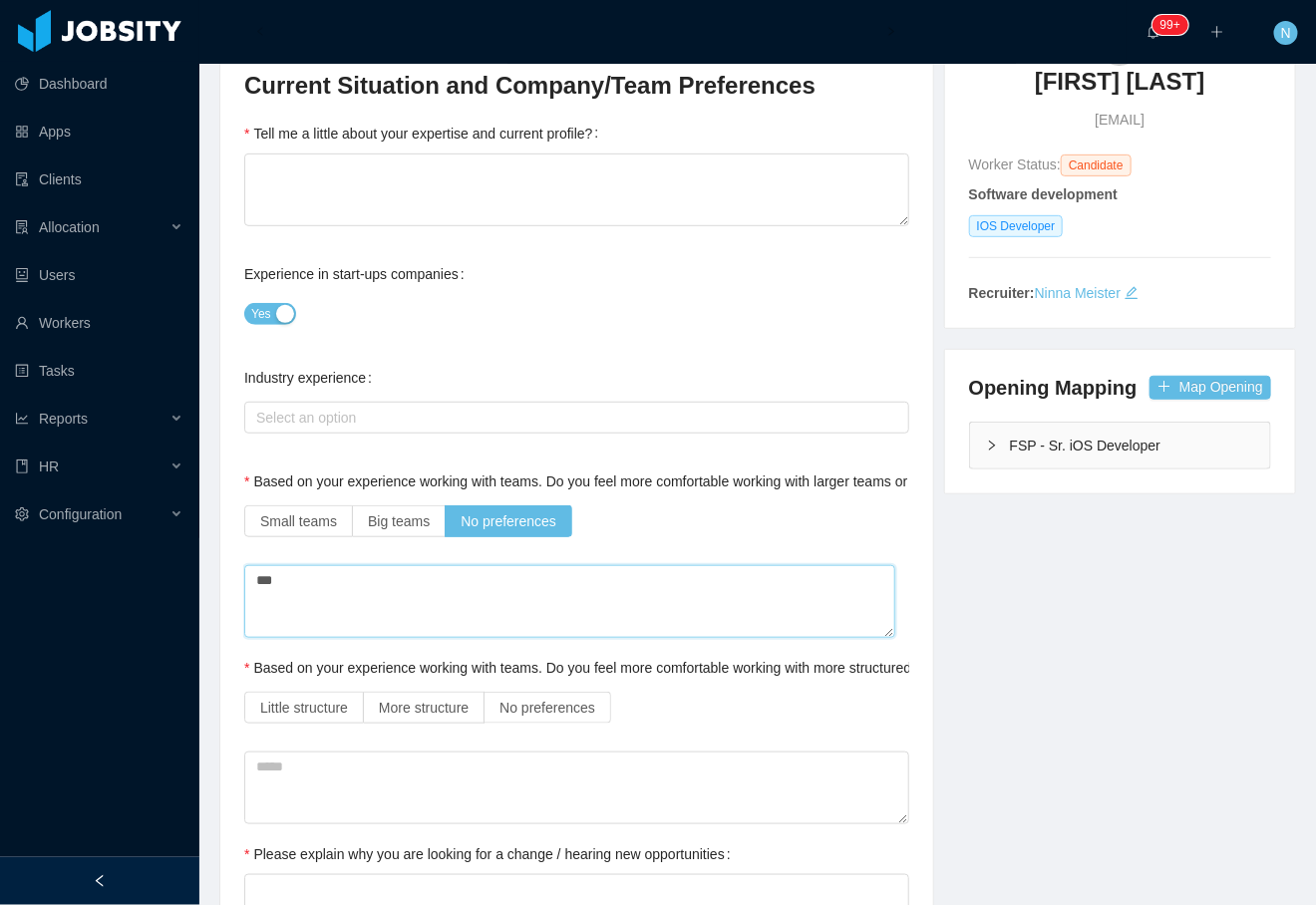 type 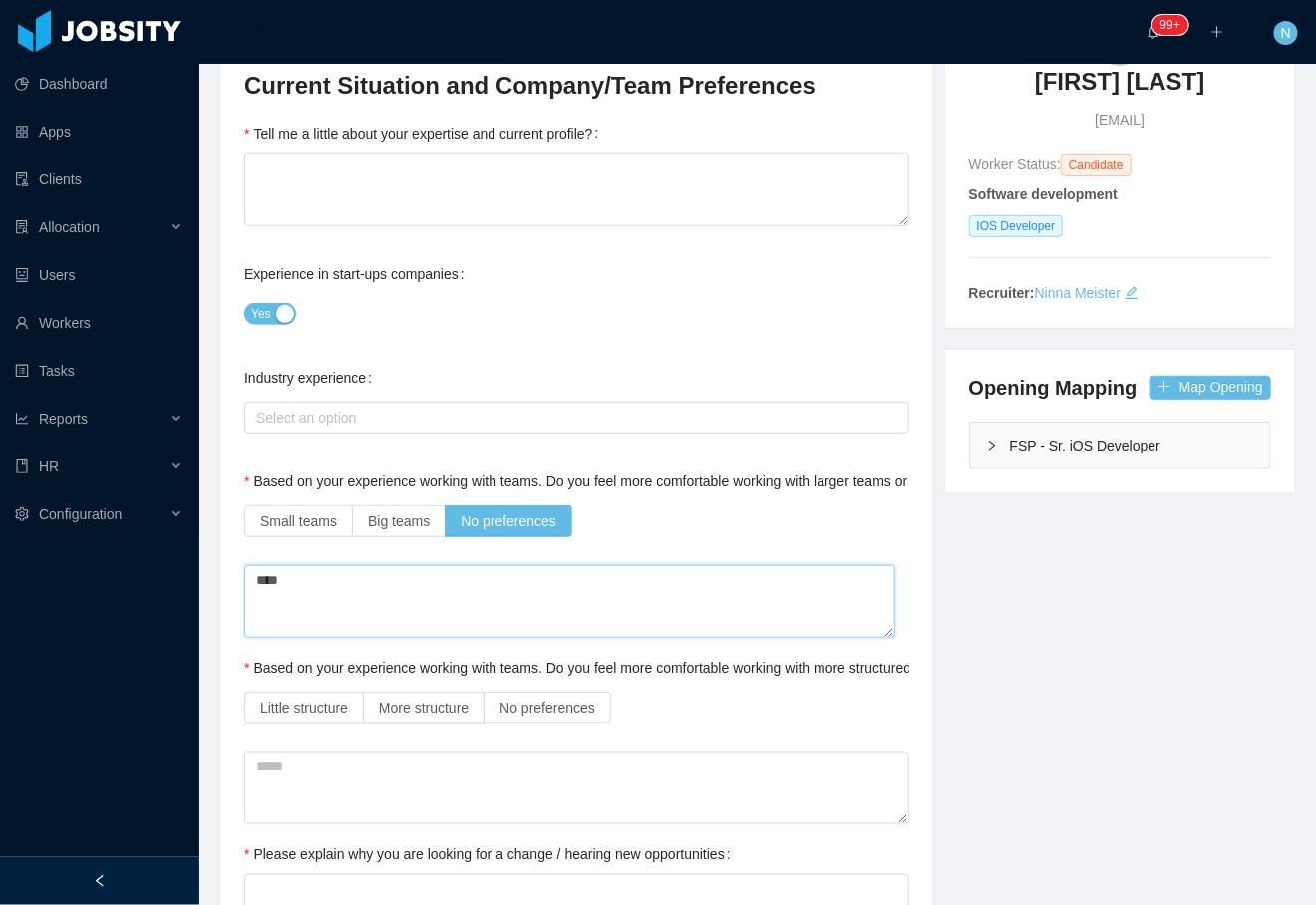 type 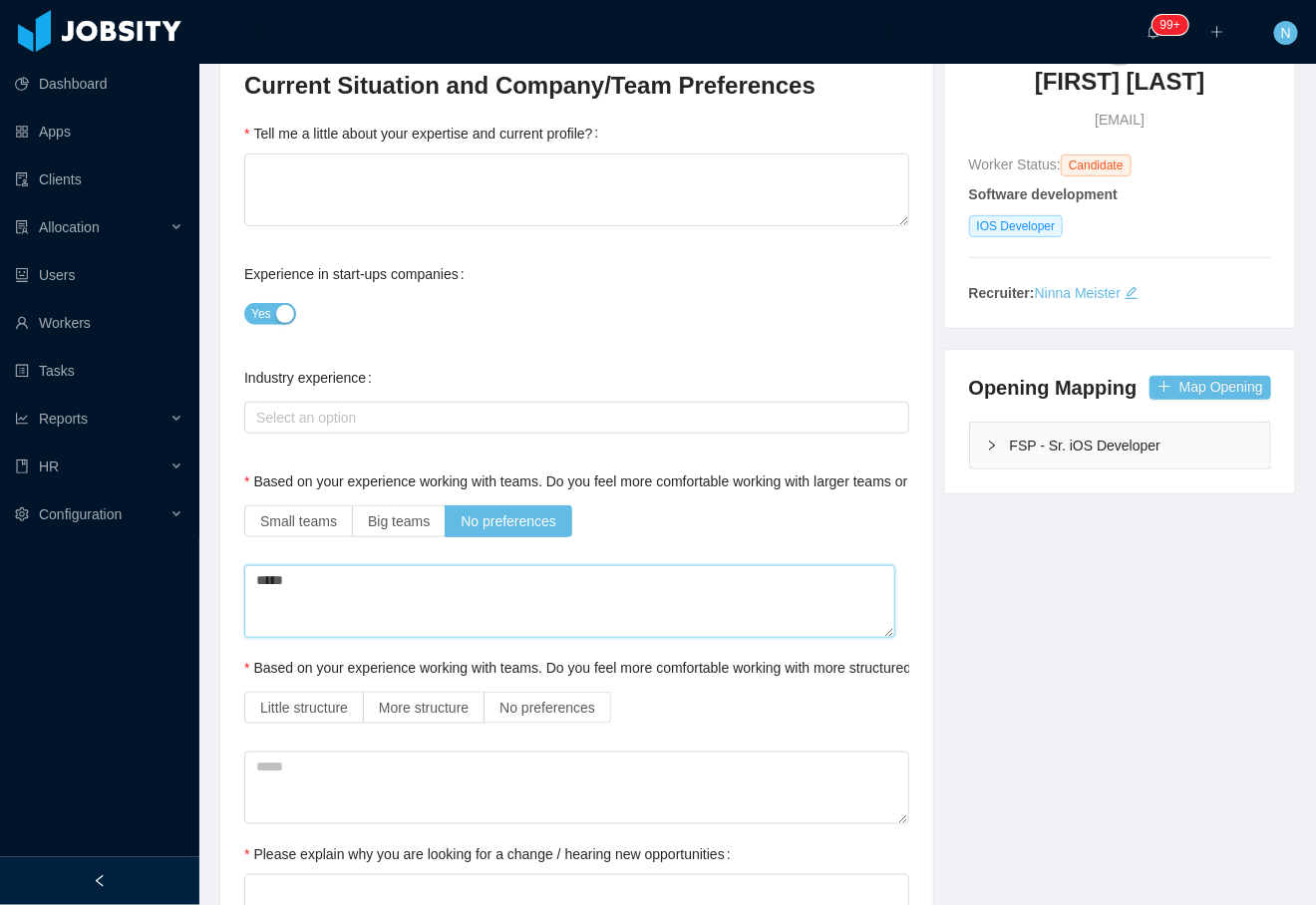 type 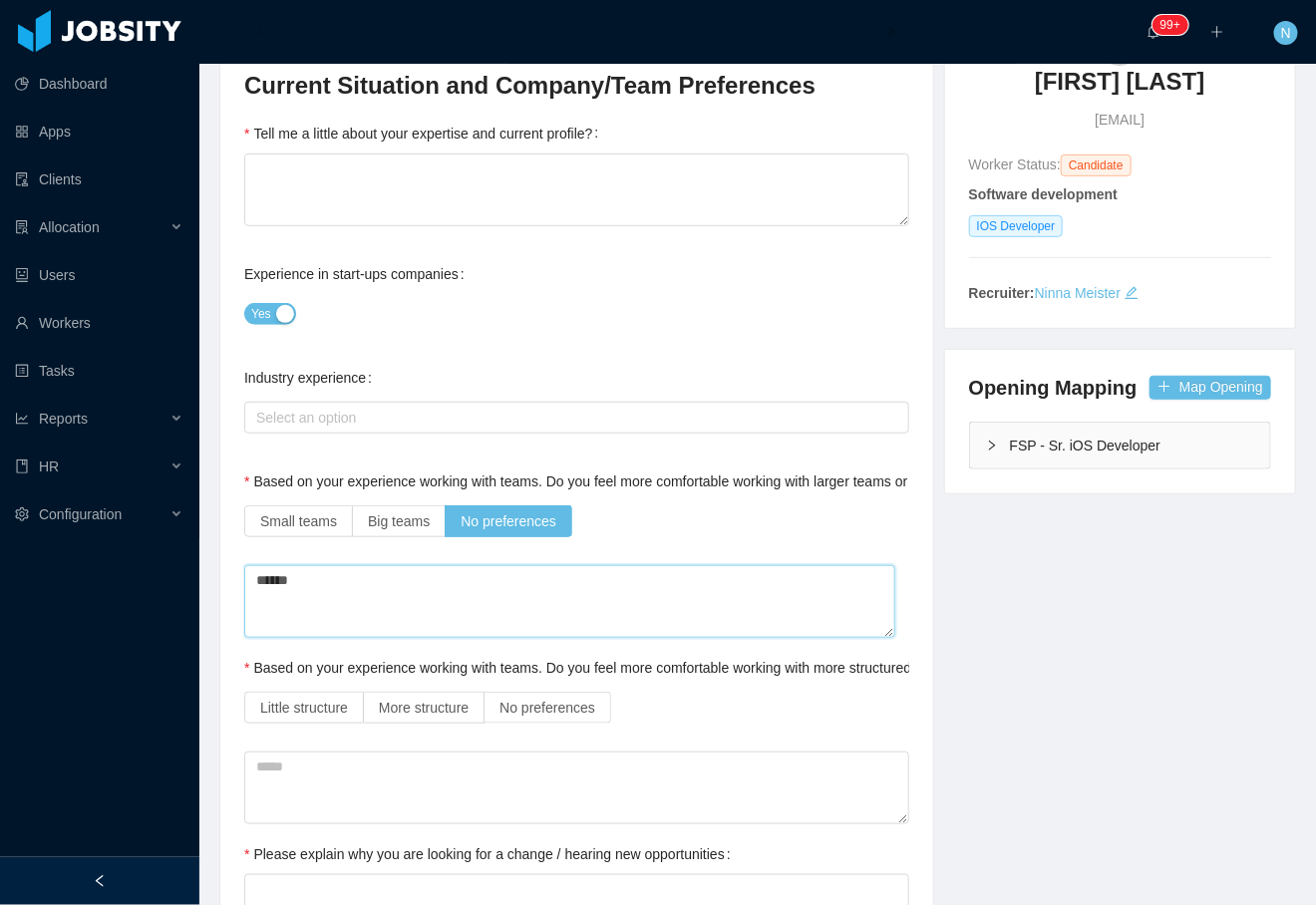 type 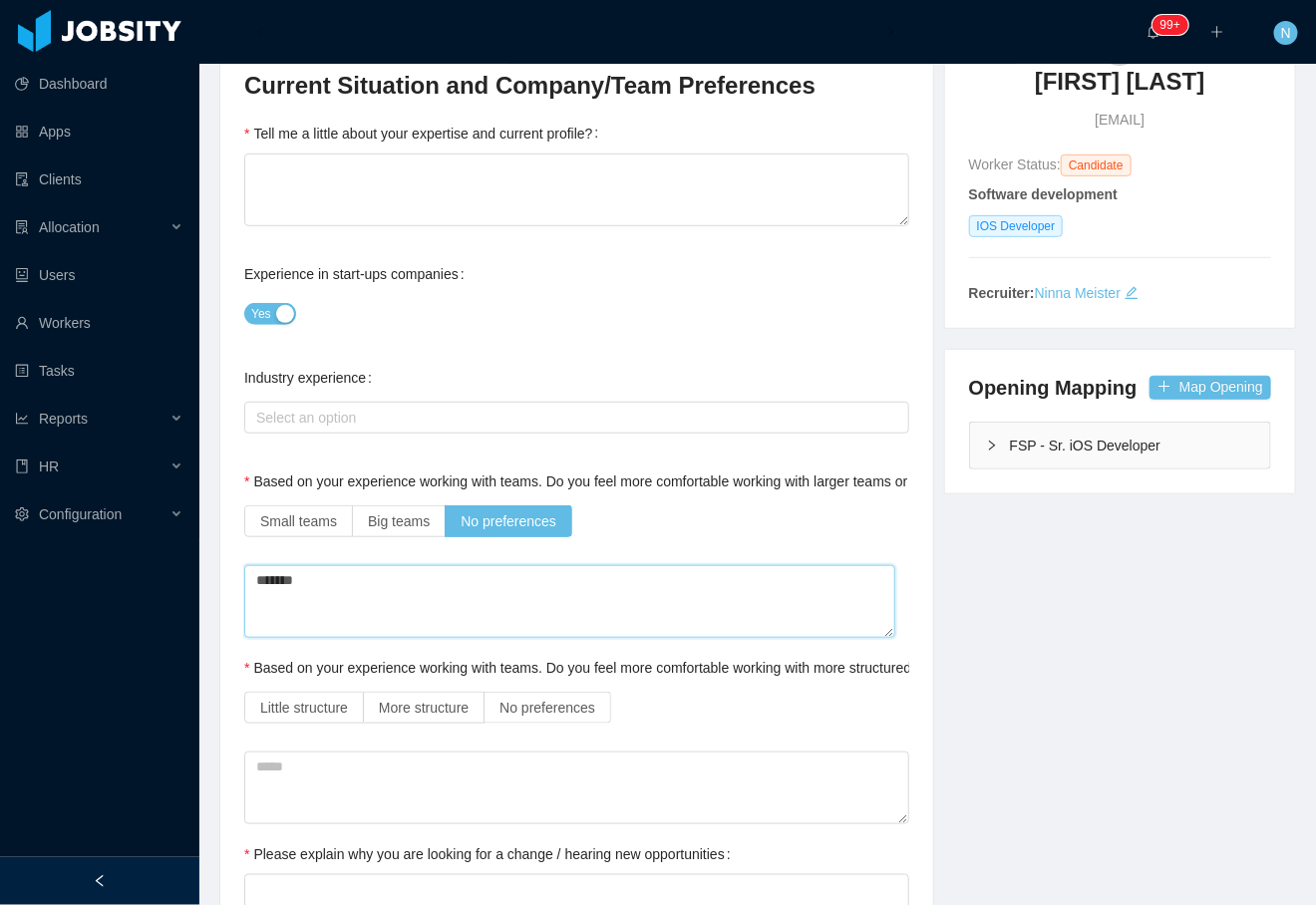 type 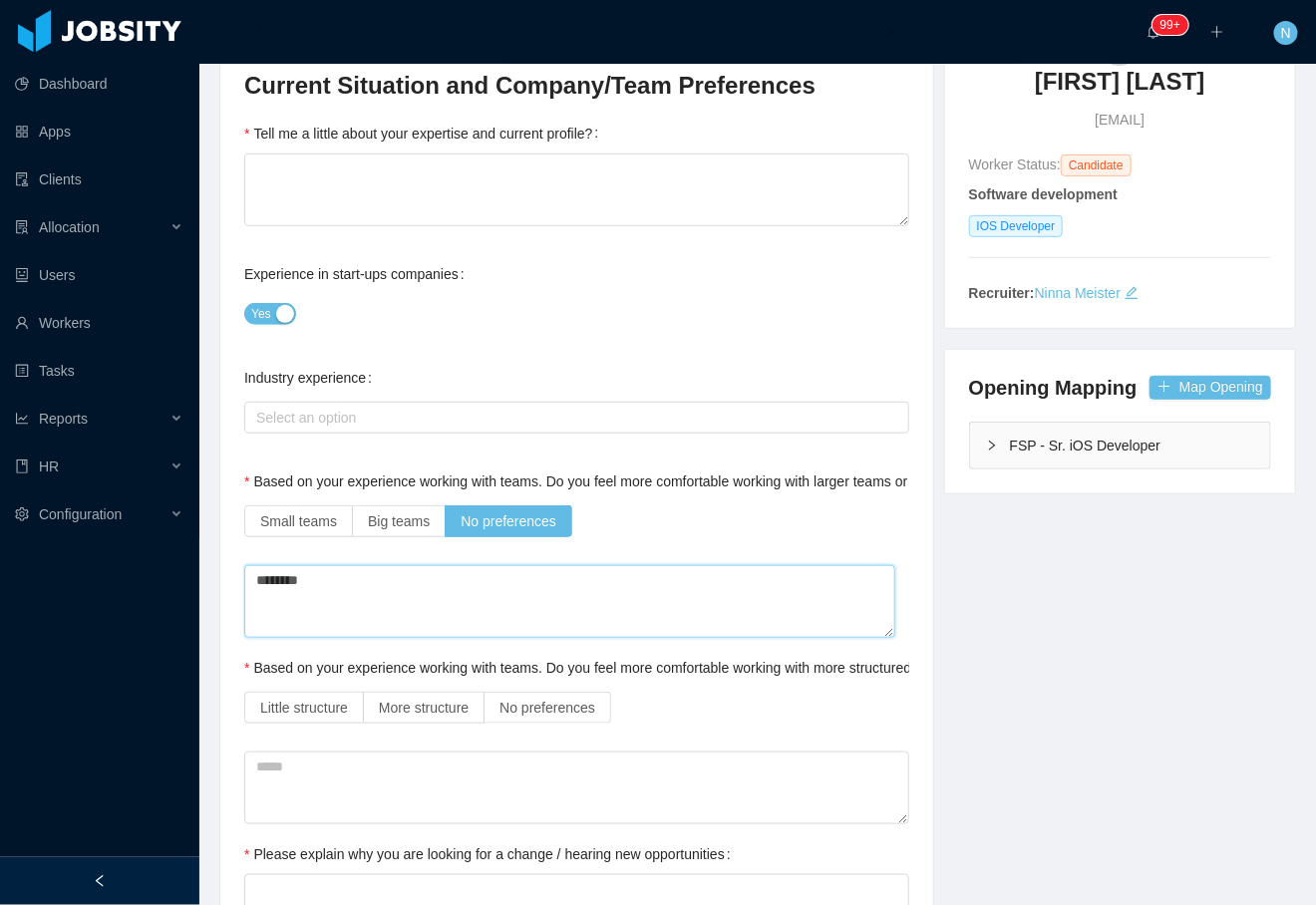 type 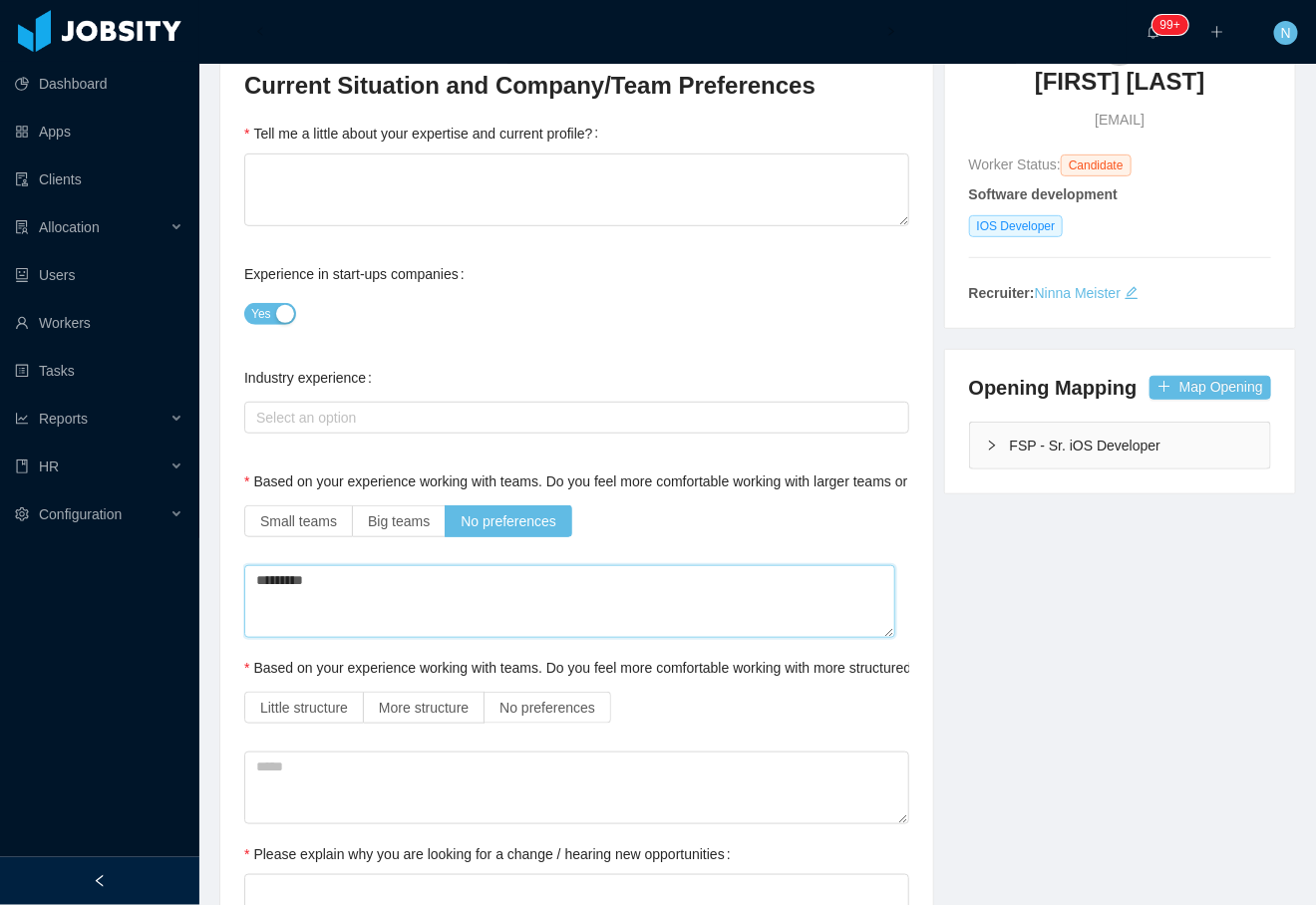 type 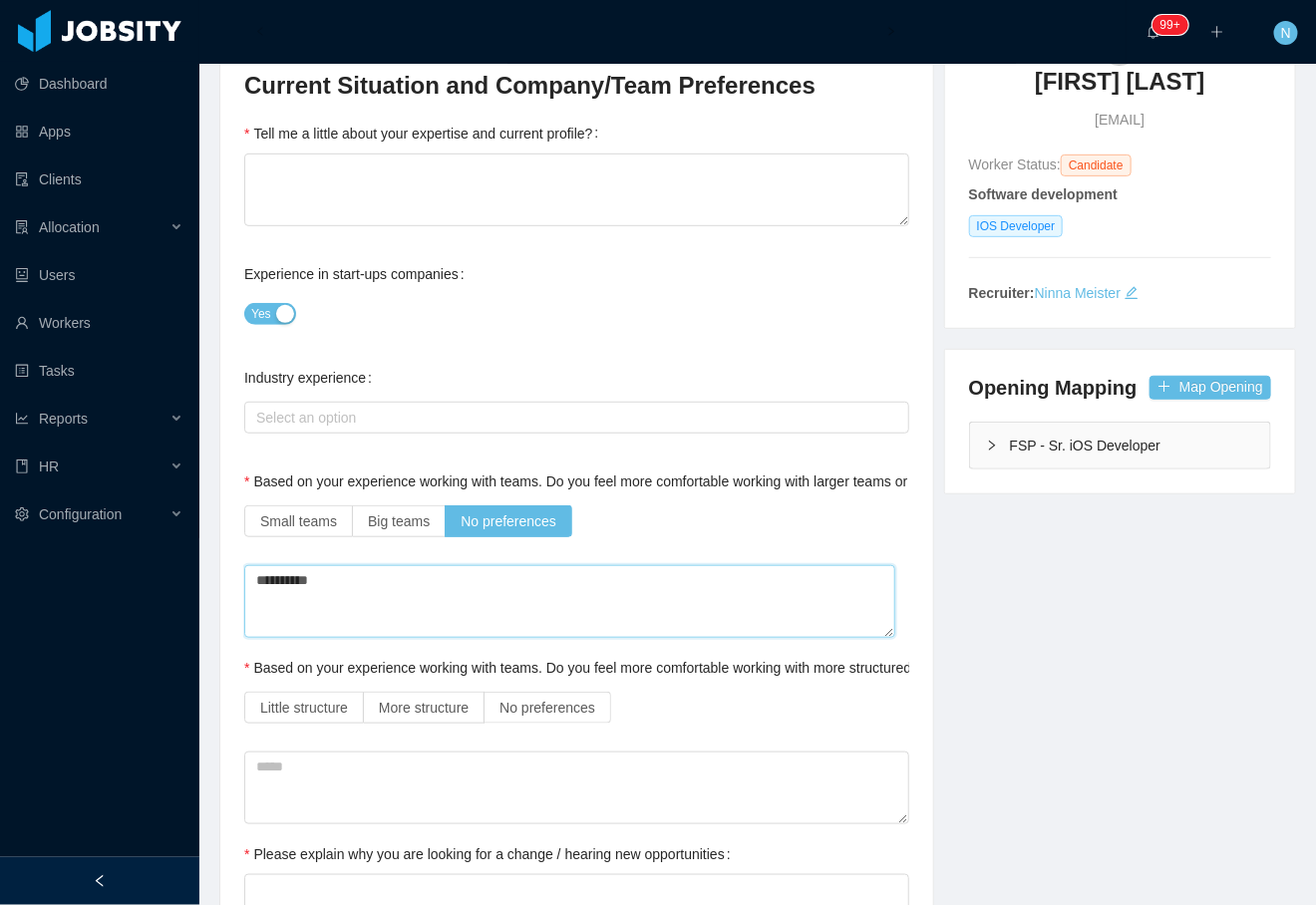 type 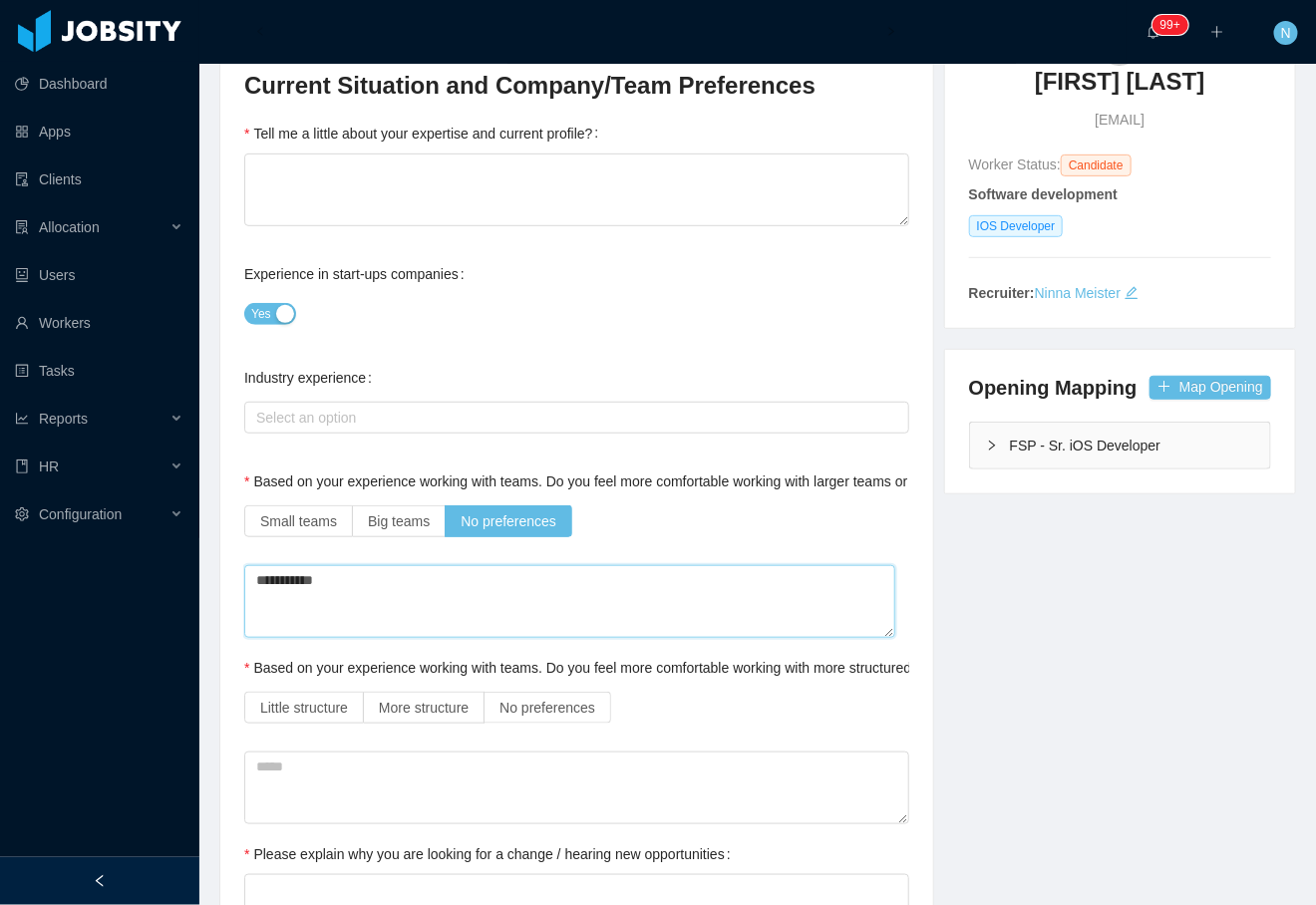 type 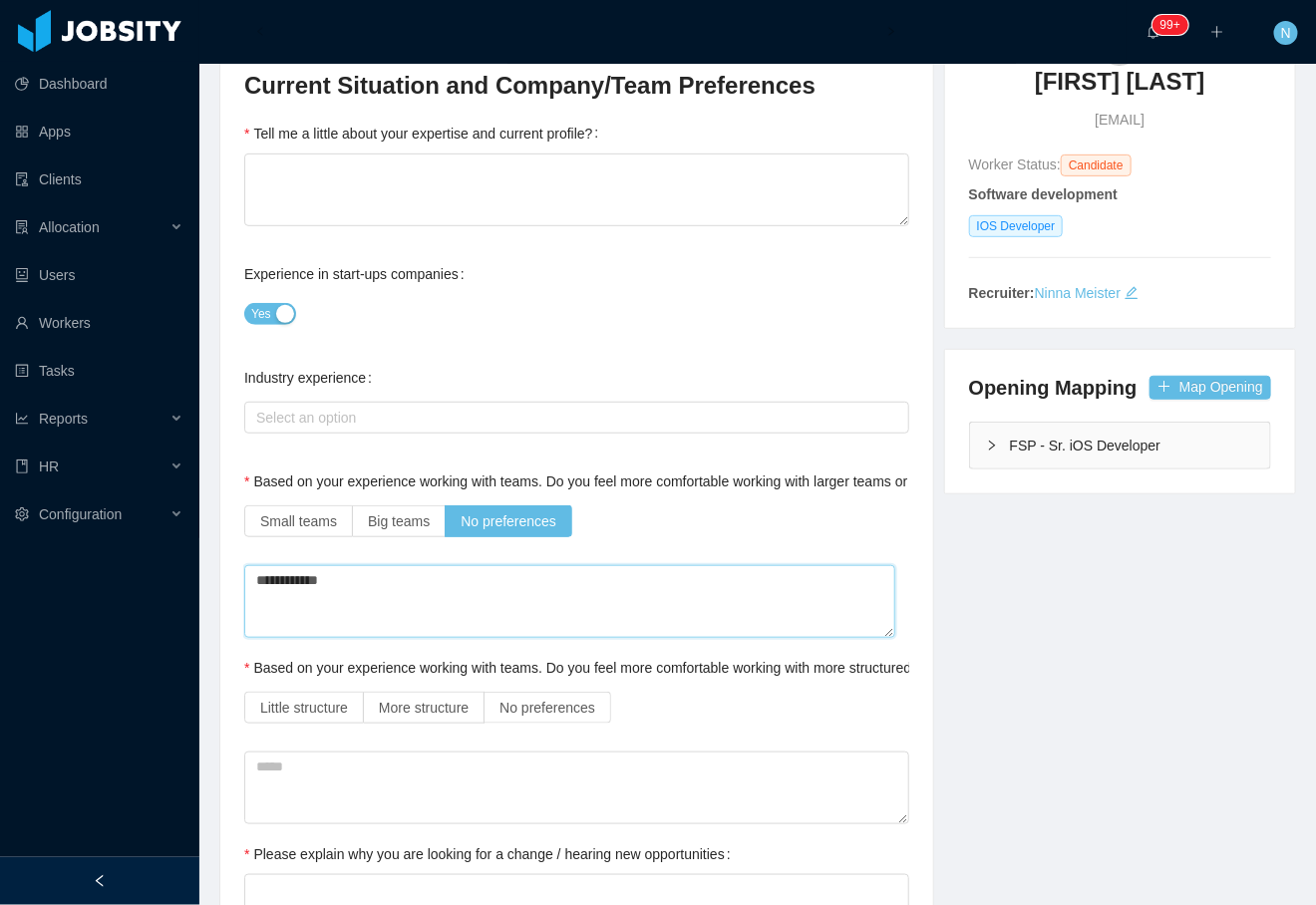 type 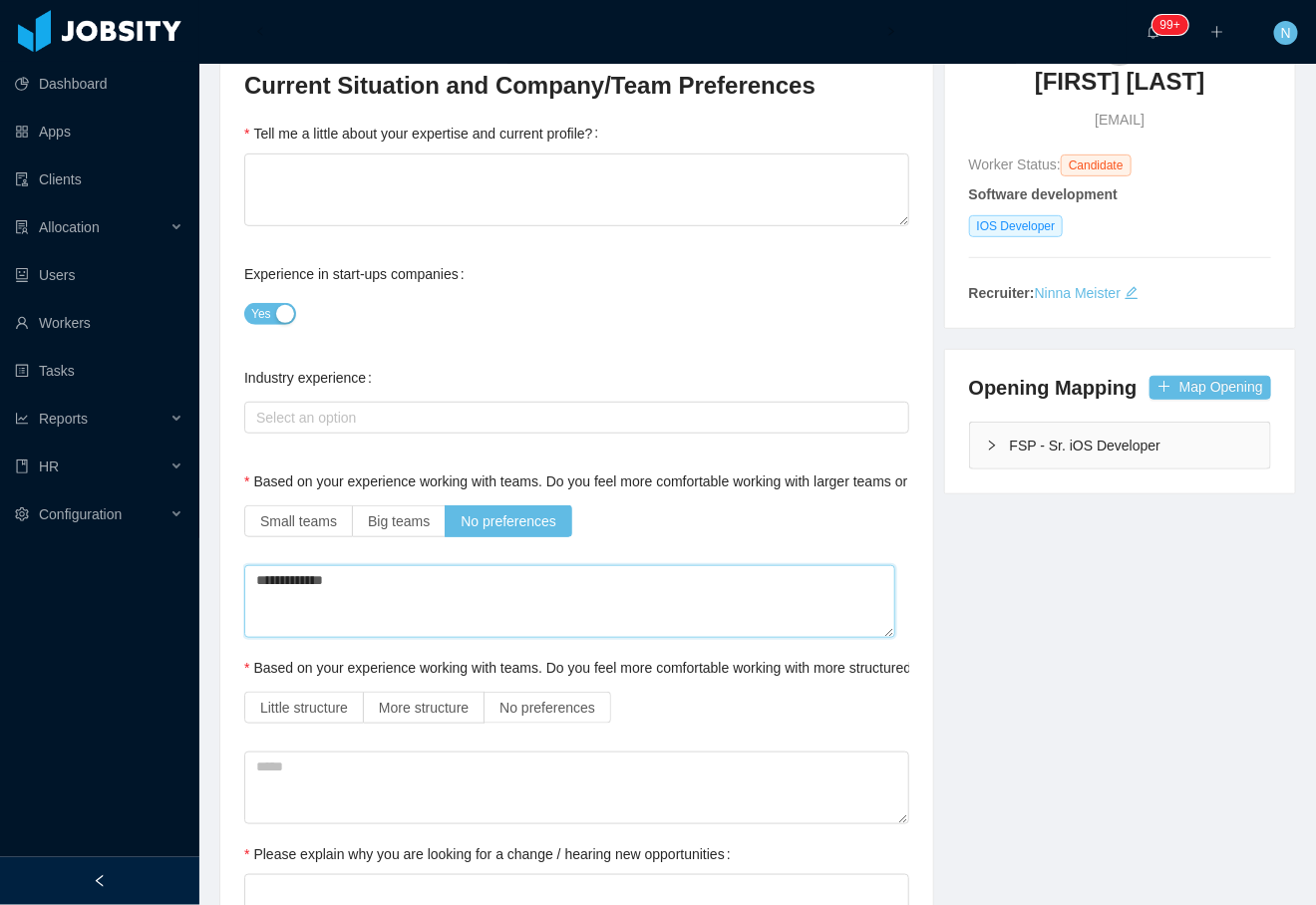 type 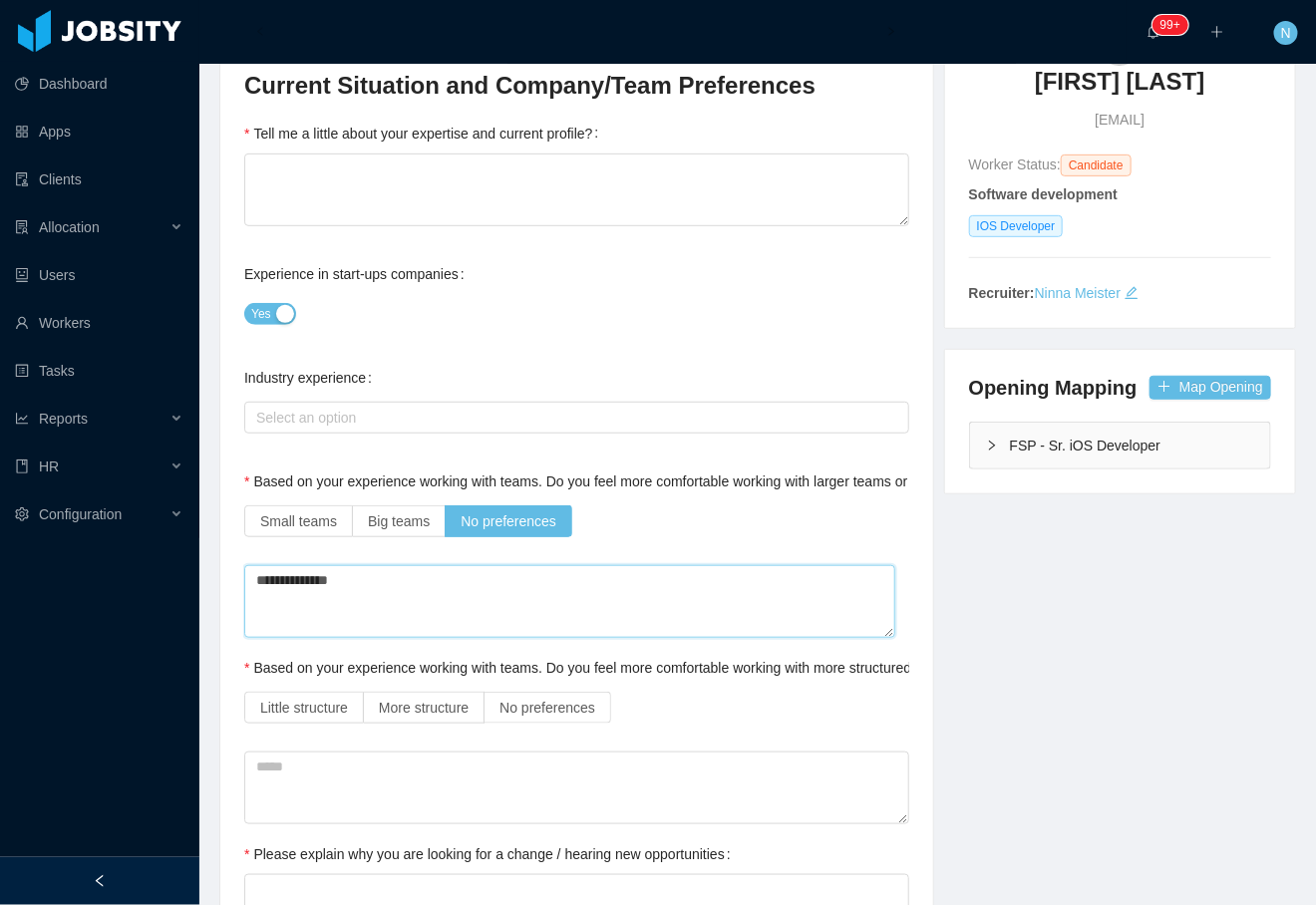 type 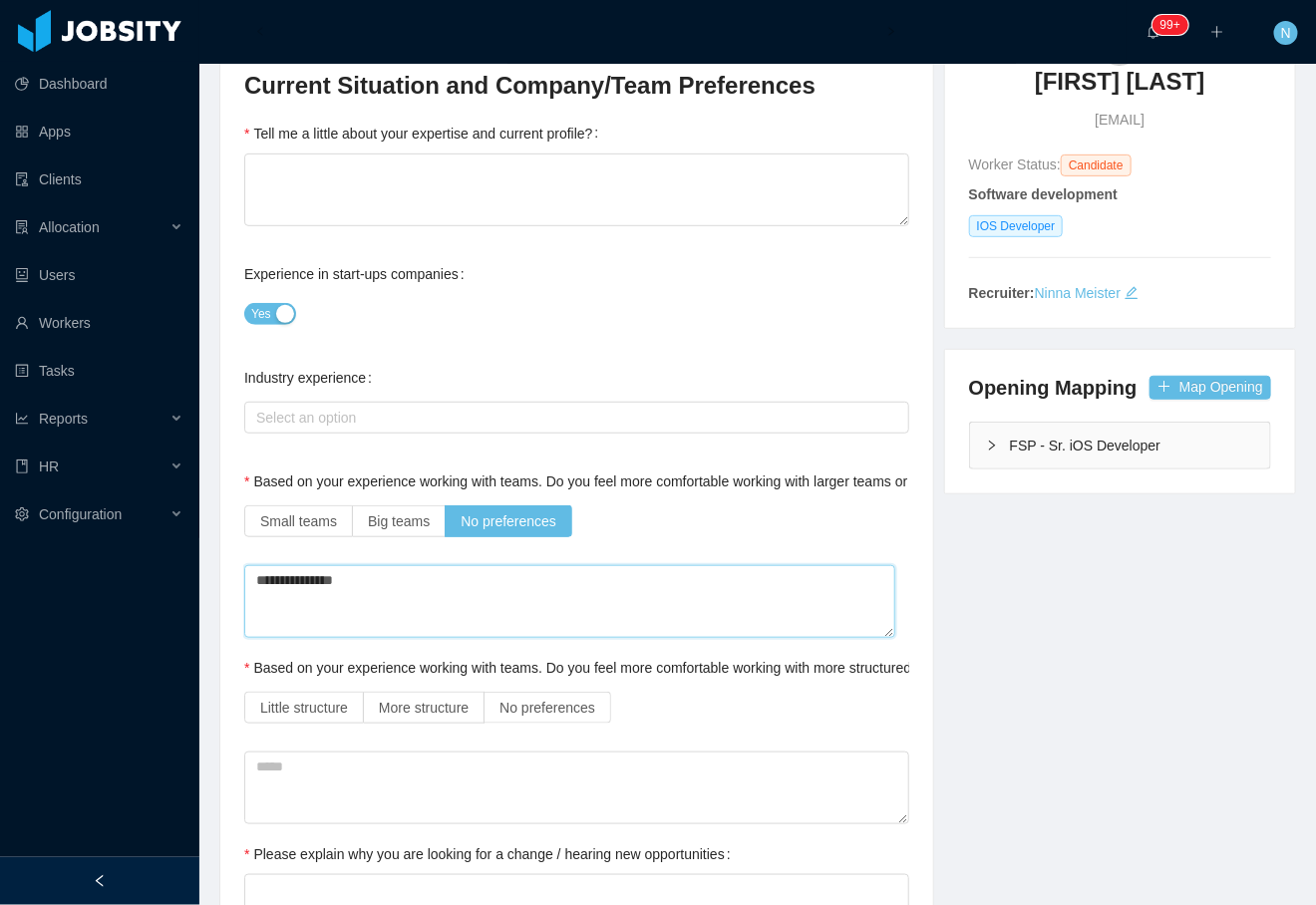 type 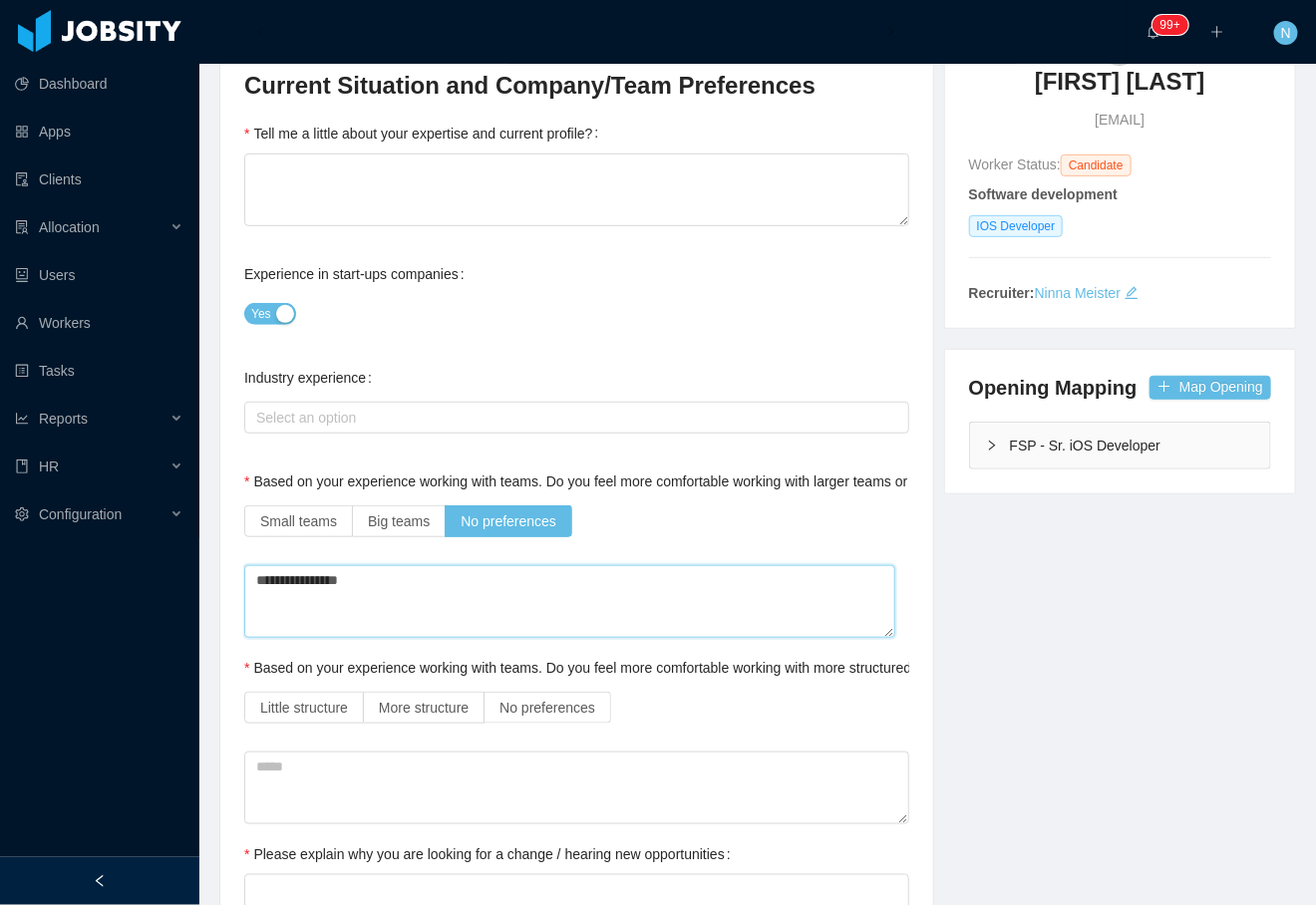 type 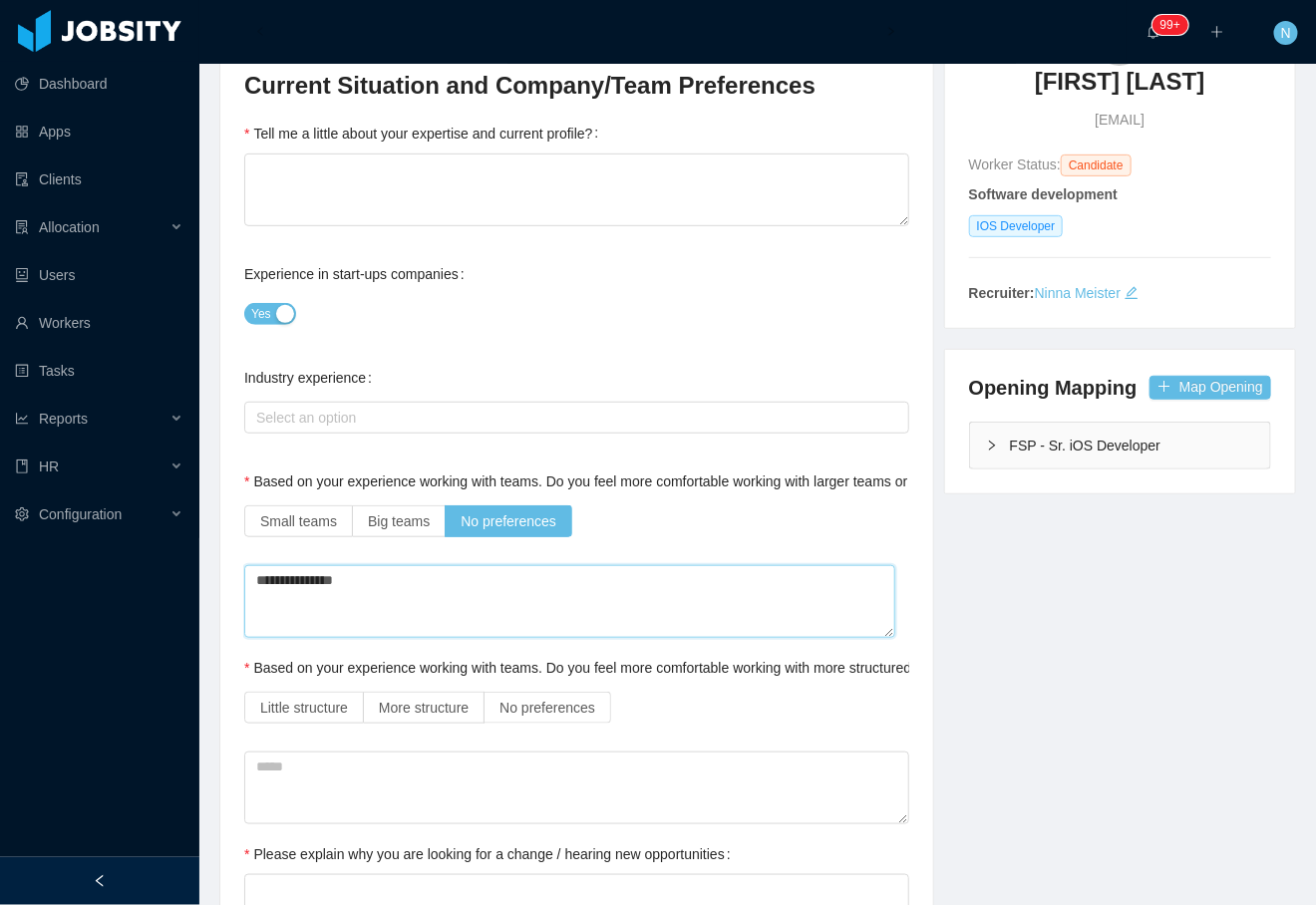 type 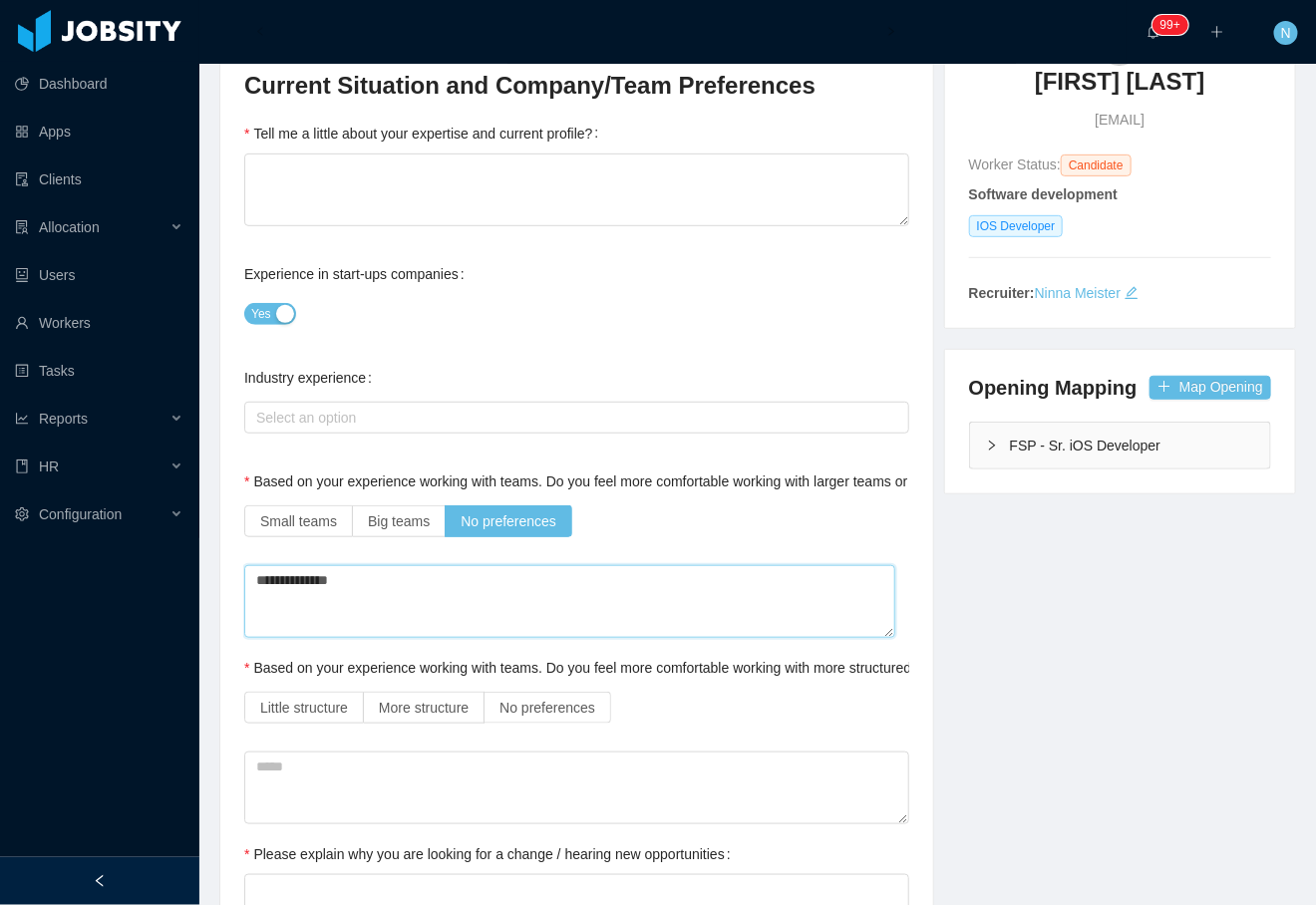 type 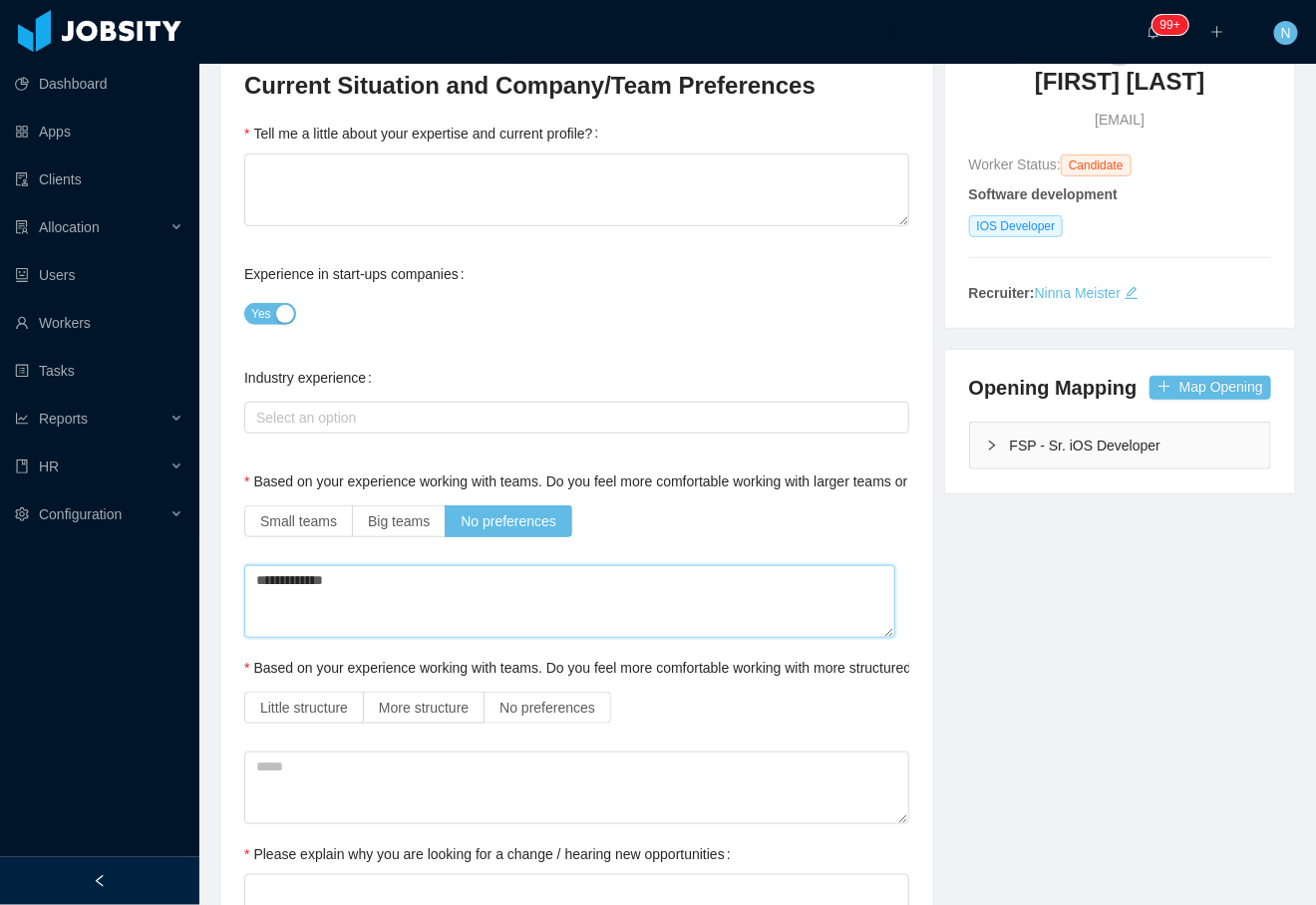 type 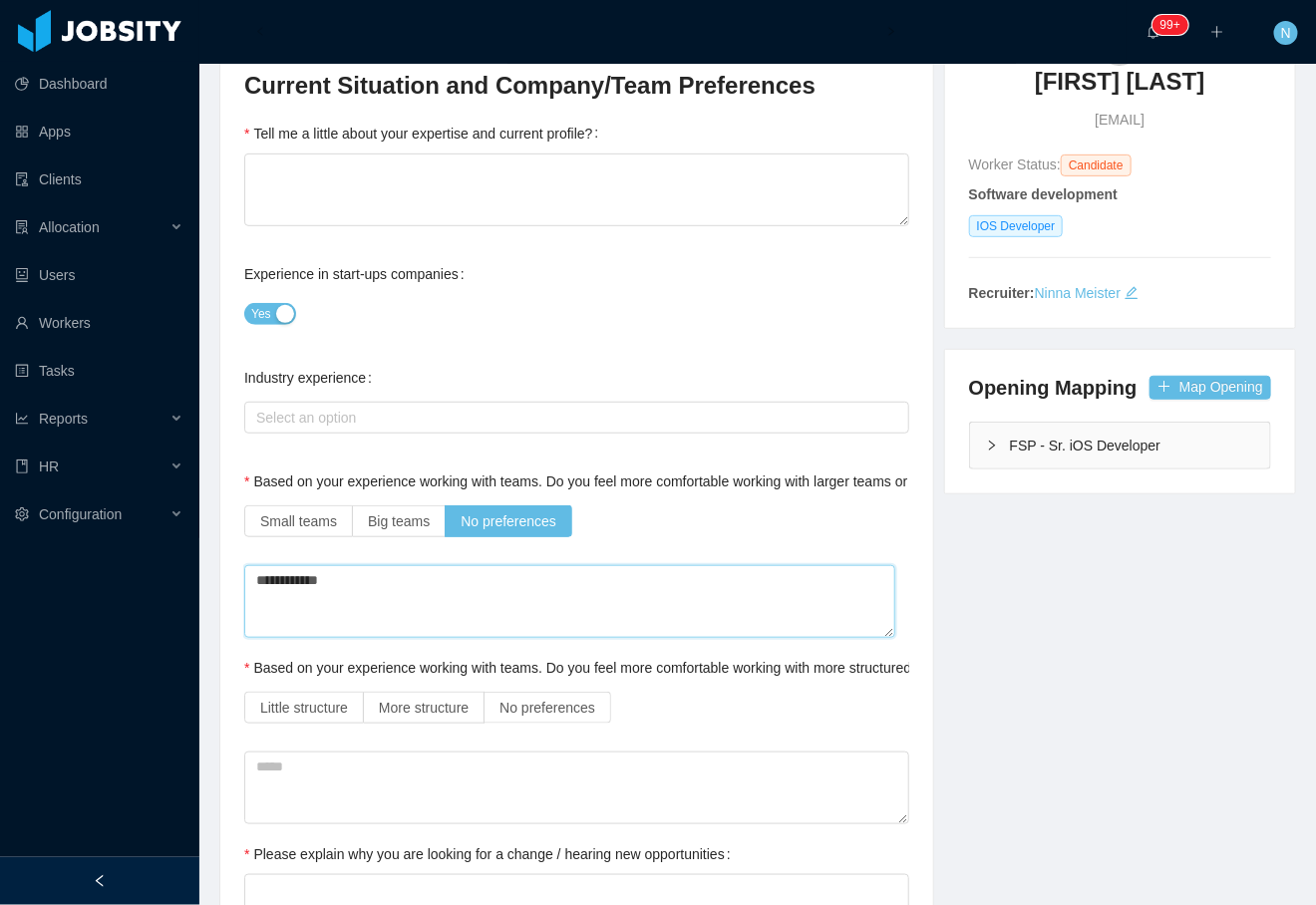 type 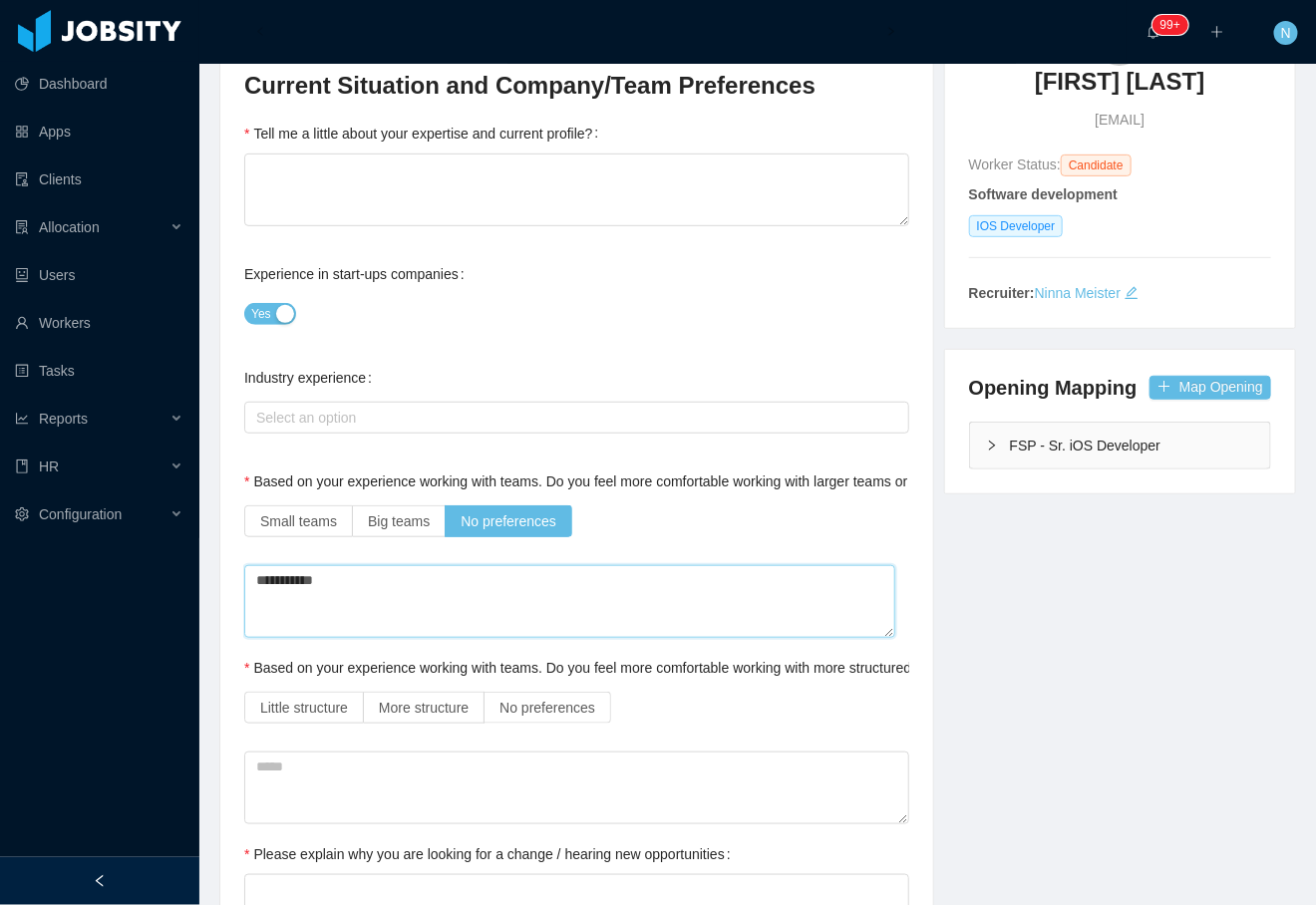 type 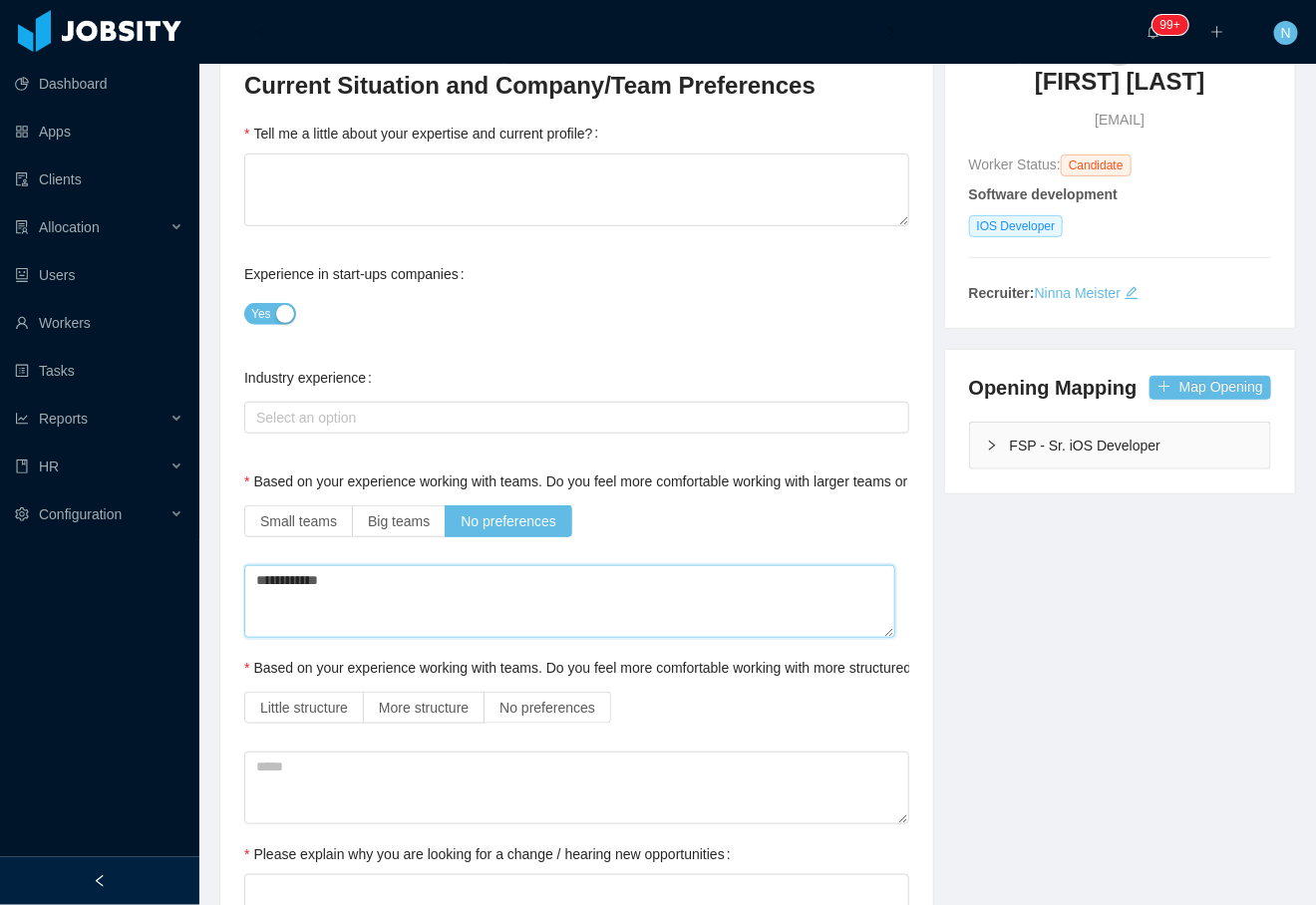 type 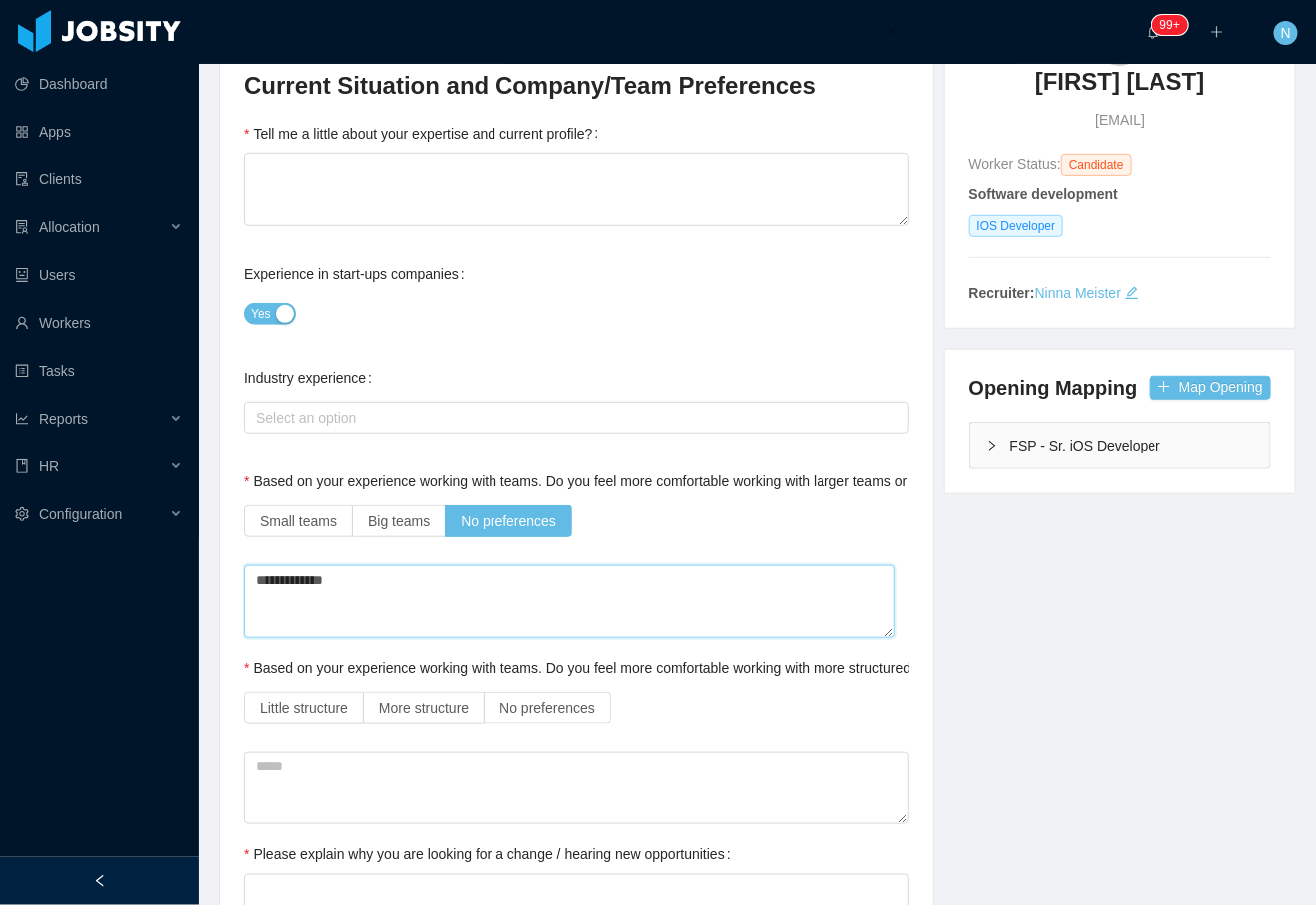 type 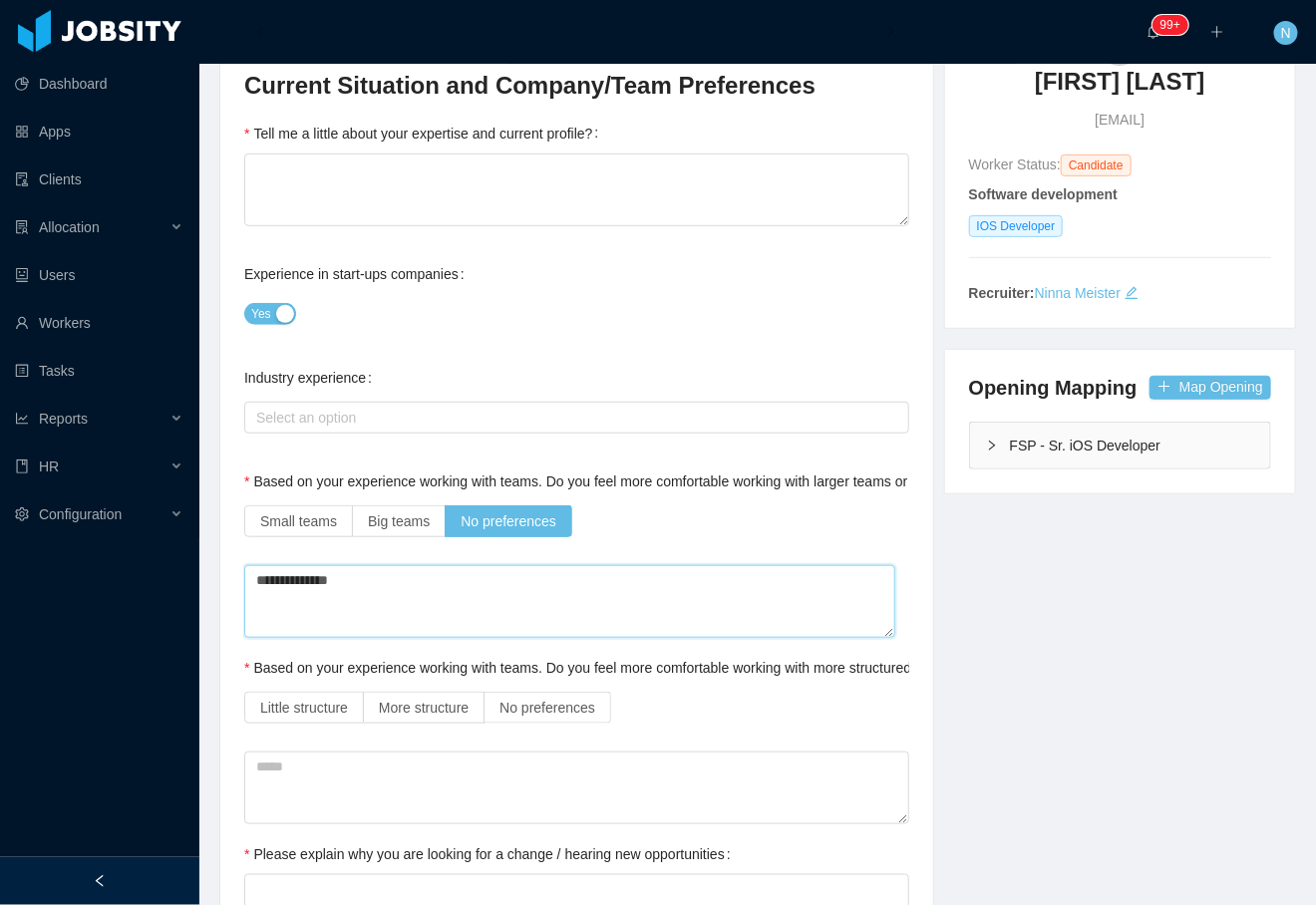 type 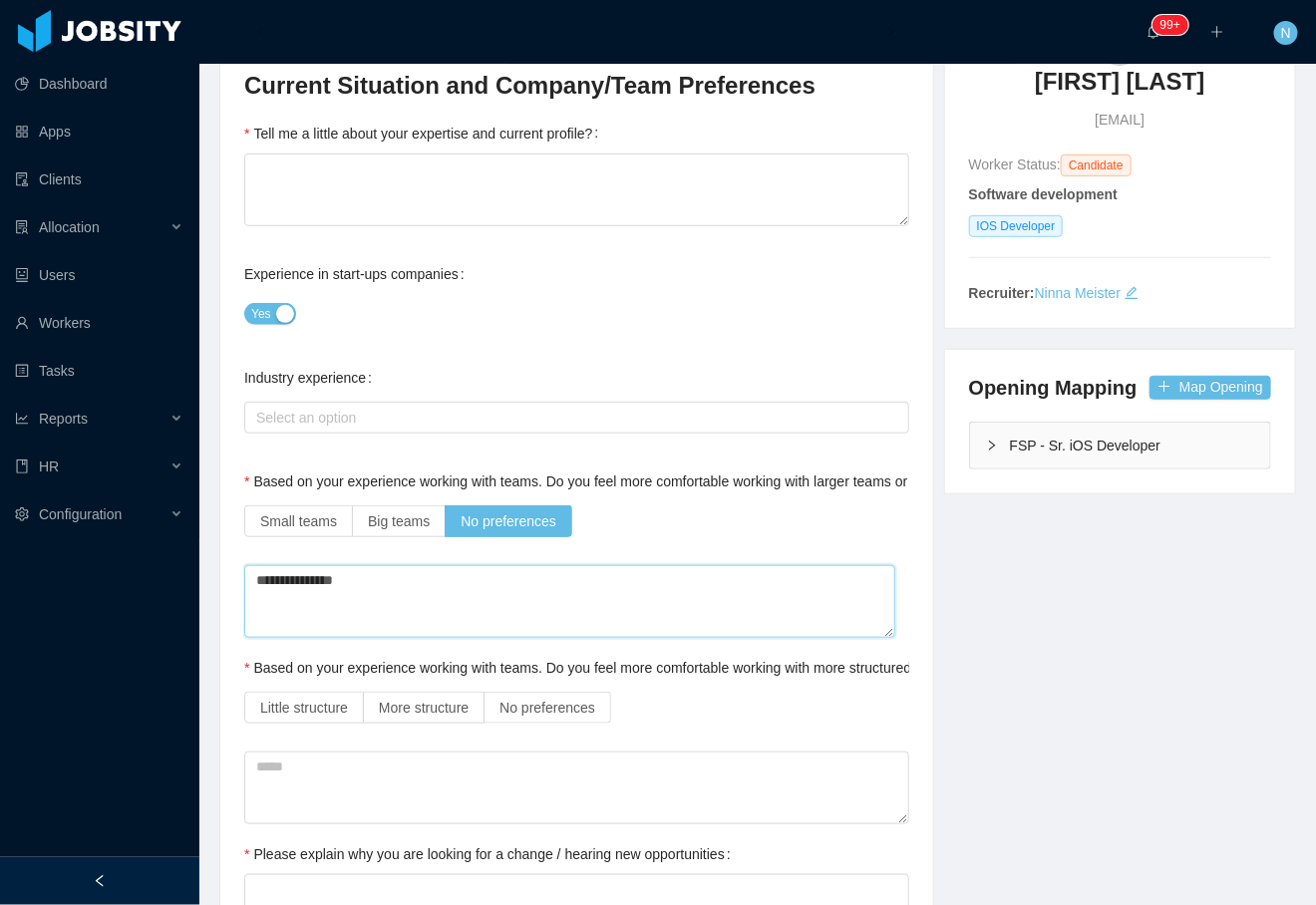type 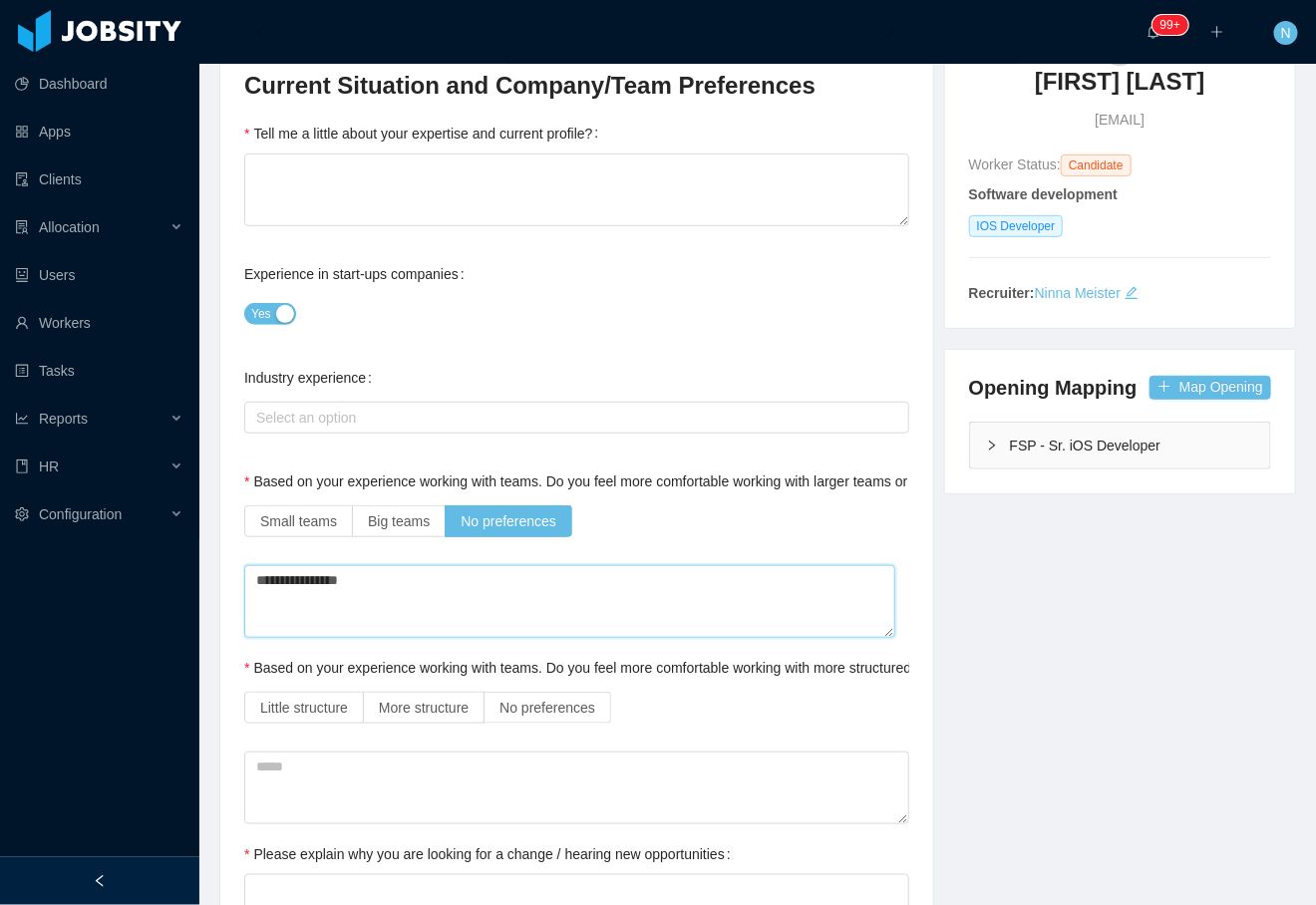 type 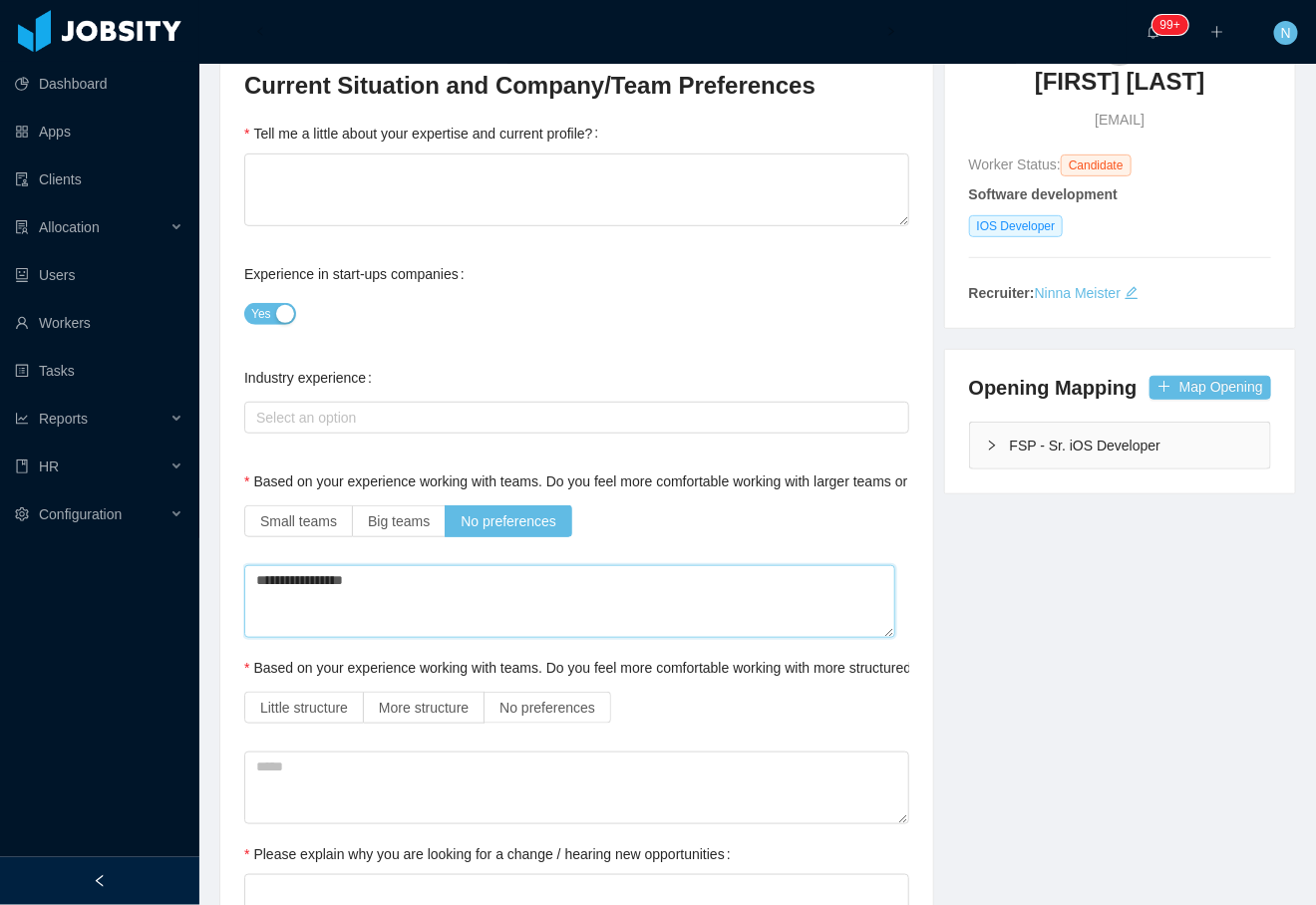 type 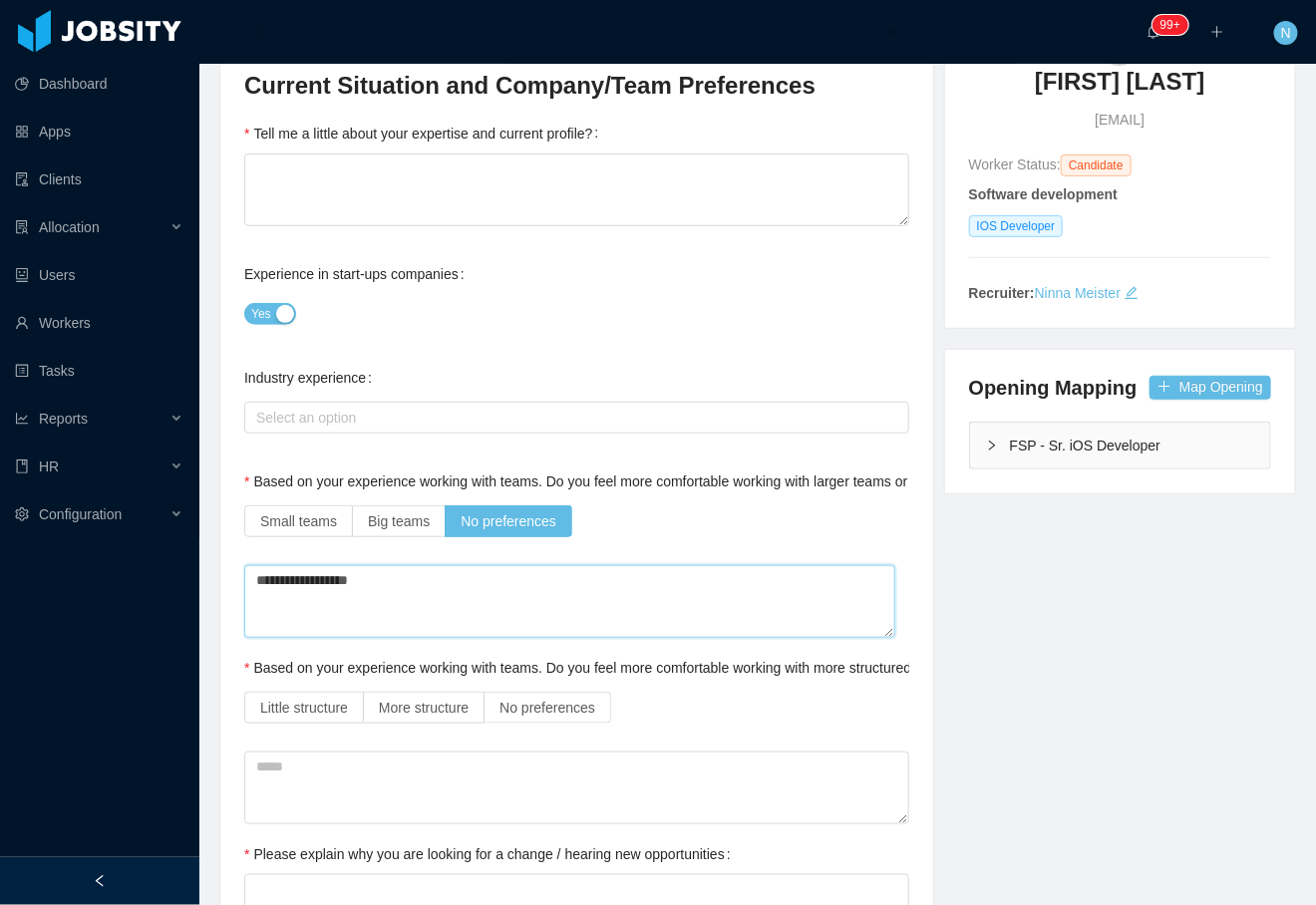 type 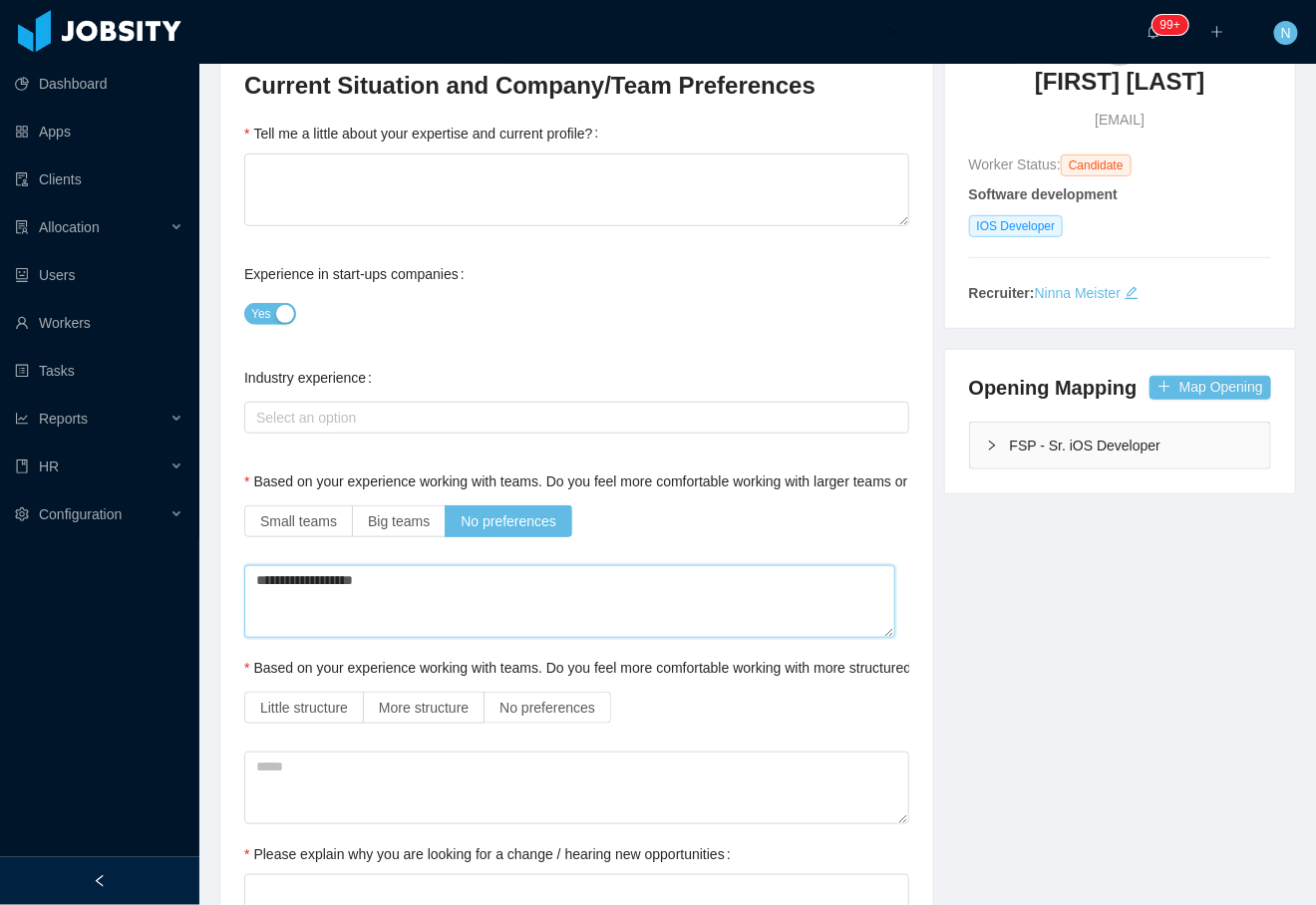 type 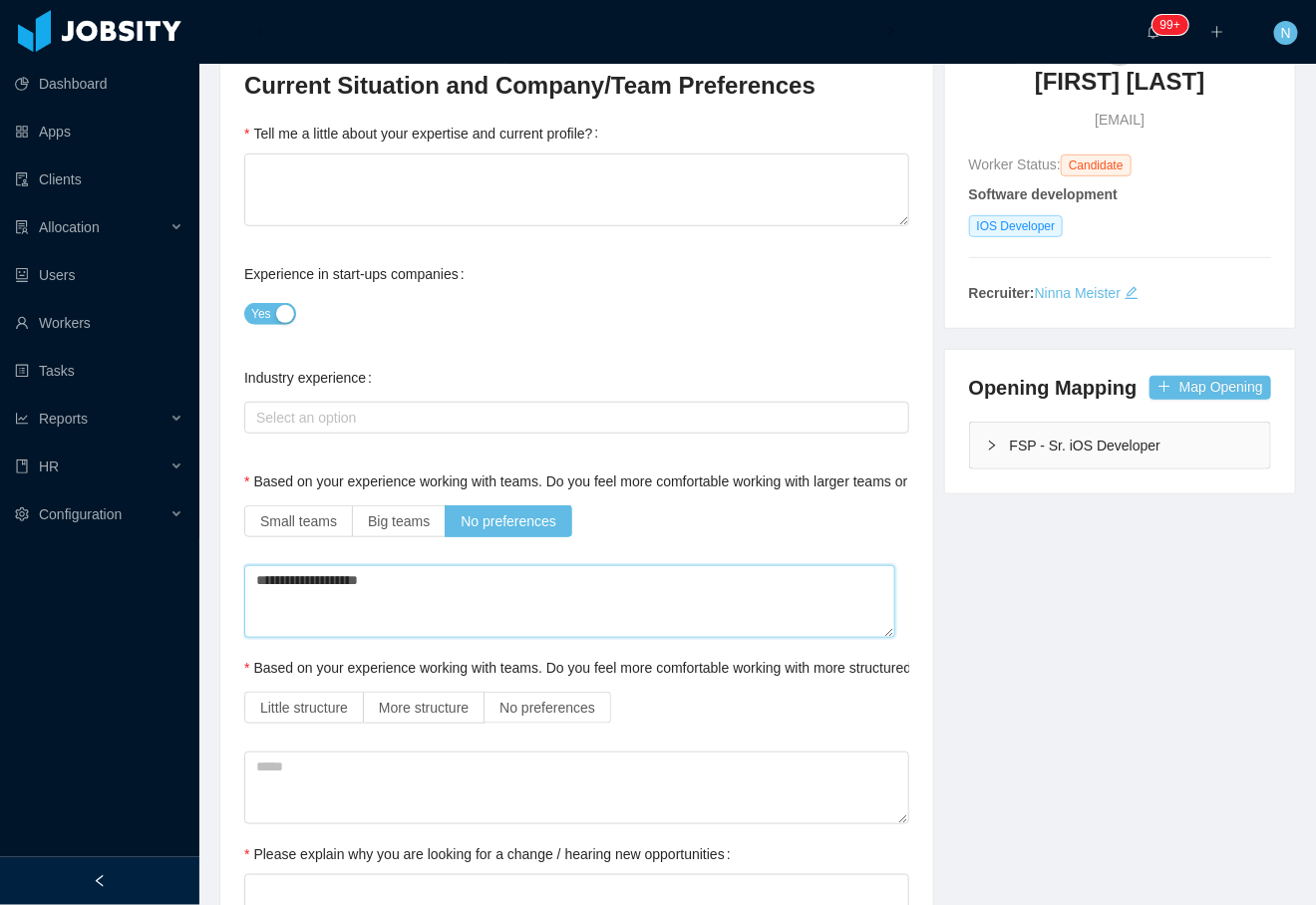 type 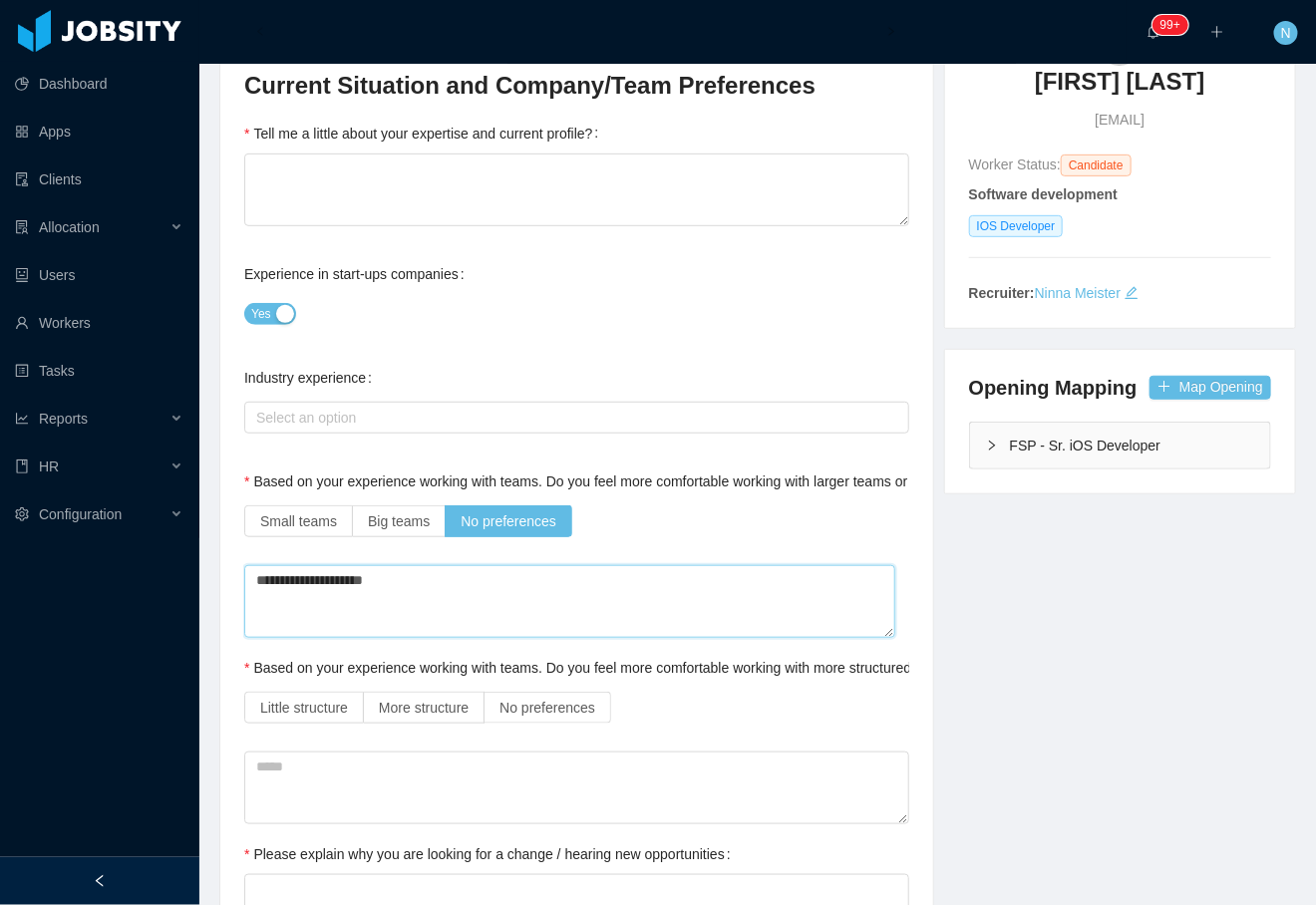 type 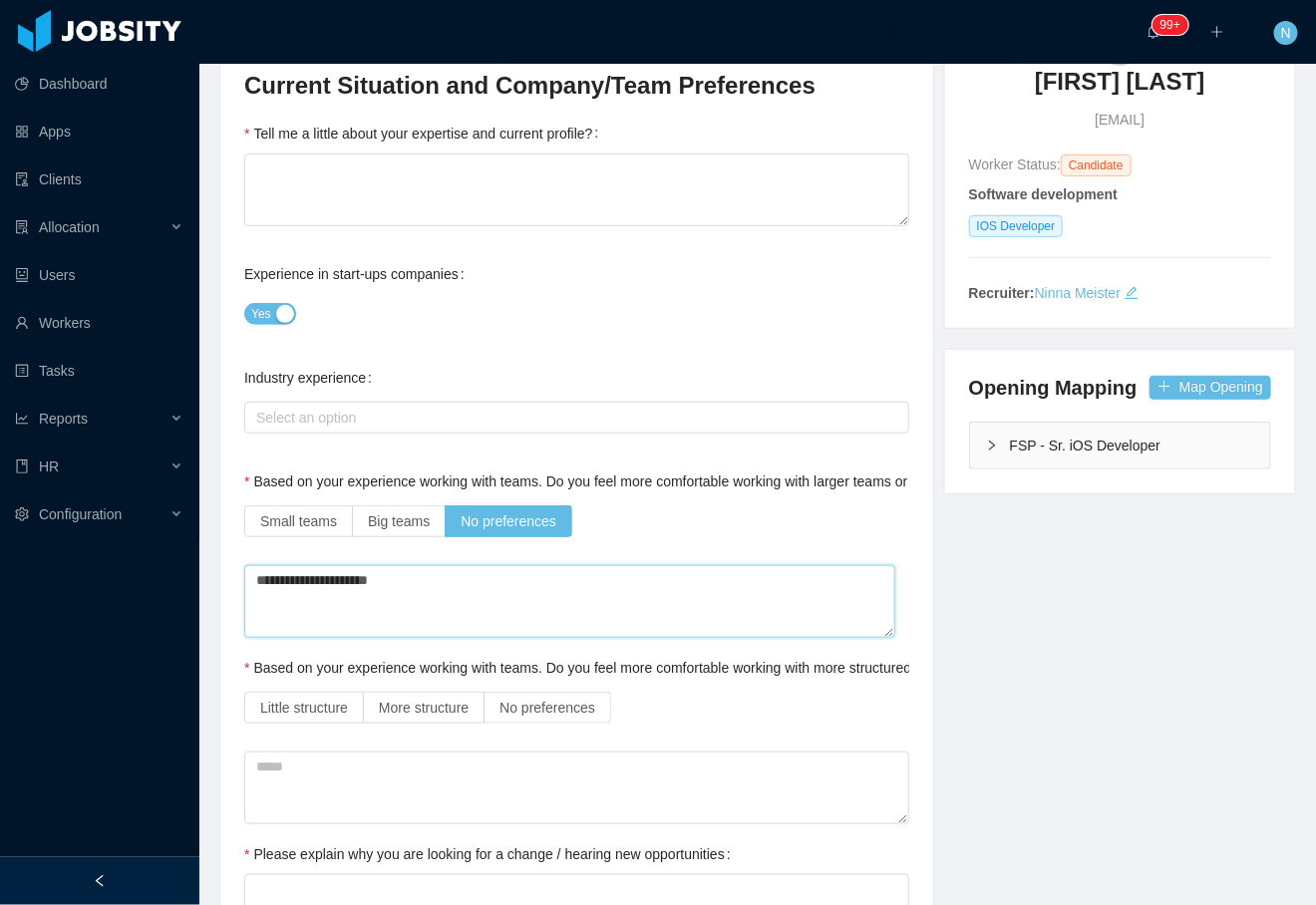 type 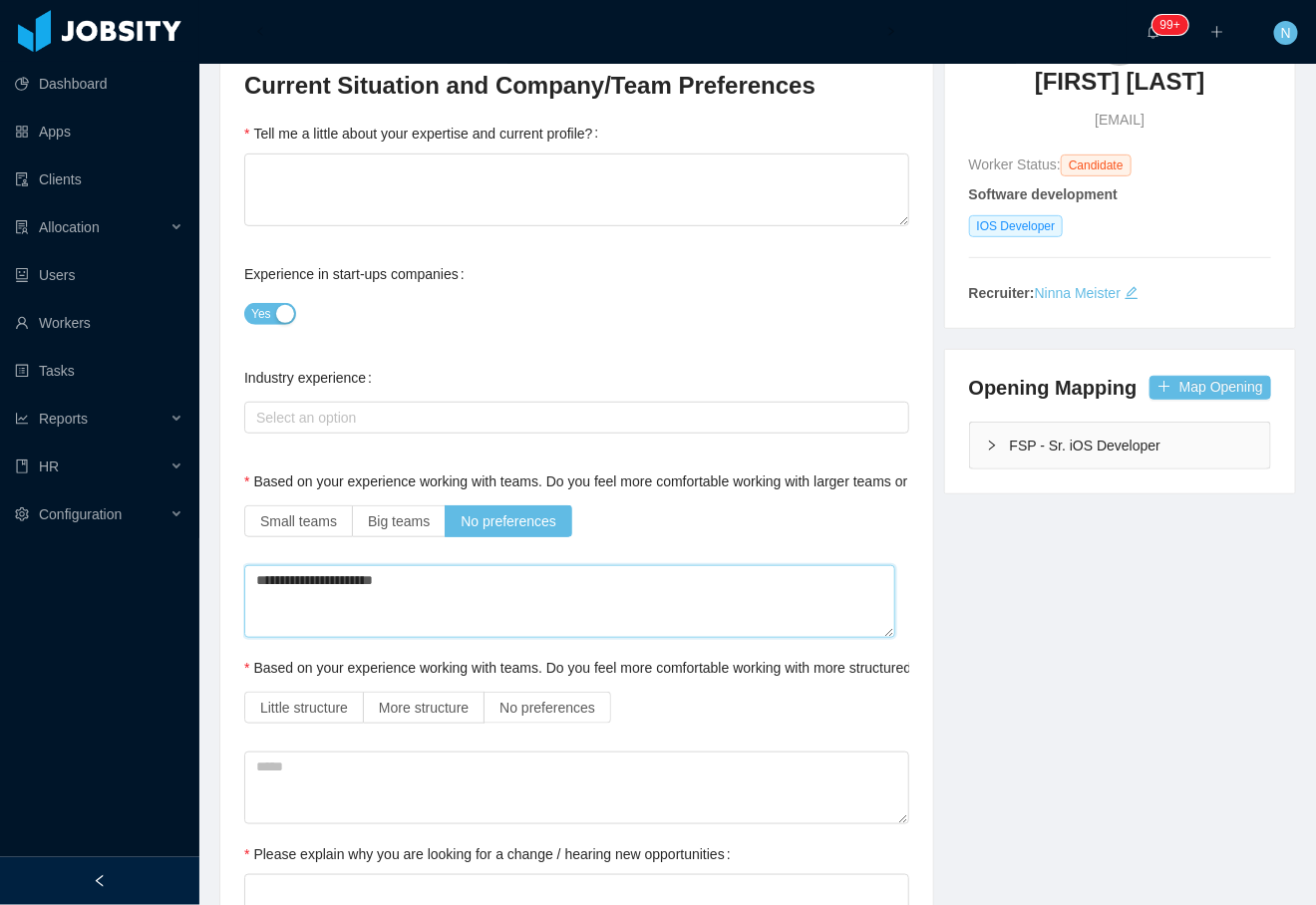 type 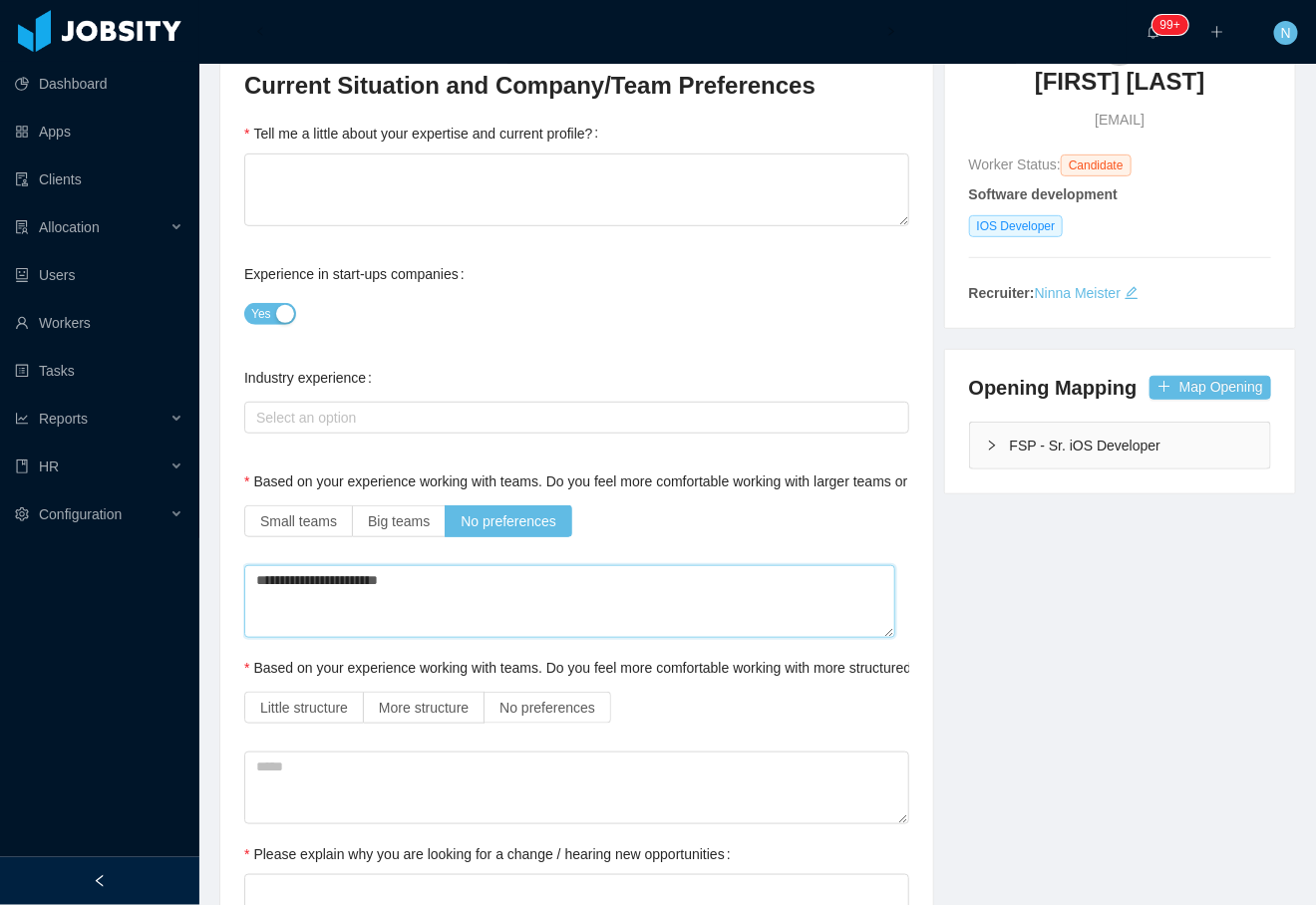 type on "**********" 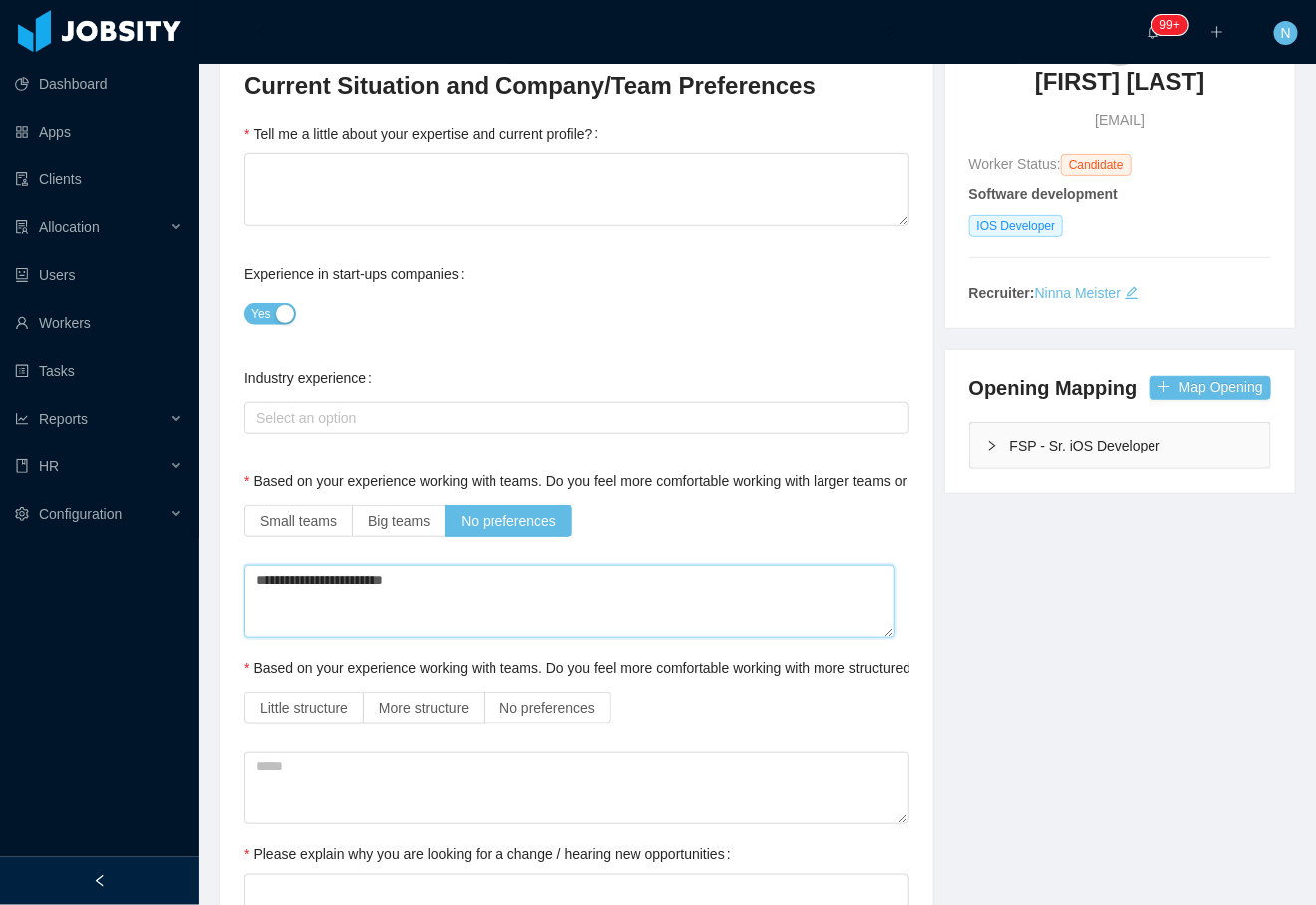 type 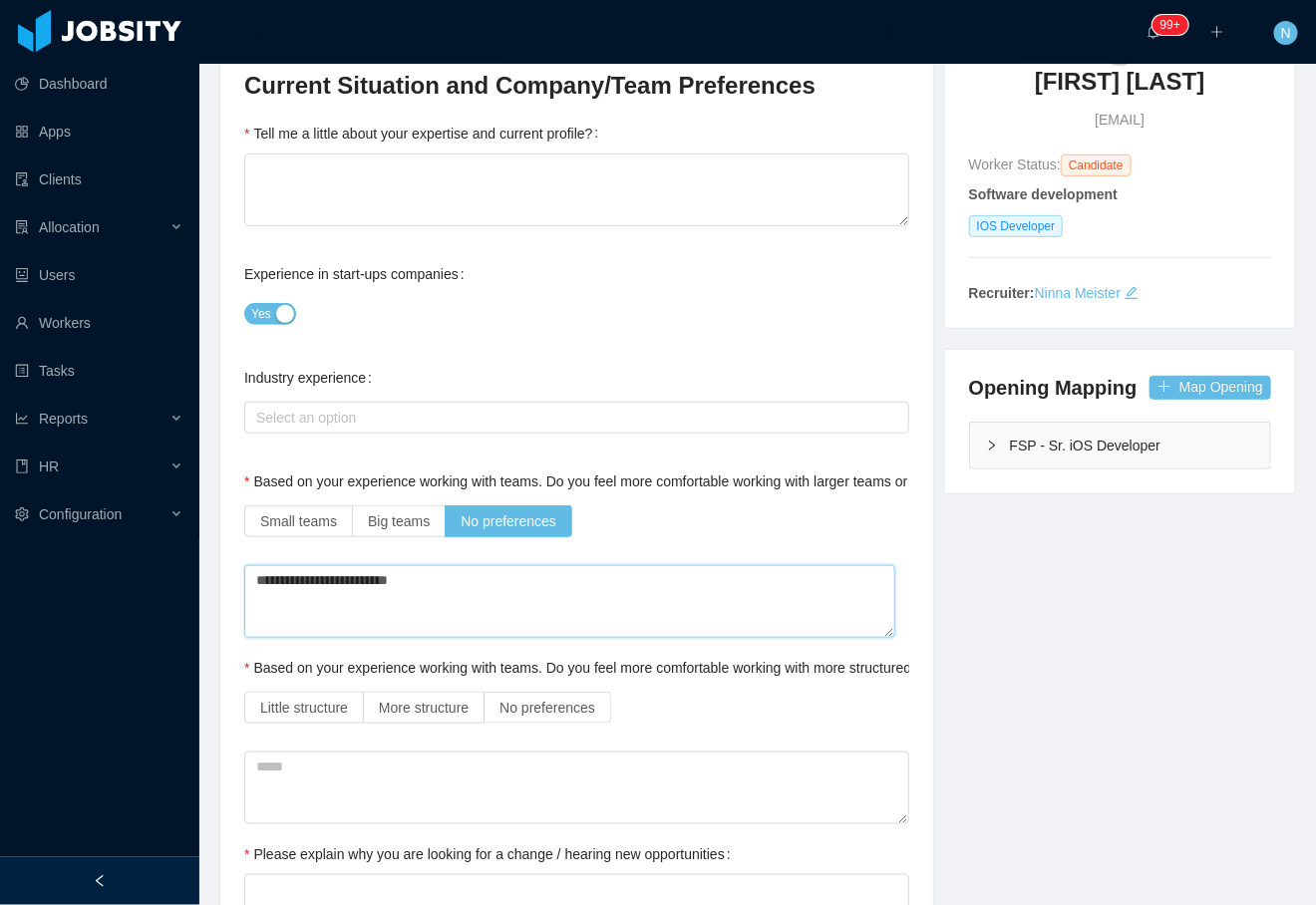 type 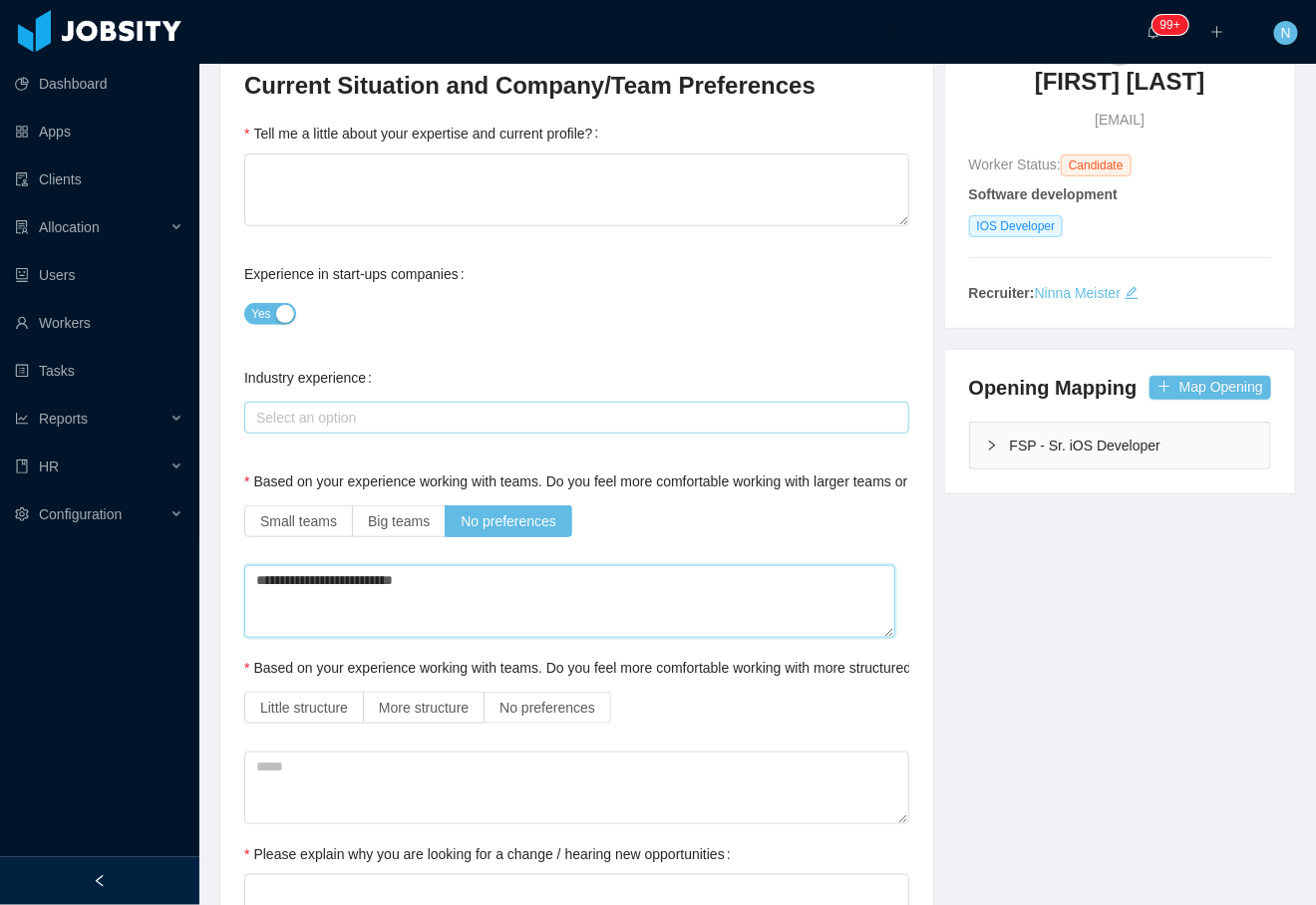 type on "**********" 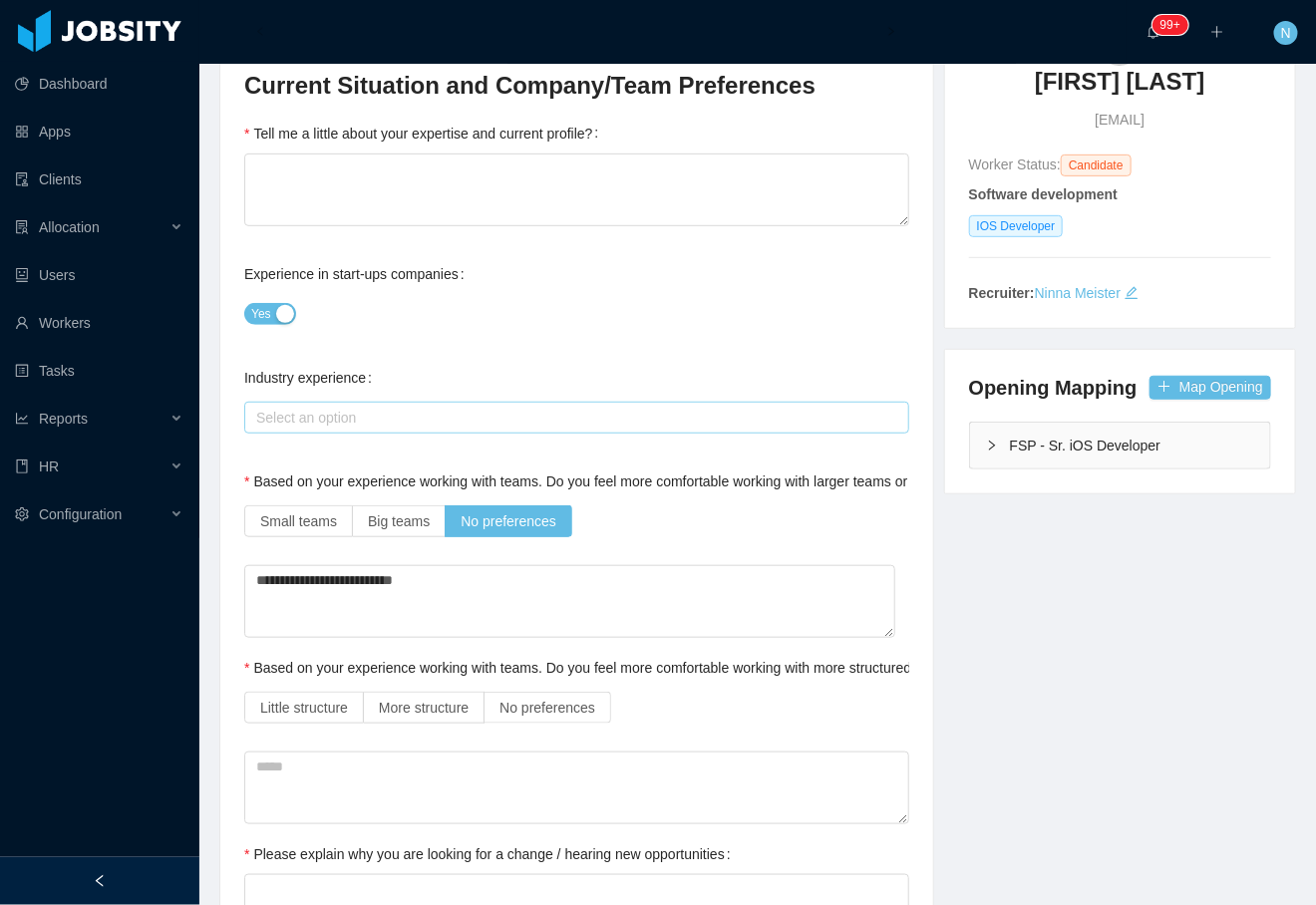 click on "Select an option" at bounding box center [573, 418] 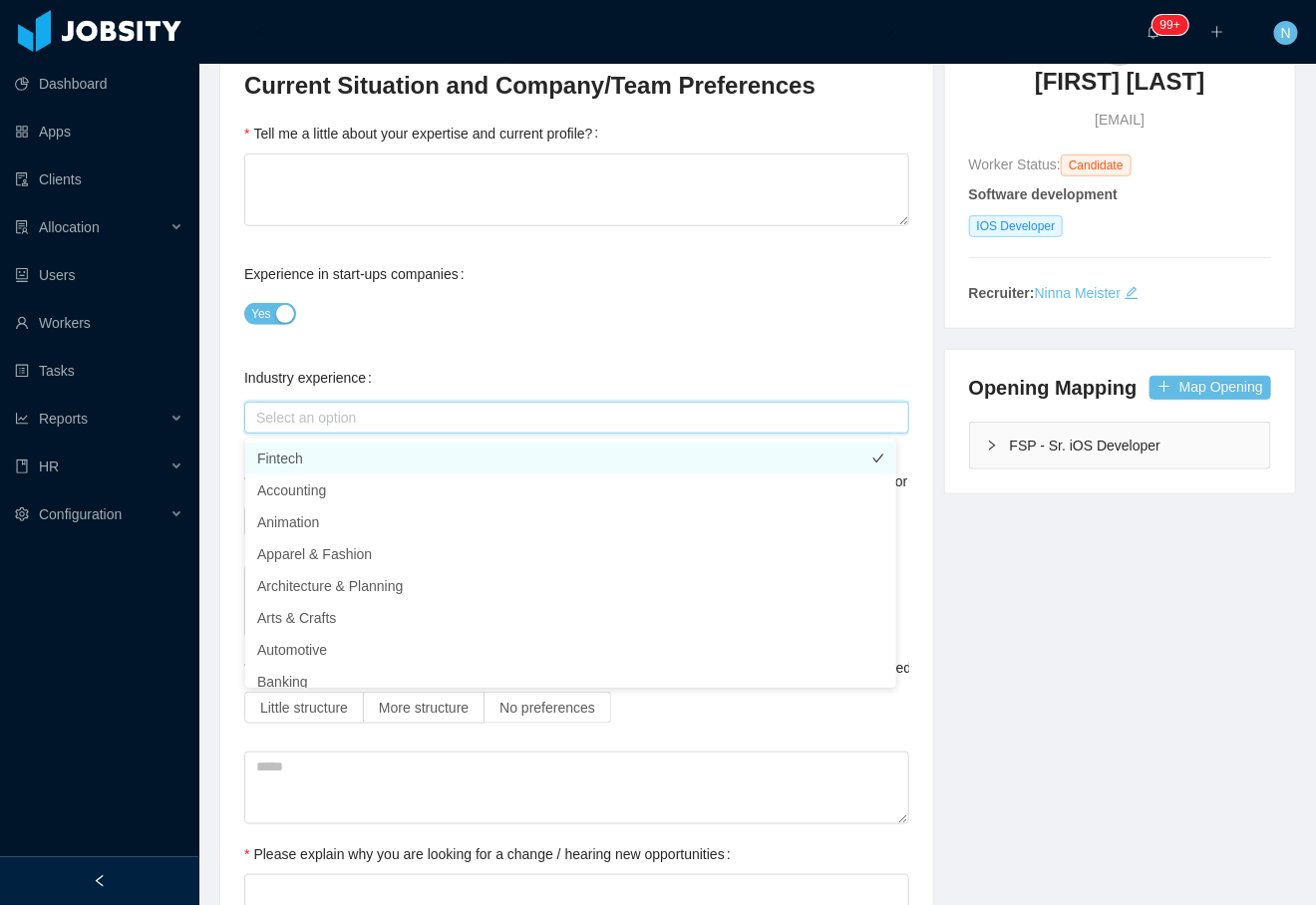 click on "Fintech" at bounding box center [570, 458] 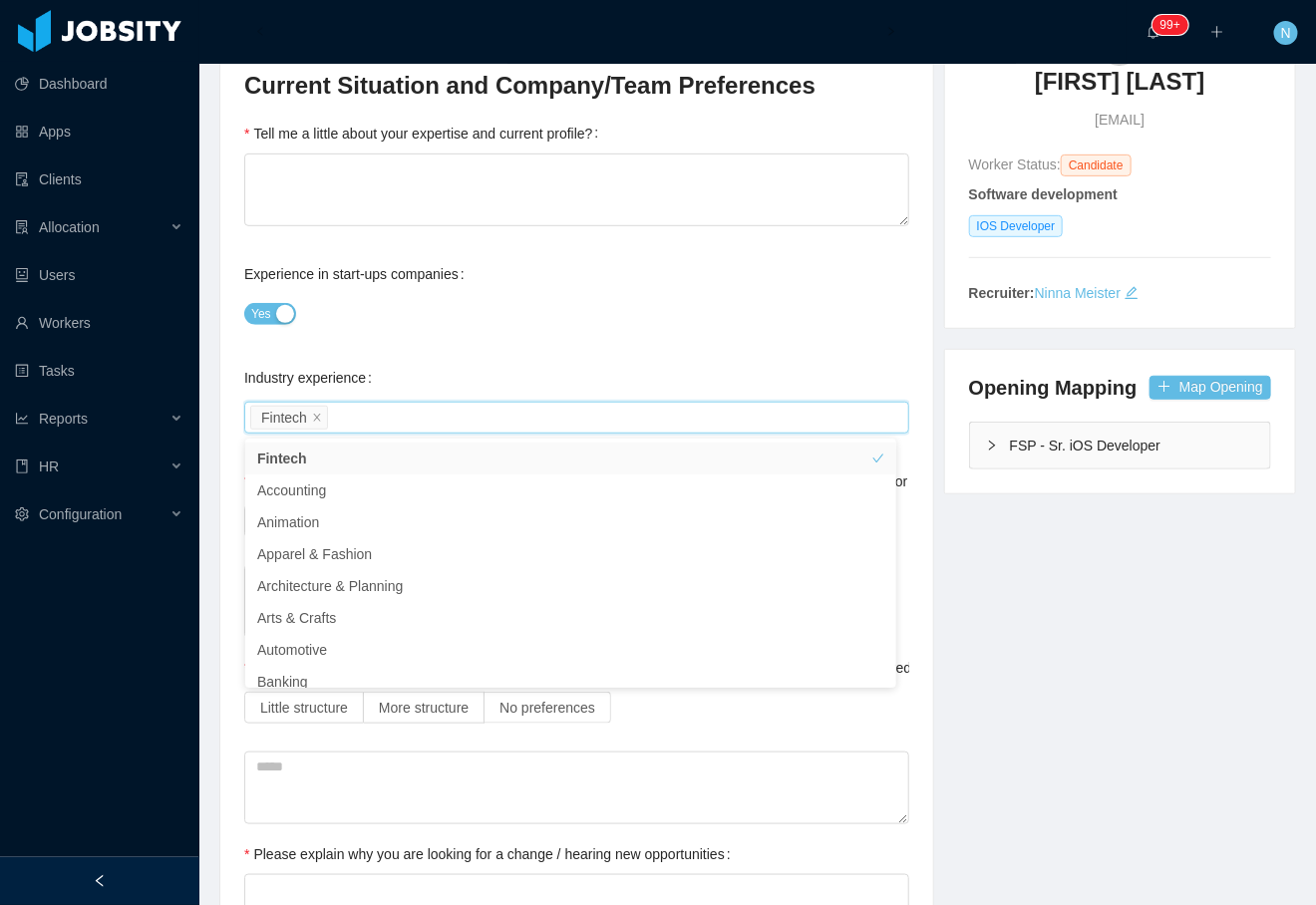 click on "Select an option Fintech" at bounding box center (573, 418) 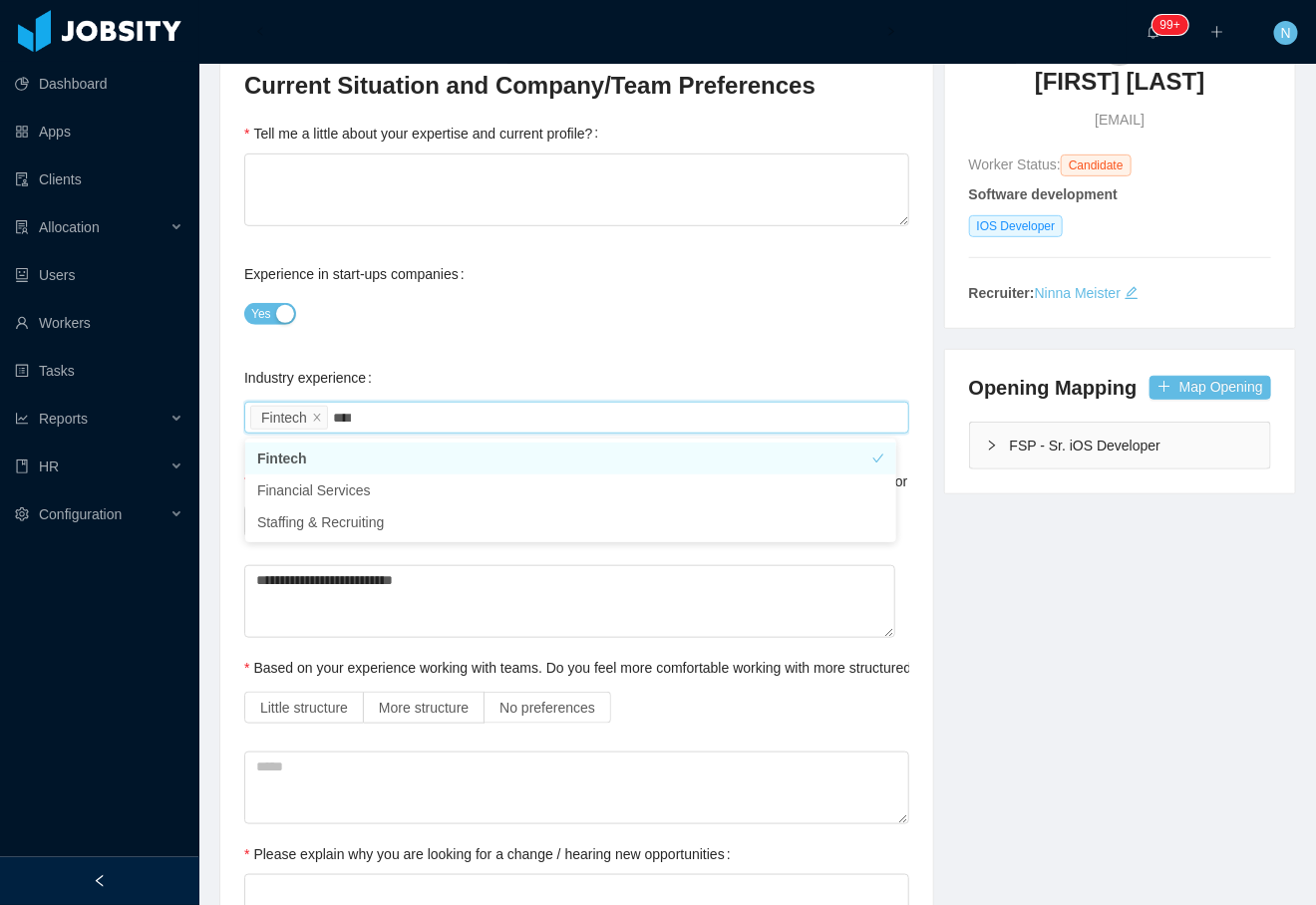type on "*****" 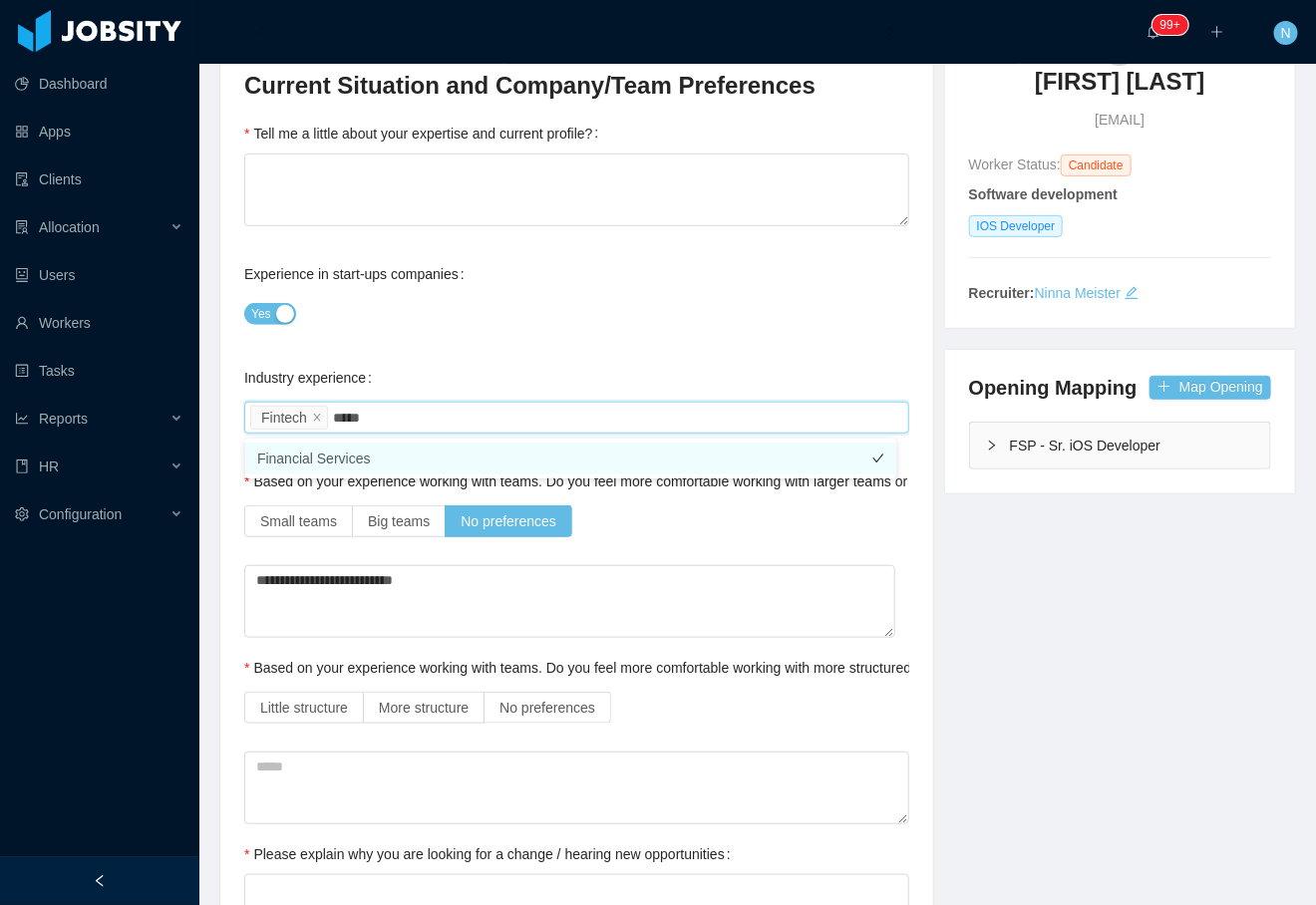 click on "Financial Services" at bounding box center (570, 458) 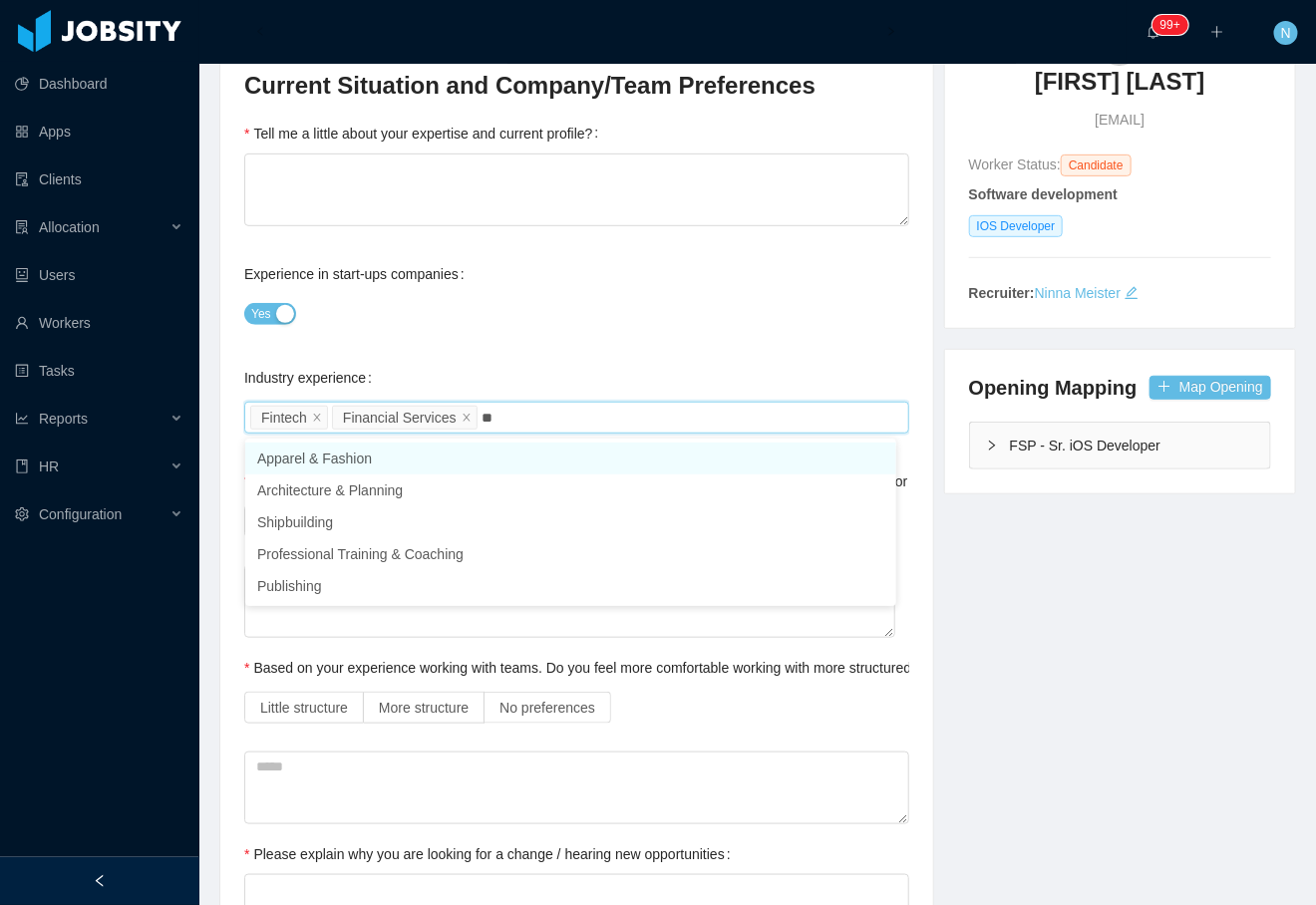 type on "*" 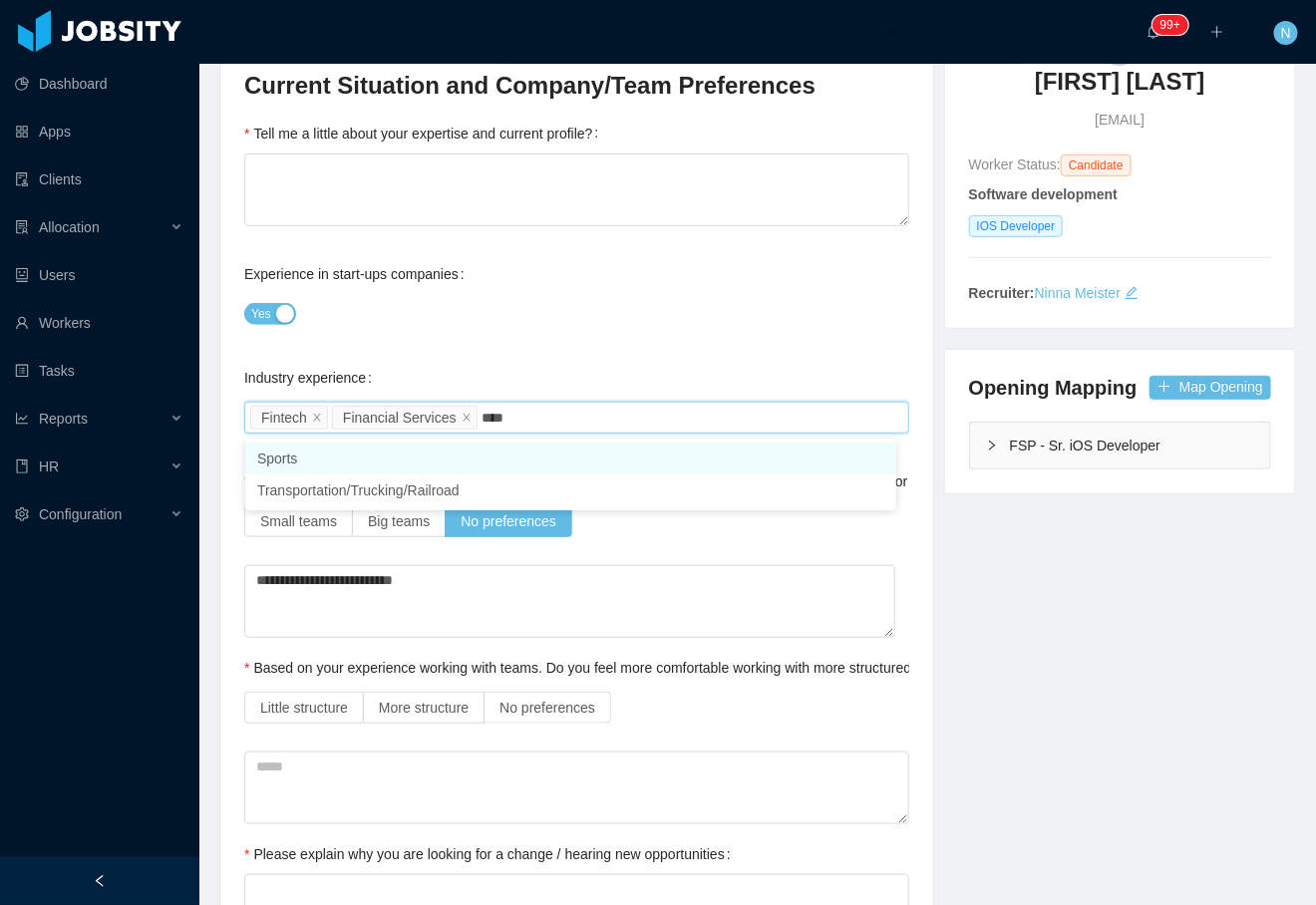 type on "*****" 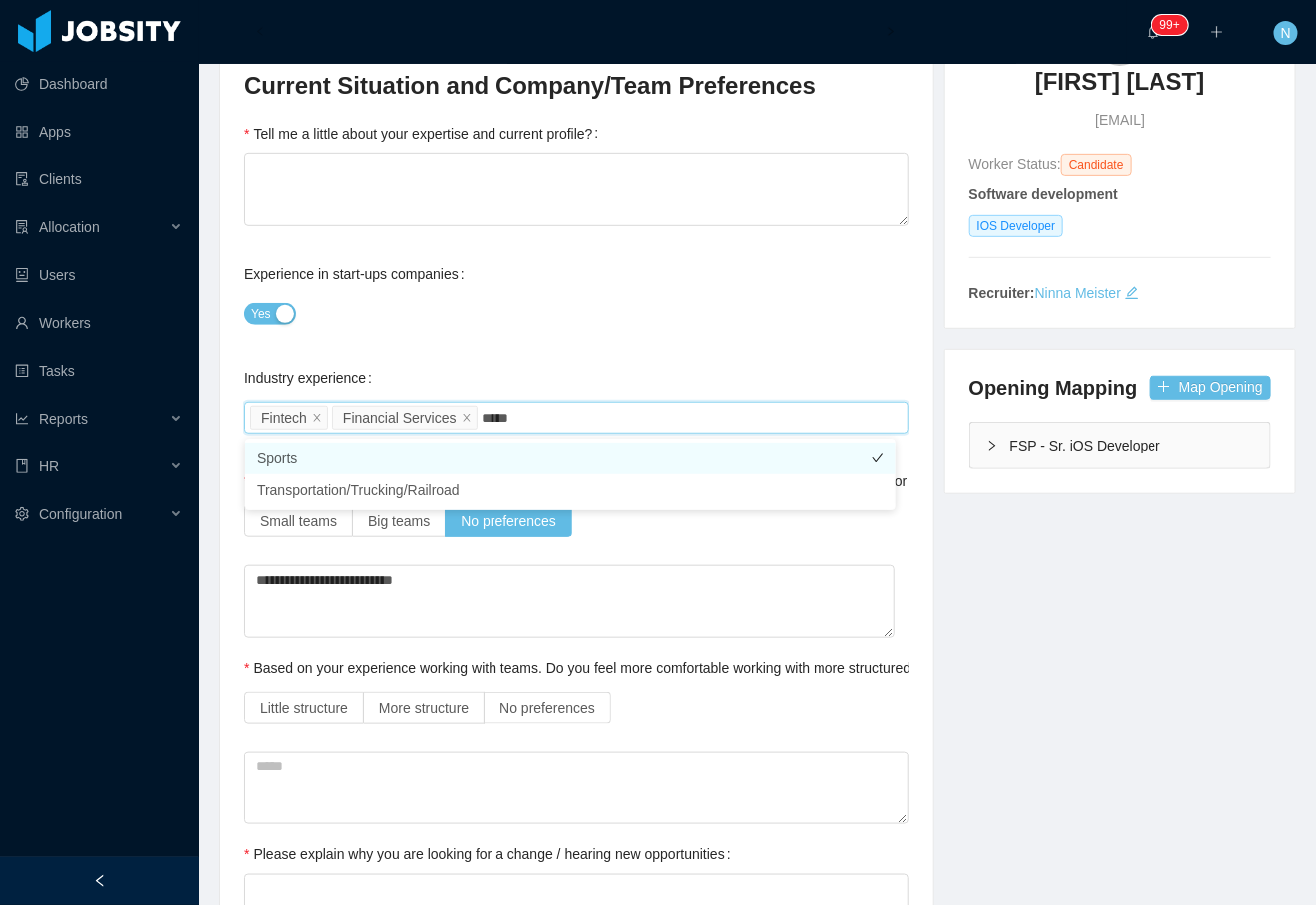 click on "Sports" at bounding box center (570, 458) 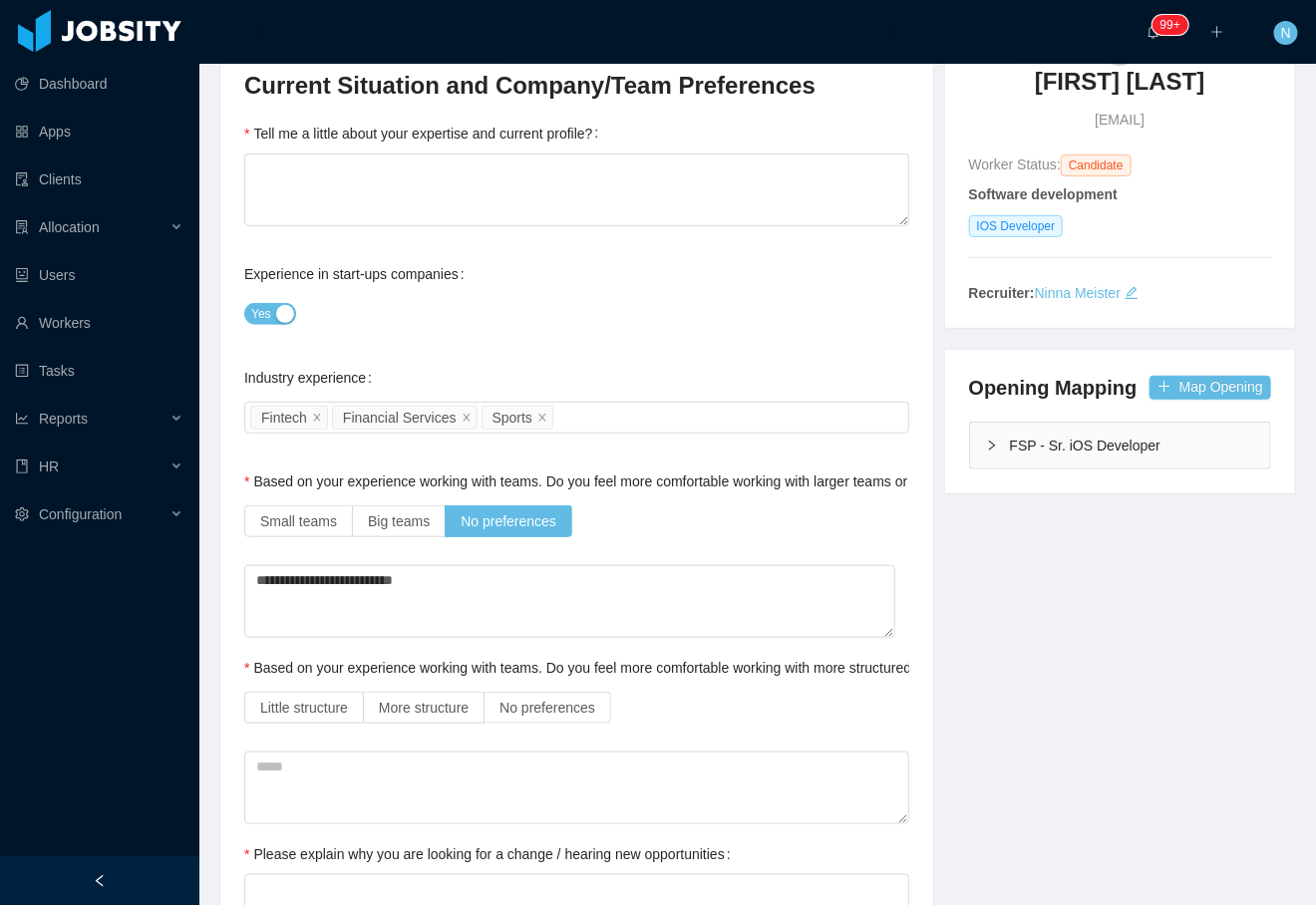 click on "**********" at bounding box center [576, 1329] 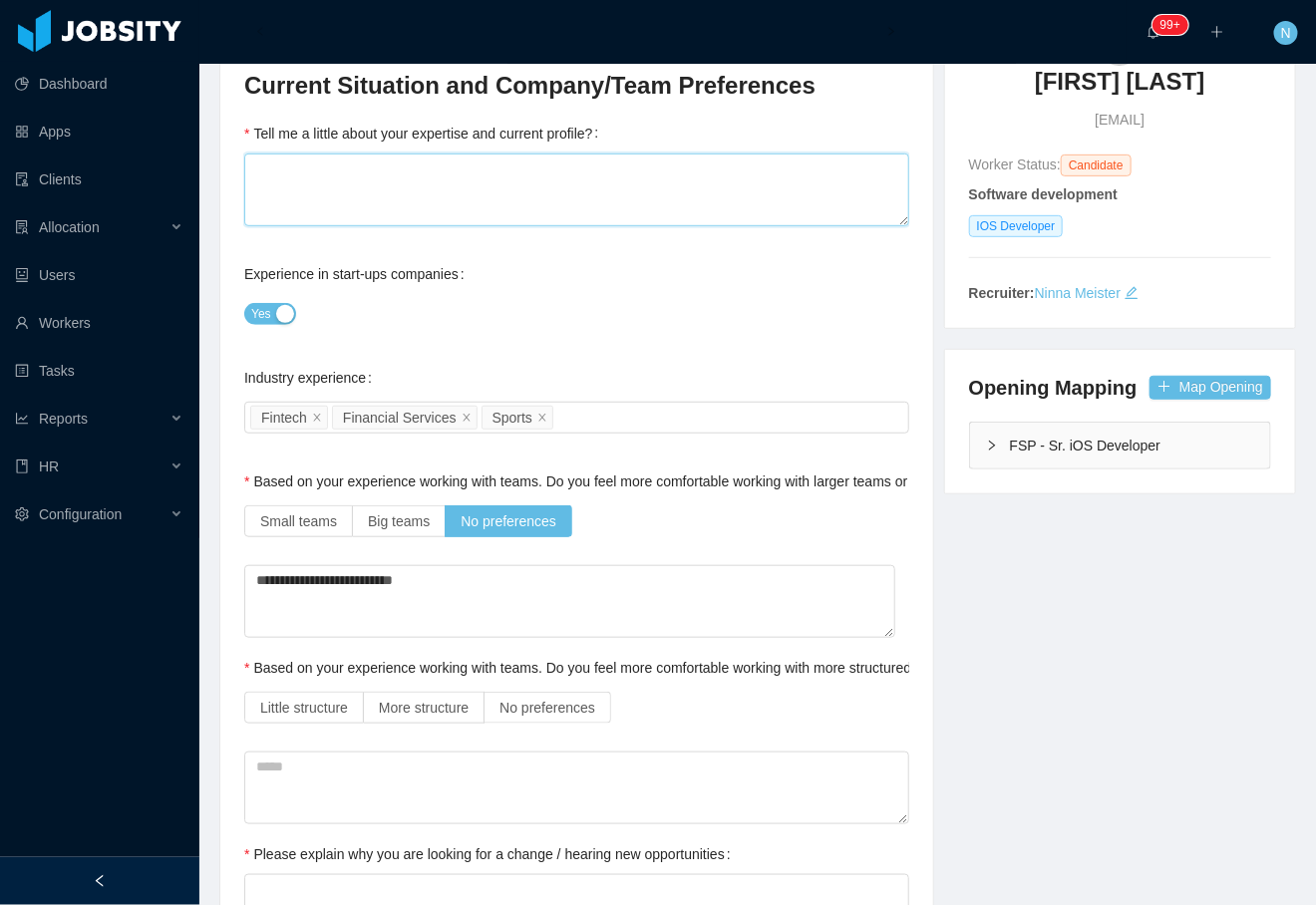 click on "Tell me a little about your expertise and current profile?" at bounding box center (576, 189) 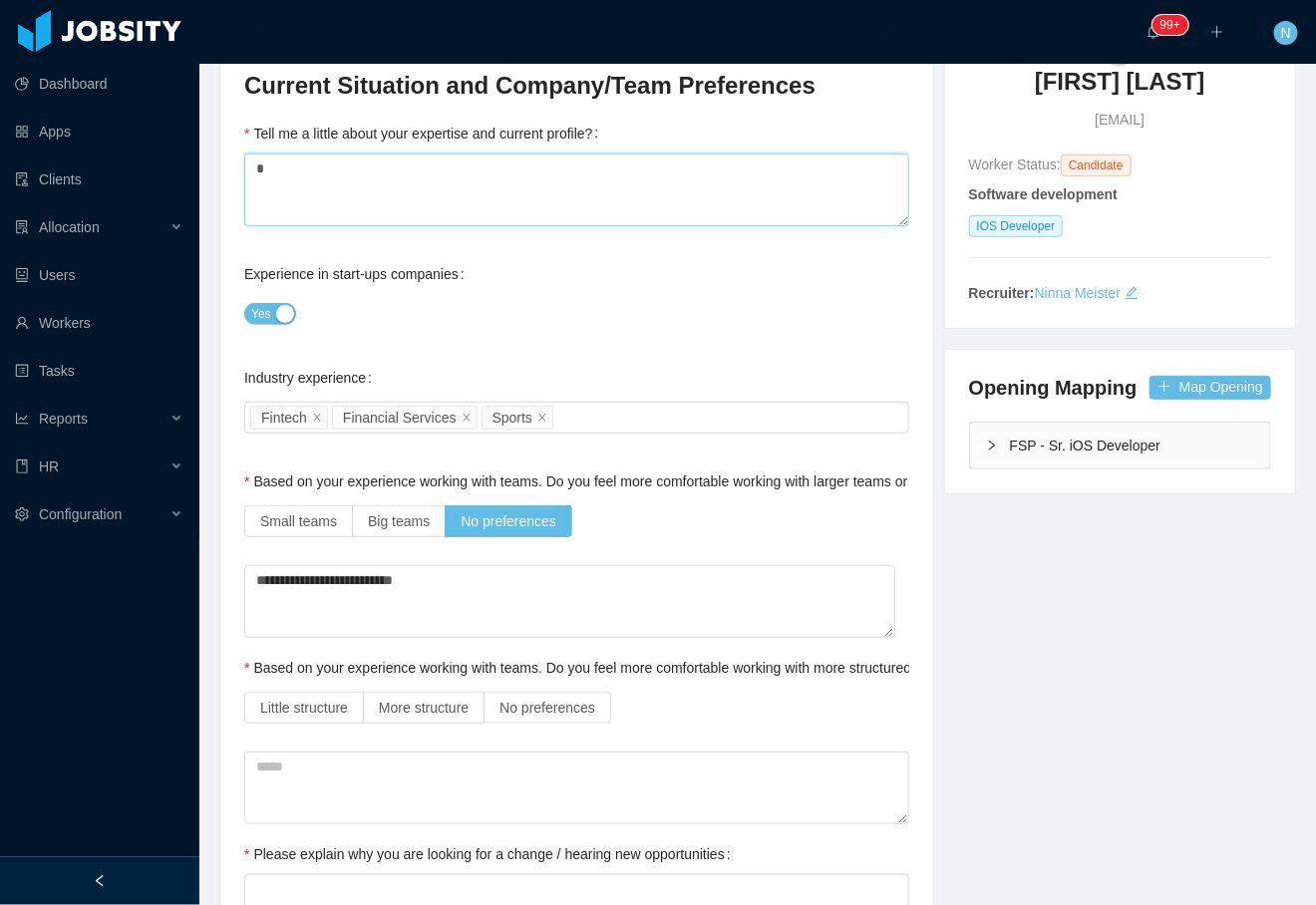 type 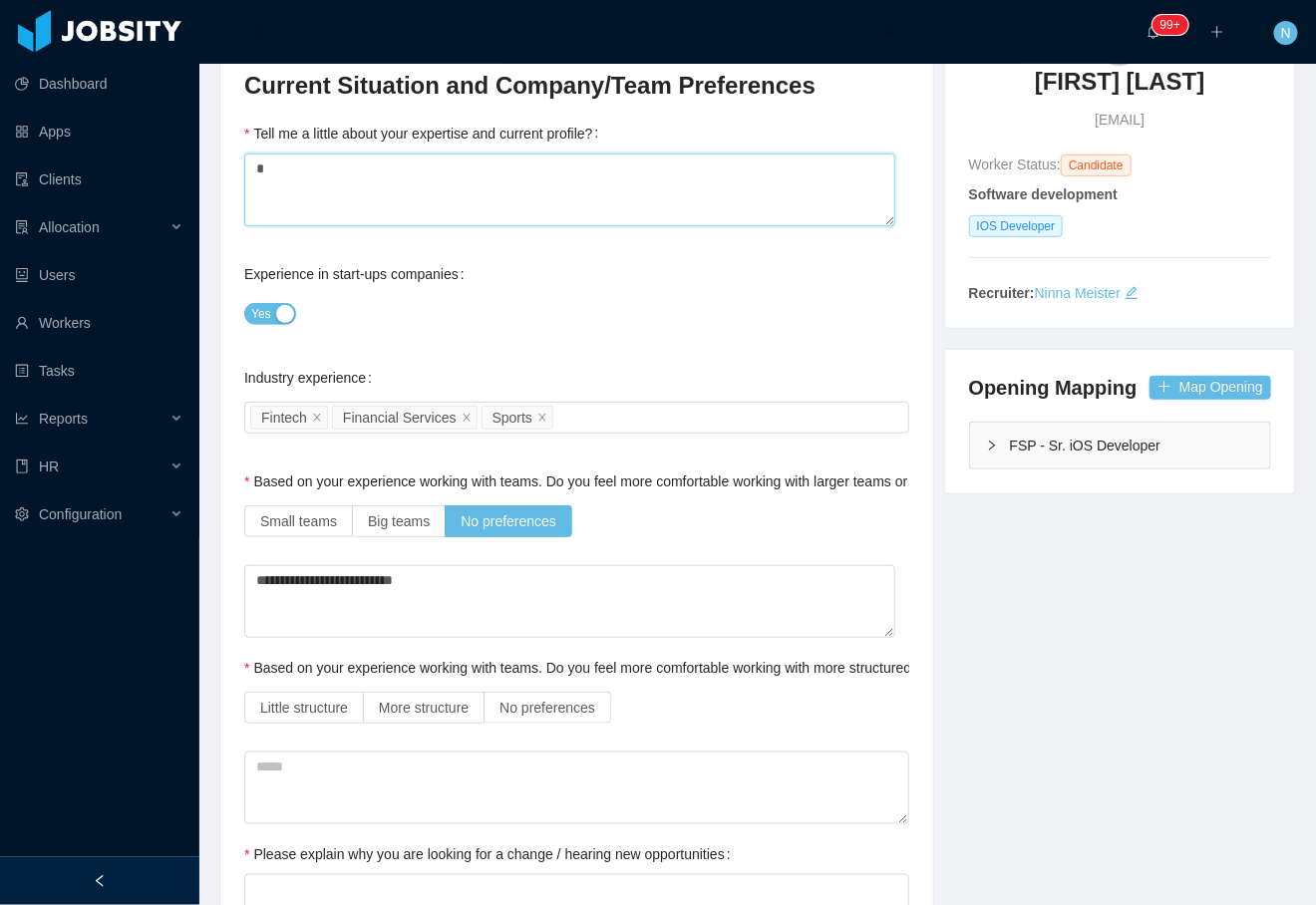 type 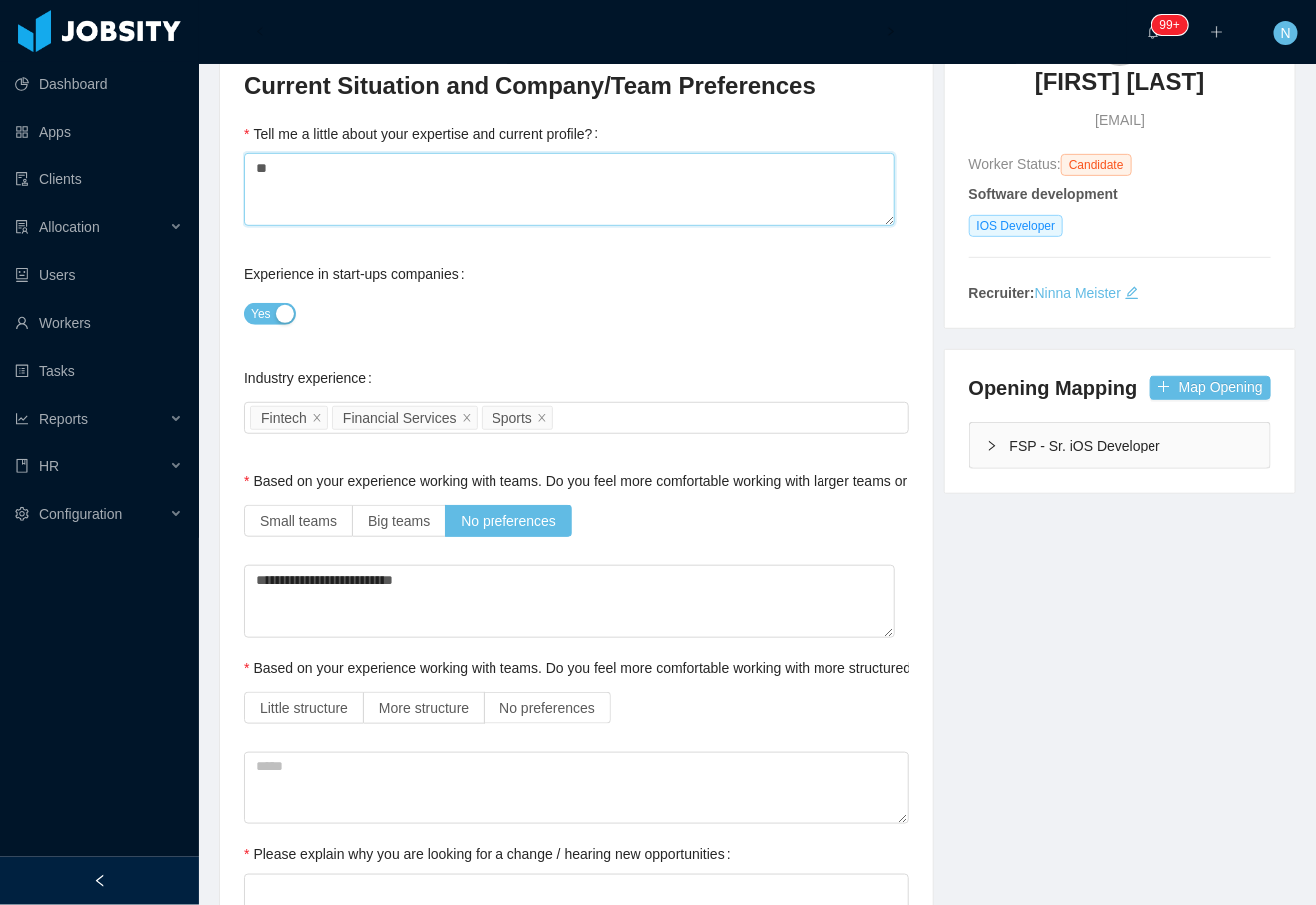 type 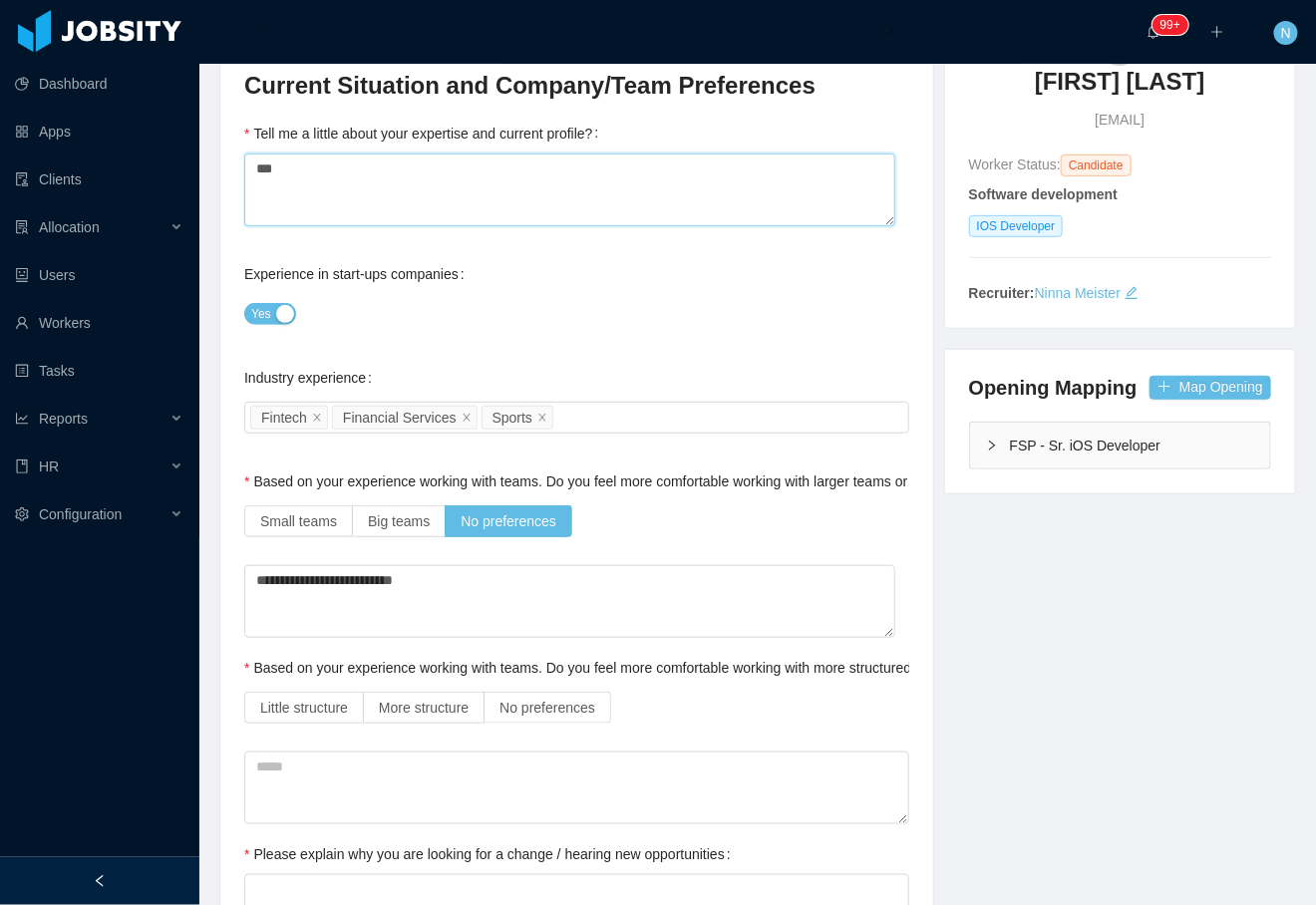type 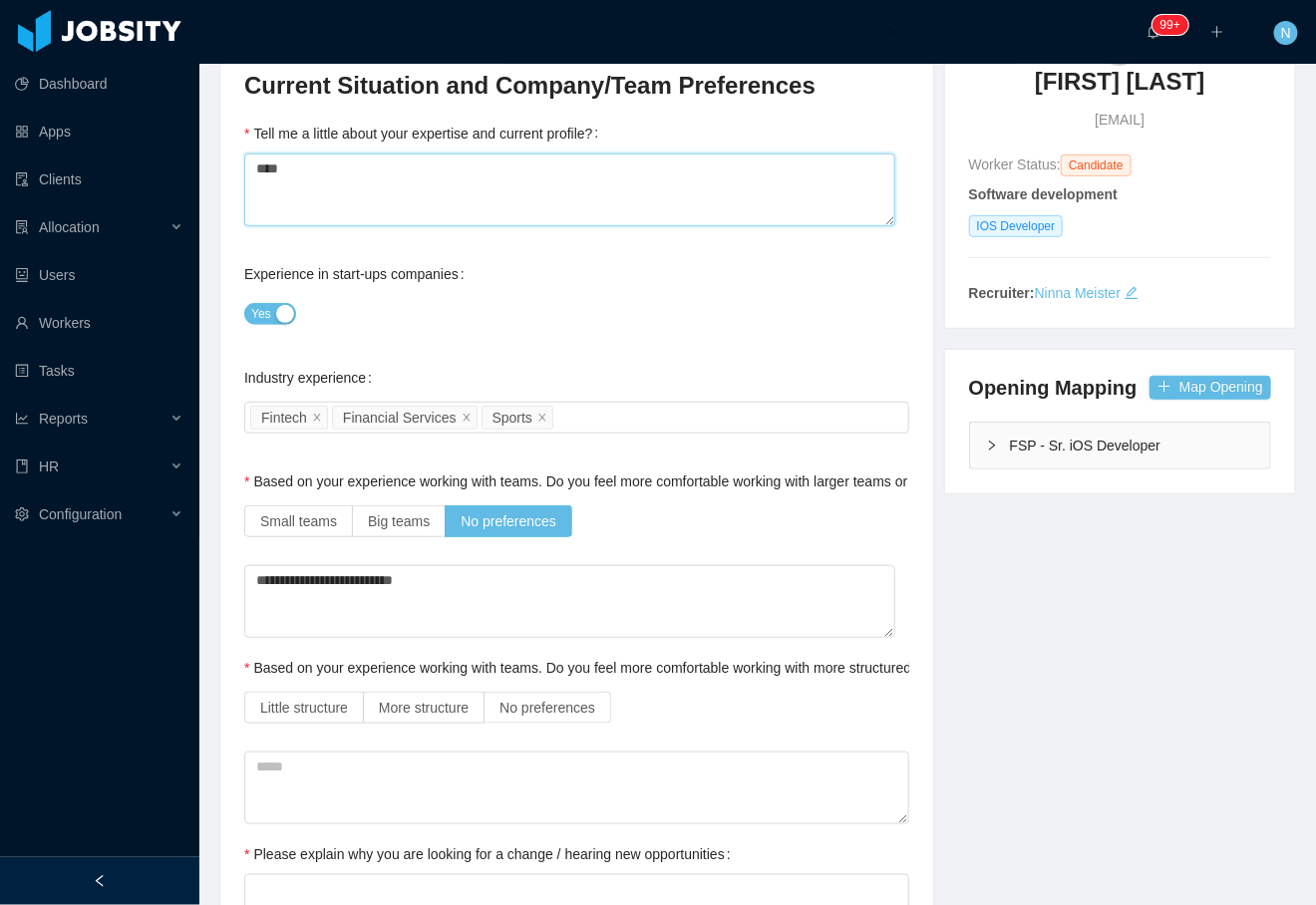 type 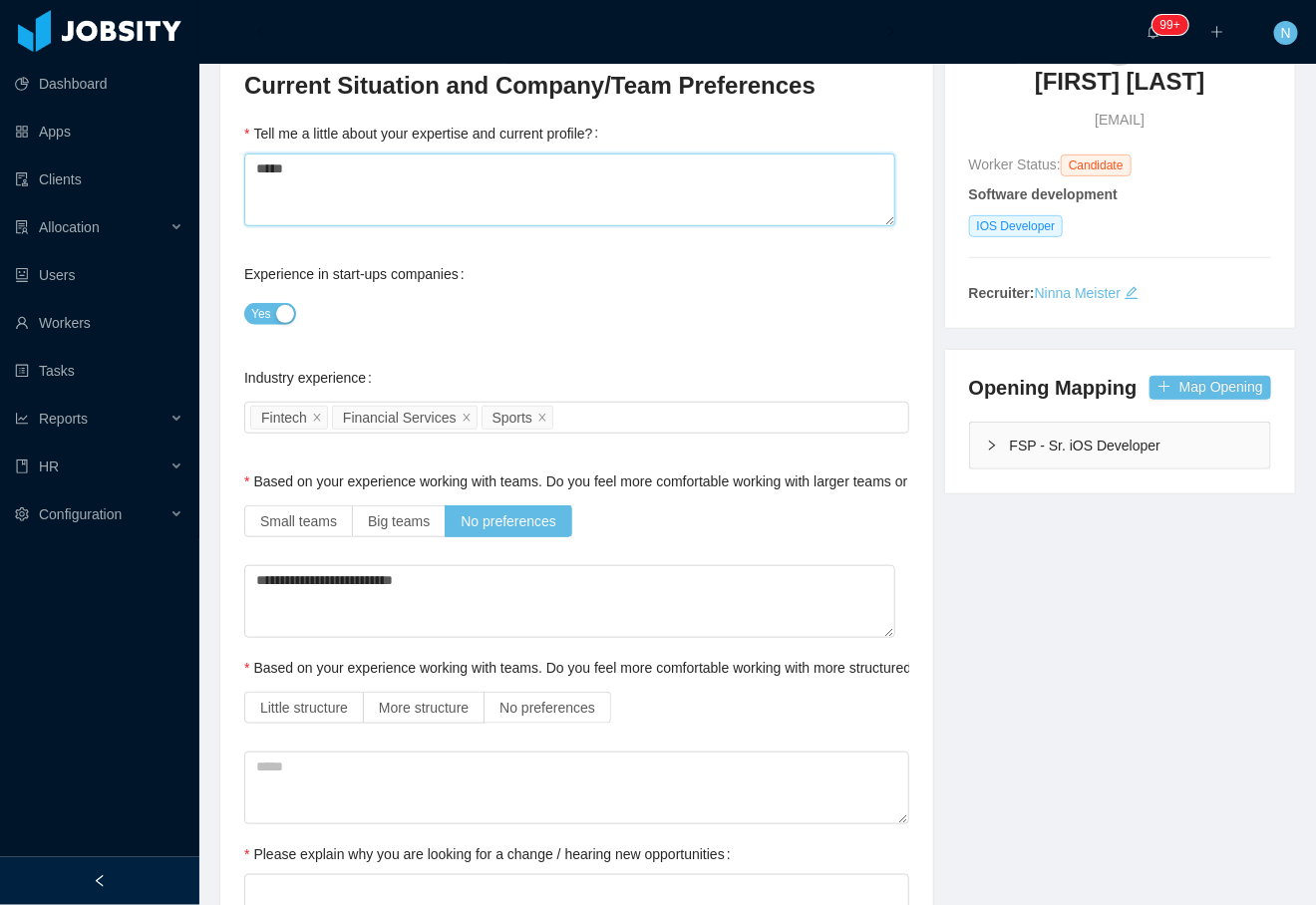 type 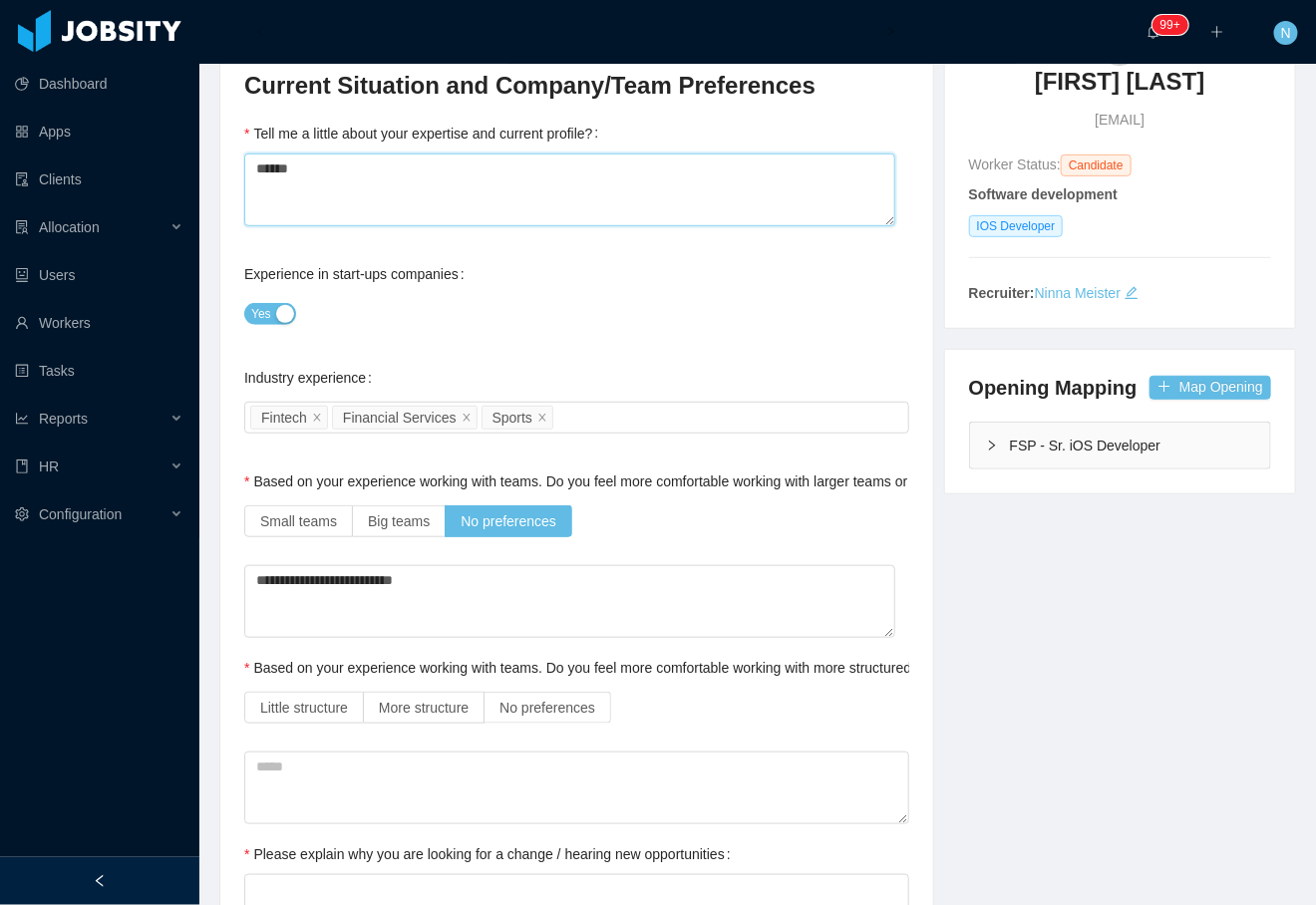 type 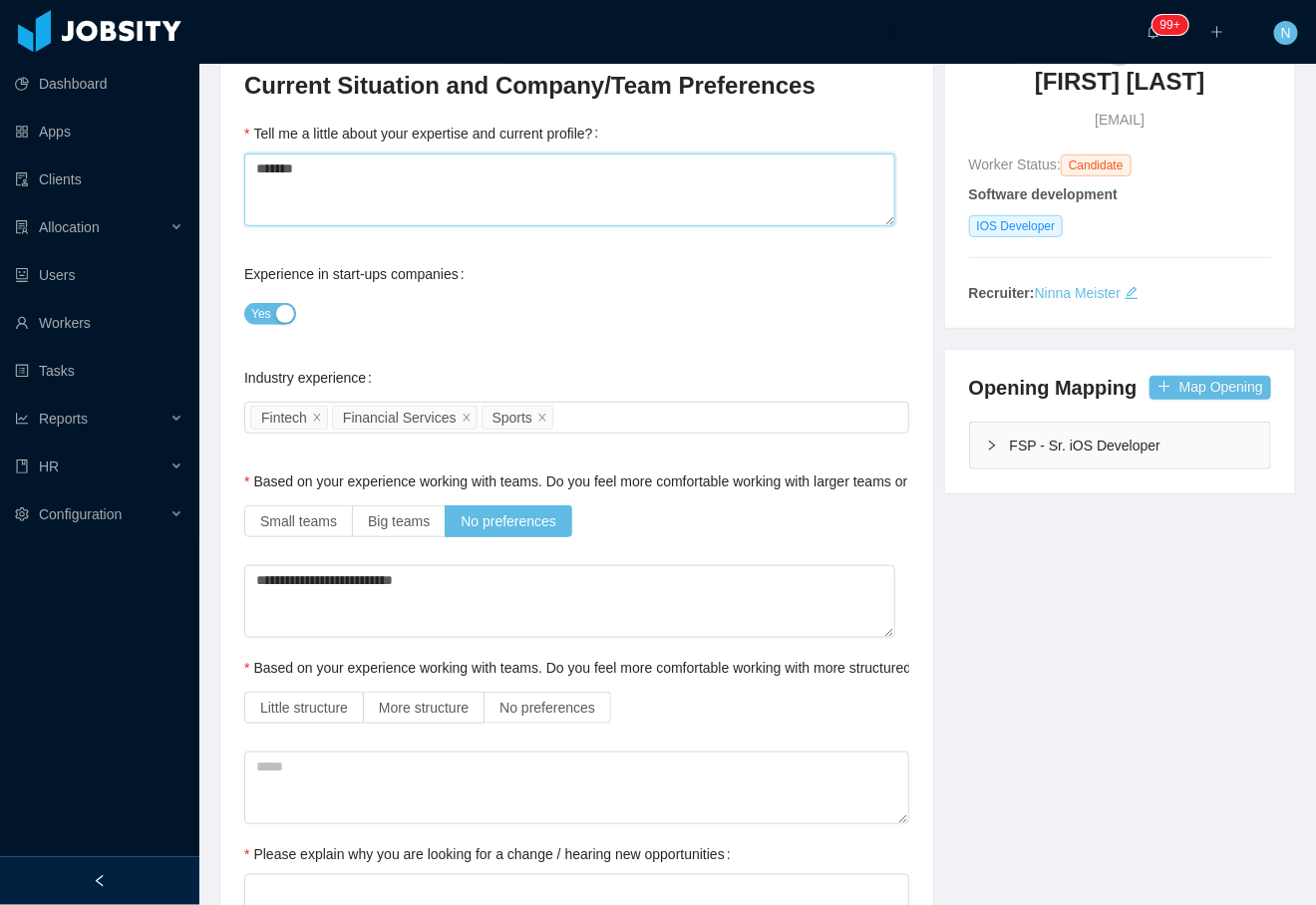 type 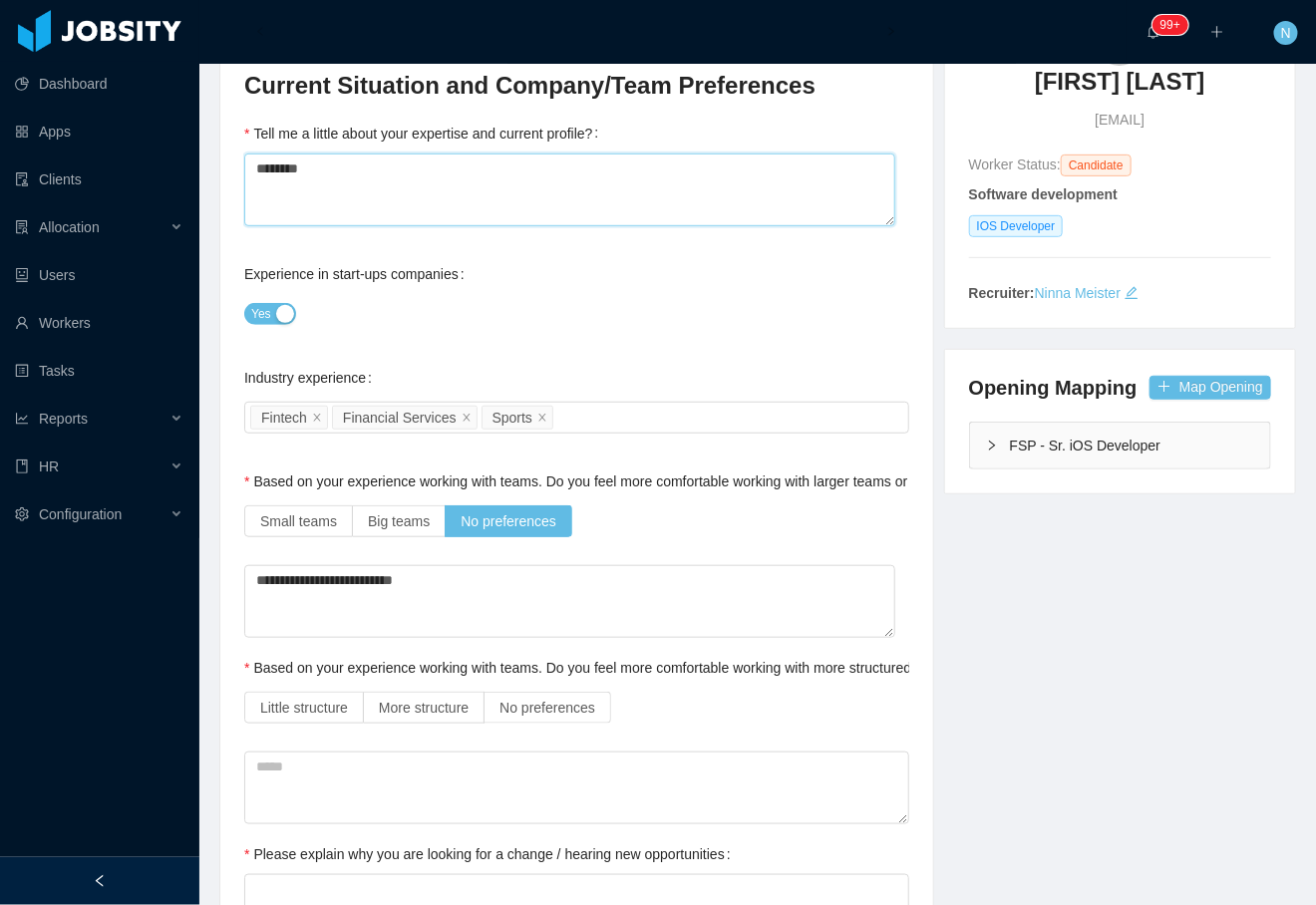 type 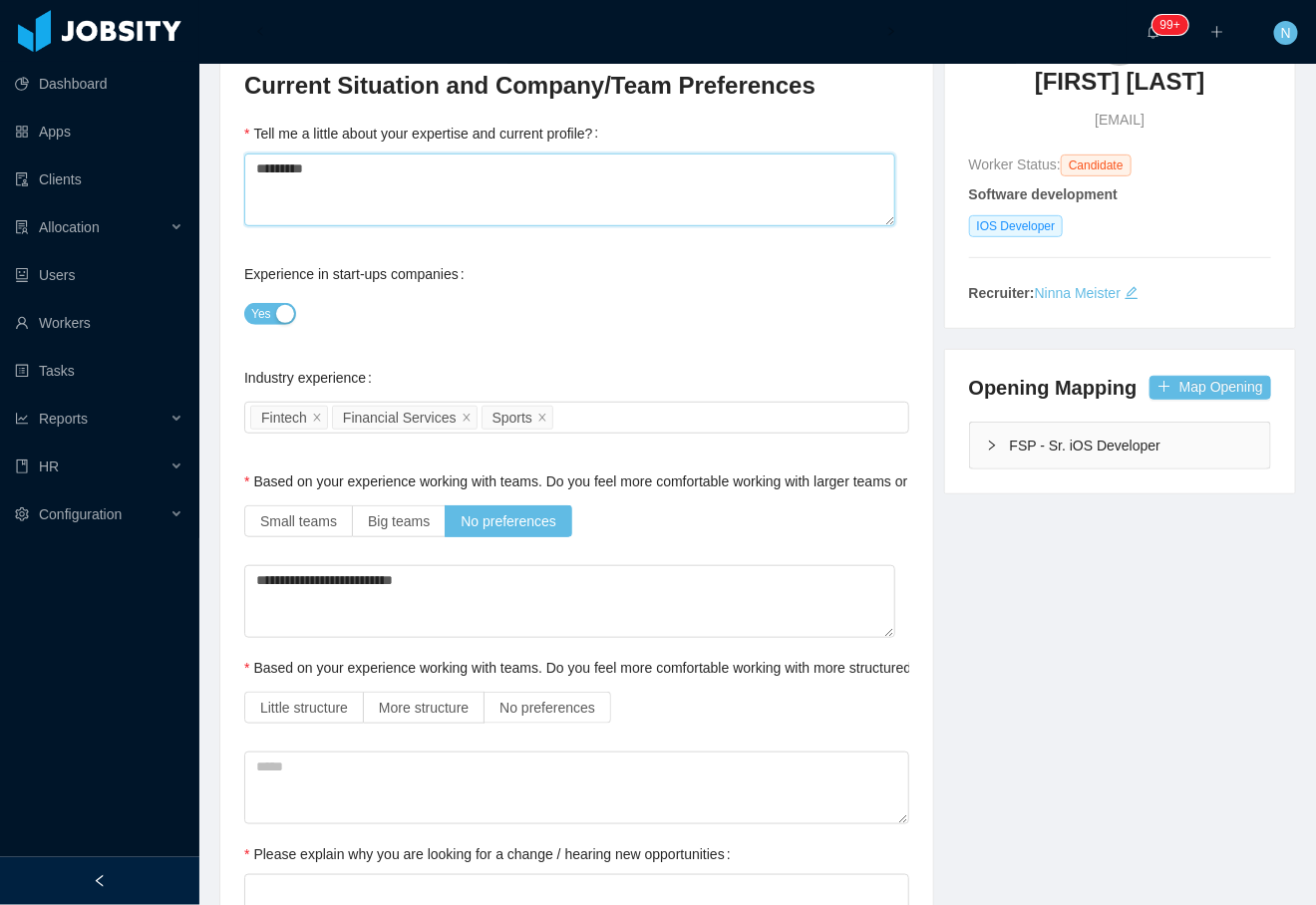 type 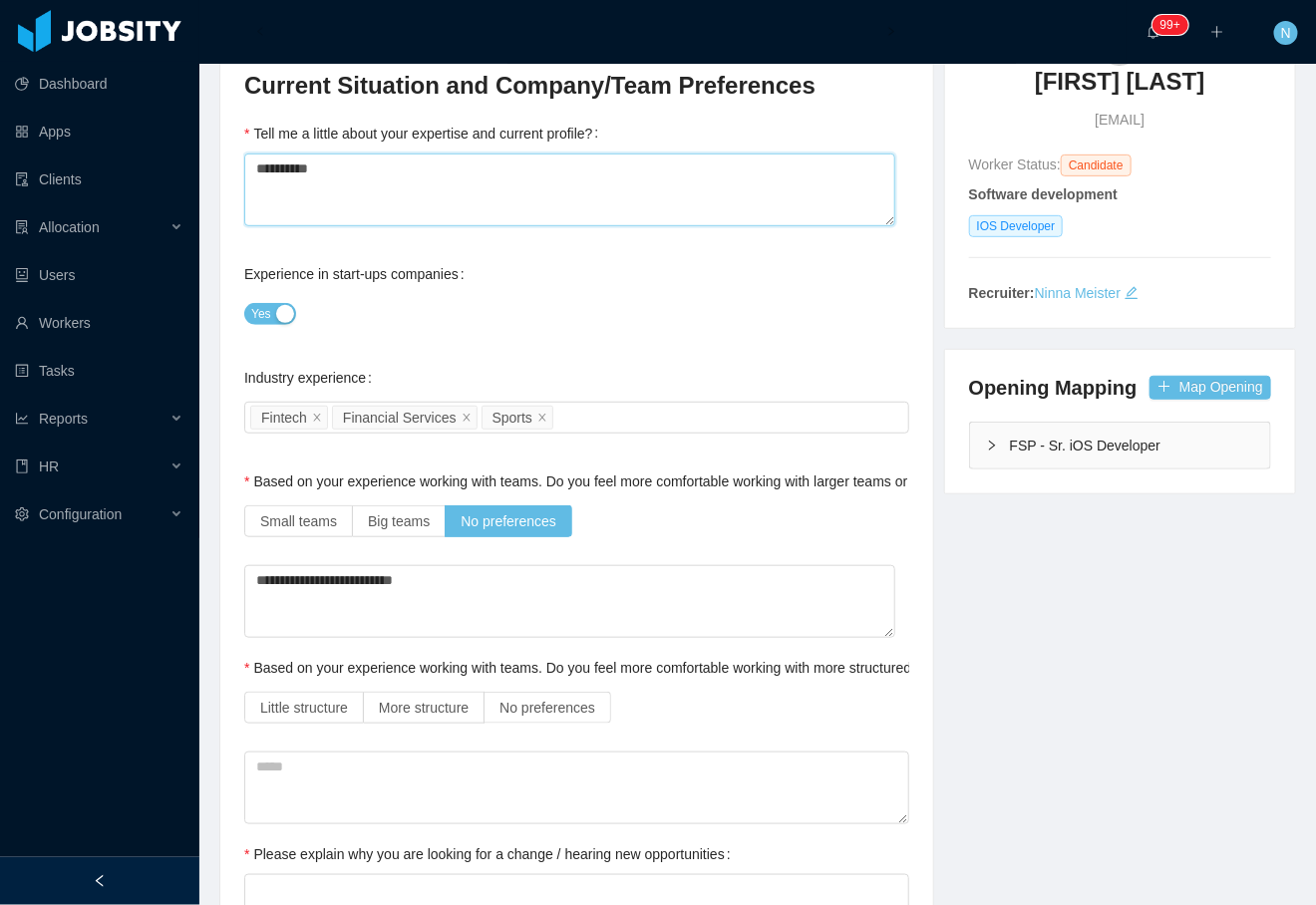 type 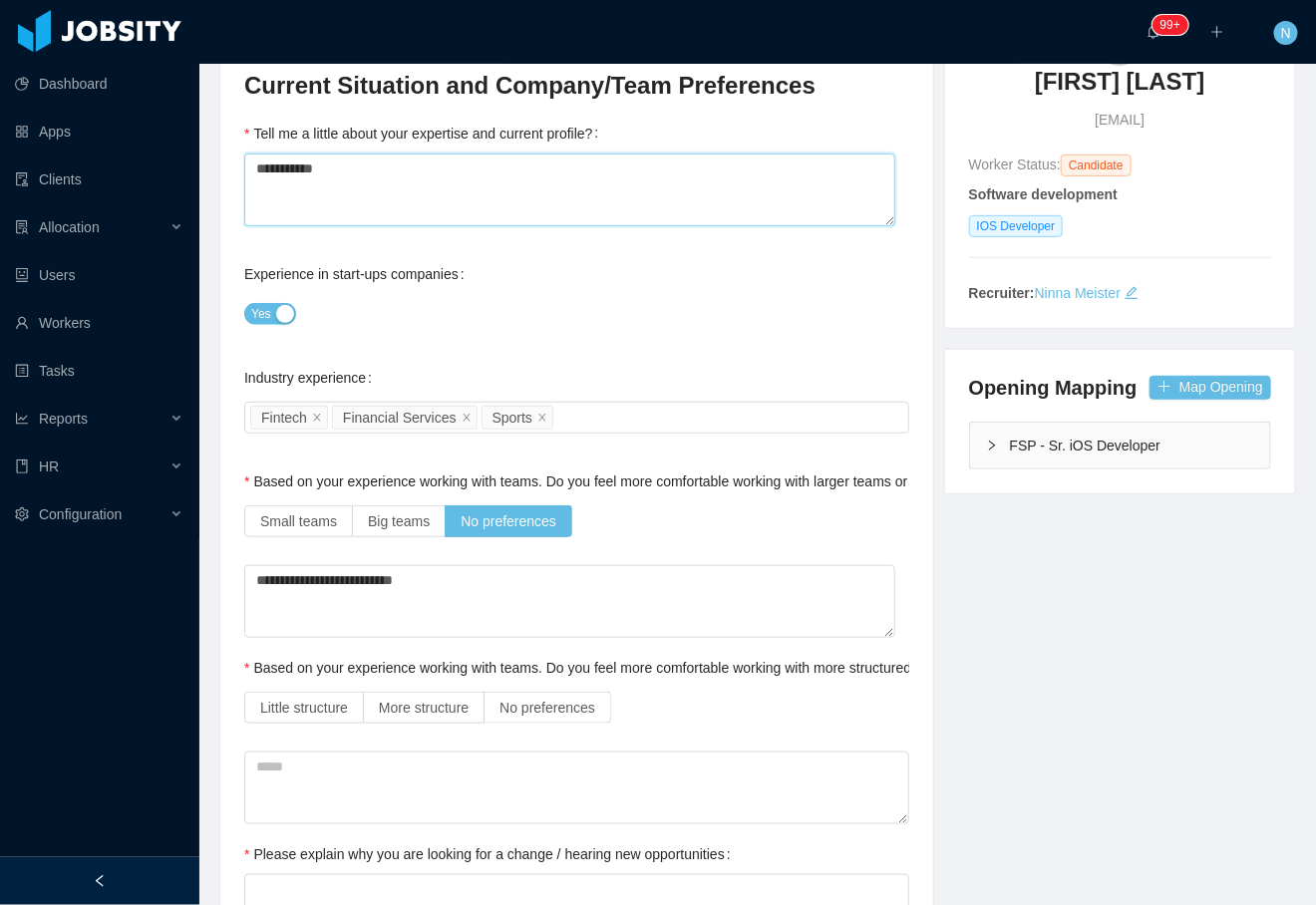 type 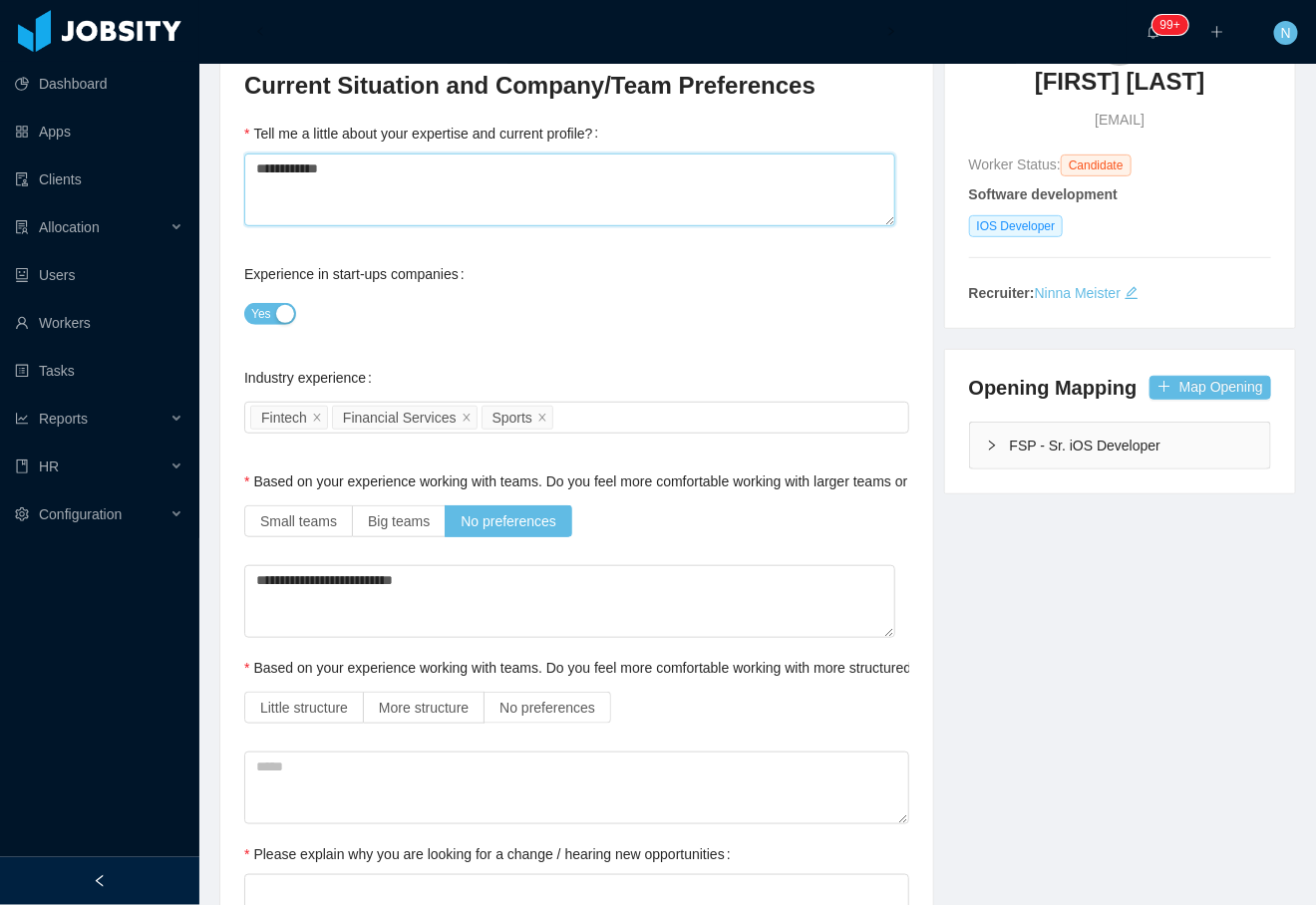type on "**********" 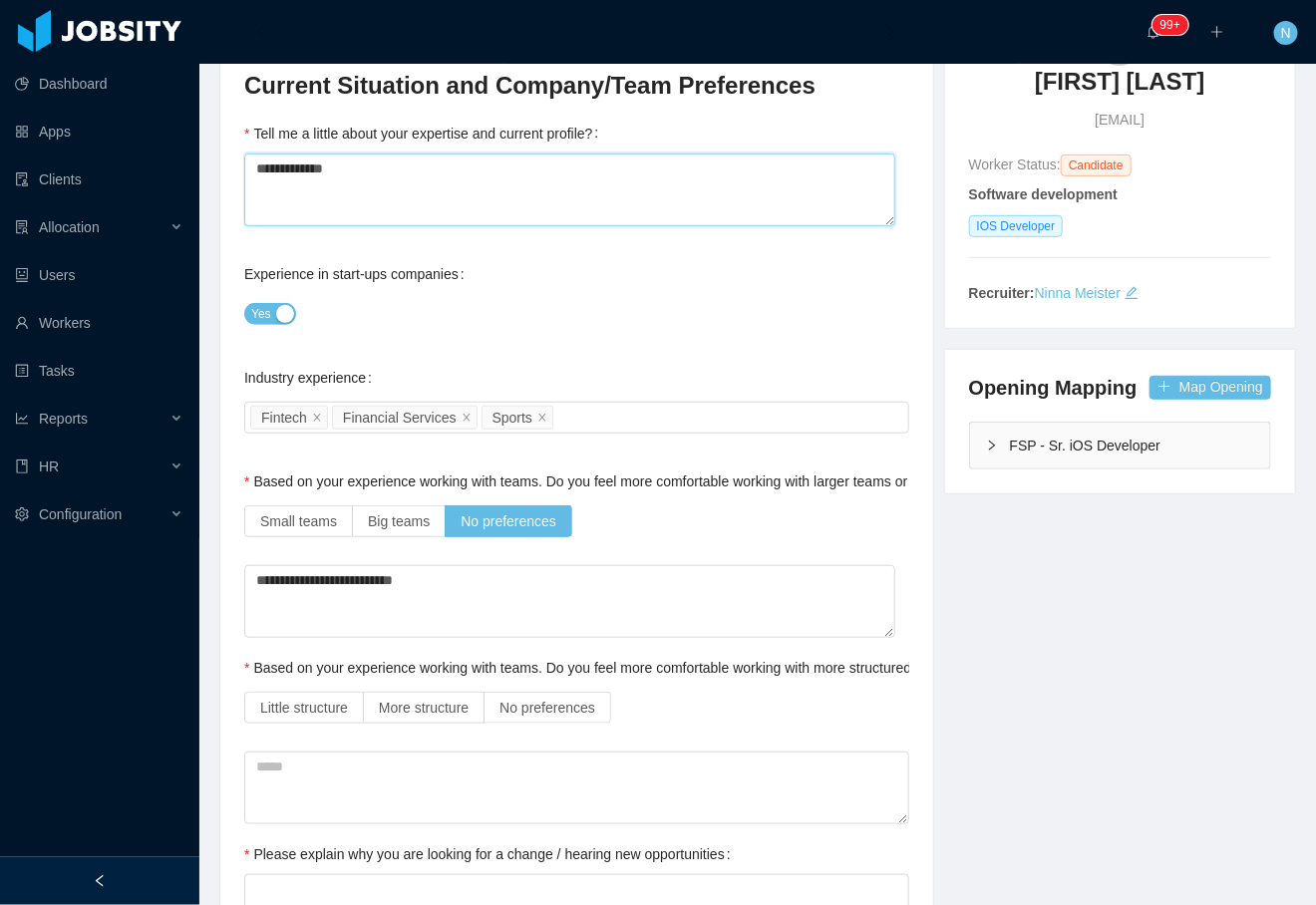 type 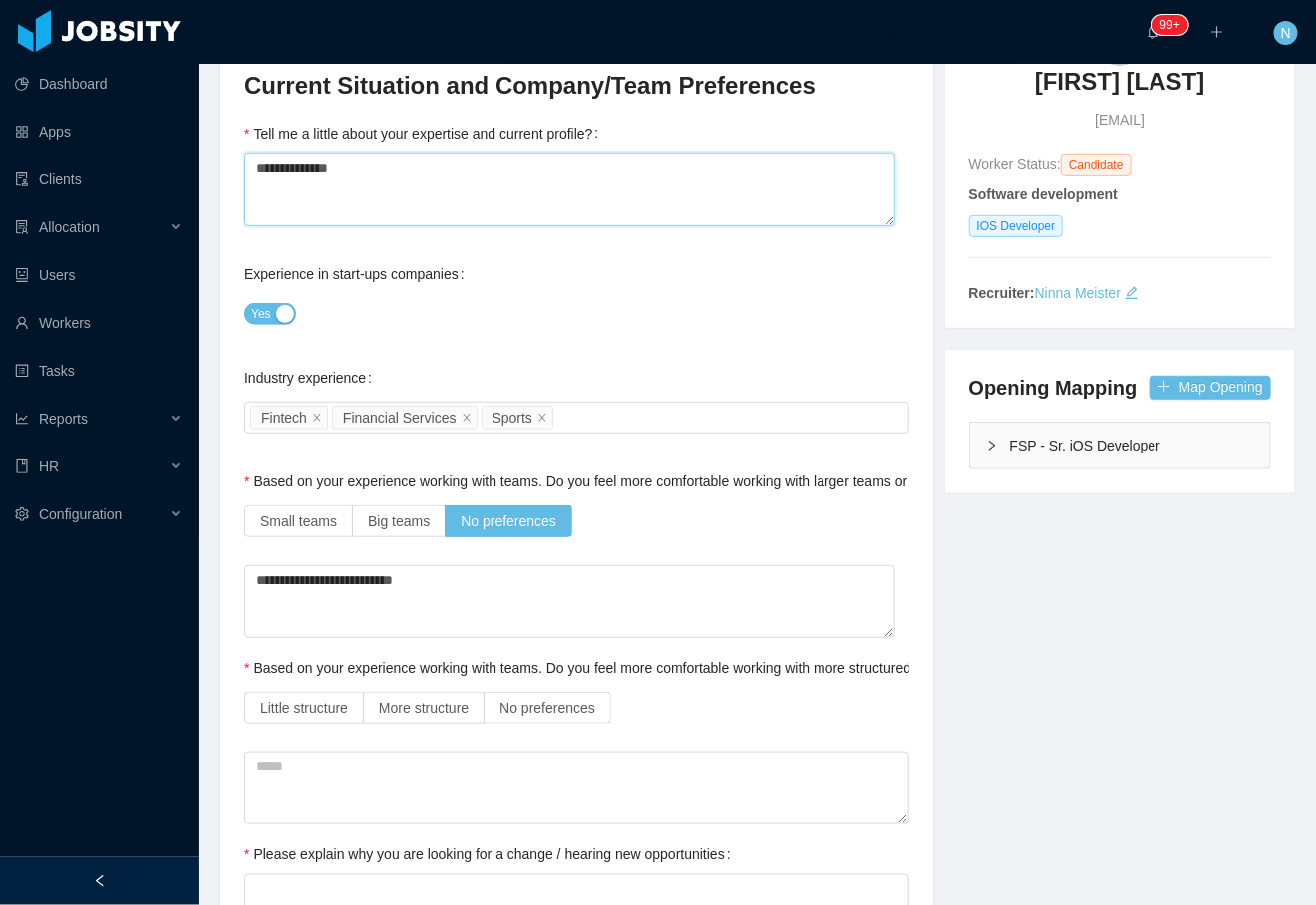 type 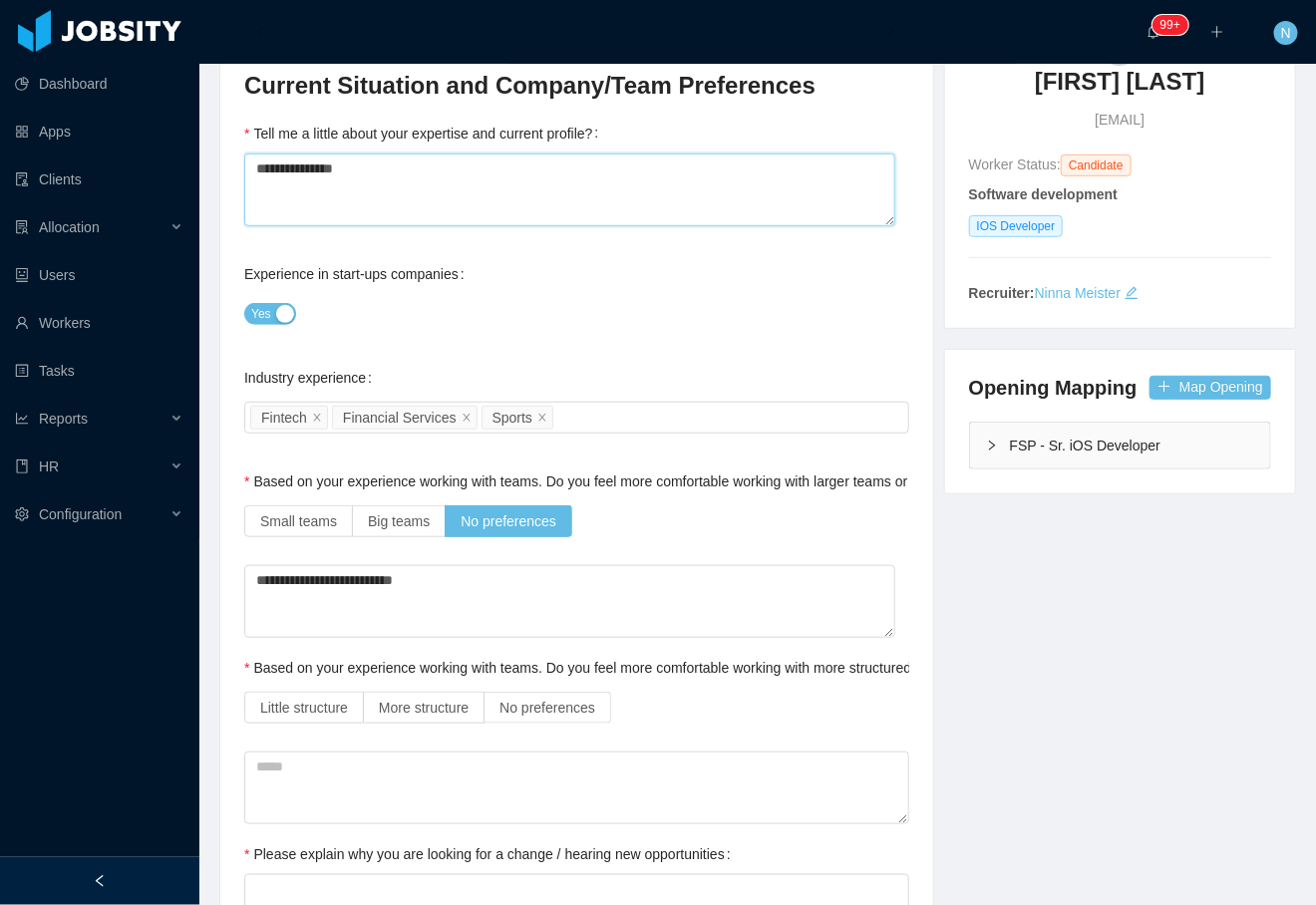 type 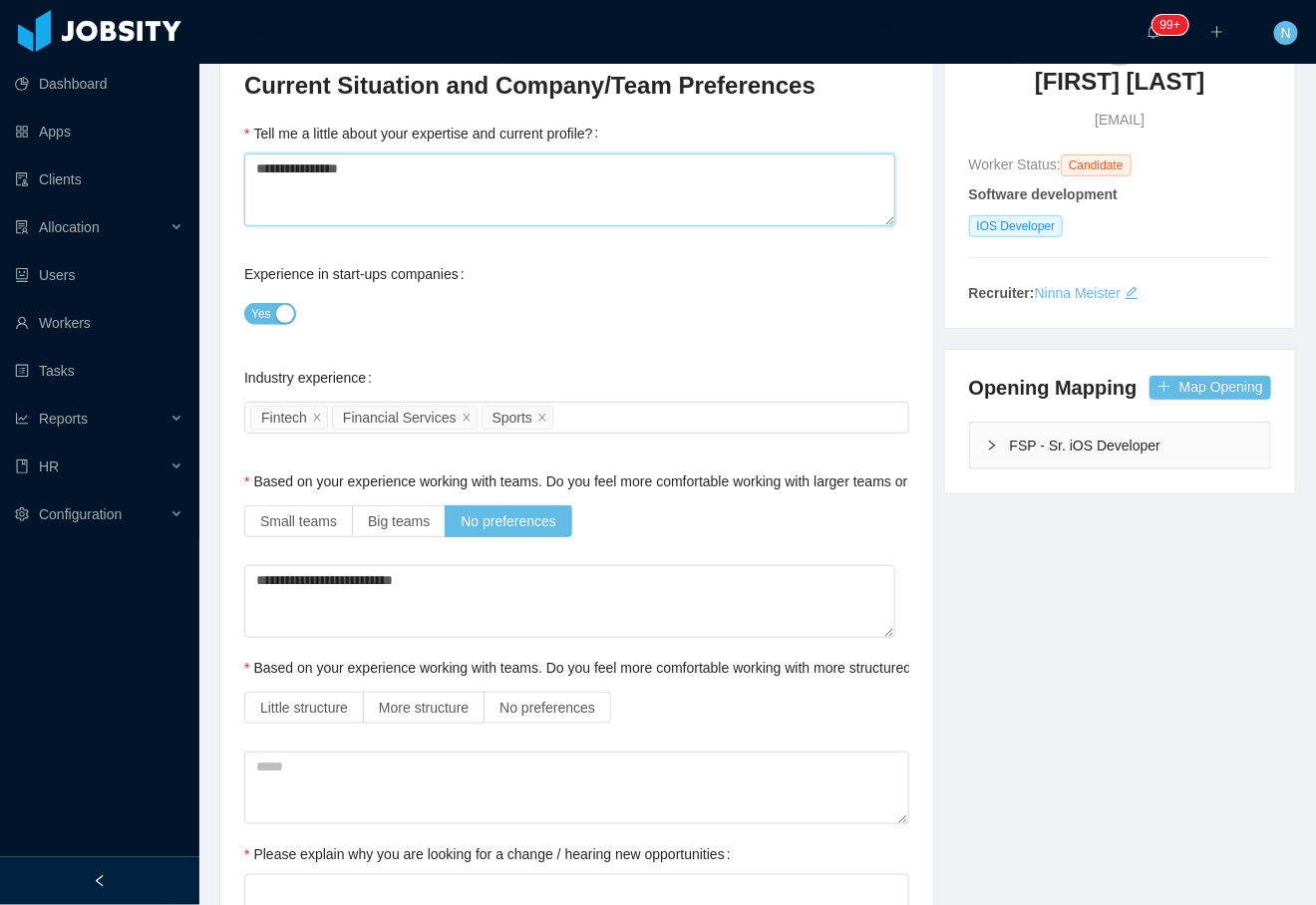 type 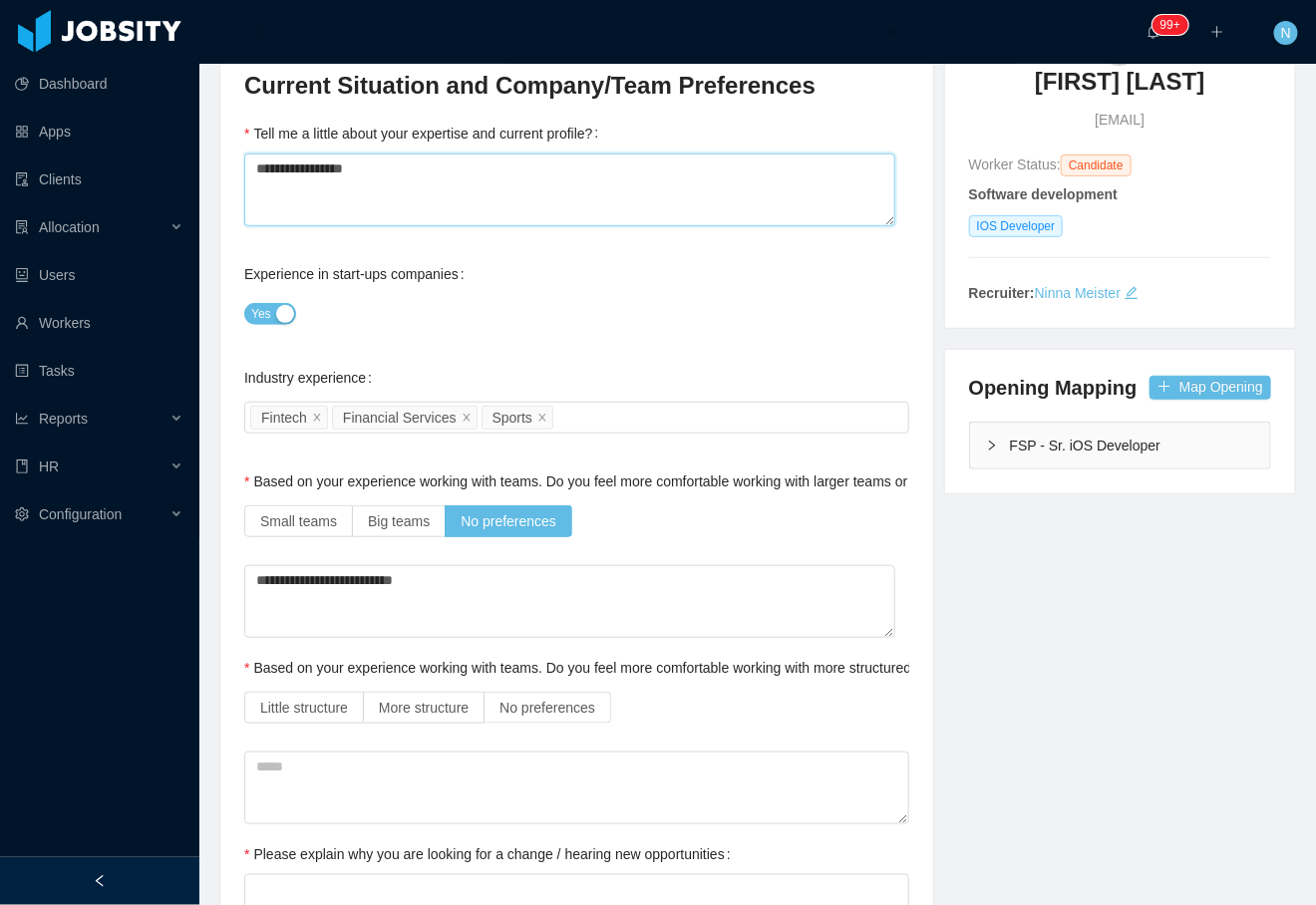 type 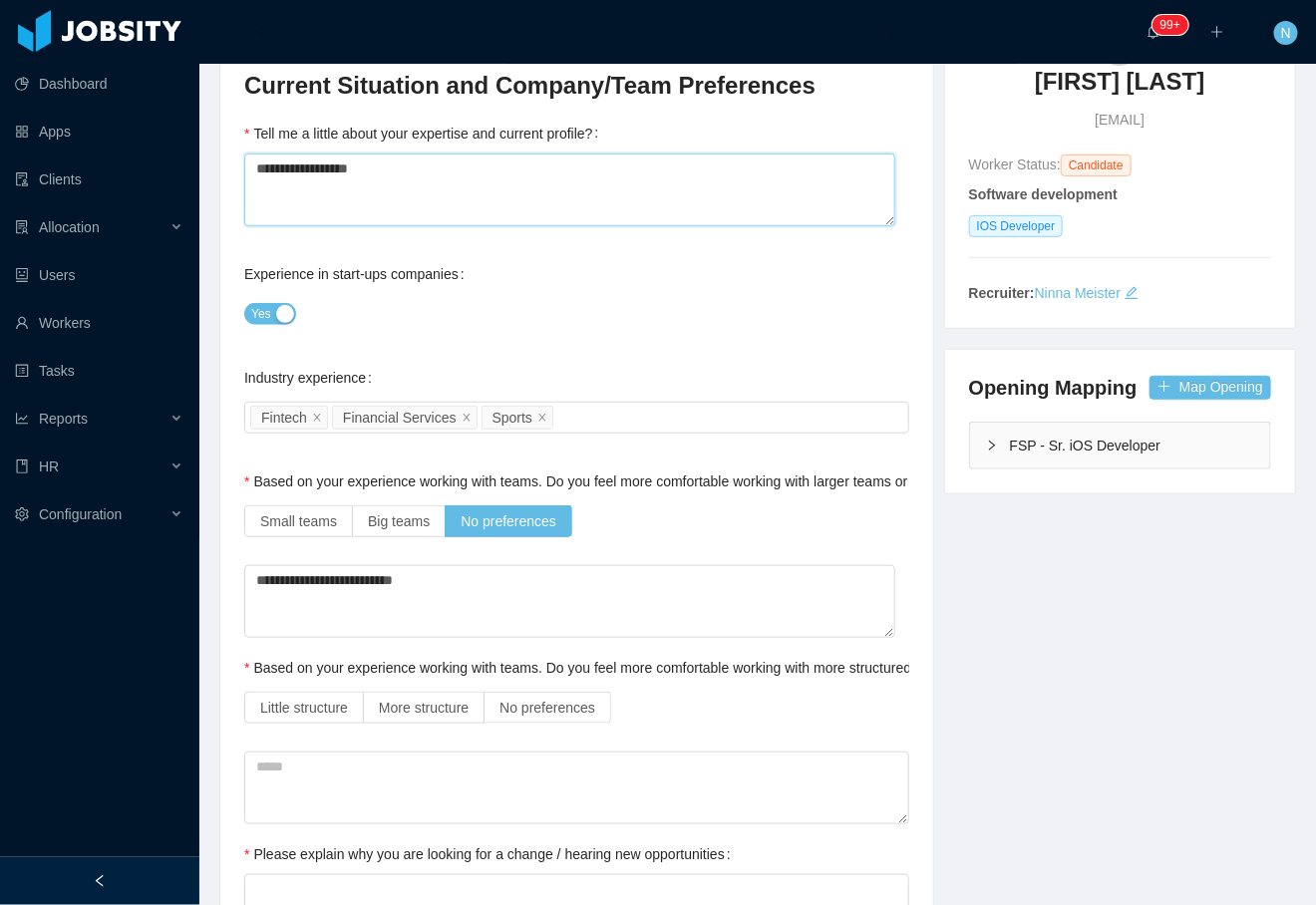 type 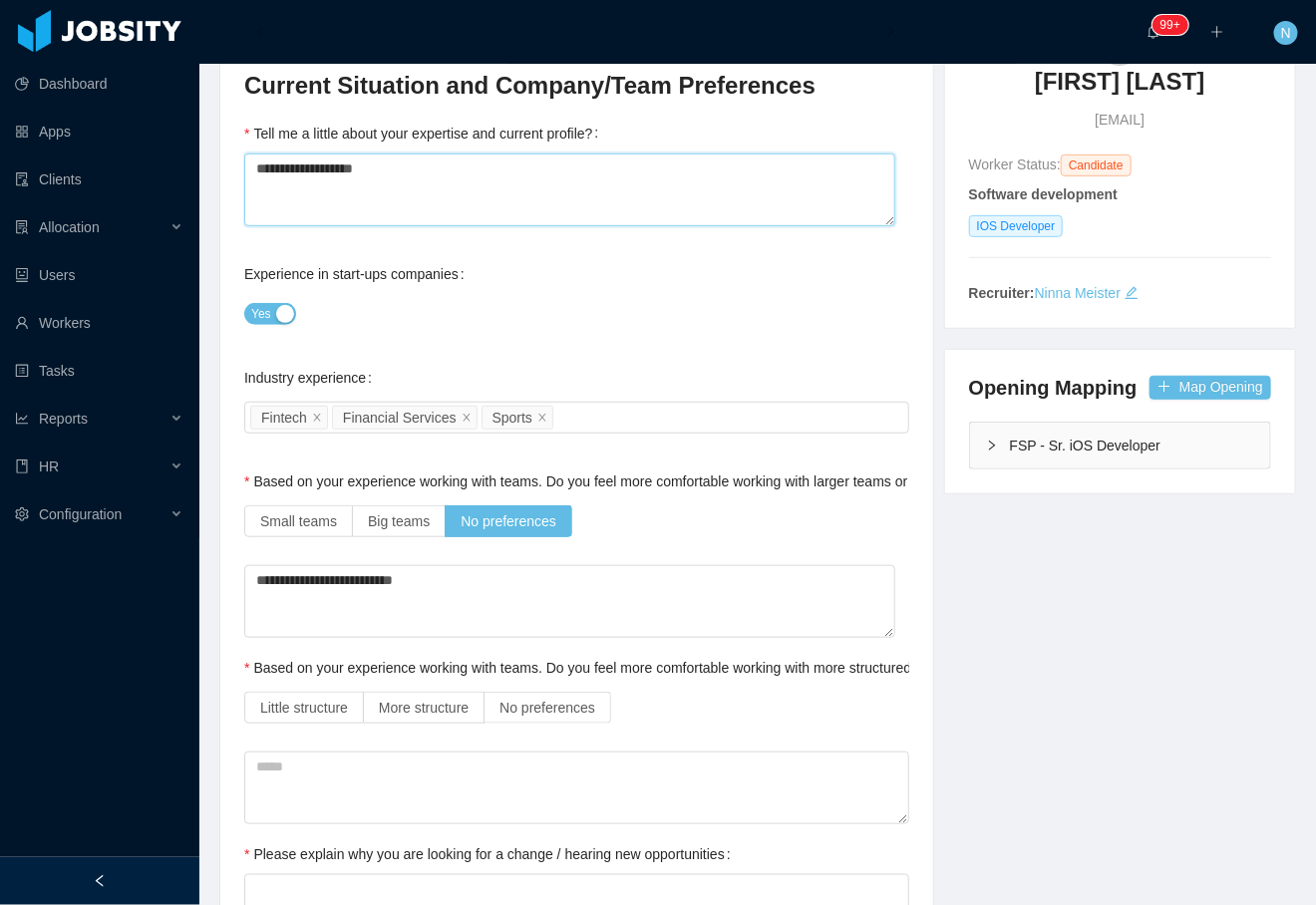 type 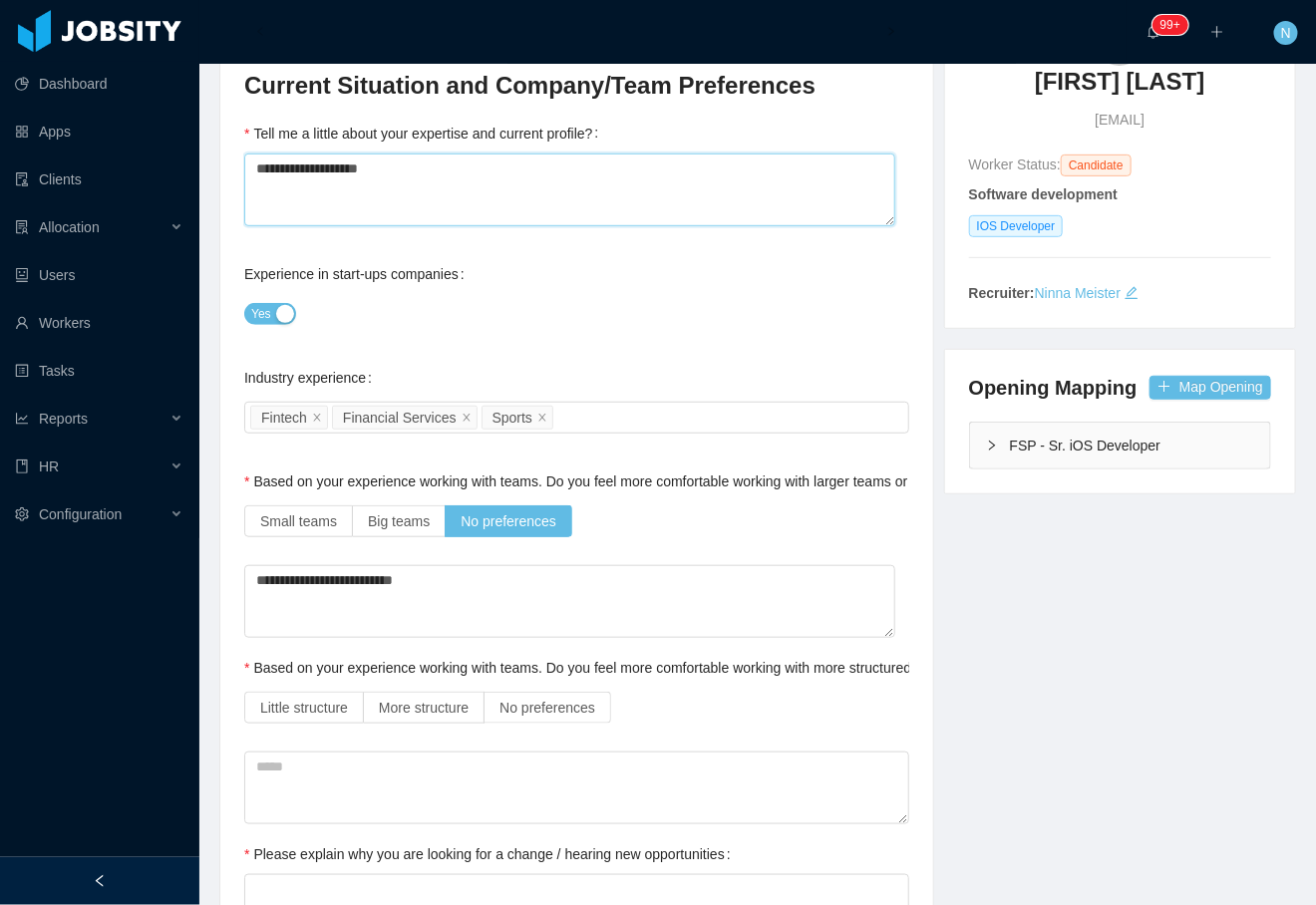 type 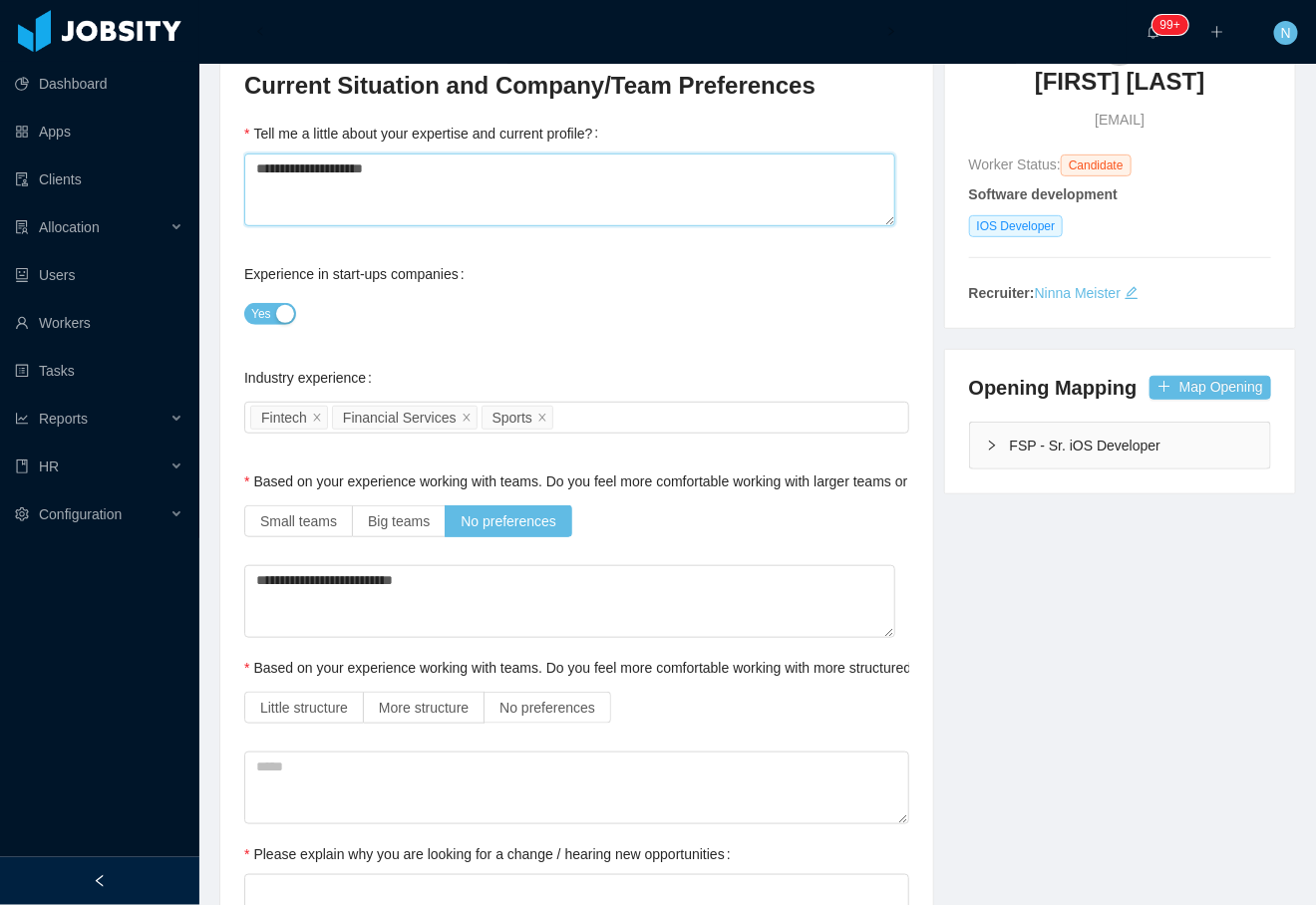 type 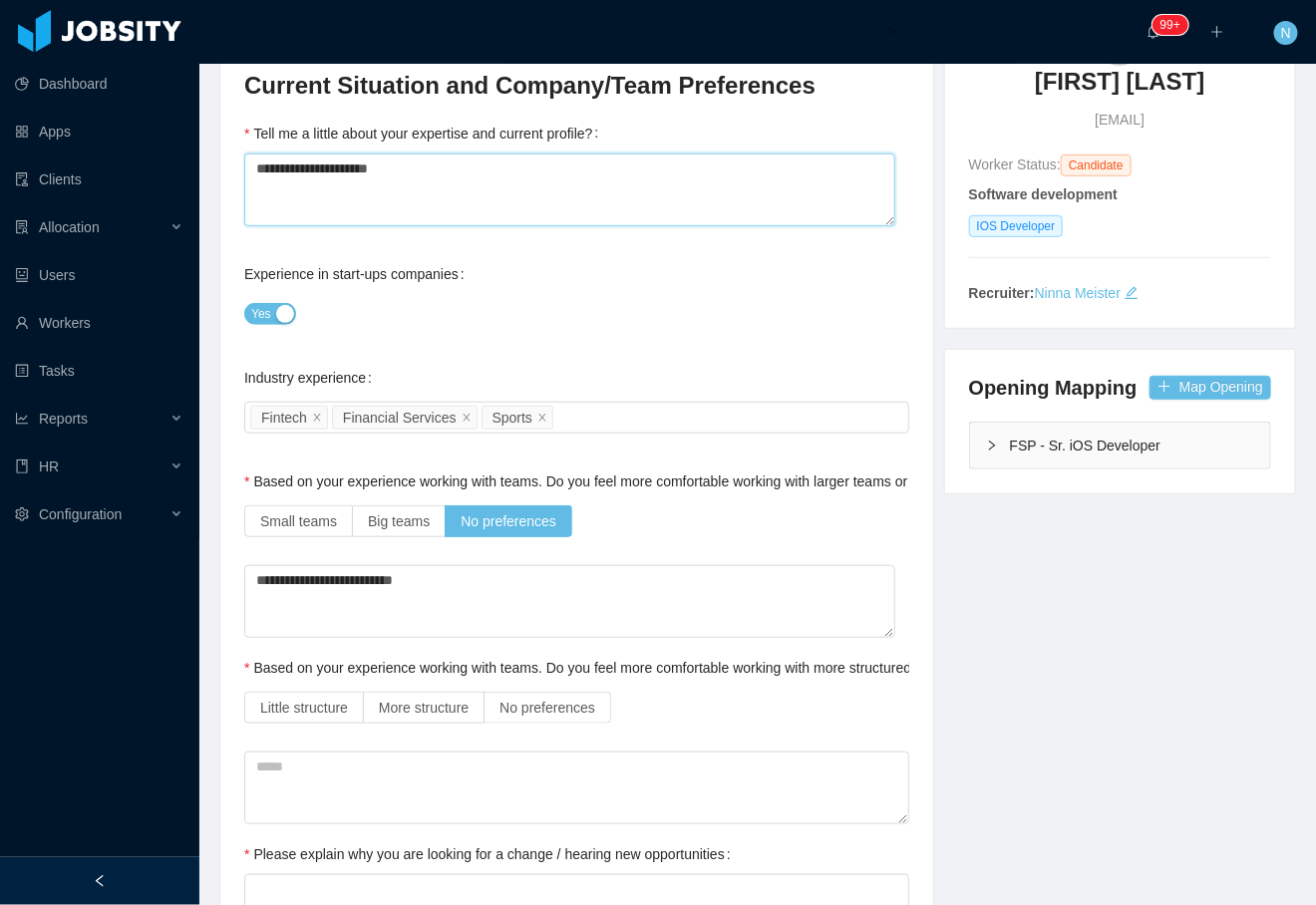 type 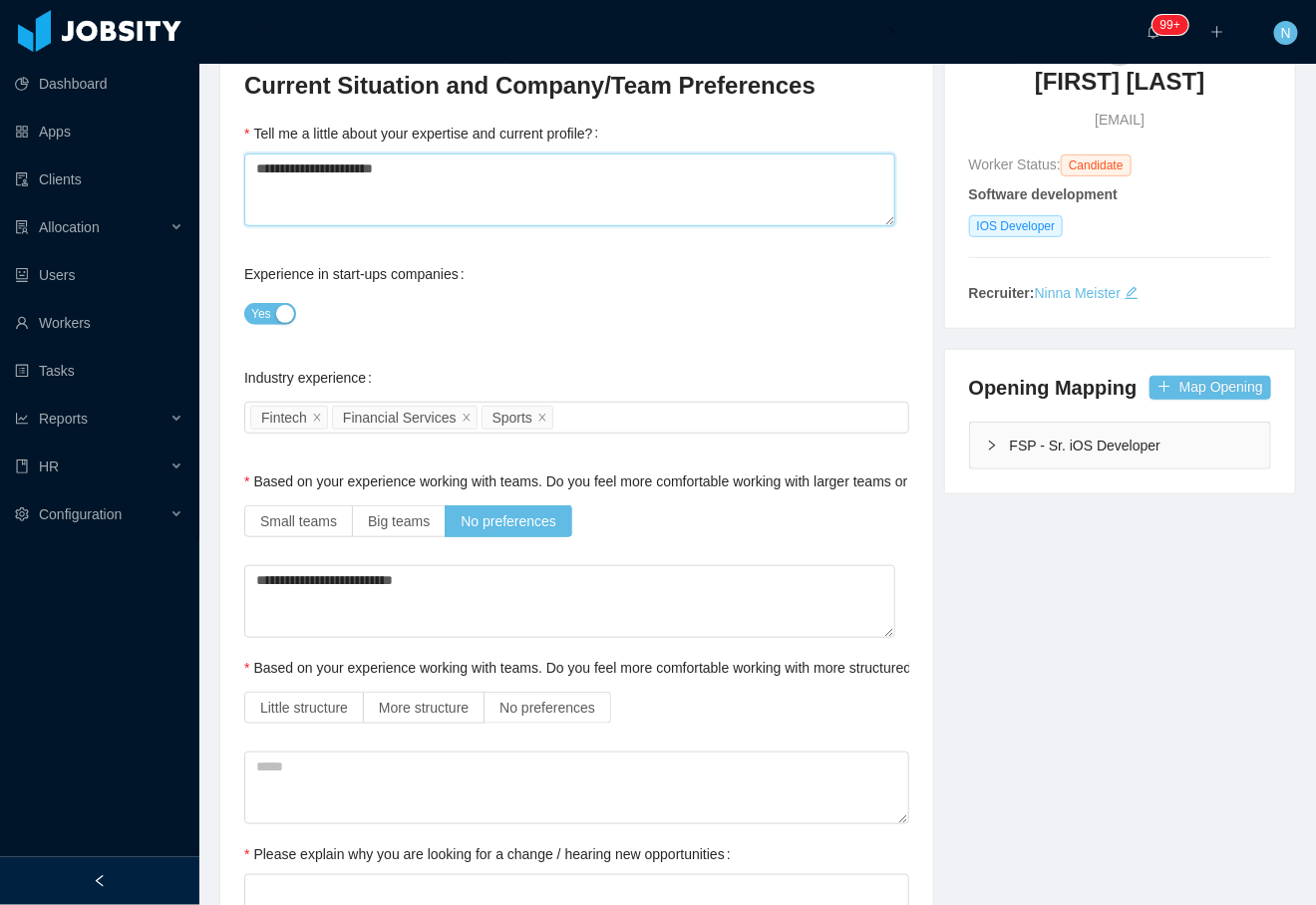 type 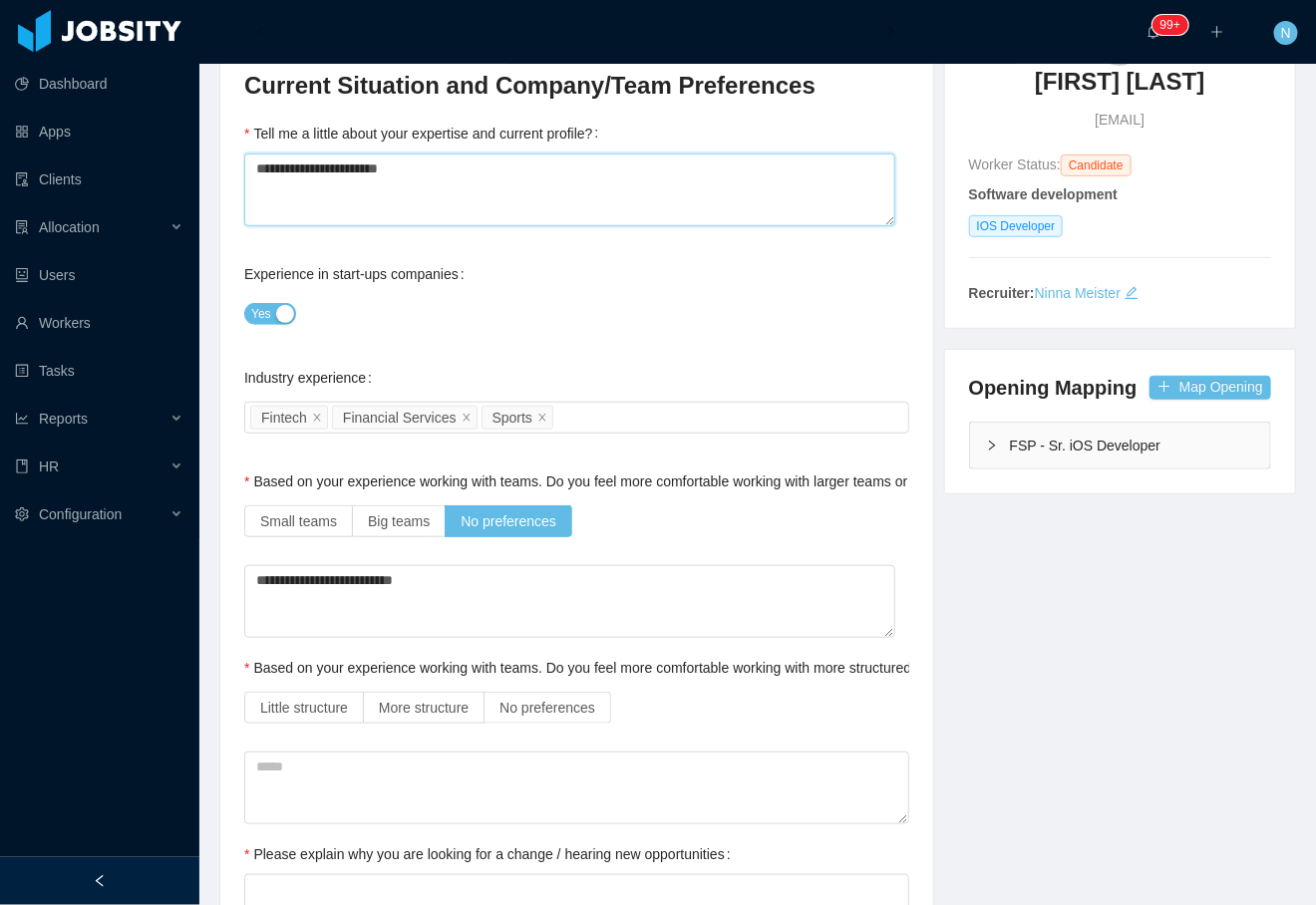 type 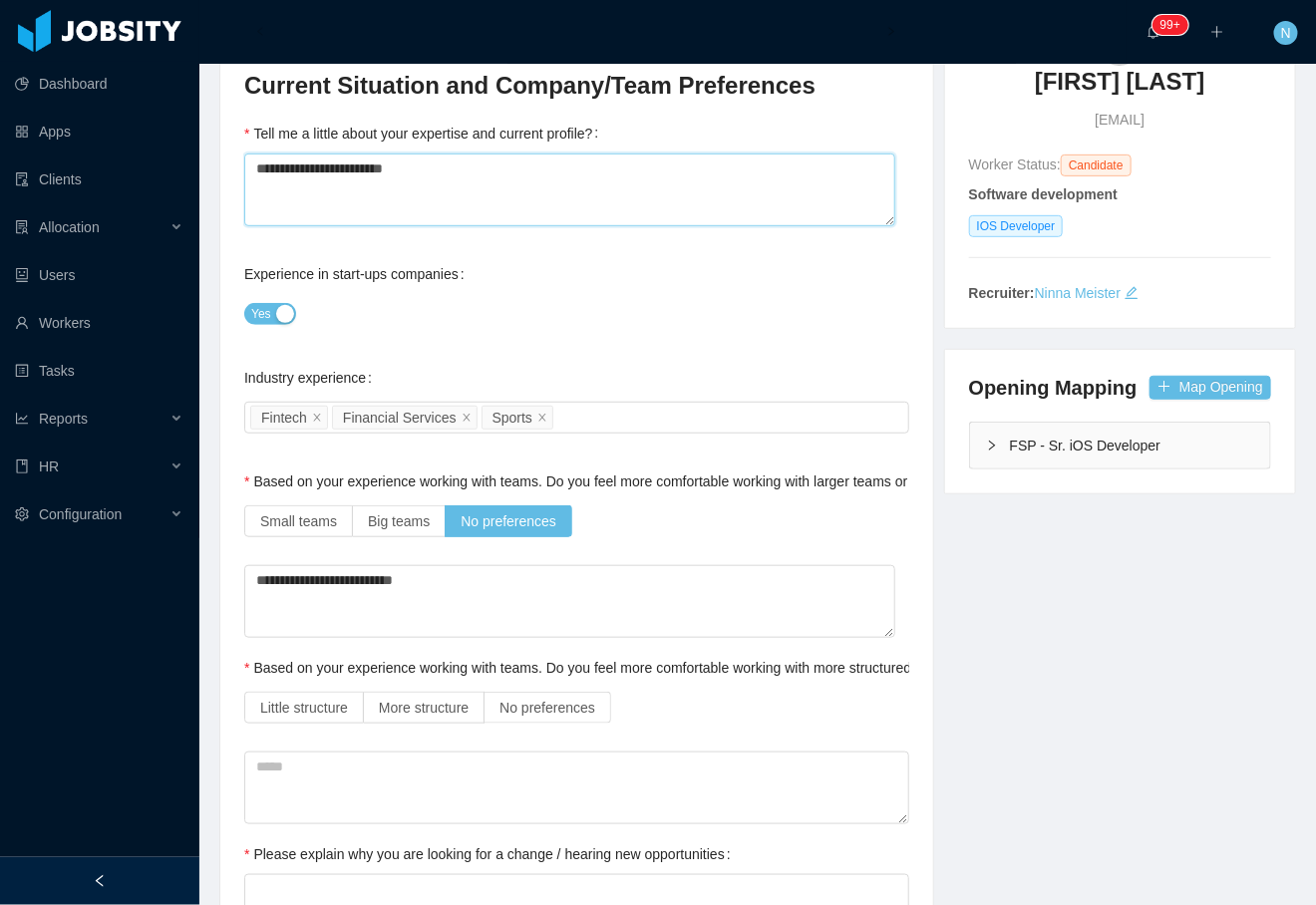 type 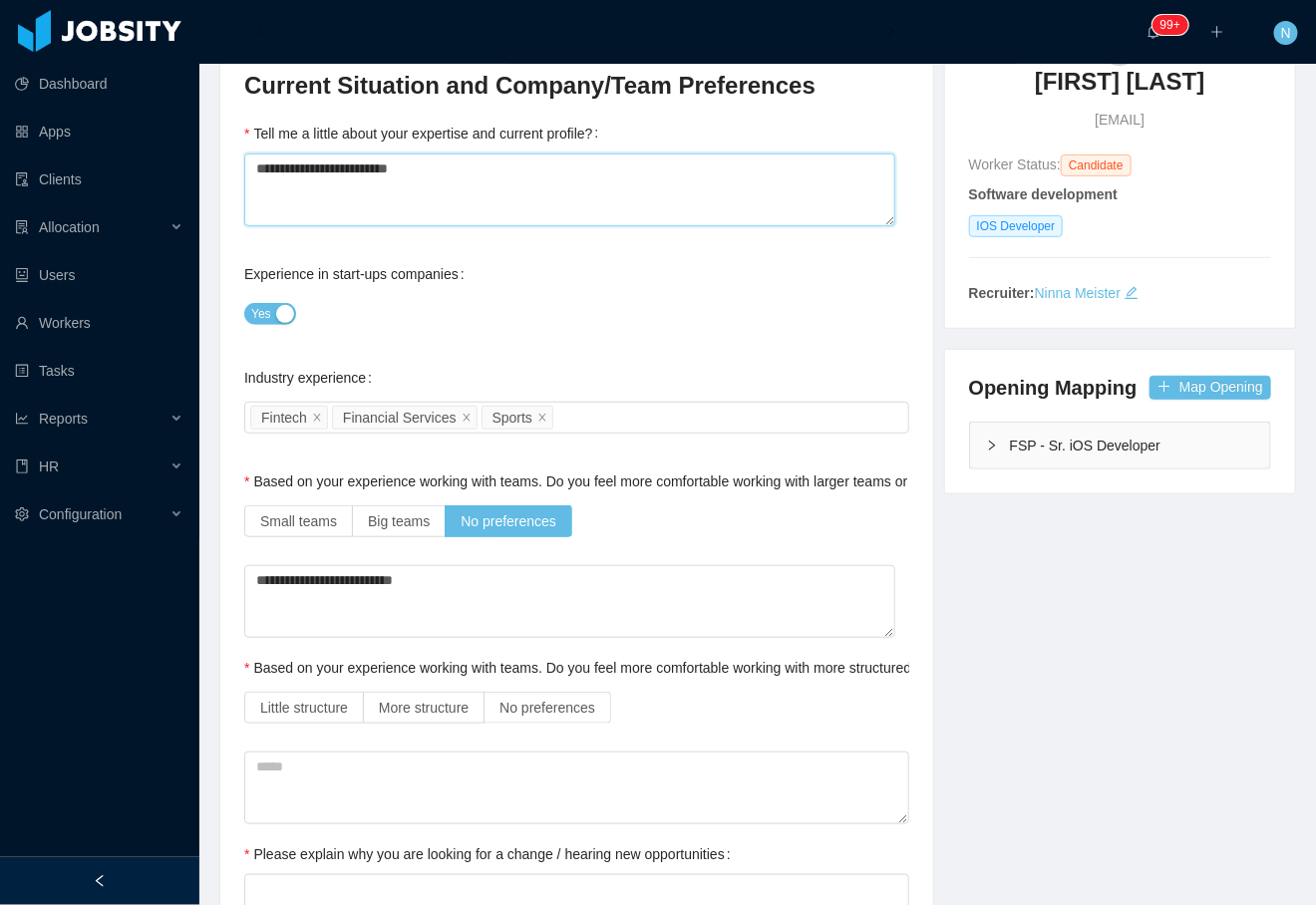 type 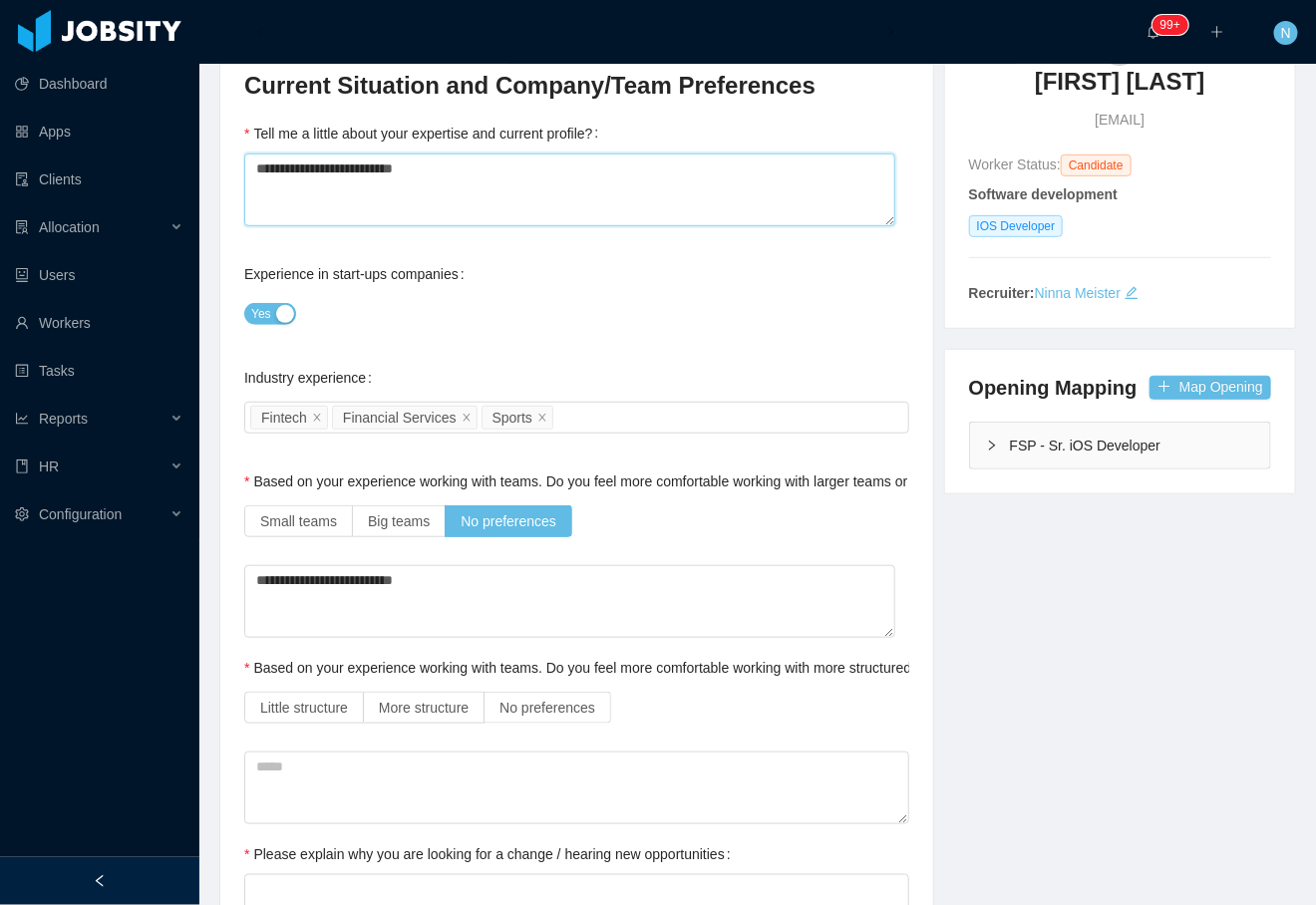 type 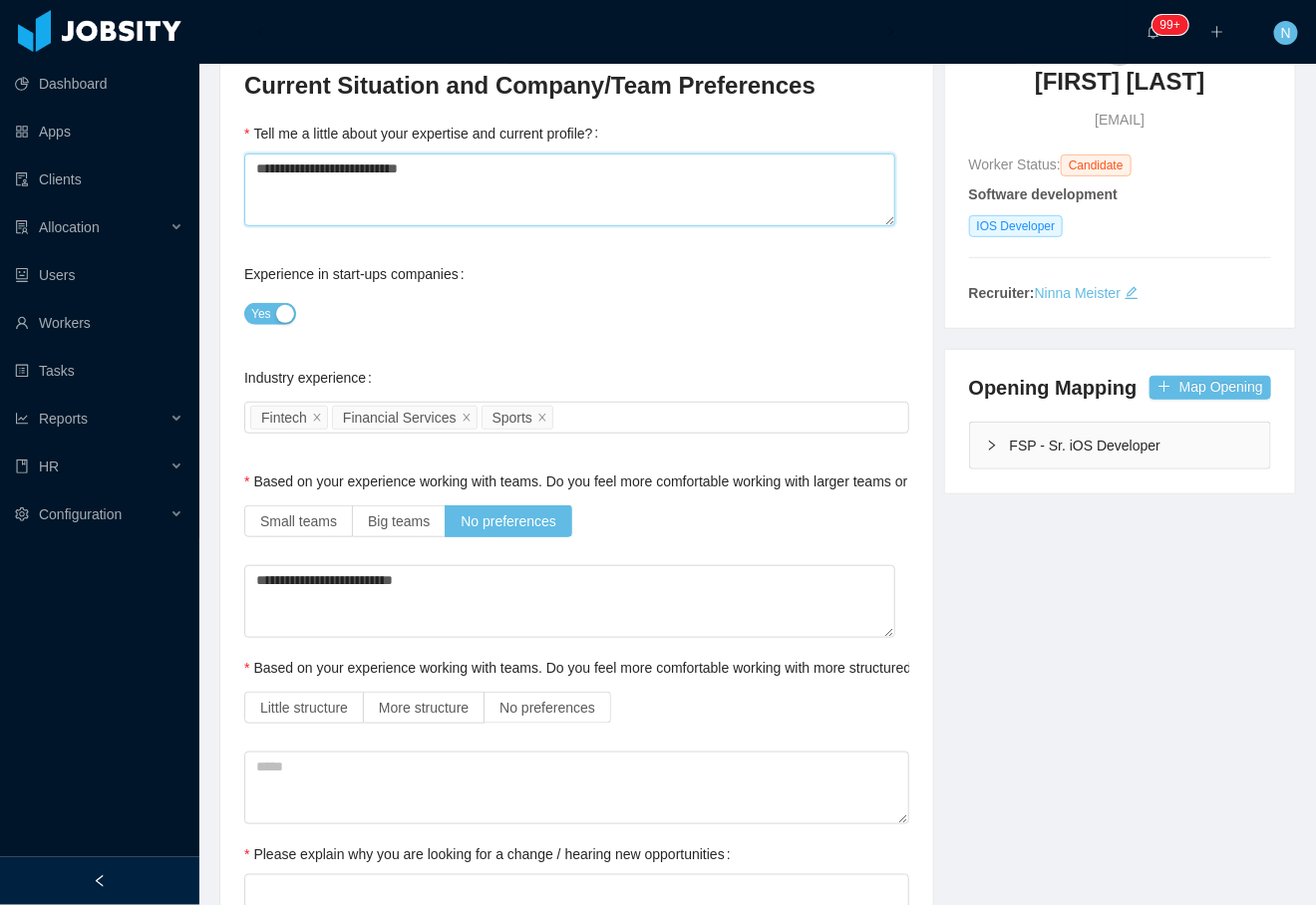 type 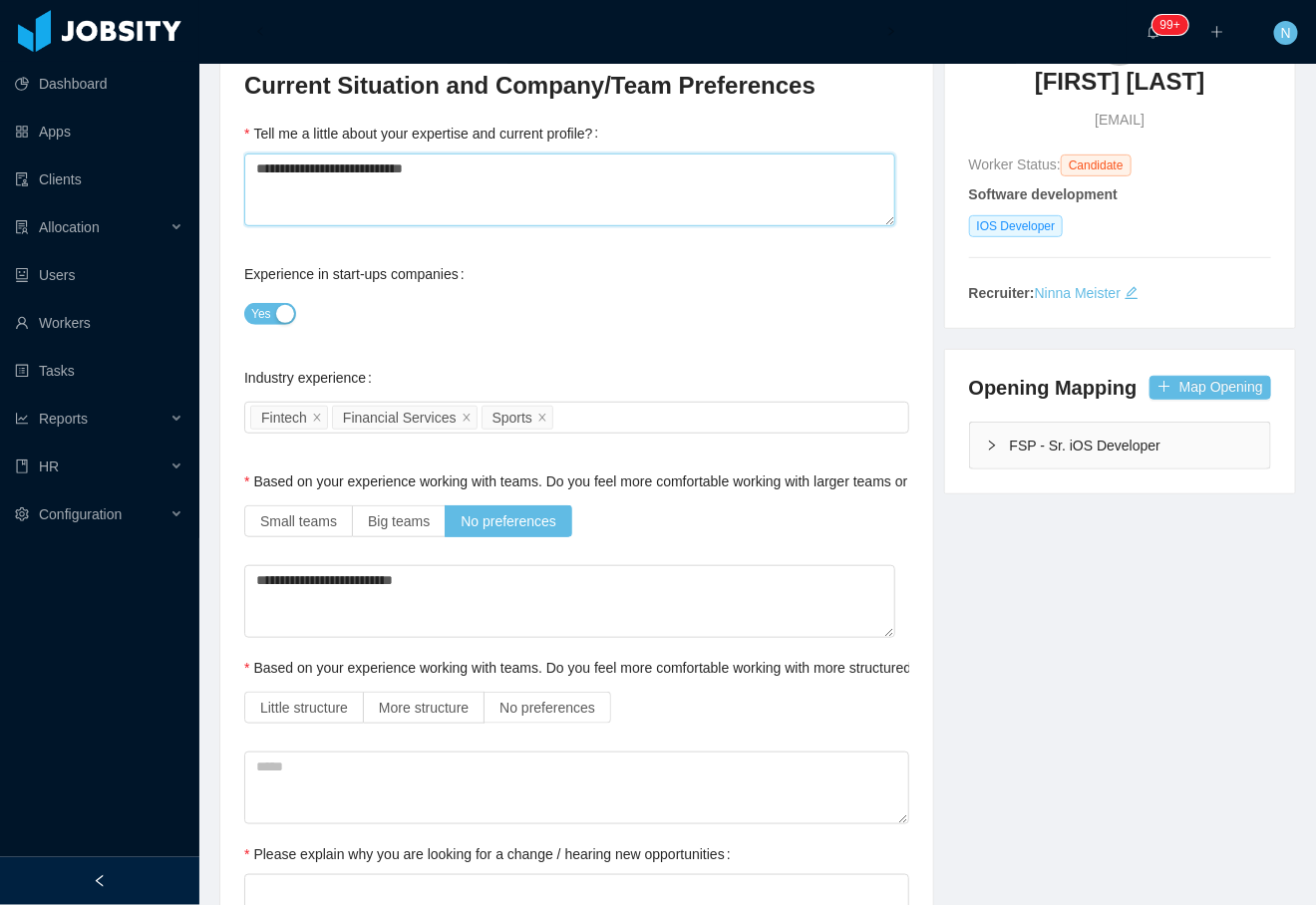 type 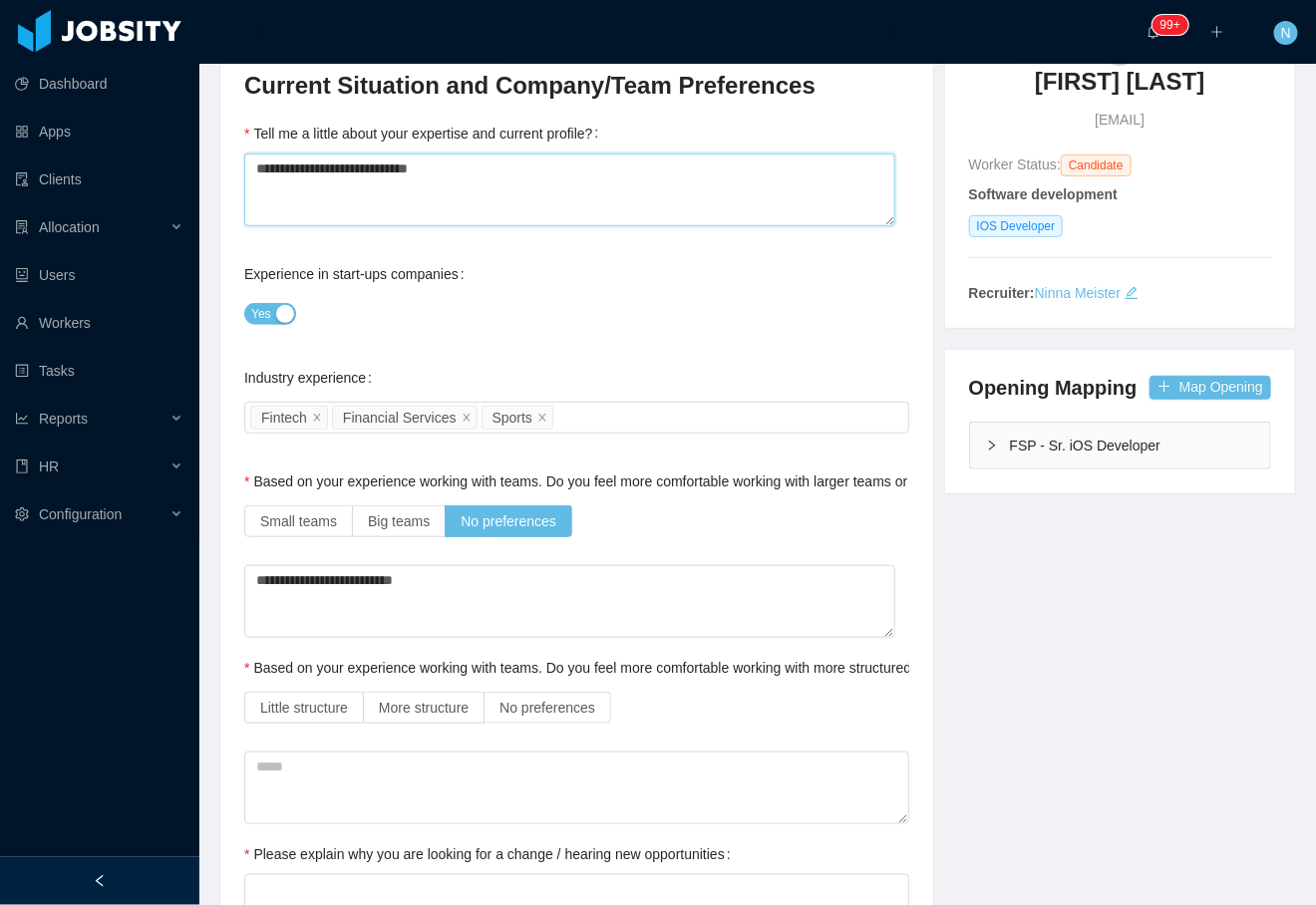 type 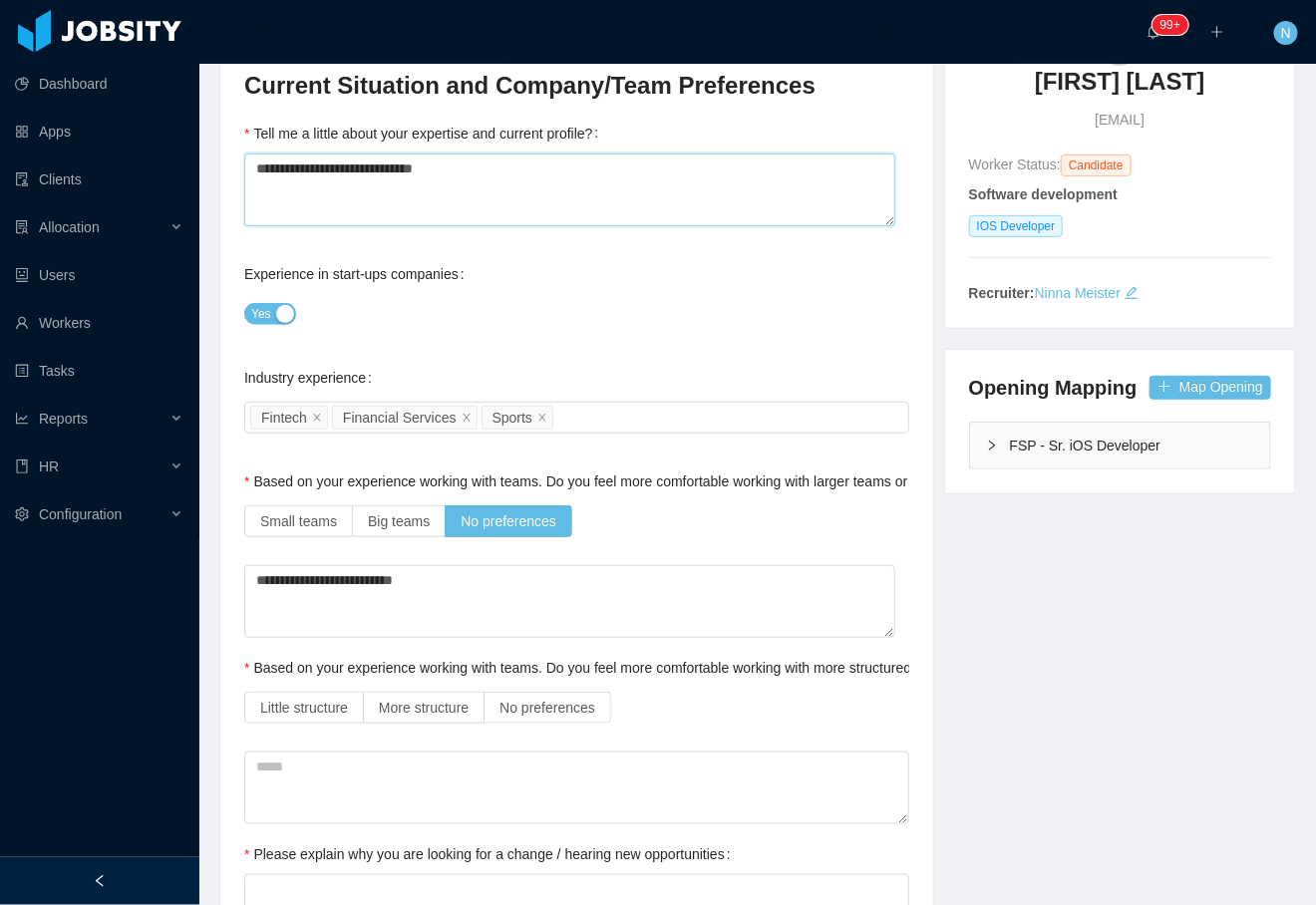 type 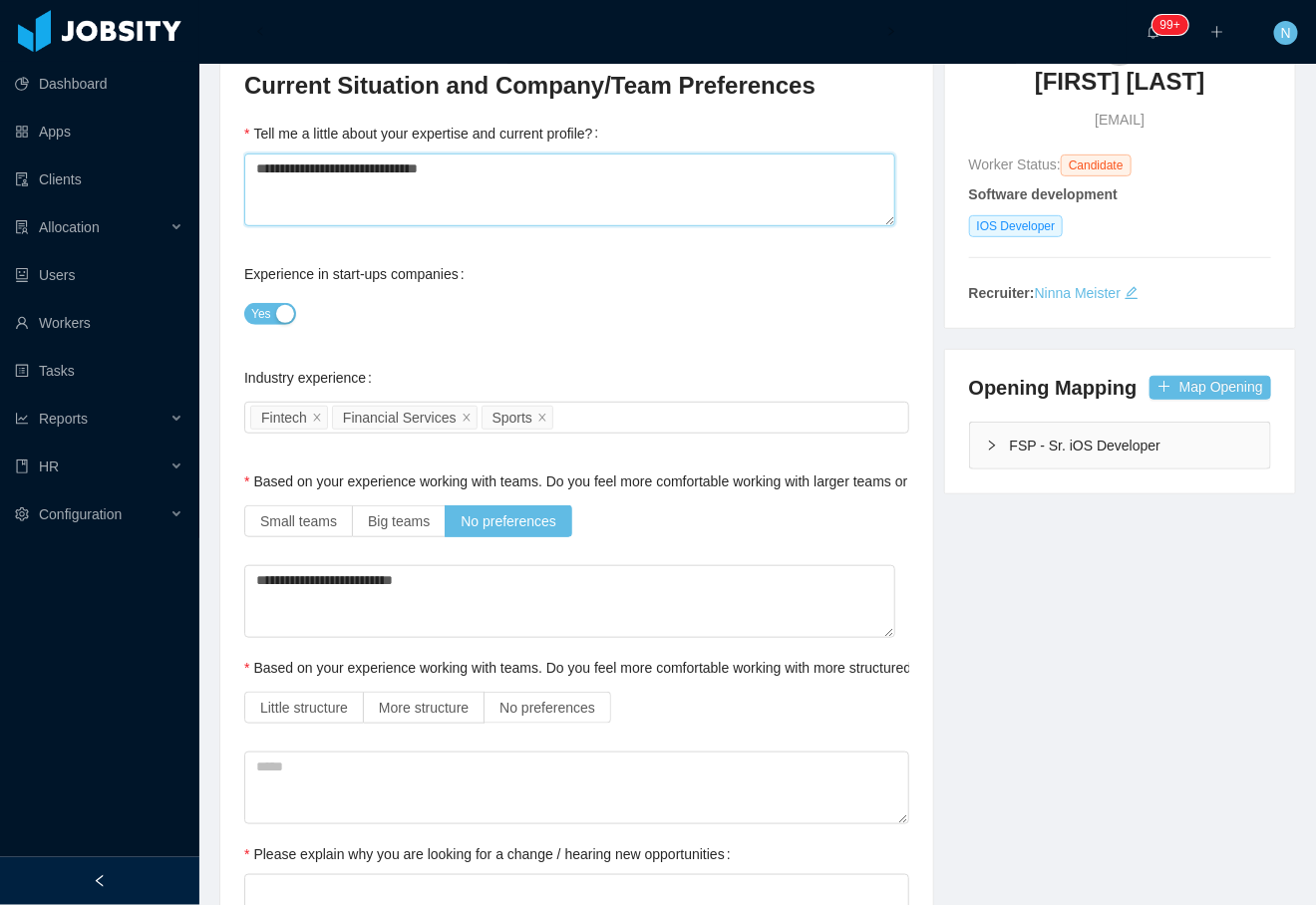 type 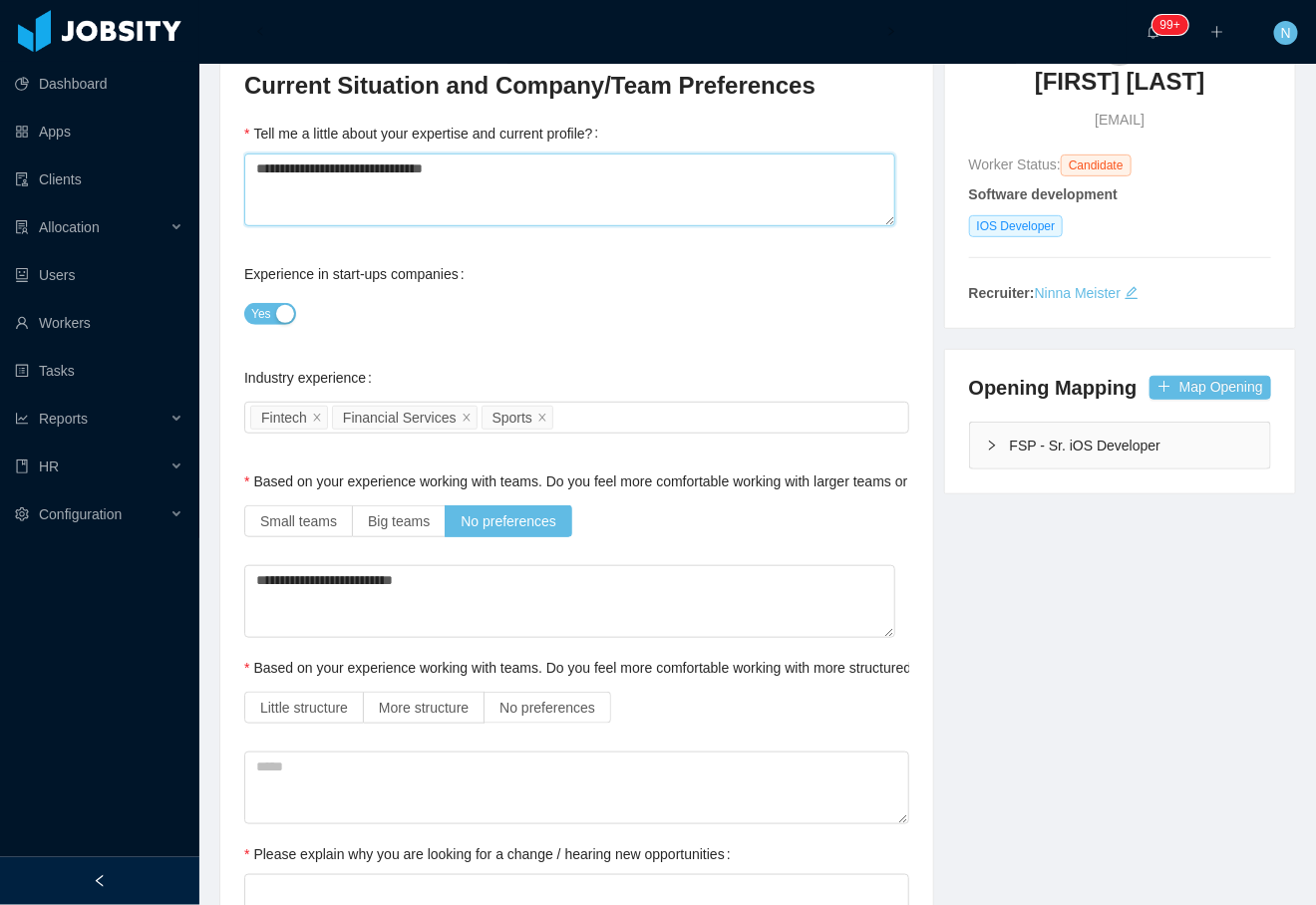 type 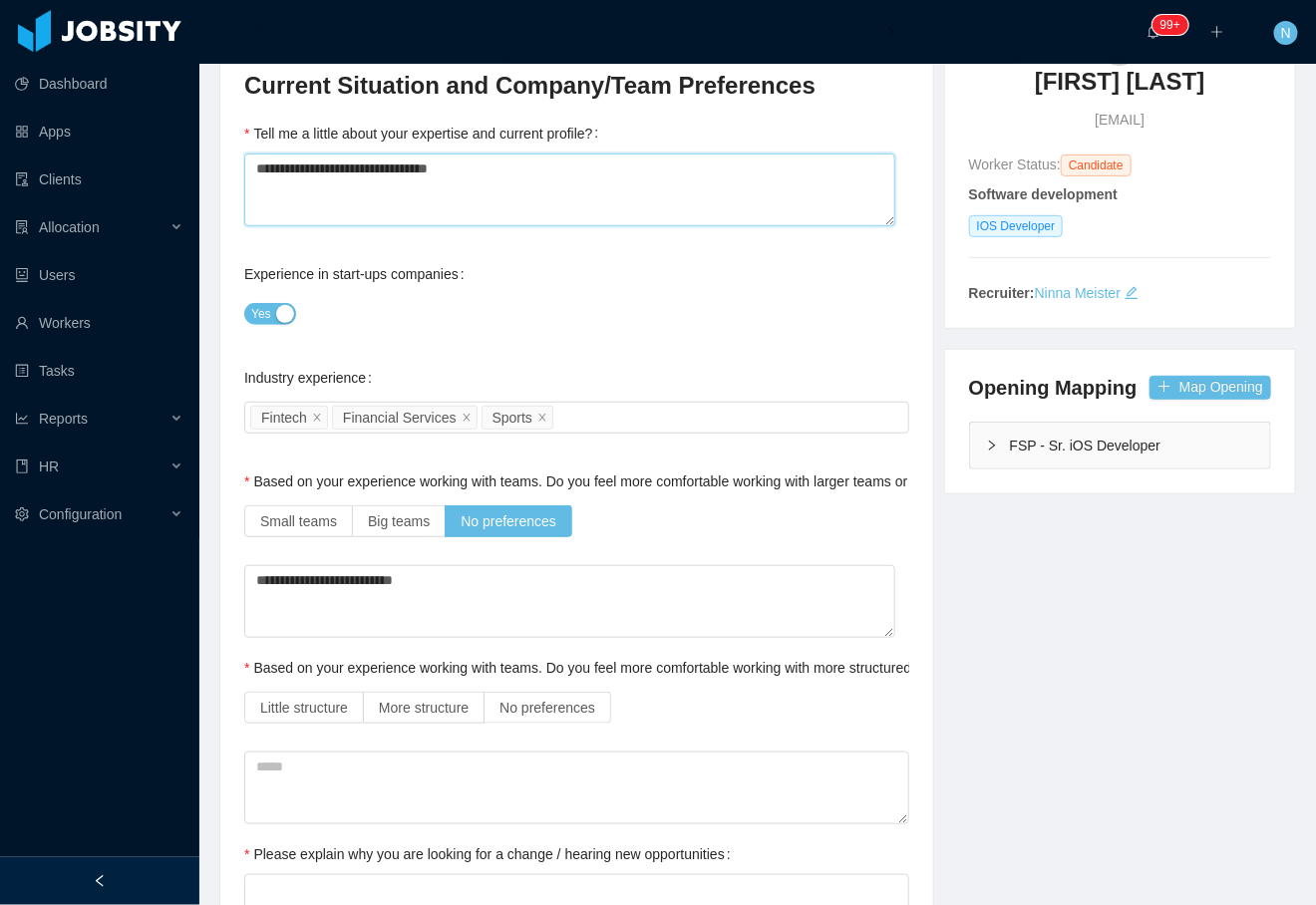 type 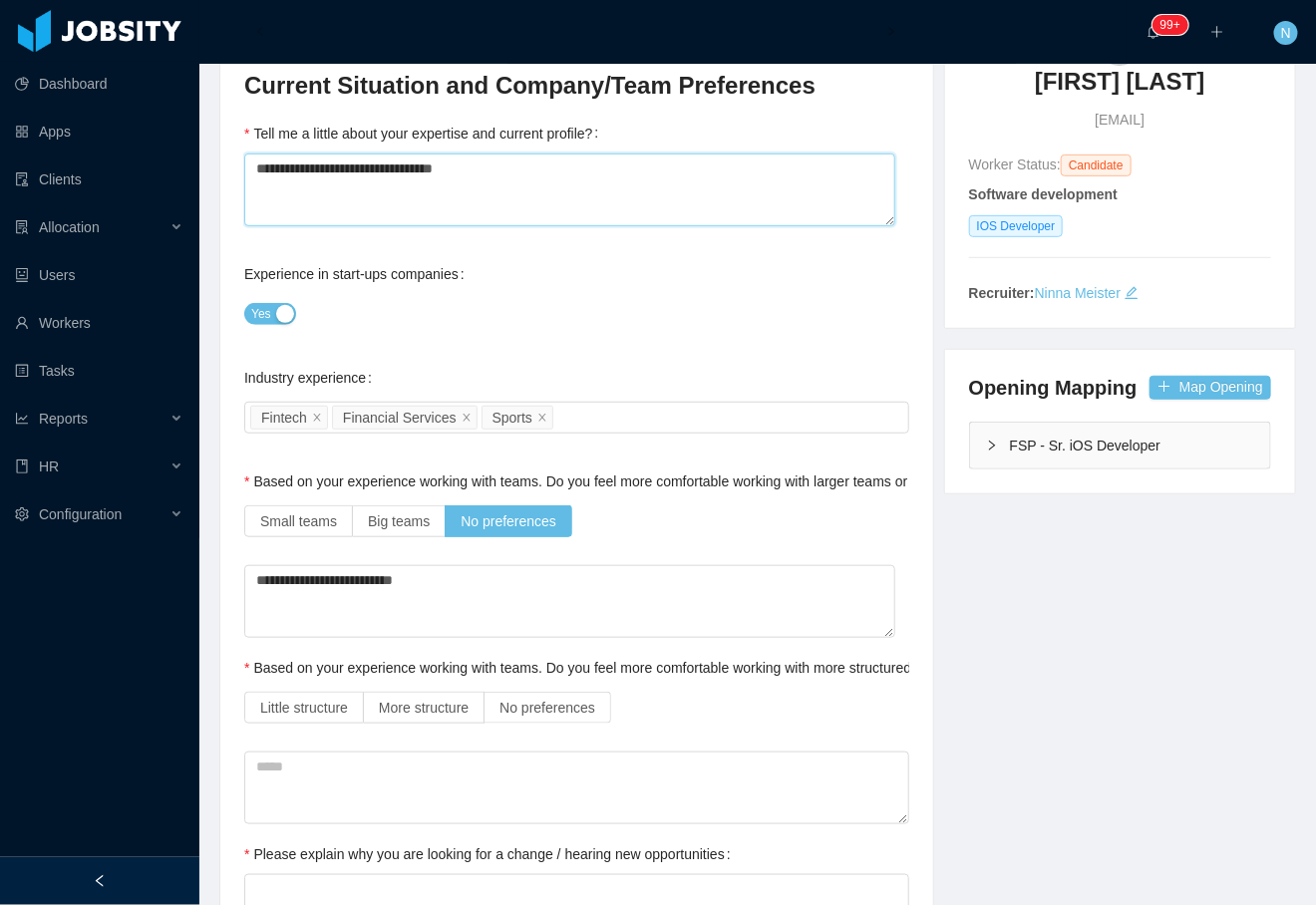 type 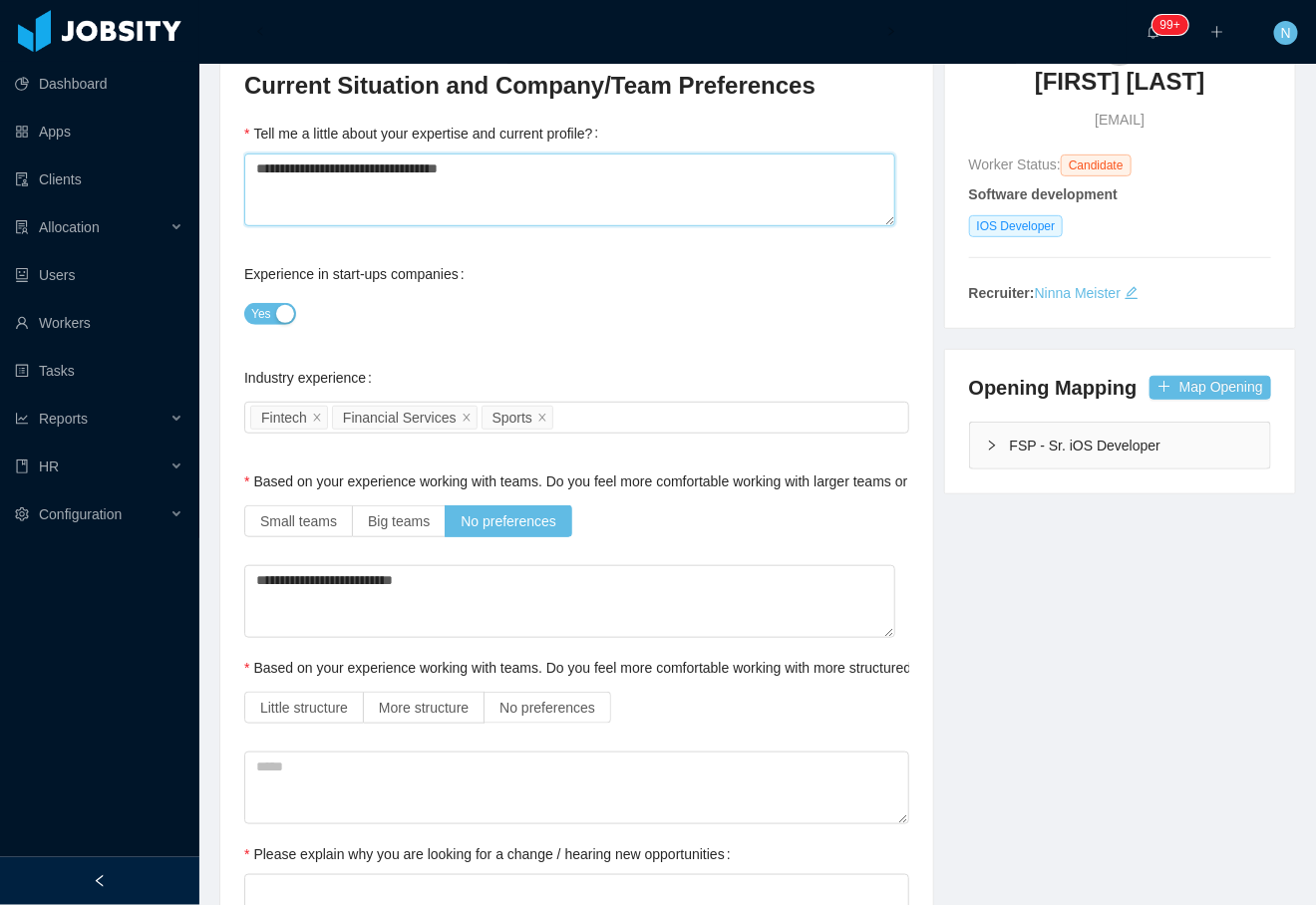 type 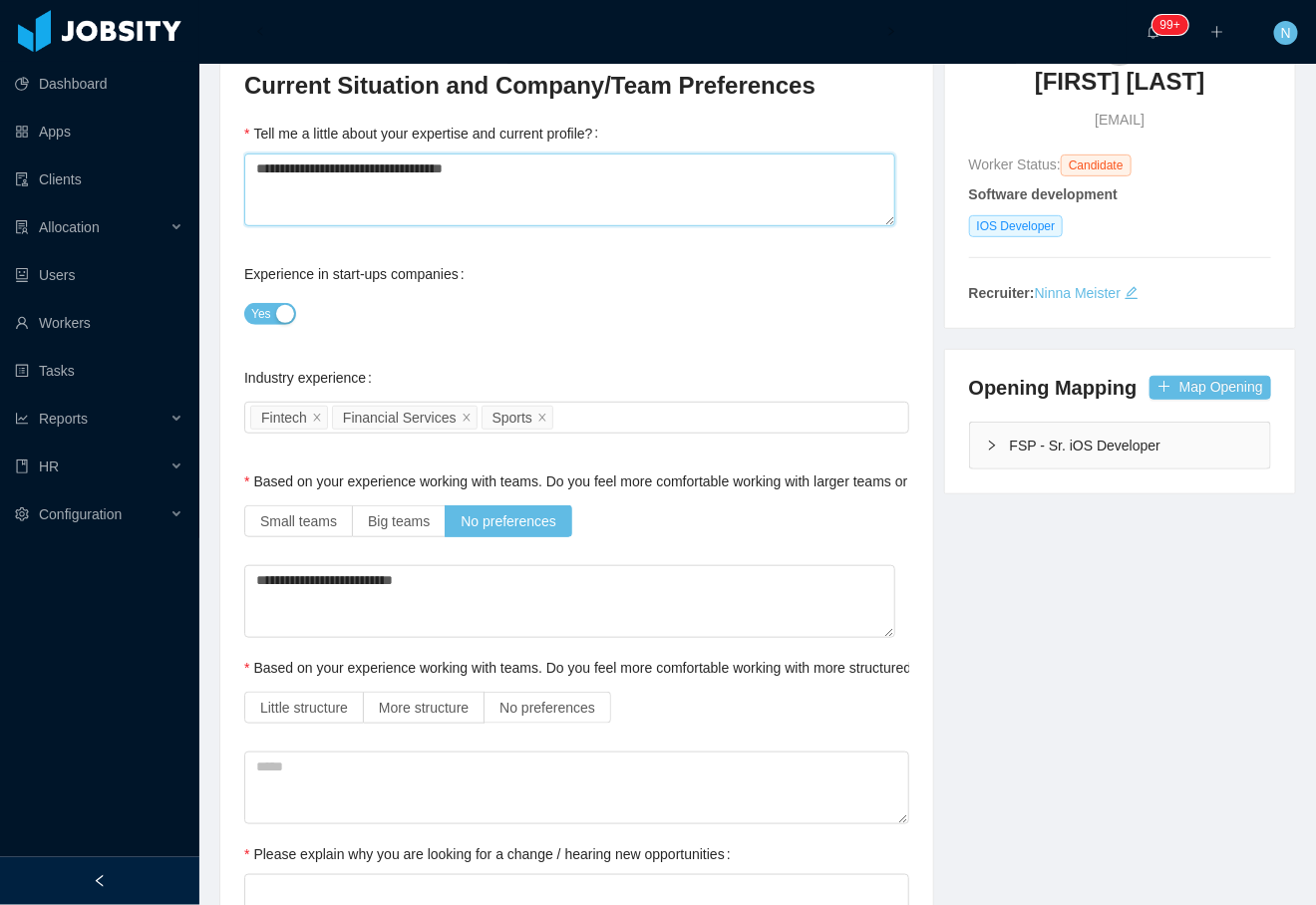 type 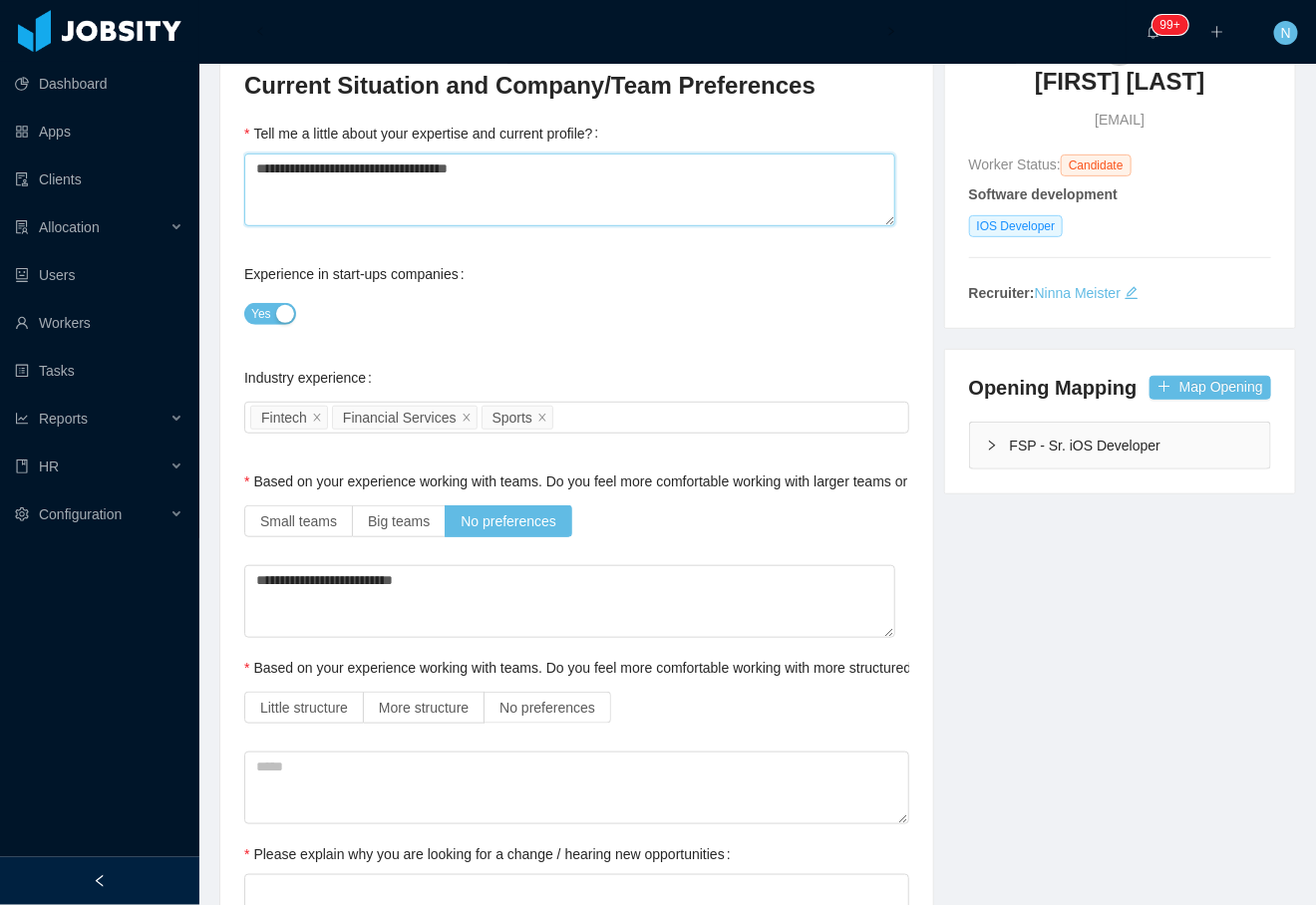 type 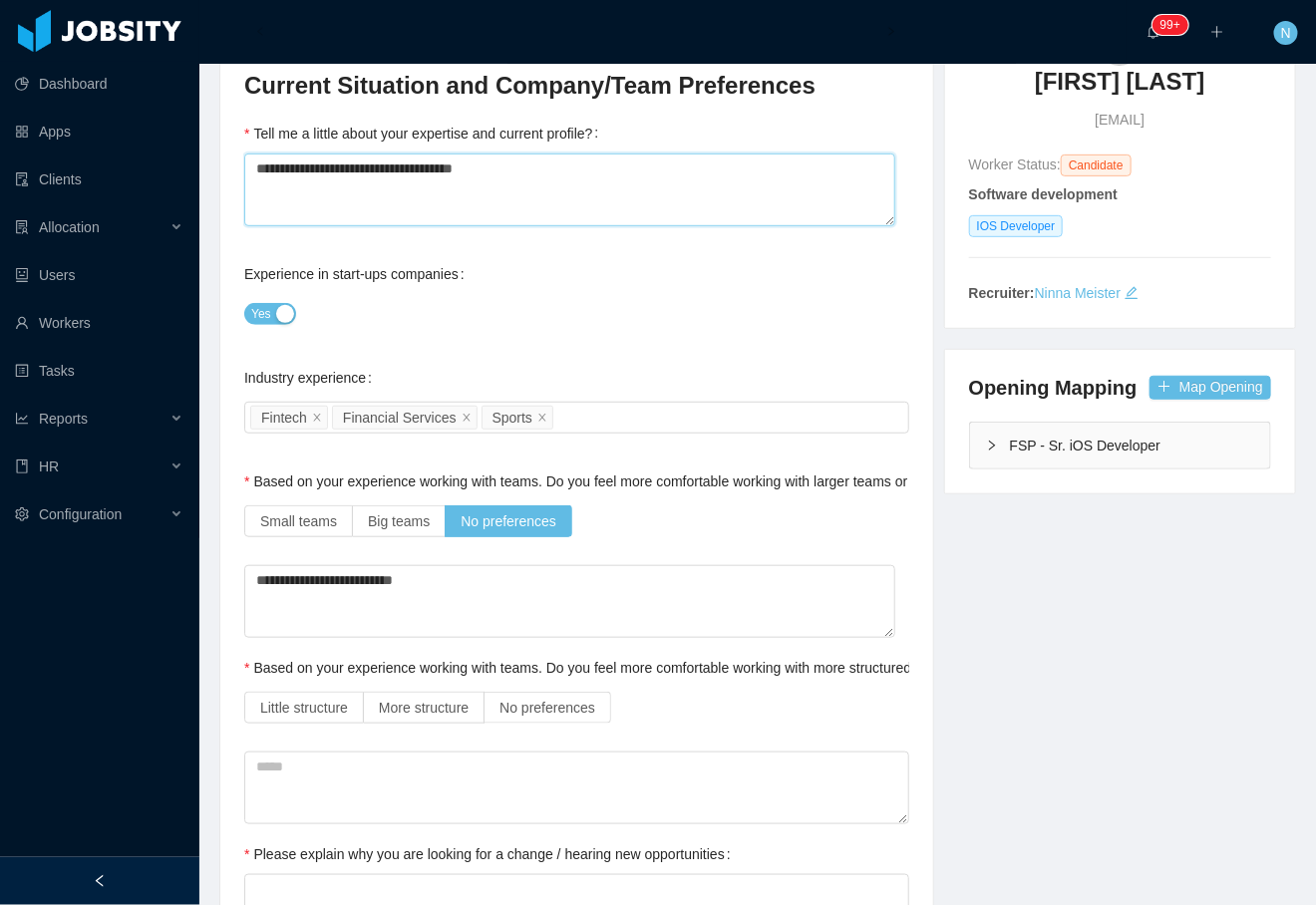 type 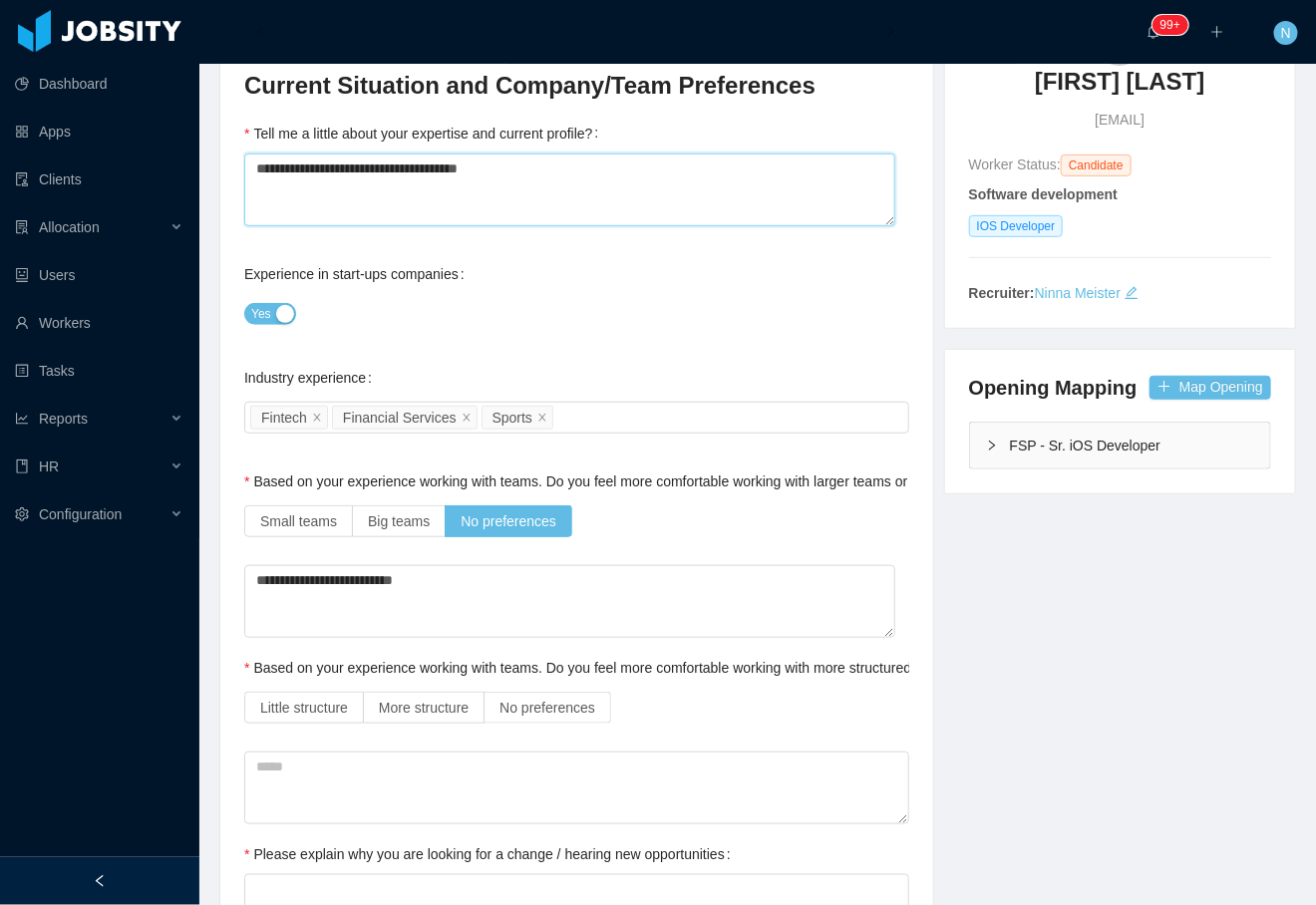 type 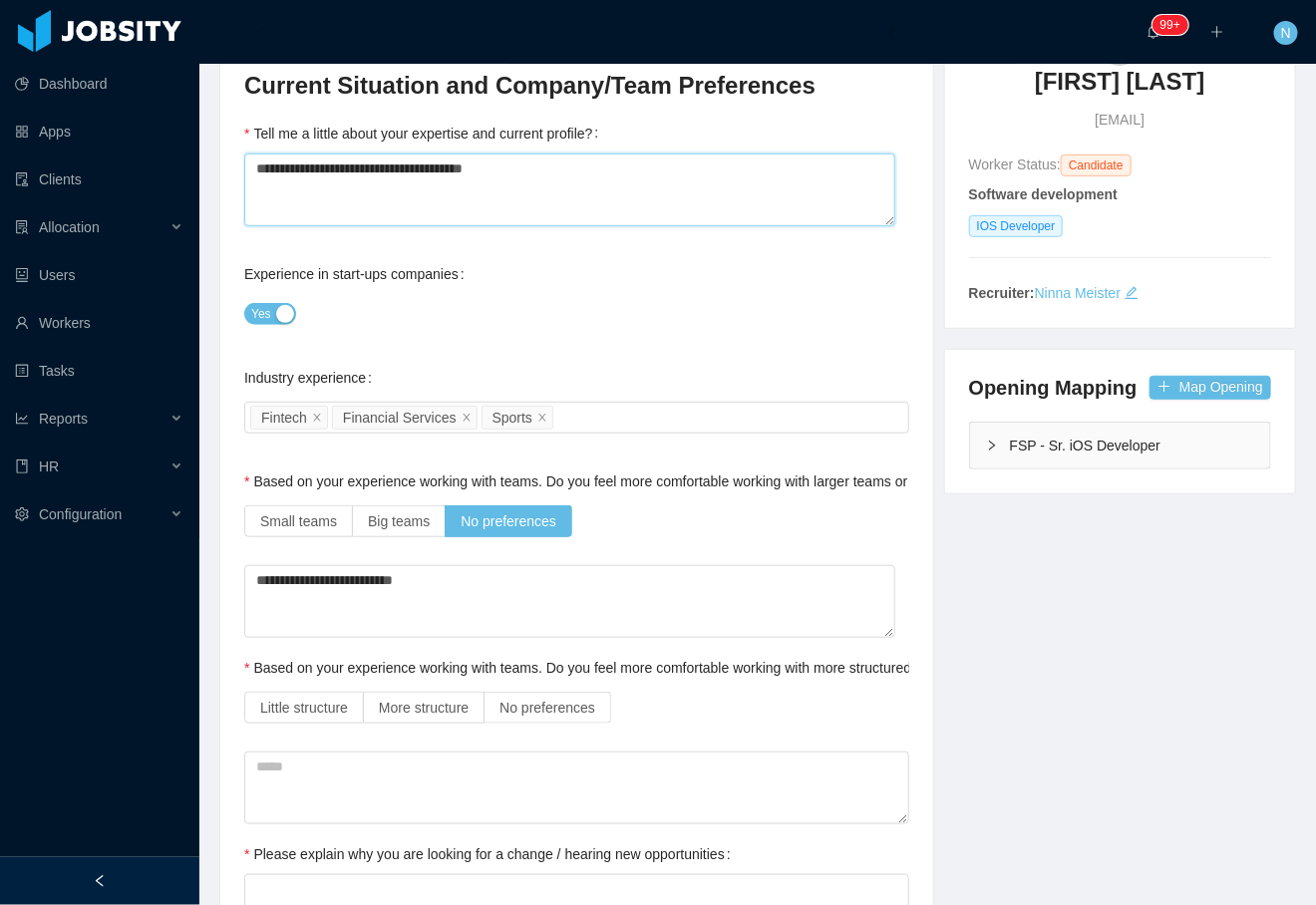 type 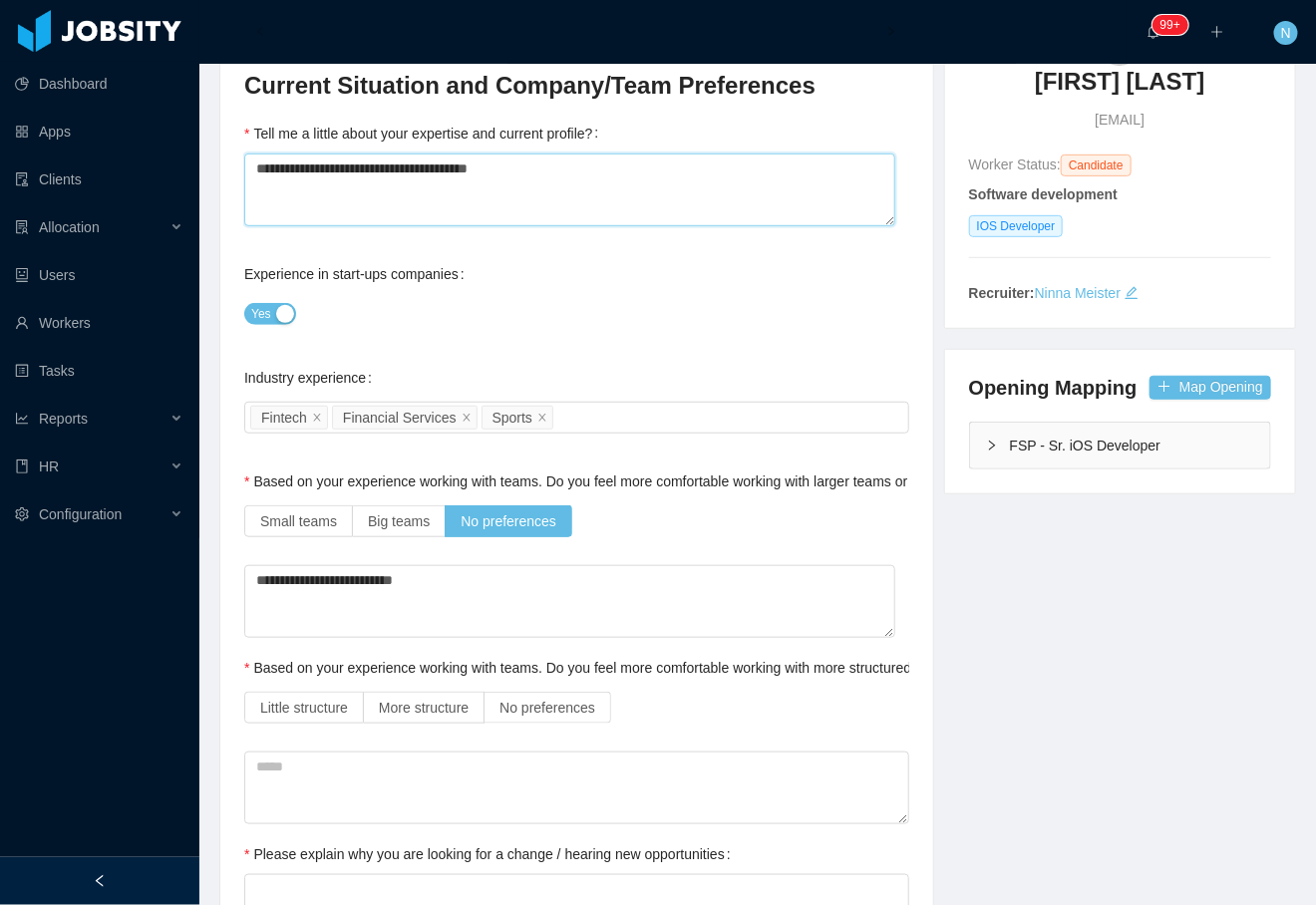 type 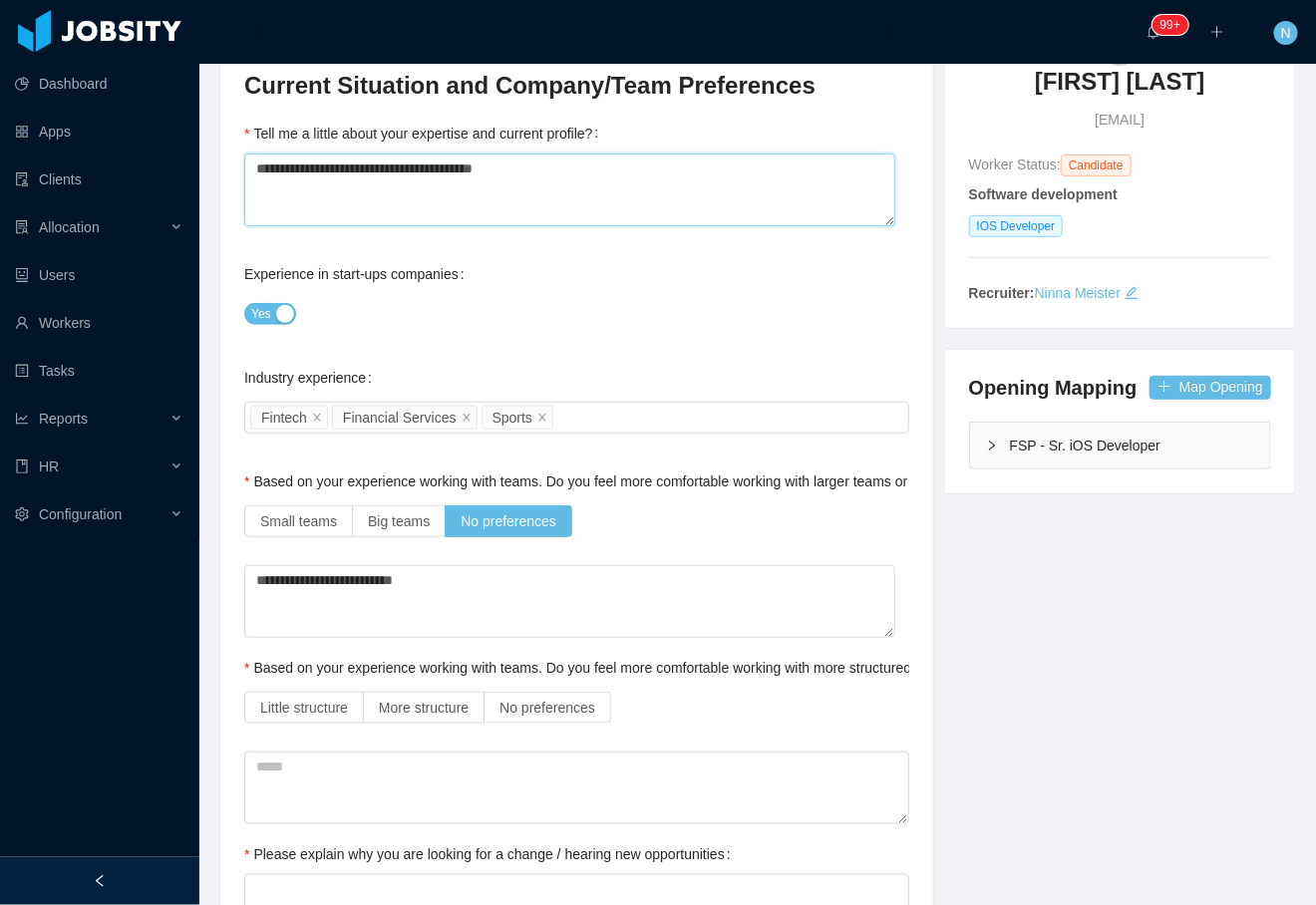type 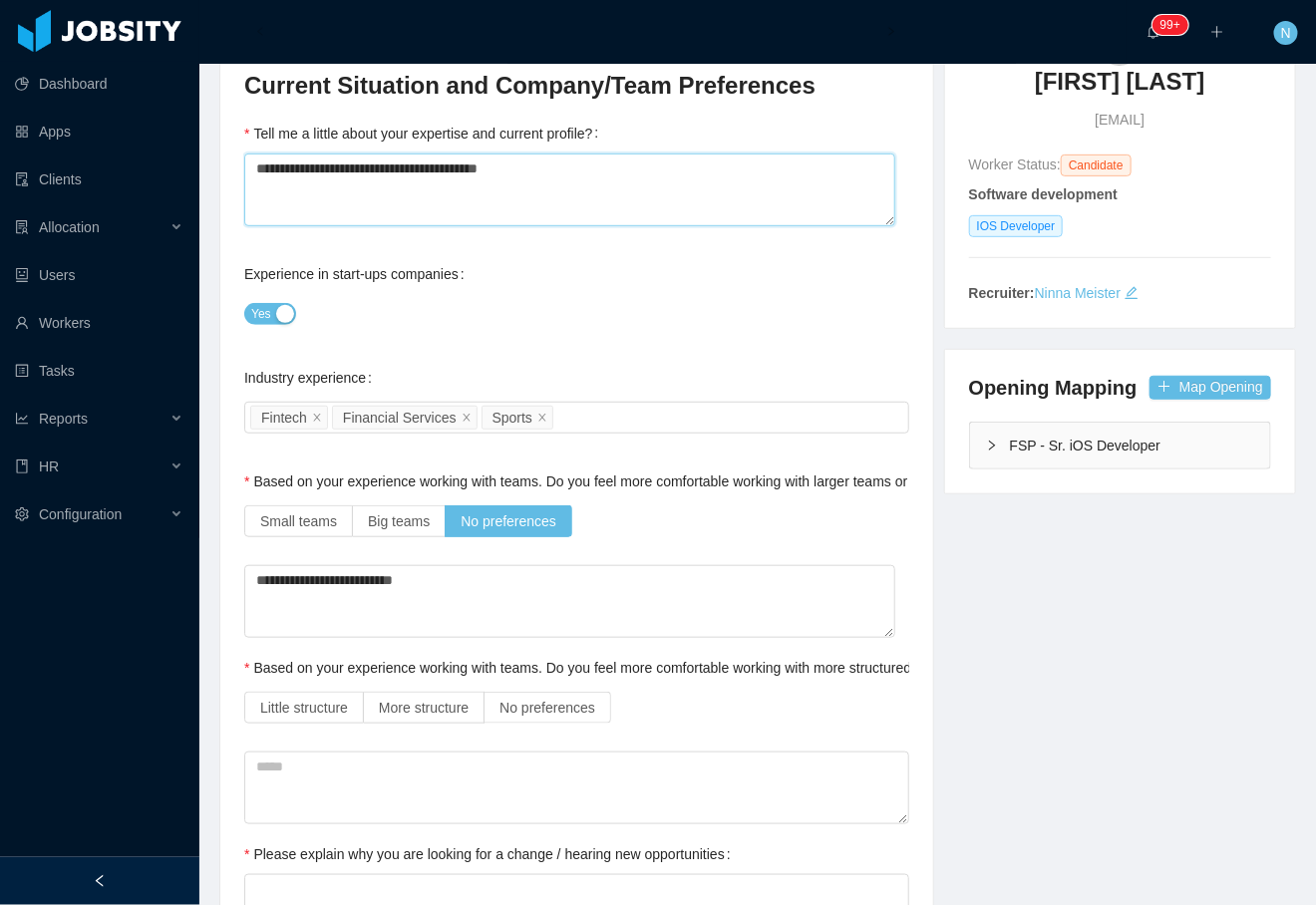 type 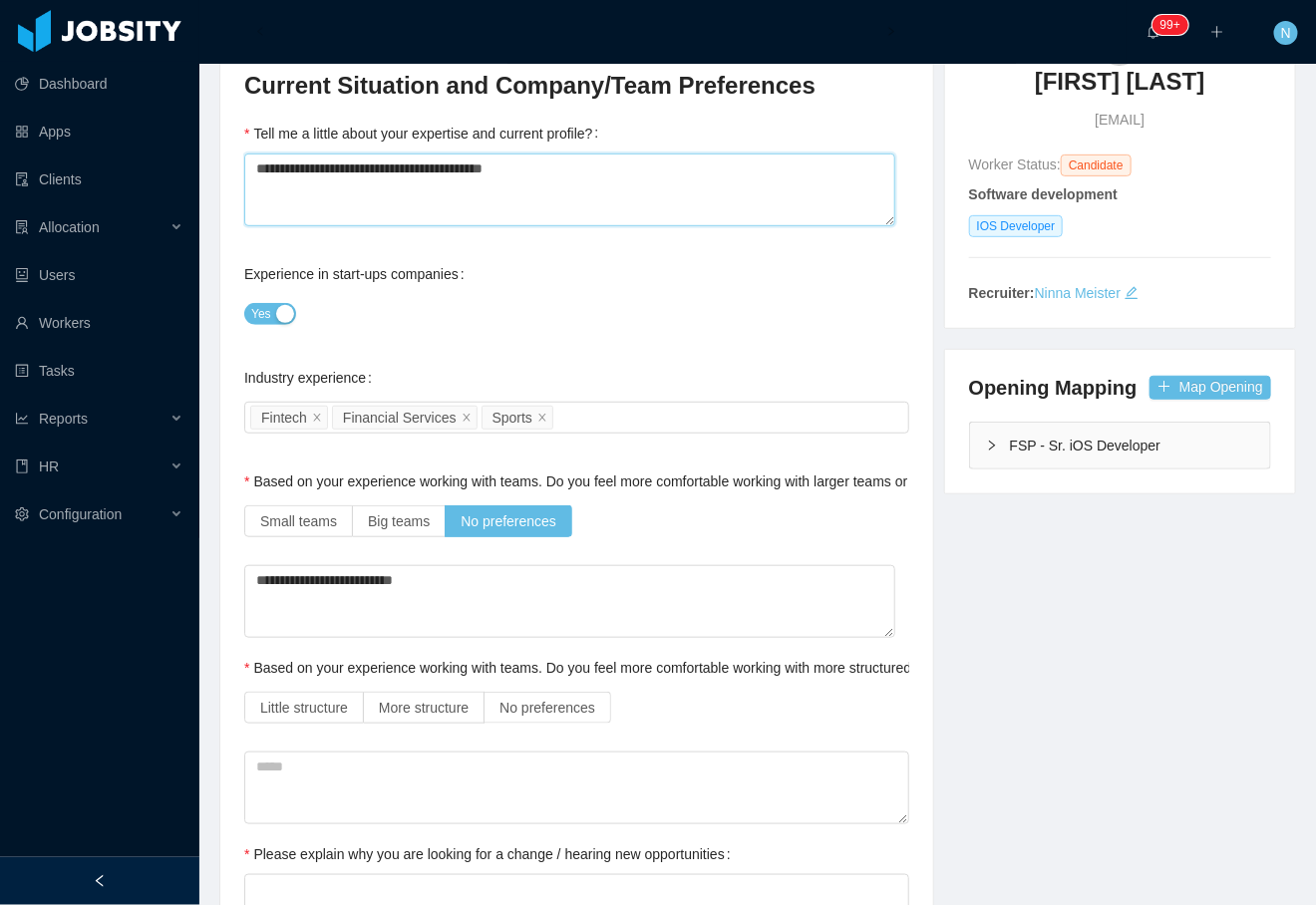 type 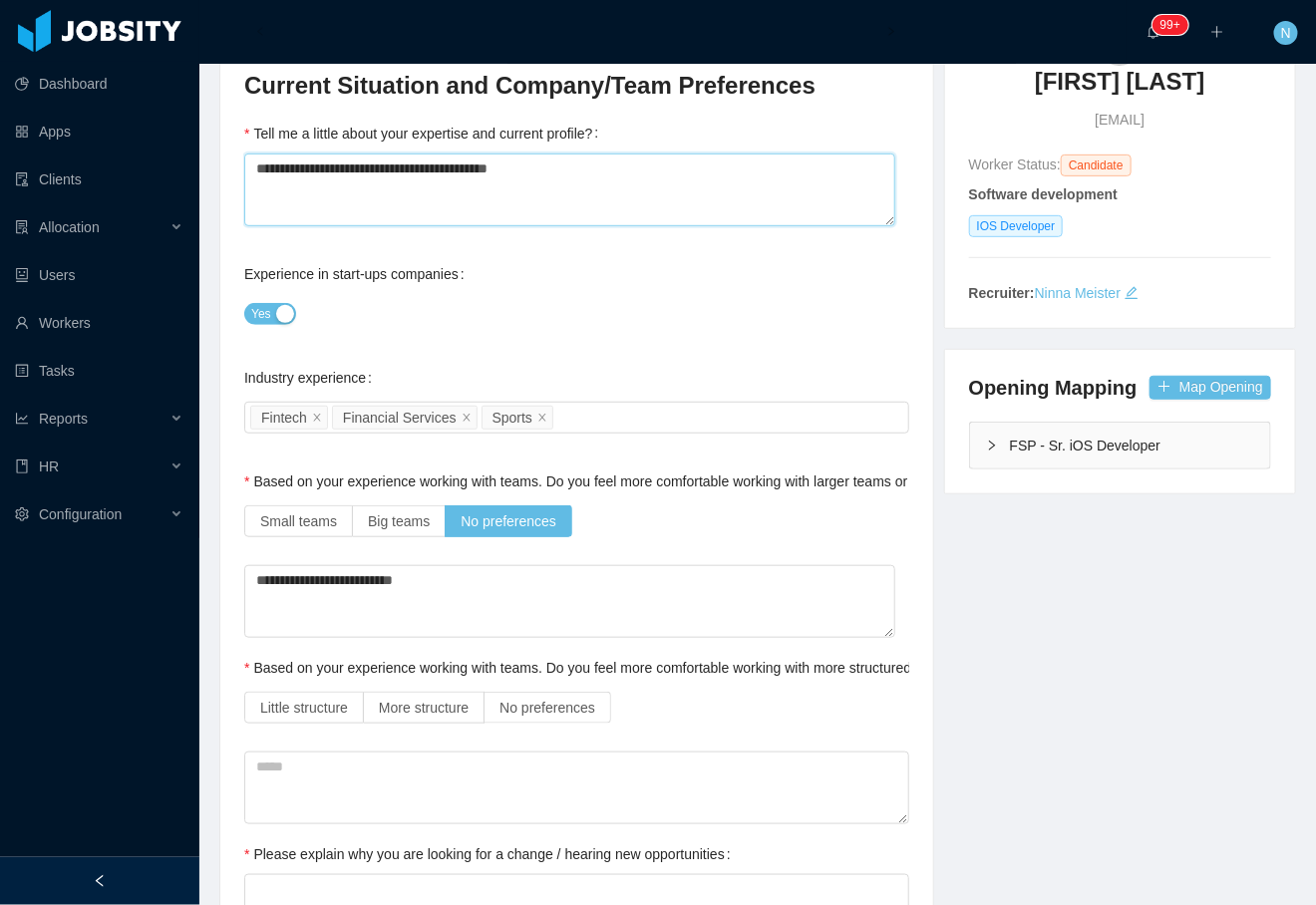 type 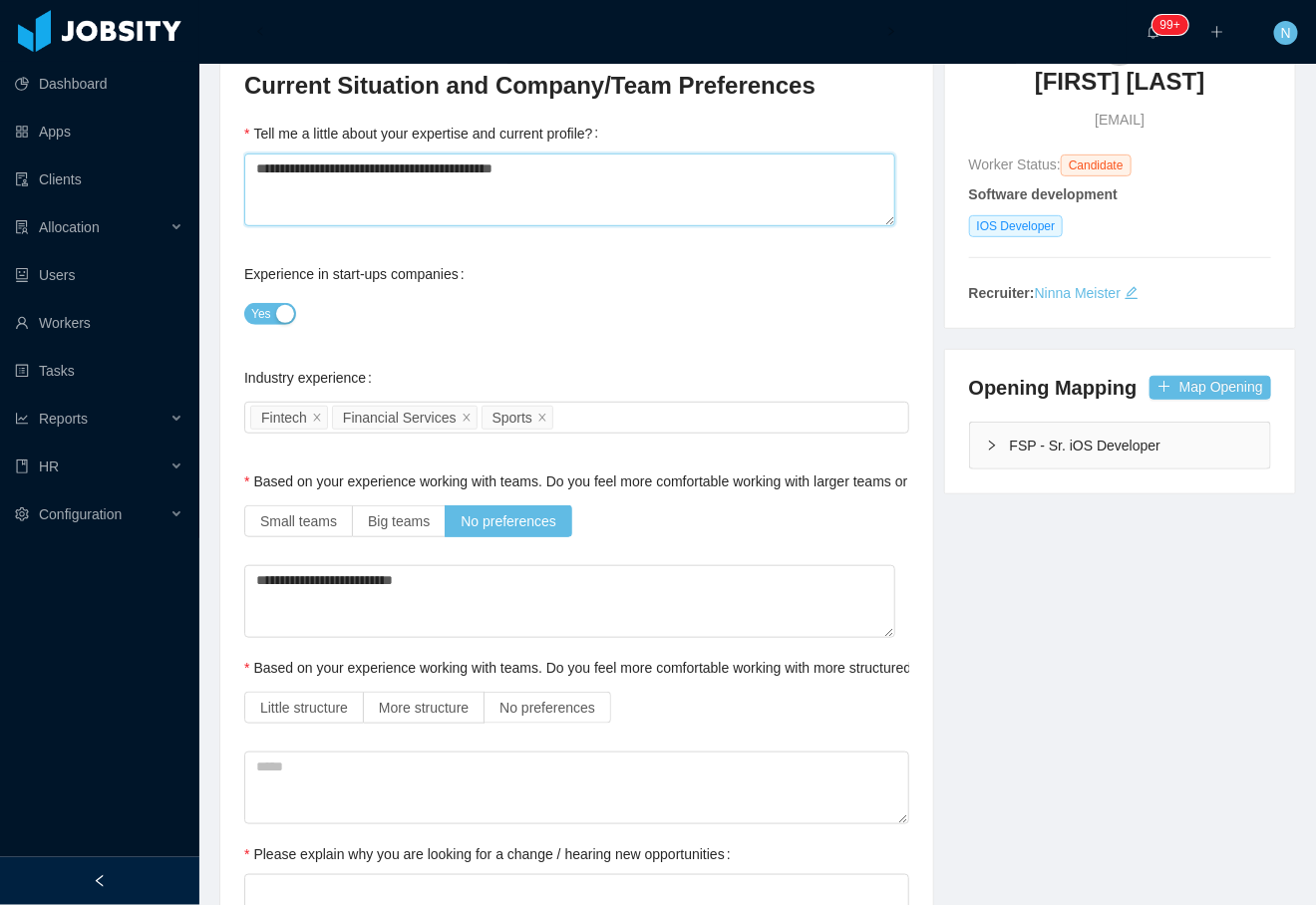 type 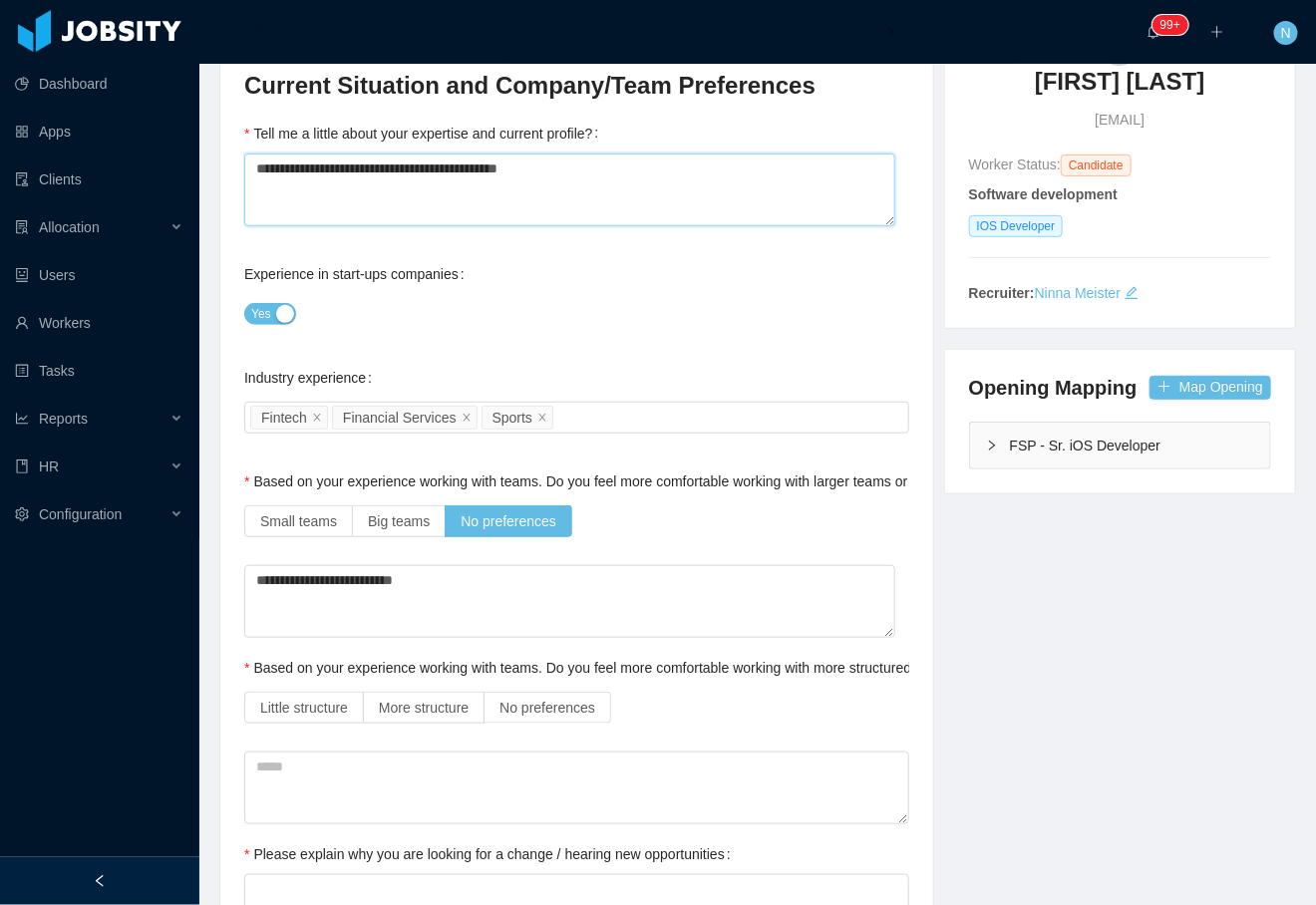 type 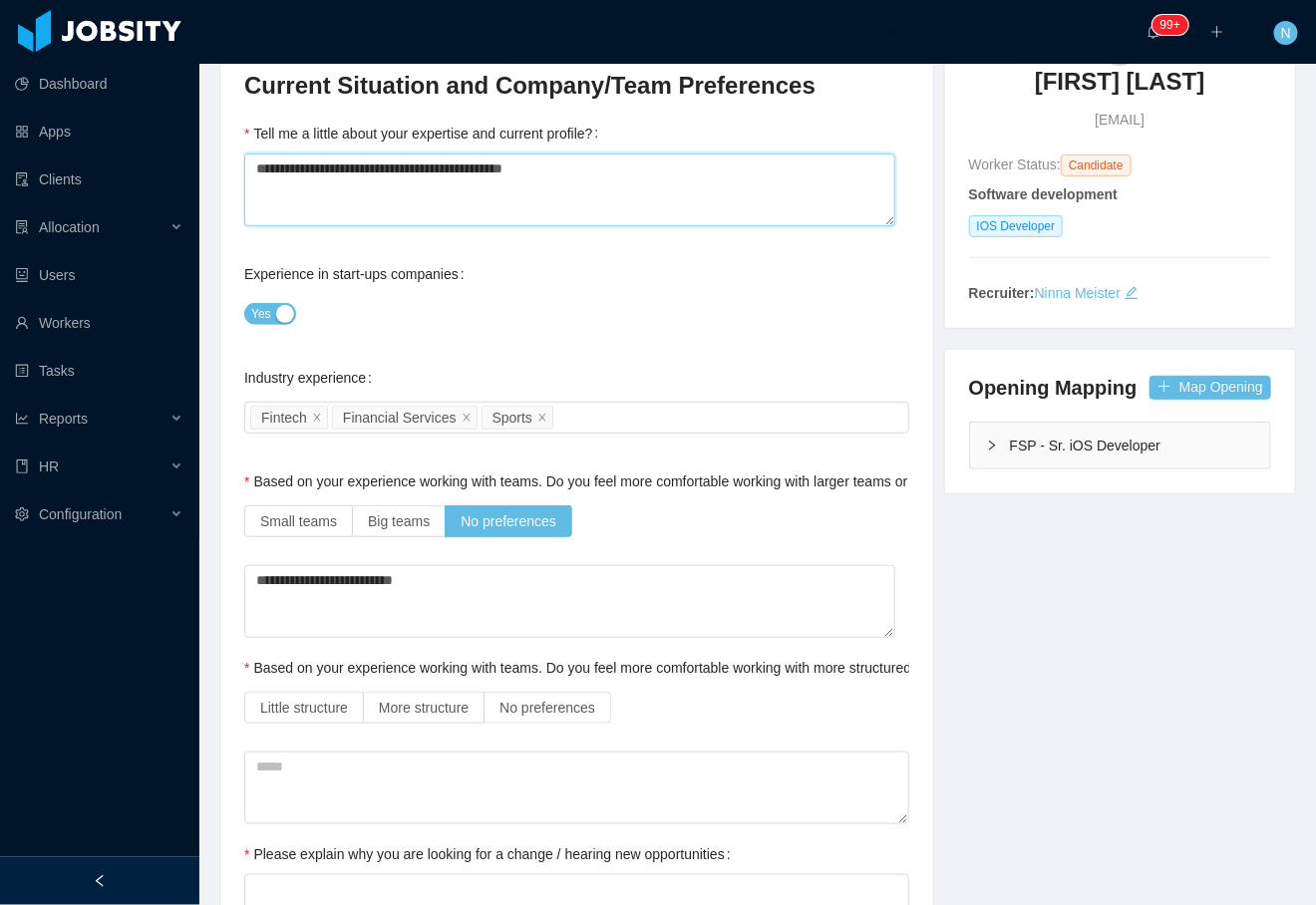 type 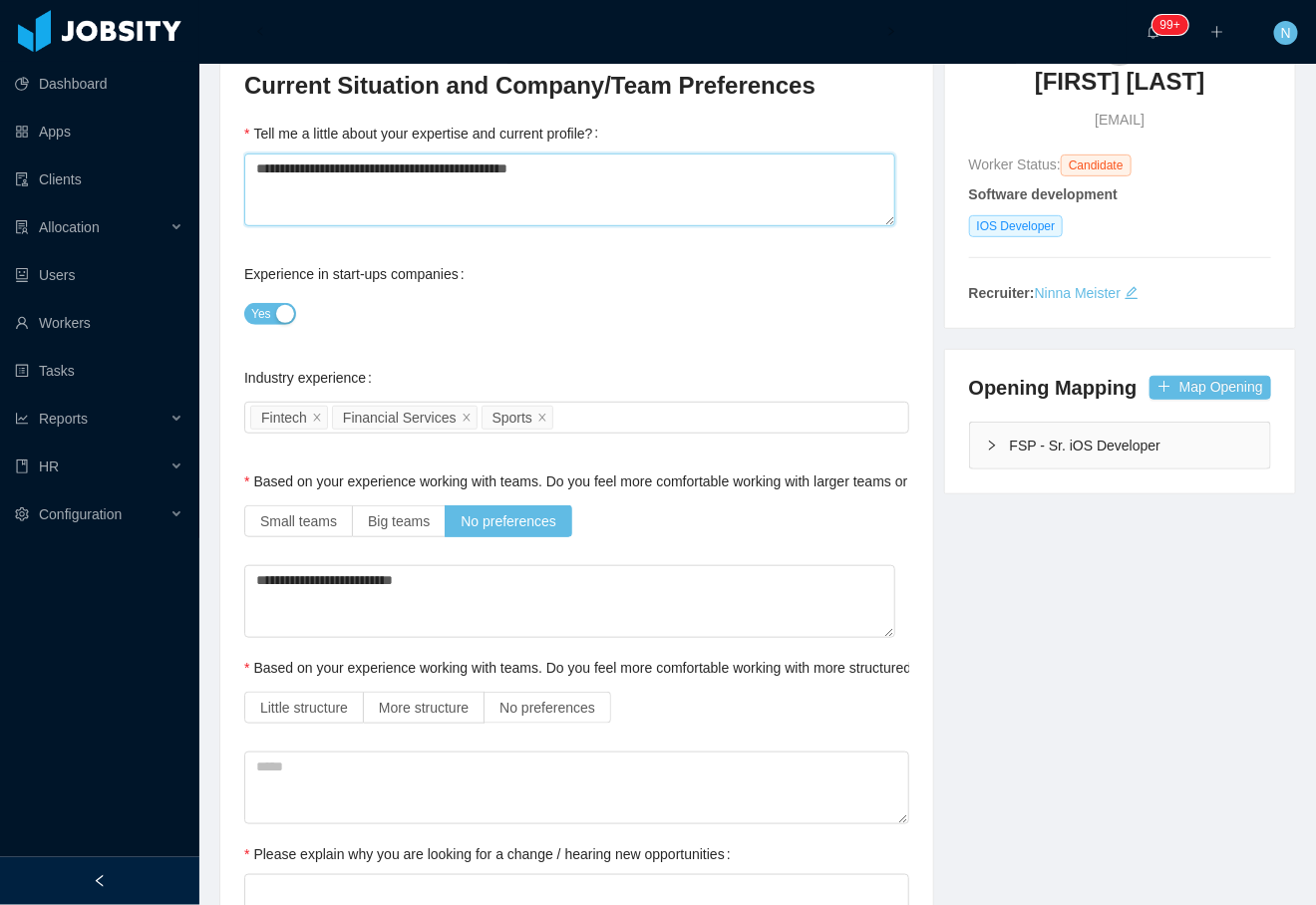 type 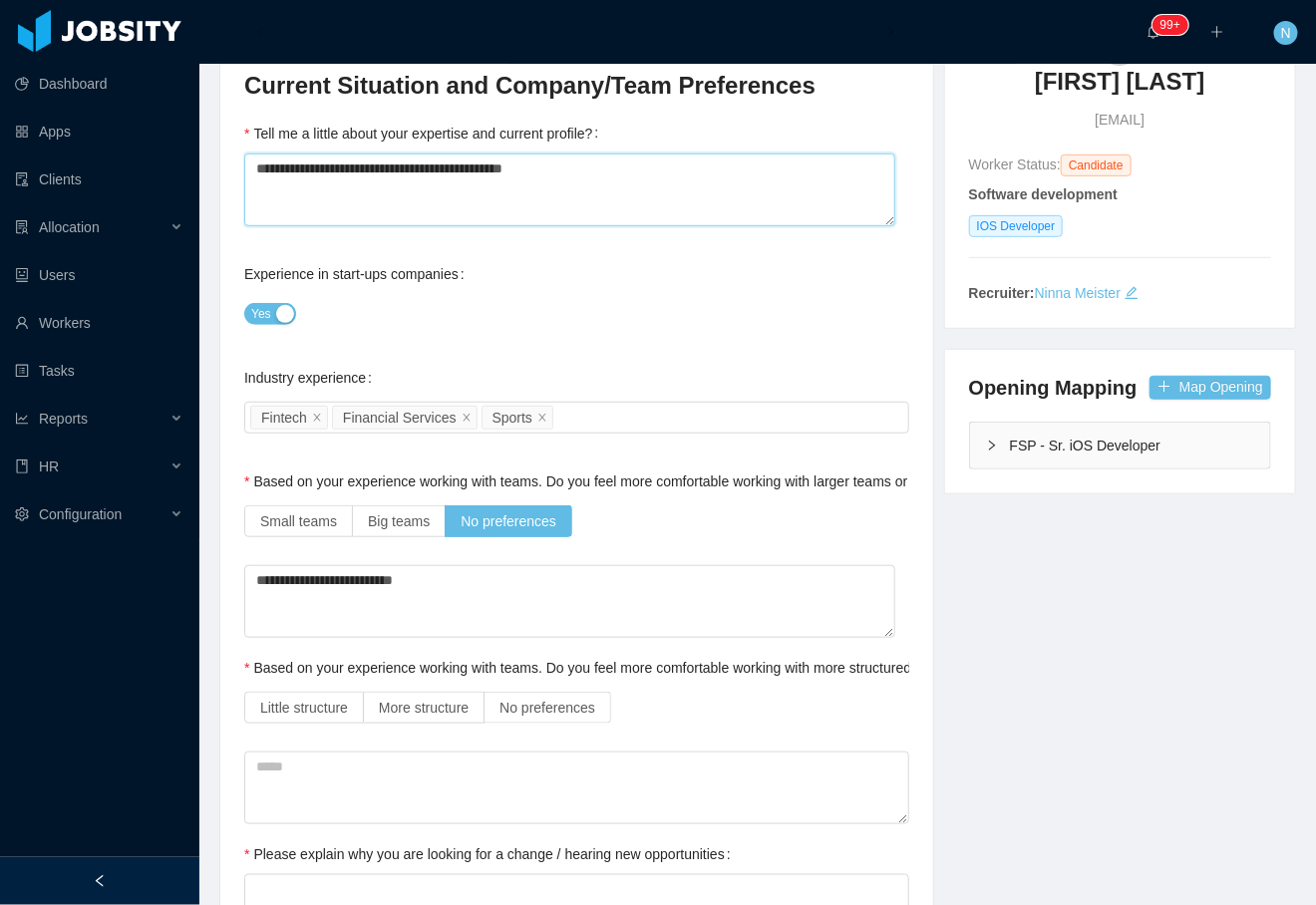 type 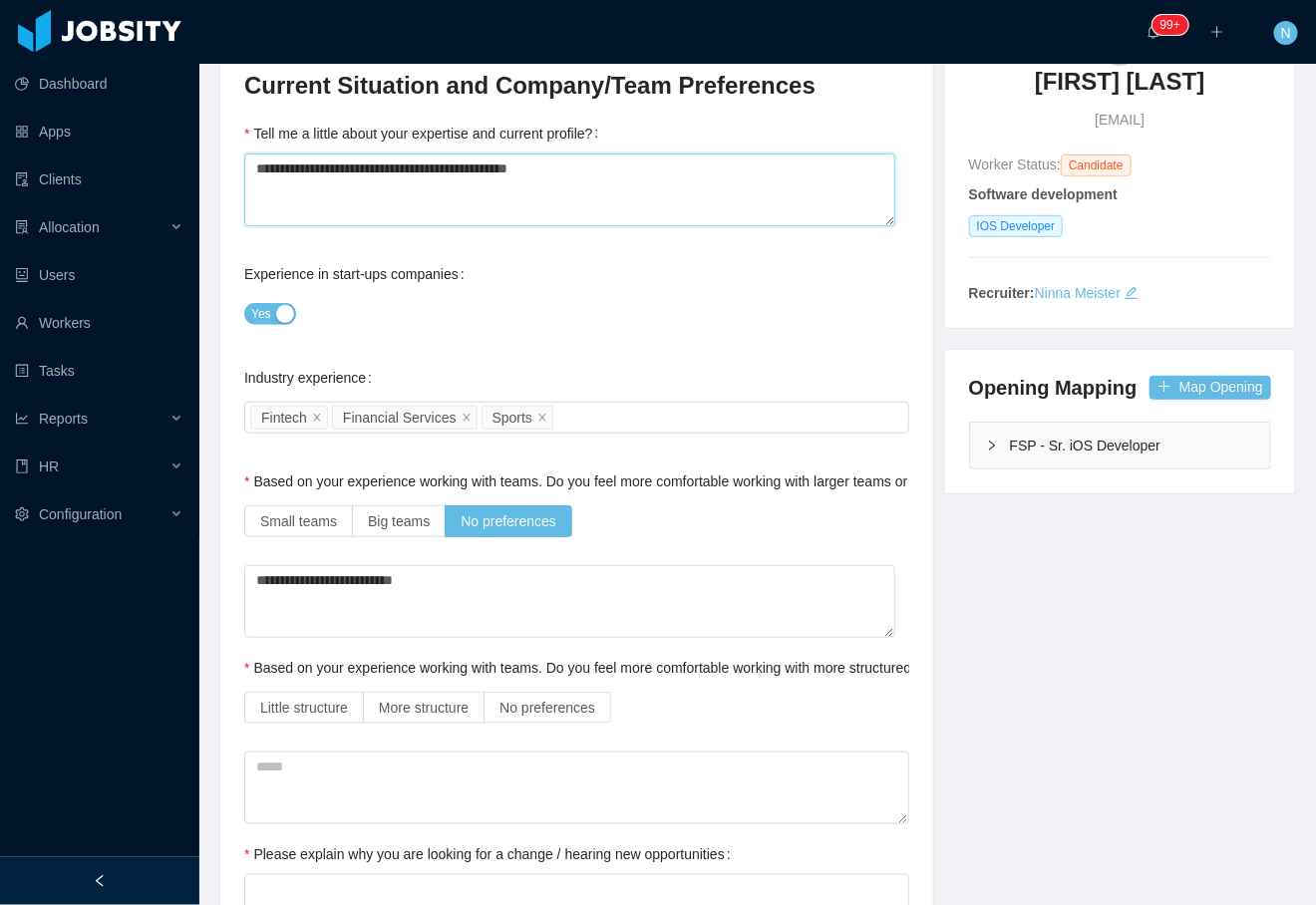 type 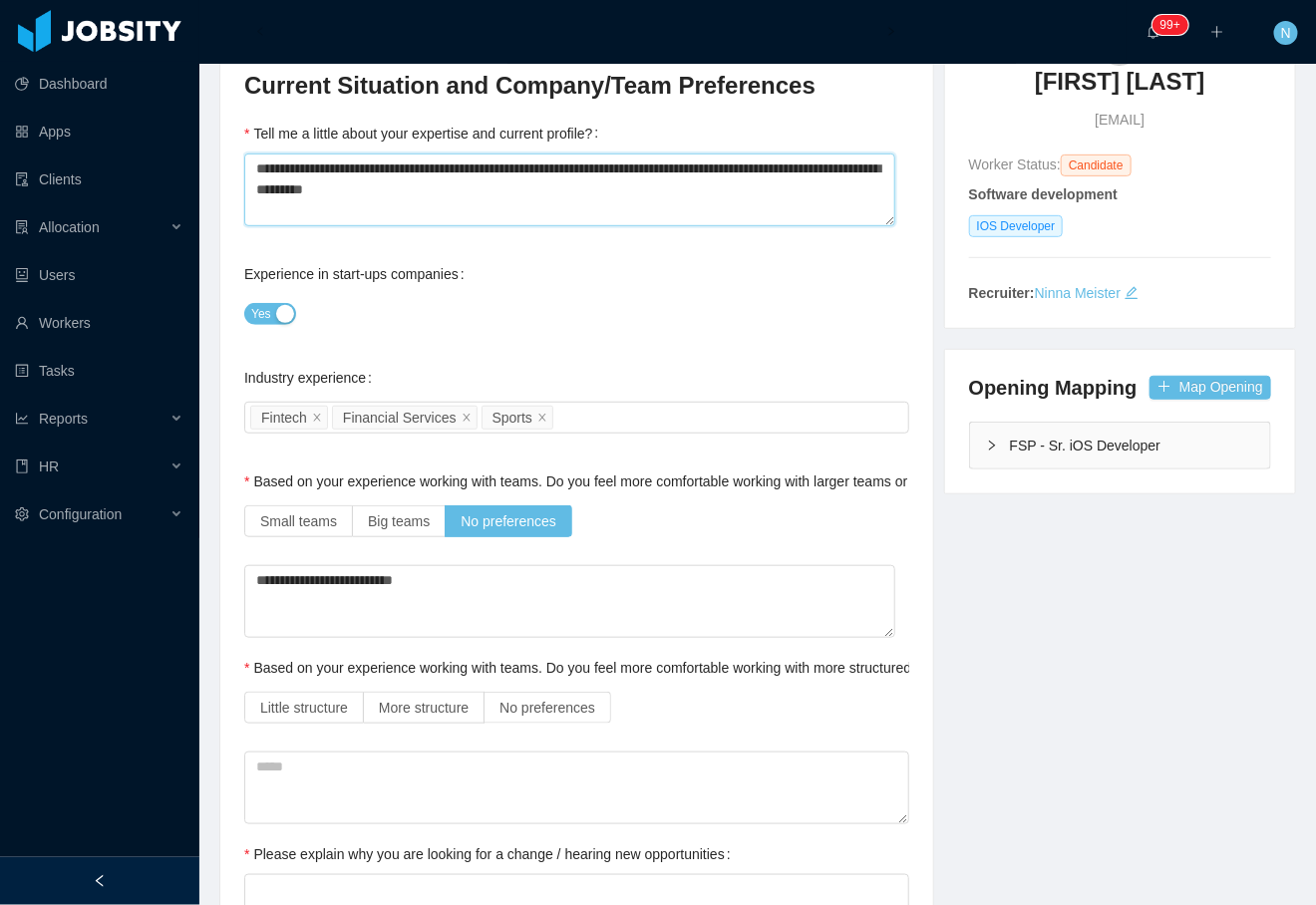 click on "**********" at bounding box center (569, 189) 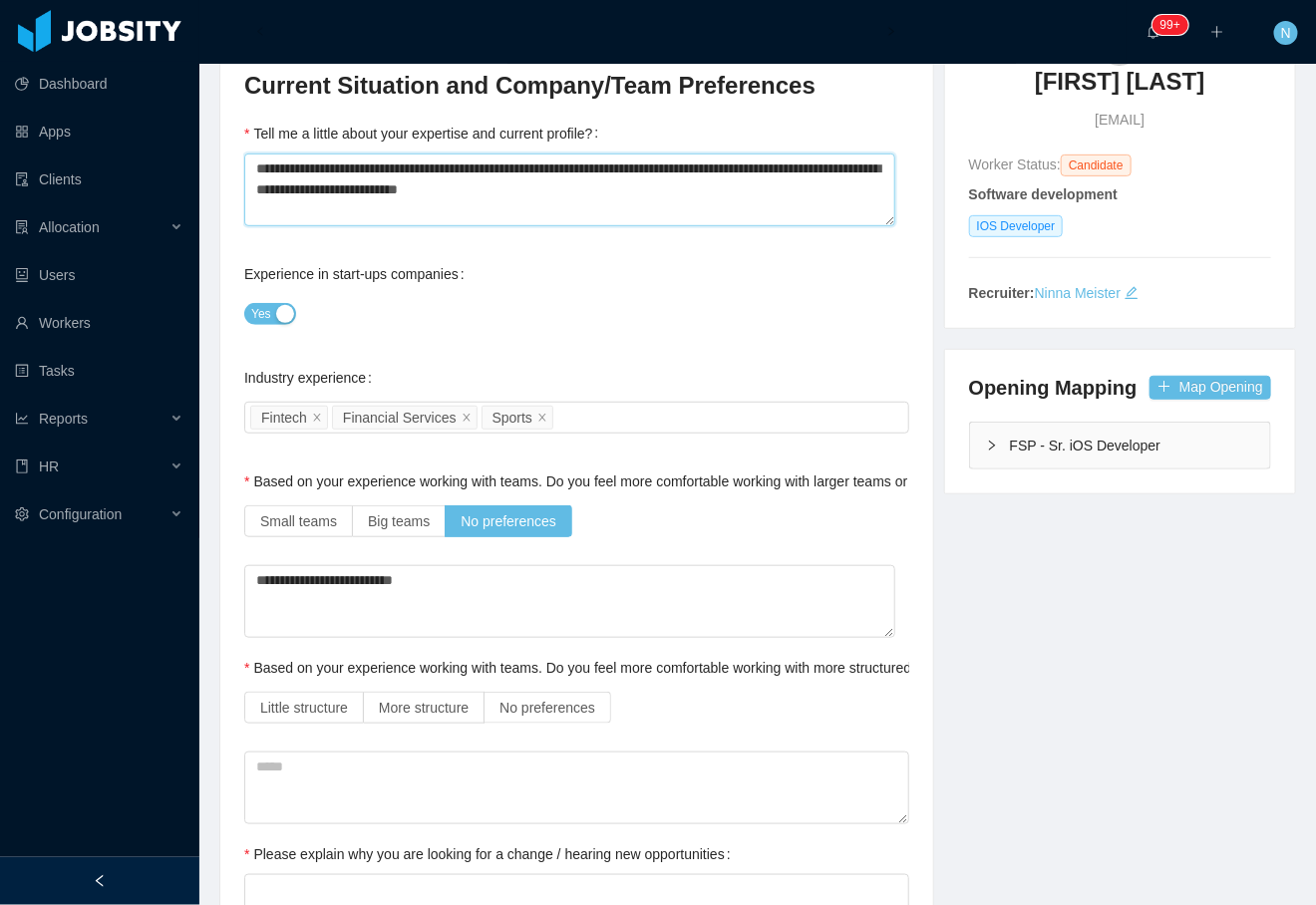 click on "**********" at bounding box center [569, 189] 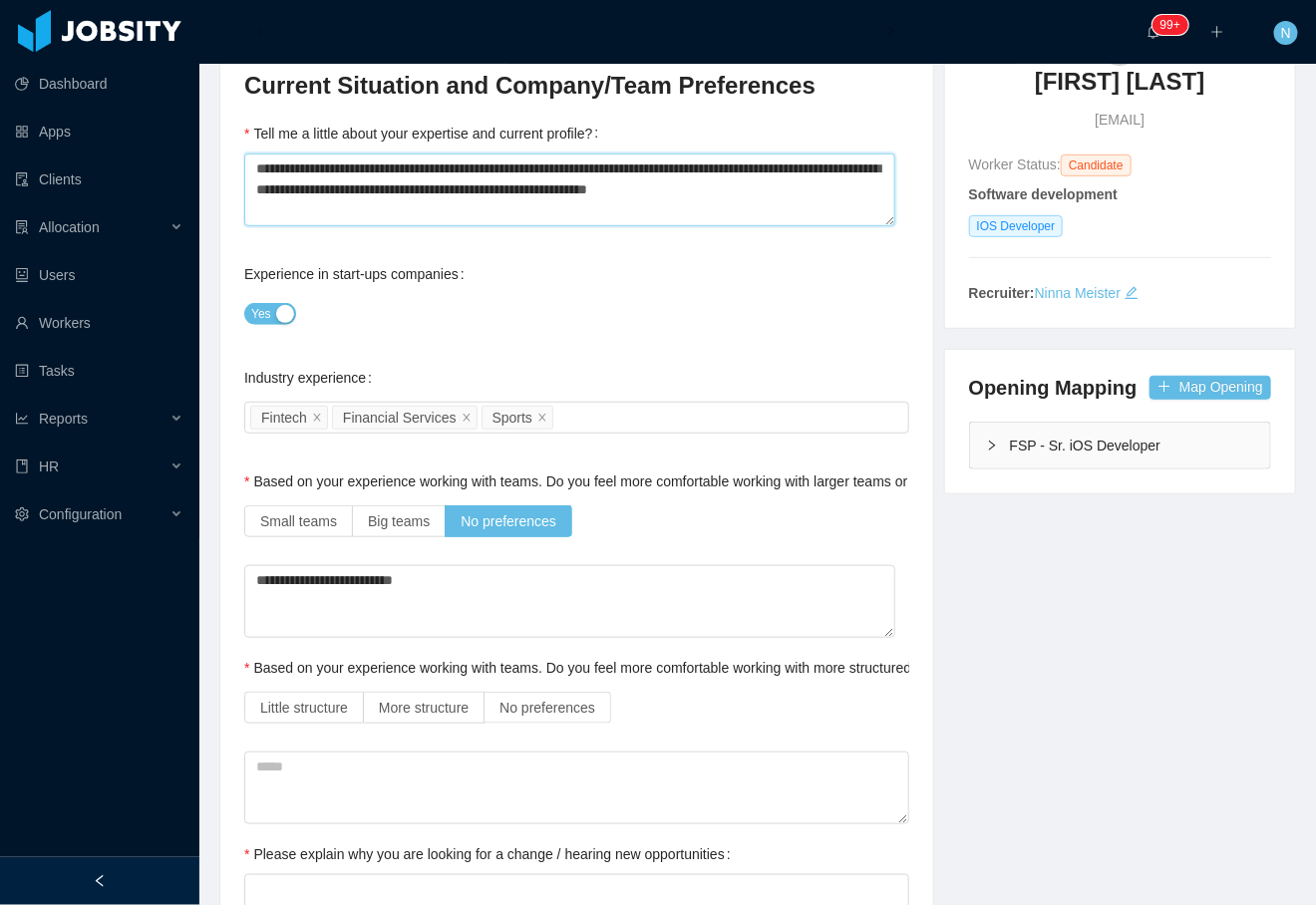 drag, startPoint x: 519, startPoint y: 198, endPoint x: 676, endPoint y: 200, distance: 157.01274 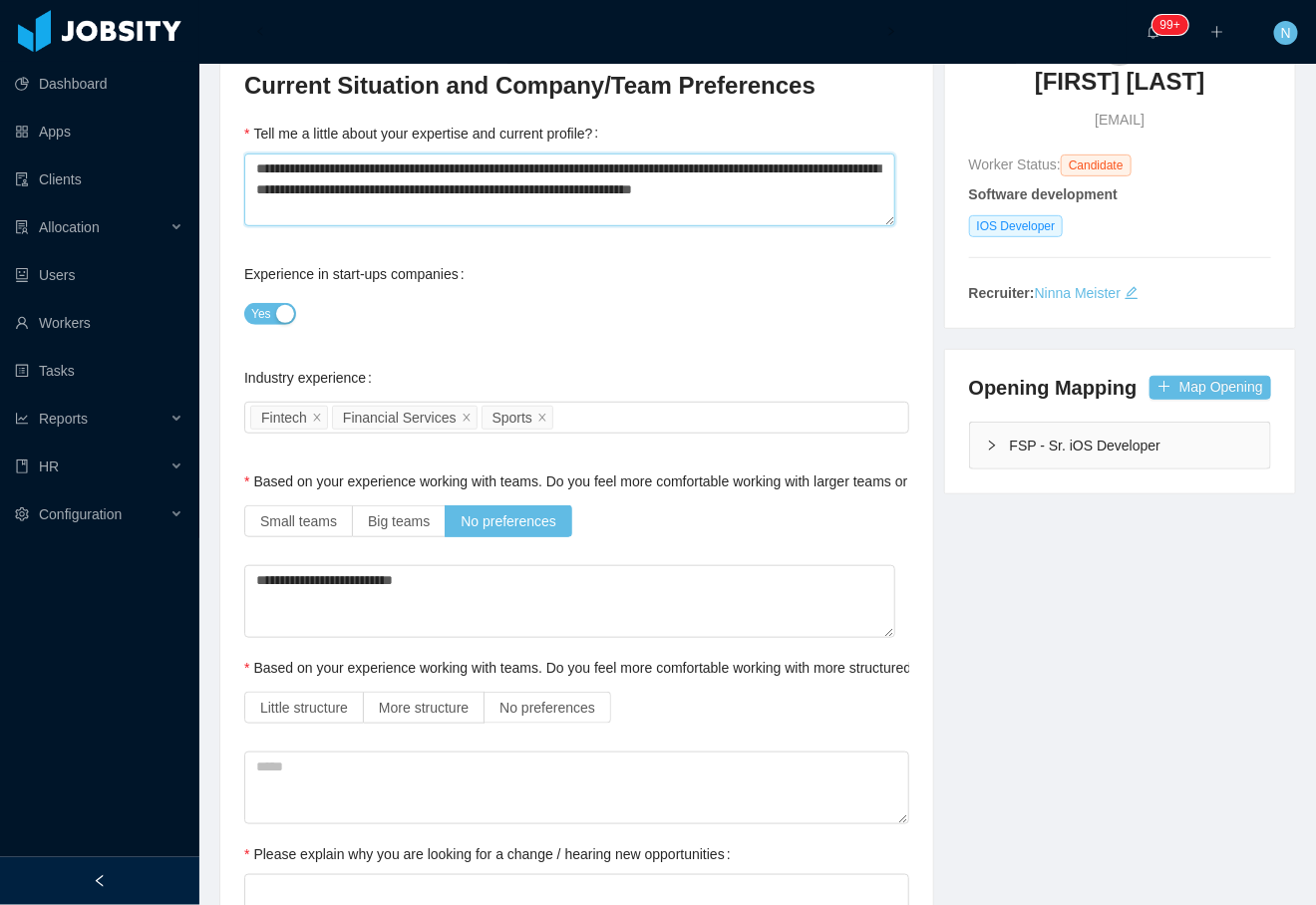 click on "**********" at bounding box center [569, 189] 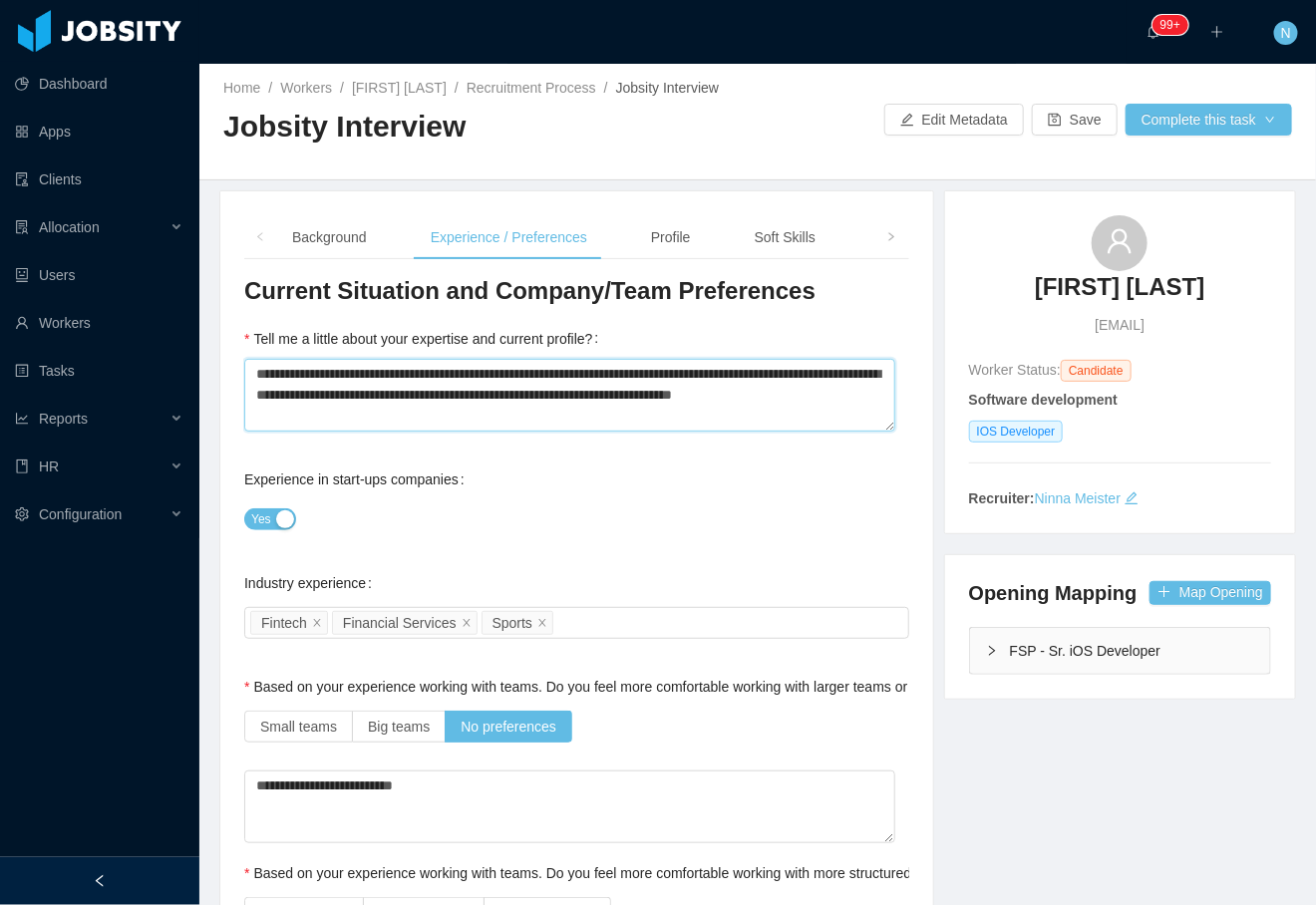 scroll, scrollTop: 0, scrollLeft: 0, axis: both 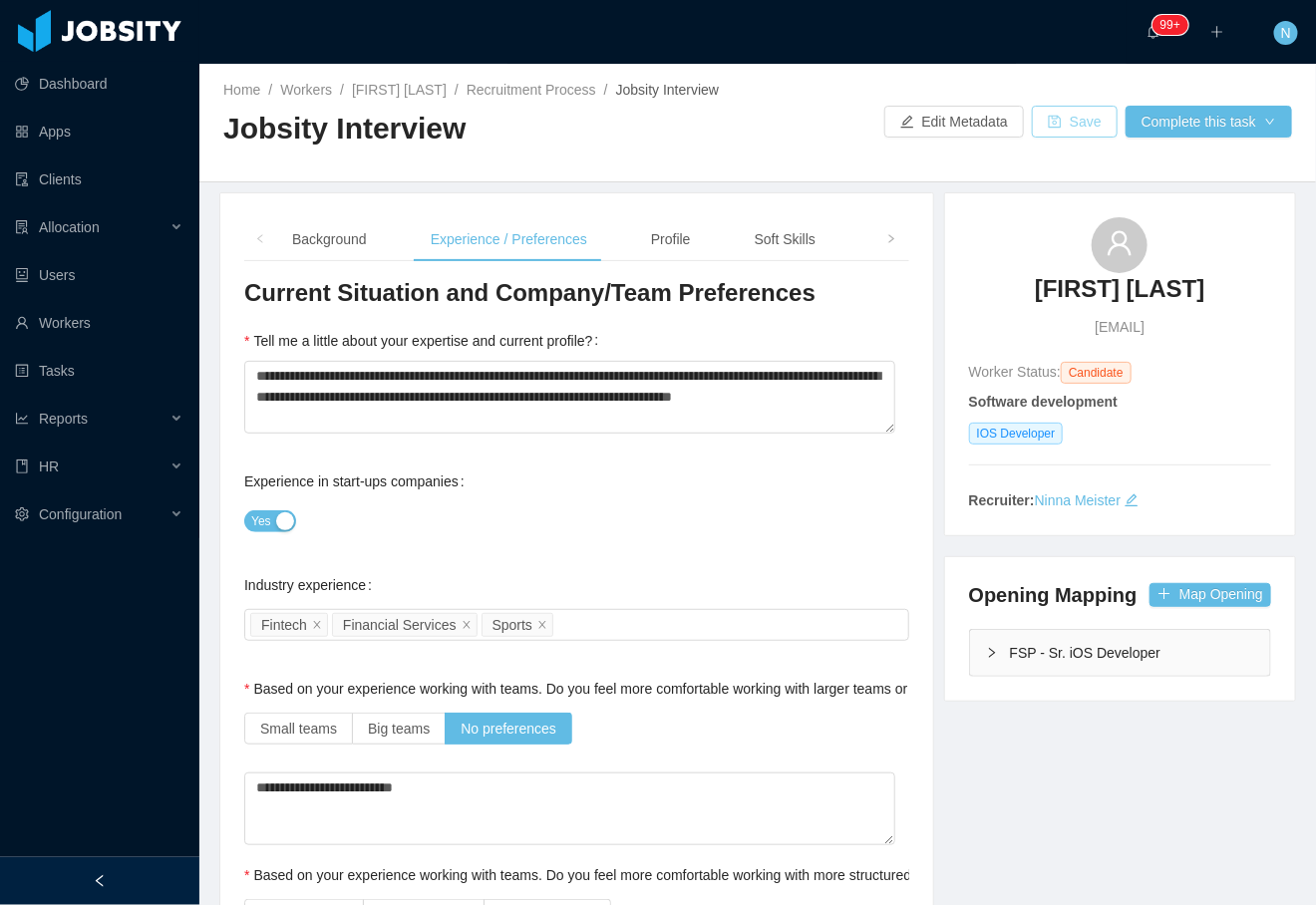 click on "Save" at bounding box center (1075, 122) 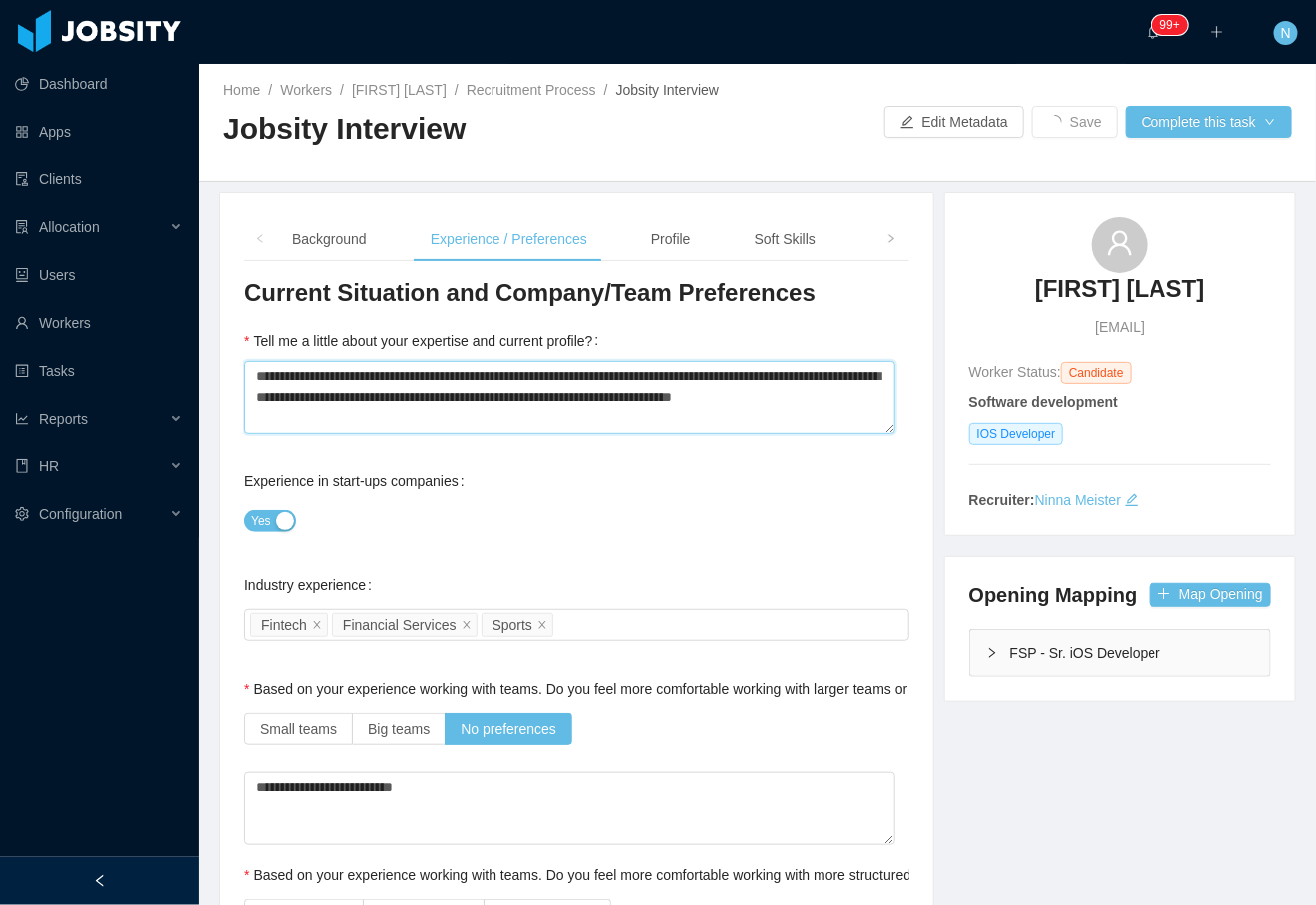 drag, startPoint x: 696, startPoint y: 406, endPoint x: 831, endPoint y: 406, distance: 135 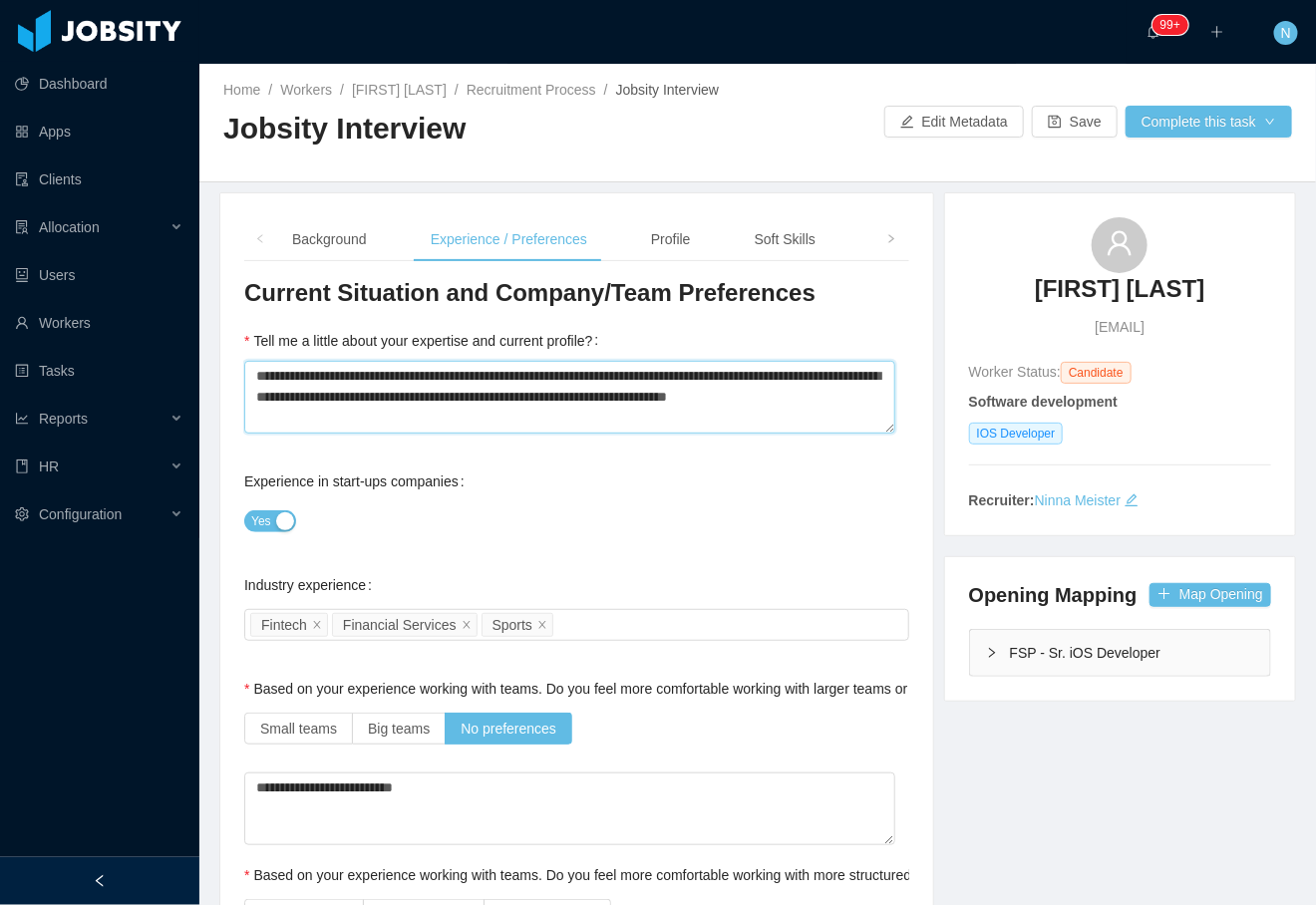 drag, startPoint x: 392, startPoint y: 399, endPoint x: 559, endPoint y: 384, distance: 167.6723 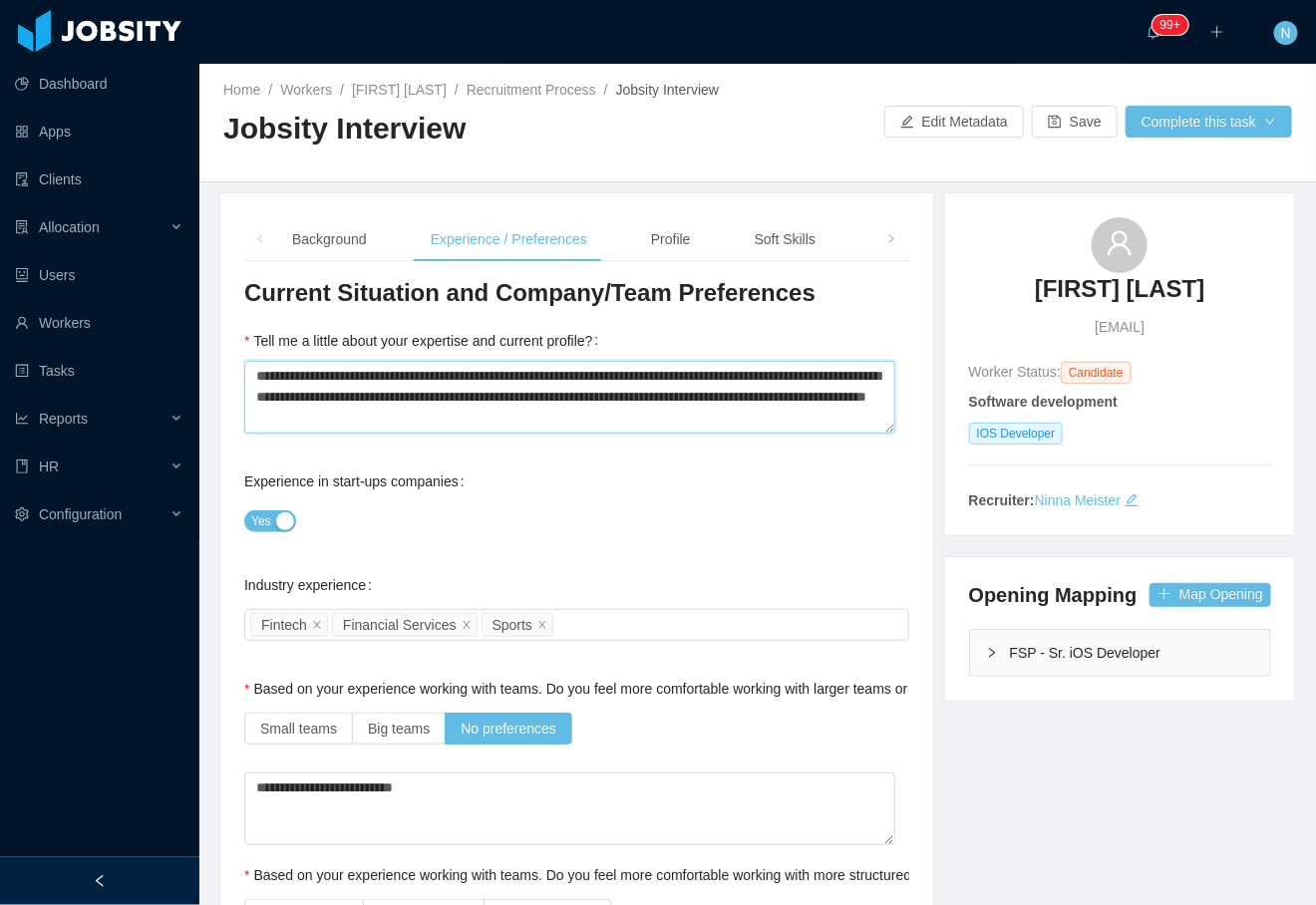 click on "**********" at bounding box center [569, 397] 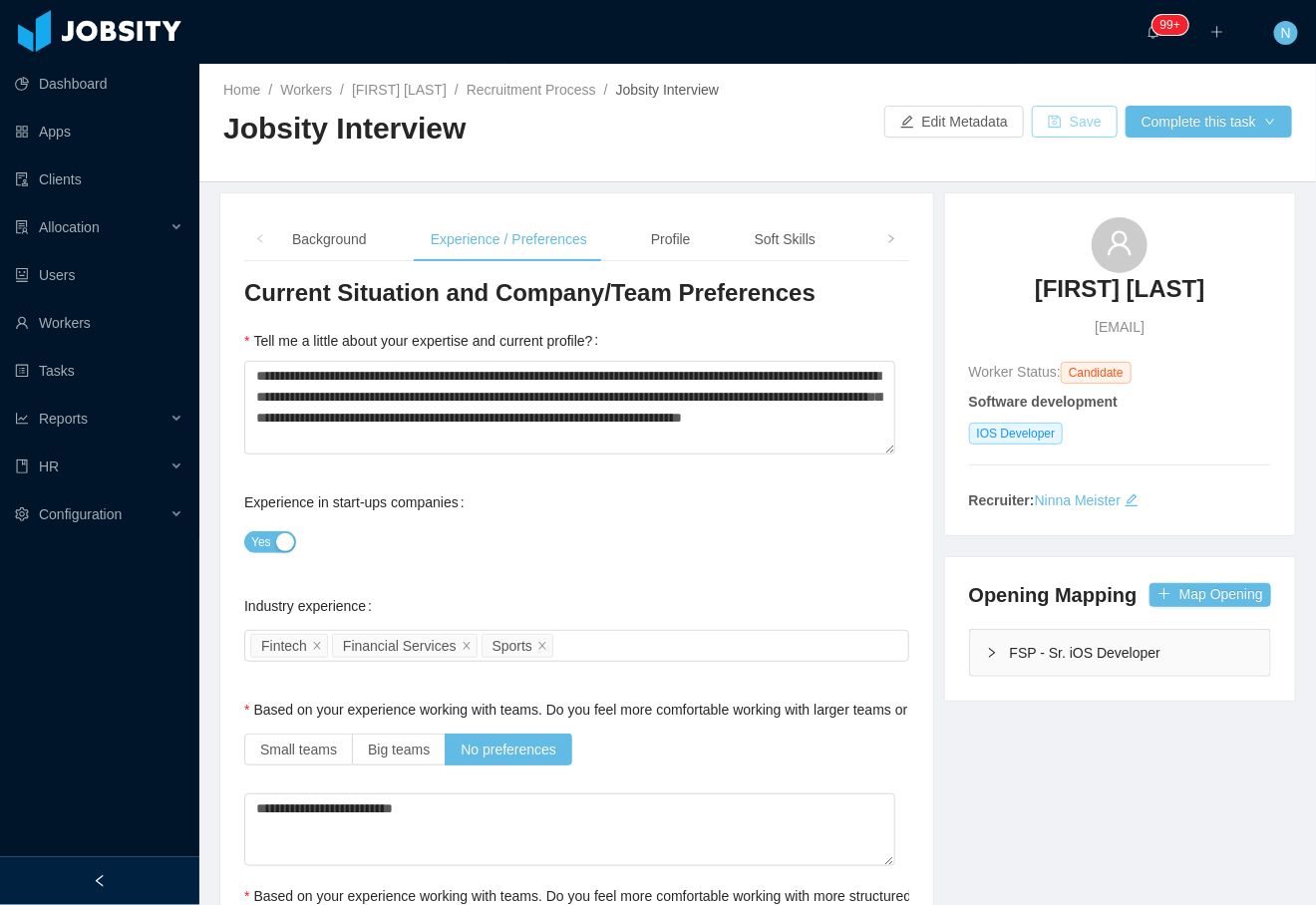 click on "Save" at bounding box center [1075, 122] 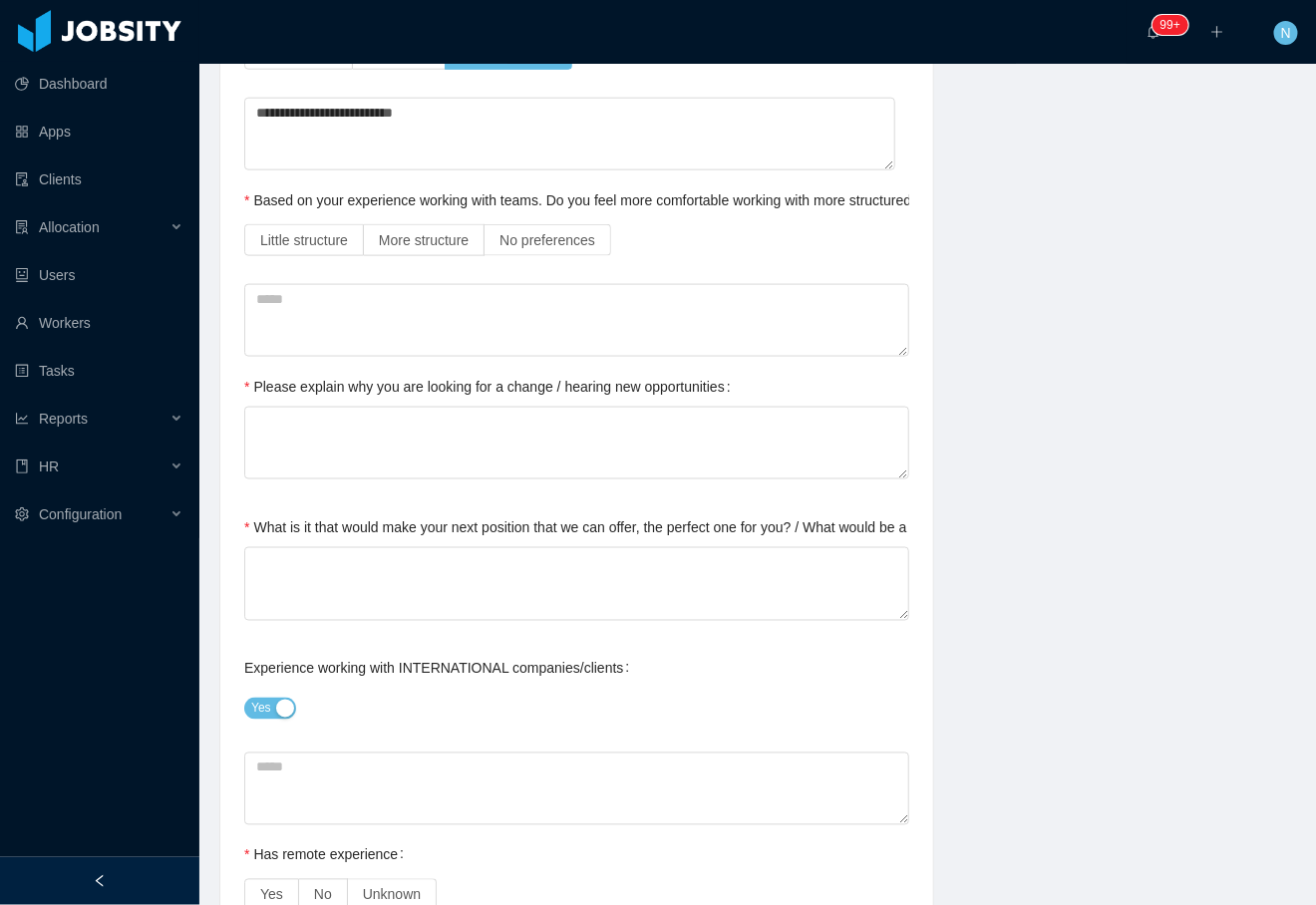scroll, scrollTop: 531, scrollLeft: 0, axis: vertical 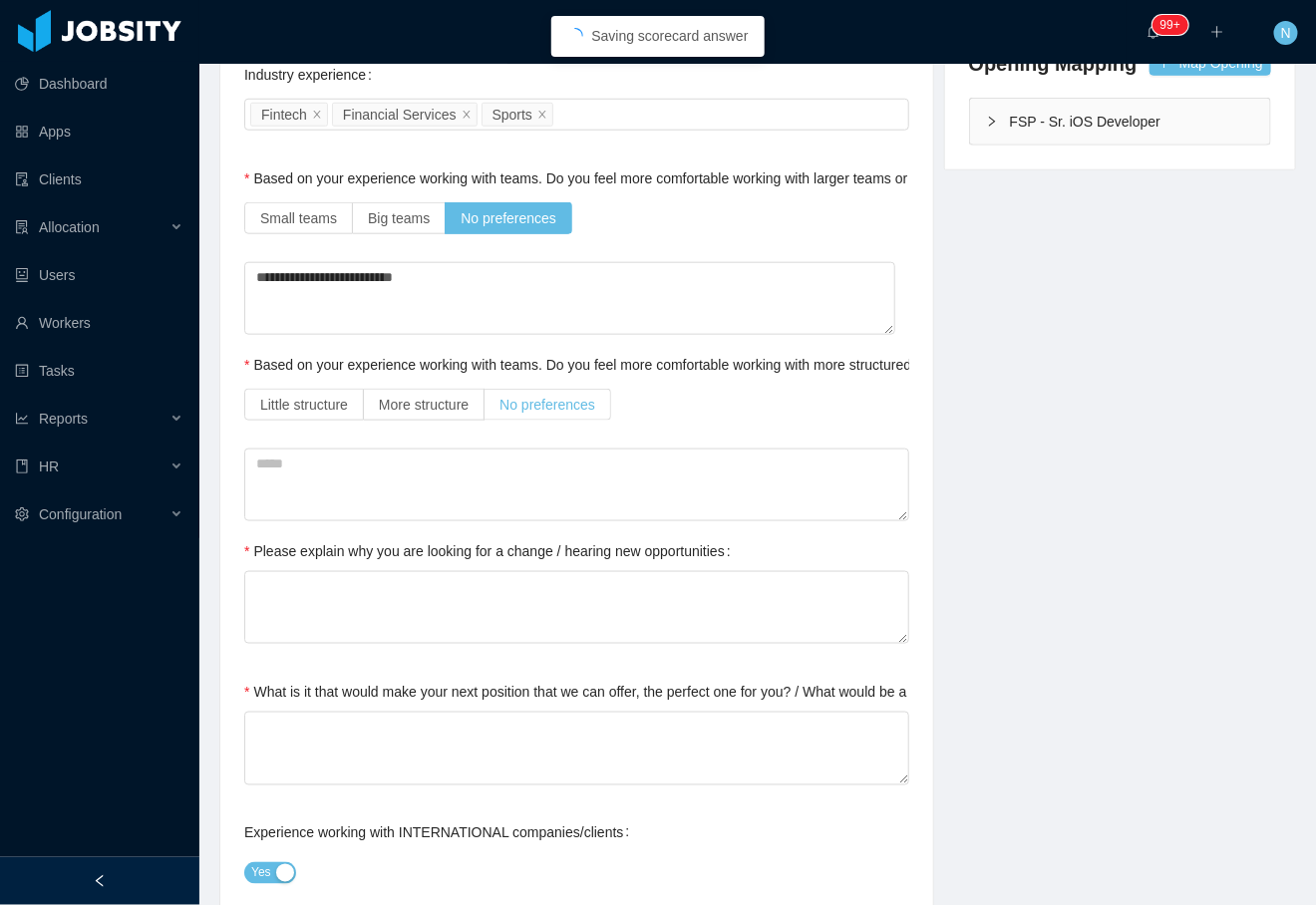 click on "No preferences" at bounding box center [547, 405] 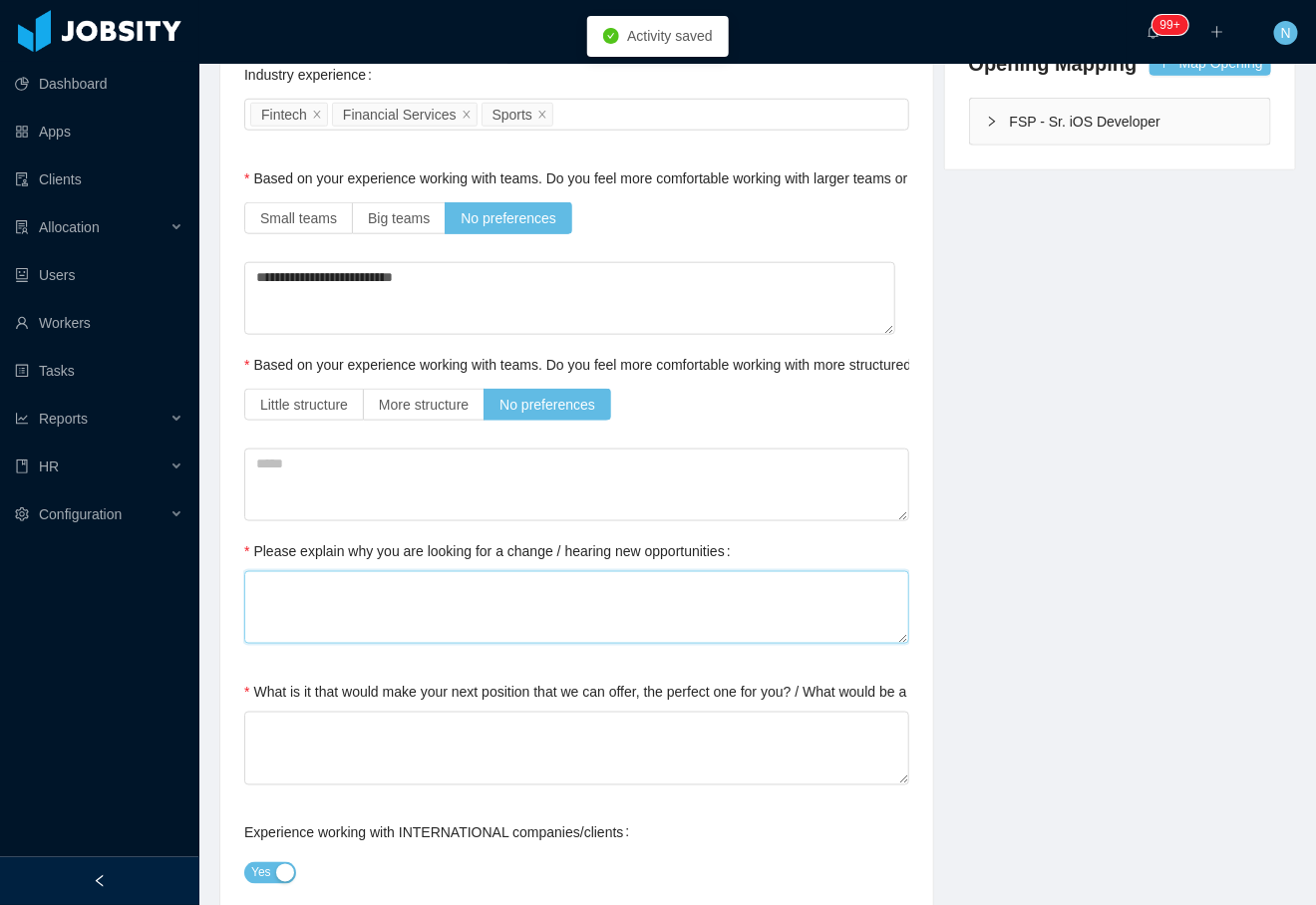 click on "Please explain why you are looking for a change / hearing new opportunities" at bounding box center [576, 607] 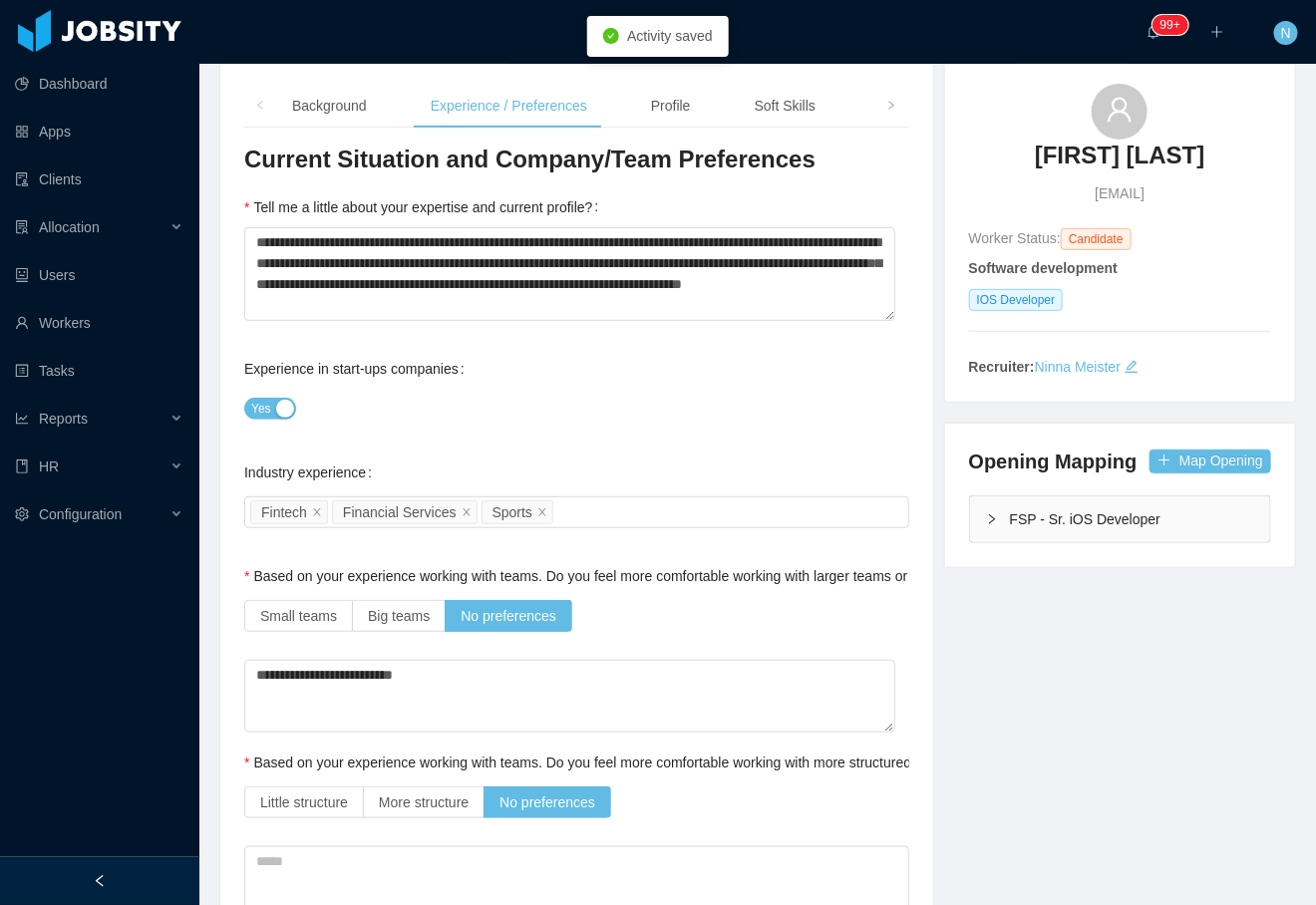 scroll, scrollTop: 133, scrollLeft: 0, axis: vertical 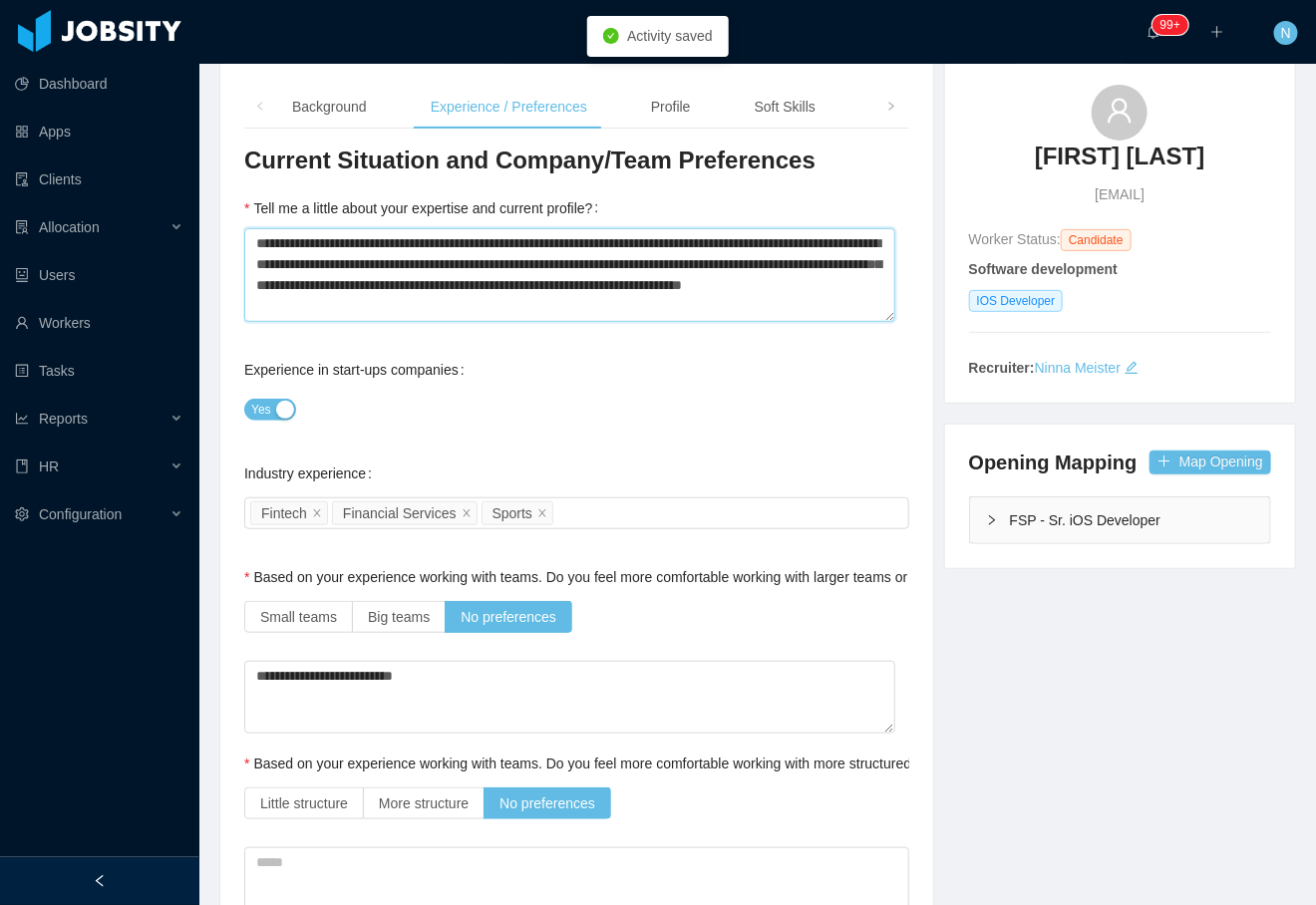click on "**********" at bounding box center [569, 275] 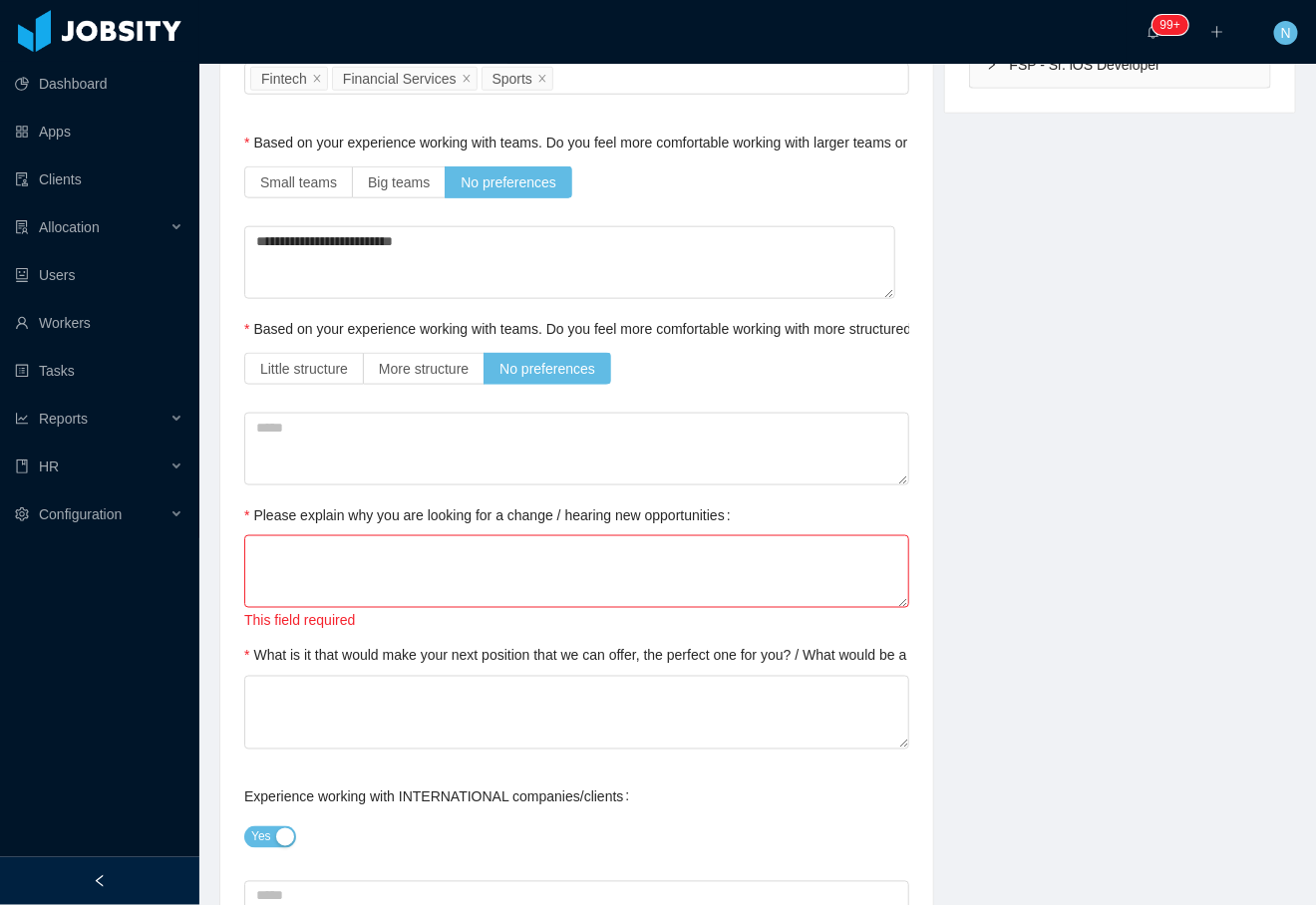 scroll, scrollTop: 664, scrollLeft: 0, axis: vertical 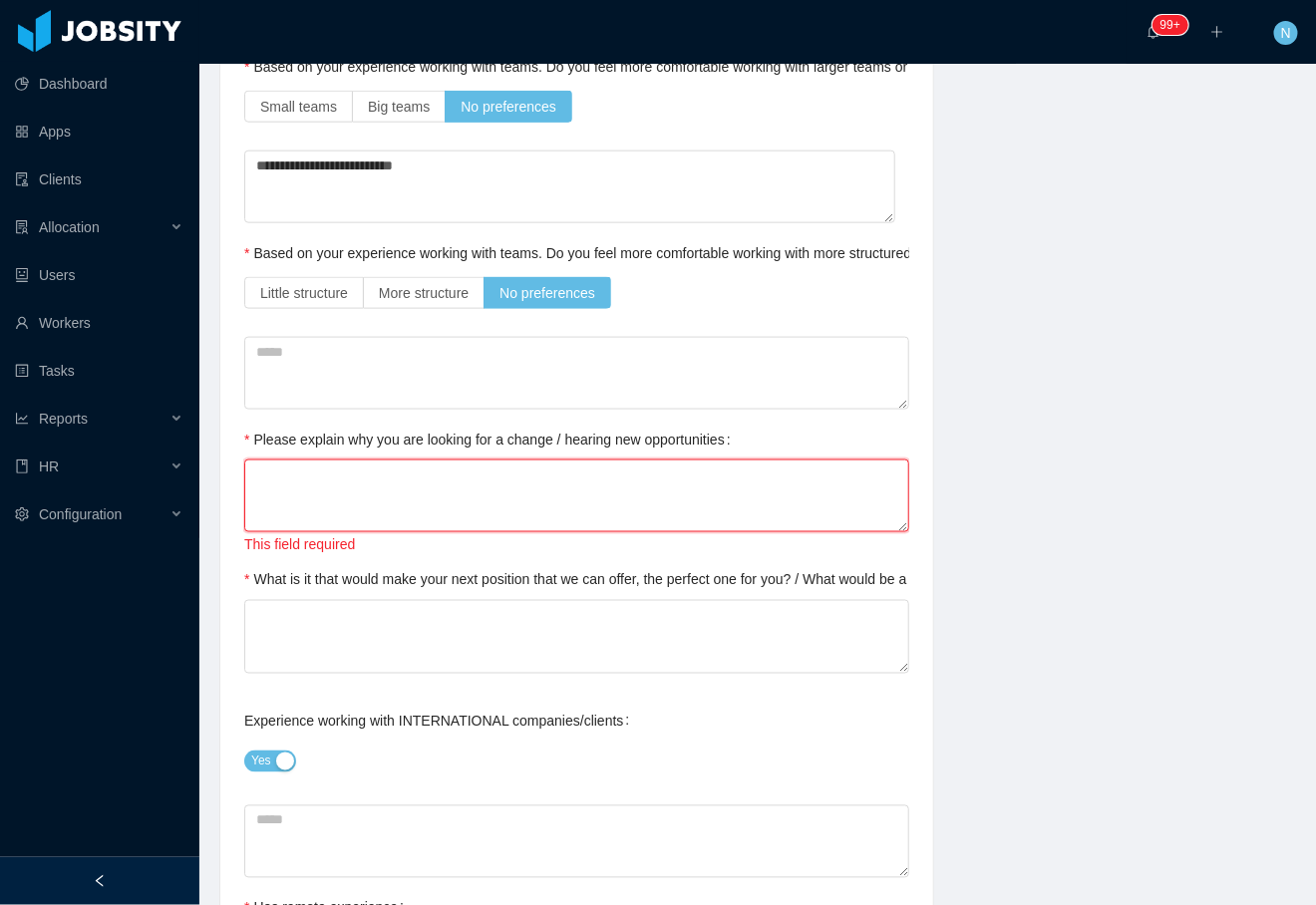 click on "Please explain why you are looking for a change / hearing new opportunities" at bounding box center (576, 495) 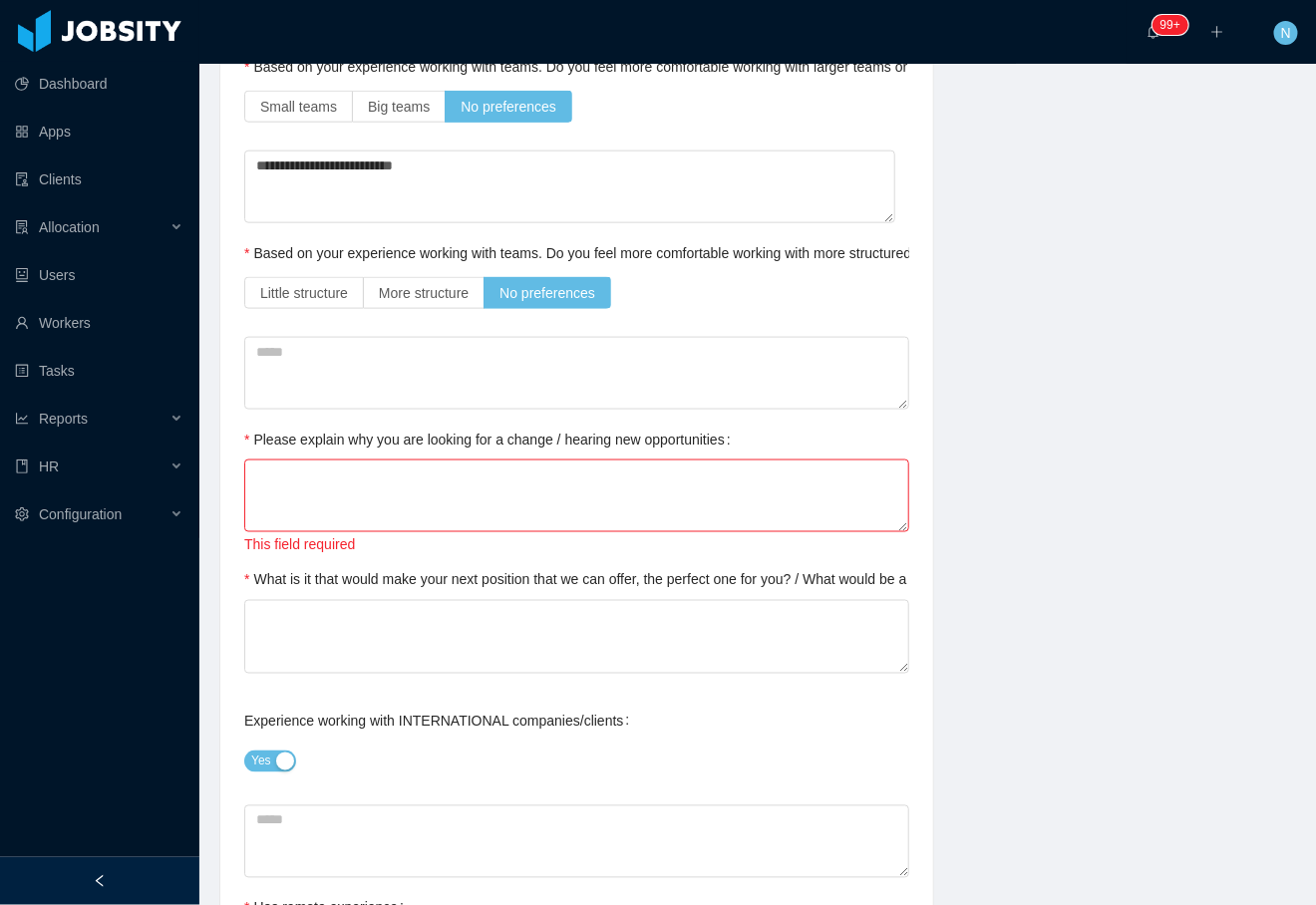 click on "**********" at bounding box center (758, 863) 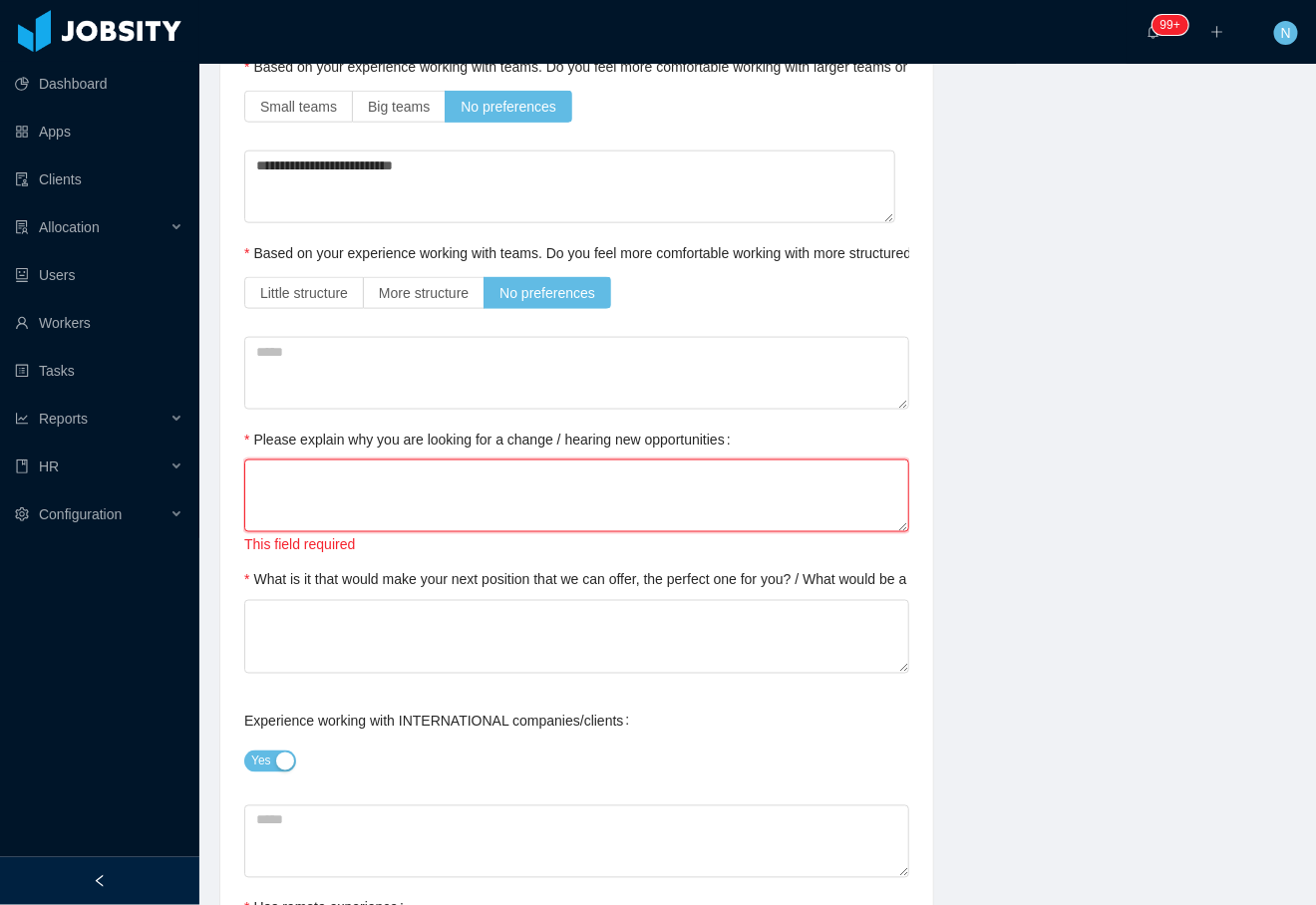 click on "Please explain why you are looking for a change / hearing new opportunities" at bounding box center (576, 495) 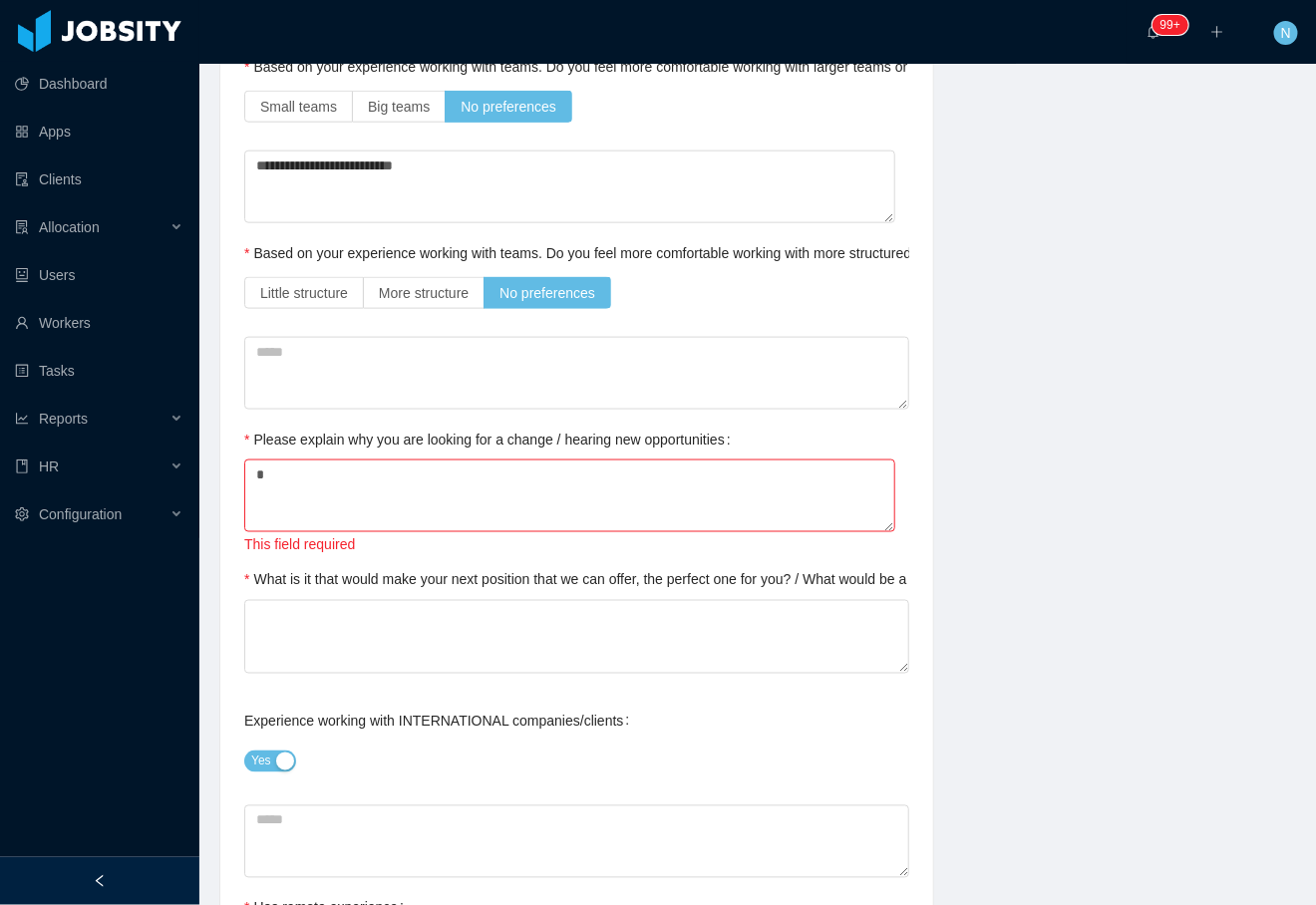 click on "**********" at bounding box center (758, 863) 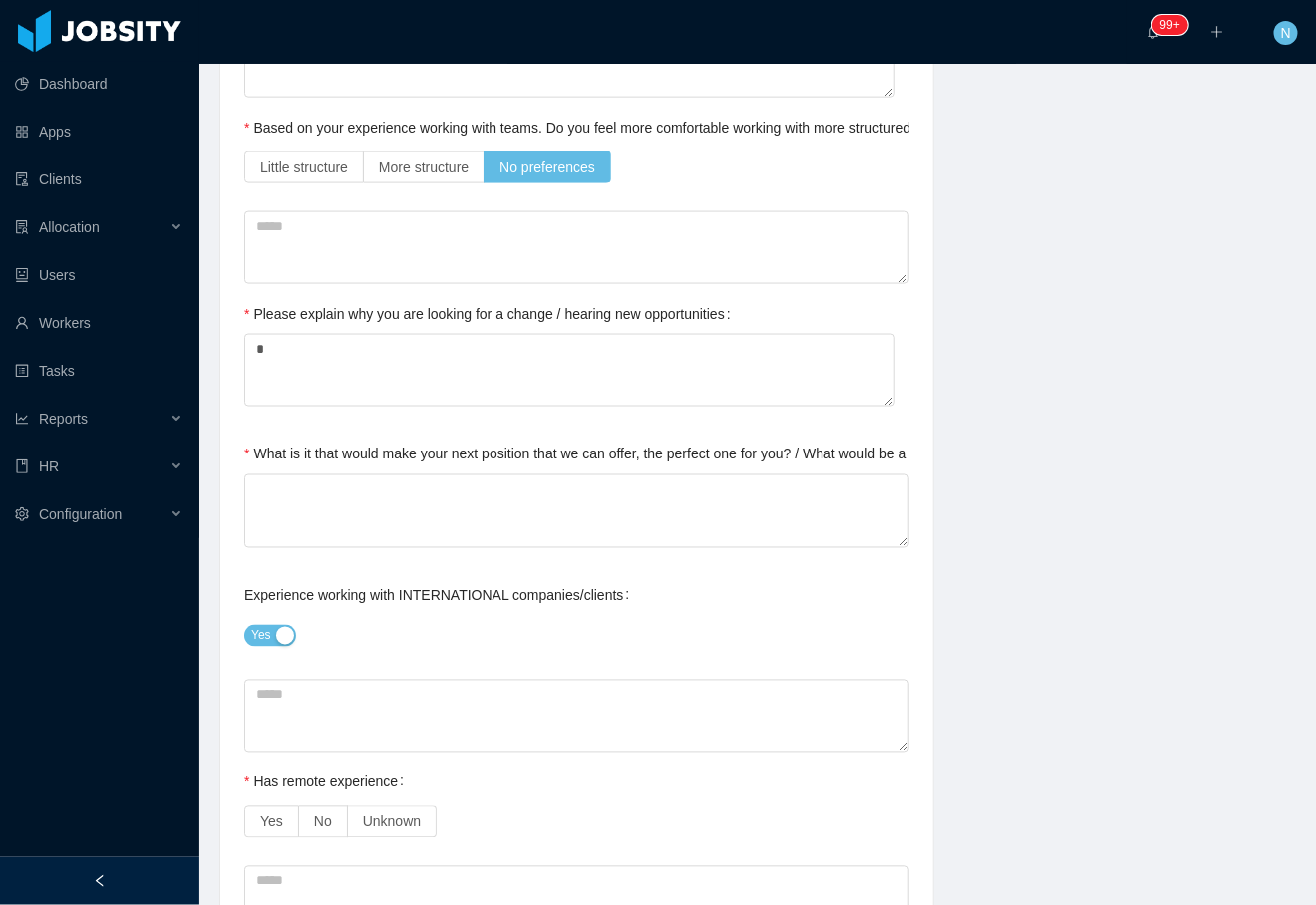 scroll, scrollTop: 930, scrollLeft: 0, axis: vertical 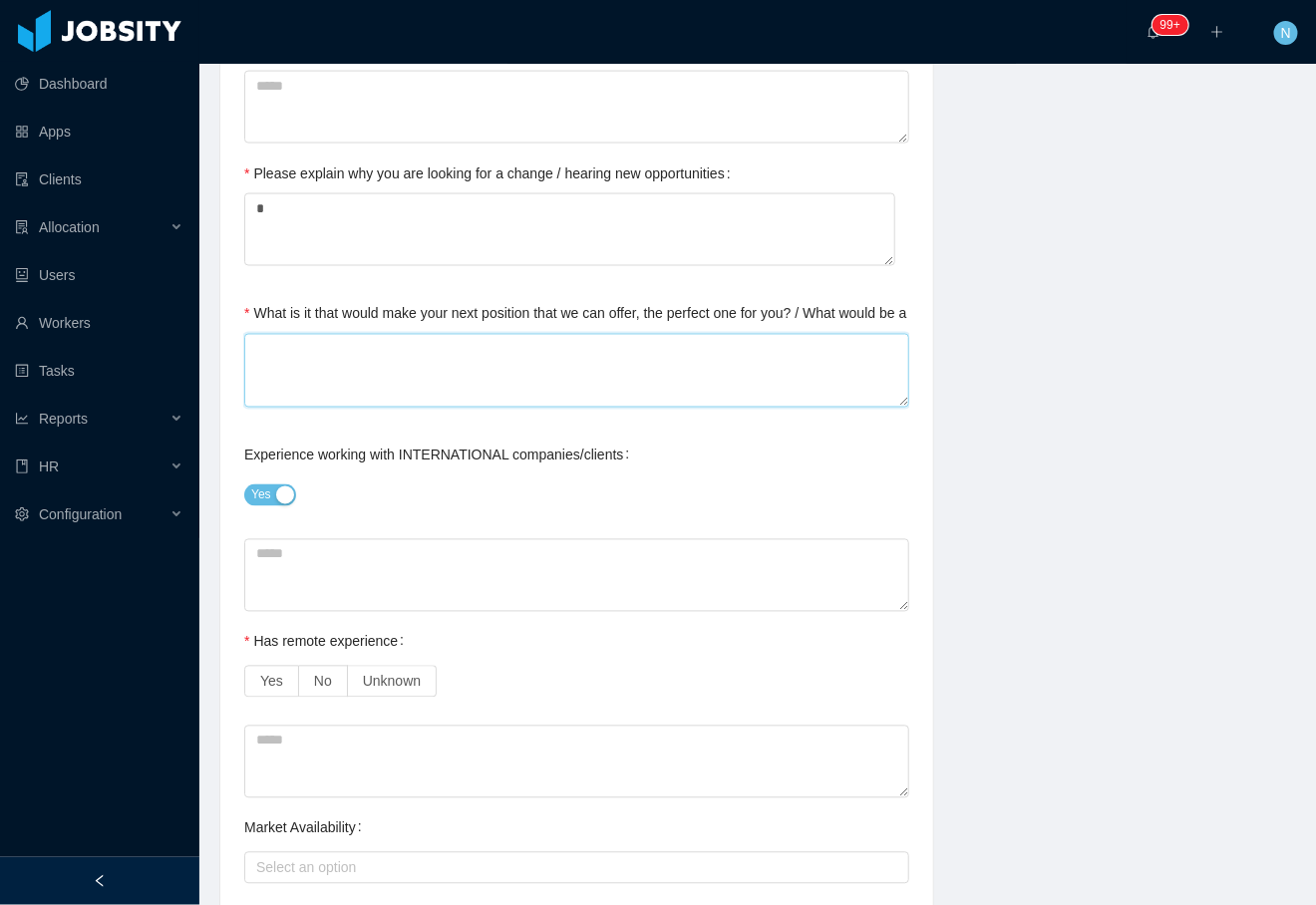 click on "What is it that would make your next position that we can offer, the perfect one for you? / What would be a deal breaker for you?" at bounding box center (576, 370) 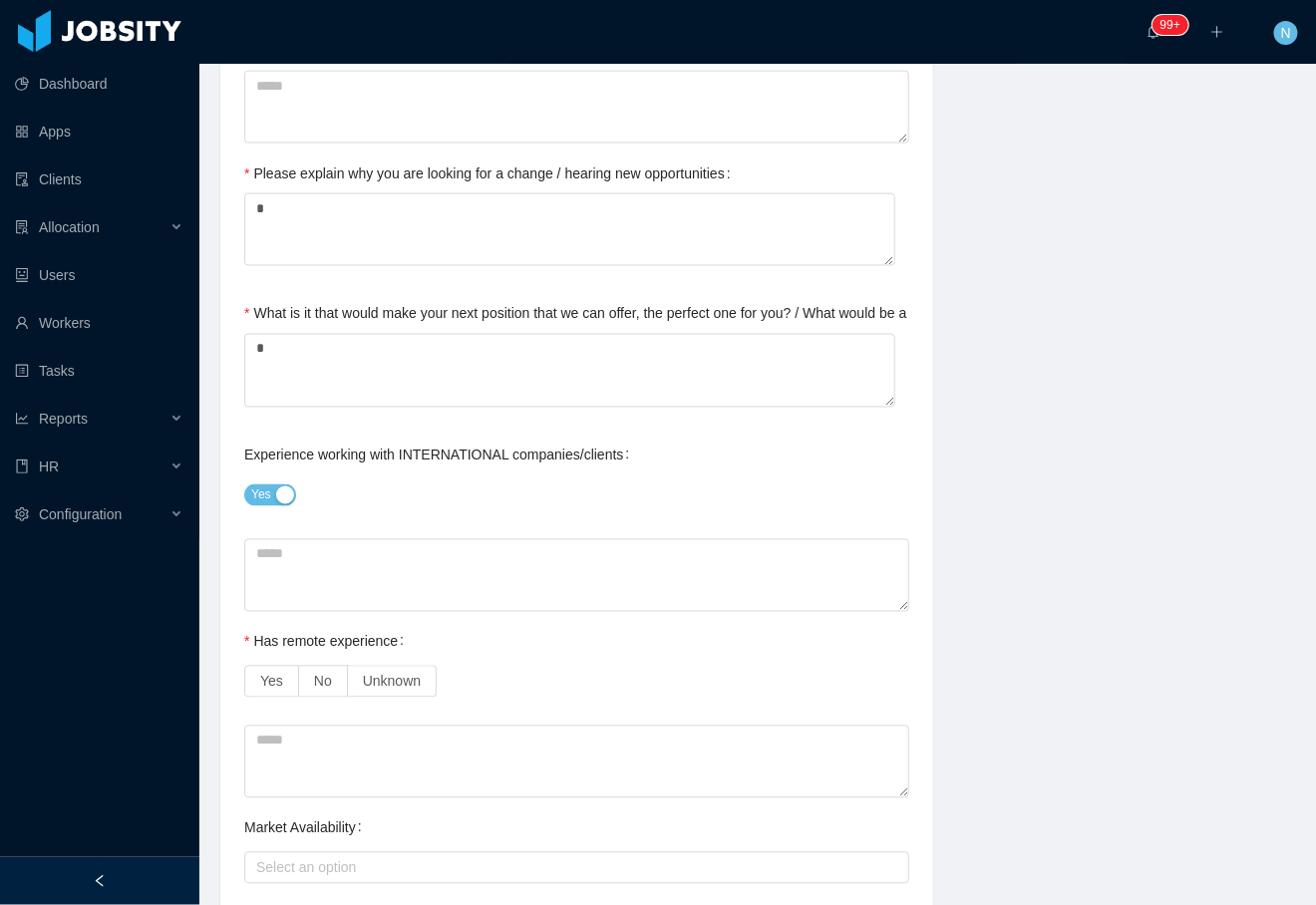 click on "**********" at bounding box center (758, 597) 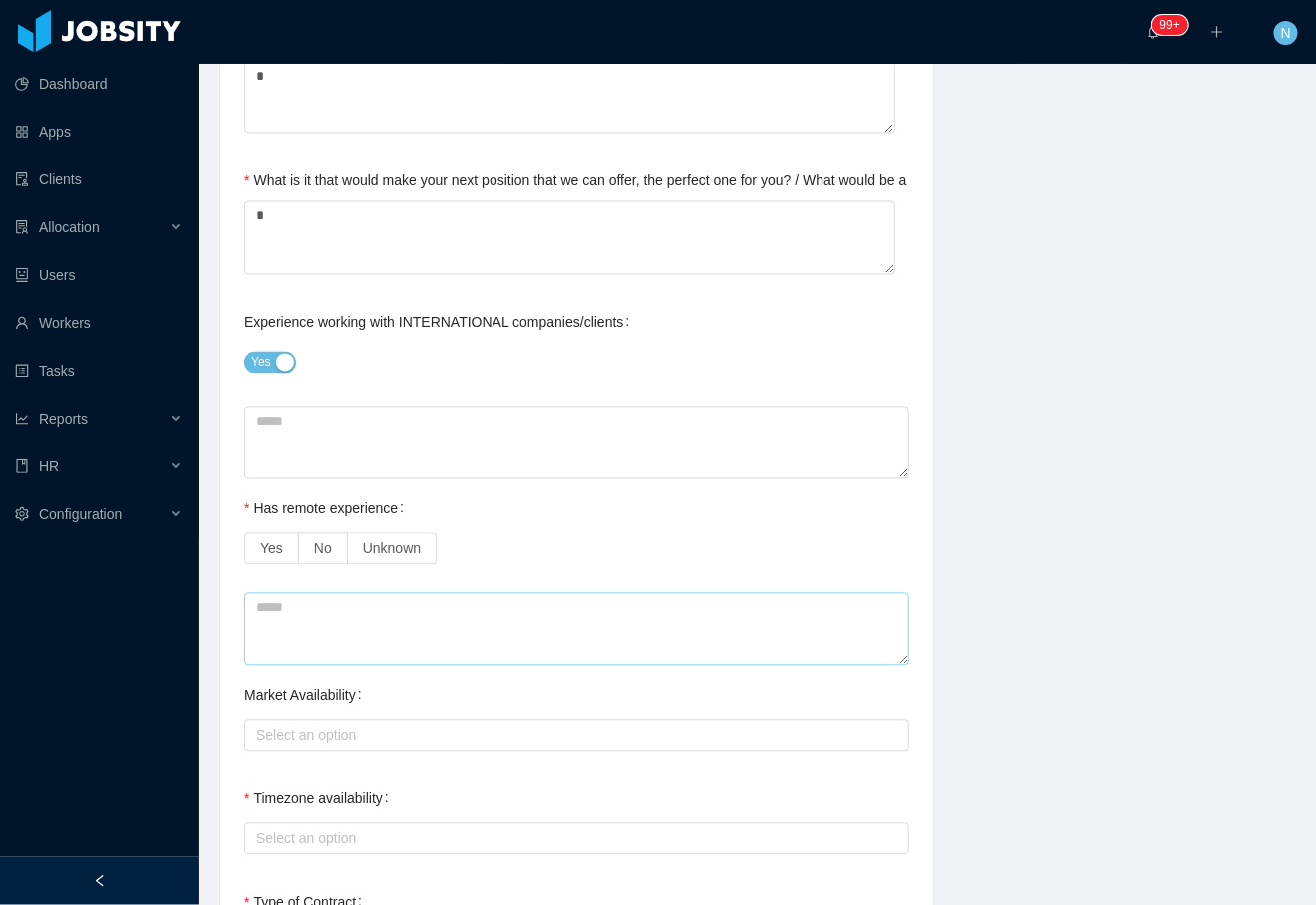 scroll, scrollTop: 1196, scrollLeft: 0, axis: vertical 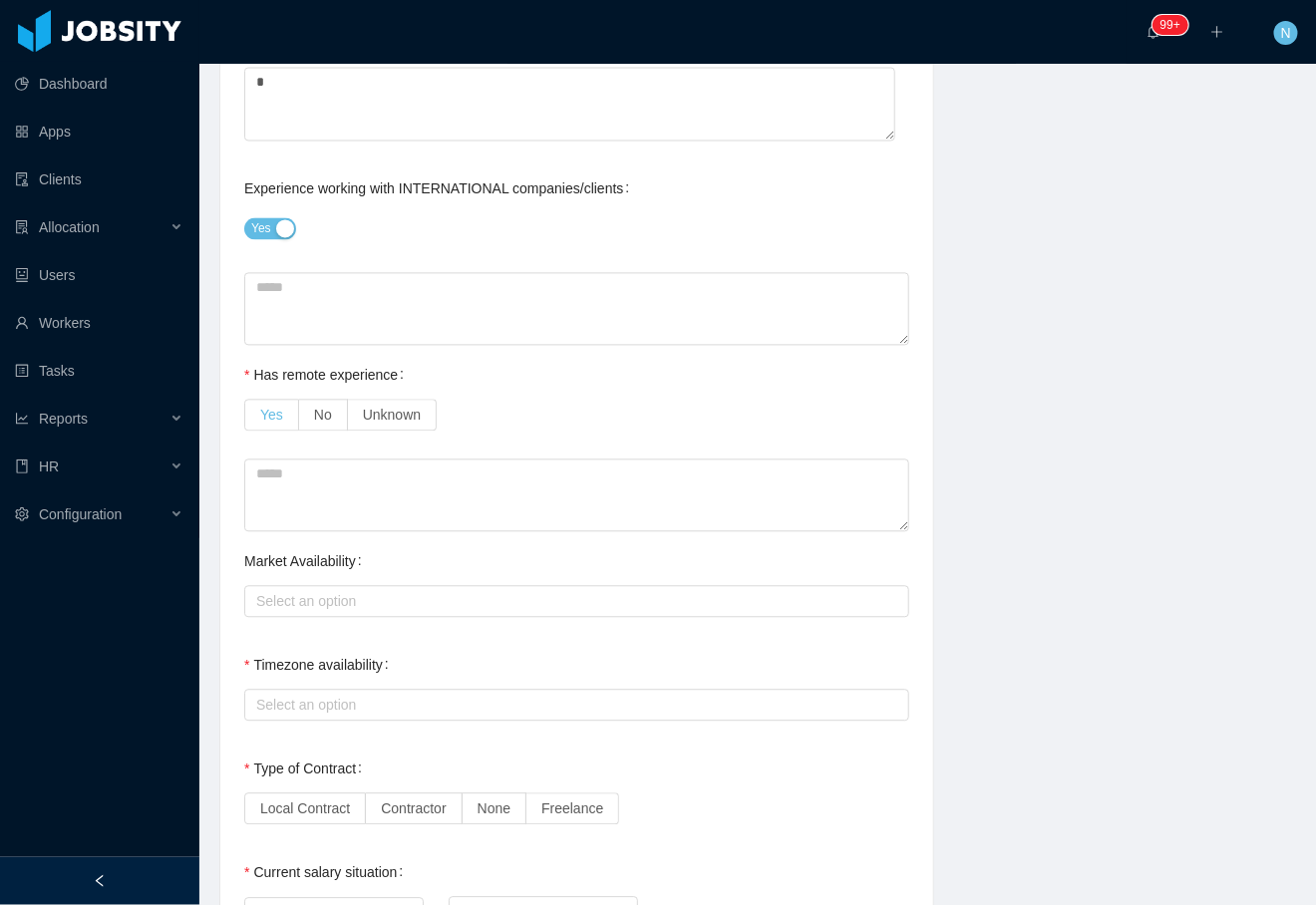 click on "Yes" at bounding box center (271, 416) 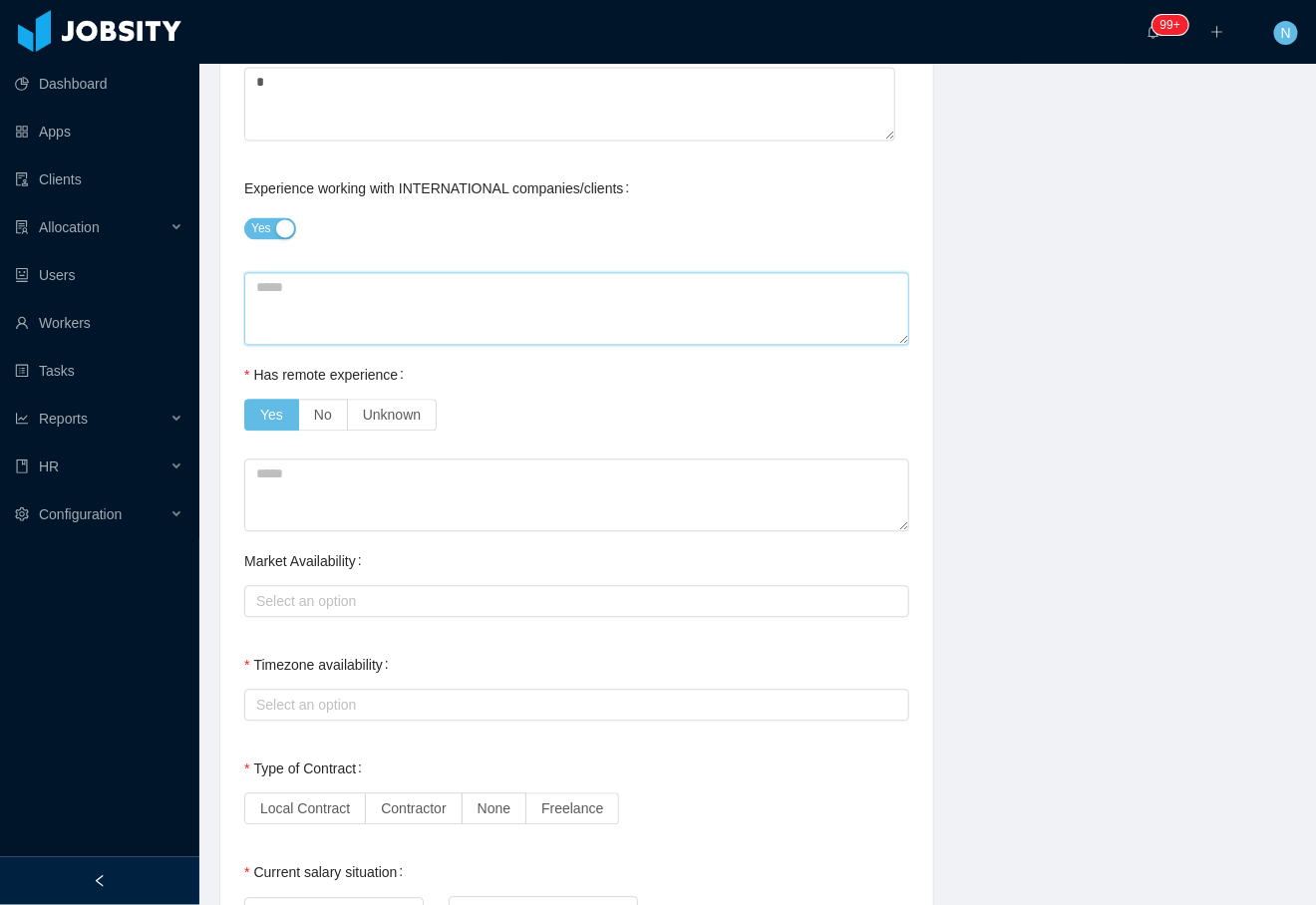 click at bounding box center [576, 309] 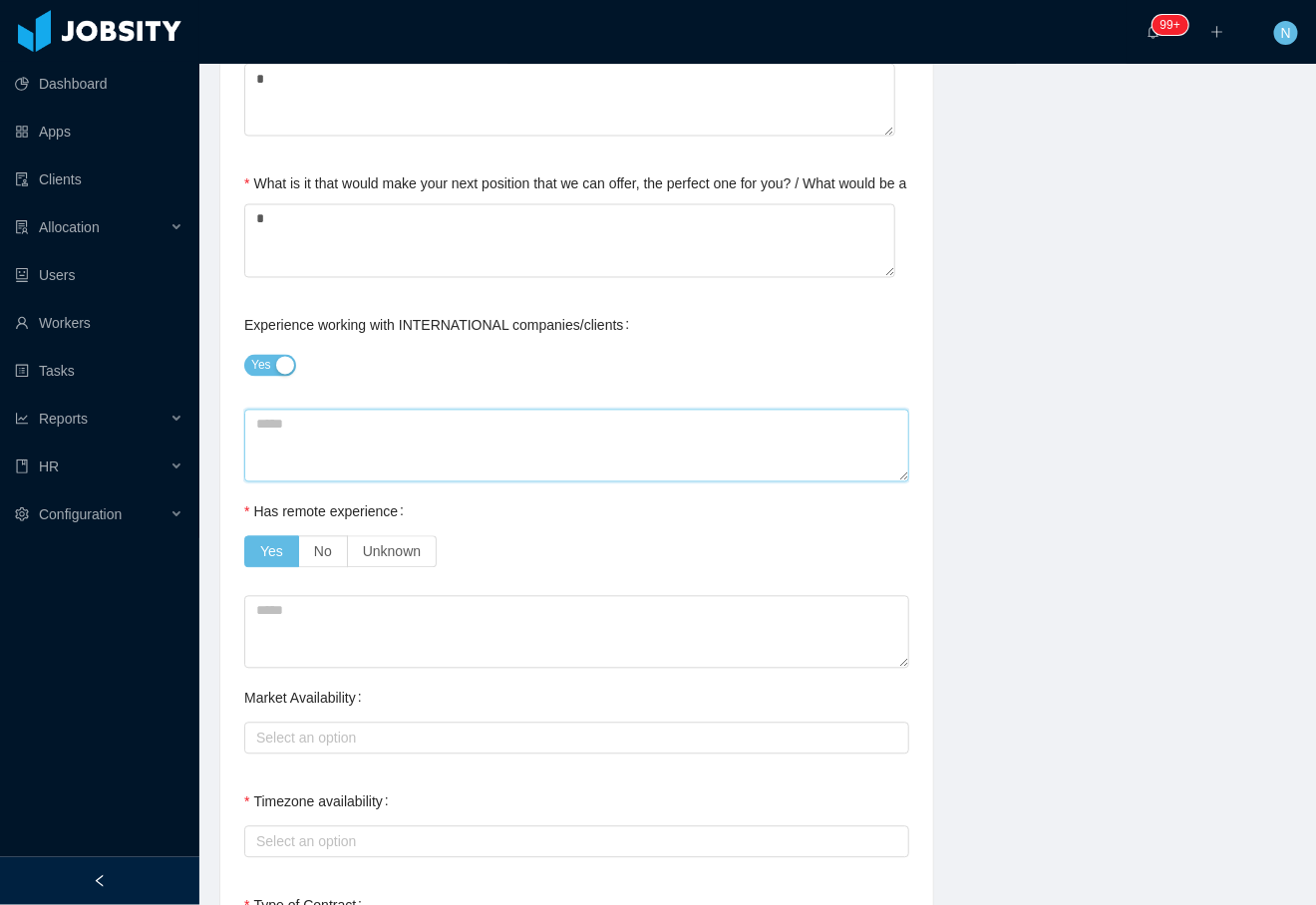 scroll, scrollTop: 930, scrollLeft: 0, axis: vertical 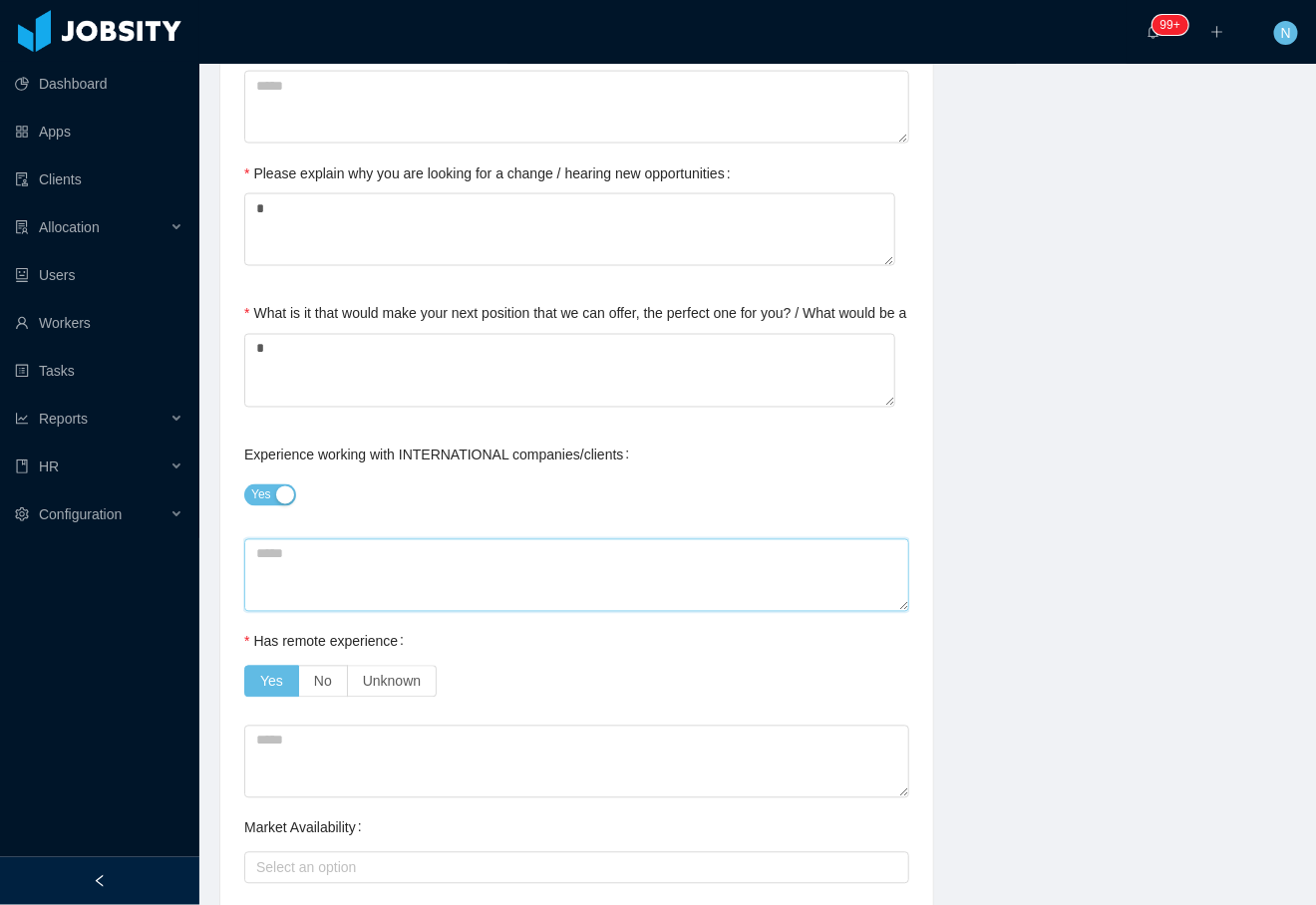 click at bounding box center (576, 575) 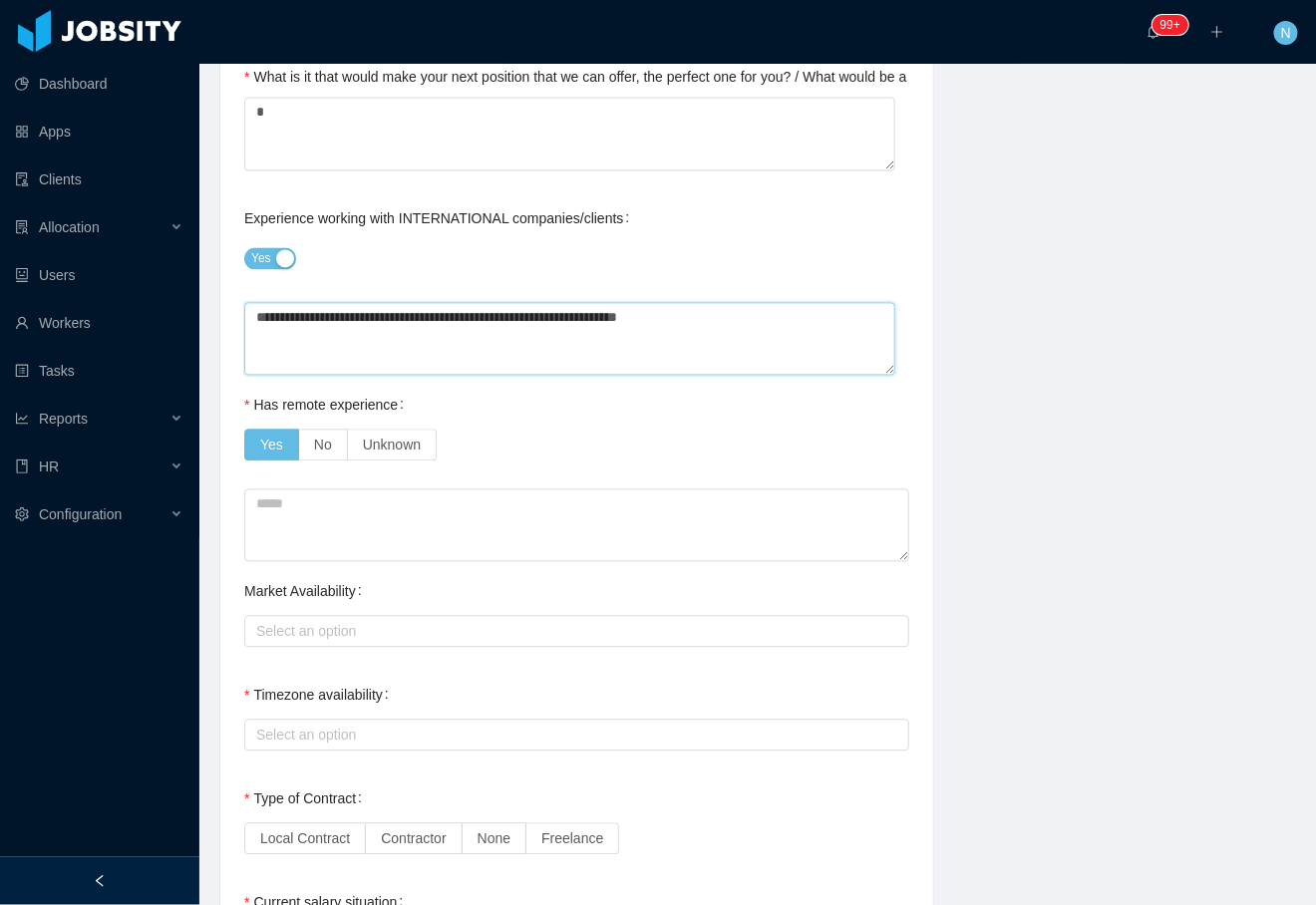 scroll, scrollTop: 1595, scrollLeft: 0, axis: vertical 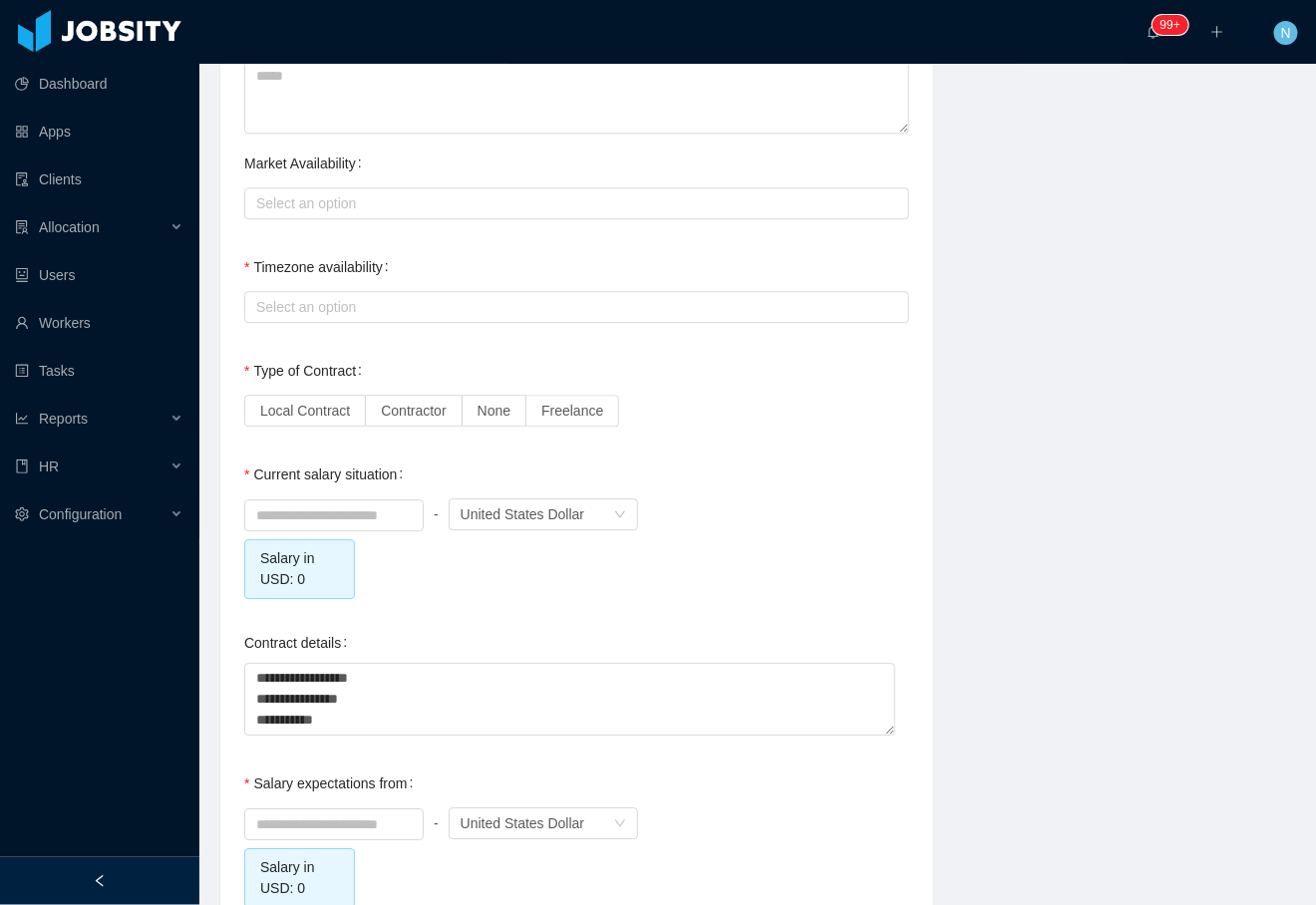 click on "- Currency United States Dollar" at bounding box center (576, 514) 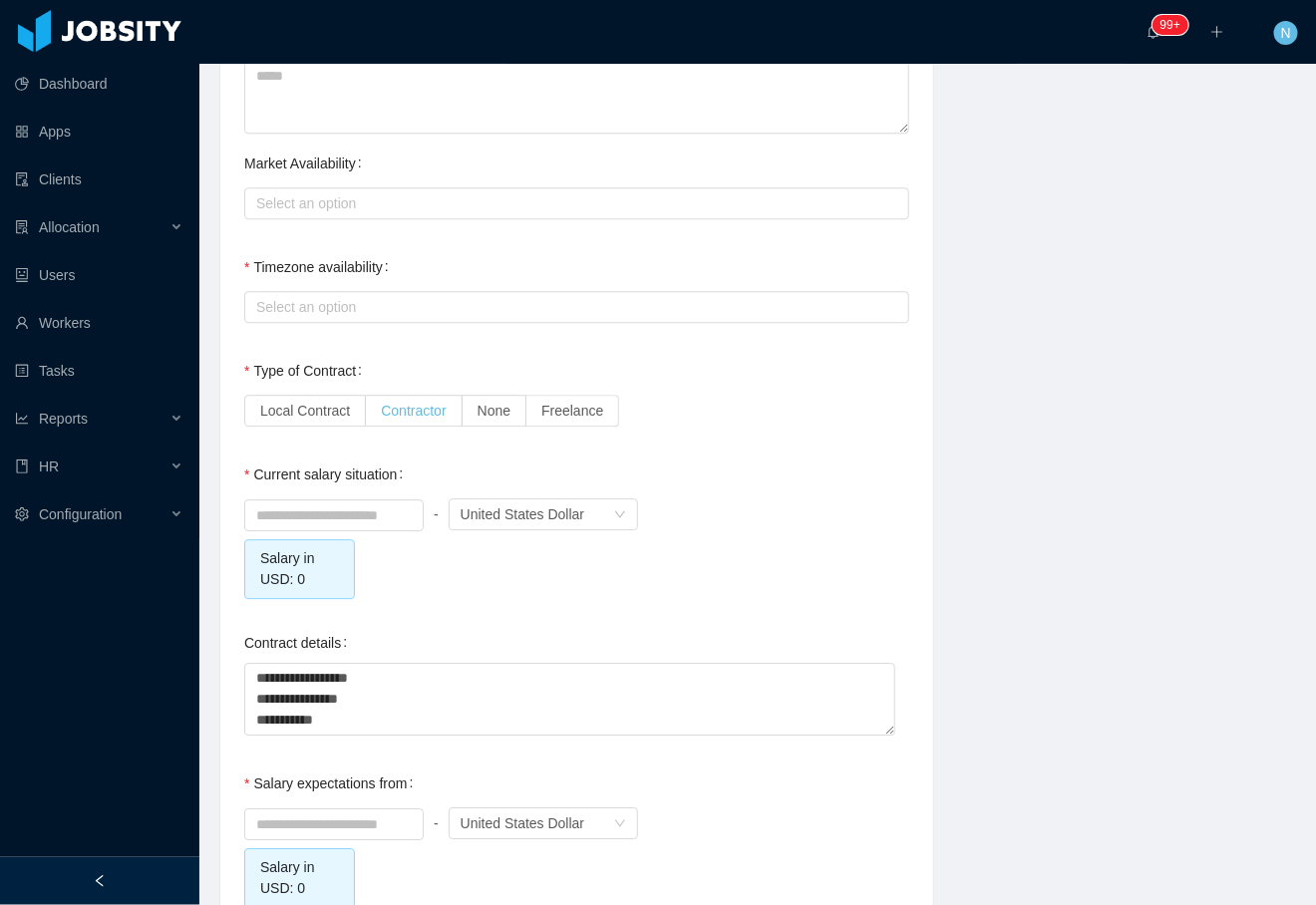 click on "Contractor" at bounding box center (413, 411) 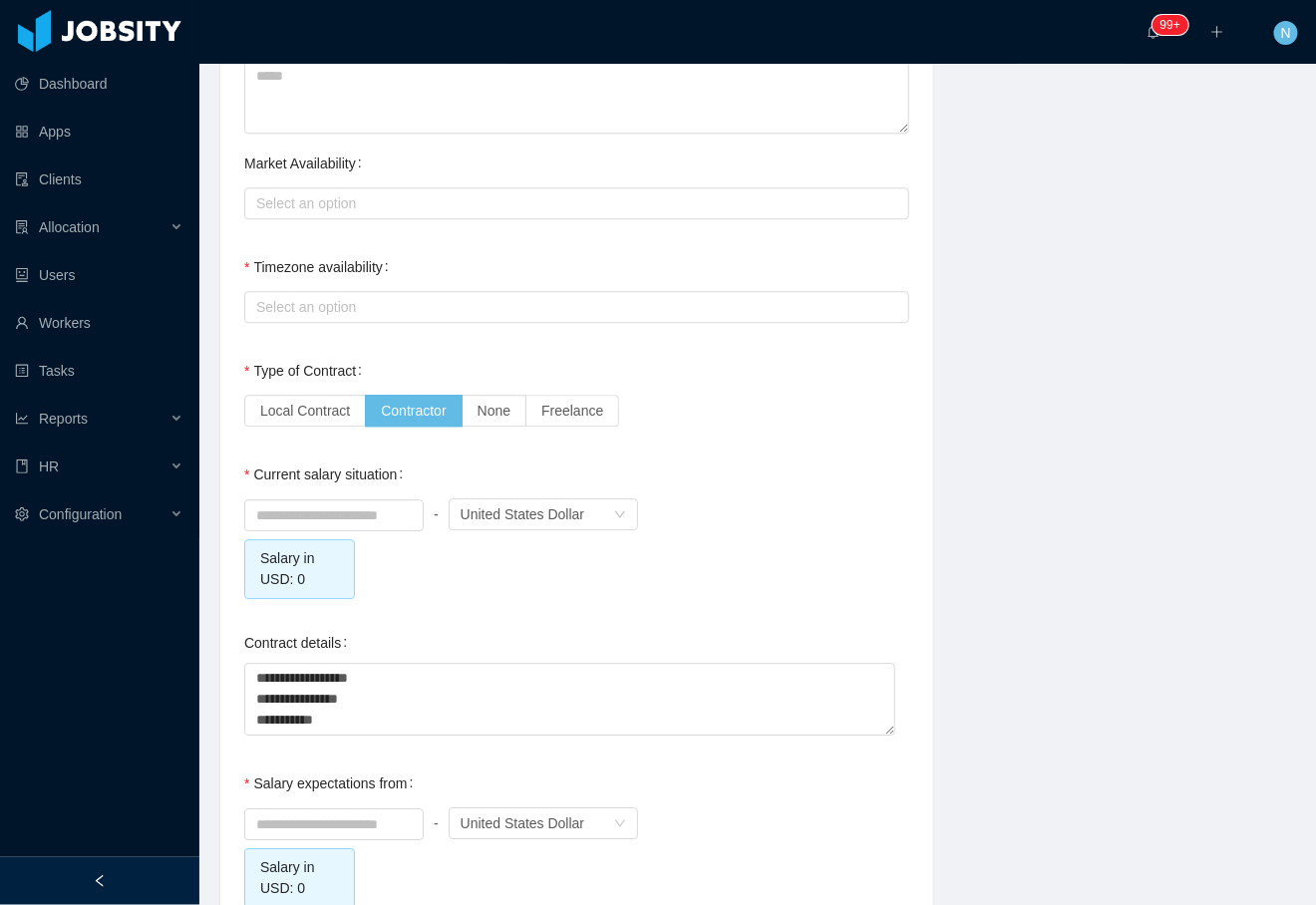 click on "Current salary situation - Currency United States Dollar   Salary in USD: 0" at bounding box center [576, 526] 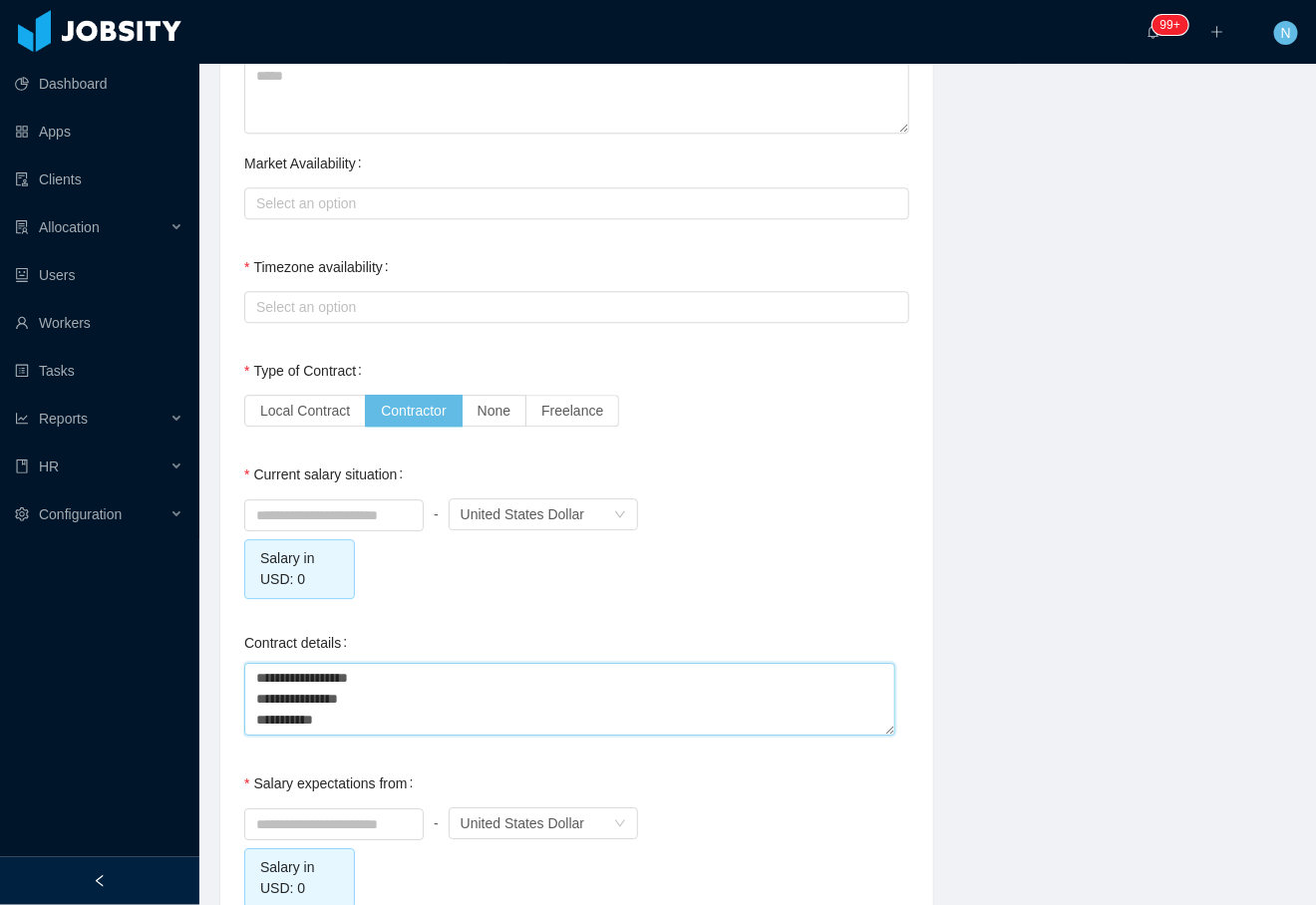 drag, startPoint x: 381, startPoint y: 730, endPoint x: 215, endPoint y: 664, distance: 178.6393 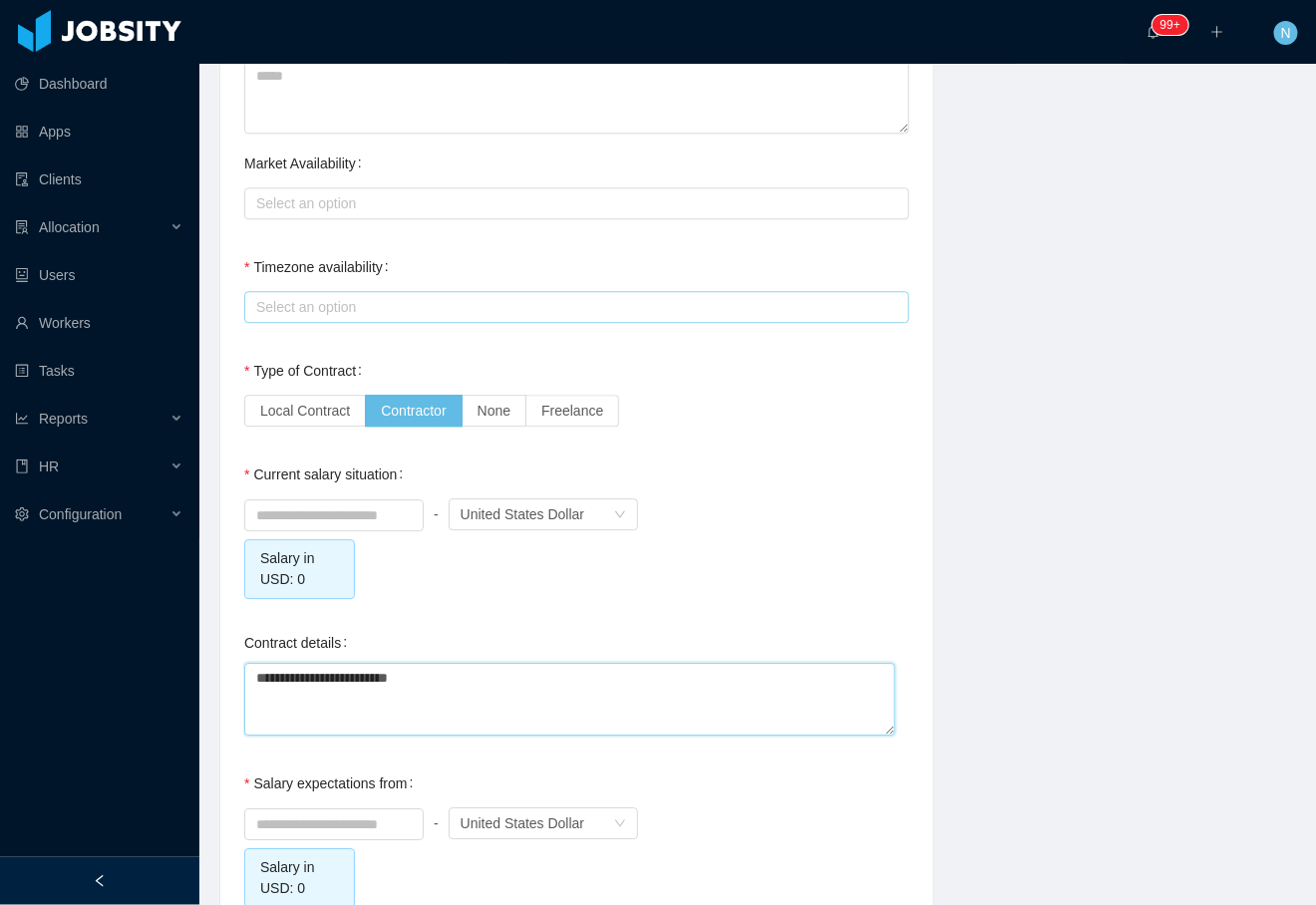 click on "Select an option" at bounding box center (572, 307) 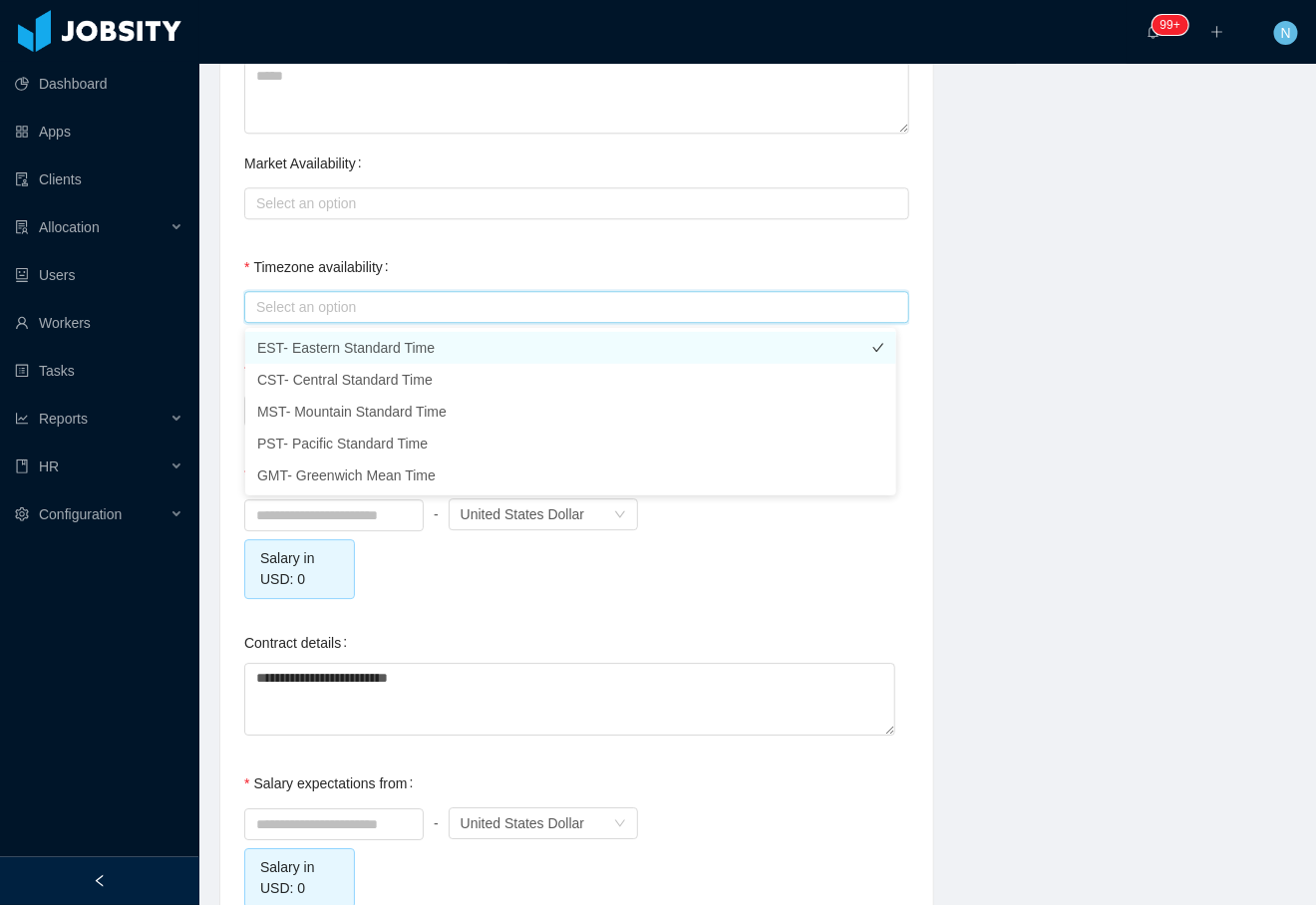 click on "EST- Eastern Standard Time" at bounding box center (570, 348) 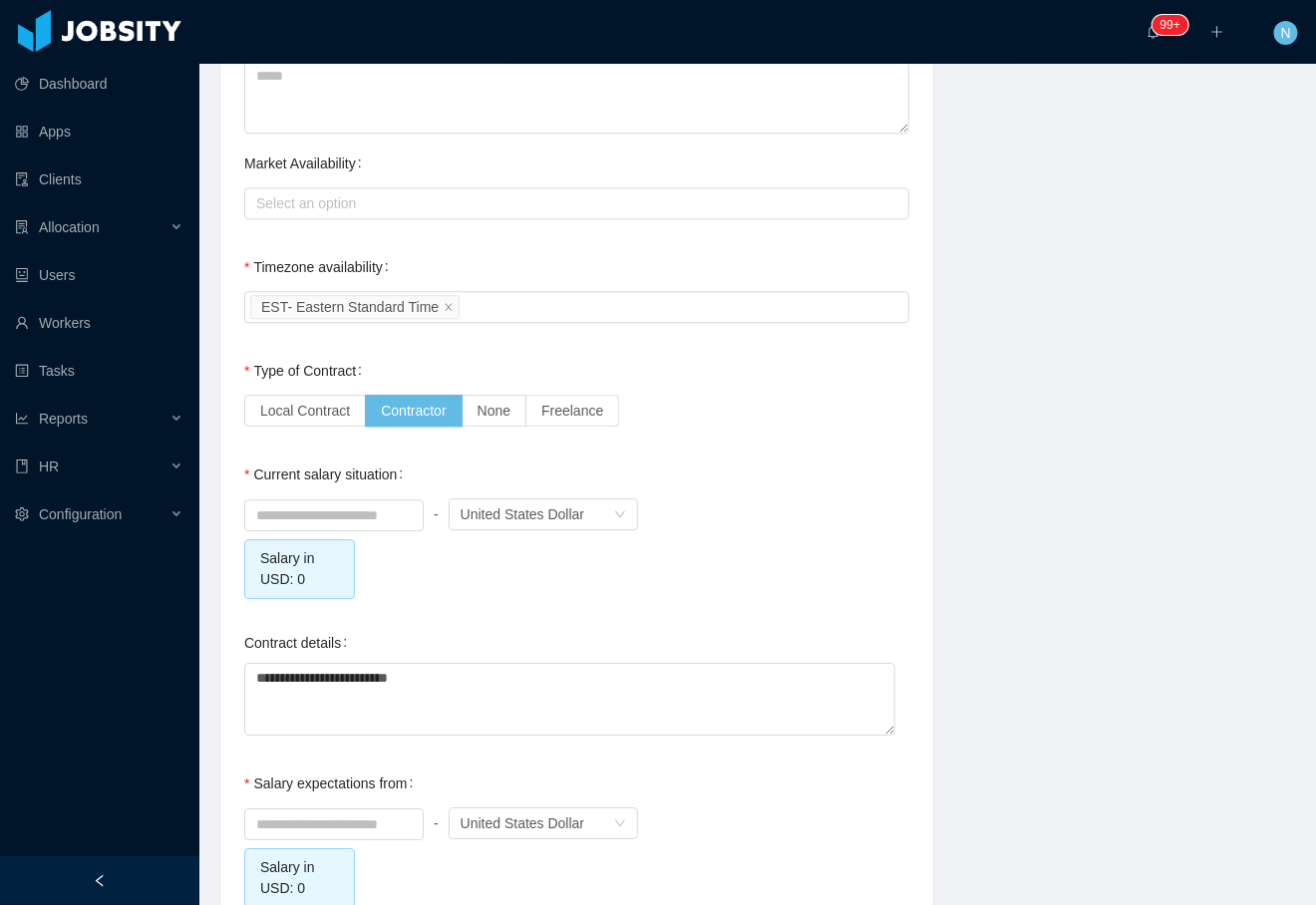 click on "- Currency United States Dollar   Salary in USD: 0" at bounding box center (576, 546) 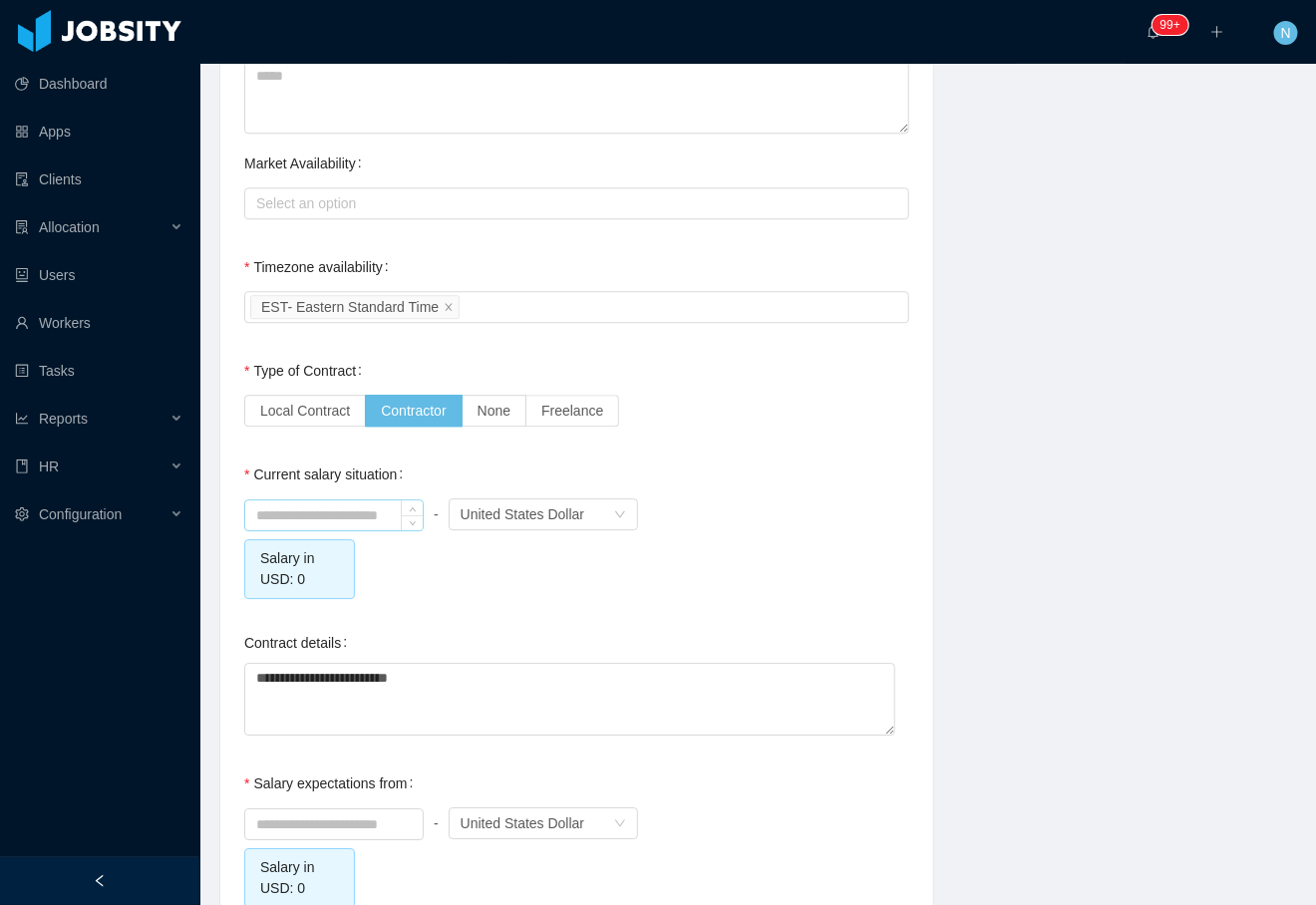 click at bounding box center (334, 515) 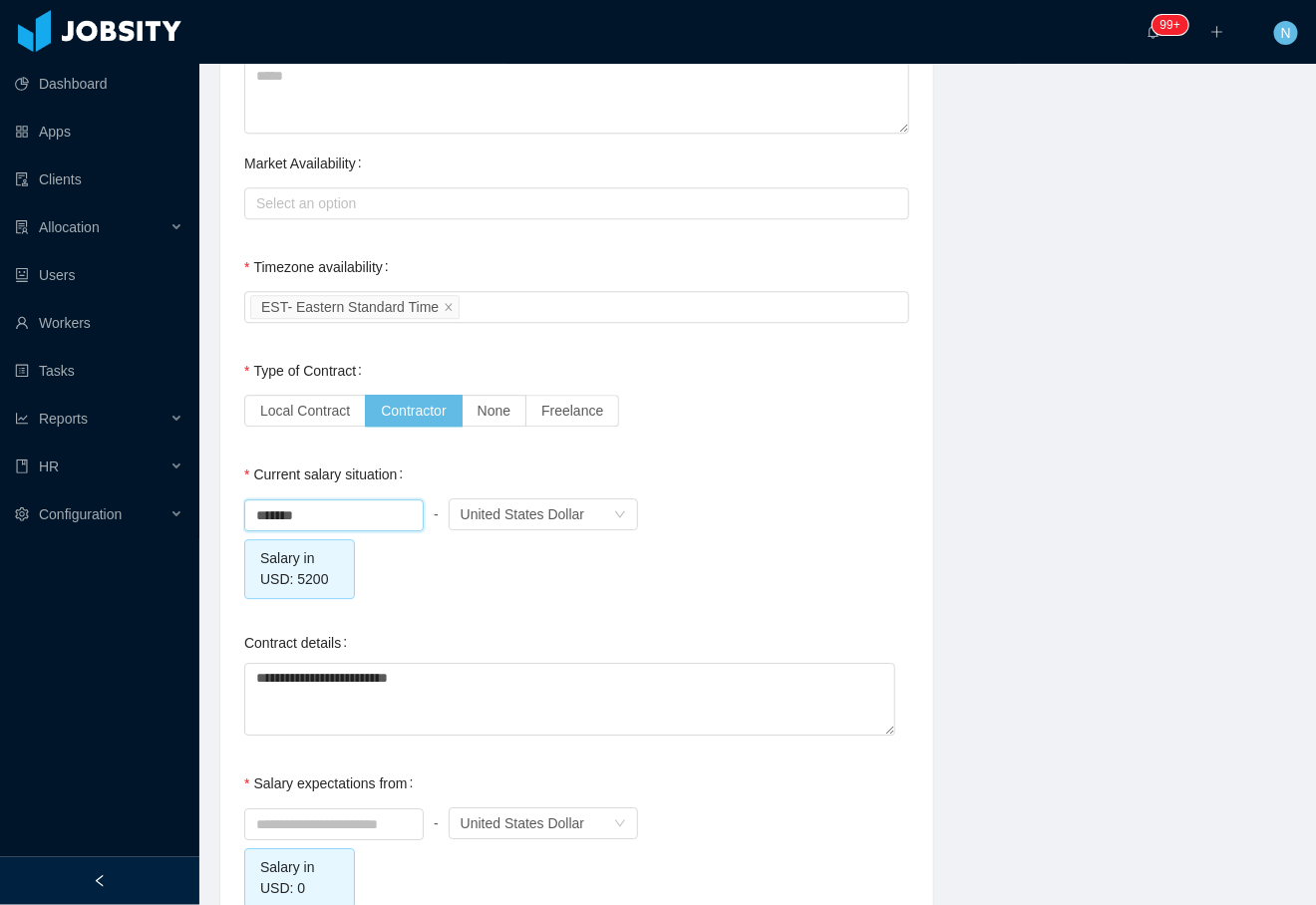 click on "******* - Currency United States Dollar   Salary in USD: 5200" at bounding box center (576, 546) 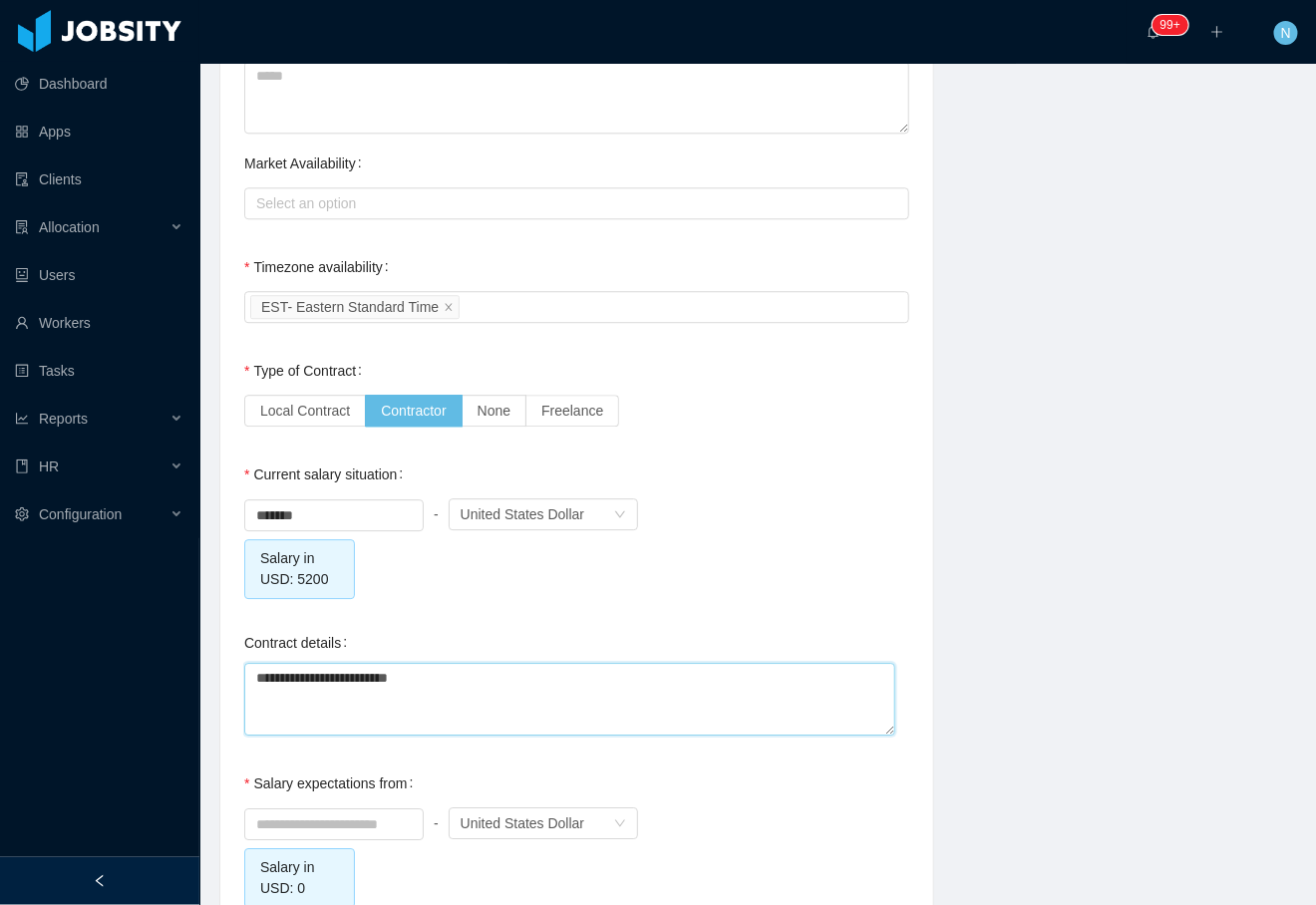 click on "**********" at bounding box center [569, 699] 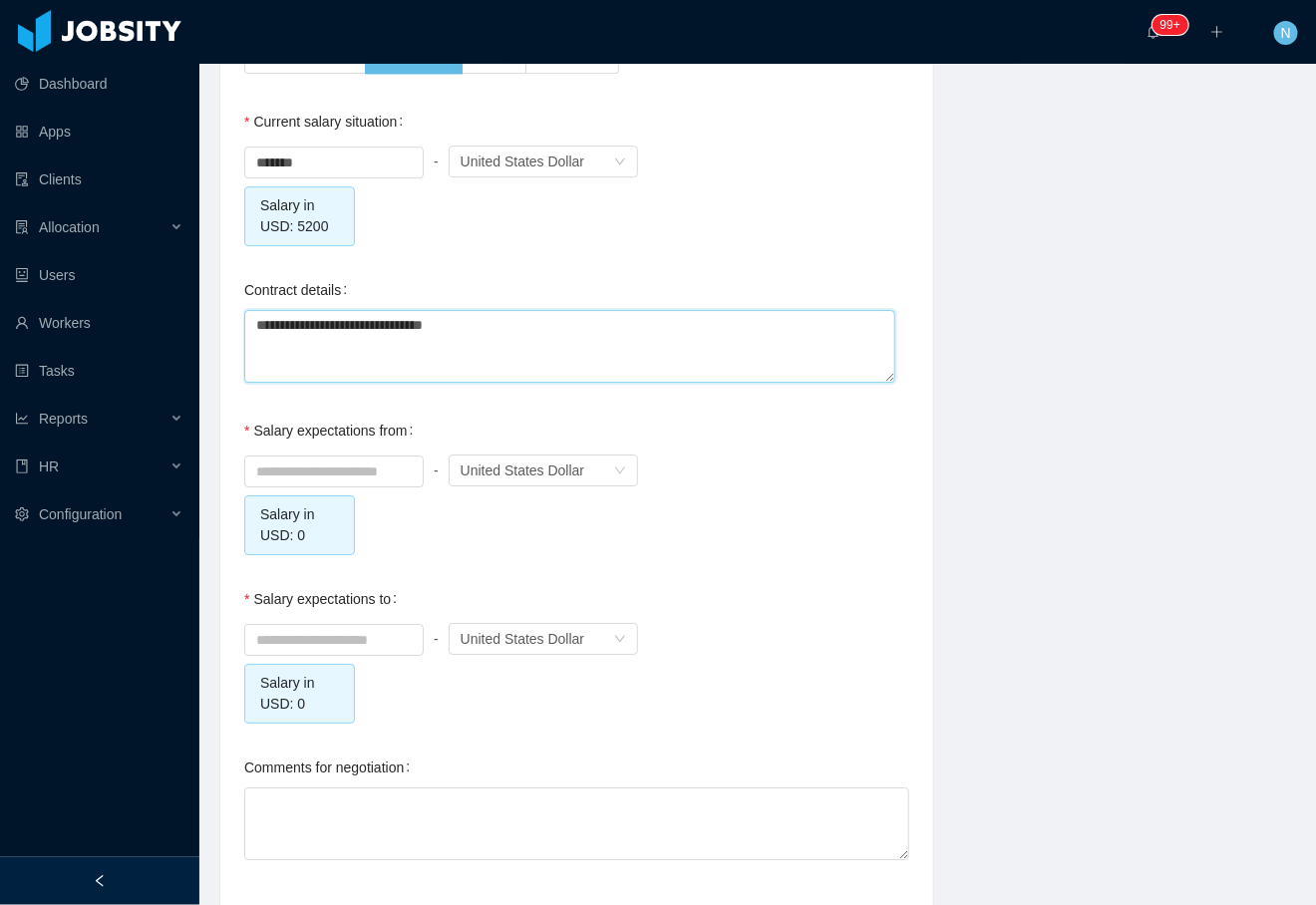 scroll, scrollTop: 1993, scrollLeft: 0, axis: vertical 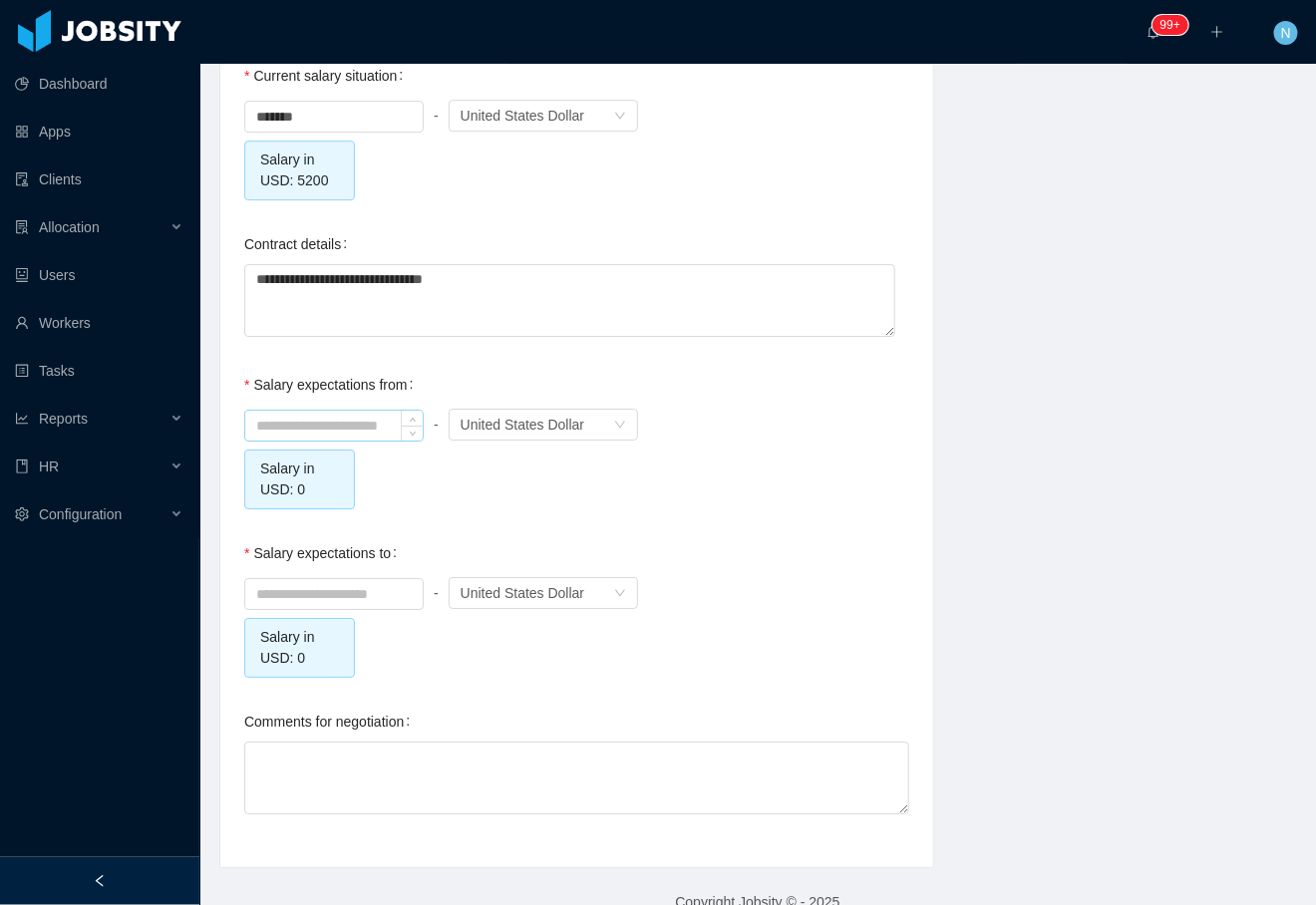 click at bounding box center (334, 426) 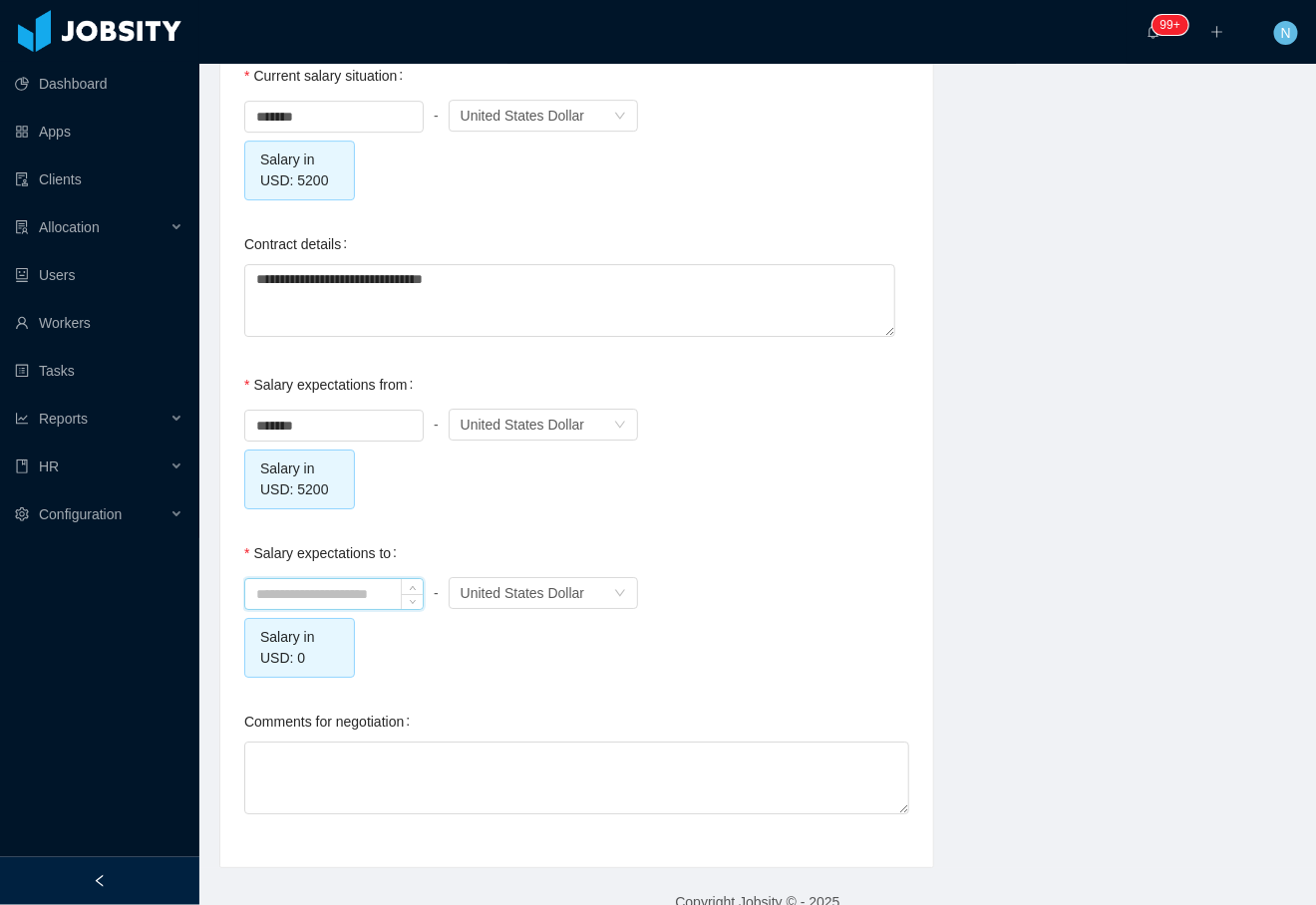 click at bounding box center (334, 594) 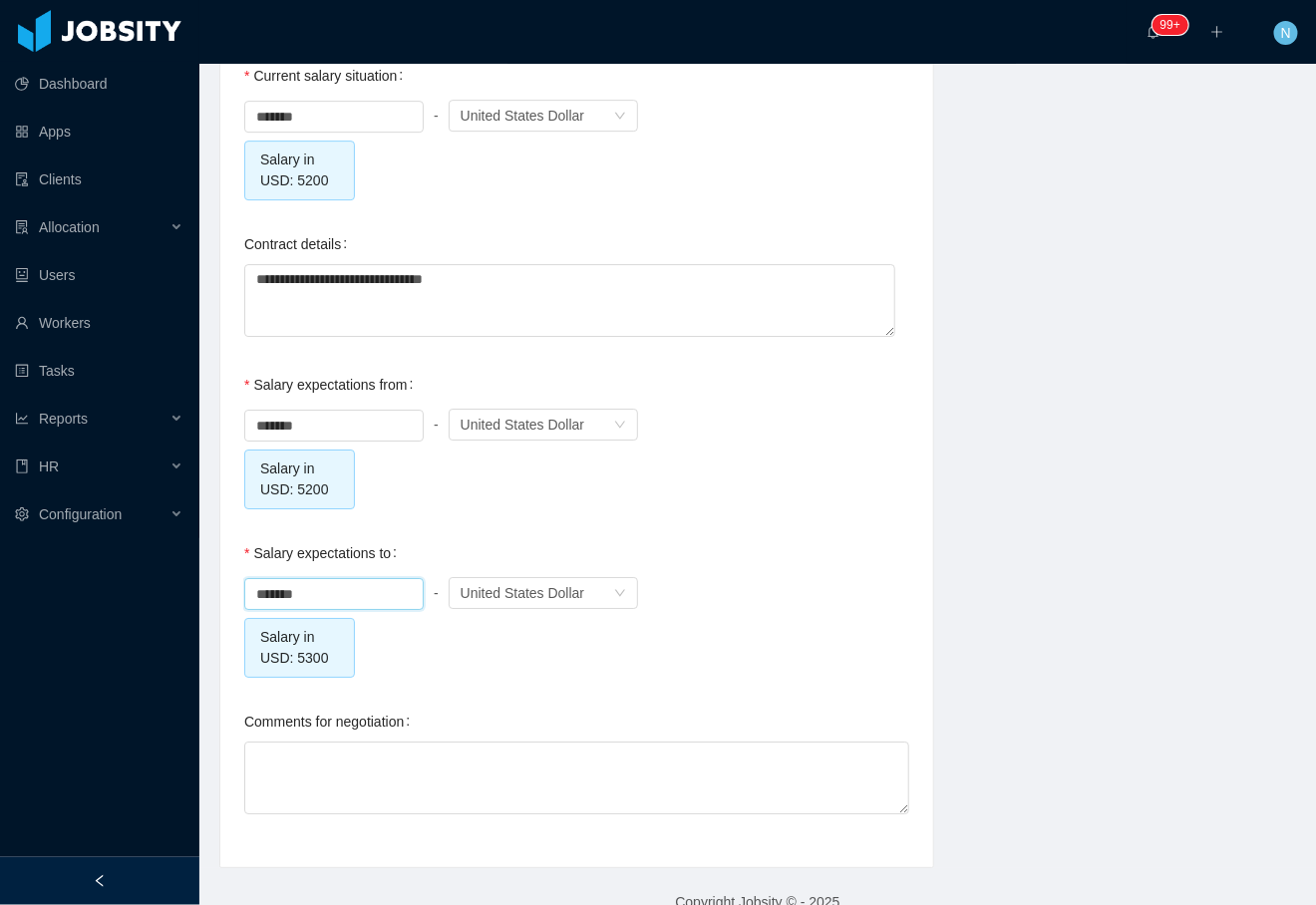 click on "**********" at bounding box center (576, -437) 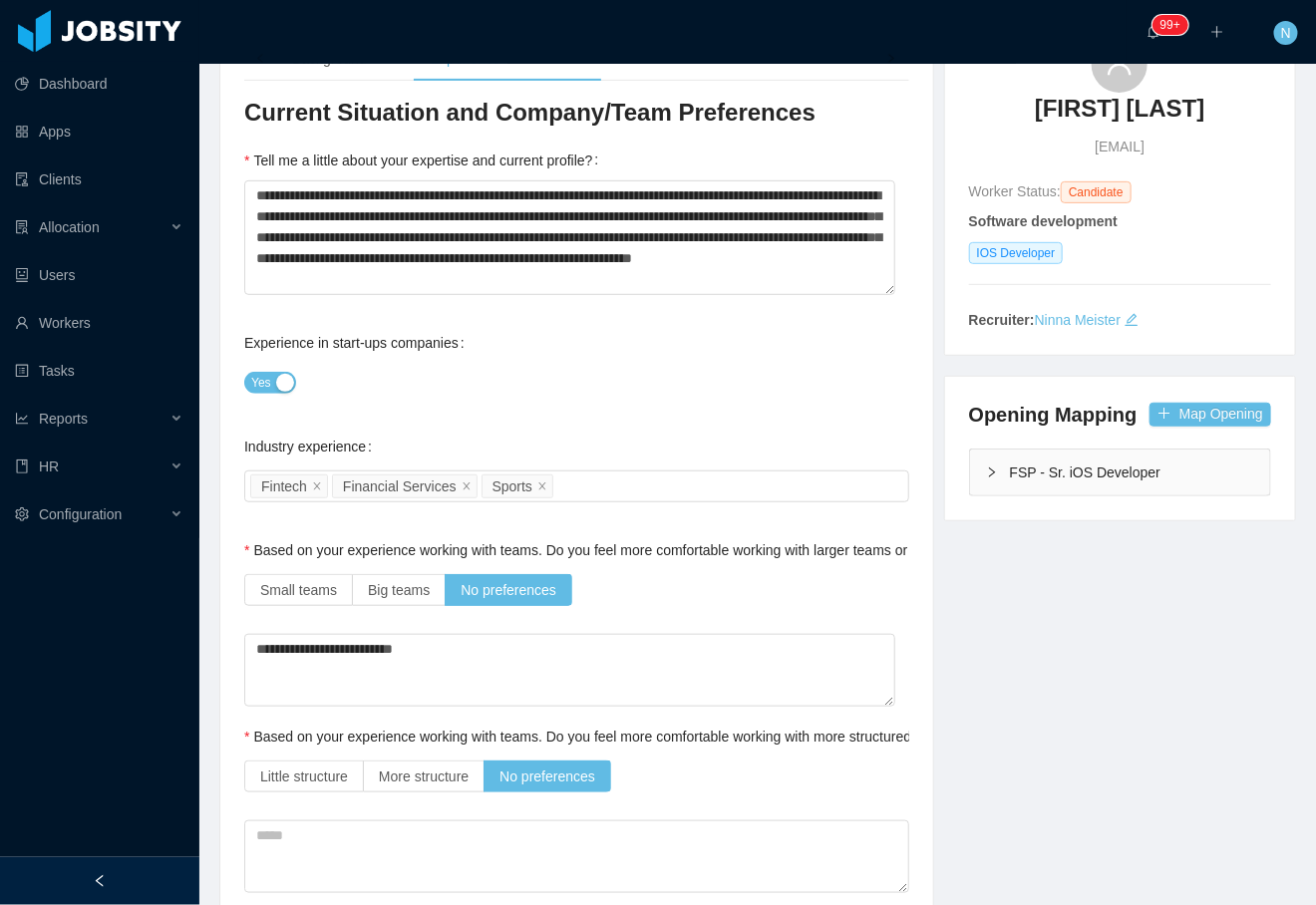 scroll, scrollTop: 0, scrollLeft: 0, axis: both 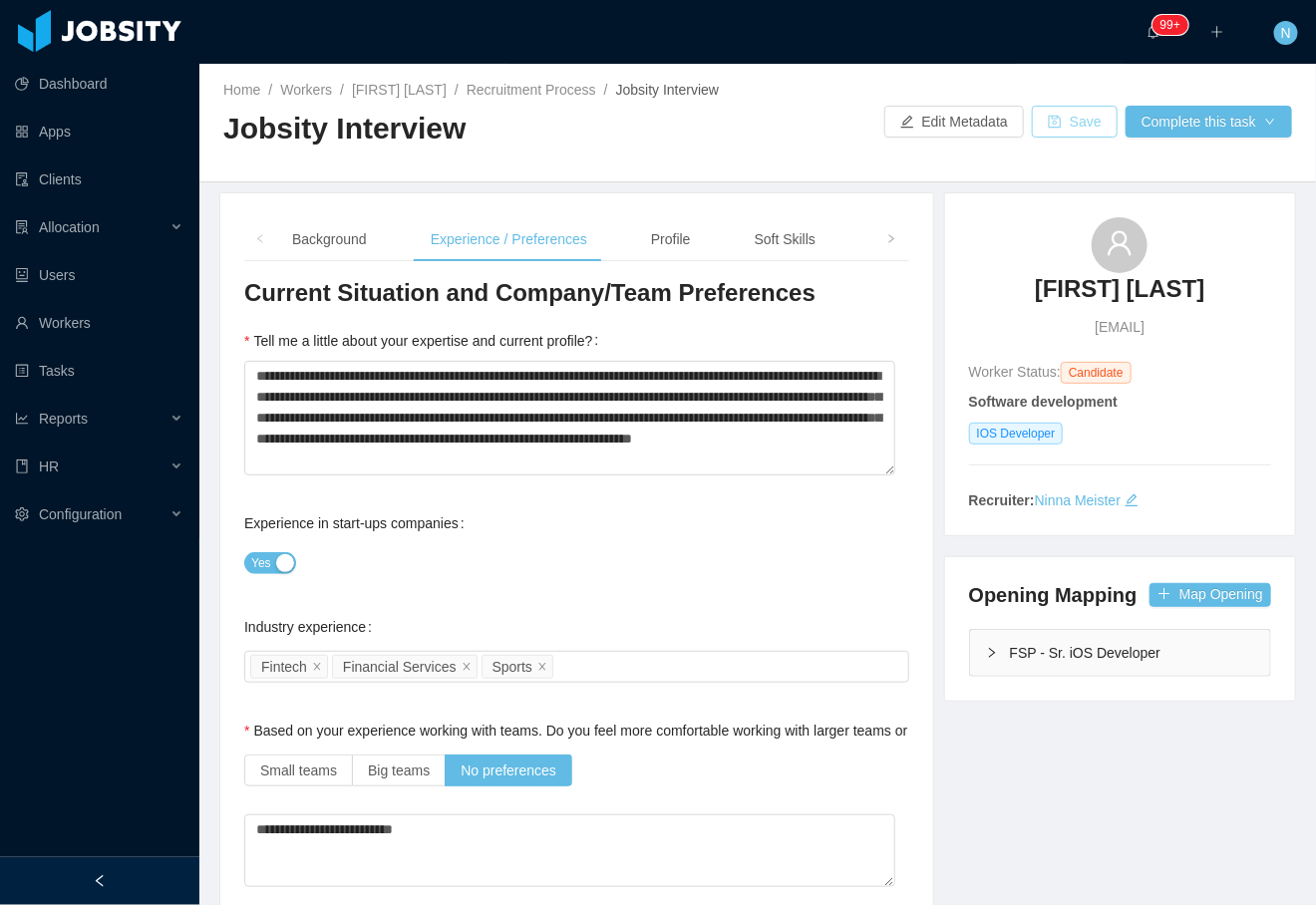 click on "Save" at bounding box center [1075, 122] 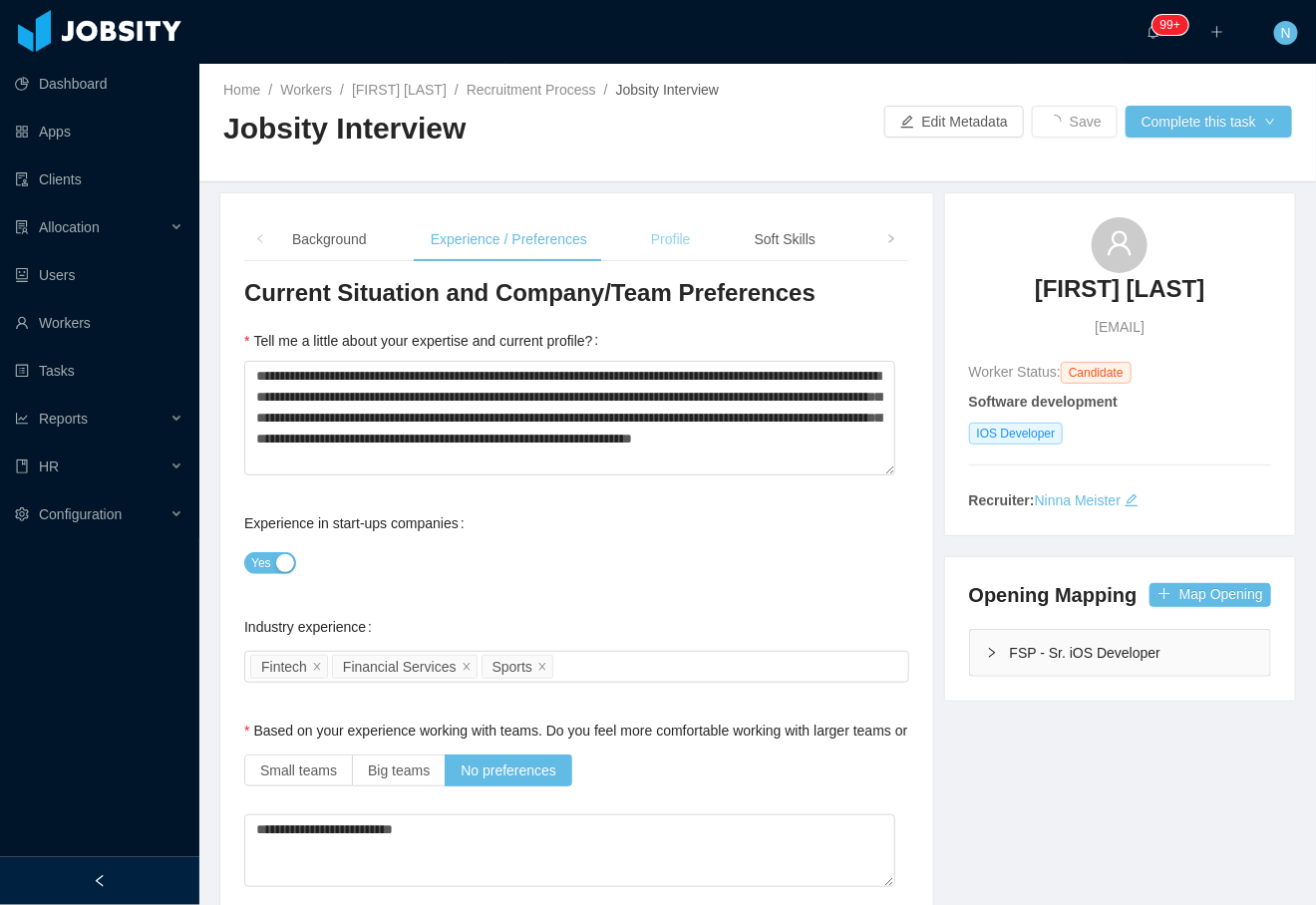 click on "Profile" at bounding box center [671, 239] 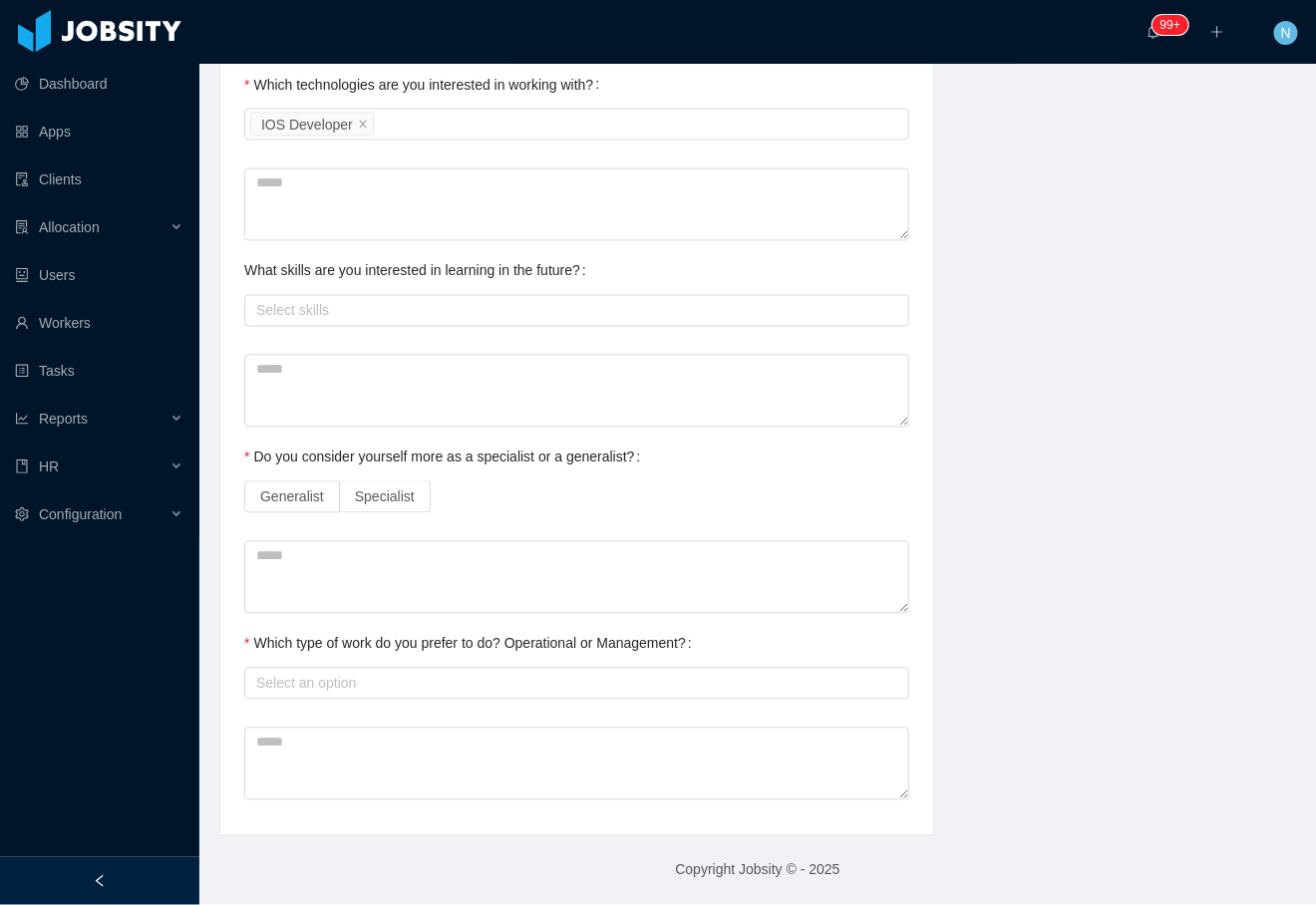 scroll, scrollTop: 969, scrollLeft: 0, axis: vertical 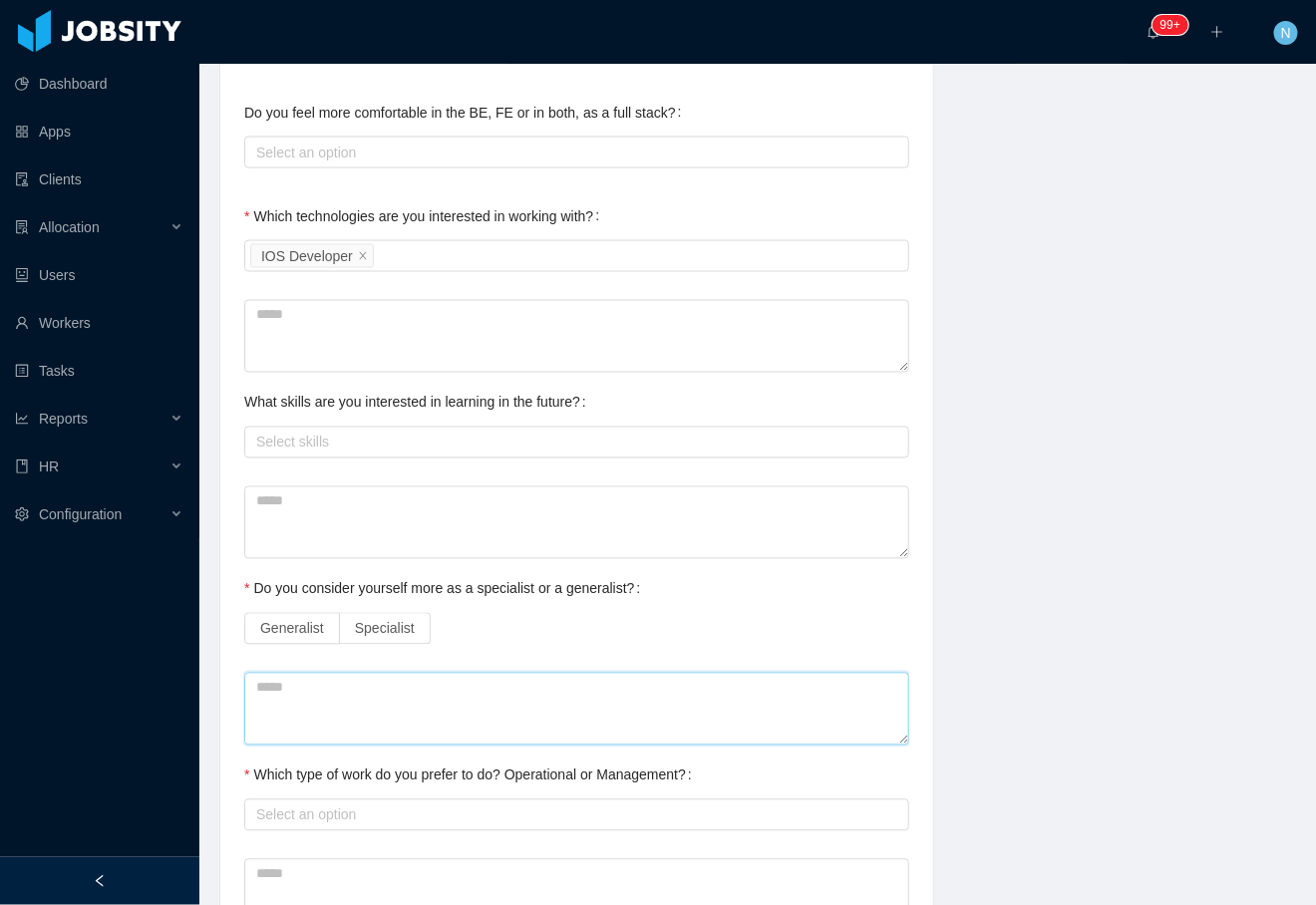 click at bounding box center (576, 709) 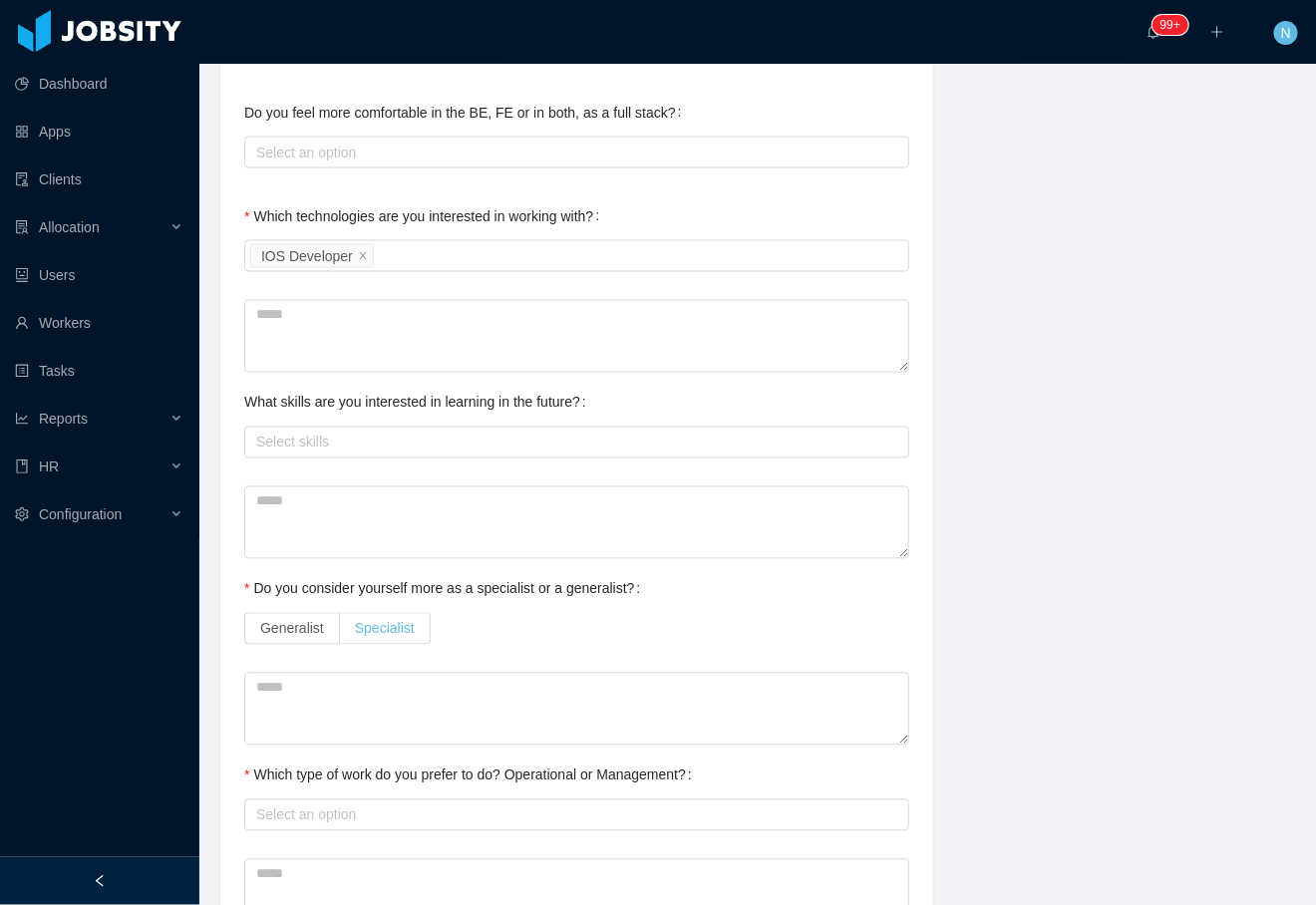 click on "Specialist" at bounding box center [385, 629] 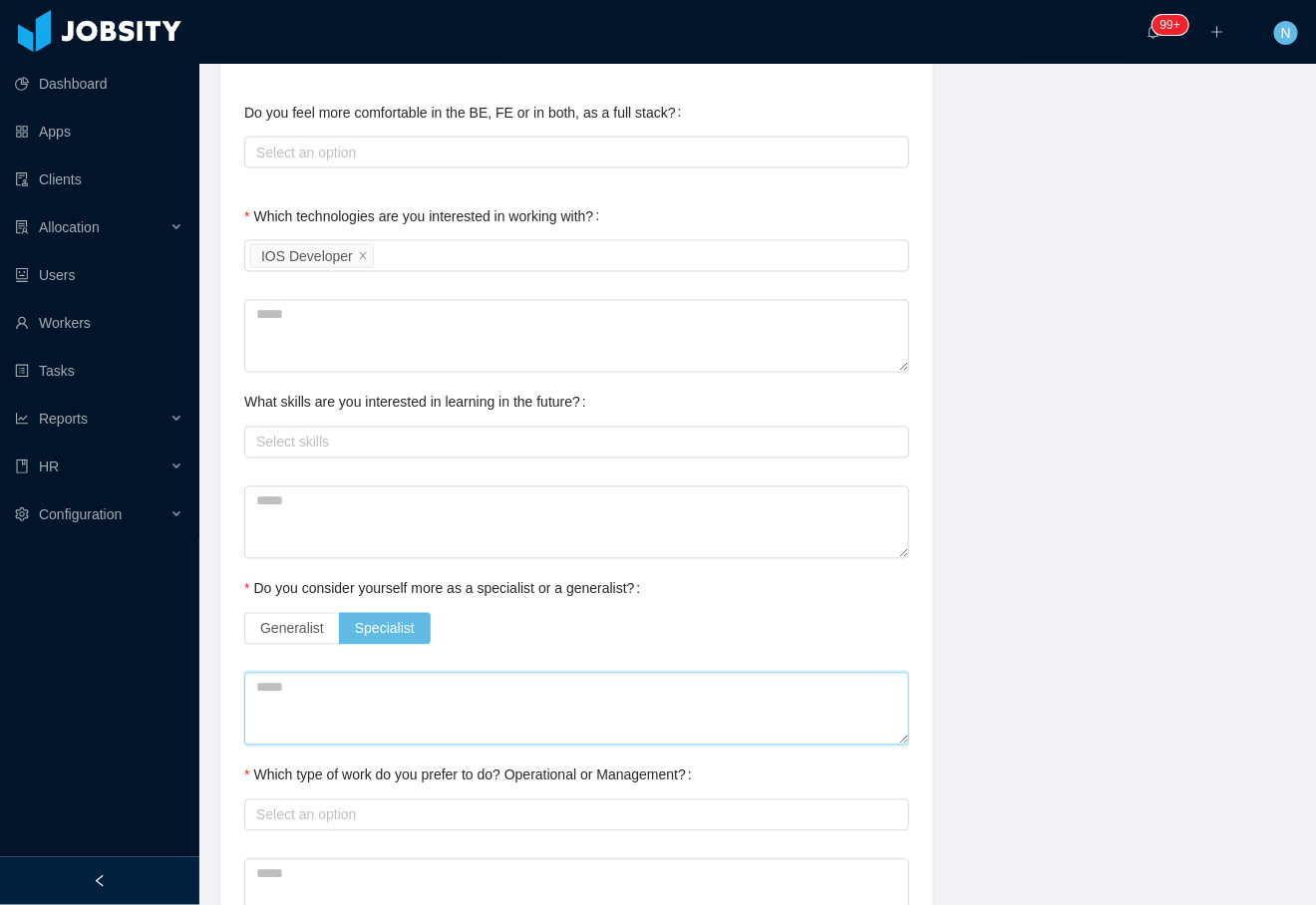 click at bounding box center (576, 709) 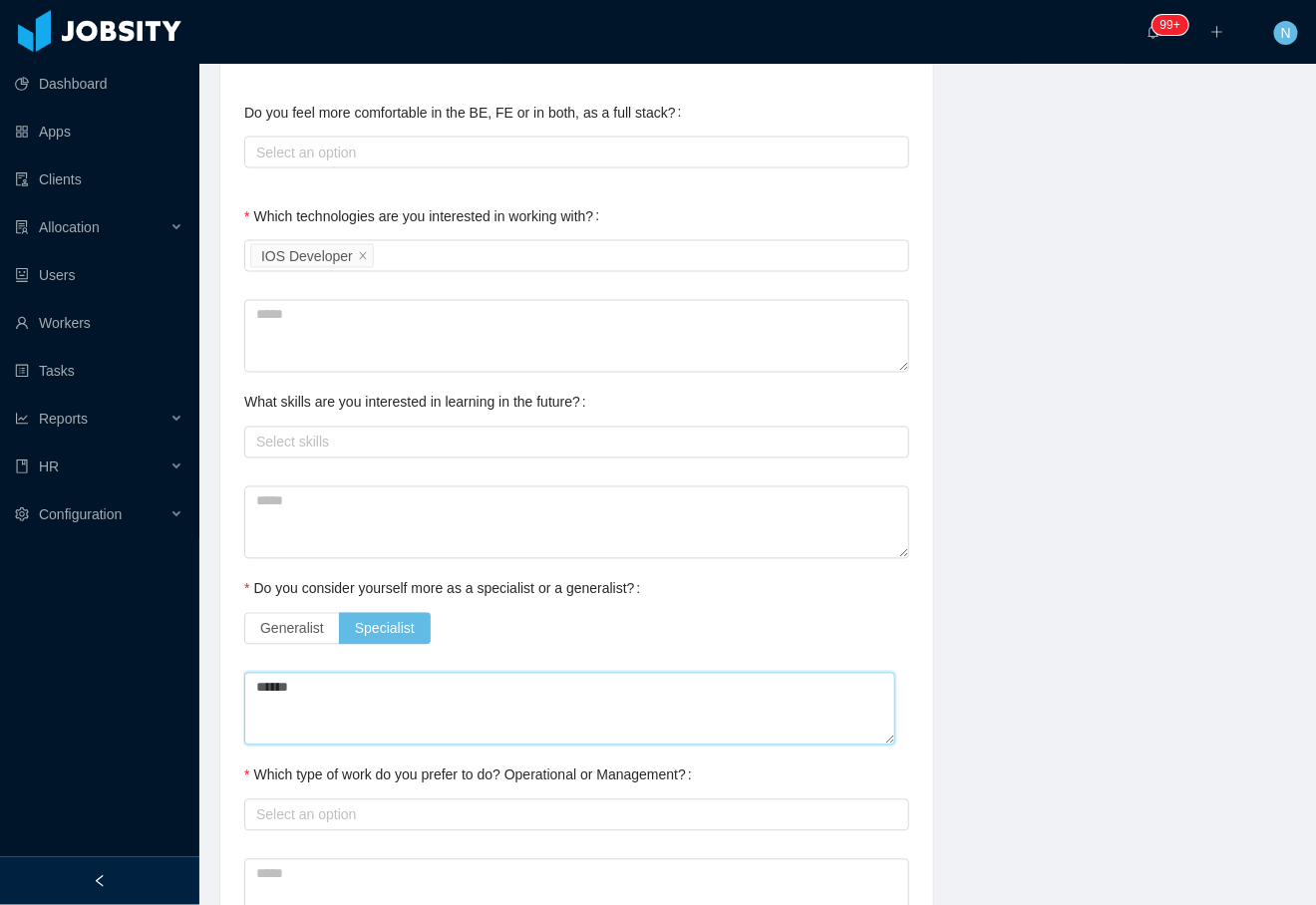 scroll, scrollTop: 1102, scrollLeft: 0, axis: vertical 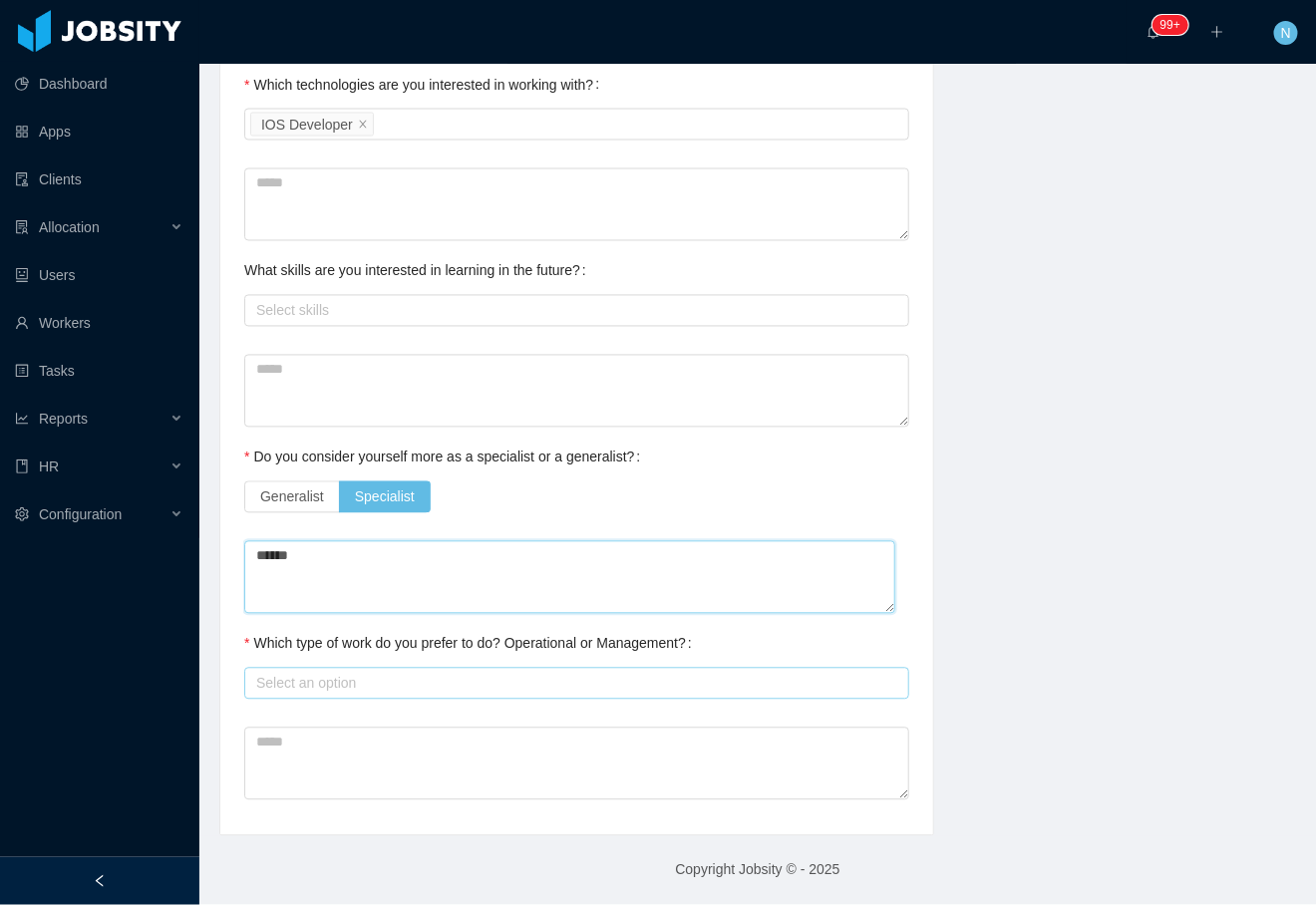 click on "Select an option" at bounding box center (572, 684) 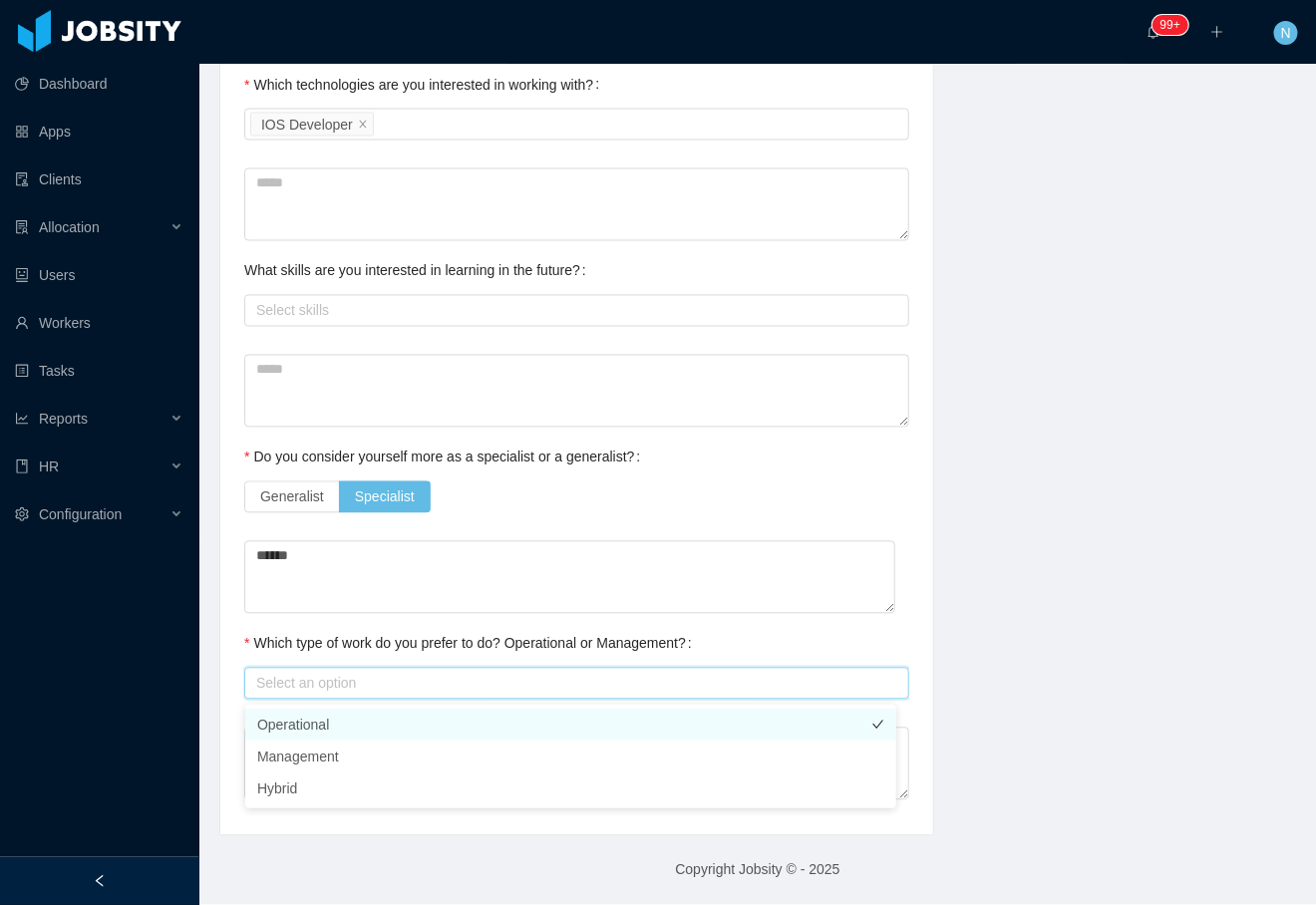 click on "Operational" at bounding box center [570, 725] 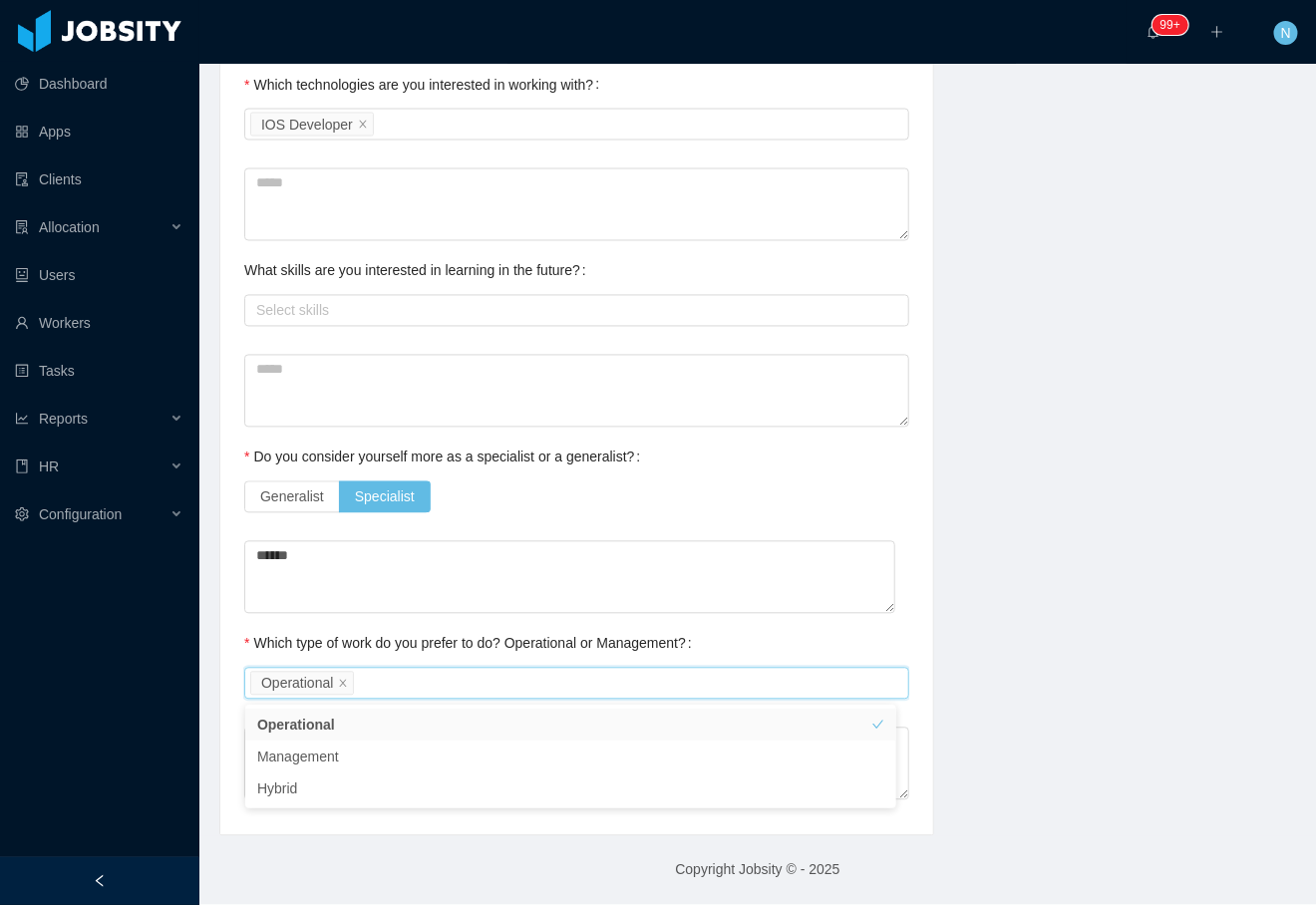 click on "**********" at bounding box center (758, -36) 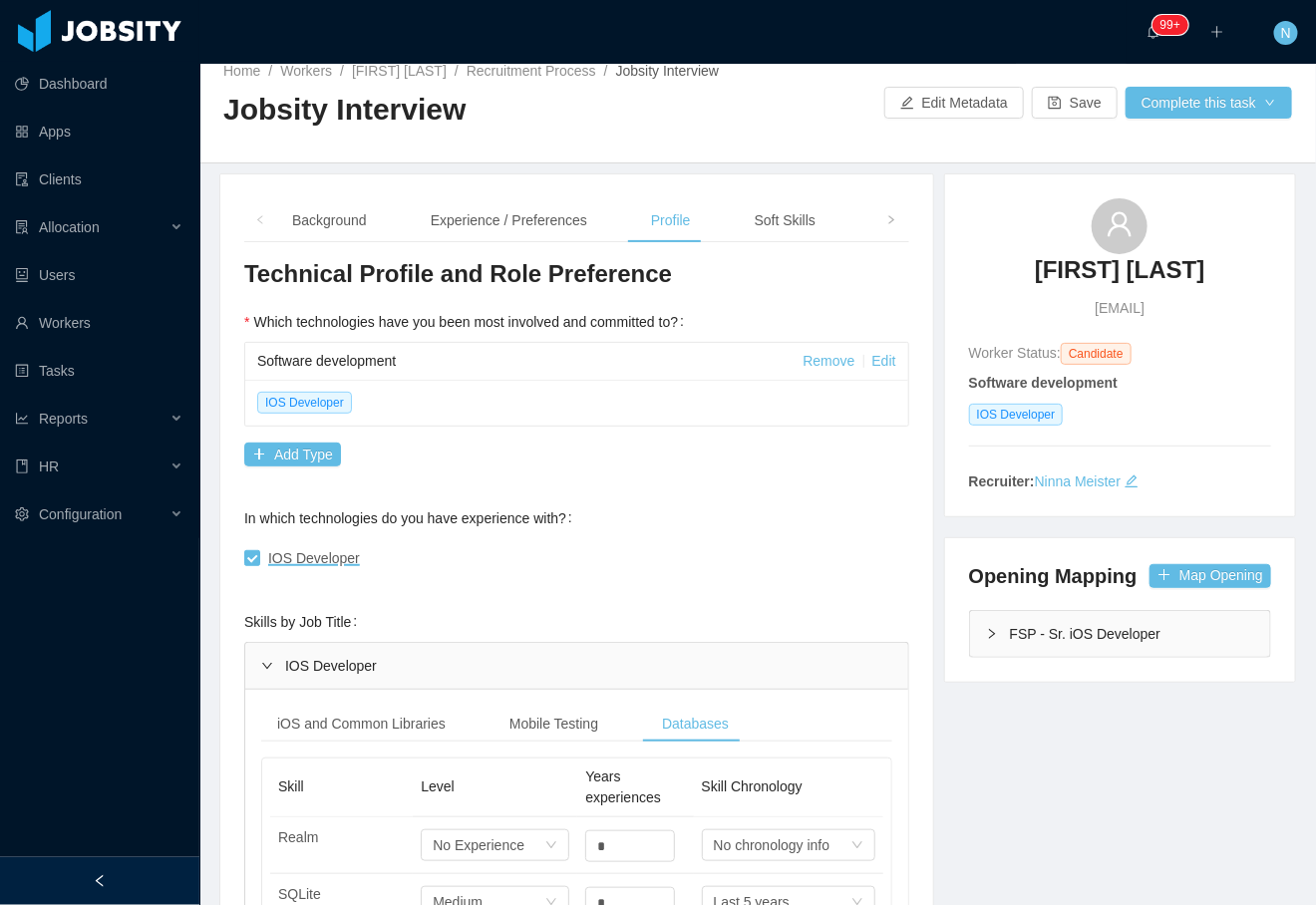 scroll, scrollTop: 0, scrollLeft: 0, axis: both 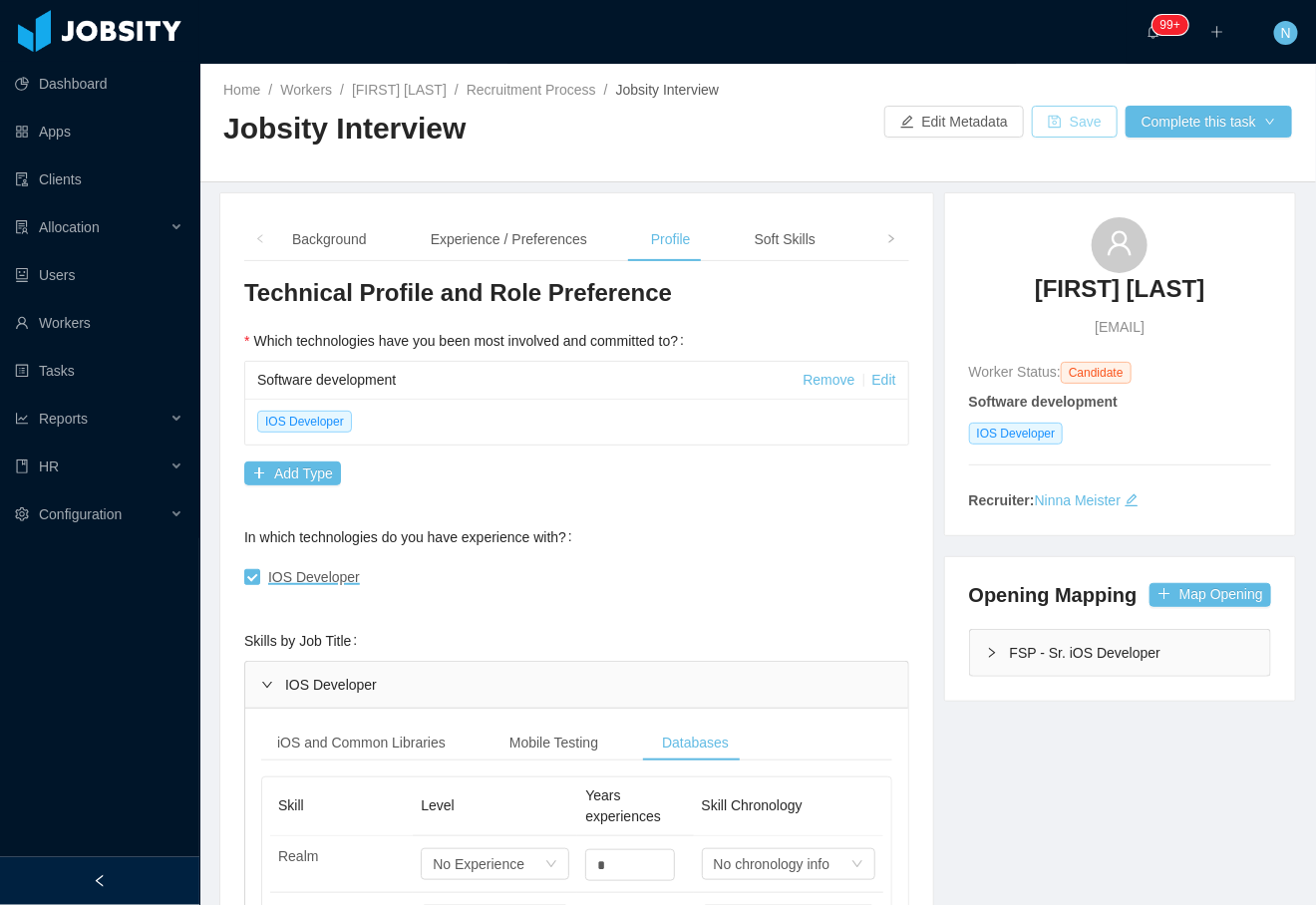 click on "Save" at bounding box center [1075, 122] 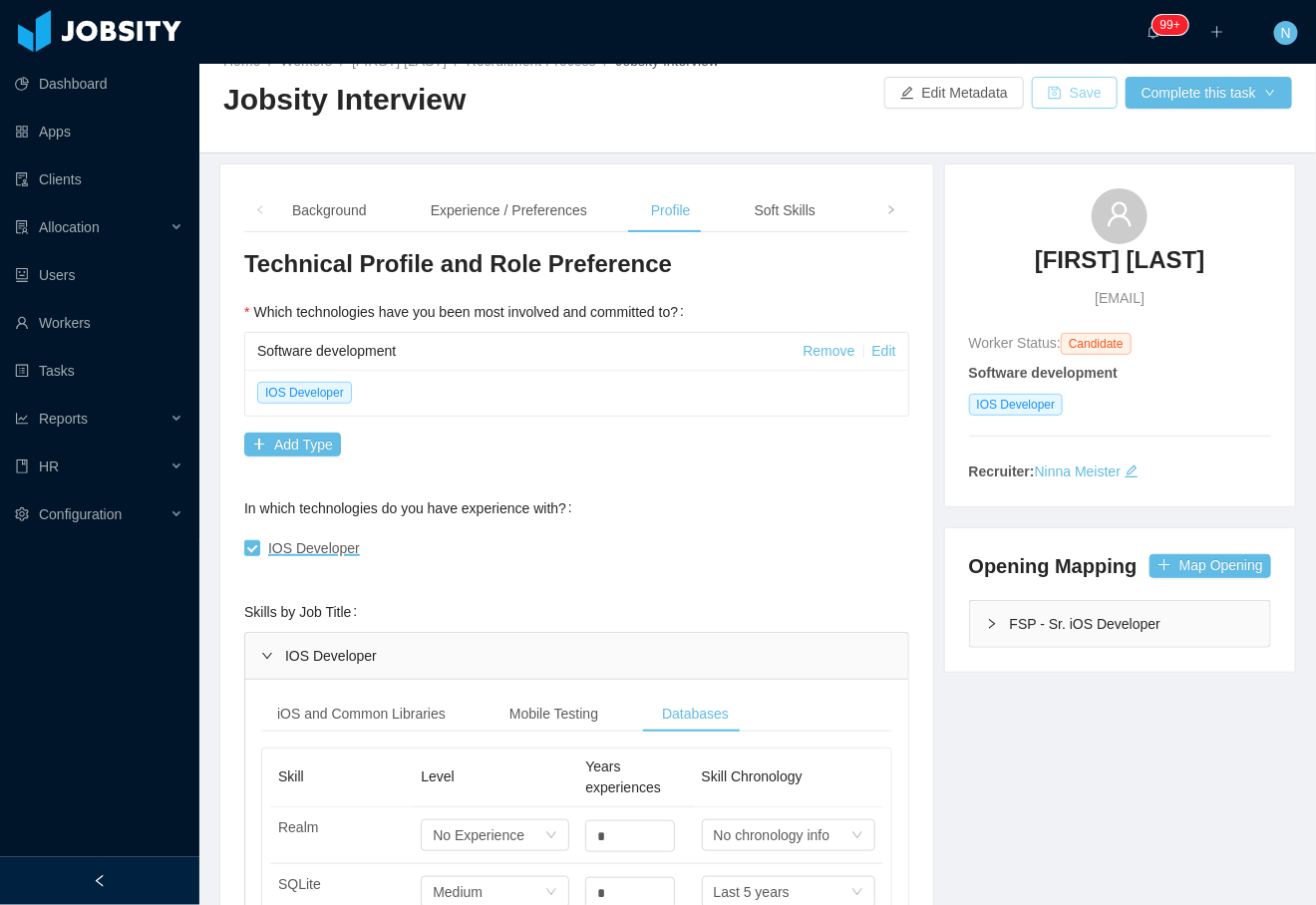 scroll, scrollTop: 0, scrollLeft: 0, axis: both 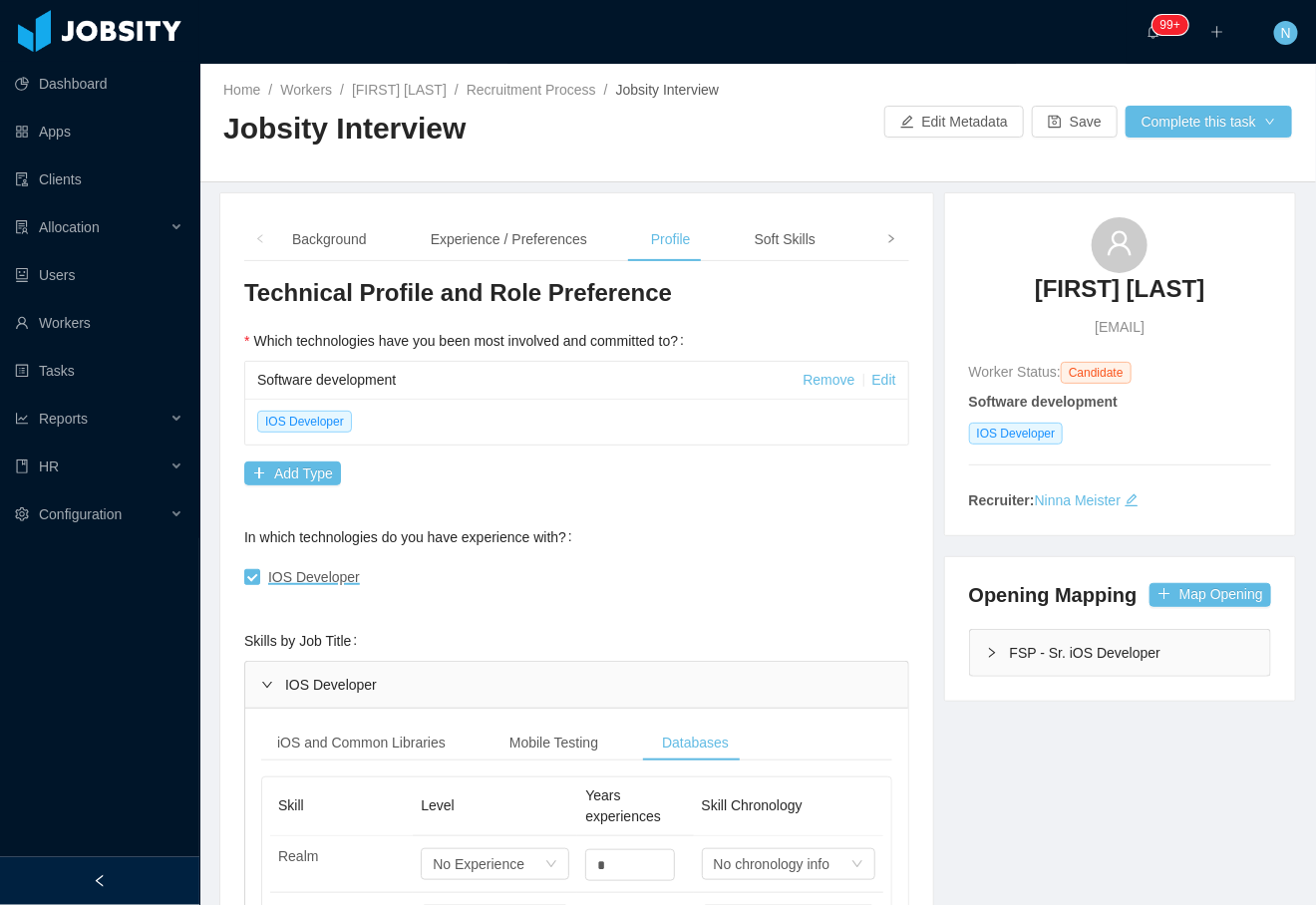 click 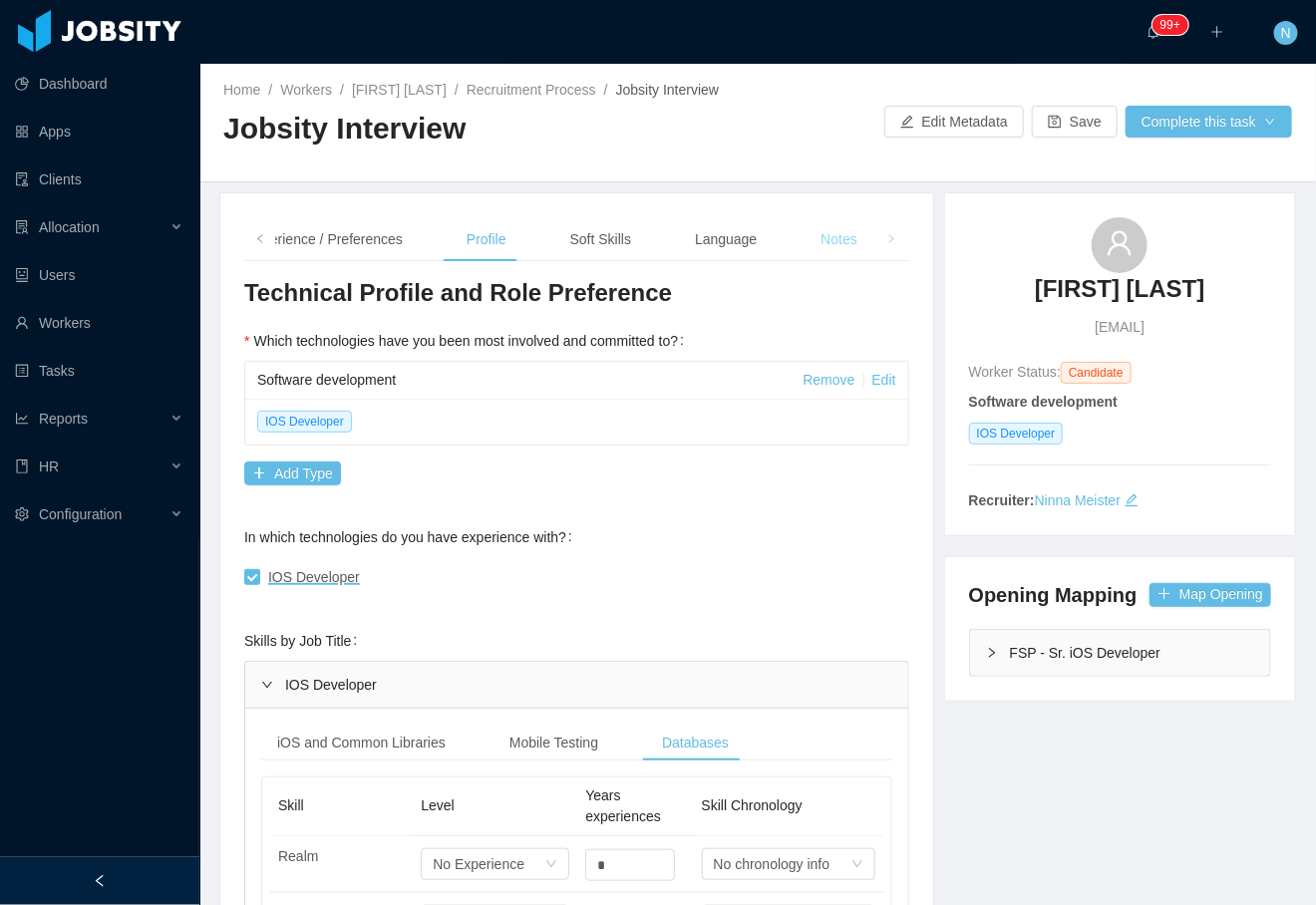 click on "Notes" at bounding box center [838, 239] 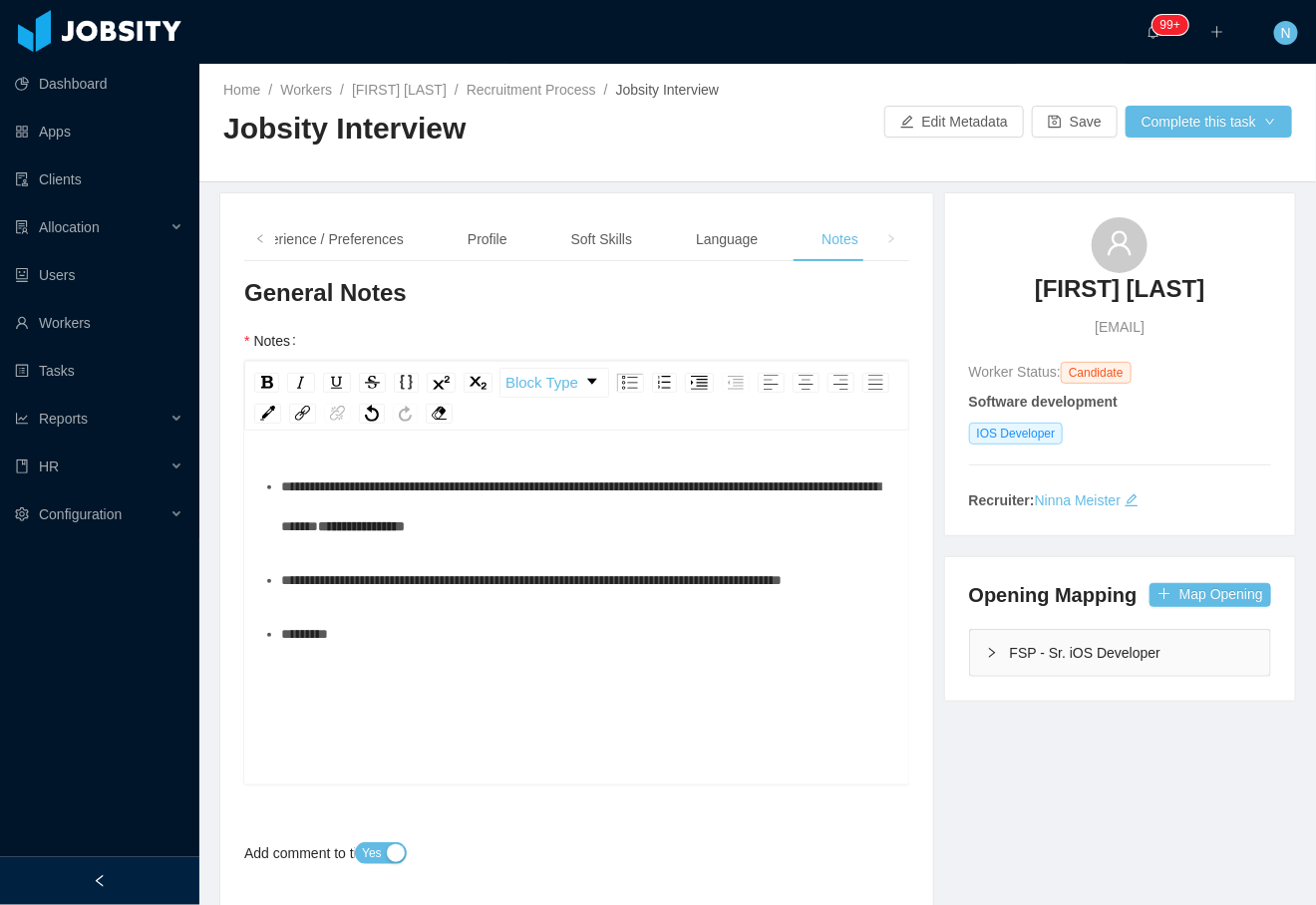 click on "********" at bounding box center (587, 634) 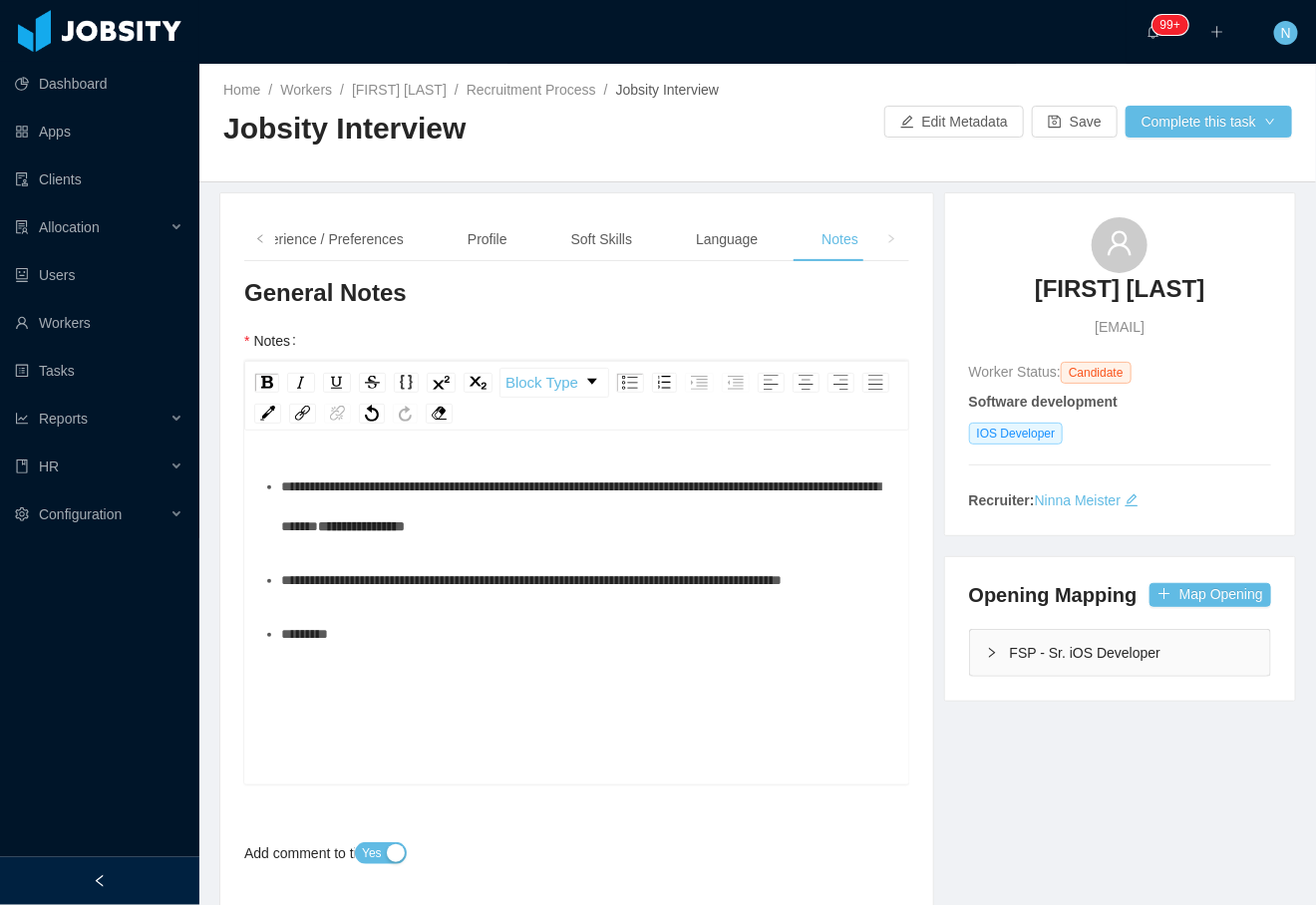 click on "********" at bounding box center [587, 634] 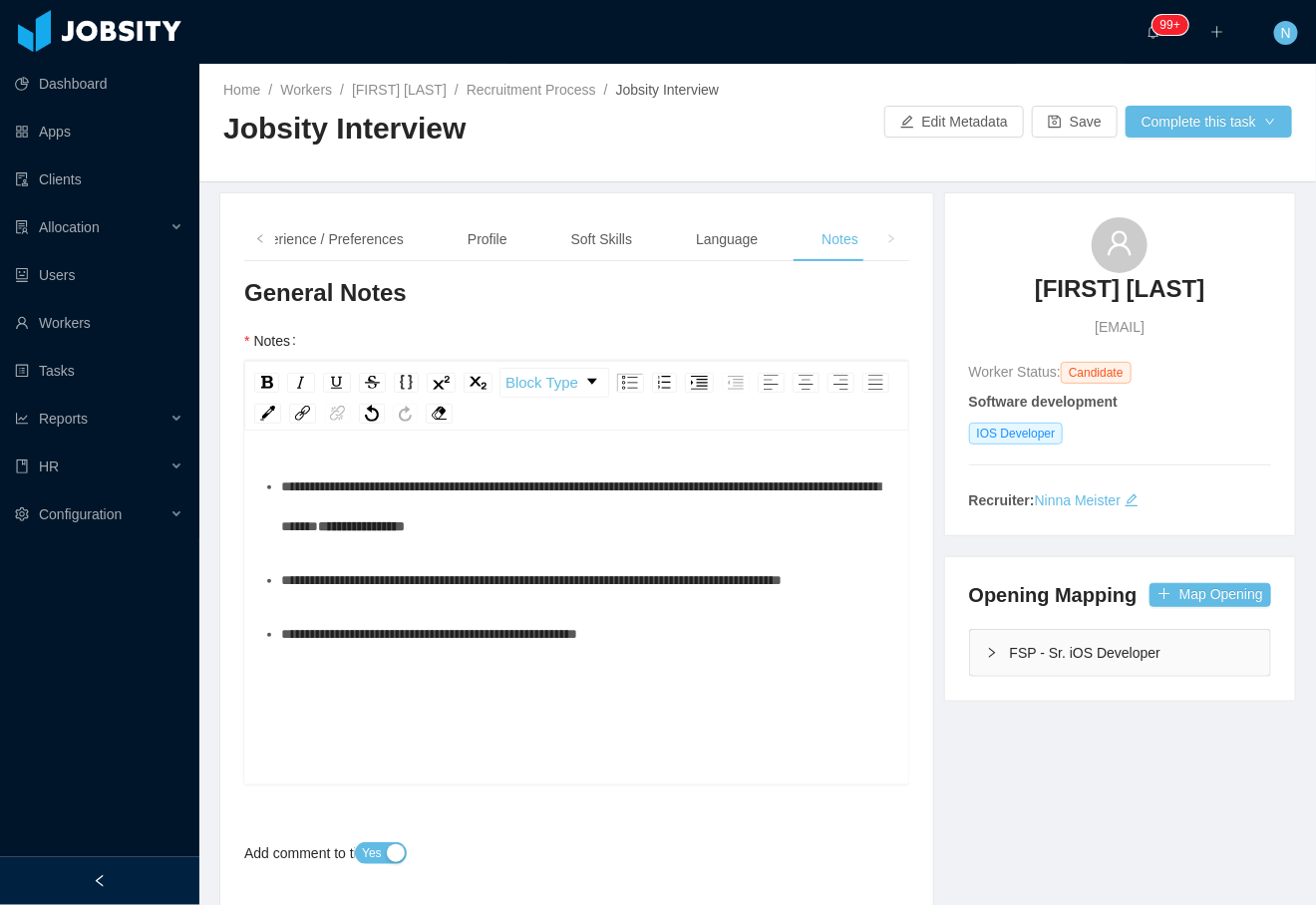 click on "**********" at bounding box center (587, 634) 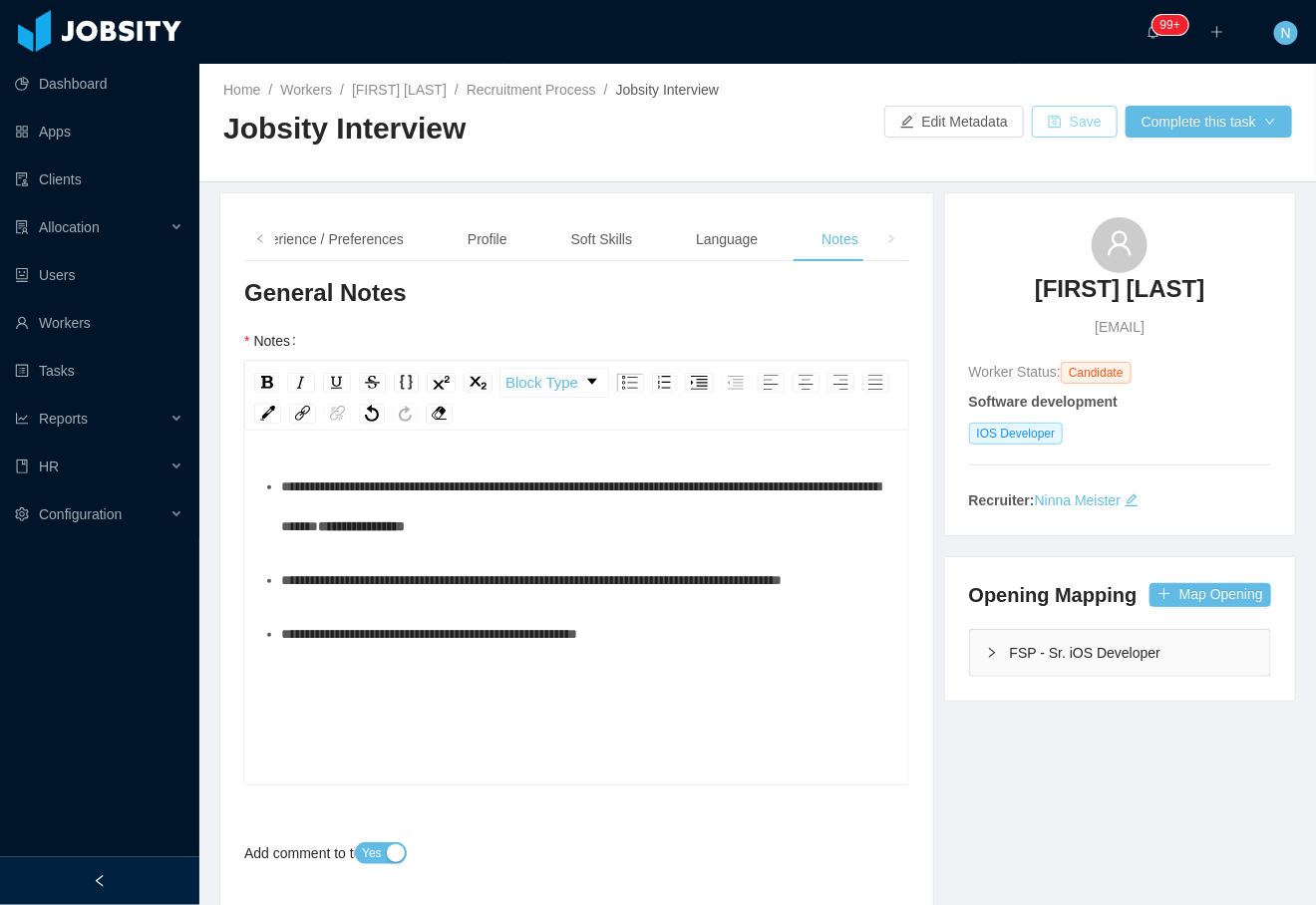 click on "Save" at bounding box center [1075, 122] 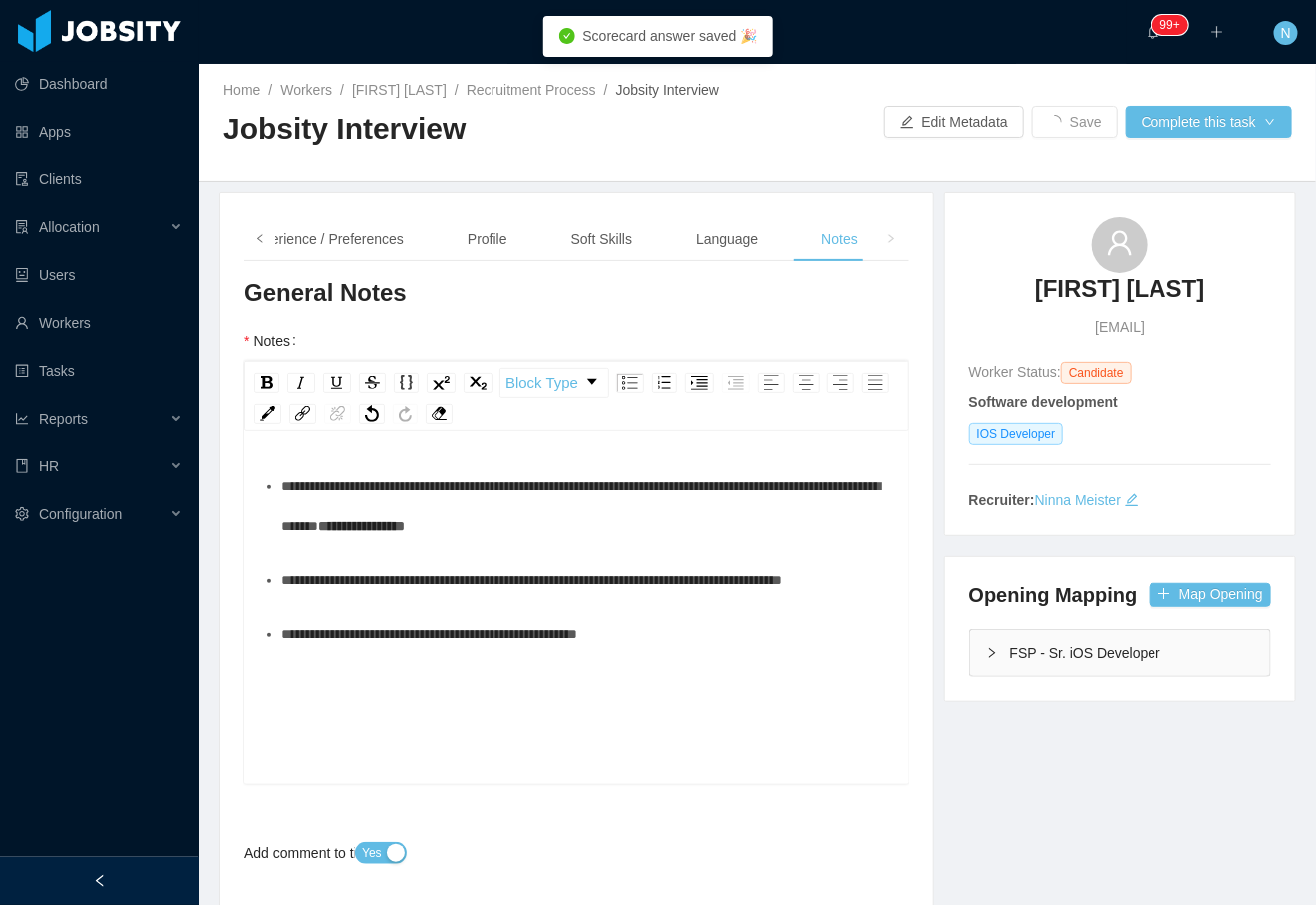click 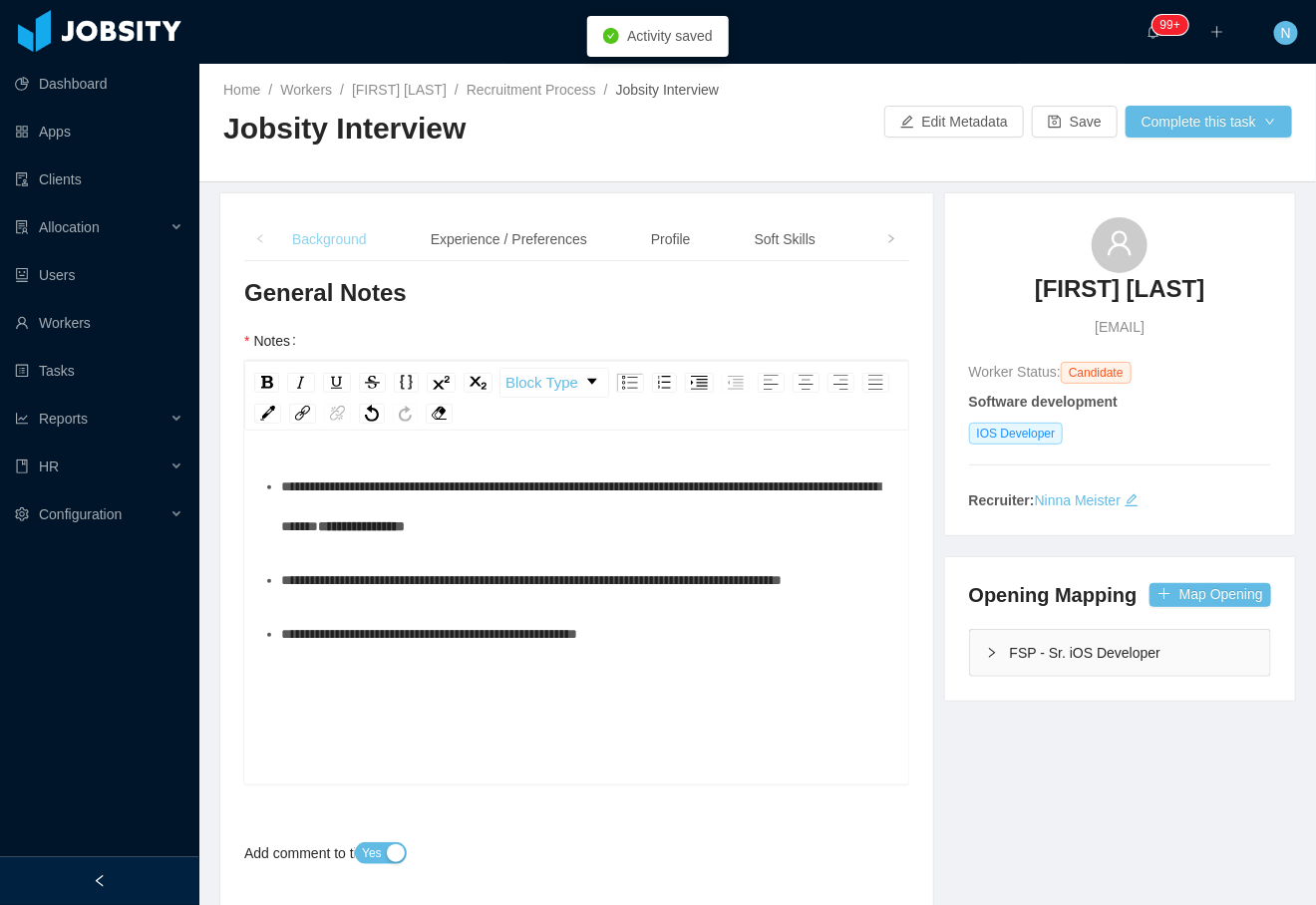 click on "Background" at bounding box center (329, 239) 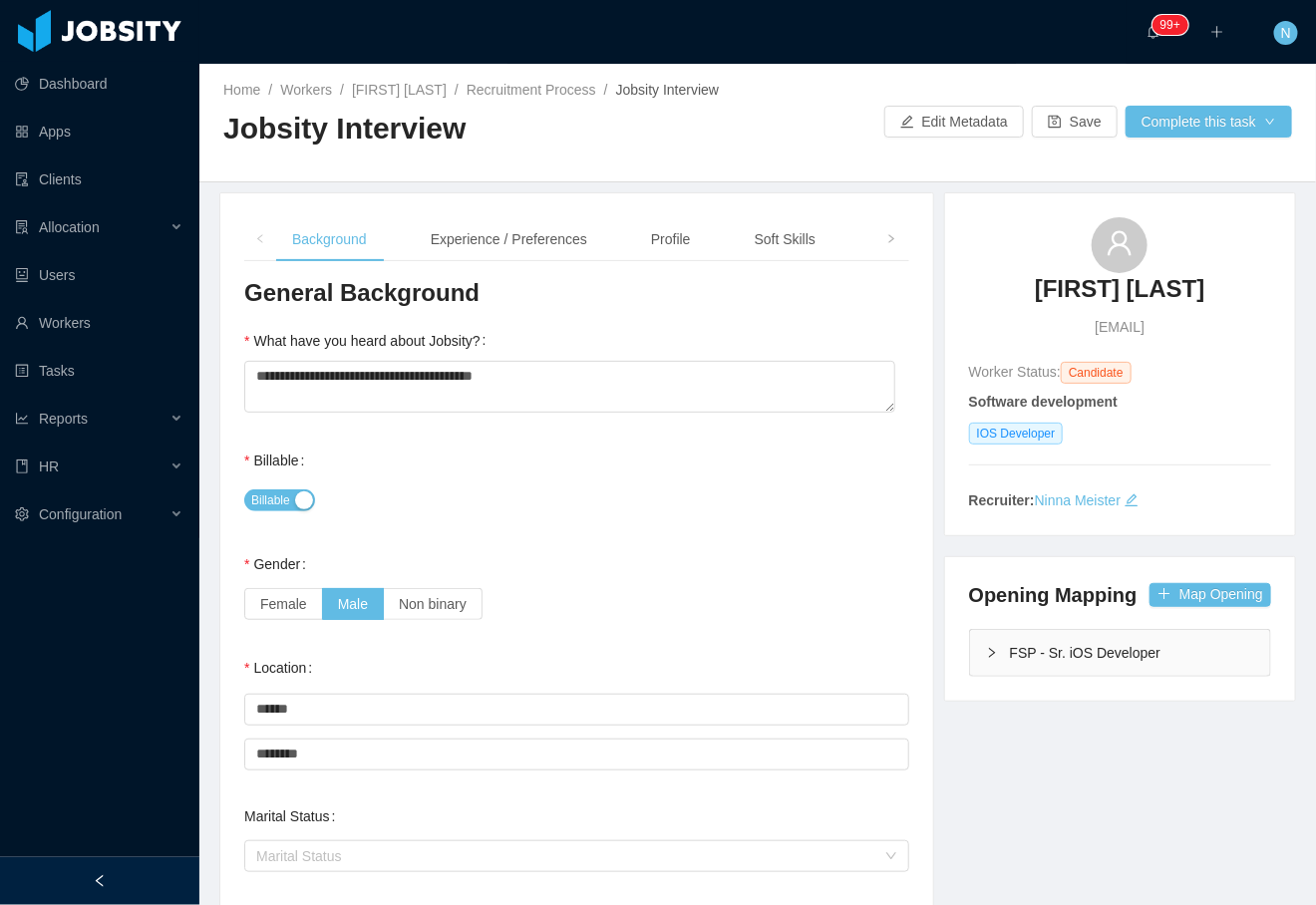 click on "Billable" at bounding box center (576, 500) 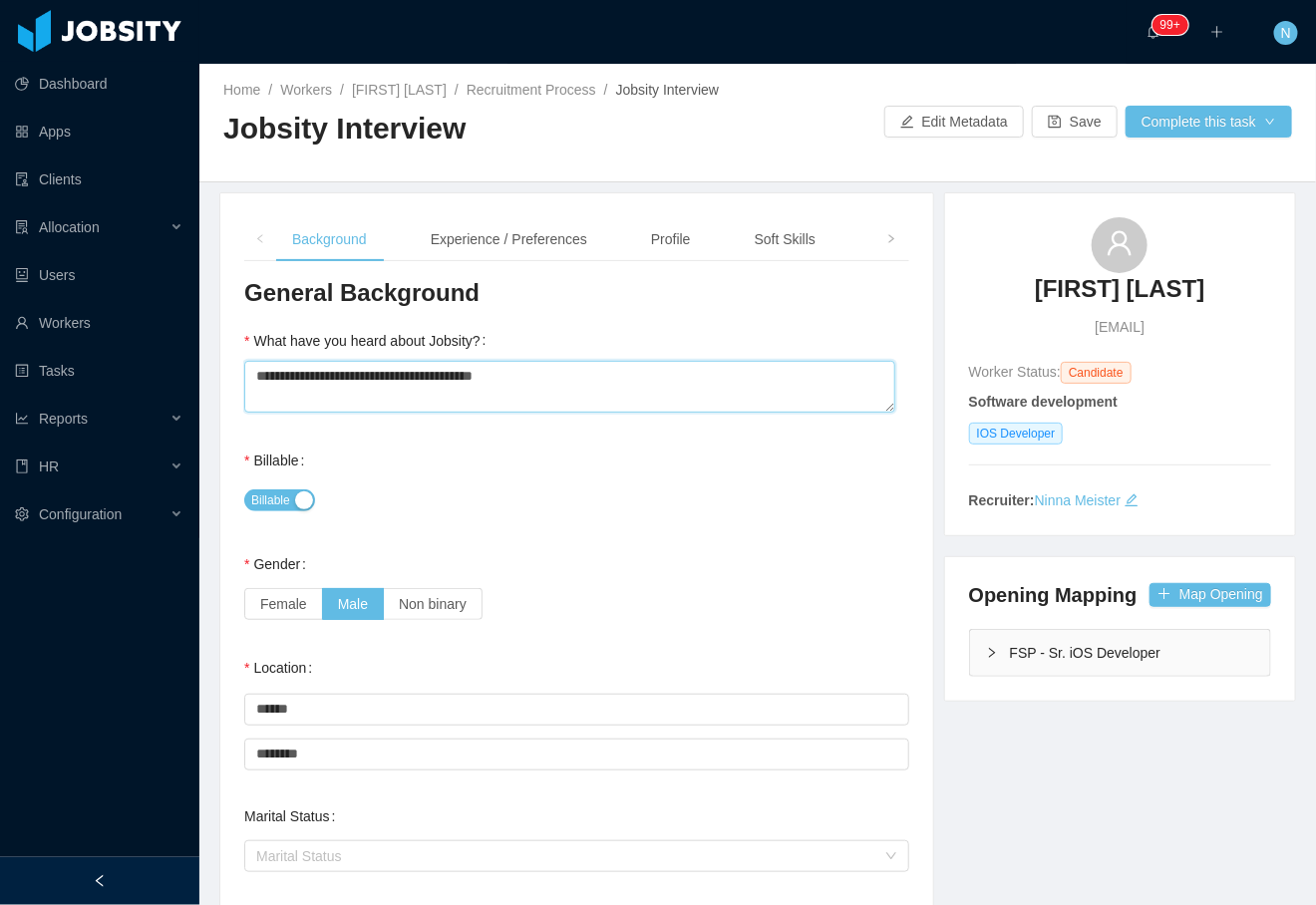 drag, startPoint x: 311, startPoint y: 371, endPoint x: 553, endPoint y: 371, distance: 242 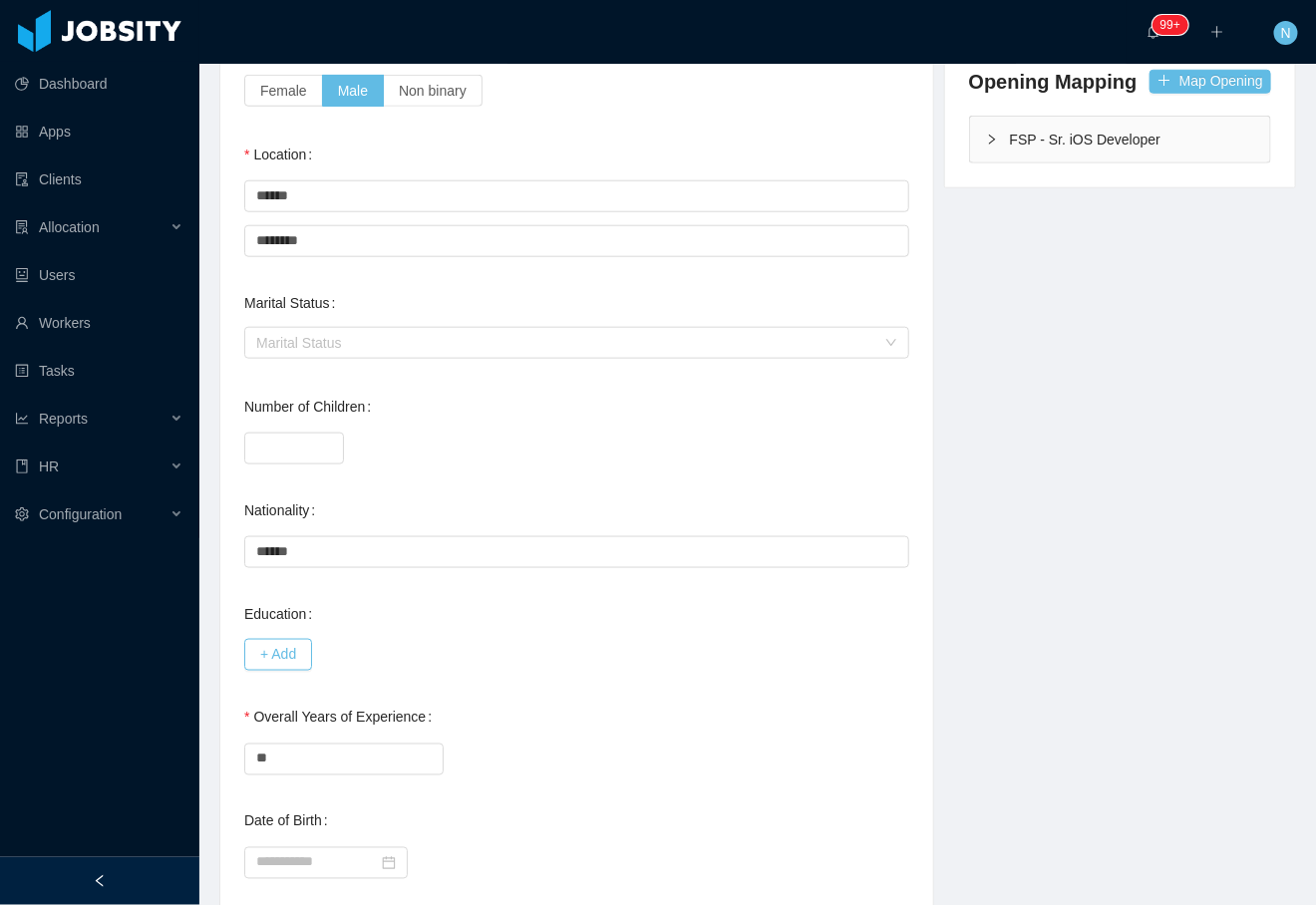 scroll, scrollTop: 606, scrollLeft: 0, axis: vertical 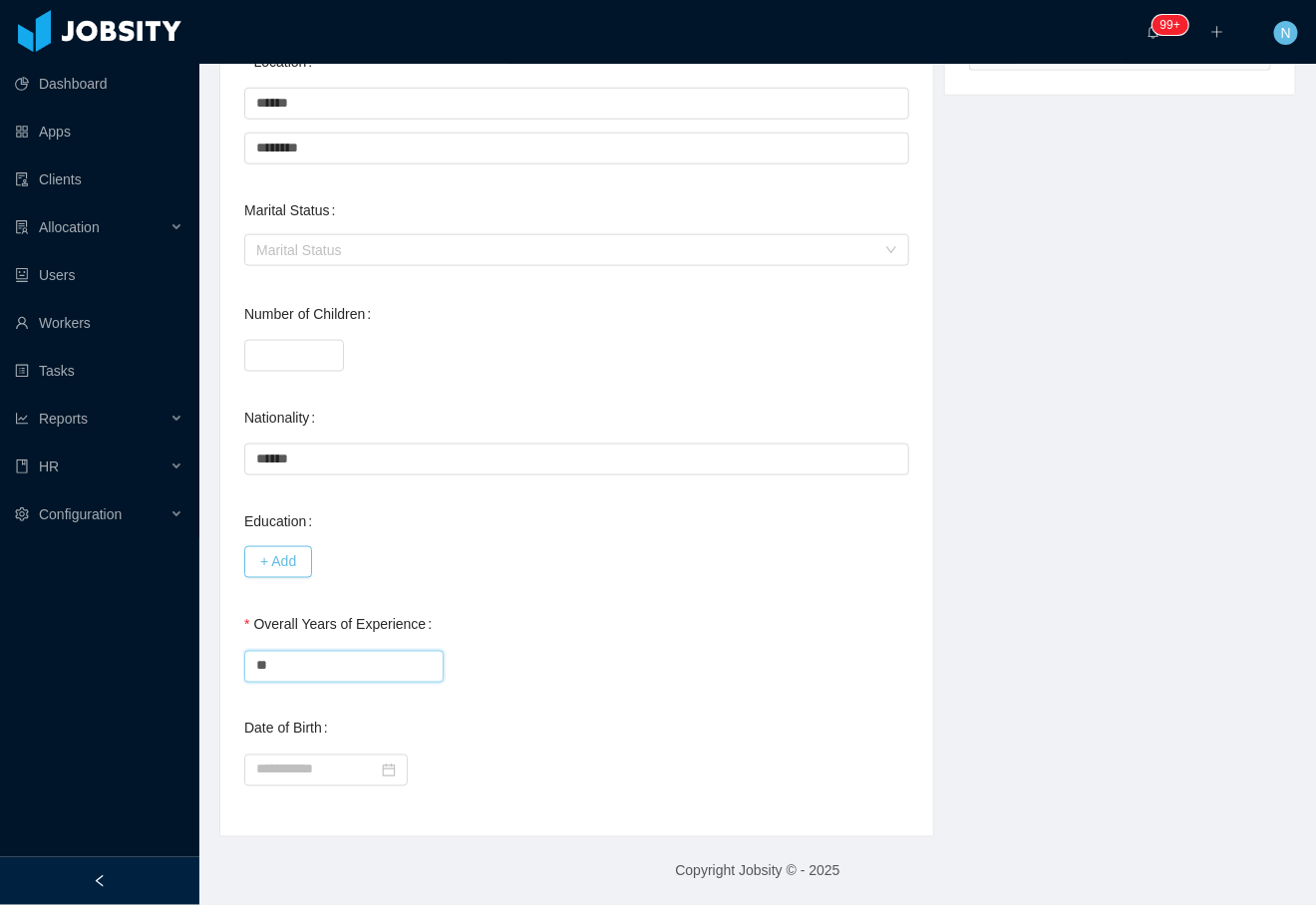 drag, startPoint x: 288, startPoint y: 676, endPoint x: 200, endPoint y: 676, distance: 88 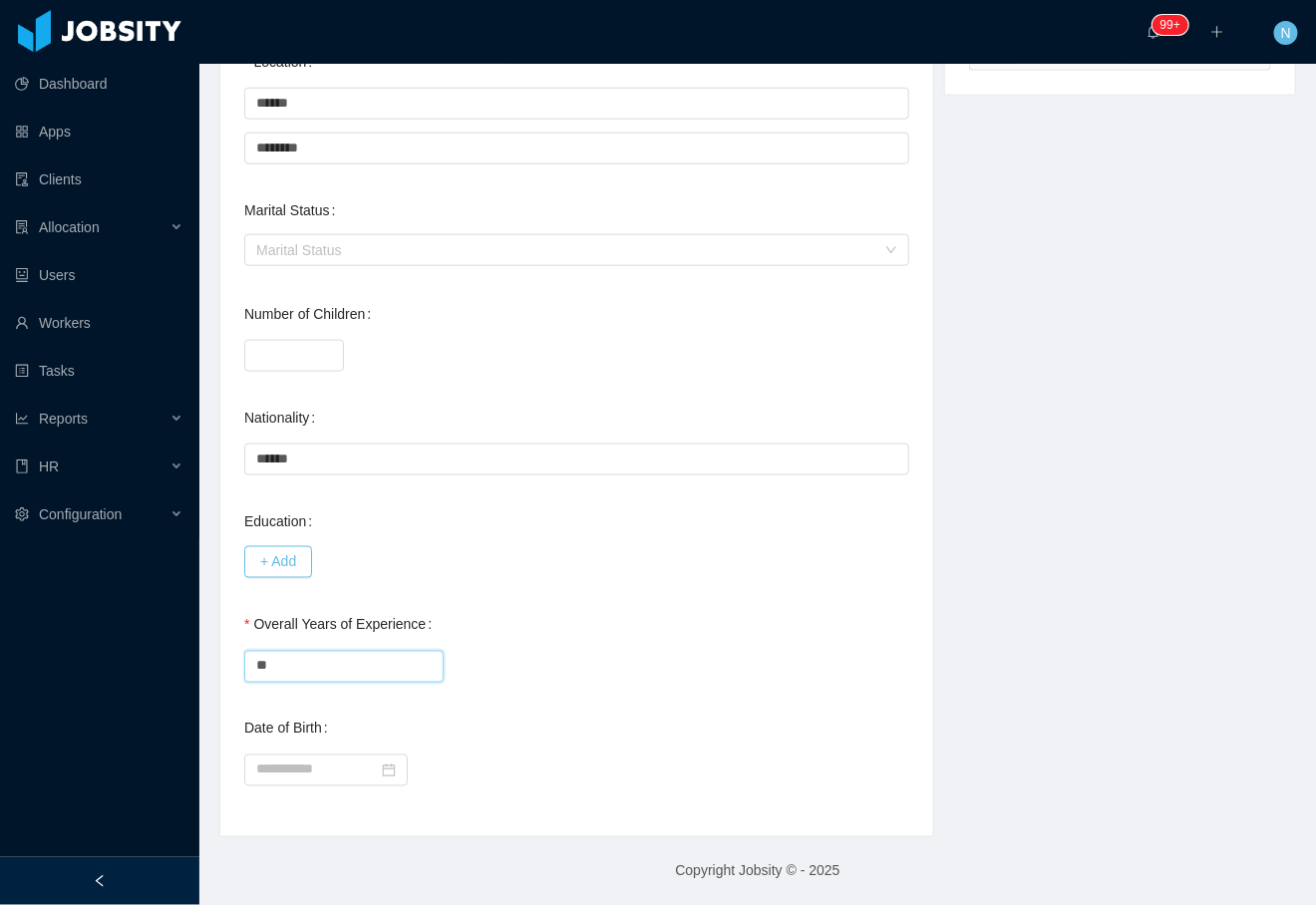 click on "**" at bounding box center (344, 667) 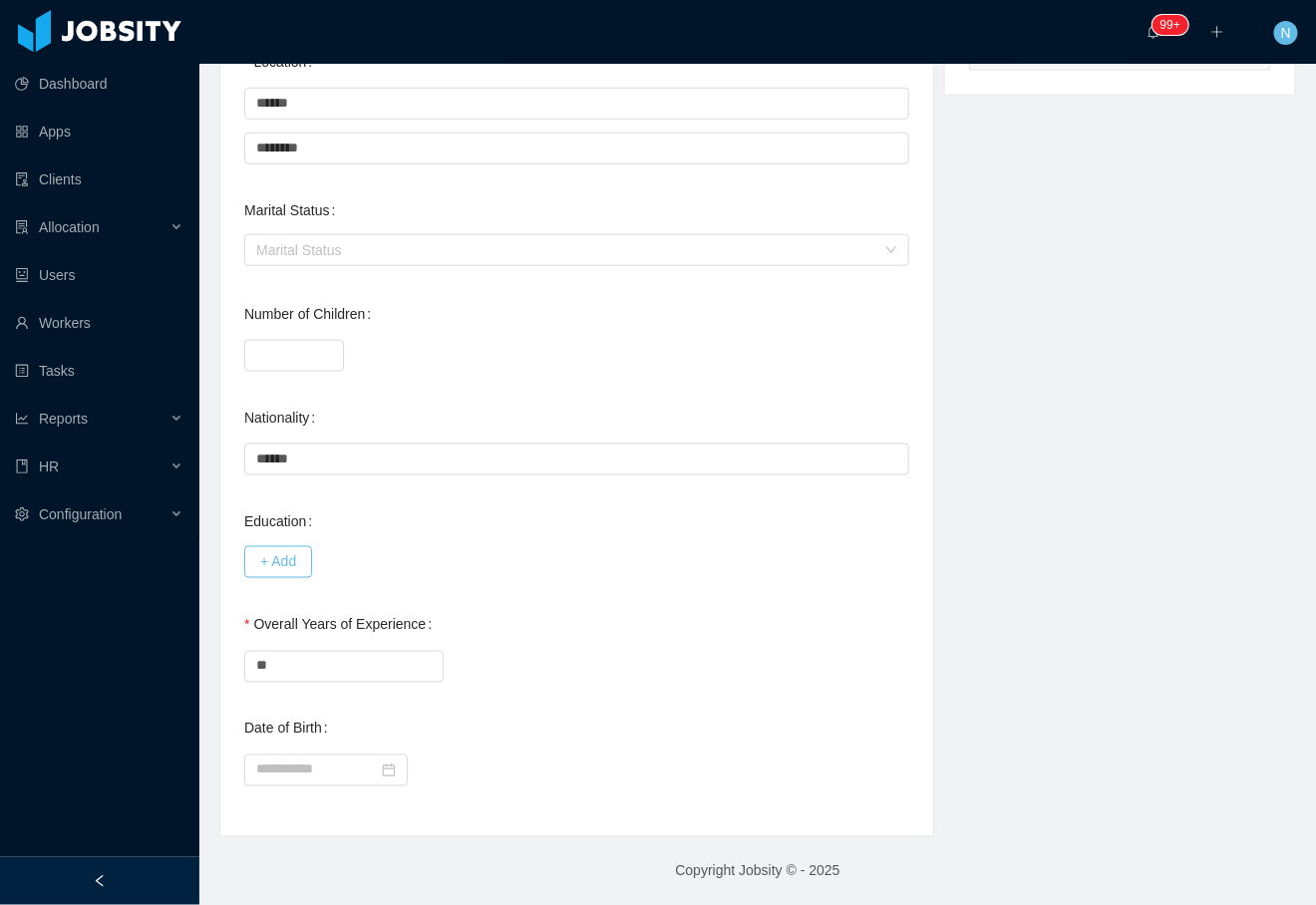 click on "Overall Years of Experience **" at bounding box center (576, 645) 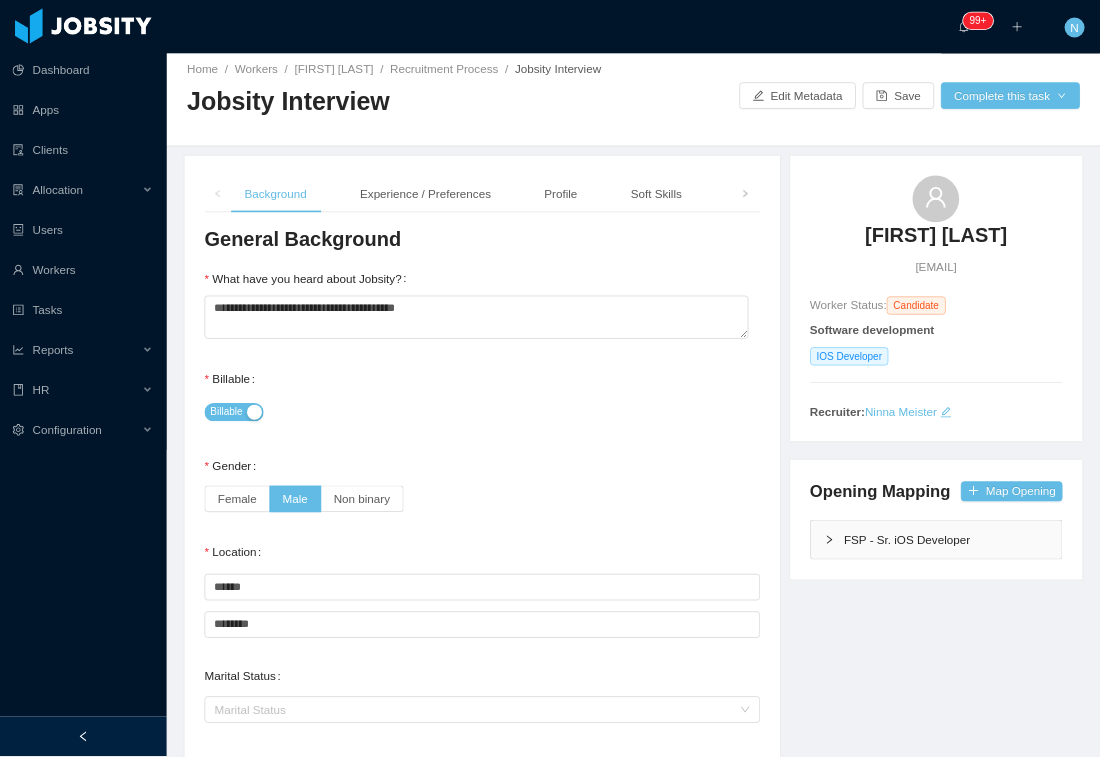 scroll, scrollTop: 0, scrollLeft: 0, axis: both 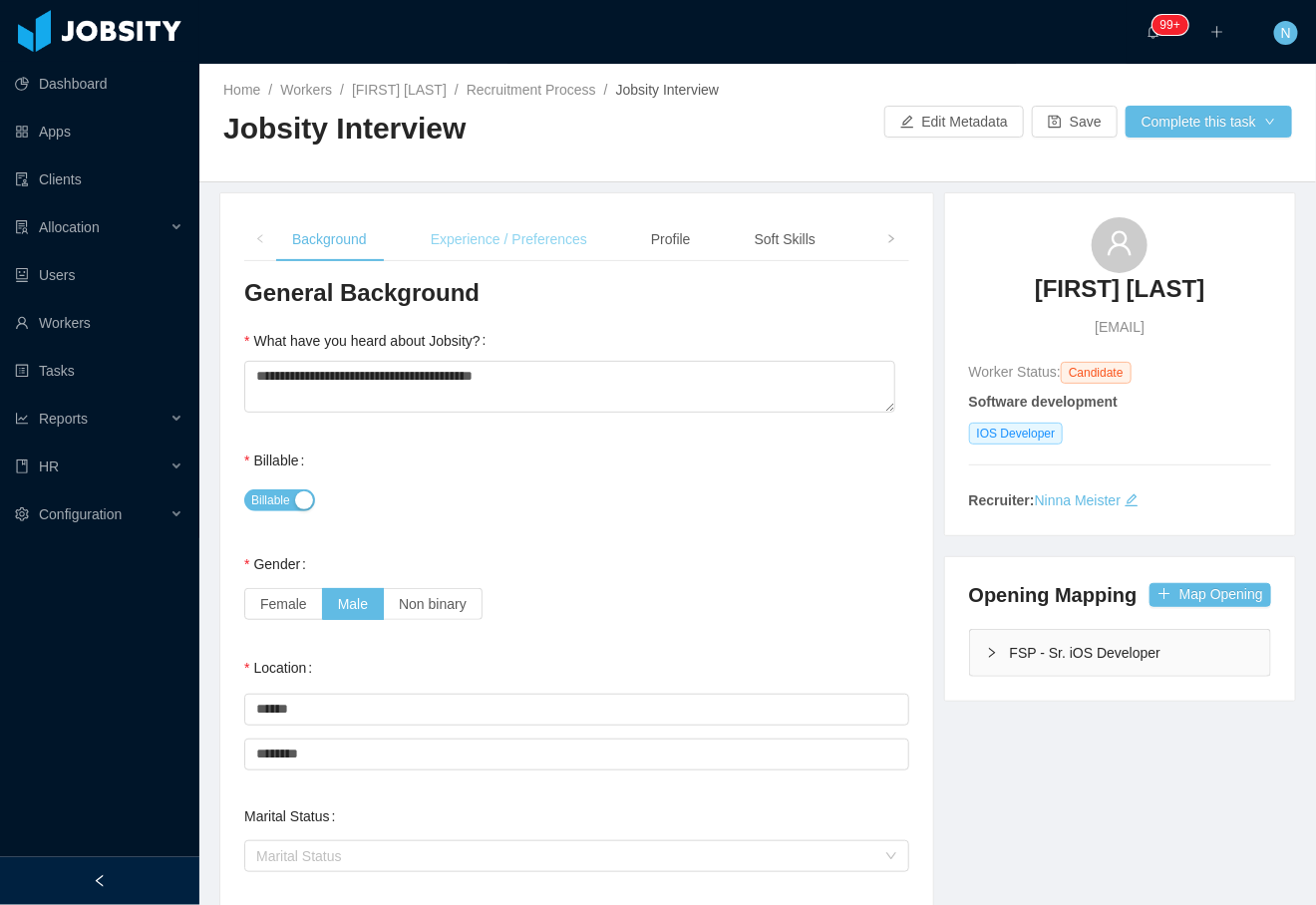 click on "Experience / Preferences" at bounding box center (508, 239) 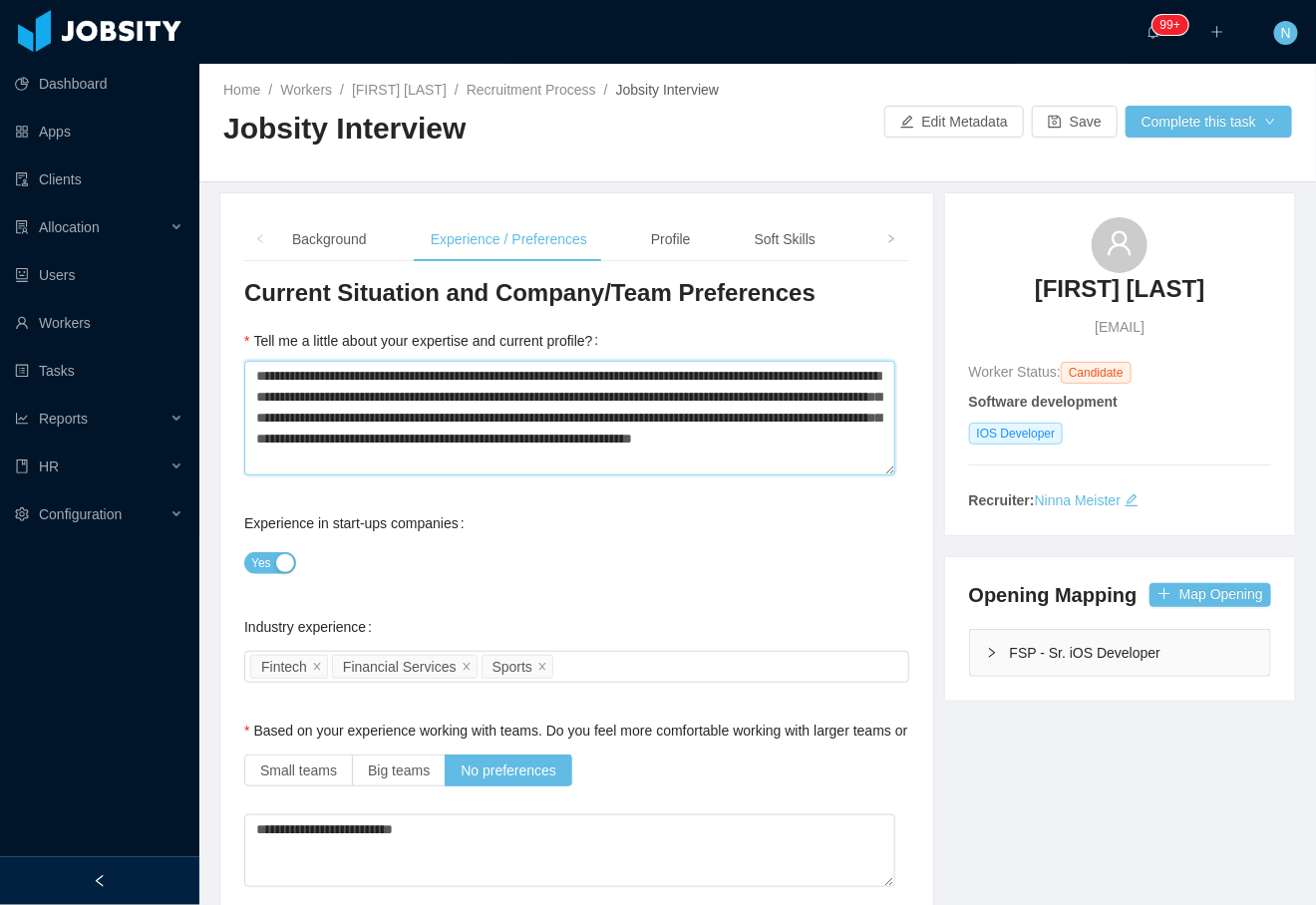 drag, startPoint x: 278, startPoint y: 372, endPoint x: 588, endPoint y: 470, distance: 325.12152 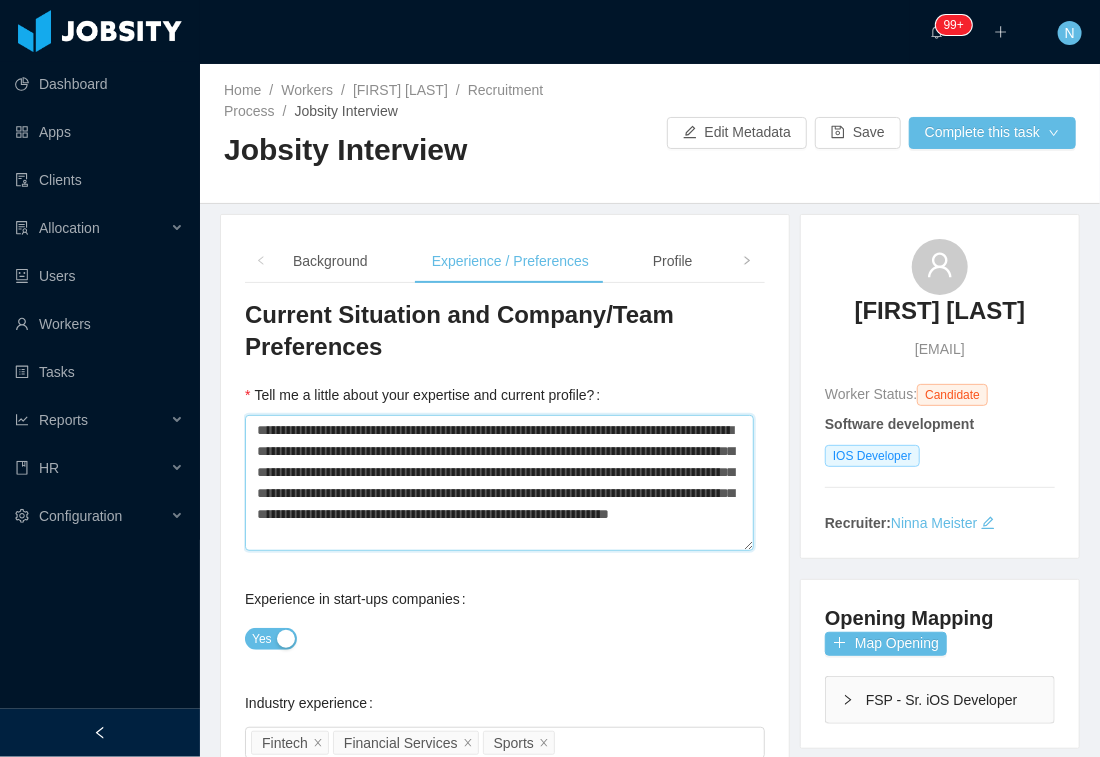 drag, startPoint x: 1192, startPoint y: 0, endPoint x: 445, endPoint y: 478, distance: 886.8444 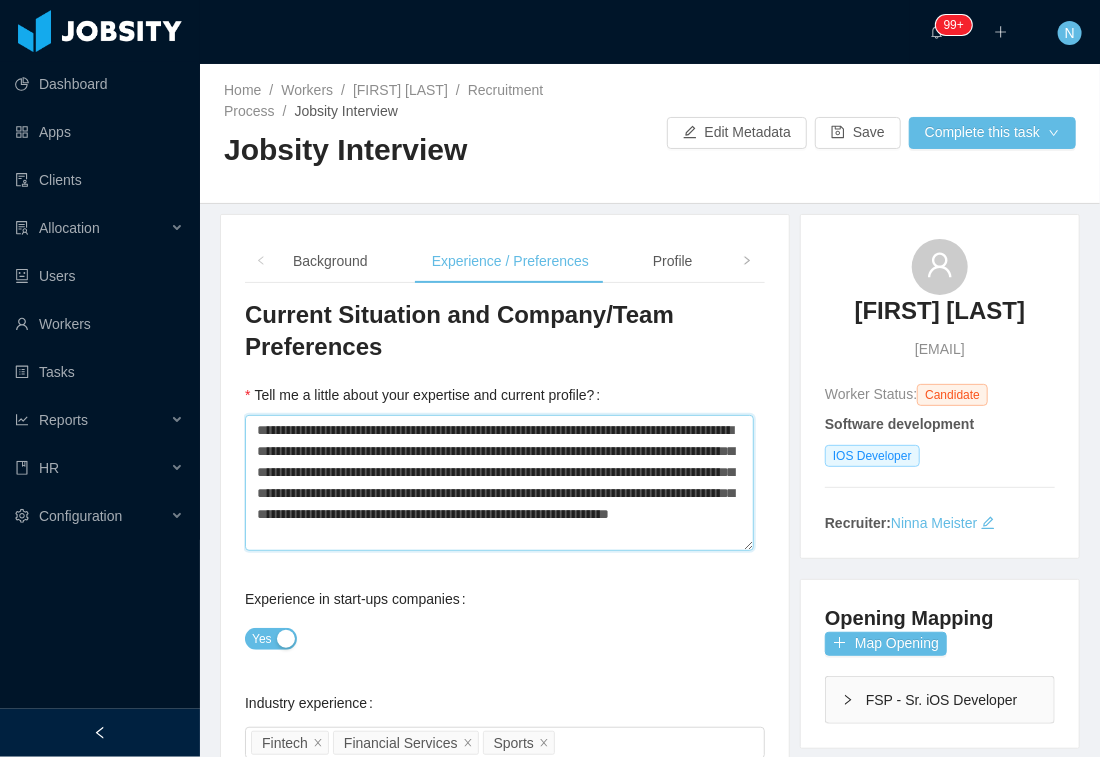 drag, startPoint x: 359, startPoint y: 435, endPoint x: 508, endPoint y: 538, distance: 181.13531 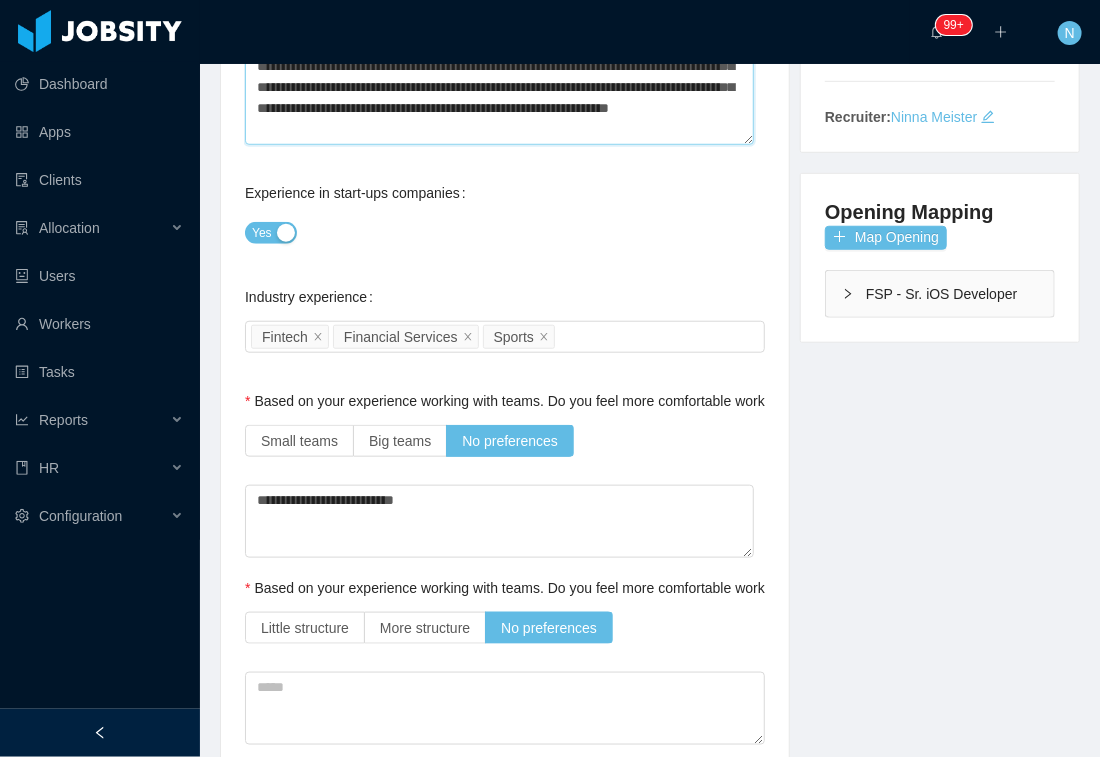 scroll, scrollTop: 444, scrollLeft: 0, axis: vertical 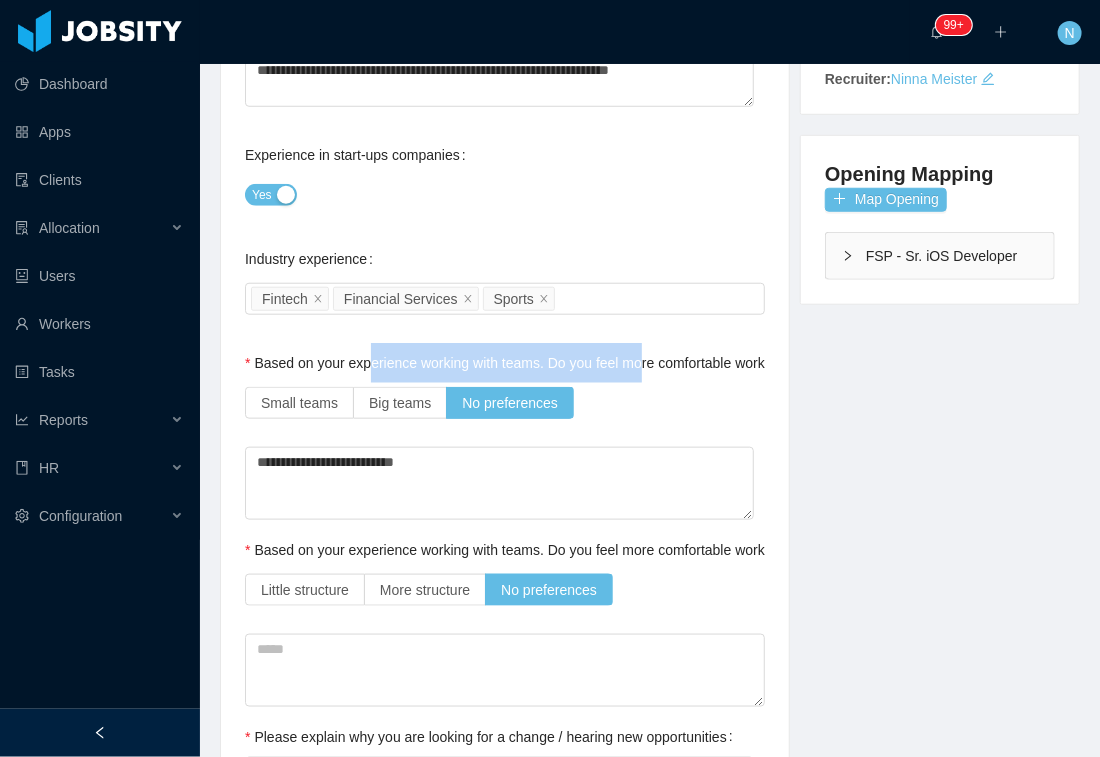 drag, startPoint x: 368, startPoint y: 362, endPoint x: 638, endPoint y: 361, distance: 270.00186 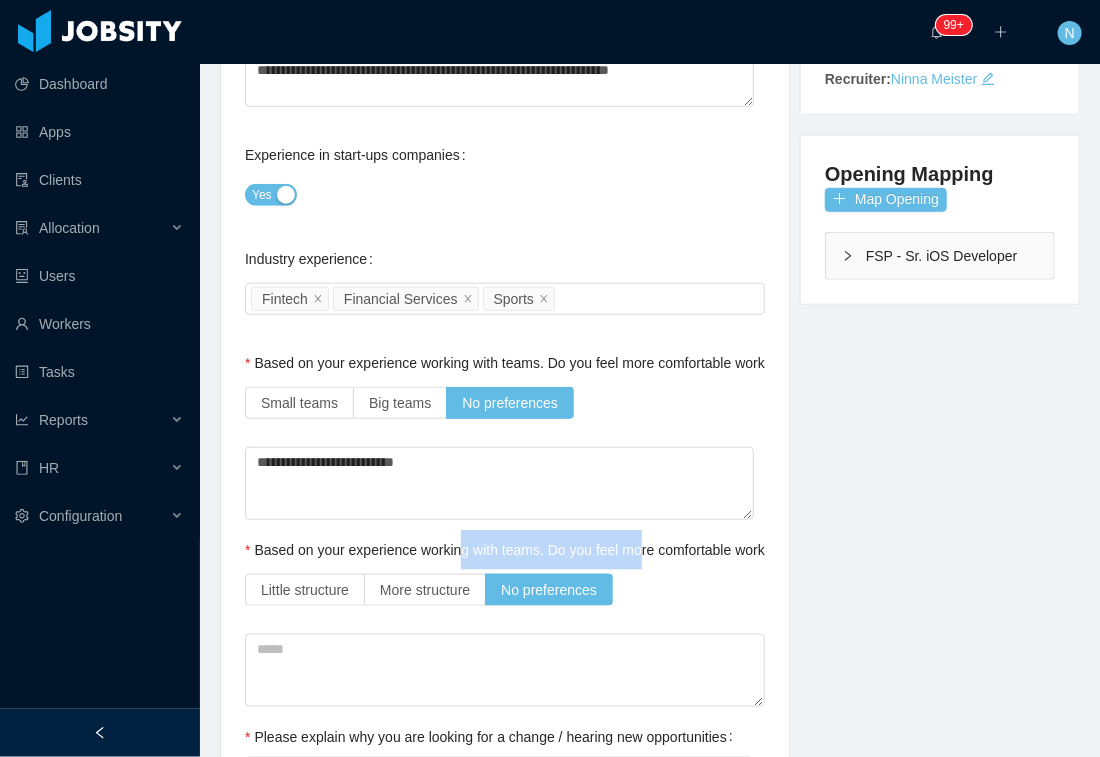 drag, startPoint x: 464, startPoint y: 548, endPoint x: 642, endPoint y: 554, distance: 178.10109 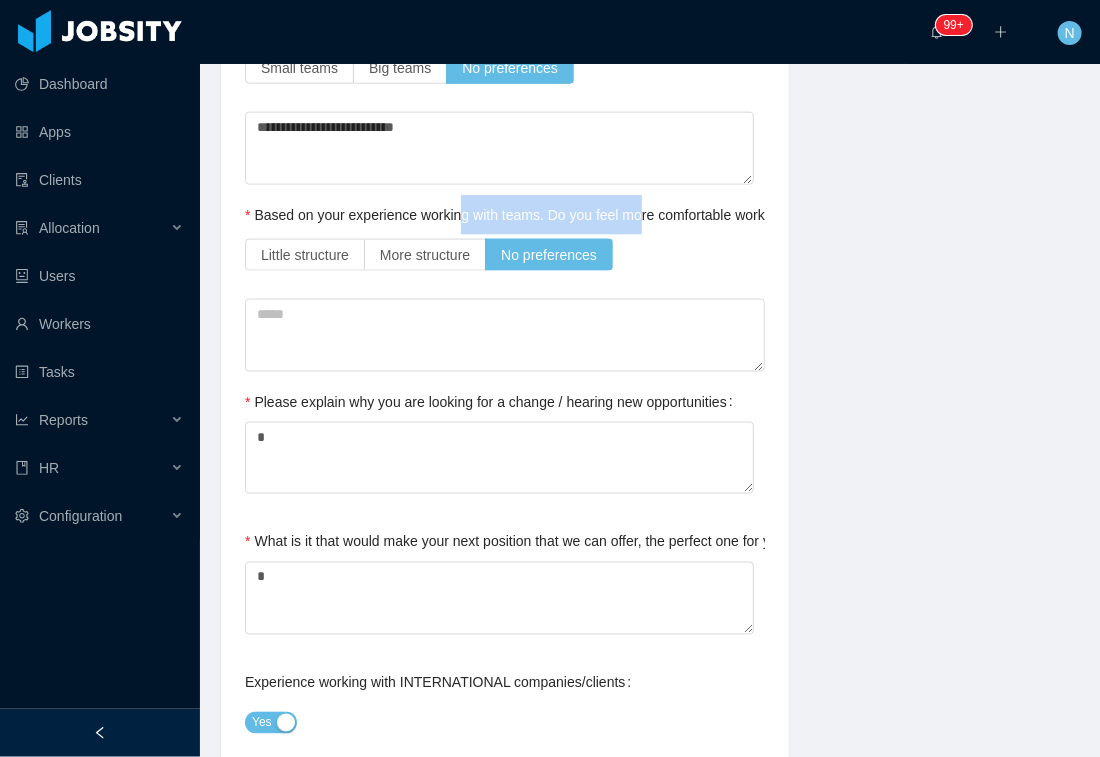 scroll, scrollTop: 888, scrollLeft: 0, axis: vertical 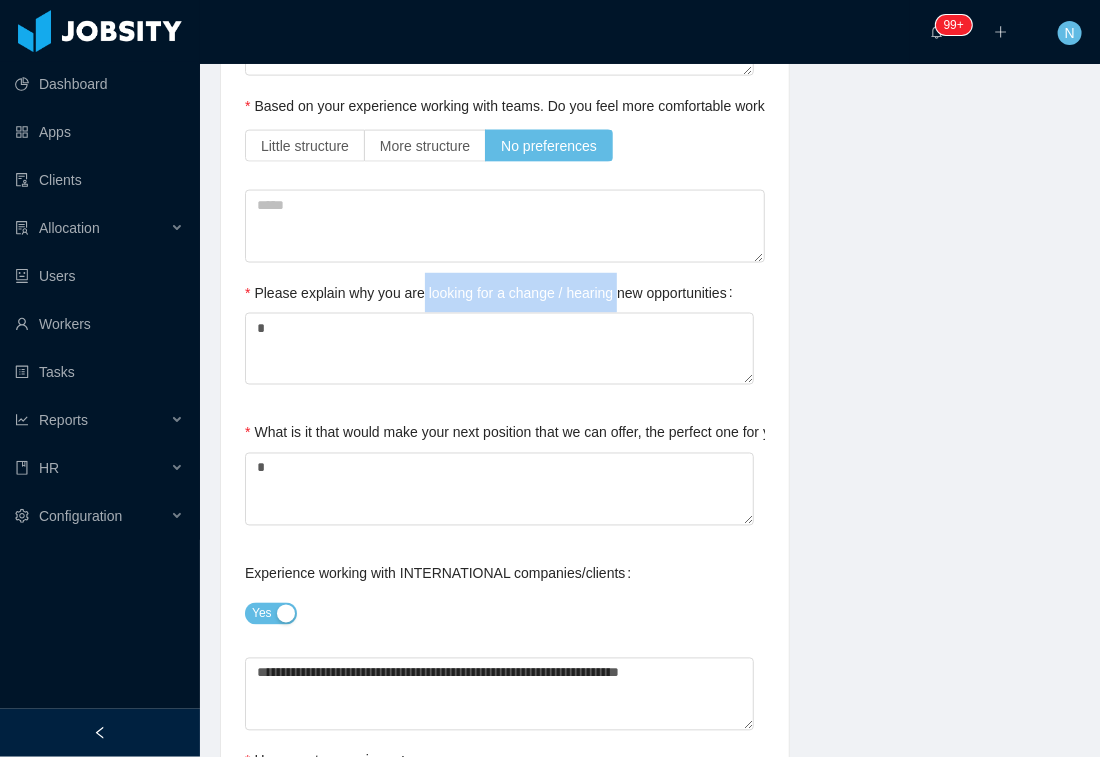 drag, startPoint x: 420, startPoint y: 285, endPoint x: 618, endPoint y: 288, distance: 198.02272 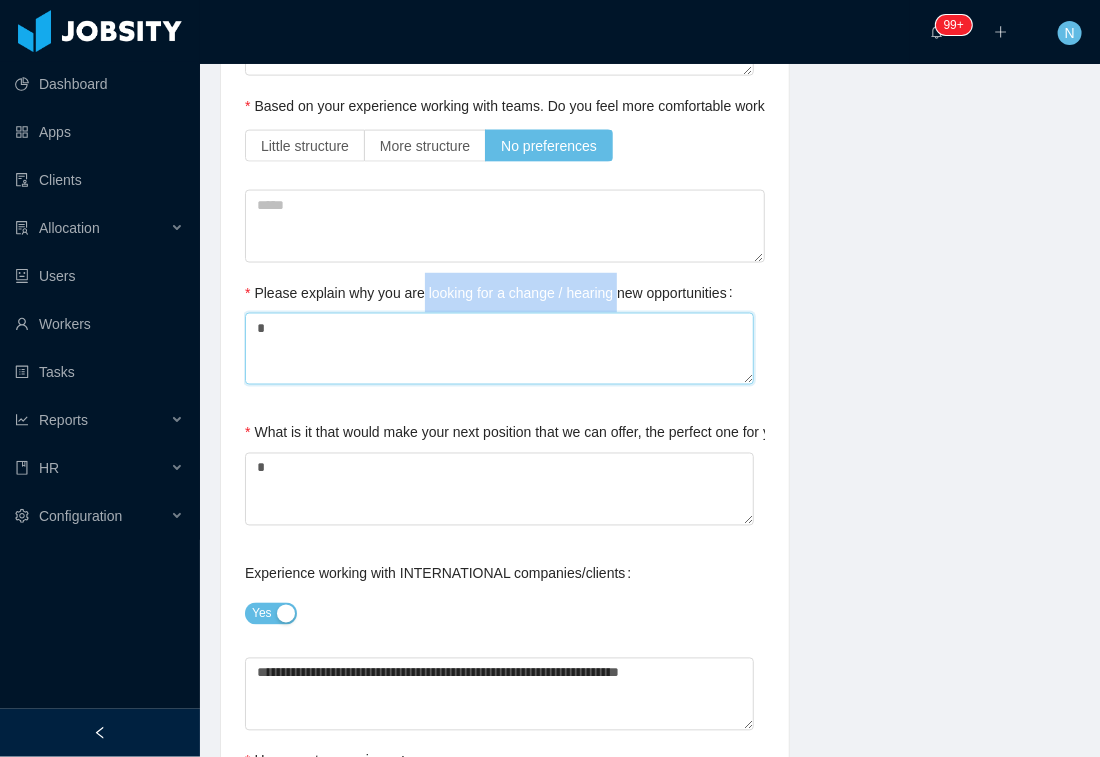 click on "*" at bounding box center (499, 349) 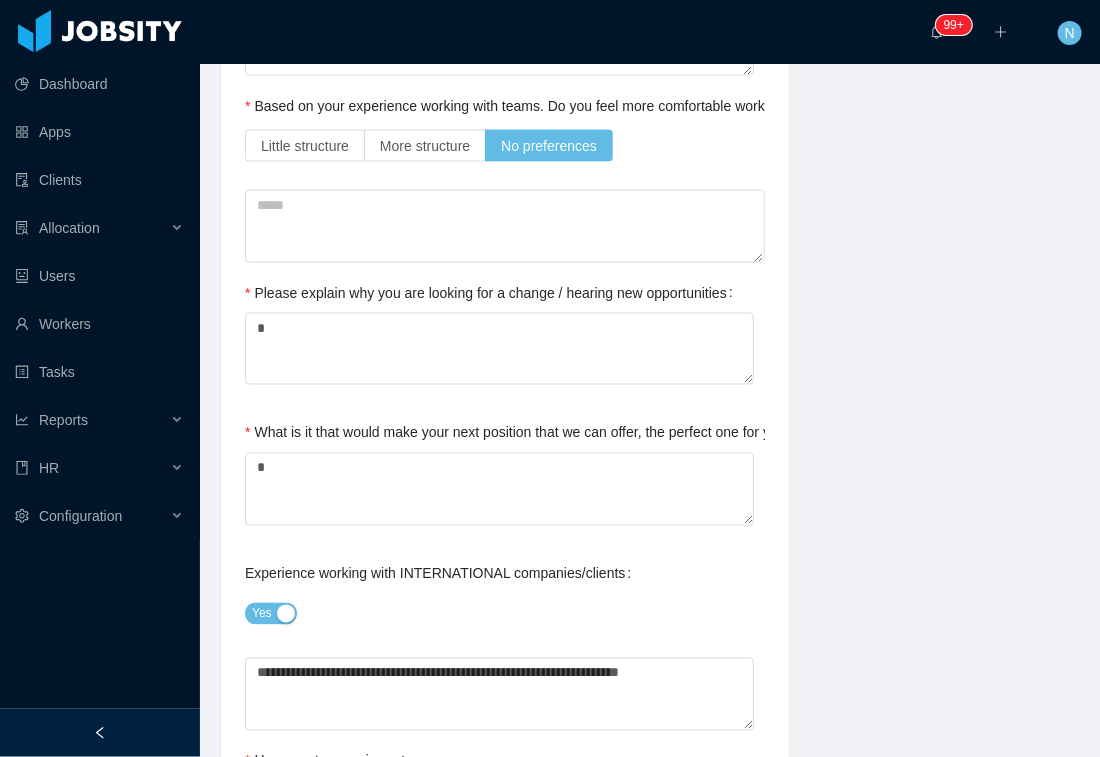 click on "Please explain why you are looking for a change / hearing new opportunities" at bounding box center (493, 293) 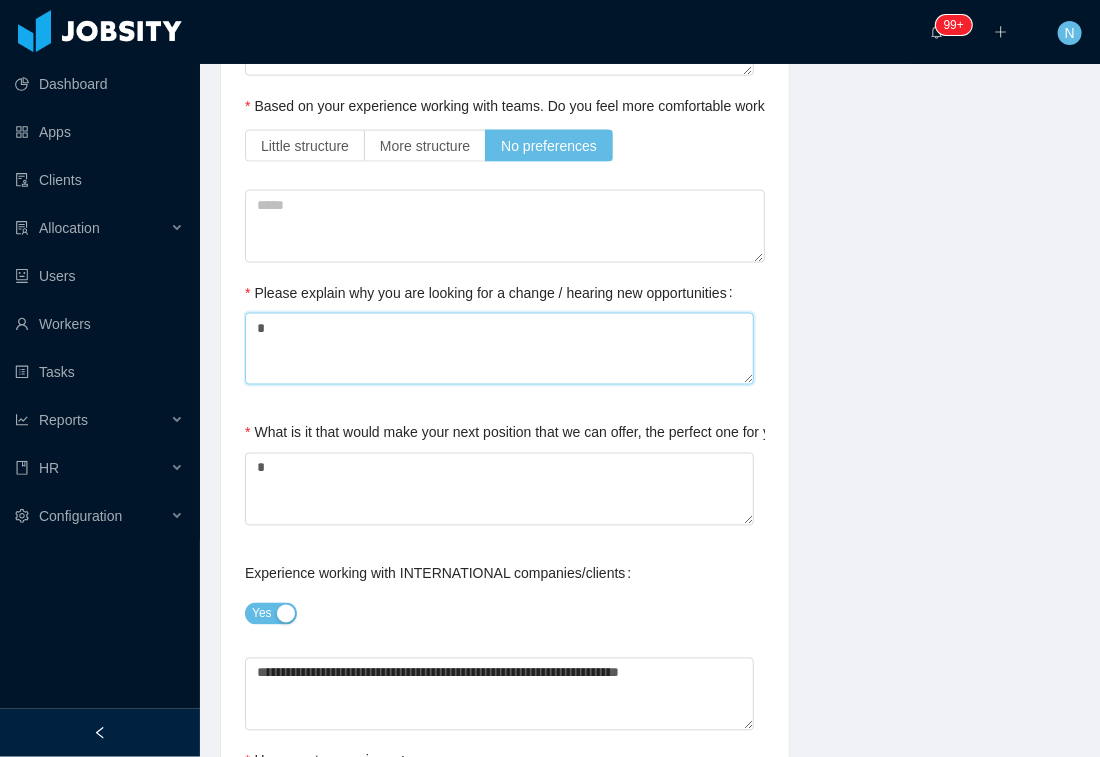 click on "*" at bounding box center (499, 349) 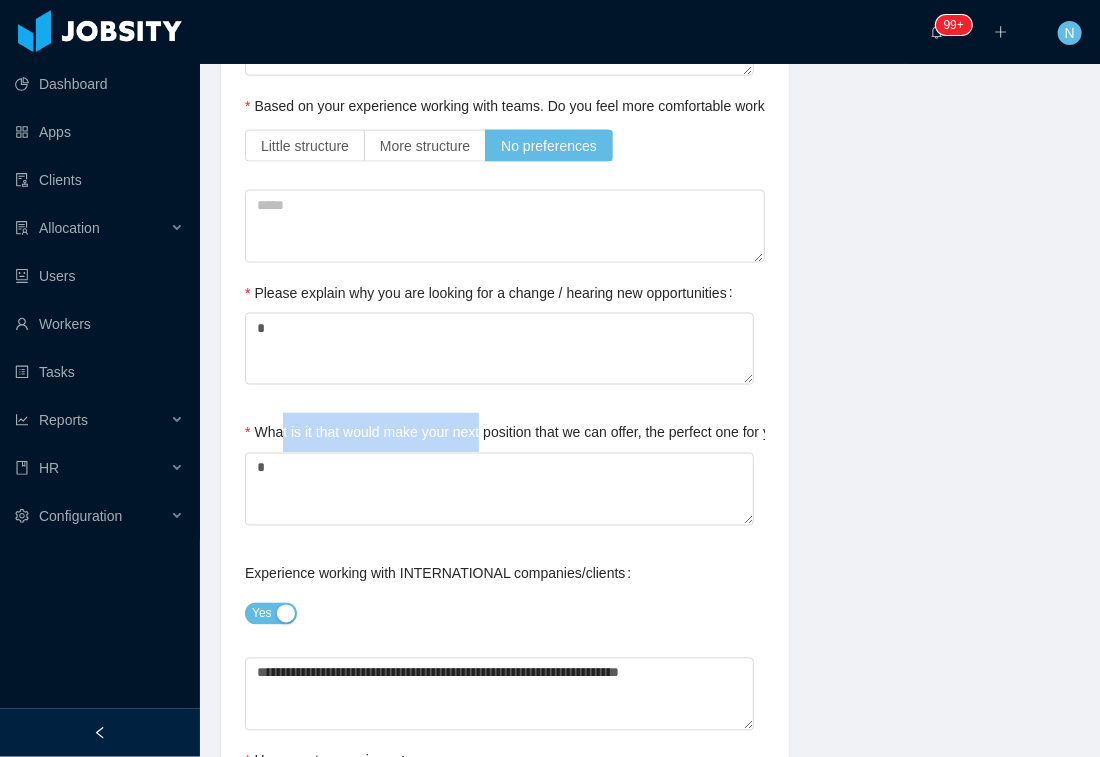 drag, startPoint x: 317, startPoint y: 429, endPoint x: 480, endPoint y: 426, distance: 163.0276 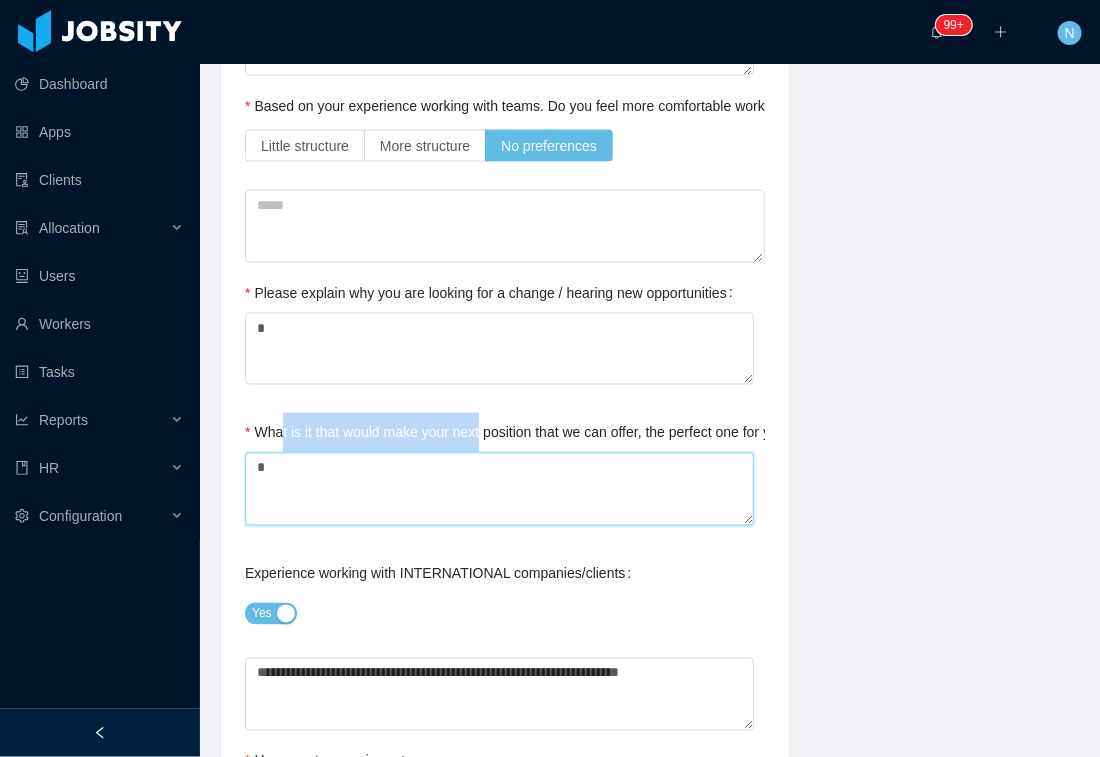 click on "*" at bounding box center (499, 489) 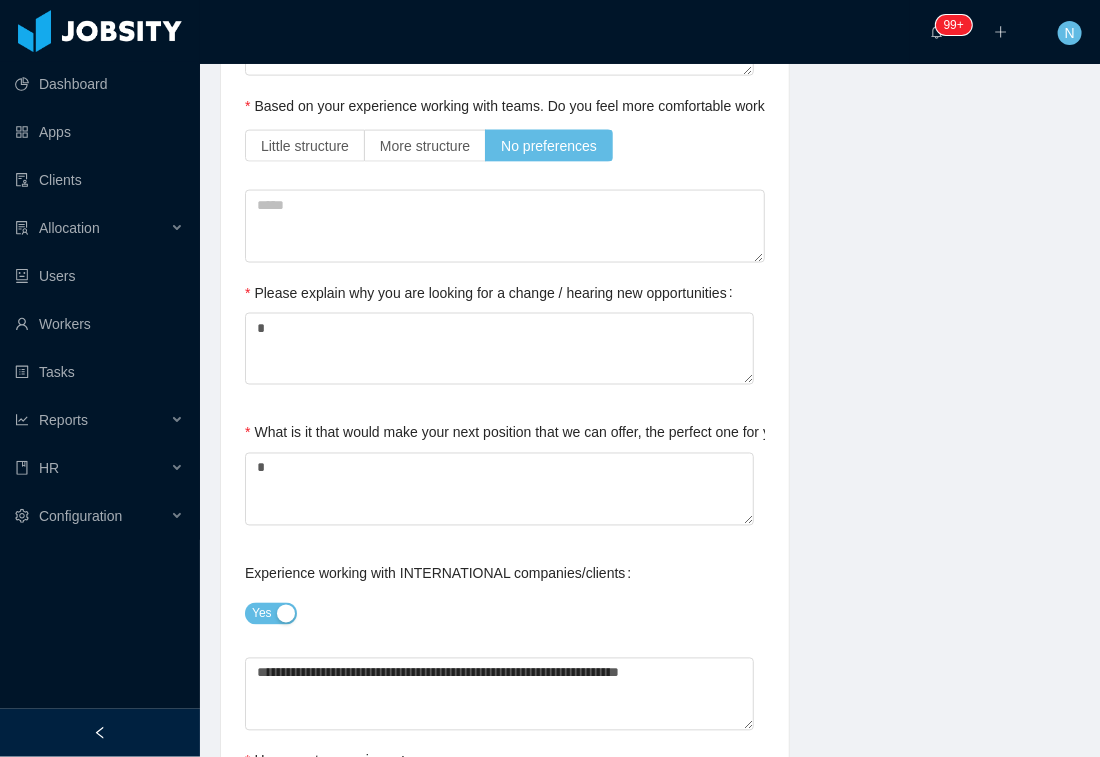 click on "What is it that would make your next position that we can offer, the perfect one for you? / What would be a deal breaker for you?" at bounding box center [652, 433] 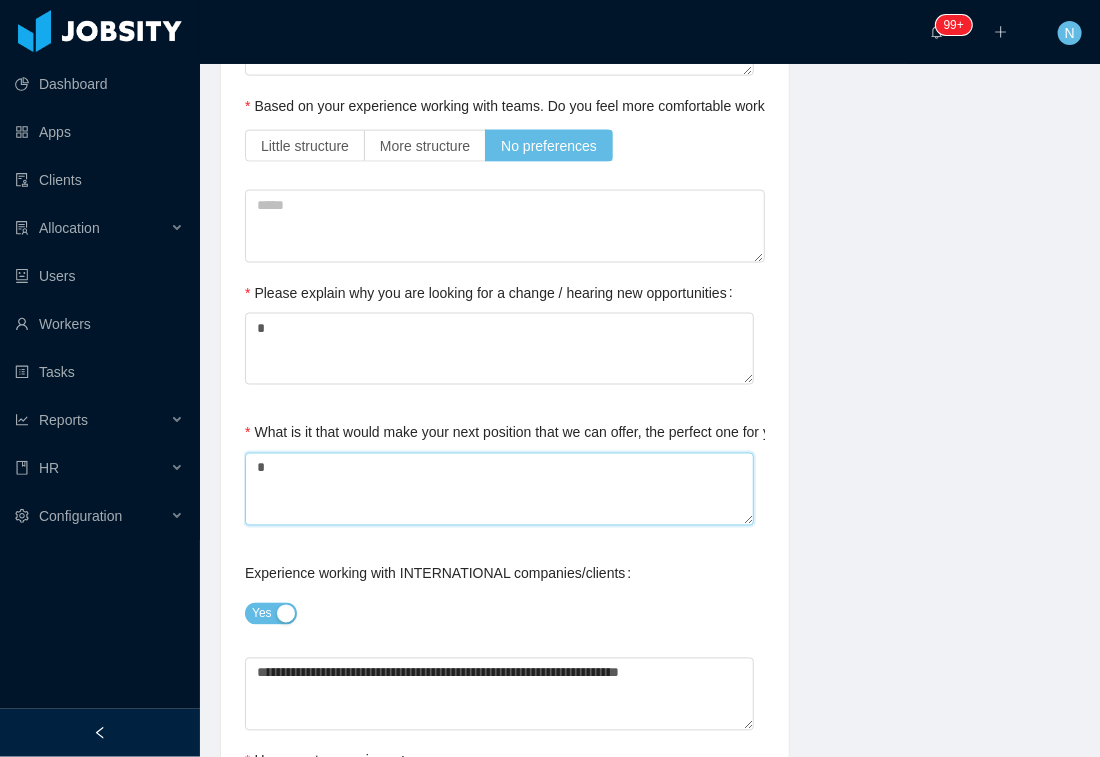 click on "*" at bounding box center [499, 489] 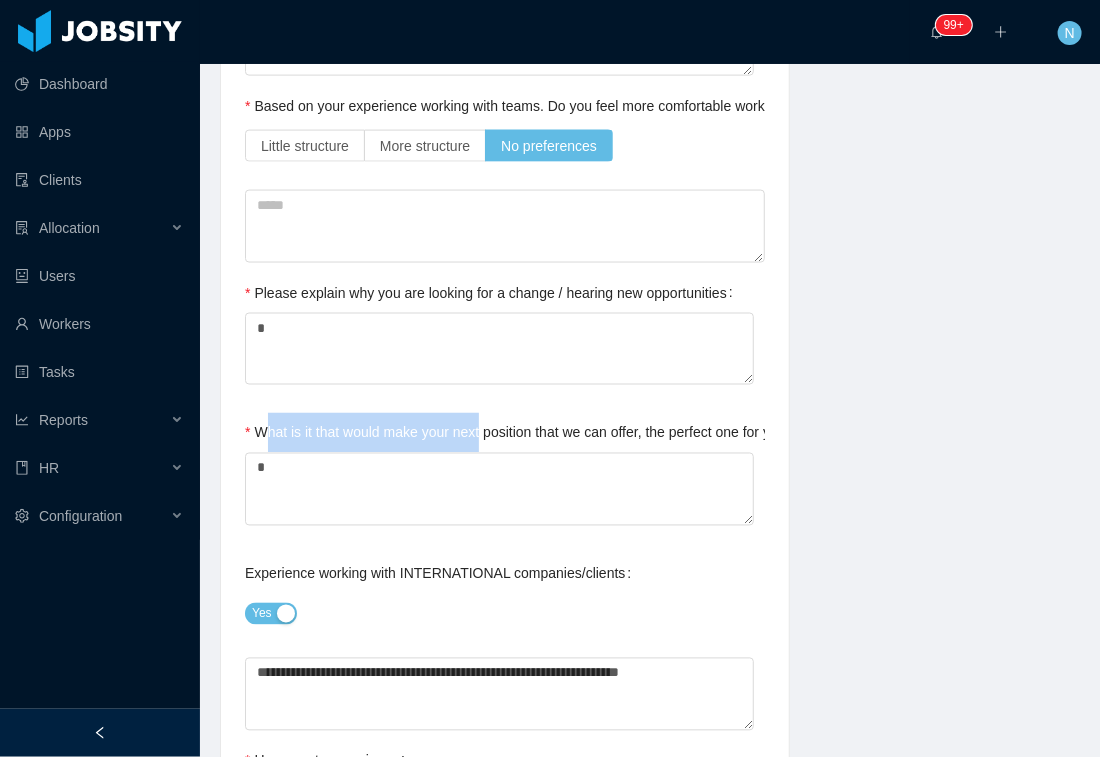 drag, startPoint x: 268, startPoint y: 432, endPoint x: 484, endPoint y: 437, distance: 216.05786 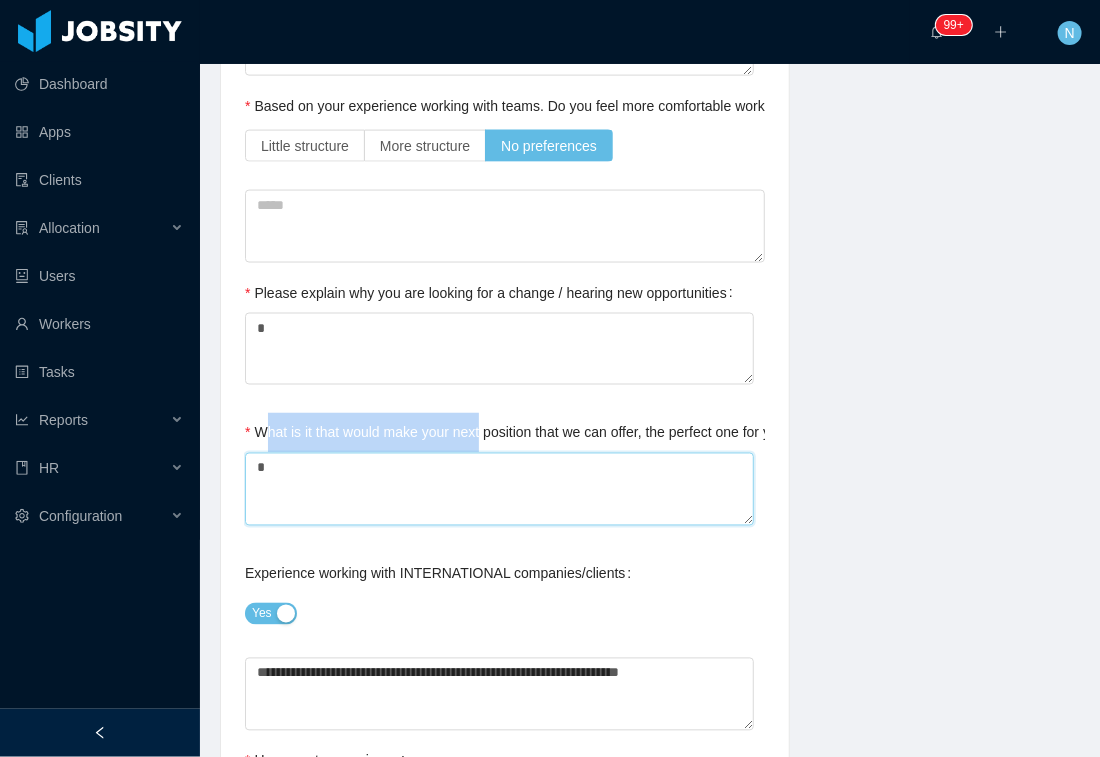 click on "*" at bounding box center [499, 489] 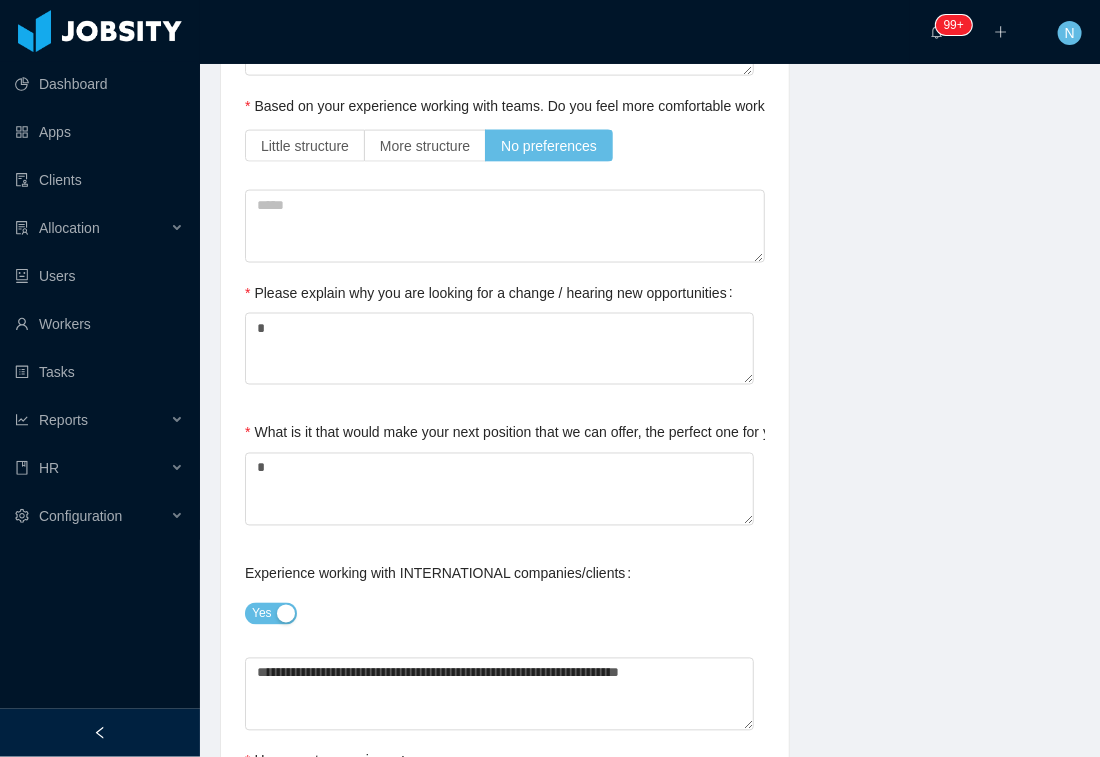 click on "What is it that would make your next position that we can offer, the perfect one for you? / What would be a deal breaker for you?" at bounding box center [652, 433] 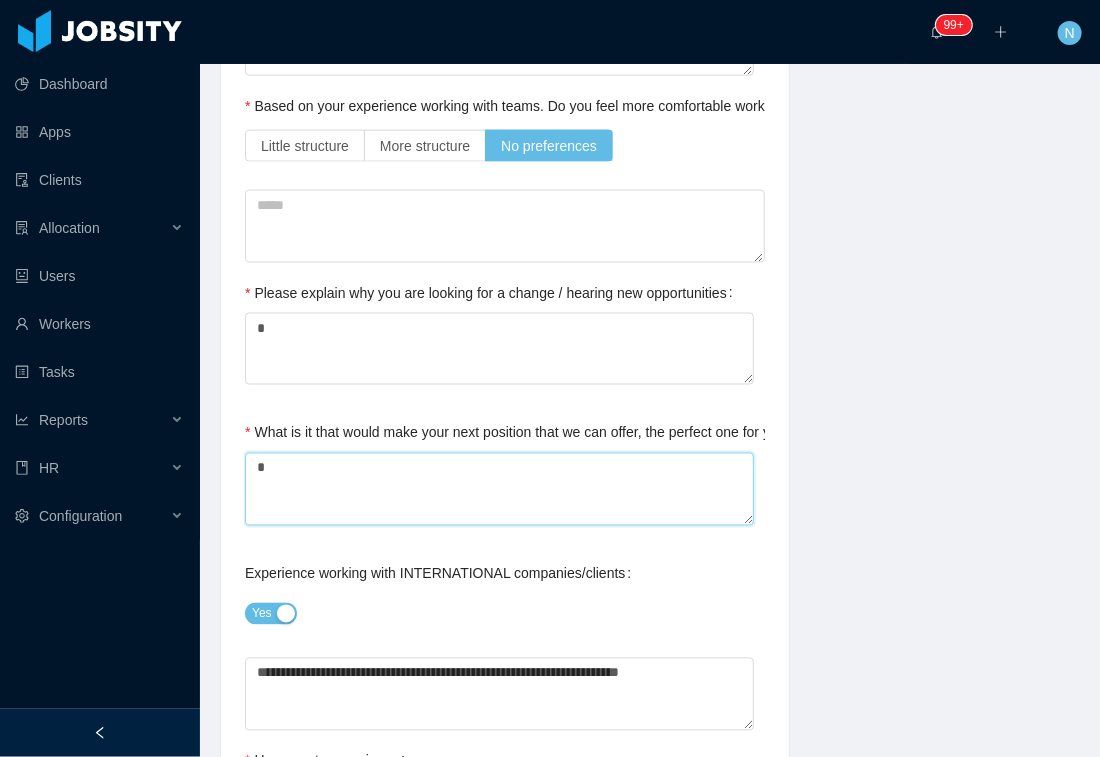 click on "*" at bounding box center [499, 489] 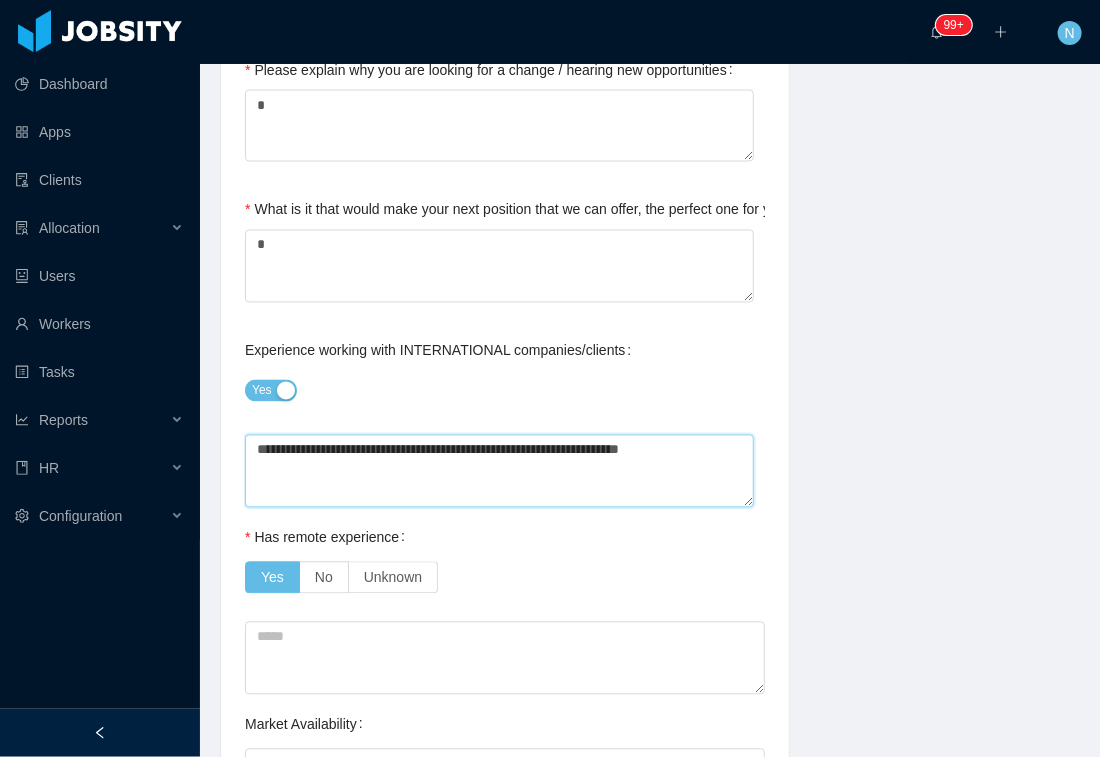 drag, startPoint x: 264, startPoint y: 454, endPoint x: 706, endPoint y: 446, distance: 442.0724 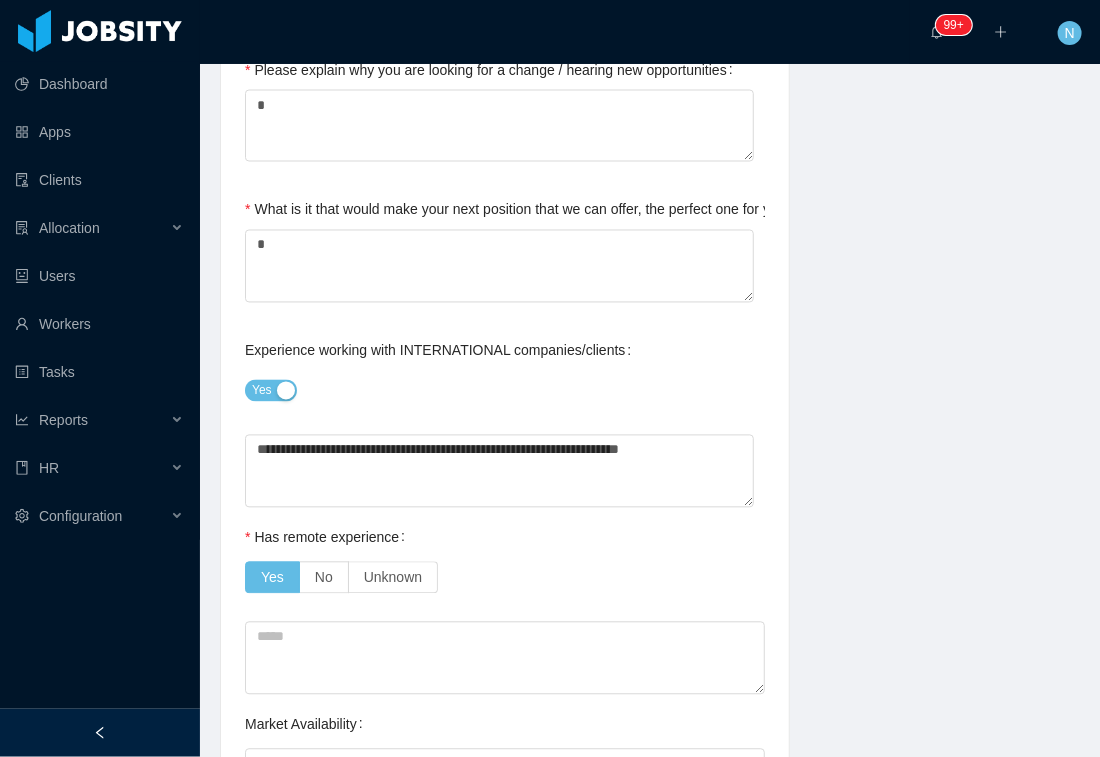 click on "Yes No Unknown" at bounding box center (505, 578) 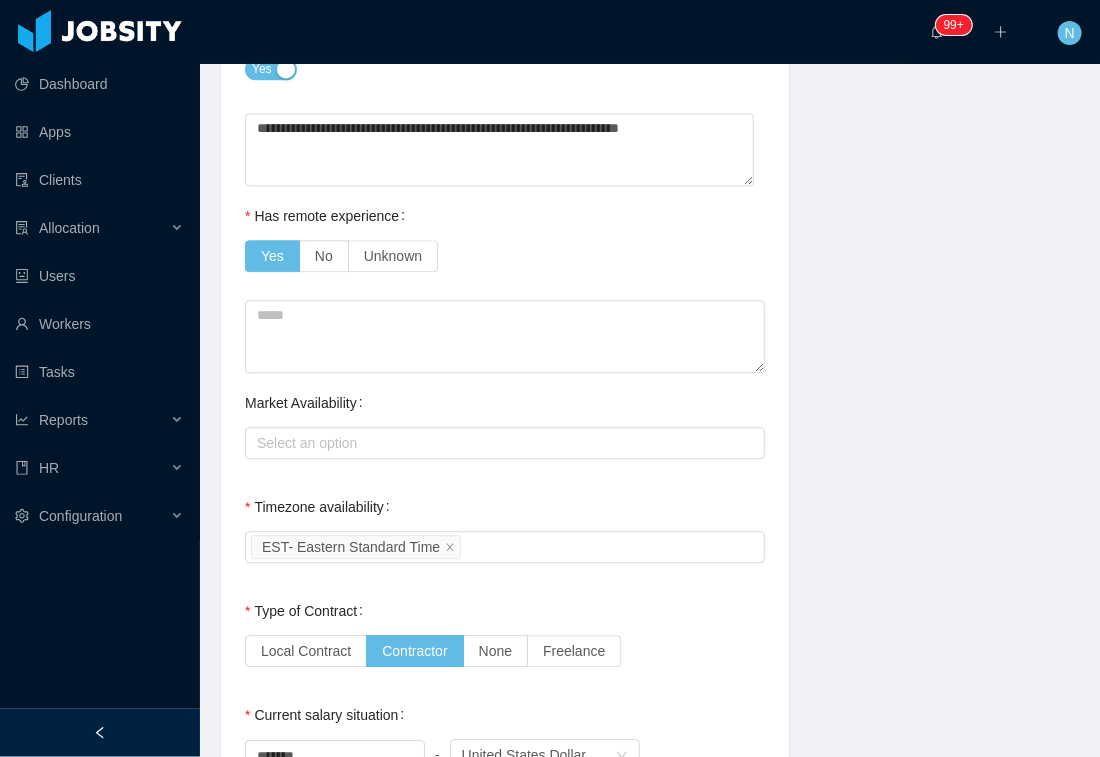 scroll, scrollTop: 1444, scrollLeft: 0, axis: vertical 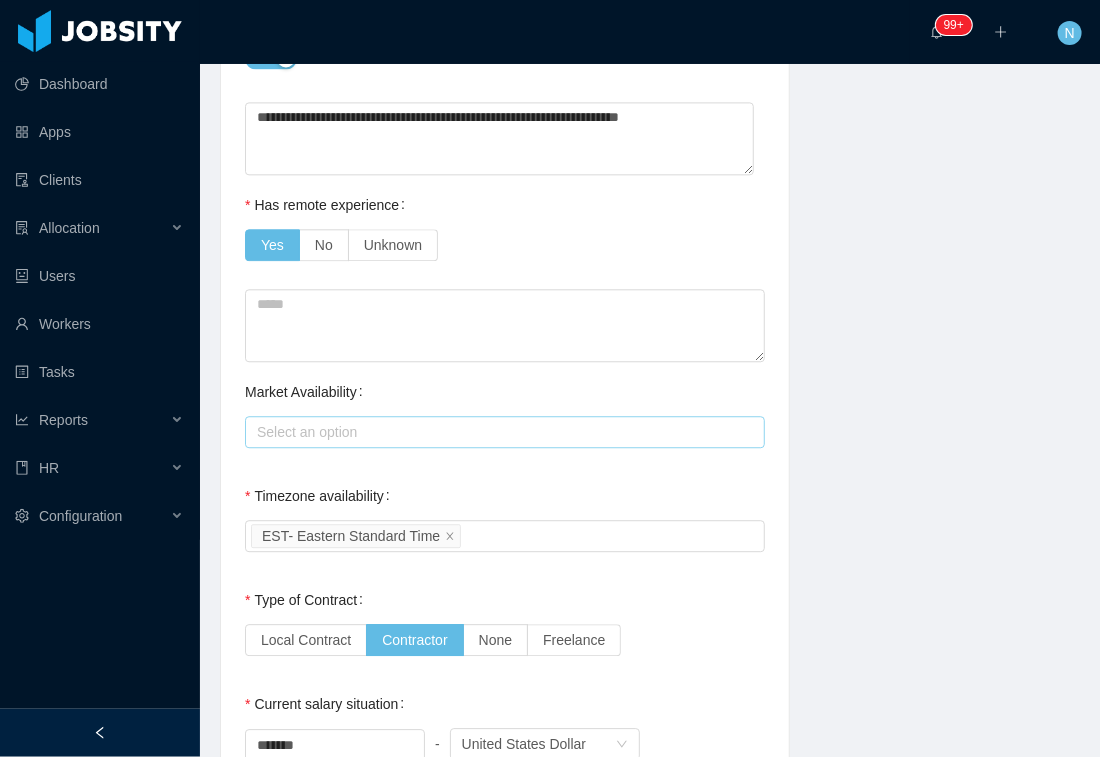click on "Select an option" at bounding box center (500, 432) 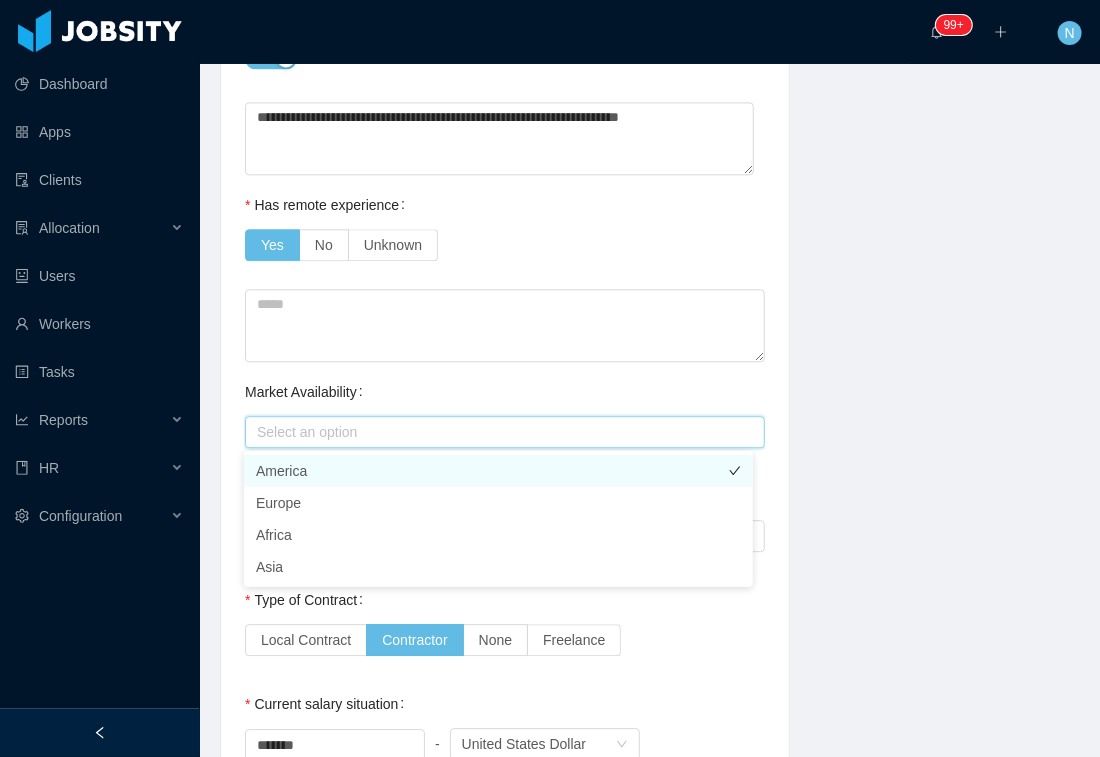 click on "America" at bounding box center [498, 471] 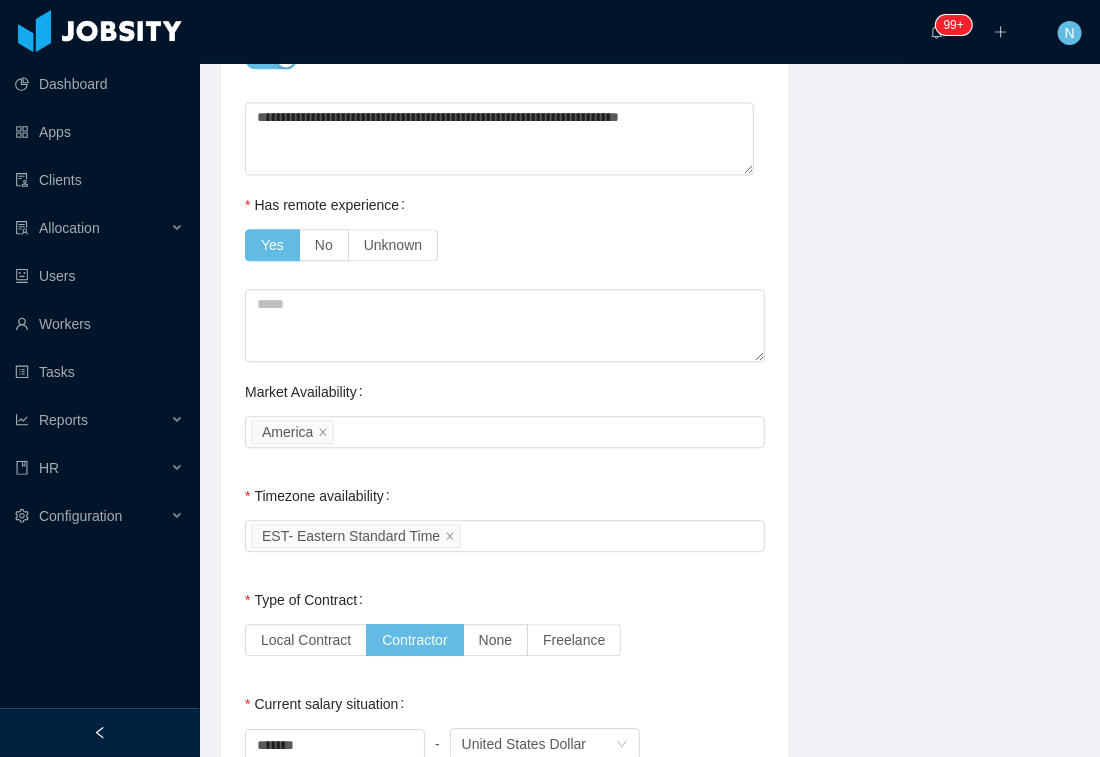 drag, startPoint x: 497, startPoint y: 396, endPoint x: 512, endPoint y: 386, distance: 18.027756 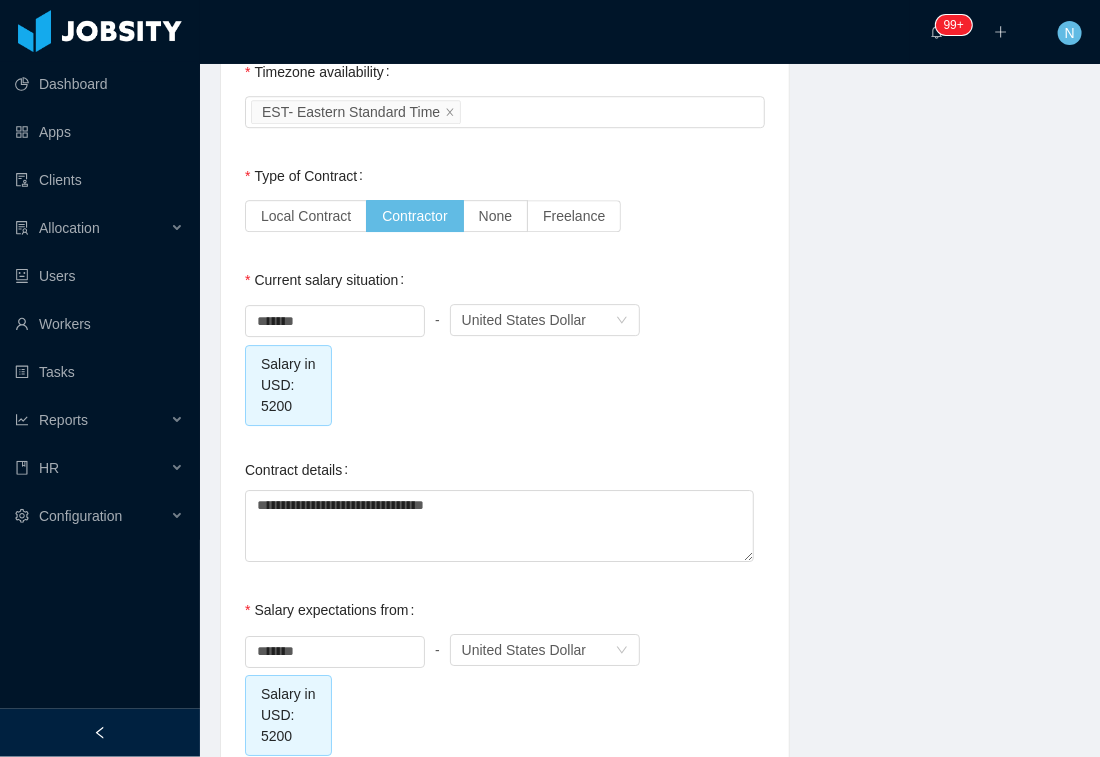 scroll, scrollTop: 2000, scrollLeft: 0, axis: vertical 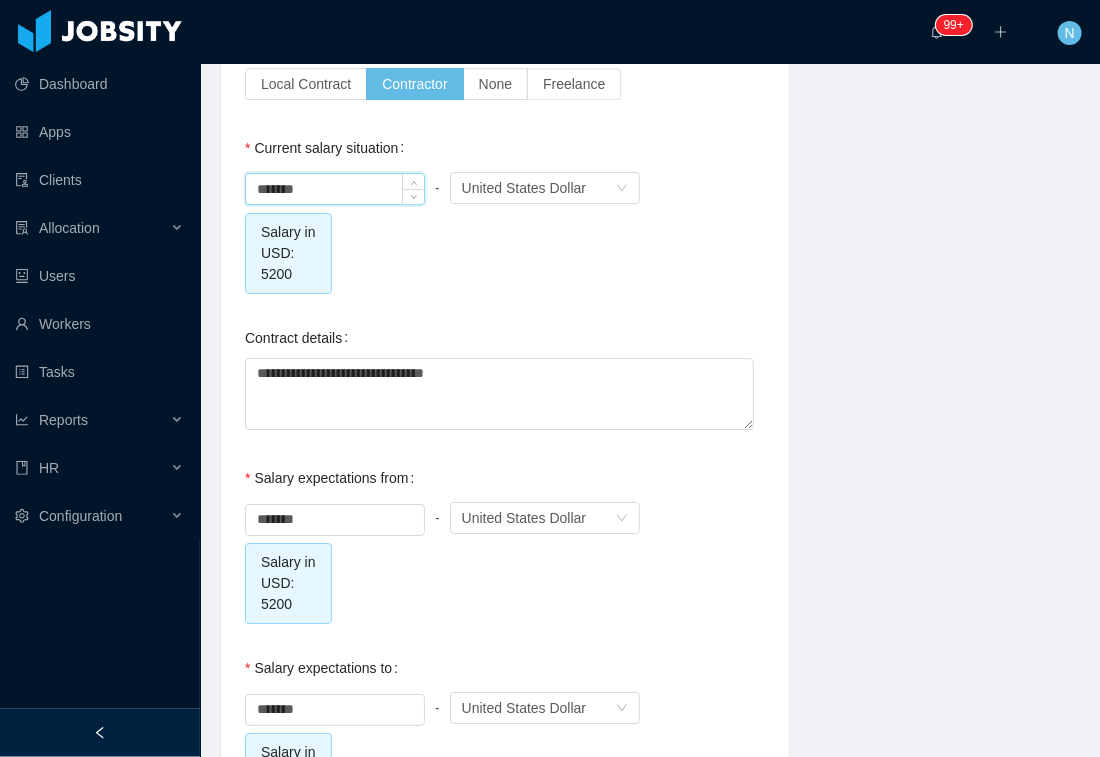 drag, startPoint x: 264, startPoint y: 181, endPoint x: 325, endPoint y: 181, distance: 61 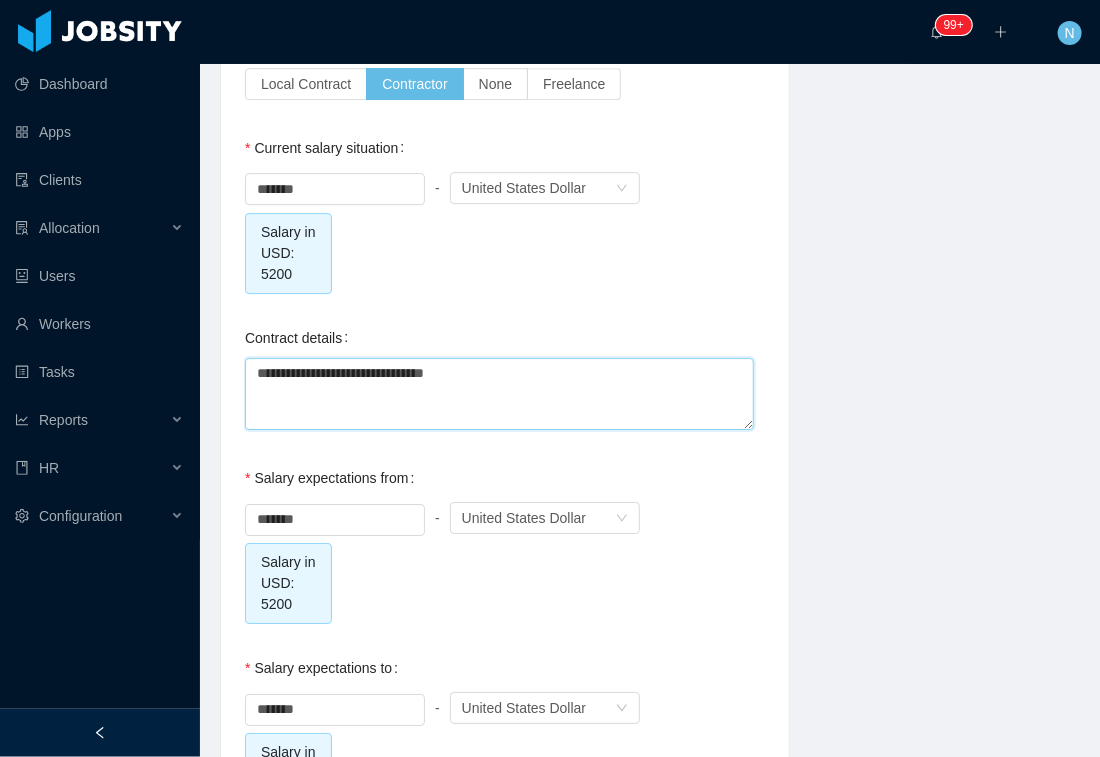 click on "**********" at bounding box center (499, 394) 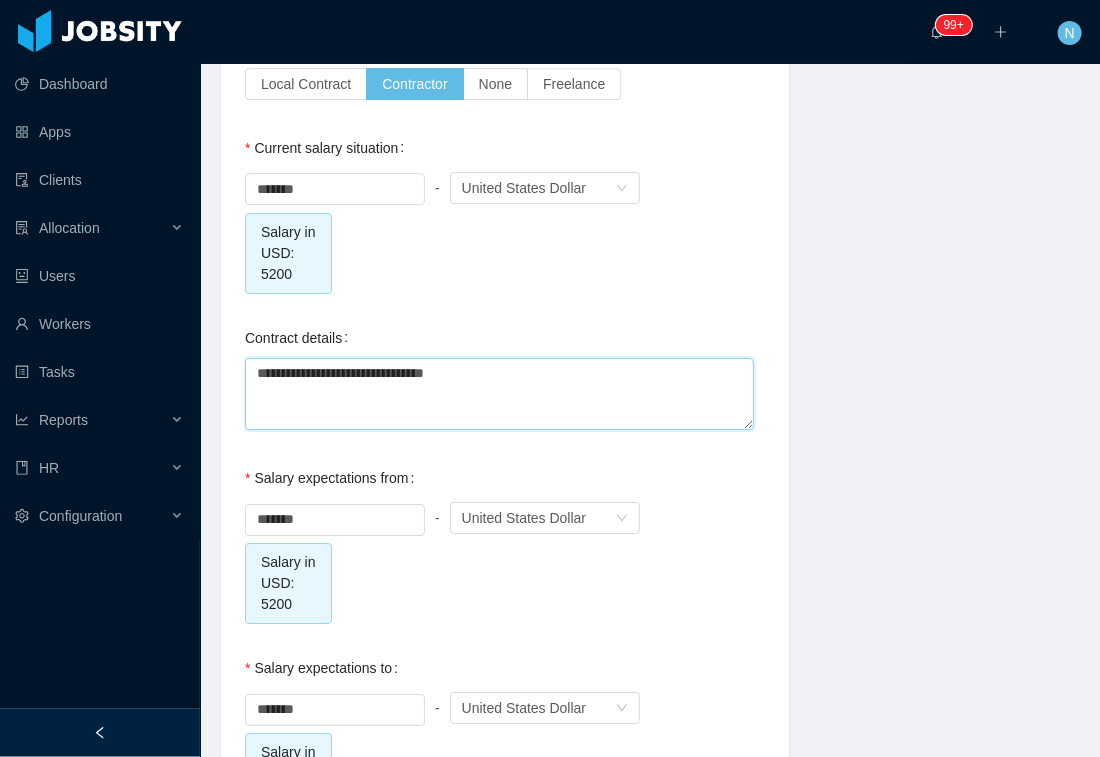 drag, startPoint x: 530, startPoint y: 367, endPoint x: 203, endPoint y: 353, distance: 327.29956 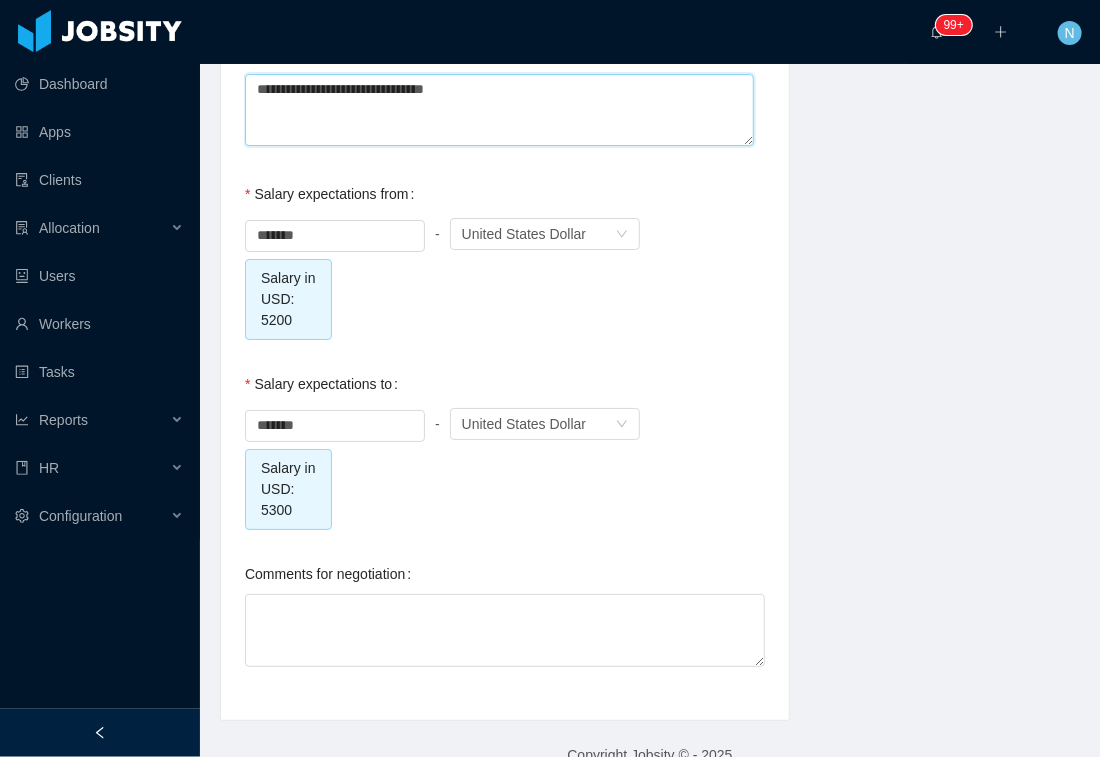 scroll, scrollTop: 2315, scrollLeft: 0, axis: vertical 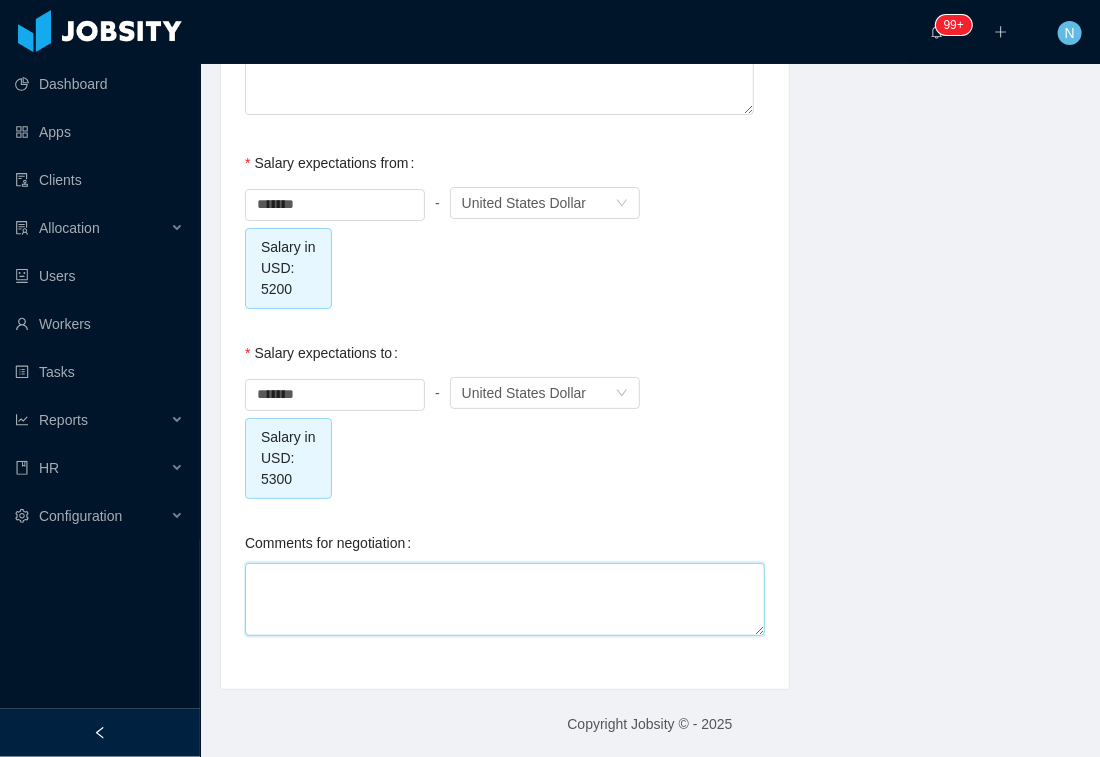 click on "Comments for negotiation" at bounding box center [505, 599] 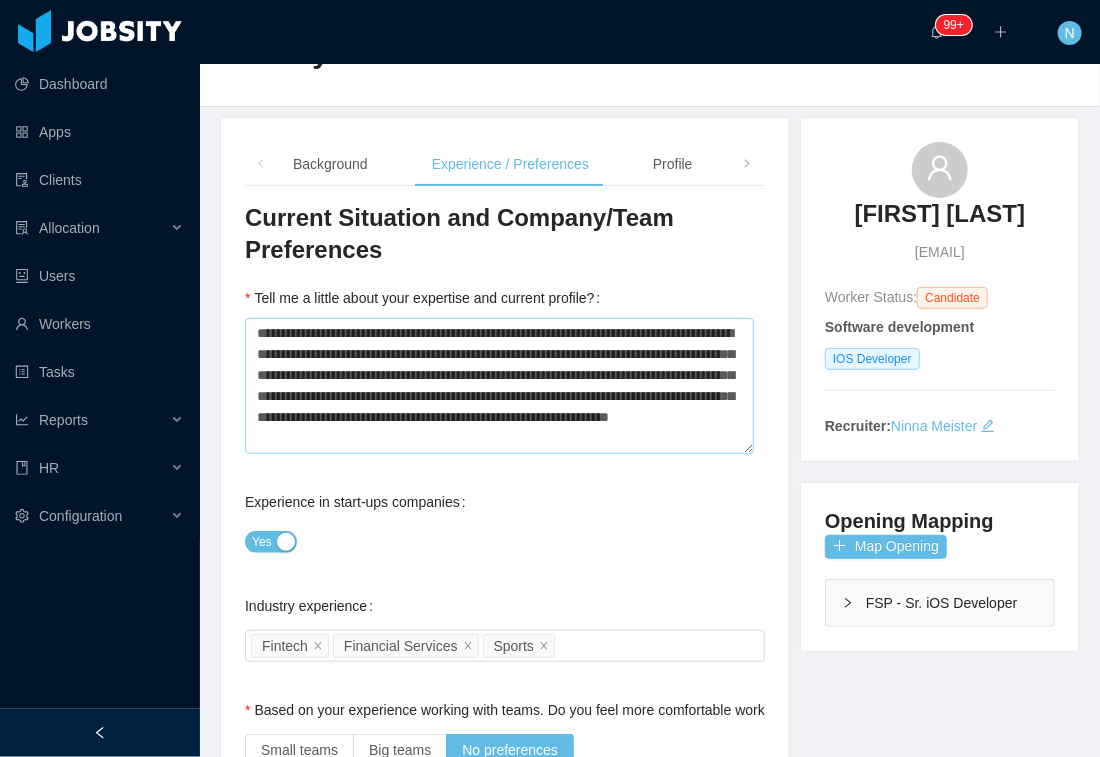 scroll, scrollTop: 93, scrollLeft: 0, axis: vertical 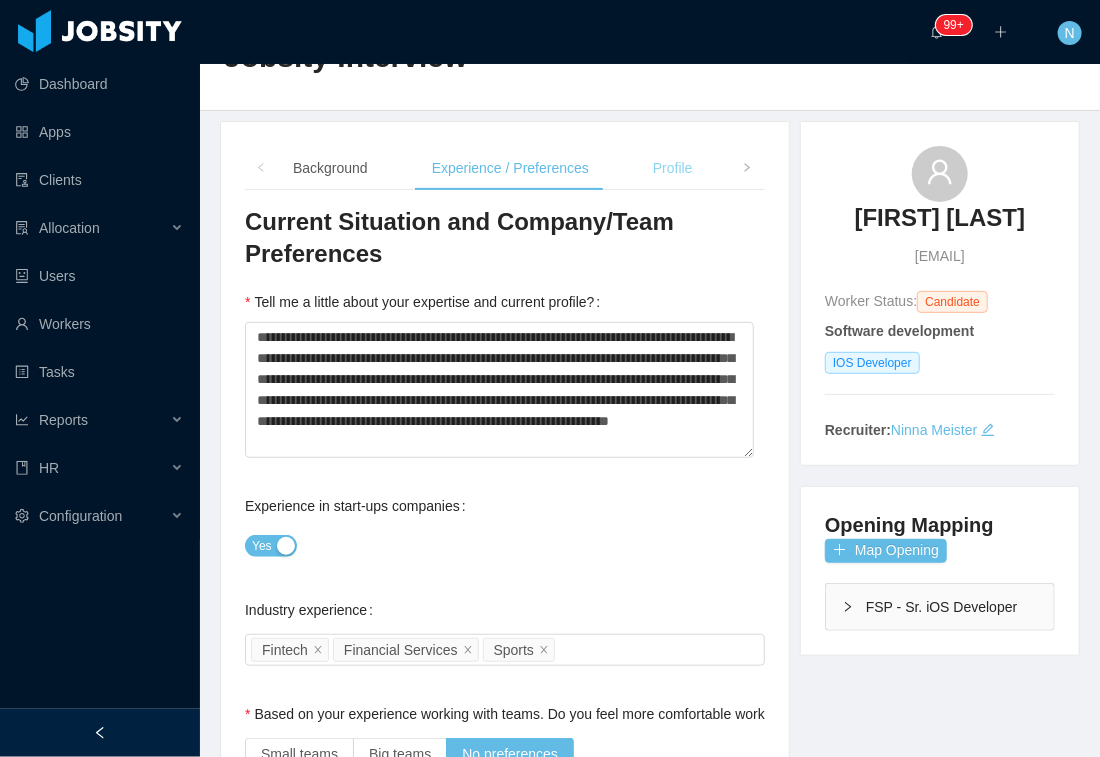 click on "Profile" at bounding box center [673, 168] 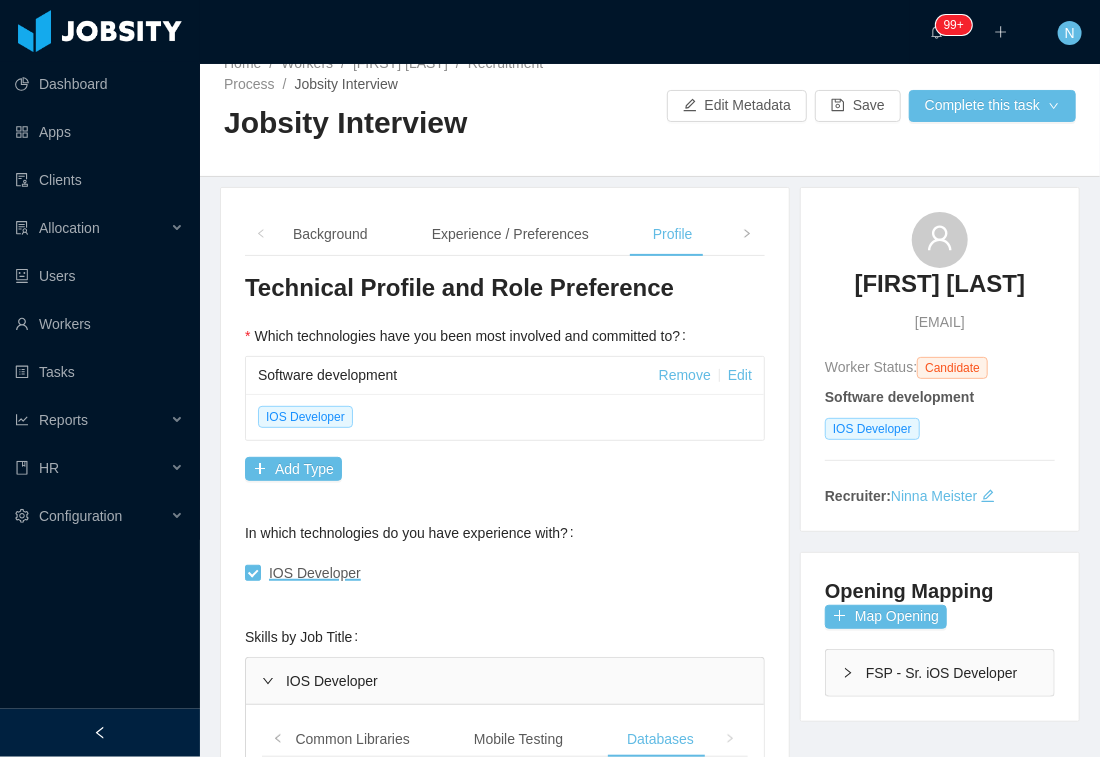 scroll, scrollTop: 0, scrollLeft: 0, axis: both 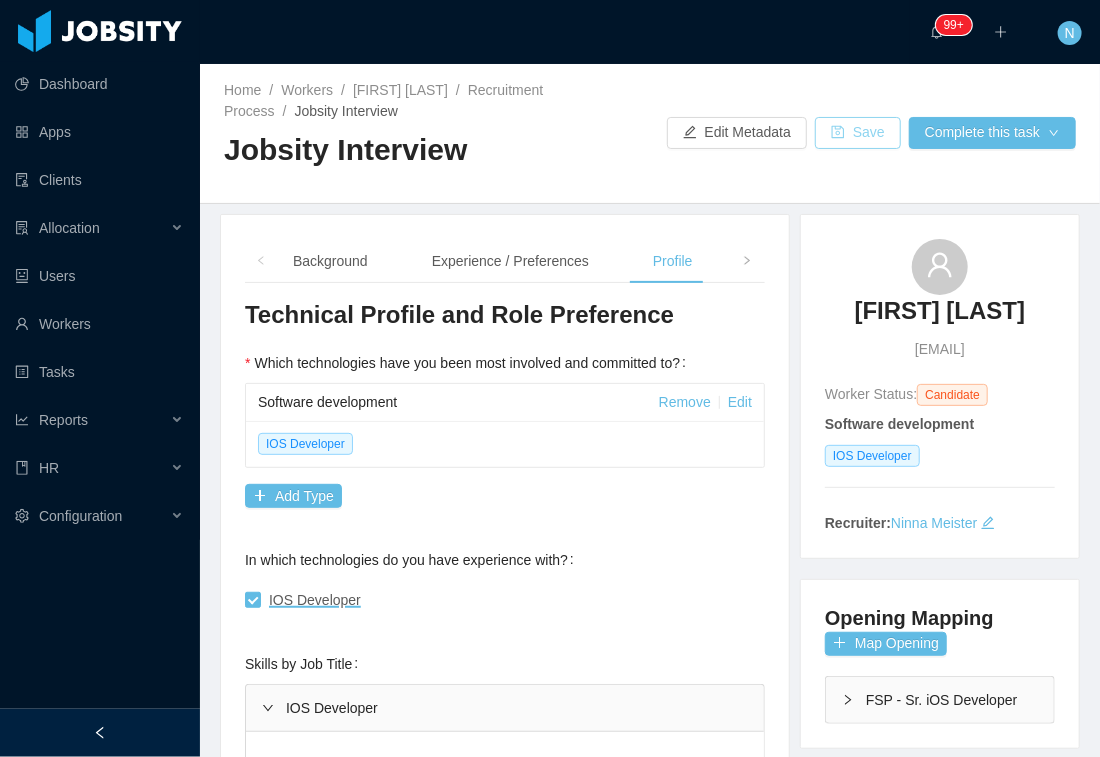 click on "Save" at bounding box center [858, 133] 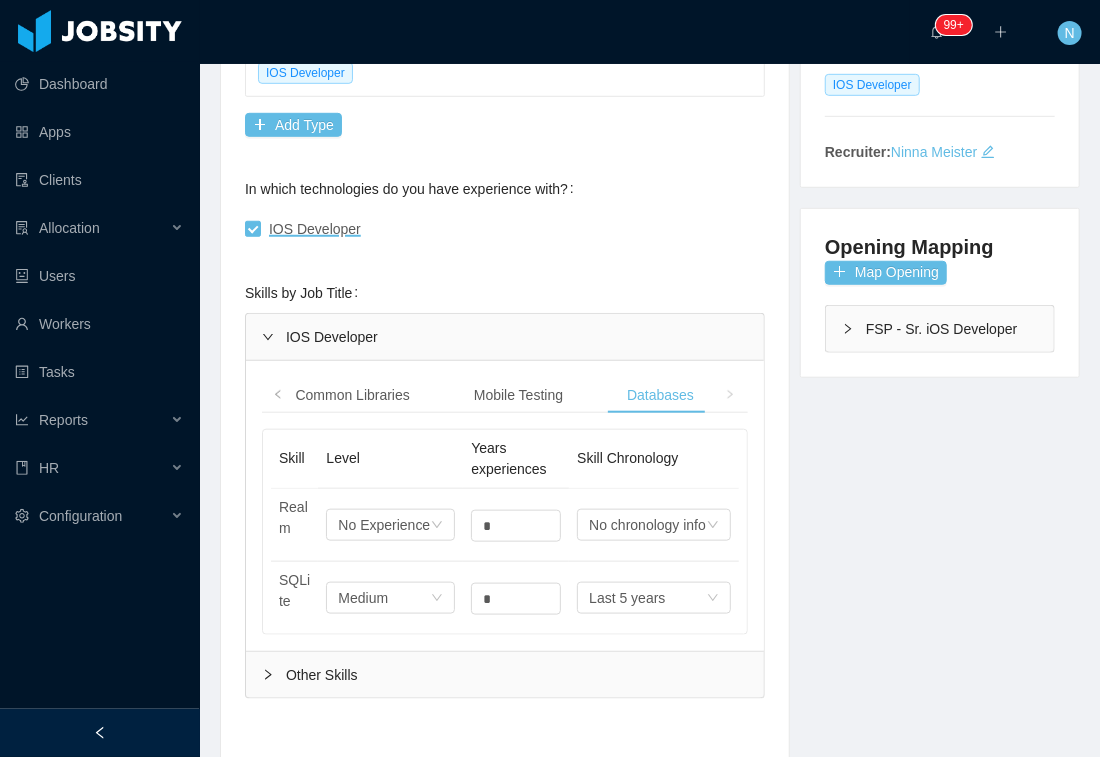 scroll, scrollTop: 444, scrollLeft: 0, axis: vertical 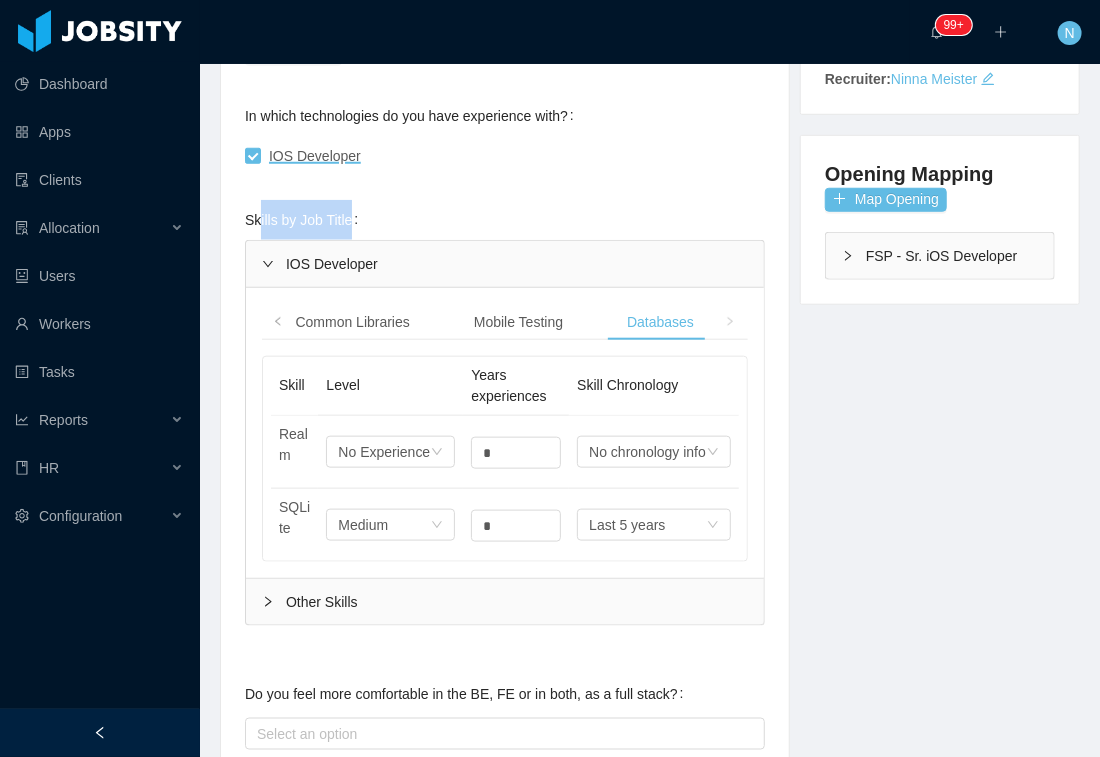 drag, startPoint x: 258, startPoint y: 222, endPoint x: 367, endPoint y: 225, distance: 109.041275 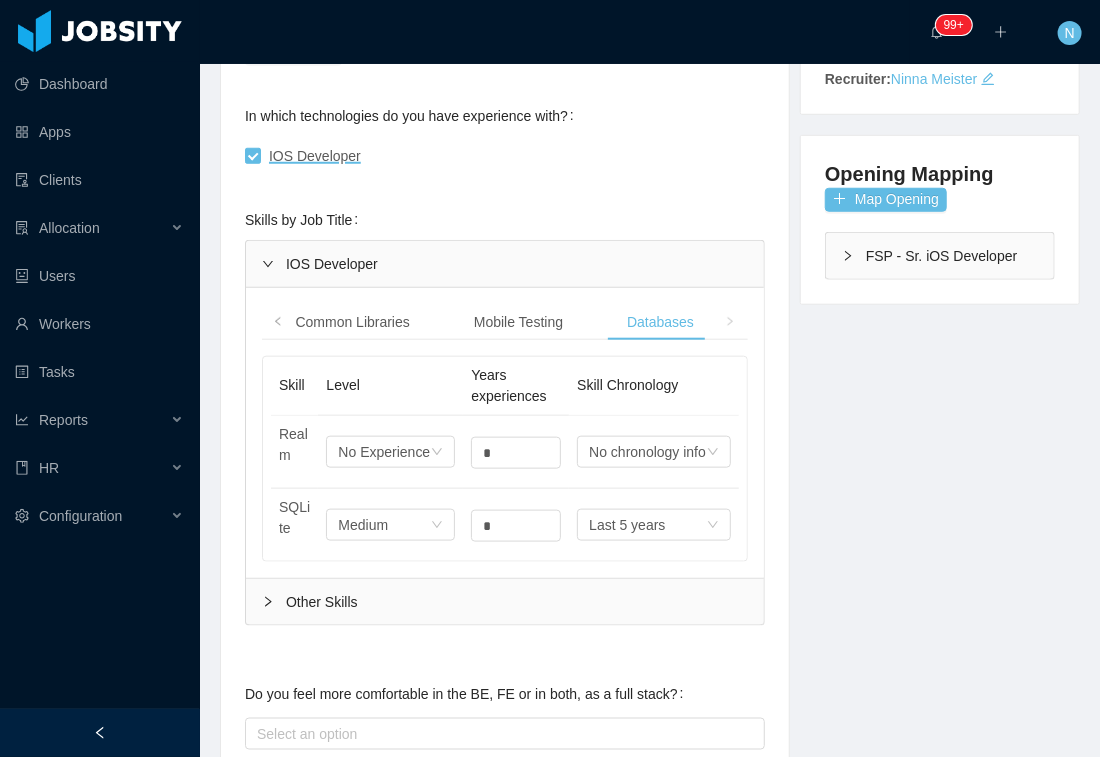 click on "Skills by Job Title IOS Developer iOS and Common Libraries Mobile Testing Databases Skill Level Years experiences Skill Chronology Swift Select one High ** Select one Currently working on it Objective C Select one Medium * Select one Currently working on it Xcode Select one High ** Select one More than 5 years CocoaPods Select one High ** Select one Currently working on it CoreData Select one Medium * Select one Currently working on it Apple Guidelines Select one High ** Select one Currently working on it Build UI programmatically Select one High * Select one Currently working on it Build UI storyboards Select one High * Select one Currently working on it Skill Level Years experiences Skill Chronology Appium Select one Medium * Select one Last year Skill Level Years experiences Skill Chronology Realm Select one No Experience * Select one No chronology info SQLite Select one Medium * Select one Last 5 years Other Skills Skill Level Years experiences Skill Chronology Actions MacOS no-experience Edit Remove Edit" at bounding box center [505, 425] 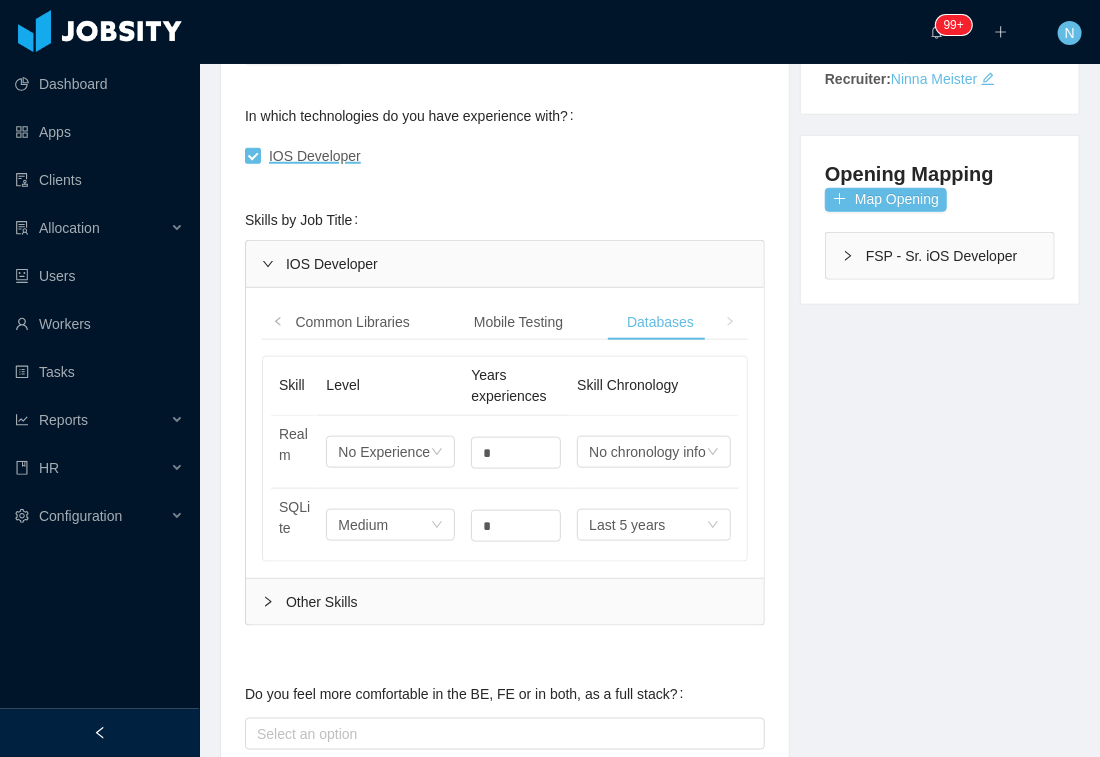 click on "IOS Developer" at bounding box center (505, 264) 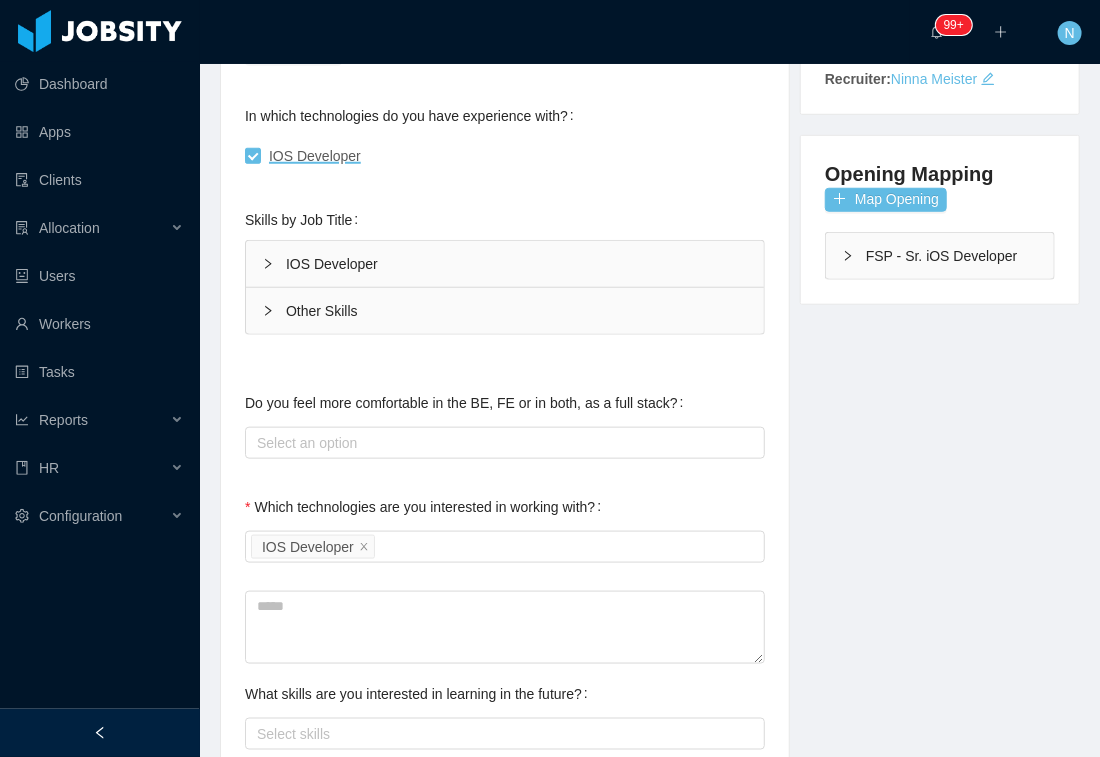 click 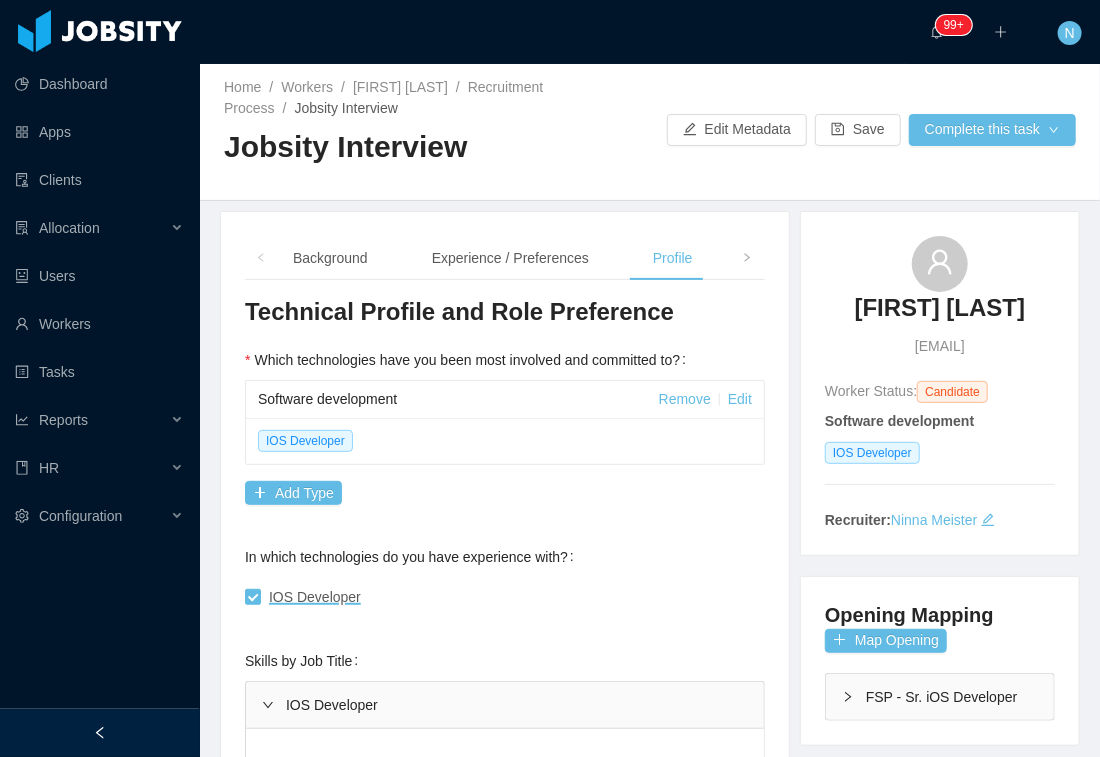 scroll, scrollTop: 0, scrollLeft: 0, axis: both 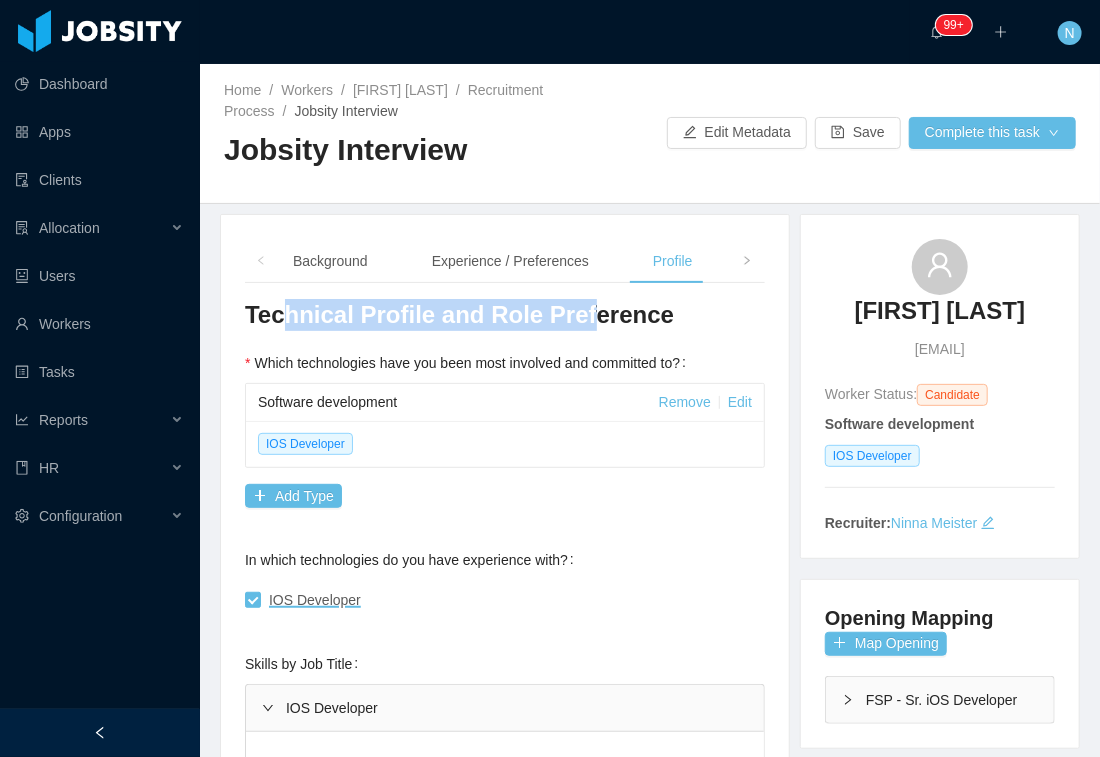 drag, startPoint x: 398, startPoint y: 316, endPoint x: 578, endPoint y: 314, distance: 180.01111 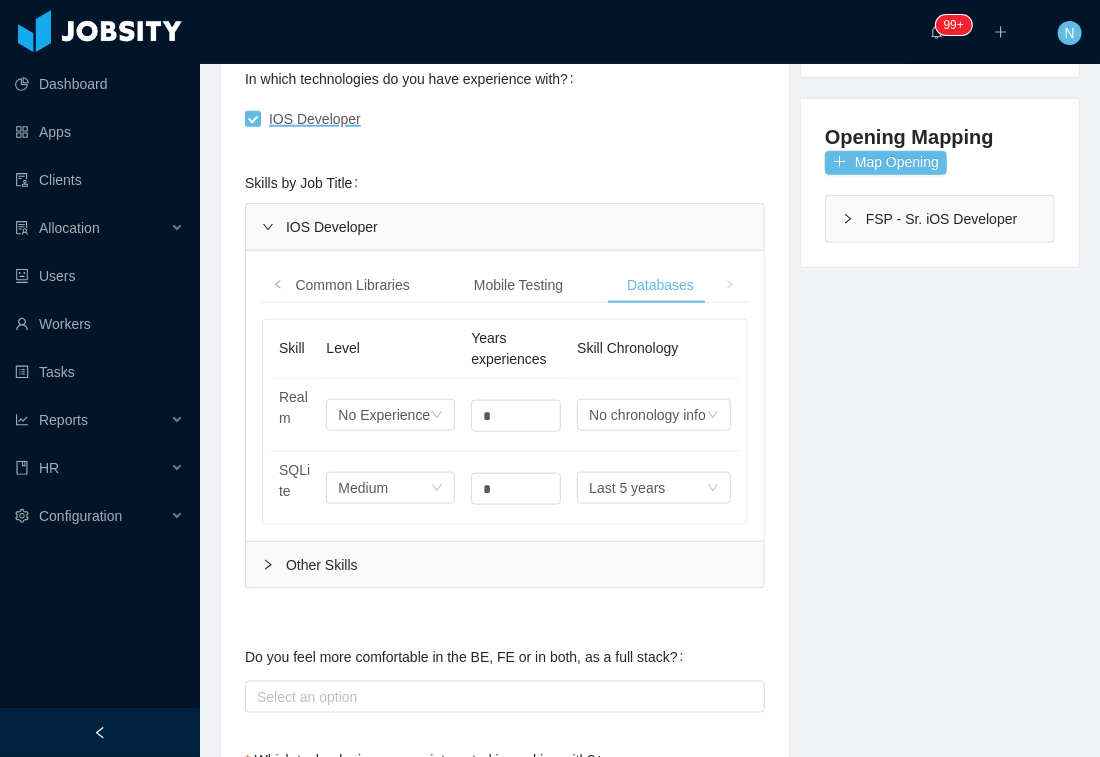 scroll, scrollTop: 555, scrollLeft: 0, axis: vertical 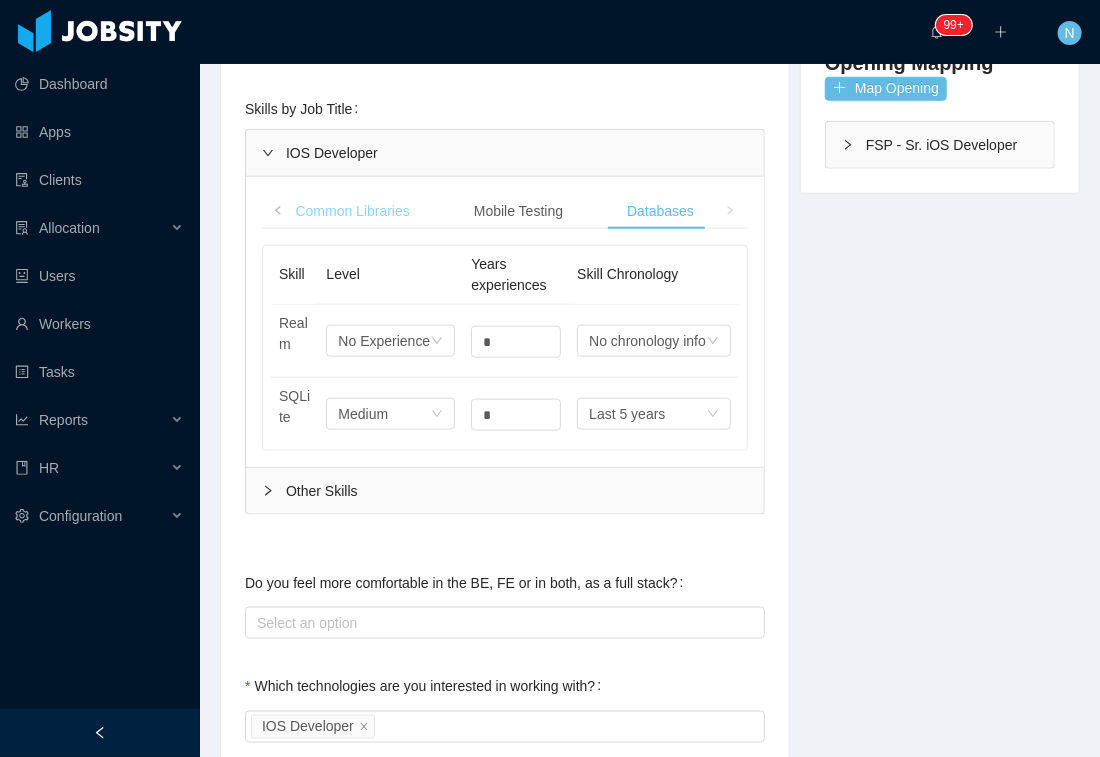 click on "iOS and Common Libraries" at bounding box center (325, 211) 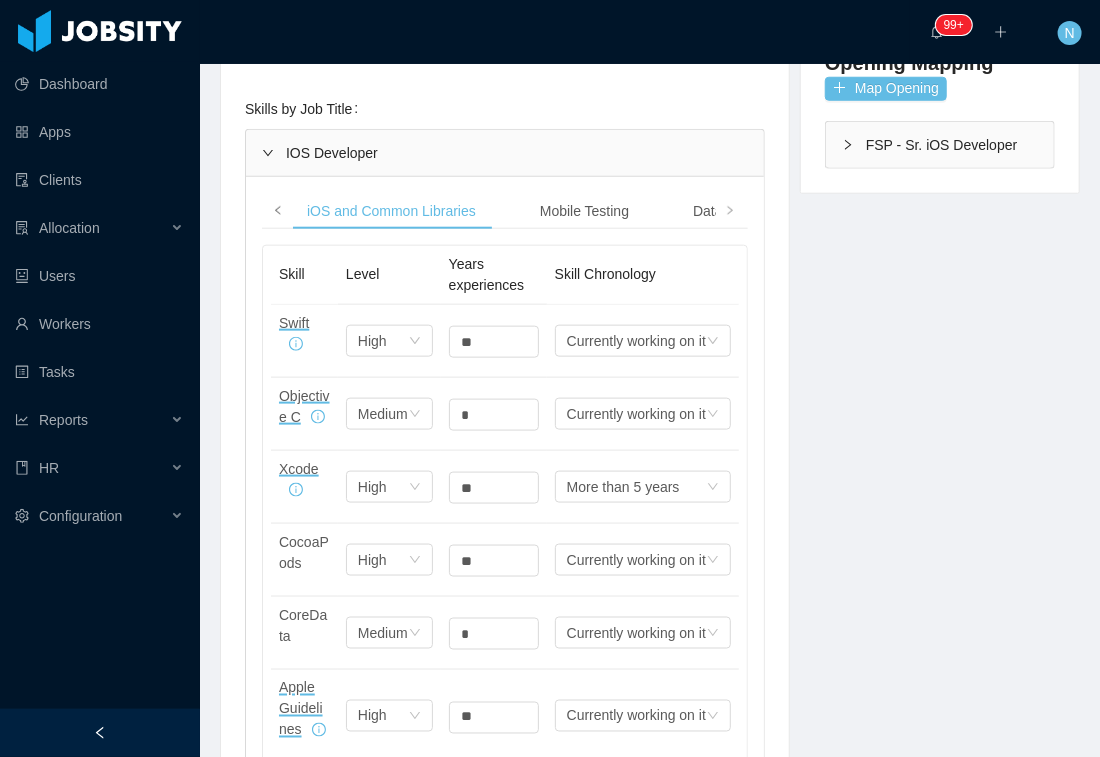 click 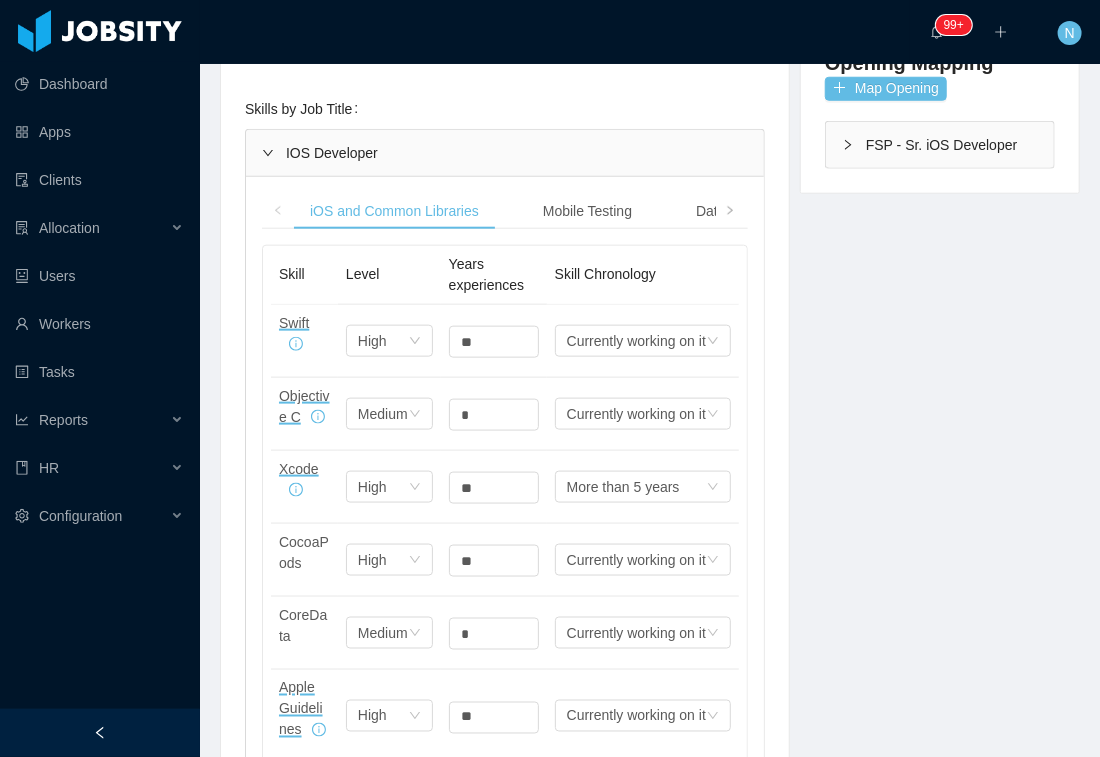 click 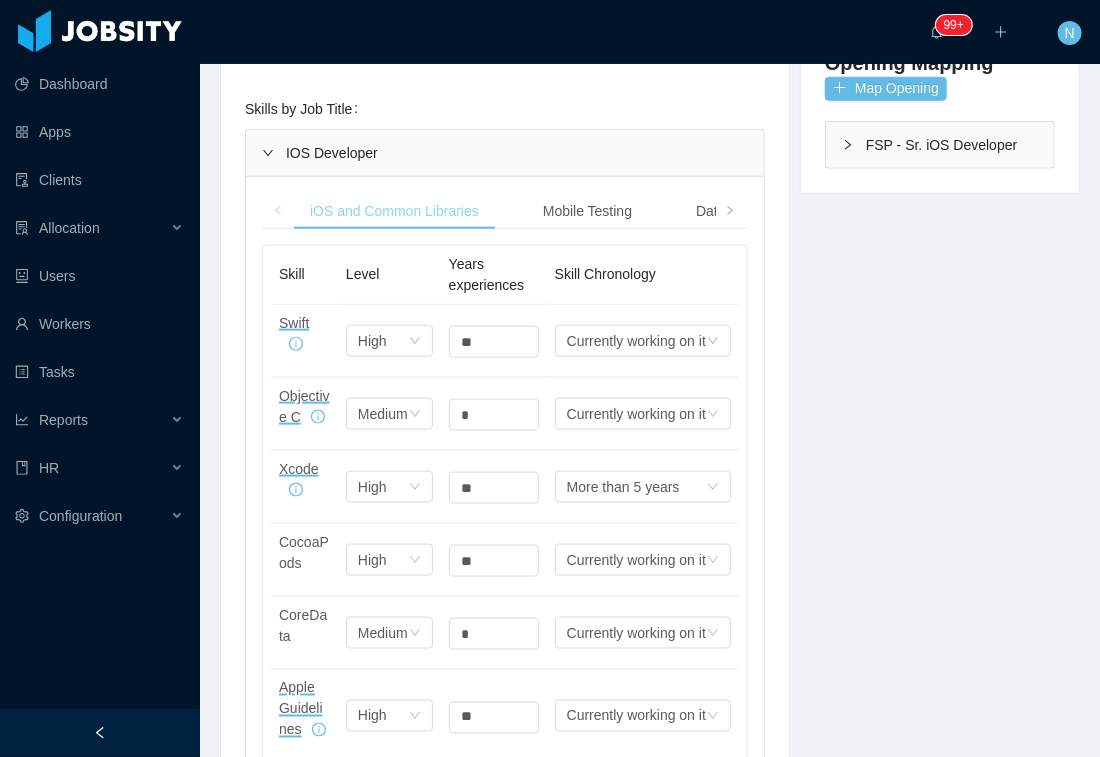 click on "iOS and Common Libraries" at bounding box center [394, 211] 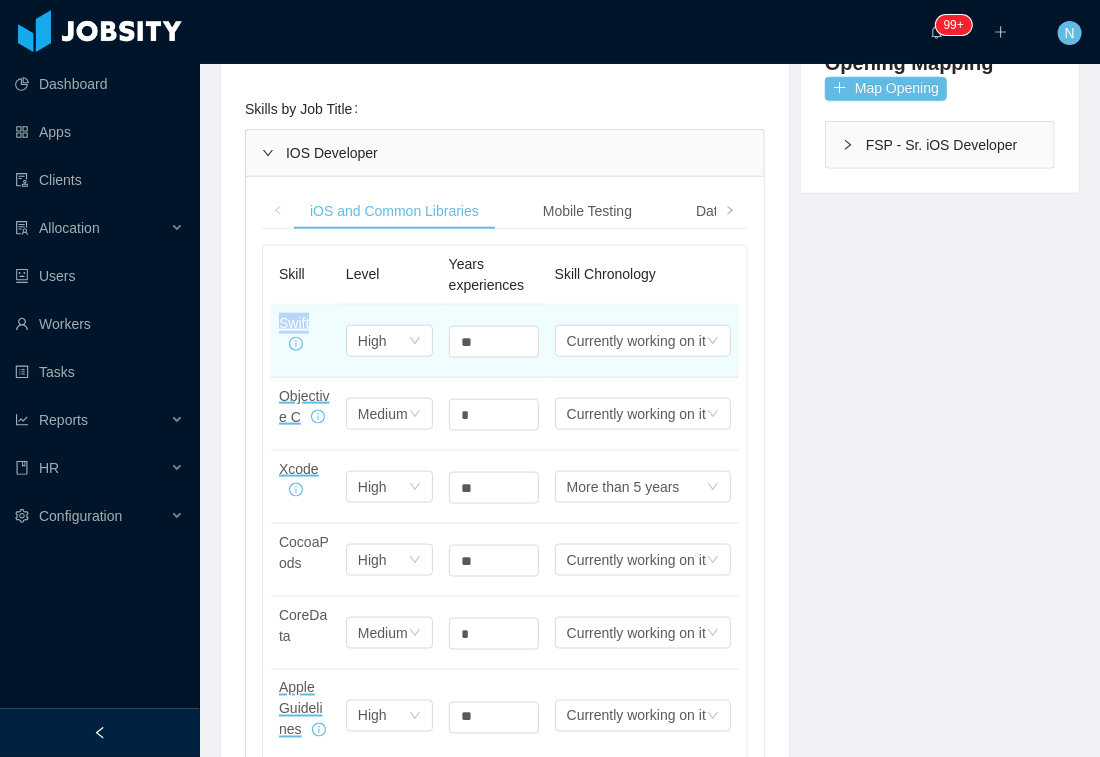 drag, startPoint x: 279, startPoint y: 323, endPoint x: 313, endPoint y: 320, distance: 34.132095 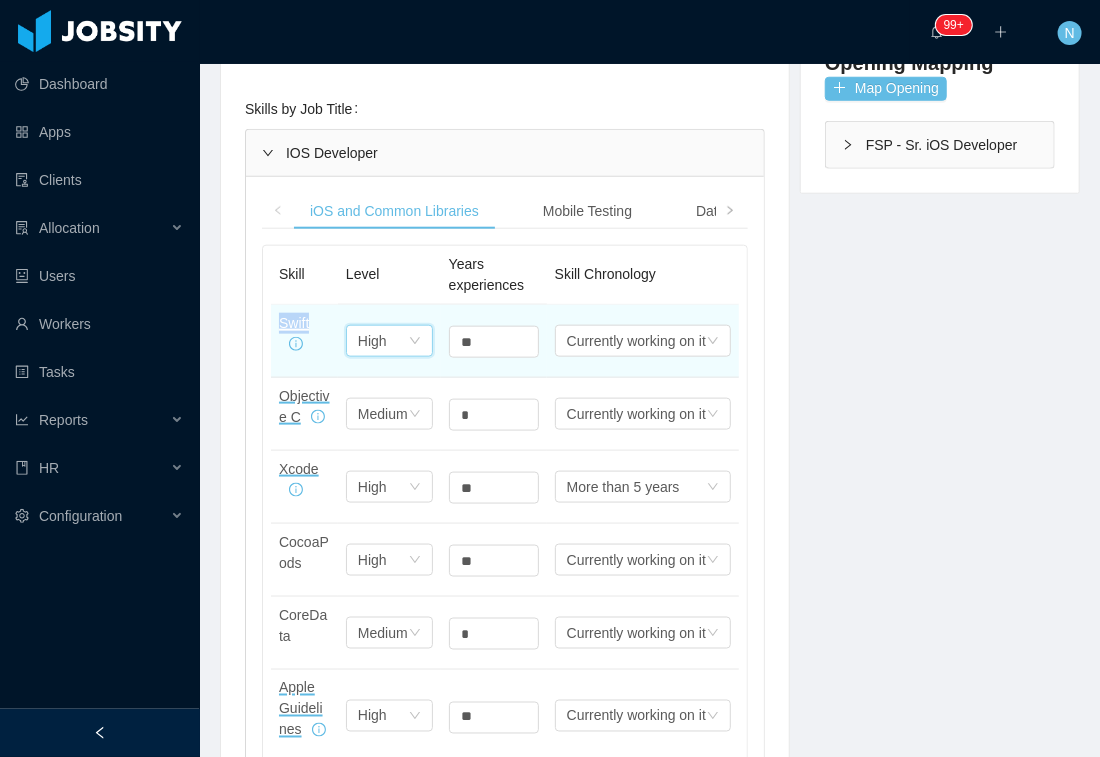 click on "High" at bounding box center [372, 341] 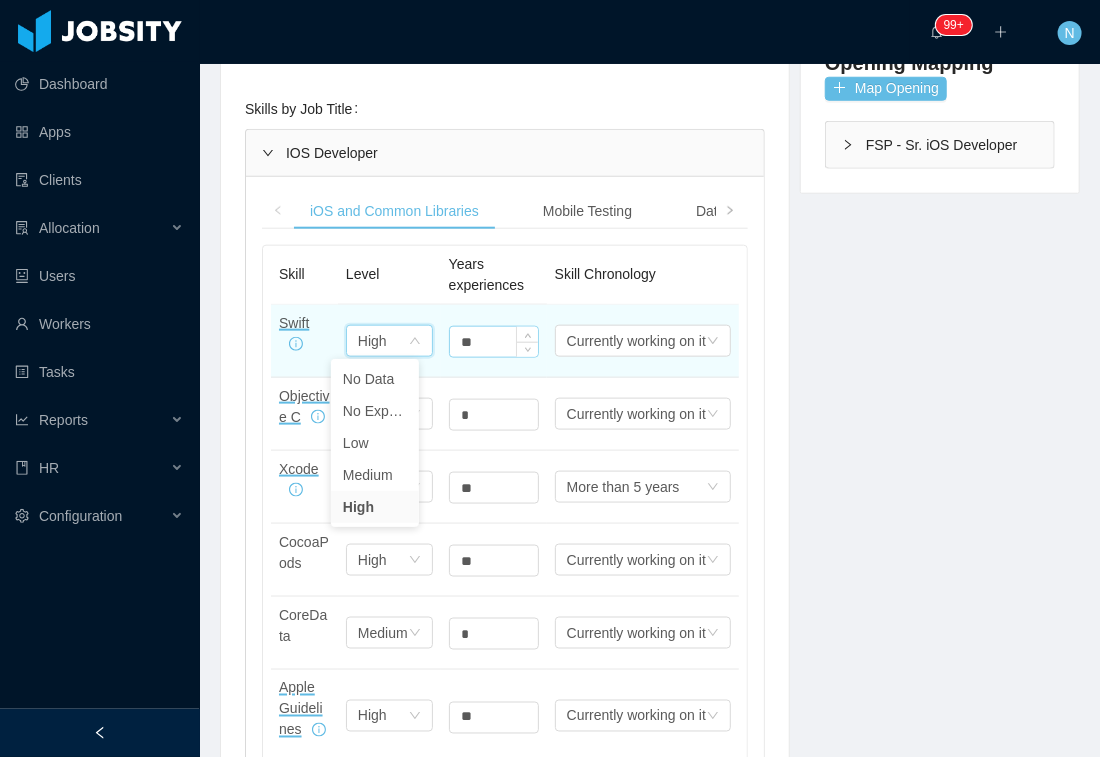 click on "**" at bounding box center [494, 342] 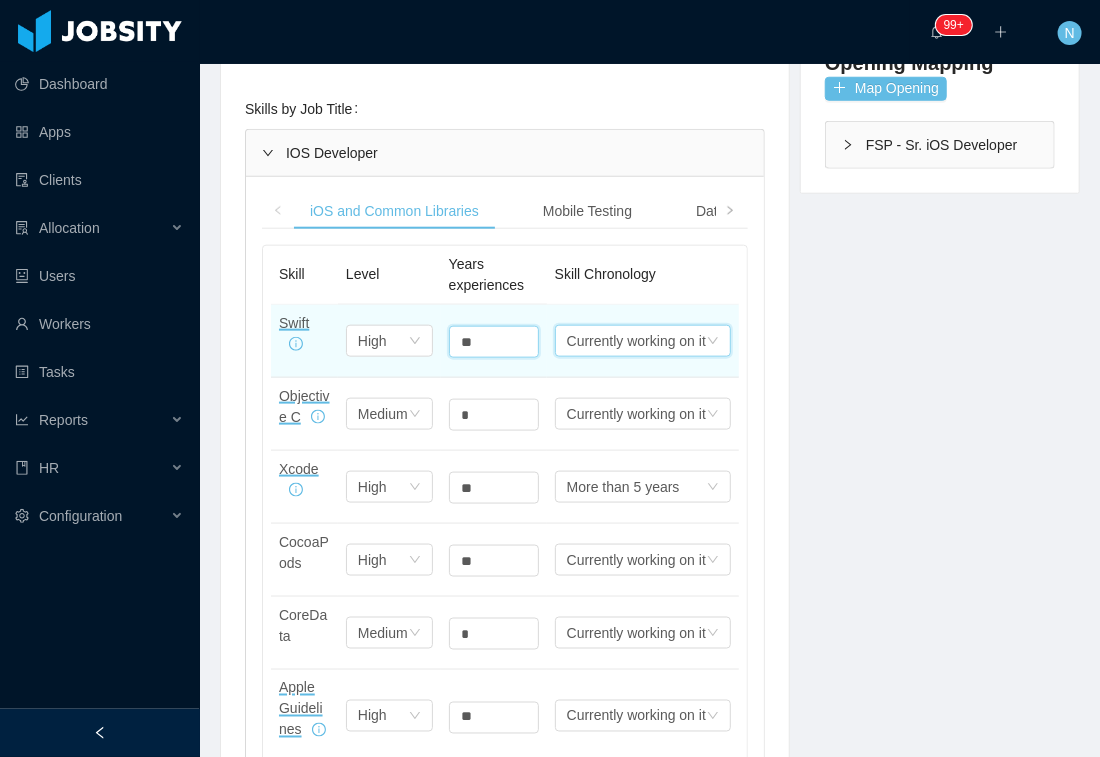 click on "Currently working on it" at bounding box center (636, 341) 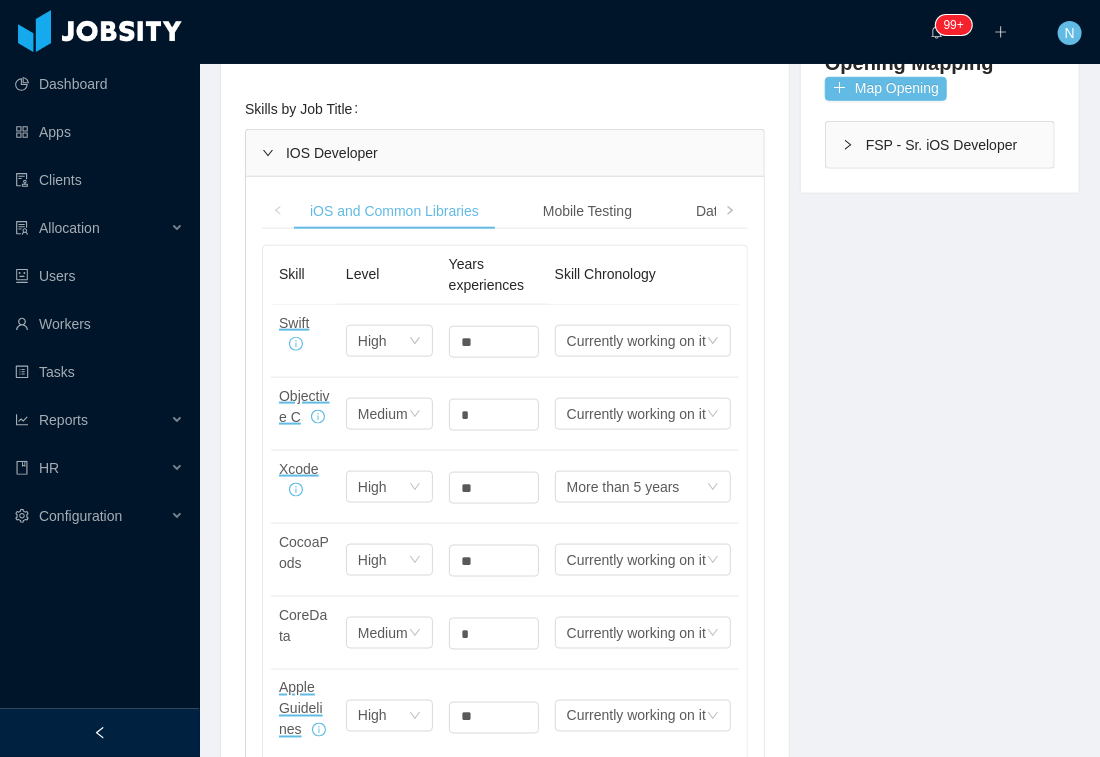 click on "**********" at bounding box center (650, 810) 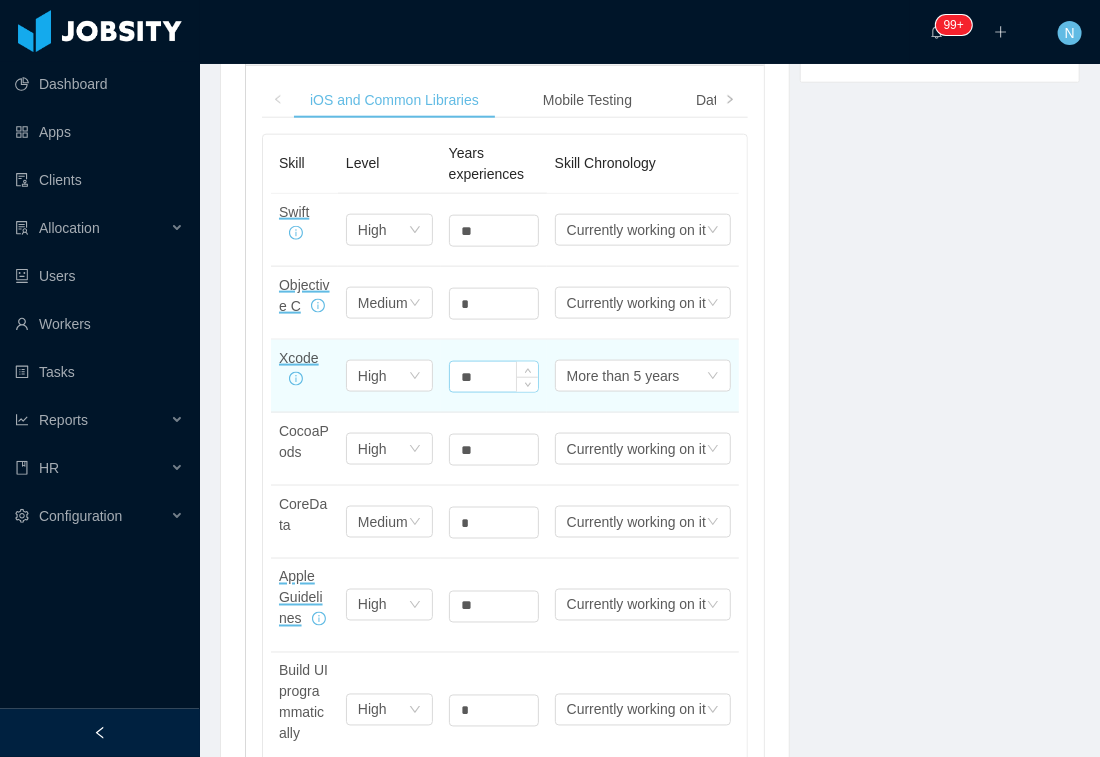 scroll, scrollTop: 555, scrollLeft: 0, axis: vertical 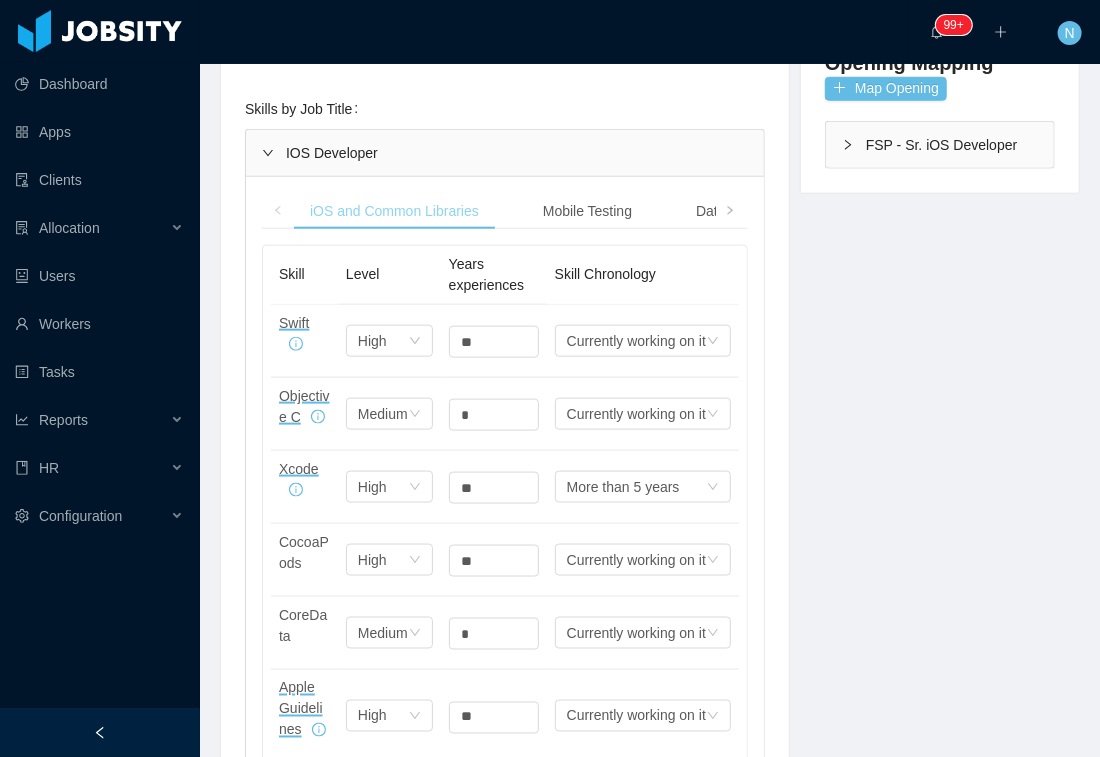 click on "iOS and Common Libraries" at bounding box center [394, 211] 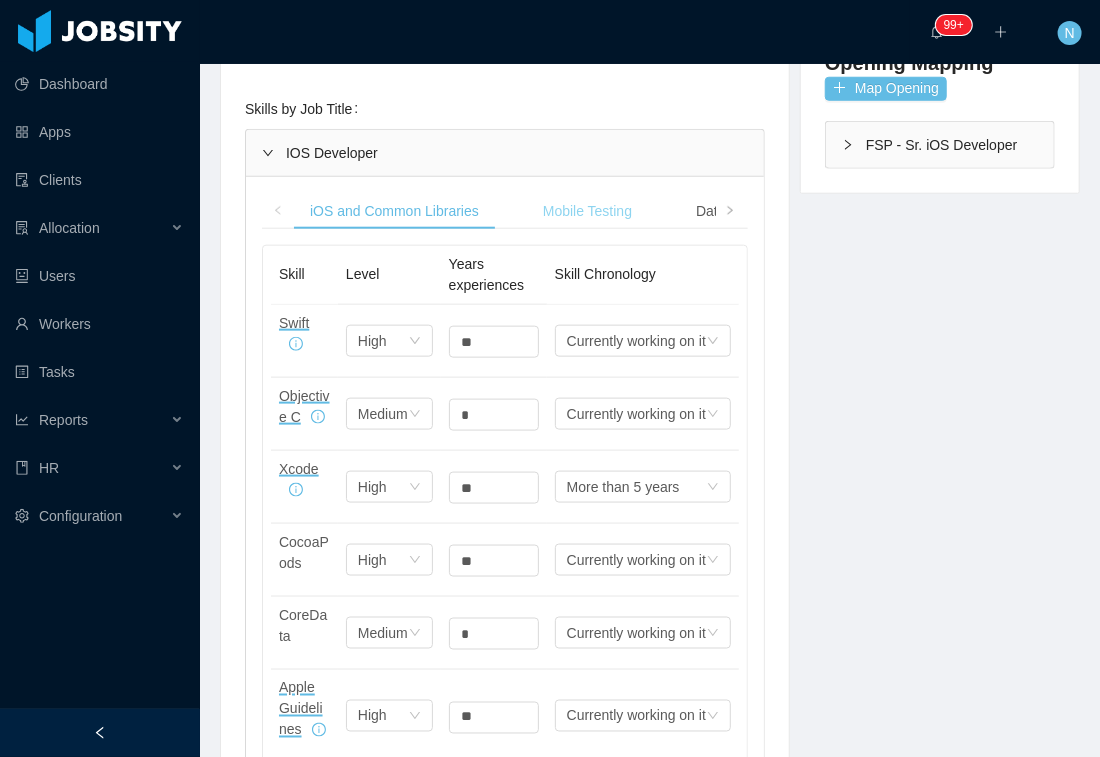 click on "Mobile Testing" at bounding box center [587, 211] 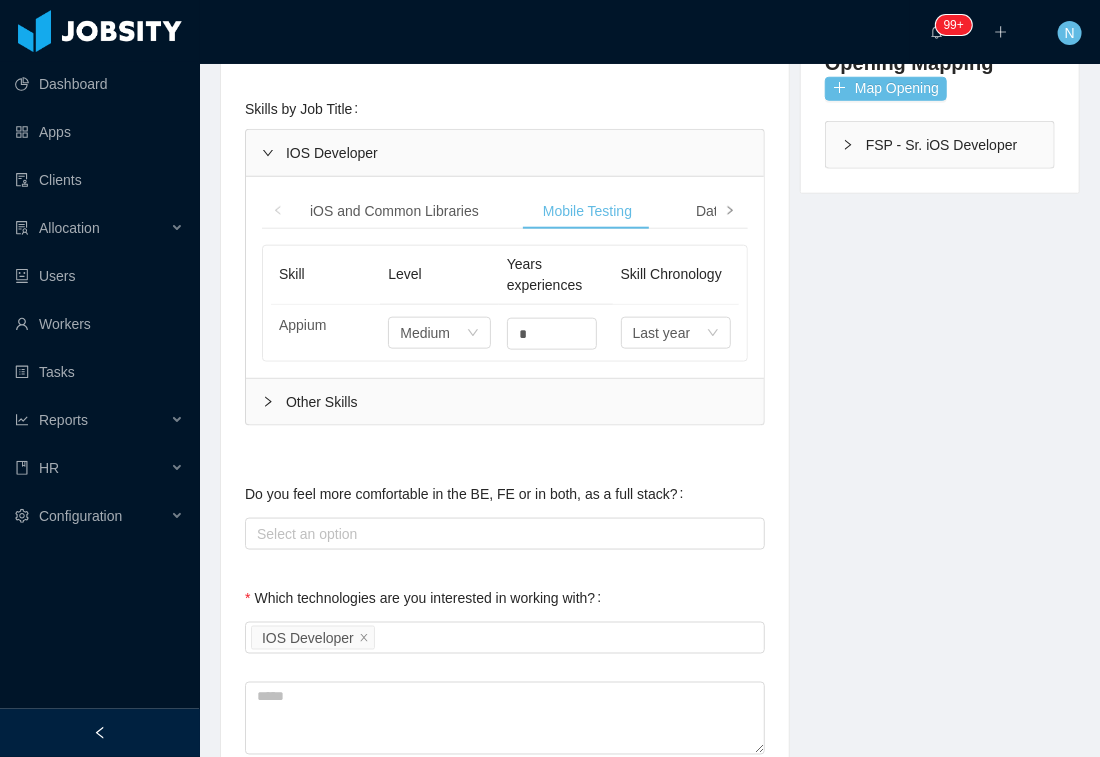 click at bounding box center (730, 211) 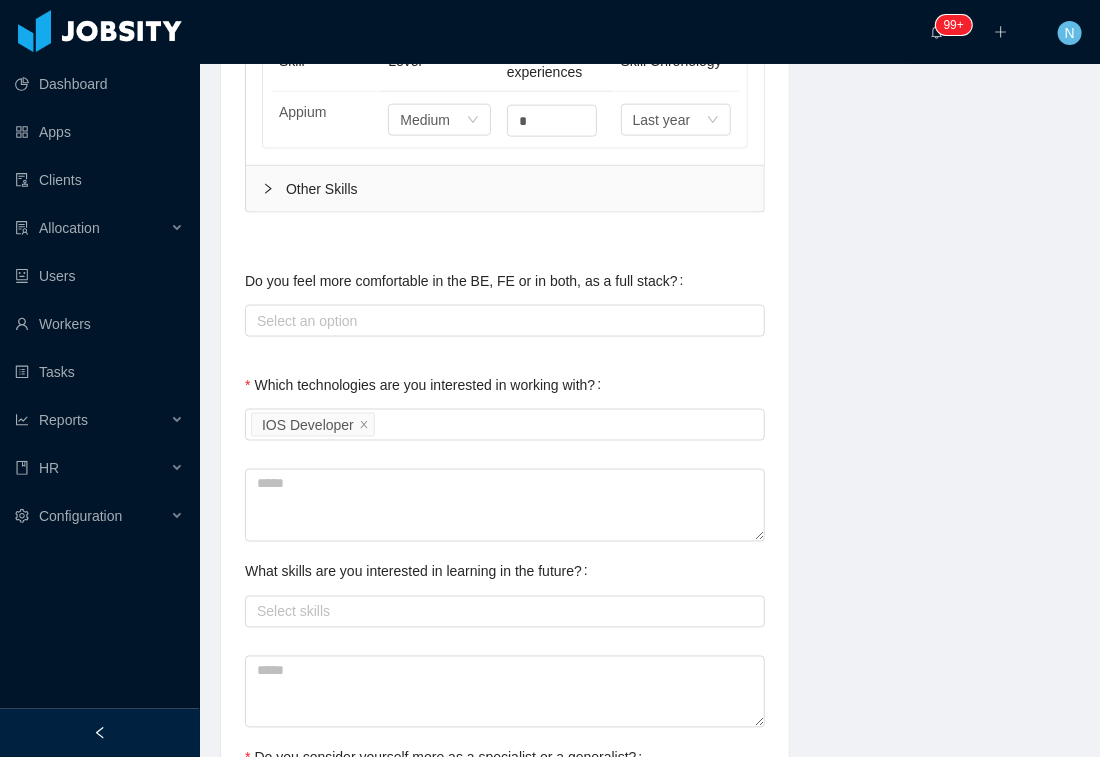 scroll, scrollTop: 777, scrollLeft: 0, axis: vertical 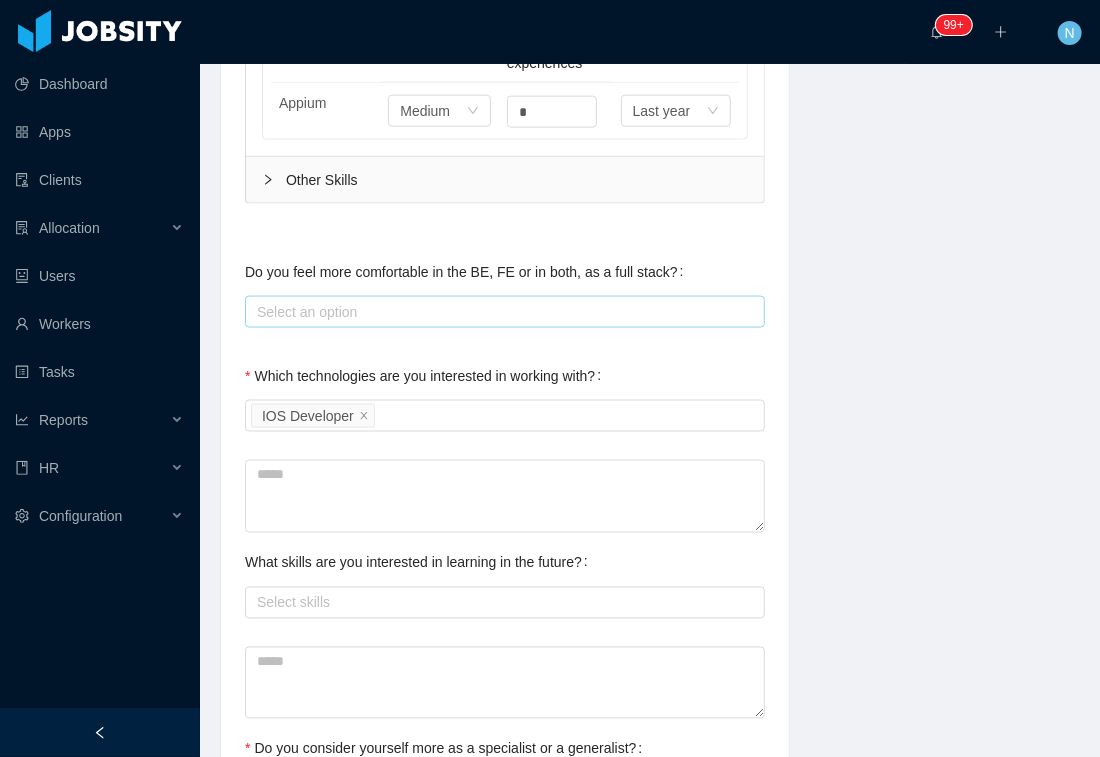 click on "Select an option" at bounding box center (502, 312) 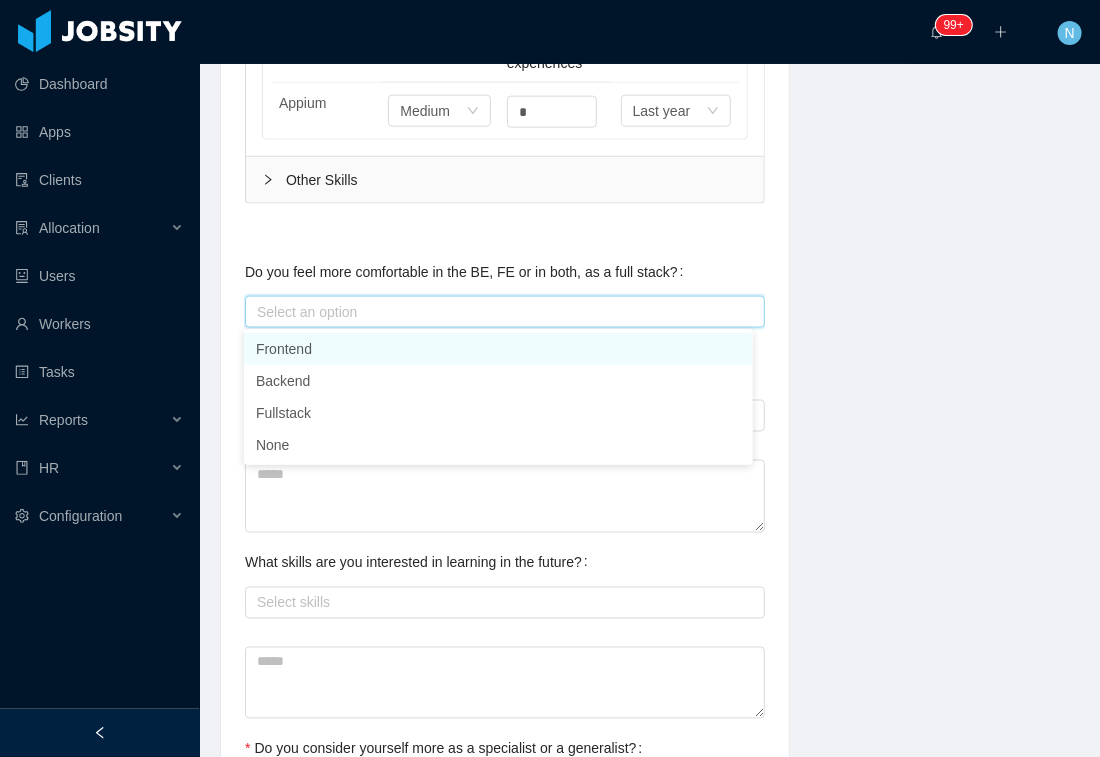 click on "Do you feel more comfortable in the BE, FE or in both, as a full stack? Select an option" at bounding box center (505, 292) 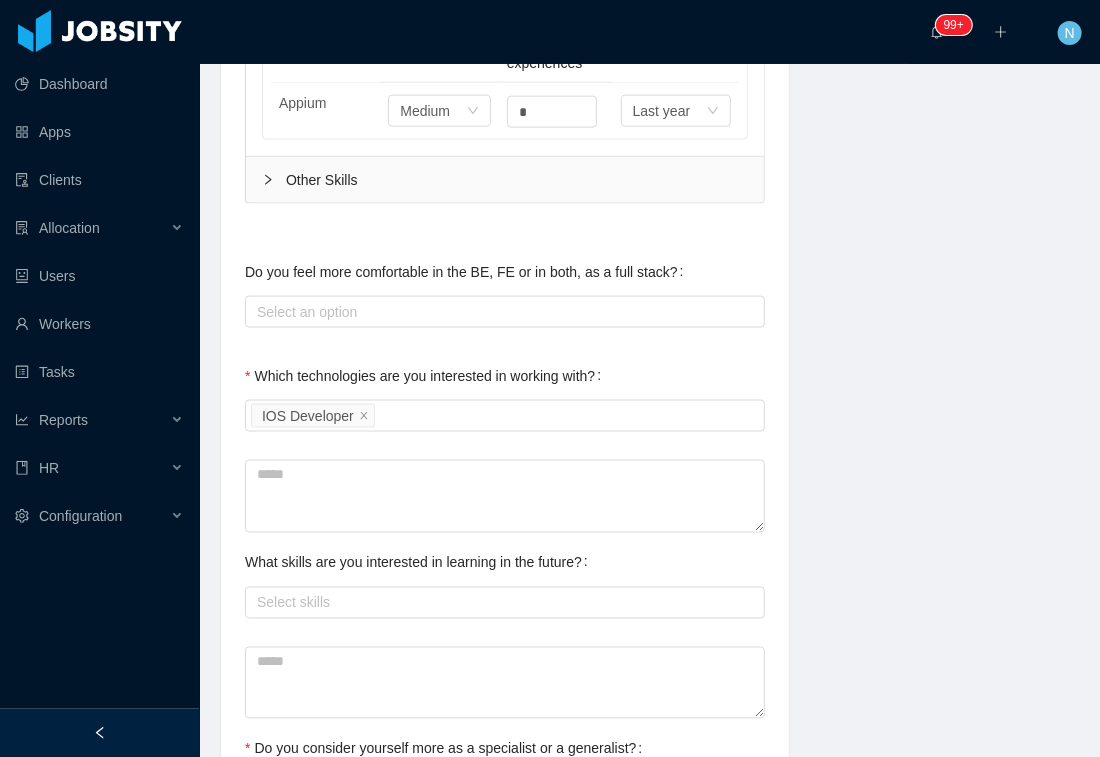 click on "**********" at bounding box center (505, 283) 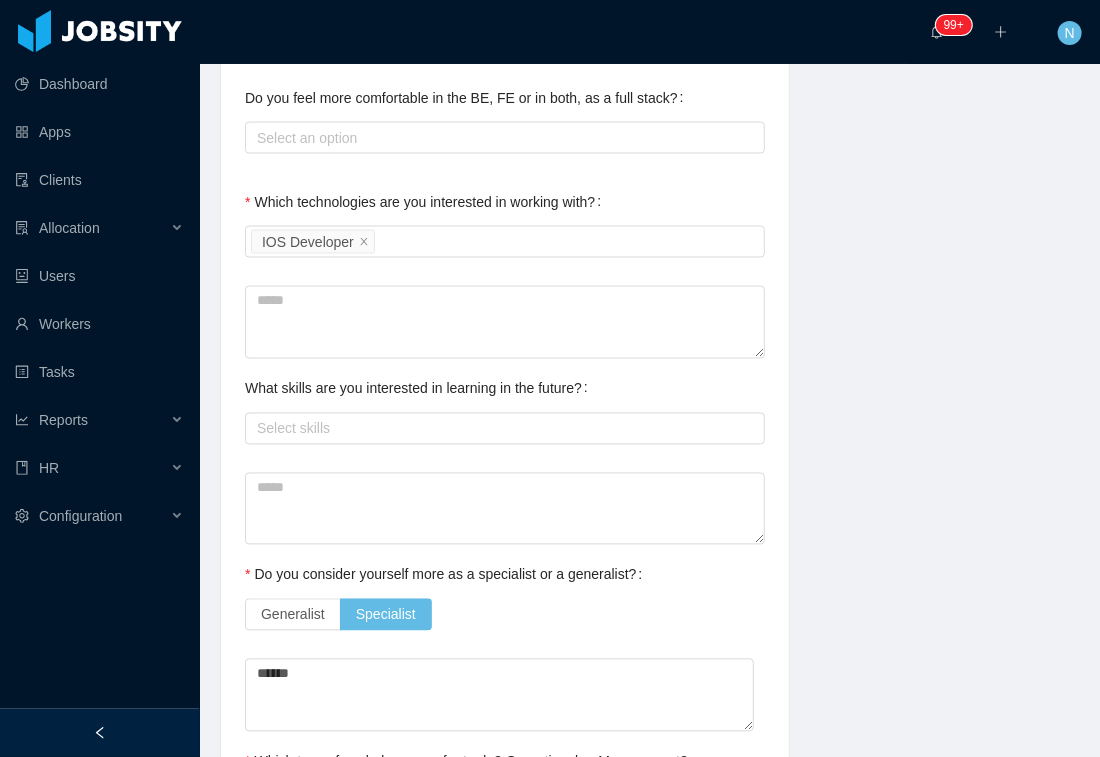 scroll, scrollTop: 1000, scrollLeft: 0, axis: vertical 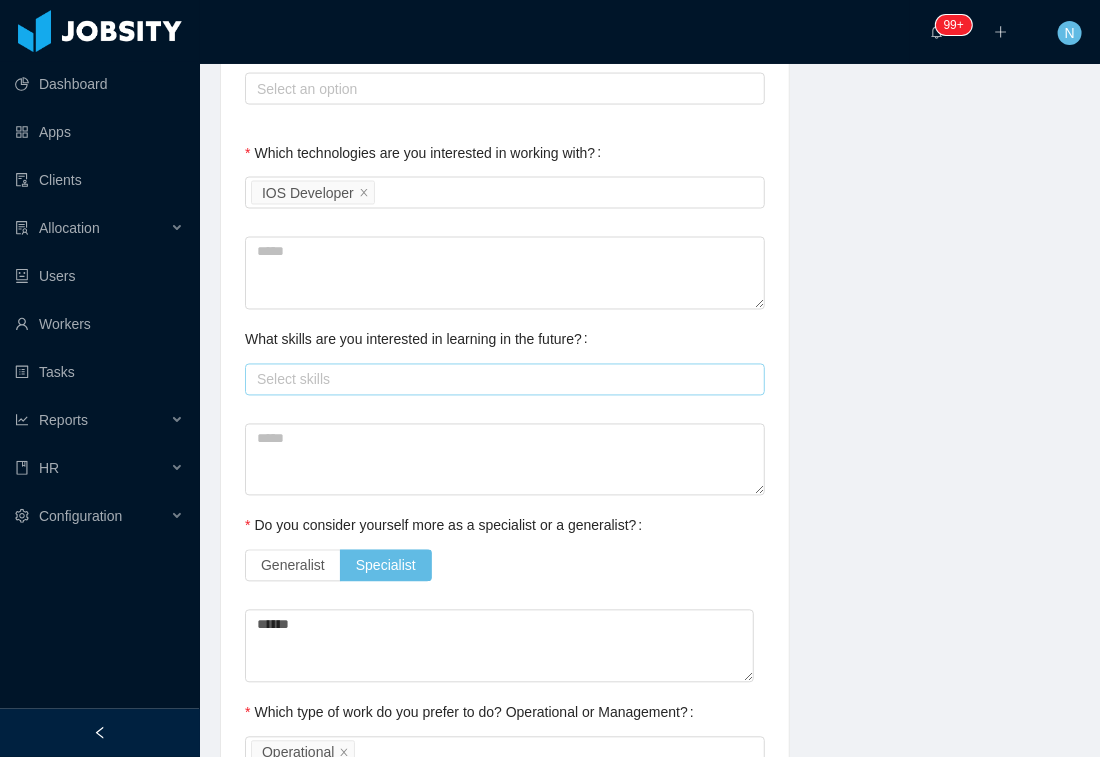 click on "Select skills" at bounding box center [500, 380] 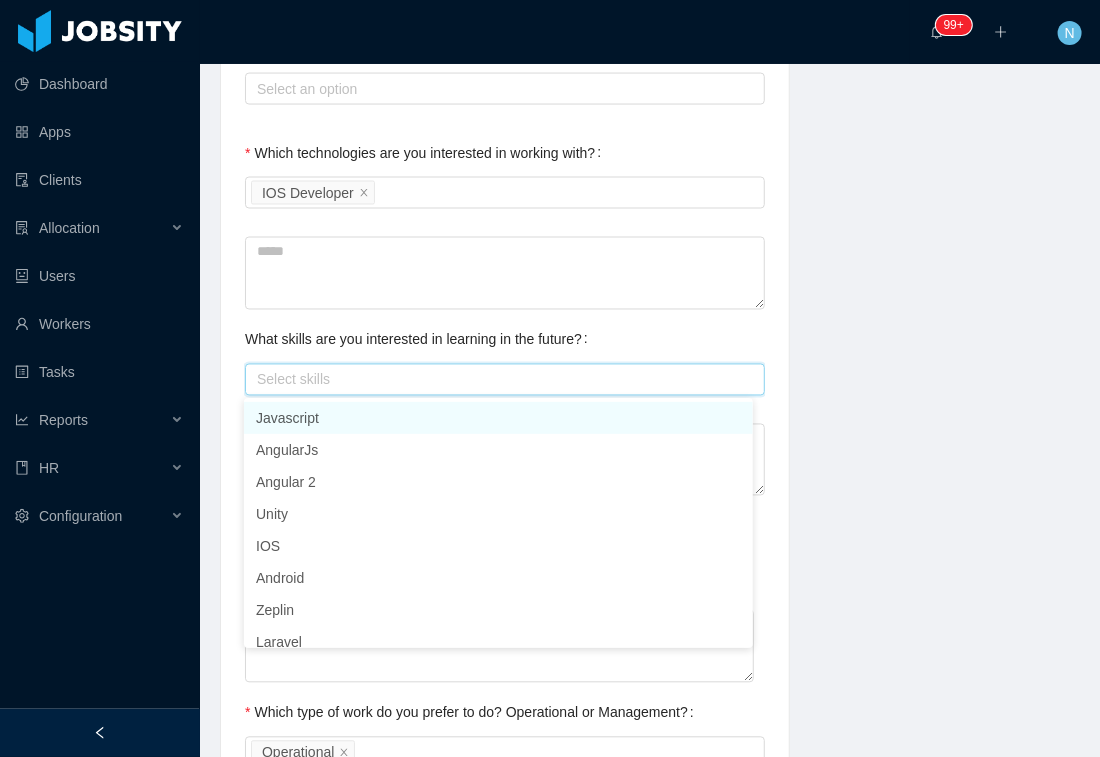 drag, startPoint x: 296, startPoint y: 365, endPoint x: 369, endPoint y: 359, distance: 73.24616 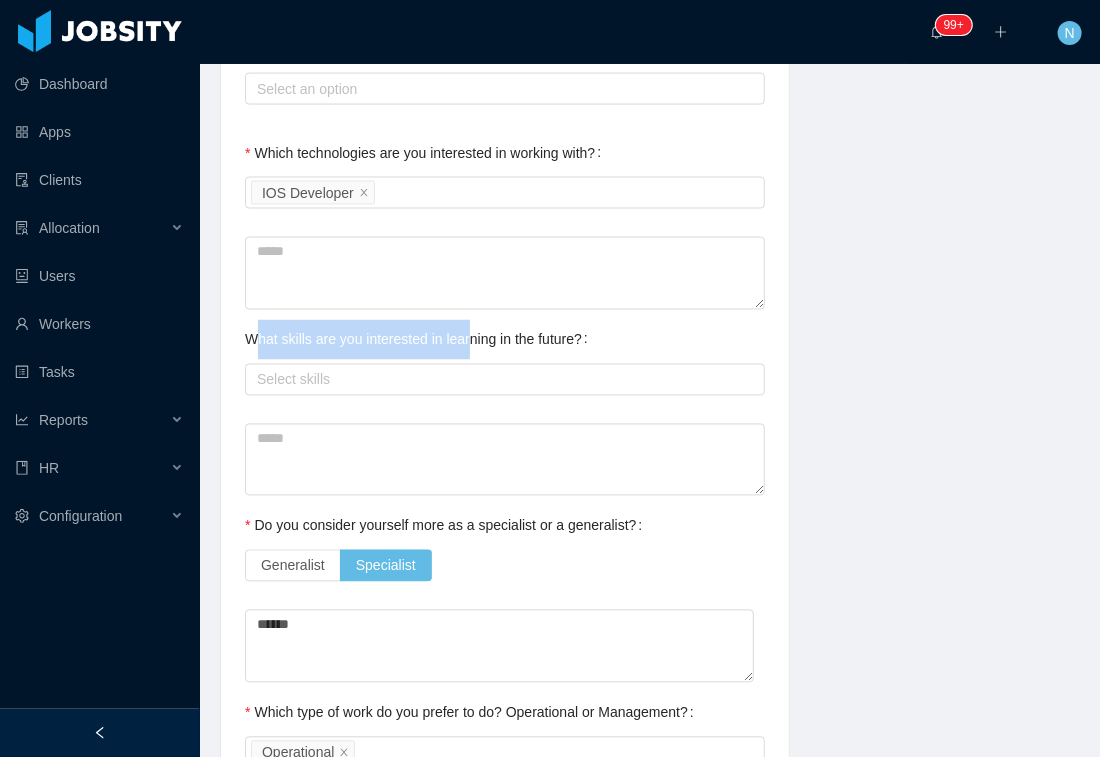 drag, startPoint x: 252, startPoint y: 339, endPoint x: 471, endPoint y: 342, distance: 219.02055 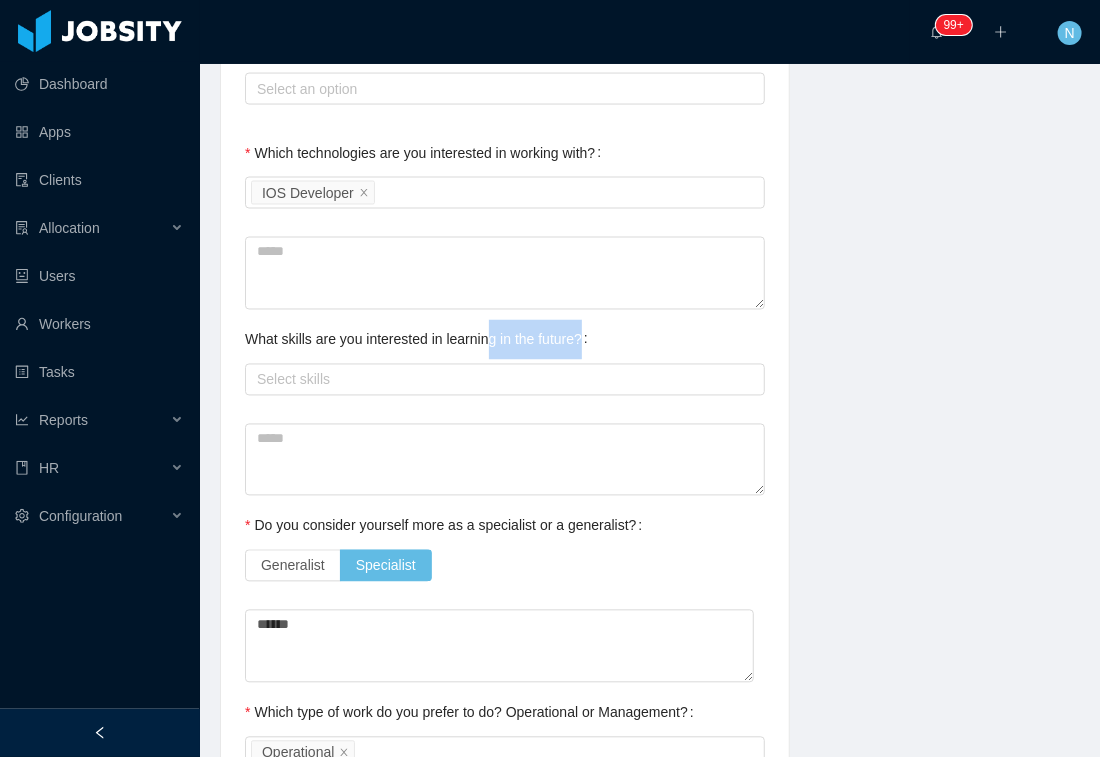 drag, startPoint x: 560, startPoint y: 340, endPoint x: 601, endPoint y: 340, distance: 41 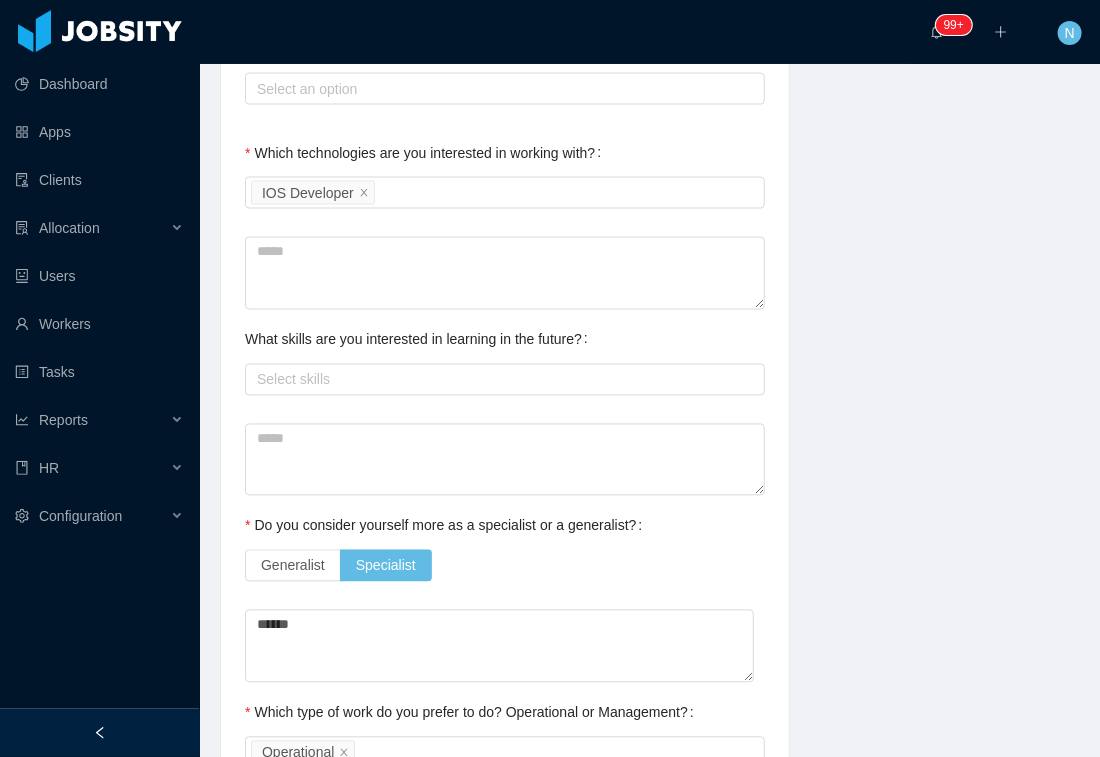 click on "What skills are you interested in learning in the future? Select skills" at bounding box center [505, 360] 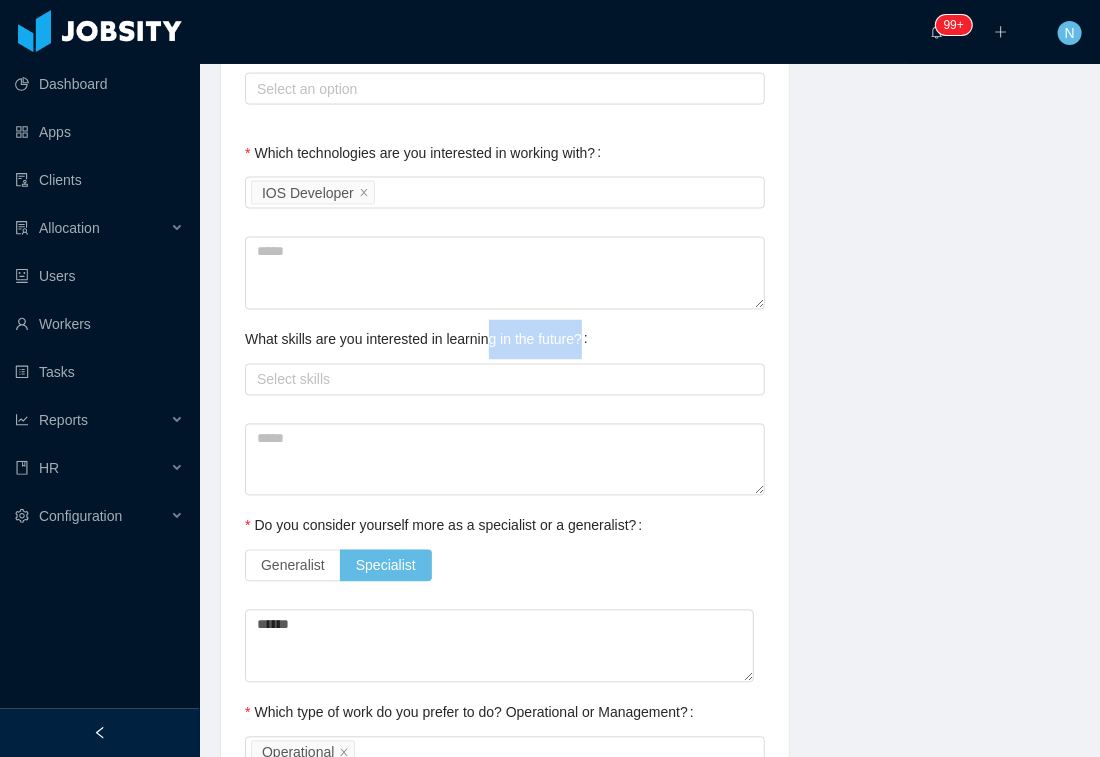 drag, startPoint x: 485, startPoint y: 340, endPoint x: 578, endPoint y: 344, distance: 93.08598 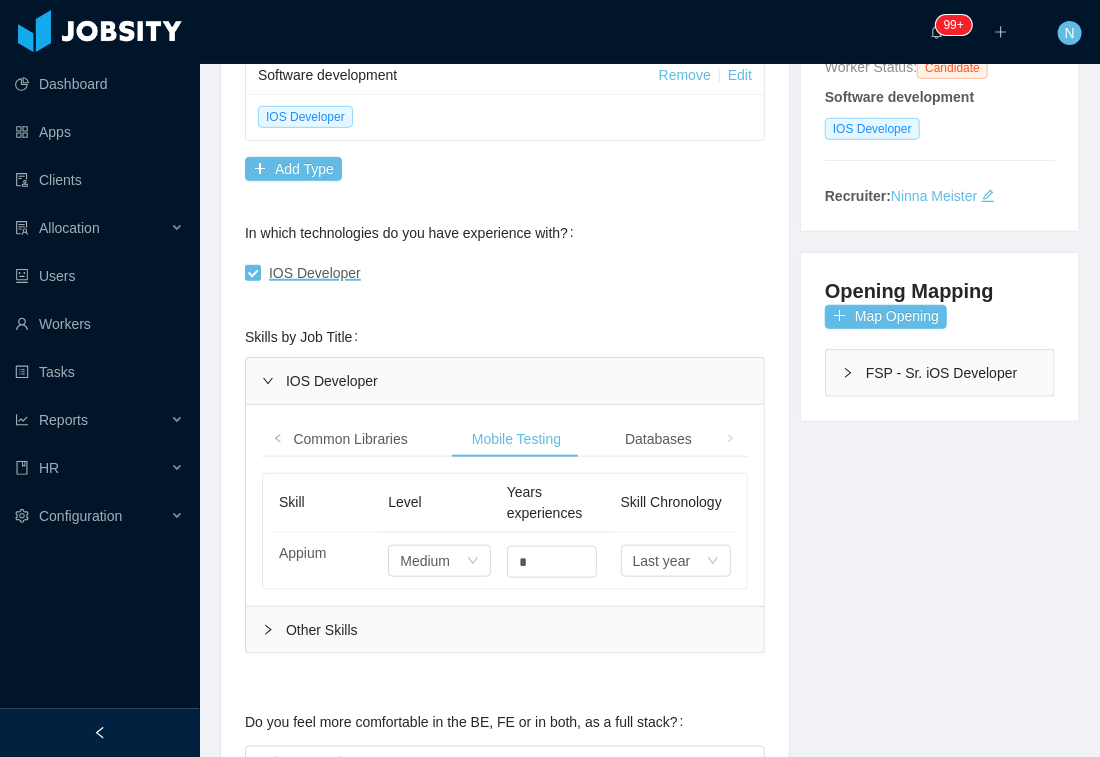 scroll, scrollTop: 0, scrollLeft: 0, axis: both 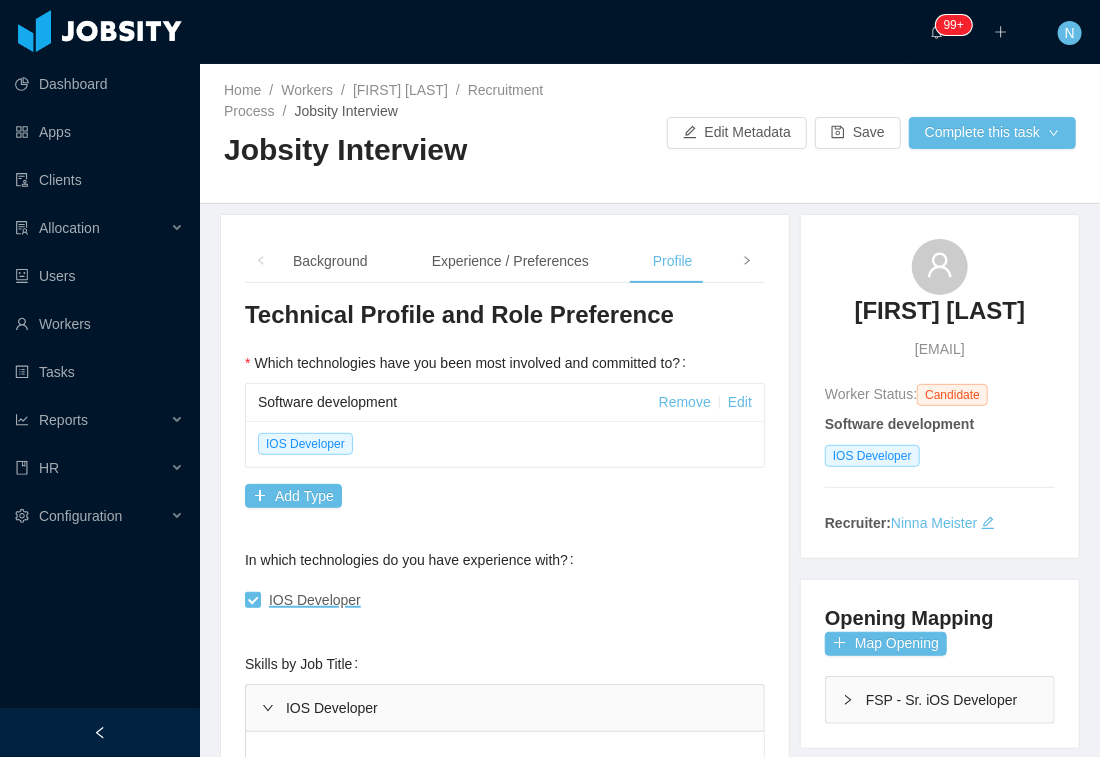 click at bounding box center (747, 260) 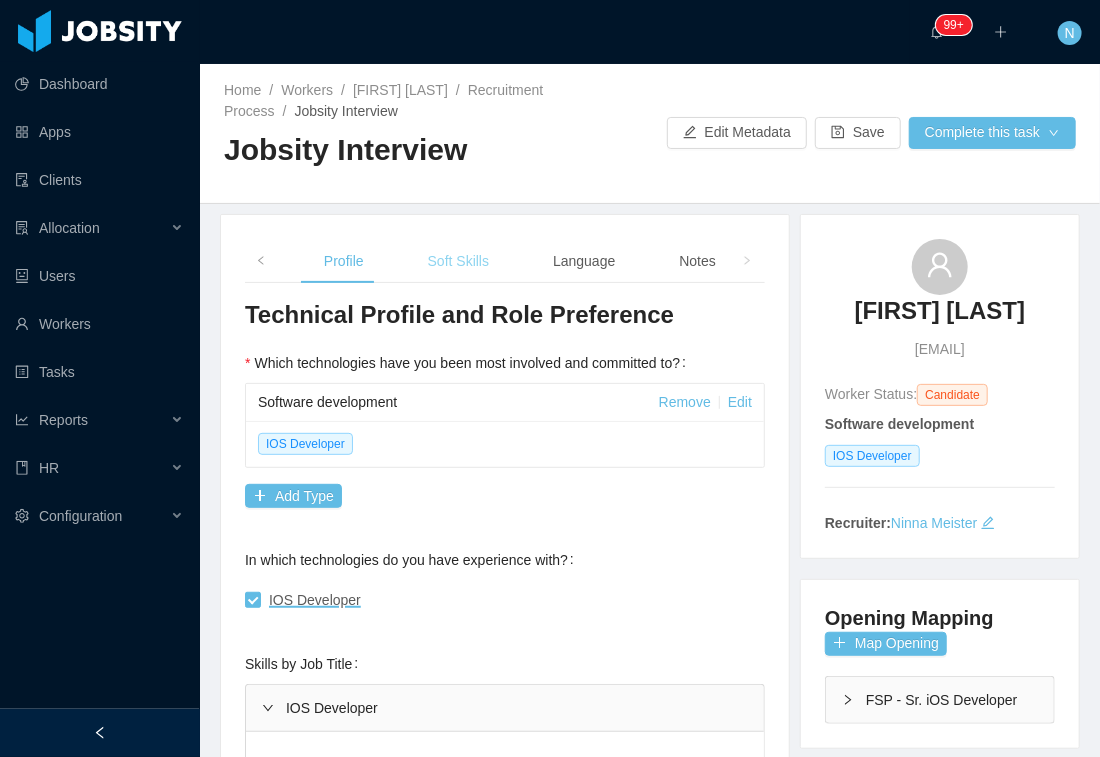 click on "Soft Skills" at bounding box center [458, 261] 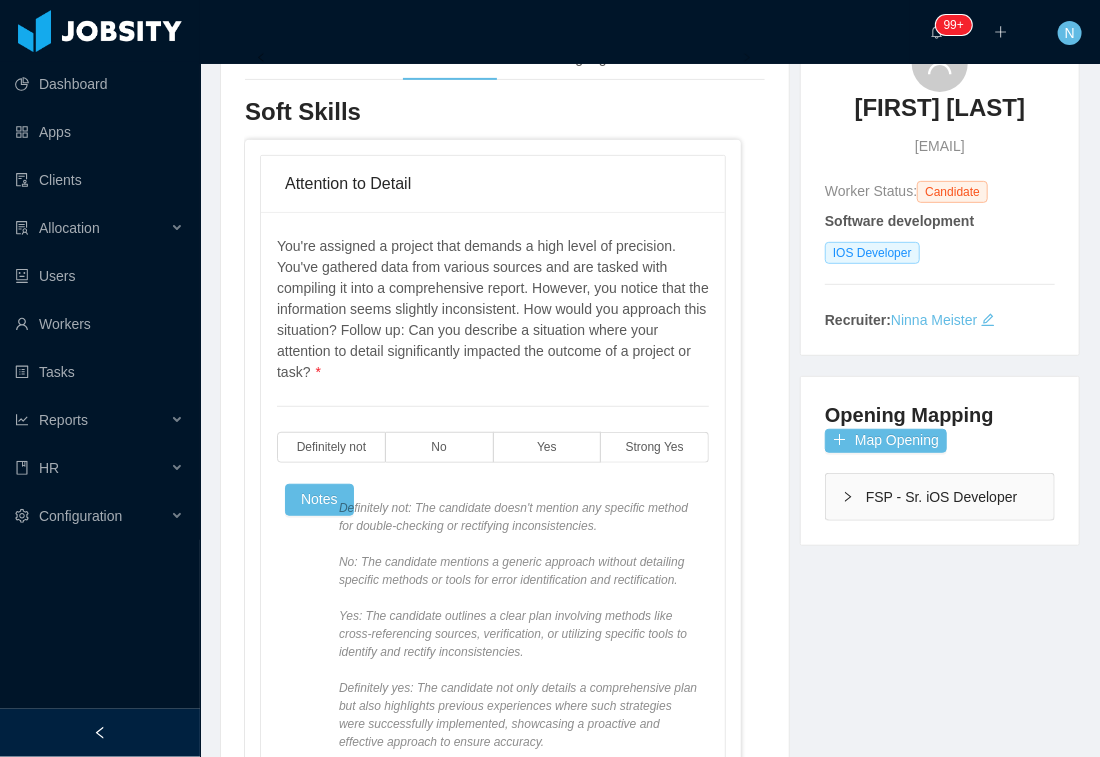 scroll, scrollTop: 222, scrollLeft: 0, axis: vertical 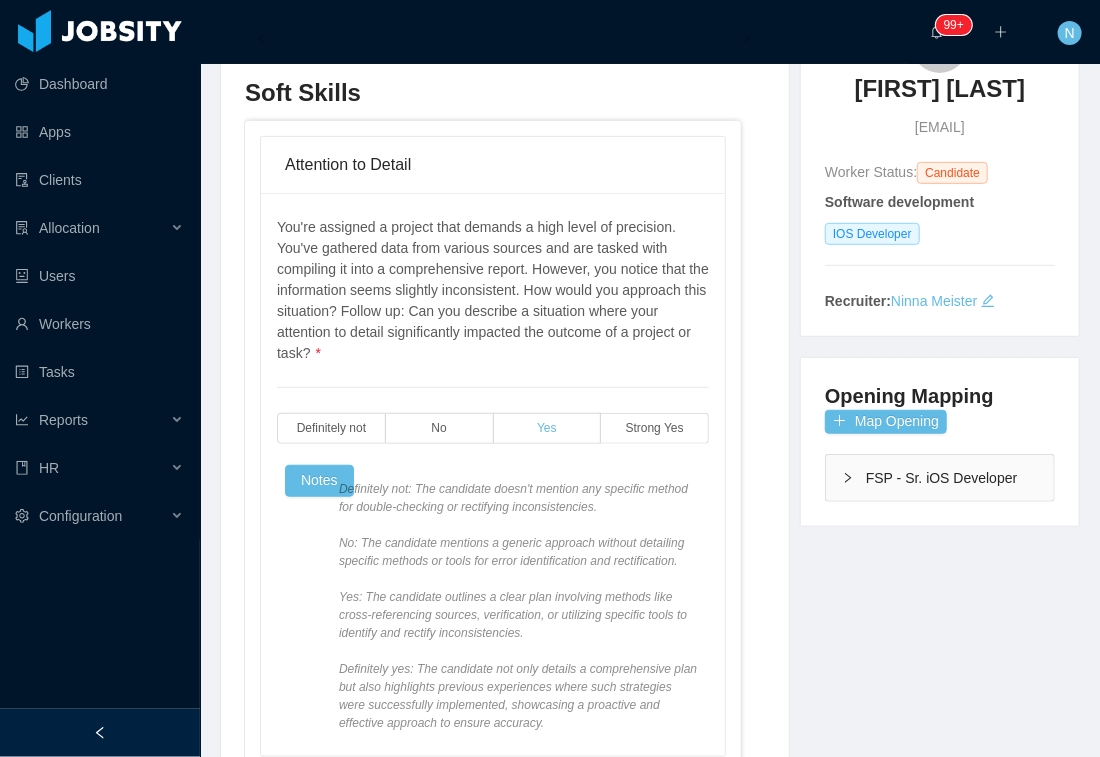 click on "Yes" at bounding box center (548, 428) 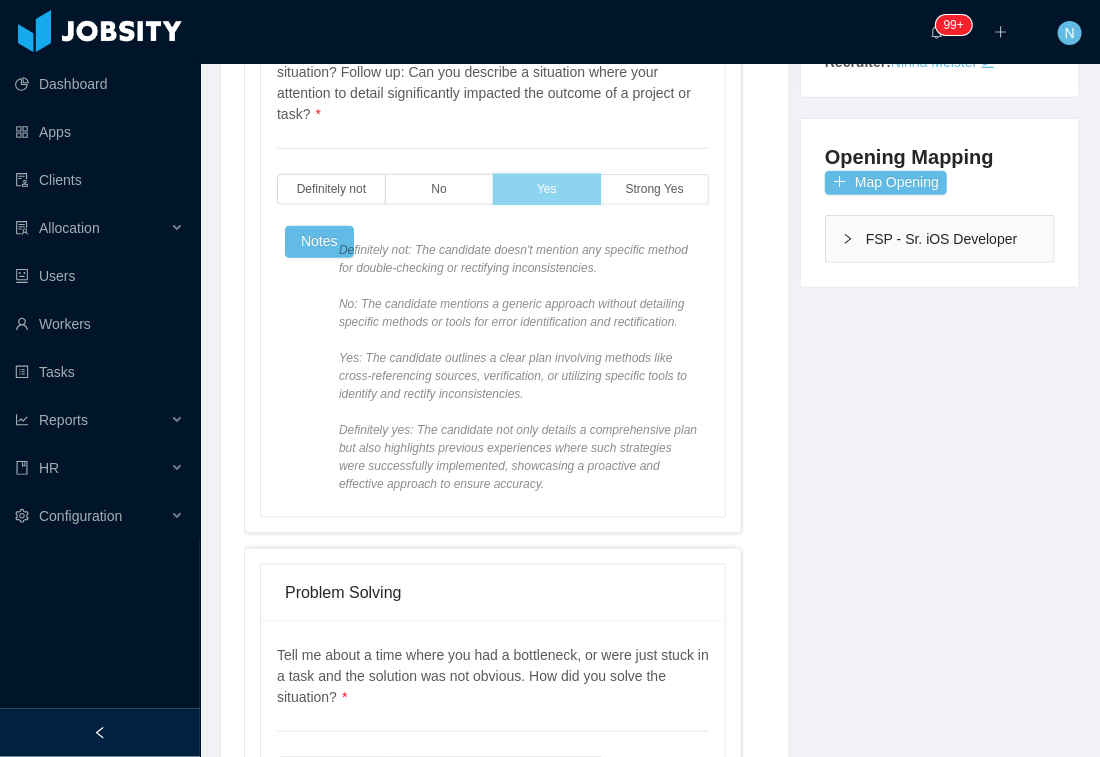 scroll, scrollTop: 555, scrollLeft: 0, axis: vertical 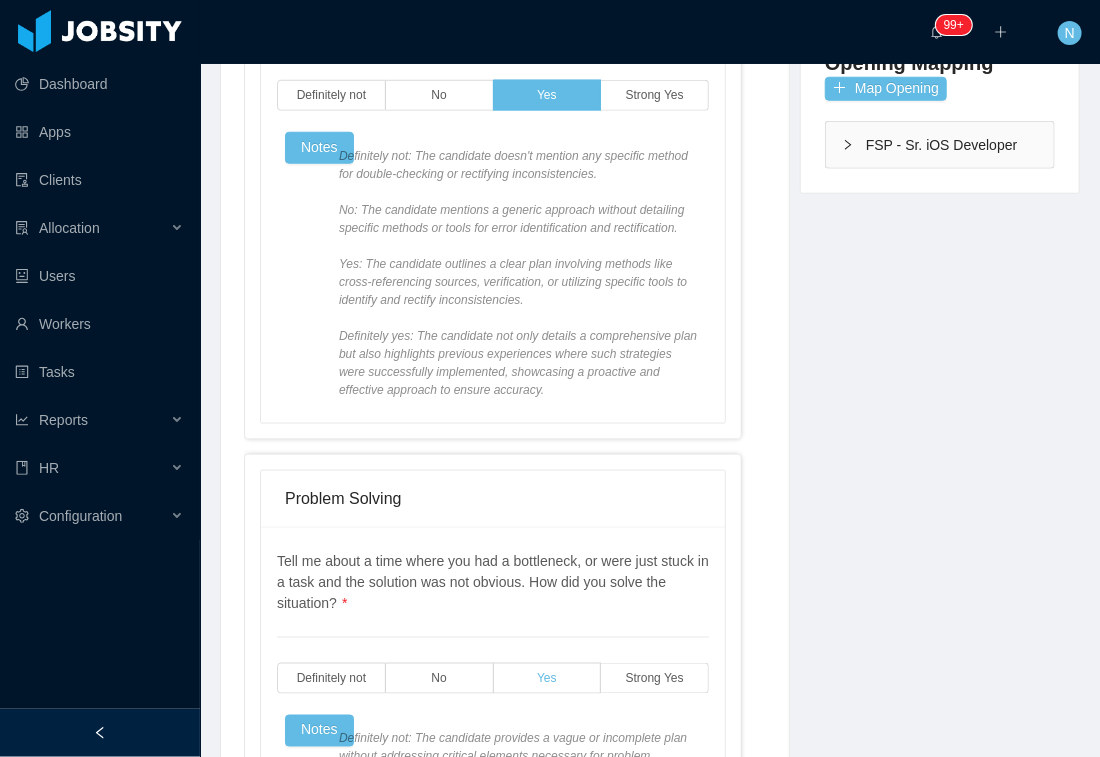 click on "Yes" at bounding box center (547, 678) 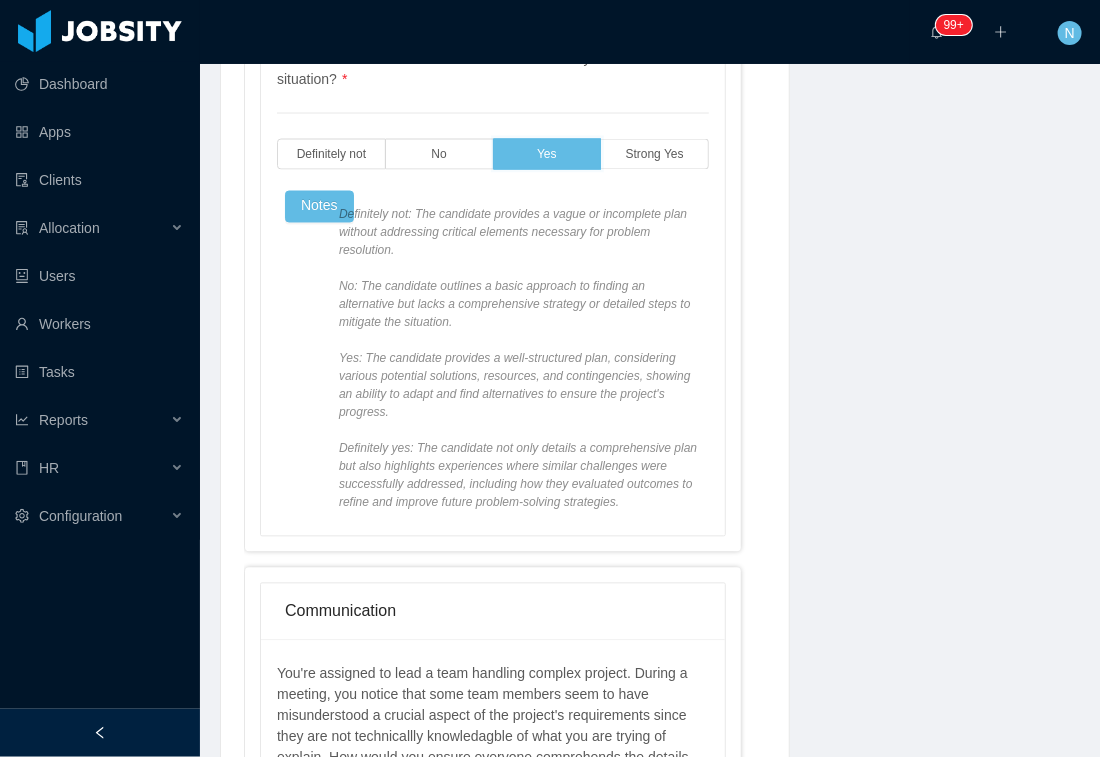 scroll, scrollTop: 1333, scrollLeft: 0, axis: vertical 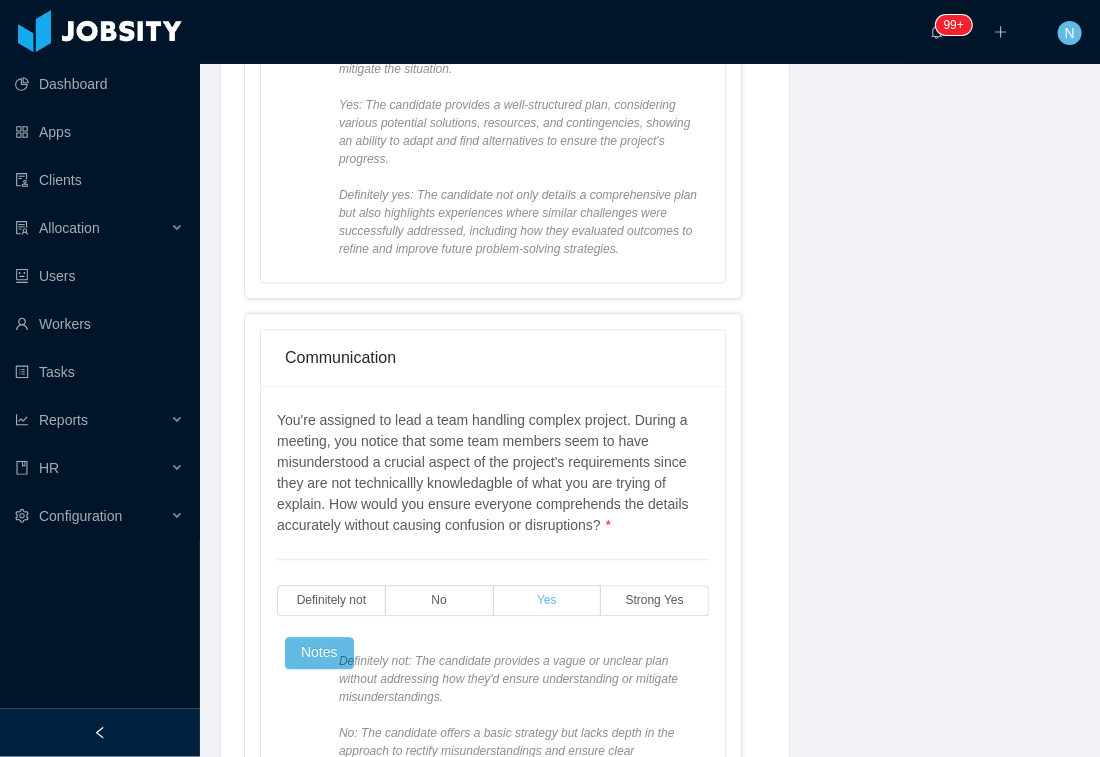click on "Yes" at bounding box center [548, 600] 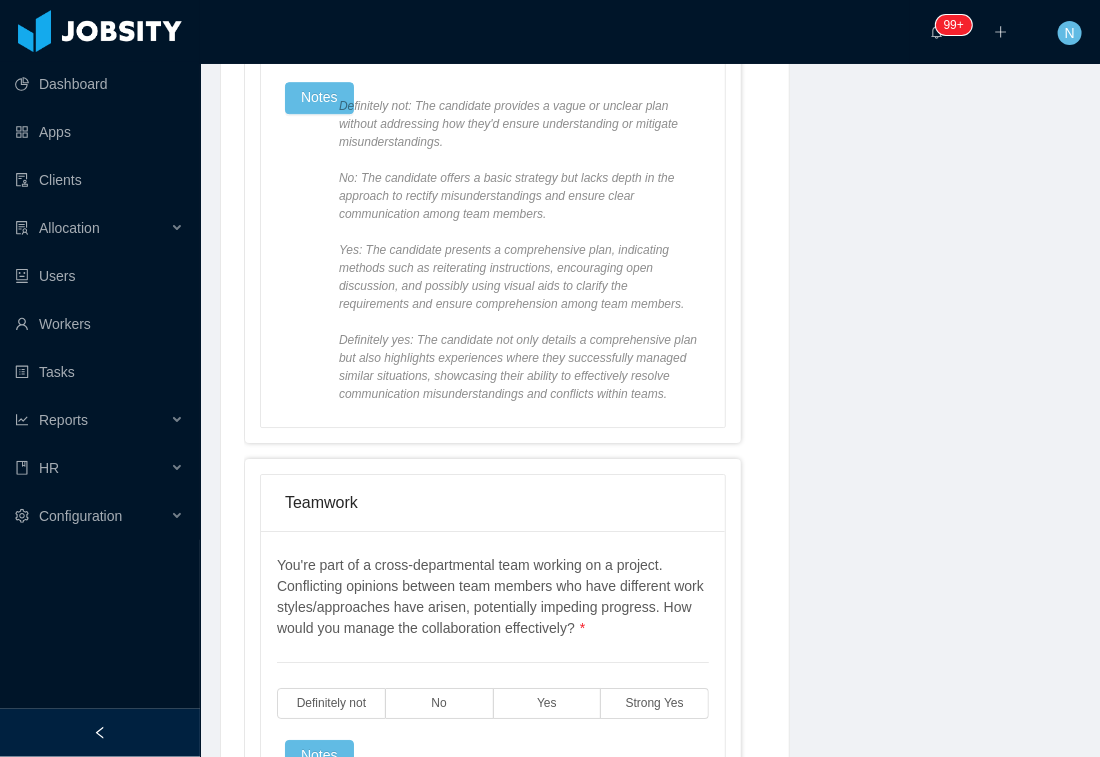 scroll, scrollTop: 2000, scrollLeft: 0, axis: vertical 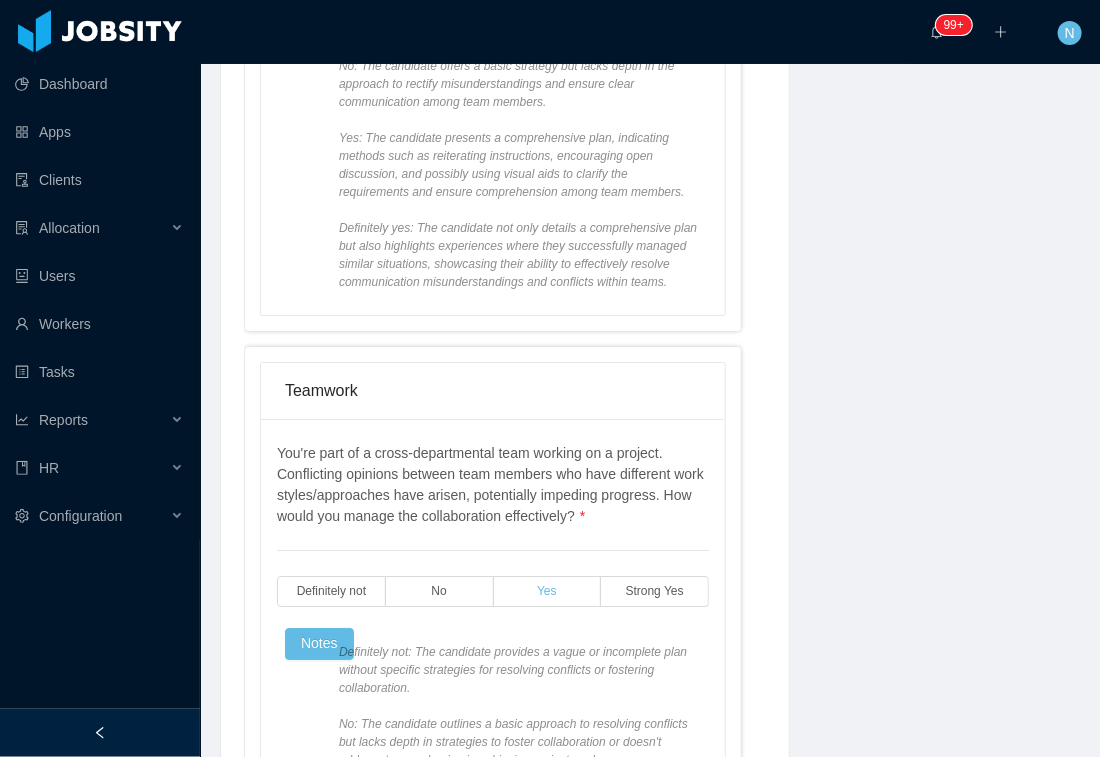 click on "Yes" at bounding box center [548, 591] 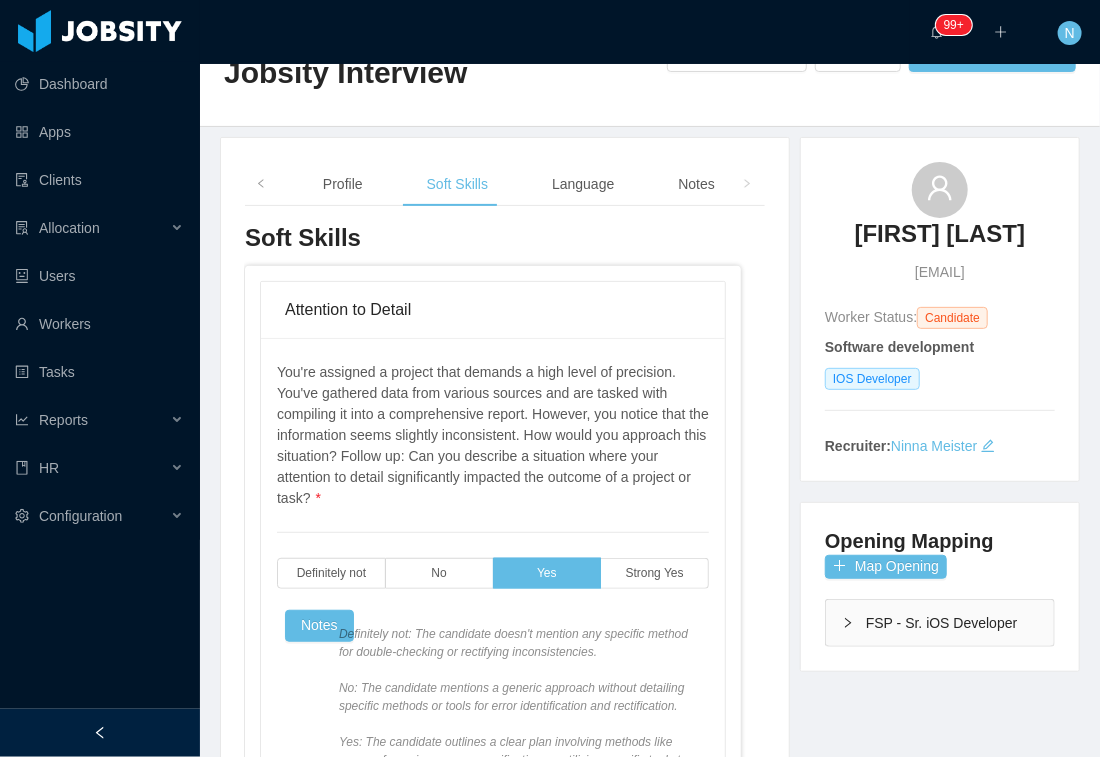 scroll, scrollTop: 0, scrollLeft: 0, axis: both 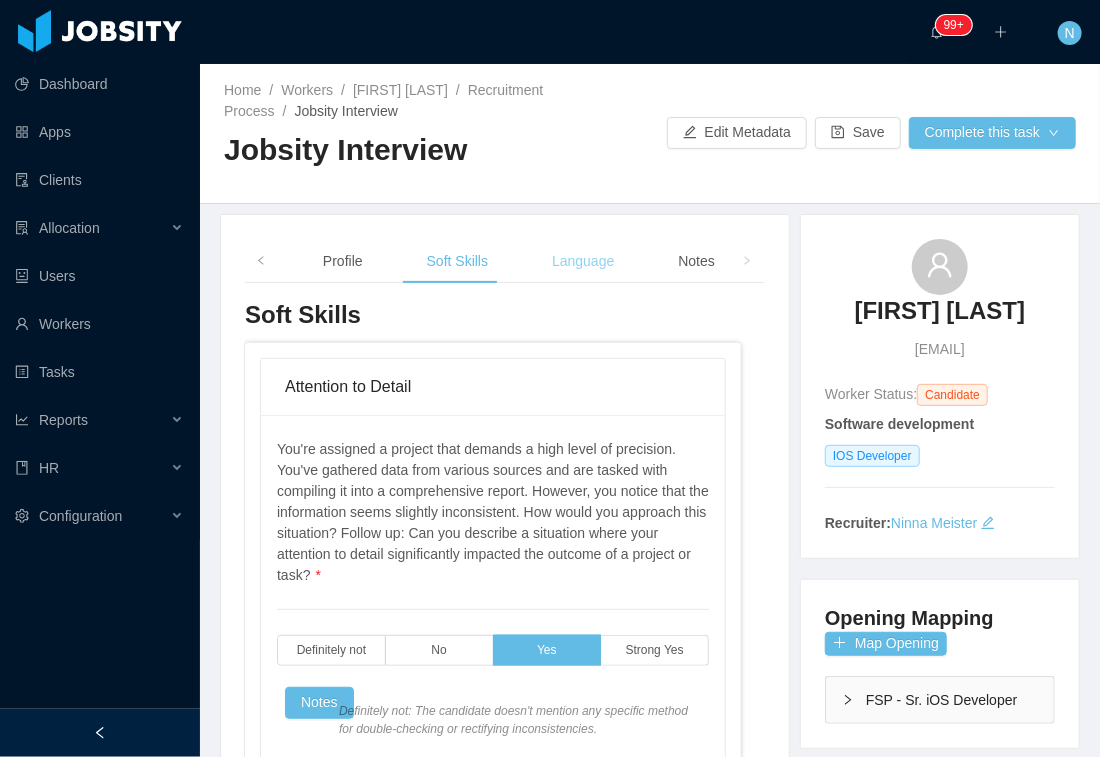 click on "Language" at bounding box center [583, 261] 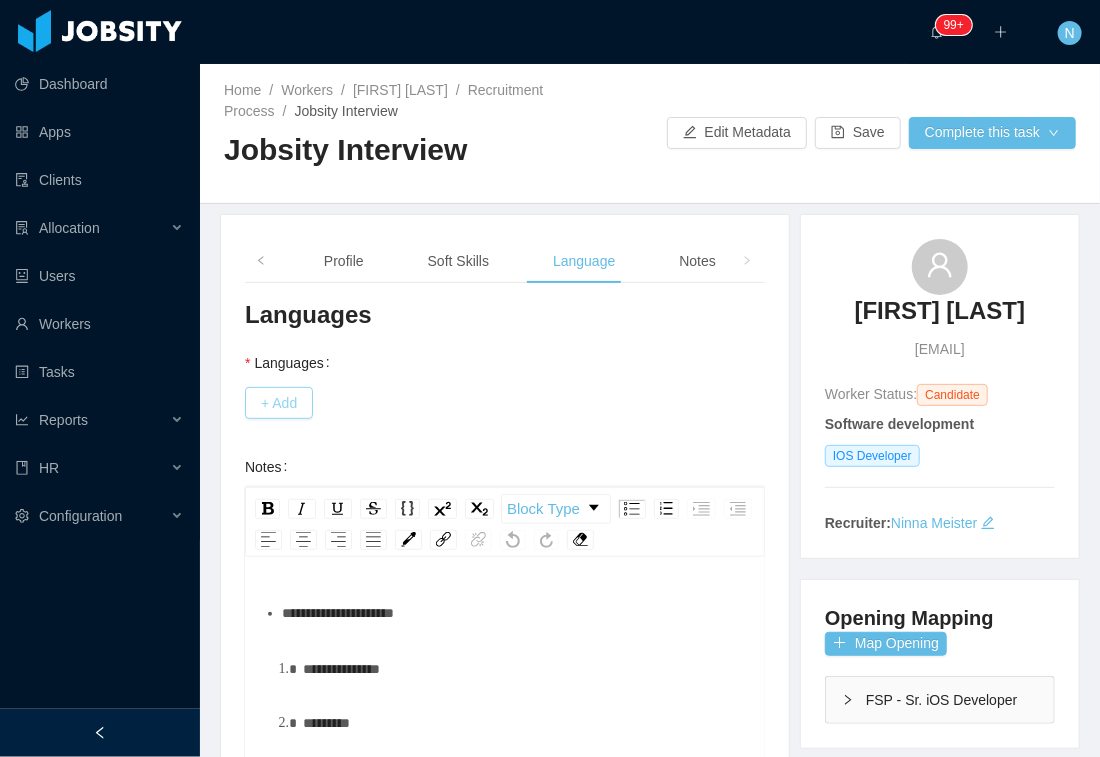click on "+ Add" at bounding box center (279, 403) 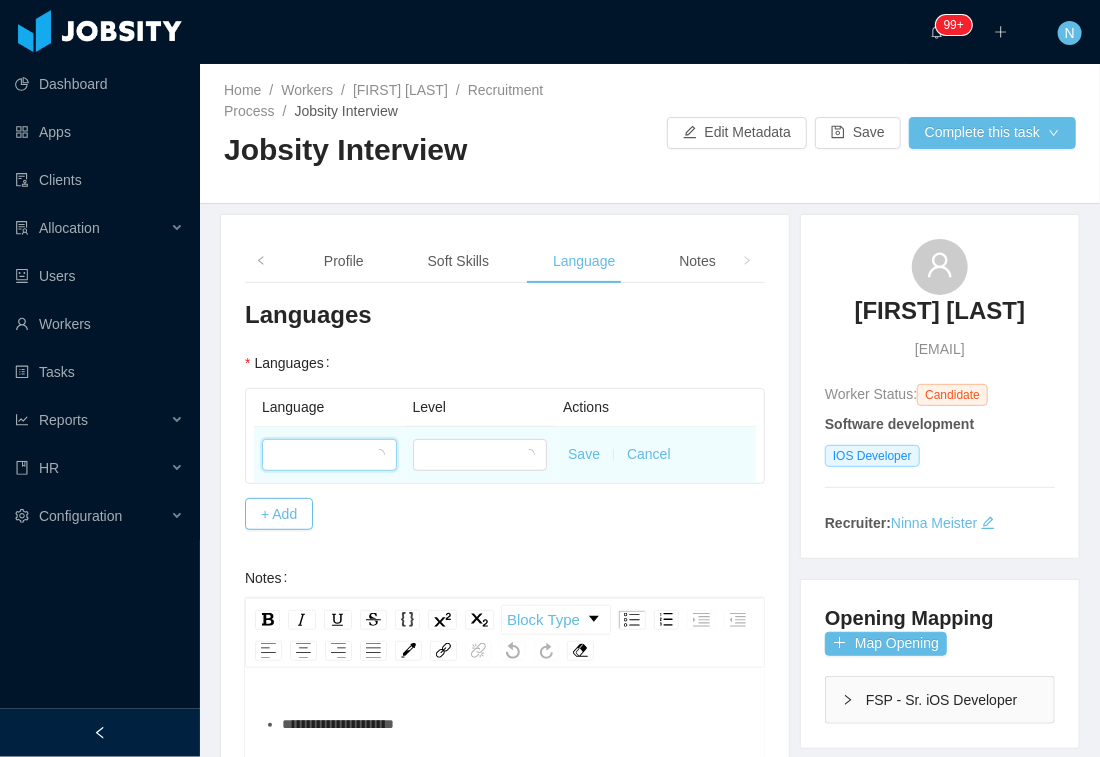 click at bounding box center (323, 455) 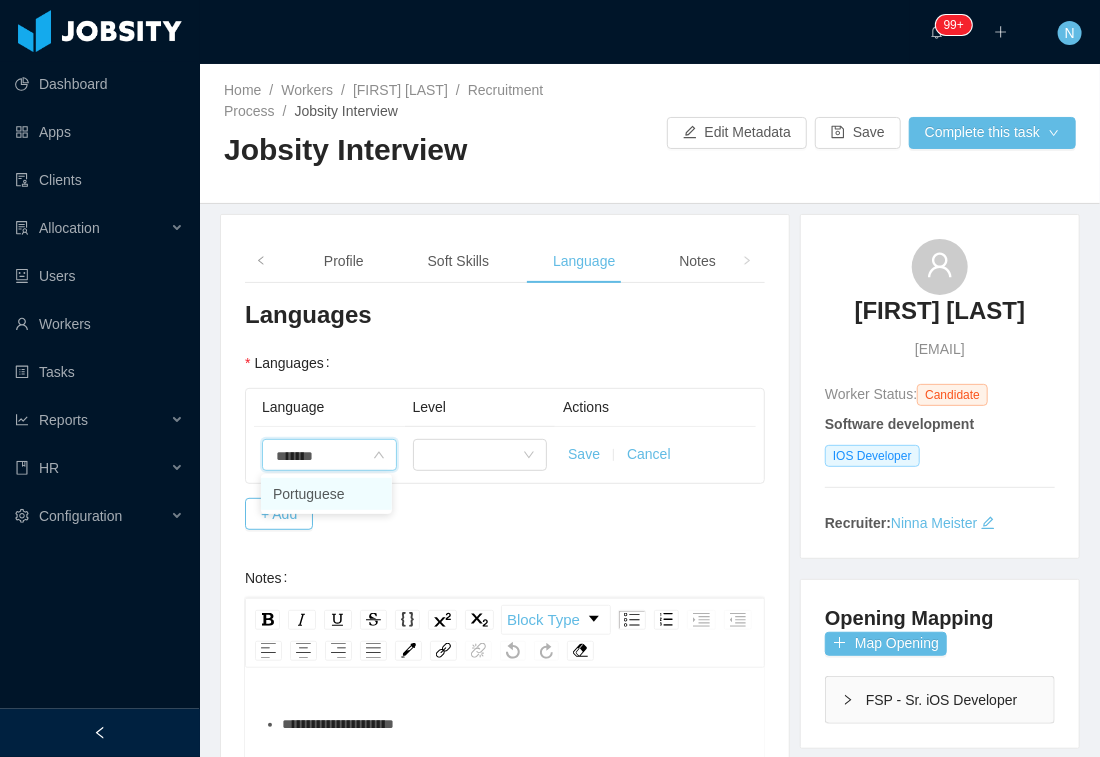 drag, startPoint x: 314, startPoint y: 511, endPoint x: 322, endPoint y: 500, distance: 13.601471 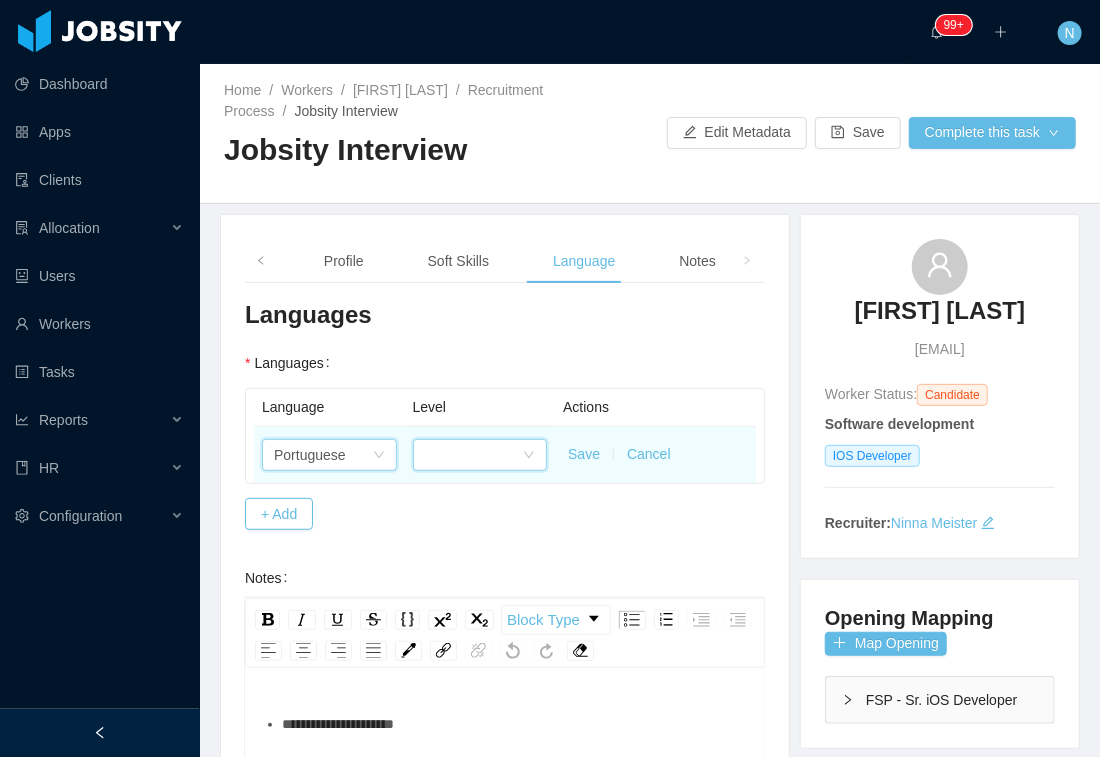 click at bounding box center [474, 455] 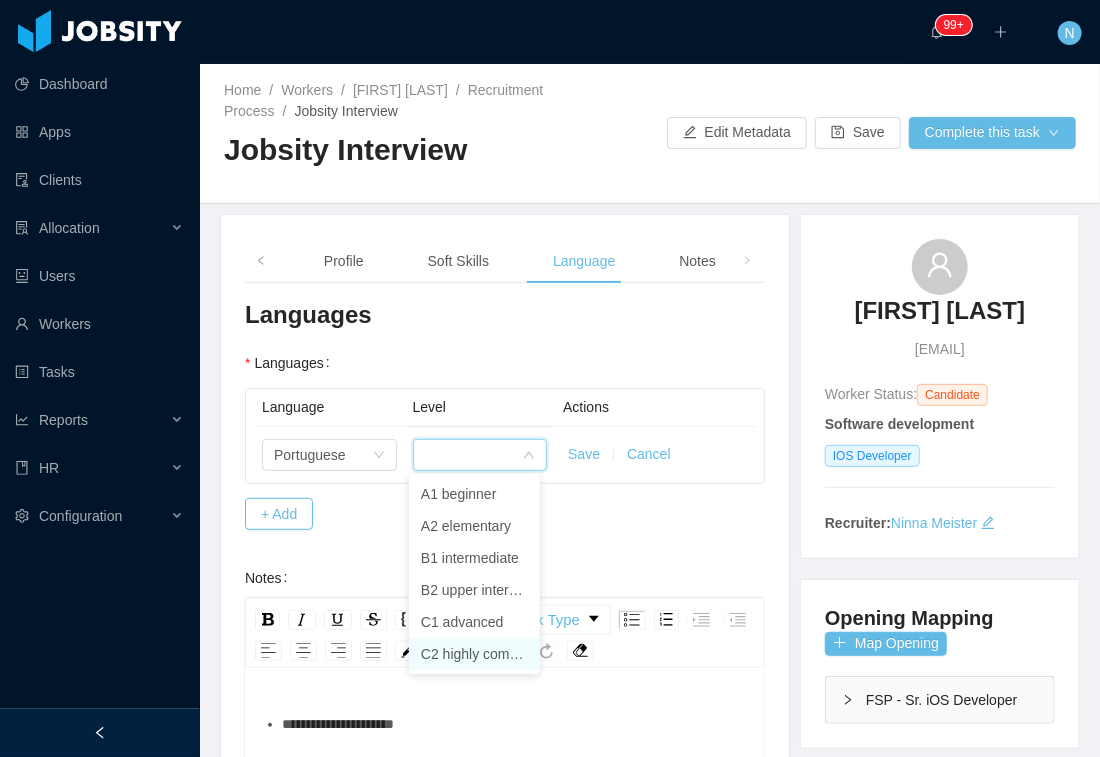 click on "C2 highly competent" at bounding box center [474, 654] 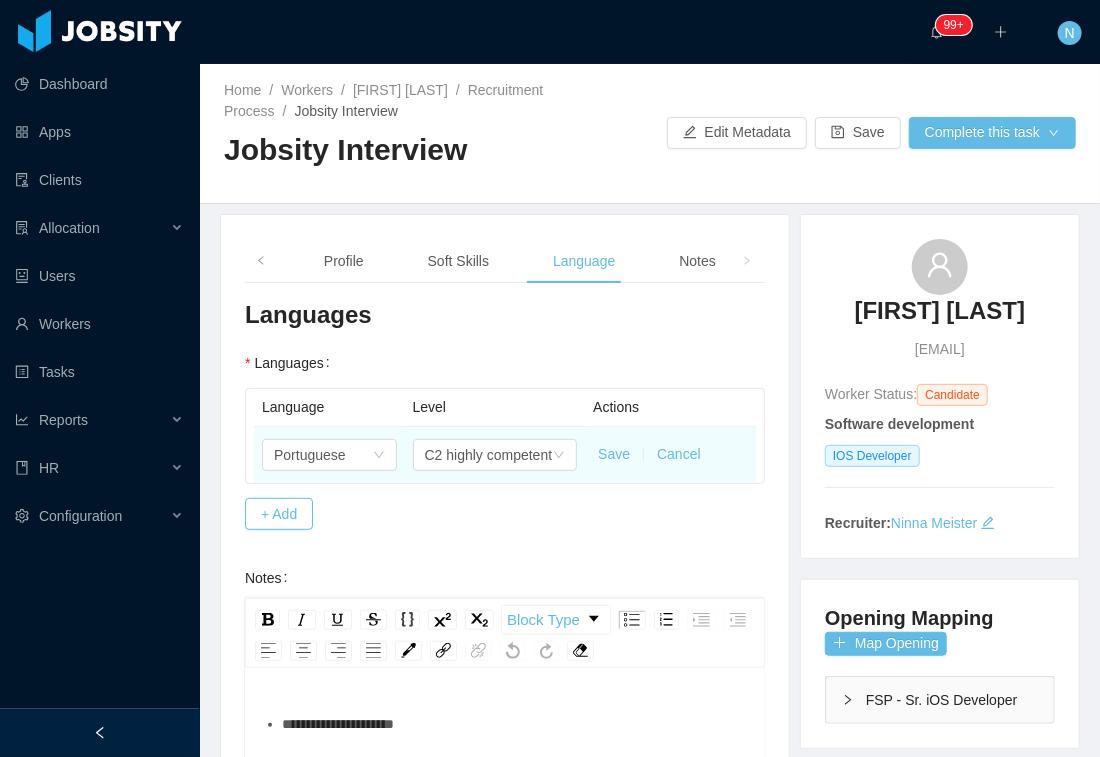 click on "Save" at bounding box center (614, 454) 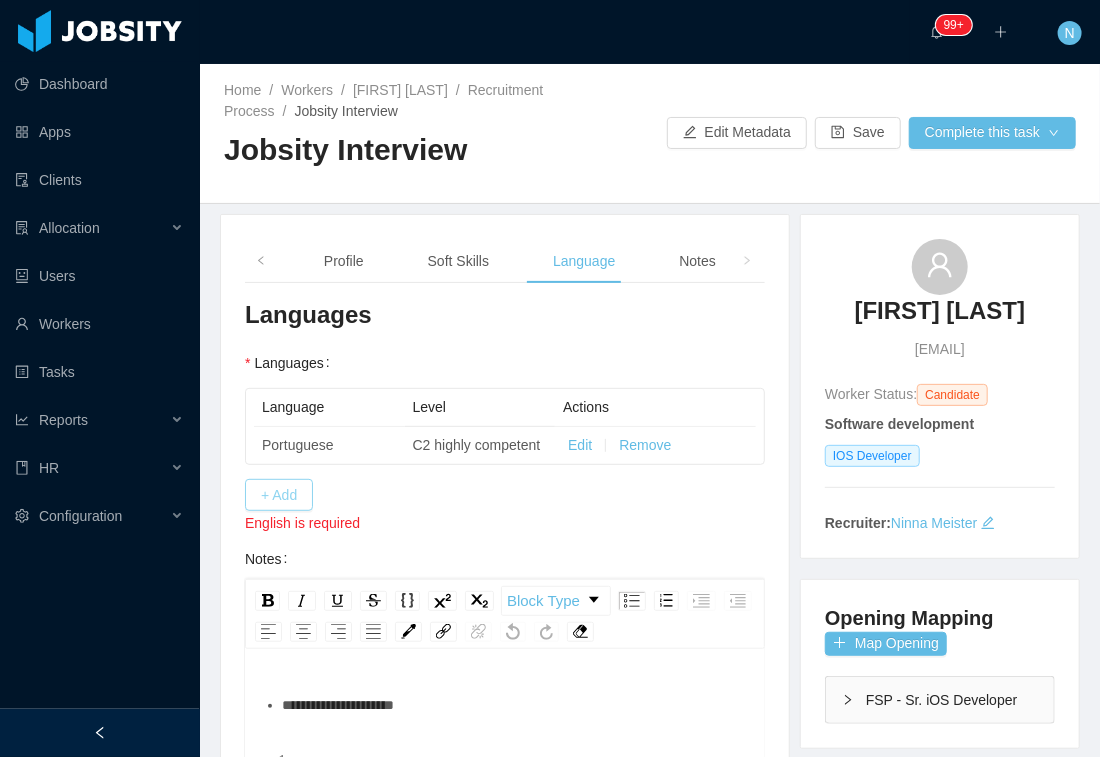 click on "+ Add" at bounding box center (279, 495) 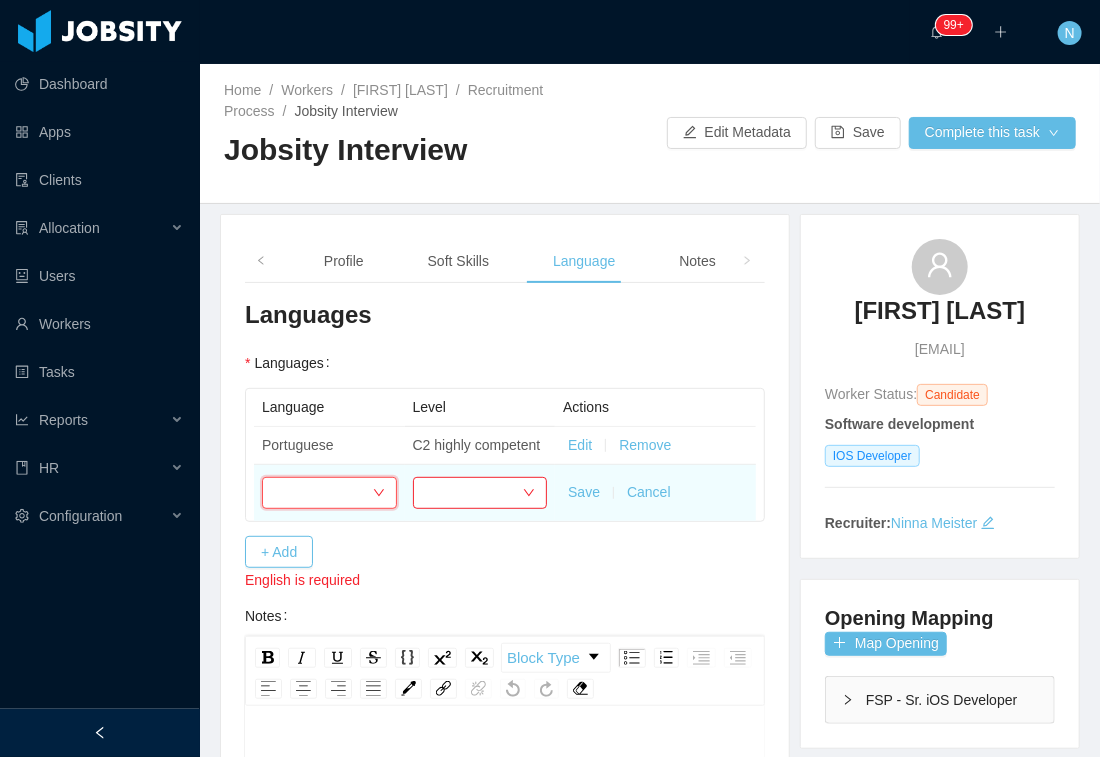 click at bounding box center (323, 493) 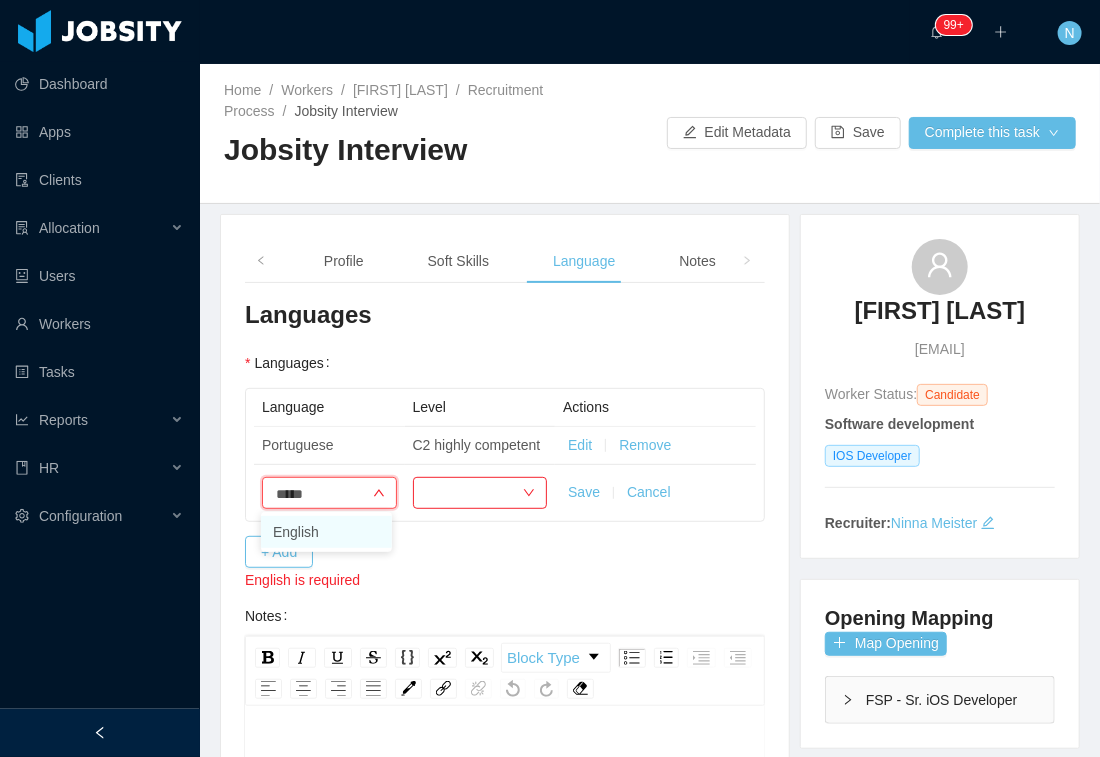 click on "English" at bounding box center (326, 532) 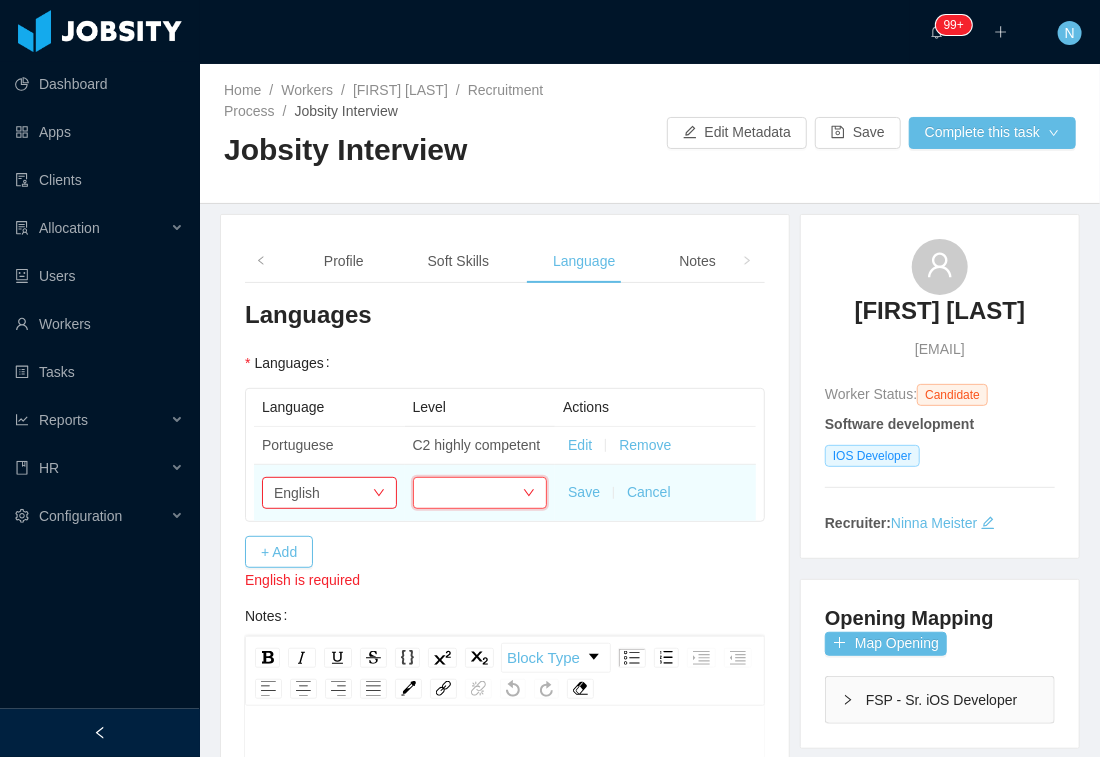 click at bounding box center (474, 493) 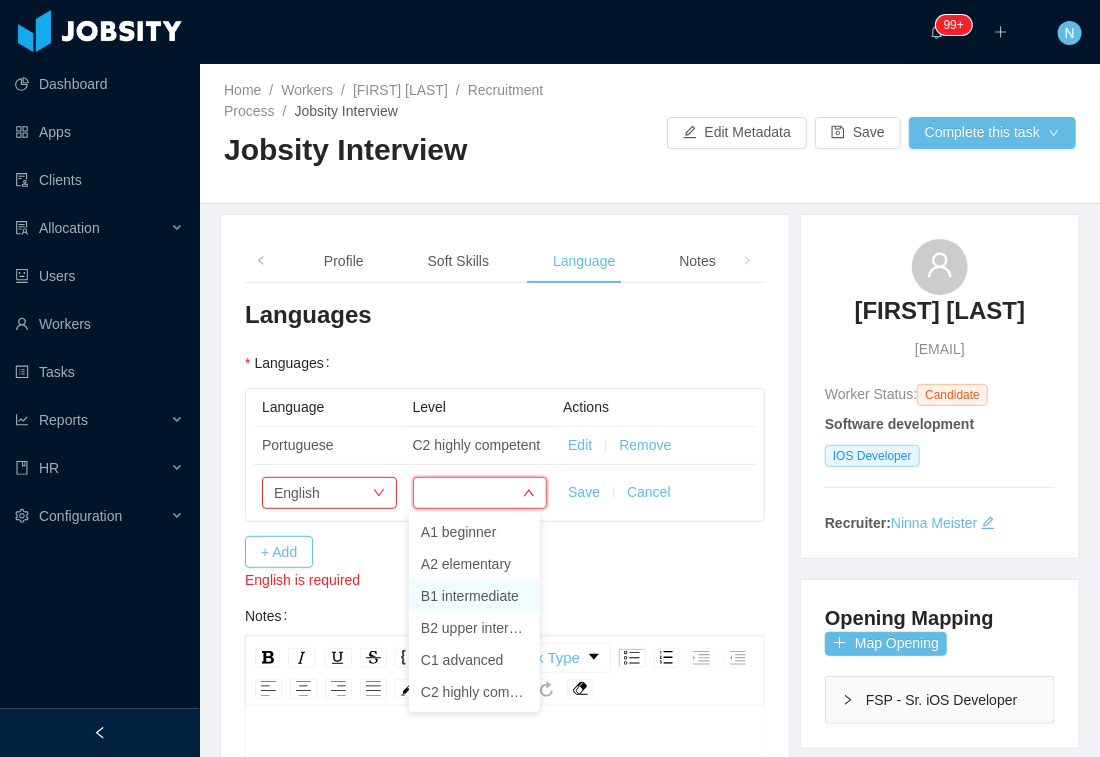 click on "B1 intermediate" at bounding box center (474, 596) 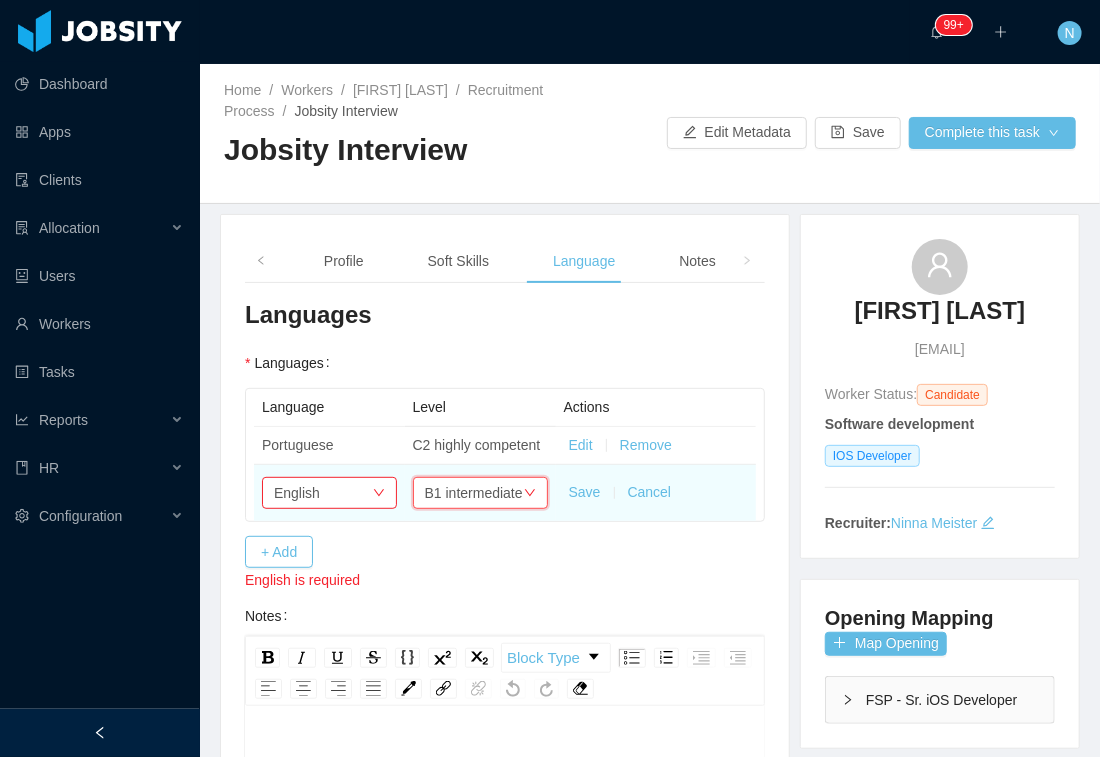 click on "Save" at bounding box center [585, 492] 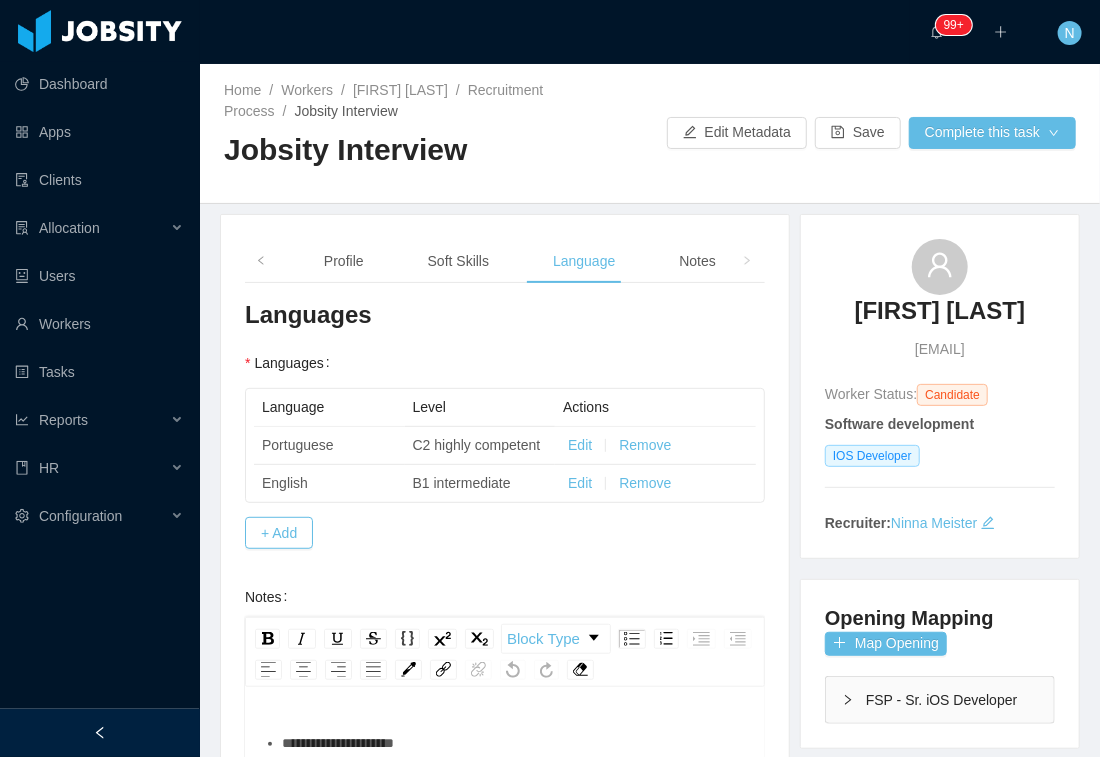 click on "Language Level Actions Portuguese C2 highly competent Edit Remove English B1 intermediate Edit Remove + Add" at bounding box center (505, 468) 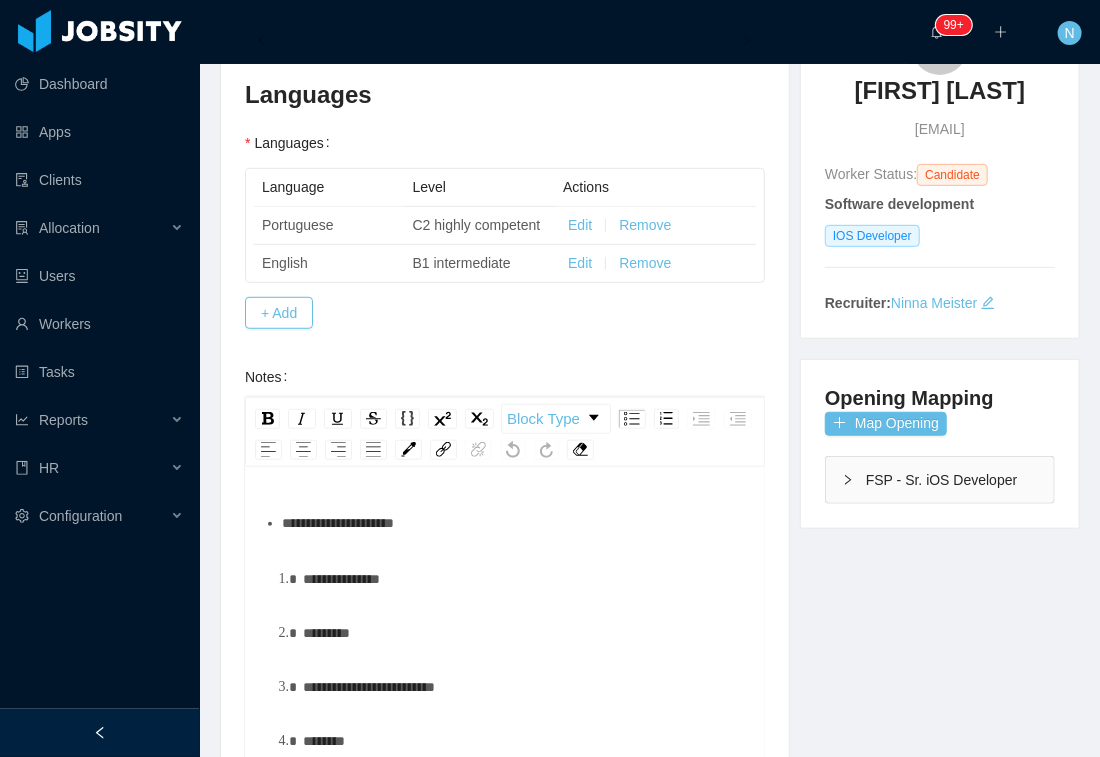 scroll, scrollTop: 333, scrollLeft: 0, axis: vertical 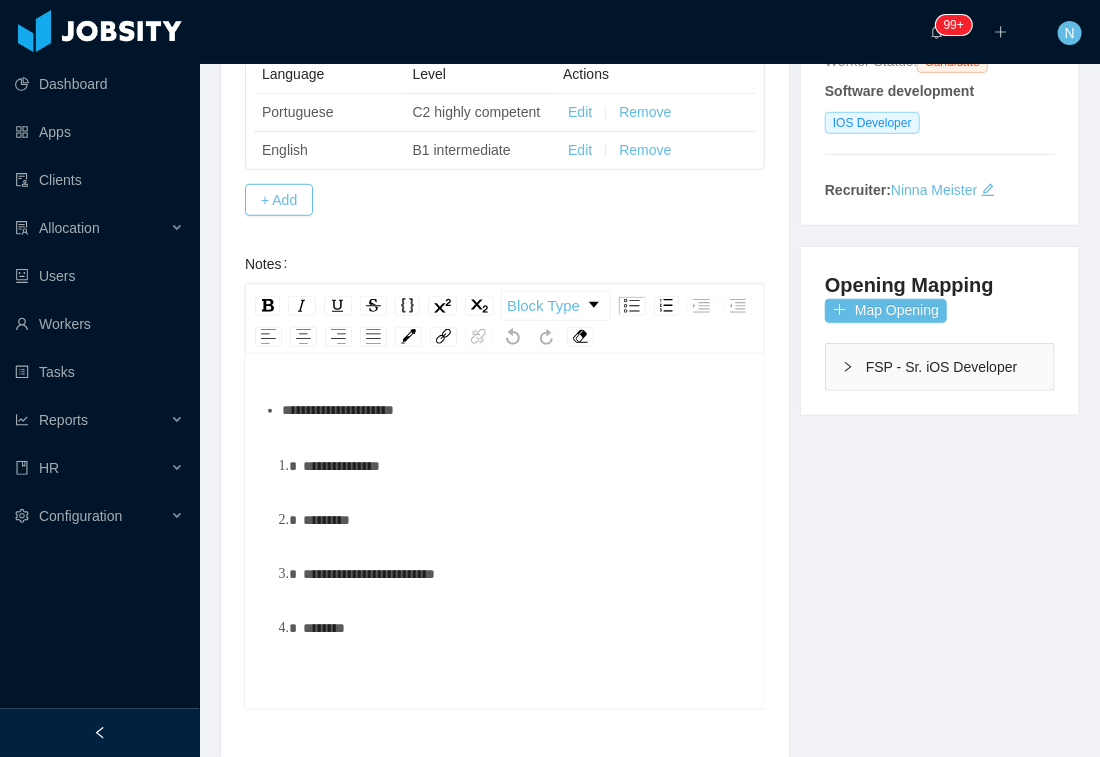 click on "**********" at bounding box center (505, 534) 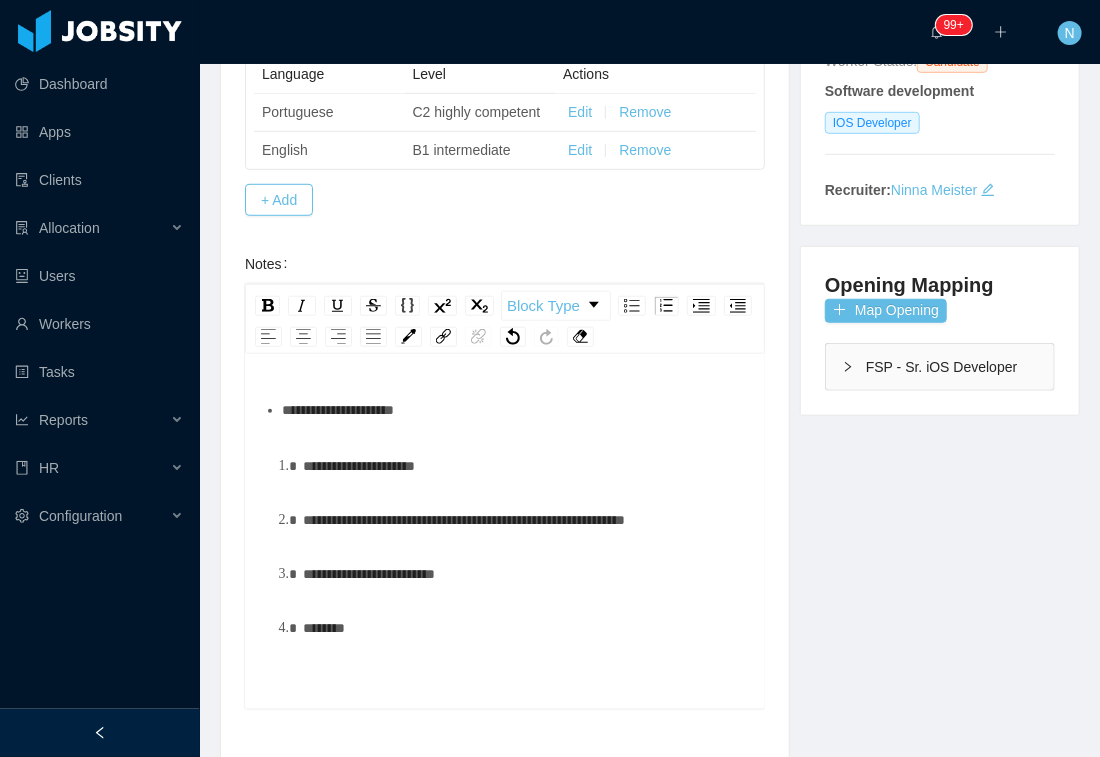 click on "**********" at bounding box center [505, 547] 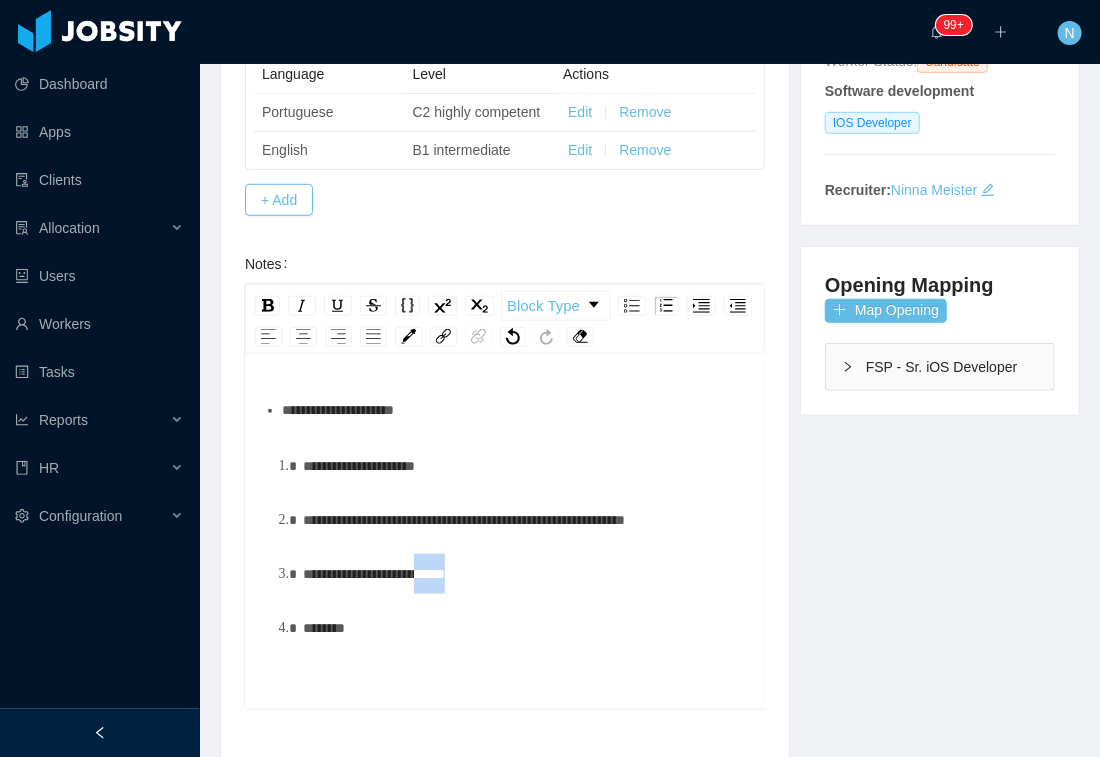 drag, startPoint x: 445, startPoint y: 570, endPoint x: 514, endPoint y: 574, distance: 69.115845 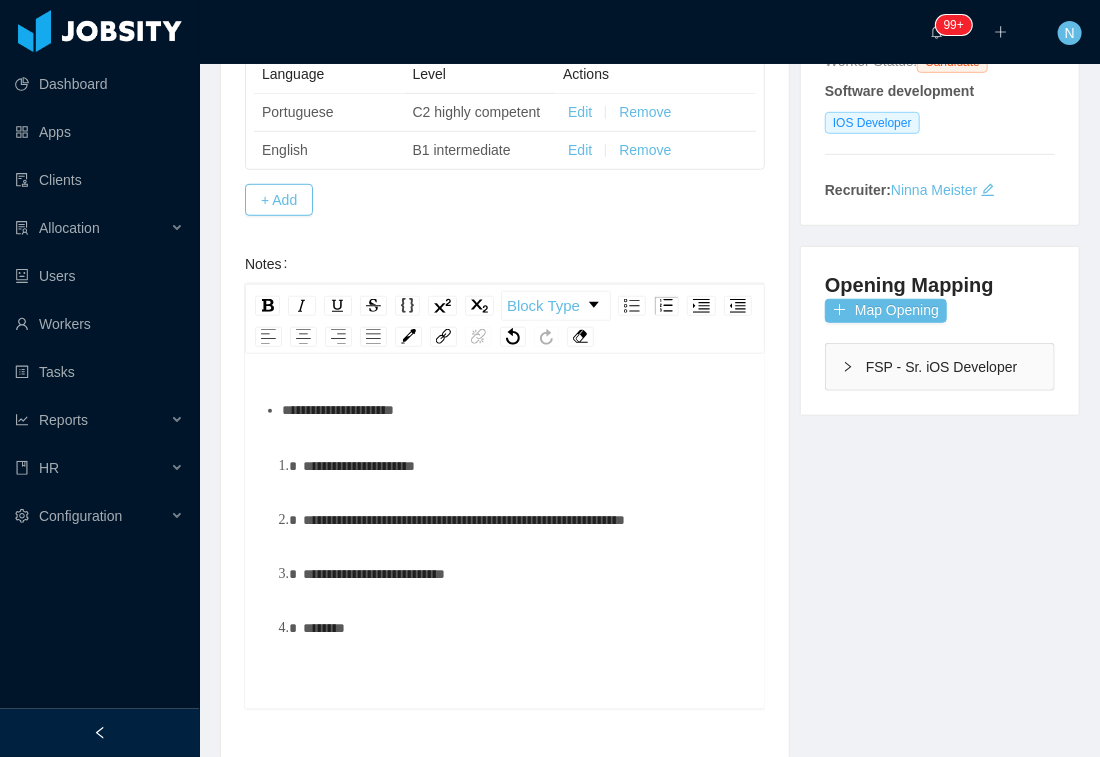 click on "**********" at bounding box center [505, 534] 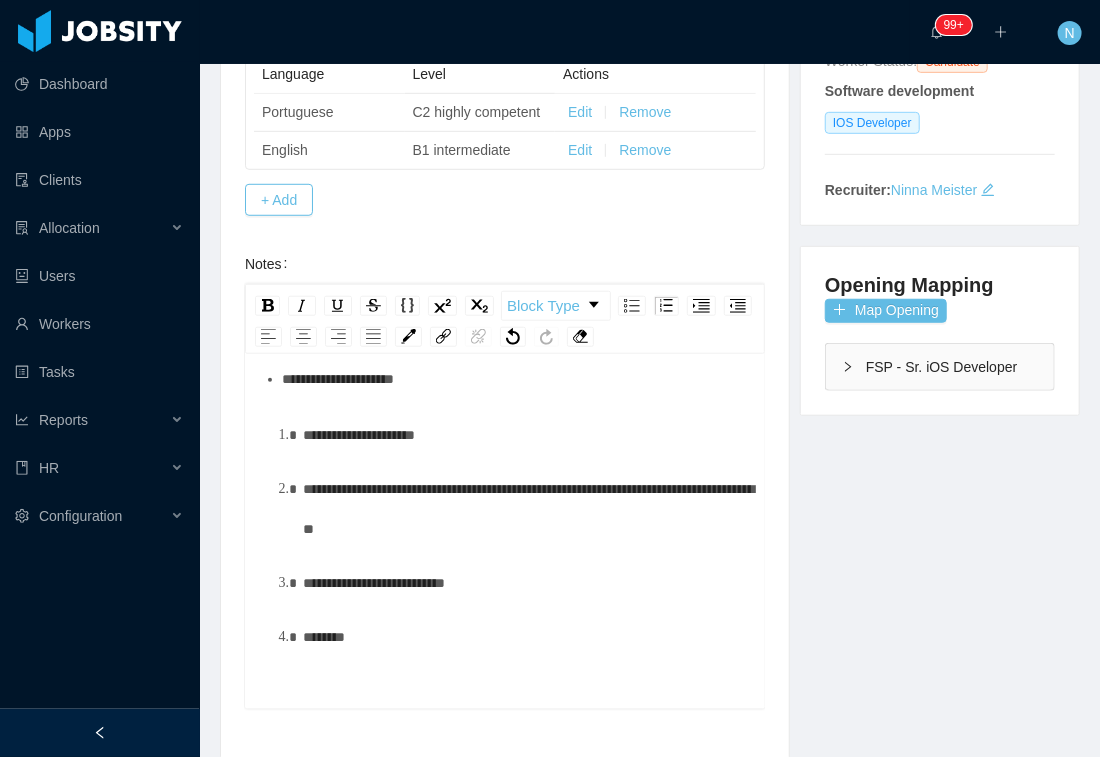 scroll, scrollTop: 46, scrollLeft: 0, axis: vertical 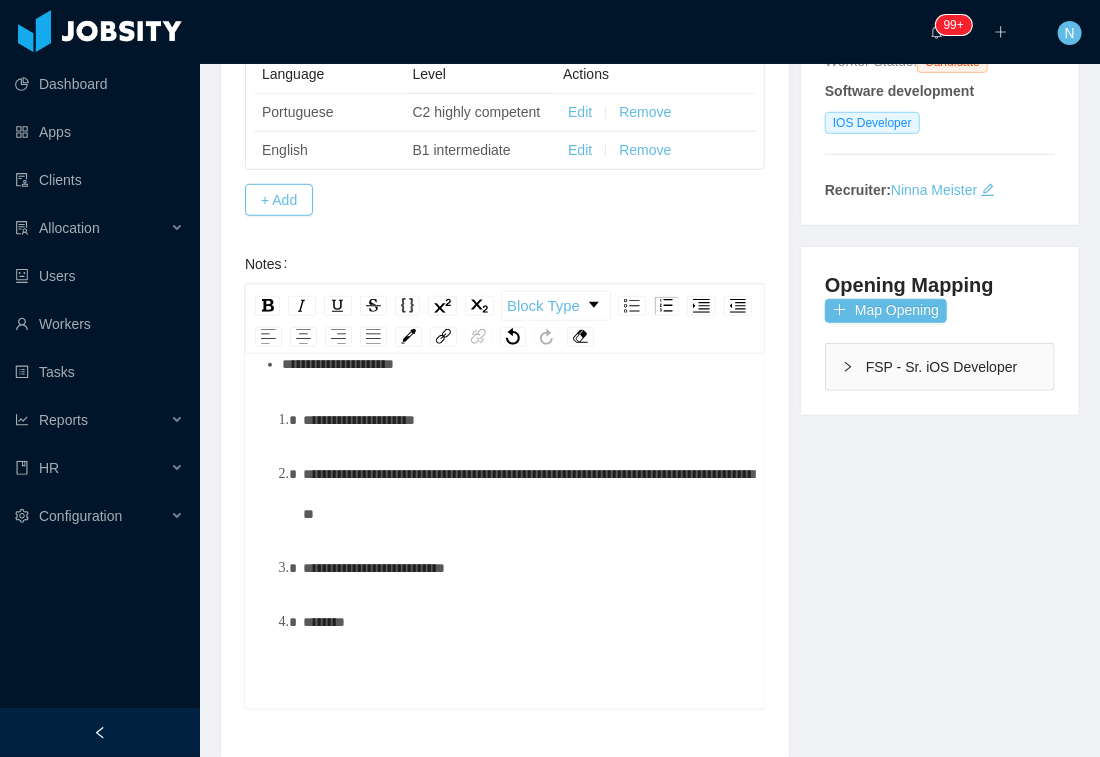 click on "**********" at bounding box center [505, 519] 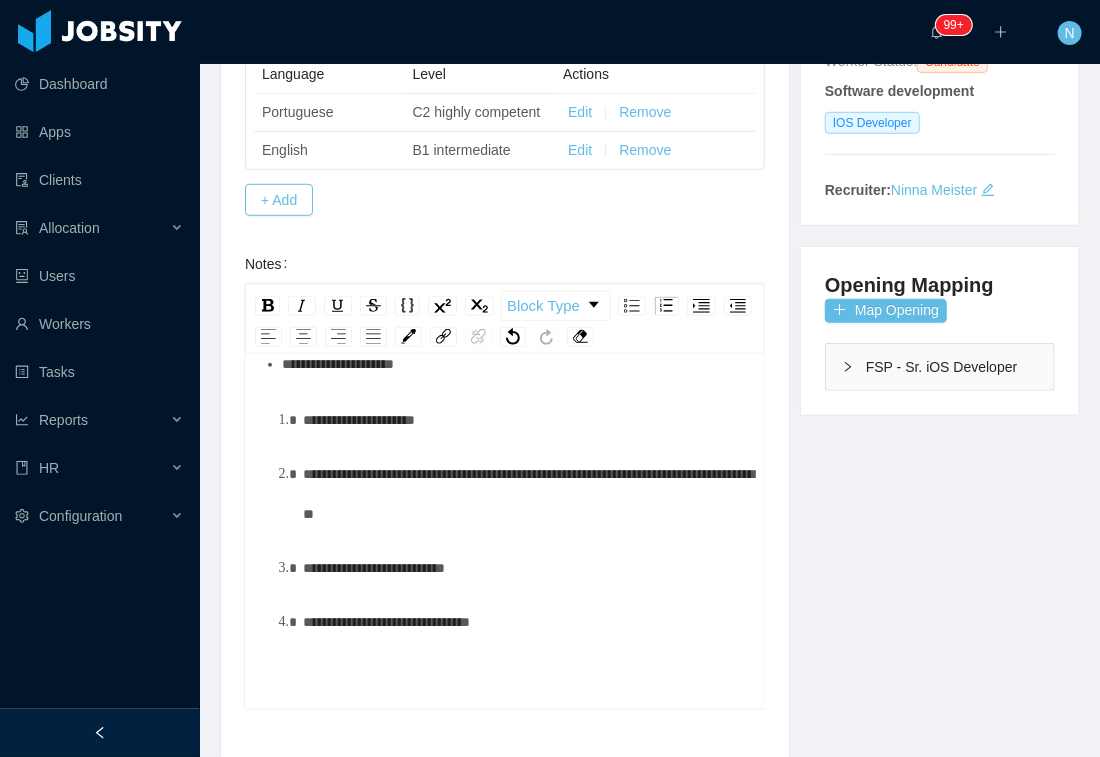 scroll, scrollTop: 0, scrollLeft: 0, axis: both 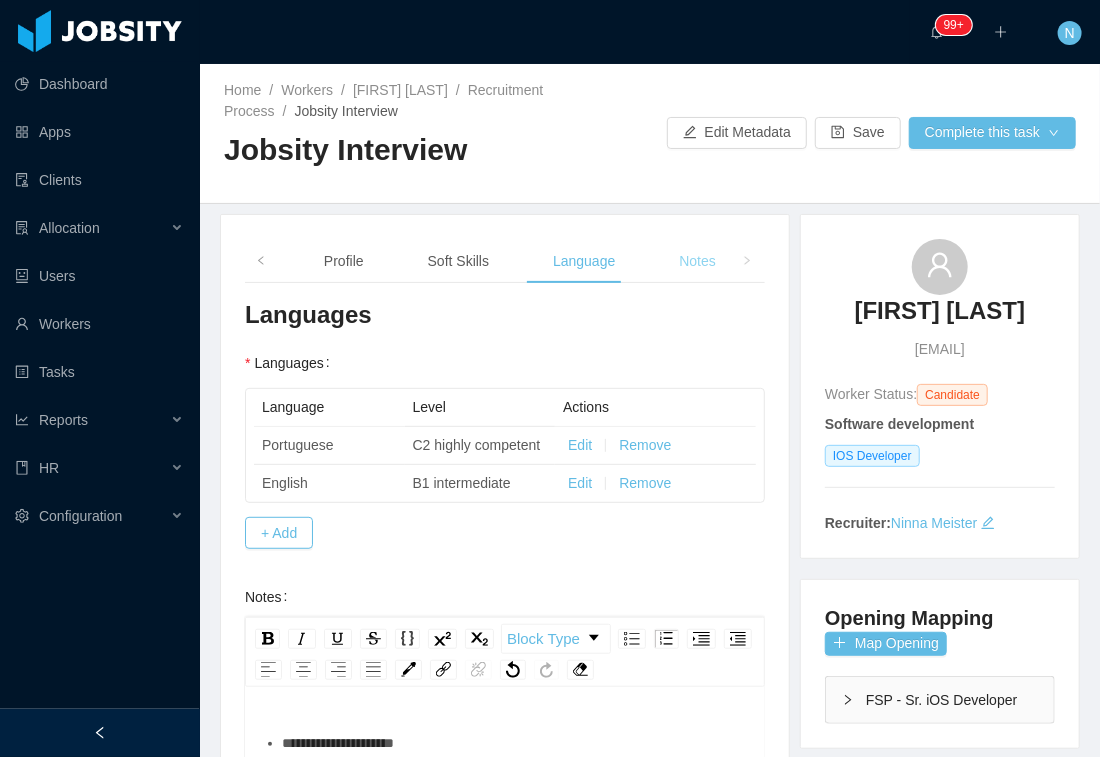click on "Notes" at bounding box center [697, 261] 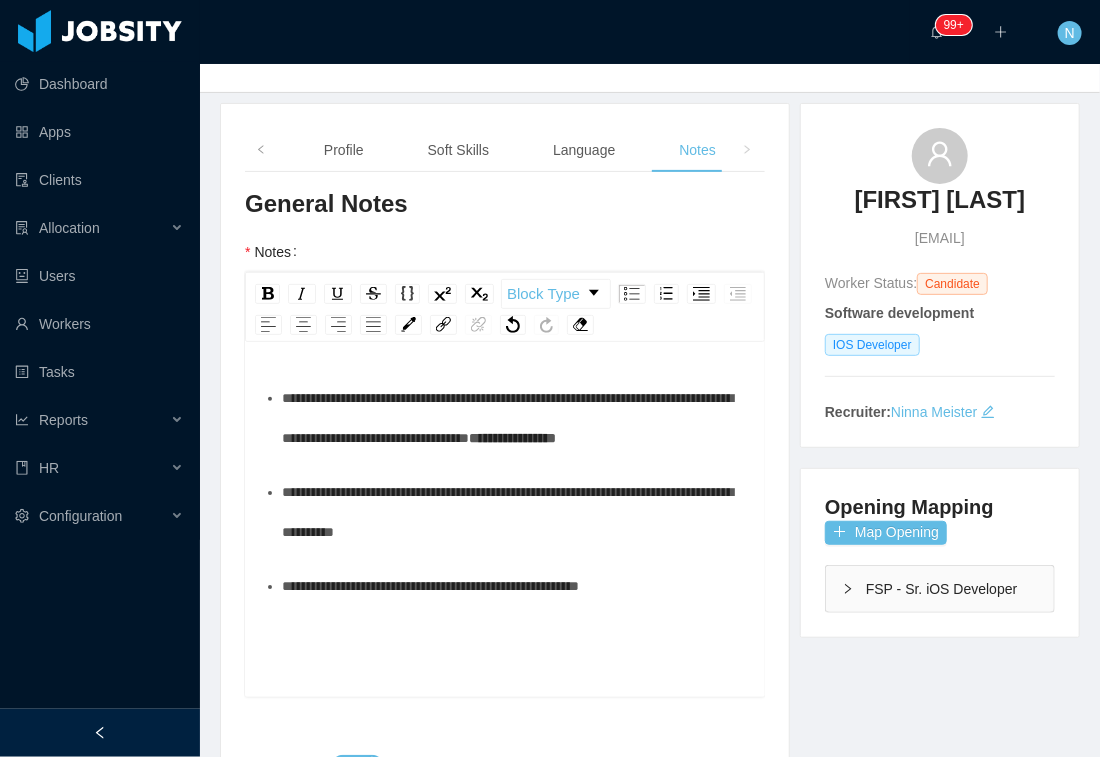 scroll, scrollTop: 0, scrollLeft: 0, axis: both 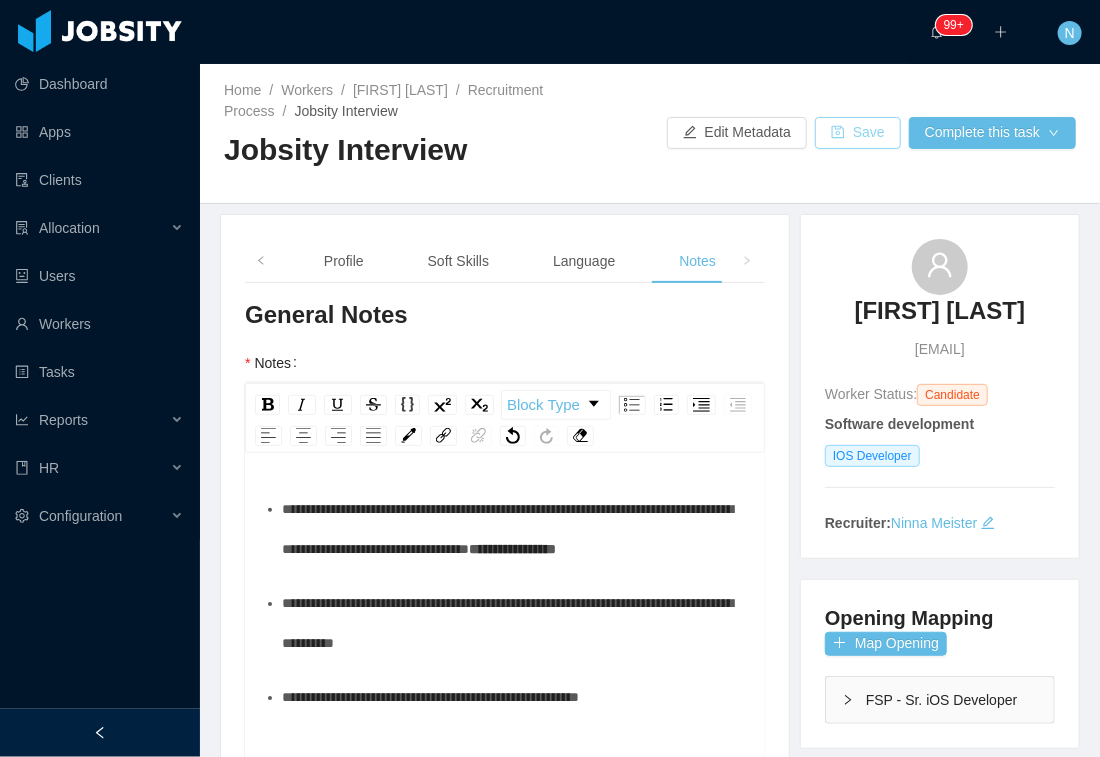 click on "Save" at bounding box center [858, 133] 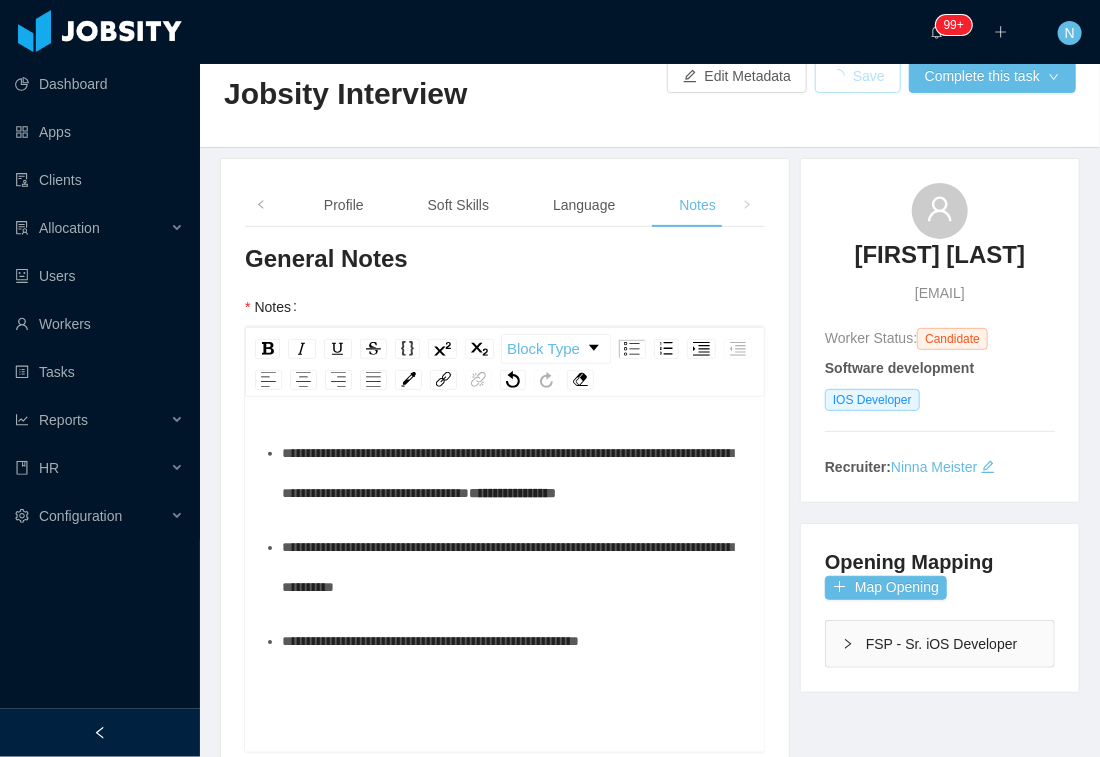 scroll, scrollTop: 111, scrollLeft: 0, axis: vertical 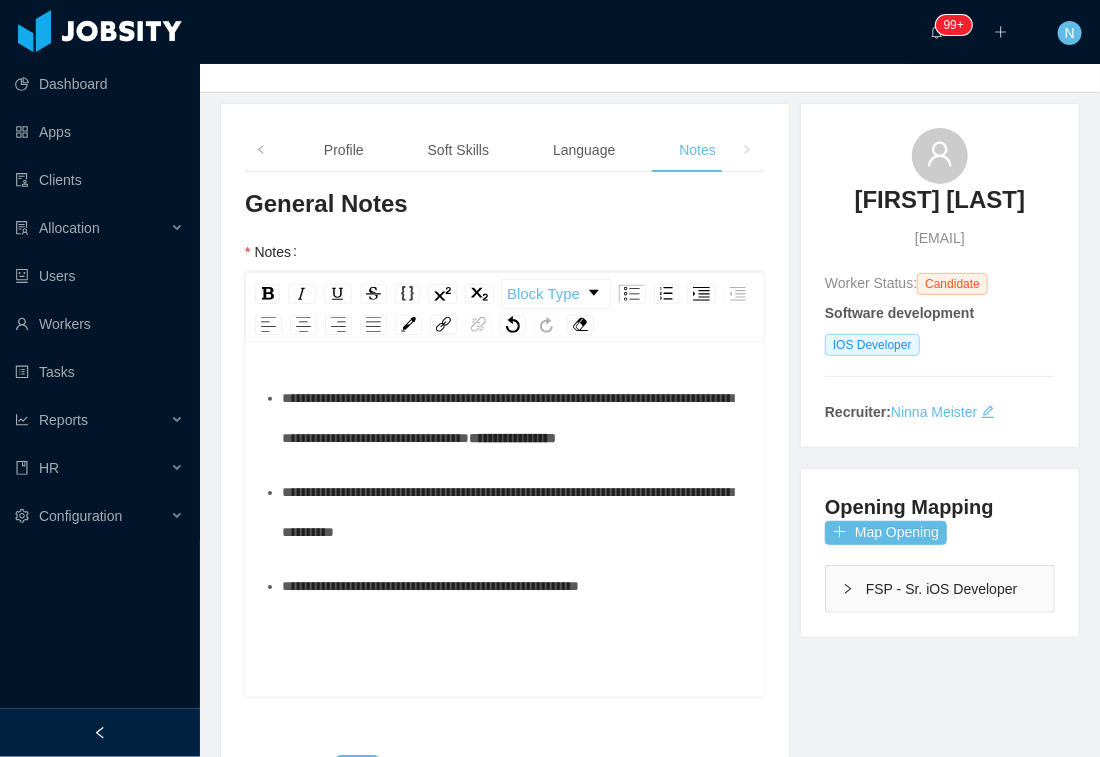 click on "**********" at bounding box center (516, 418) 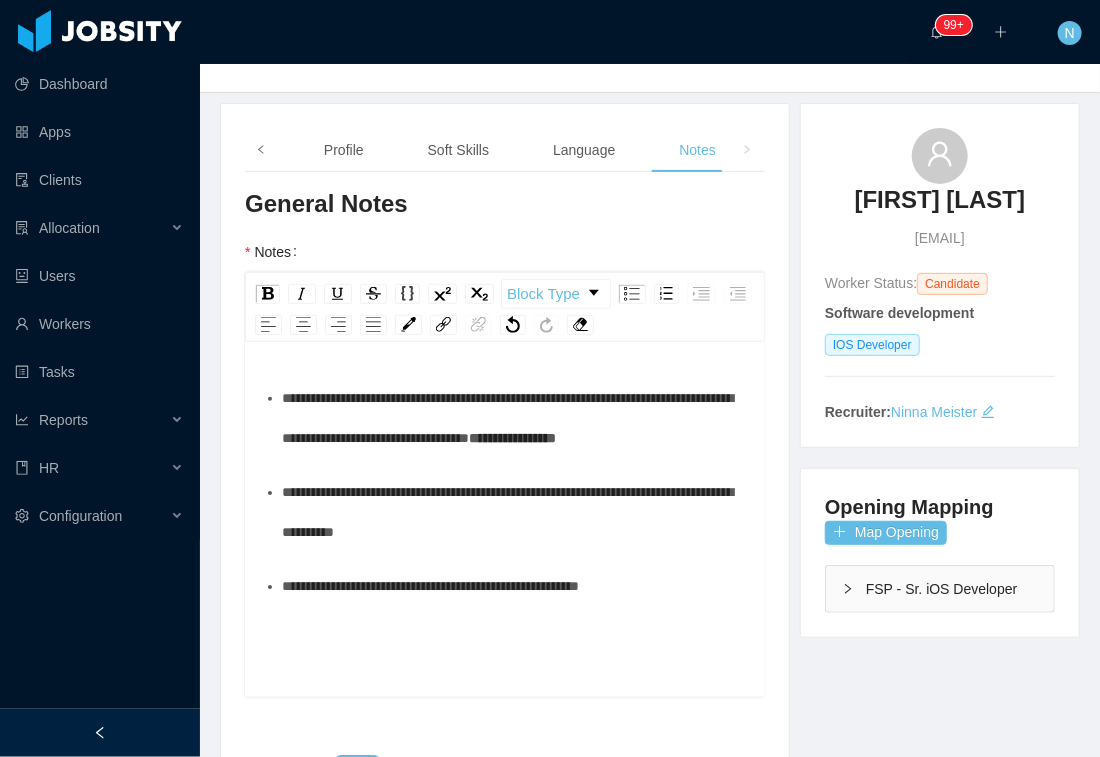 click 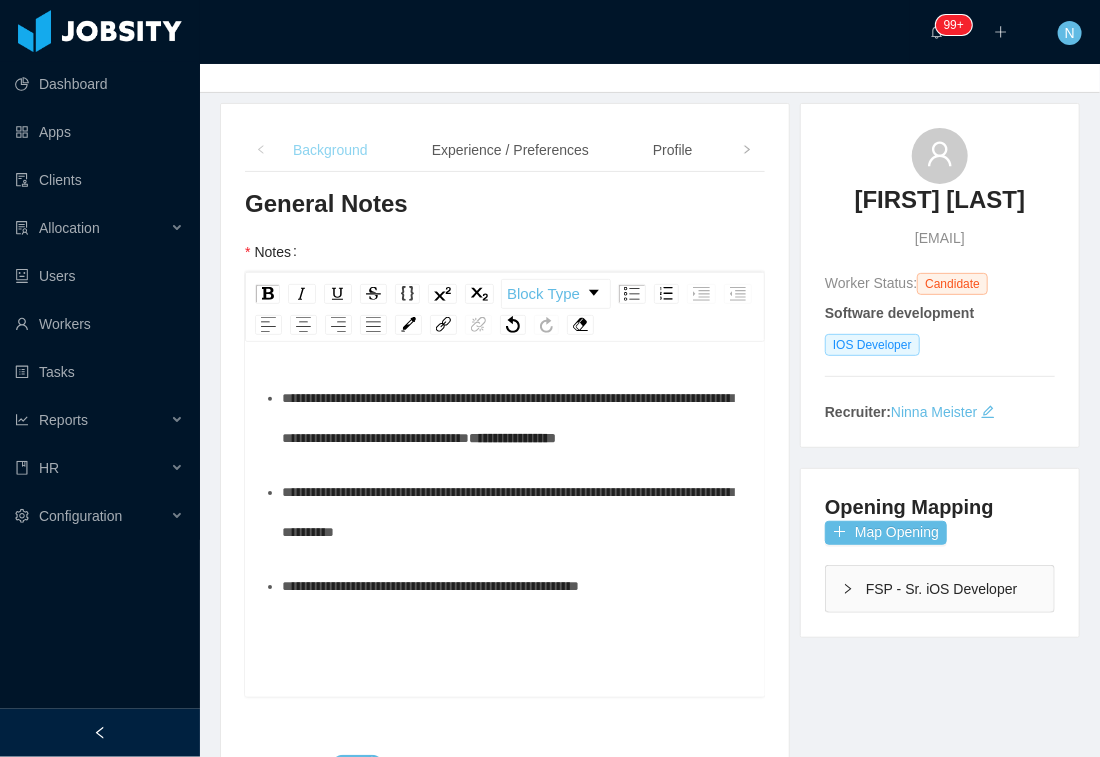 click on "Background" at bounding box center [330, 150] 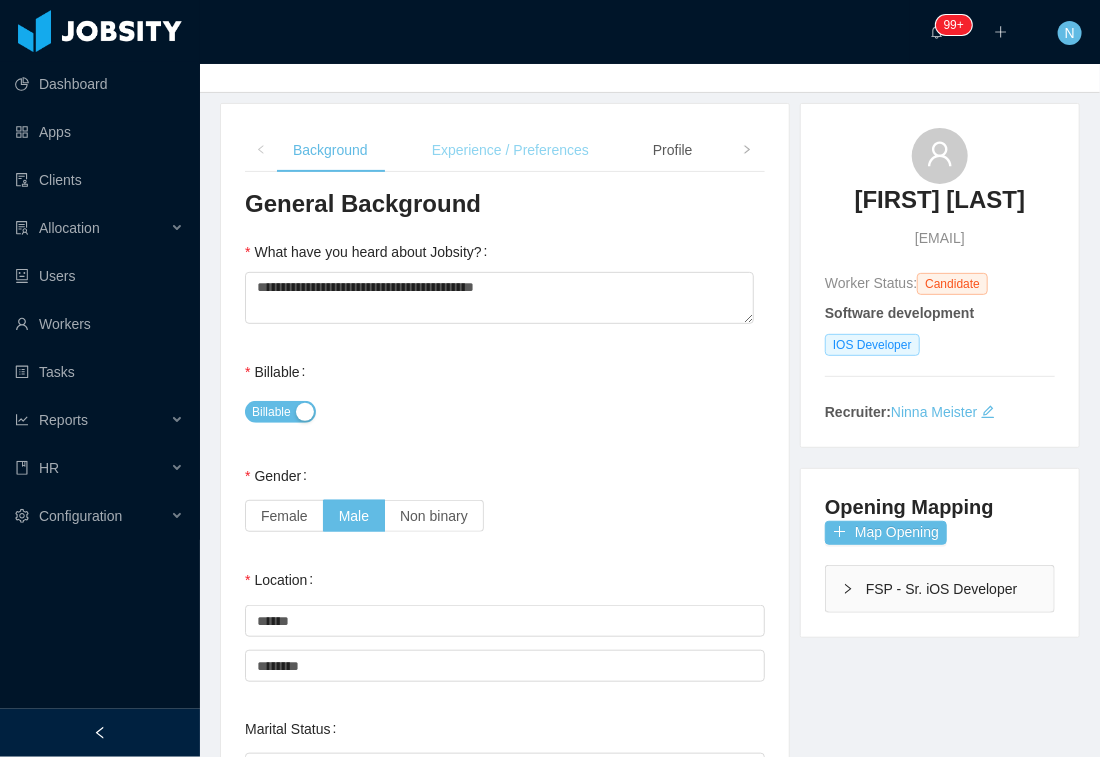 click on "Experience / Preferences" at bounding box center (510, 150) 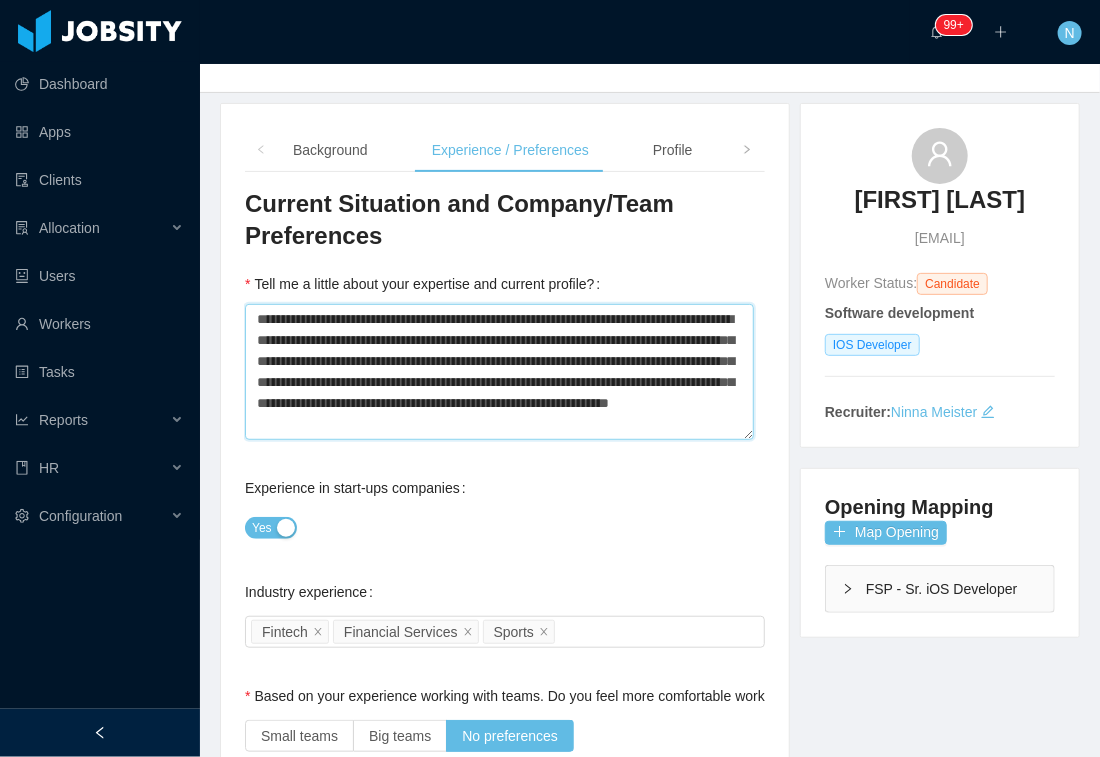 click on "**********" at bounding box center [499, 372] 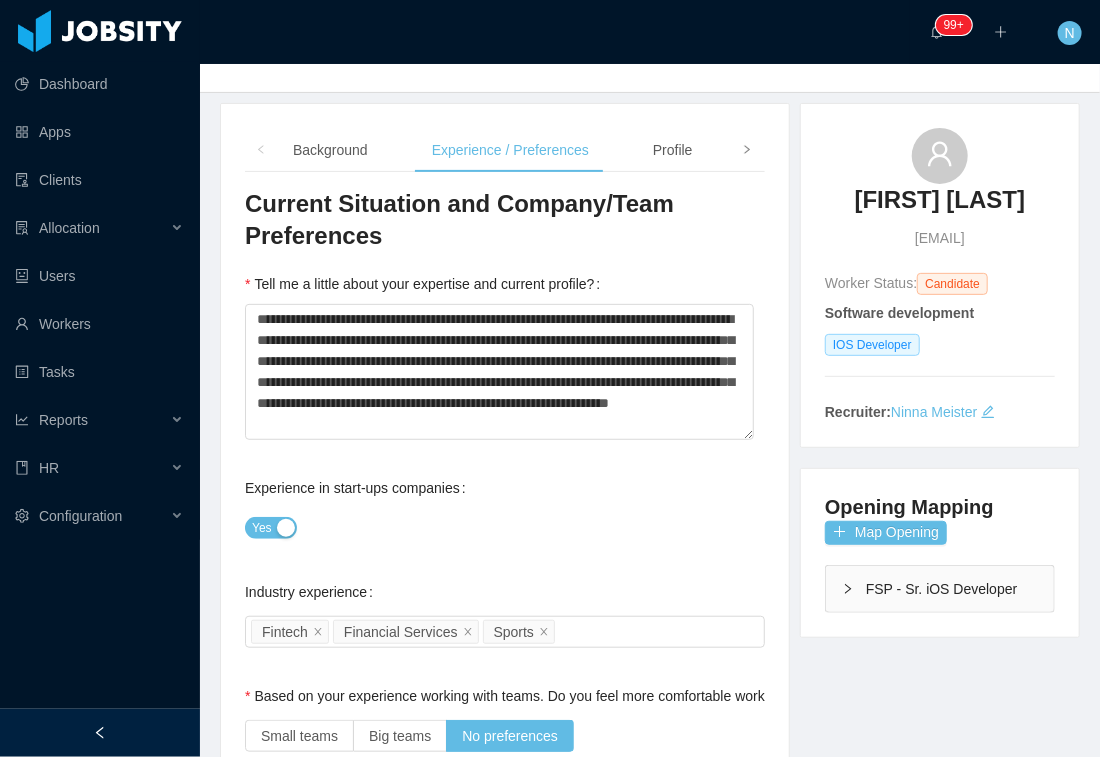 click at bounding box center (747, 149) 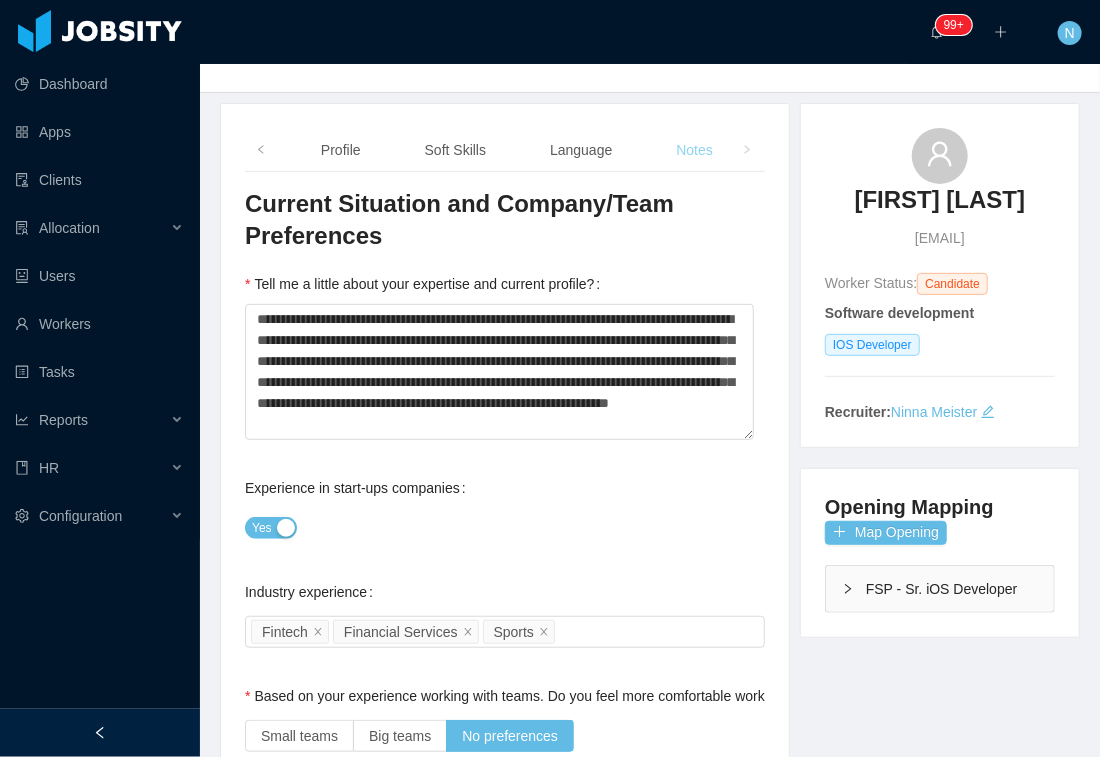 click on "Notes" at bounding box center (694, 150) 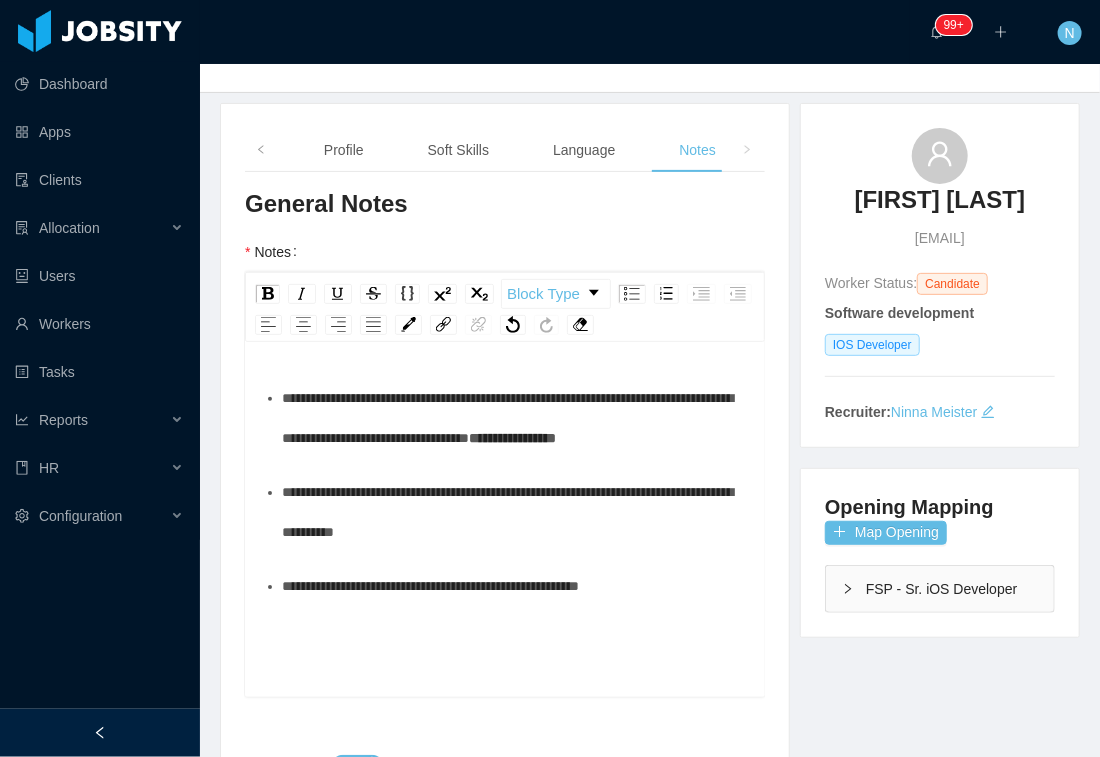 click on "**********" at bounding box center (516, 418) 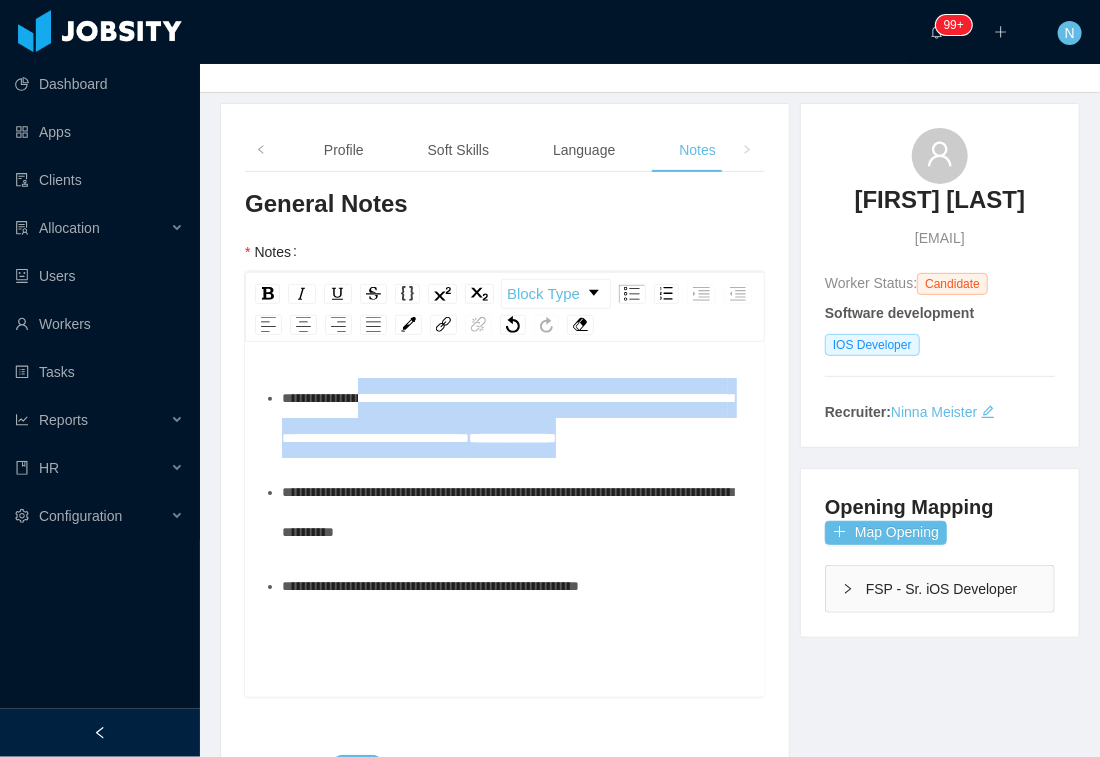 drag, startPoint x: 380, startPoint y: 399, endPoint x: 400, endPoint y: 480, distance: 83.43261 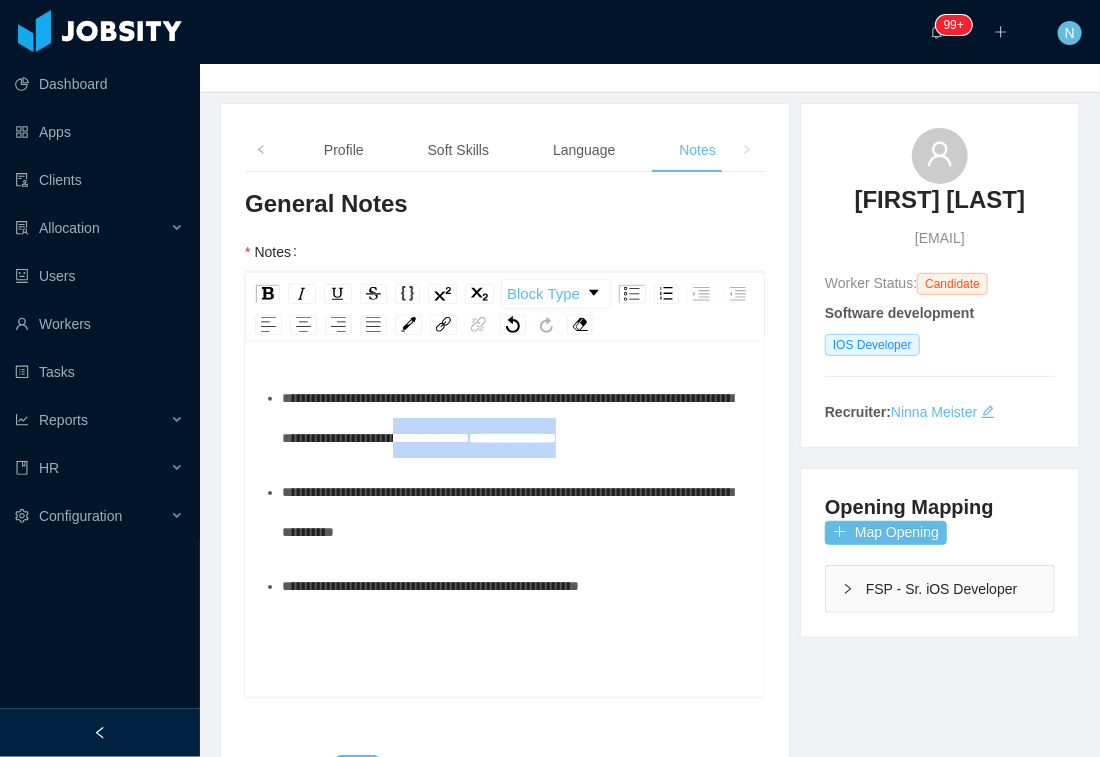 drag, startPoint x: 371, startPoint y: 481, endPoint x: 544, endPoint y: 449, distance: 175.93465 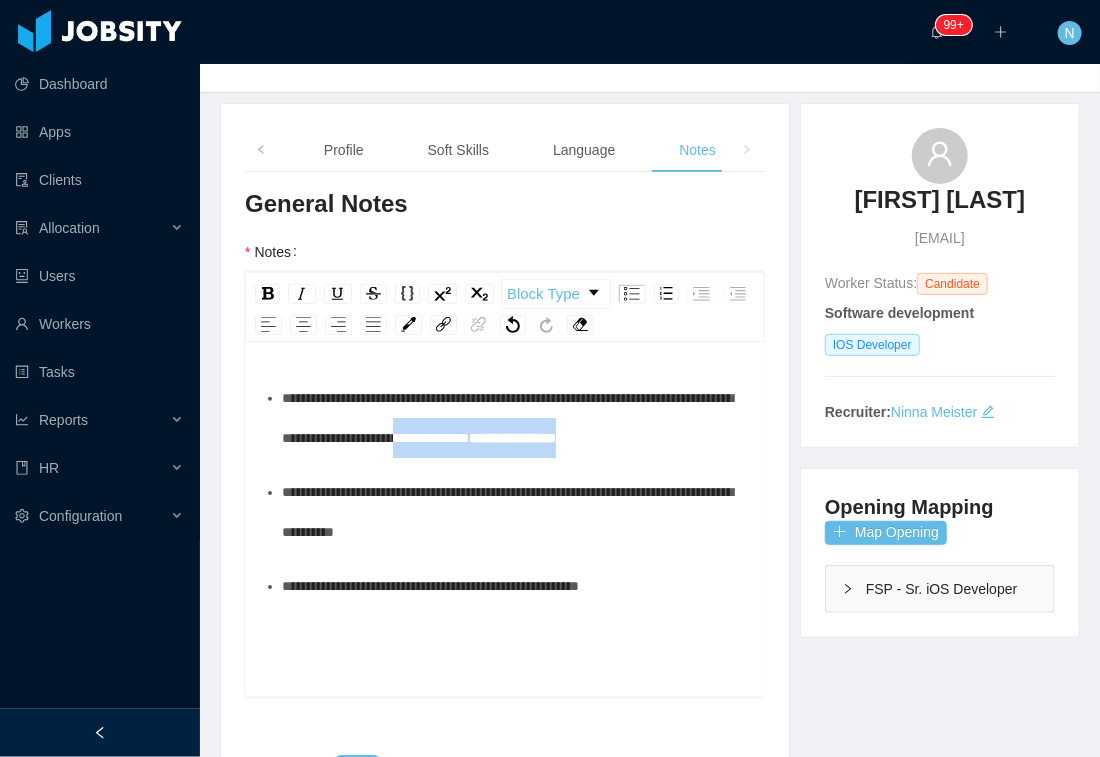 click on "**********" at bounding box center (516, 418) 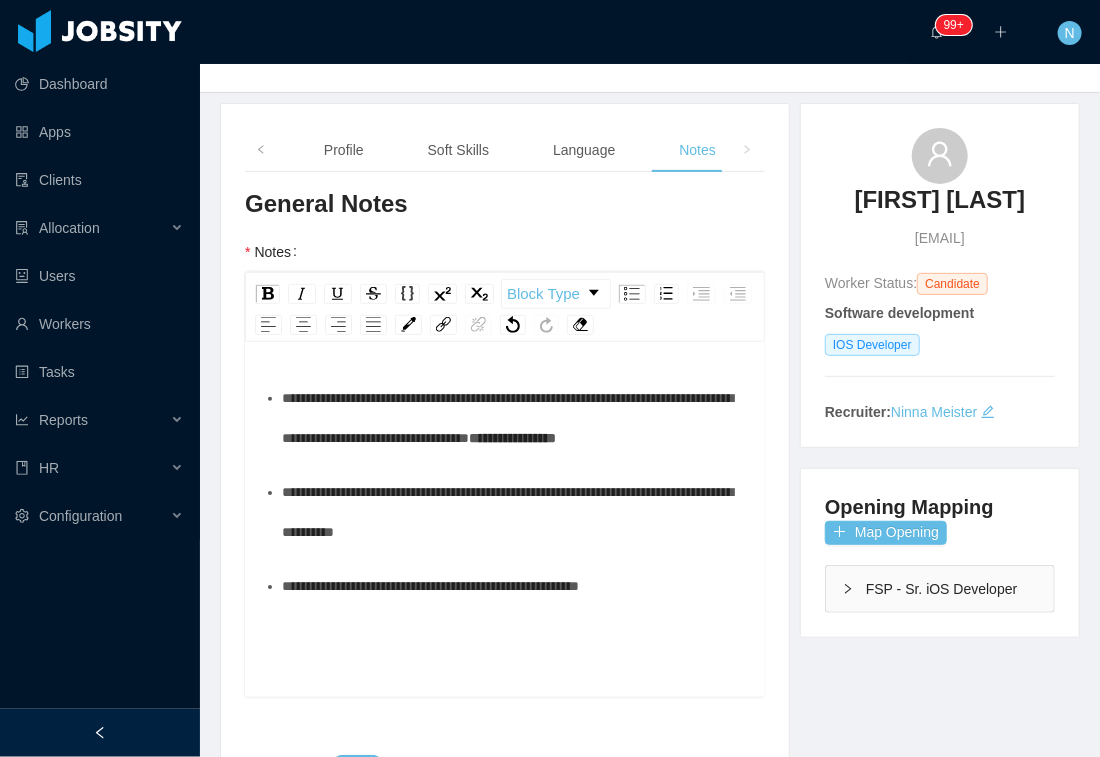click on "**********" at bounding box center [507, 512] 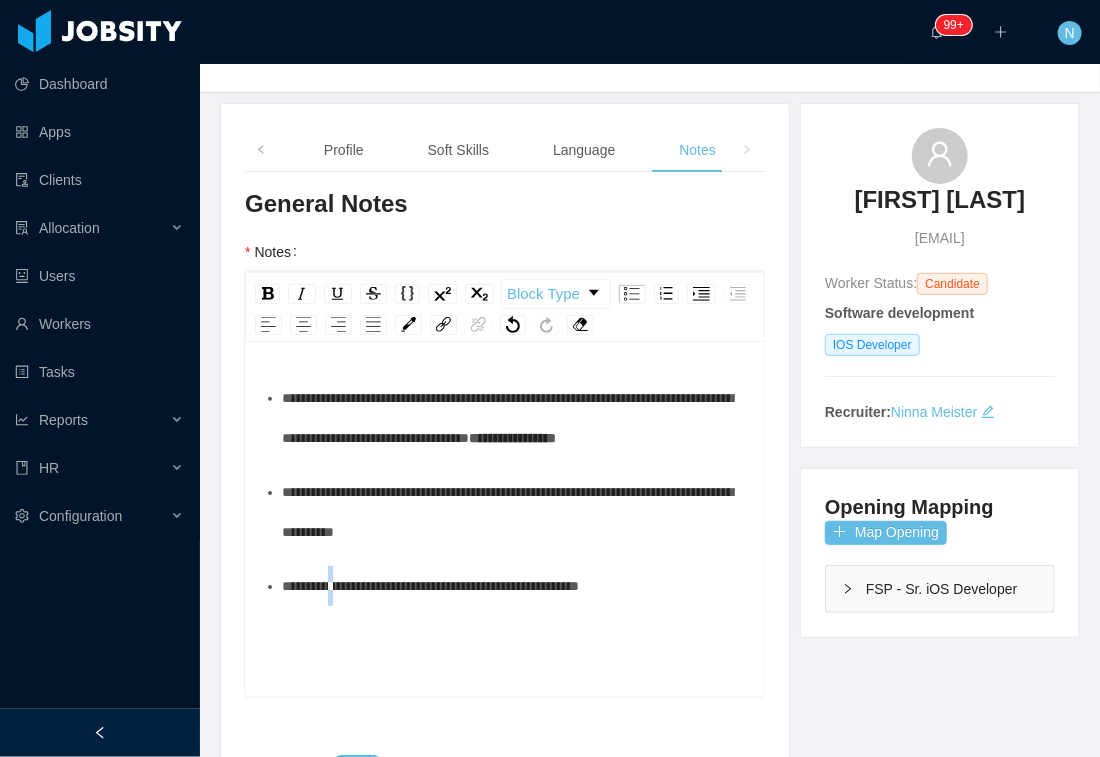 click on "**********" at bounding box center (516, 586) 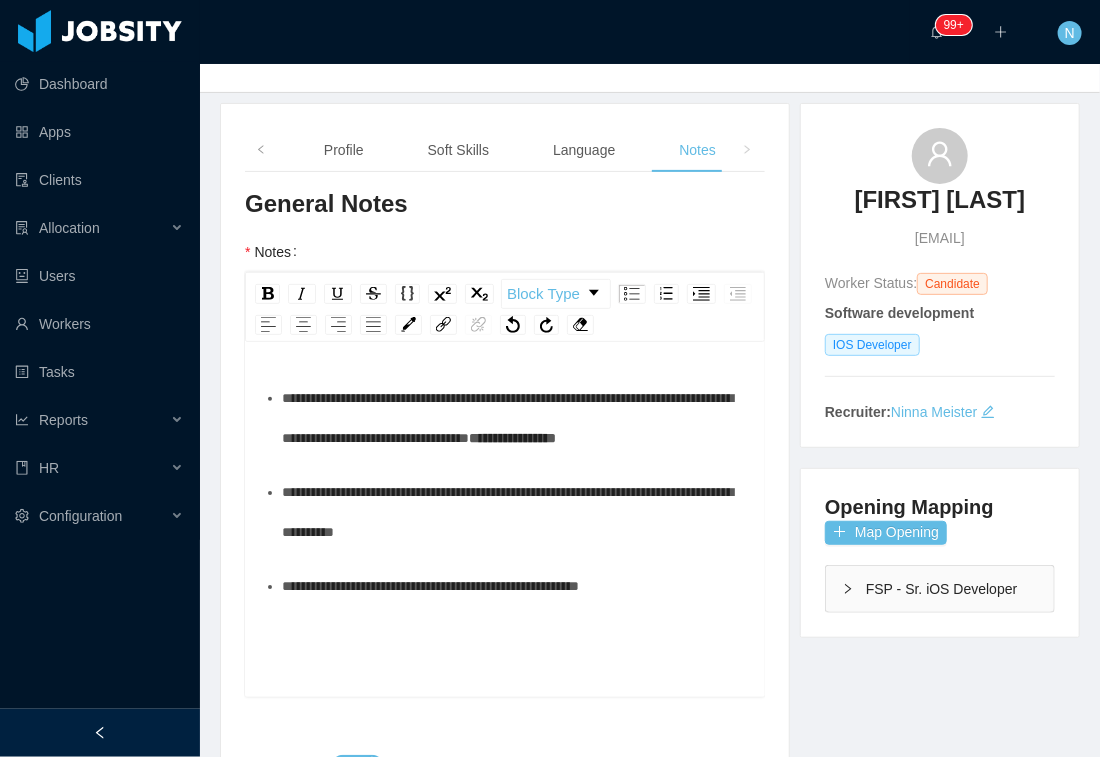 click on "**********" at bounding box center (516, 586) 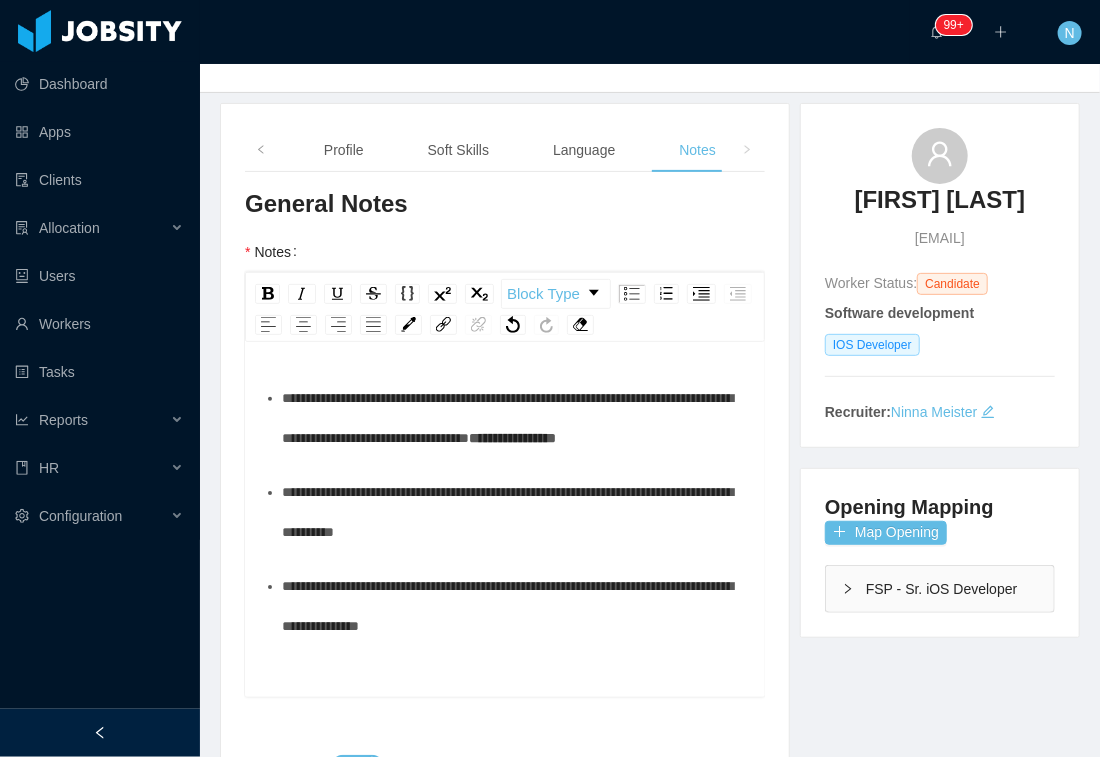 click on "**********" at bounding box center [516, 512] 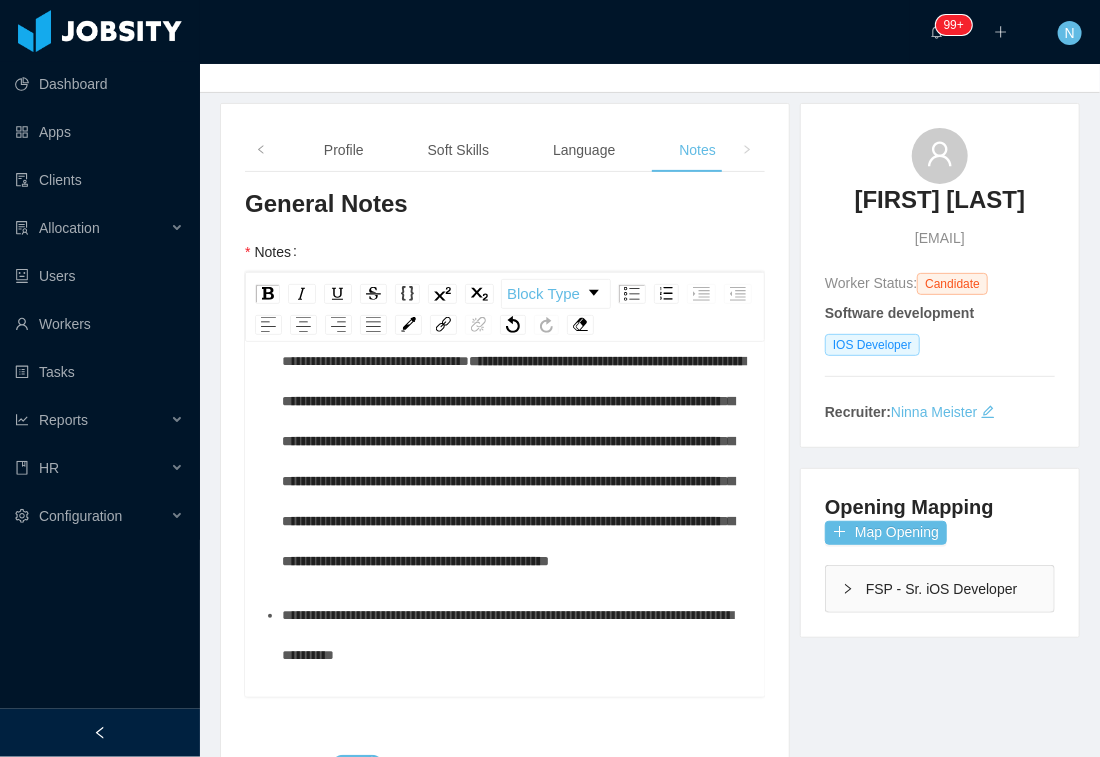scroll, scrollTop: 111, scrollLeft: 0, axis: vertical 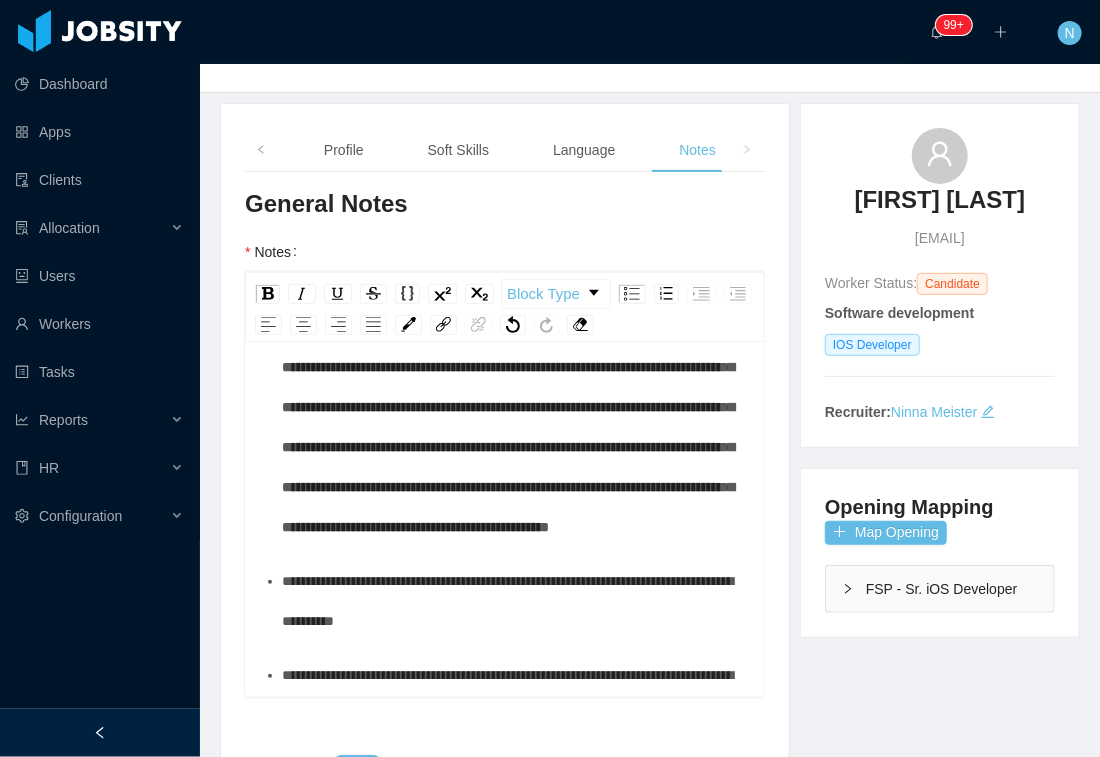 click on "**********" at bounding box center [513, 427] 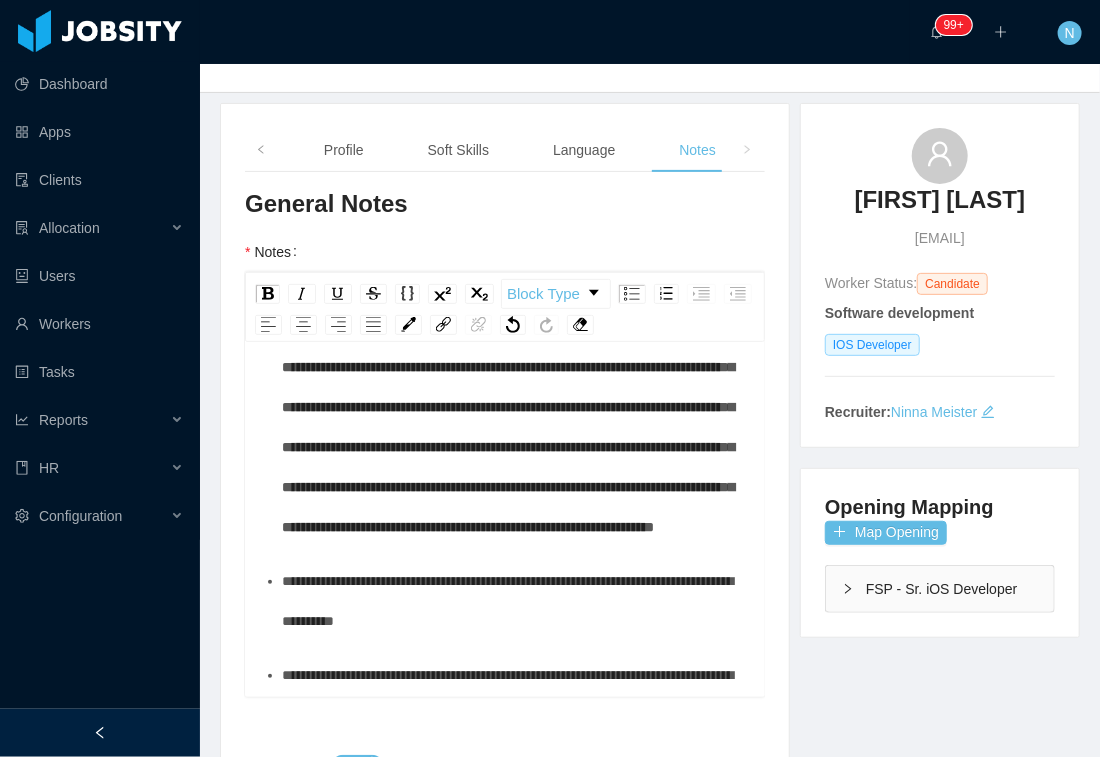 click on "**********" at bounding box center (513, 427) 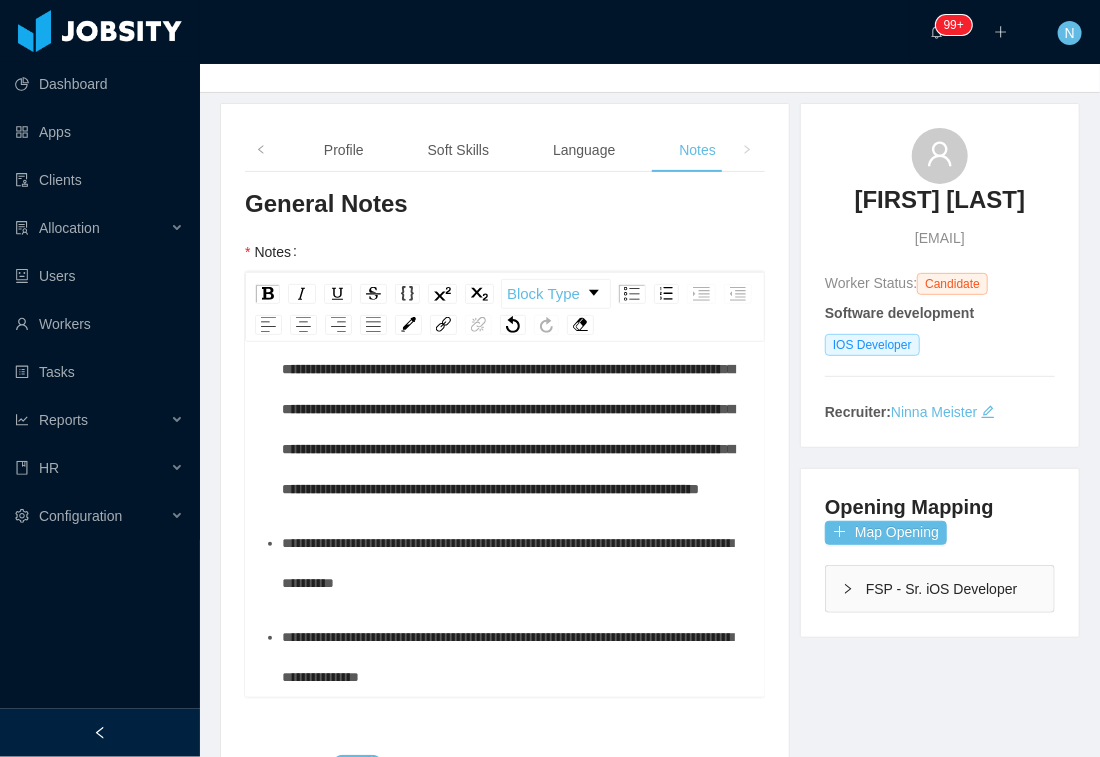 click on "**********" at bounding box center [513, 409] 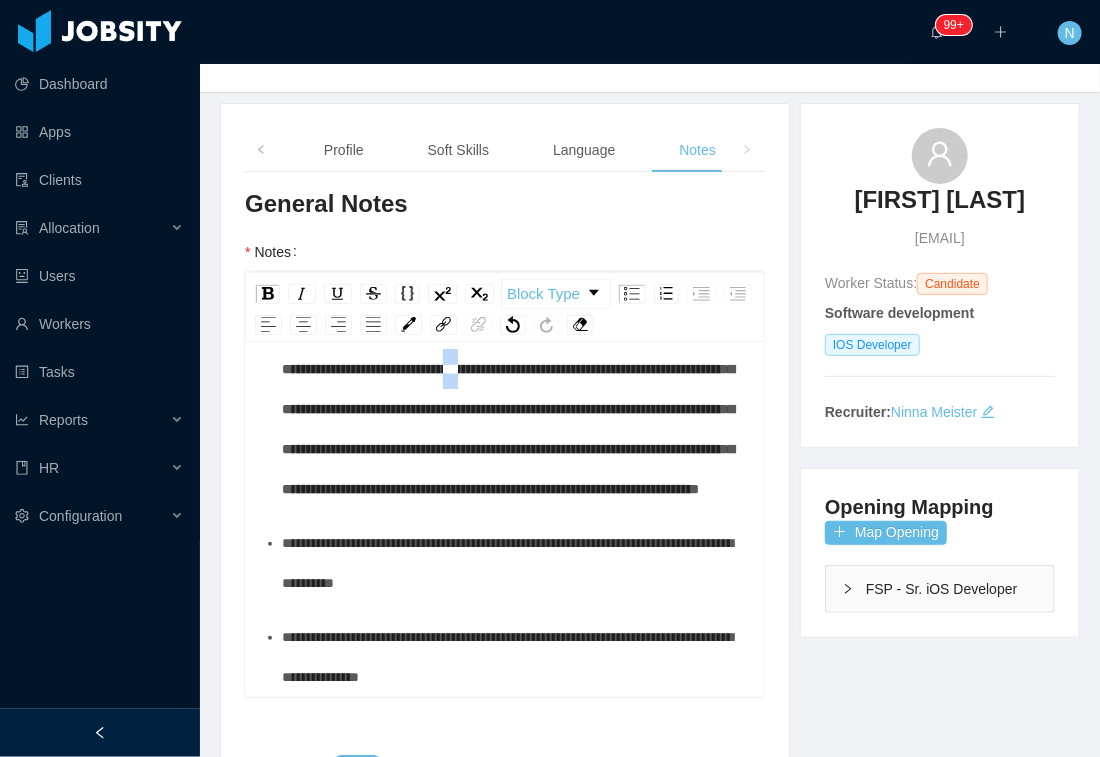 click on "**********" at bounding box center (513, 409) 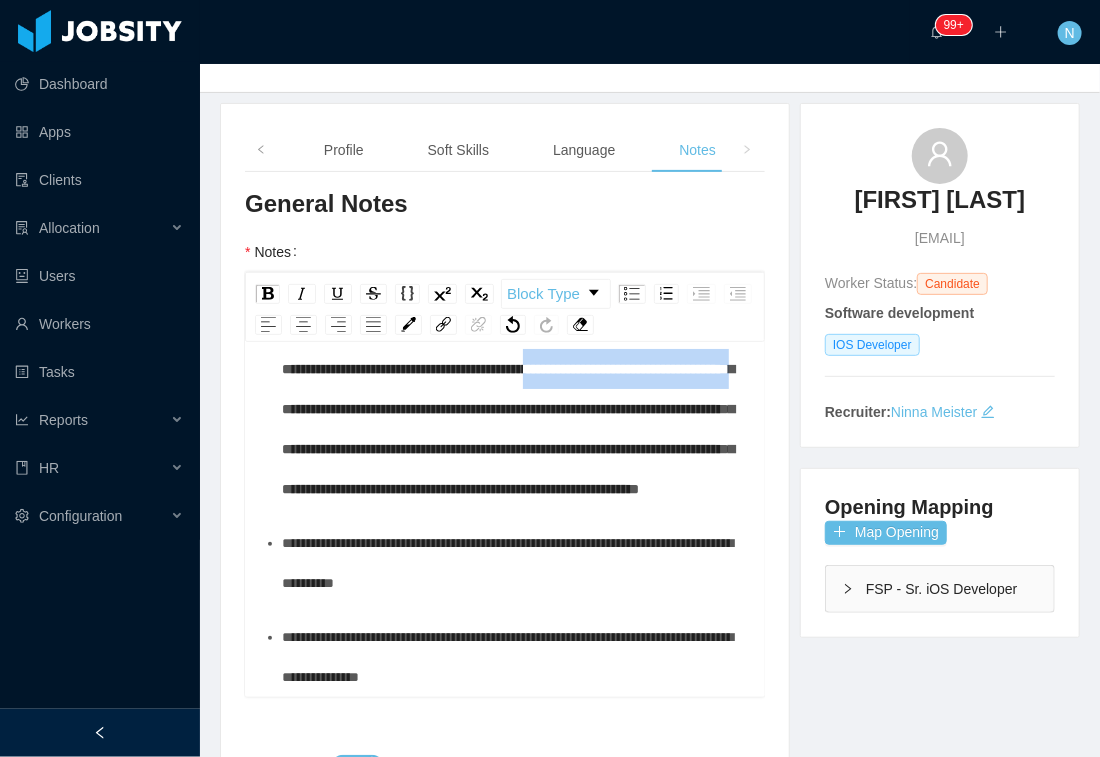 drag, startPoint x: 470, startPoint y: 404, endPoint x: 720, endPoint y: 399, distance: 250.04999 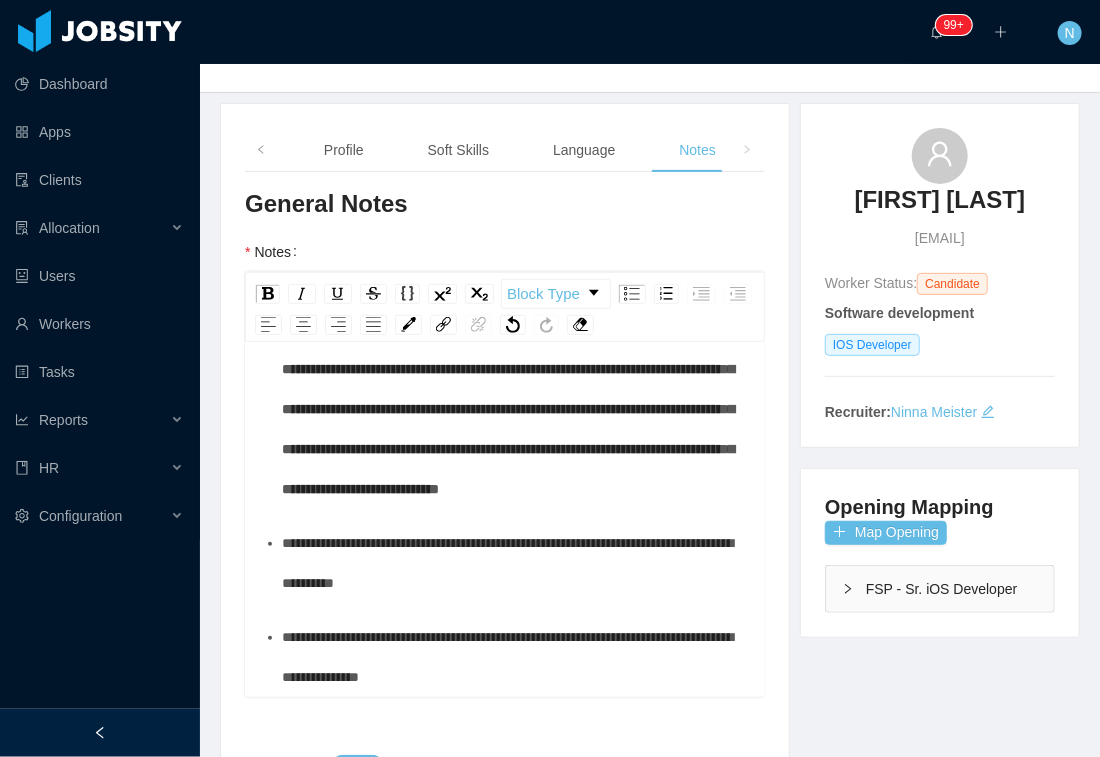 click on "**********" at bounding box center [513, 409] 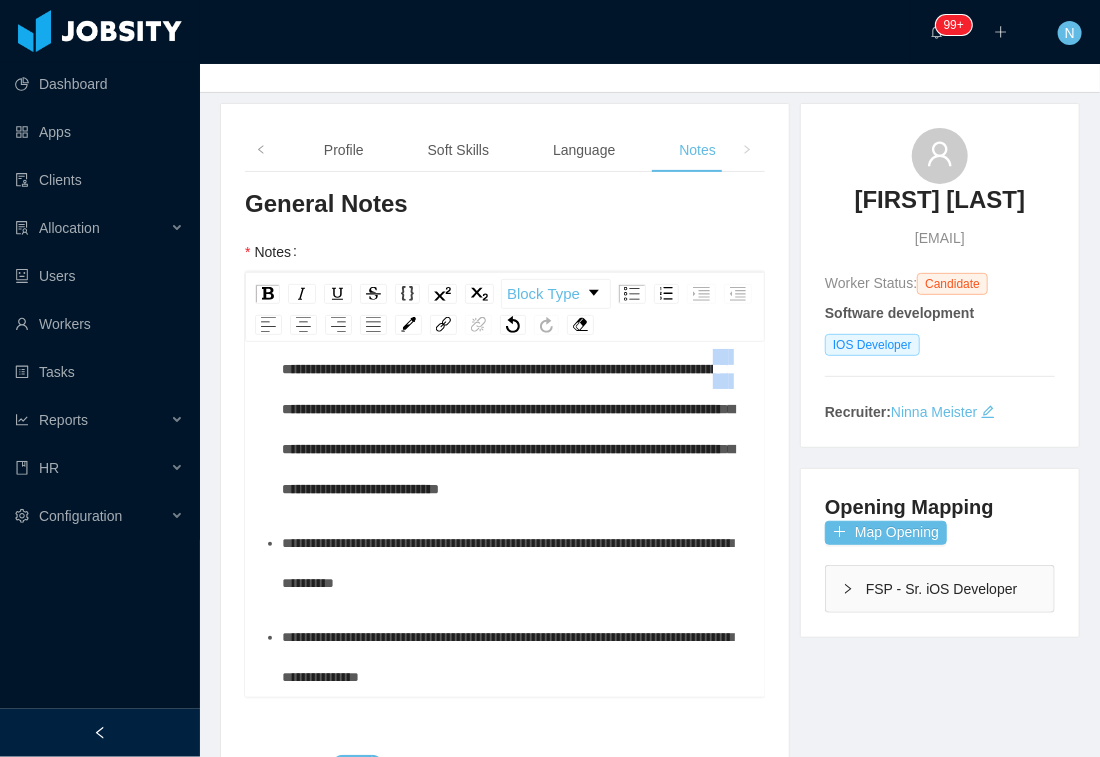 click on "**********" at bounding box center [513, 409] 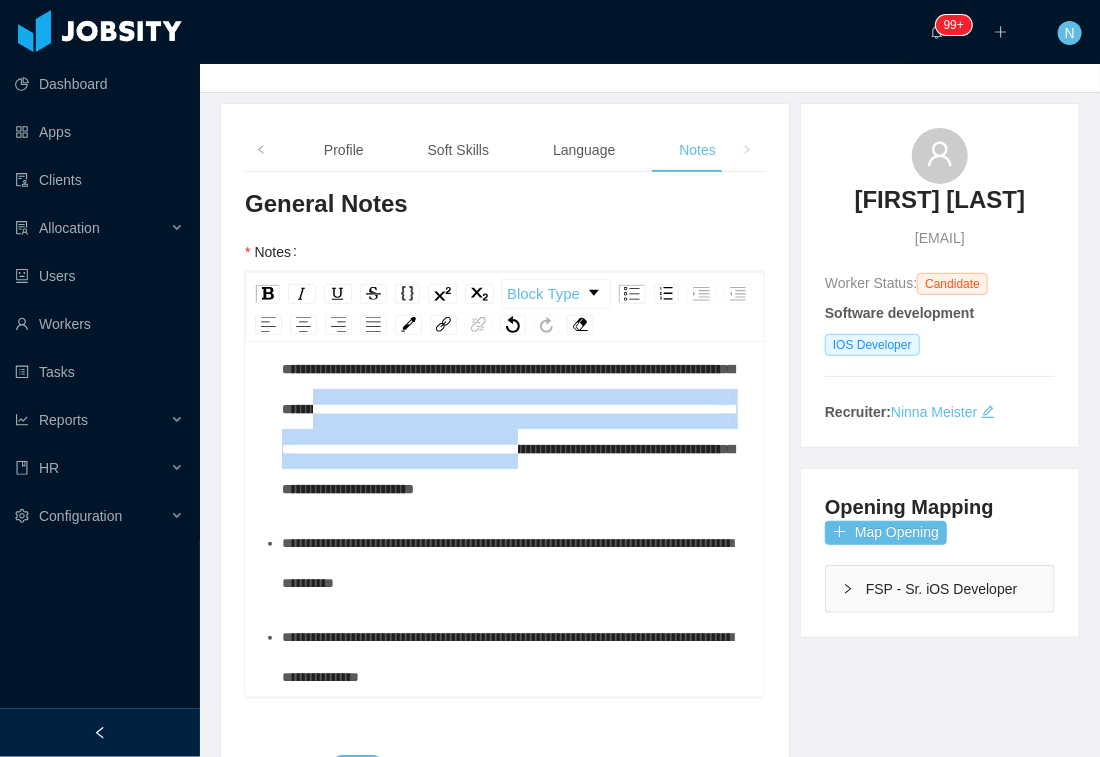 drag, startPoint x: 366, startPoint y: 475, endPoint x: 374, endPoint y: 512, distance: 37.85499 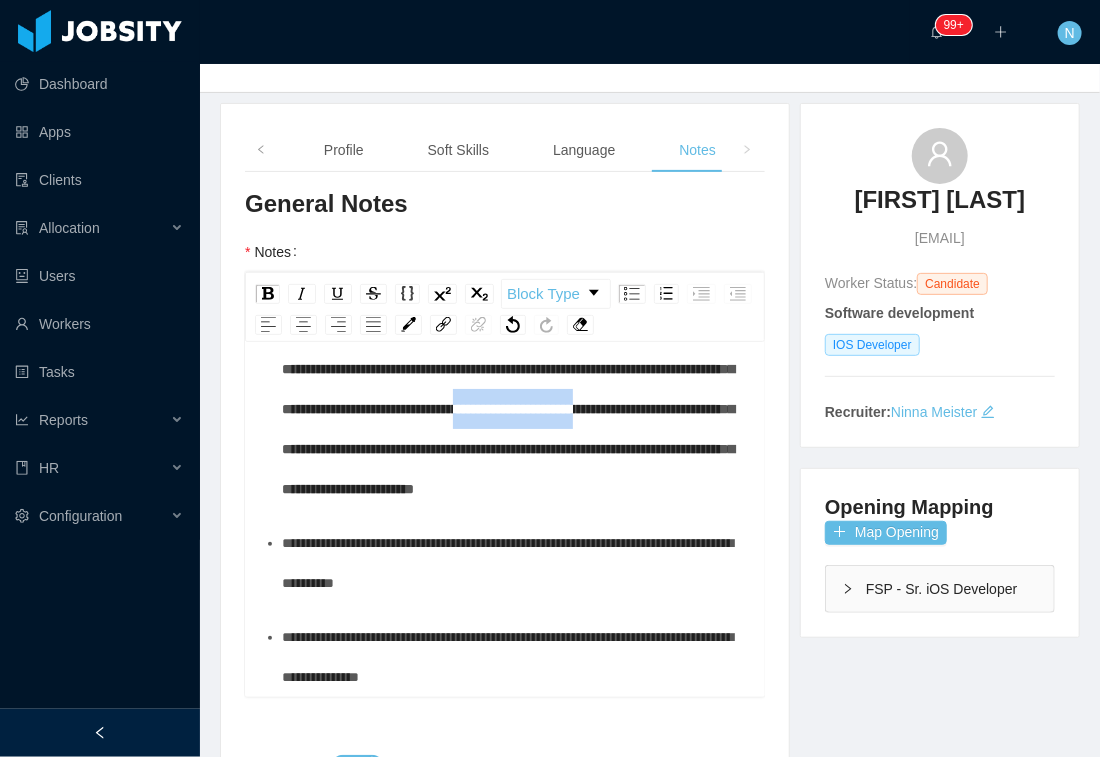 drag, startPoint x: 528, startPoint y: 446, endPoint x: 709, endPoint y: 447, distance: 181.00276 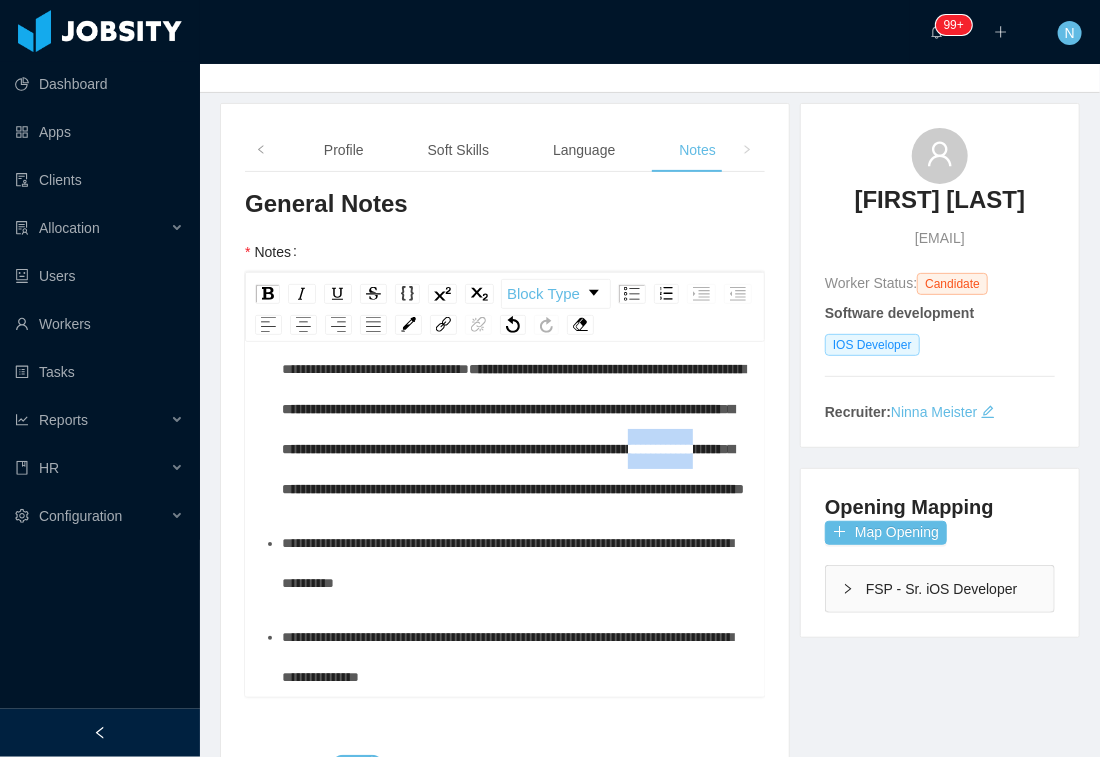 drag, startPoint x: 327, startPoint y: 483, endPoint x: 422, endPoint y: 483, distance: 95 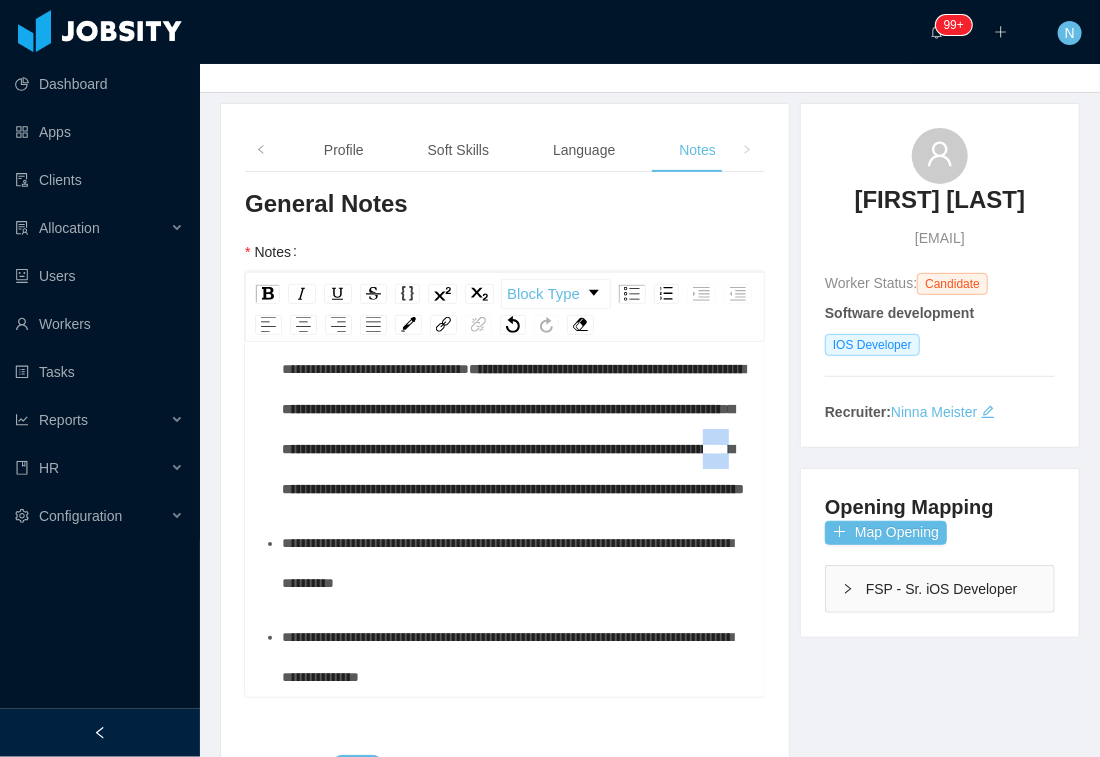 drag, startPoint x: 430, startPoint y: 485, endPoint x: 465, endPoint y: 485, distance: 35 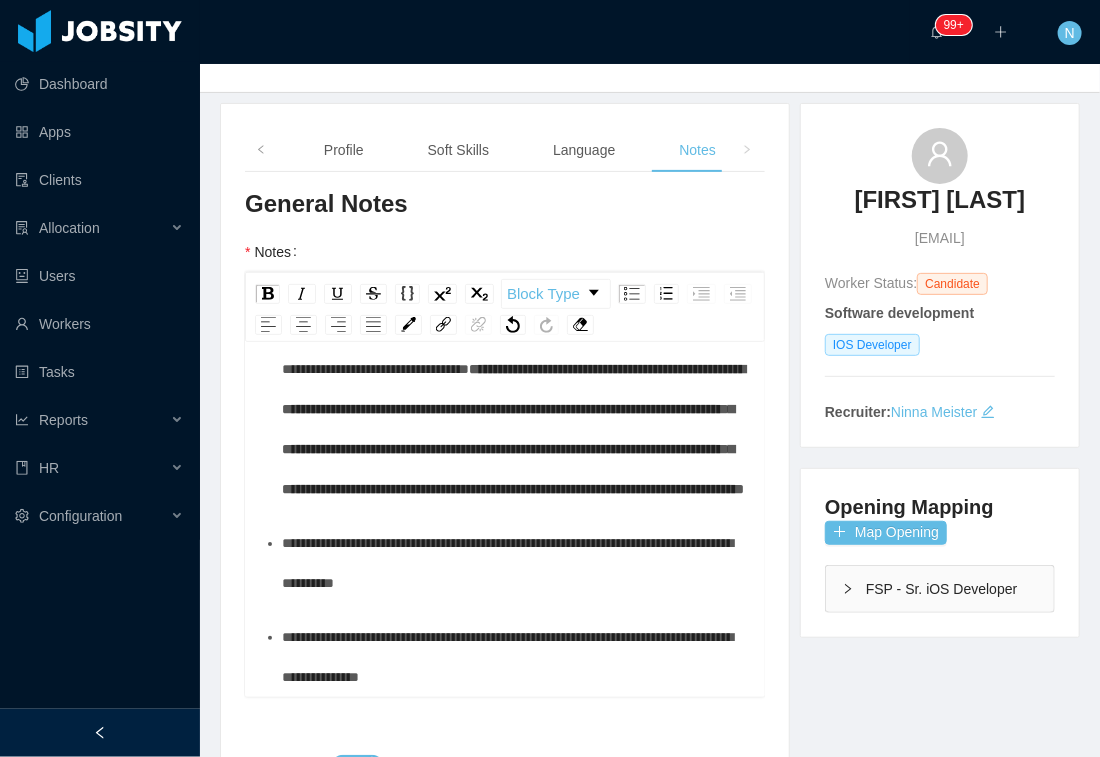 drag, startPoint x: 413, startPoint y: 486, endPoint x: 428, endPoint y: 436, distance: 52.201534 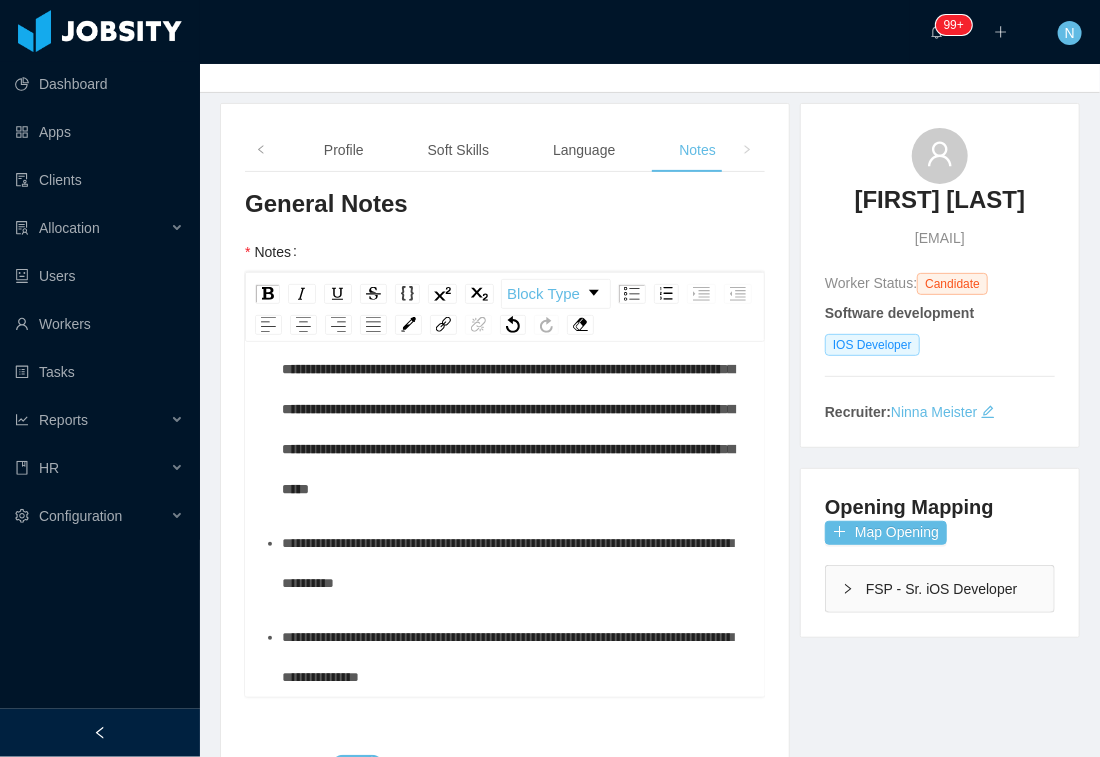 click on "**********" at bounding box center [513, 409] 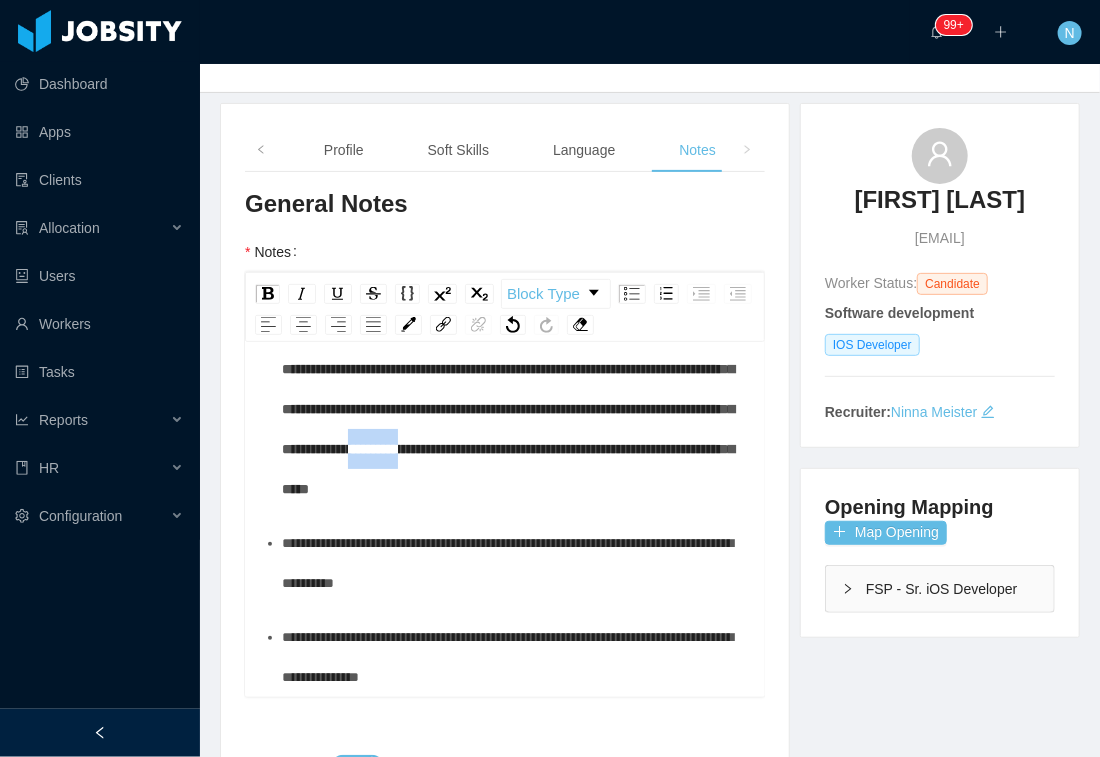 click on "**********" at bounding box center [513, 409] 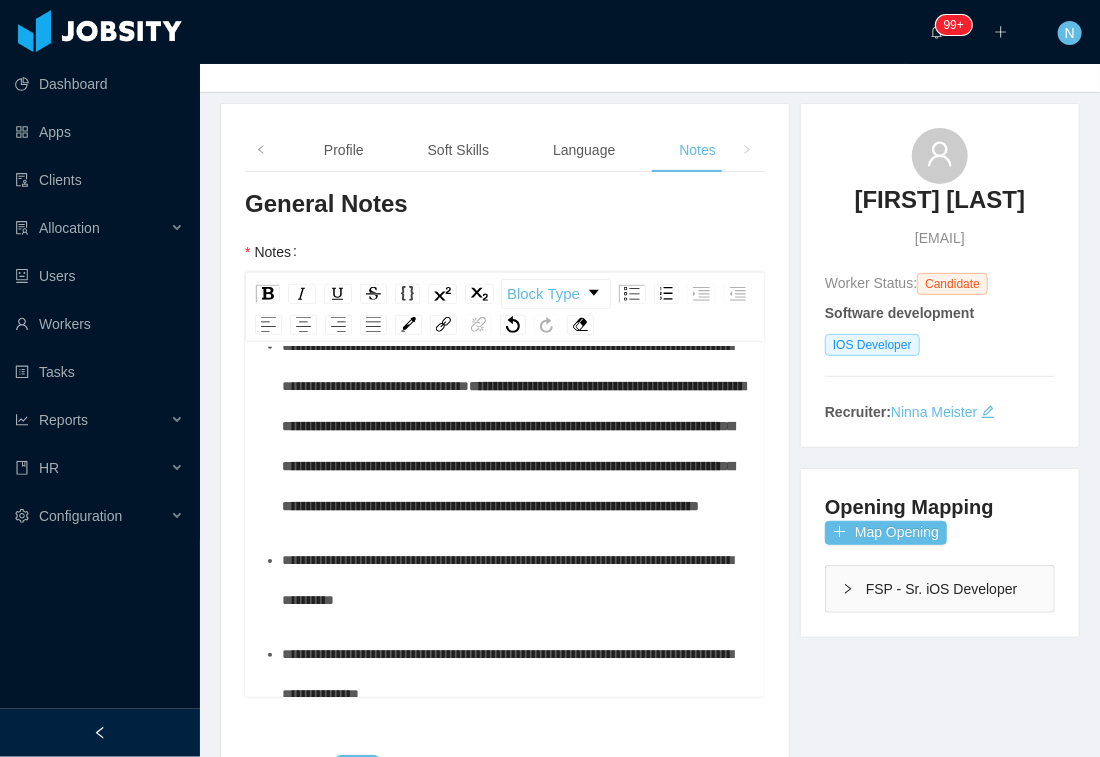 scroll, scrollTop: 0, scrollLeft: 0, axis: both 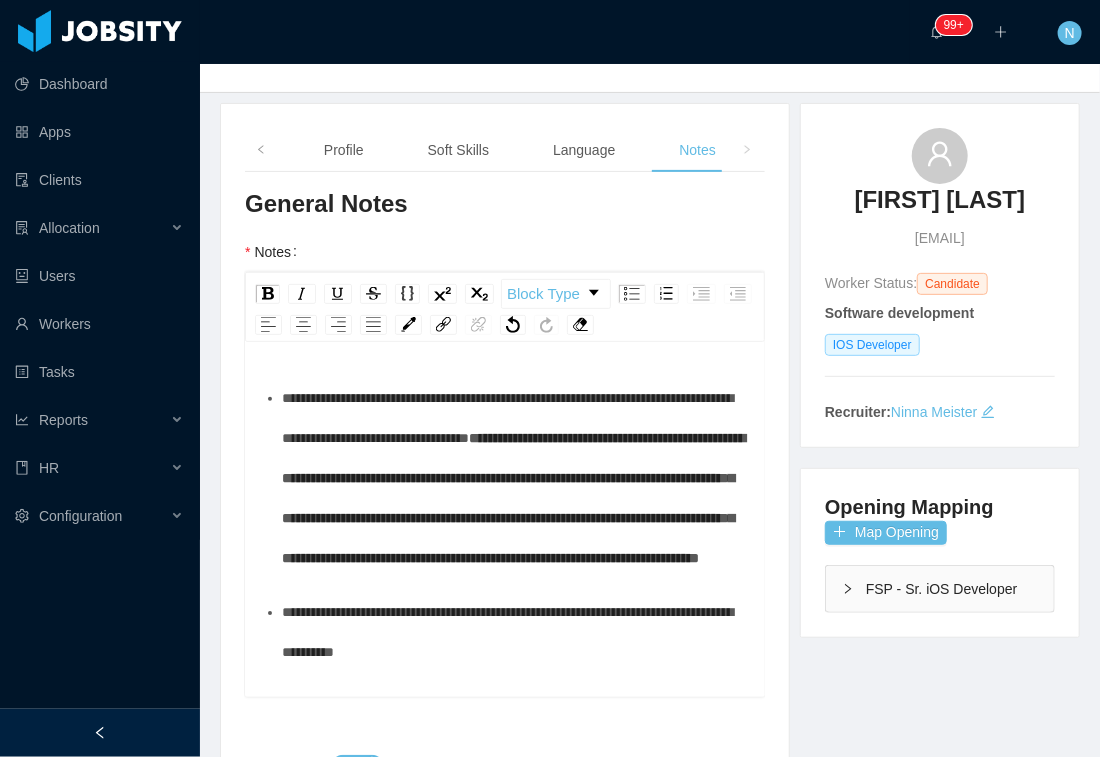 click on "**********" at bounding box center (513, 498) 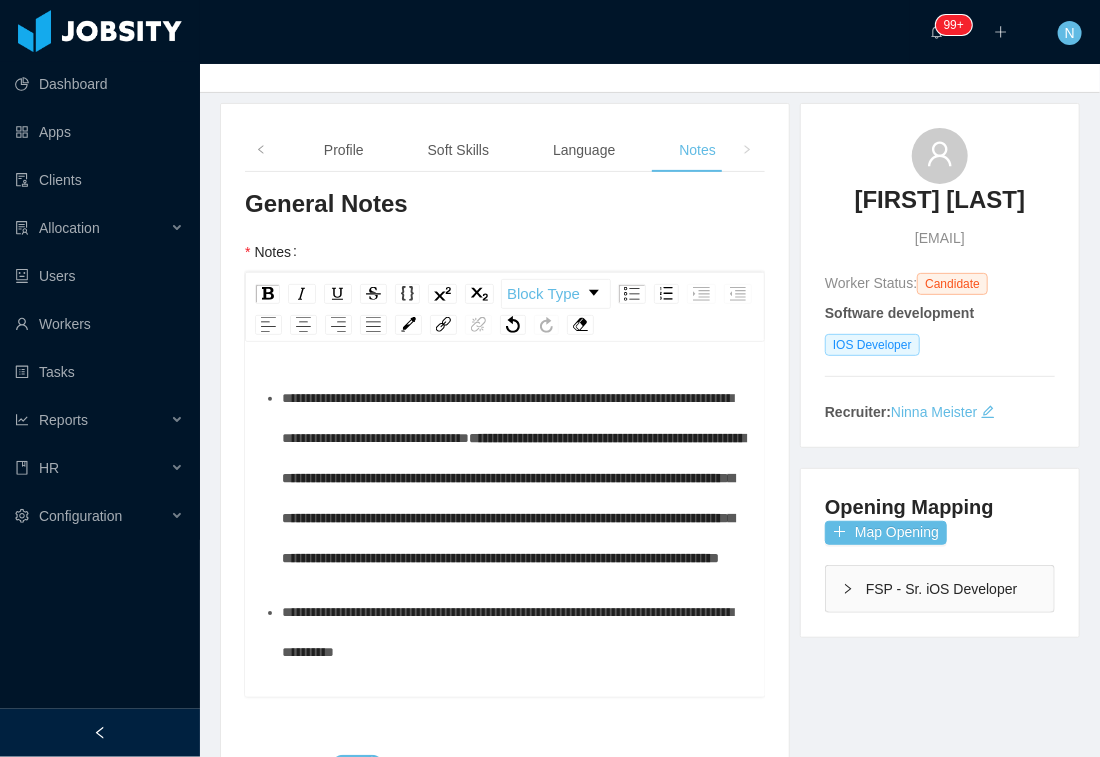 click on "**********" at bounding box center [516, 478] 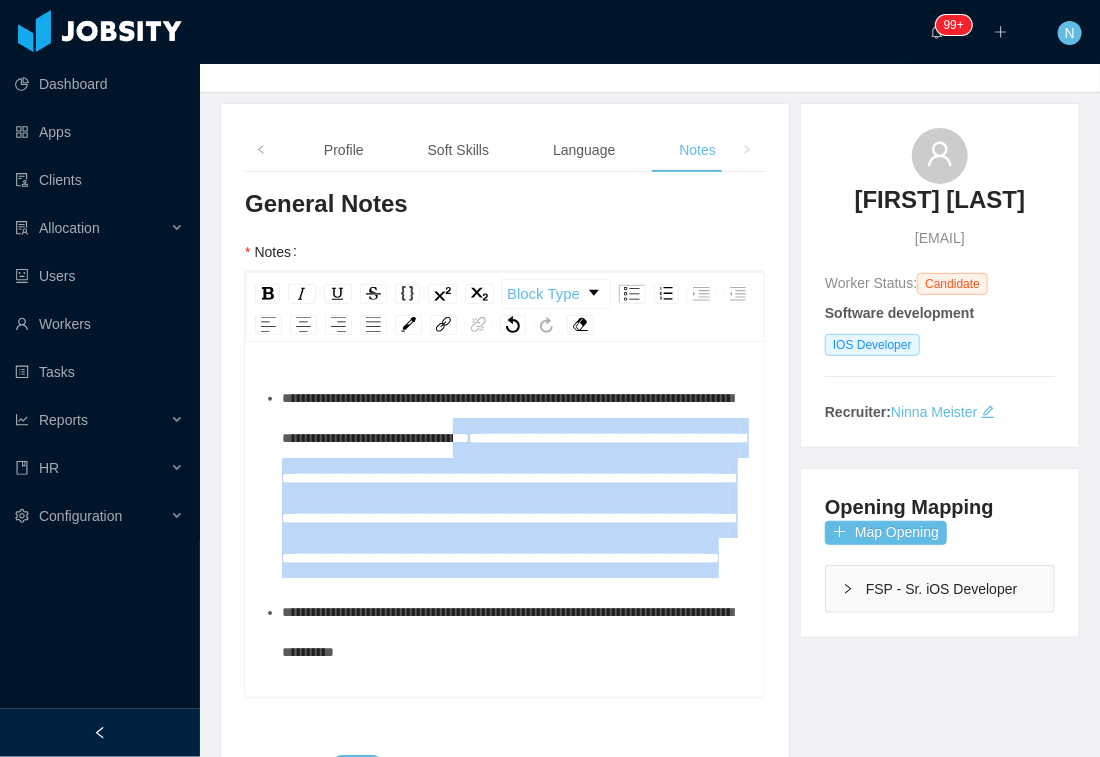drag, startPoint x: 617, startPoint y: 446, endPoint x: 647, endPoint y: 636, distance: 192.35384 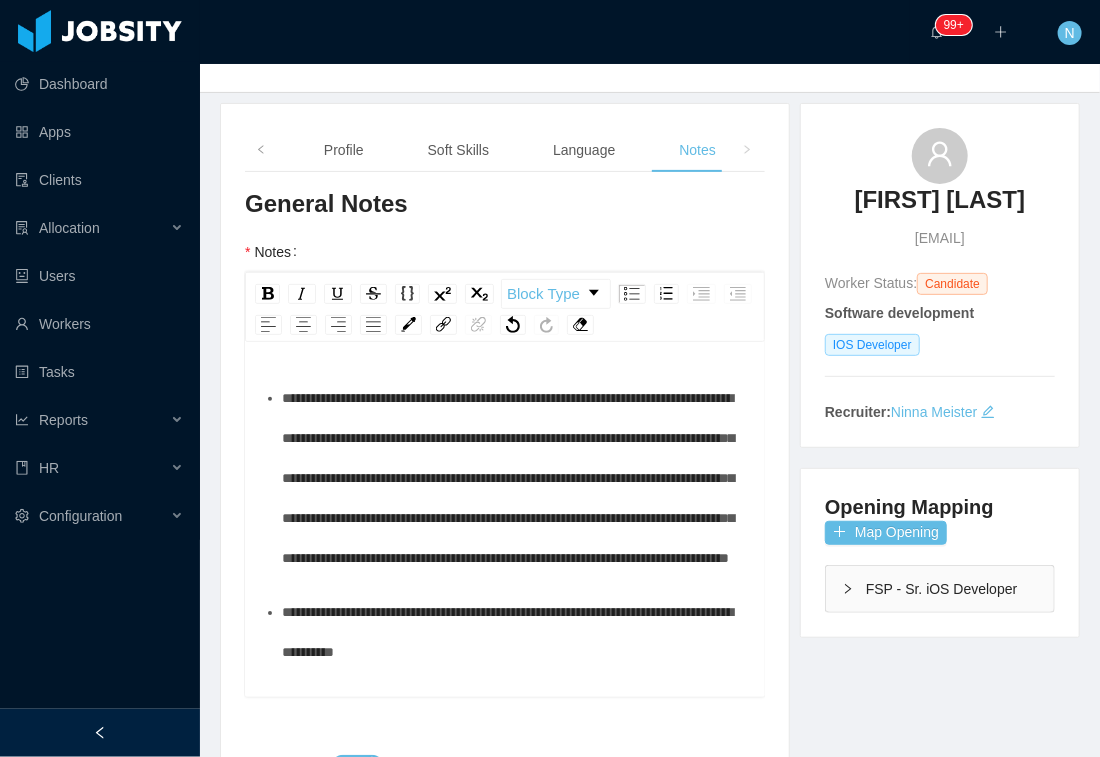 click on "**********" at bounding box center (516, 478) 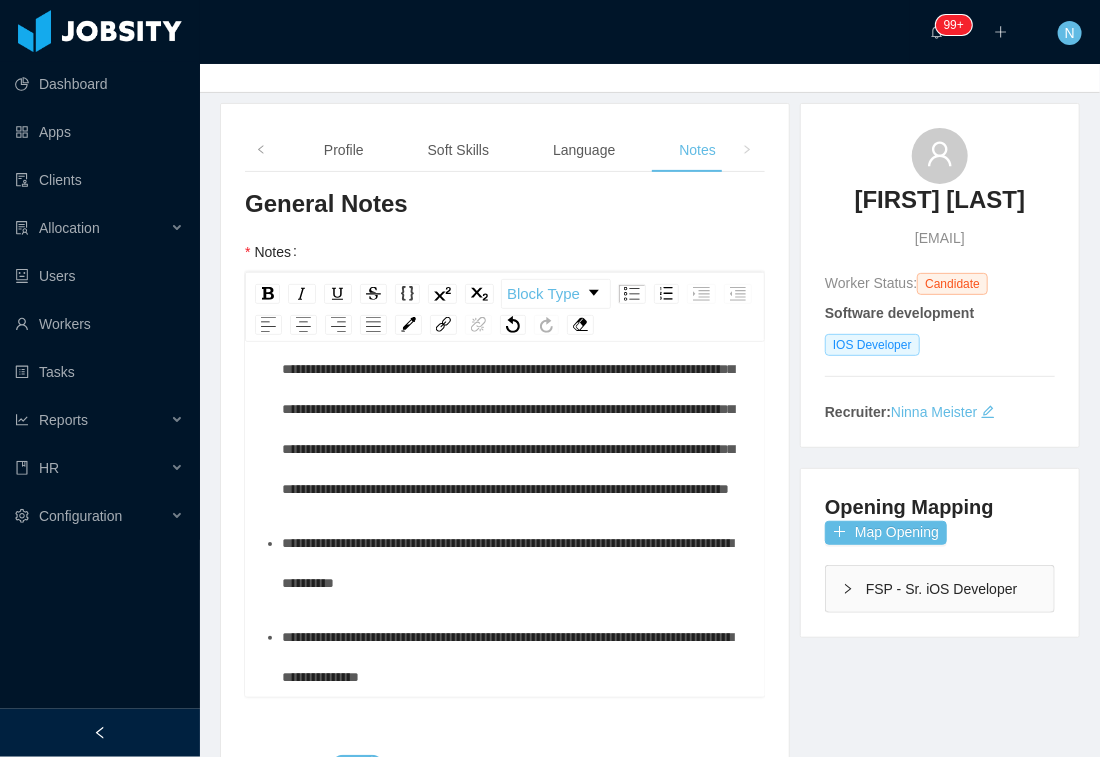 scroll, scrollTop: 148, scrollLeft: 0, axis: vertical 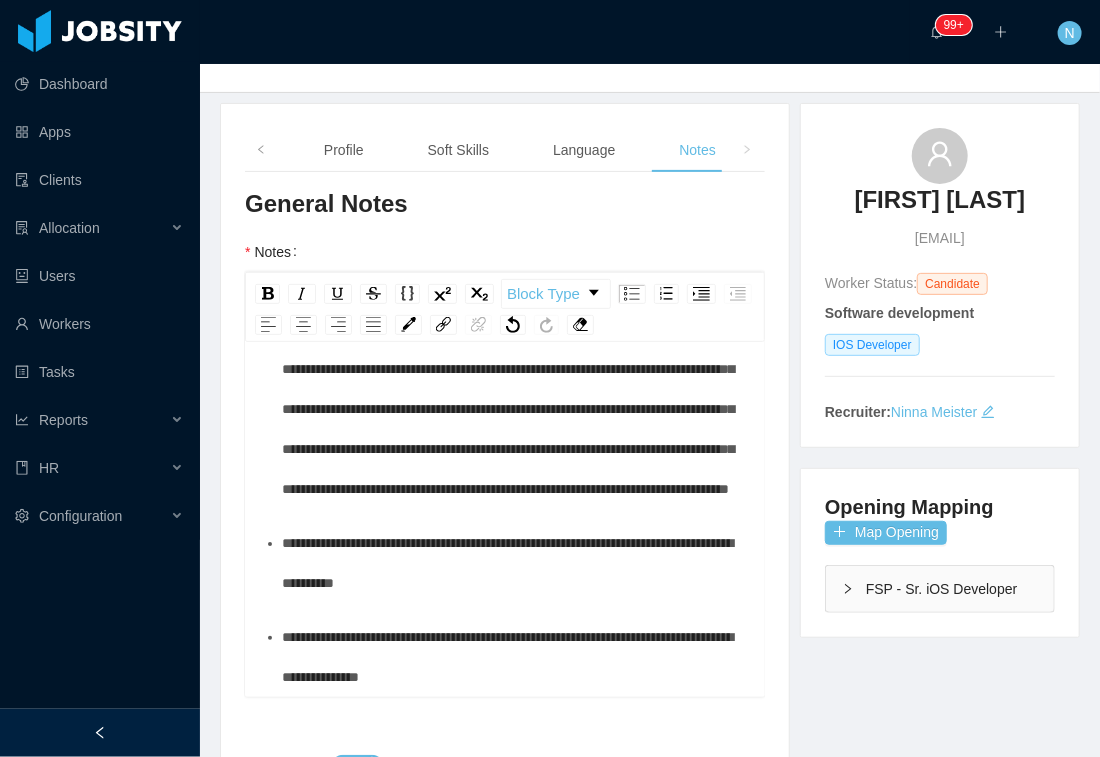 click on "**********" at bounding box center [507, 657] 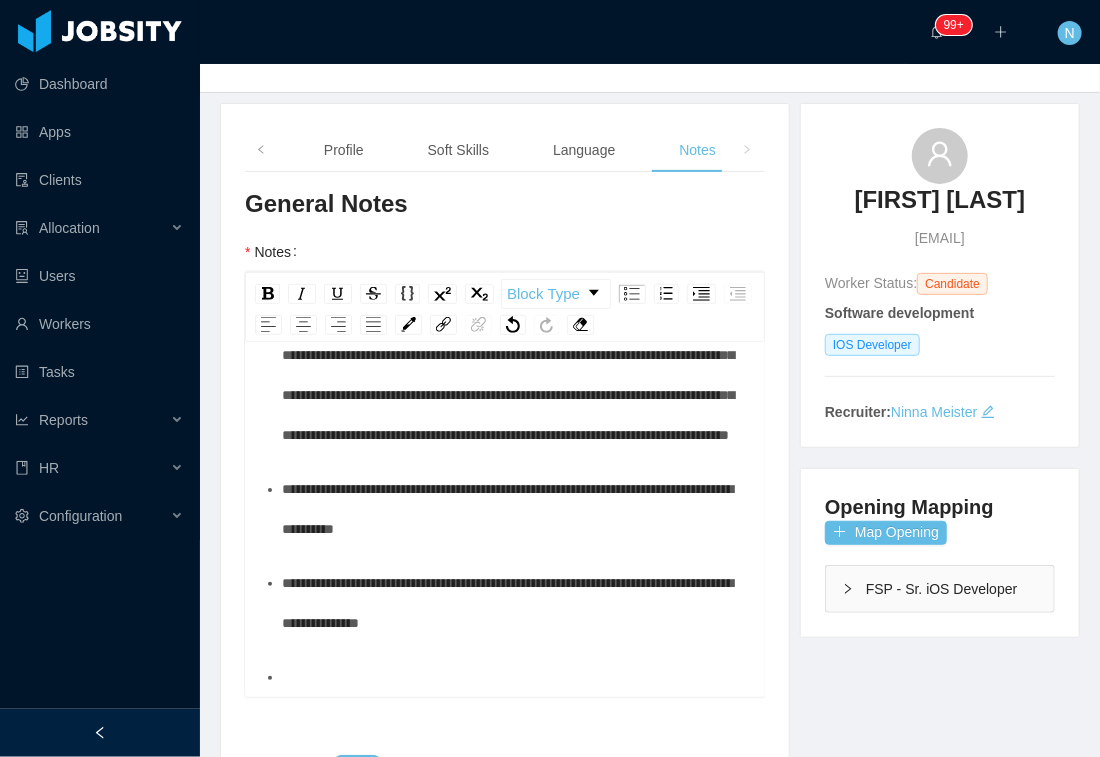 scroll, scrollTop: 192, scrollLeft: 0, axis: vertical 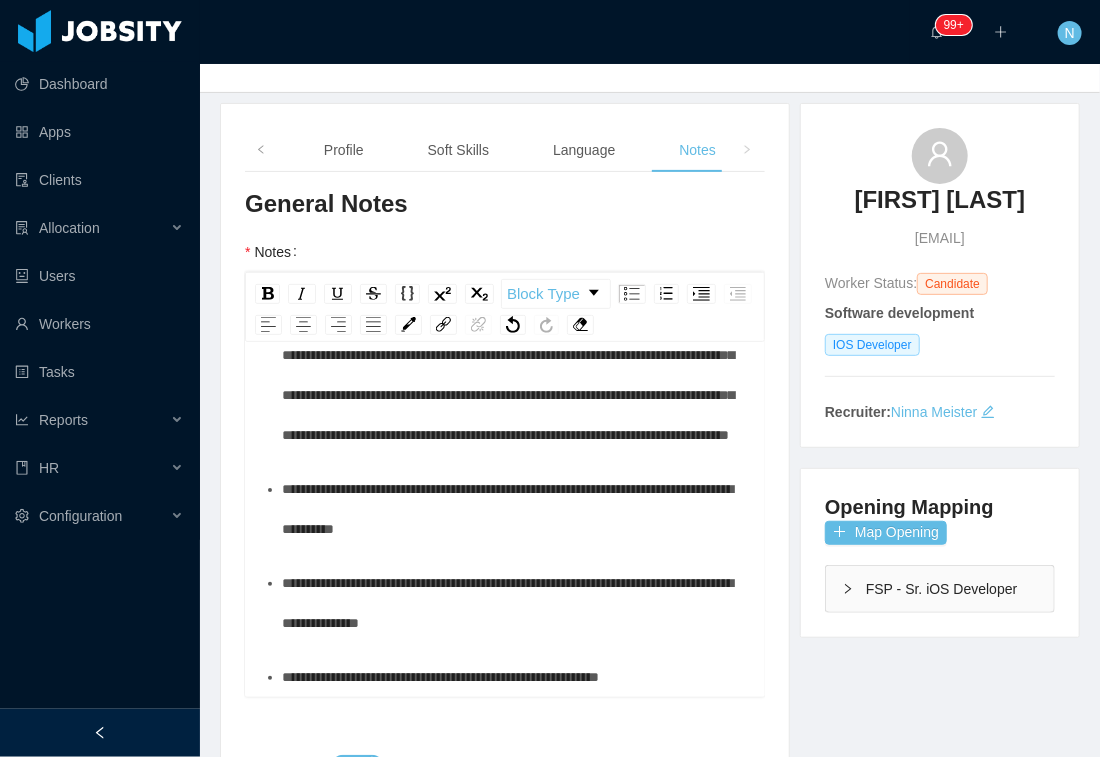 click on "**********" at bounding box center [516, 509] 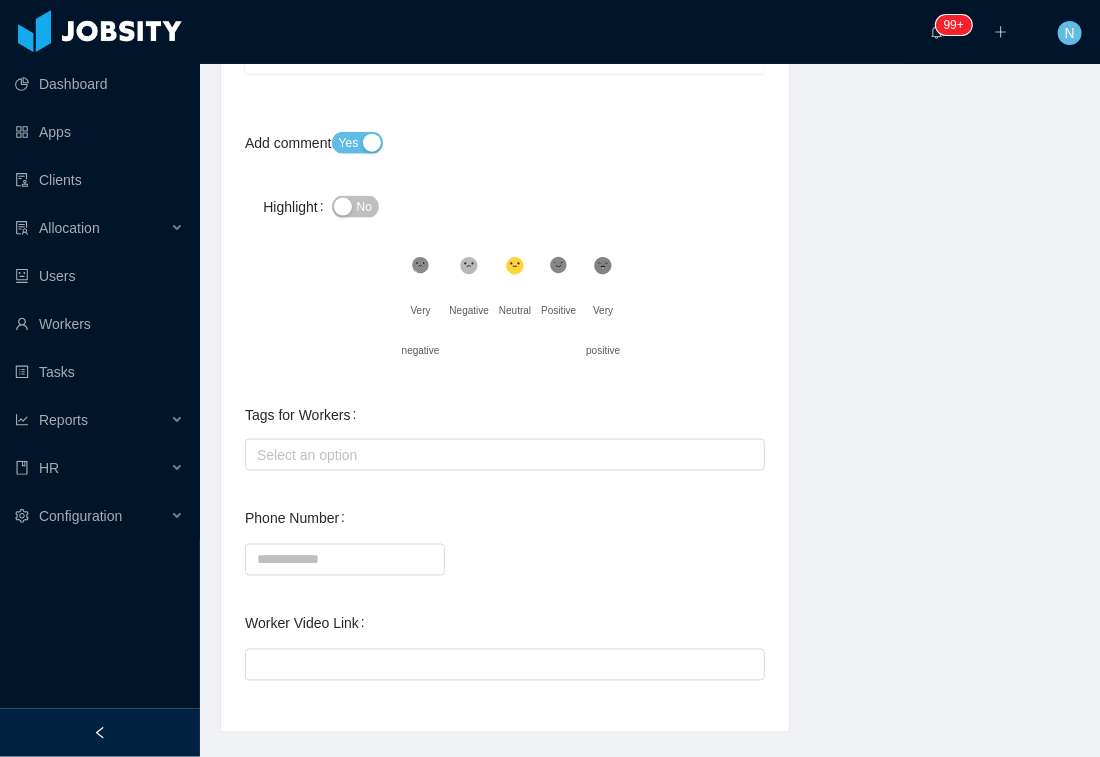 scroll, scrollTop: 777, scrollLeft: 0, axis: vertical 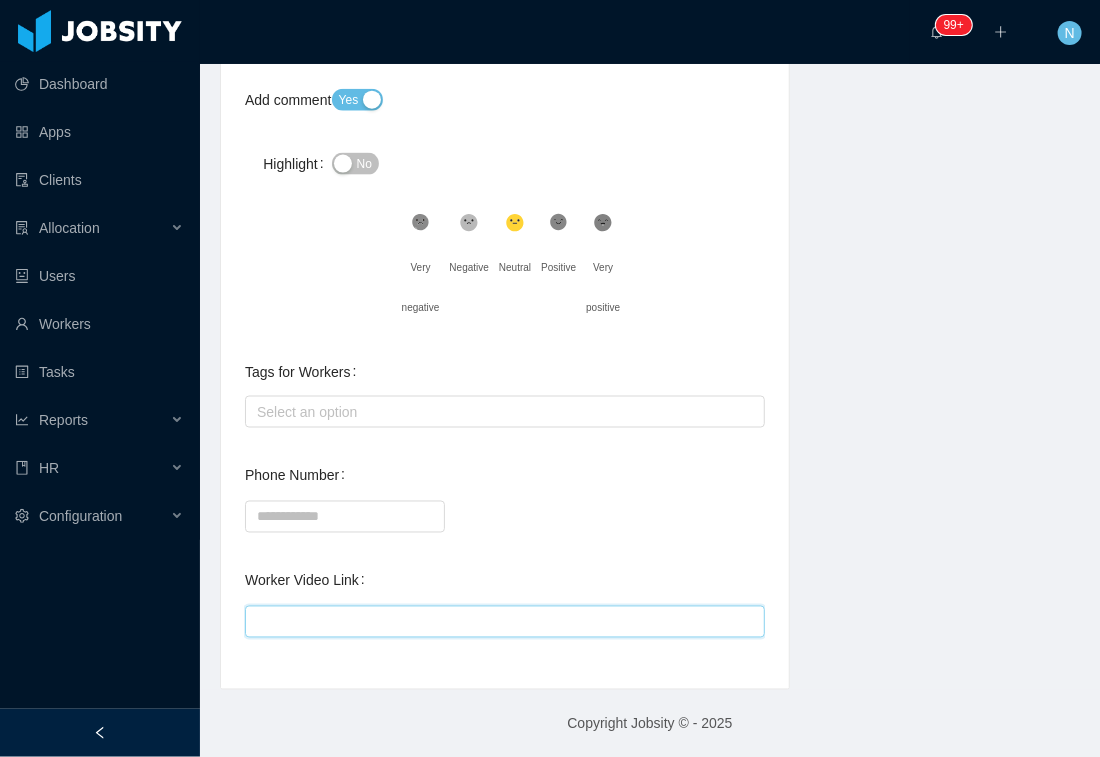 click on "Worker Video Link" at bounding box center (505, 622) 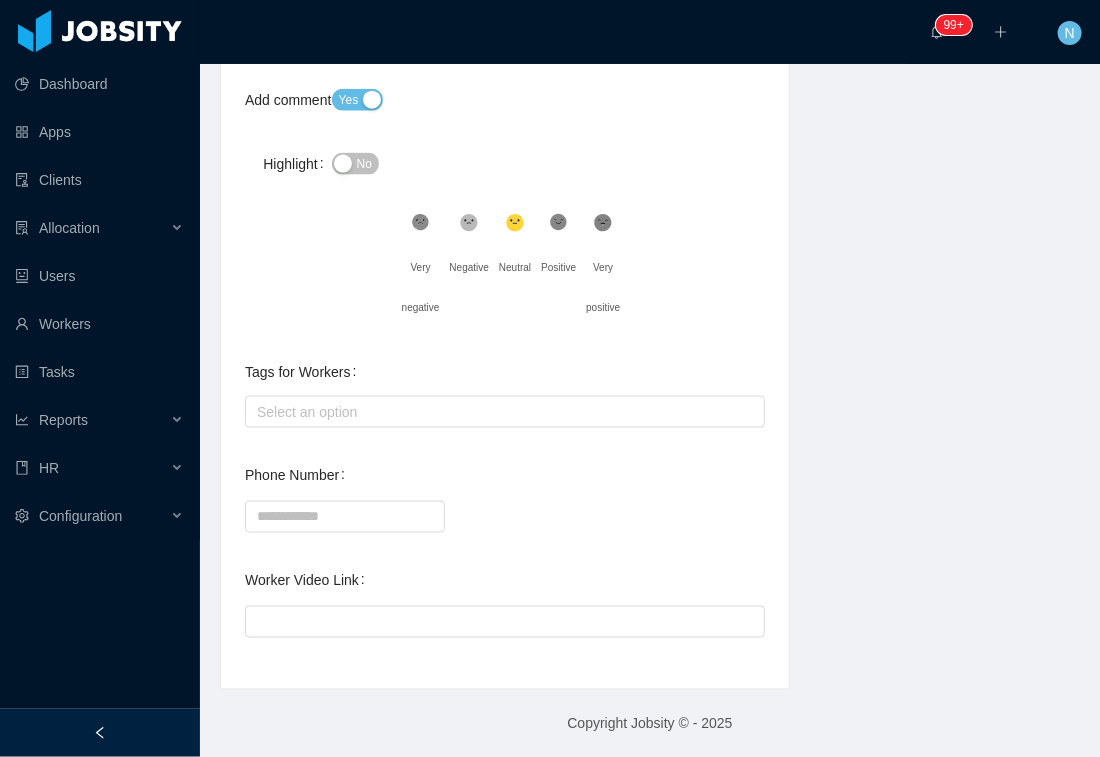 click on "**********" at bounding box center [650, 63] 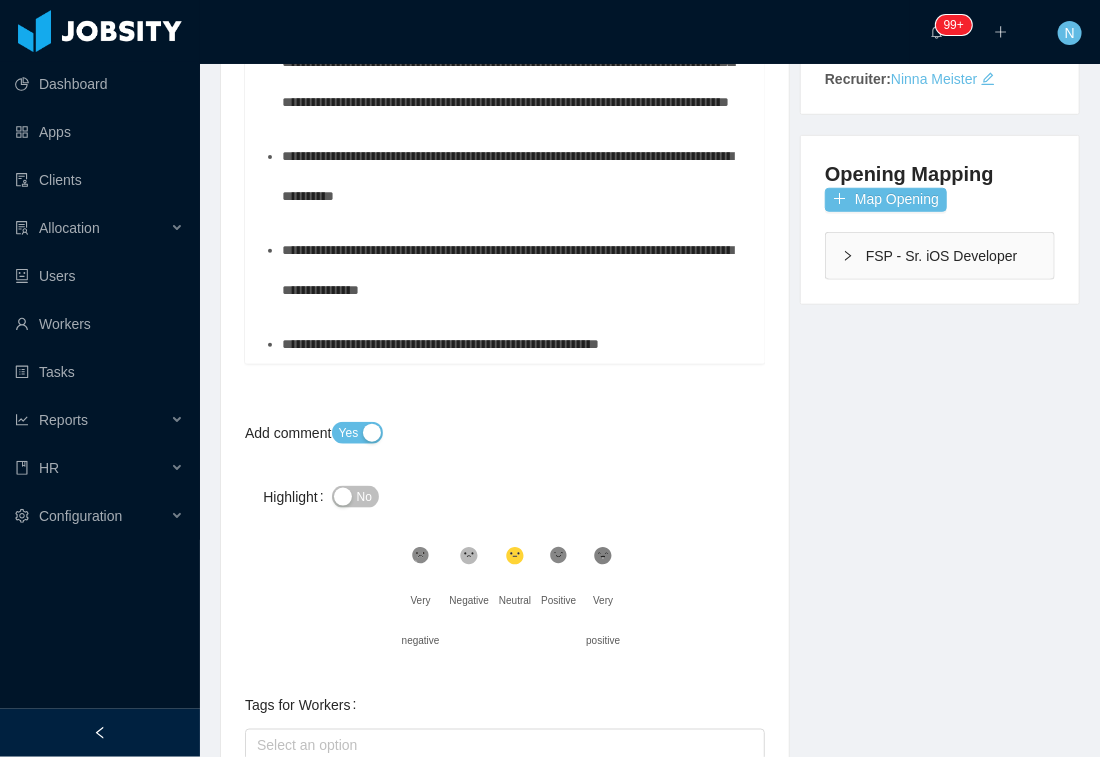 scroll, scrollTop: 777, scrollLeft: 0, axis: vertical 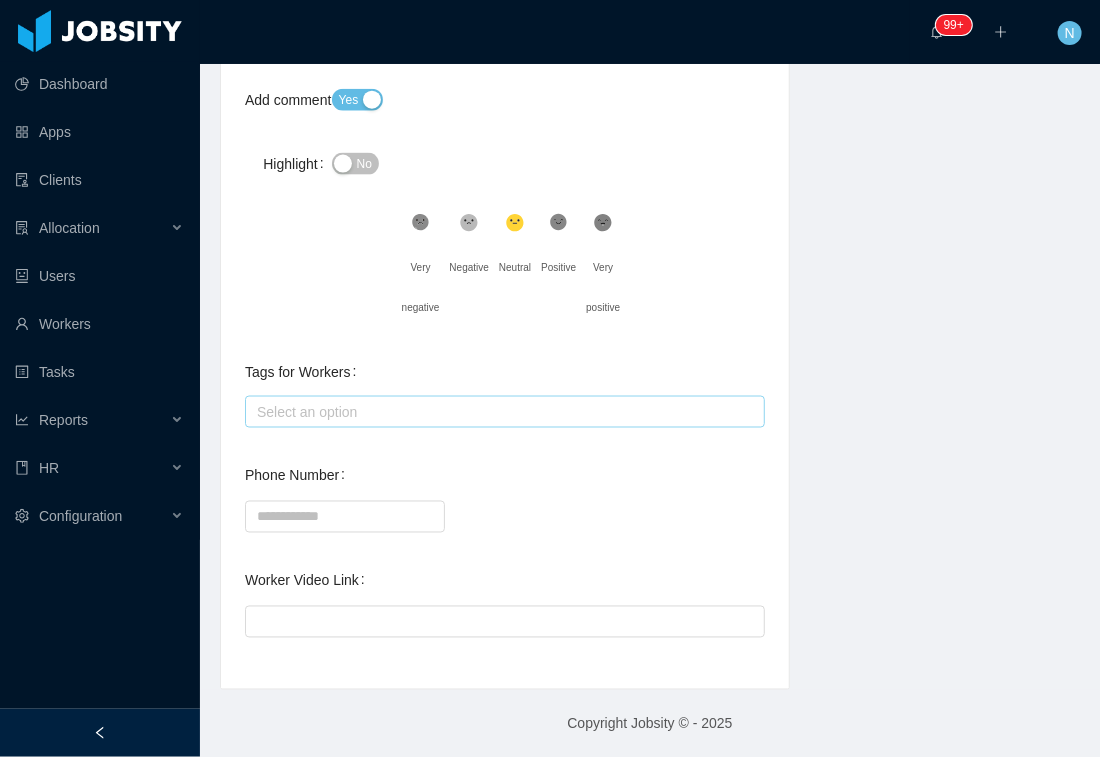 click on "Select an option" at bounding box center (500, 412) 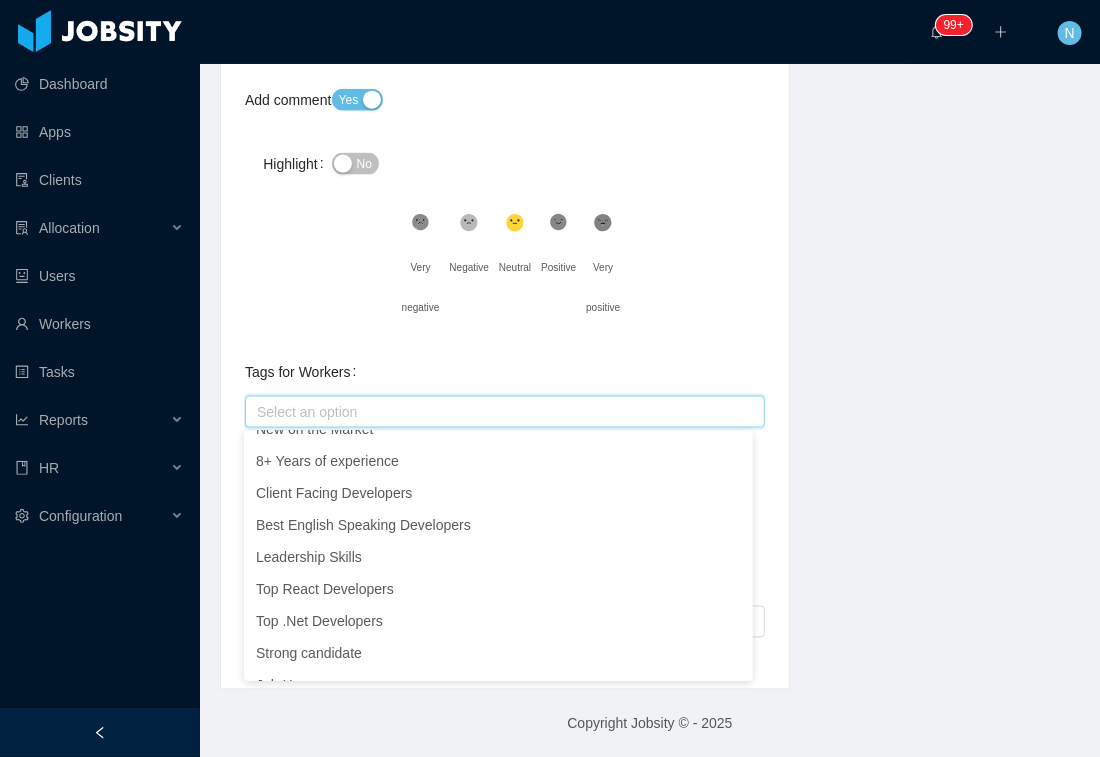 scroll, scrollTop: 0, scrollLeft: 0, axis: both 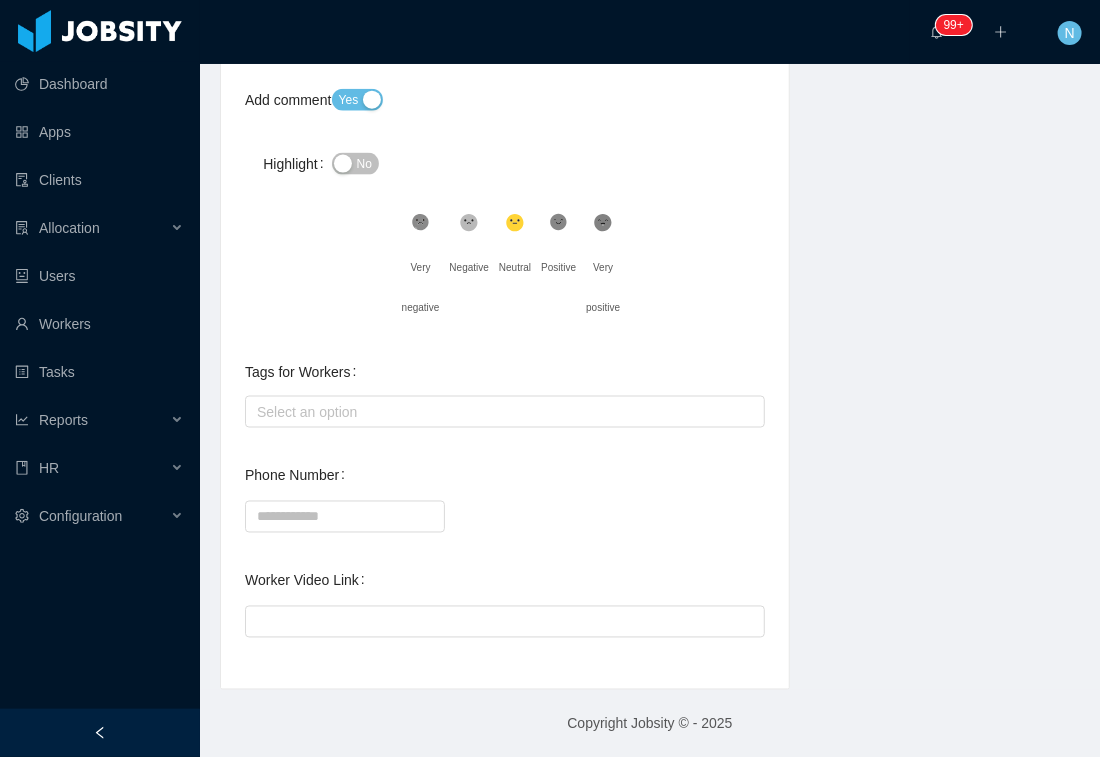 click on "**********" at bounding box center (650, 63) 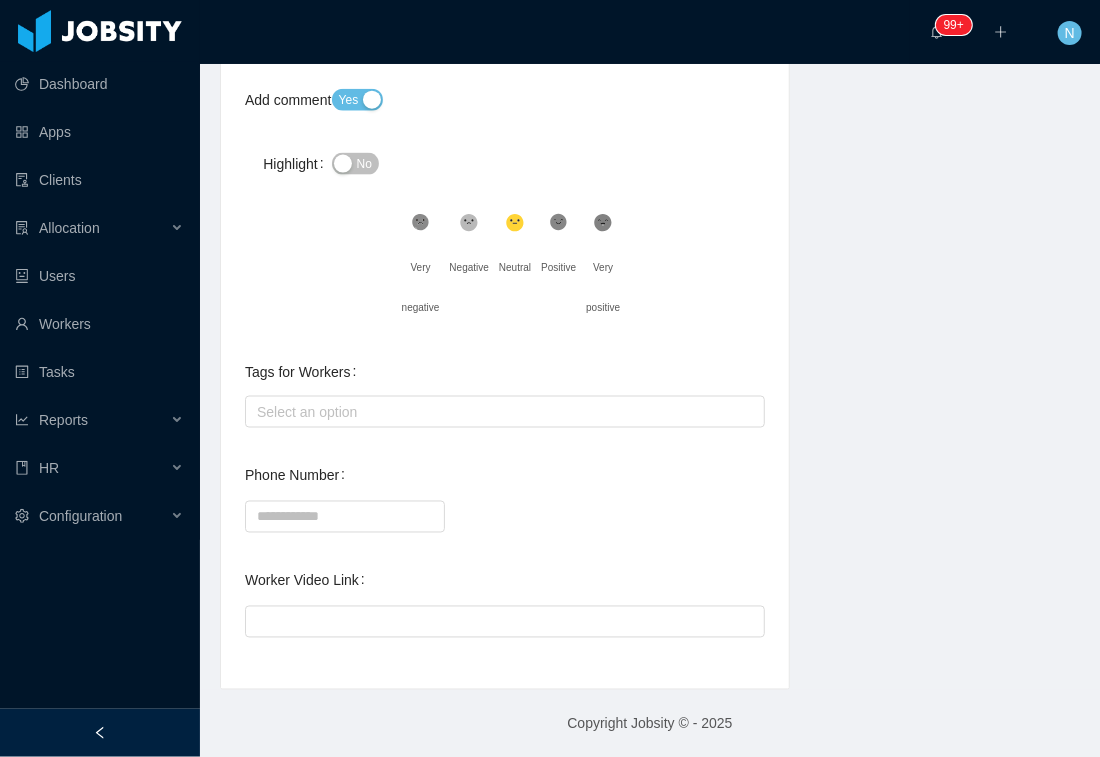 click on "Phone Number" at bounding box center [505, 496] 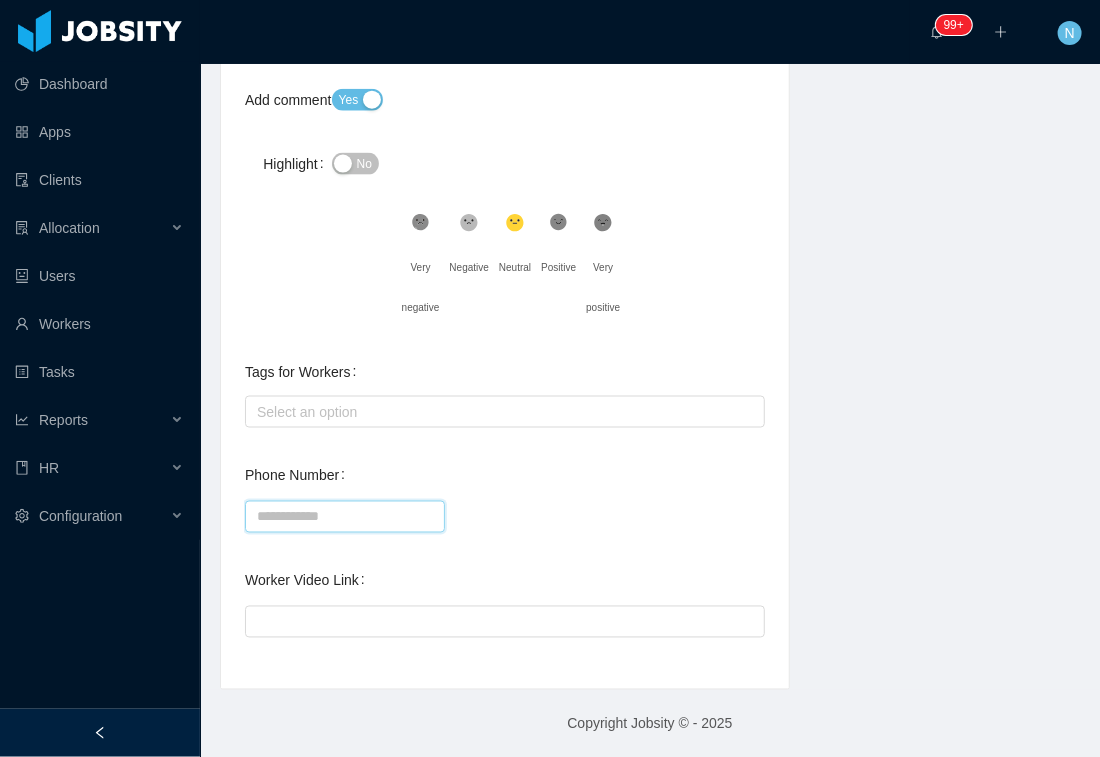 click on "Phone Number" at bounding box center [345, 517] 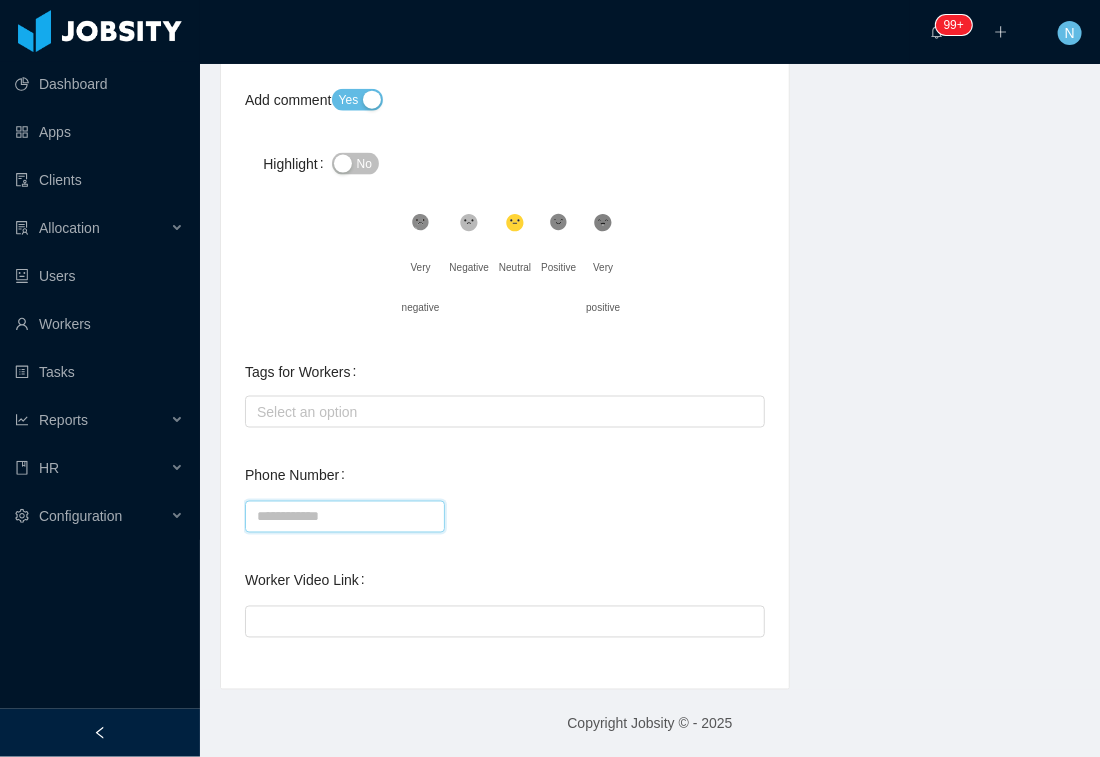 click on "Phone Number" at bounding box center (345, 517) 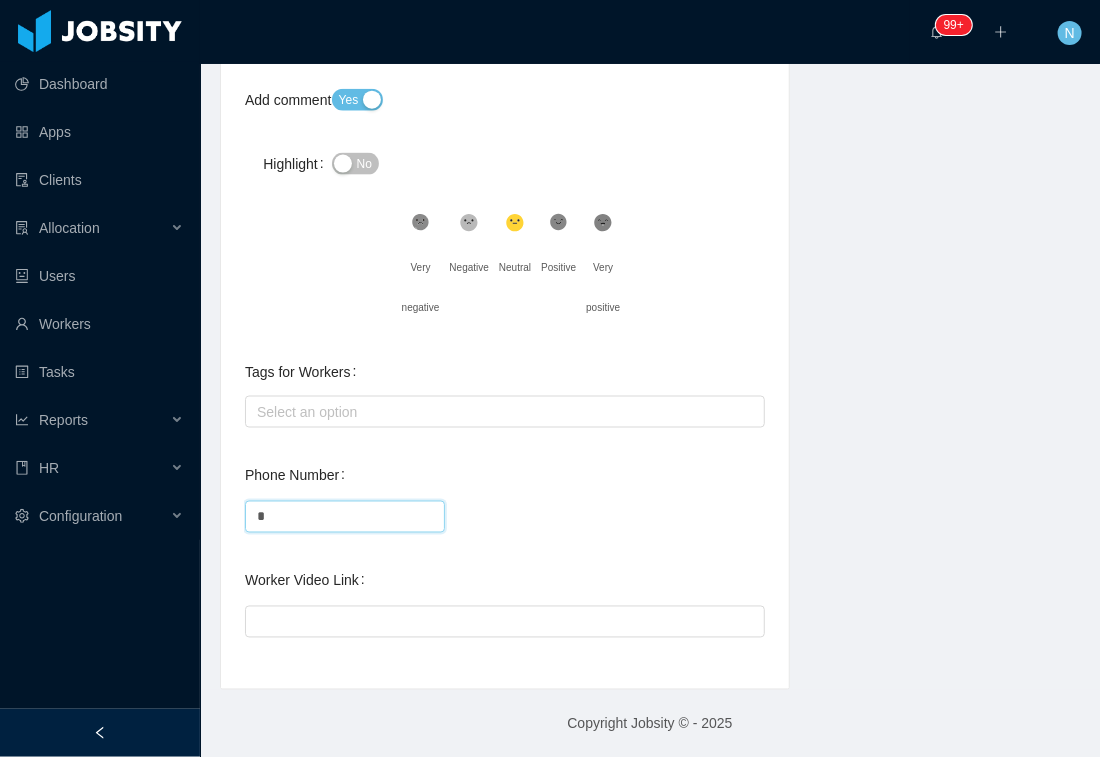 paste on "**********" 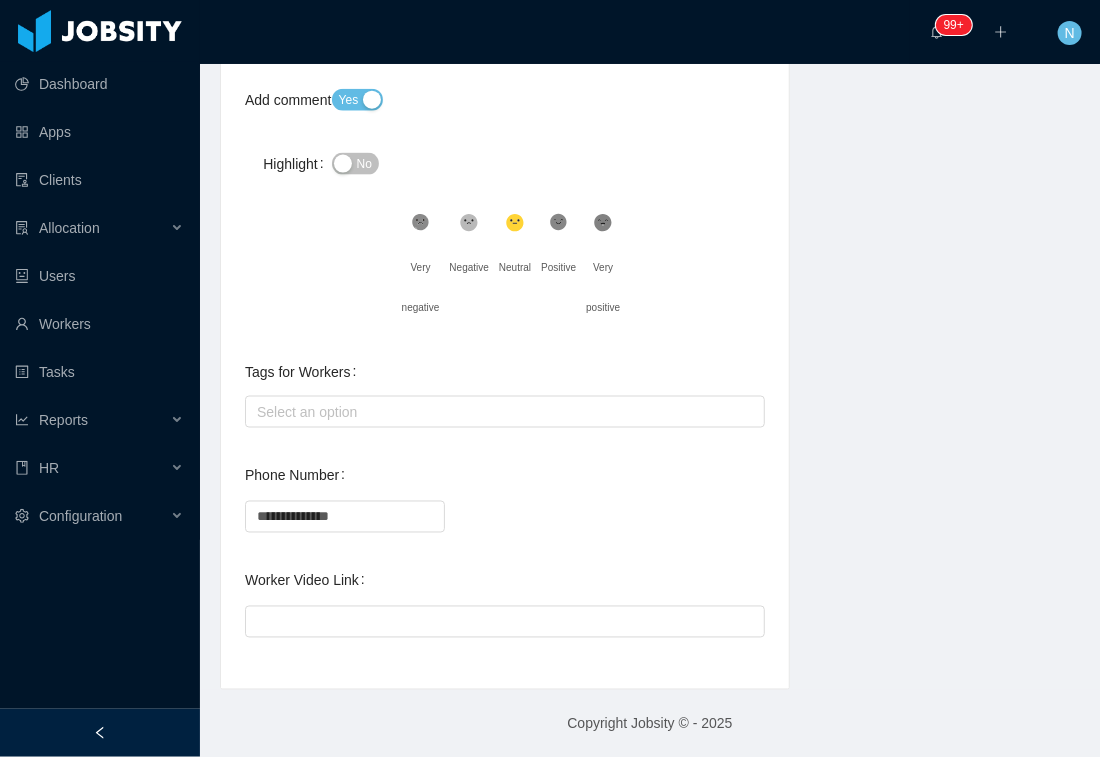 click on "**********" at bounding box center (505, 516) 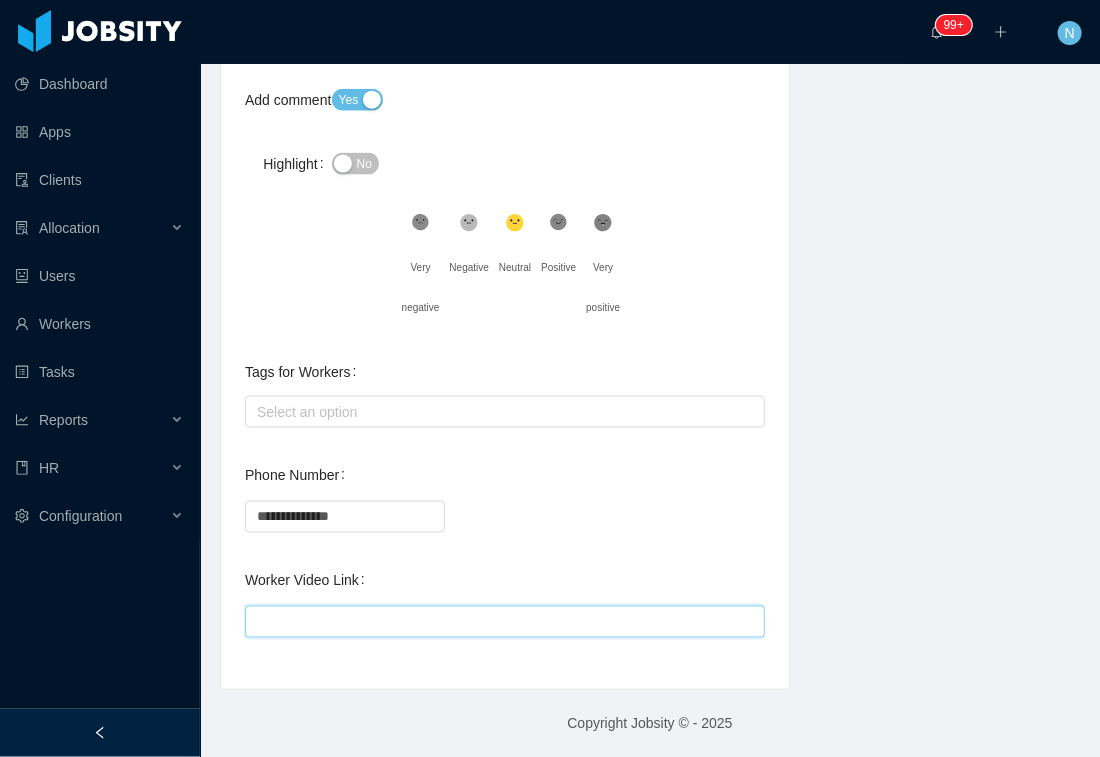 click on "Worker Video Link" at bounding box center [505, 622] 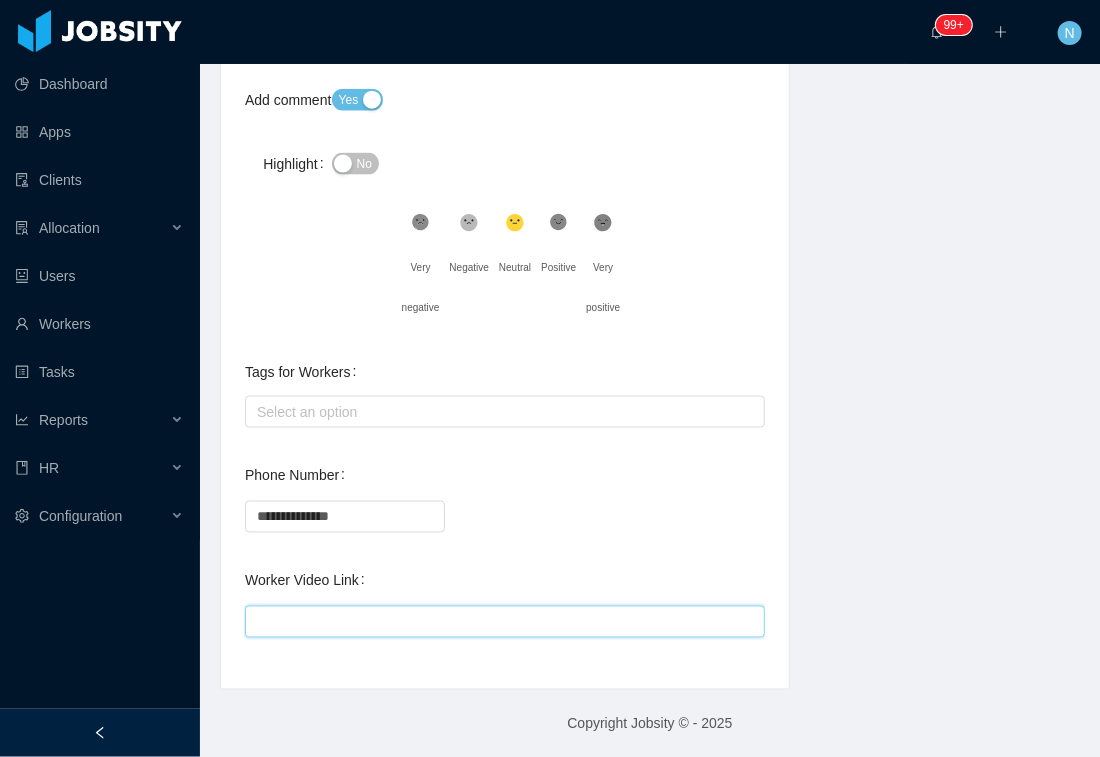 click on "Worker Video Link" at bounding box center (505, 622) 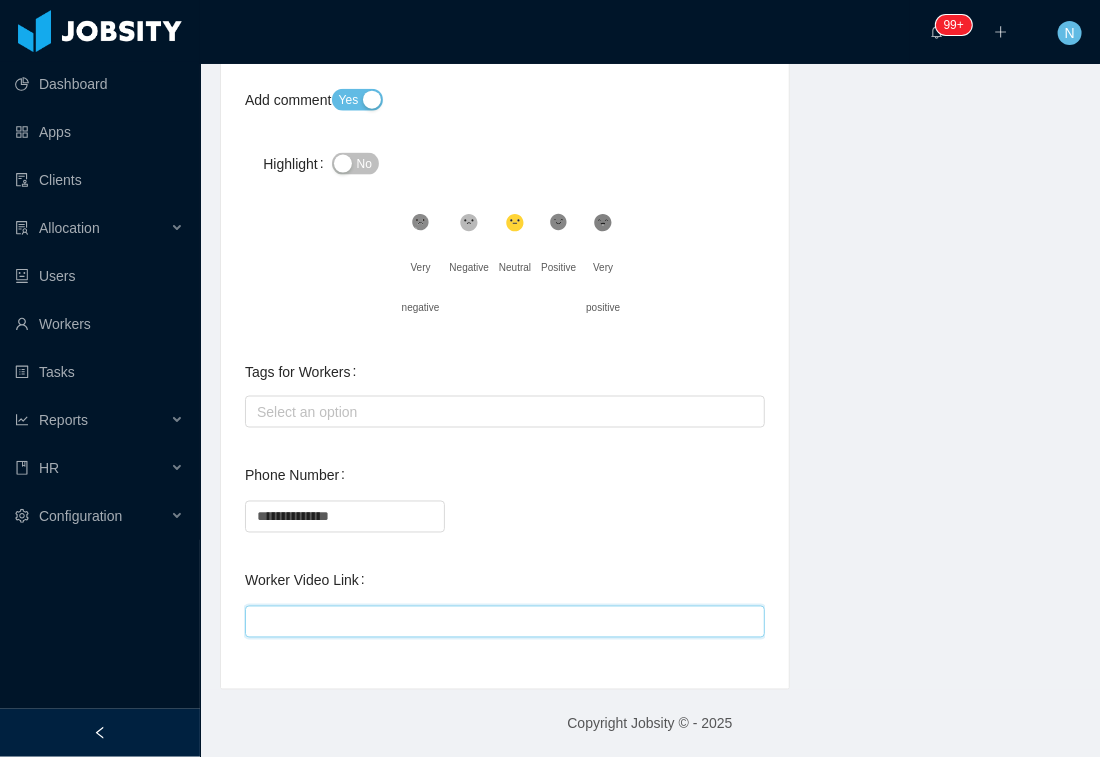 paste on "**********" 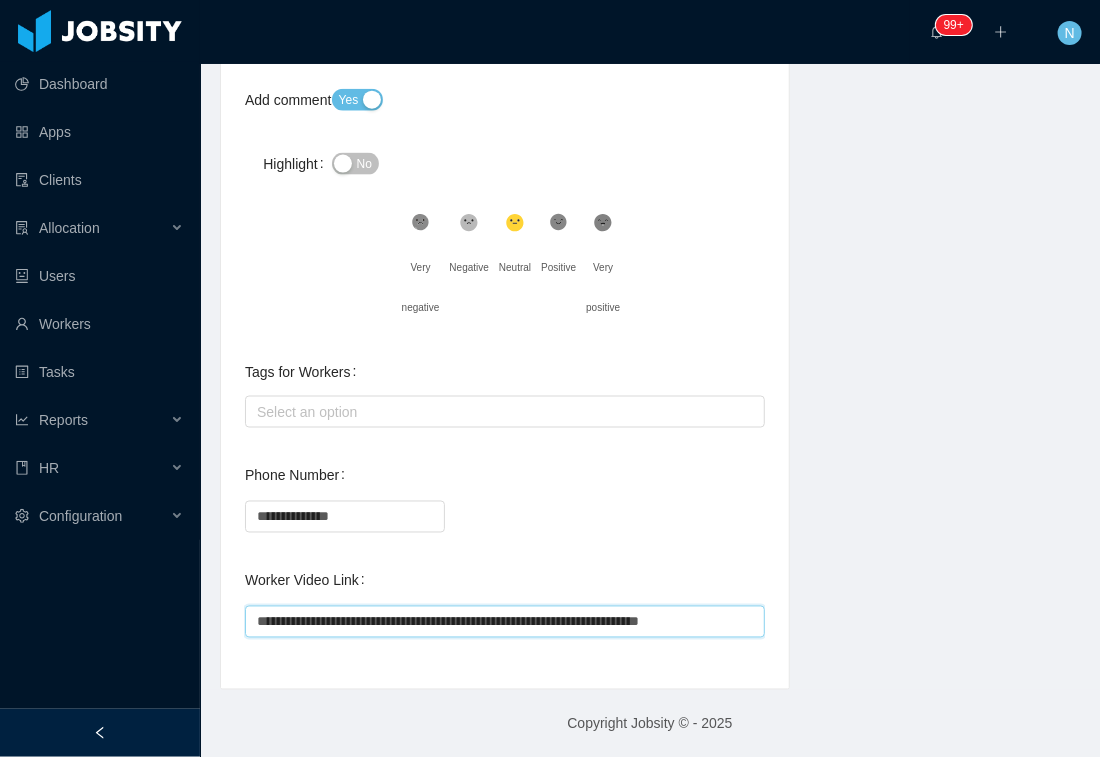 scroll, scrollTop: 0, scrollLeft: 40, axis: horizontal 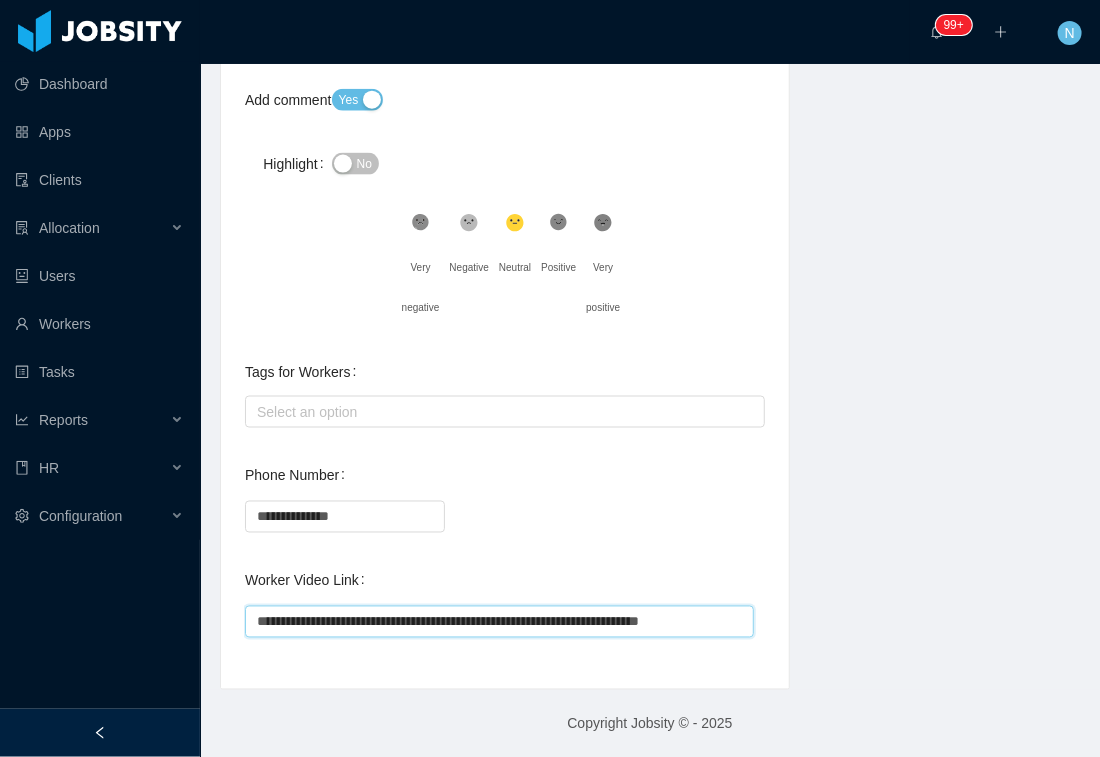 click on "**********" at bounding box center [499, 622] 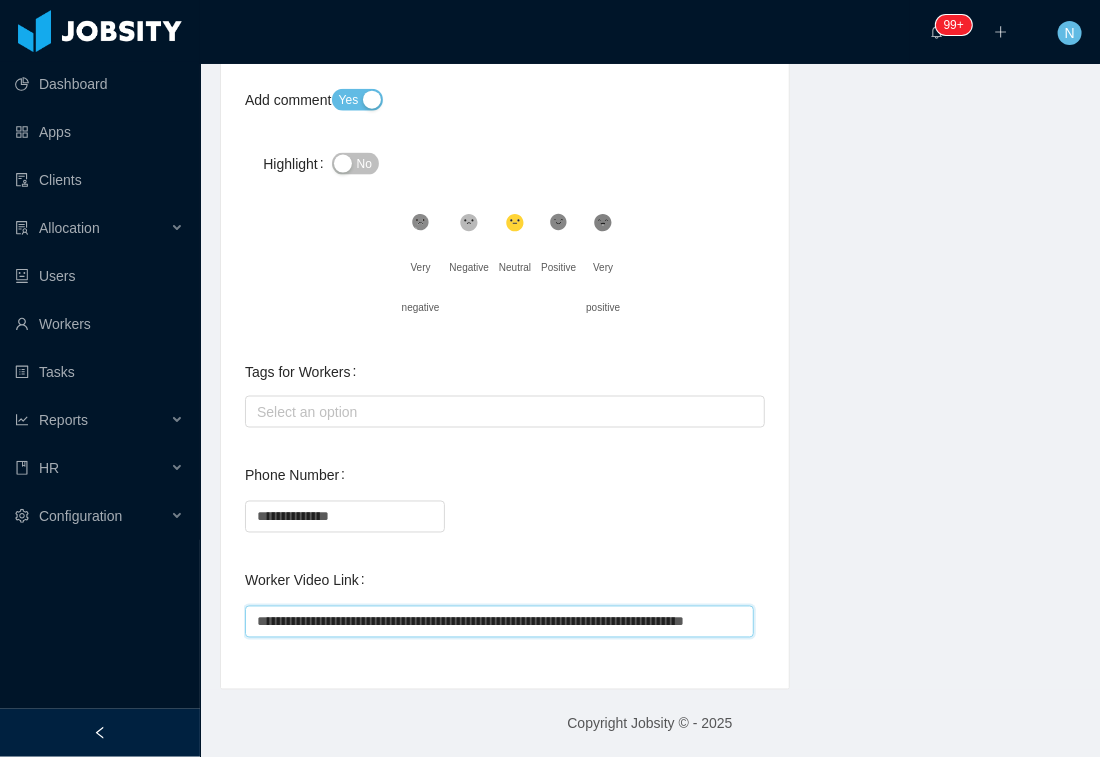 scroll, scrollTop: 0, scrollLeft: 74, axis: horizontal 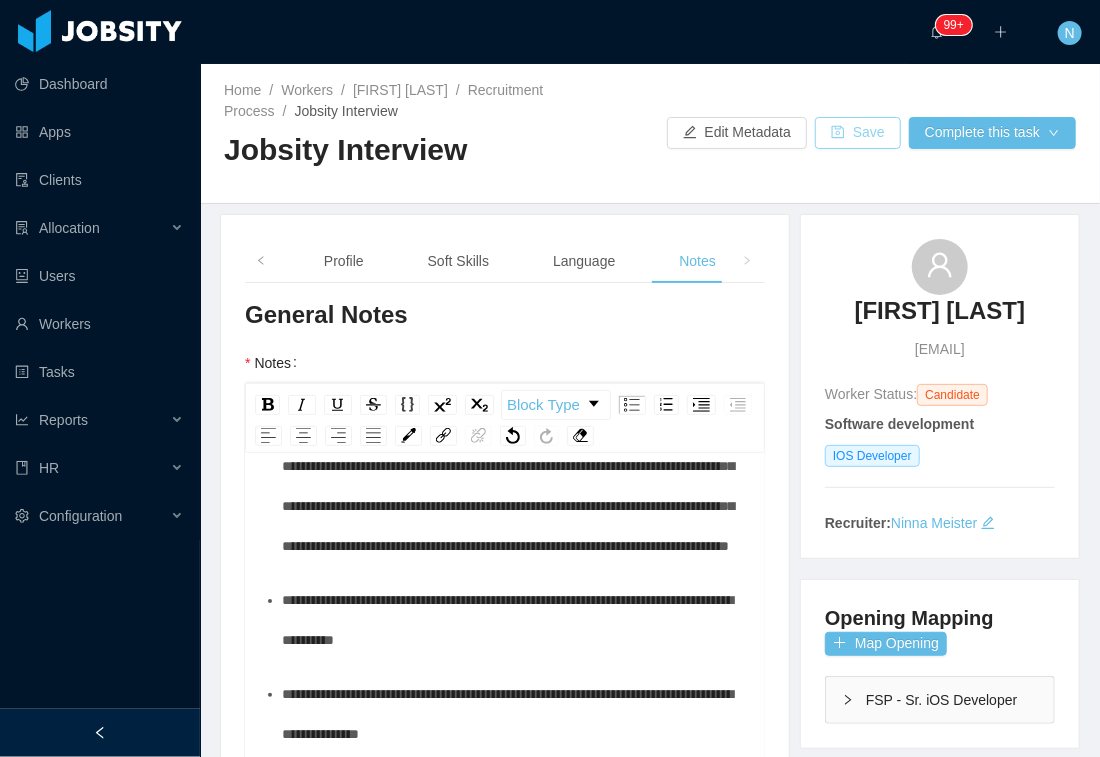 click on "Save" at bounding box center (858, 133) 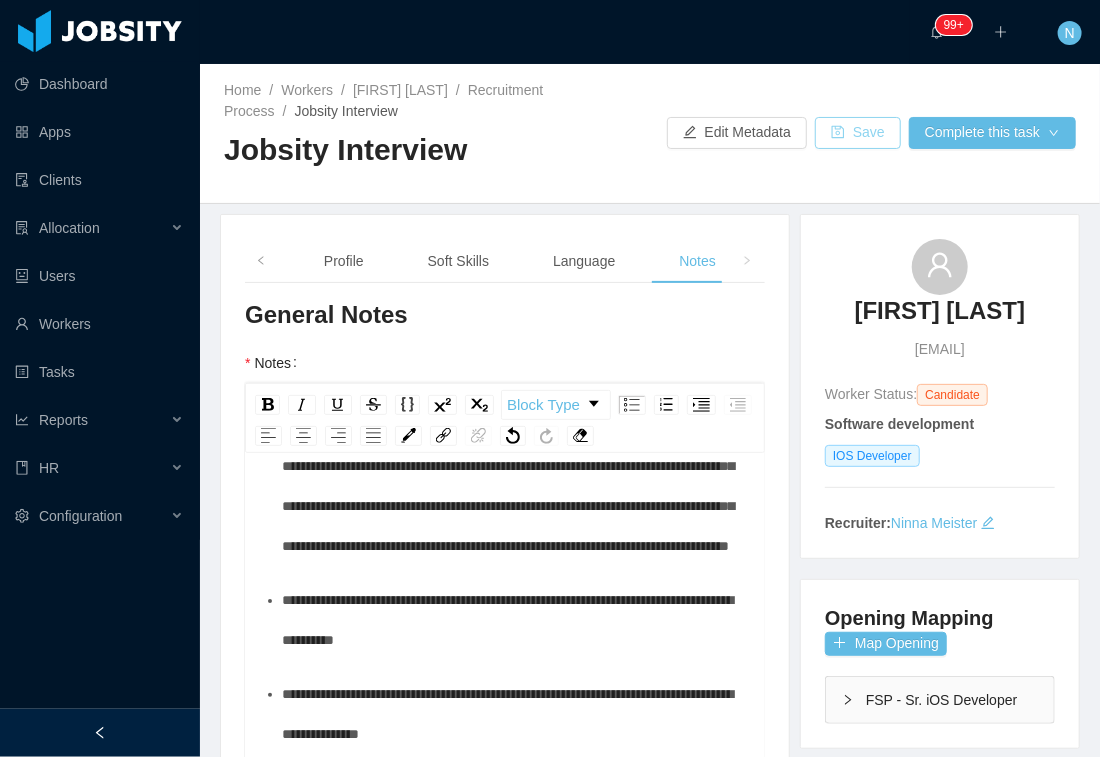 click on "Save" at bounding box center [858, 133] 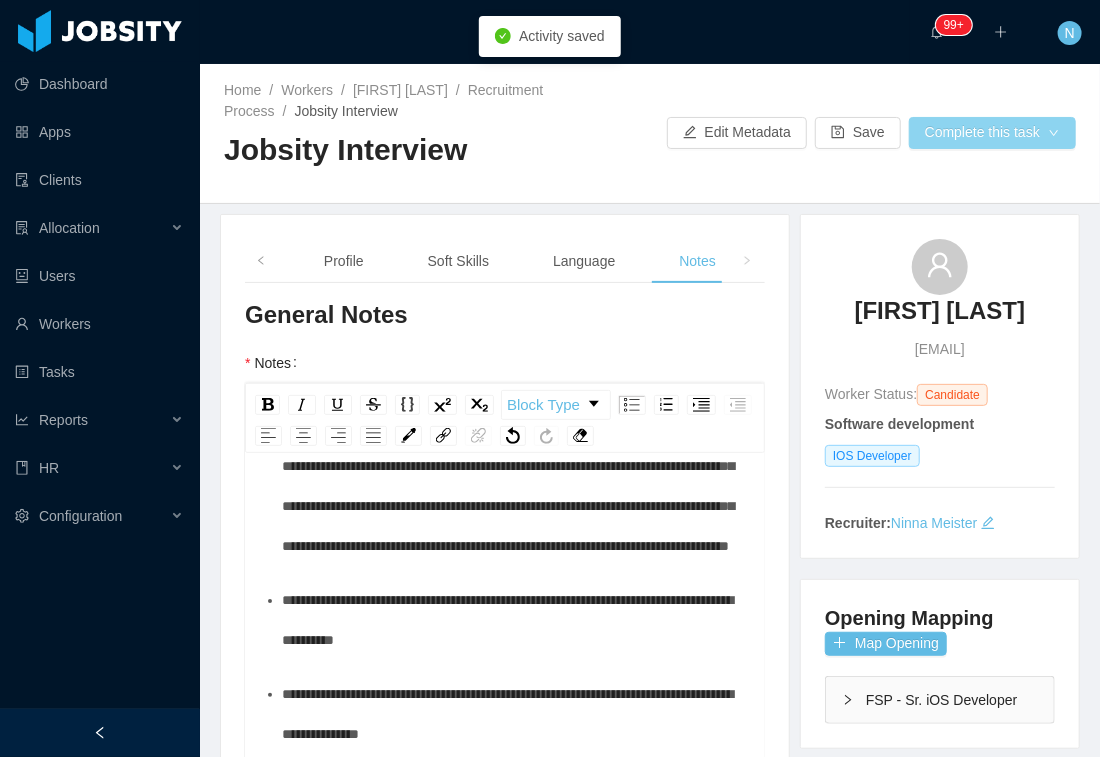 click on "Complete this task" at bounding box center [992, 133] 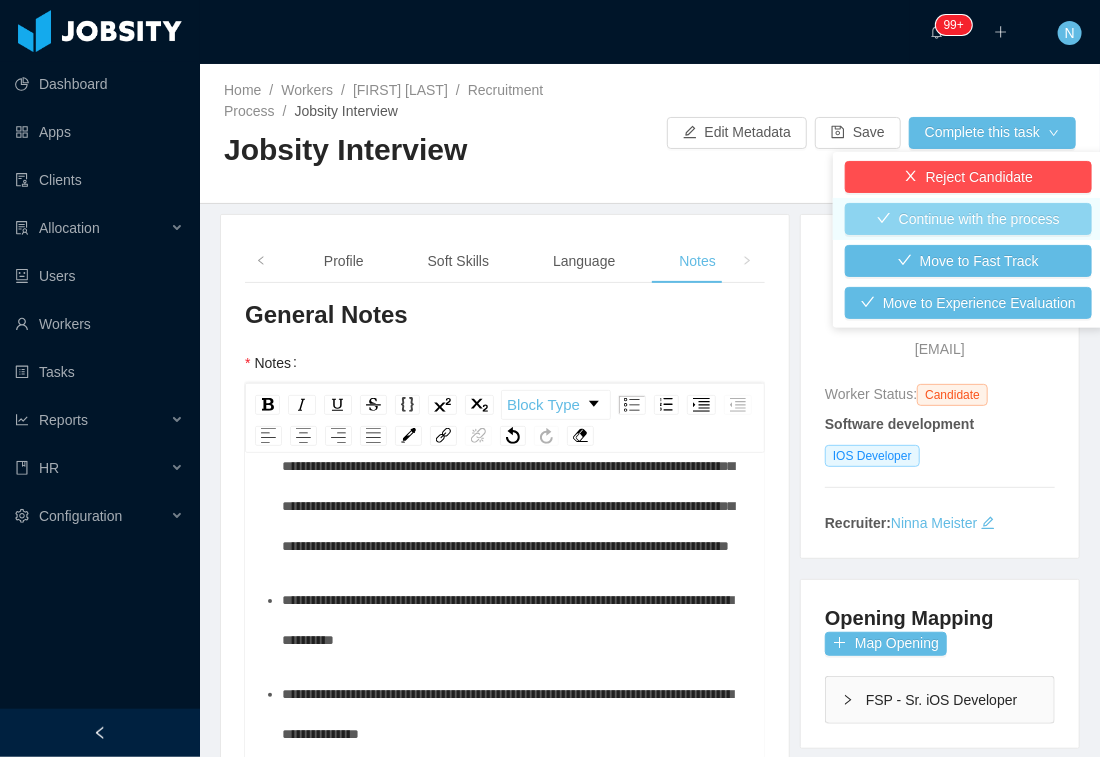 click on "Continue with the process" at bounding box center (968, 219) 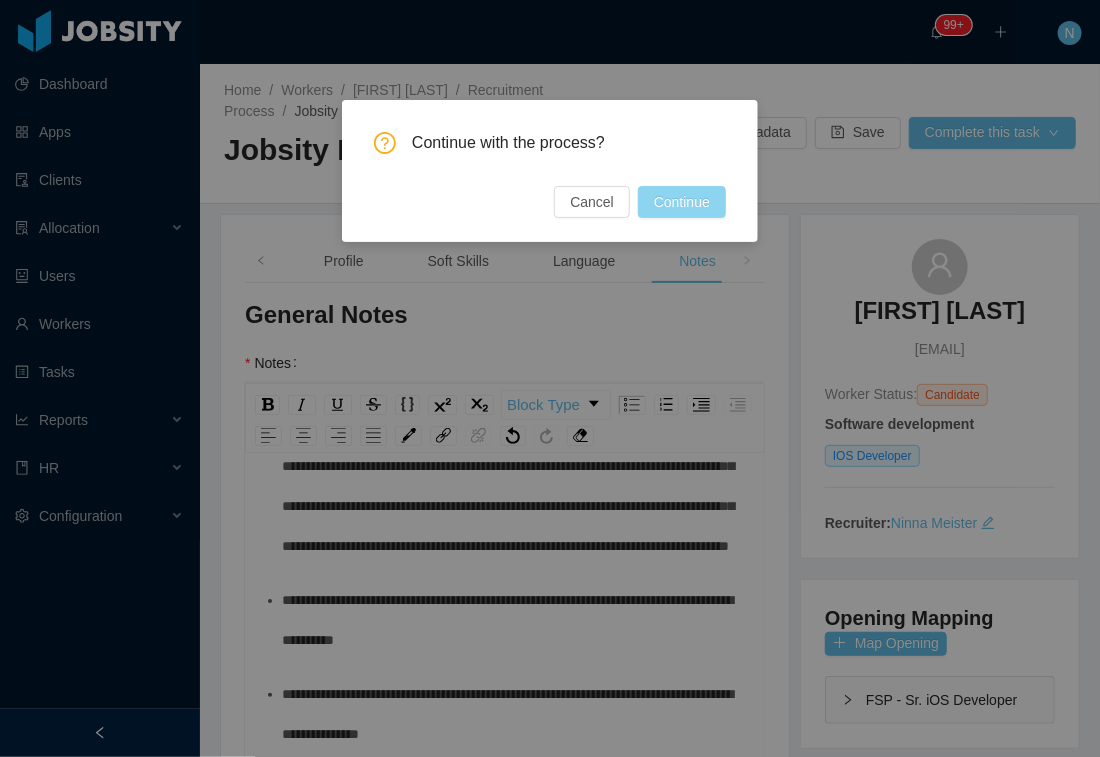 click on "Continue" at bounding box center [682, 202] 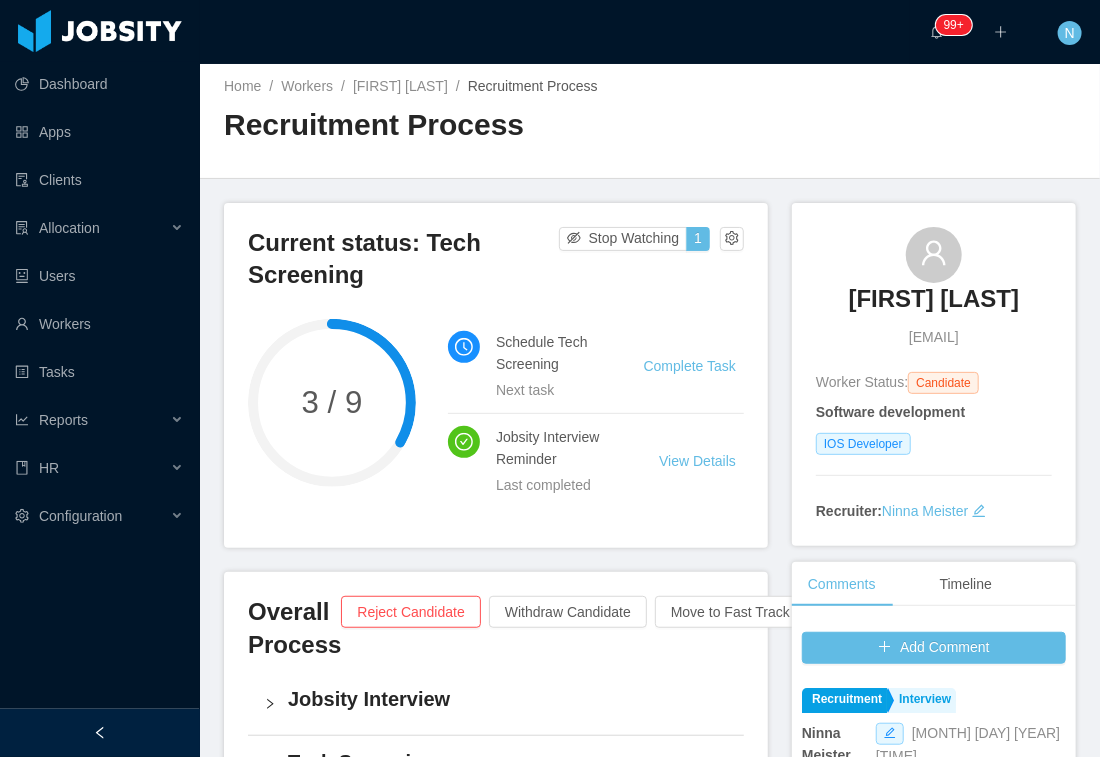 scroll, scrollTop: 0, scrollLeft: 0, axis: both 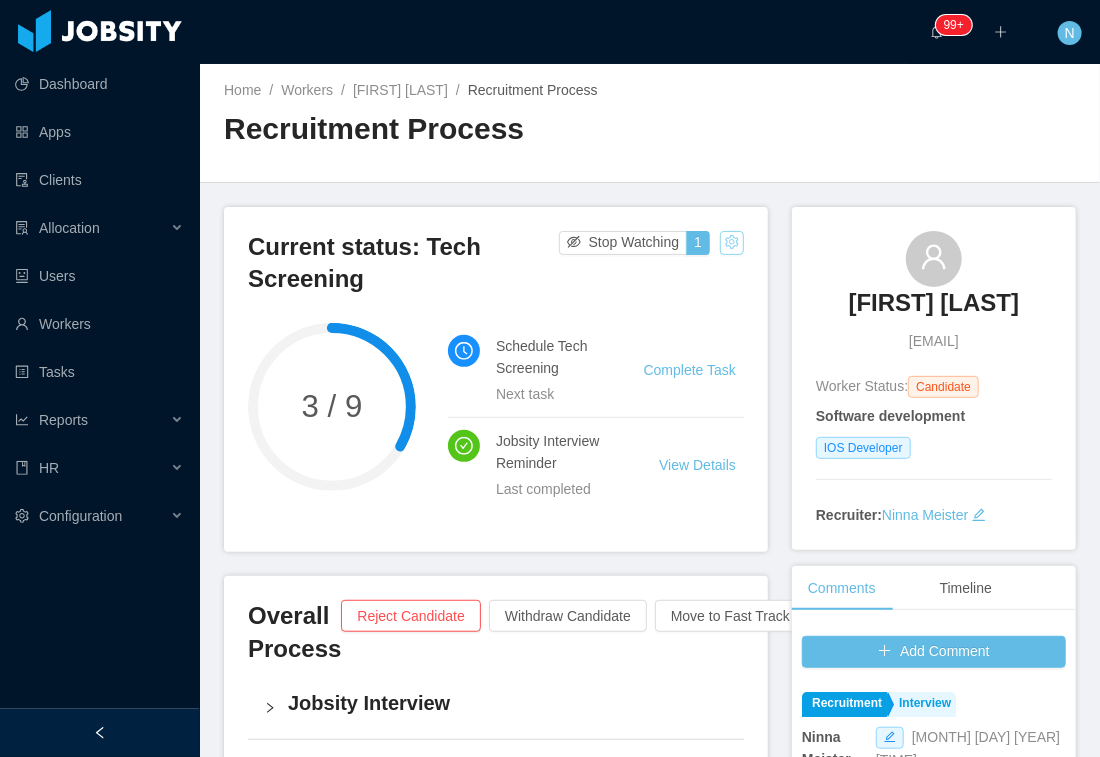 click at bounding box center [732, 243] 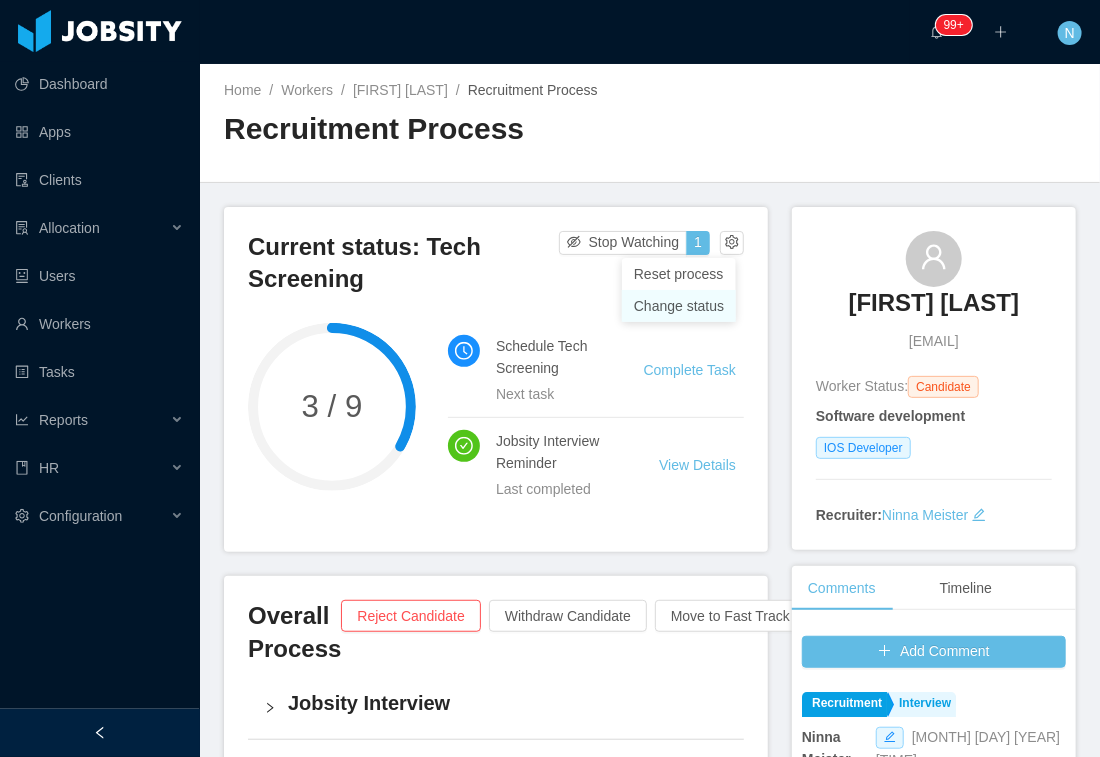 click on "Change status" at bounding box center (679, 306) 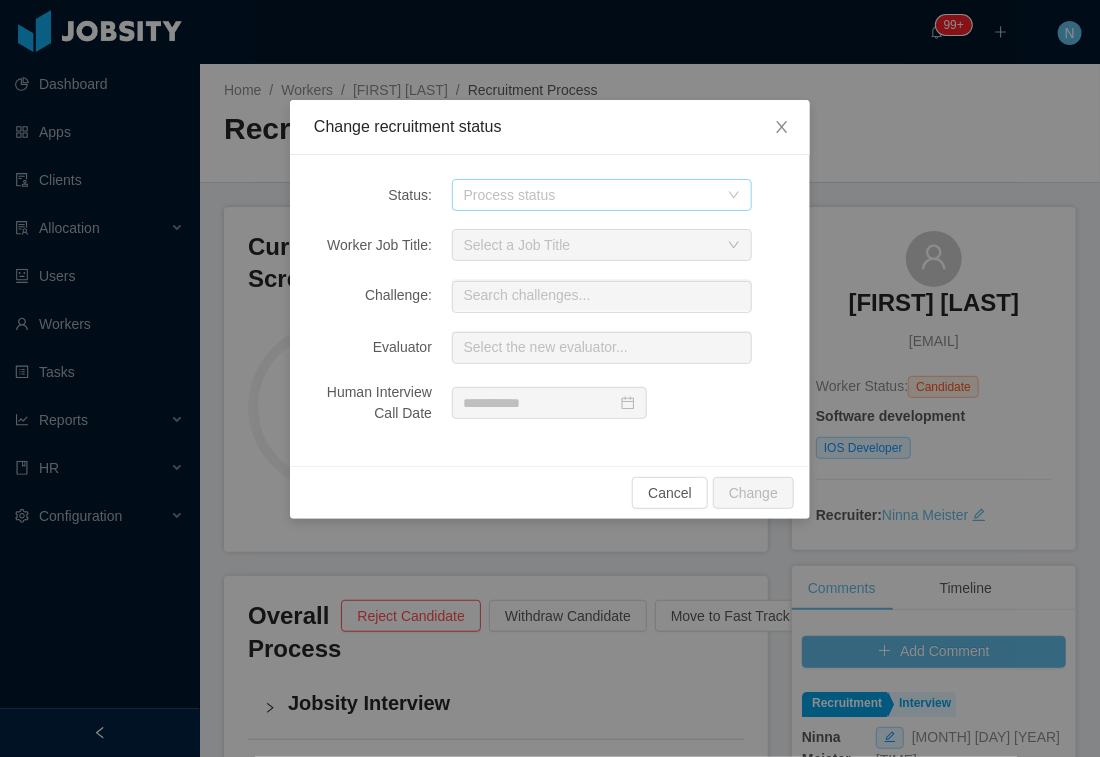 click on "Process status" at bounding box center [591, 195] 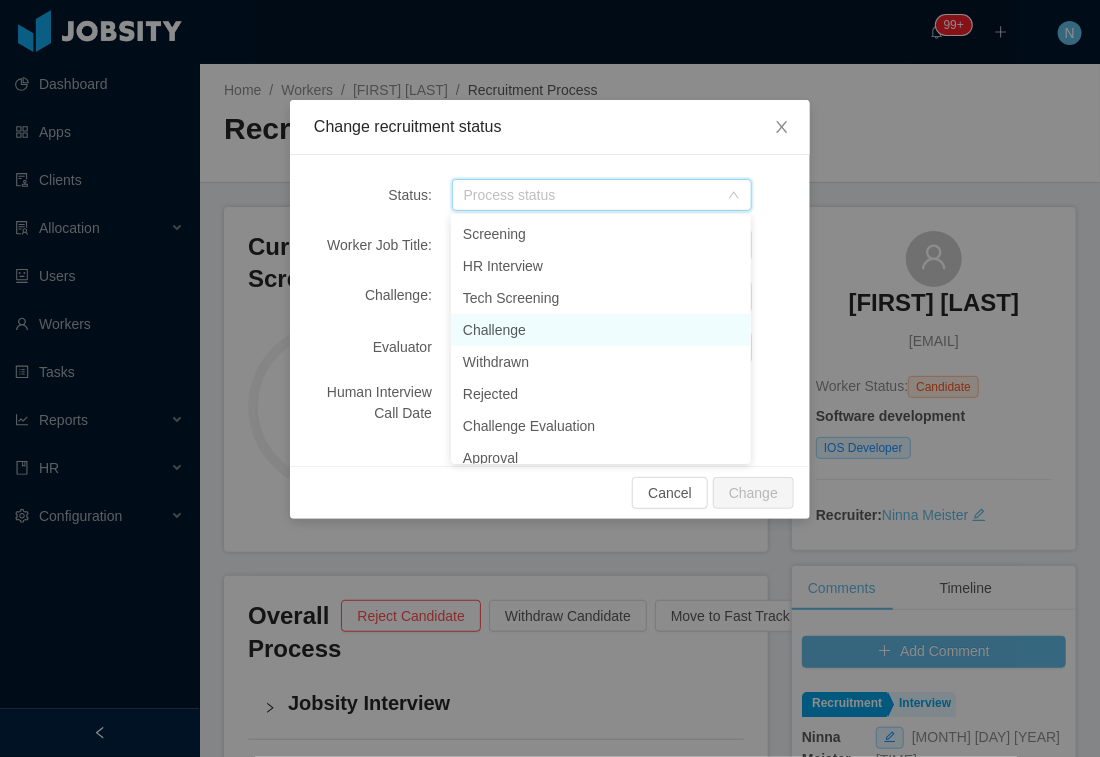 click on "Challenge" at bounding box center (601, 330) 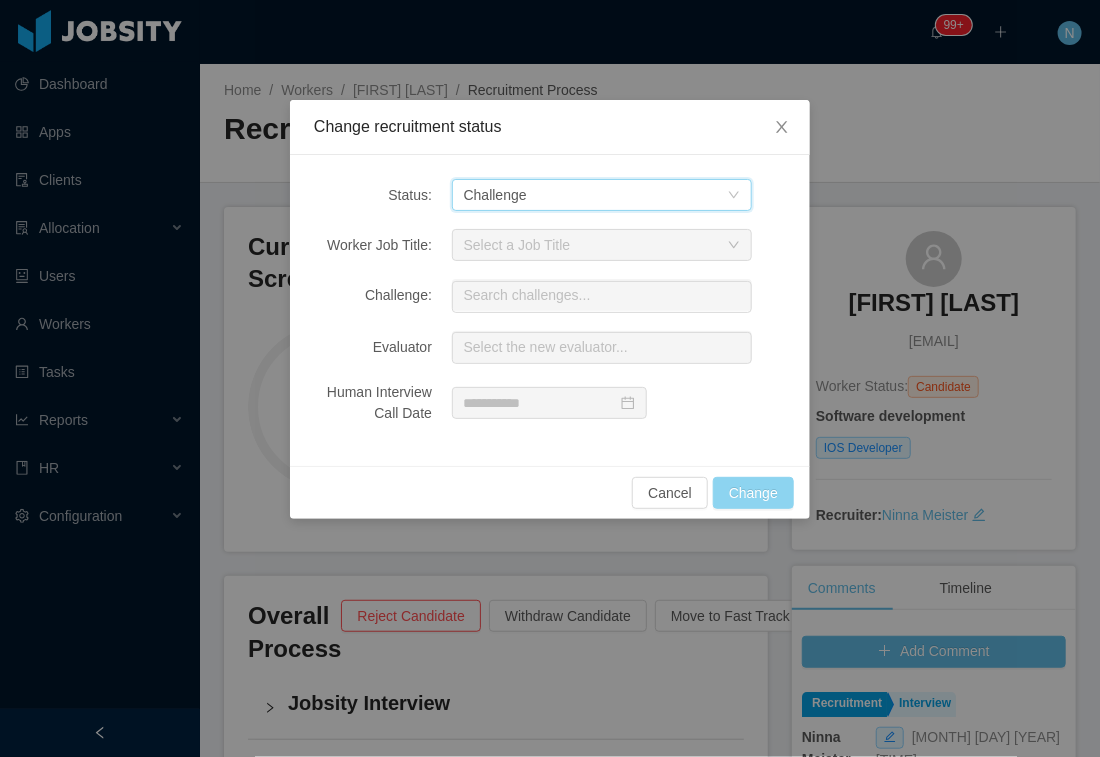 click on "Change" at bounding box center [753, 493] 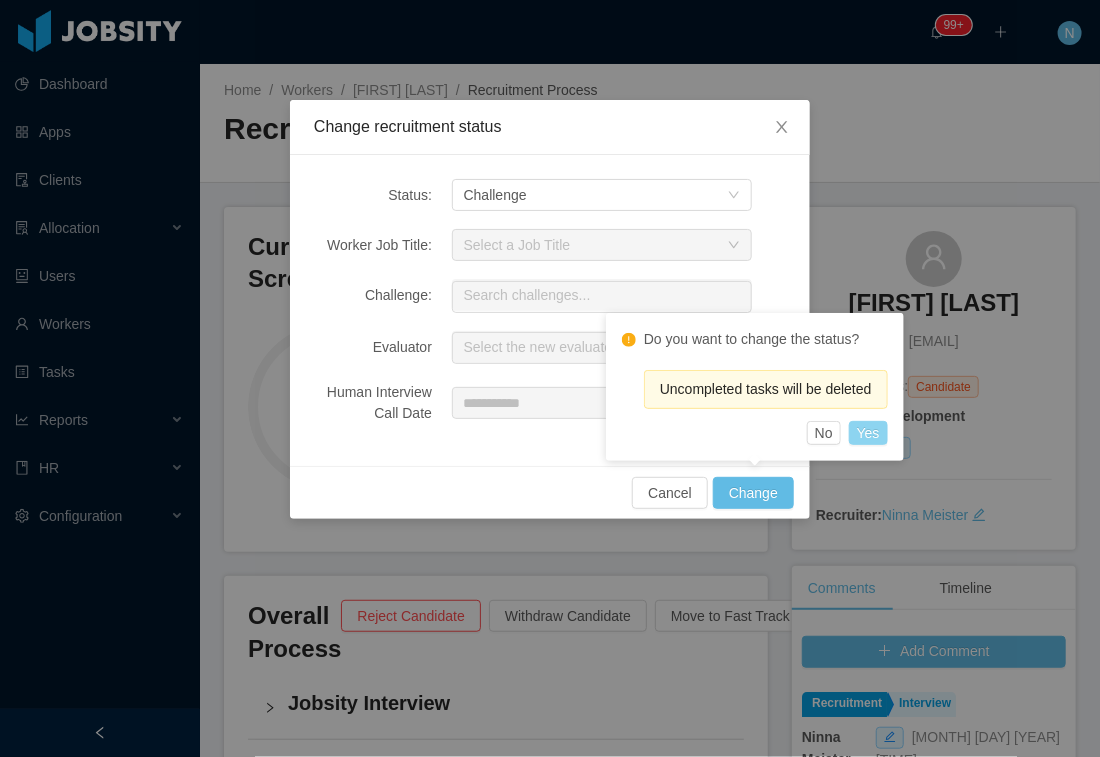 click on "Yes" at bounding box center (868, 433) 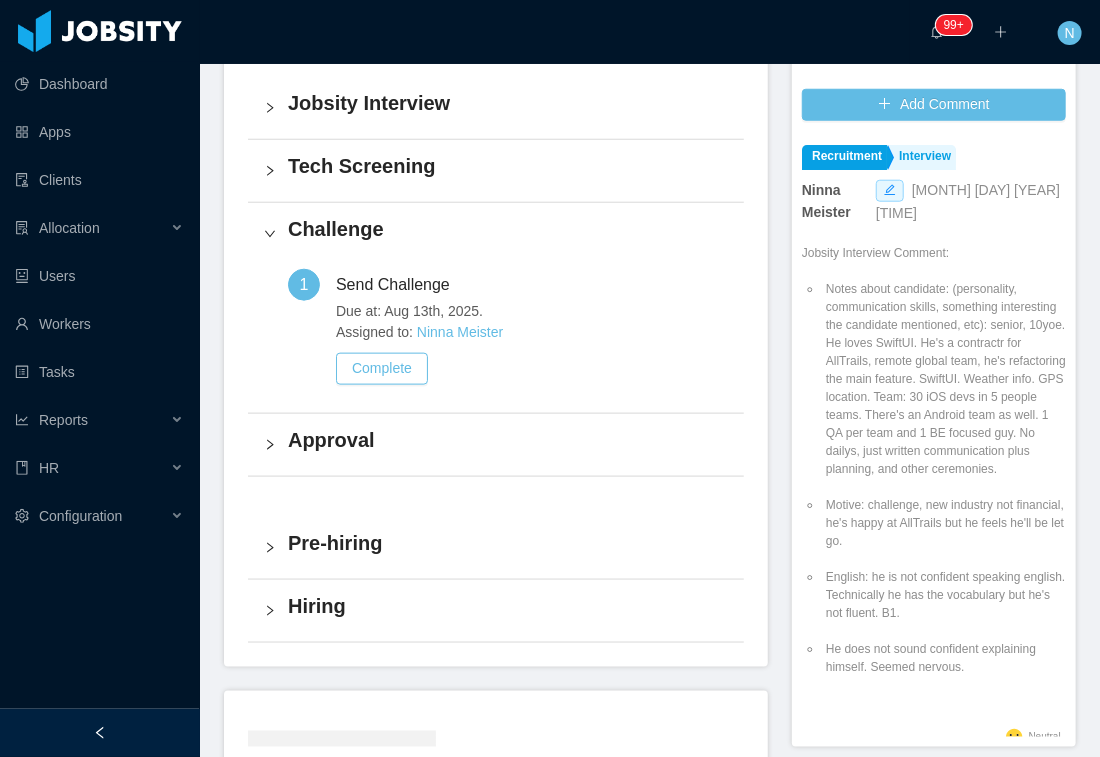 scroll, scrollTop: 555, scrollLeft: 0, axis: vertical 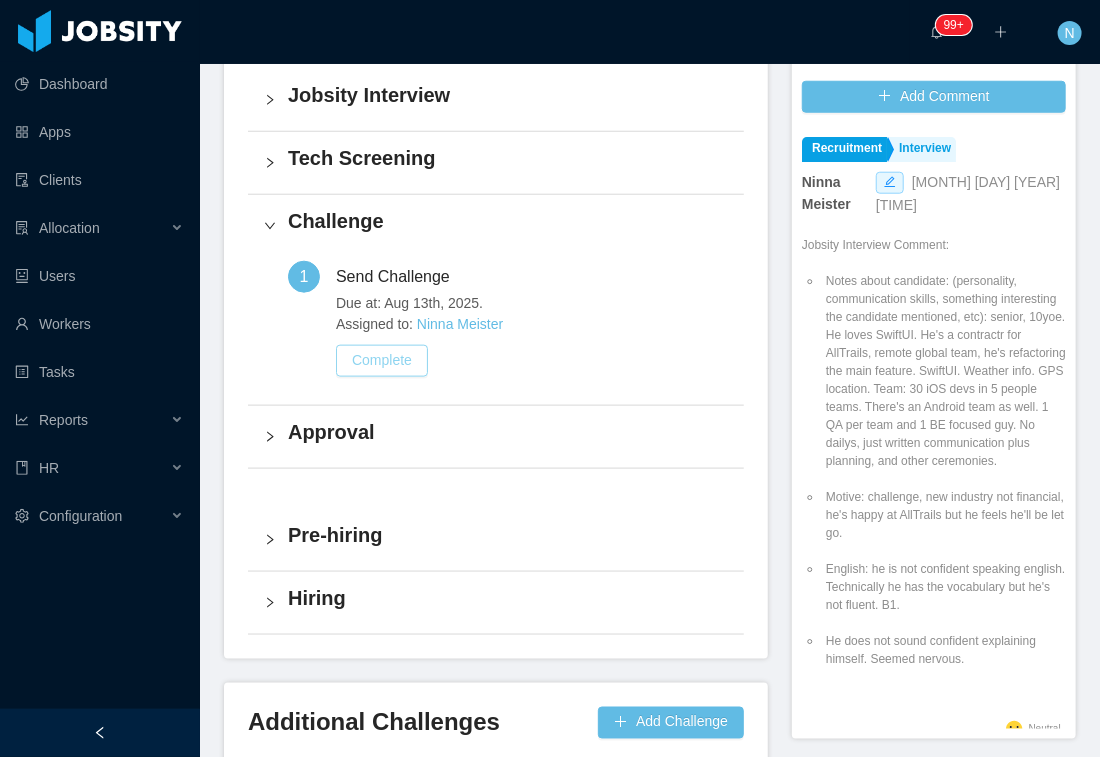 click on "Complete" at bounding box center (382, 361) 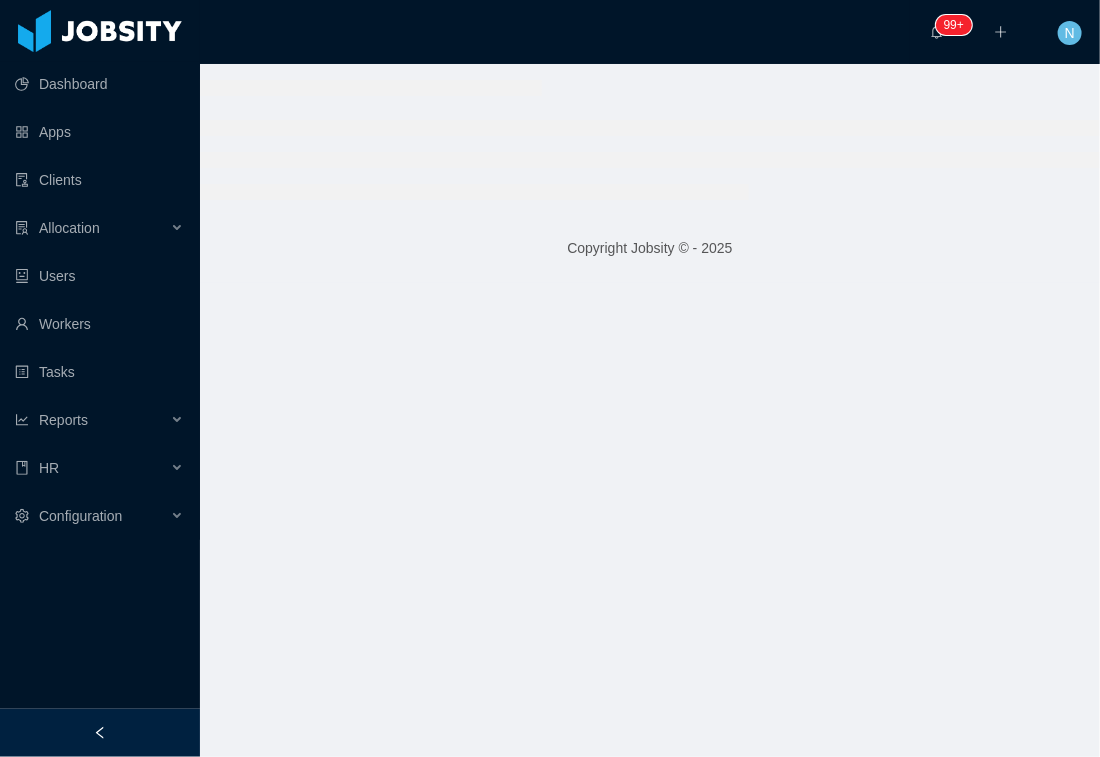 scroll, scrollTop: 0, scrollLeft: 0, axis: both 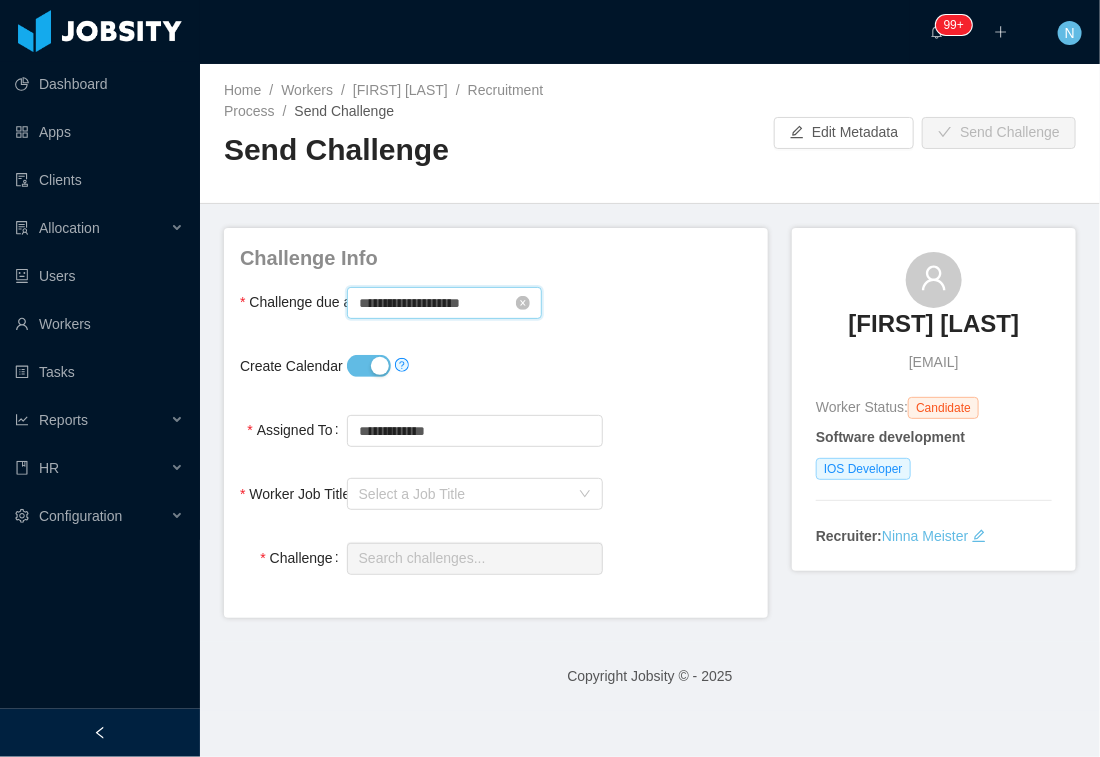 click on "**********" at bounding box center (444, 303) 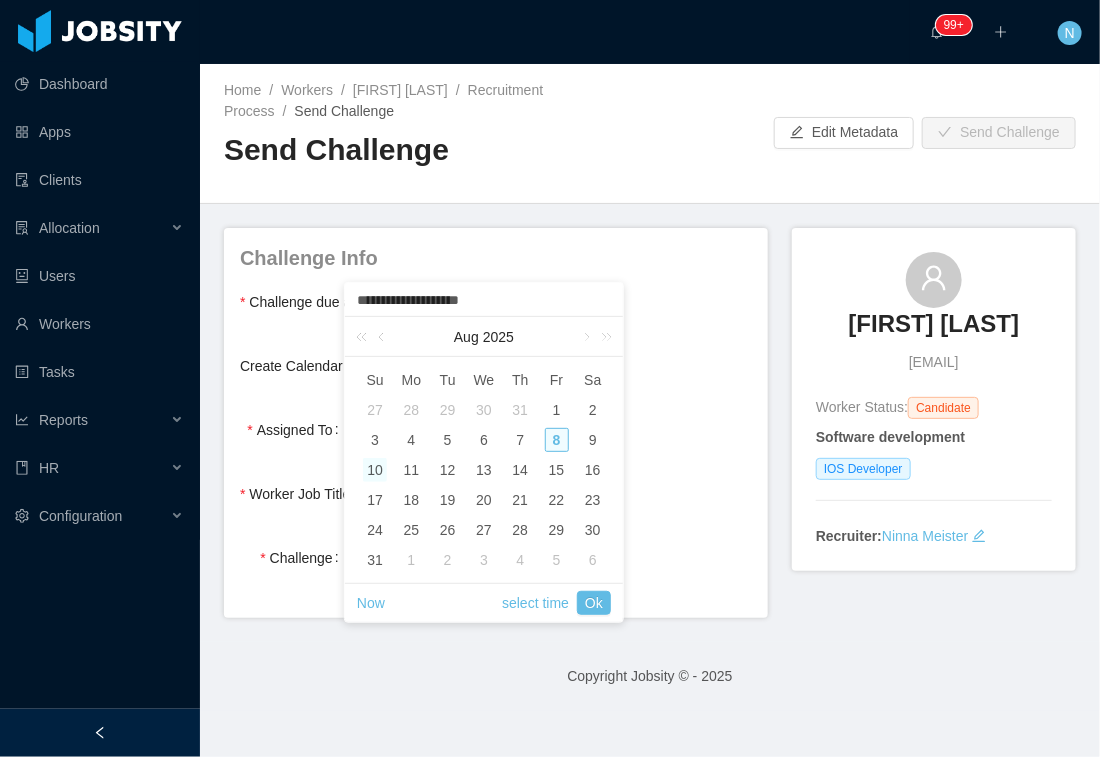 click on "10" at bounding box center [375, 470] 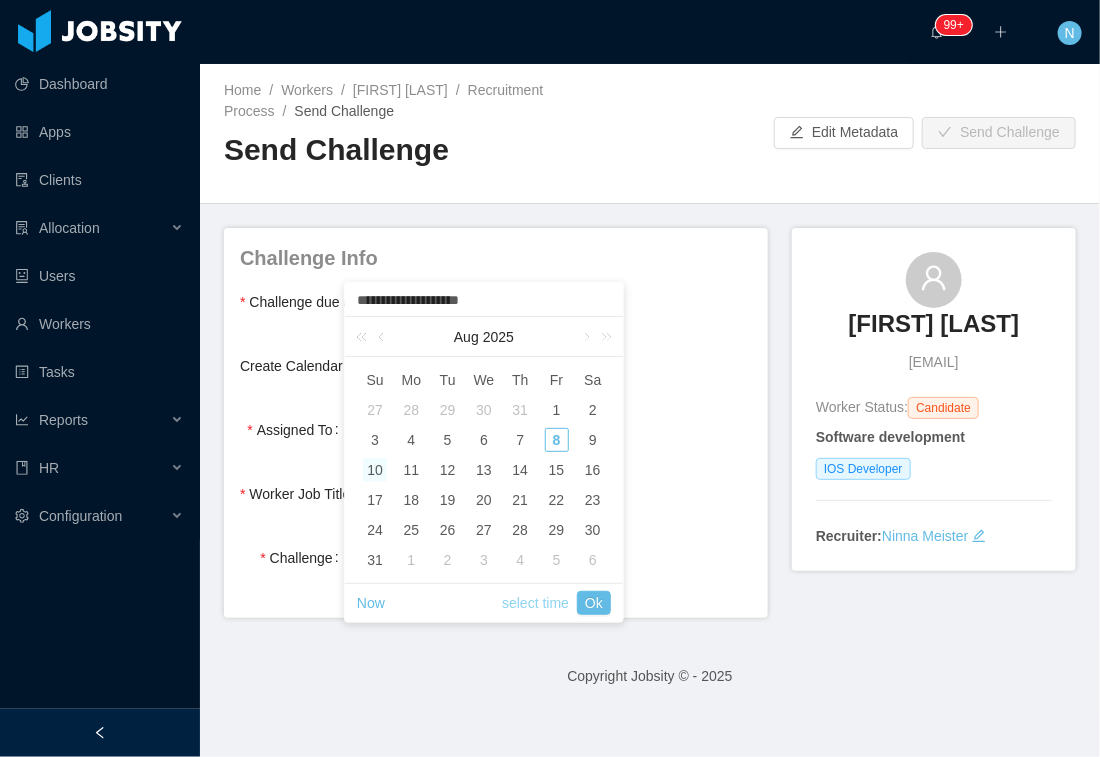 click on "select time" at bounding box center (535, 603) 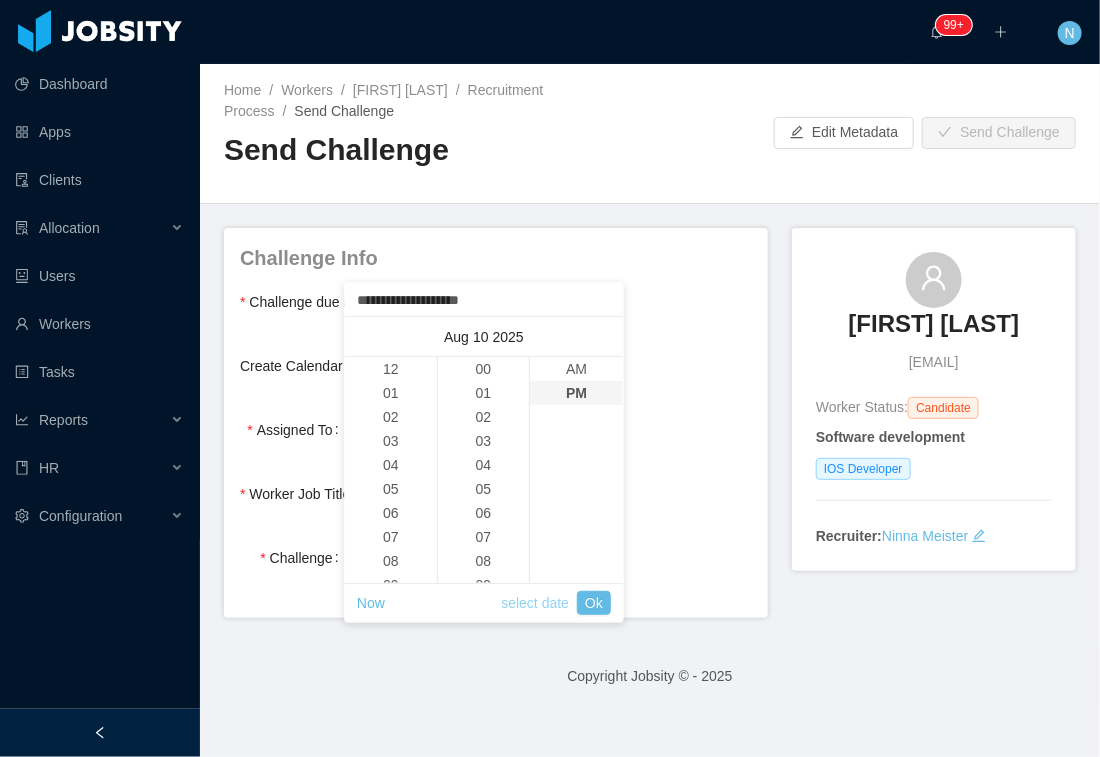 scroll, scrollTop: 240, scrollLeft: 0, axis: vertical 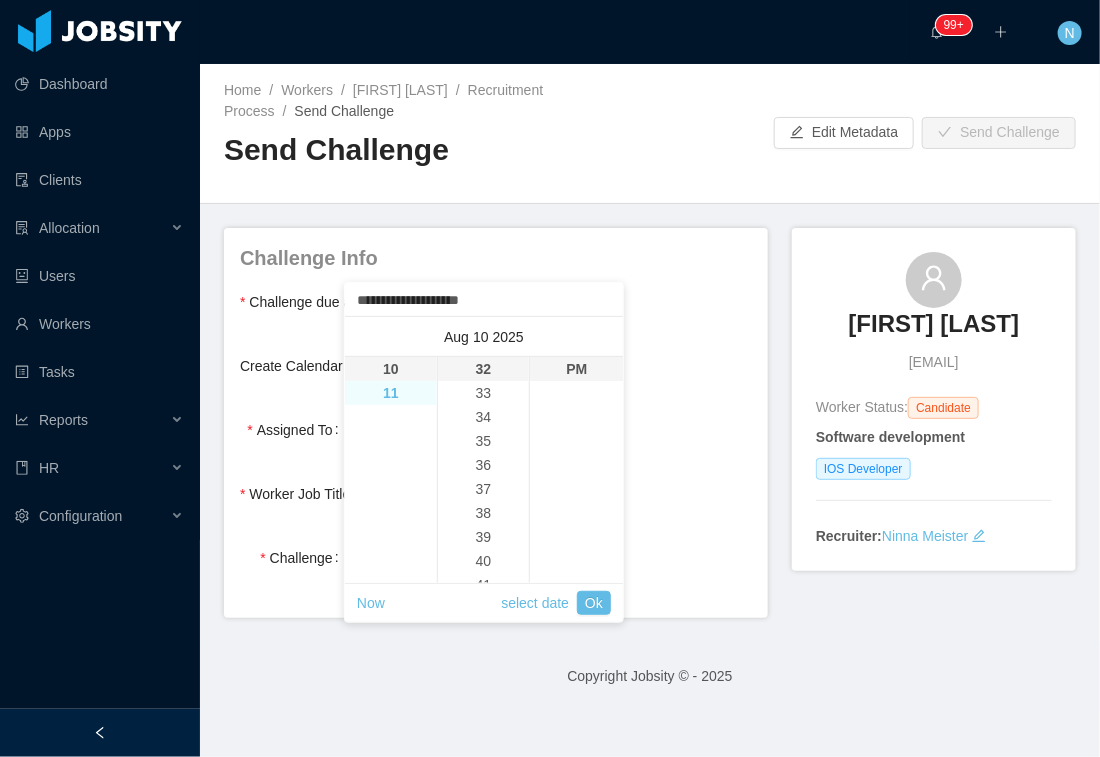 click on "11" at bounding box center (391, 393) 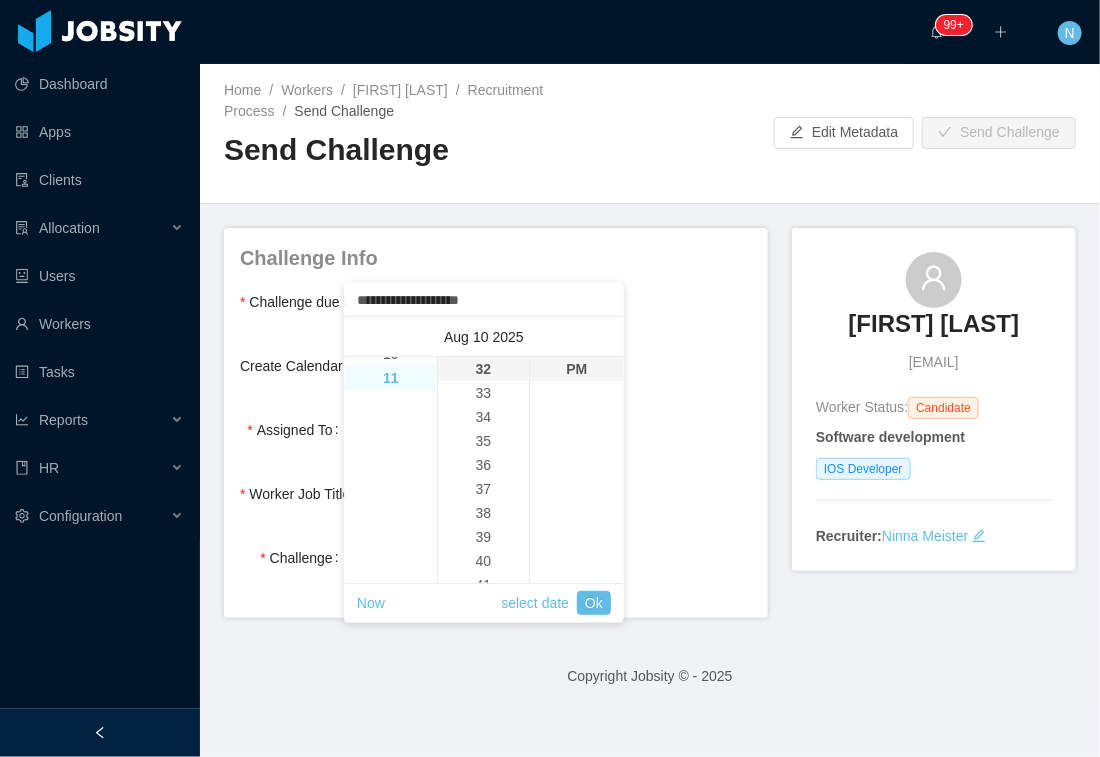 scroll, scrollTop: 264, scrollLeft: 0, axis: vertical 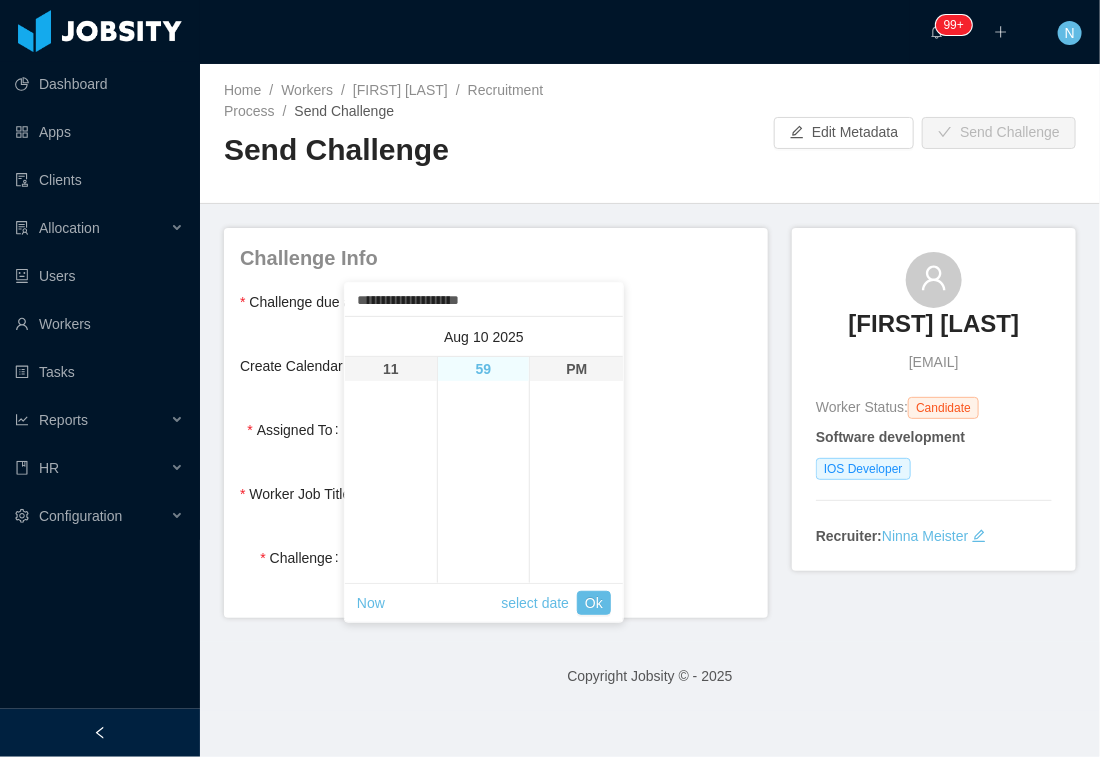 click on "59" at bounding box center [484, 369] 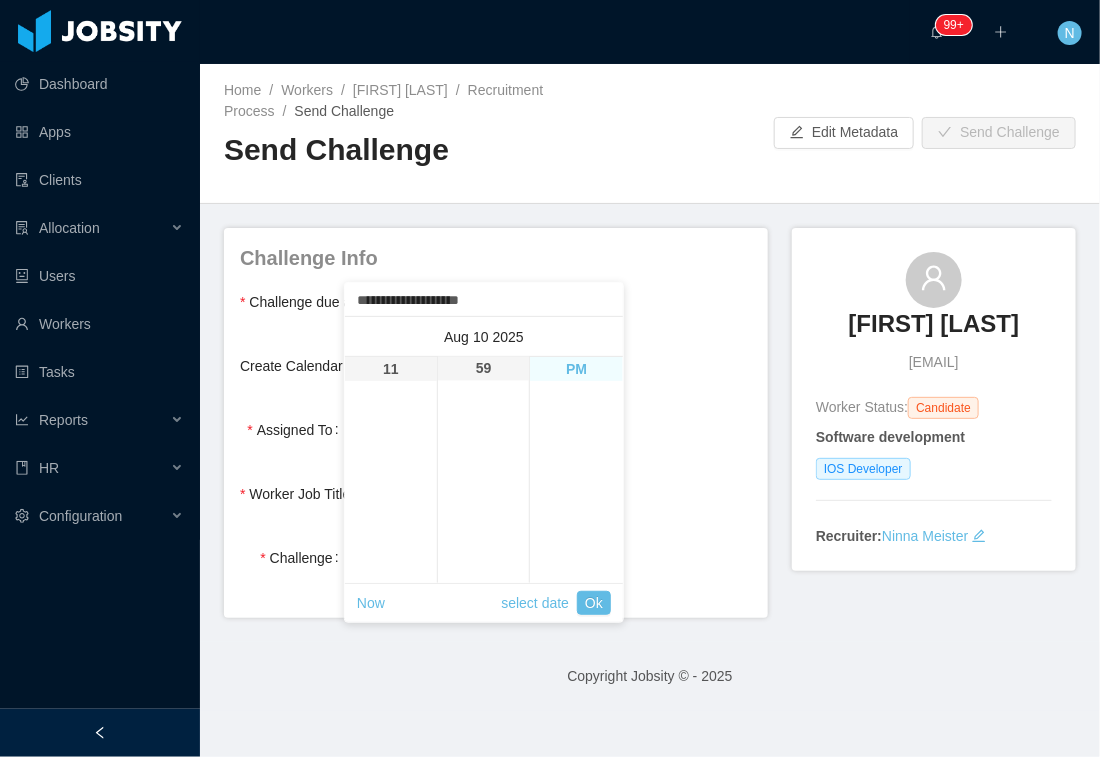 click on "PM" at bounding box center (576, 369) 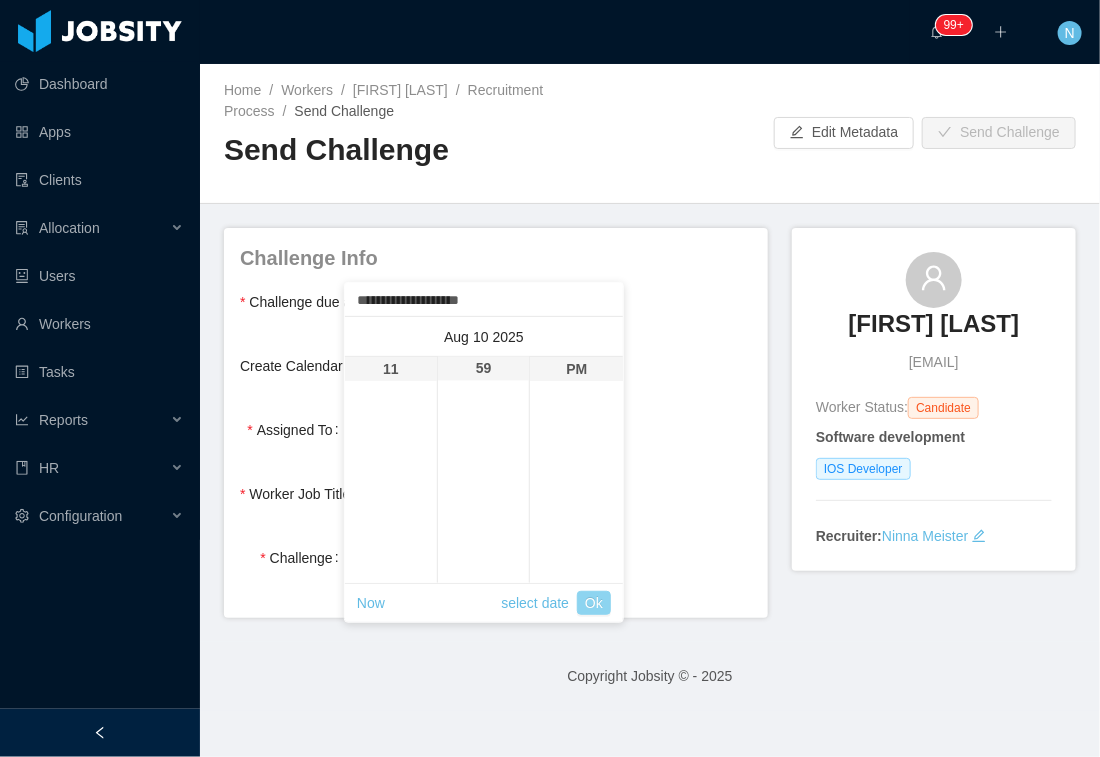 click on "Ok" at bounding box center (594, 603) 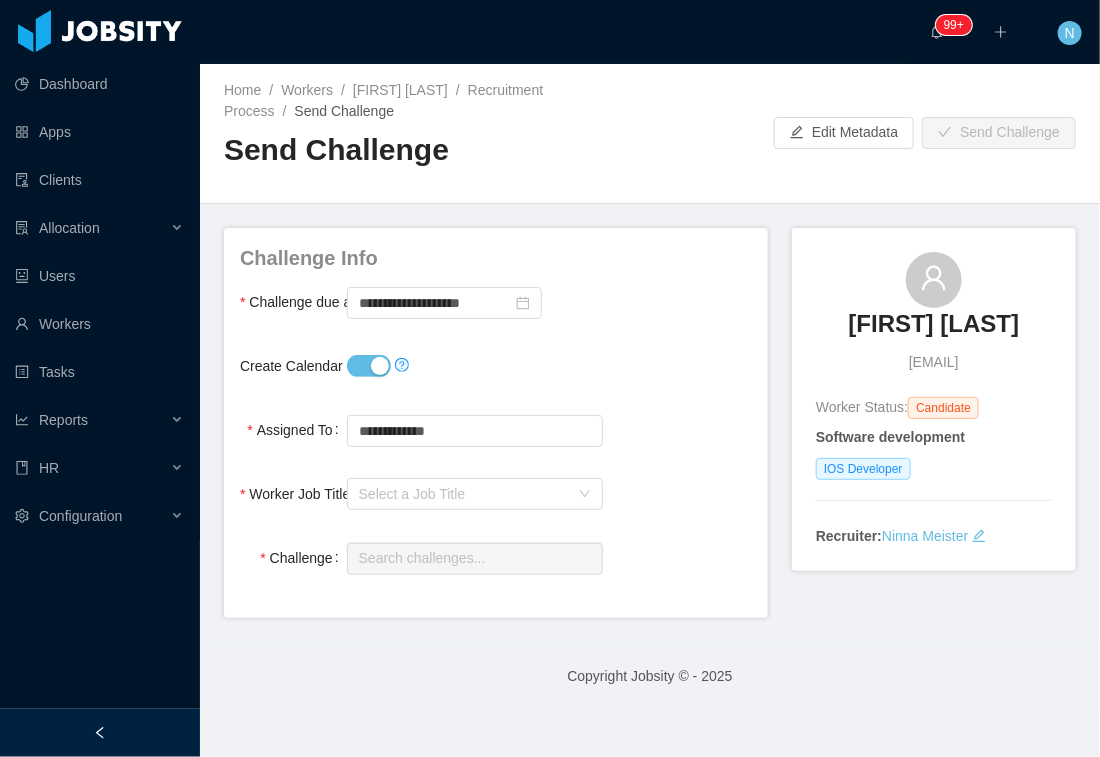 click at bounding box center [475, 366] 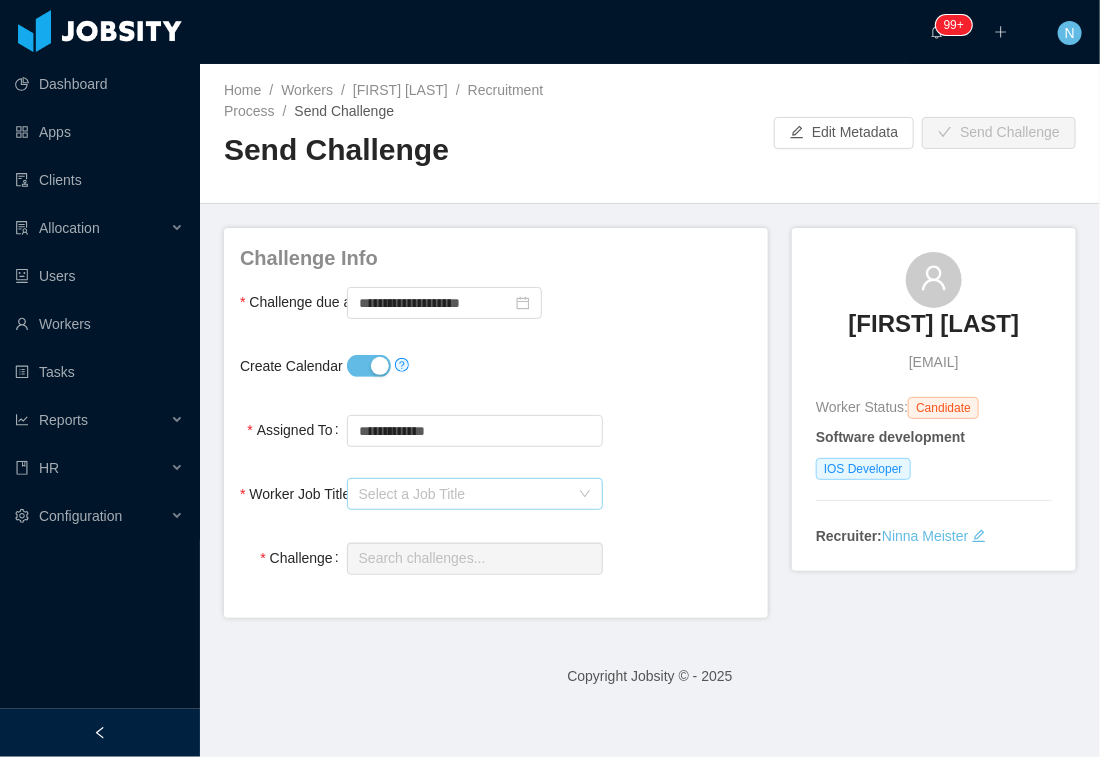 click on "Select a Job Title" at bounding box center (464, 494) 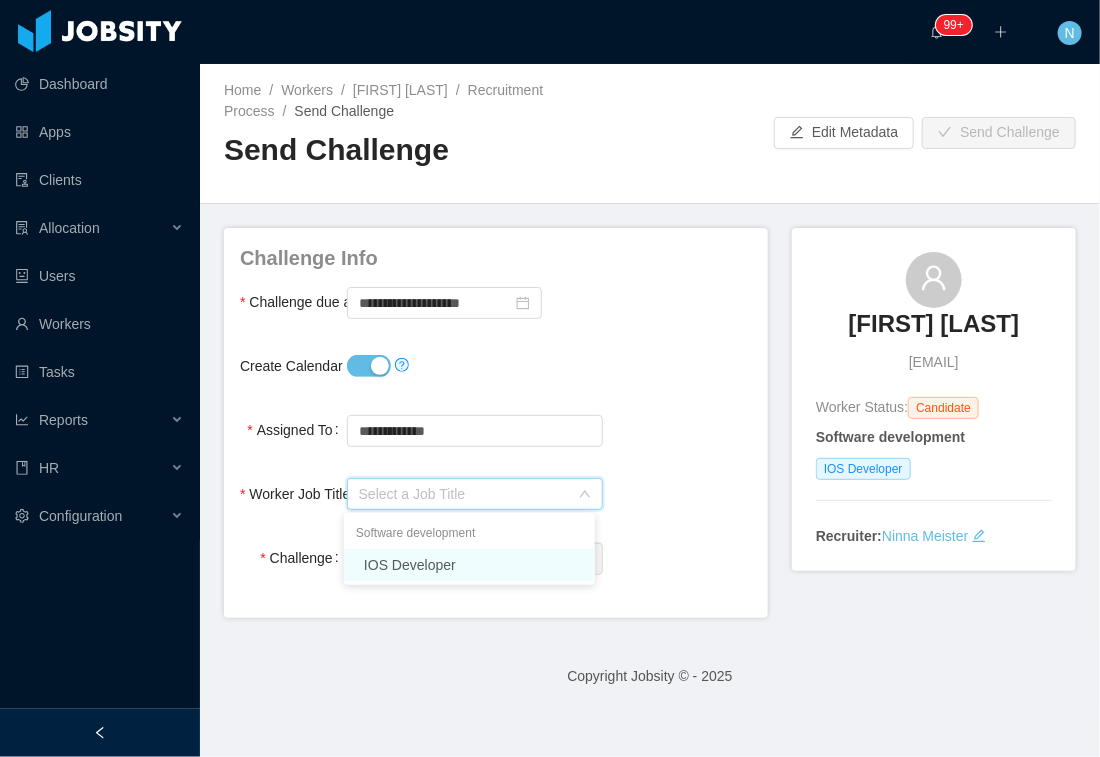 click on "IOS Developer" at bounding box center (469, 565) 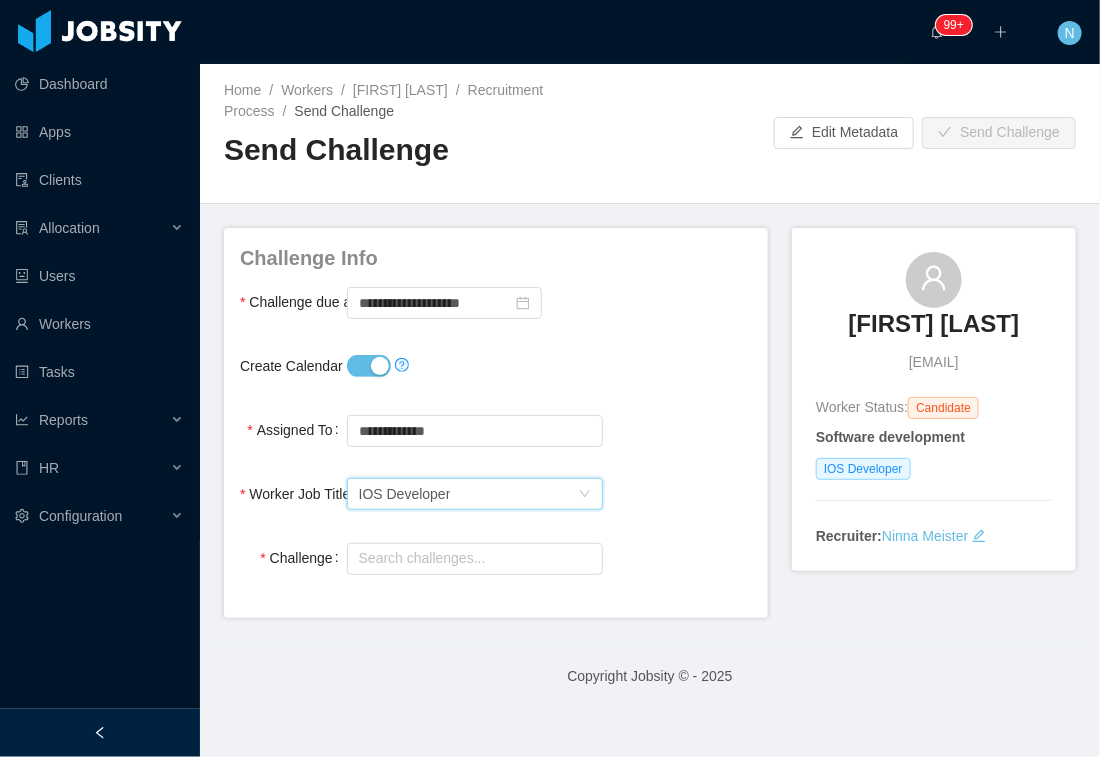 click on "Worker Job Title Select a Job Title IOS Developer" at bounding box center [496, 494] 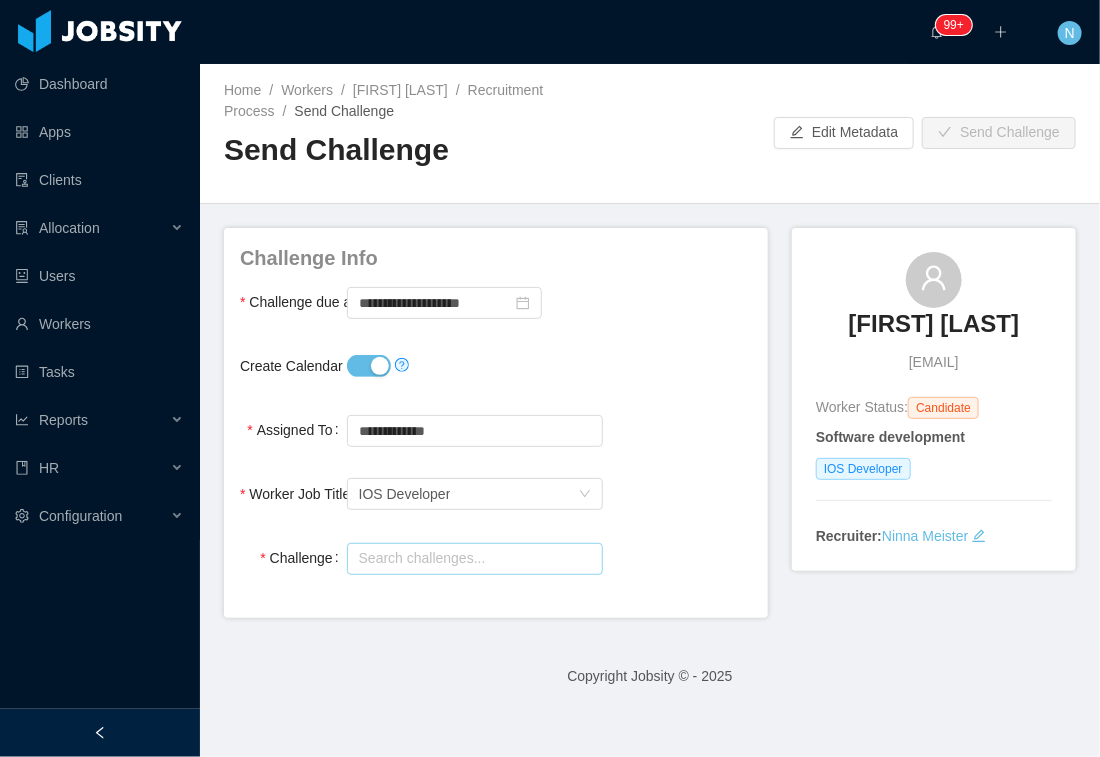 click at bounding box center (475, 559) 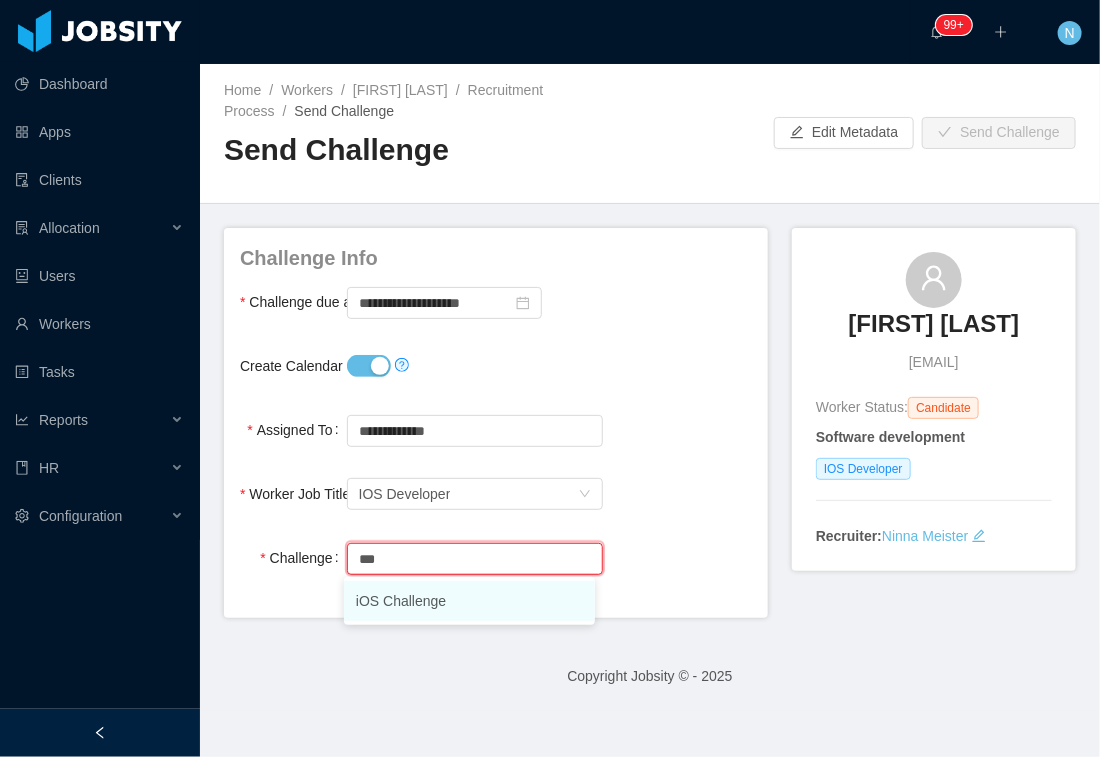 click on "iOS Challenge" at bounding box center [469, 601] 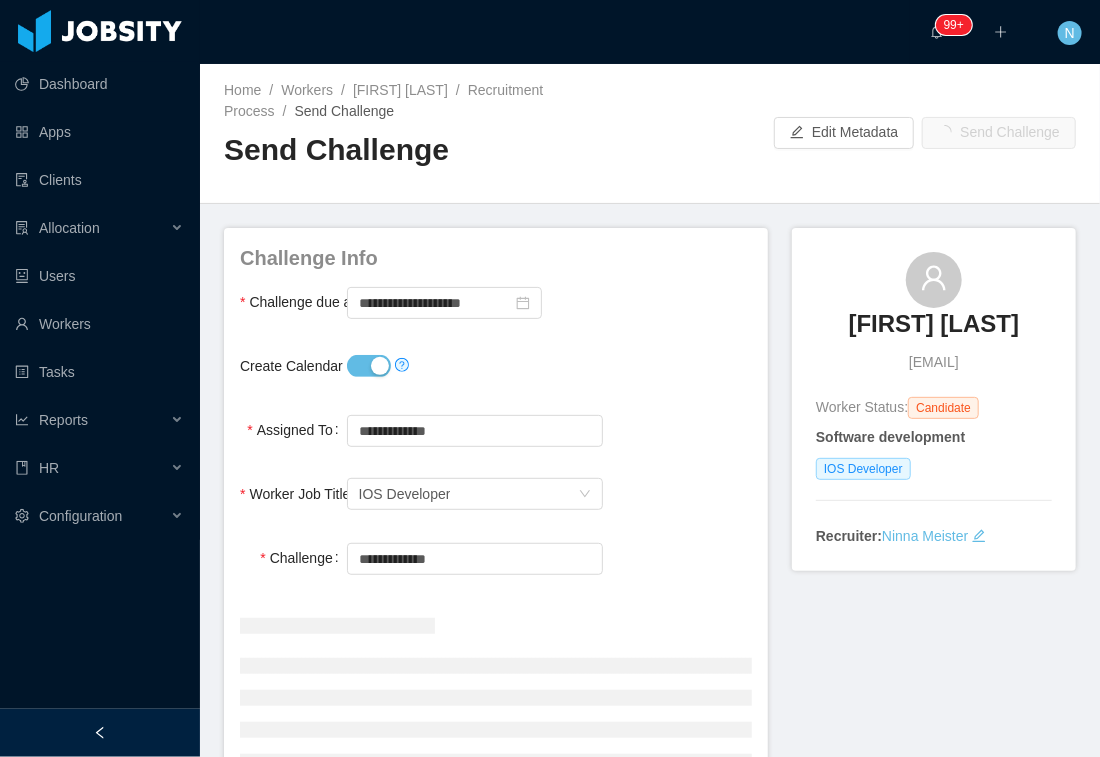 click on "**********" at bounding box center [496, 558] 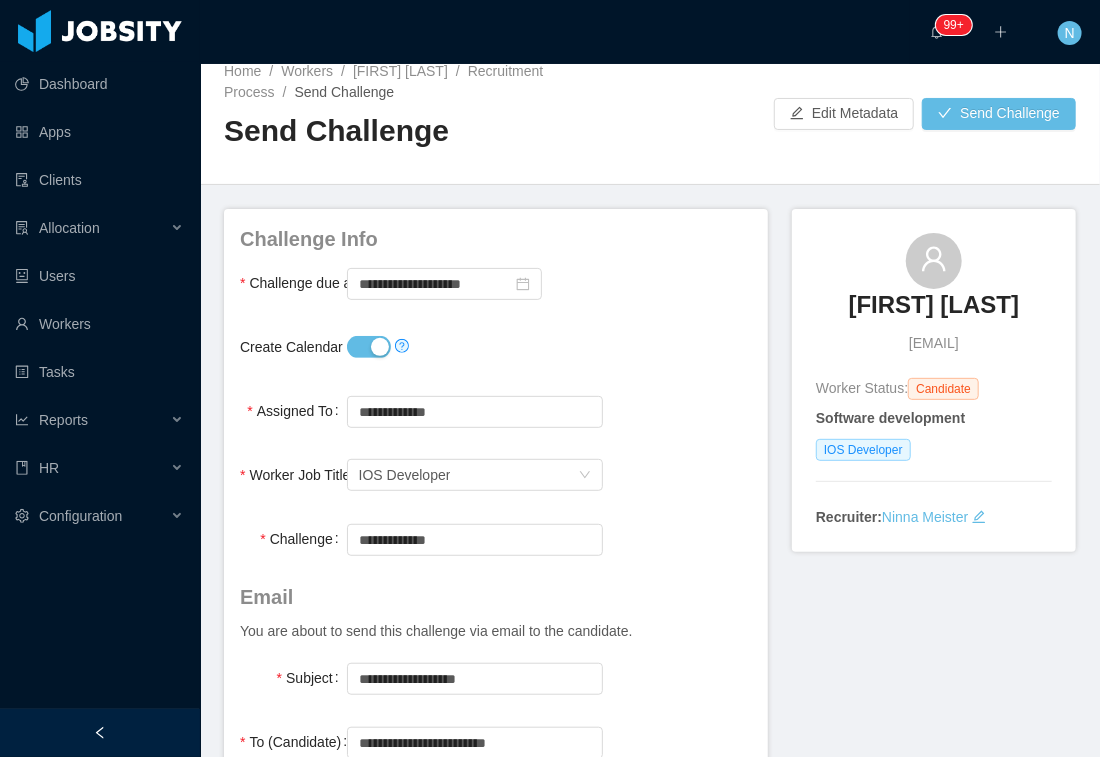 scroll, scrollTop: 0, scrollLeft: 0, axis: both 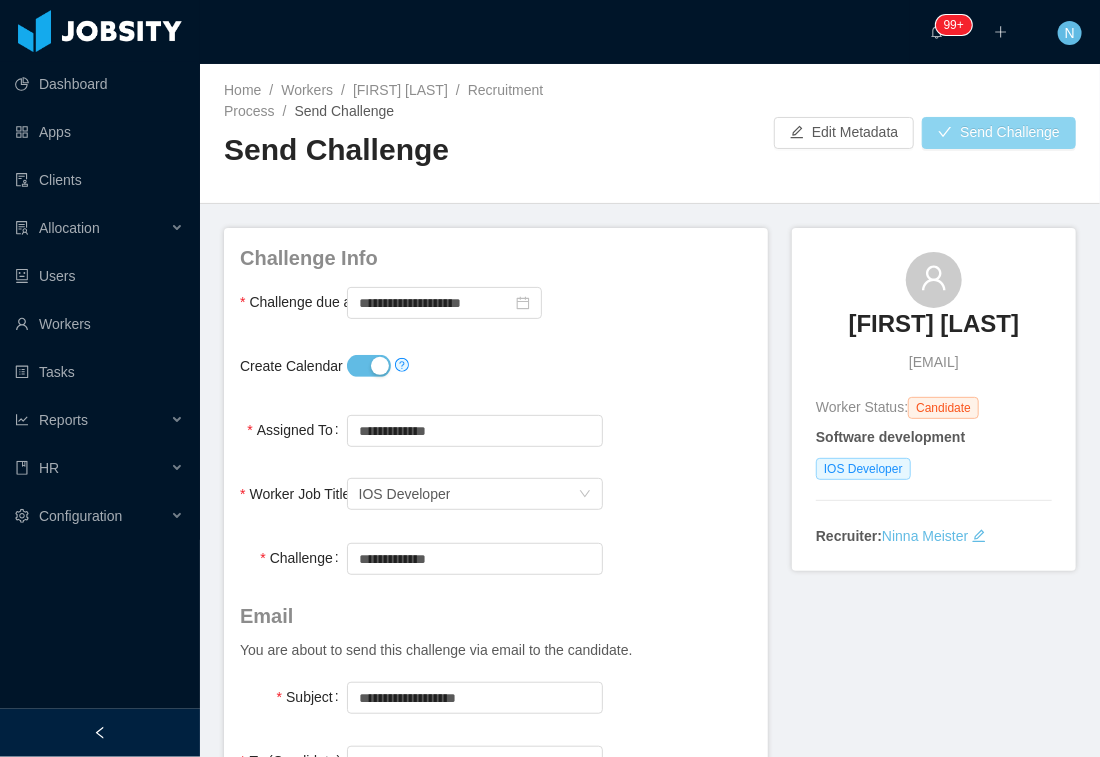 click on "Send Challenge" at bounding box center (999, 133) 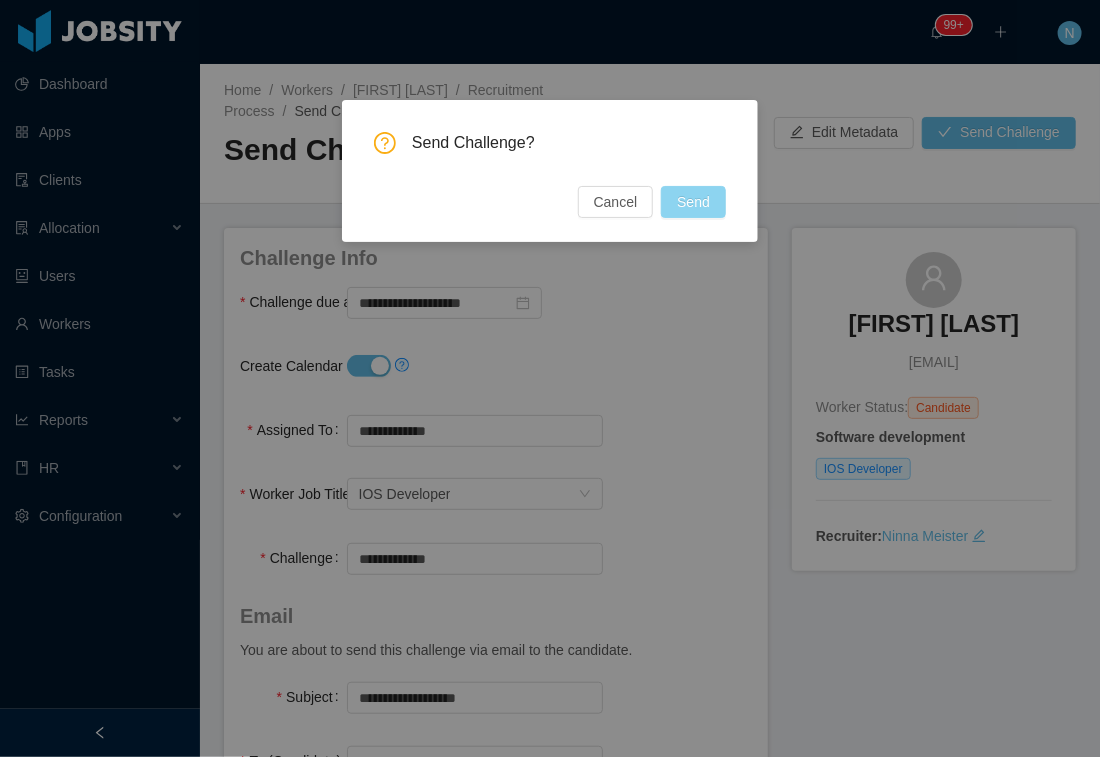 click on "Send" at bounding box center (693, 202) 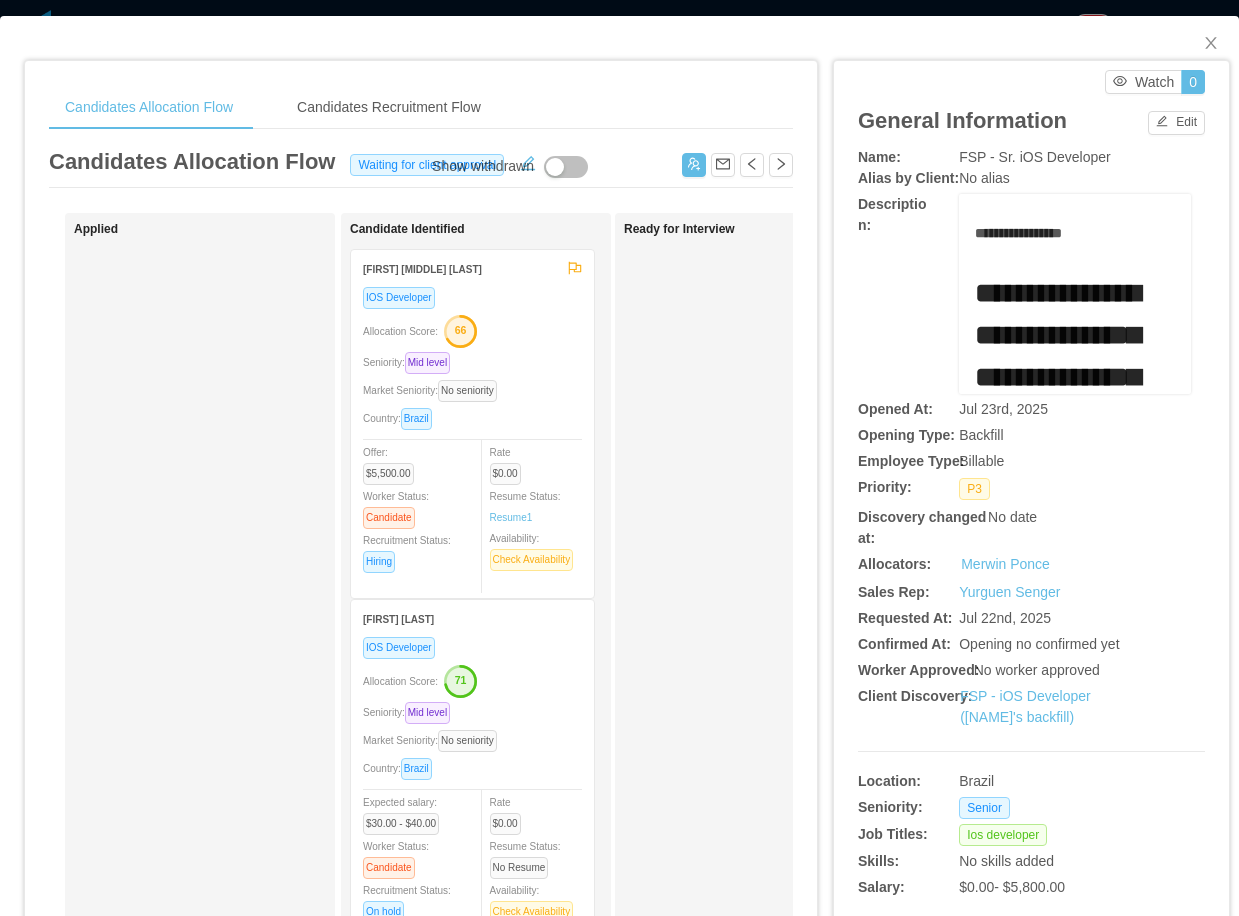 scroll, scrollTop: 0, scrollLeft: 0, axis: both 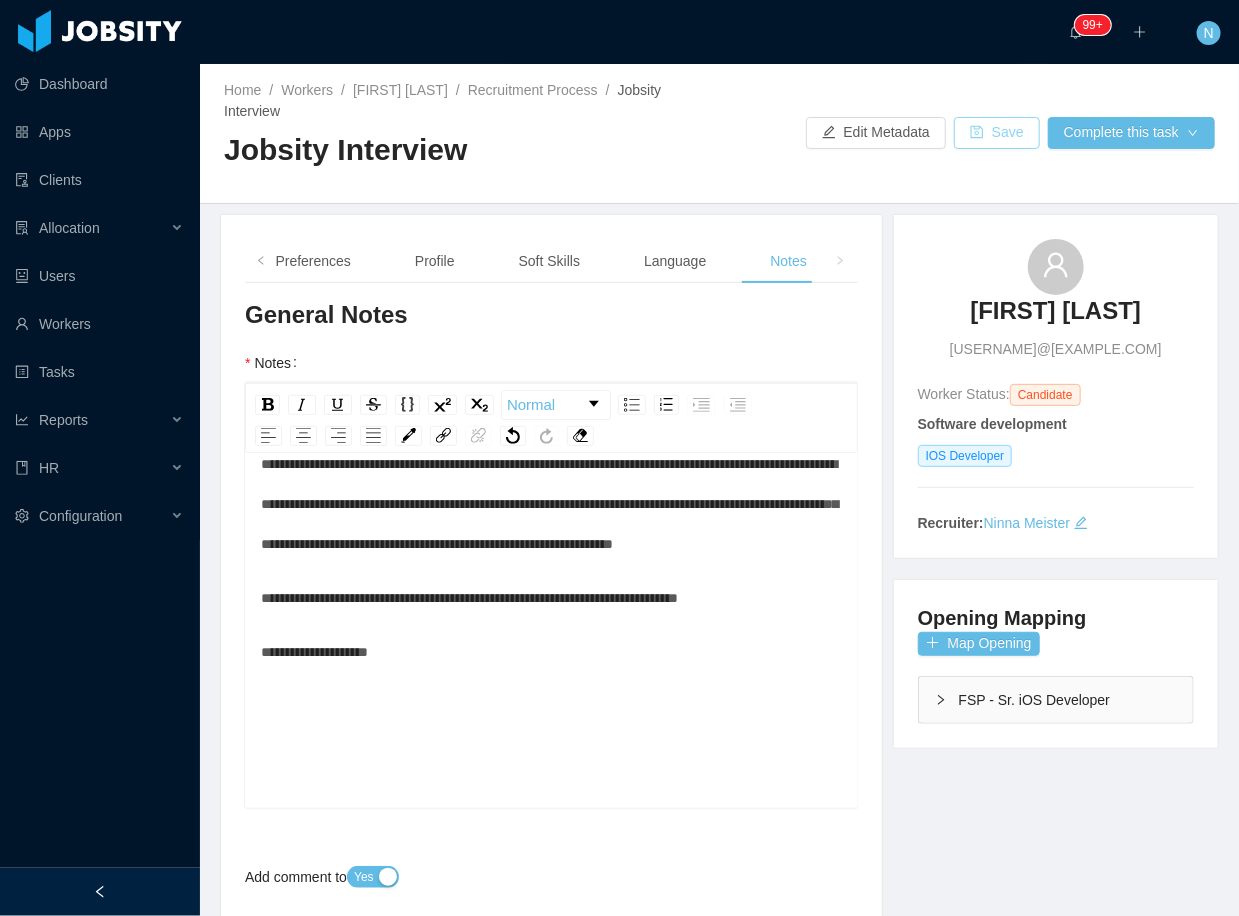 click on "Save" at bounding box center (997, 133) 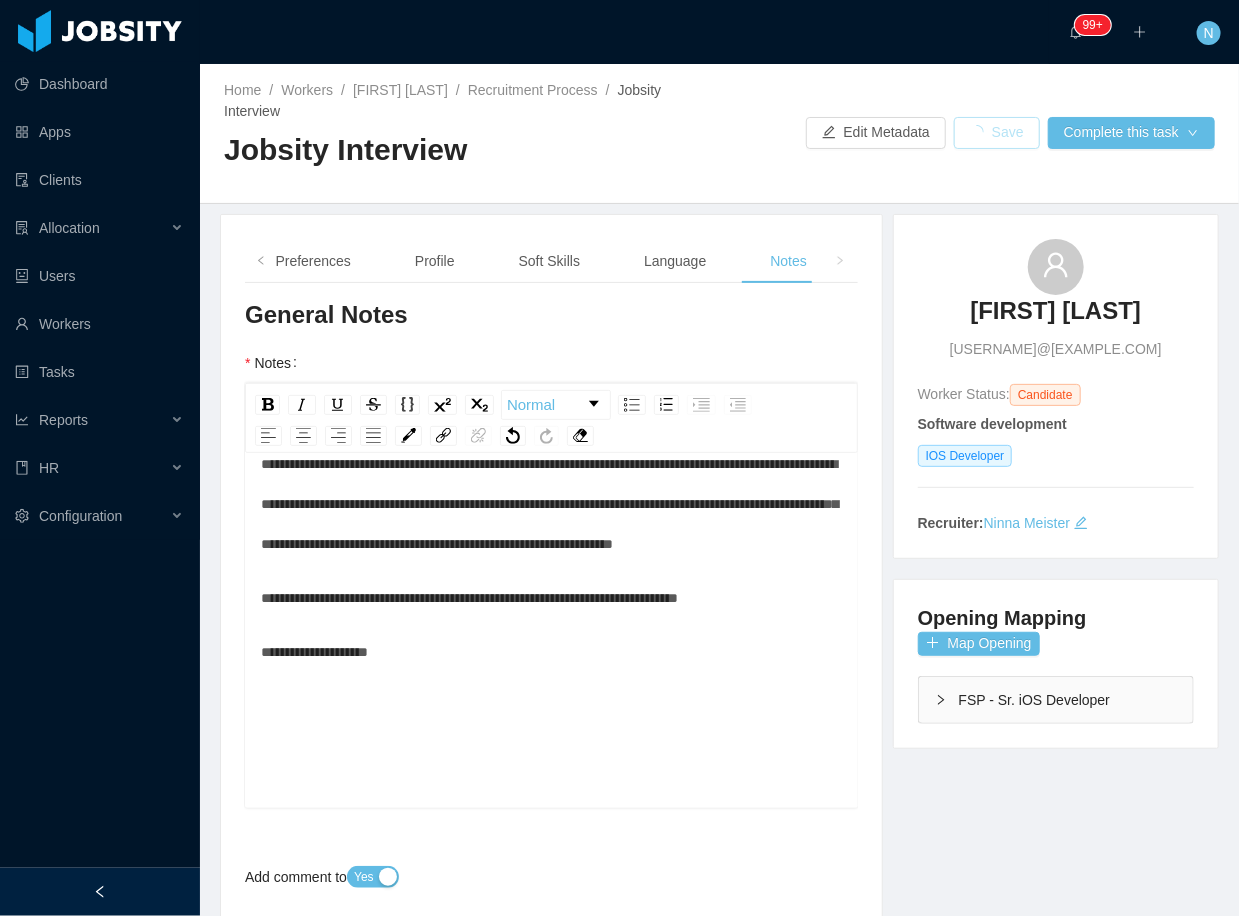 type 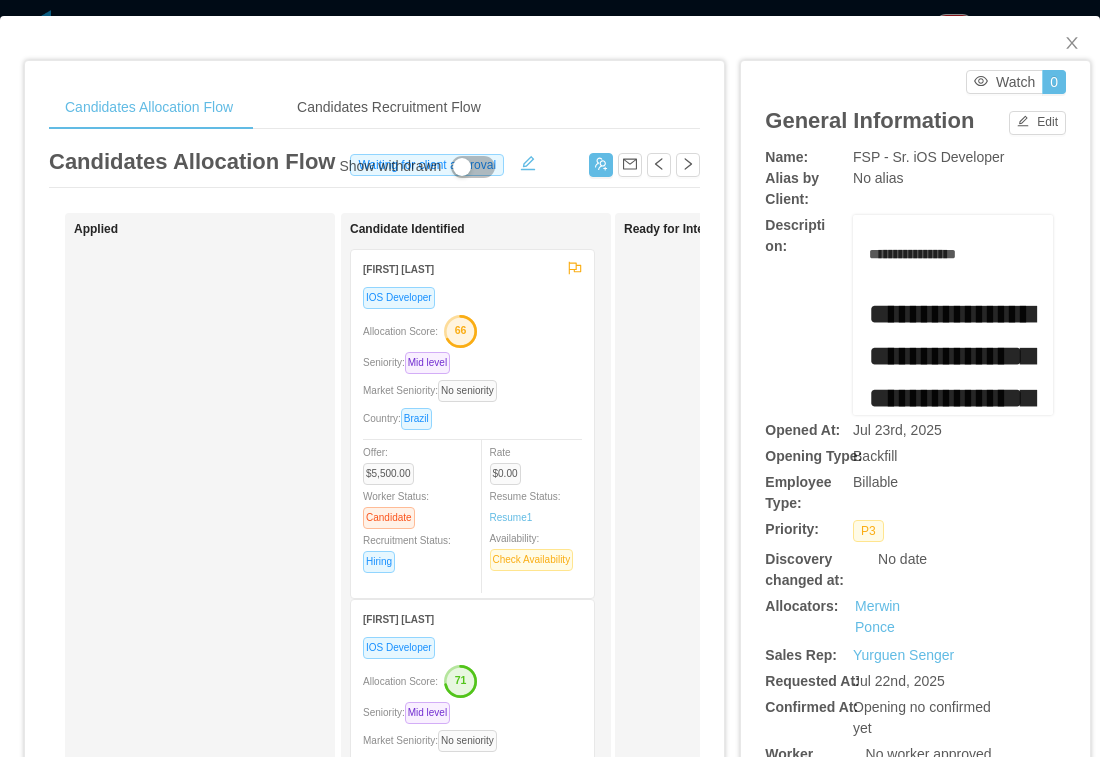 scroll, scrollTop: 0, scrollLeft: 0, axis: both 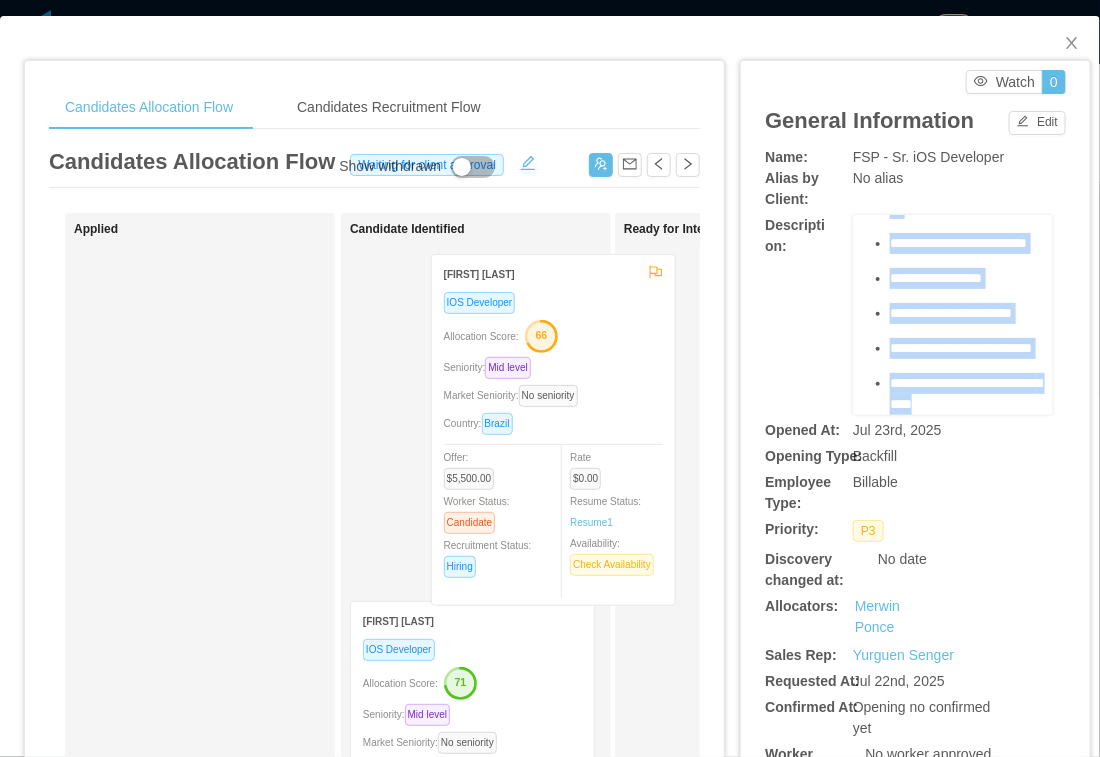 drag, startPoint x: 377, startPoint y: 269, endPoint x: 458, endPoint y: 274, distance: 81.154175 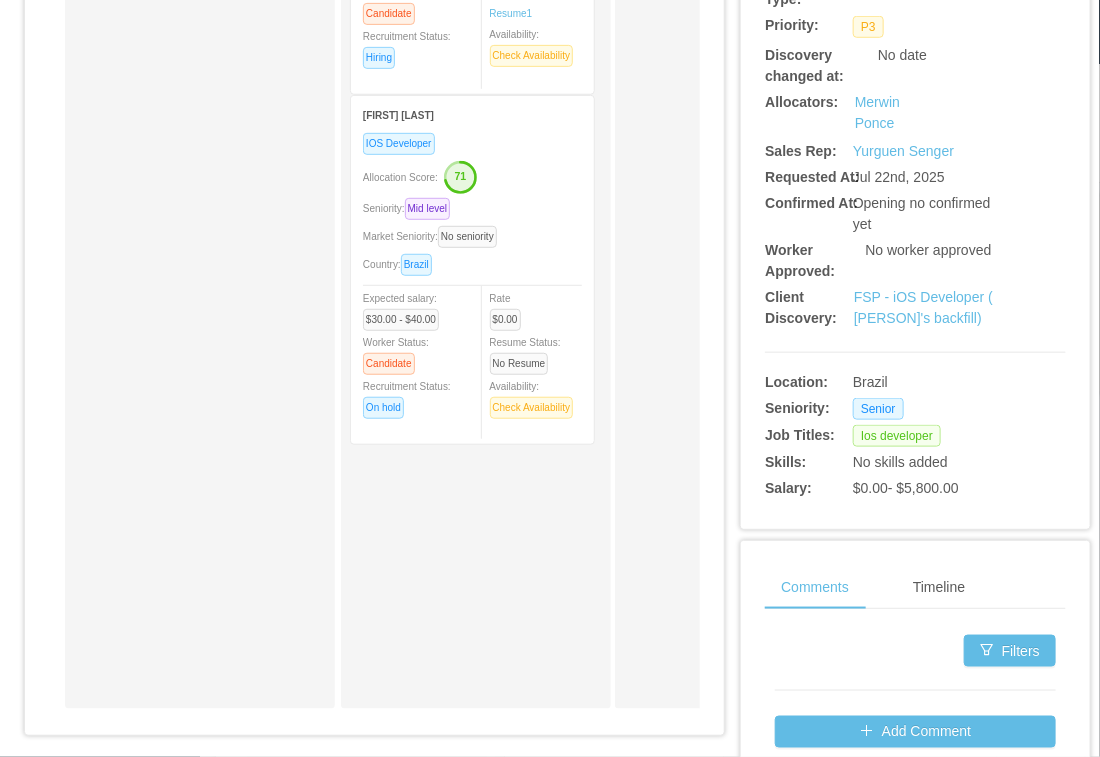 scroll, scrollTop: 555, scrollLeft: 0, axis: vertical 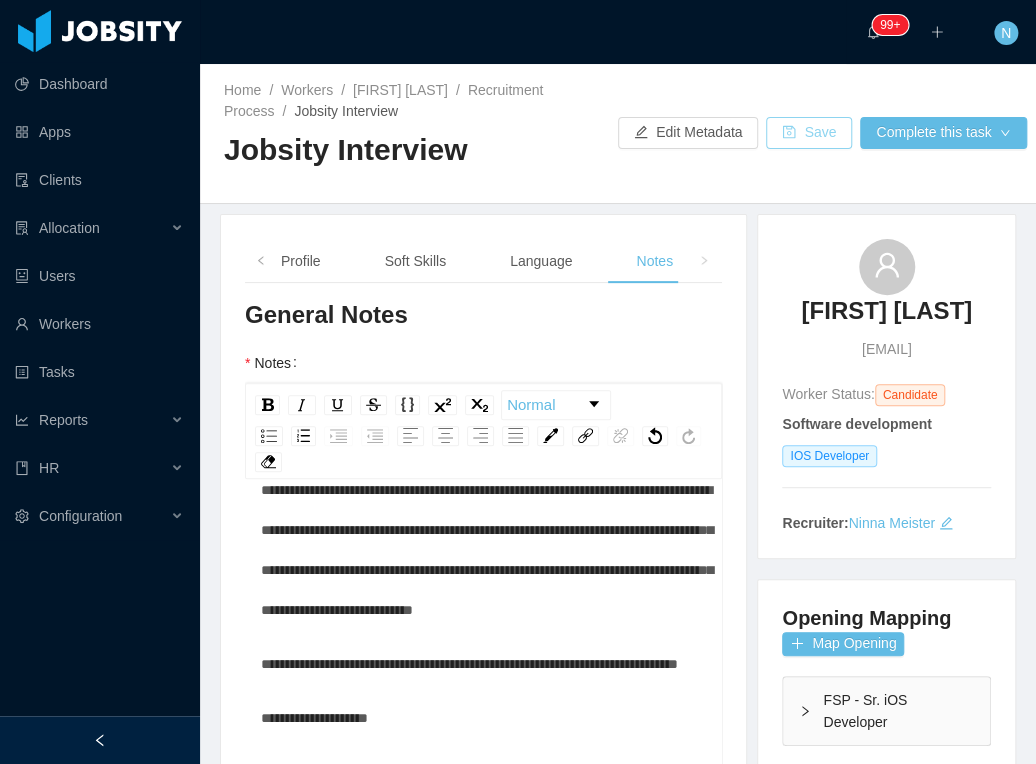 type 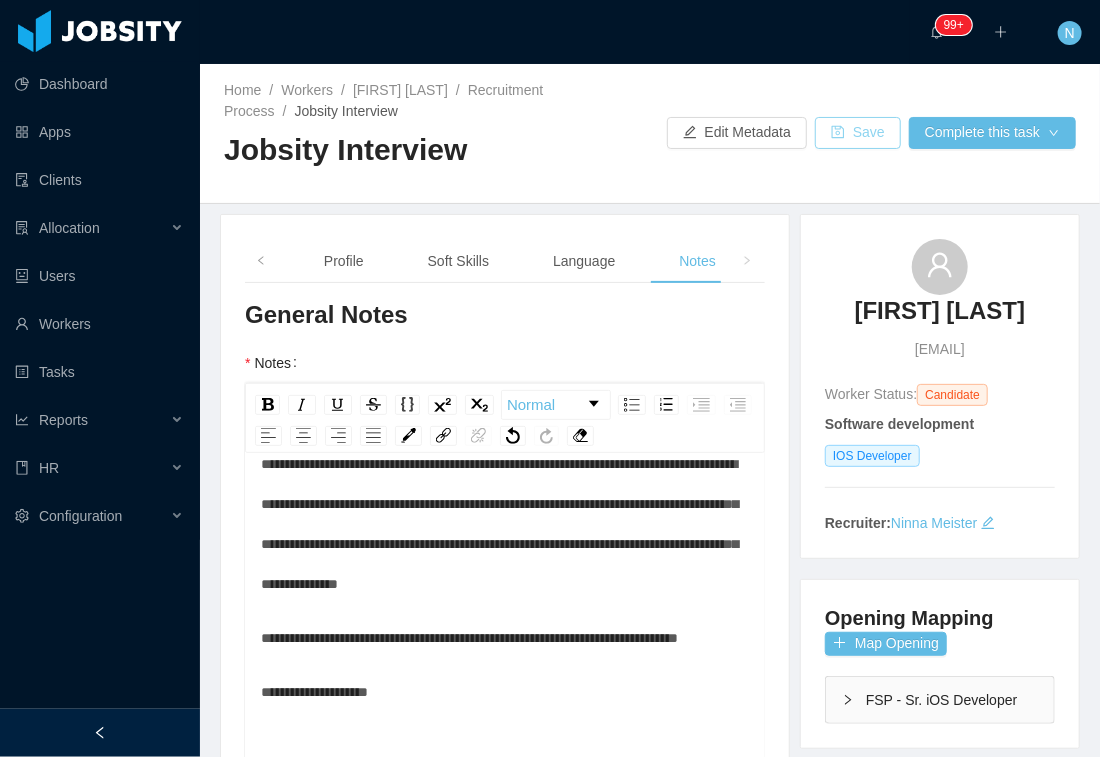 click on "Save" at bounding box center (858, 133) 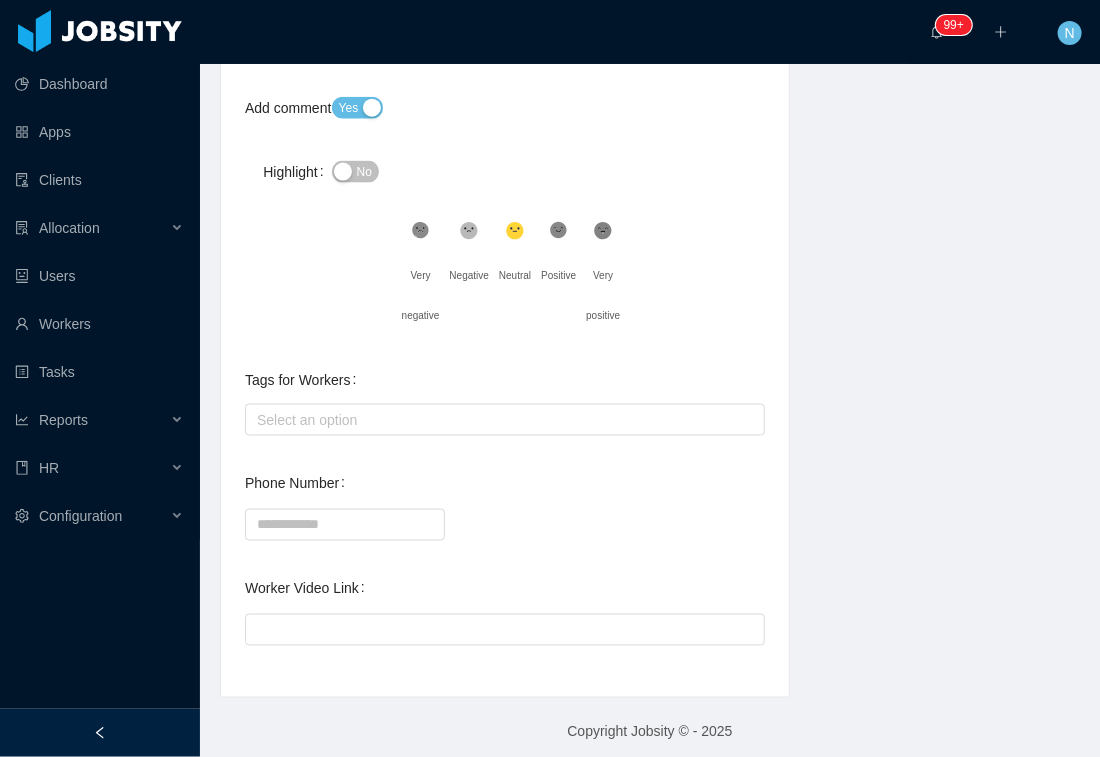 scroll, scrollTop: 777, scrollLeft: 0, axis: vertical 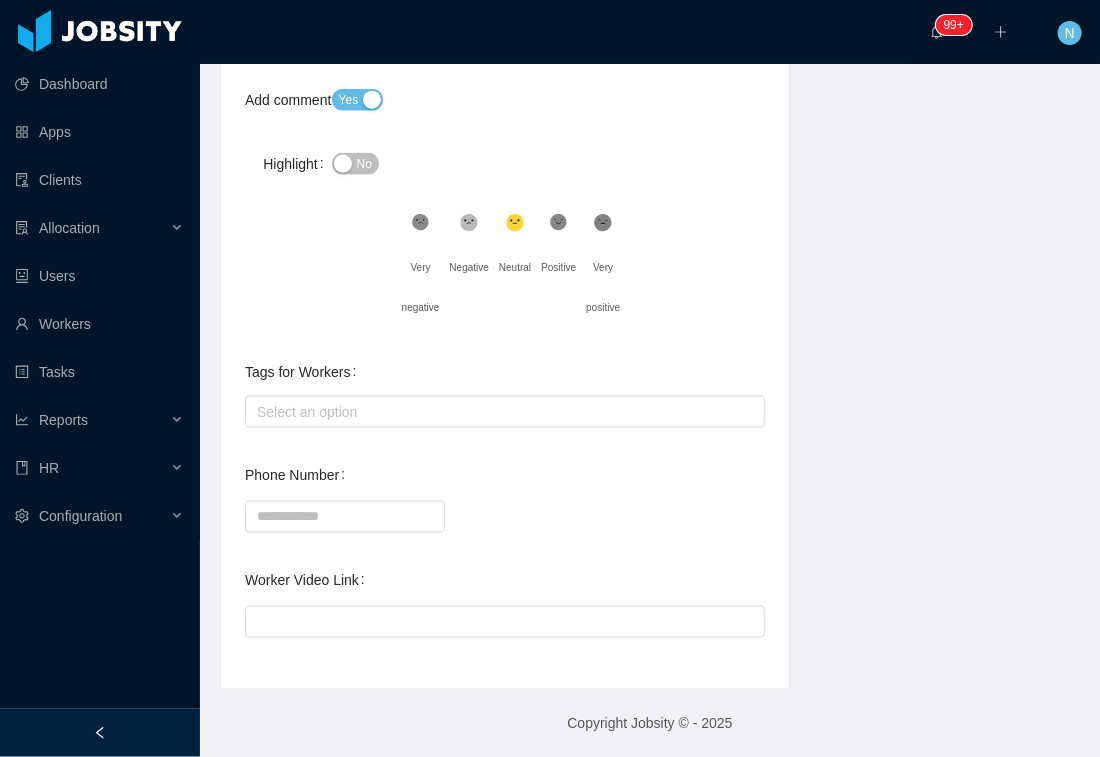 click on "Worker Video Link" at bounding box center (505, 601) 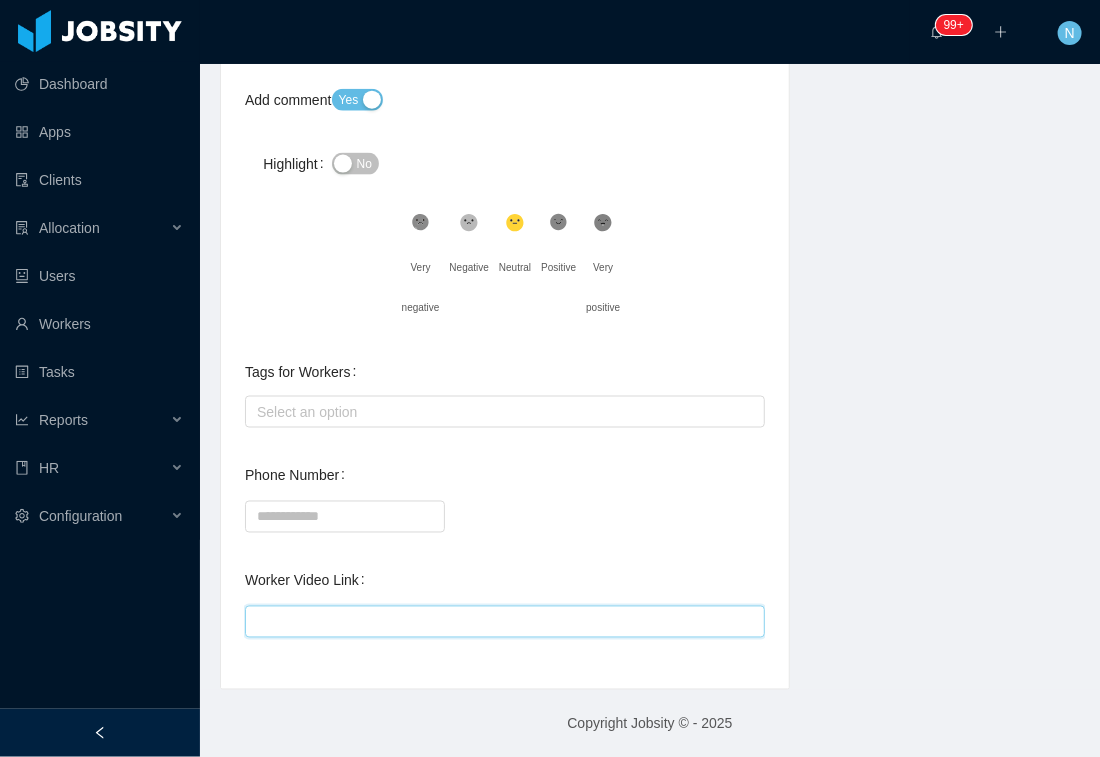 click on "Worker Video Link" at bounding box center [505, 622] 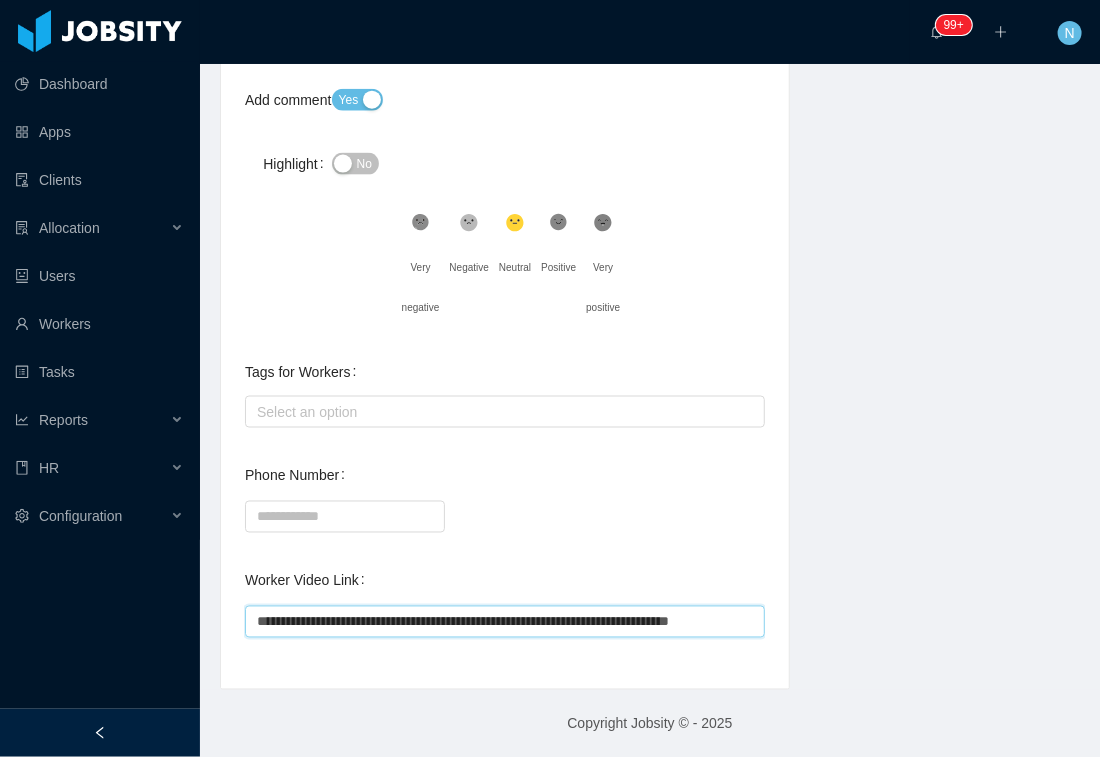 scroll, scrollTop: 0, scrollLeft: 81, axis: horizontal 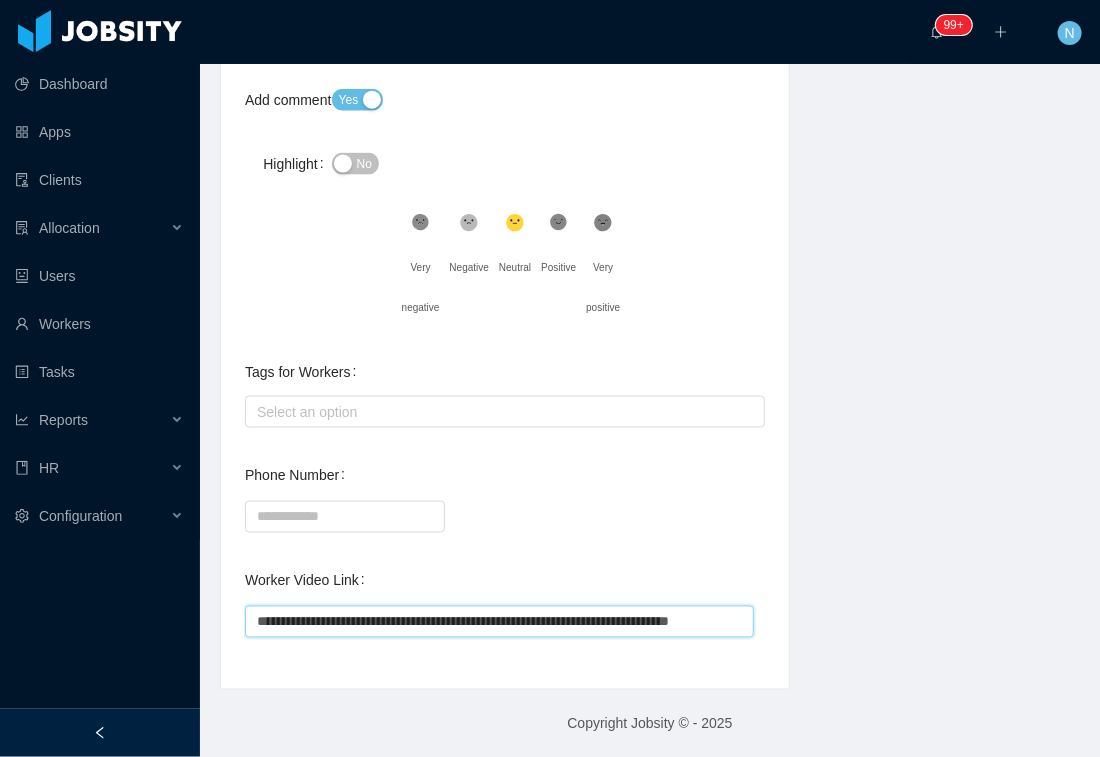 type on "**********" 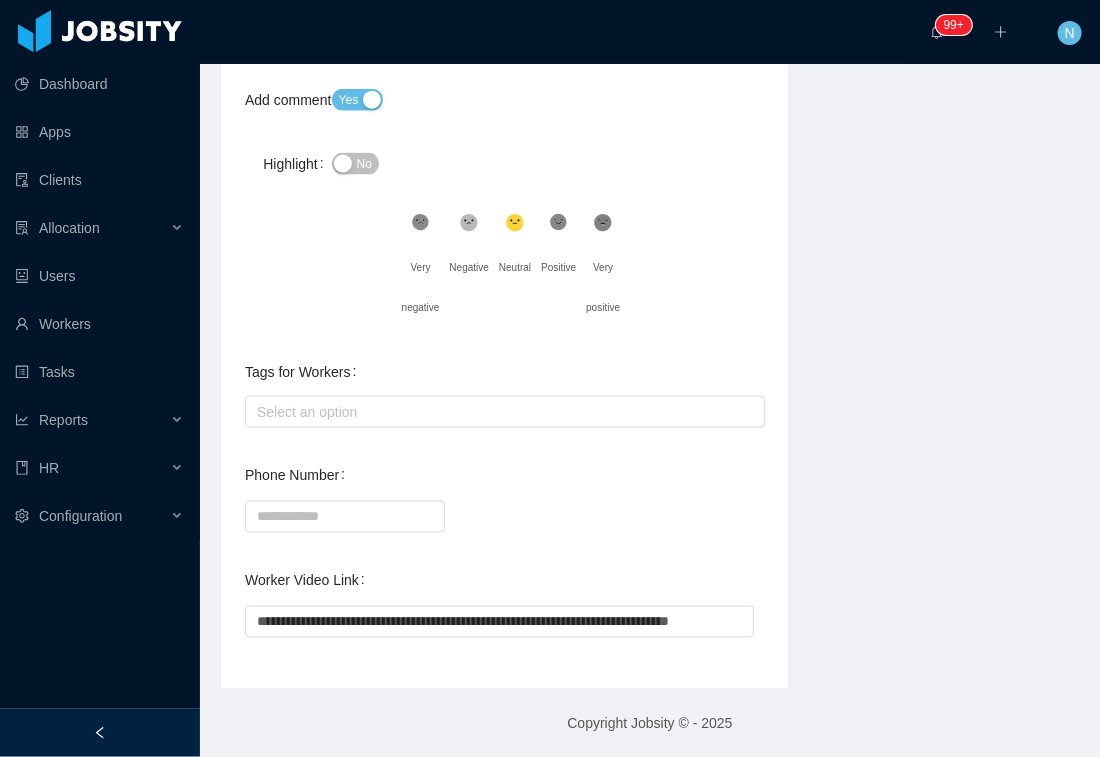 scroll, scrollTop: 0, scrollLeft: 0, axis: both 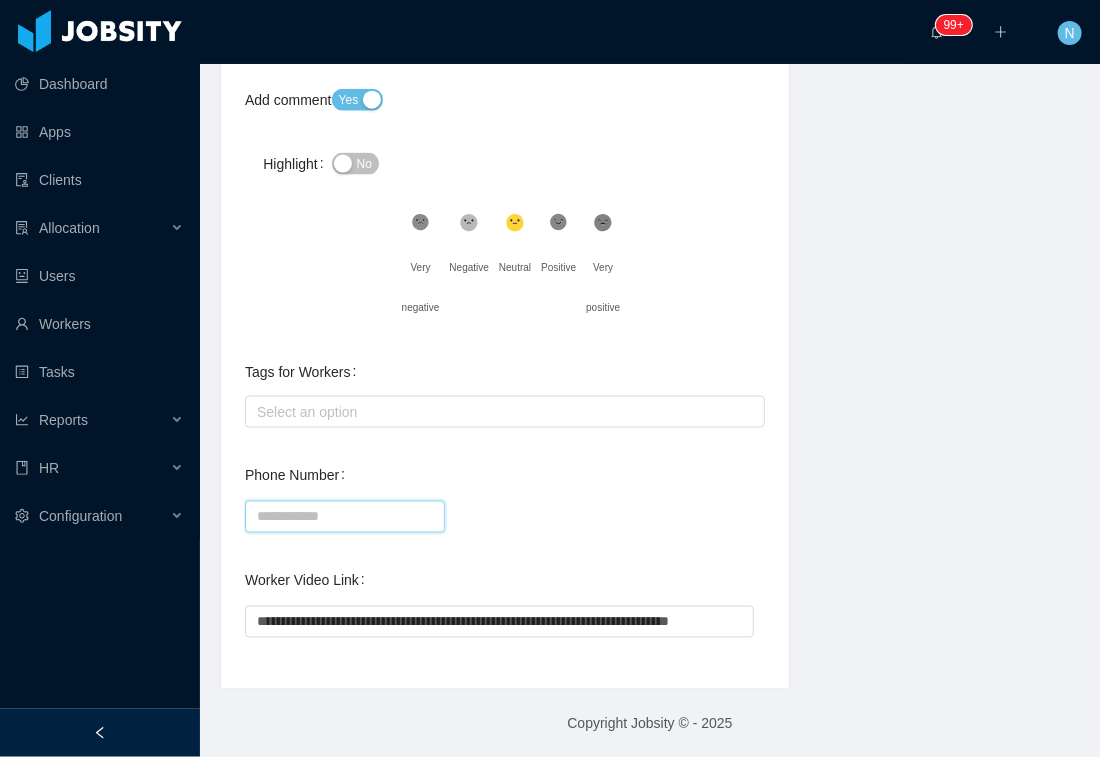click on "Phone Number" at bounding box center [345, 517] 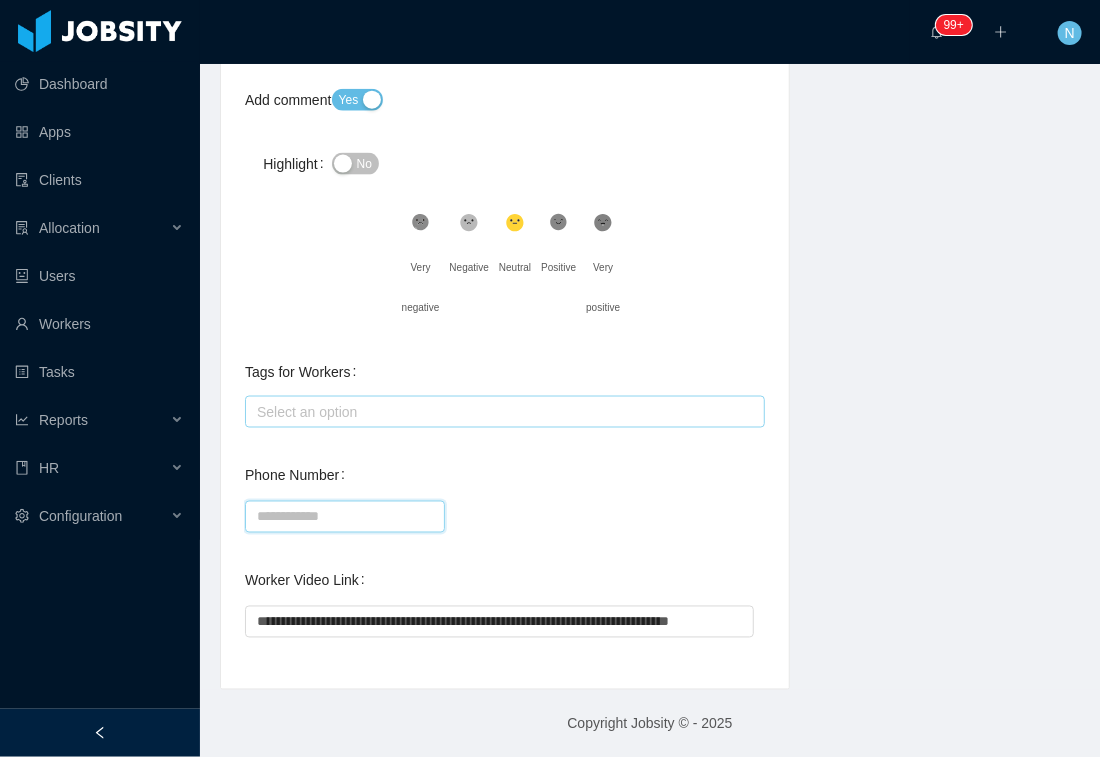 click on "Select an option" at bounding box center (500, 412) 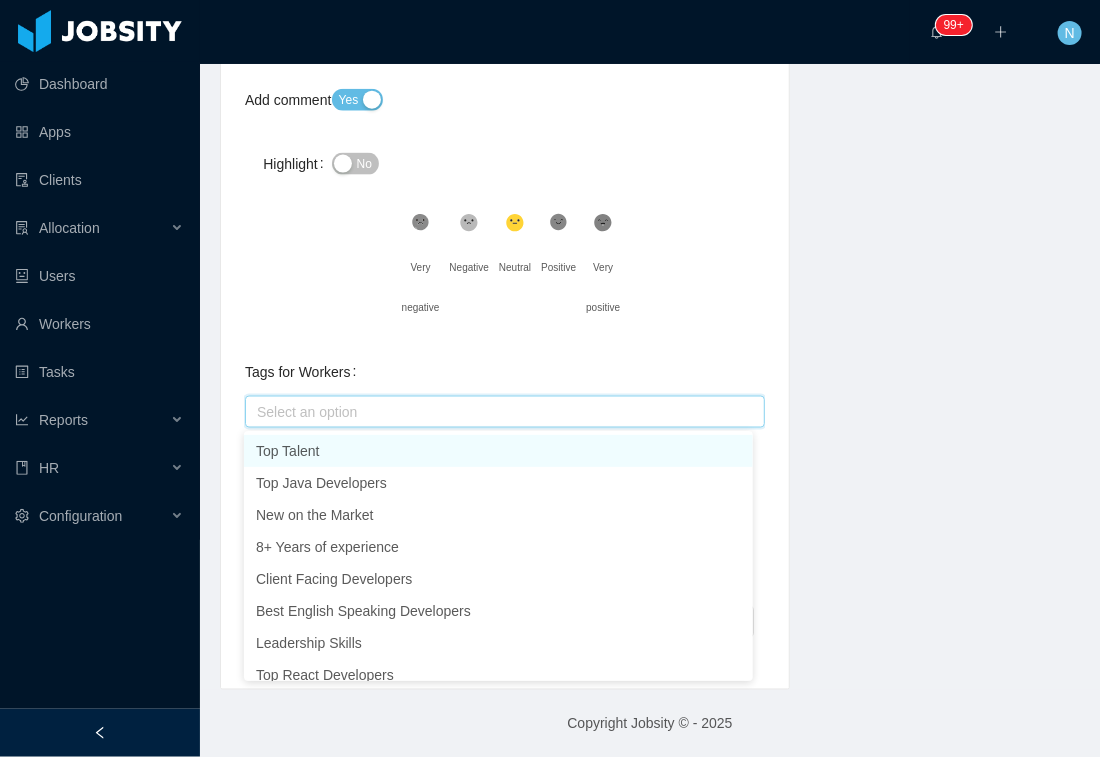 click on "**********" at bounding box center [650, 63] 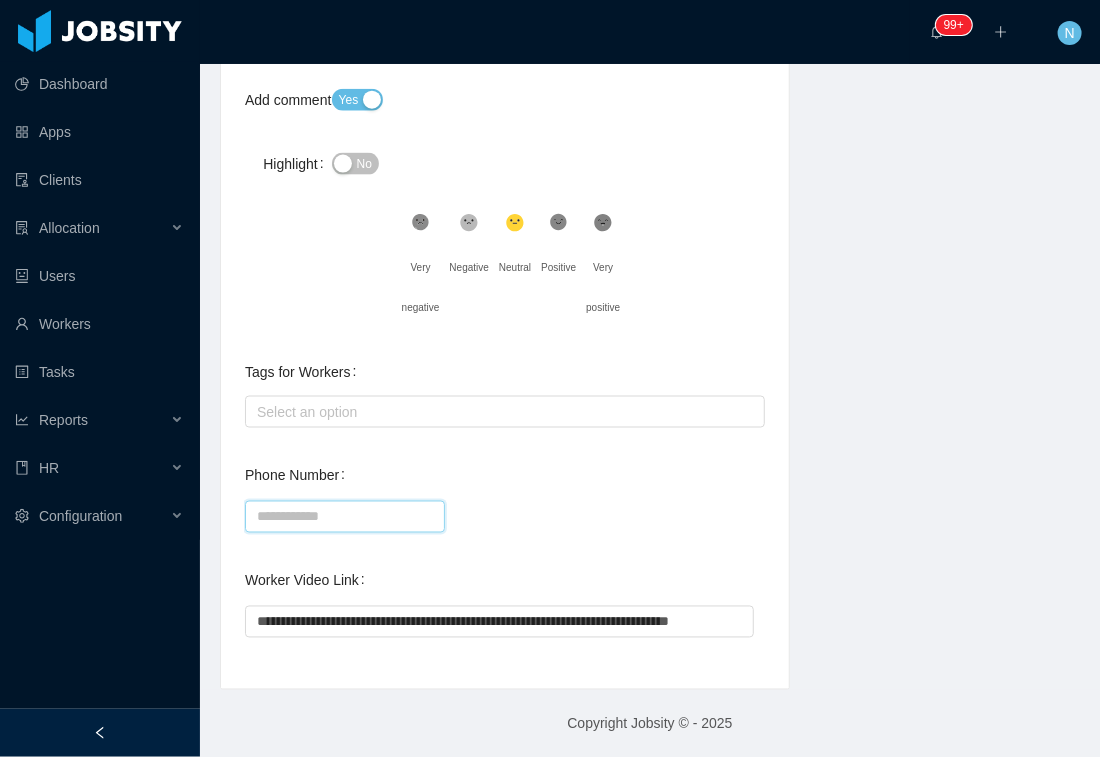 click on "Phone Number" at bounding box center [345, 517] 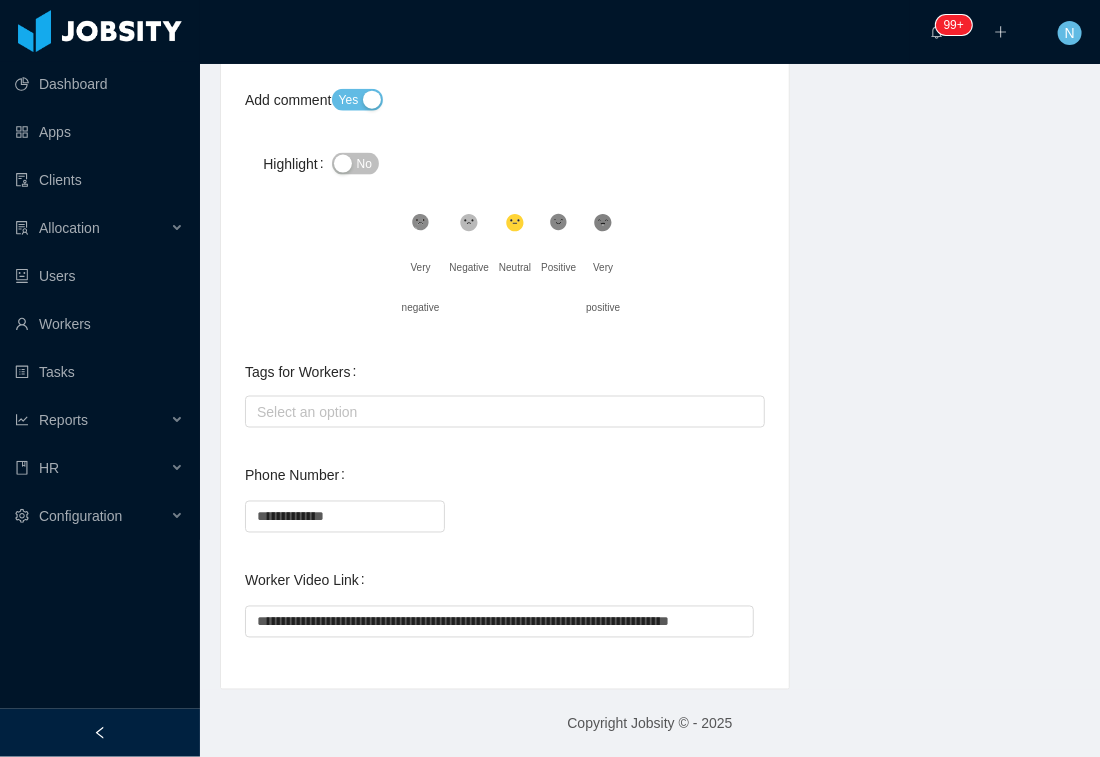 click on "**********" at bounding box center [650, 63] 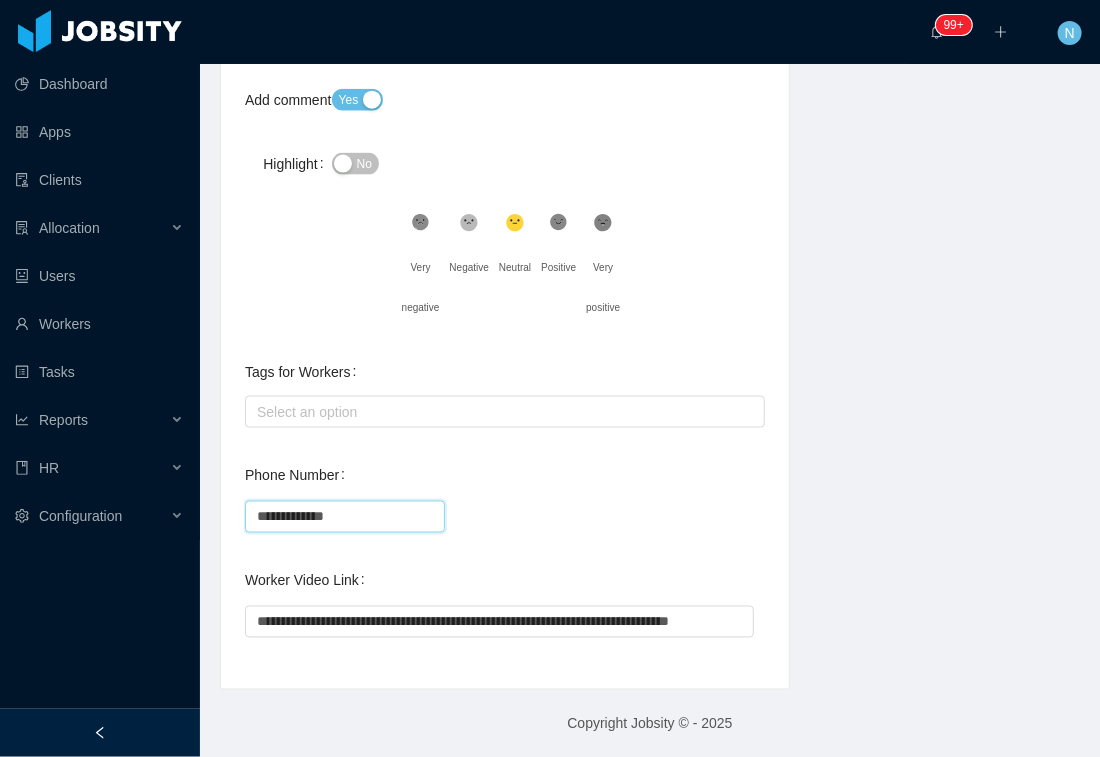 click on "**********" at bounding box center [345, 517] 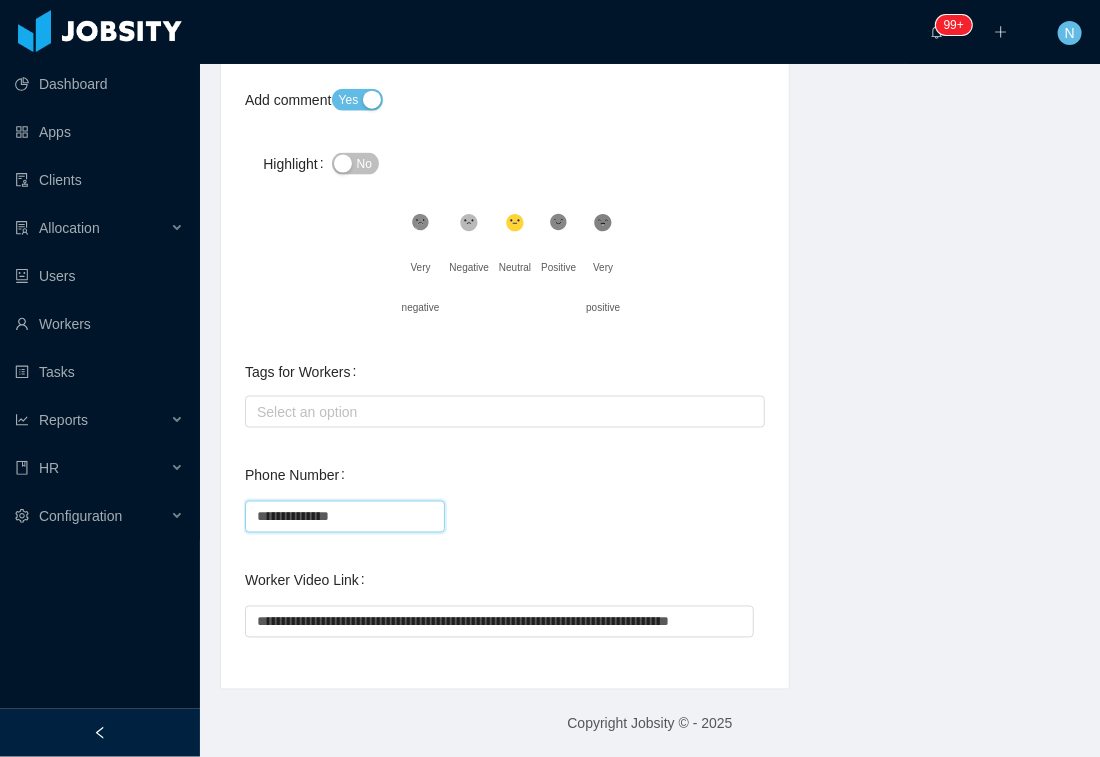 type on "**********" 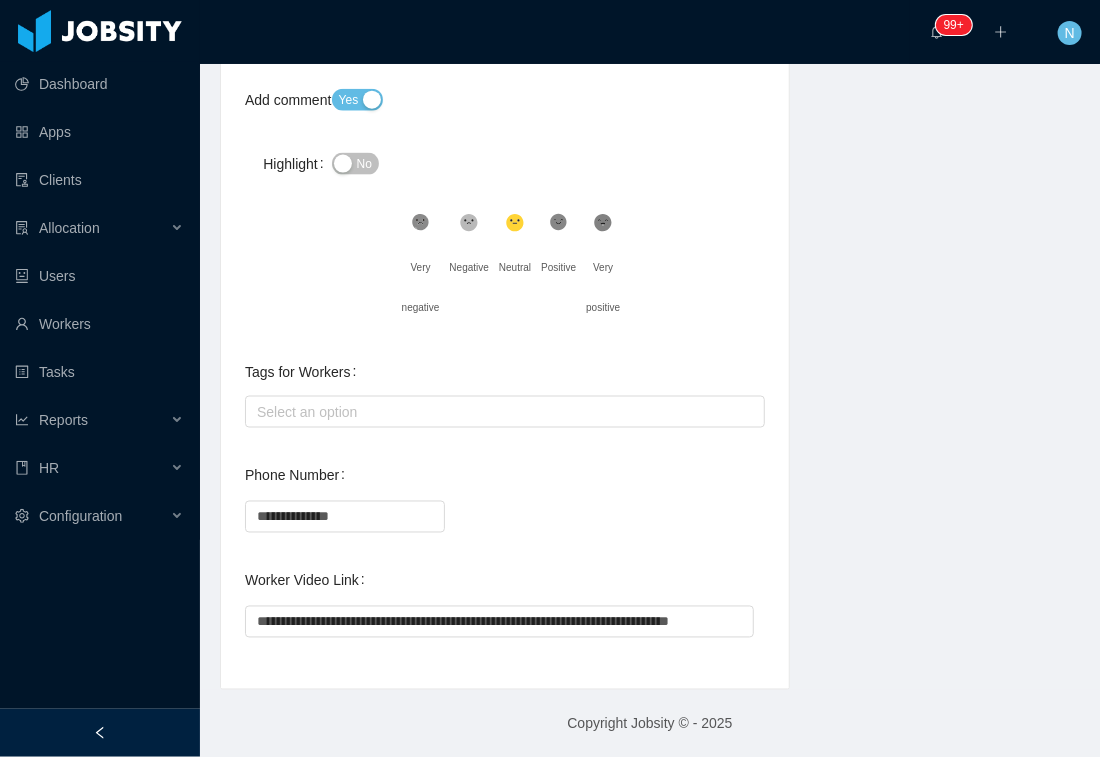 click on "**********" at bounding box center (650, 63) 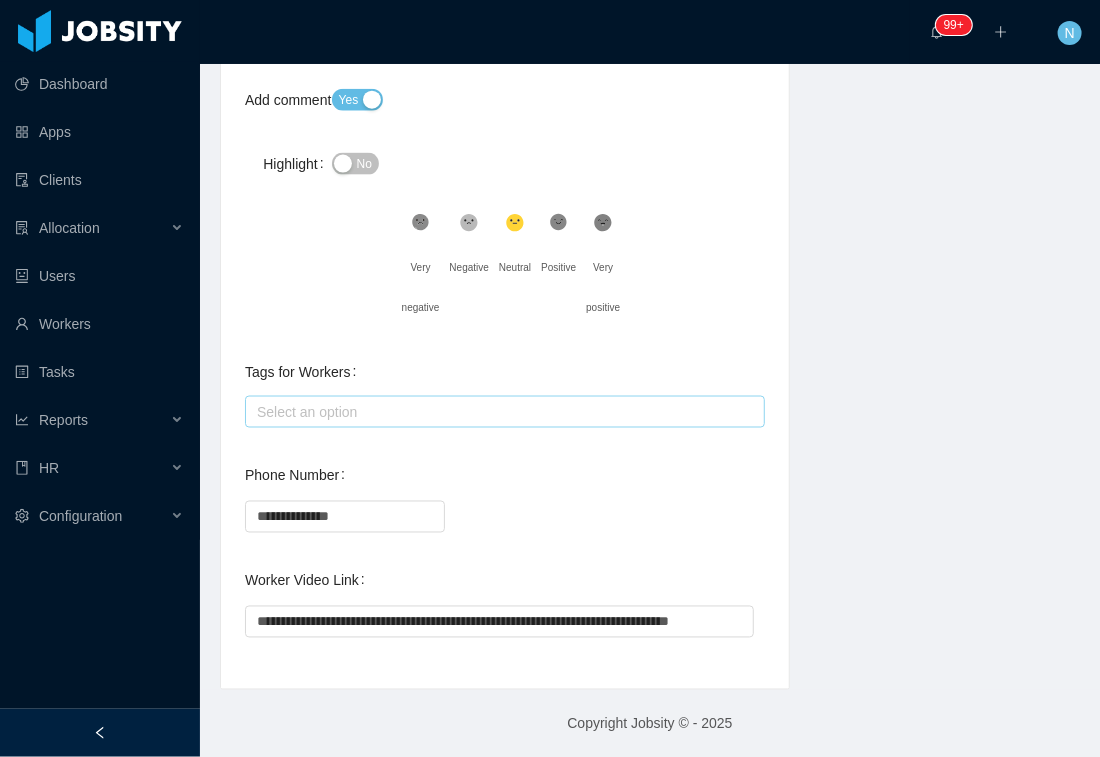click on "Select an option" at bounding box center (500, 412) 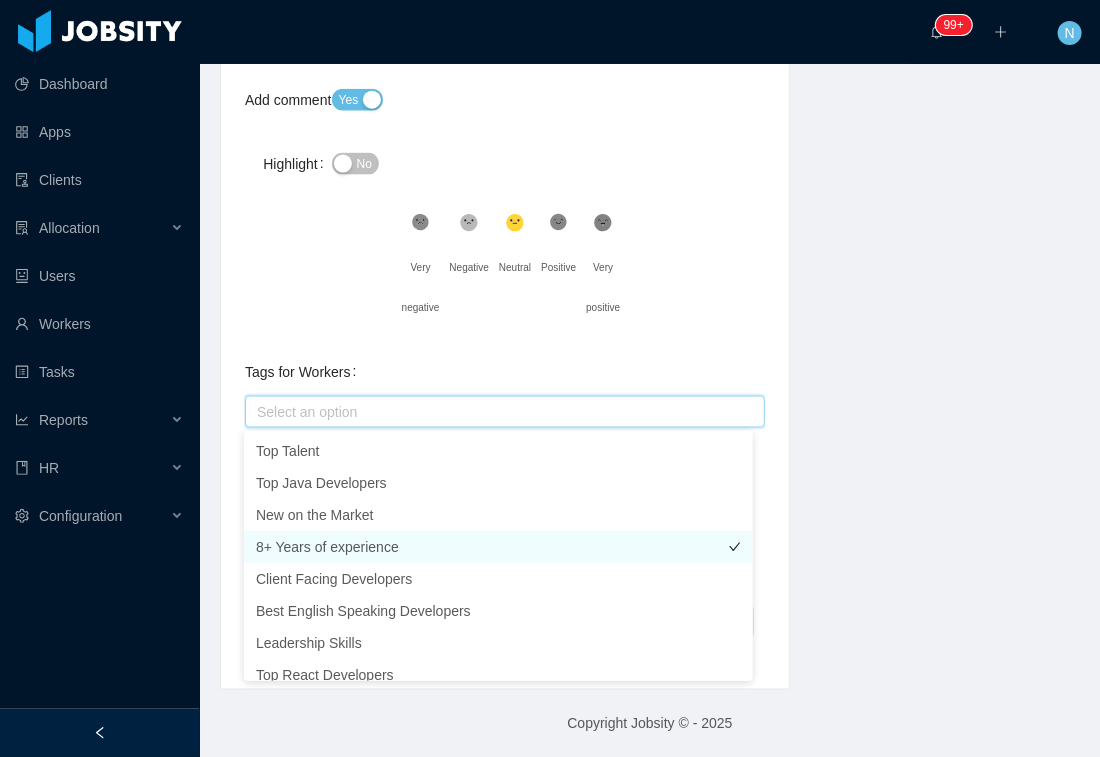 click on "8+ Years of experience" at bounding box center [498, 547] 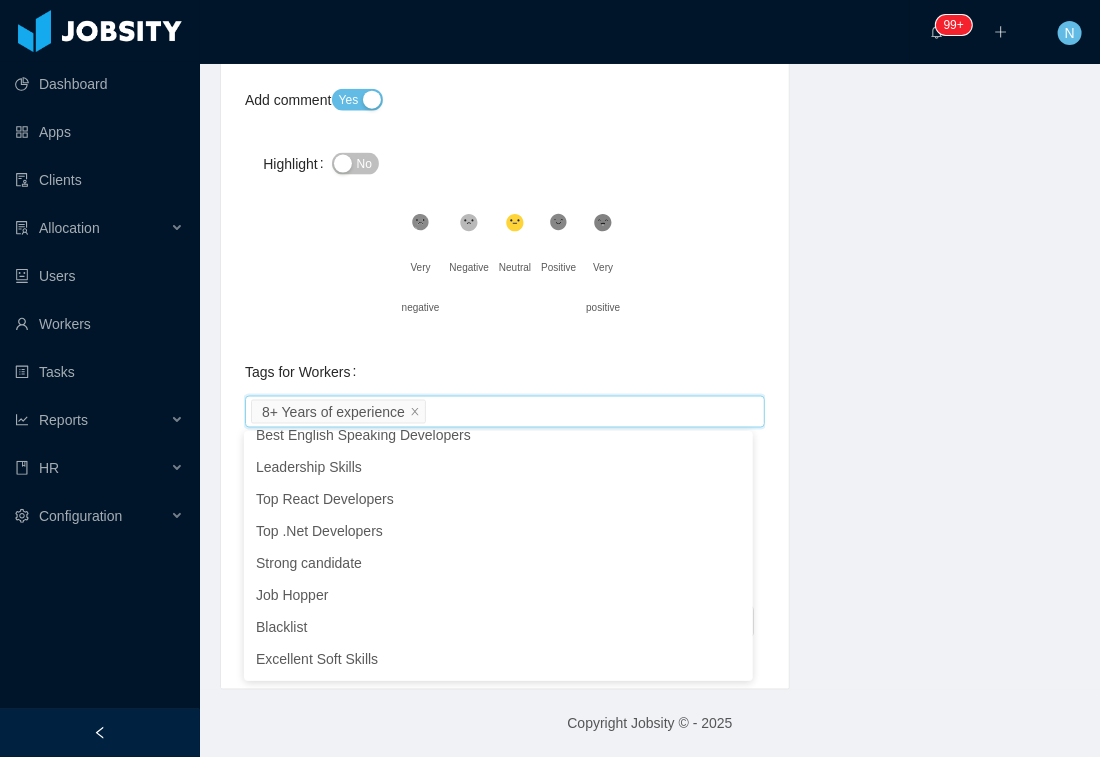 scroll, scrollTop: 167, scrollLeft: 0, axis: vertical 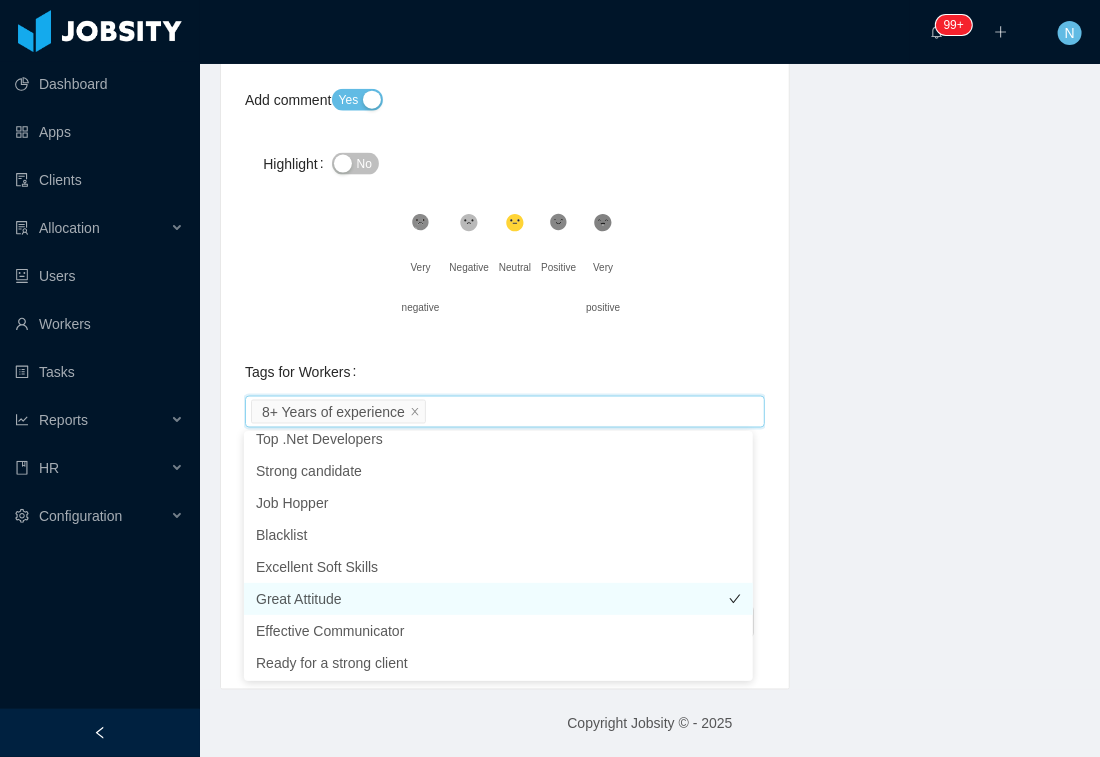 click on "Great Attitude" at bounding box center [498, 599] 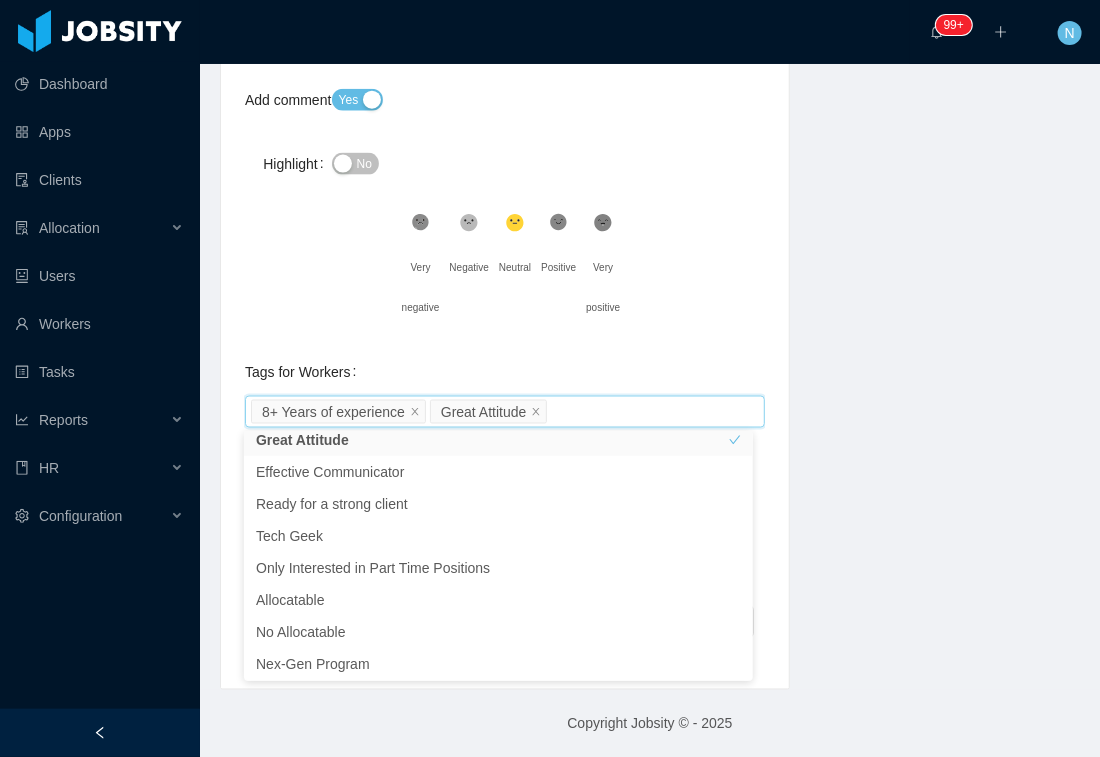 scroll, scrollTop: 430, scrollLeft: 0, axis: vertical 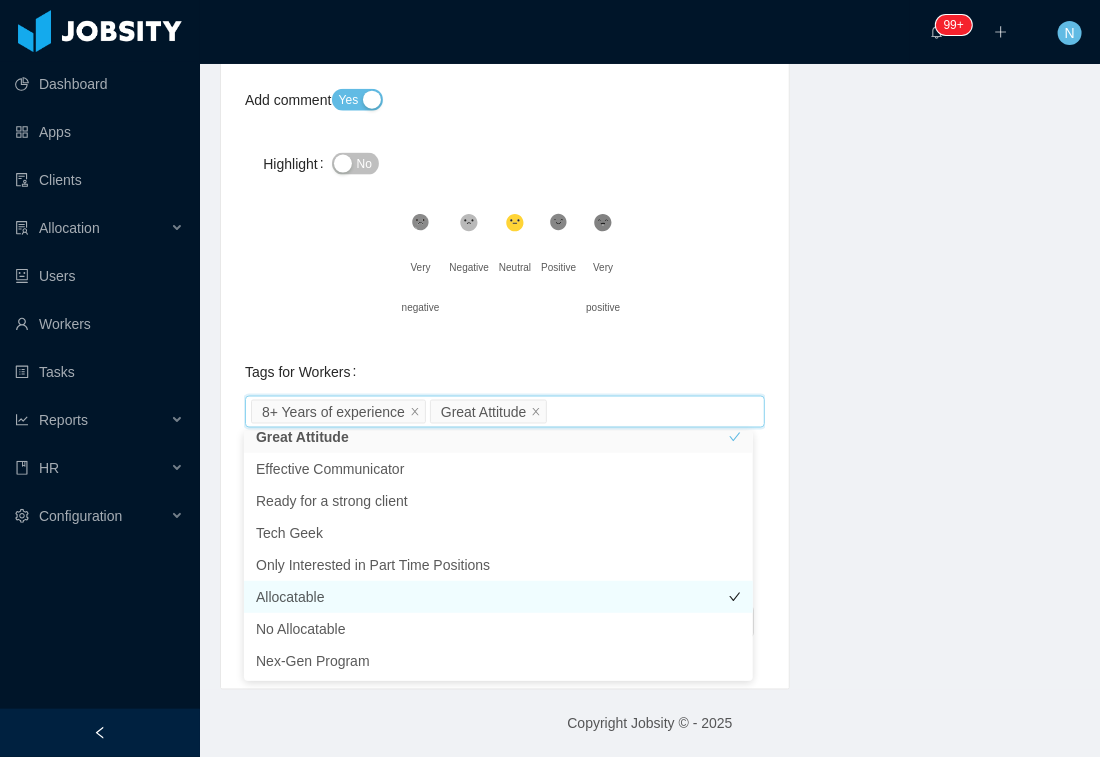 click on "Allocatable" at bounding box center (498, 597) 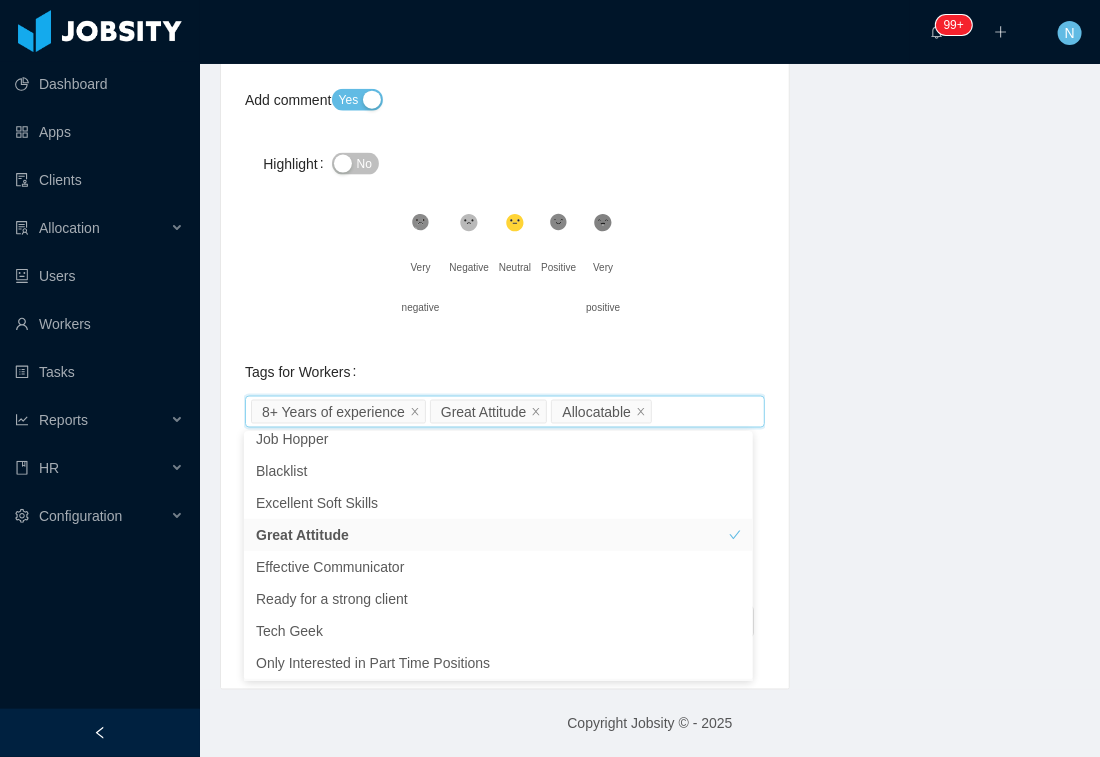 scroll, scrollTop: 430, scrollLeft: 0, axis: vertical 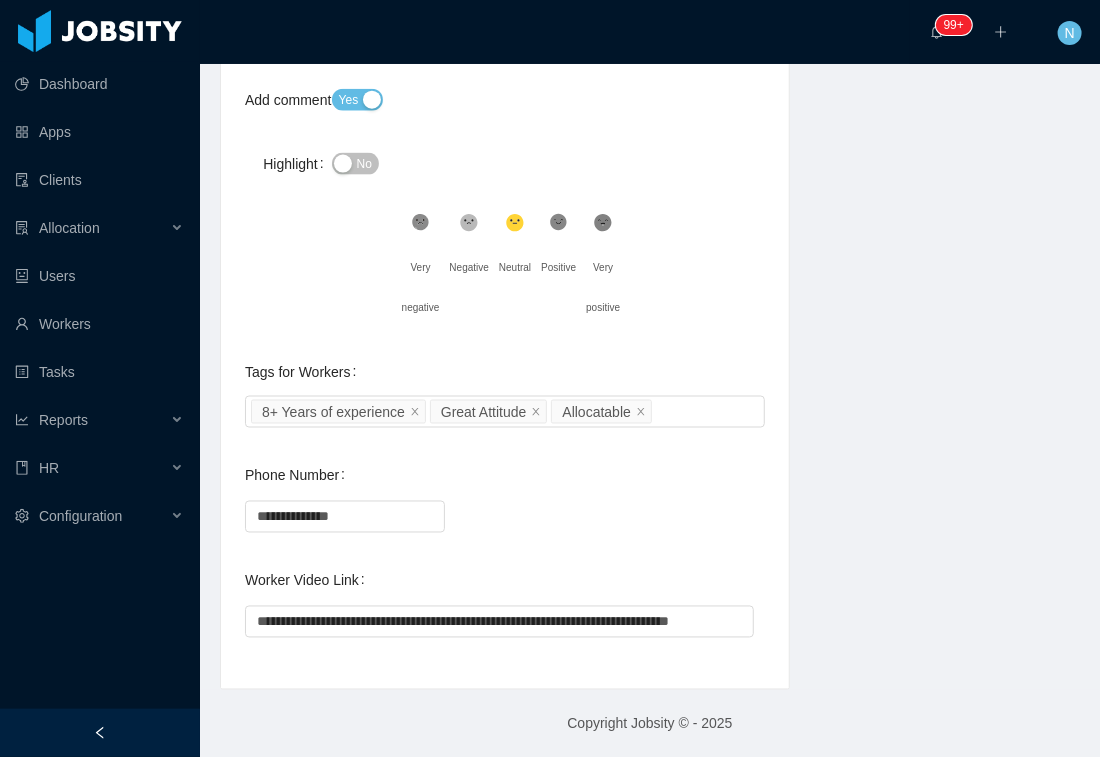 click on "**********" at bounding box center [650, 63] 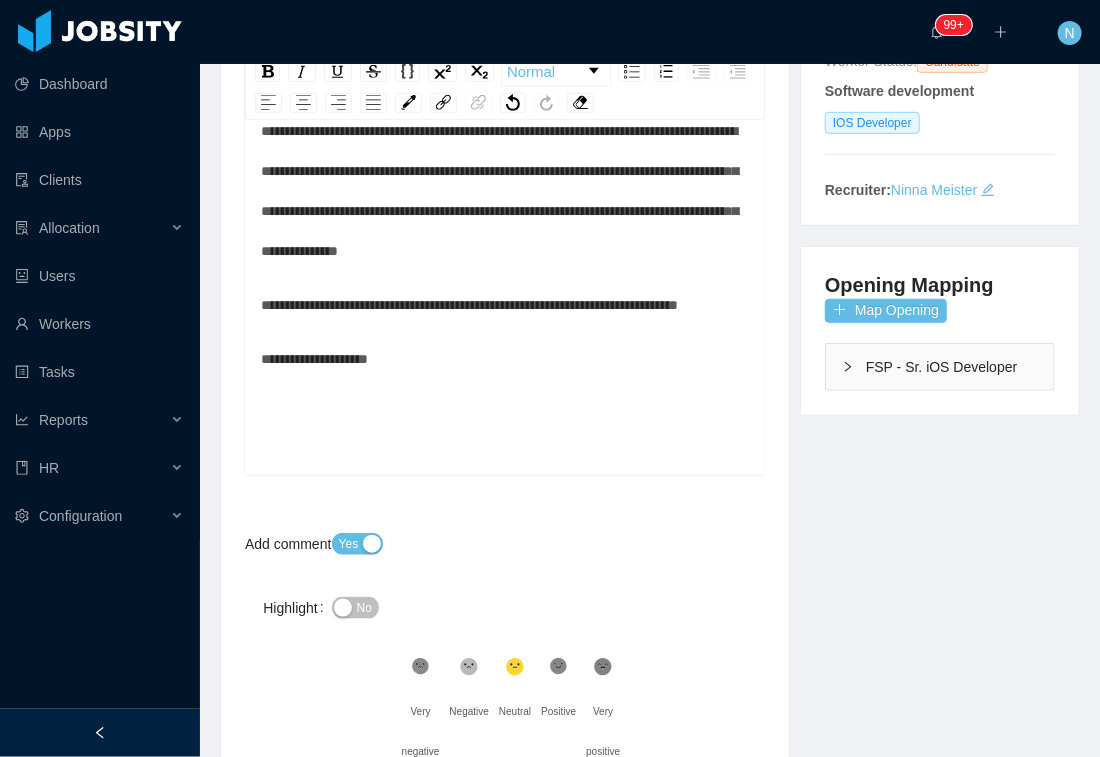 scroll, scrollTop: 0, scrollLeft: 0, axis: both 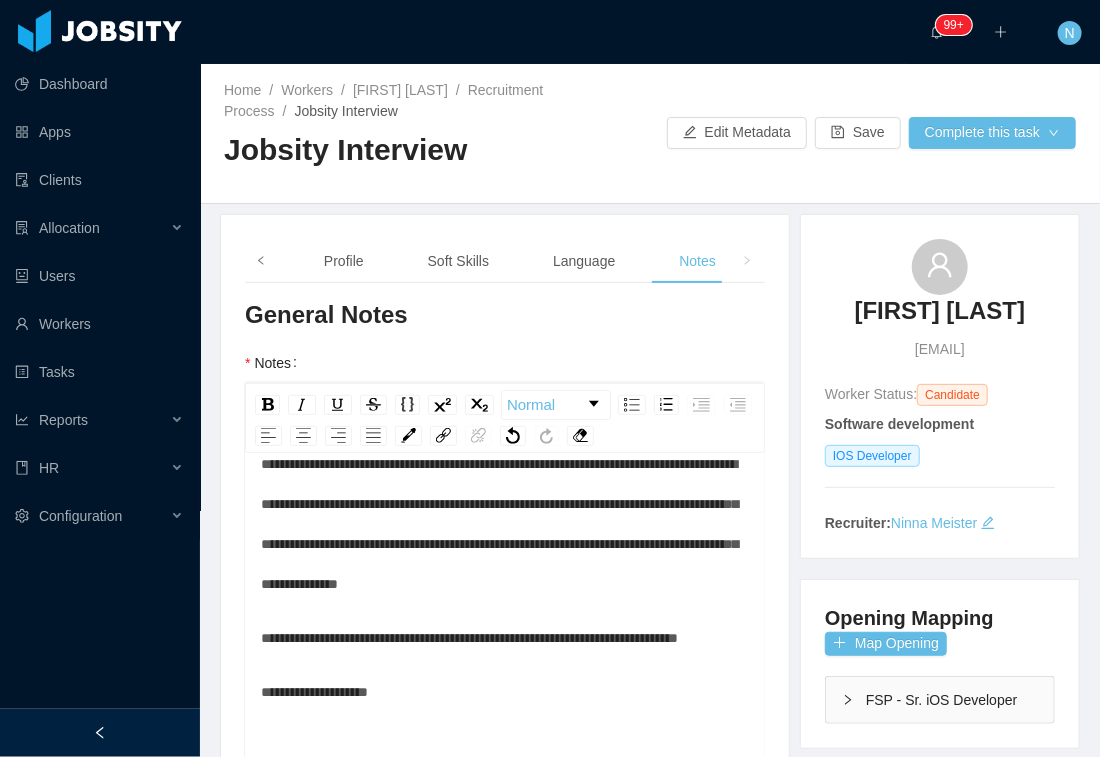 click at bounding box center (261, 260) 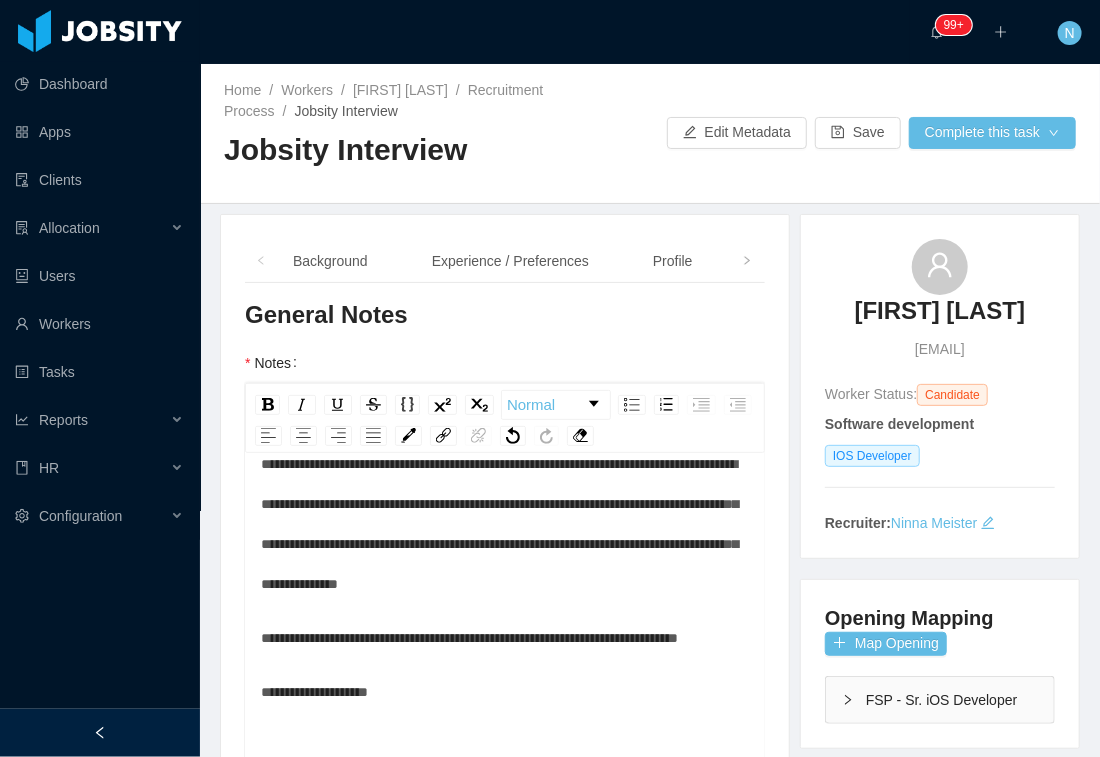 click at bounding box center (261, 260) 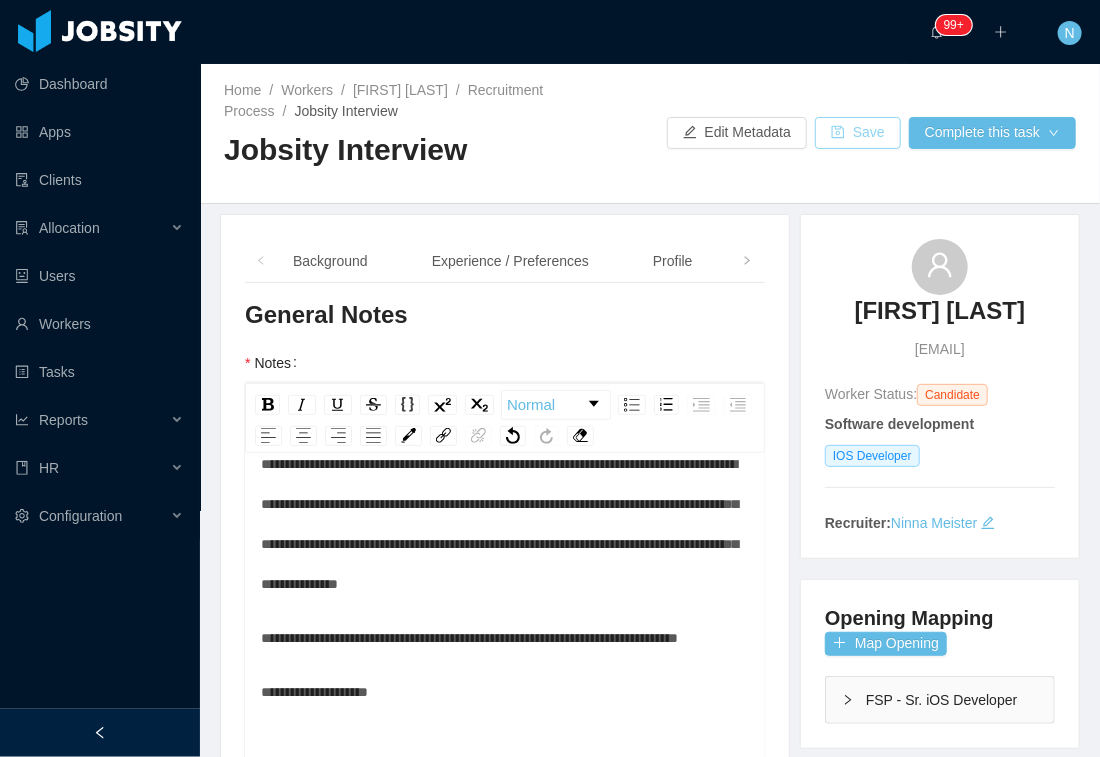 click on "Save" at bounding box center (858, 133) 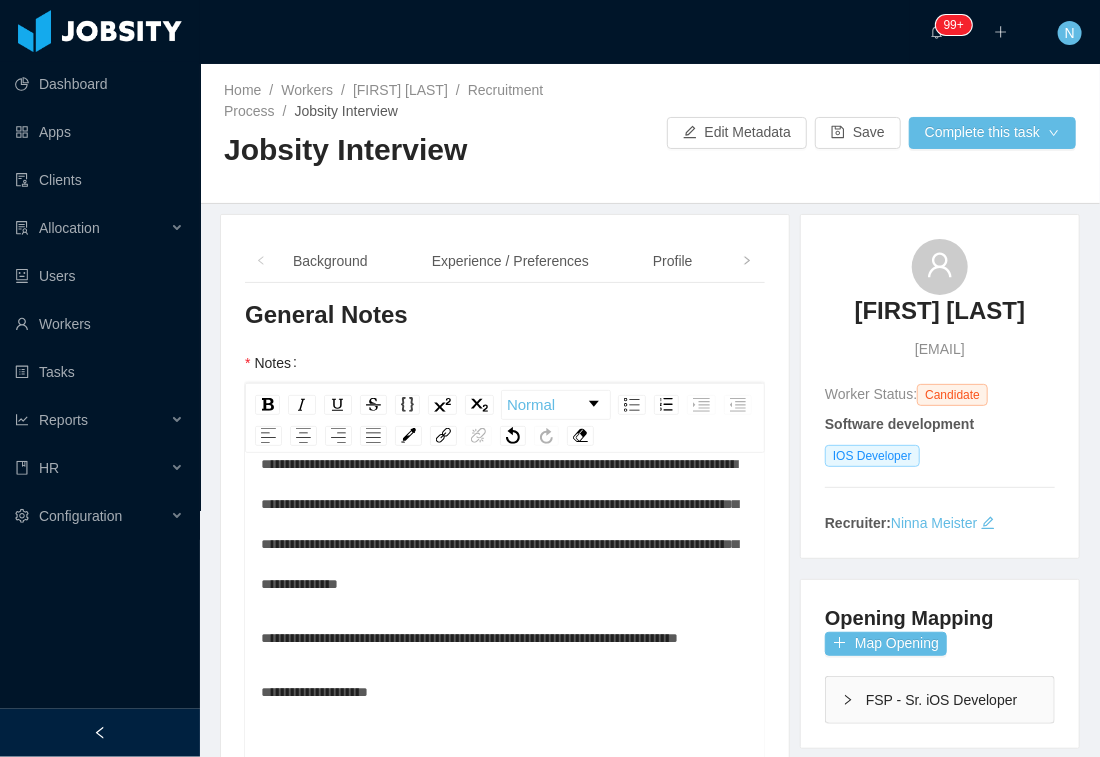 click at bounding box center [261, 260] 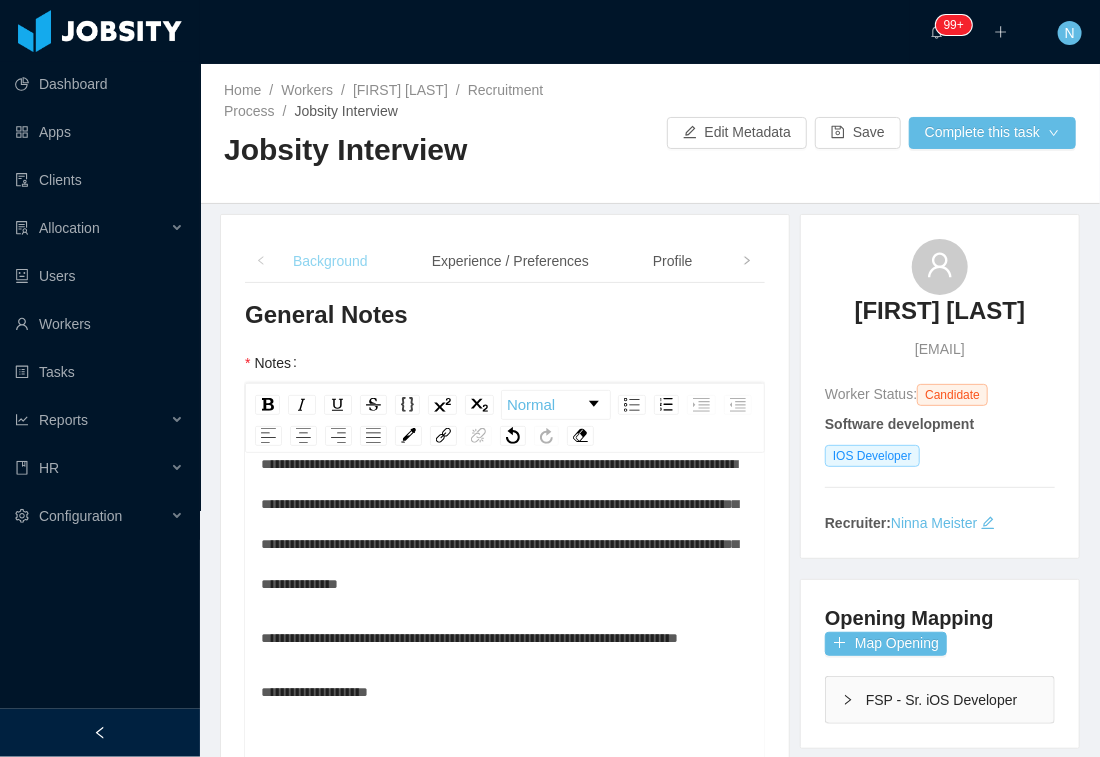 click on "Background" at bounding box center [330, 261] 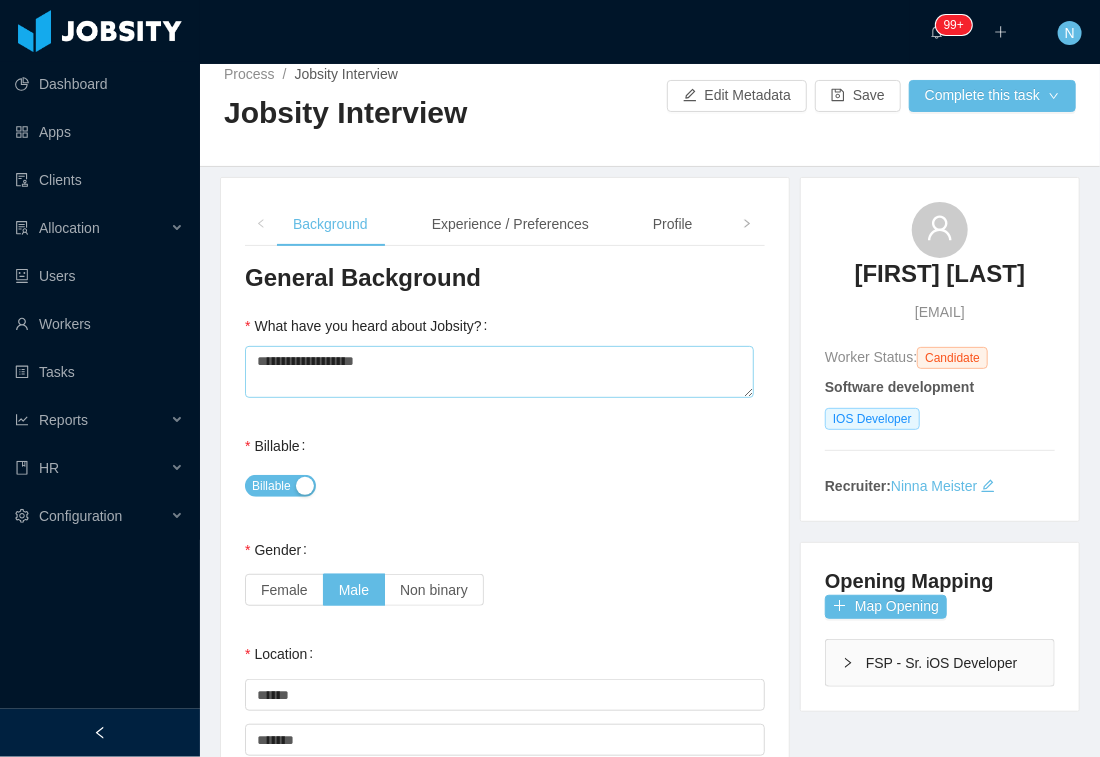 scroll, scrollTop: 0, scrollLeft: 0, axis: both 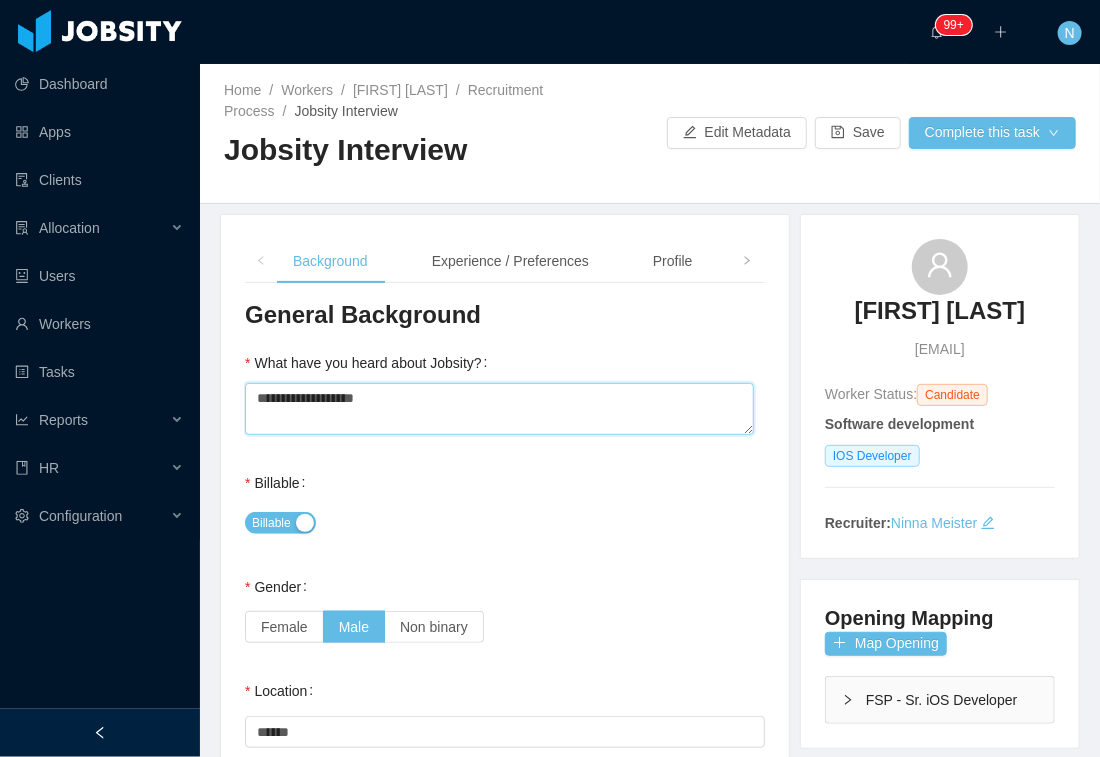 drag, startPoint x: 305, startPoint y: 397, endPoint x: 370, endPoint y: 401, distance: 65.12296 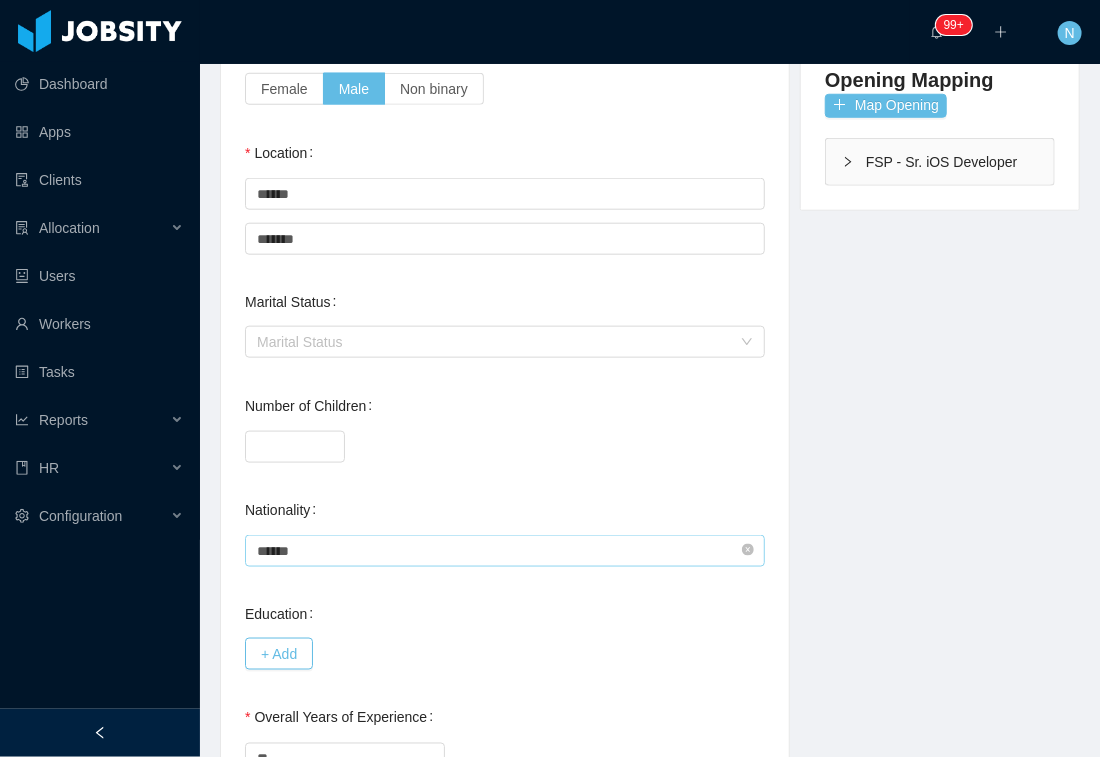 scroll, scrollTop: 666, scrollLeft: 0, axis: vertical 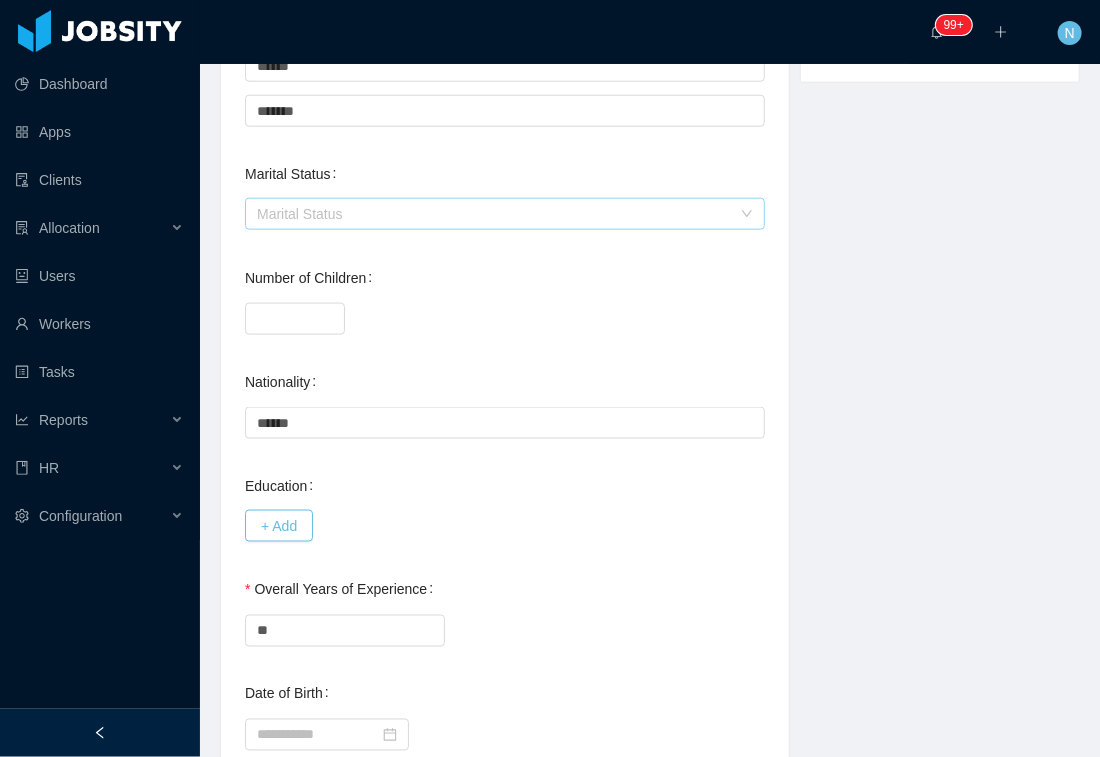click on "Marital Status" at bounding box center (494, 214) 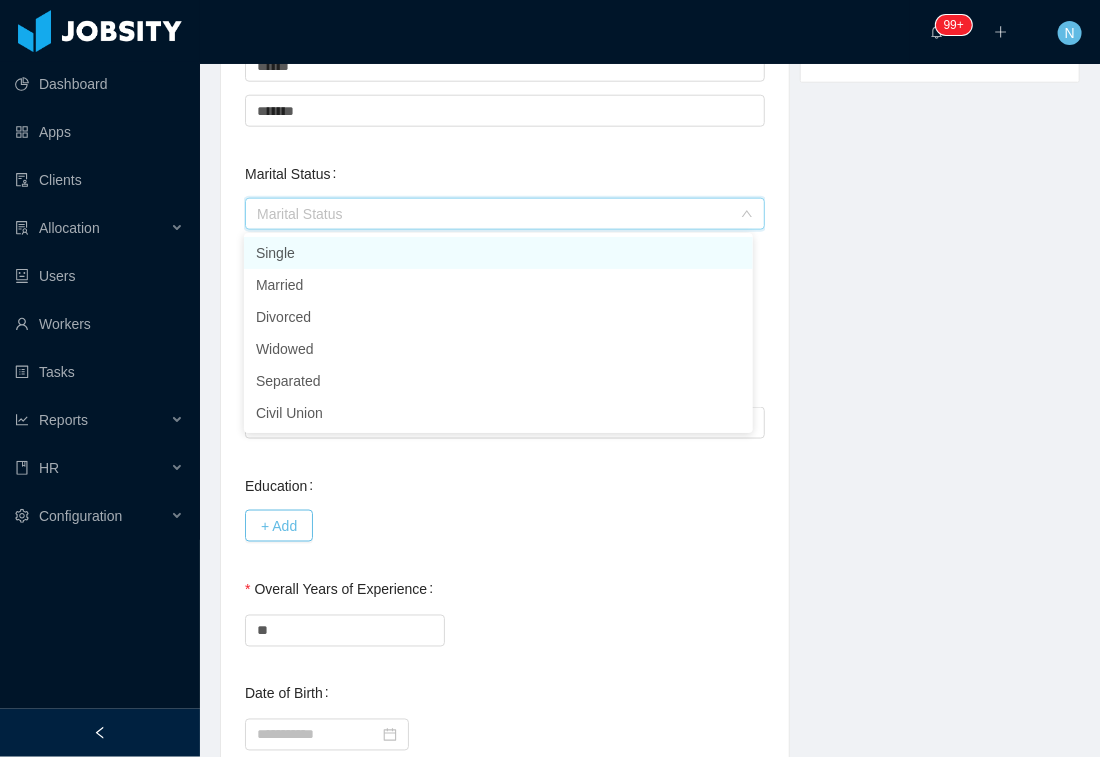 click on "Marital Status" at bounding box center [494, 214] 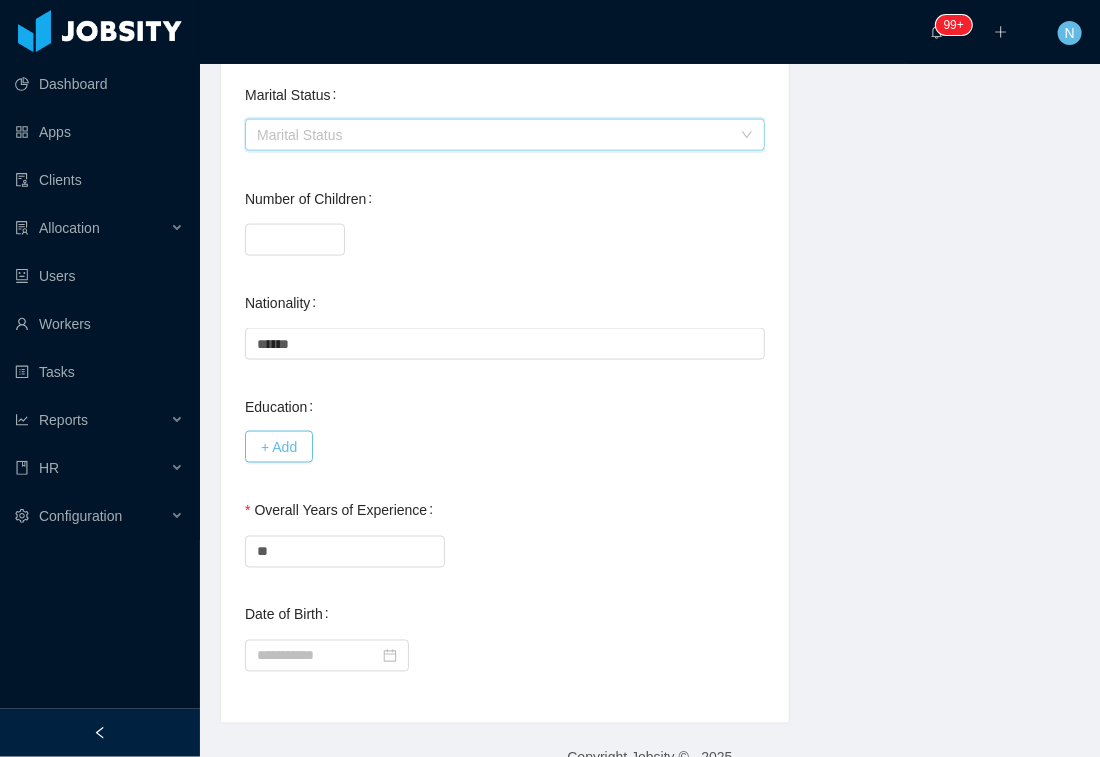 scroll, scrollTop: 779, scrollLeft: 0, axis: vertical 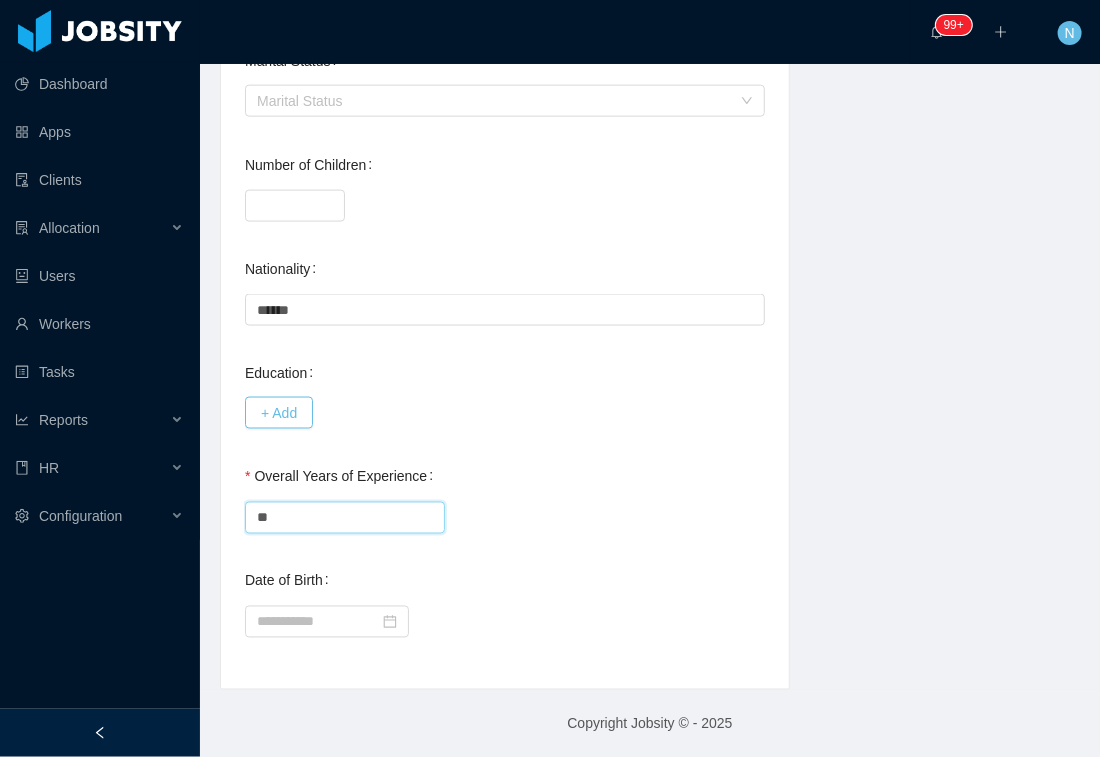 click on "**" at bounding box center (345, 518) 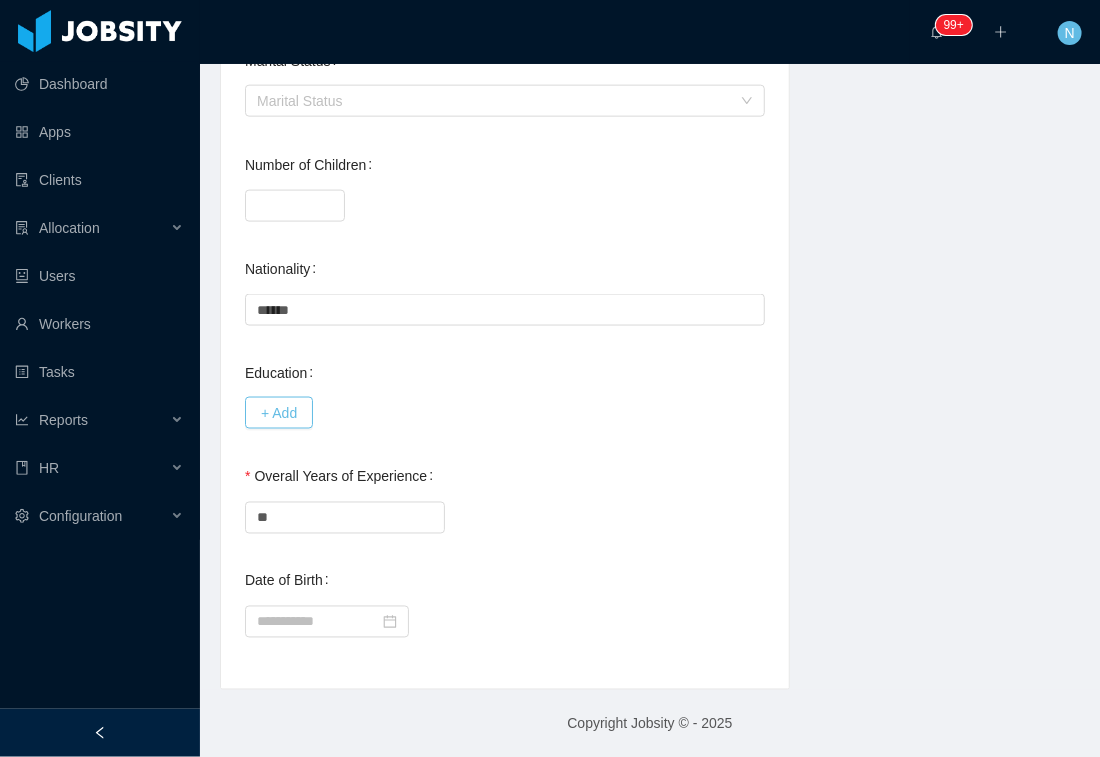 click on "**" at bounding box center (505, 517) 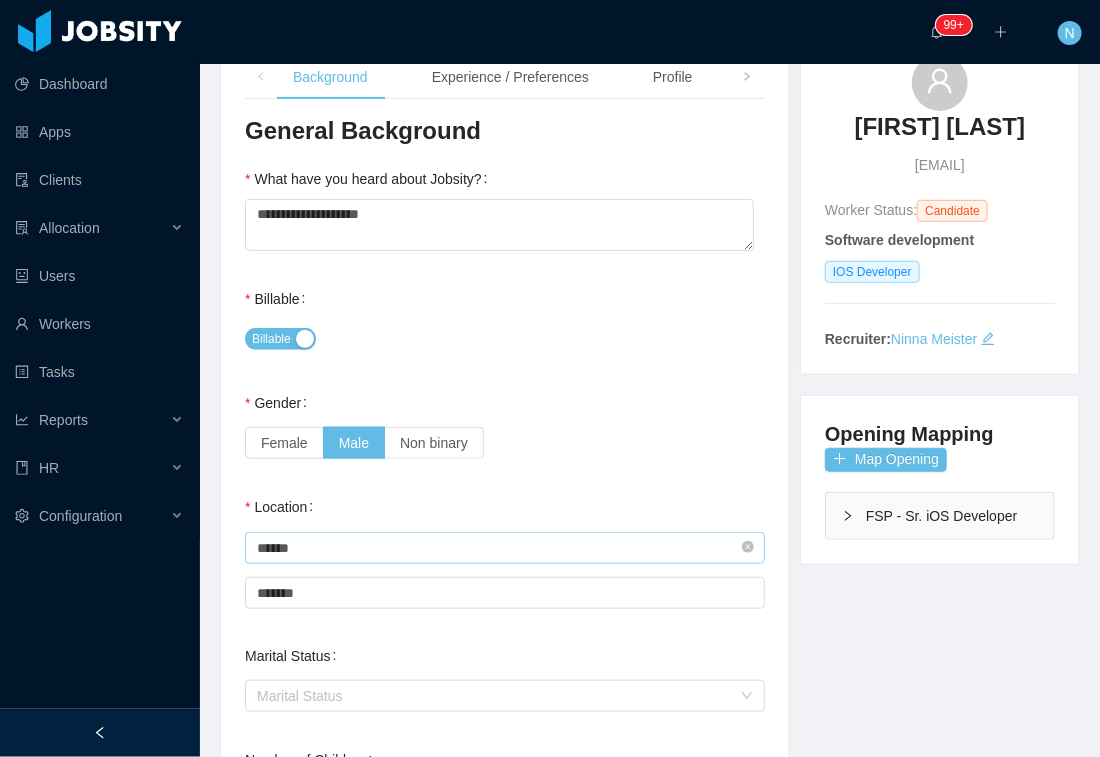 scroll, scrollTop: 0, scrollLeft: 0, axis: both 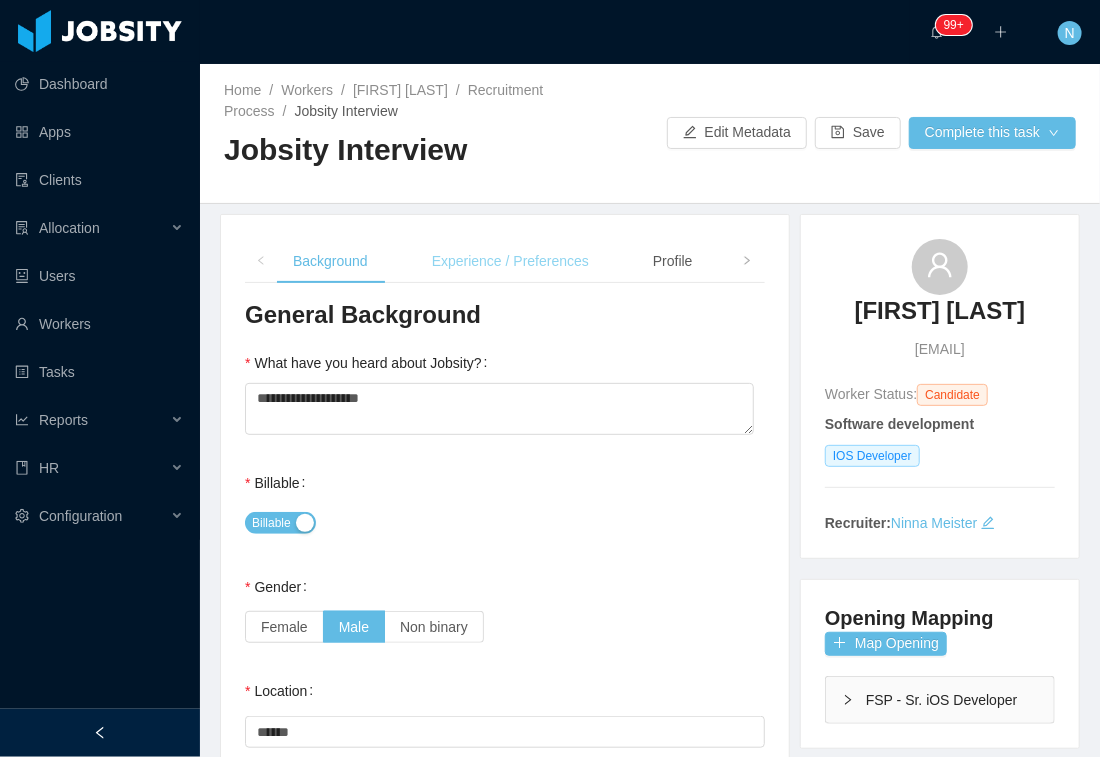 click on "Experience / Preferences" at bounding box center [510, 261] 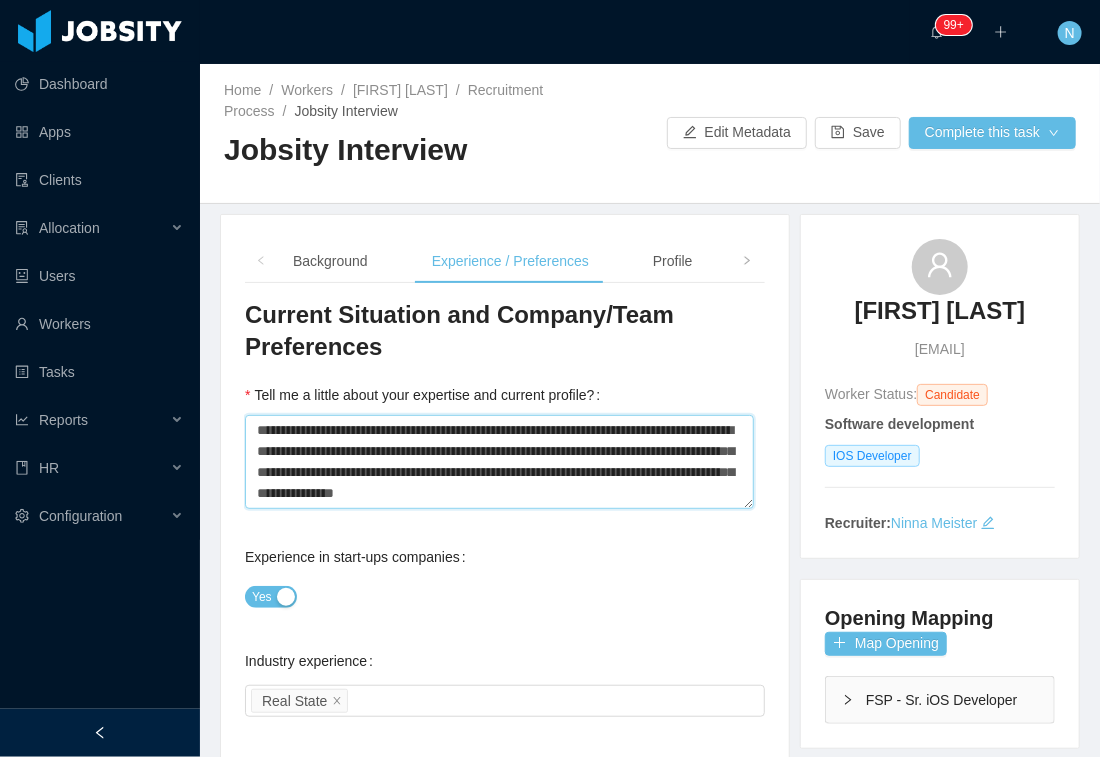 click on "**********" at bounding box center (499, 462) 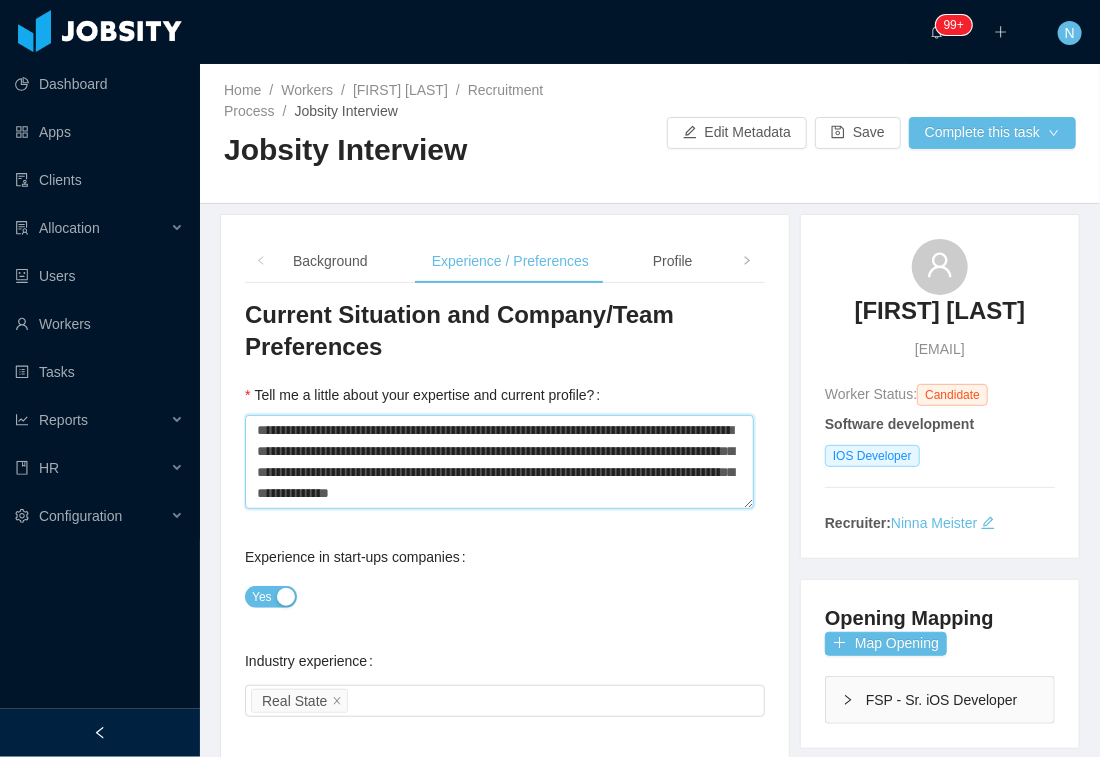 type on "**********" 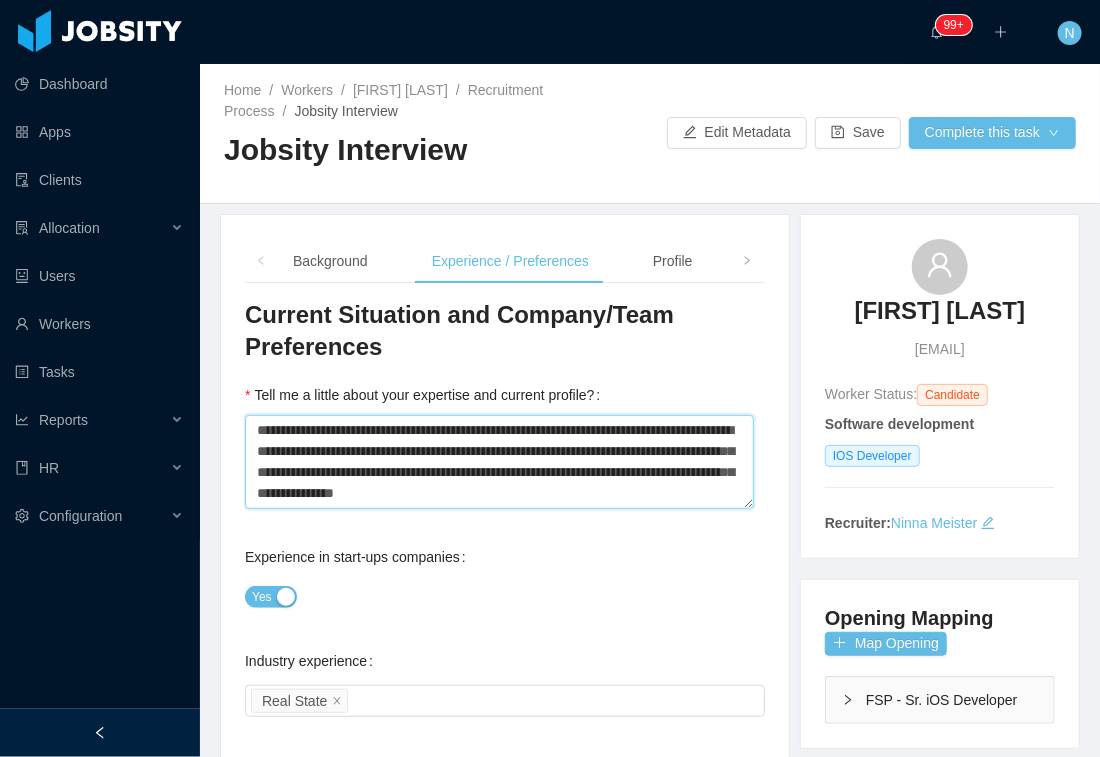drag, startPoint x: 490, startPoint y: 450, endPoint x: 497, endPoint y: 482, distance: 32.75668 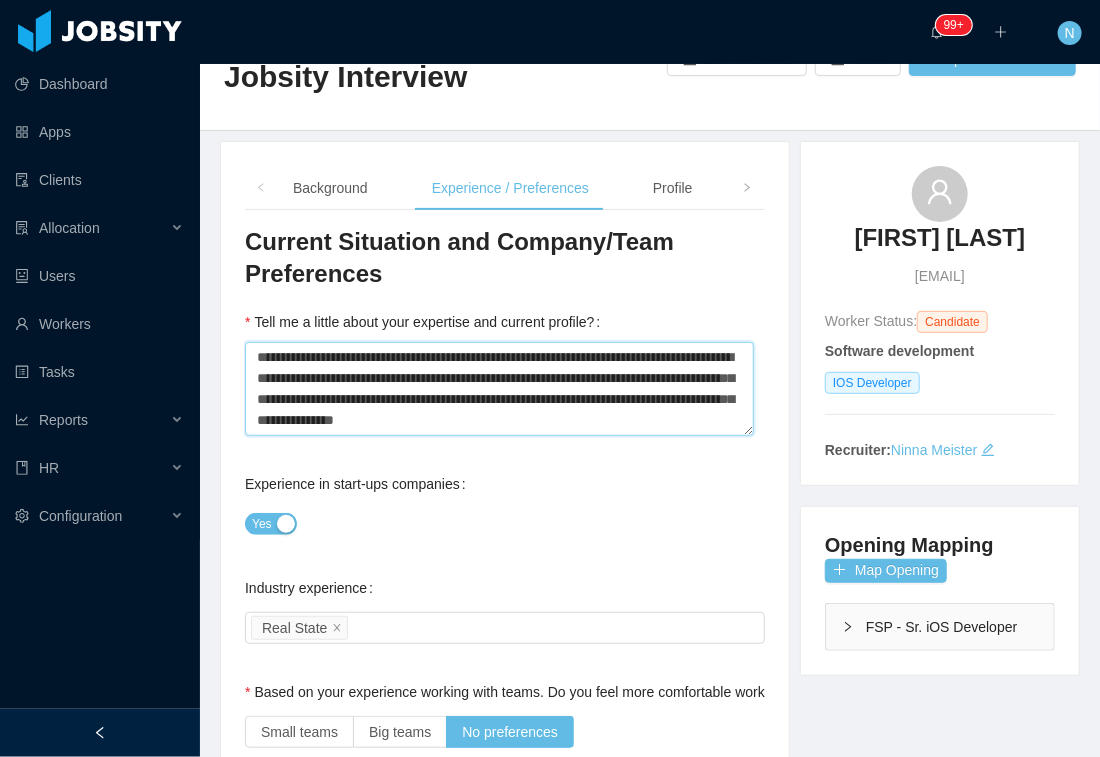 scroll, scrollTop: 111, scrollLeft: 0, axis: vertical 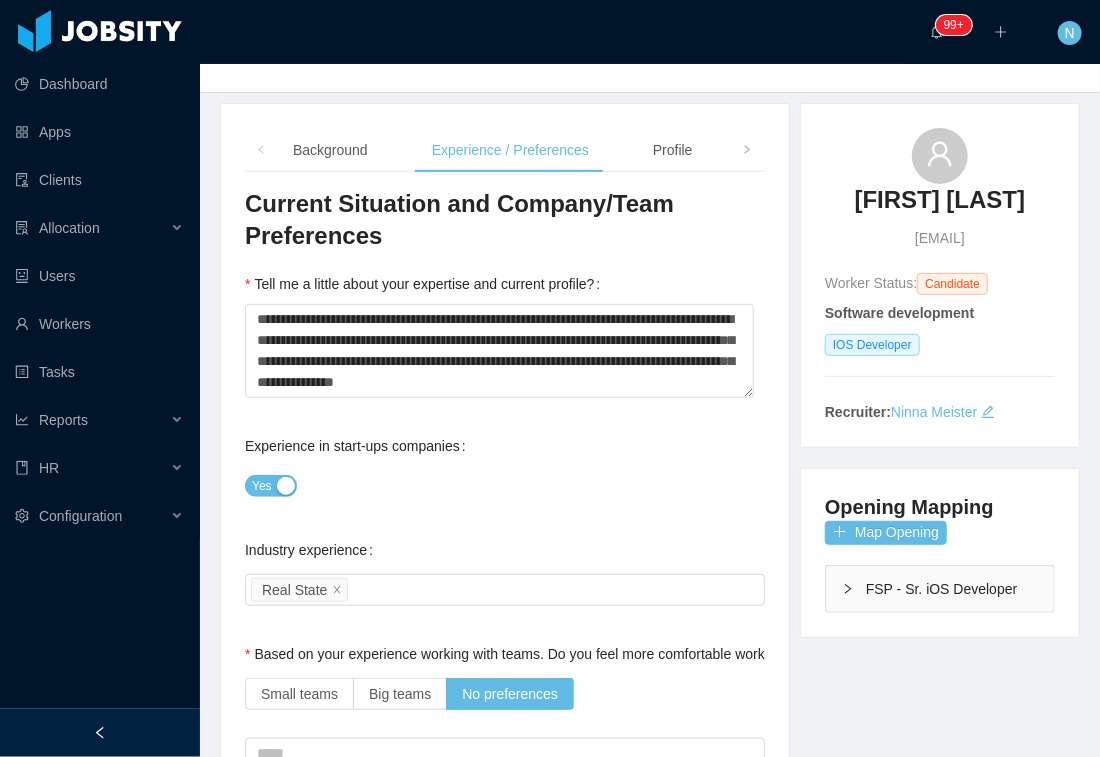 click on "Tell me a little about your expertise and current profile?" at bounding box center [426, 284] 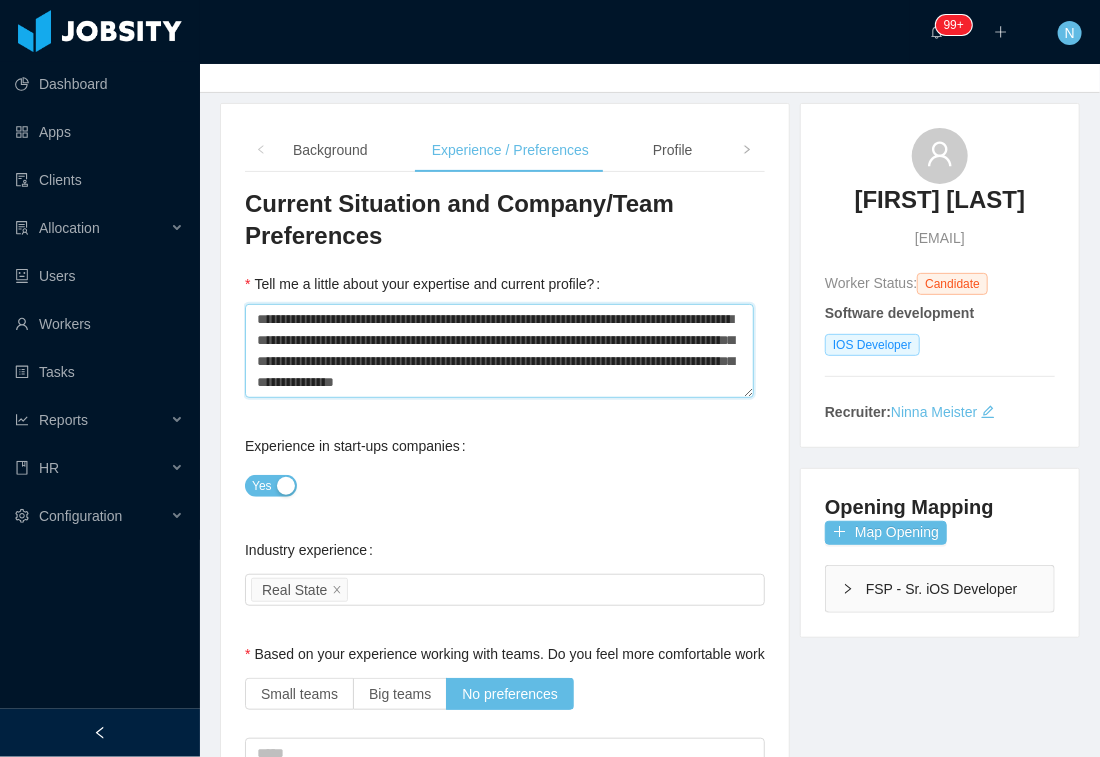 click on "**********" at bounding box center [499, 351] 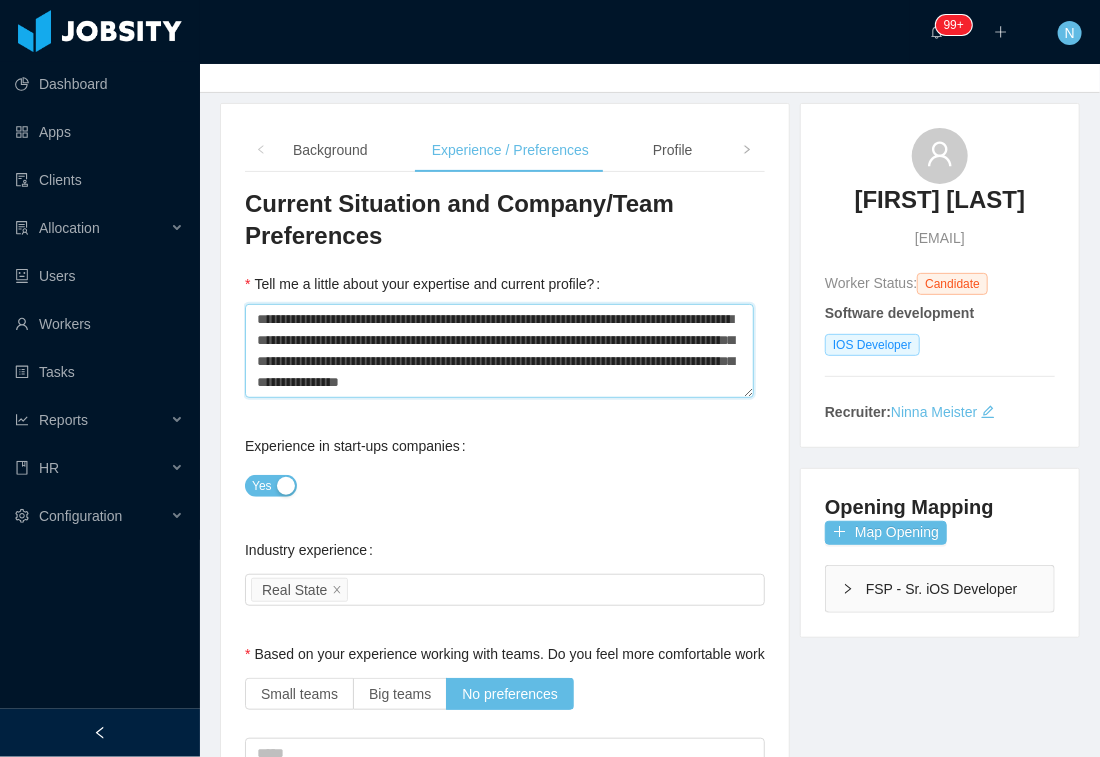 type on "**********" 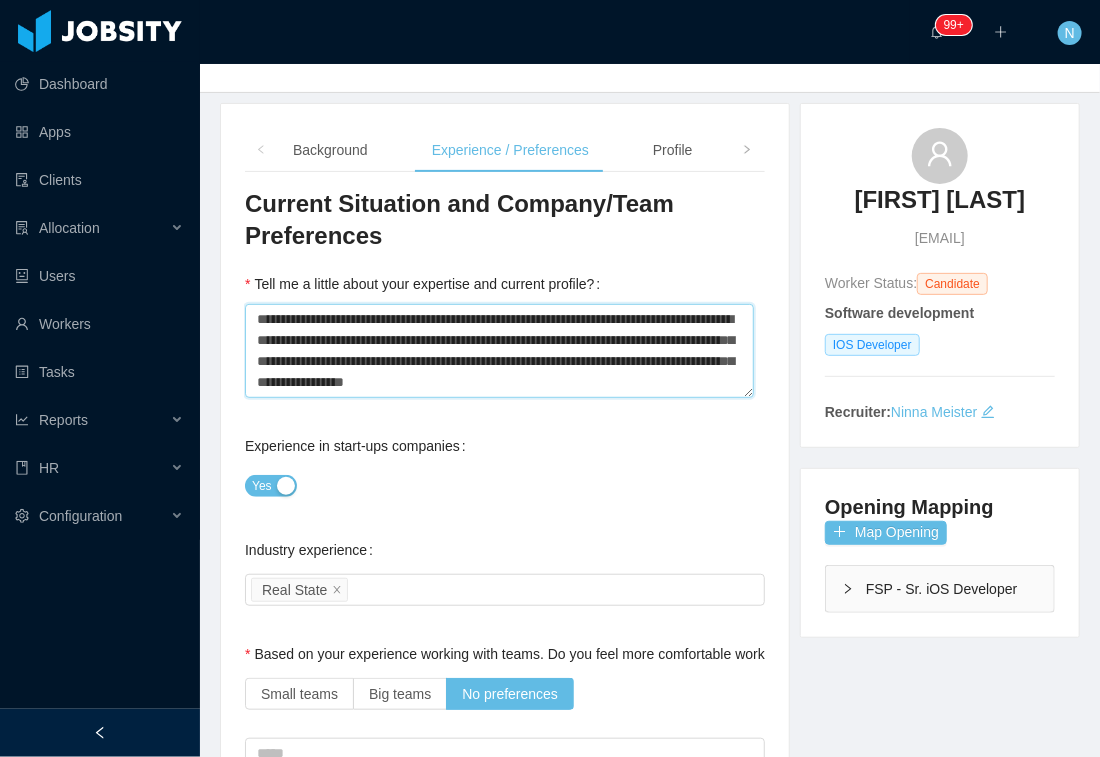 type on "**********" 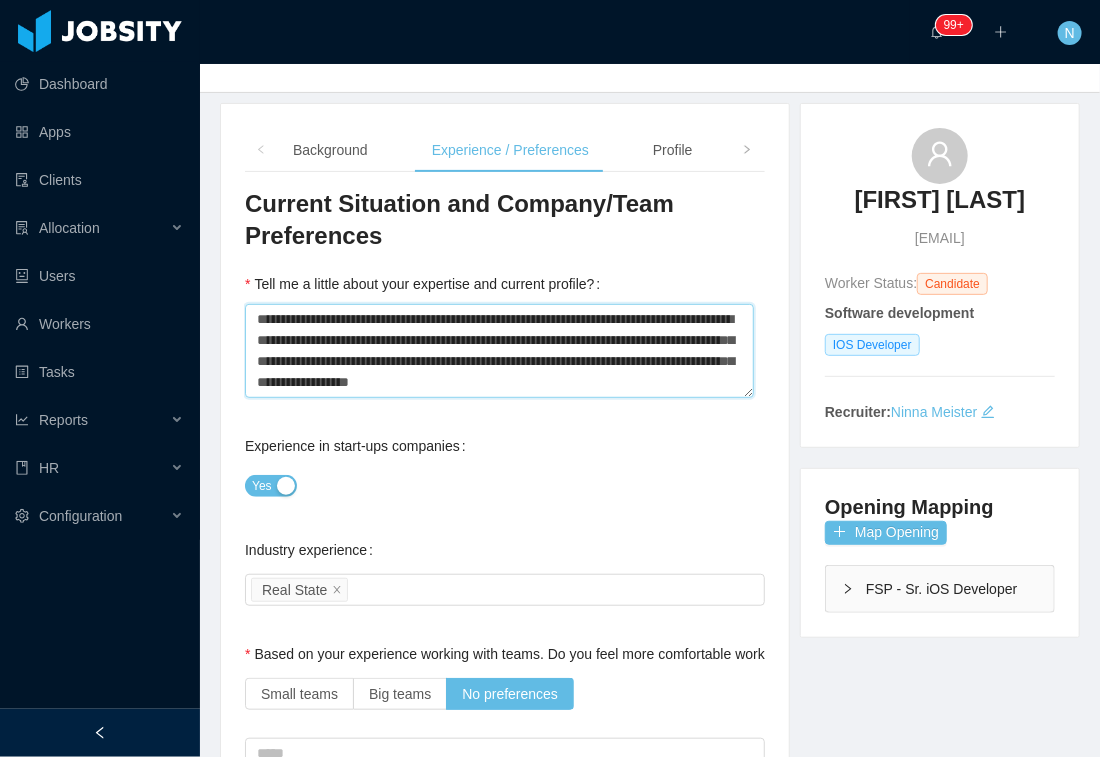type on "**********" 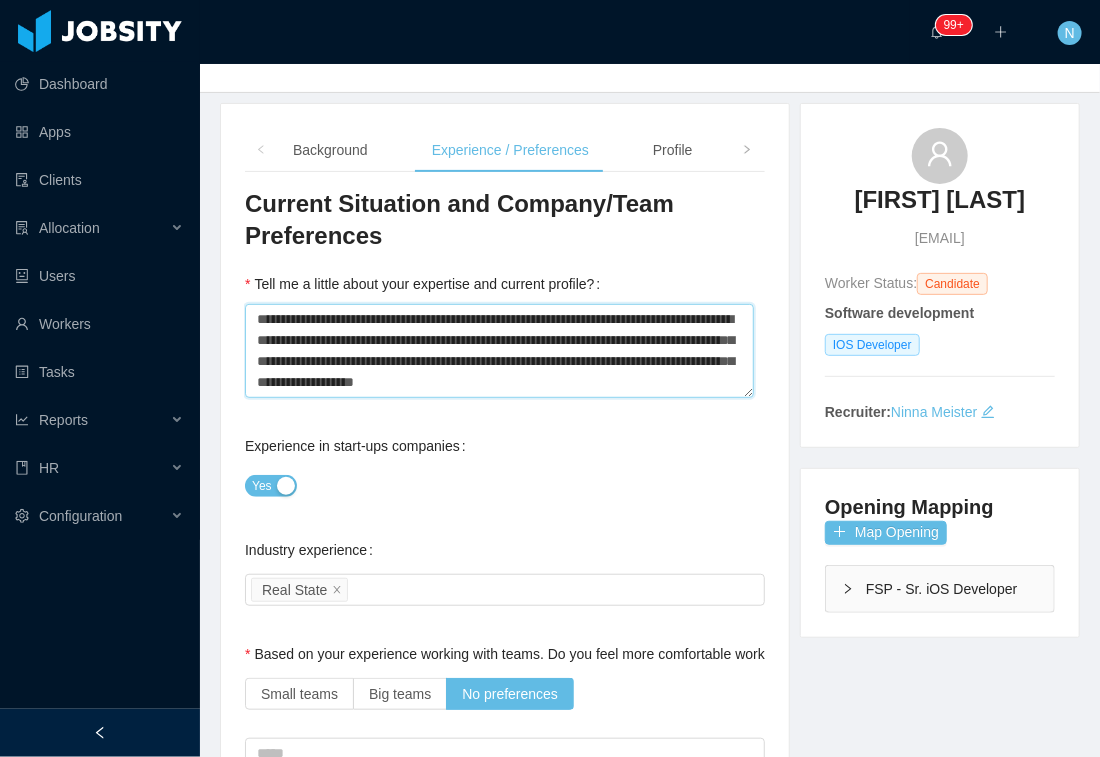 type on "**********" 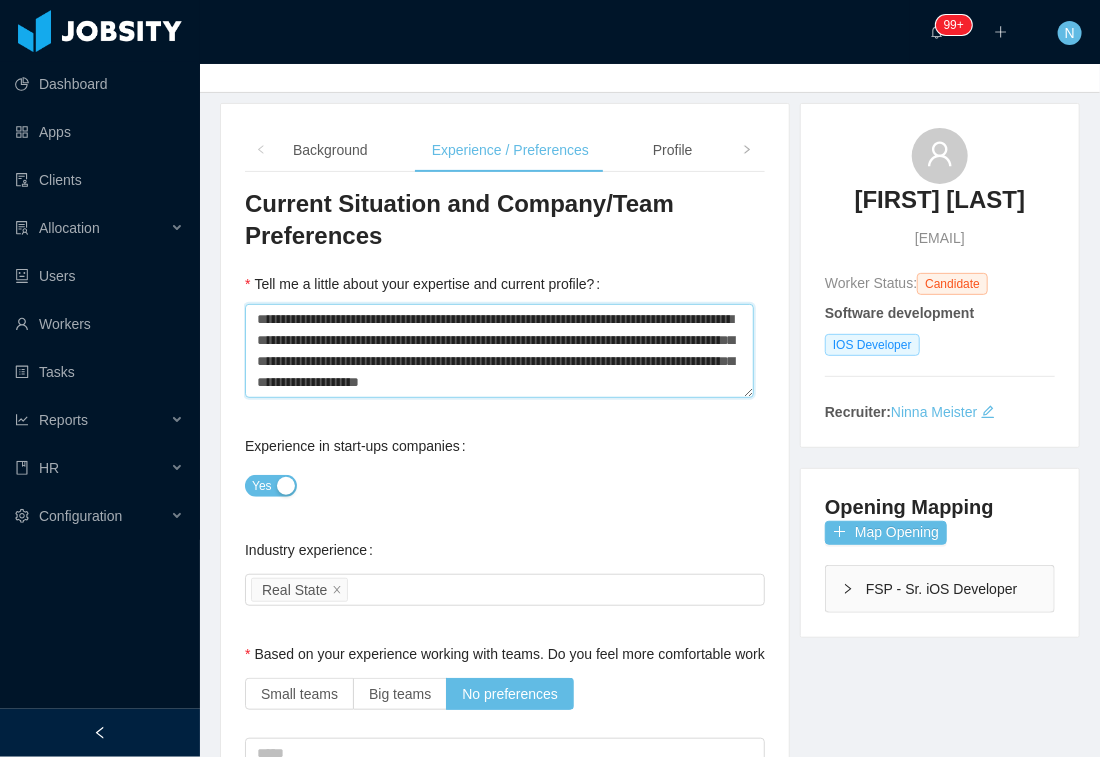 type on "**********" 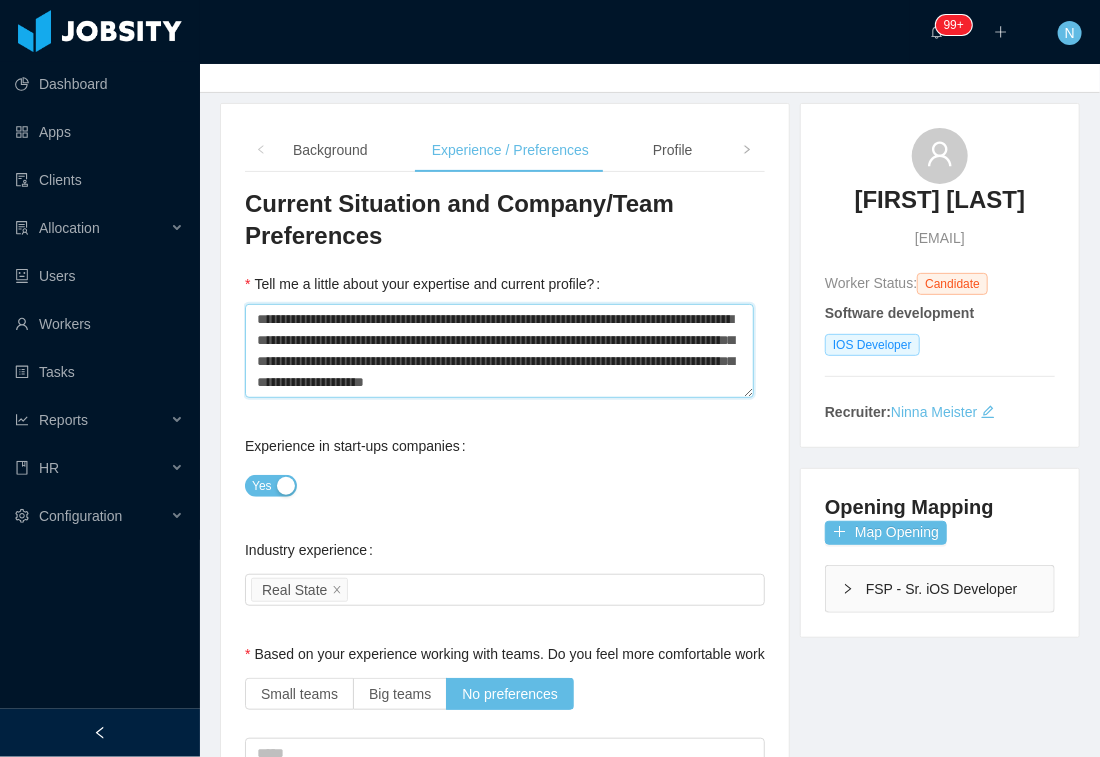 type on "**********" 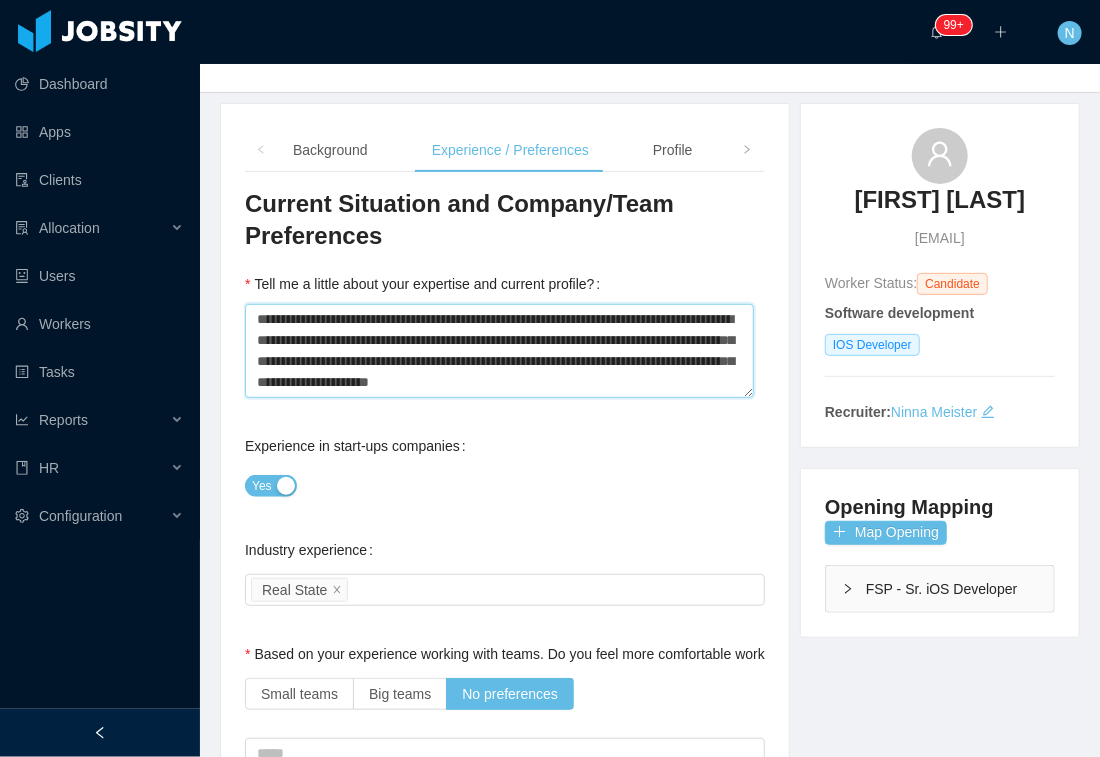 type on "**********" 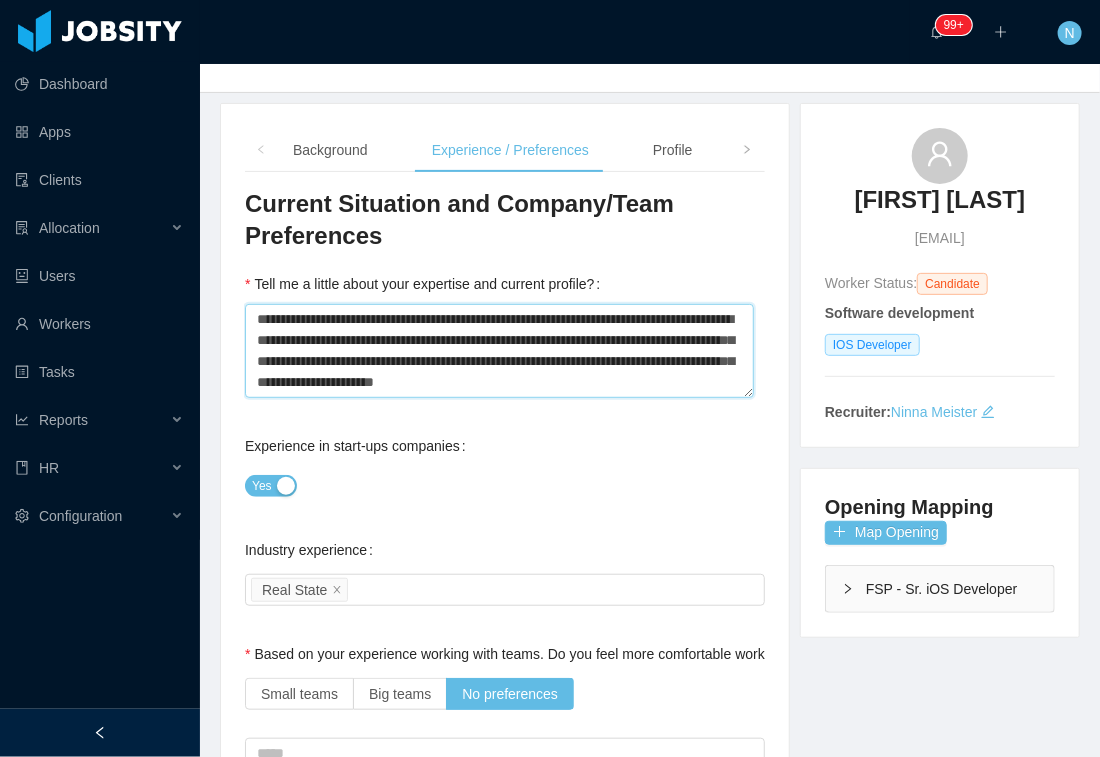 type on "**********" 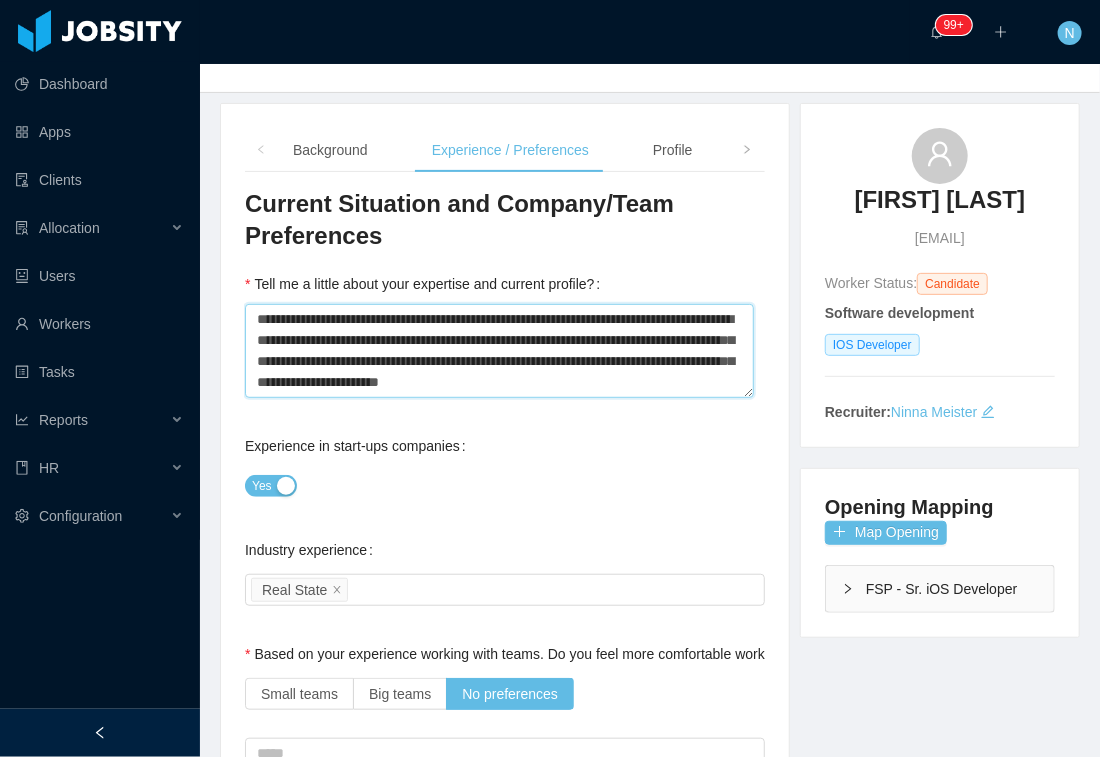 drag, startPoint x: 504, startPoint y: 338, endPoint x: 536, endPoint y: 334, distance: 32.24903 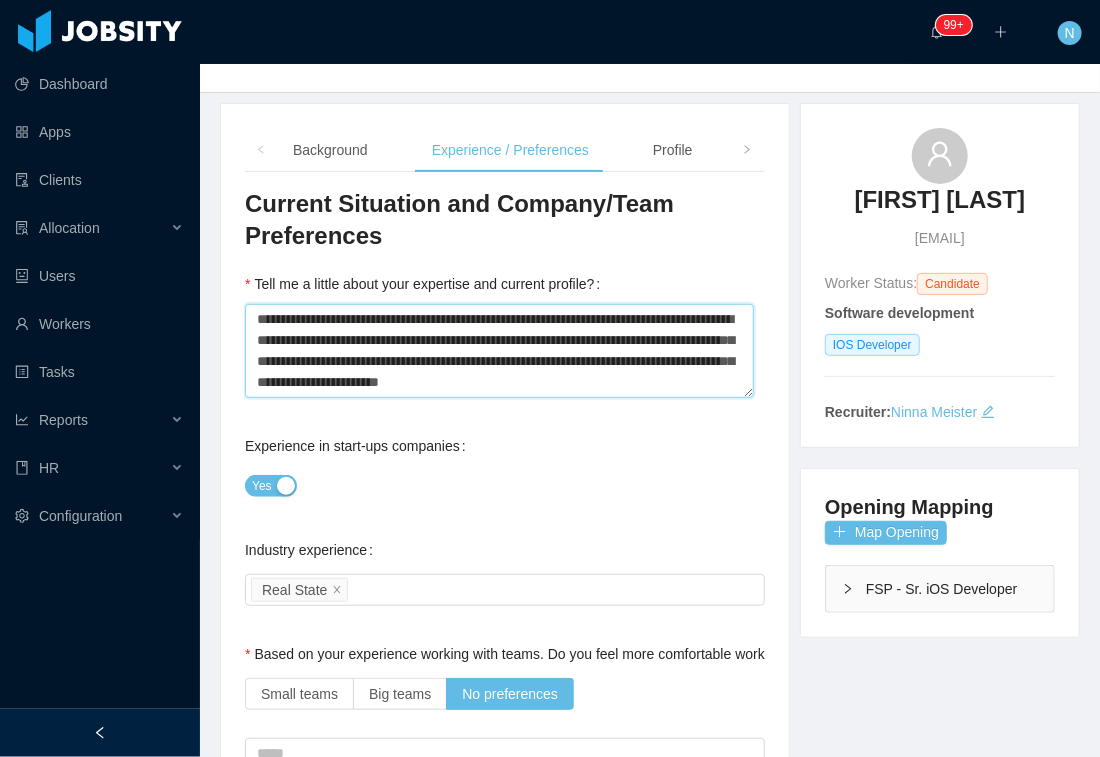 click on "**********" at bounding box center [499, 351] 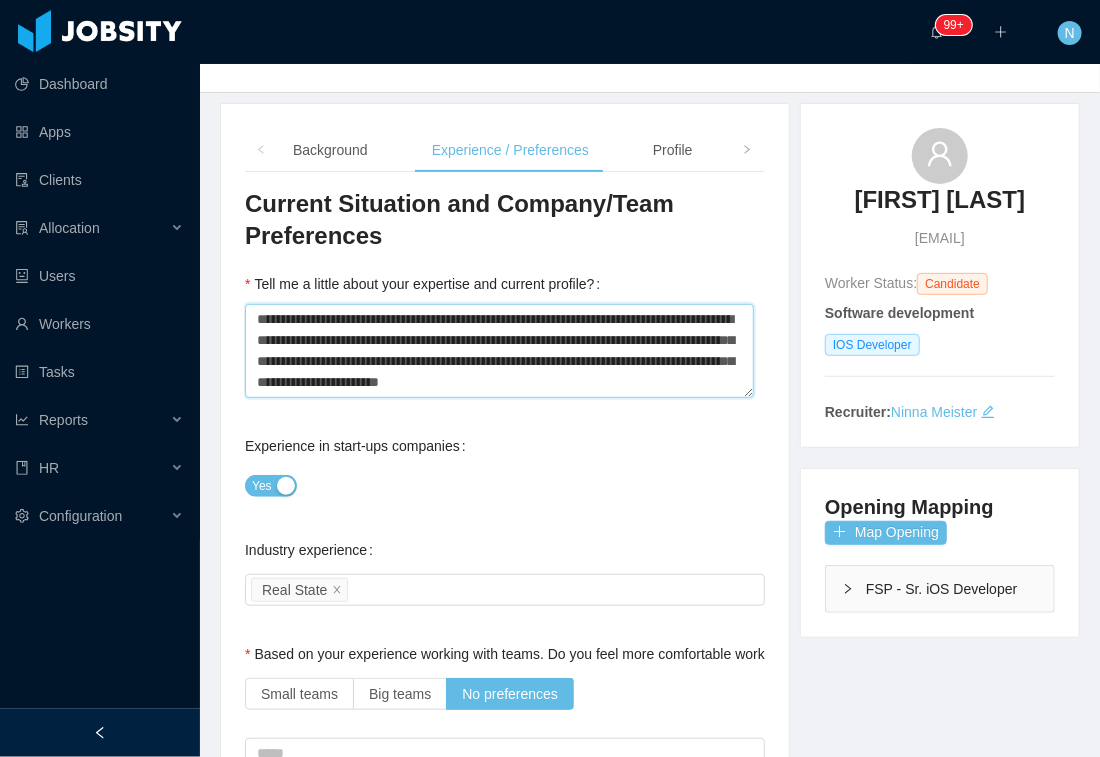 scroll, scrollTop: 222, scrollLeft: 0, axis: vertical 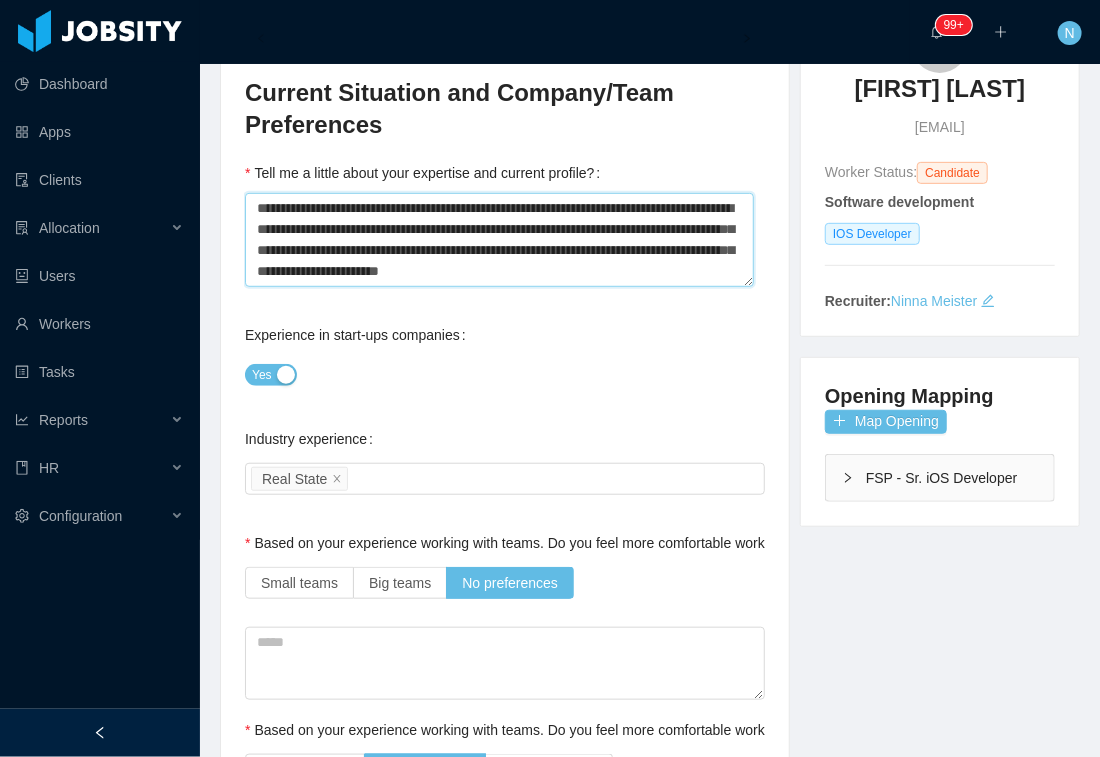 drag, startPoint x: 316, startPoint y: 275, endPoint x: 386, endPoint y: 276, distance: 70.00714 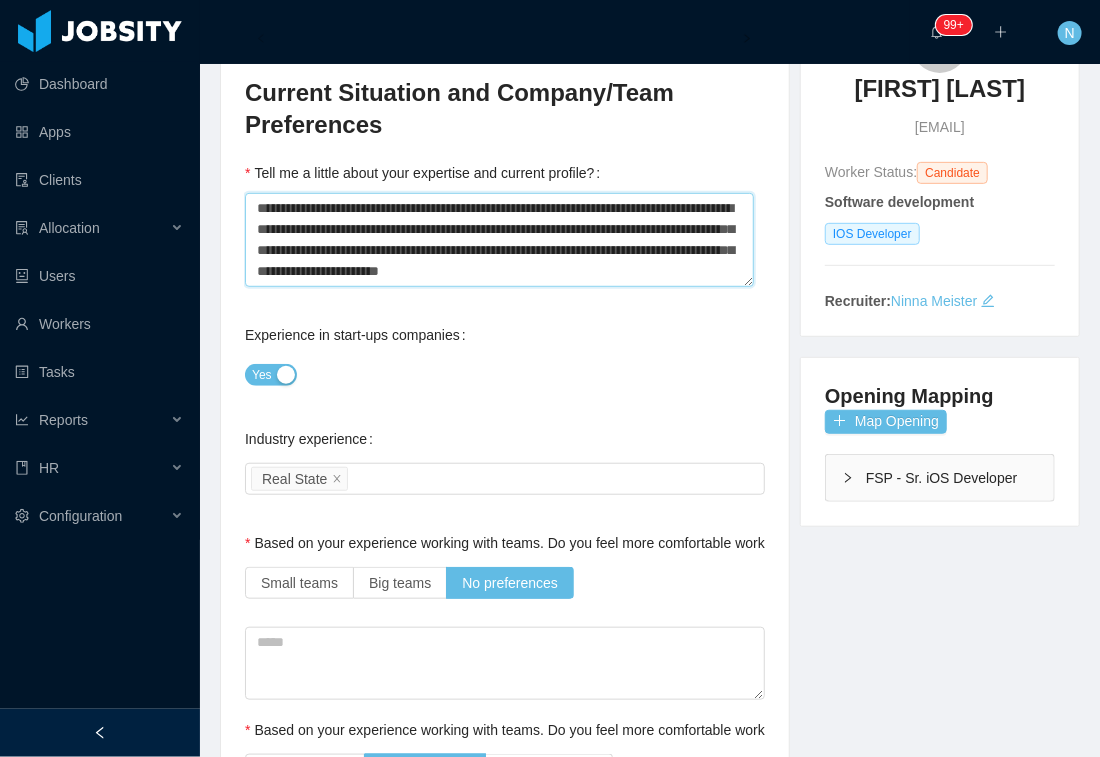 drag, startPoint x: 592, startPoint y: 269, endPoint x: 636, endPoint y: 270, distance: 44.011364 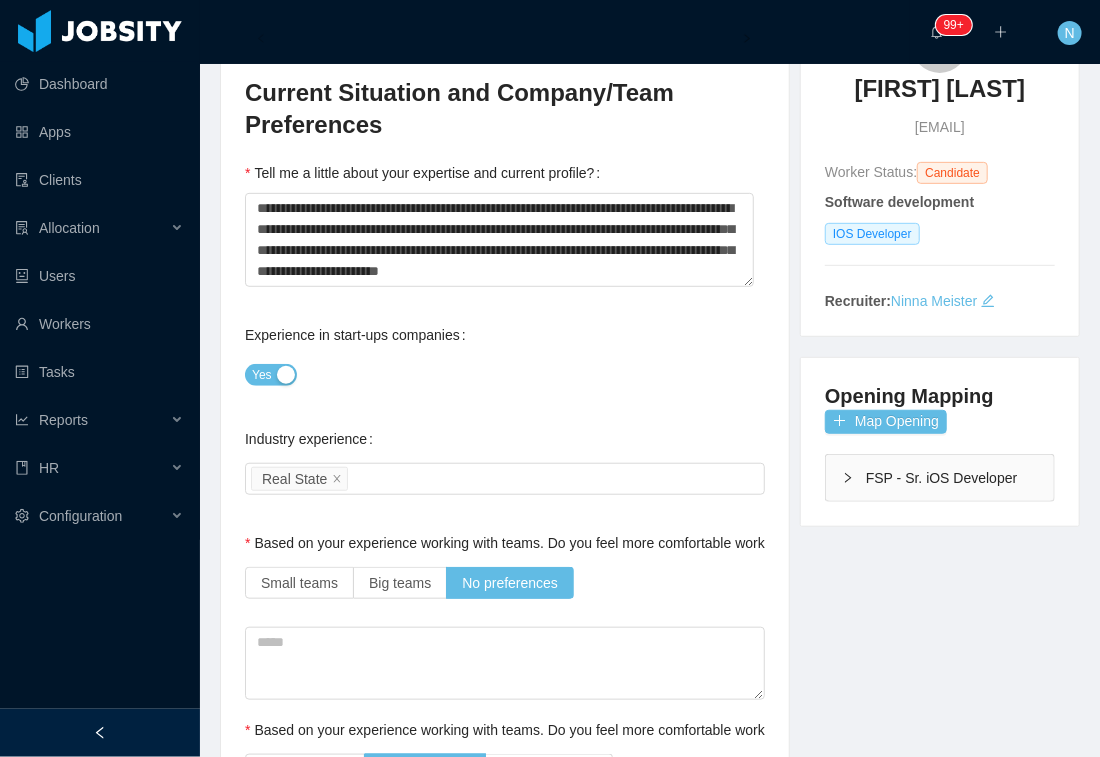 click on "Experience in start-ups companies Yes" at bounding box center [505, 355] 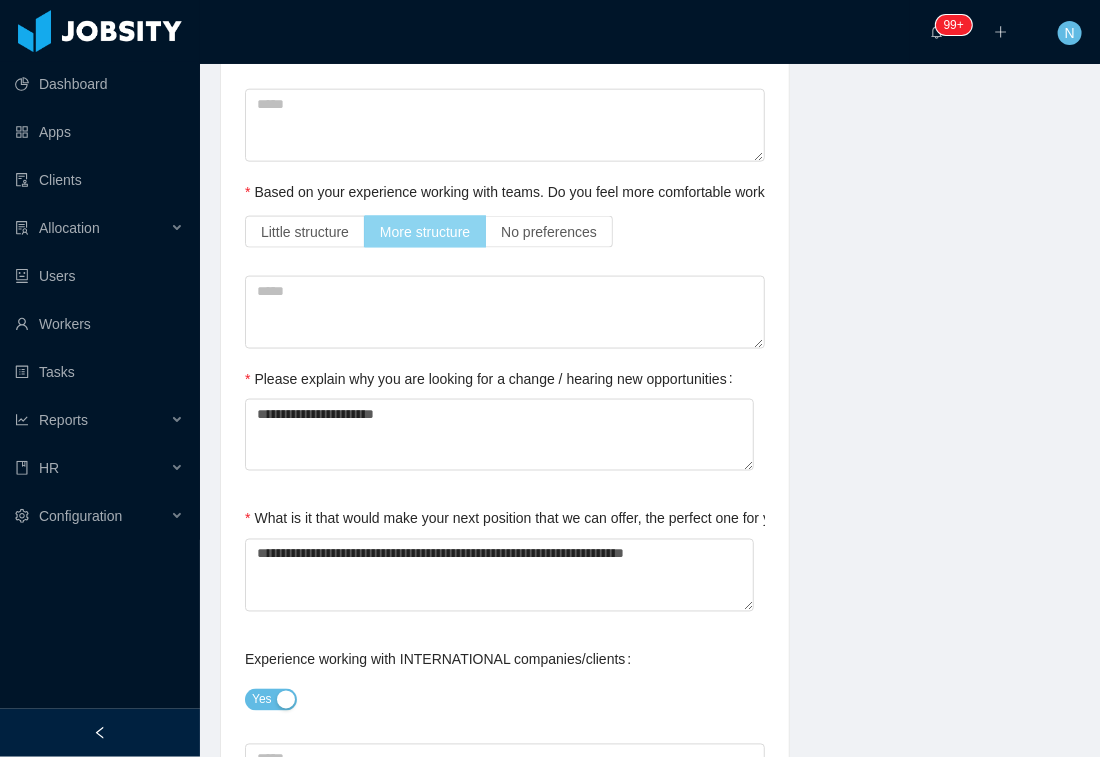 scroll, scrollTop: 777, scrollLeft: 0, axis: vertical 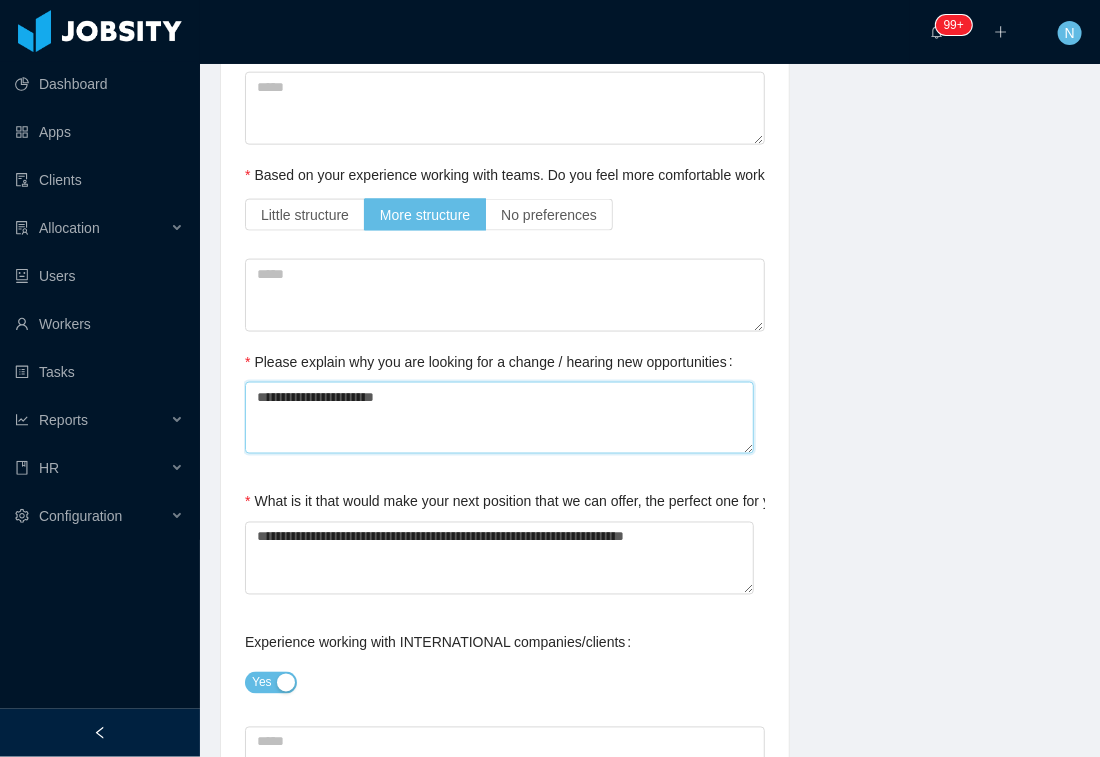 drag, startPoint x: 354, startPoint y: 398, endPoint x: 440, endPoint y: 396, distance: 86.023254 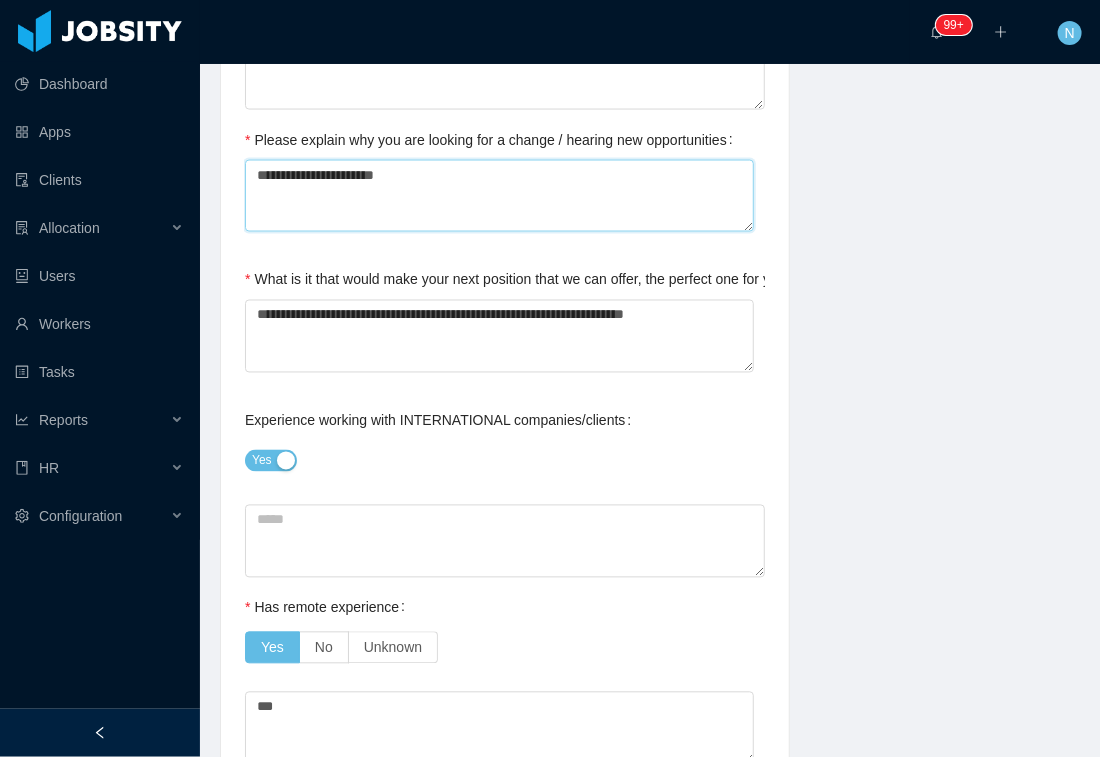 scroll, scrollTop: 1000, scrollLeft: 0, axis: vertical 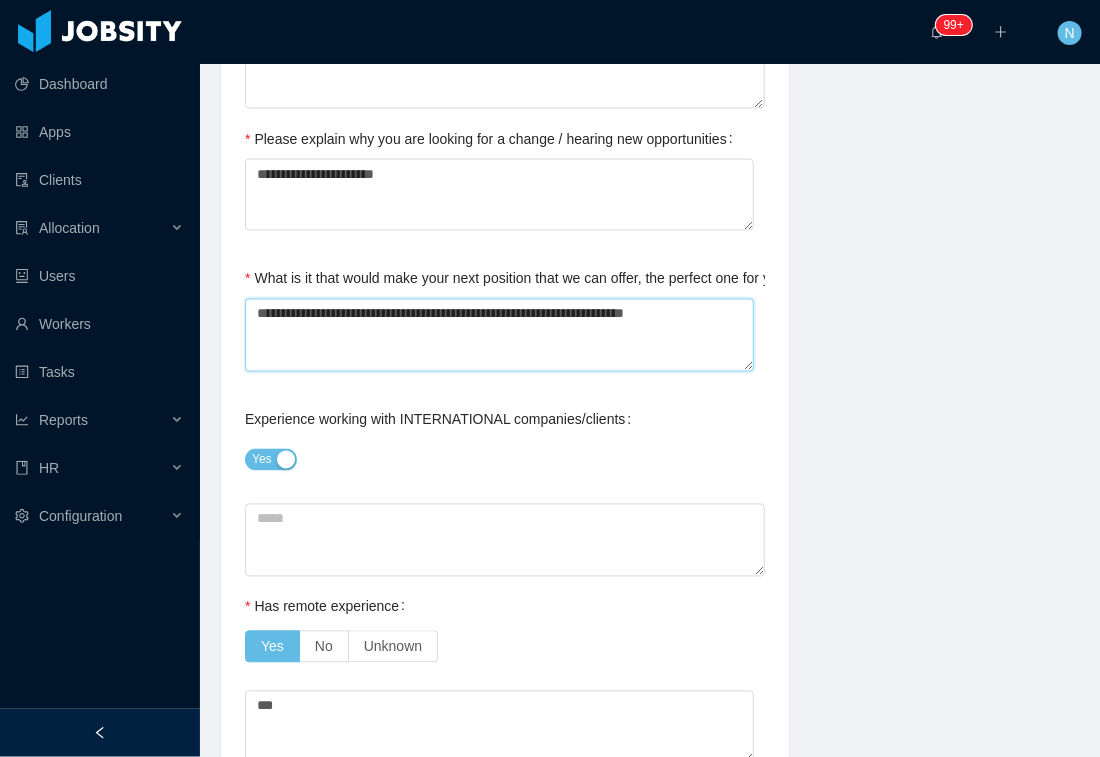 drag, startPoint x: 272, startPoint y: 307, endPoint x: 729, endPoint y: 314, distance: 457.05362 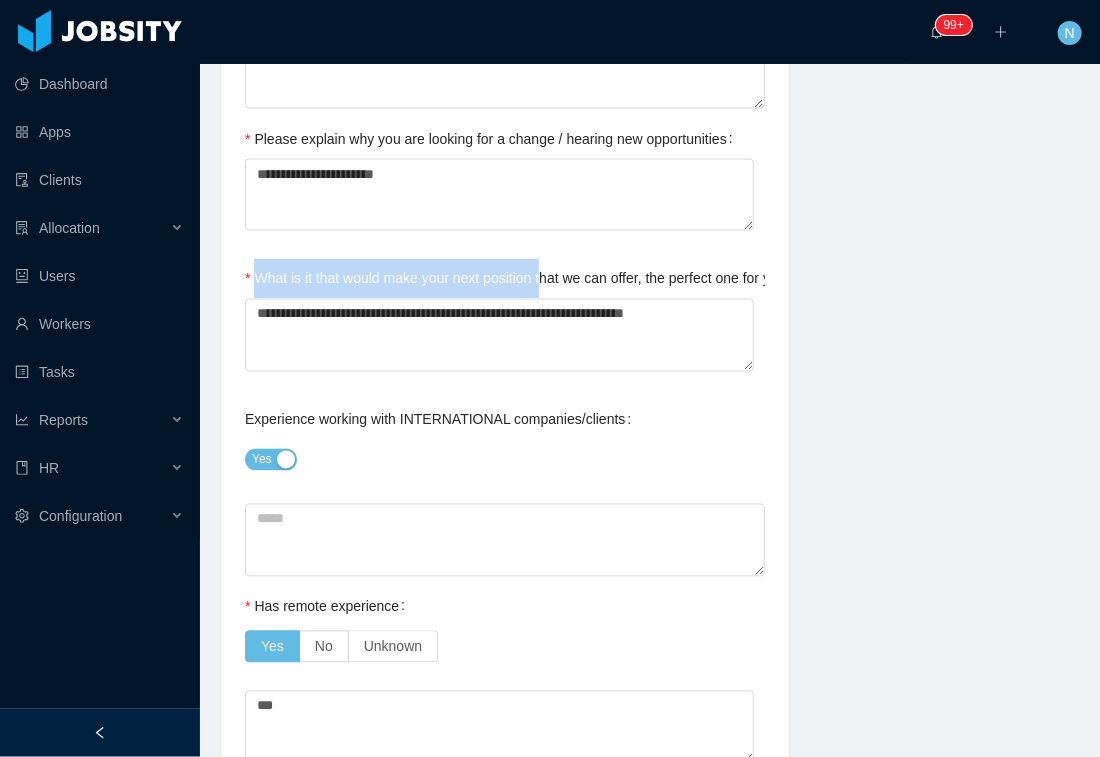 drag, startPoint x: 280, startPoint y: 278, endPoint x: 544, endPoint y: 278, distance: 264 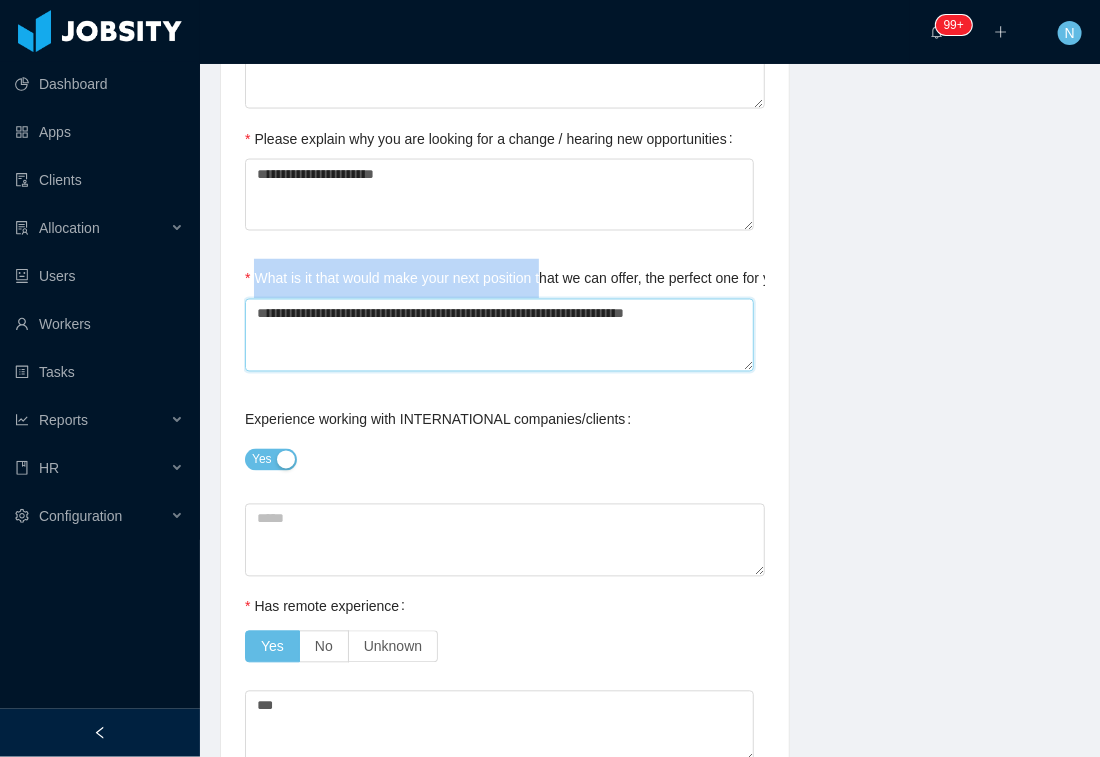 click on "**********" at bounding box center [499, 335] 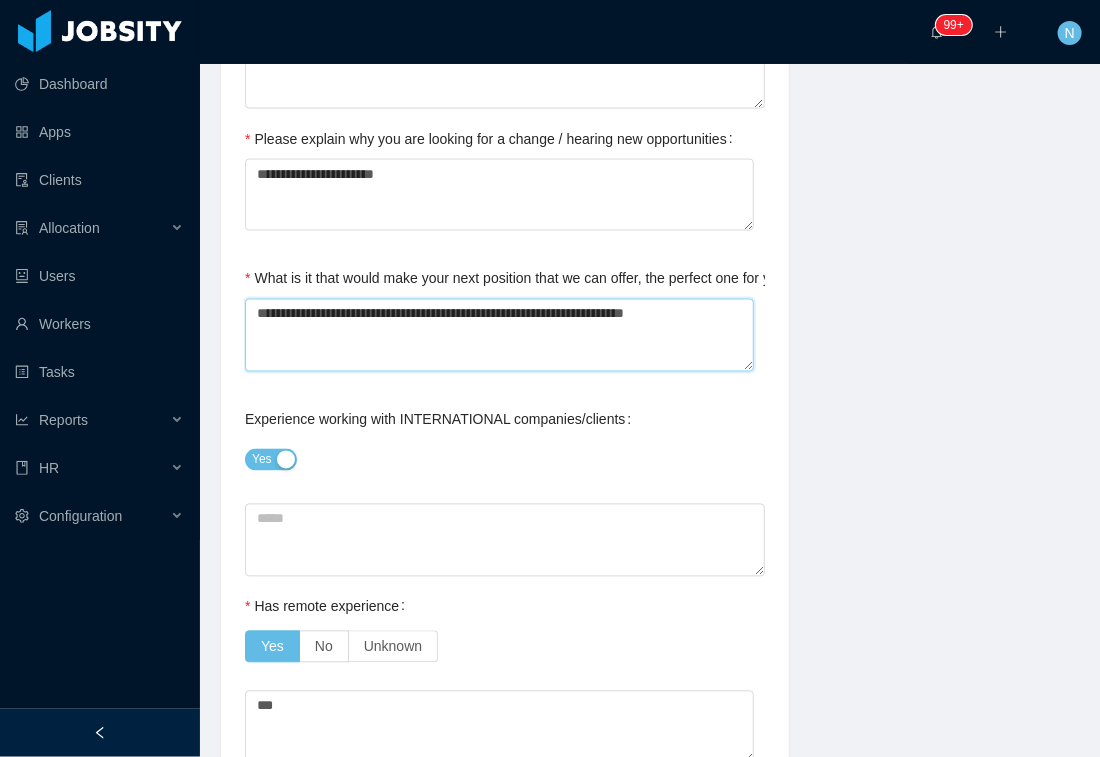 click on "**********" at bounding box center (499, 335) 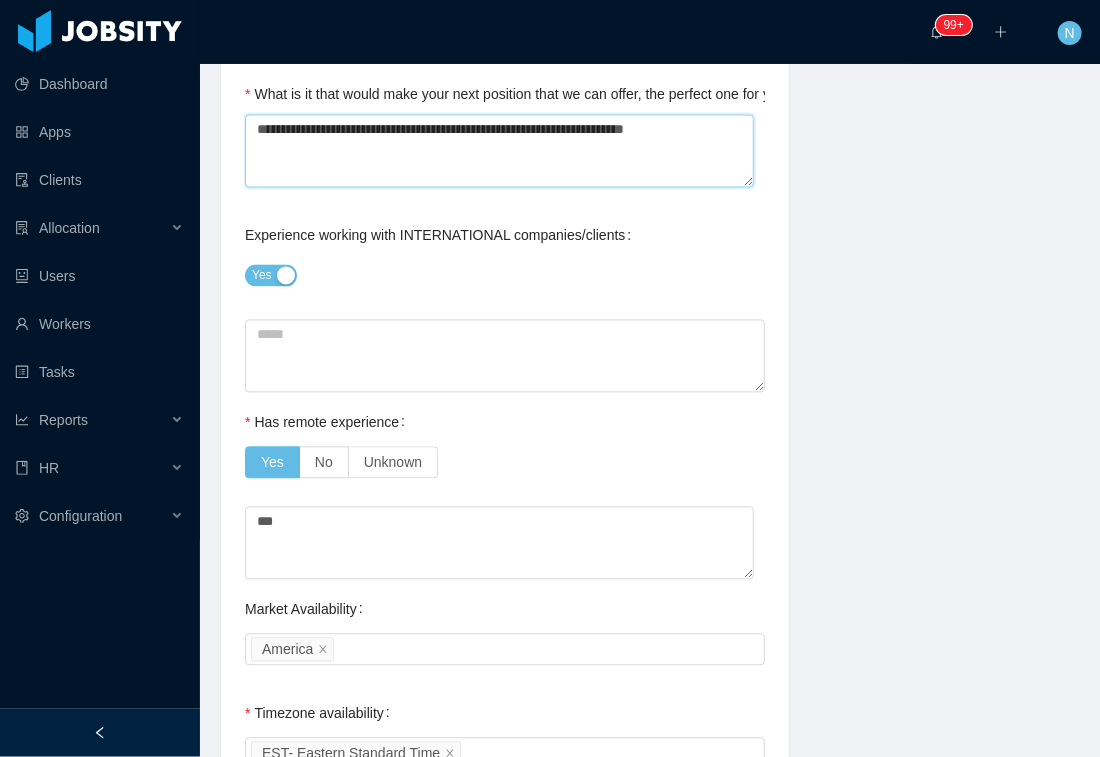 scroll, scrollTop: 1222, scrollLeft: 0, axis: vertical 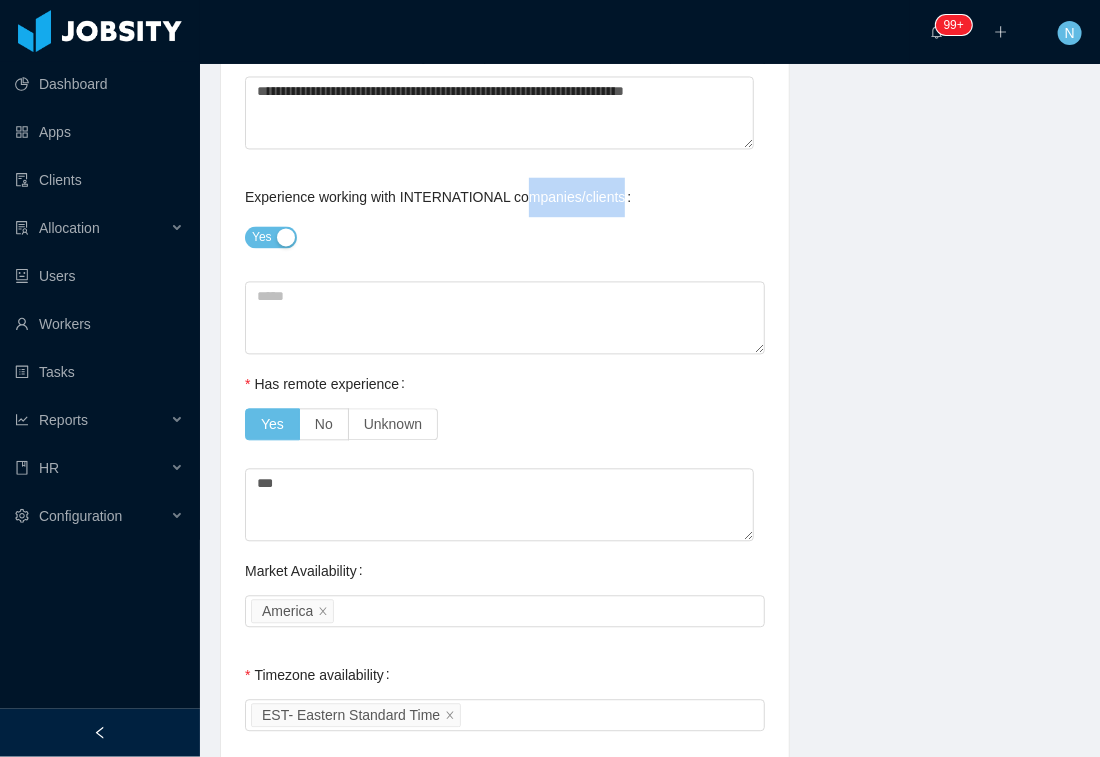 drag, startPoint x: 625, startPoint y: 201, endPoint x: 656, endPoint y: 199, distance: 31.06445 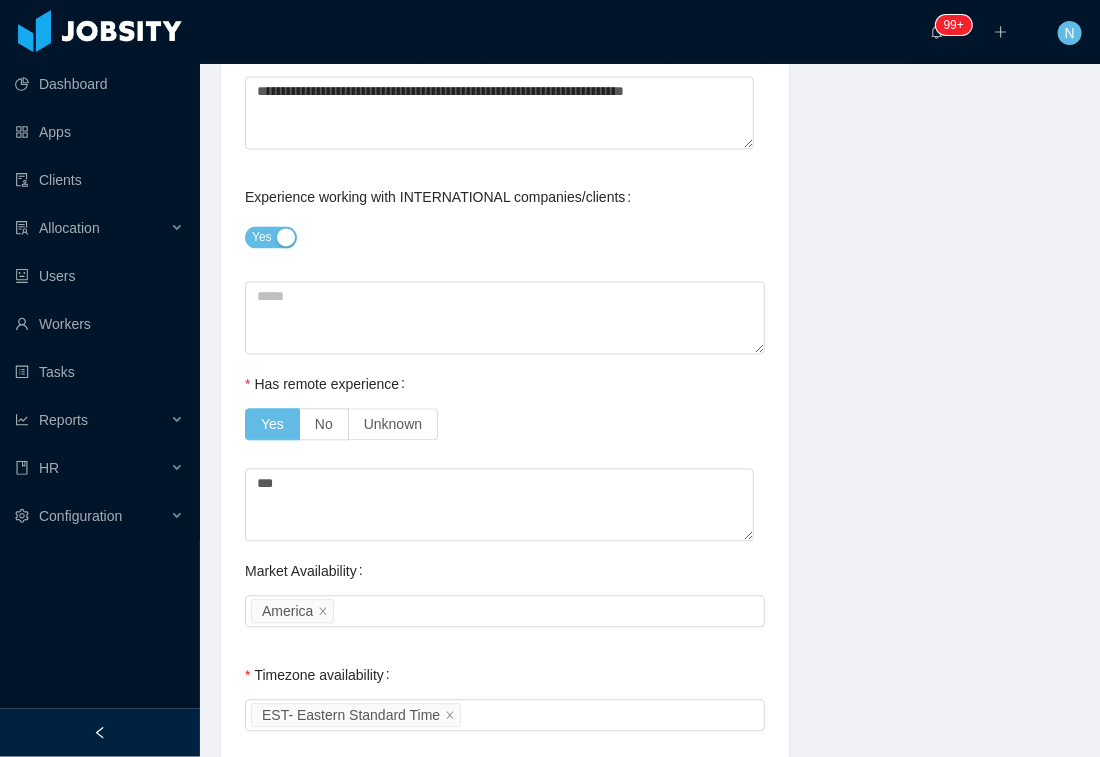 click on "Experience working with INTERNATIONAL companies/clients Yes" at bounding box center (505, 218) 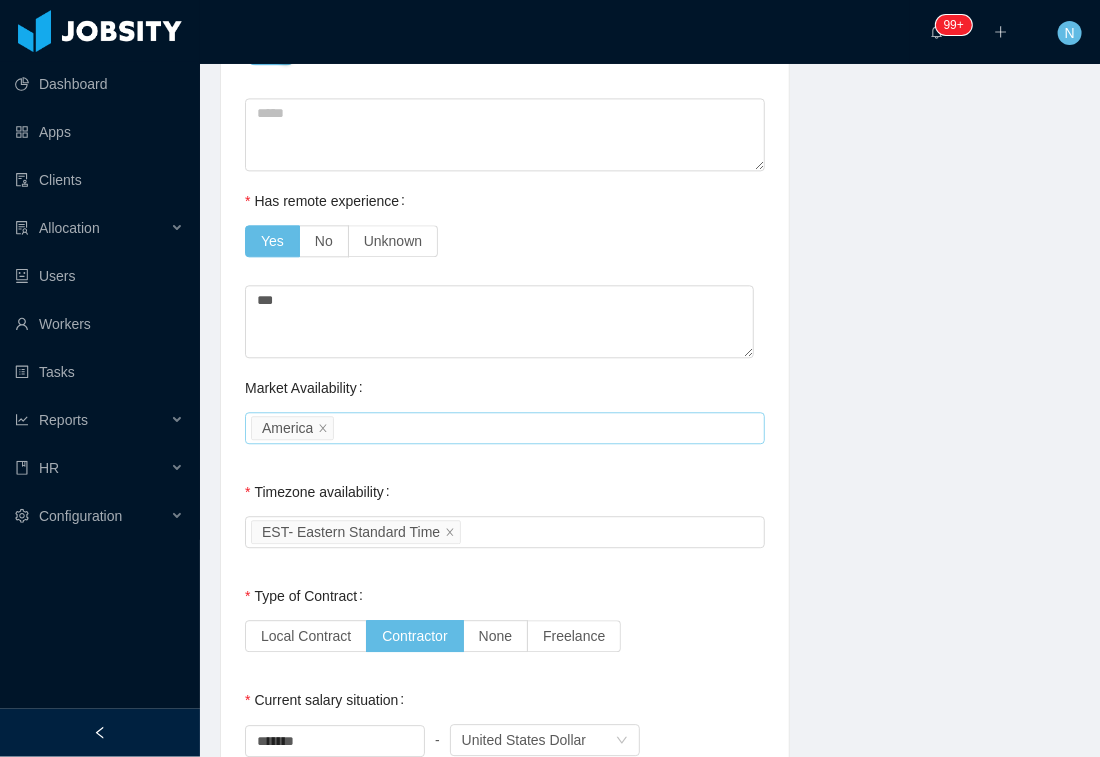 scroll, scrollTop: 1444, scrollLeft: 0, axis: vertical 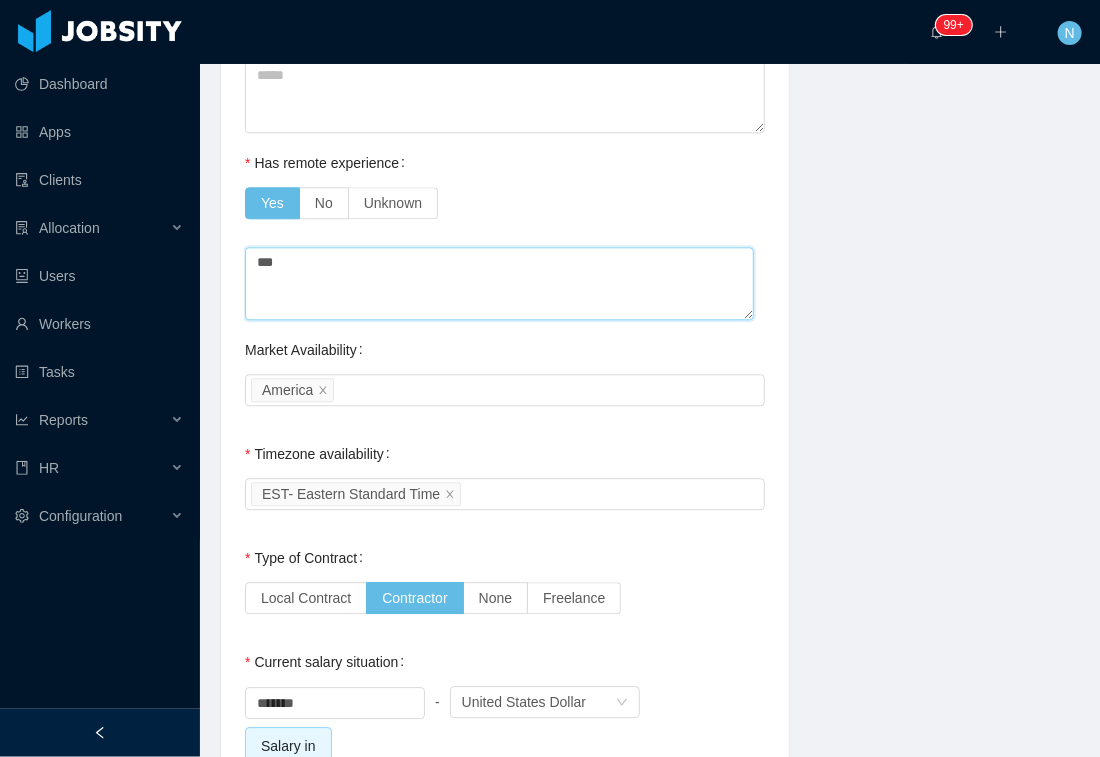 drag, startPoint x: 311, startPoint y: 263, endPoint x: 232, endPoint y: 264, distance: 79.00633 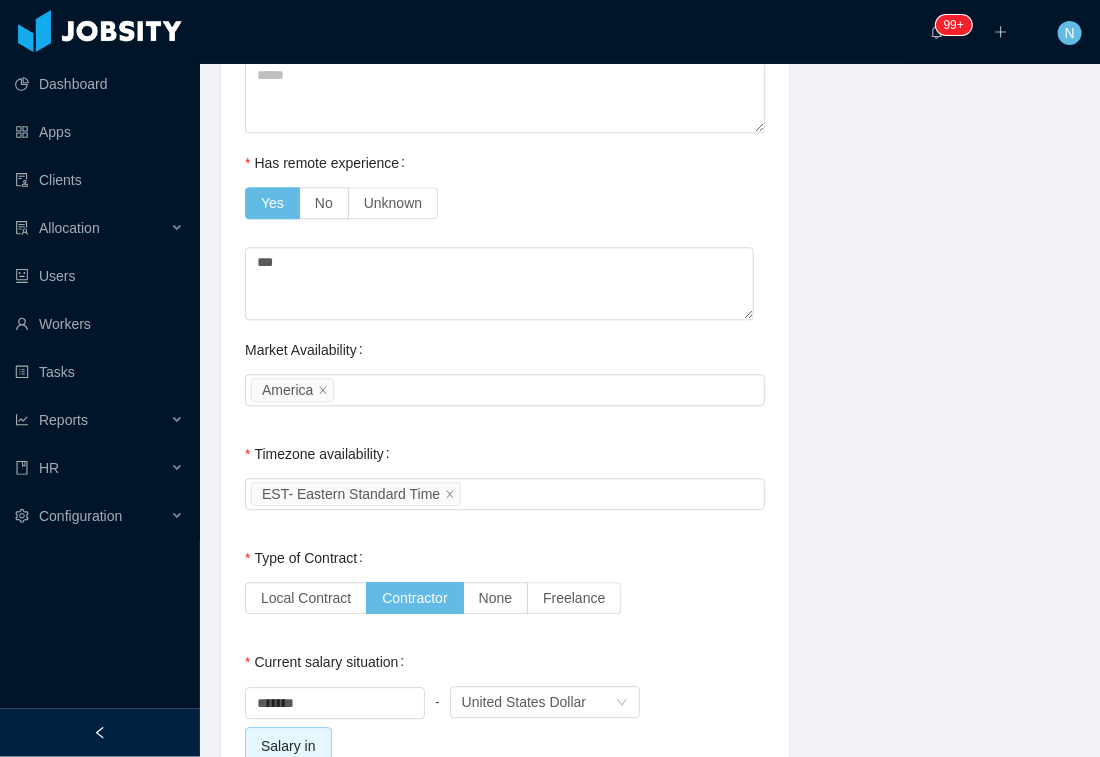 click on "**********" at bounding box center [650, 145] 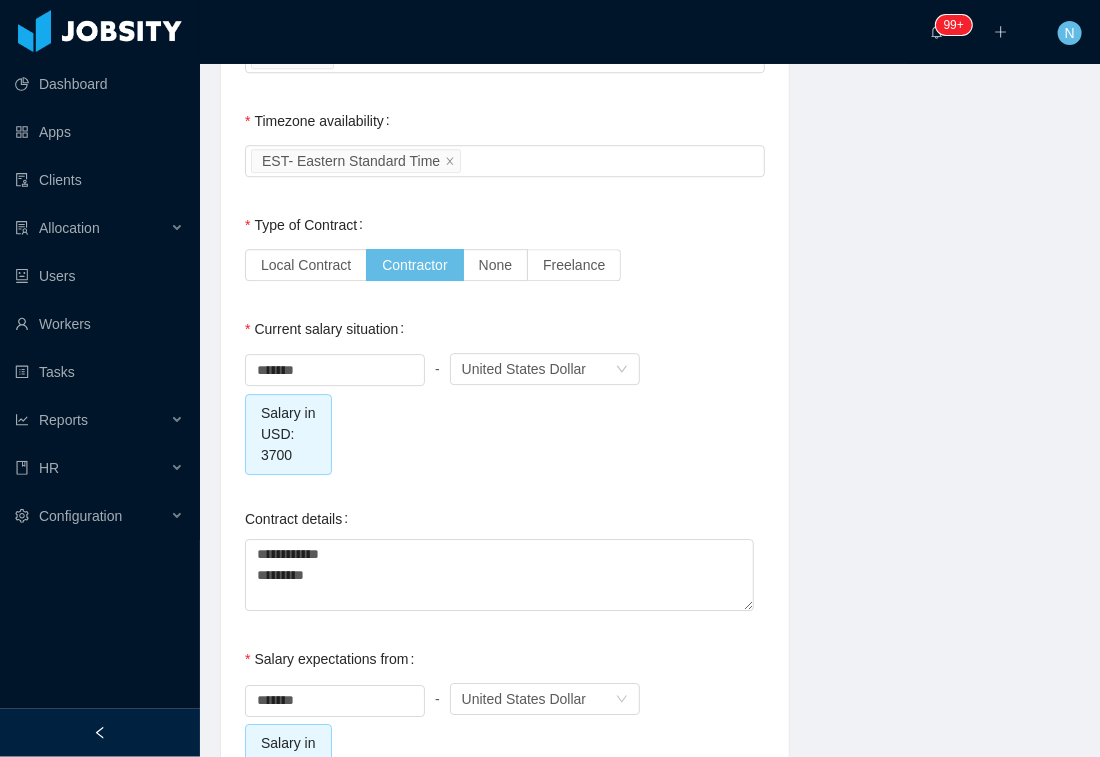 scroll, scrollTop: 1888, scrollLeft: 0, axis: vertical 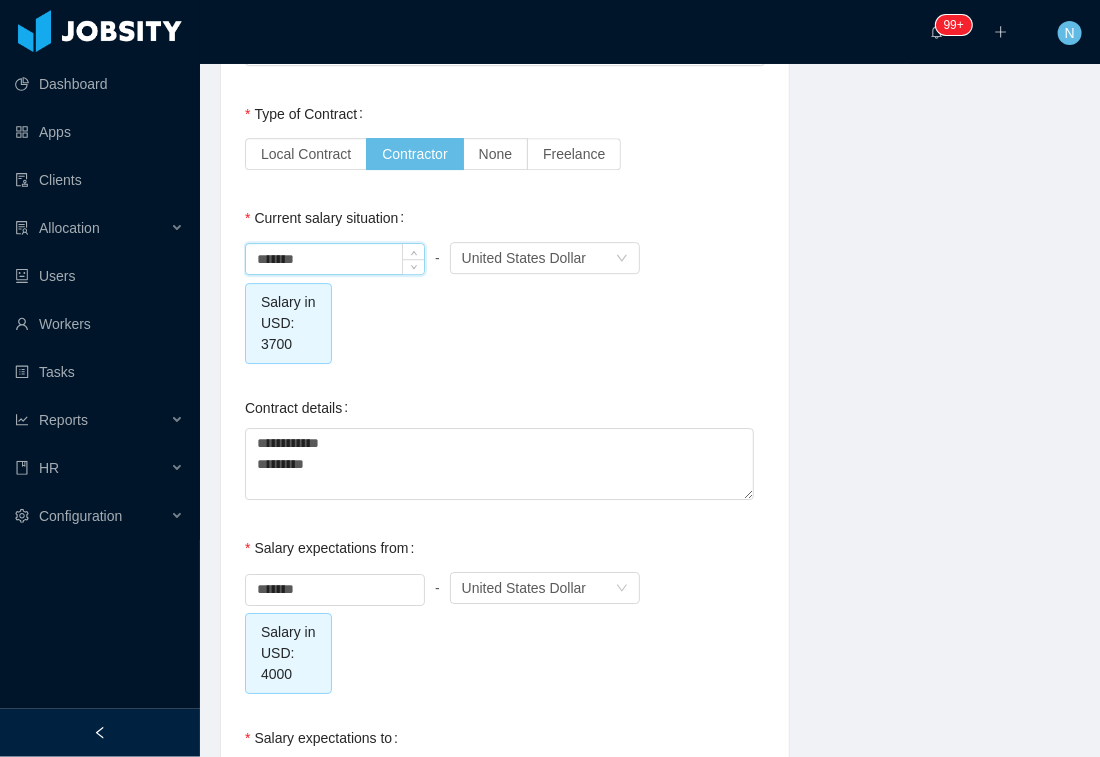drag, startPoint x: 261, startPoint y: 257, endPoint x: 287, endPoint y: 259, distance: 26.076809 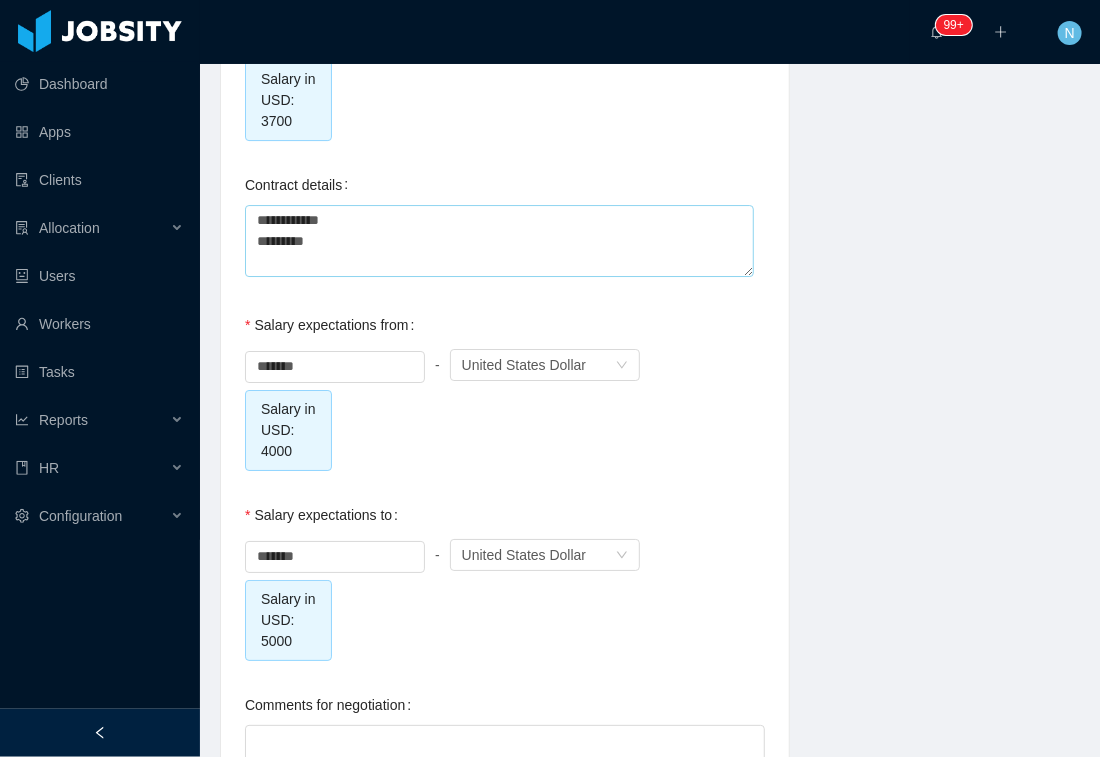scroll, scrollTop: 2222, scrollLeft: 0, axis: vertical 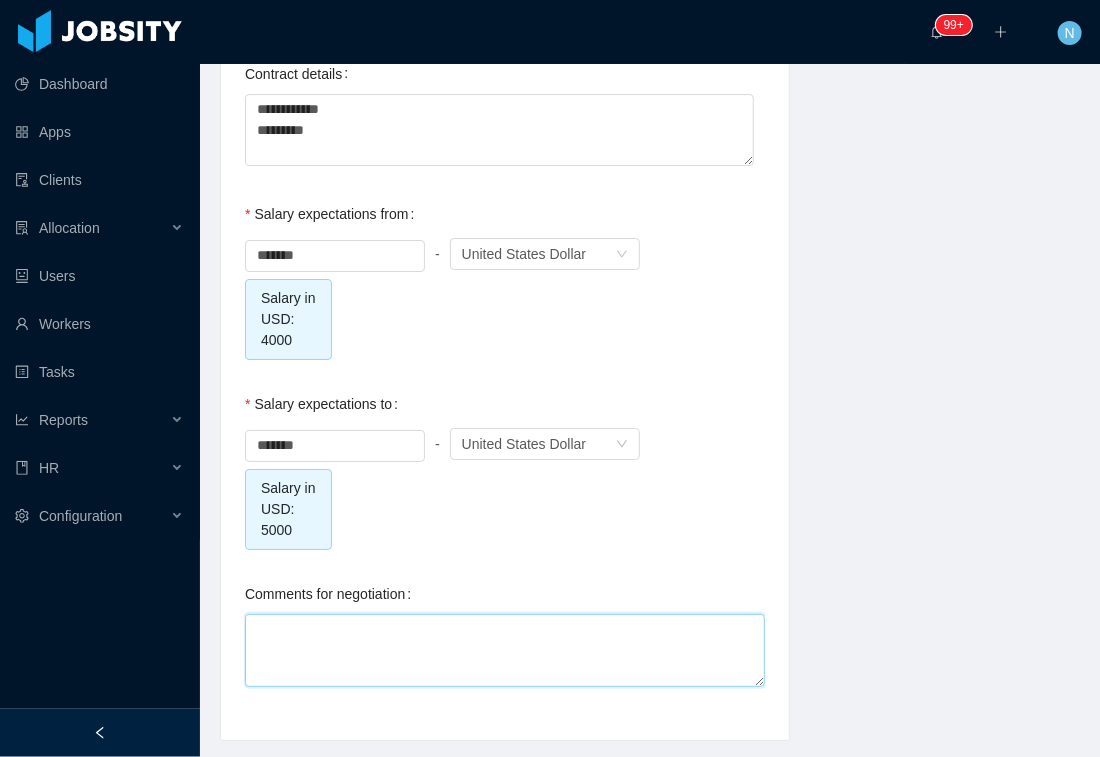 click on "Comments for negotiation" at bounding box center [505, 650] 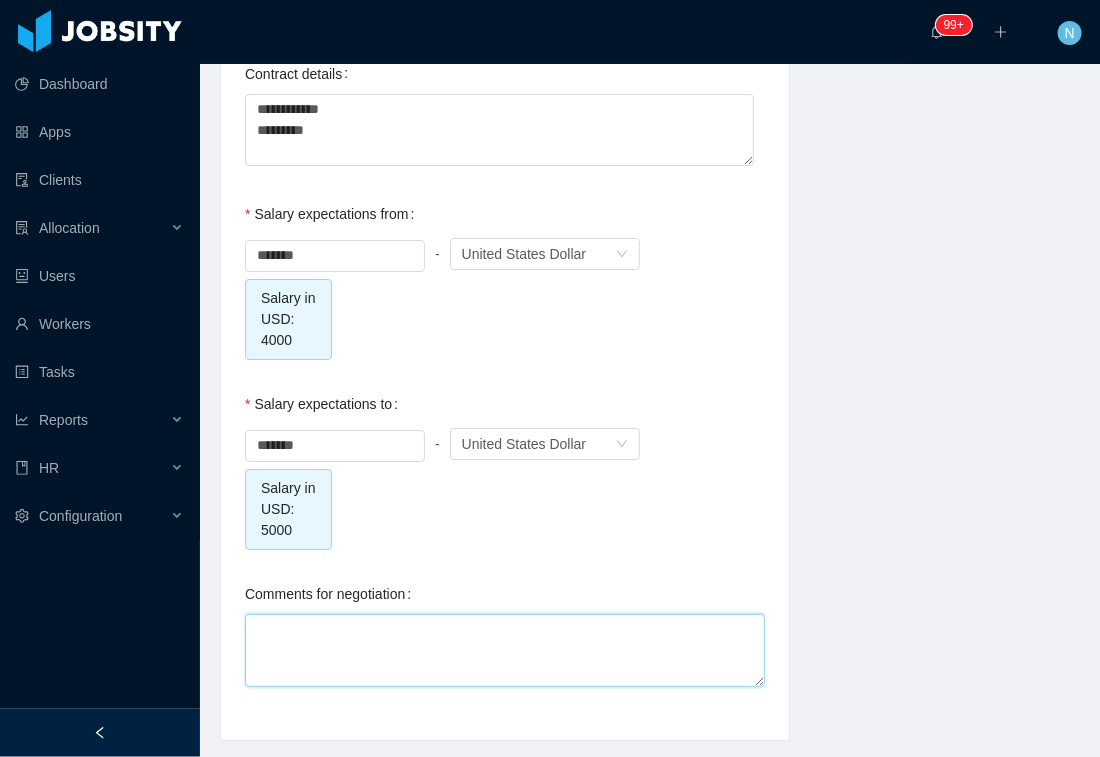 type on "*" 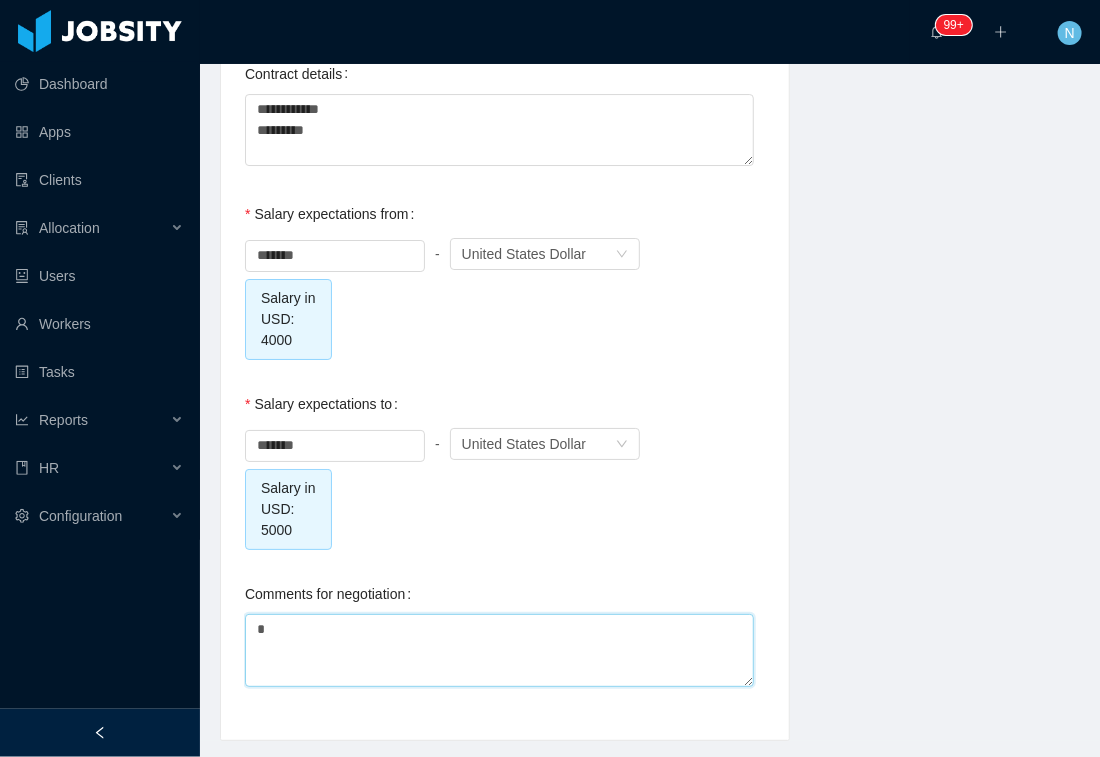 type on "**" 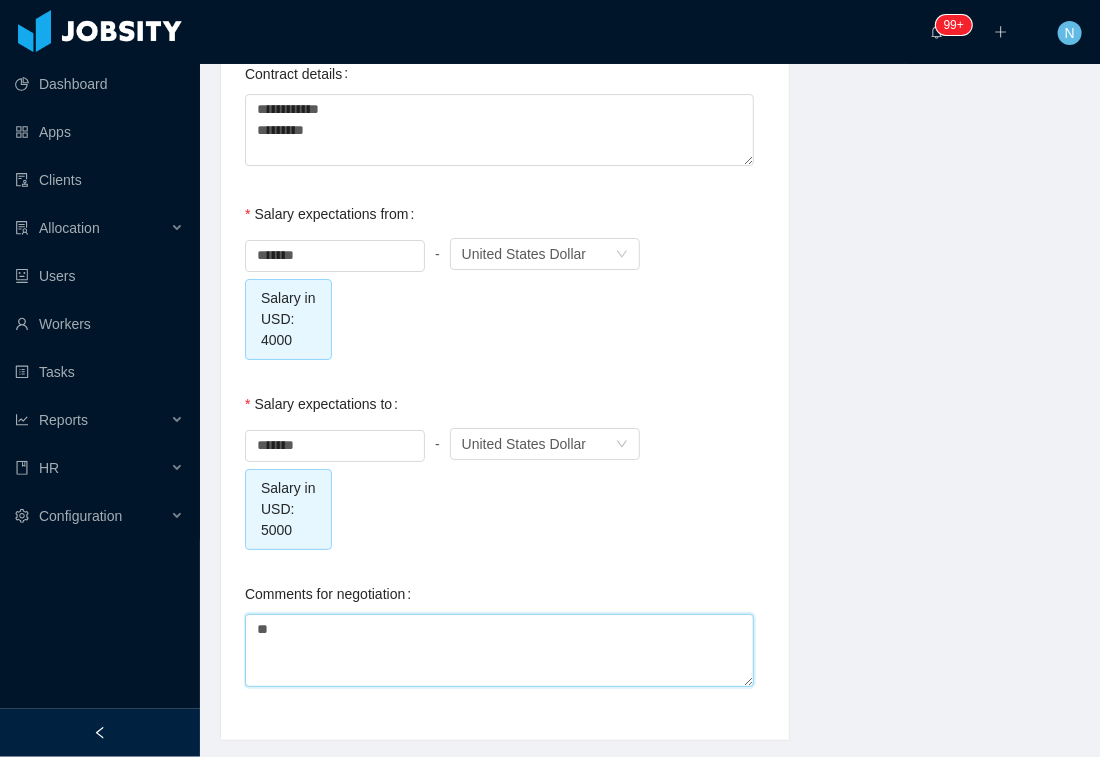 type on "**" 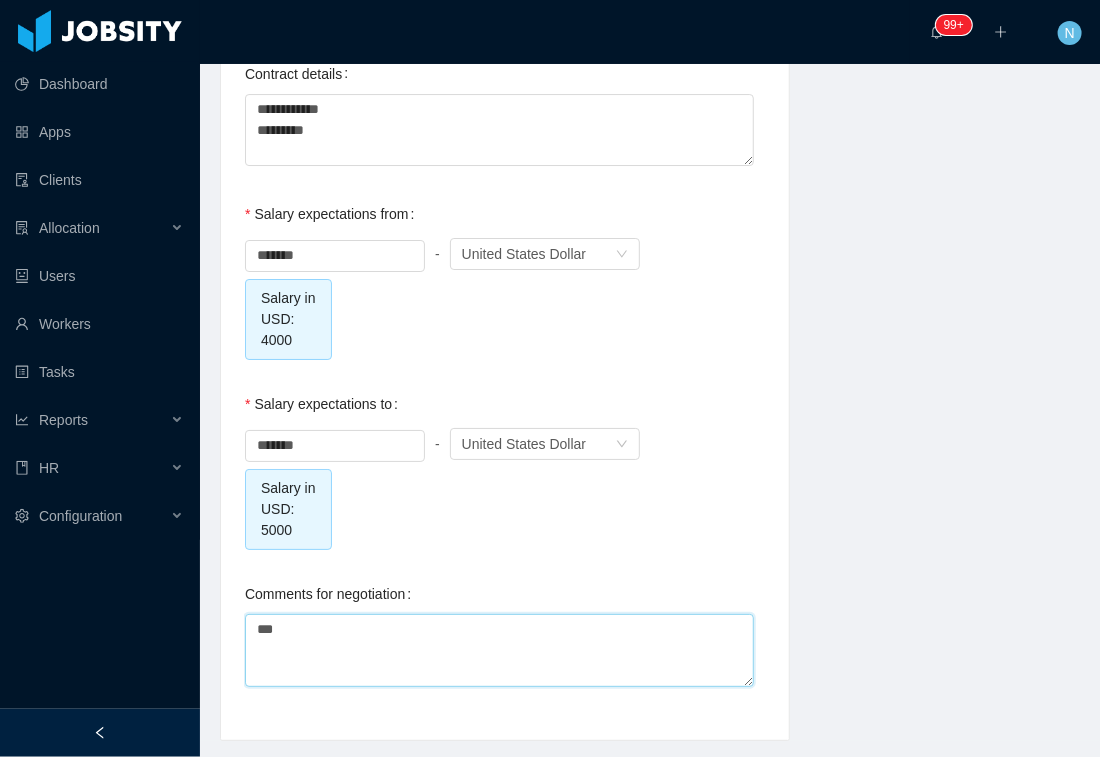 type on "****" 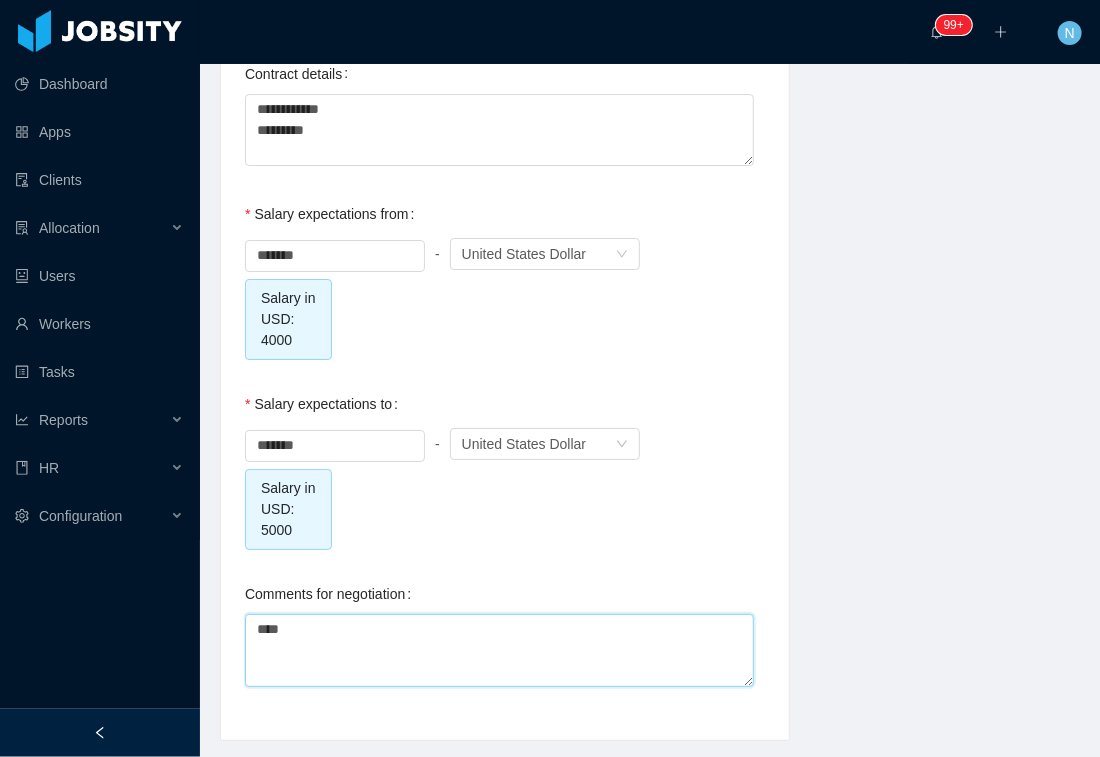 type on "*****" 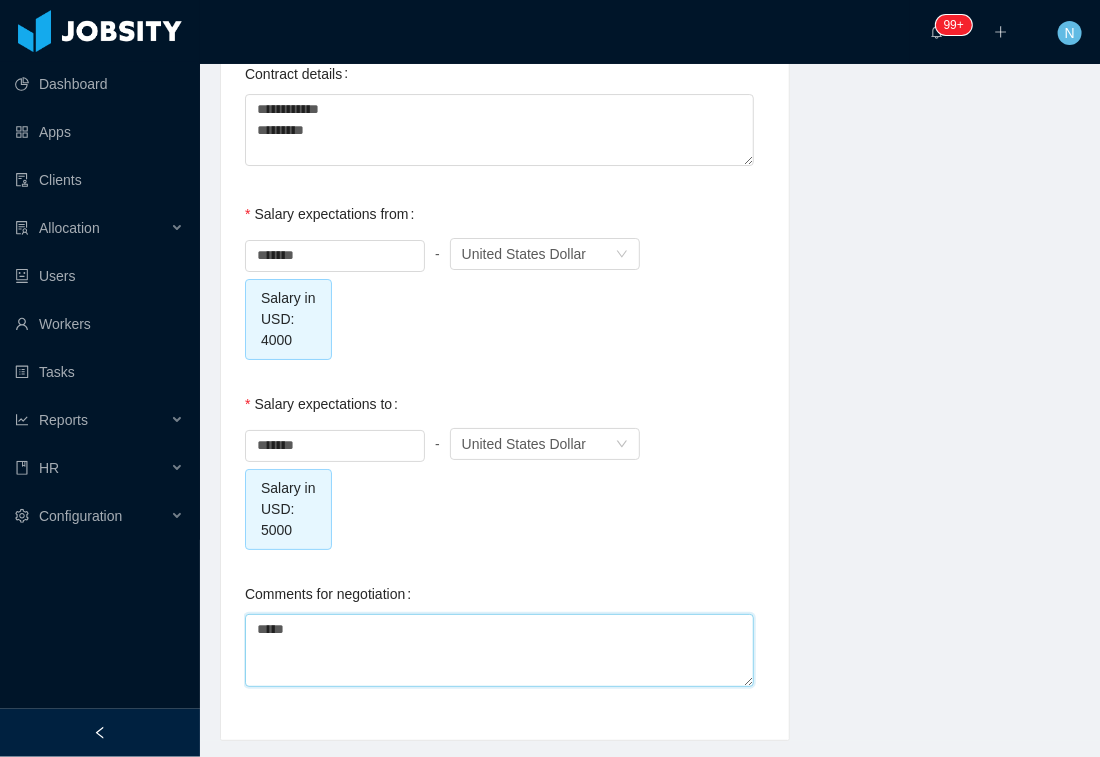 type on "*****" 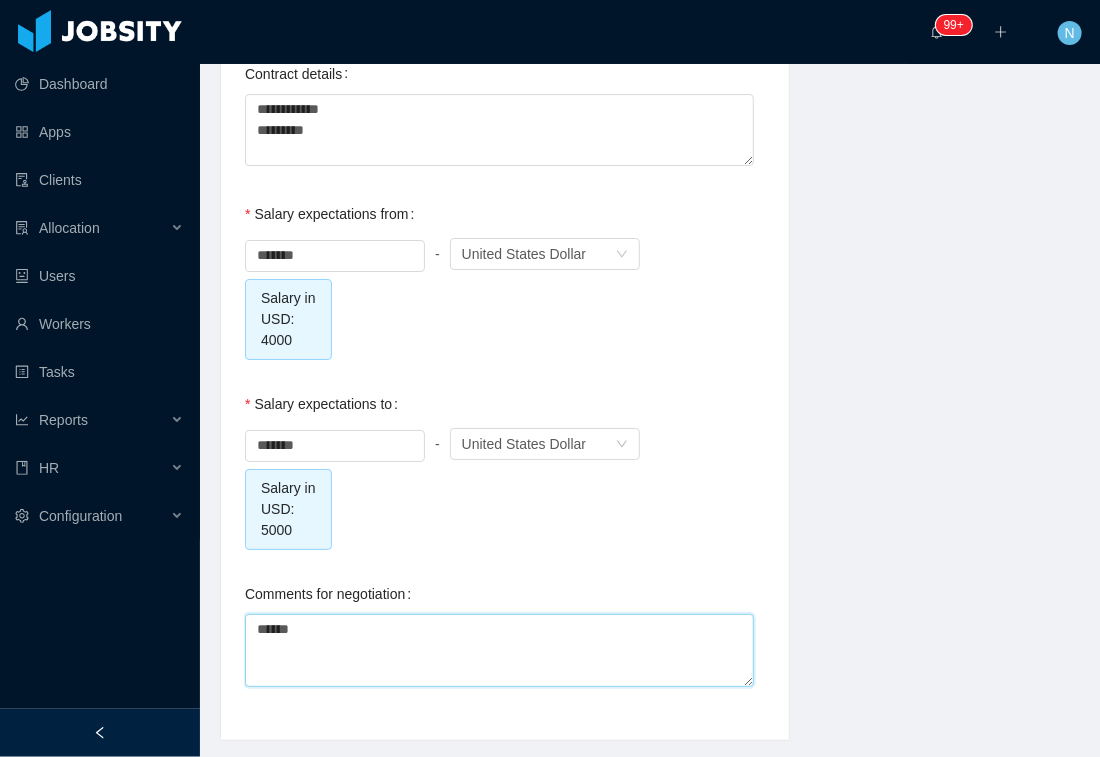 type 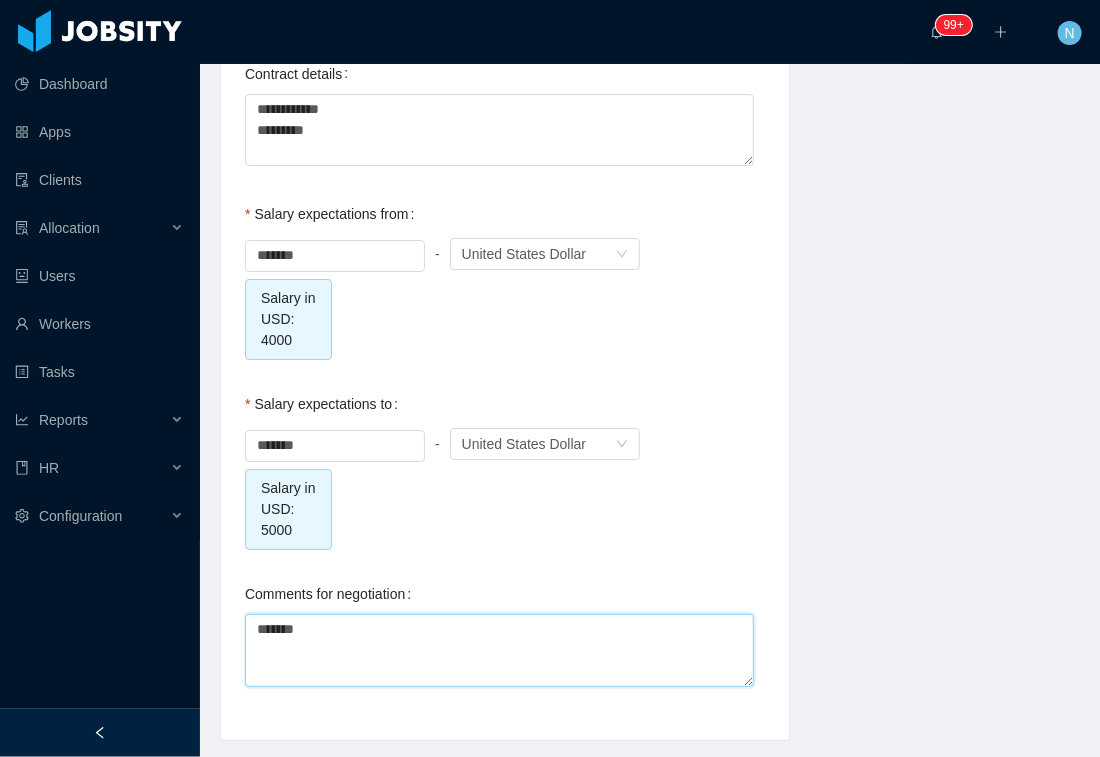 type on "********" 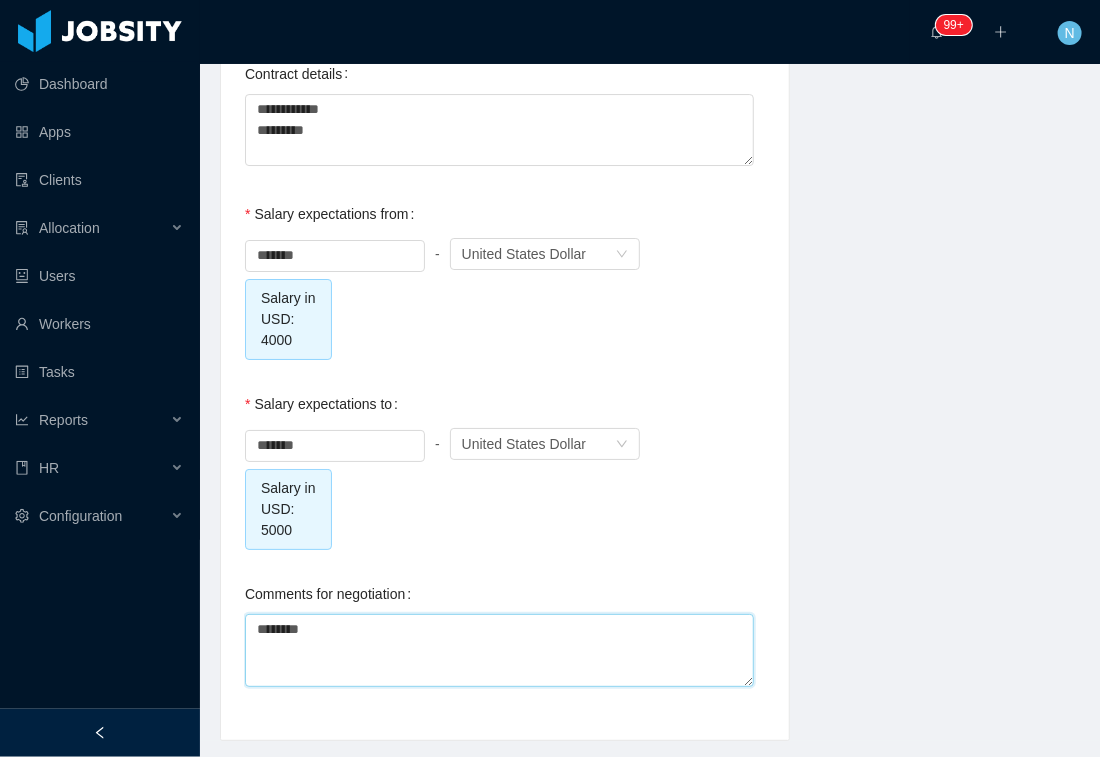type on "*********" 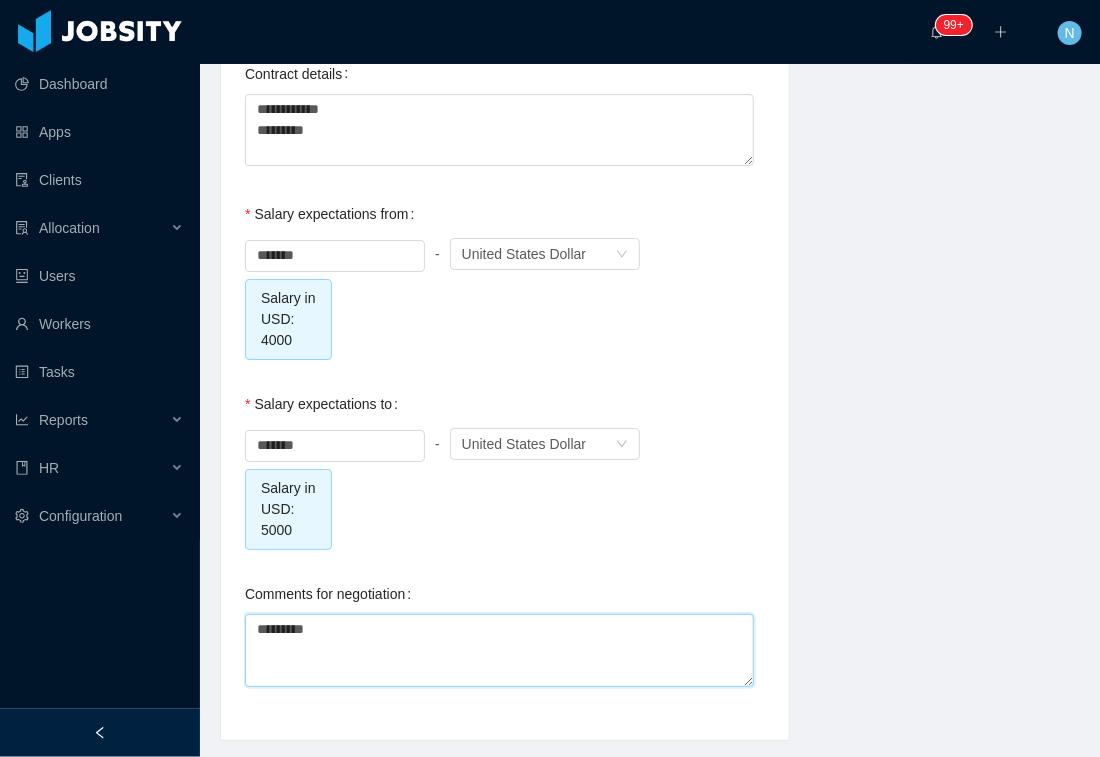 type on "**********" 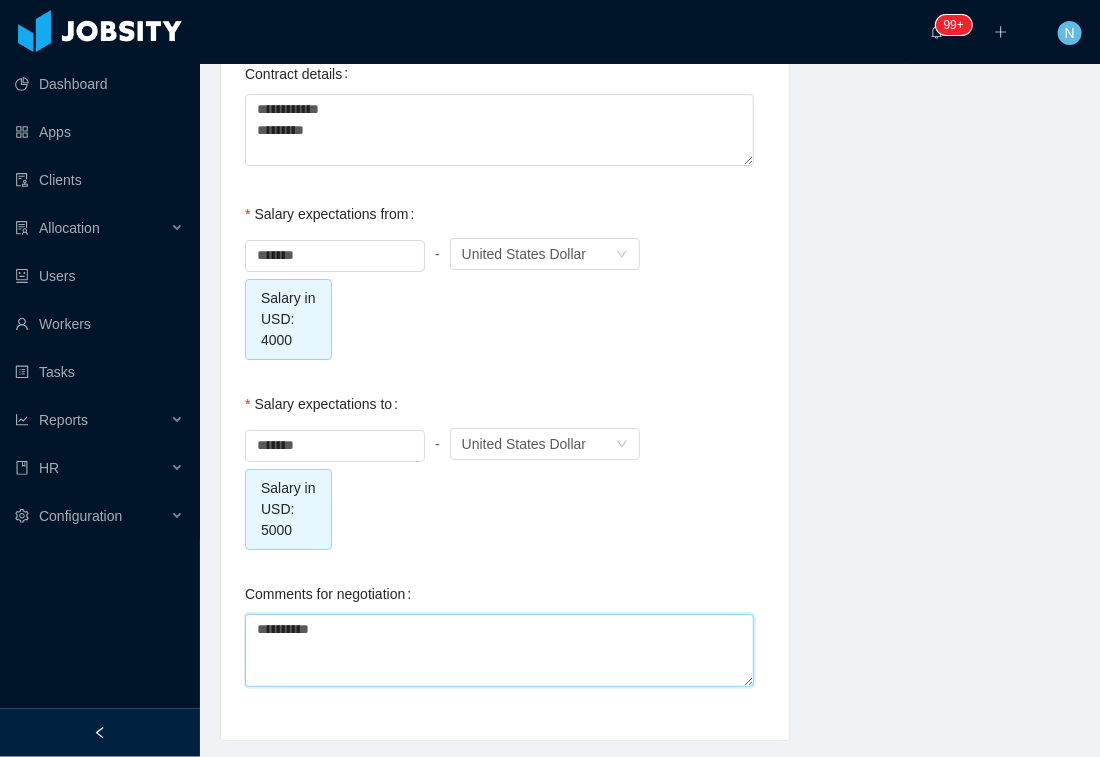 type on "**********" 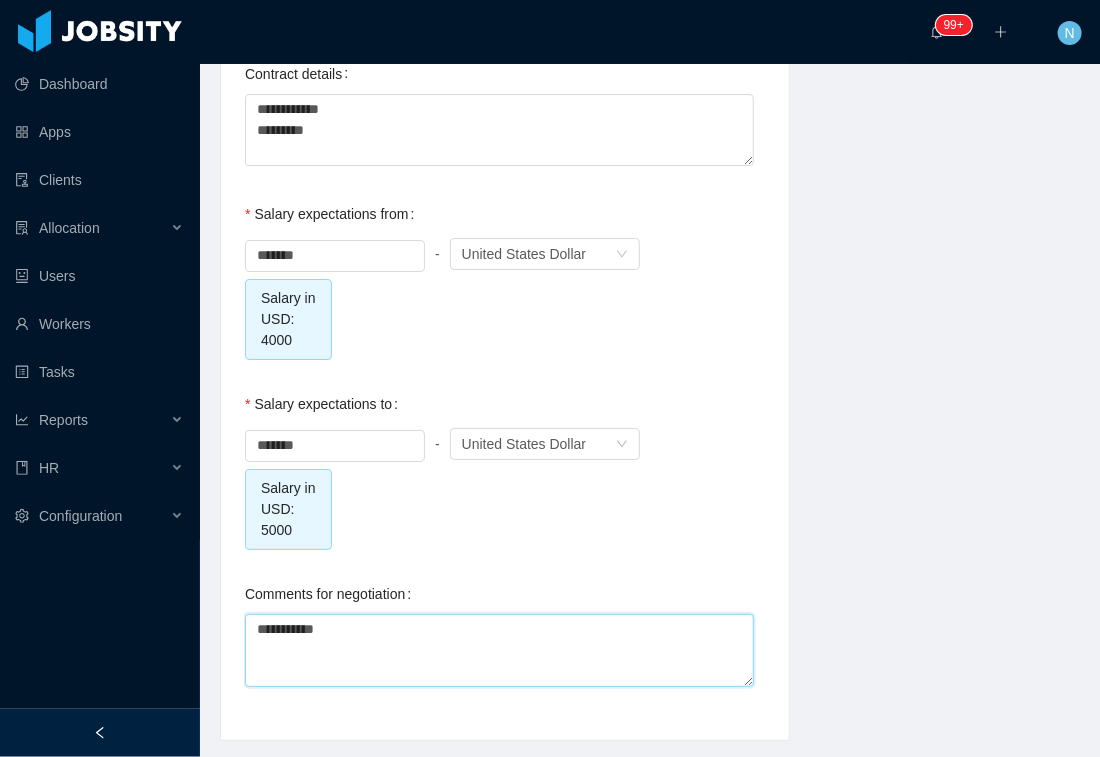 type on "**********" 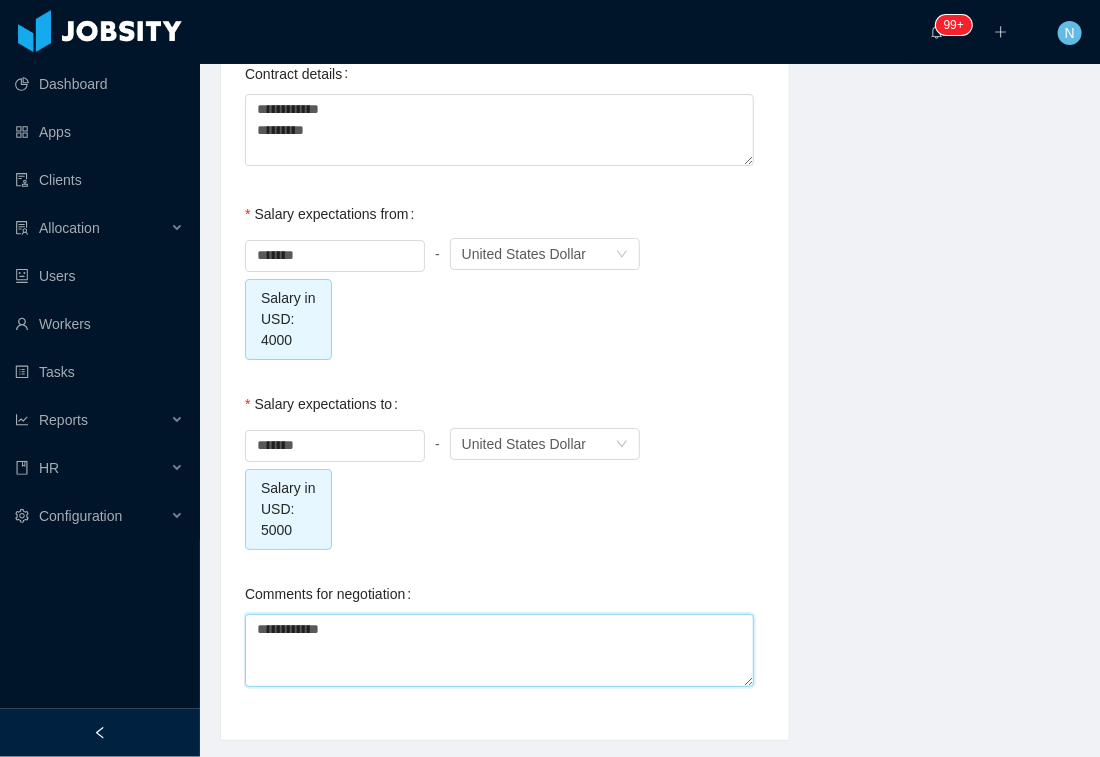 type 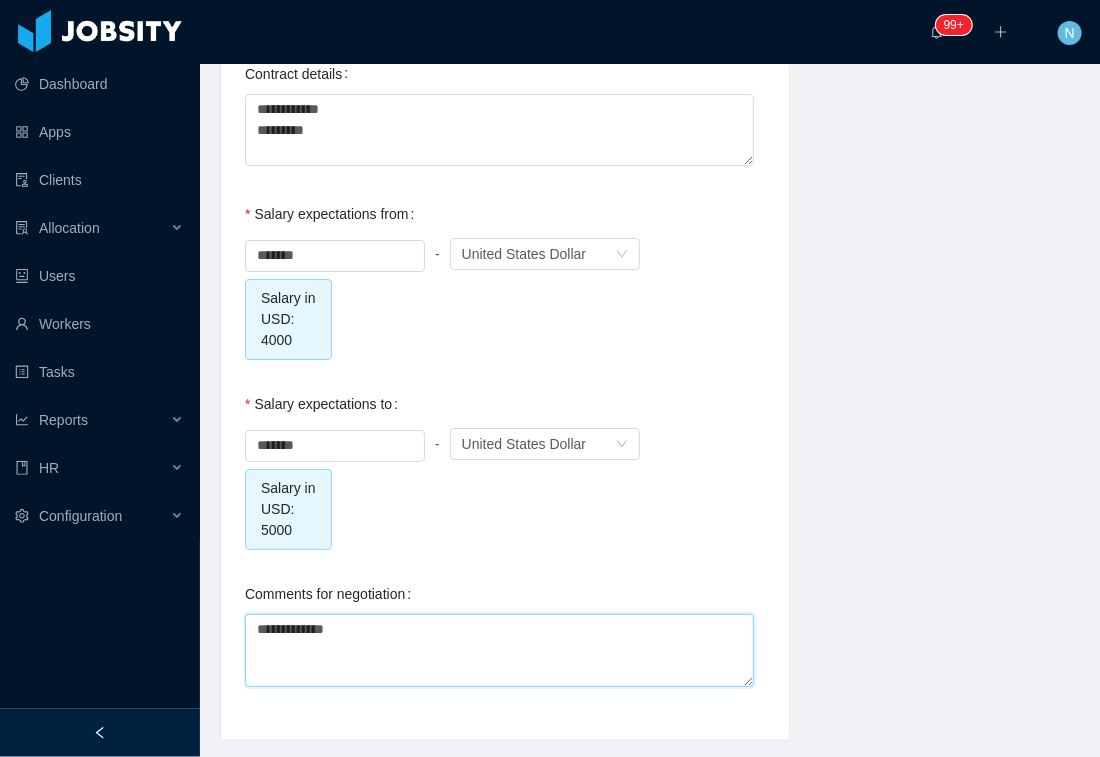 type on "**********" 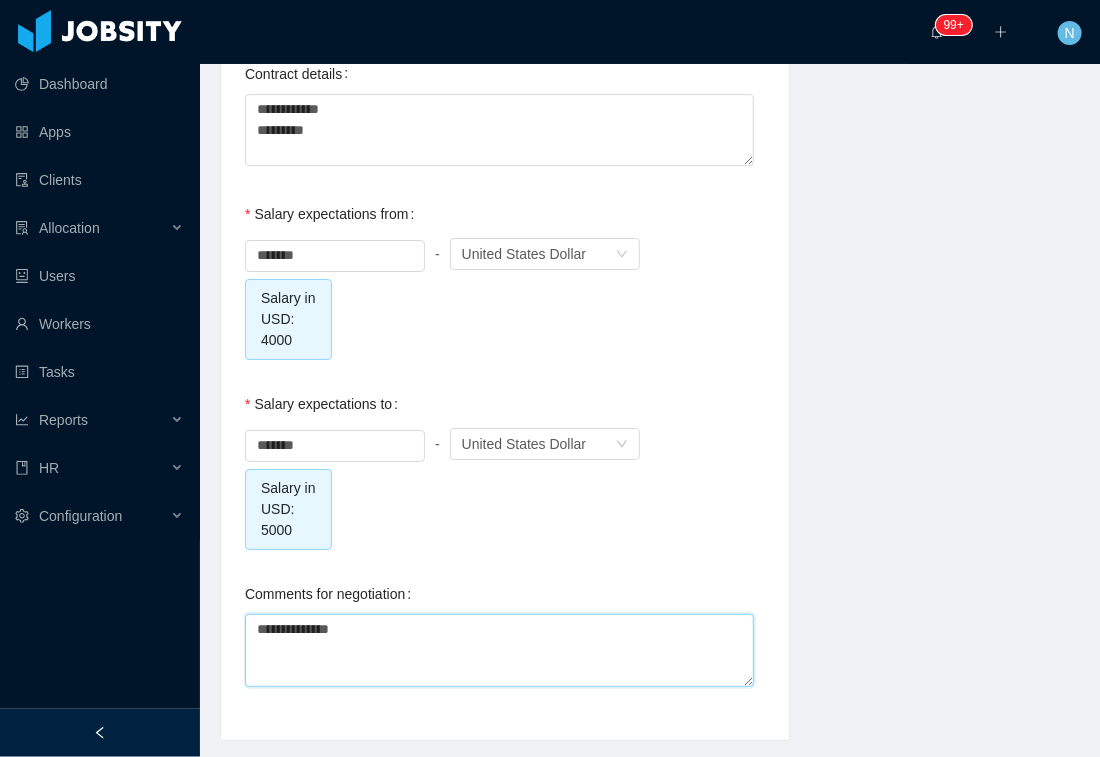 type 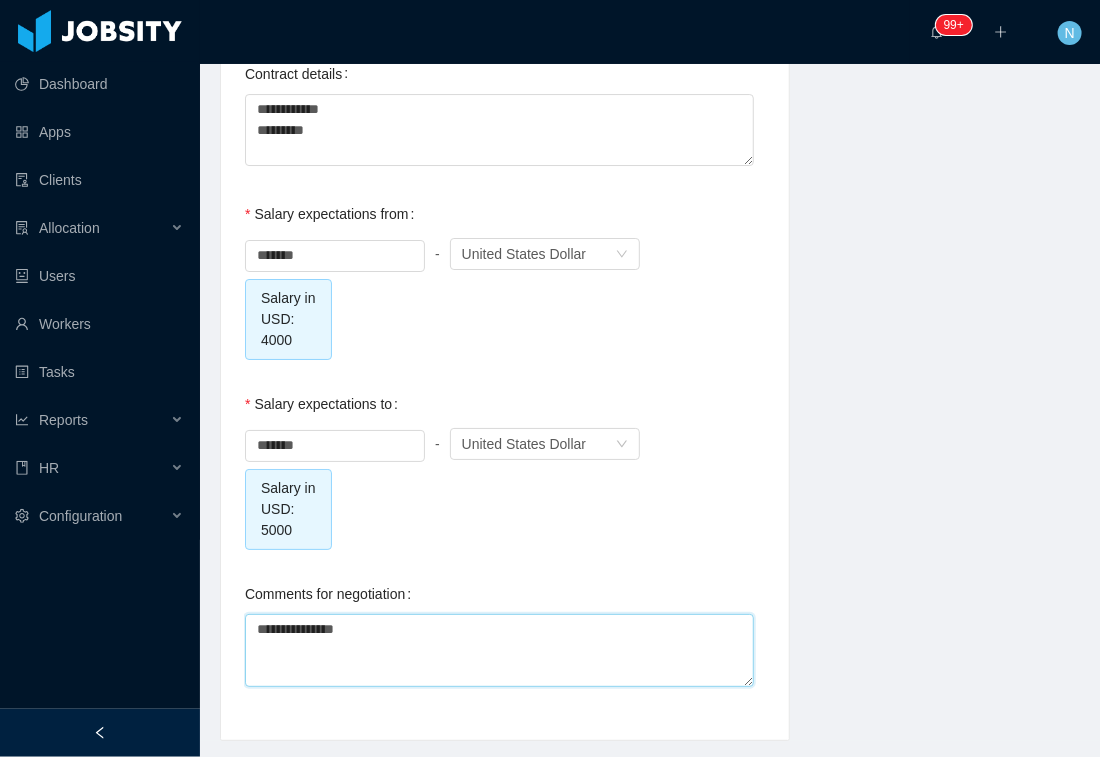 type on "**********" 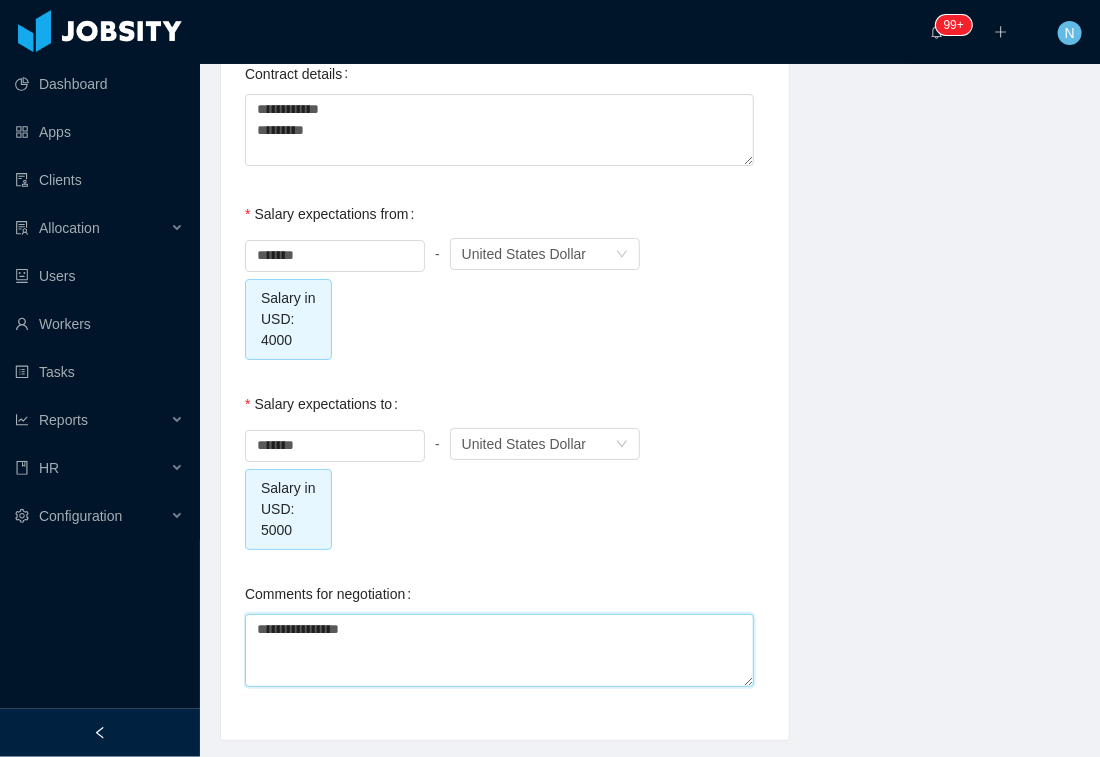type on "**********" 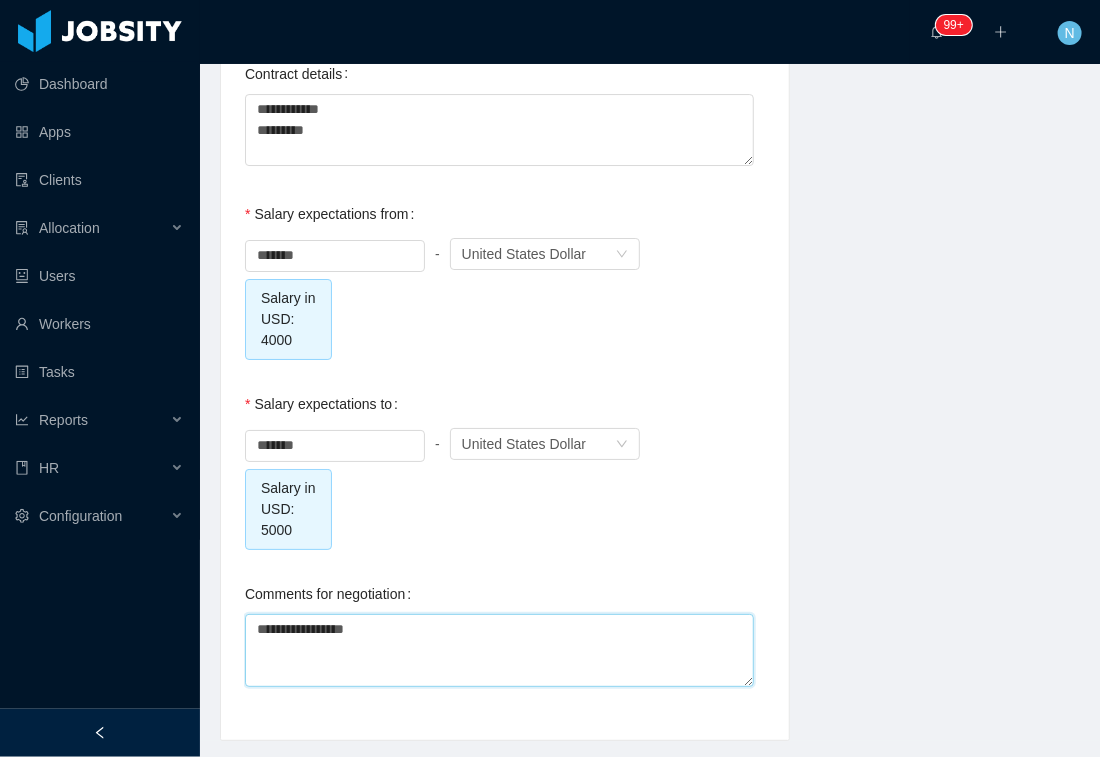 type on "**********" 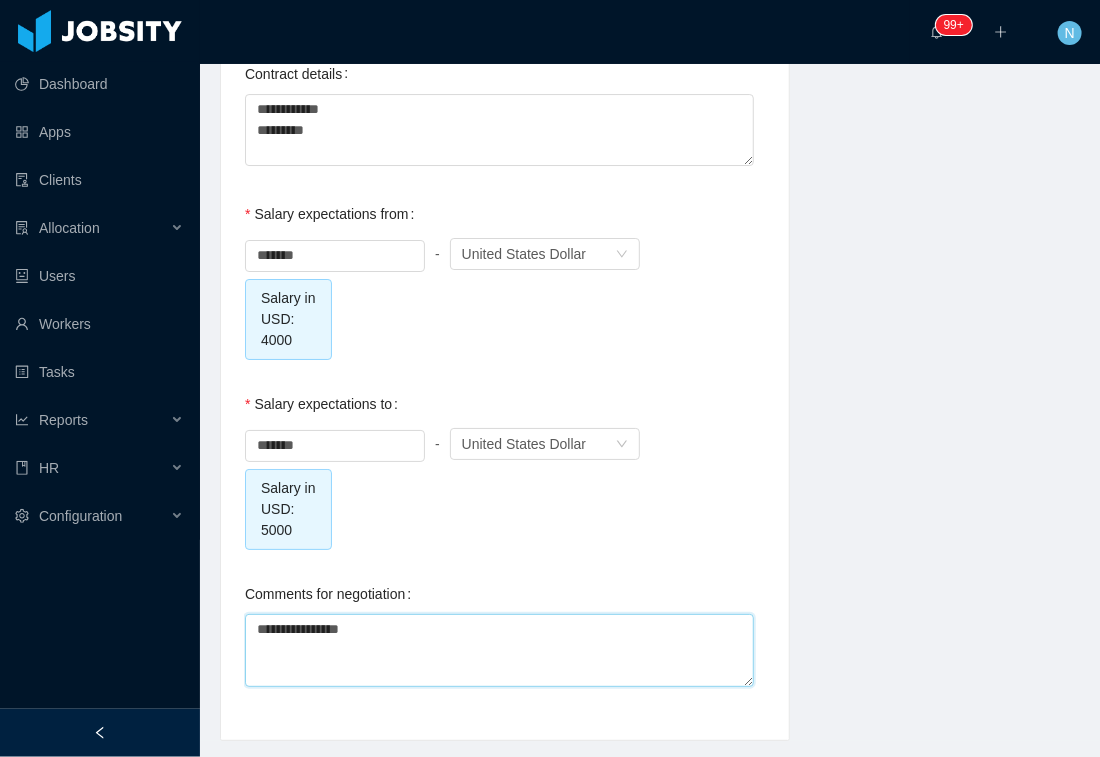 type on "**********" 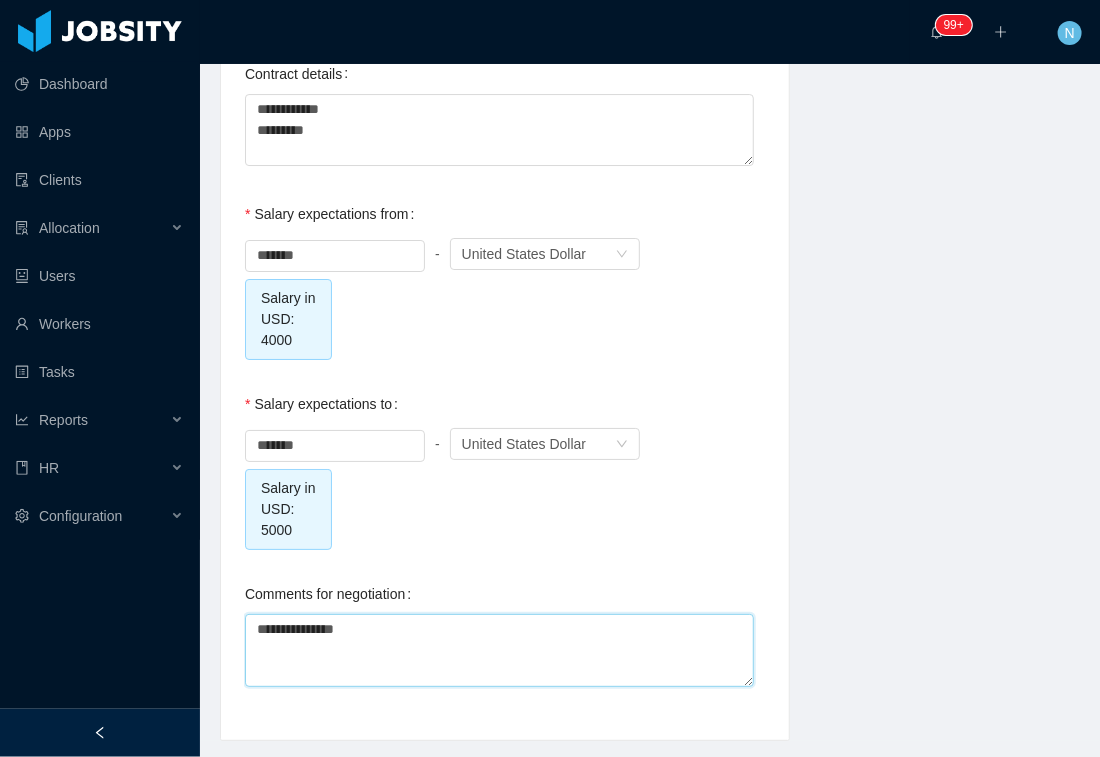 type on "**********" 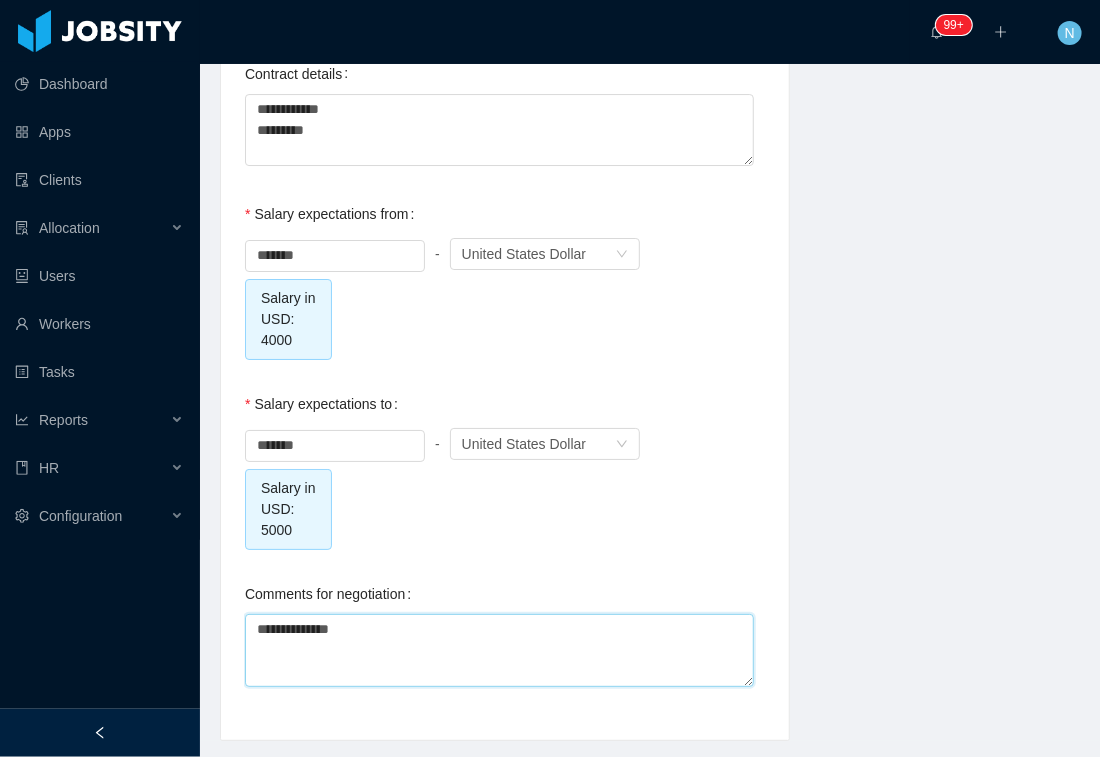type on "**********" 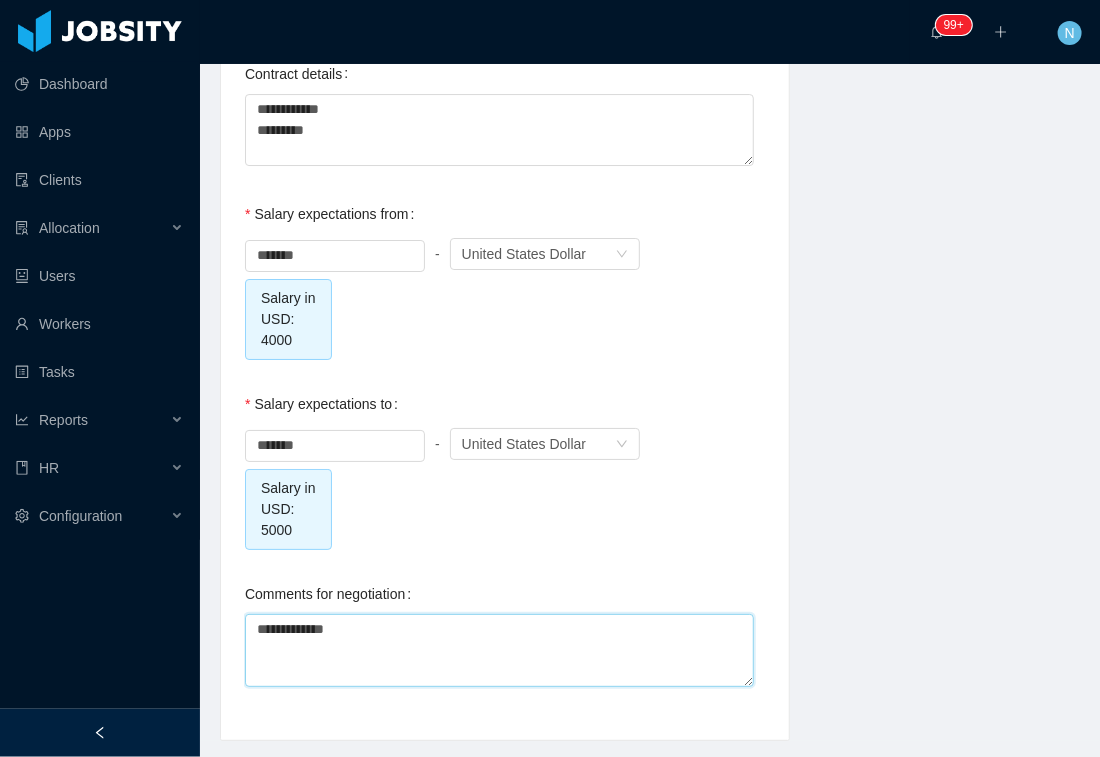 type on "**********" 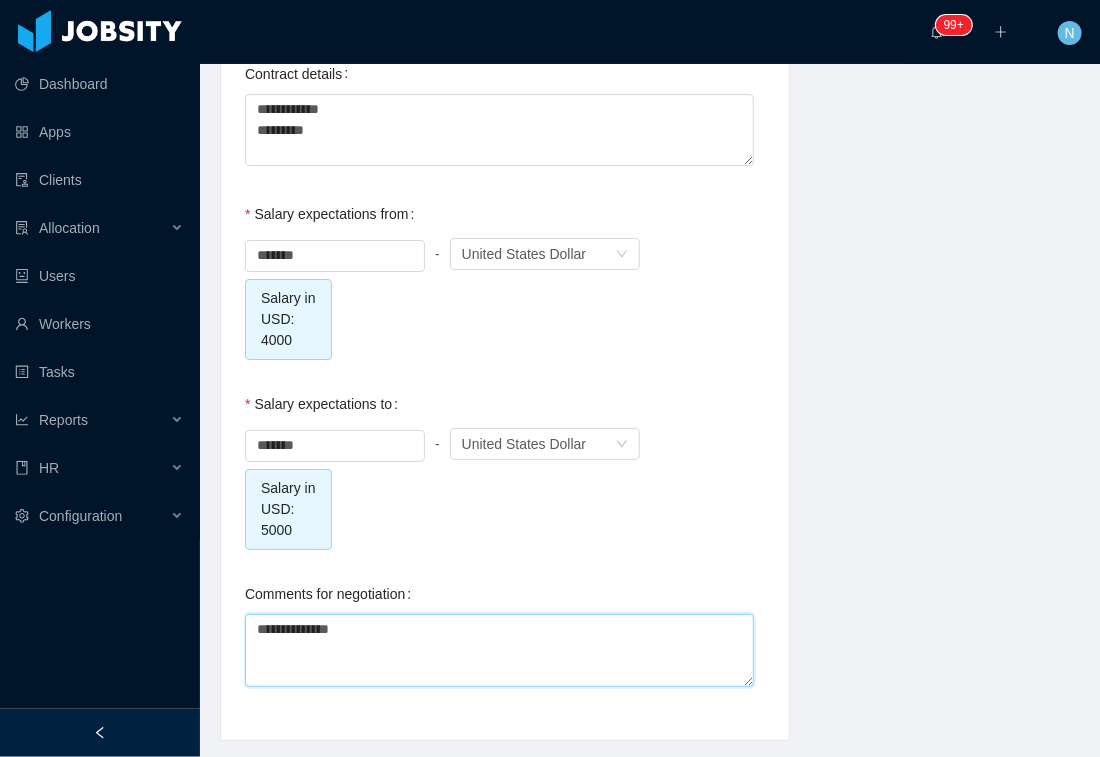 type on "**********" 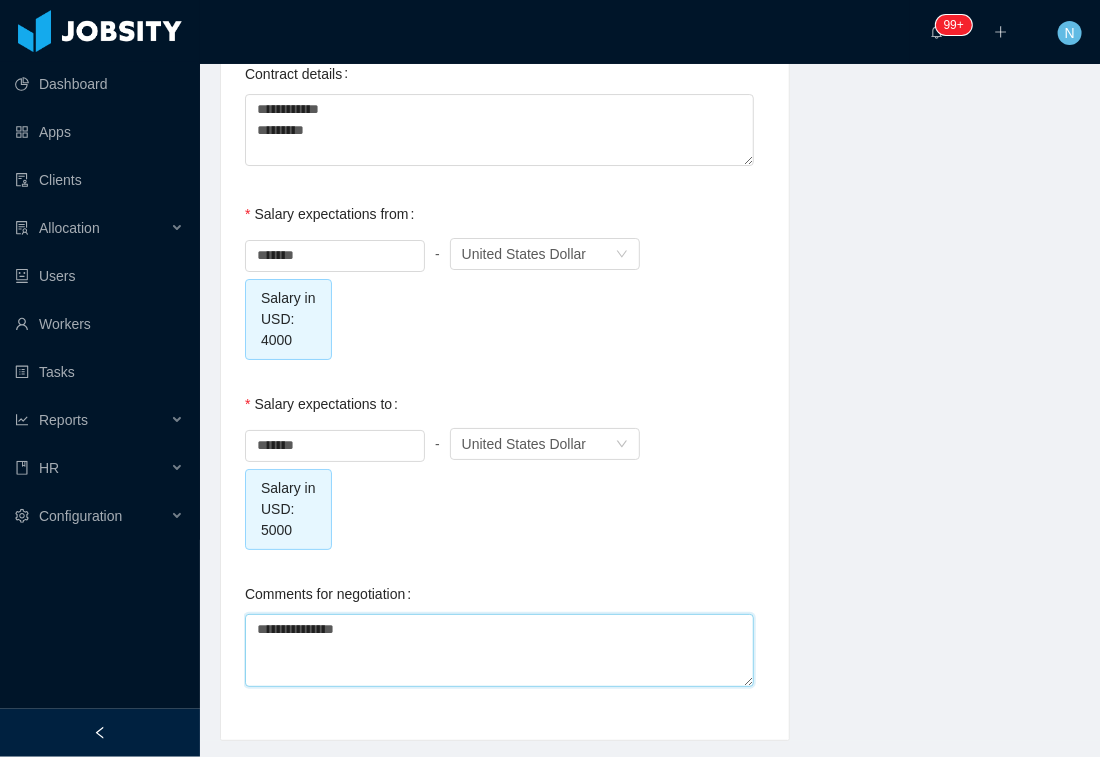 type on "**********" 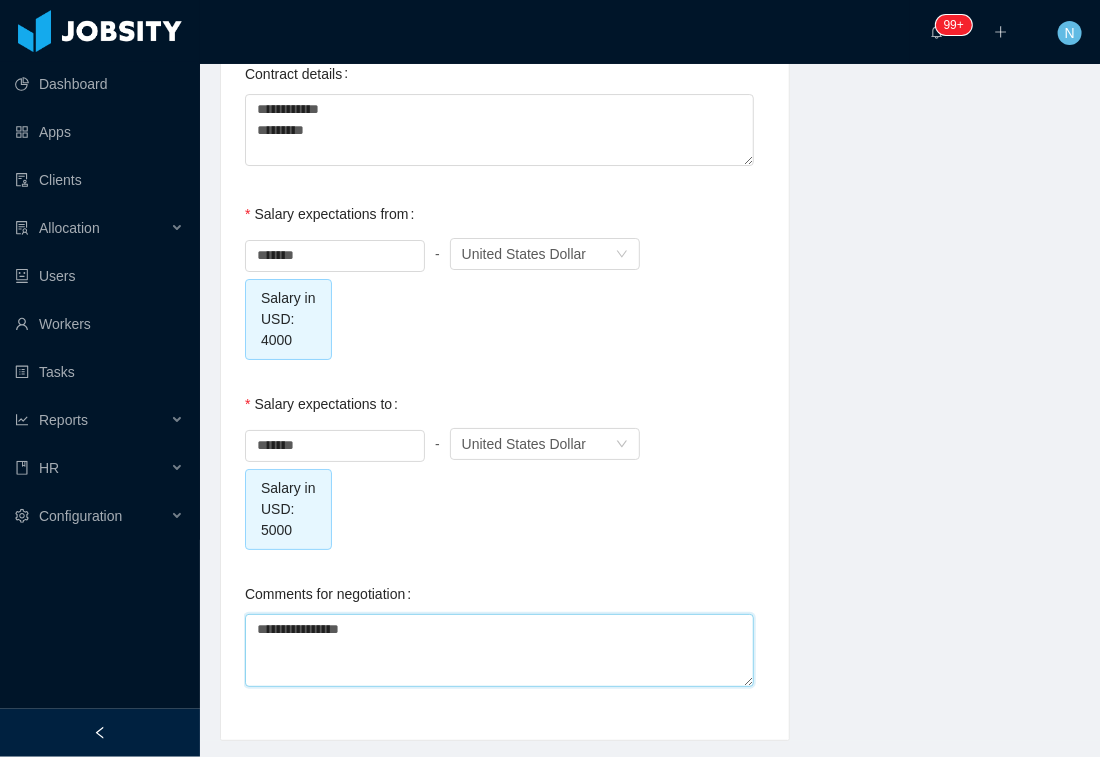 type on "**********" 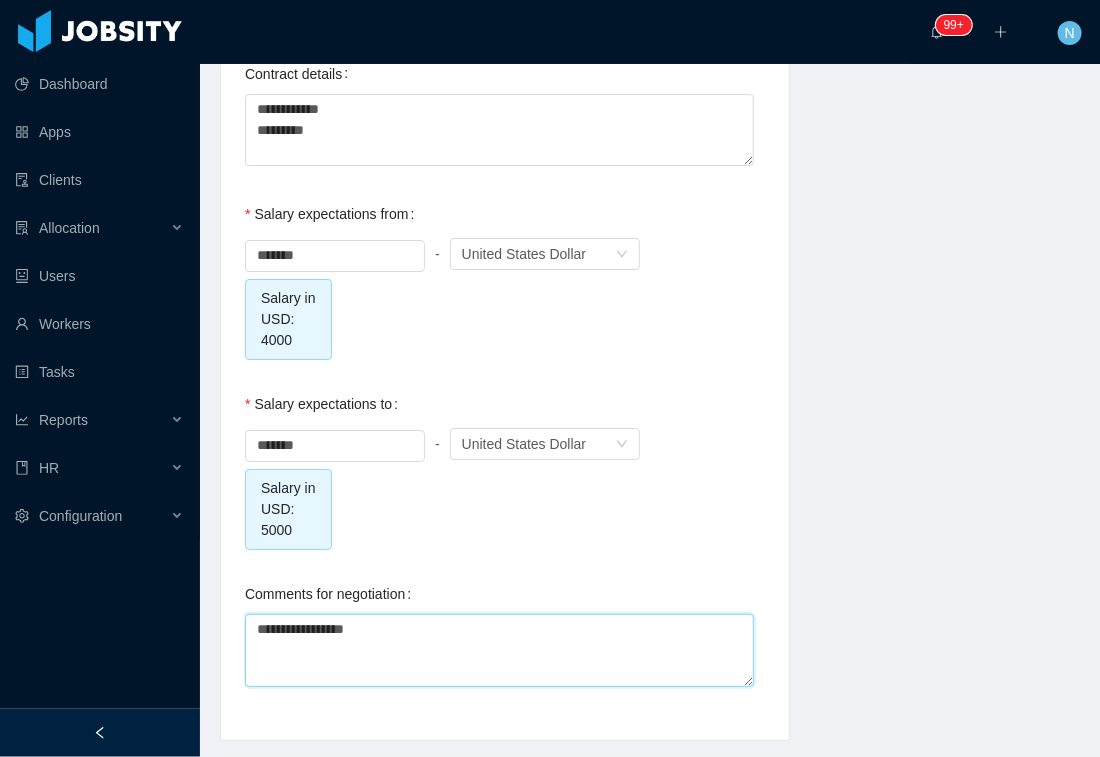 type on "**********" 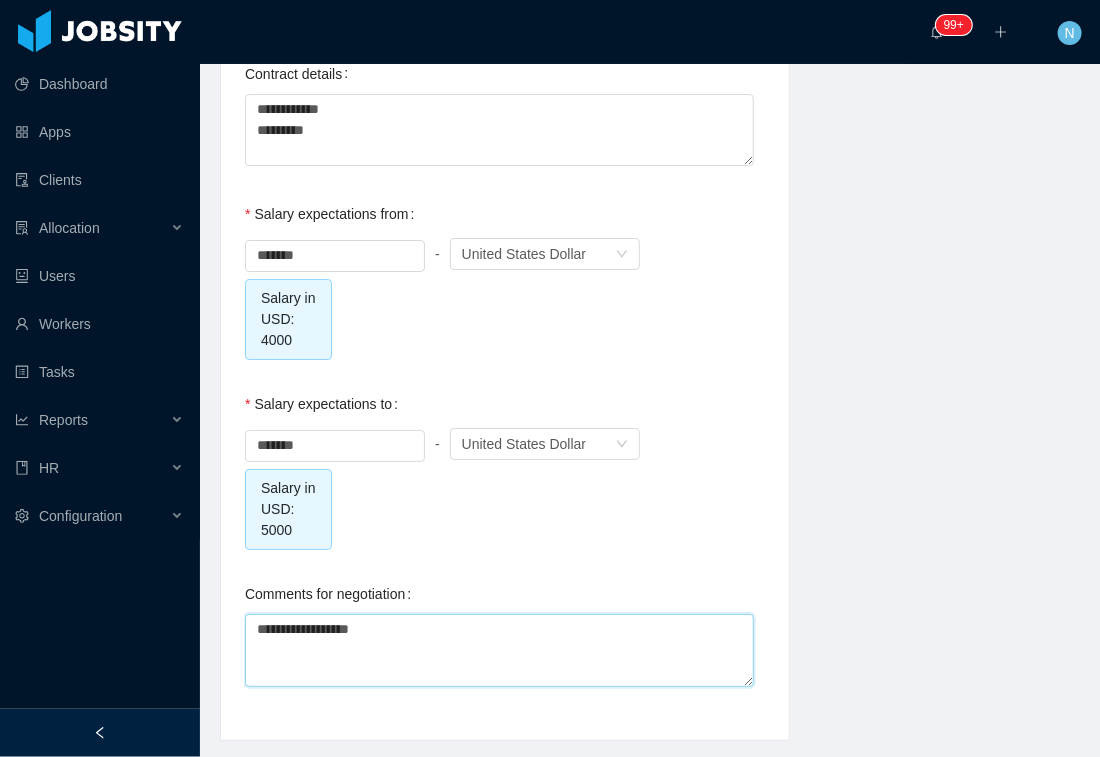 type on "**********" 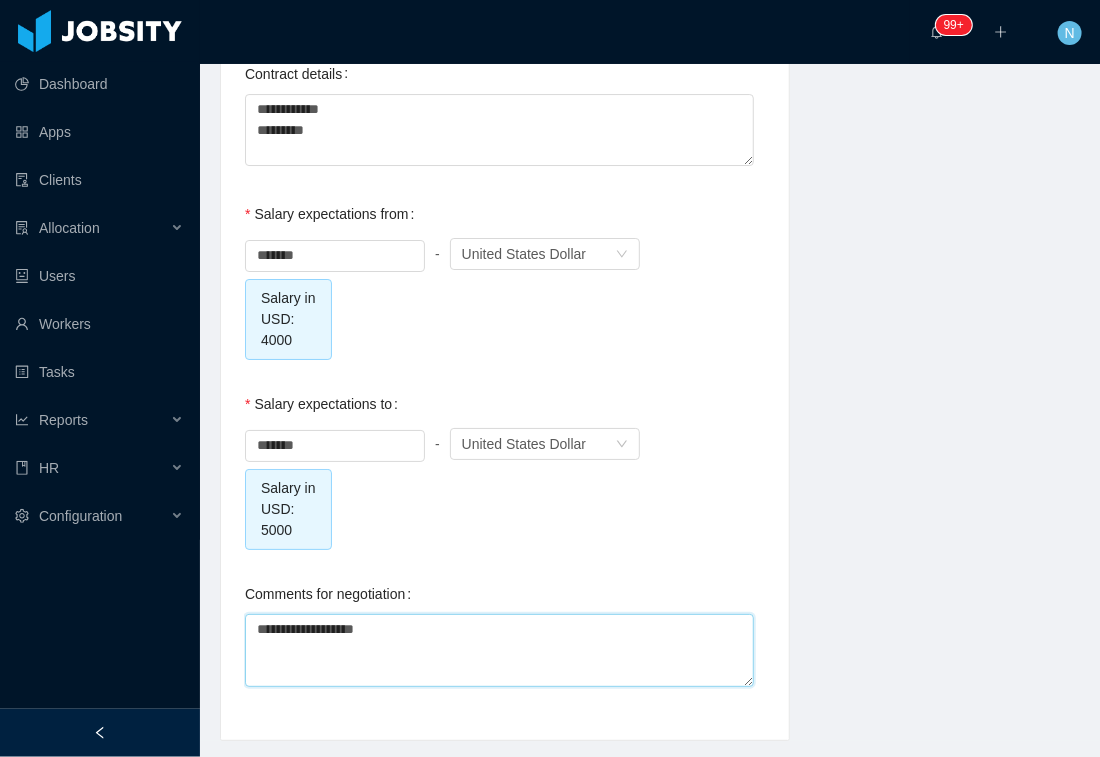 type on "**********" 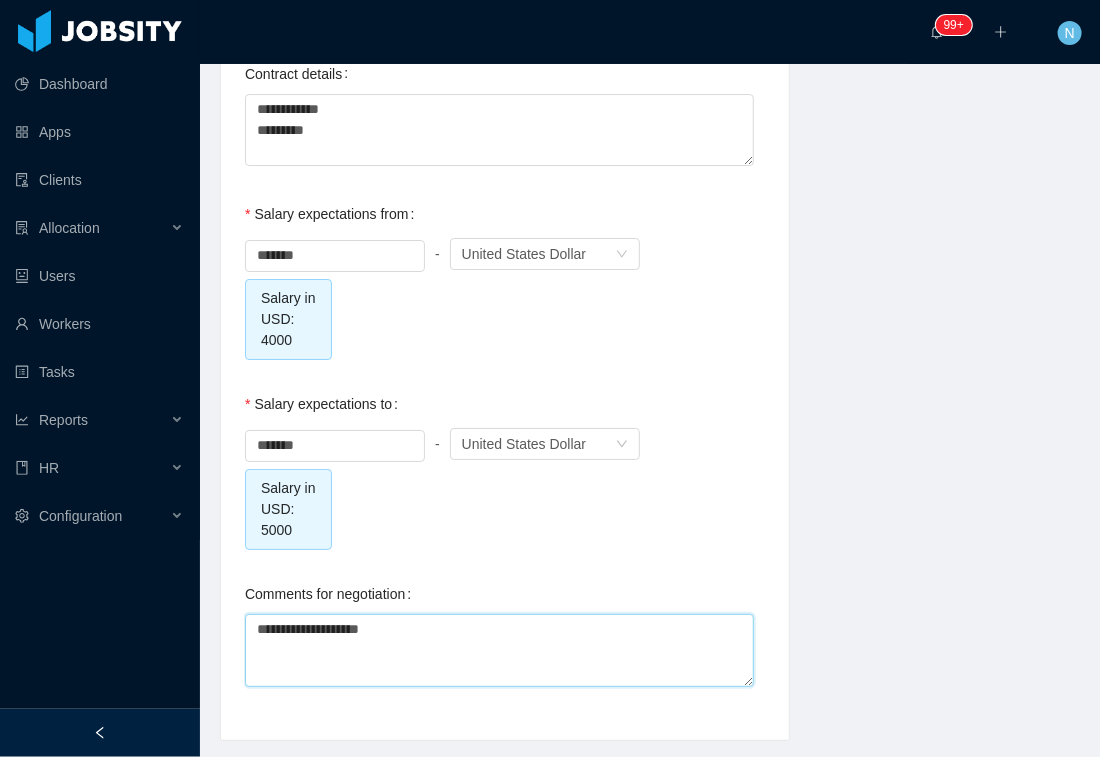 type on "**********" 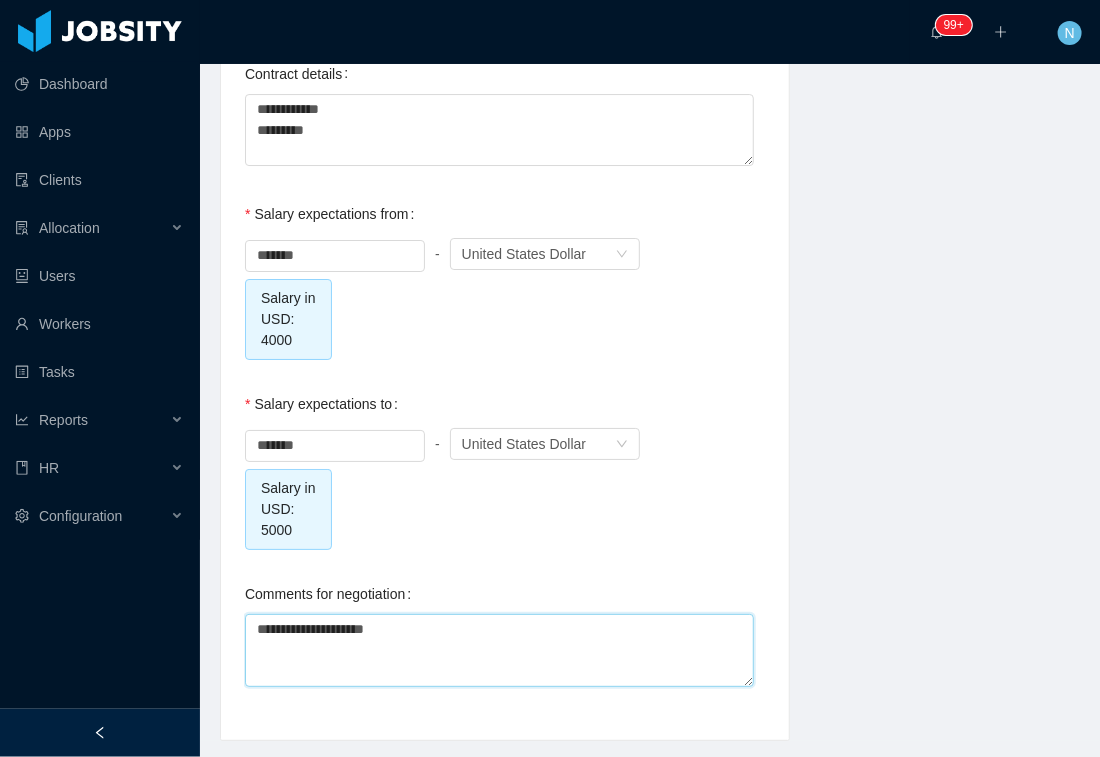 type on "**********" 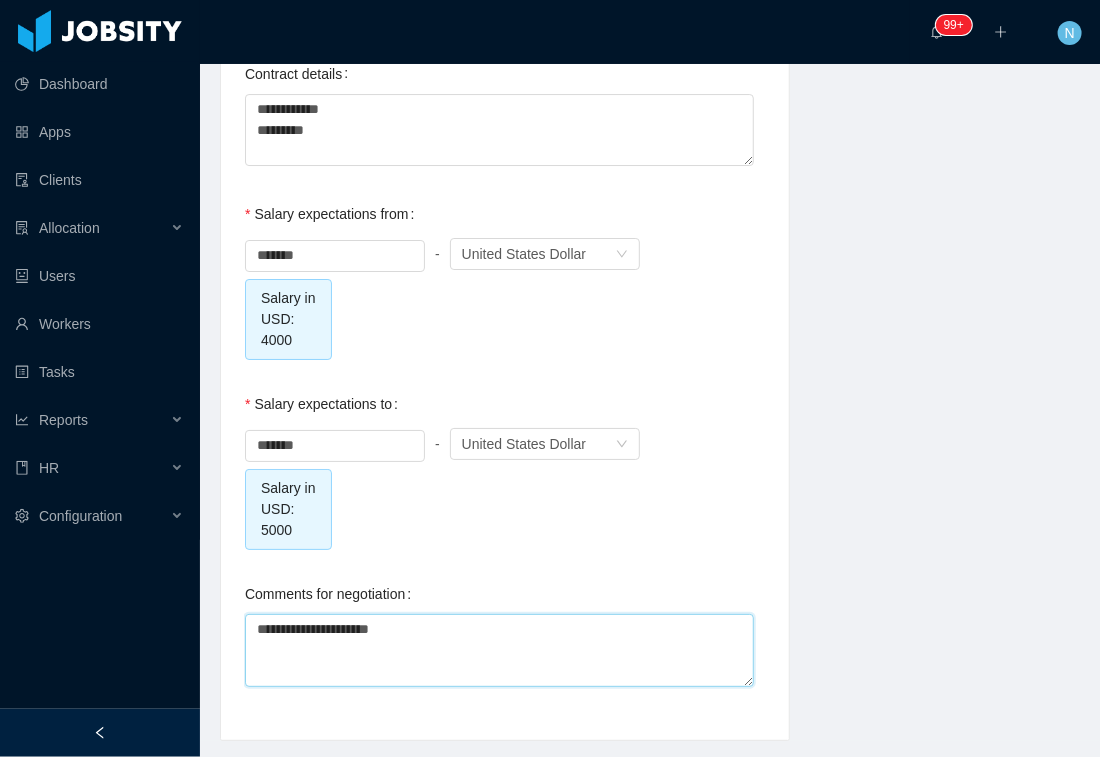 type on "**********" 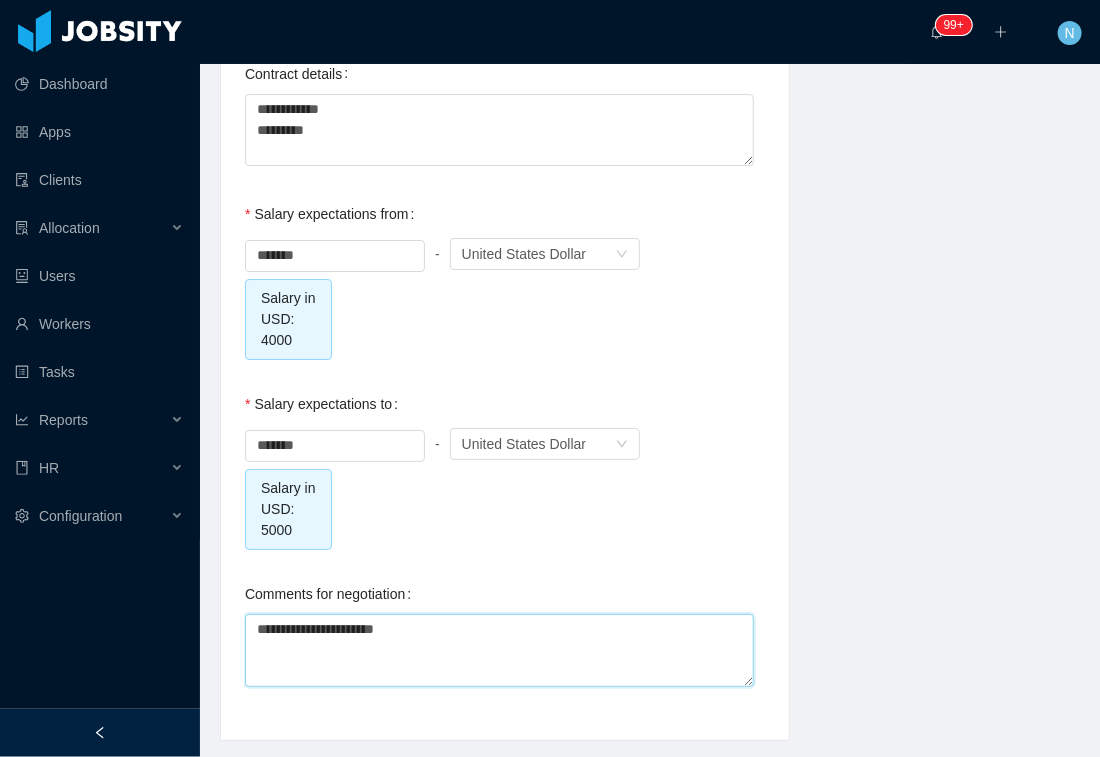 type on "**********" 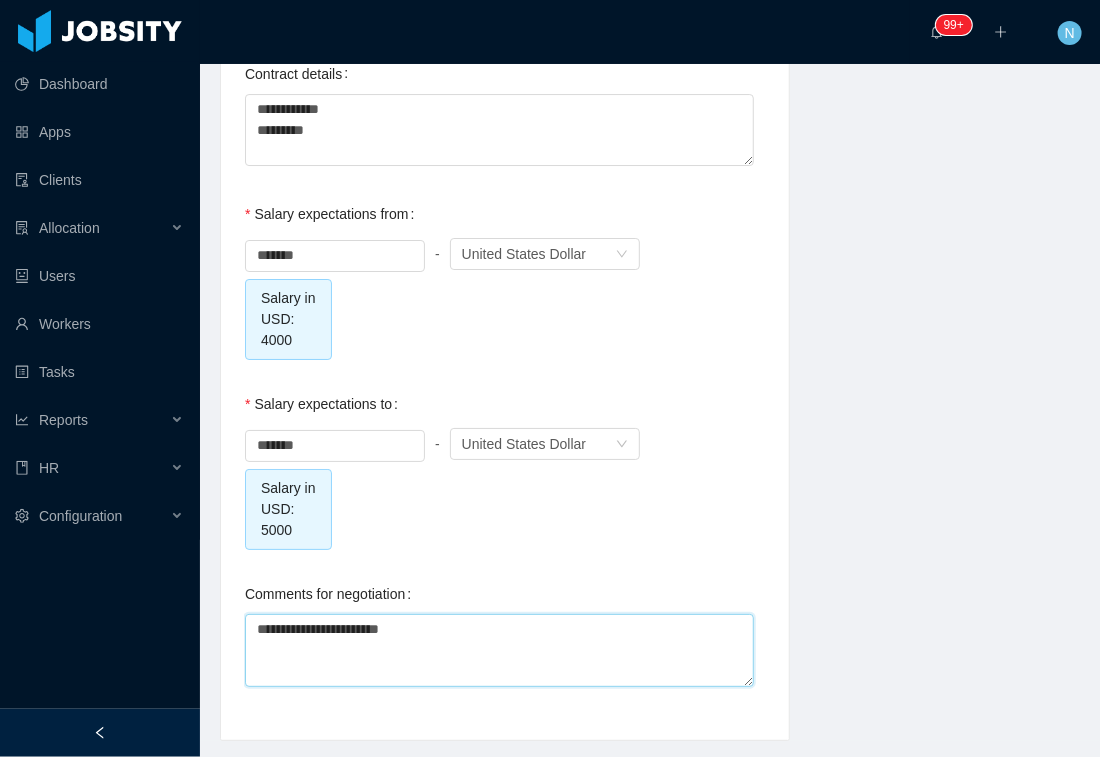type on "**********" 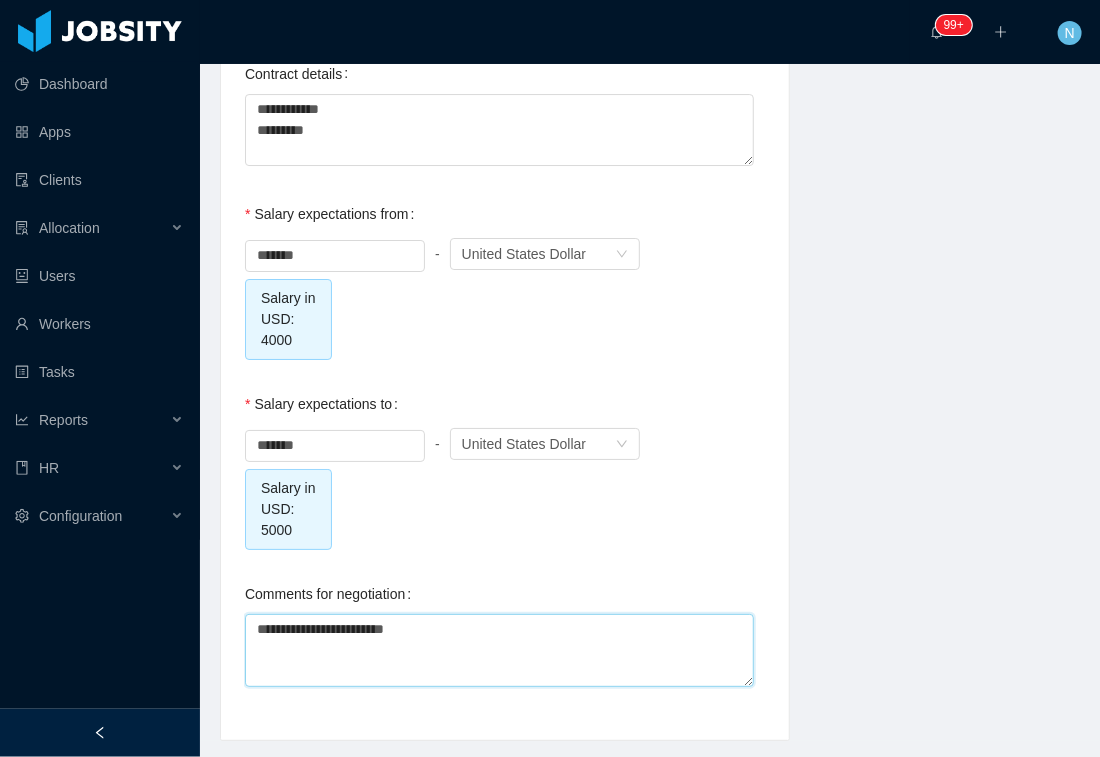 type on "**********" 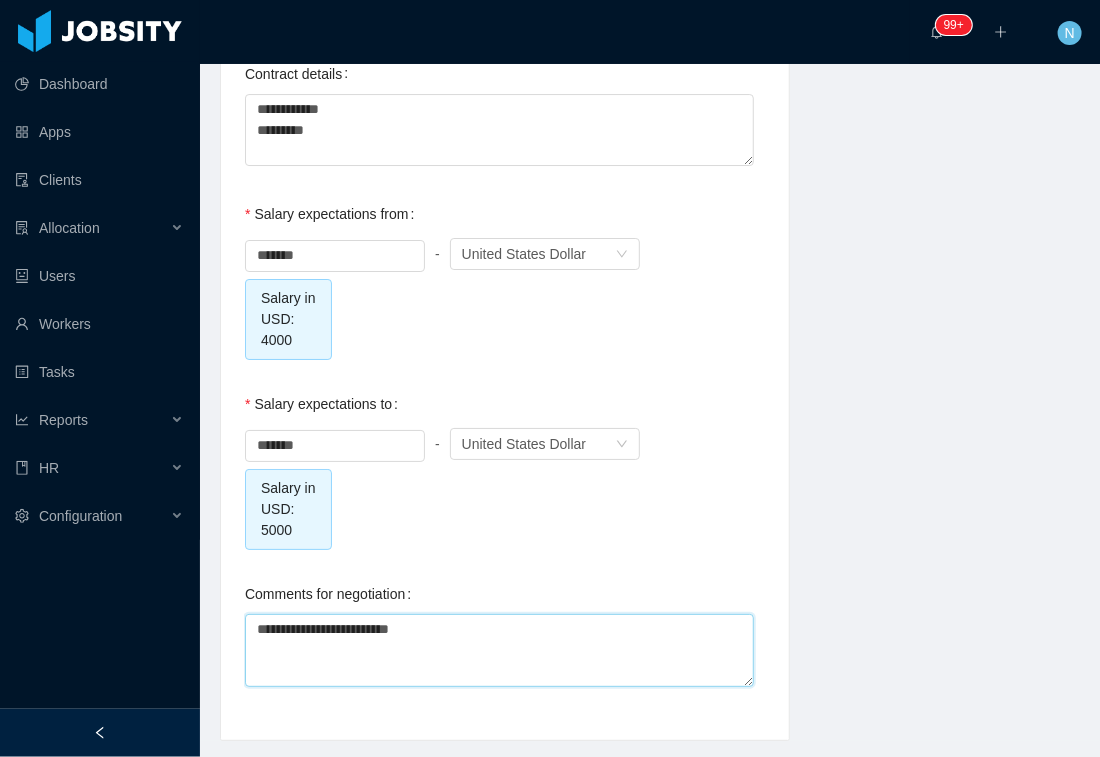 type on "**********" 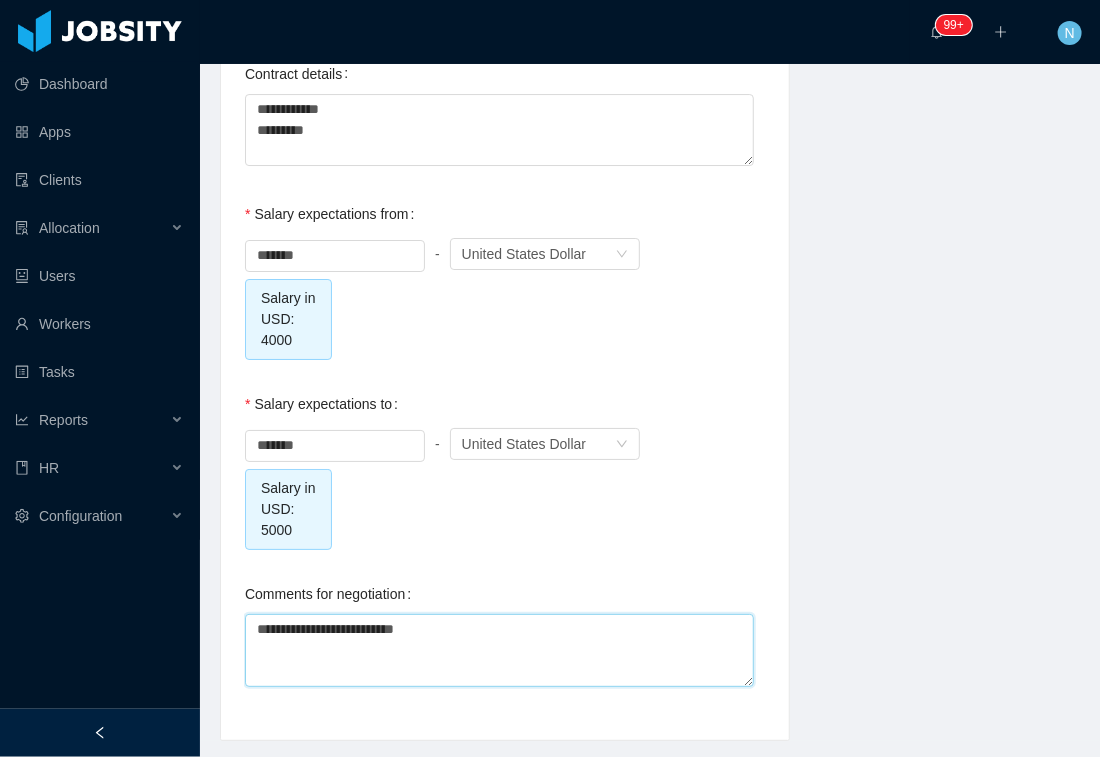 type on "**********" 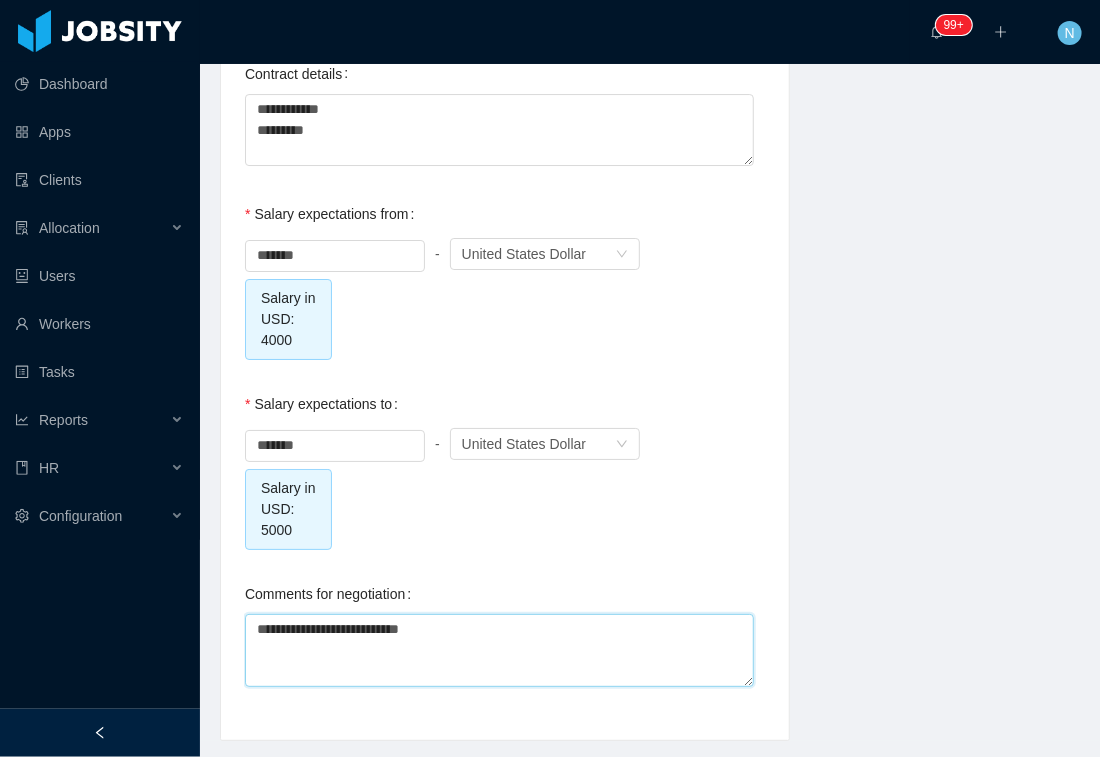 type on "**********" 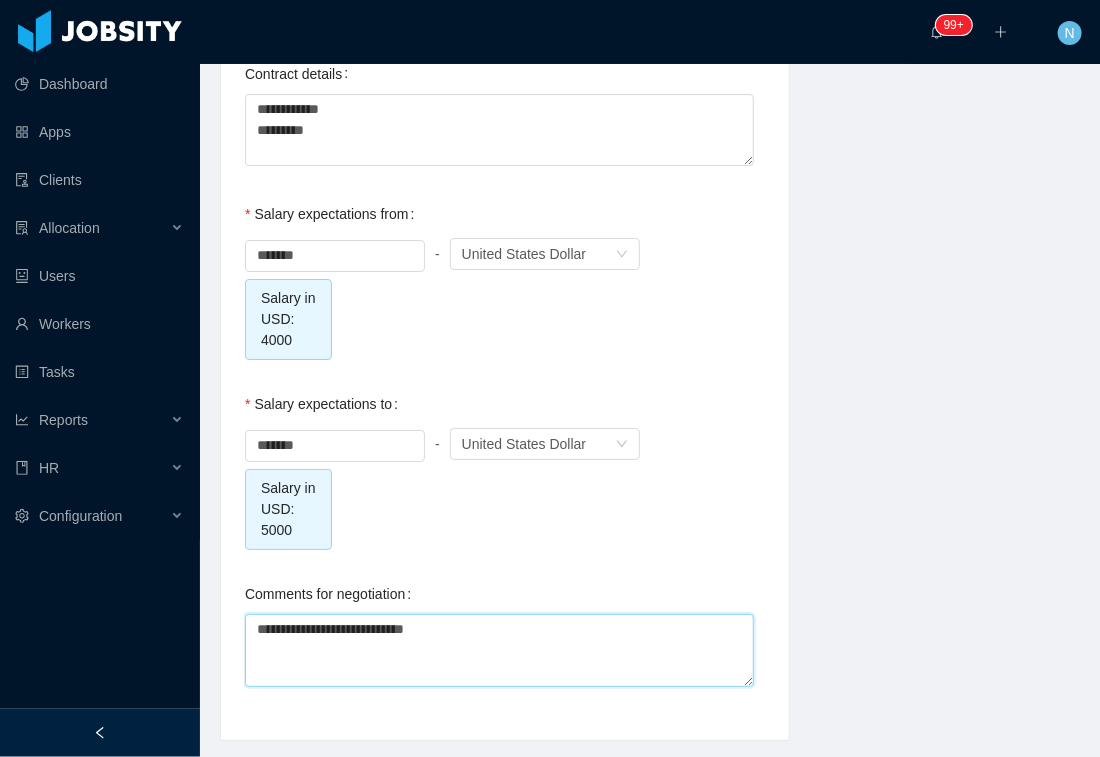 type on "**********" 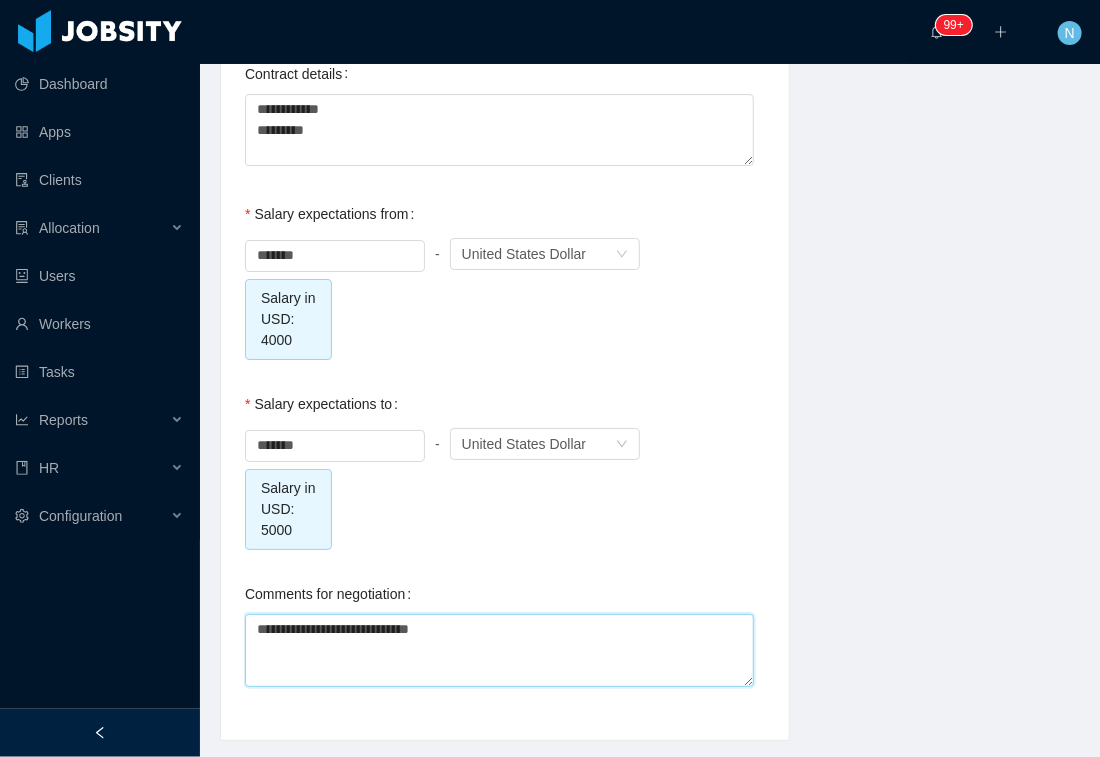 type on "**********" 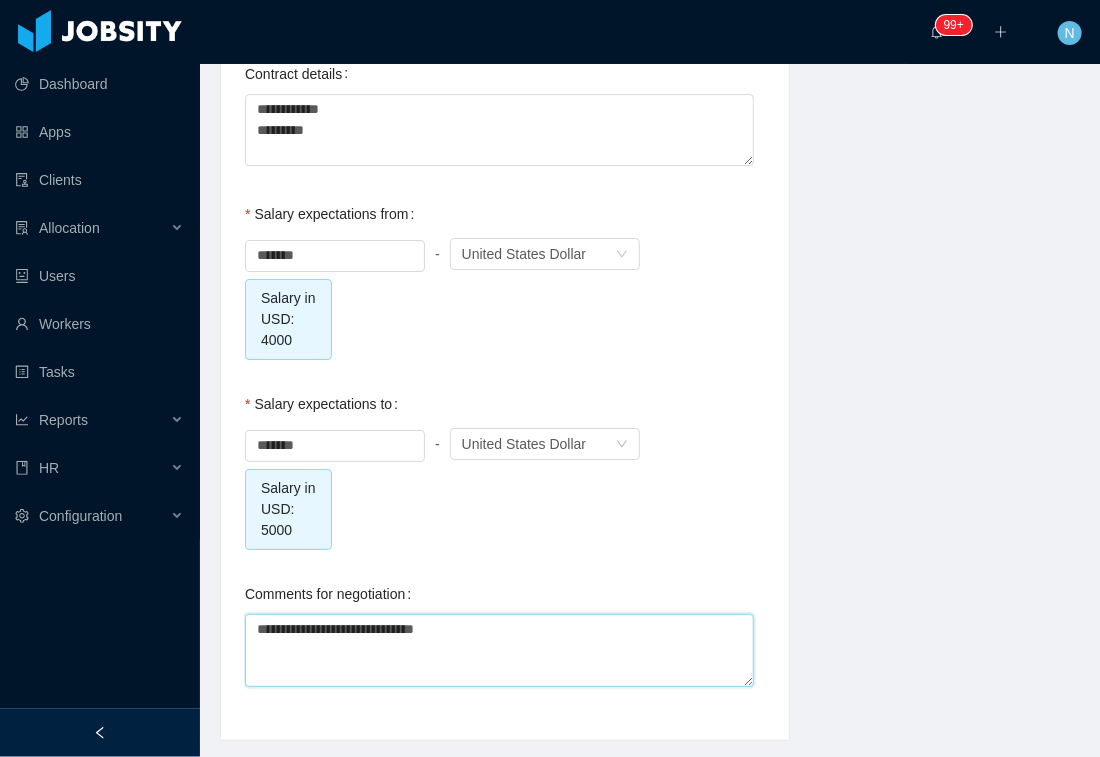 type on "**********" 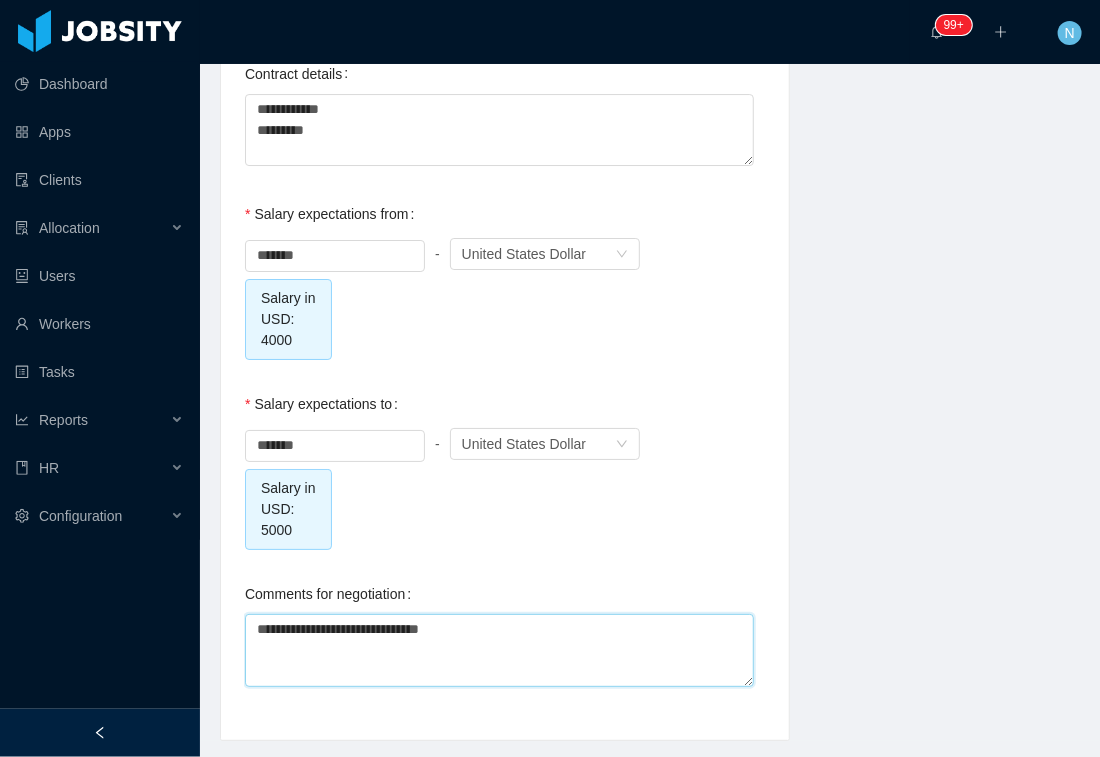 type on "**********" 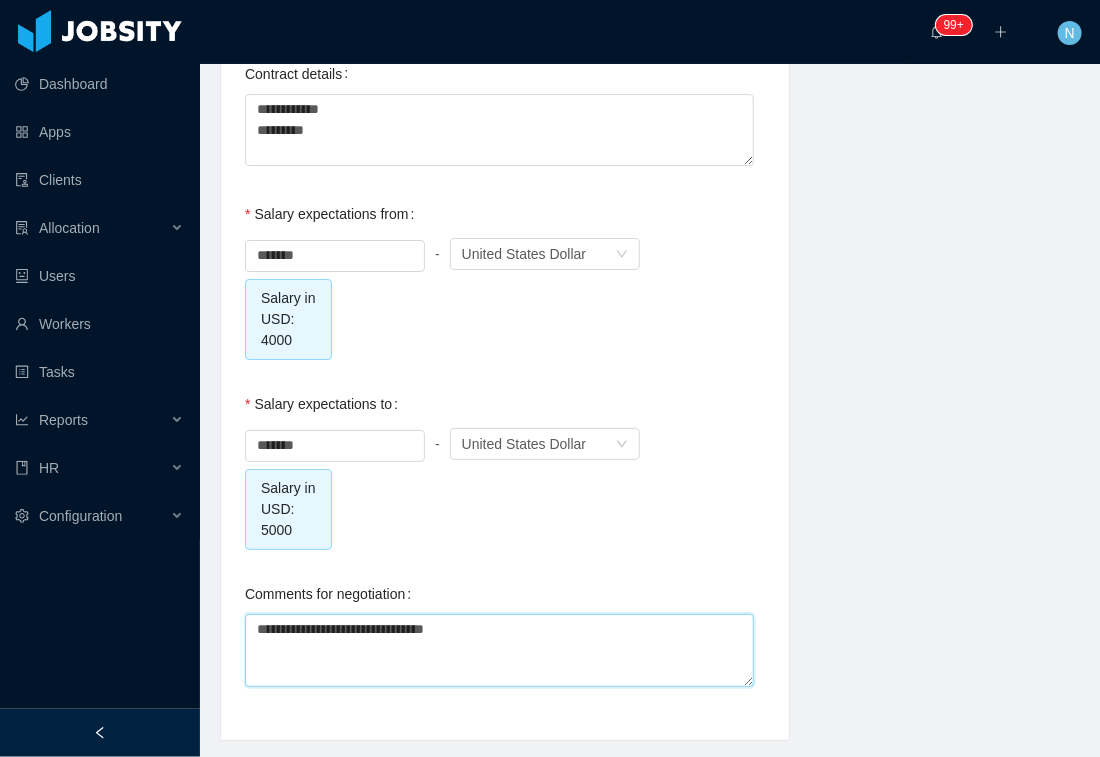 type on "**********" 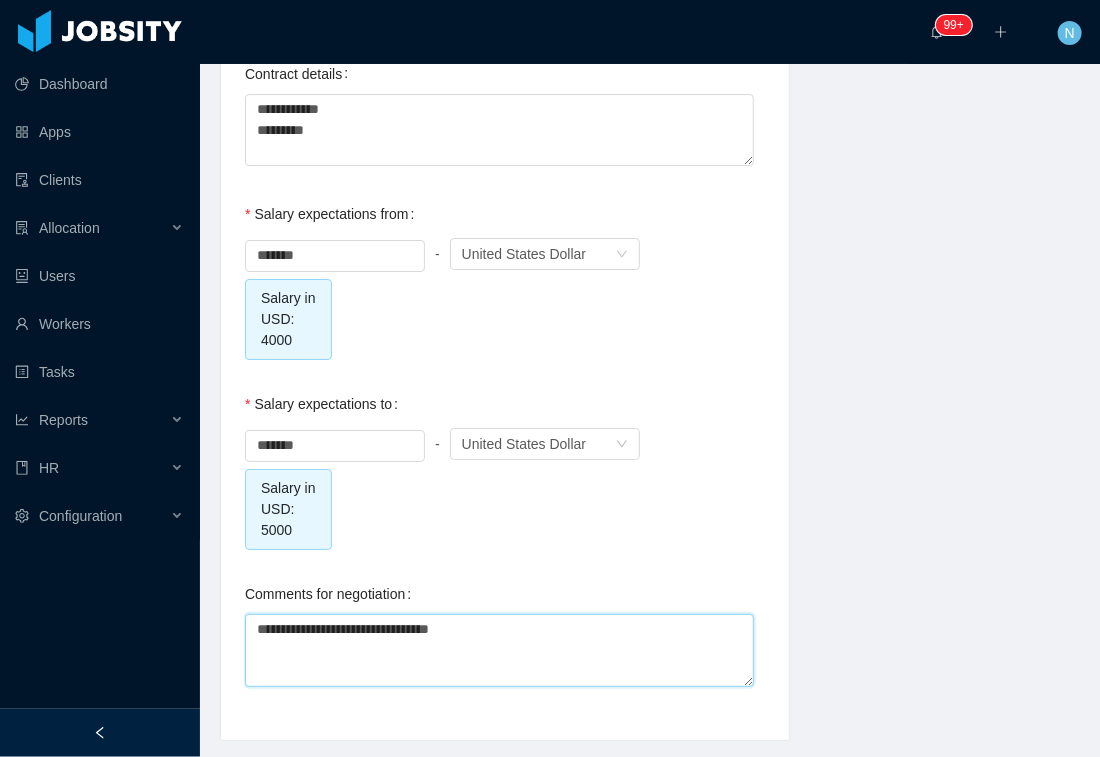 type on "**********" 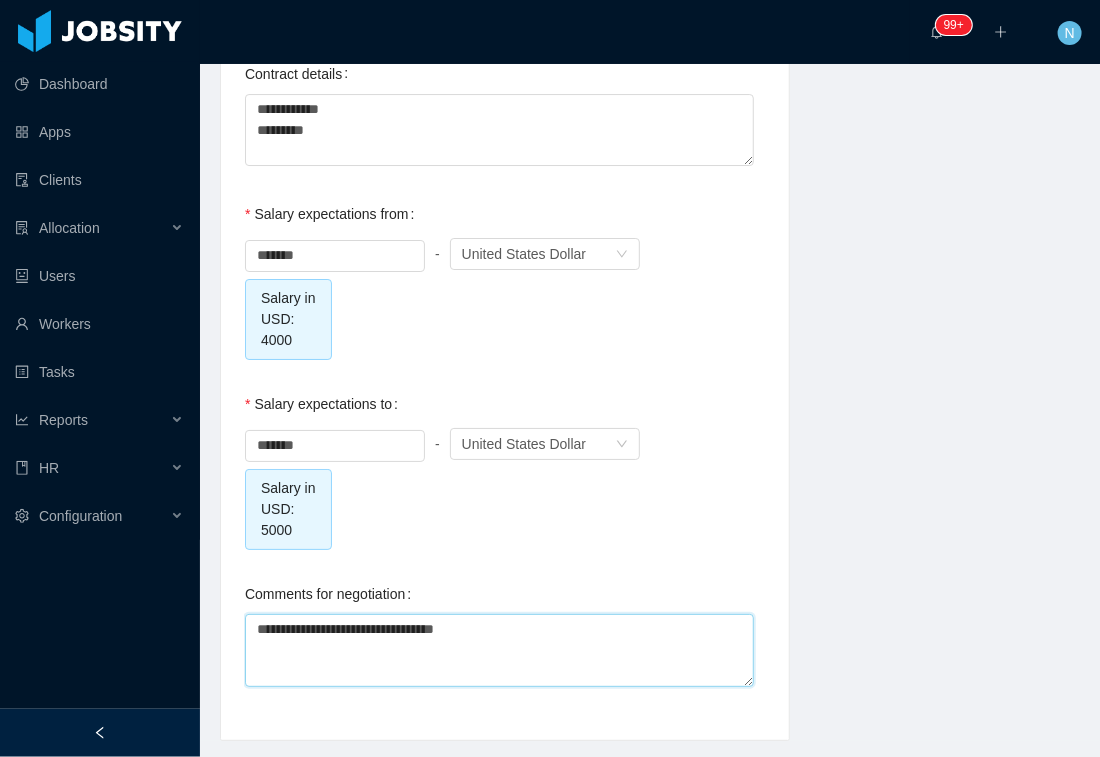 type on "**********" 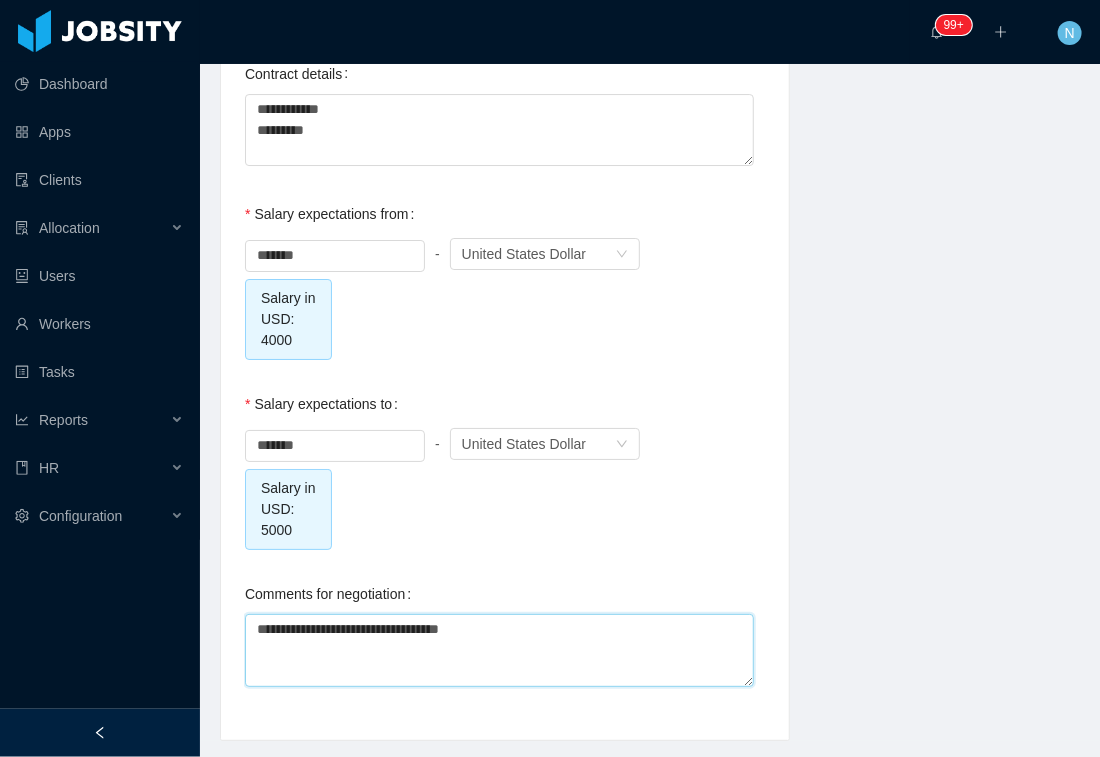 type on "**********" 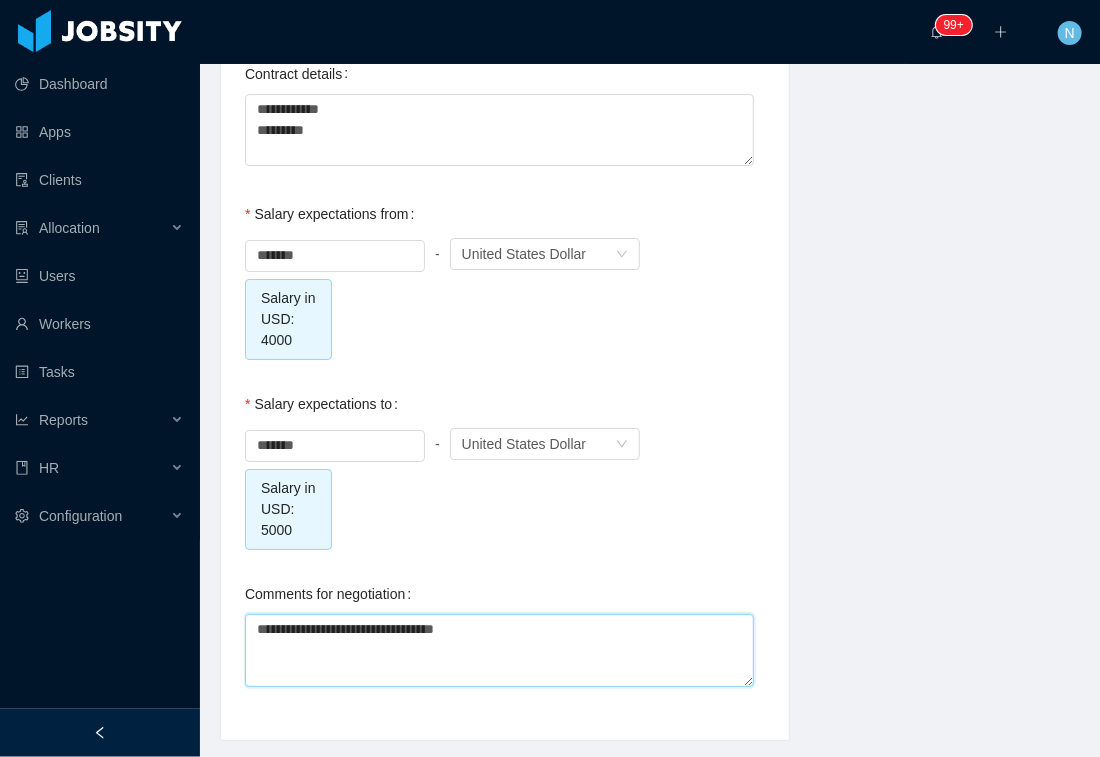type on "**********" 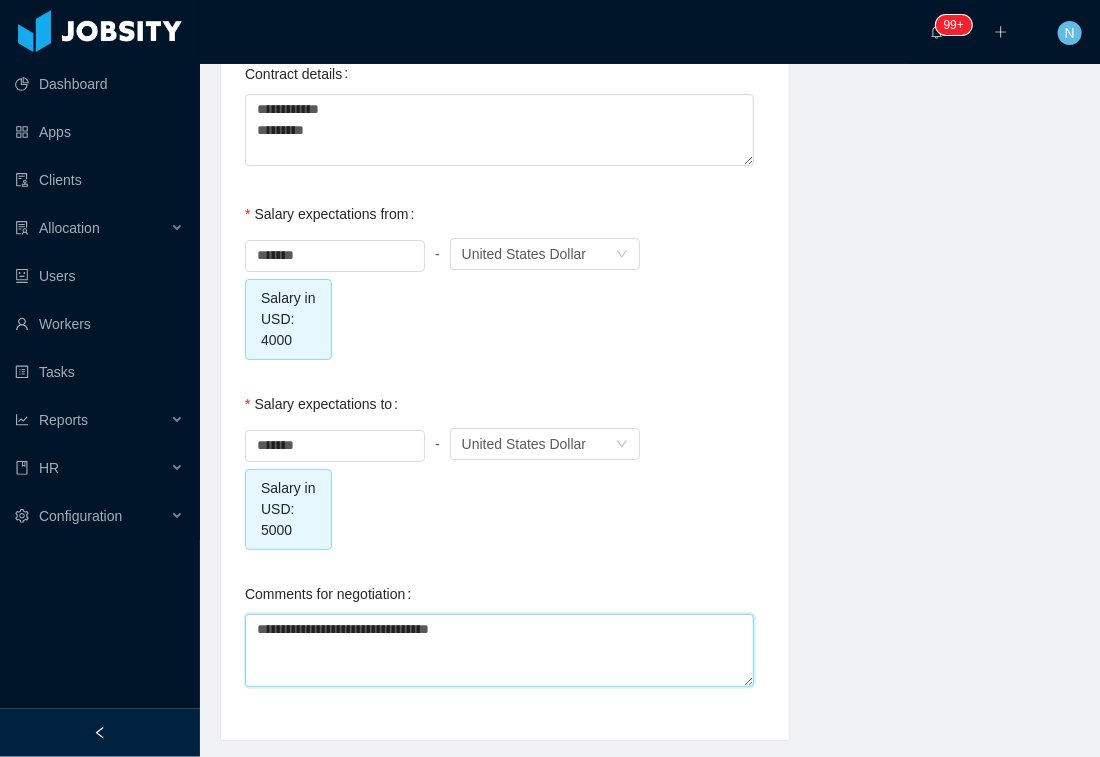 type on "**********" 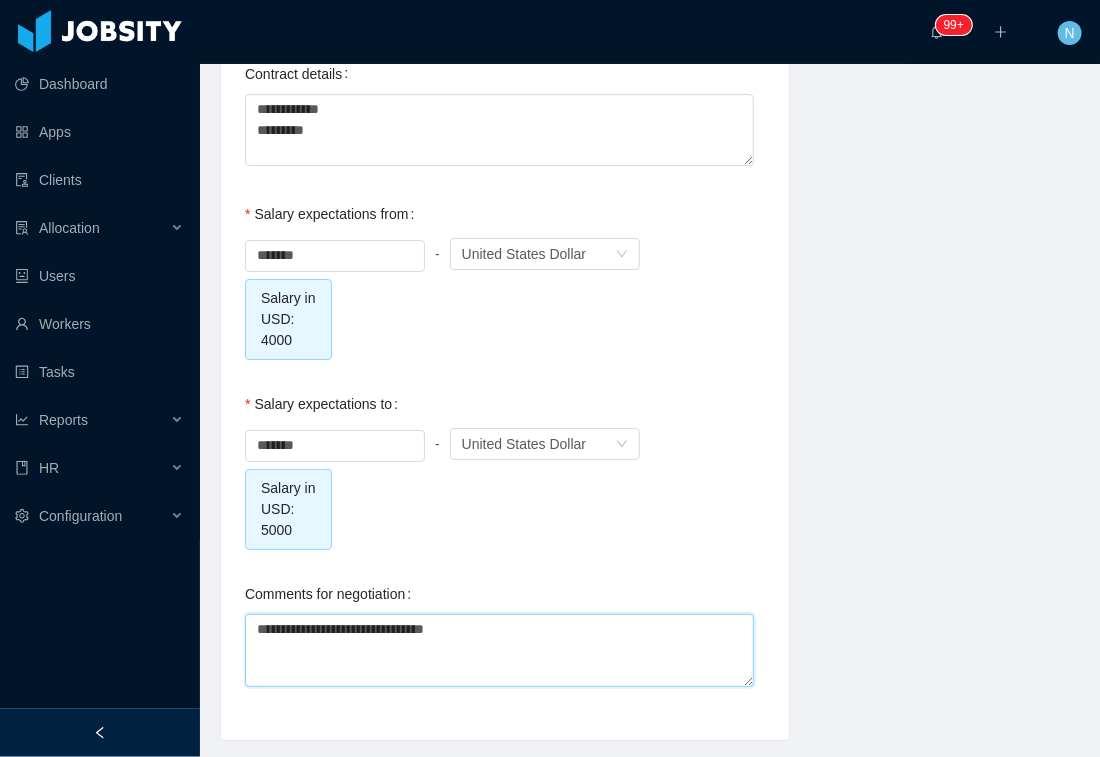 type on "**********" 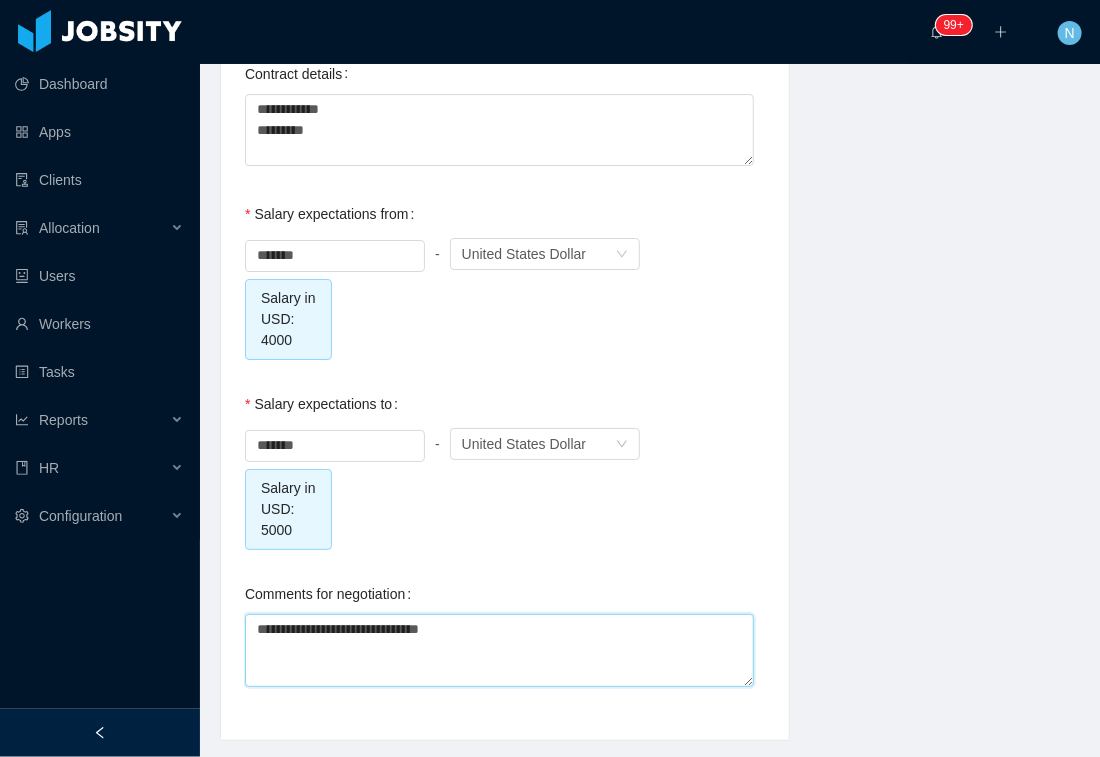 type on "**********" 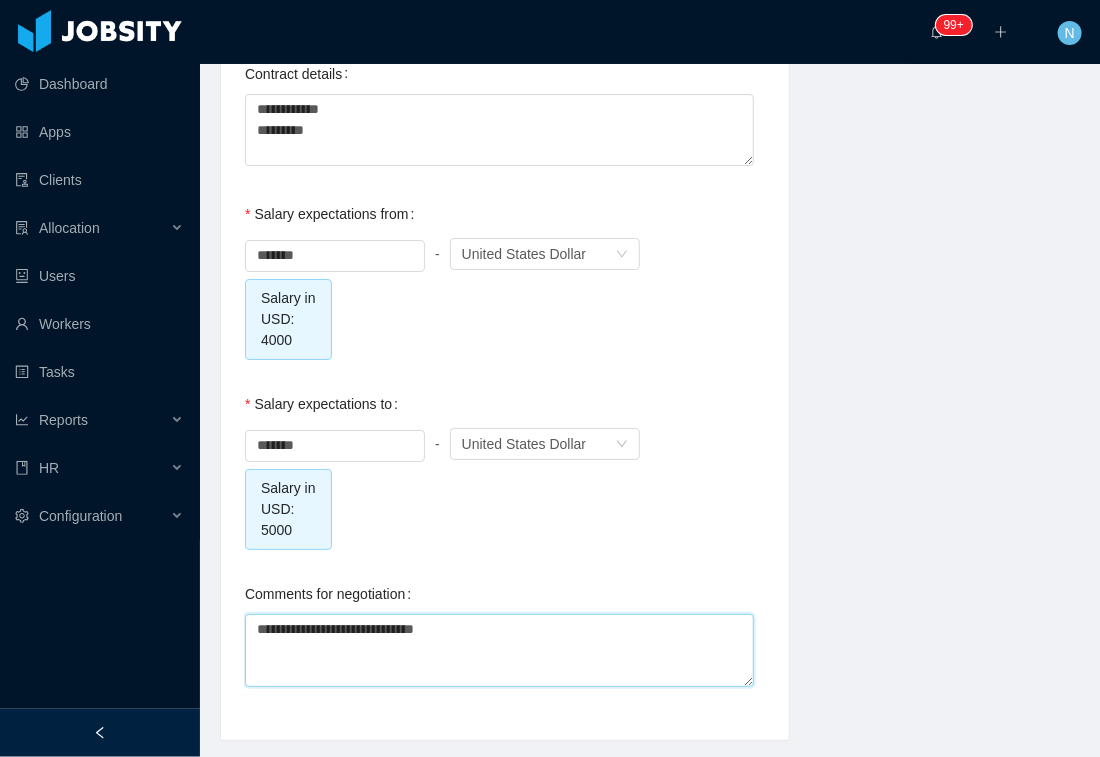 type on "**********" 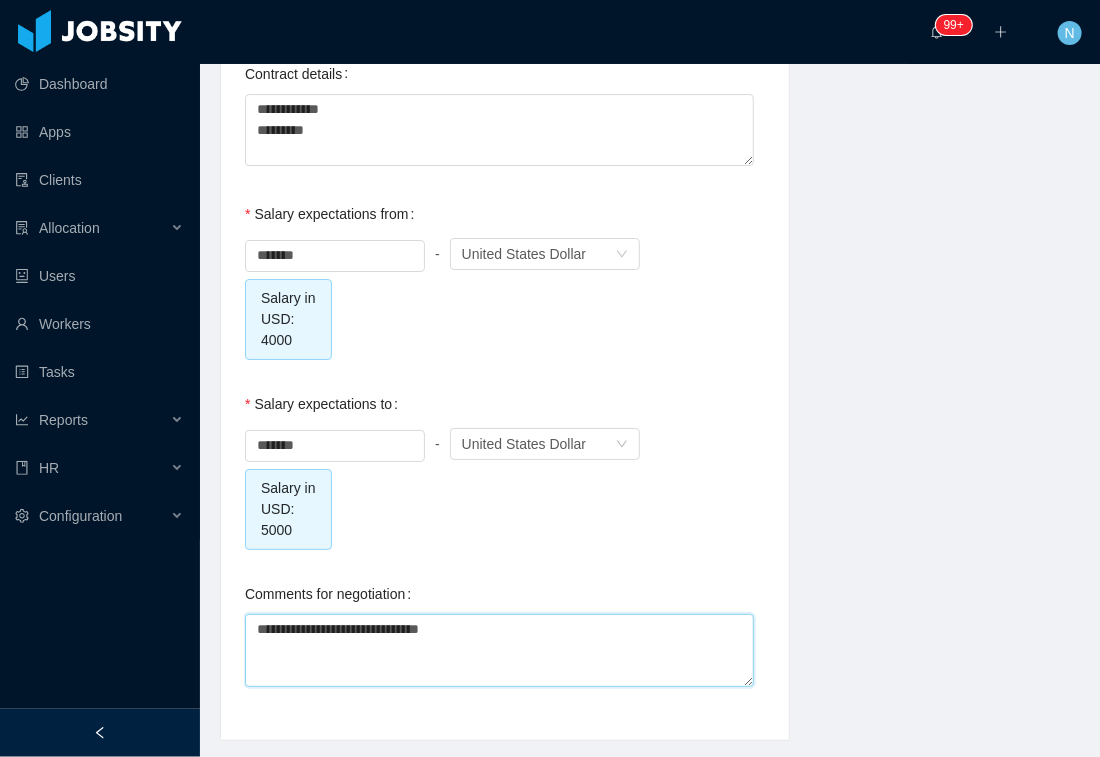 type 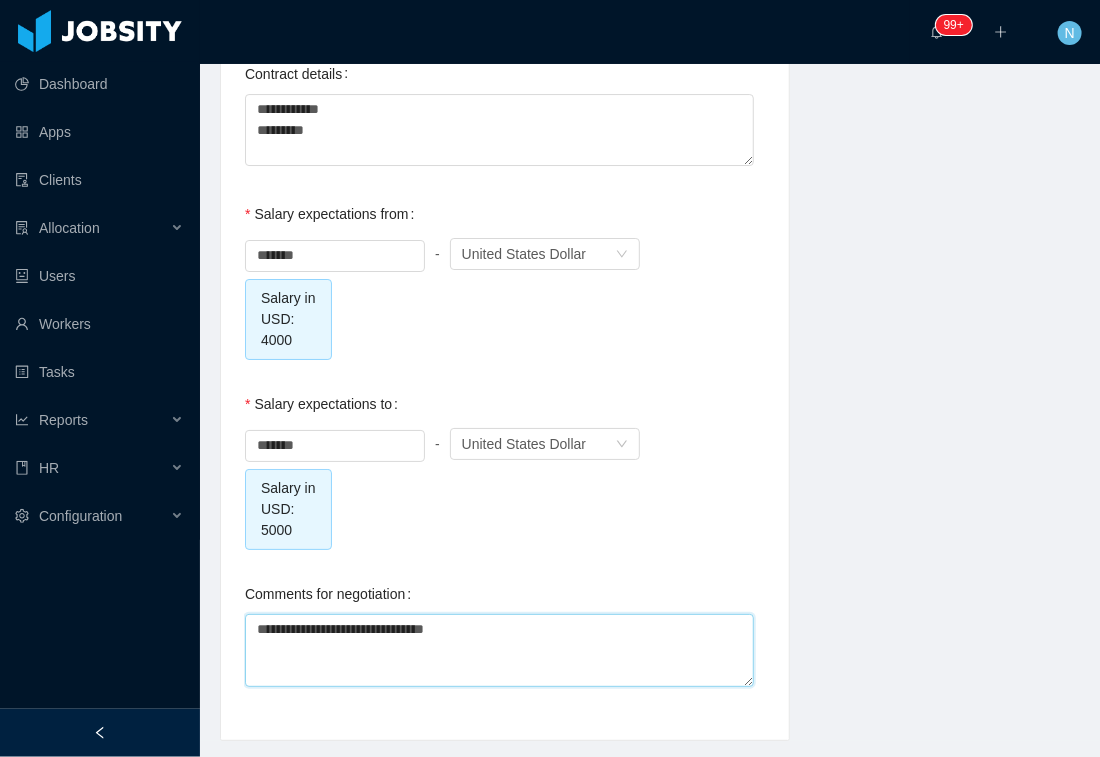type on "**********" 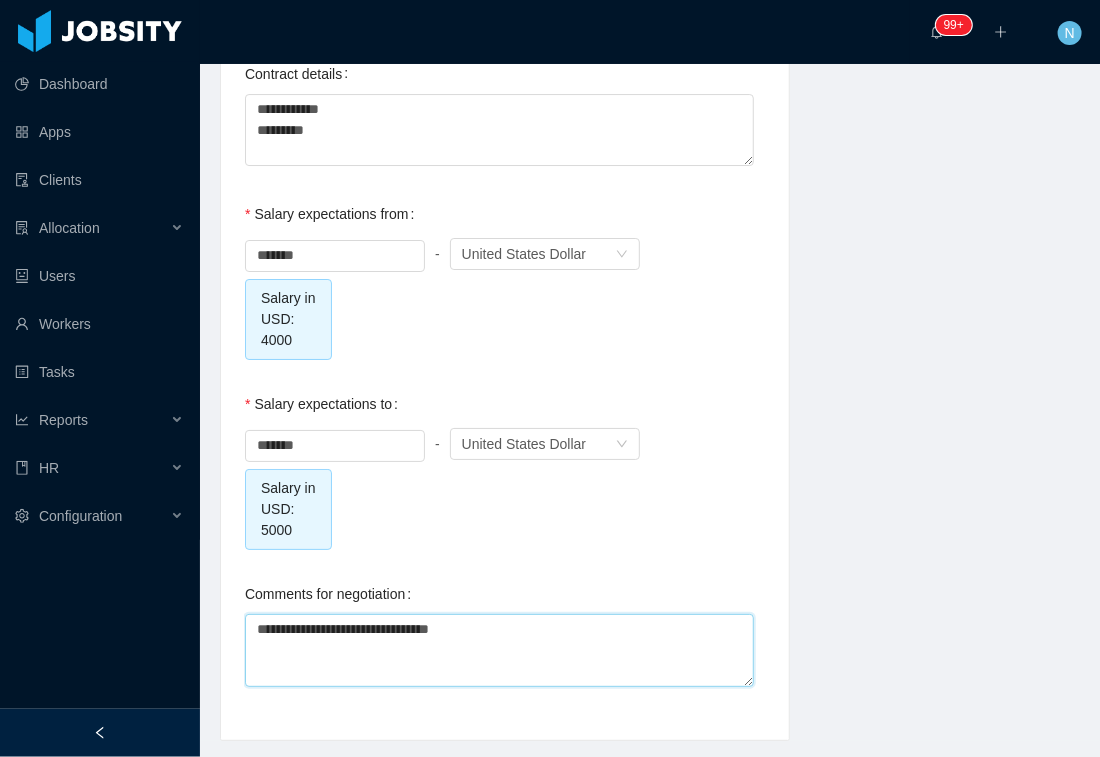 type 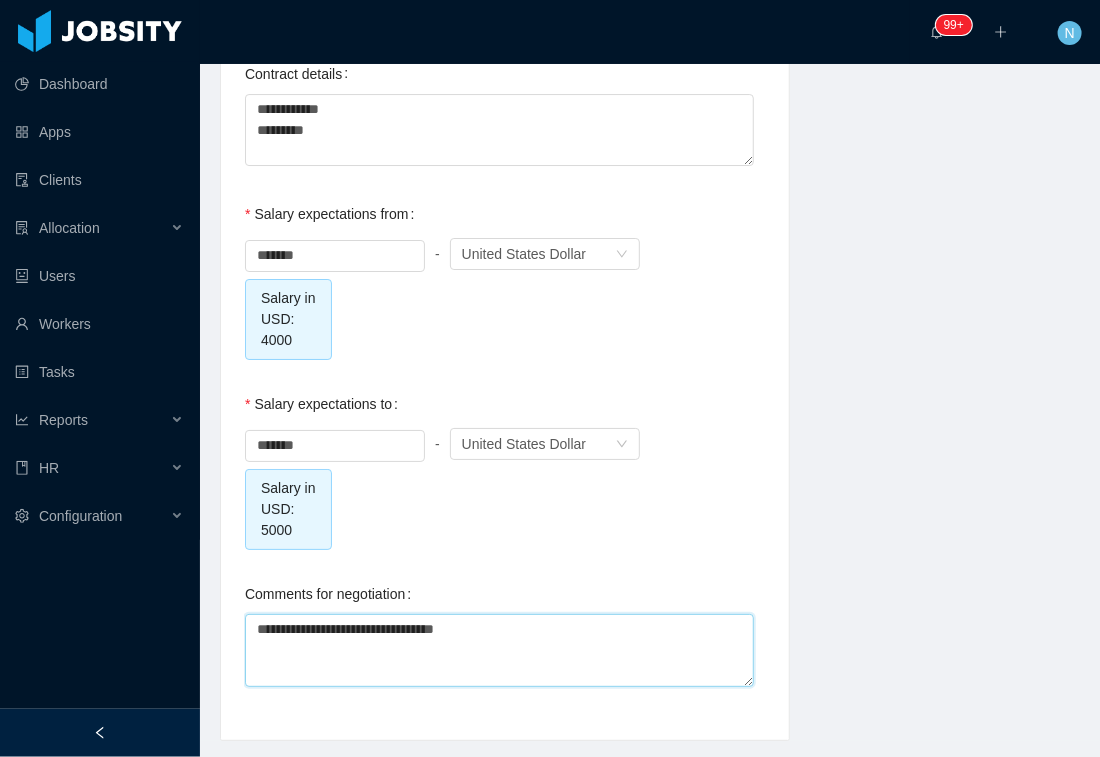 type on "**********" 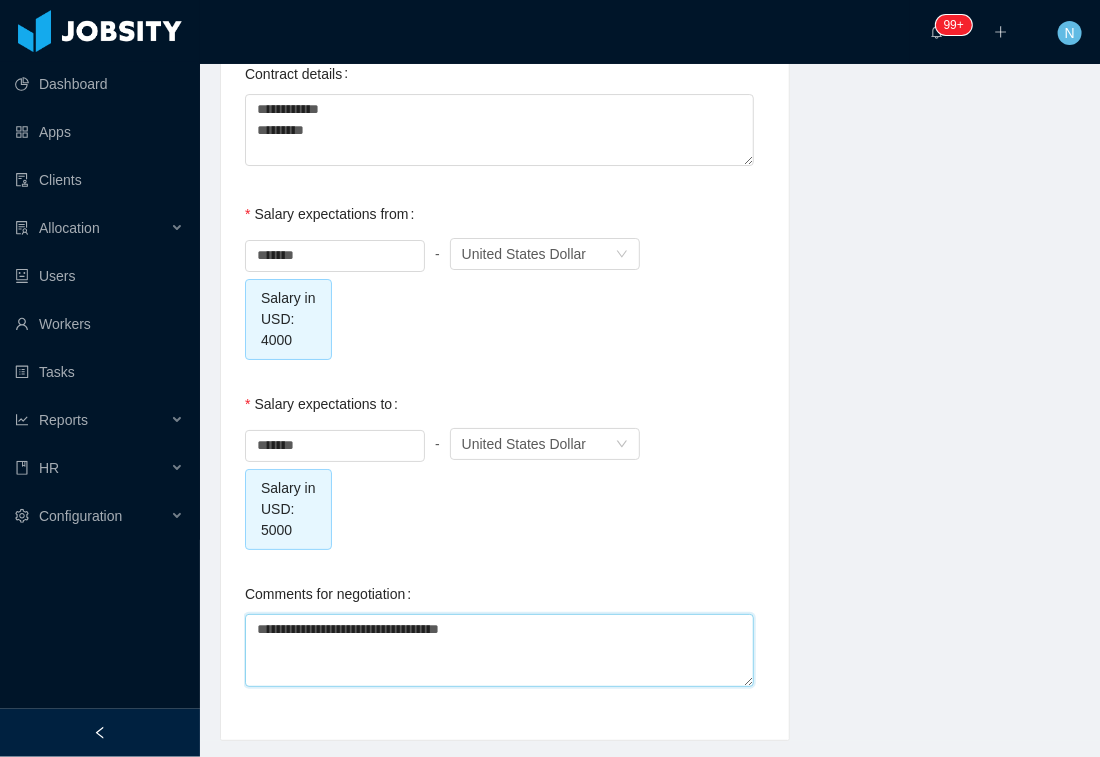 type on "**********" 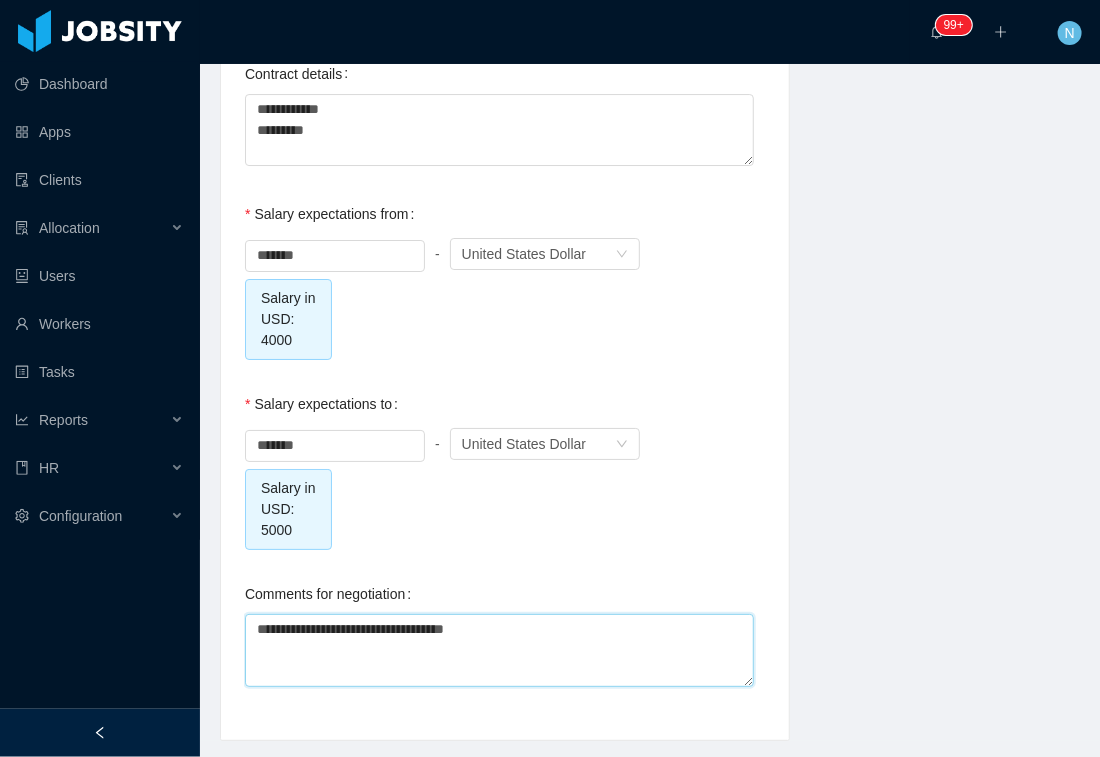 type on "**********" 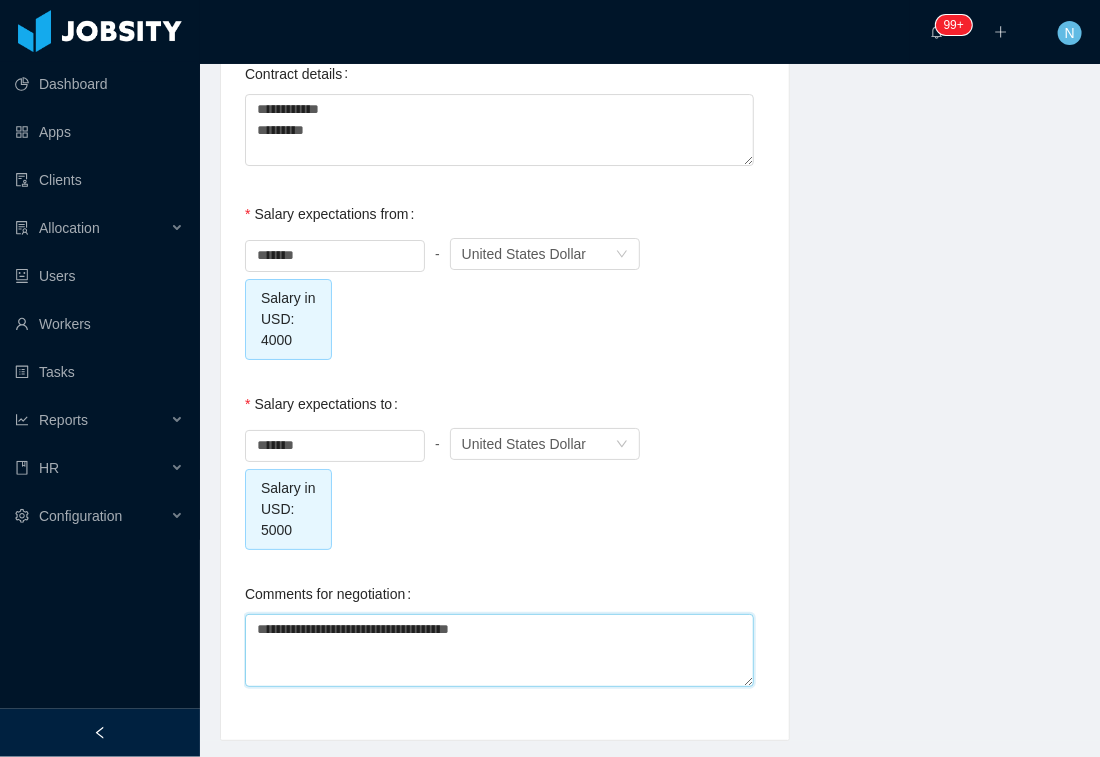 type on "**********" 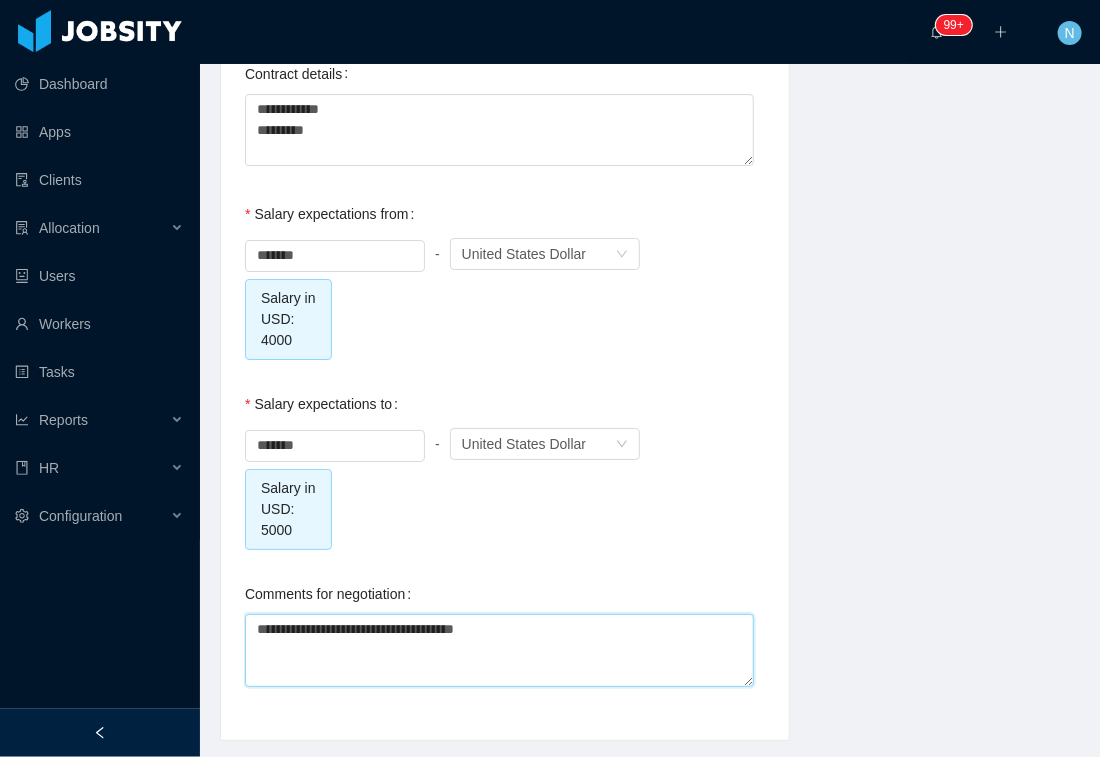 type on "**********" 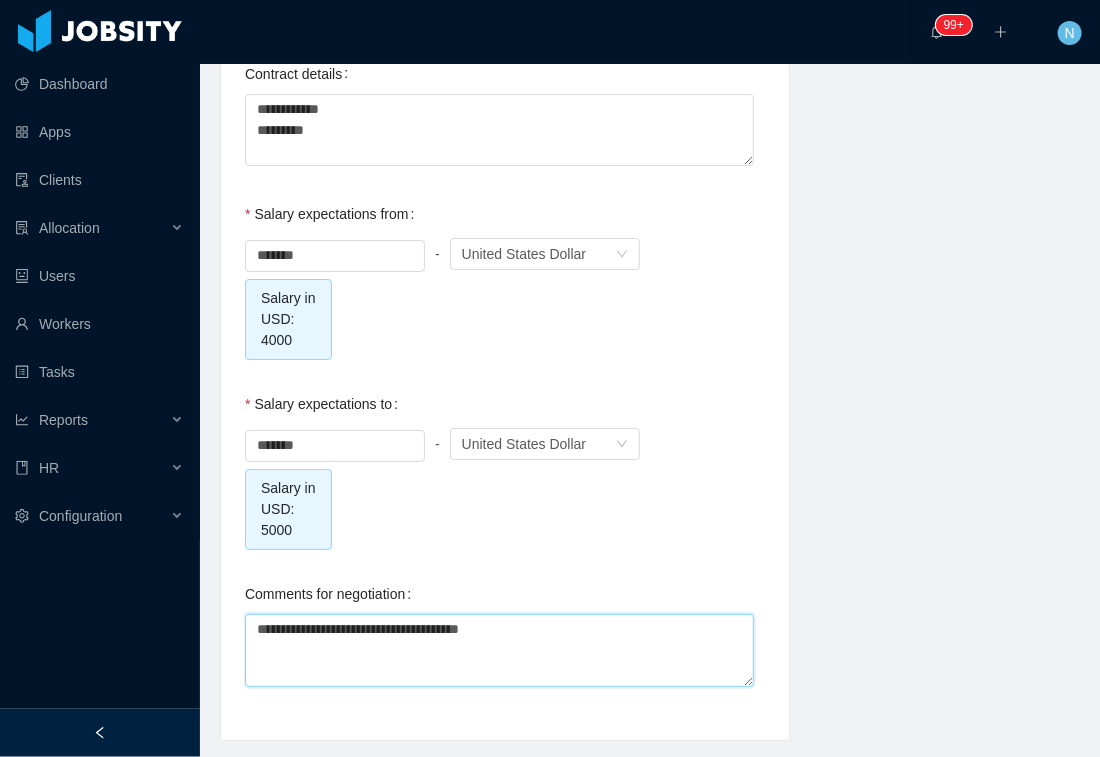 type on "**********" 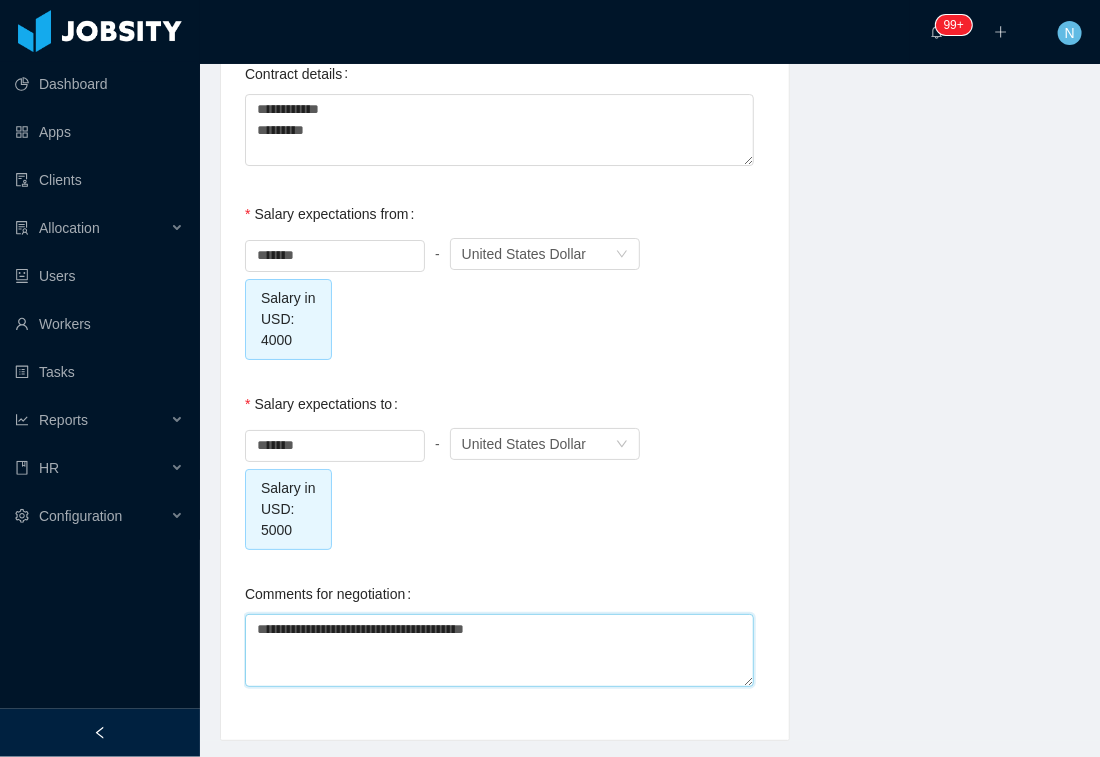 type on "**********" 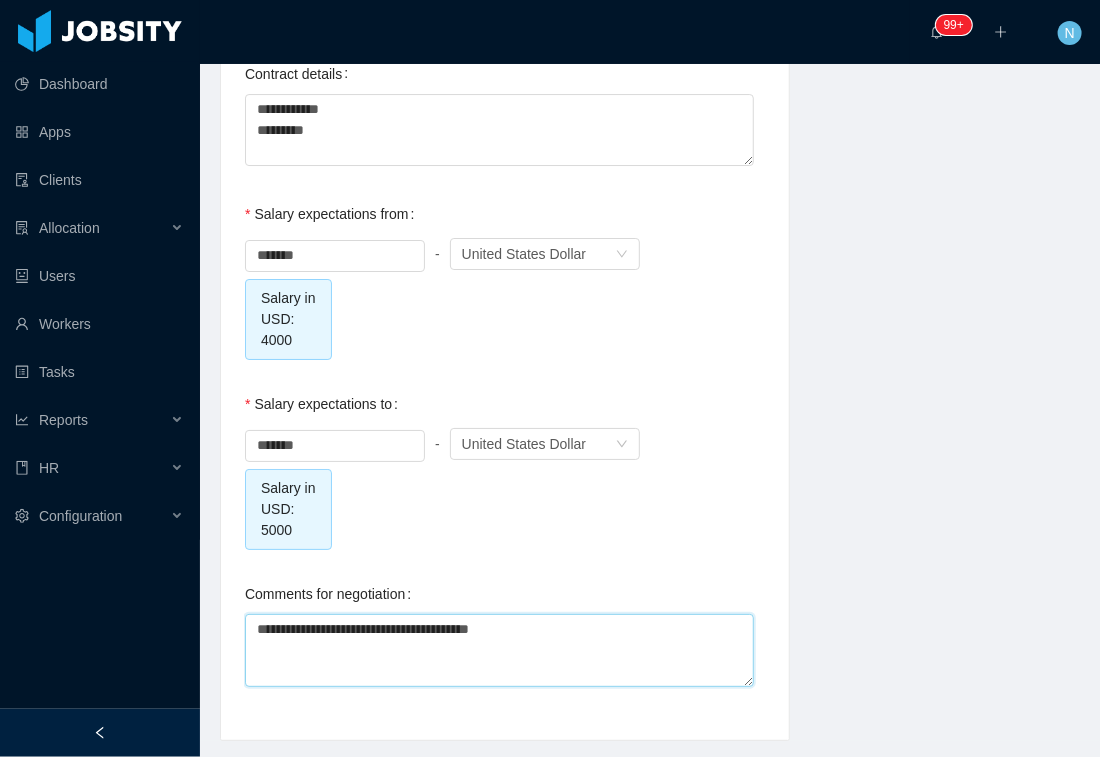 type on "**********" 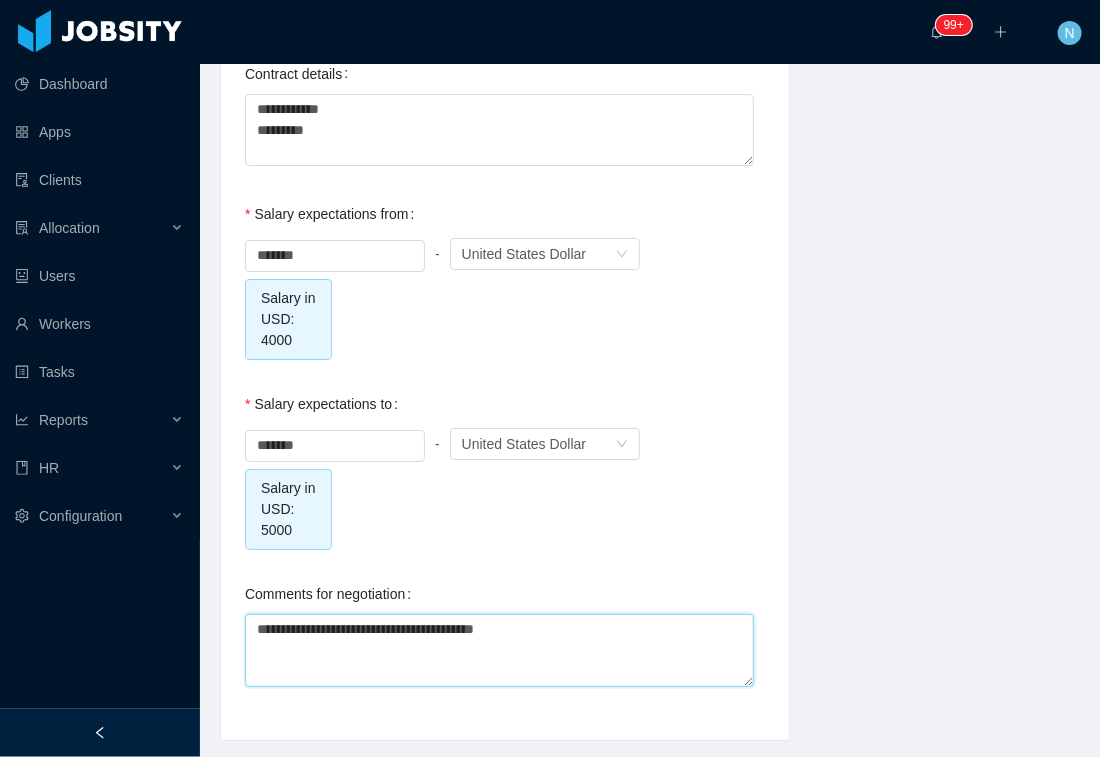 type on "**********" 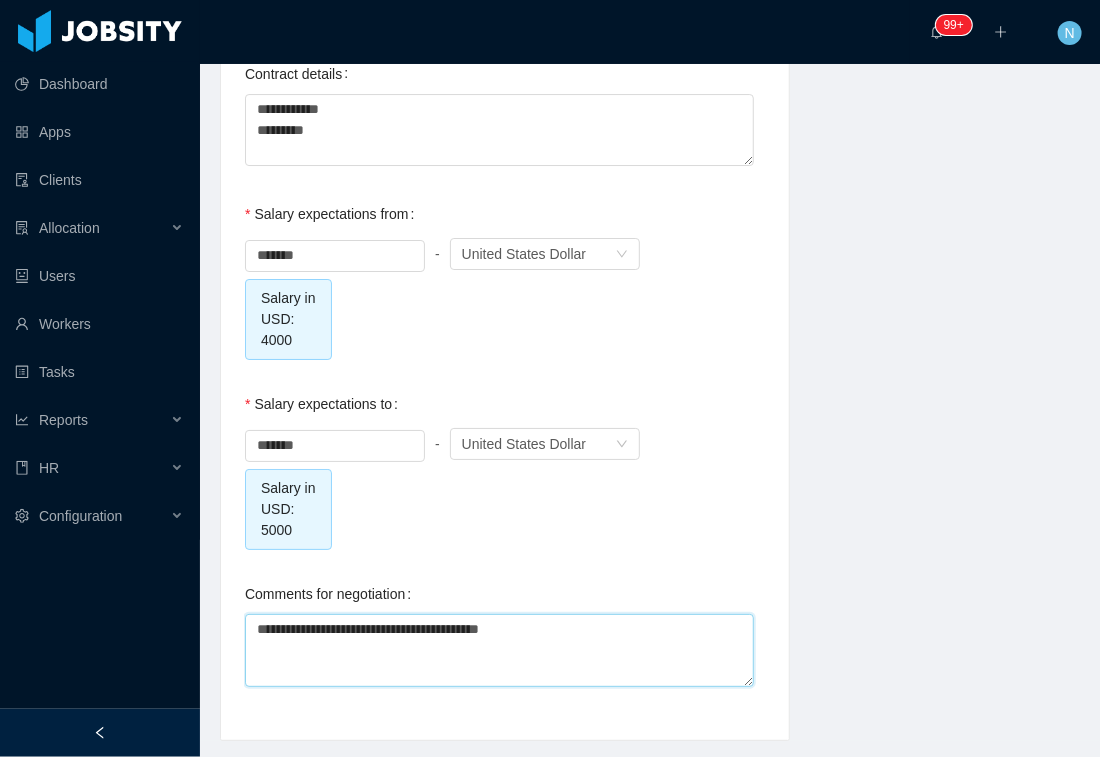 type on "**********" 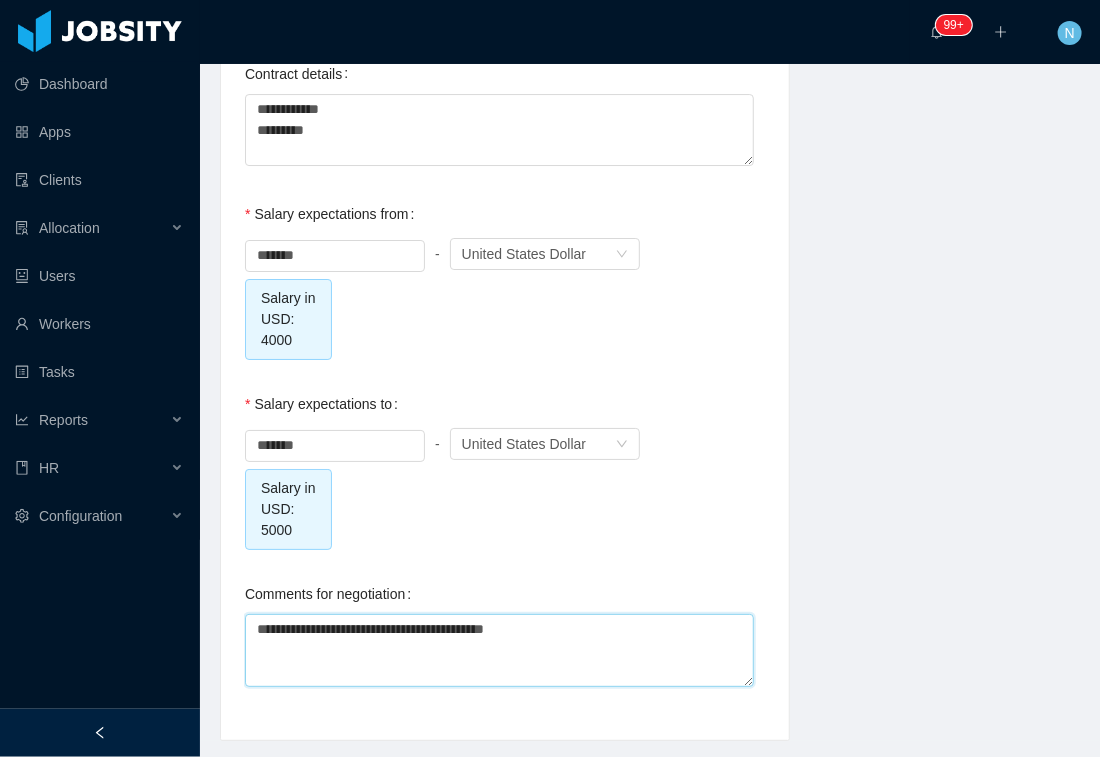type on "**********" 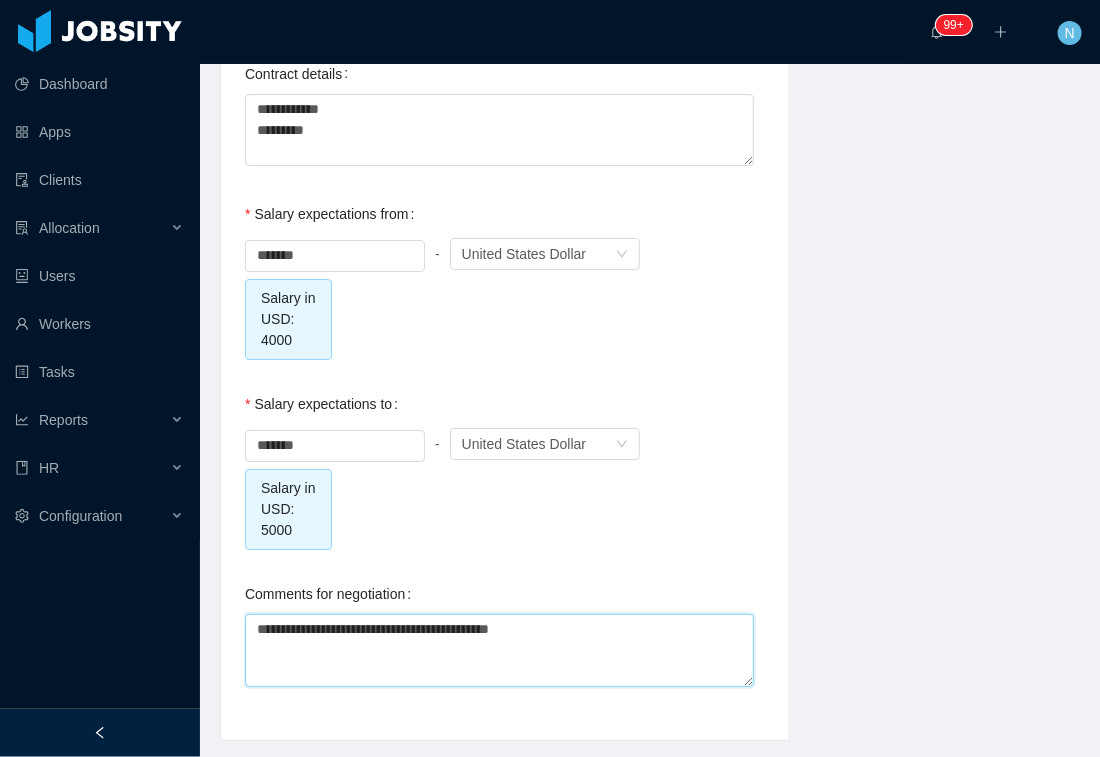type on "**********" 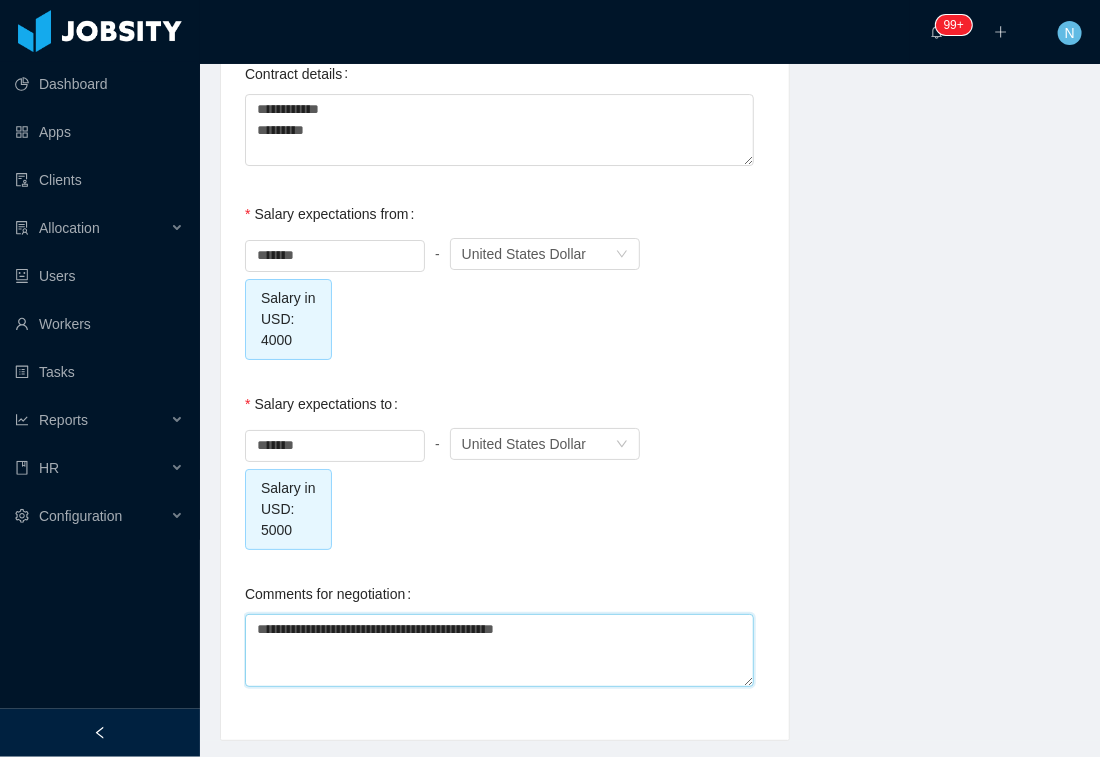 type on "**********" 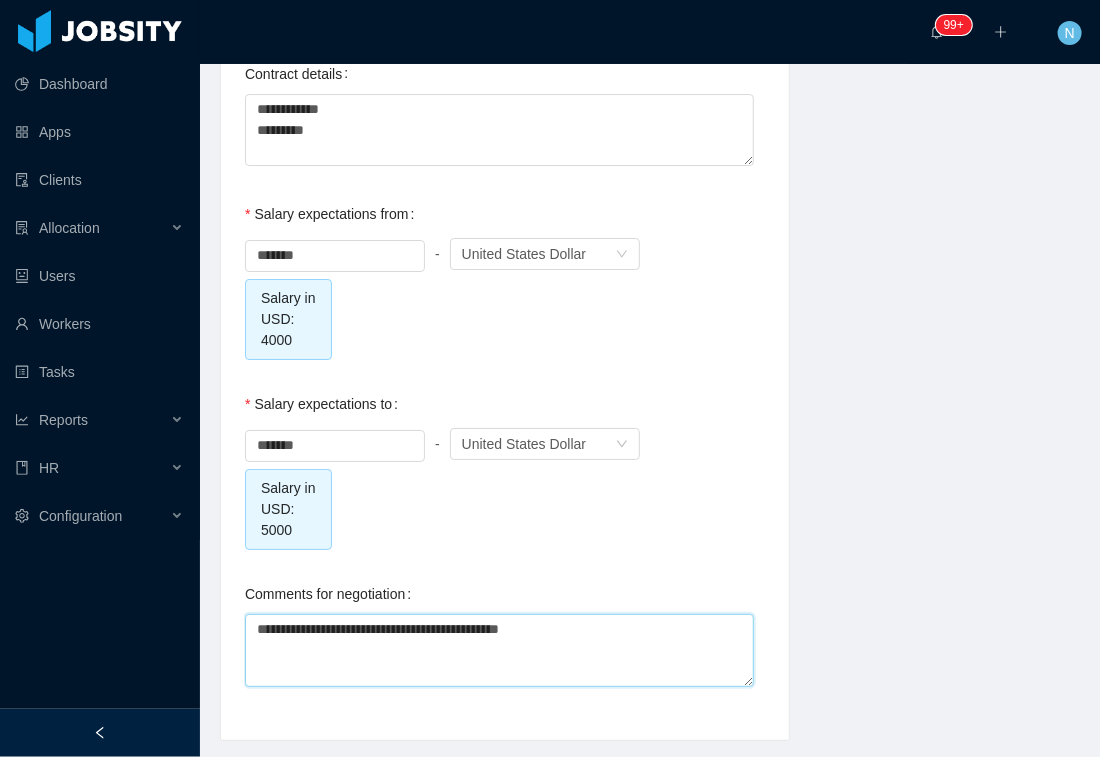 type on "**********" 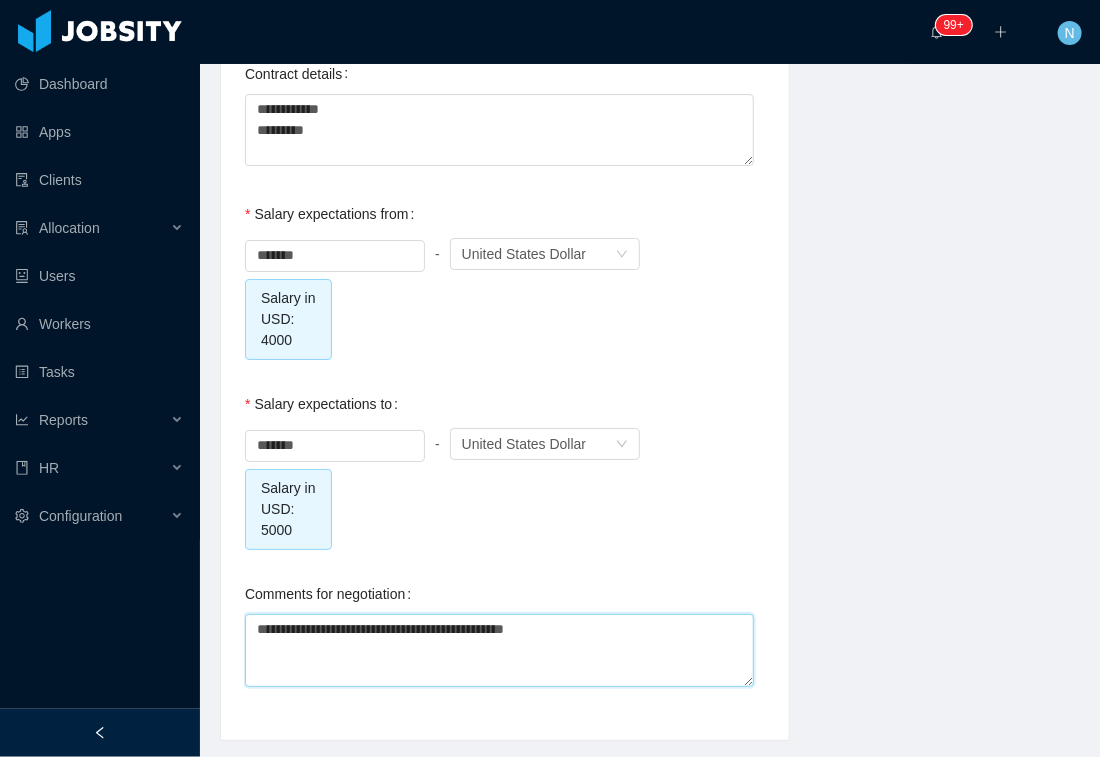 type on "**********" 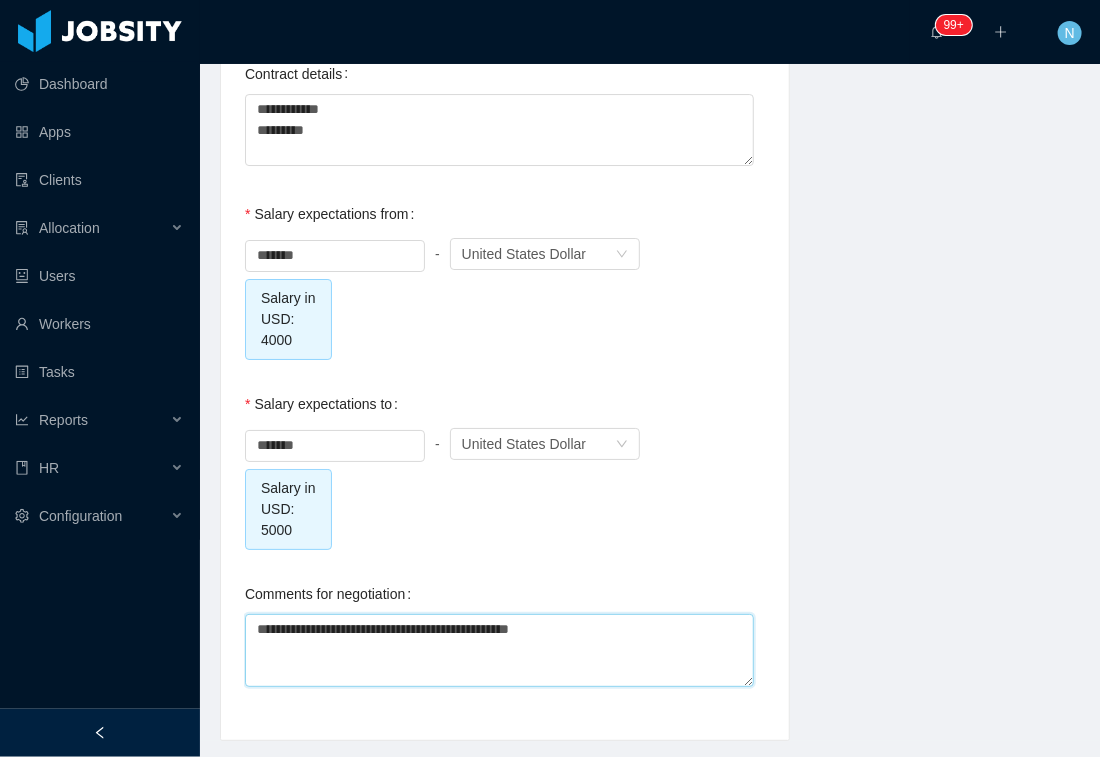 type on "**********" 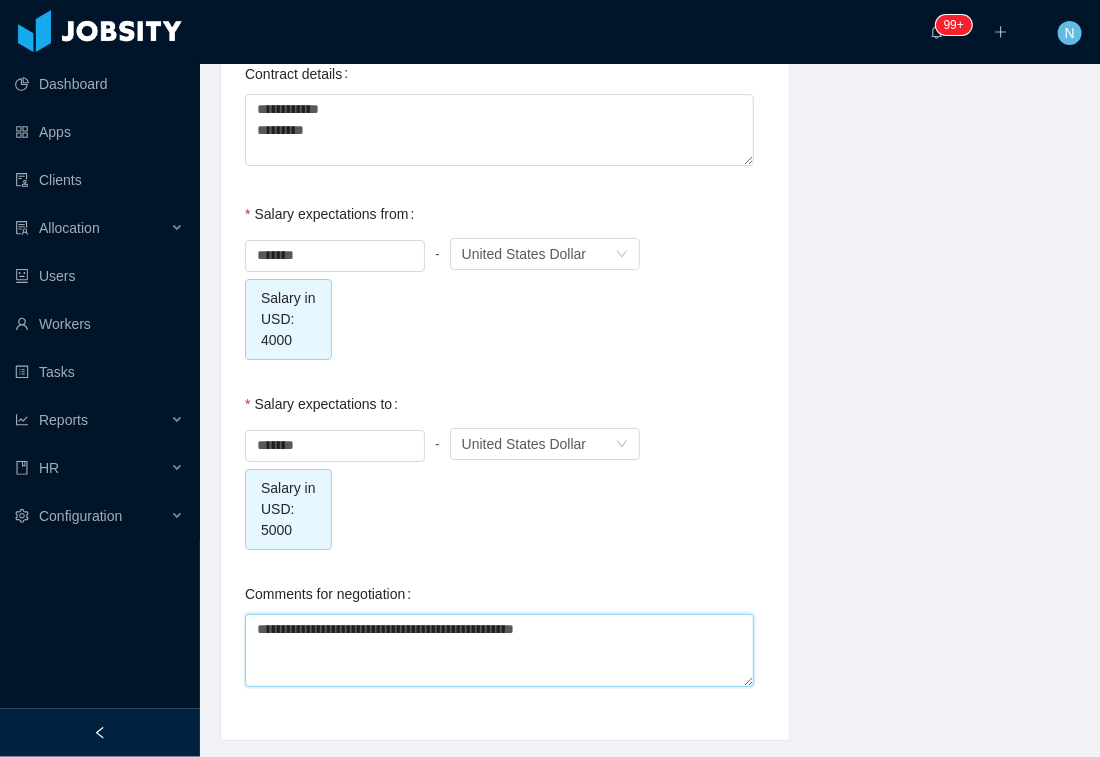 type on "**********" 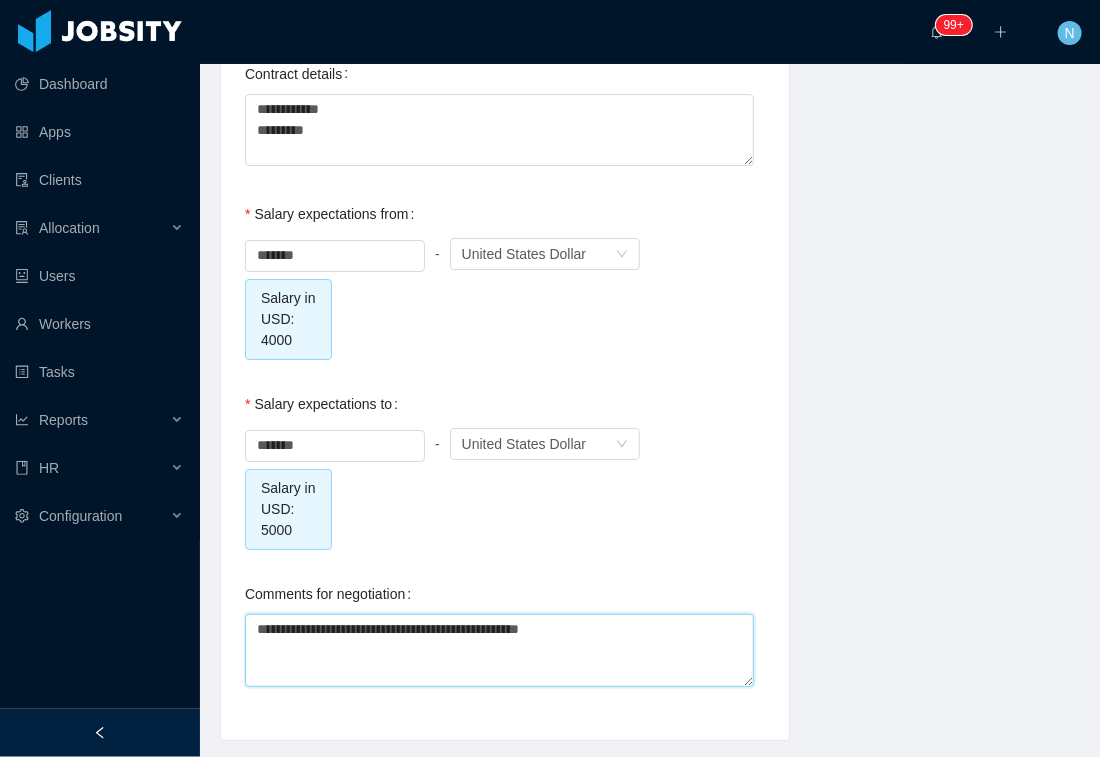 type on "**********" 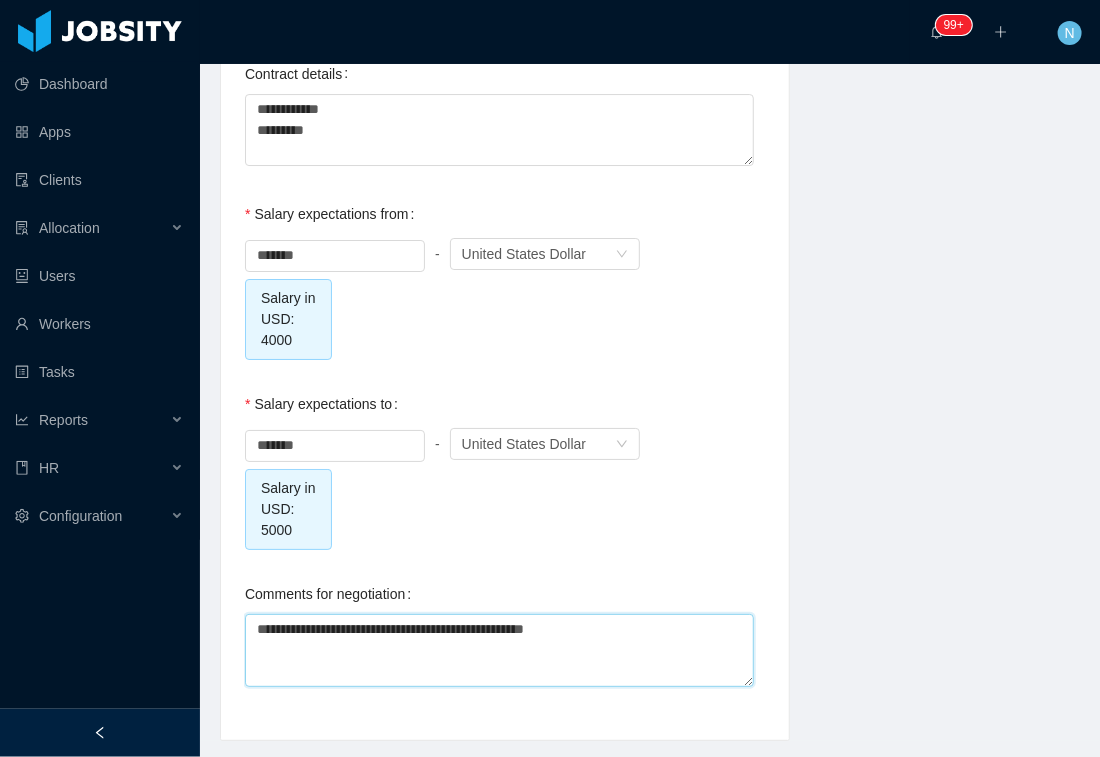 type on "**********" 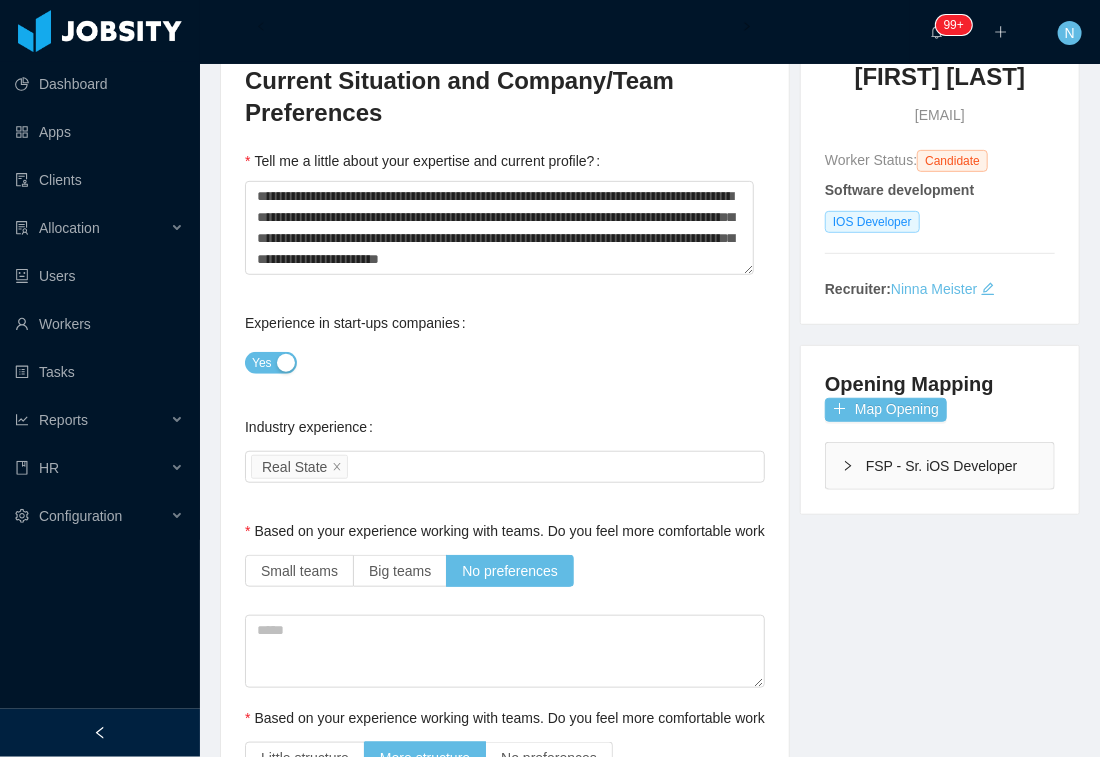 scroll, scrollTop: 0, scrollLeft: 0, axis: both 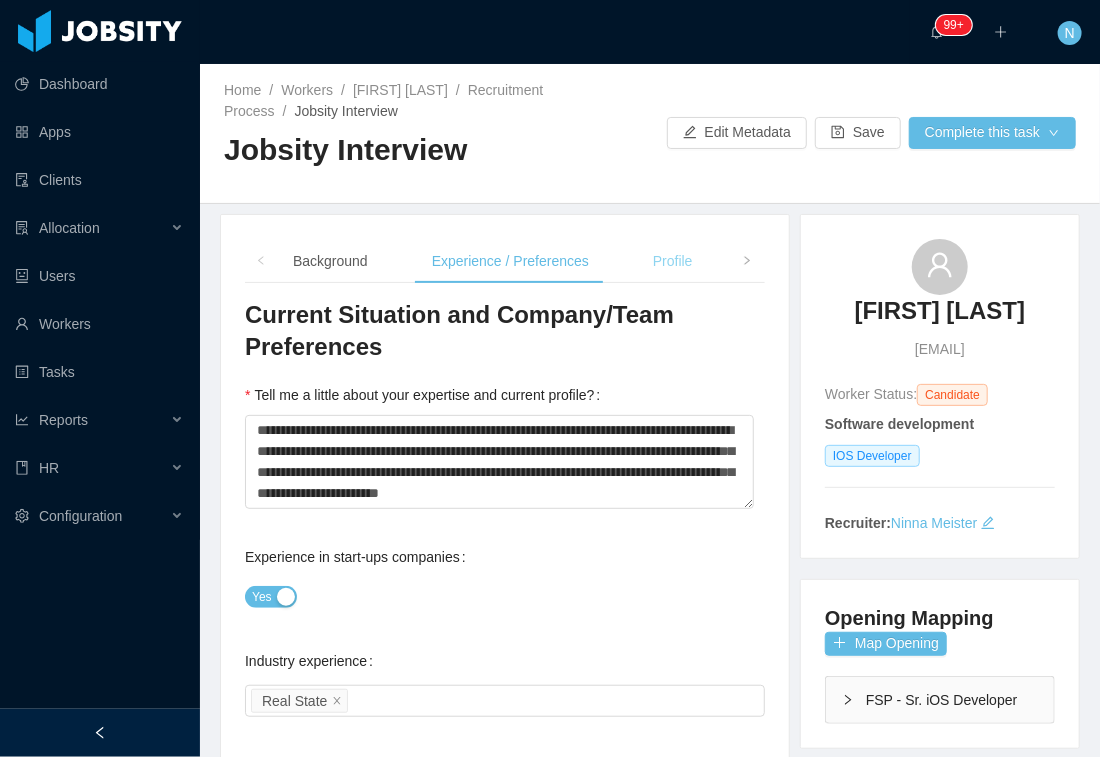 type on "**********" 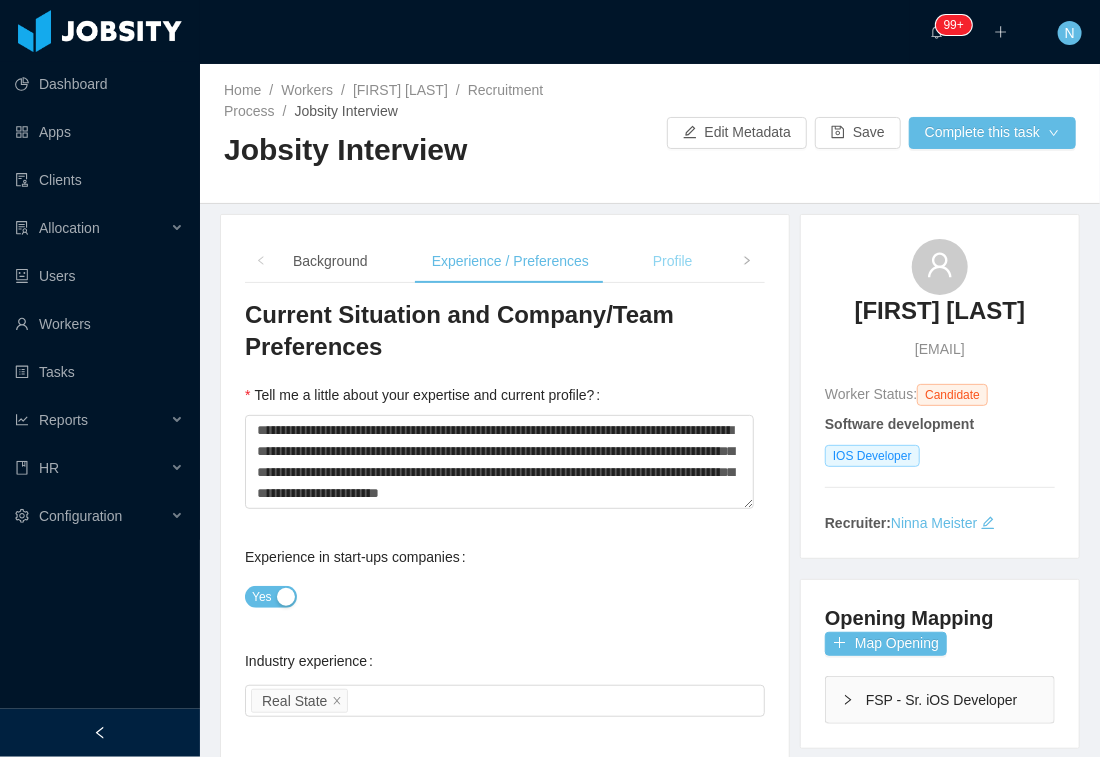 click on "Profile" at bounding box center [673, 261] 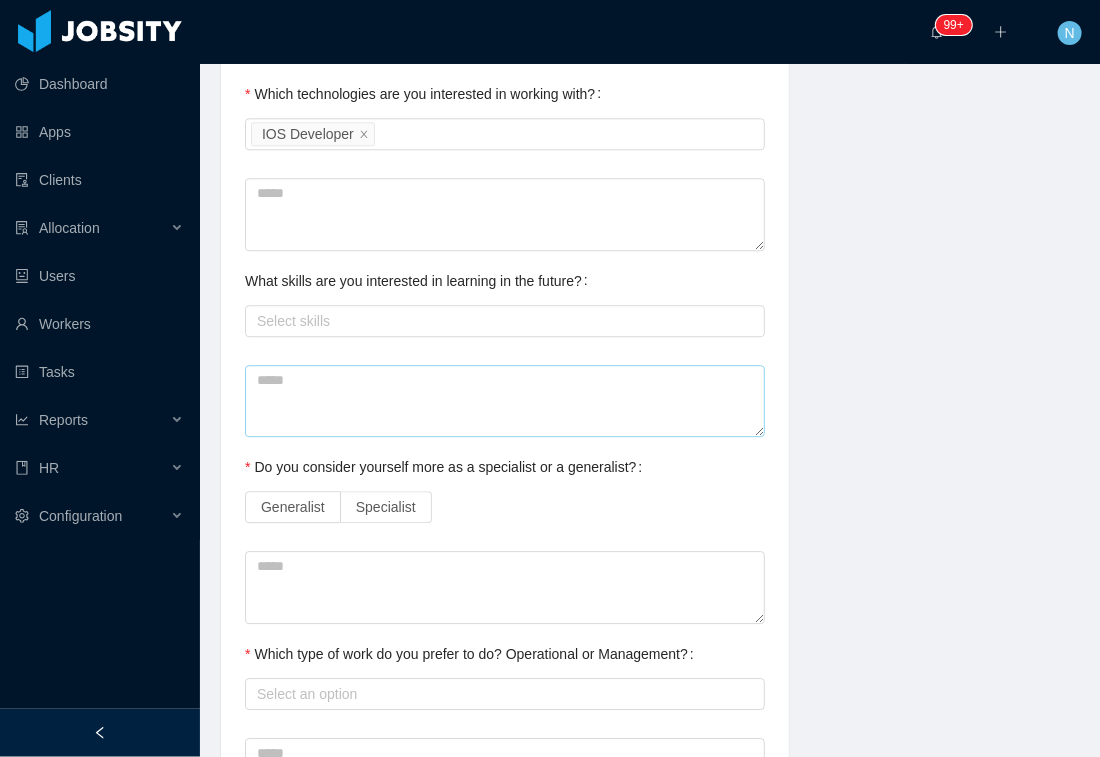 scroll, scrollTop: 1666, scrollLeft: 0, axis: vertical 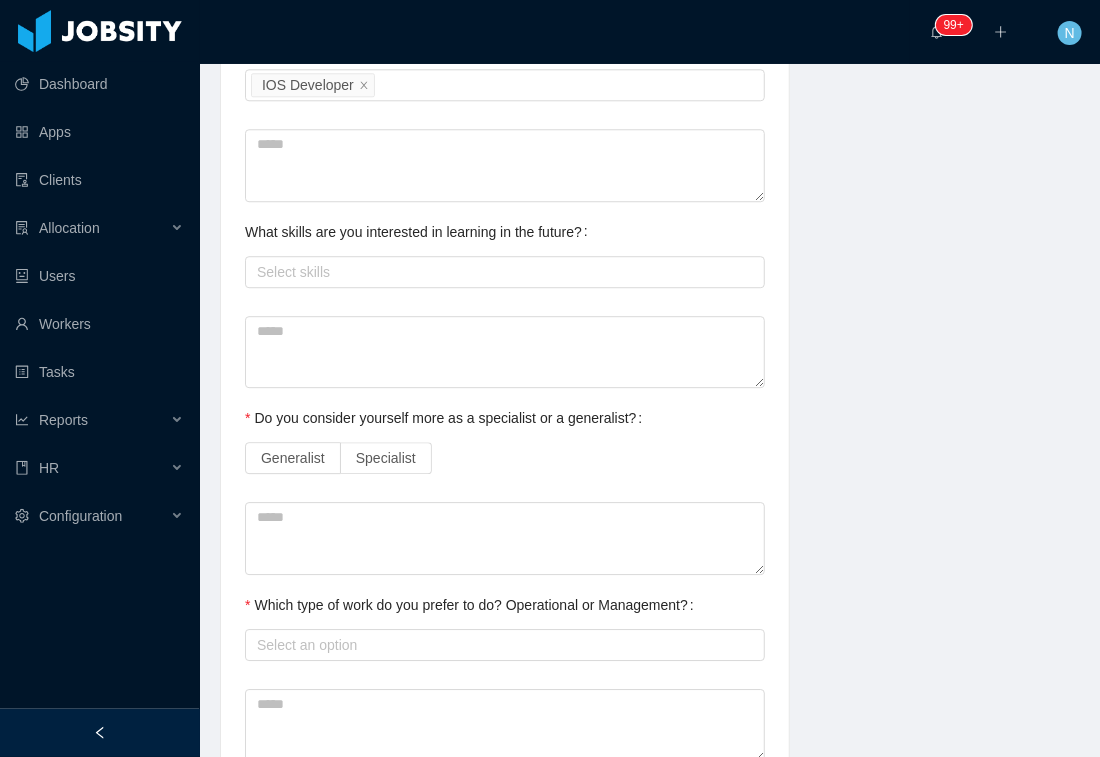 drag, startPoint x: 360, startPoint y: 512, endPoint x: 360, endPoint y: 526, distance: 14 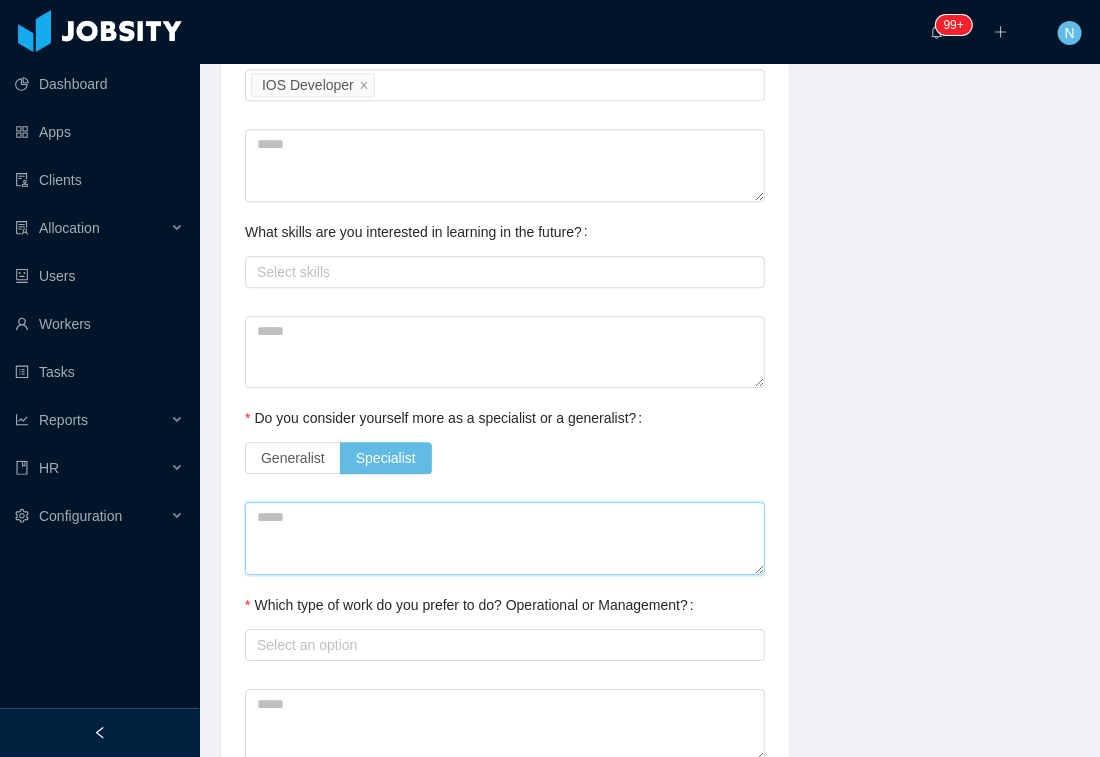 click at bounding box center [505, 538] 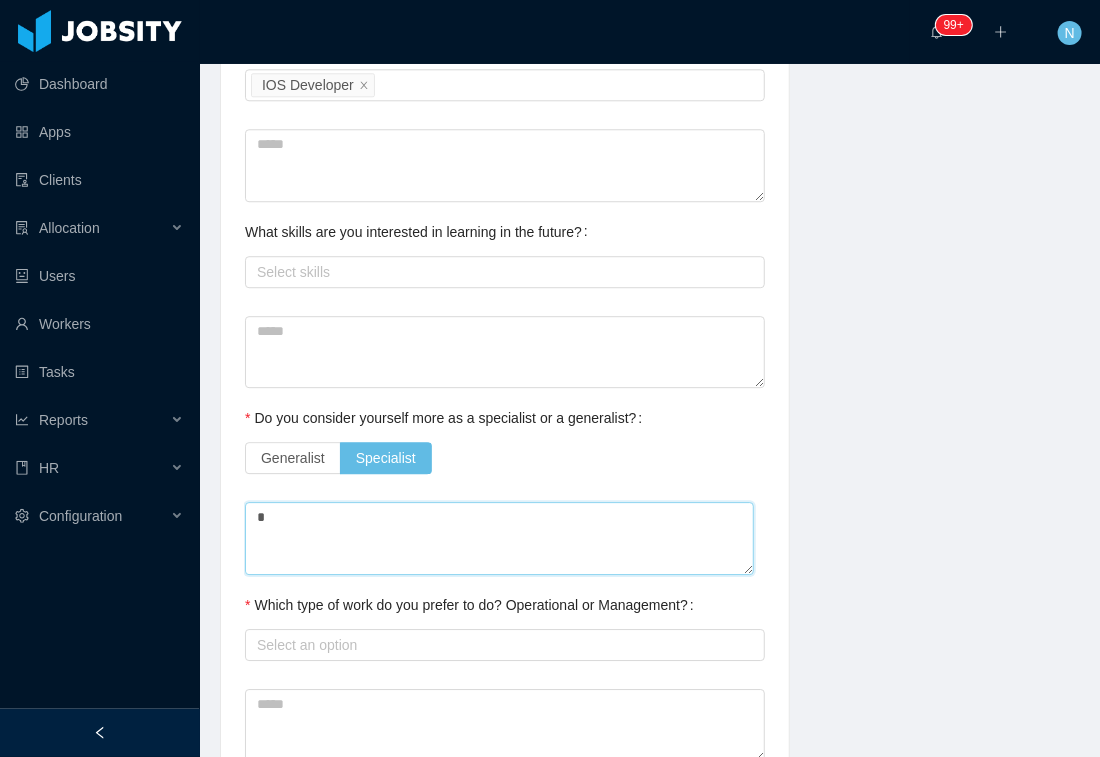 type on "**" 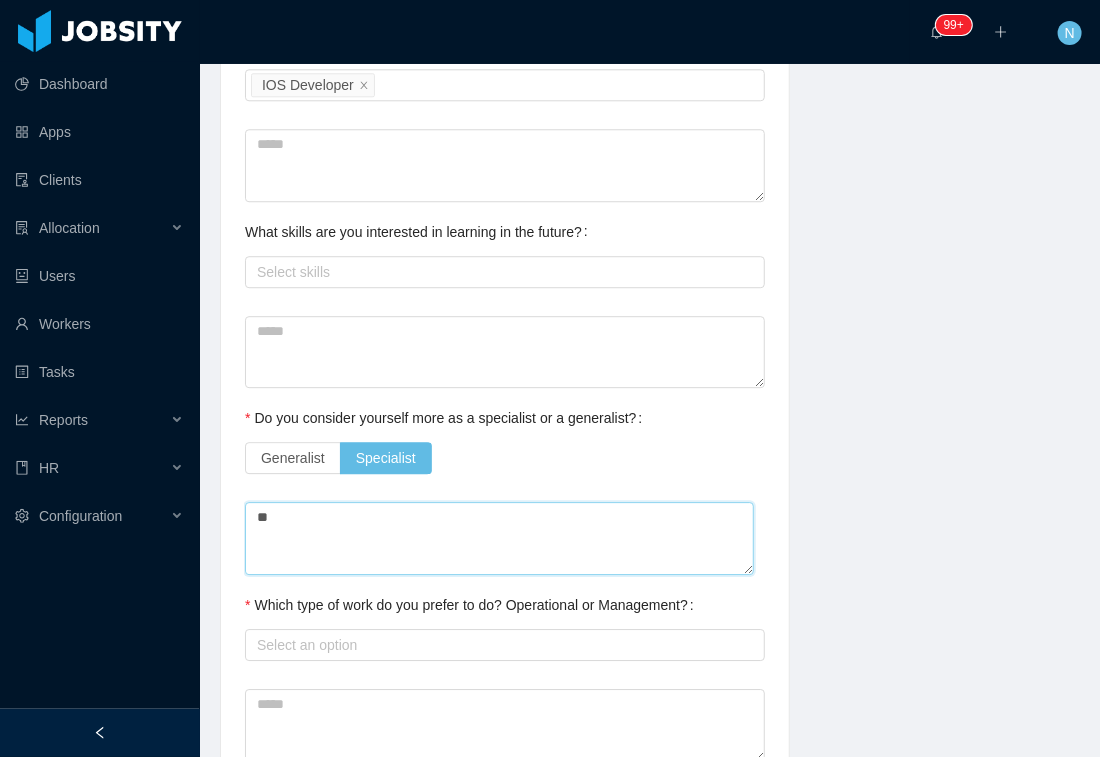 type on "***" 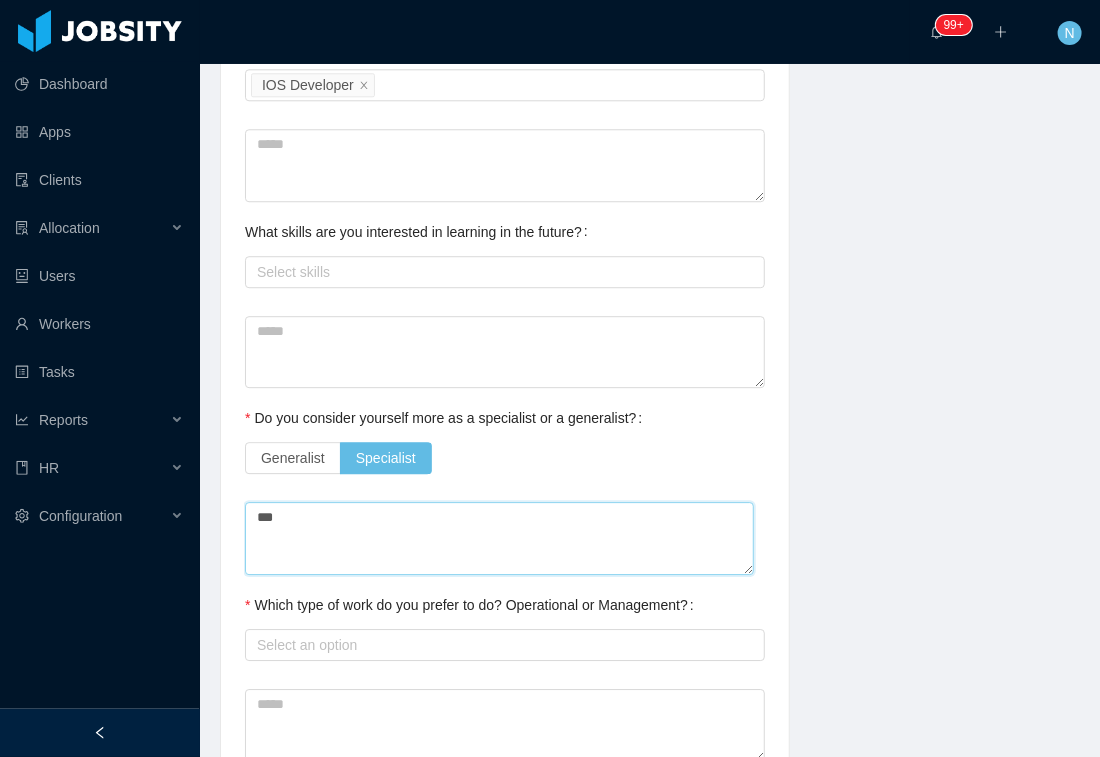 type on "****" 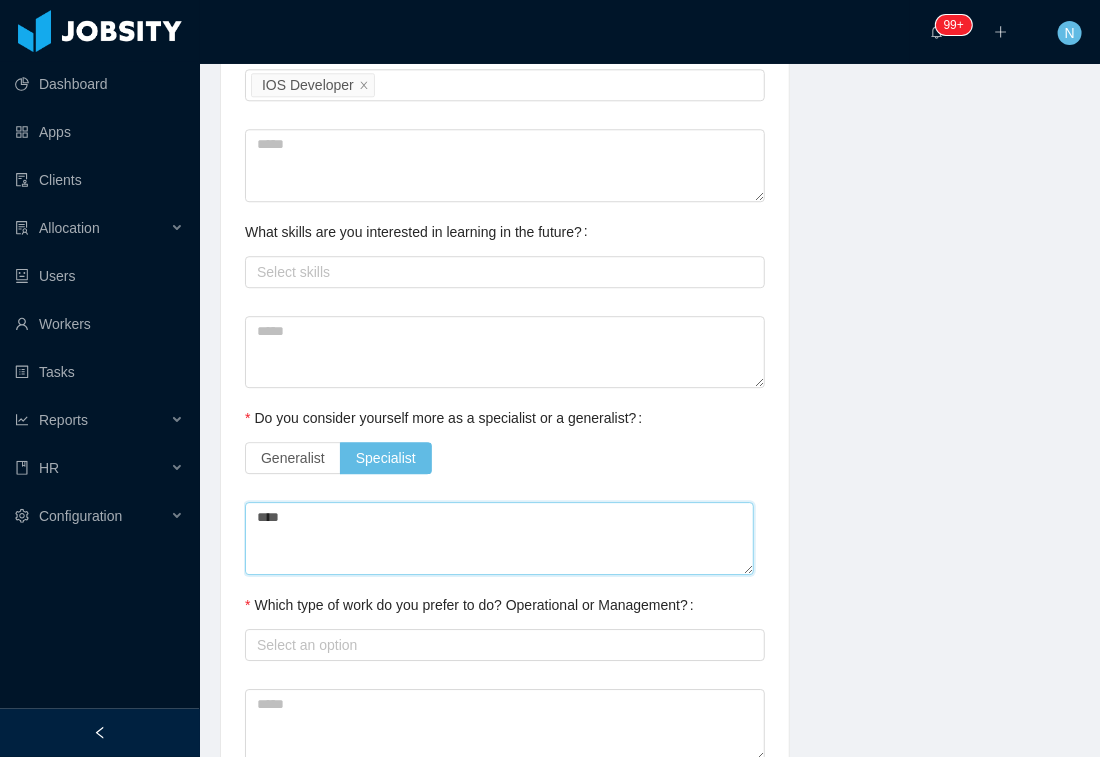 type on "*****" 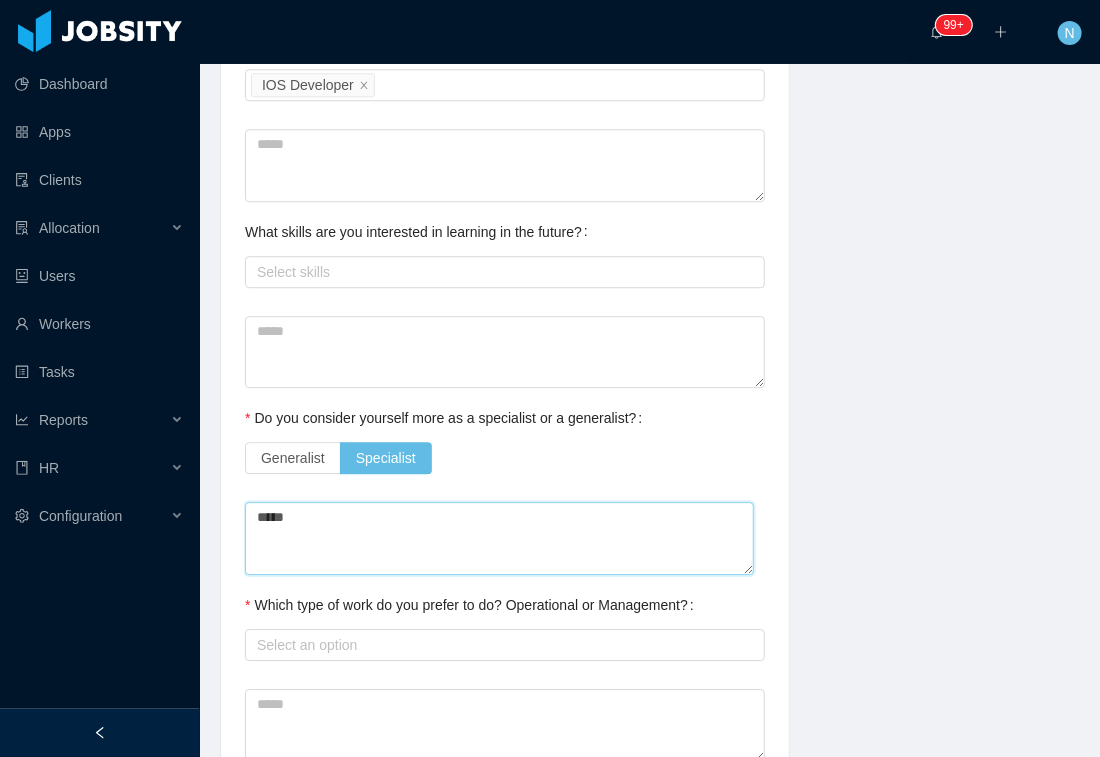 type on "******" 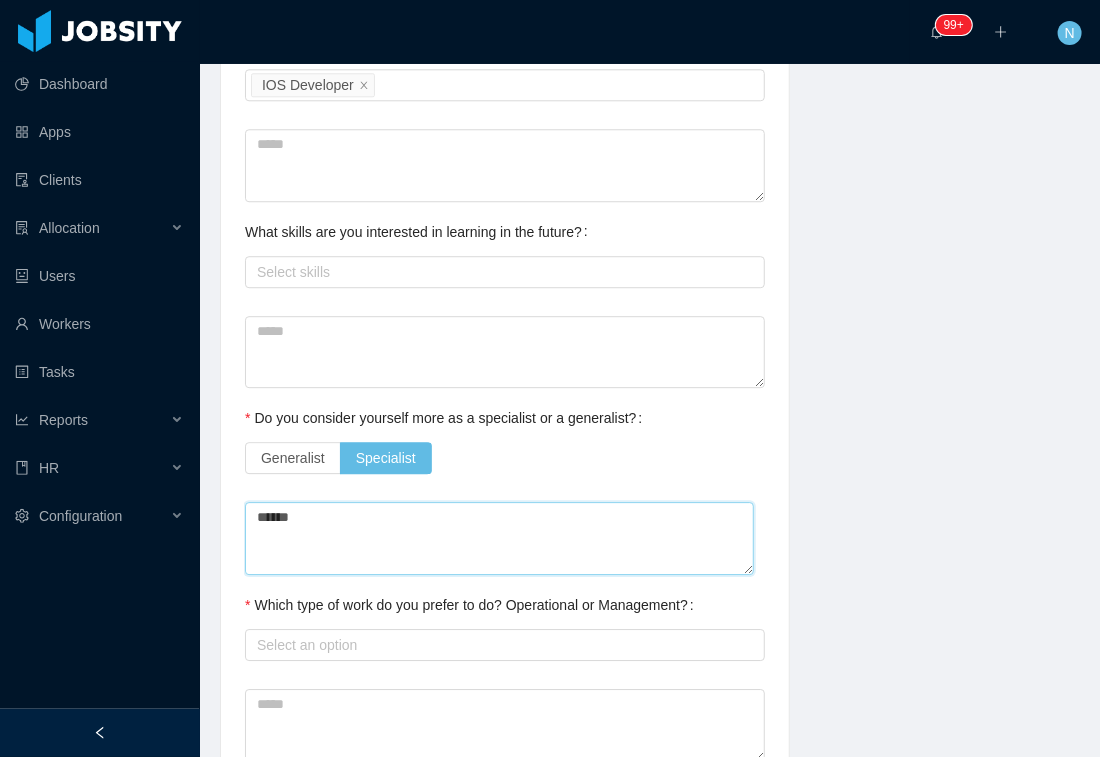 type 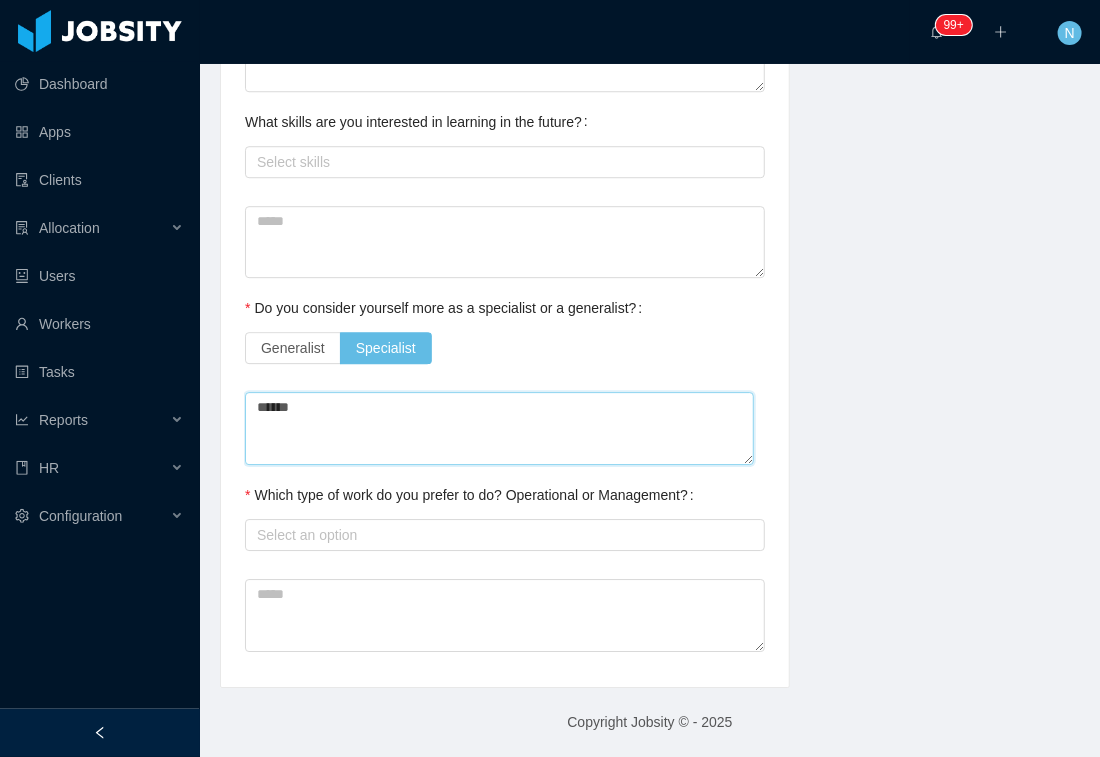 scroll, scrollTop: 1825, scrollLeft: 0, axis: vertical 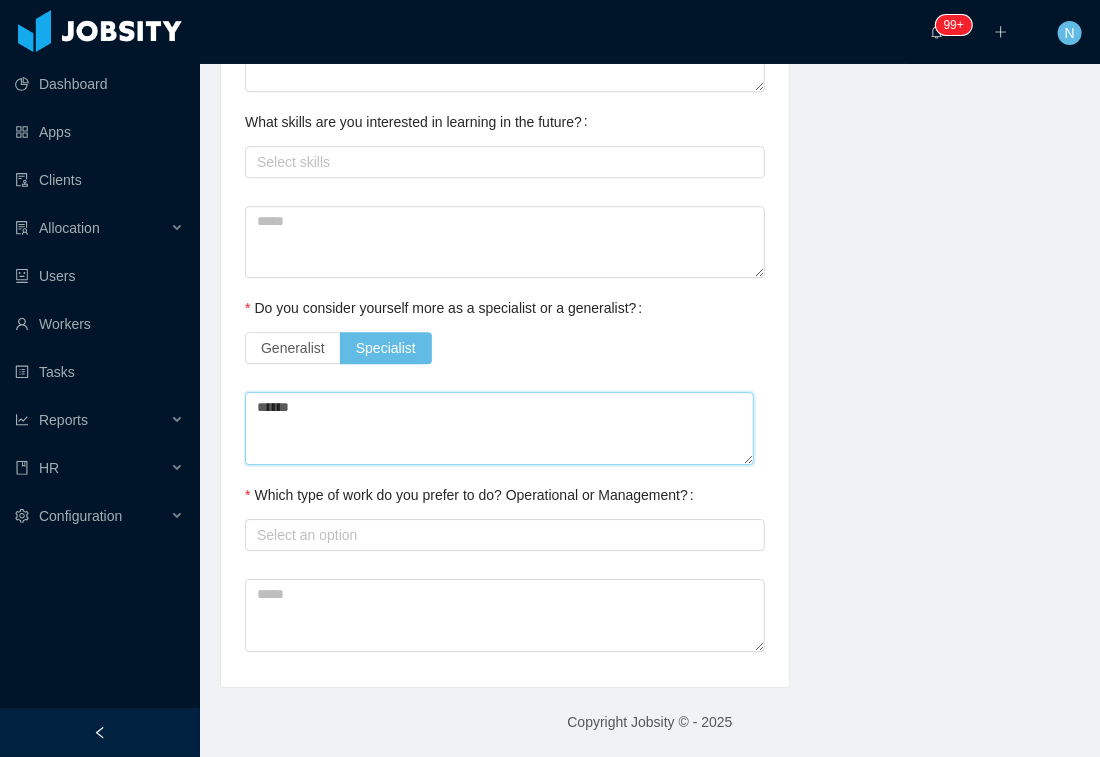 type on "******" 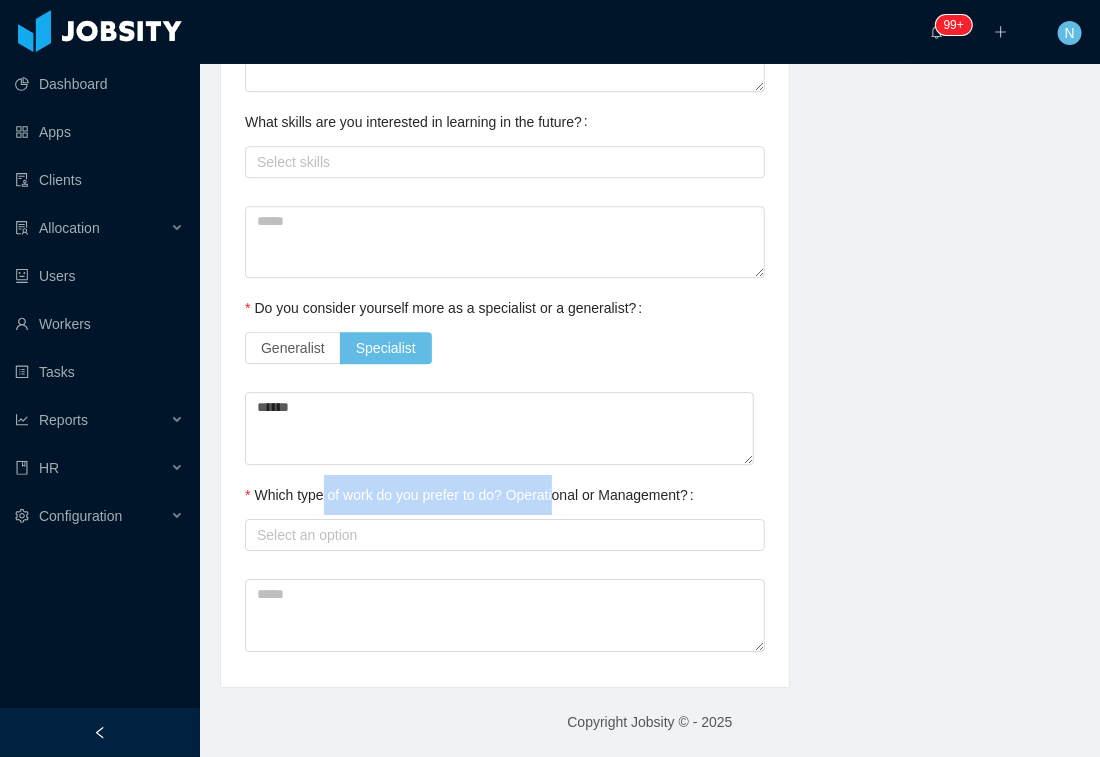drag, startPoint x: 327, startPoint y: 497, endPoint x: 560, endPoint y: 497, distance: 233 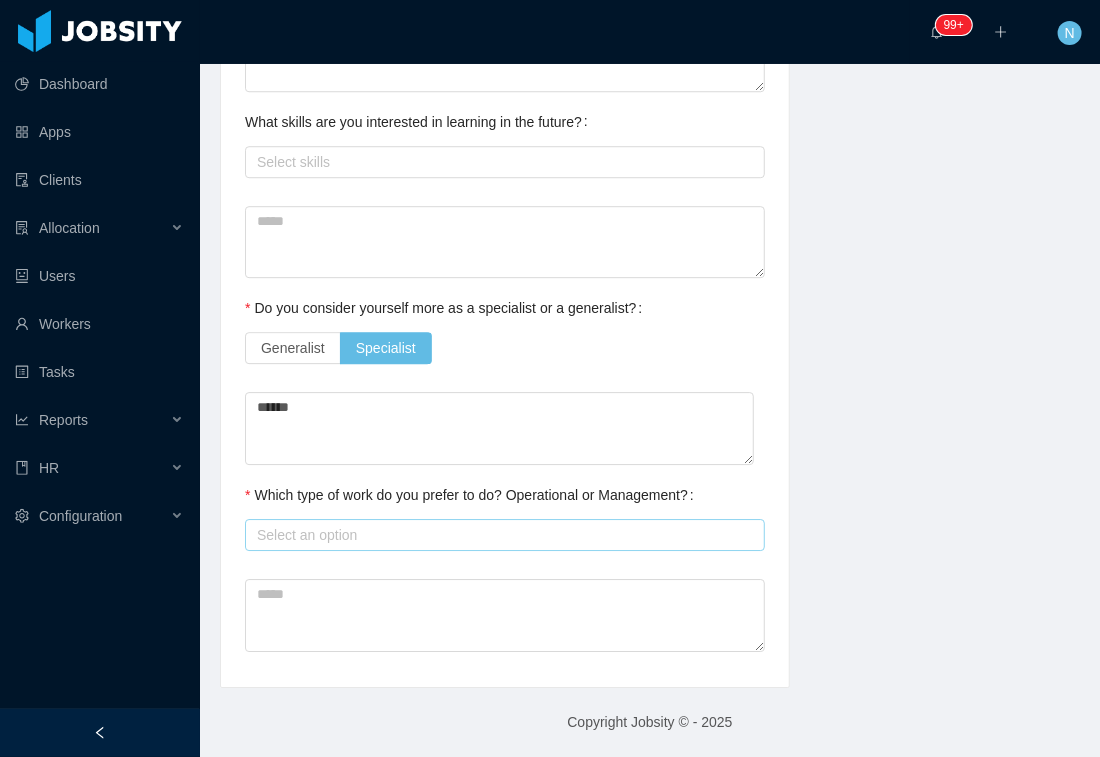 click on "Select an option" at bounding box center (500, 535) 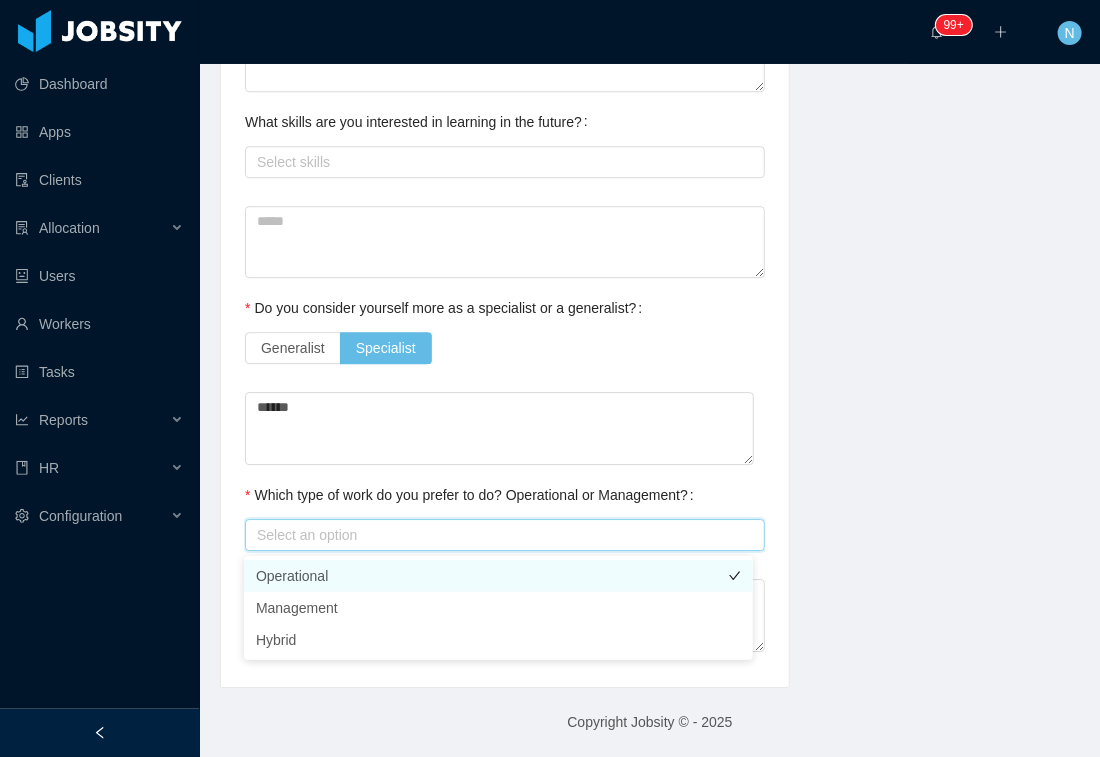 click on "Operational" at bounding box center (498, 576) 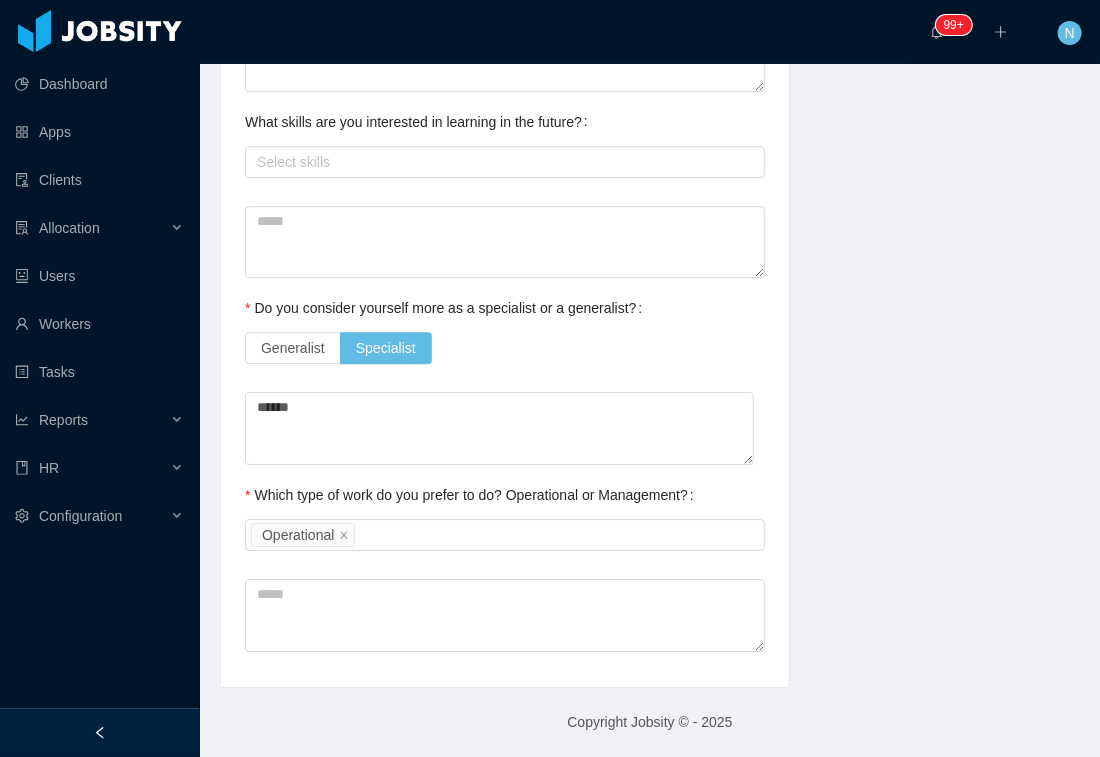 click on "**********" at bounding box center [650, -437] 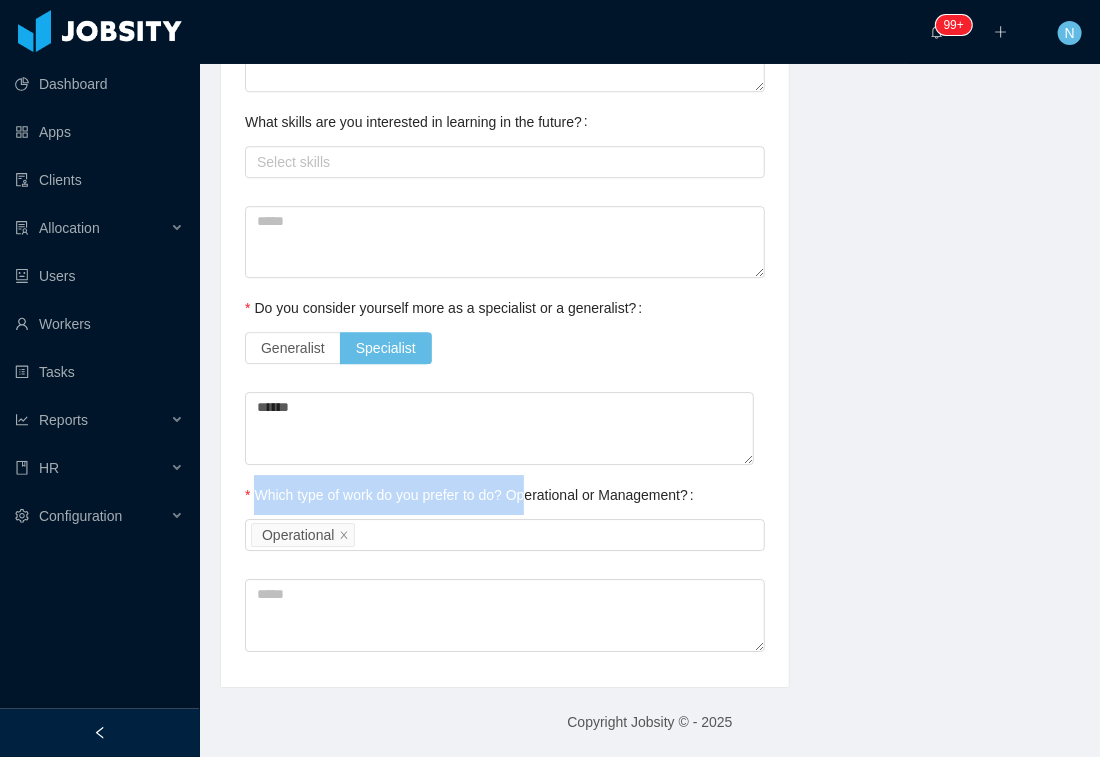 drag, startPoint x: 256, startPoint y: 490, endPoint x: 528, endPoint y: 493, distance: 272.01654 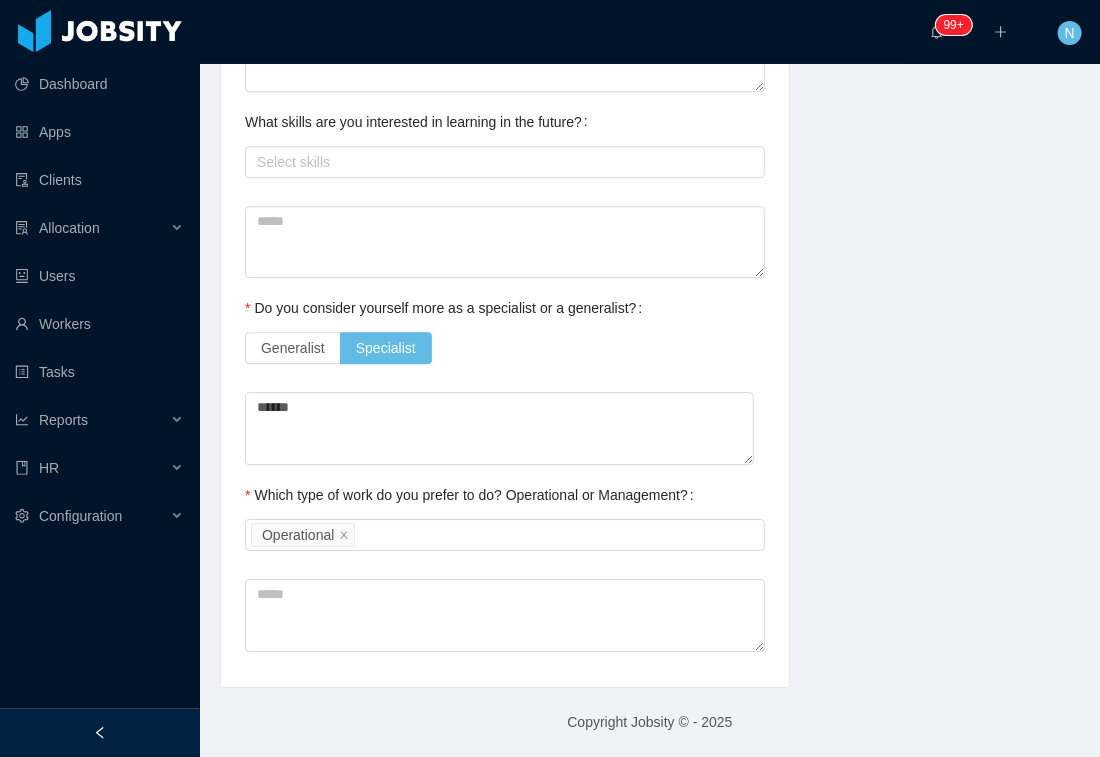 click on "Which type of work do you prefer to do? Operational or Management?" at bounding box center [473, 495] 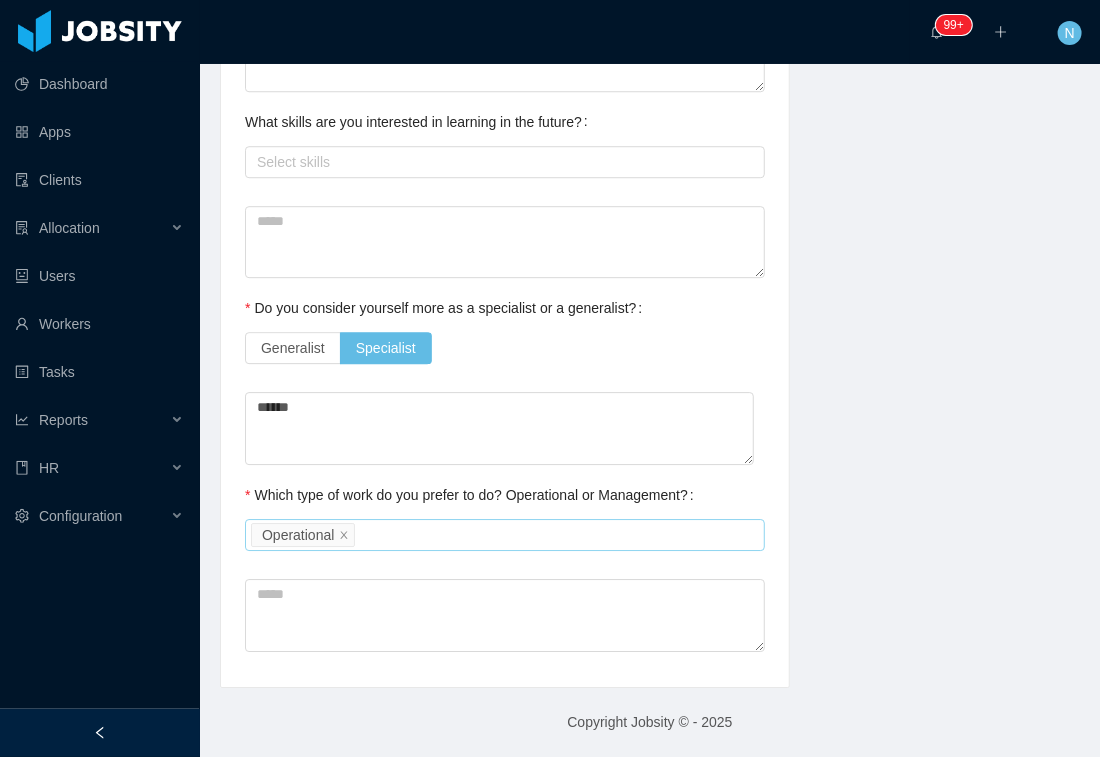 click on "Select an option Operational" at bounding box center (502, 535) 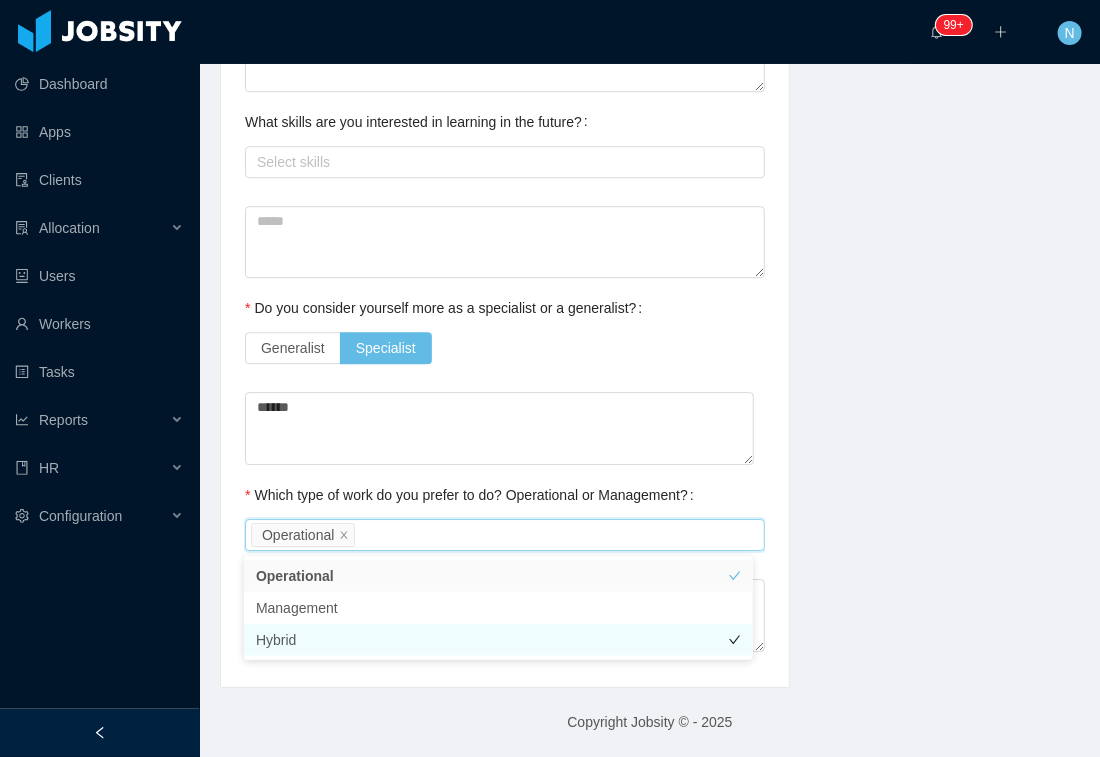 click on "Hybrid" at bounding box center [498, 640] 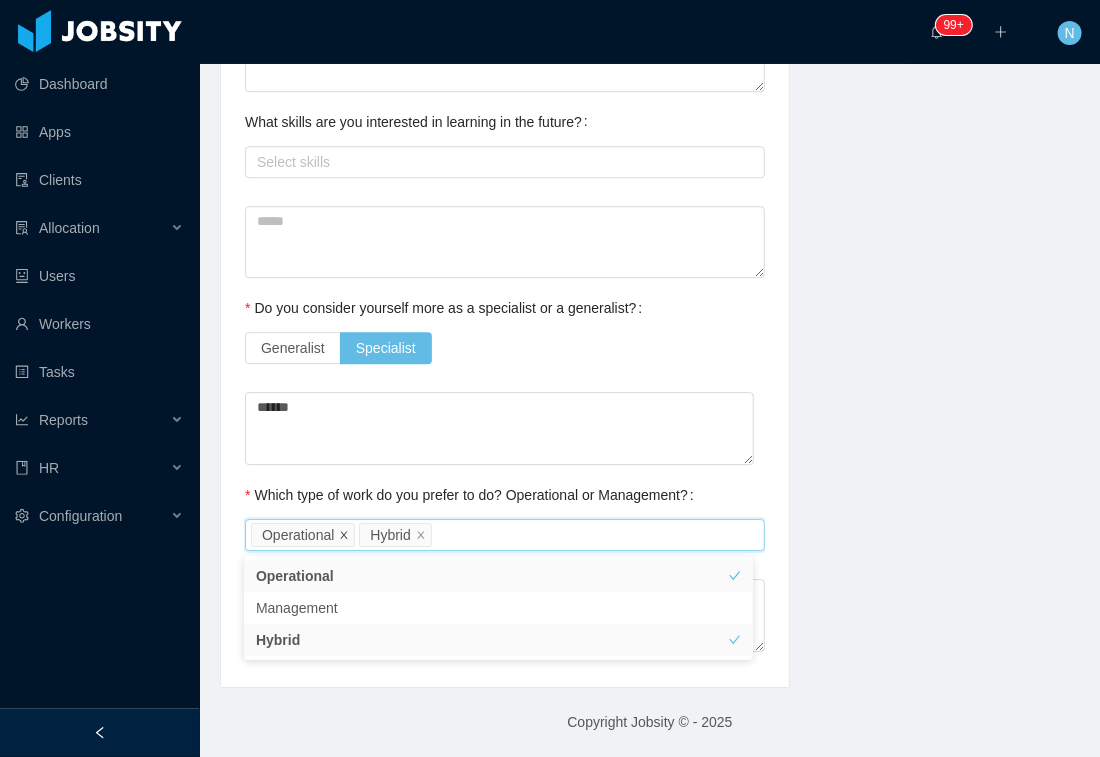 click 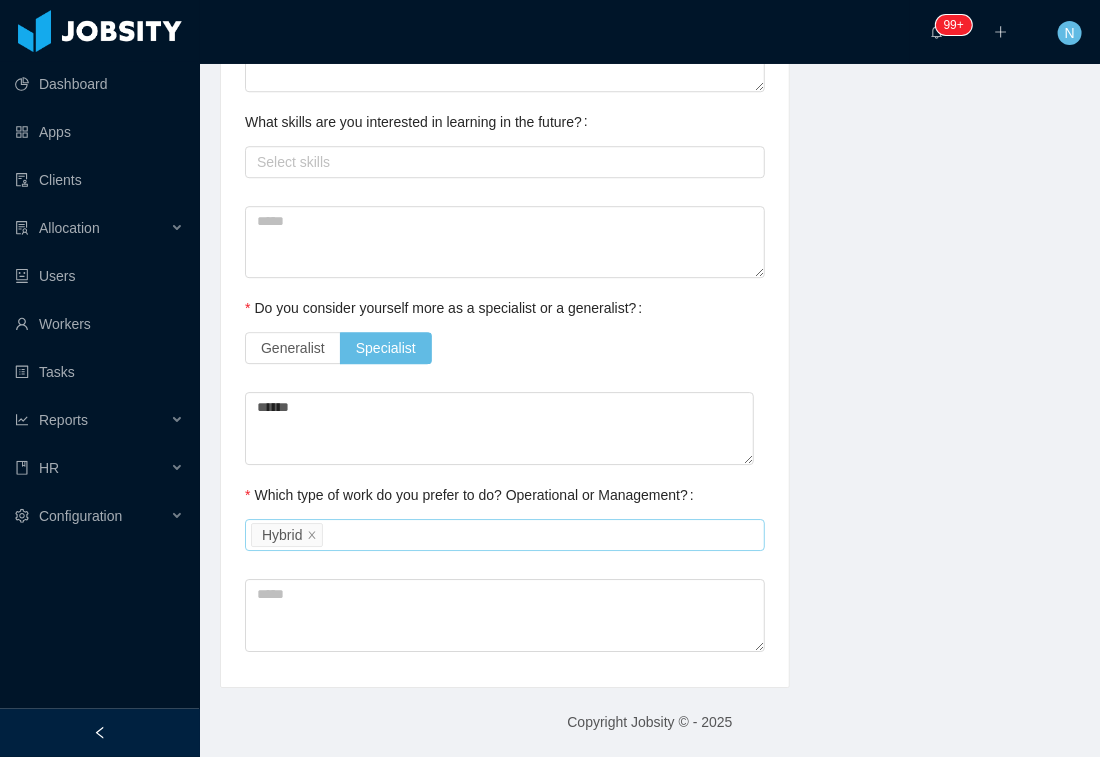 click on "**********" at bounding box center (650, -437) 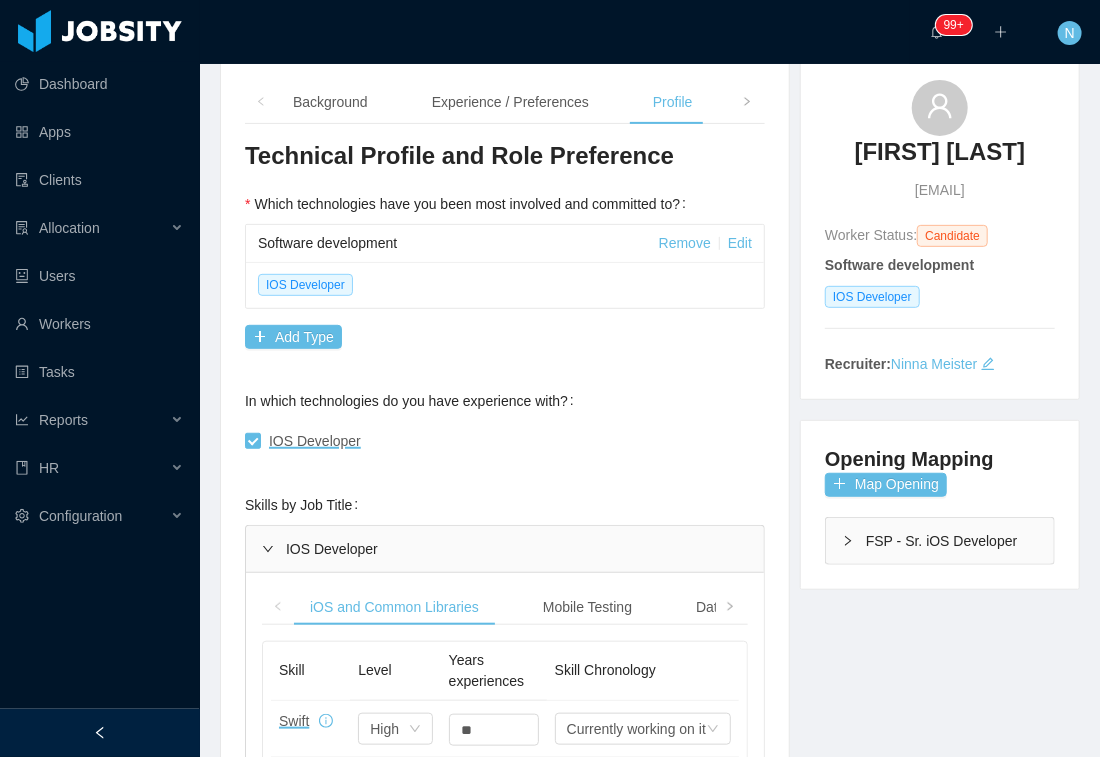 scroll, scrollTop: 0, scrollLeft: 0, axis: both 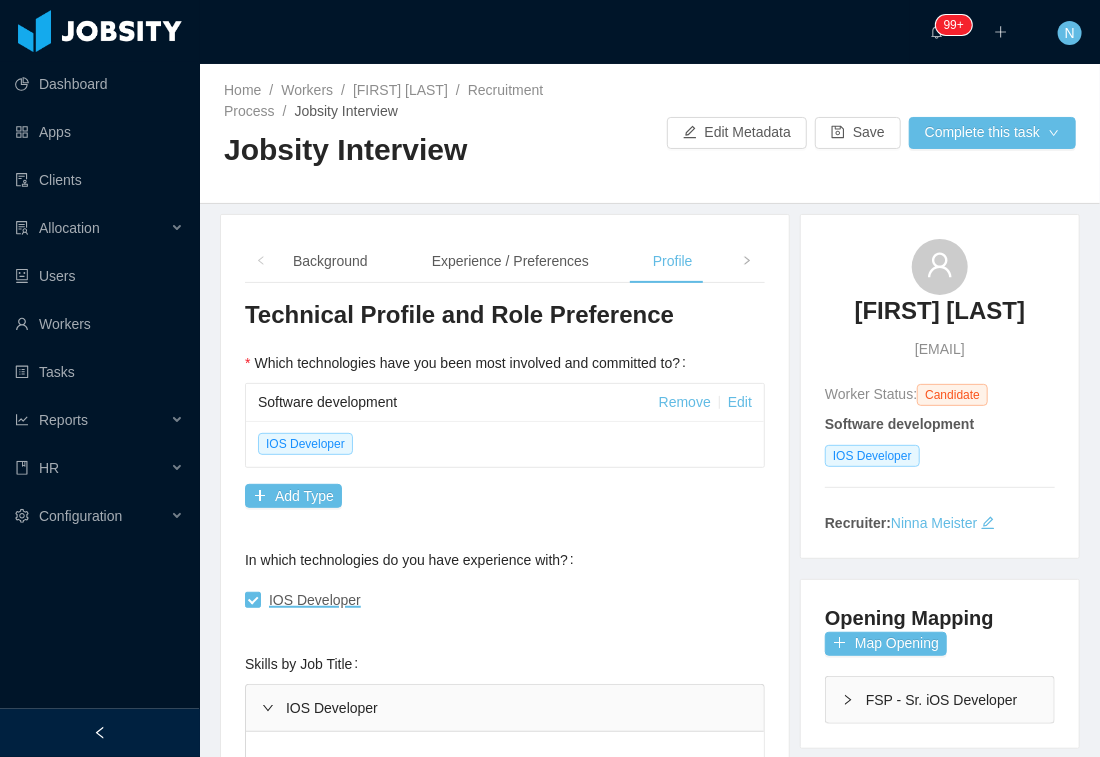 drag, startPoint x: 644, startPoint y: 447, endPoint x: 573, endPoint y: 219, distance: 238.79907 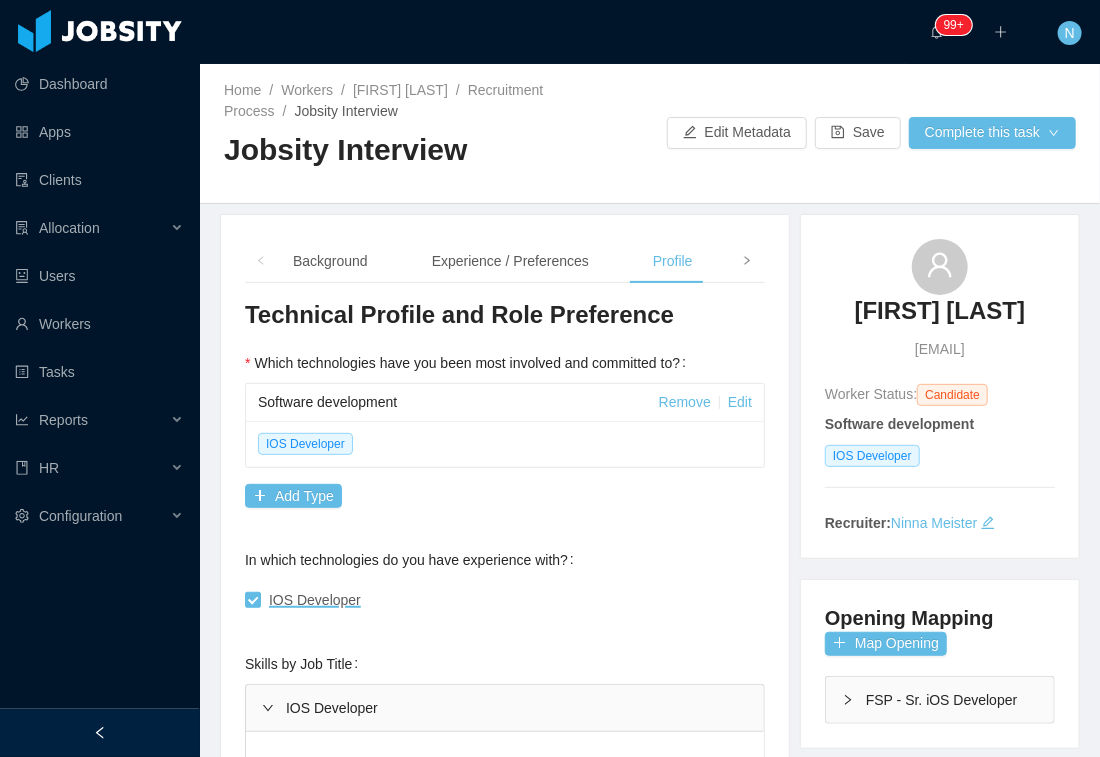 click at bounding box center [747, 260] 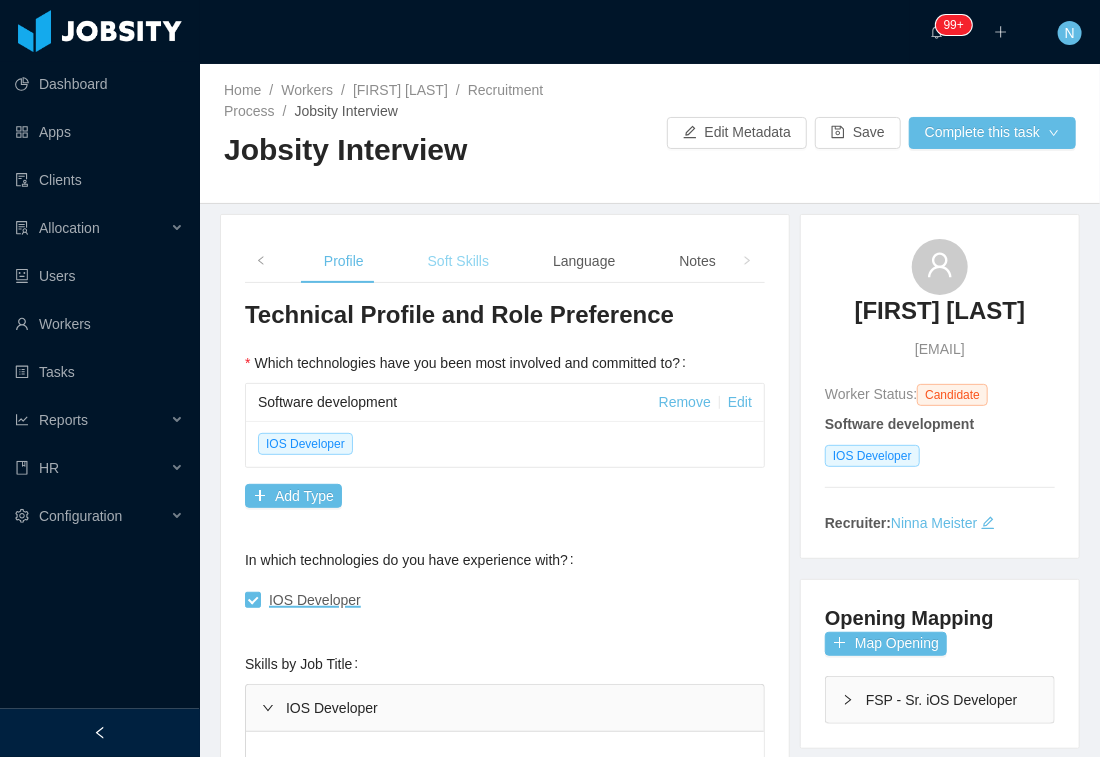 click on "Soft Skills" at bounding box center [458, 261] 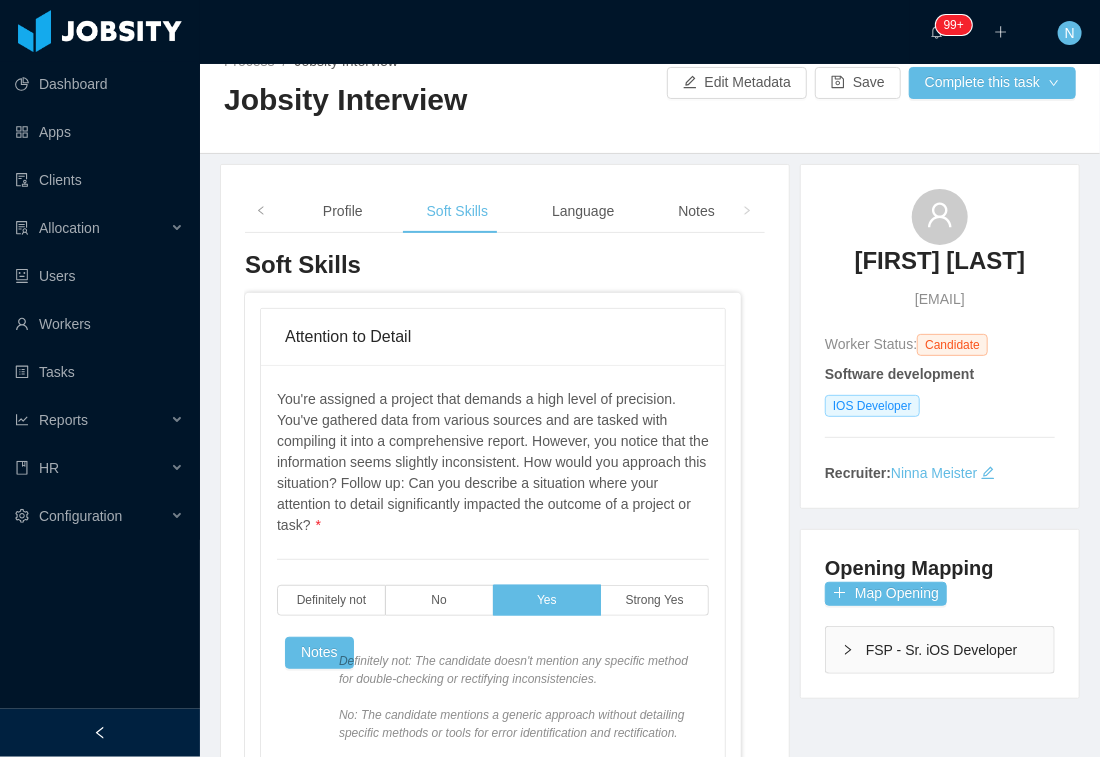 scroll, scrollTop: 0, scrollLeft: 0, axis: both 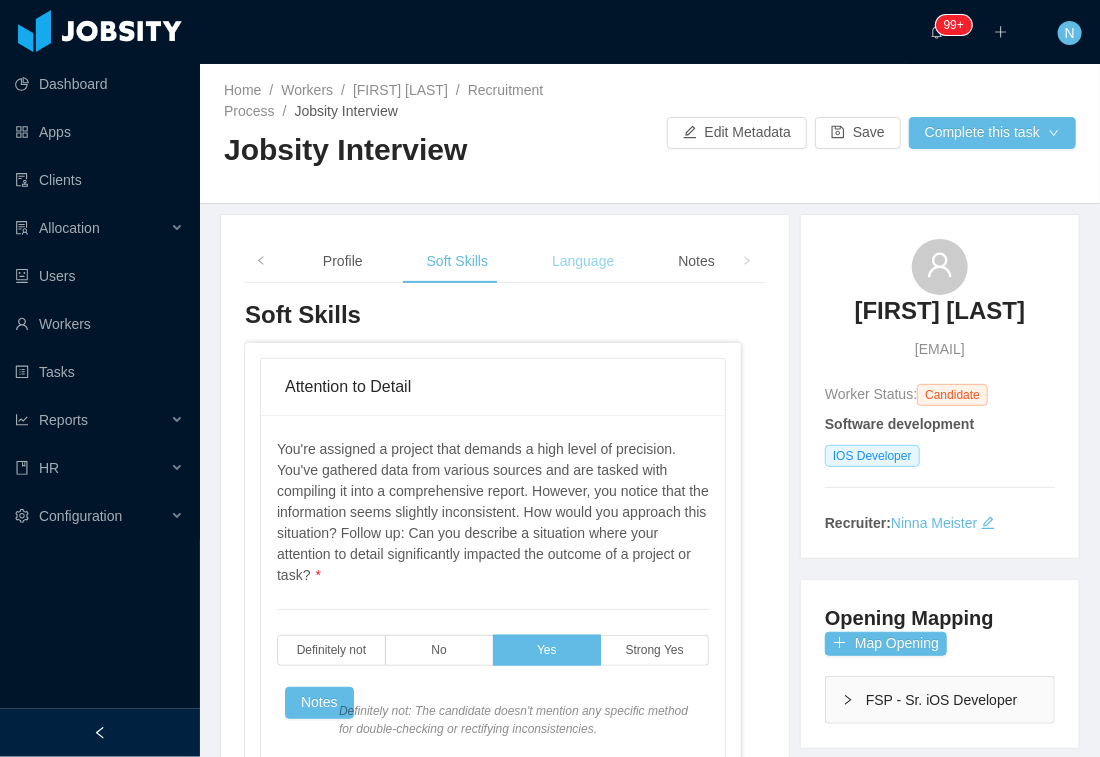 click on "Language" at bounding box center [583, 261] 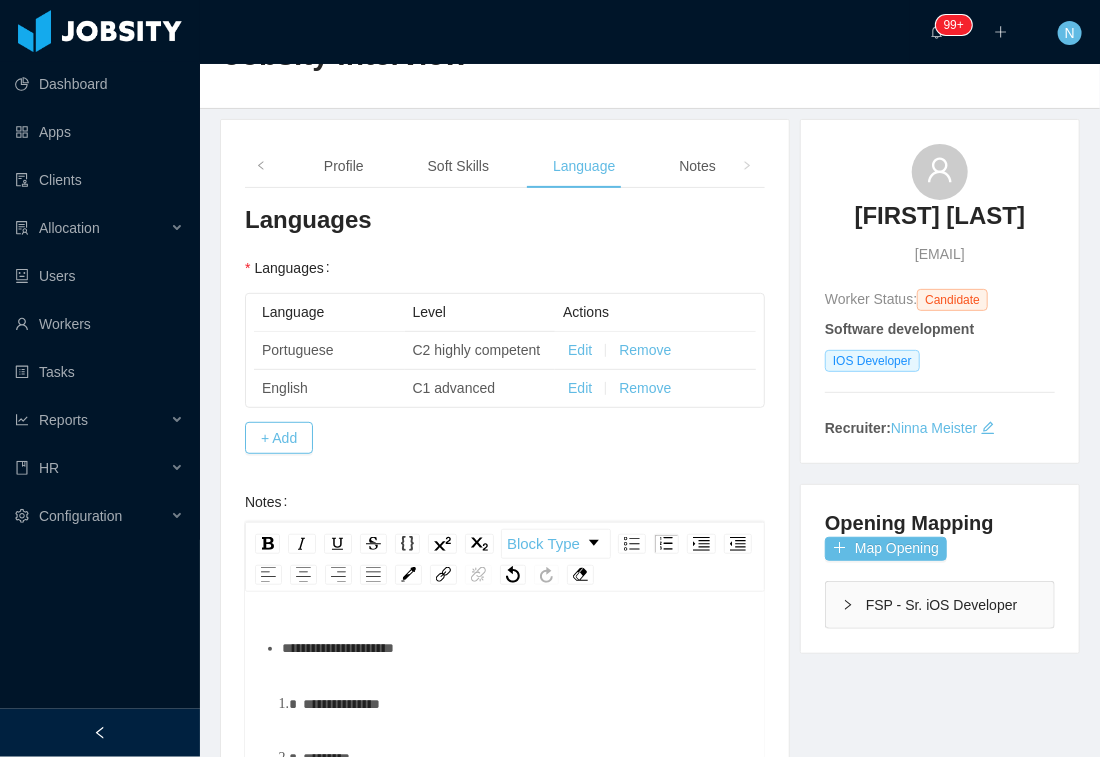 scroll, scrollTop: 222, scrollLeft: 0, axis: vertical 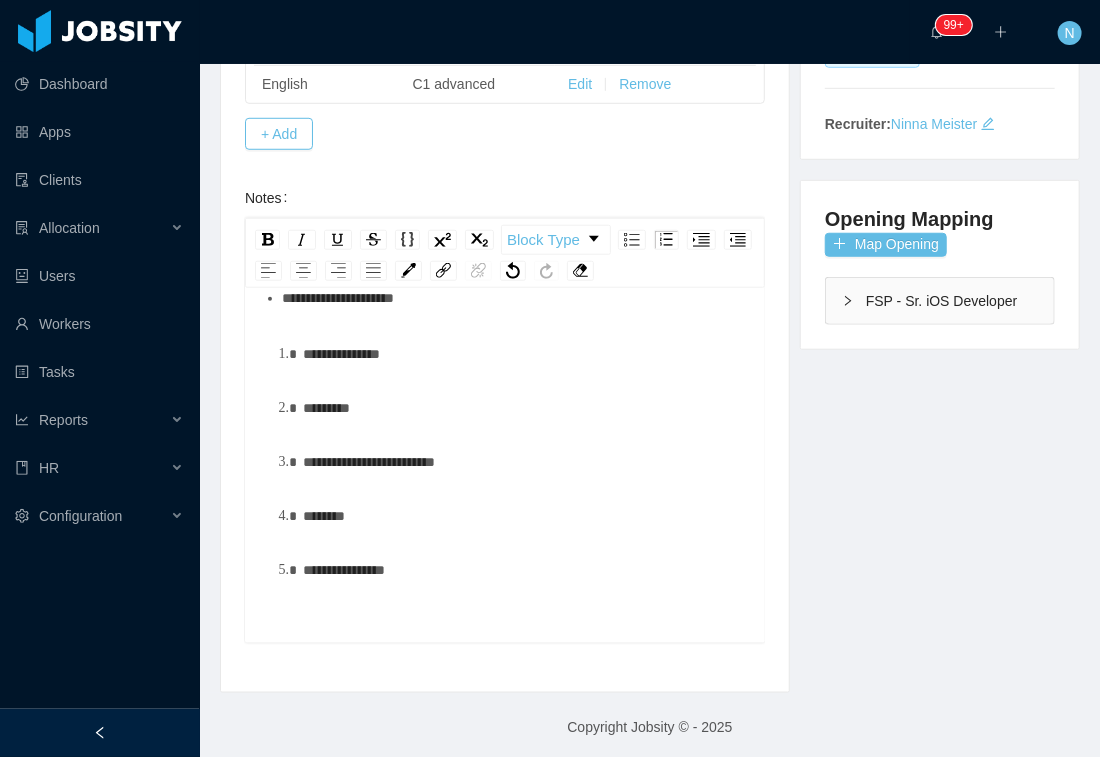 click on "********" at bounding box center [526, 516] 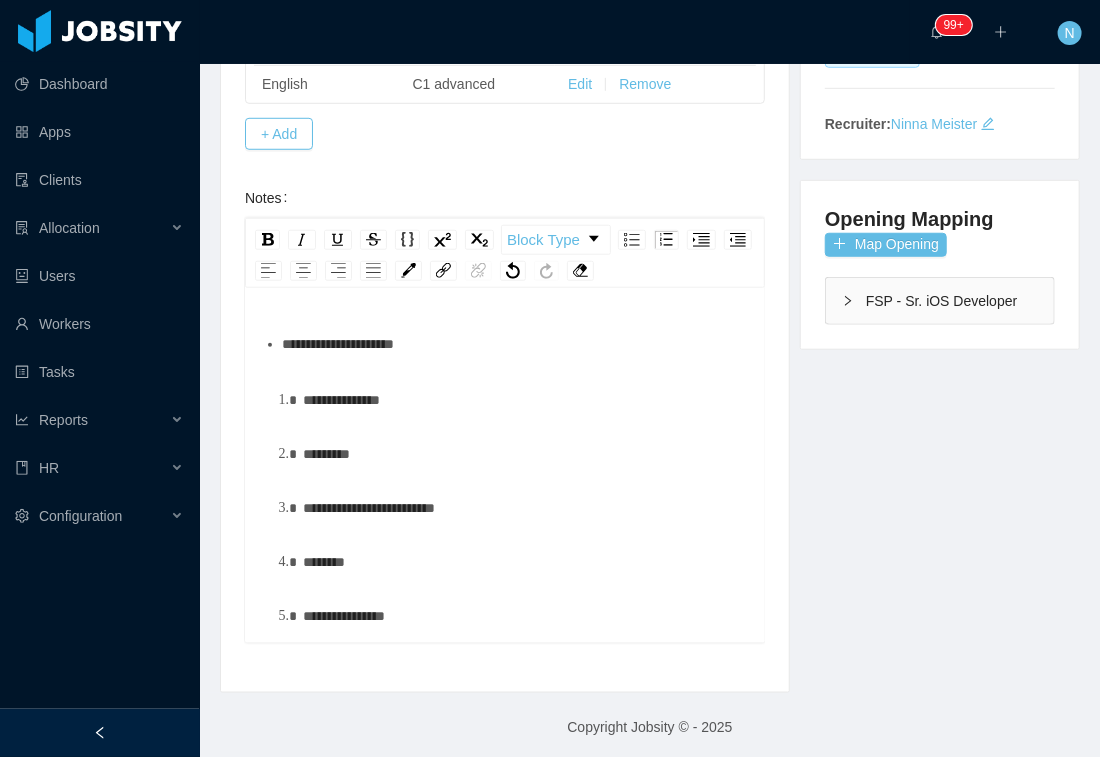 click on "**********" at bounding box center (344, 616) 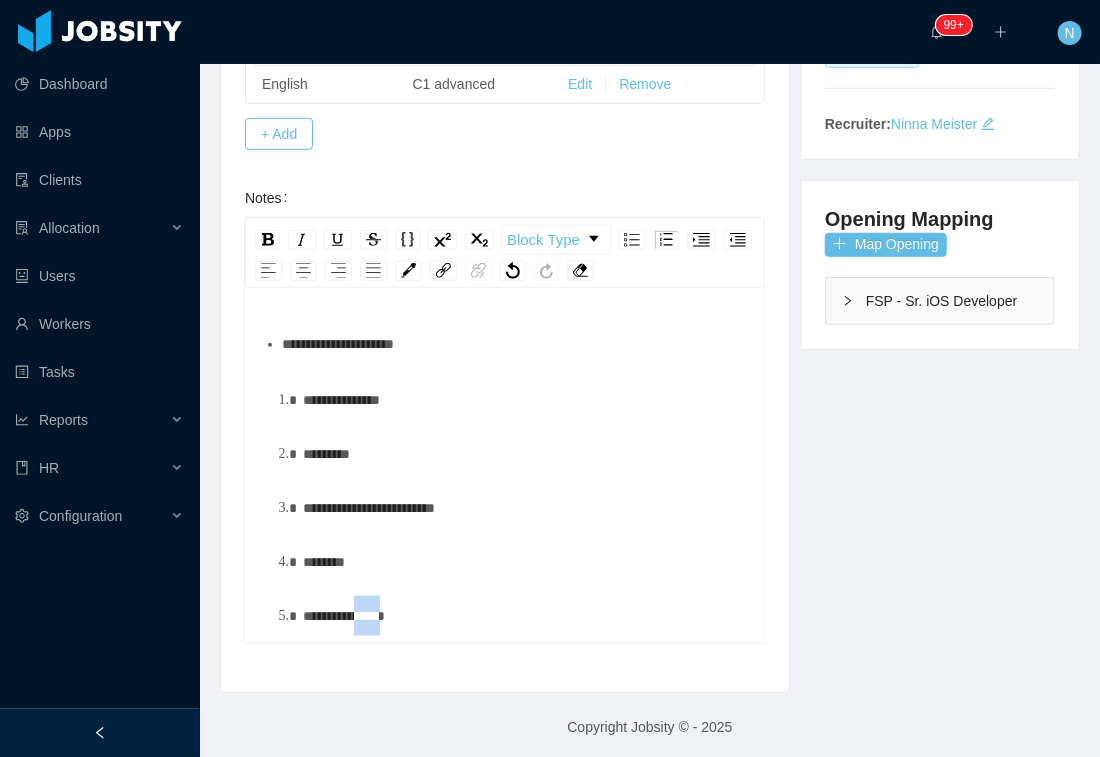 click on "**********" at bounding box center (344, 616) 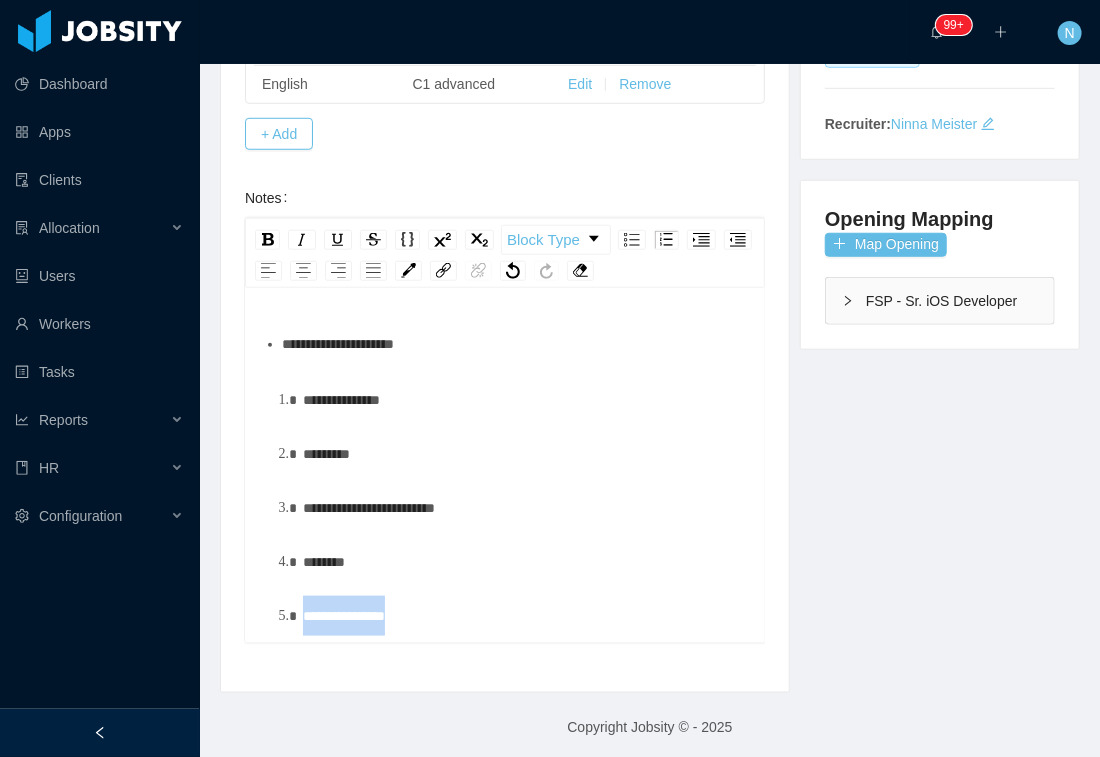 click on "**********" at bounding box center [344, 616] 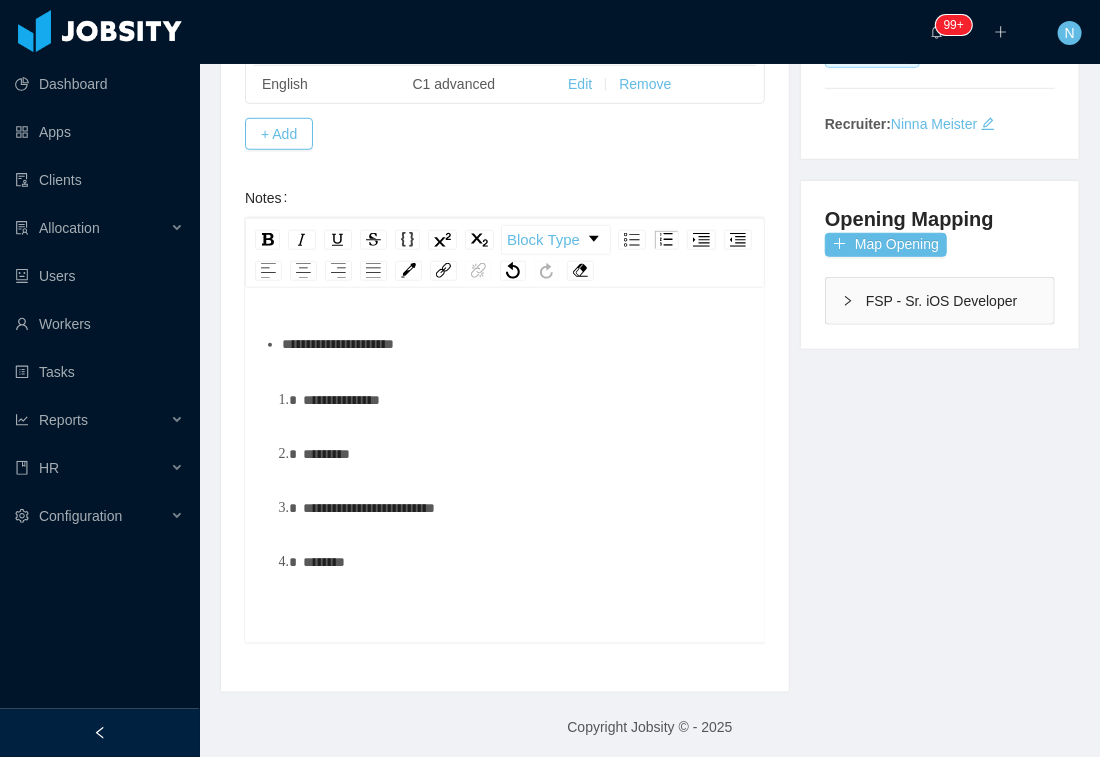 click on "**********" at bounding box center (526, 400) 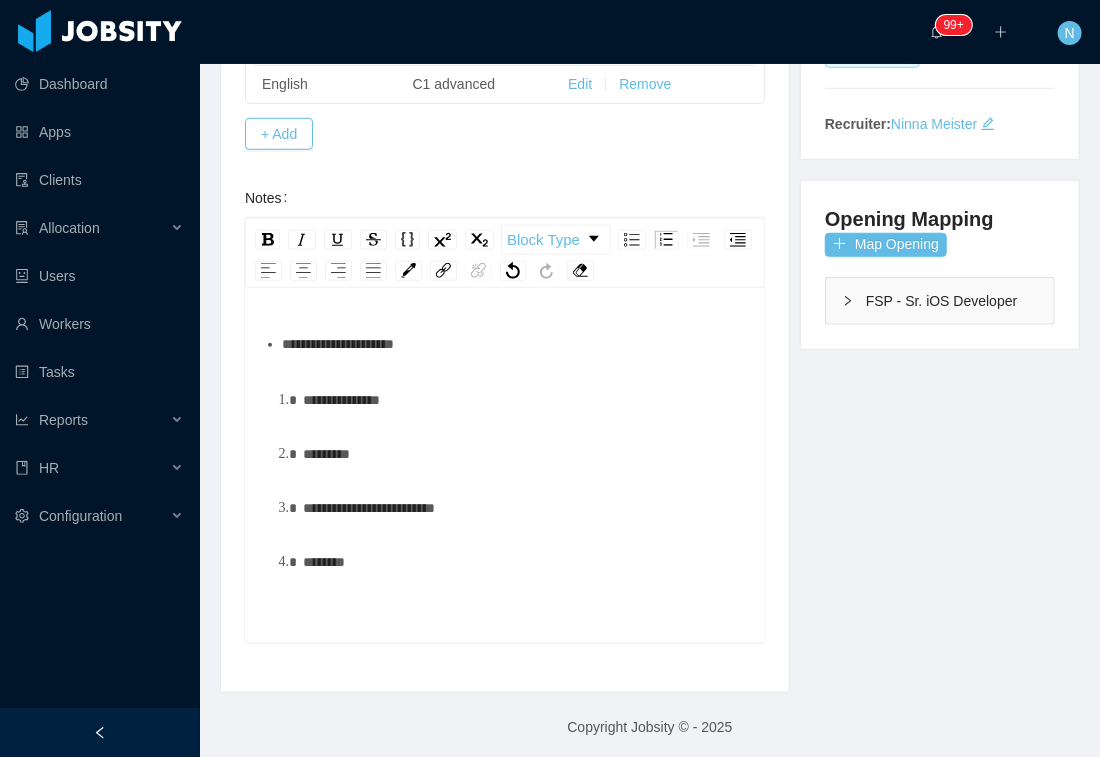 type 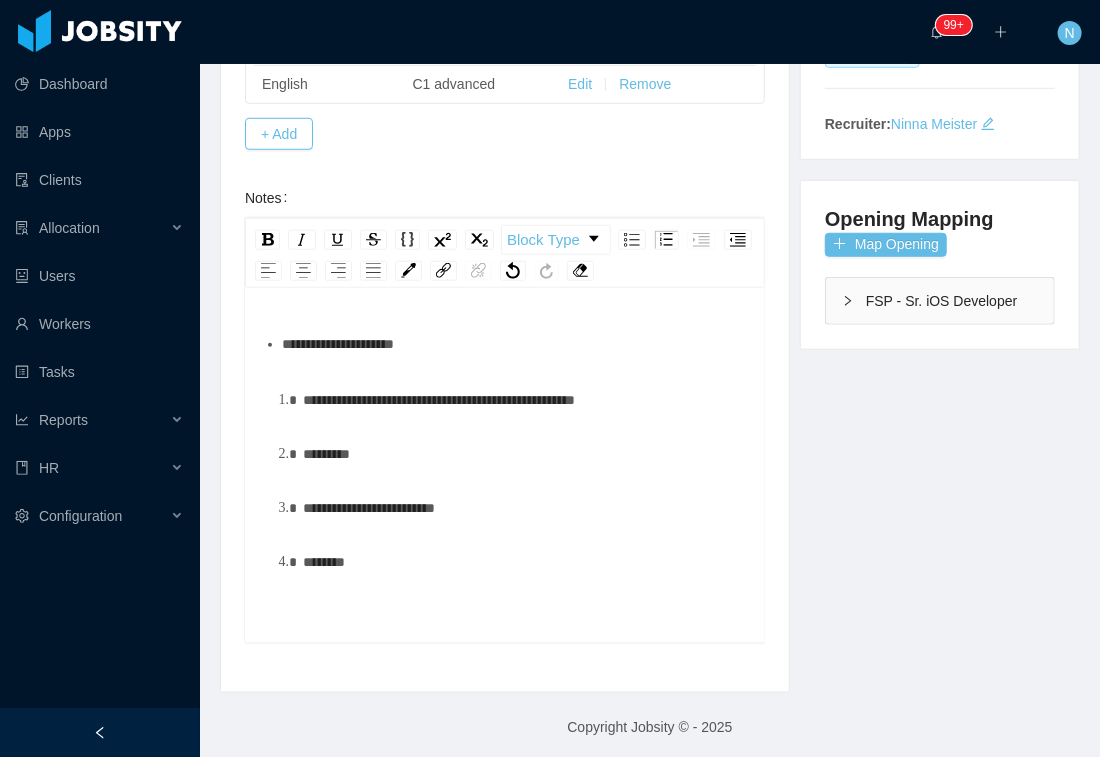 click on "**********" at bounding box center (439, 400) 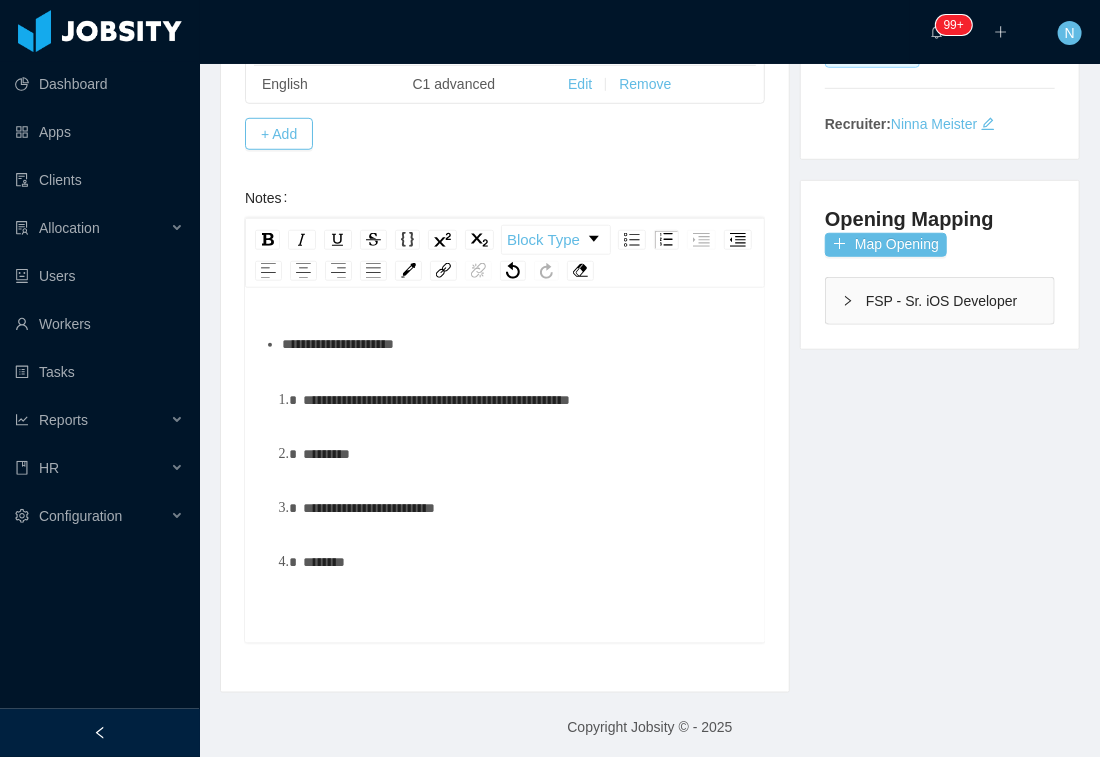click on "********" at bounding box center (526, 454) 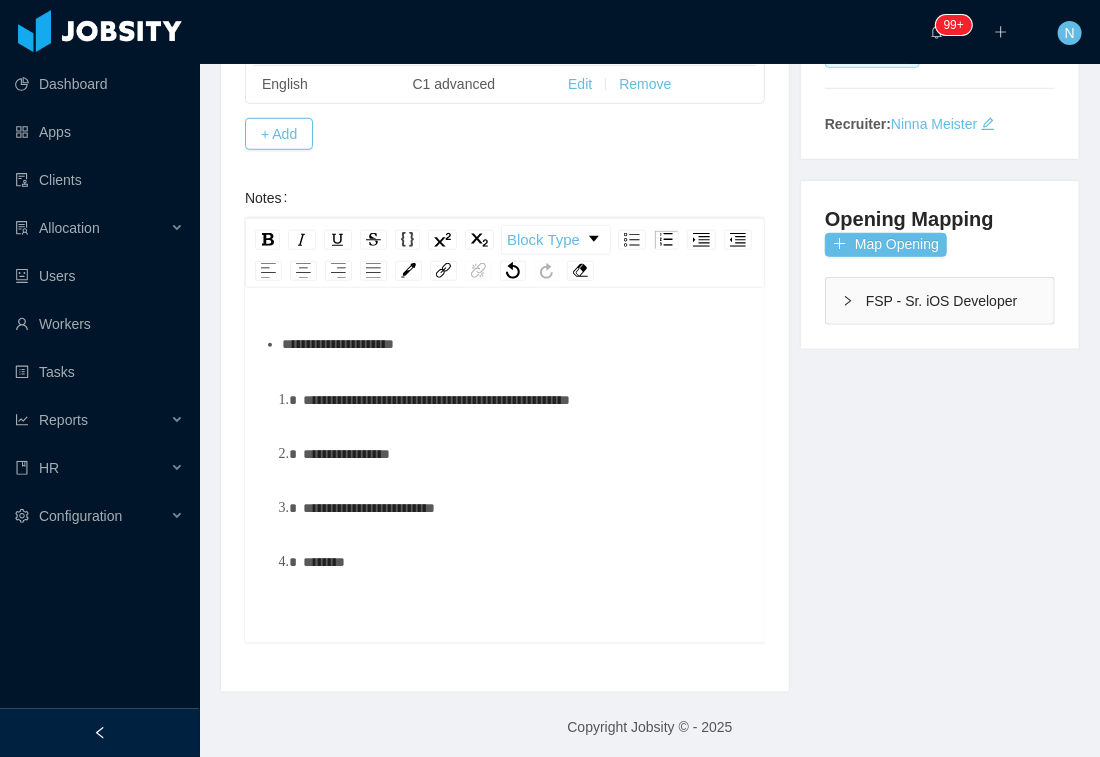 click on "**********" at bounding box center [526, 508] 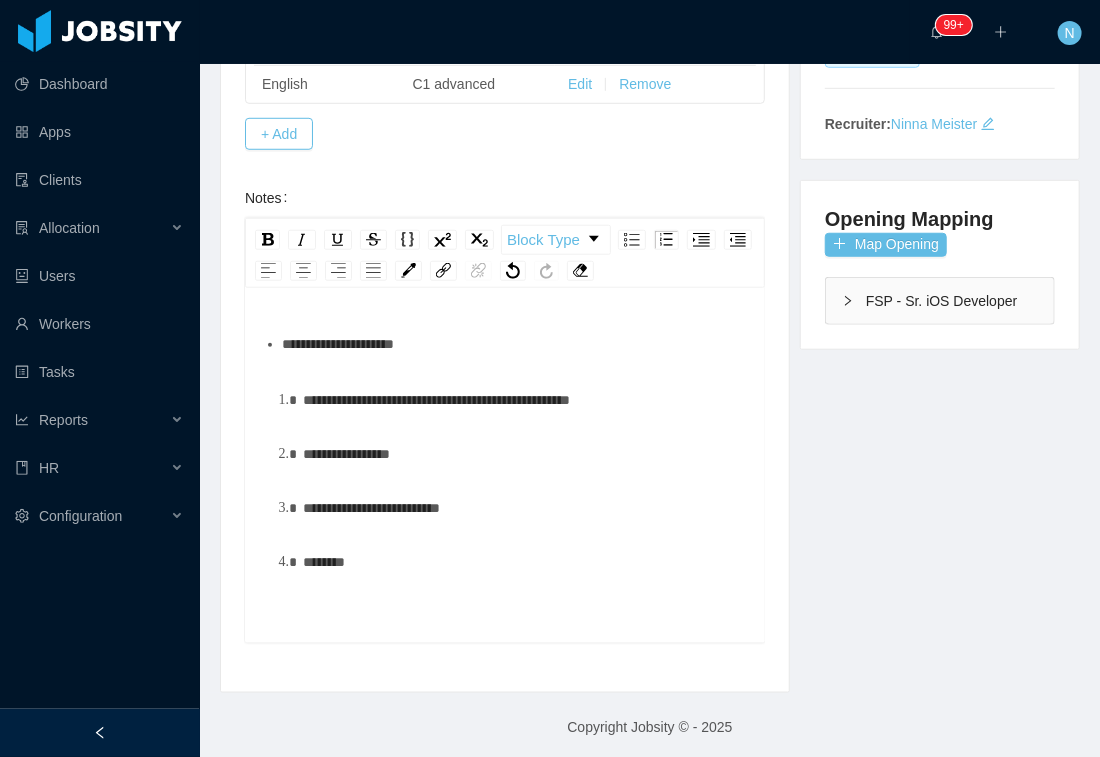 click on "********" at bounding box center (526, 562) 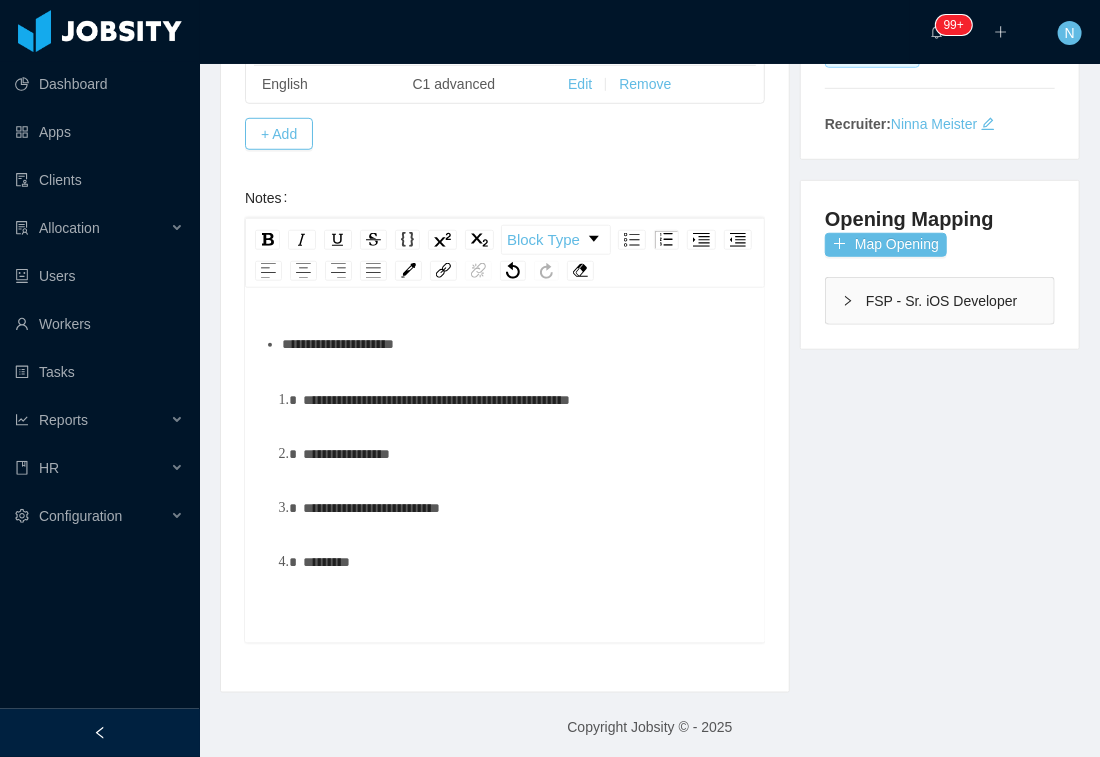 click on "**********" at bounding box center [371, 508] 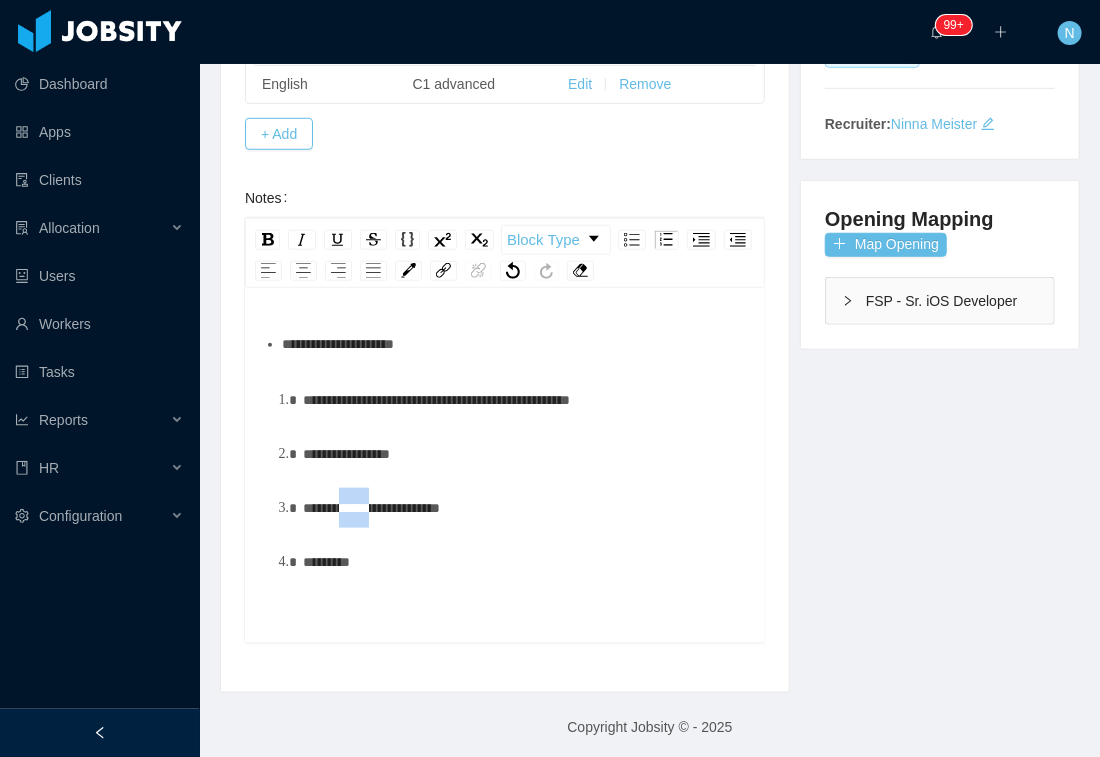 click on "**********" at bounding box center [371, 508] 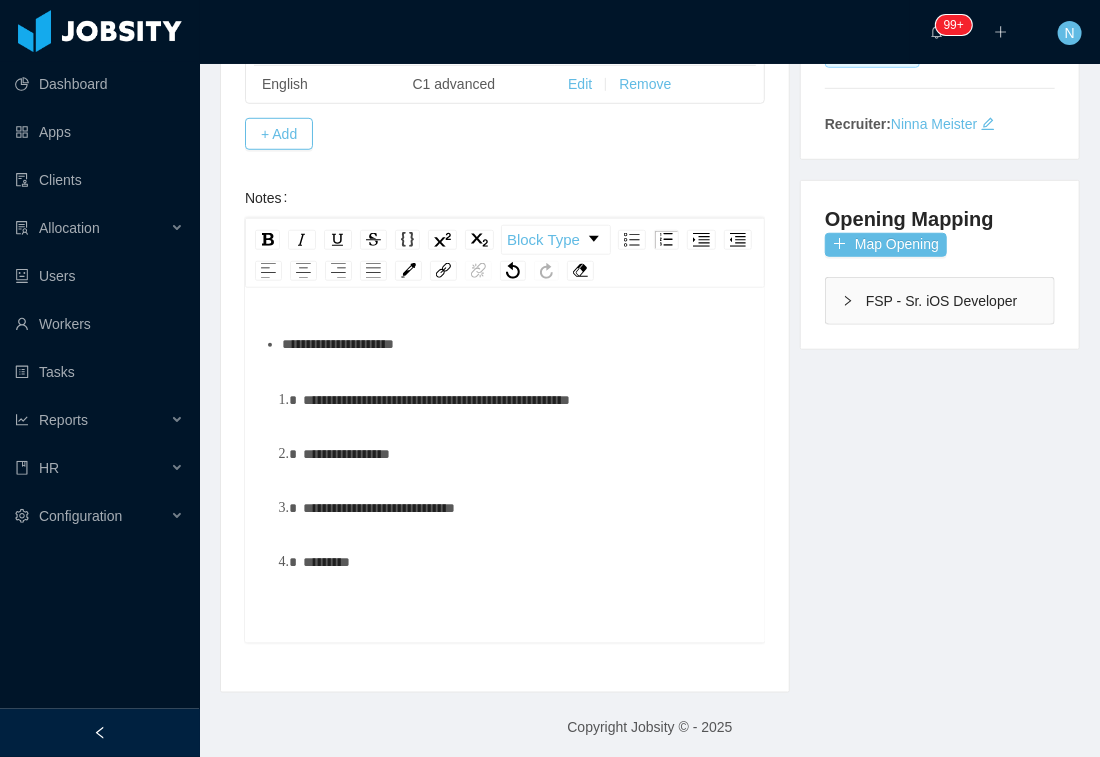 click on "**********" at bounding box center [526, 508] 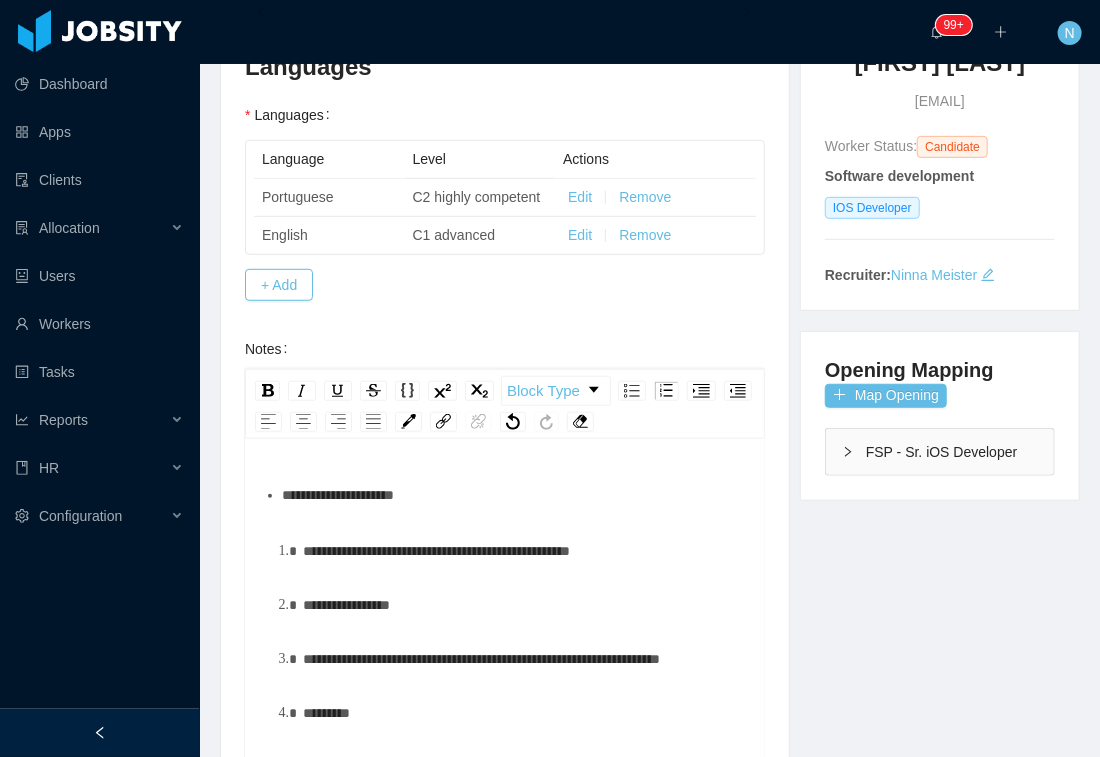 scroll, scrollTop: 176, scrollLeft: 0, axis: vertical 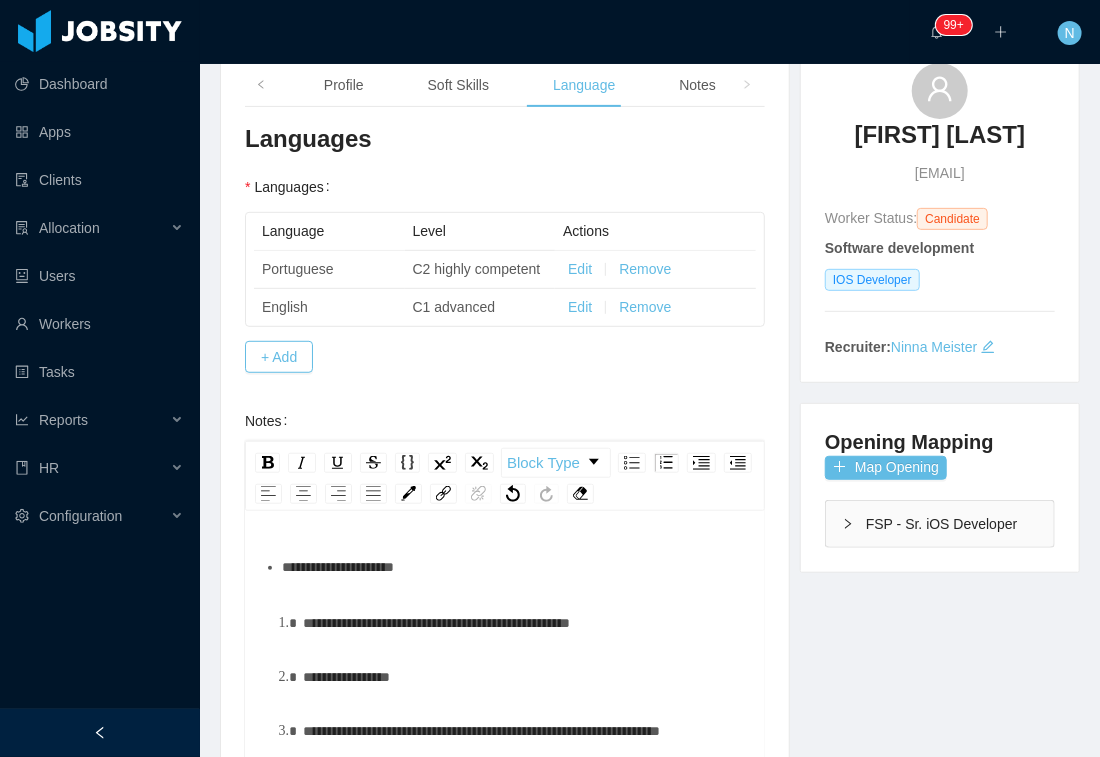 click on "**********" at bounding box center (526, 677) 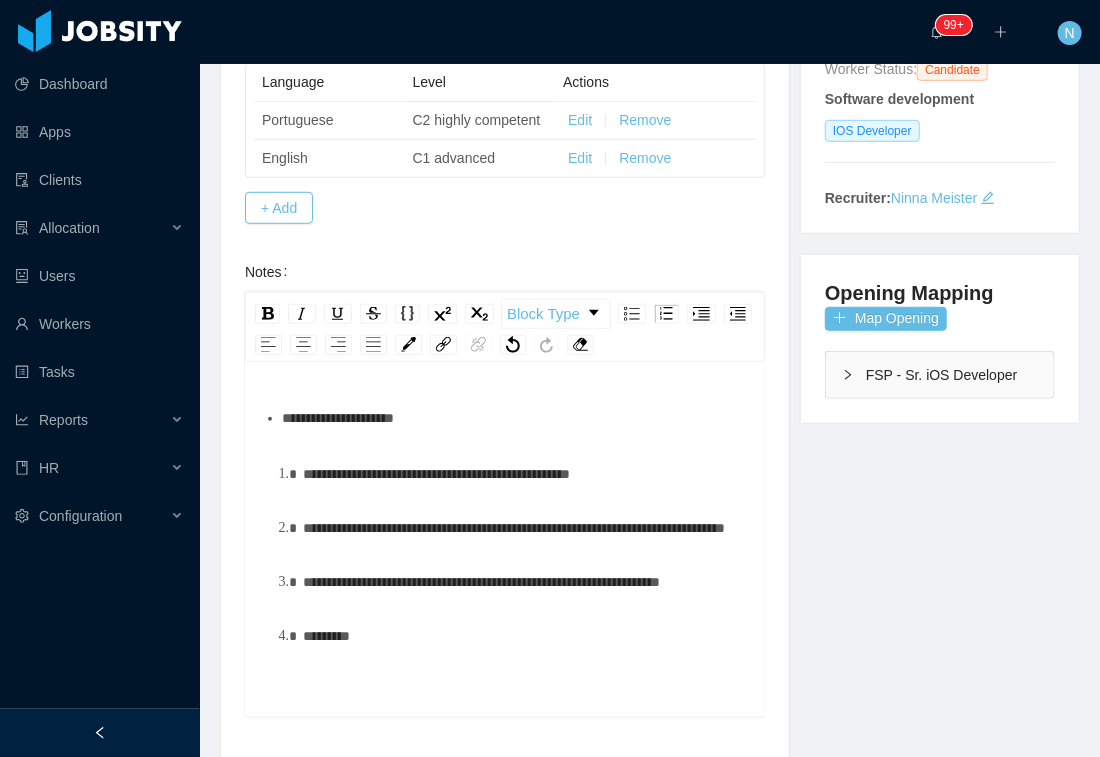 scroll, scrollTop: 288, scrollLeft: 0, axis: vertical 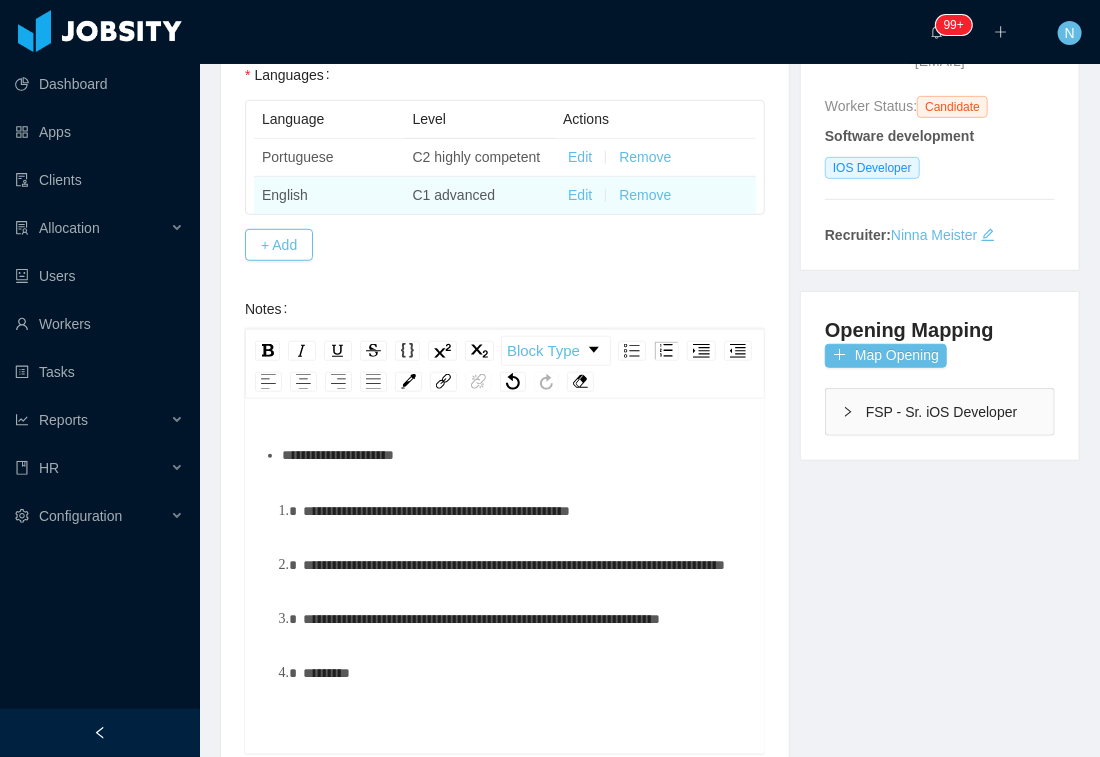 click on "C1 advanced" at bounding box center [454, 195] 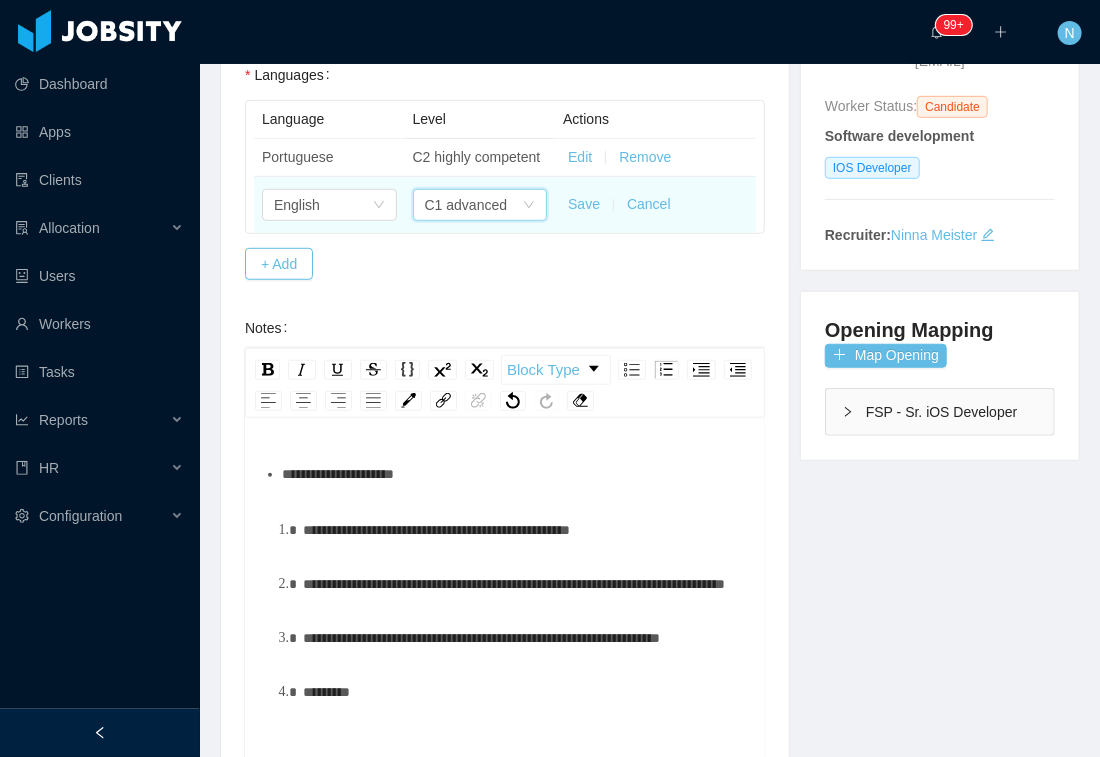 click on "C1 advanced" at bounding box center [474, 205] 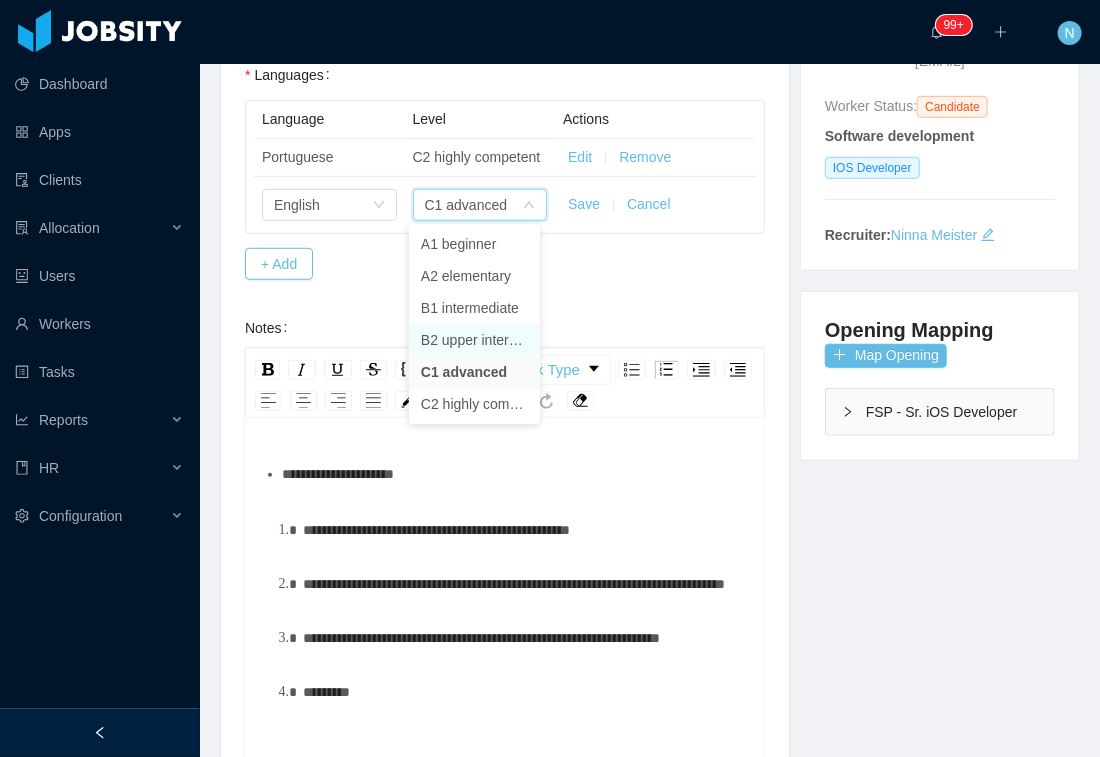 click on "B2 upper intermediate" at bounding box center (474, 340) 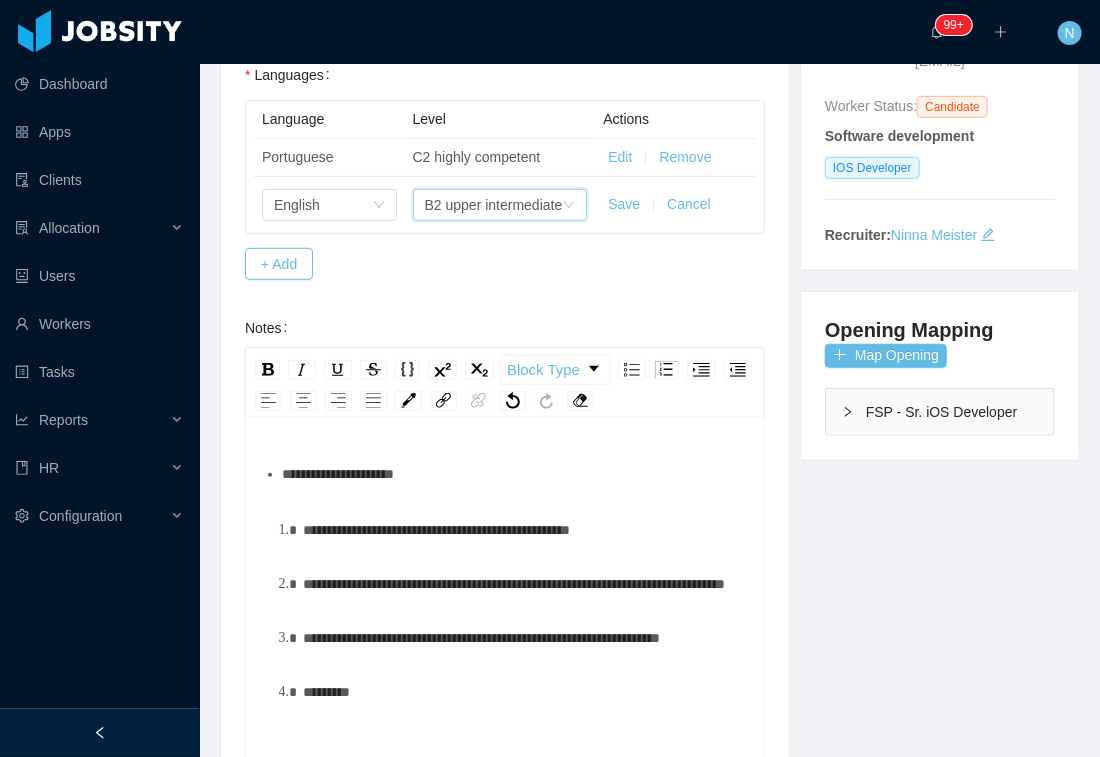 click on "**********" at bounding box center (505, 540) 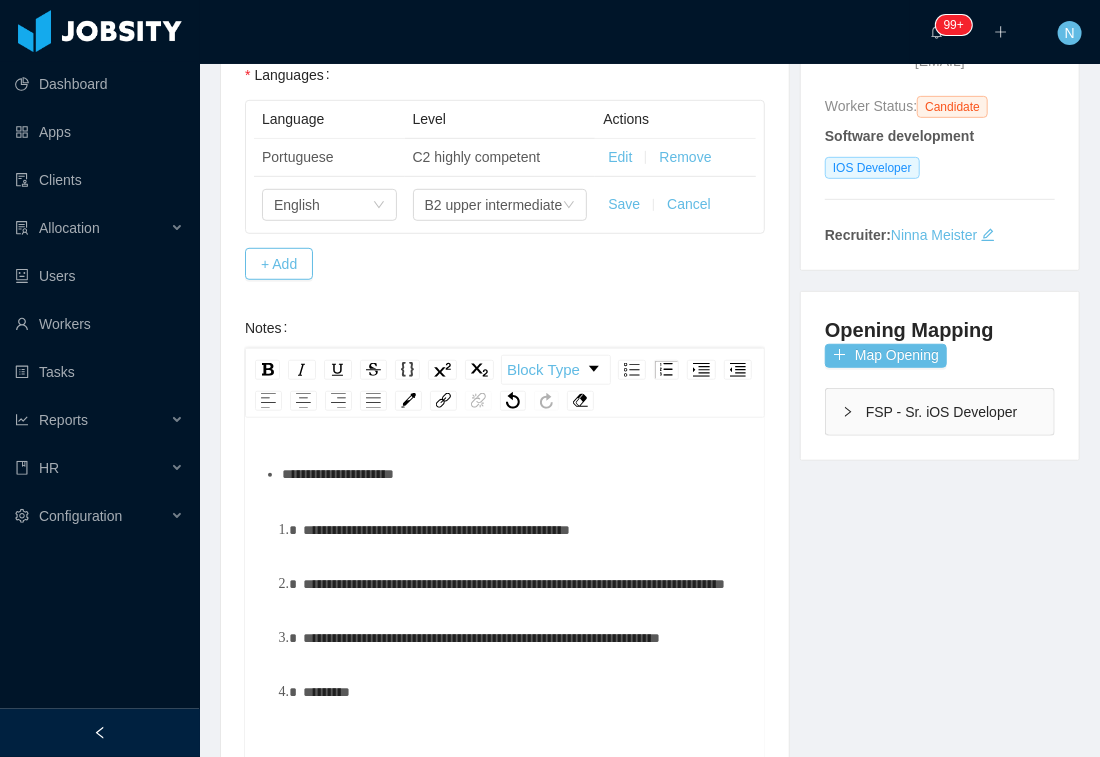 click on "Save" at bounding box center (624, 204) 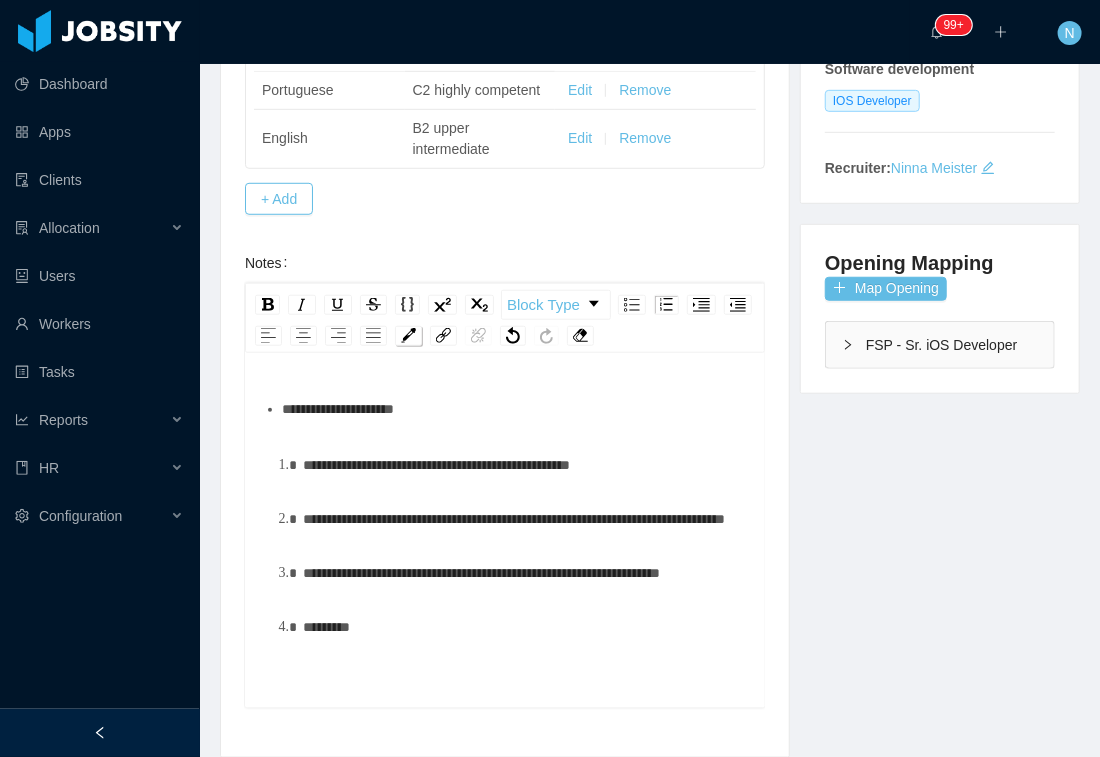 scroll, scrollTop: 423, scrollLeft: 0, axis: vertical 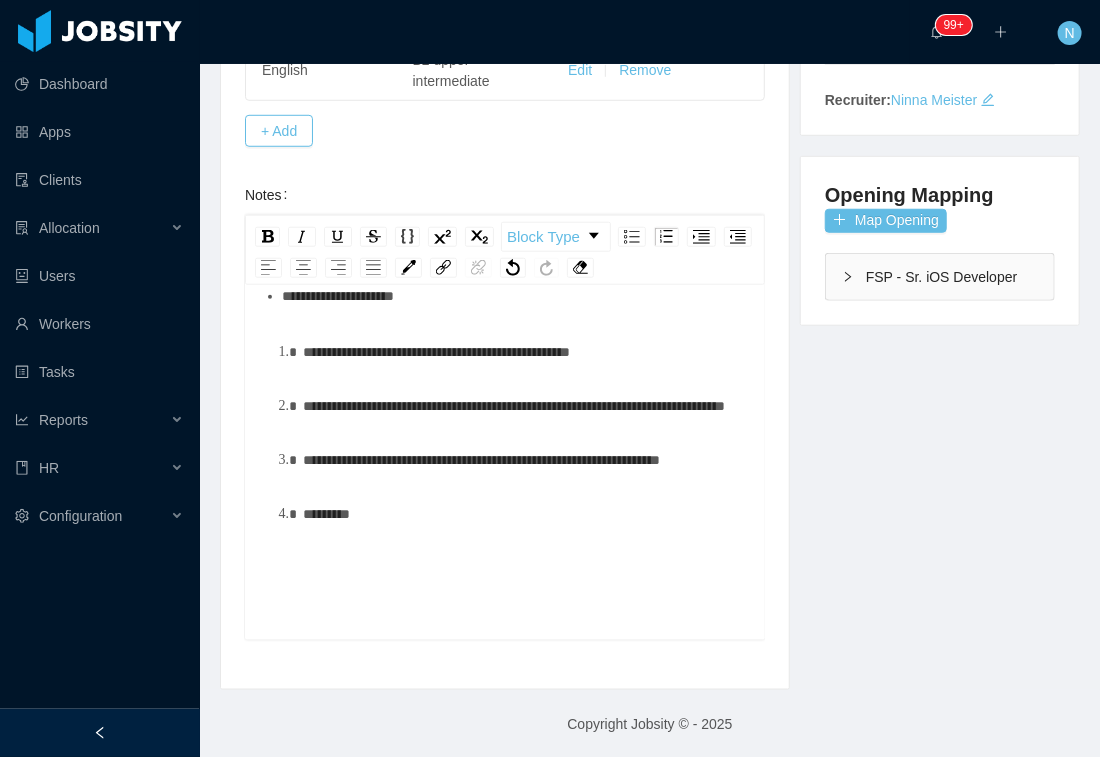 click on "********" at bounding box center [526, 514] 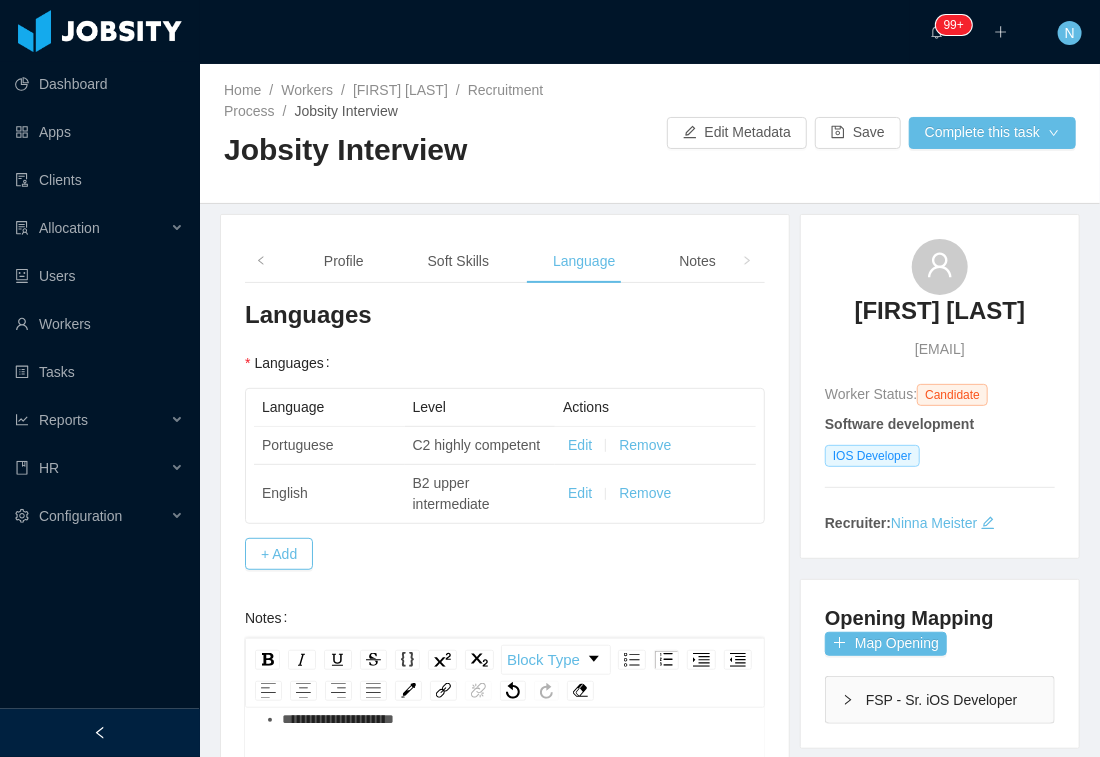 scroll, scrollTop: 0, scrollLeft: 0, axis: both 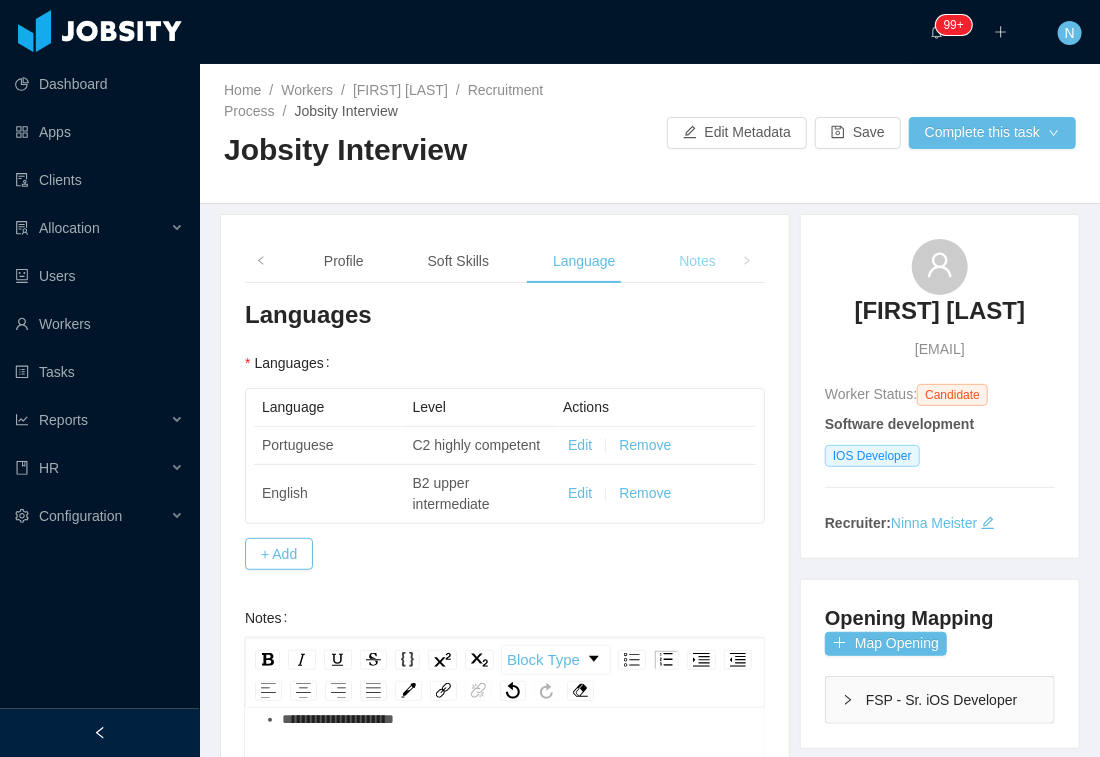 click on "Notes" at bounding box center (697, 261) 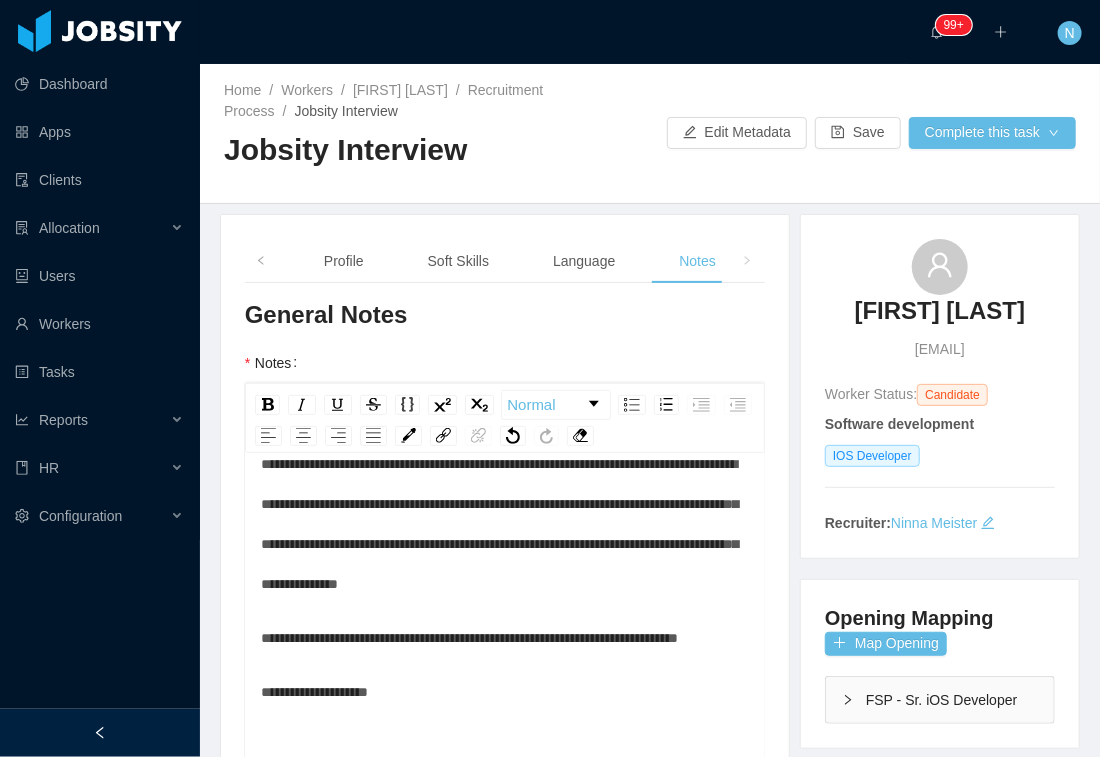 scroll, scrollTop: 0, scrollLeft: 0, axis: both 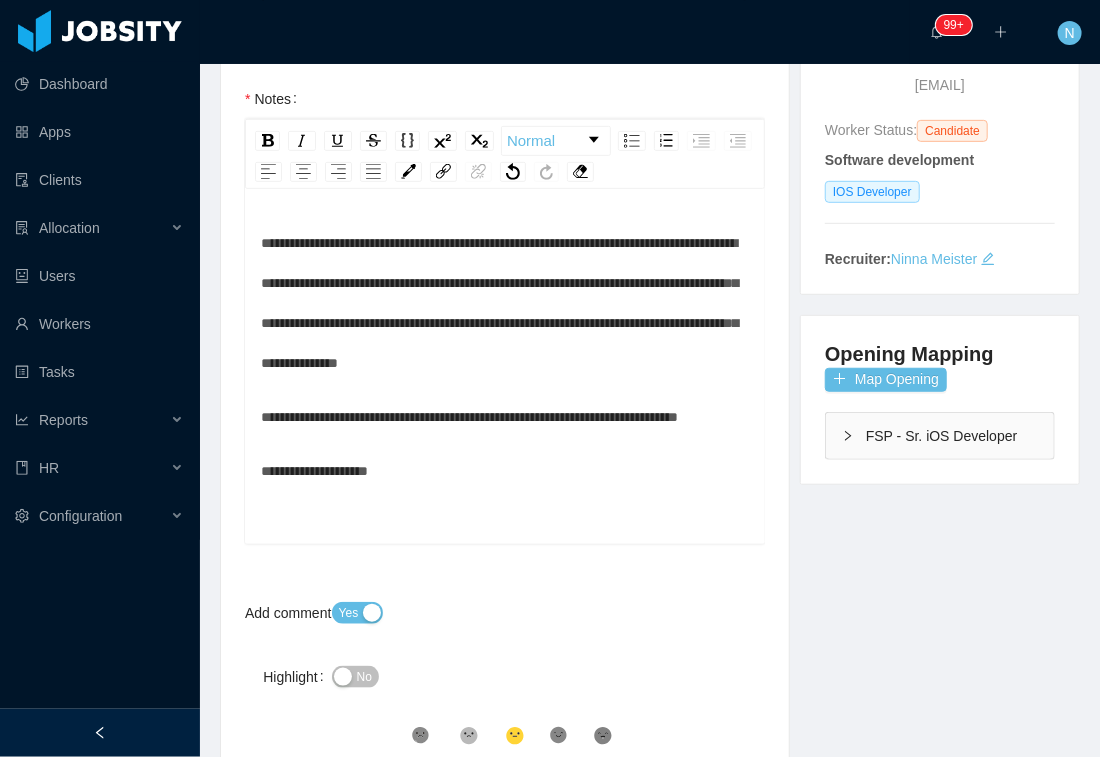 click on "**********" at bounding box center [499, 303] 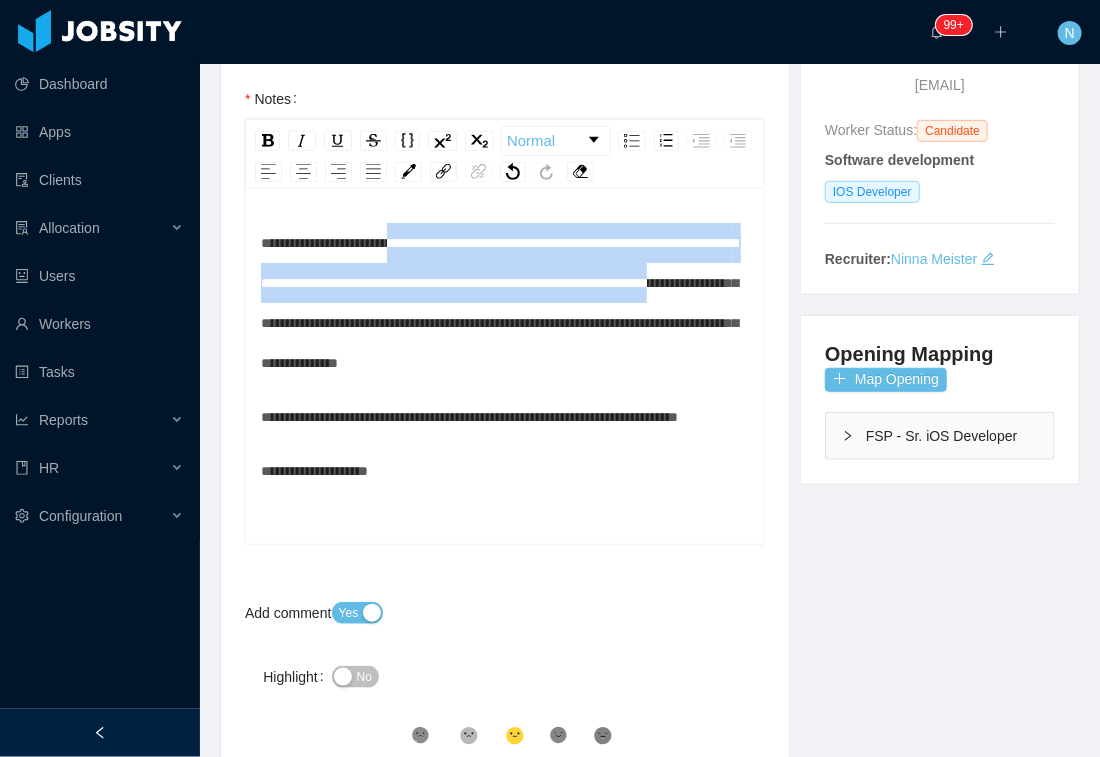 drag, startPoint x: 429, startPoint y: 255, endPoint x: 432, endPoint y: 325, distance: 70.064255 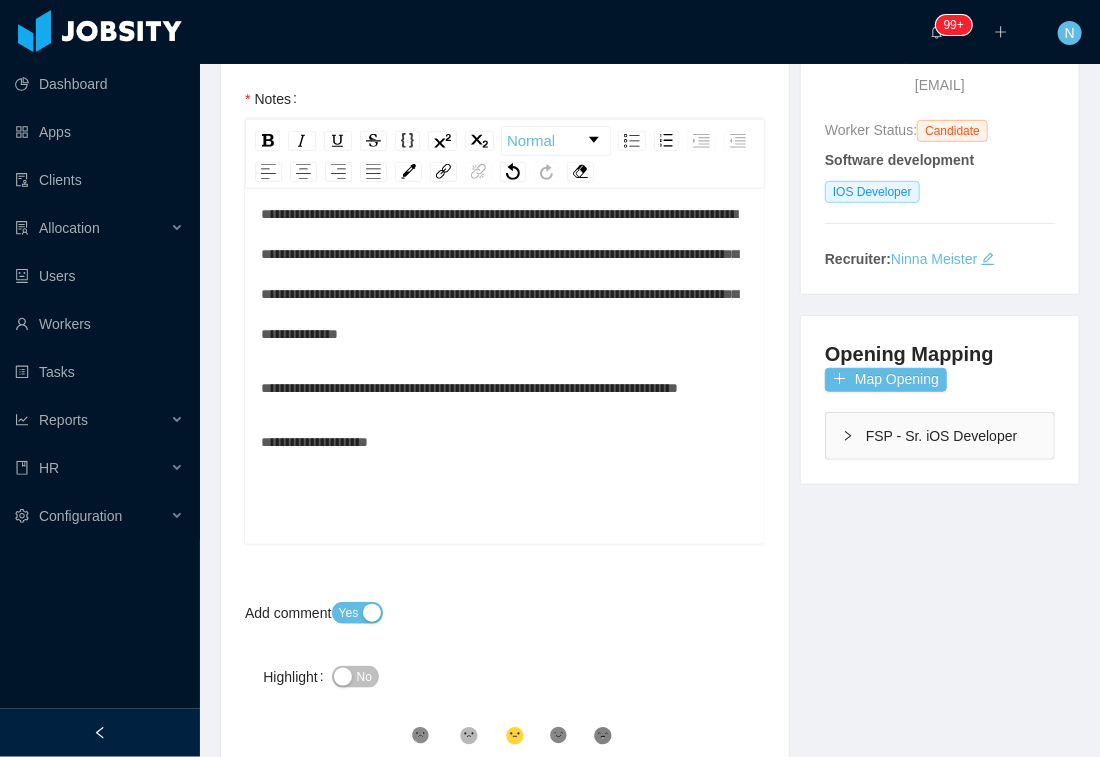 scroll, scrollTop: 43, scrollLeft: 0, axis: vertical 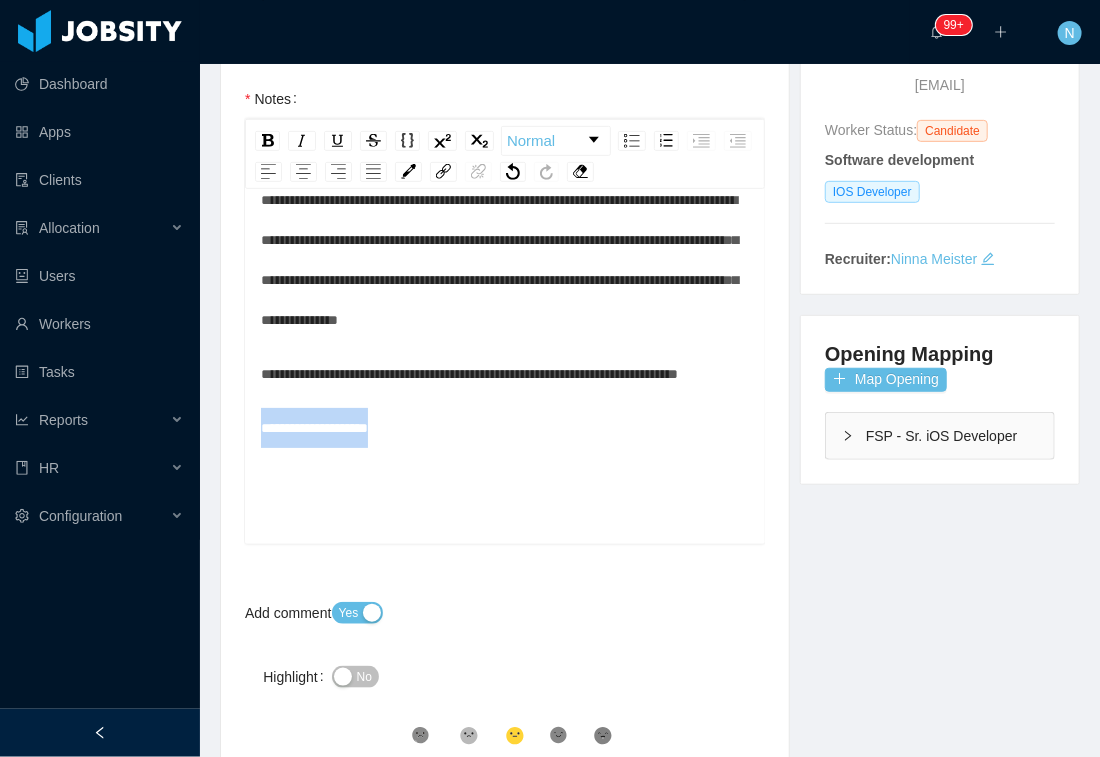 drag, startPoint x: 331, startPoint y: 522, endPoint x: 259, endPoint y: 523, distance: 72.00694 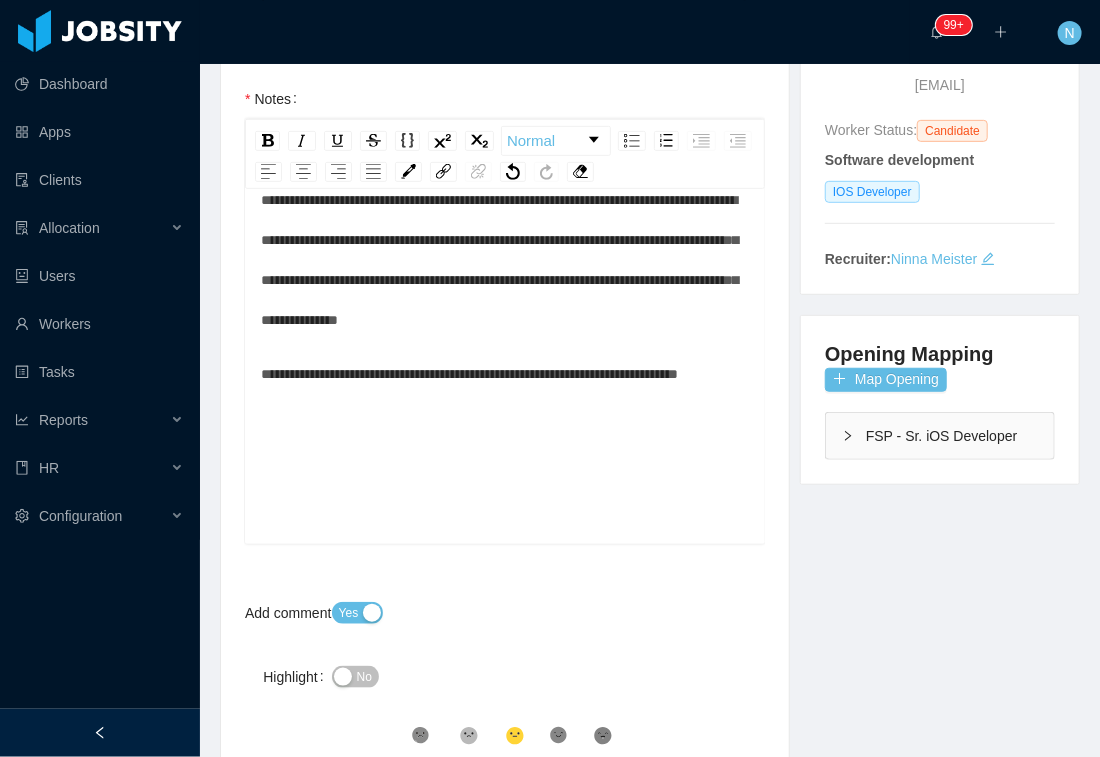 click on "**********" at bounding box center (469, 374) 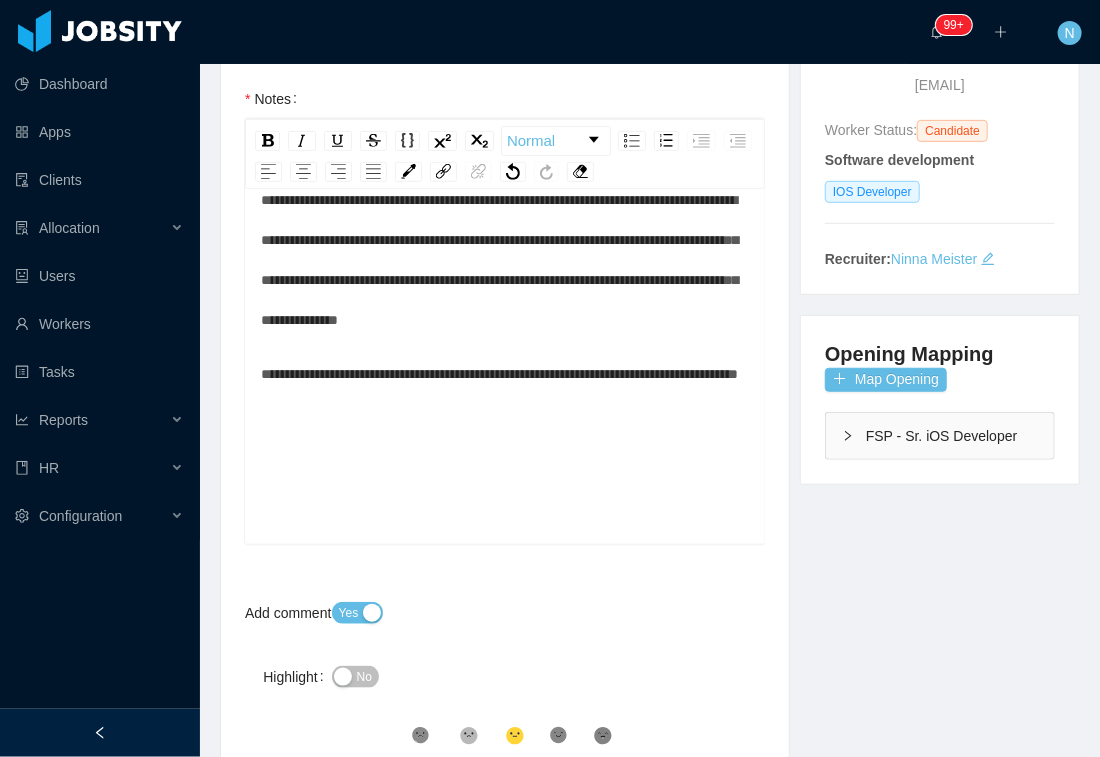 click on "**********" at bounding box center (499, 374) 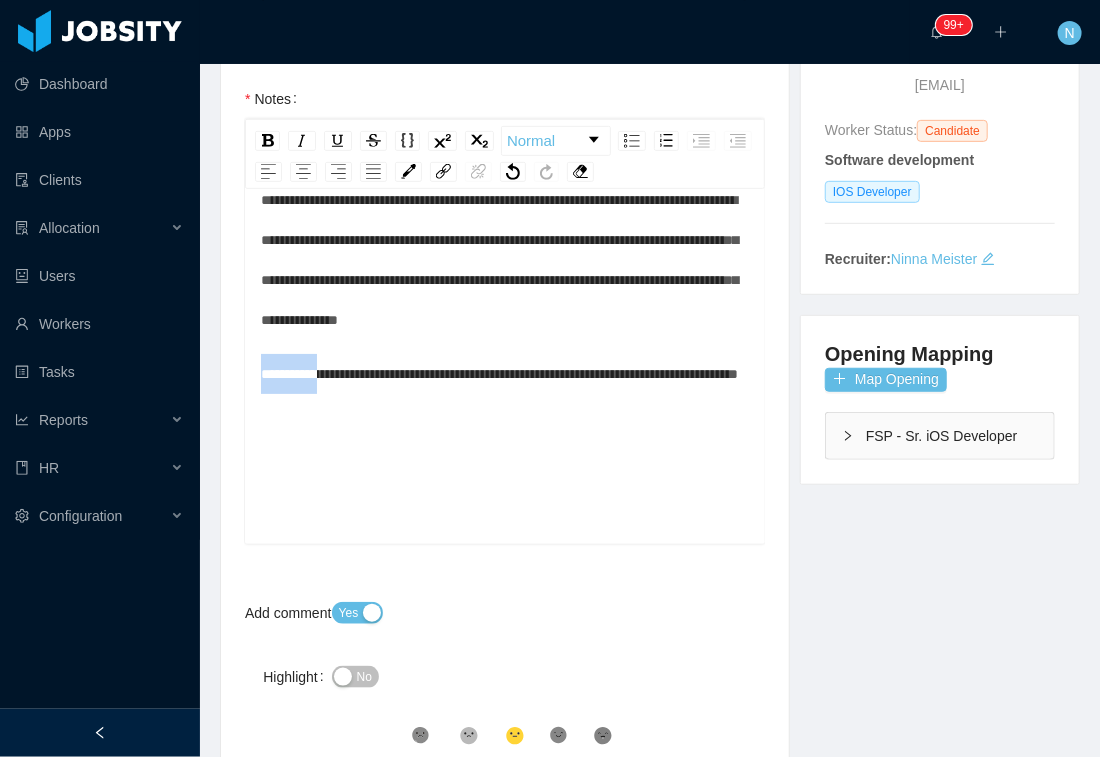 click on "**********" at bounding box center [499, 374] 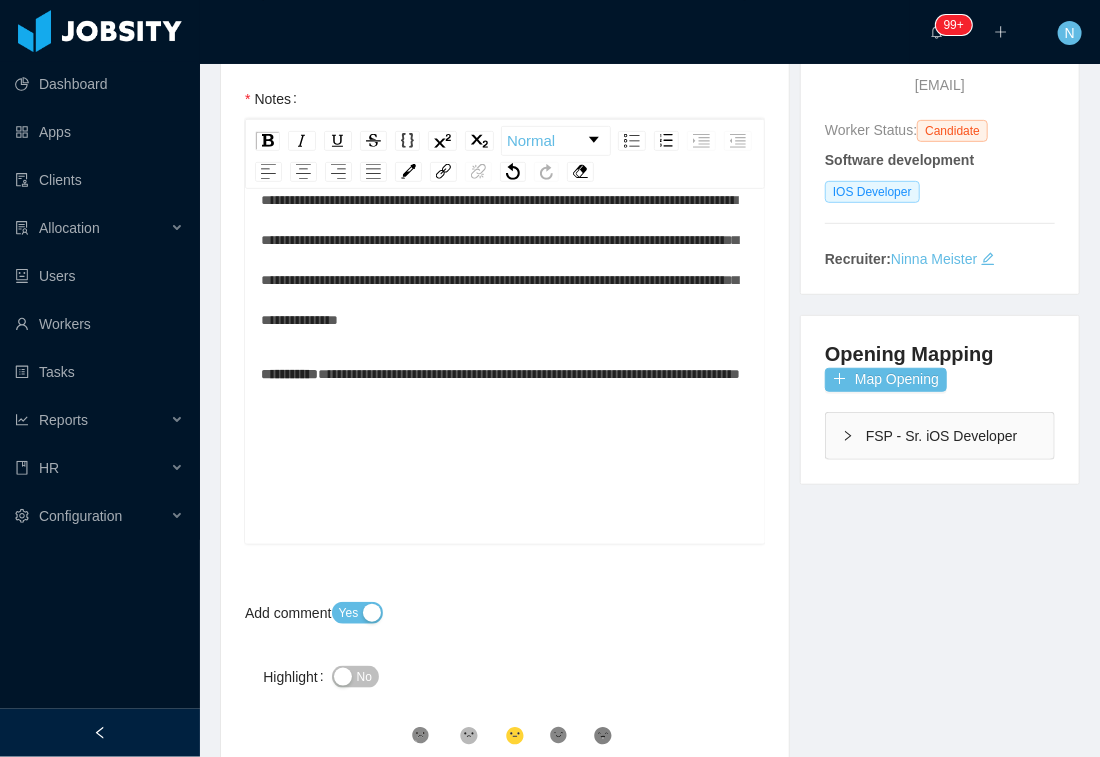 click on "**********" at bounding box center [529, 374] 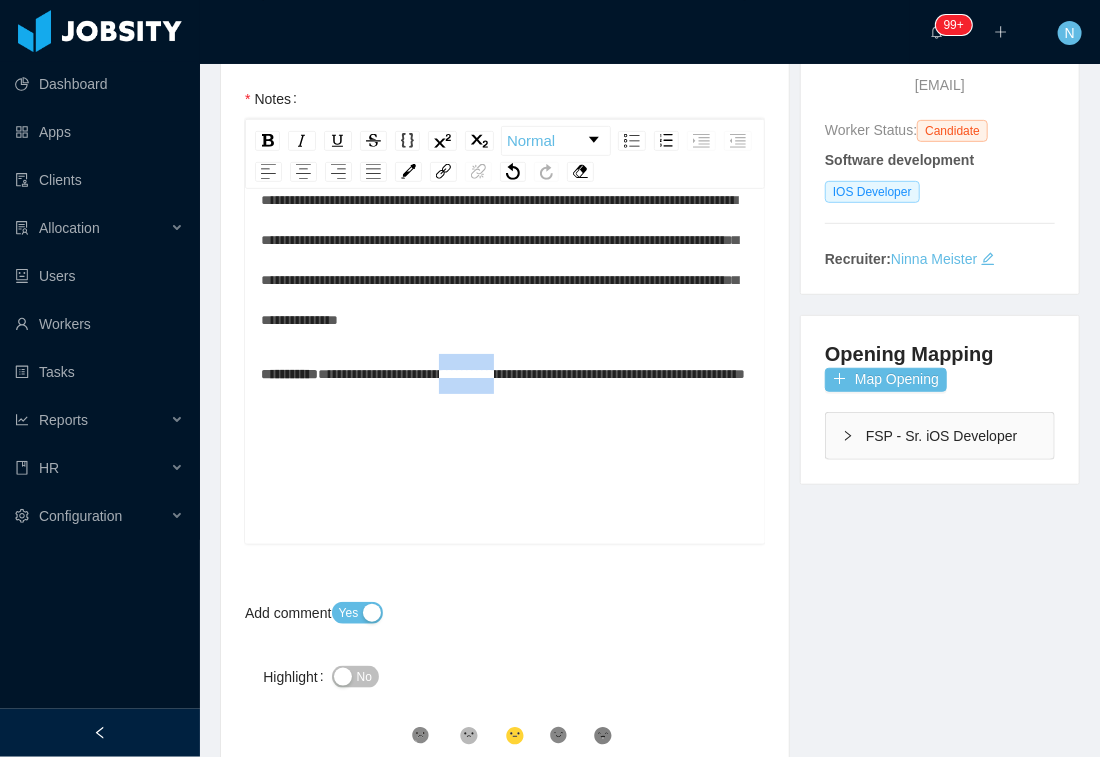 drag, startPoint x: 515, startPoint y: 404, endPoint x: 532, endPoint y: 412, distance: 18.788294 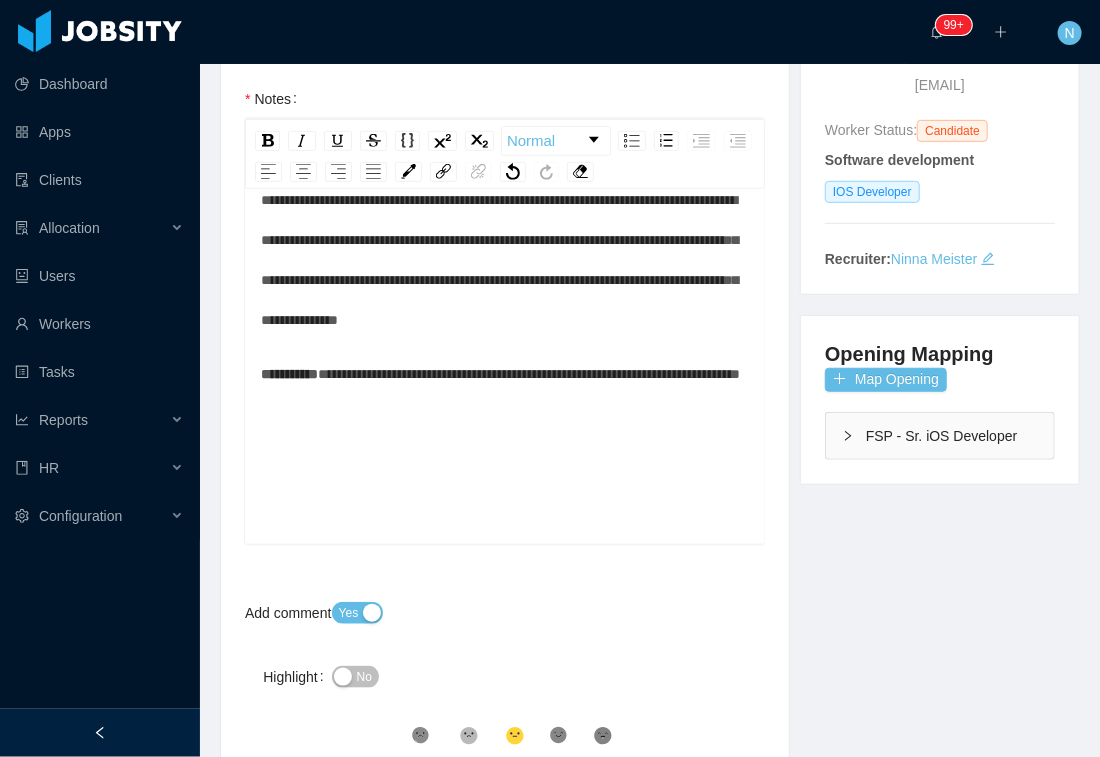 click on "**********" at bounding box center (505, 374) 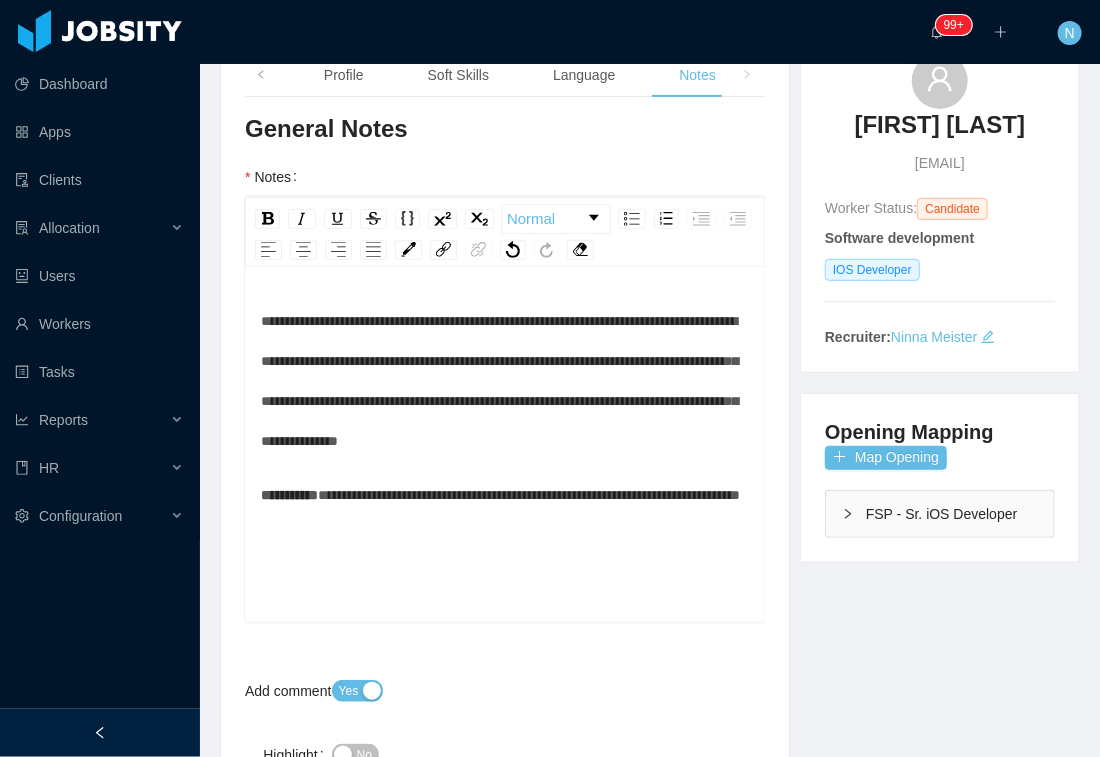 scroll, scrollTop: 153, scrollLeft: 0, axis: vertical 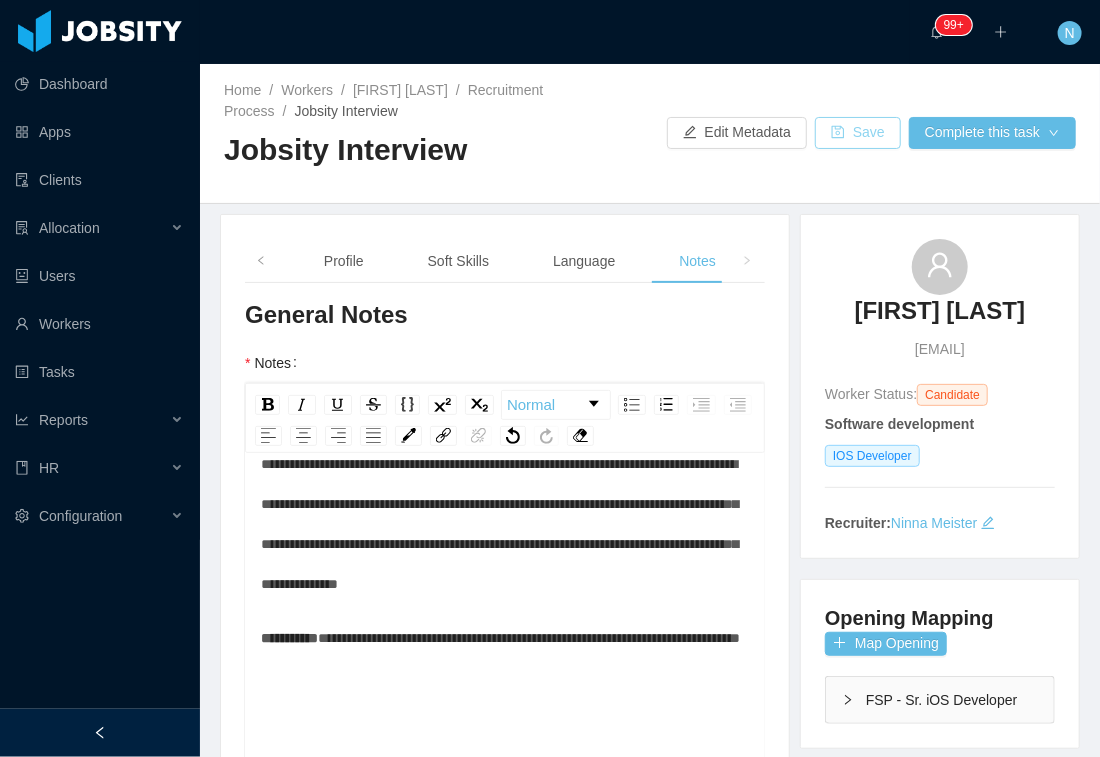 click on "Save" at bounding box center [858, 133] 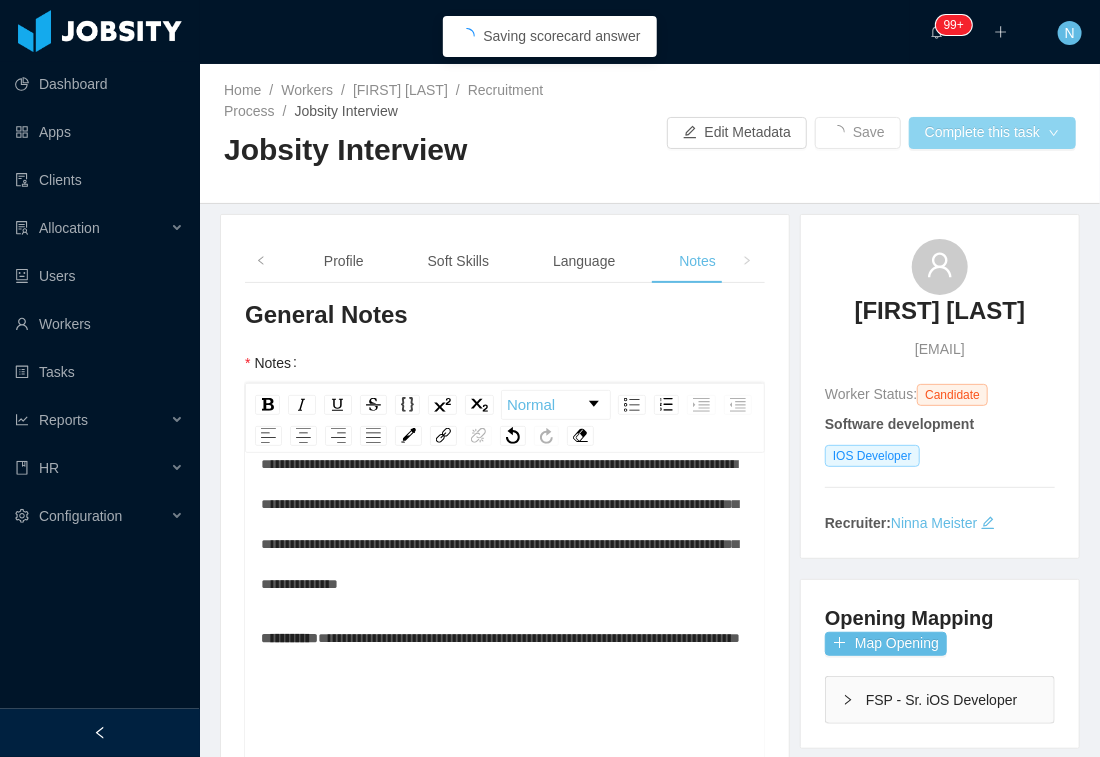 click on "Complete this task" at bounding box center [992, 133] 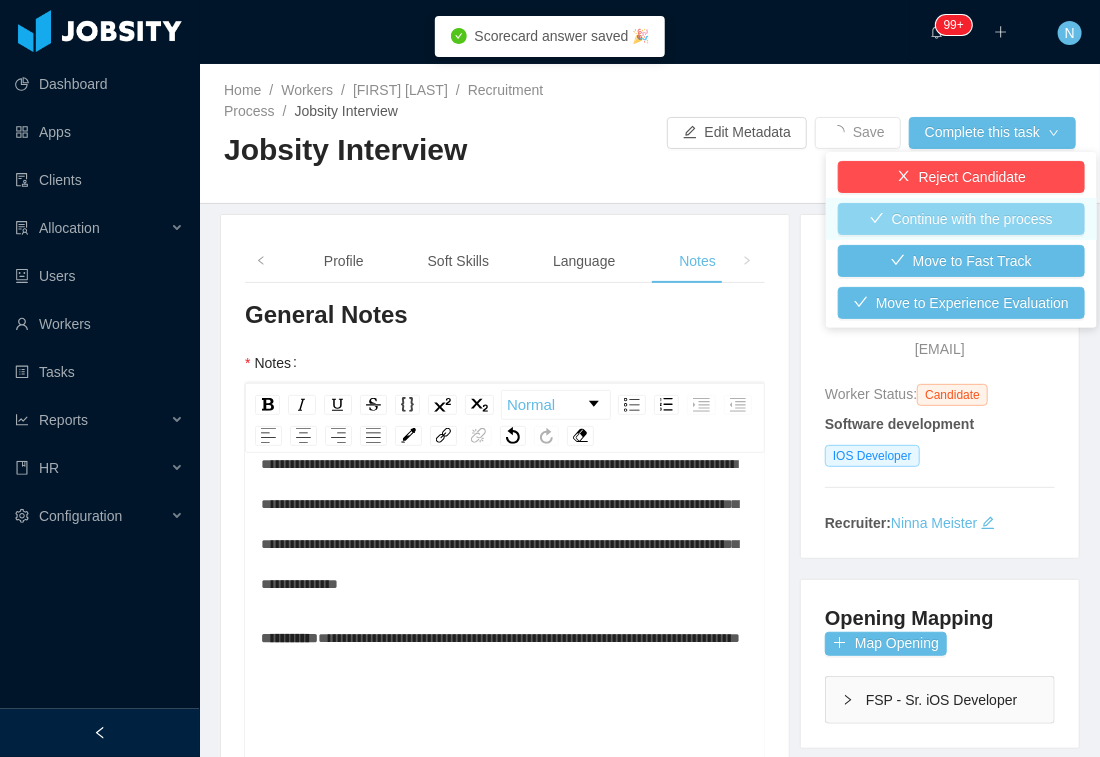 click on "Continue with the process" at bounding box center [961, 219] 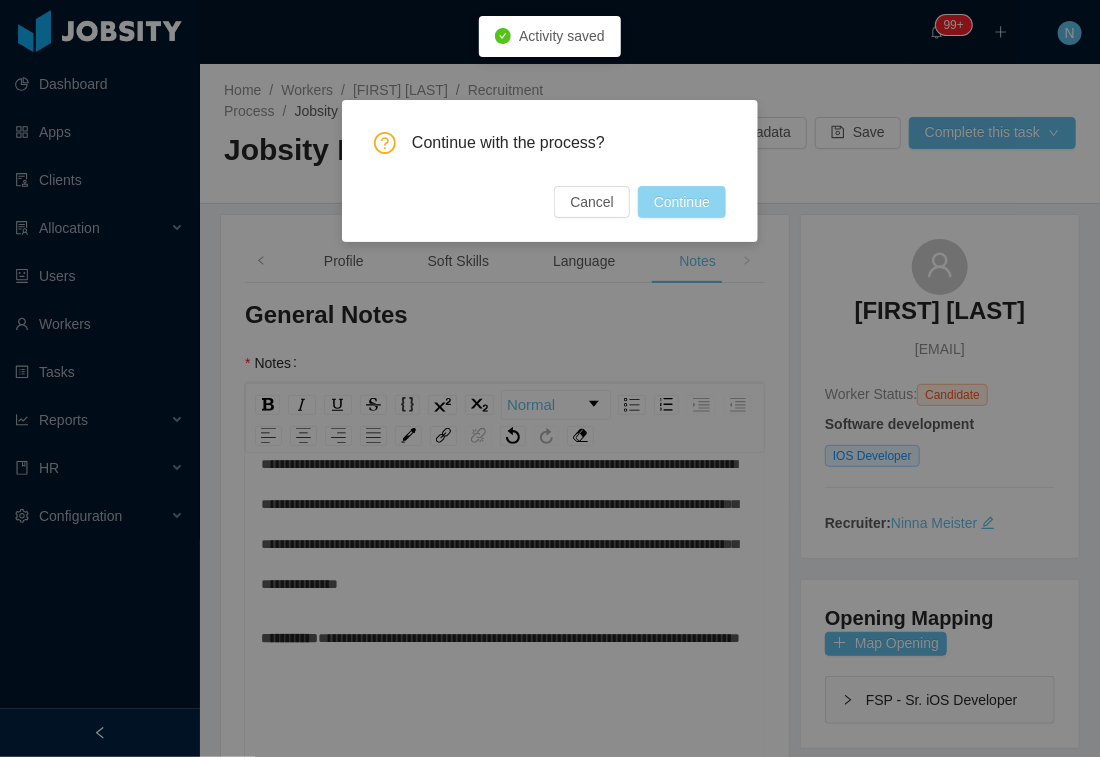click on "Continue" at bounding box center (682, 202) 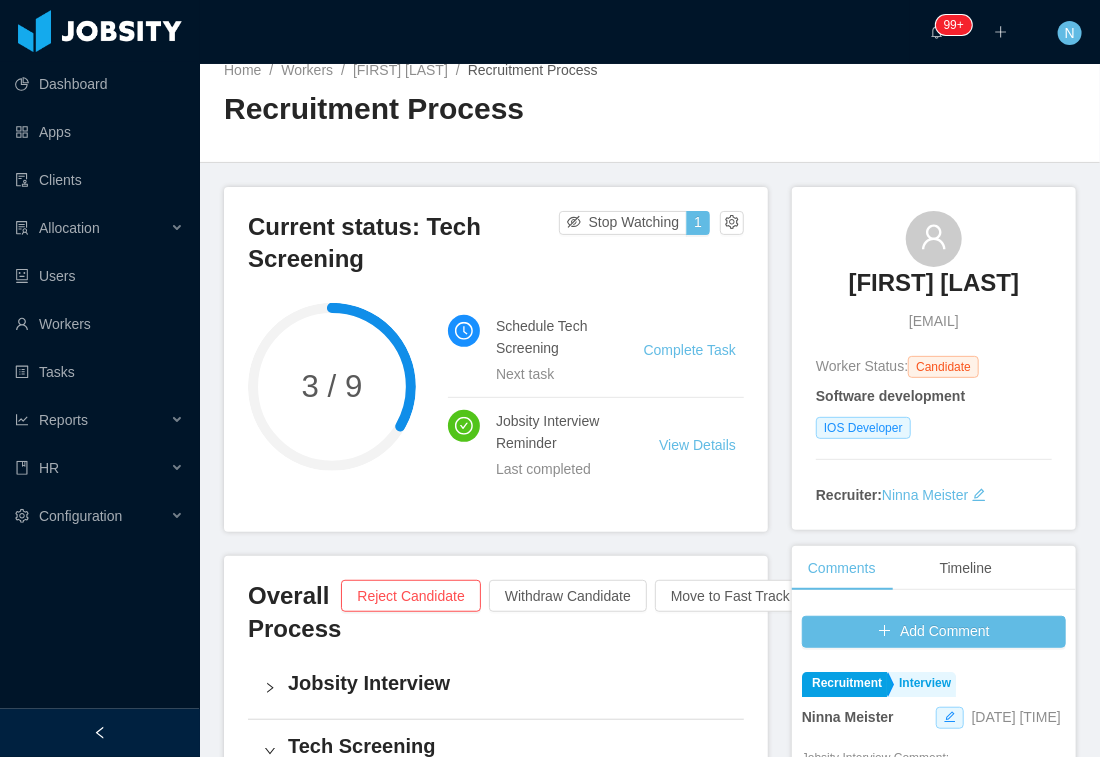 scroll, scrollTop: 0, scrollLeft: 0, axis: both 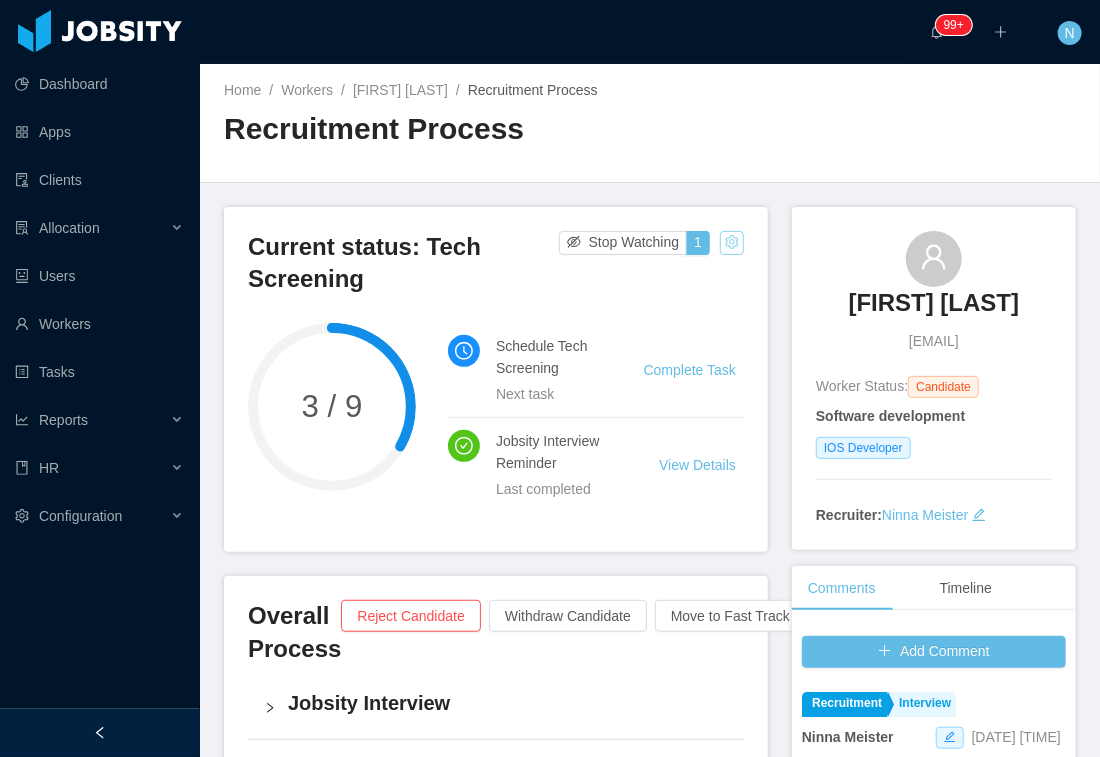 click at bounding box center [732, 243] 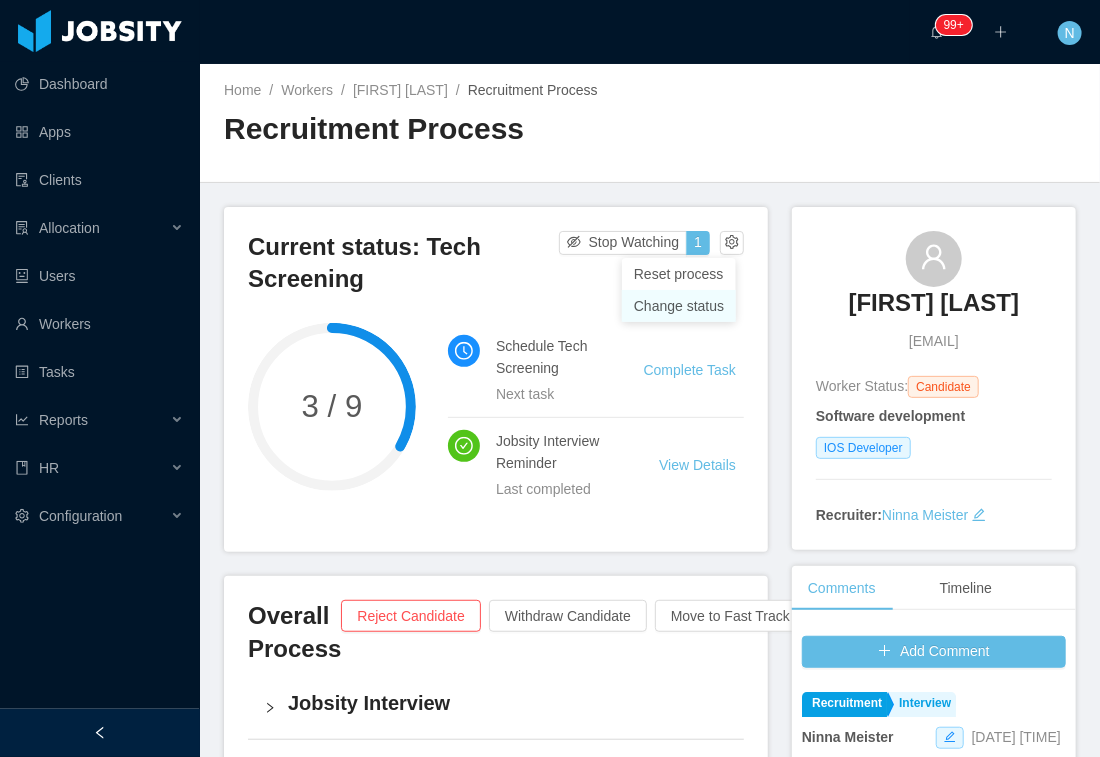 click on "Change status" at bounding box center (679, 306) 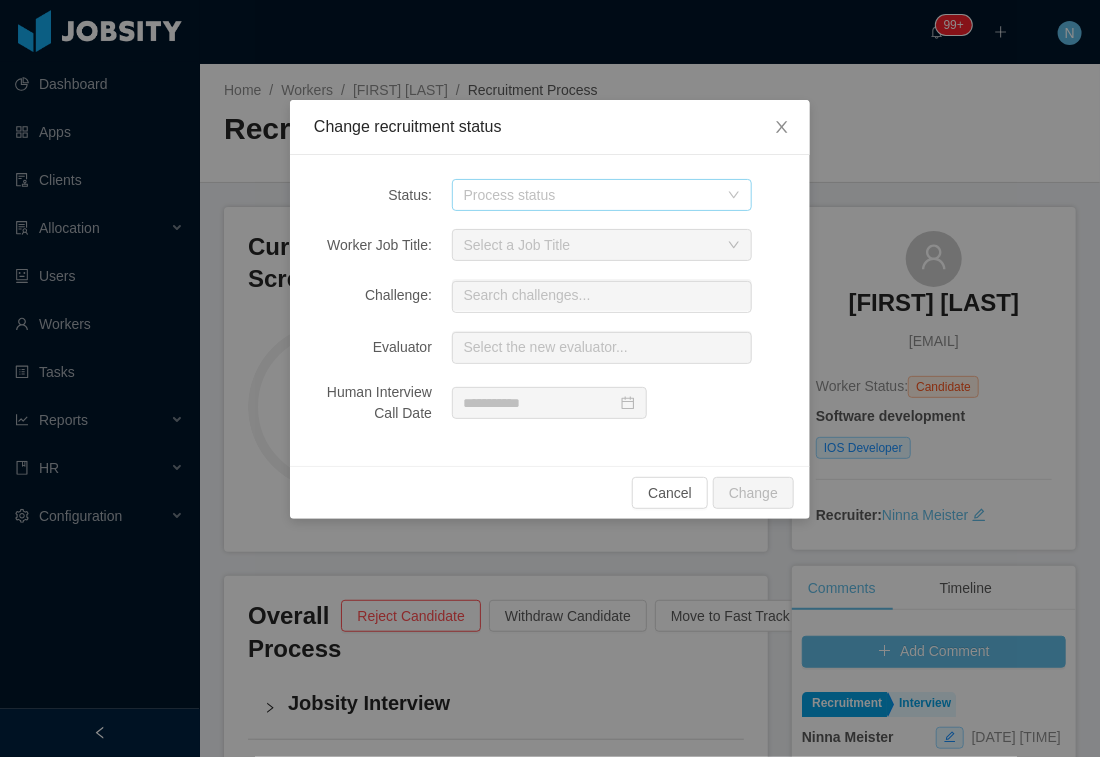 click on "Process status" at bounding box center [591, 195] 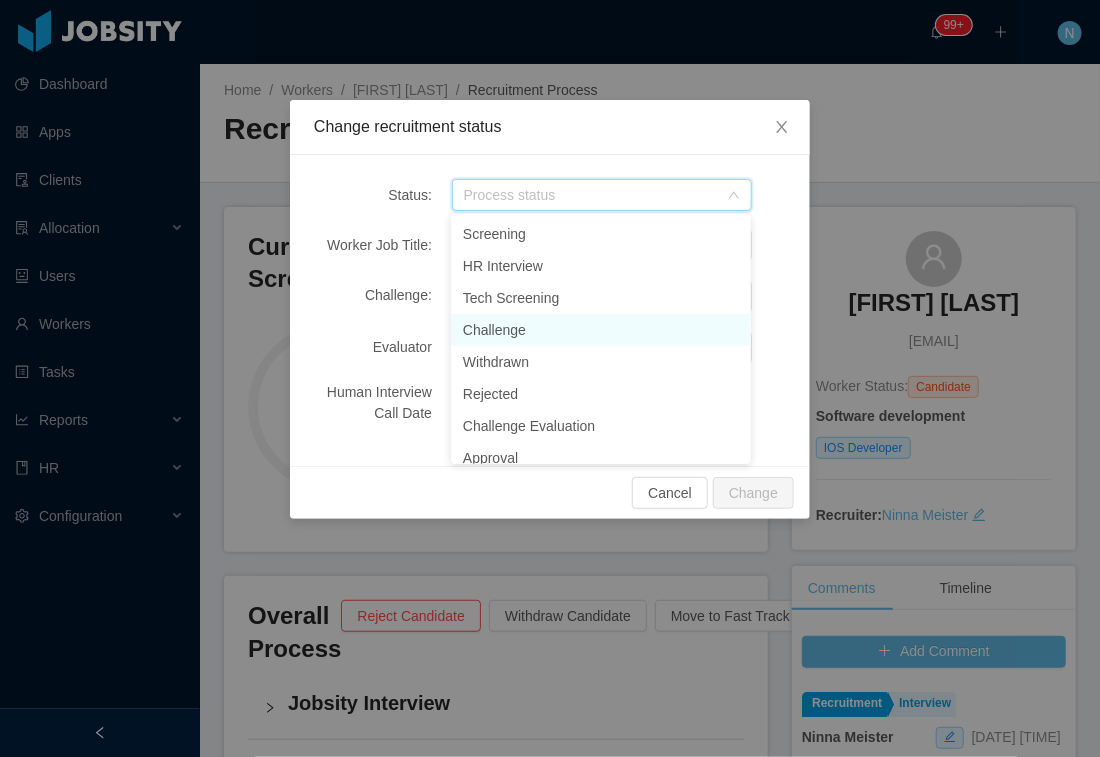 click on "Challenge" at bounding box center (601, 330) 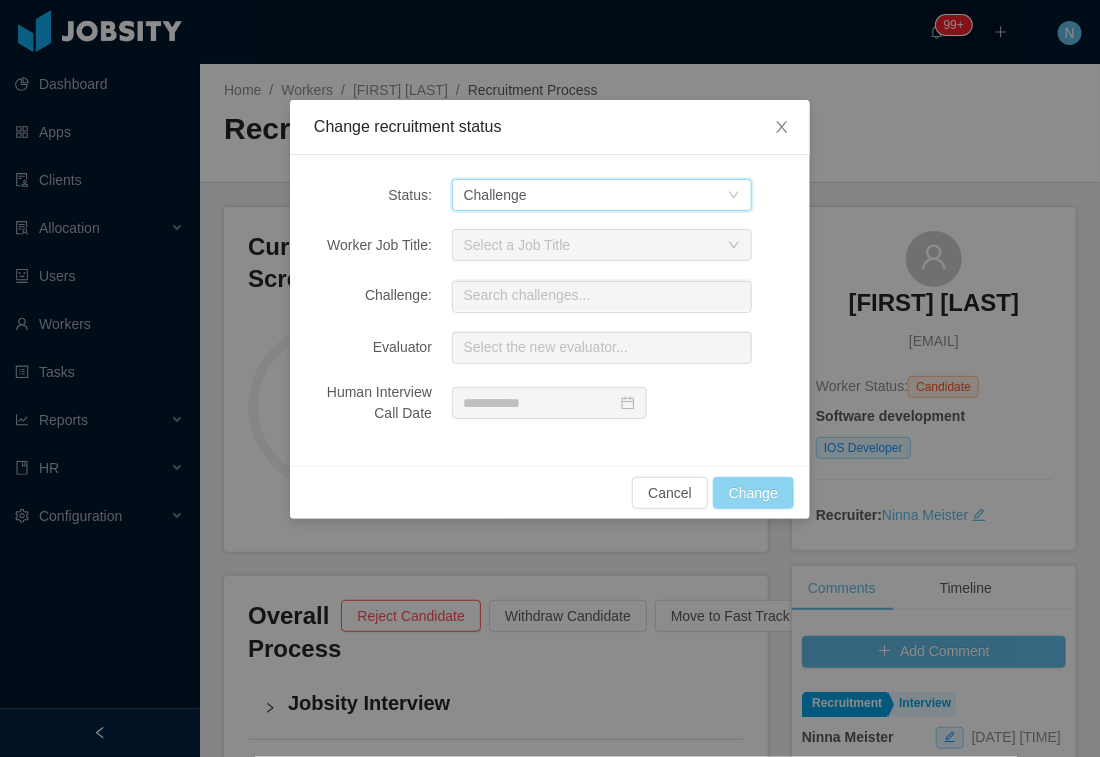 click on "Change" at bounding box center (753, 493) 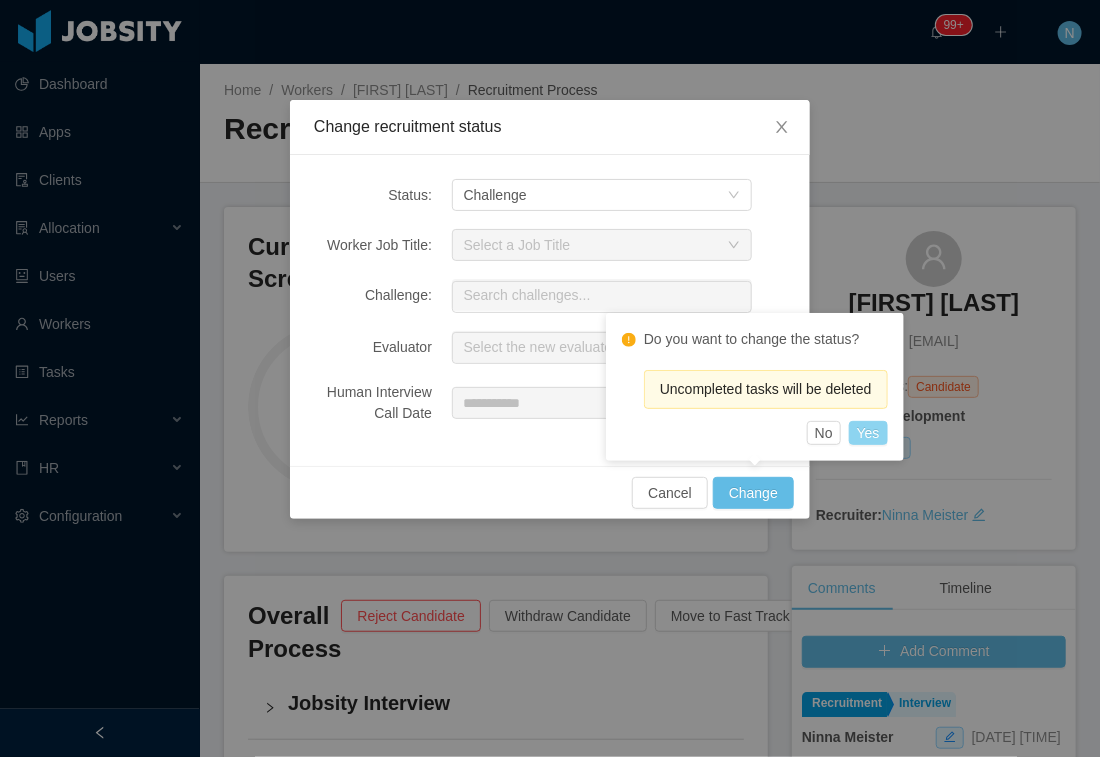 click on "Yes" at bounding box center (868, 433) 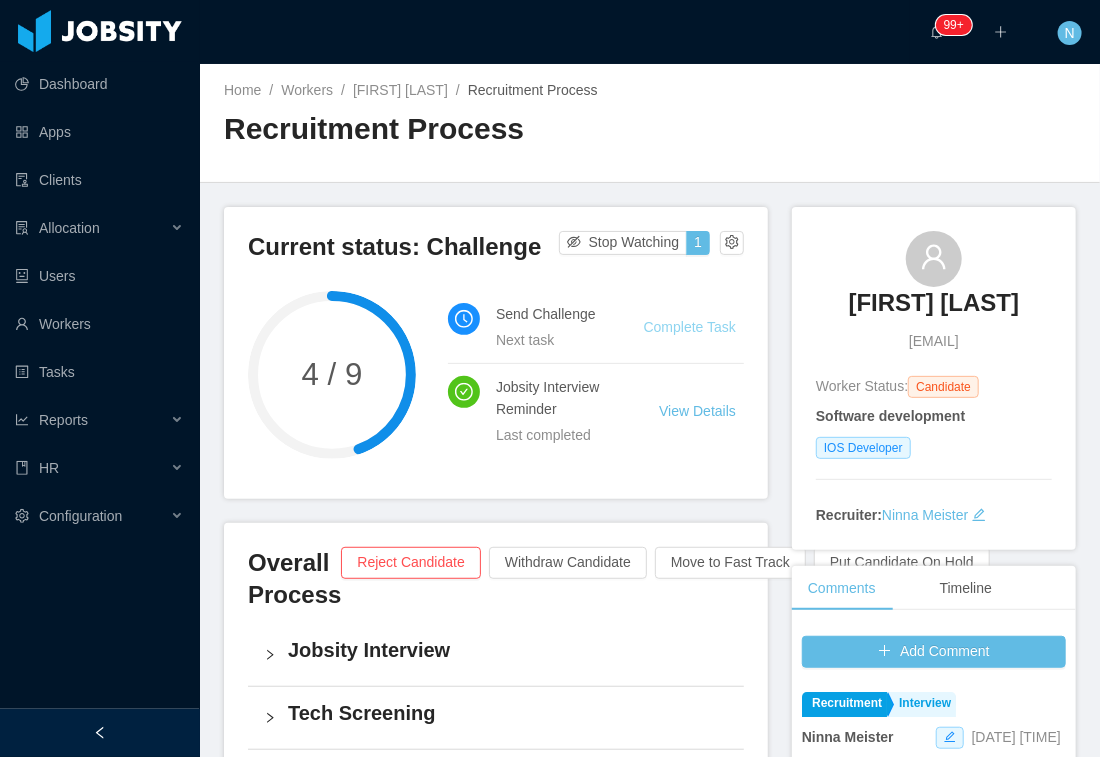 click on "Complete Task" at bounding box center [690, 327] 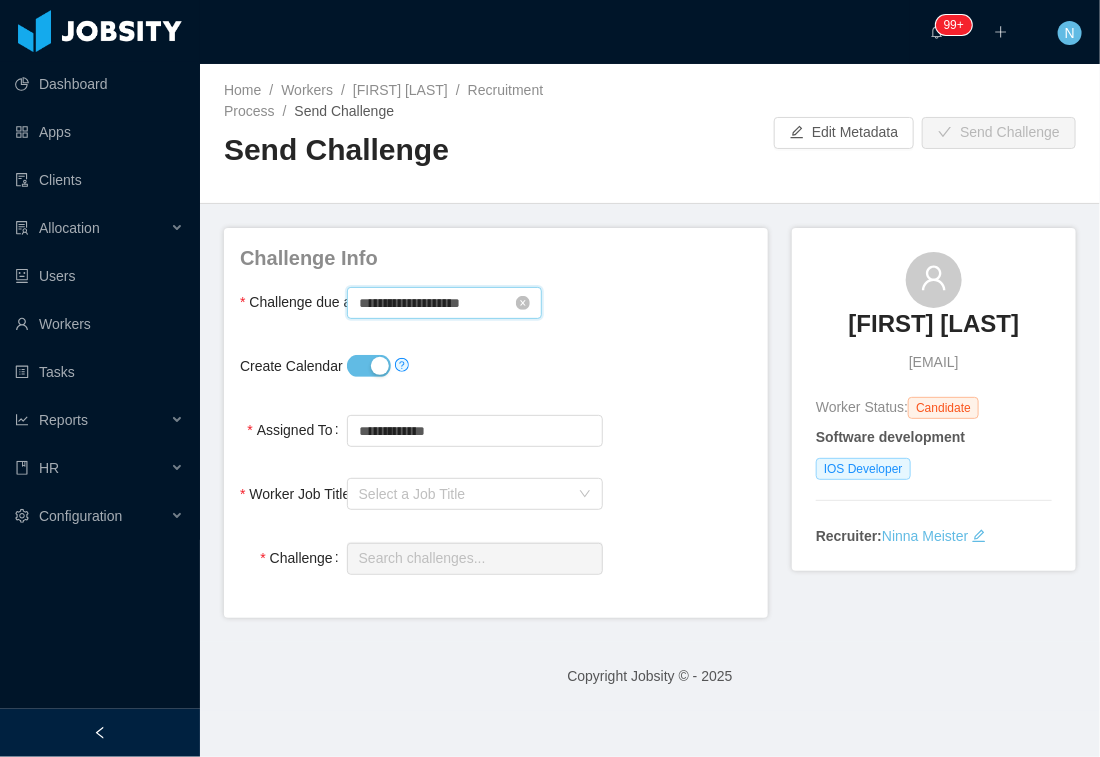 click on "**********" at bounding box center [444, 303] 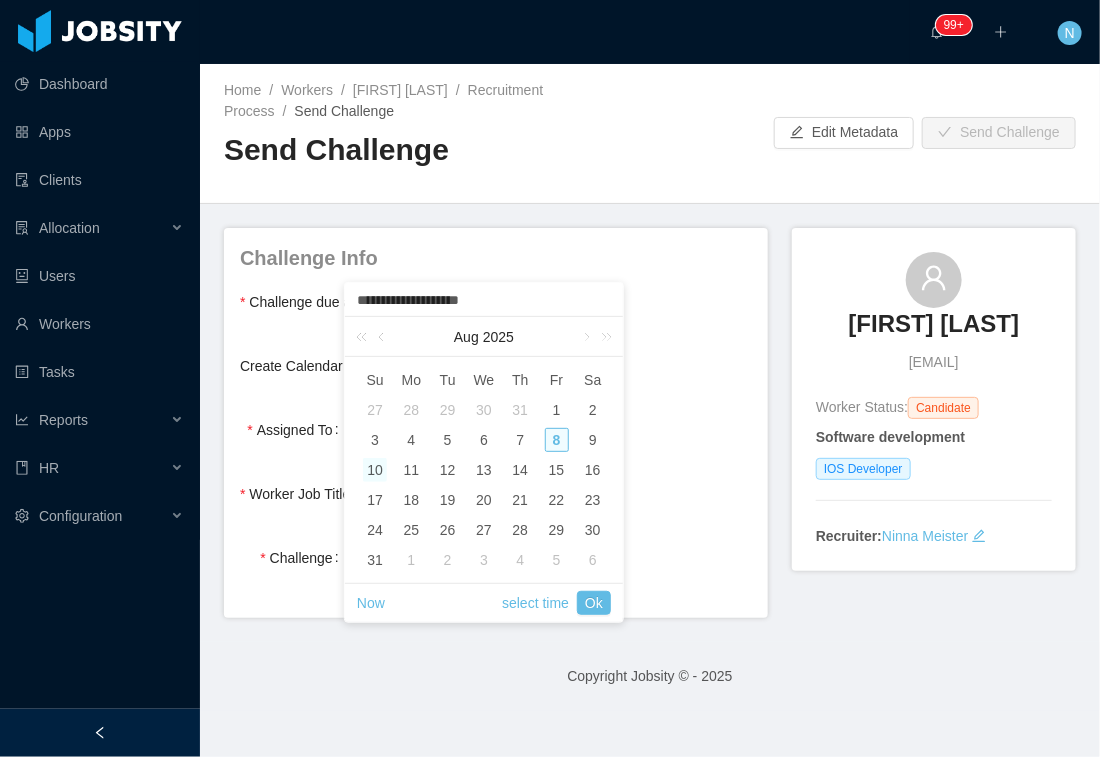click on "10" at bounding box center [375, 470] 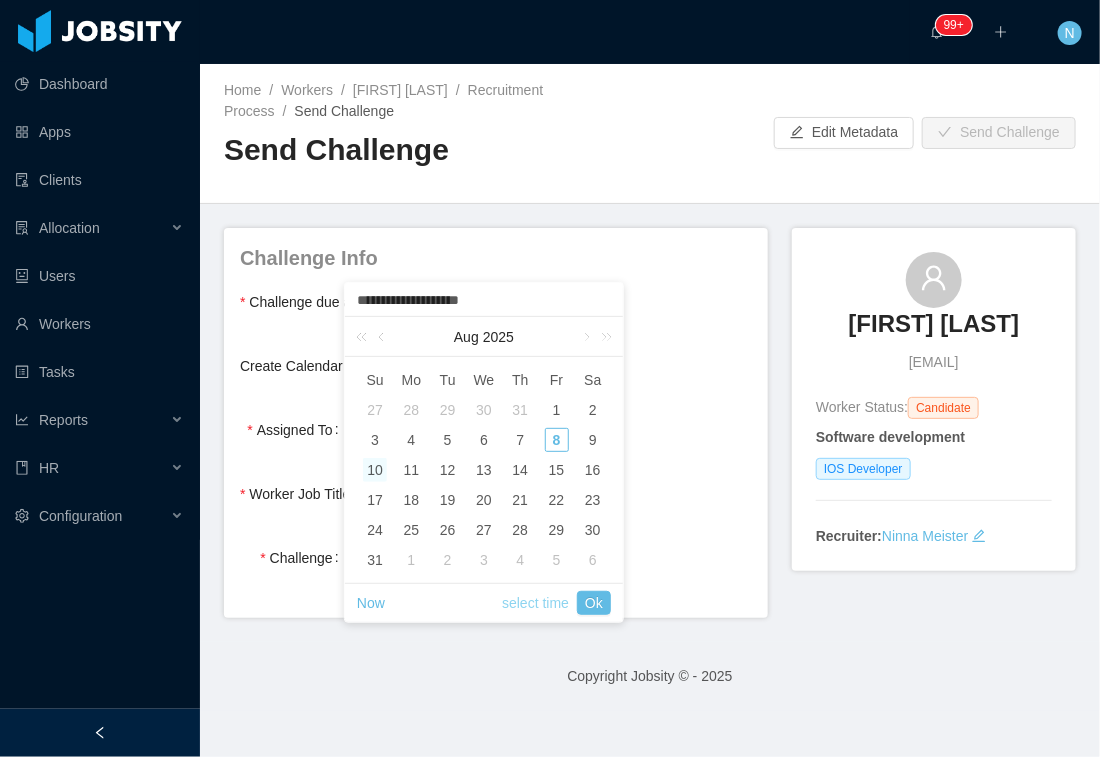 click on "select time" at bounding box center [535, 603] 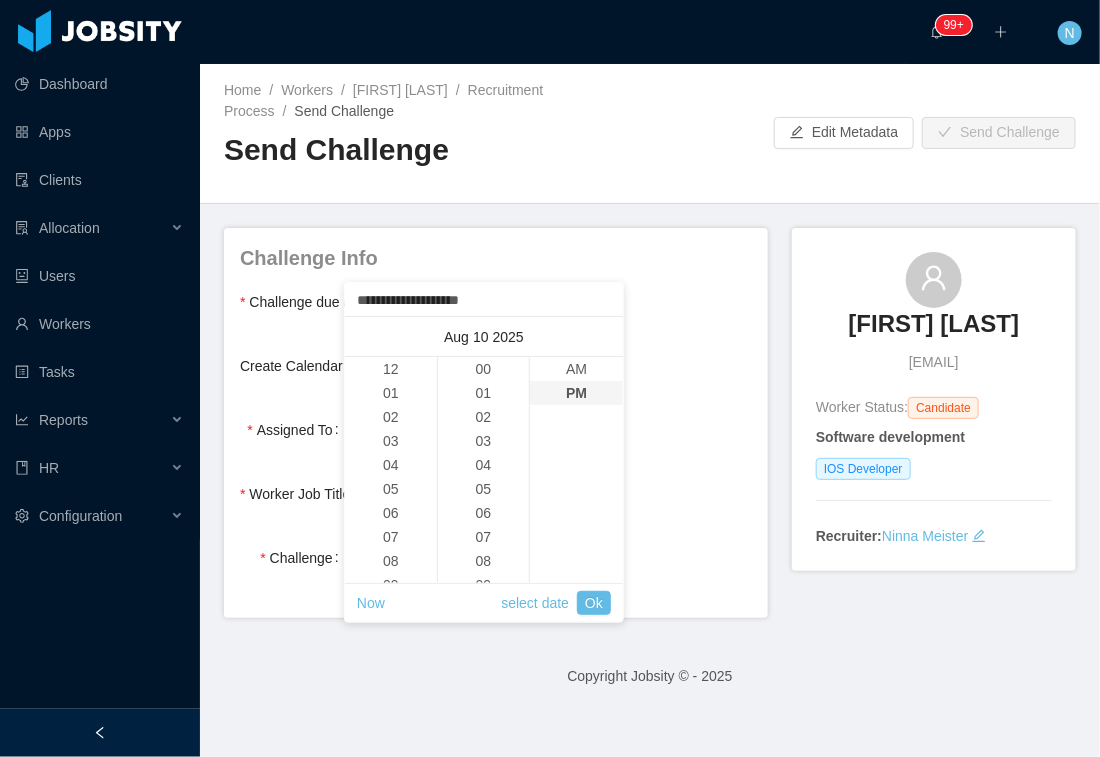 scroll, scrollTop: 240, scrollLeft: 0, axis: vertical 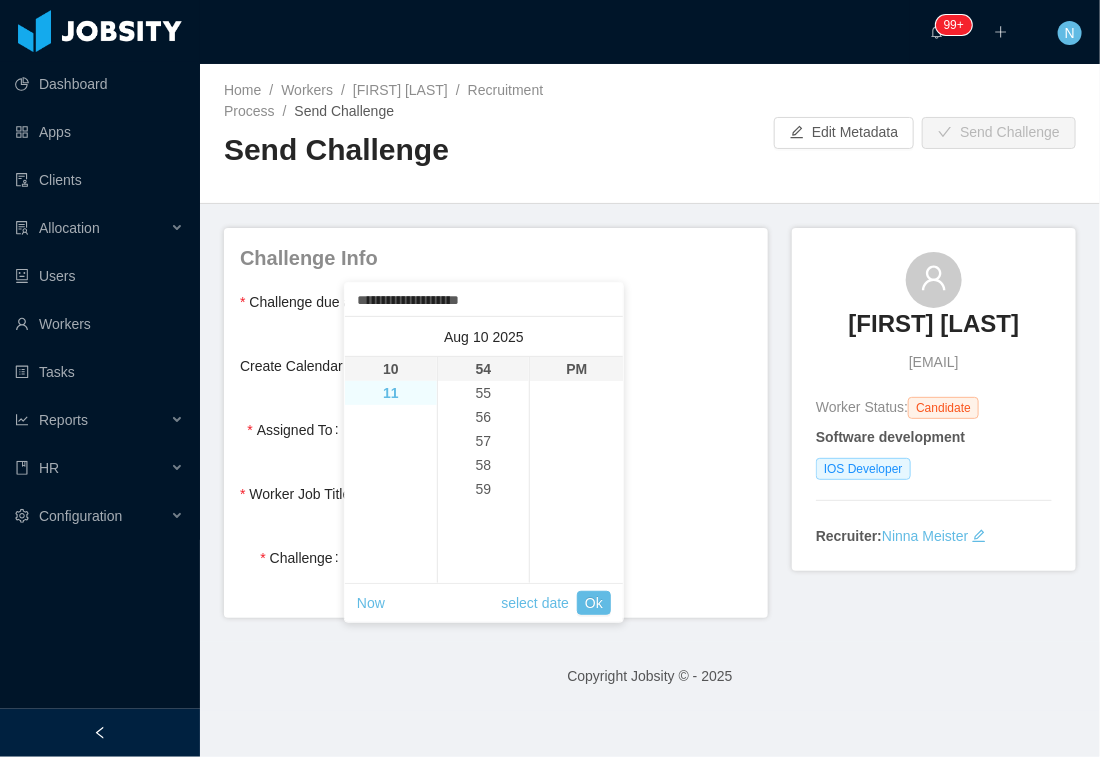 click on "11" at bounding box center [391, 393] 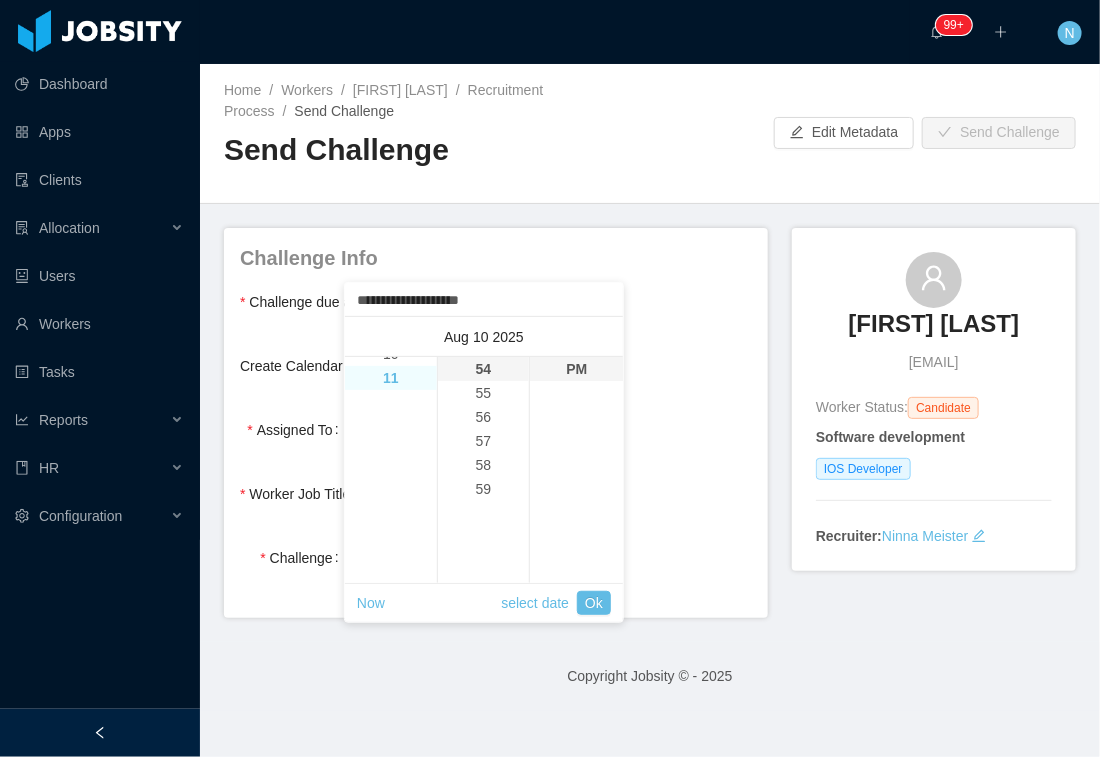 scroll, scrollTop: 264, scrollLeft: 0, axis: vertical 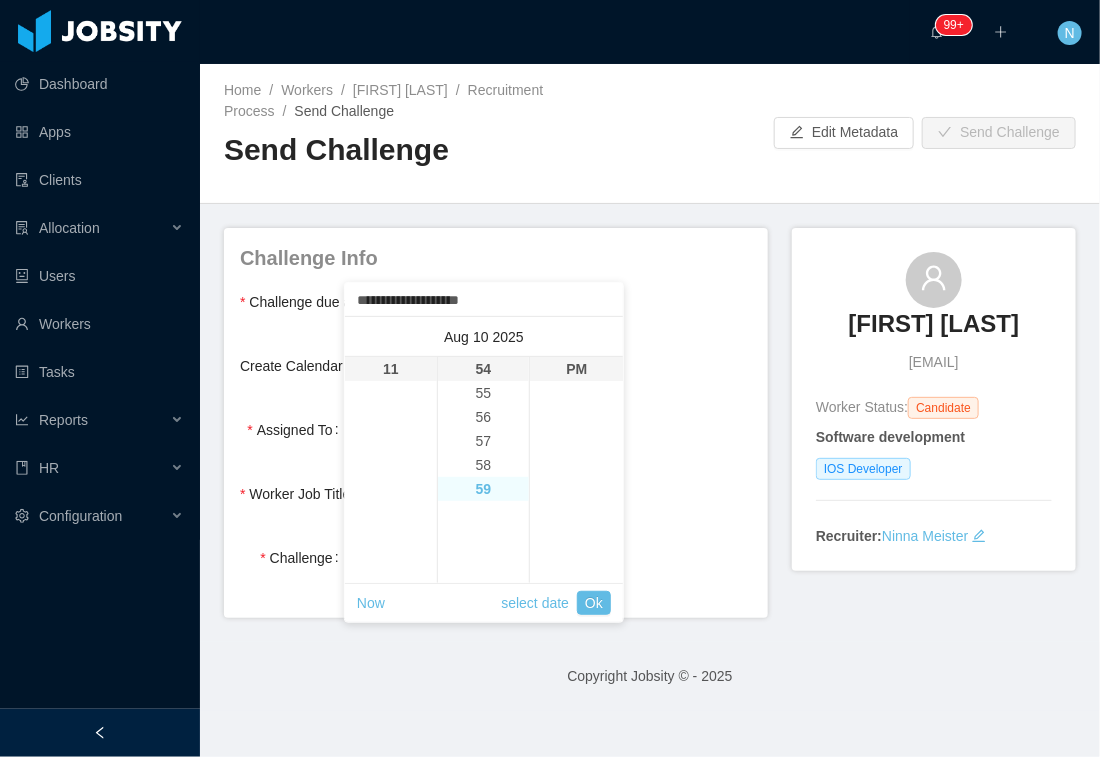 click on "59" at bounding box center [484, 489] 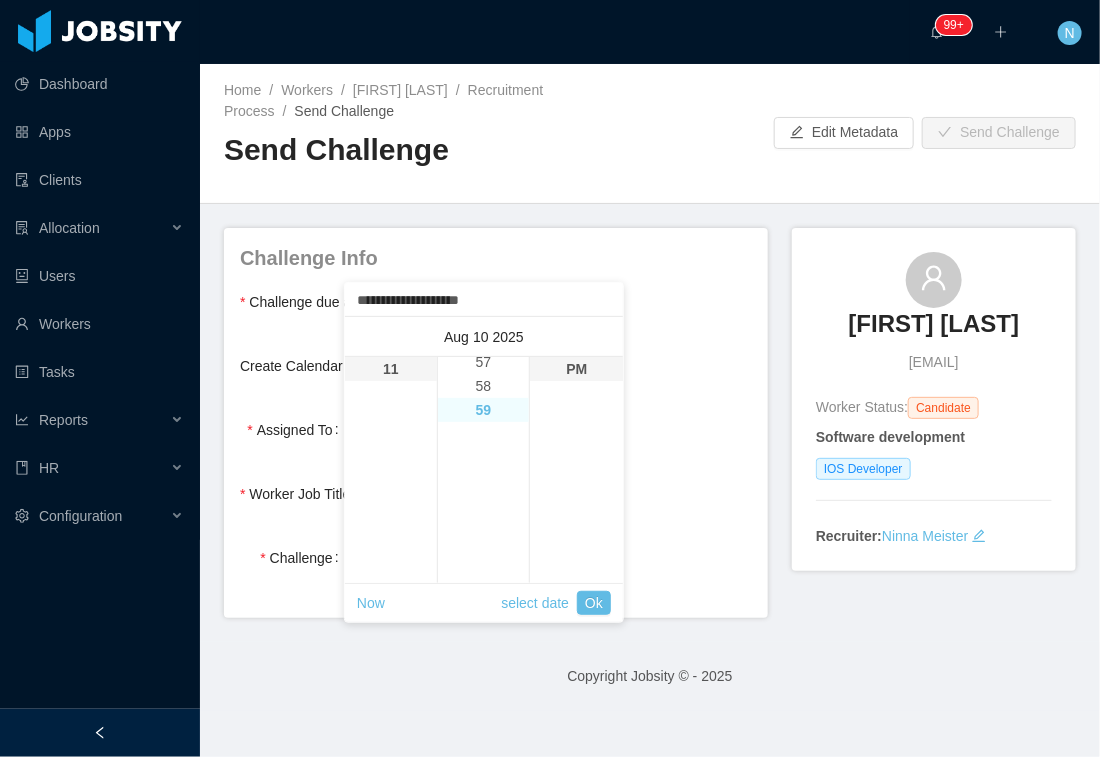 scroll, scrollTop: 1416, scrollLeft: 0, axis: vertical 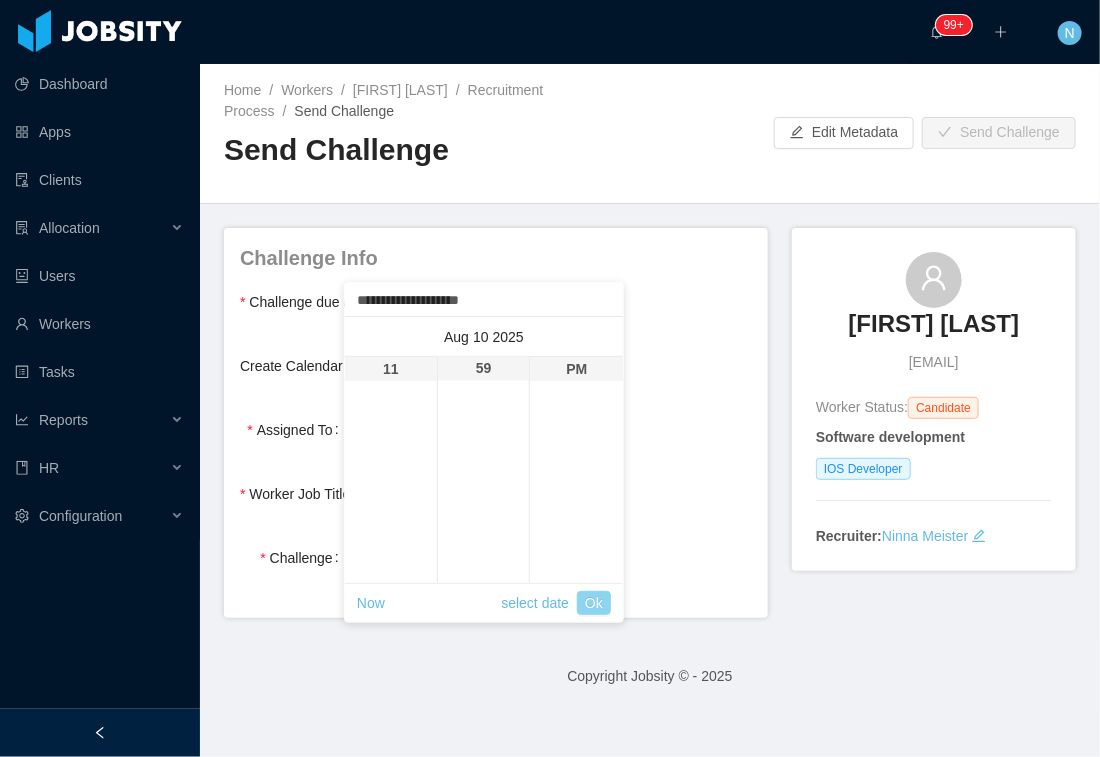 click on "Ok" at bounding box center [594, 603] 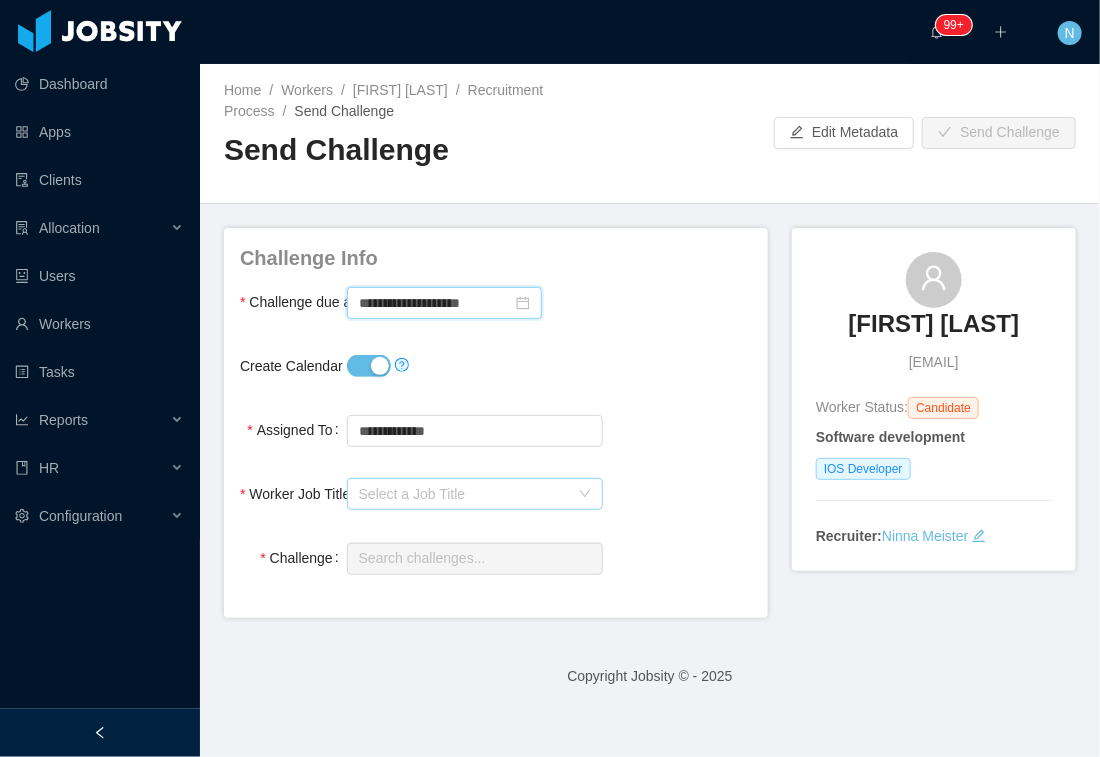 click on "Select a Job Title" at bounding box center [464, 494] 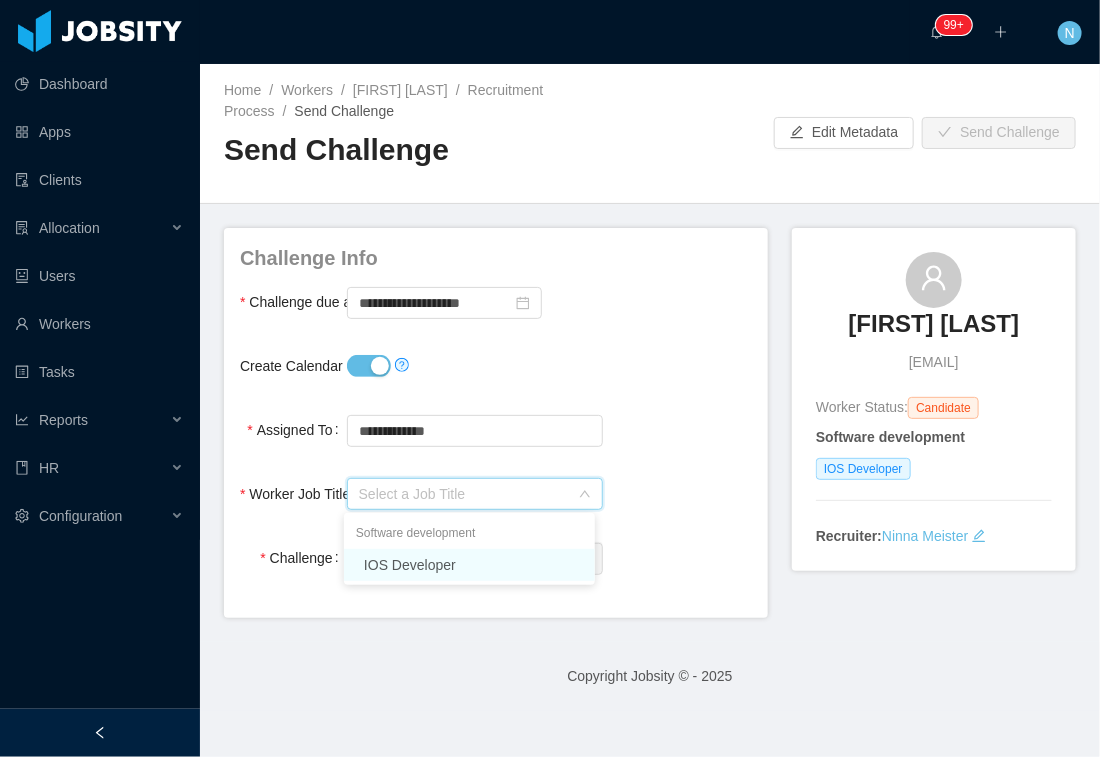 click on "IOS Developer" at bounding box center [469, 565] 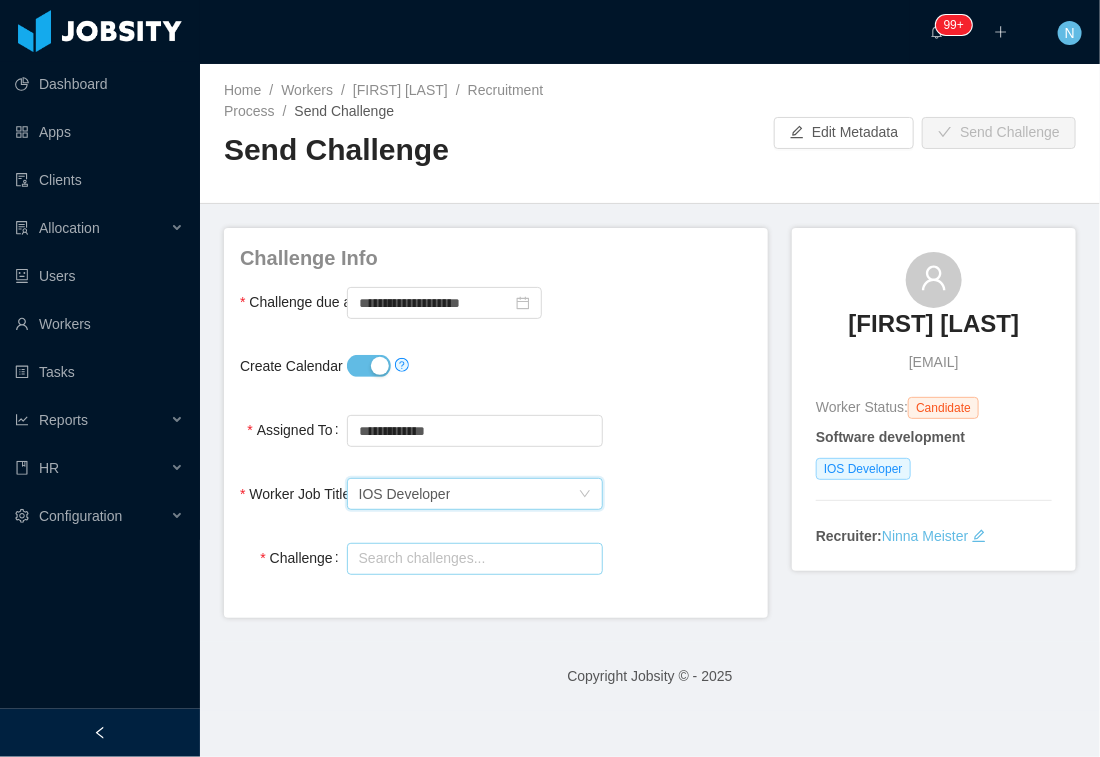 click at bounding box center (475, 559) 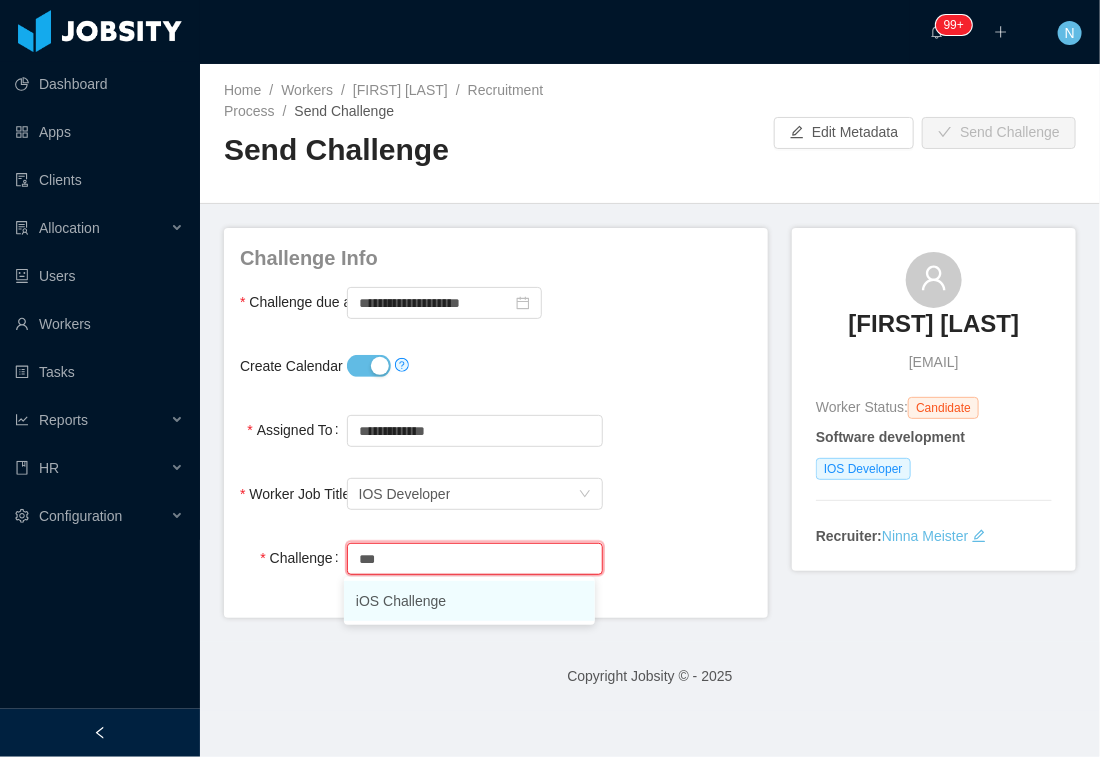 click on "iOS Challenge" at bounding box center (469, 601) 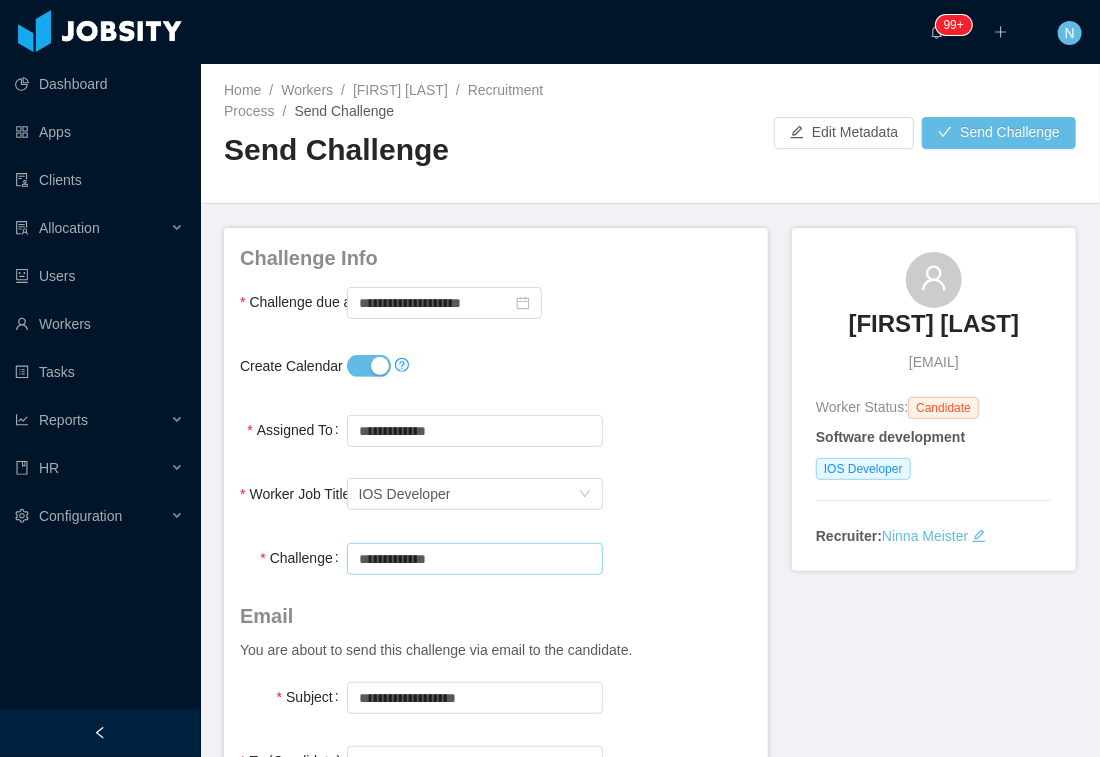 type on "**********" 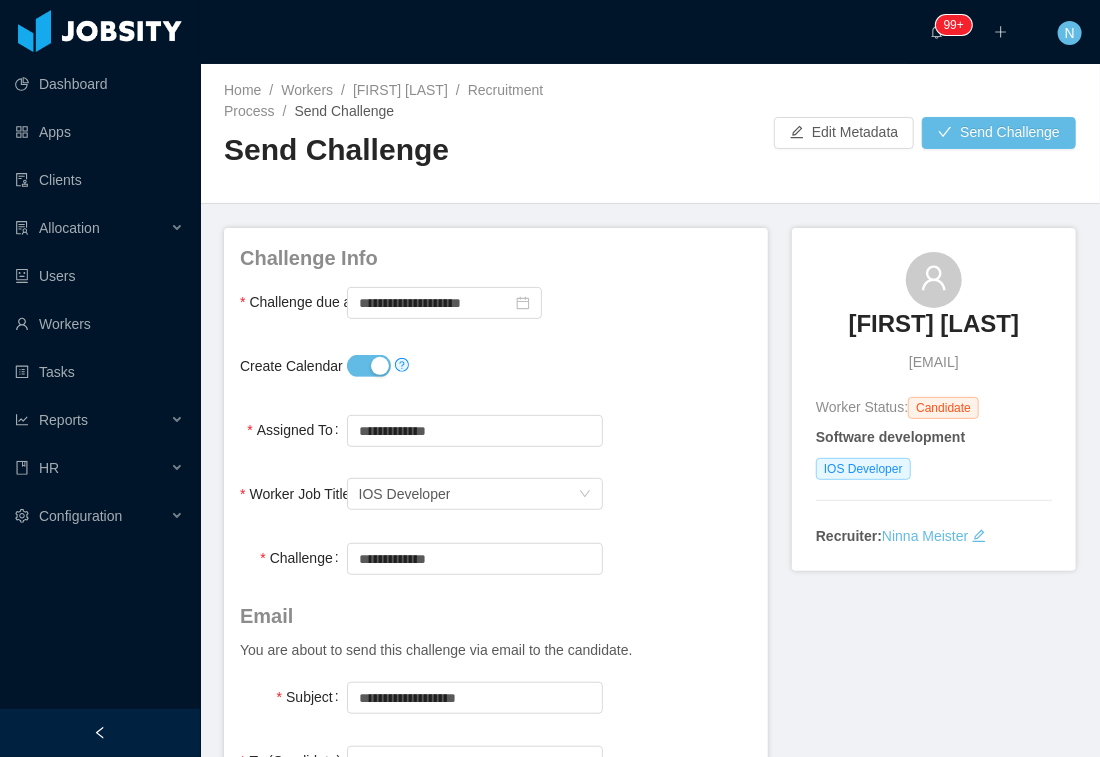 click on "**********" at bounding box center (496, 558) 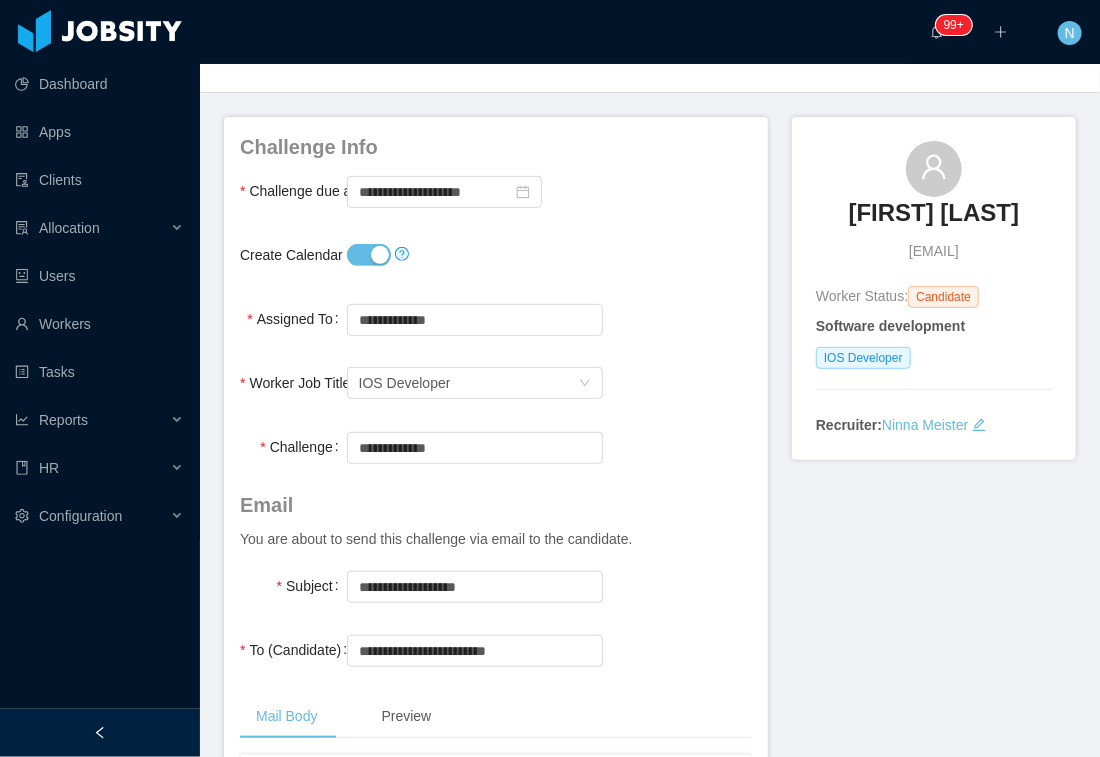 scroll, scrollTop: 0, scrollLeft: 0, axis: both 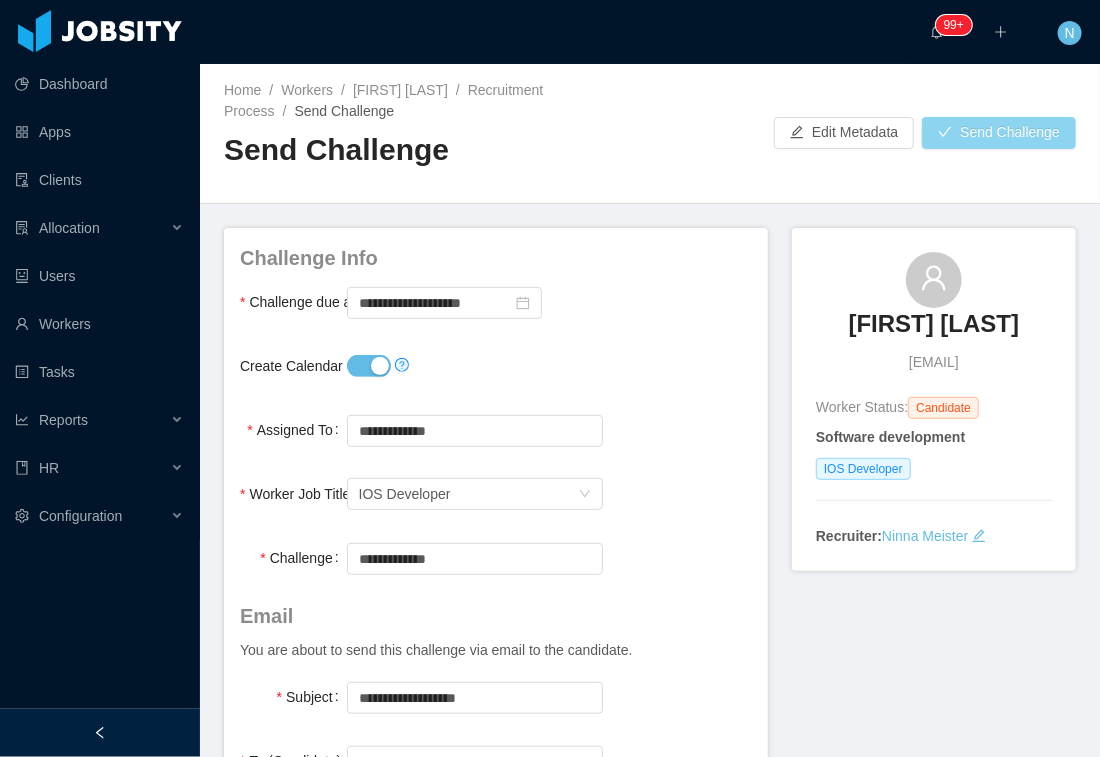 click on "Send Challenge" at bounding box center (999, 133) 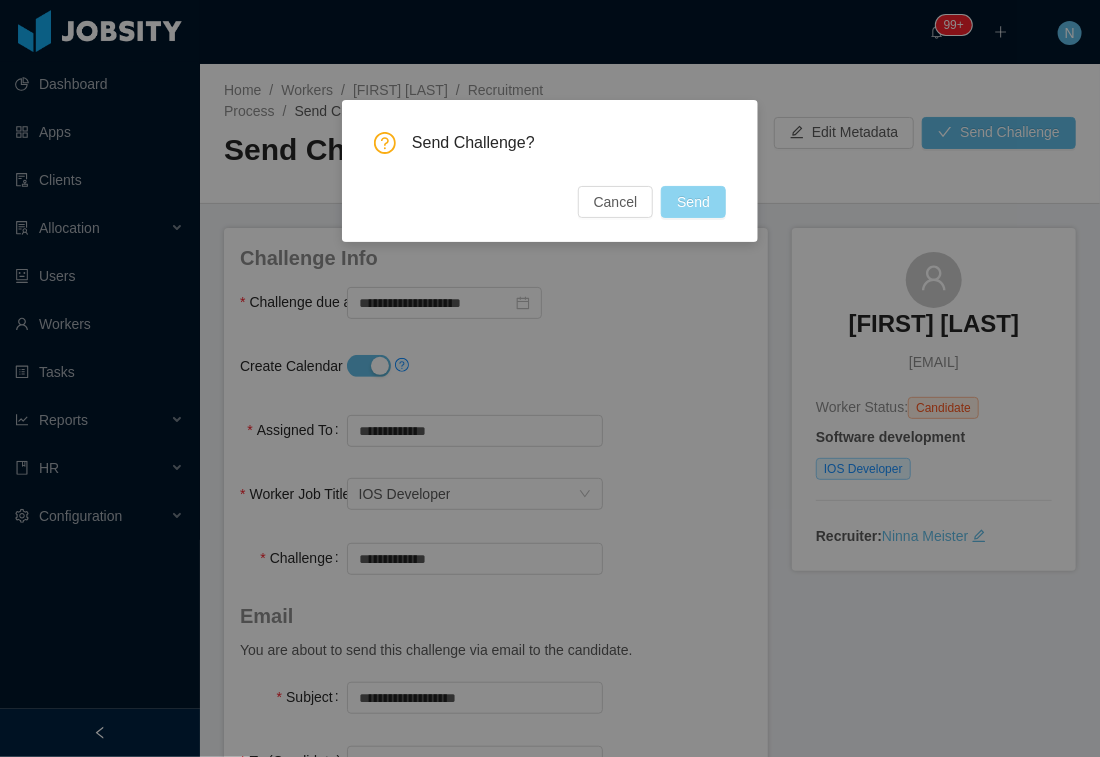 click on "Send" at bounding box center [693, 202] 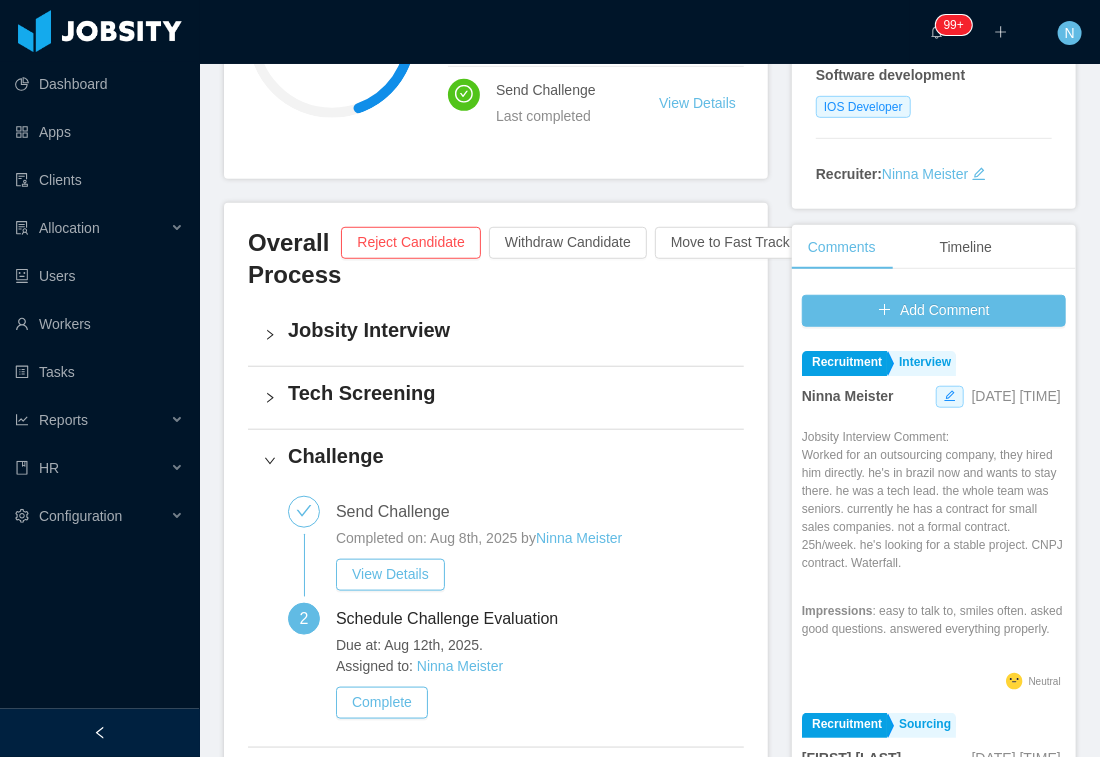 scroll, scrollTop: 0, scrollLeft: 0, axis: both 